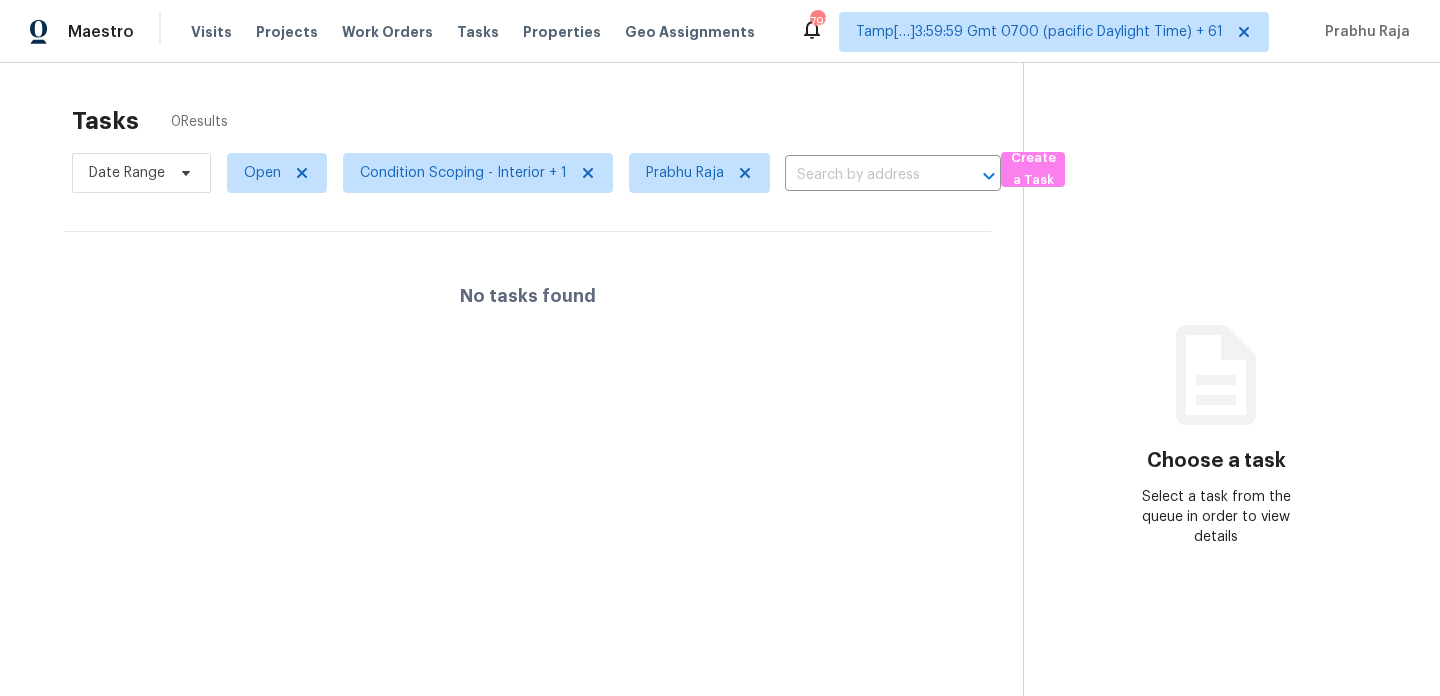 scroll, scrollTop: 0, scrollLeft: 0, axis: both 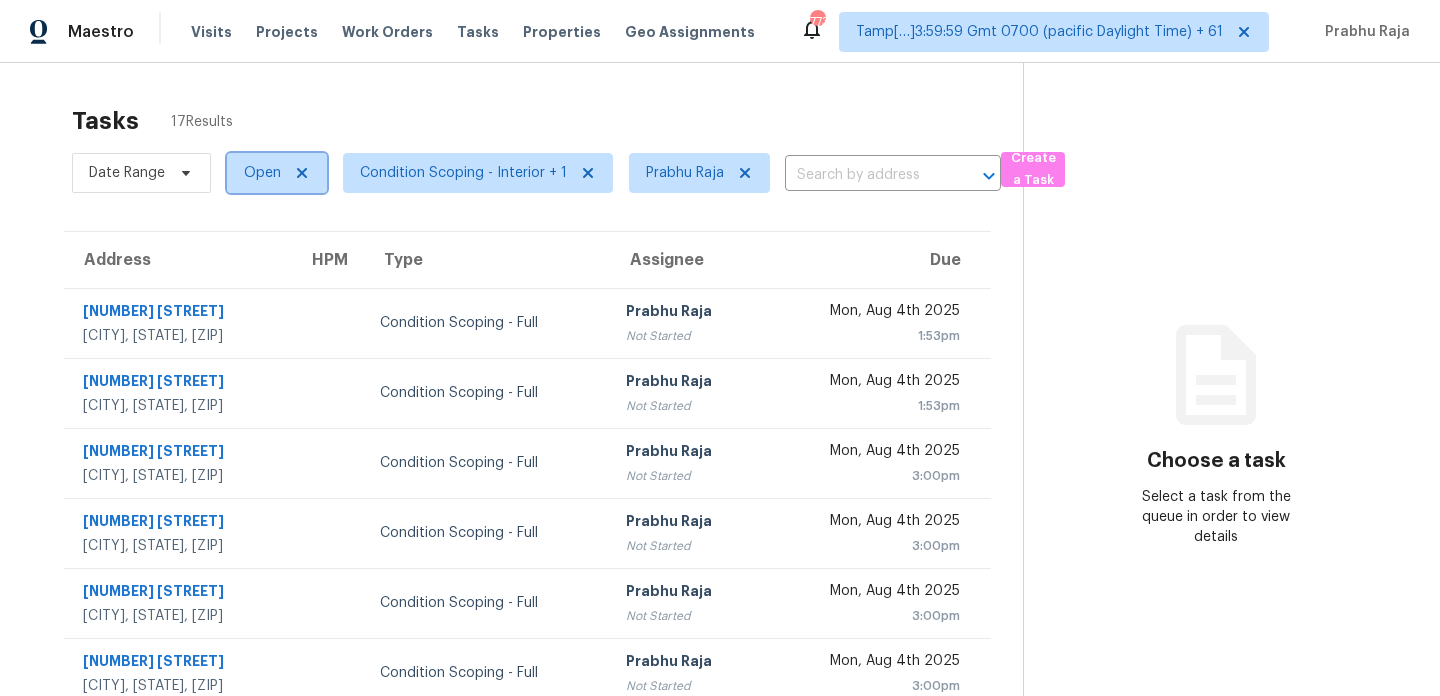 click on "Open" at bounding box center [262, 173] 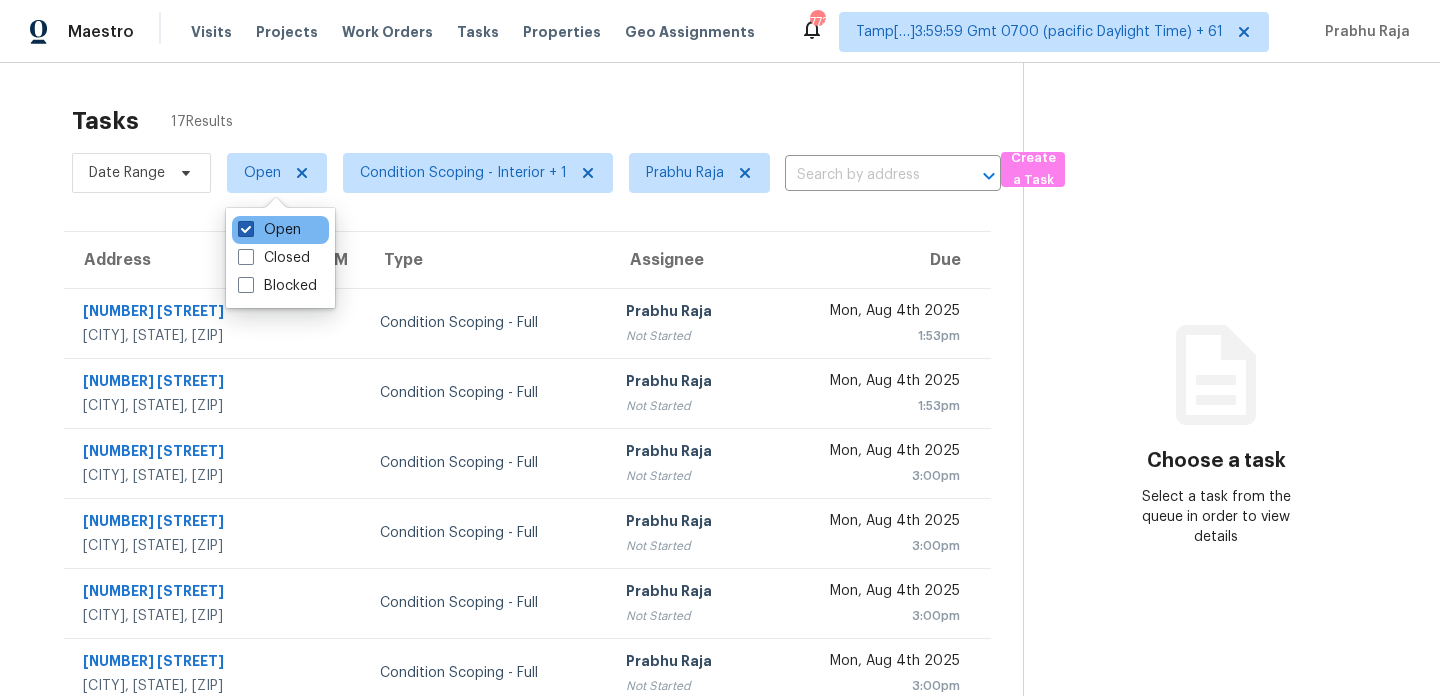 click on "Open" at bounding box center (269, 230) 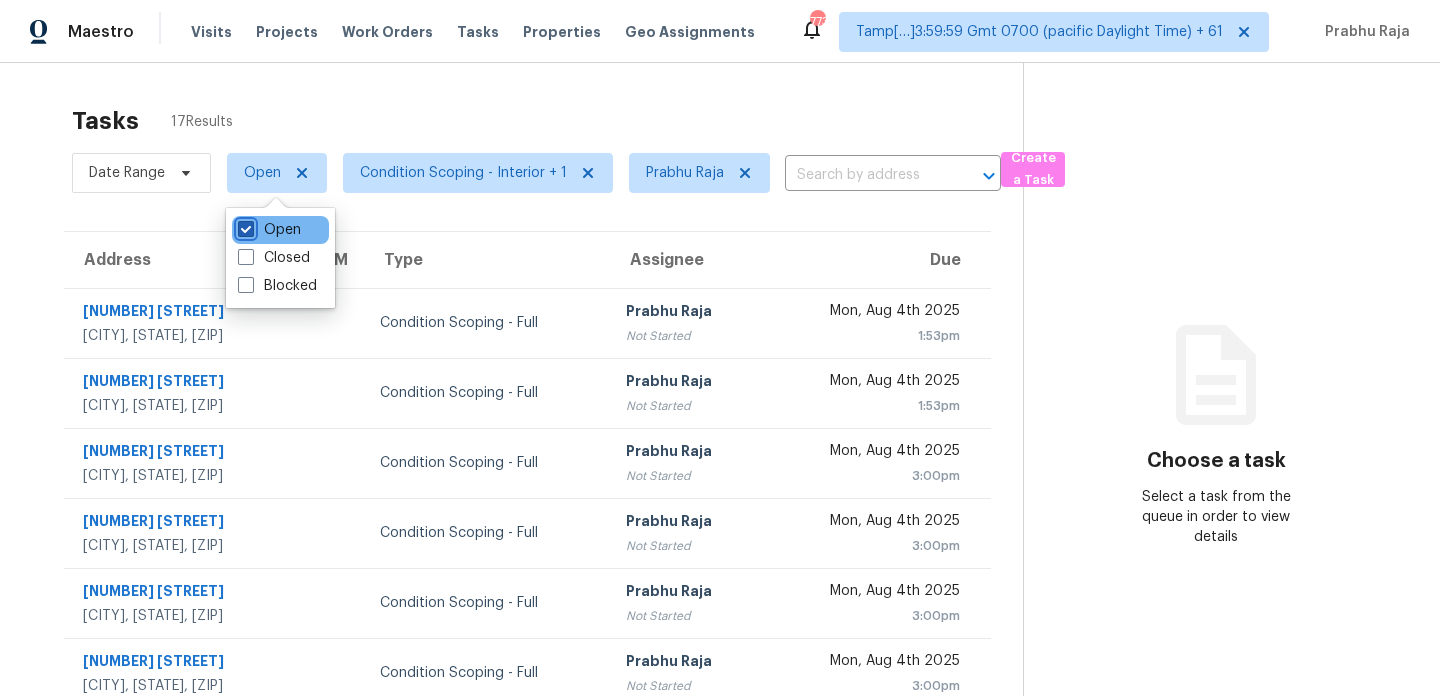 click on "Open" at bounding box center [244, 226] 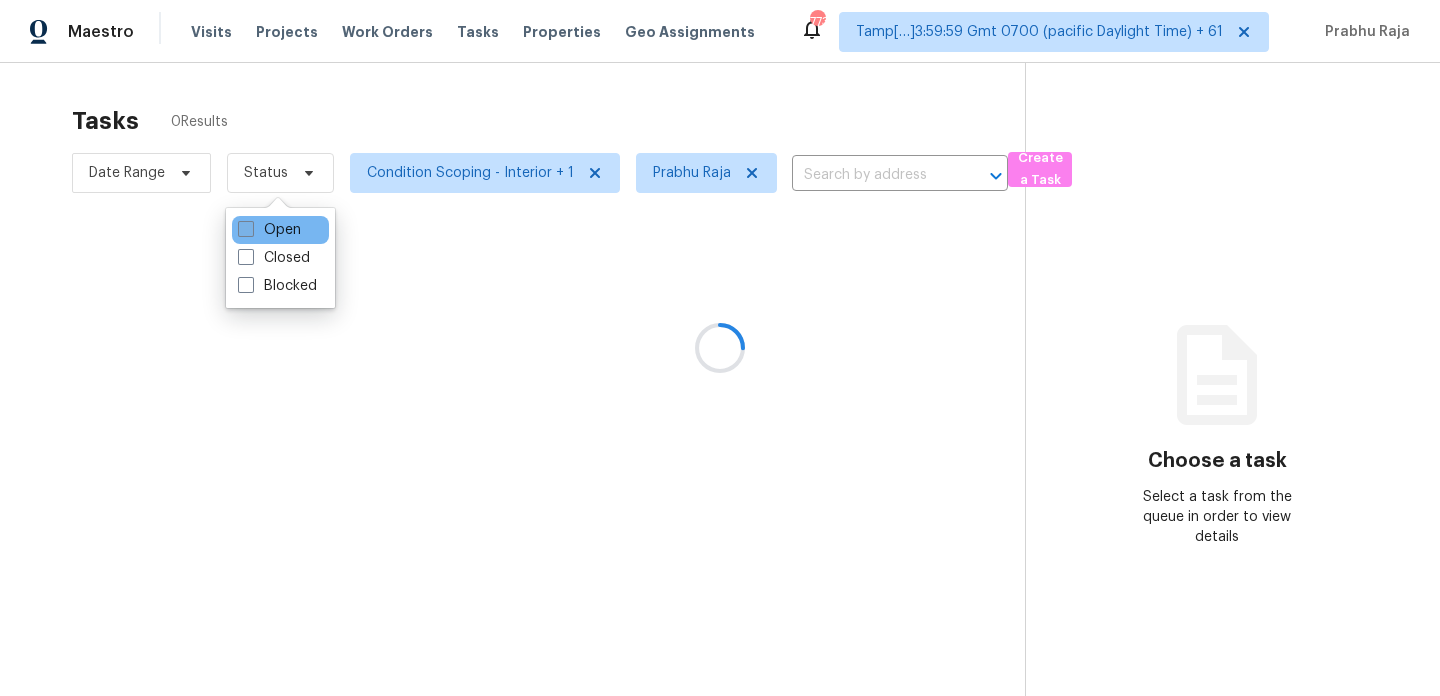 click on "Open" at bounding box center (269, 230) 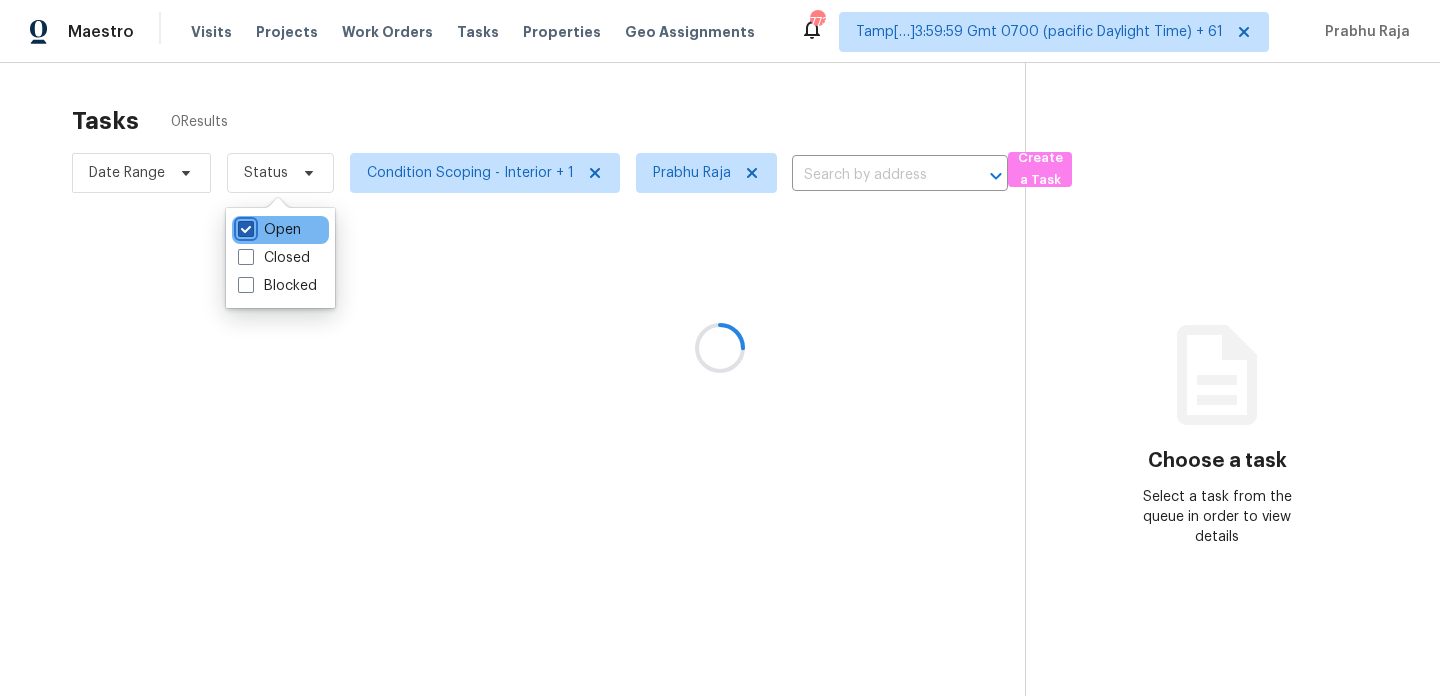 checkbox on "true" 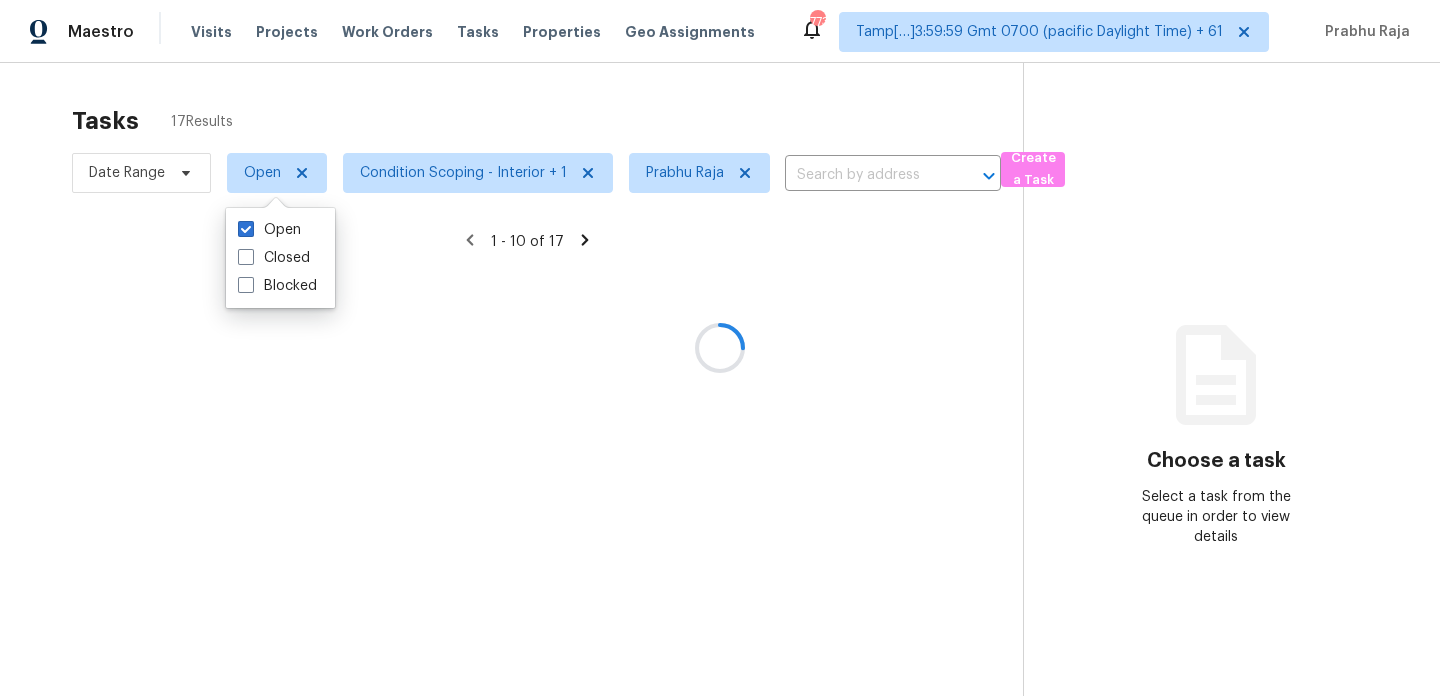click at bounding box center [720, 348] 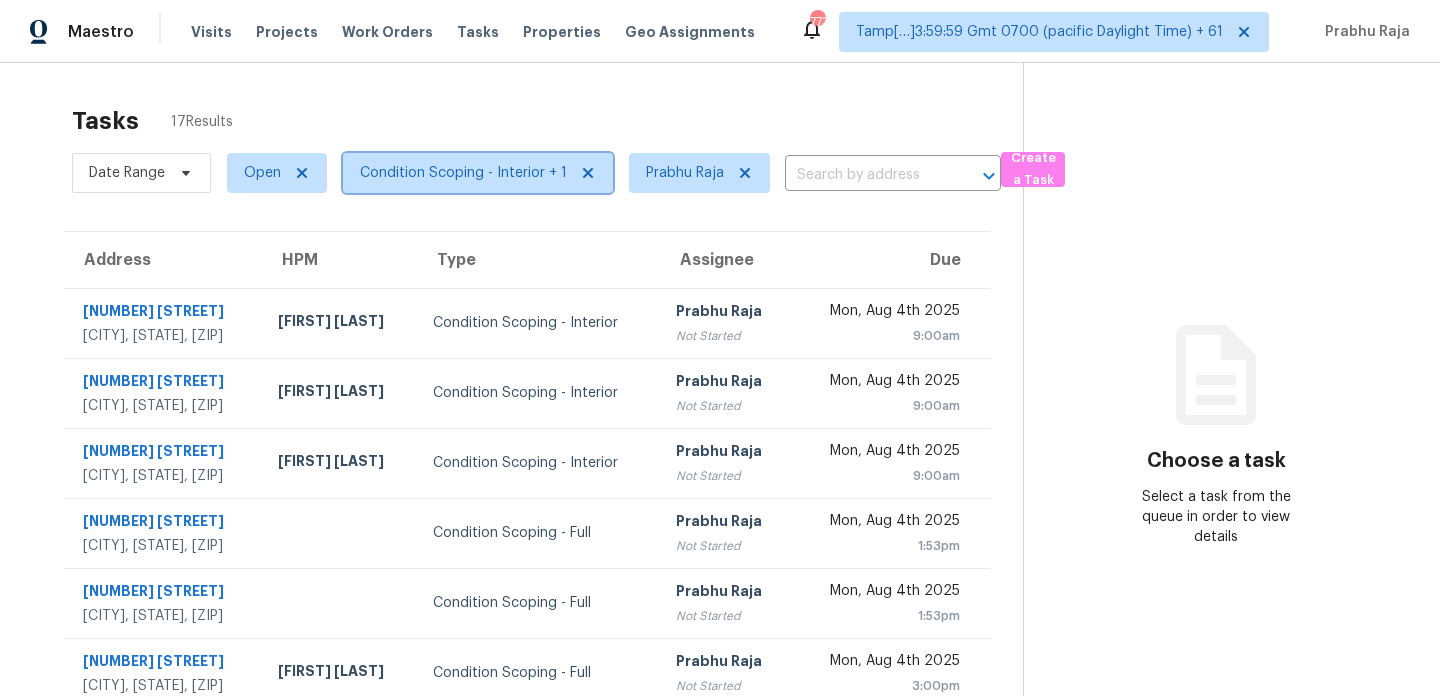click on "Condition Scoping - Interior + 1" at bounding box center [463, 173] 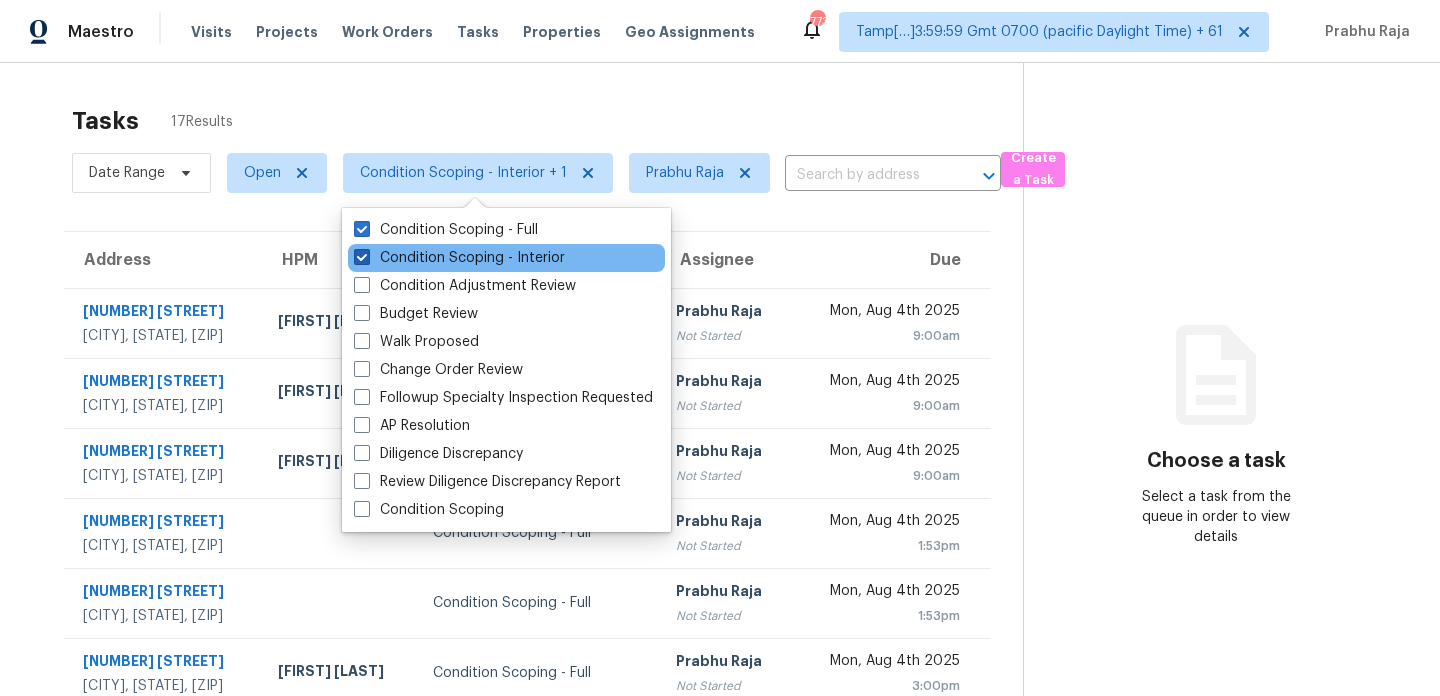 click on "Condition Scoping - Interior" at bounding box center (459, 258) 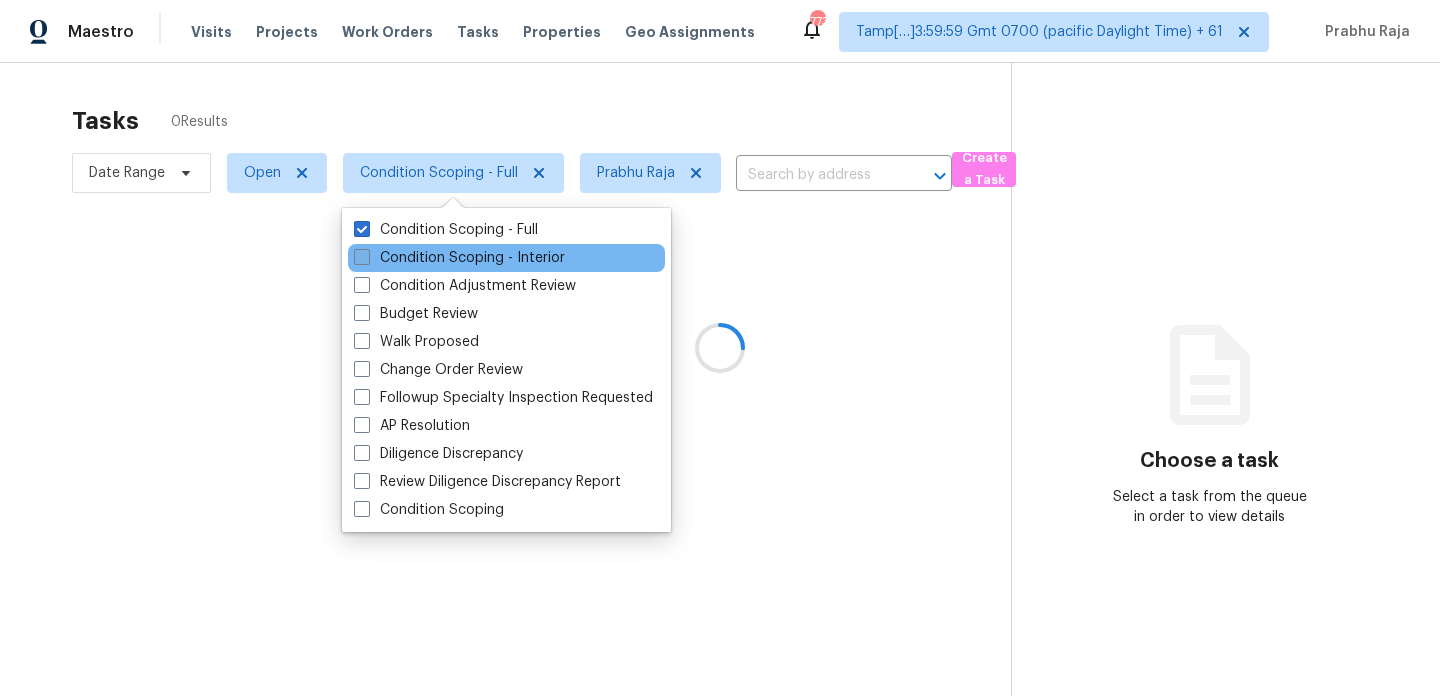 click on "Condition Scoping - Interior" at bounding box center (459, 258) 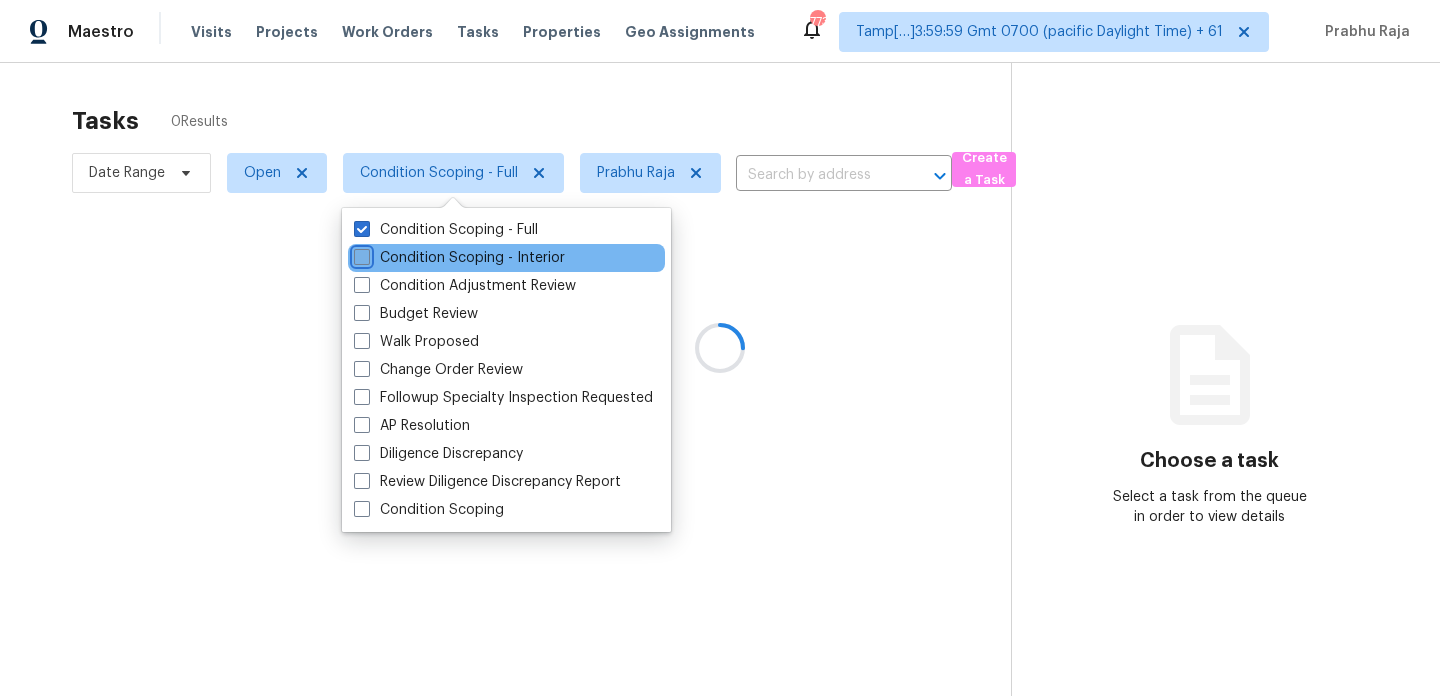 click on "Condition Scoping - Interior" at bounding box center [360, 254] 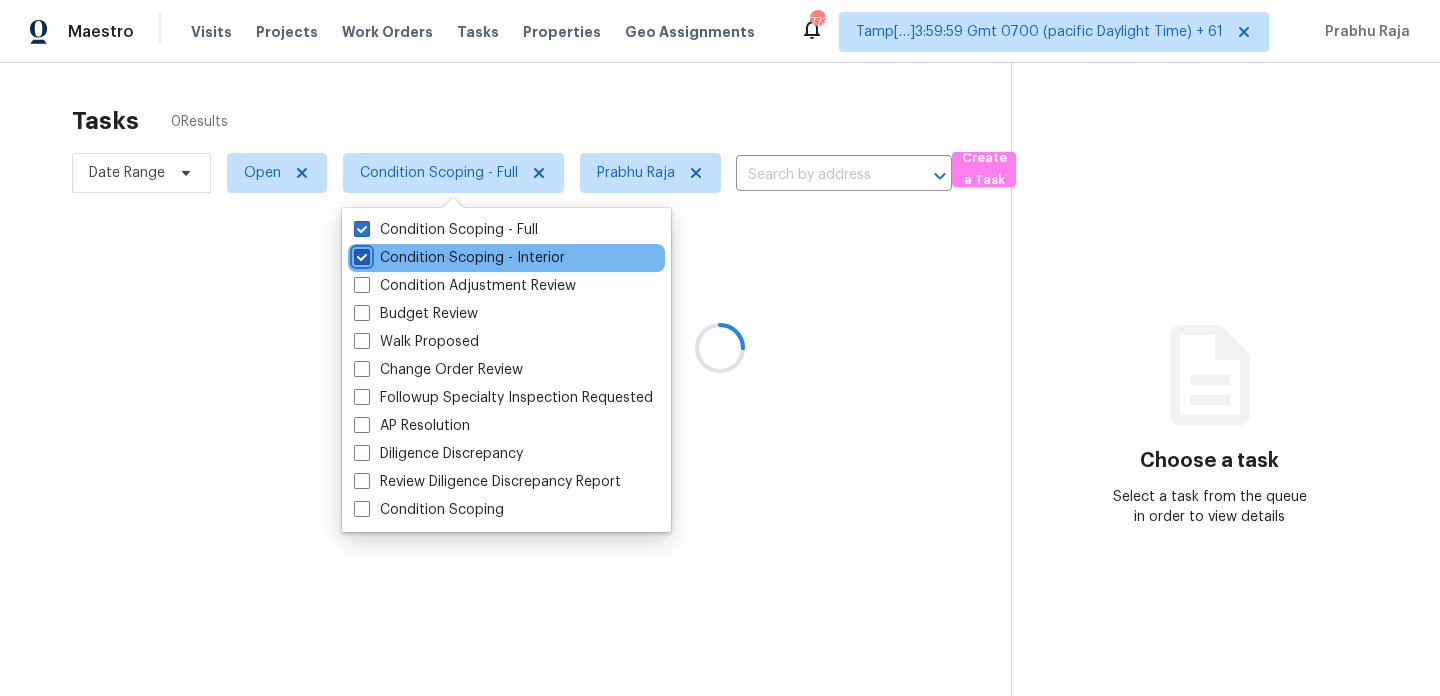 checkbox on "true" 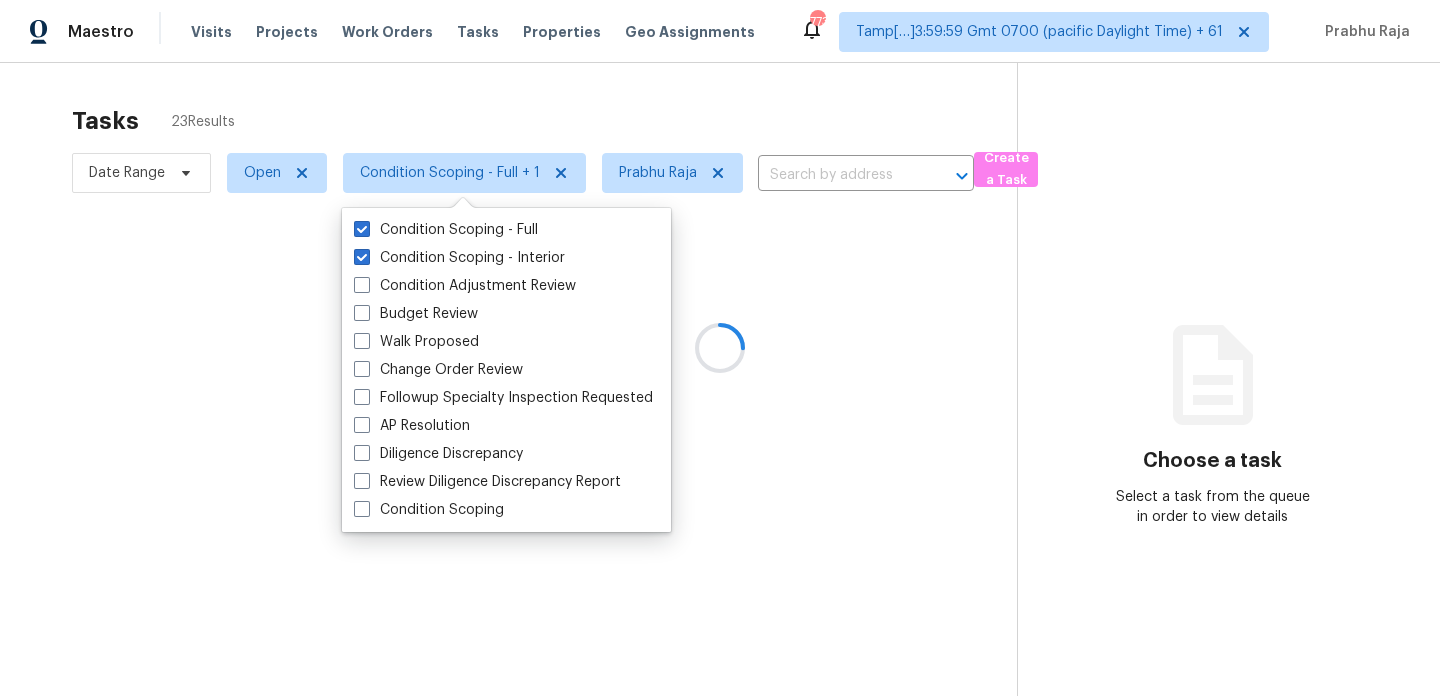 click at bounding box center (720, 348) 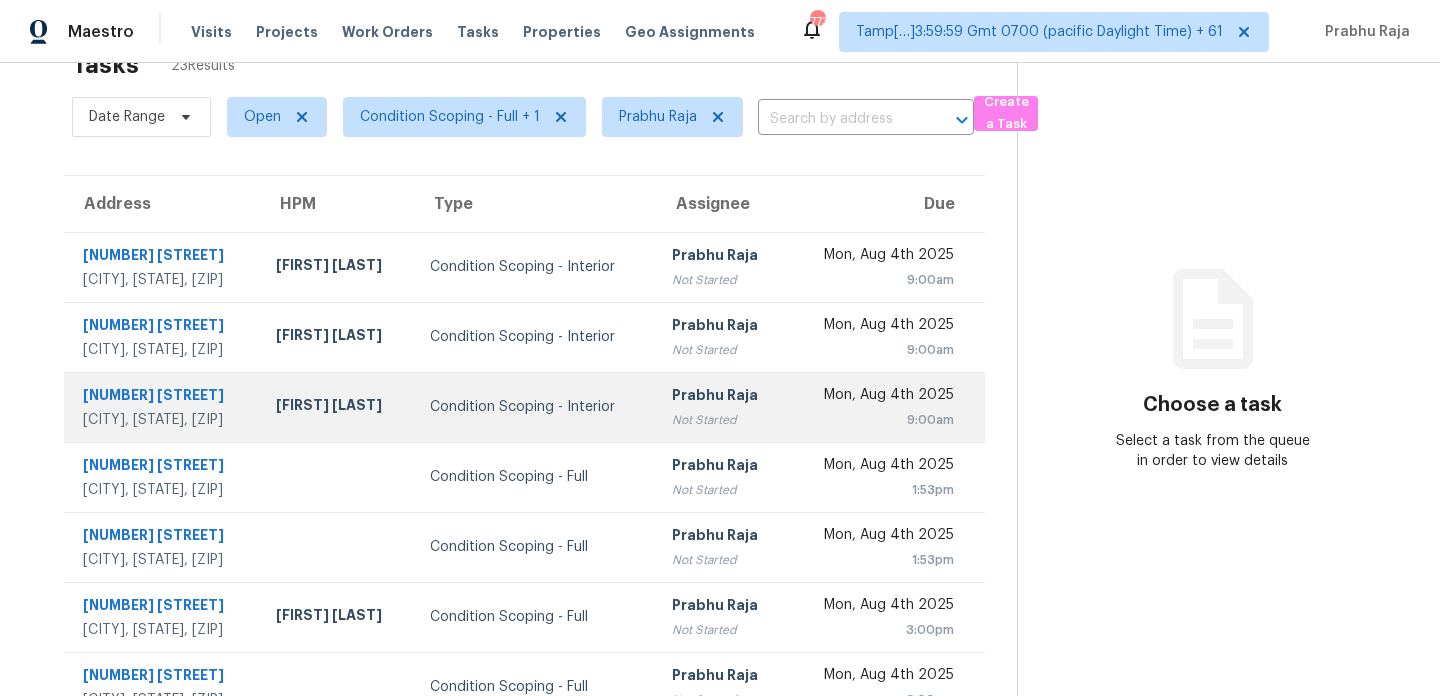 scroll, scrollTop: 0, scrollLeft: 0, axis: both 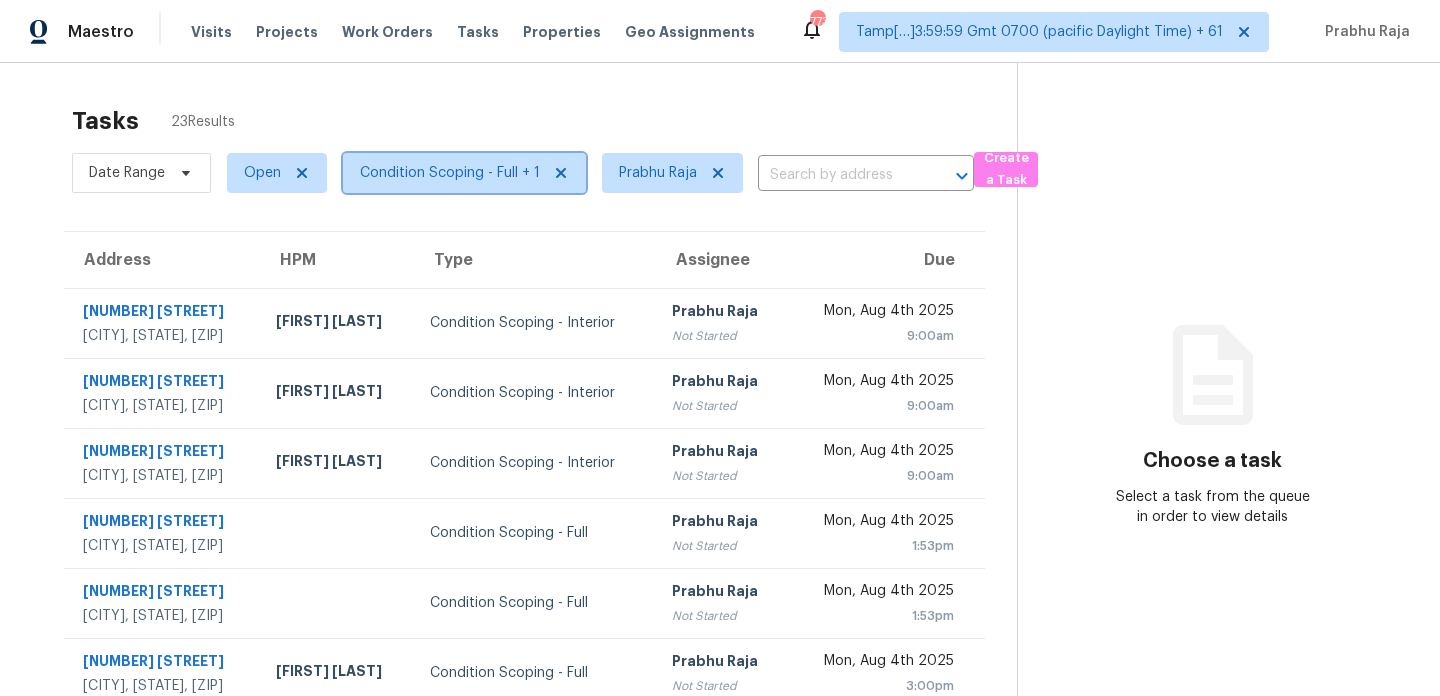 click on "Condition Scoping - Full + 1" at bounding box center [464, 173] 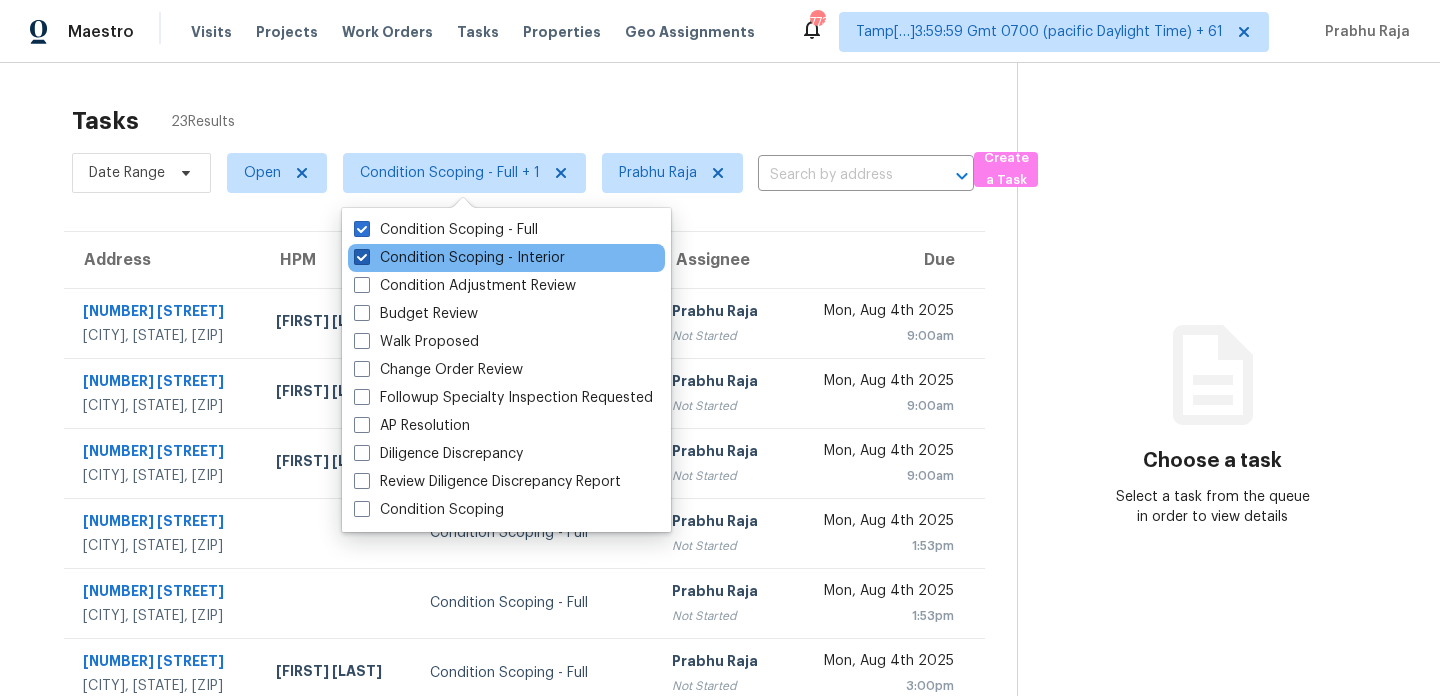 click on "Condition Scoping - Interior" at bounding box center [459, 258] 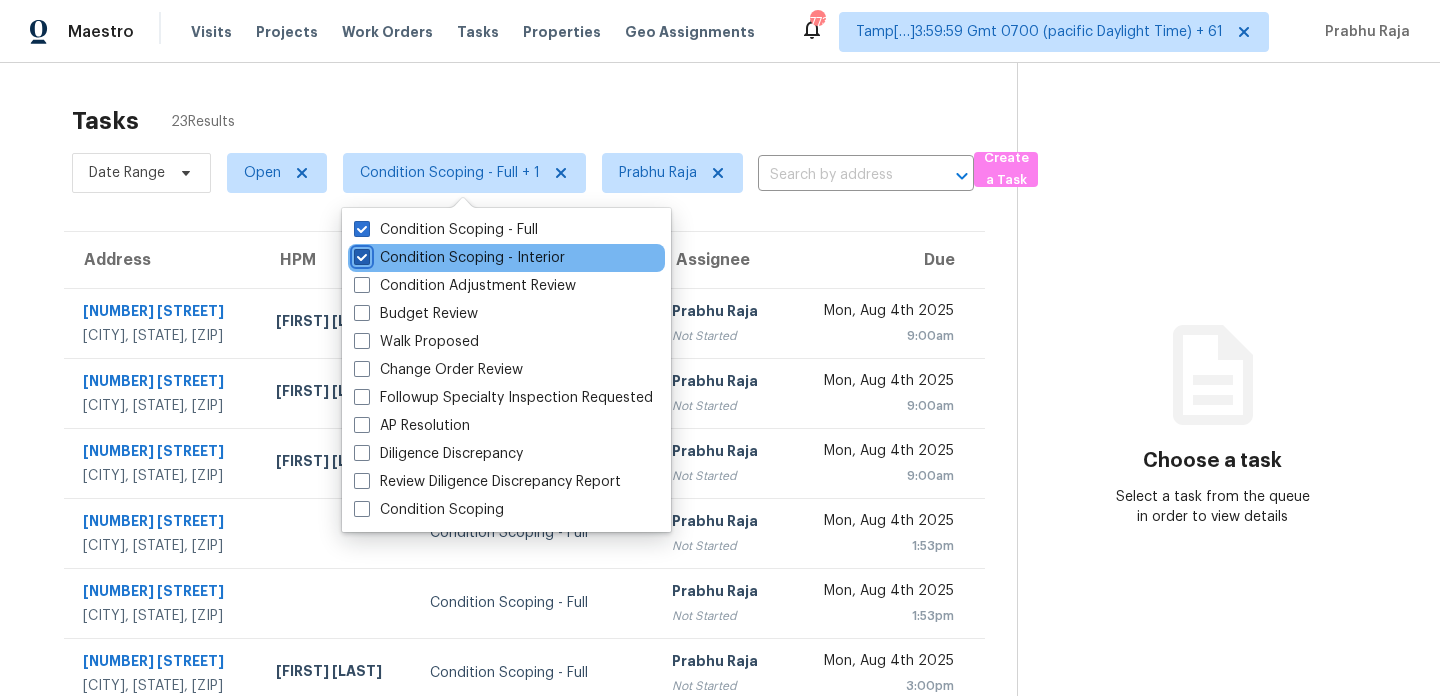 click on "Condition Scoping - Interior" at bounding box center [360, 254] 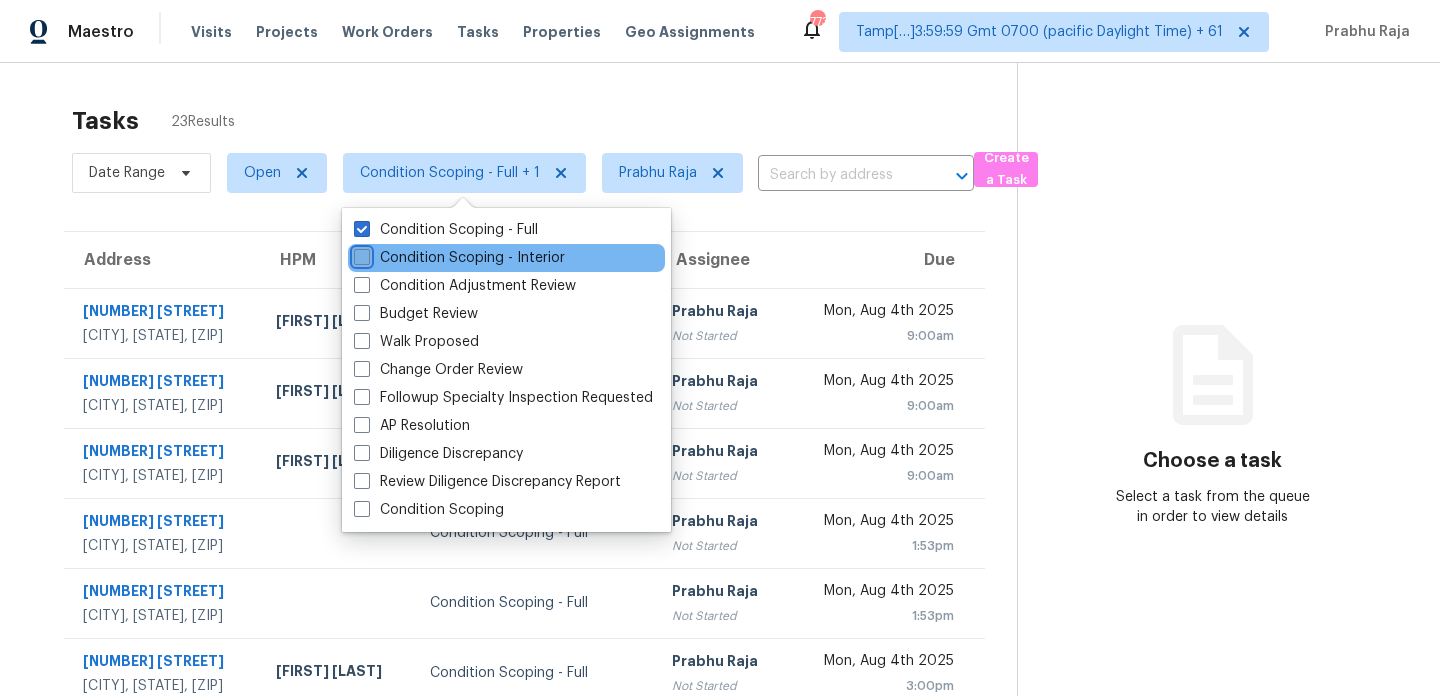 checkbox on "false" 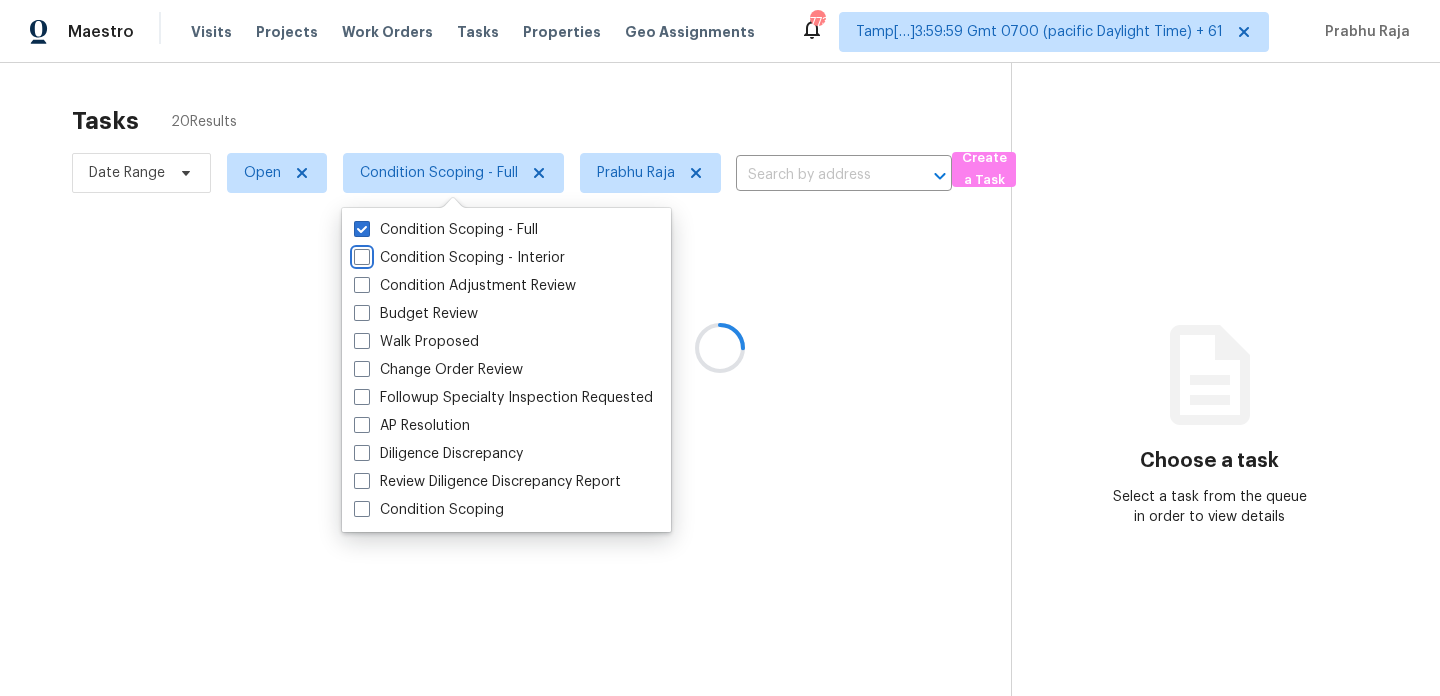 click at bounding box center [720, 348] 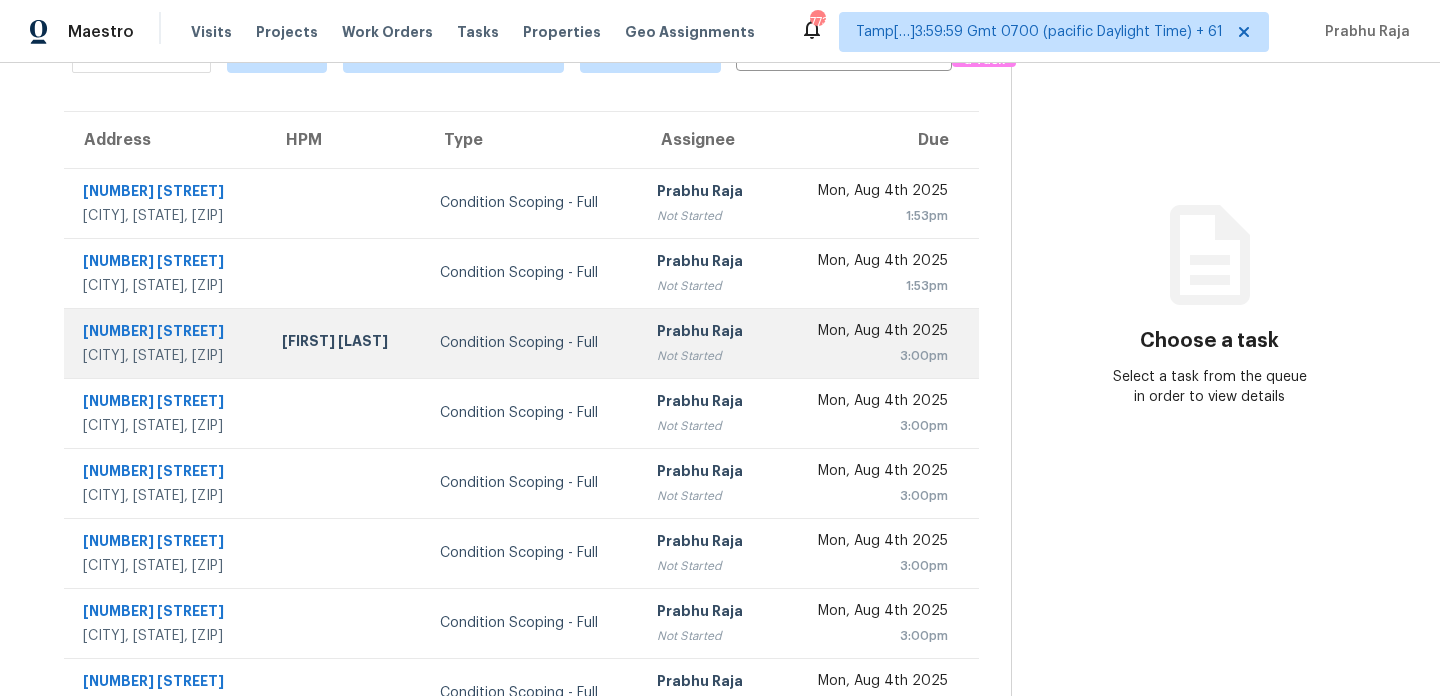 scroll, scrollTop: 0, scrollLeft: 0, axis: both 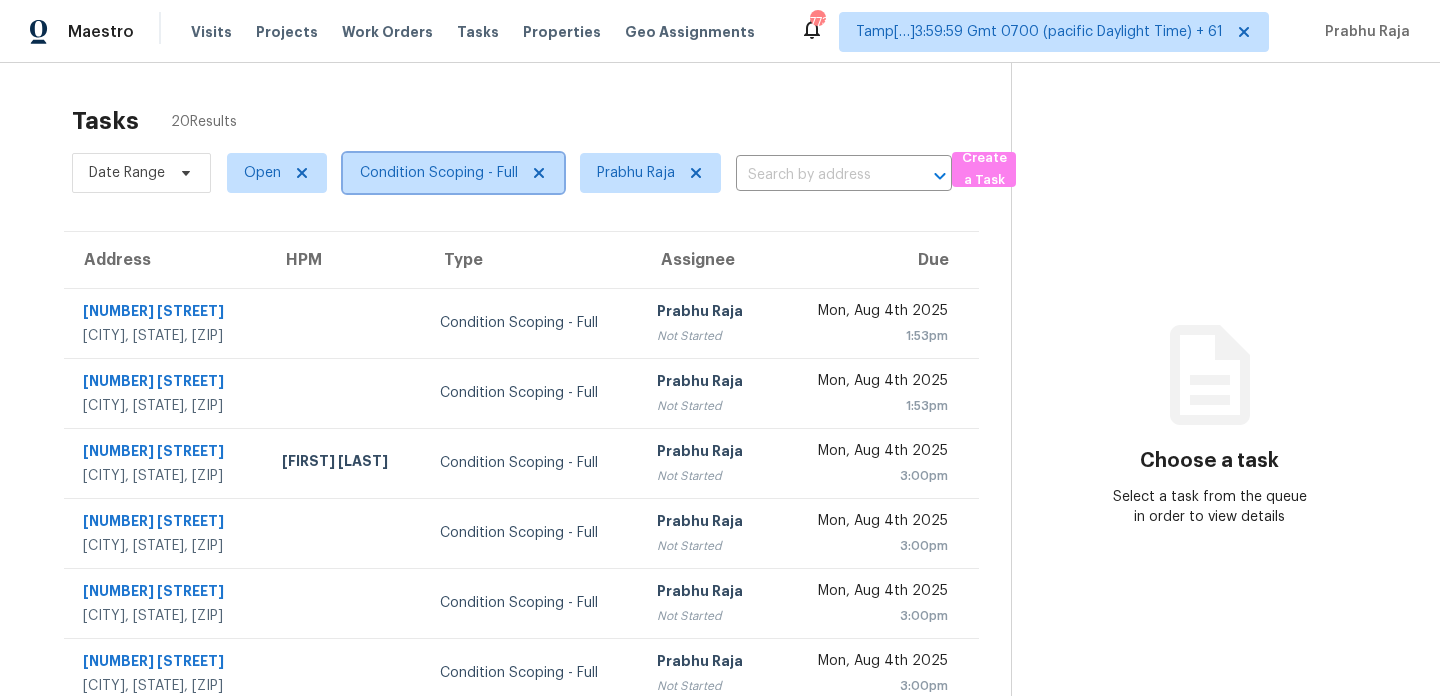 click on "Condition Scoping - Full" at bounding box center (439, 173) 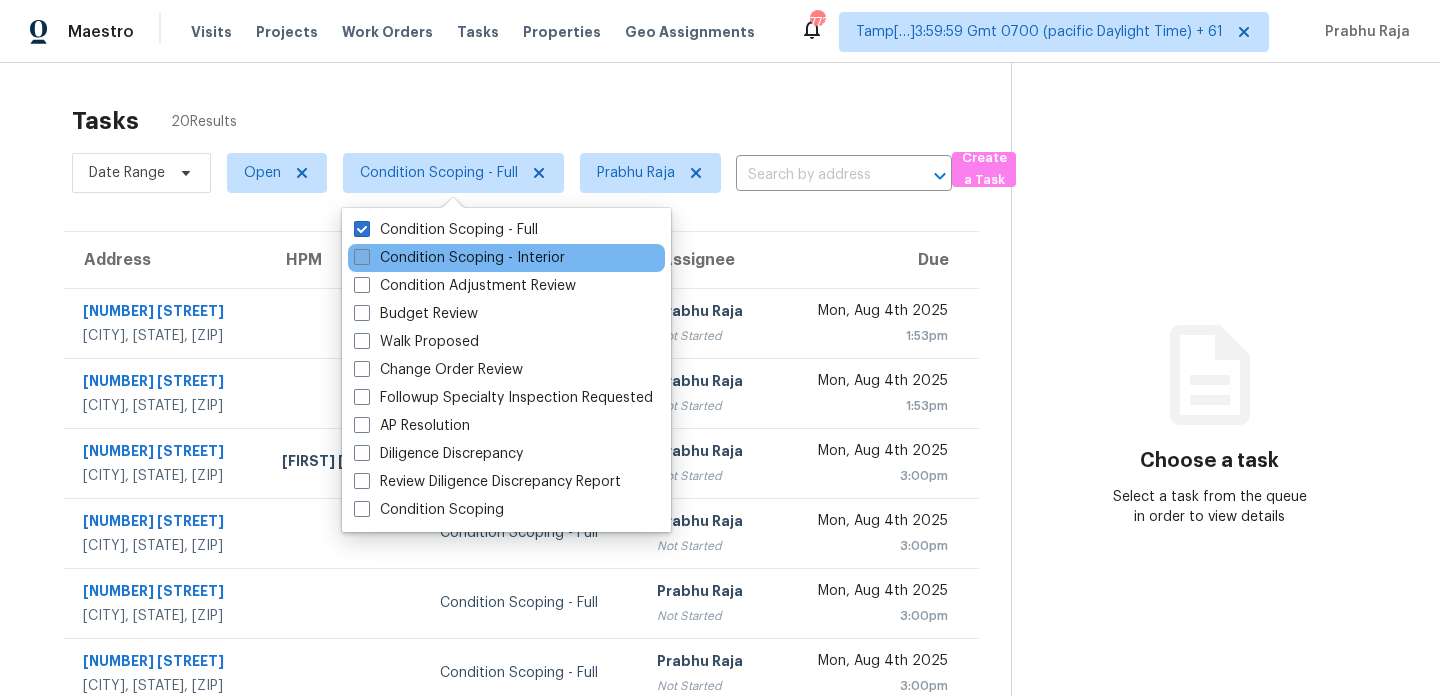click on "Condition Scoping - Interior" at bounding box center (459, 258) 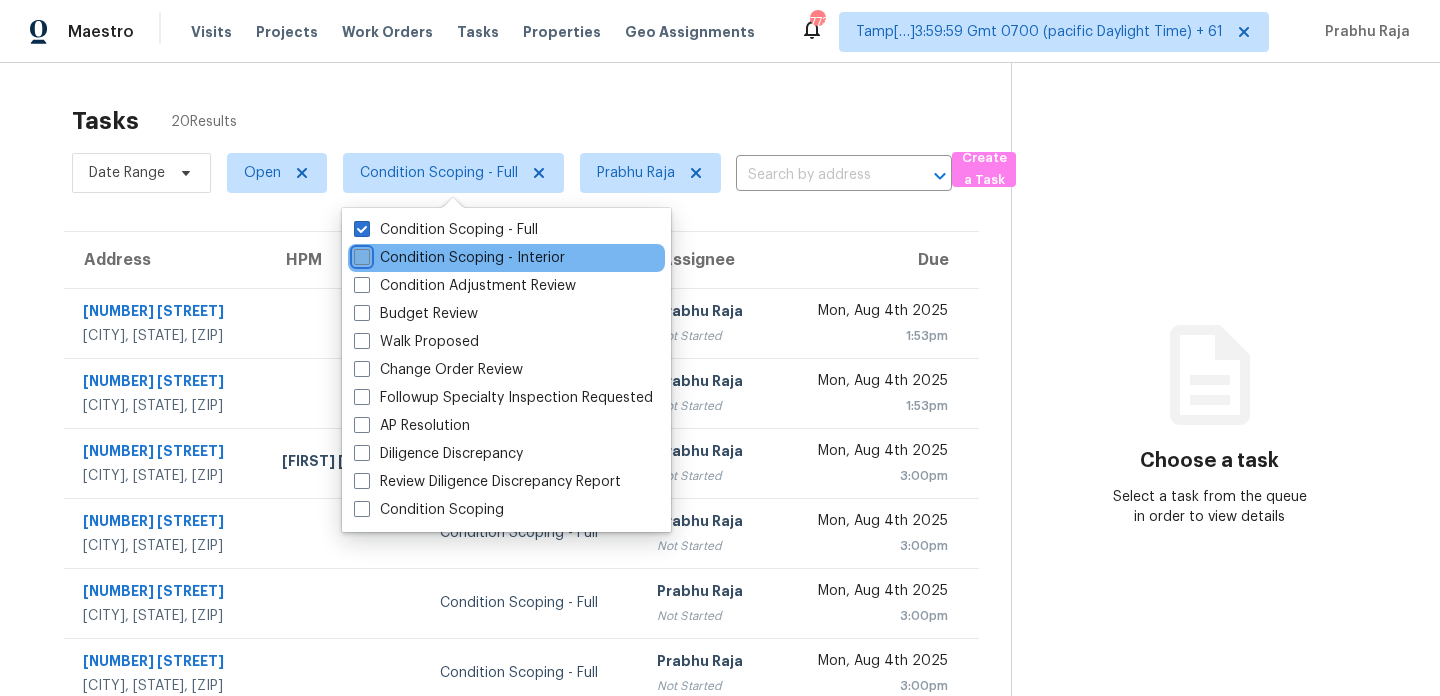 click on "Condition Scoping - Interior" at bounding box center [360, 254] 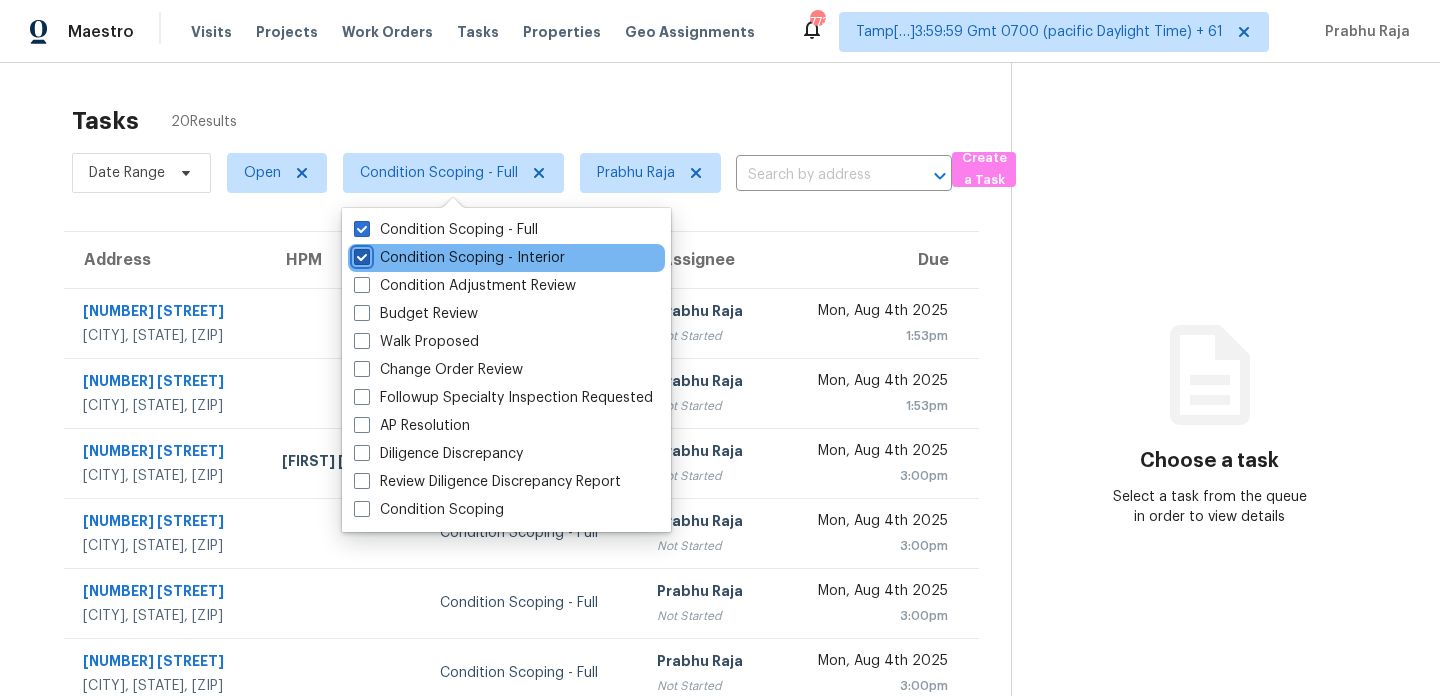 checkbox on "true" 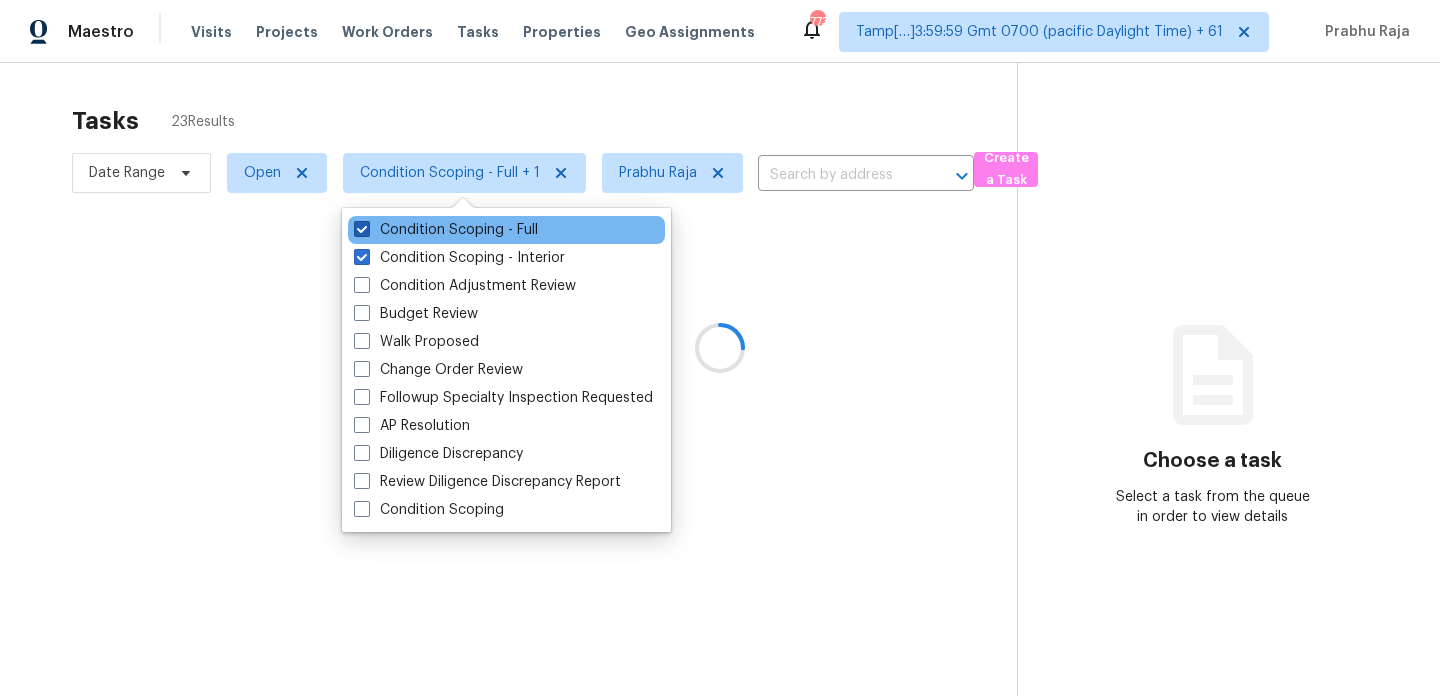 click on "Condition Scoping - Full" at bounding box center (446, 230) 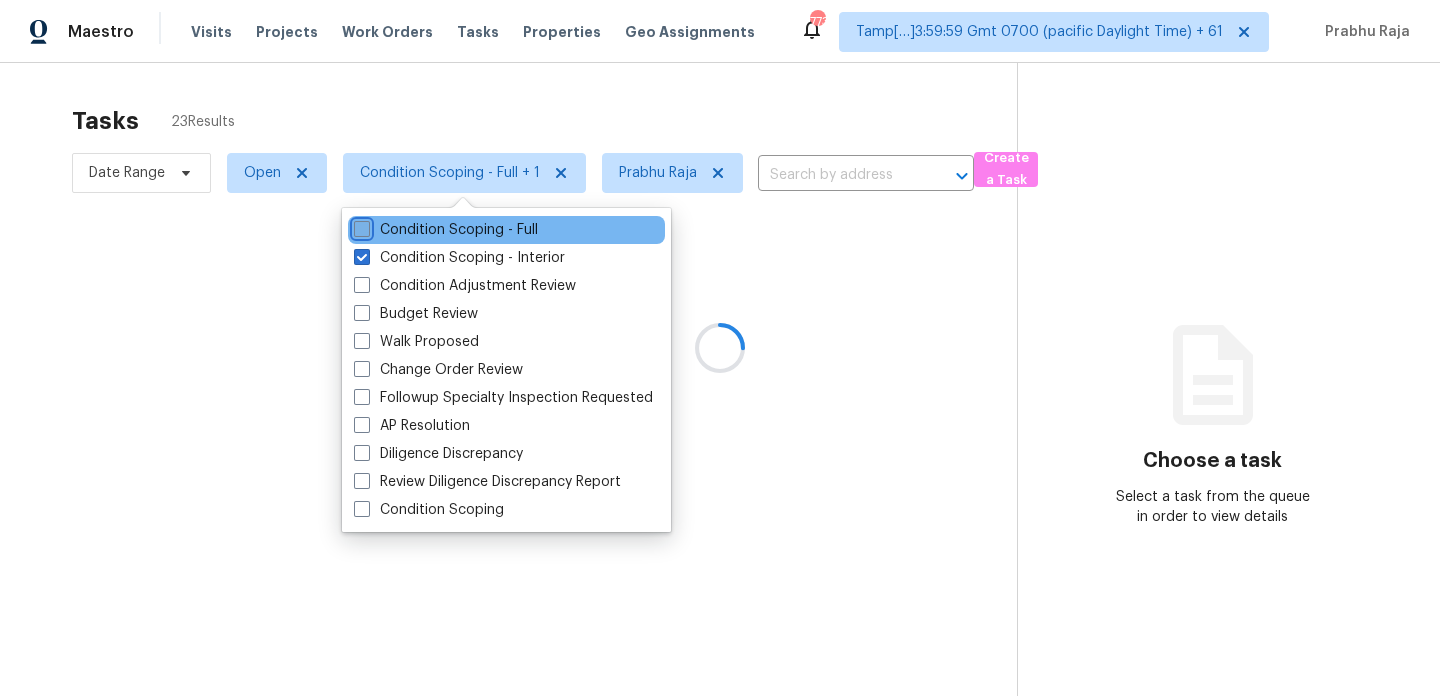 checkbox on "false" 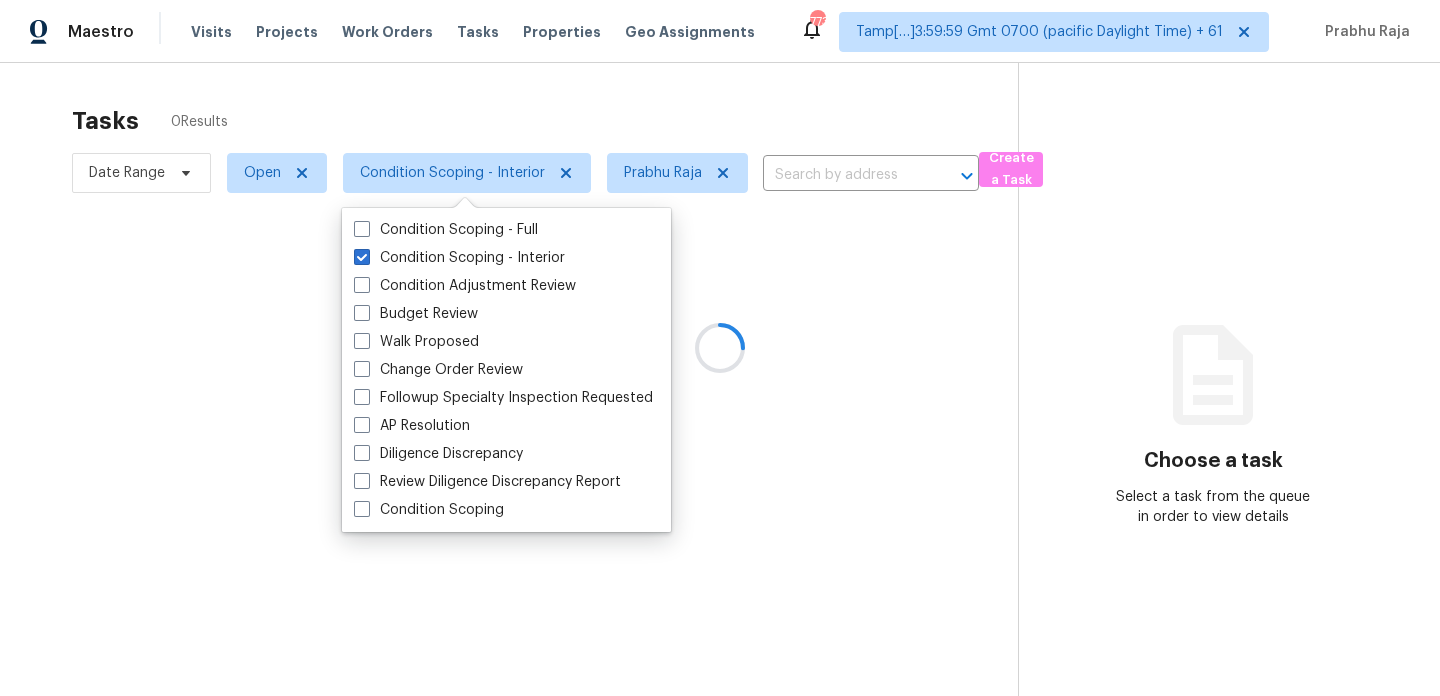 click at bounding box center [720, 348] 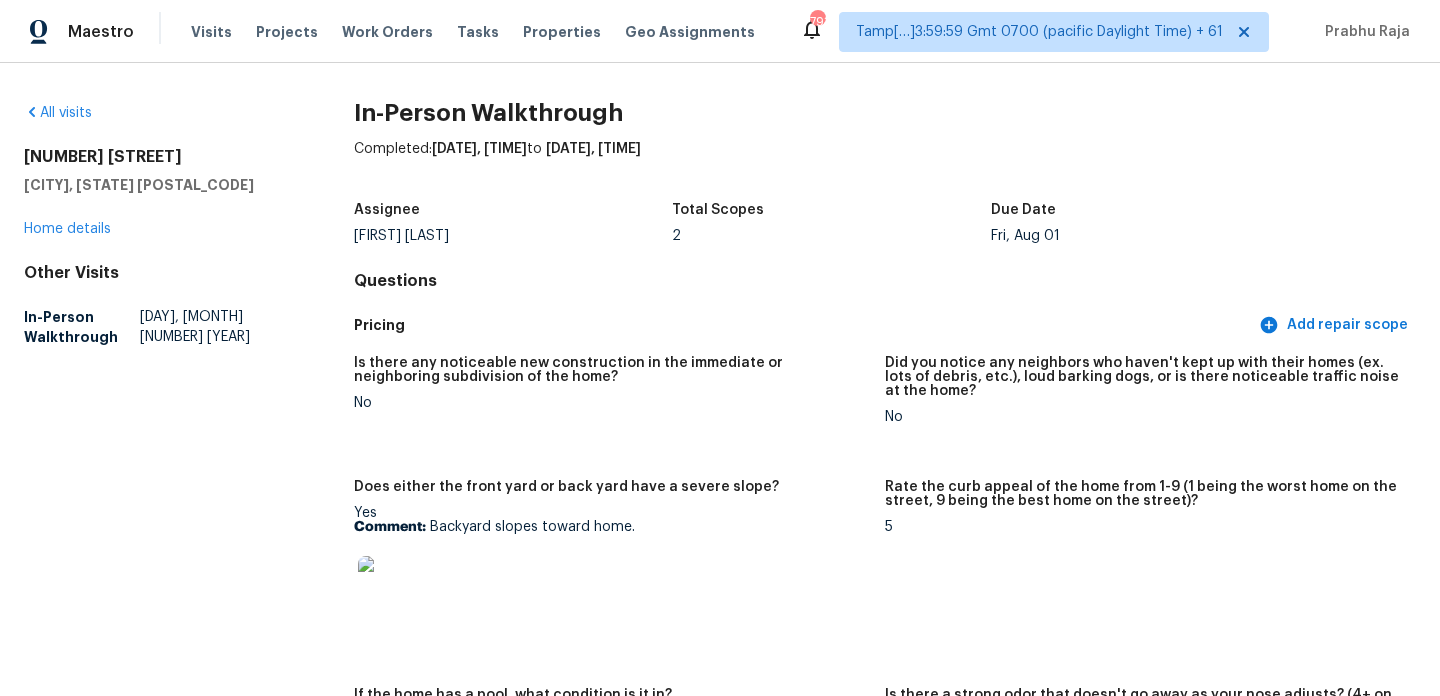 scroll, scrollTop: 0, scrollLeft: 0, axis: both 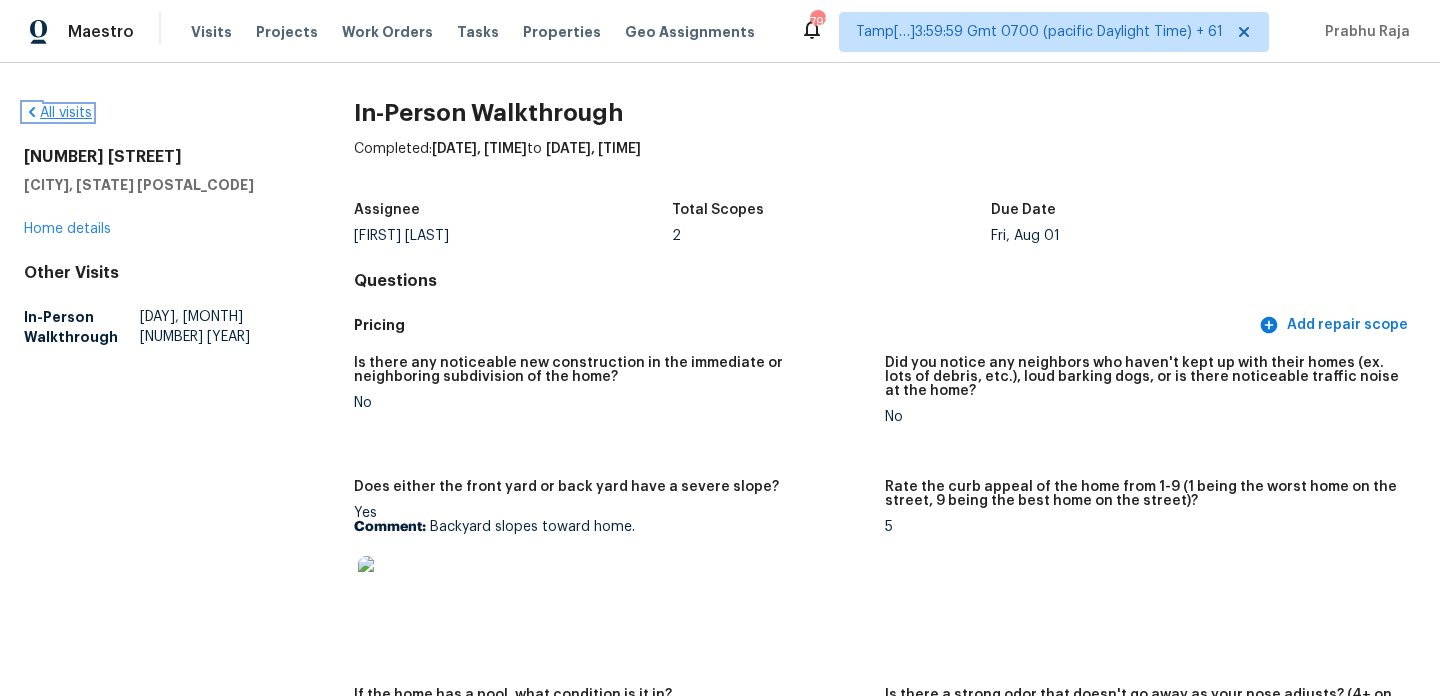 click on "All visits" at bounding box center (58, 113) 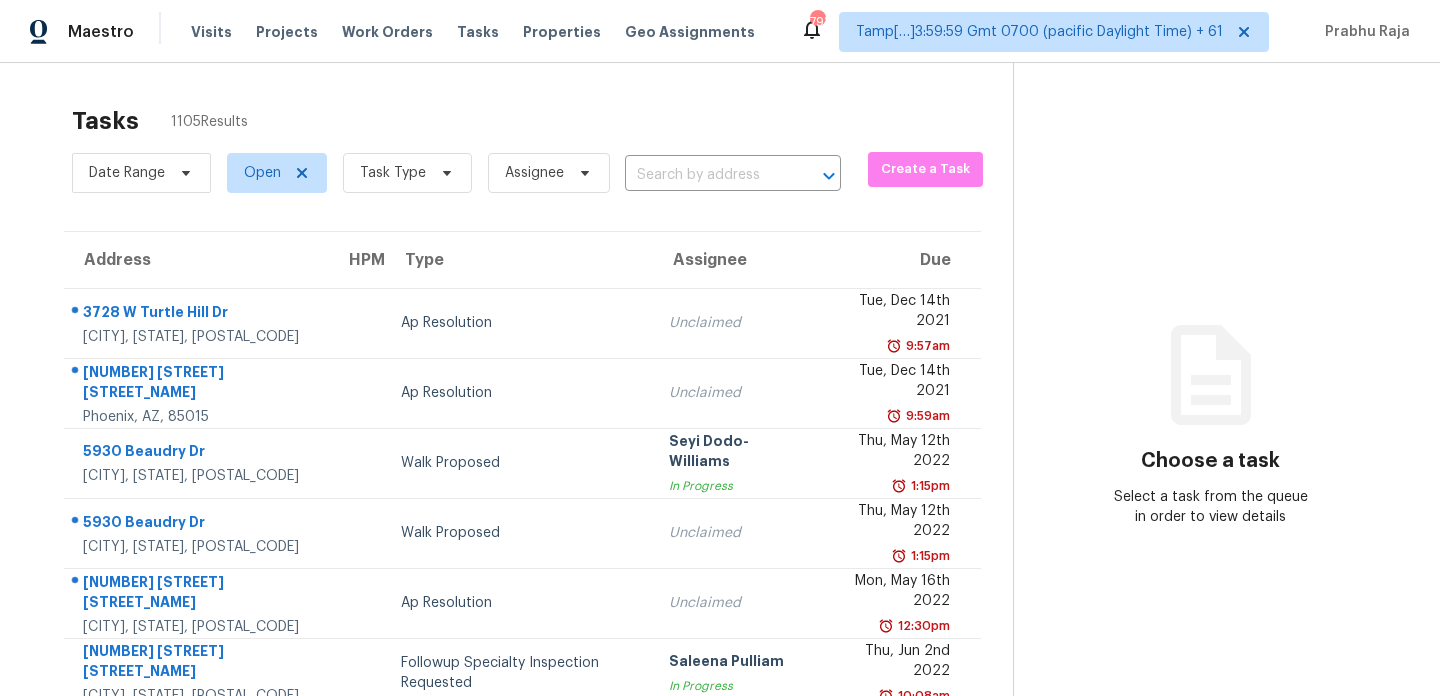 scroll, scrollTop: 0, scrollLeft: 0, axis: both 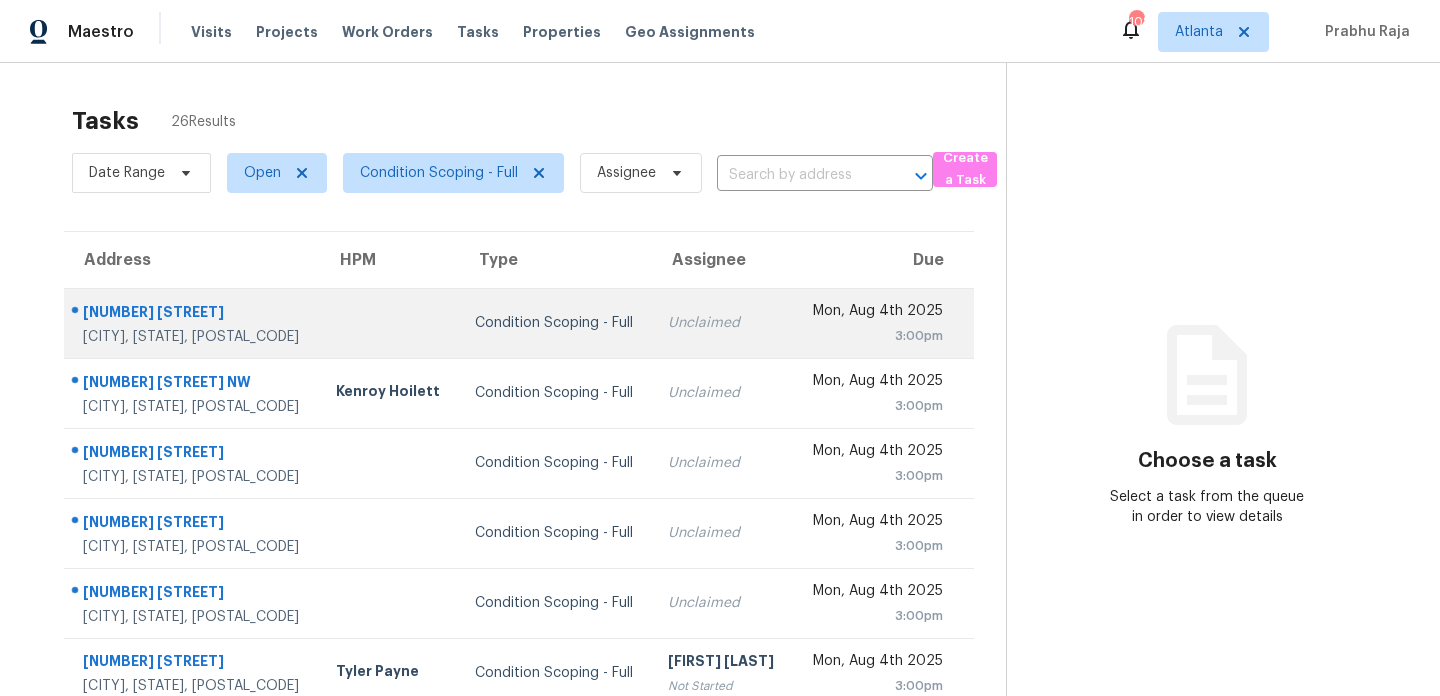 click on "Unclaimed" at bounding box center (722, 323) 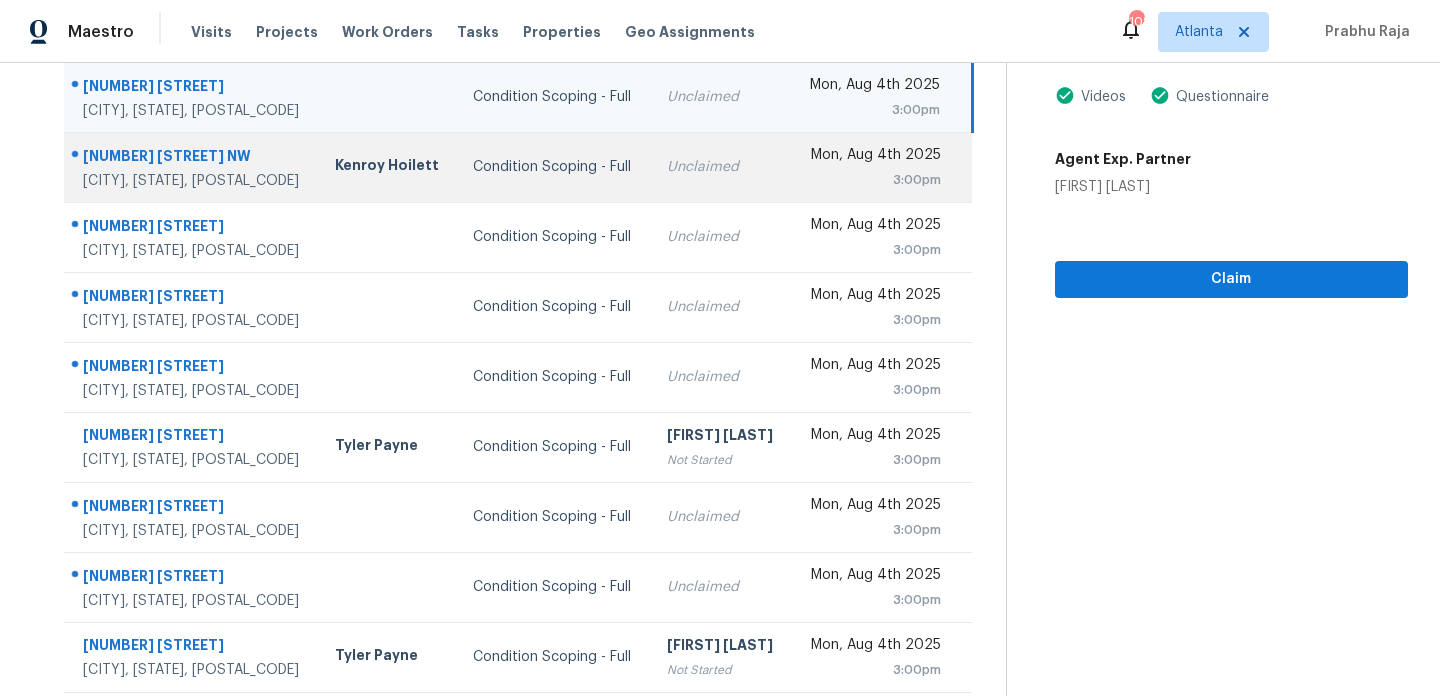 scroll, scrollTop: 227, scrollLeft: 0, axis: vertical 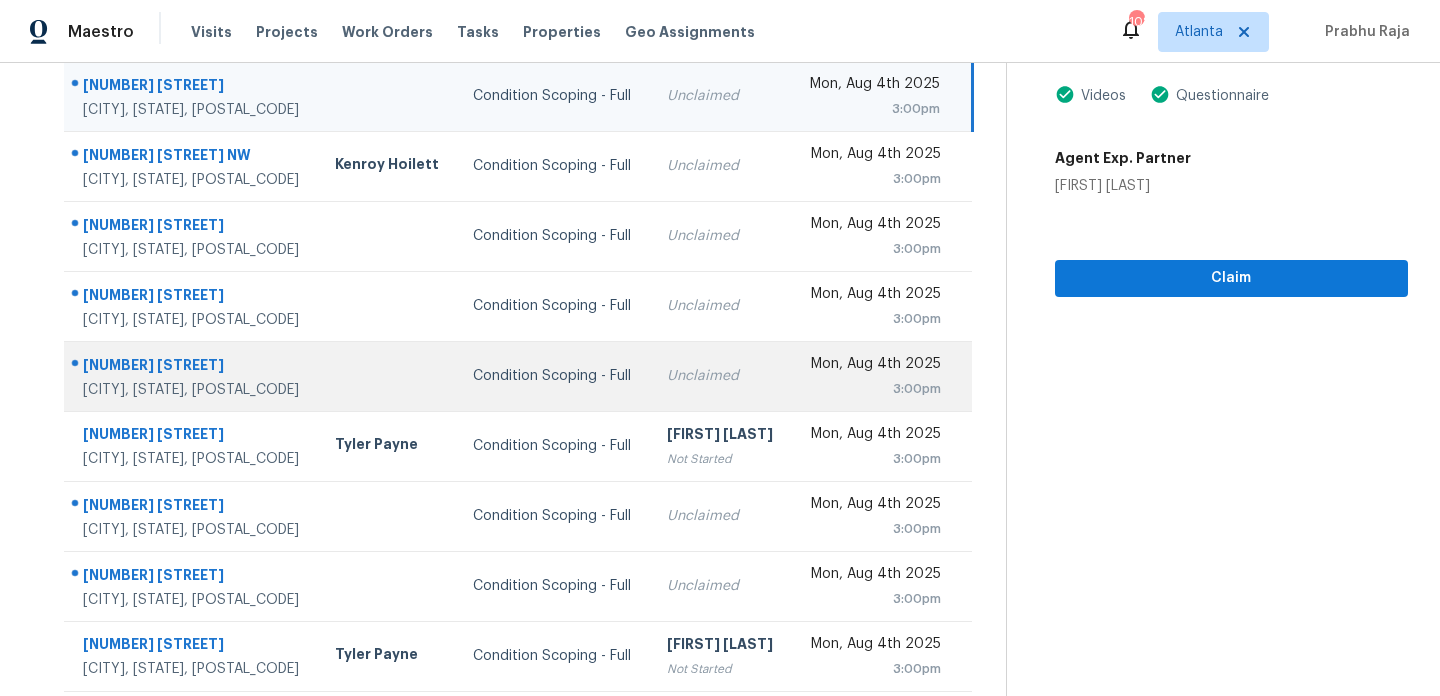 click on "Unclaimed" at bounding box center [721, 376] 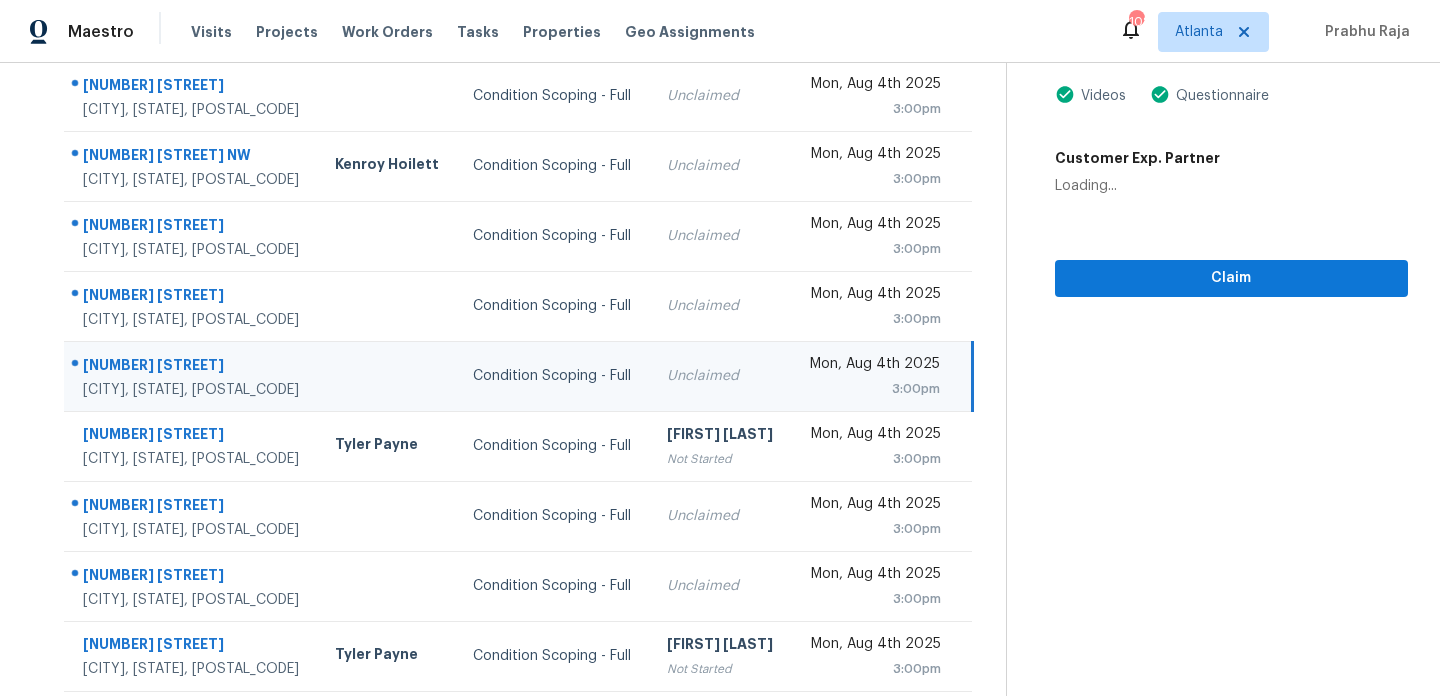 click on "Unclaimed" at bounding box center (721, 376) 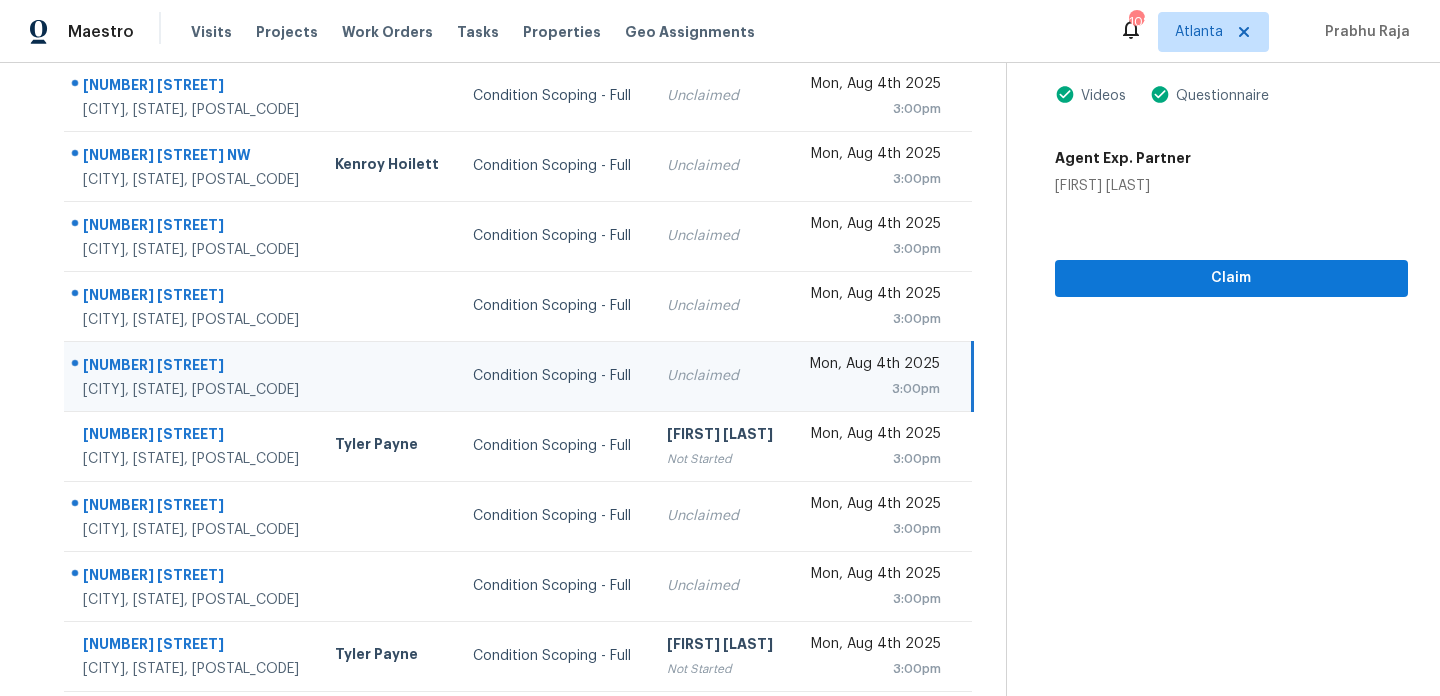 click on "3:00pm" at bounding box center (873, 389) 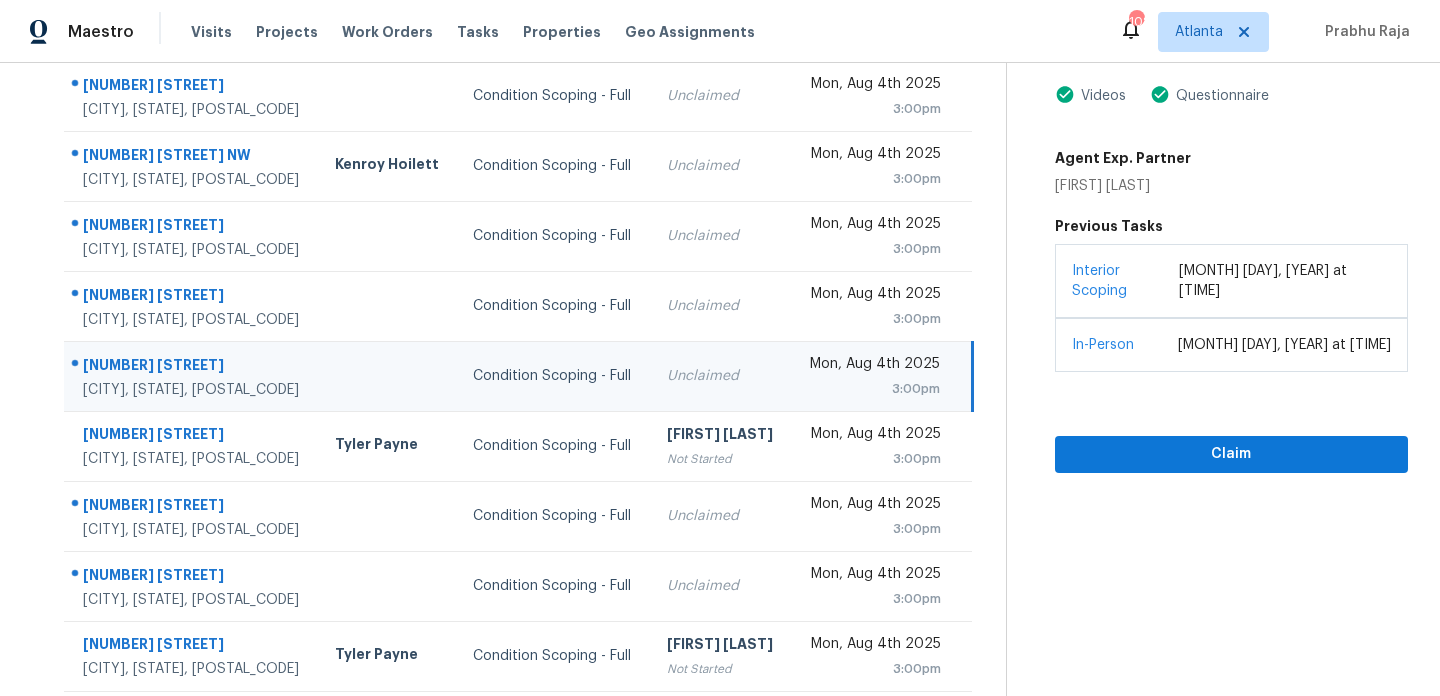 click on "3:00pm" at bounding box center (873, 389) 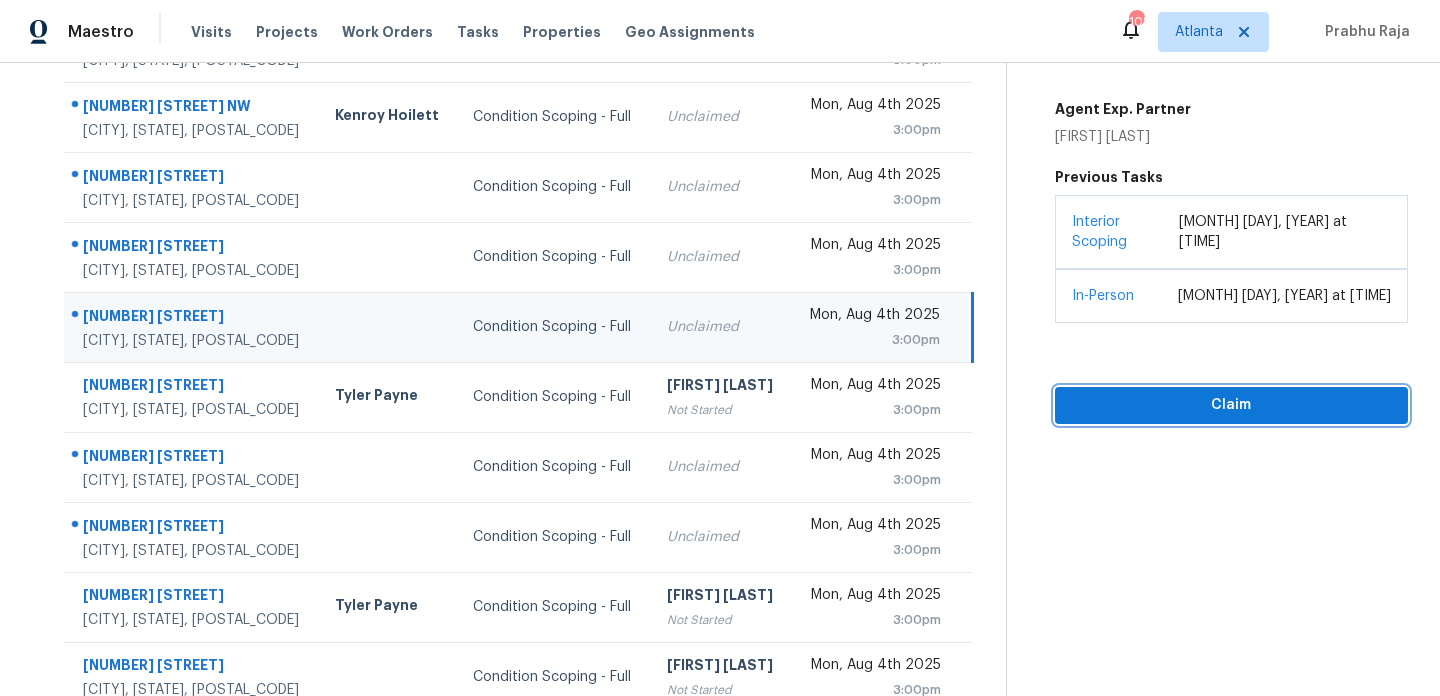 click on "Claim" at bounding box center [1231, 405] 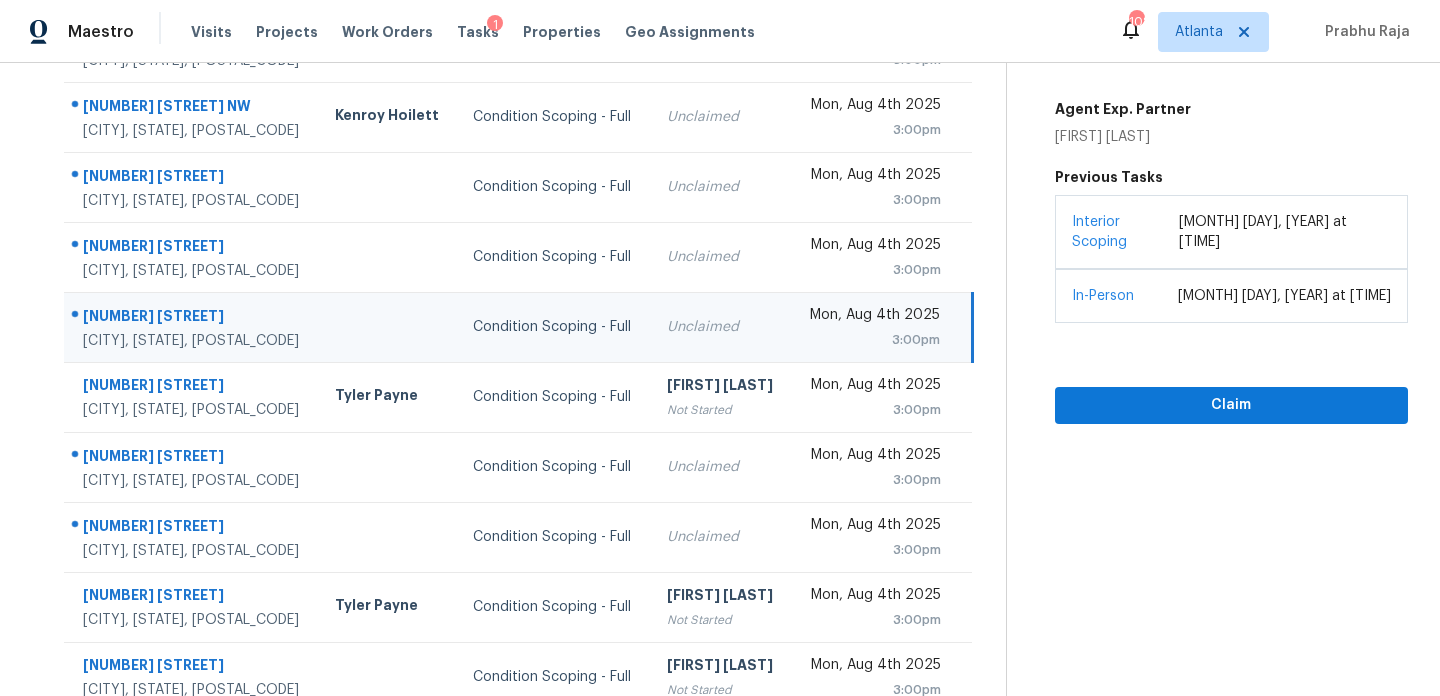 scroll, scrollTop: 345, scrollLeft: 0, axis: vertical 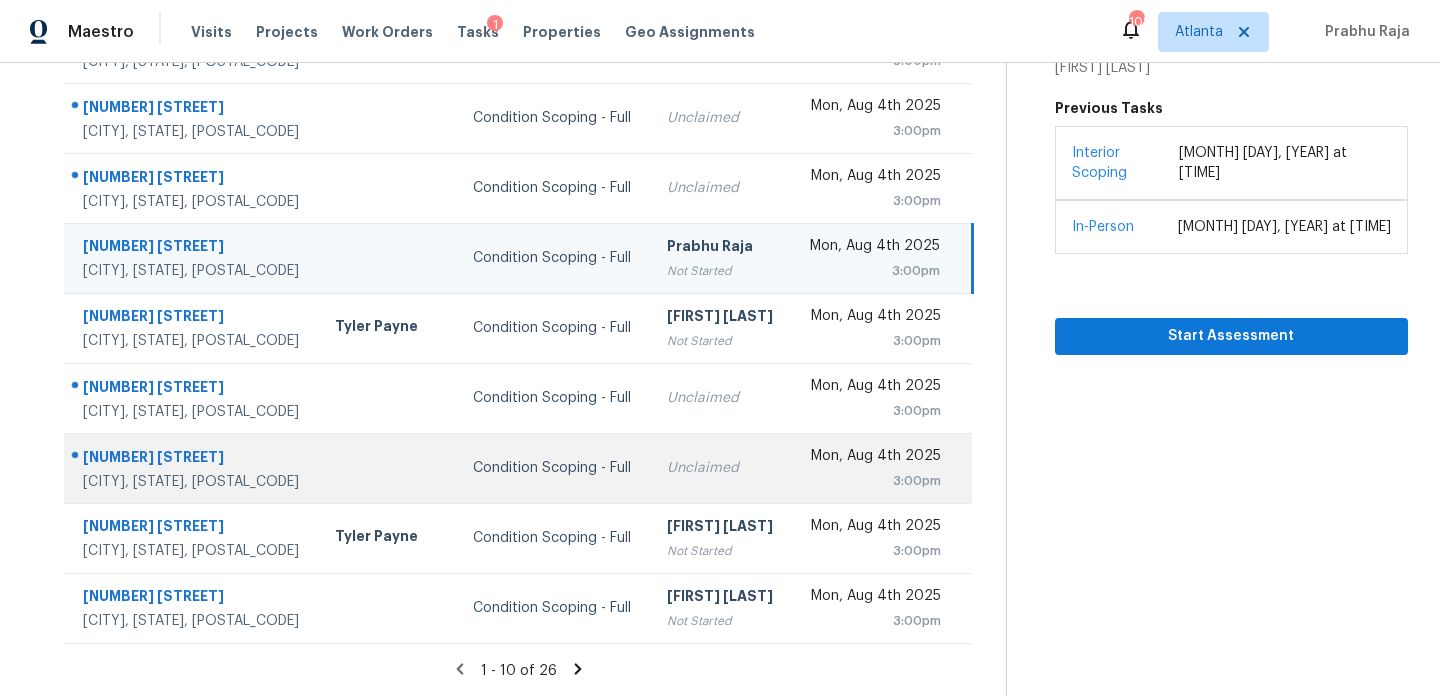 click on "Condition Scoping - Full" at bounding box center (553, 468) 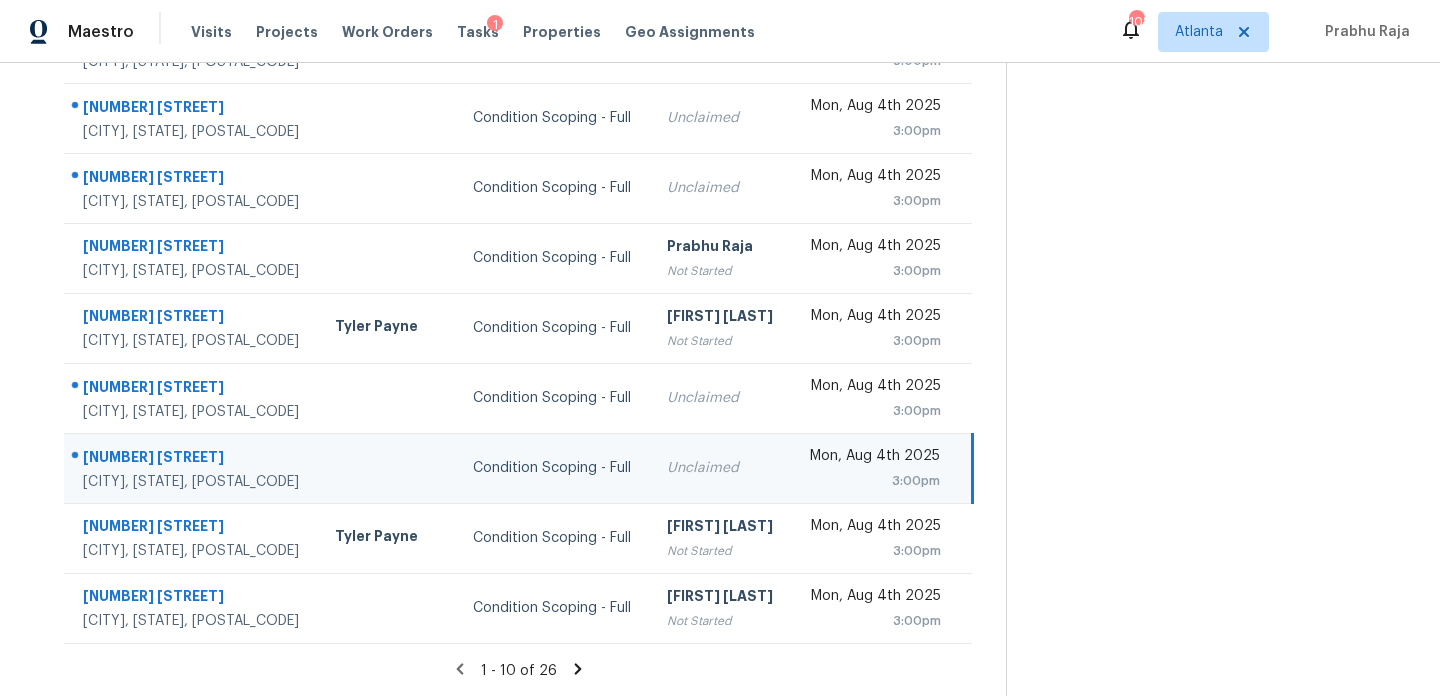 click on "Mon, Aug 4th 2025 3:00pm" at bounding box center (881, 468) 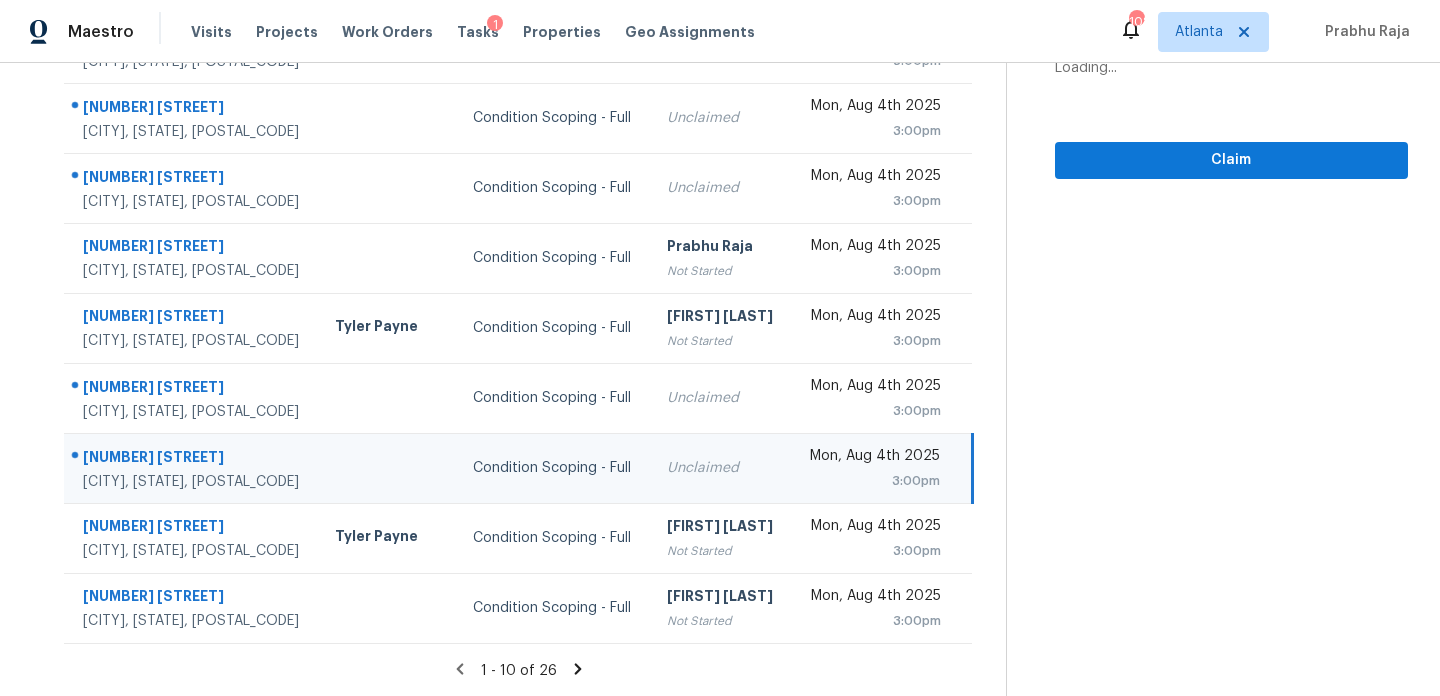 click on "Mon, Aug 4th 2025" at bounding box center [873, 458] 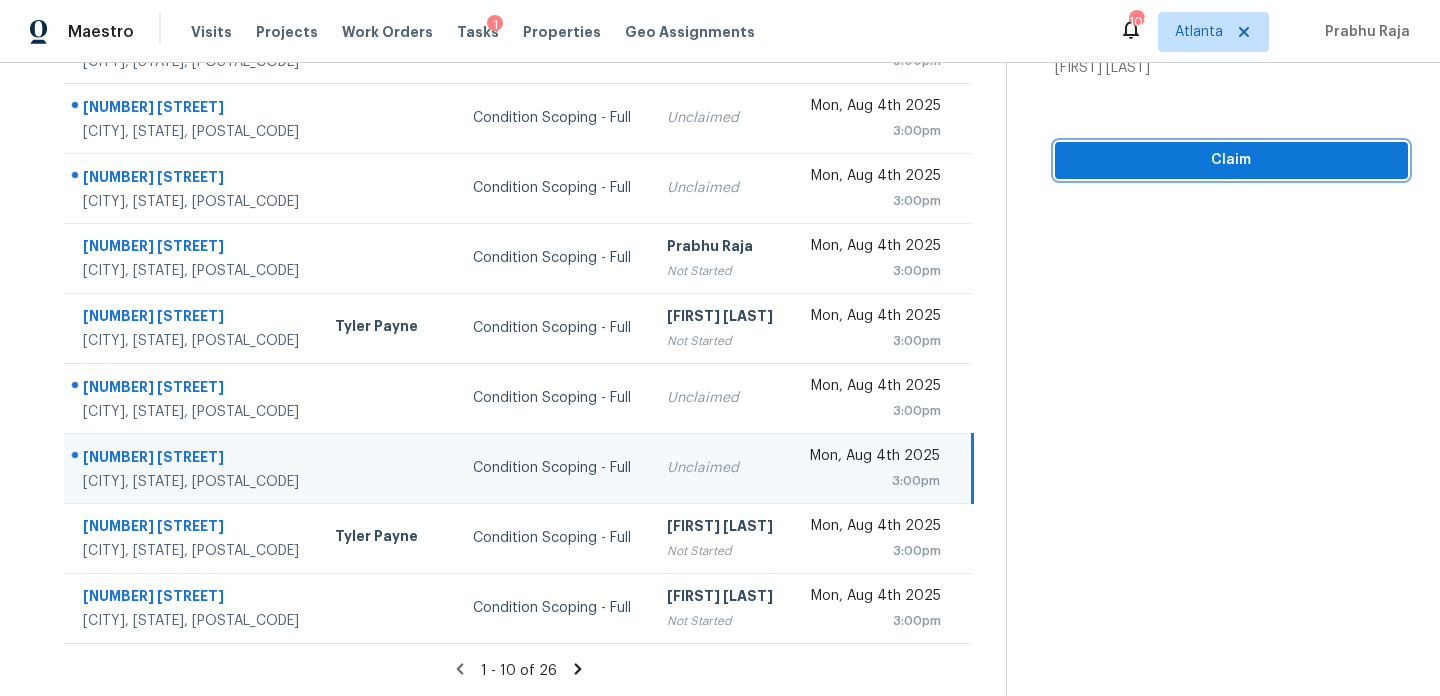 click on "Claim" at bounding box center (1231, 160) 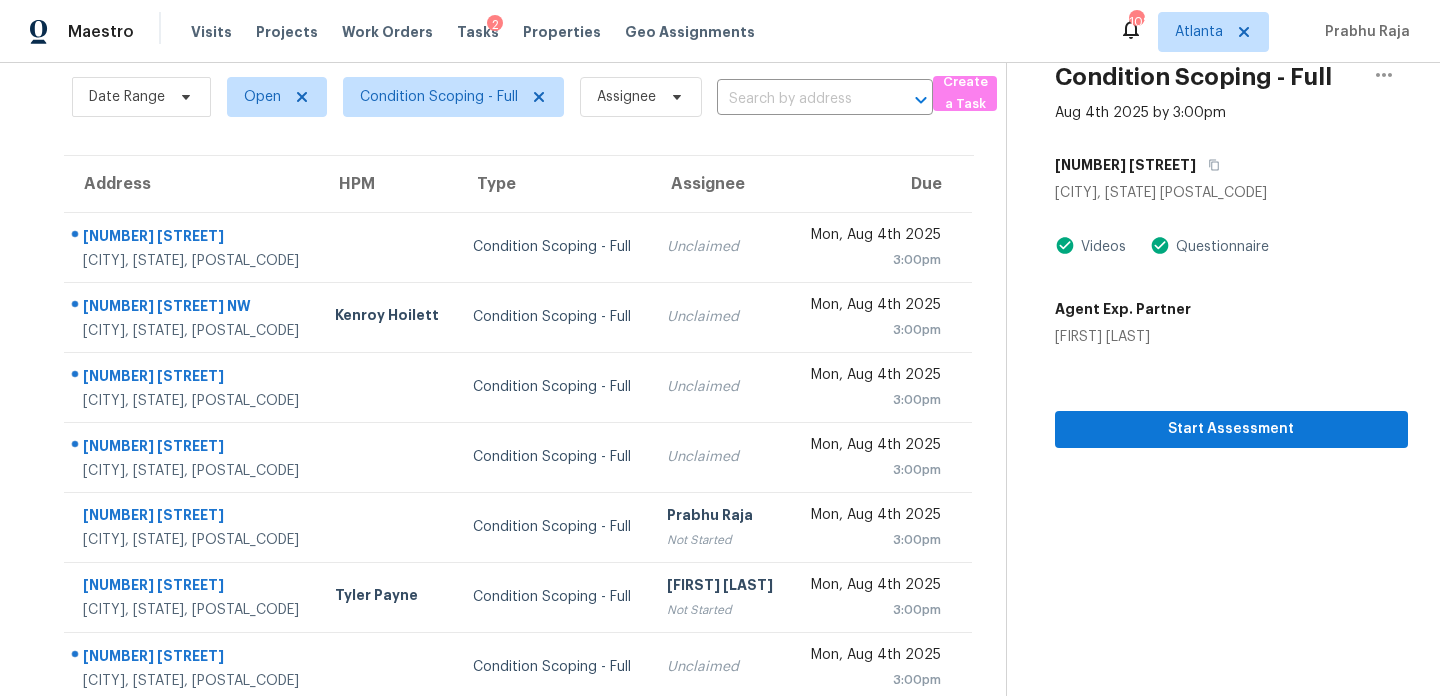 scroll, scrollTop: 345, scrollLeft: 0, axis: vertical 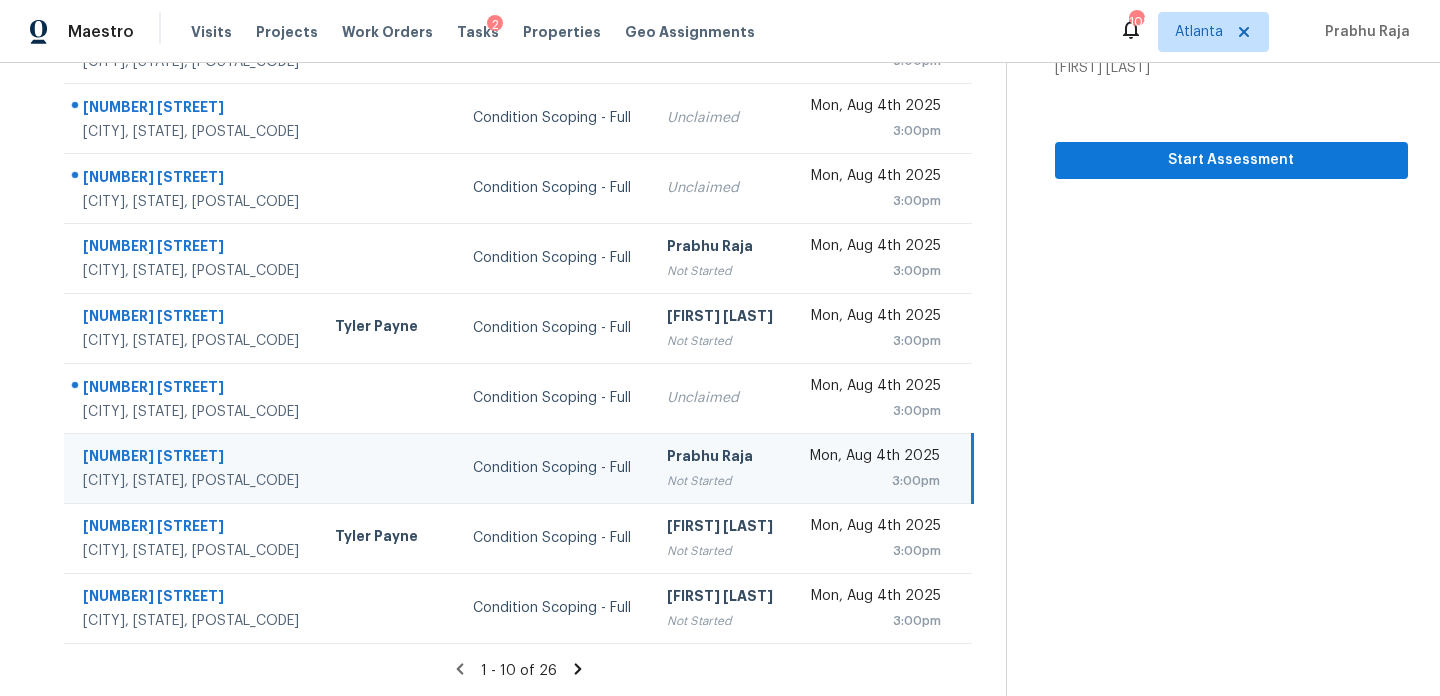 click 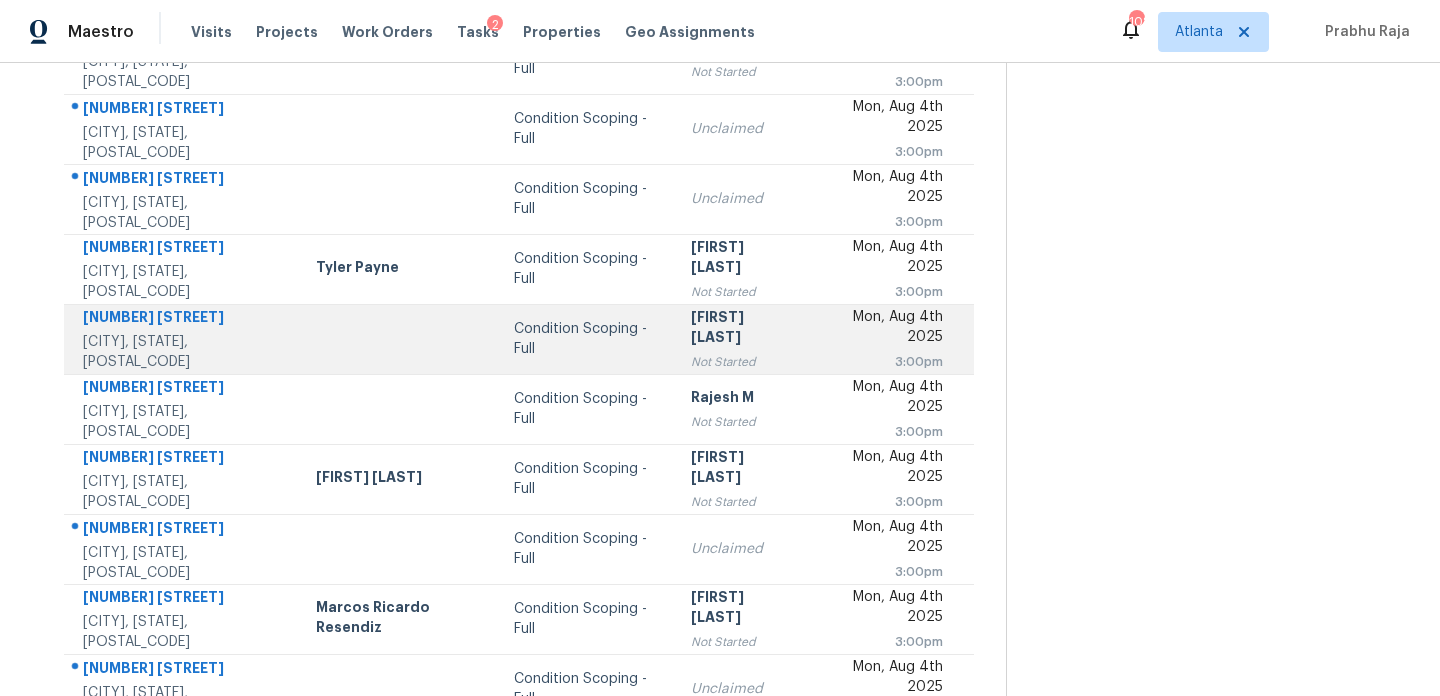 scroll, scrollTop: 253, scrollLeft: 0, axis: vertical 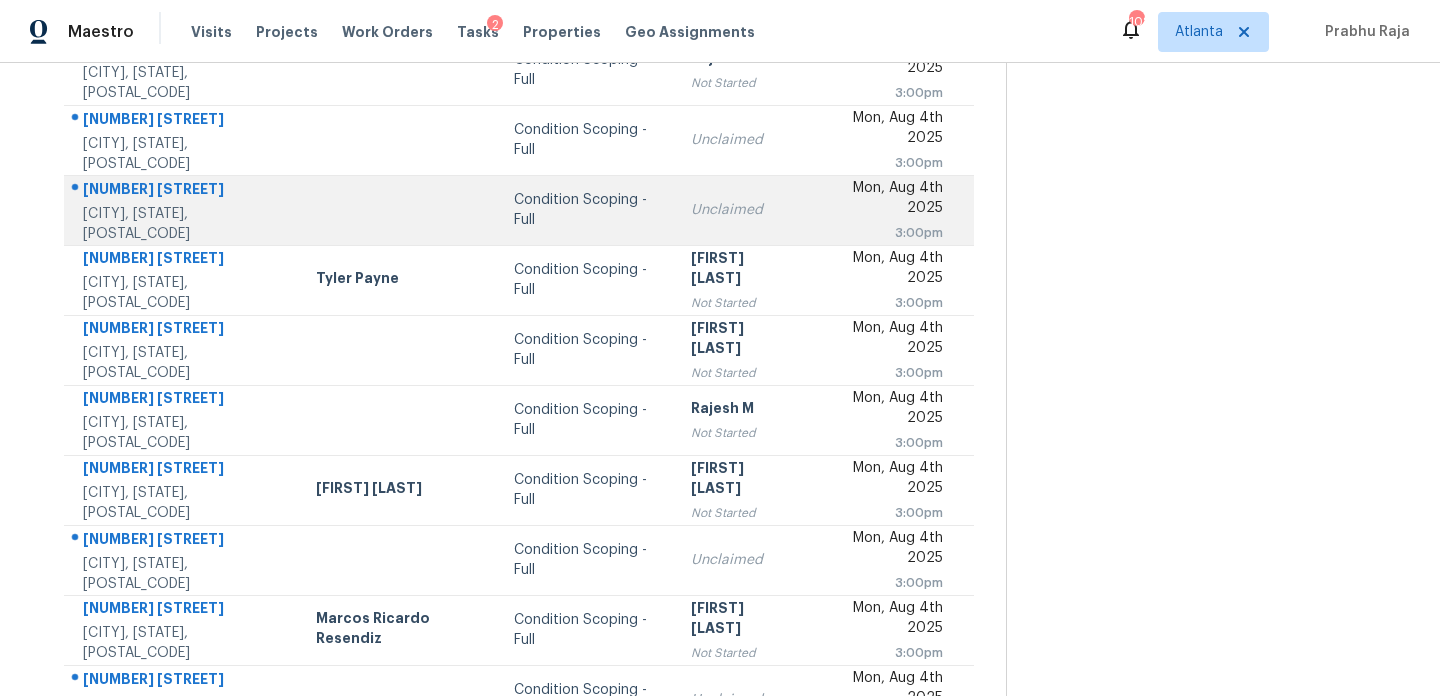click on "Unclaimed" at bounding box center (741, 210) 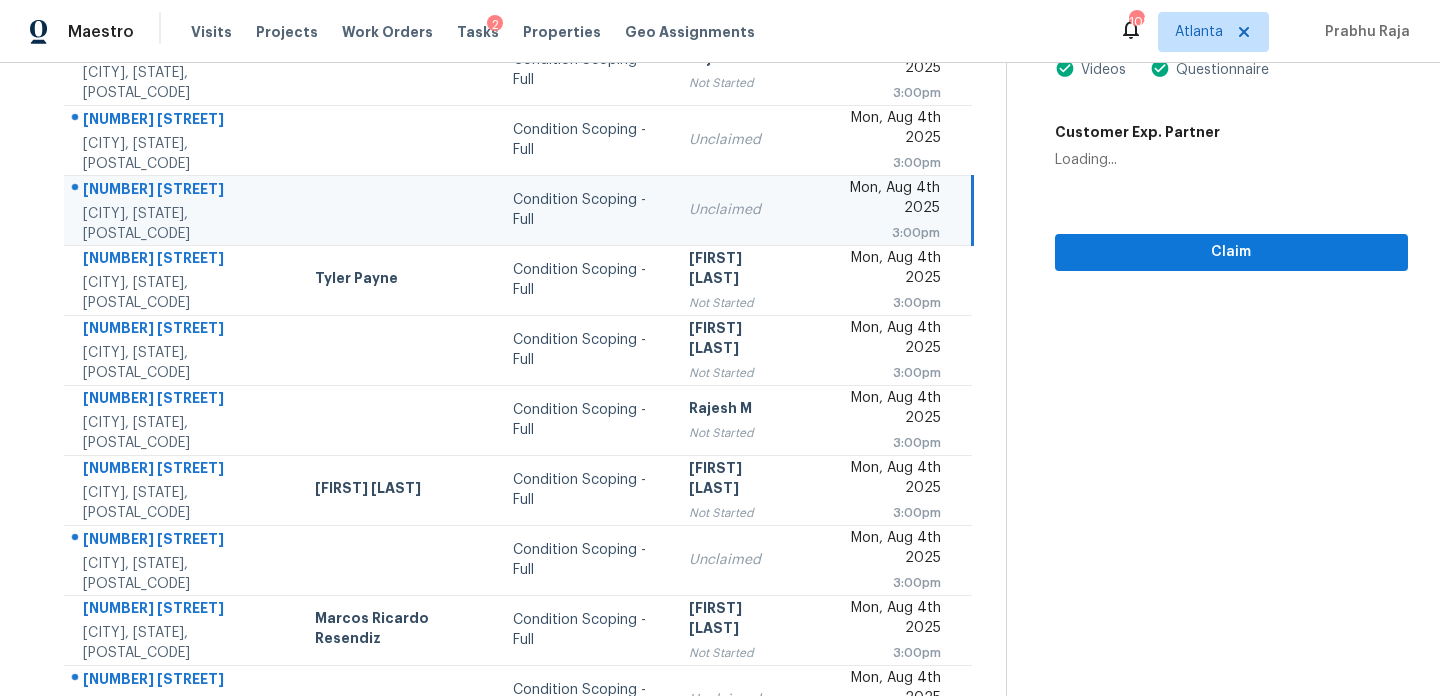 click on "3:00pm" at bounding box center [881, 233] 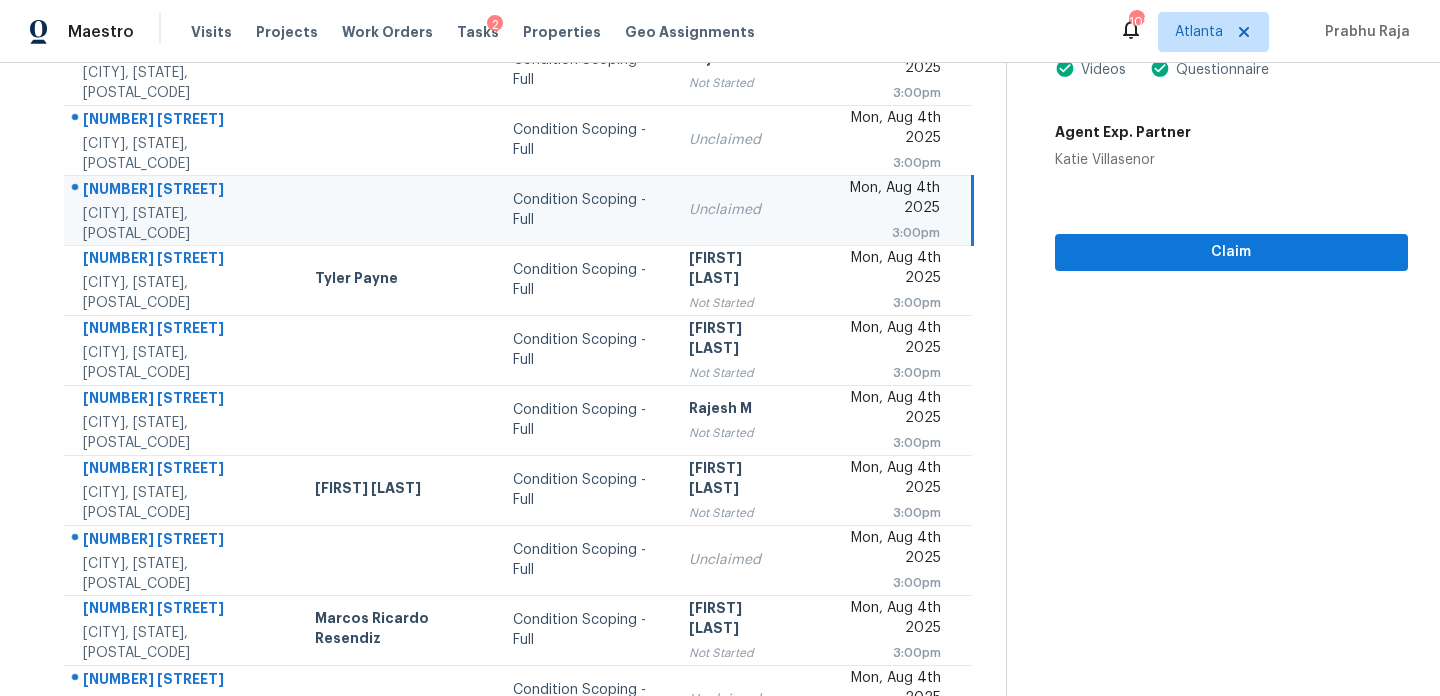 click on "3:00pm" at bounding box center [881, 233] 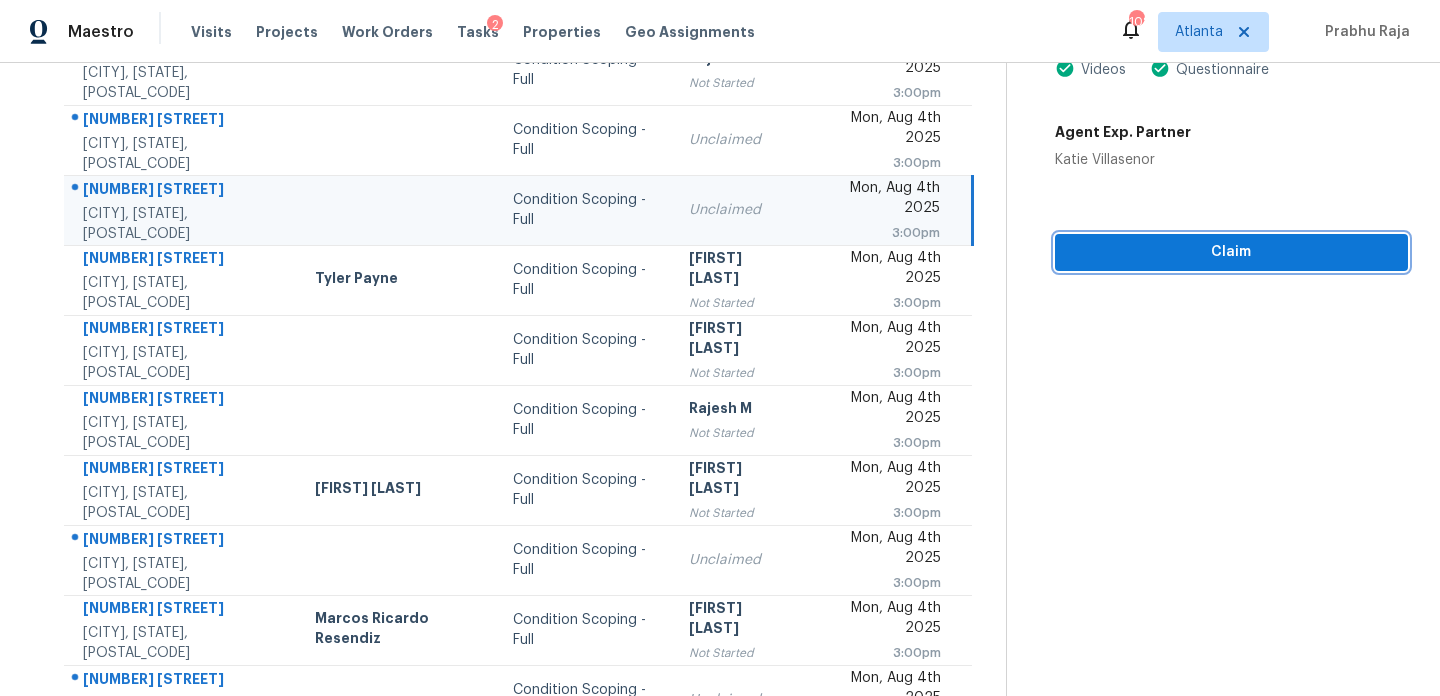 click on "Claim" at bounding box center [1231, 252] 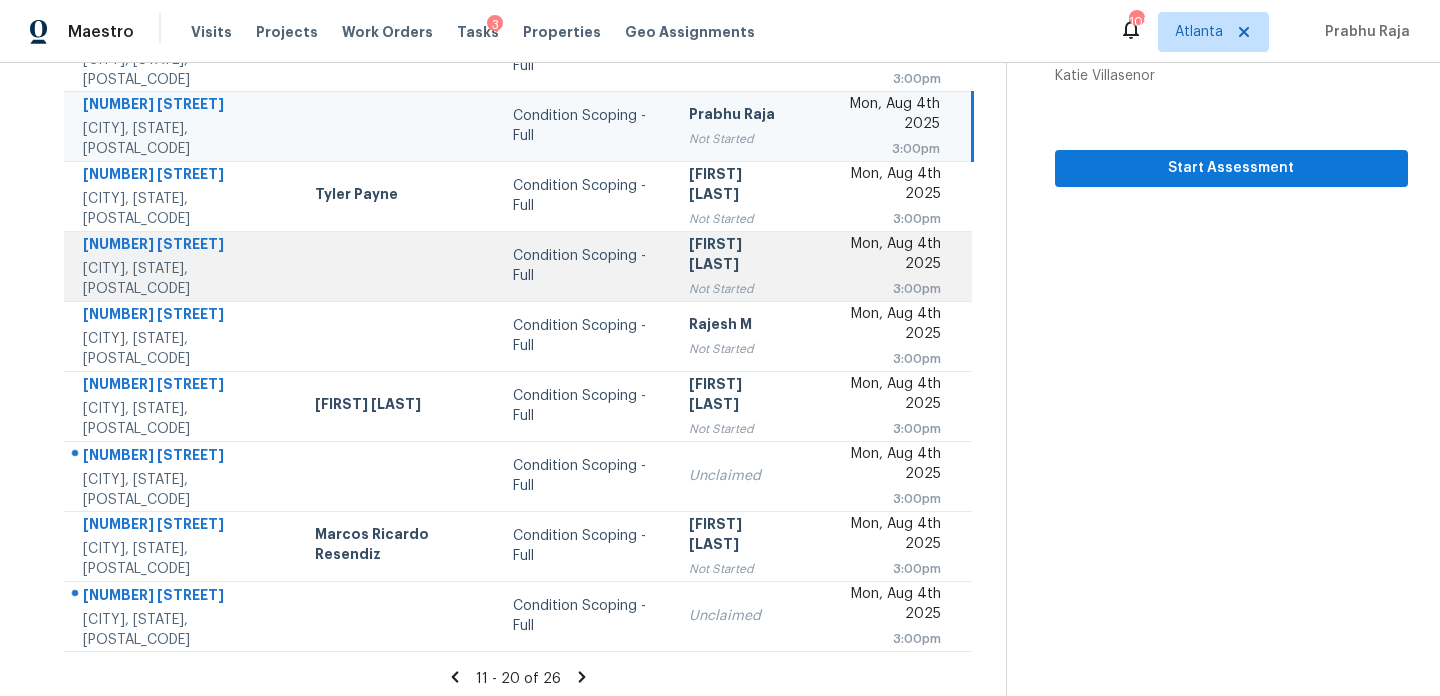 scroll, scrollTop: 345, scrollLeft: 0, axis: vertical 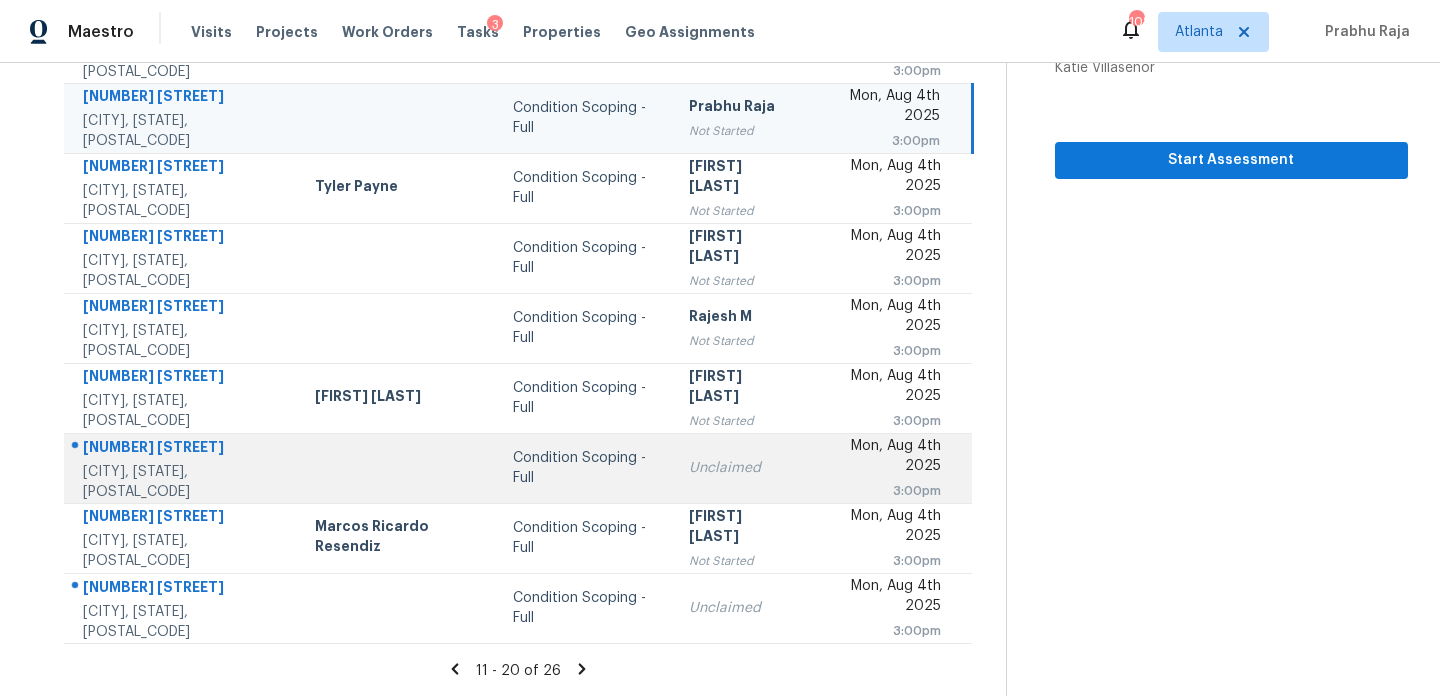 click on "Unclaimed" at bounding box center (739, 468) 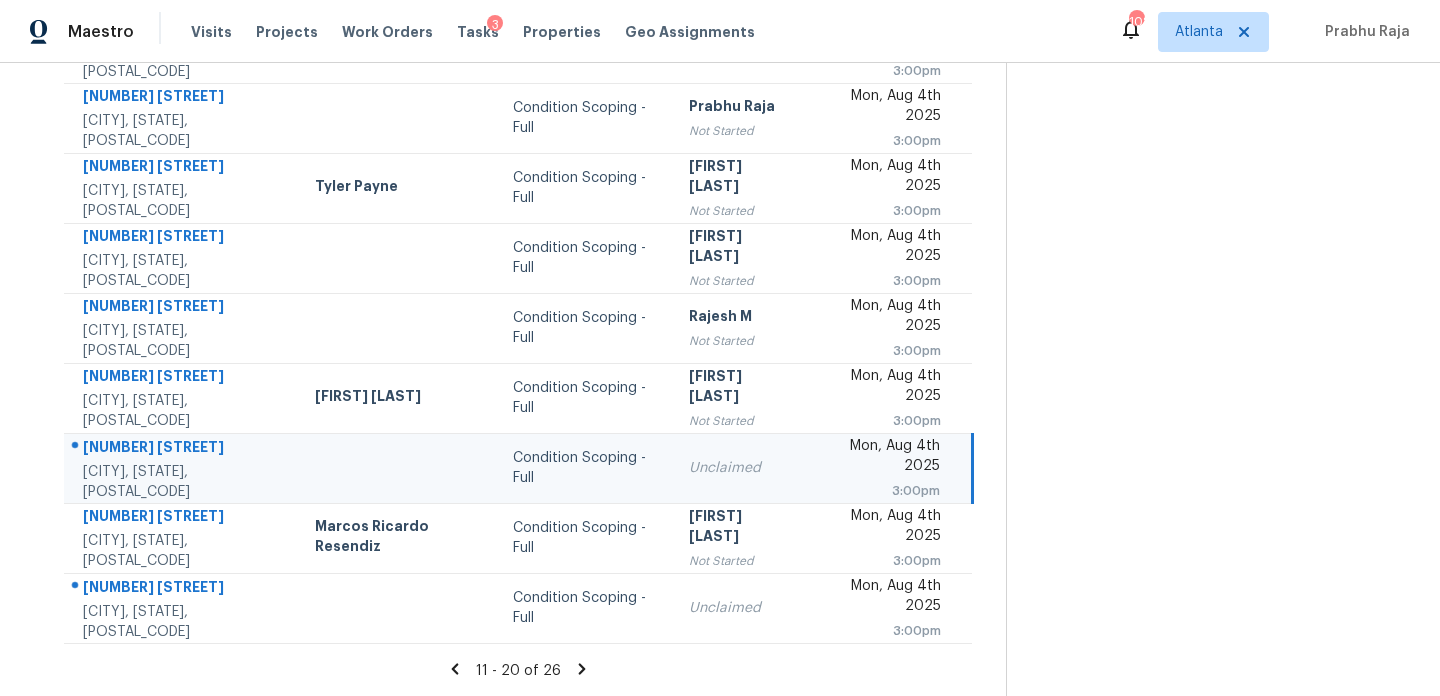click on "Unclaimed" at bounding box center [739, 468] 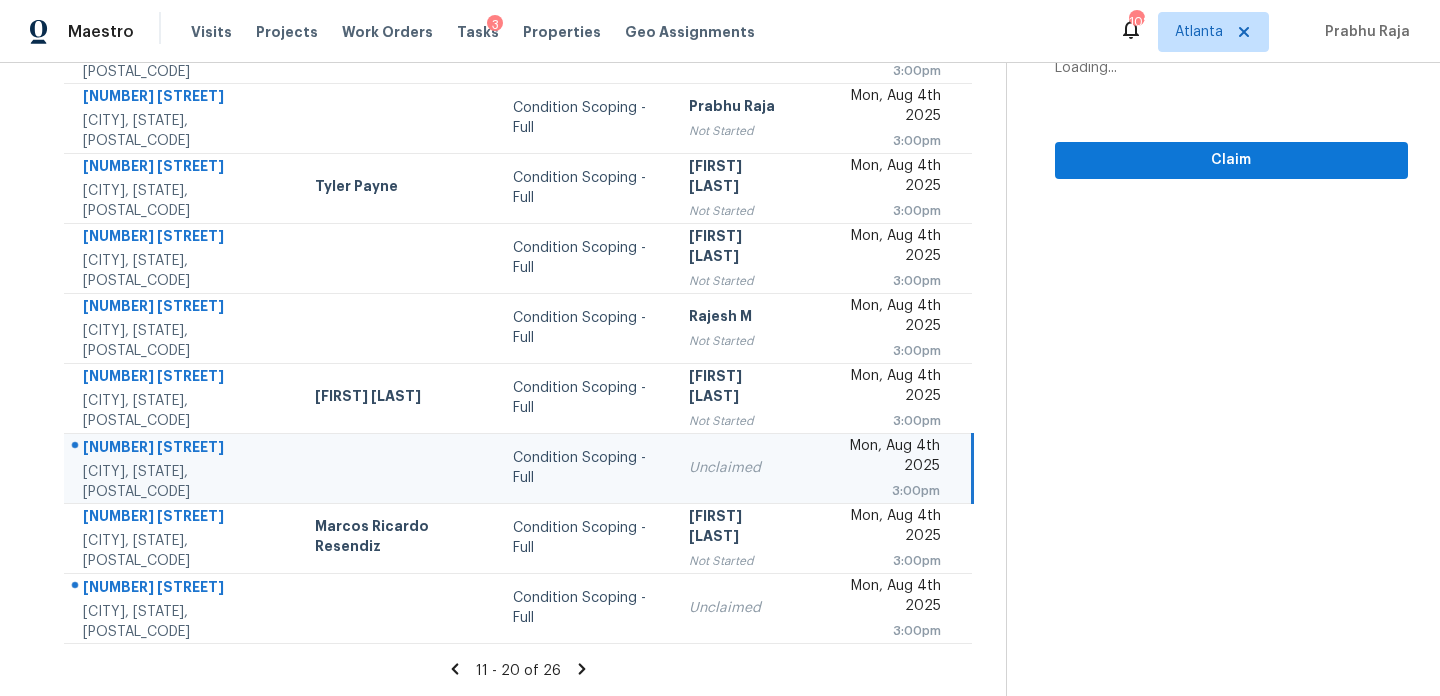 click on "Mon, Aug 4th 2025" at bounding box center [881, 458] 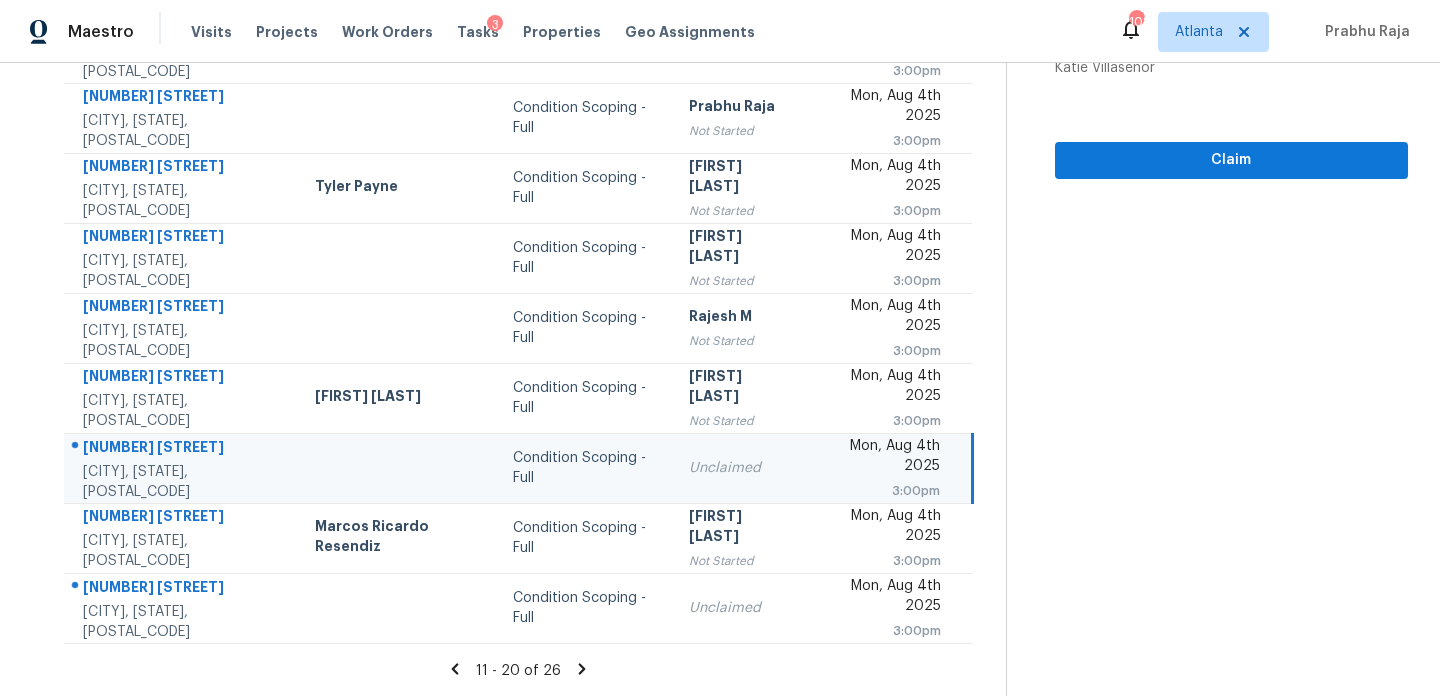 click on "Mon, Aug 4th 2025" at bounding box center (881, 458) 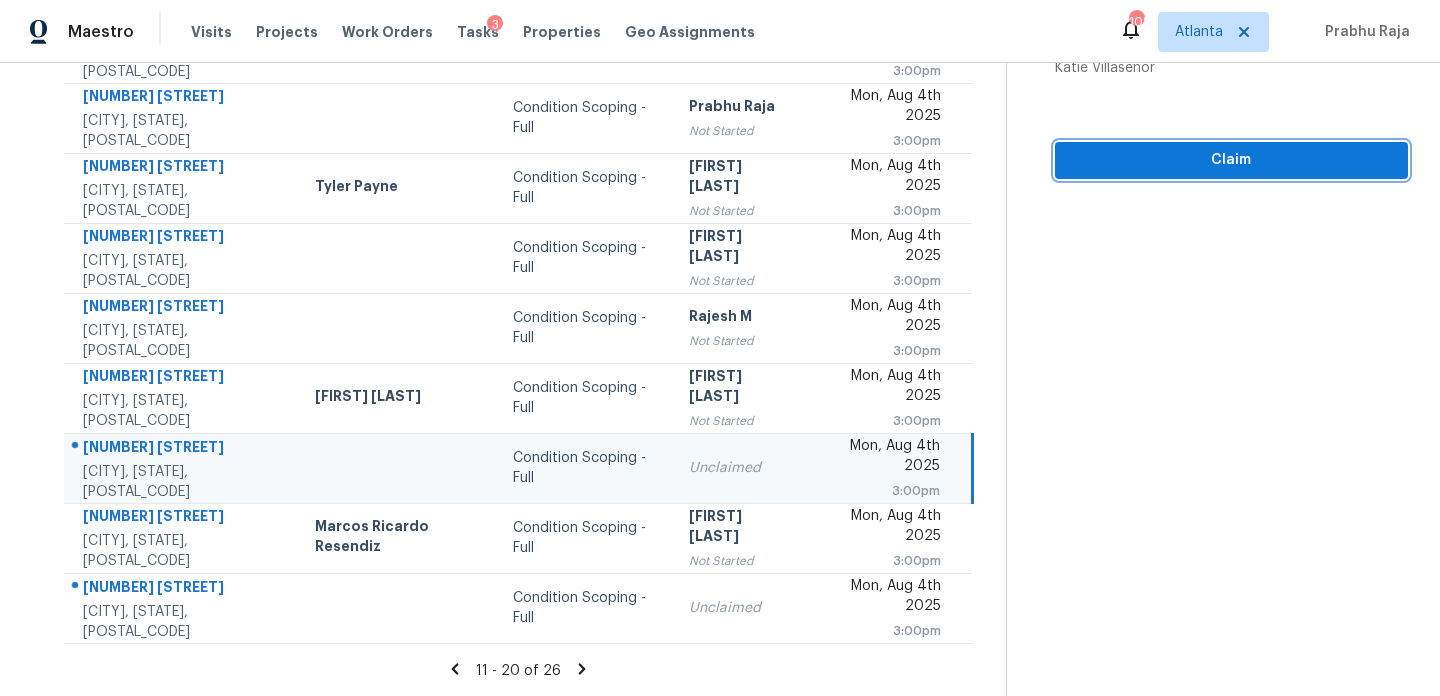 click on "Claim" at bounding box center [1231, 160] 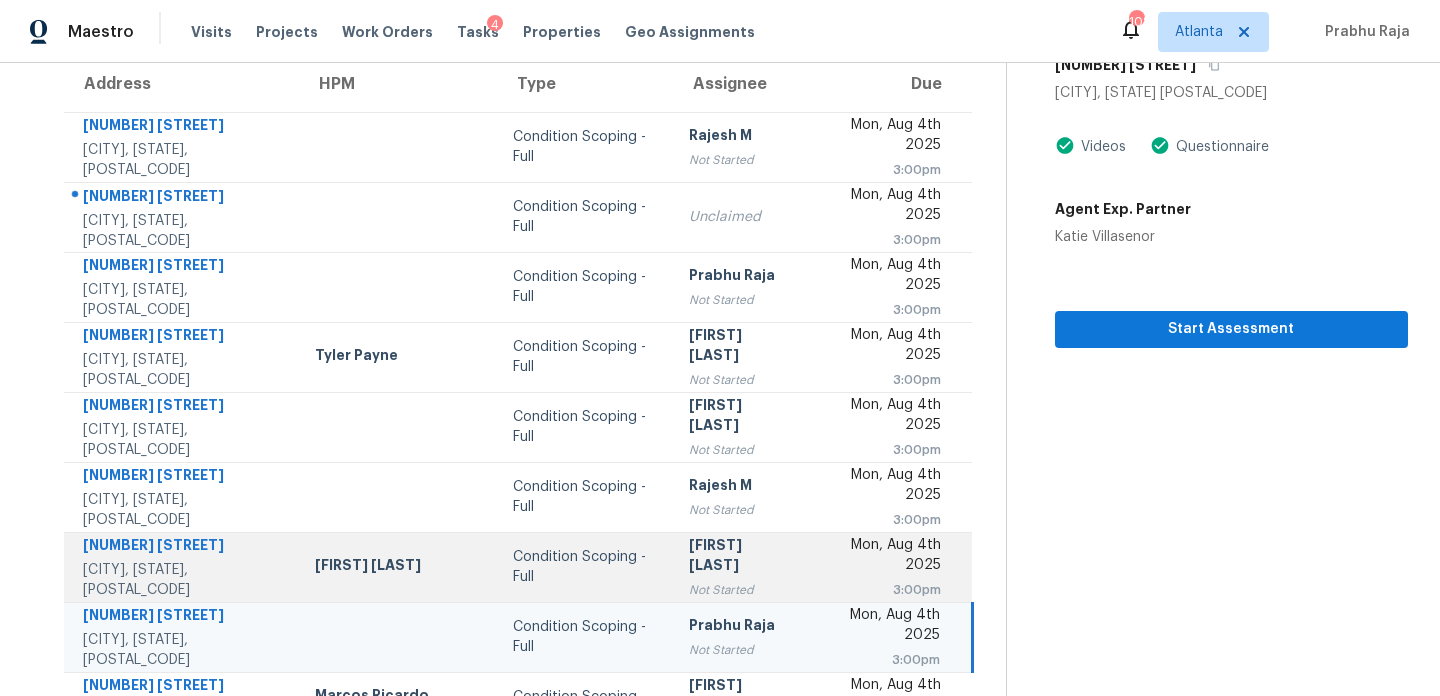 scroll, scrollTop: 345, scrollLeft: 0, axis: vertical 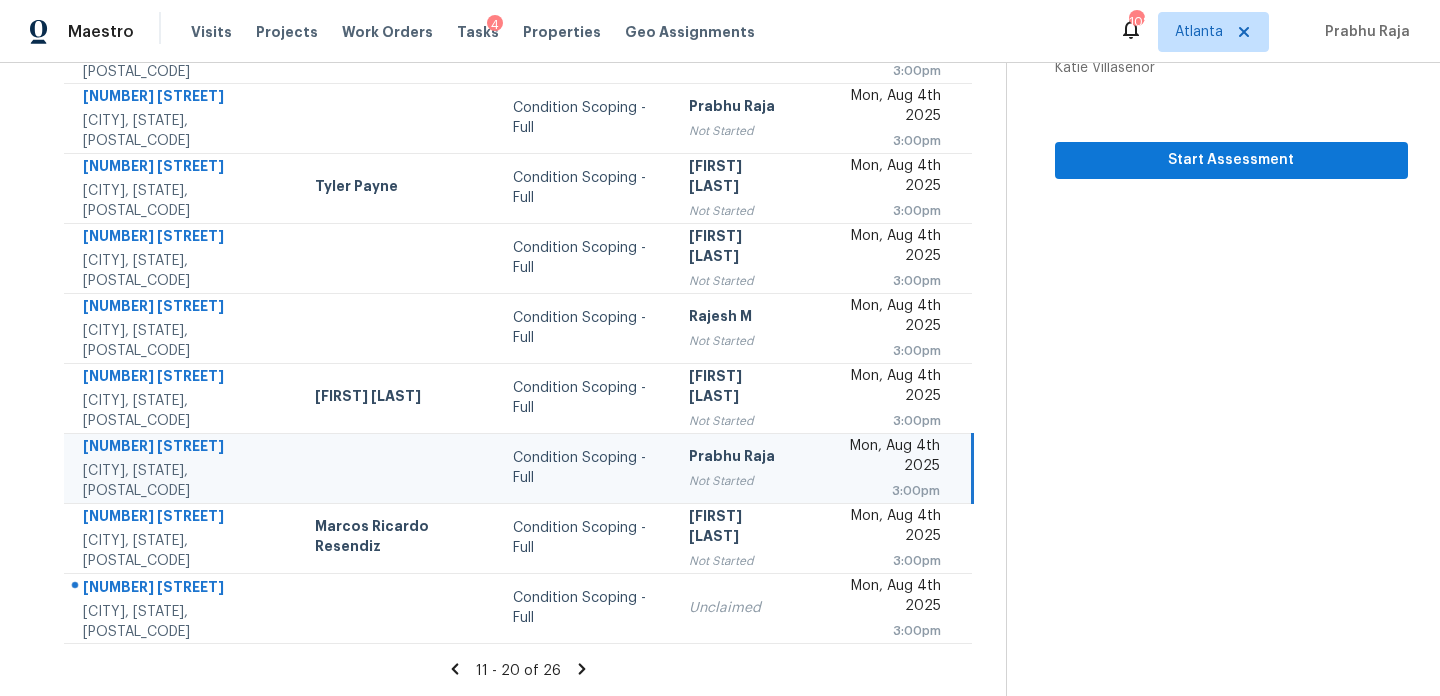click 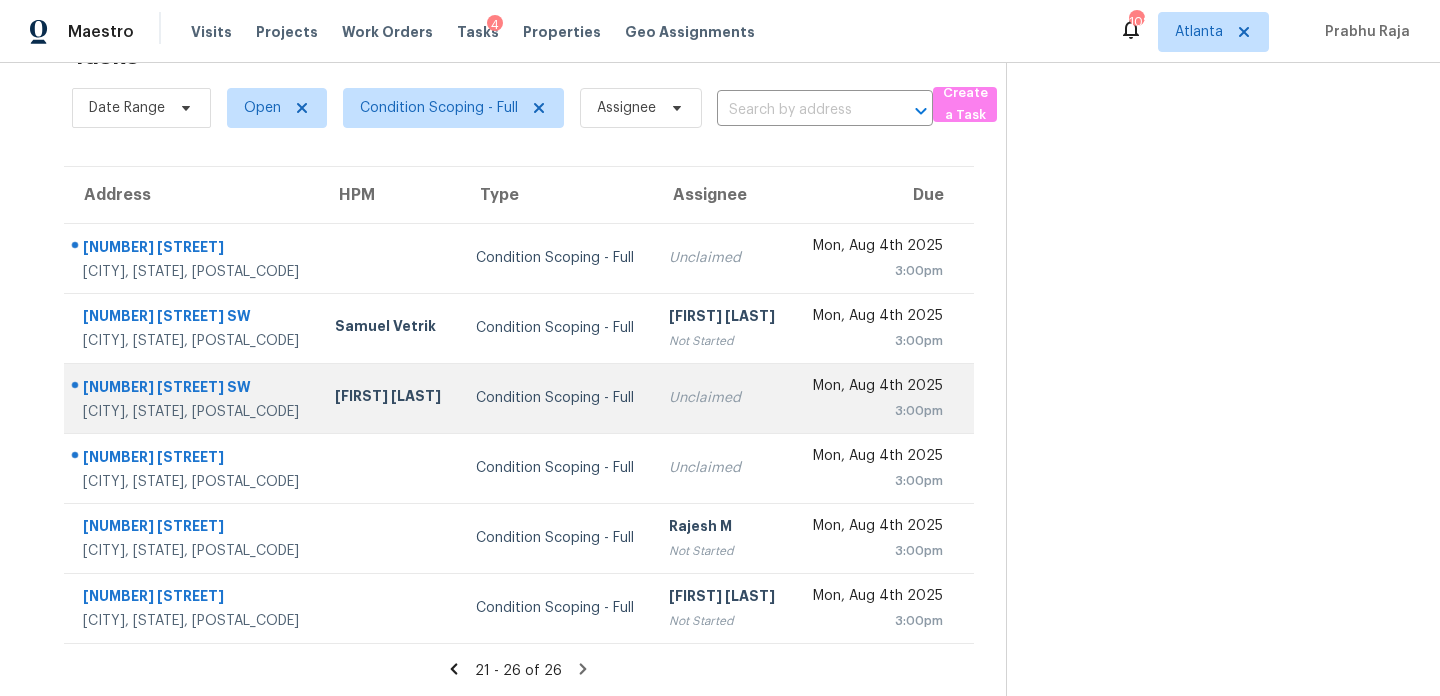 scroll, scrollTop: 0, scrollLeft: 0, axis: both 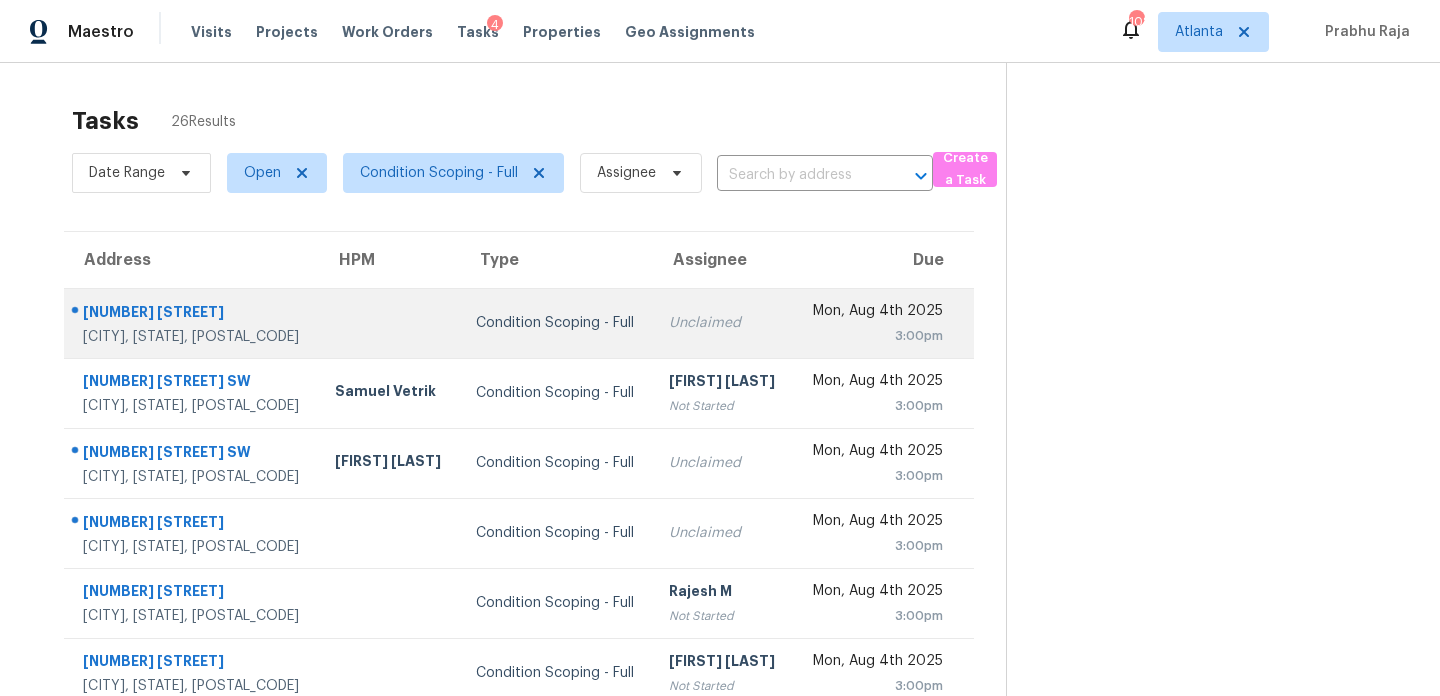 click on "Unclaimed" at bounding box center (723, 323) 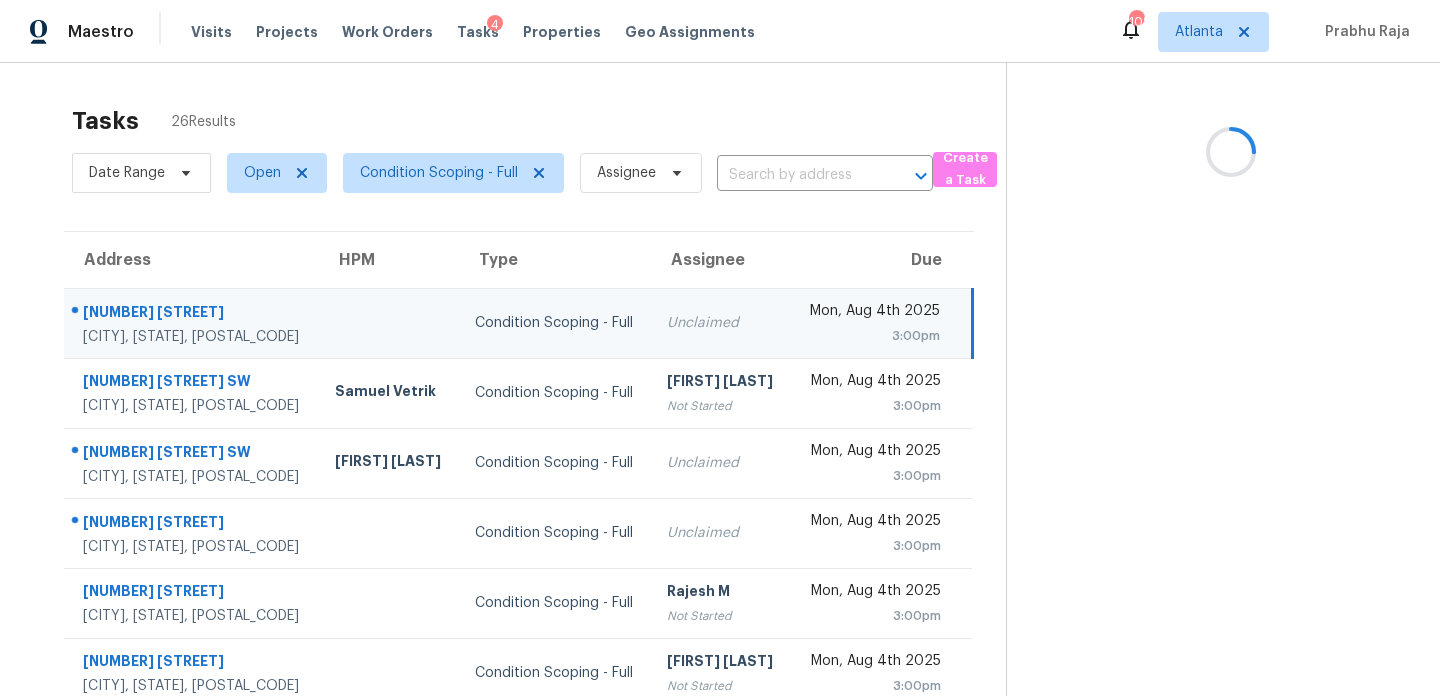 click on "Mon, Aug 4th 2025" at bounding box center [873, 313] 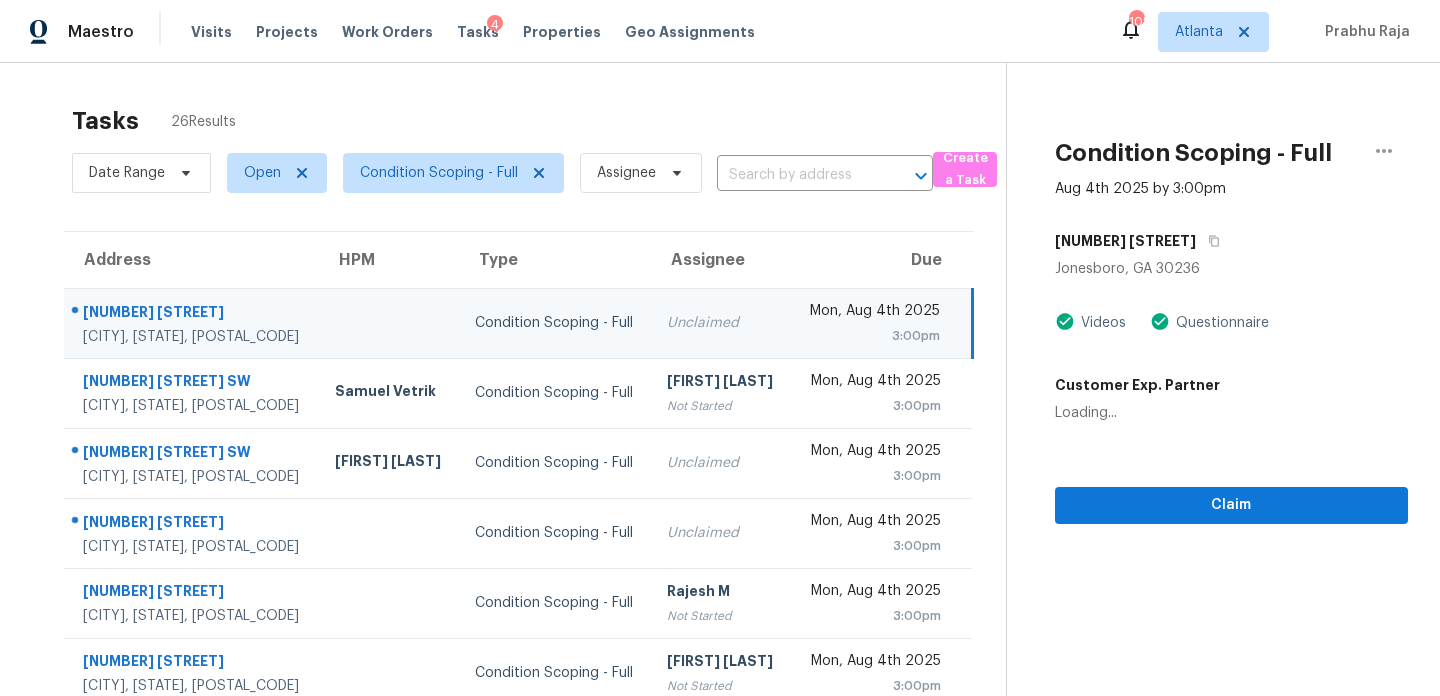 click on "Mon, Aug 4th 2025" at bounding box center [873, 313] 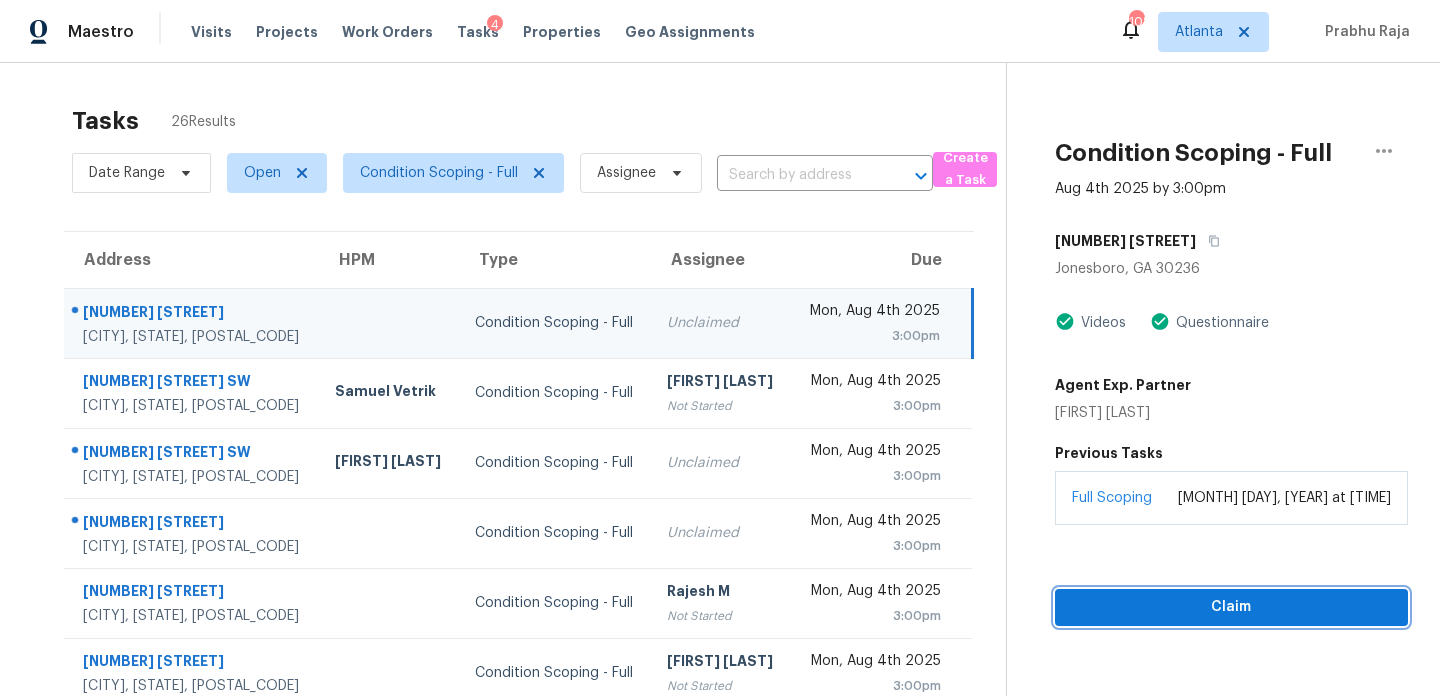 click on "Claim" at bounding box center [1231, 607] 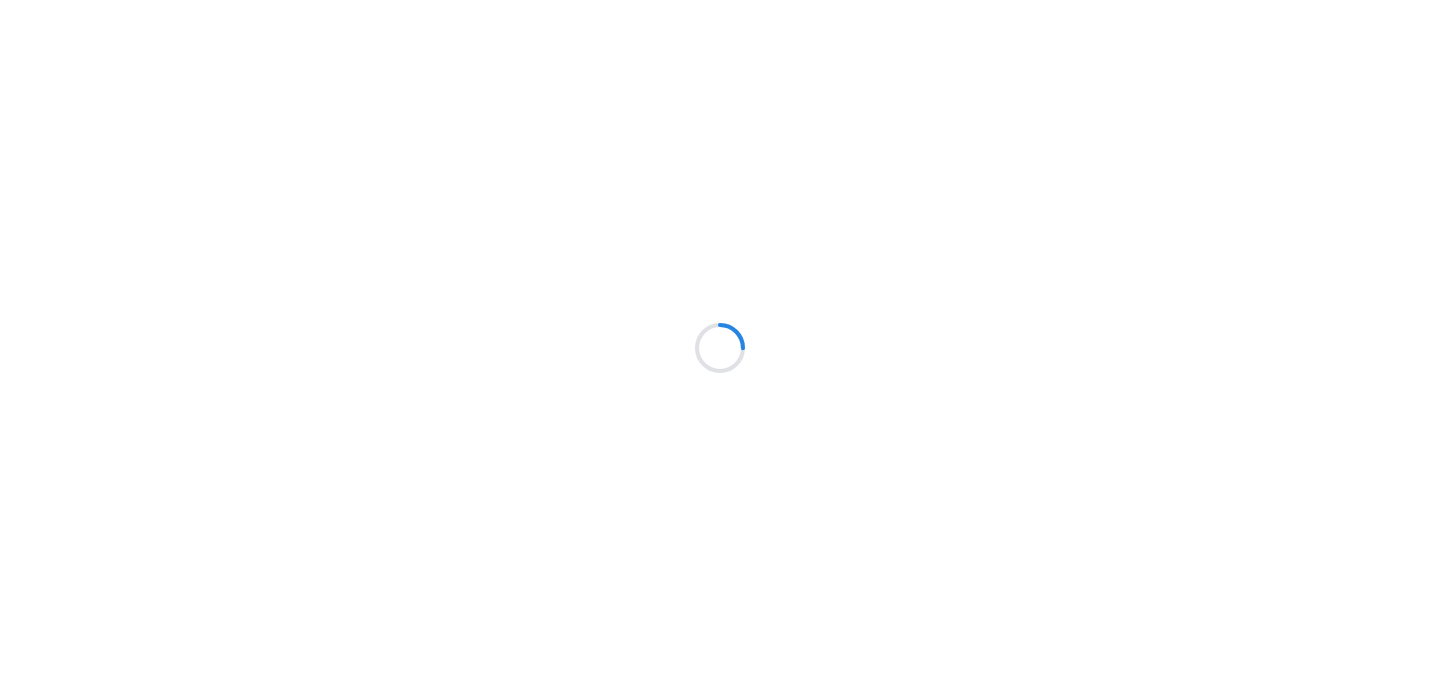 scroll, scrollTop: 0, scrollLeft: 0, axis: both 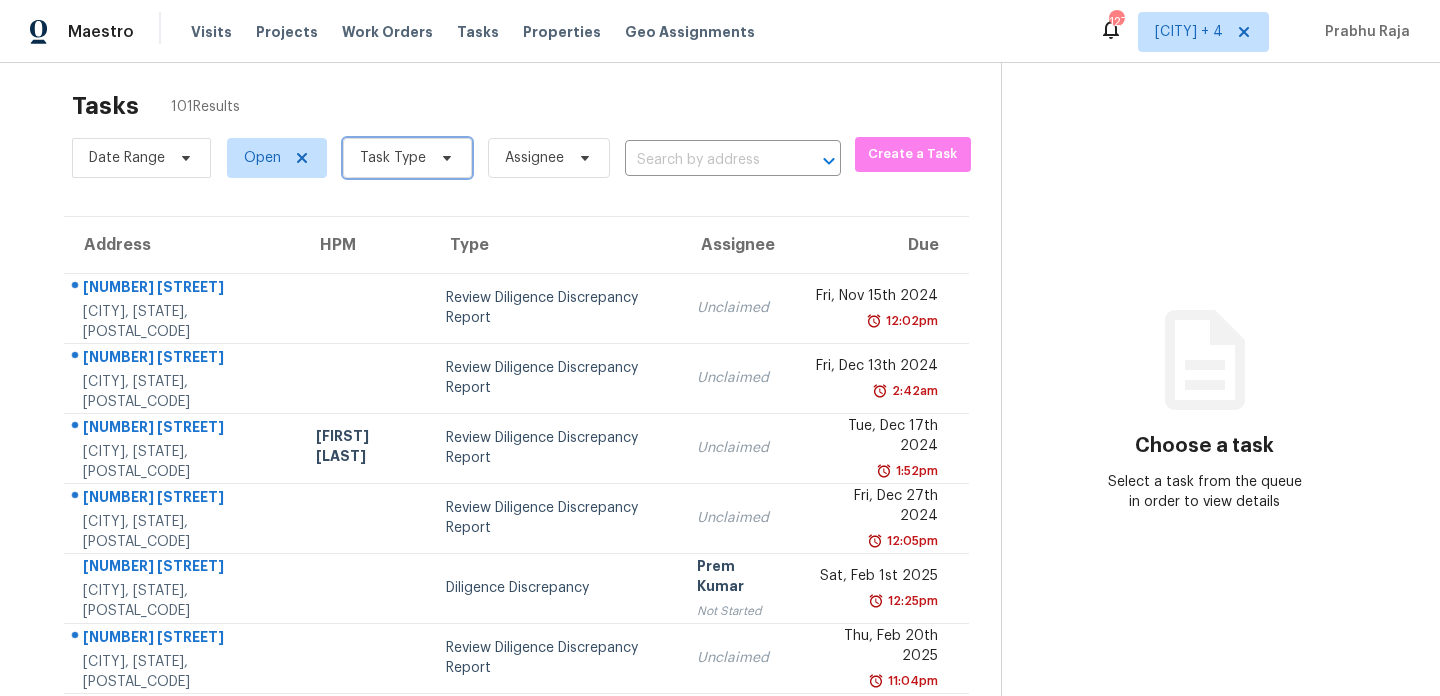 click on "Task Type" 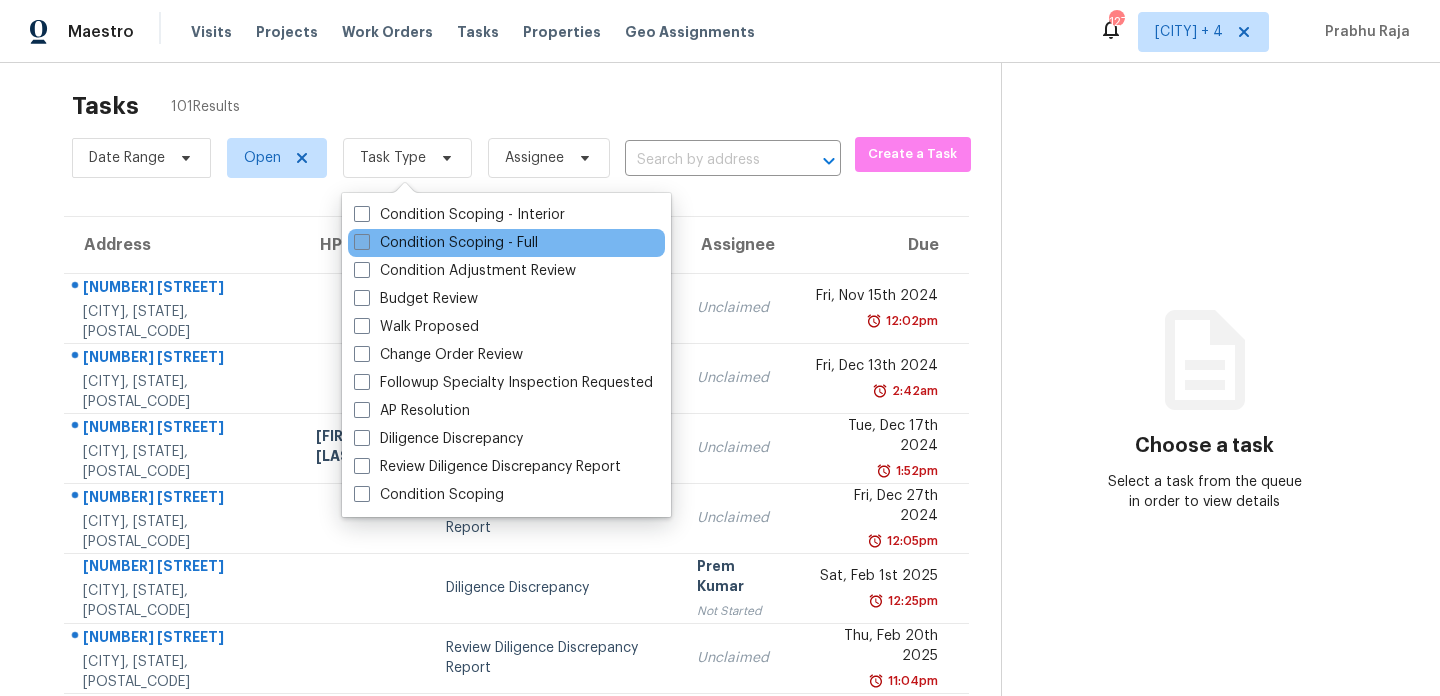 click on "Condition Scoping - Full" 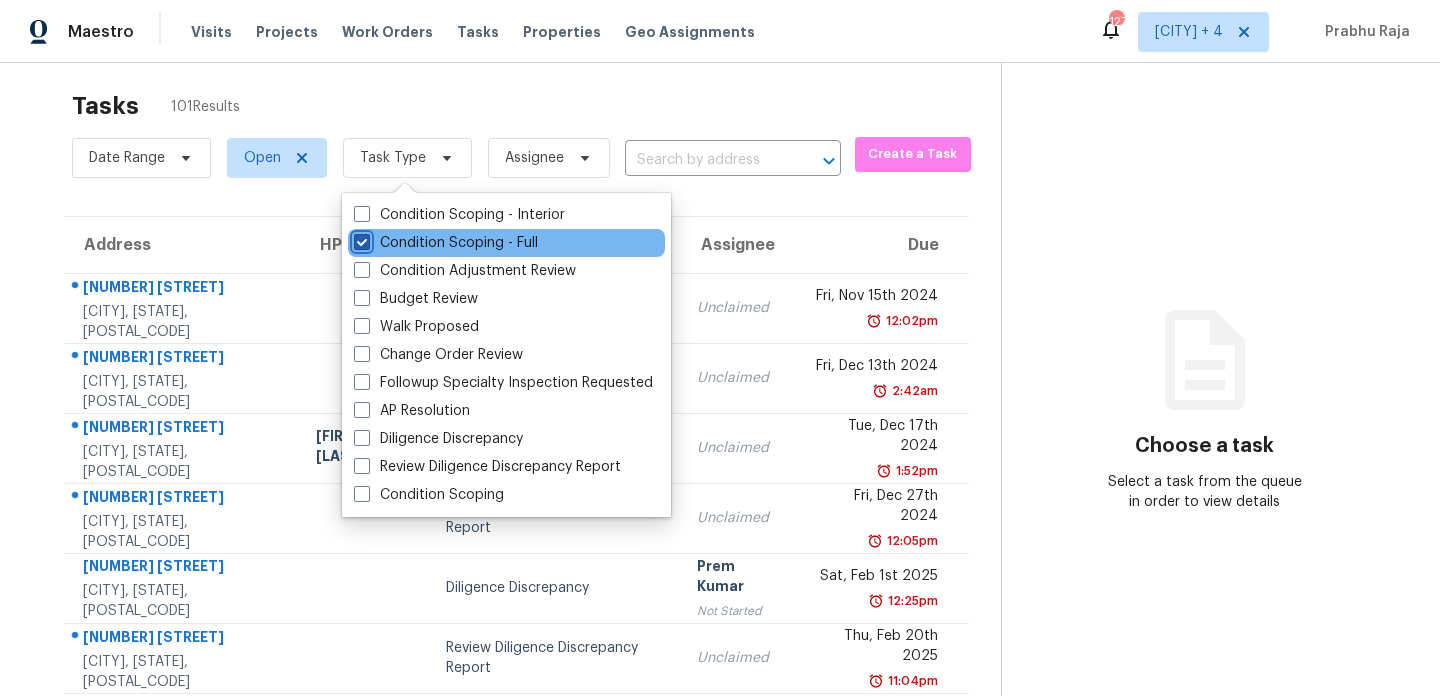 checkbox on "true" 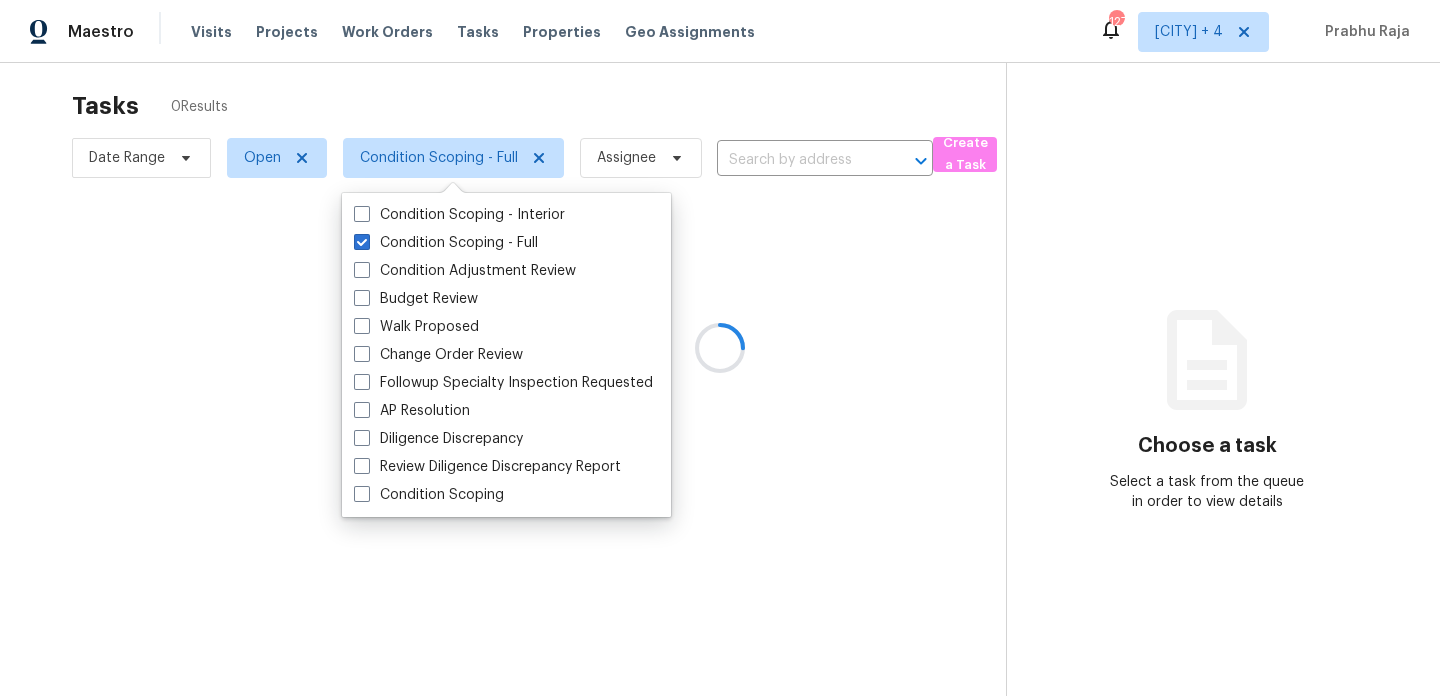 click 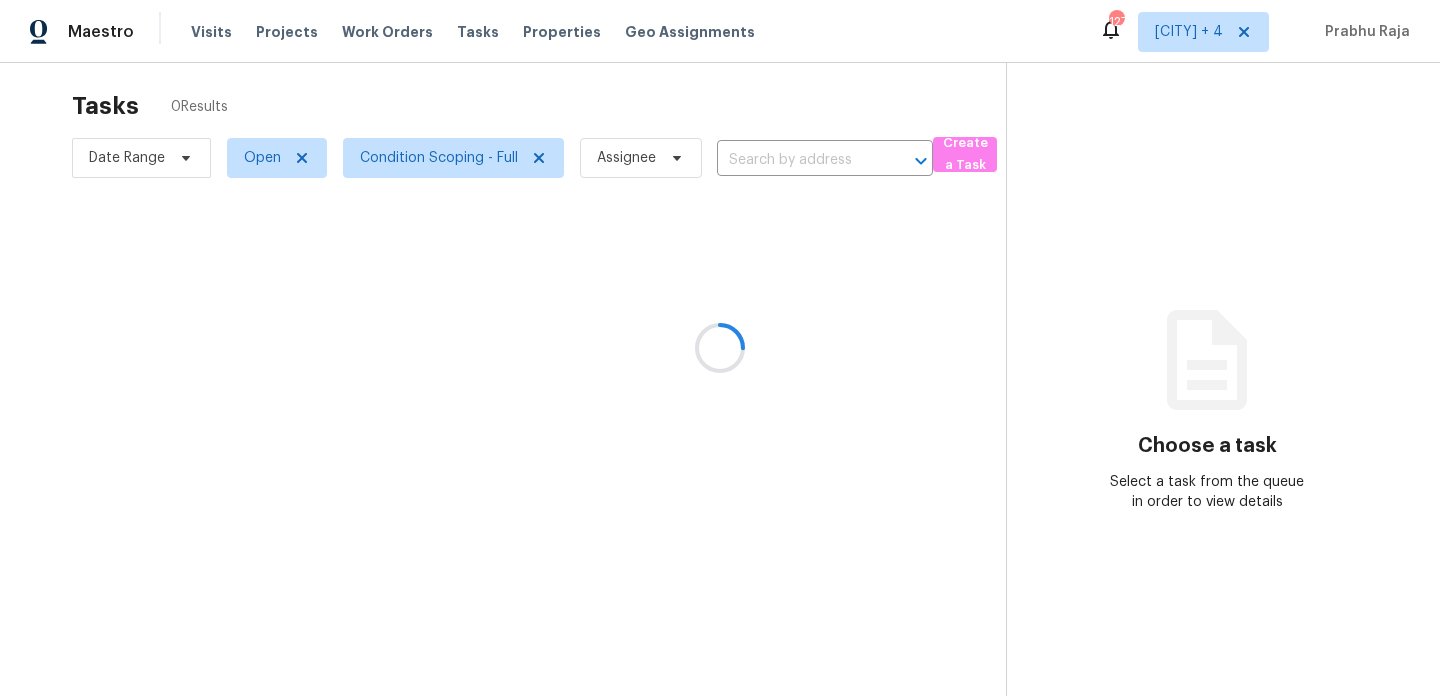 click 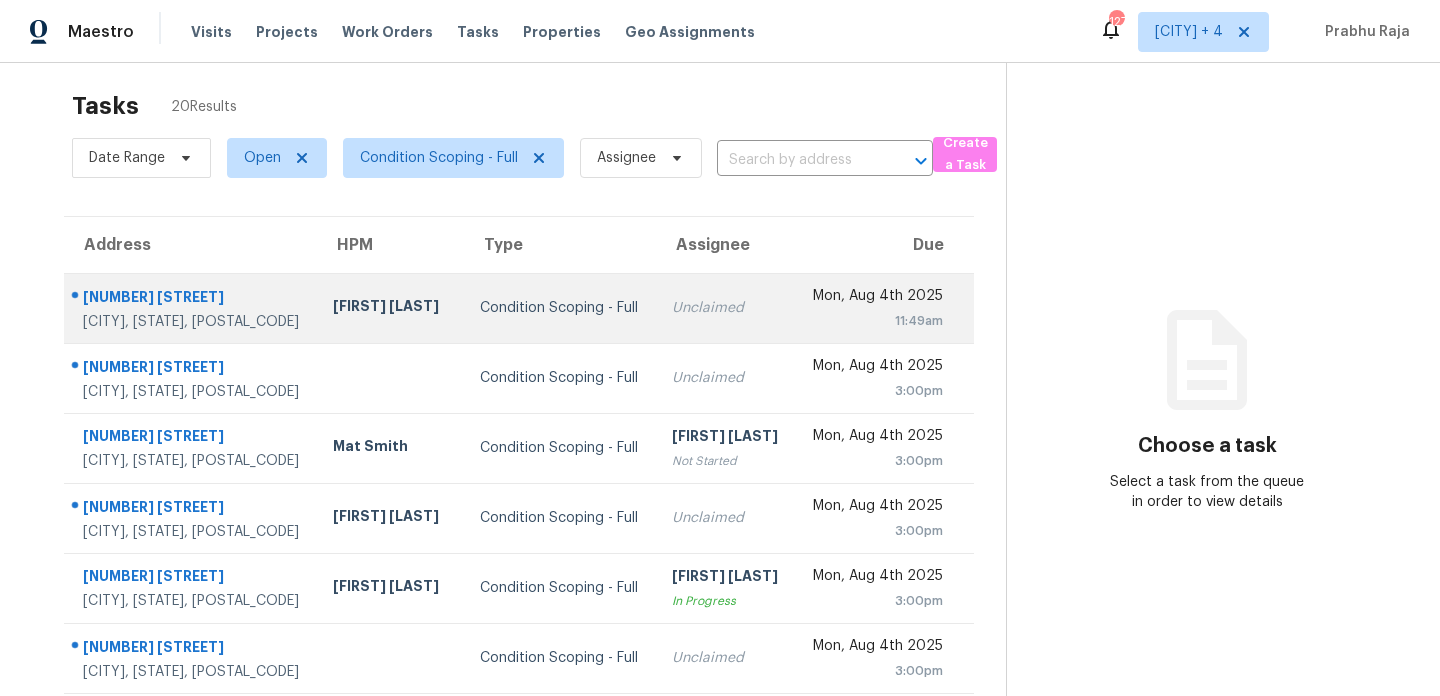 click on "Unclaimed" 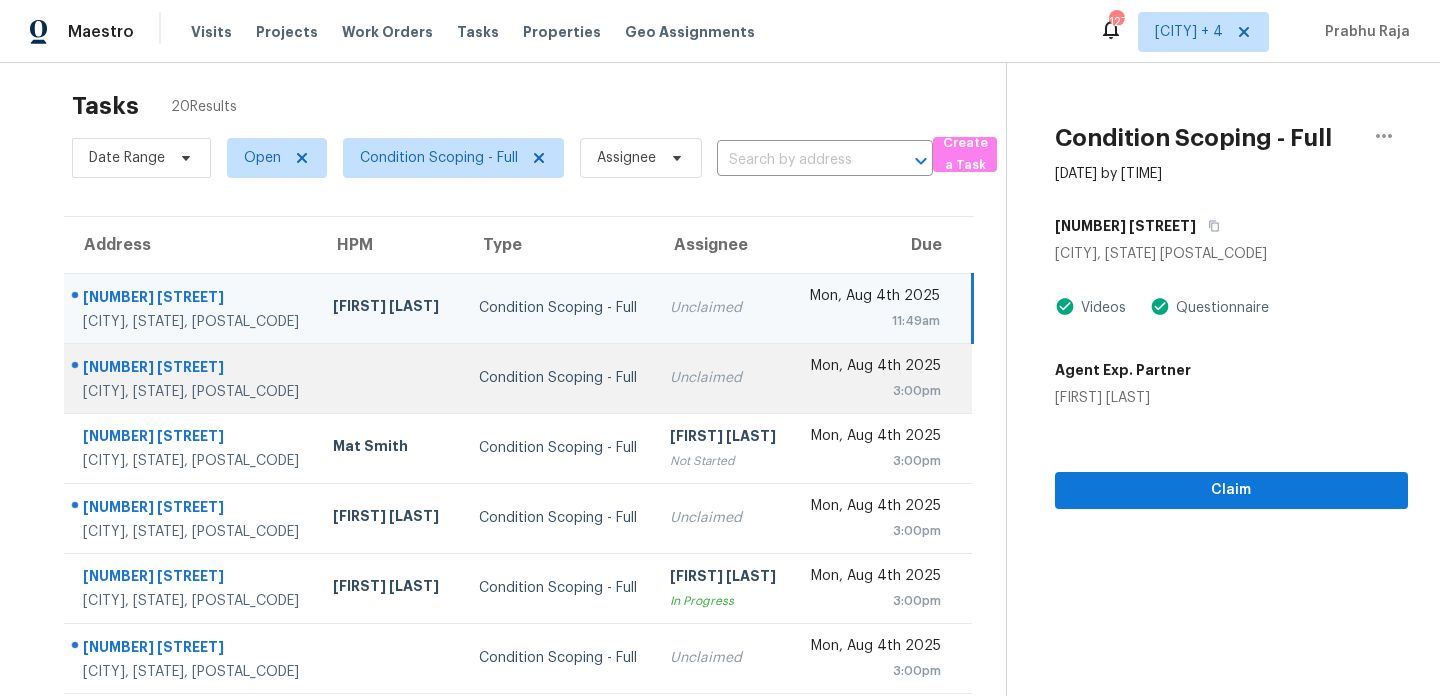 click on "Unclaimed" 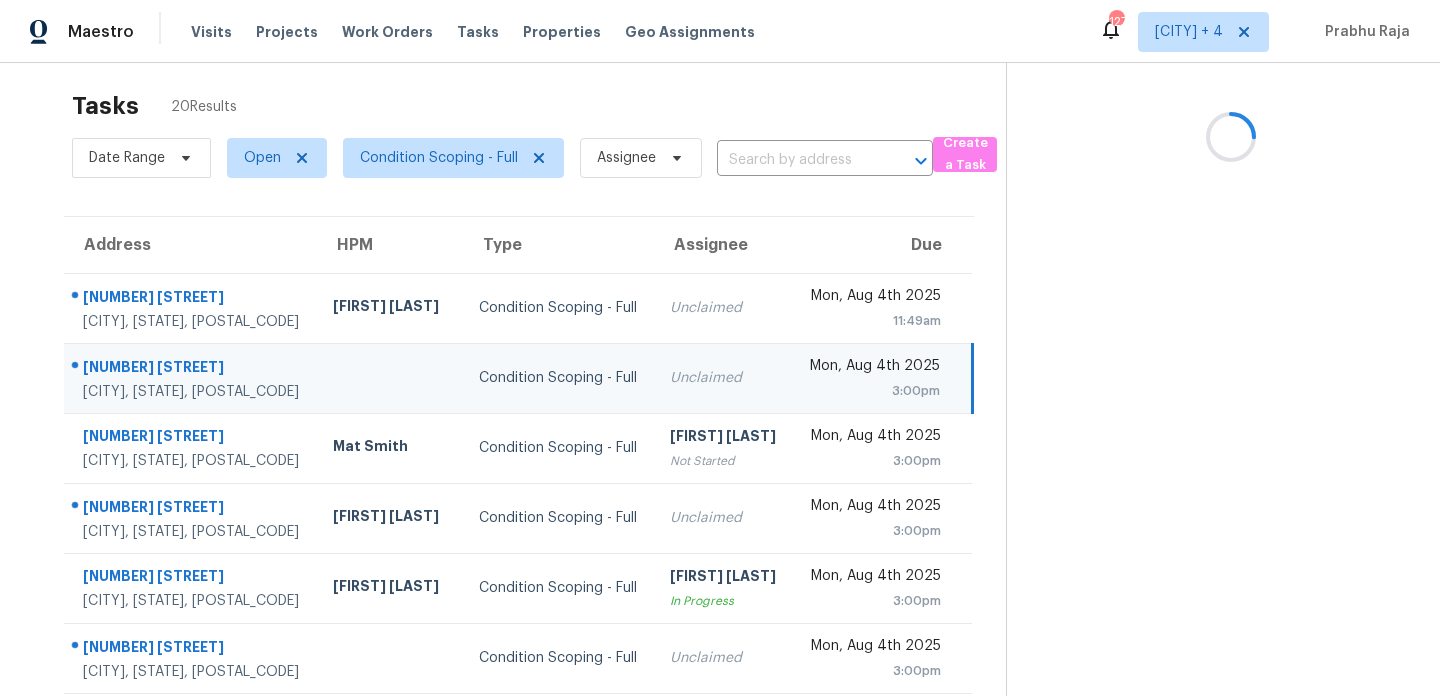 click on "3:00pm" 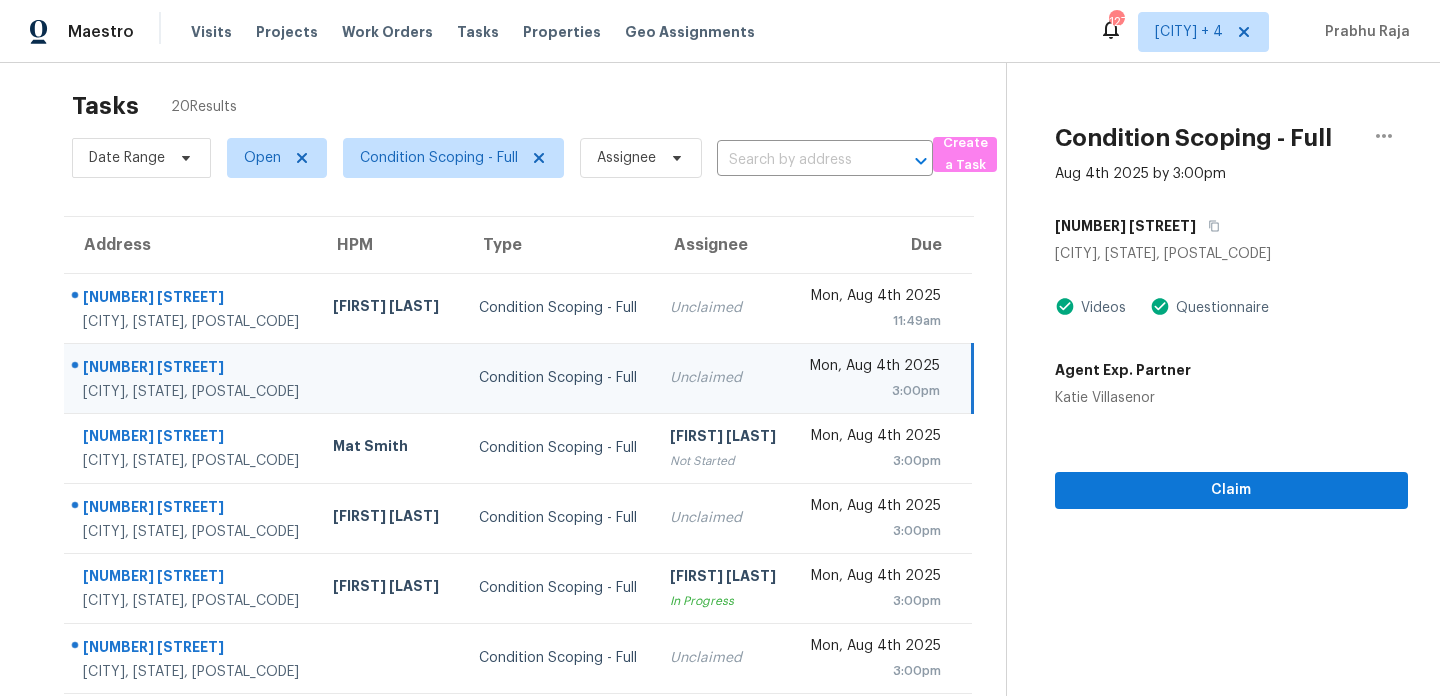 click on "3:00pm" 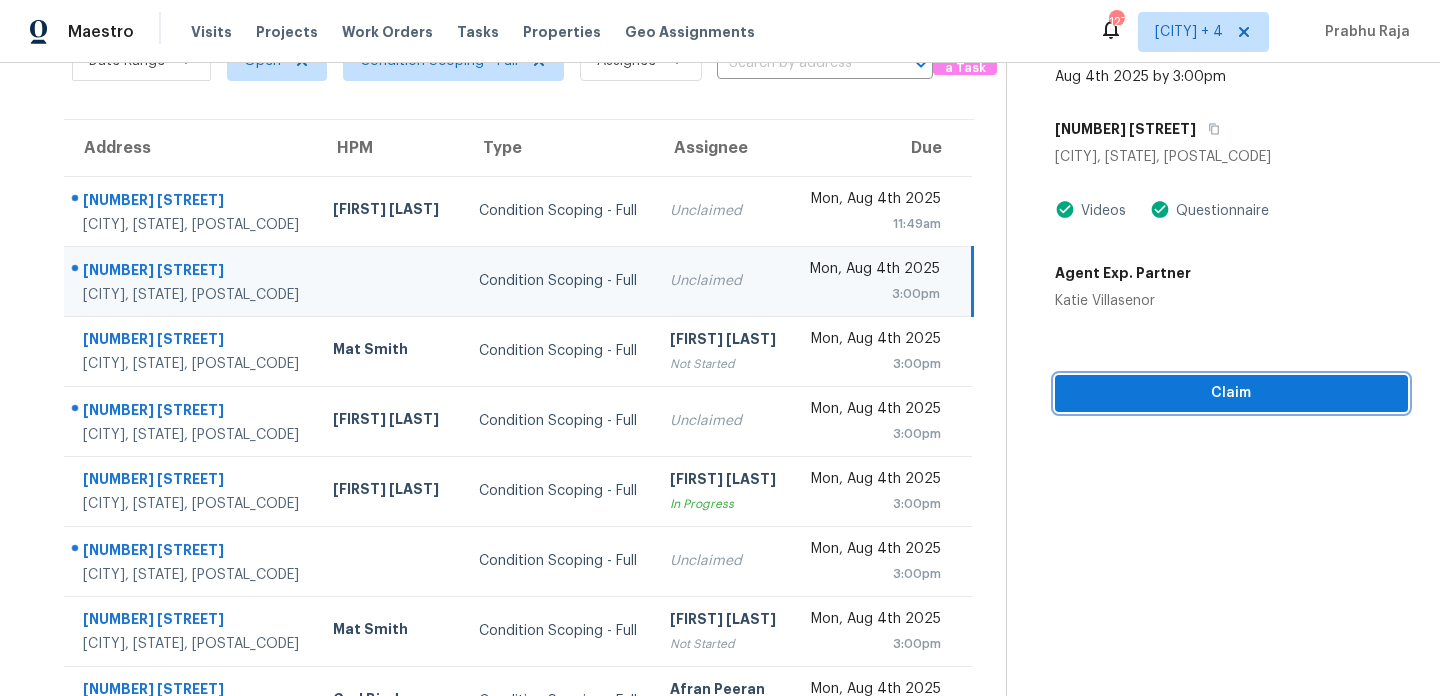 click on "Claim" 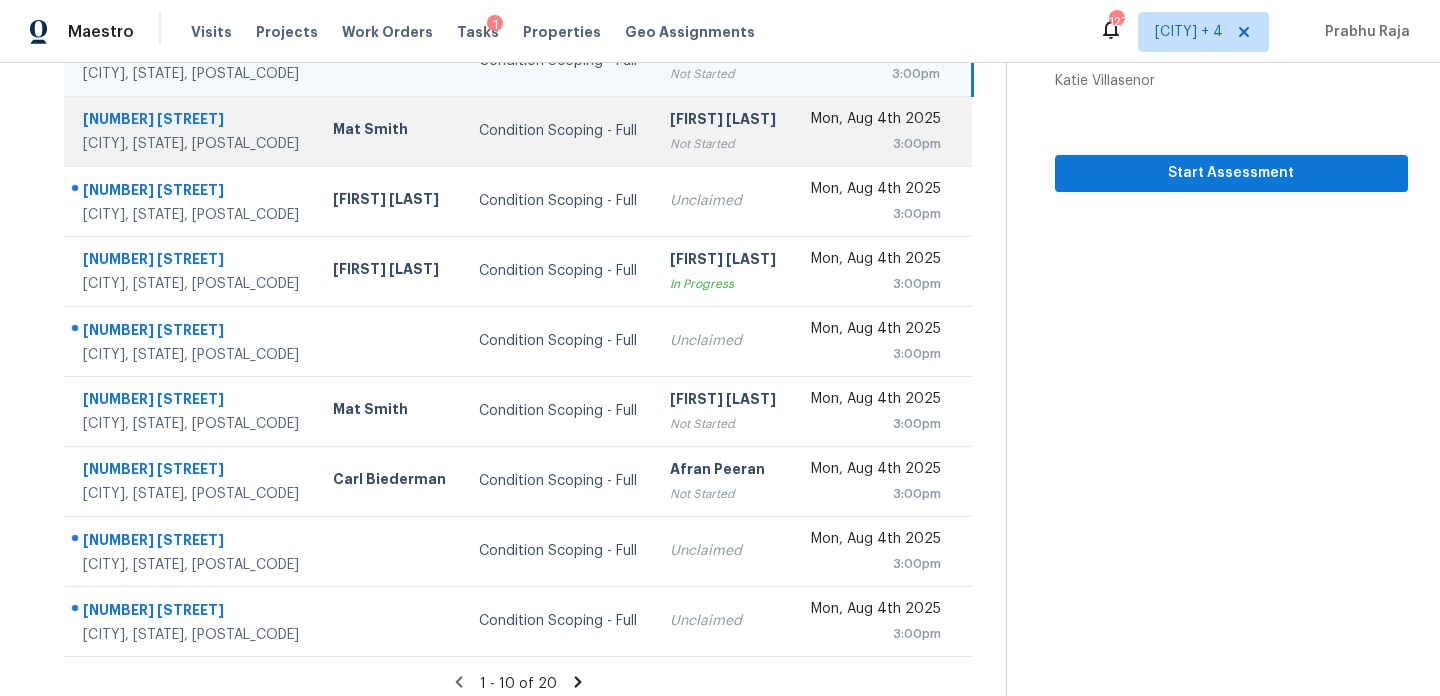 scroll, scrollTop: 334, scrollLeft: 0, axis: vertical 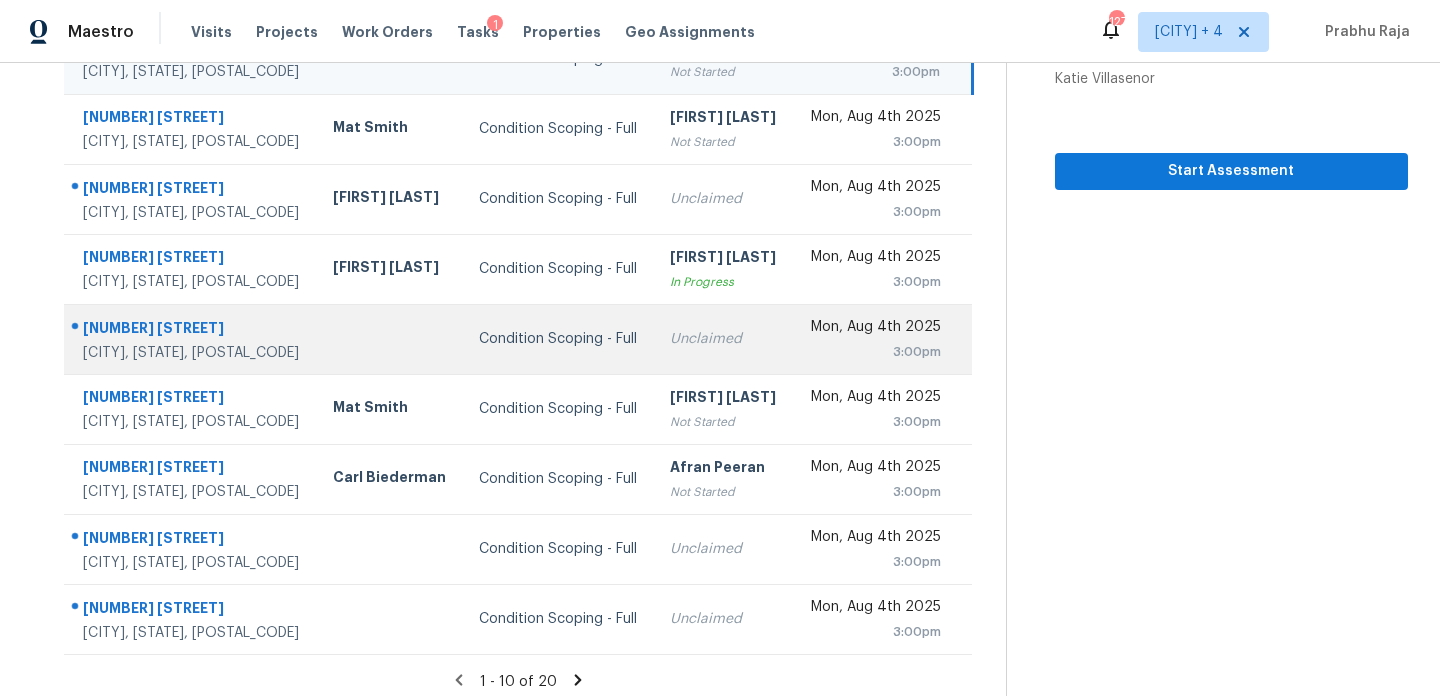 click on "Condition Scoping - Full" 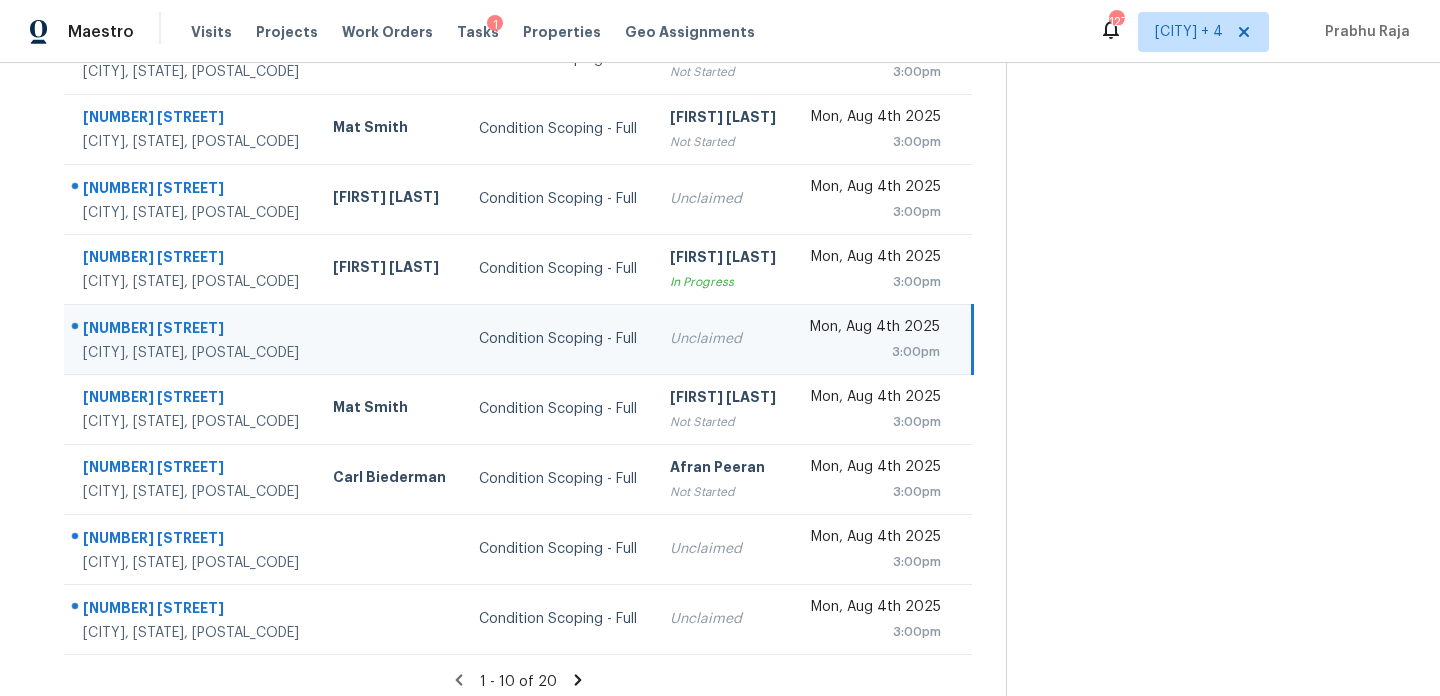 click on "Unclaimed" 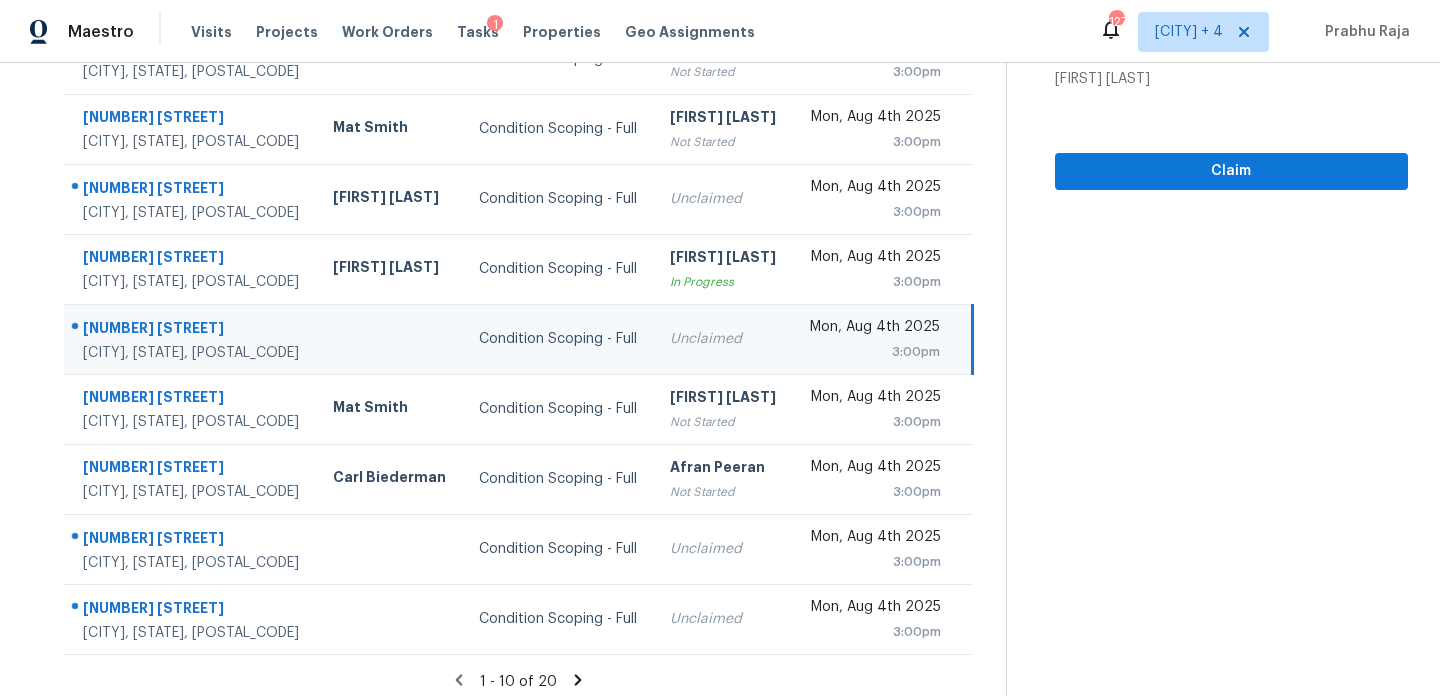 click on "Mon, Aug 4th 2025" 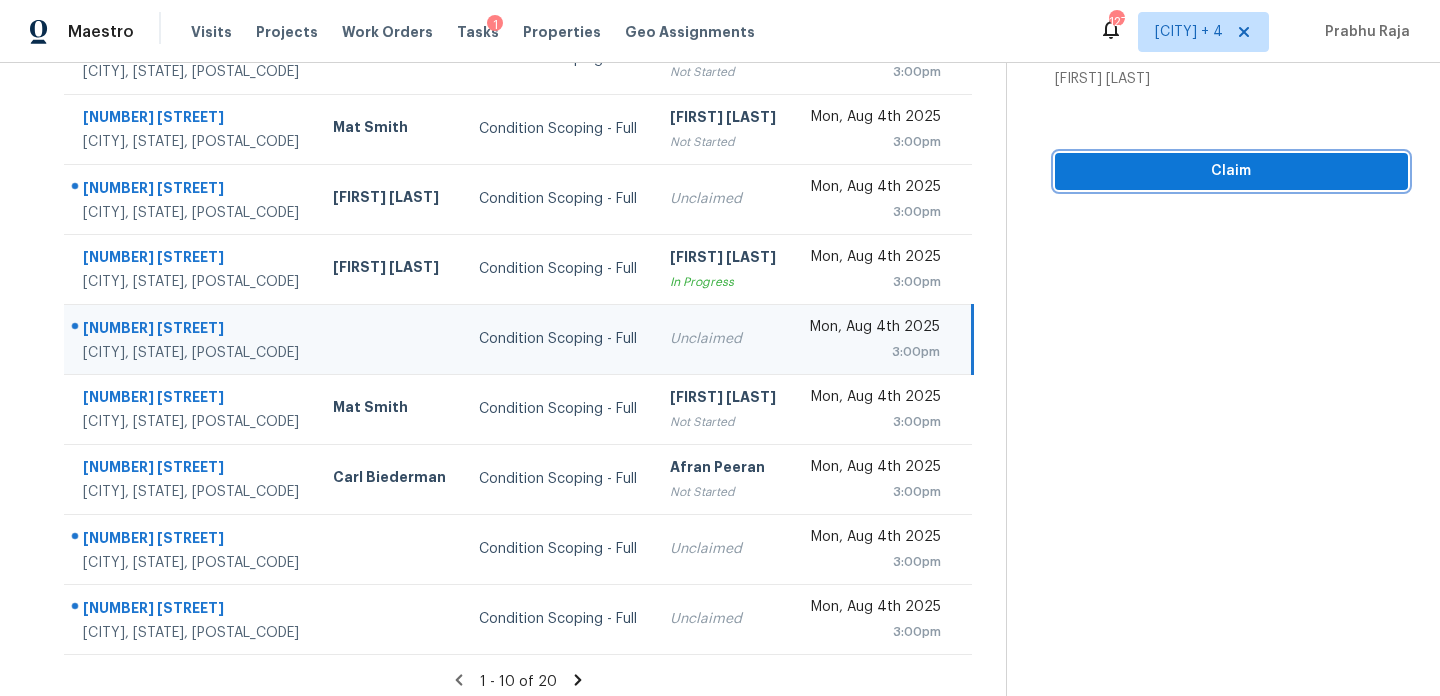 click on "Claim" 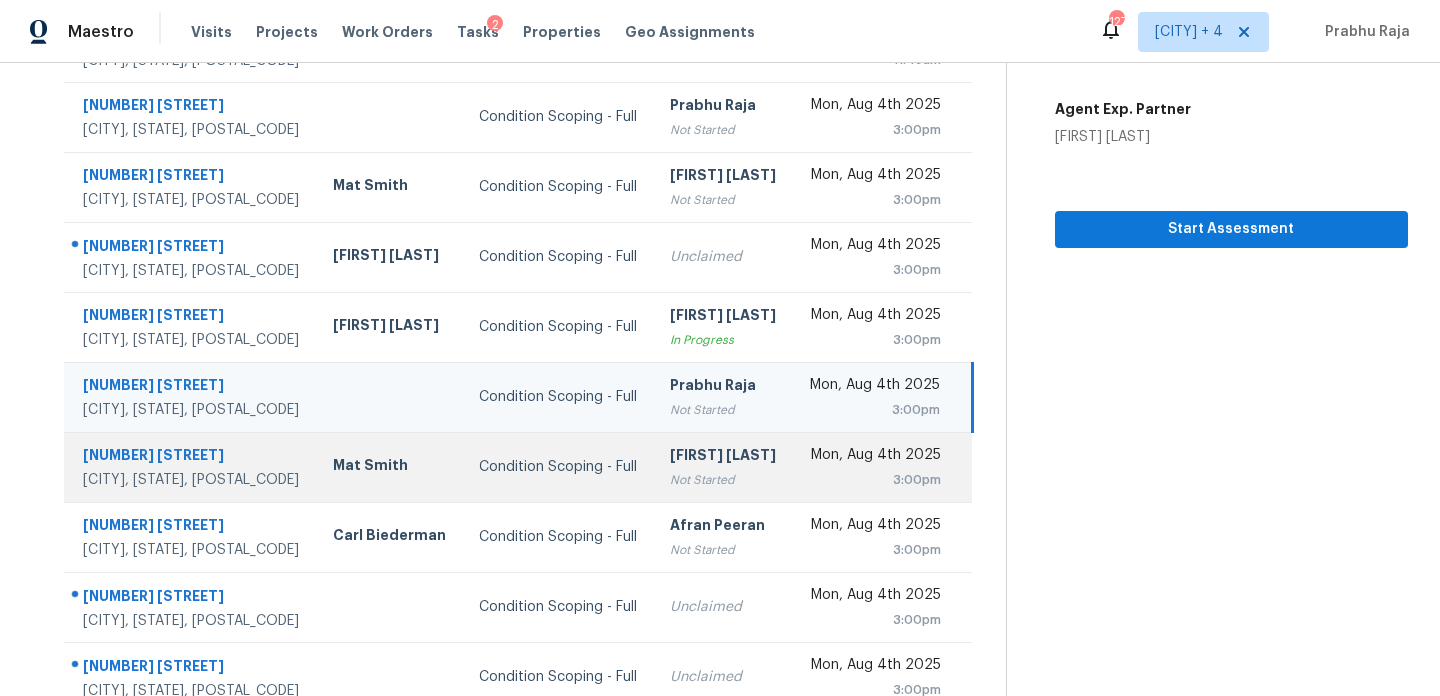 scroll, scrollTop: 345, scrollLeft: 0, axis: vertical 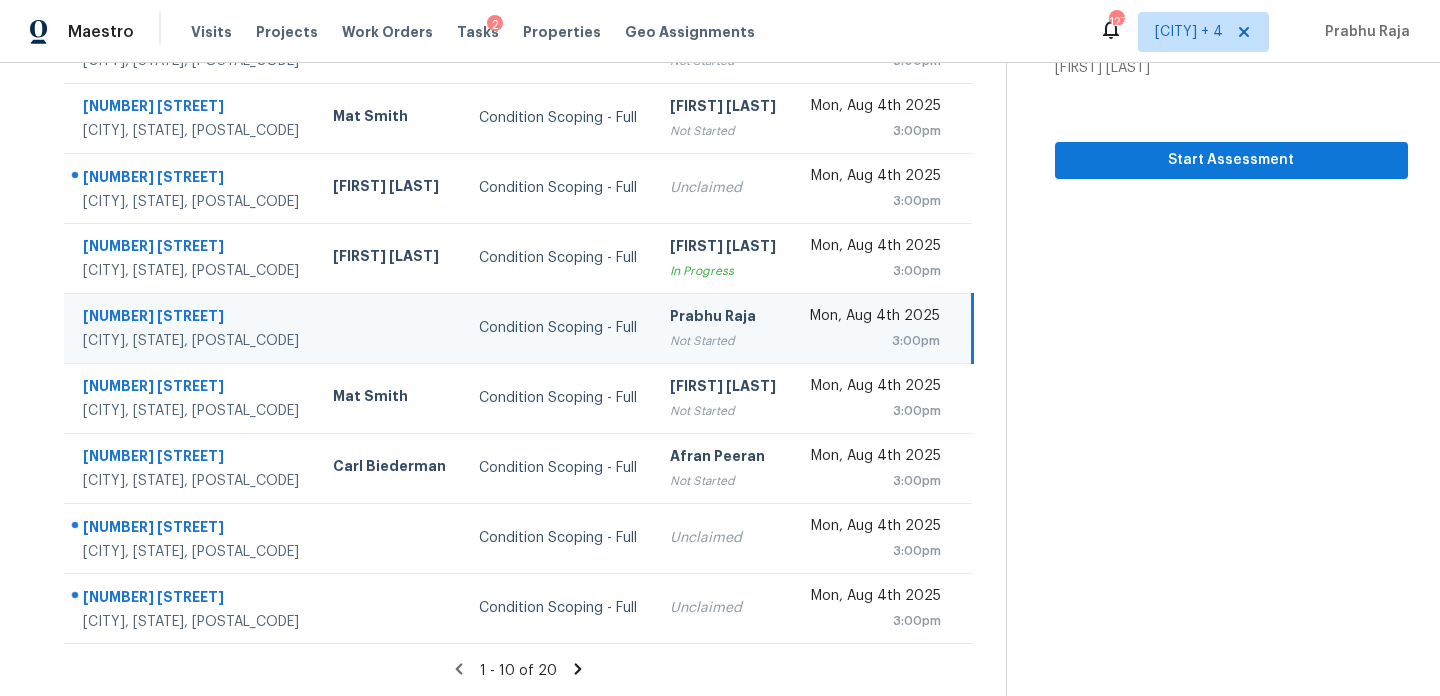 click 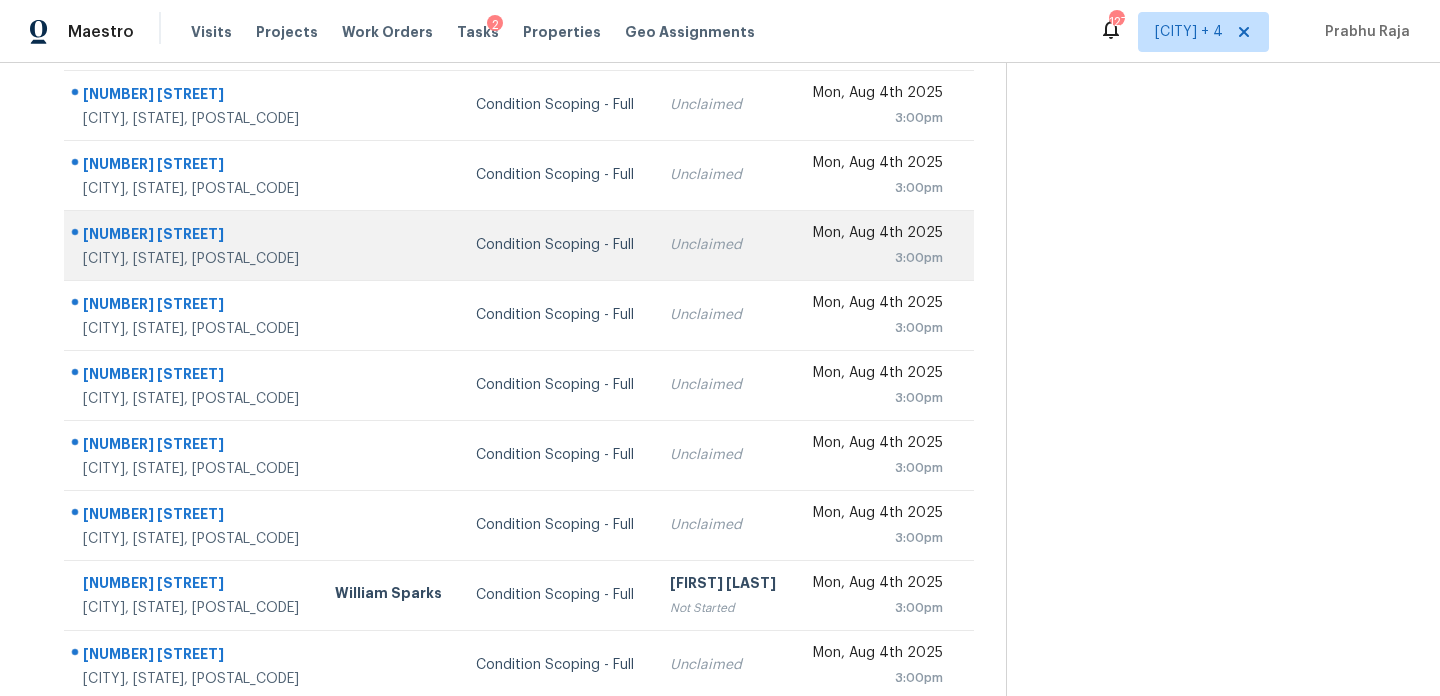 scroll, scrollTop: 345, scrollLeft: 0, axis: vertical 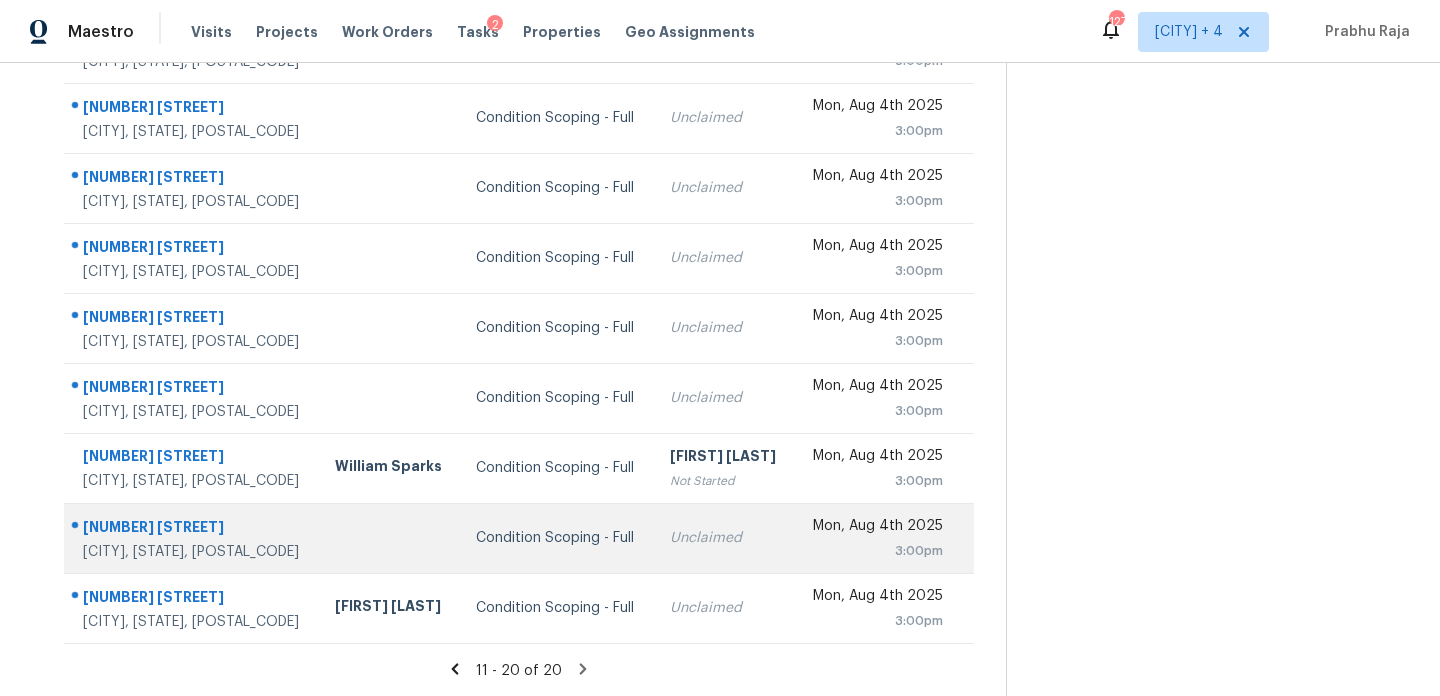 click on "Unclaimed" 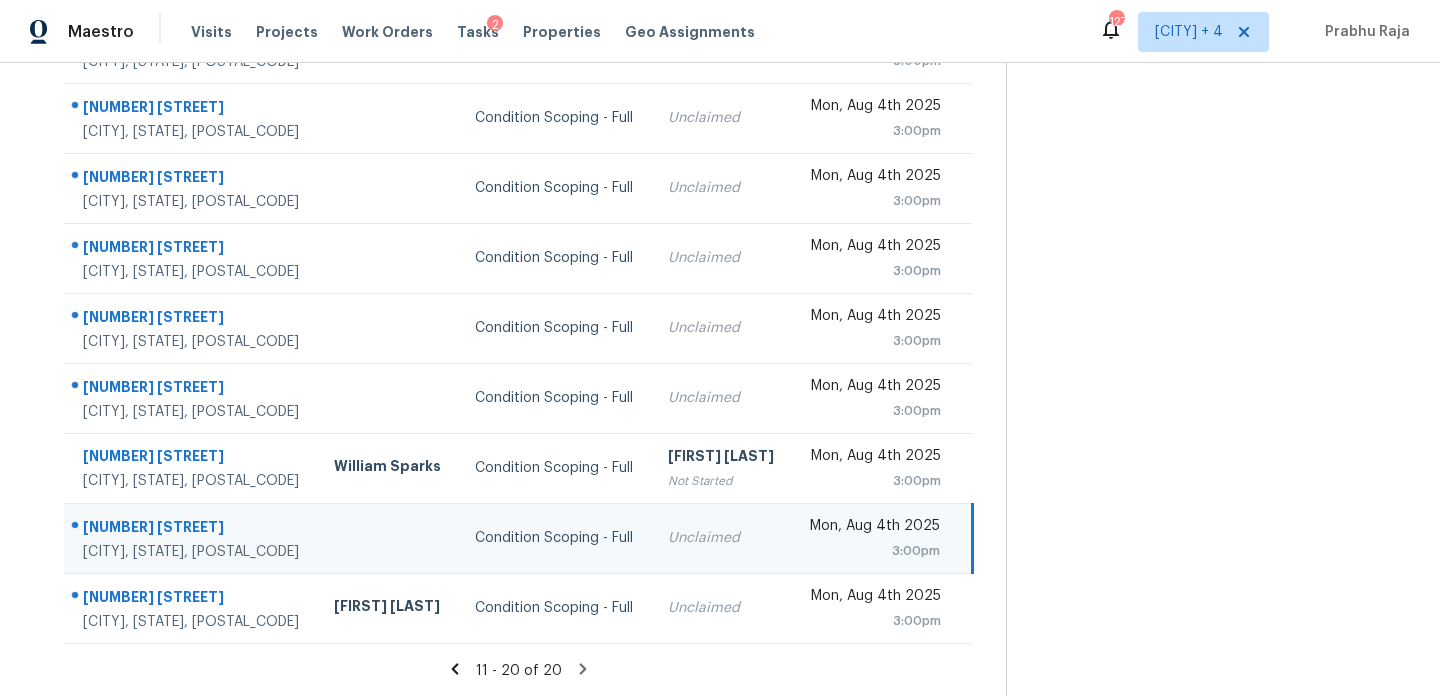 click on "Unclaimed" 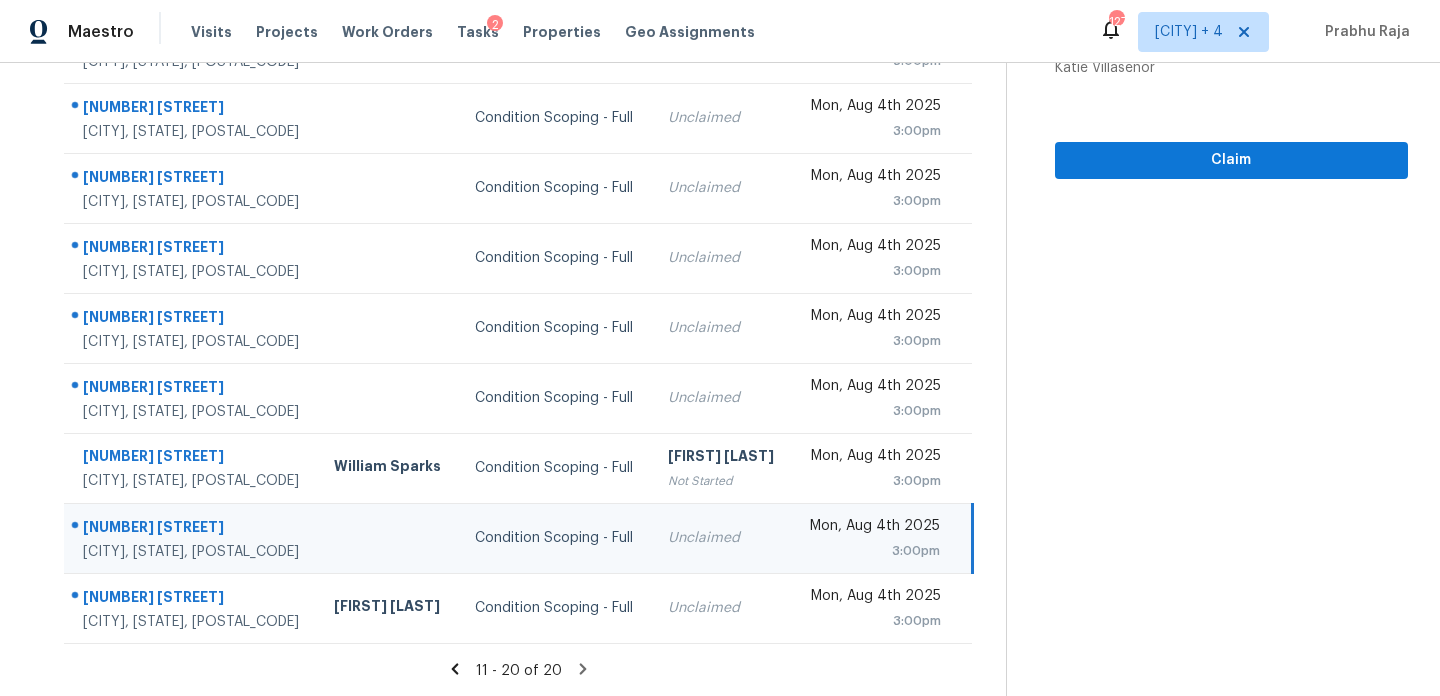 click on "Mon, Aug 4th 2025" 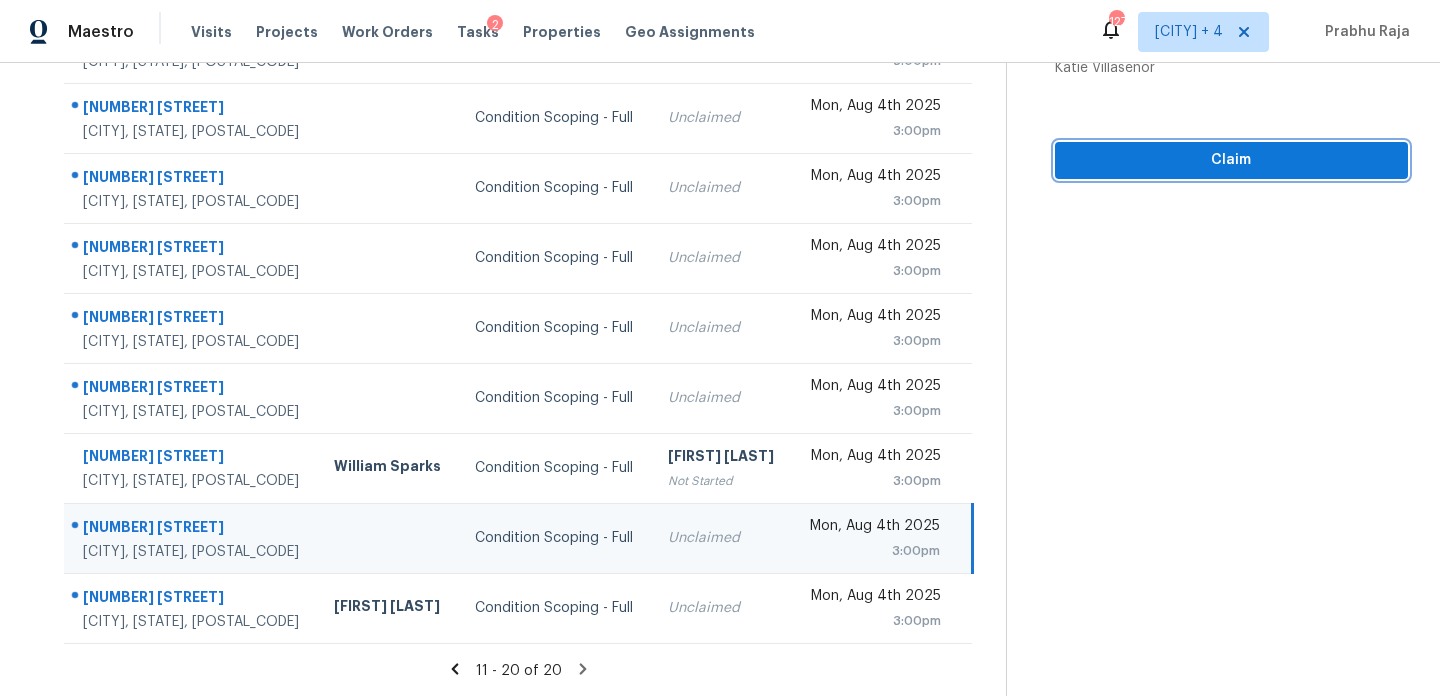 click on "Claim" 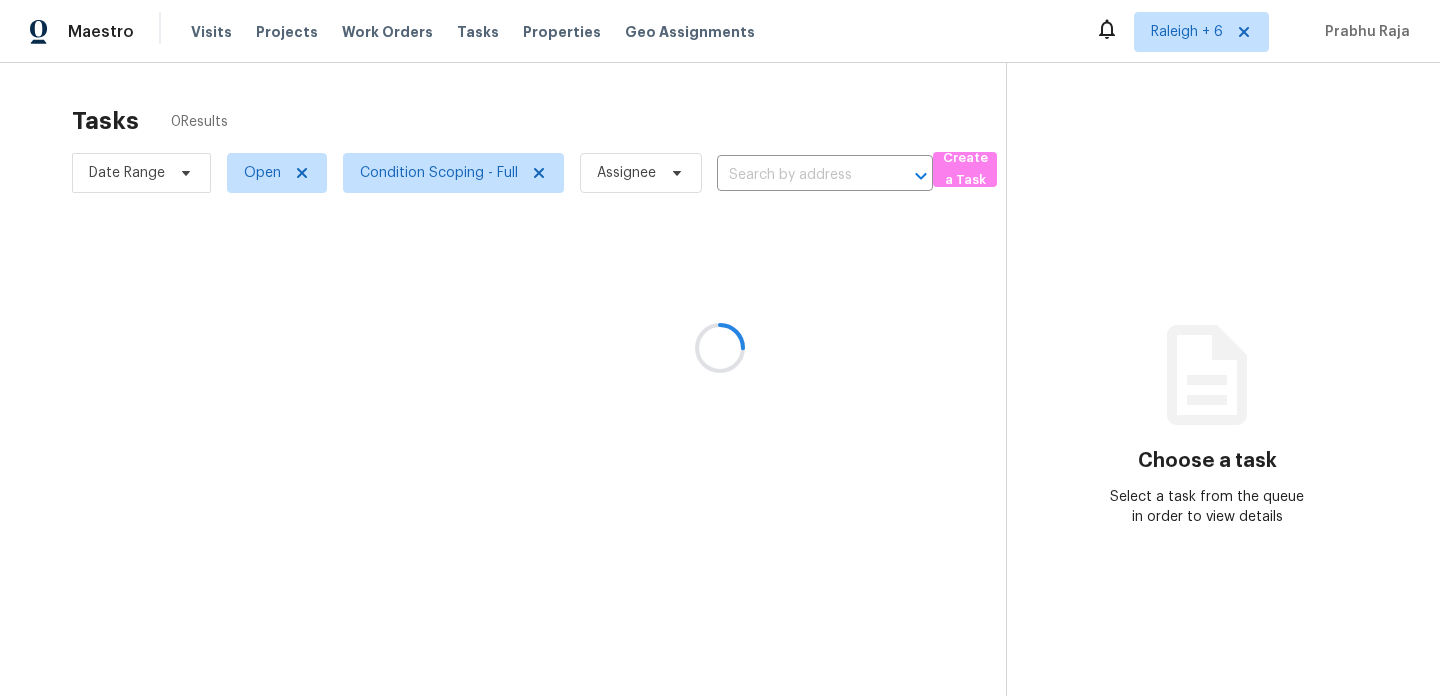 scroll, scrollTop: 0, scrollLeft: 0, axis: both 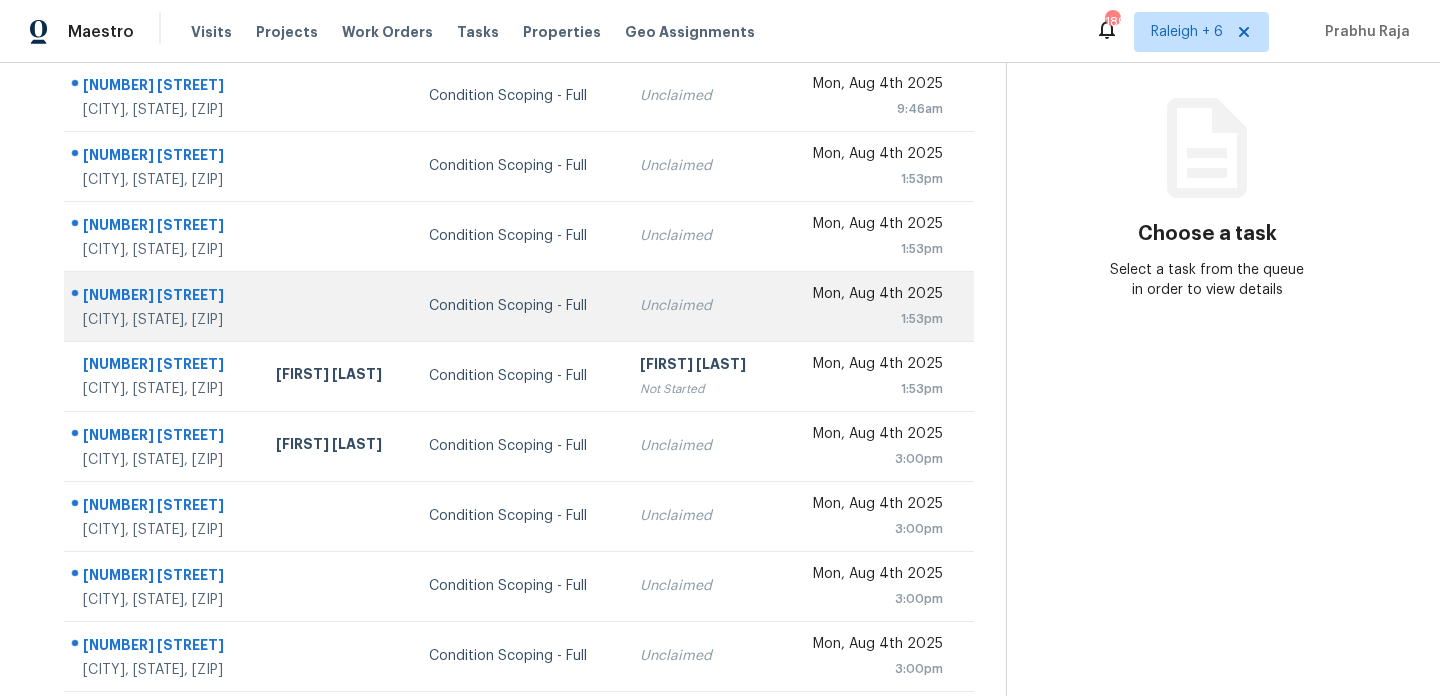 click on "[DAY], [MONTH] [DAY] [YEAR] [TIME]" at bounding box center (875, 306) 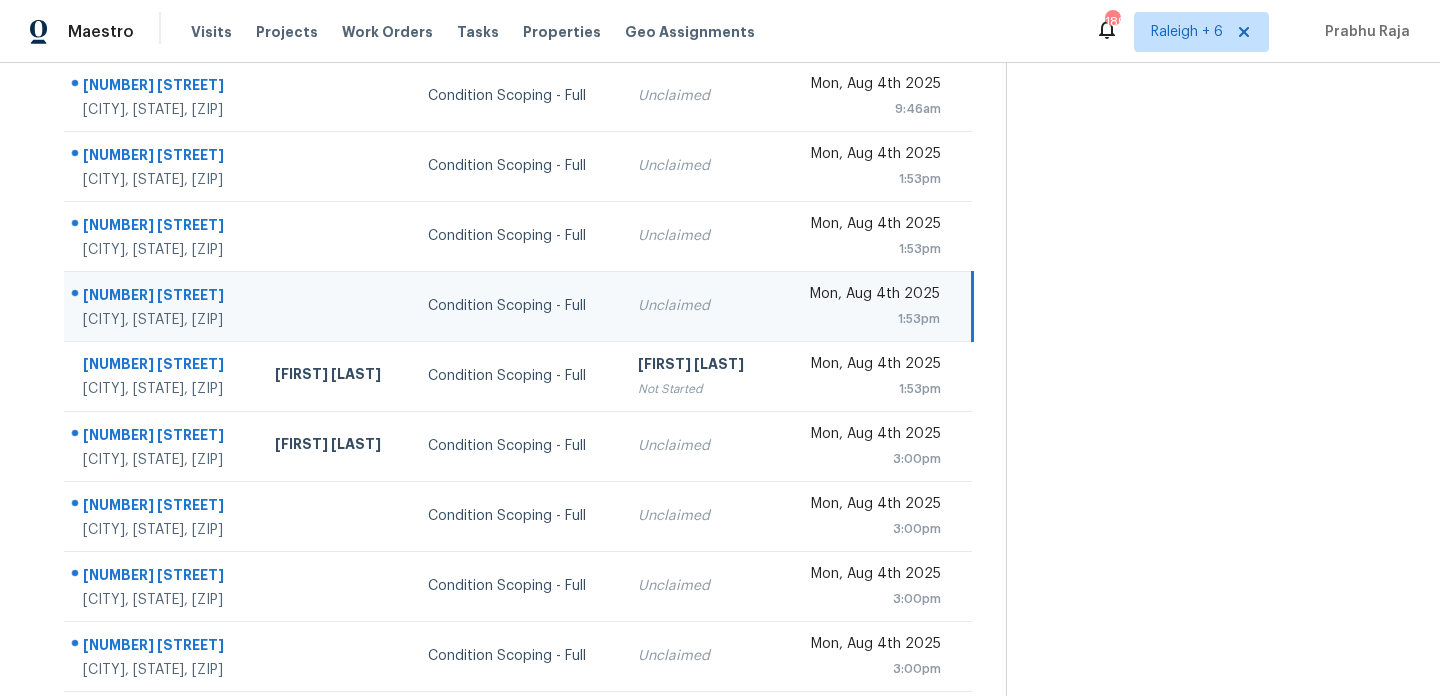 click on "Mon, Aug 4th 2025" at bounding box center [865, 296] 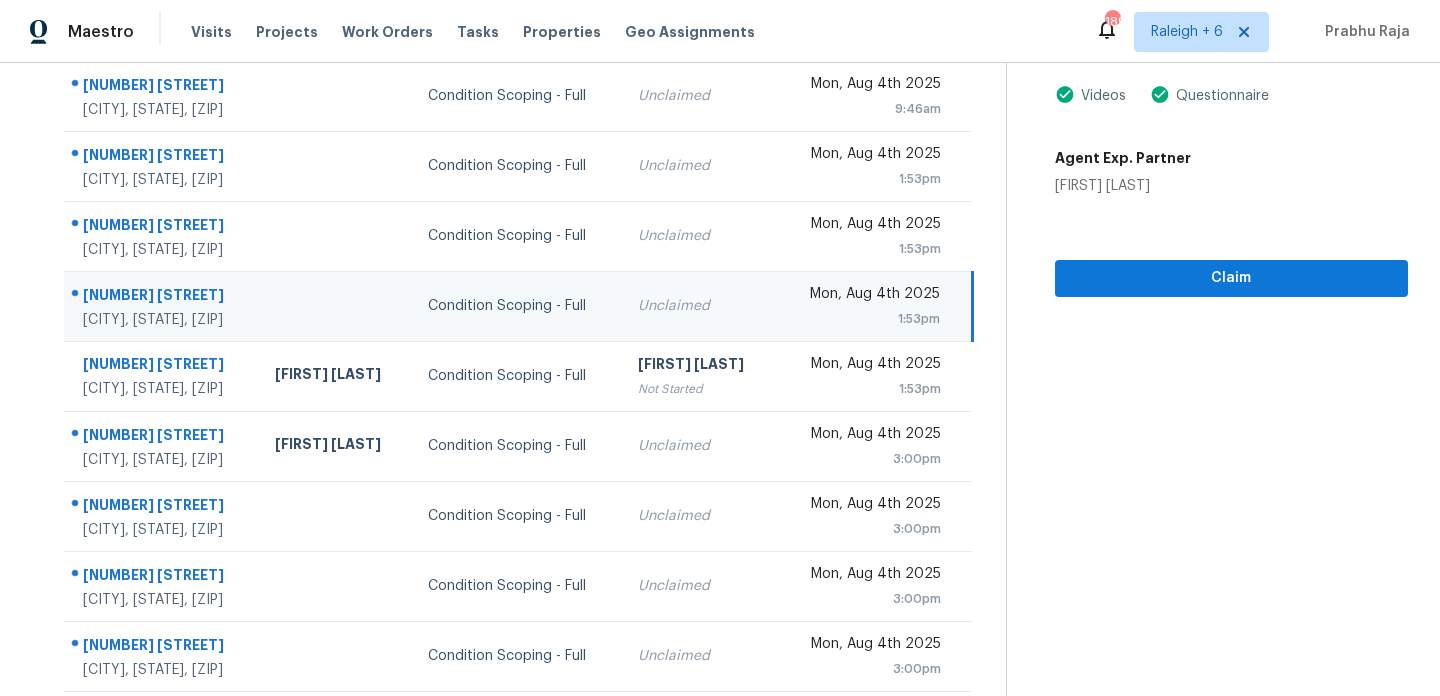 click on "Mon, Aug 4th 2025" at bounding box center (865, 296) 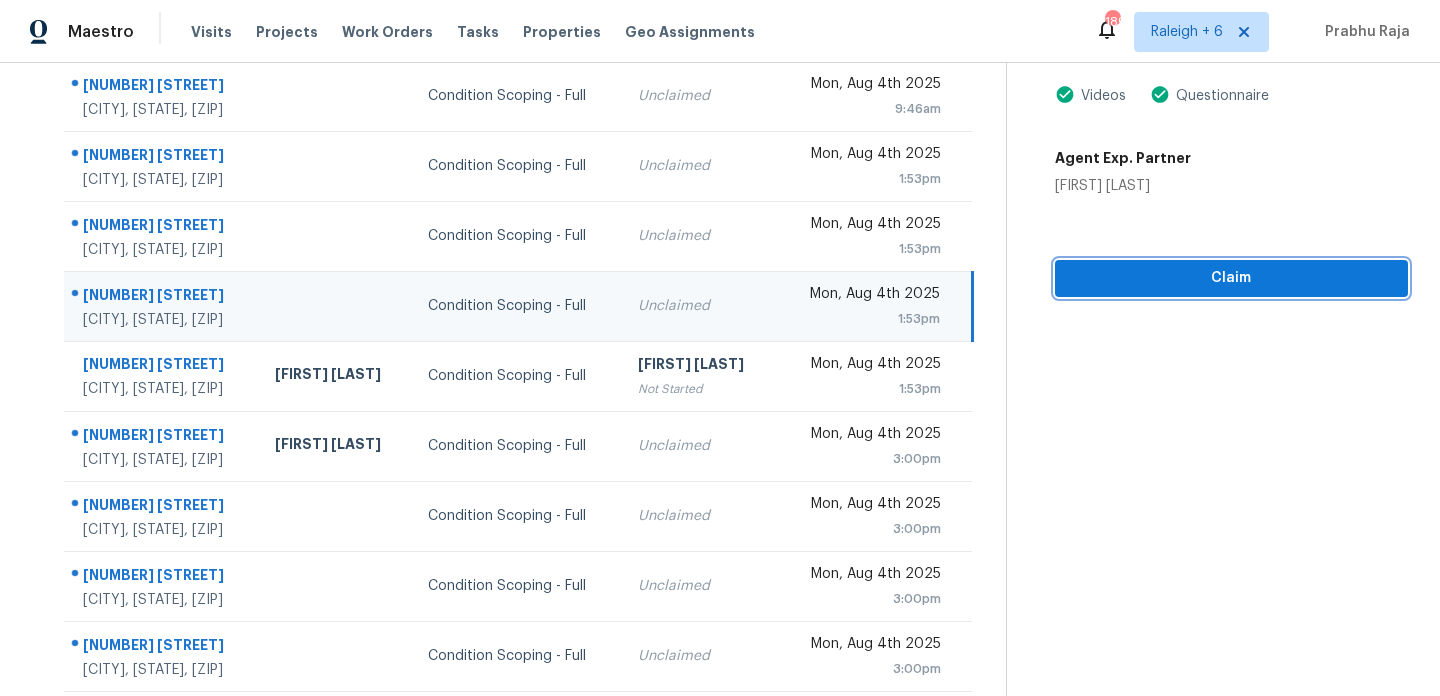 click on "Claim" at bounding box center (1231, 278) 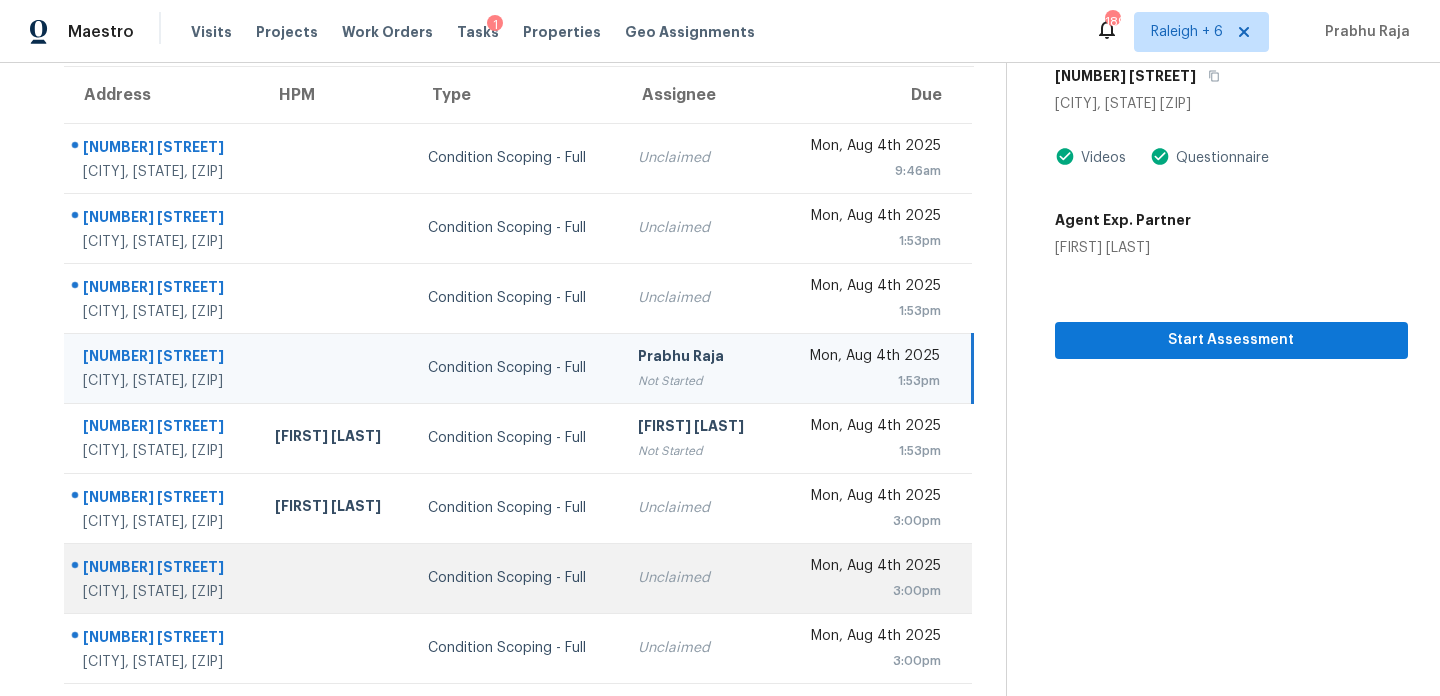 scroll, scrollTop: 345, scrollLeft: 0, axis: vertical 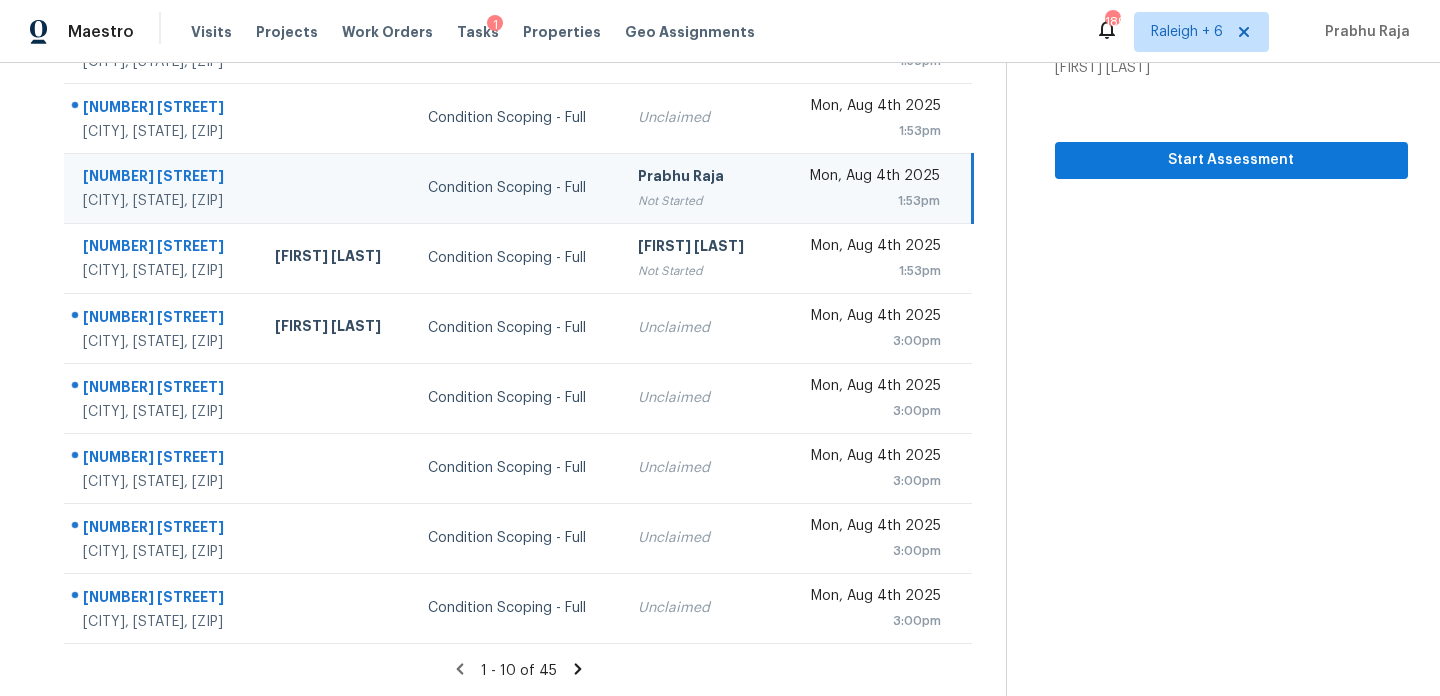 click 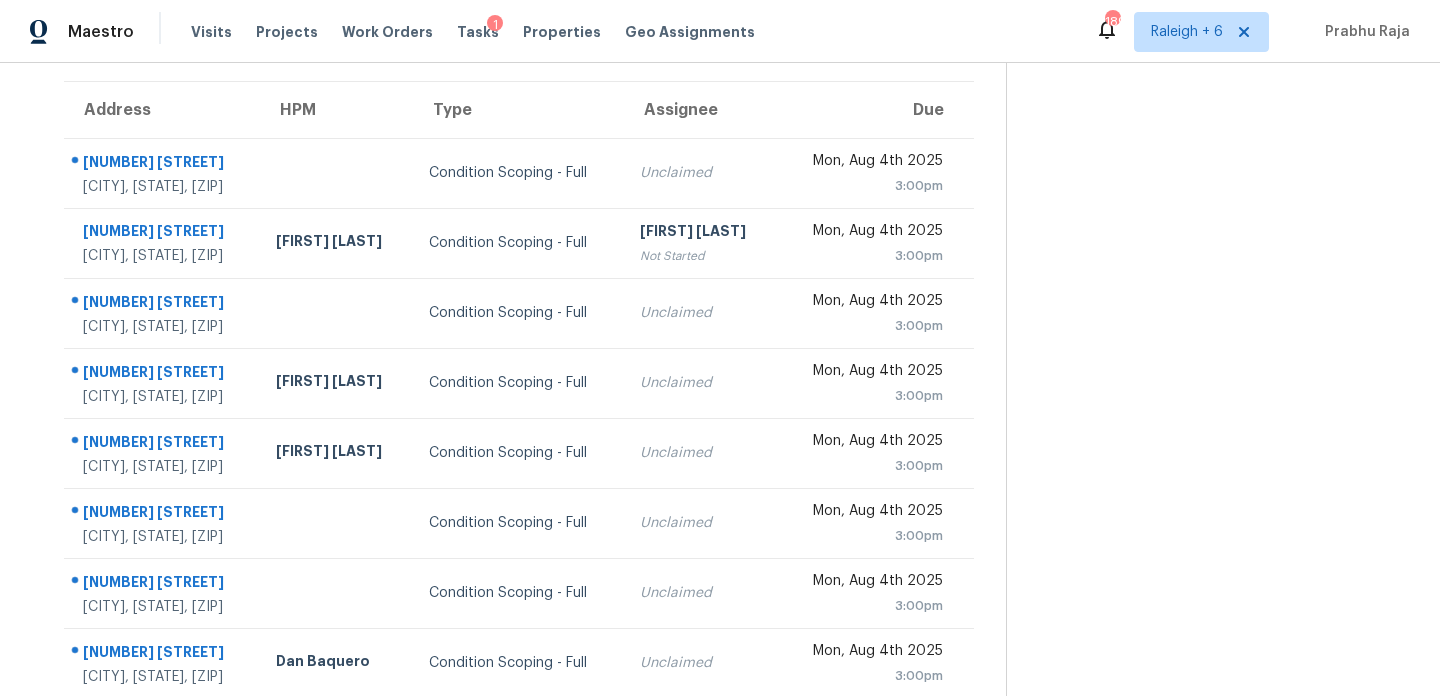 scroll, scrollTop: 141, scrollLeft: 0, axis: vertical 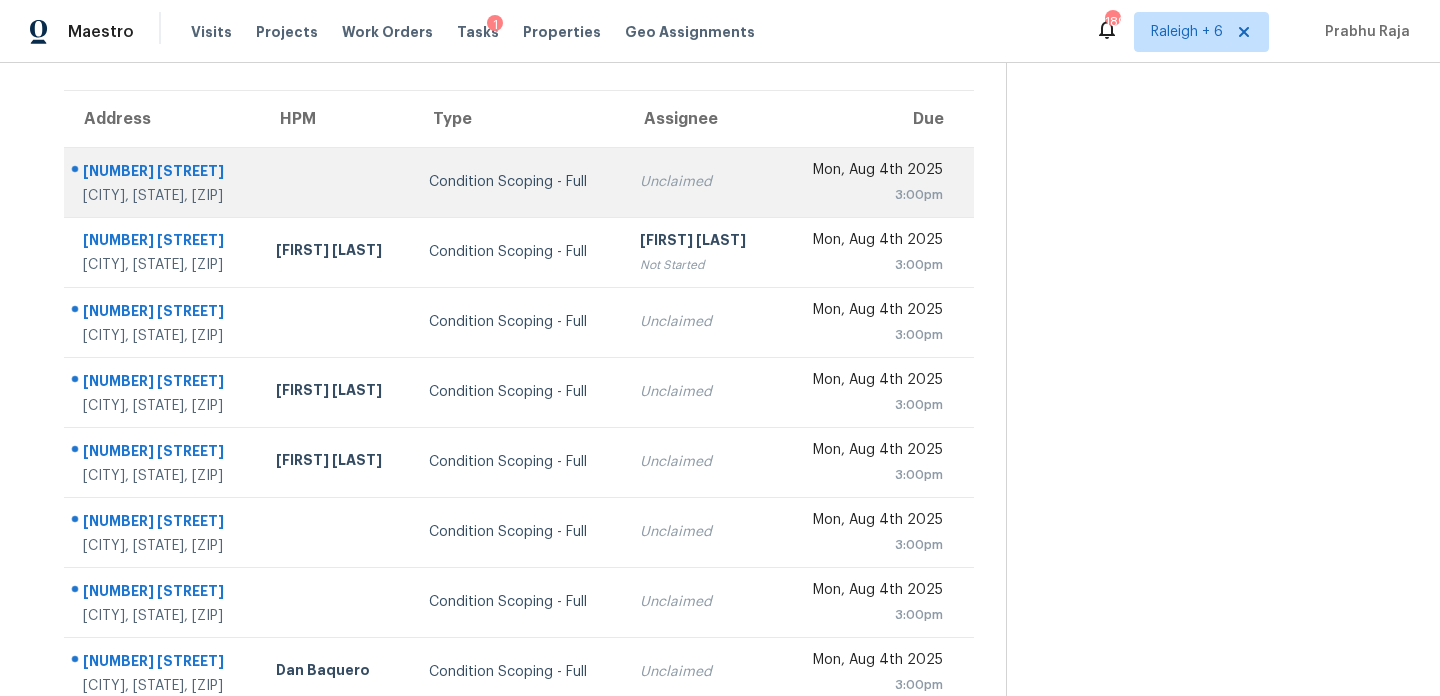 click on "Unclaimed" at bounding box center (700, 182) 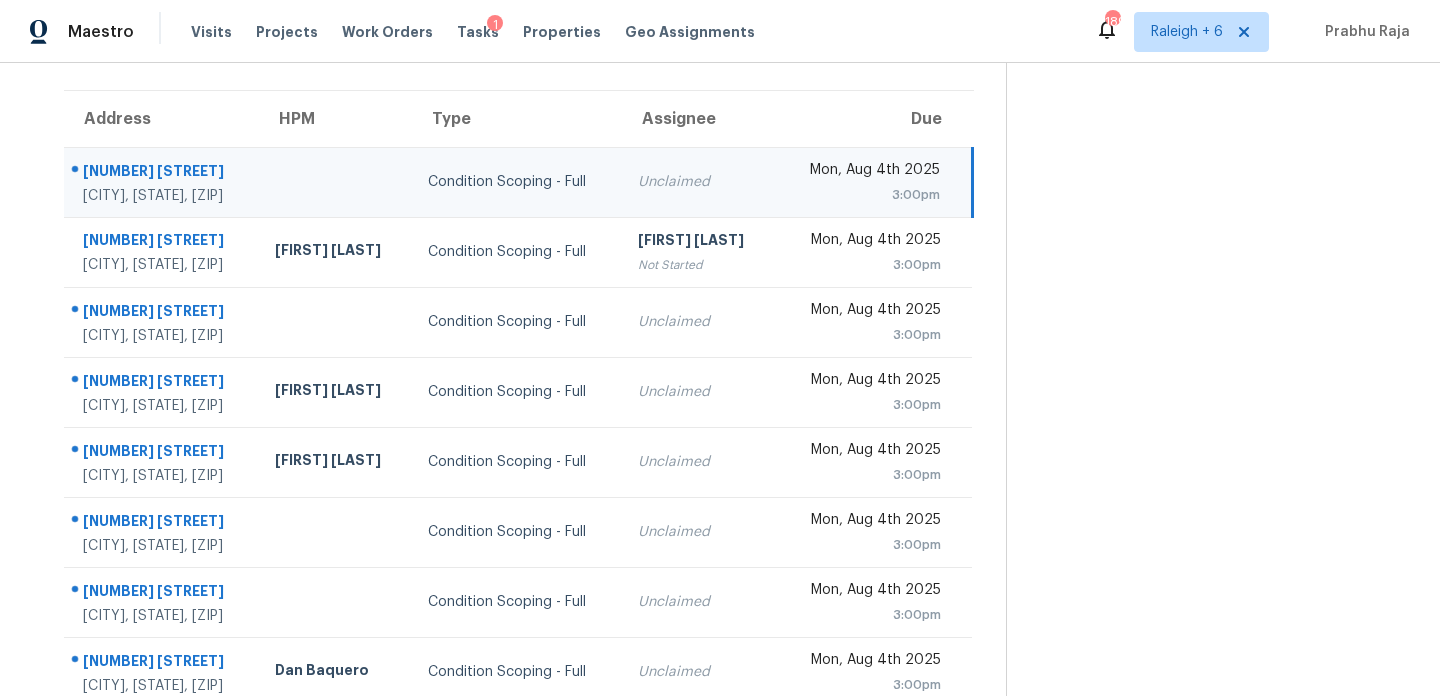 click on "Mon, Aug 4th 2025" at bounding box center [865, 172] 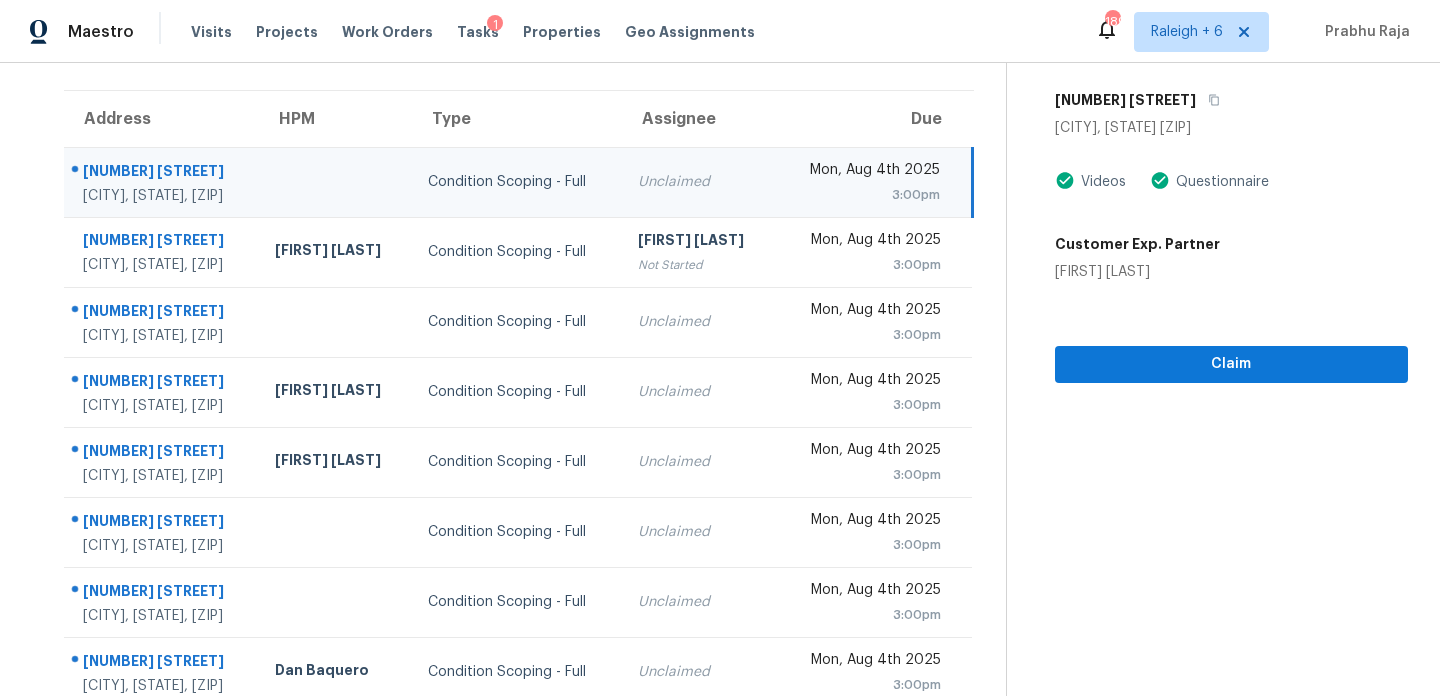 click on "Mon, Aug 4th 2025" at bounding box center (865, 172) 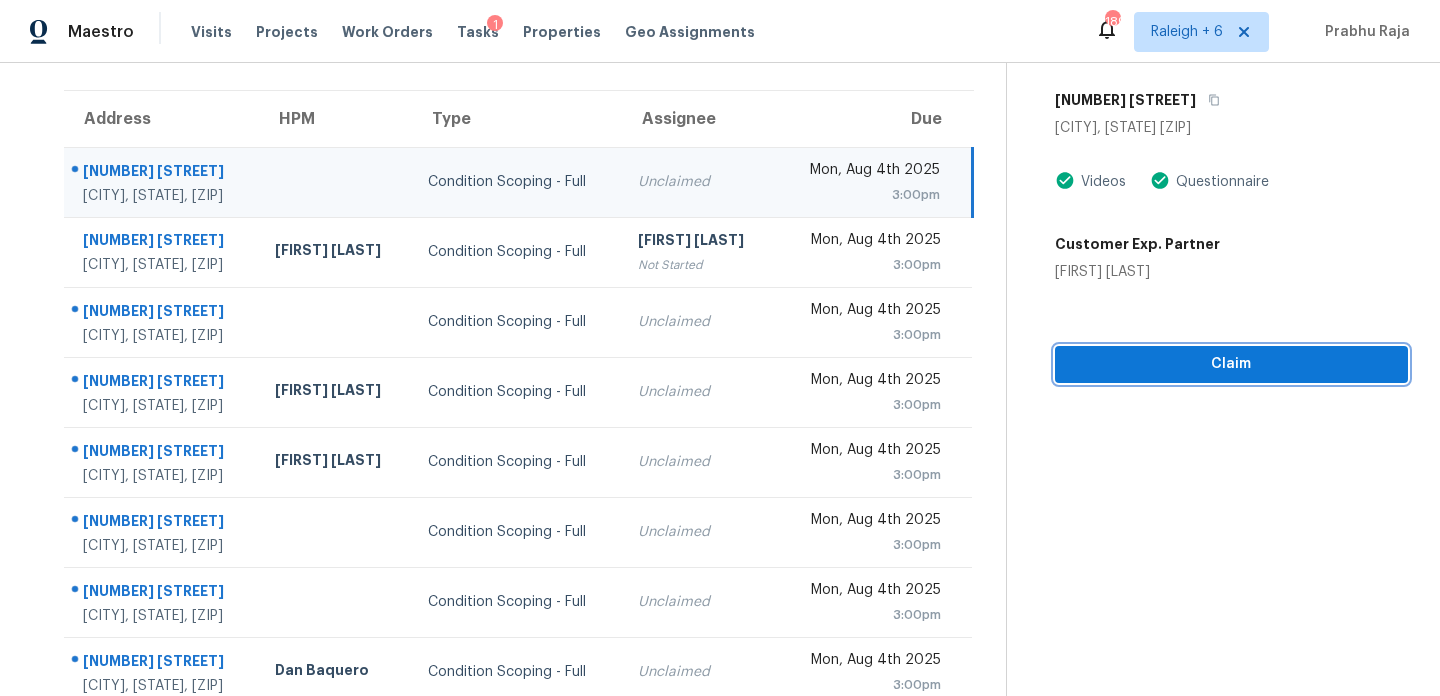 click on "Claim" at bounding box center [1231, 364] 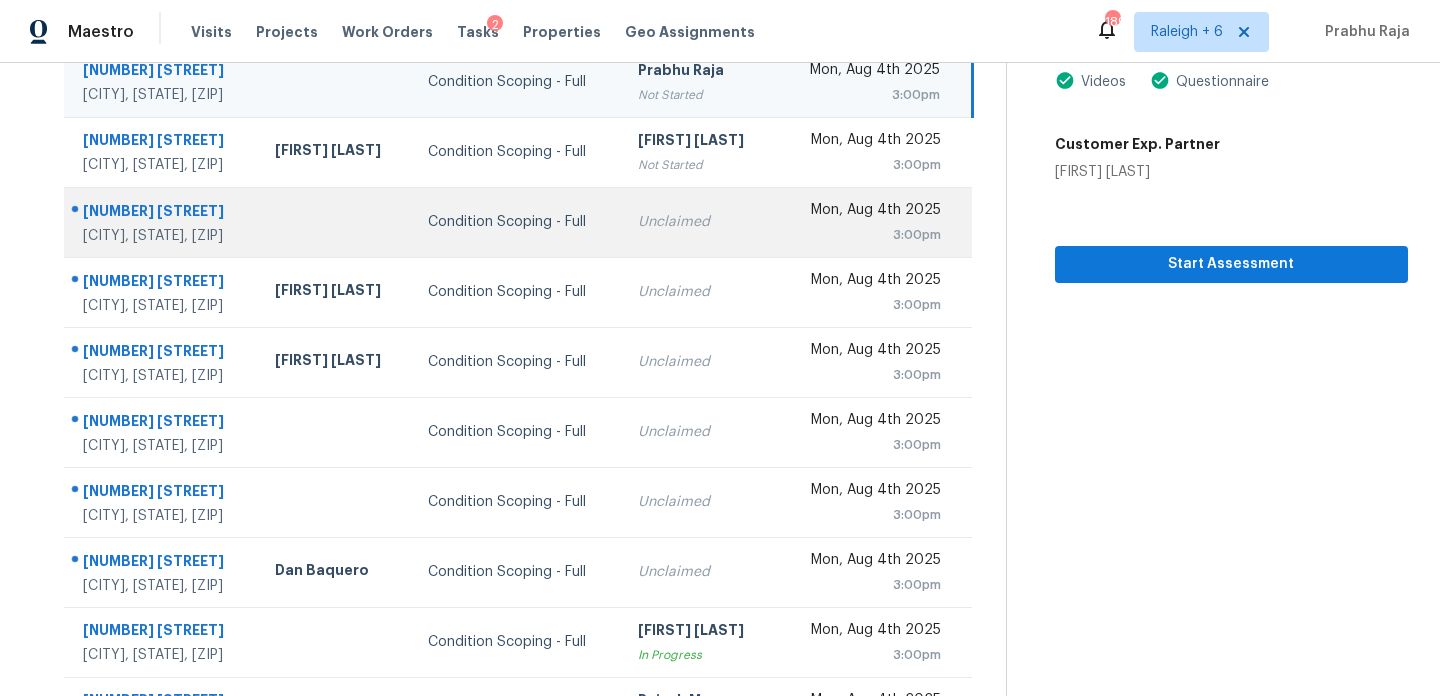 scroll, scrollTop: 242, scrollLeft: 0, axis: vertical 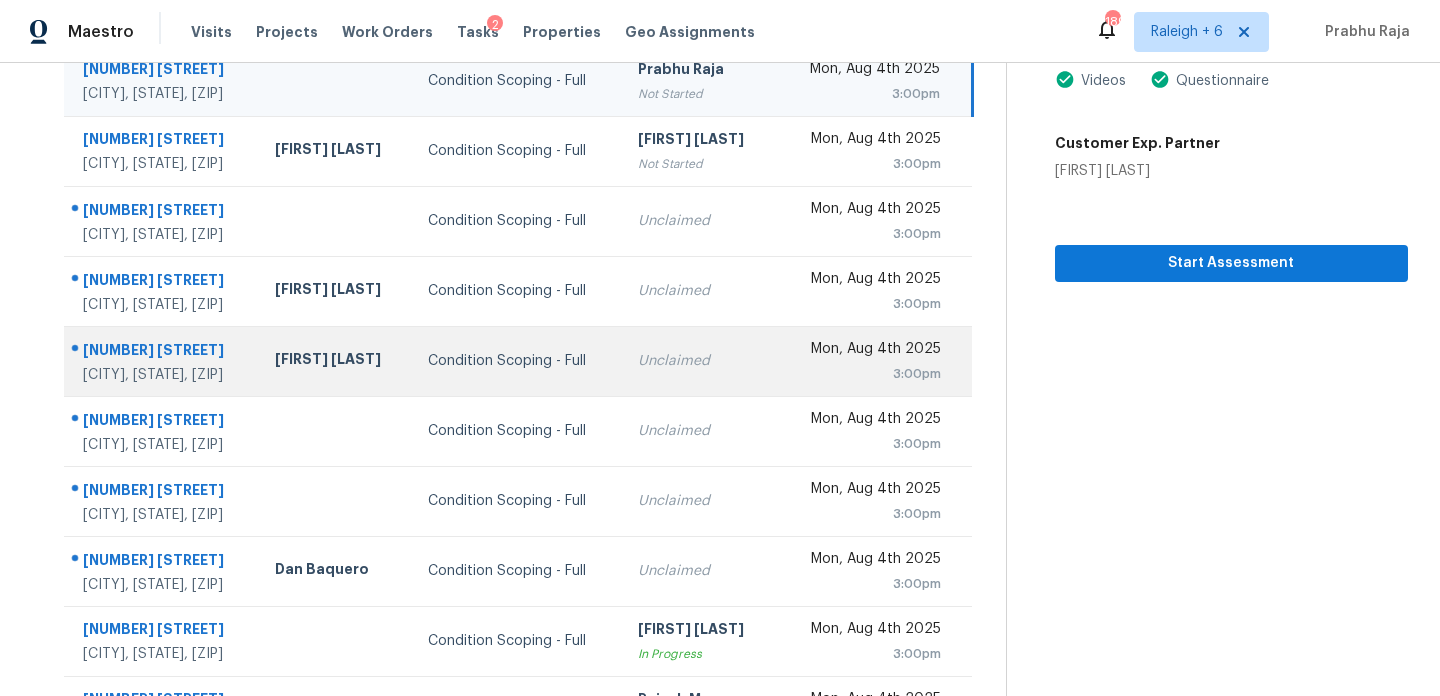 click on "Unclaimed" at bounding box center [698, 361] 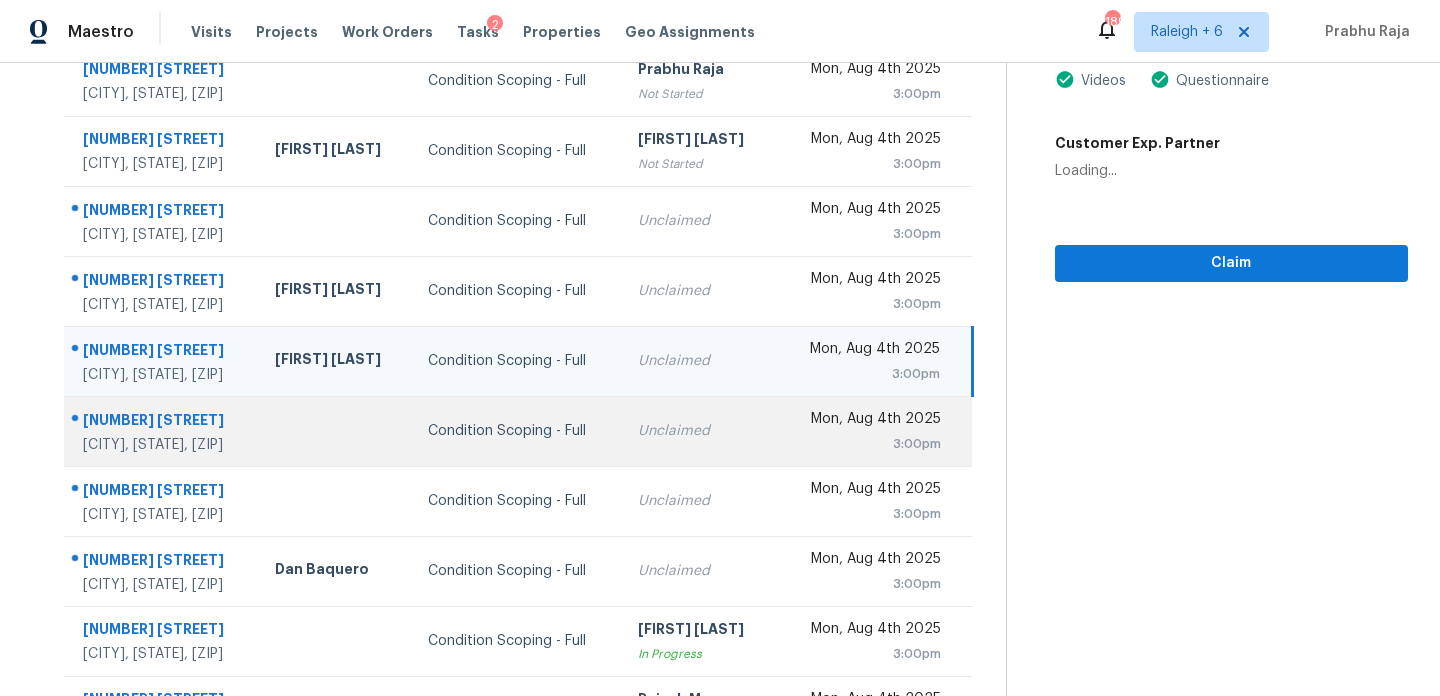 click on "Unclaimed" at bounding box center [698, 431] 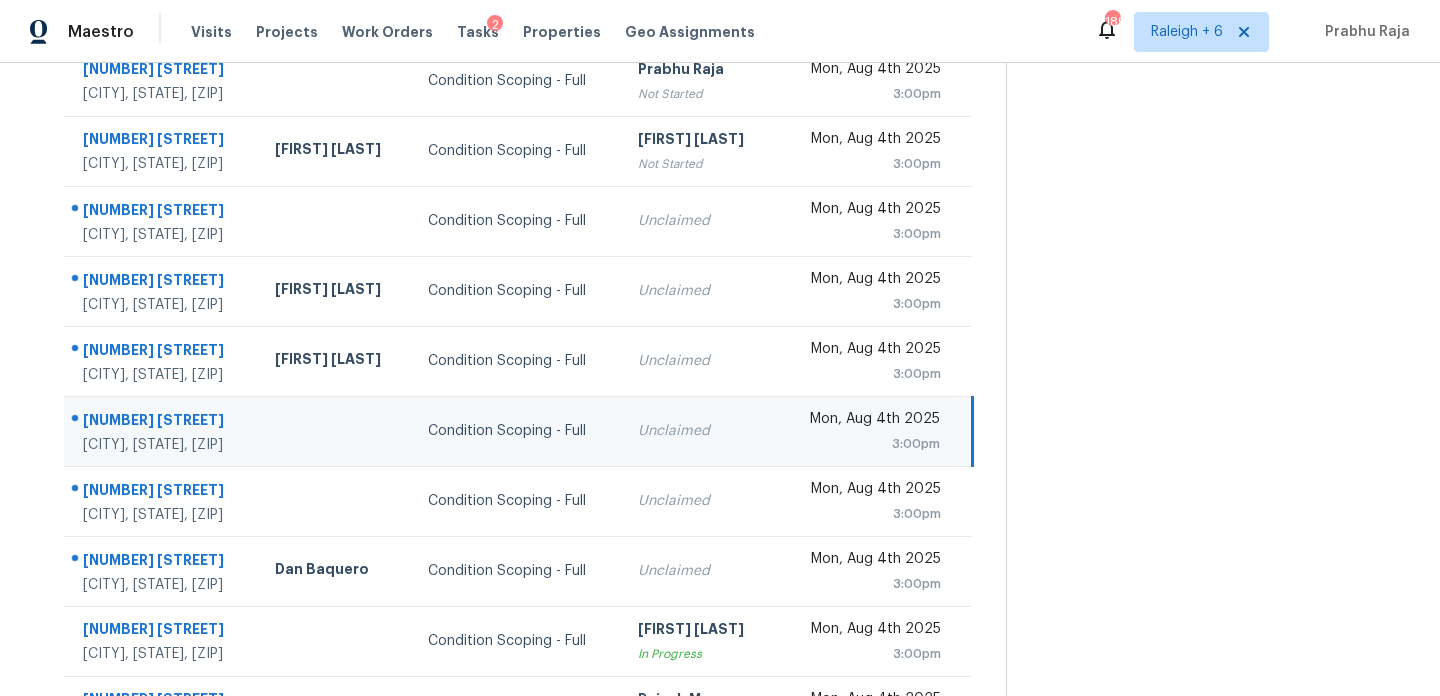 click on "Mon, Aug 4th 2025 3:00pm" at bounding box center (874, 431) 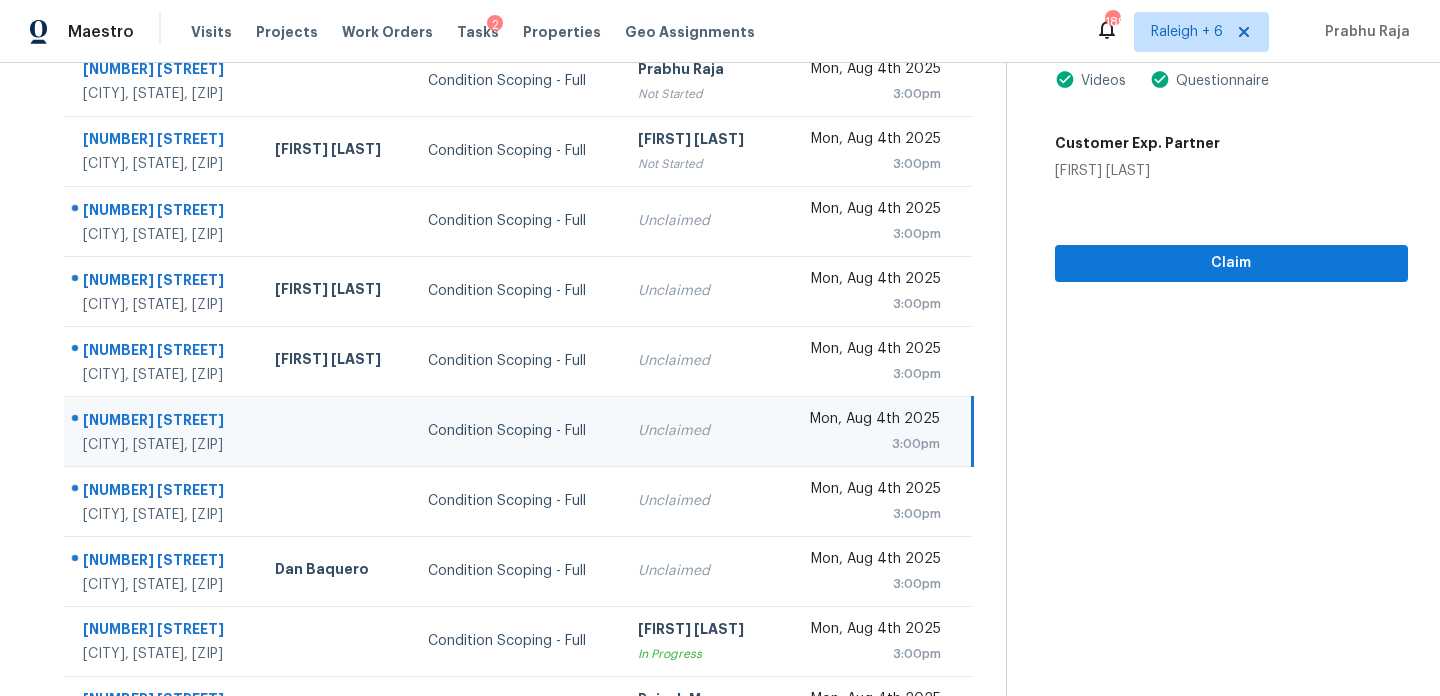 click on "3:00pm" at bounding box center [865, 444] 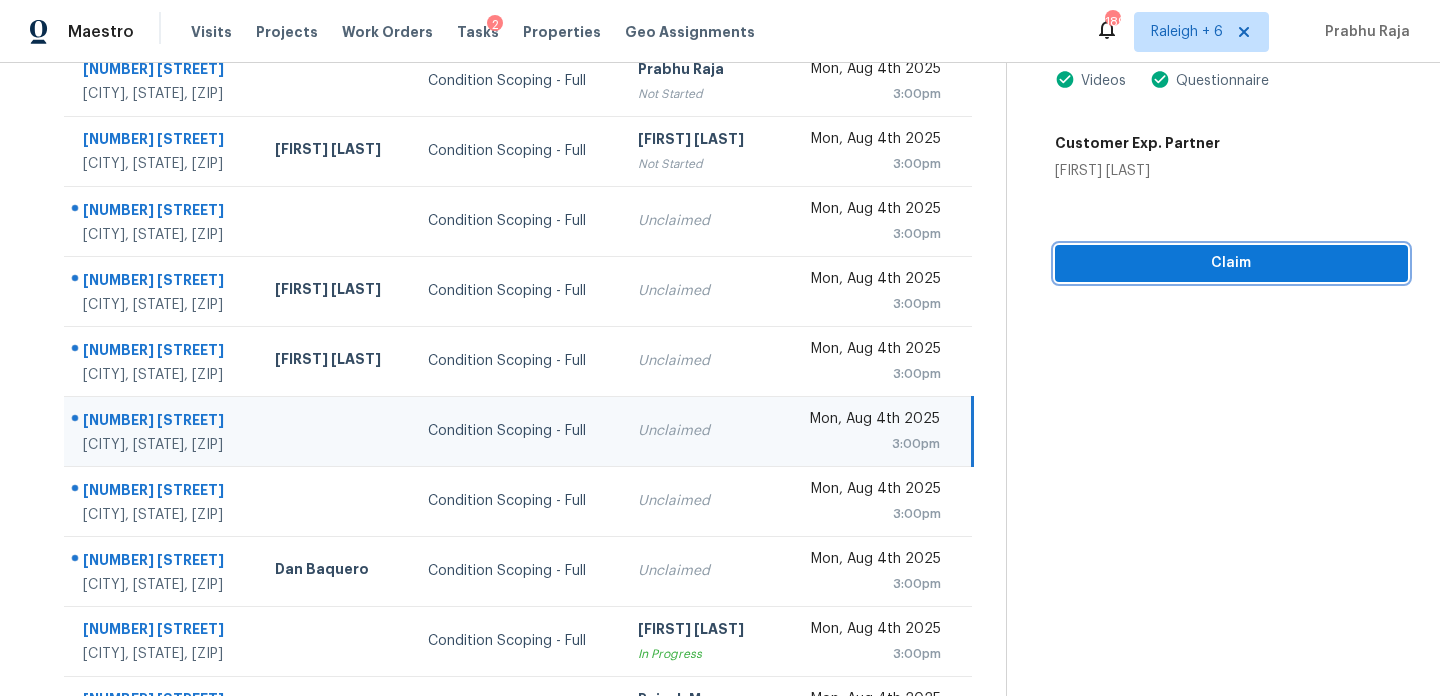 click on "Claim" at bounding box center (1231, 263) 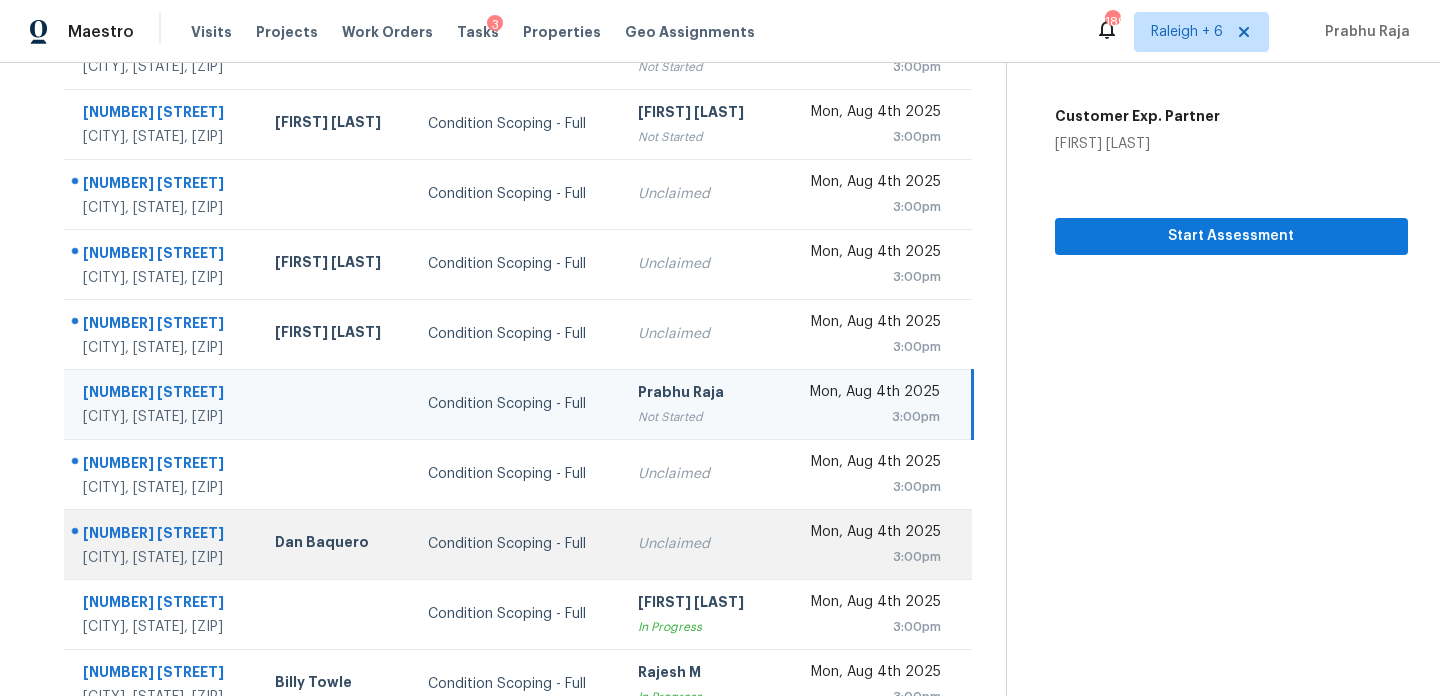 scroll, scrollTop: 345, scrollLeft: 0, axis: vertical 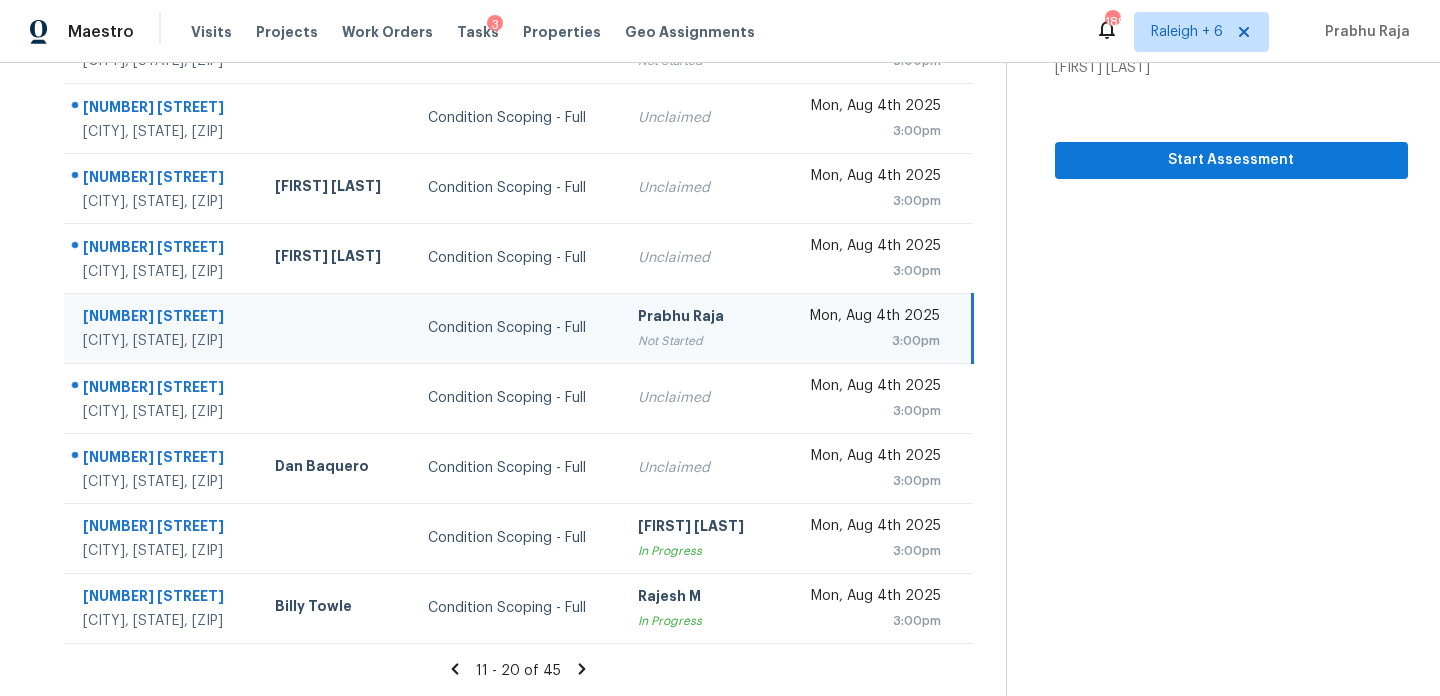 click 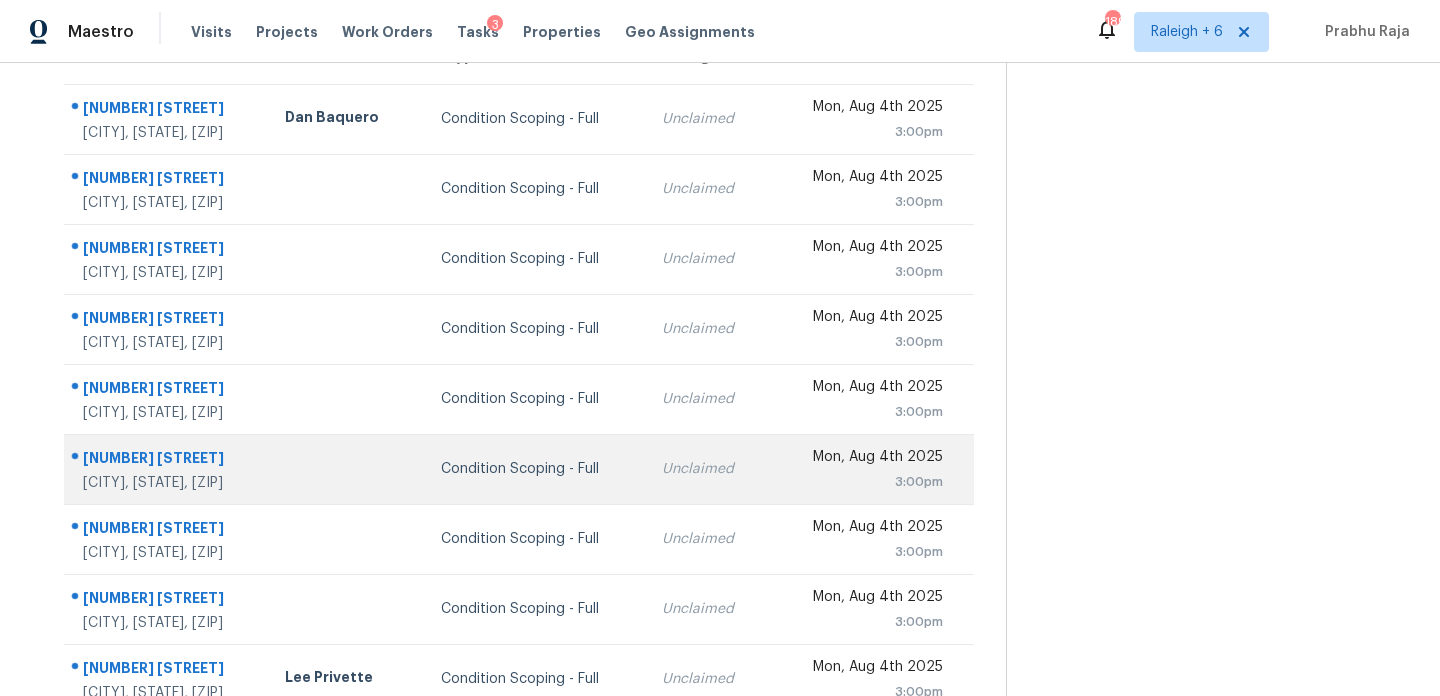 scroll, scrollTop: 202, scrollLeft: 0, axis: vertical 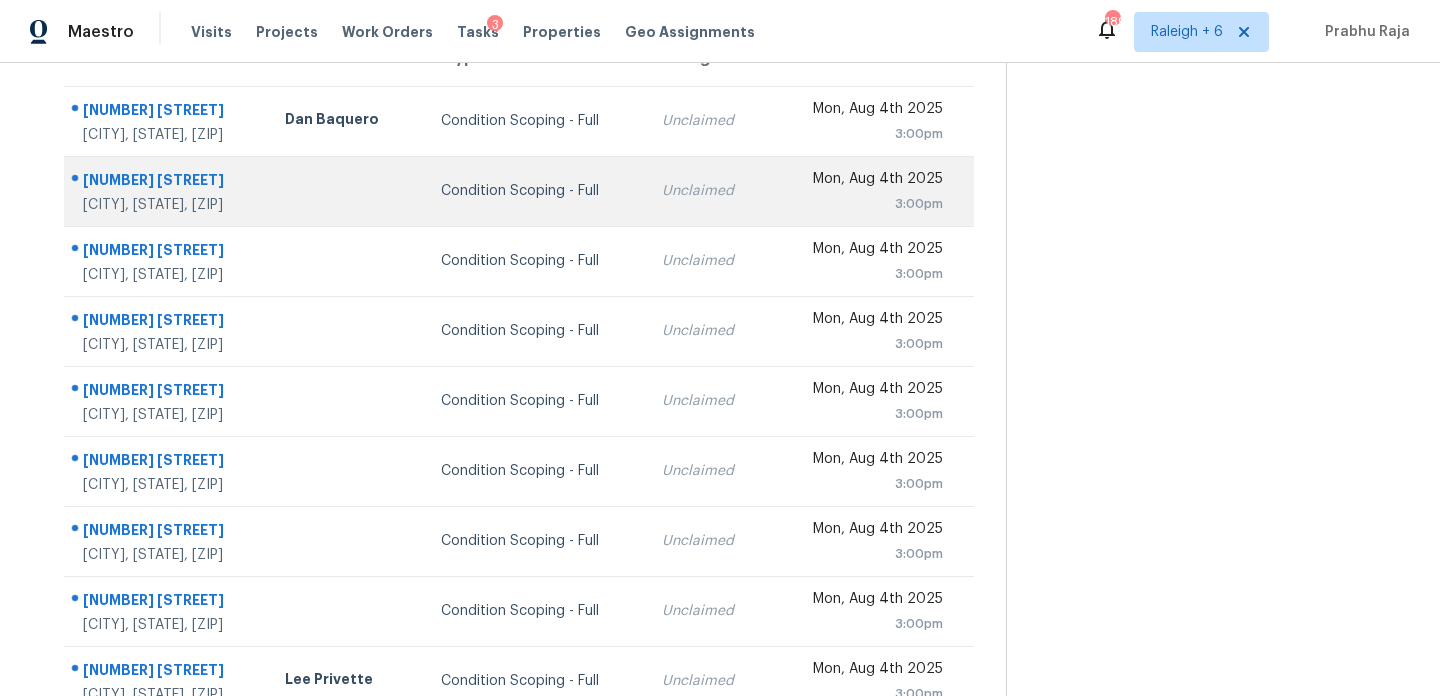 click on "Unclaimed" at bounding box center (706, 191) 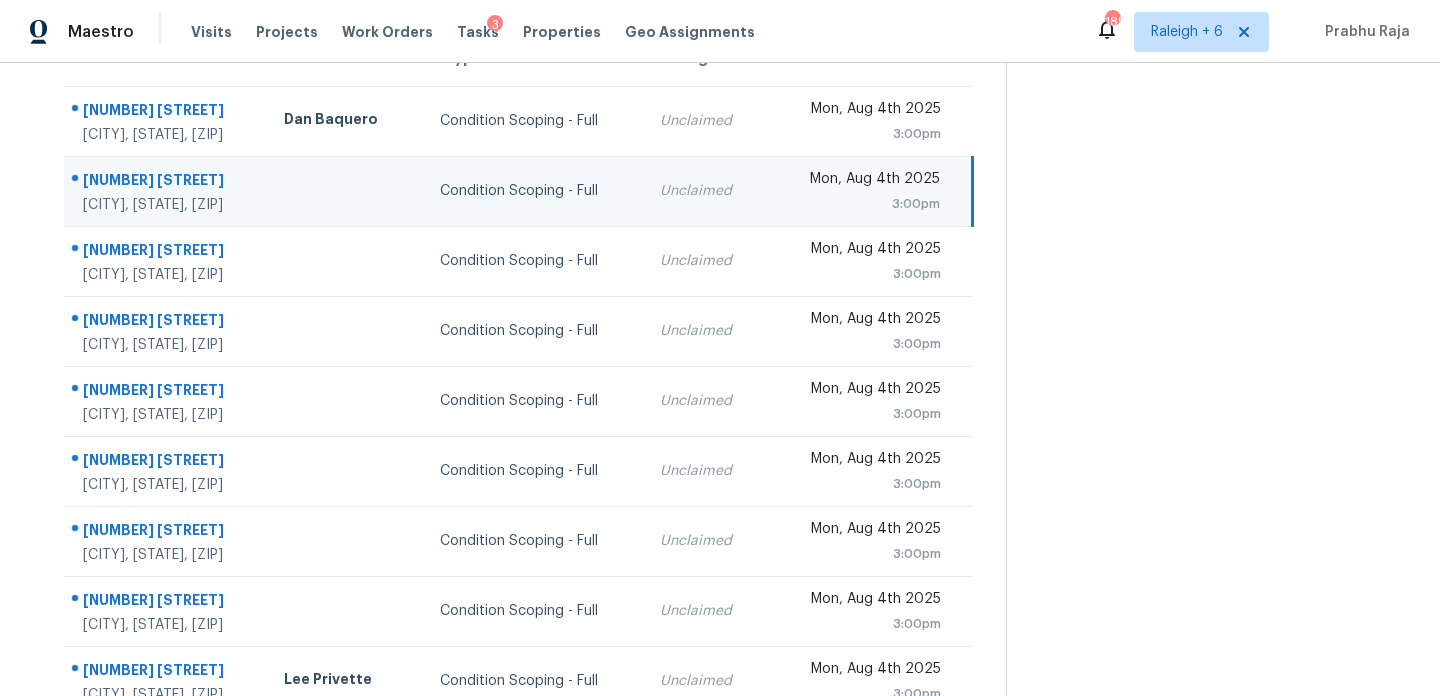 click on "3:00pm" at bounding box center [860, 204] 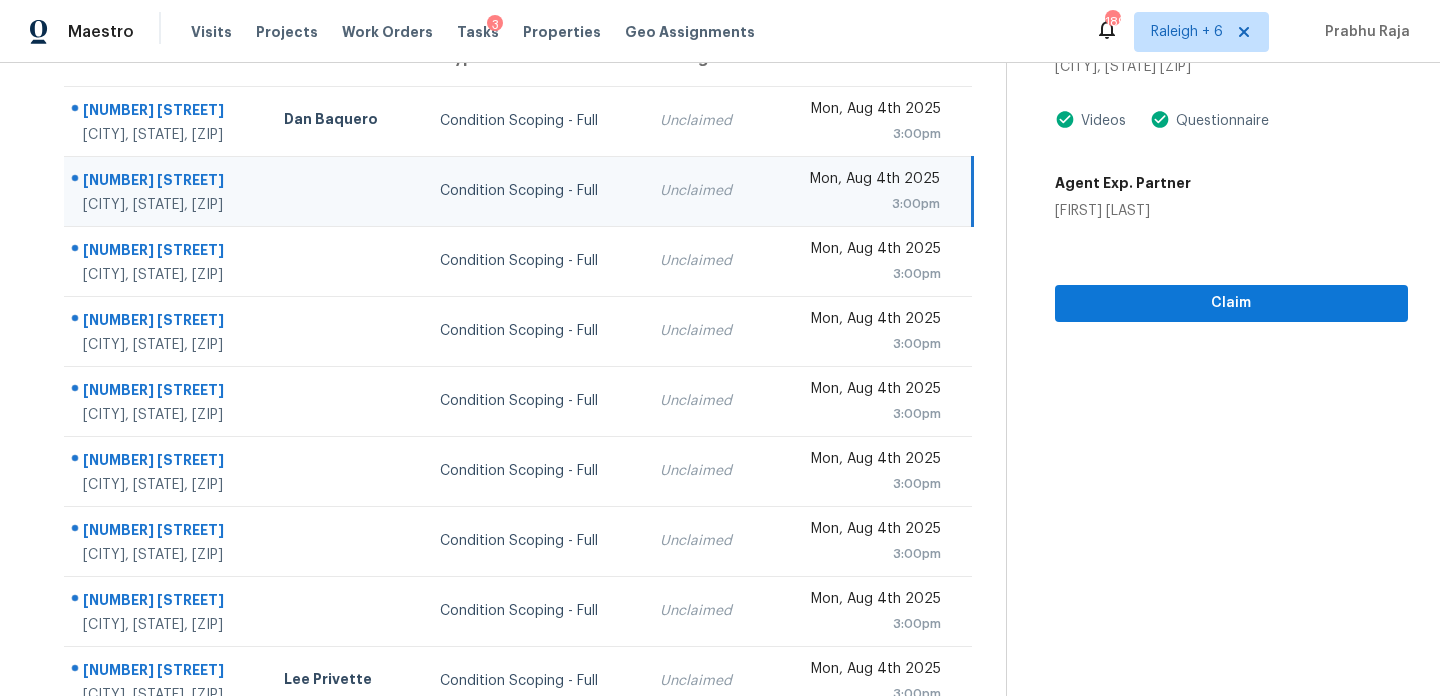 click on "3:00pm" at bounding box center (860, 204) 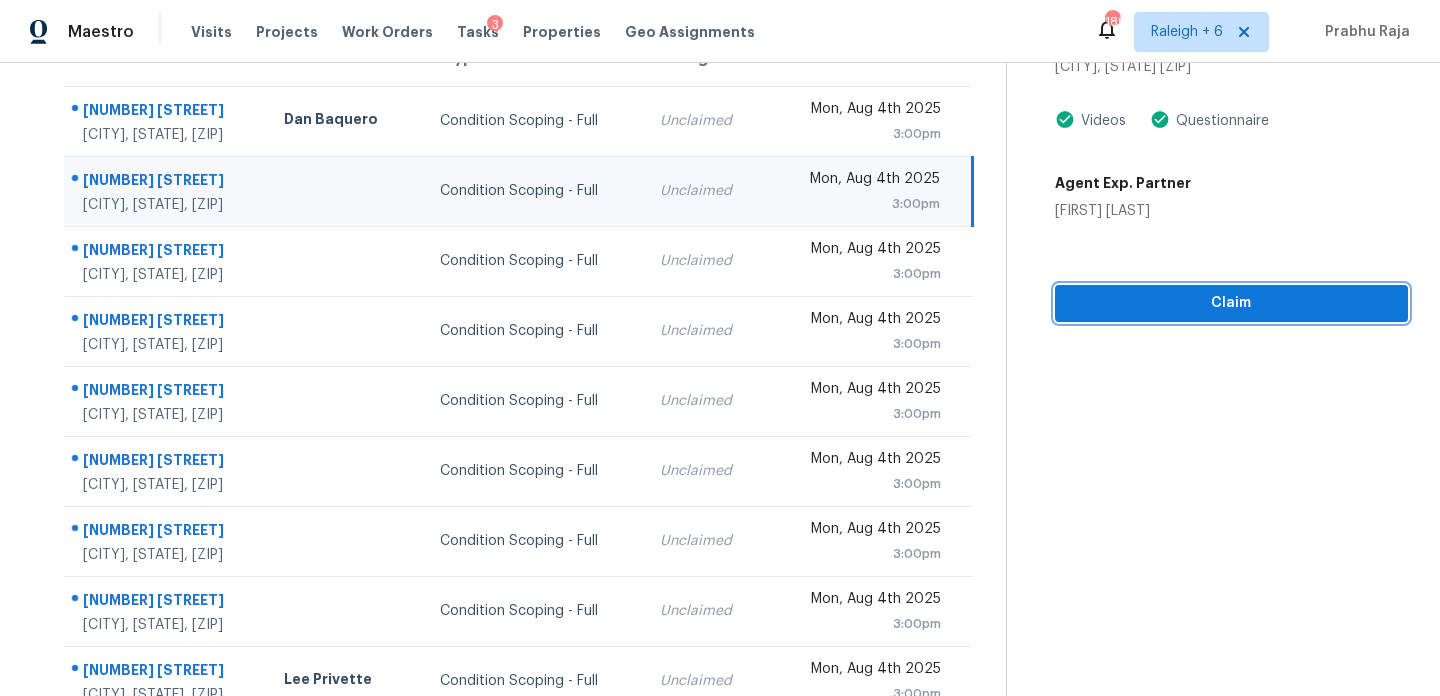 click on "Claim" at bounding box center [1231, 303] 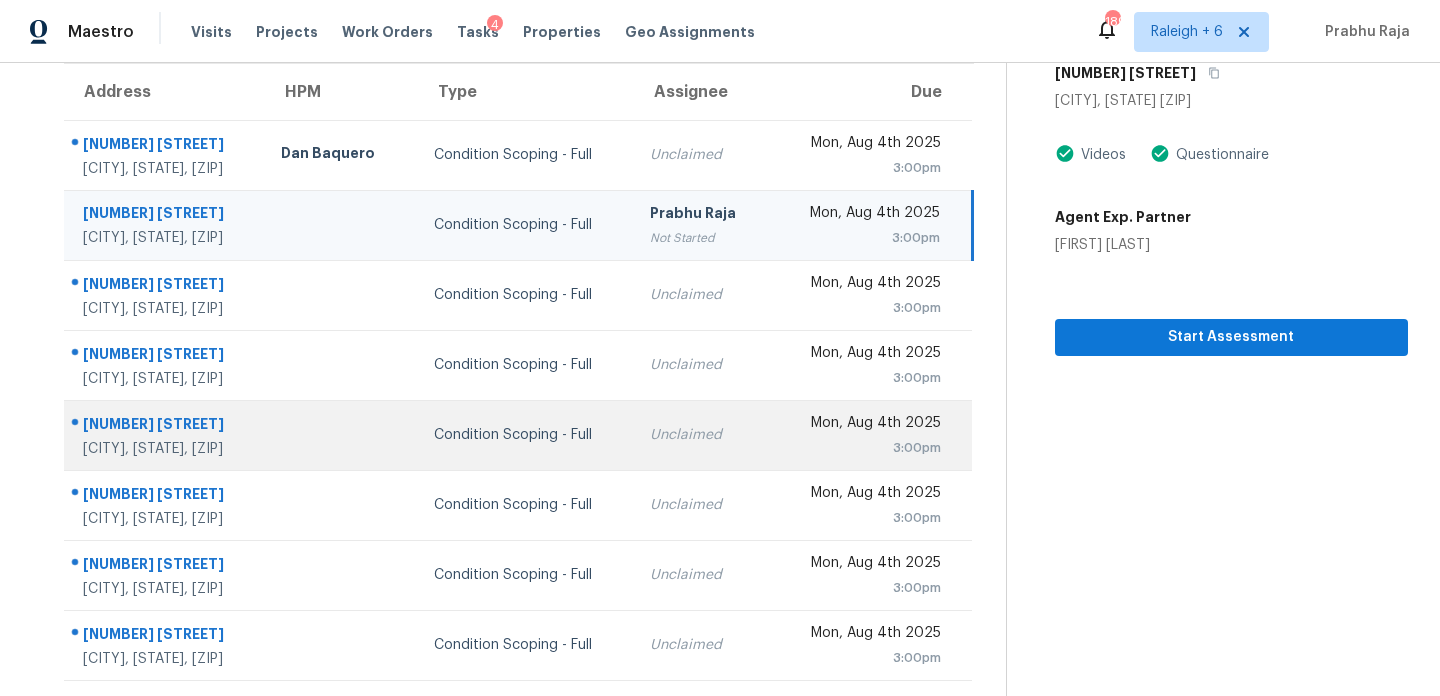 scroll, scrollTop: 0, scrollLeft: 0, axis: both 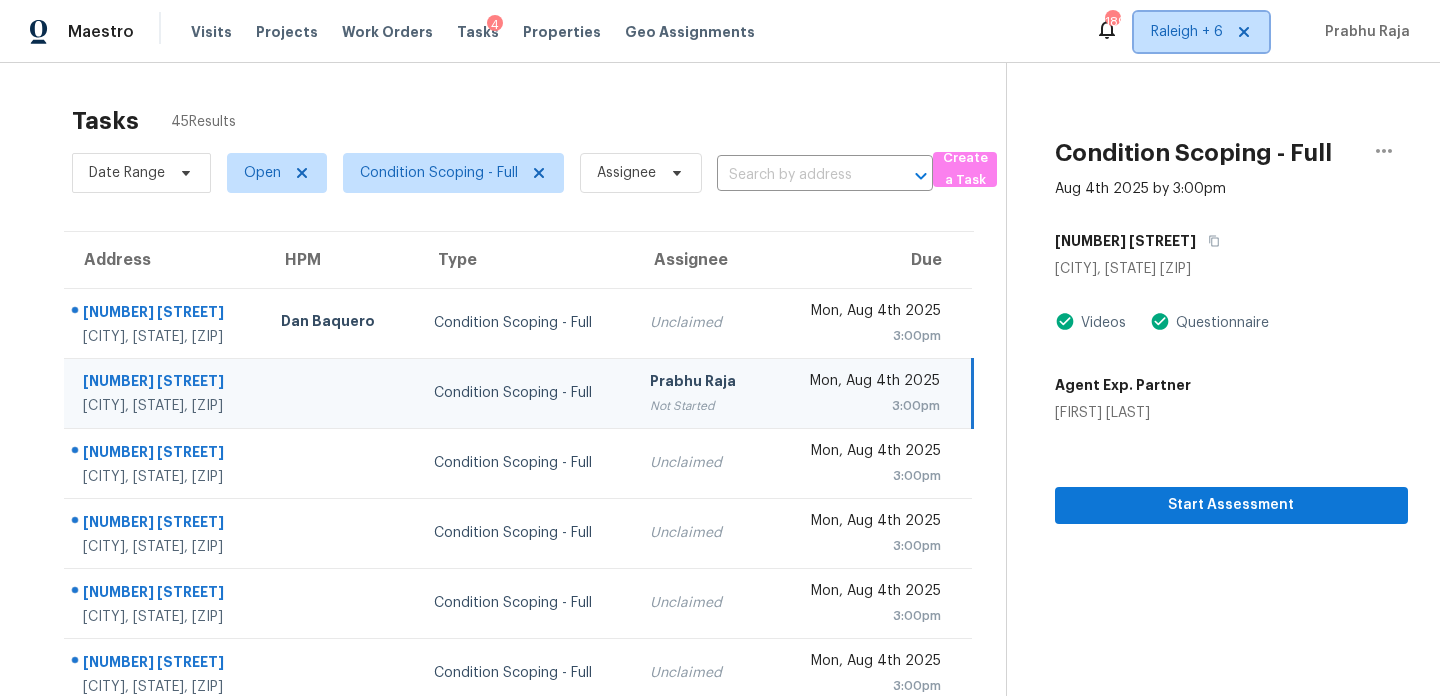 click on "Raleigh + 6" at bounding box center (1187, 32) 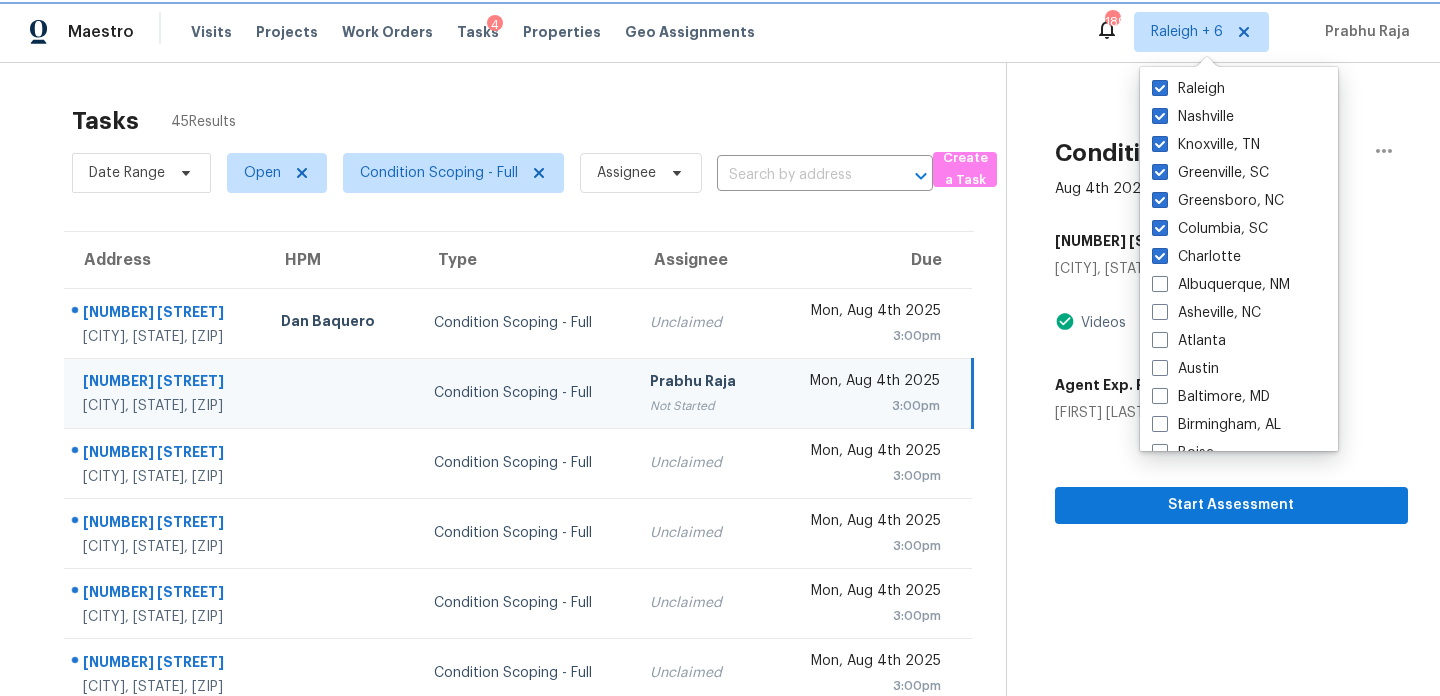 scroll, scrollTop: 200, scrollLeft: 0, axis: vertical 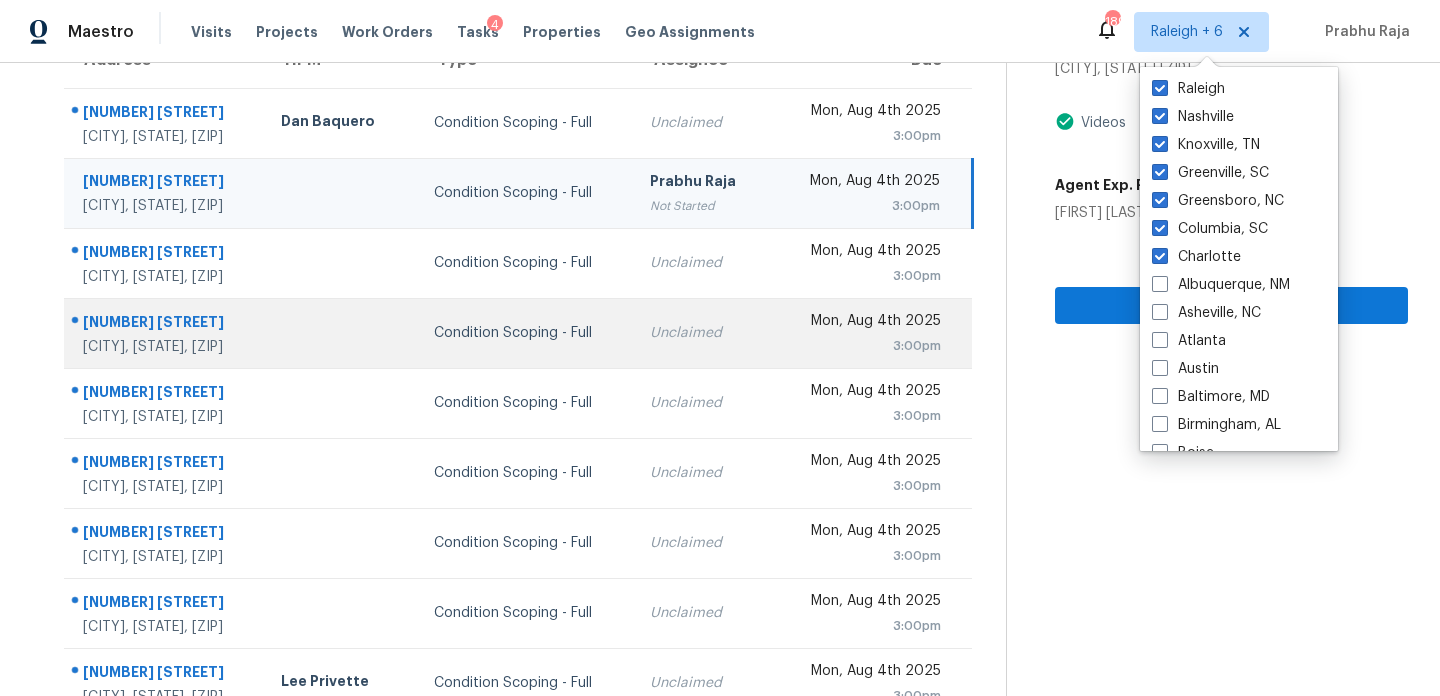 click on "Unclaimed" at bounding box center (701, 333) 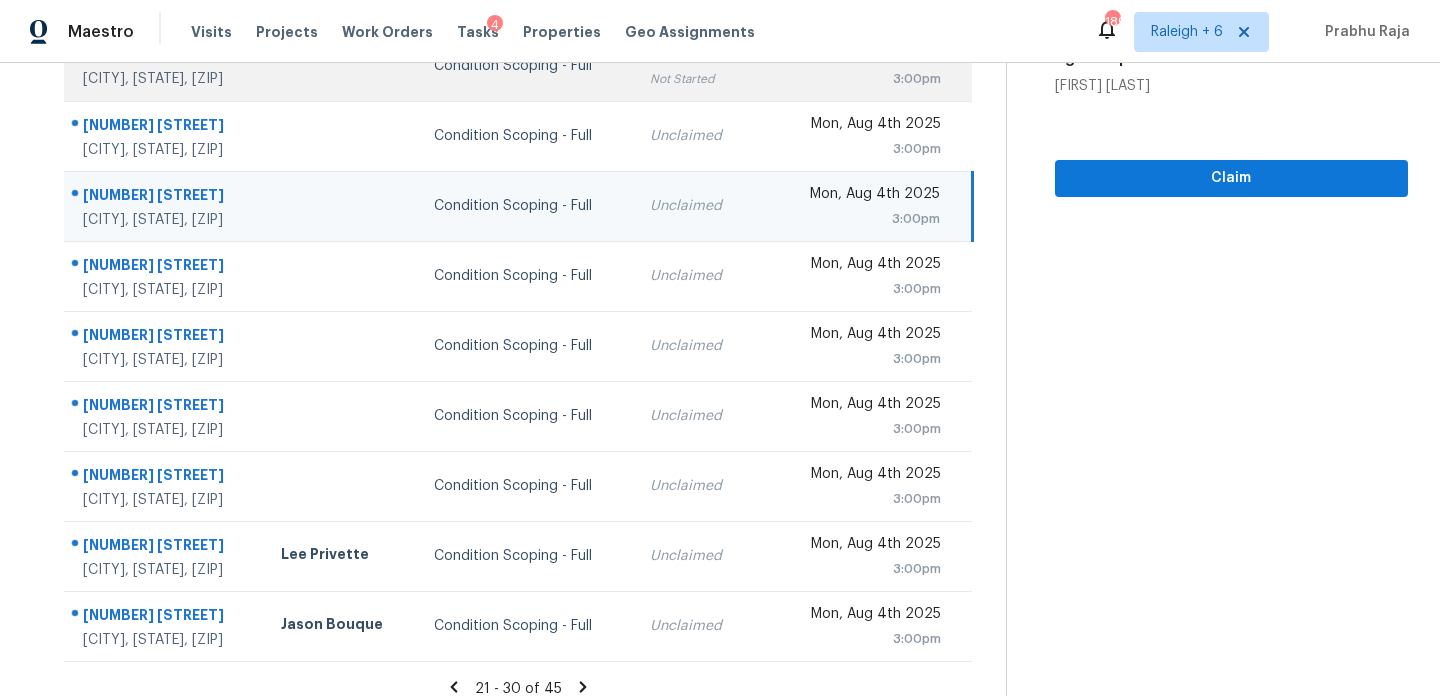 scroll, scrollTop: 0, scrollLeft: 0, axis: both 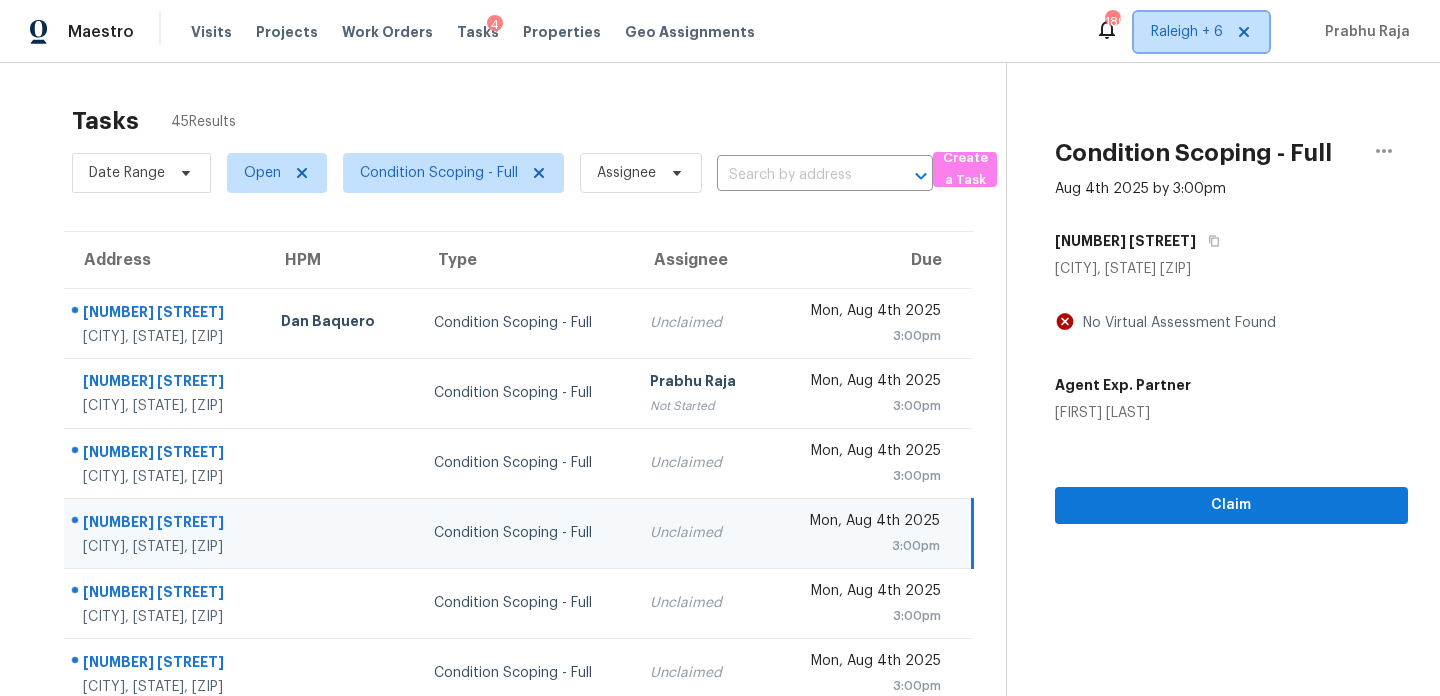 click on "Raleigh + 6" at bounding box center (1187, 32) 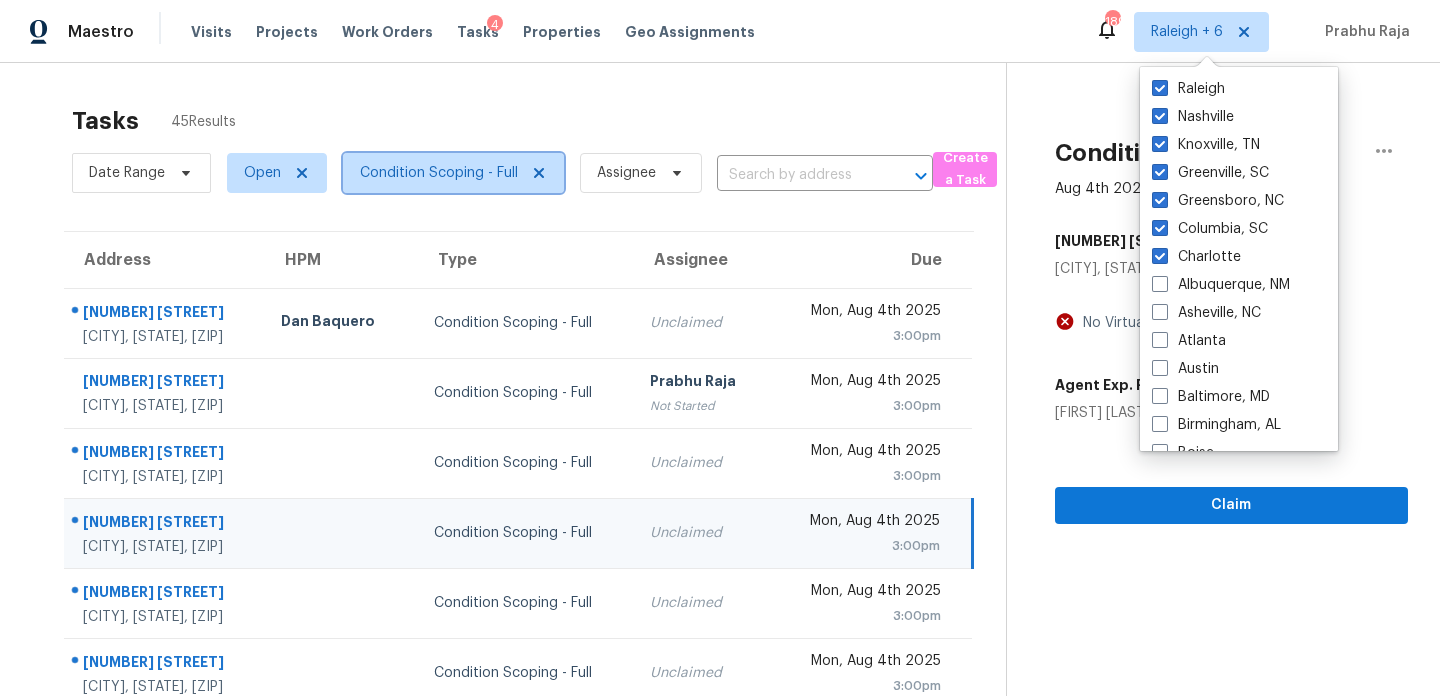 click on "Condition Scoping - Full" at bounding box center (439, 173) 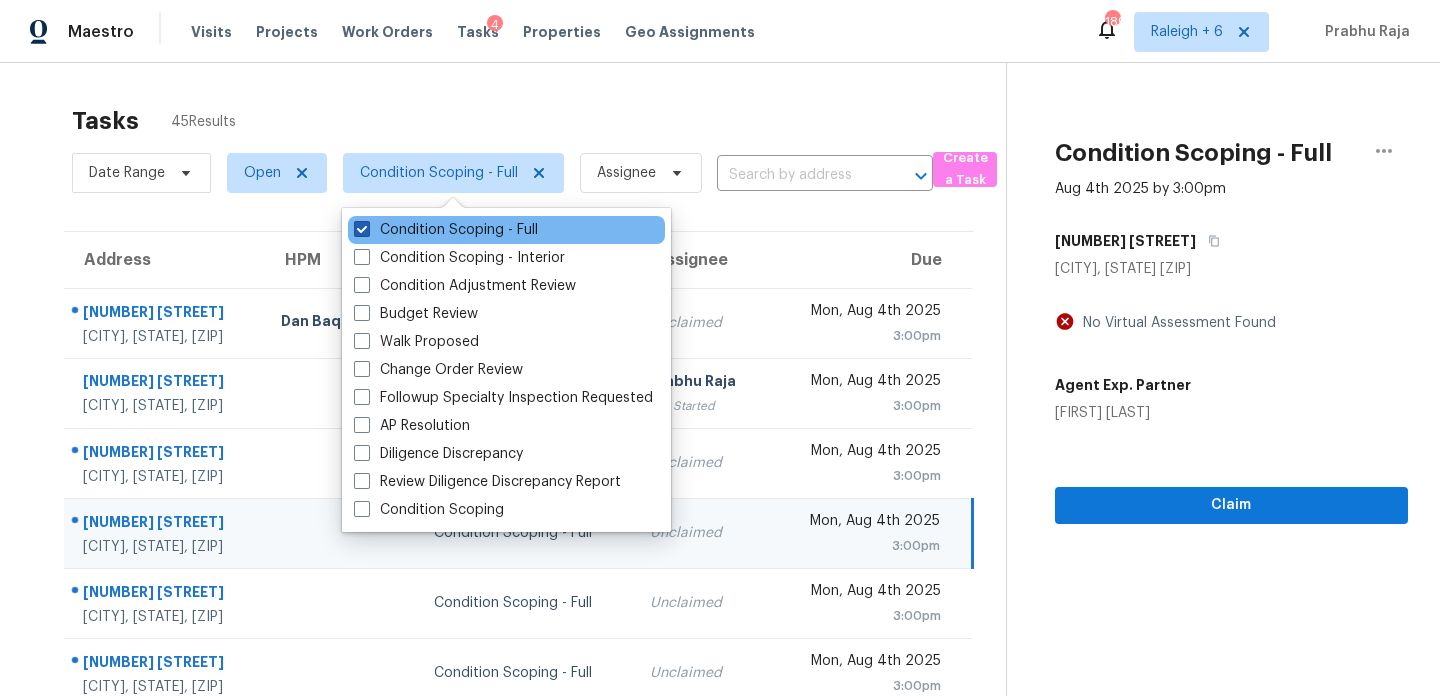 click on "Condition Scoping - Full" at bounding box center [446, 230] 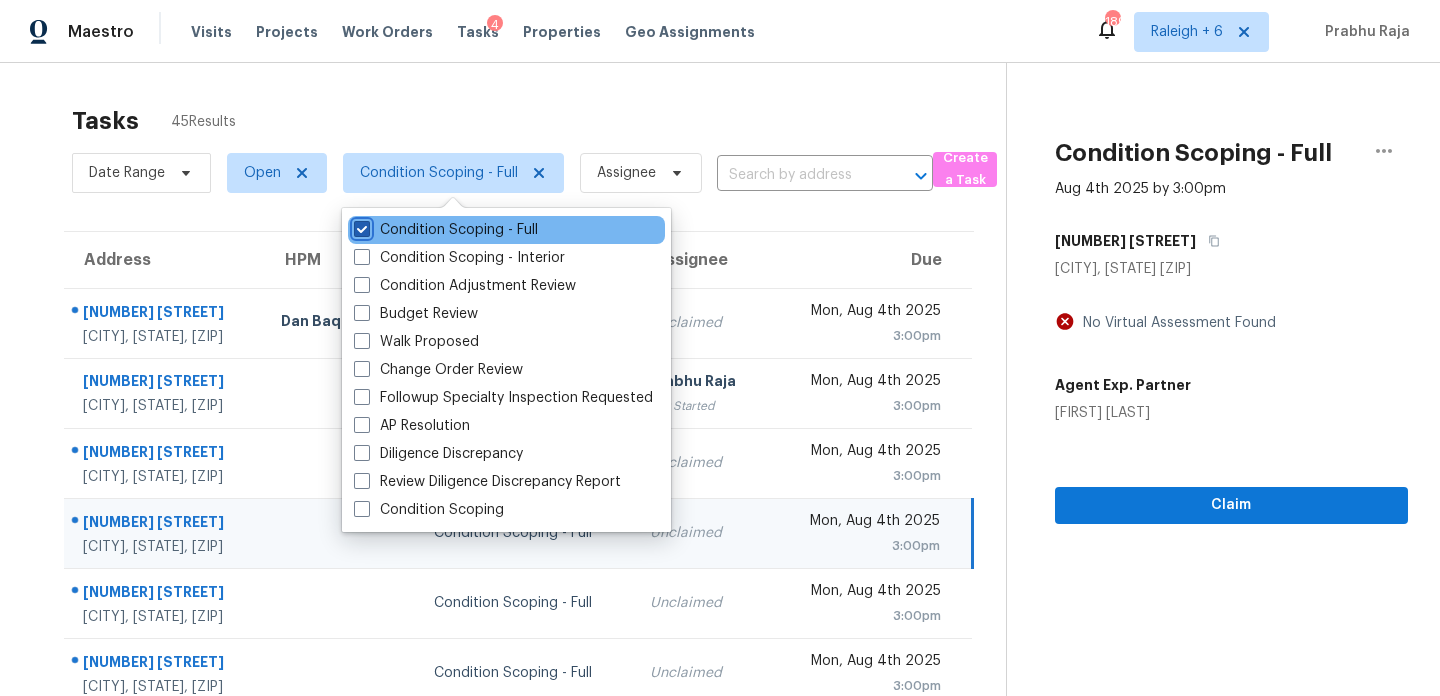click on "Condition Scoping - Full" at bounding box center [360, 226] 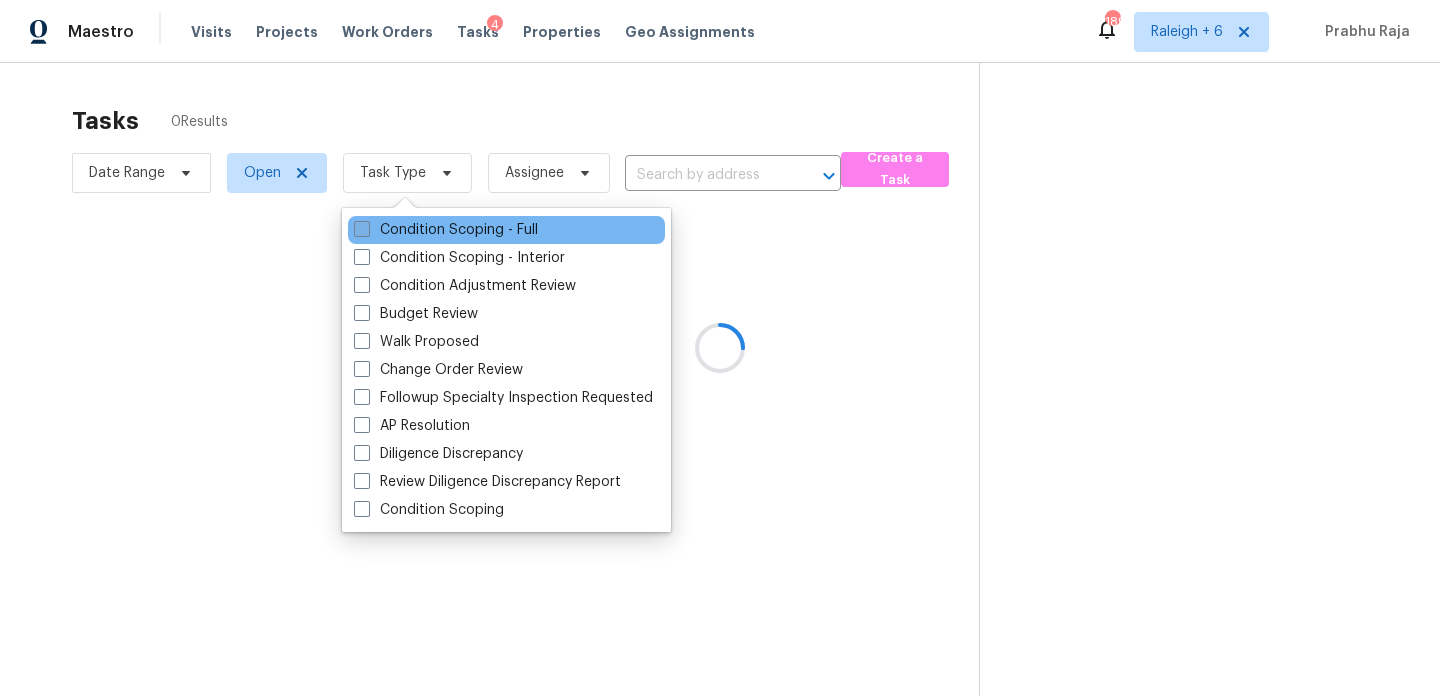 click on "Condition Scoping - Full" at bounding box center (446, 230) 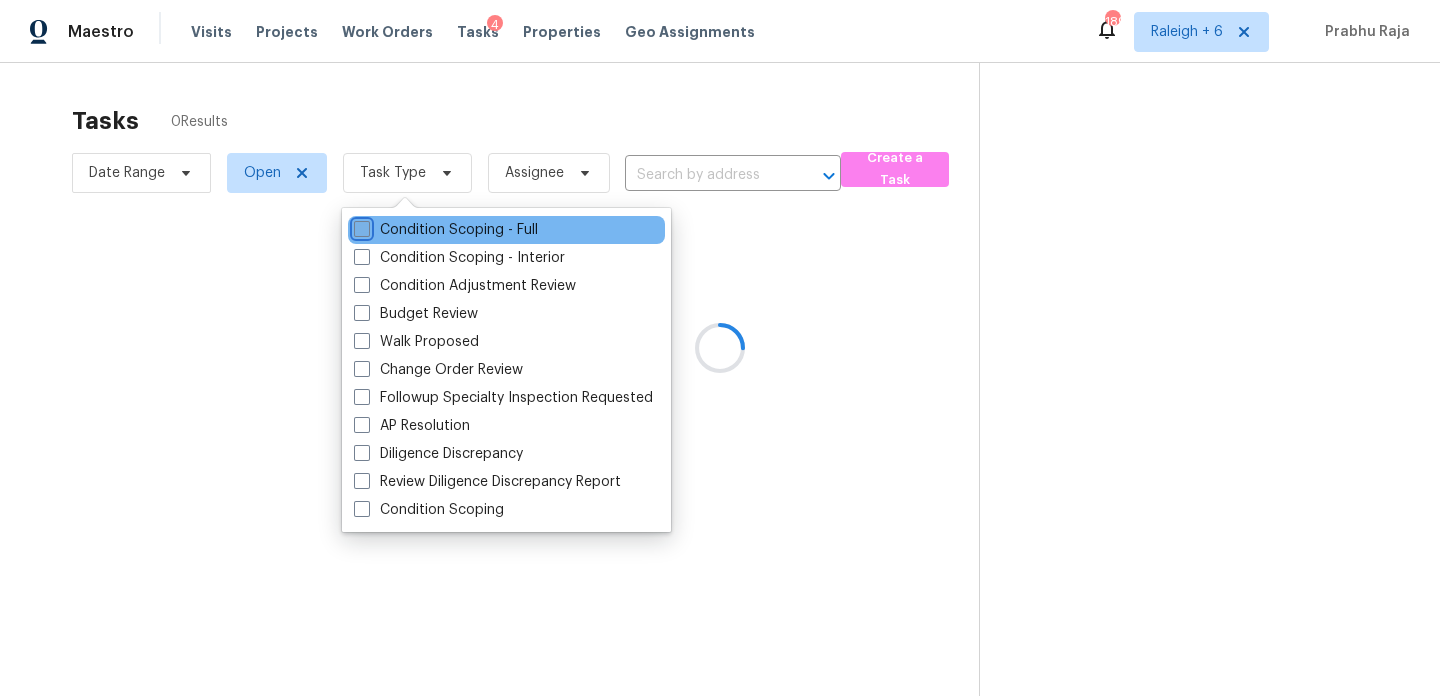 click on "Condition Scoping - Full" at bounding box center [360, 226] 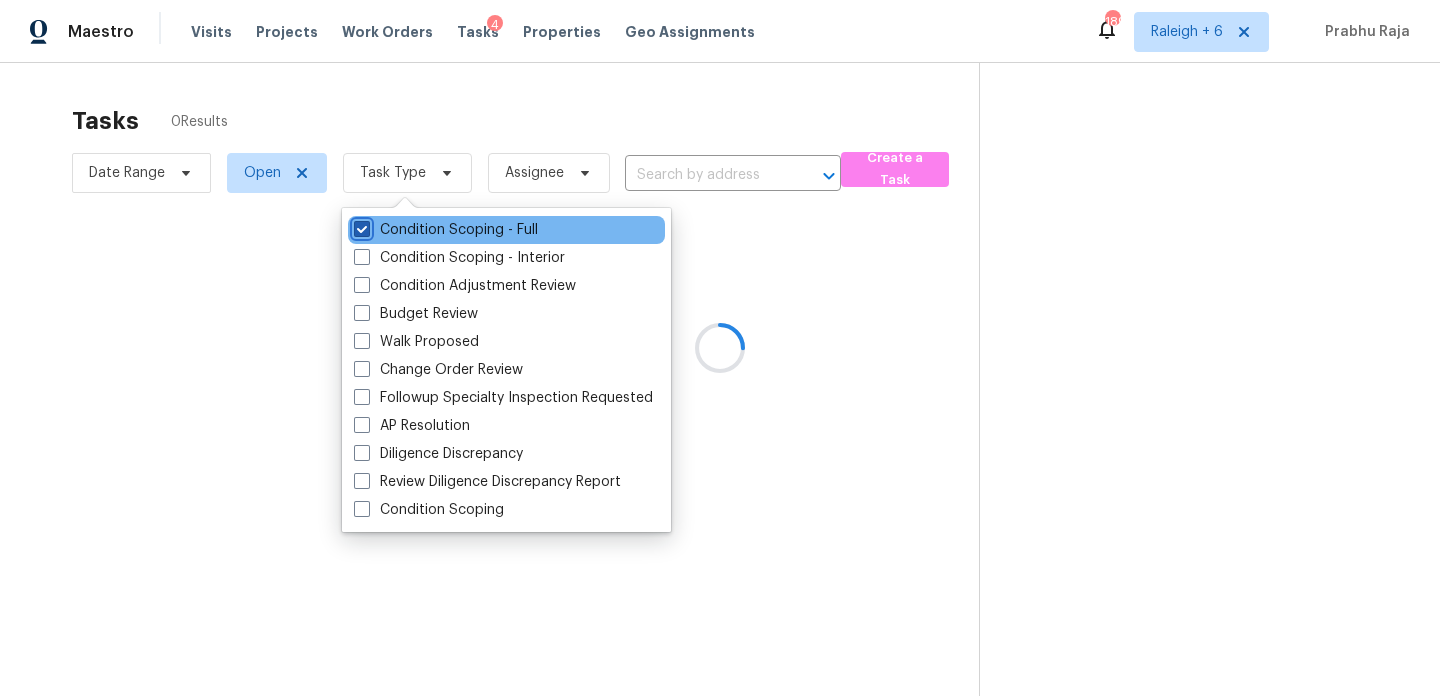 checkbox on "true" 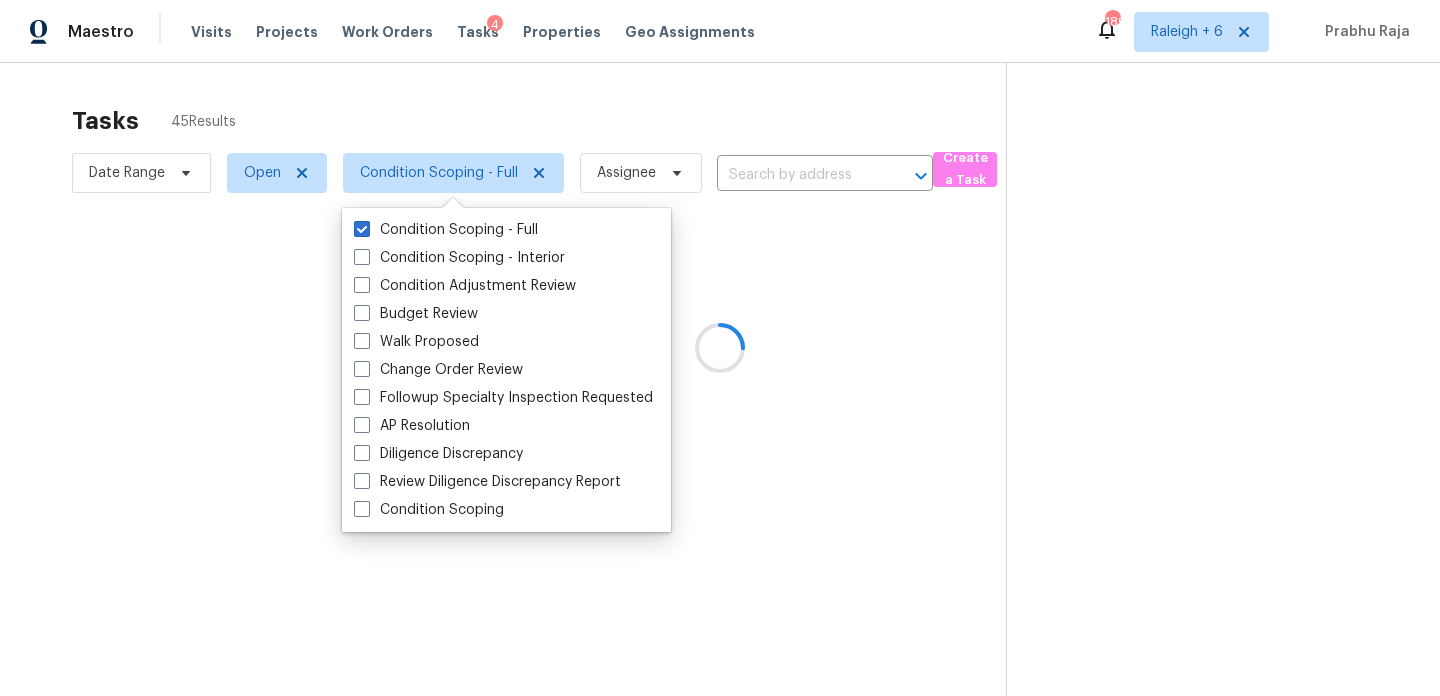 click at bounding box center [720, 348] 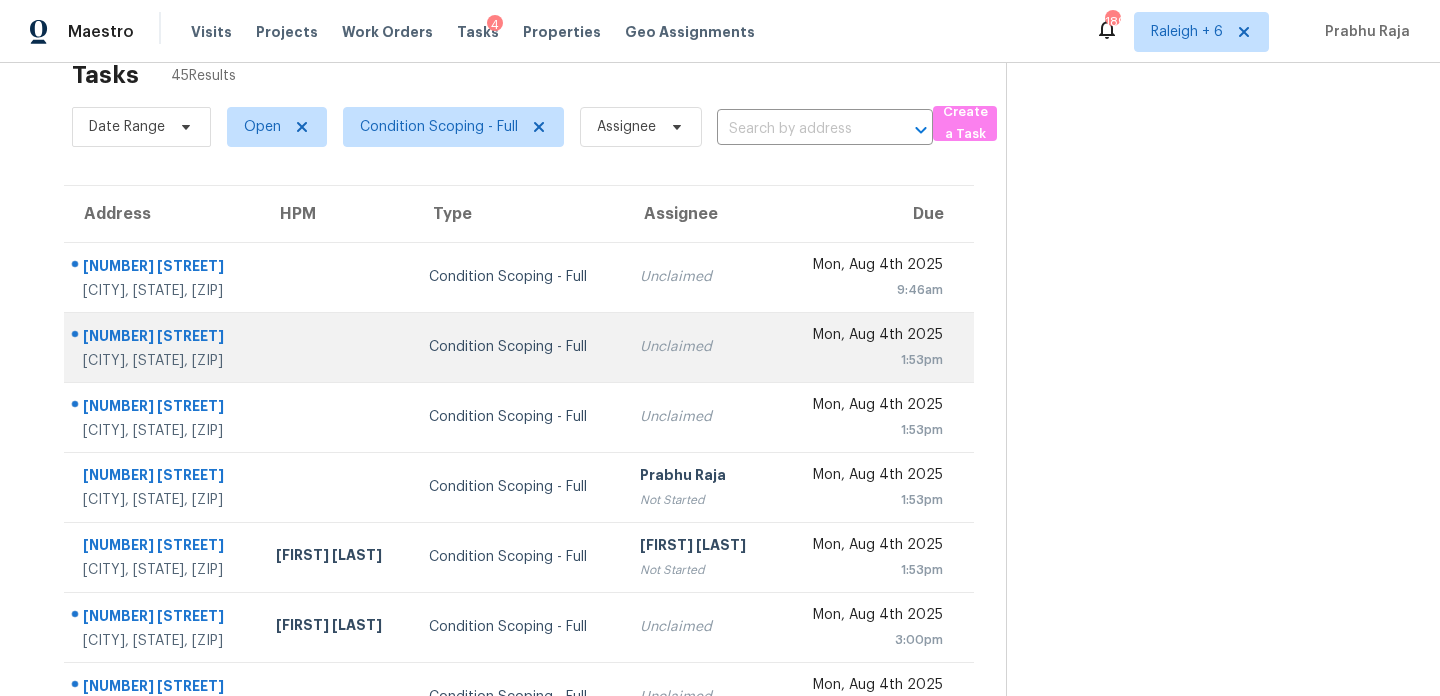 scroll, scrollTop: 0, scrollLeft: 0, axis: both 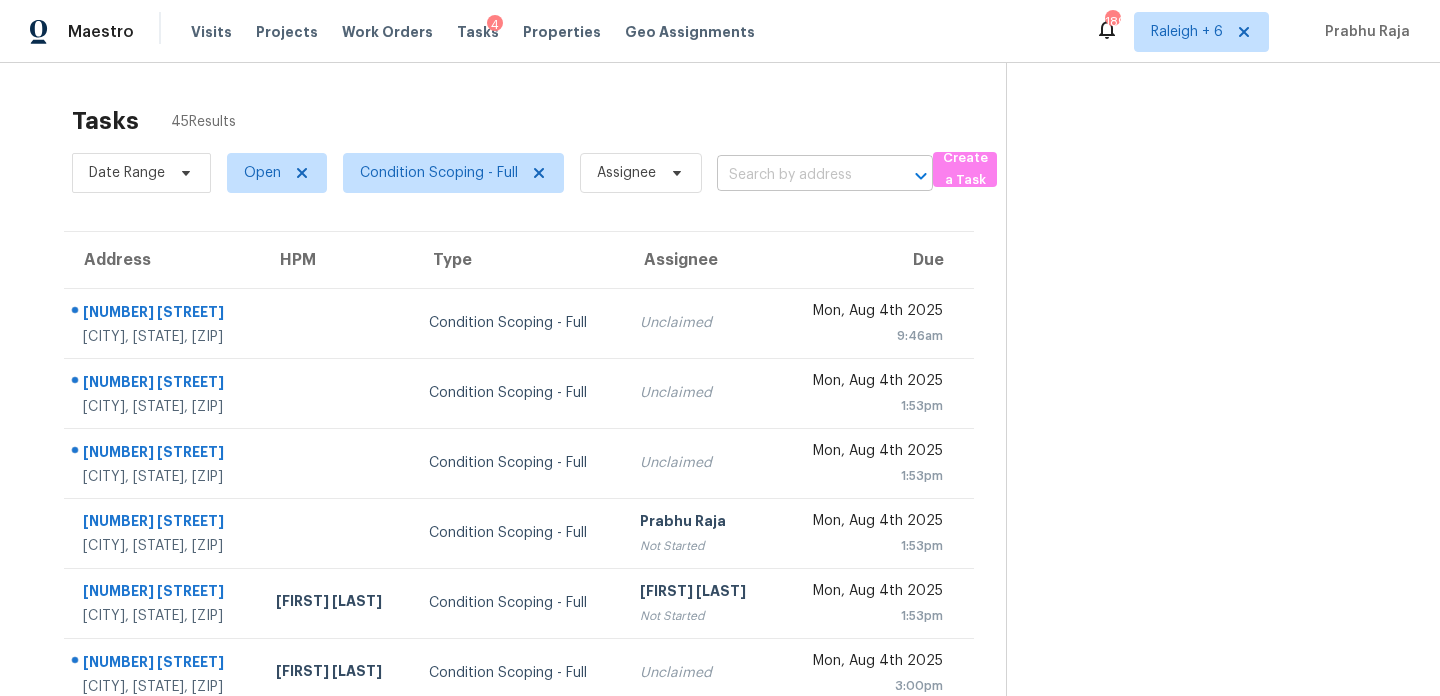 click at bounding box center (797, 175) 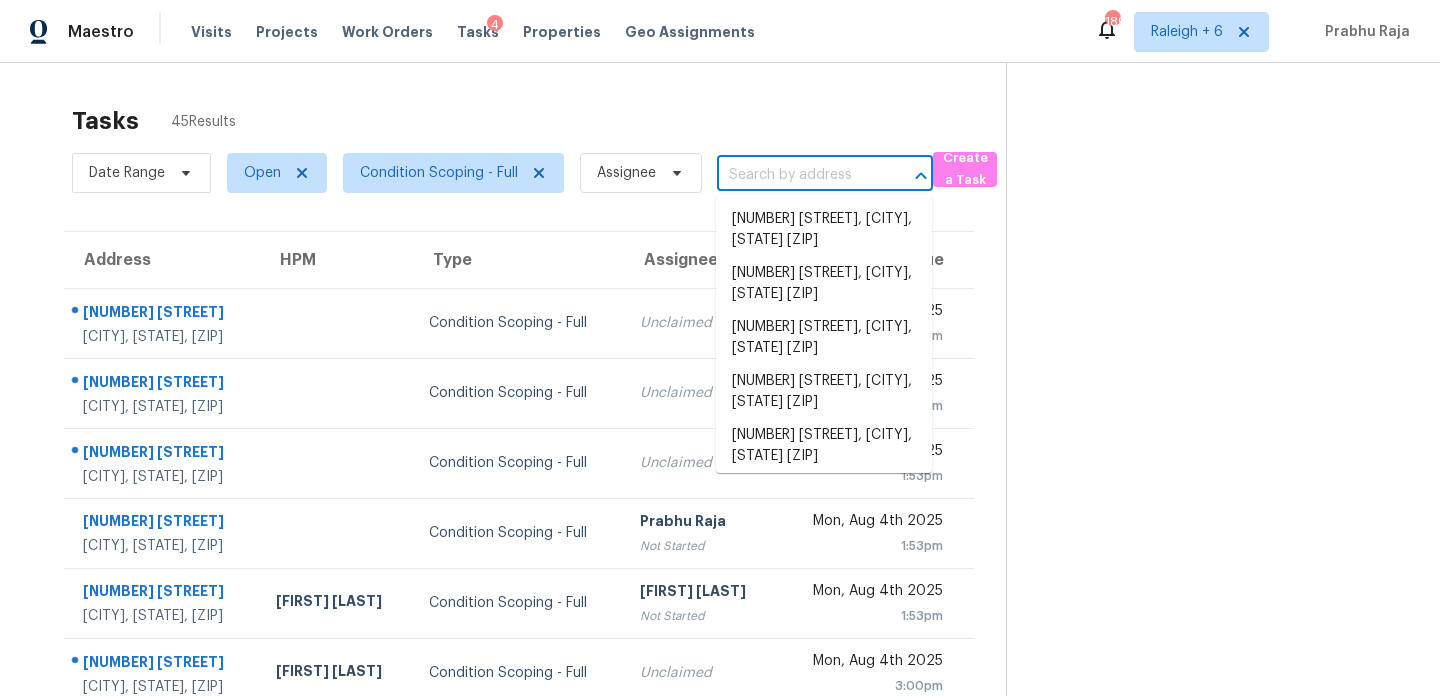 paste on "2825 Midland Rd, Shelbyville, TN, 37160" 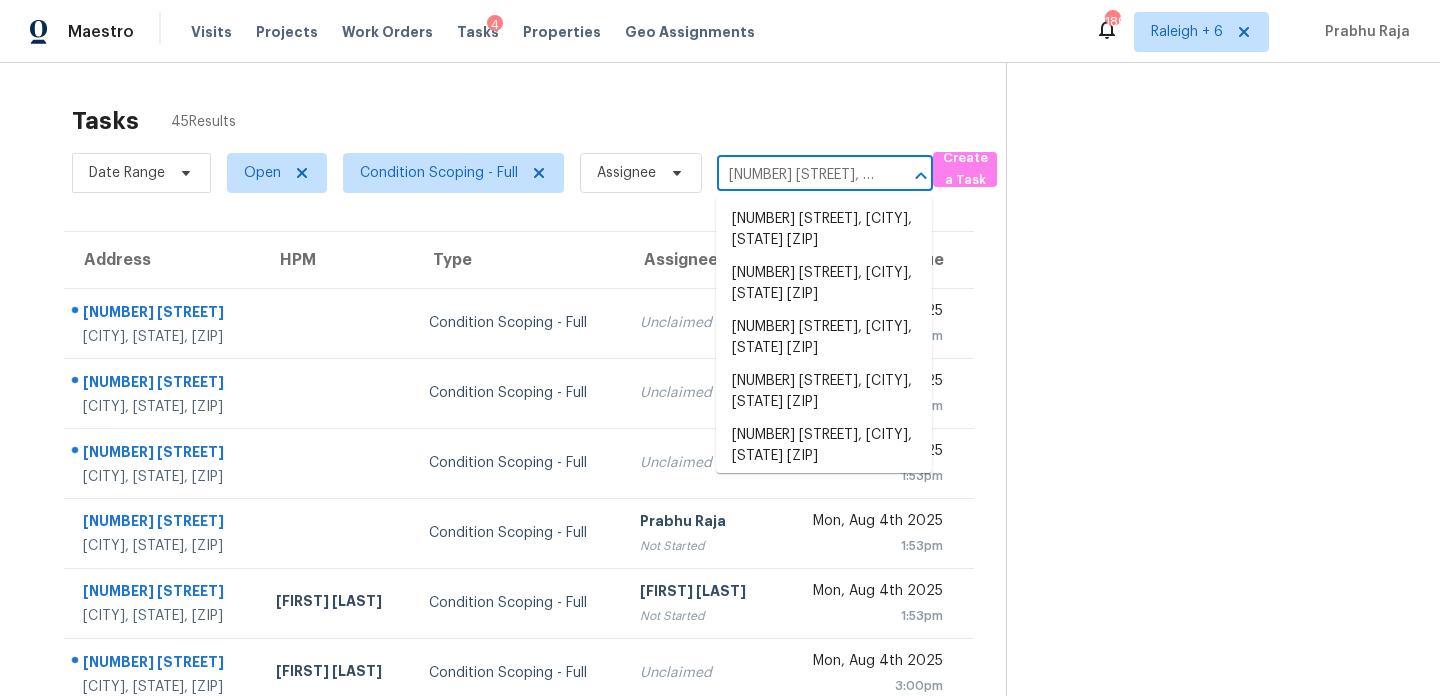 scroll, scrollTop: 0, scrollLeft: 112, axis: horizontal 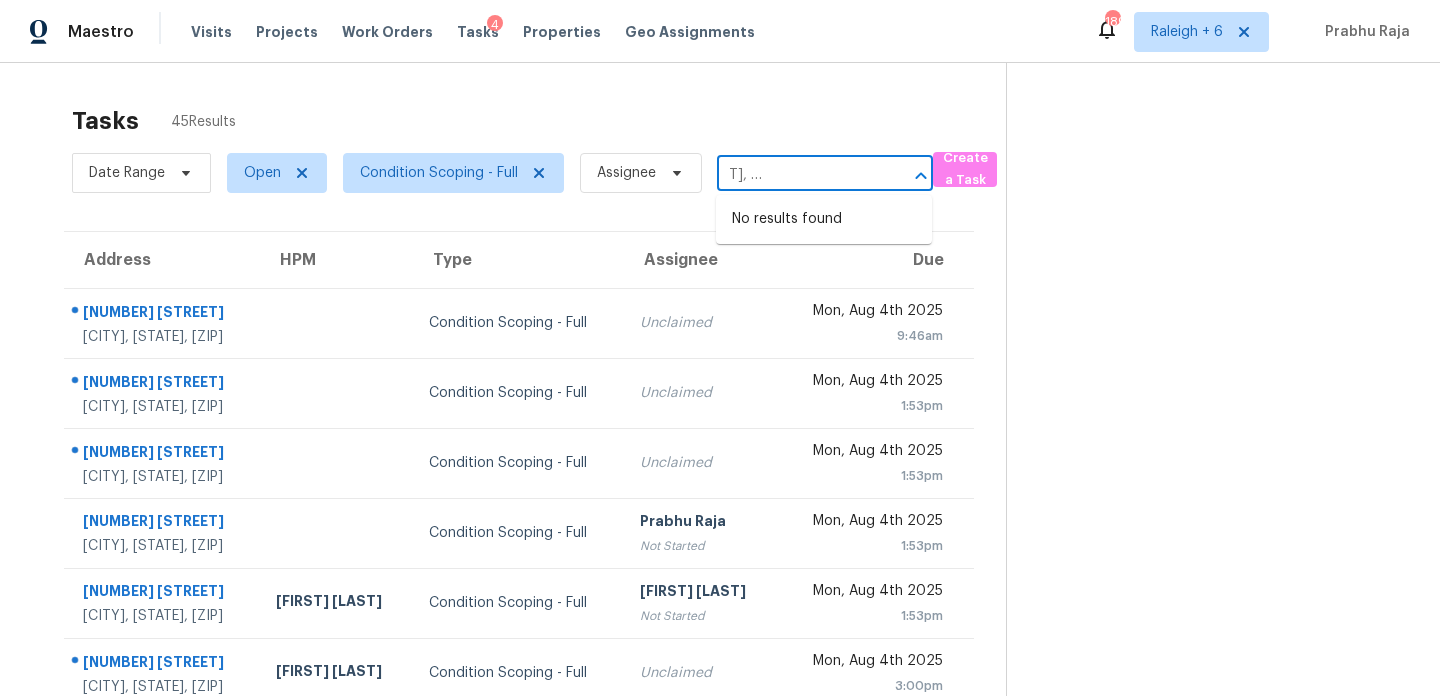 type on "2825 Midland Rd, Shelbyville, TN, 37160" 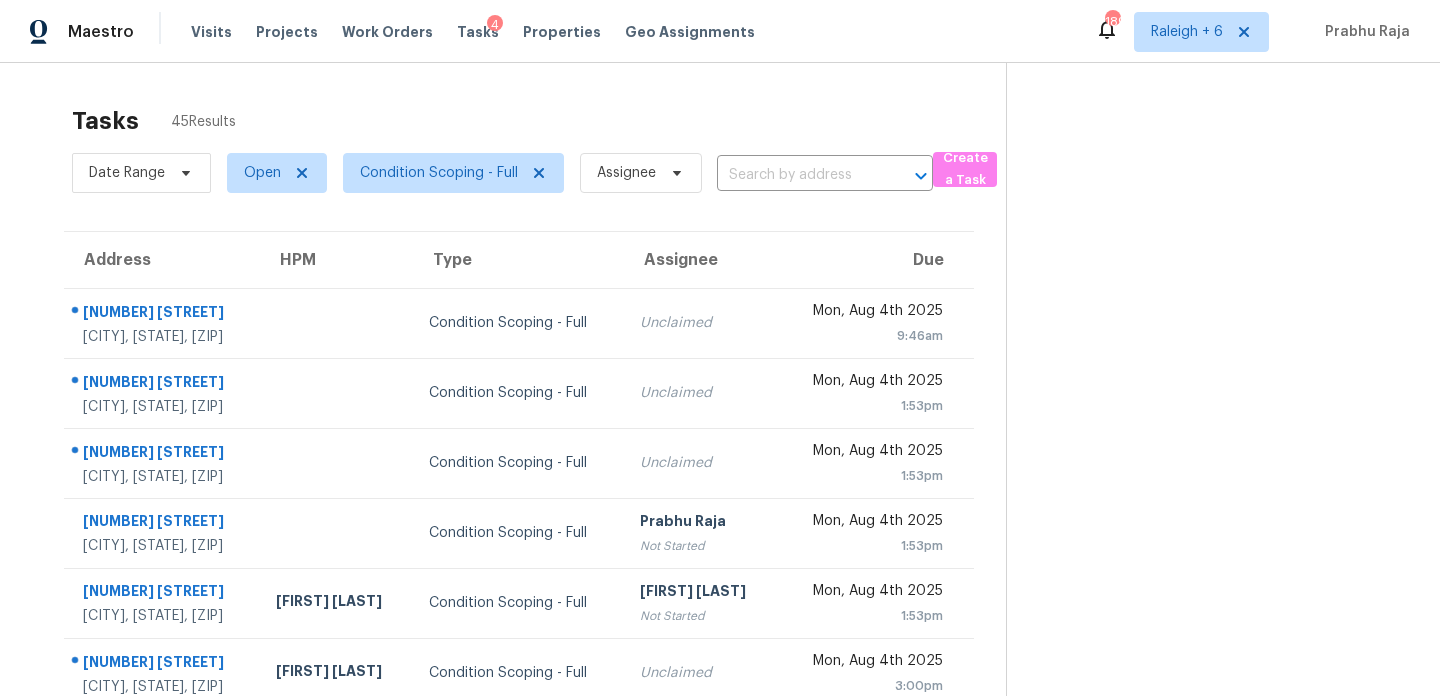 scroll, scrollTop: 0, scrollLeft: 0, axis: both 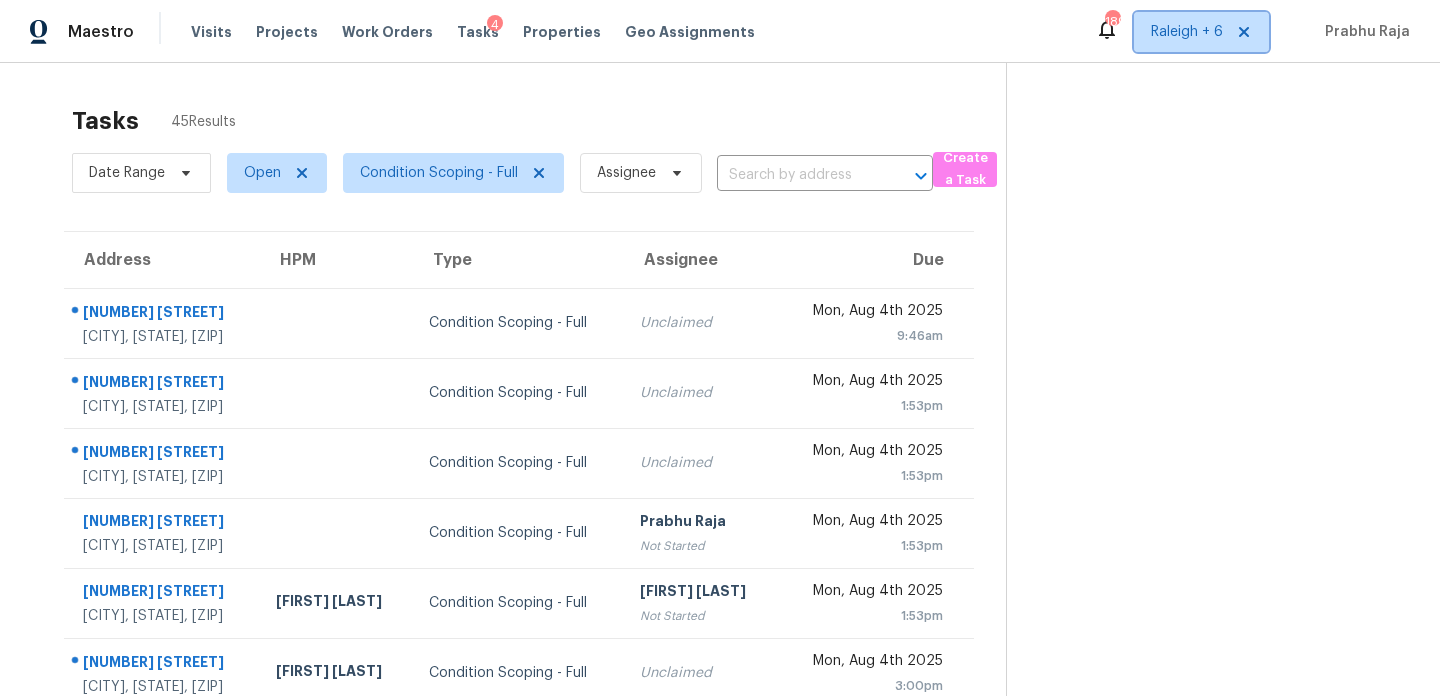 click 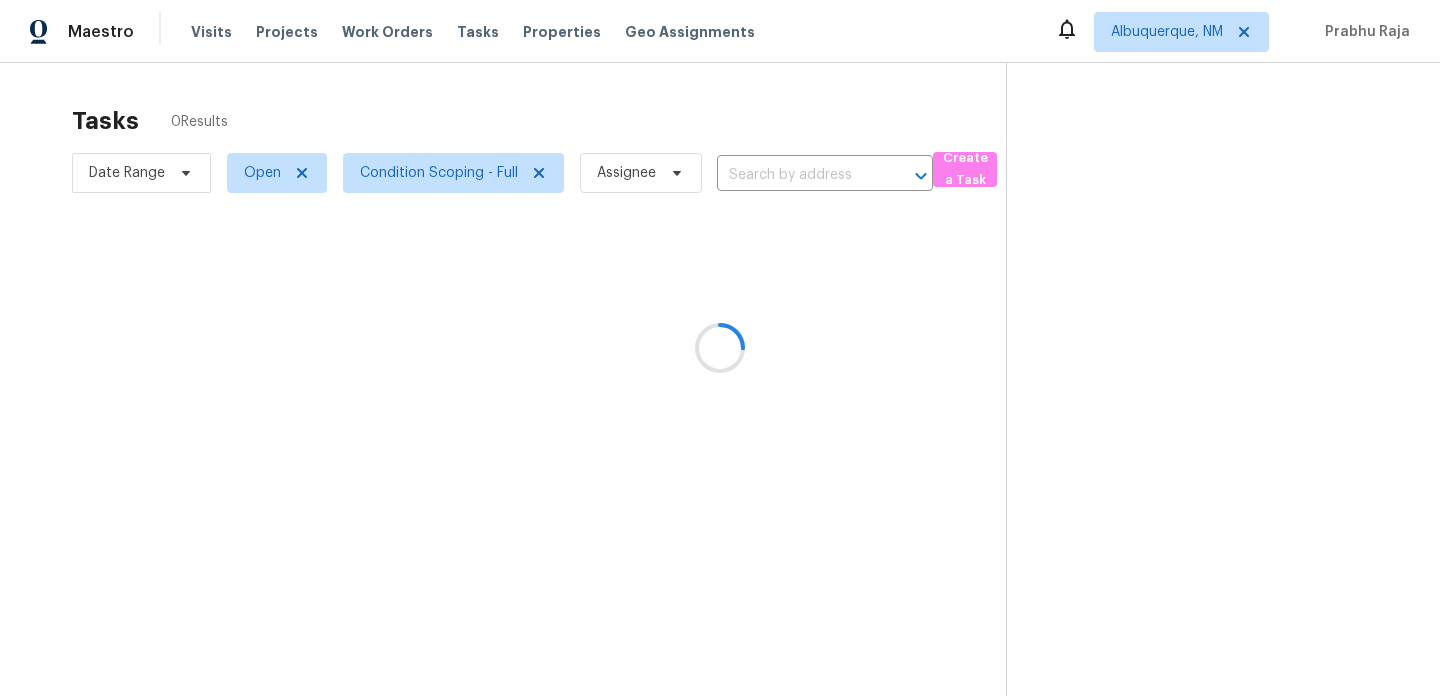 click at bounding box center (720, 348) 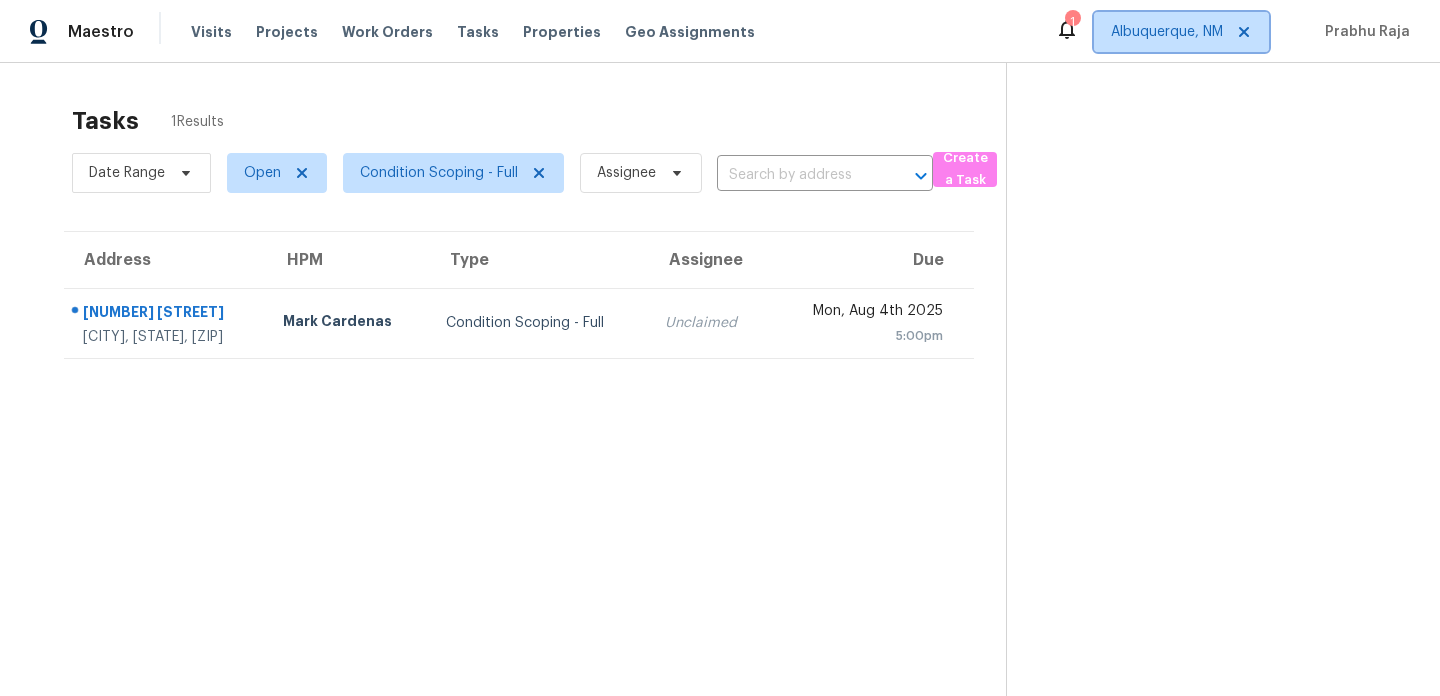 click on "Albuquerque, NM" at bounding box center [1167, 32] 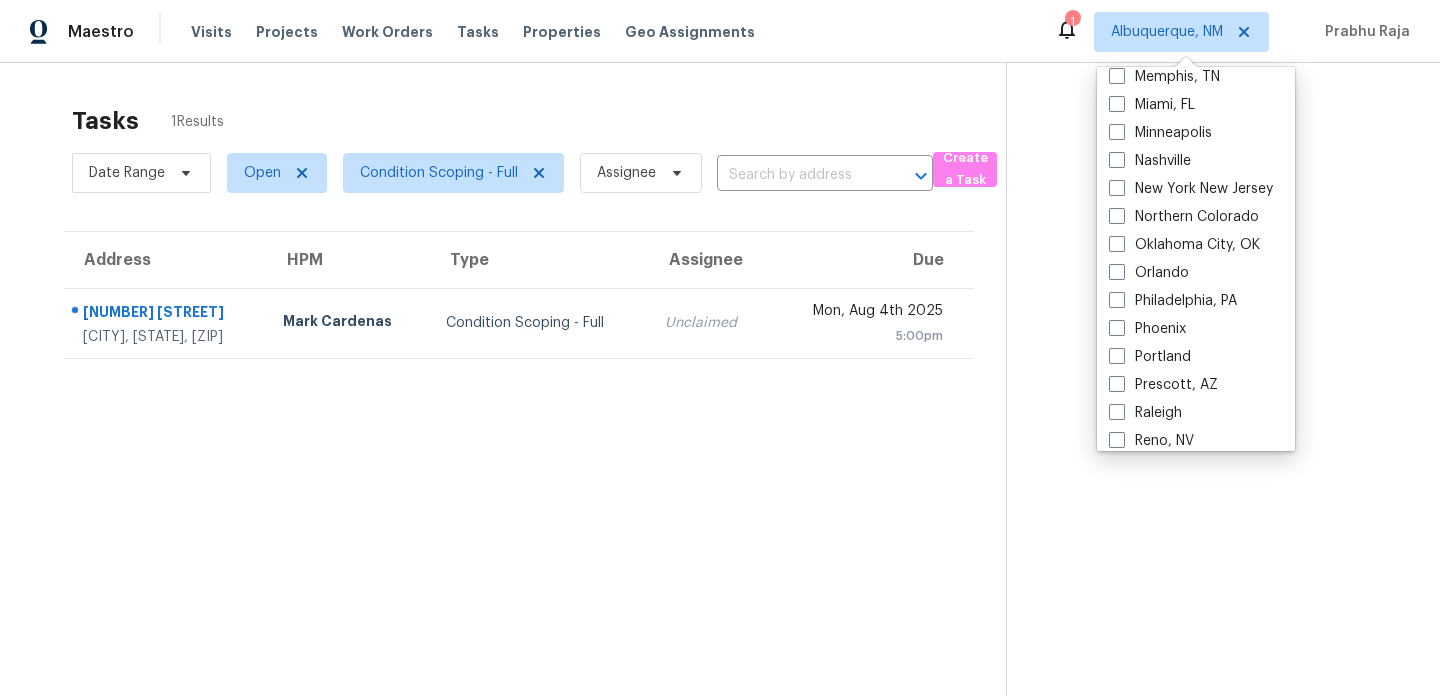 scroll, scrollTop: 862, scrollLeft: 0, axis: vertical 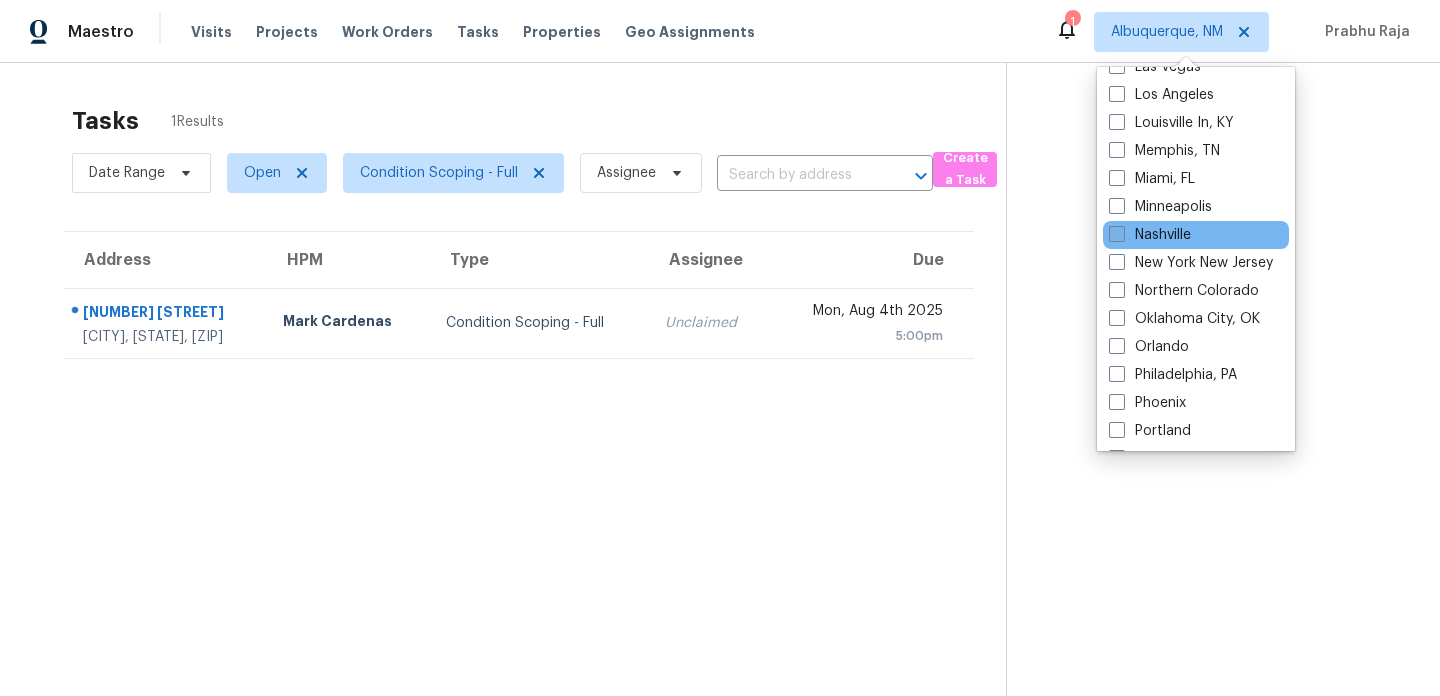 click on "Nashville" at bounding box center [1150, 235] 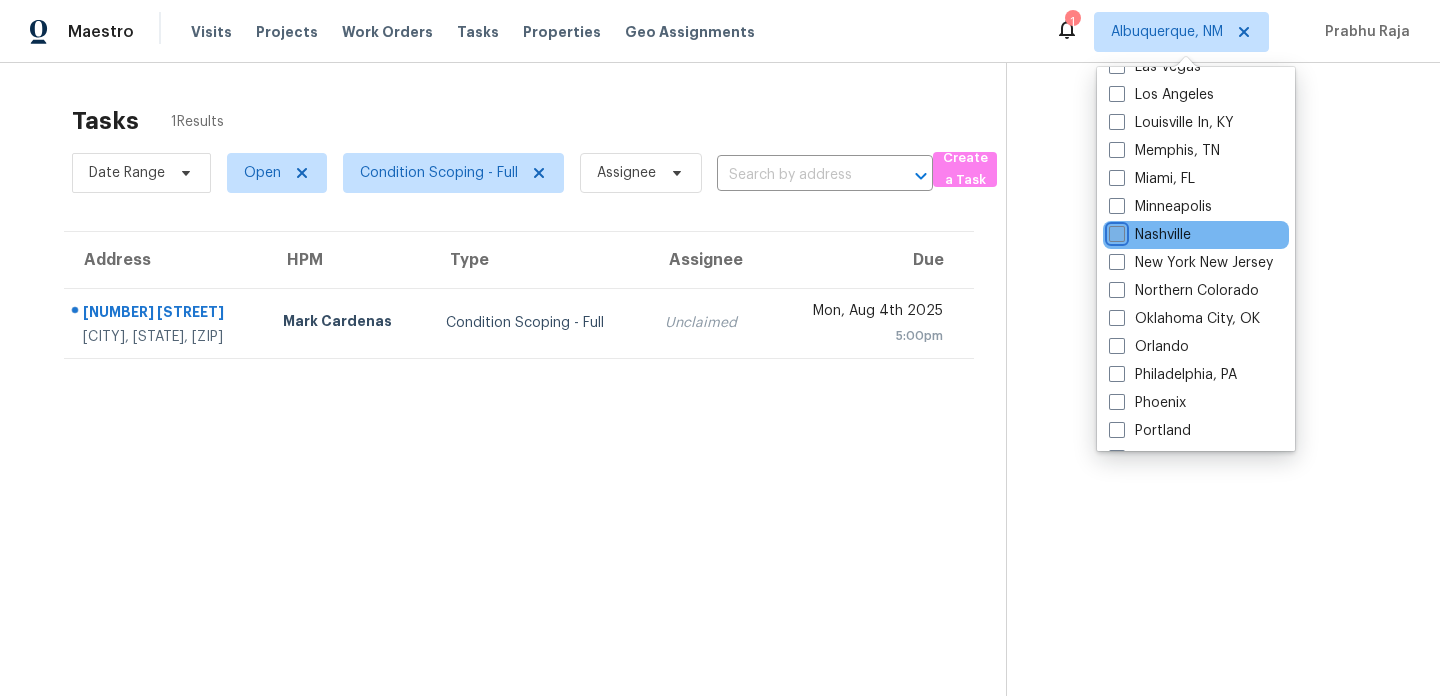 click on "Nashville" at bounding box center [1115, 231] 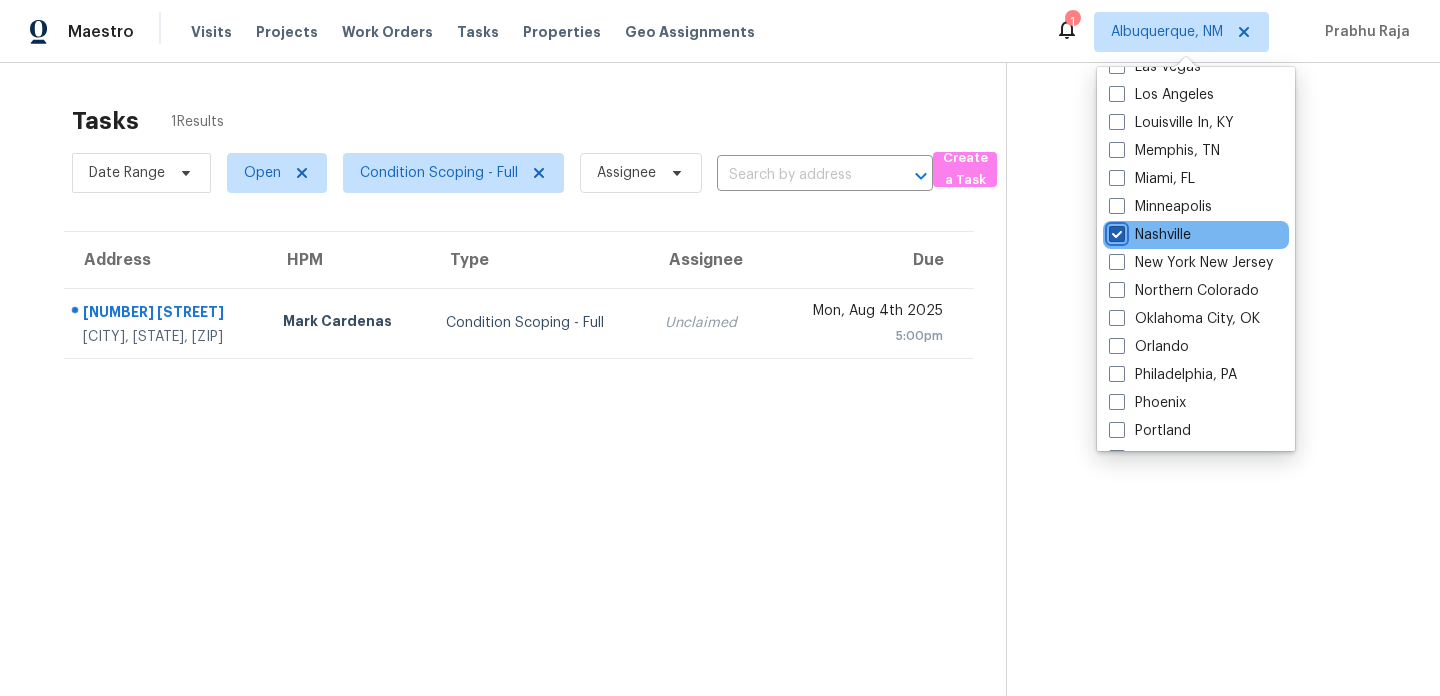 checkbox on "true" 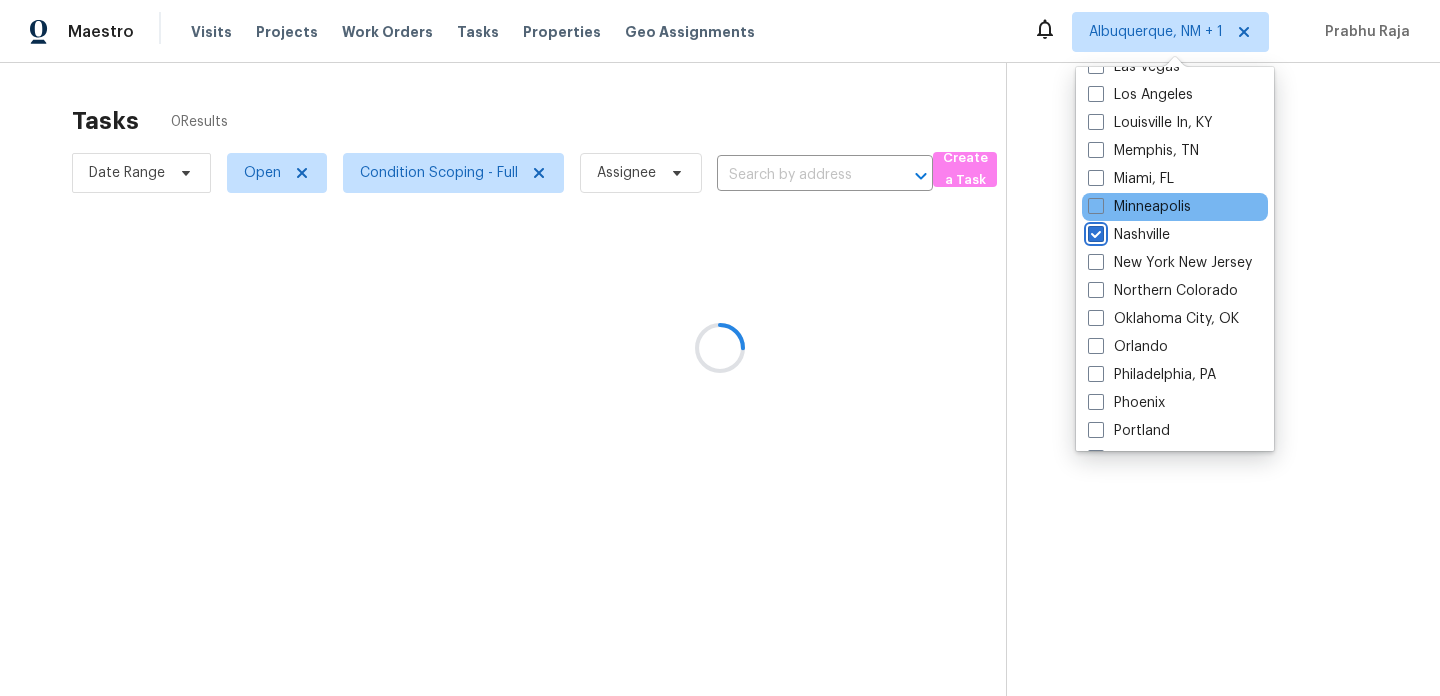 scroll, scrollTop: 0, scrollLeft: 0, axis: both 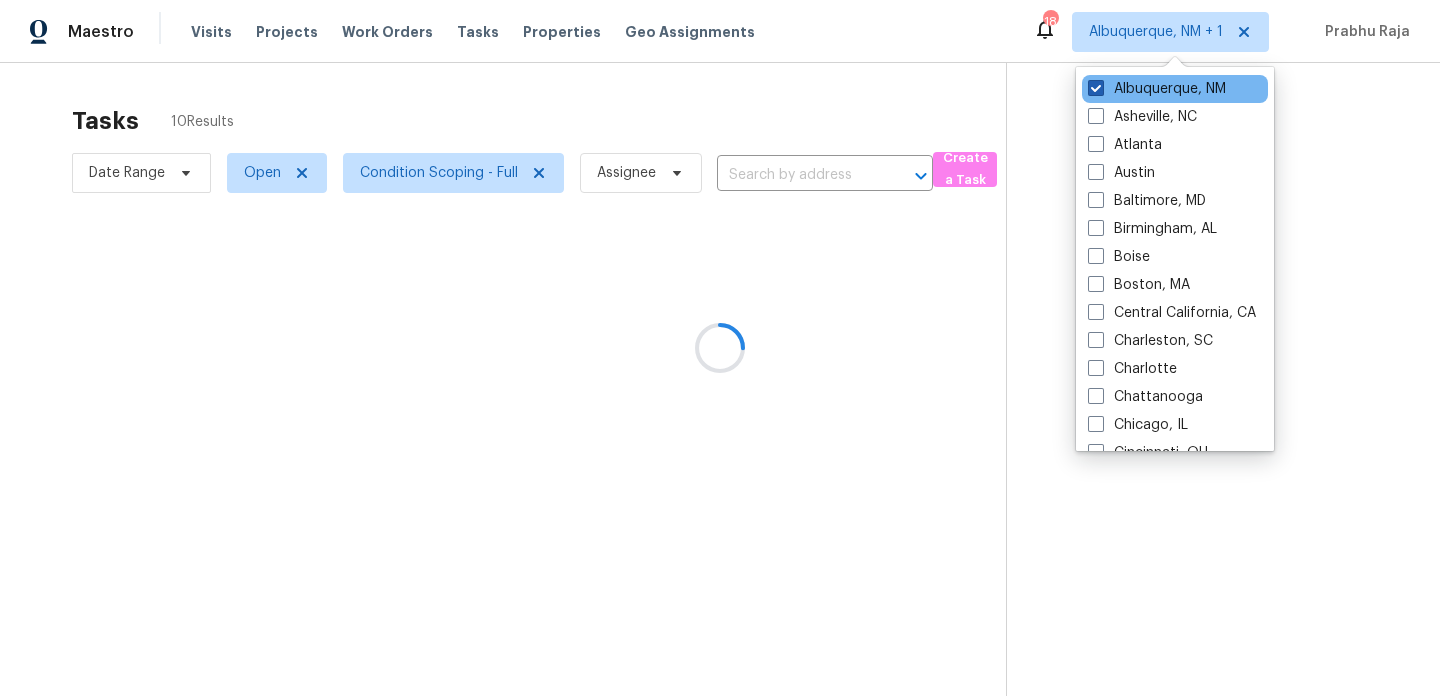 click on "Albuquerque, NM" at bounding box center (1157, 89) 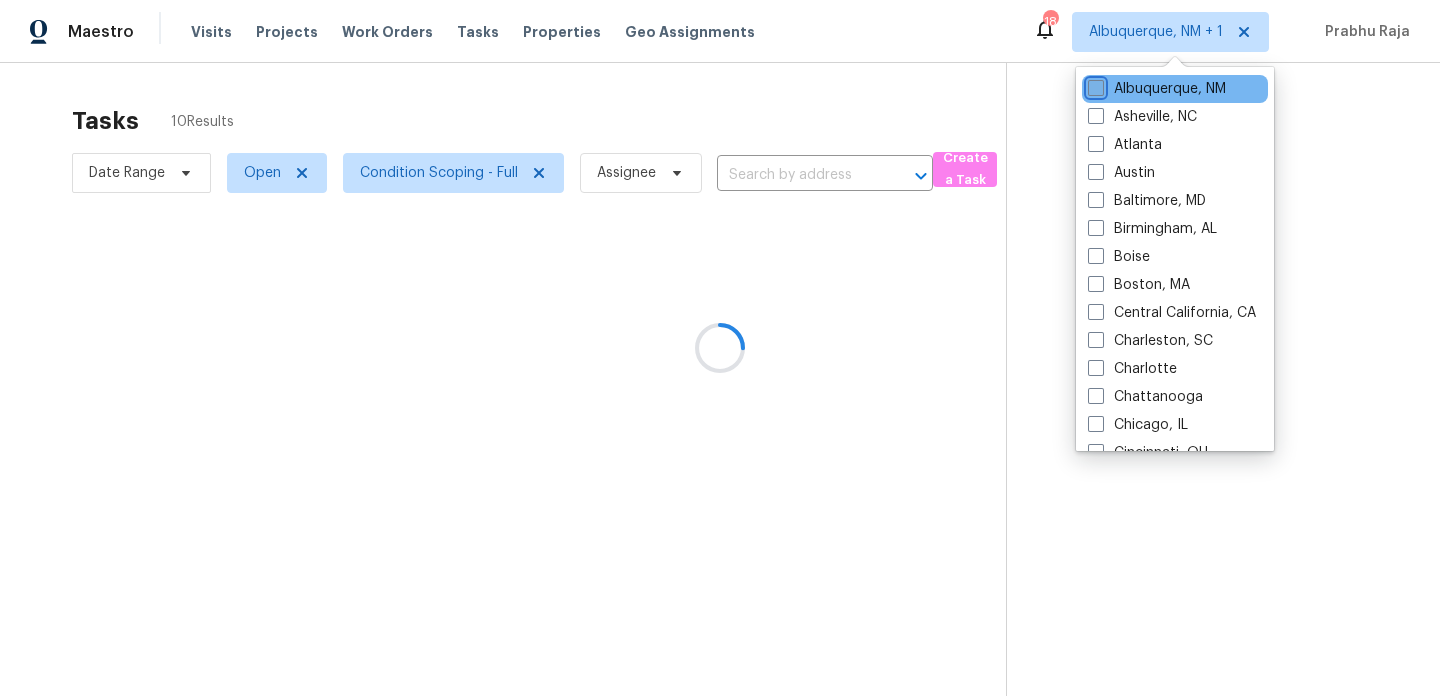 checkbox on "false" 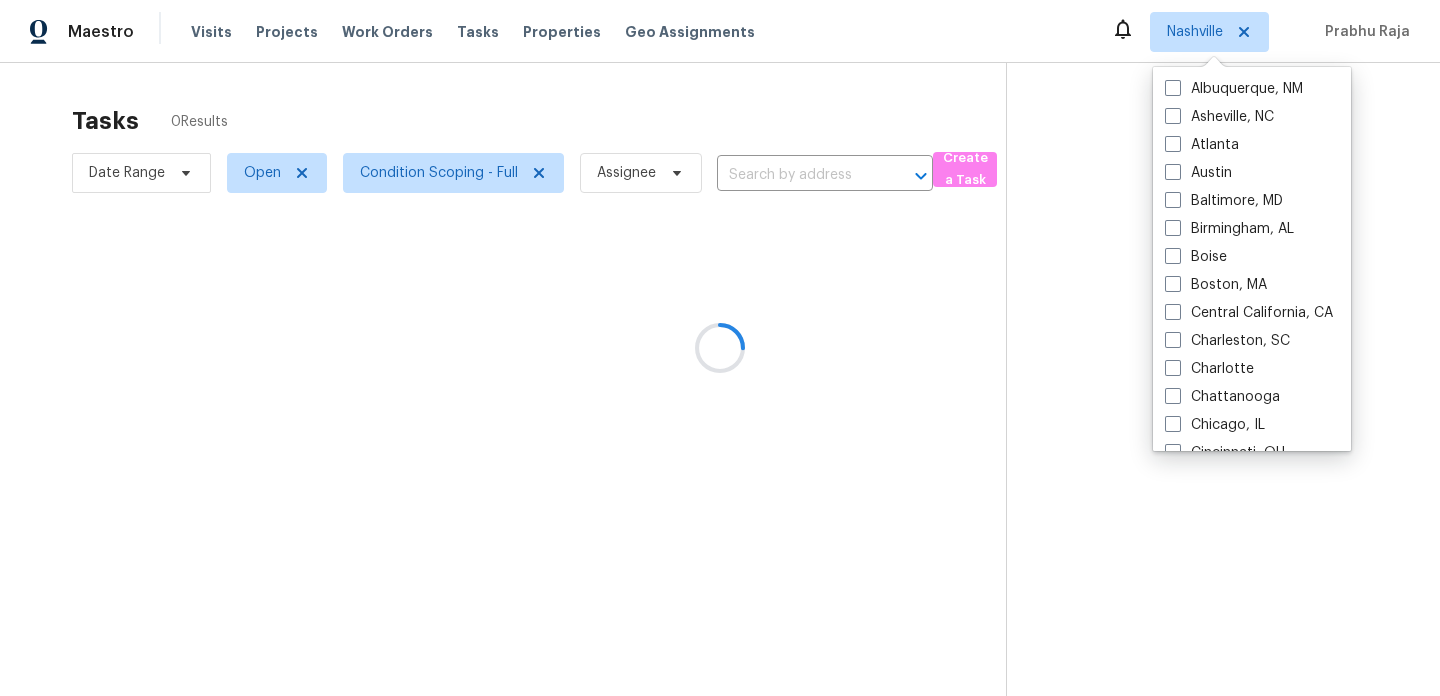 click at bounding box center (720, 348) 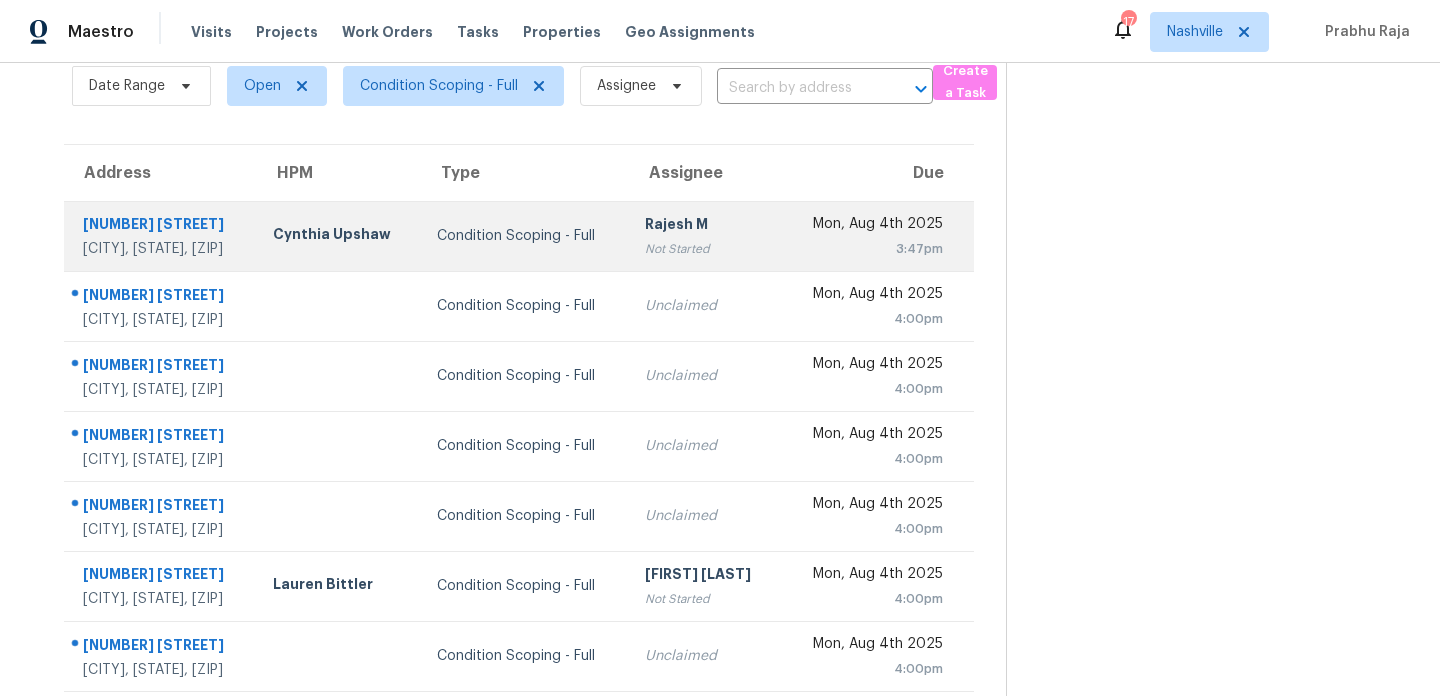 scroll, scrollTop: 105, scrollLeft: 0, axis: vertical 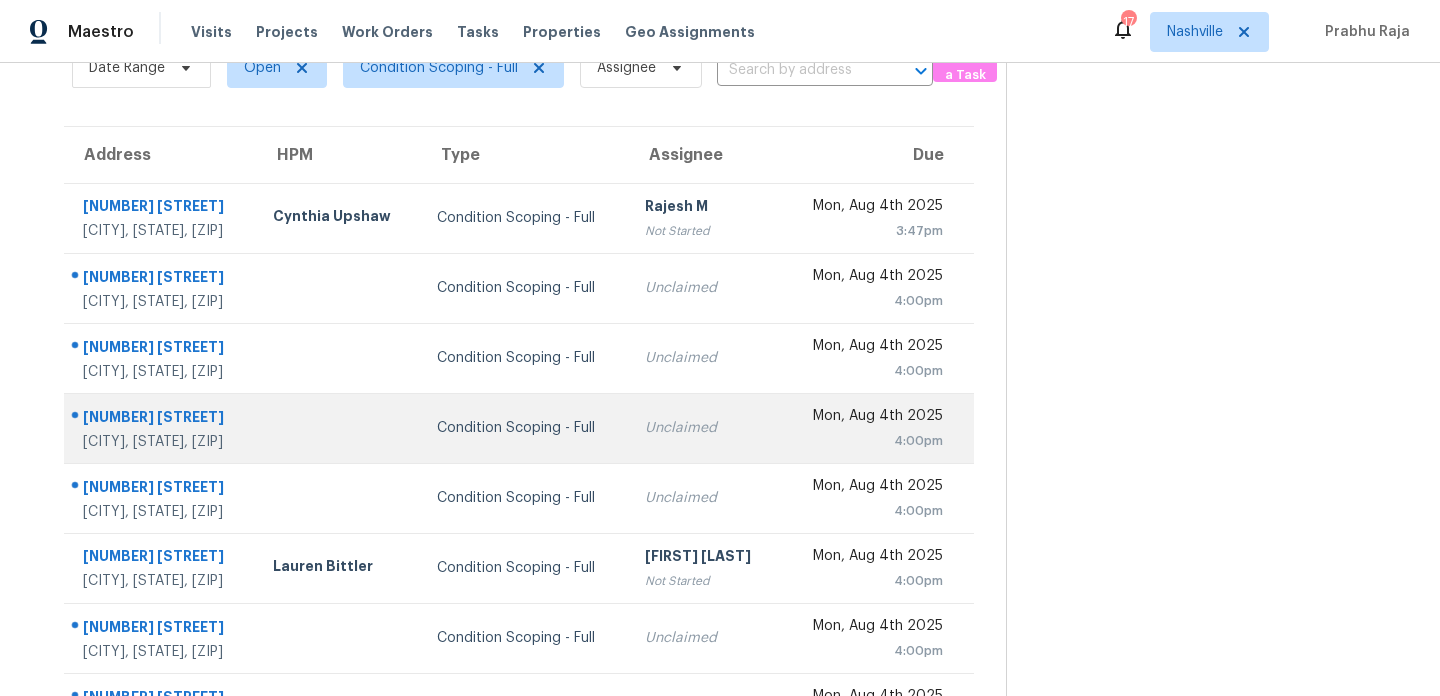 click on "Unclaimed" at bounding box center [704, 428] 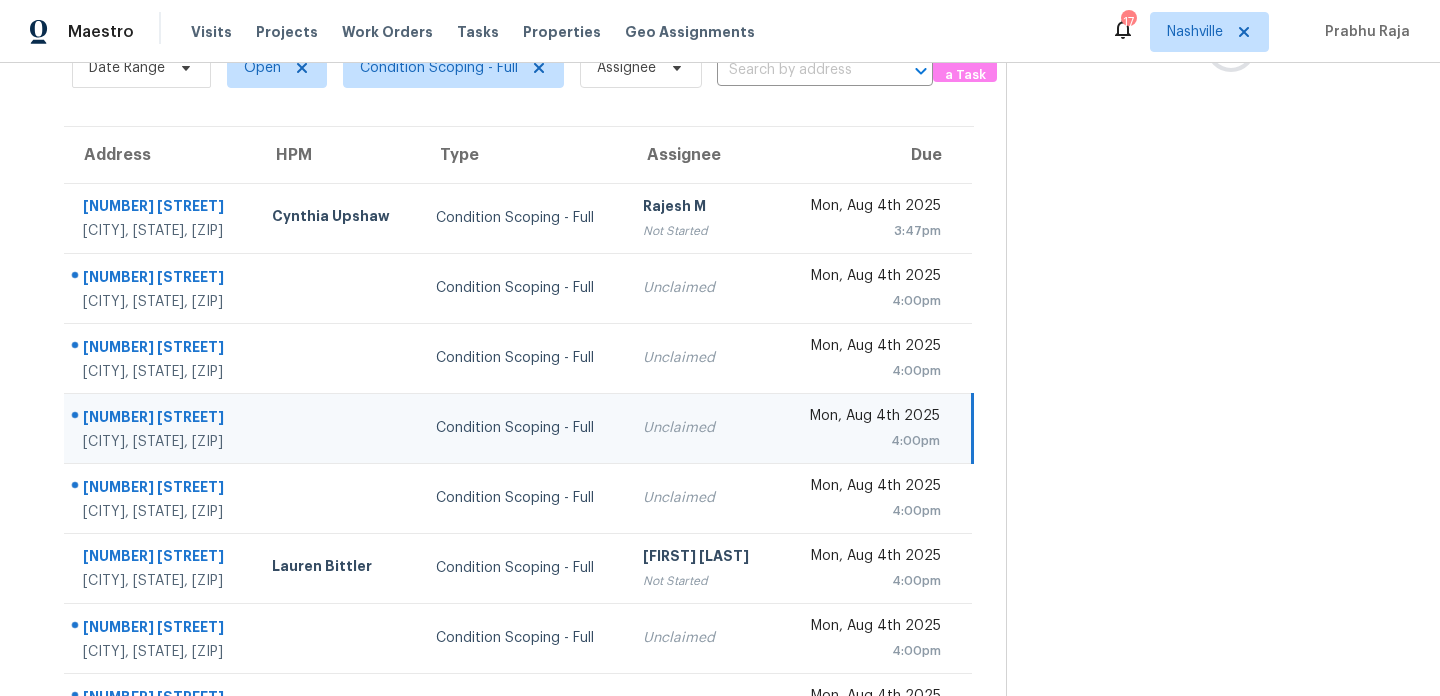 click on "Unclaimed" at bounding box center [702, 428] 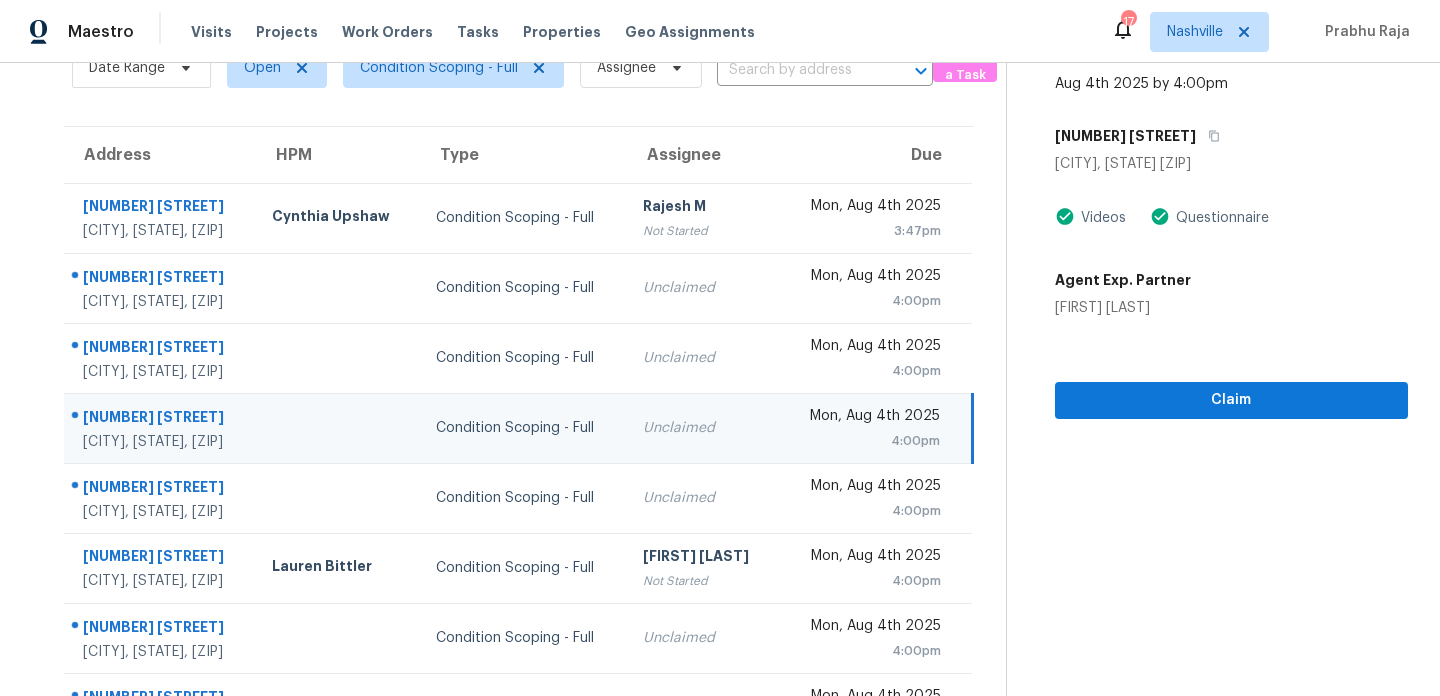 click on "Mon, Aug 4th 2025" at bounding box center (867, 418) 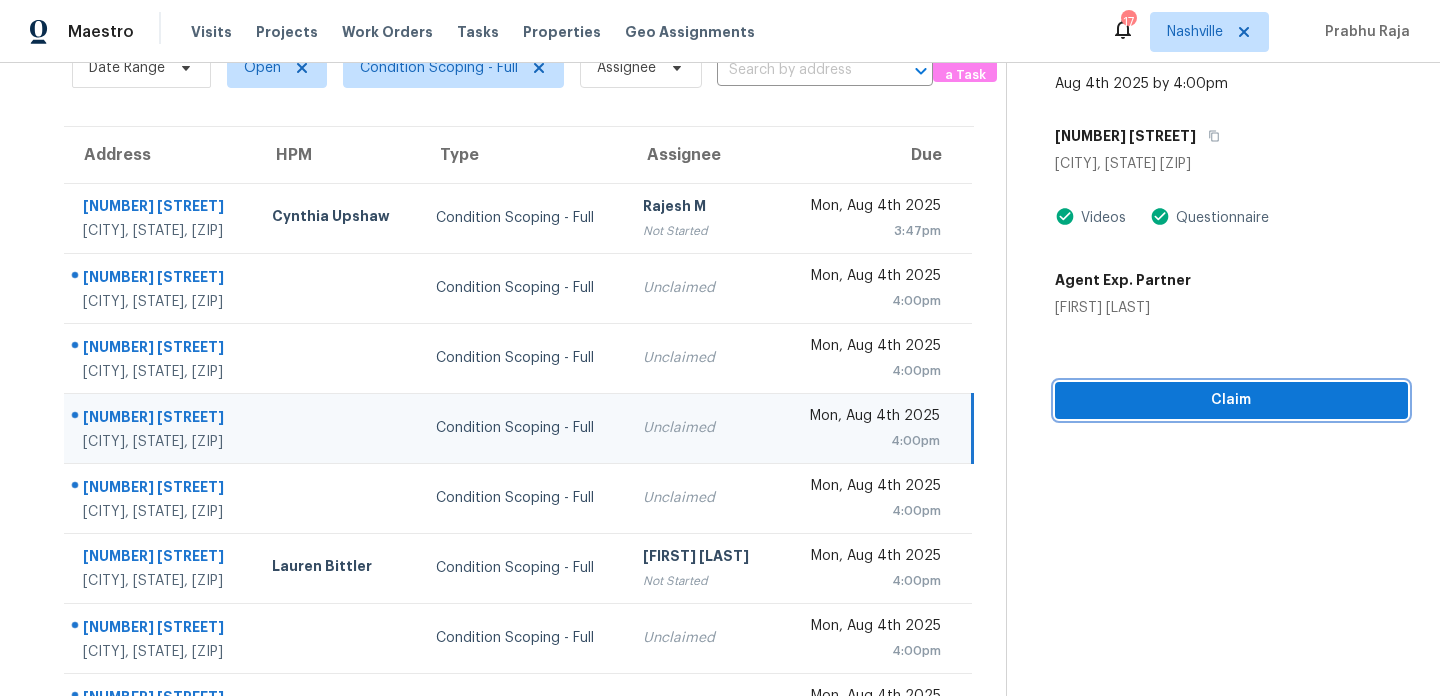 click on "Claim" at bounding box center (1231, 400) 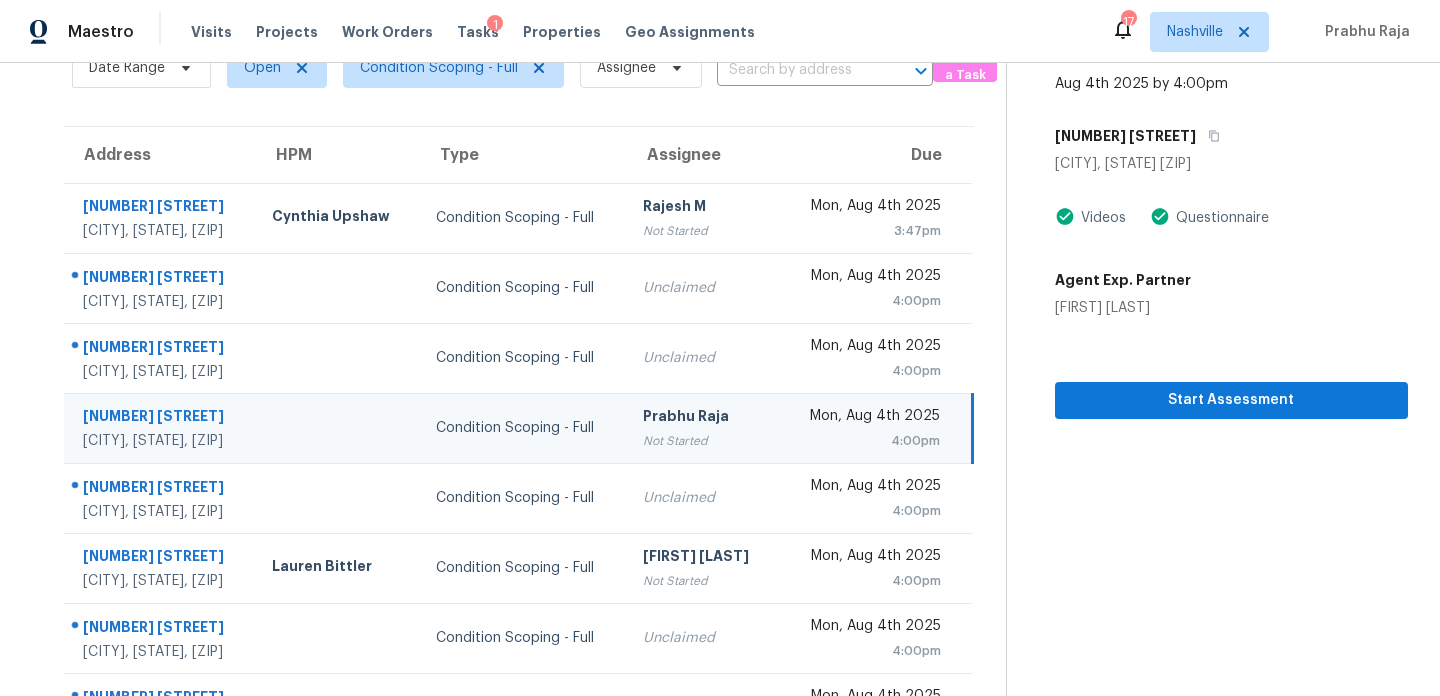 scroll, scrollTop: 0, scrollLeft: 0, axis: both 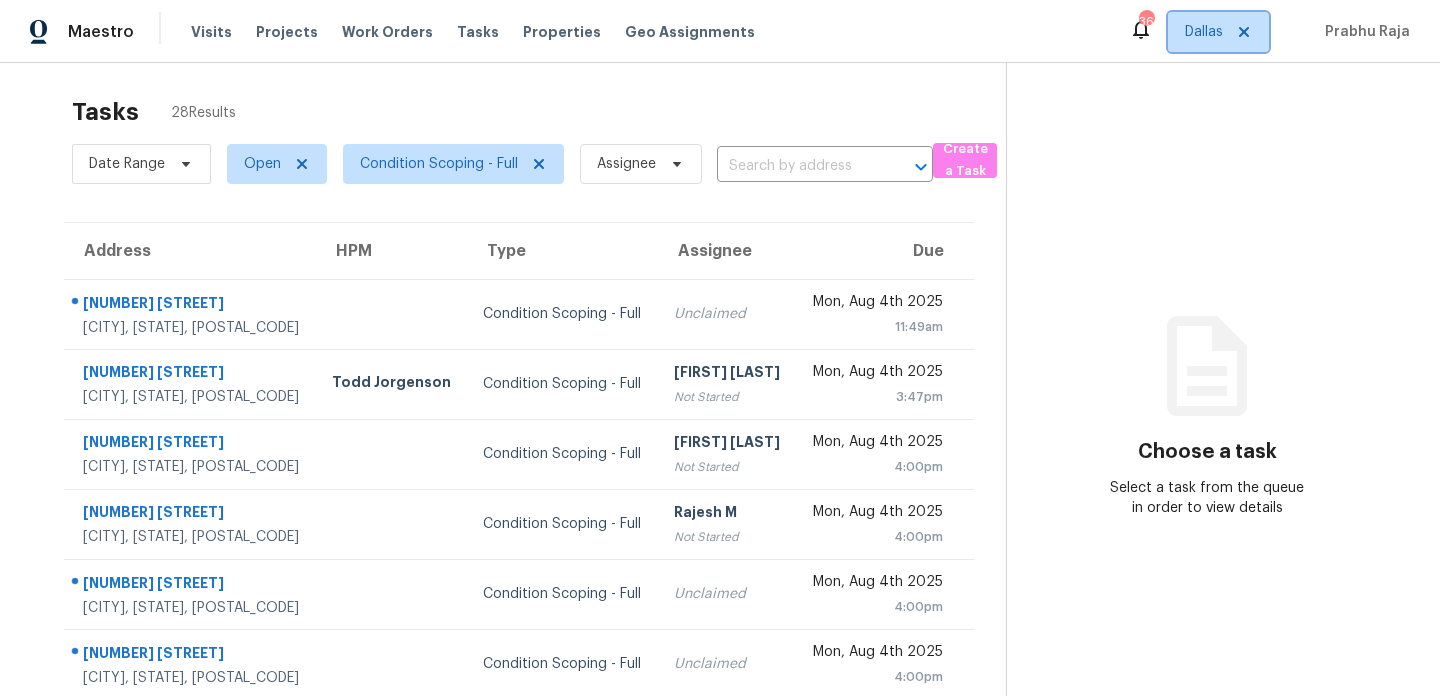 click at bounding box center (1241, 32) 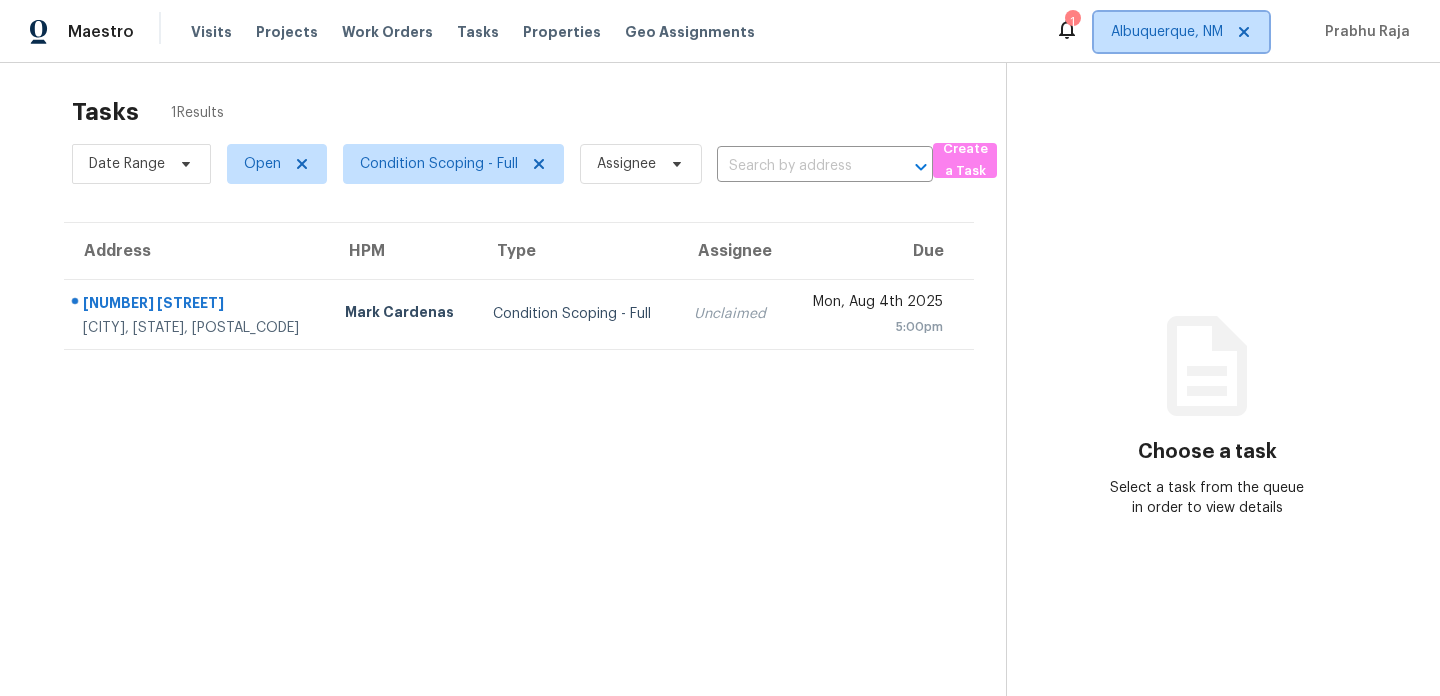 click on "Albuquerque, NM" at bounding box center [1181, 32] 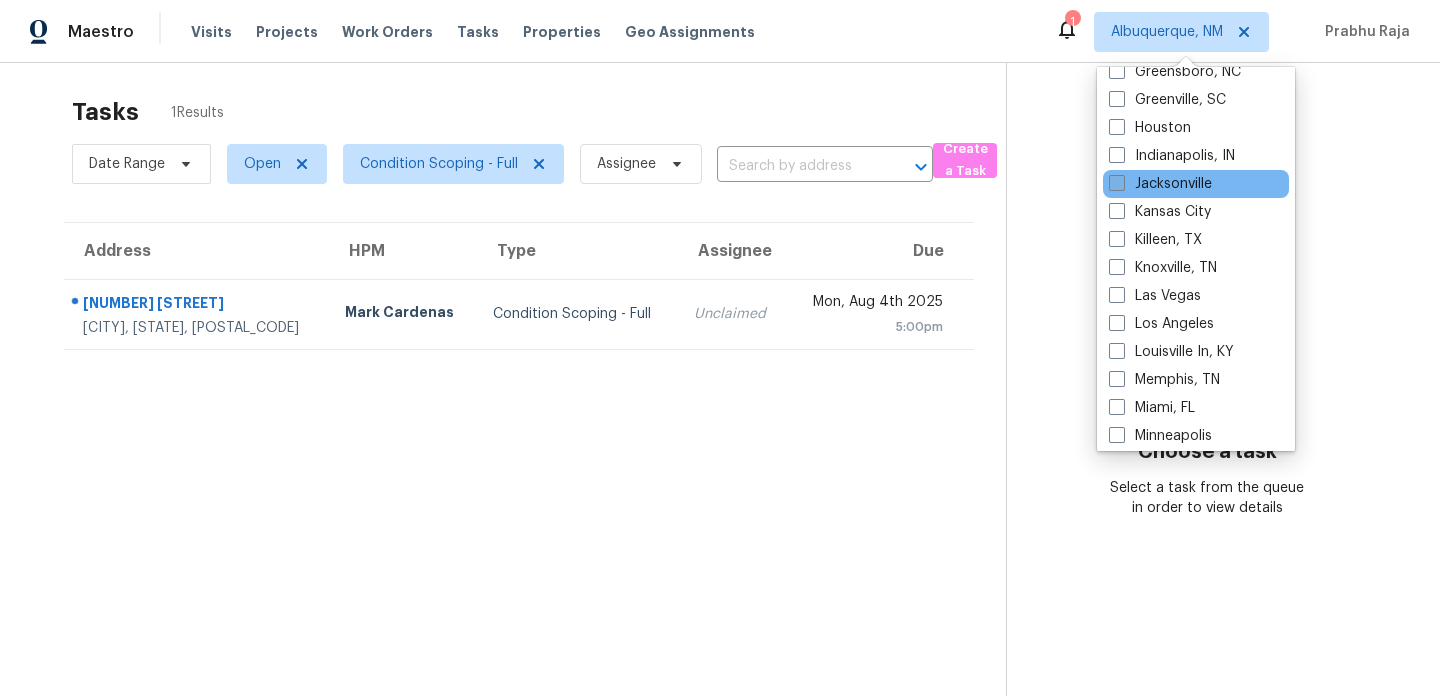 scroll, scrollTop: 619, scrollLeft: 0, axis: vertical 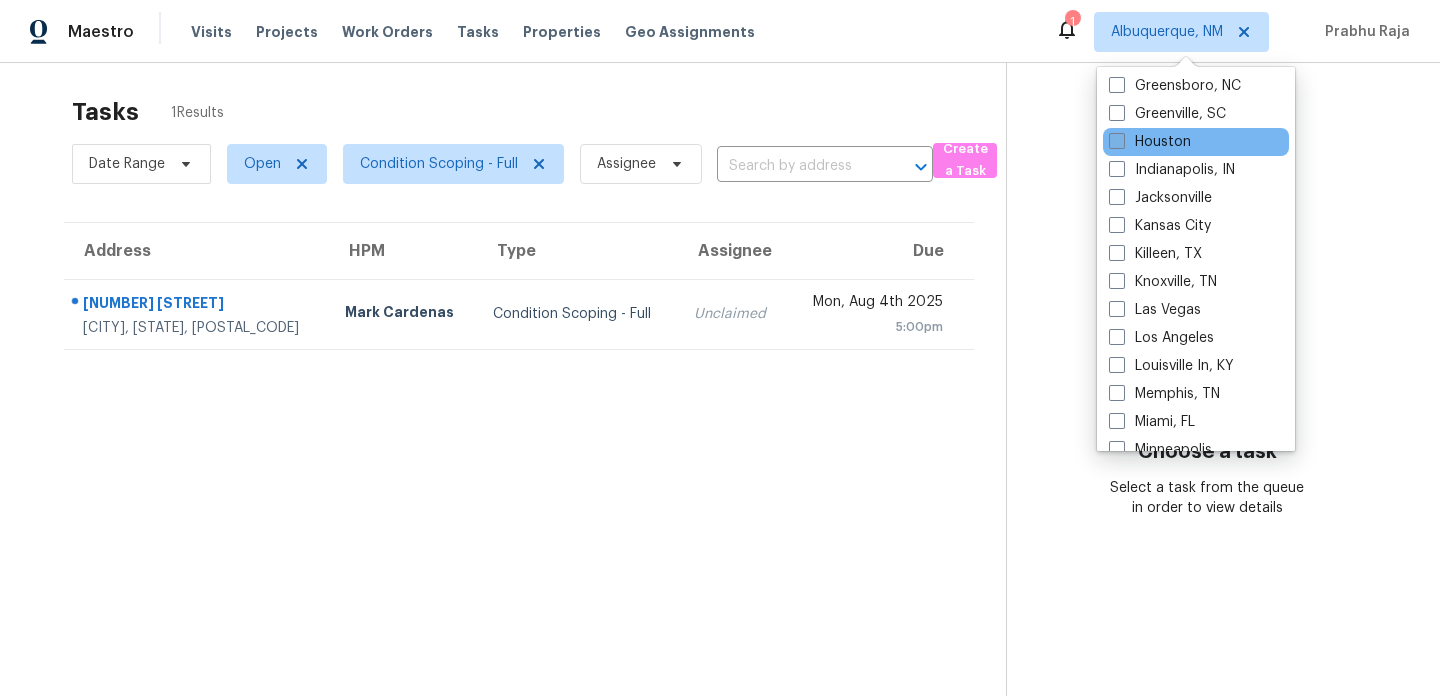 click on "Houston" at bounding box center (1150, 142) 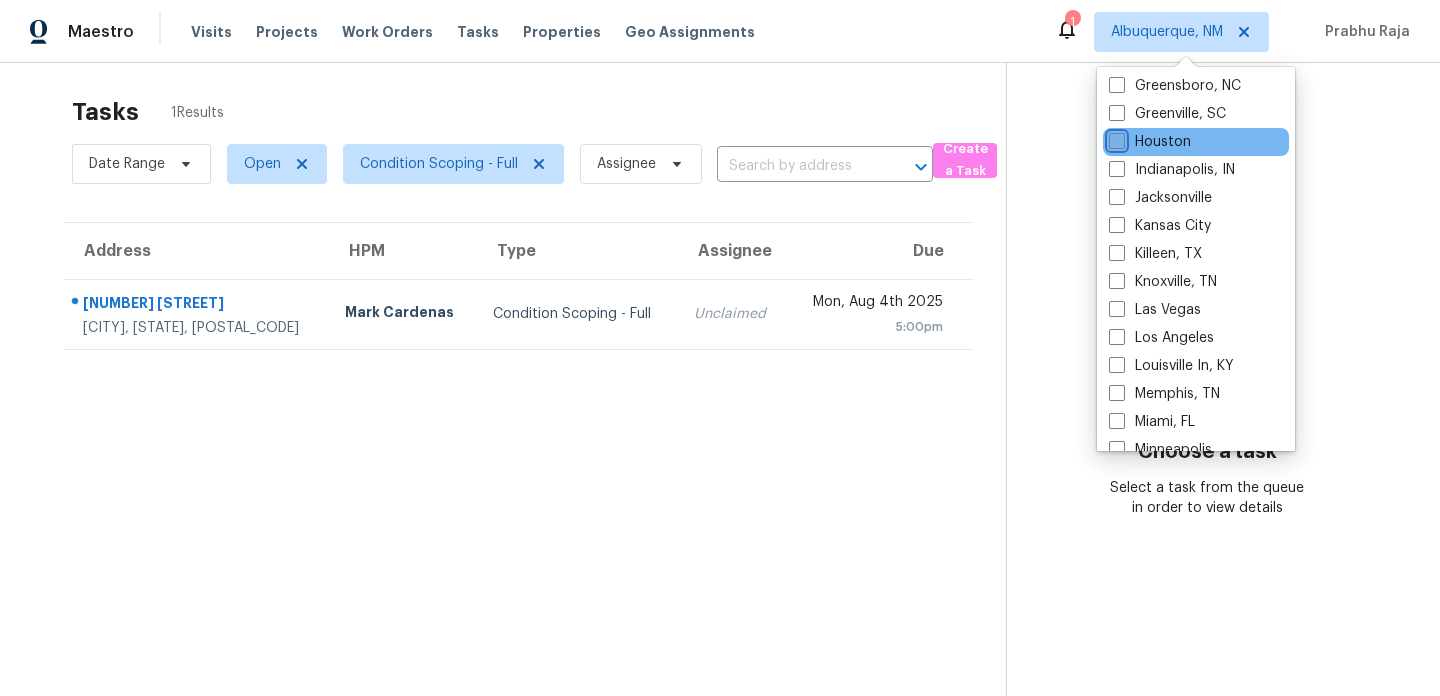 click on "Houston" at bounding box center (1115, 138) 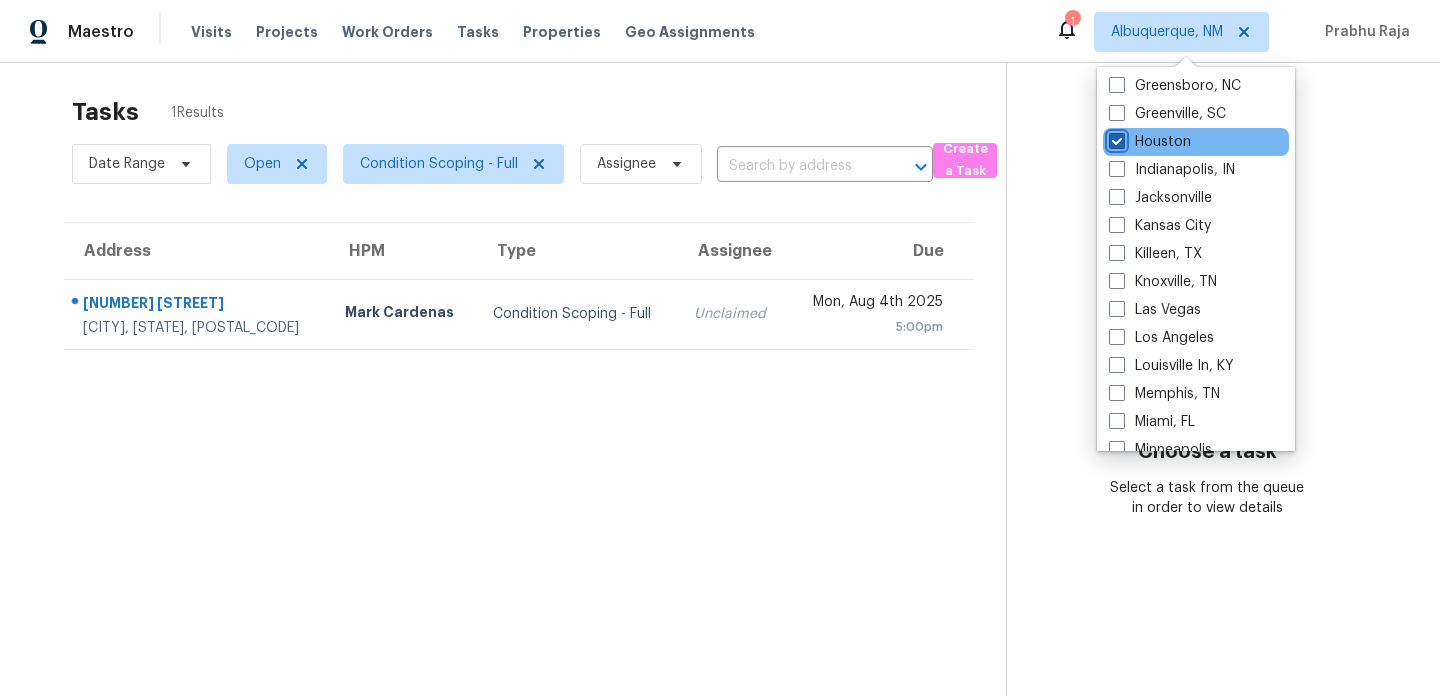 checkbox on "true" 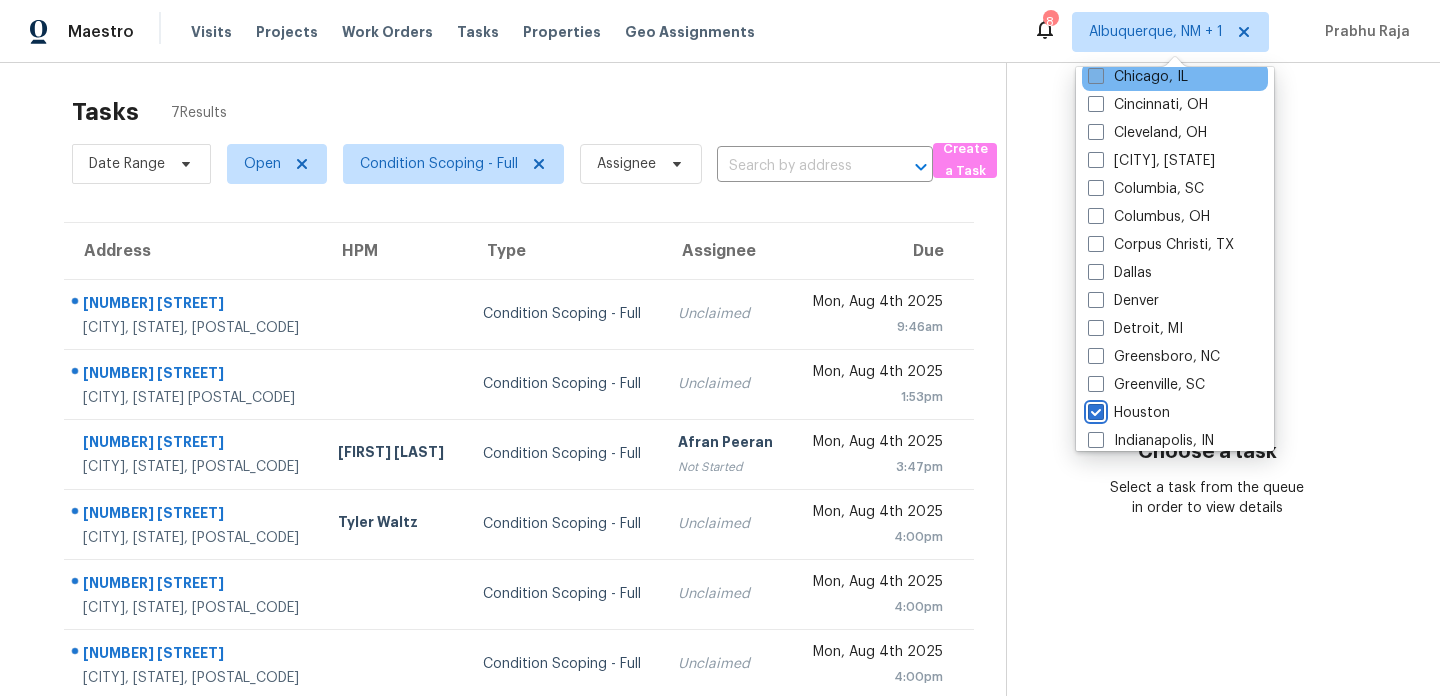 scroll, scrollTop: 350, scrollLeft: 0, axis: vertical 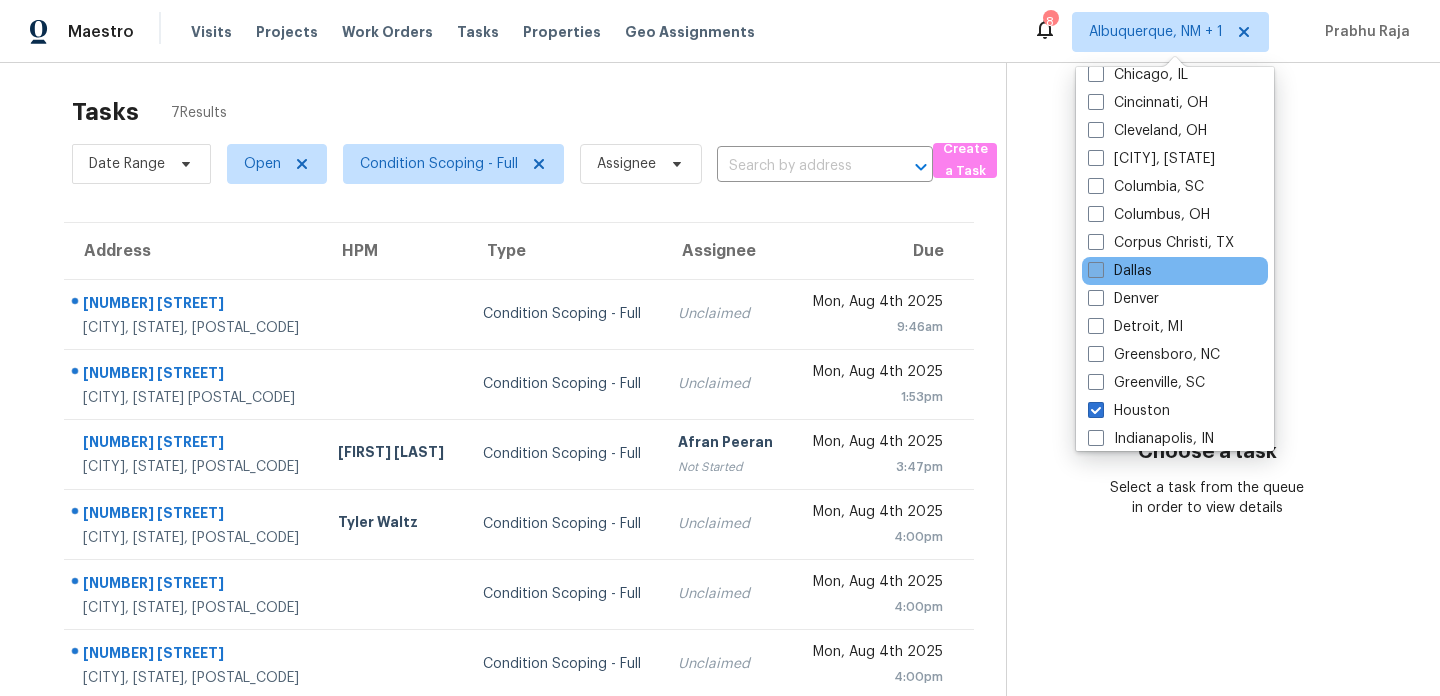 click on "Dallas" at bounding box center (1120, 271) 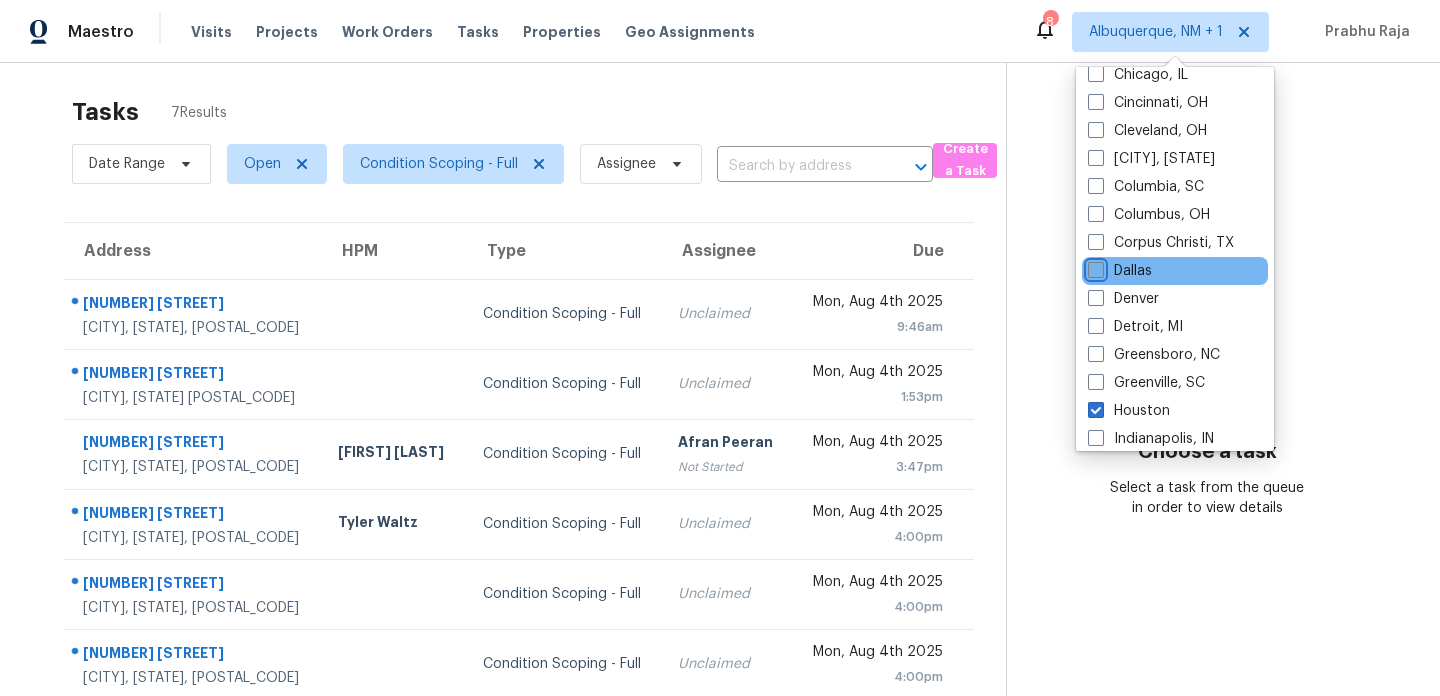 click on "Dallas" at bounding box center (1094, 267) 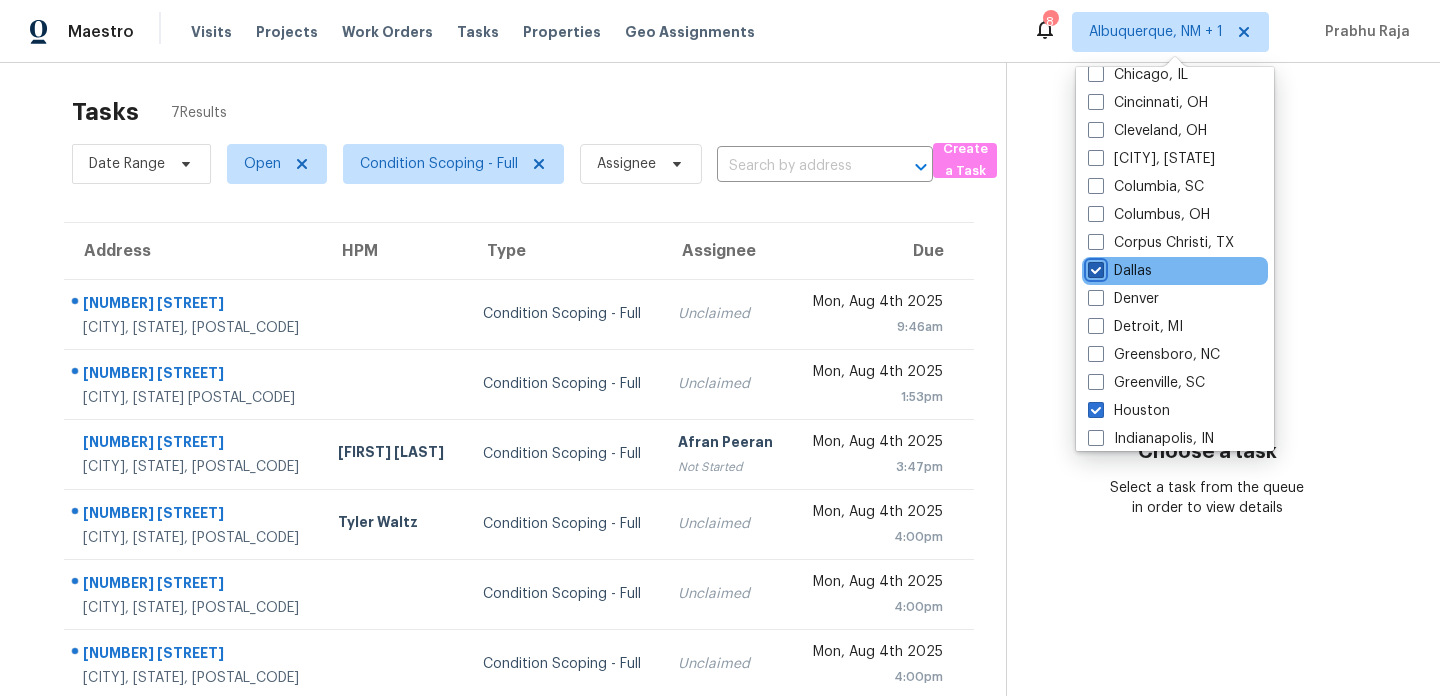checkbox on "true" 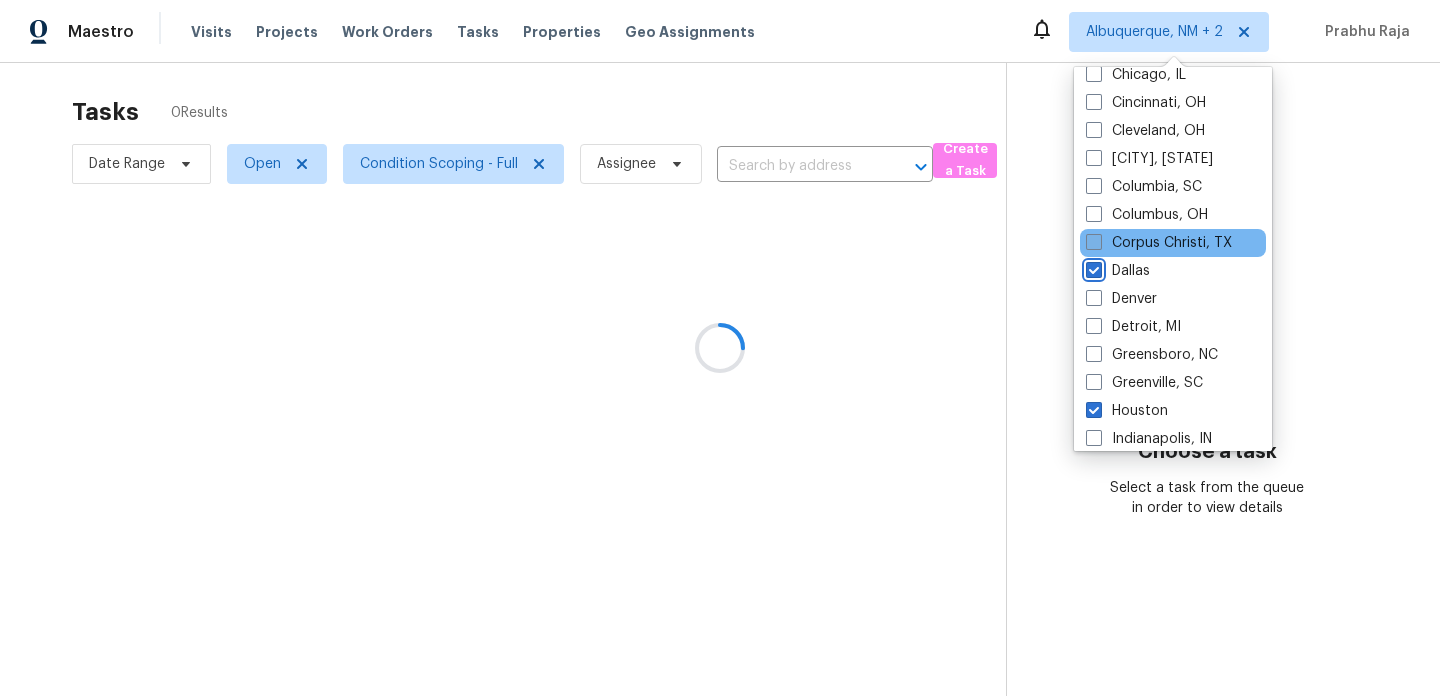 scroll, scrollTop: 0, scrollLeft: 0, axis: both 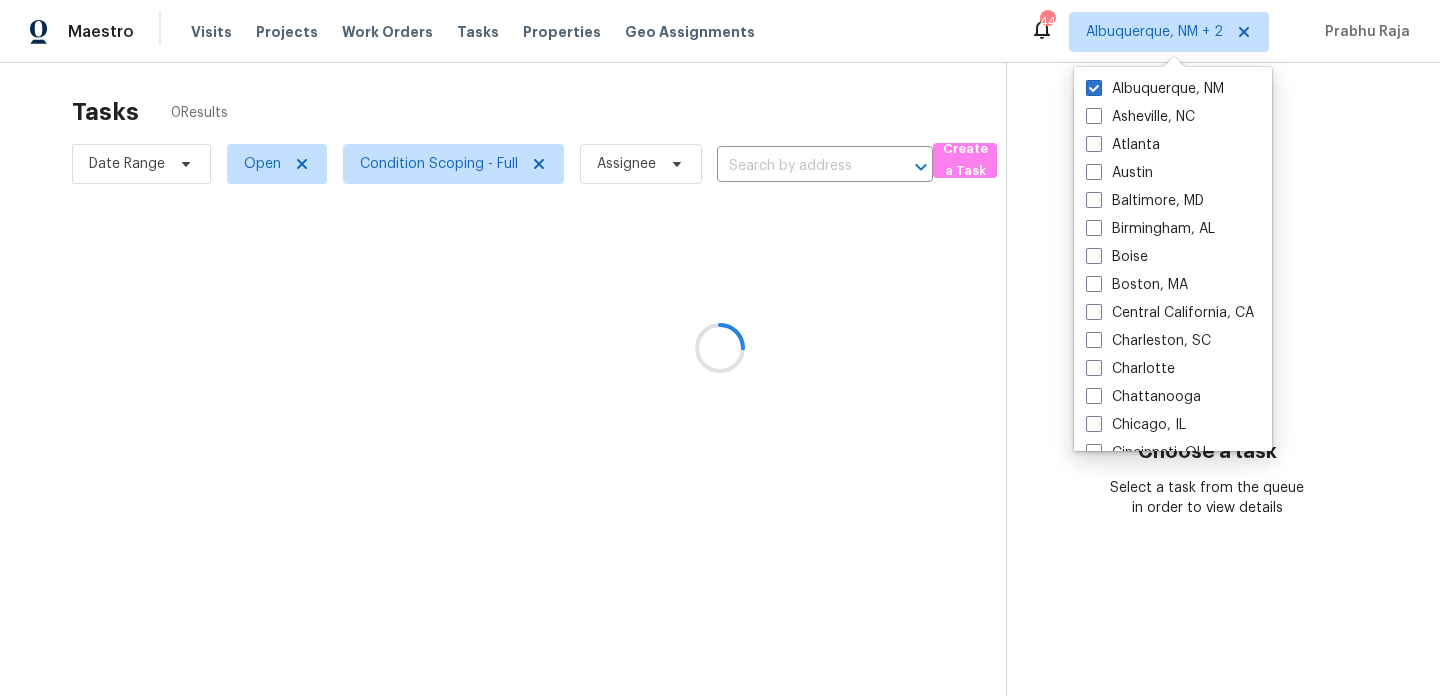 click at bounding box center [720, 348] 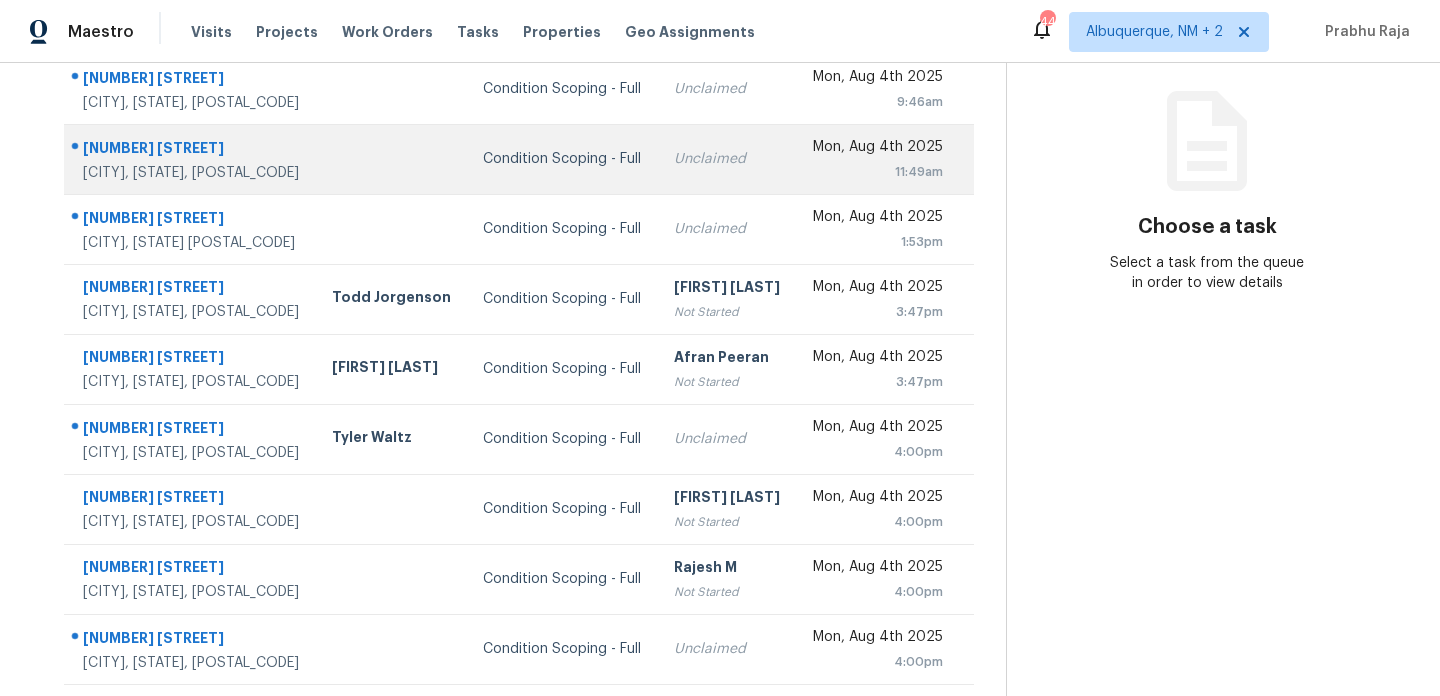 scroll, scrollTop: 270, scrollLeft: 0, axis: vertical 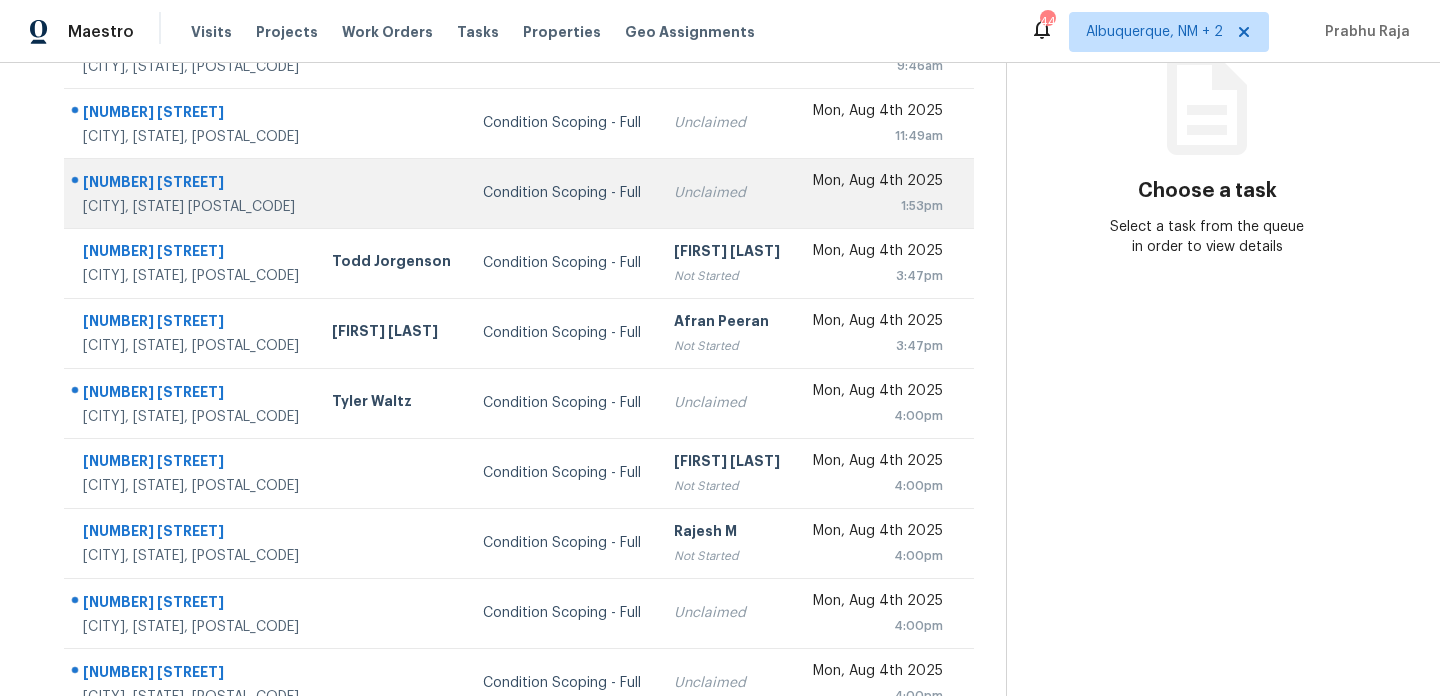 click on "Unclaimed" at bounding box center (727, 193) 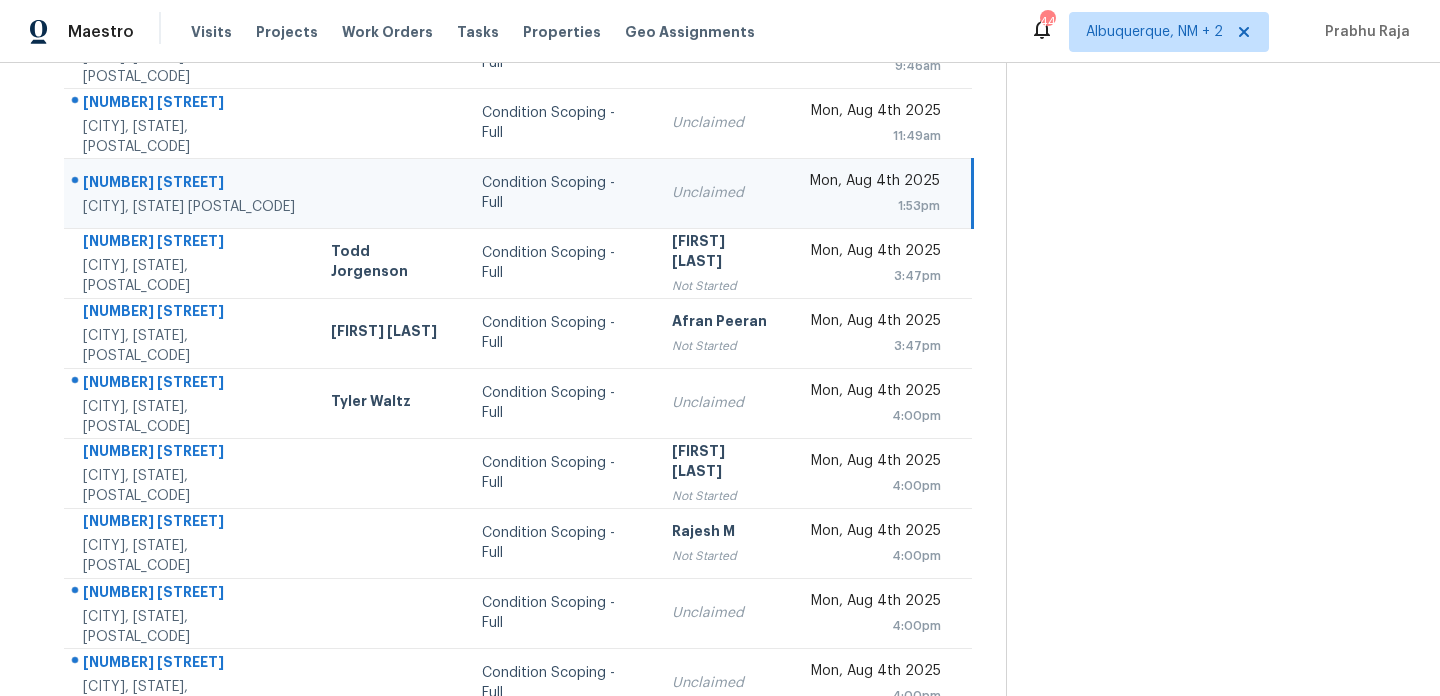 click on "Mon, Aug 4th 2025" at bounding box center (875, 183) 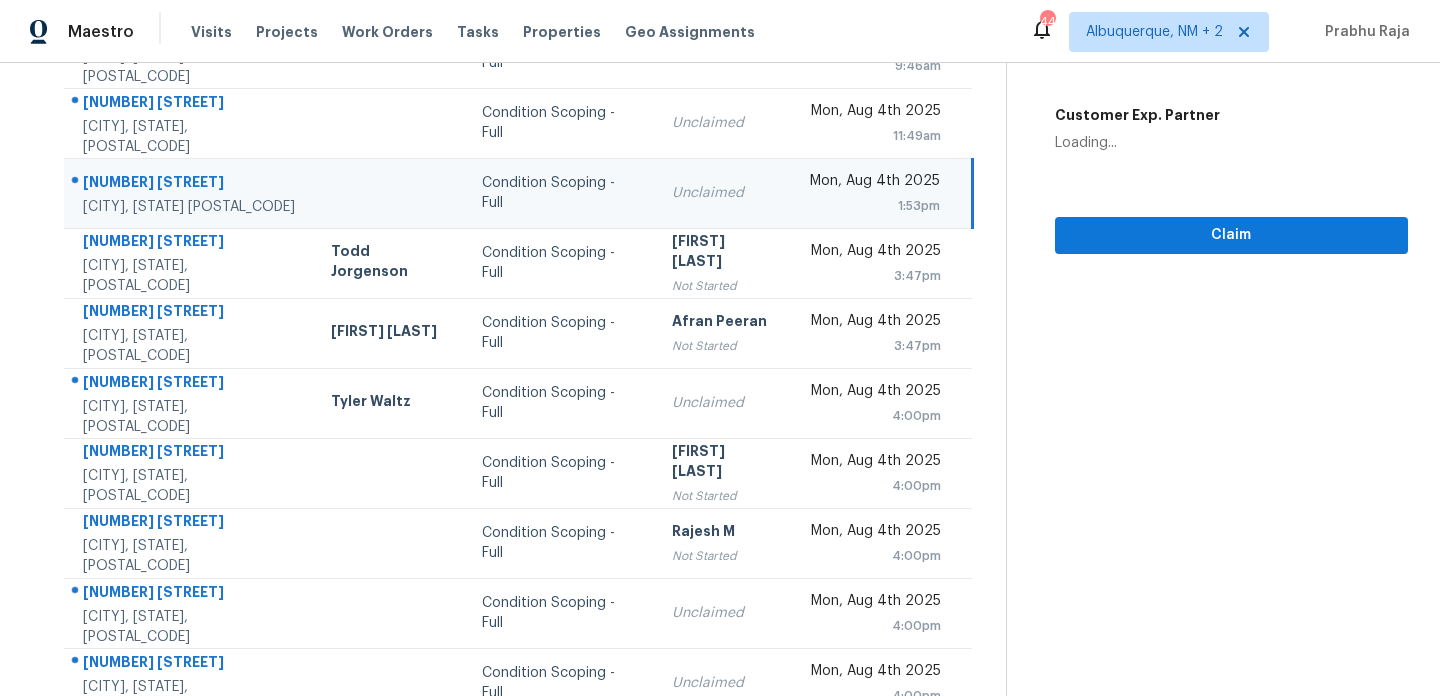 click on "Mon, Aug 4th 2025" at bounding box center [875, 183] 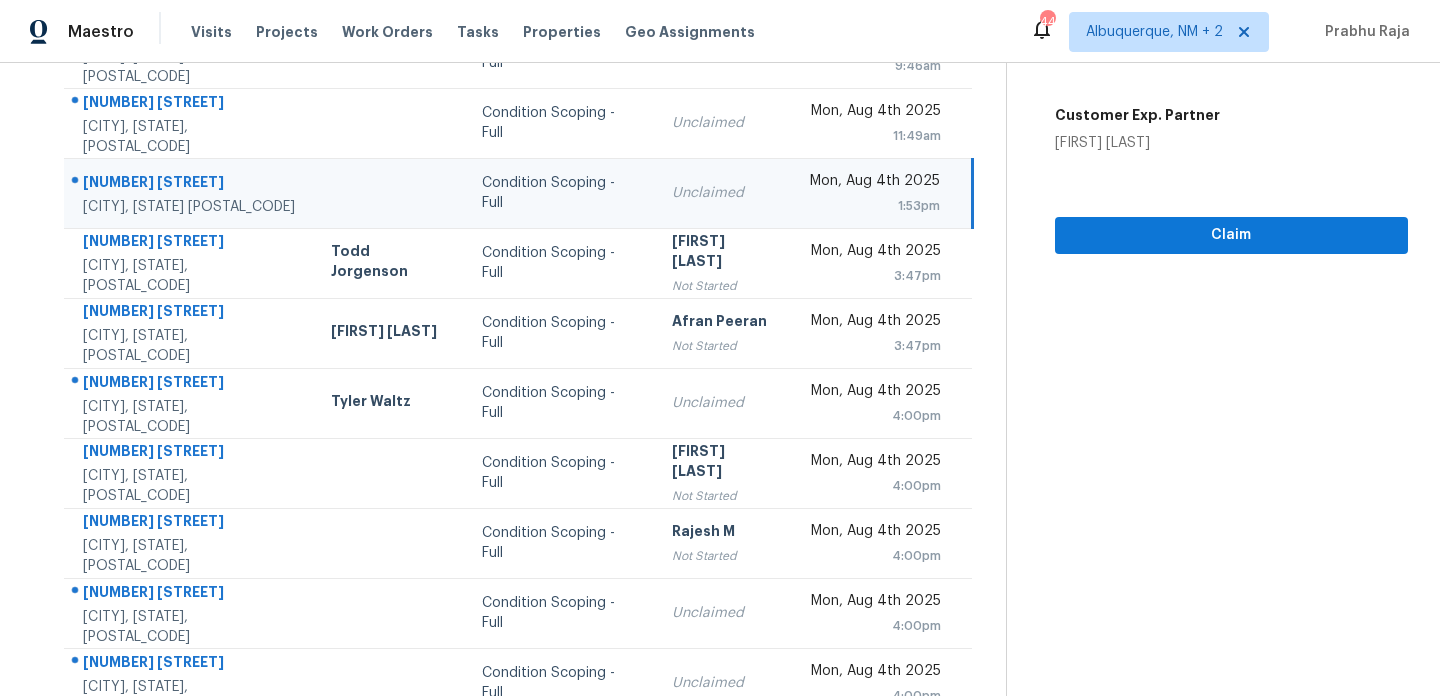 click on "Mon, Aug 4th 2025 1:53pm" at bounding box center [890, 193] 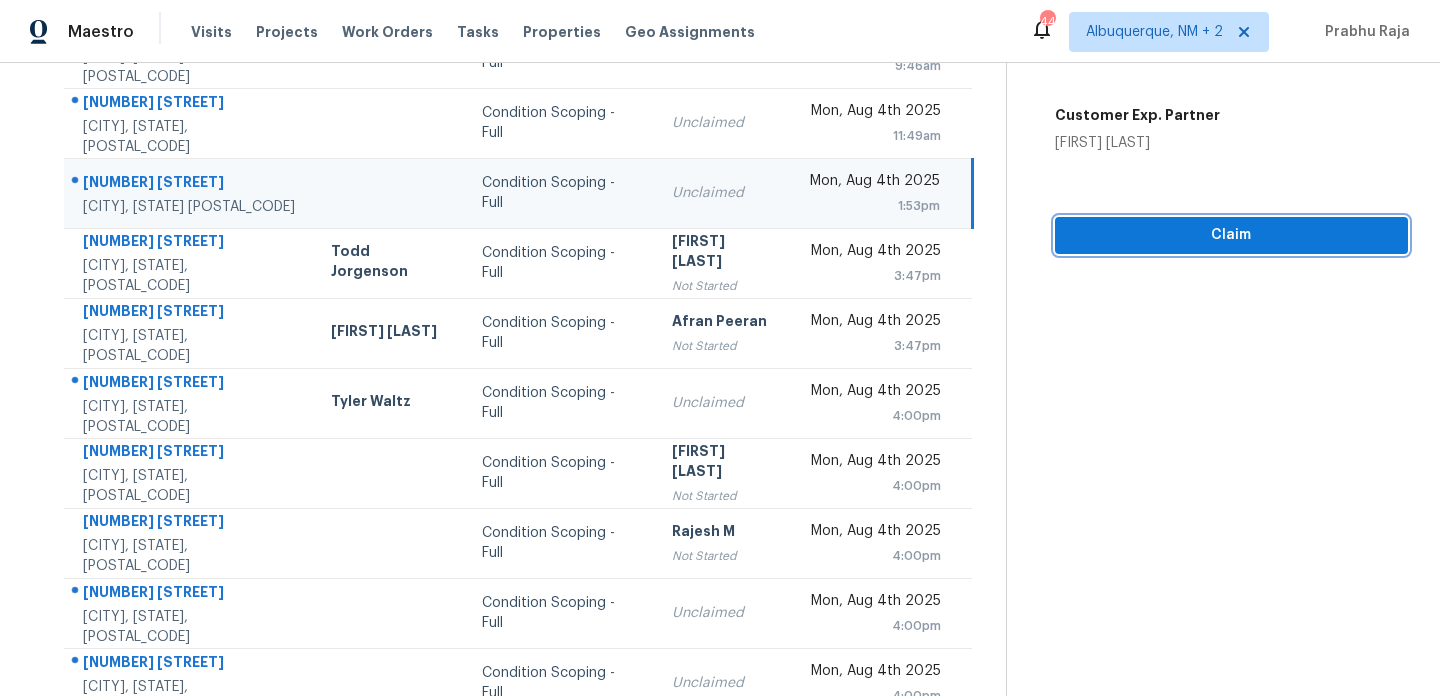 click on "Claim" at bounding box center (1231, 235) 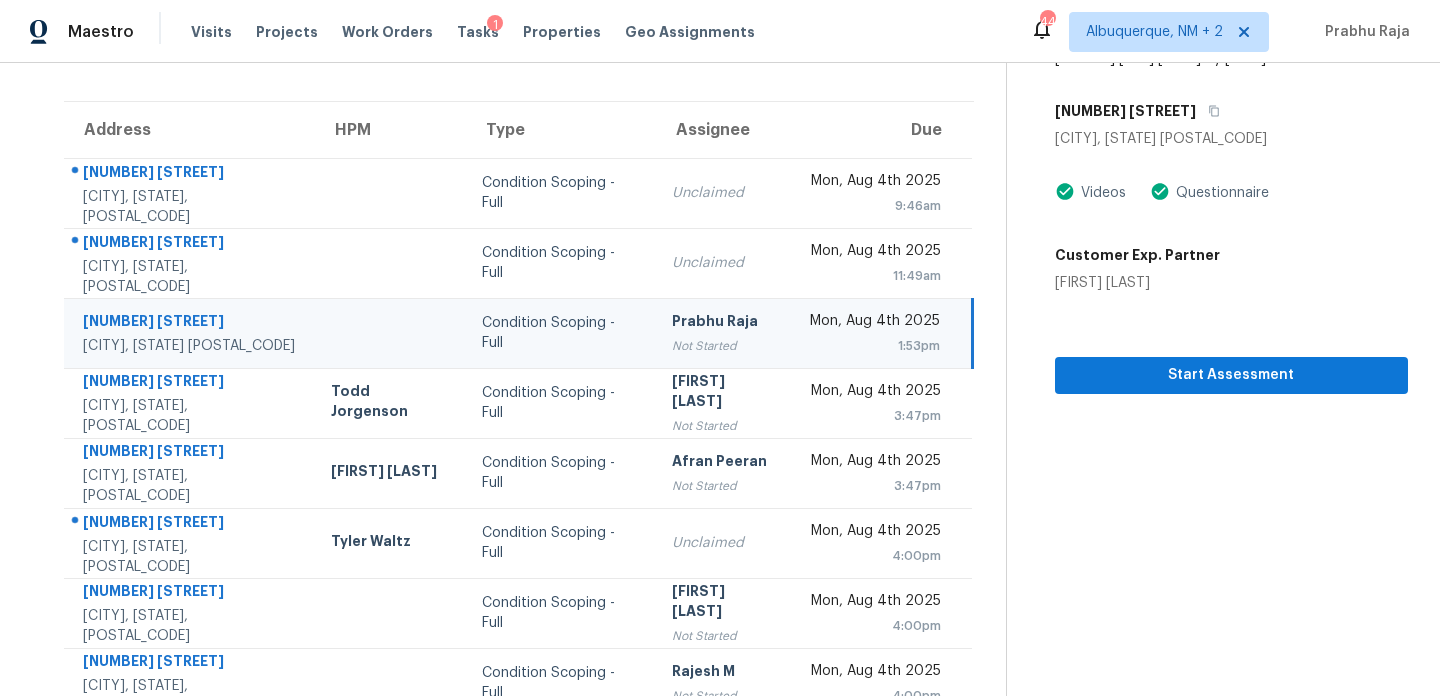 scroll, scrollTop: 345, scrollLeft: 0, axis: vertical 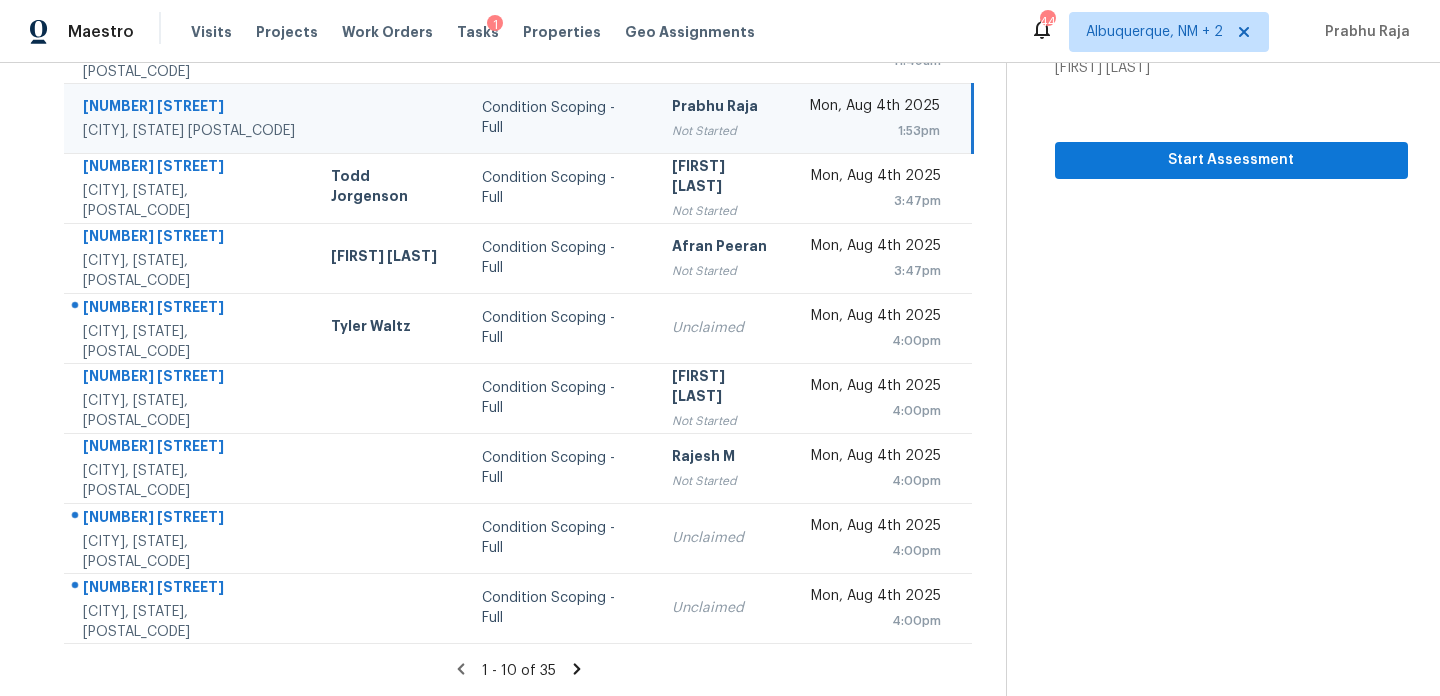 click 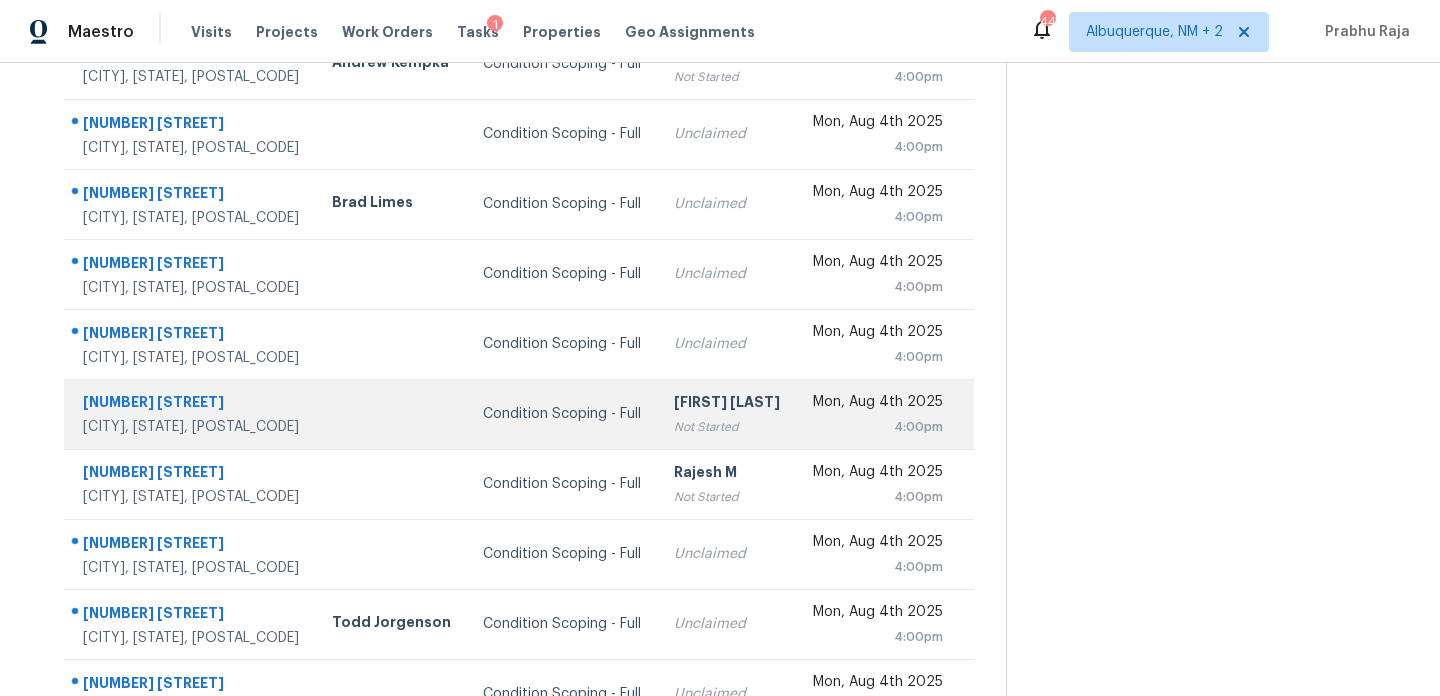 scroll, scrollTop: 345, scrollLeft: 0, axis: vertical 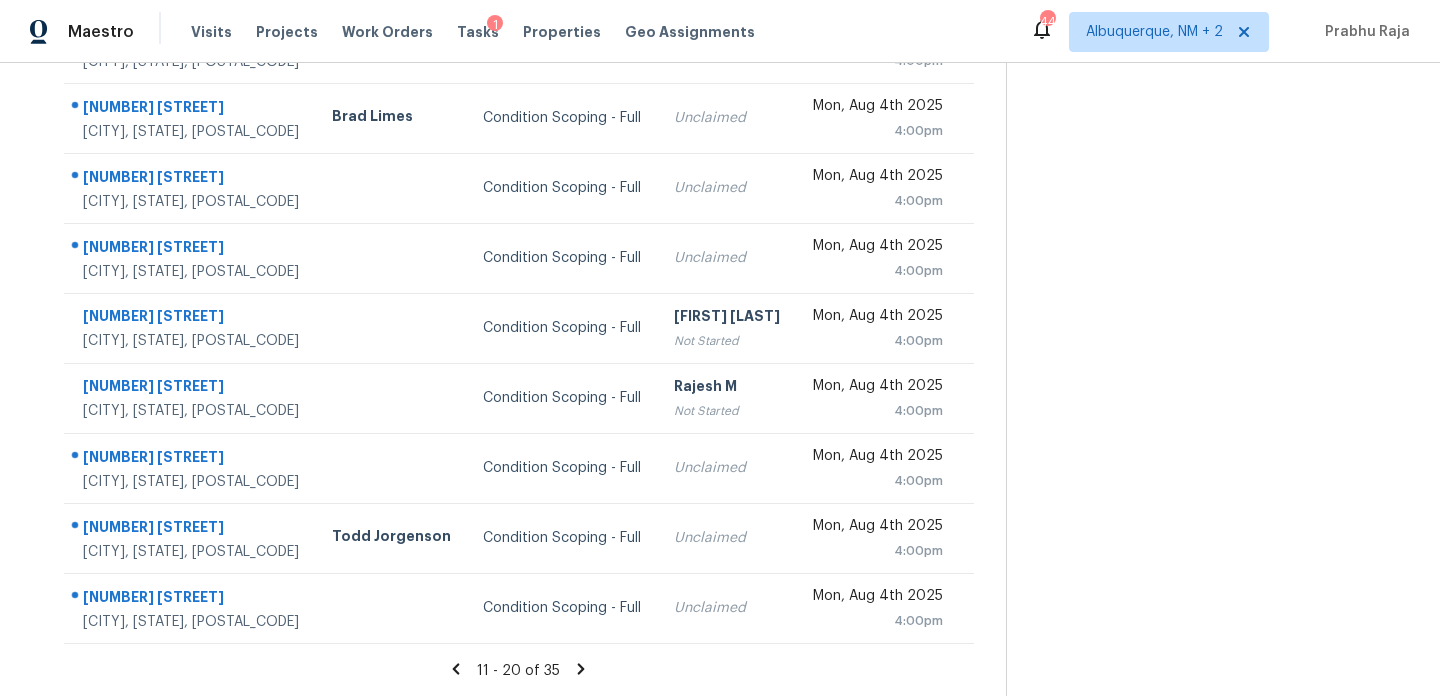 click 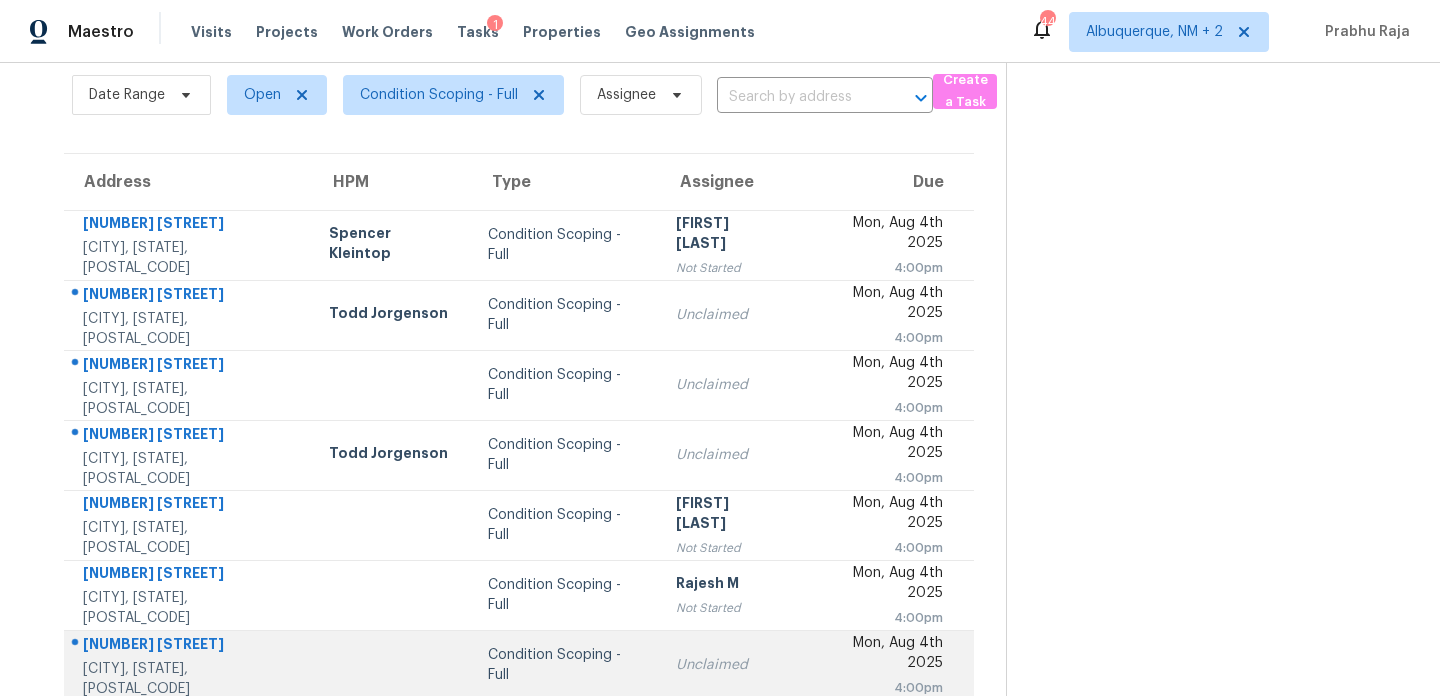 scroll, scrollTop: 345, scrollLeft: 0, axis: vertical 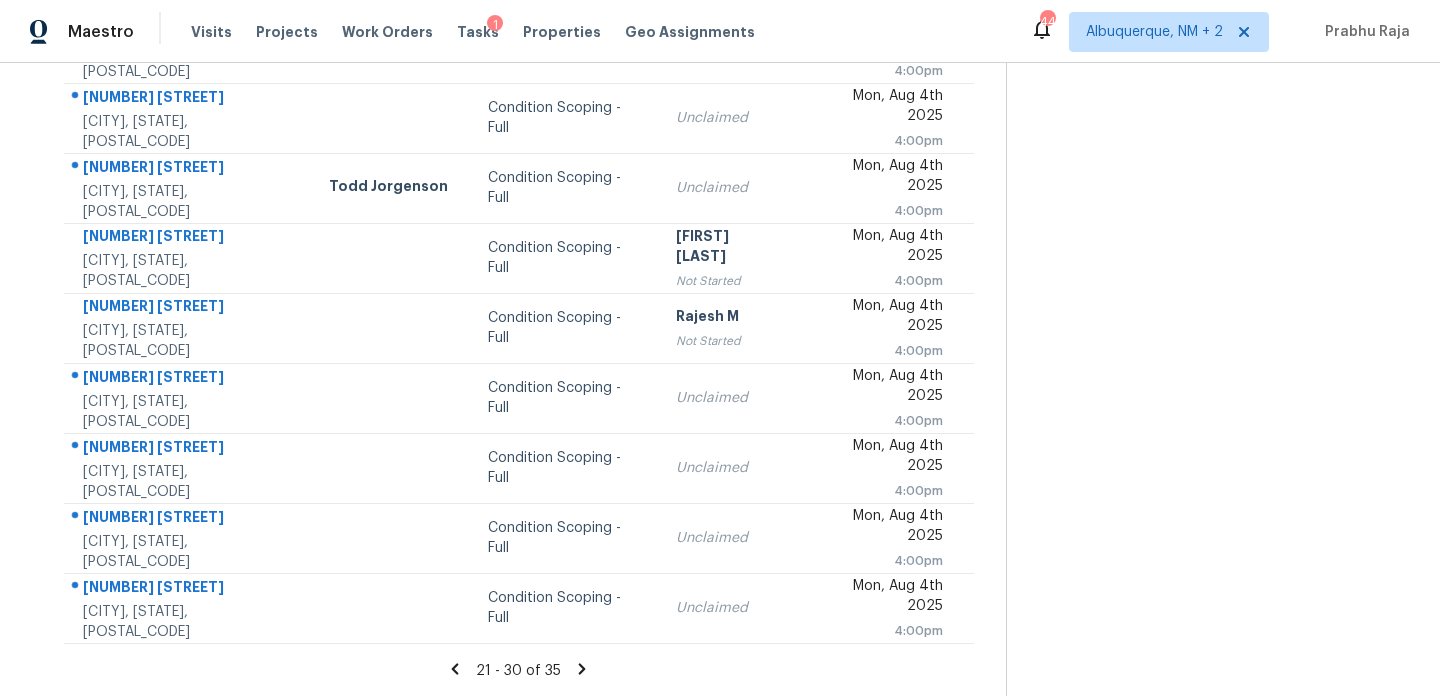 click 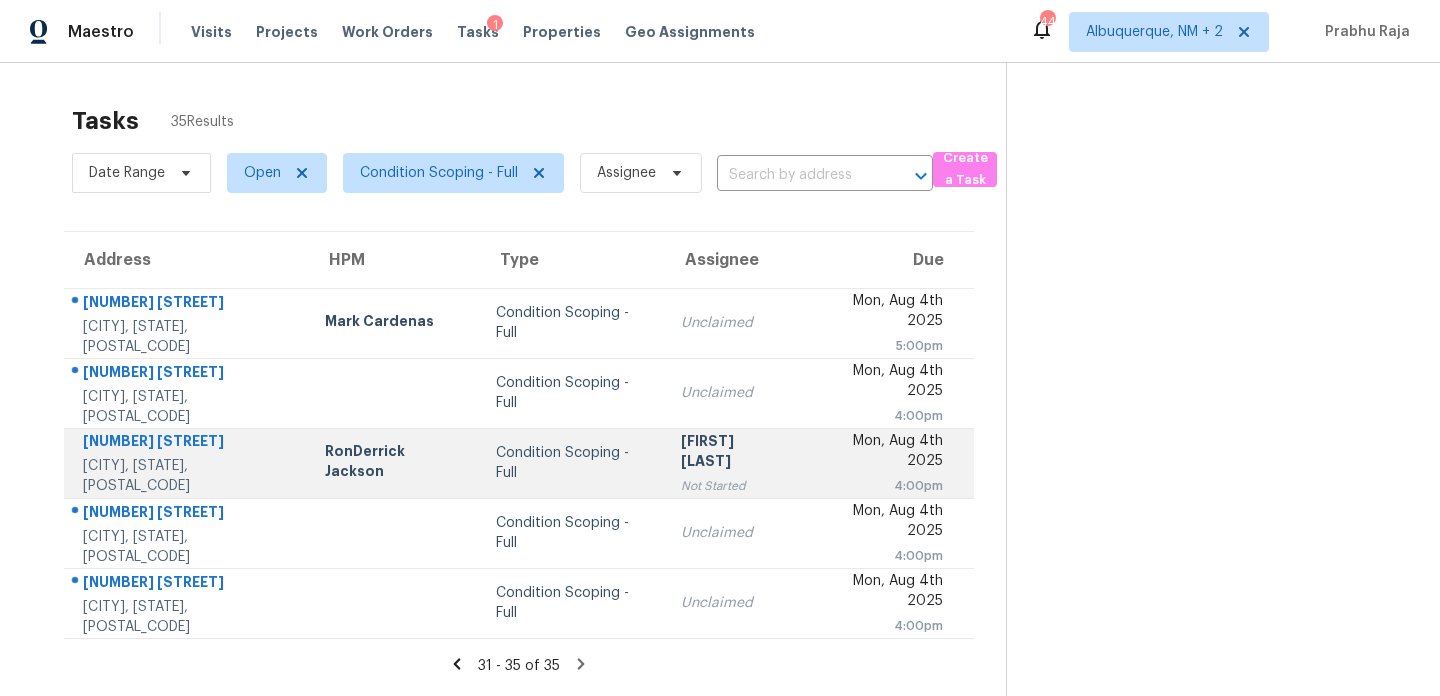 scroll, scrollTop: 63, scrollLeft: 0, axis: vertical 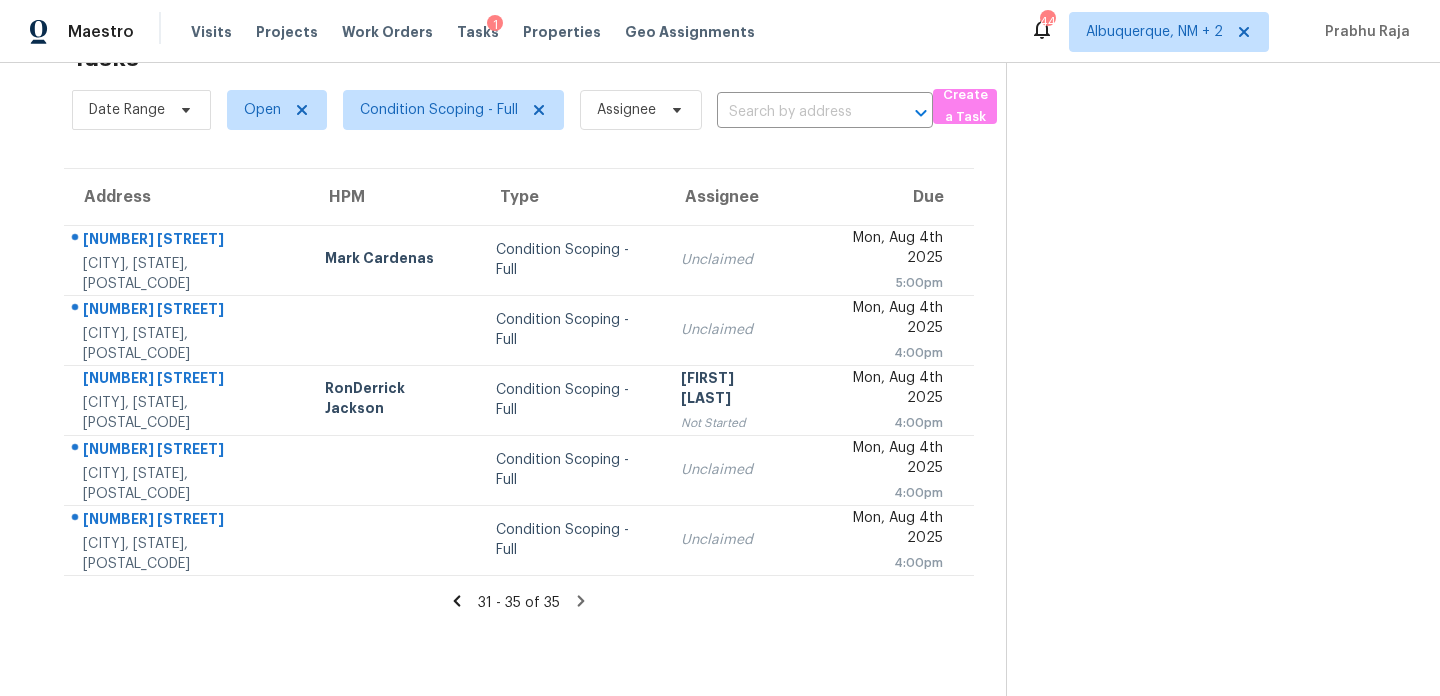 click 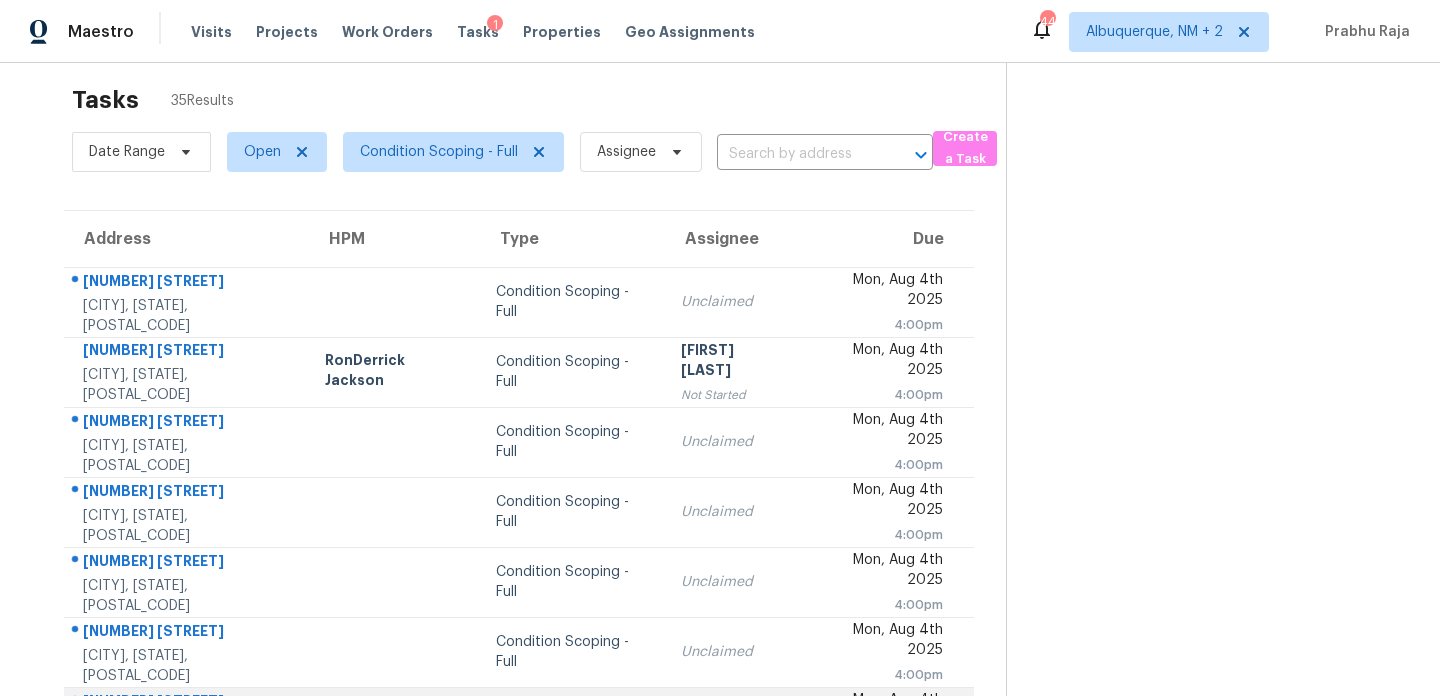 scroll, scrollTop: 345, scrollLeft: 0, axis: vertical 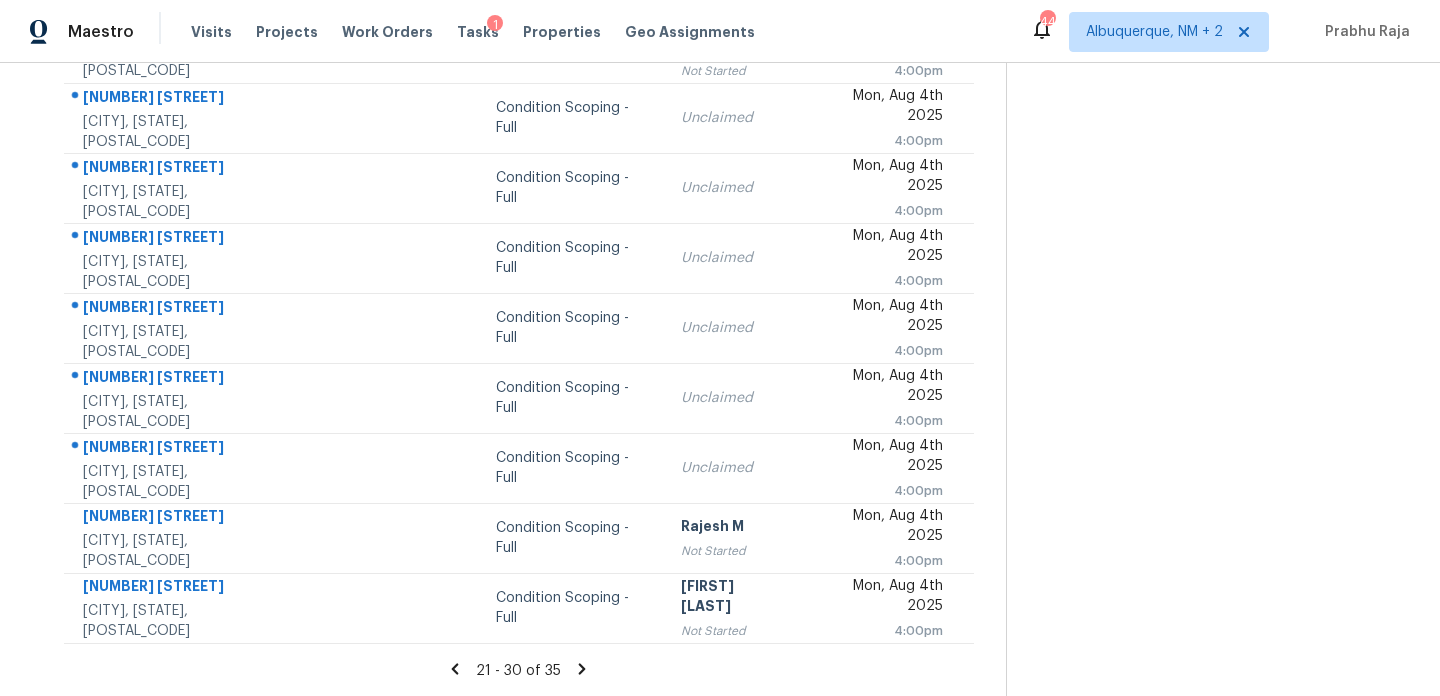 click 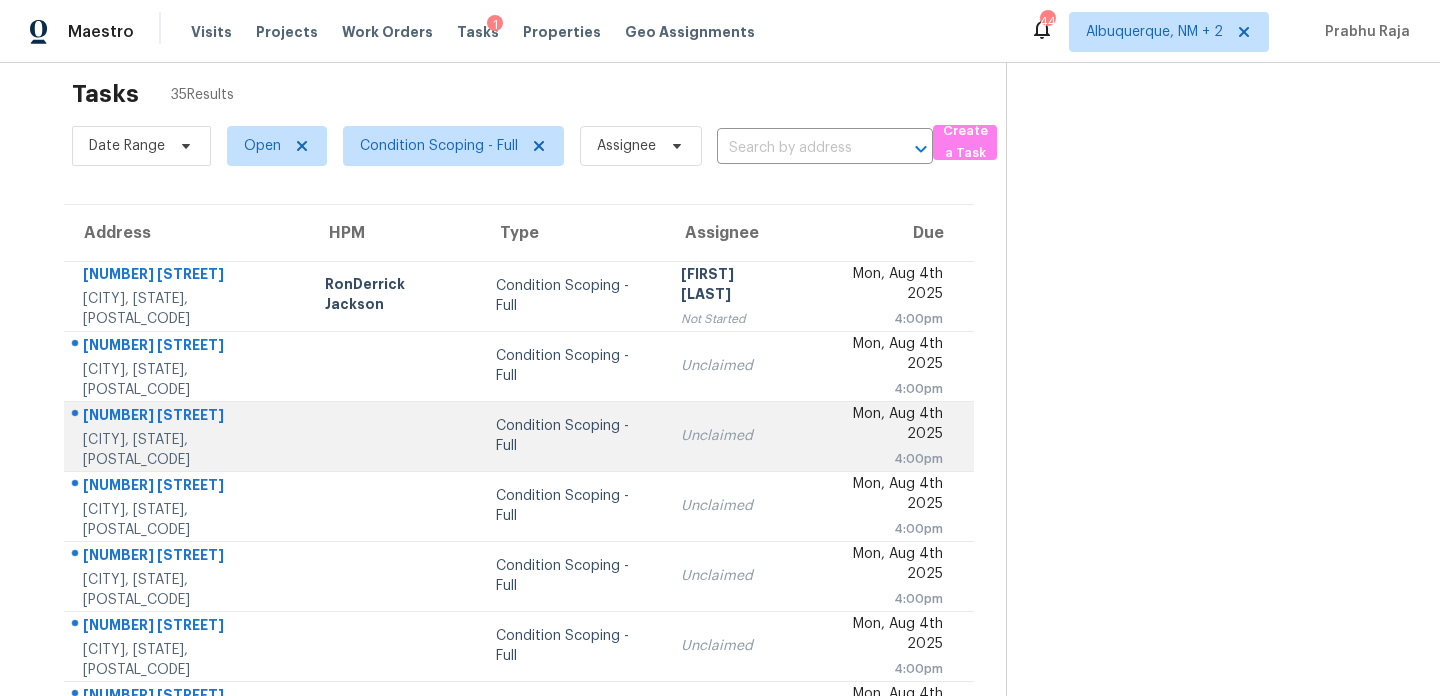 scroll, scrollTop: 0, scrollLeft: 0, axis: both 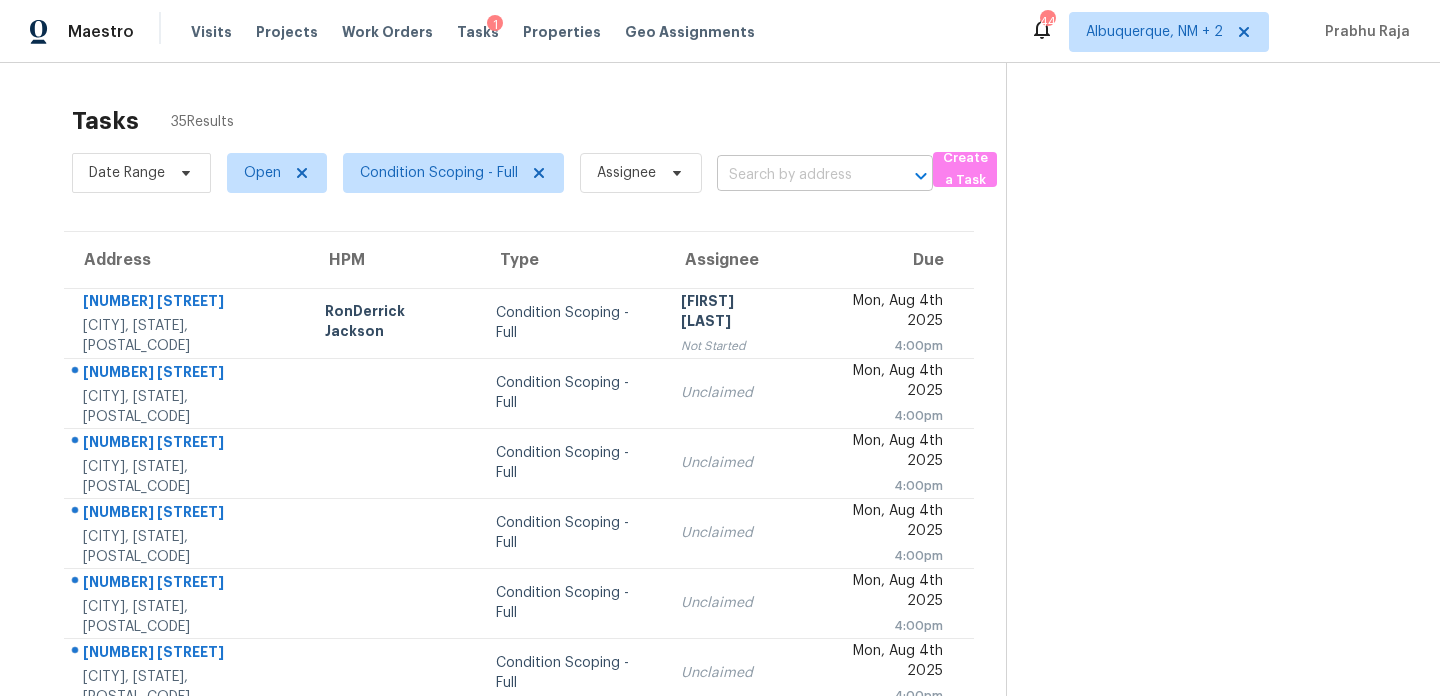 click at bounding box center (797, 175) 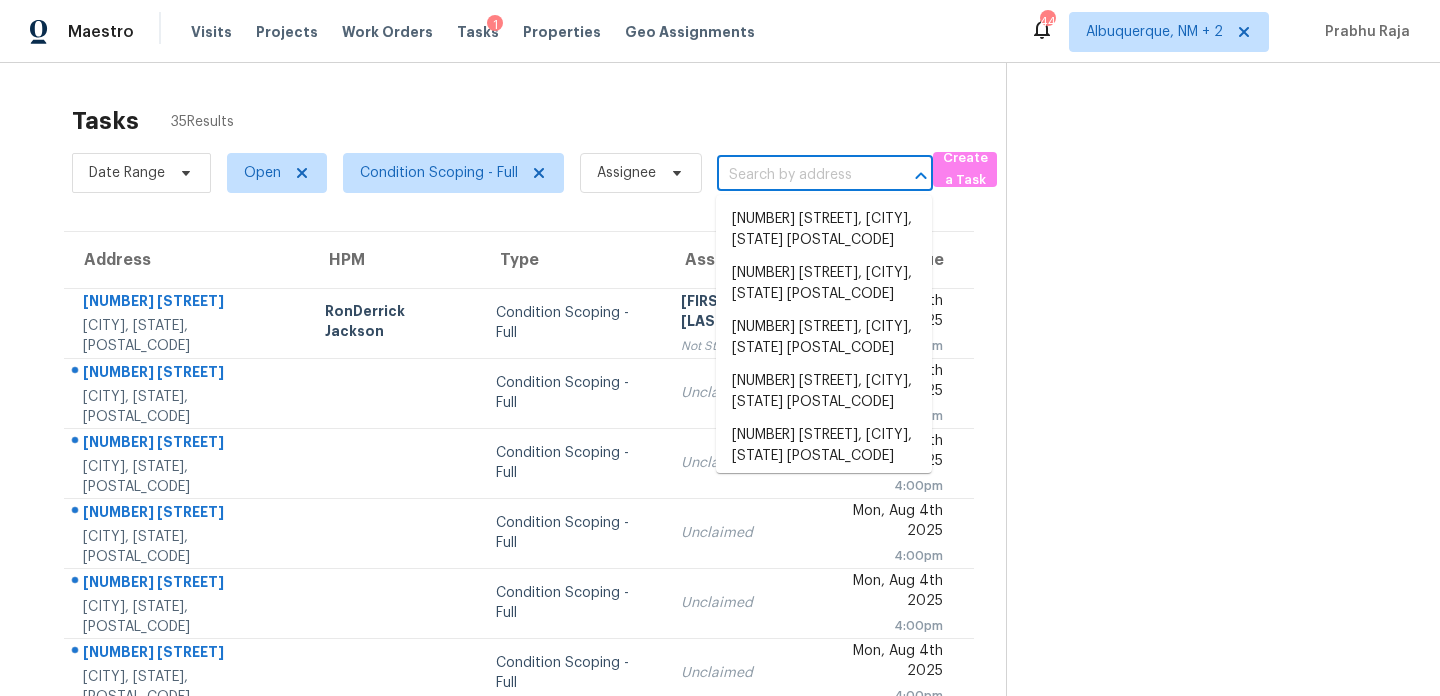 paste on "609 Holstein Dr, Belton, TX, 76513" 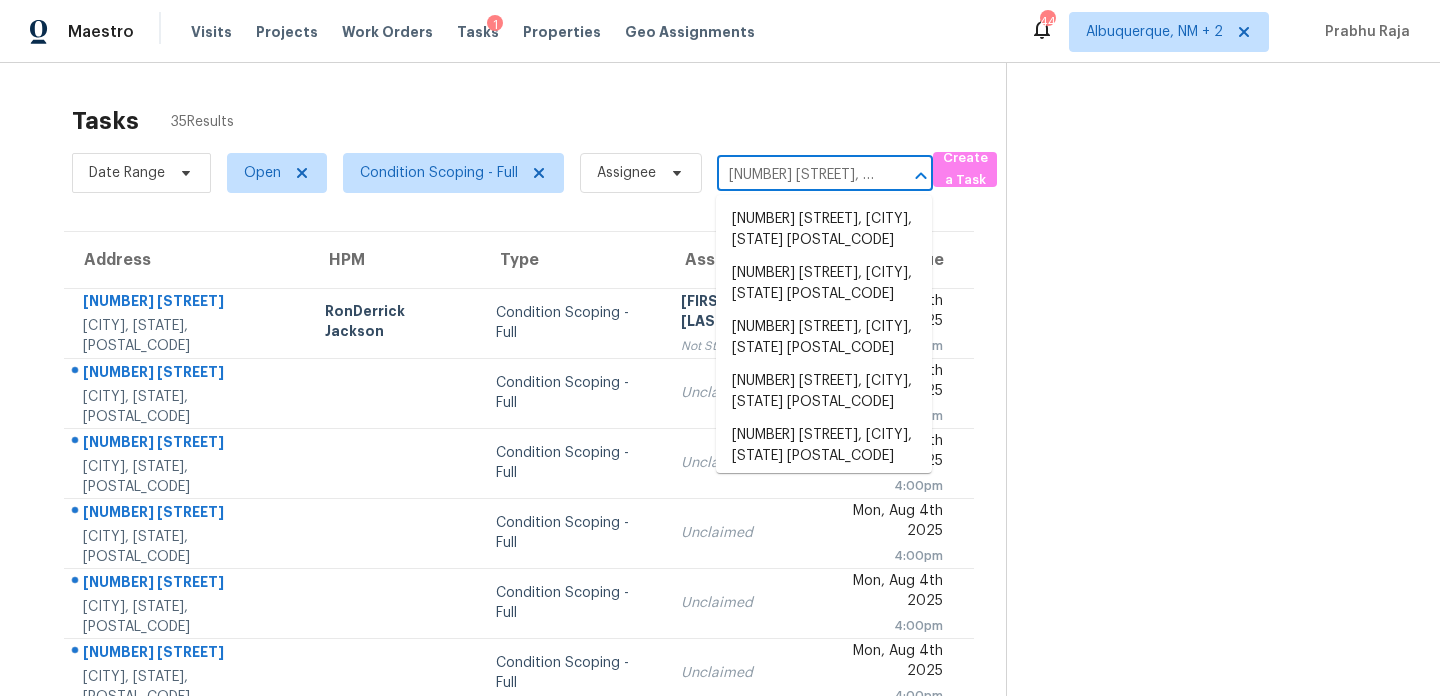 scroll, scrollTop: 0, scrollLeft: 74, axis: horizontal 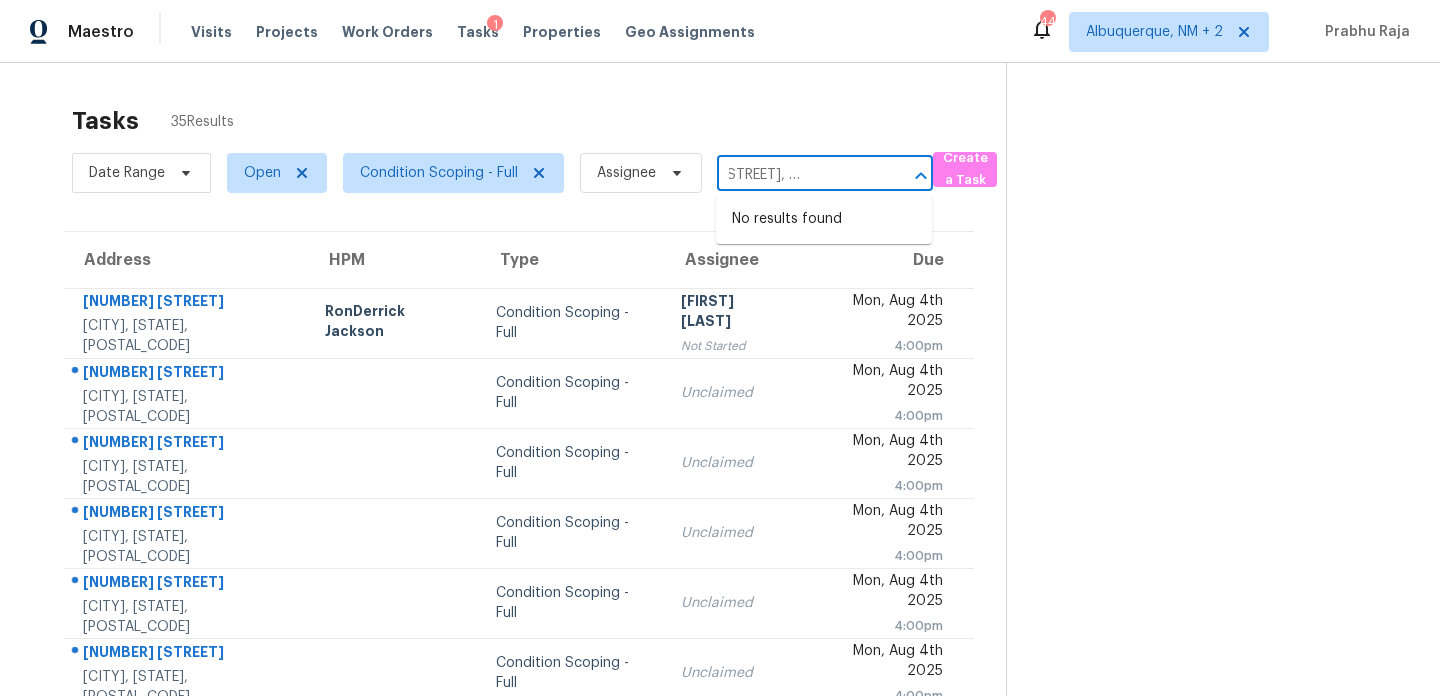 type on "609 Holstein Dr, Belton, TX, 76513" 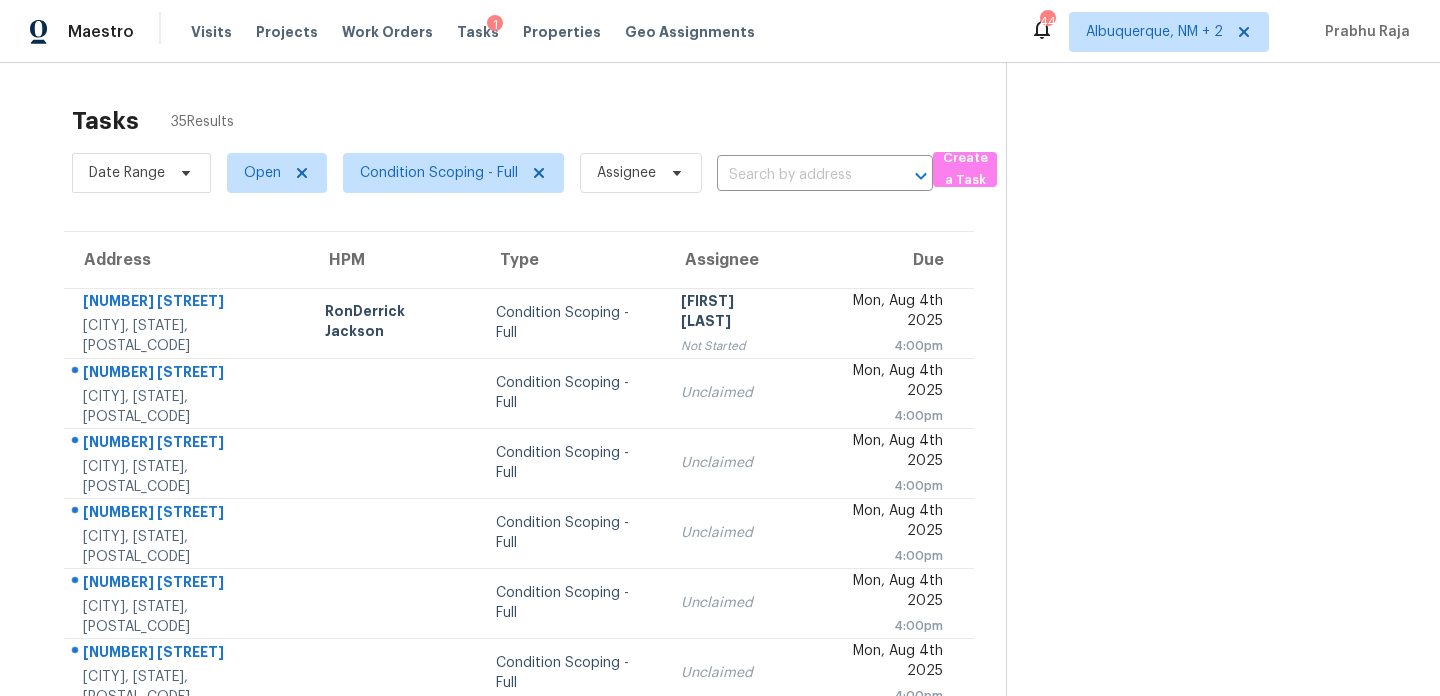 scroll, scrollTop: 0, scrollLeft: 0, axis: both 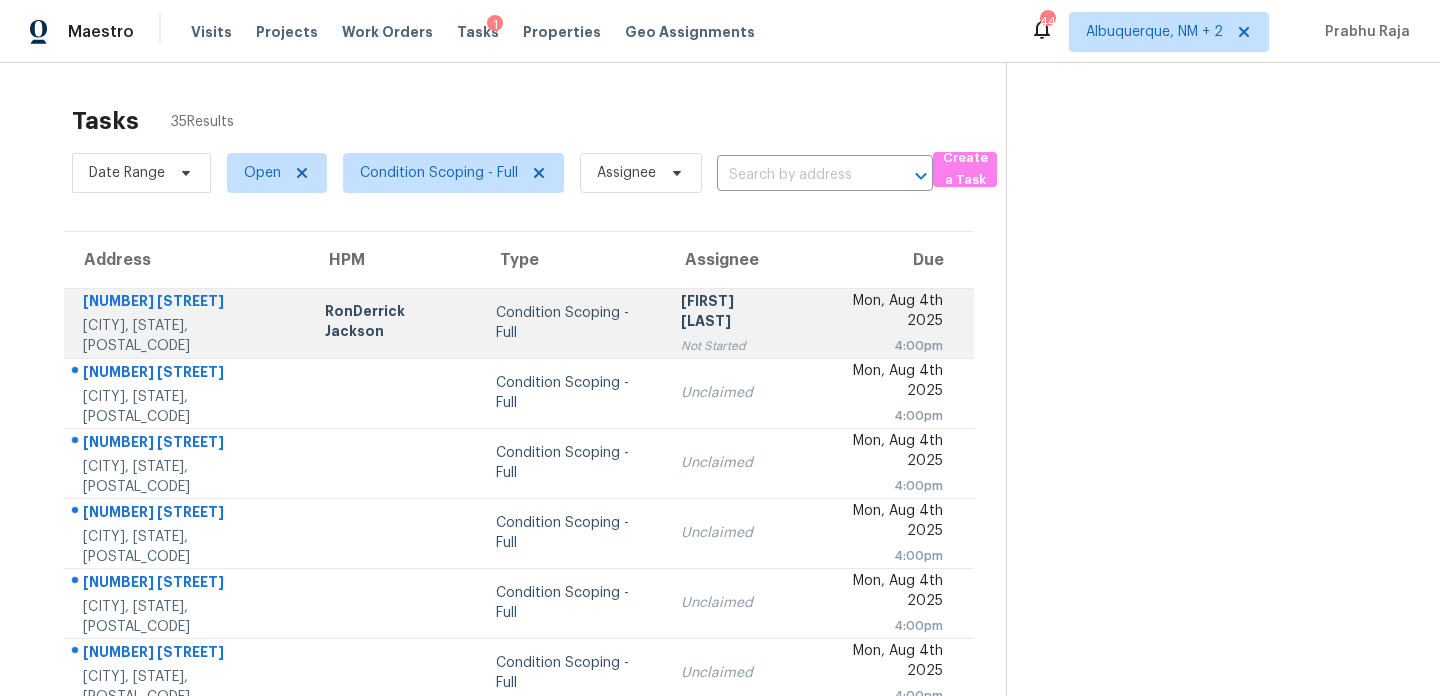 click on "Mon, Aug 4th 2025" at bounding box center (880, 313) 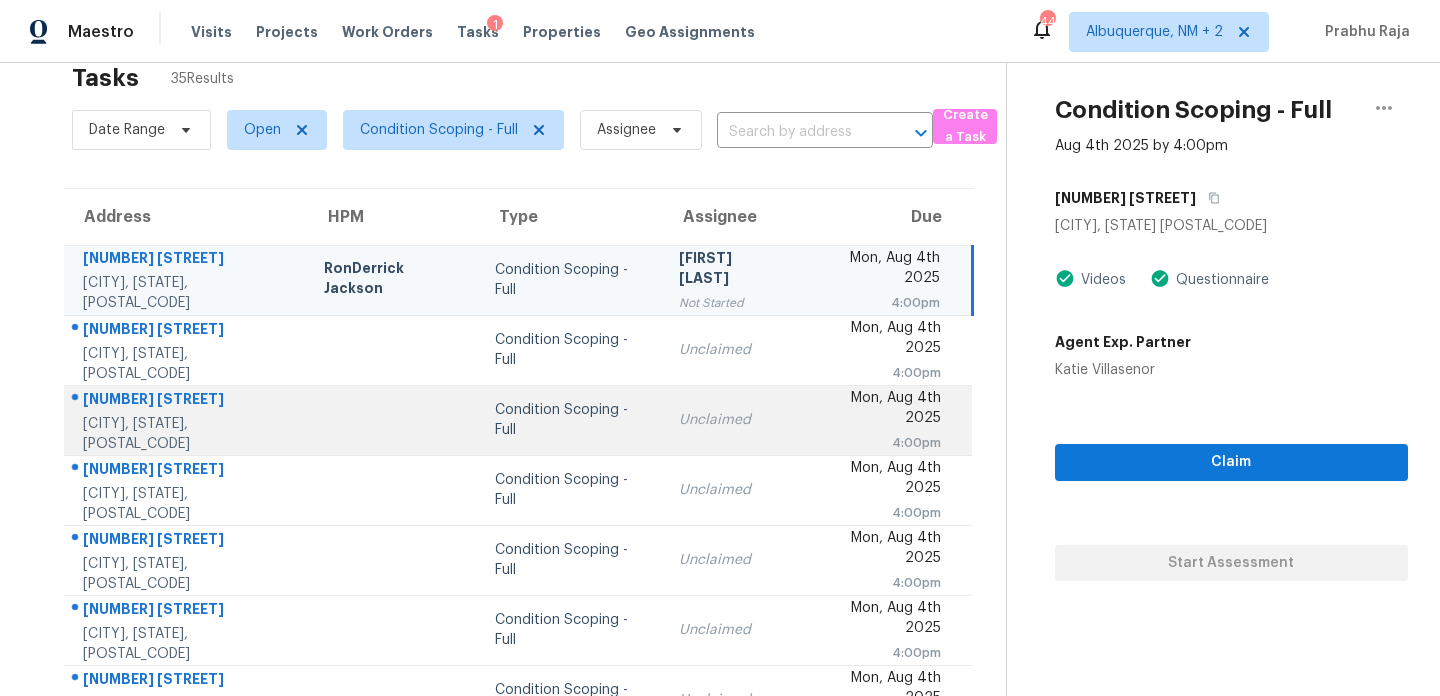 scroll, scrollTop: 0, scrollLeft: 0, axis: both 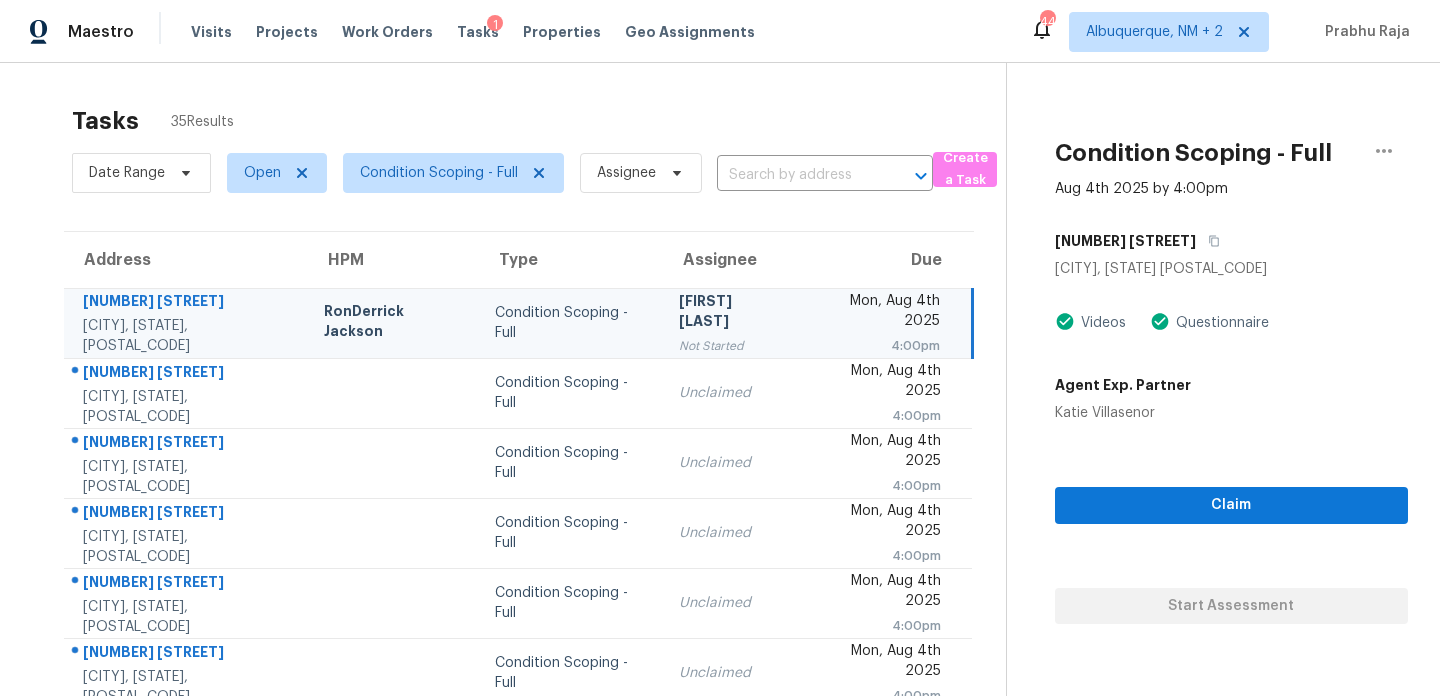 click on "Condition Scoping - Full" at bounding box center [445, 173] 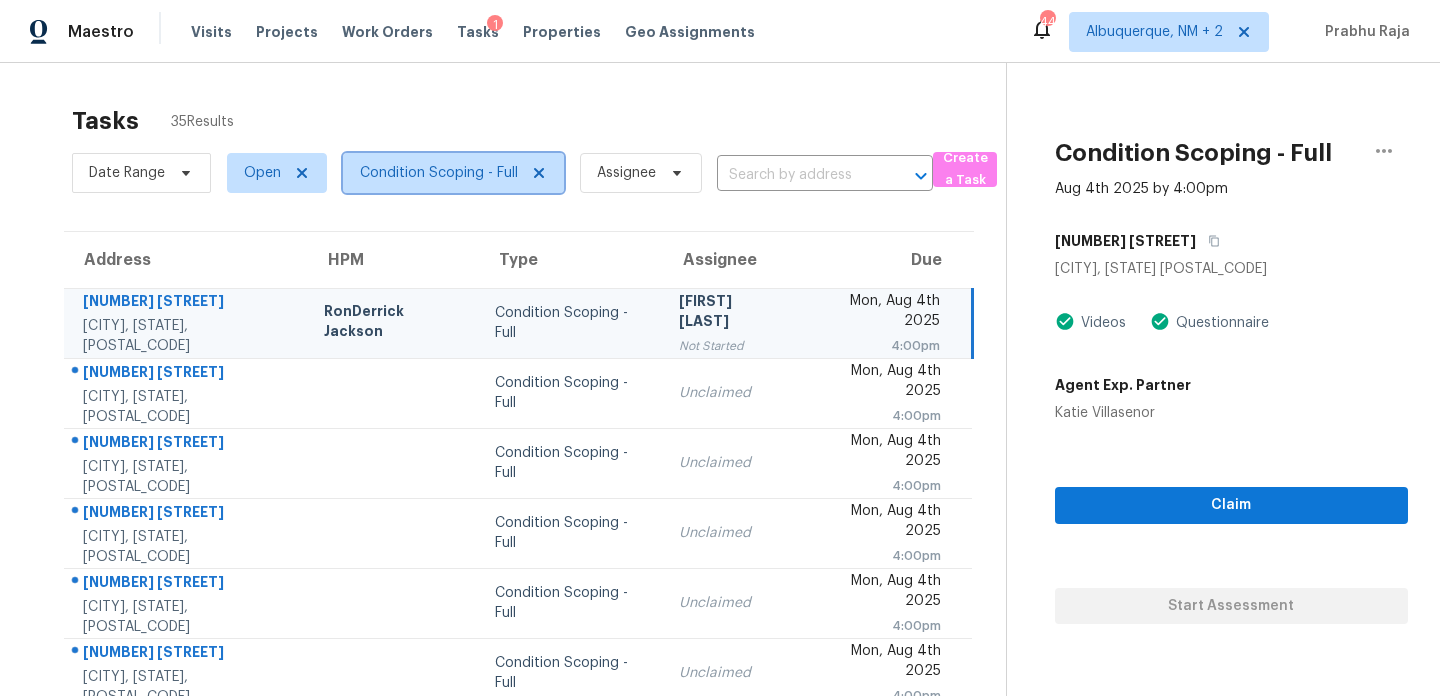 click on "Condition Scoping - Full" at bounding box center [439, 173] 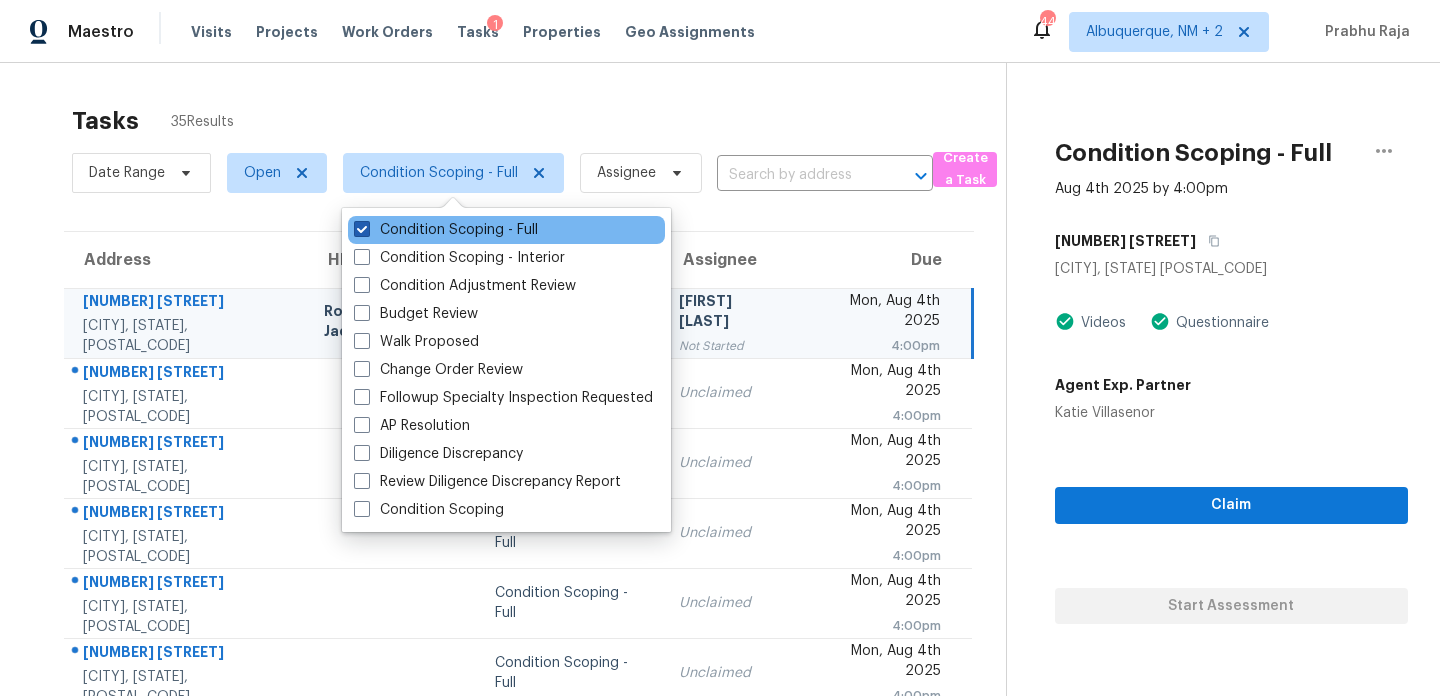 click on "Condition Scoping - Full" at bounding box center (446, 230) 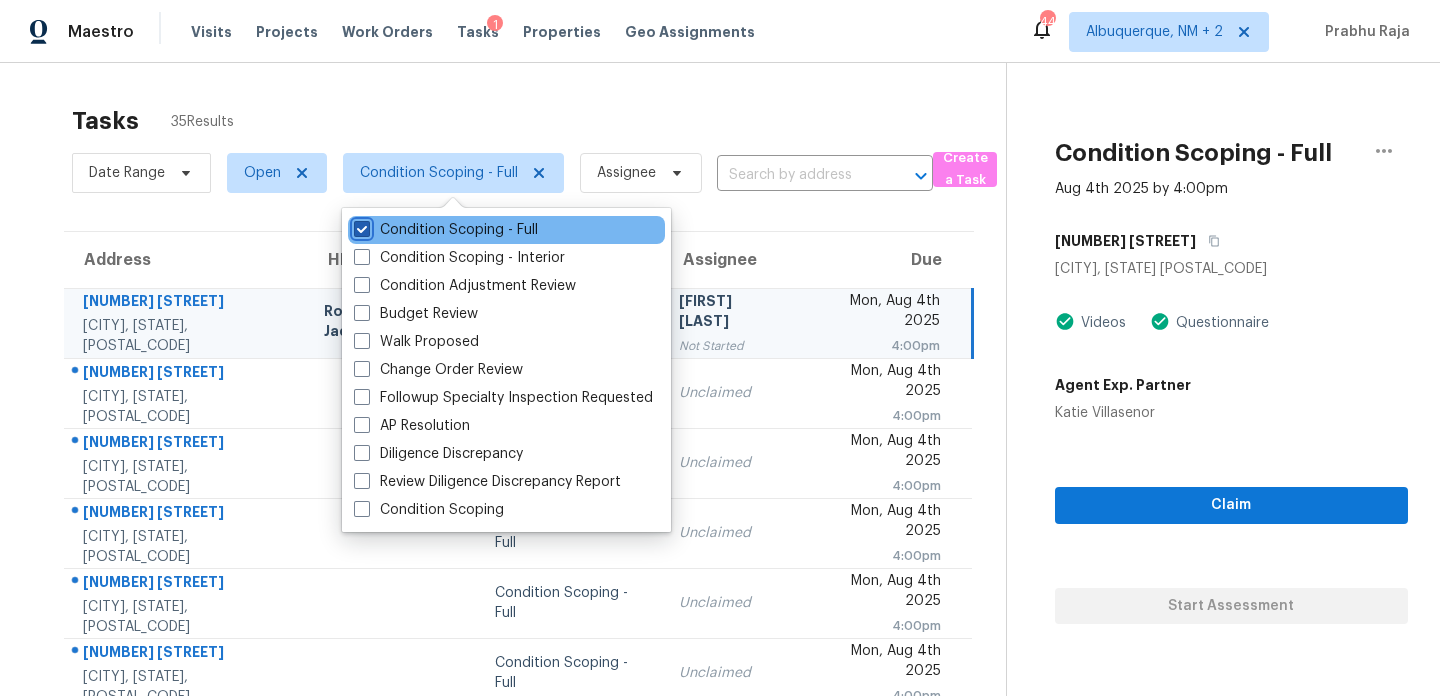 click on "Condition Scoping - Full" at bounding box center [360, 226] 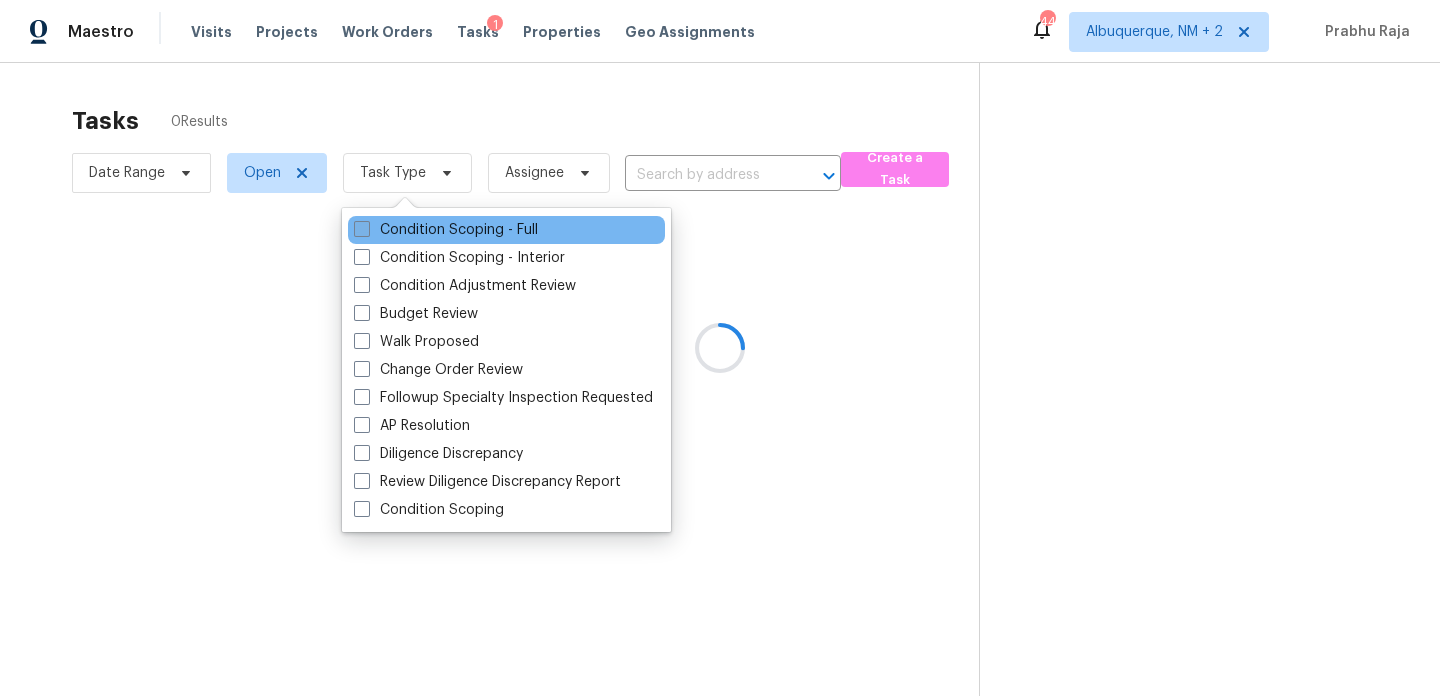 click on "Condition Scoping - Full" at bounding box center [446, 230] 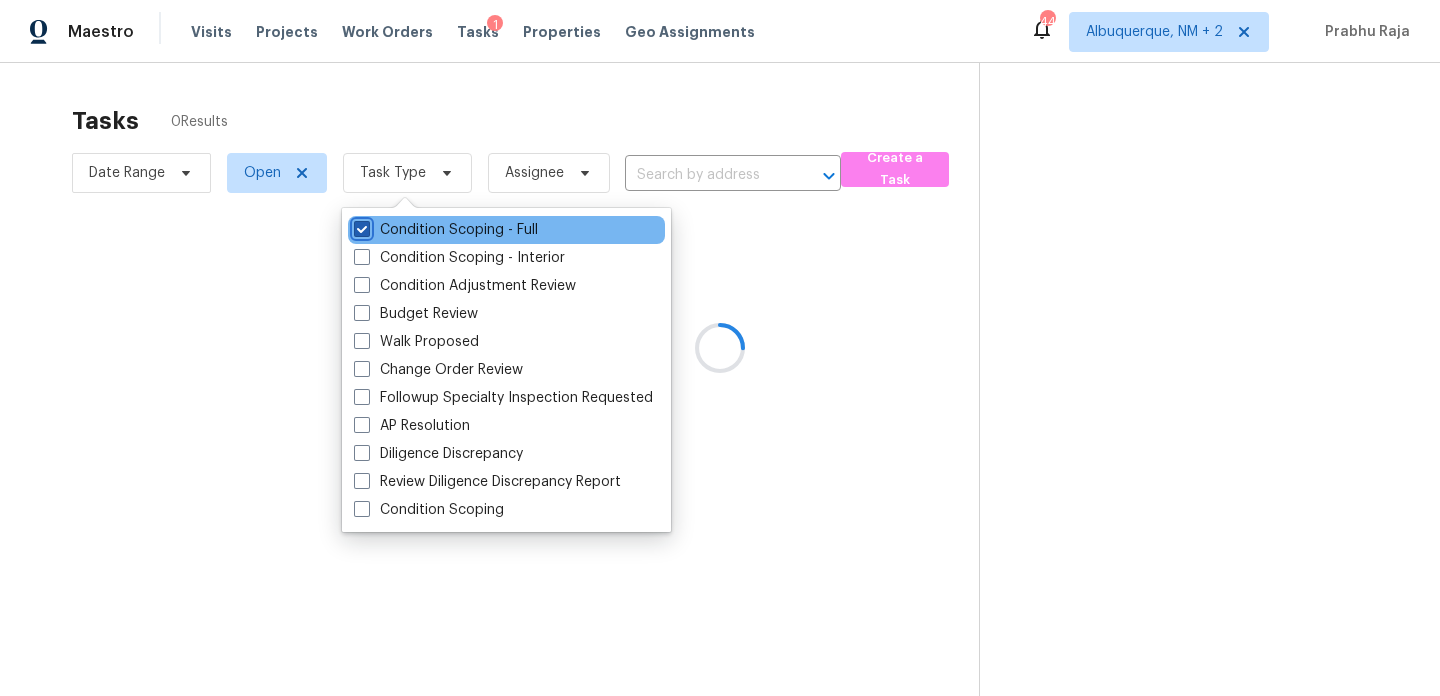 checkbox on "true" 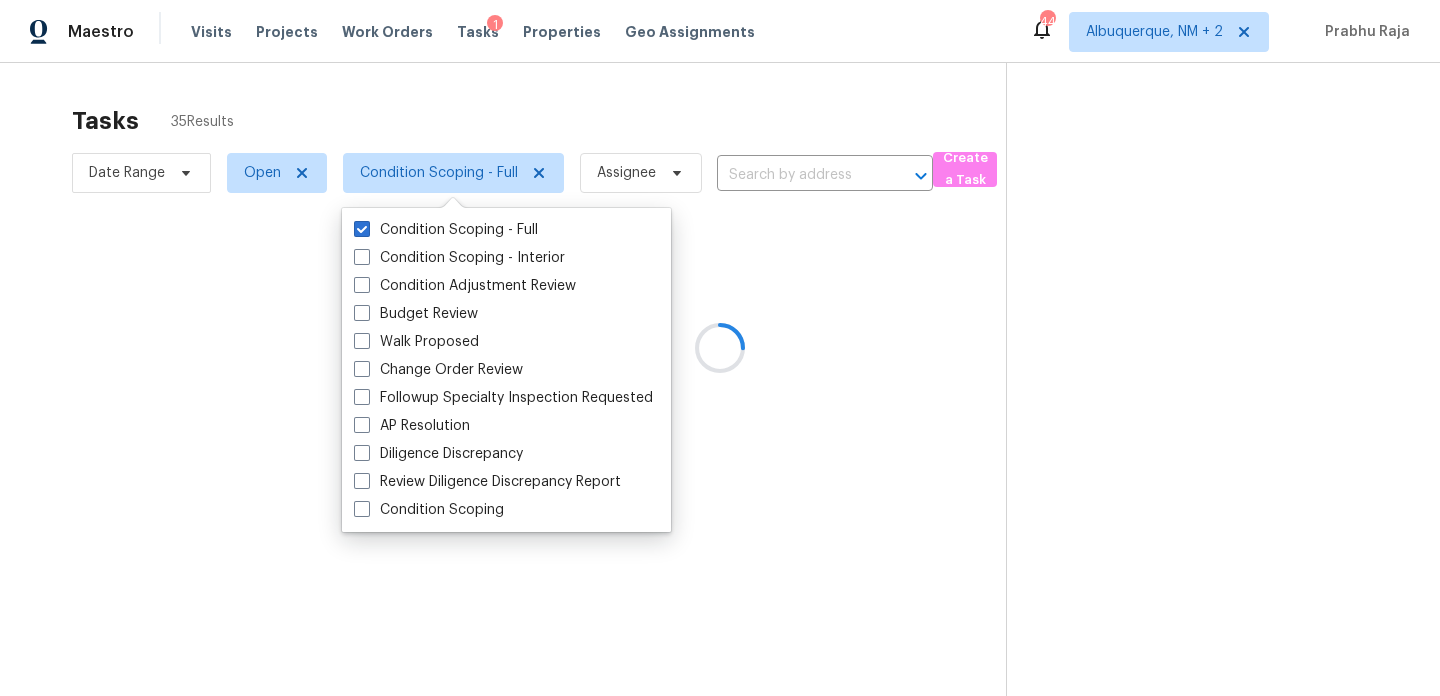 click at bounding box center [720, 348] 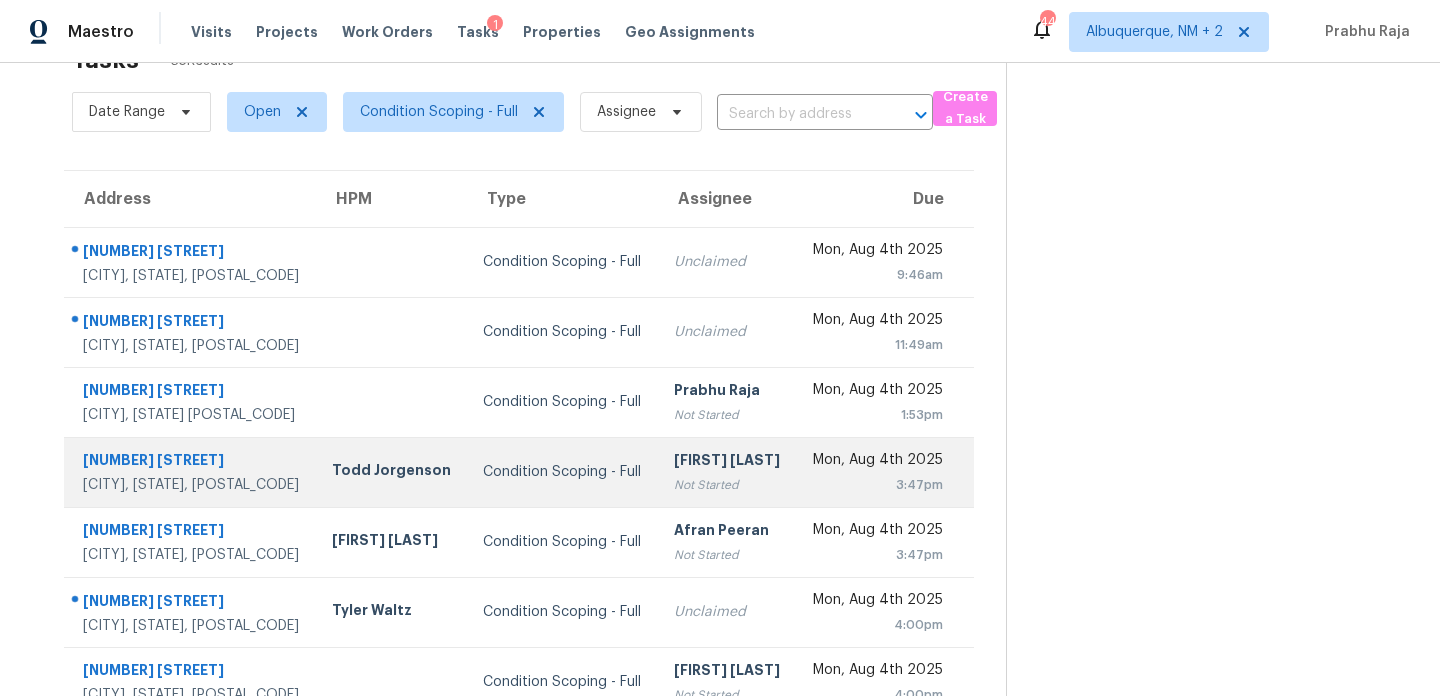 scroll, scrollTop: 59, scrollLeft: 0, axis: vertical 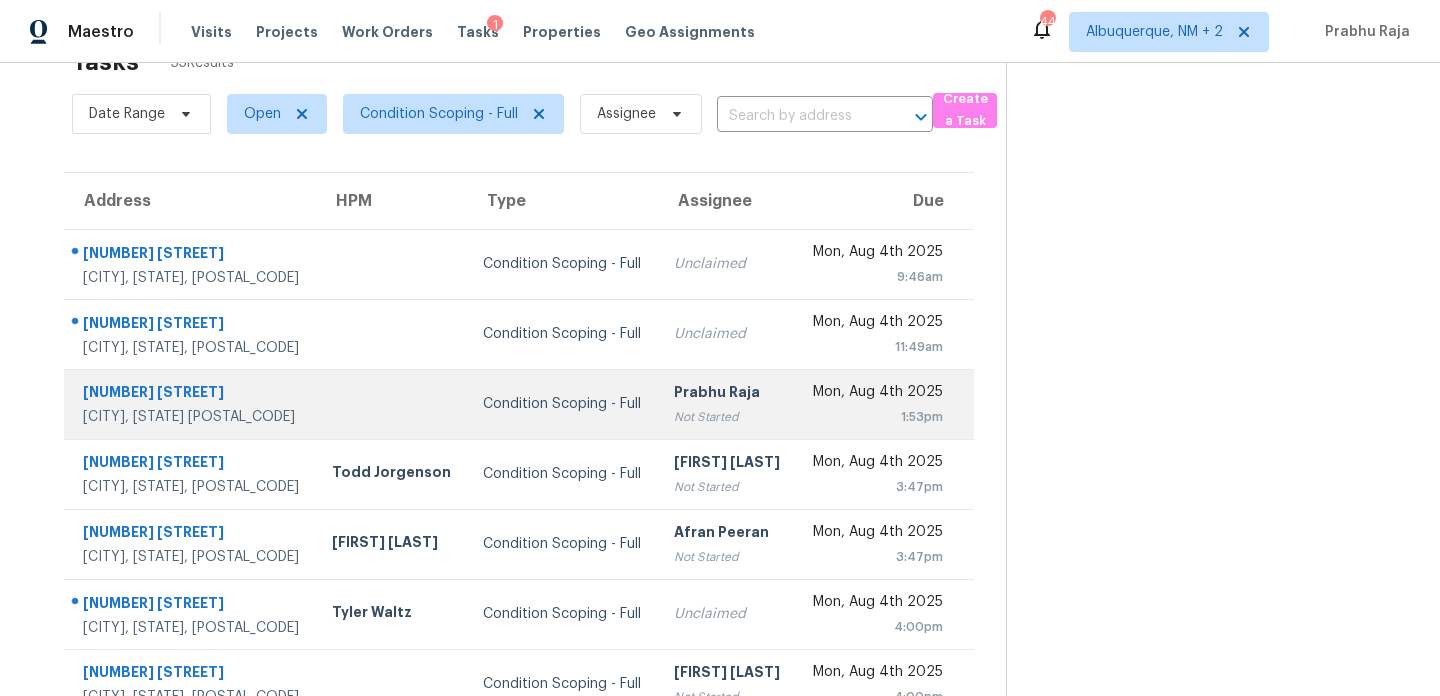 click on "Mon, Aug 4th 2025 1:53pm" at bounding box center (885, 404) 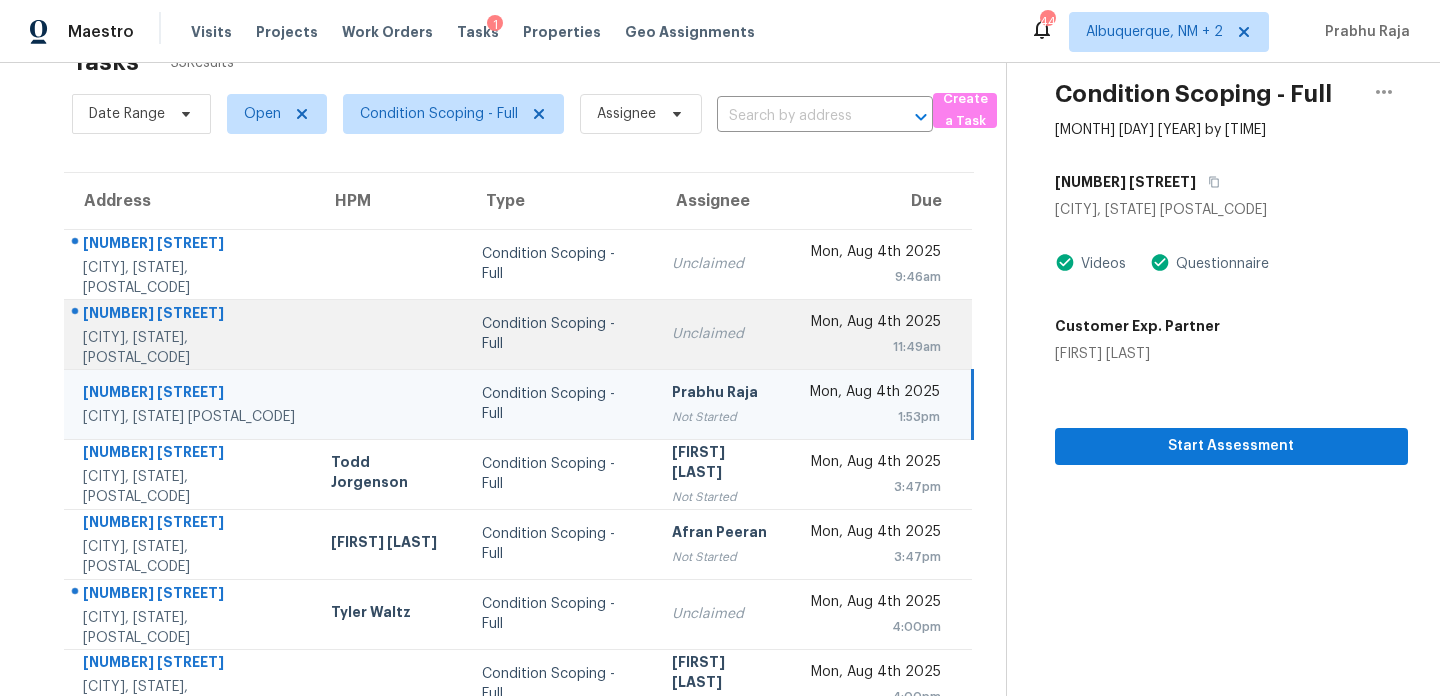click on "Mon, Aug 4th 2025 11:49am" at bounding box center [883, 334] 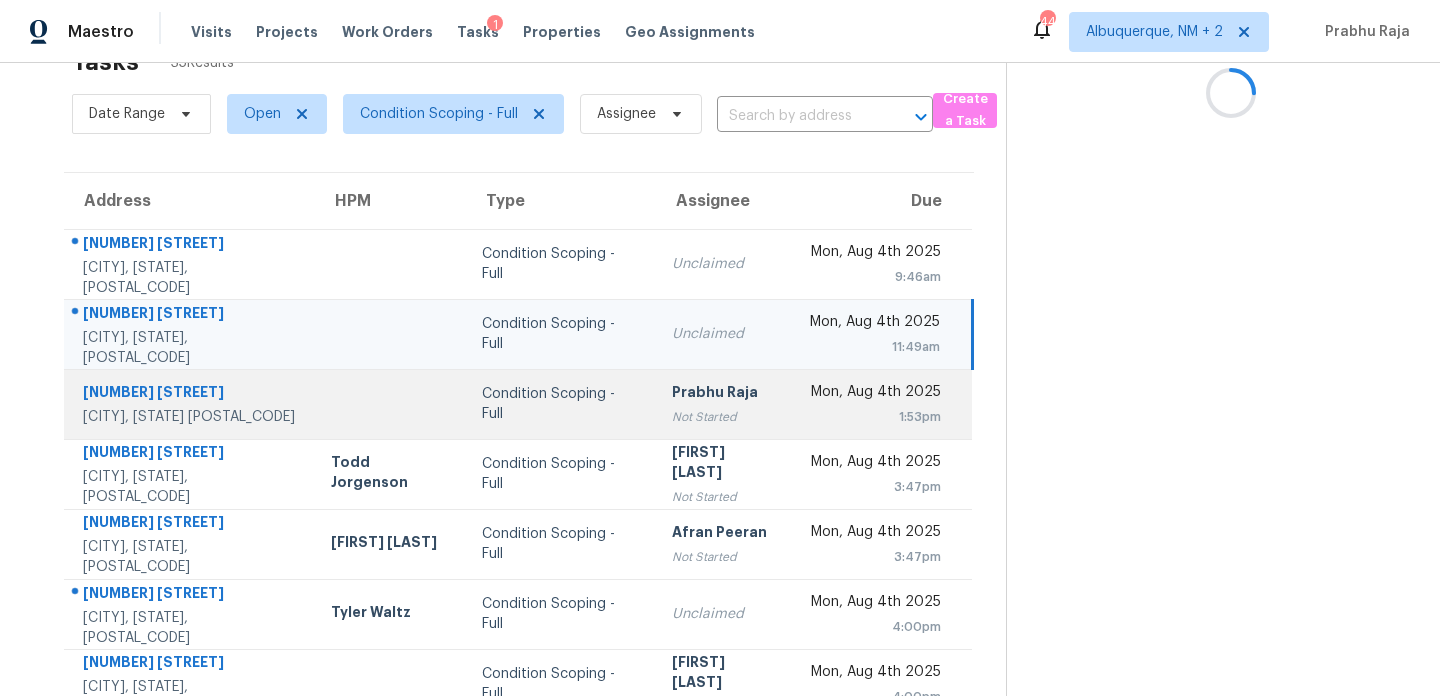 click on "Mon, Aug 4th 2025 1:53pm" at bounding box center (883, 404) 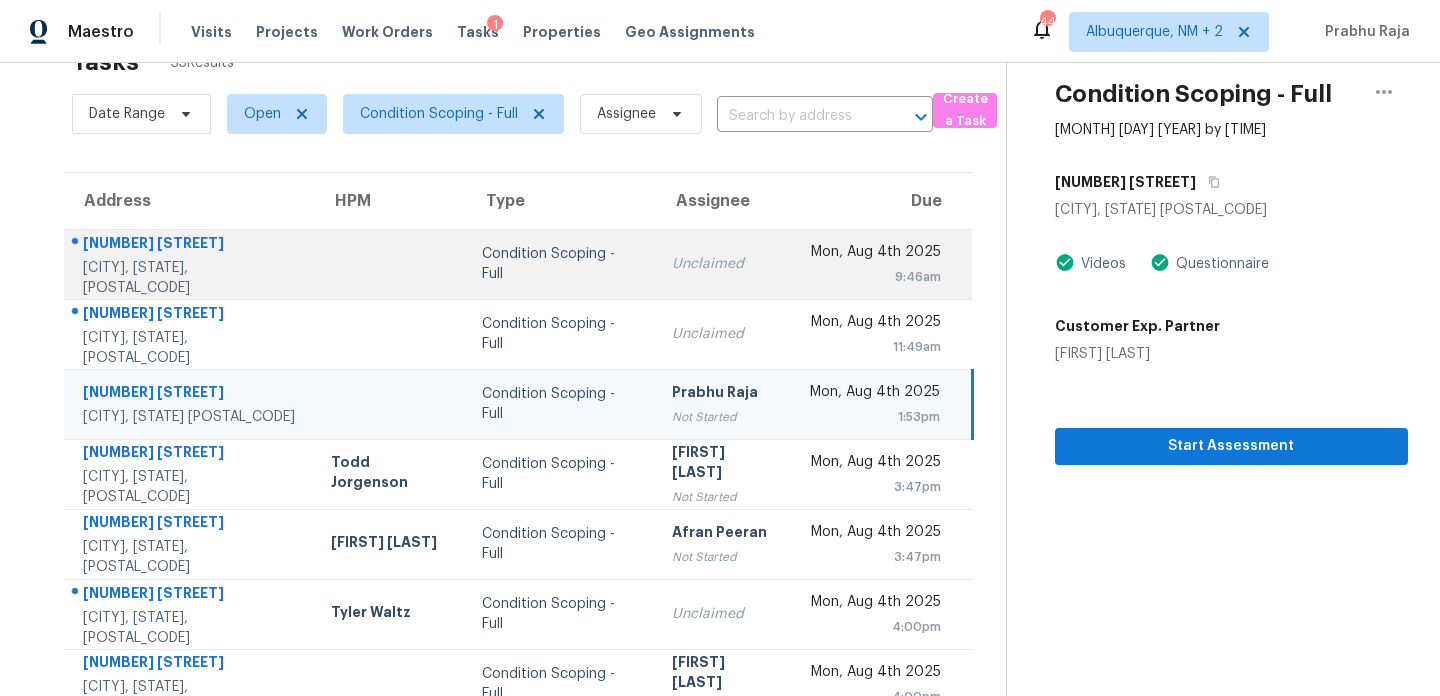 scroll, scrollTop: 0, scrollLeft: 0, axis: both 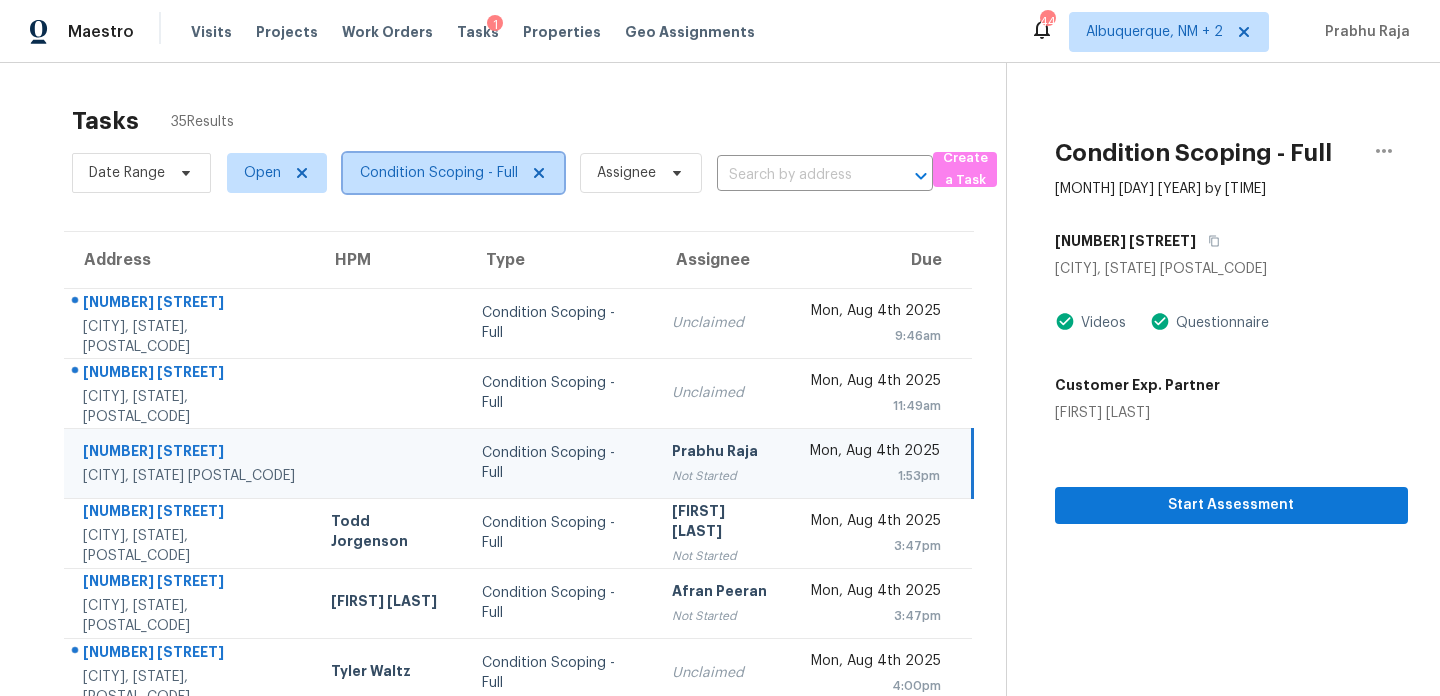 click on "Condition Scoping - Full" at bounding box center [439, 173] 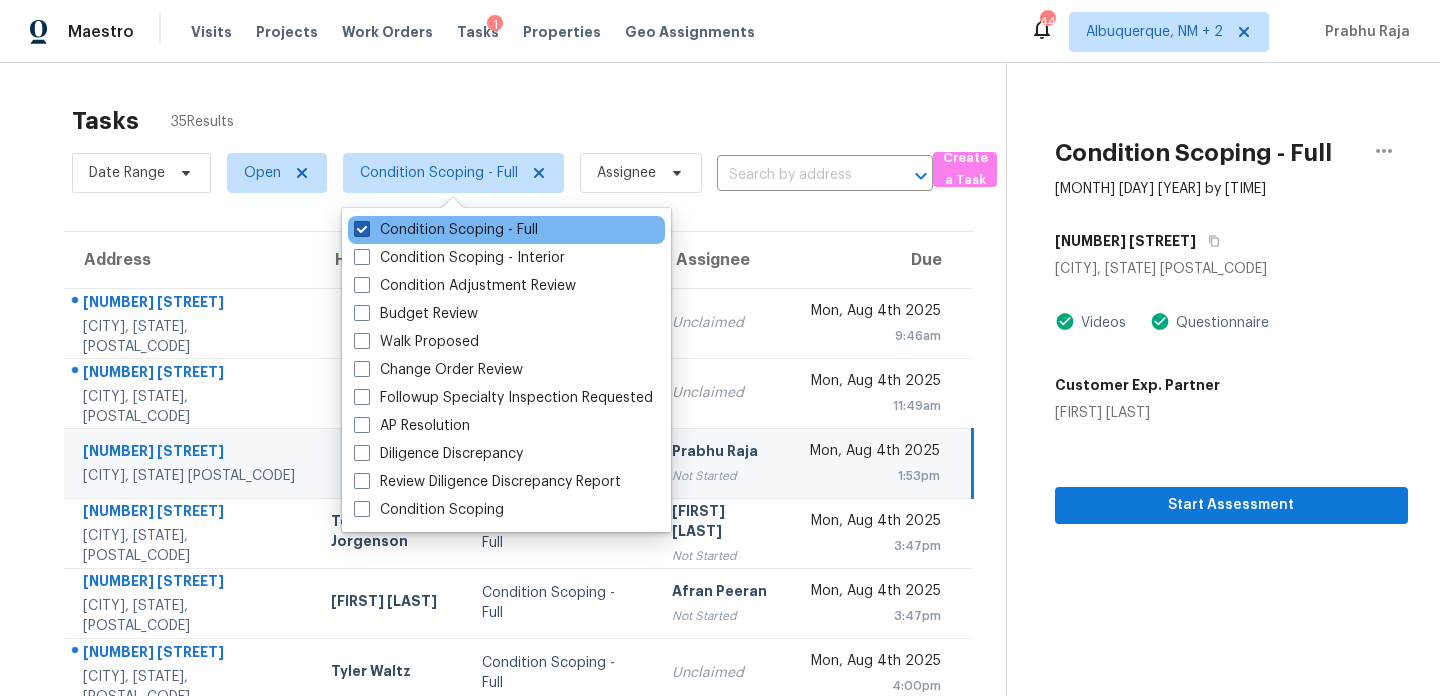 click on "Condition Scoping - Full" at bounding box center [446, 230] 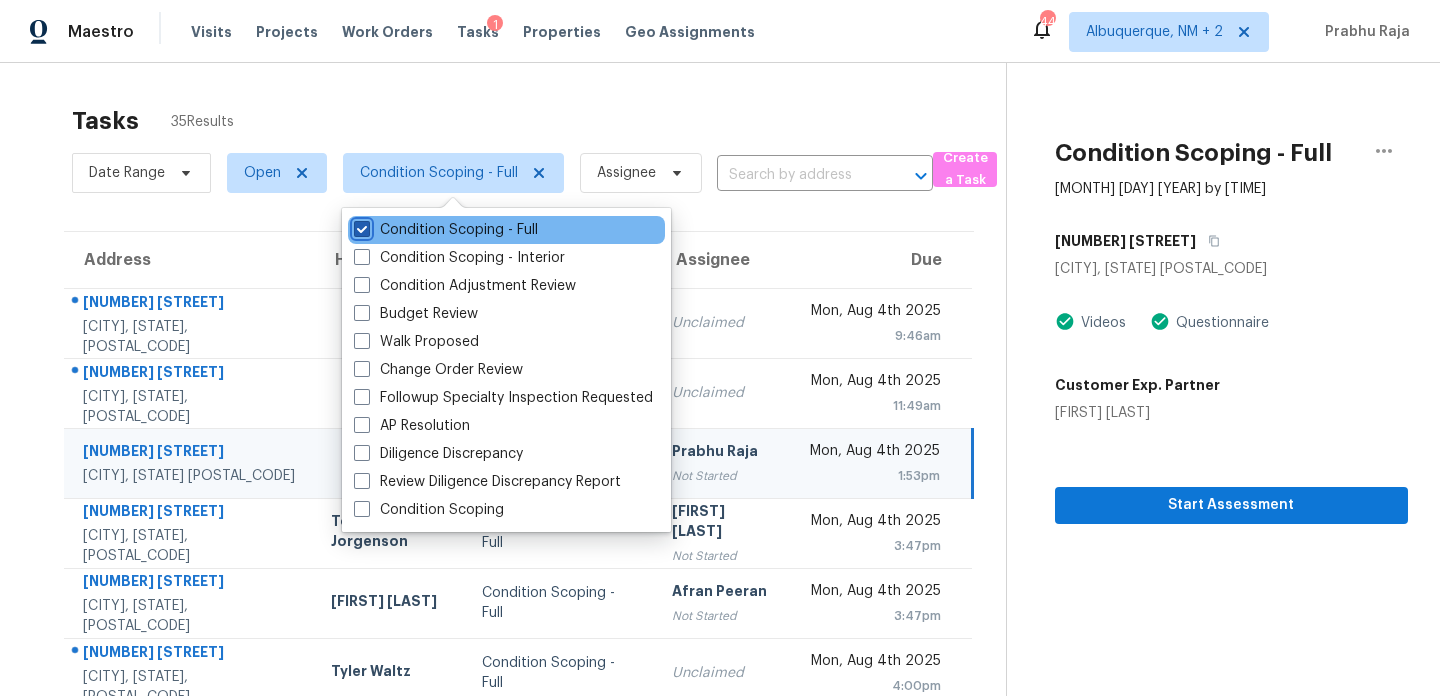 click on "Condition Scoping - Full" at bounding box center [360, 226] 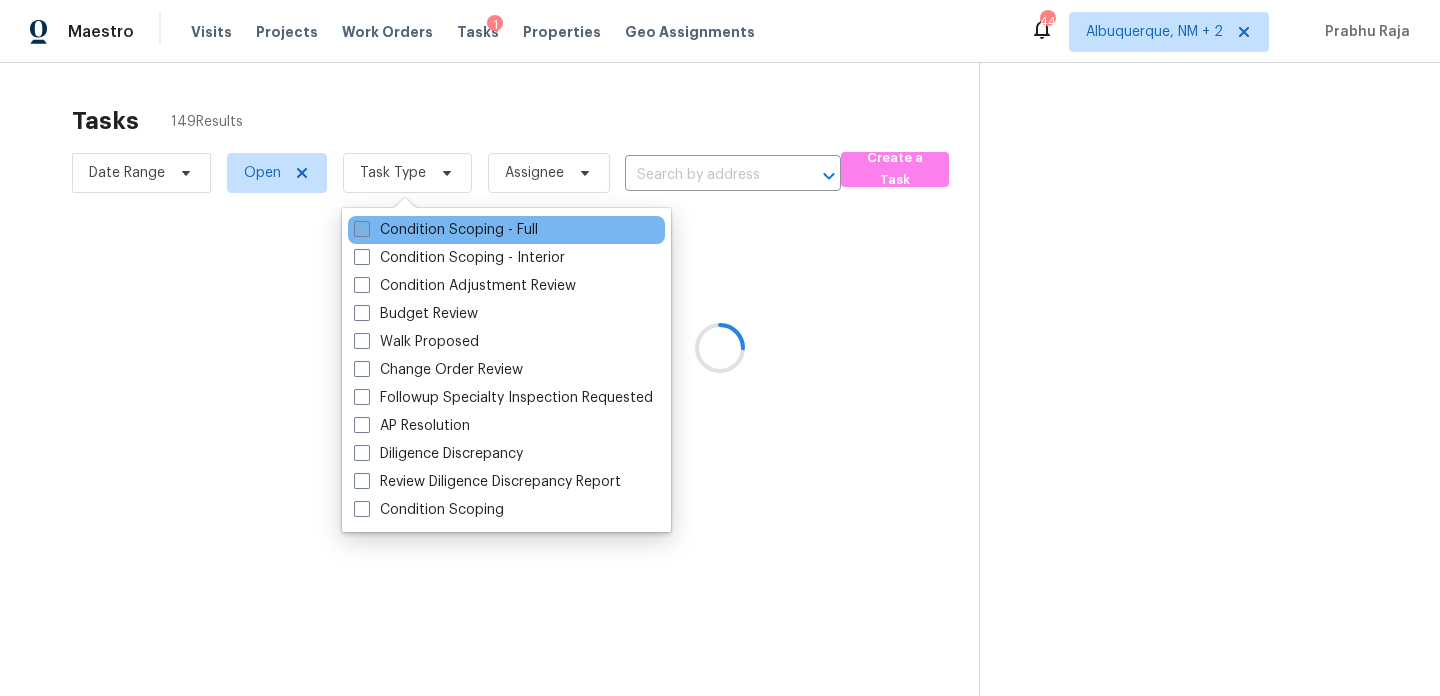 click on "Condition Scoping - Full" at bounding box center (446, 230) 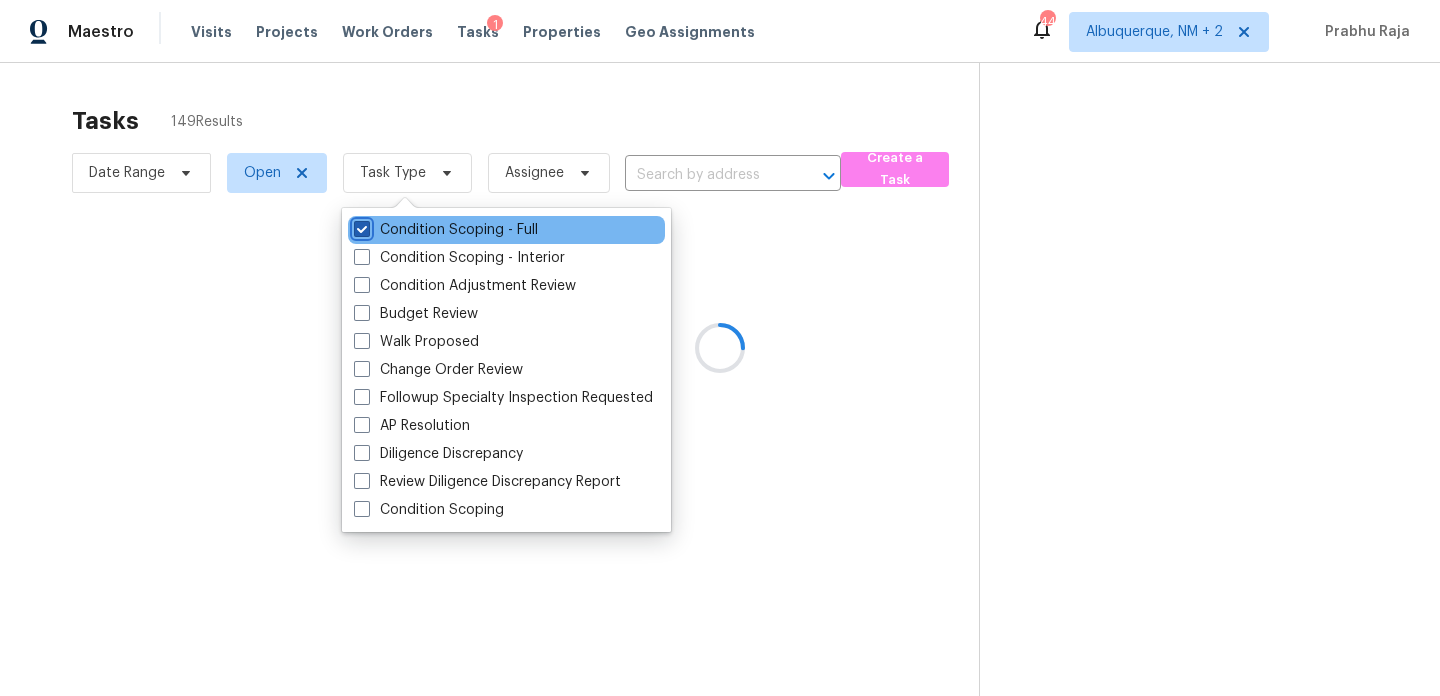 checkbox on "true" 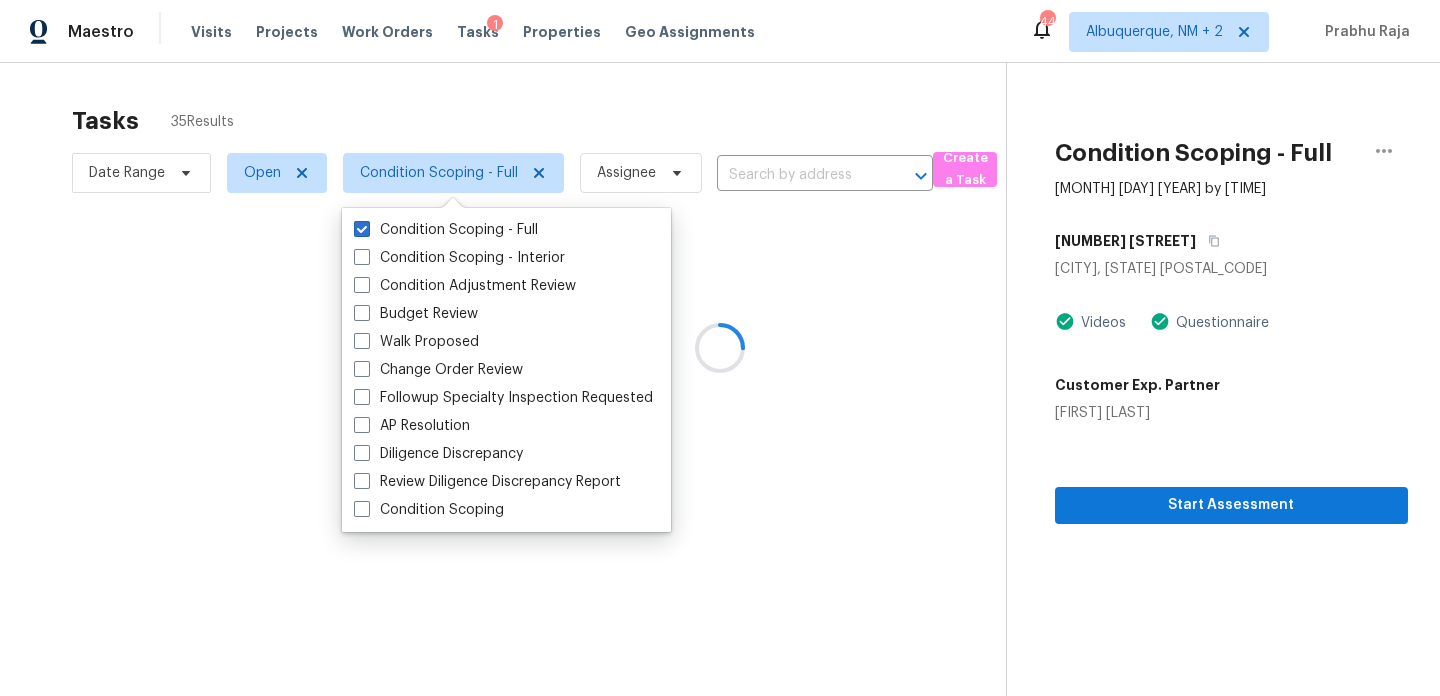 click at bounding box center [720, 348] 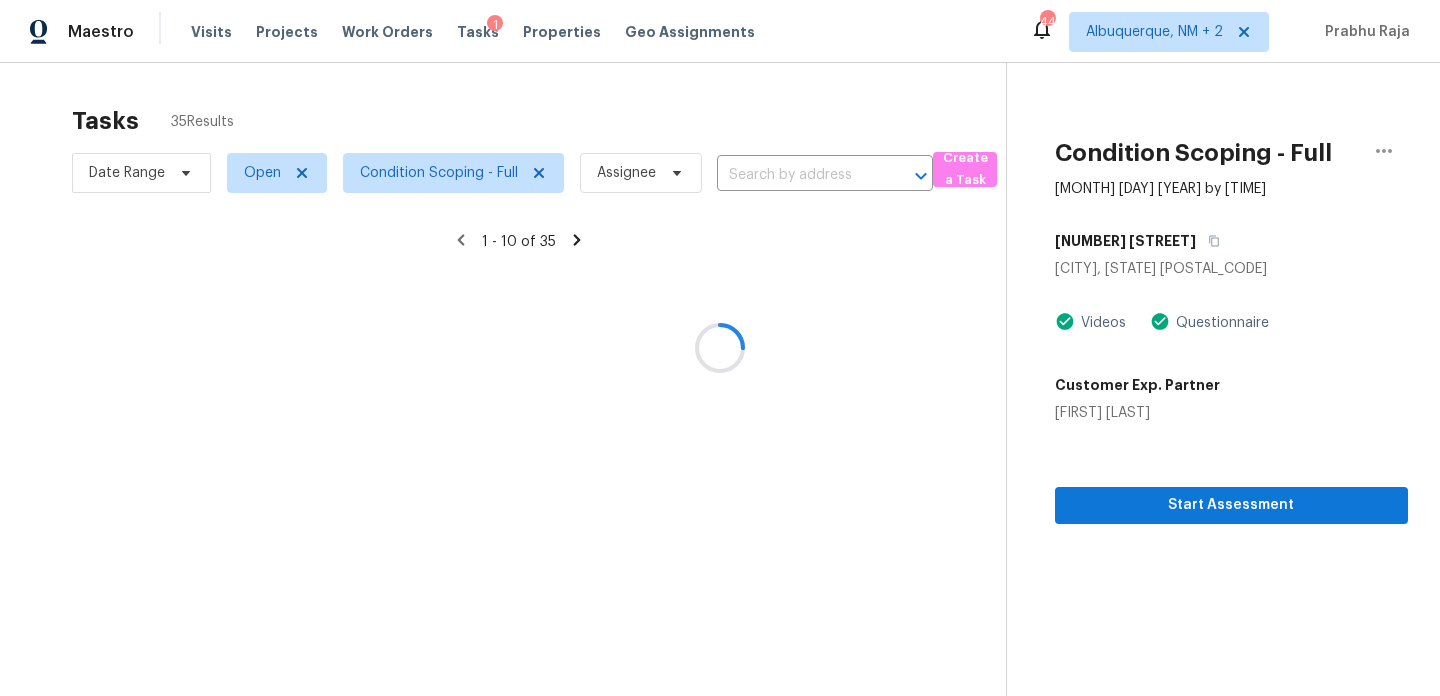click at bounding box center (720, 348) 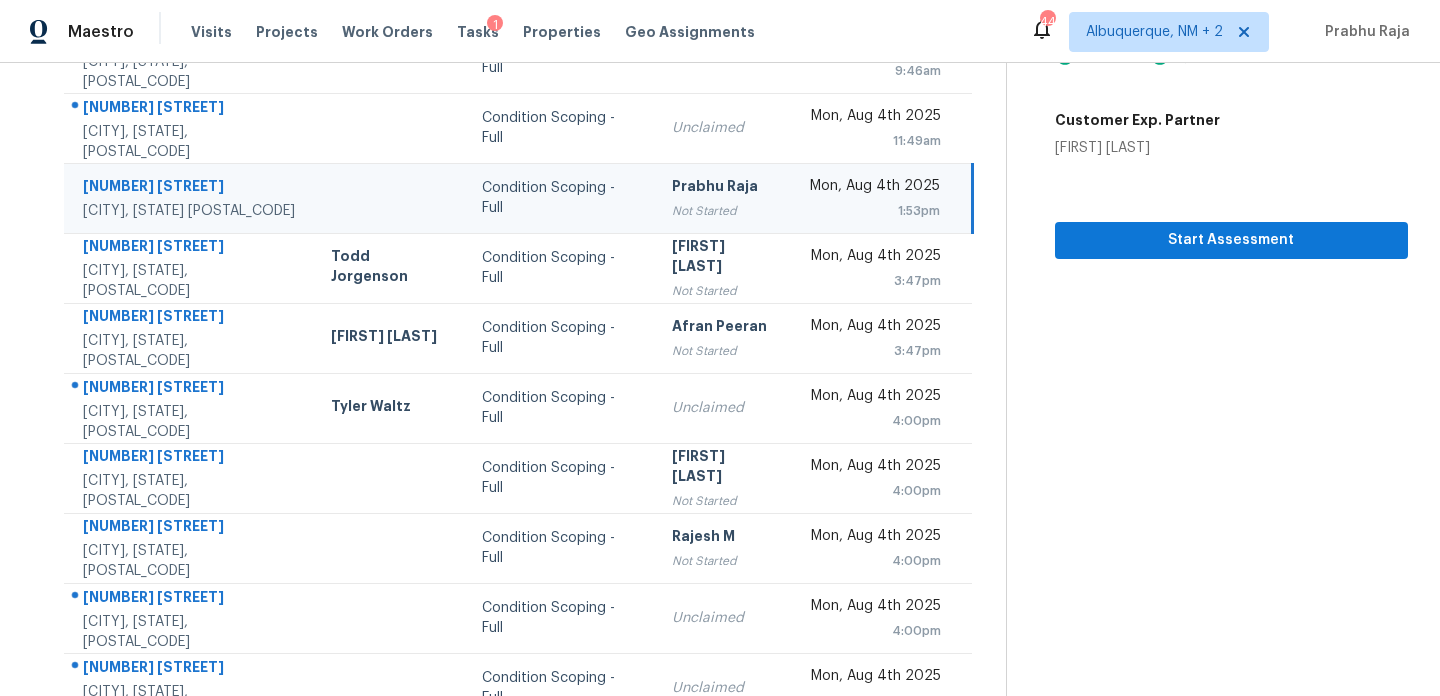 scroll, scrollTop: 89, scrollLeft: 0, axis: vertical 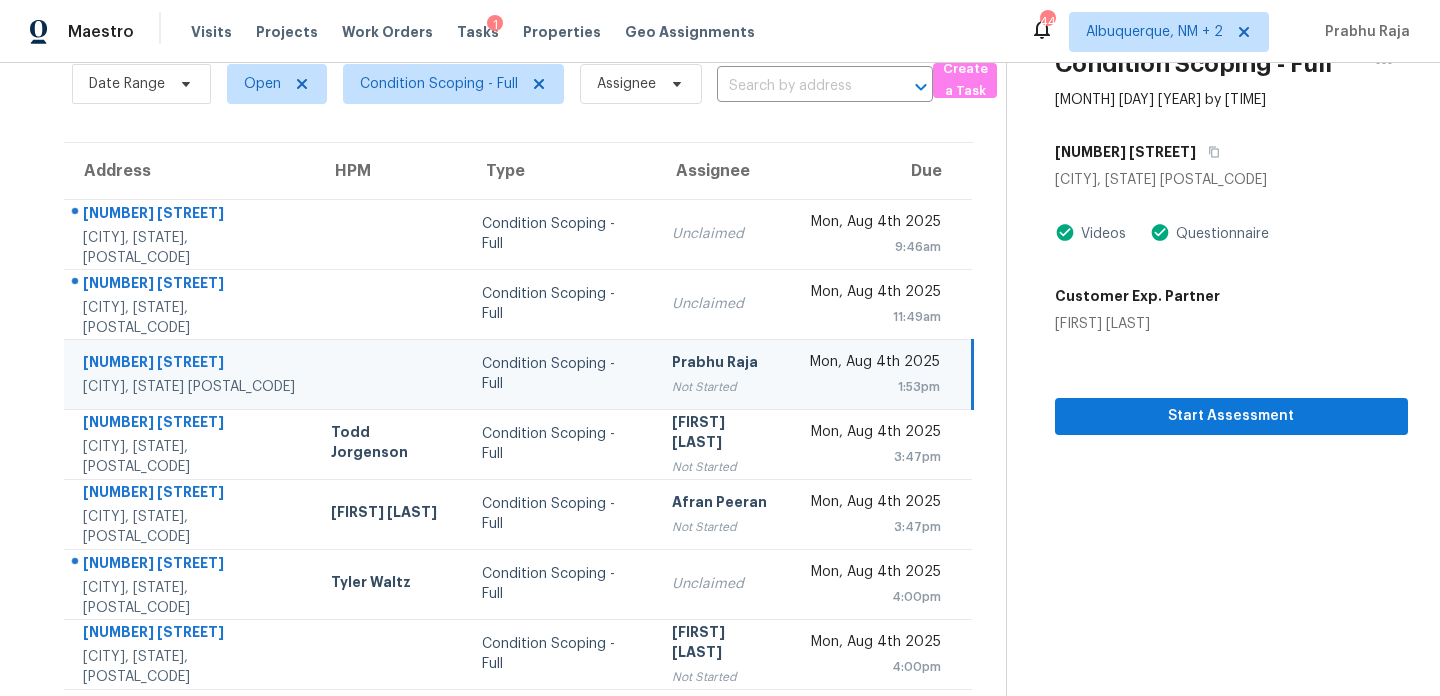 click on "Mon, Aug 4th 2025 1:53pm" at bounding box center (883, 374) 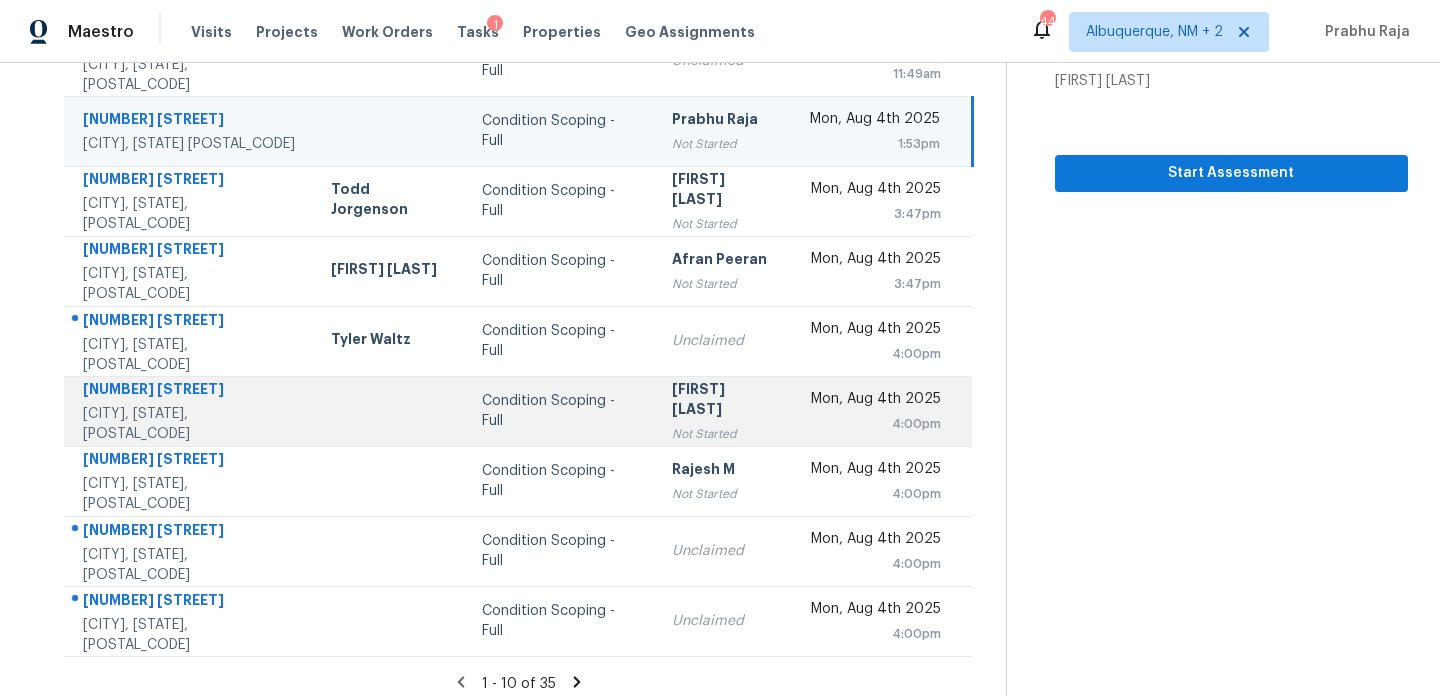 scroll, scrollTop: 345, scrollLeft: 0, axis: vertical 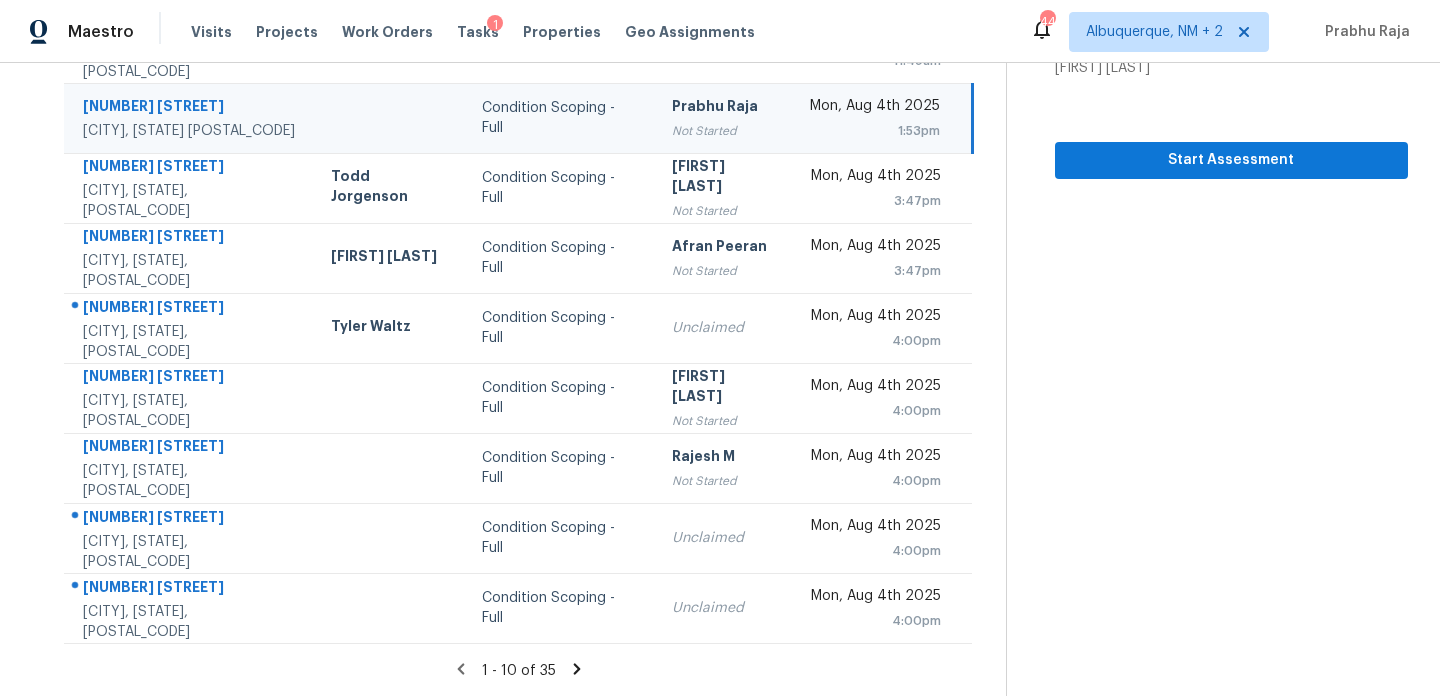 click 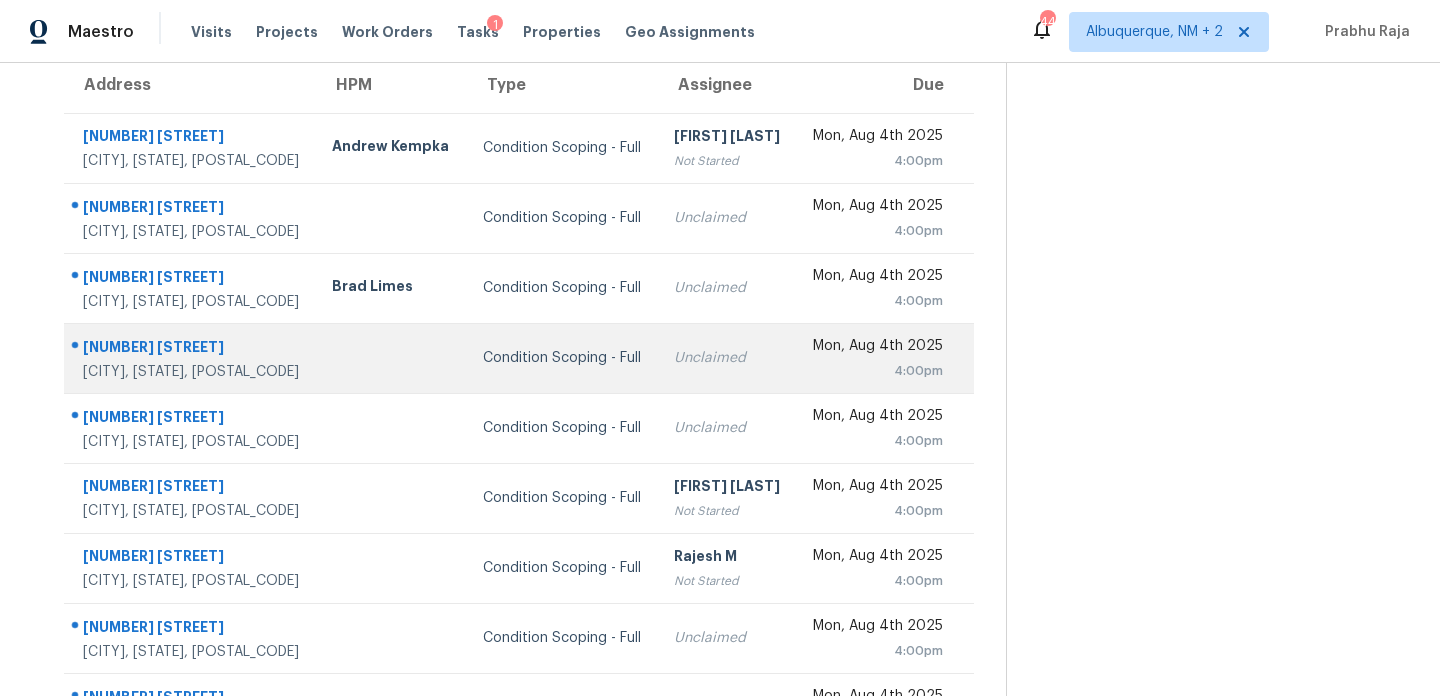 scroll, scrollTop: 345, scrollLeft: 0, axis: vertical 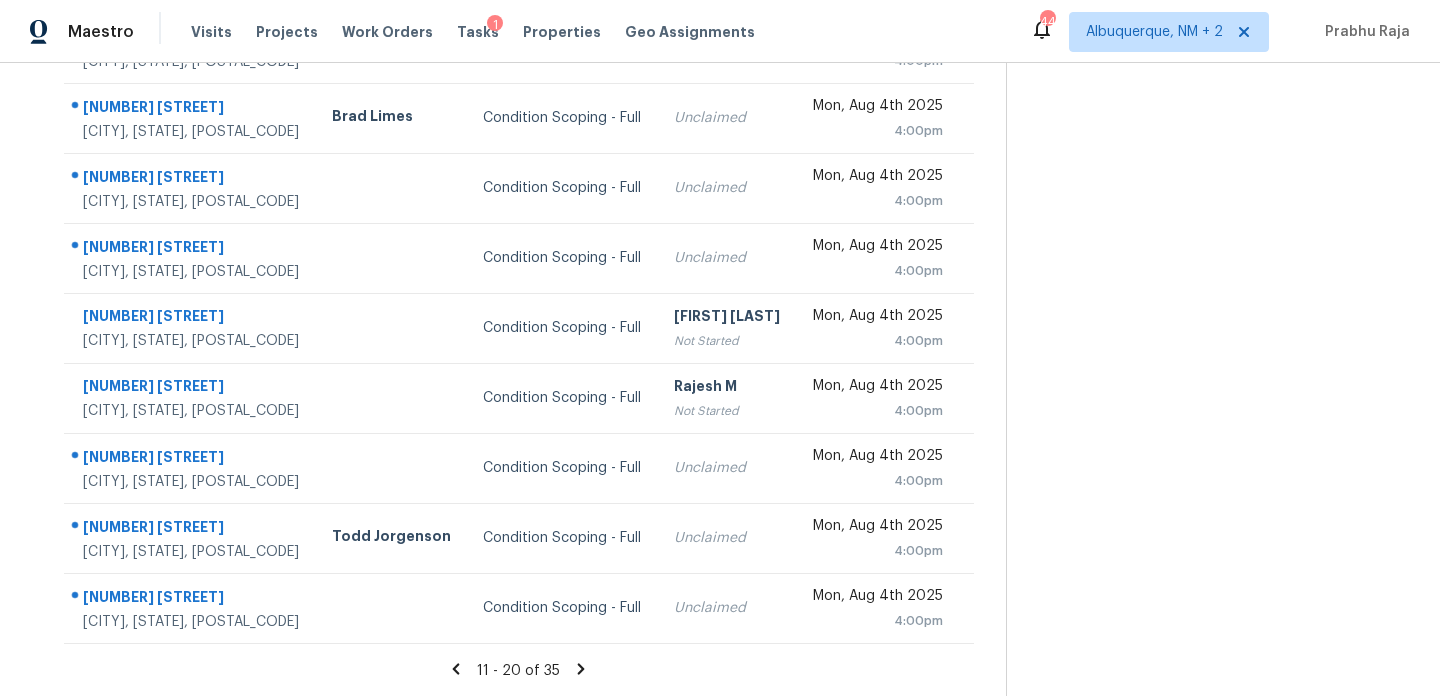 click 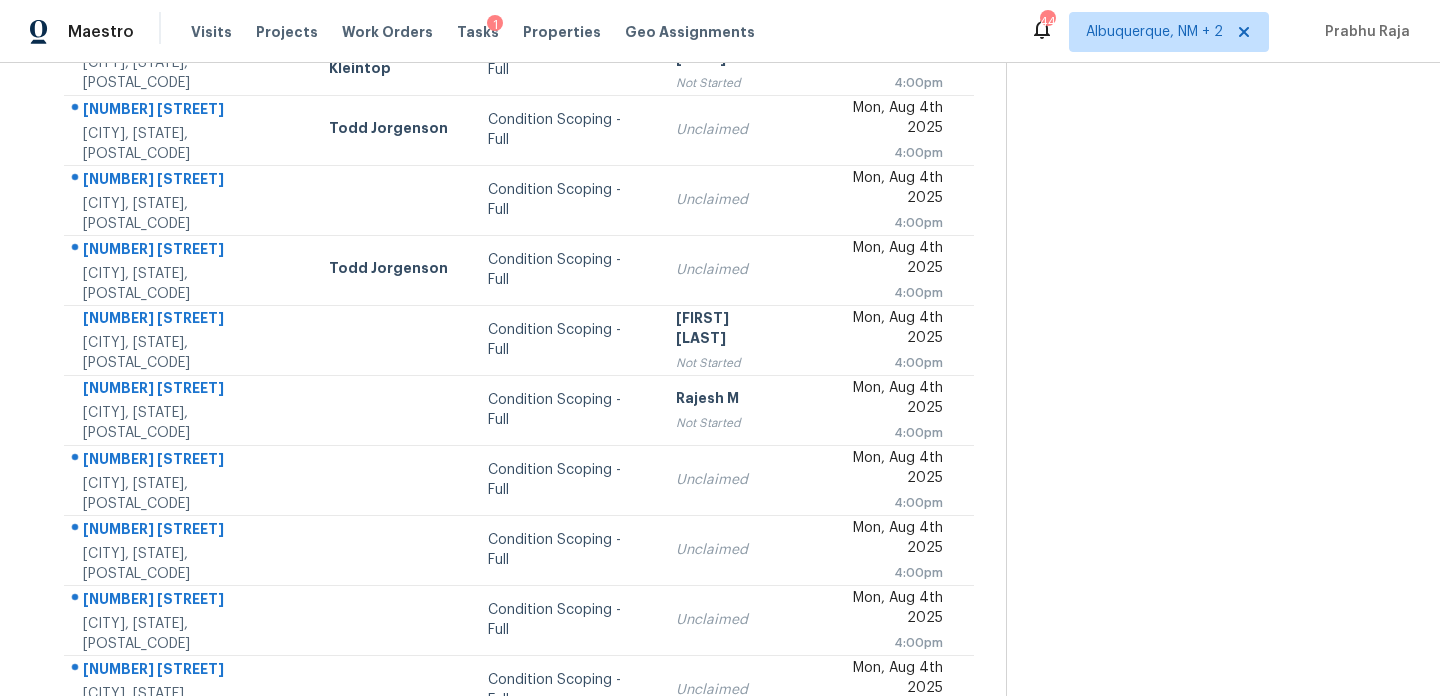 scroll, scrollTop: 345, scrollLeft: 0, axis: vertical 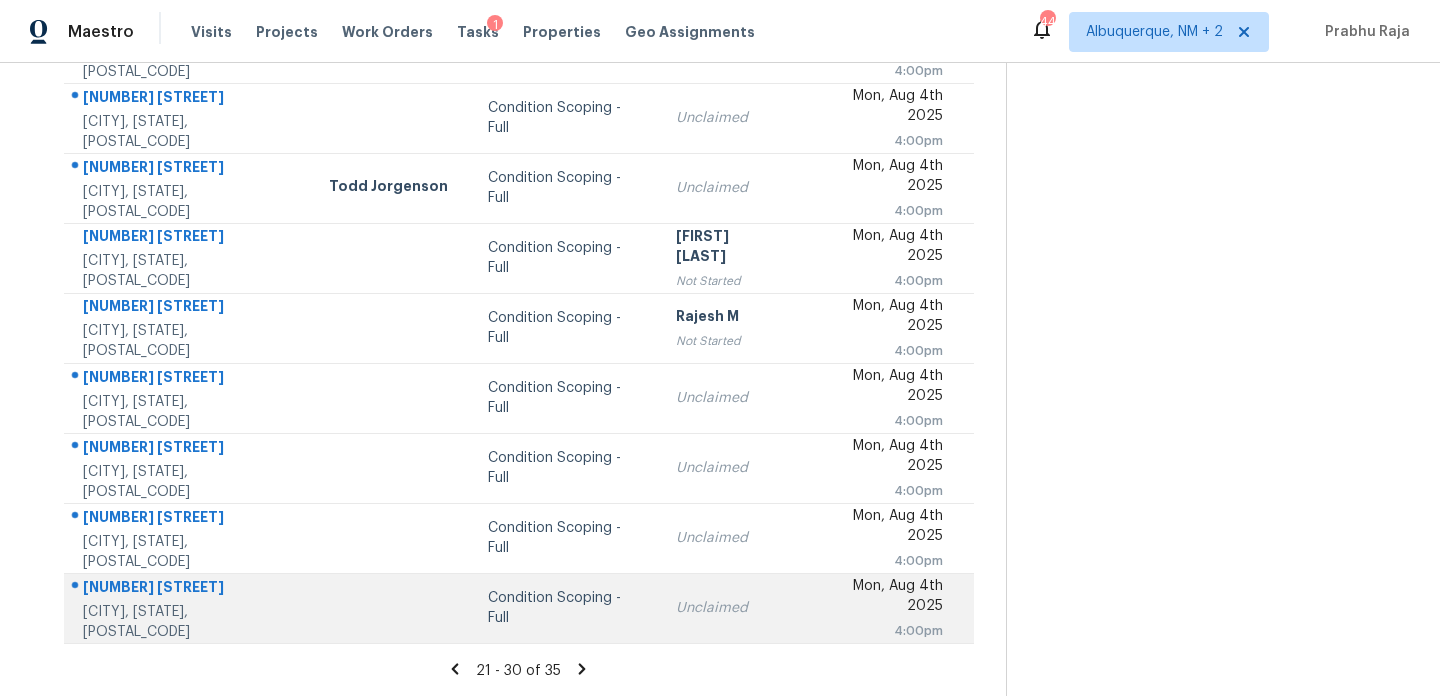 click on "Unclaimed" at bounding box center [729, 608] 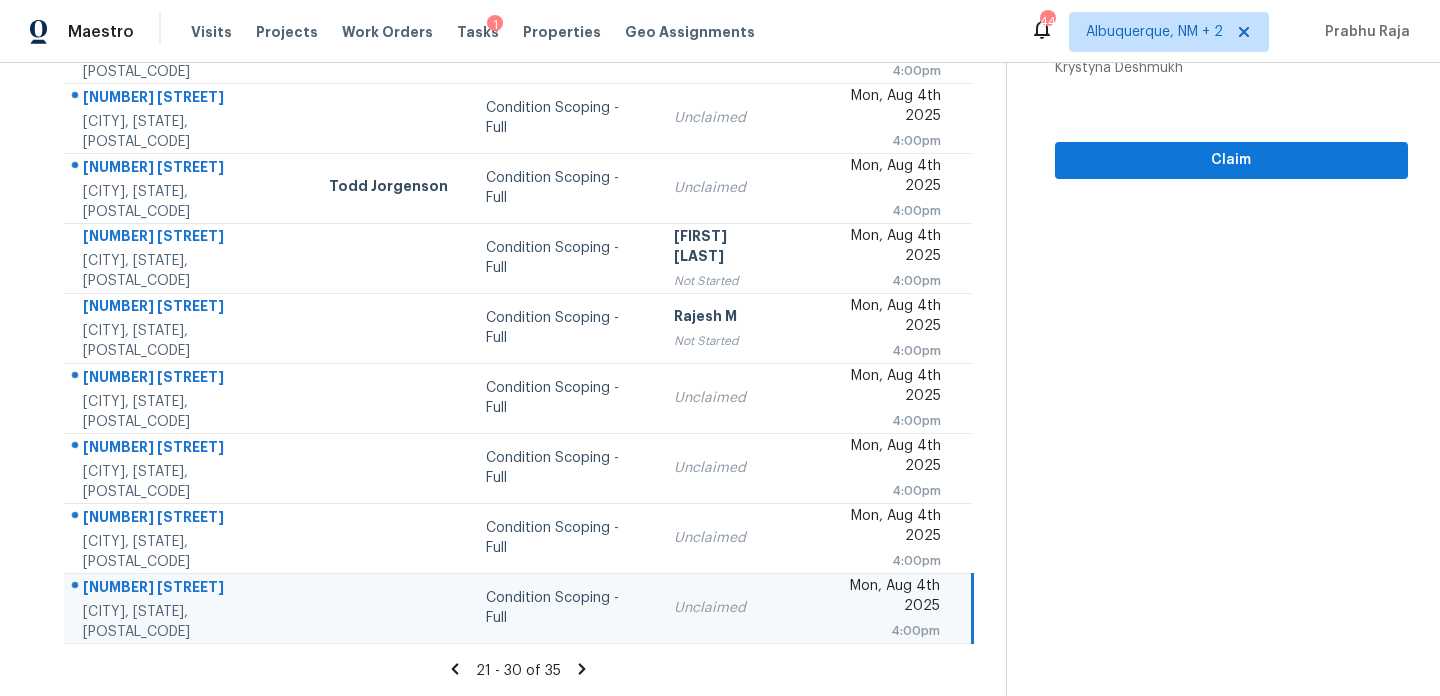 click on "Mon, Aug 4th 2025 4:00pm" at bounding box center [884, 608] 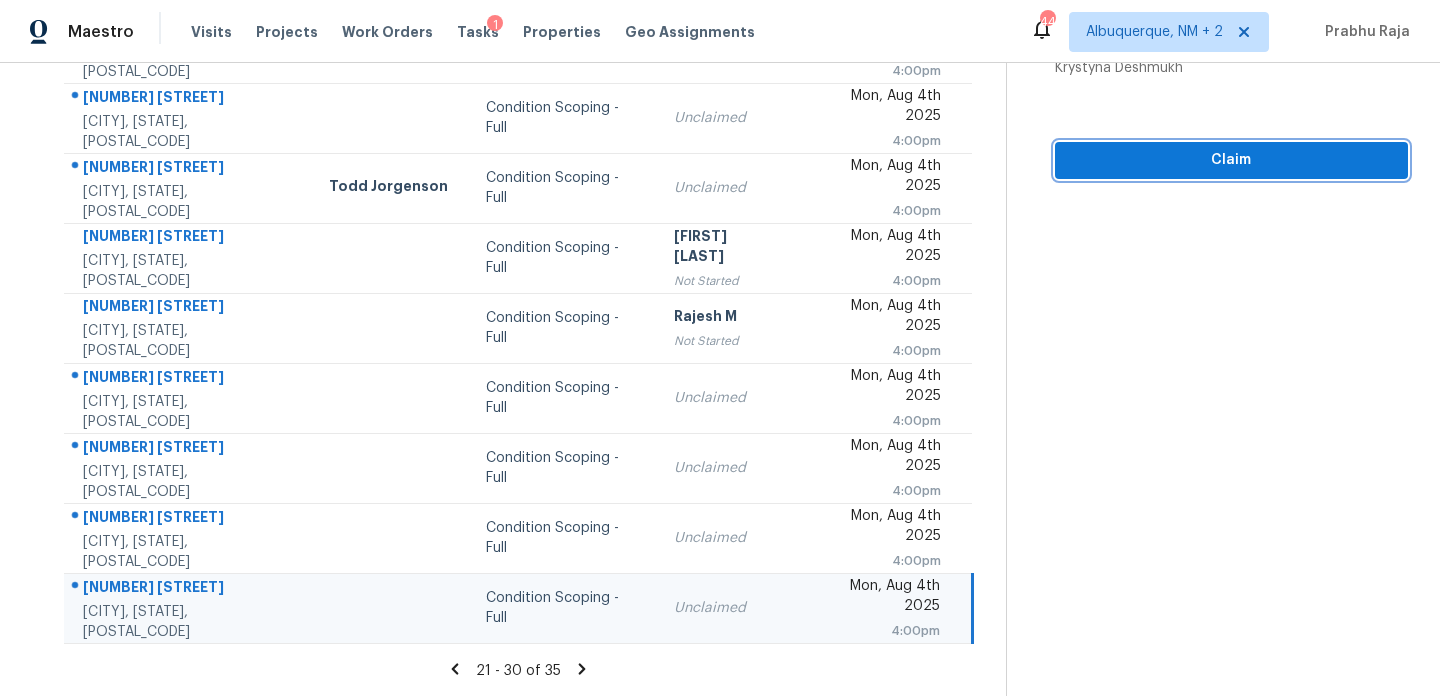 click on "Claim" at bounding box center [1231, 160] 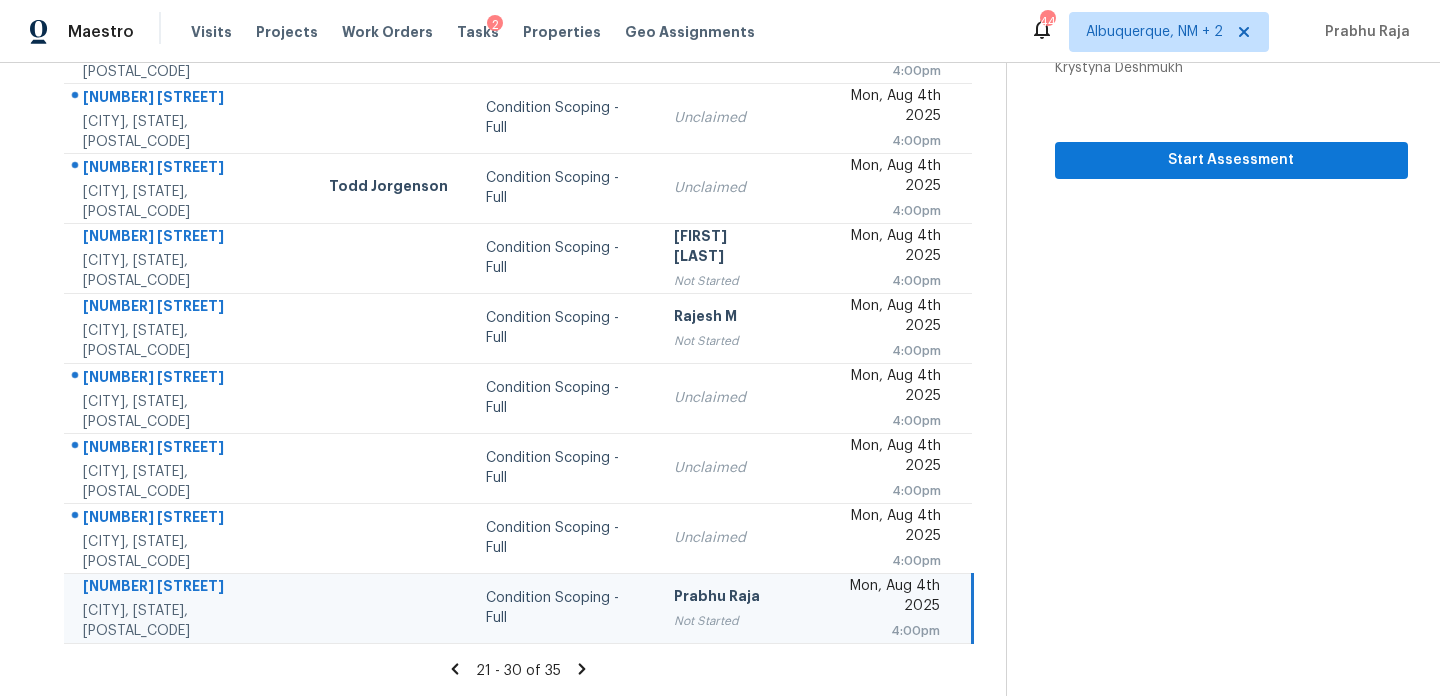 click 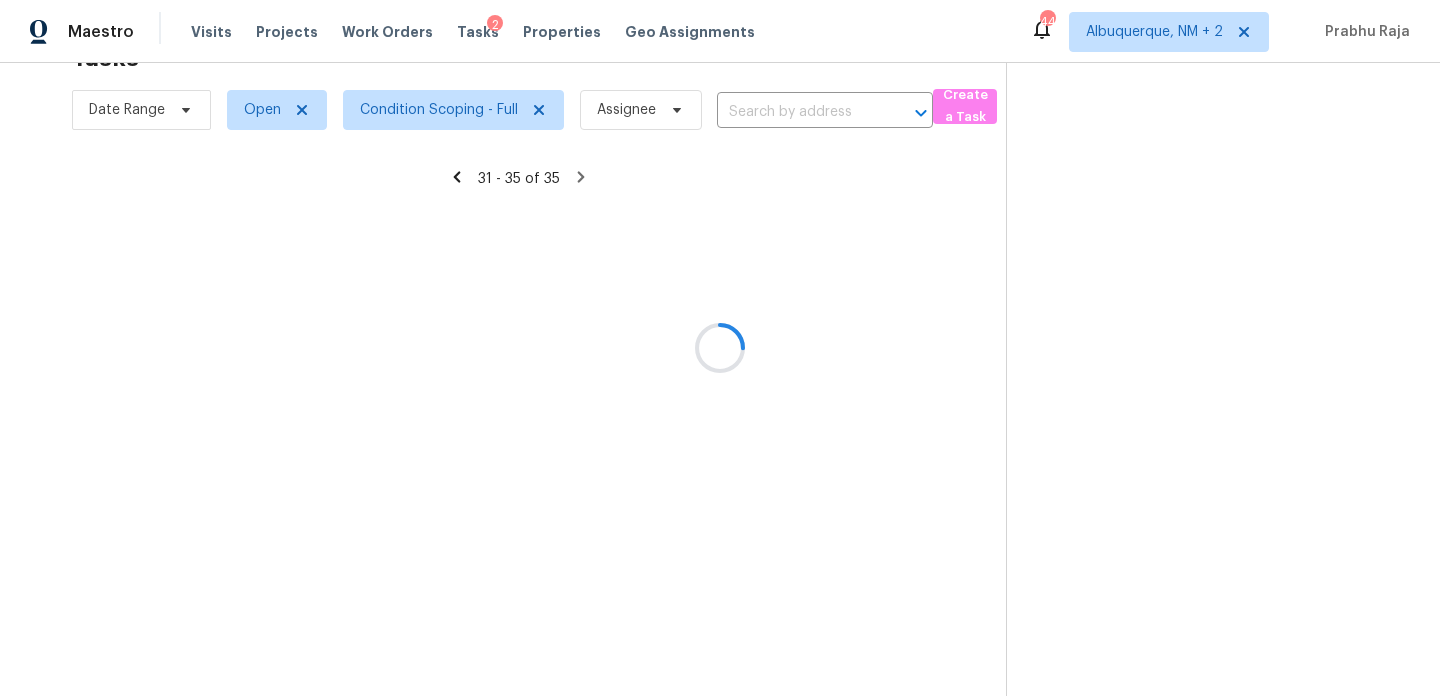 scroll, scrollTop: 63, scrollLeft: 0, axis: vertical 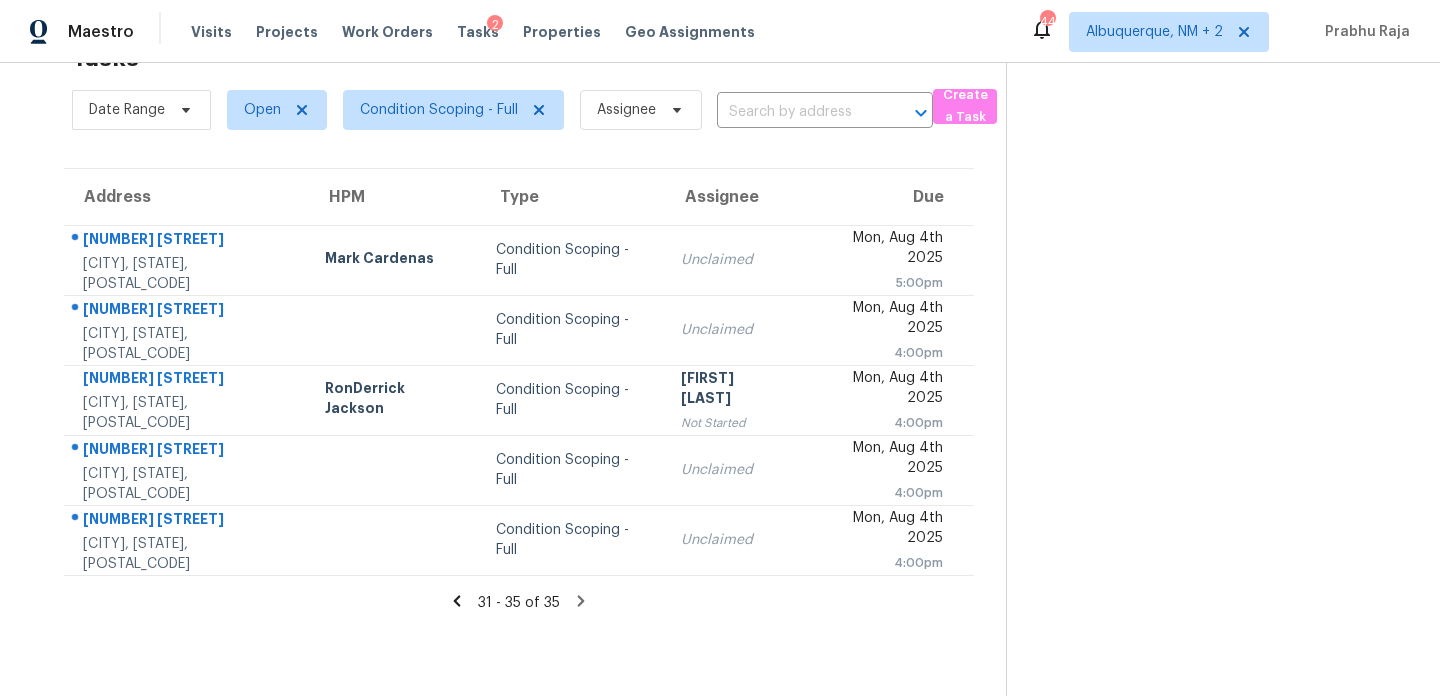click 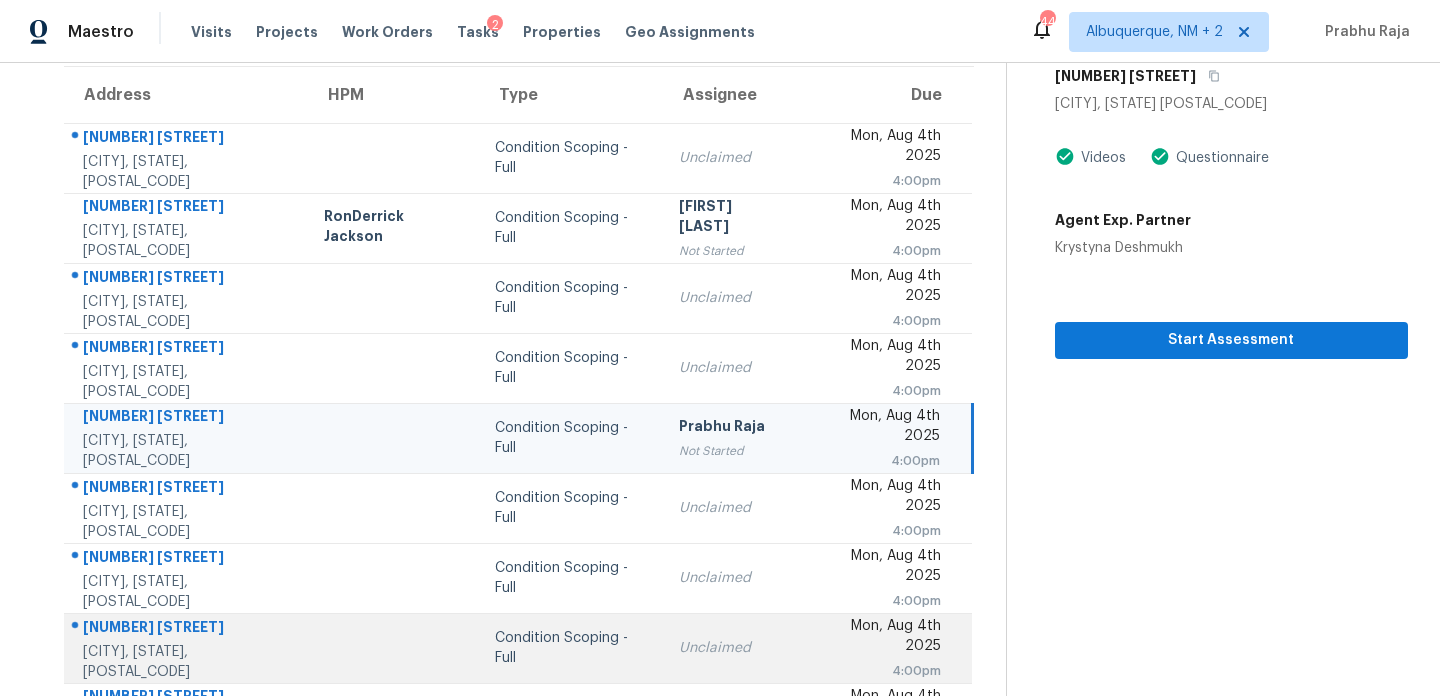 scroll, scrollTop: 345, scrollLeft: 0, axis: vertical 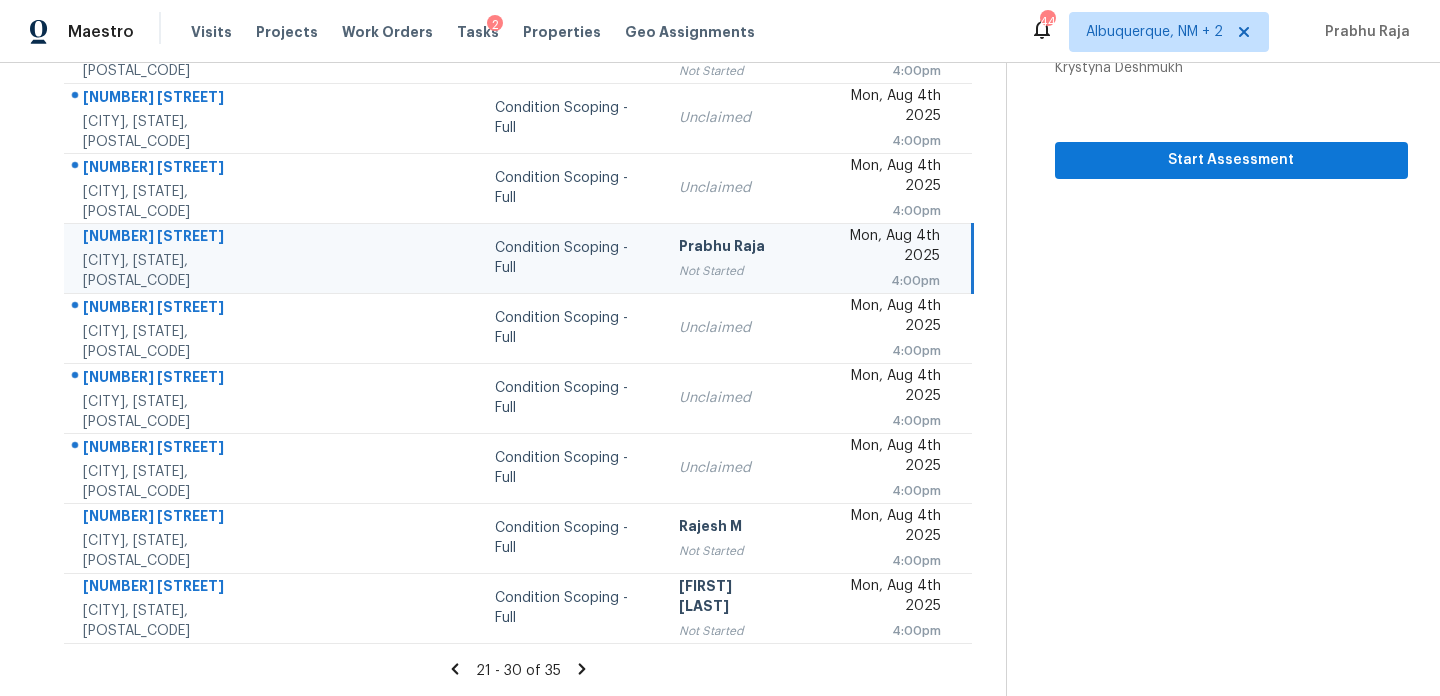 click 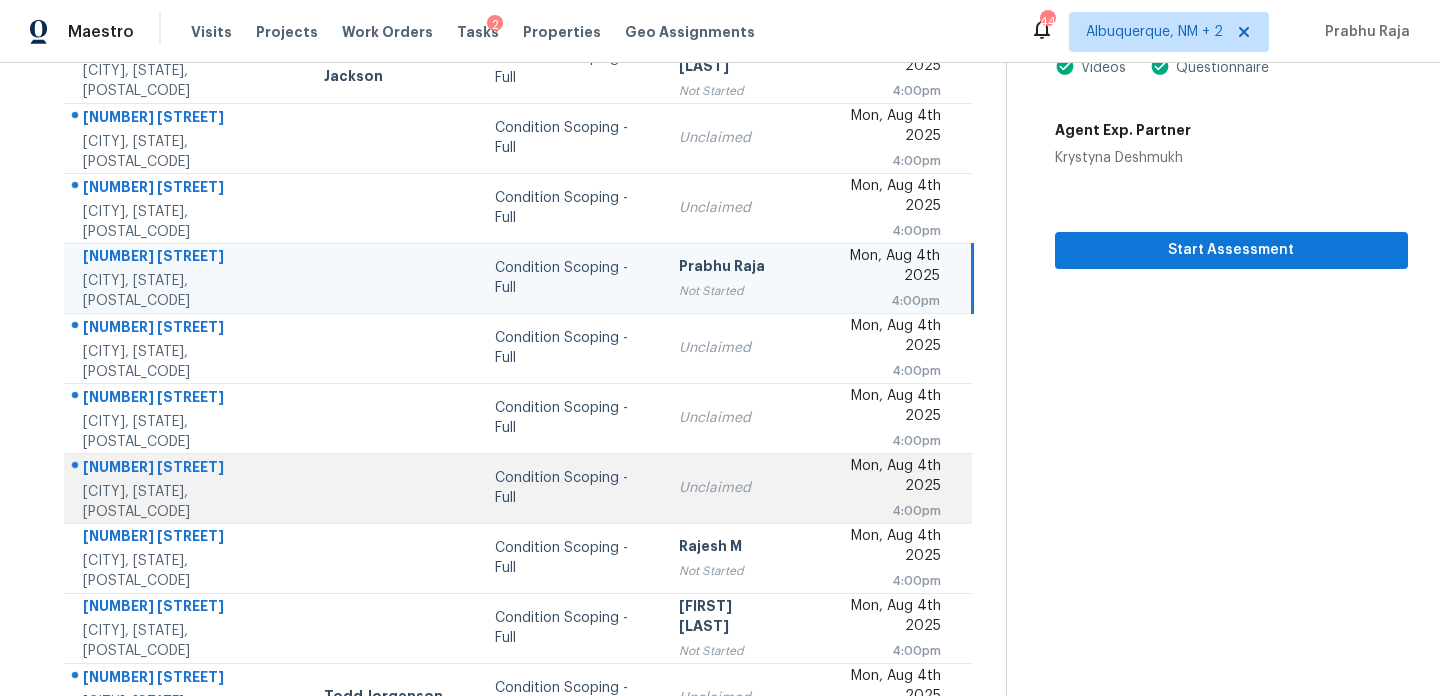 scroll, scrollTop: 0, scrollLeft: 0, axis: both 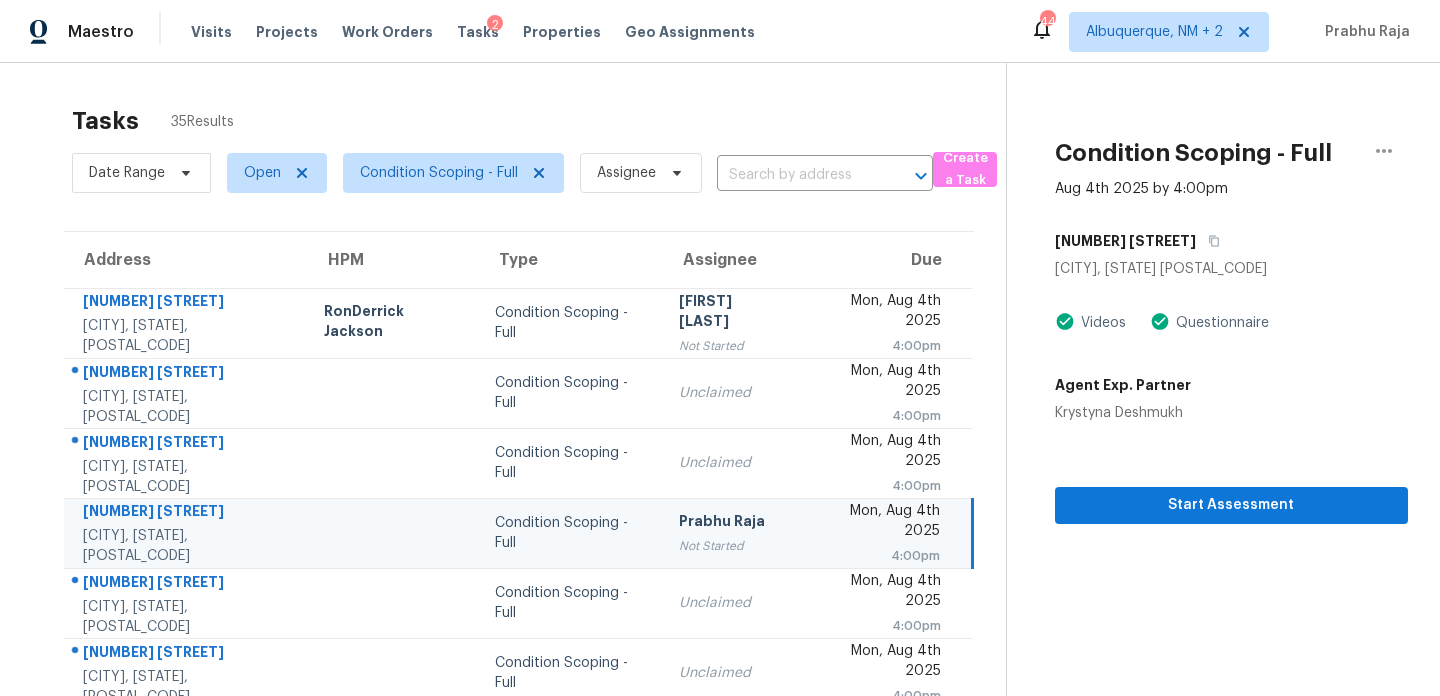 click on "Maestro Visits Projects Work Orders Tasks 2 Properties Geo Assignments 44 Albuquerque, NM + 2 Prabhu Raja" at bounding box center [720, 31] 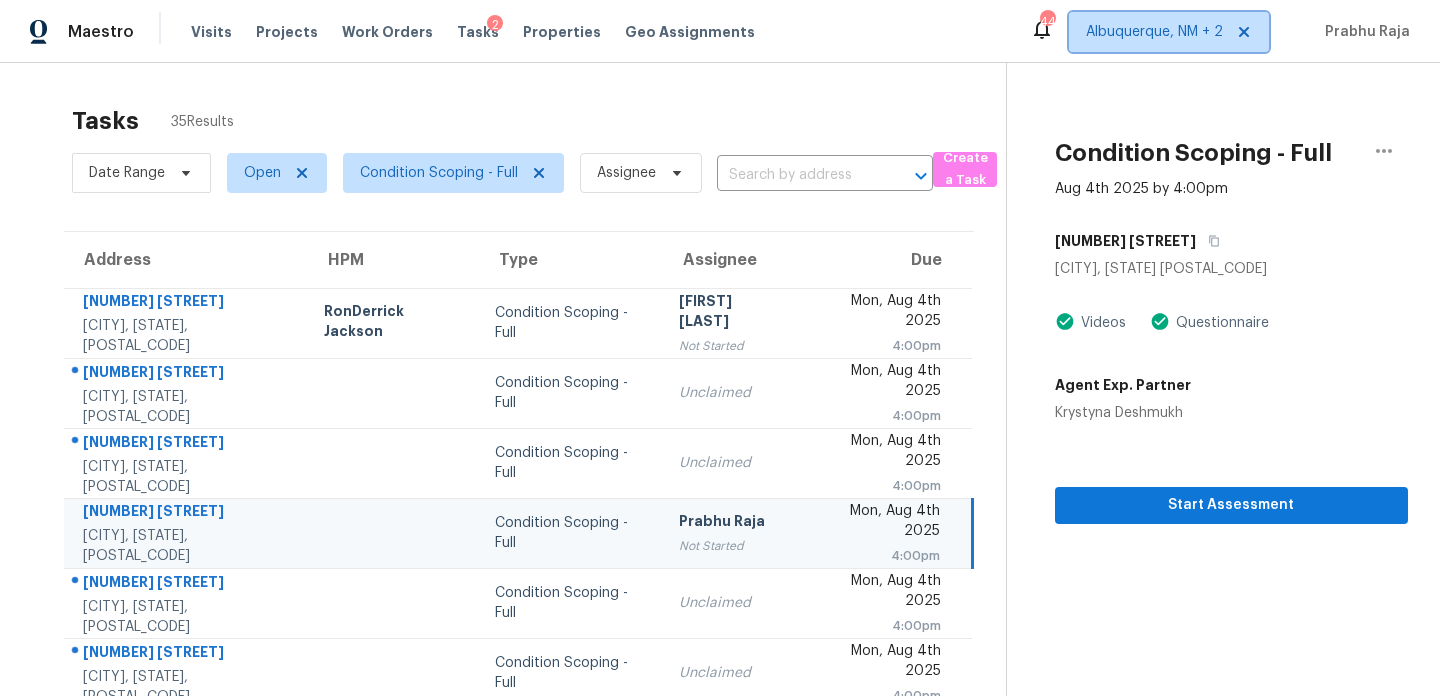 click on "Albuquerque, NM + 2" at bounding box center (1154, 32) 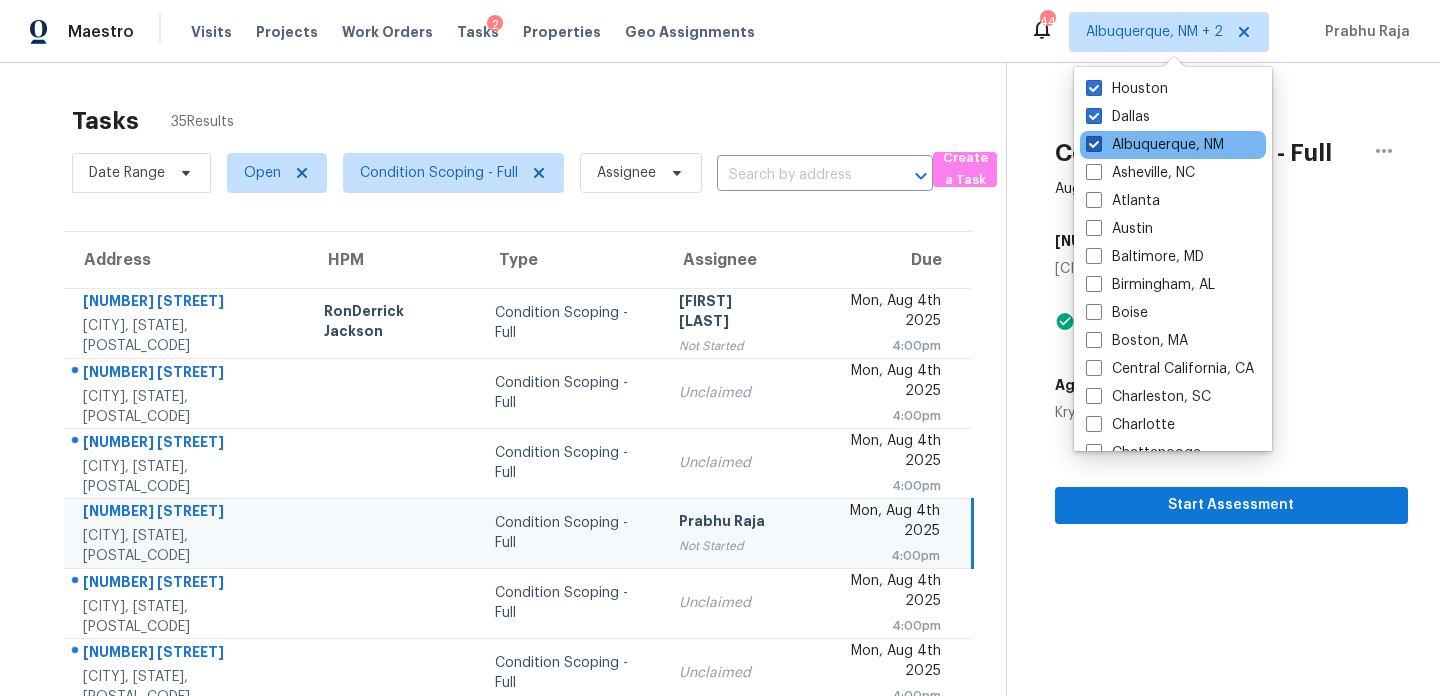 click on "Albuquerque, NM" at bounding box center (1155, 145) 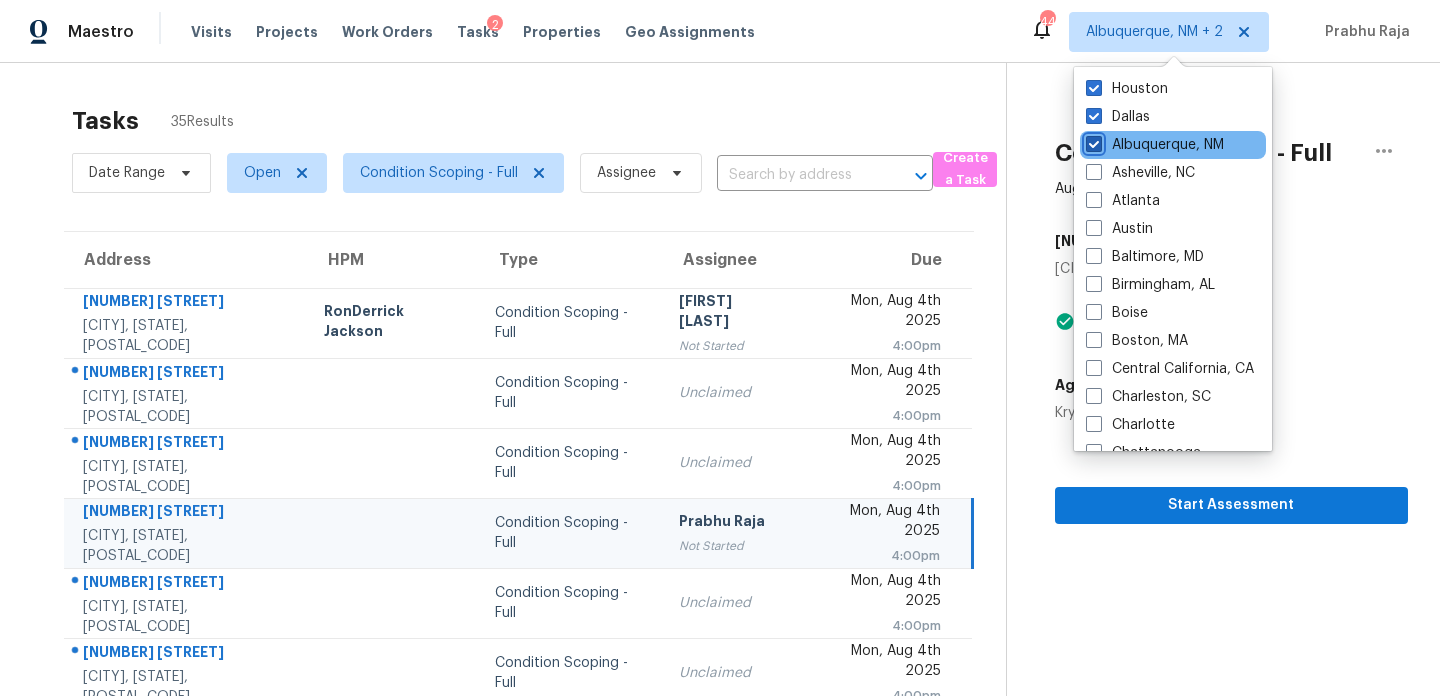 click on "Albuquerque, NM" at bounding box center [1092, 141] 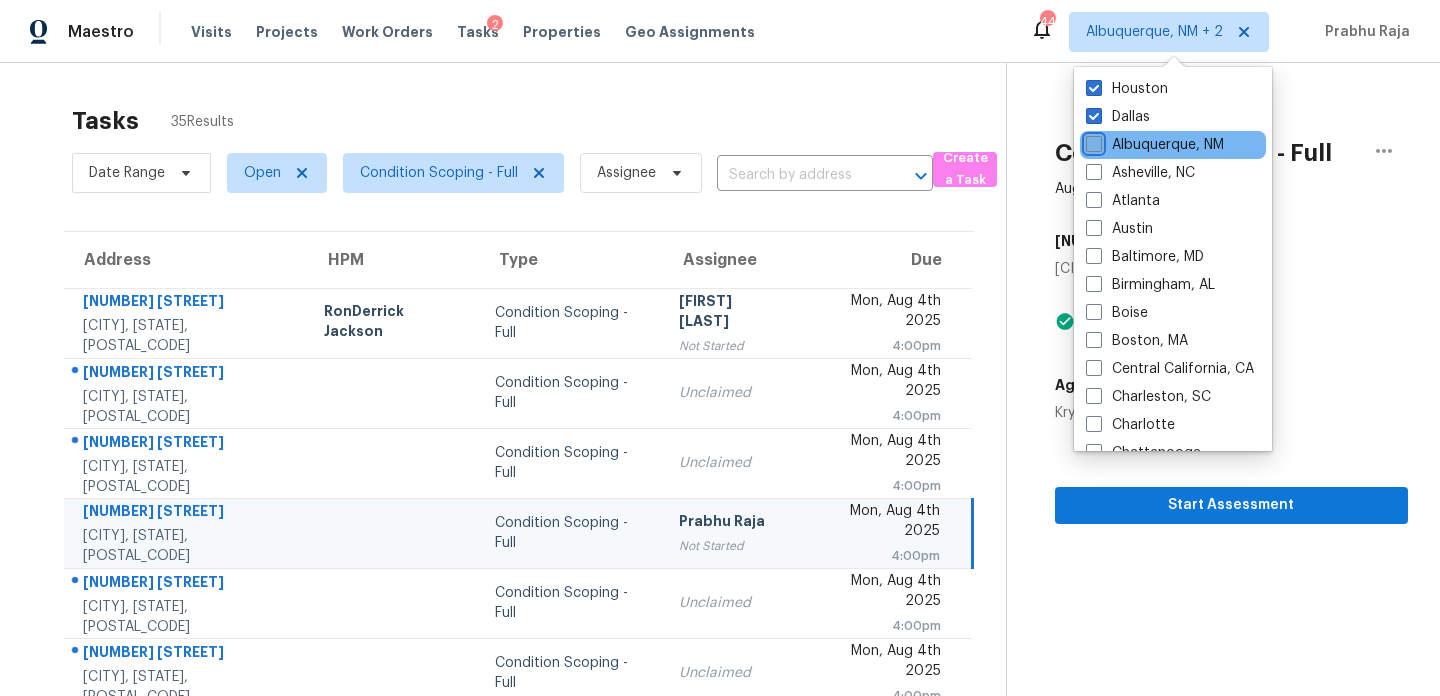 checkbox on "false" 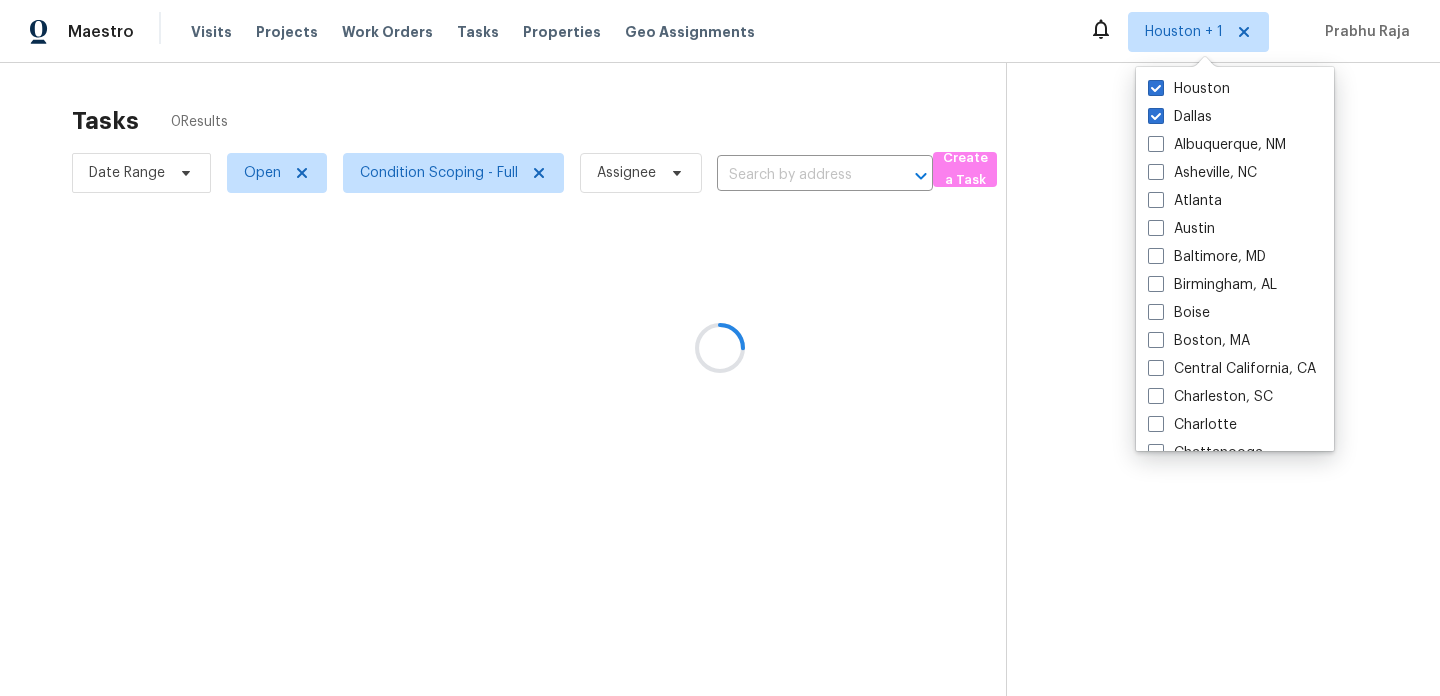 click at bounding box center [720, 348] 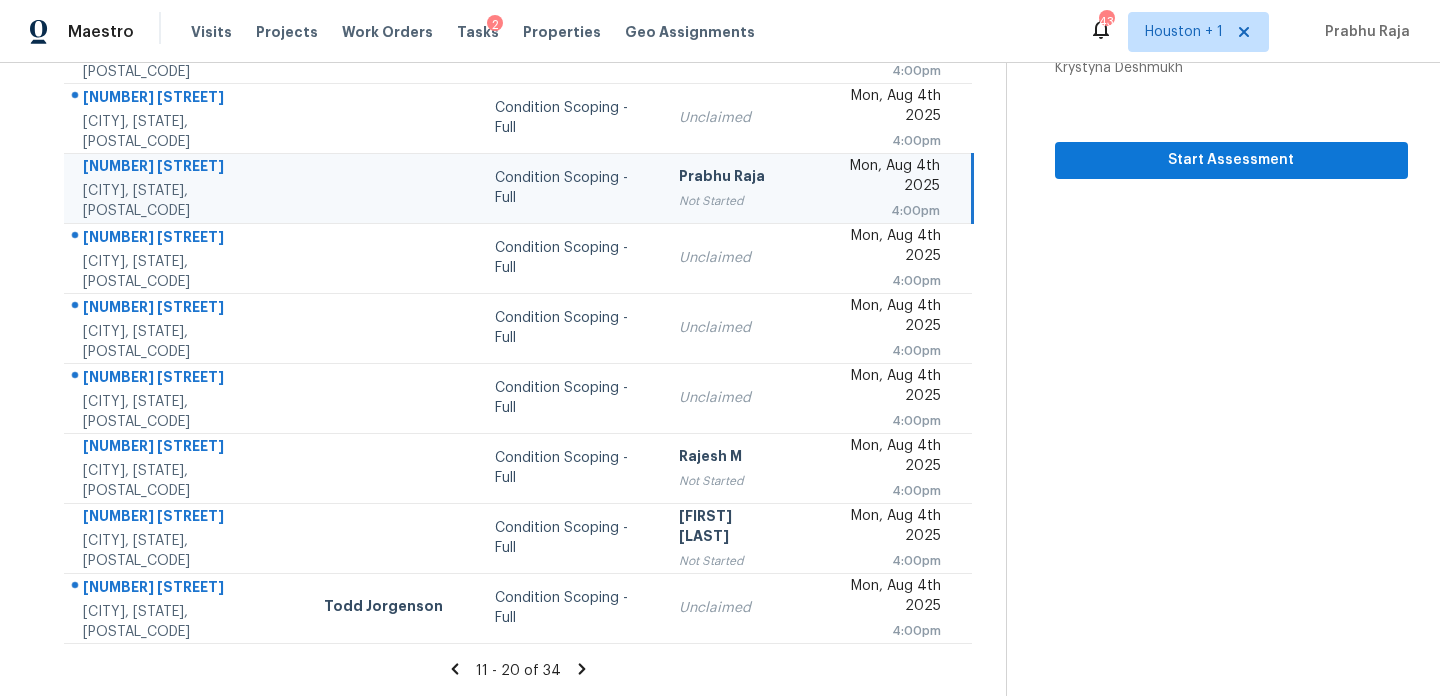 scroll, scrollTop: 0, scrollLeft: 0, axis: both 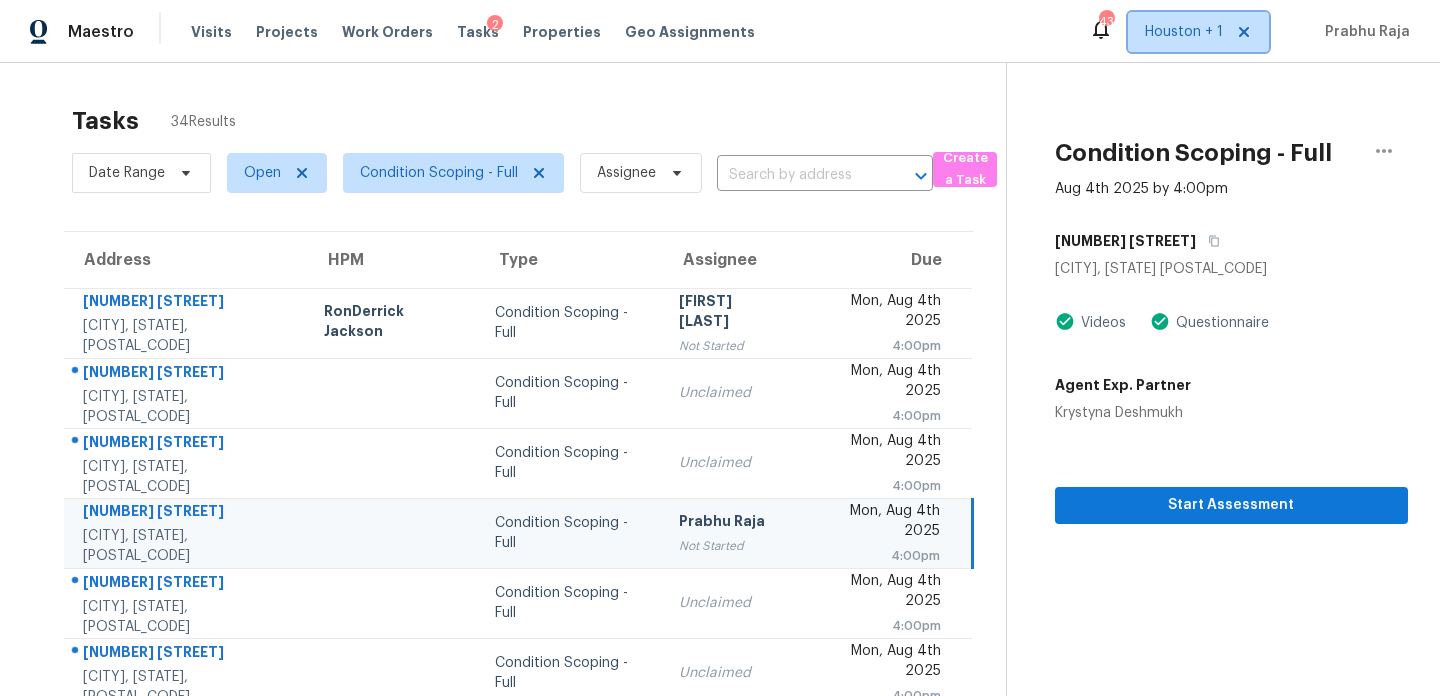 click on "Houston + 1" at bounding box center (1198, 32) 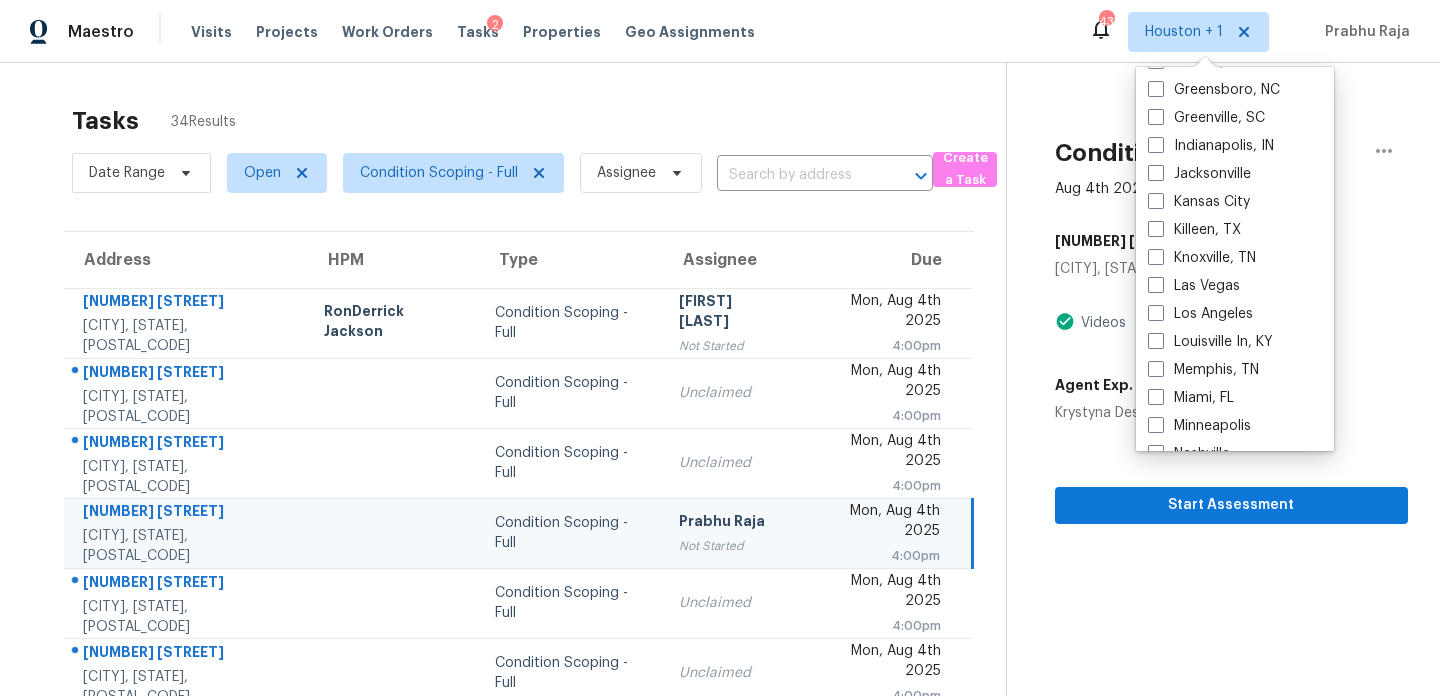 scroll, scrollTop: 523, scrollLeft: 0, axis: vertical 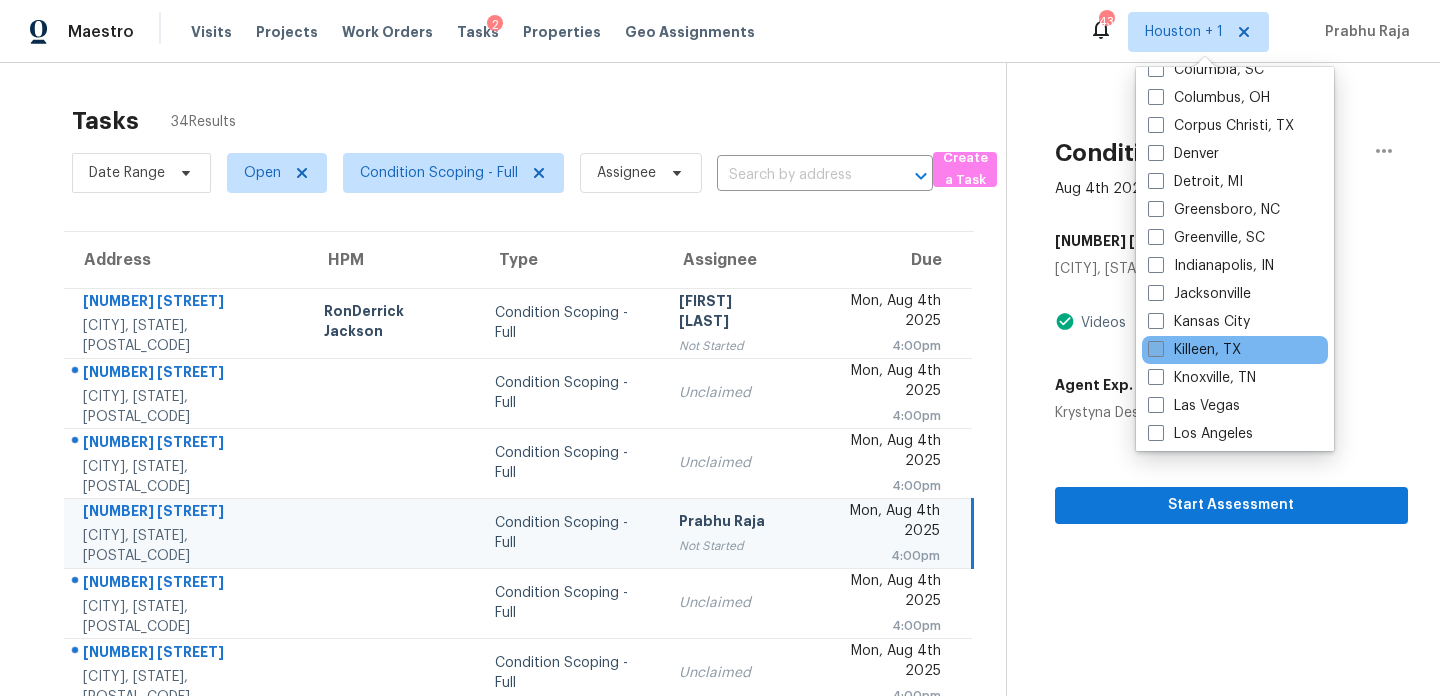 click on "Killeen, TX" at bounding box center (1194, 350) 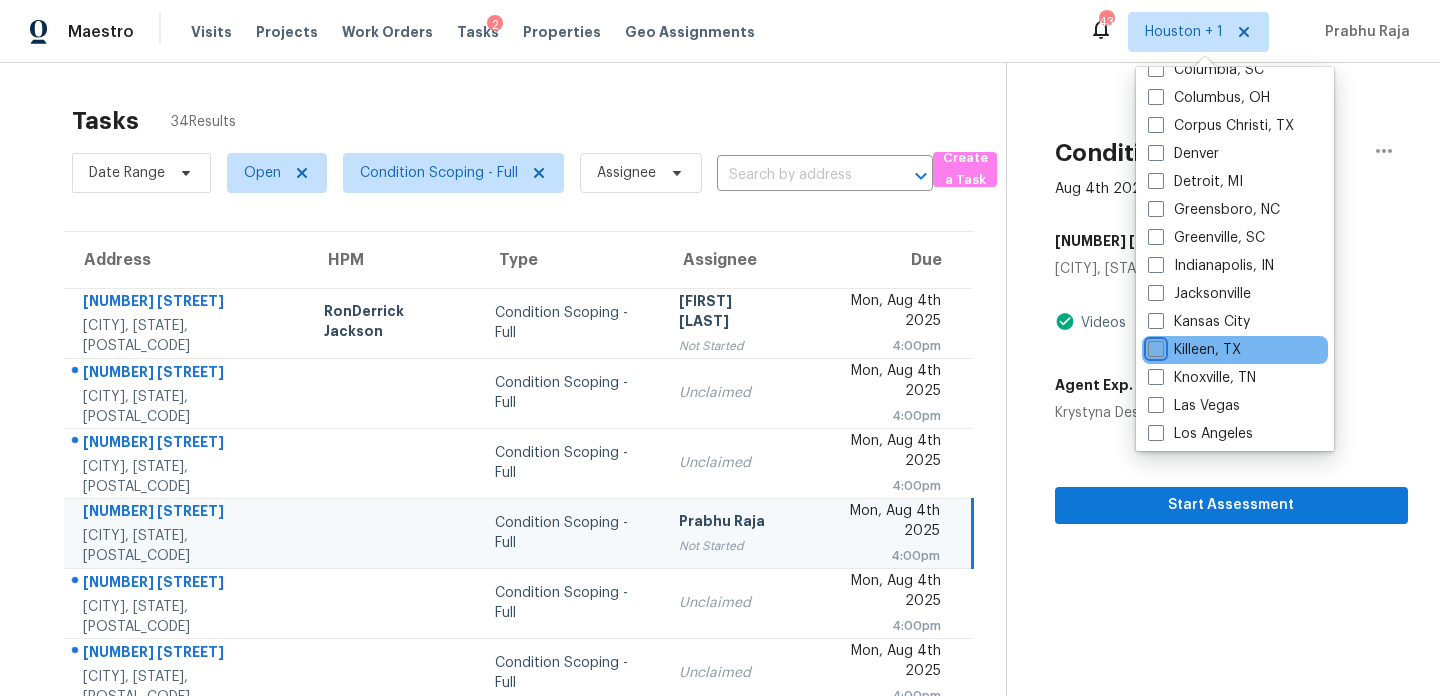 click on "Killeen, TX" at bounding box center [1154, 346] 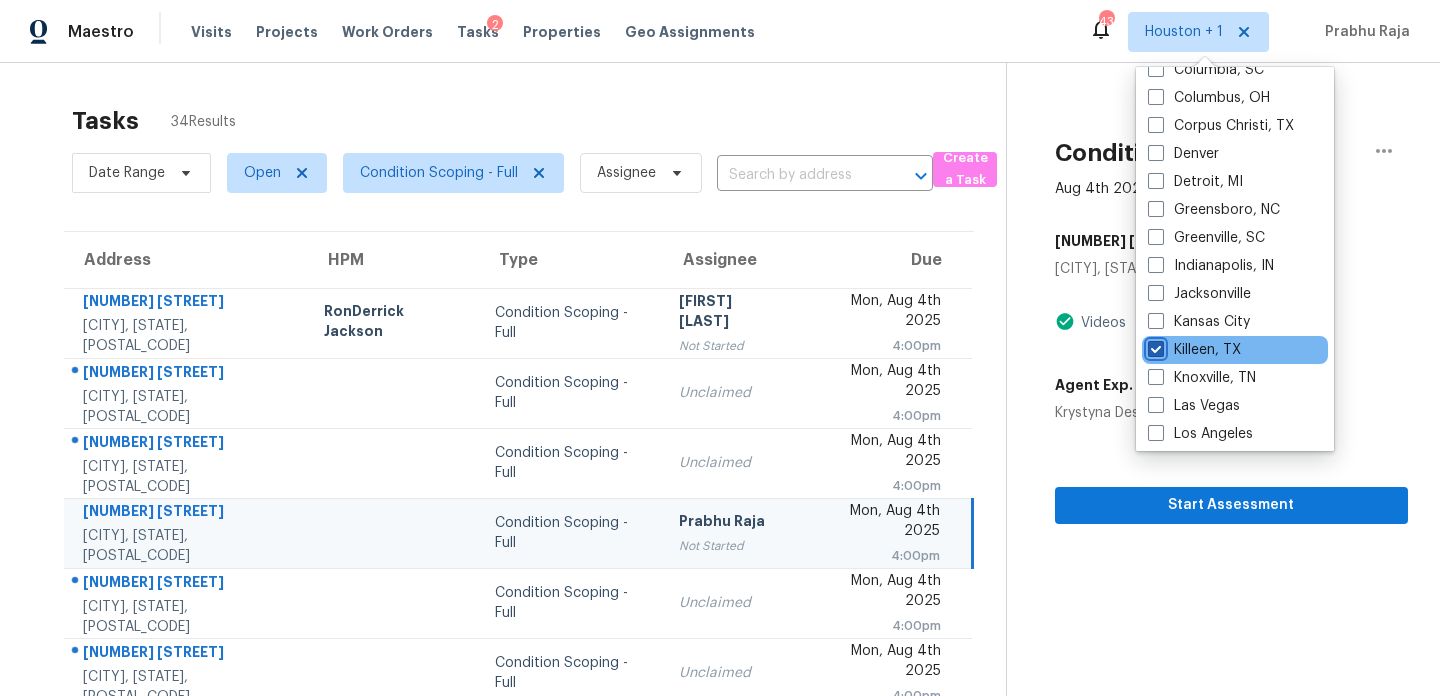 checkbox on "true" 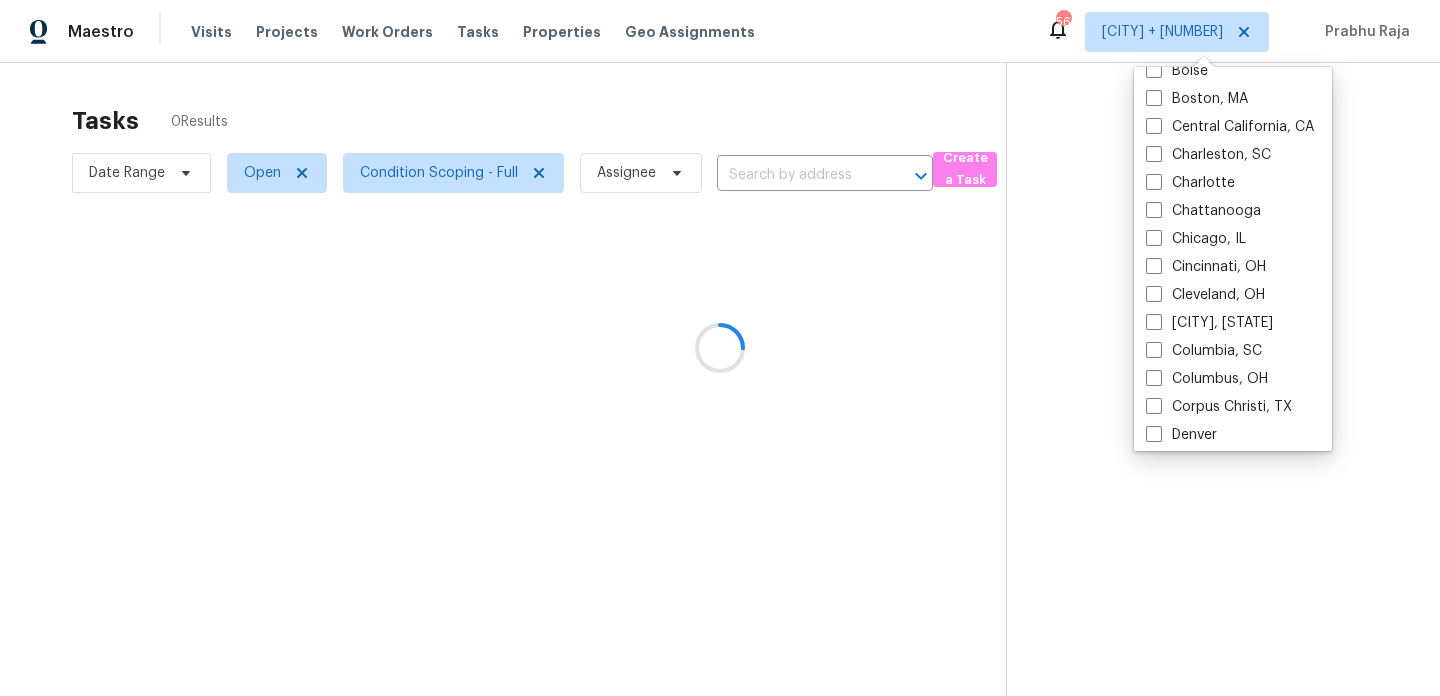 scroll, scrollTop: 0, scrollLeft: 0, axis: both 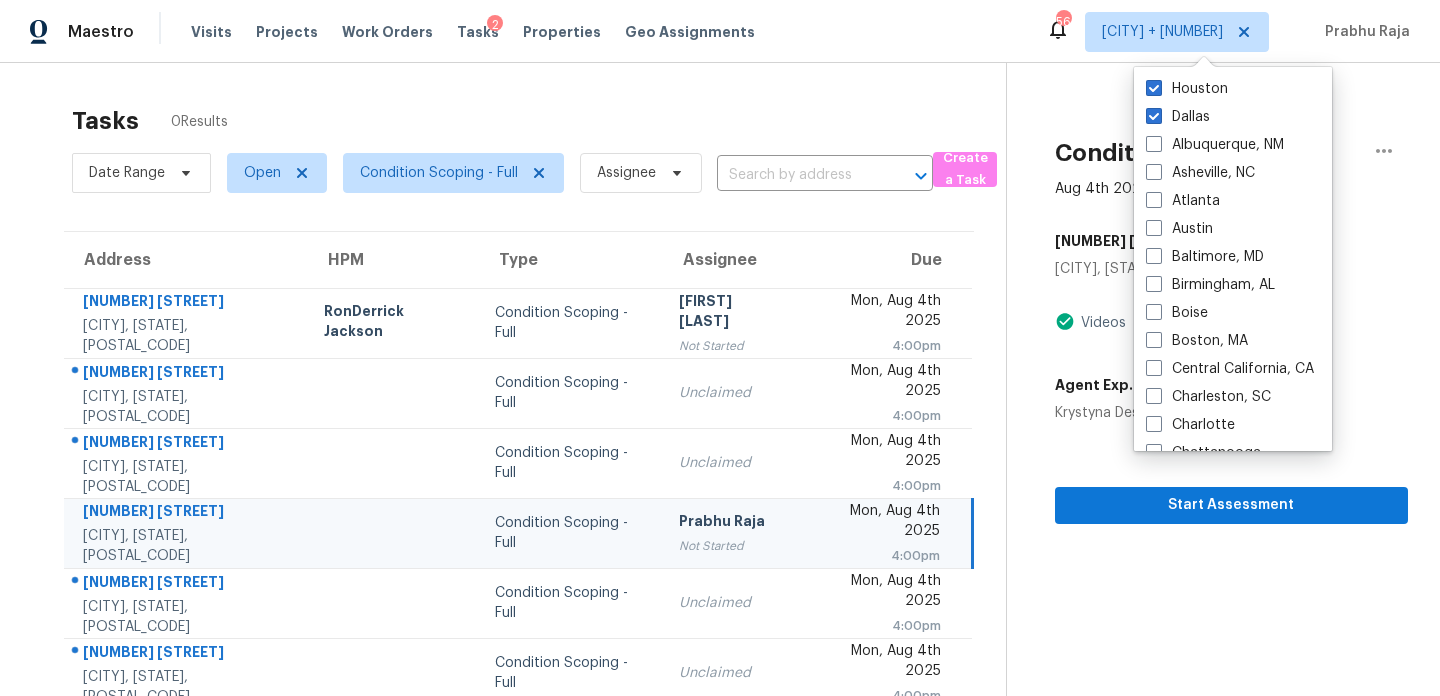 click on "Tasks 0  Results" at bounding box center (539, 121) 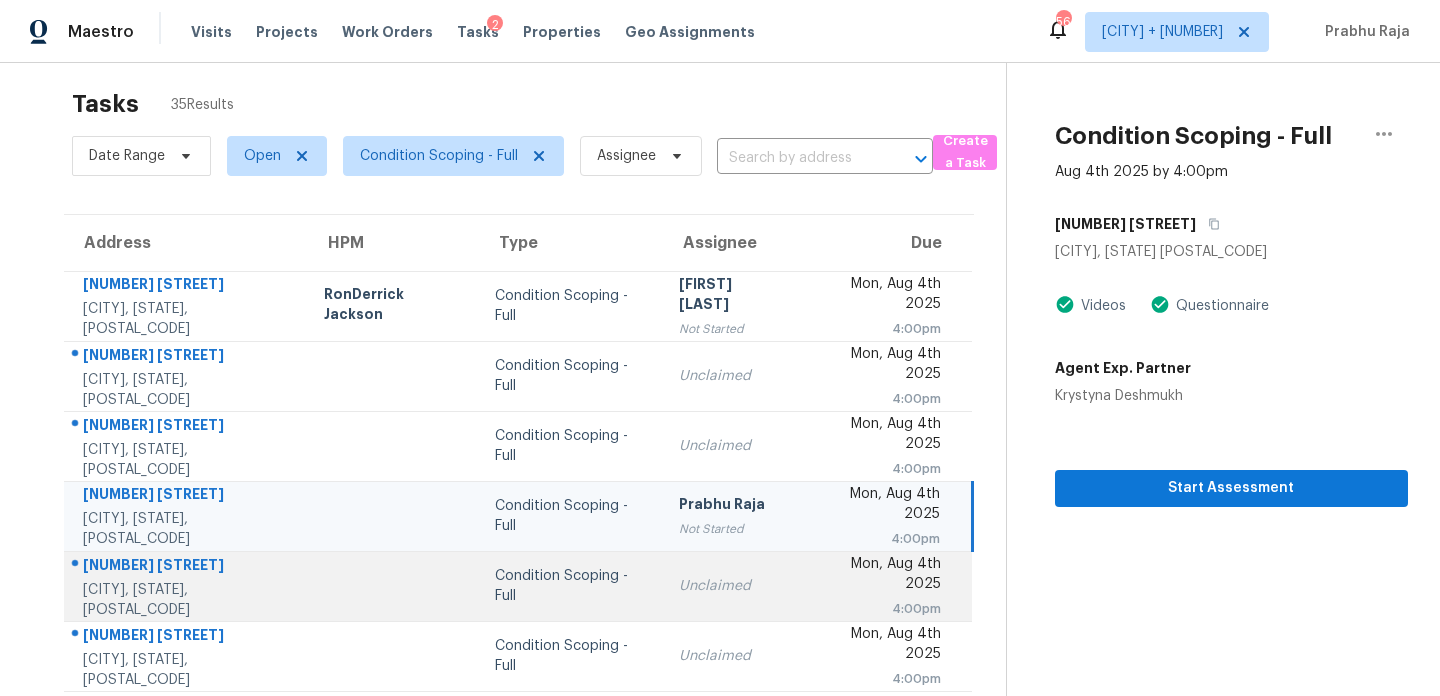 scroll, scrollTop: 345, scrollLeft: 0, axis: vertical 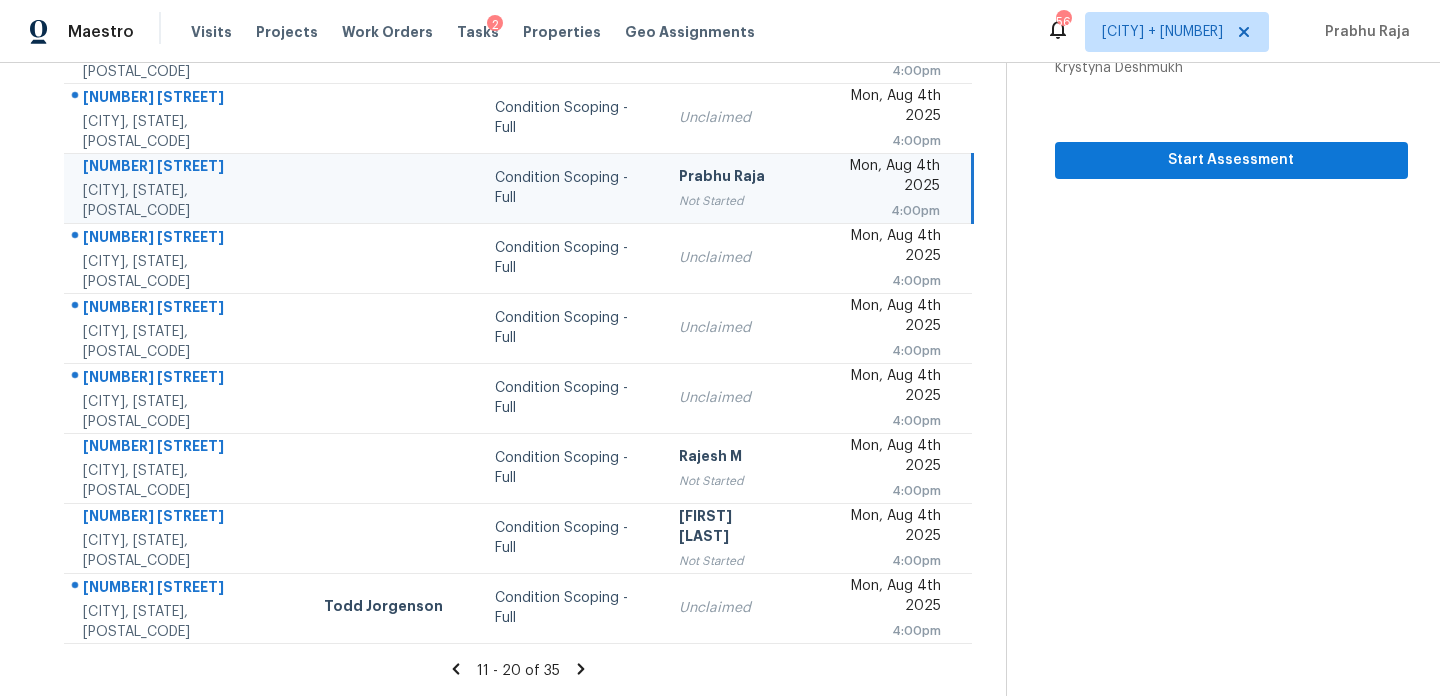 click 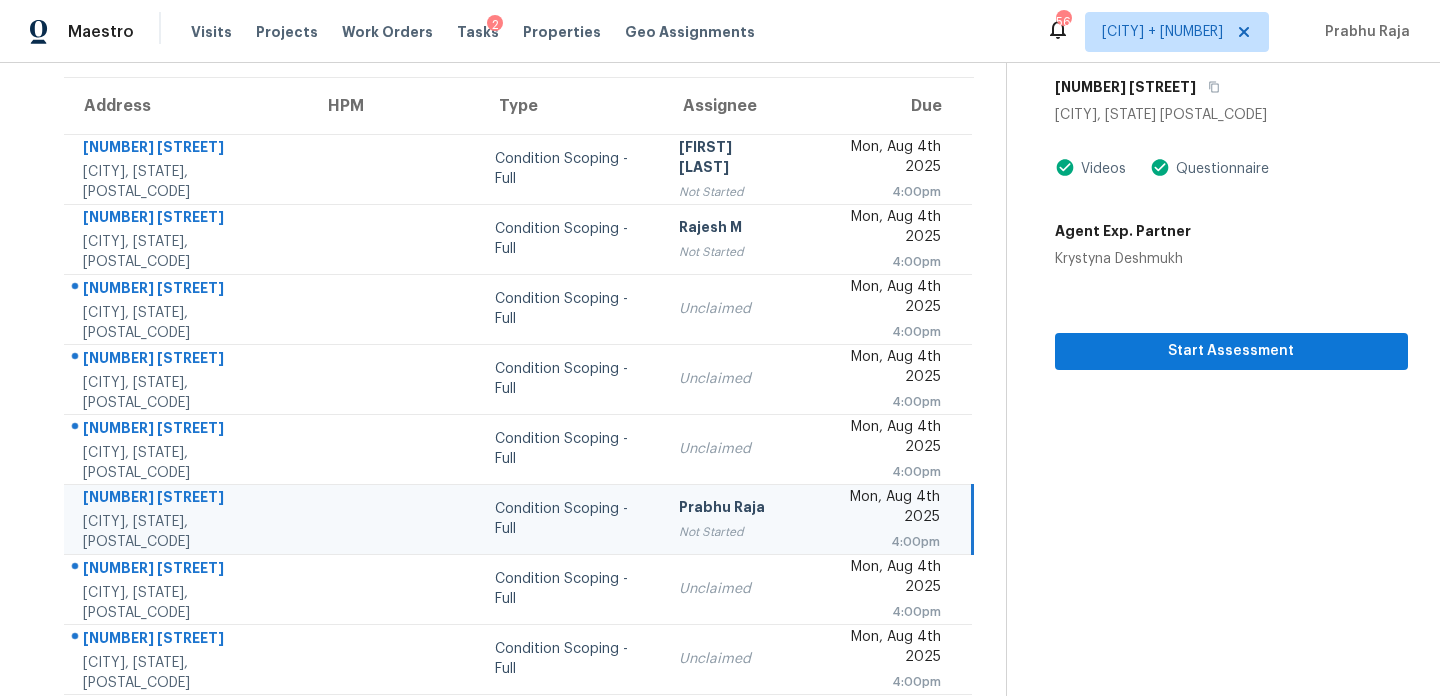 scroll, scrollTop: 0, scrollLeft: 0, axis: both 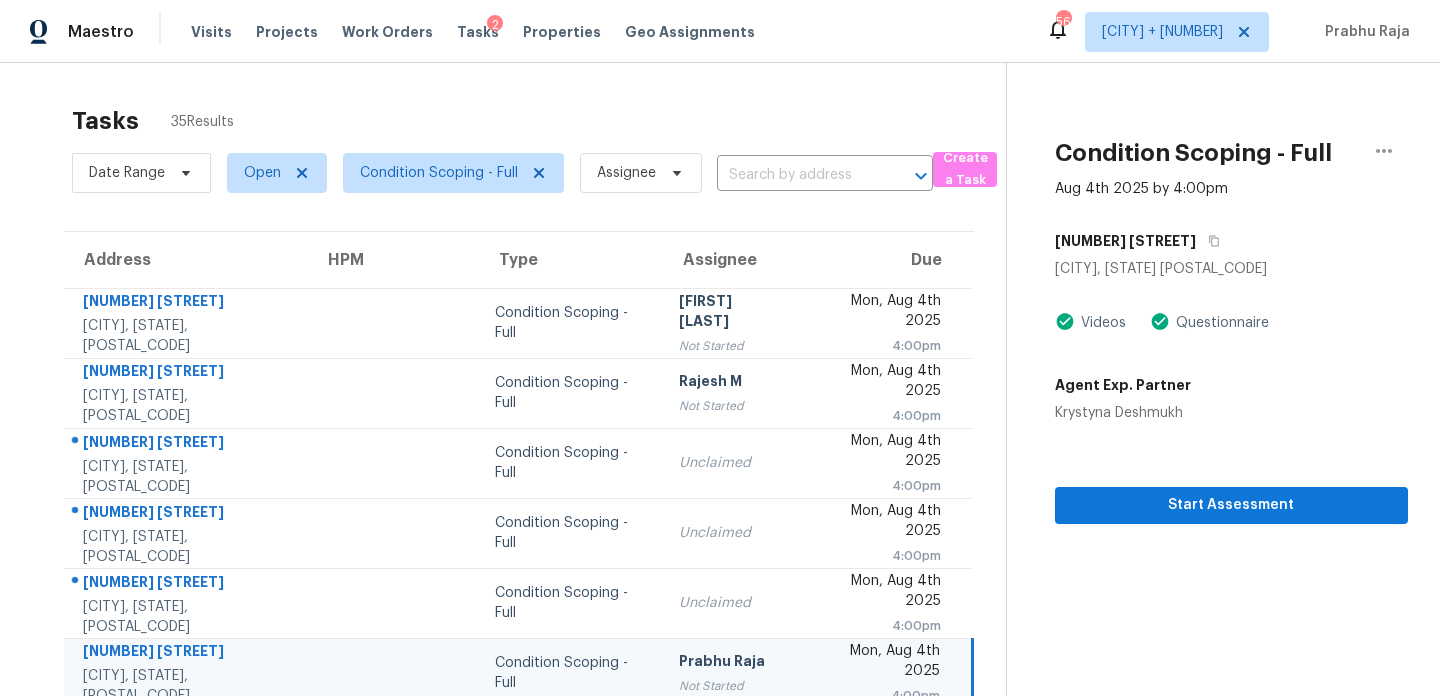 click on "Condition Scoping - Full" at bounding box center (445, 173) 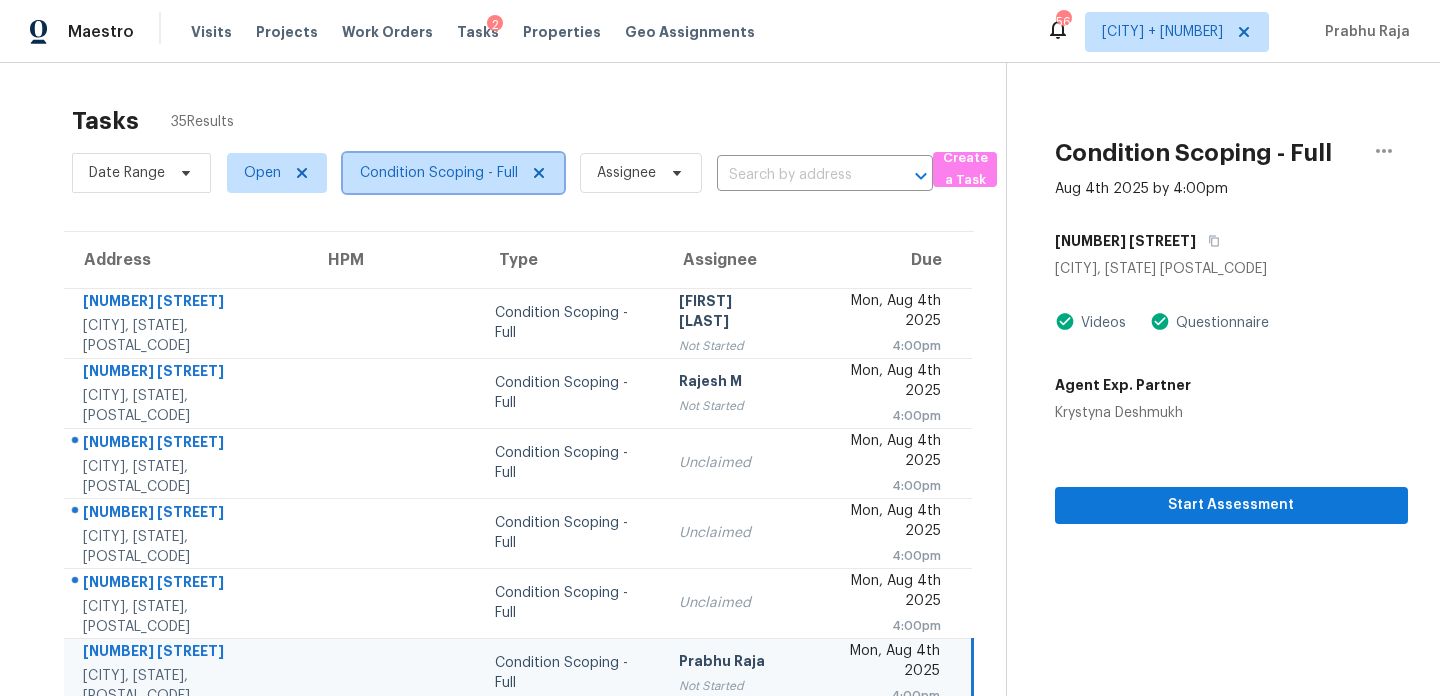click on "Condition Scoping - Full" at bounding box center [439, 173] 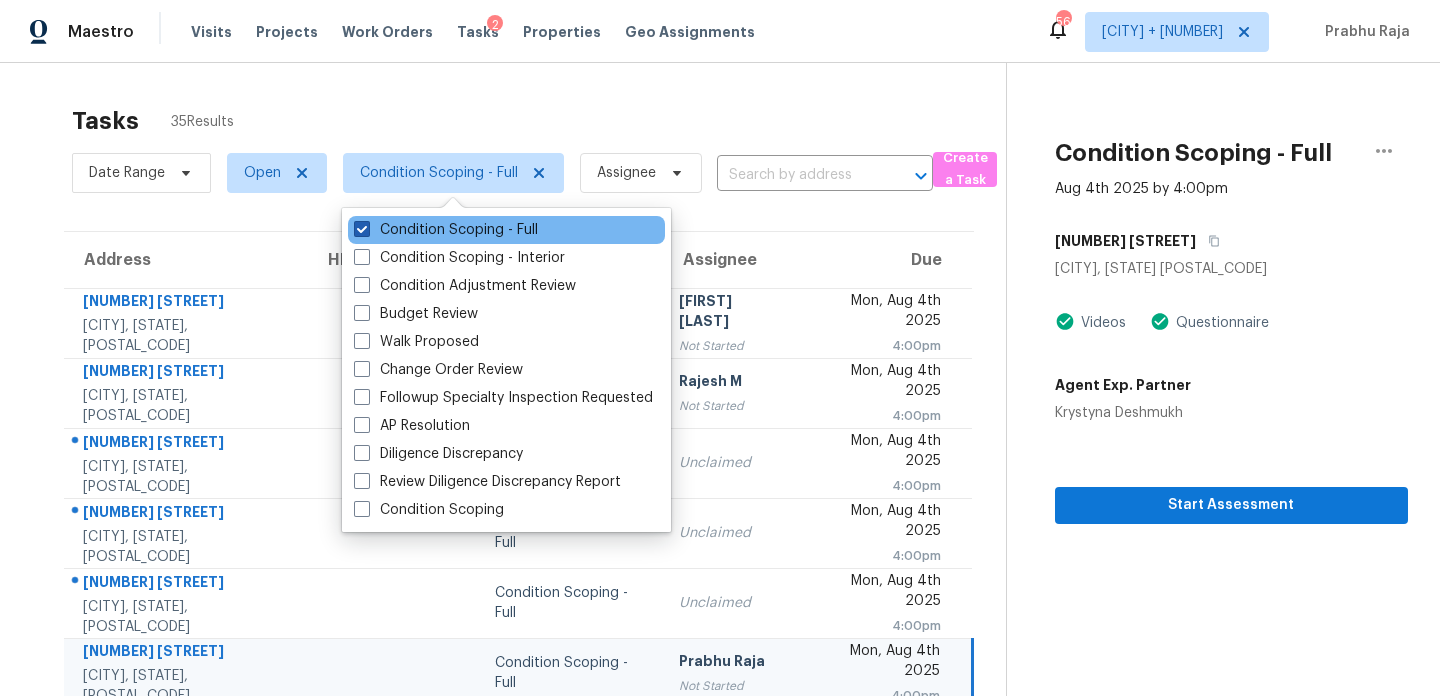 click on "Condition Scoping - Full" at bounding box center (446, 230) 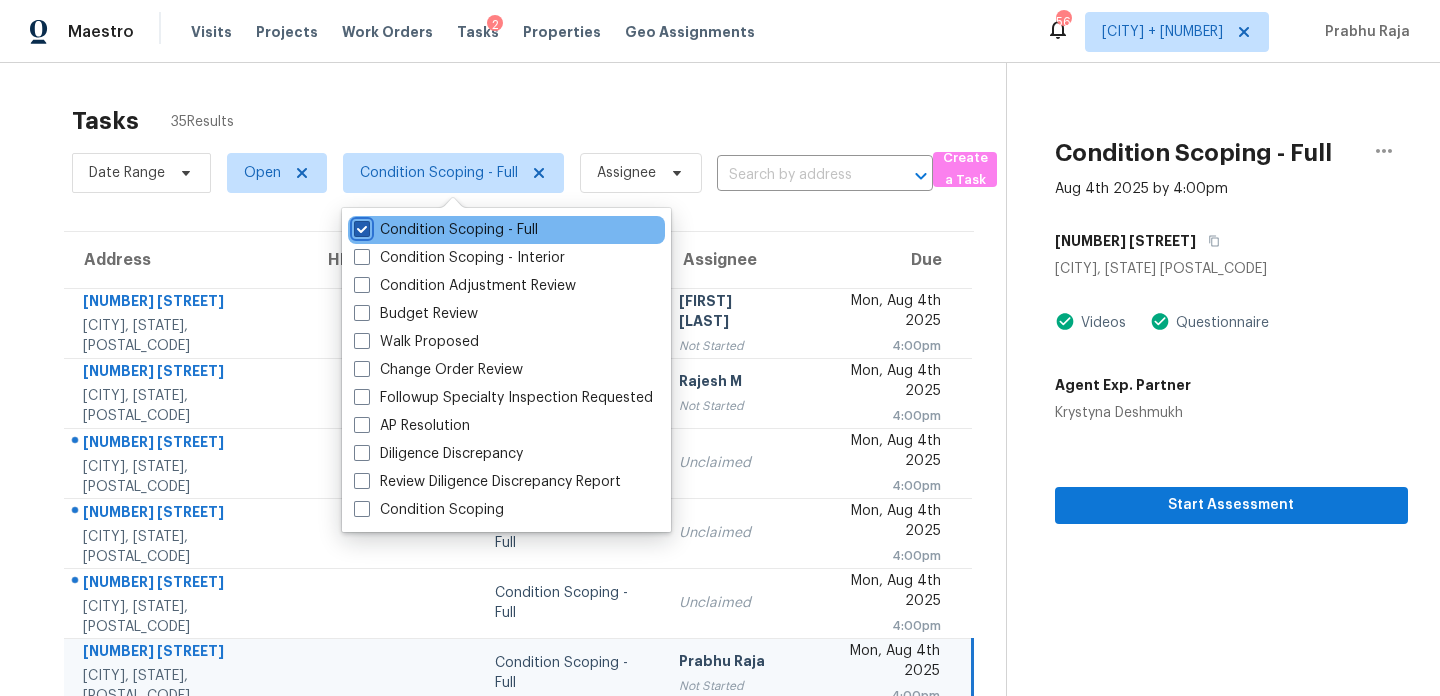 click on "Condition Scoping - Full" at bounding box center [360, 226] 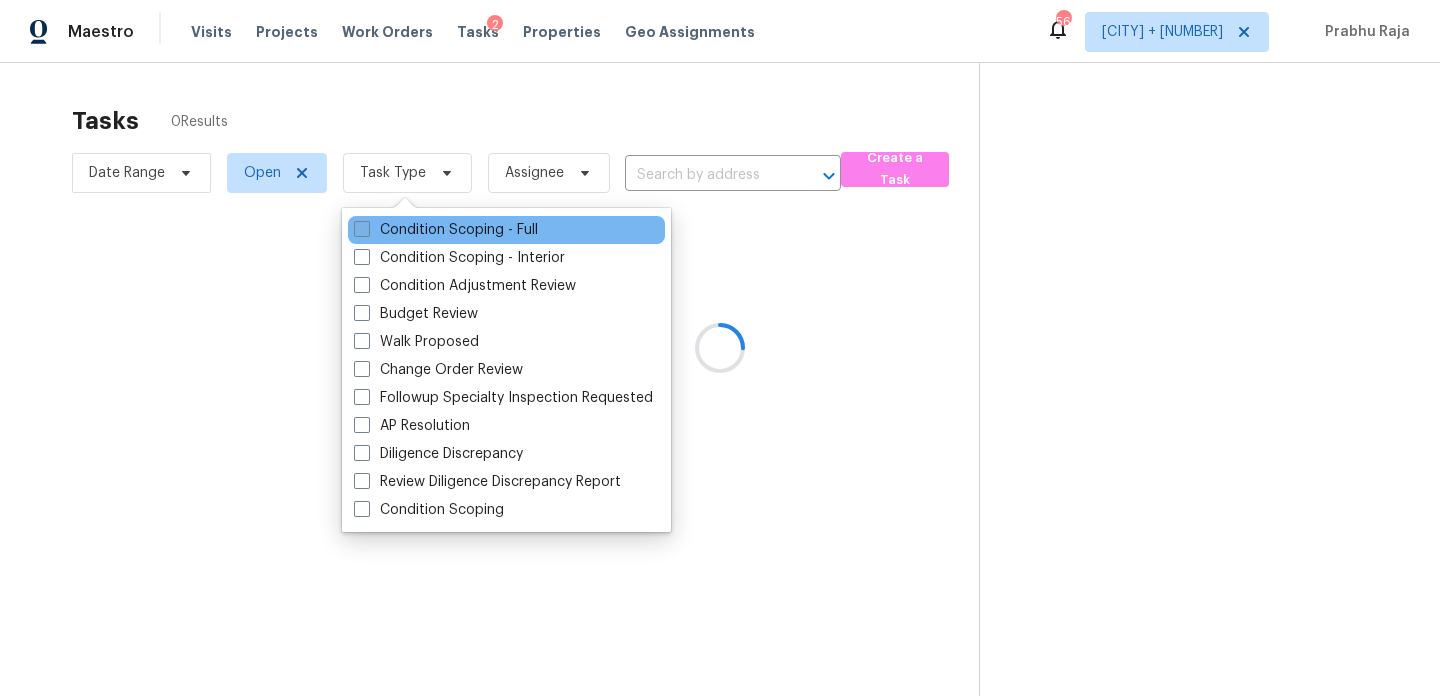click on "Condition Scoping - Full" at bounding box center (446, 230) 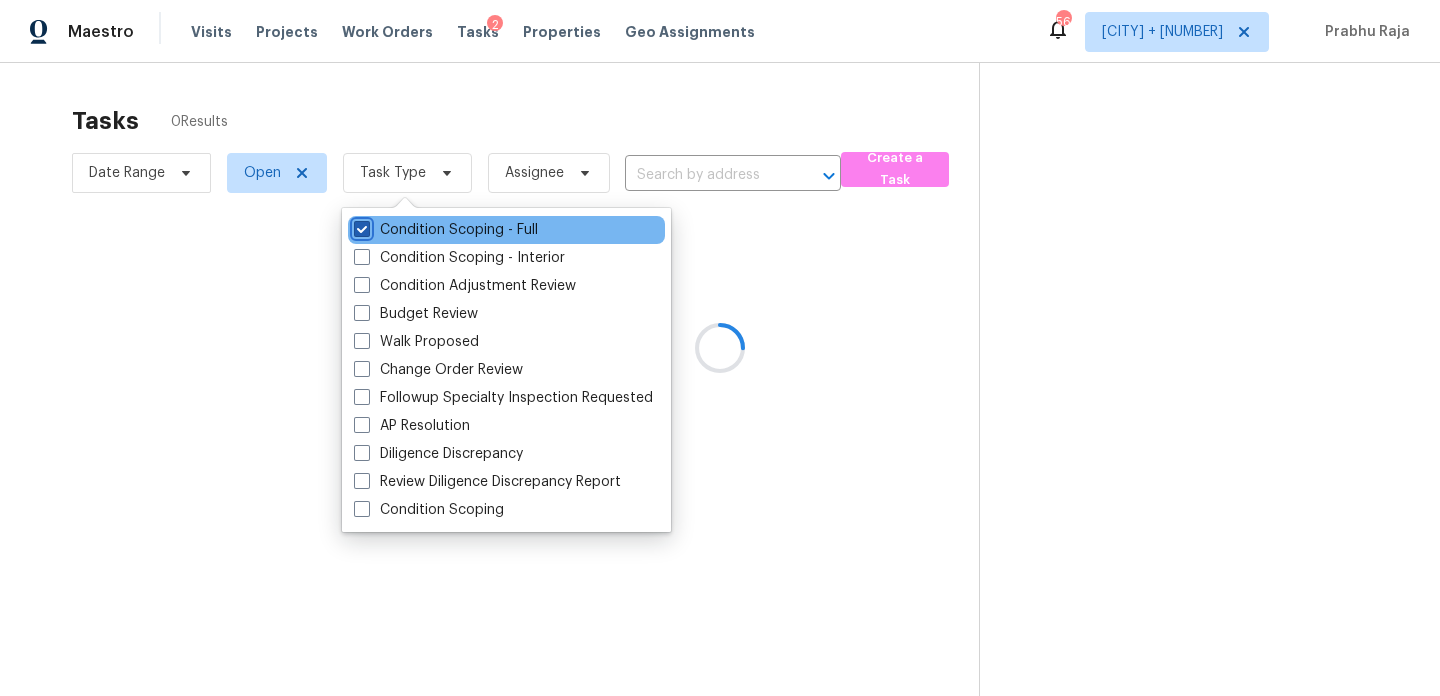 checkbox on "true" 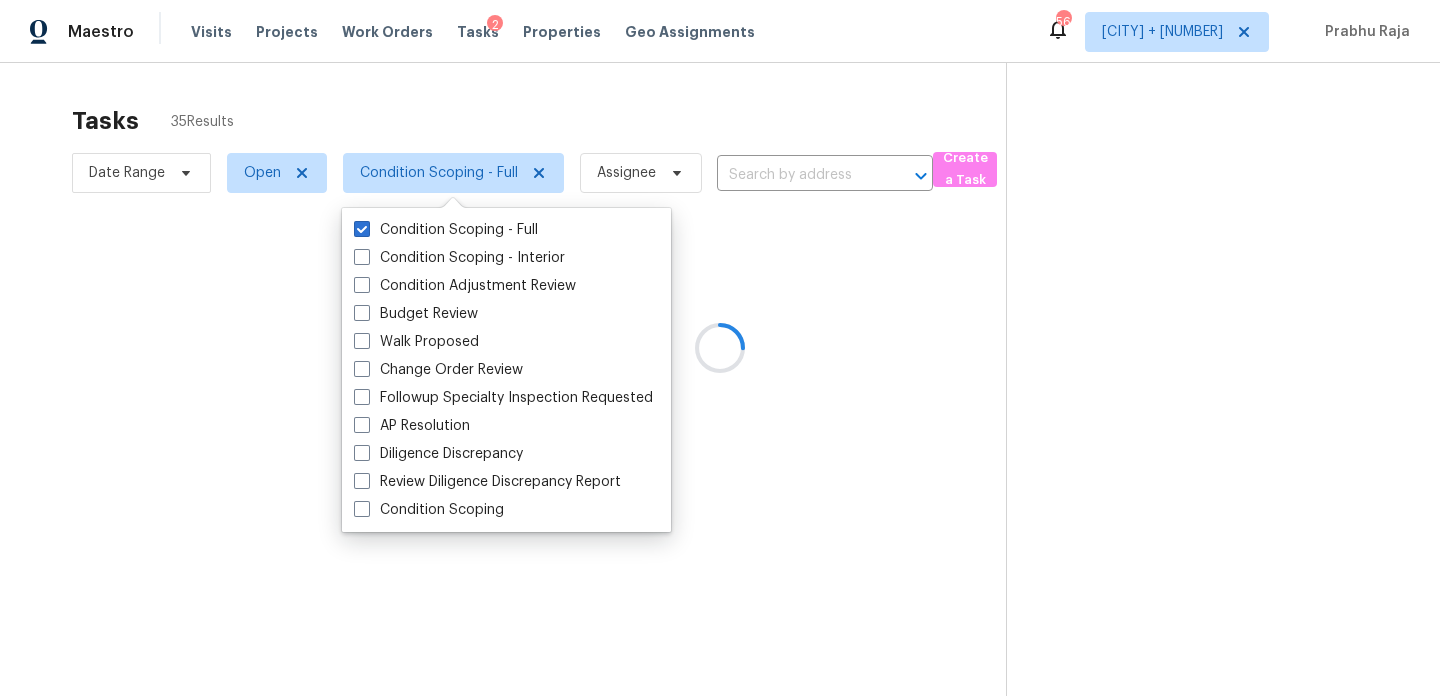 click at bounding box center [720, 348] 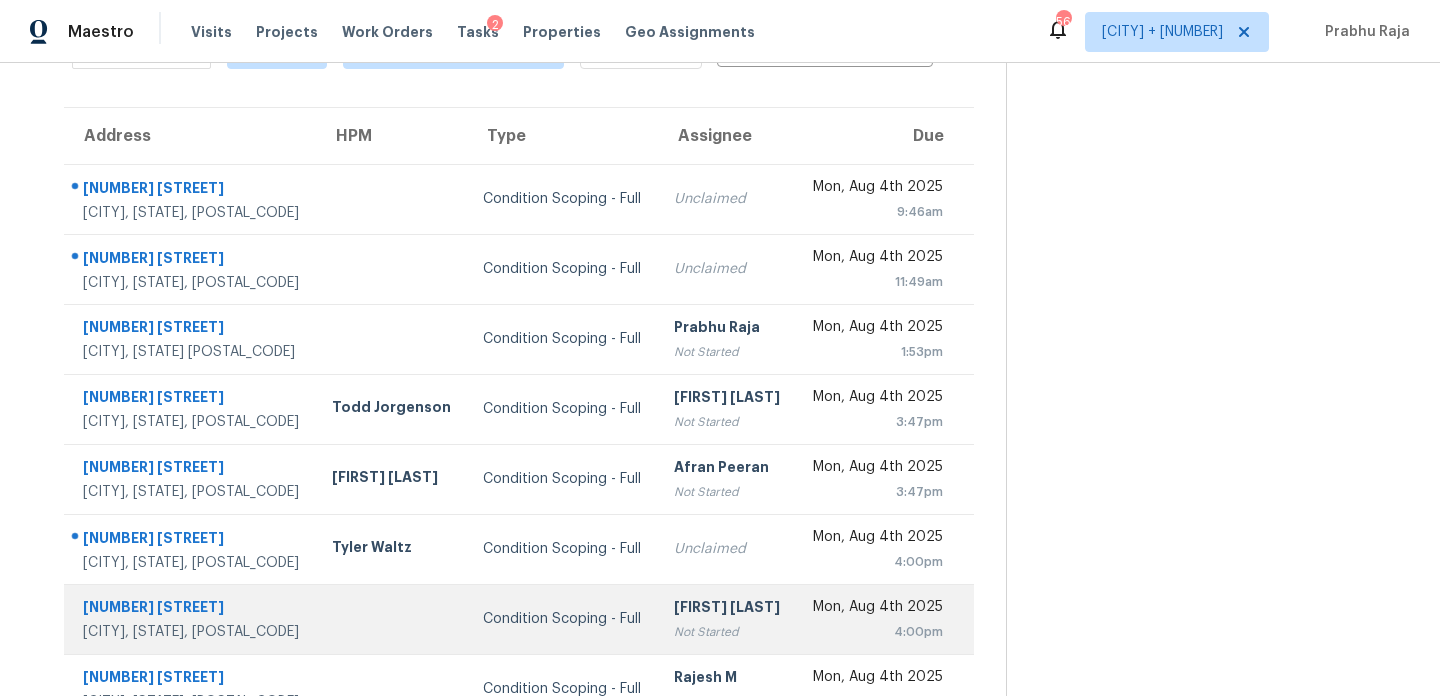 scroll, scrollTop: 345, scrollLeft: 0, axis: vertical 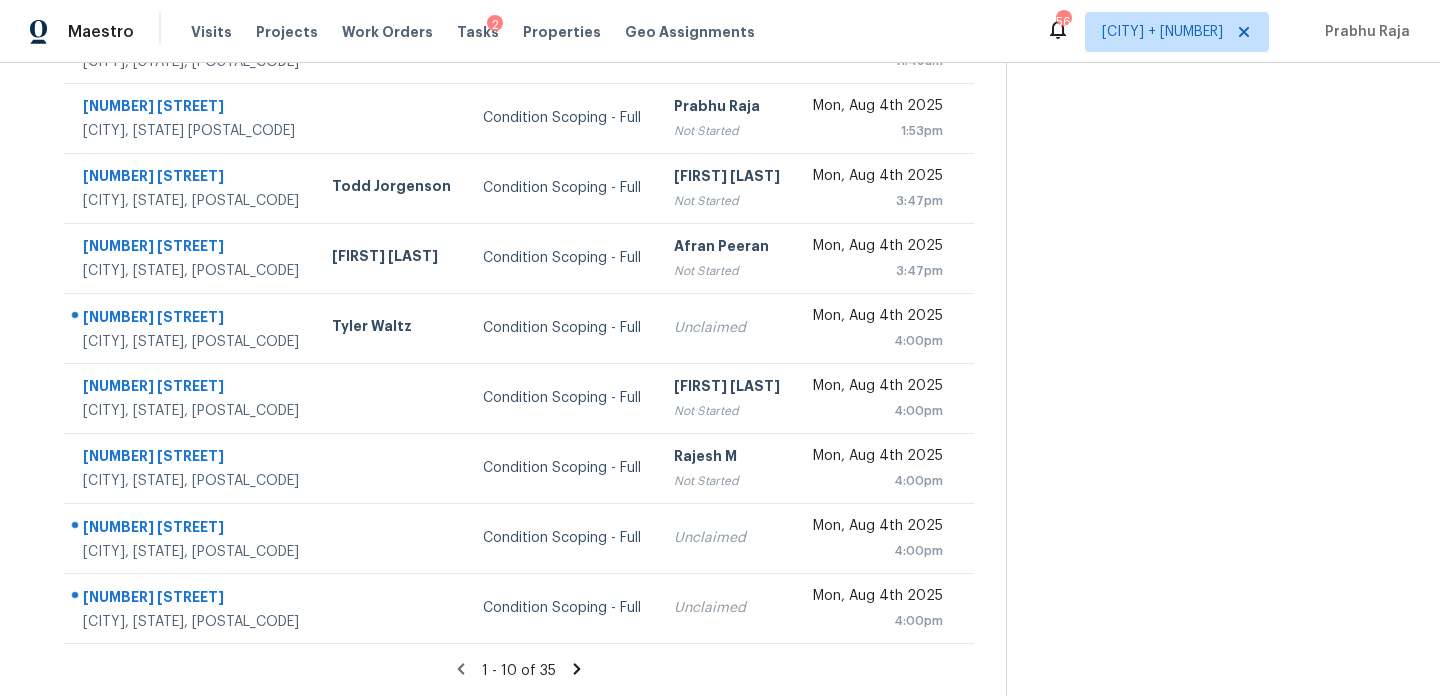click 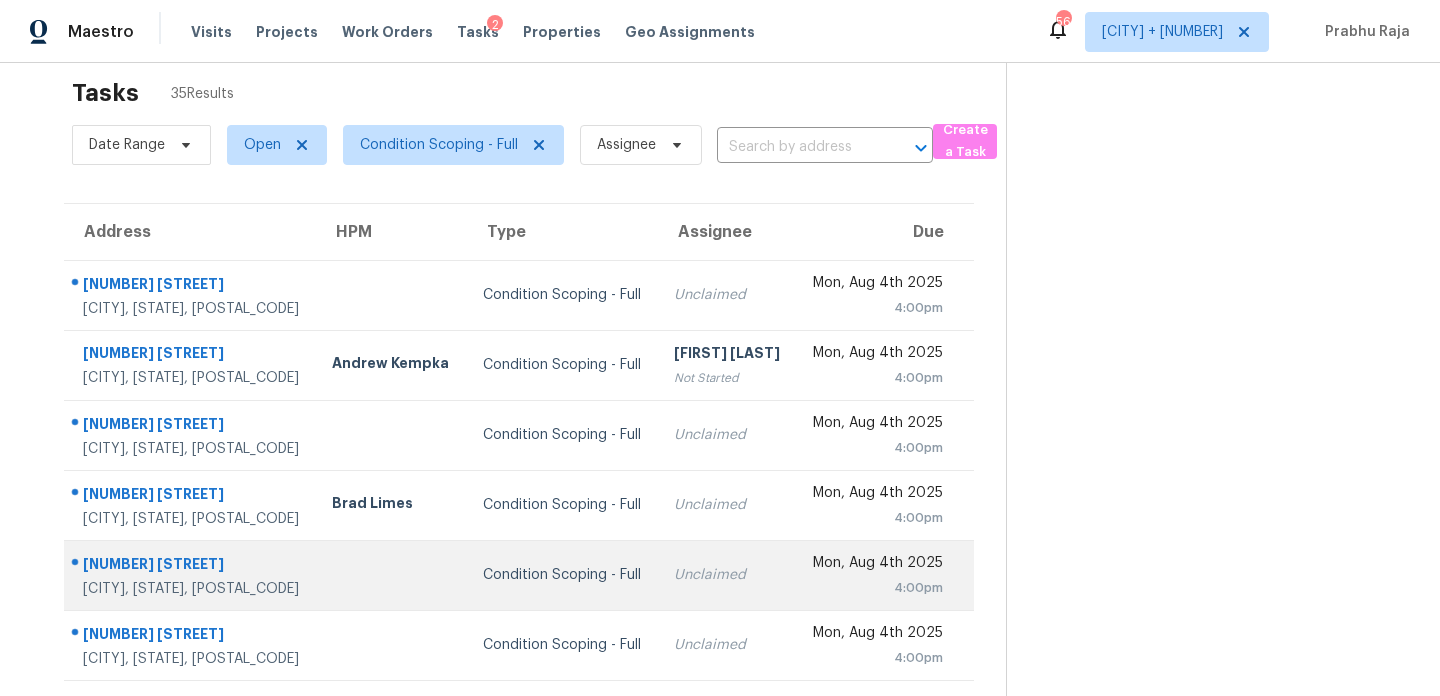 scroll, scrollTop: 0, scrollLeft: 0, axis: both 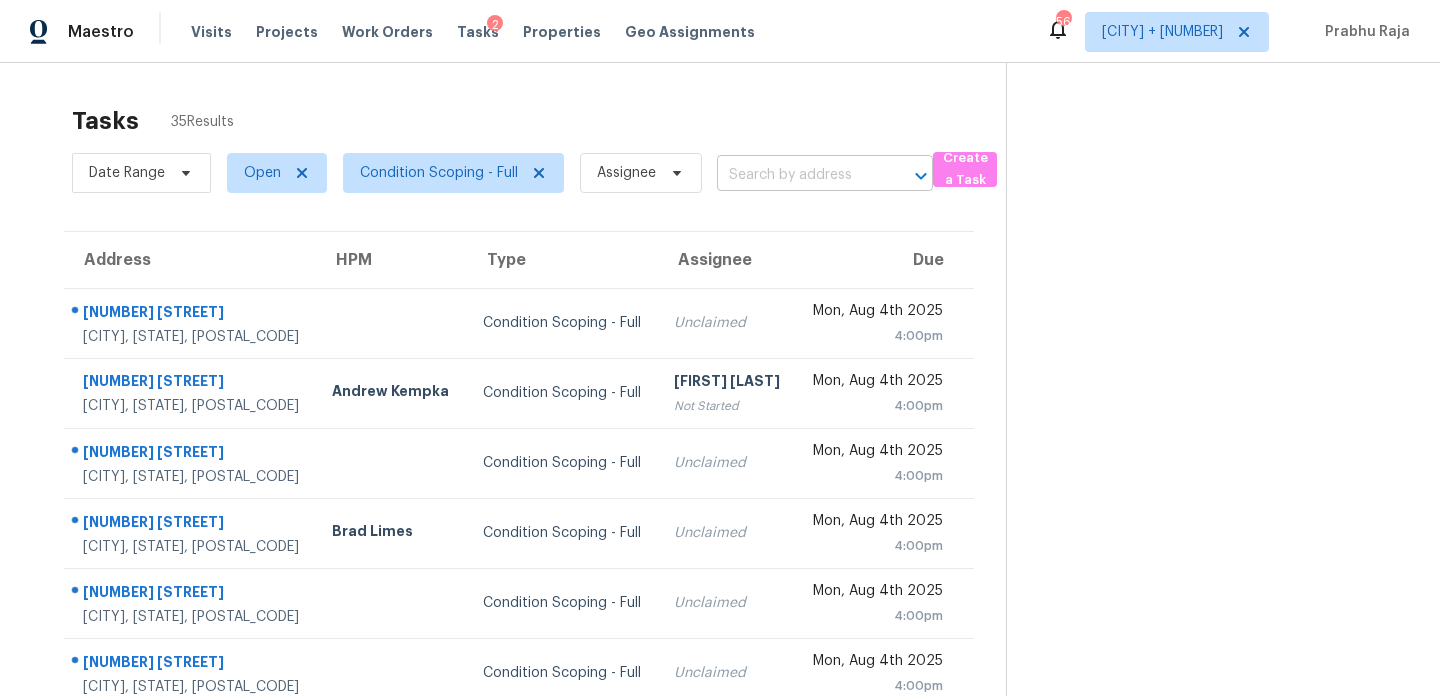 click at bounding box center [797, 175] 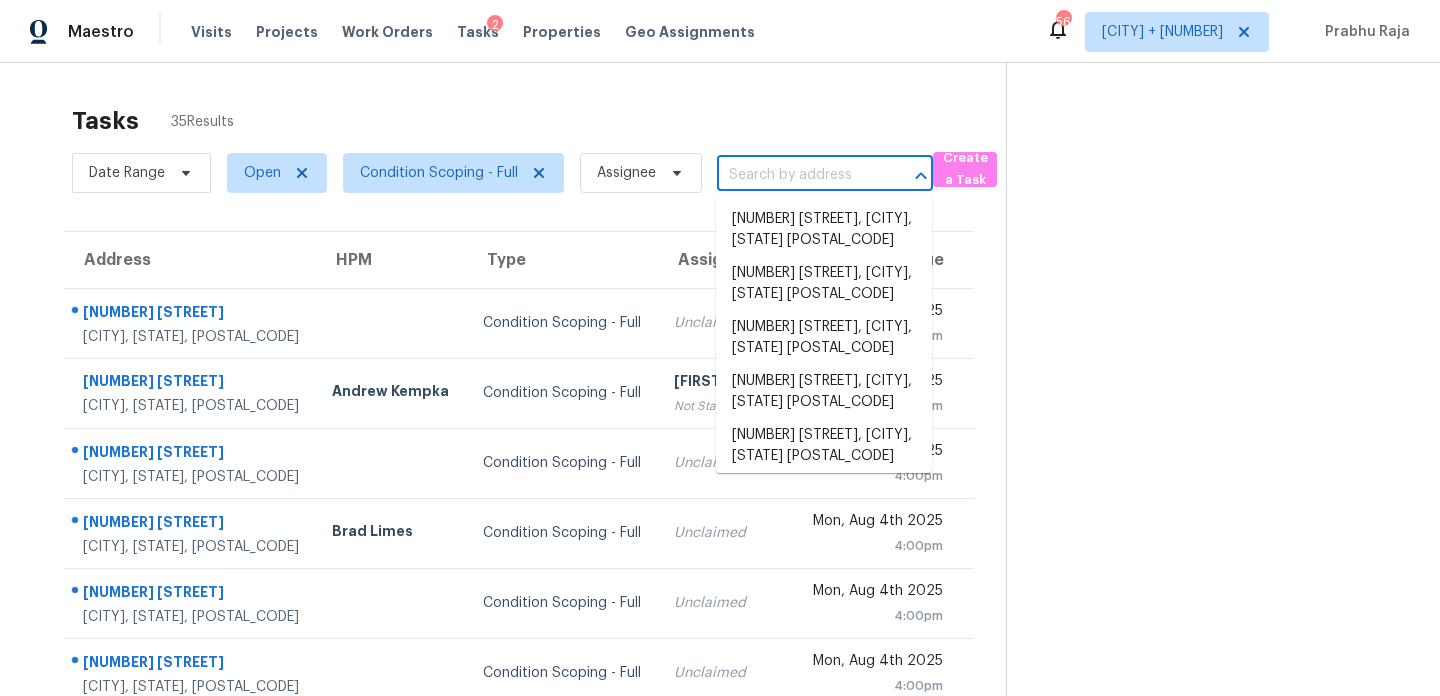 paste on "609 Holstein Dr, Belton, TX, 76513" 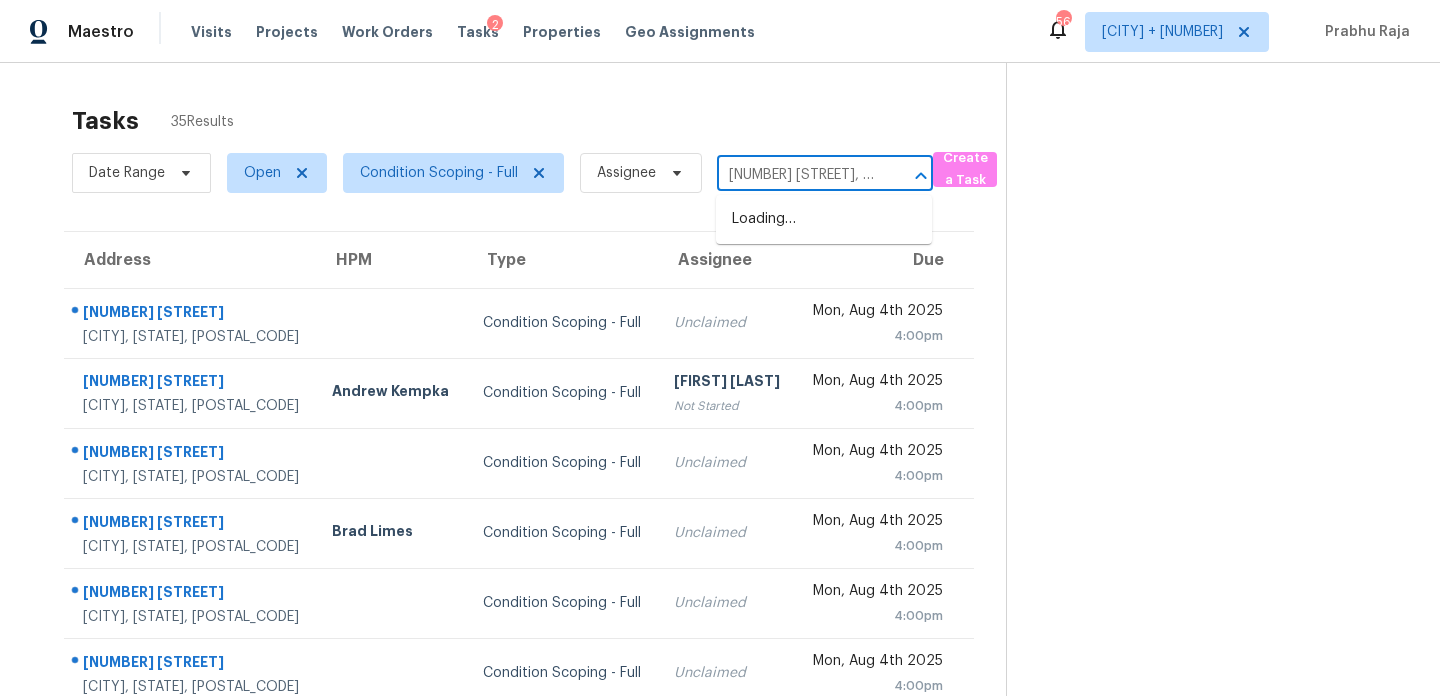 scroll, scrollTop: 0, scrollLeft: 74, axis: horizontal 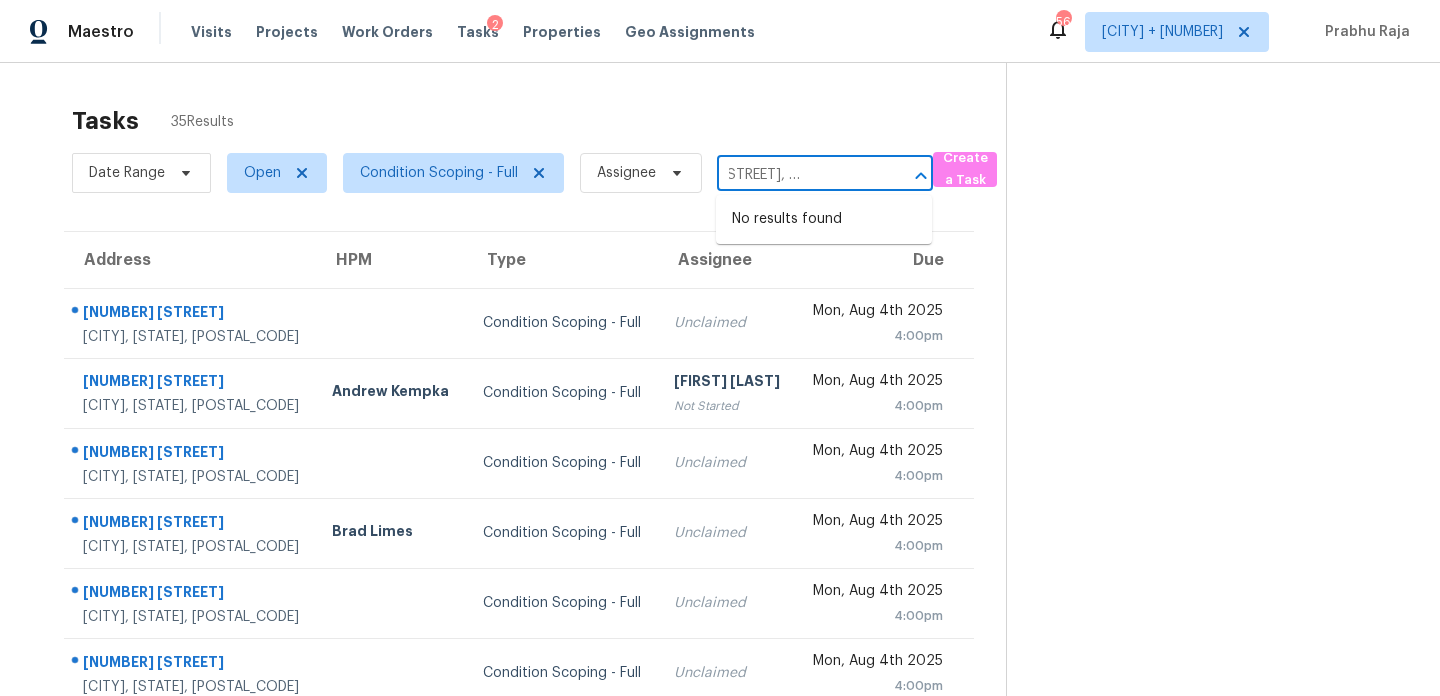 type on "609 Holstein Dr, Belton, TX, 76513" 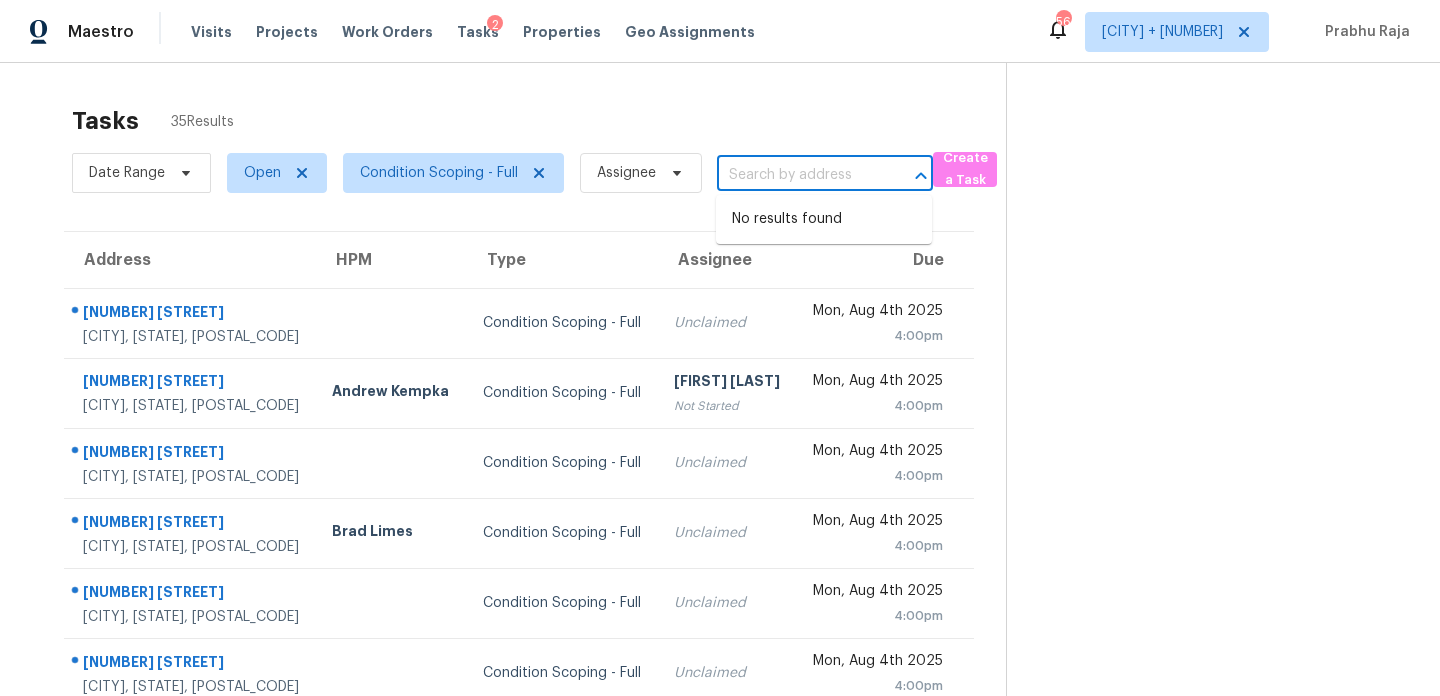 click on "Tasks 35  Results" at bounding box center [539, 121] 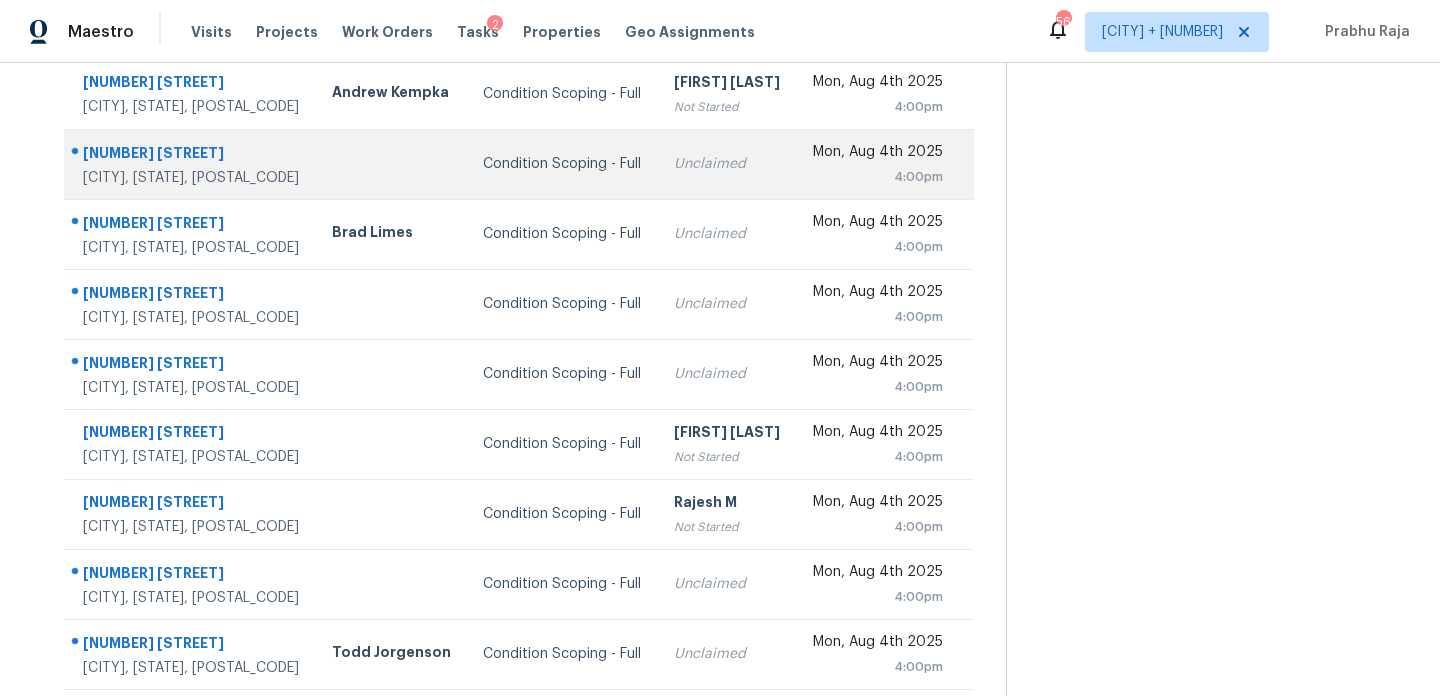 scroll, scrollTop: 345, scrollLeft: 0, axis: vertical 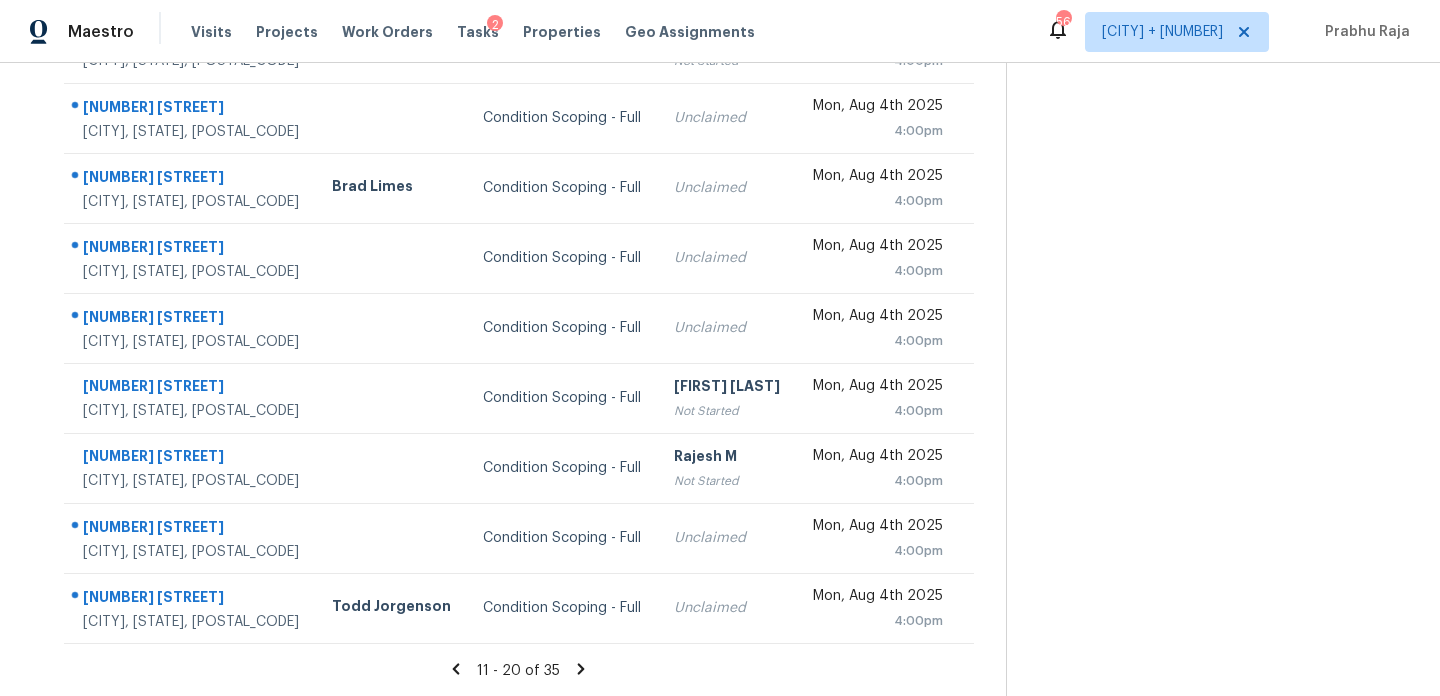 click 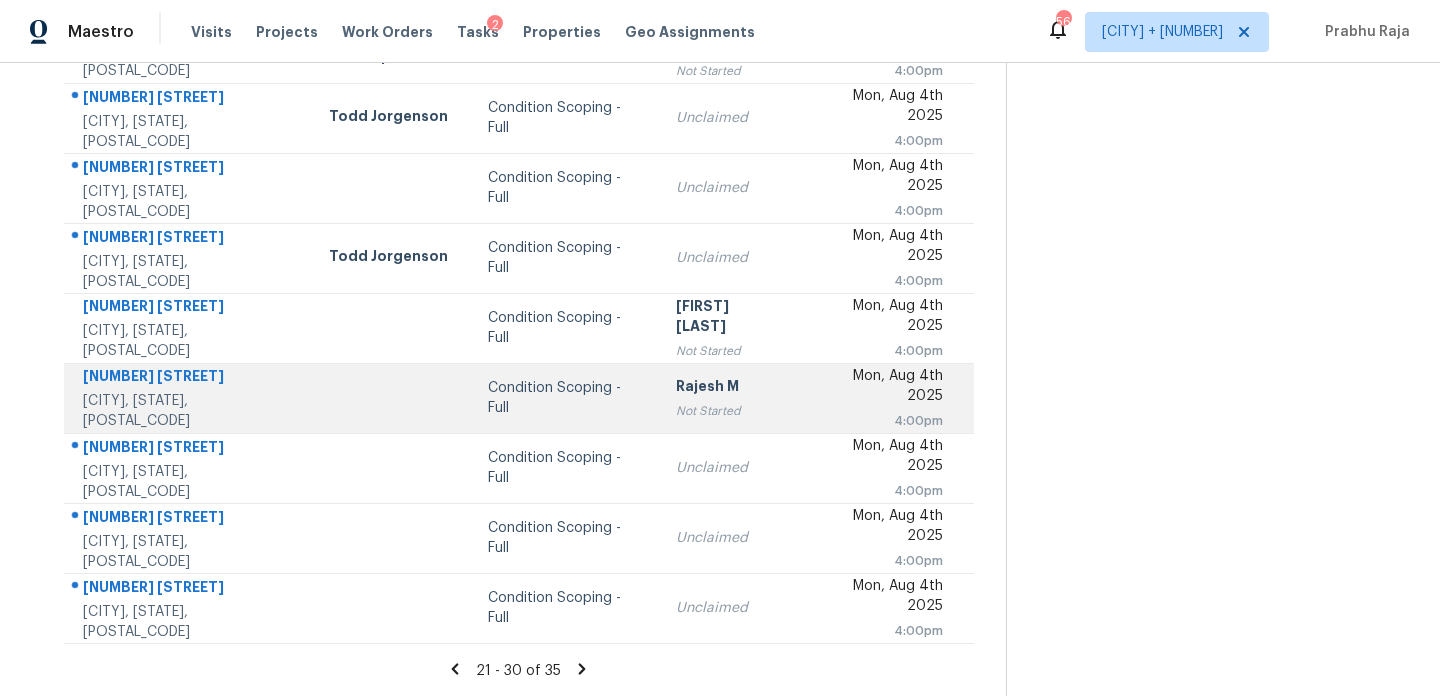 scroll, scrollTop: 0, scrollLeft: 0, axis: both 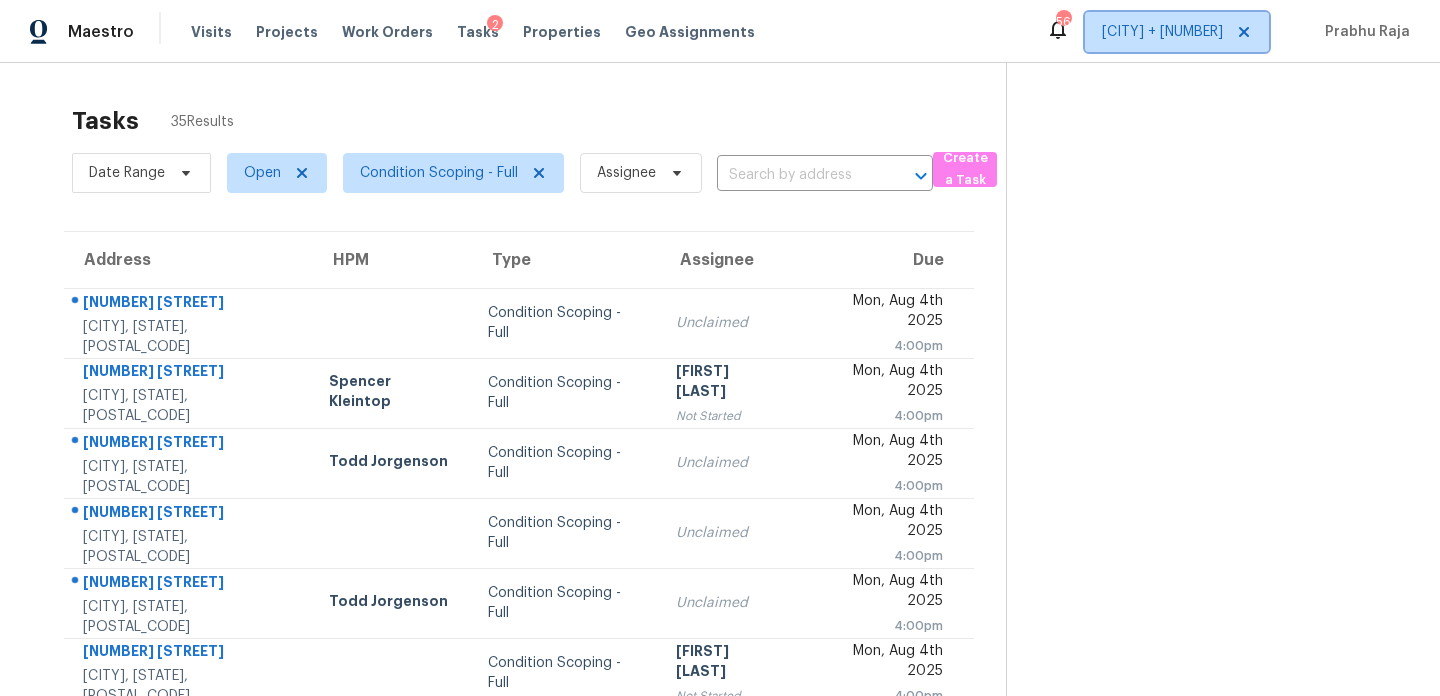 click on "Houston + 2" at bounding box center (1162, 32) 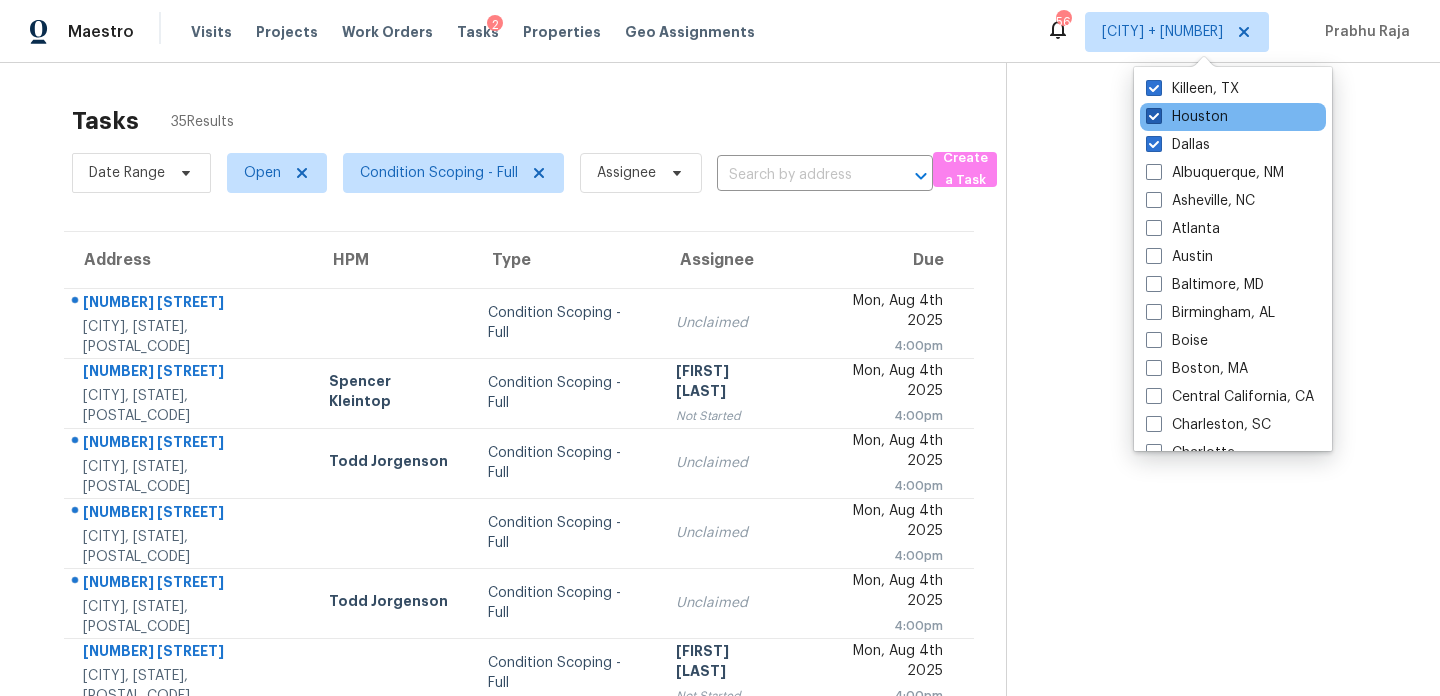 click on "Houston" at bounding box center (1187, 117) 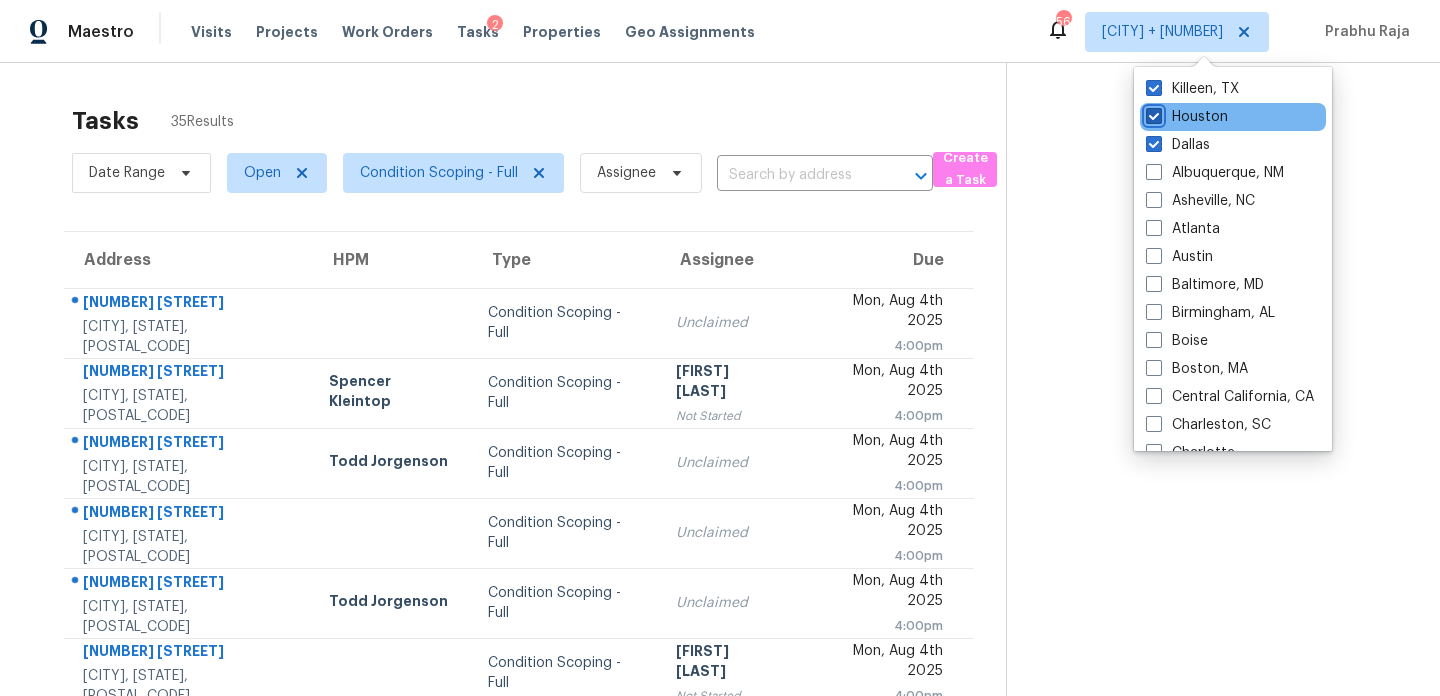 click on "Houston" at bounding box center (1152, 113) 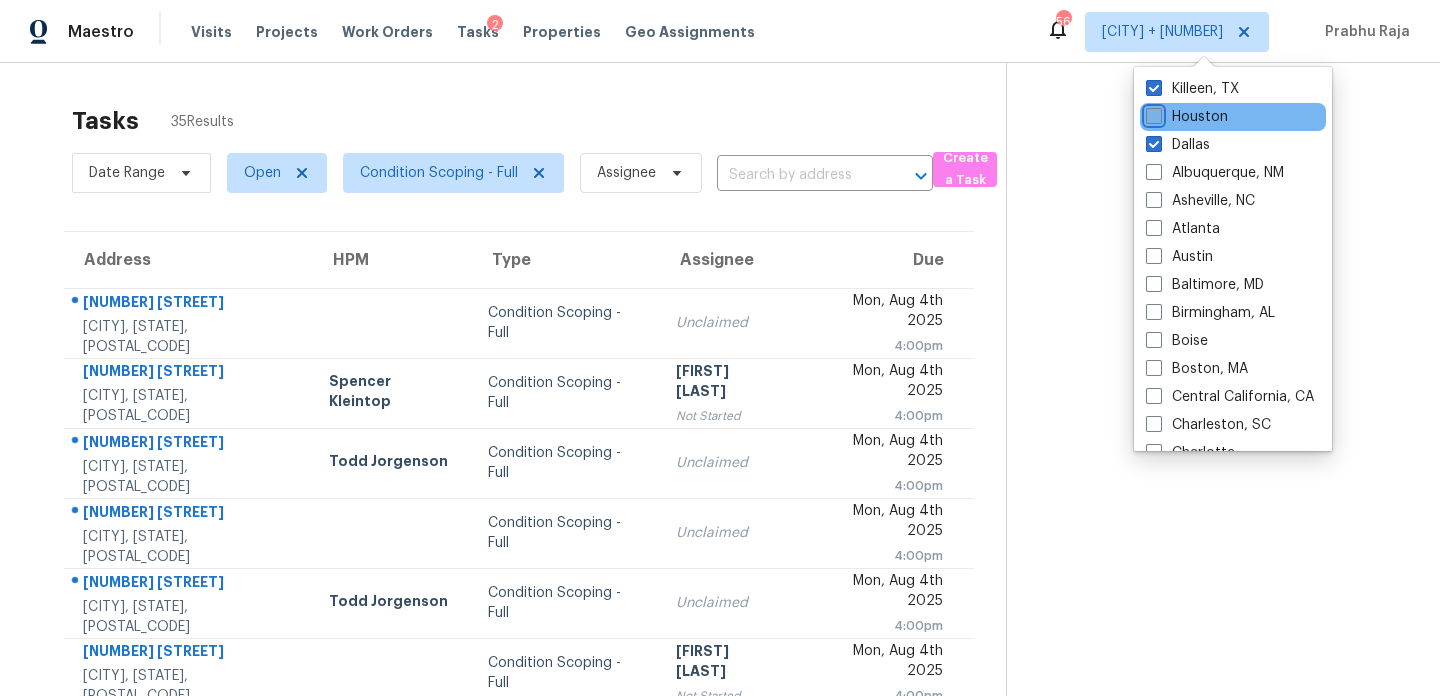 checkbox on "false" 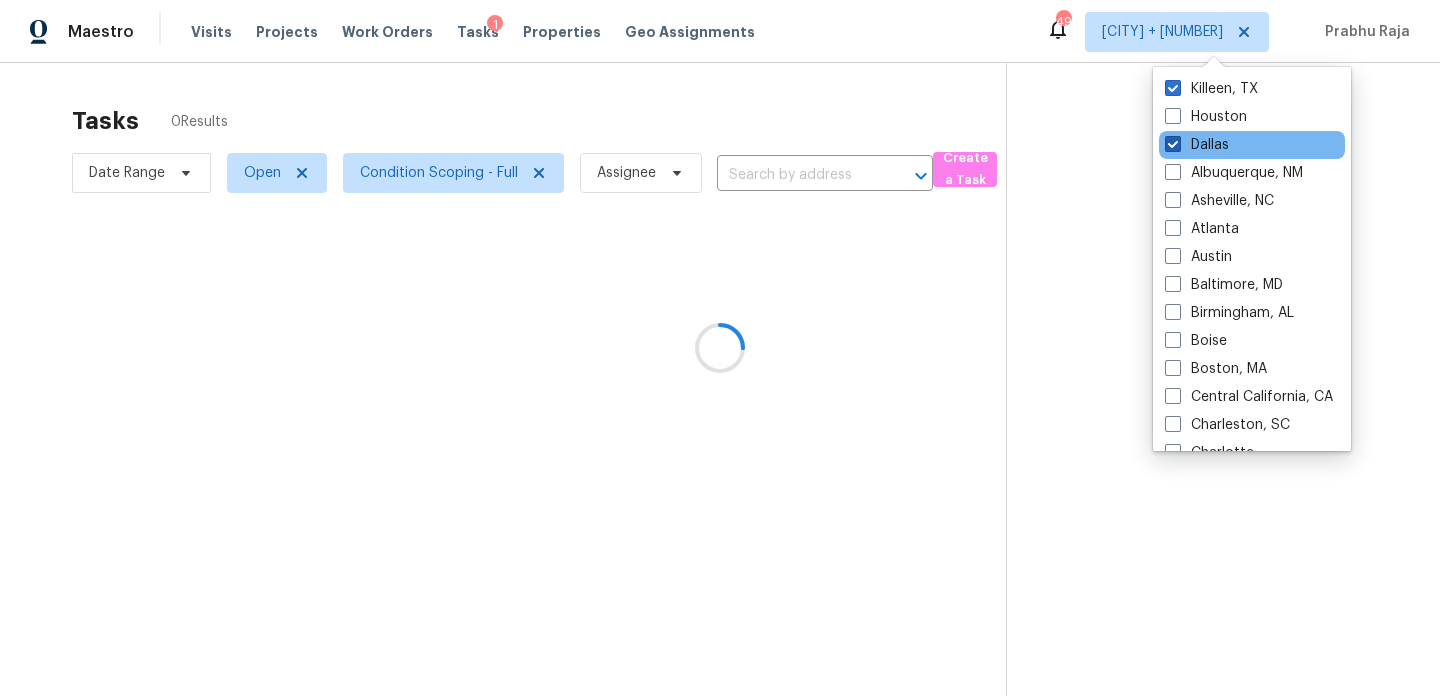 click on "Dallas" at bounding box center [1197, 145] 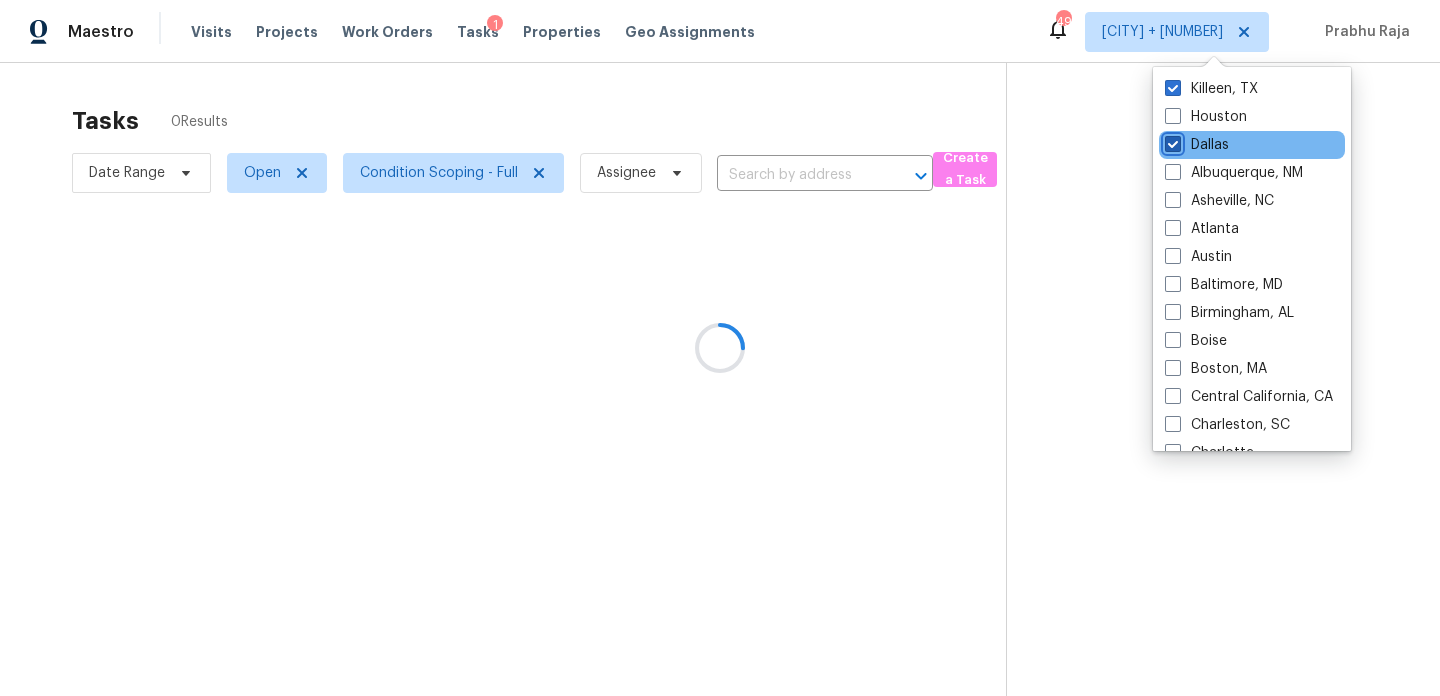 click on "Dallas" at bounding box center (1171, 141) 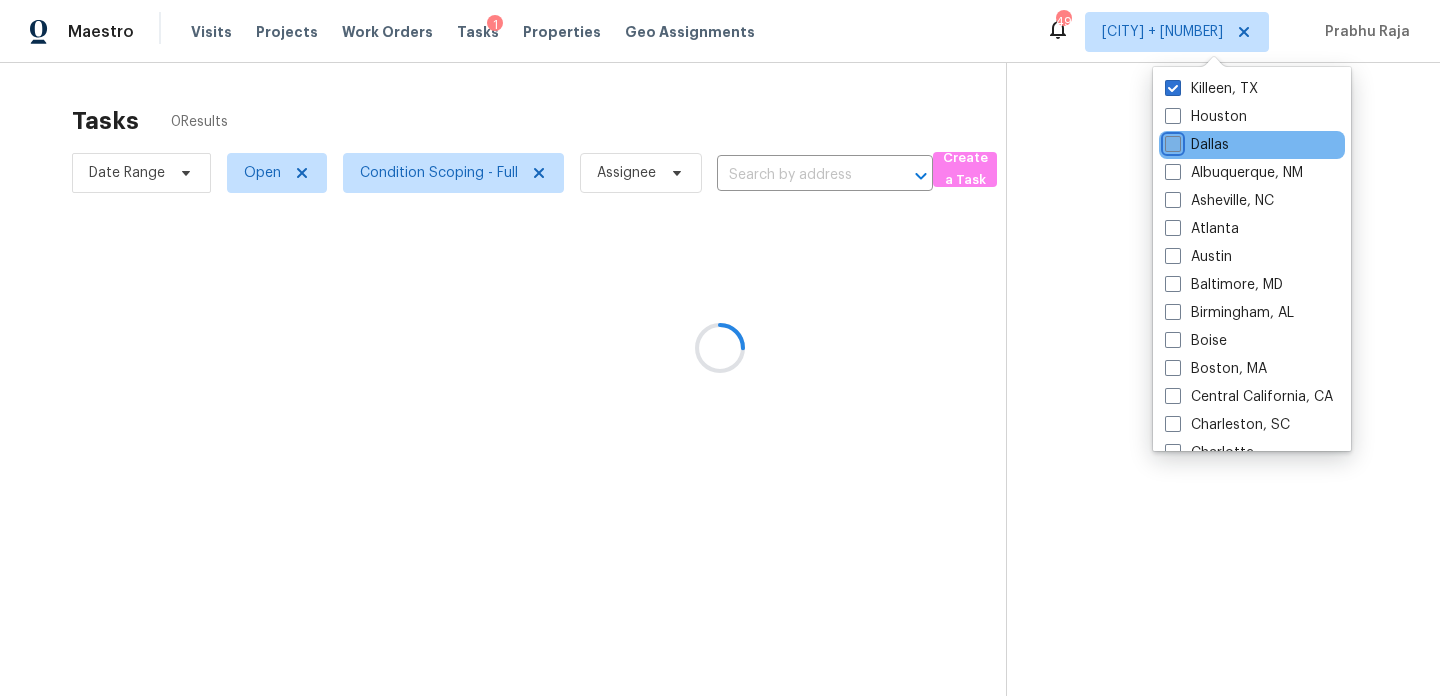 checkbox on "false" 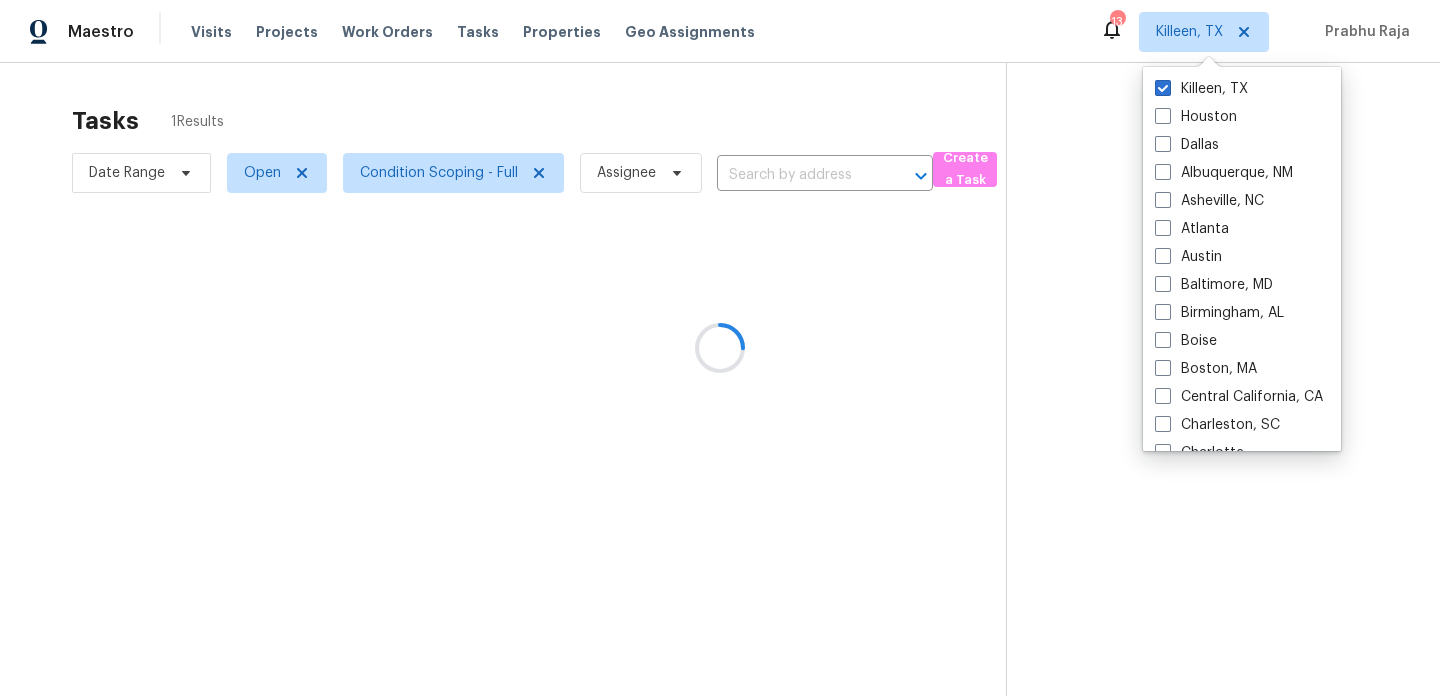 click at bounding box center [720, 348] 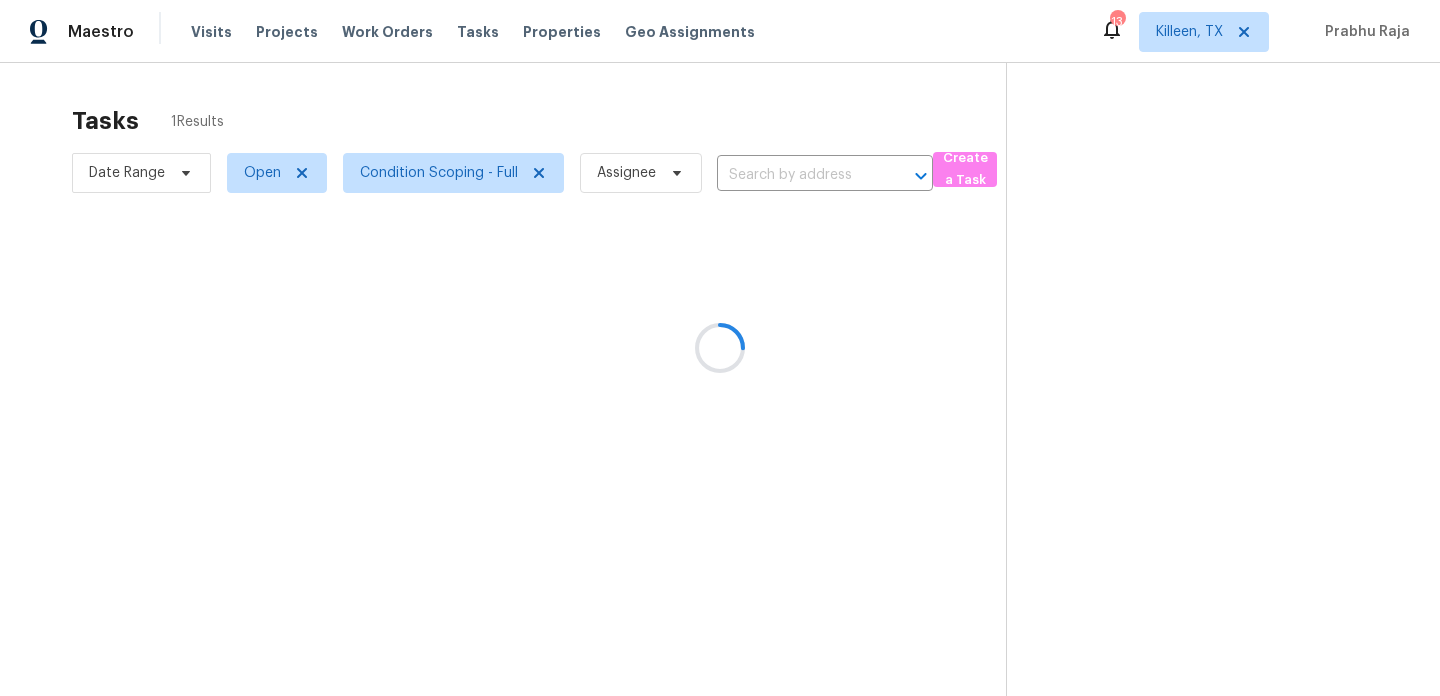 click at bounding box center [720, 348] 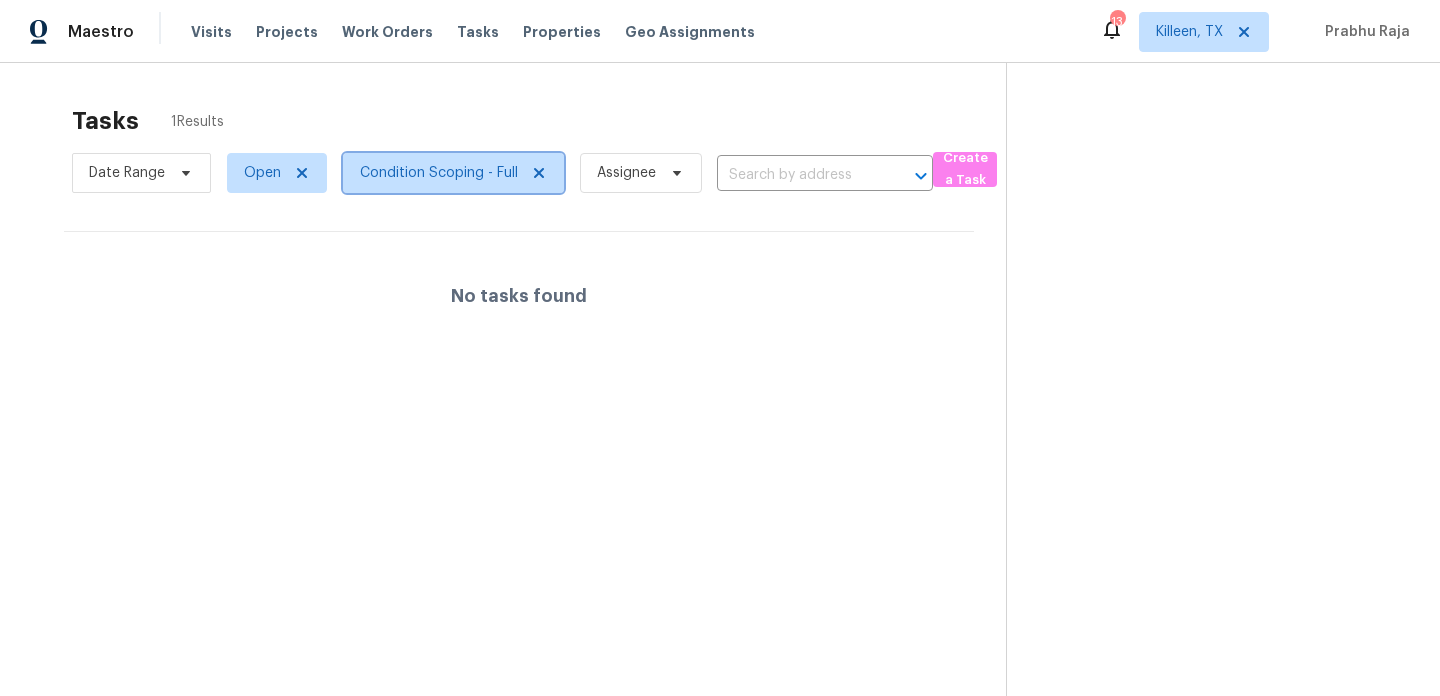 click on "Condition Scoping - Full" at bounding box center (453, 173) 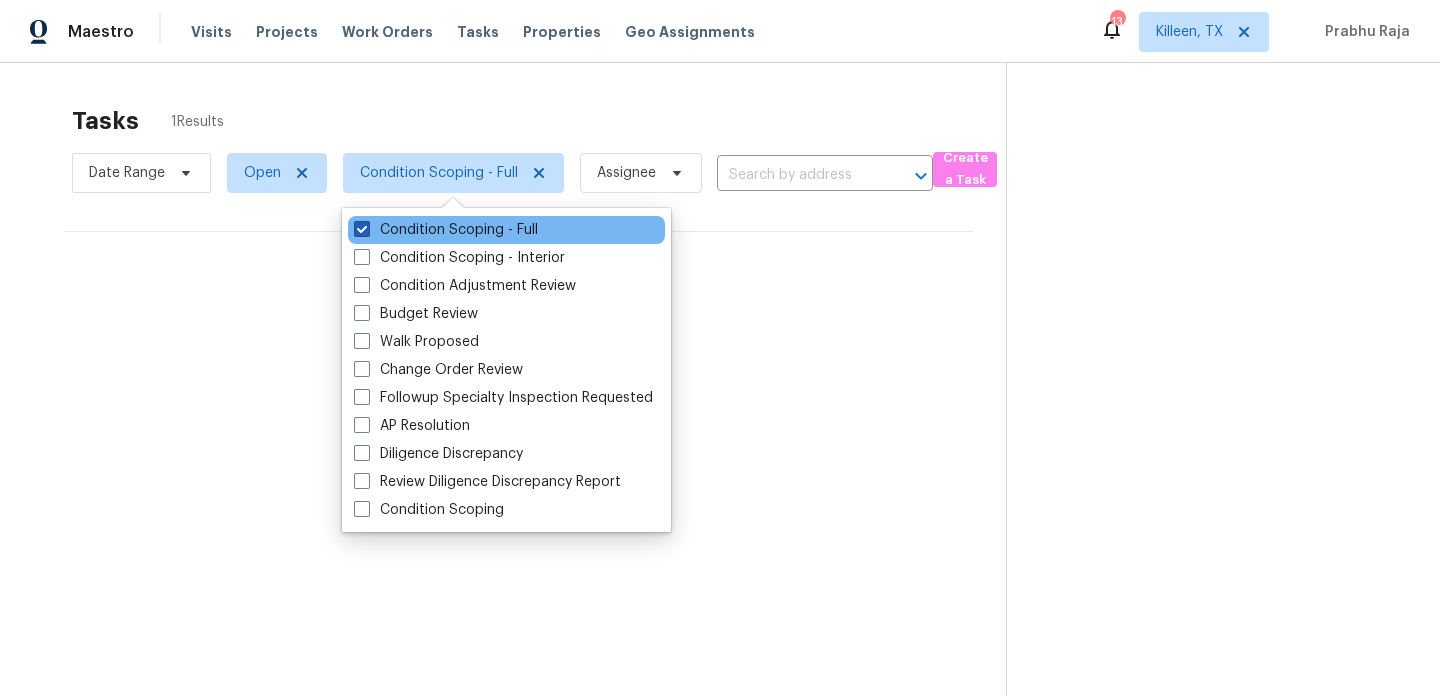 click on "Condition Scoping - Full" at bounding box center (446, 230) 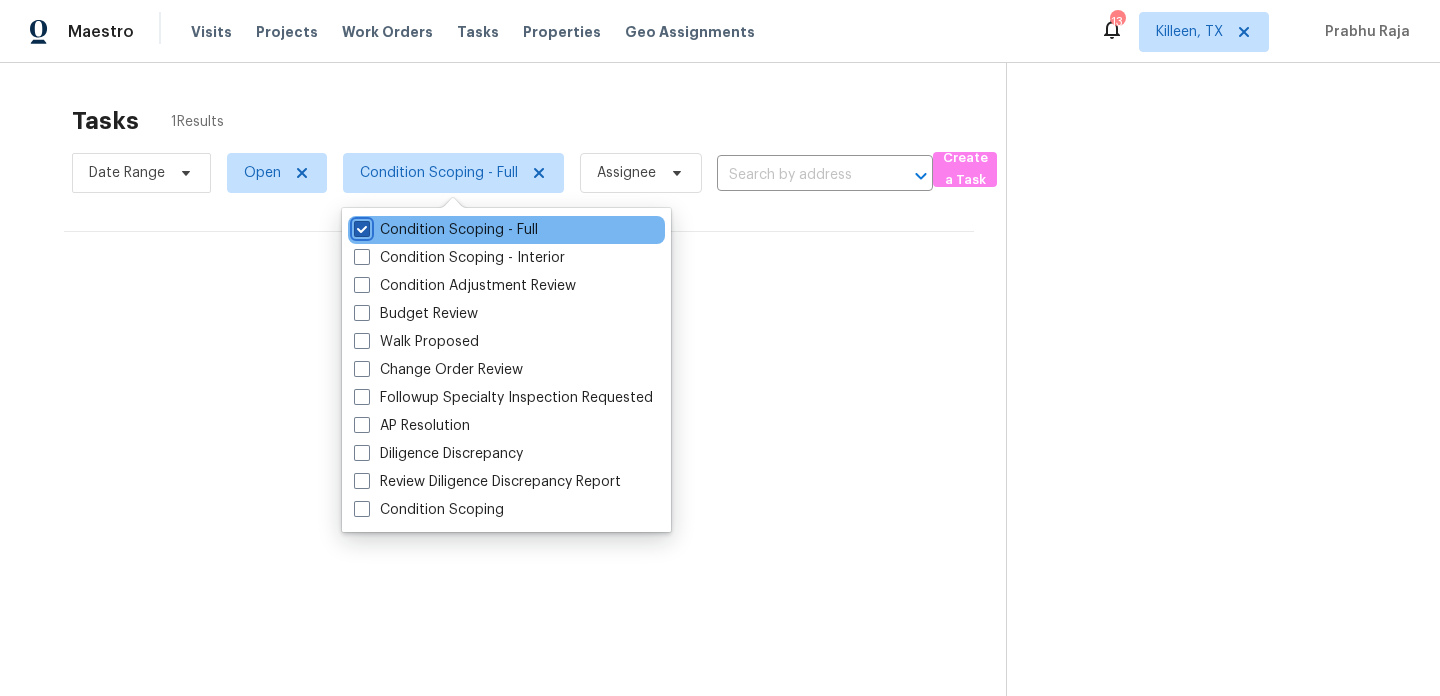 click on "Condition Scoping - Full" at bounding box center [360, 226] 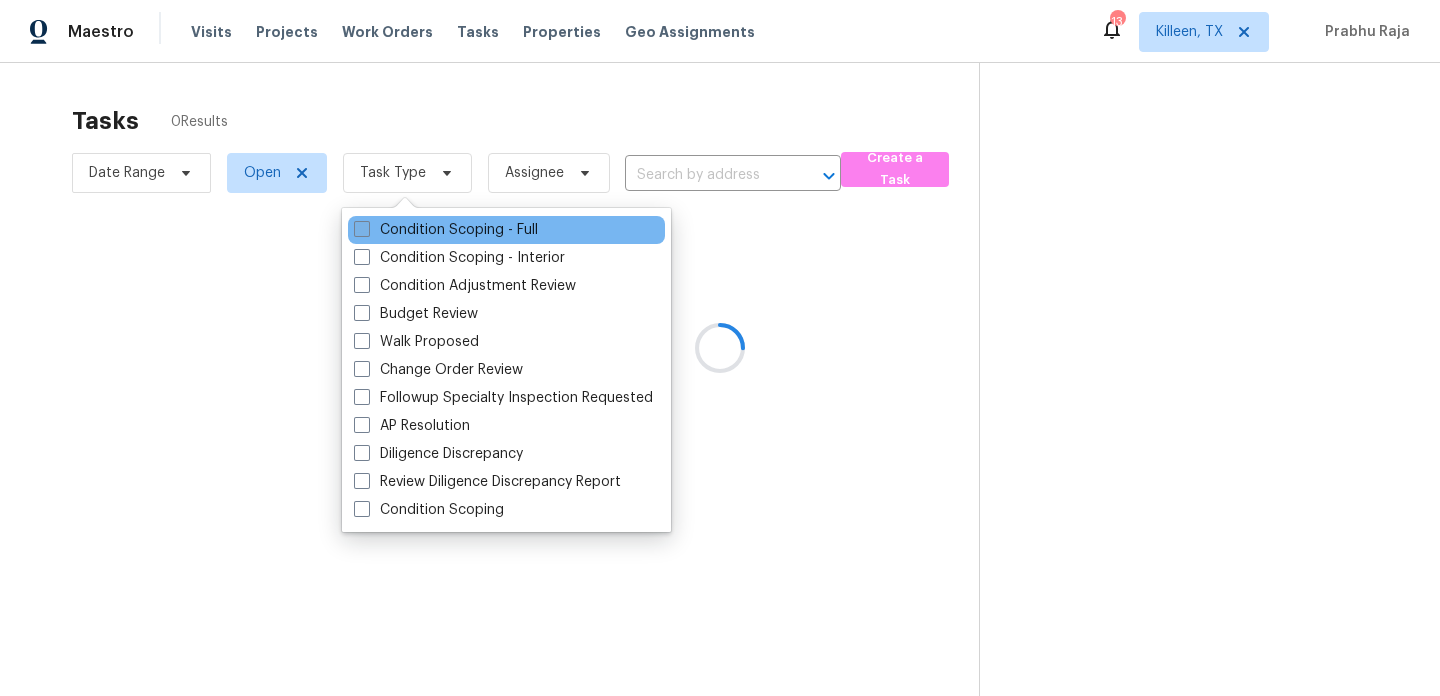 click on "Condition Scoping - Full" at bounding box center (446, 230) 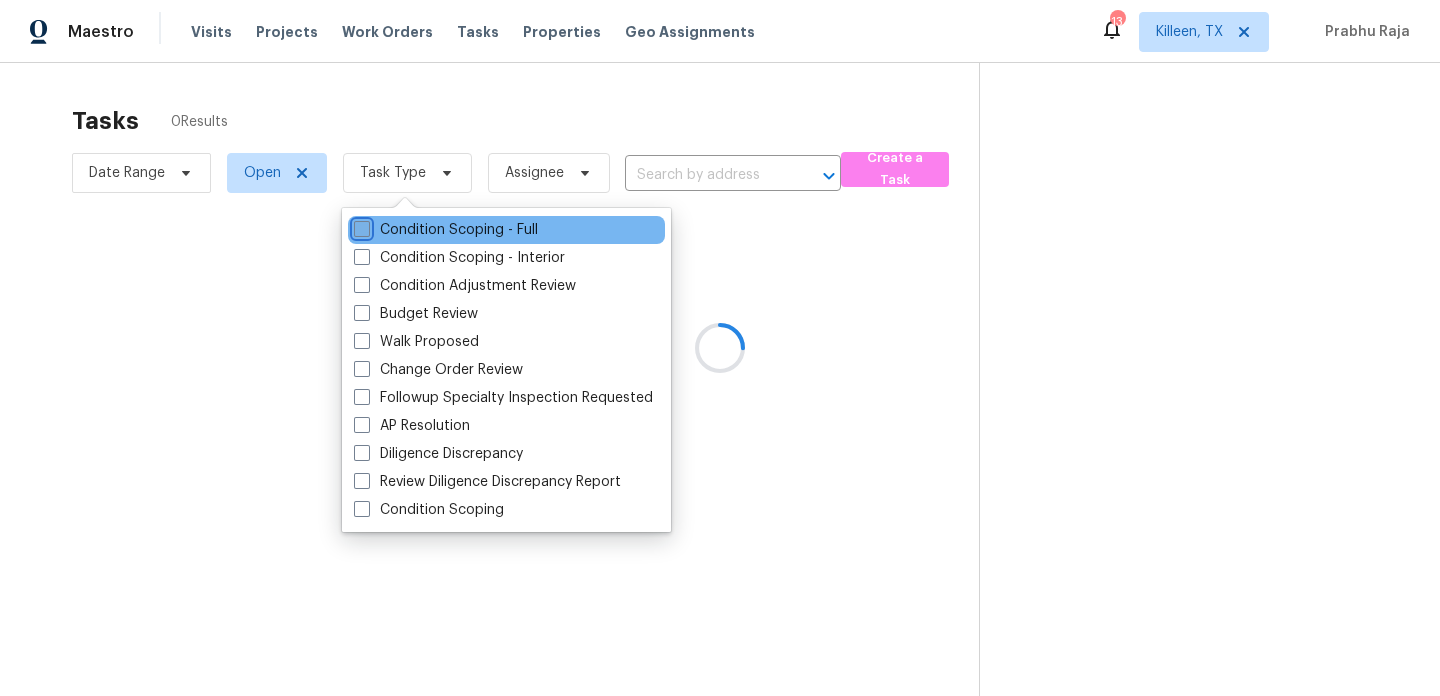 click on "Condition Scoping - Full" at bounding box center (360, 226) 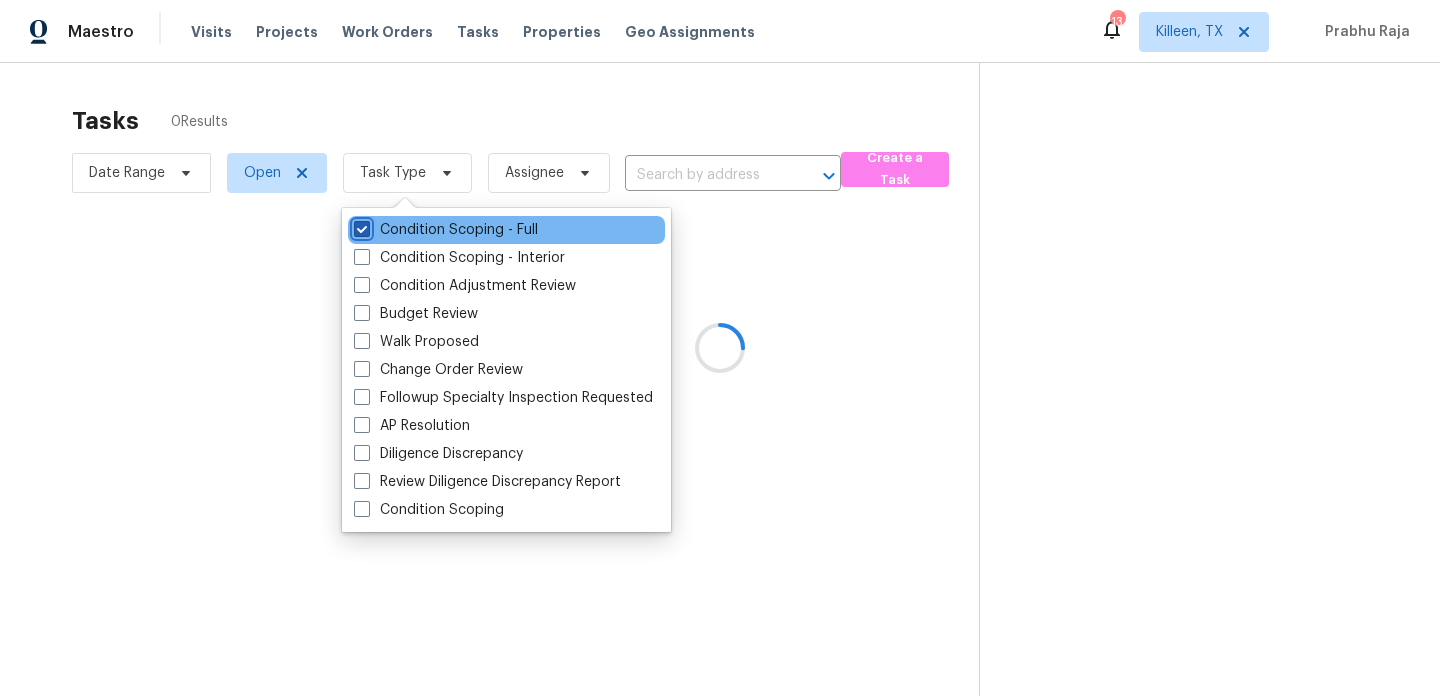 checkbox on "true" 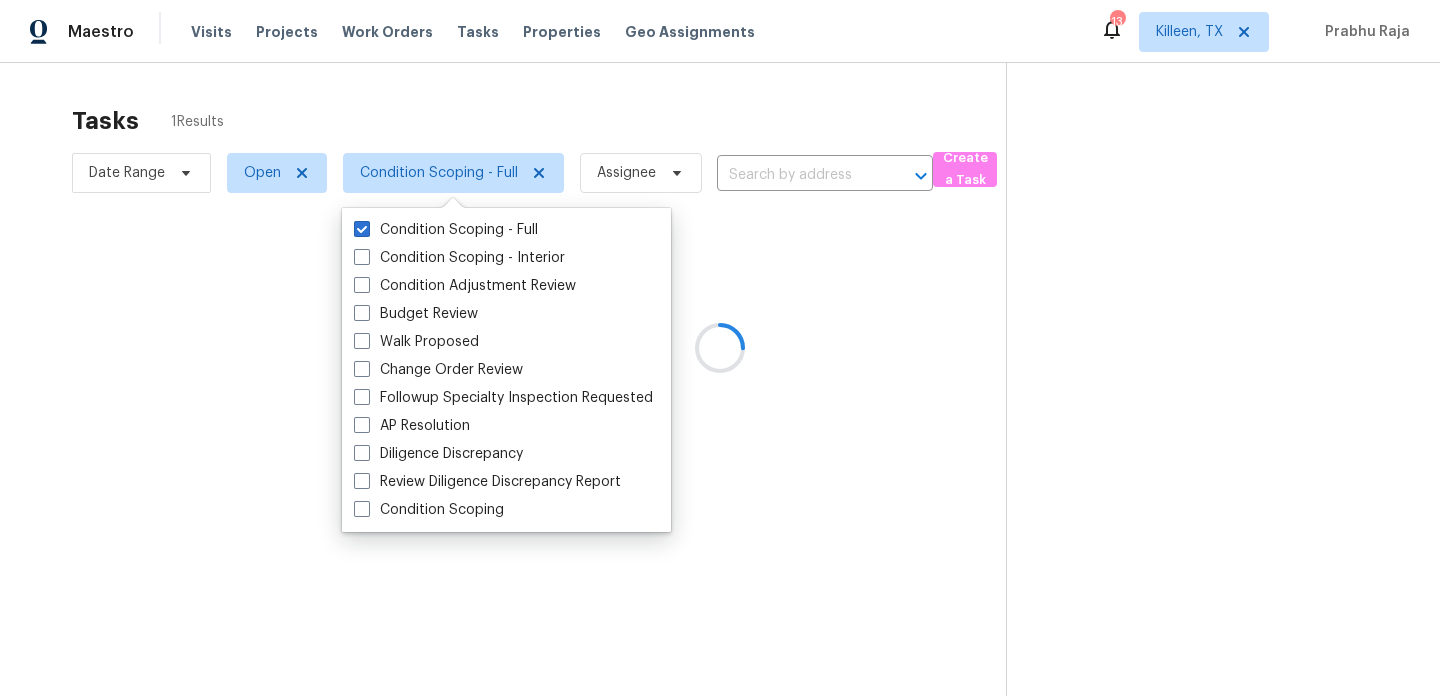 click at bounding box center (720, 348) 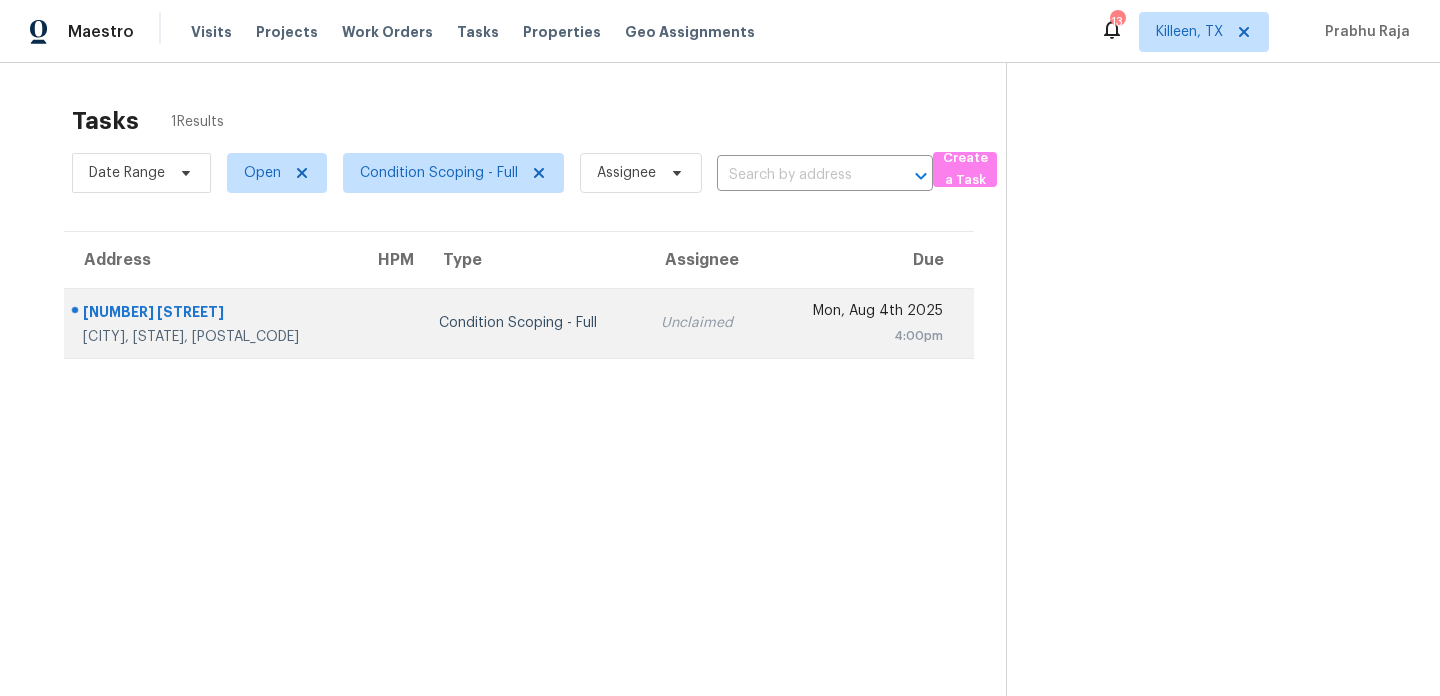 click on "Unclaimed" at bounding box center (706, 323) 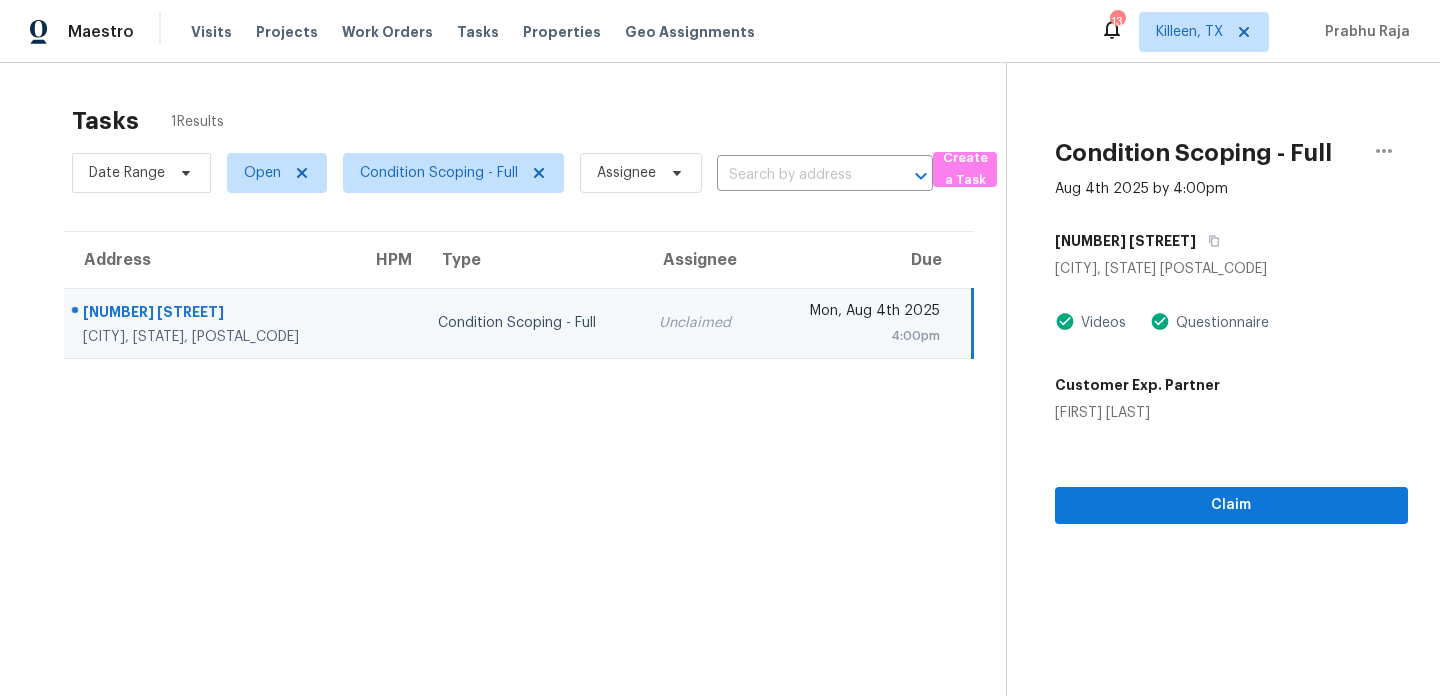 click on "4:00pm" at bounding box center (860, 336) 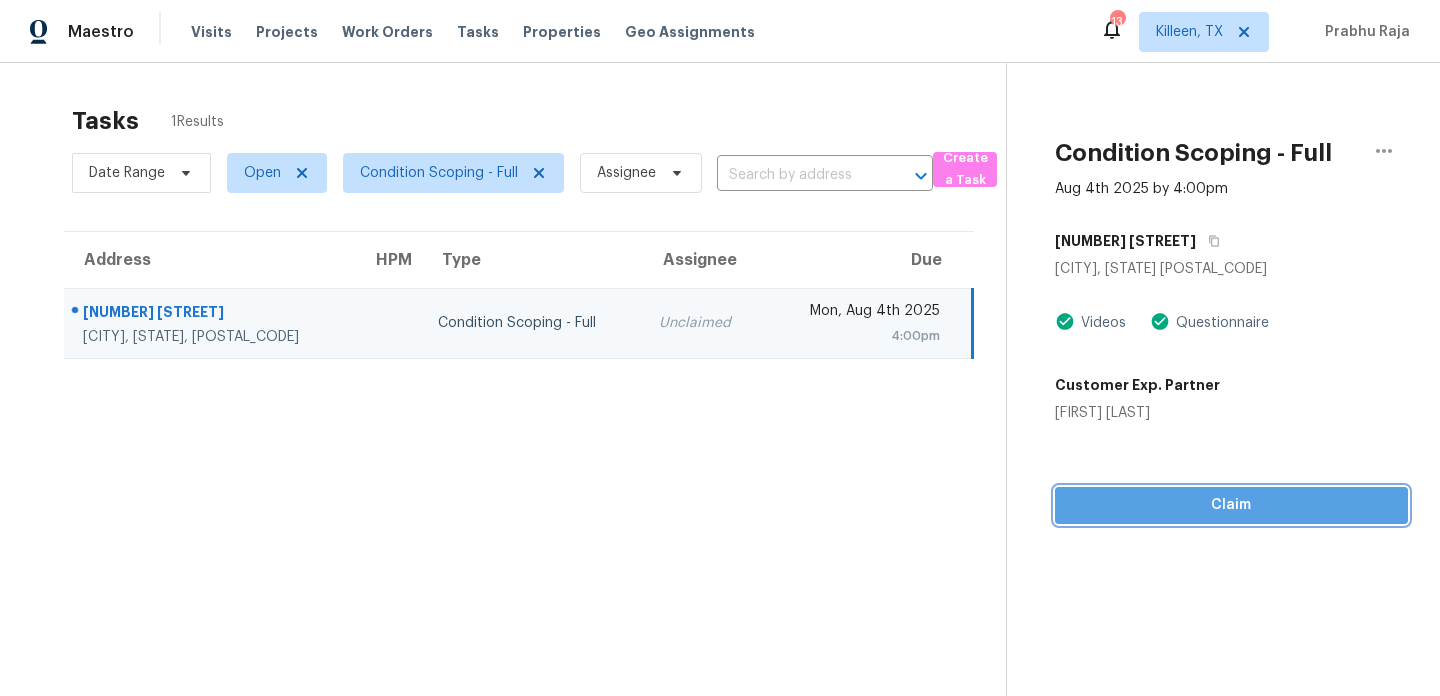 click on "Claim" at bounding box center (1231, 505) 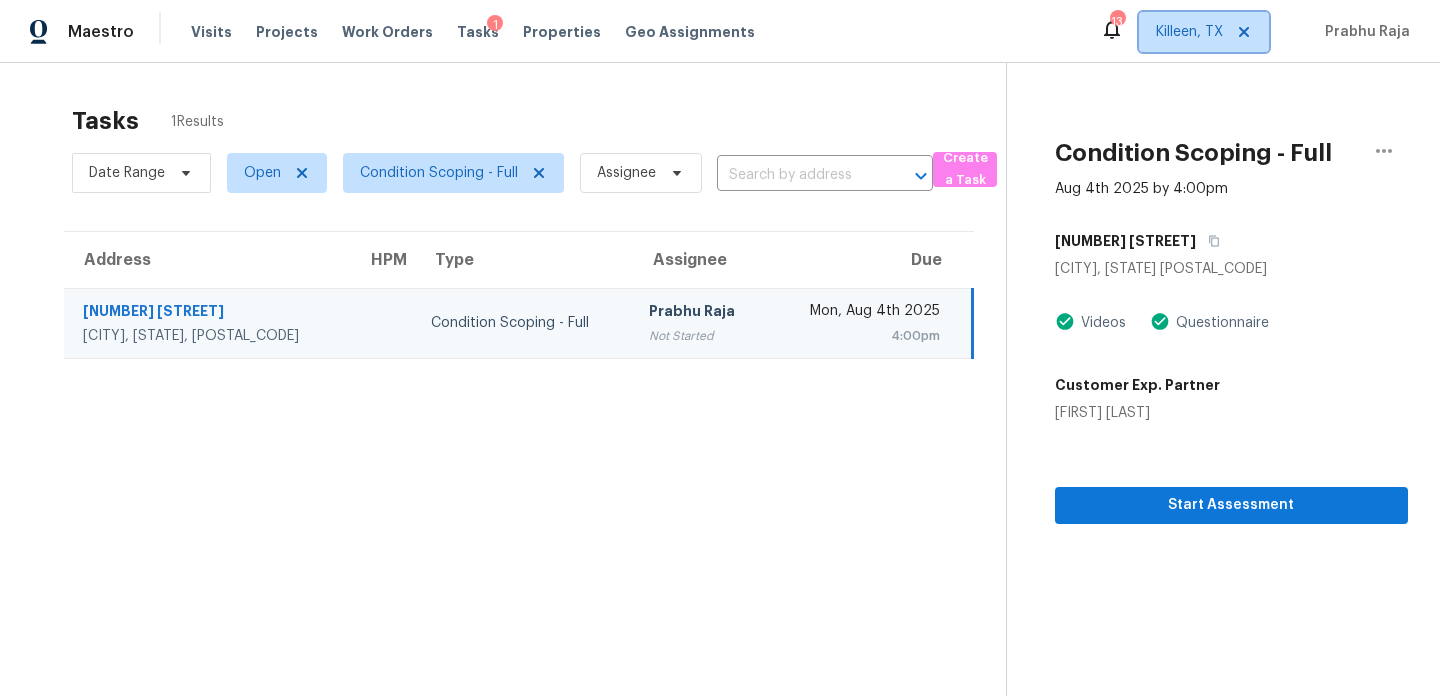 click on "Killeen, TX" at bounding box center (1189, 32) 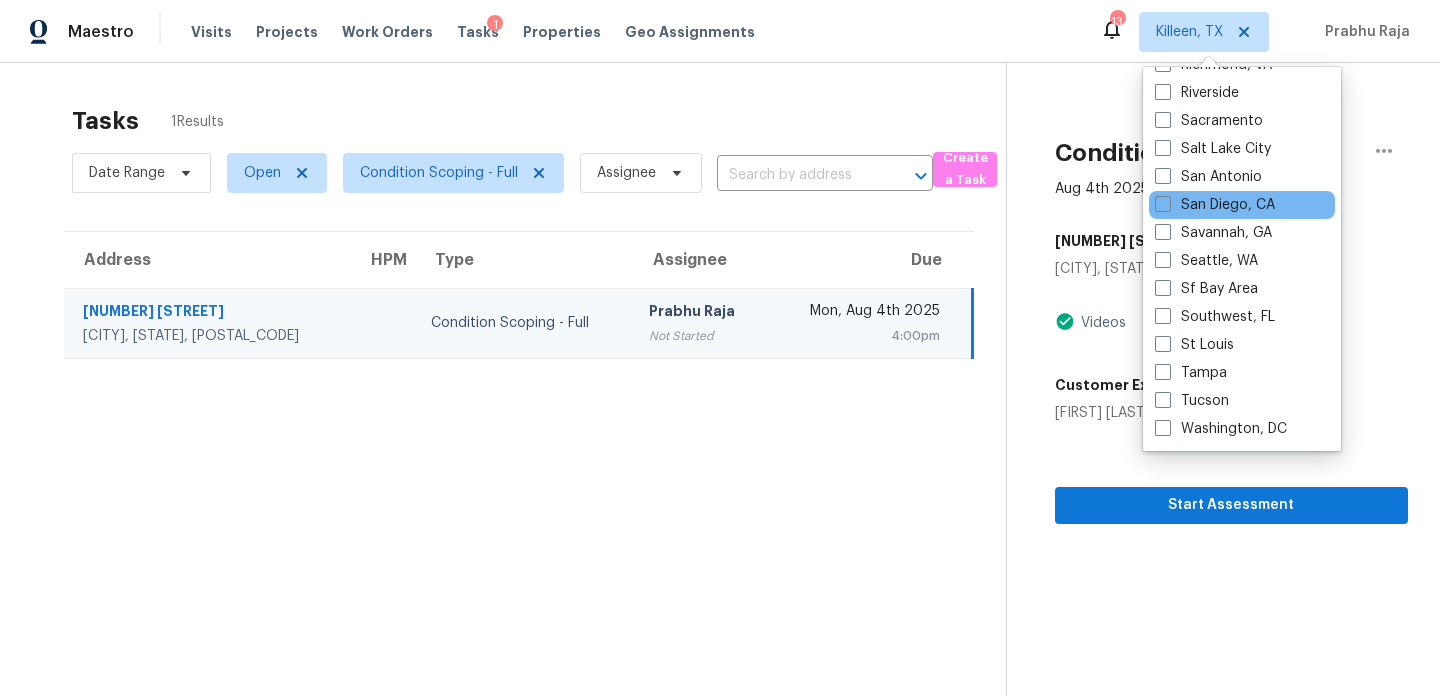 scroll, scrollTop: 1272, scrollLeft: 0, axis: vertical 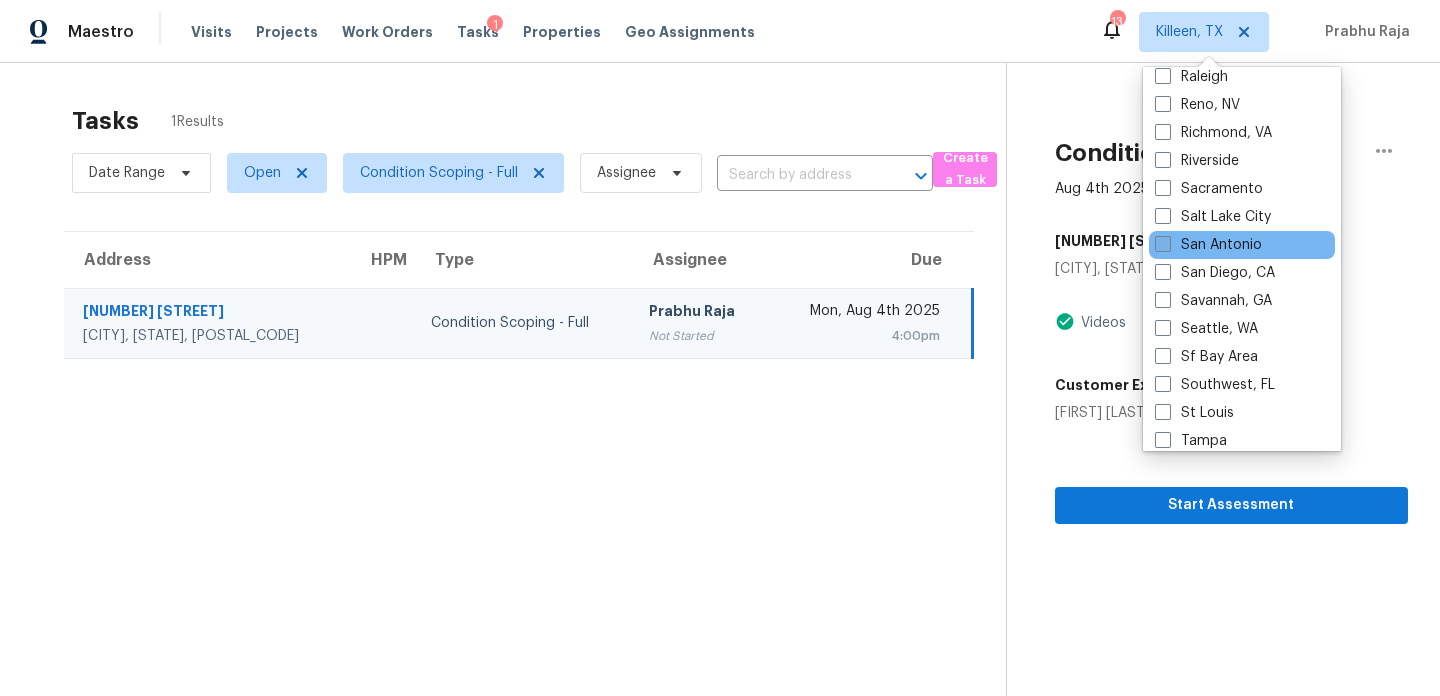 click on "San Antonio" at bounding box center [1208, 245] 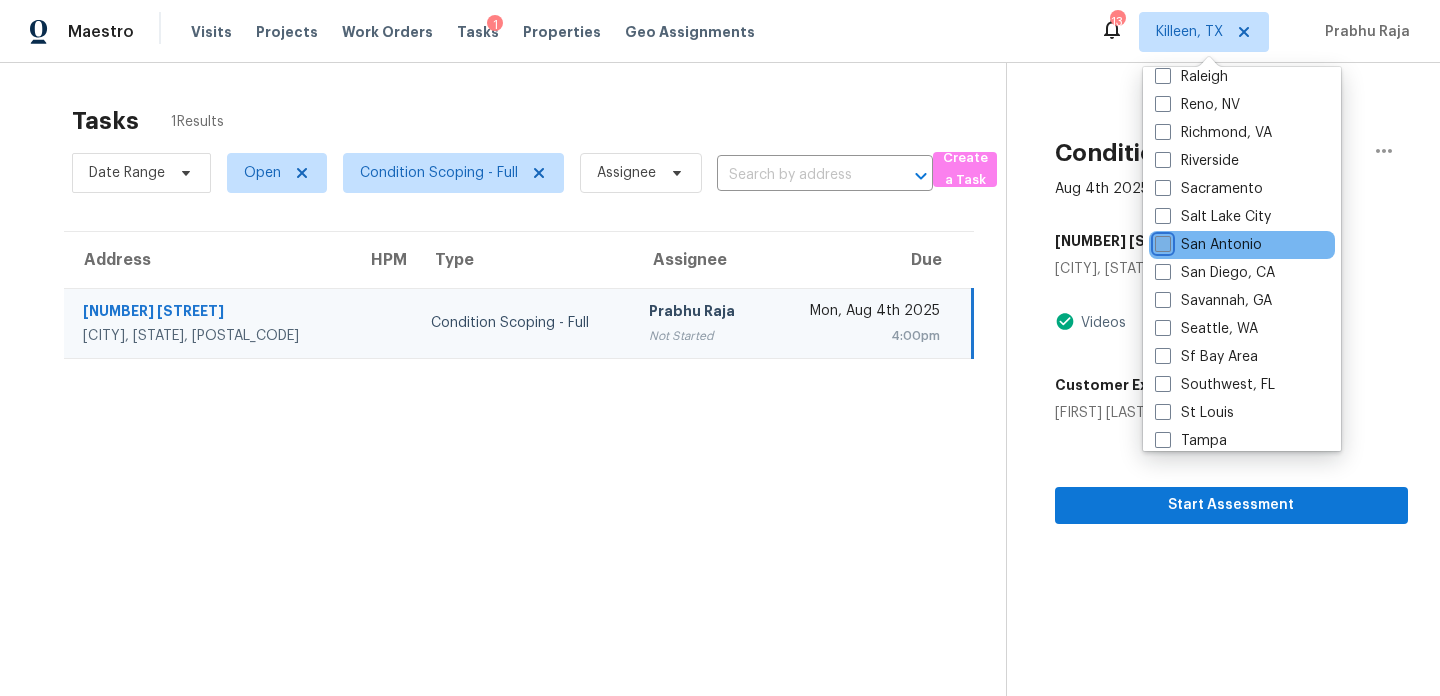 click on "San Antonio" at bounding box center (1161, 241) 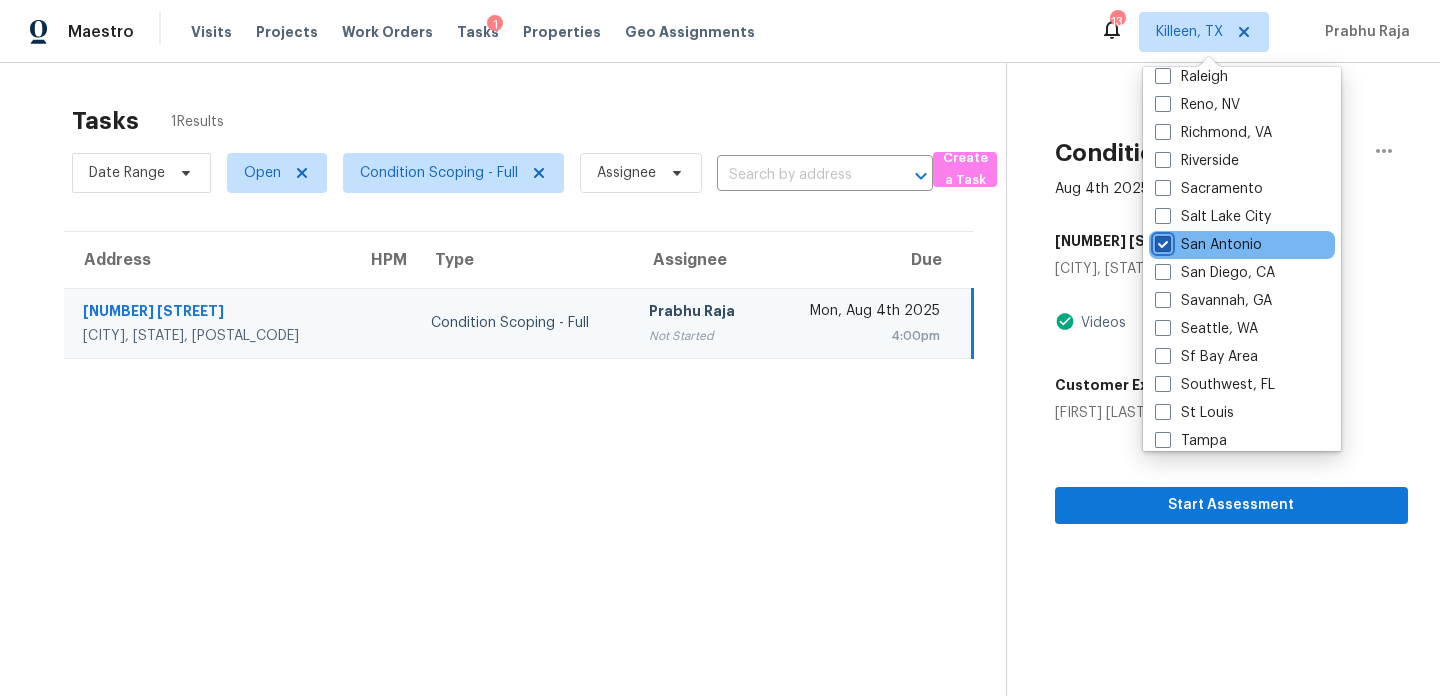 checkbox on "true" 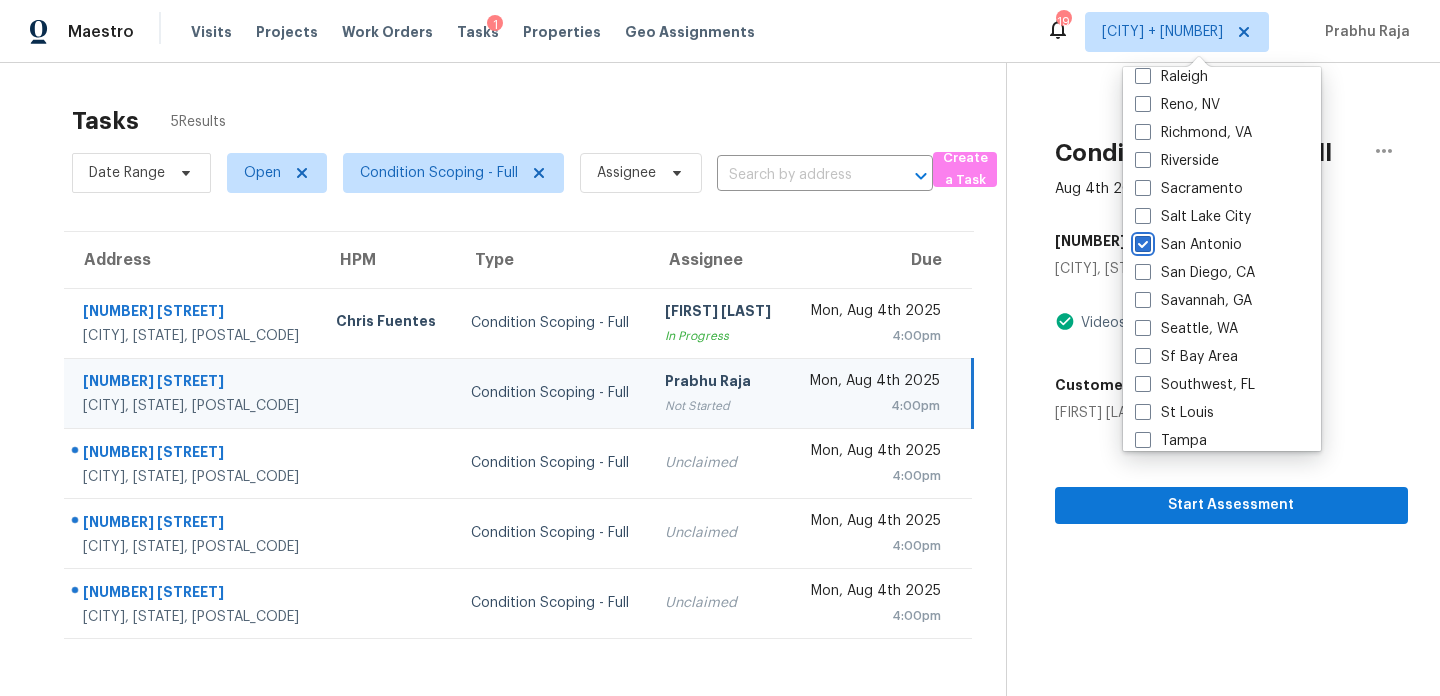 scroll, scrollTop: 63, scrollLeft: 0, axis: vertical 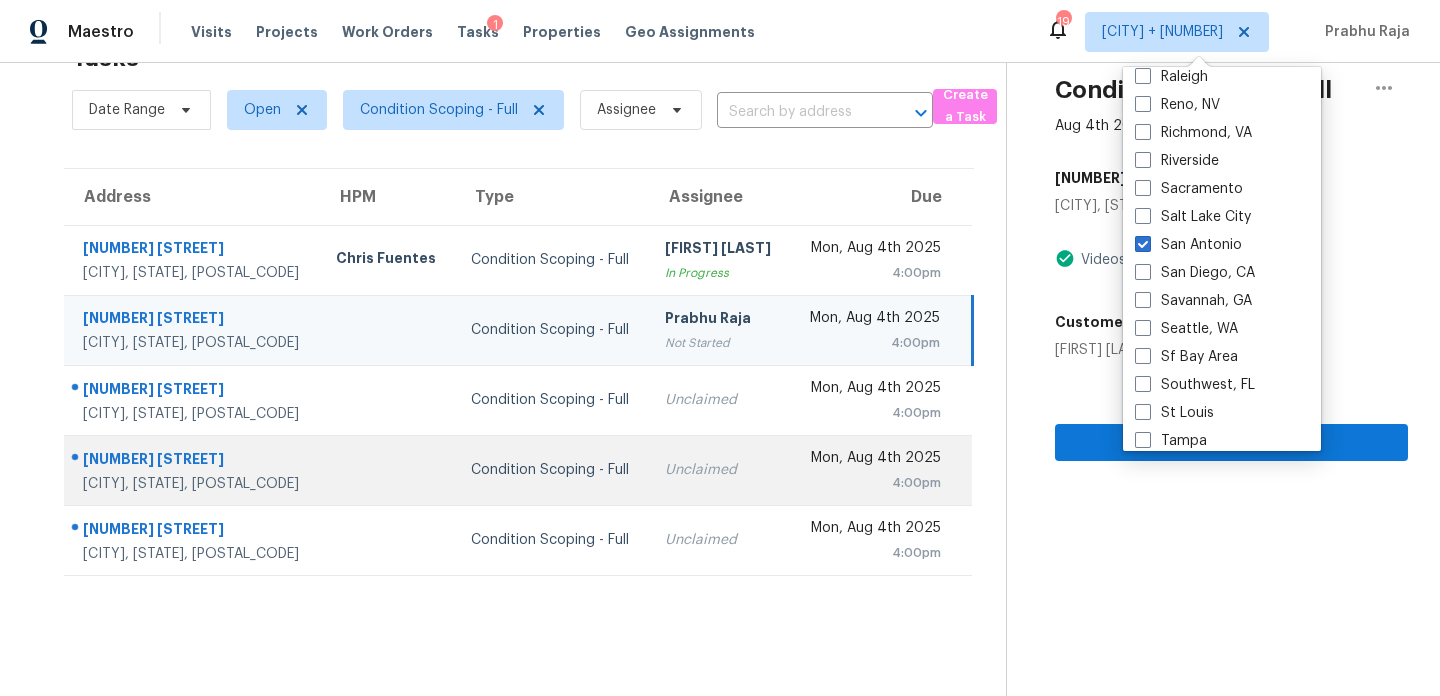 click on "Unclaimed" at bounding box center (719, 470) 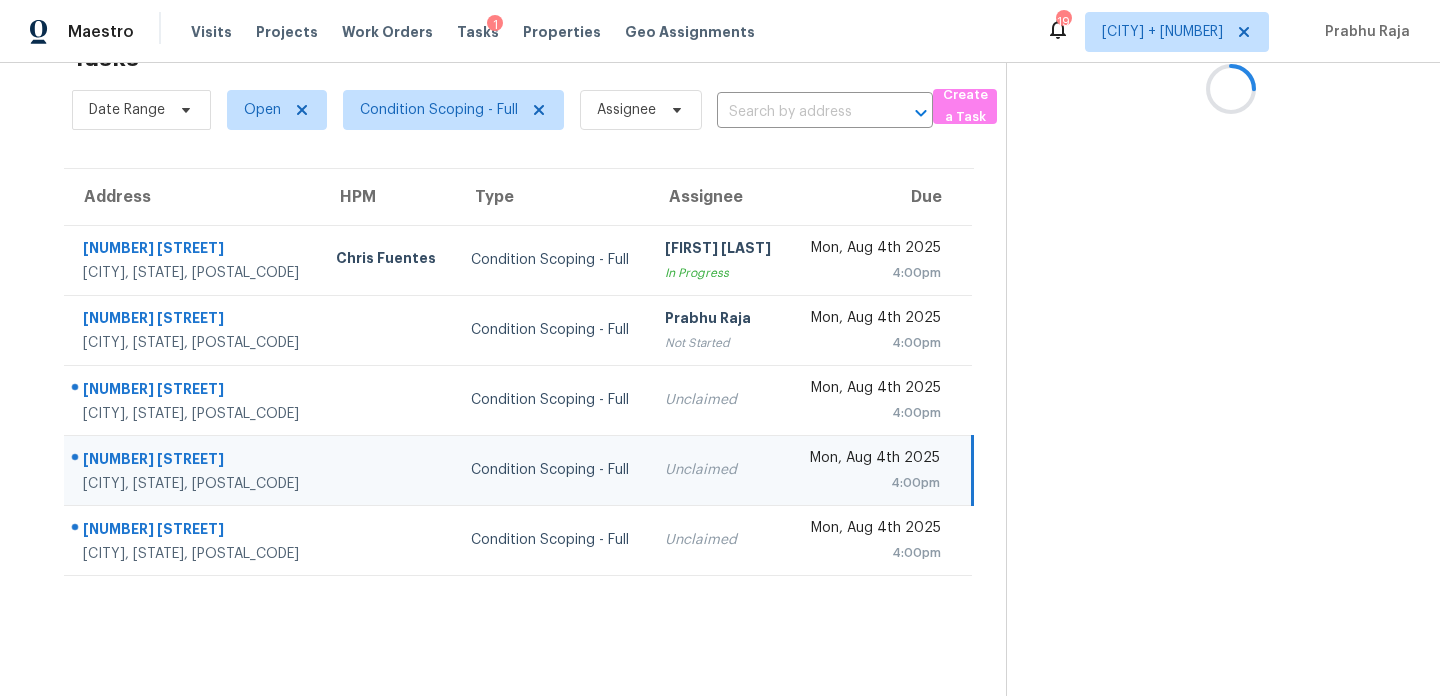 click on "Unclaimed" at bounding box center [719, 470] 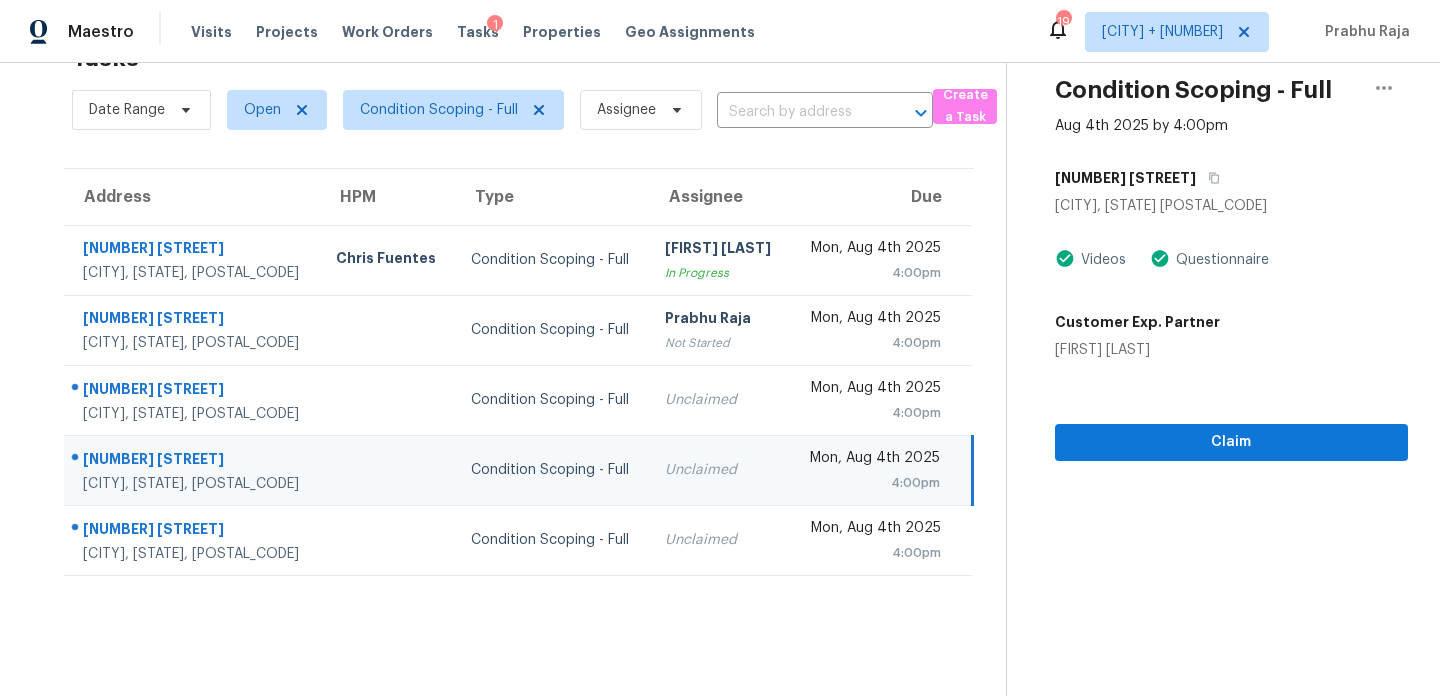 click on "Unclaimed" at bounding box center (719, 470) 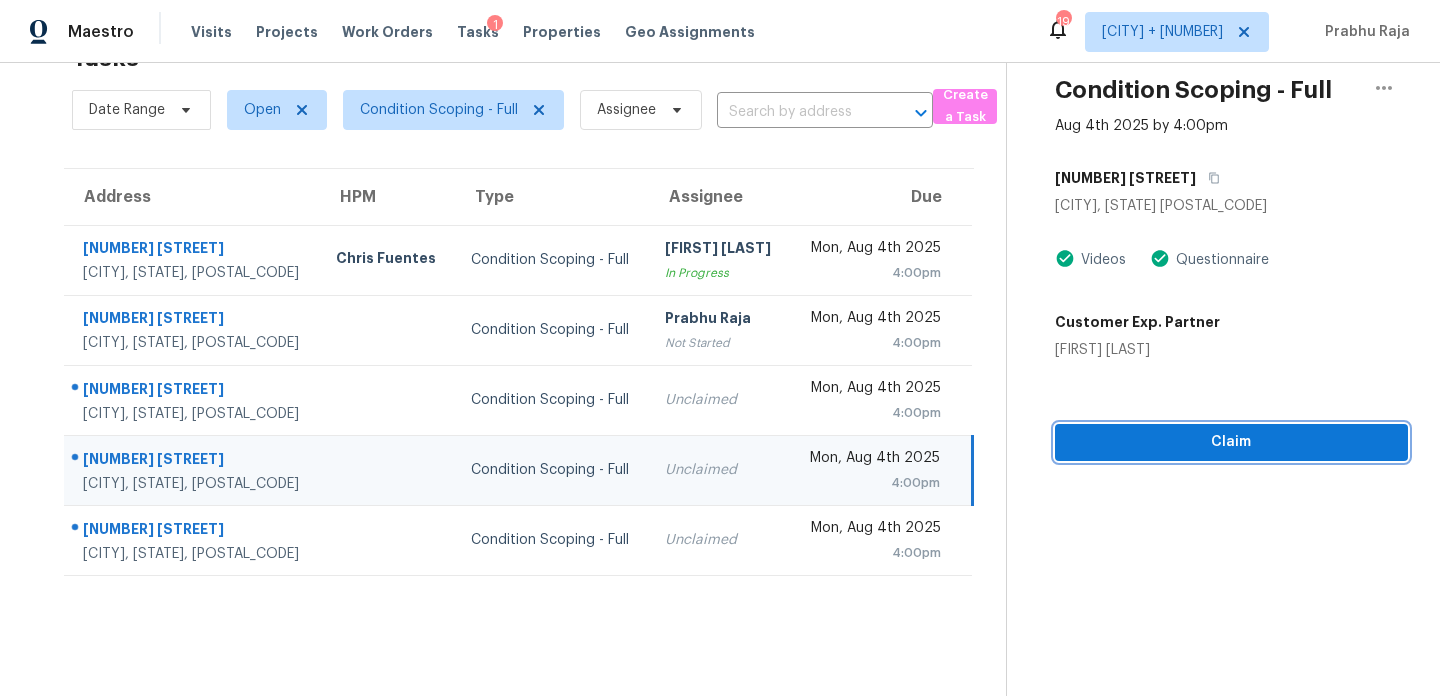 click on "Claim" at bounding box center (1231, 442) 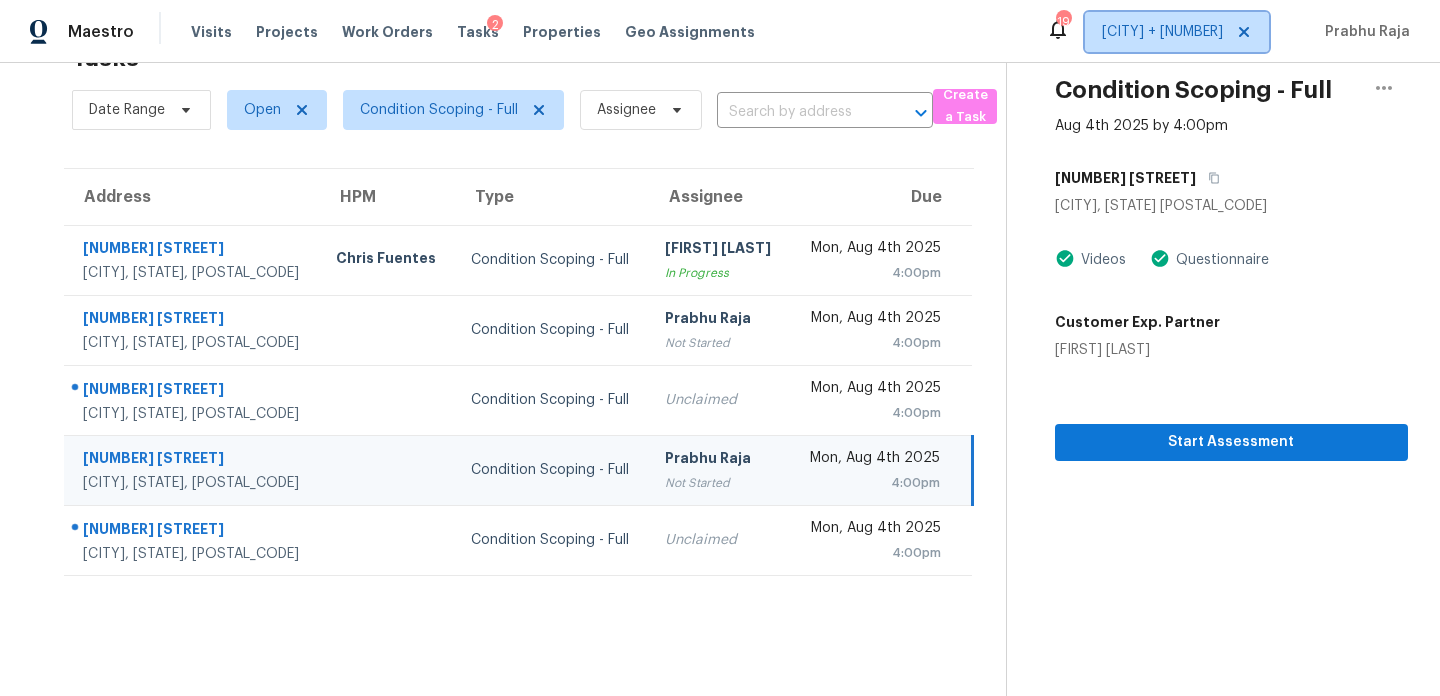 click on "Killeen, TX + 1" at bounding box center [1162, 32] 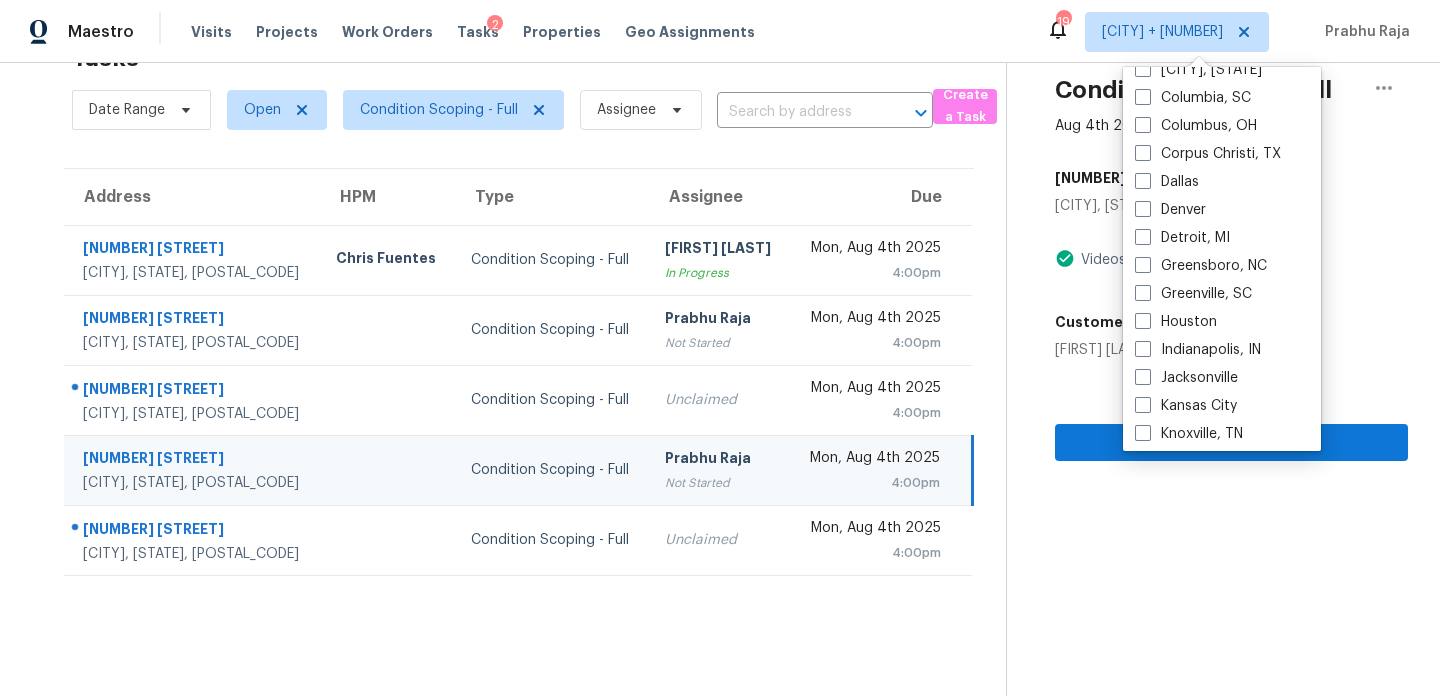 scroll, scrollTop: 498, scrollLeft: 0, axis: vertical 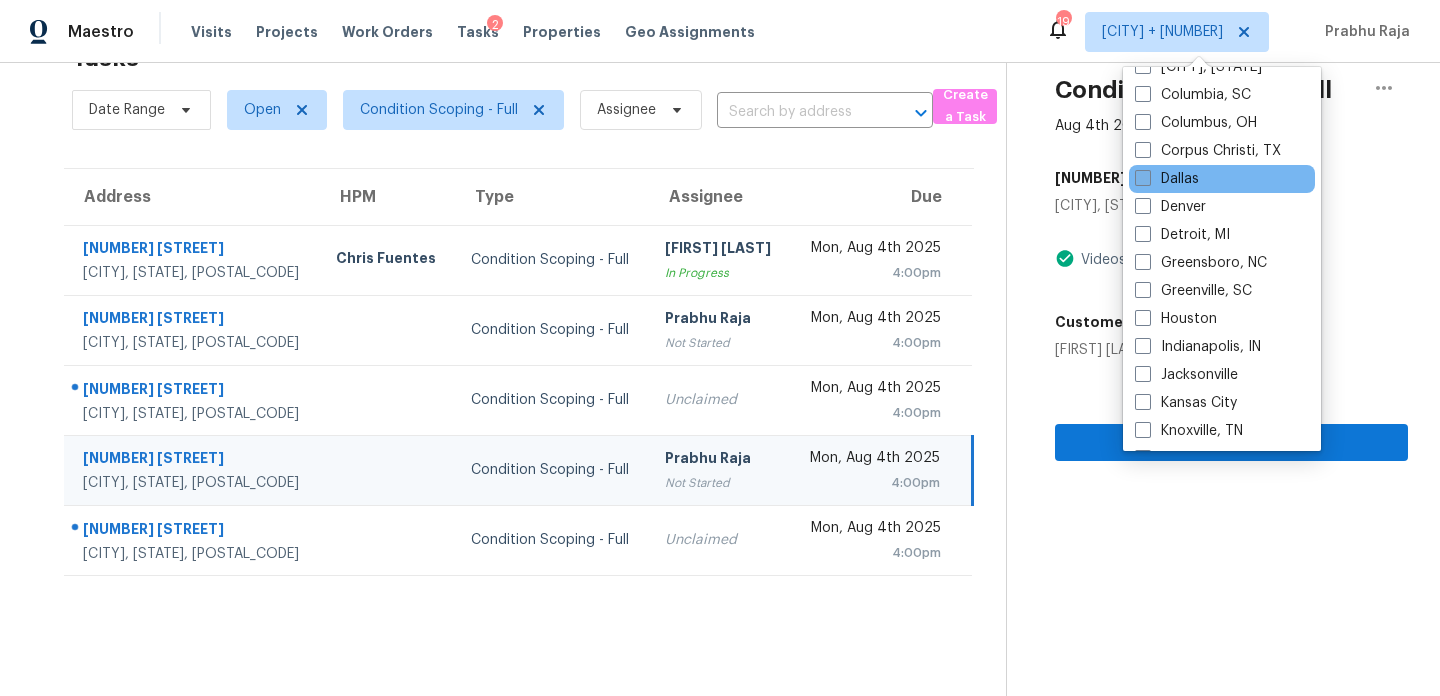click on "Dallas" at bounding box center (1167, 179) 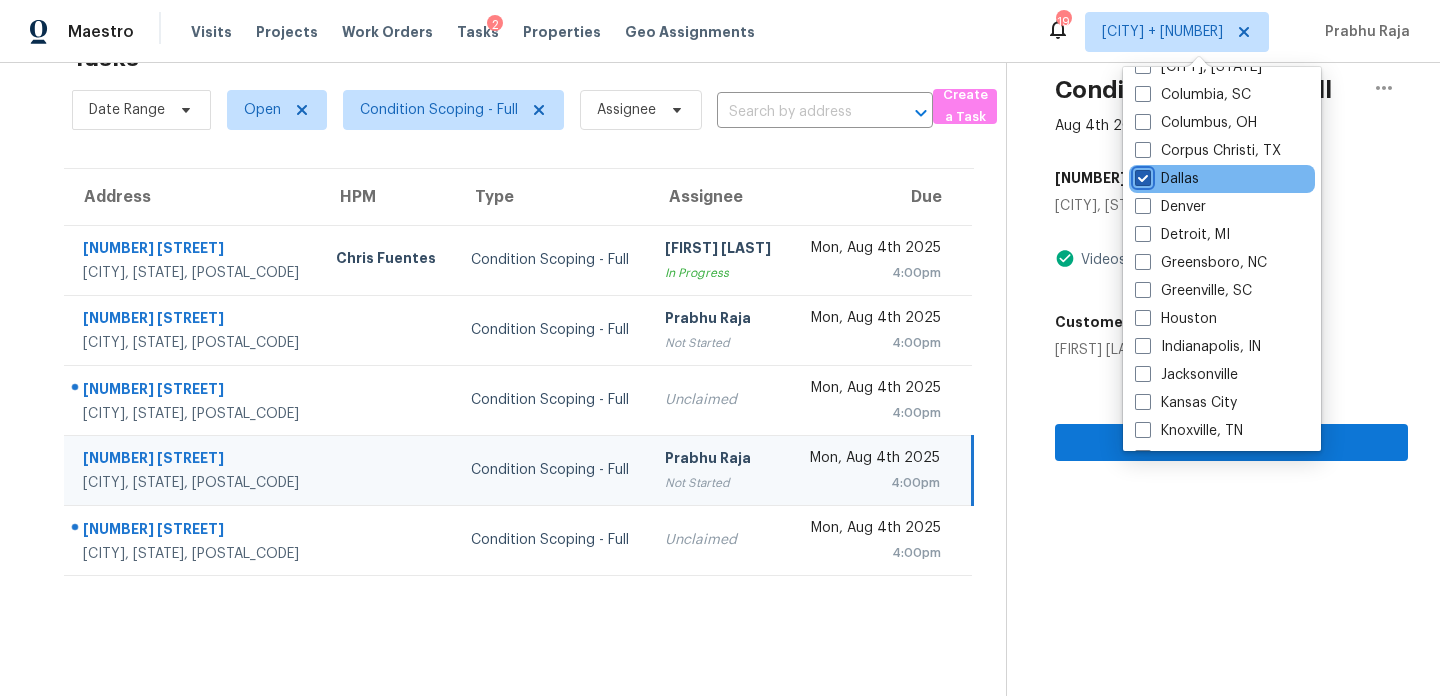 checkbox on "true" 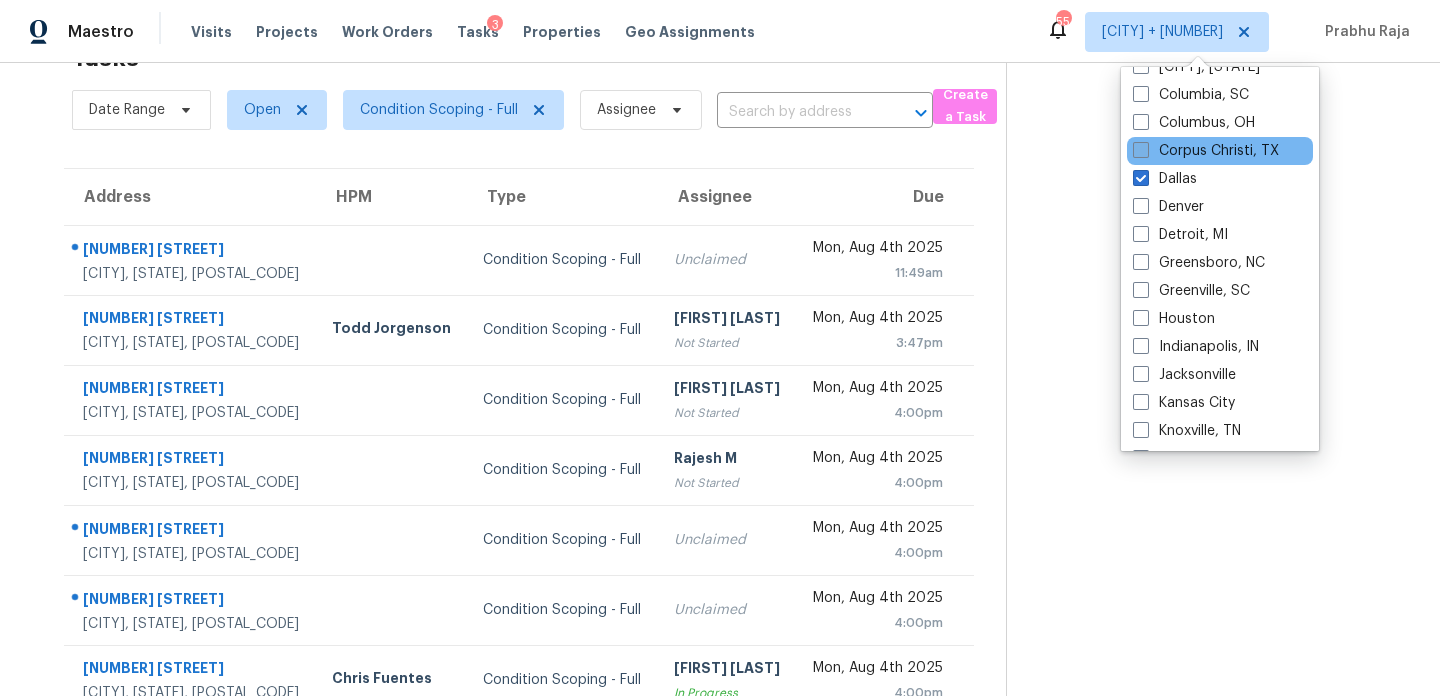 click on "Corpus Christi, TX" at bounding box center (1206, 151) 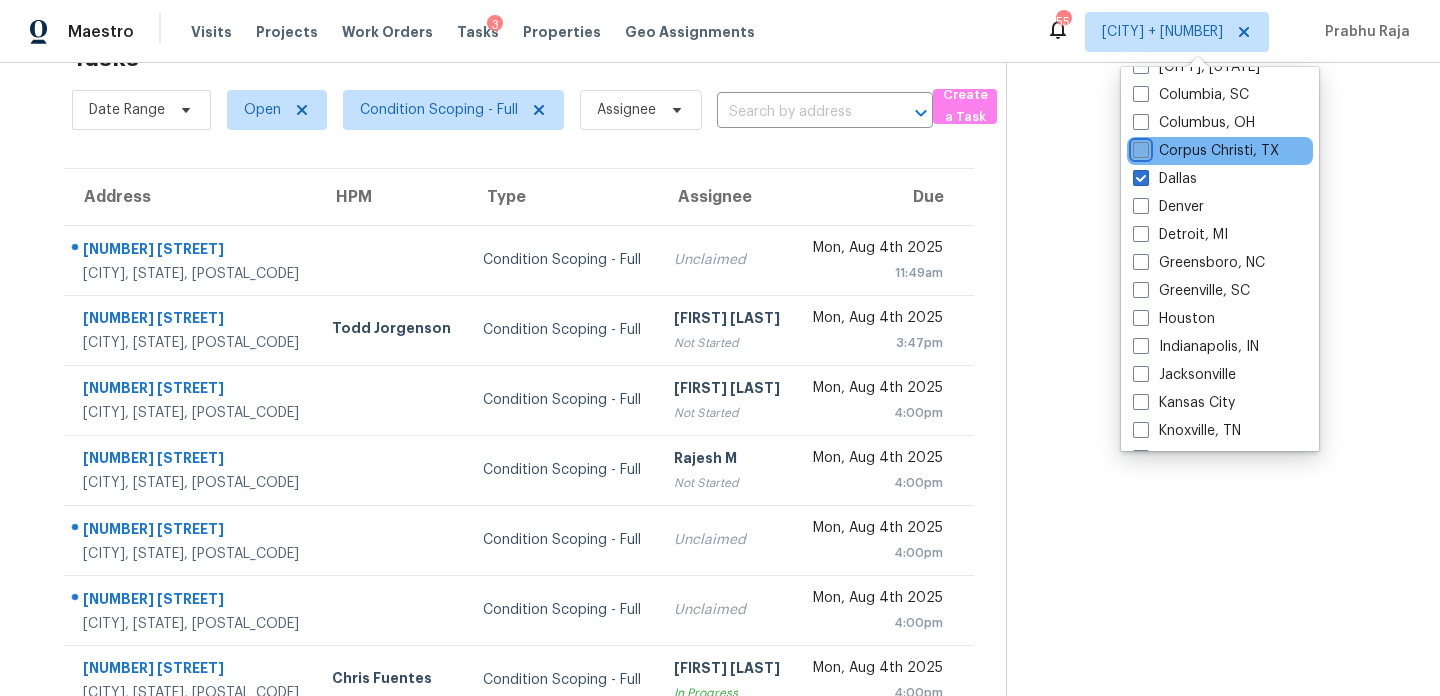 click on "Corpus Christi, TX" at bounding box center [1139, 147] 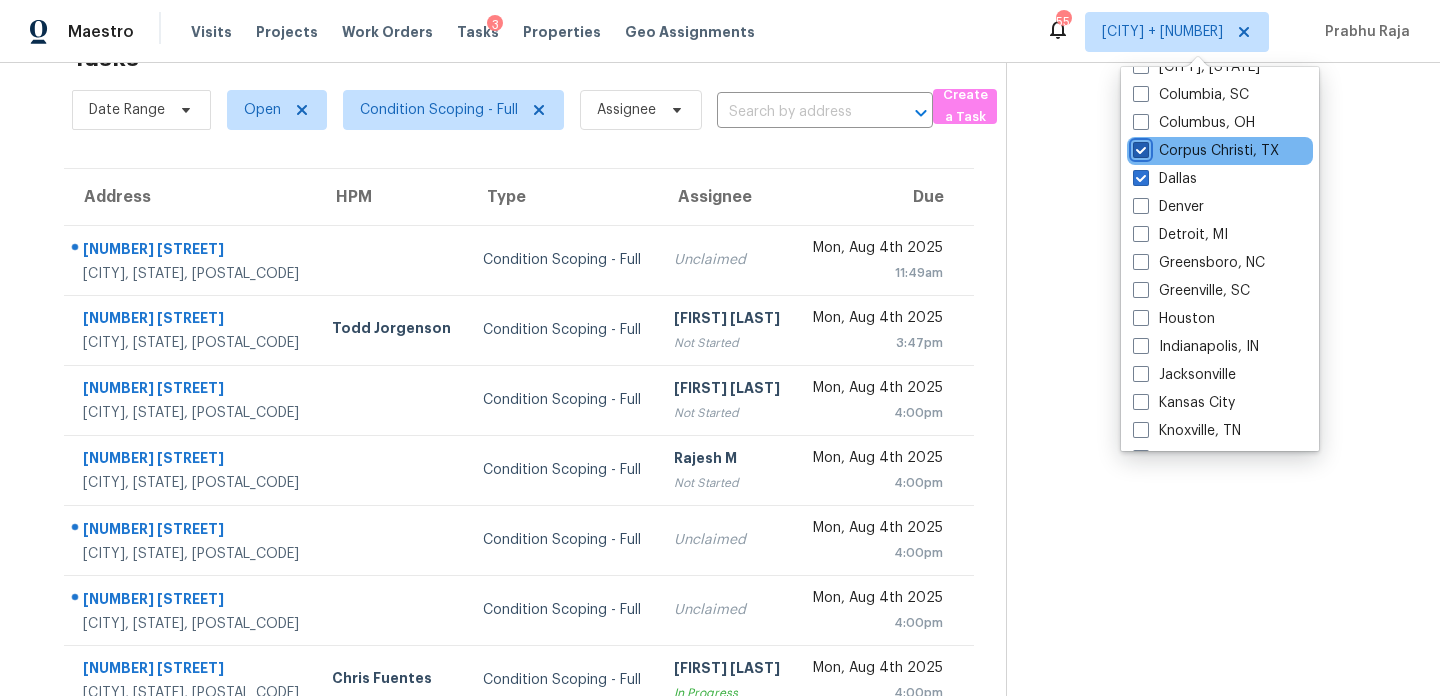 checkbox on "true" 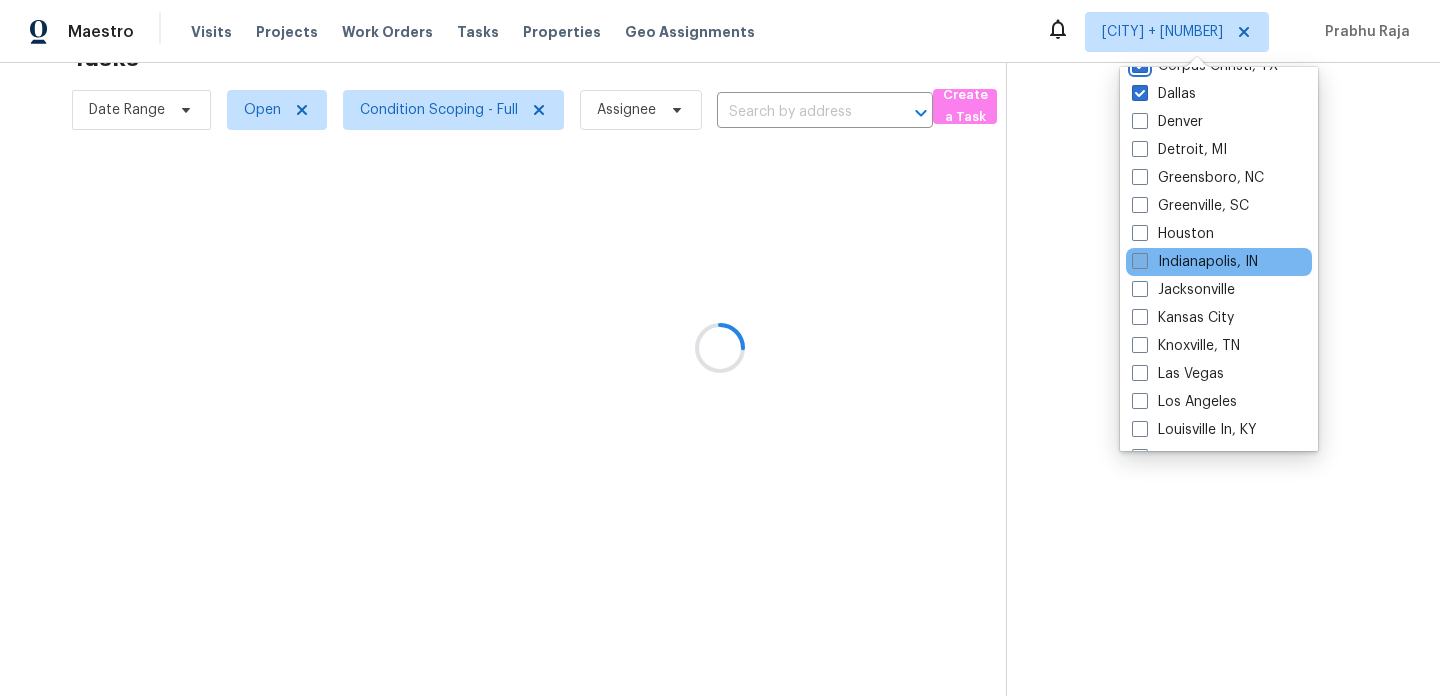 scroll, scrollTop: 585, scrollLeft: 0, axis: vertical 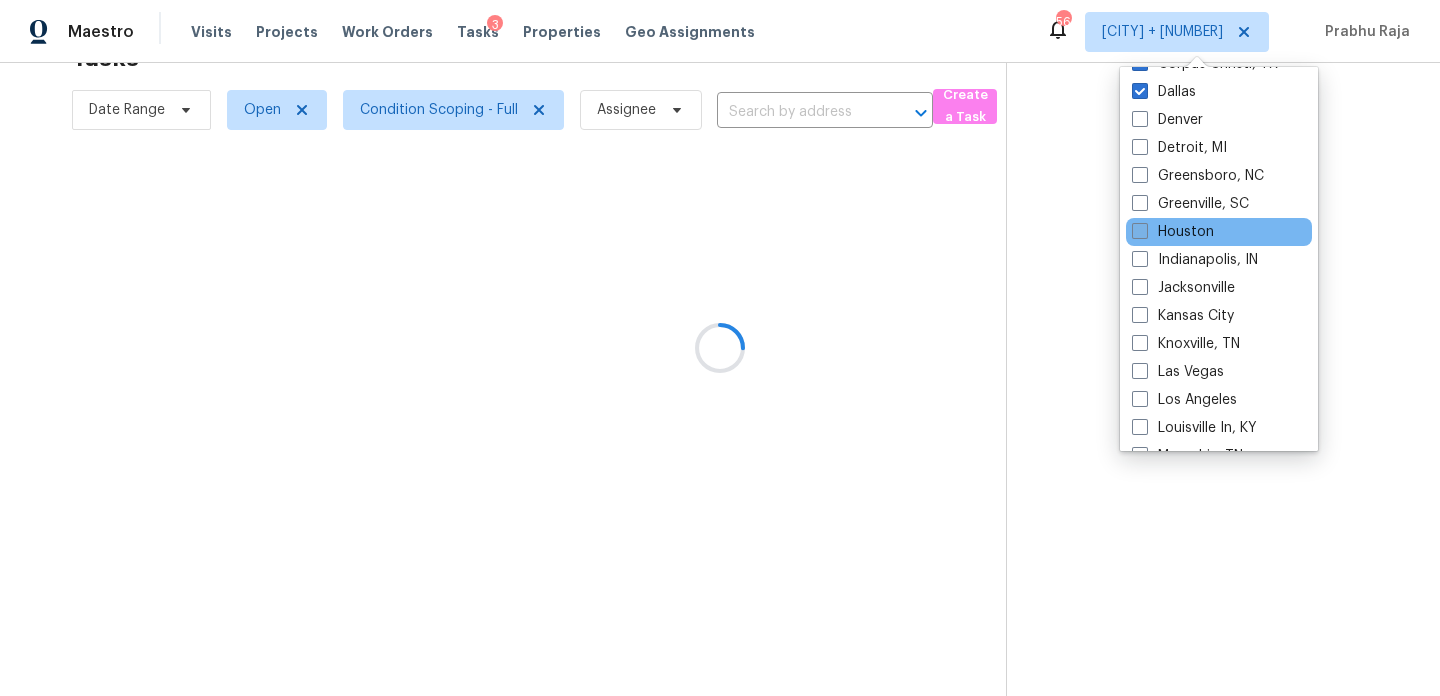 click on "Houston" at bounding box center (1173, 232) 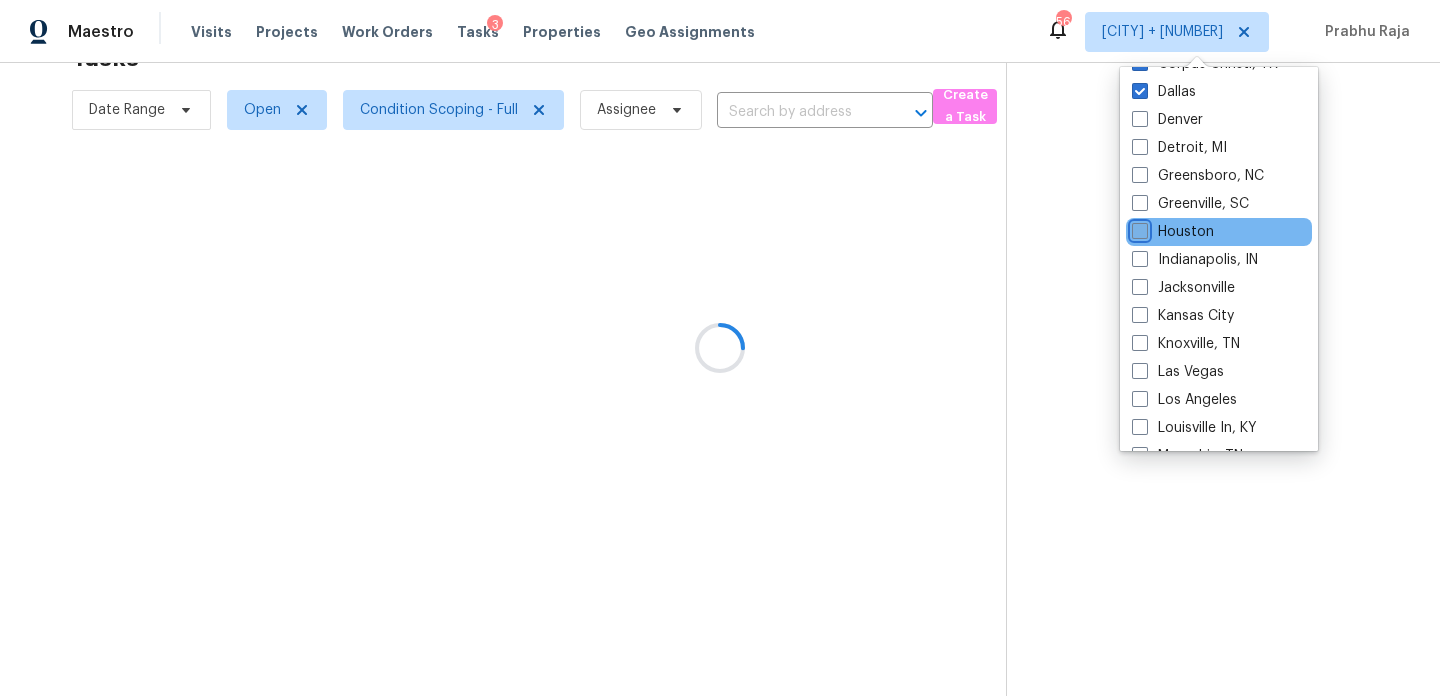click on "Houston" at bounding box center [1138, 228] 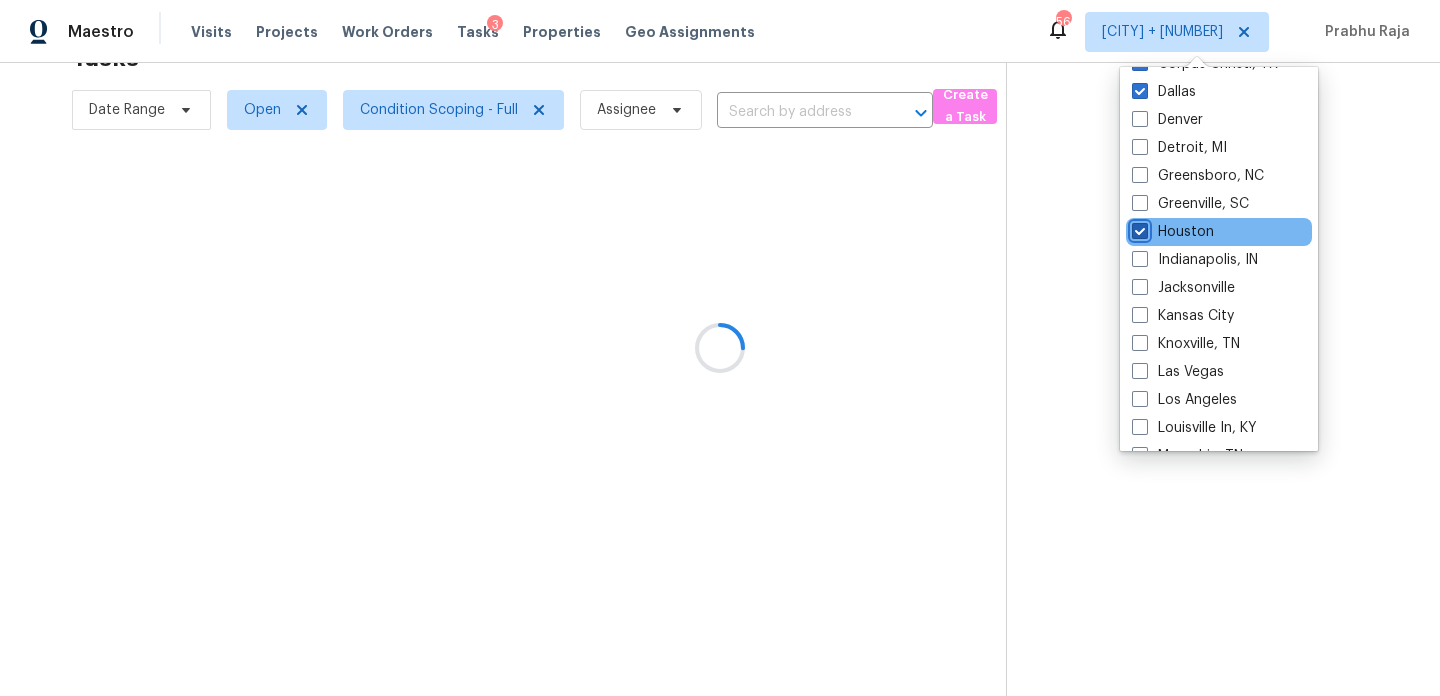 checkbox on "true" 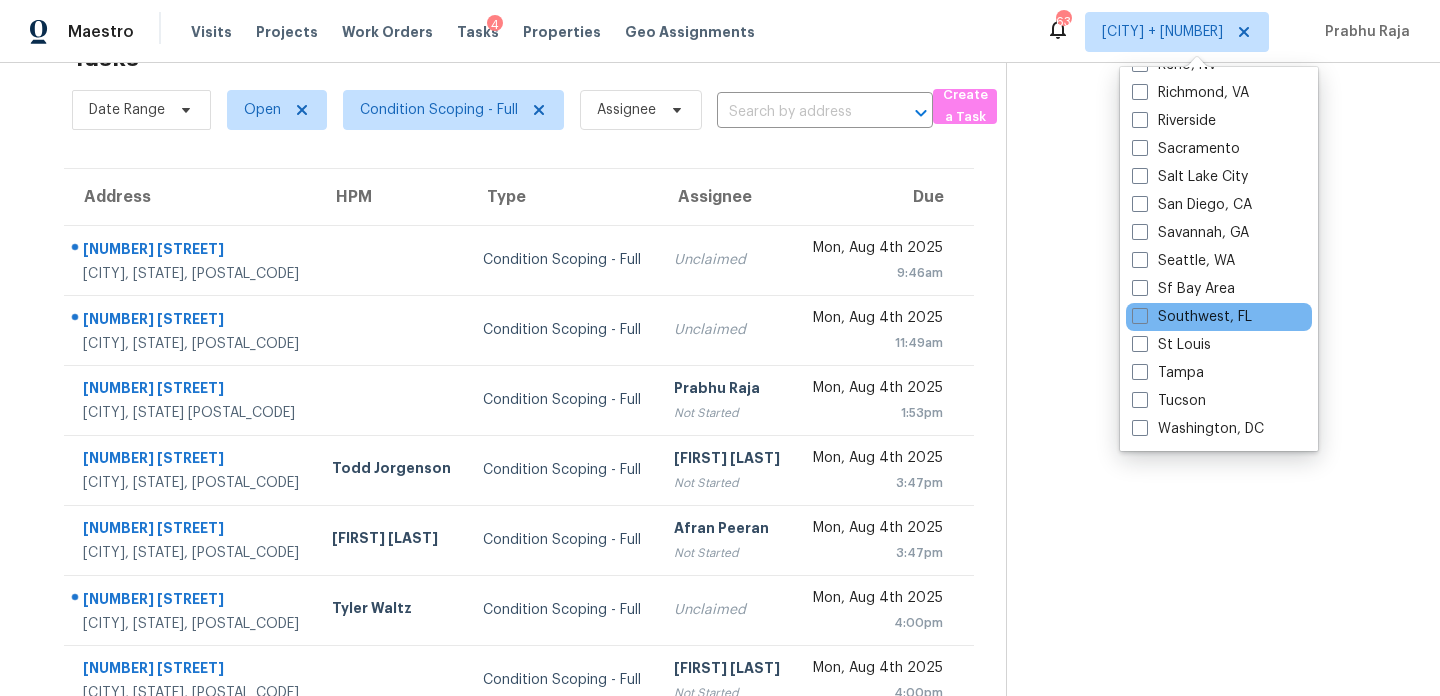 scroll, scrollTop: 0, scrollLeft: 0, axis: both 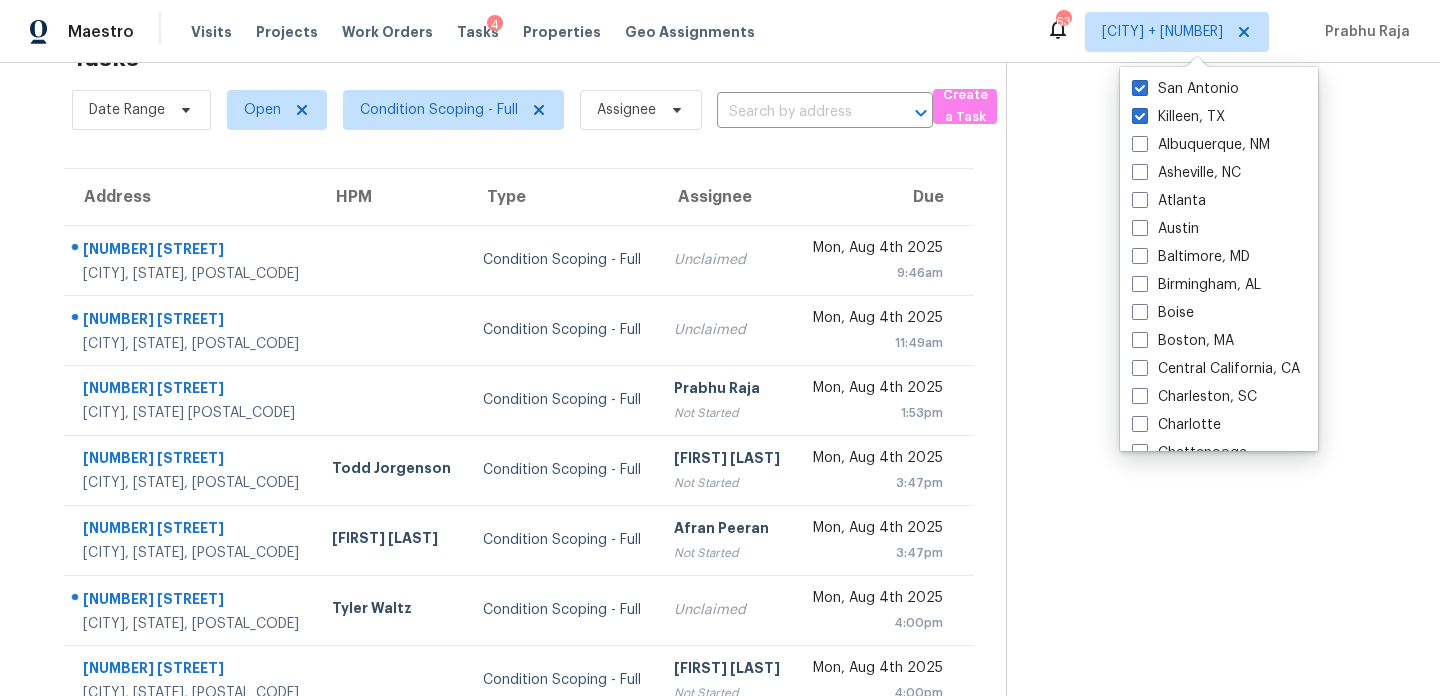 click on "Maestro Visits Projects Work Orders Tasks 4 Properties Geo Assignments 63 Killeen, TX + 4 Prabhu Raja" at bounding box center [720, 31] 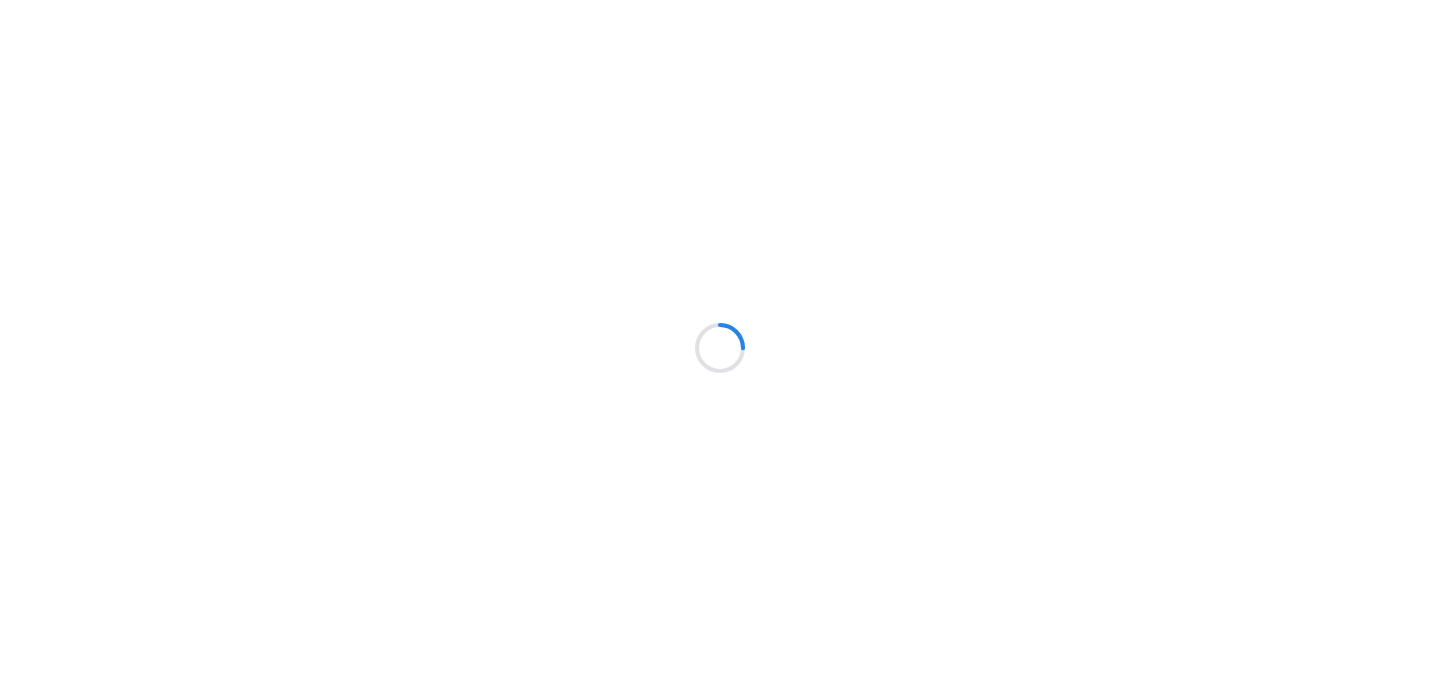 scroll, scrollTop: 0, scrollLeft: 0, axis: both 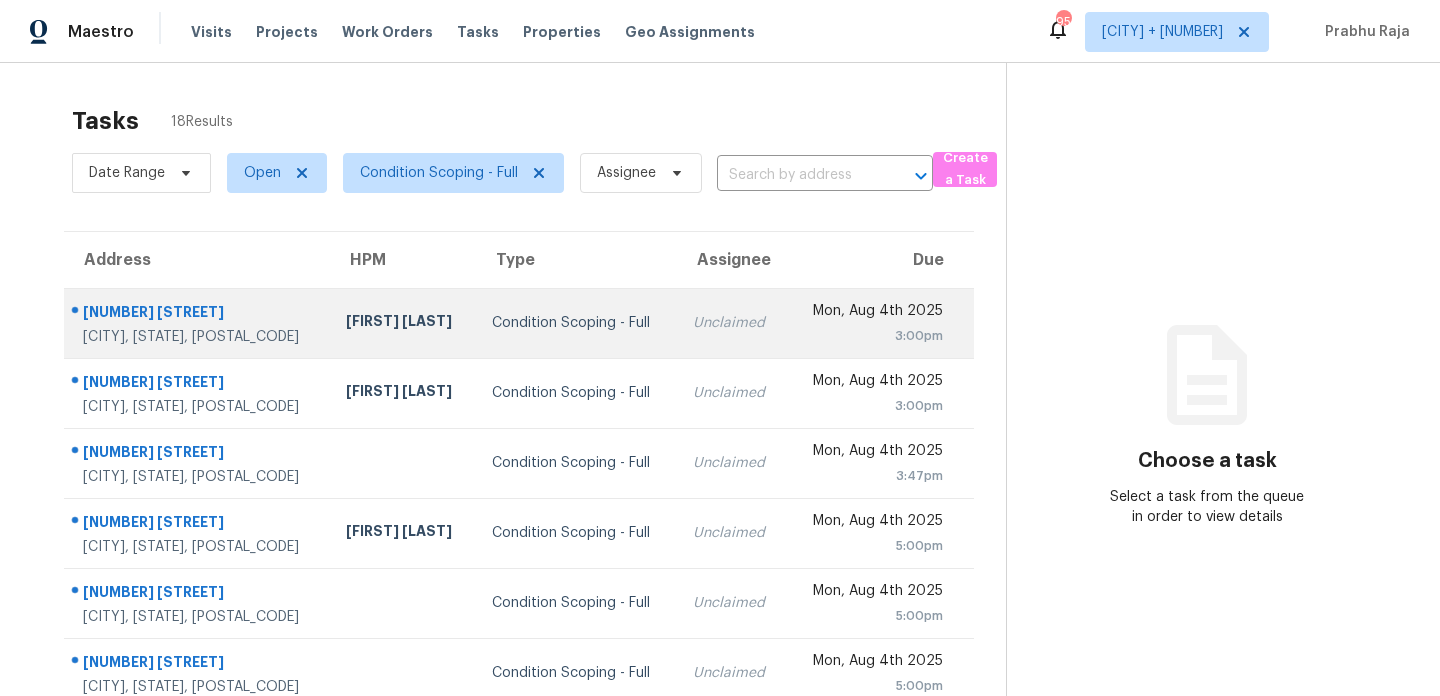 click on "Unclaimed" at bounding box center (732, 323) 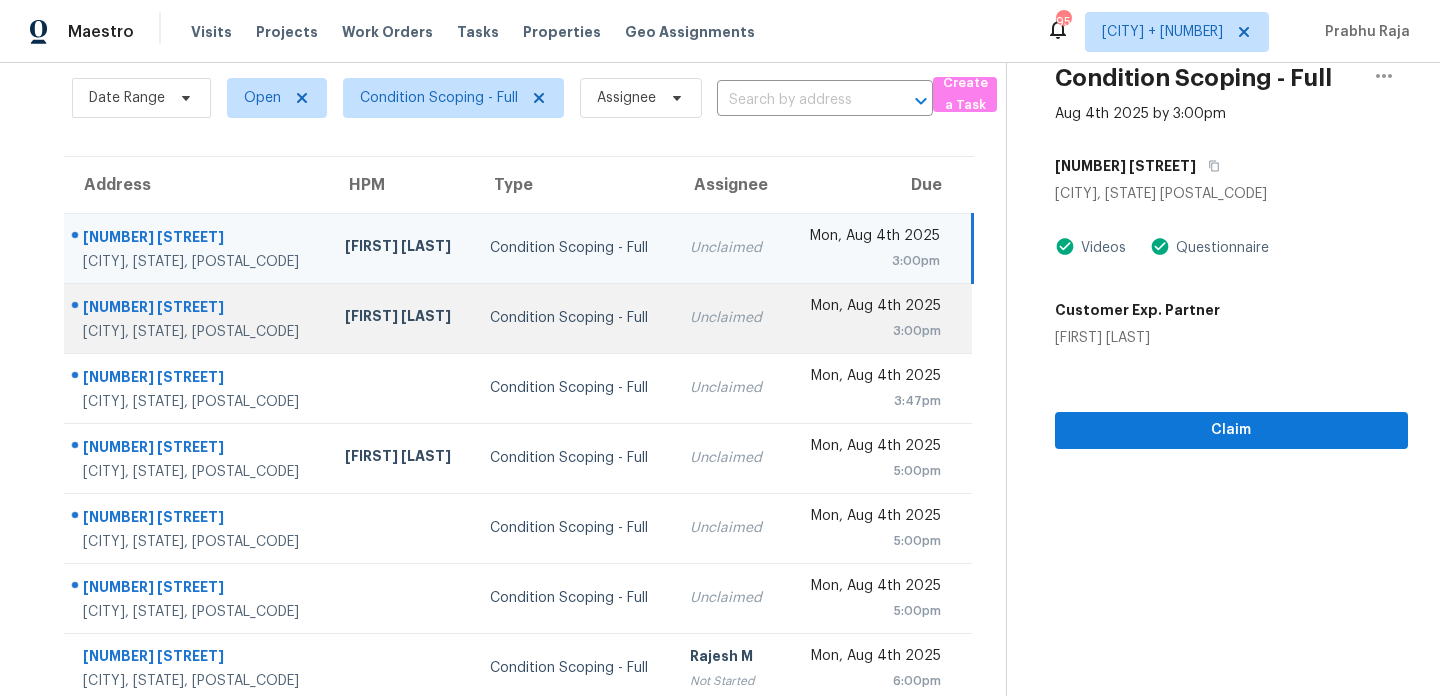 scroll, scrollTop: 345, scrollLeft: 0, axis: vertical 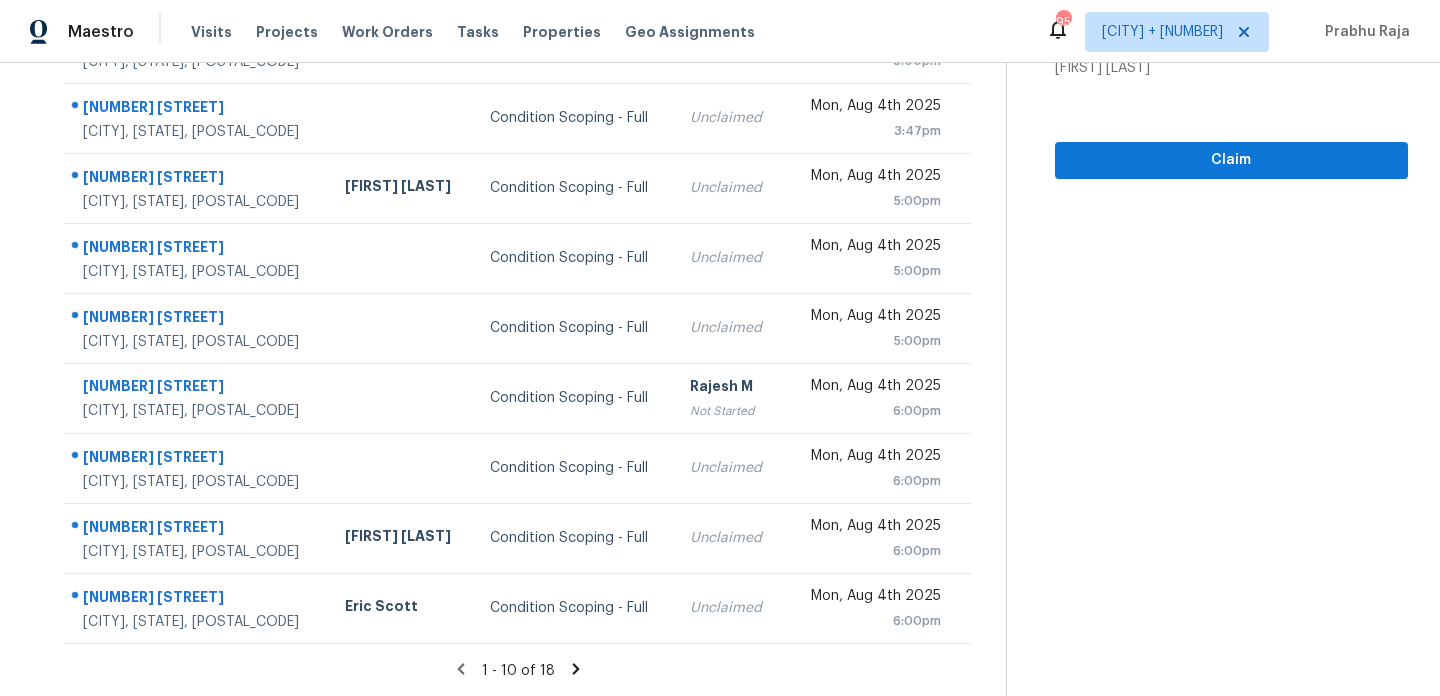 click 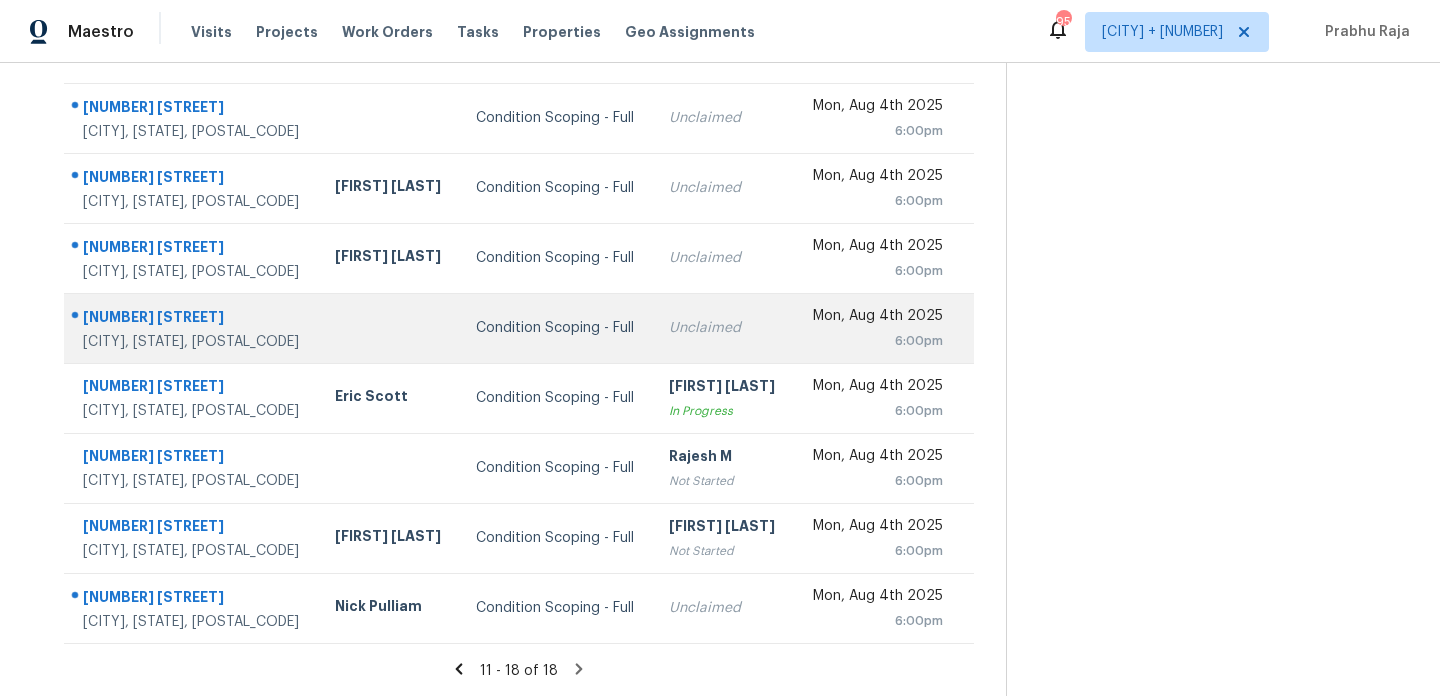 scroll, scrollTop: 203, scrollLeft: 0, axis: vertical 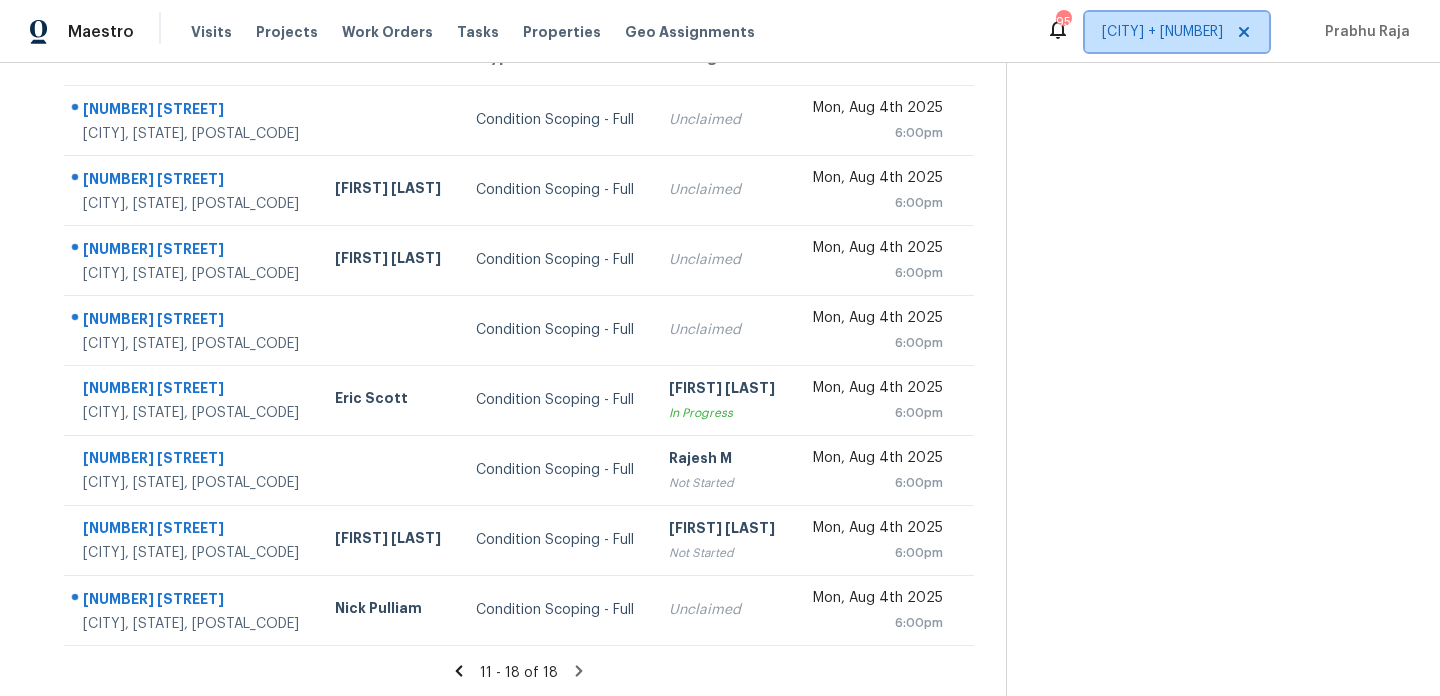 click on "[CITY] + [NUMBER]" at bounding box center [1162, 32] 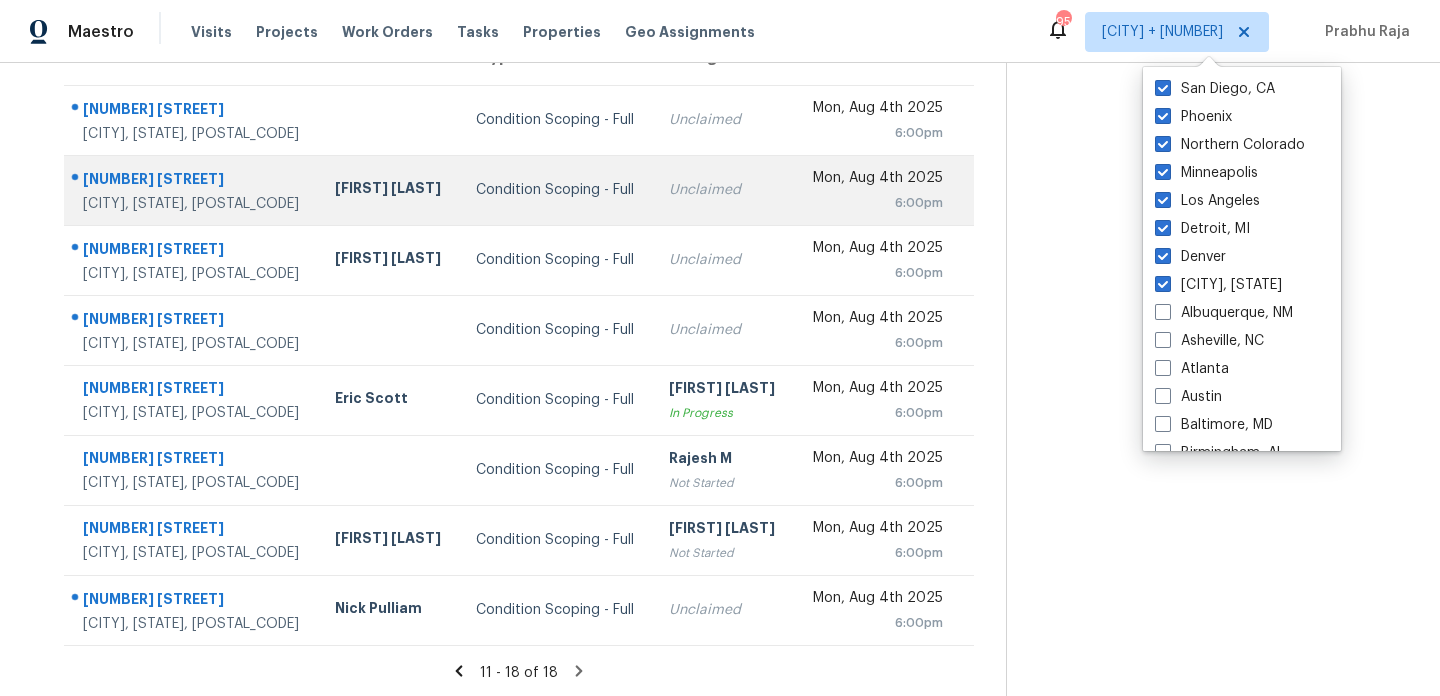 scroll, scrollTop: 0, scrollLeft: 0, axis: both 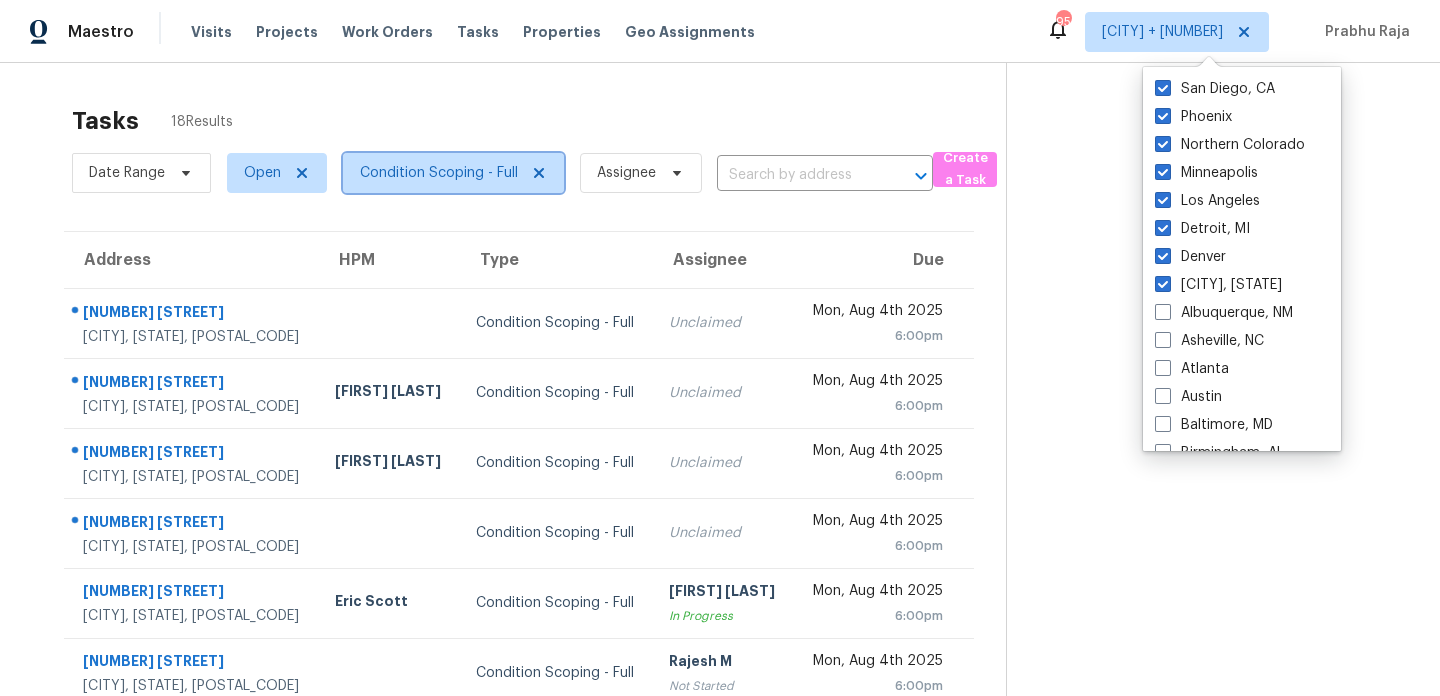 click on "Condition Scoping - Full" at bounding box center (453, 173) 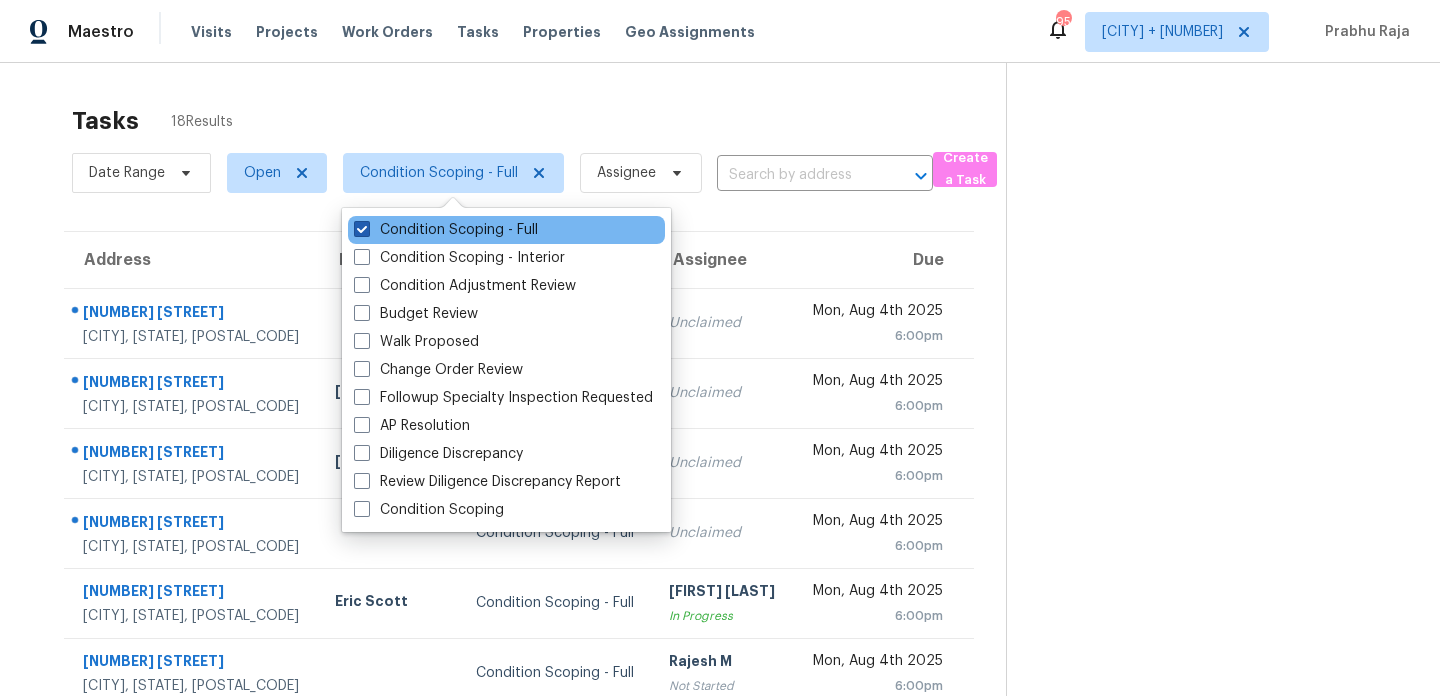 click on "Condition Scoping - Full" at bounding box center [446, 230] 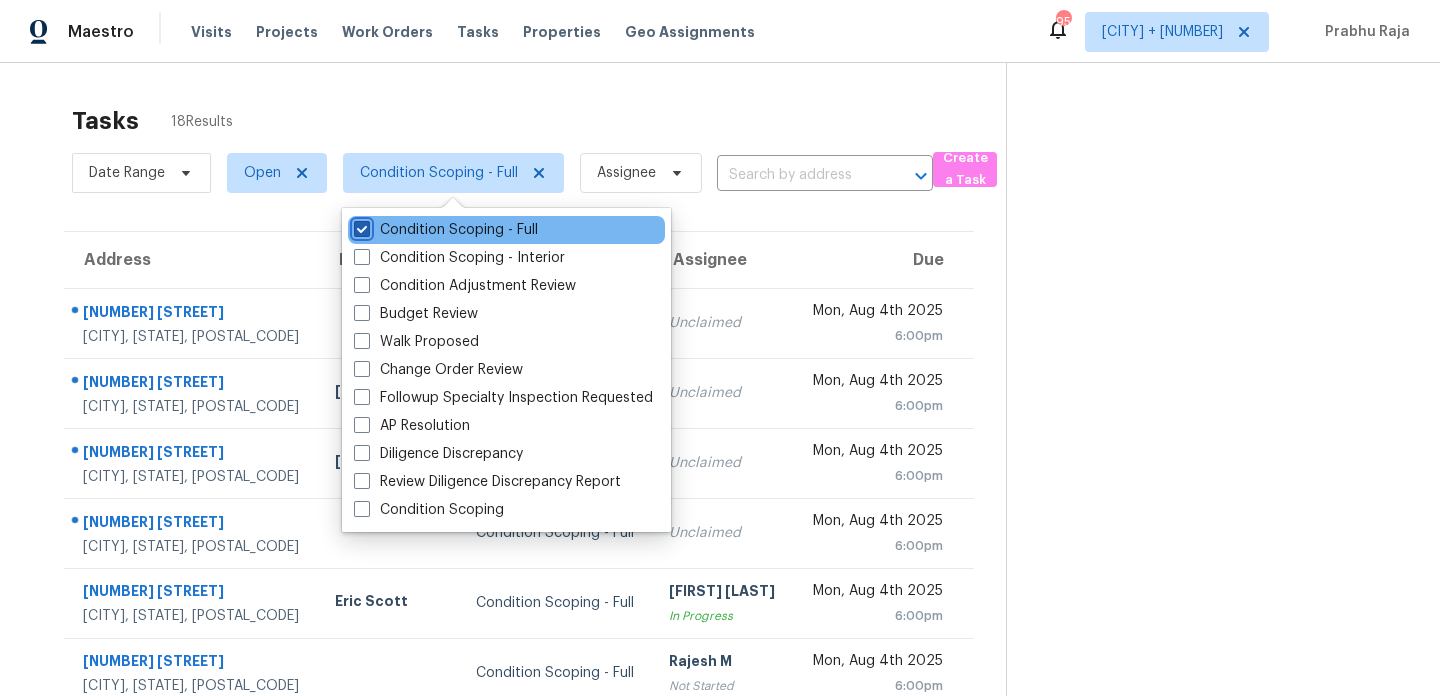 click on "Condition Scoping - Full" at bounding box center [360, 226] 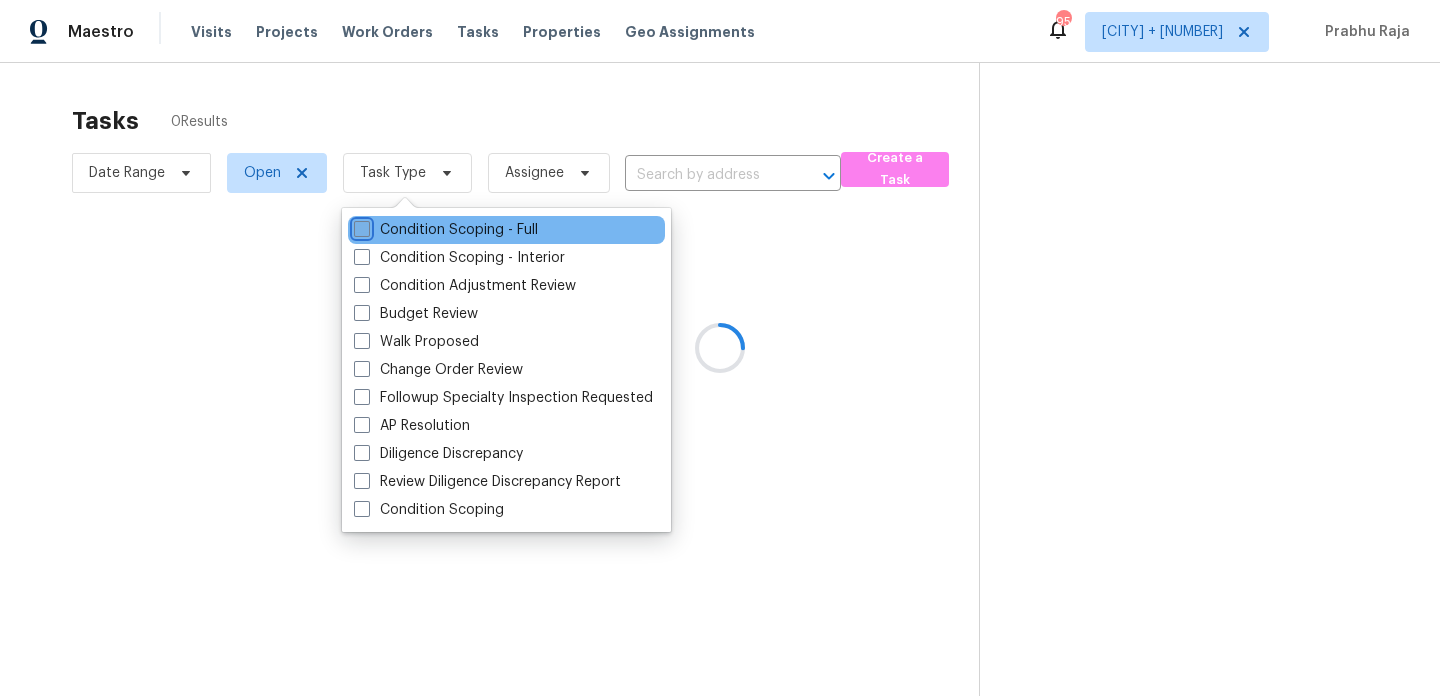 click on "Condition Scoping - Full" at bounding box center (446, 230) 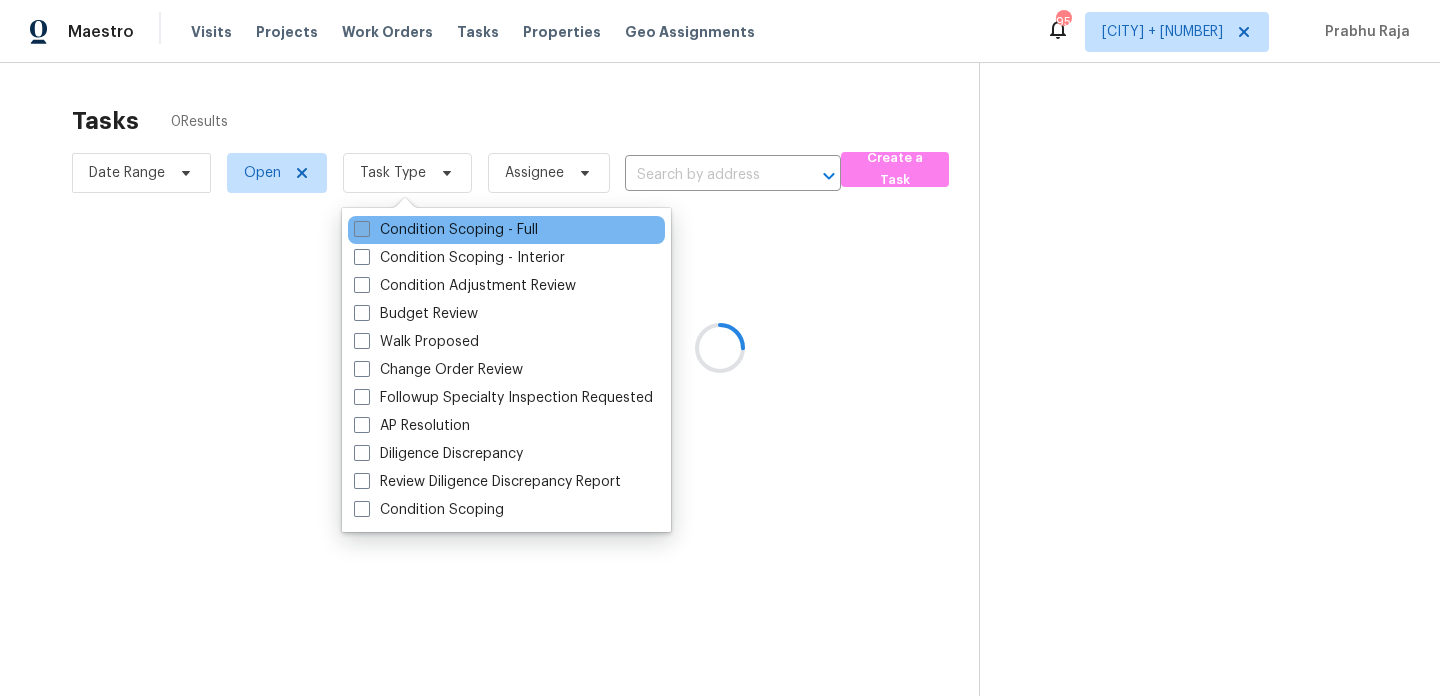 click on "Condition Scoping - Full" at bounding box center (360, 226) 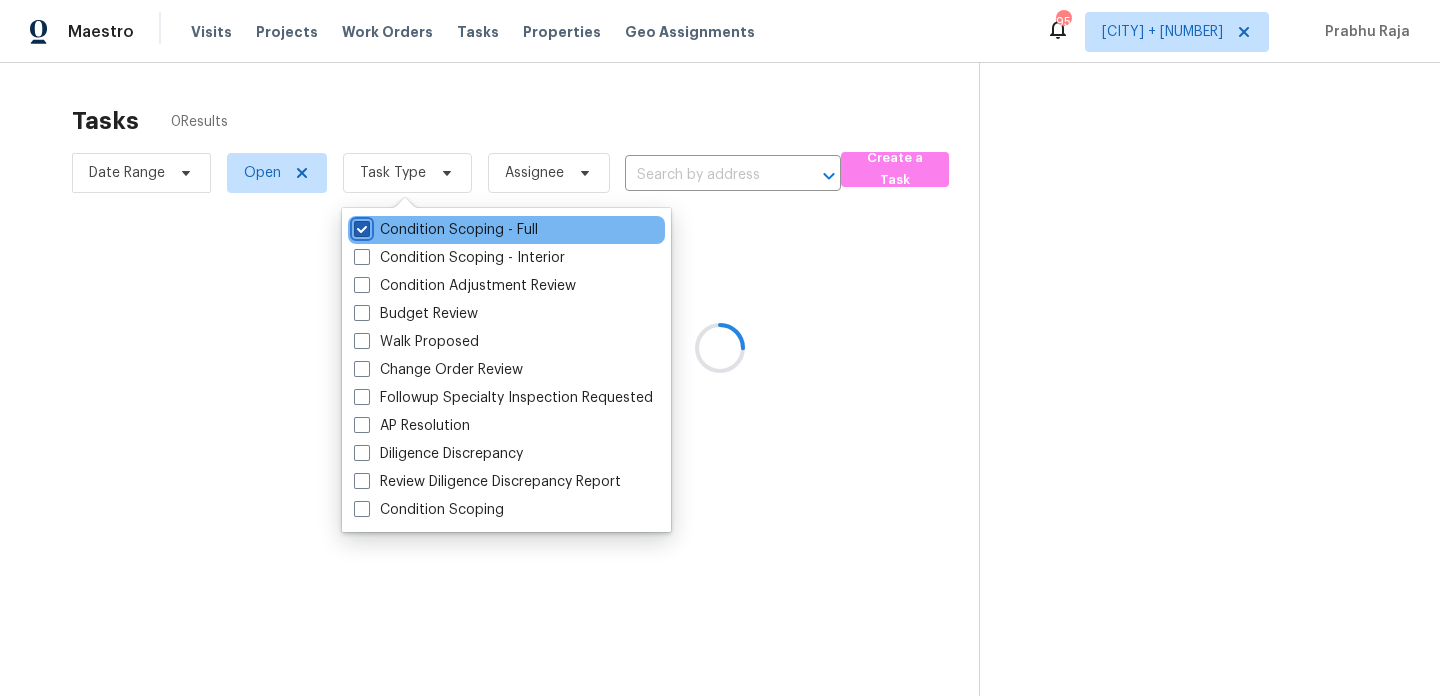 checkbox on "true" 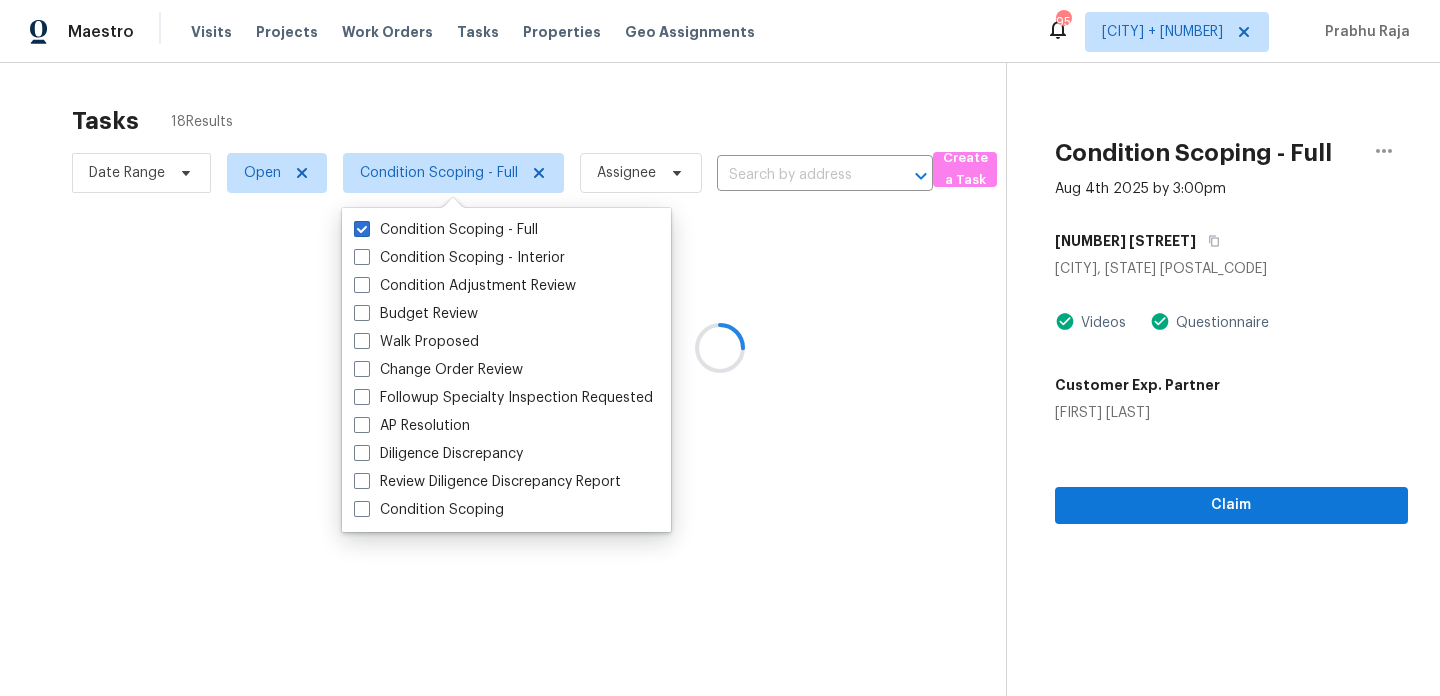 click at bounding box center (720, 348) 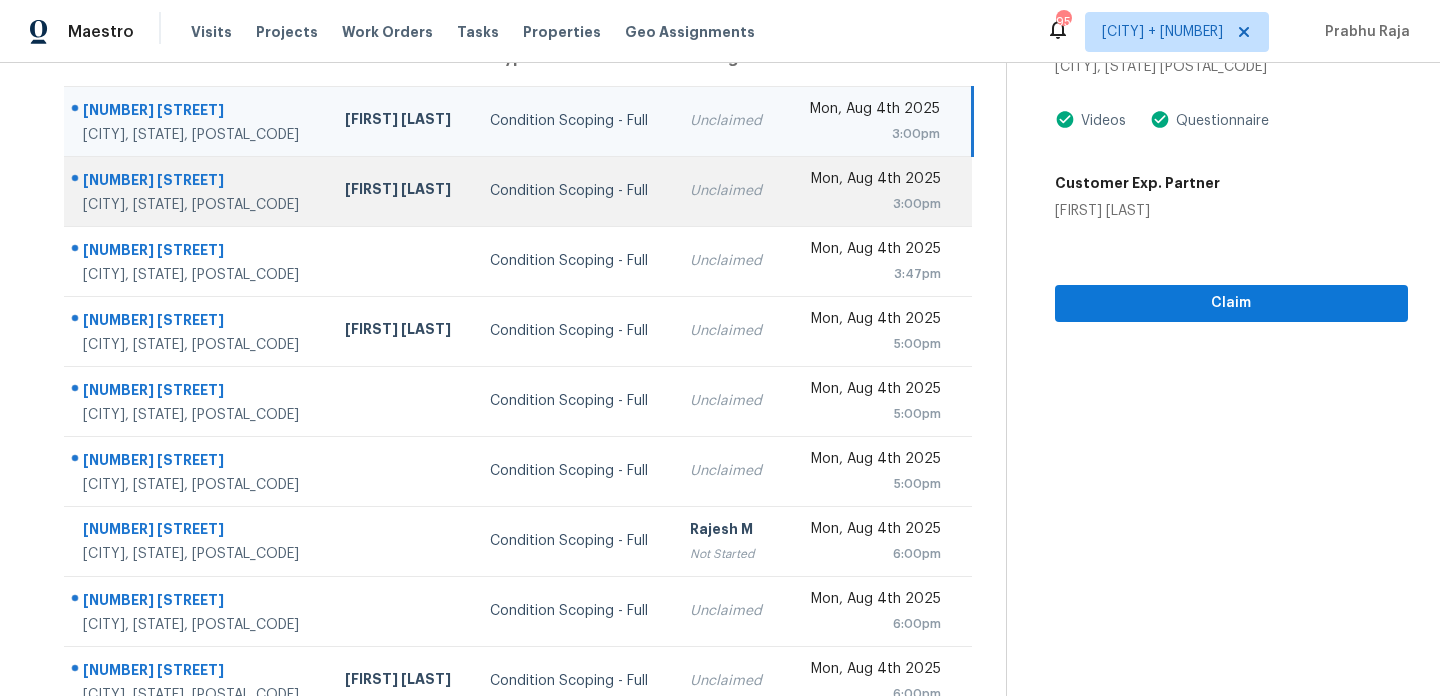 scroll, scrollTop: 345, scrollLeft: 0, axis: vertical 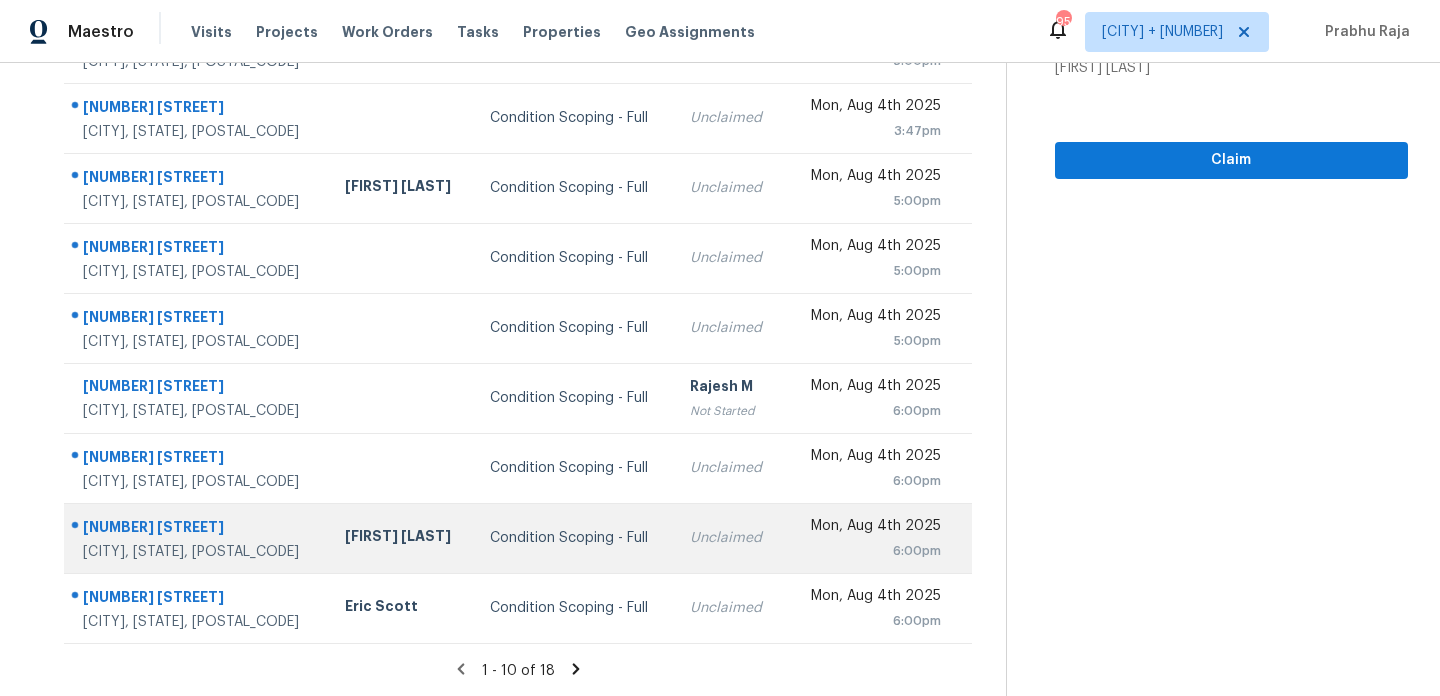 click on "Condition Scoping - Full" at bounding box center [574, 538] 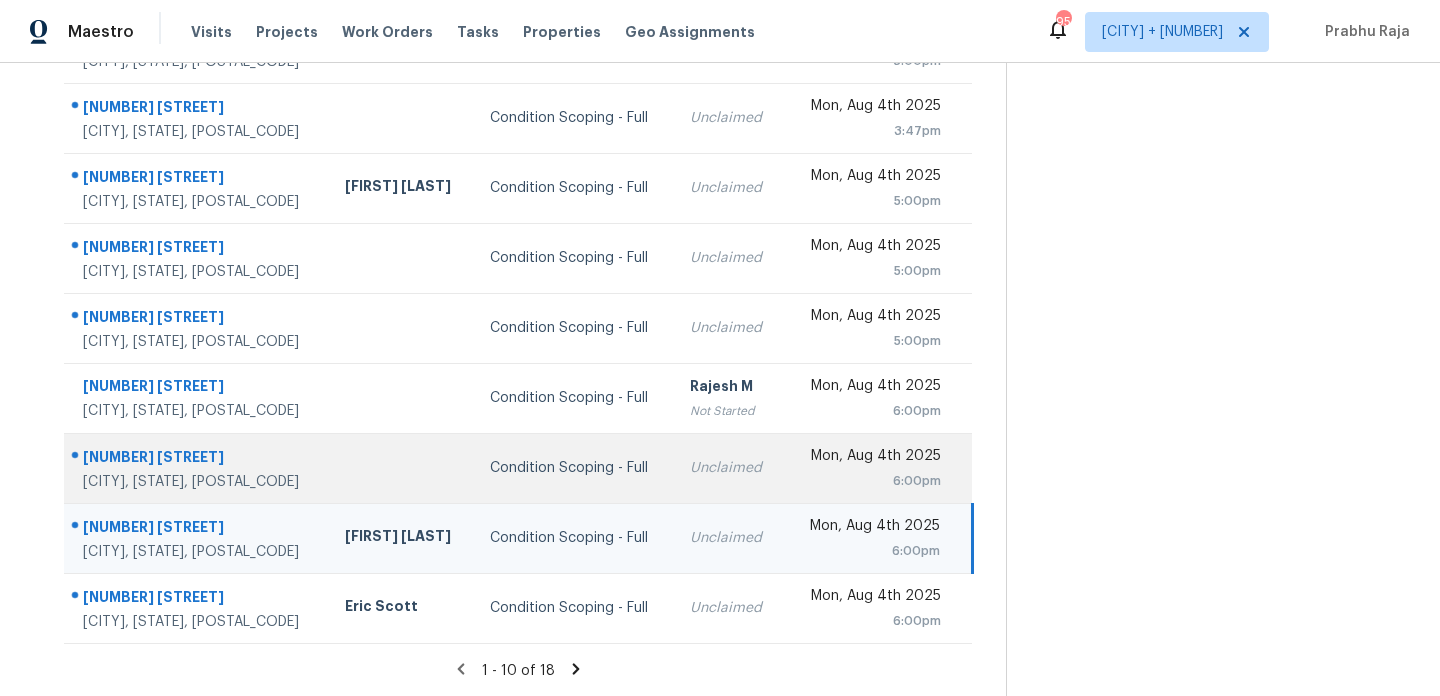 click on "Unclaimed" at bounding box center [729, 468] 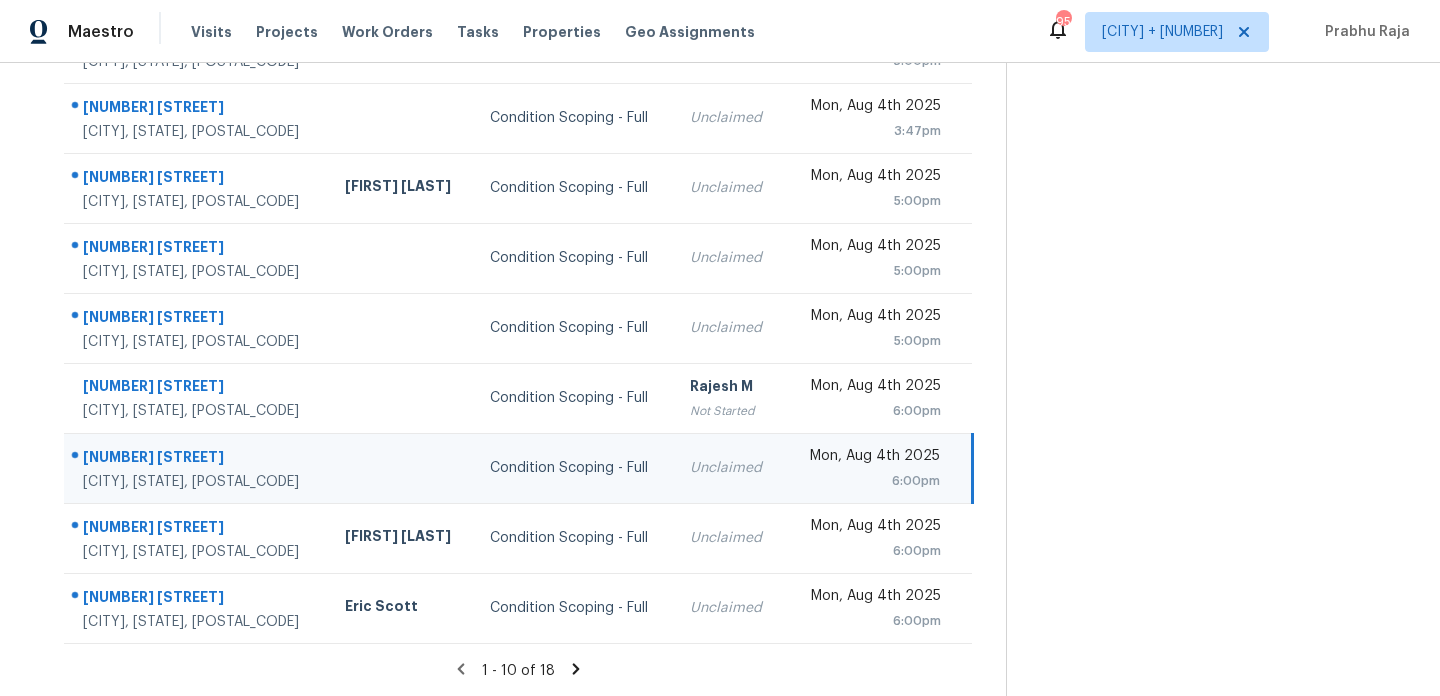 click on "Unclaimed" at bounding box center (729, 468) 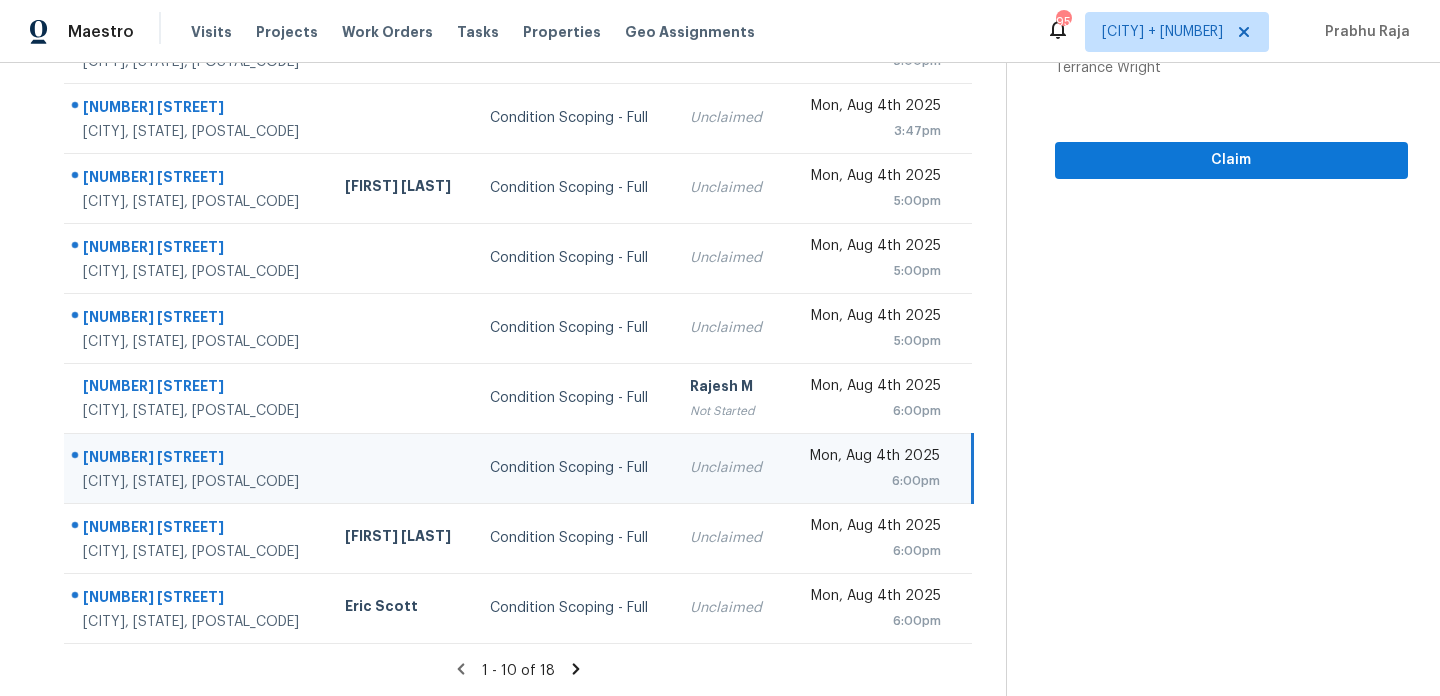 click on "Mon, Aug 4th 2025" at bounding box center [870, 458] 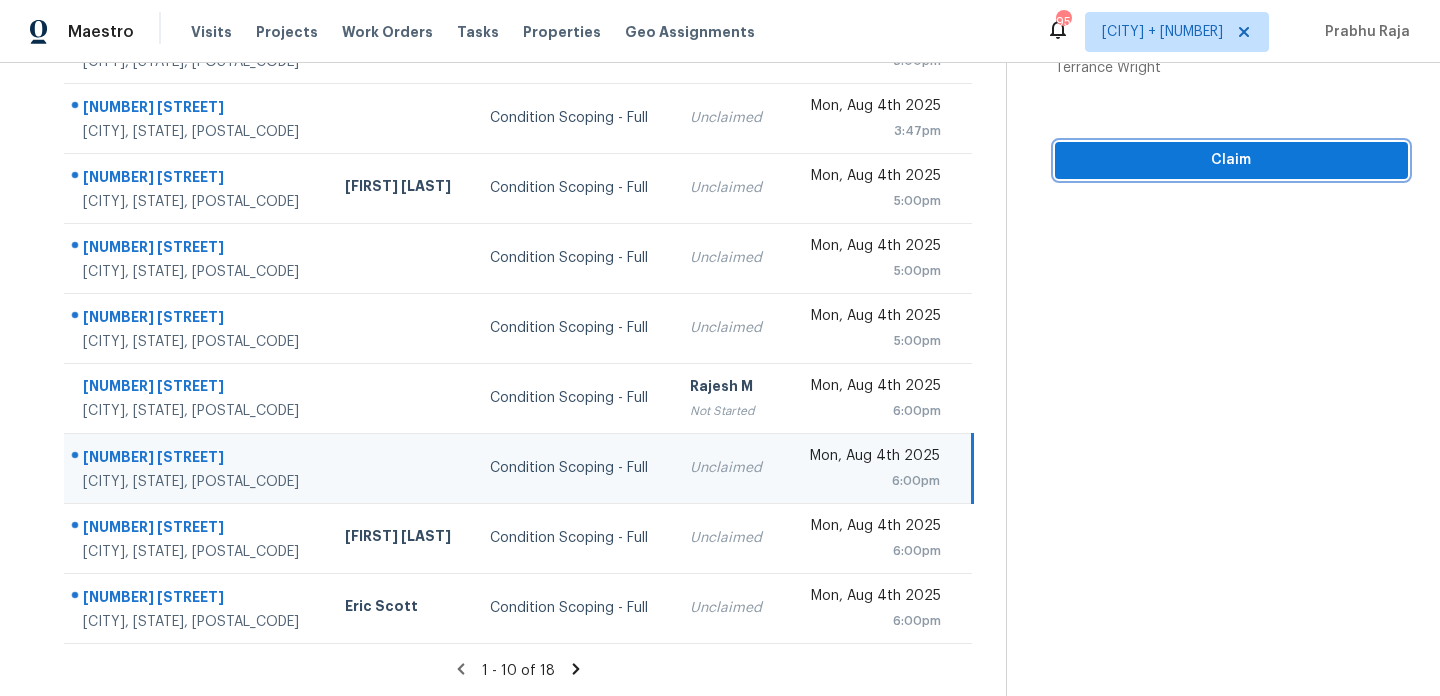 click on "Claim" at bounding box center [1231, 160] 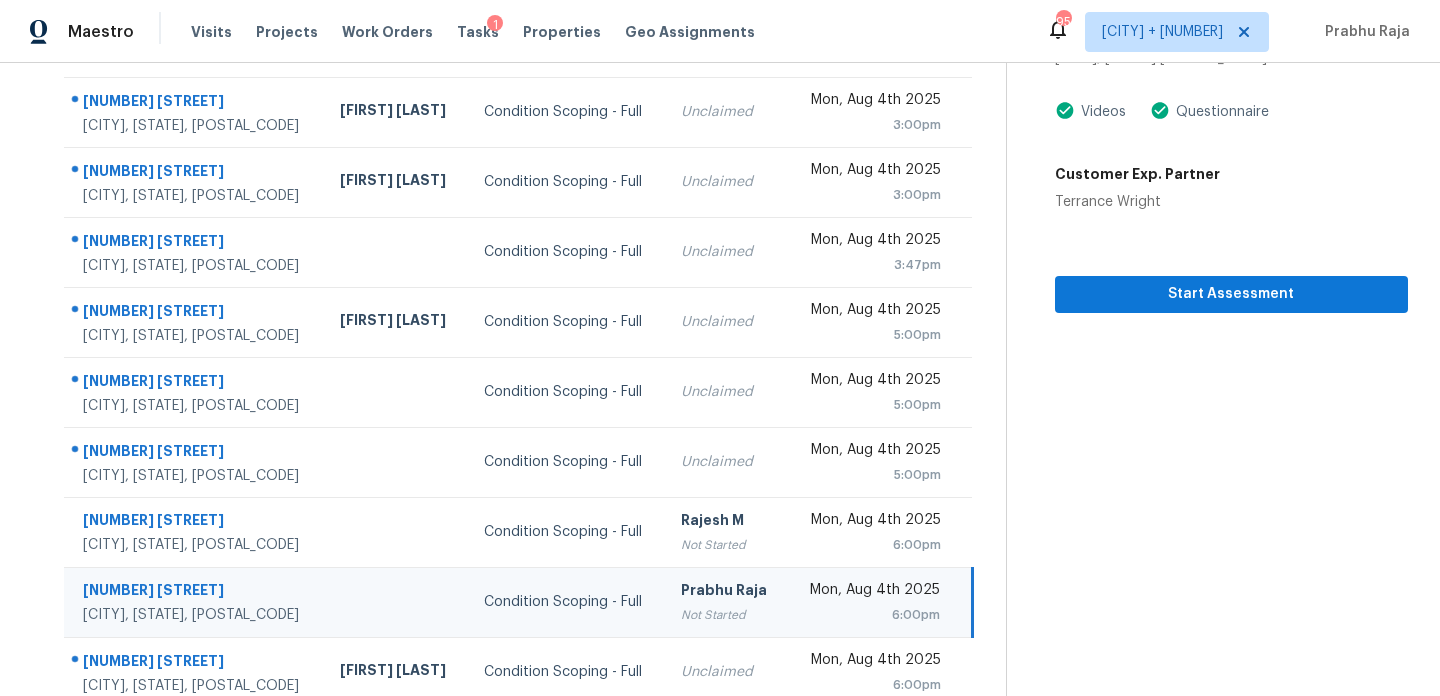 scroll, scrollTop: 345, scrollLeft: 0, axis: vertical 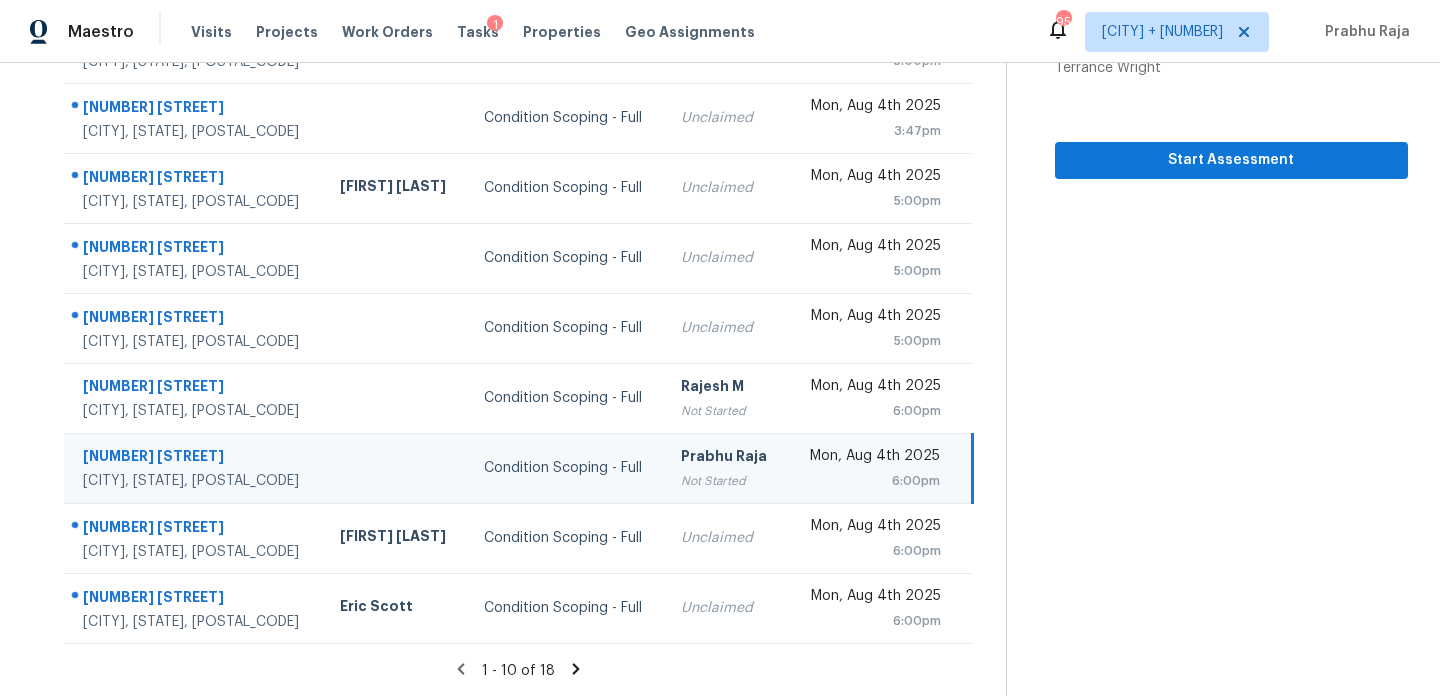 click 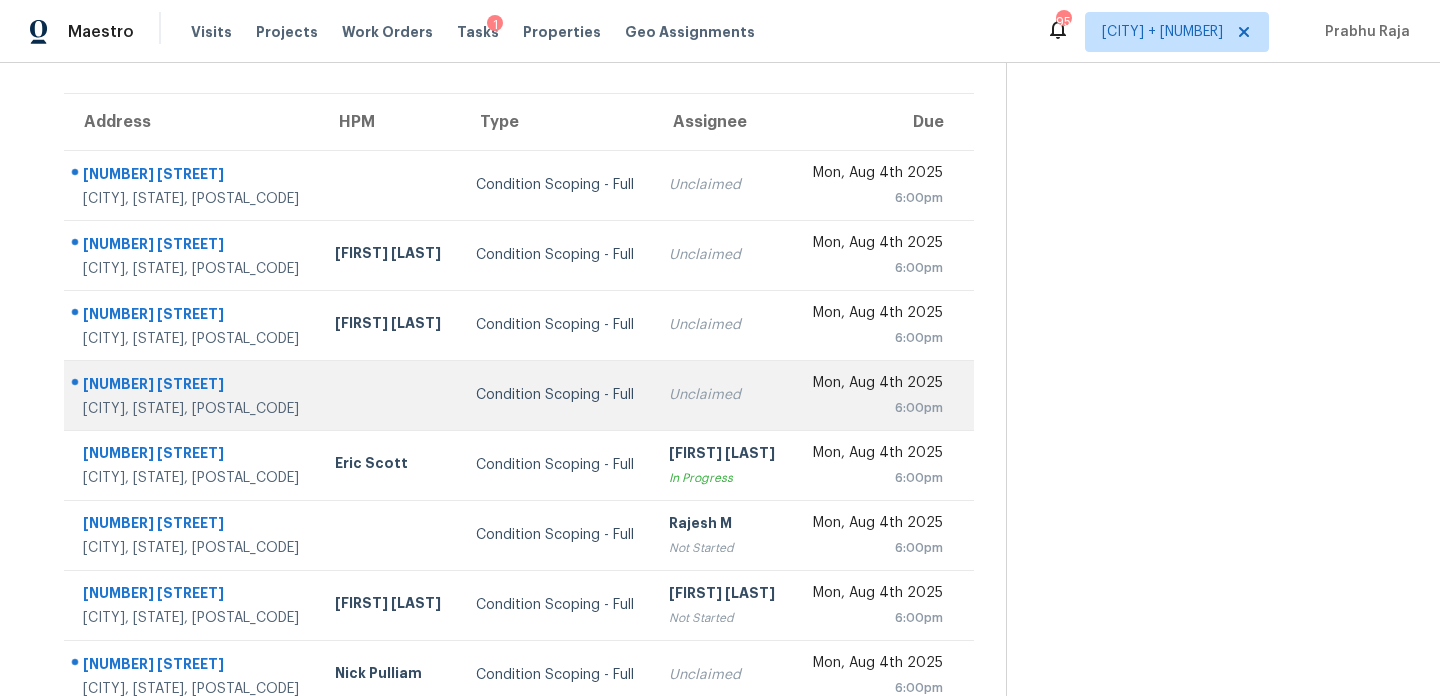 scroll, scrollTop: 122, scrollLeft: 0, axis: vertical 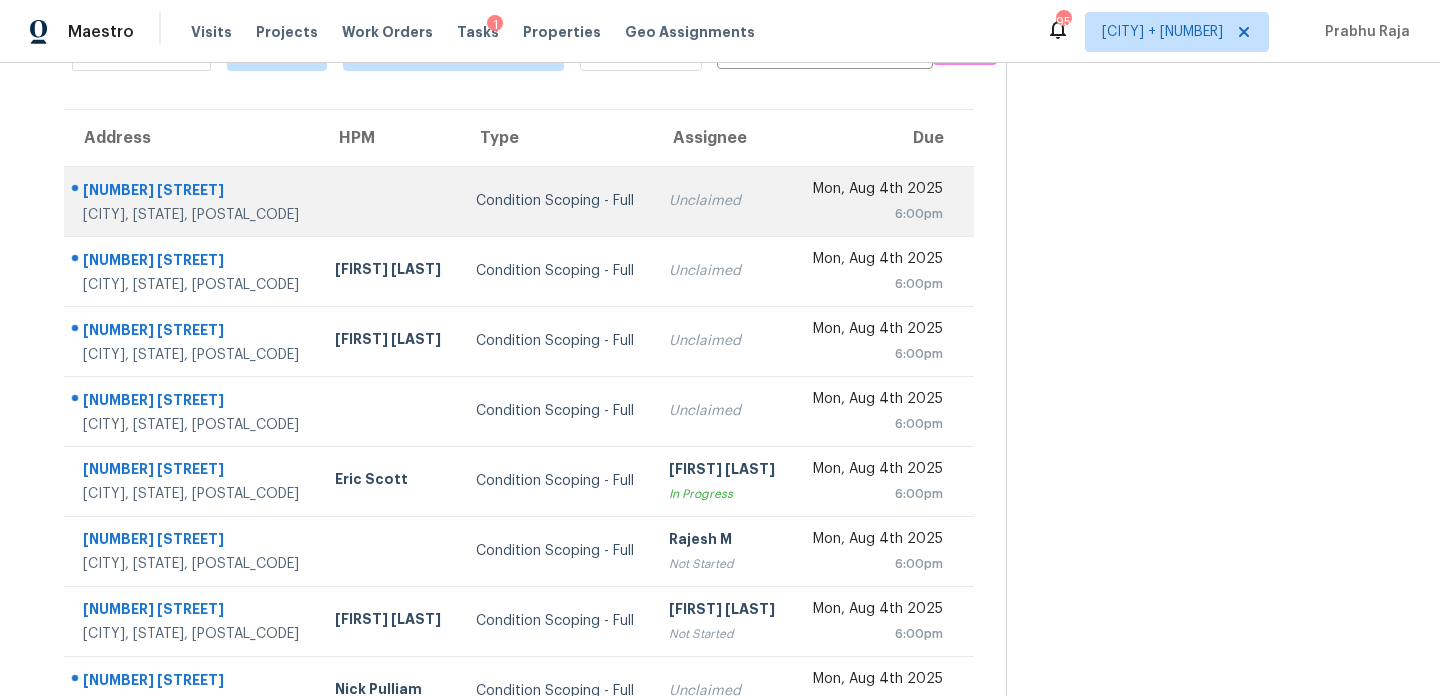 click on "Unclaimed" at bounding box center [723, 201] 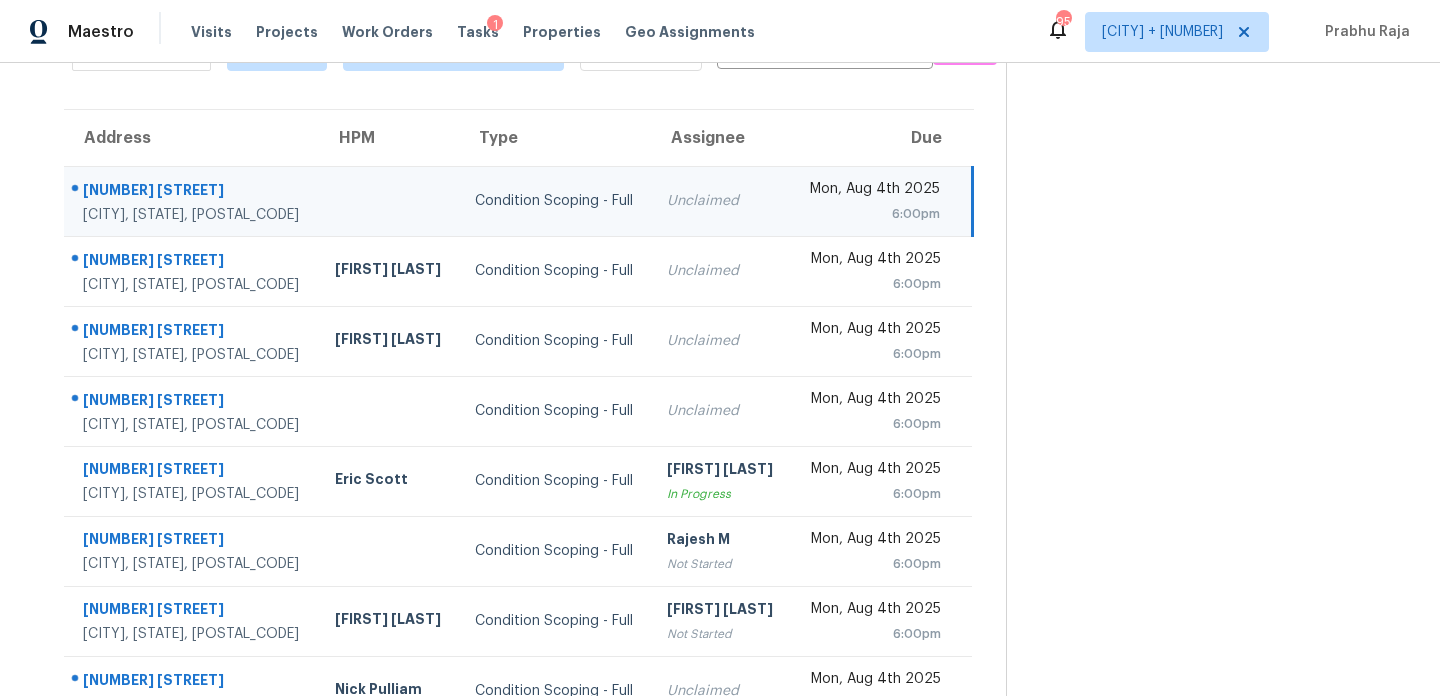 click on "6:00pm" at bounding box center [873, 214] 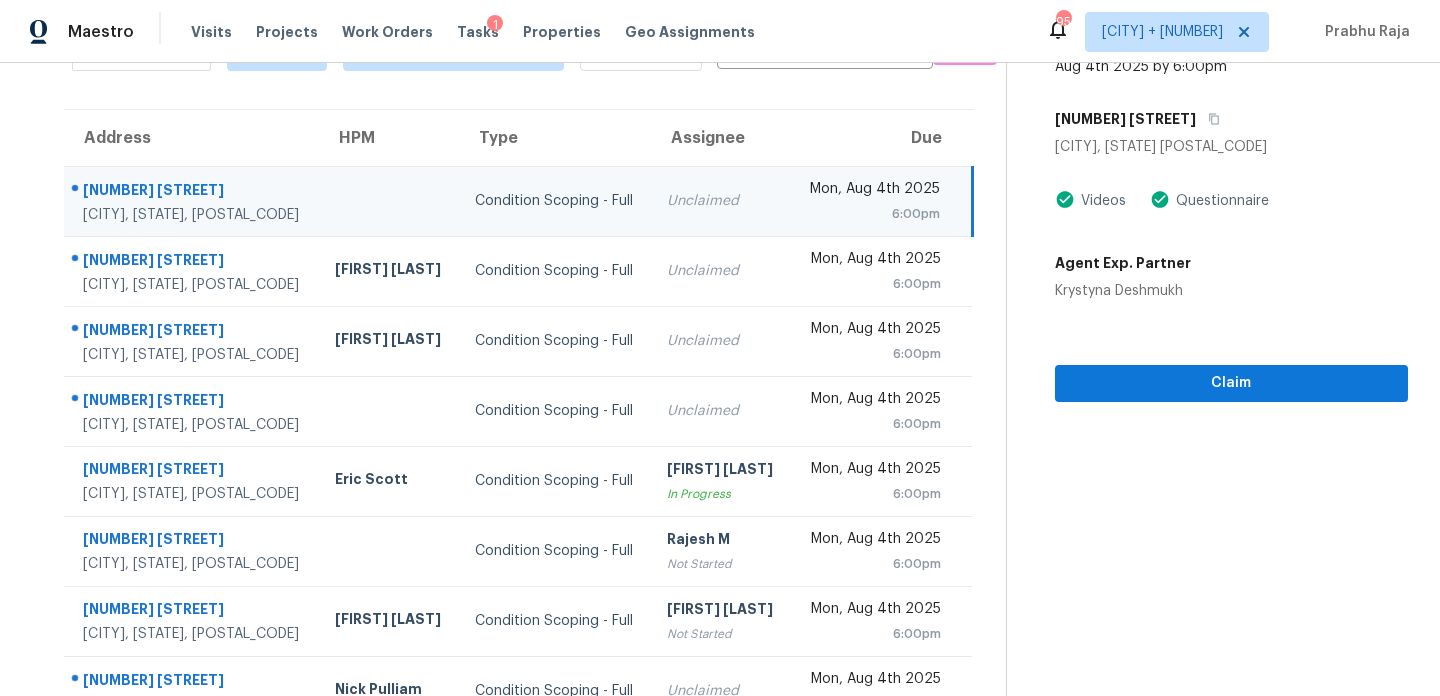 click on "6:00pm" at bounding box center (873, 214) 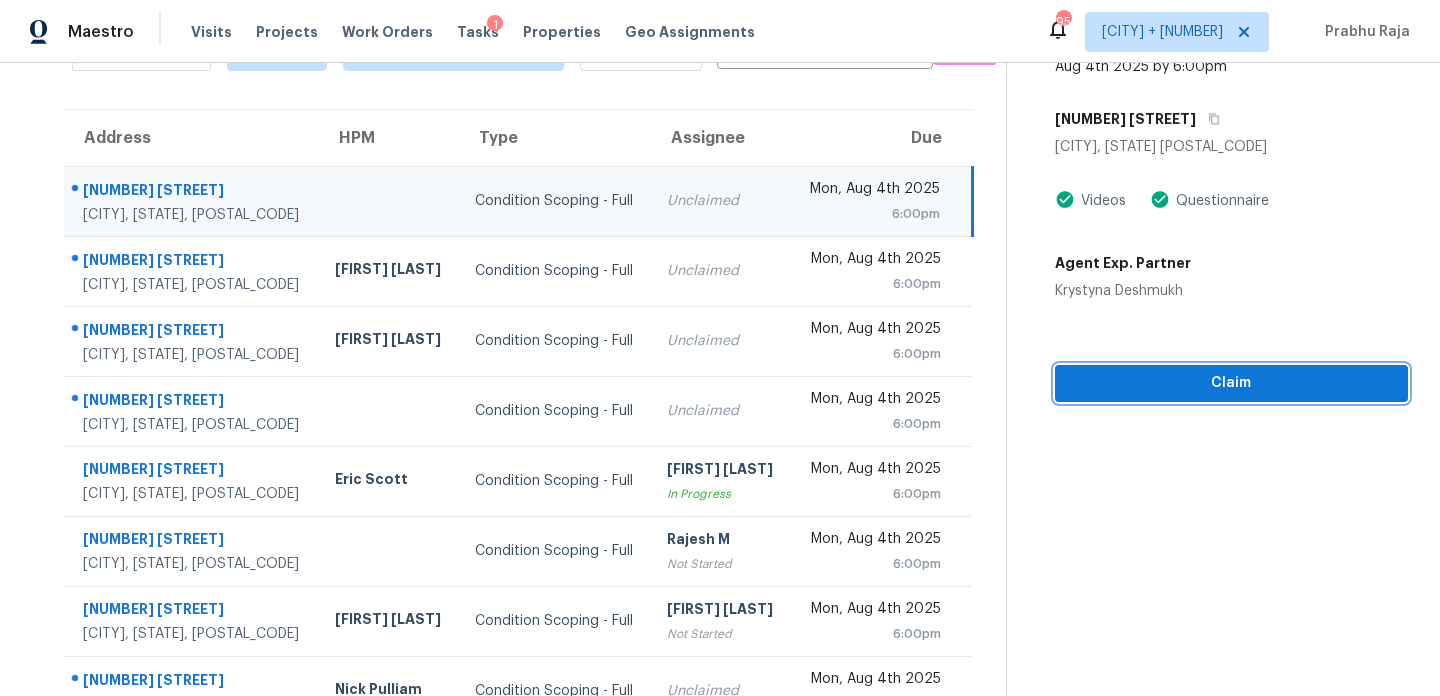 click on "Claim" at bounding box center (1231, 383) 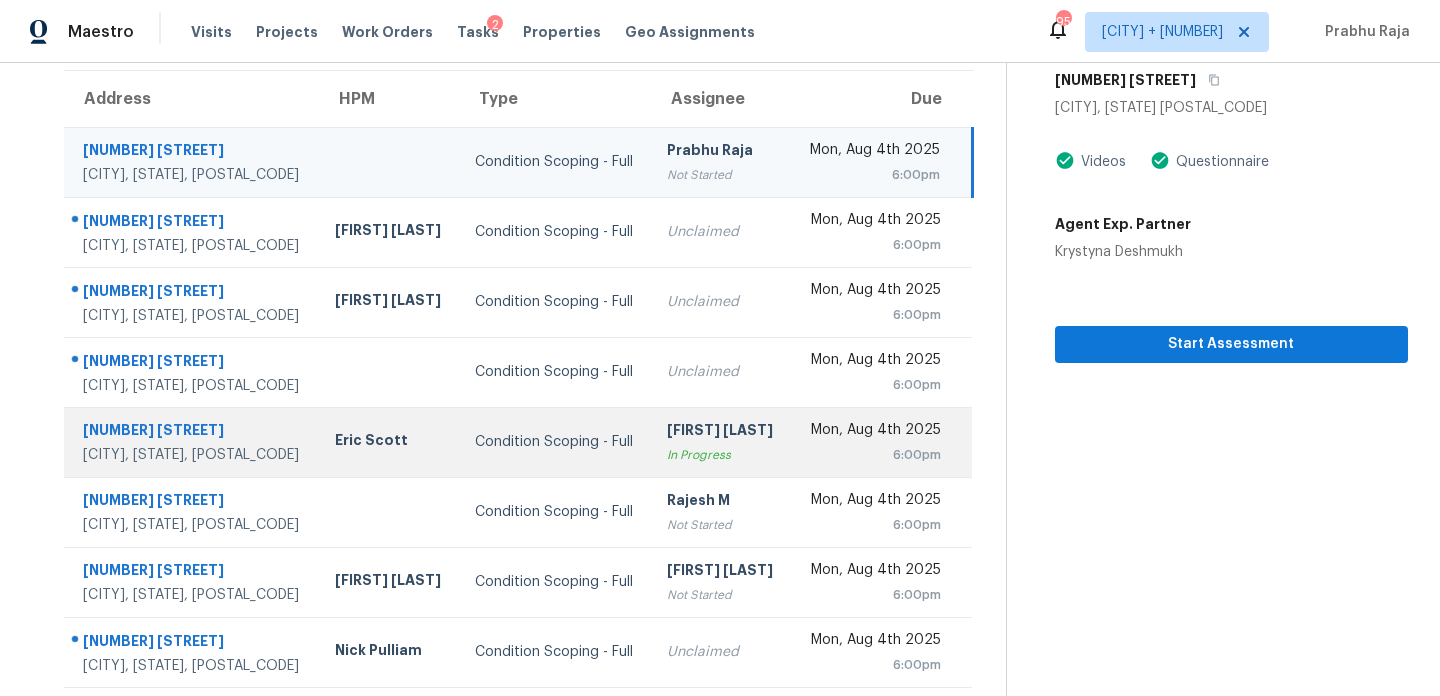 scroll, scrollTop: 205, scrollLeft: 0, axis: vertical 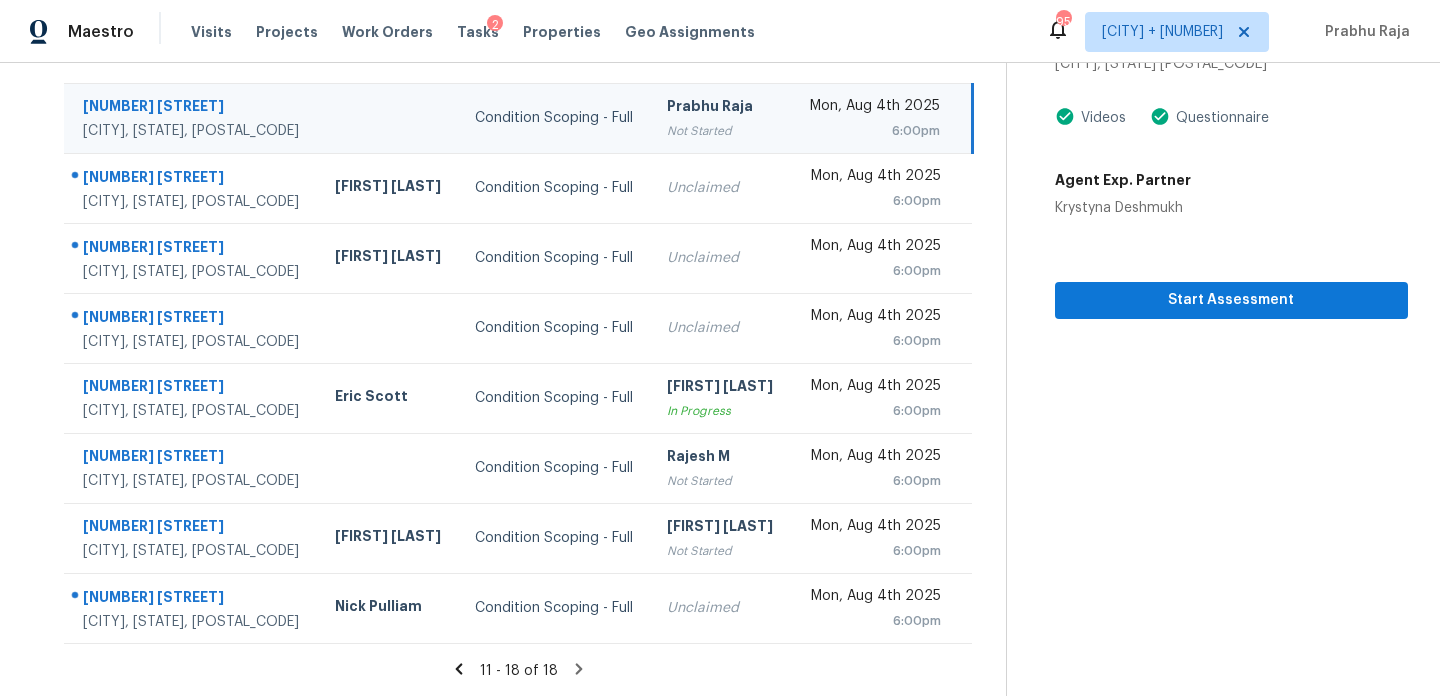 click 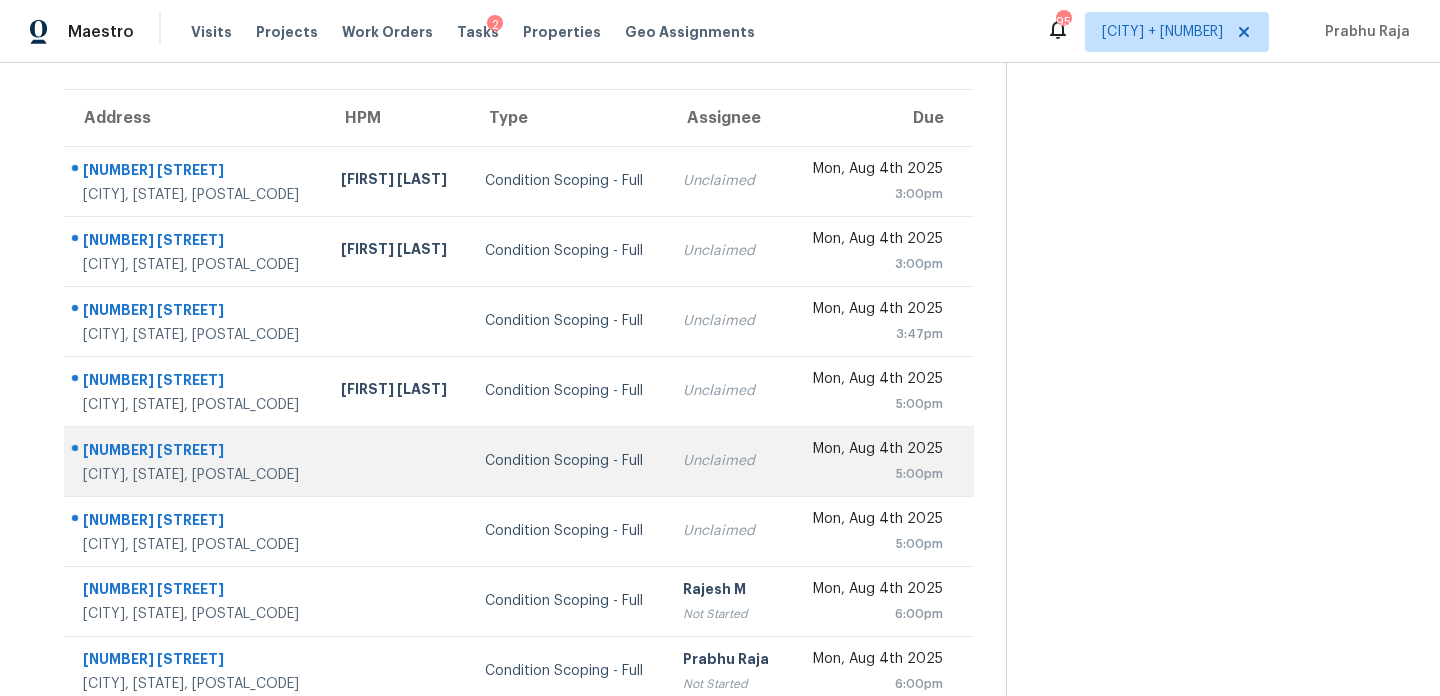 scroll, scrollTop: 133, scrollLeft: 0, axis: vertical 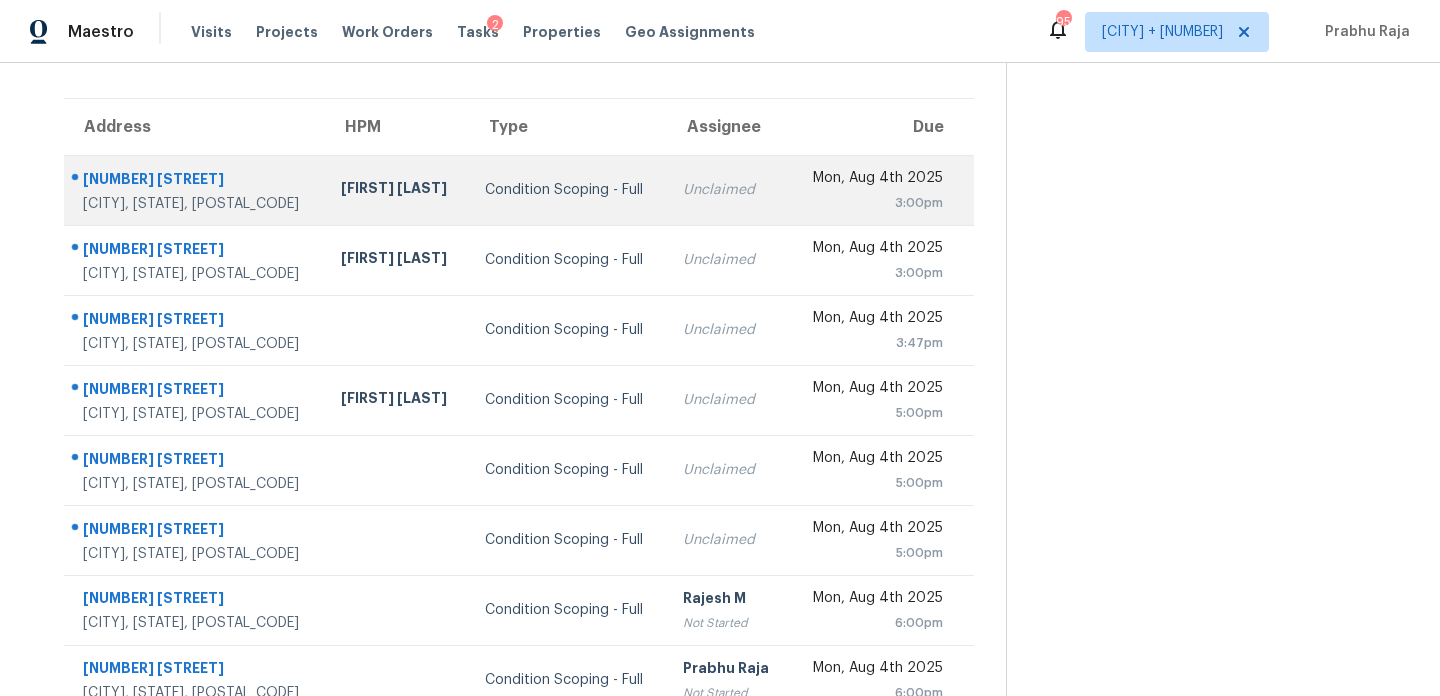 click on "Unclaimed" at bounding box center (728, 190) 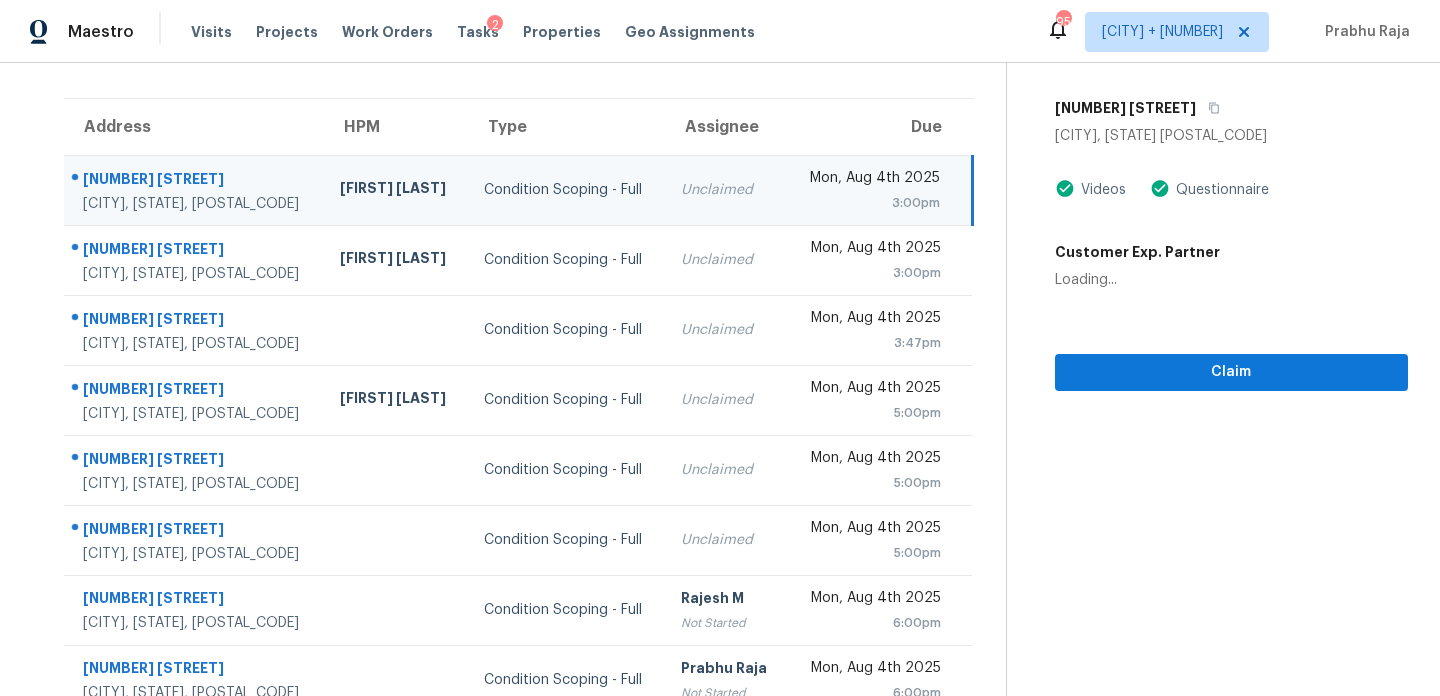 click on "Mon, Aug 4th 2025 3:00pm" at bounding box center (879, 190) 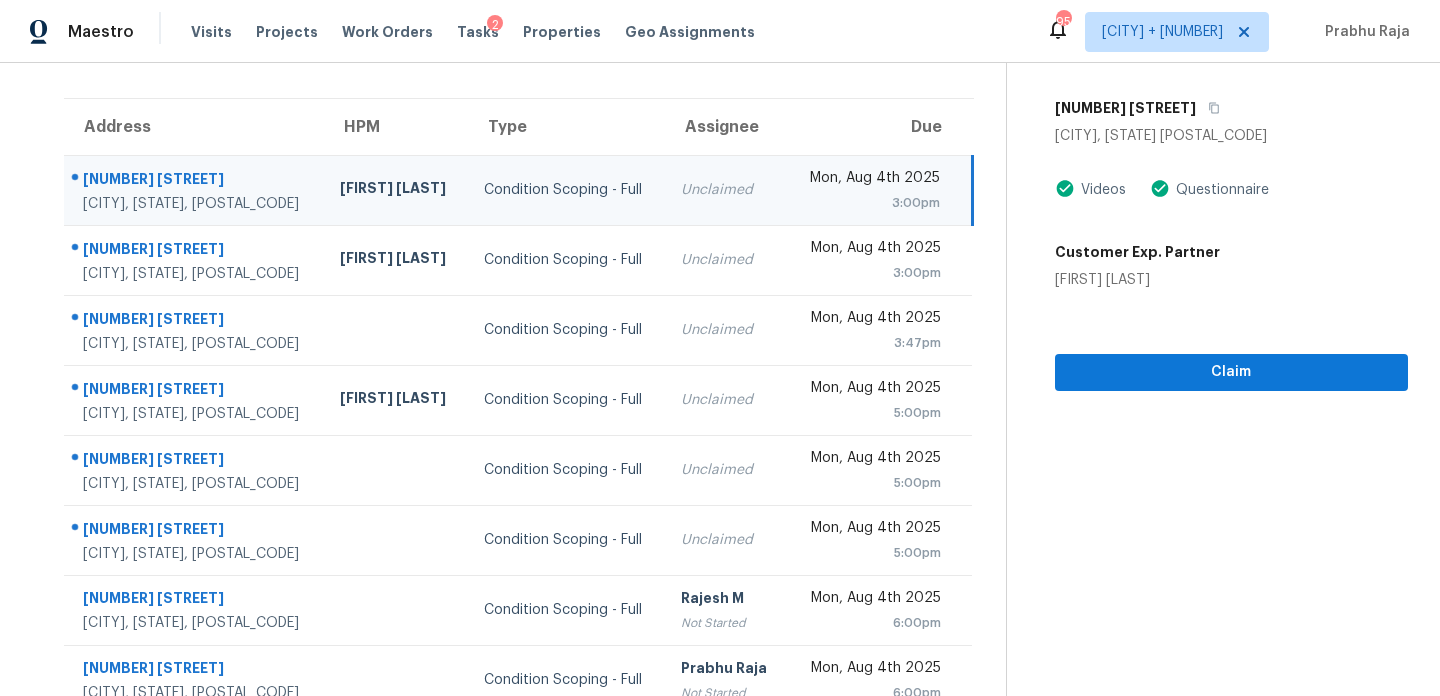 click on "3:00pm" at bounding box center (871, 203) 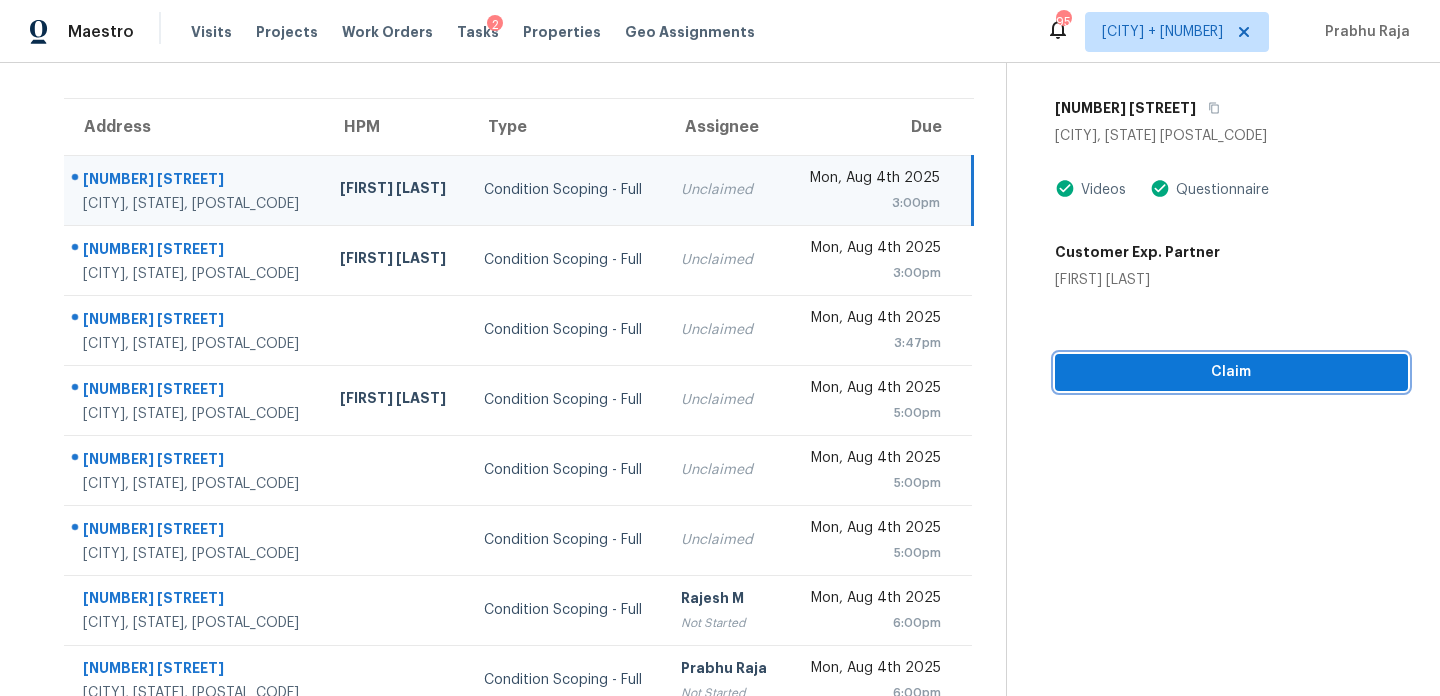 click on "Claim" at bounding box center (1231, 372) 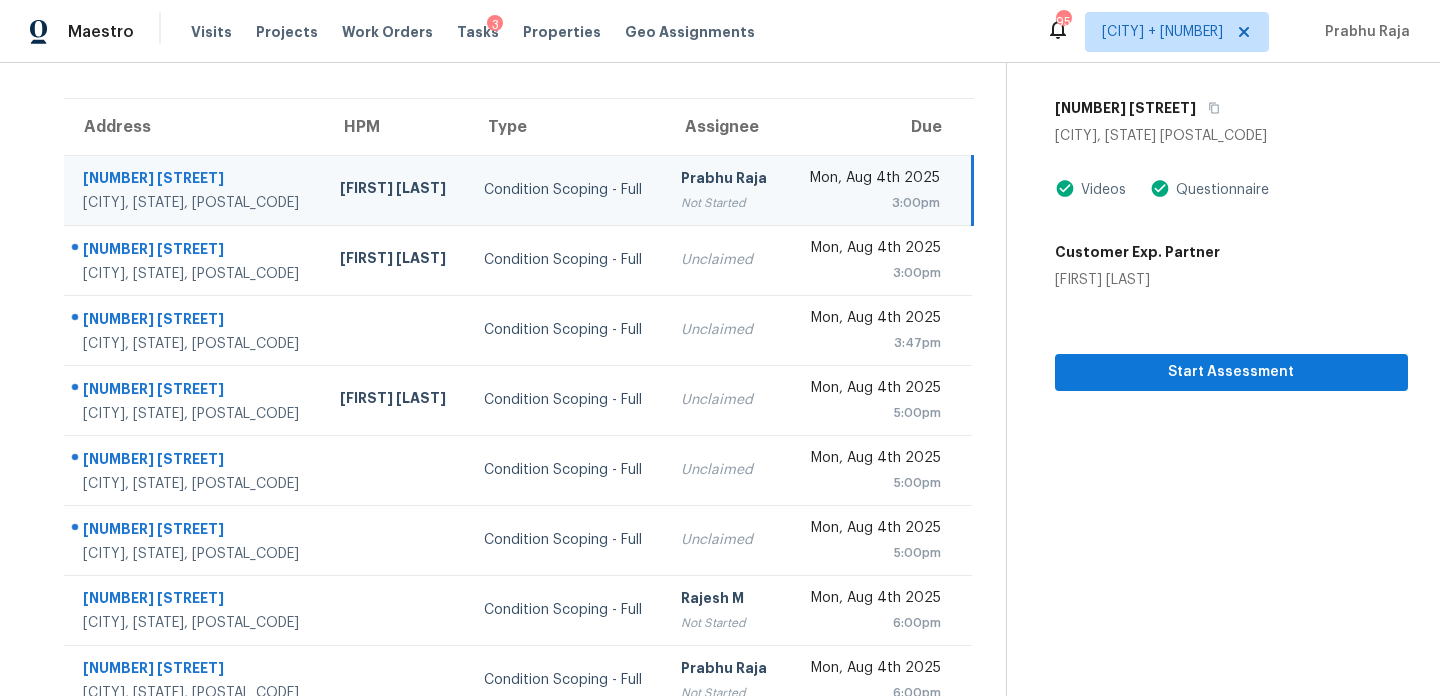 scroll, scrollTop: 0, scrollLeft: 0, axis: both 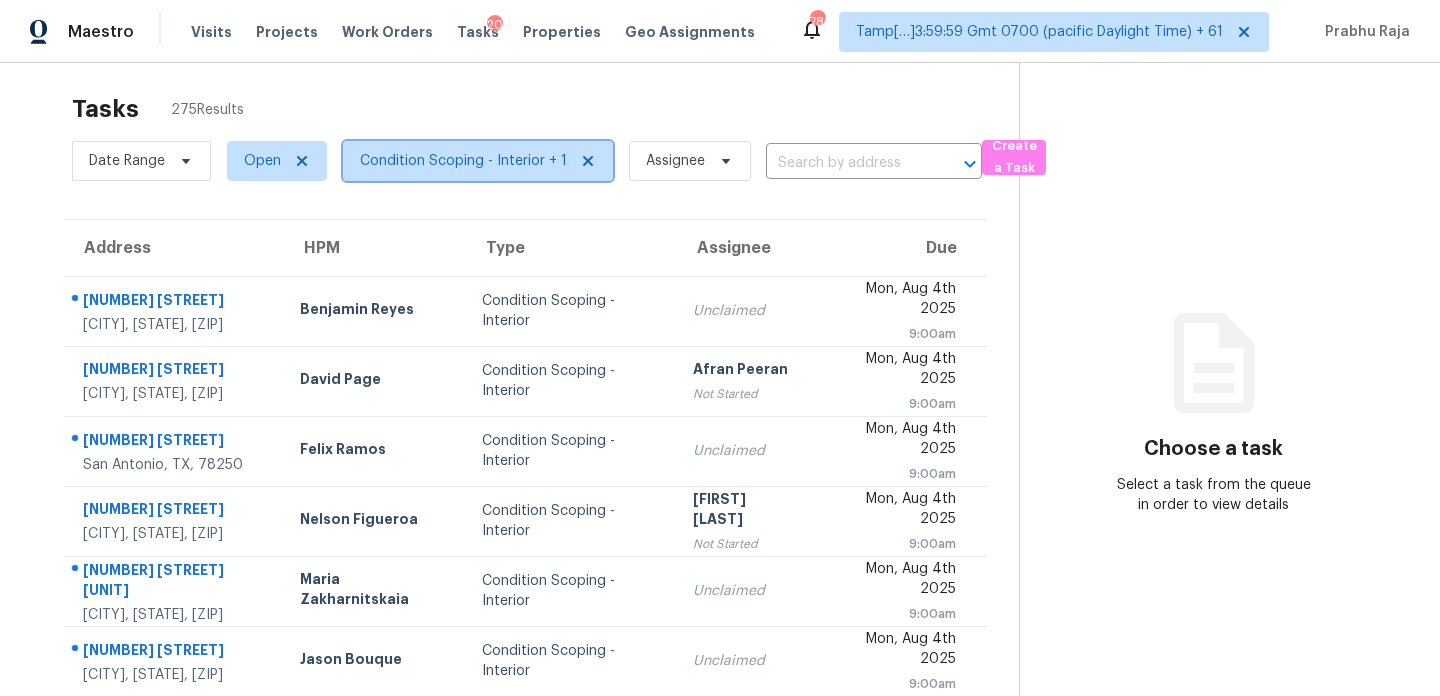 click on "Condition Scoping - Interior + 1" at bounding box center (463, 161) 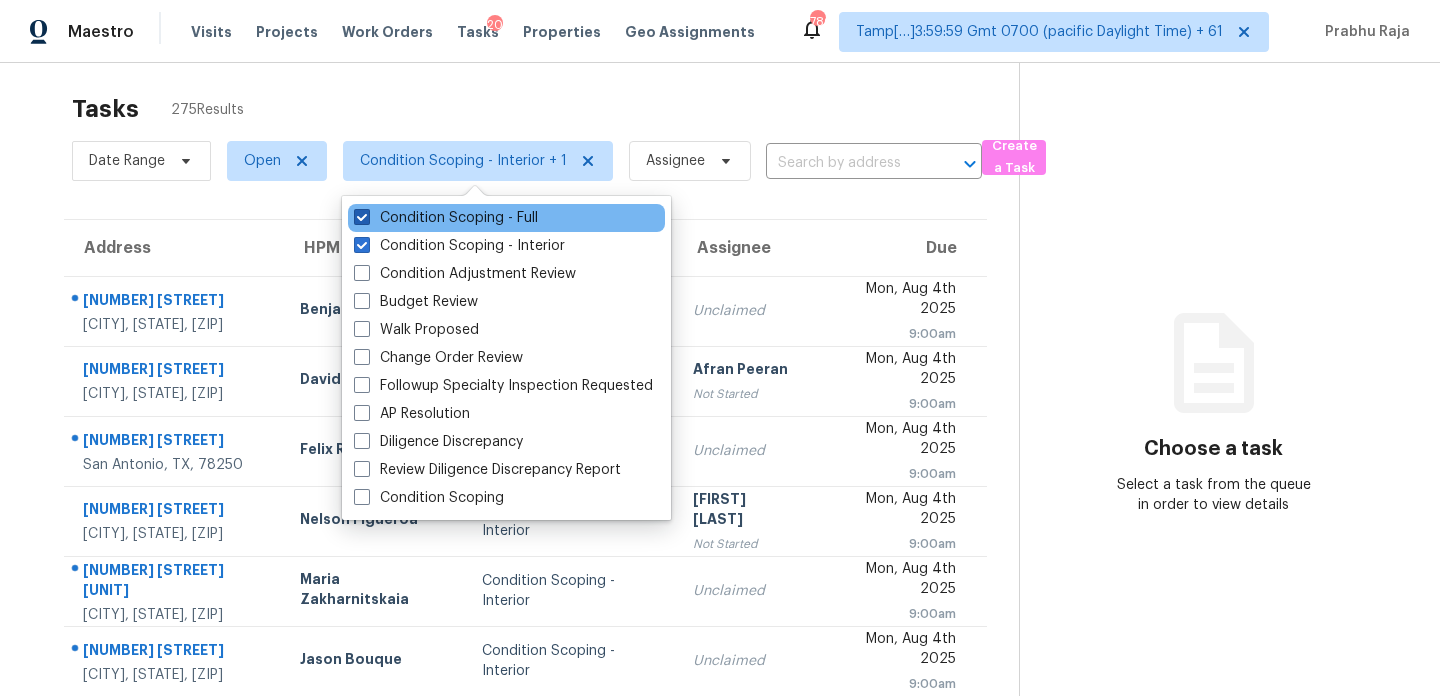 click on "Condition Scoping - Full" at bounding box center [446, 218] 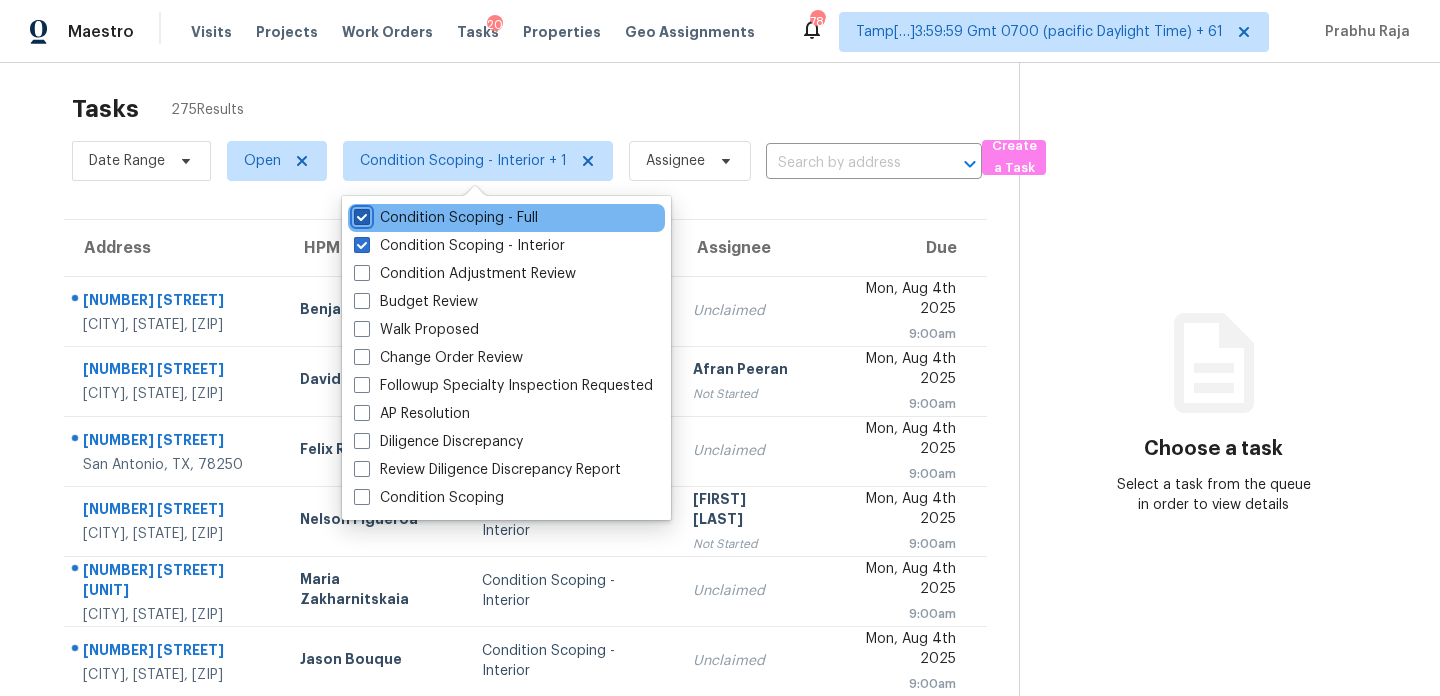 click on "Condition Scoping - Full" at bounding box center (360, 214) 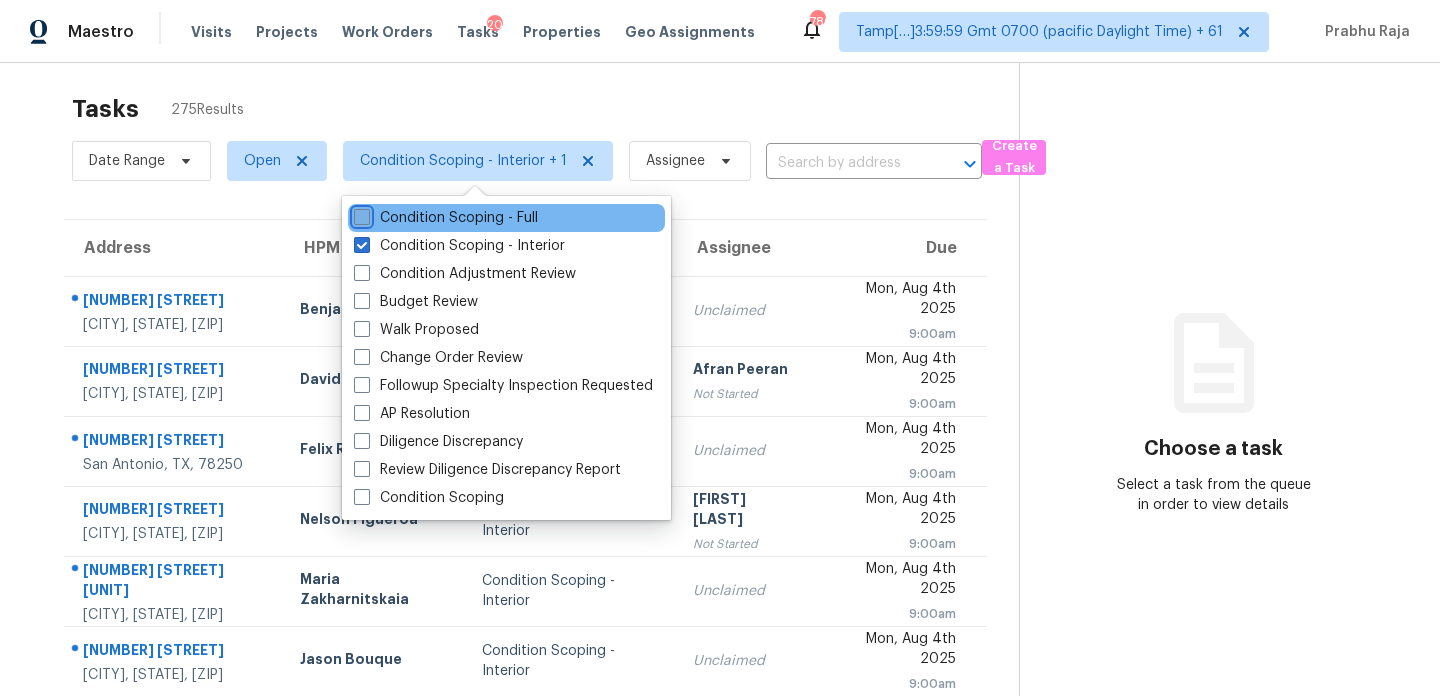checkbox on "false" 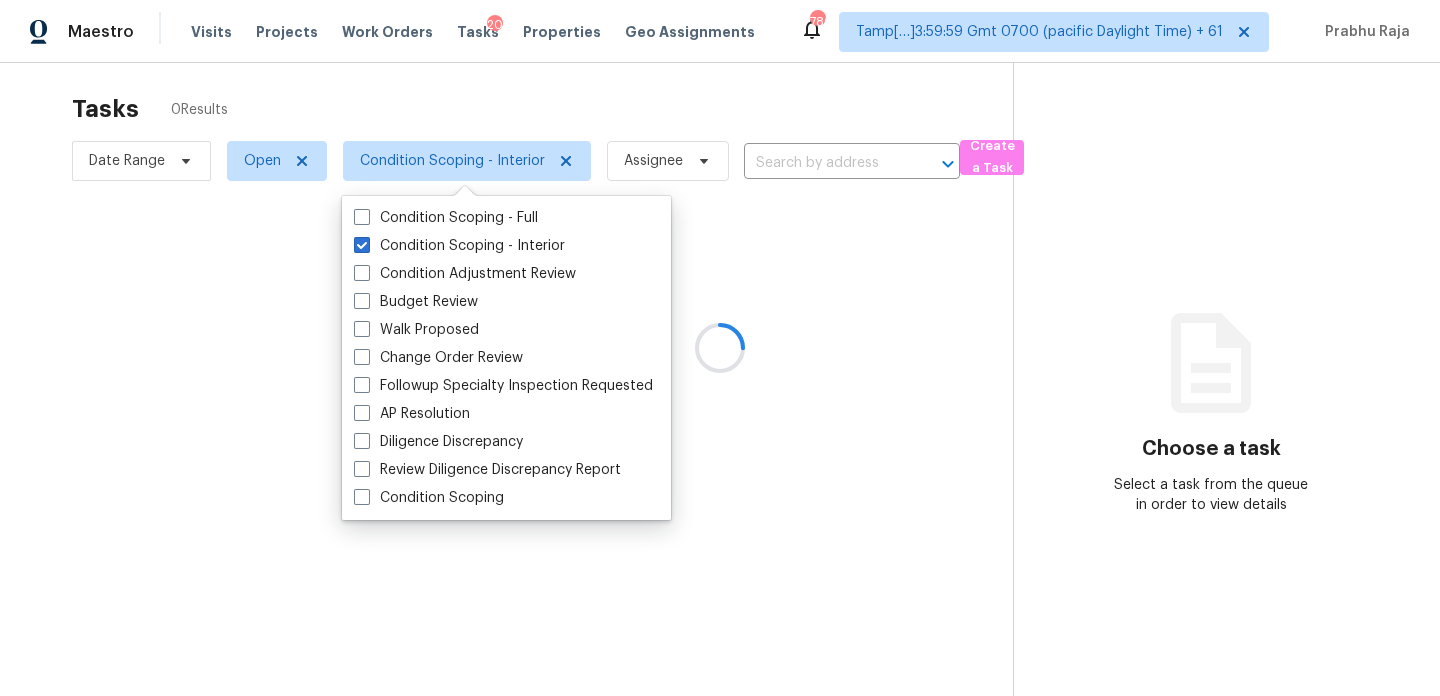 click at bounding box center [720, 348] 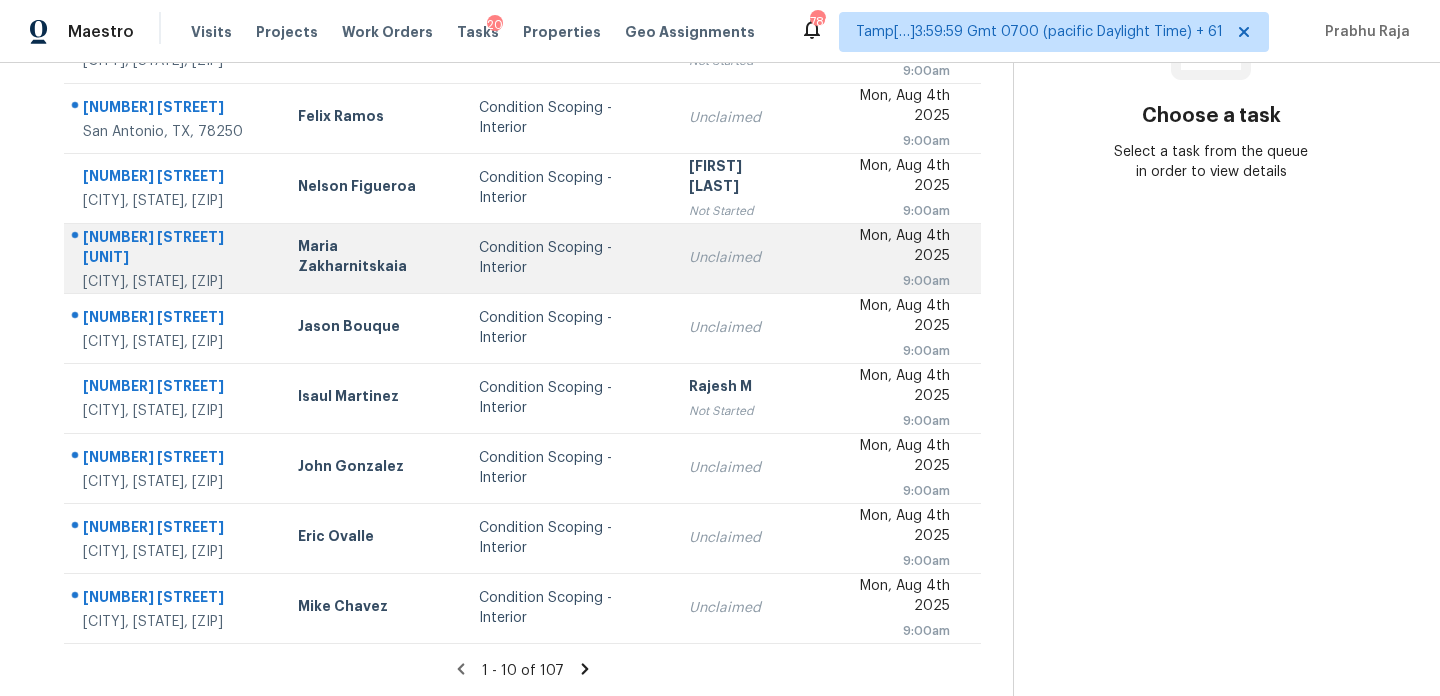scroll, scrollTop: 0, scrollLeft: 0, axis: both 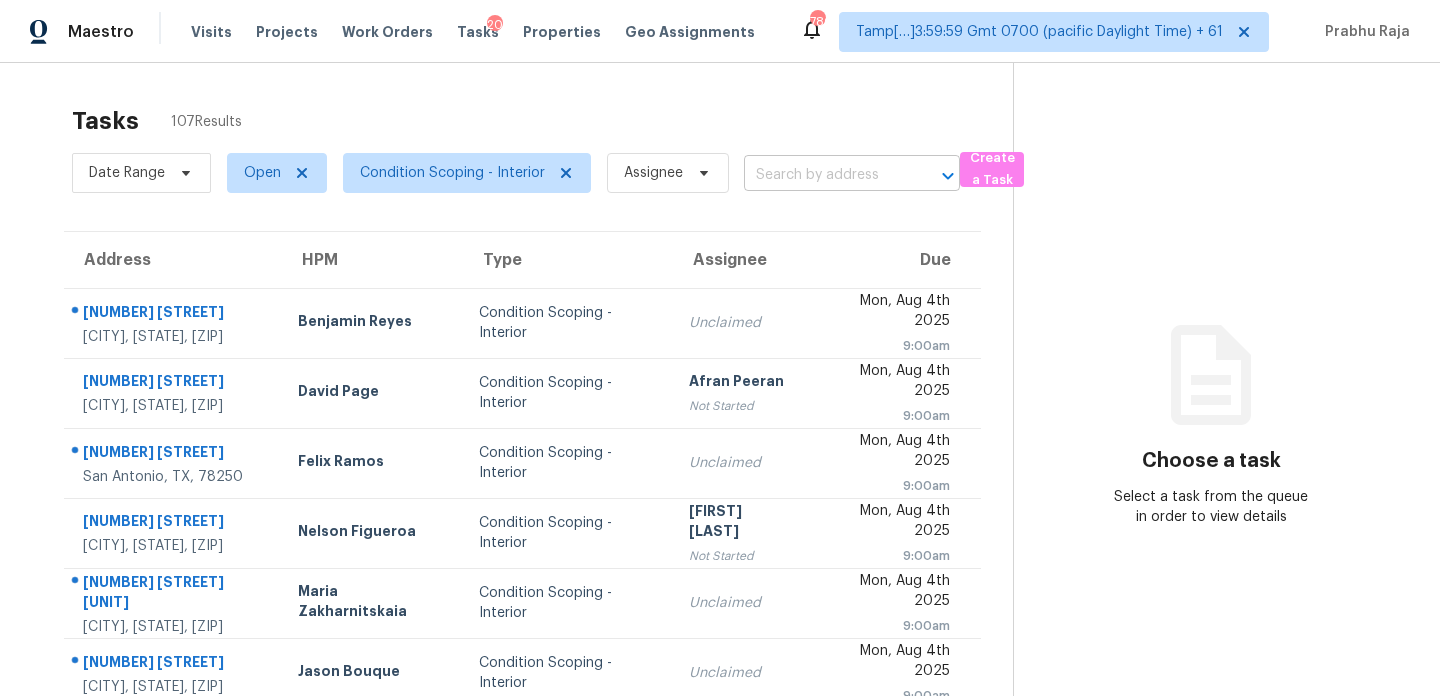 click at bounding box center [824, 175] 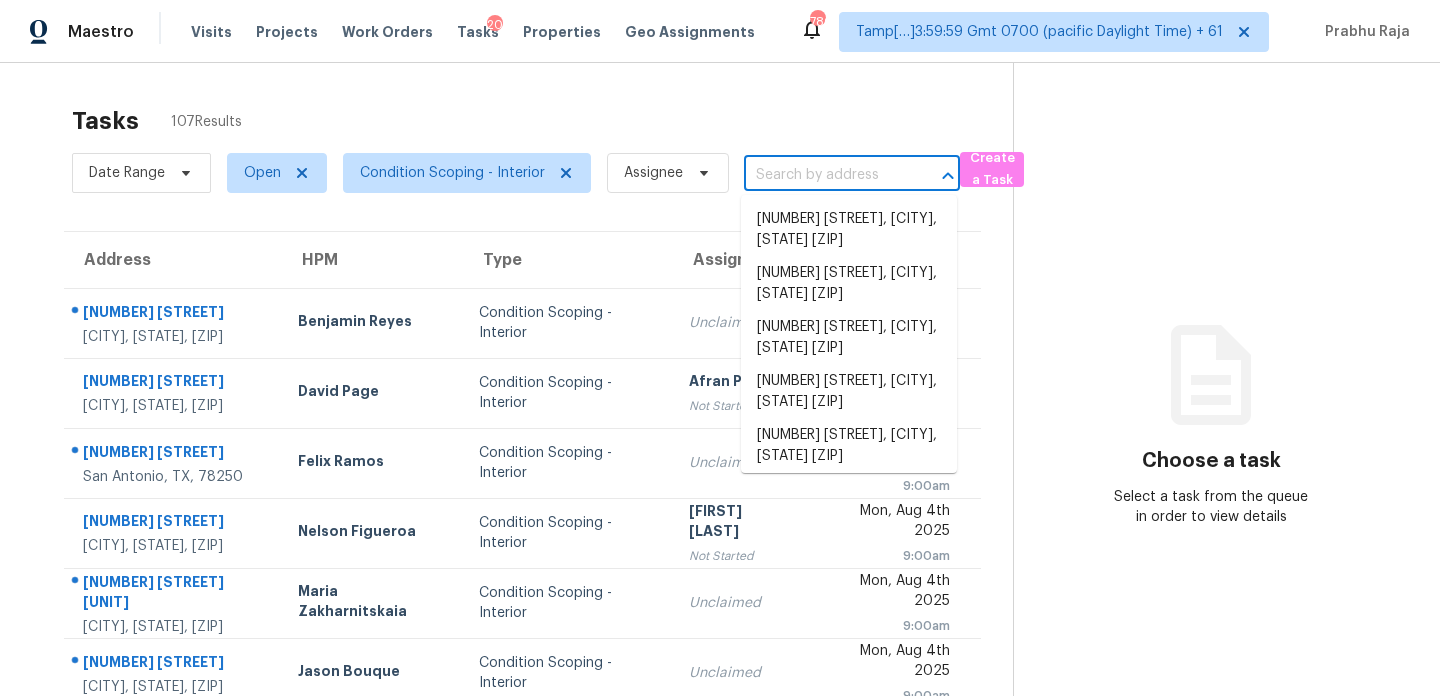 paste on "807 Huber St, Festus, MO, 63028" 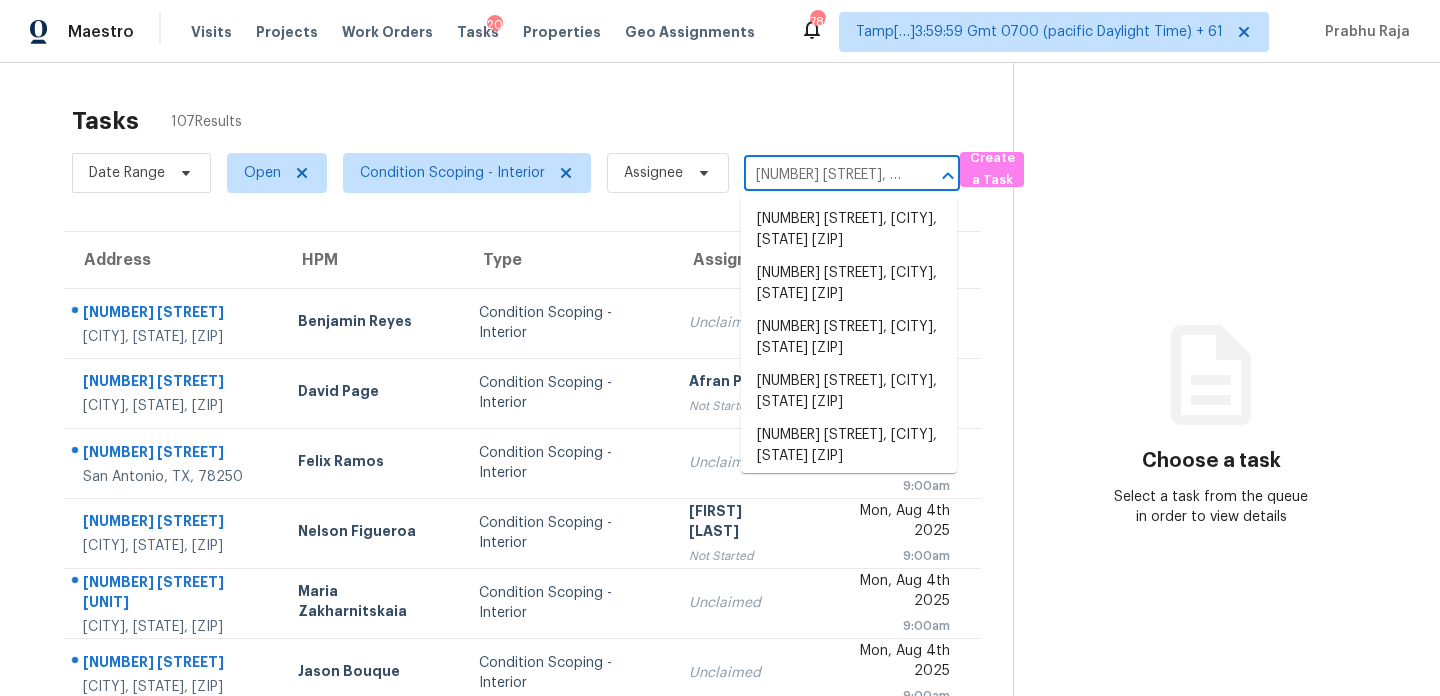 scroll, scrollTop: 0, scrollLeft: 68, axis: horizontal 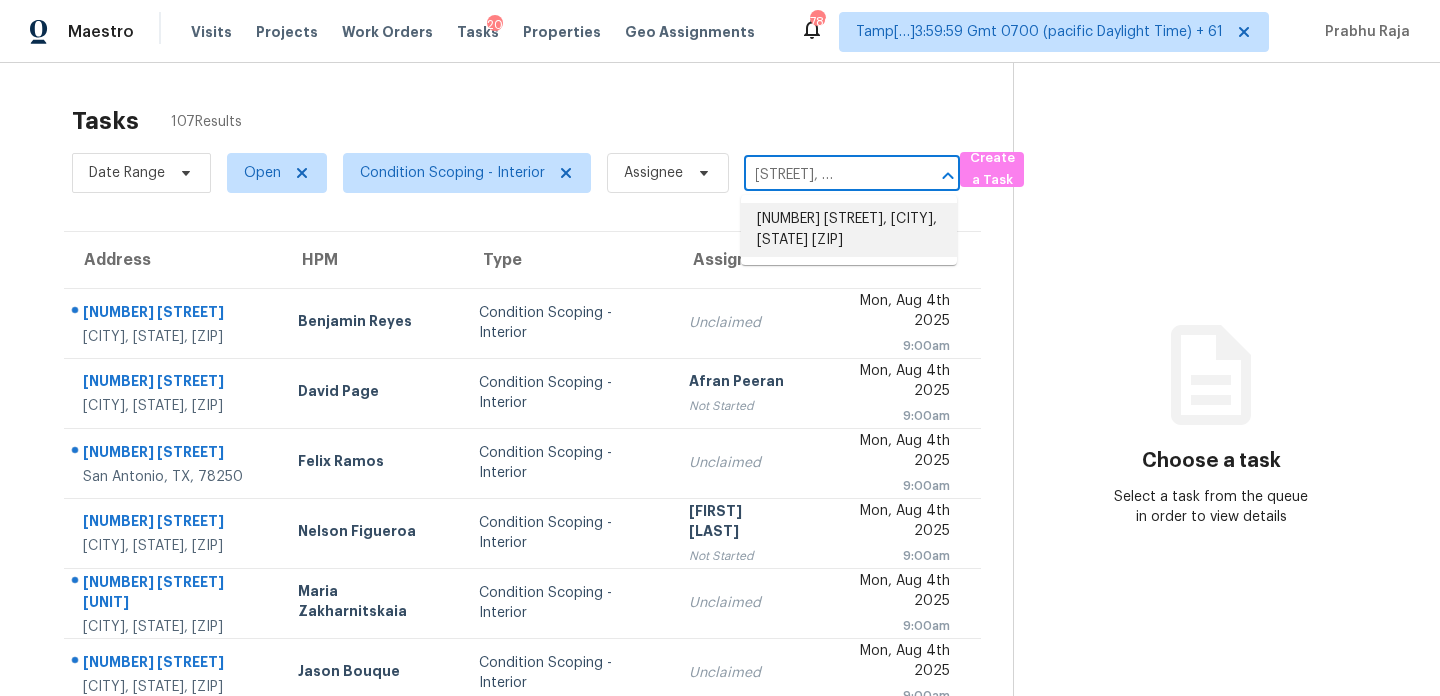 click on "807 Huber St, Festus, MO 63028" at bounding box center [849, 230] 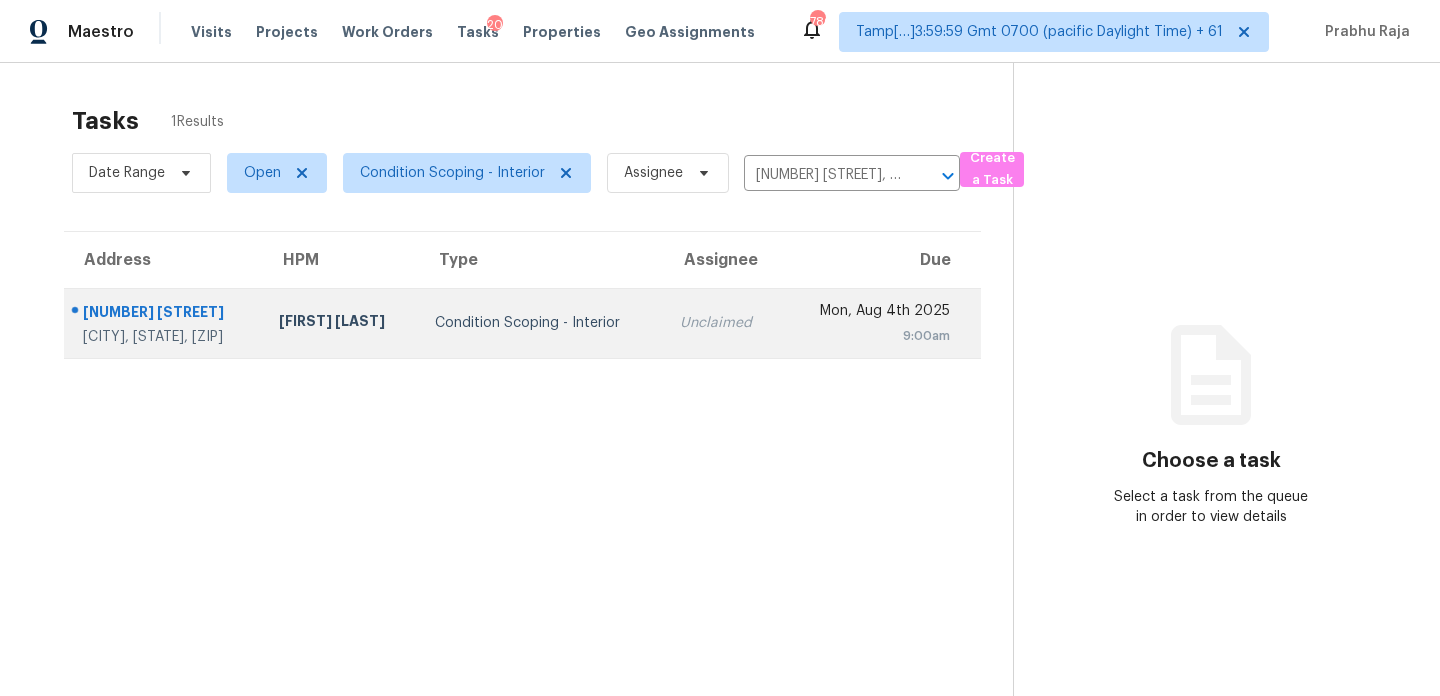 click on "Unclaimed" at bounding box center [722, 323] 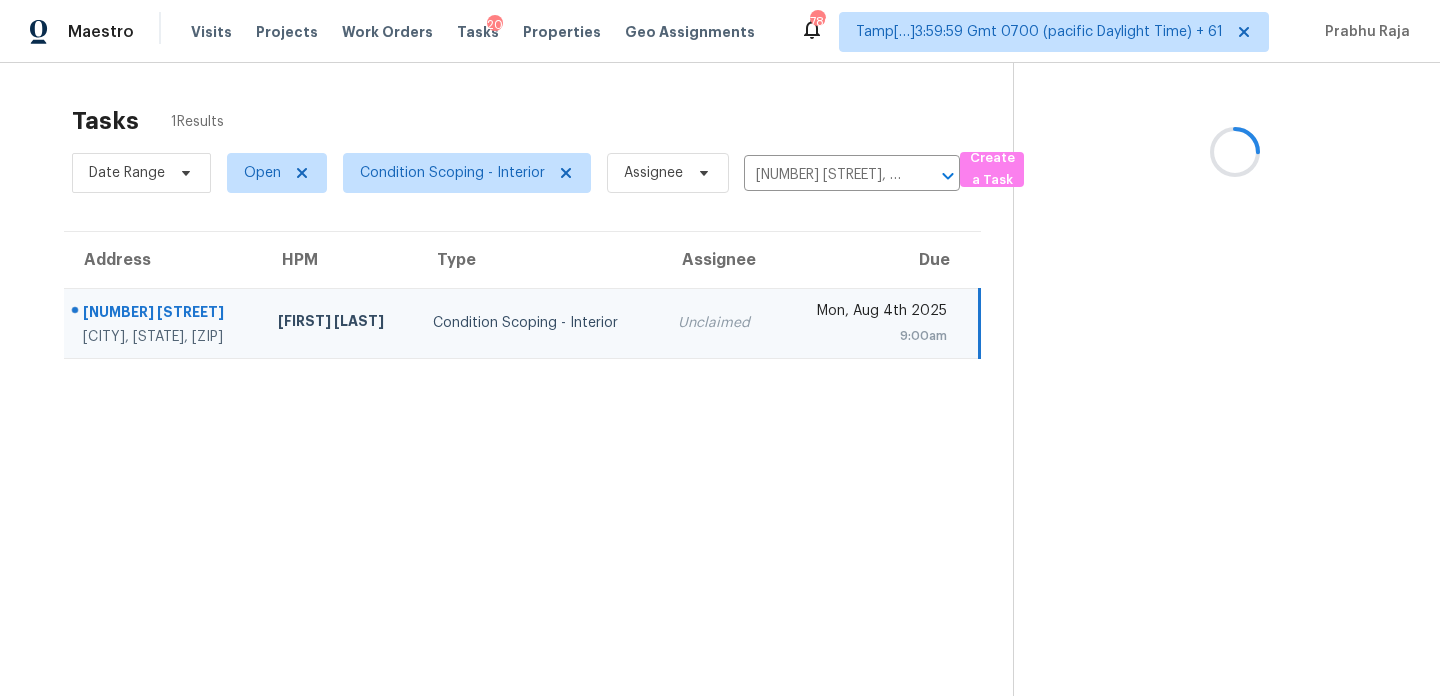 scroll, scrollTop: 63, scrollLeft: 0, axis: vertical 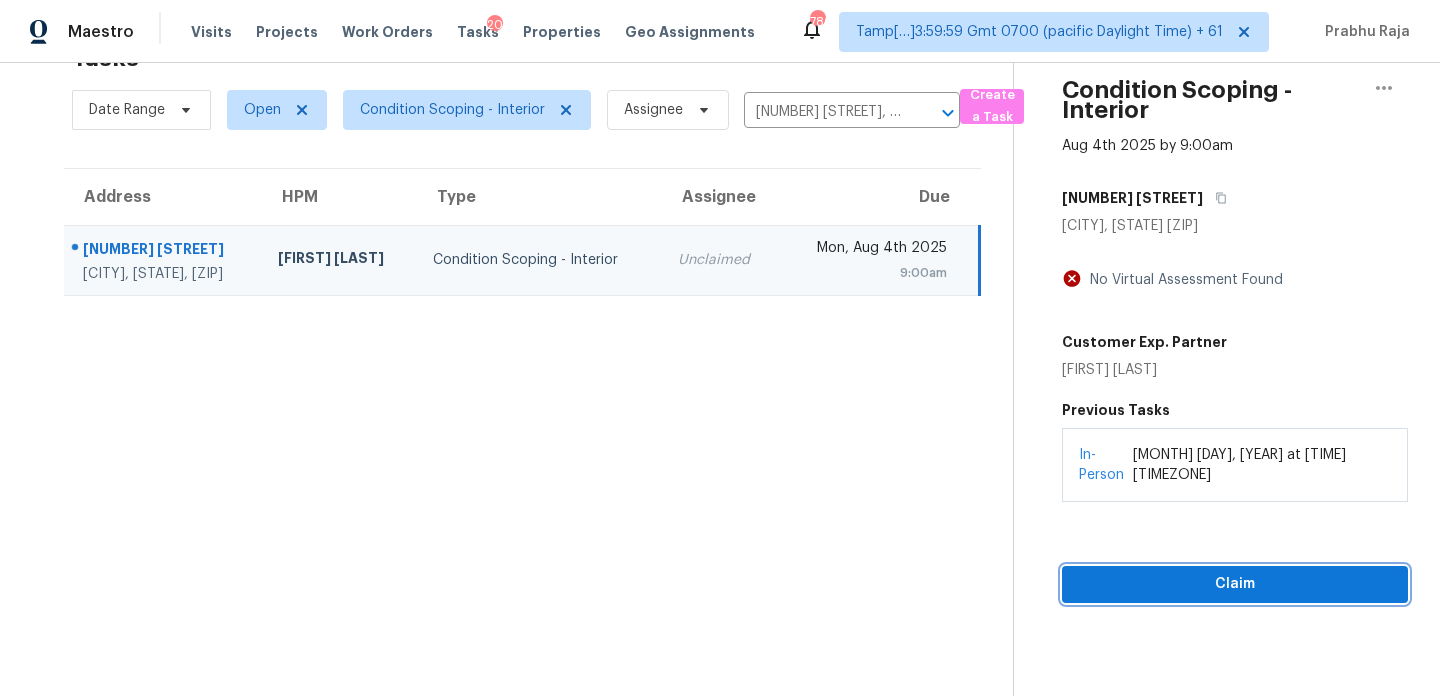 click on "Claim" at bounding box center (1235, 584) 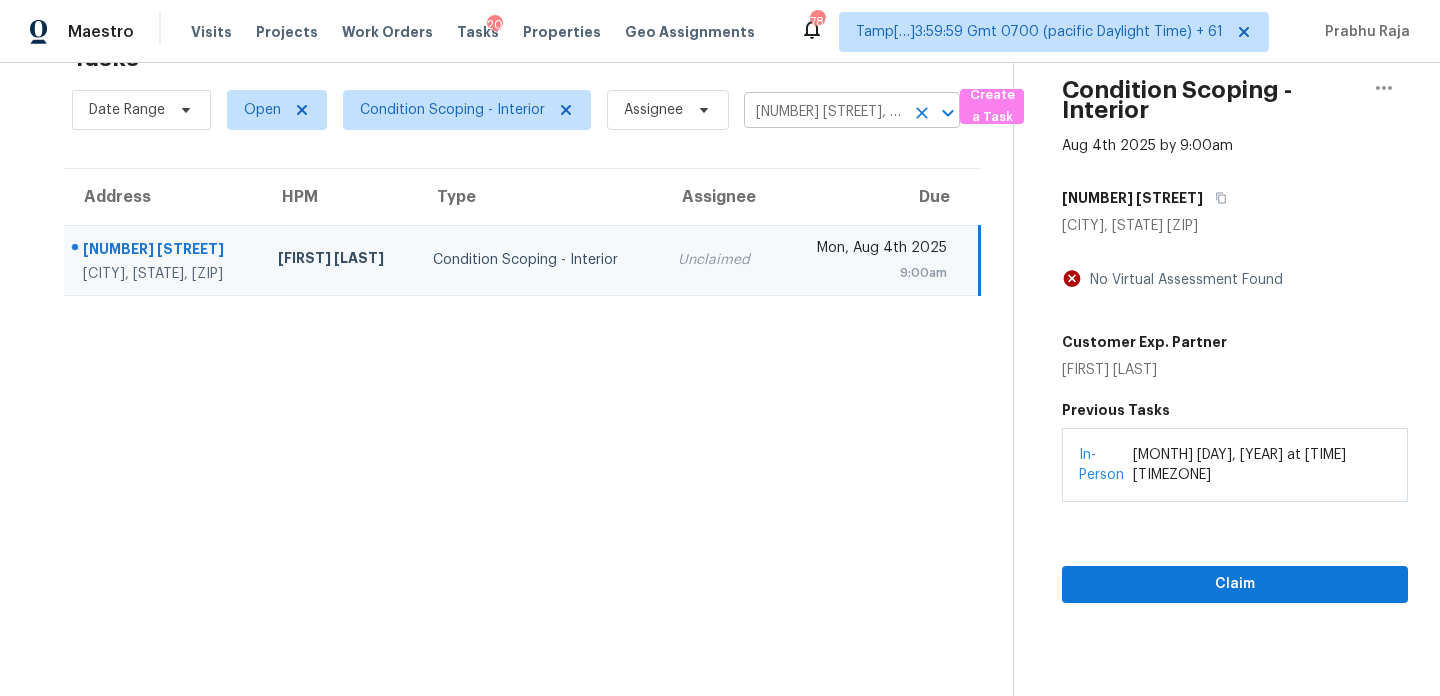 click on "807 Huber St, Festus, MO 63028" at bounding box center [824, 112] 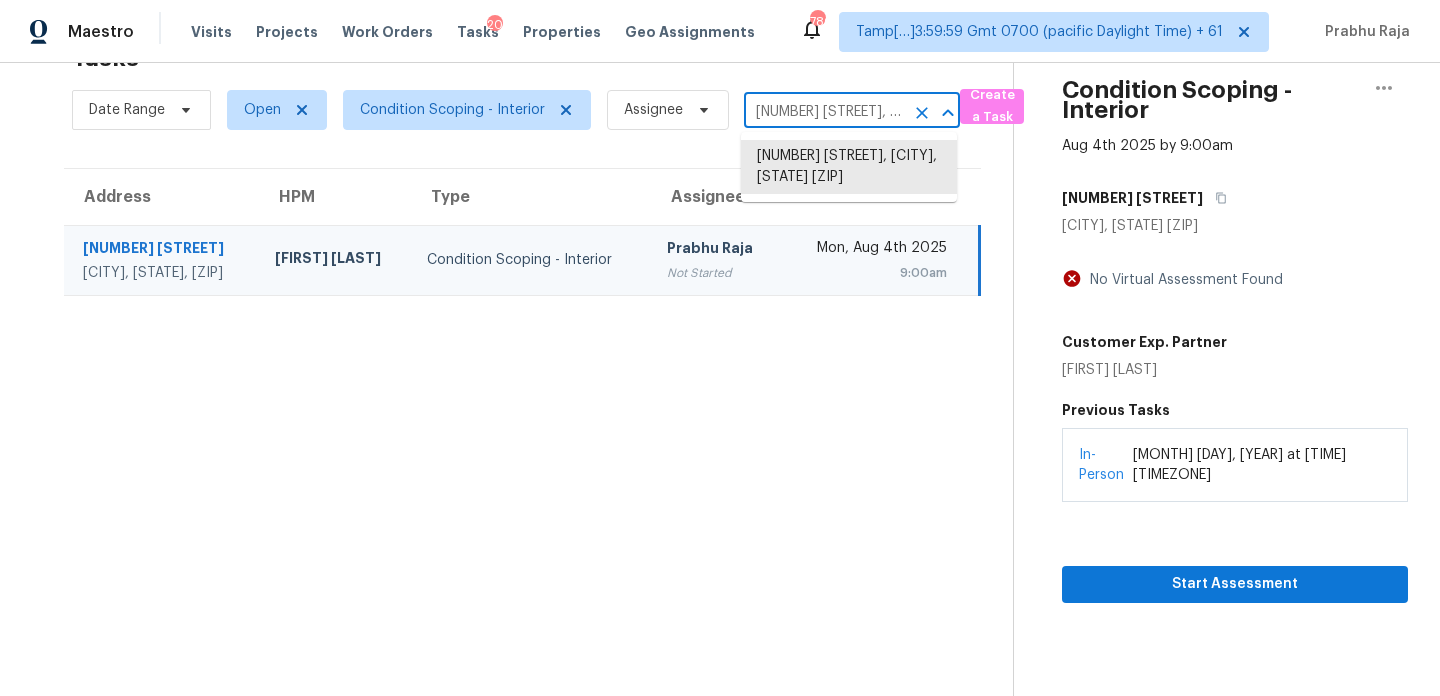 paste on "3441 Kestrel Dr, Colorado Springs, CO, 80916" 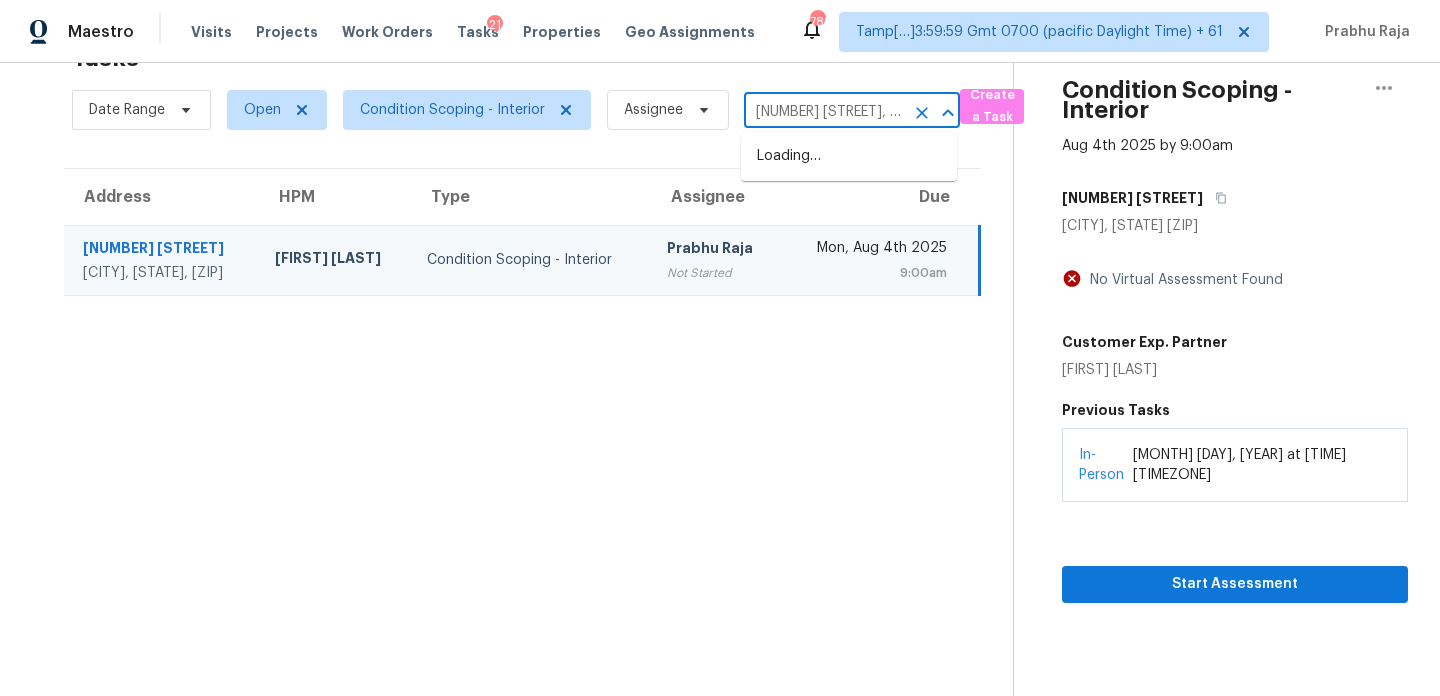 scroll, scrollTop: 0, scrollLeft: 148, axis: horizontal 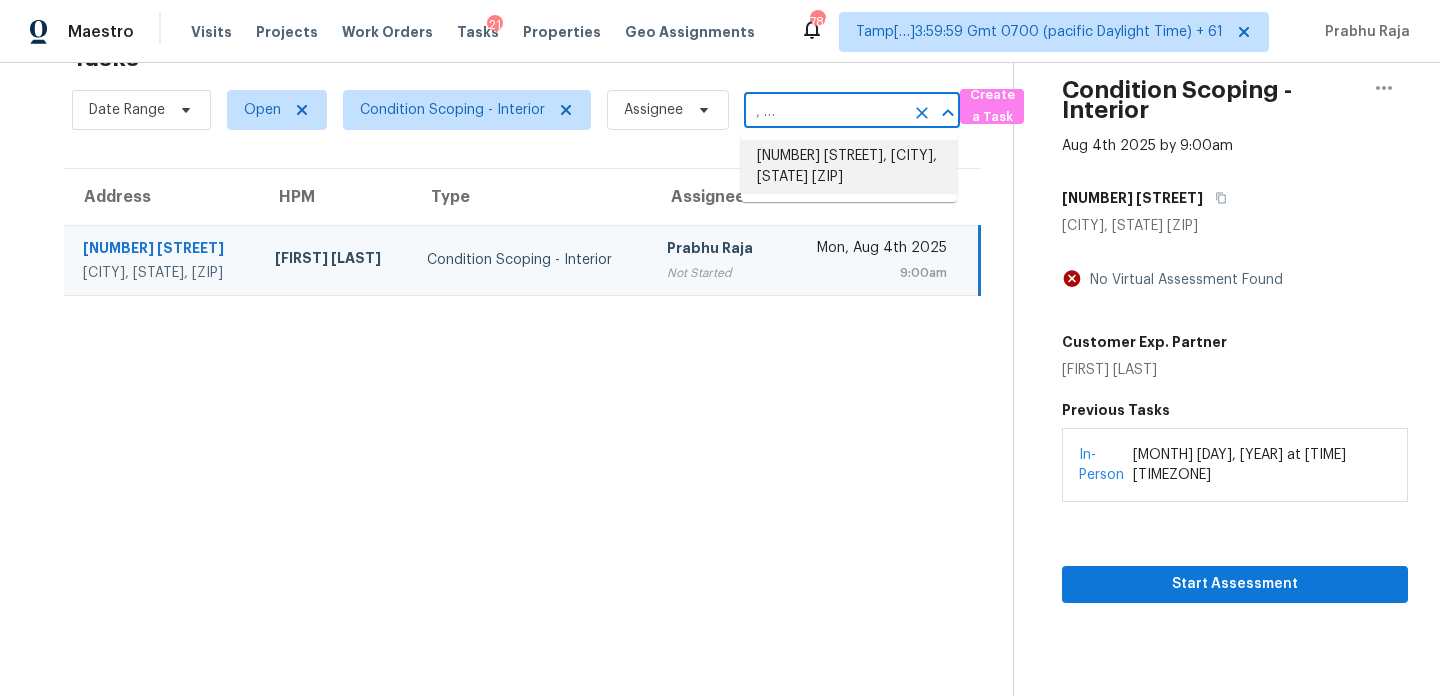 click on "3441 Kestrel Dr, Colorado Springs, CO 80916" at bounding box center (849, 167) 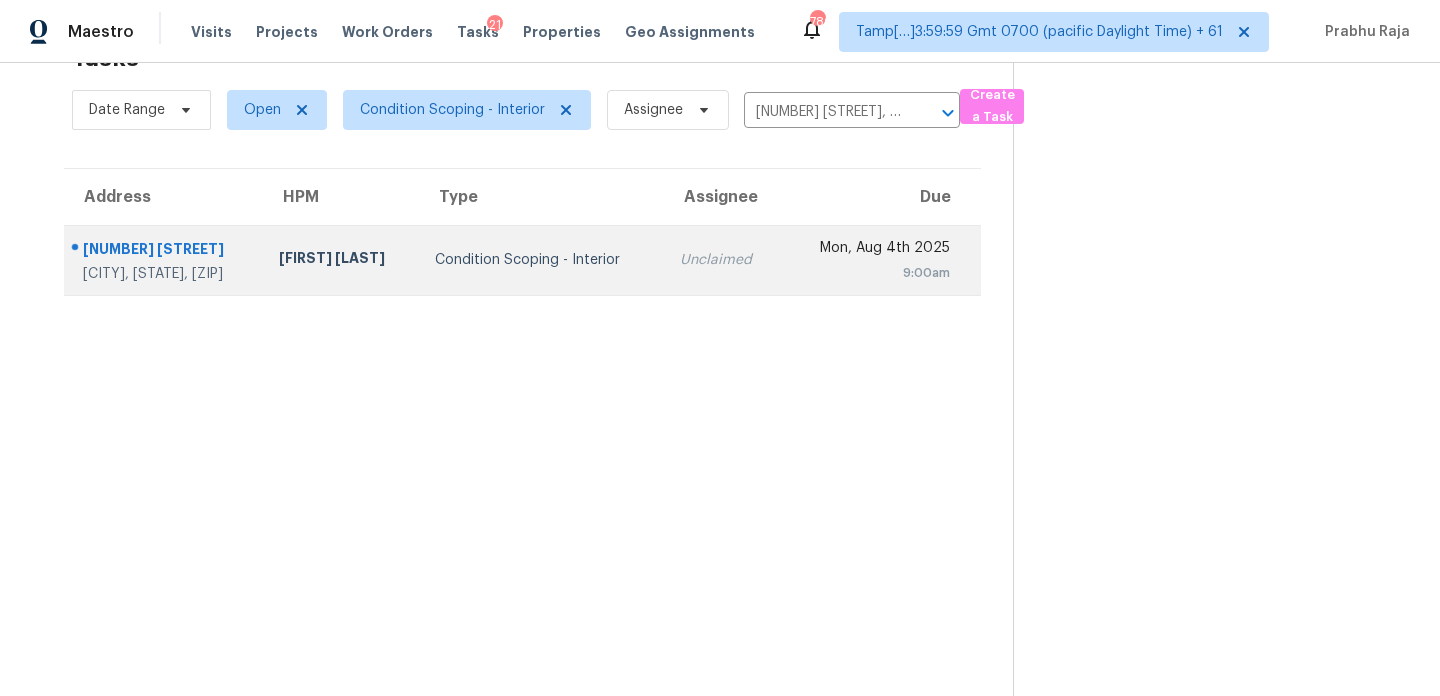 click on "9:00am" at bounding box center (873, 273) 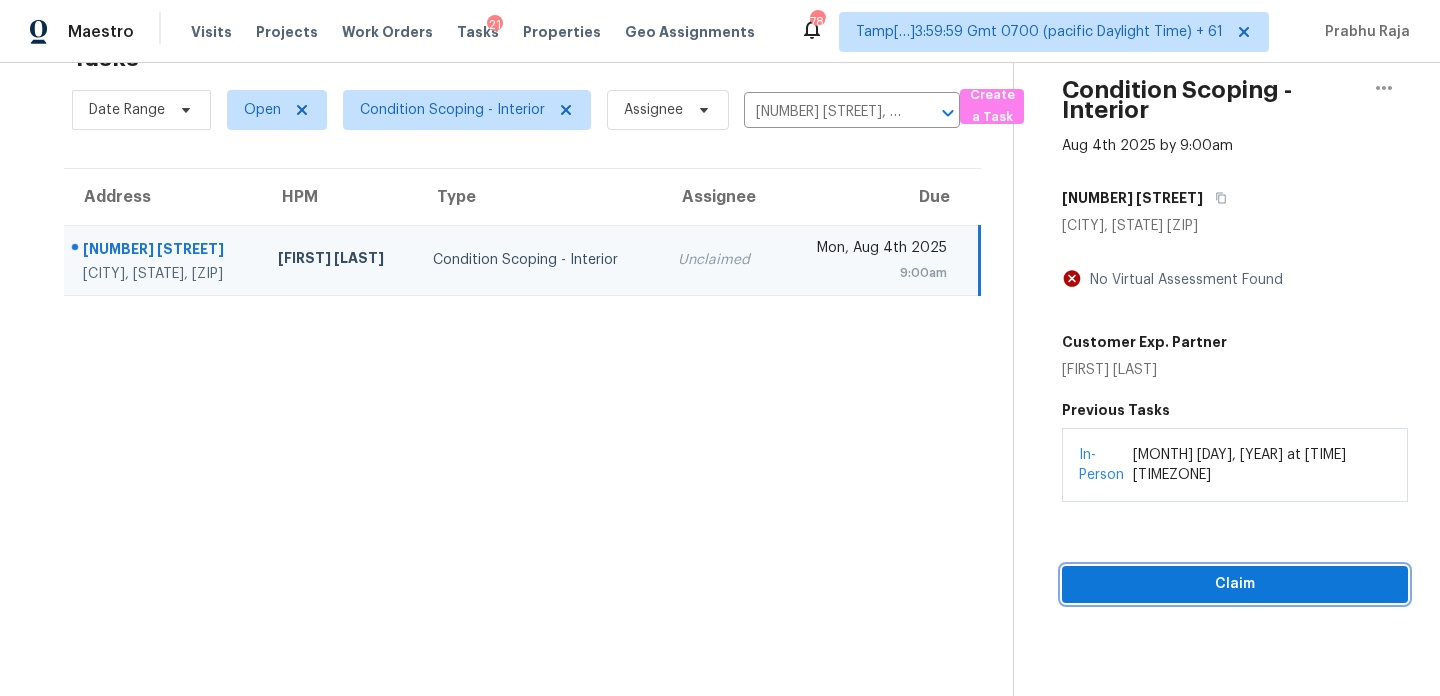 click on "Claim" at bounding box center (1235, 584) 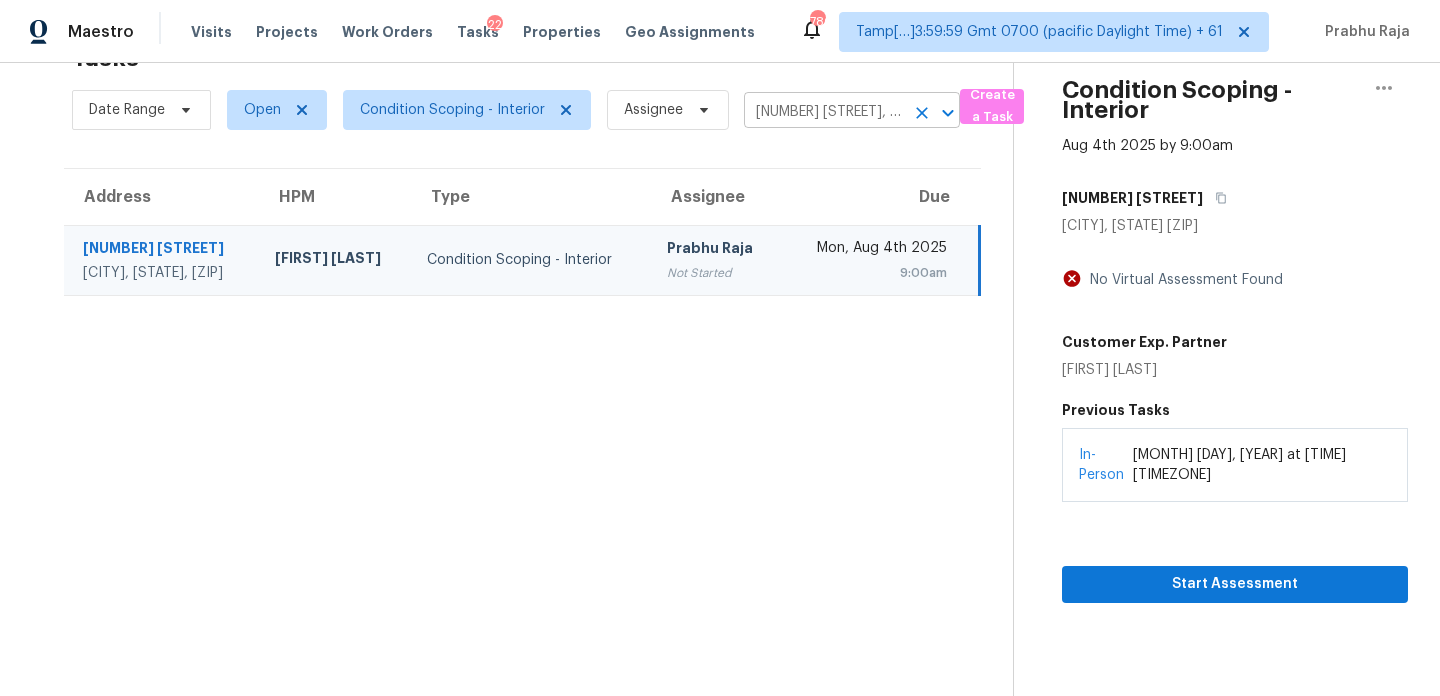 click on "3441 Kestrel Dr, Colorado Springs, CO 80916" at bounding box center (824, 112) 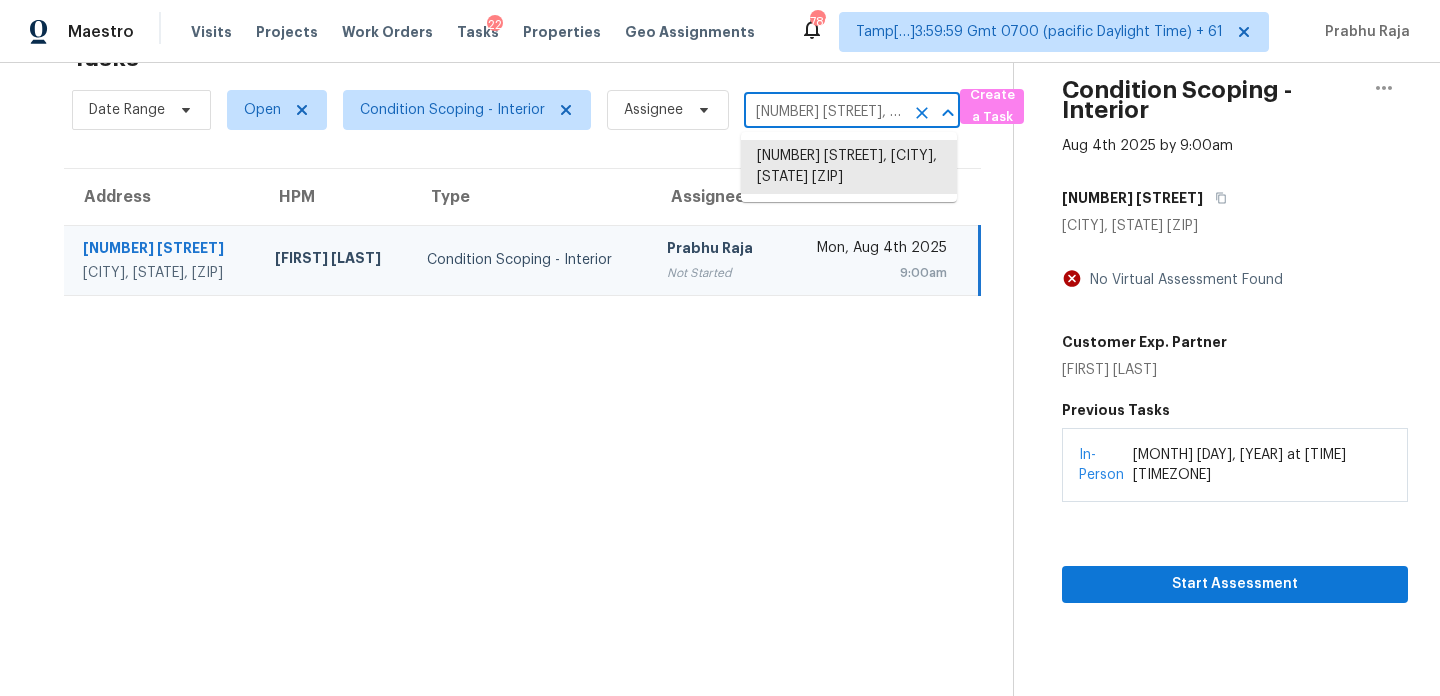 paste on "26 Johanna Dr, Reading, MA, 01867" 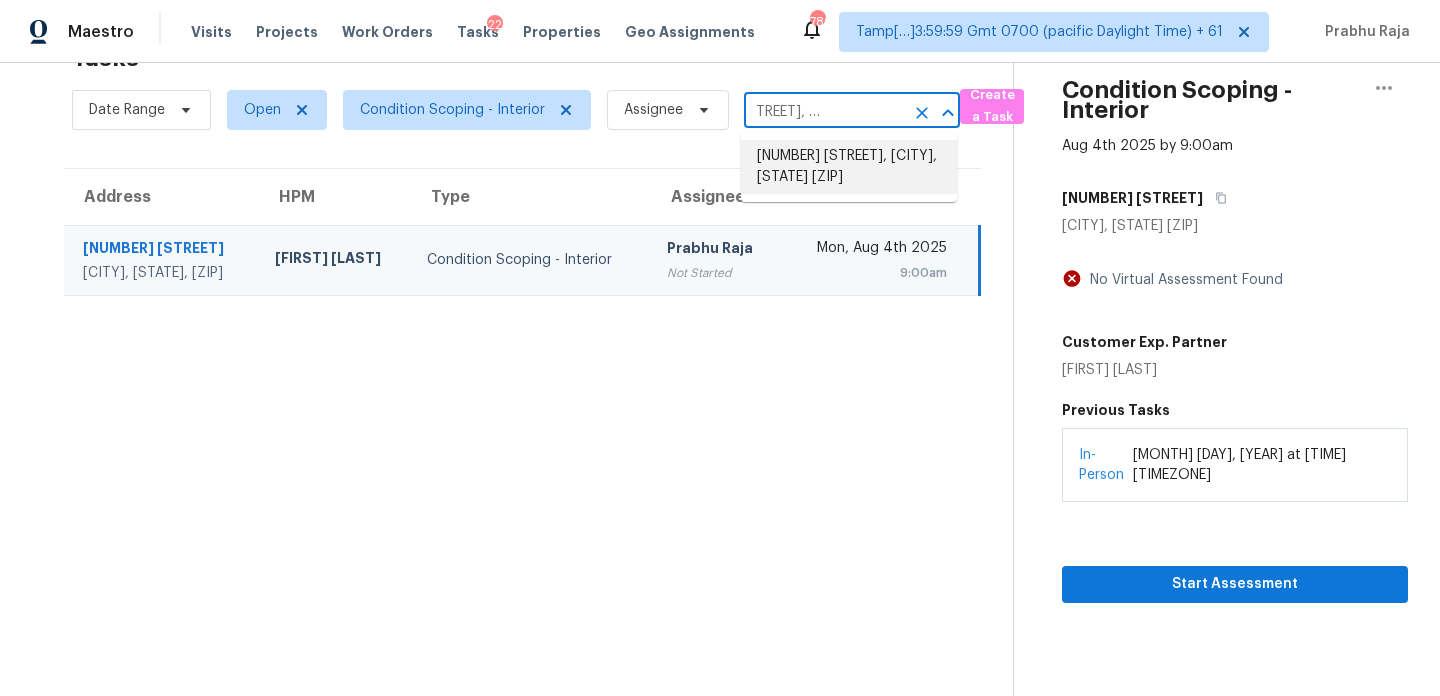click on "26 Johanna Dr, Reading, MA 01867" at bounding box center [849, 167] 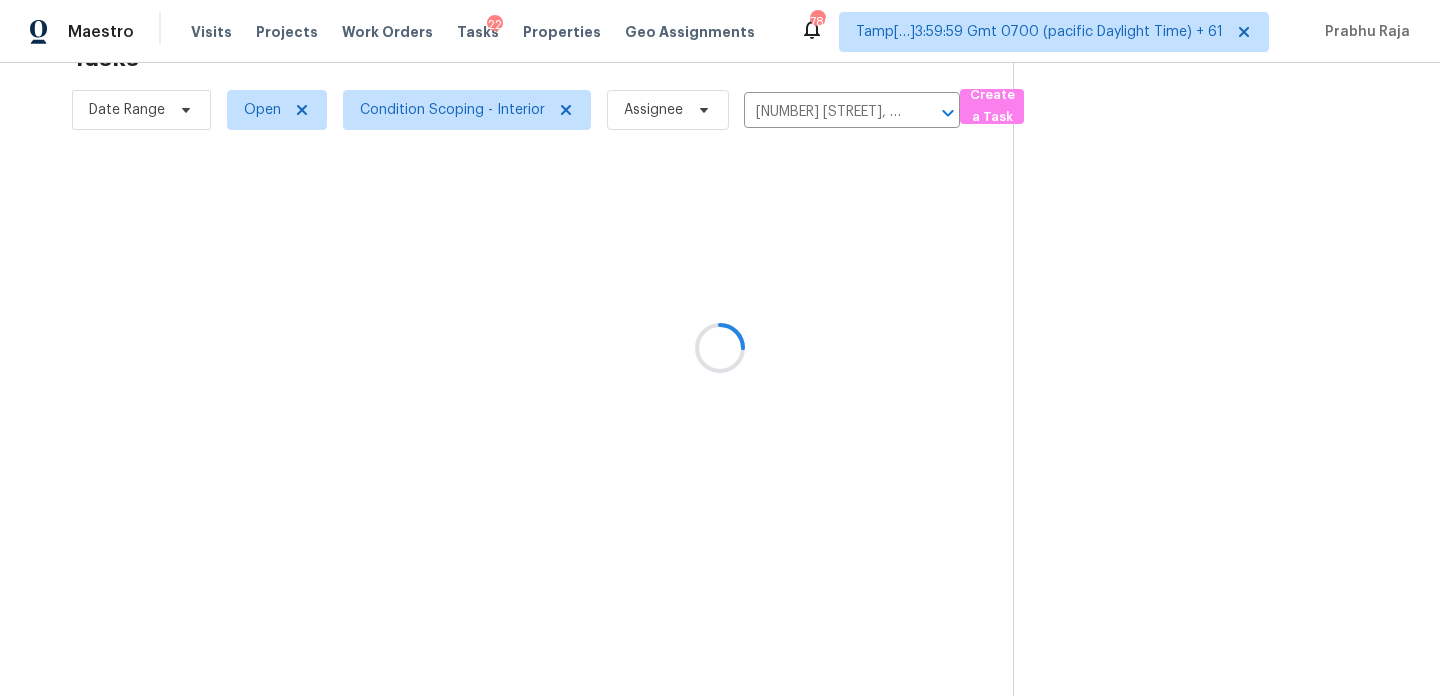 click at bounding box center [720, 348] 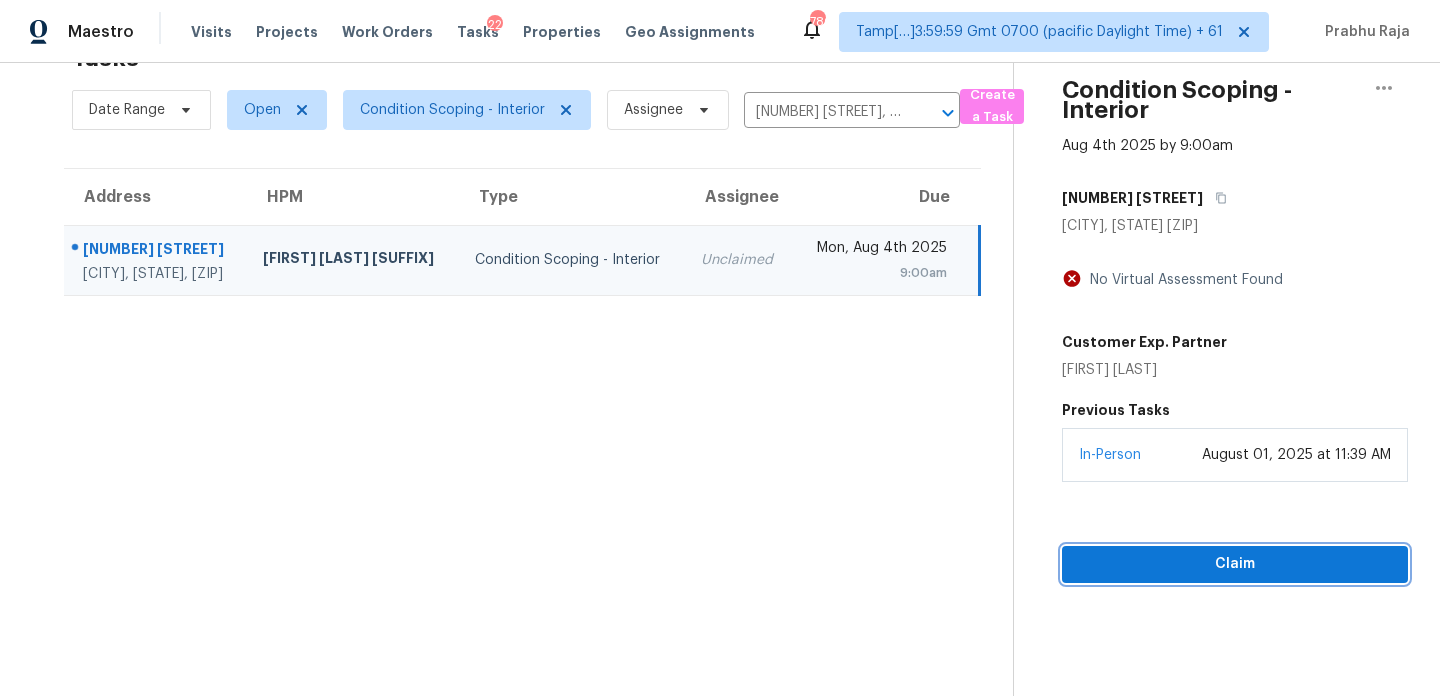 click on "Claim" at bounding box center (1235, 564) 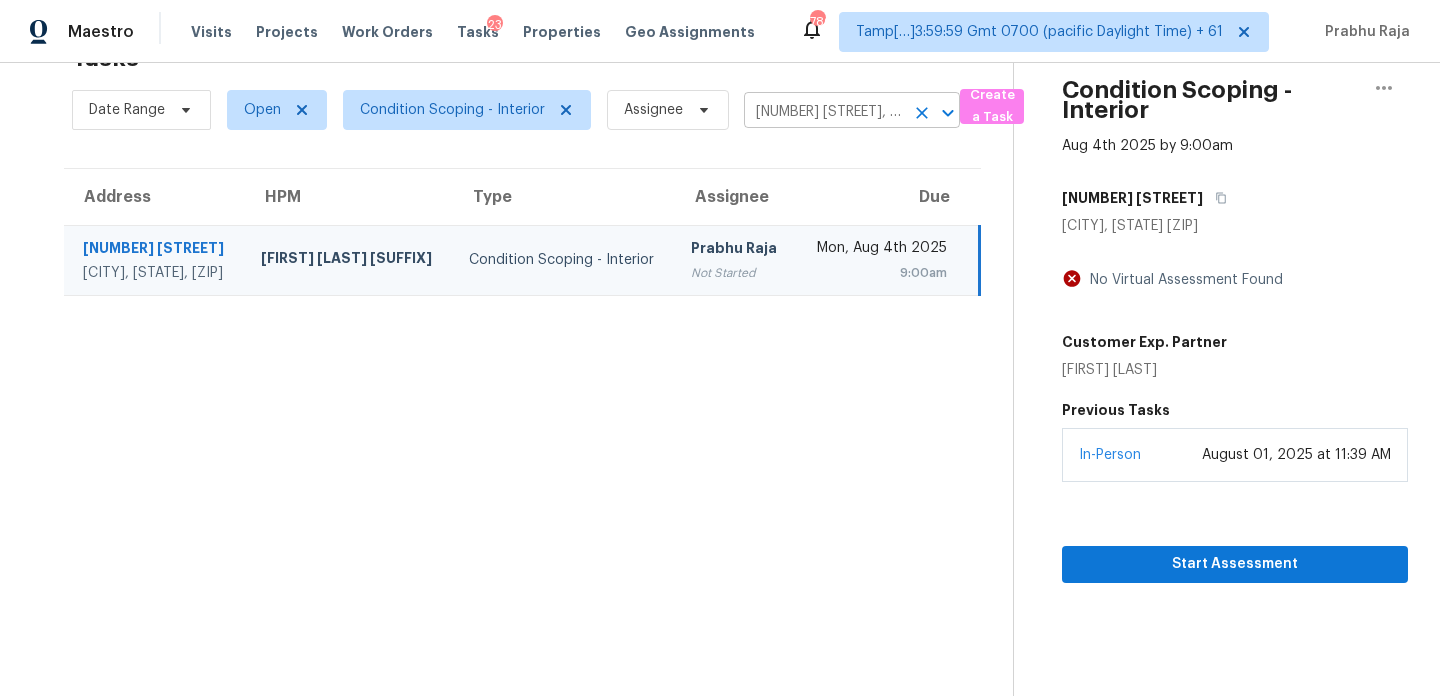click 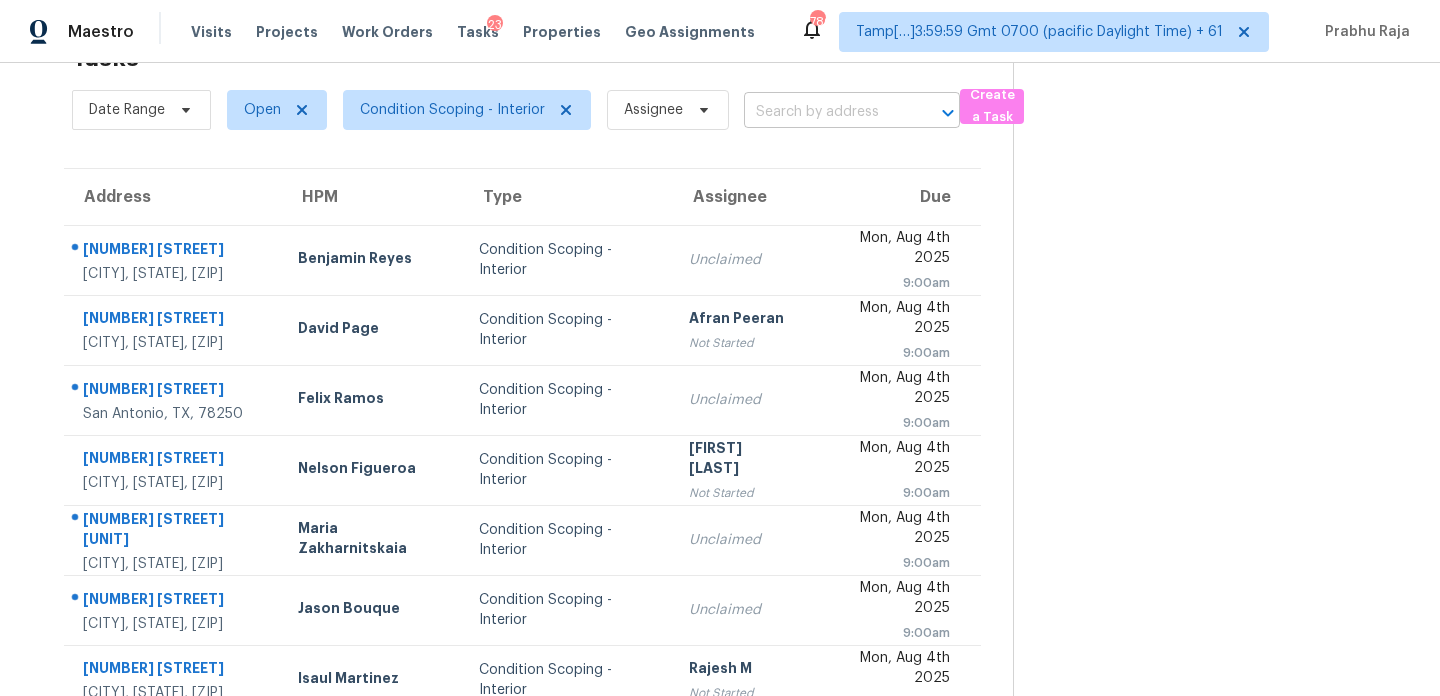 click at bounding box center [824, 112] 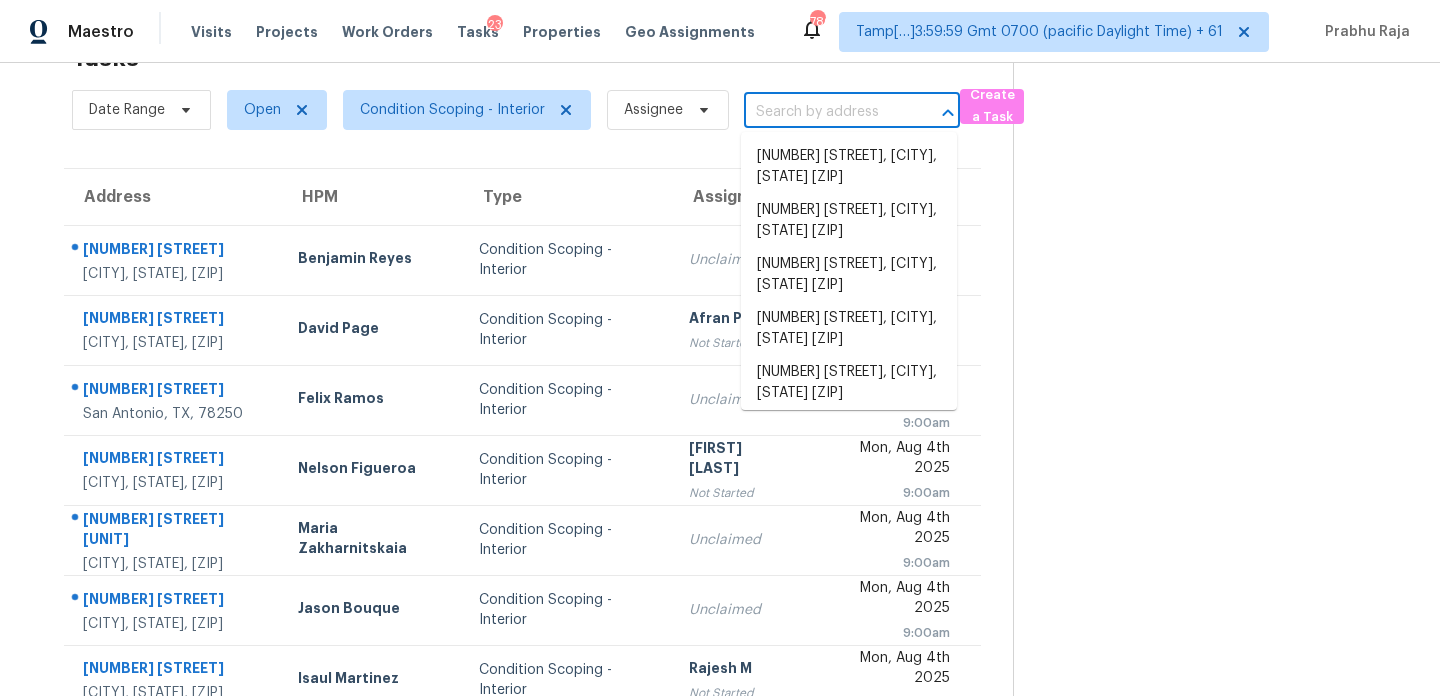 paste on "1478 McClardy Rd, Clarksville, TN, 37042" 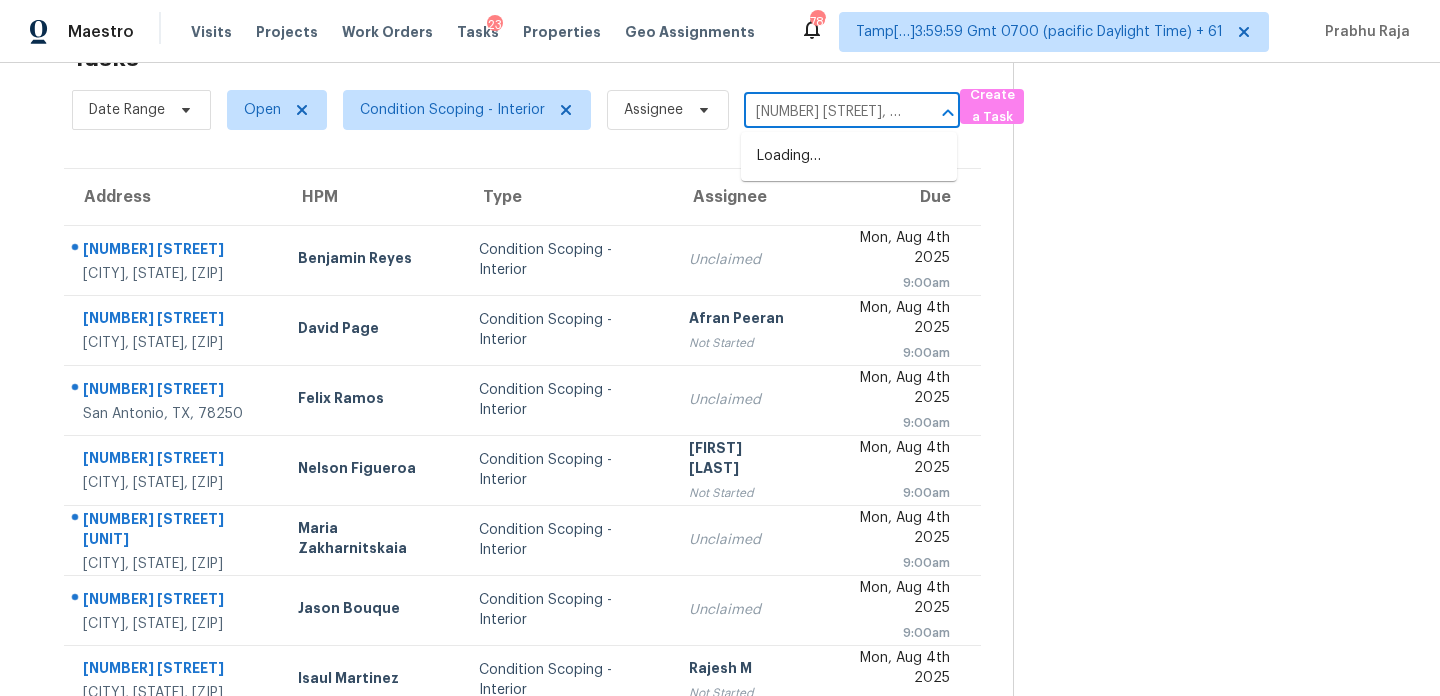 scroll, scrollTop: 0, scrollLeft: 116, axis: horizontal 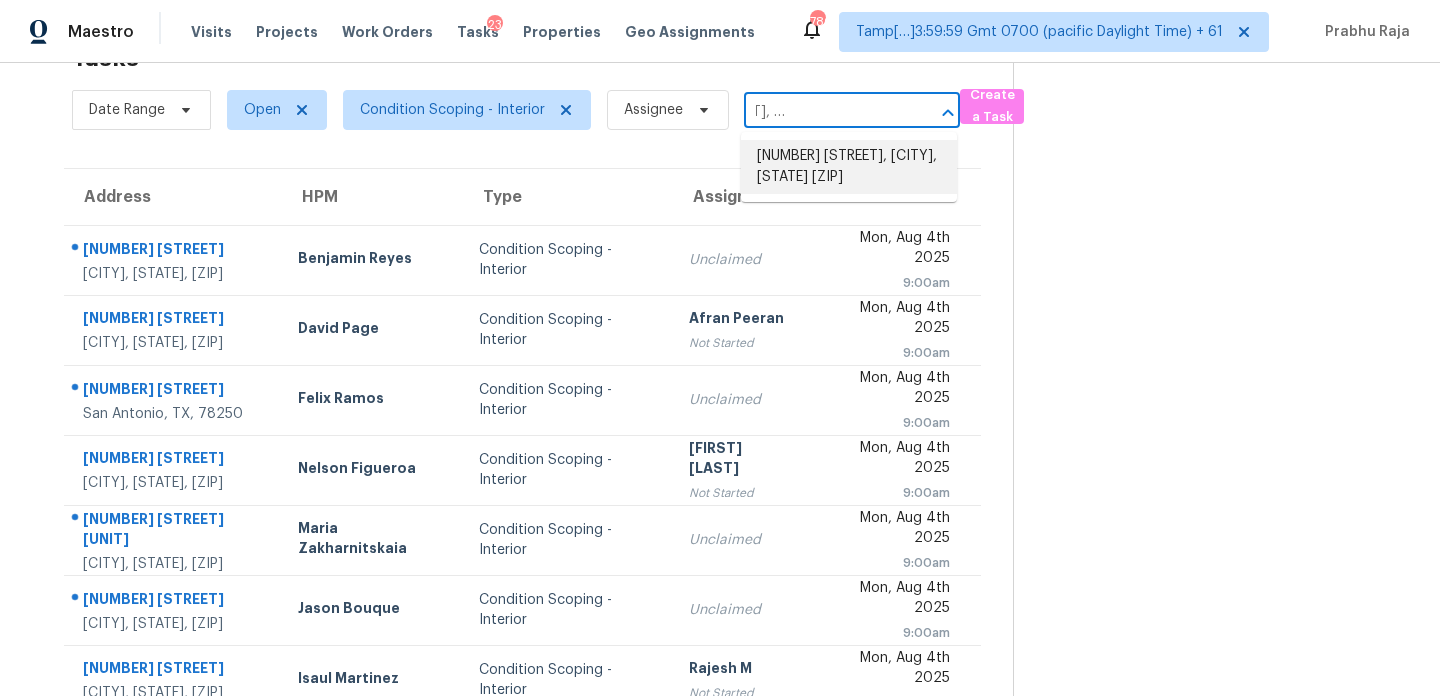 click on "1478 McClardy Rd, Clarksville, TN 37042" at bounding box center (849, 167) 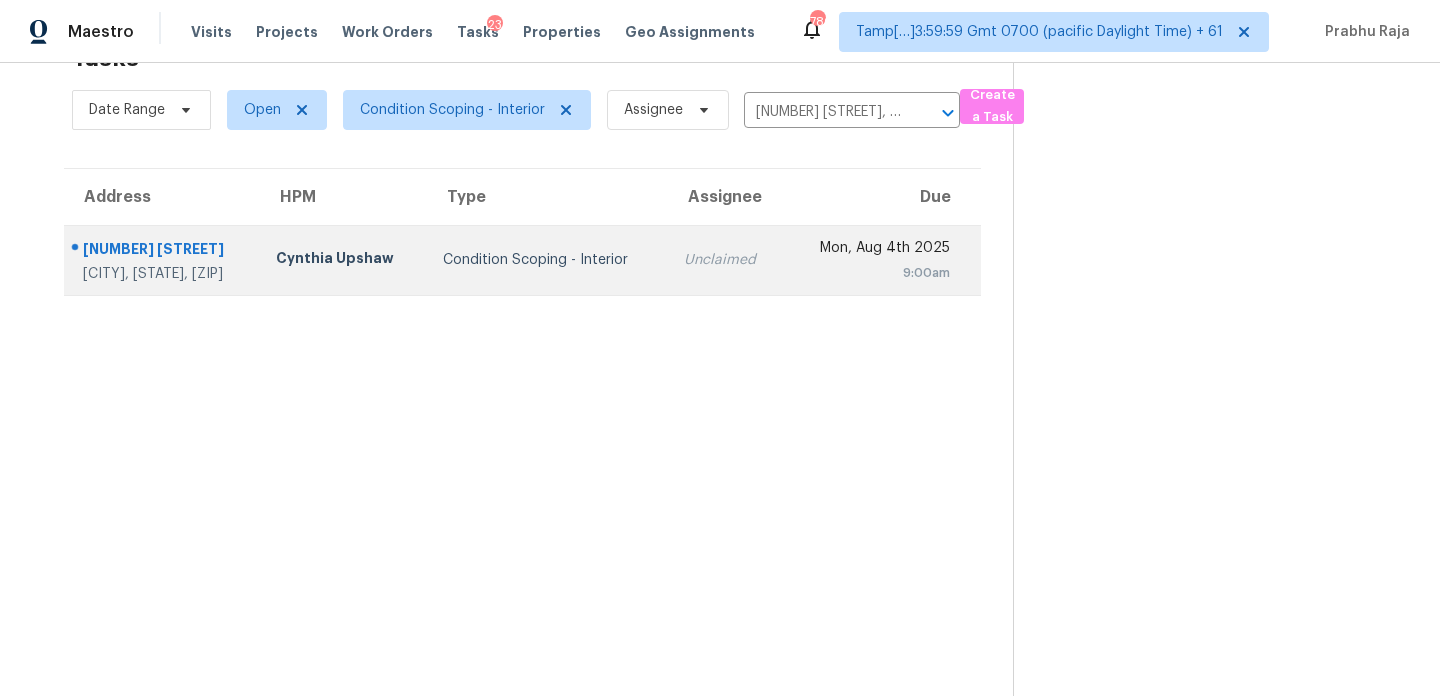 click on "Mon, Aug 4th 2025" at bounding box center [875, 250] 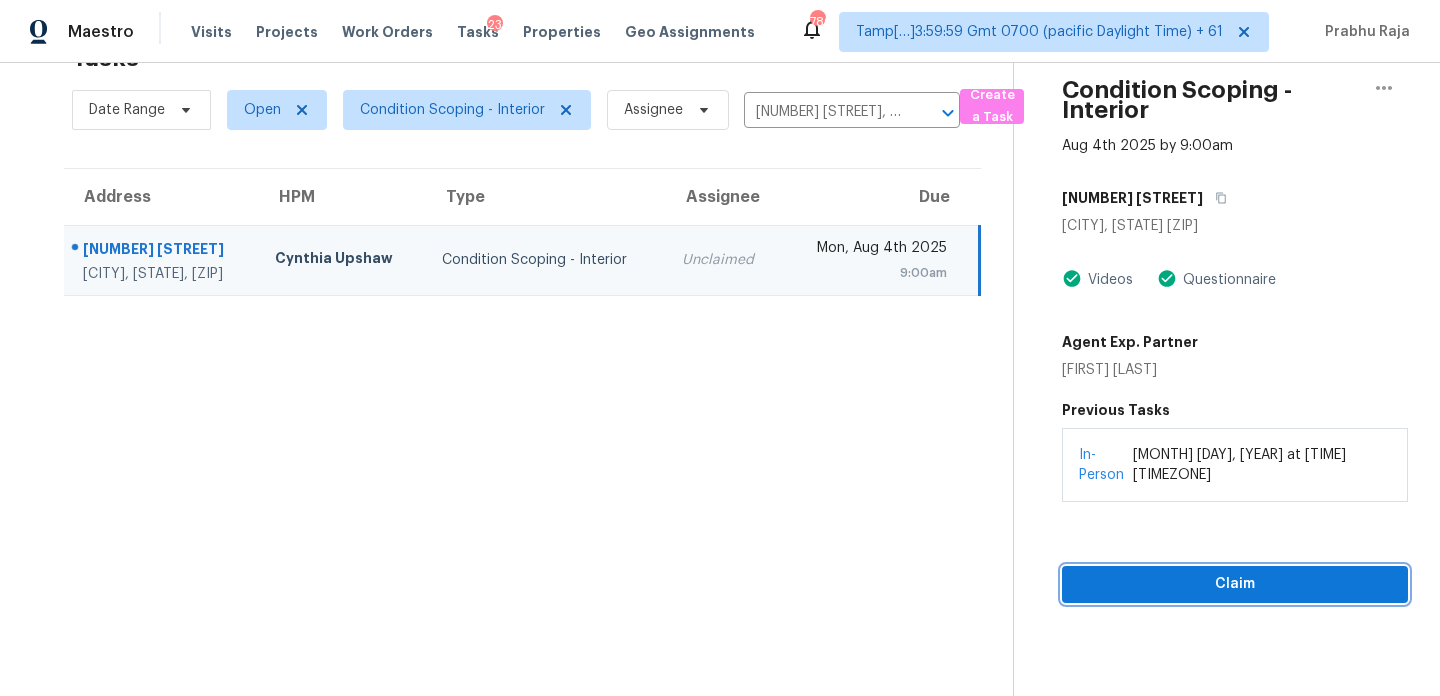 click on "Claim" at bounding box center (1235, 584) 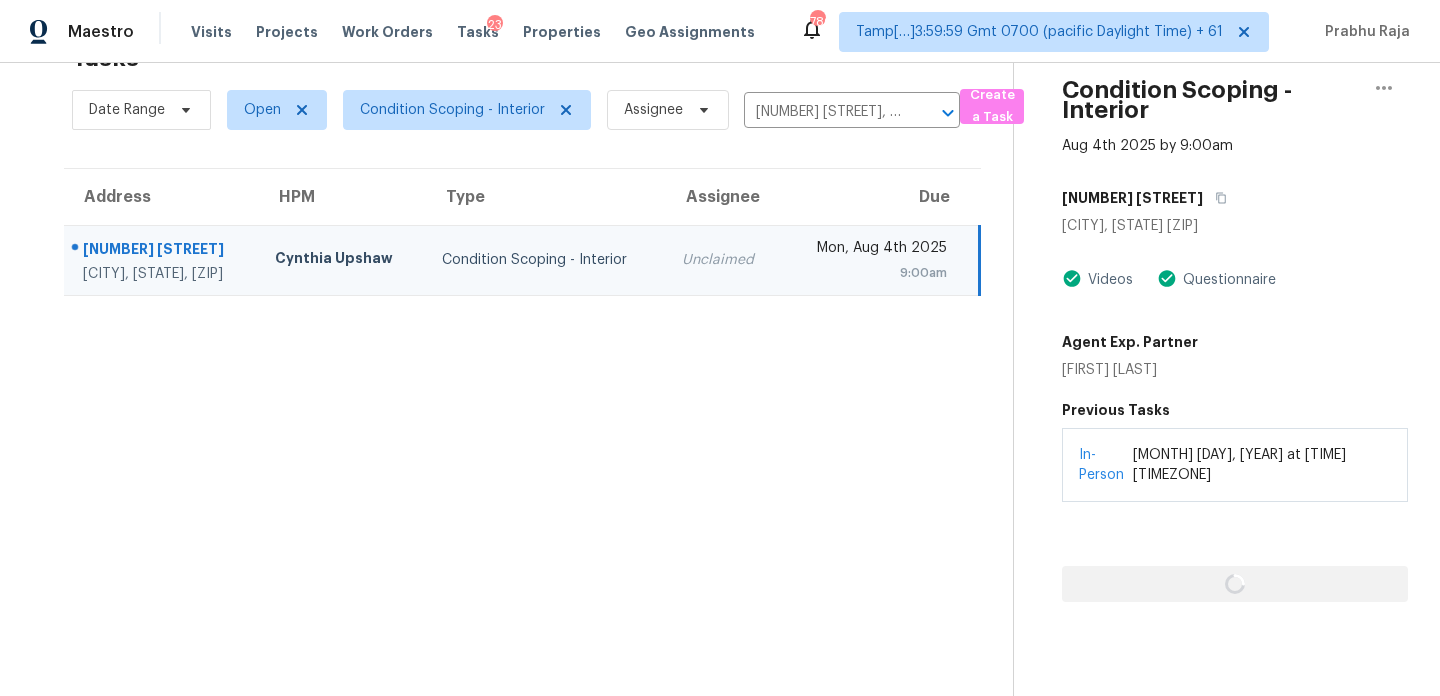 scroll, scrollTop: 0, scrollLeft: 0, axis: both 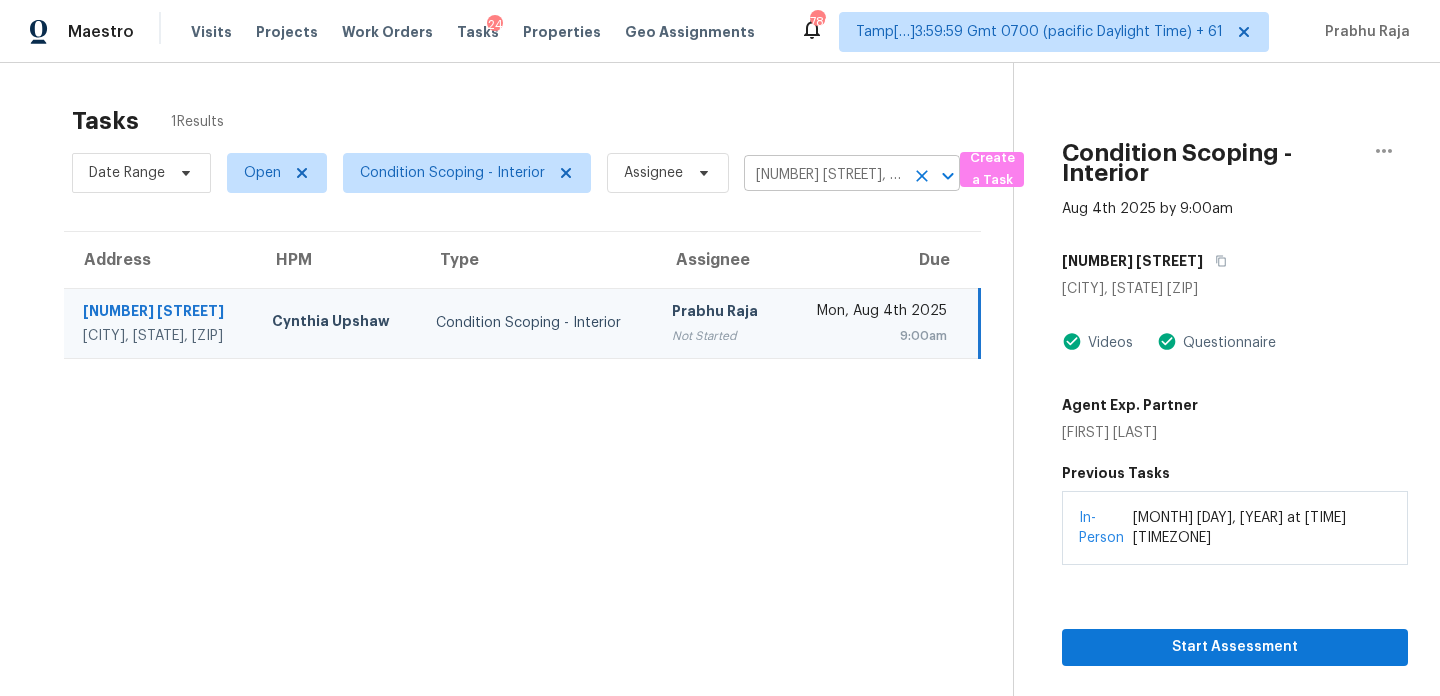 click 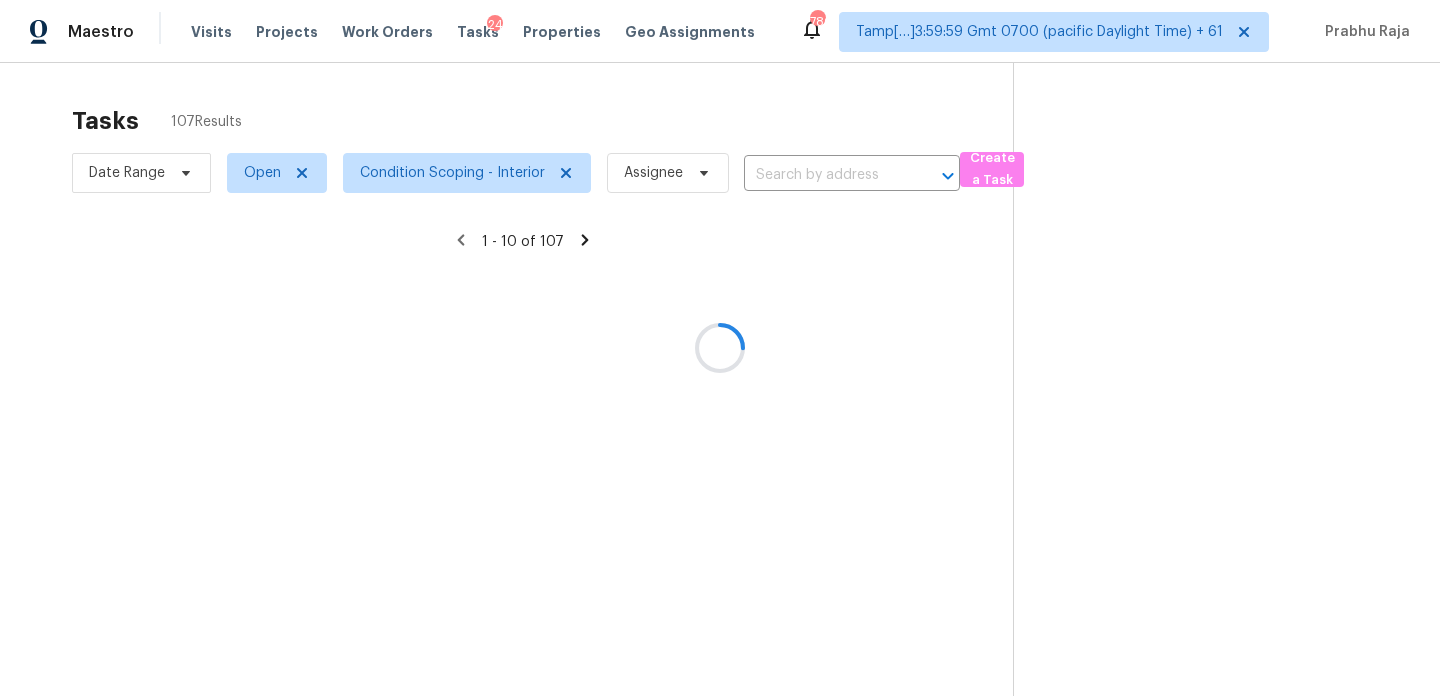 click at bounding box center [720, 348] 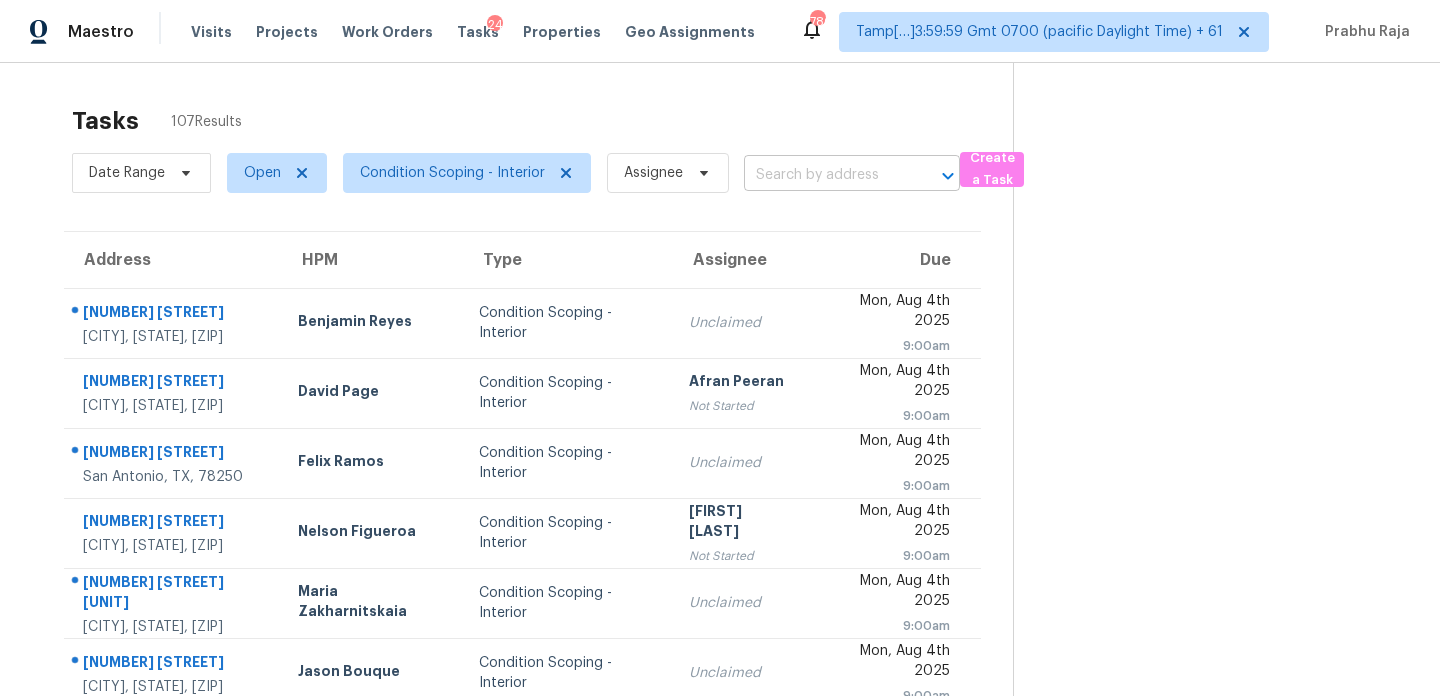 click at bounding box center [824, 175] 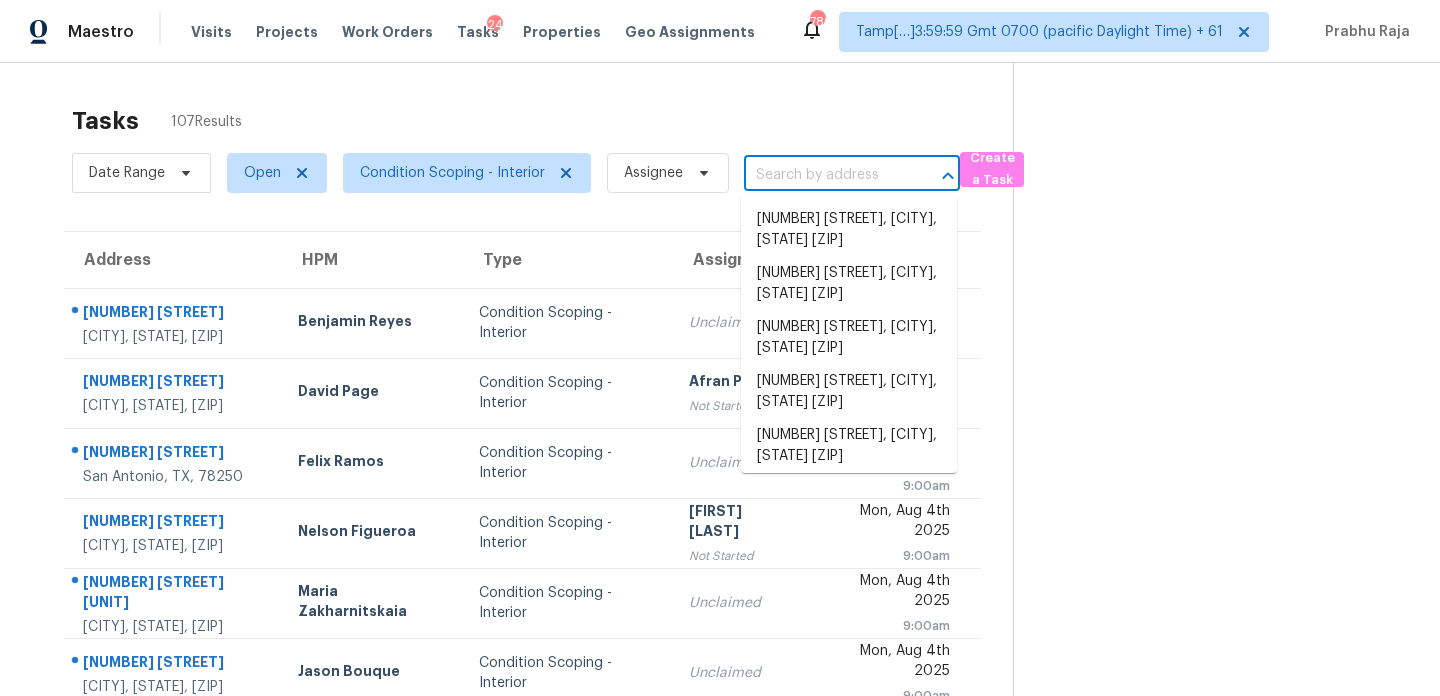 paste on "2926 Jodeco Ter, Jonesboro, GA 30236" 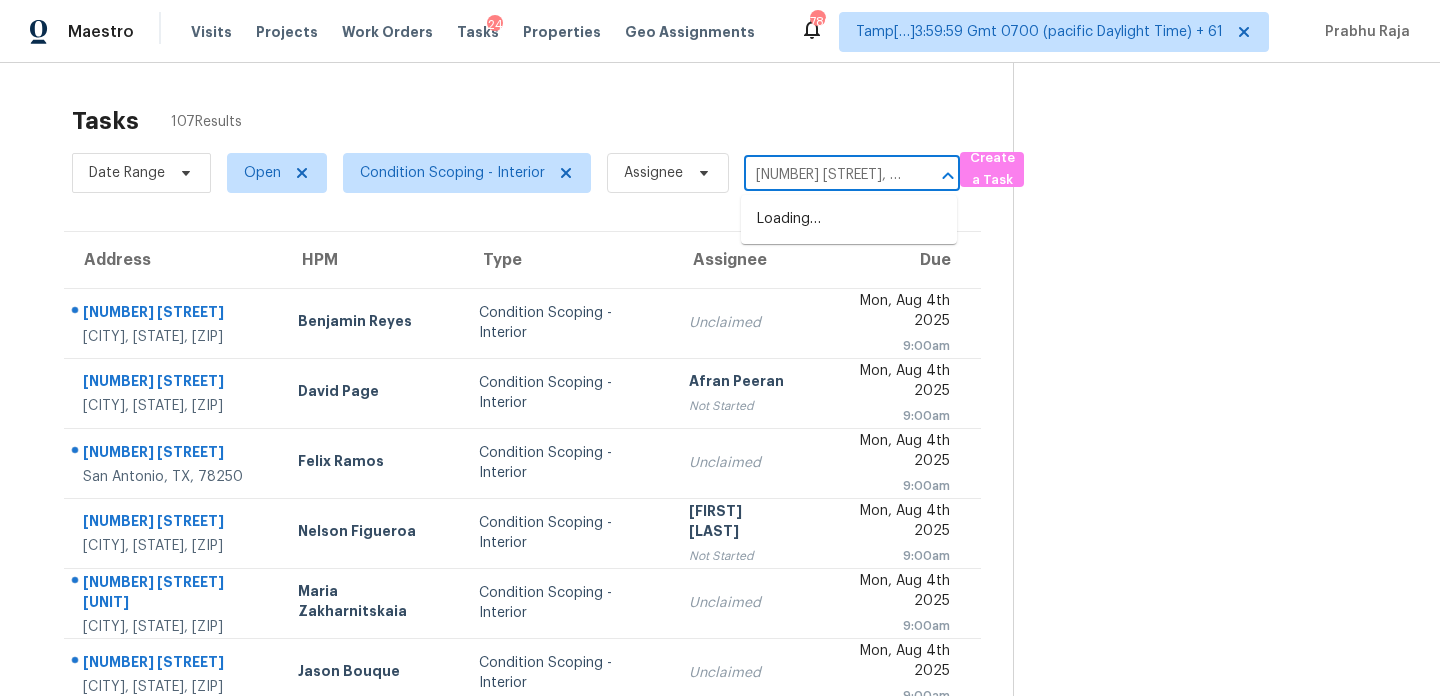 scroll, scrollTop: 0, scrollLeft: 108, axis: horizontal 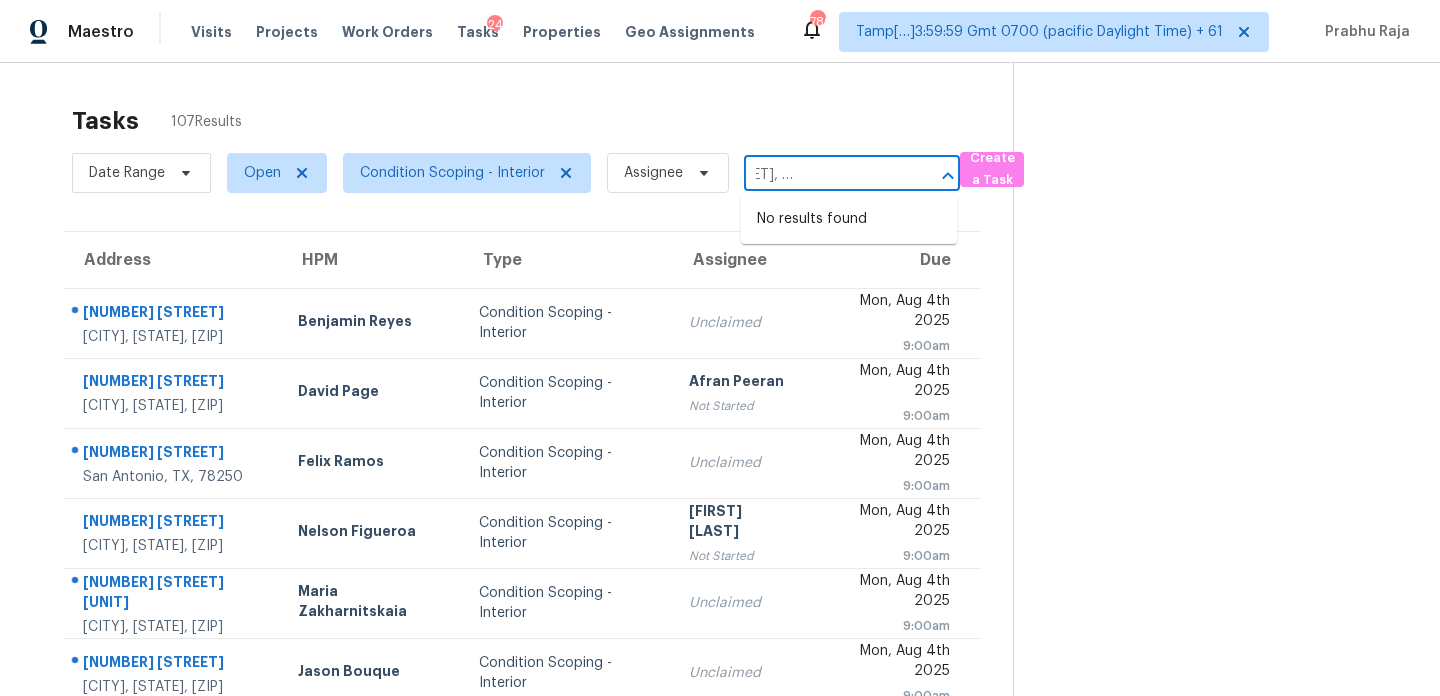 type on "2926 Jodeco Ter, Jonesboro, GA 30236" 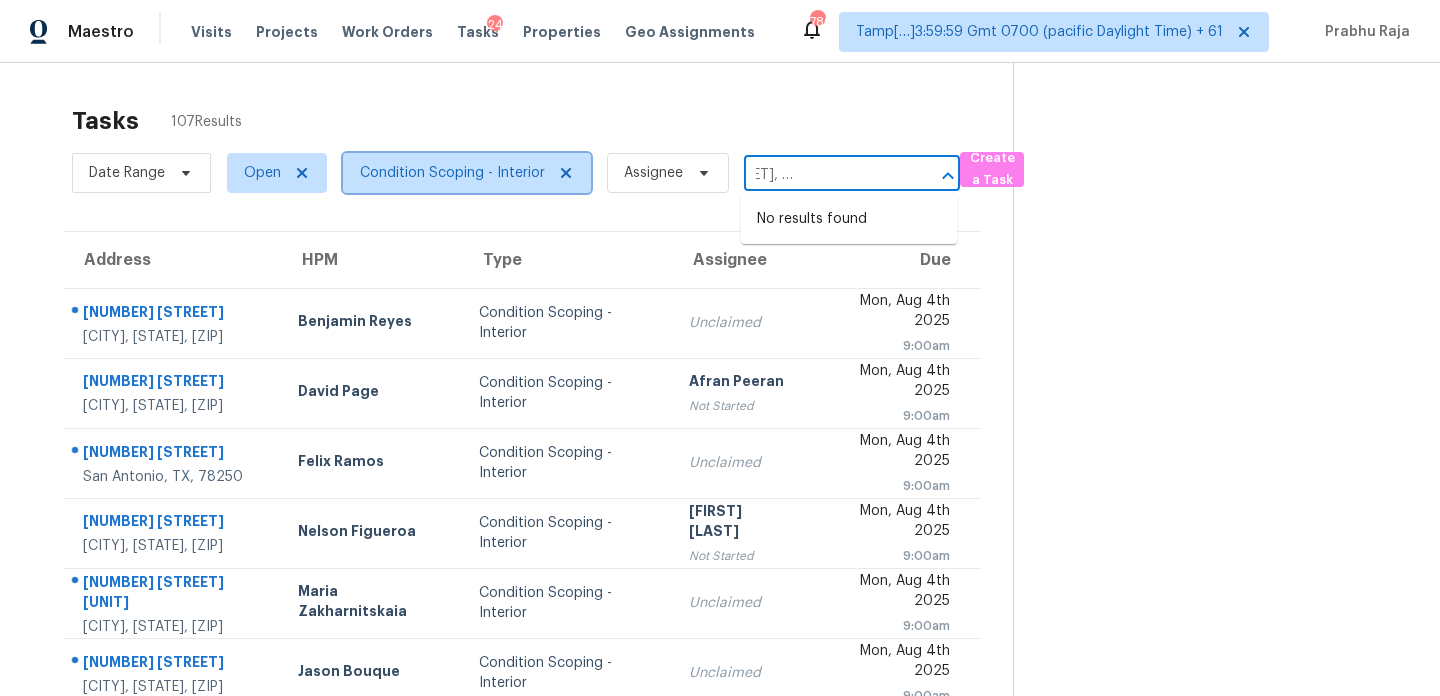 type 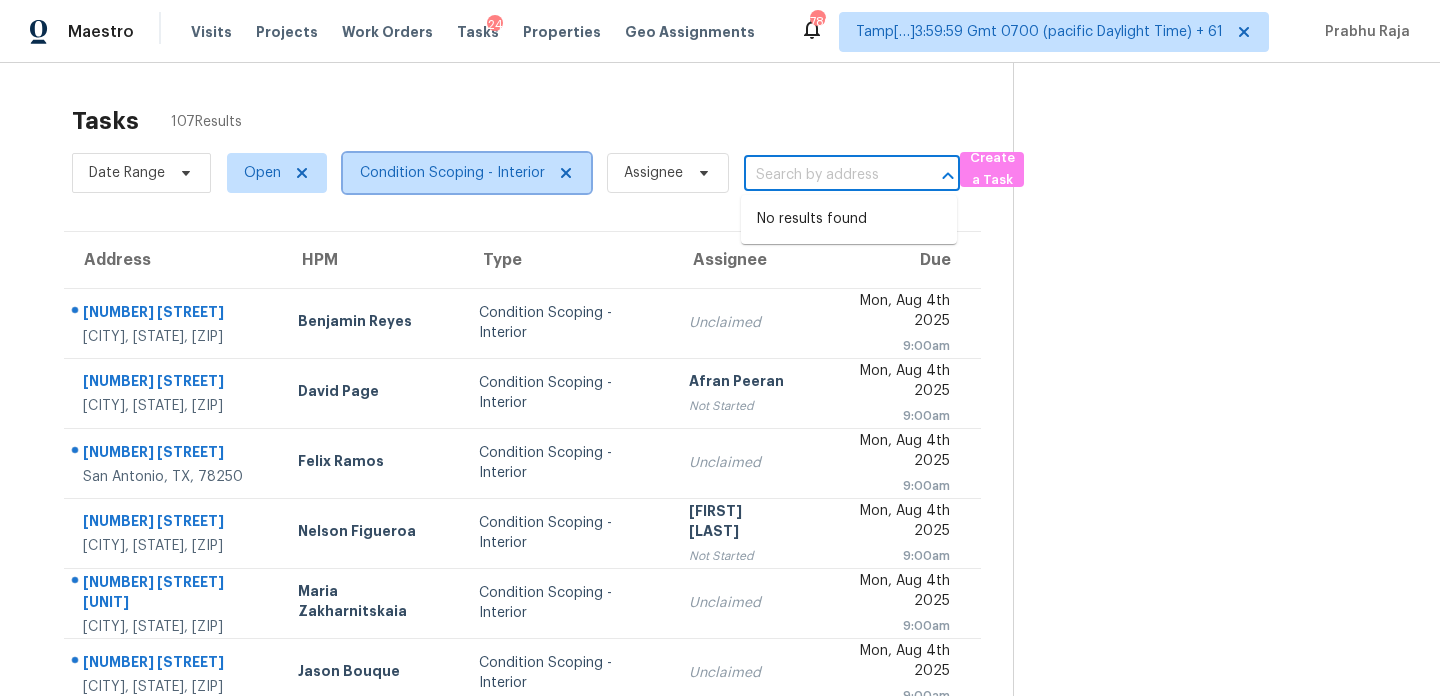 click on "Condition Scoping - Interior" at bounding box center [452, 173] 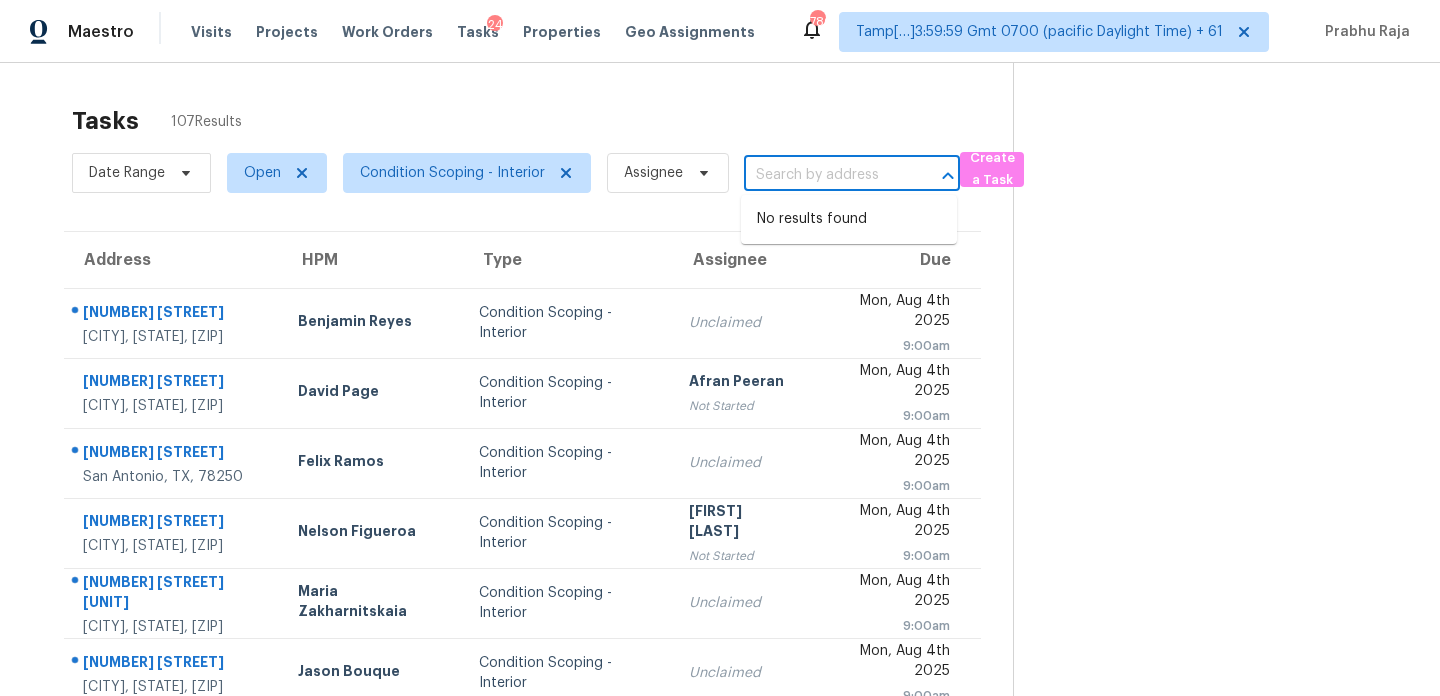 scroll, scrollTop: 0, scrollLeft: 0, axis: both 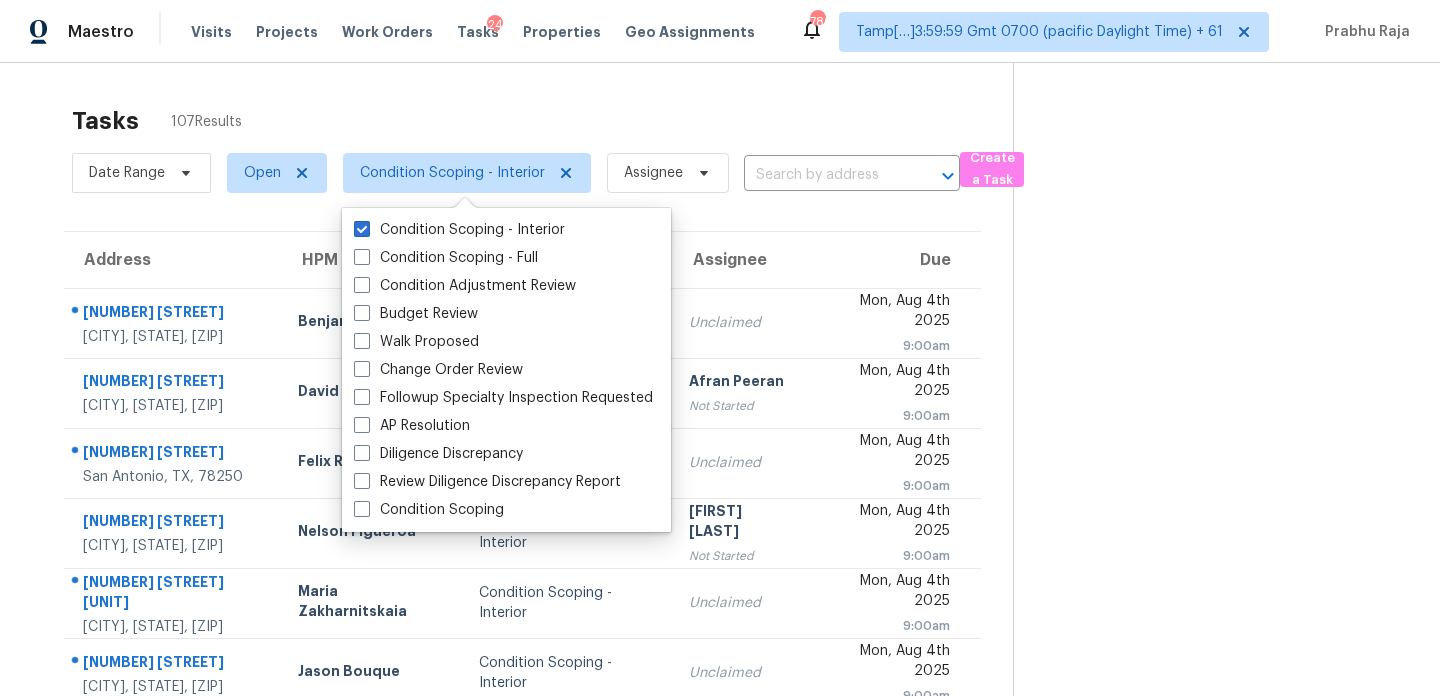 click on "Maestro Visits Projects Work Orders Tasks 24 Properties Geo Assignments 780 Tamp[…]3:59:59 Gmt 0700 (pacific Daylight Time) + 61 Prabhu Raja" at bounding box center [720, 31] 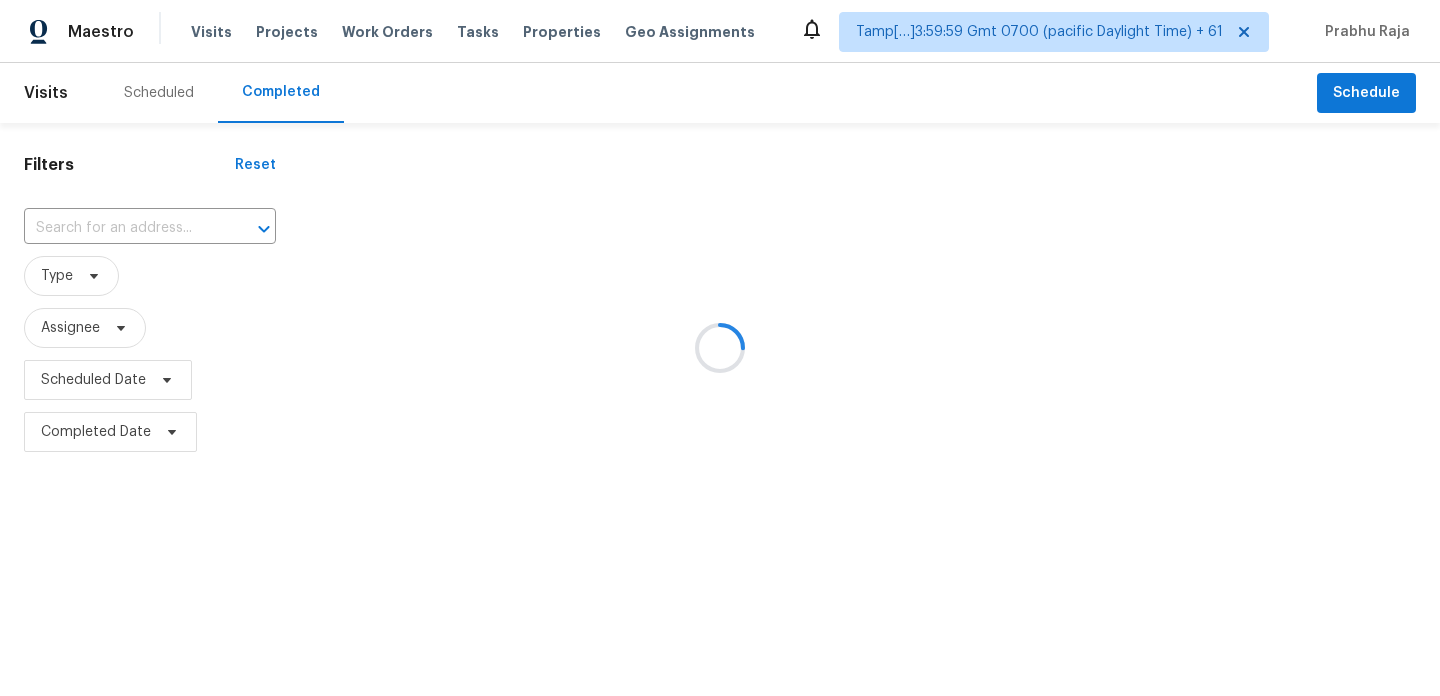 scroll, scrollTop: 0, scrollLeft: 0, axis: both 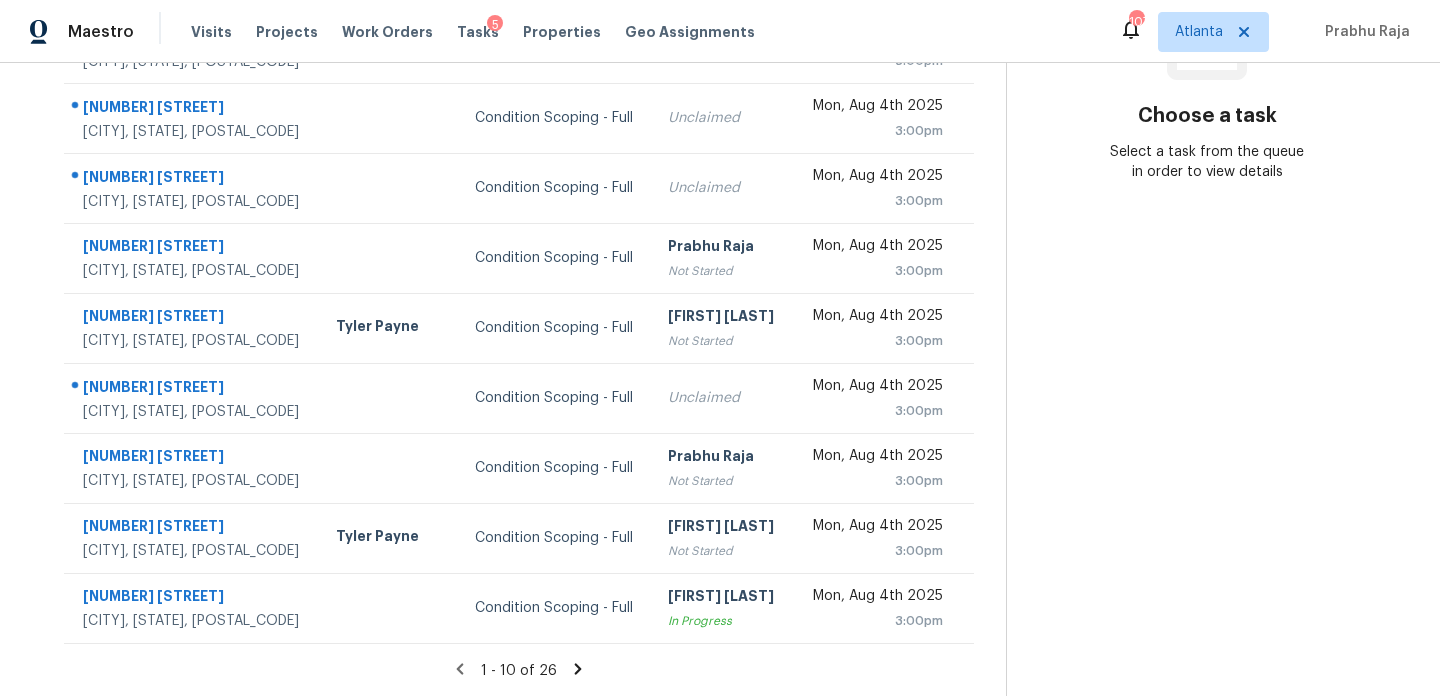 click 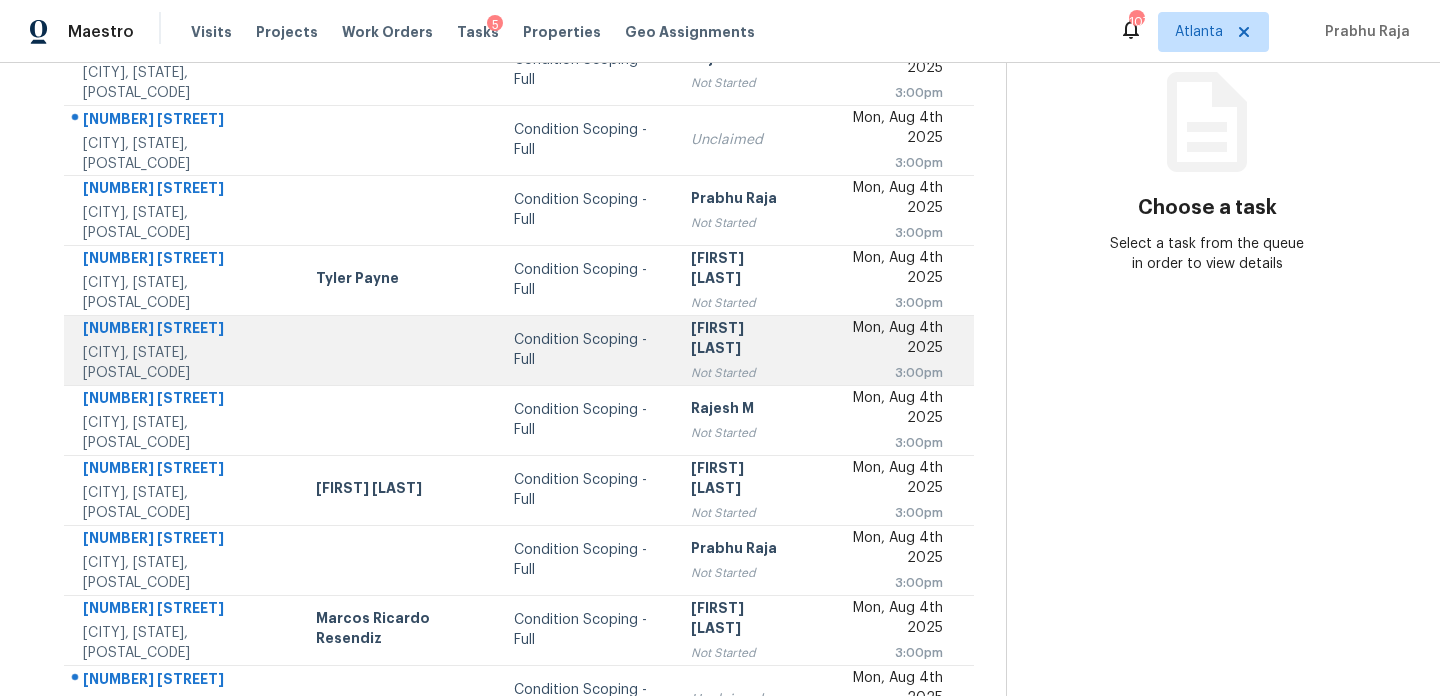 scroll, scrollTop: 345, scrollLeft: 0, axis: vertical 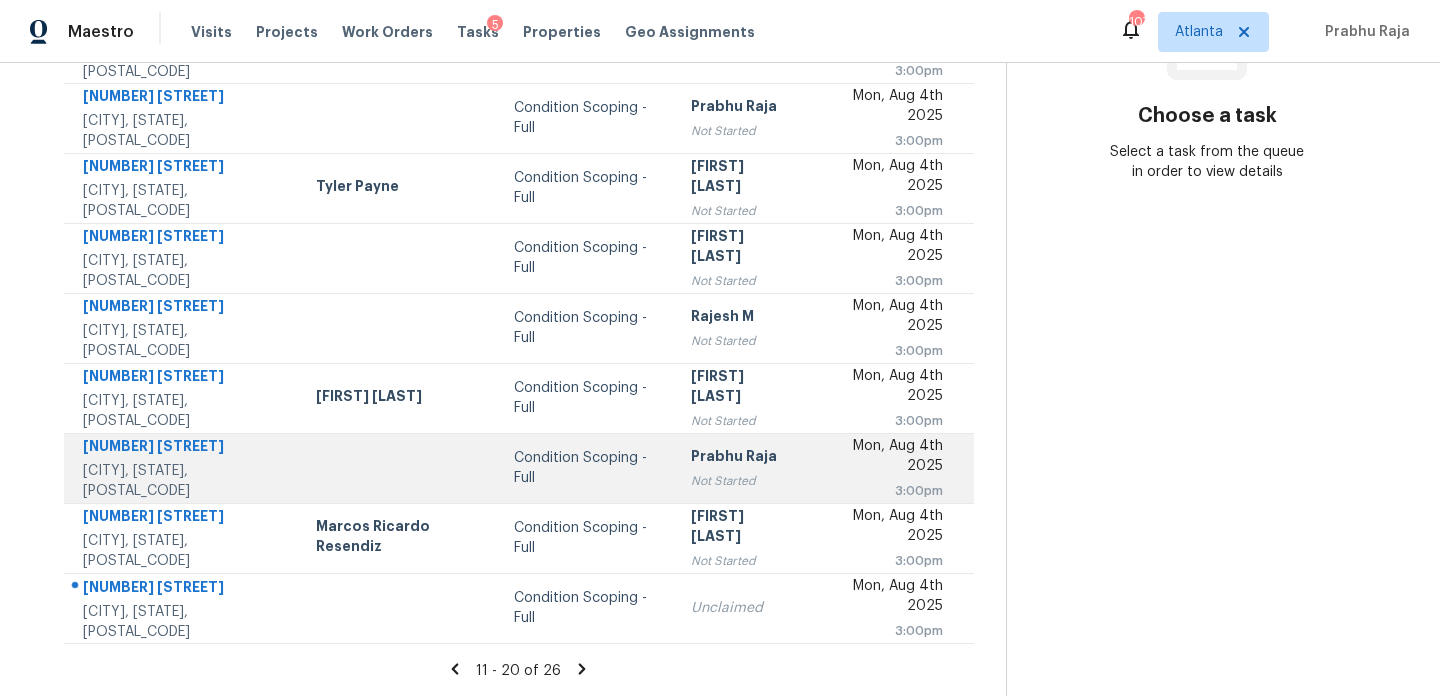 click on "Not Started" at bounding box center [741, 481] 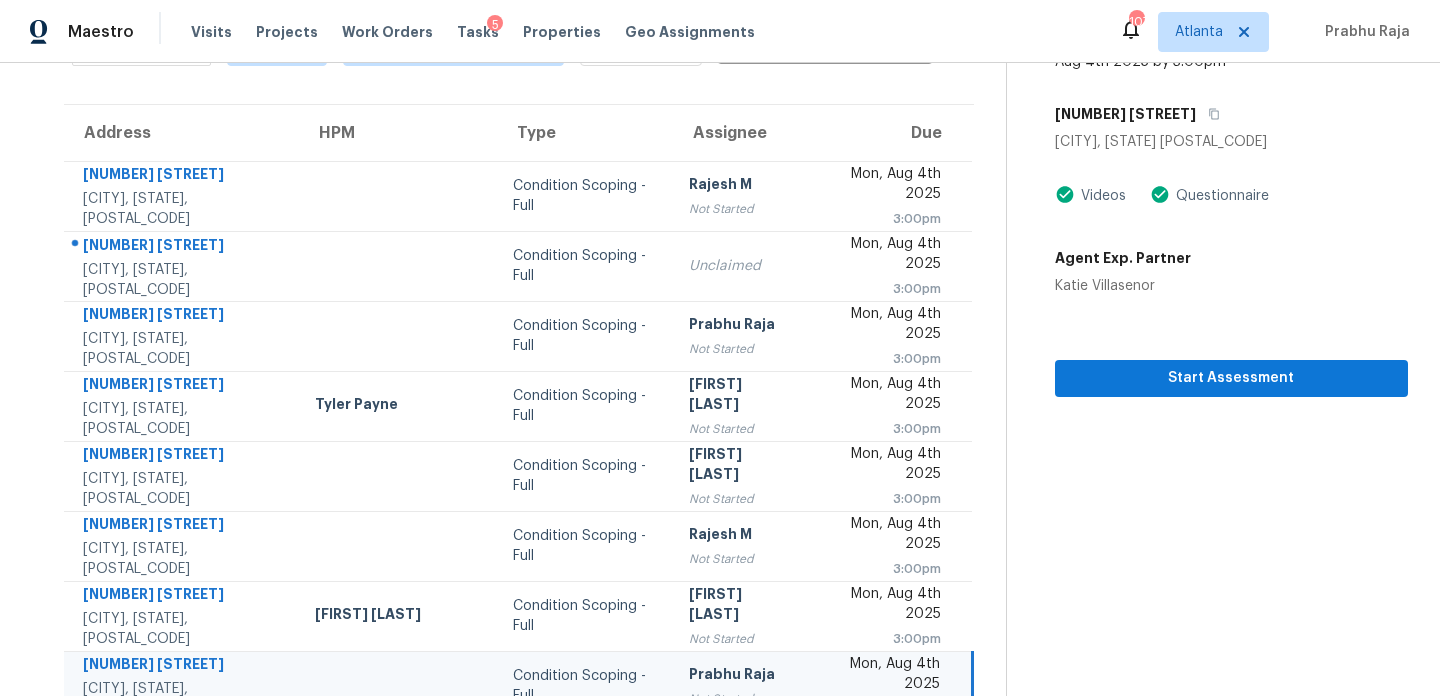 scroll, scrollTop: 345, scrollLeft: 0, axis: vertical 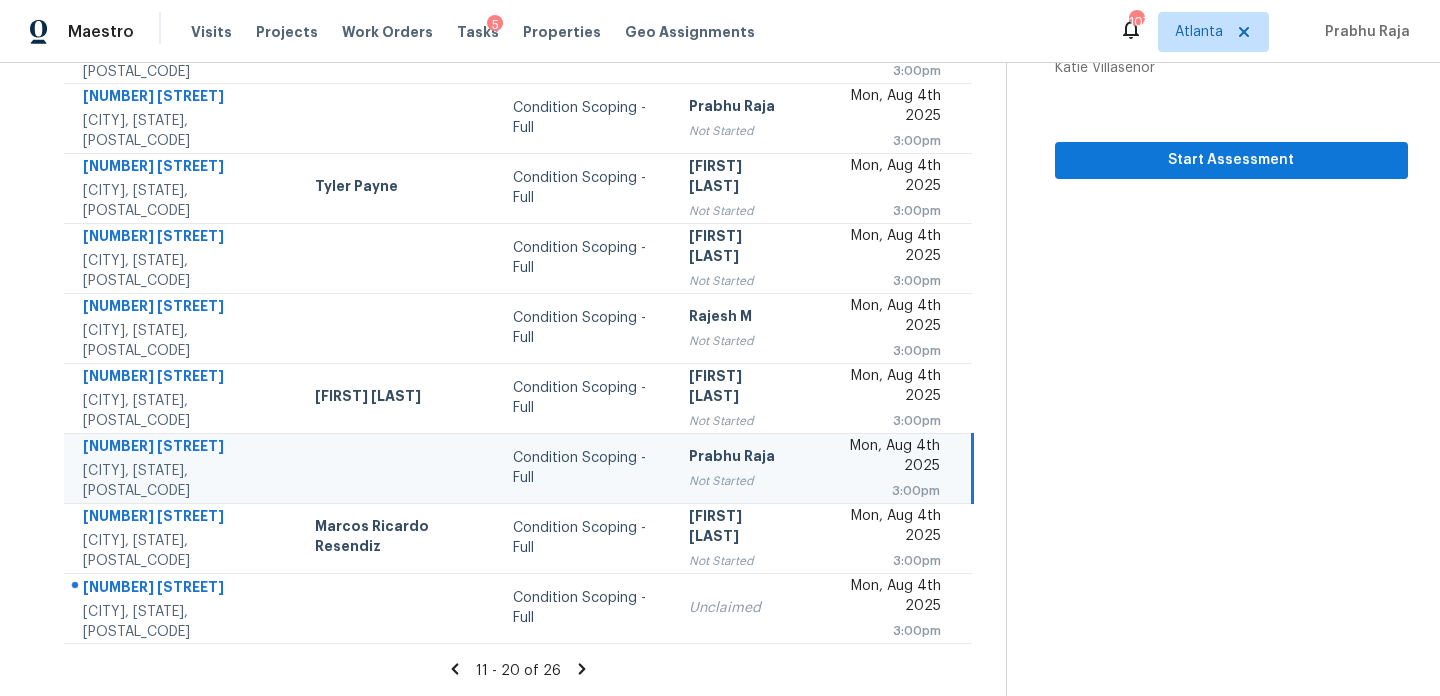 click 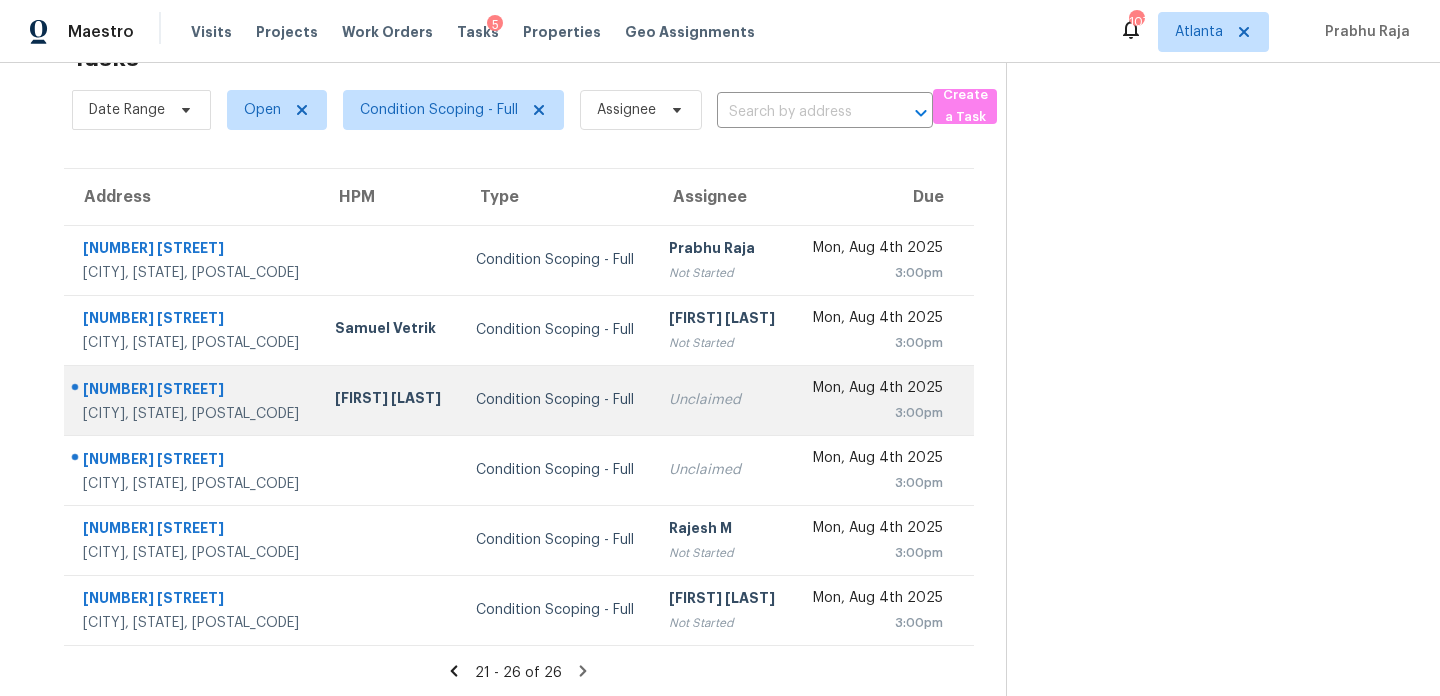 scroll, scrollTop: 65, scrollLeft: 0, axis: vertical 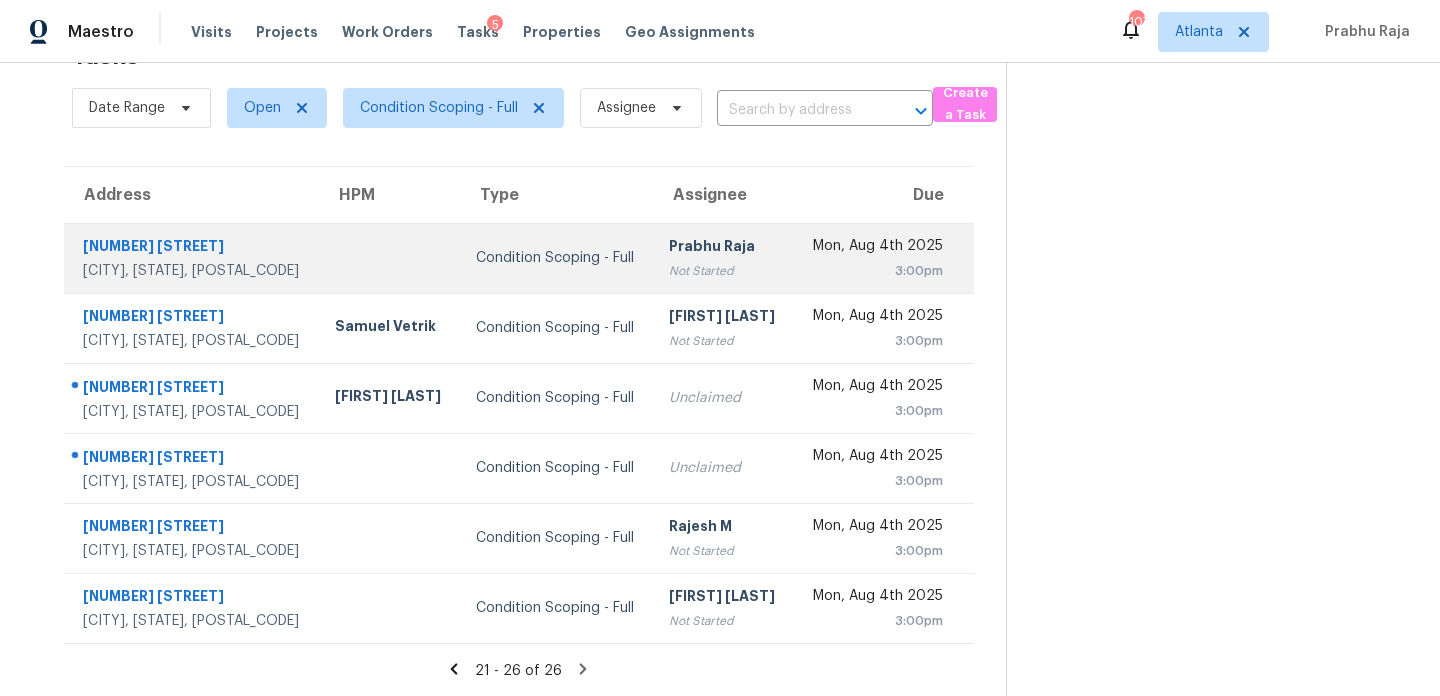 click on "Mon, Aug 4th 2025" at bounding box center [876, 248] 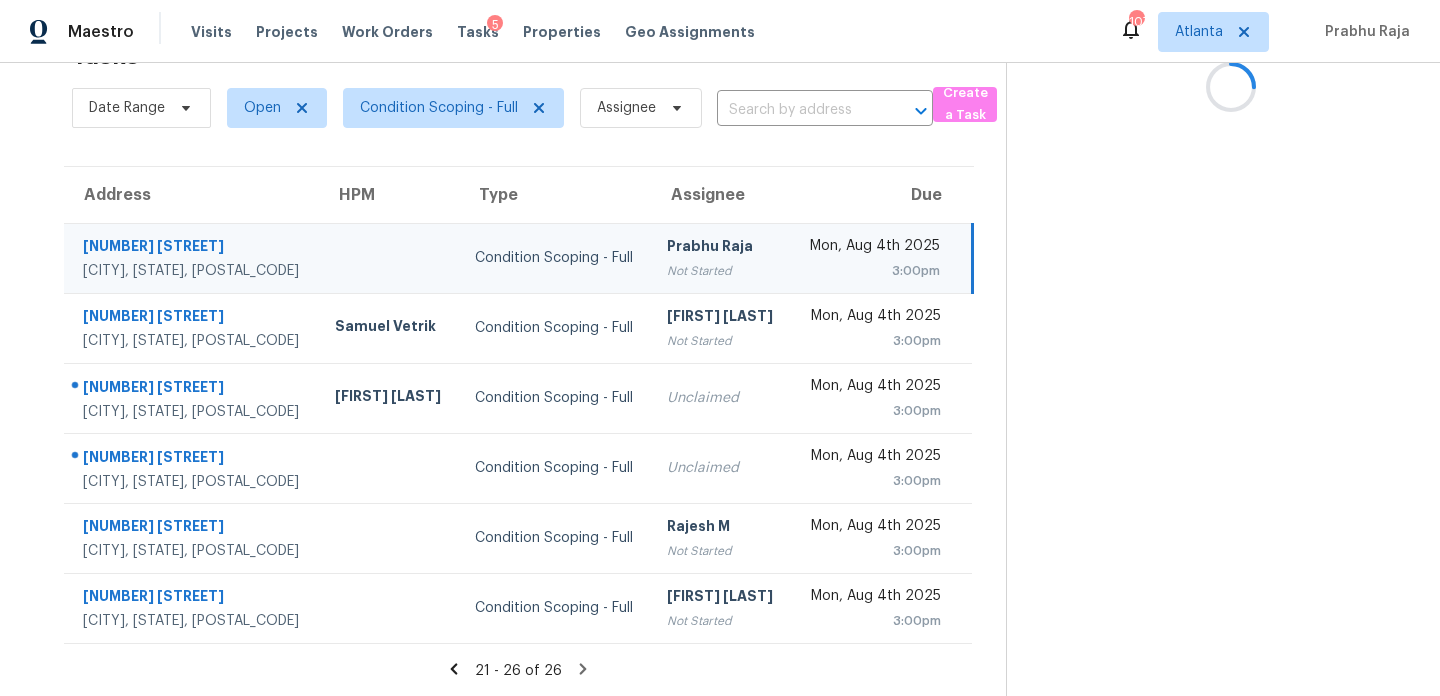 click on "Mon, Aug 4th 2025" at bounding box center (873, 248) 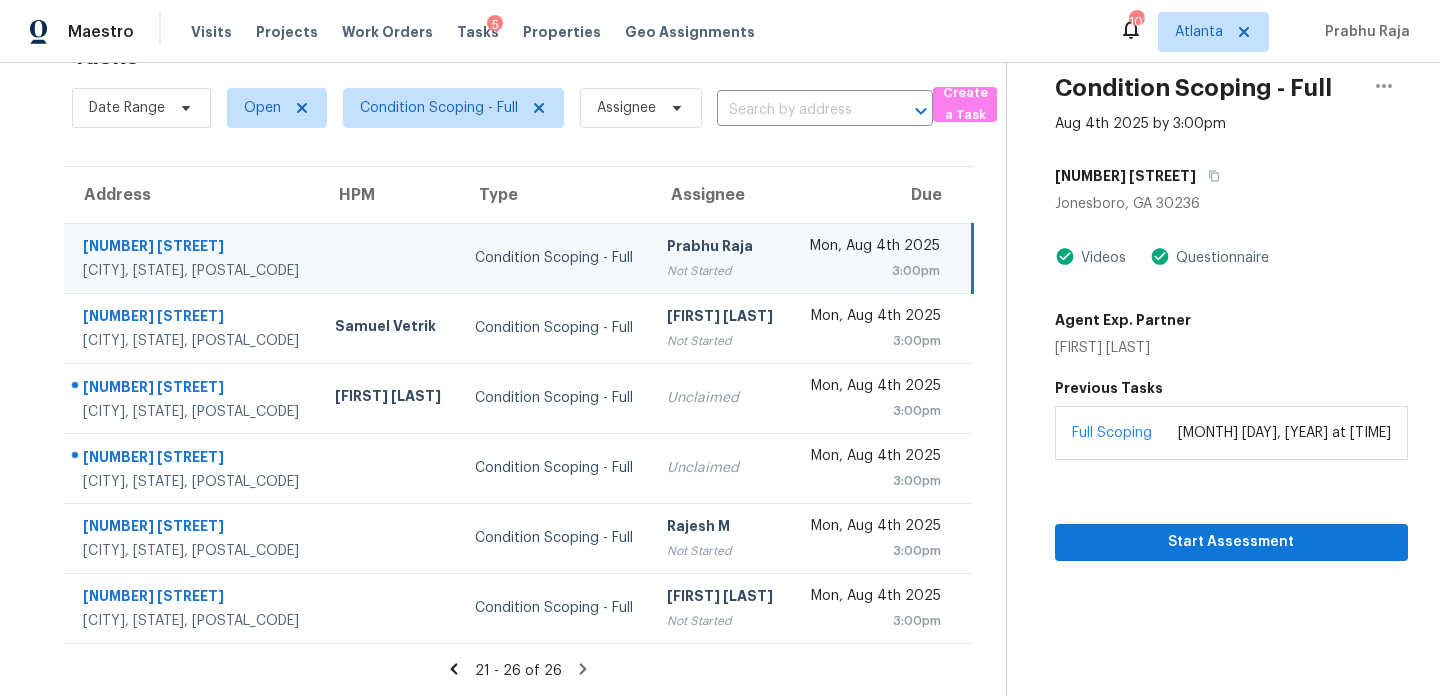 click on "Mon, Aug 4th 2025" at bounding box center [873, 248] 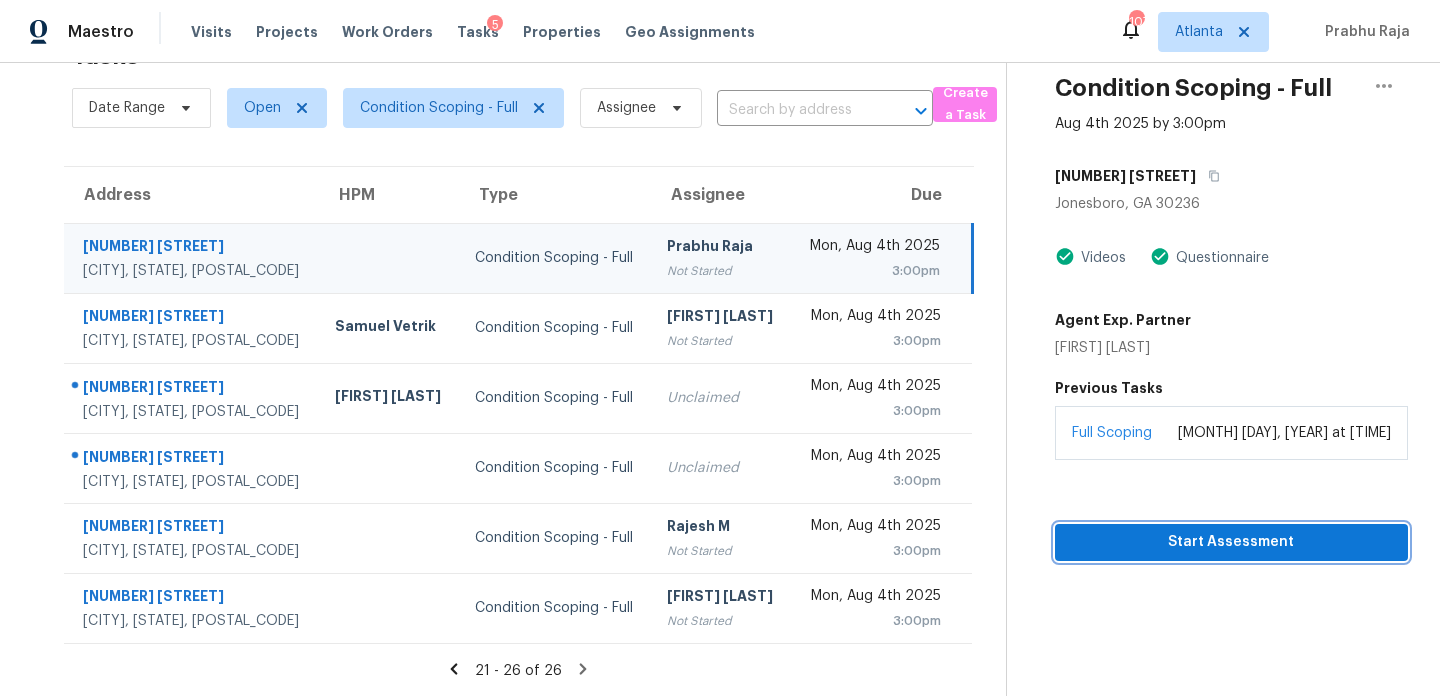 click on "Start Assessment" at bounding box center [1231, 542] 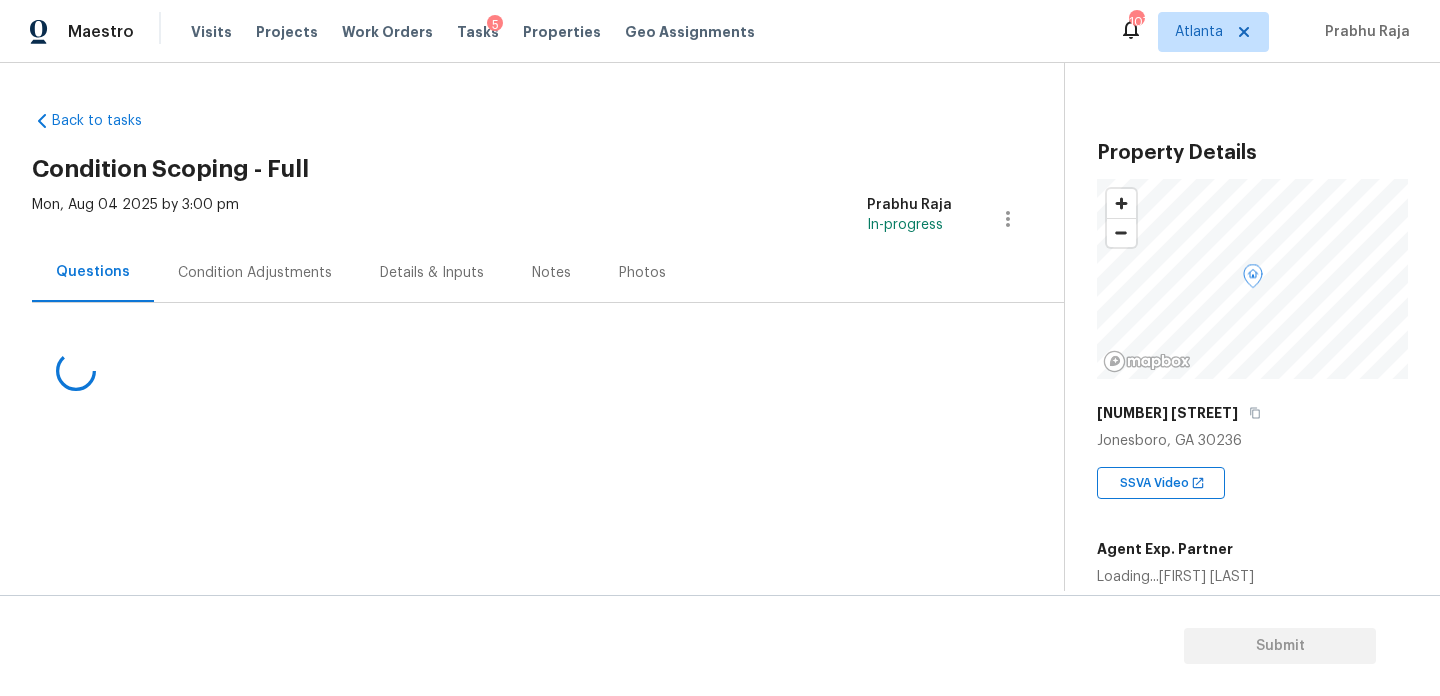click at bounding box center [524, 350] 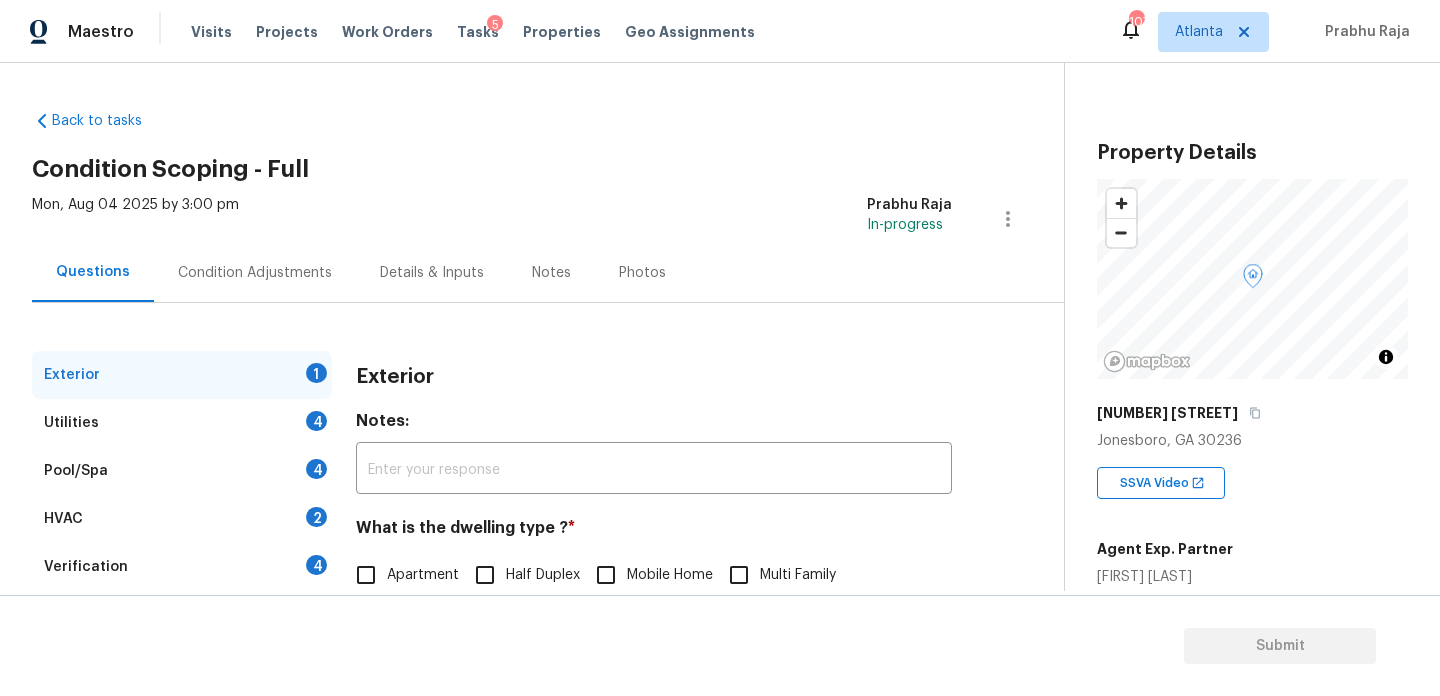 click on "Condition Adjustments" at bounding box center [255, 273] 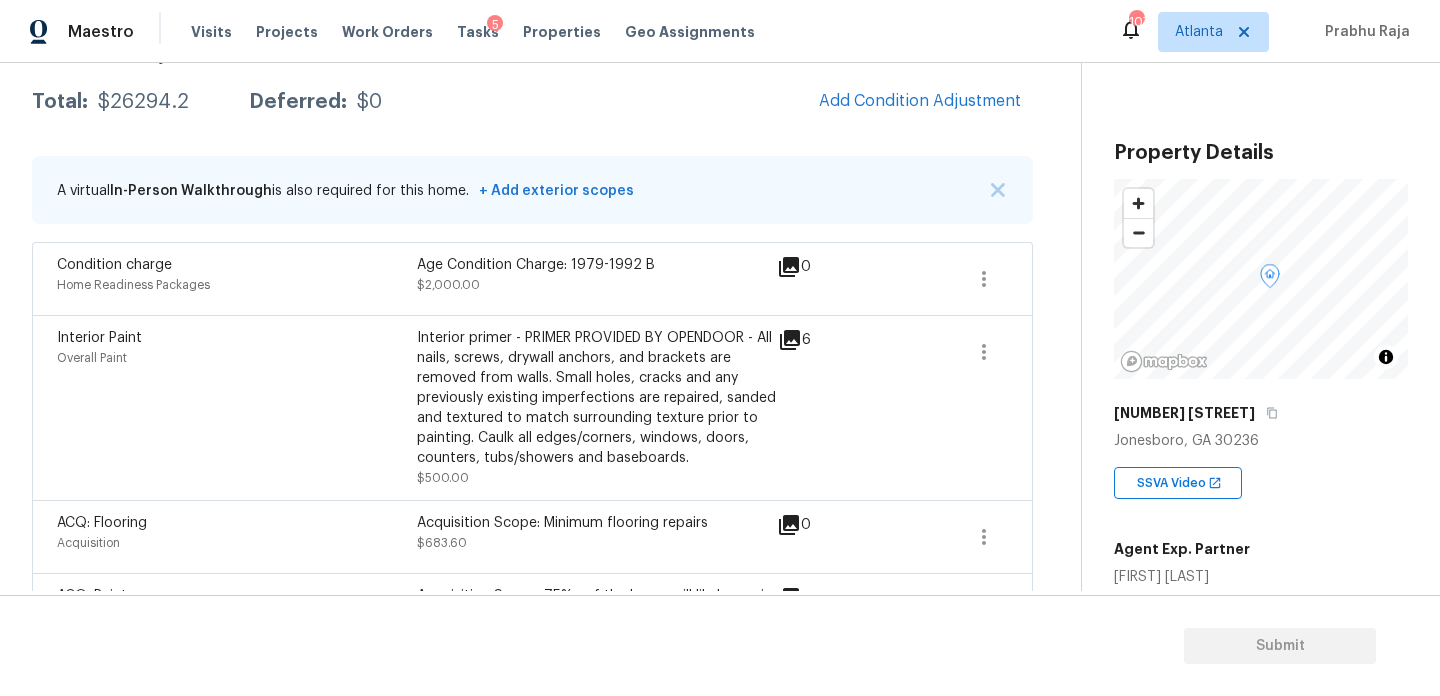 scroll, scrollTop: 324, scrollLeft: 0, axis: vertical 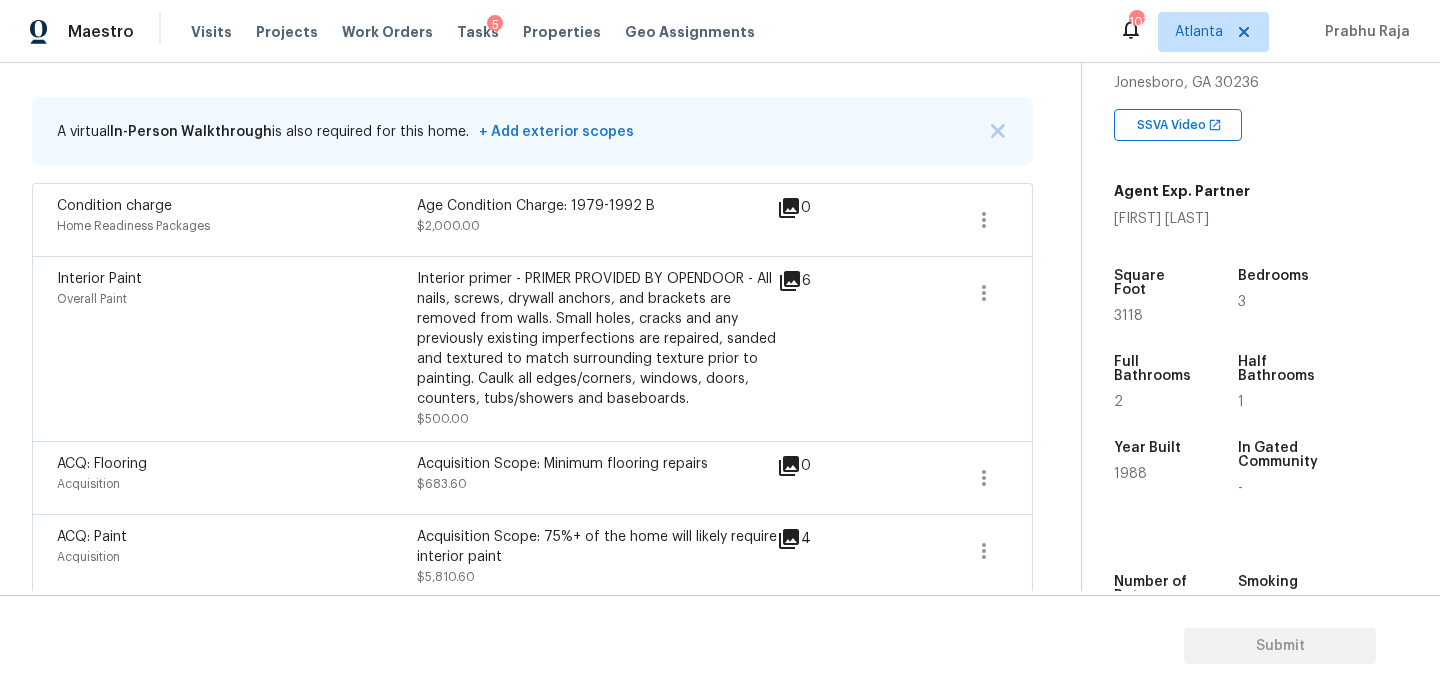 click at bounding box center (913, 349) 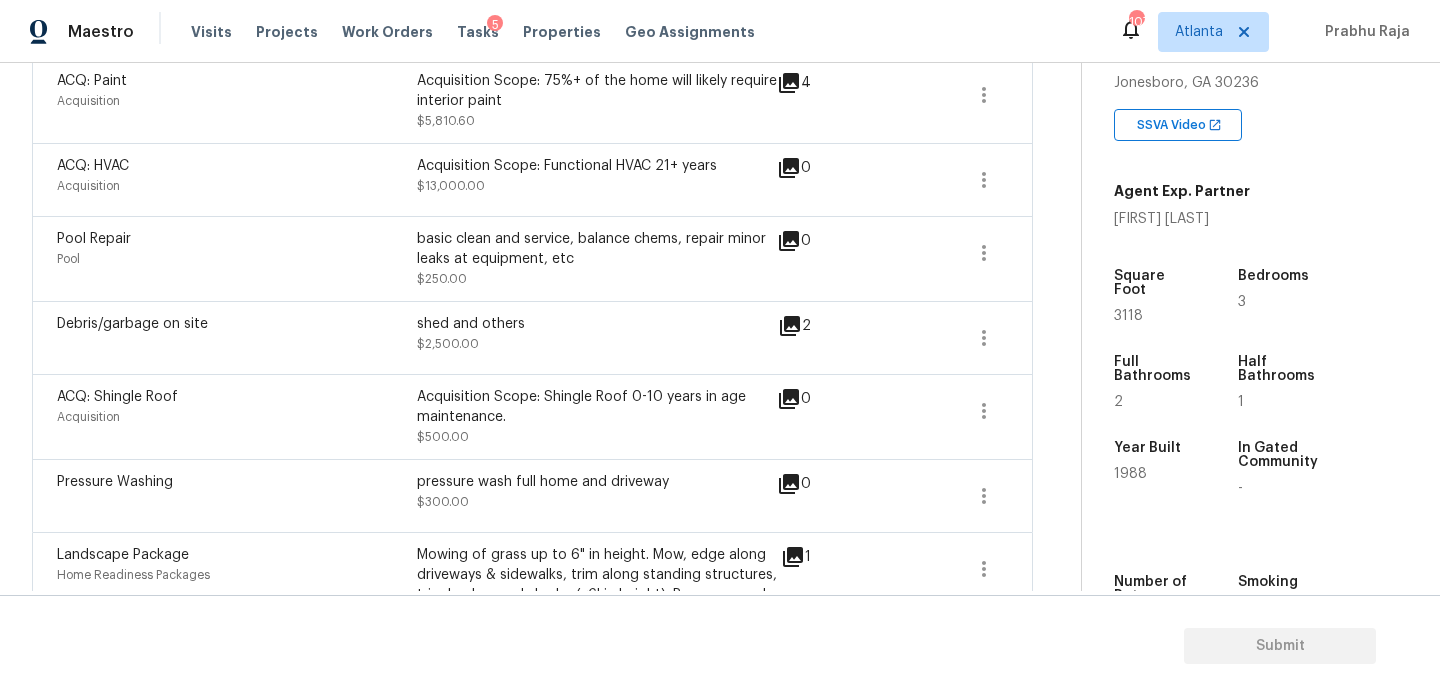 scroll, scrollTop: 841, scrollLeft: 0, axis: vertical 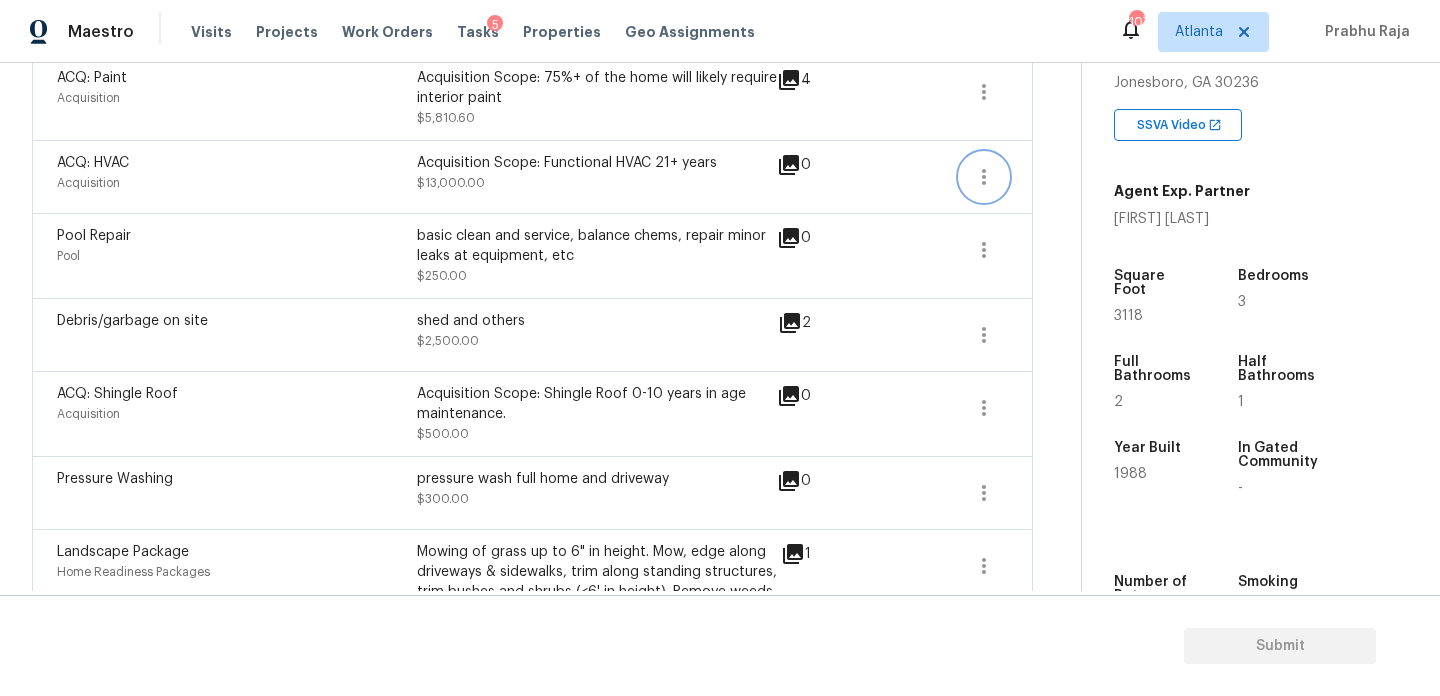 click 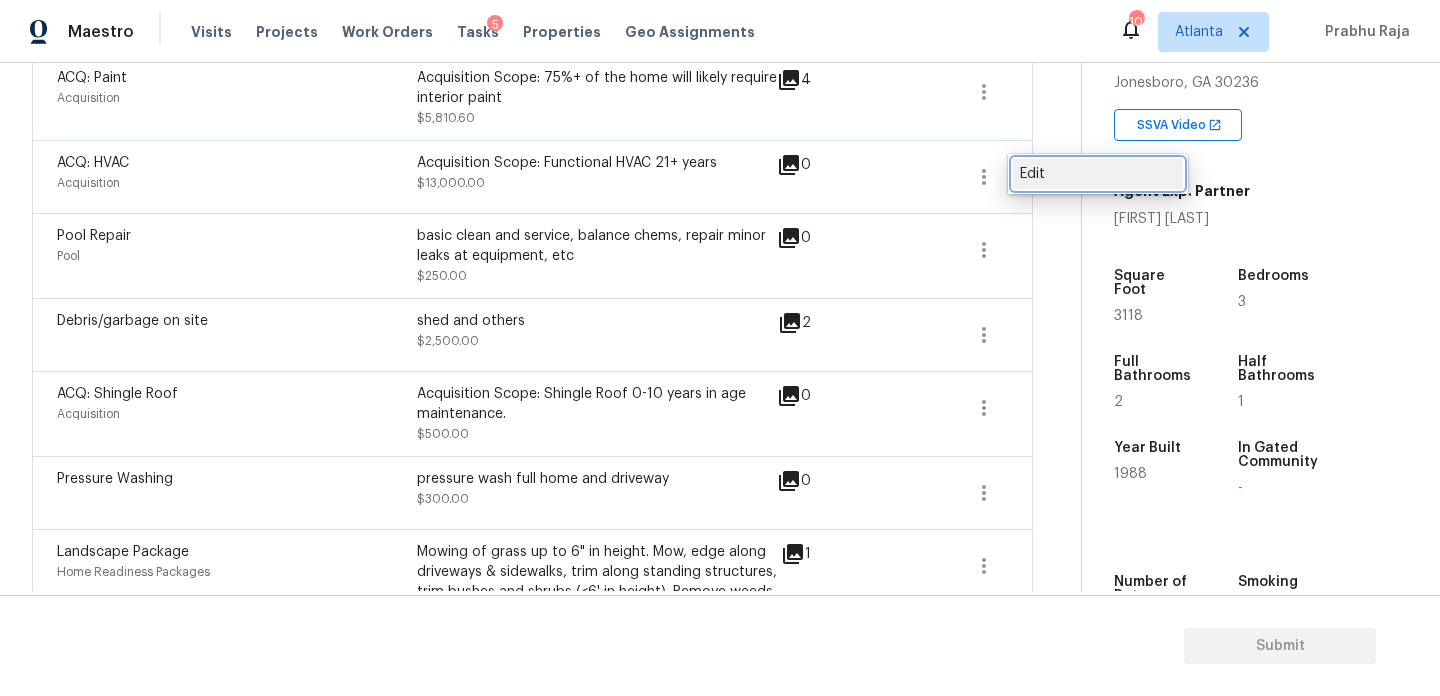 click on "Edit" at bounding box center [1098, 174] 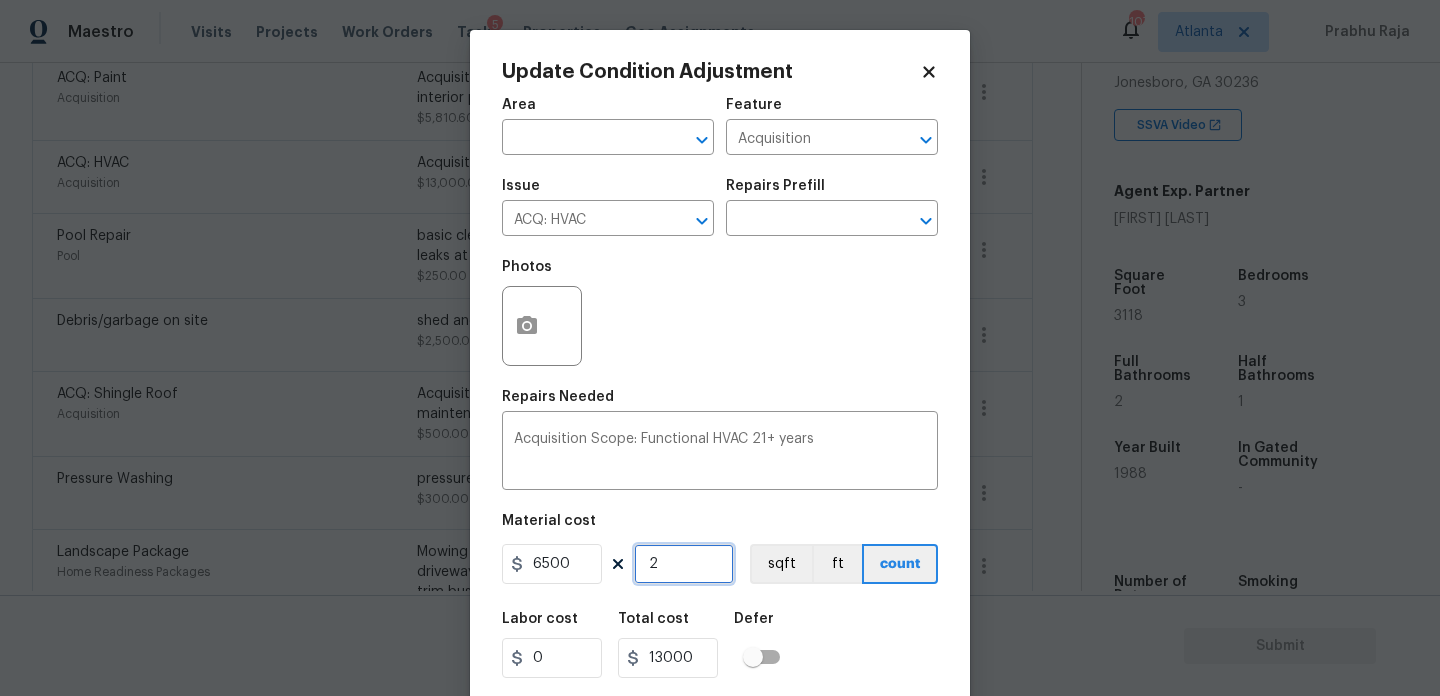 click on "2" at bounding box center (684, 564) 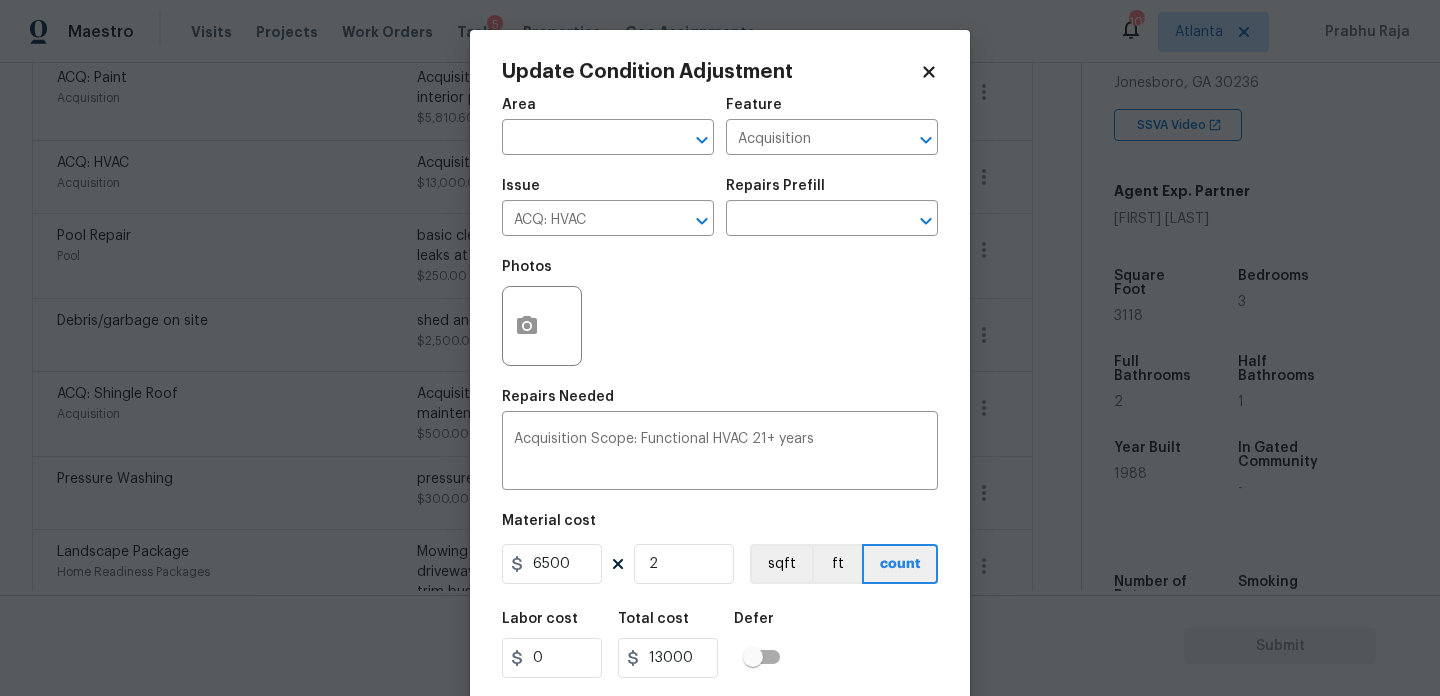 click 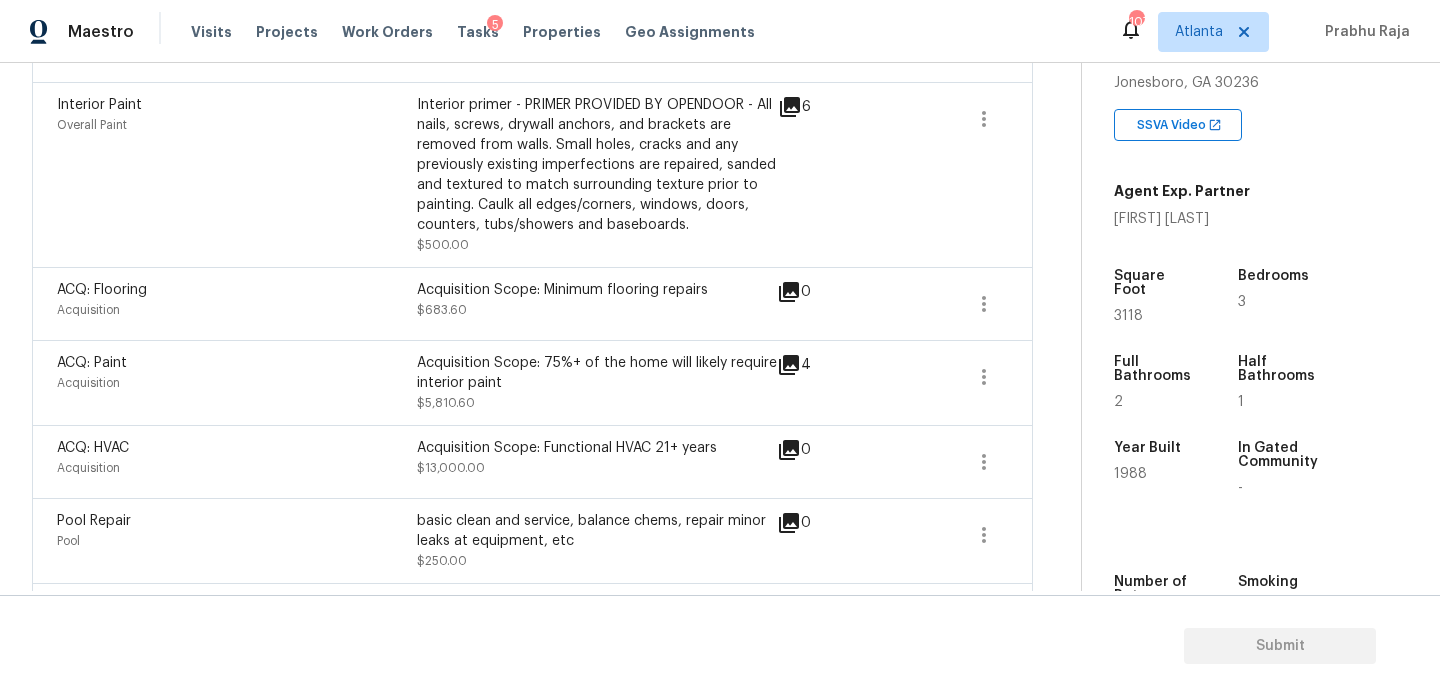 scroll, scrollTop: 550, scrollLeft: 0, axis: vertical 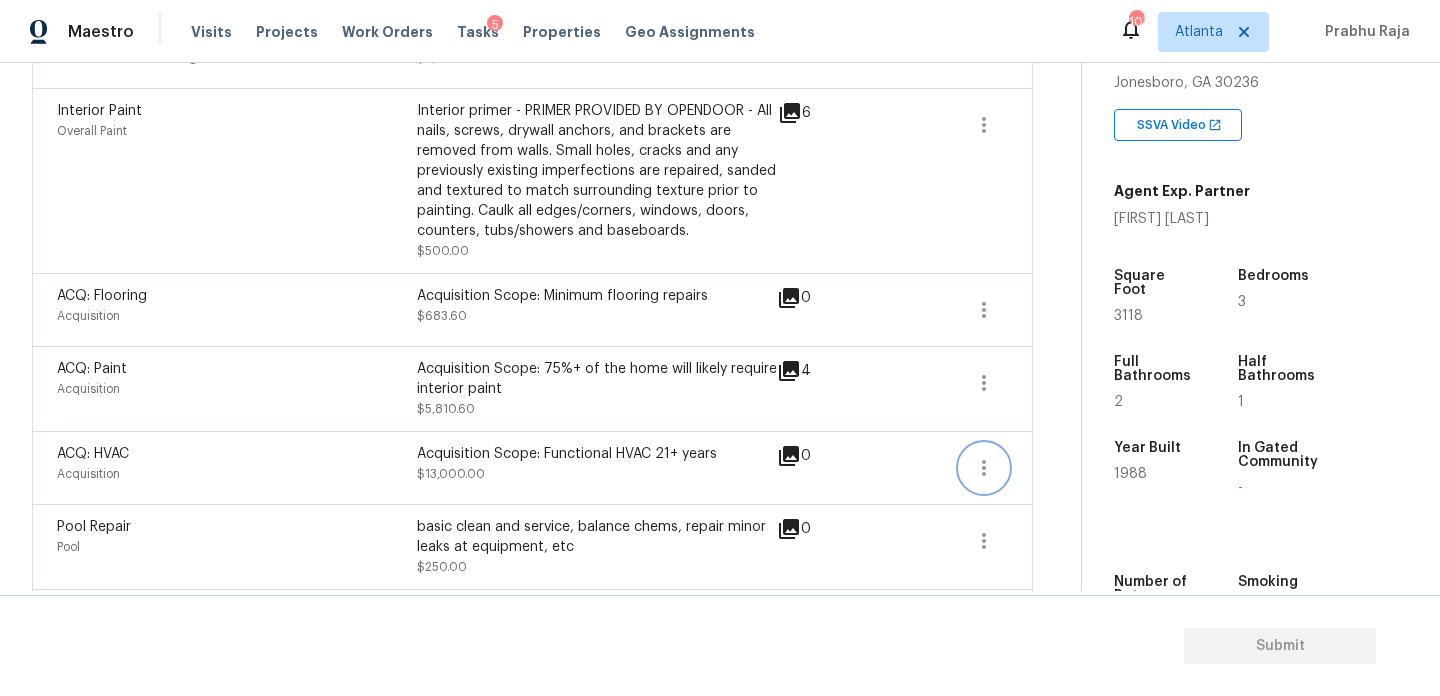 click 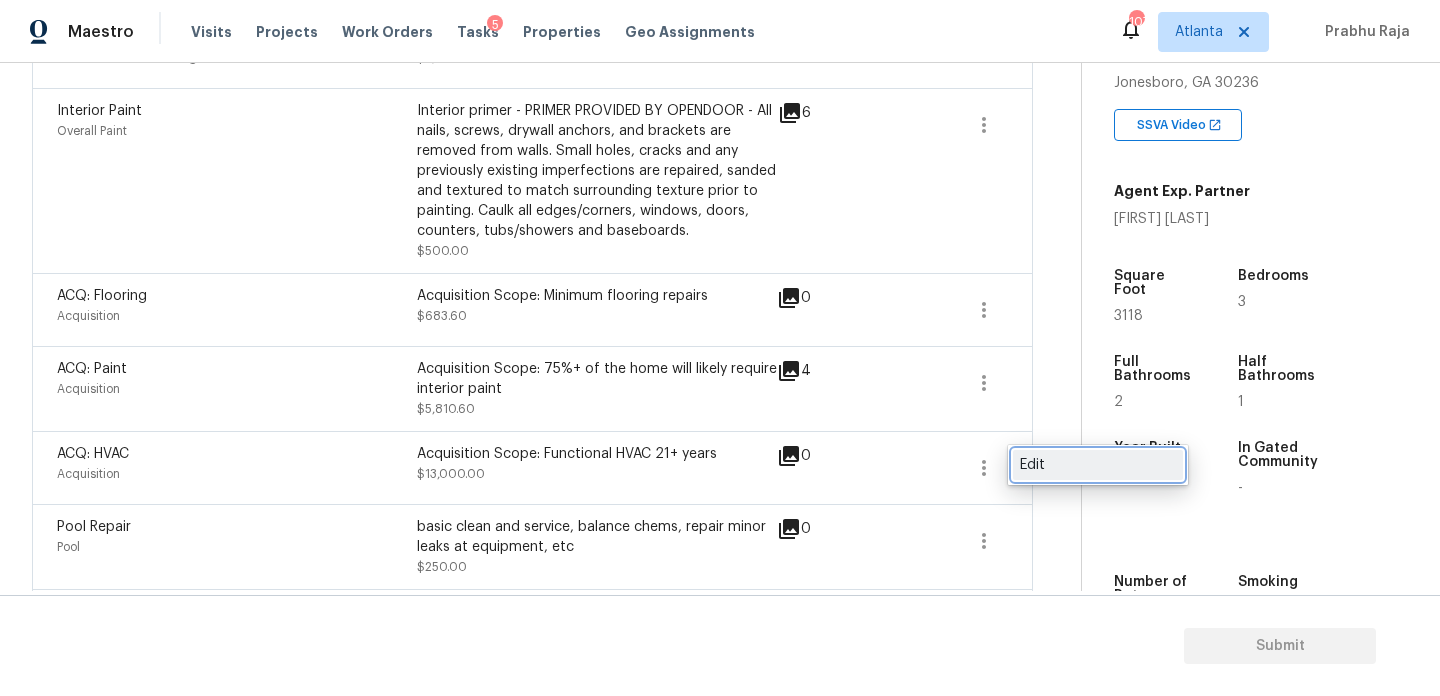 click on "Edit" at bounding box center [1098, 465] 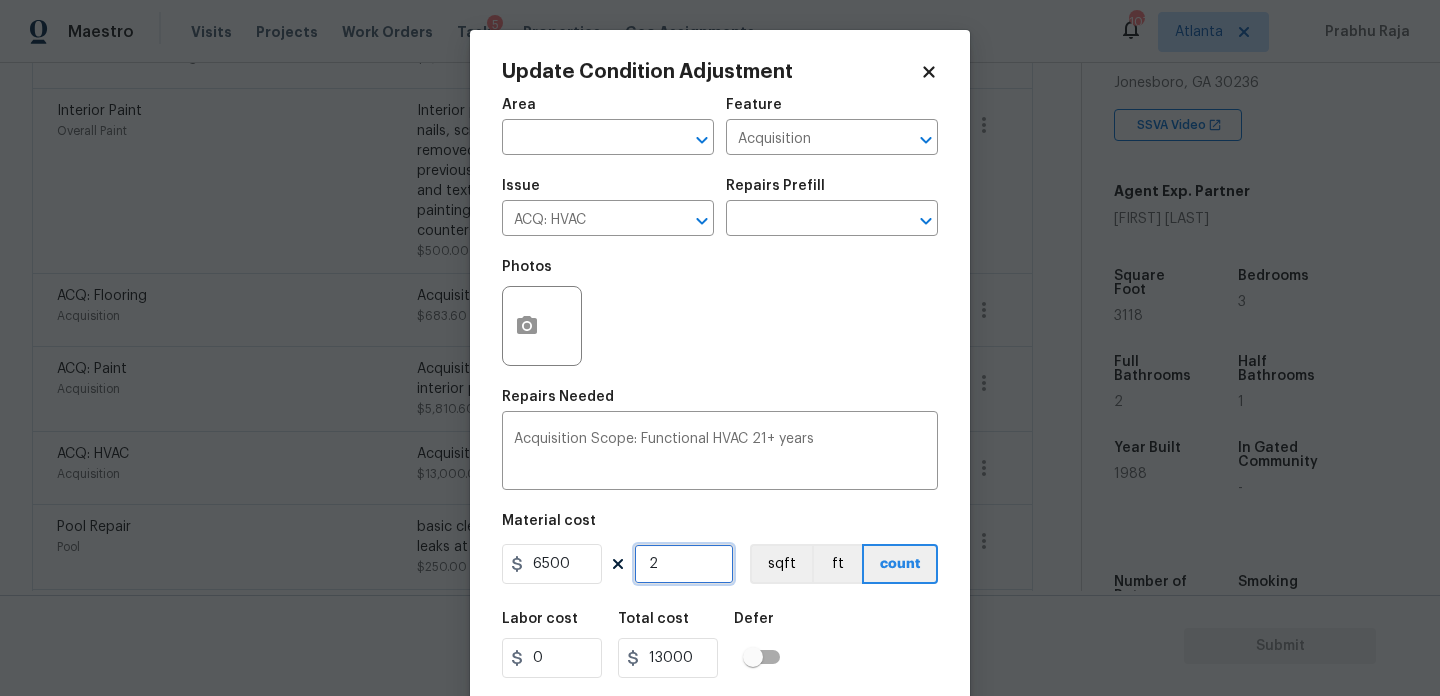 click on "2" at bounding box center (684, 564) 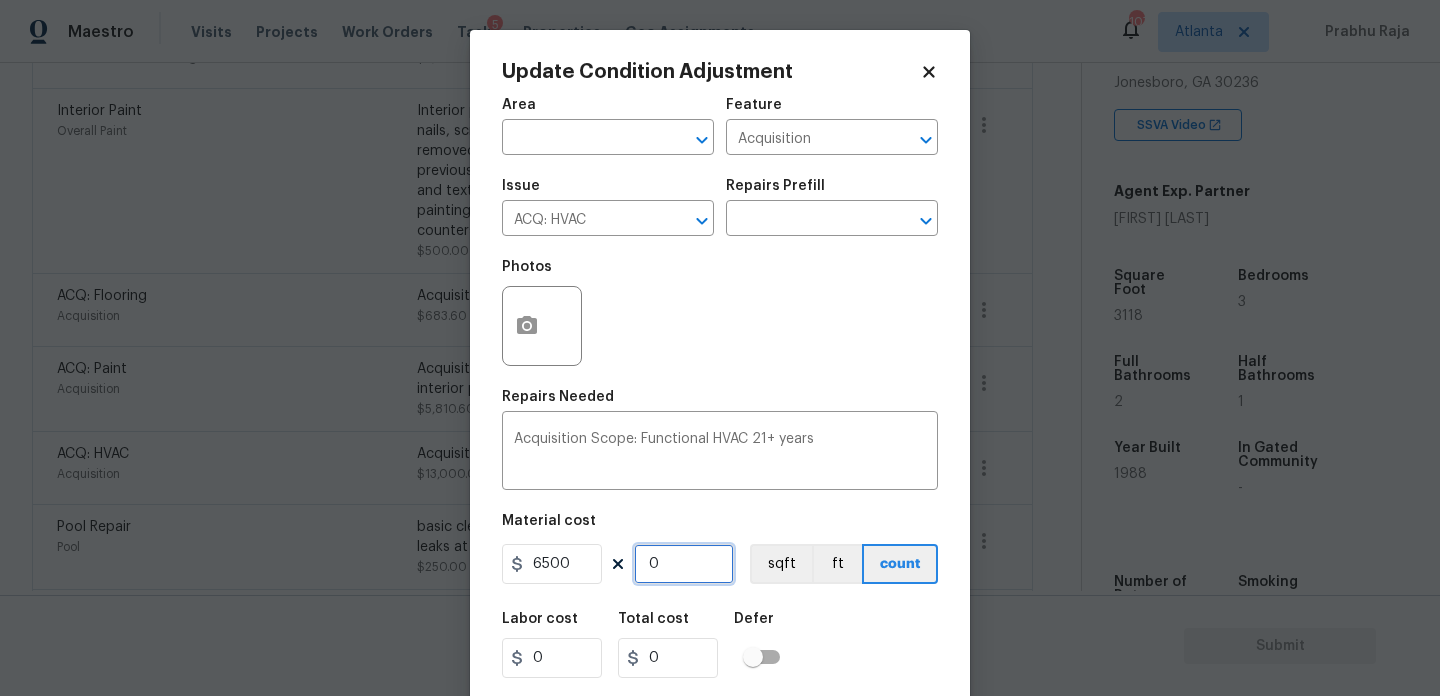 type on "3" 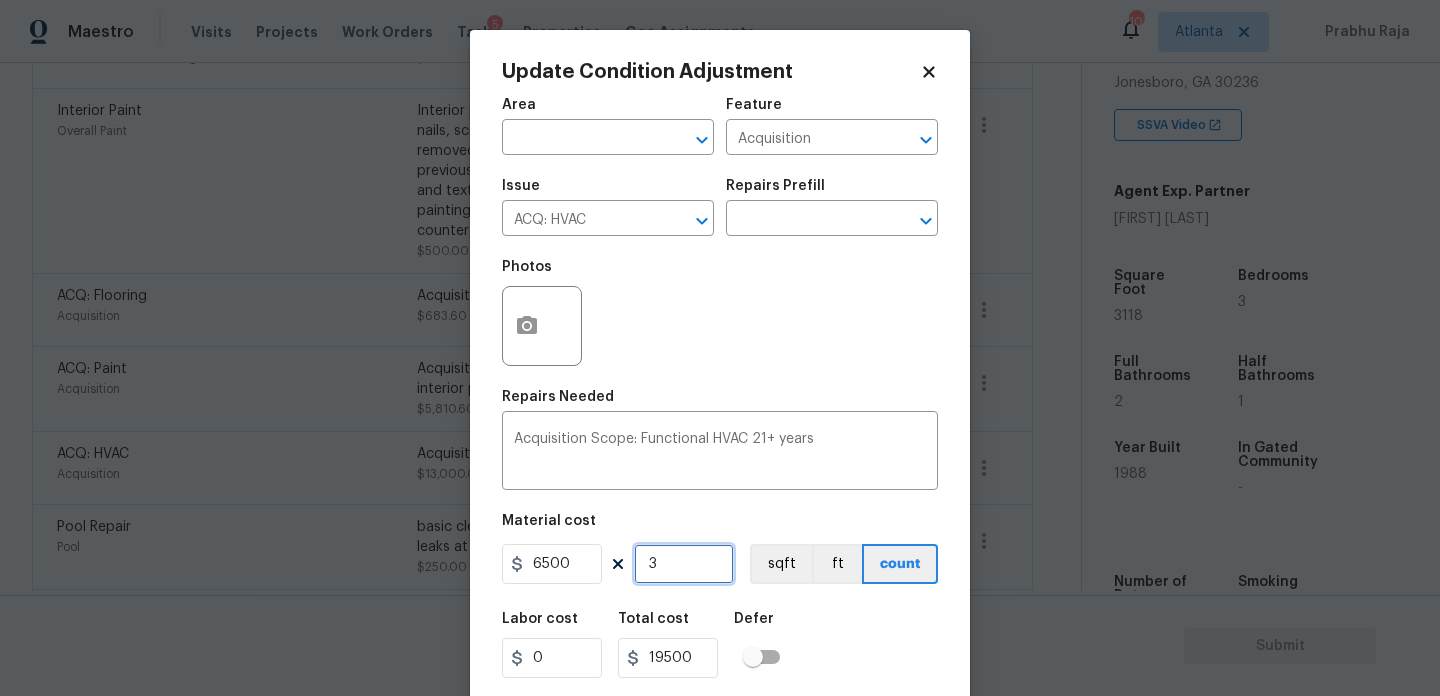 type on "3" 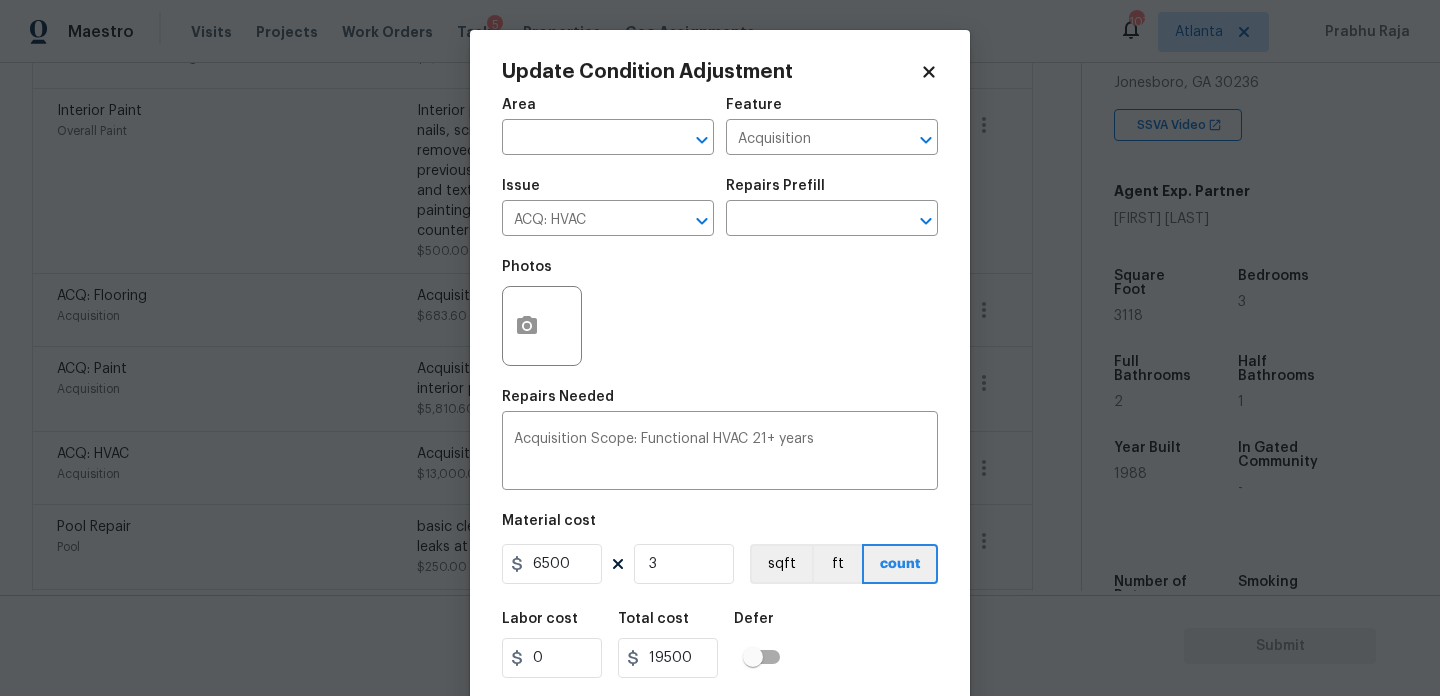 click on "Photos" at bounding box center [720, 313] 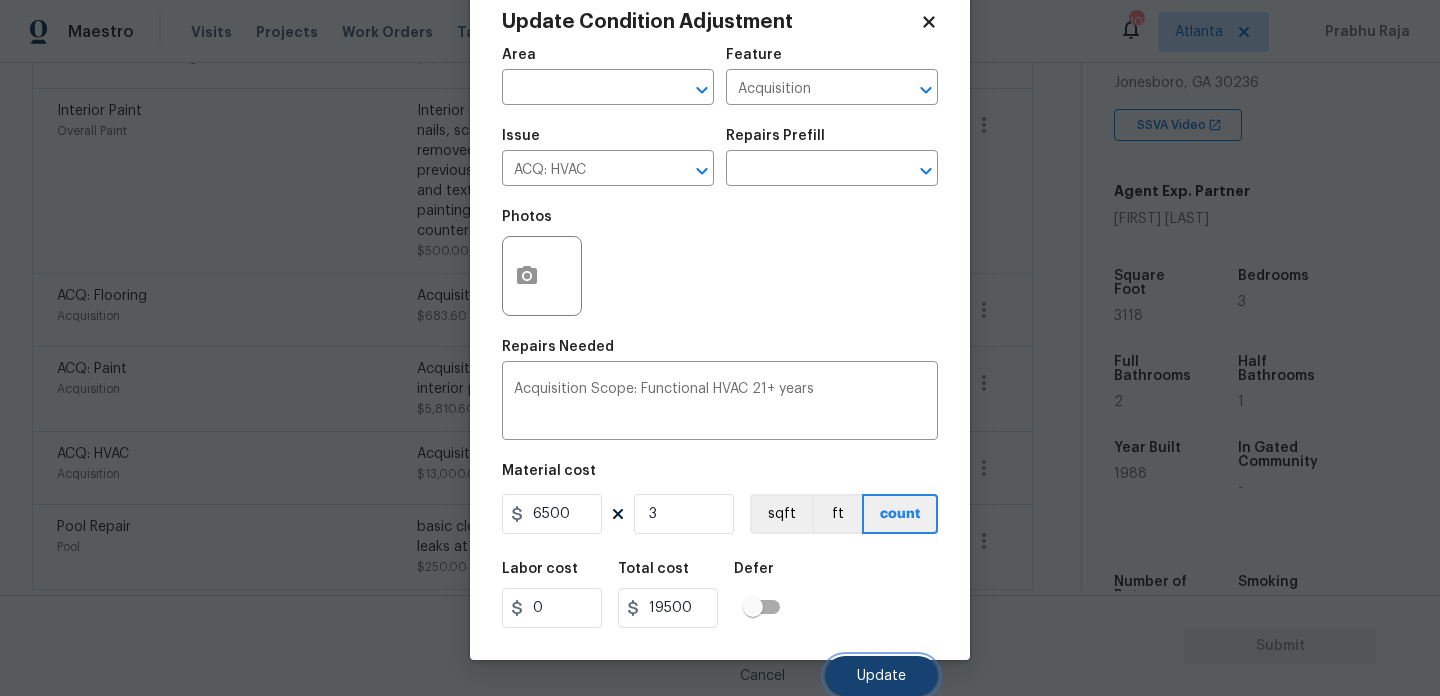 click on "Update" at bounding box center [881, 676] 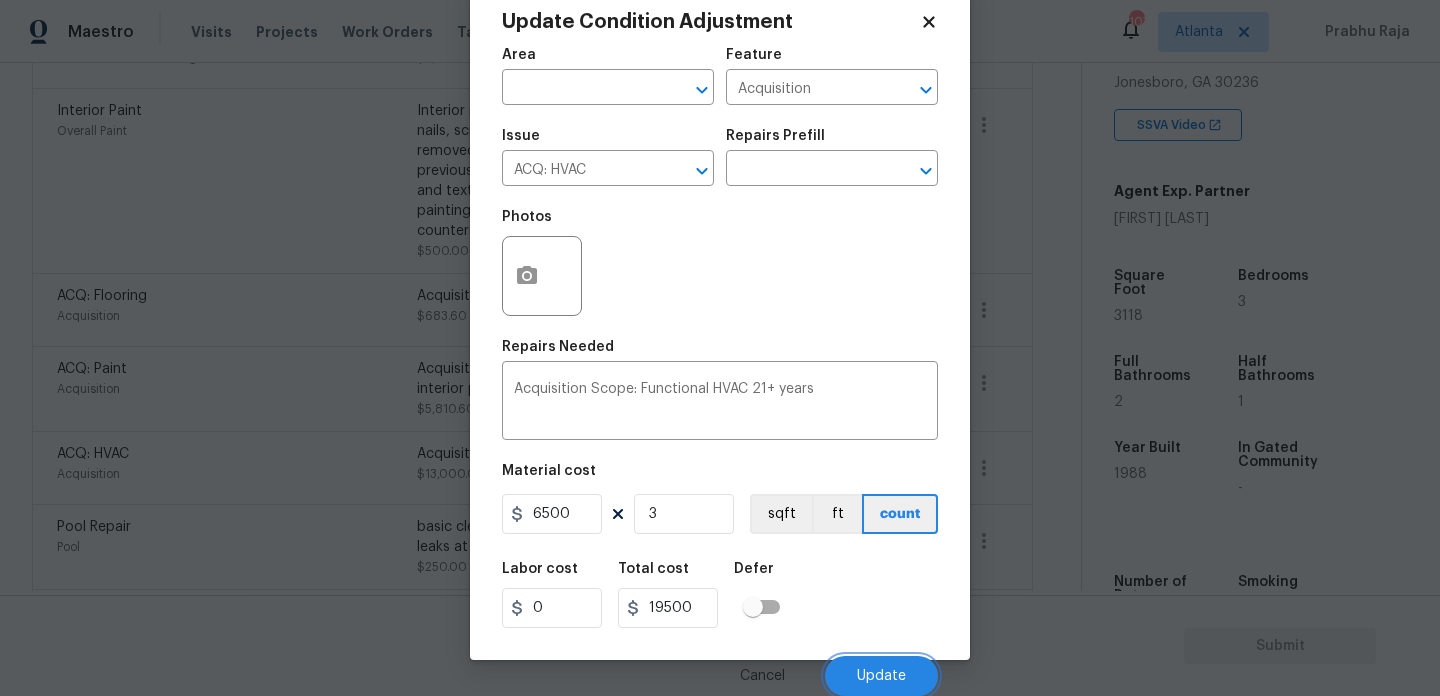 scroll, scrollTop: 550, scrollLeft: 0, axis: vertical 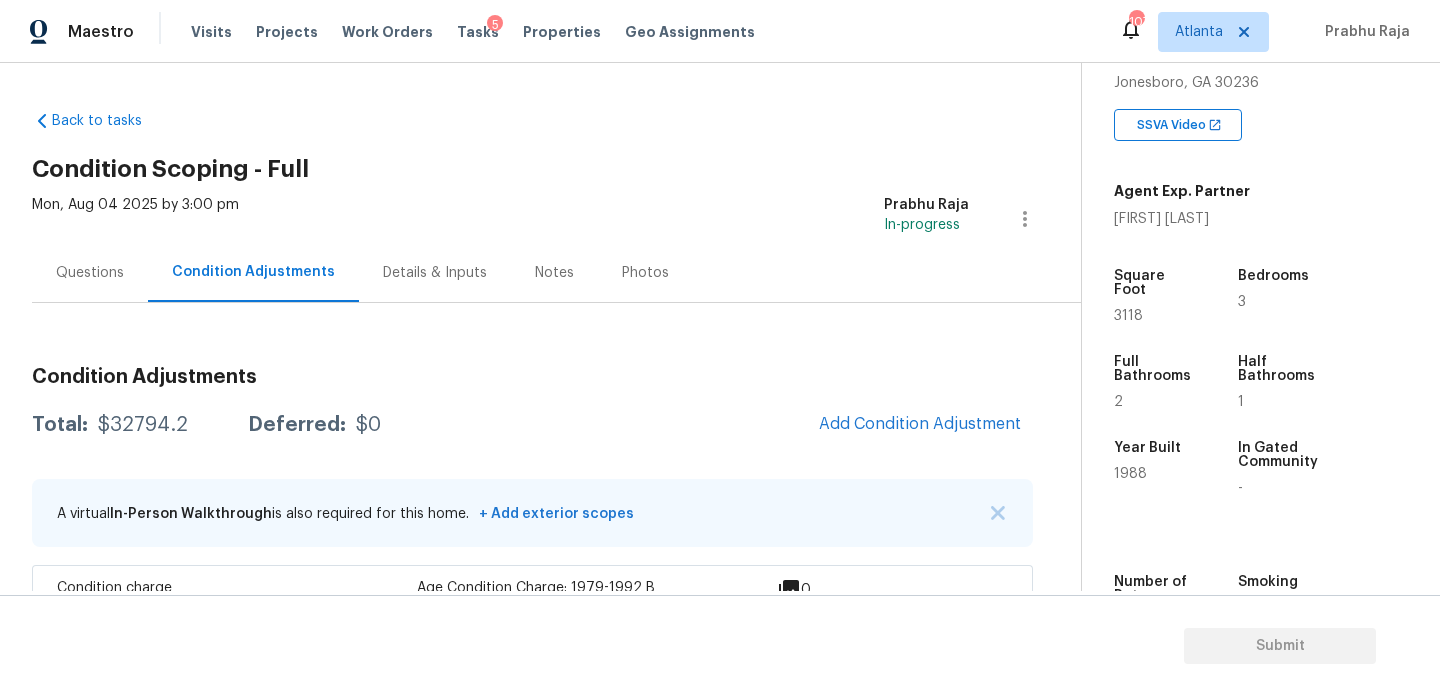click on "Questions" at bounding box center [90, 272] 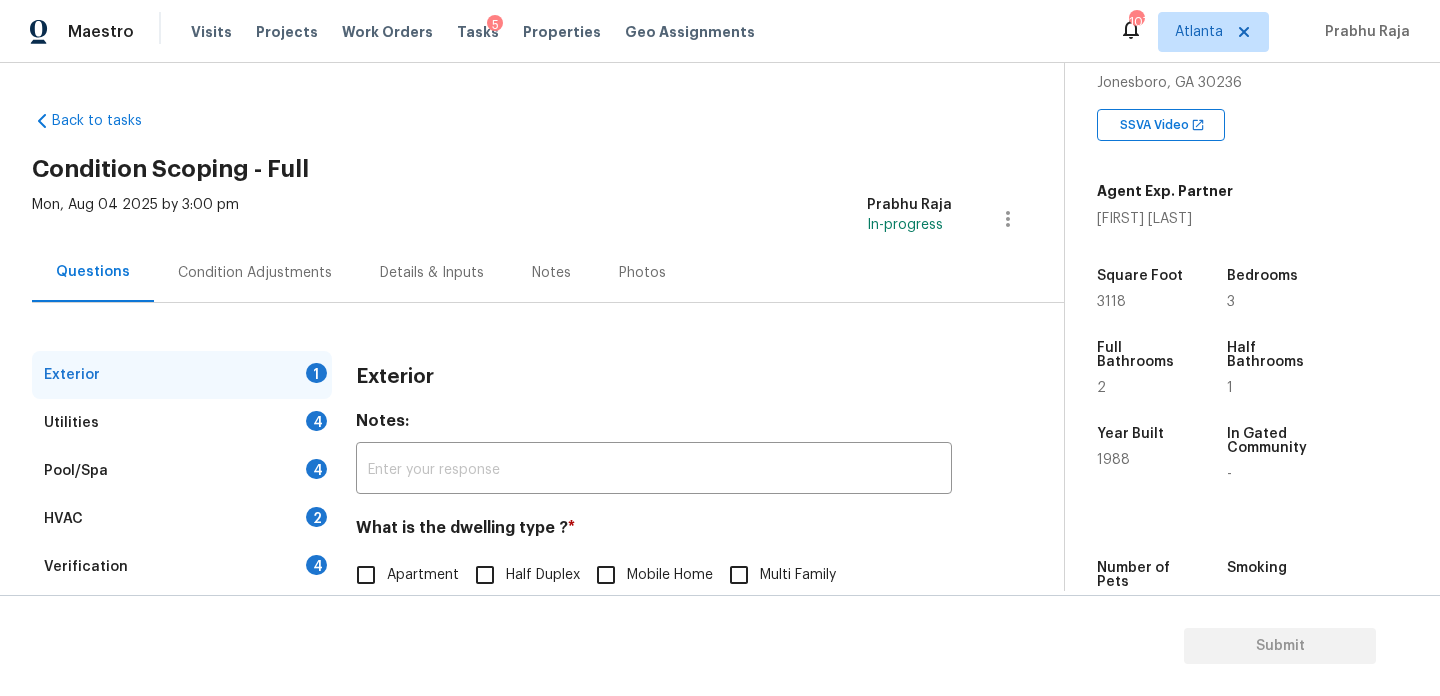 scroll, scrollTop: 267, scrollLeft: 0, axis: vertical 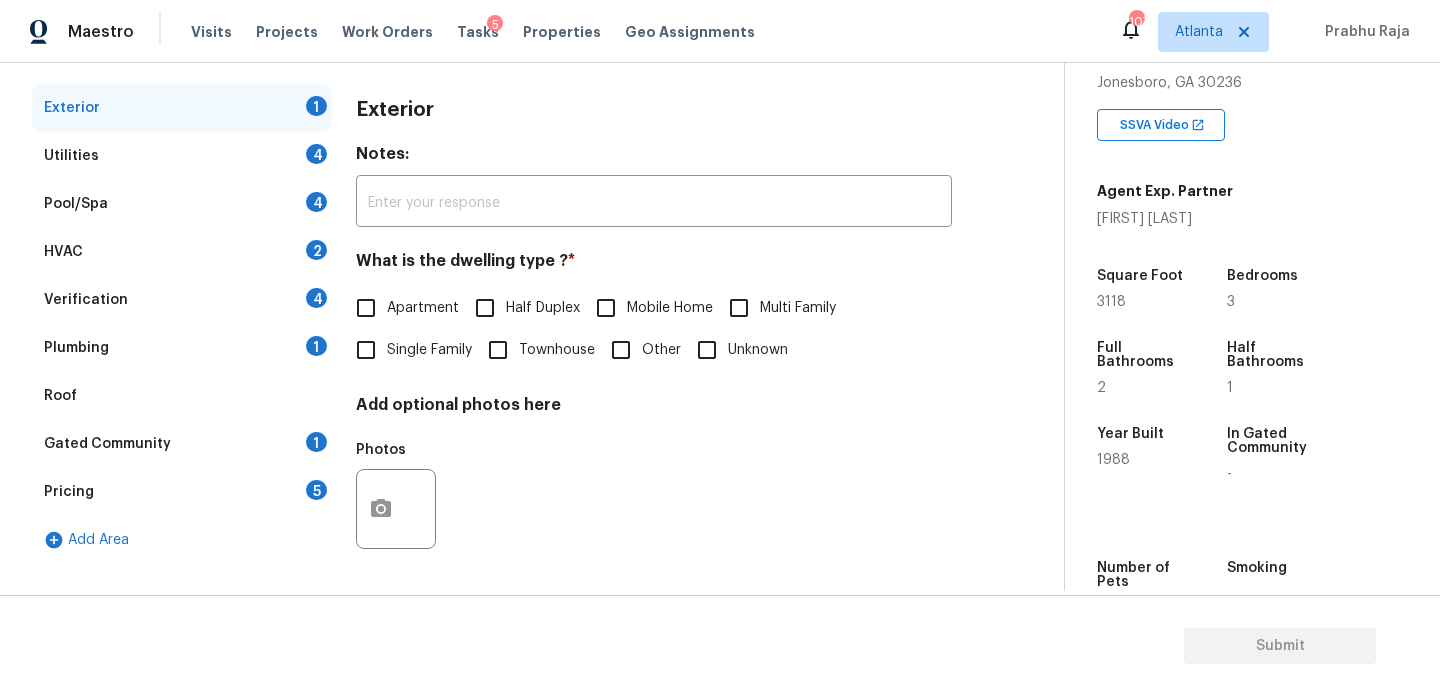click on "Pricing 5" at bounding box center (182, 492) 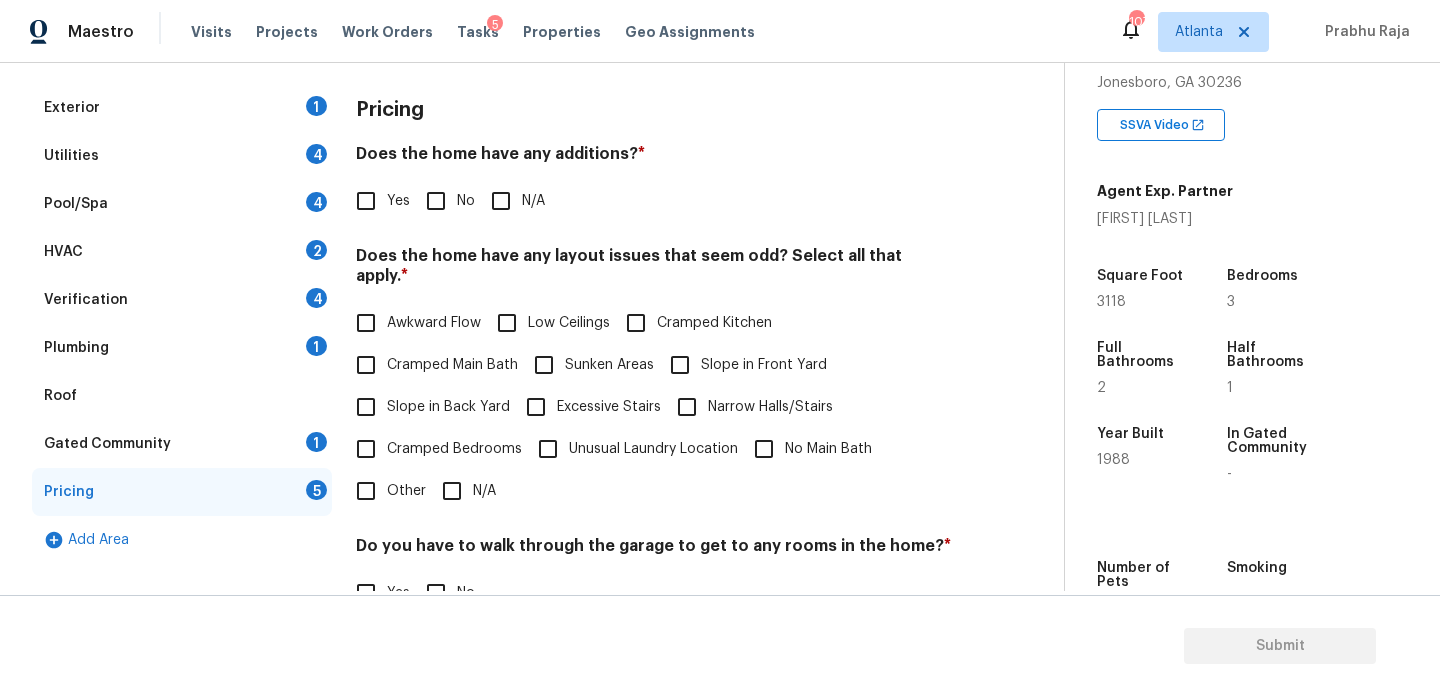 click on "Yes" at bounding box center (366, 201) 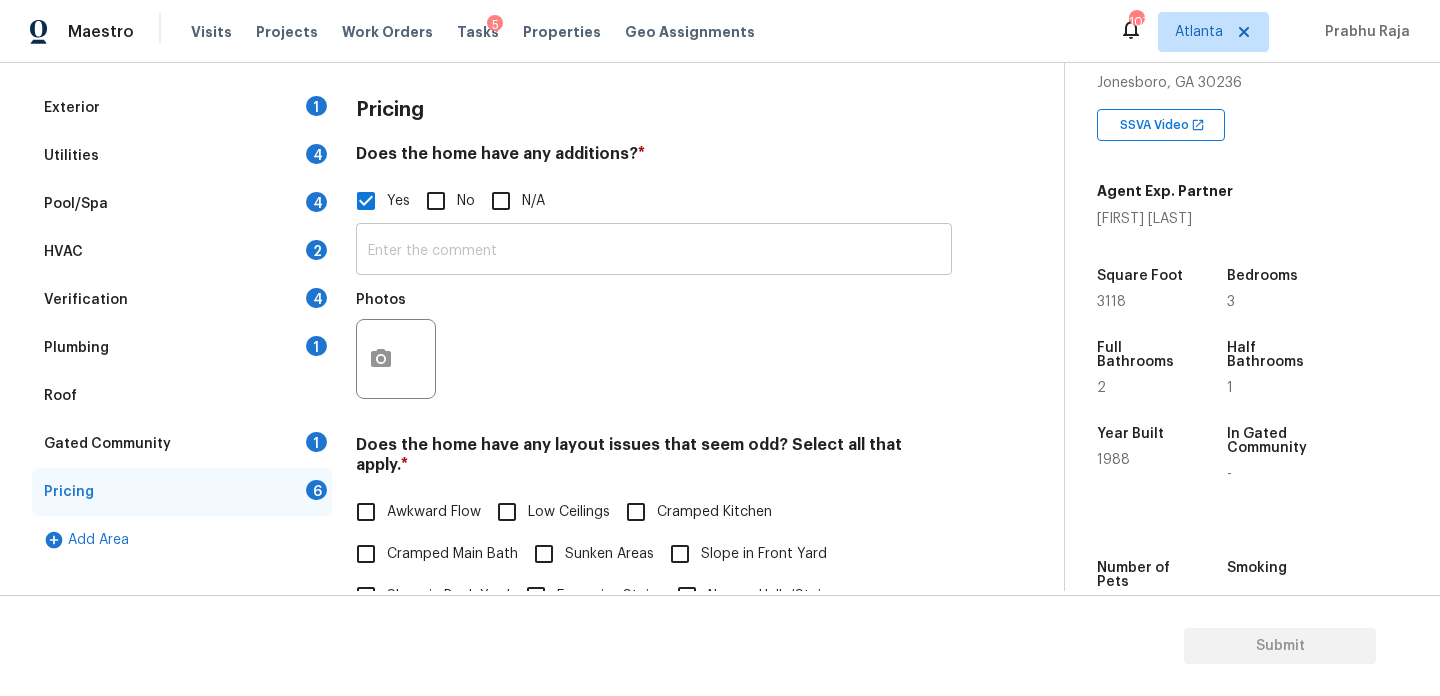 click at bounding box center (654, 251) 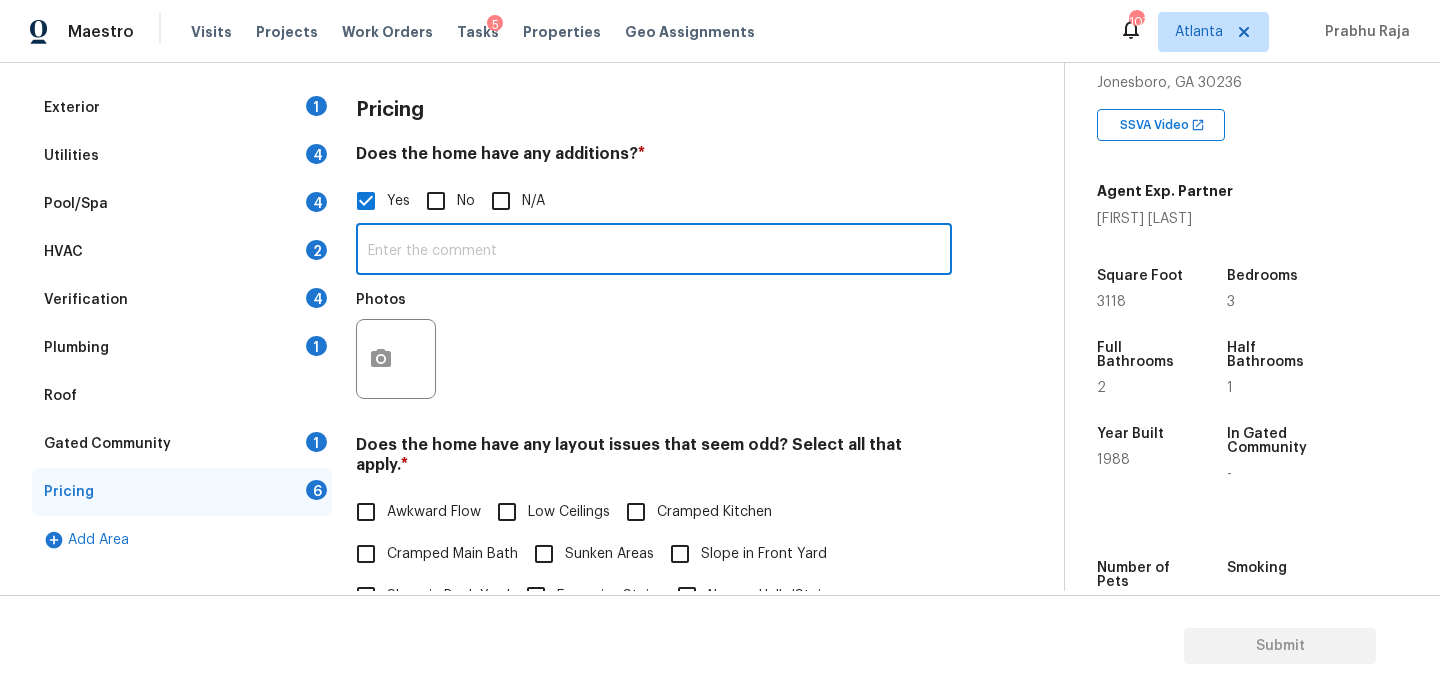 paste on "["Finished basement, covered deck, and refresh of master bath"]" 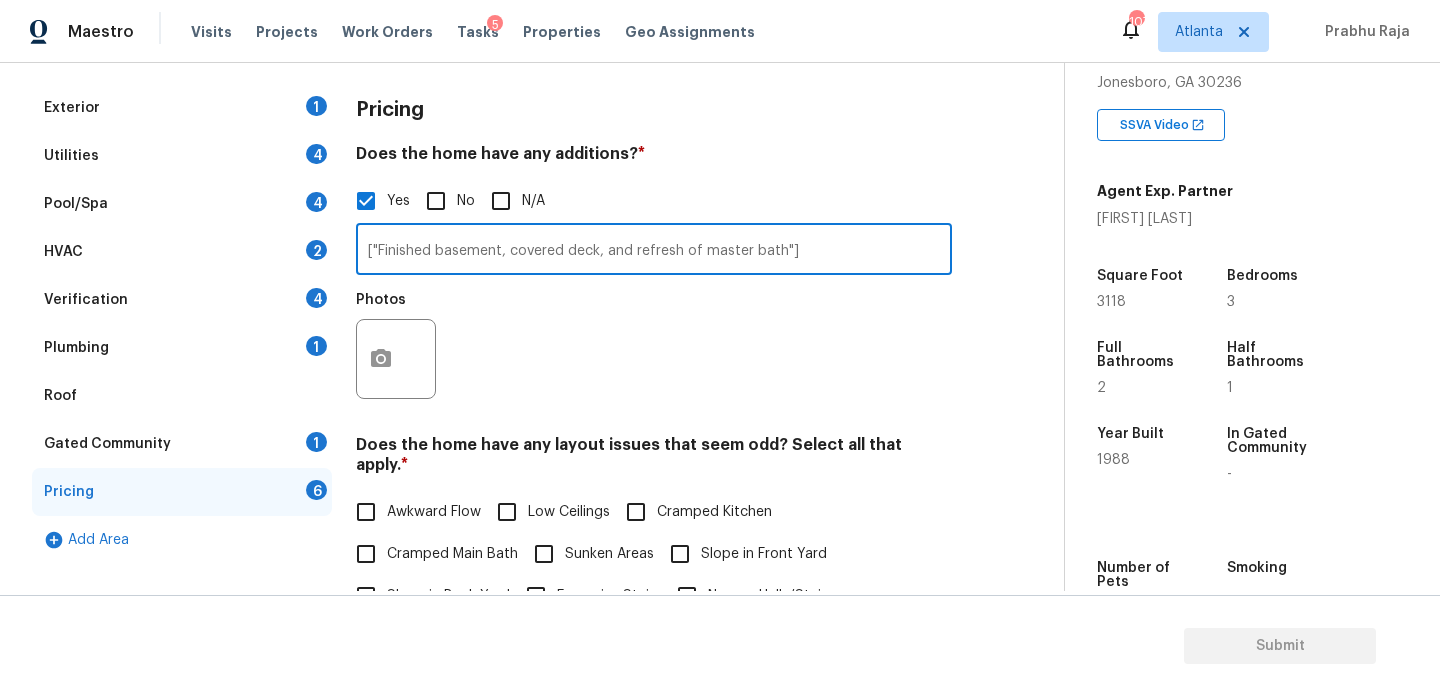 type on "["Finished basement, covered deck, and refresh of master bath"]" 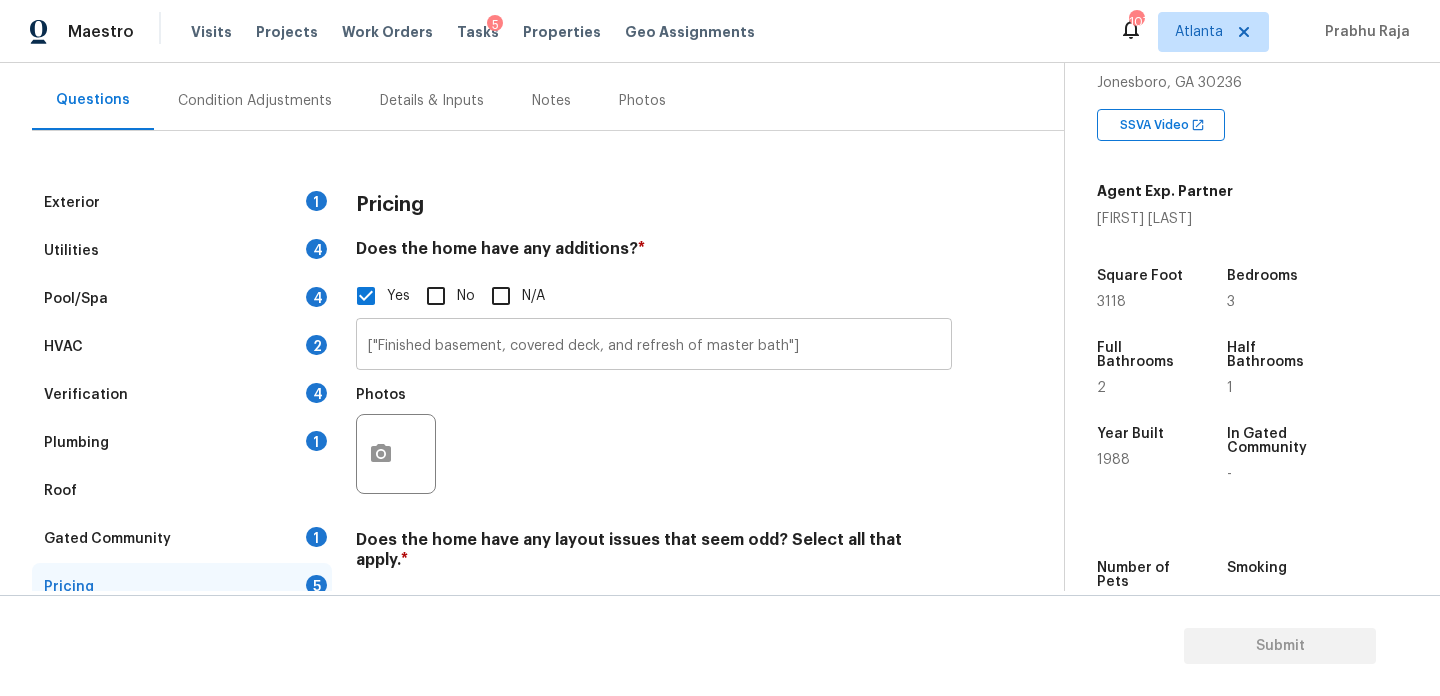 scroll, scrollTop: 164, scrollLeft: 0, axis: vertical 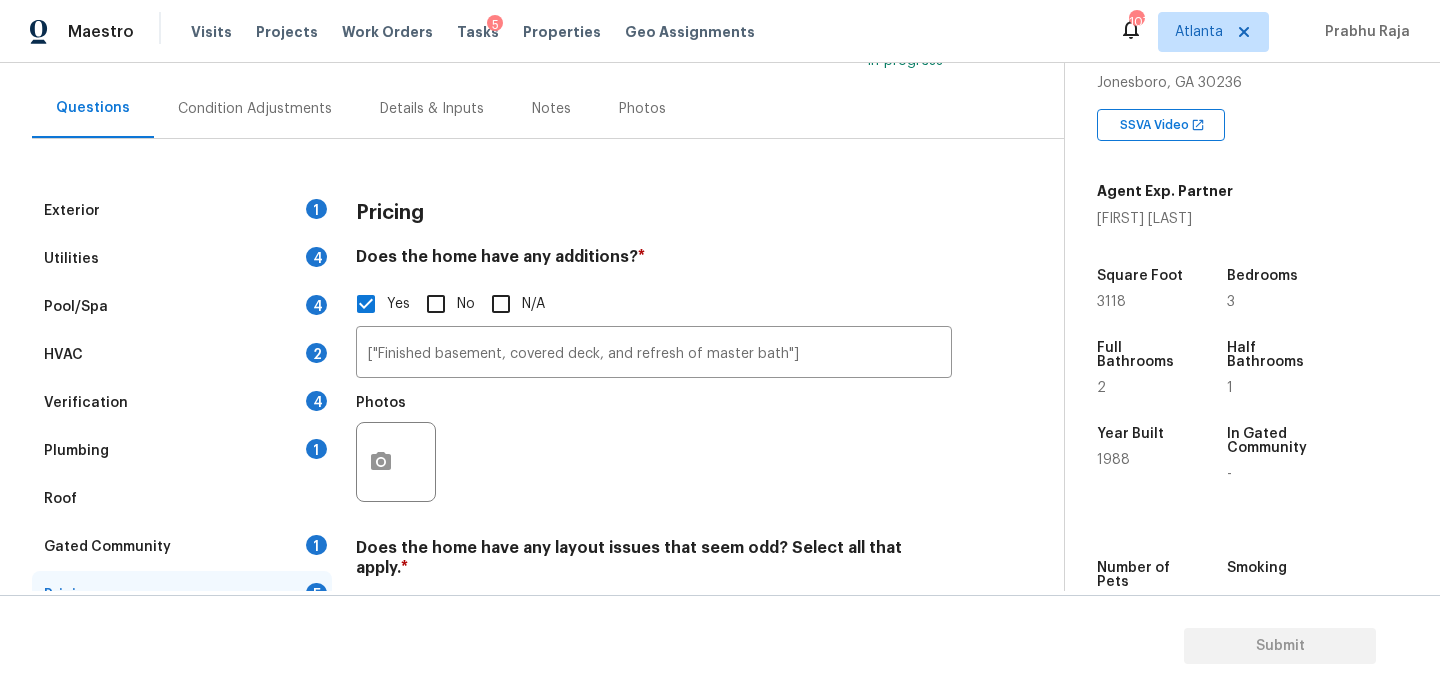 click on "Condition Adjustments" at bounding box center [255, 109] 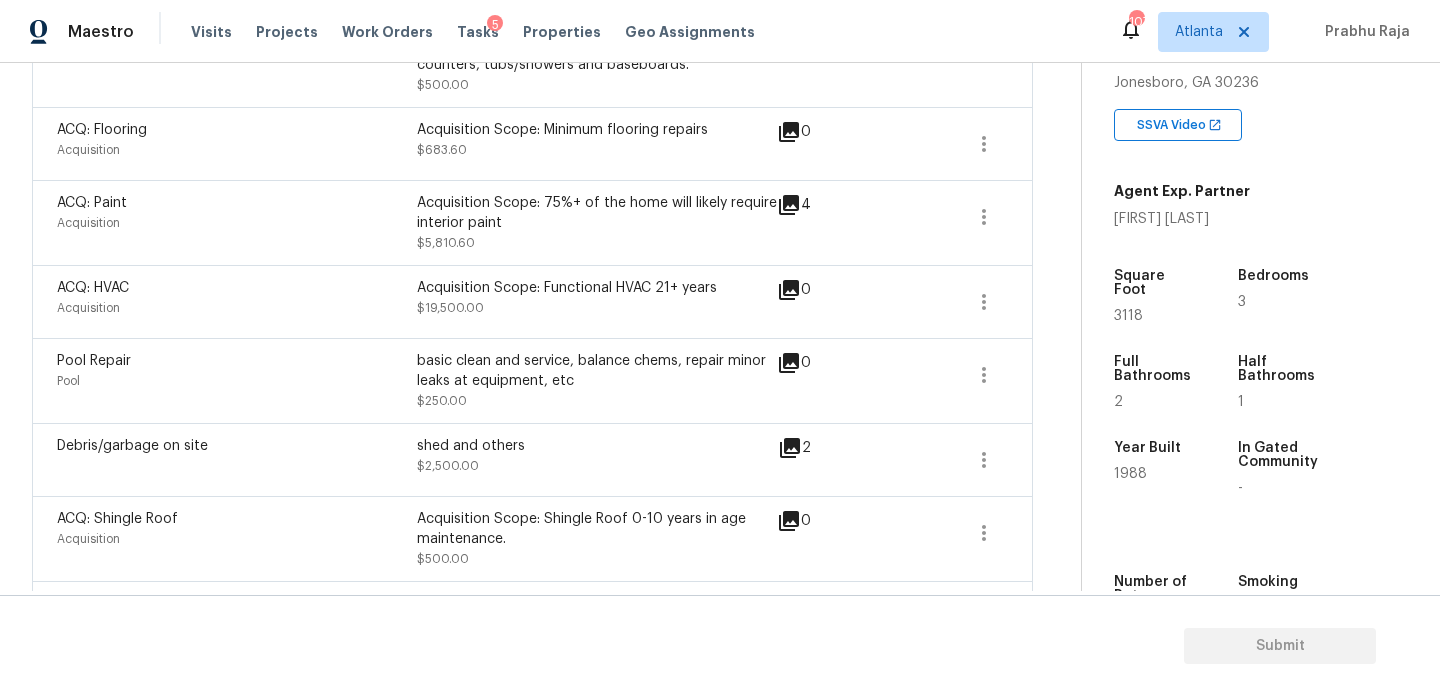 scroll, scrollTop: 0, scrollLeft: 0, axis: both 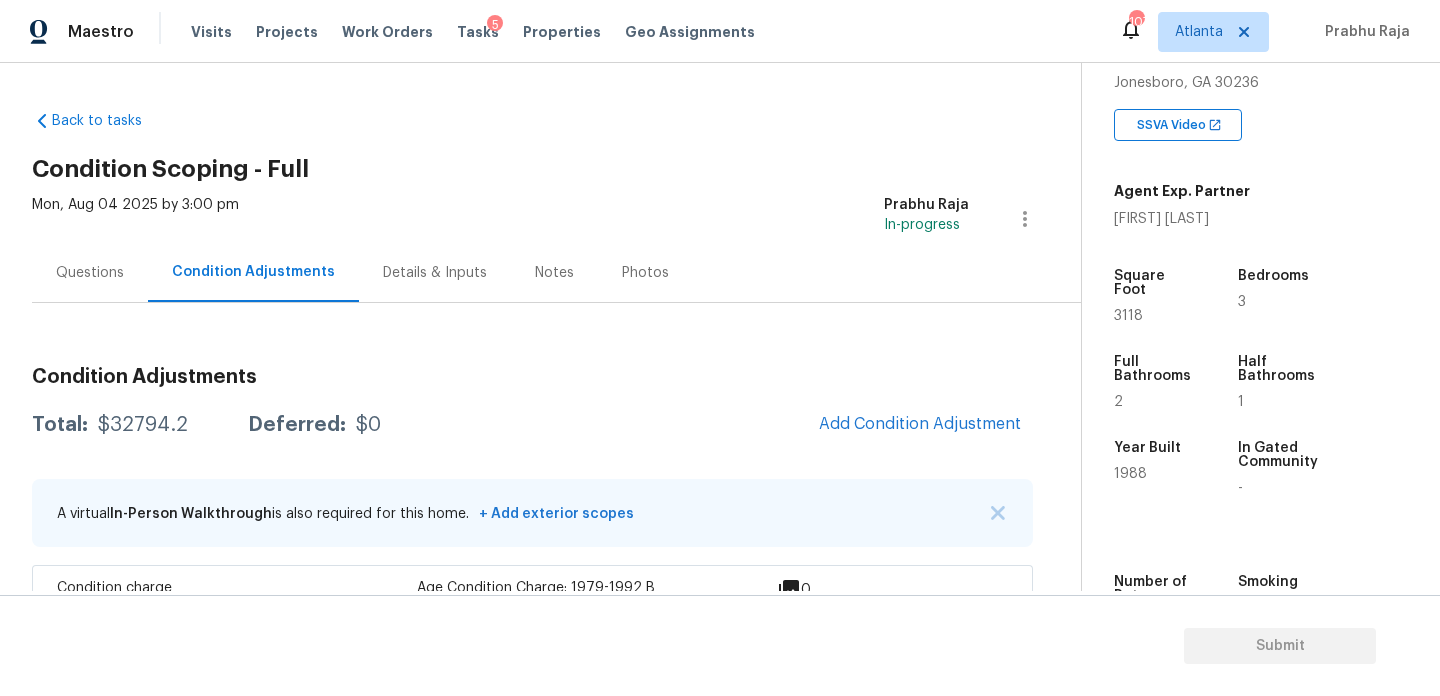 click on "Questions" at bounding box center [90, 272] 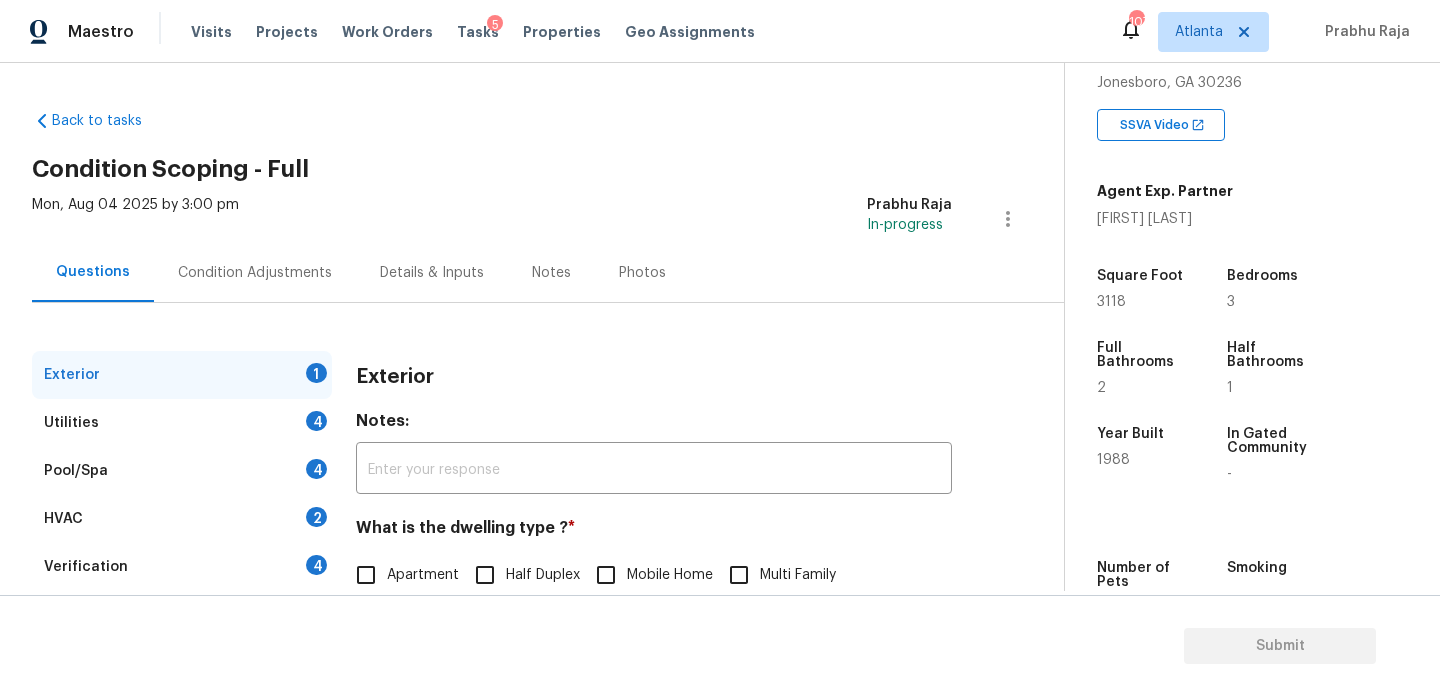 scroll, scrollTop: 267, scrollLeft: 0, axis: vertical 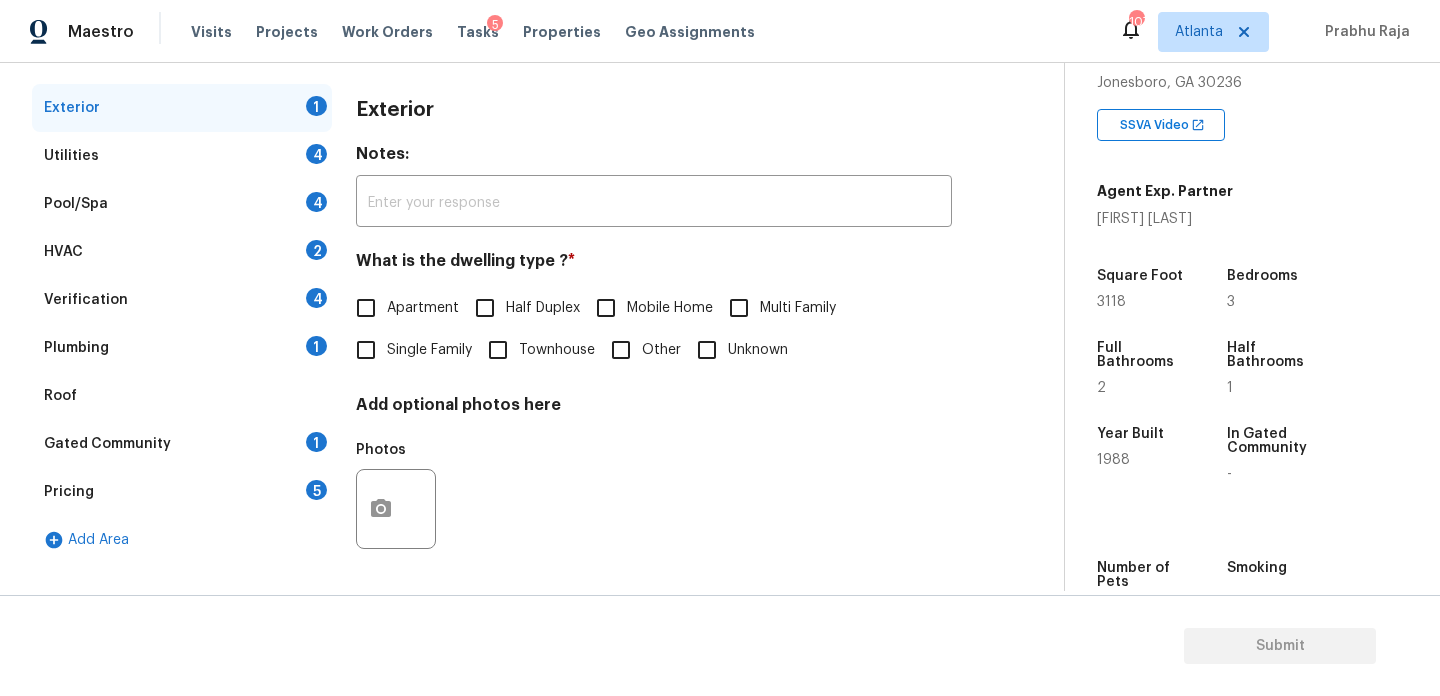 click on "Pricing 5" at bounding box center [182, 492] 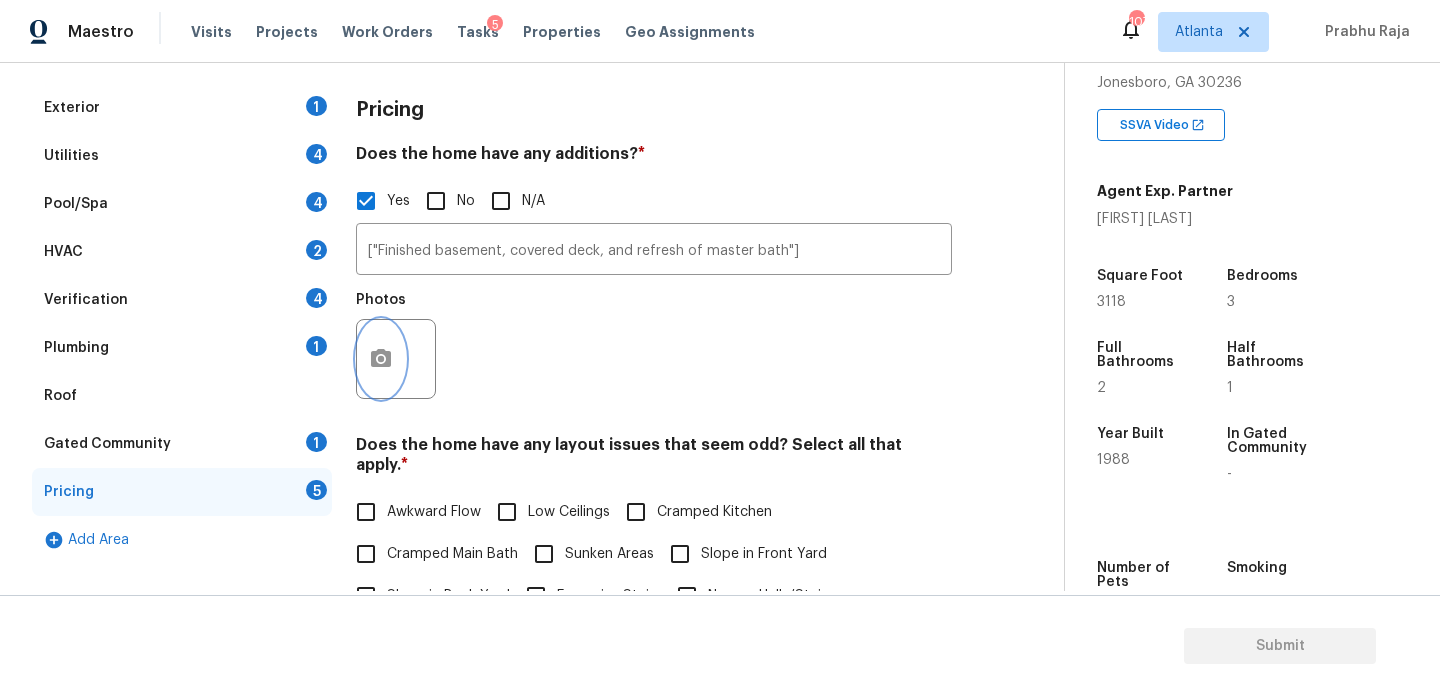 click 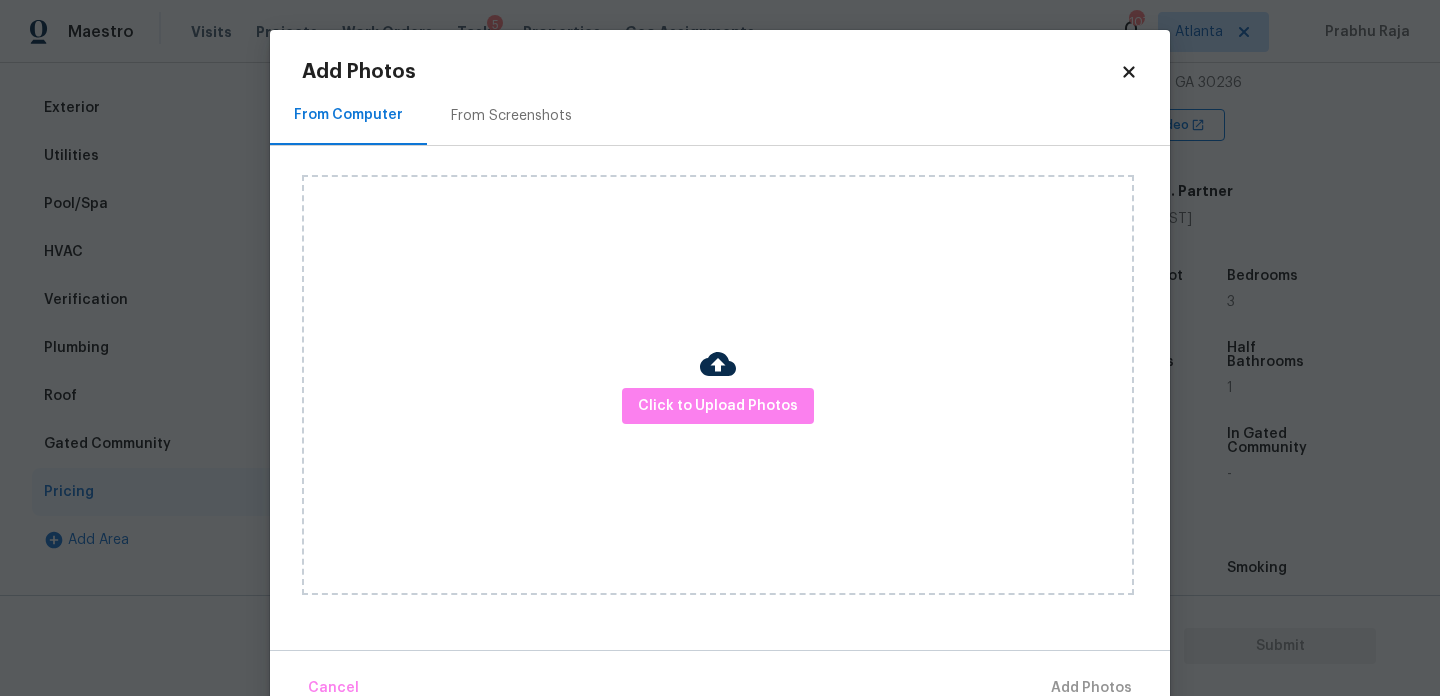 click on "From Screenshots" at bounding box center (511, 116) 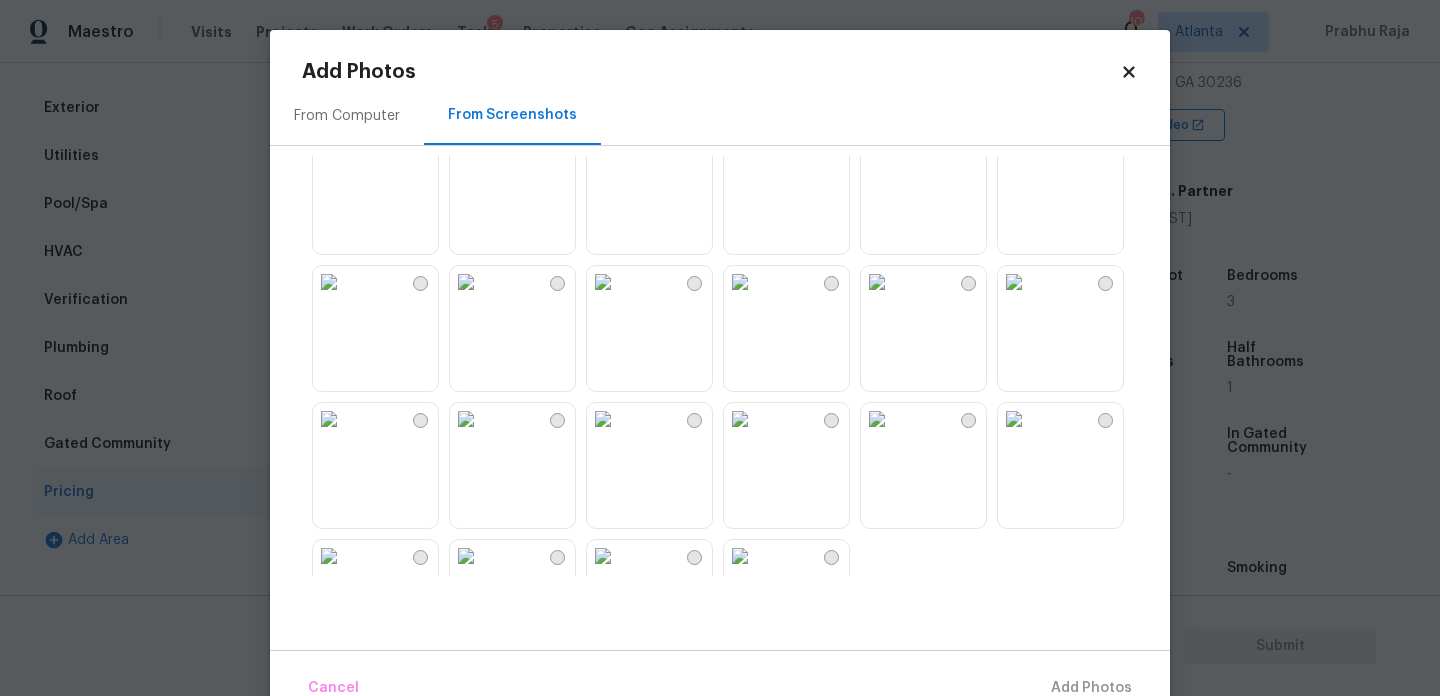 scroll, scrollTop: 1910, scrollLeft: 0, axis: vertical 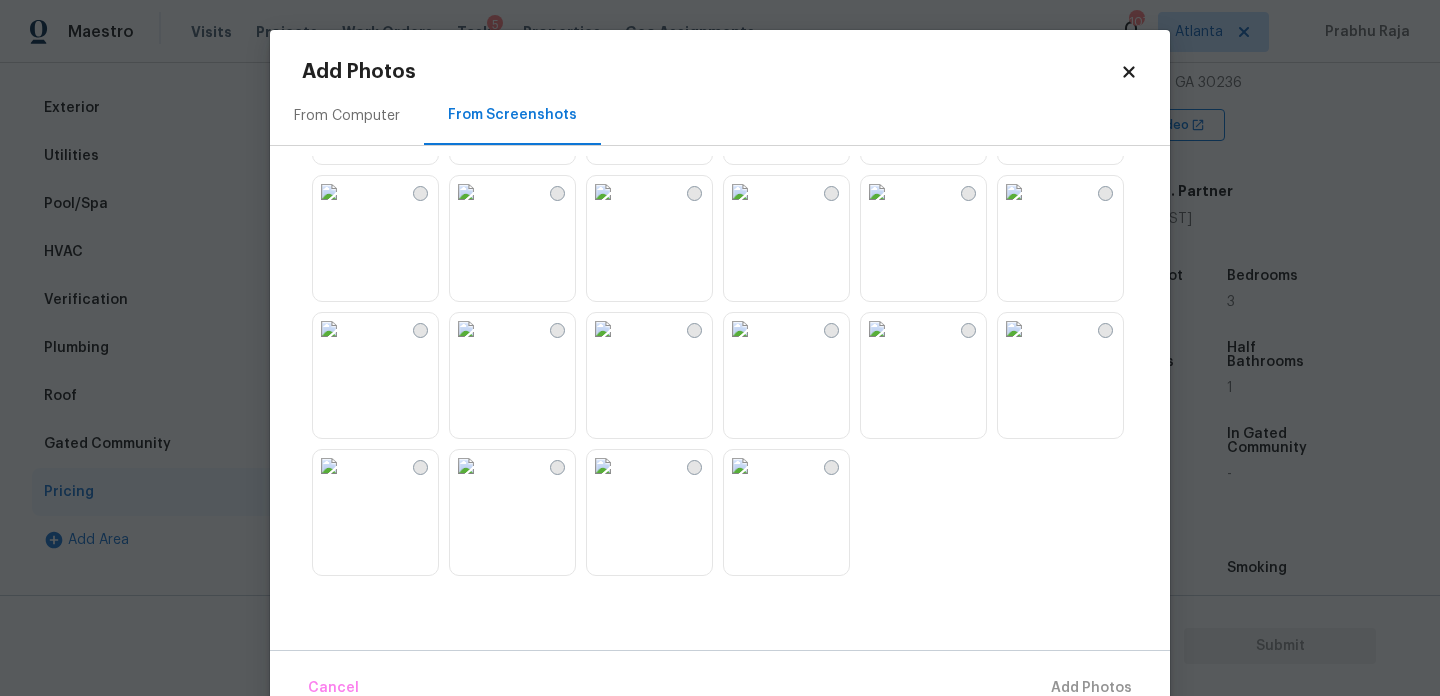 click on "From Computer" at bounding box center (347, 116) 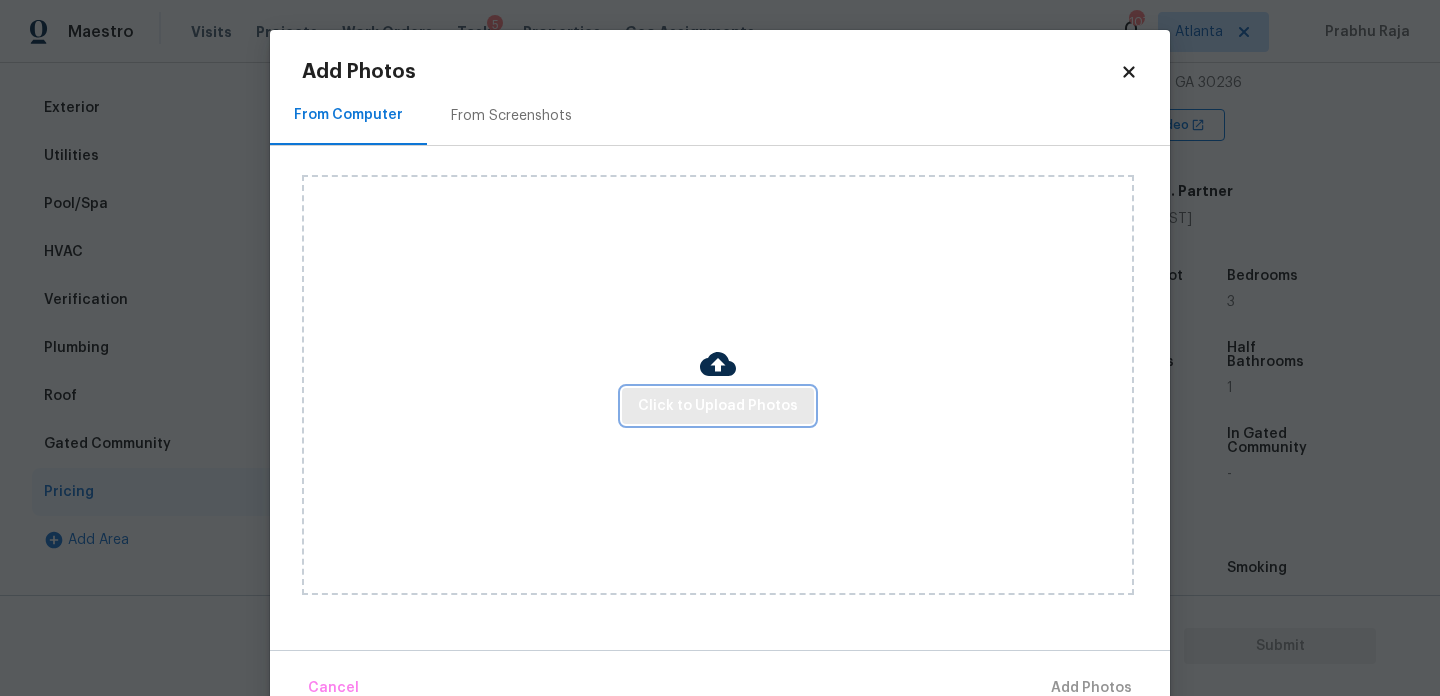click on "Click to Upload Photos" at bounding box center [718, 406] 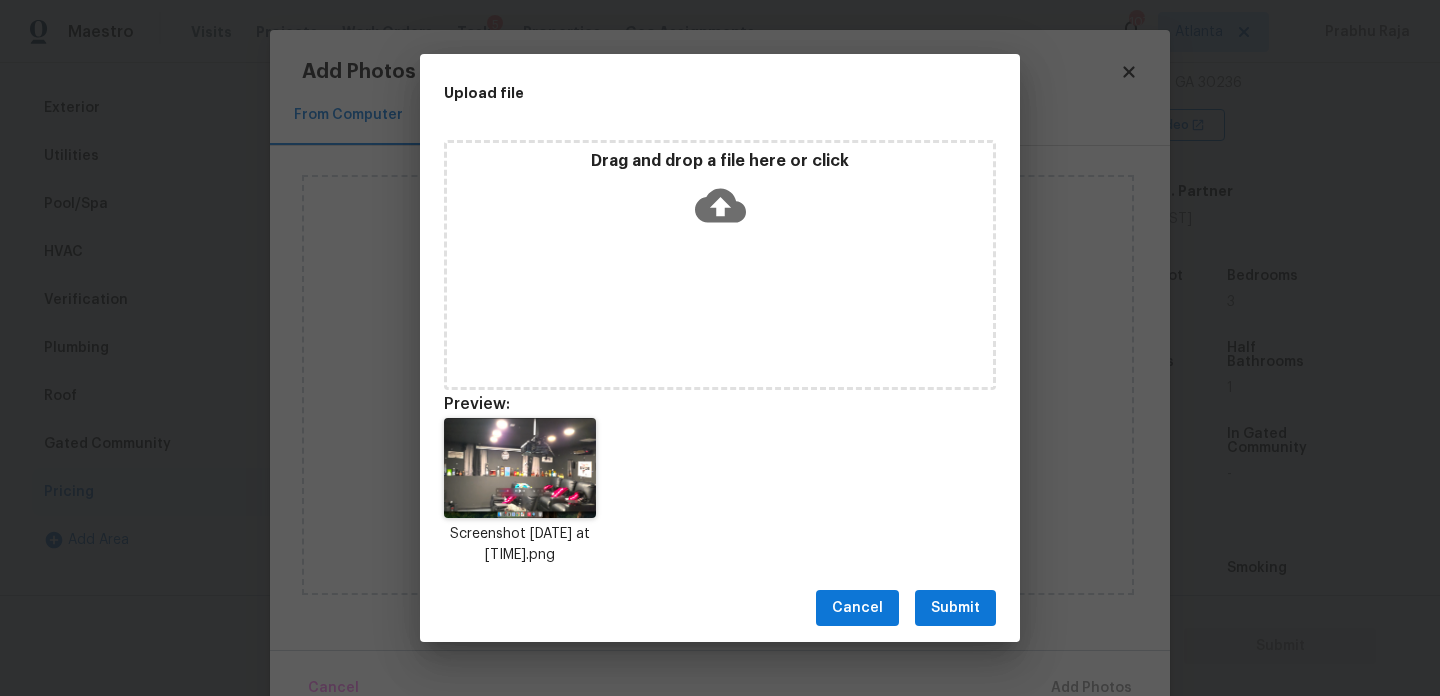 click on "Submit" at bounding box center [955, 608] 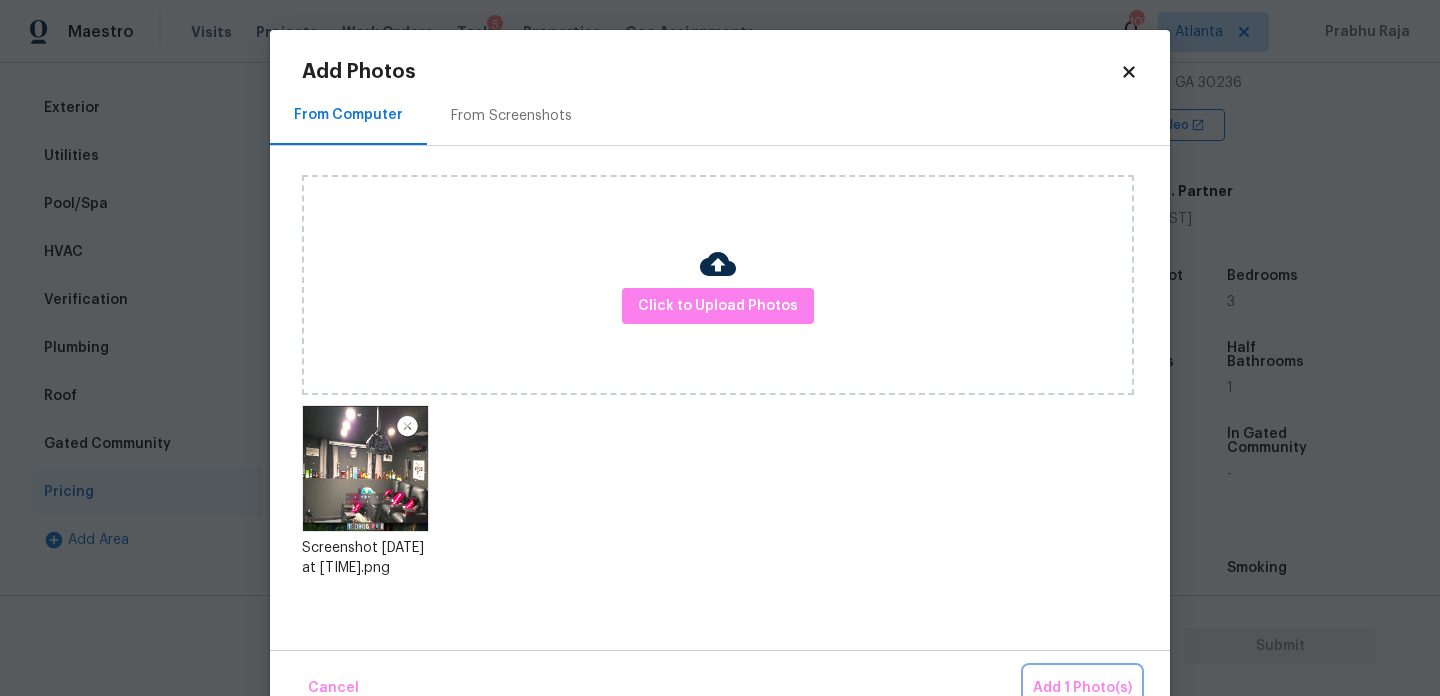 click on "Add 1 Photo(s)" at bounding box center [1082, 688] 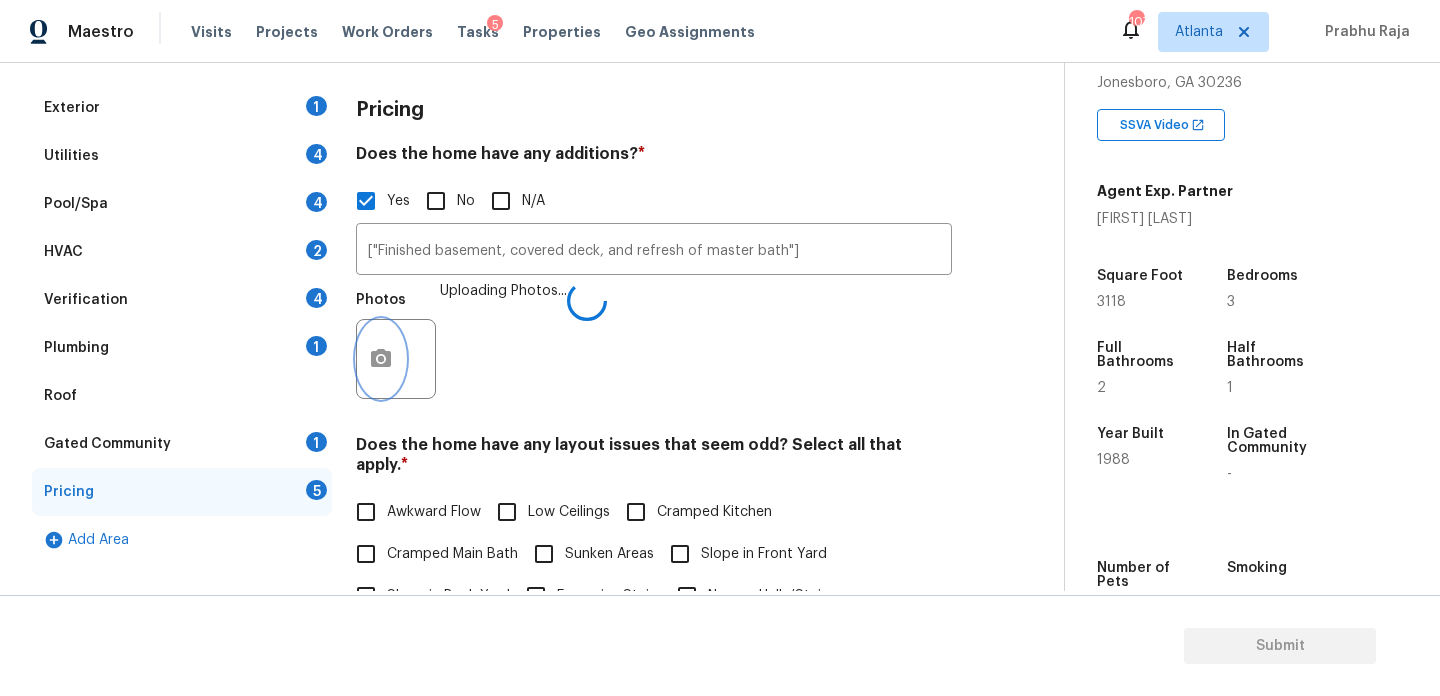 type 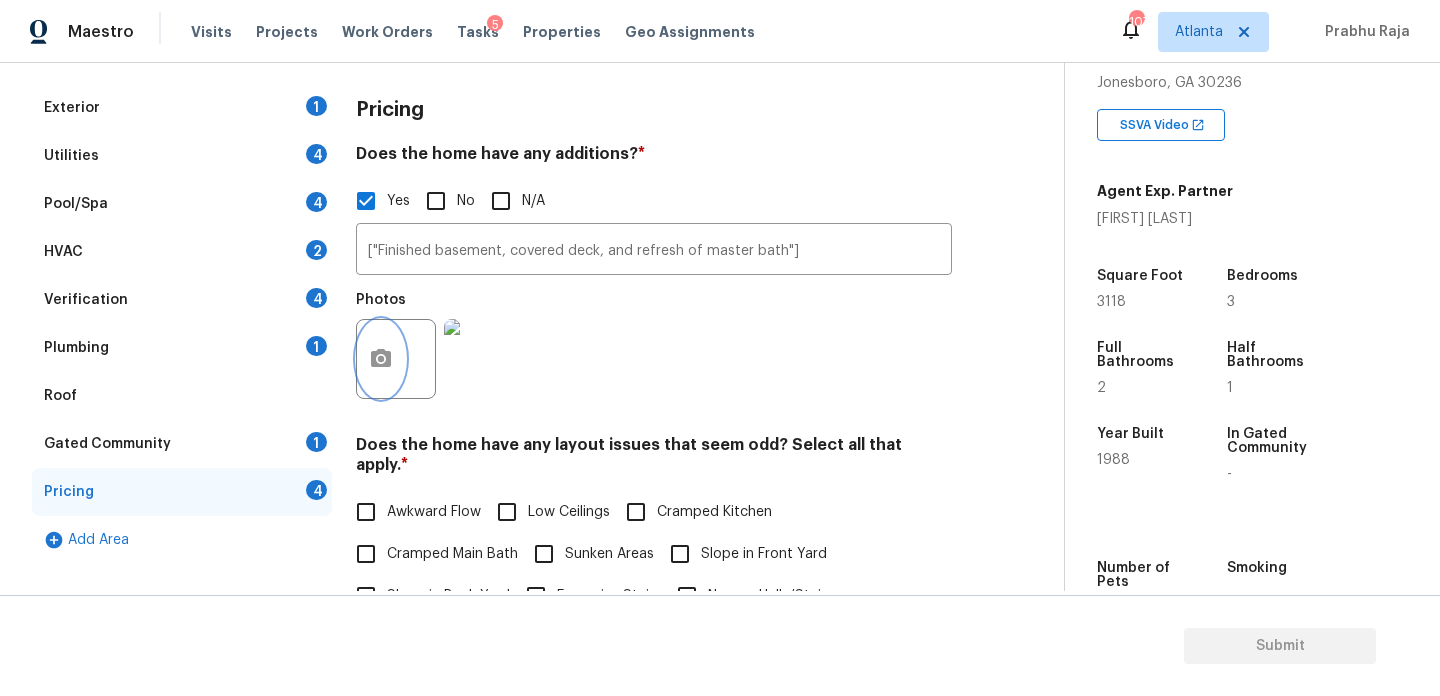 scroll, scrollTop: 133, scrollLeft: 0, axis: vertical 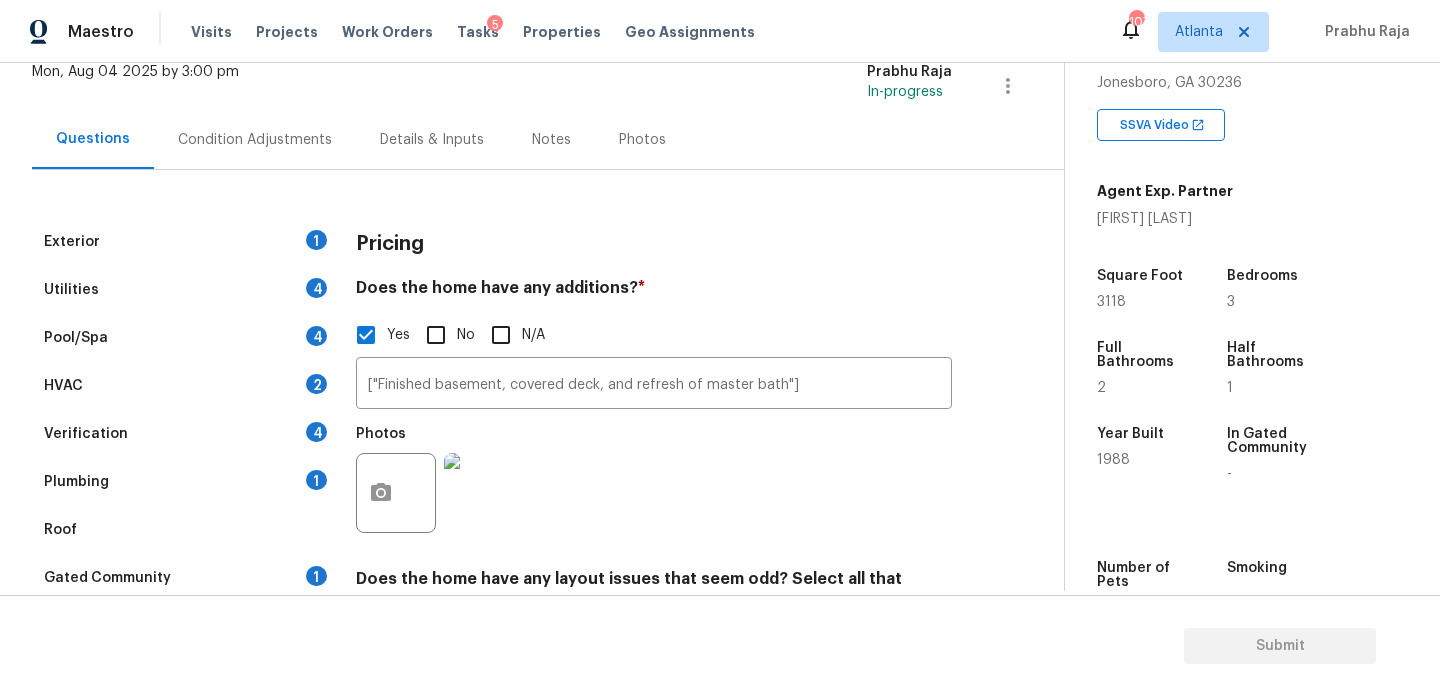 click on "Condition Adjustments" at bounding box center [255, 140] 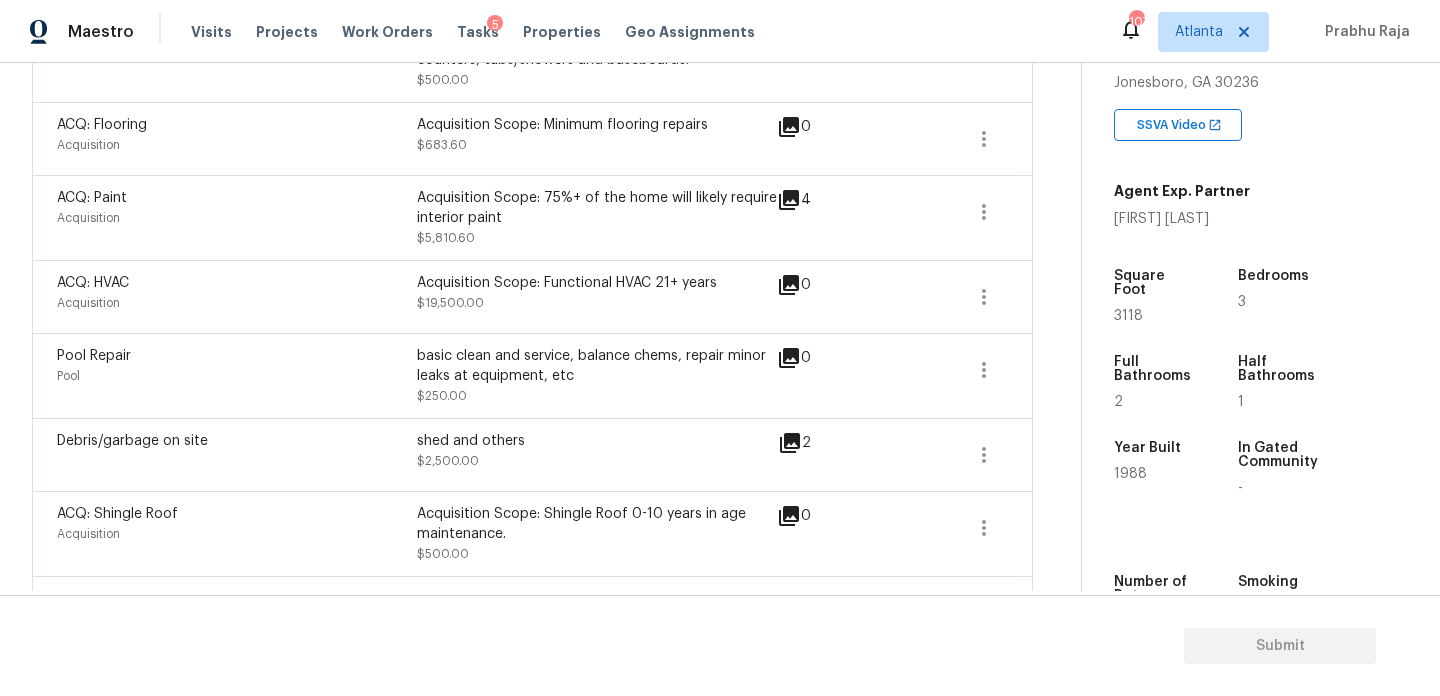scroll, scrollTop: 973, scrollLeft: 0, axis: vertical 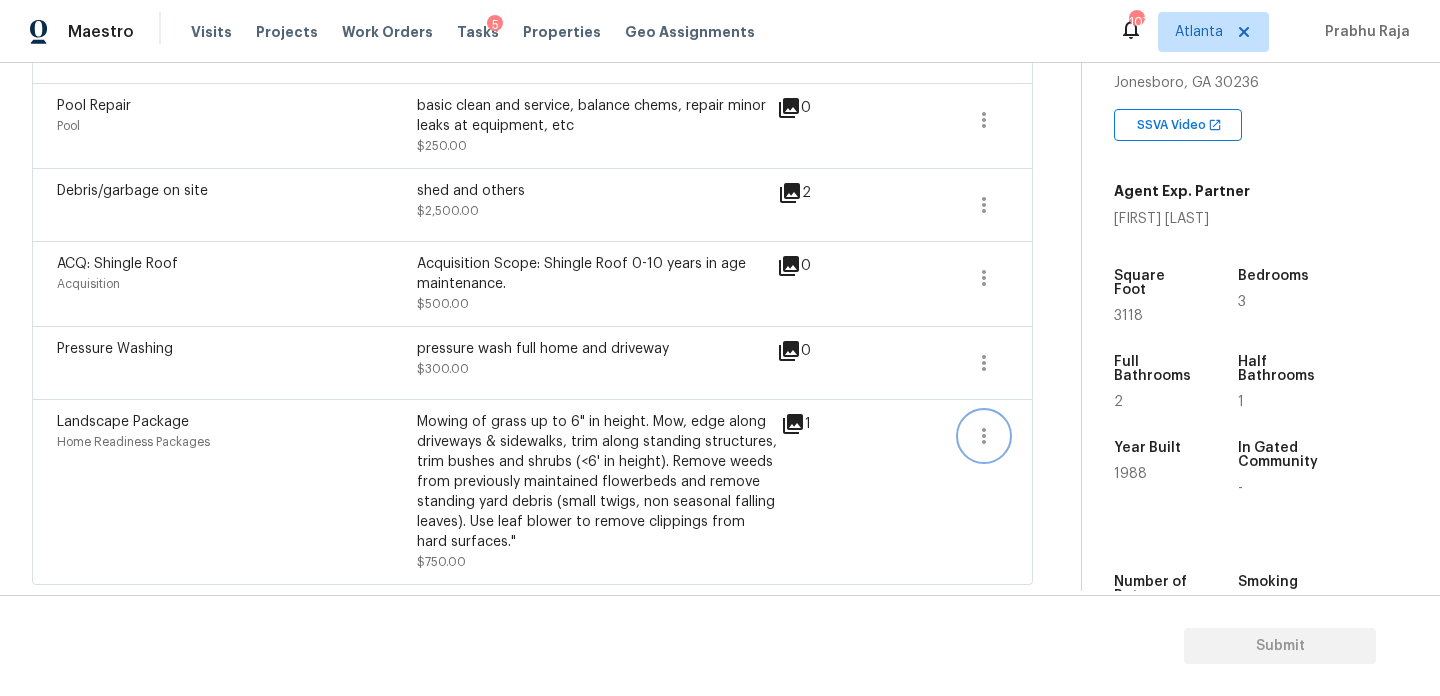 click at bounding box center [984, 436] 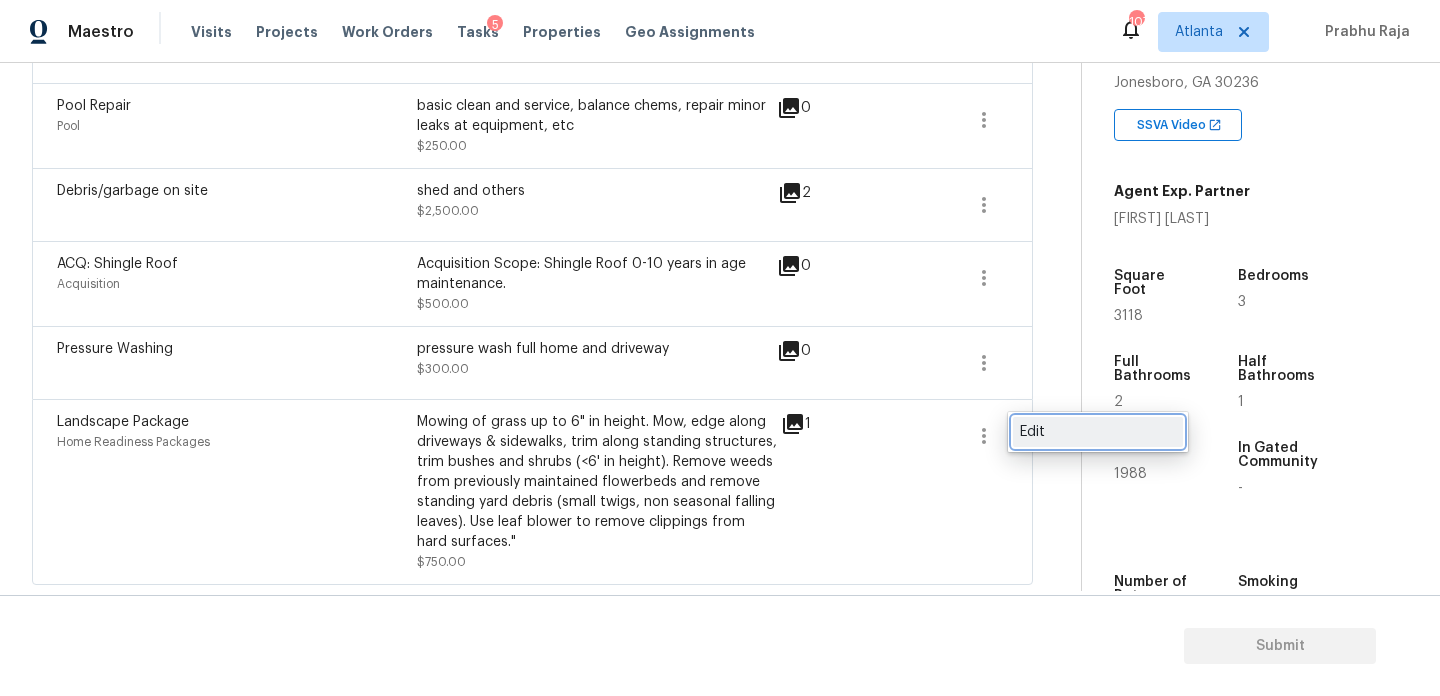 click on "Edit" at bounding box center [1098, 432] 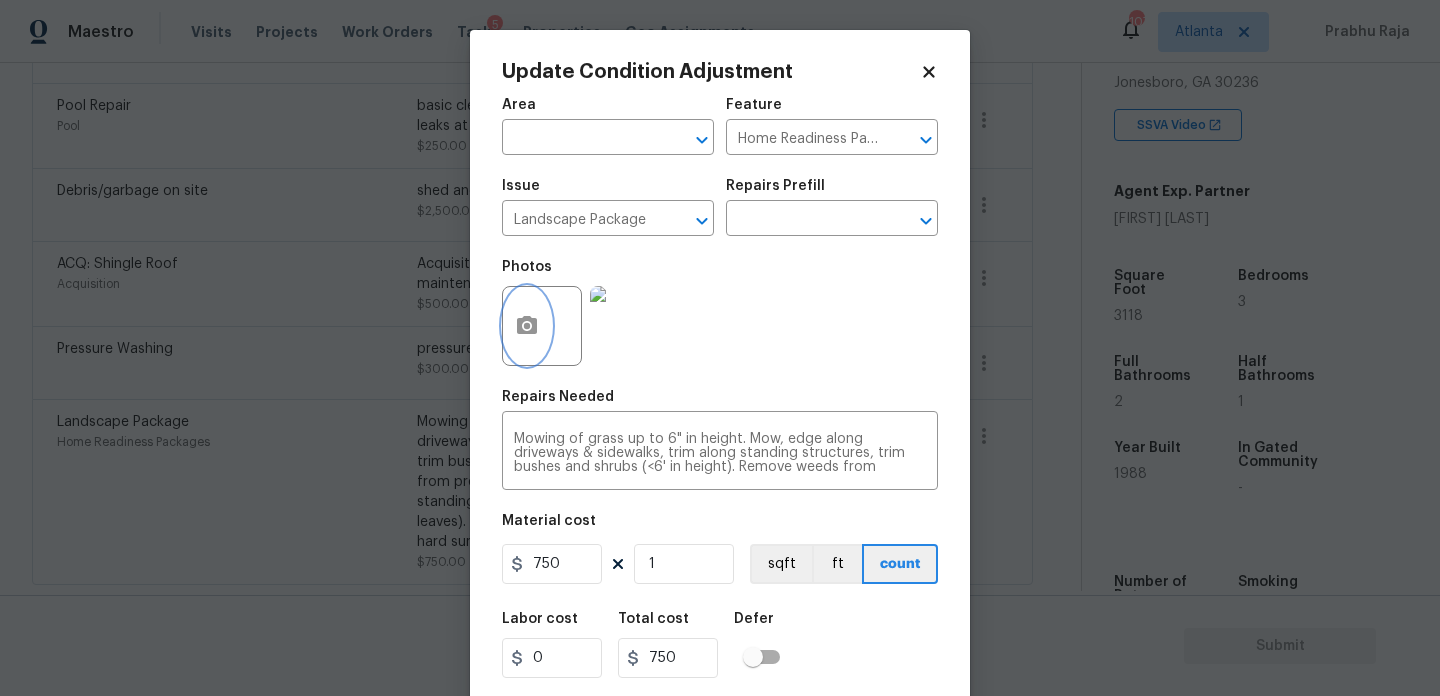 click at bounding box center [527, 326] 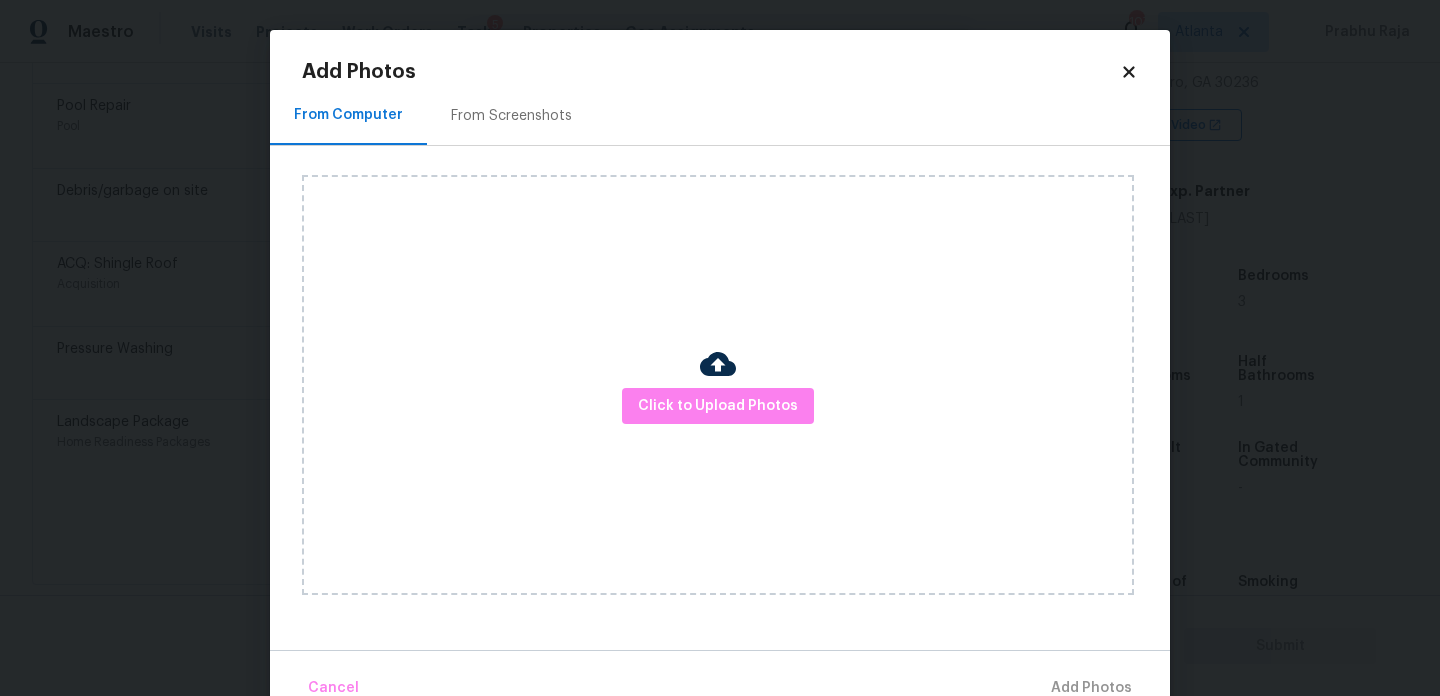 click on "From Screenshots" at bounding box center (511, 116) 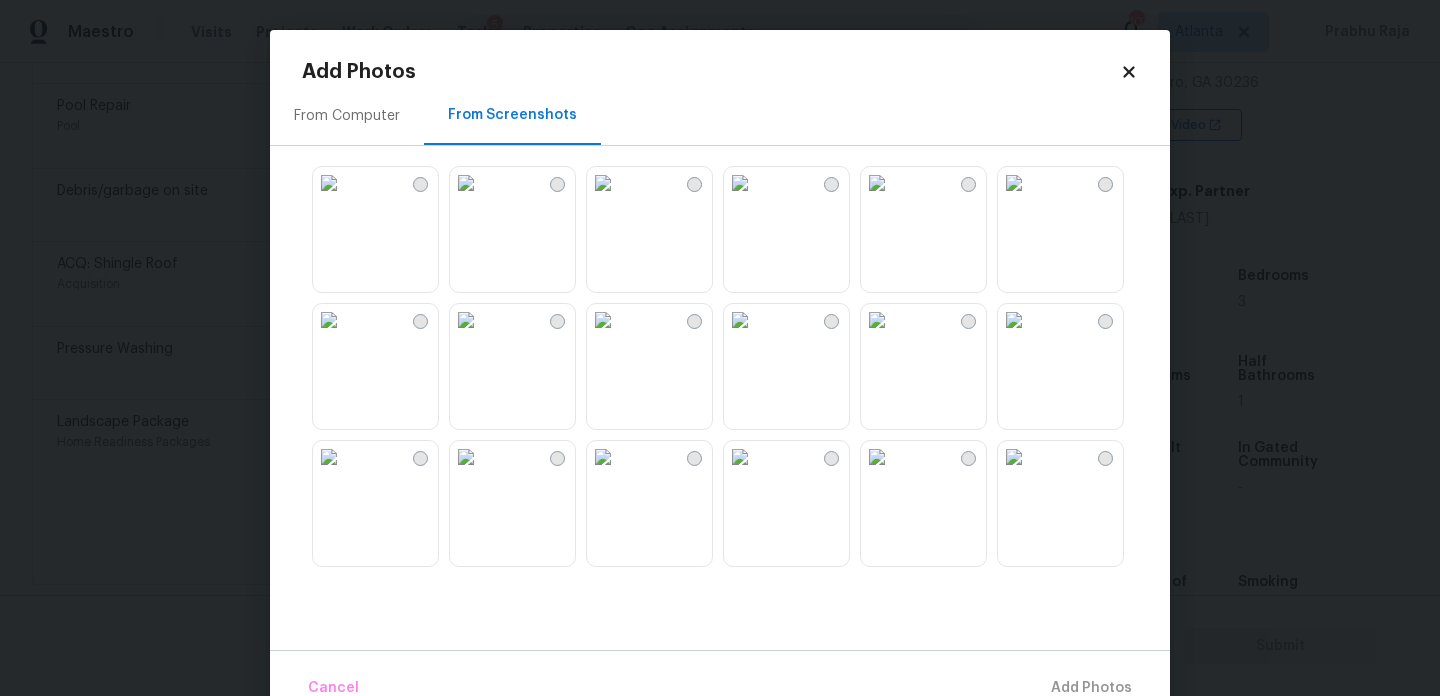 click at bounding box center (603, 183) 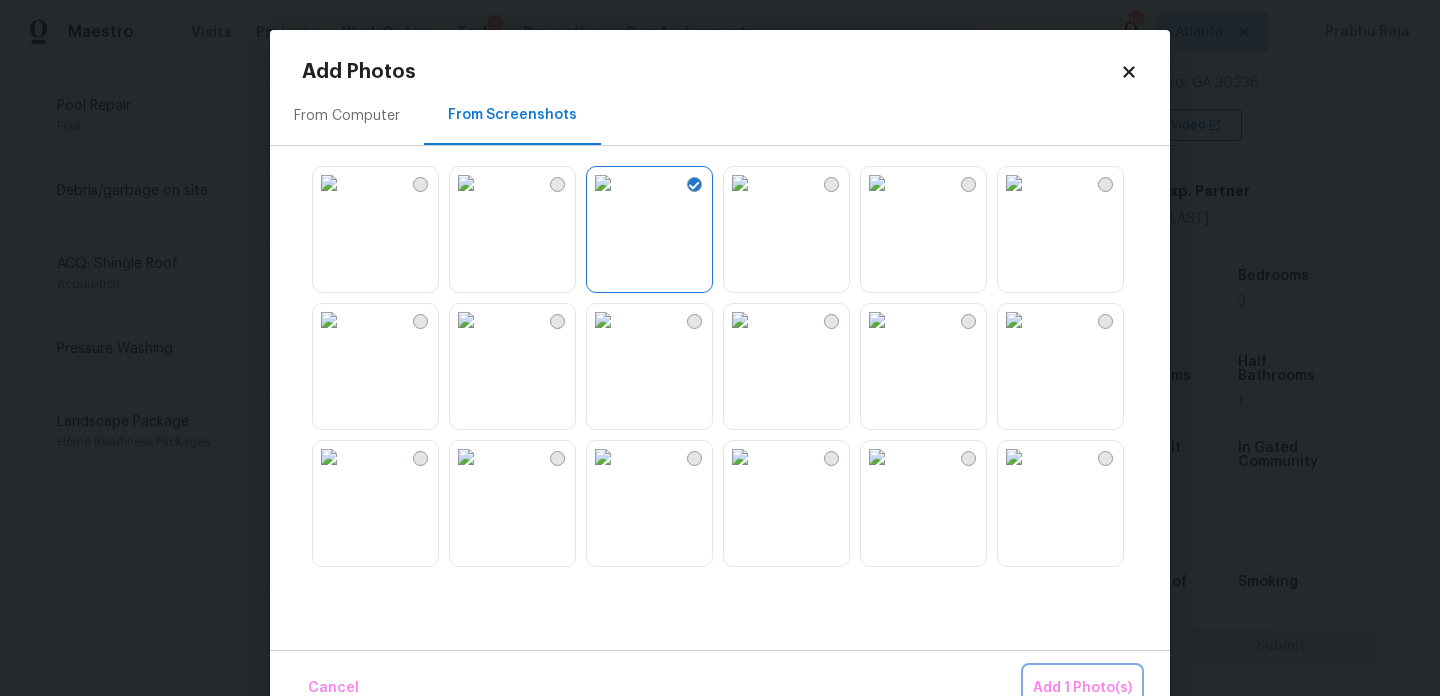 click on "Add 1 Photo(s)" at bounding box center (1082, 688) 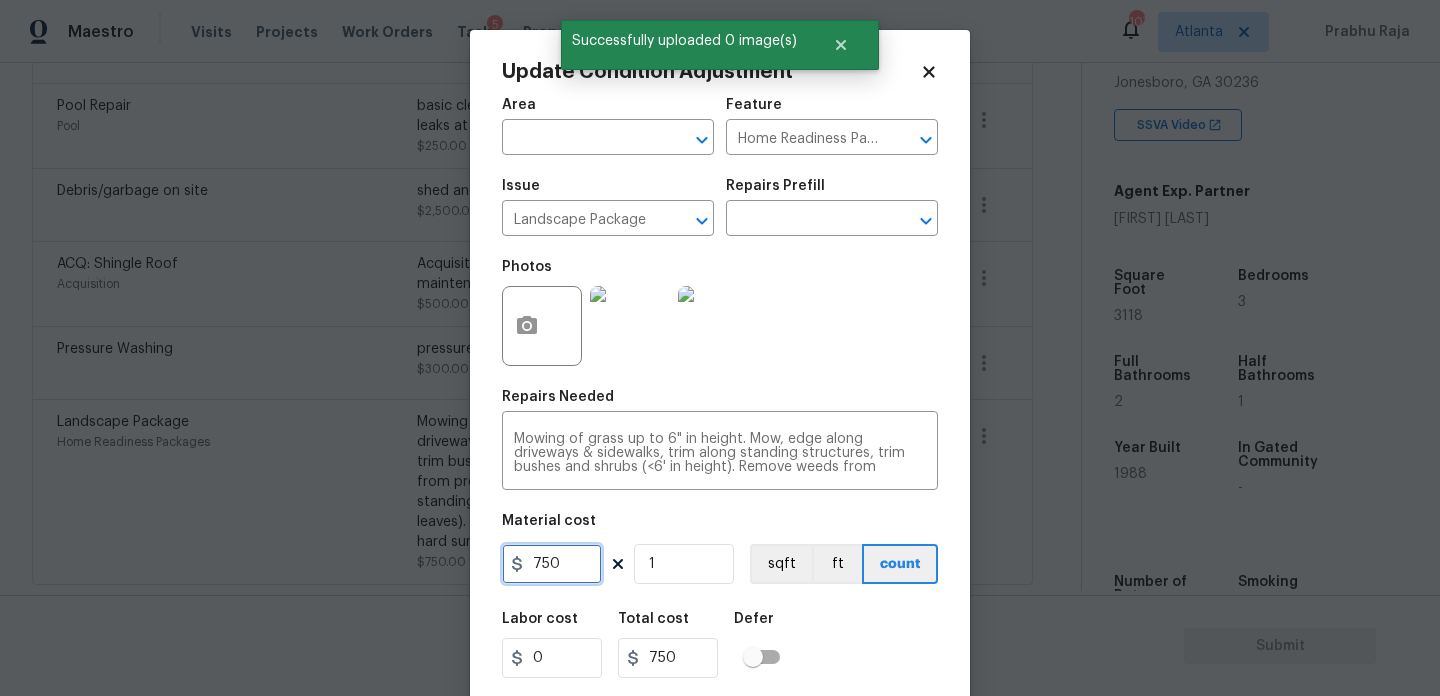 drag, startPoint x: 581, startPoint y: 567, endPoint x: 423, endPoint y: 567, distance: 158 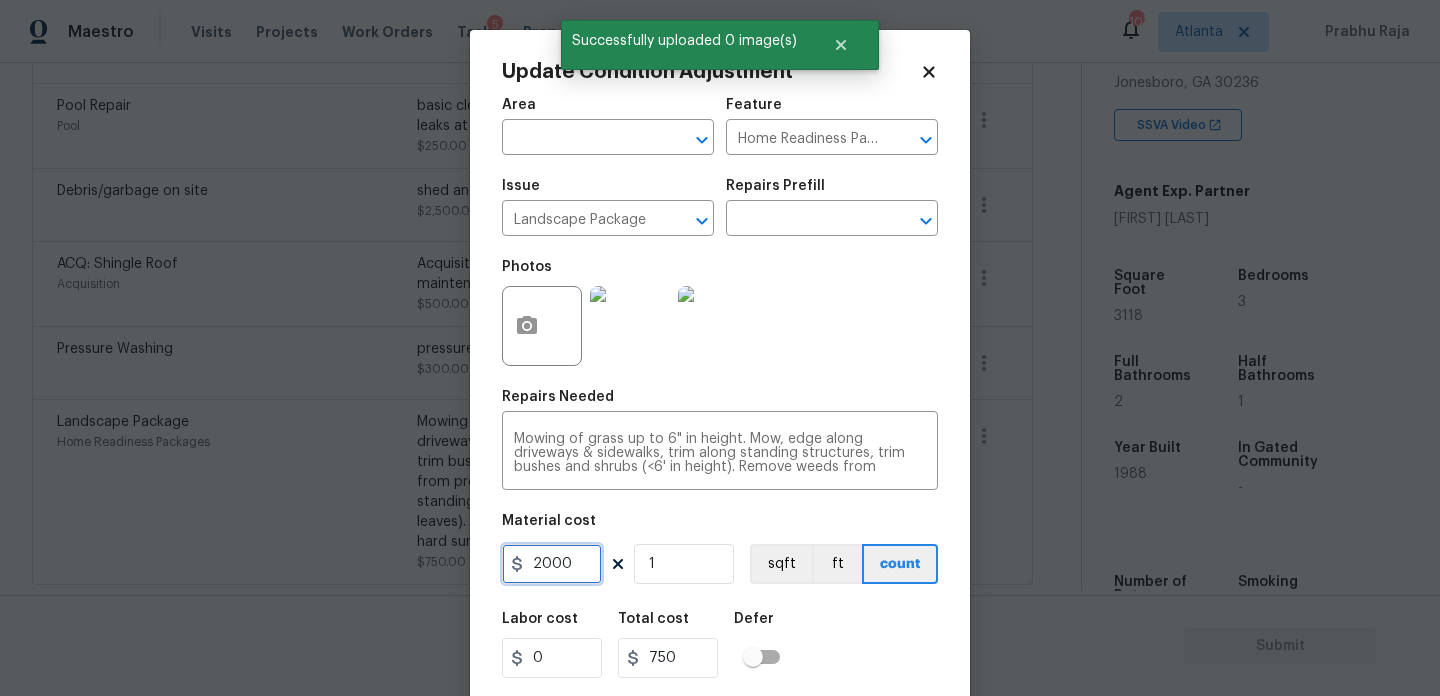 type on "2000" 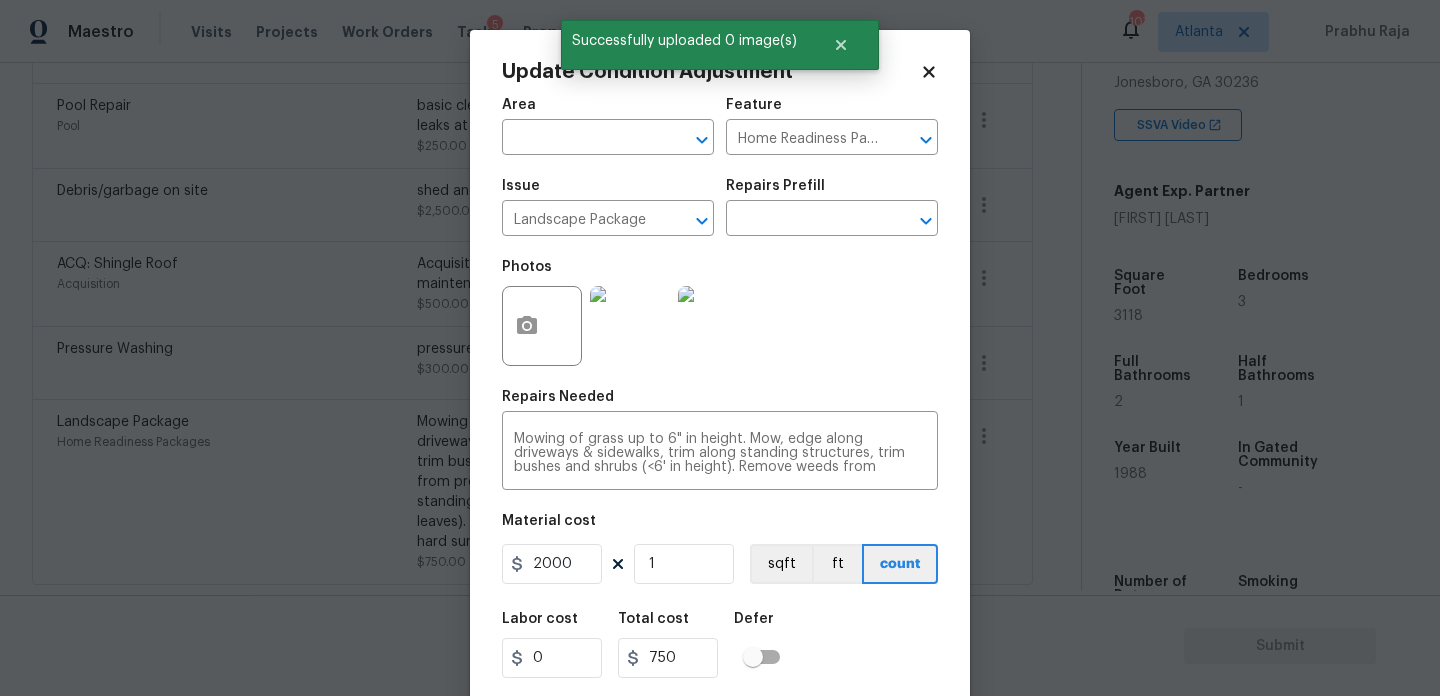 click on "Photos" at bounding box center (720, 313) 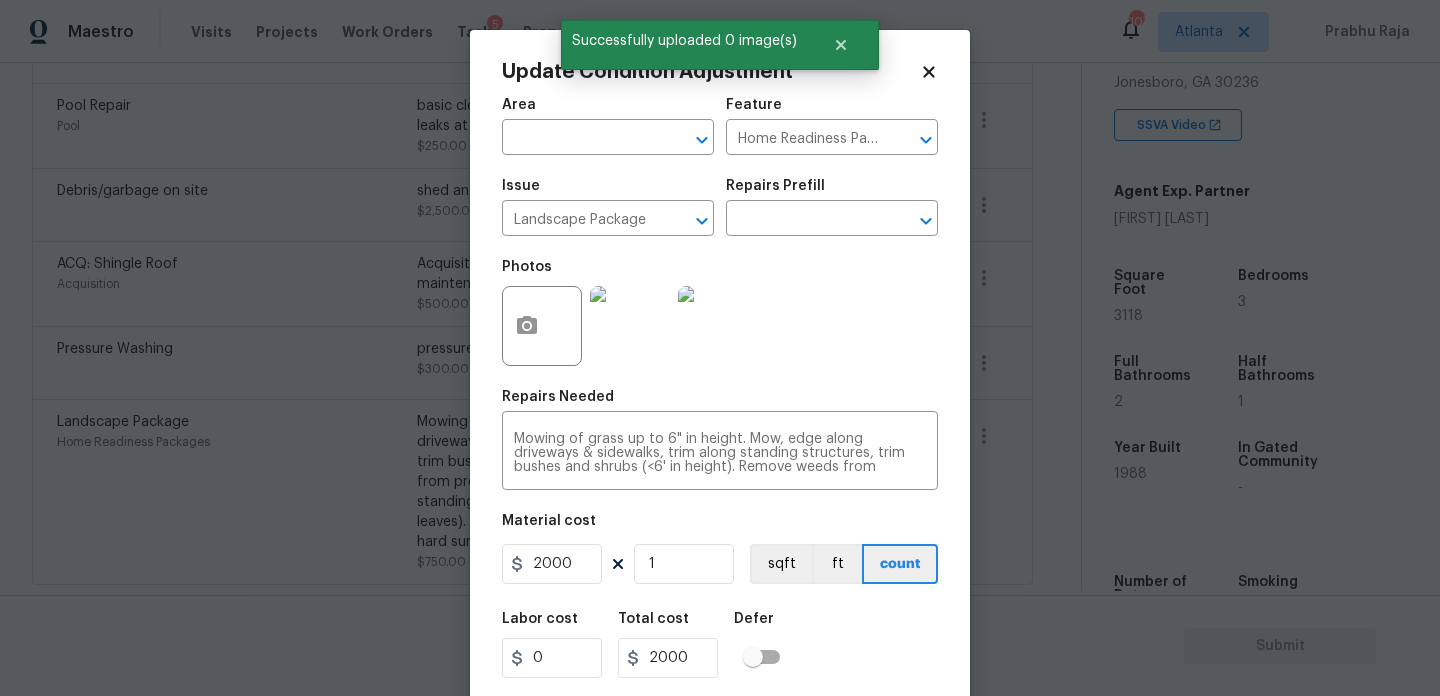 scroll, scrollTop: 51, scrollLeft: 0, axis: vertical 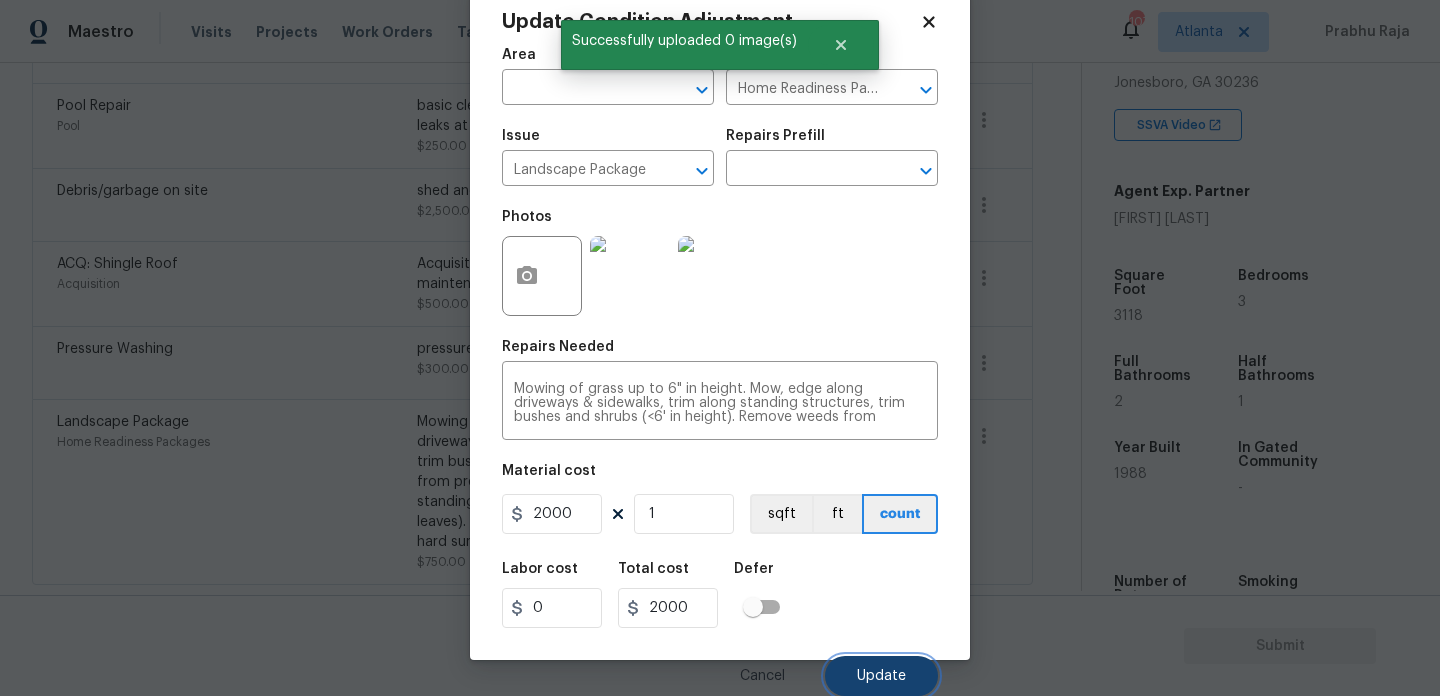 click on "Update" at bounding box center [881, 676] 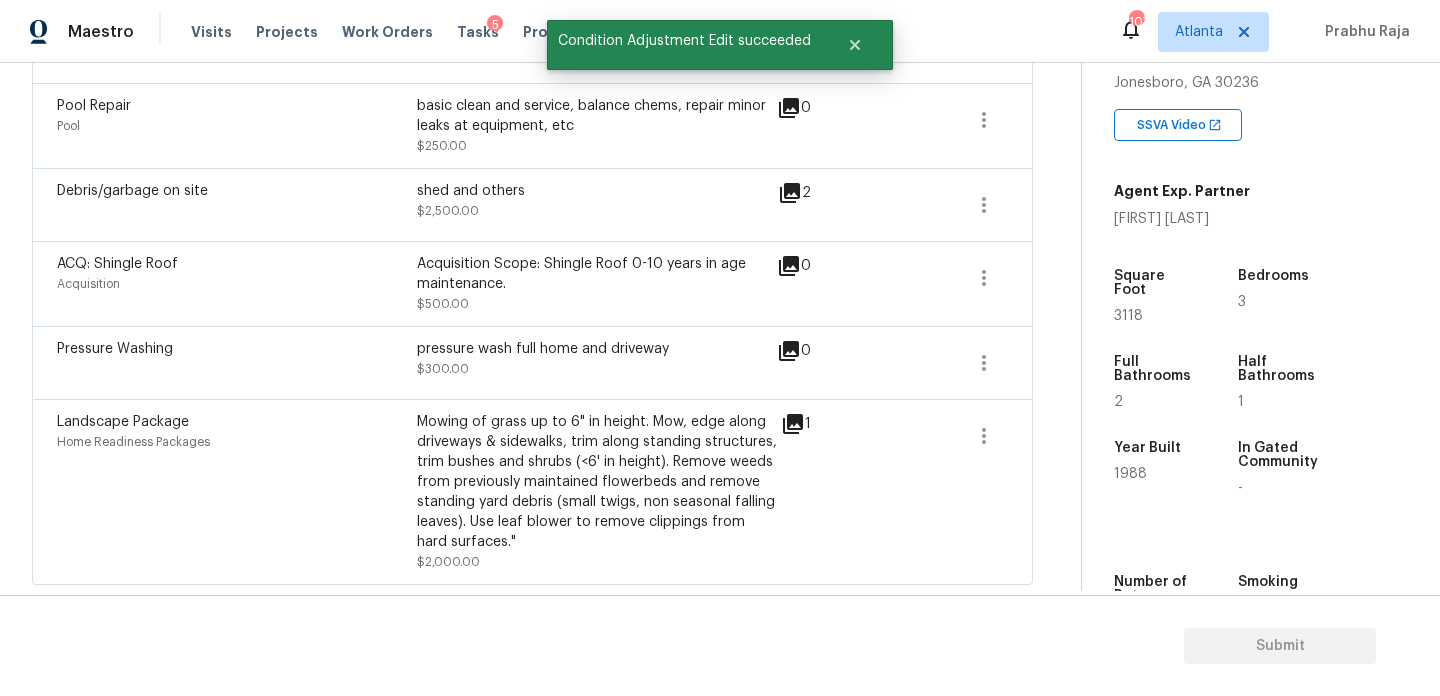 scroll, scrollTop: 973, scrollLeft: 0, axis: vertical 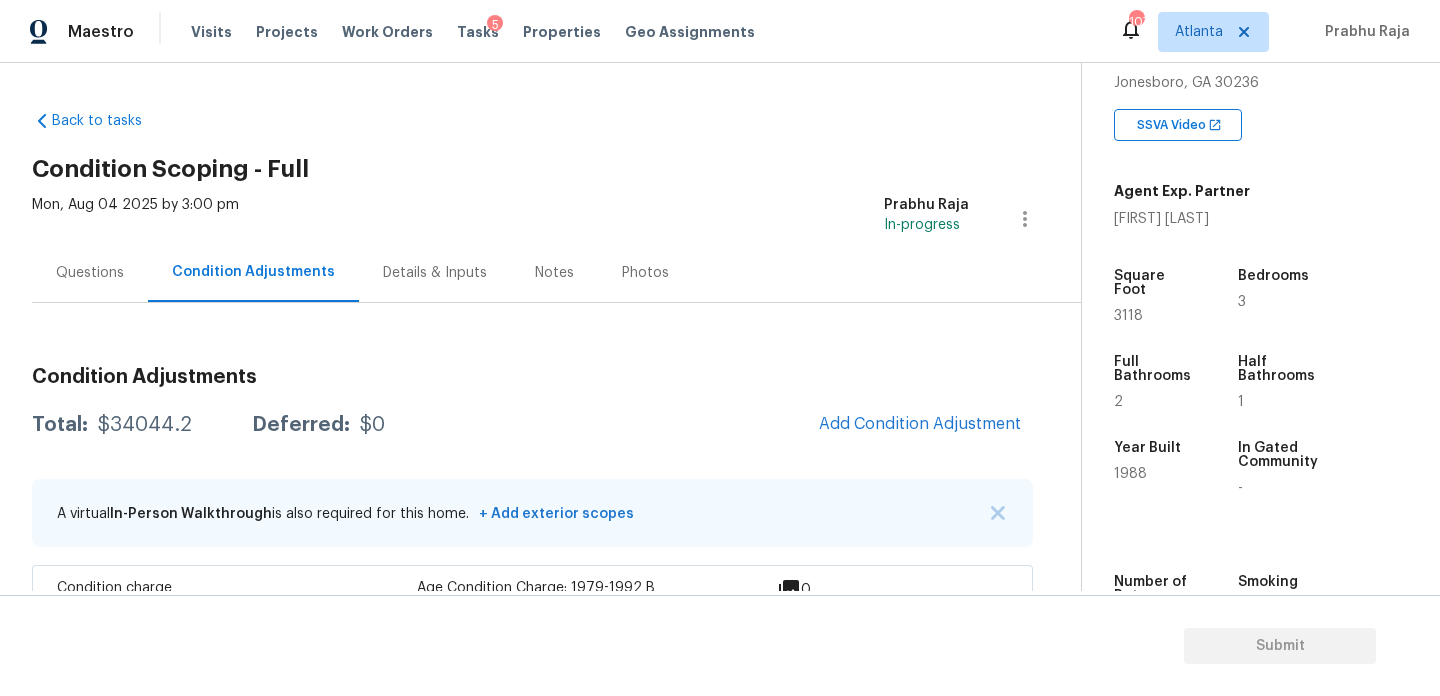 click on "Questions" at bounding box center [90, 272] 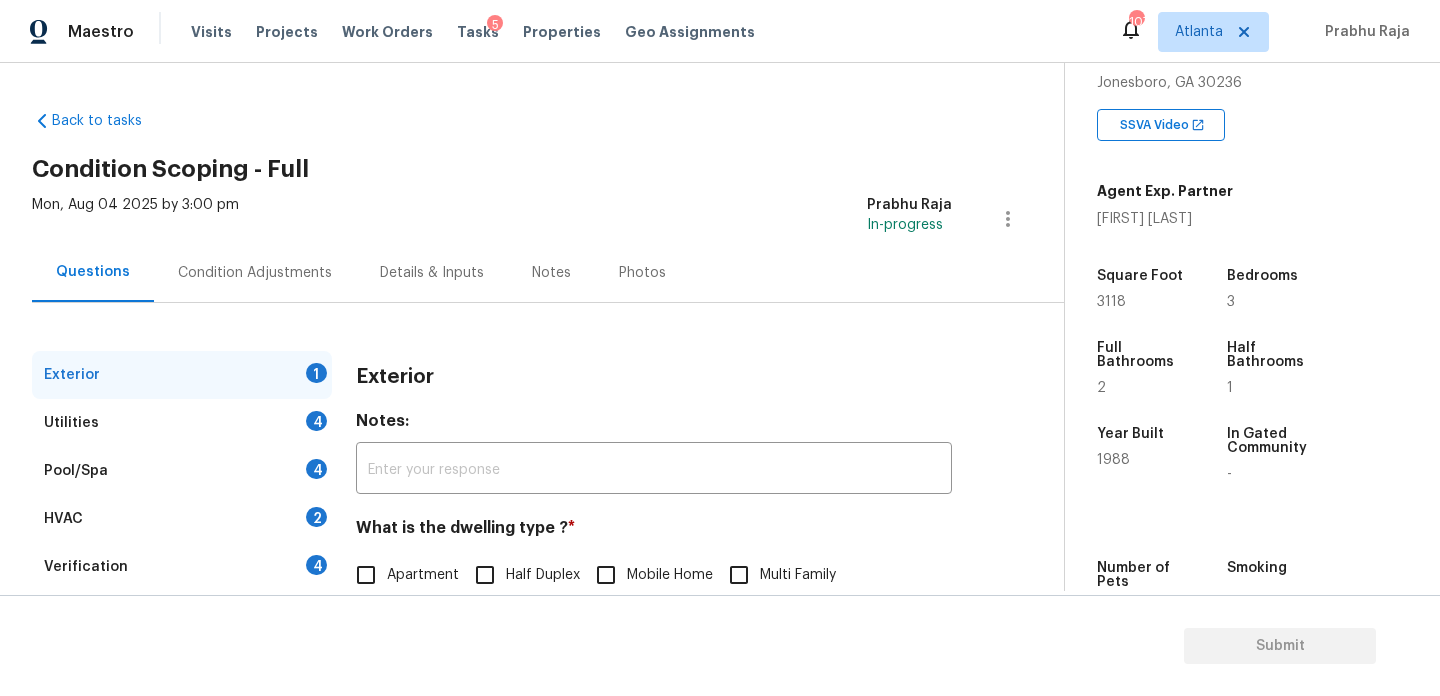 click on "Questions" at bounding box center (93, 272) 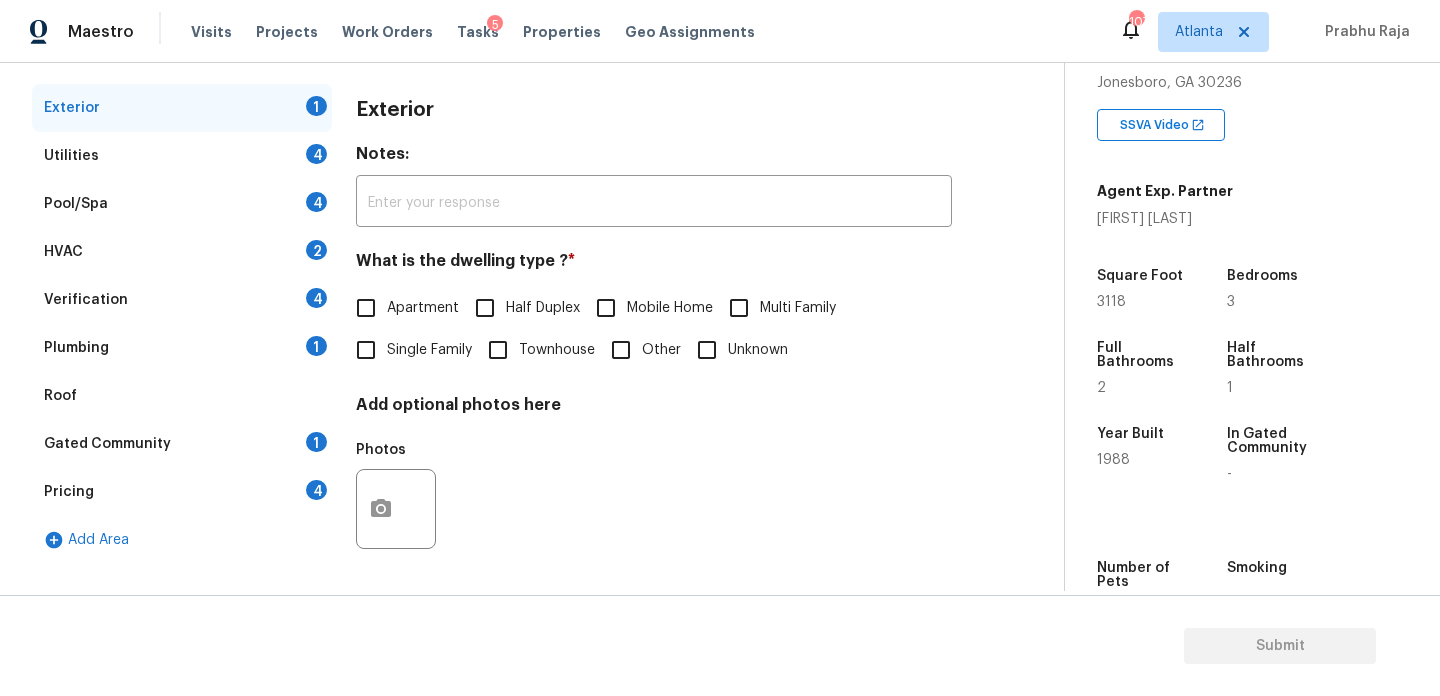 click on "Pricing 4" at bounding box center (182, 492) 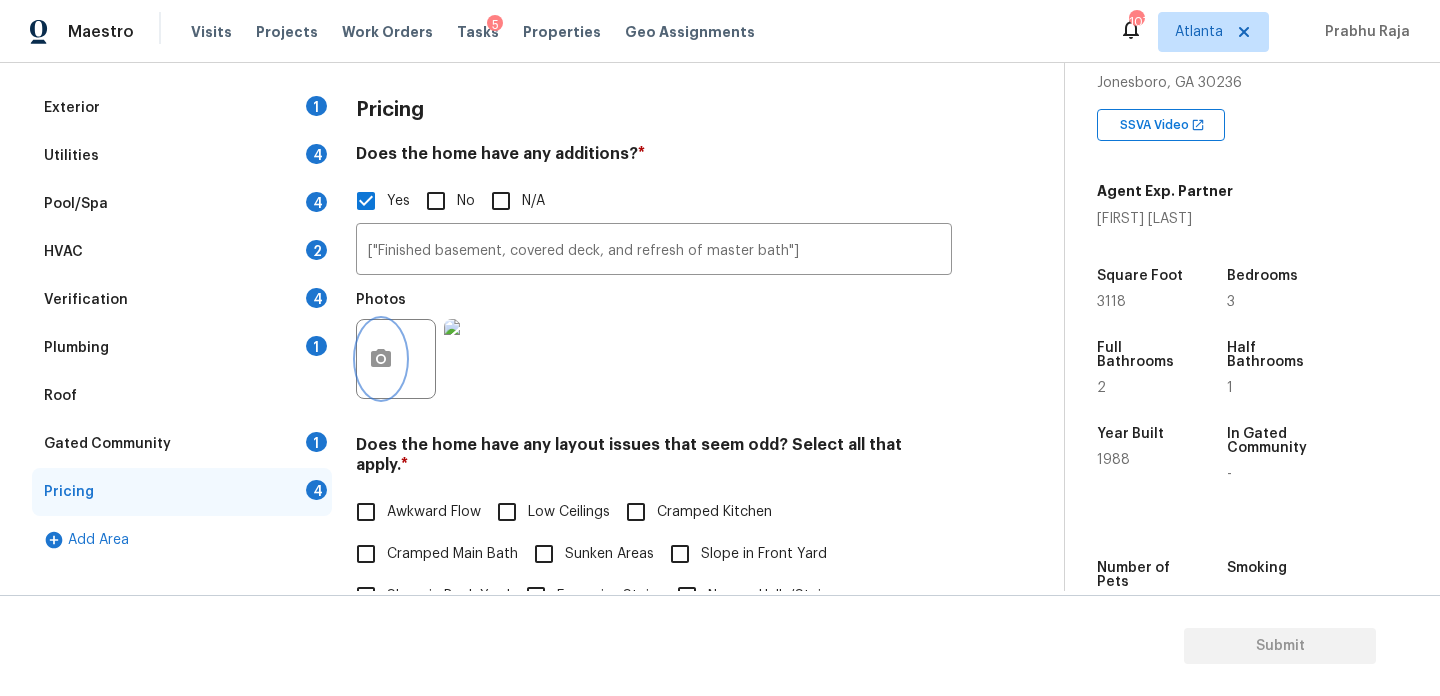 click 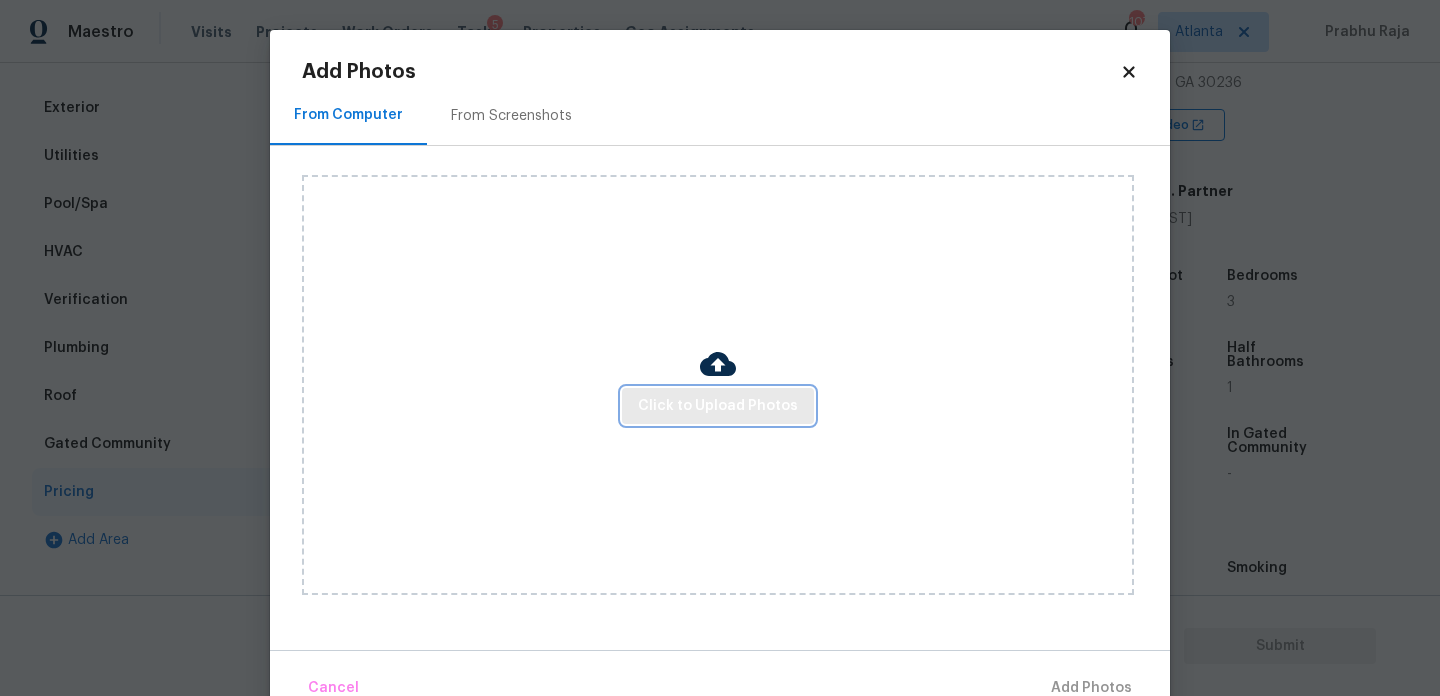 click on "Click to Upload Photos" at bounding box center [718, 406] 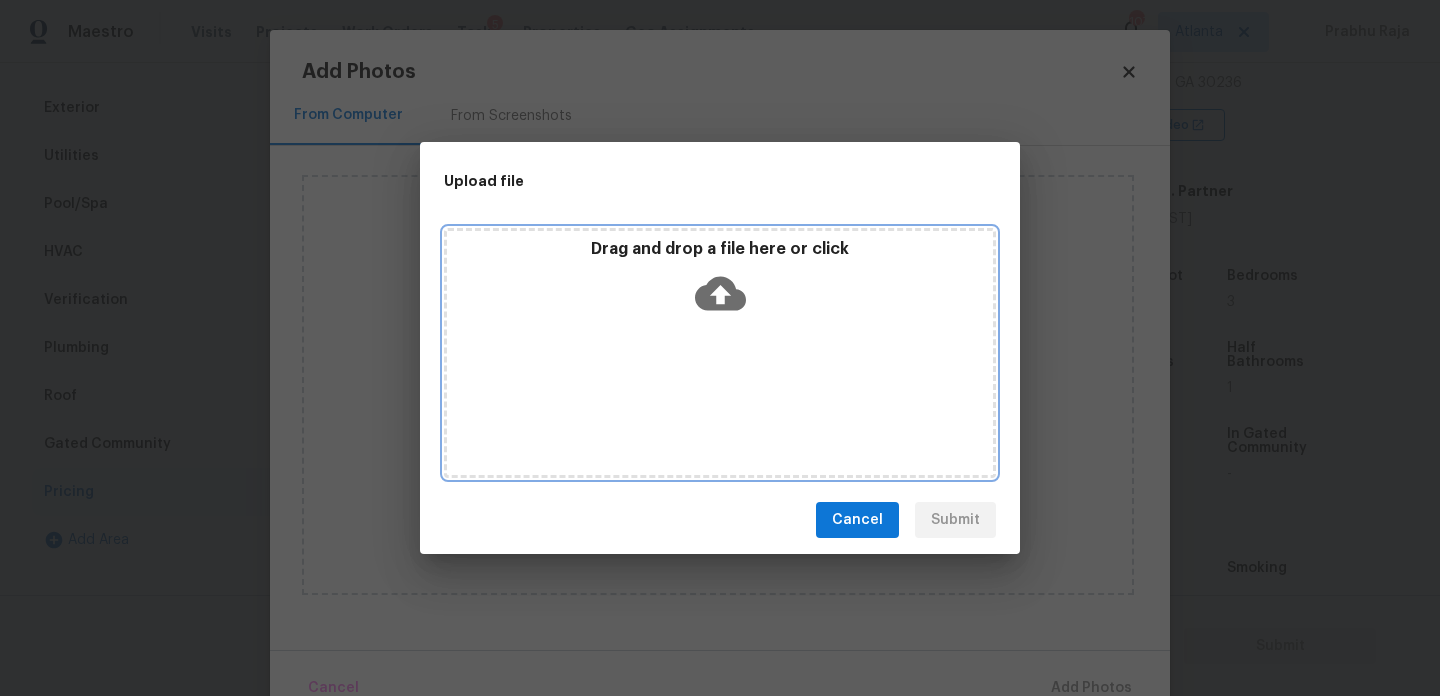 click on "Drag and drop a file here or click" at bounding box center (720, 353) 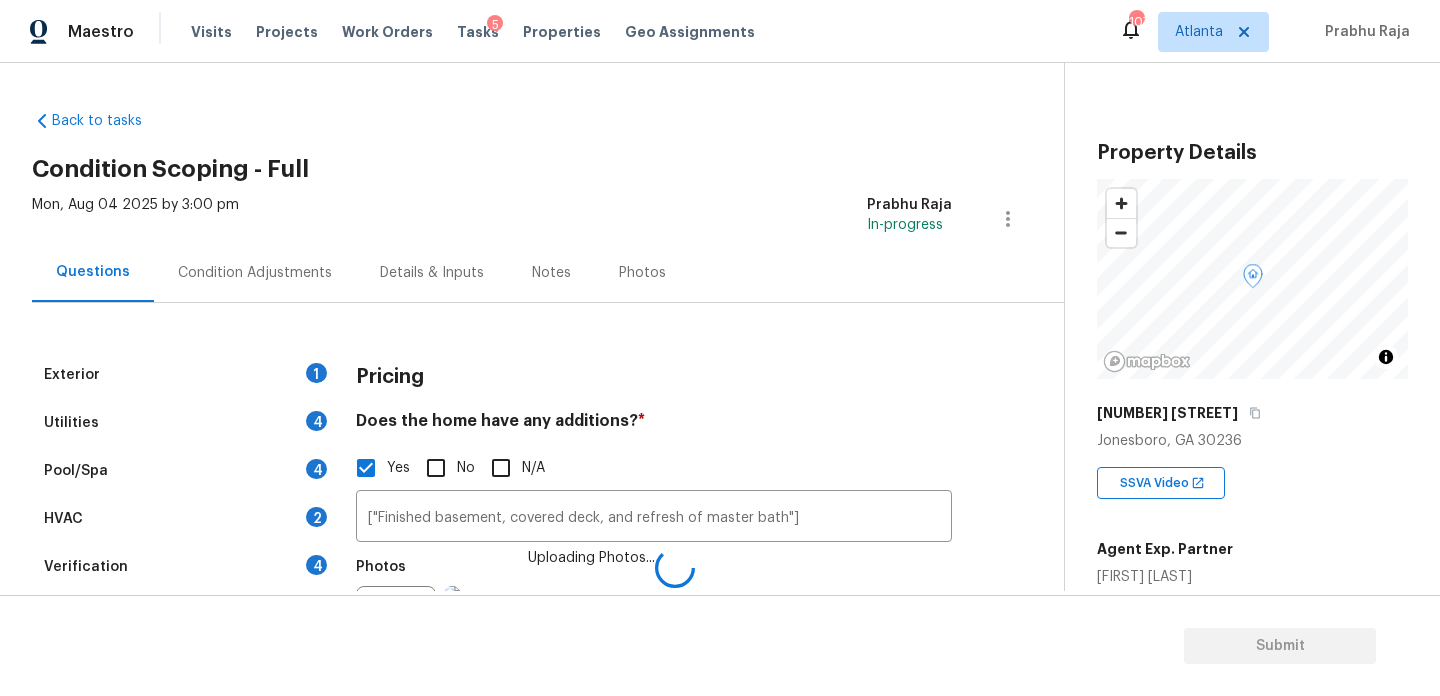 scroll, scrollTop: 0, scrollLeft: 0, axis: both 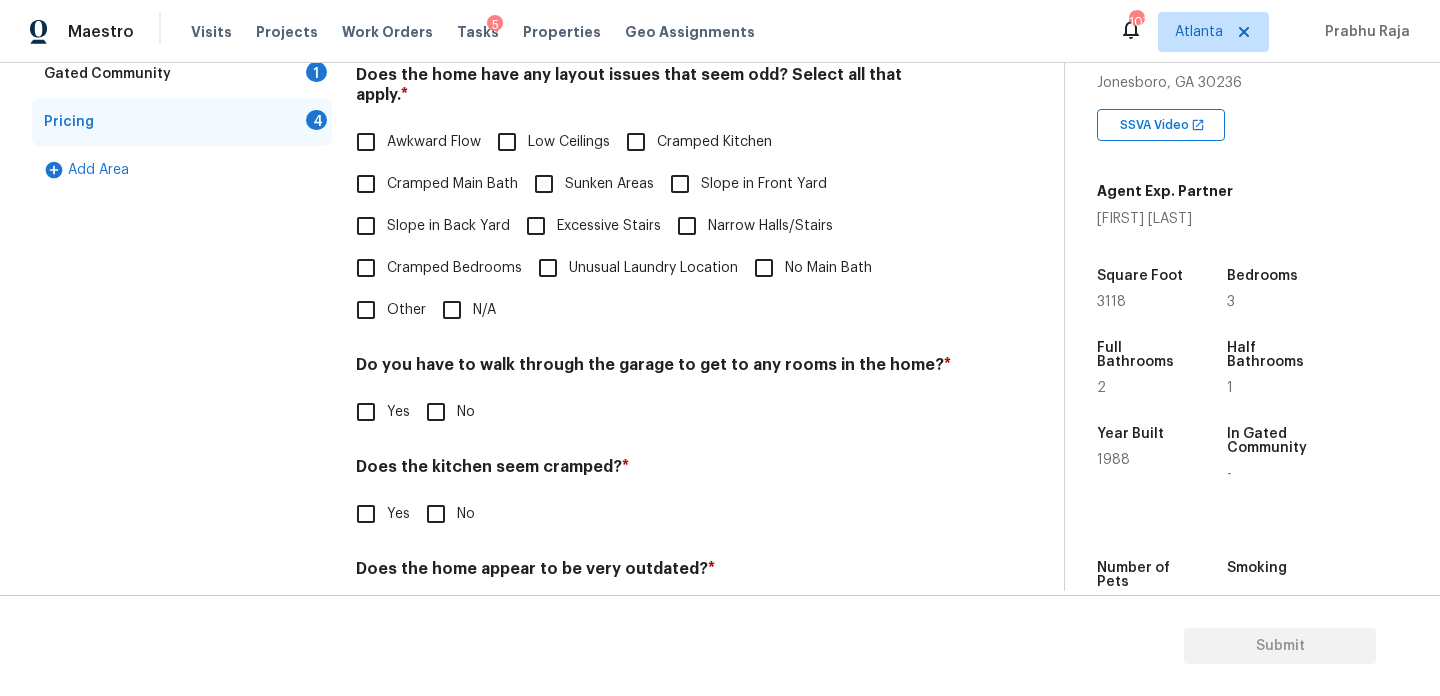 click on "No" at bounding box center (436, 412) 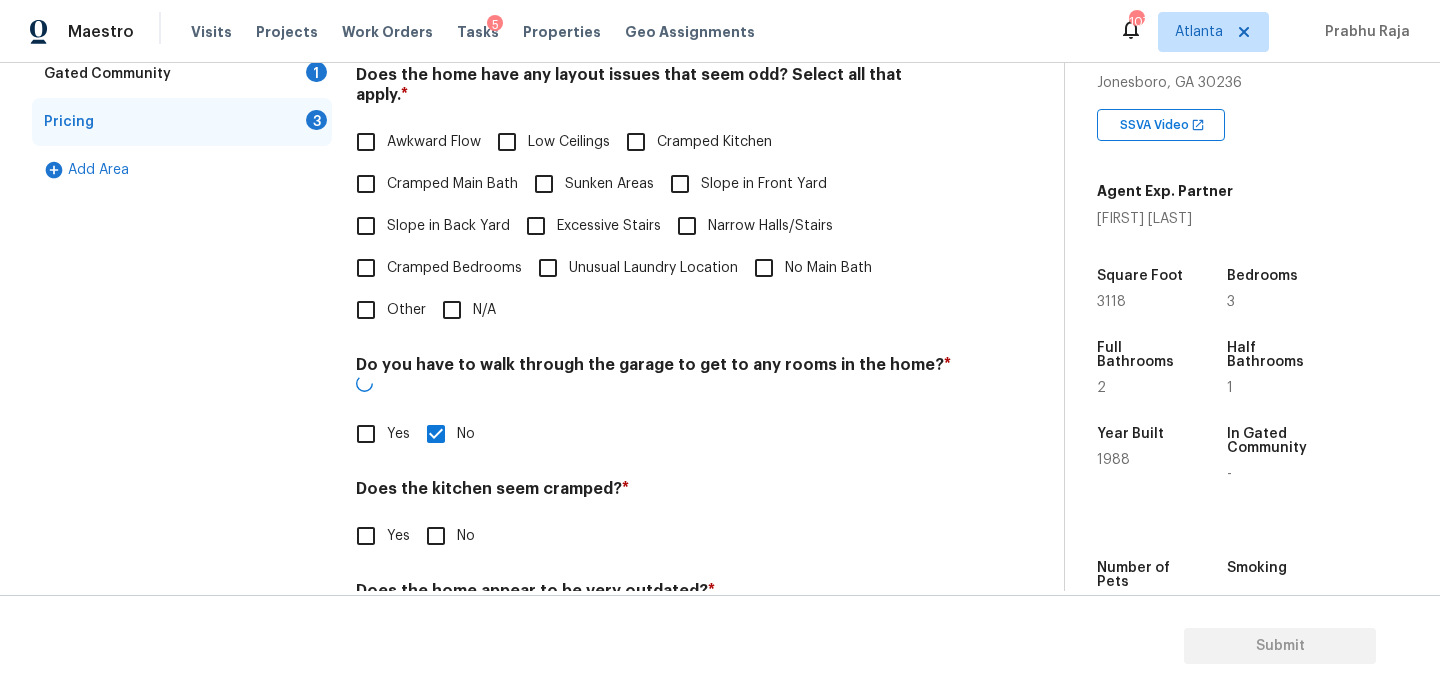 click on "No" at bounding box center [436, 536] 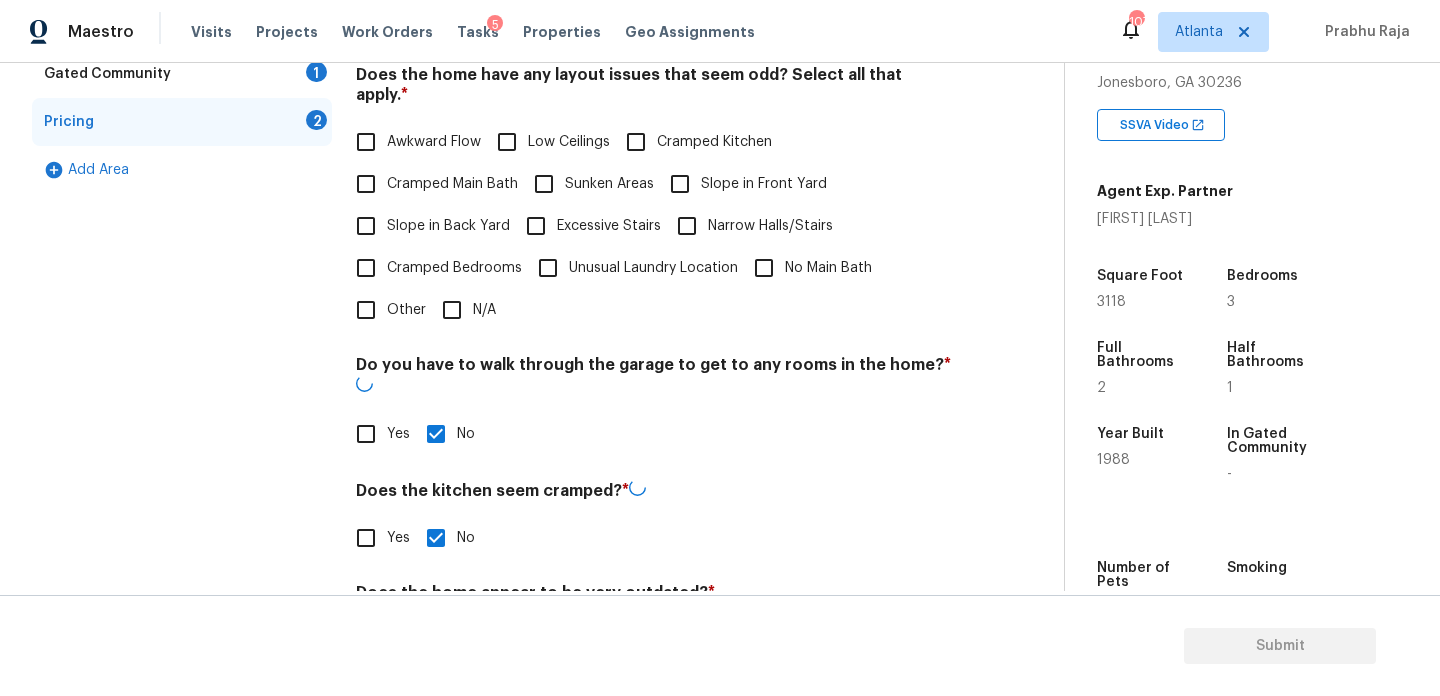 drag, startPoint x: 638, startPoint y: 353, endPoint x: 639, endPoint y: 325, distance: 28.01785 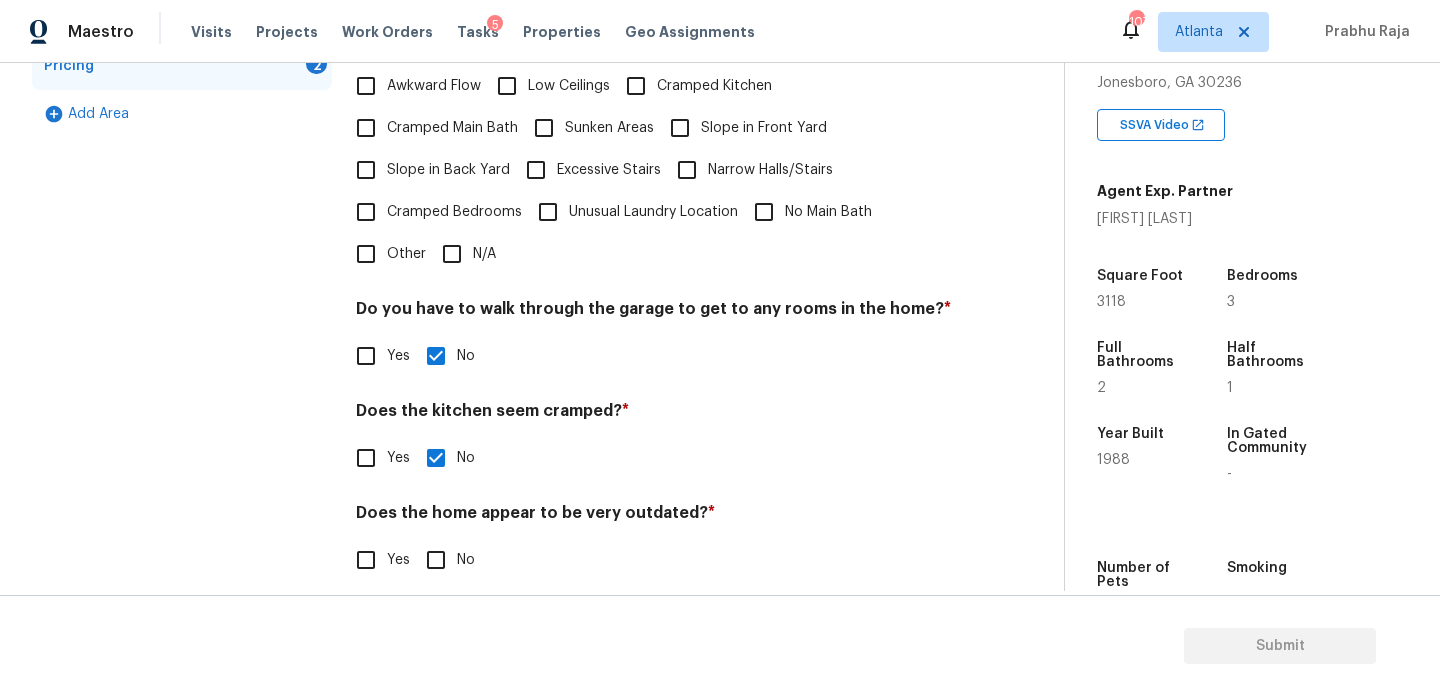 click on "No" at bounding box center (436, 560) 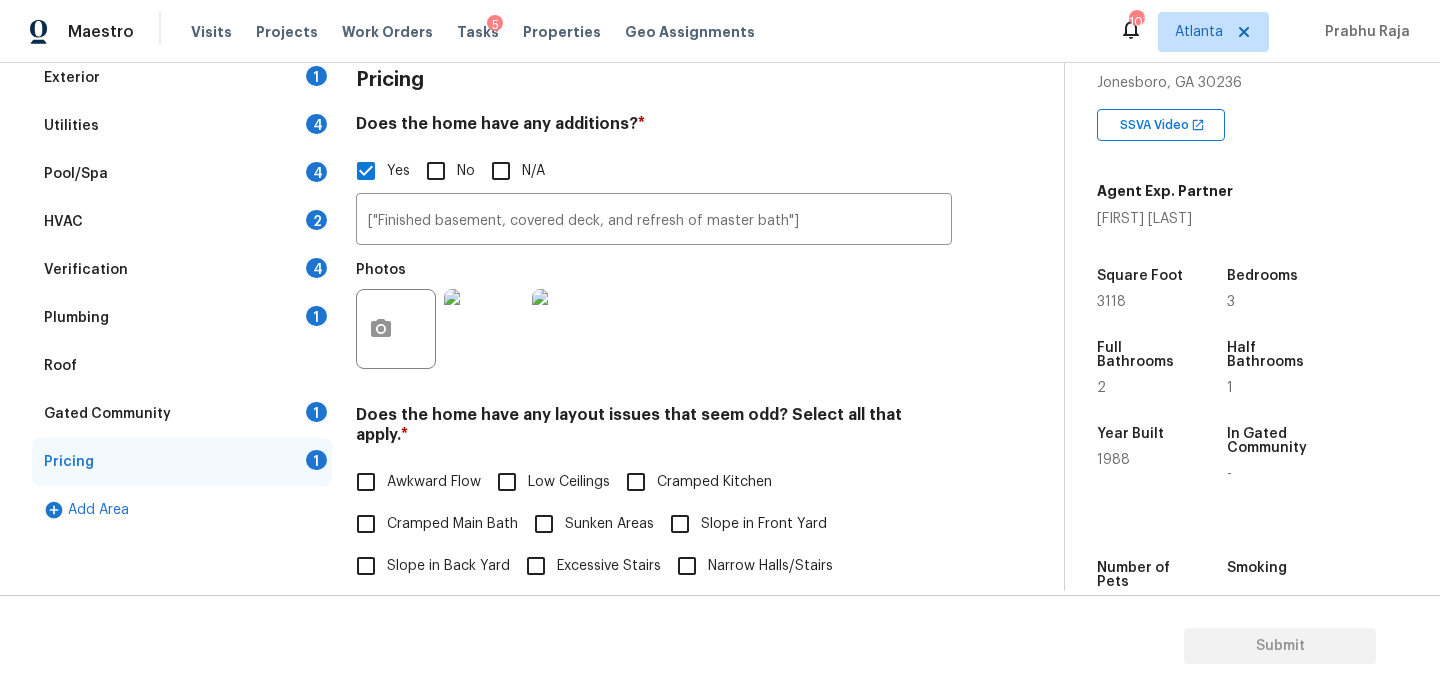 scroll, scrollTop: 0, scrollLeft: 0, axis: both 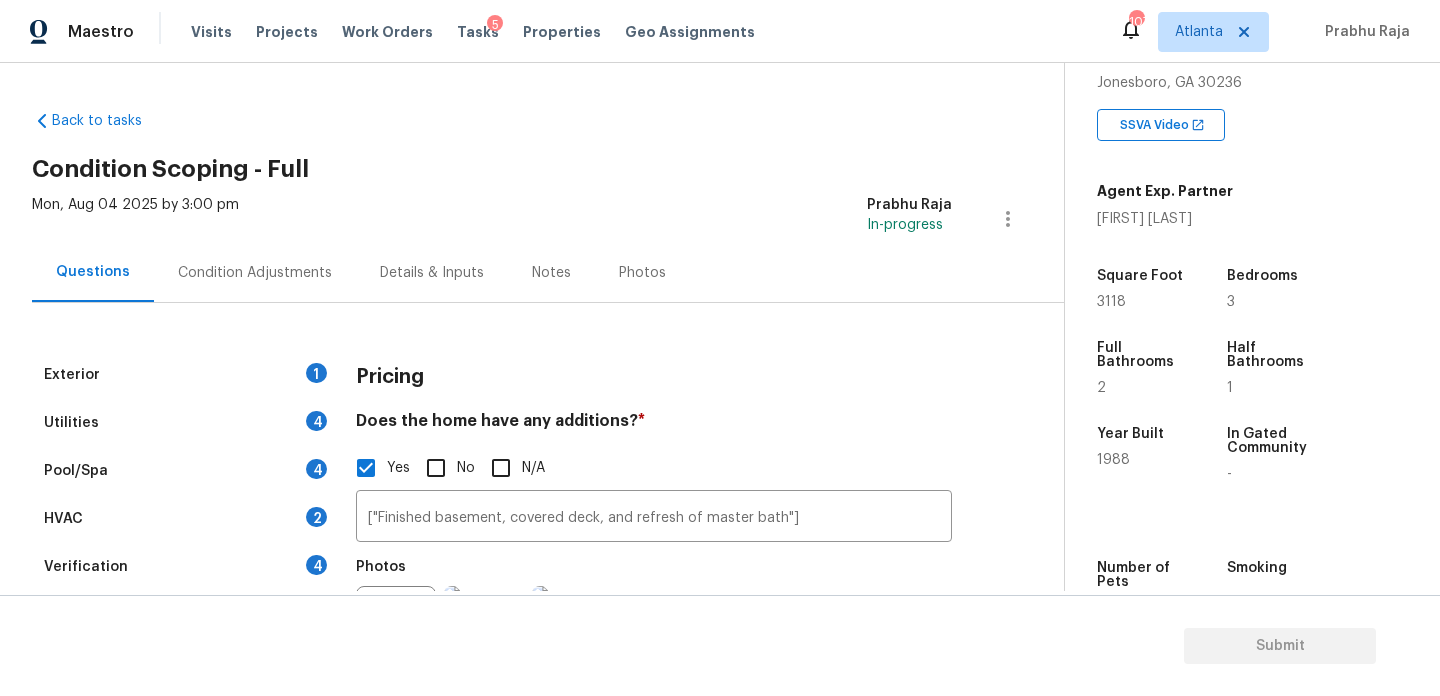 click on "Condition Adjustments" at bounding box center (255, 273) 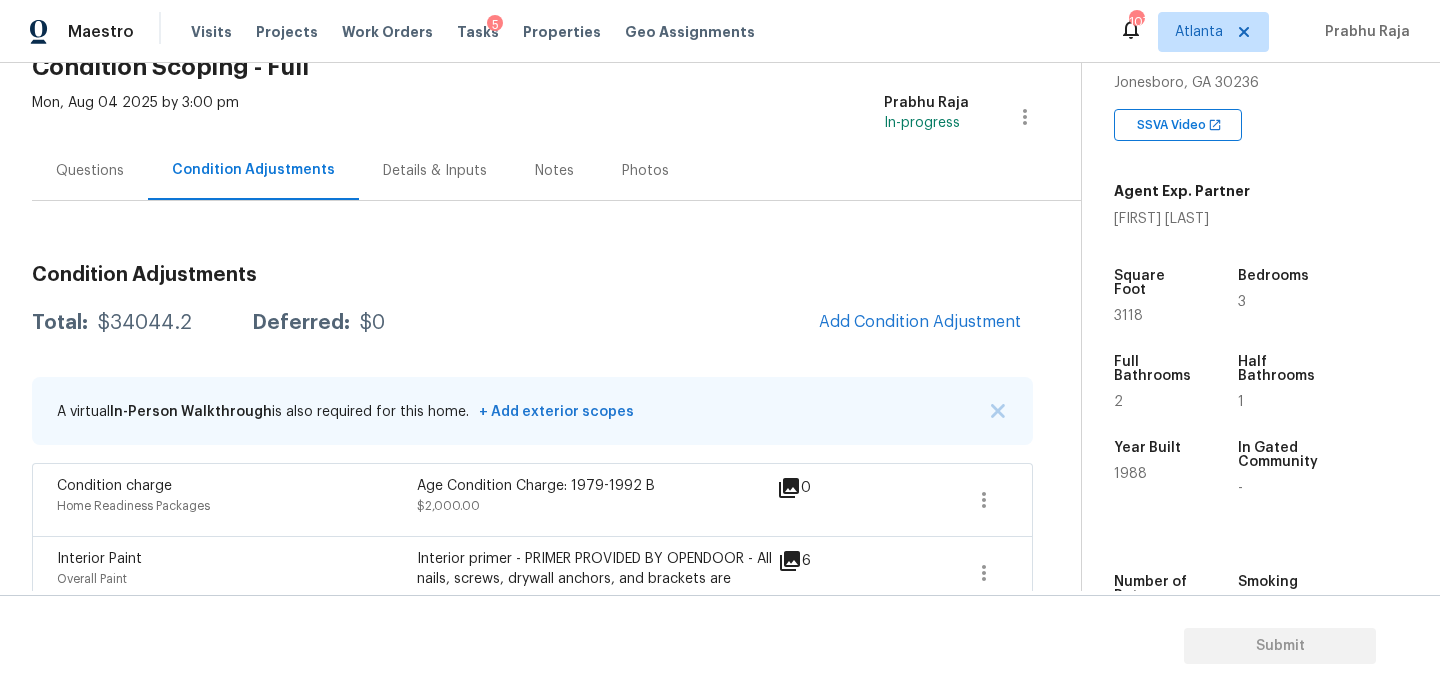 scroll, scrollTop: 0, scrollLeft: 0, axis: both 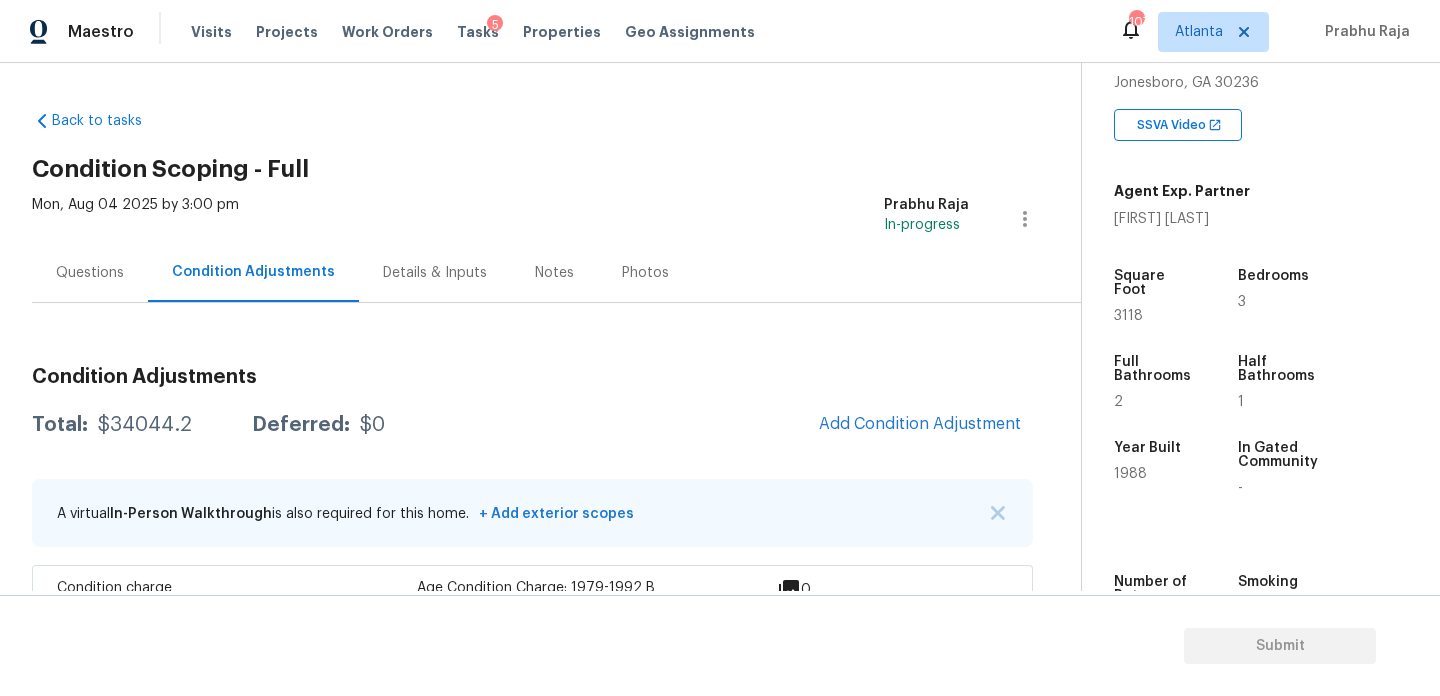 click on "Questions" at bounding box center [90, 272] 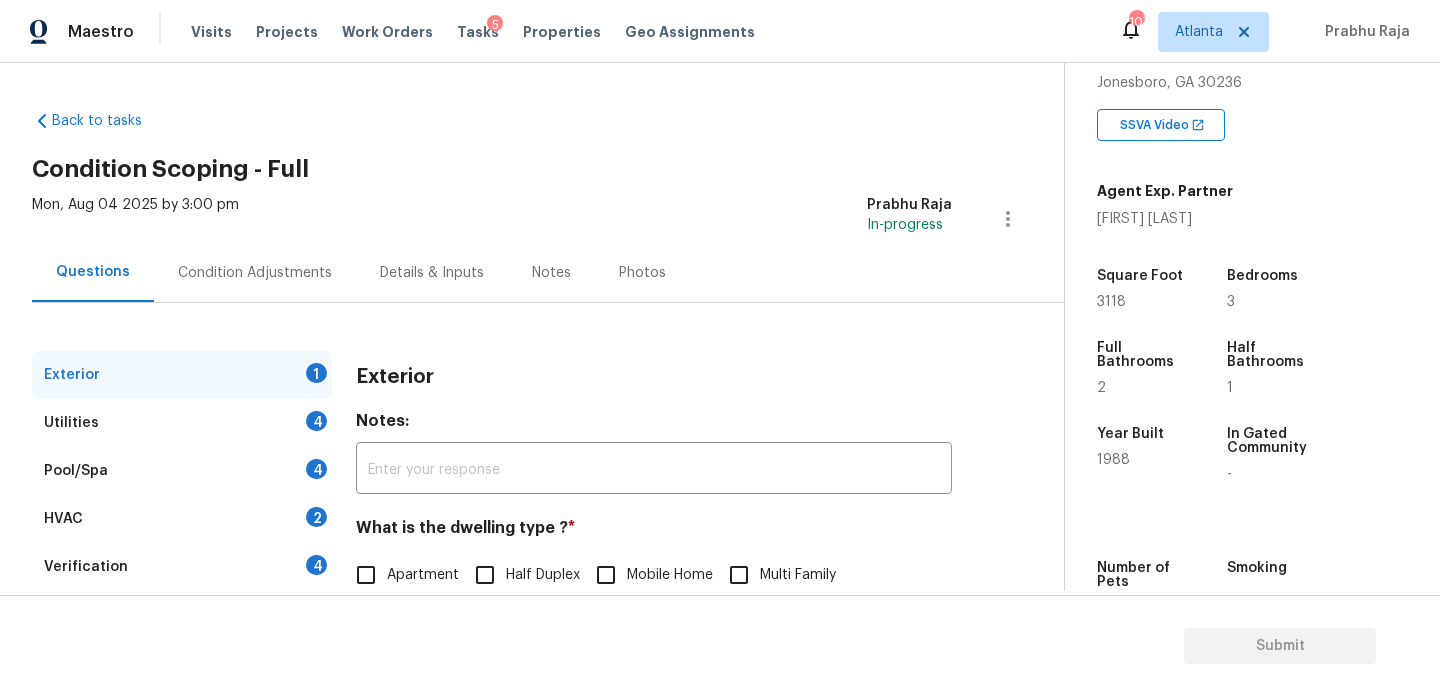 scroll, scrollTop: 267, scrollLeft: 0, axis: vertical 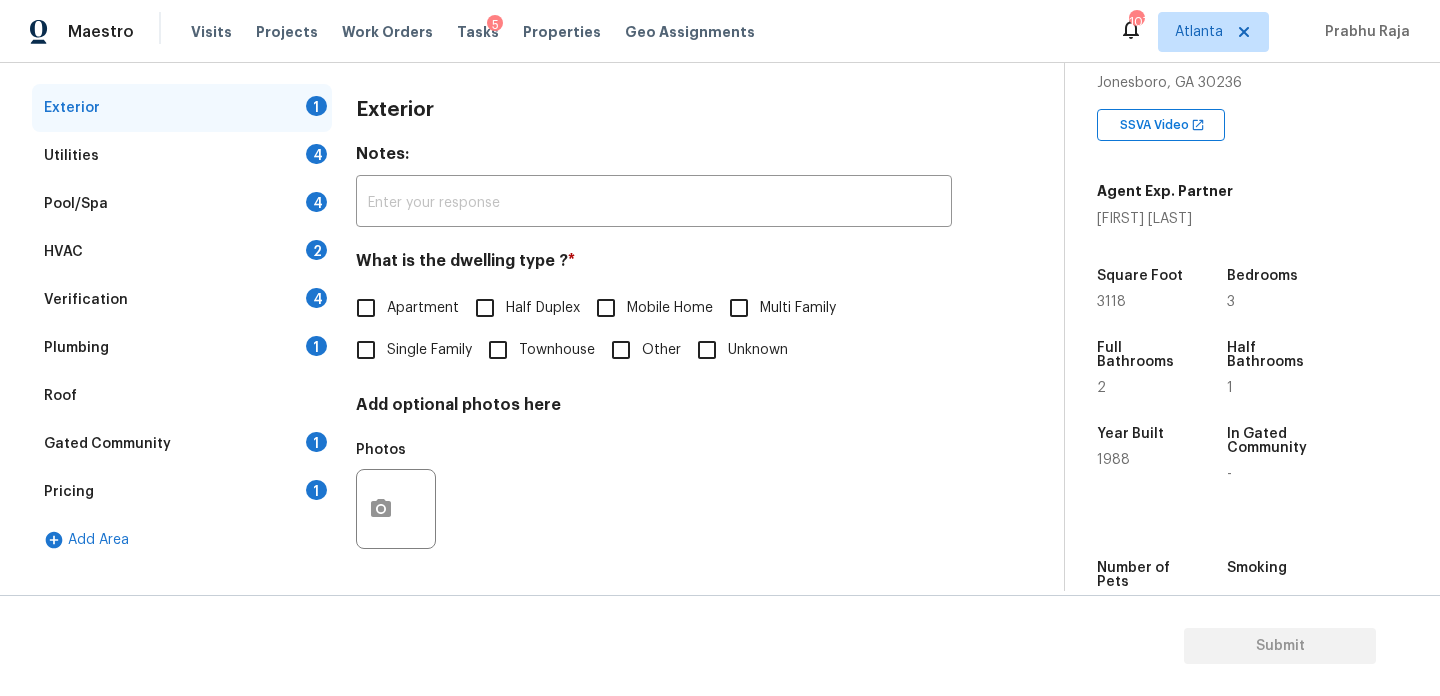 click on "Single Family" at bounding box center [366, 350] 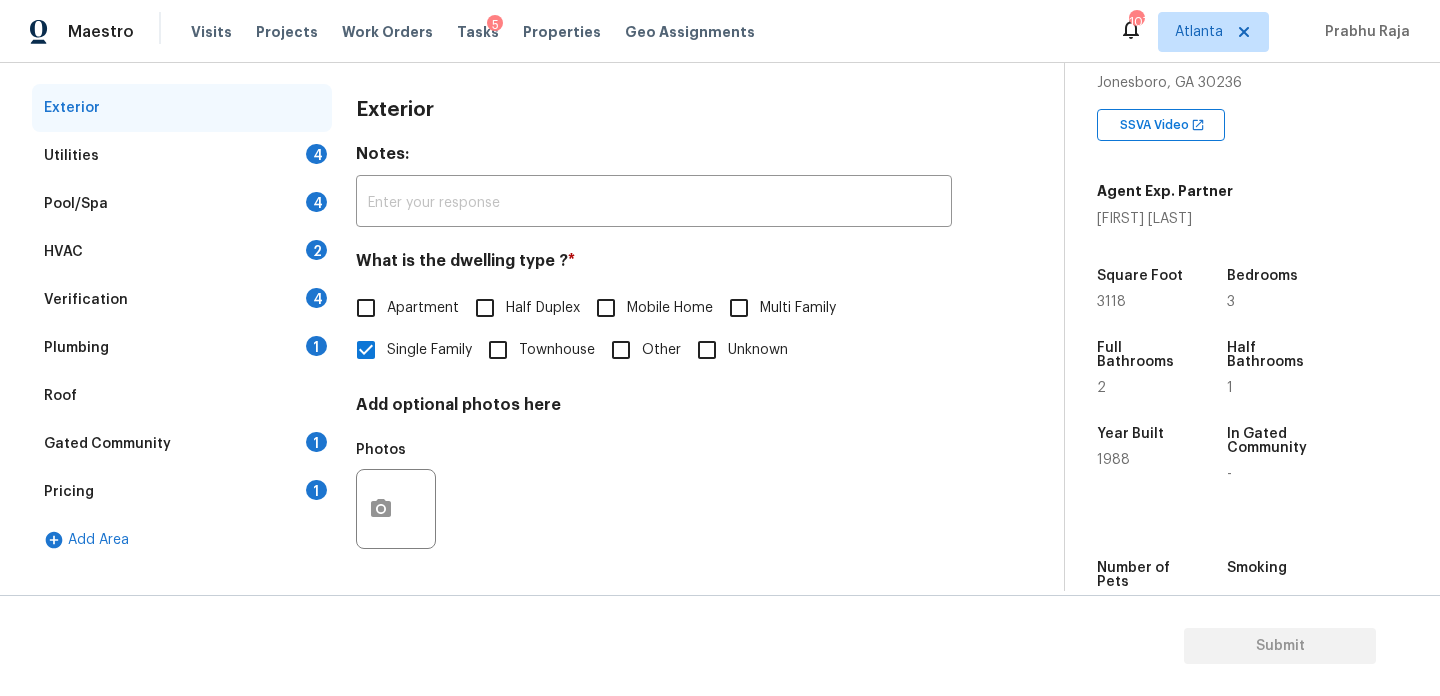 click on "Verification 4" at bounding box center [182, 300] 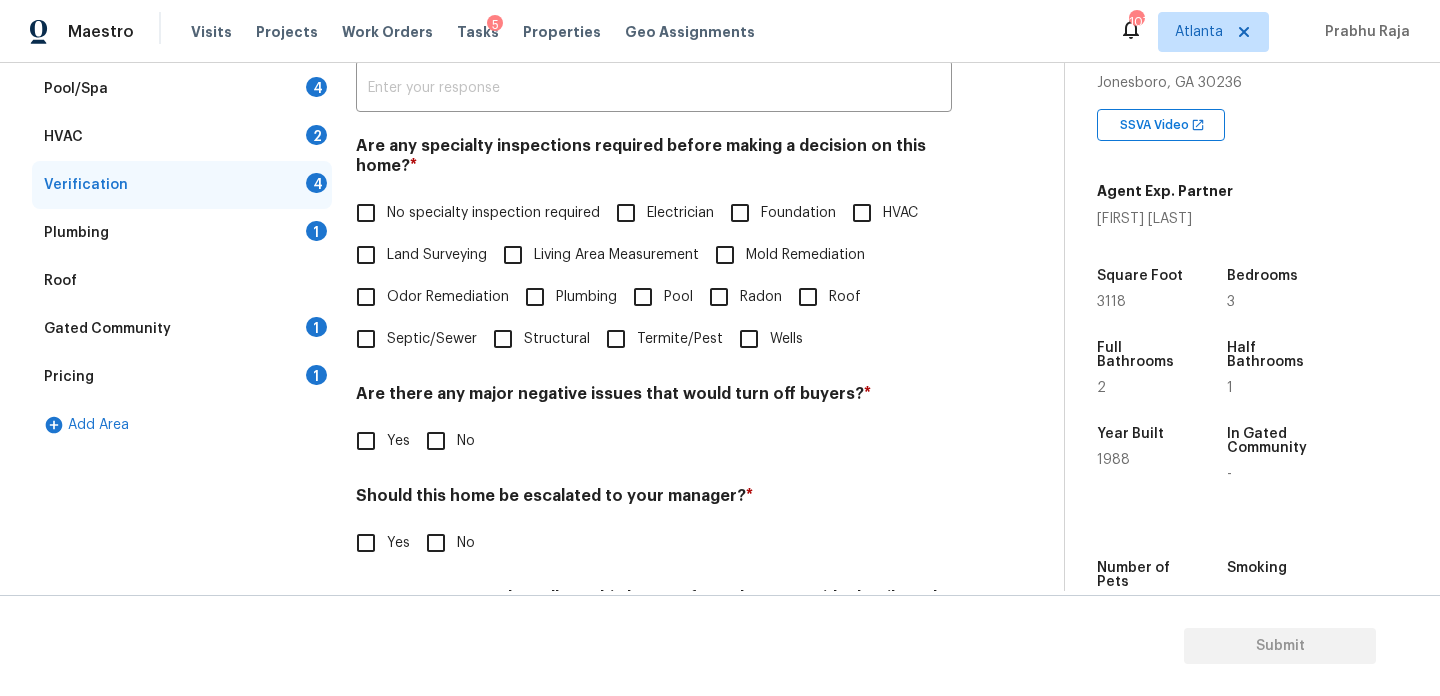 scroll, scrollTop: 437, scrollLeft: 0, axis: vertical 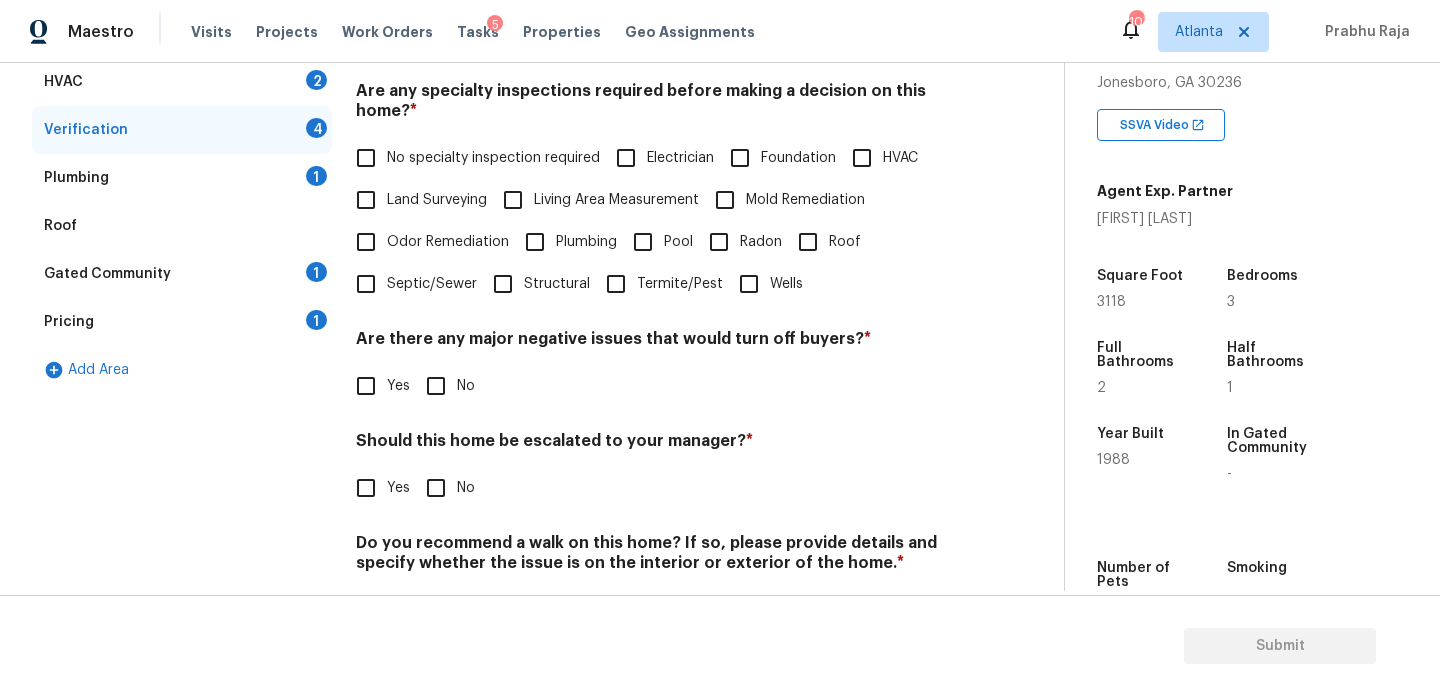 click on "No specialty inspection required" at bounding box center [366, 158] 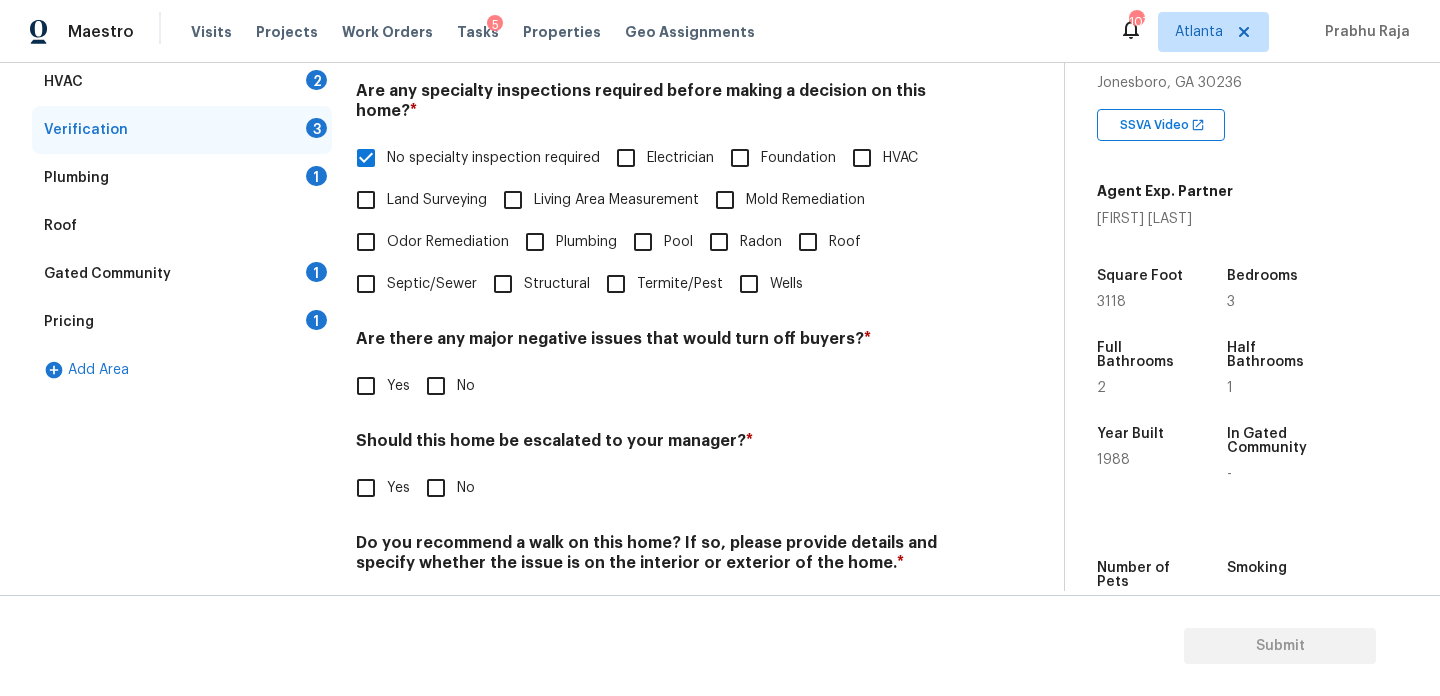 click on "No" at bounding box center [436, 386] 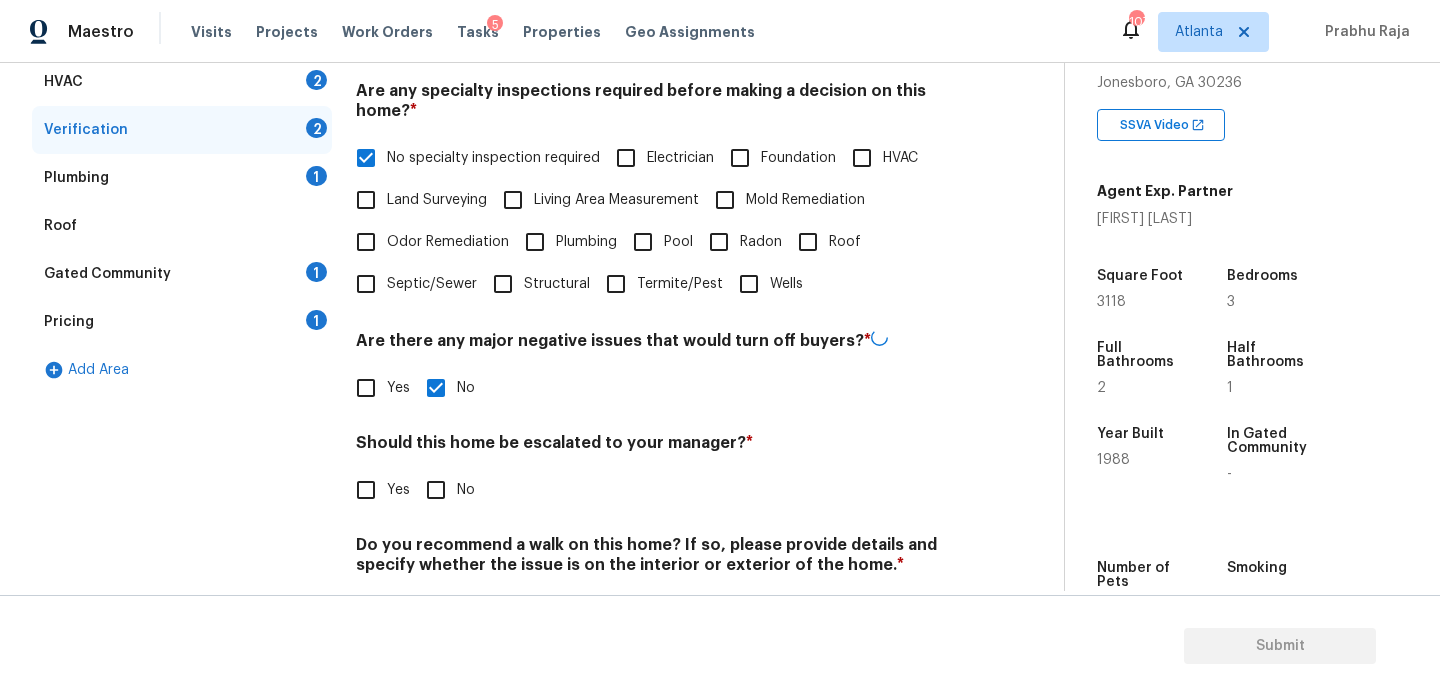 scroll, scrollTop: 507, scrollLeft: 0, axis: vertical 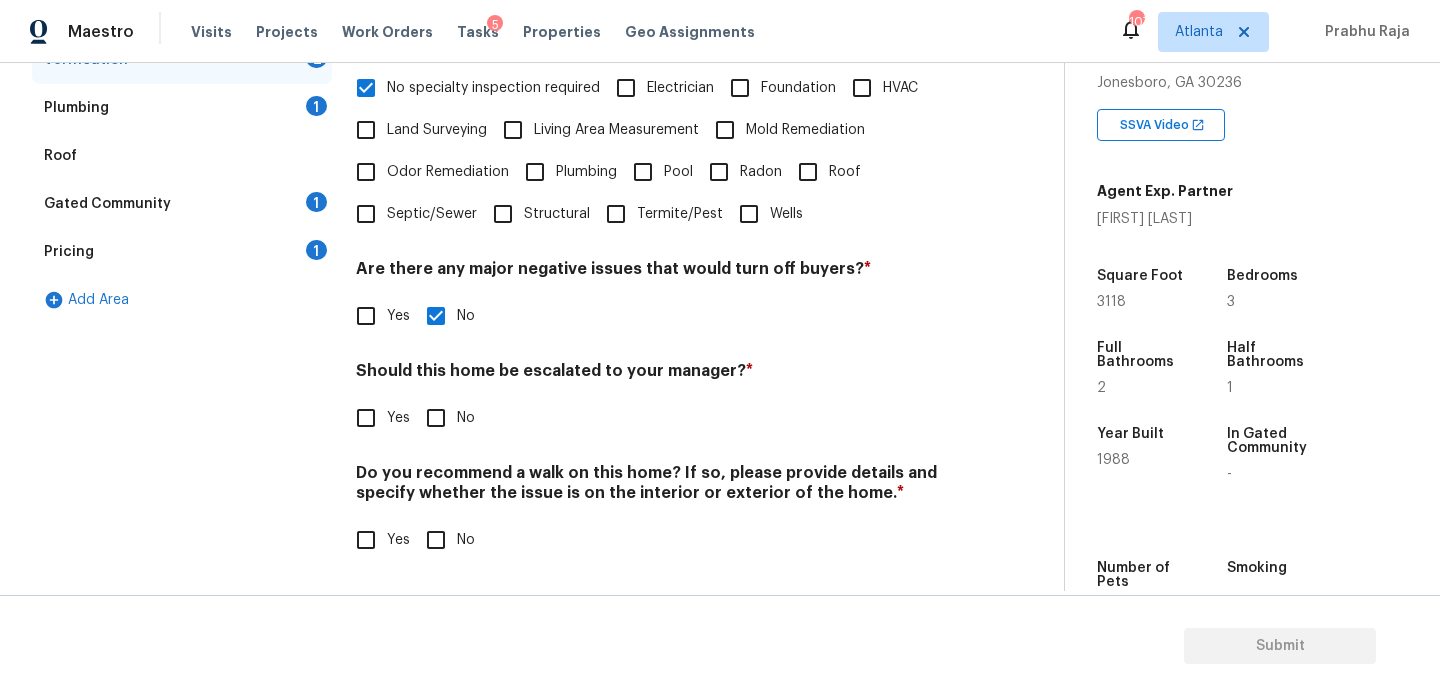 click on "No" at bounding box center (436, 540) 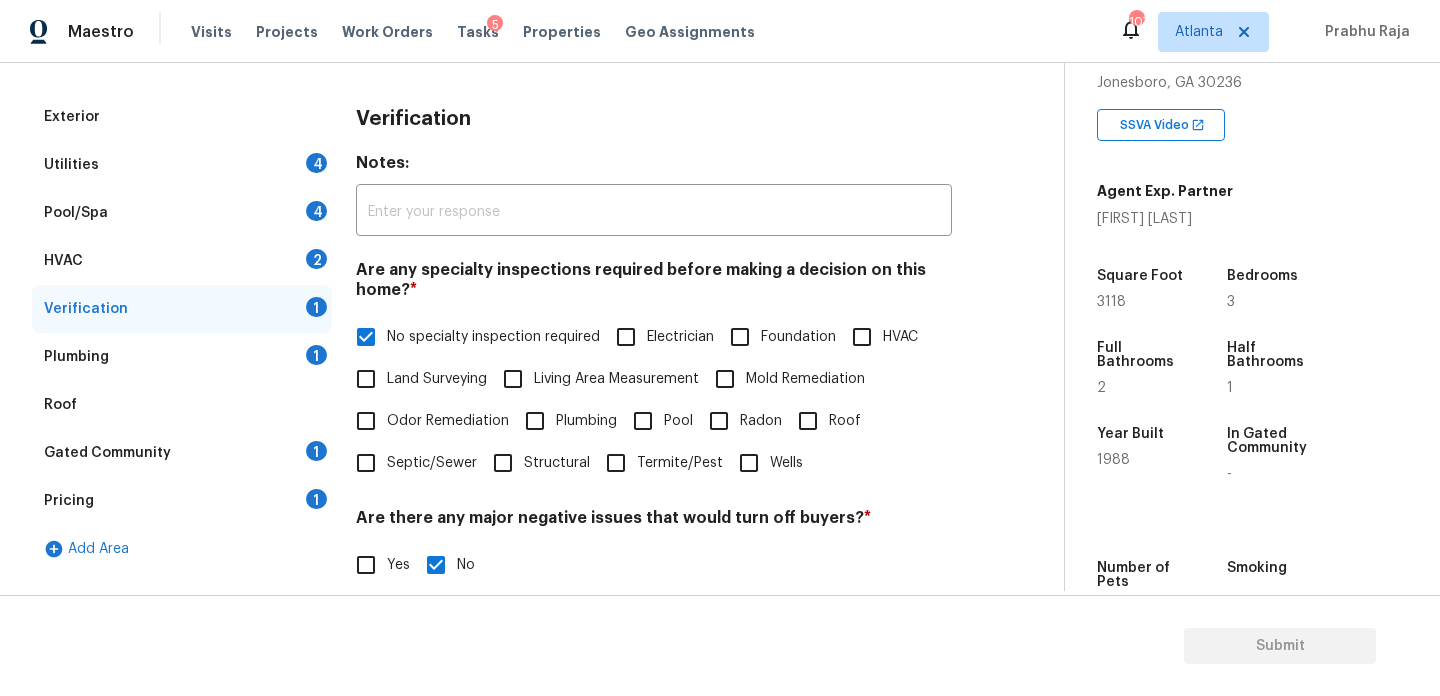 scroll, scrollTop: 507, scrollLeft: 0, axis: vertical 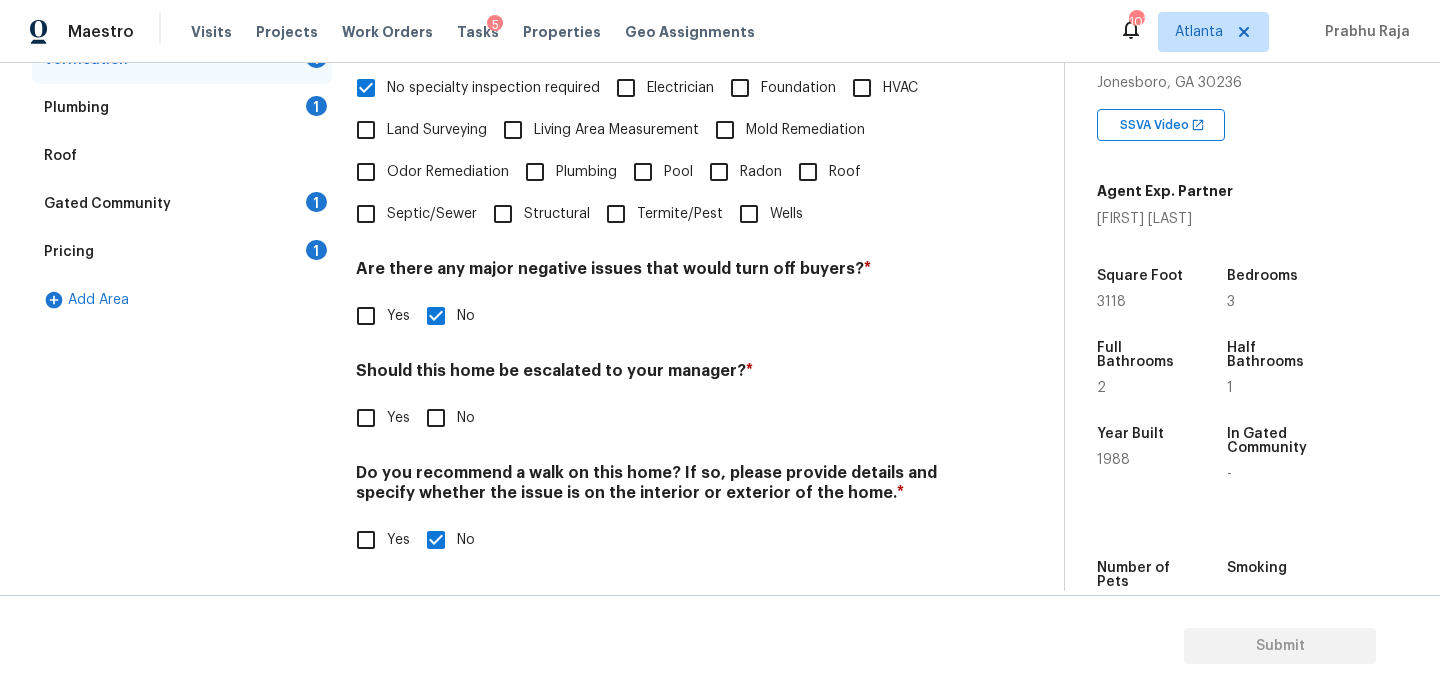 click on "Yes" at bounding box center (366, 418) 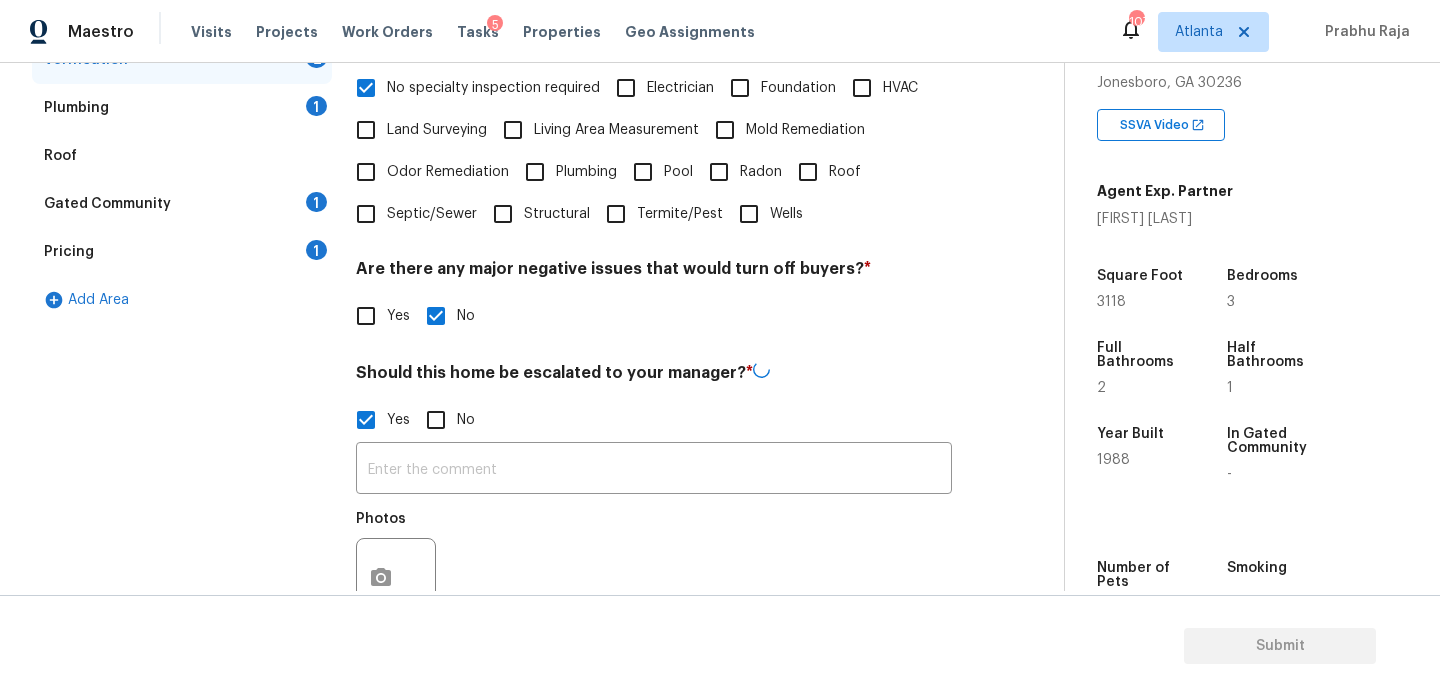 scroll, scrollTop: 697, scrollLeft: 0, axis: vertical 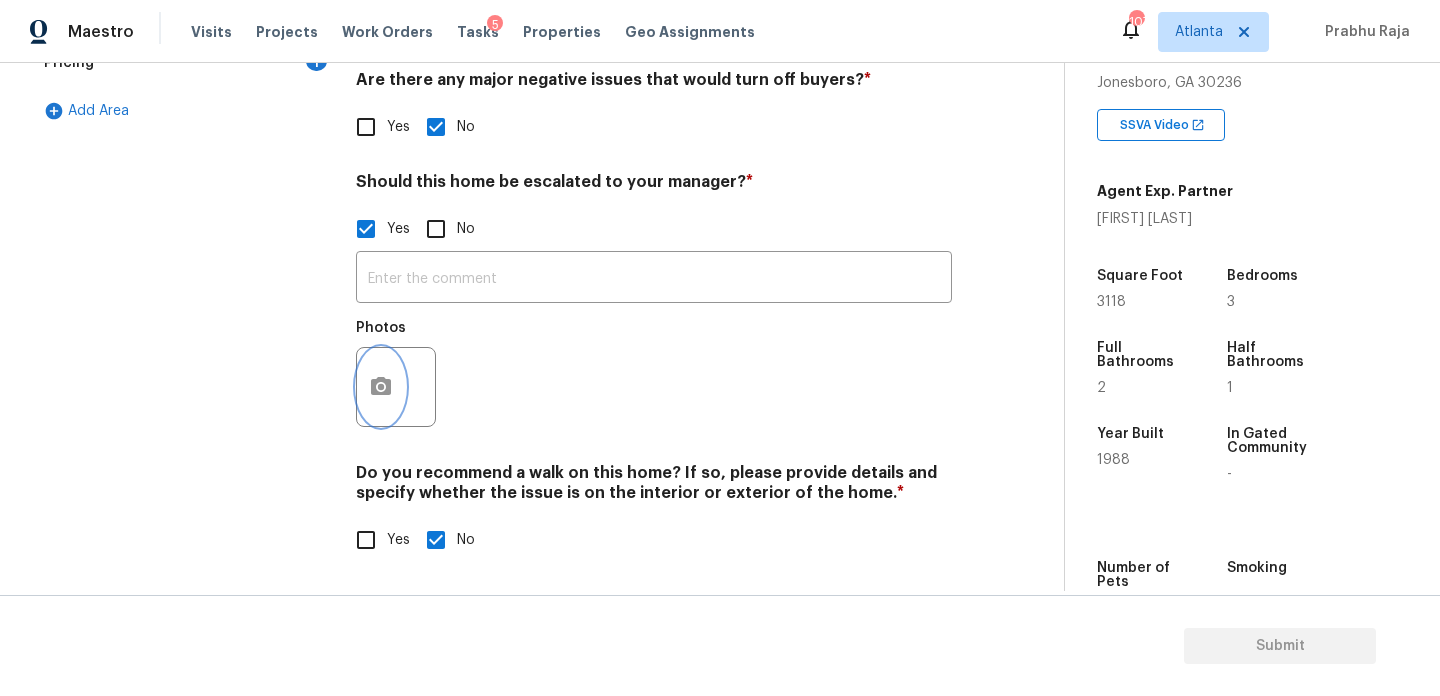 click 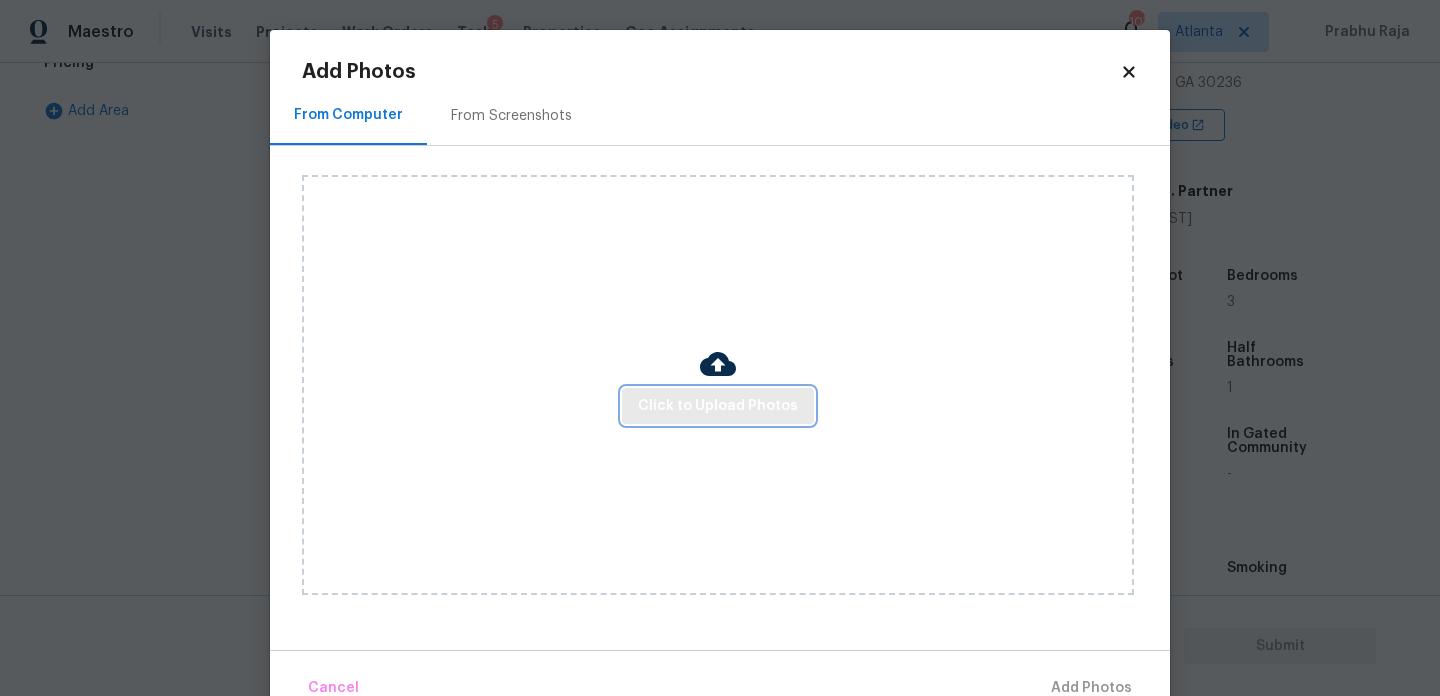 click on "Click to Upload Photos" at bounding box center (718, 406) 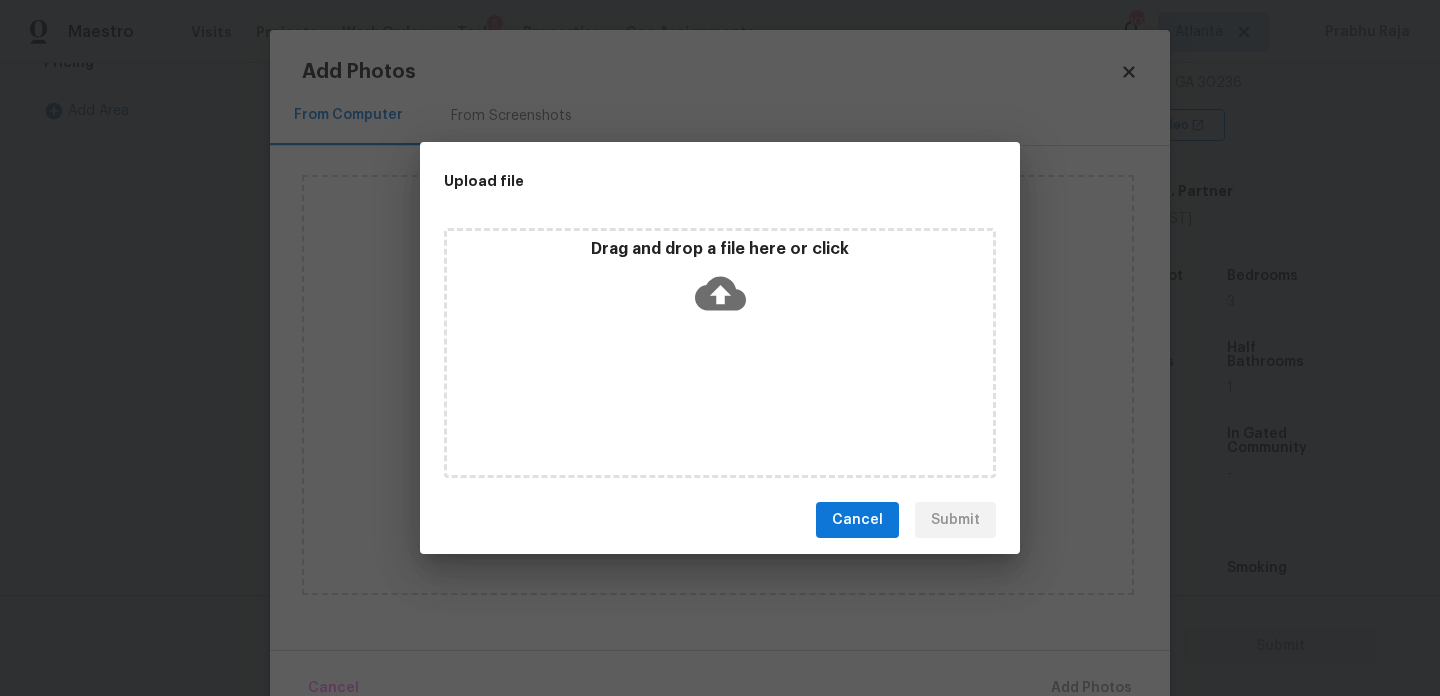 click on "Drag and drop a file here or click" at bounding box center [720, 353] 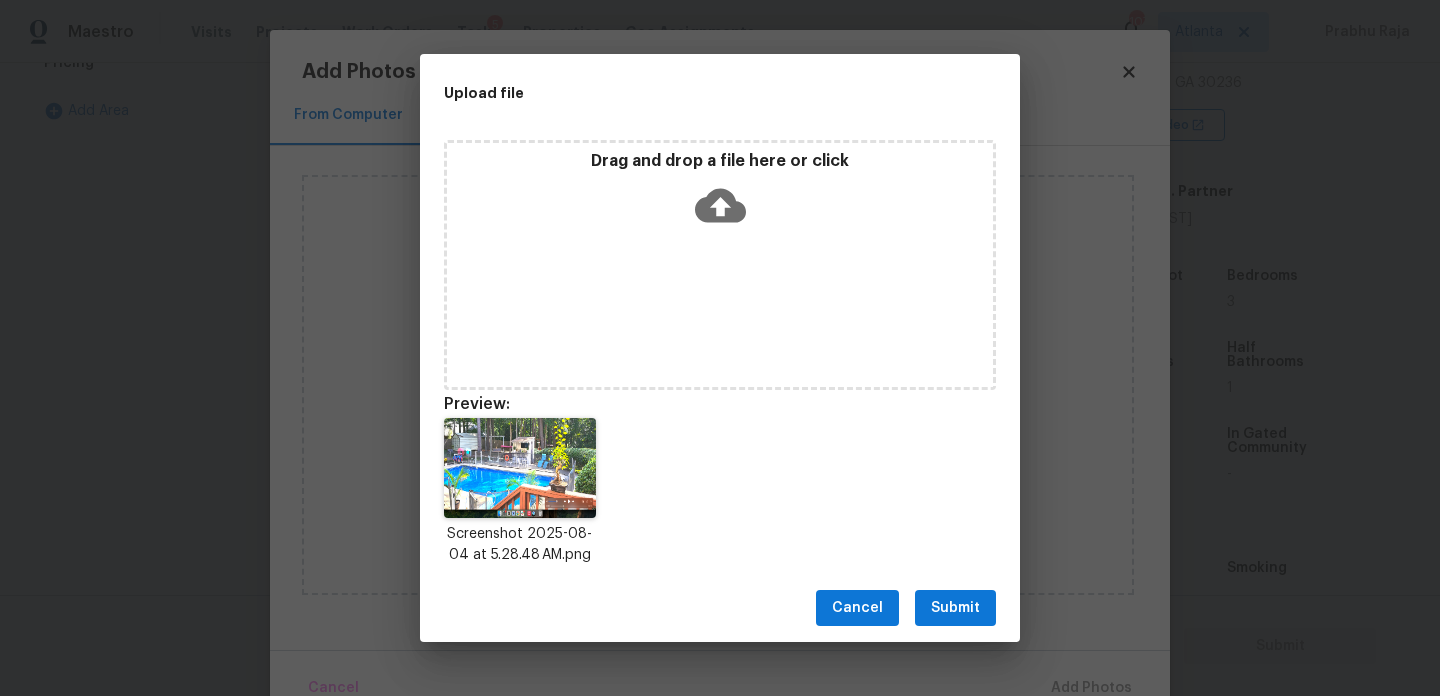 click on "Submit" at bounding box center [955, 608] 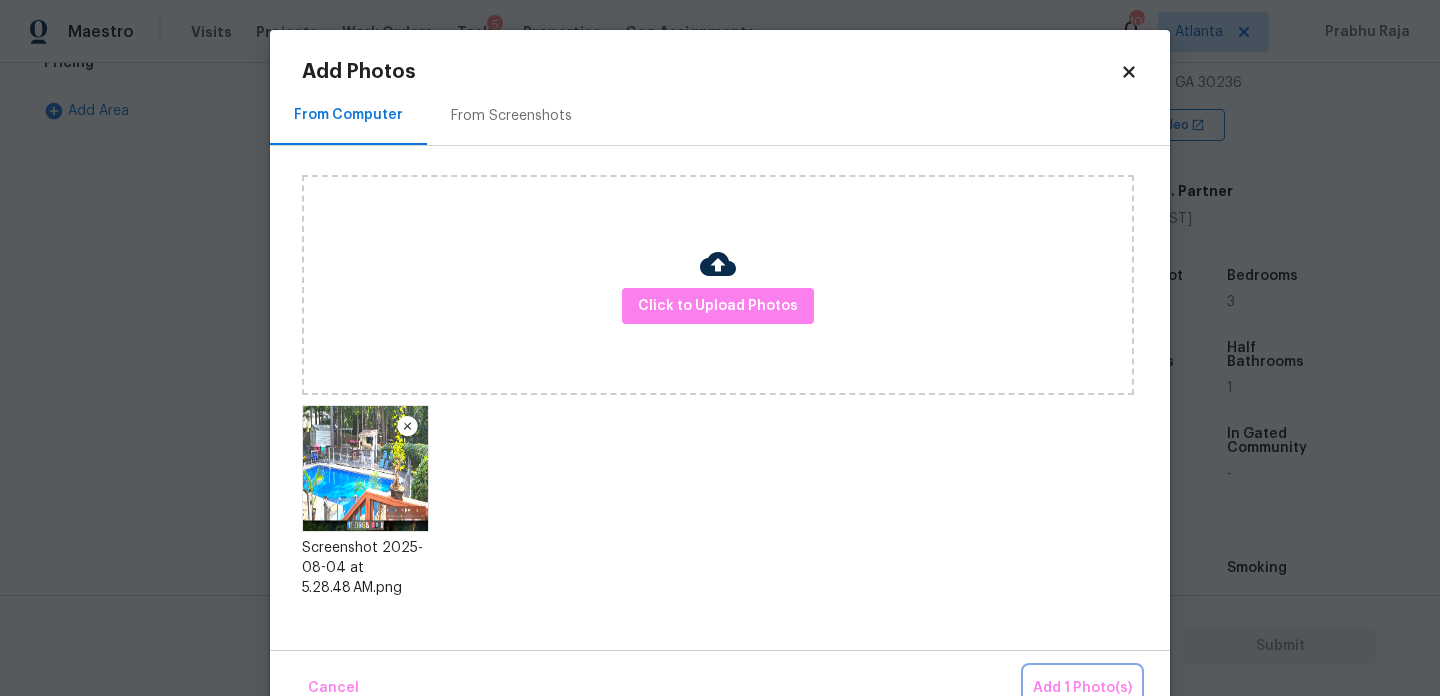 click on "Add 1 Photo(s)" at bounding box center [1082, 688] 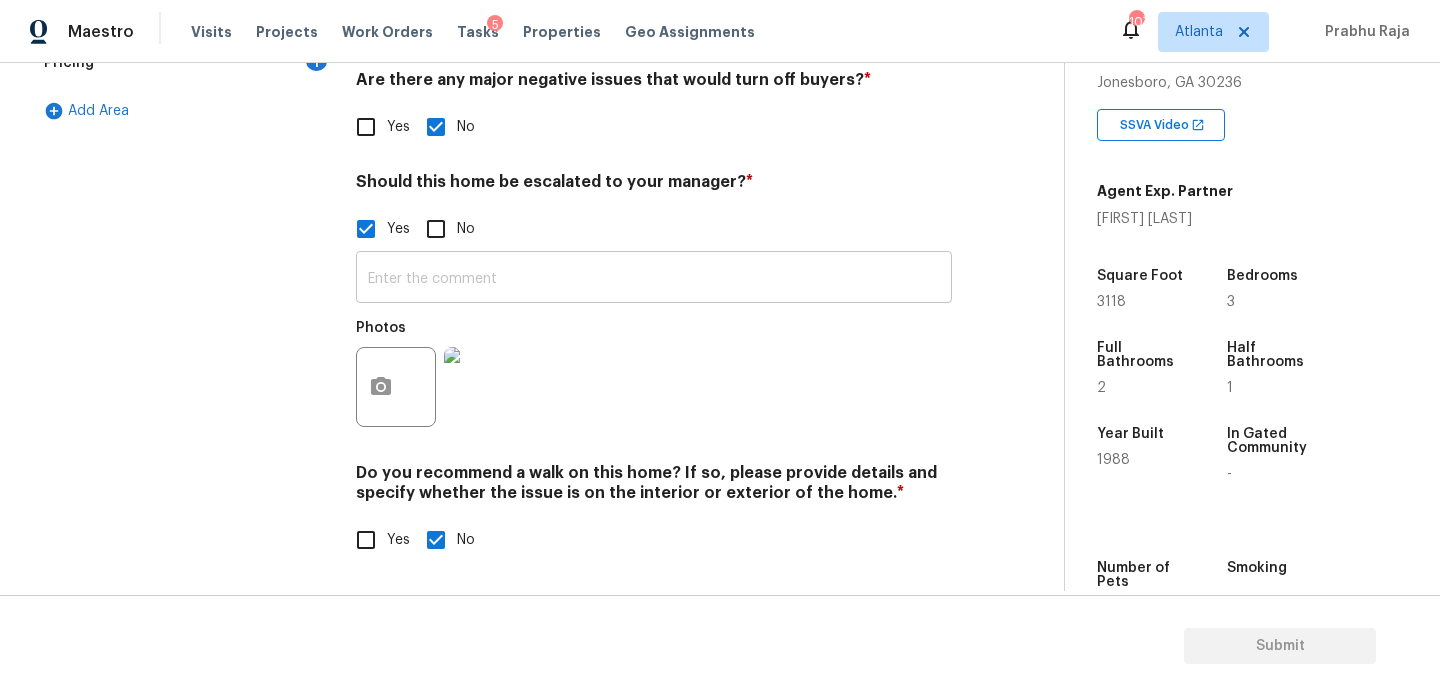 click at bounding box center (654, 279) 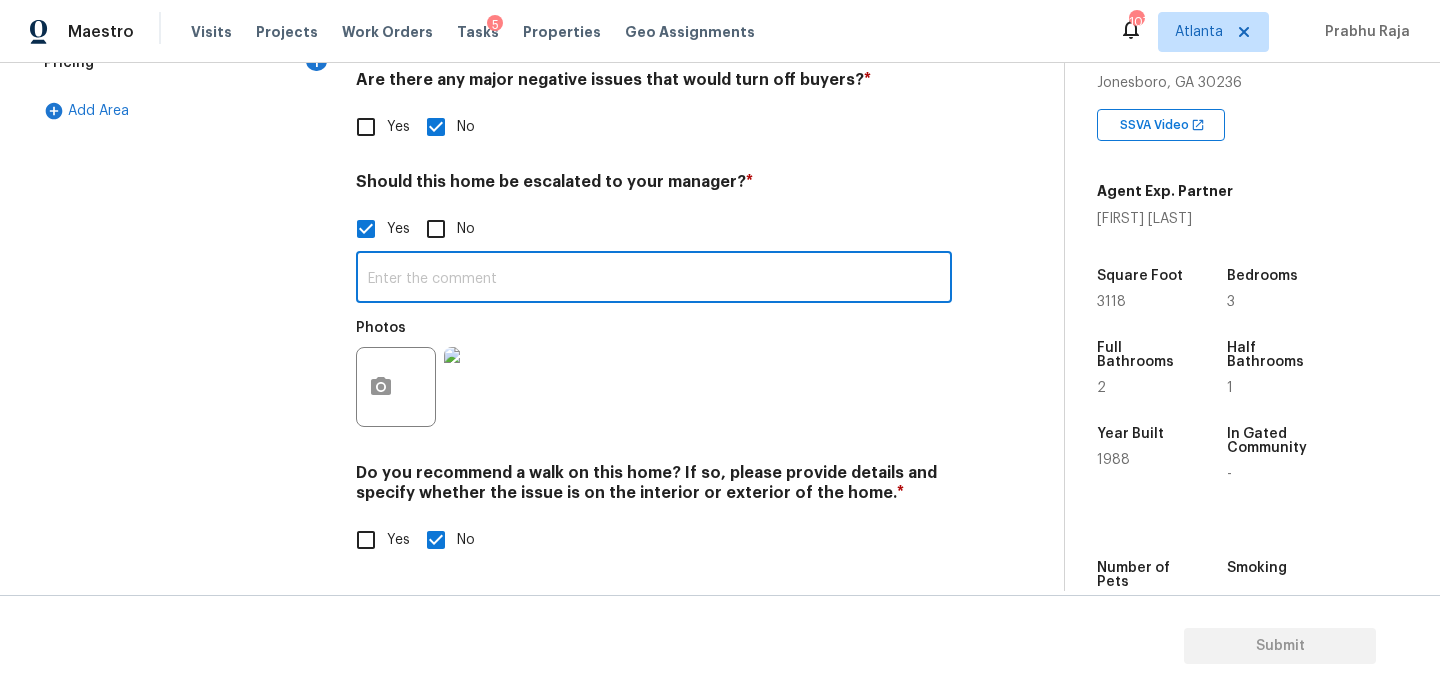click at bounding box center (654, 279) 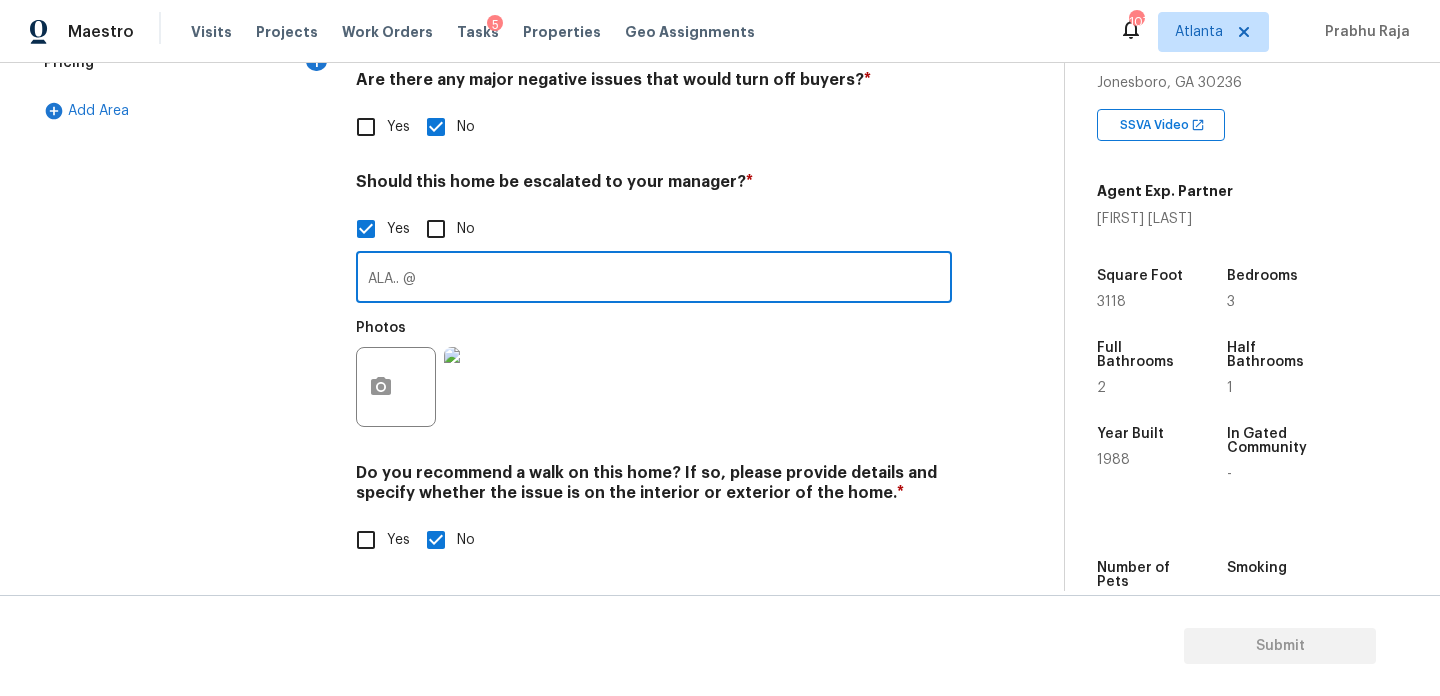 click at bounding box center [484, 387] 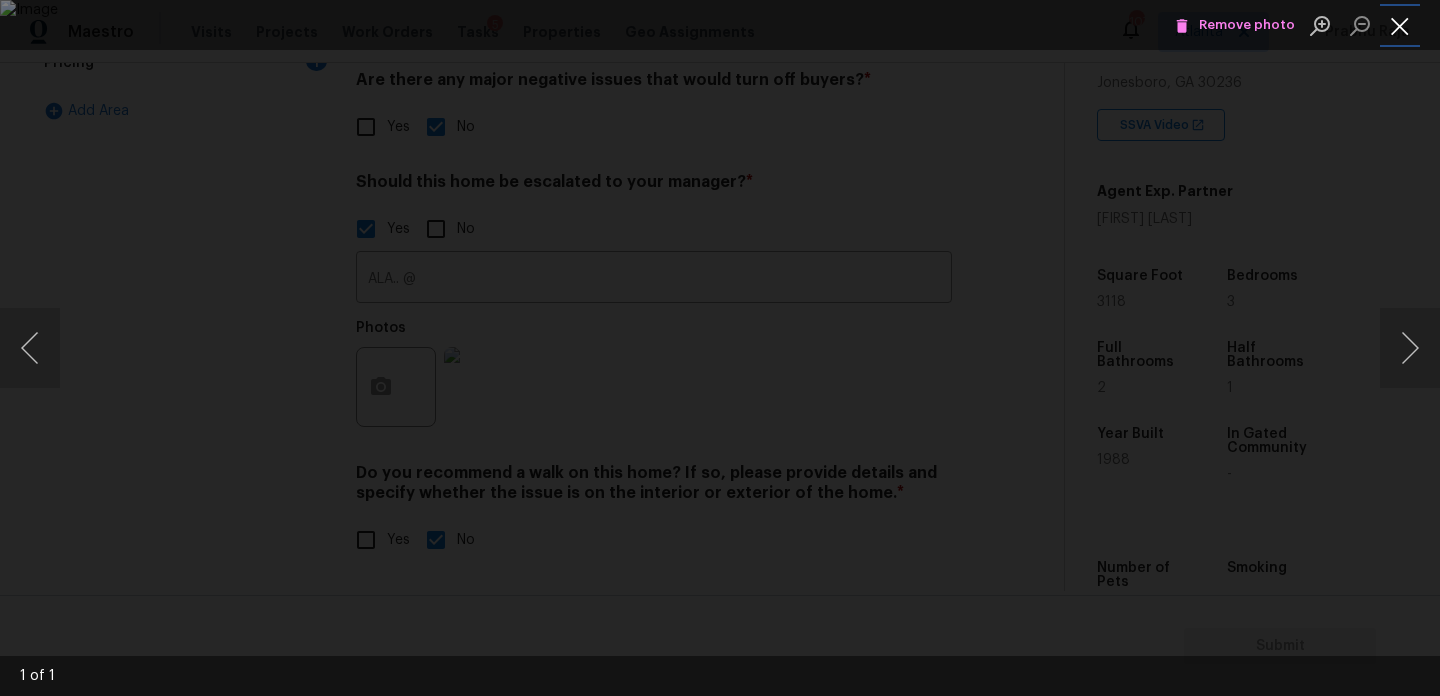 click at bounding box center [1400, 25] 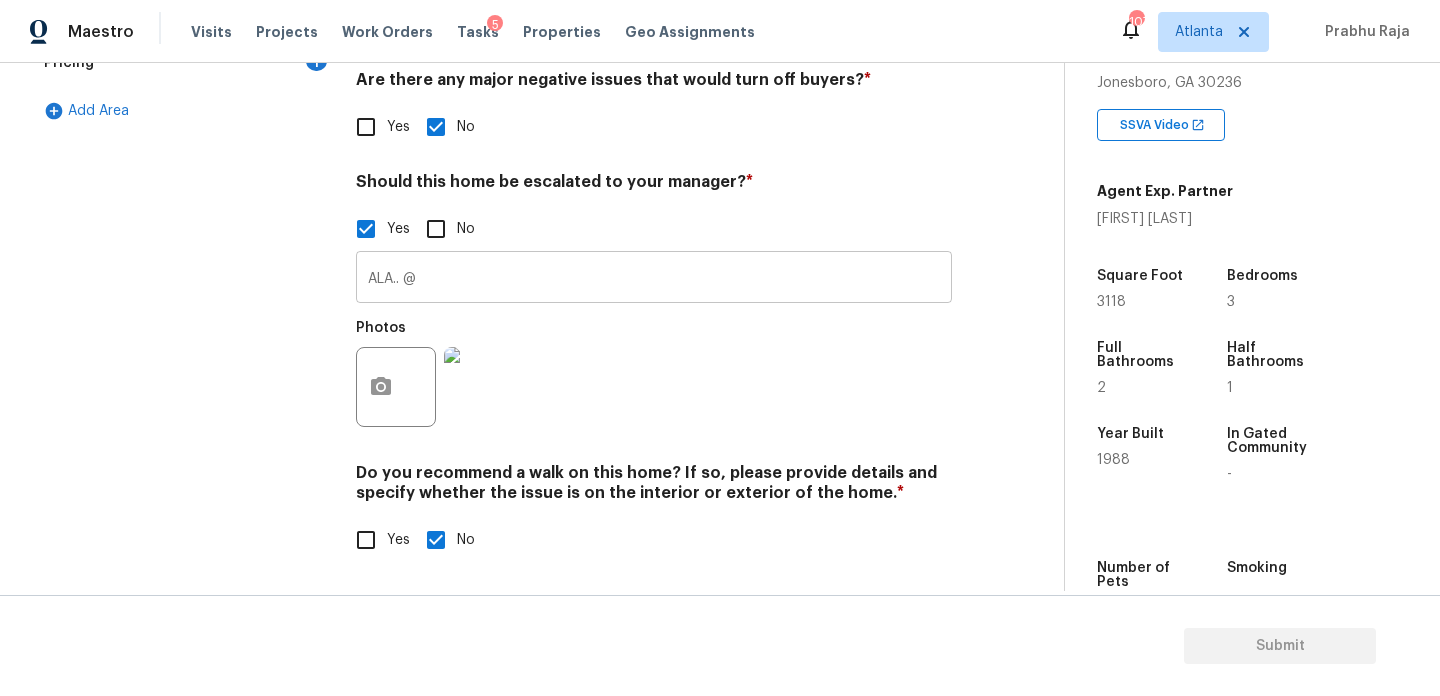click on "ALA.. @" at bounding box center (654, 279) 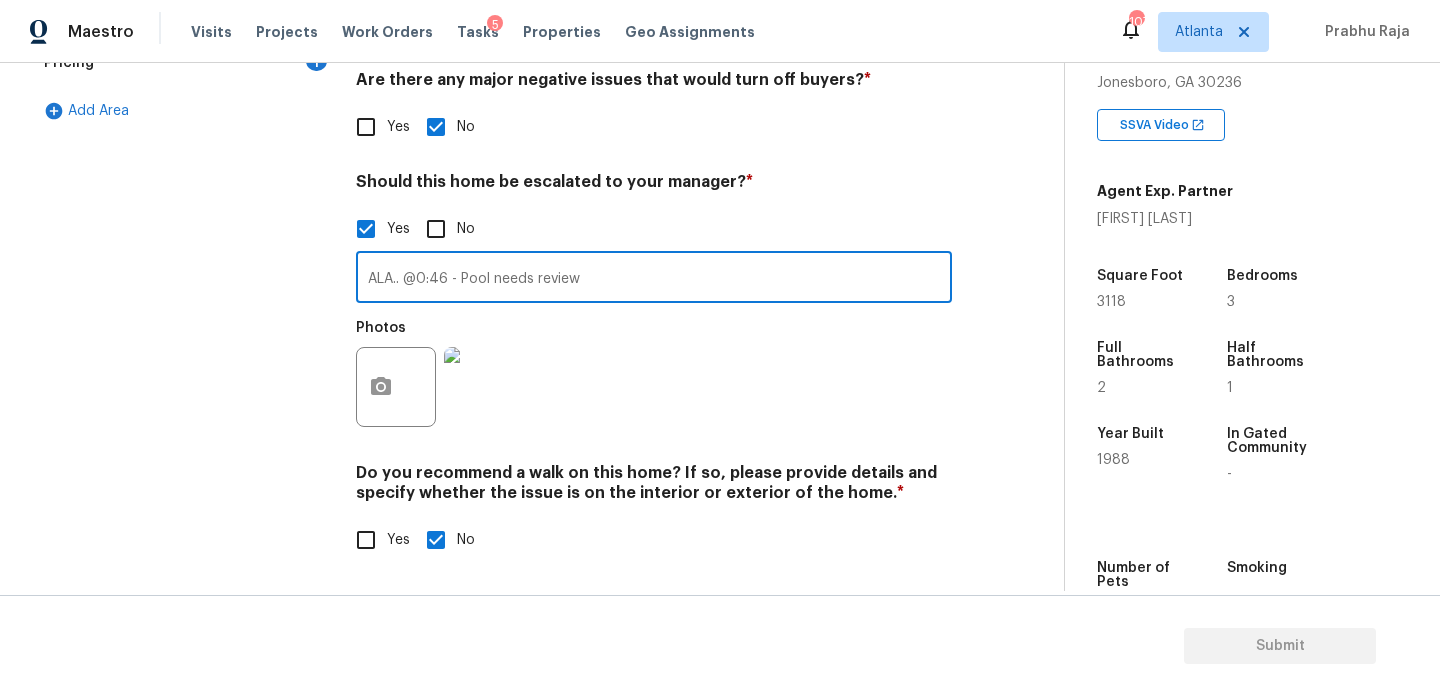 type on "ALA.. @0:46 - Pool needs review" 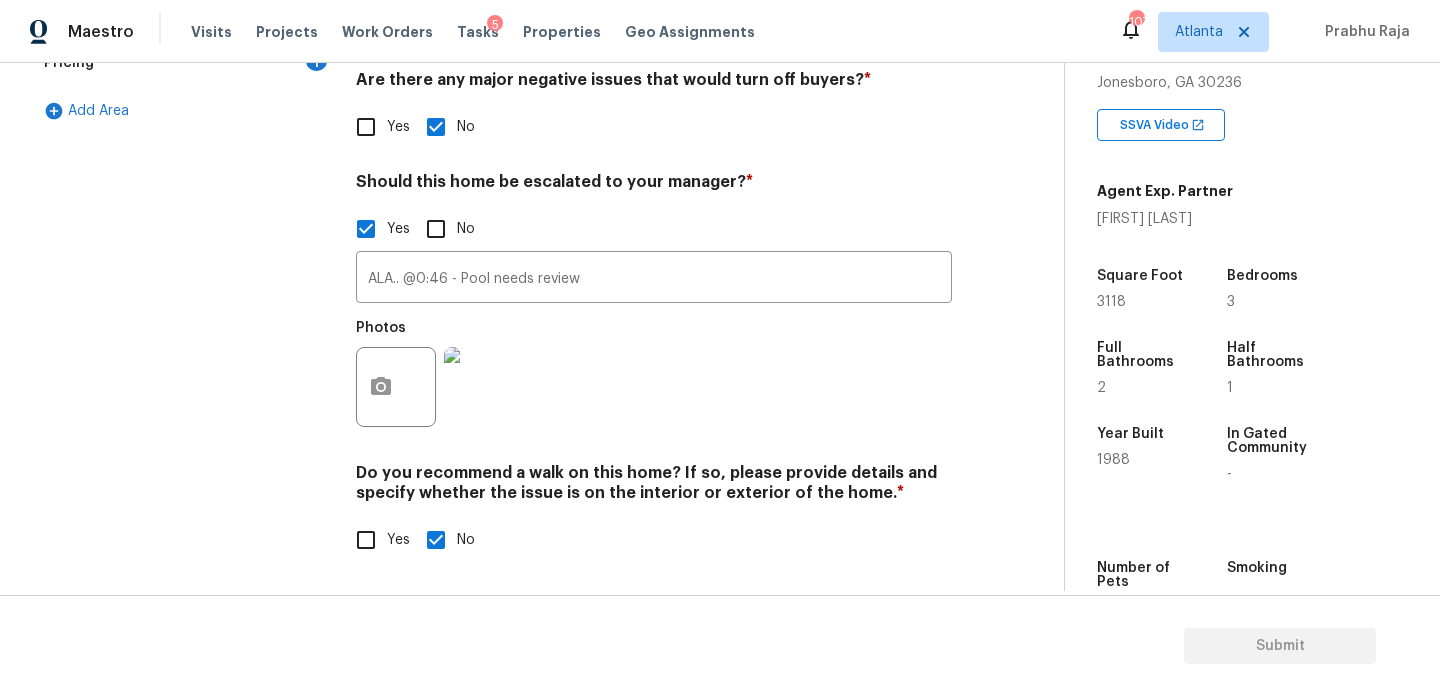 scroll, scrollTop: 0, scrollLeft: 0, axis: both 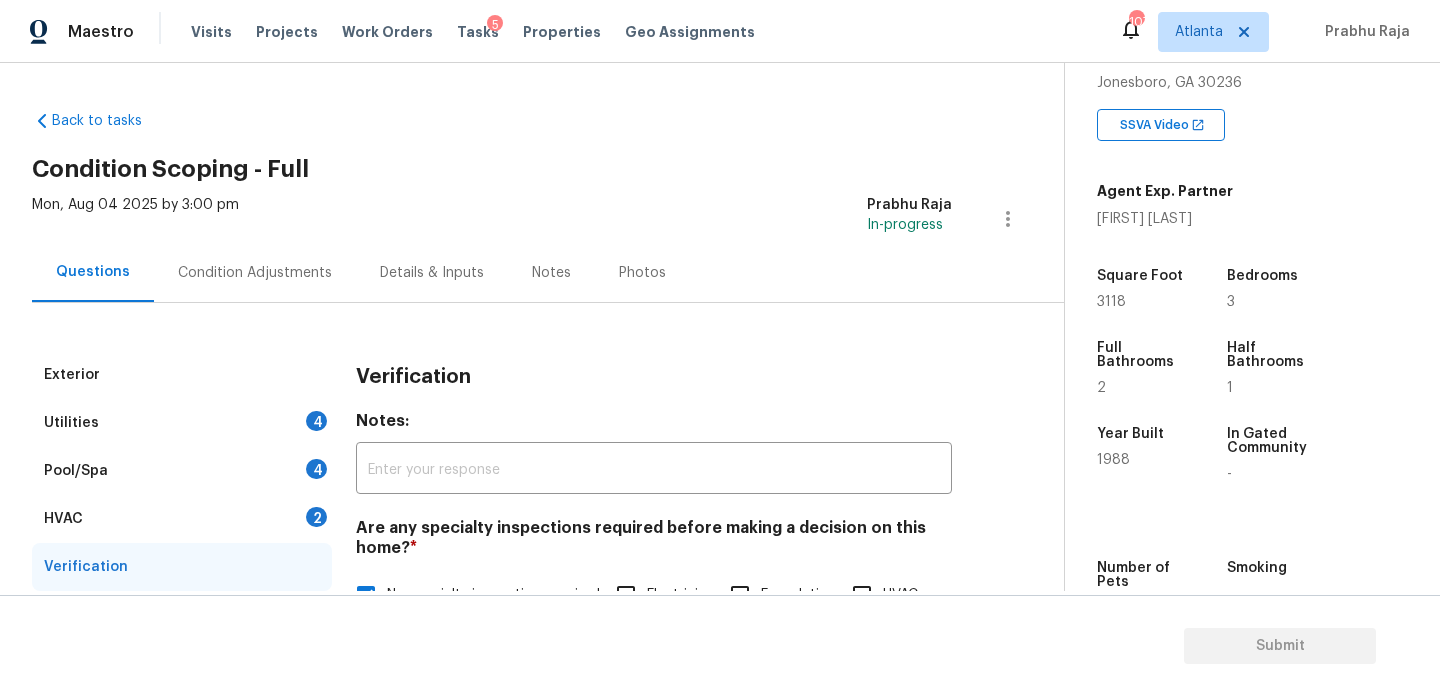 click on "Condition Adjustments" at bounding box center [255, 272] 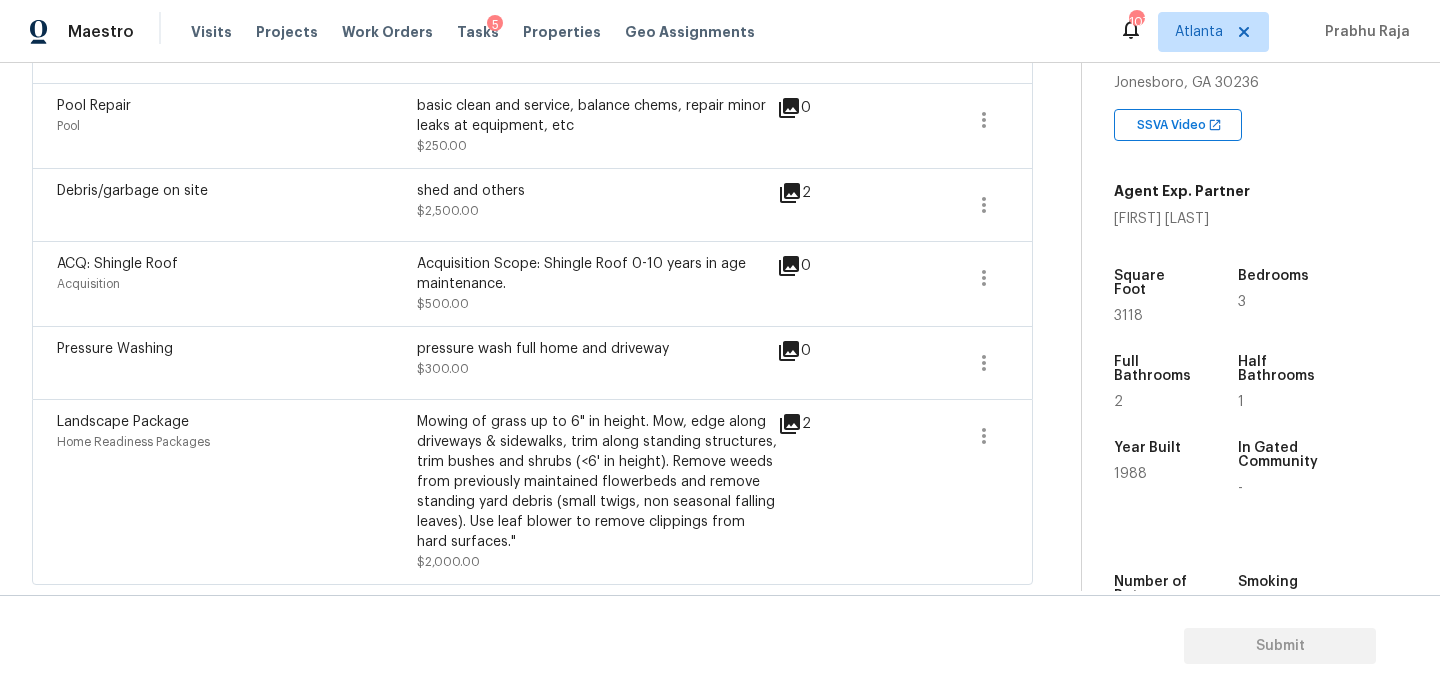scroll, scrollTop: 0, scrollLeft: 0, axis: both 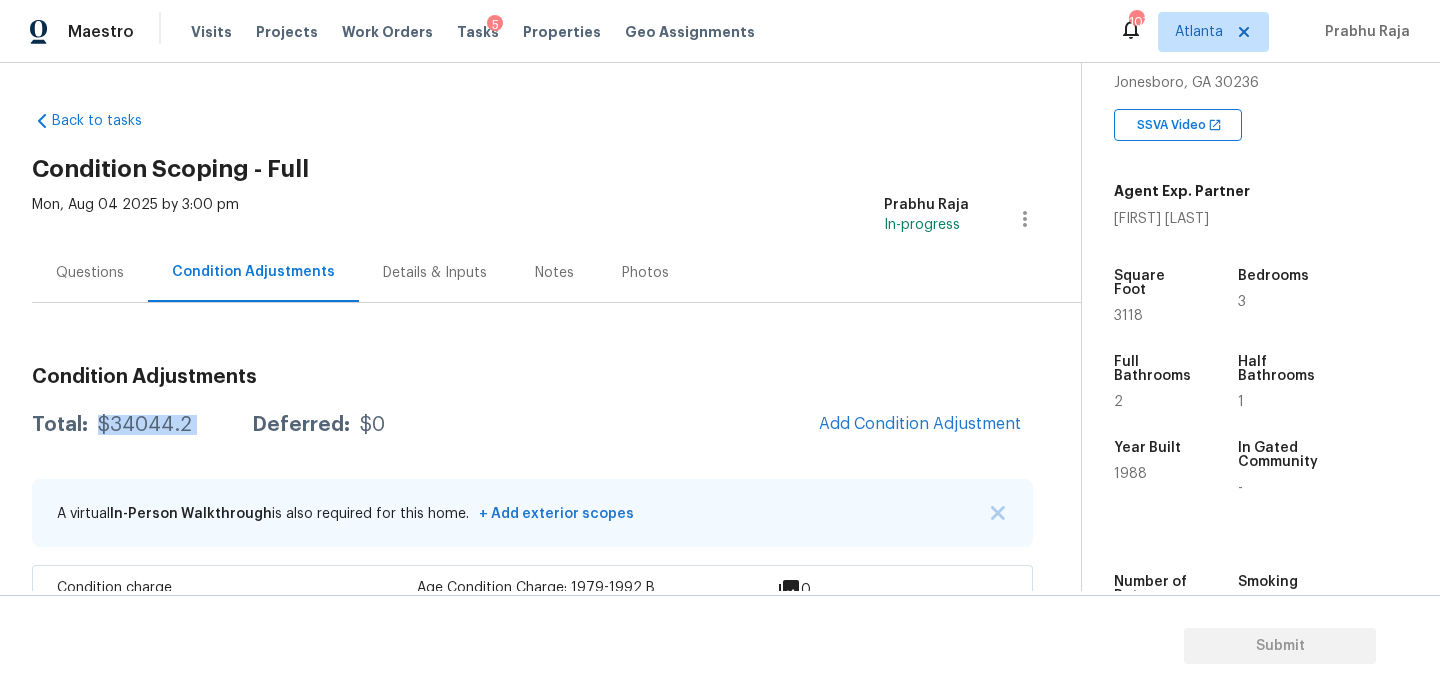 drag, startPoint x: 98, startPoint y: 427, endPoint x: 223, endPoint y: 427, distance: 125 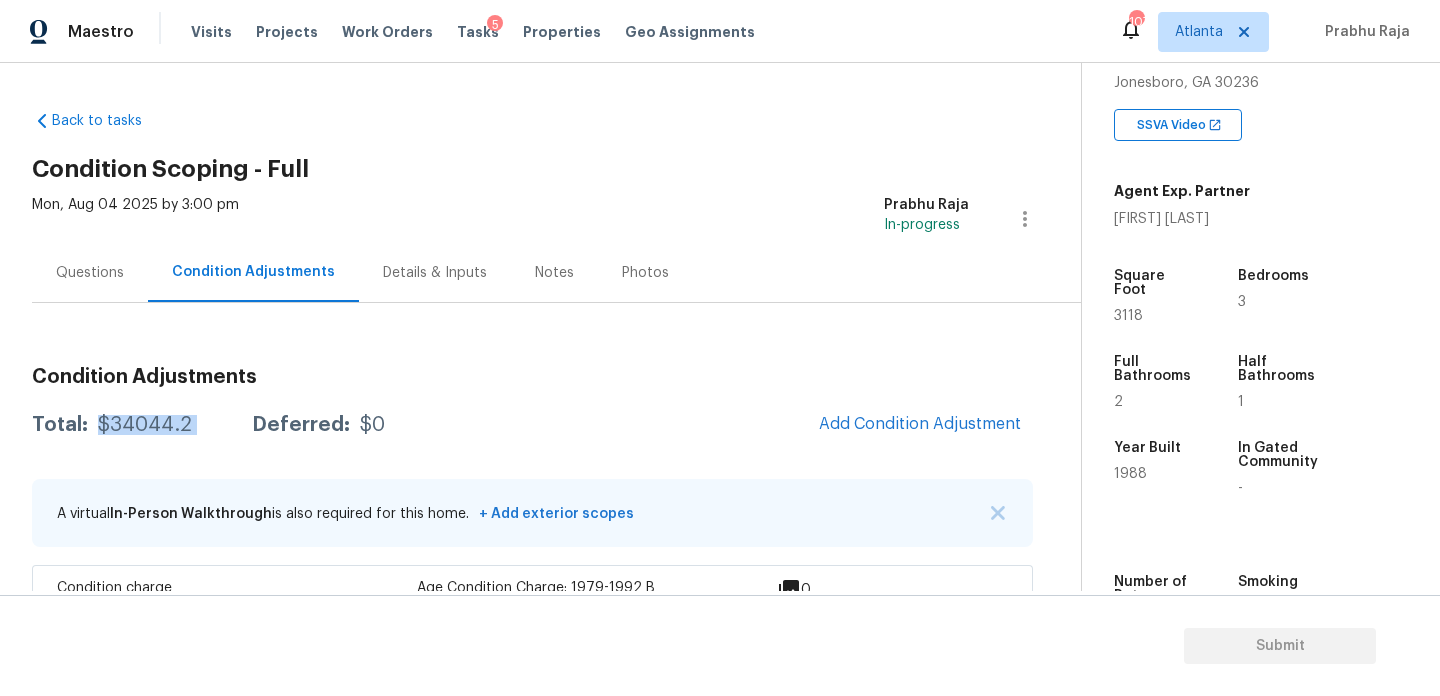 click on "Questions" at bounding box center [90, 272] 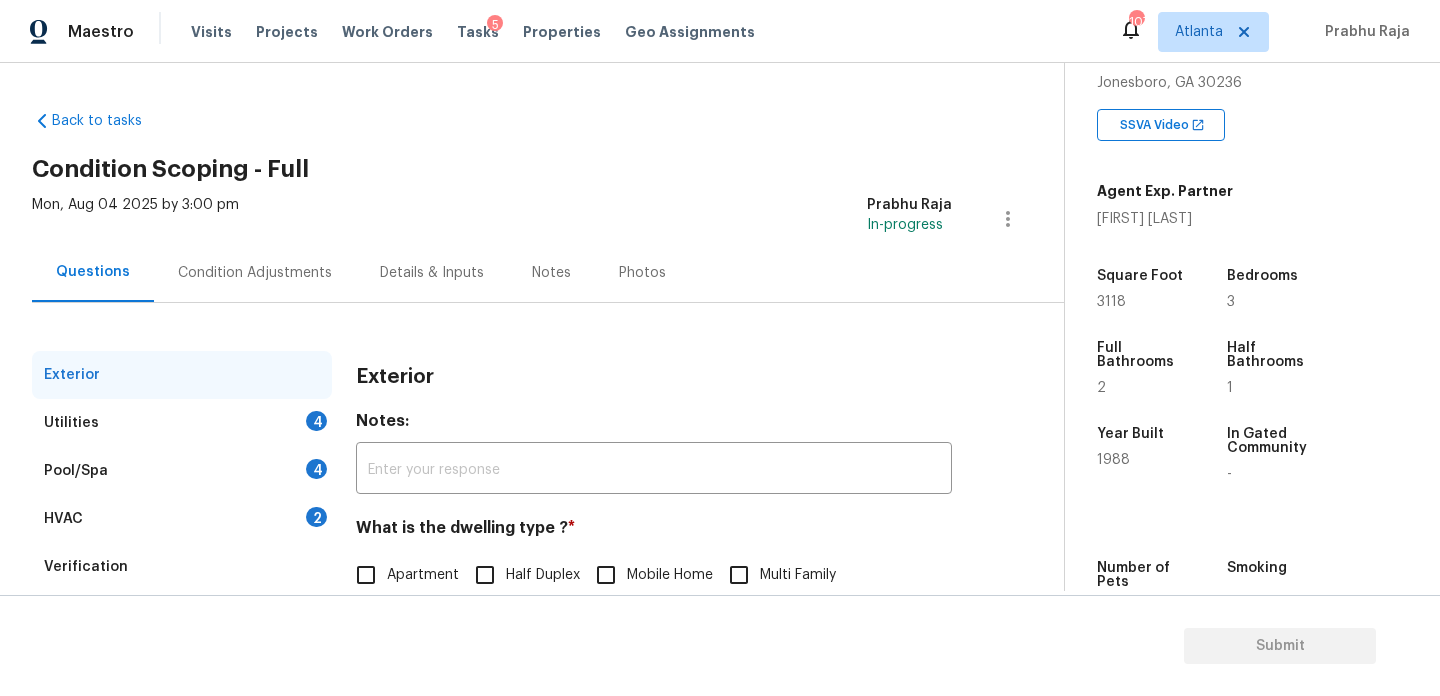 scroll, scrollTop: 267, scrollLeft: 0, axis: vertical 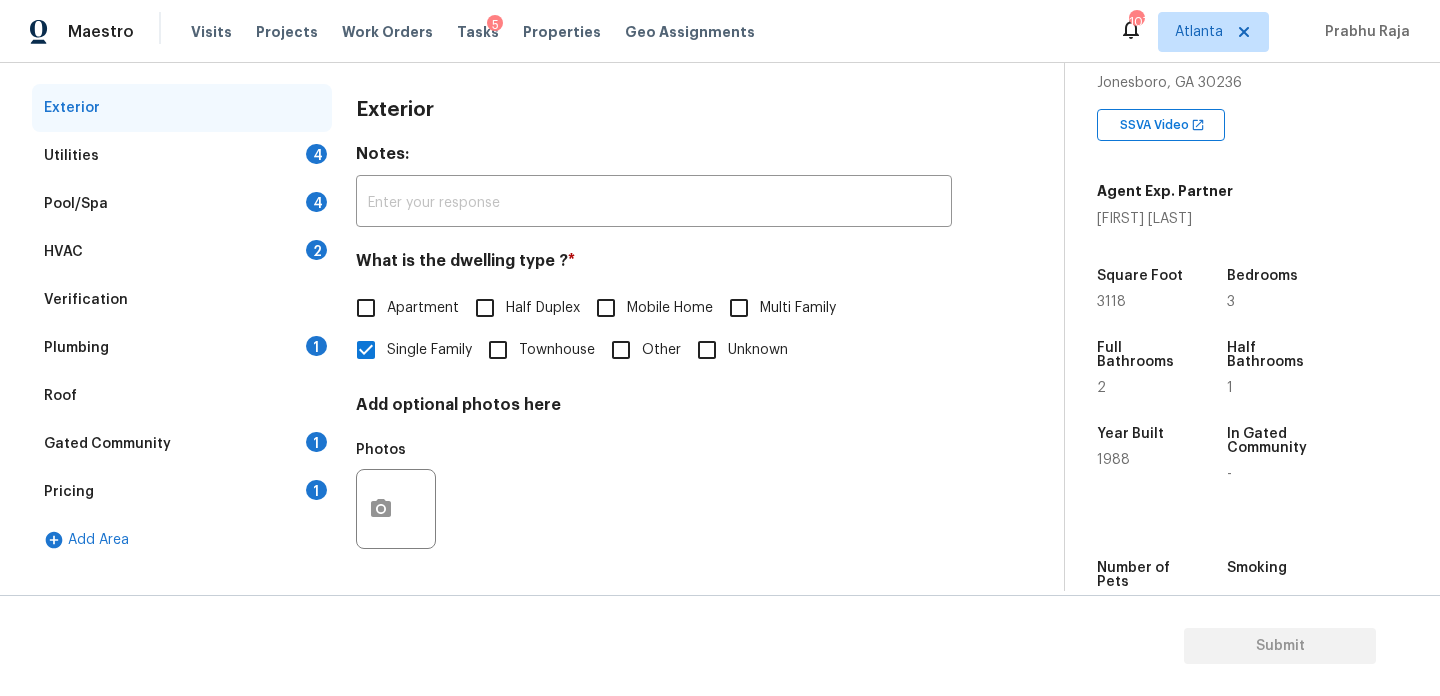 click on "Utilities 4" at bounding box center (182, 156) 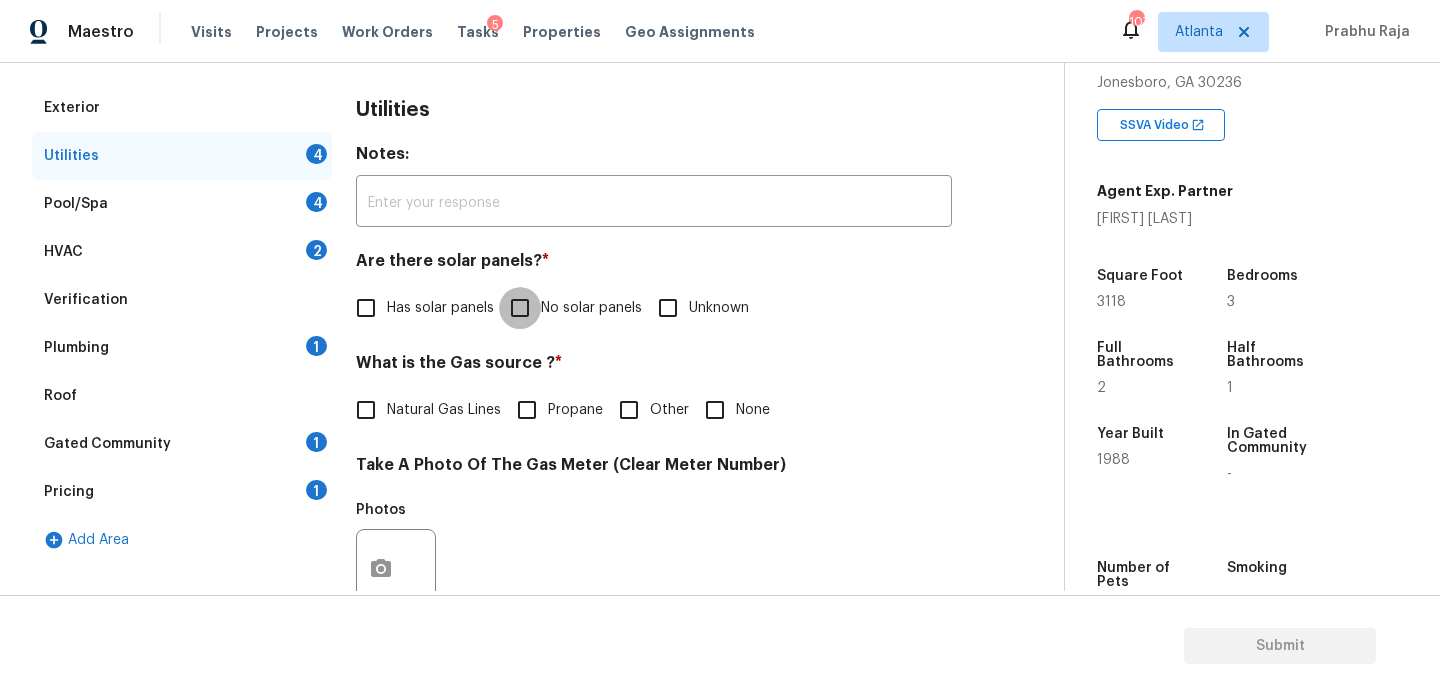click on "No solar panels" at bounding box center (520, 308) 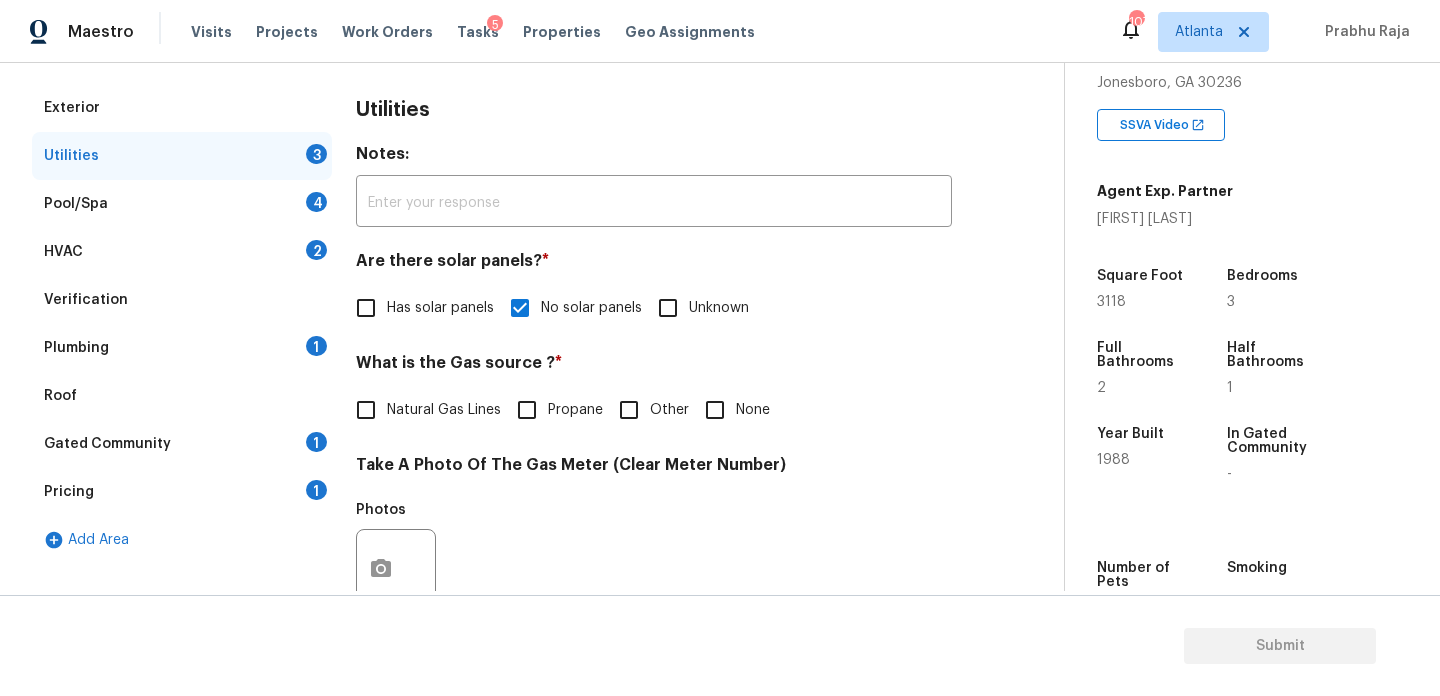 click on "Natural Gas Lines" at bounding box center (444, 410) 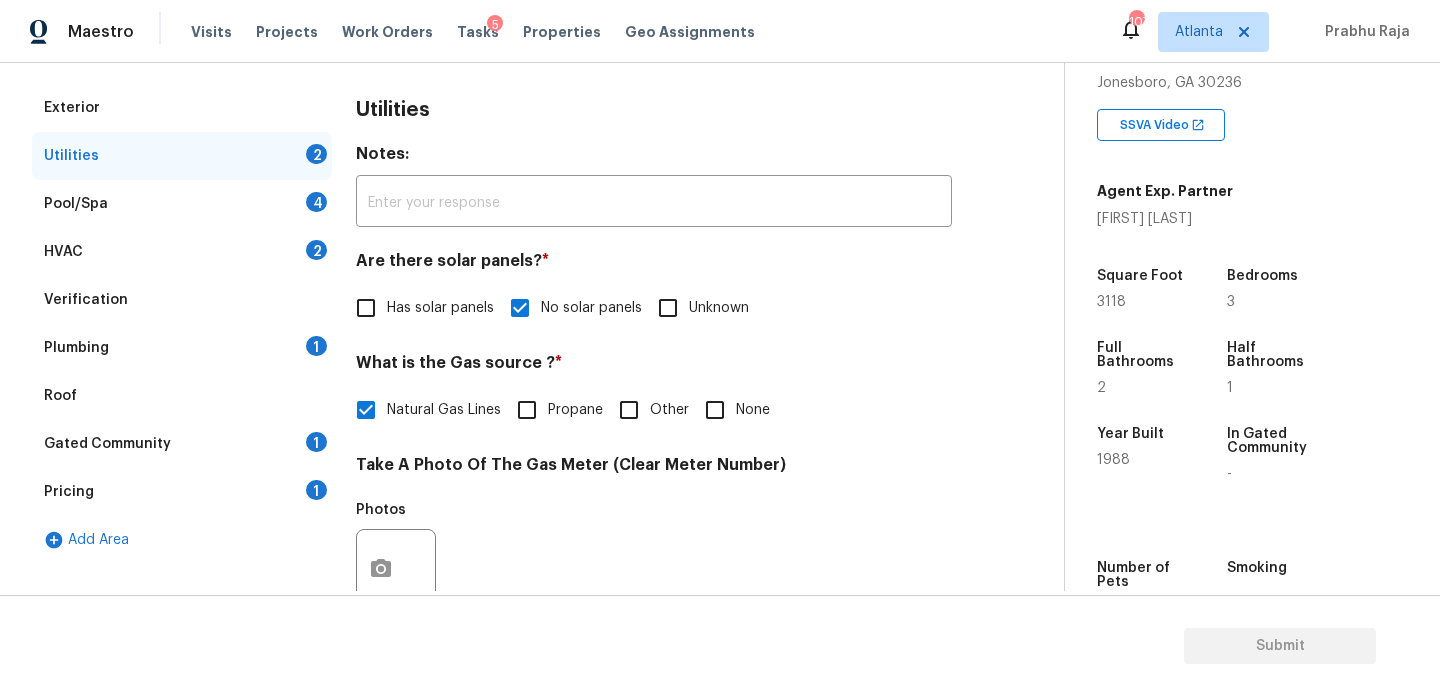 scroll, scrollTop: 809, scrollLeft: 0, axis: vertical 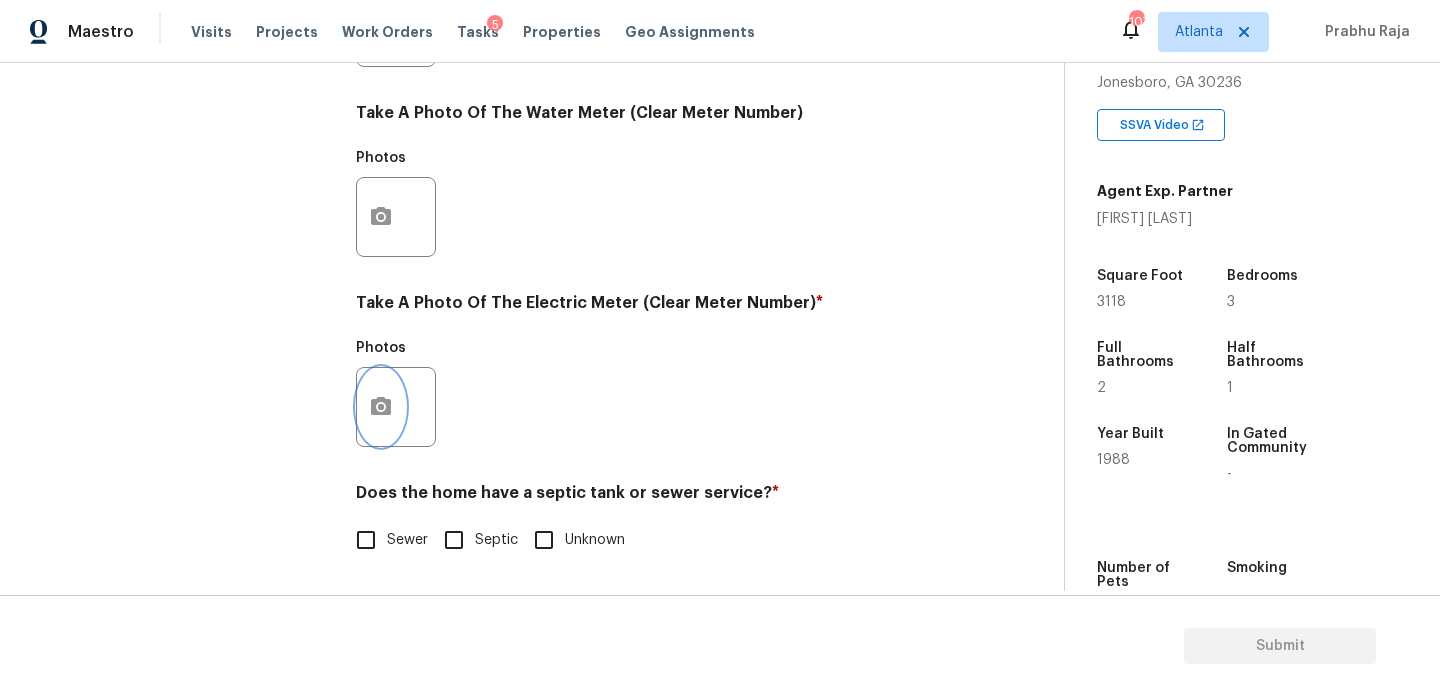 click 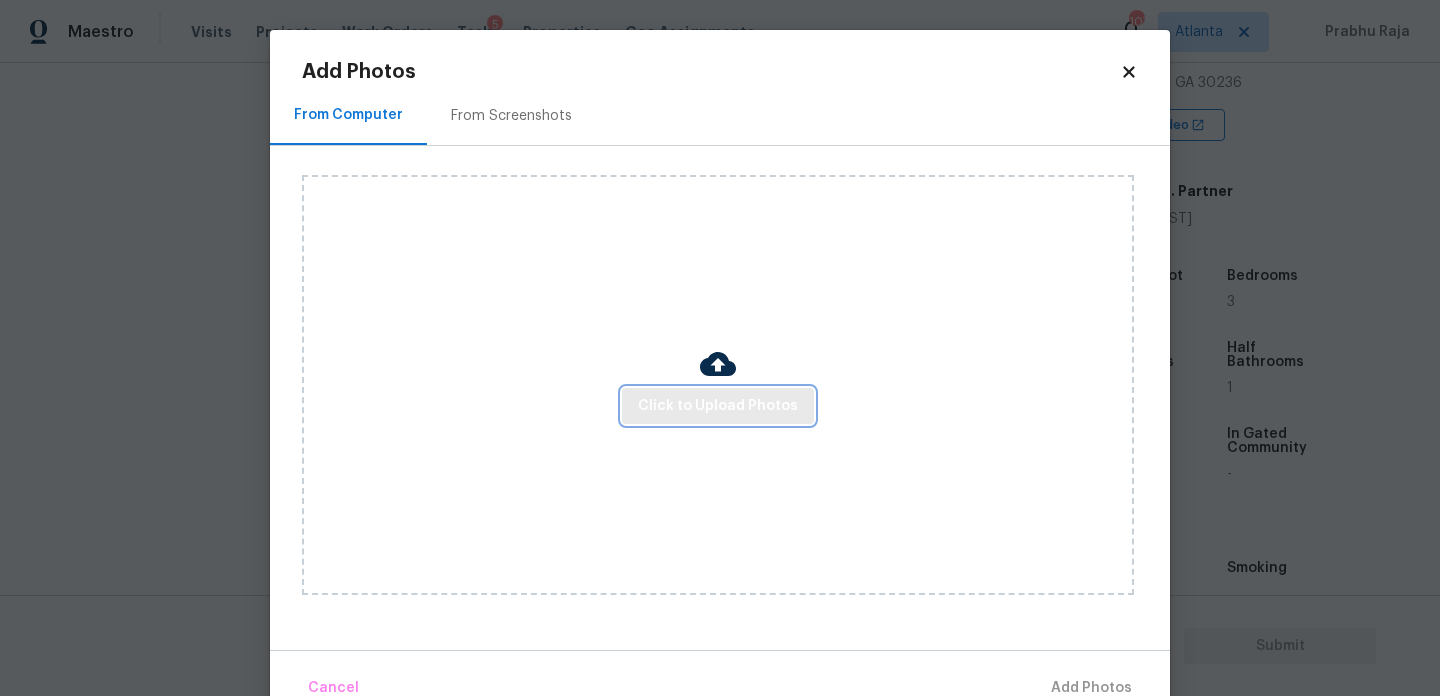 click on "Click to Upload Photos" at bounding box center [718, 406] 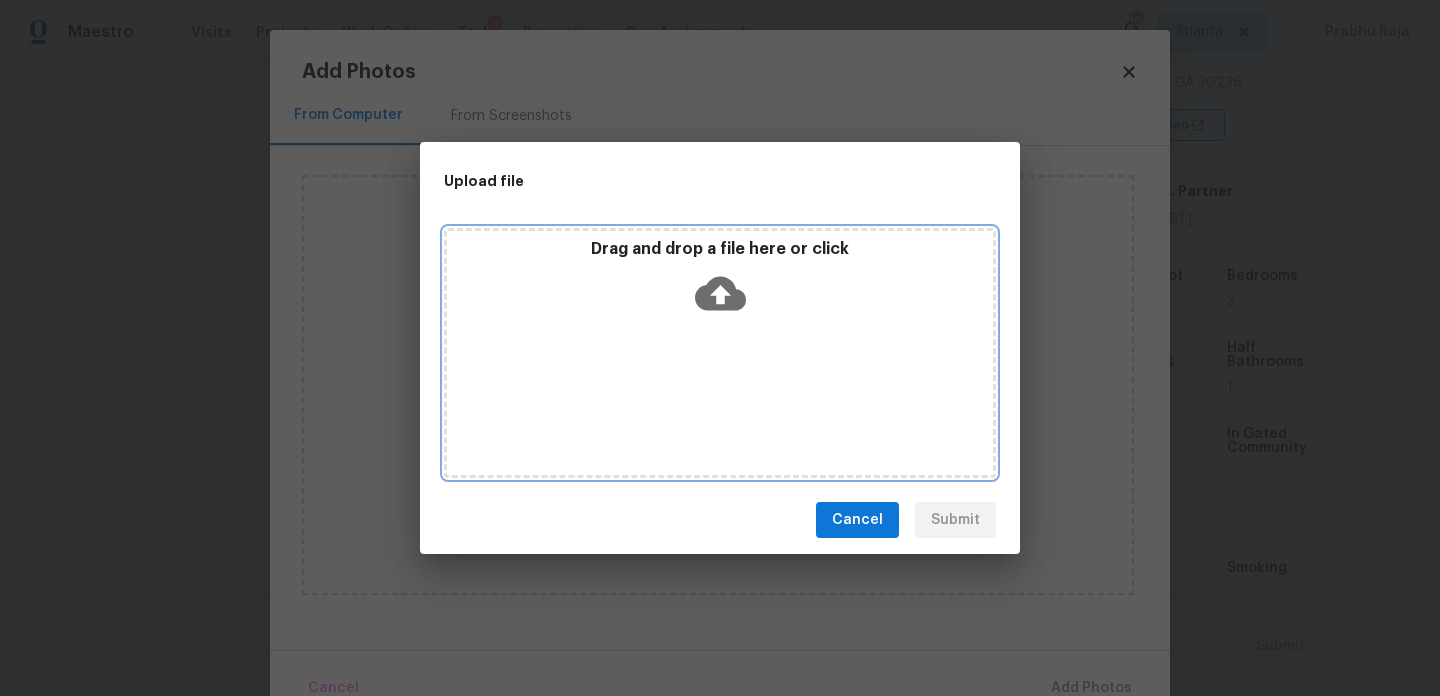 click on "Drag and drop a file here or click" at bounding box center (720, 353) 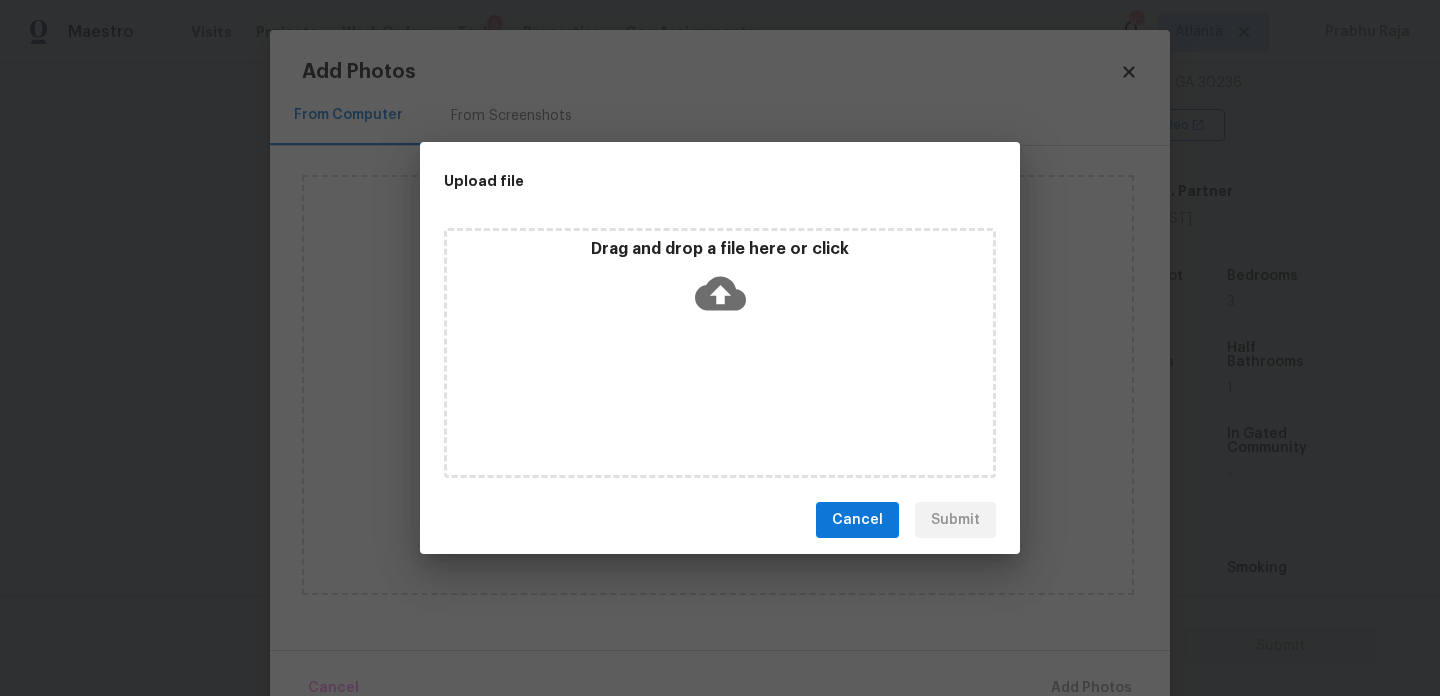 type 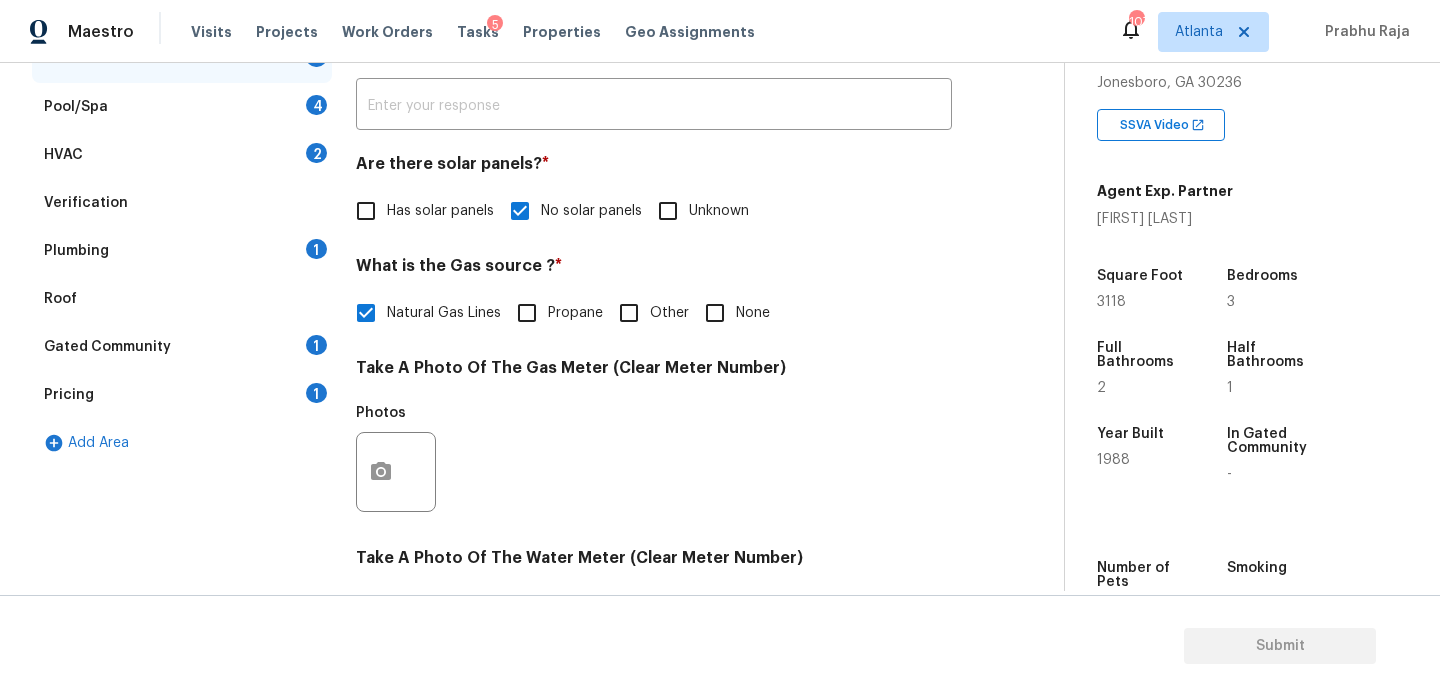 scroll, scrollTop: 366, scrollLeft: 0, axis: vertical 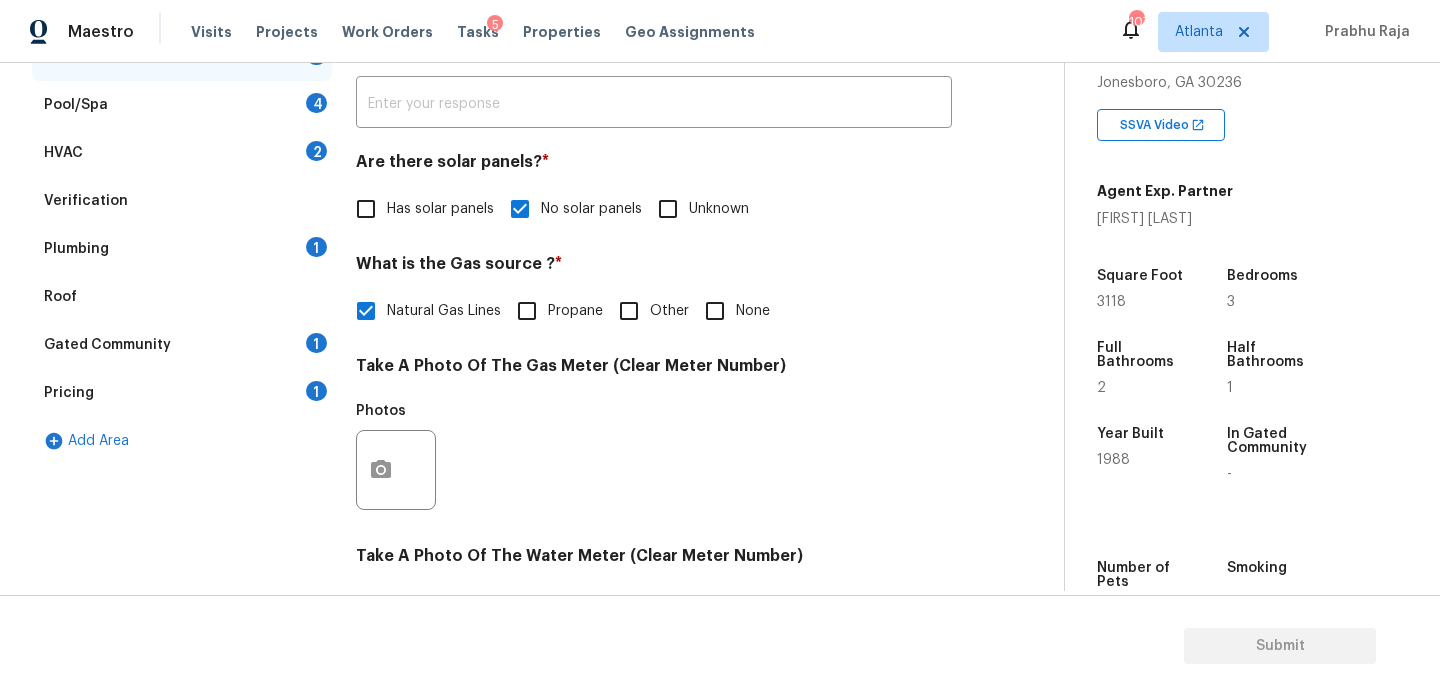 click on "None" at bounding box center [715, 311] 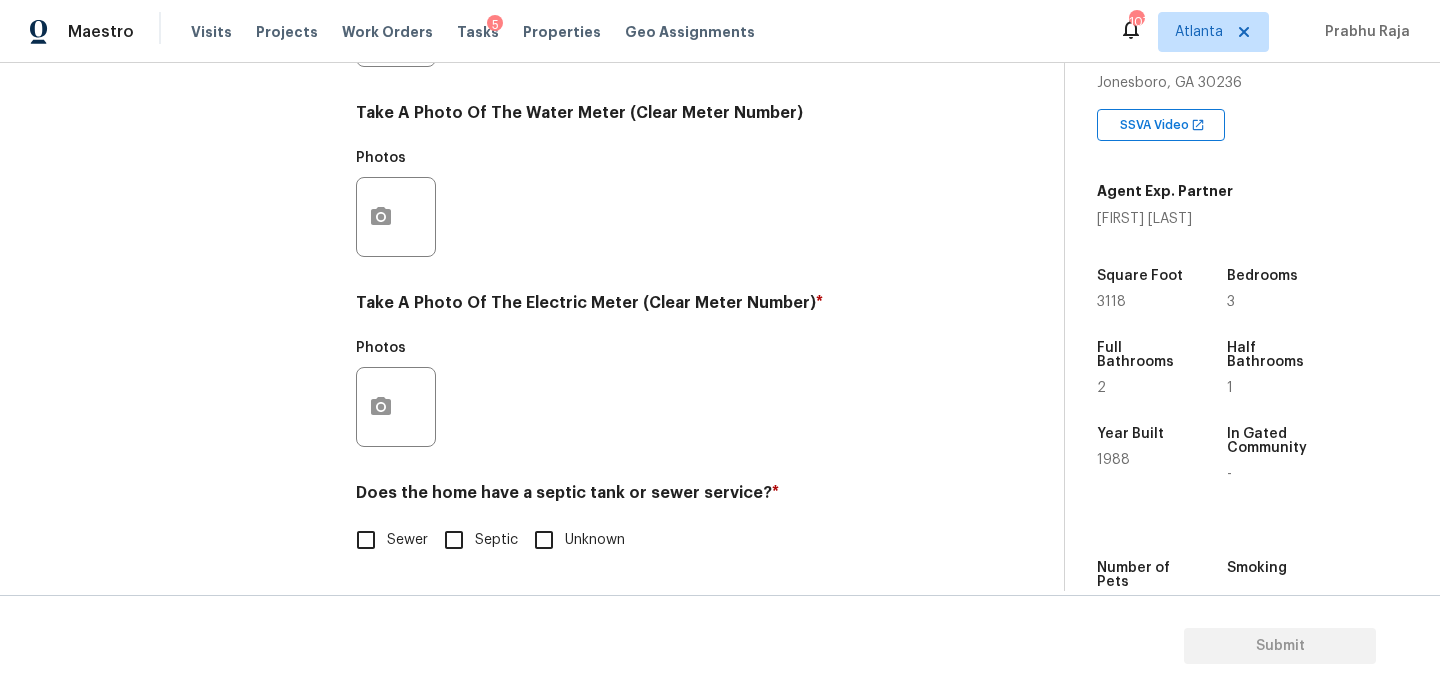 scroll, scrollTop: 809, scrollLeft: 0, axis: vertical 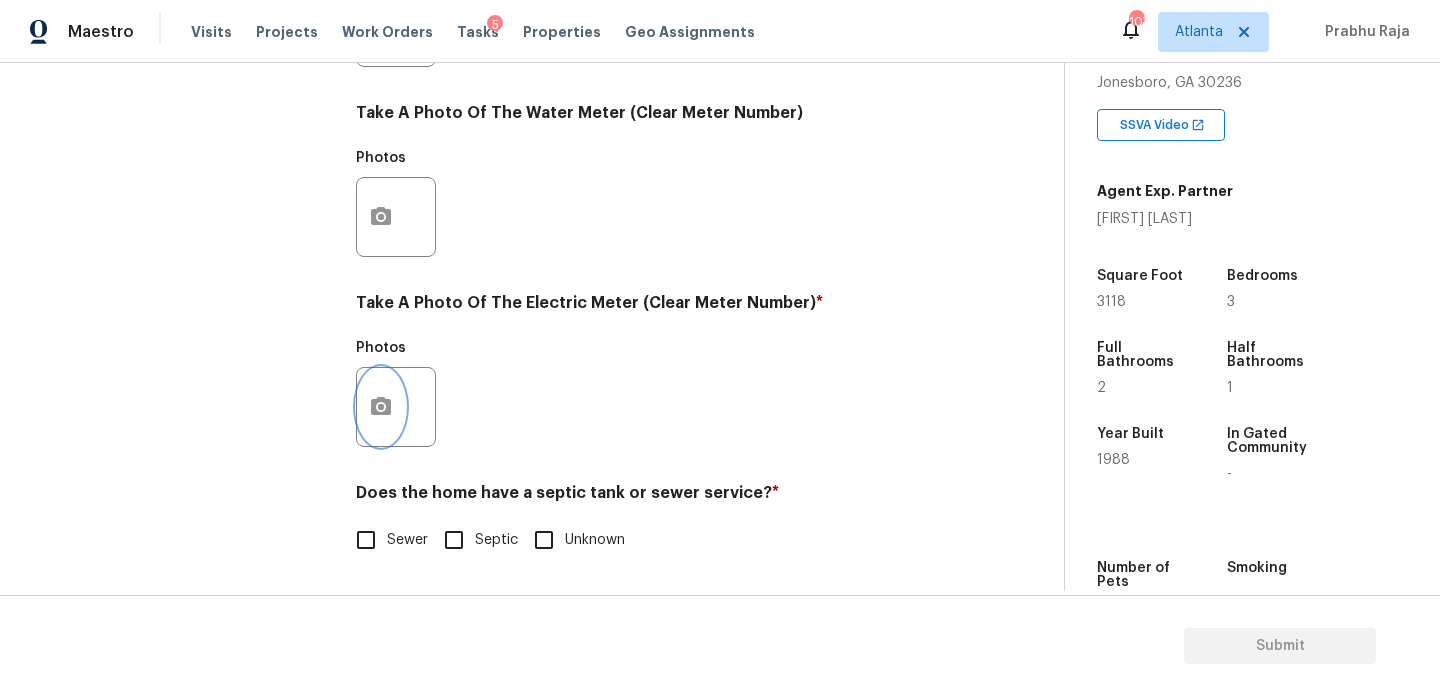 click 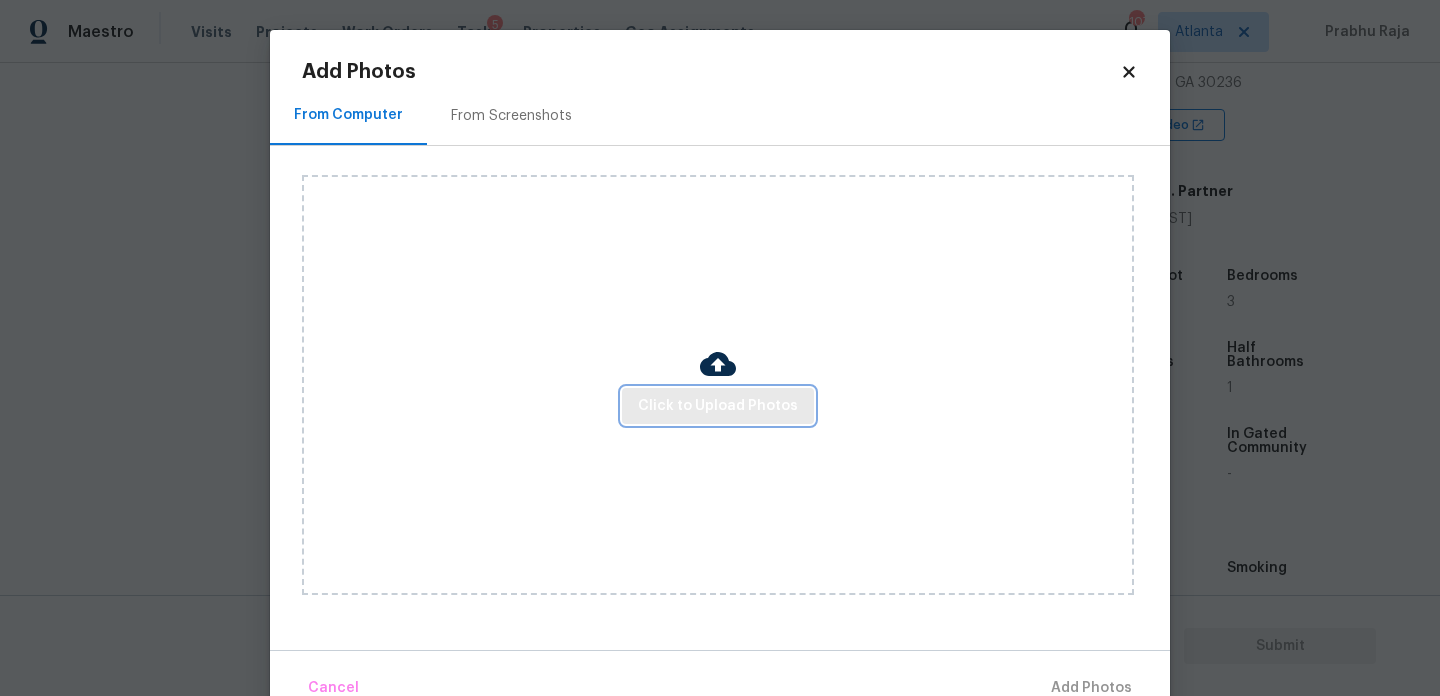 click on "Click to Upload Photos" at bounding box center (718, 406) 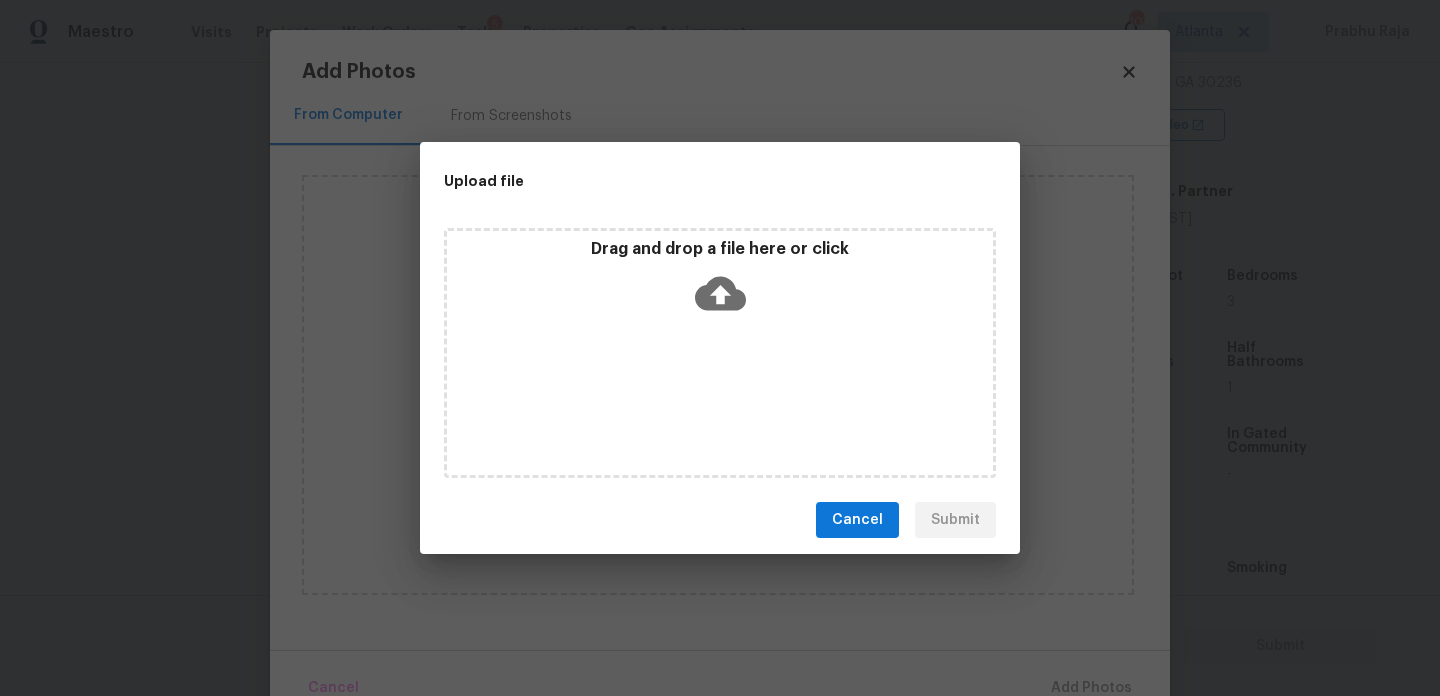 click on "Drag and drop a file here or click" at bounding box center (720, 353) 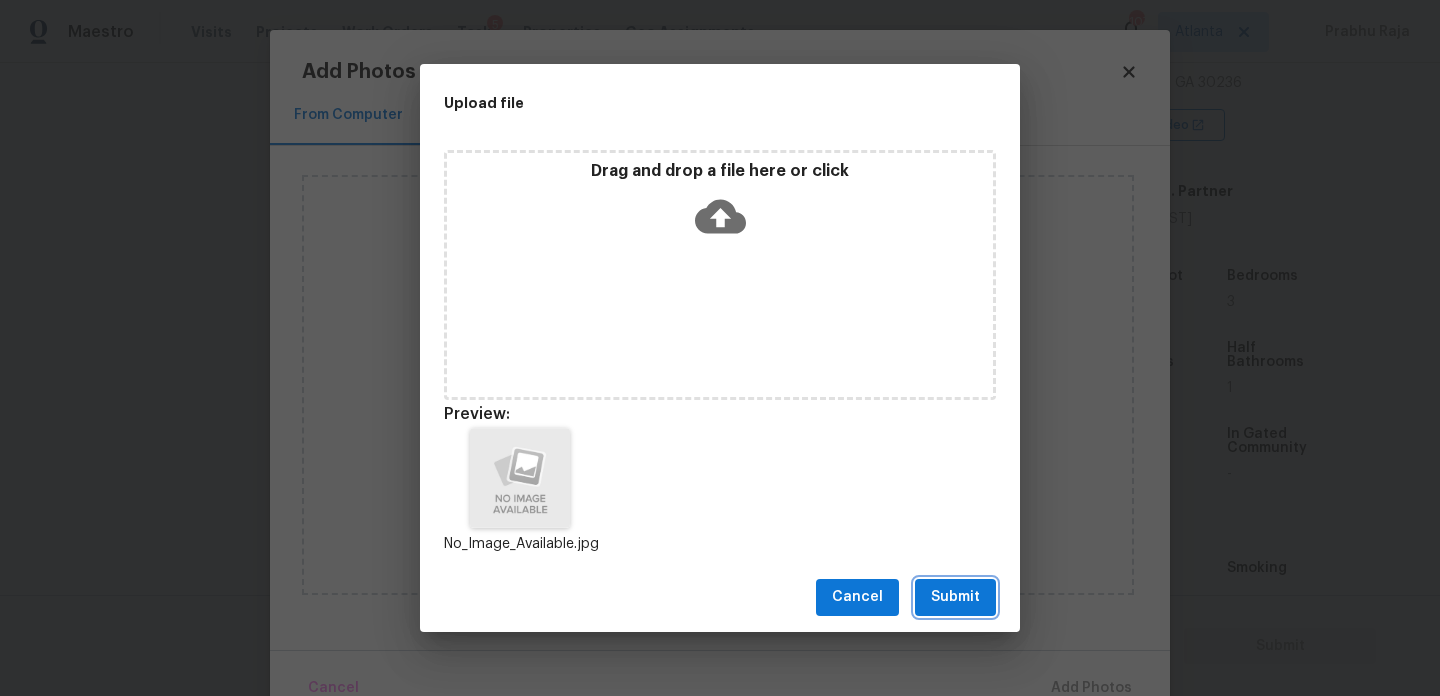 click on "Submit" at bounding box center (955, 597) 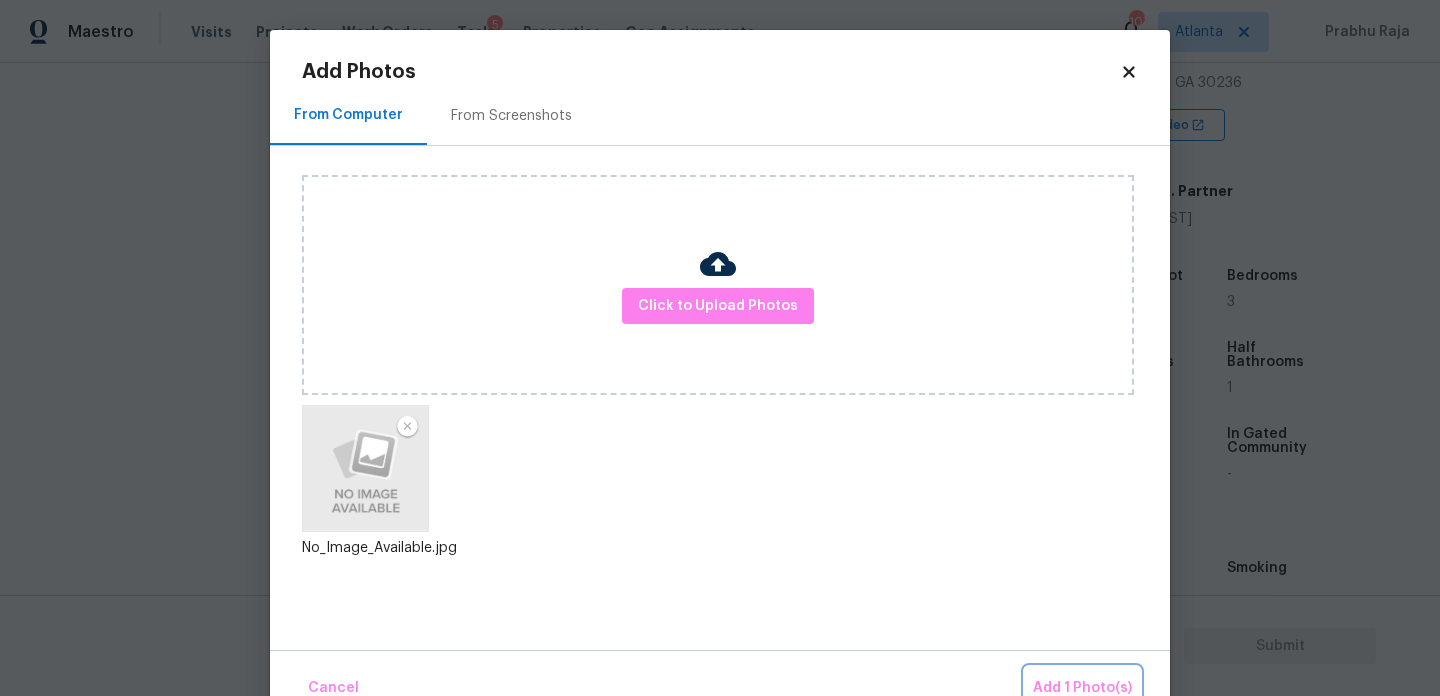 click on "Add 1 Photo(s)" at bounding box center [1082, 688] 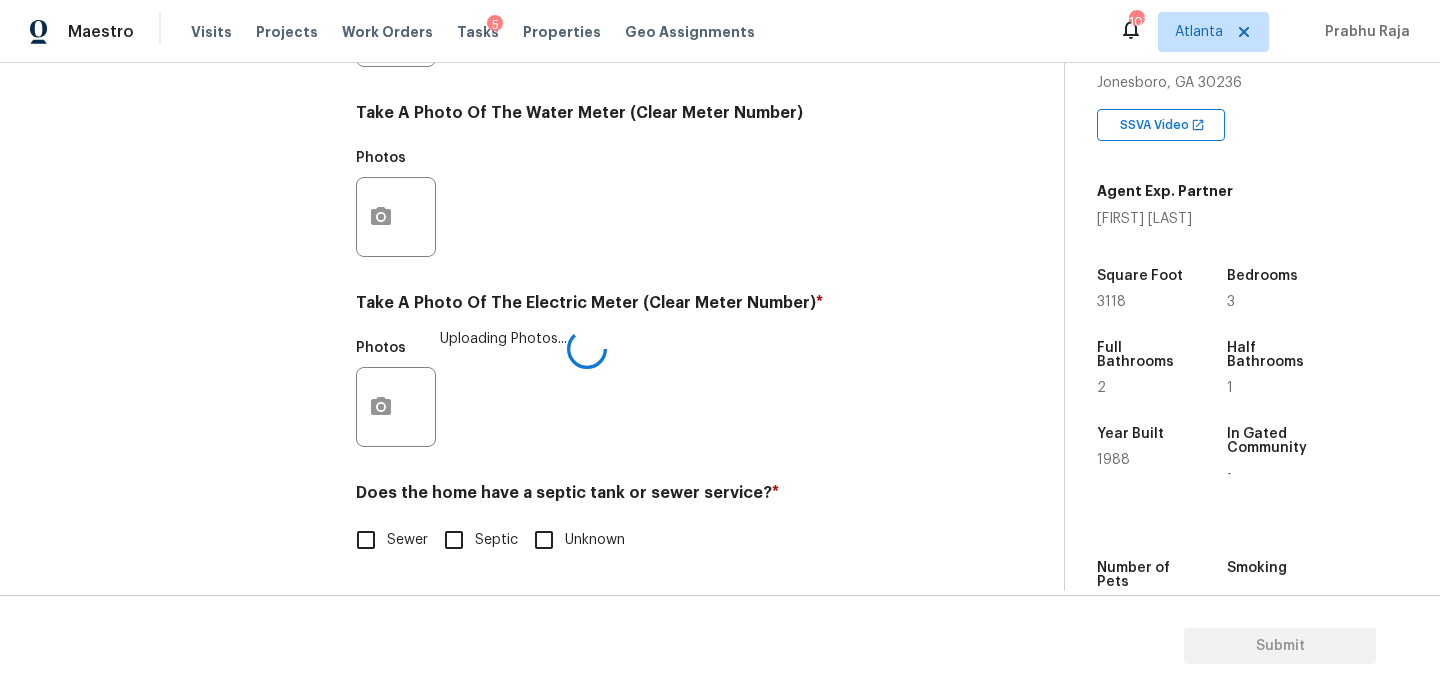 click on "Sewer" at bounding box center (366, 540) 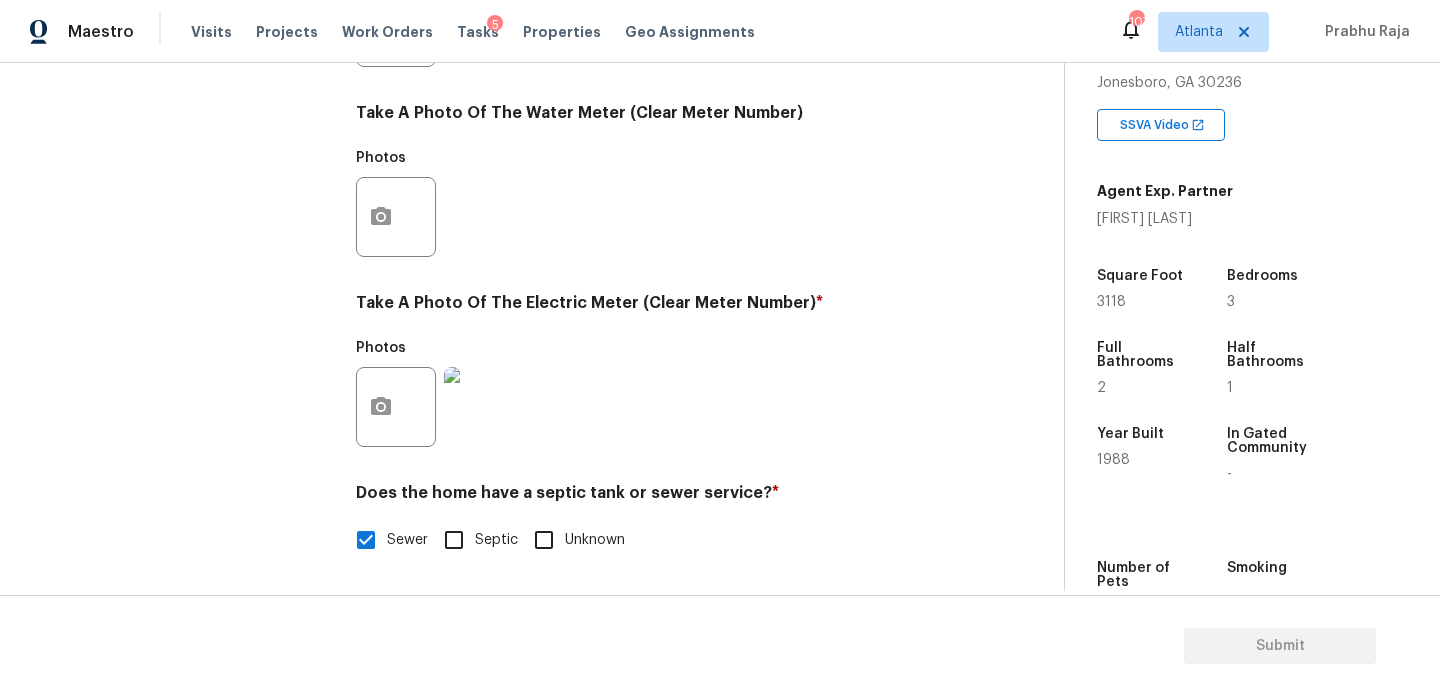 scroll, scrollTop: 0, scrollLeft: 0, axis: both 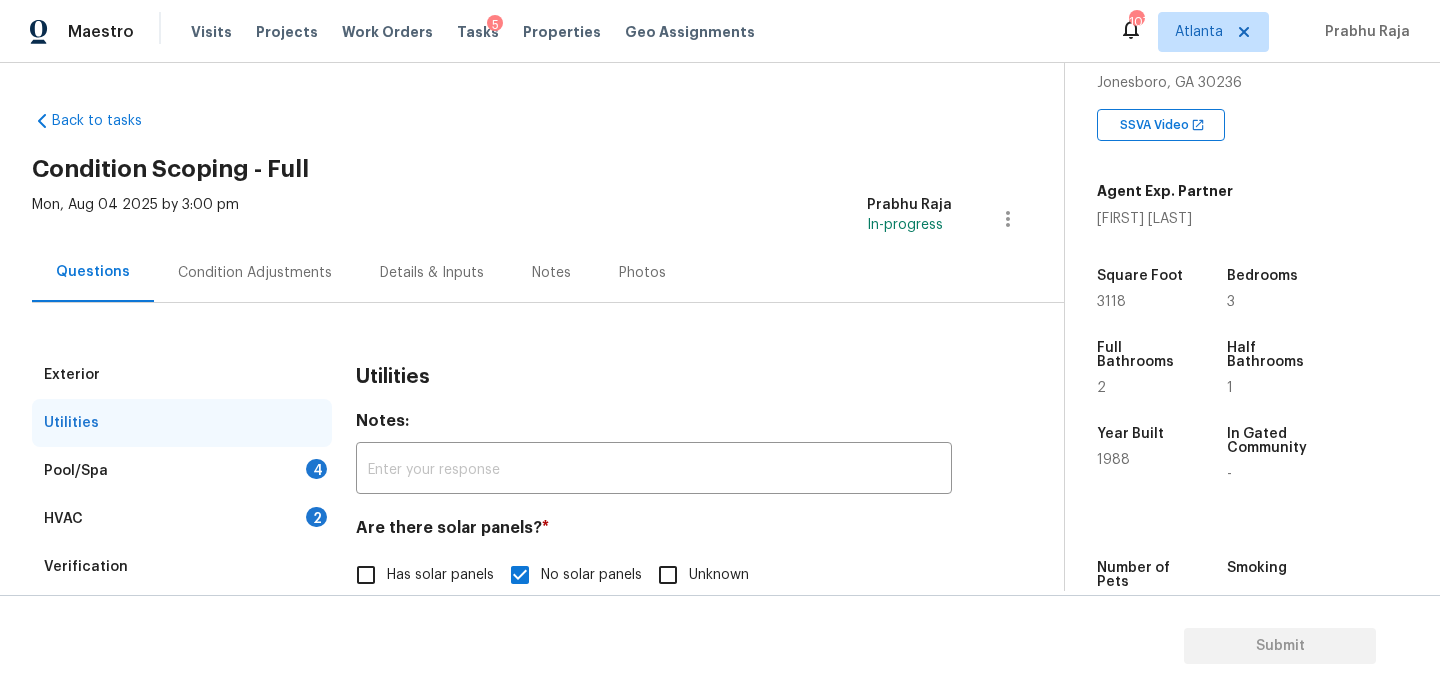 click on "Pool/Spa 4" at bounding box center [182, 471] 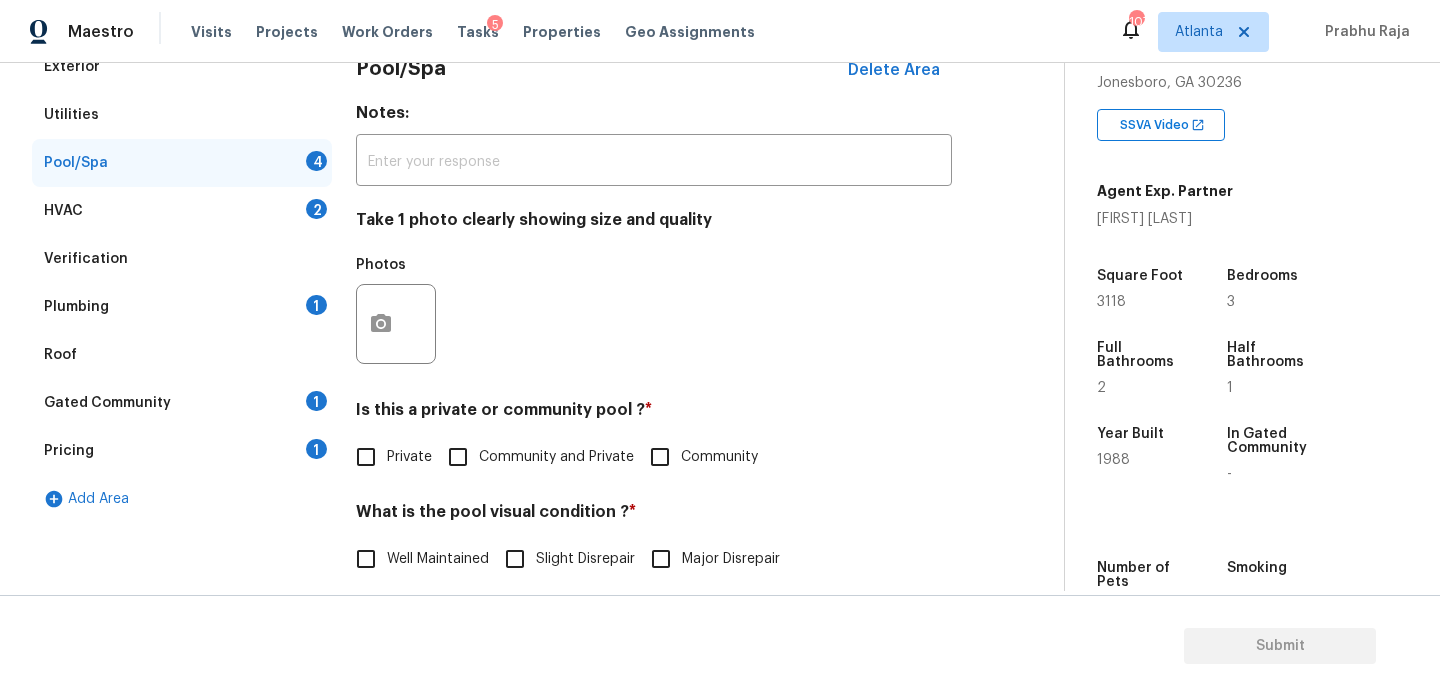 scroll, scrollTop: 349, scrollLeft: 0, axis: vertical 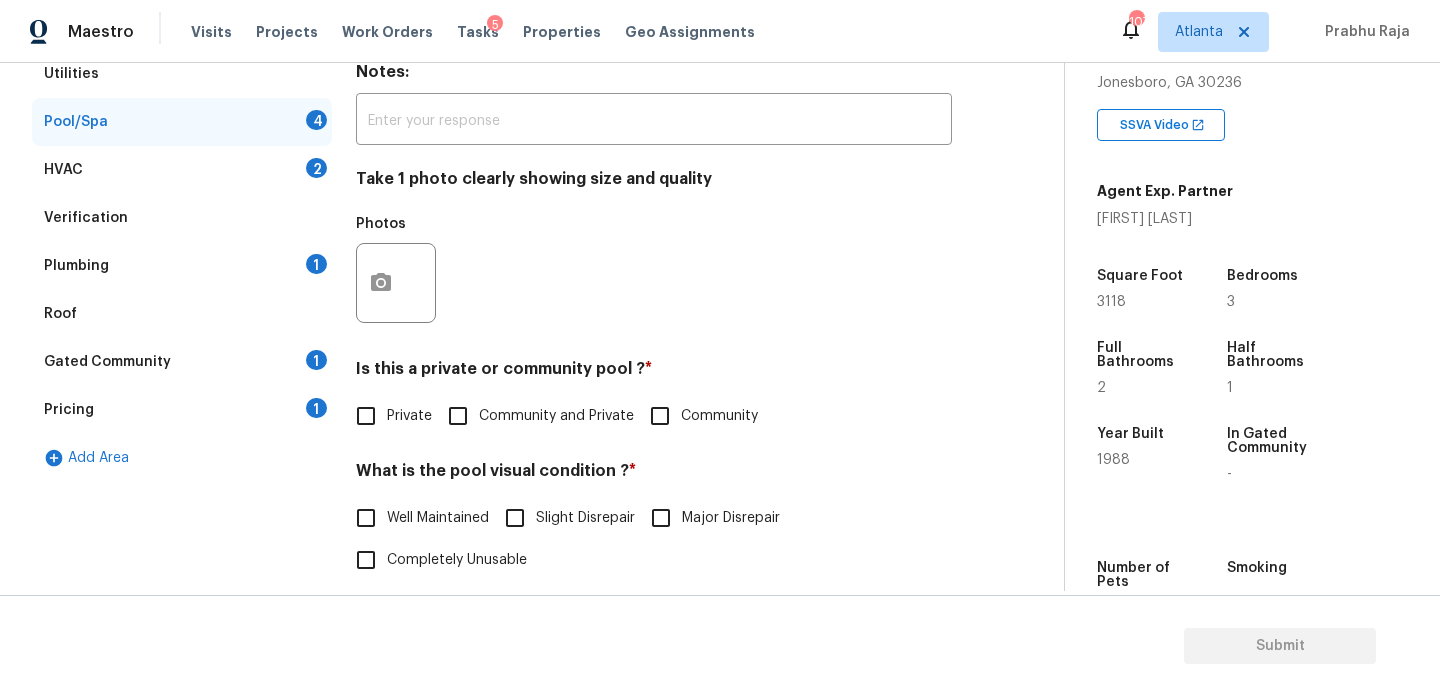 click on "Private" at bounding box center [366, 416] 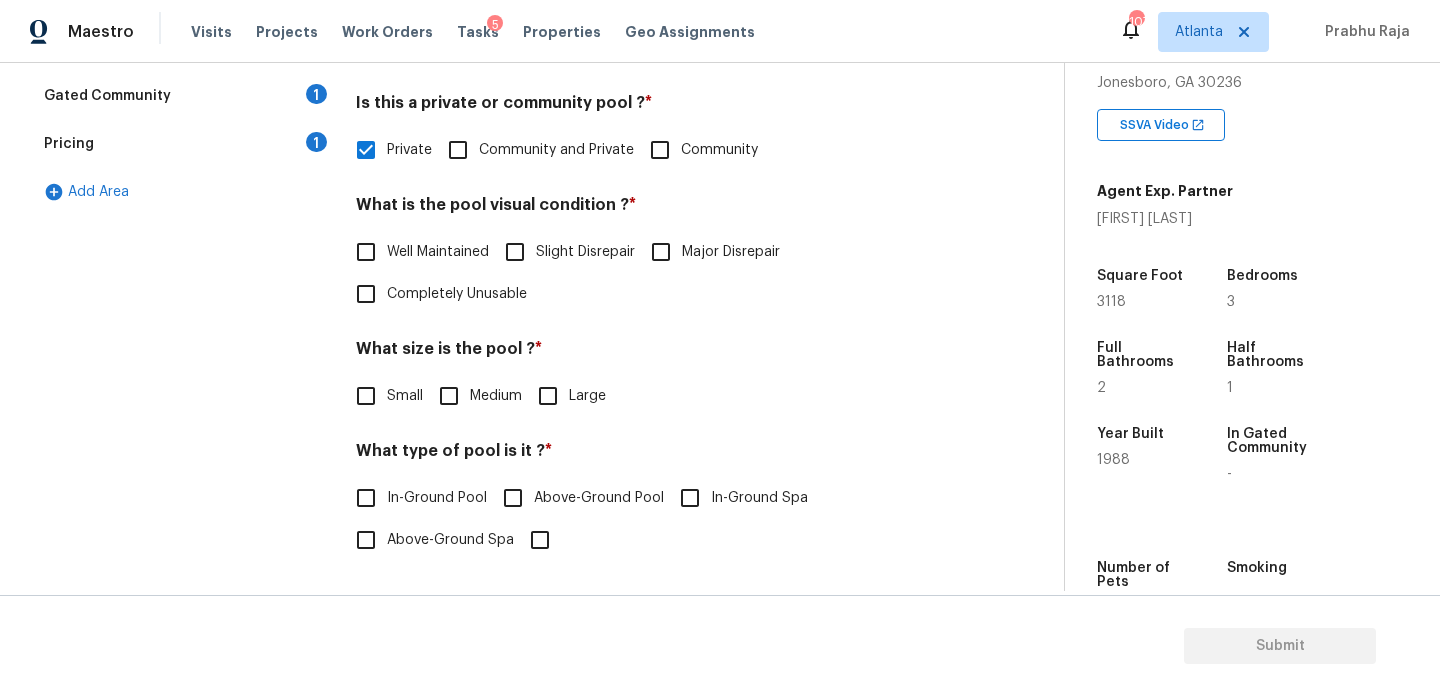 scroll, scrollTop: 615, scrollLeft: 0, axis: vertical 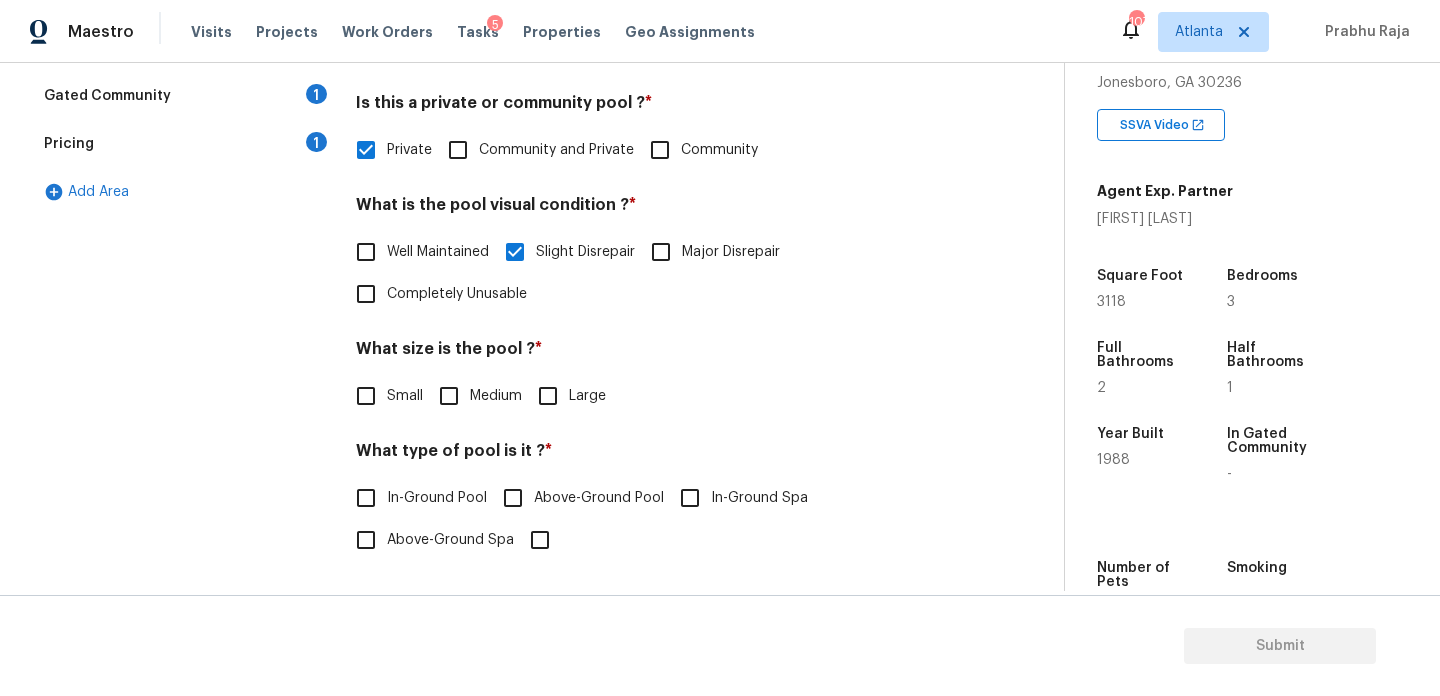 click on "Well Maintained" at bounding box center (438, 252) 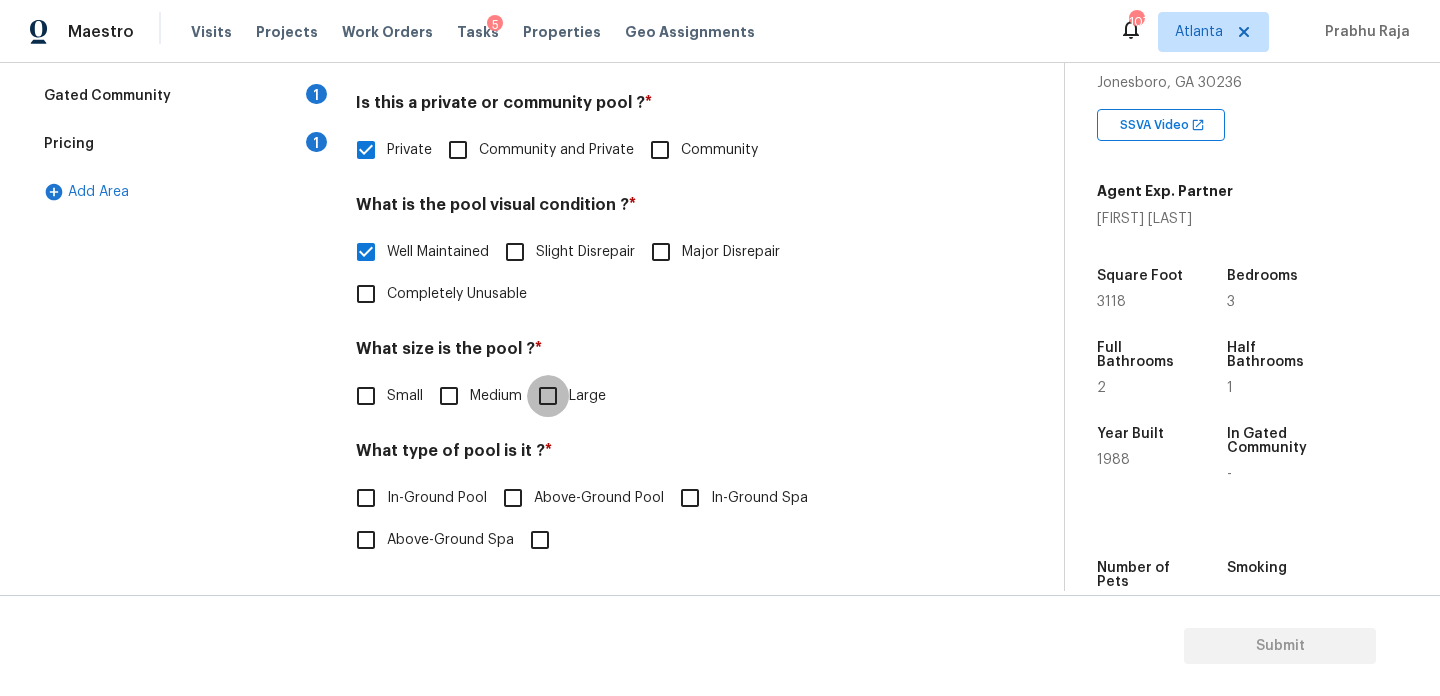 click on "Large" at bounding box center [548, 396] 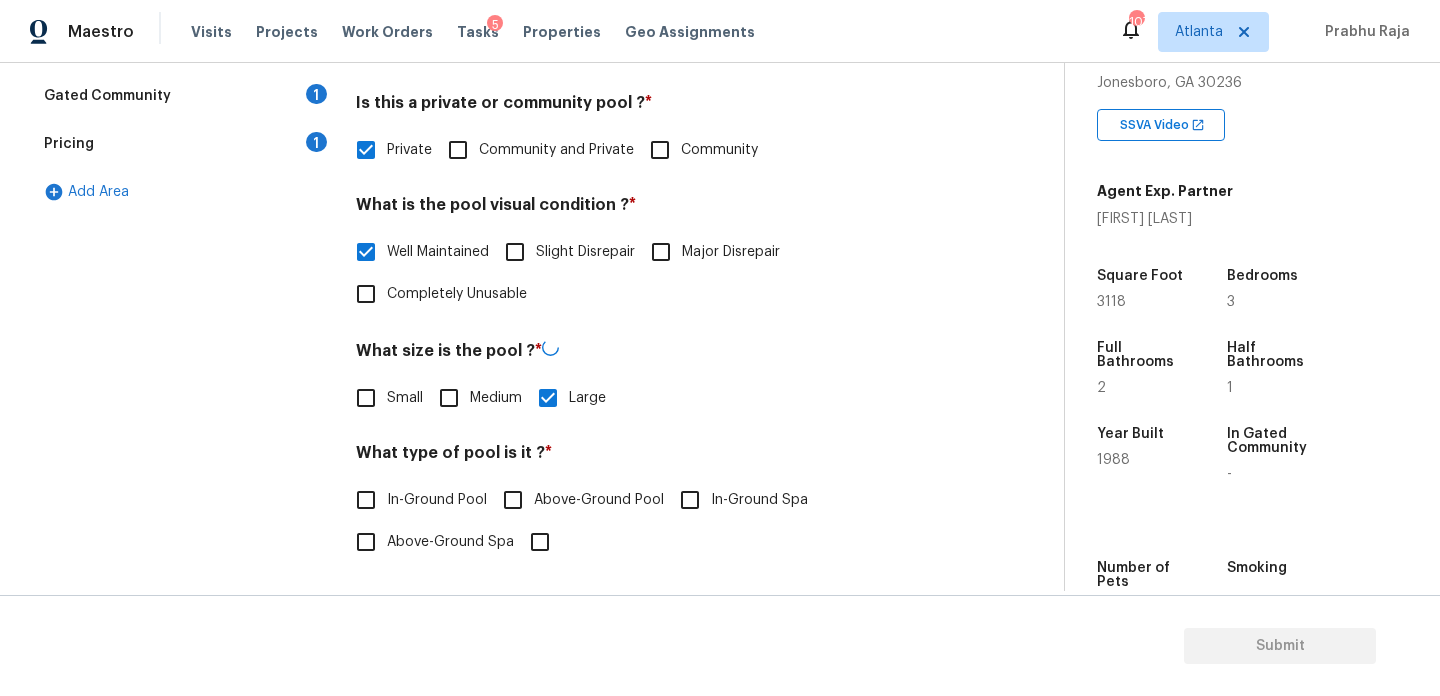 click on "Exterior Utilities Pool/Spa 1 HVAC 2 Verification Plumbing 1 Roof Gated Community 1 Pricing 1 Add Area Pool/Spa Delete Area Notes: ​ Take 1 photo clearly showing size and quality Photos Is this a private or community pool ?  * Private Community and Private Community What is the pool visual condition ?  * Well Maintained Slight Disrepair Major Disrepair Completely Unusable What size is the pool ?  * Small Medium Large What type of pool is it ?  * In-Ground Pool Above-Ground Pool In-Ground Spa Above-Ground Spa" at bounding box center [524, 161] 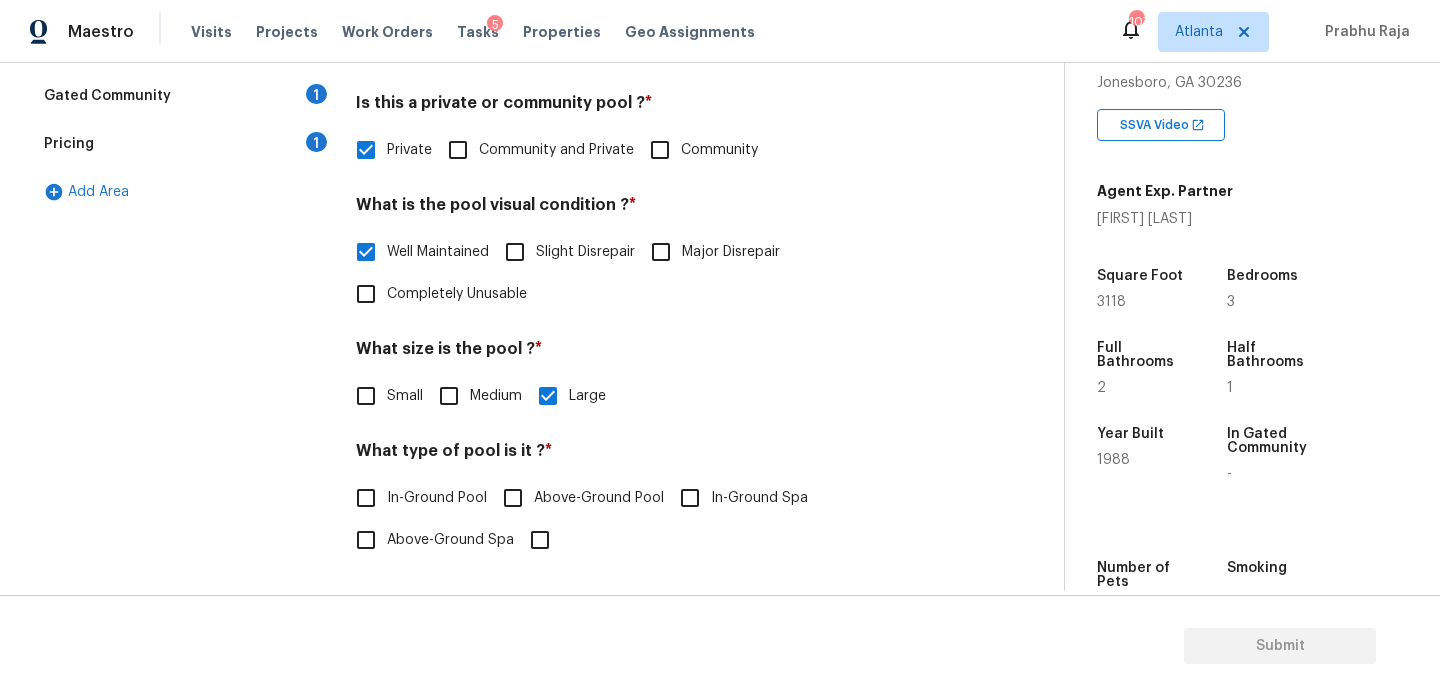 click on "In-Ground Pool" at bounding box center (437, 498) 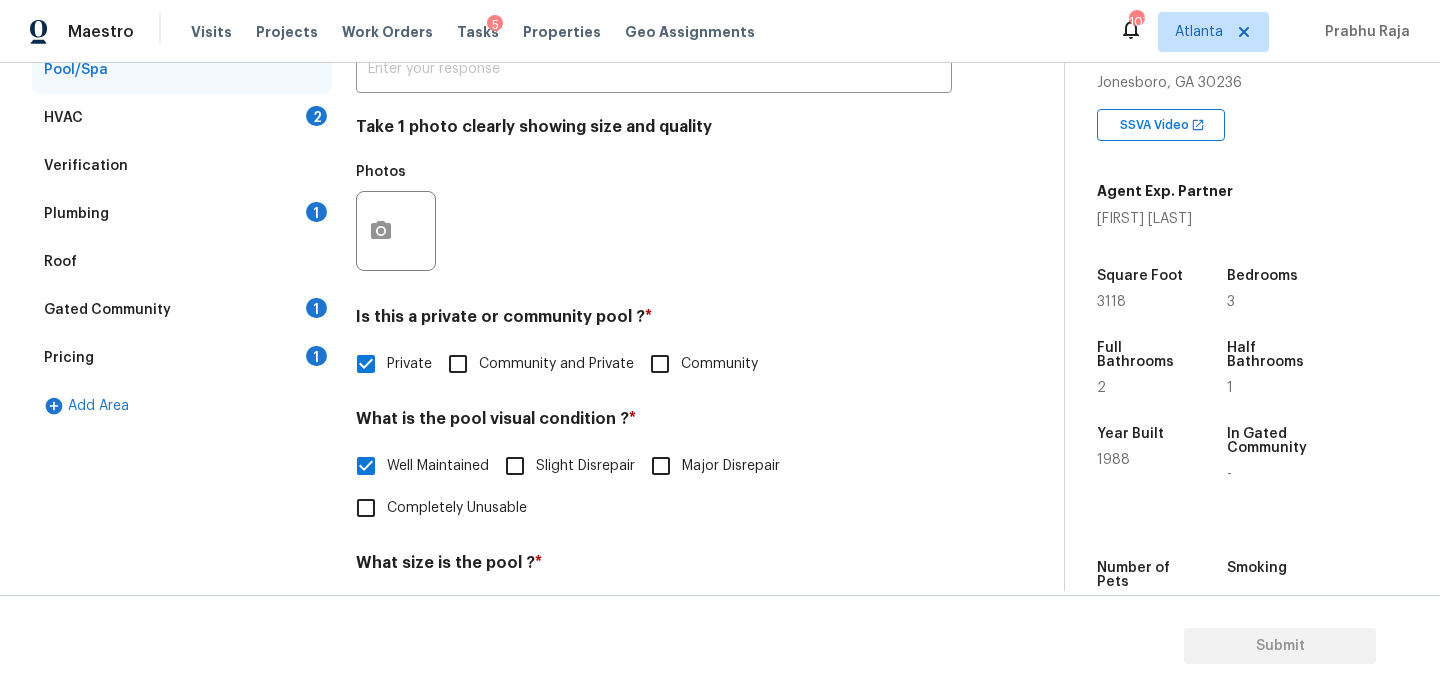 click on "HVAC 2" at bounding box center [182, 118] 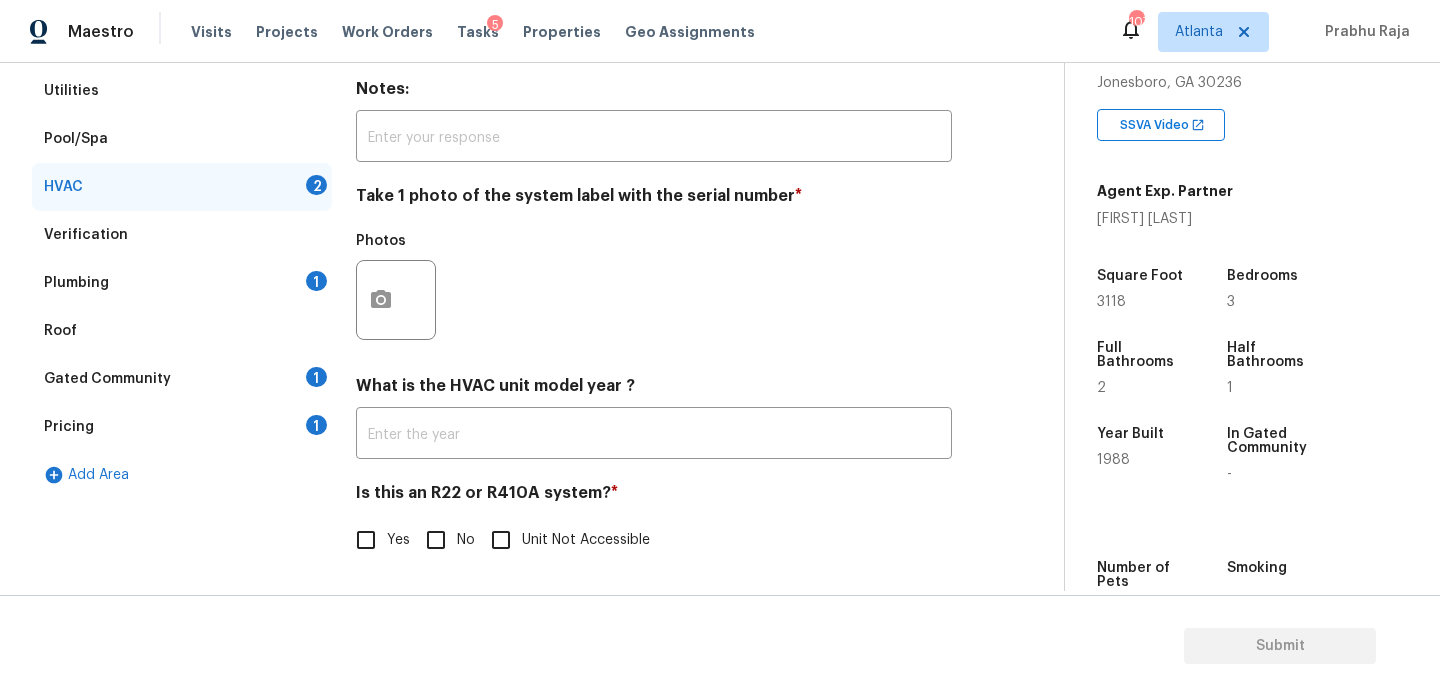 scroll, scrollTop: 333, scrollLeft: 0, axis: vertical 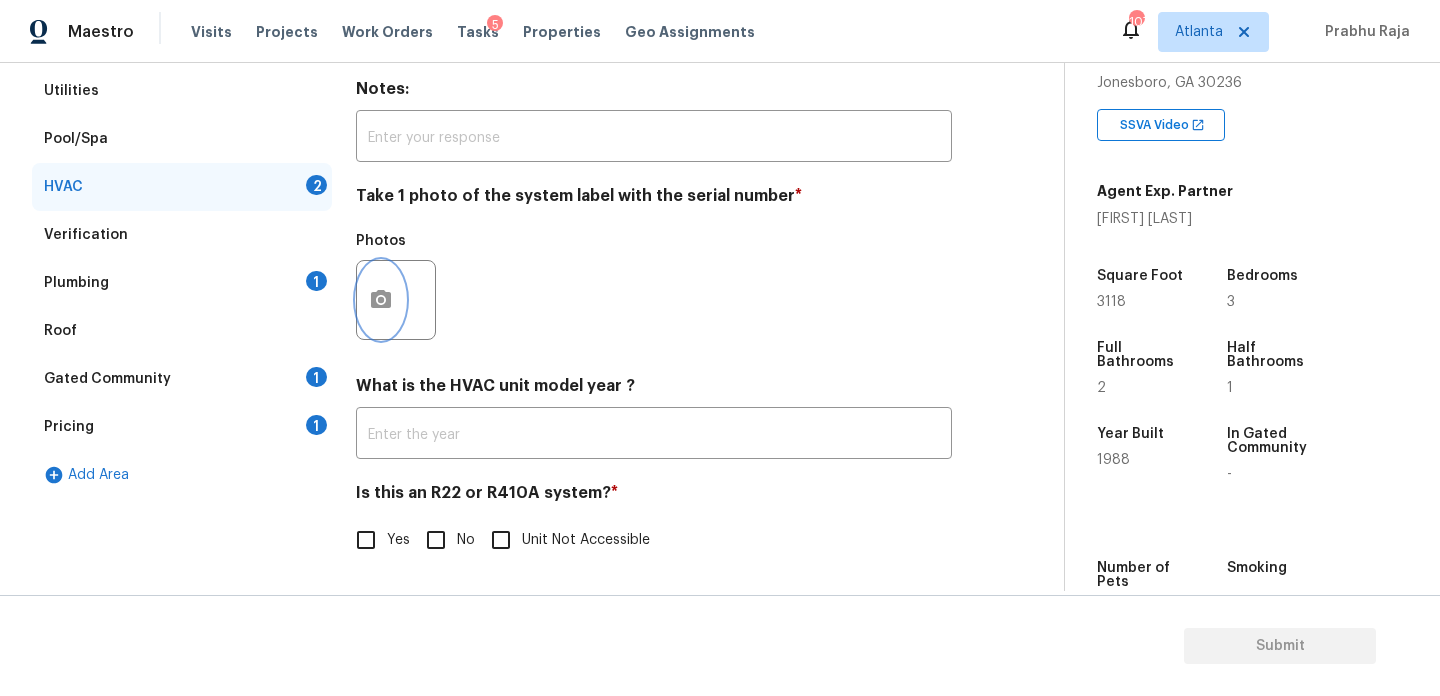 click 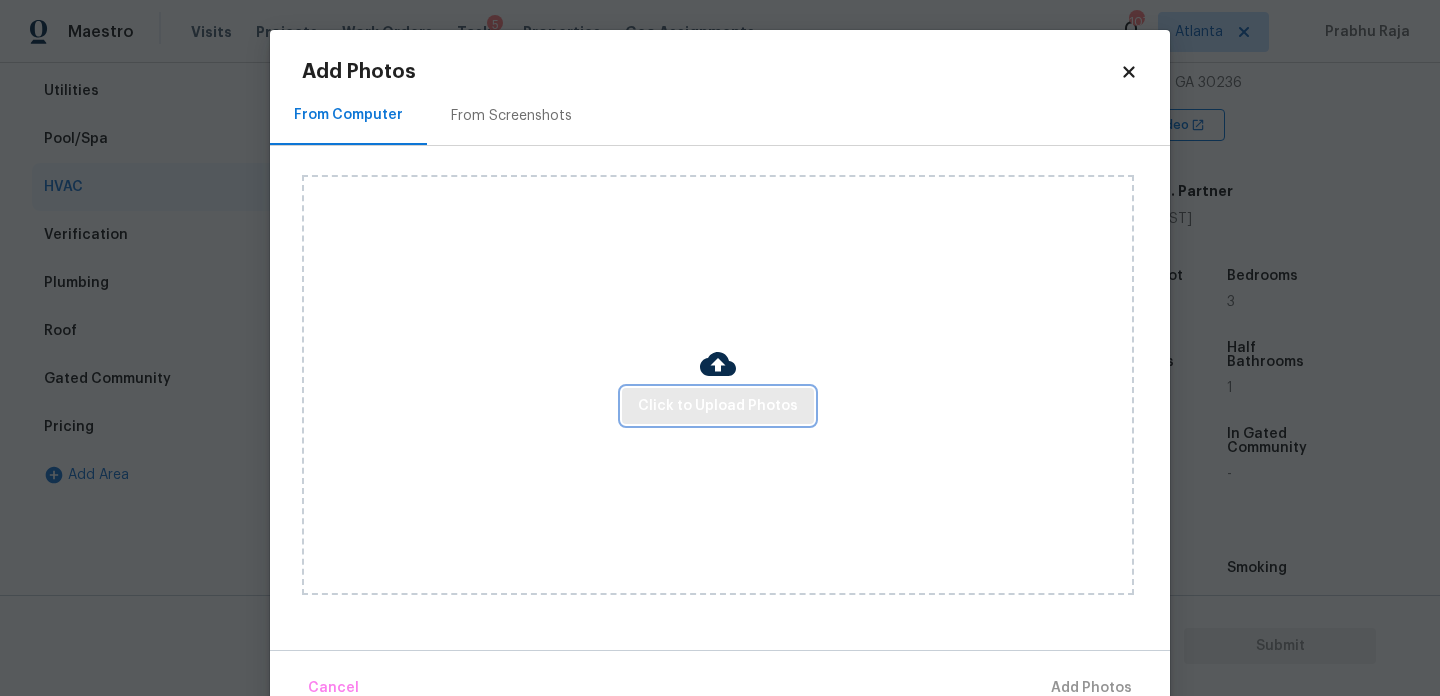 click on "Click to Upload Photos" at bounding box center [718, 406] 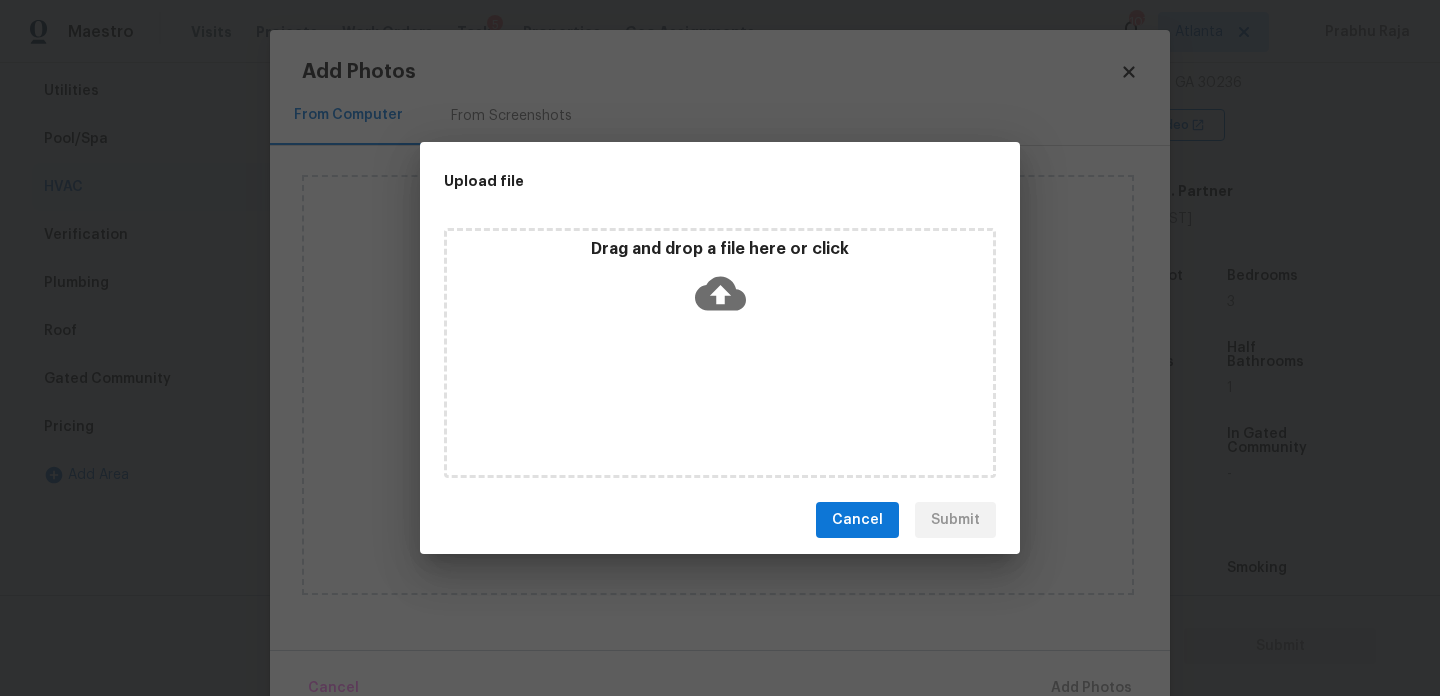 click on "Drag and drop a file here or click" at bounding box center [720, 353] 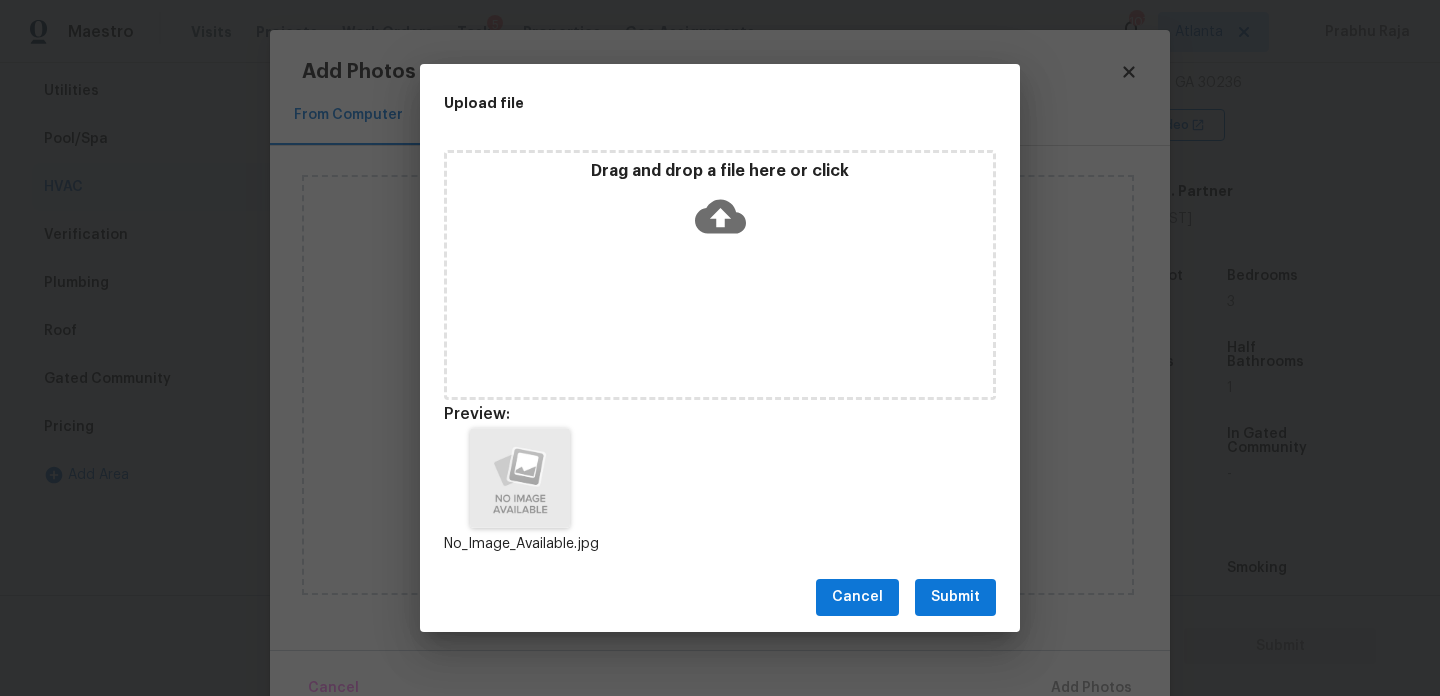 click on "Submit" at bounding box center [955, 597] 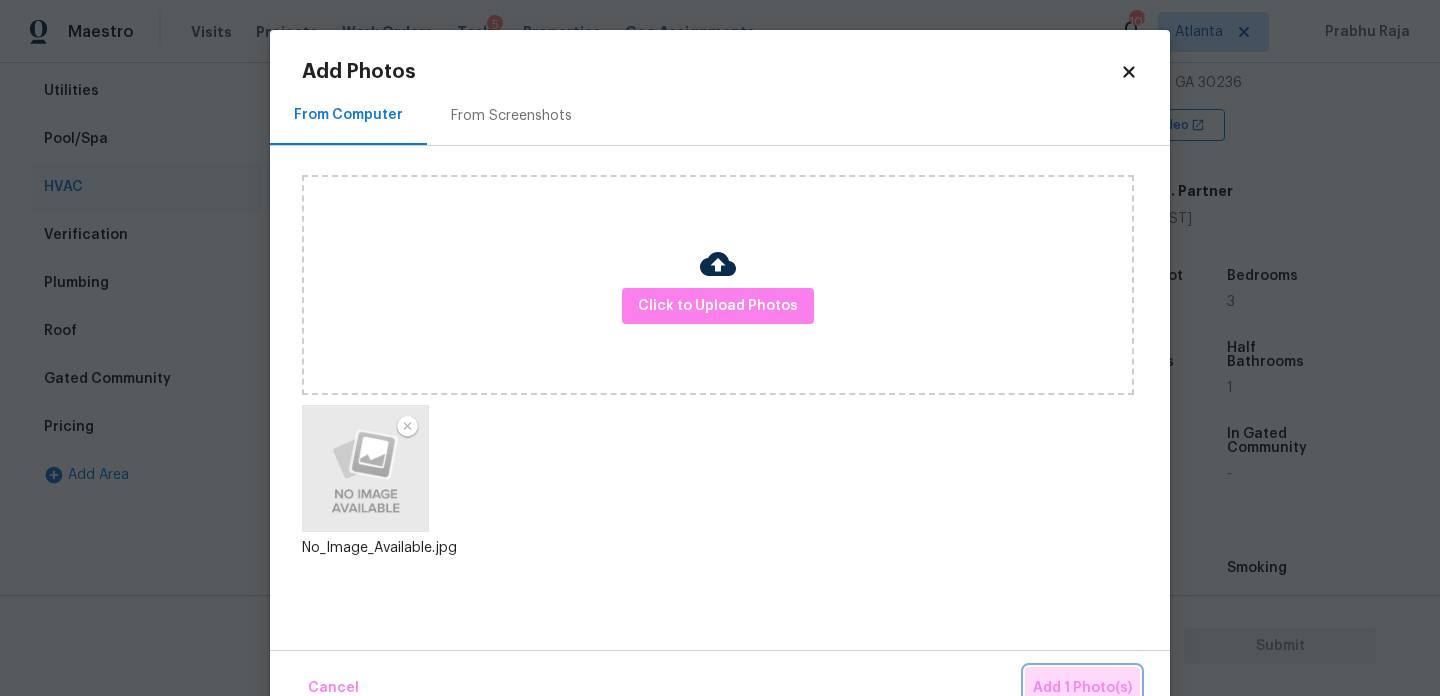 click on "Add 1 Photo(s)" at bounding box center (1082, 688) 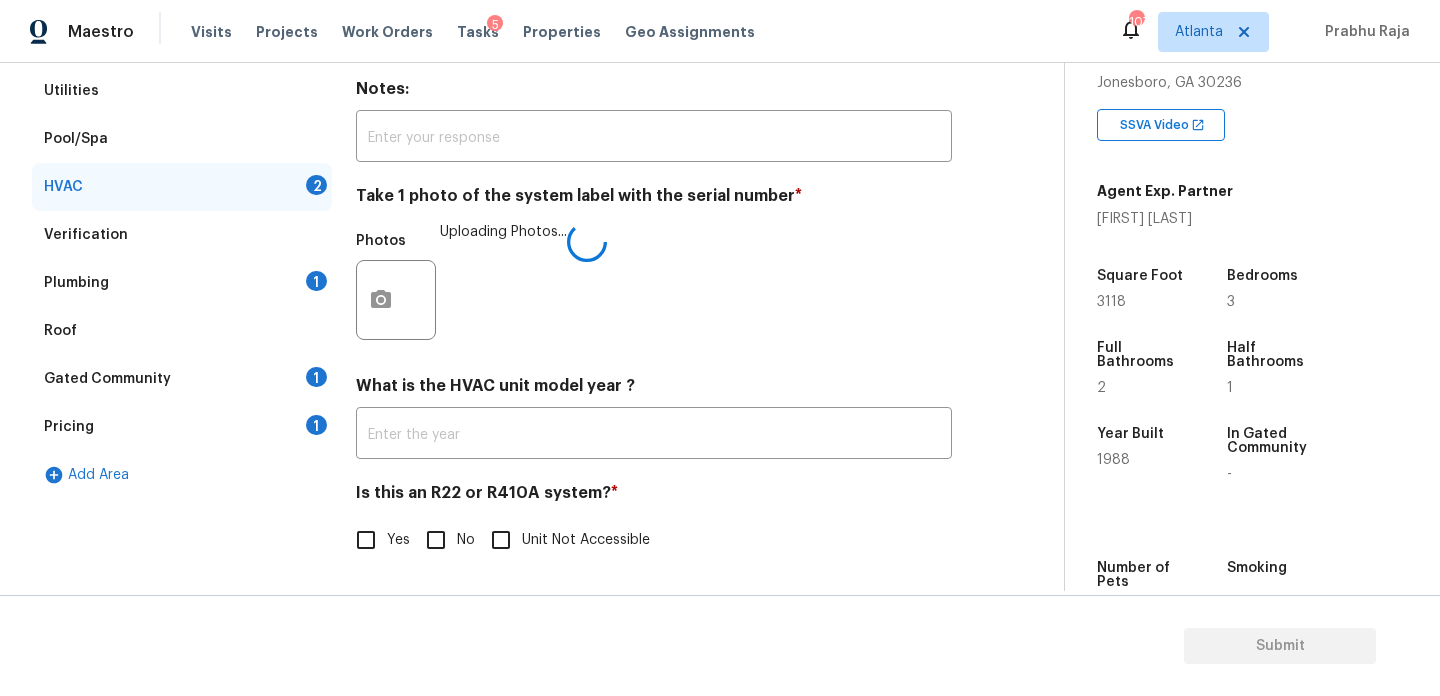 click on "No" at bounding box center (436, 540) 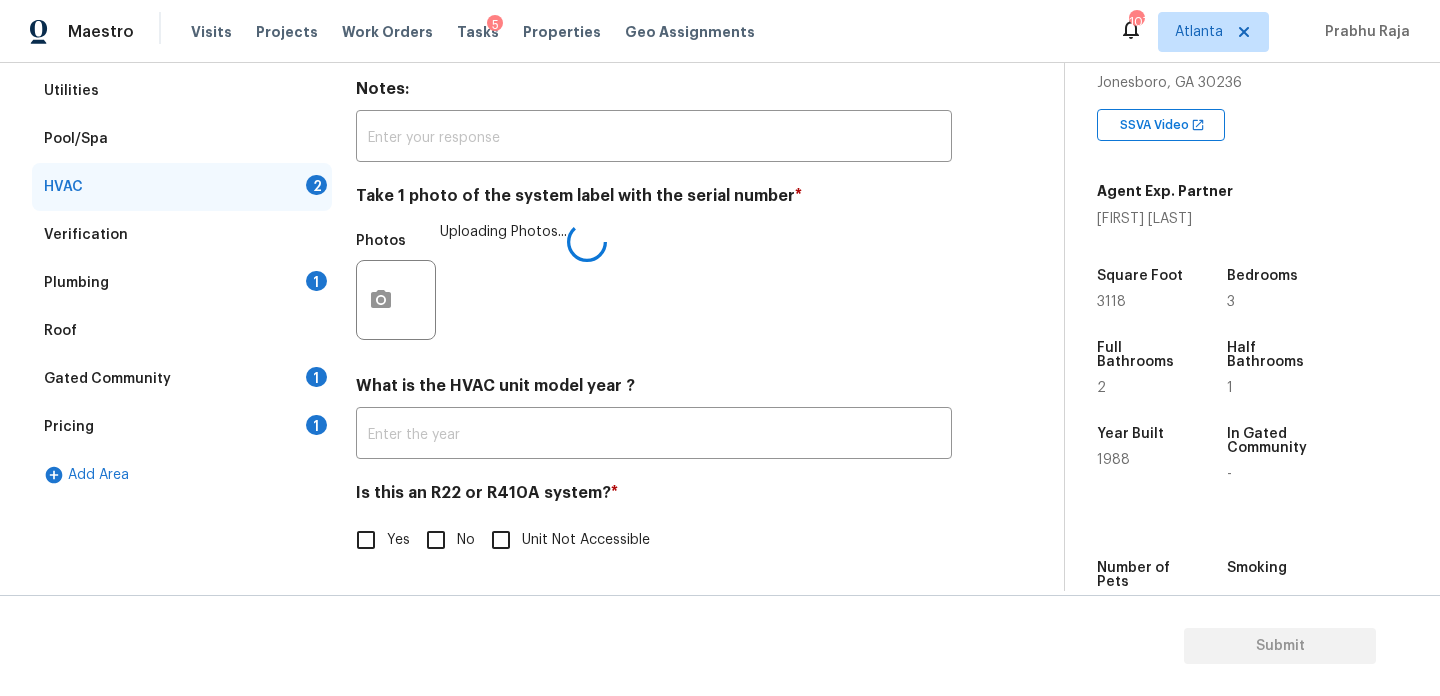 checkbox on "true" 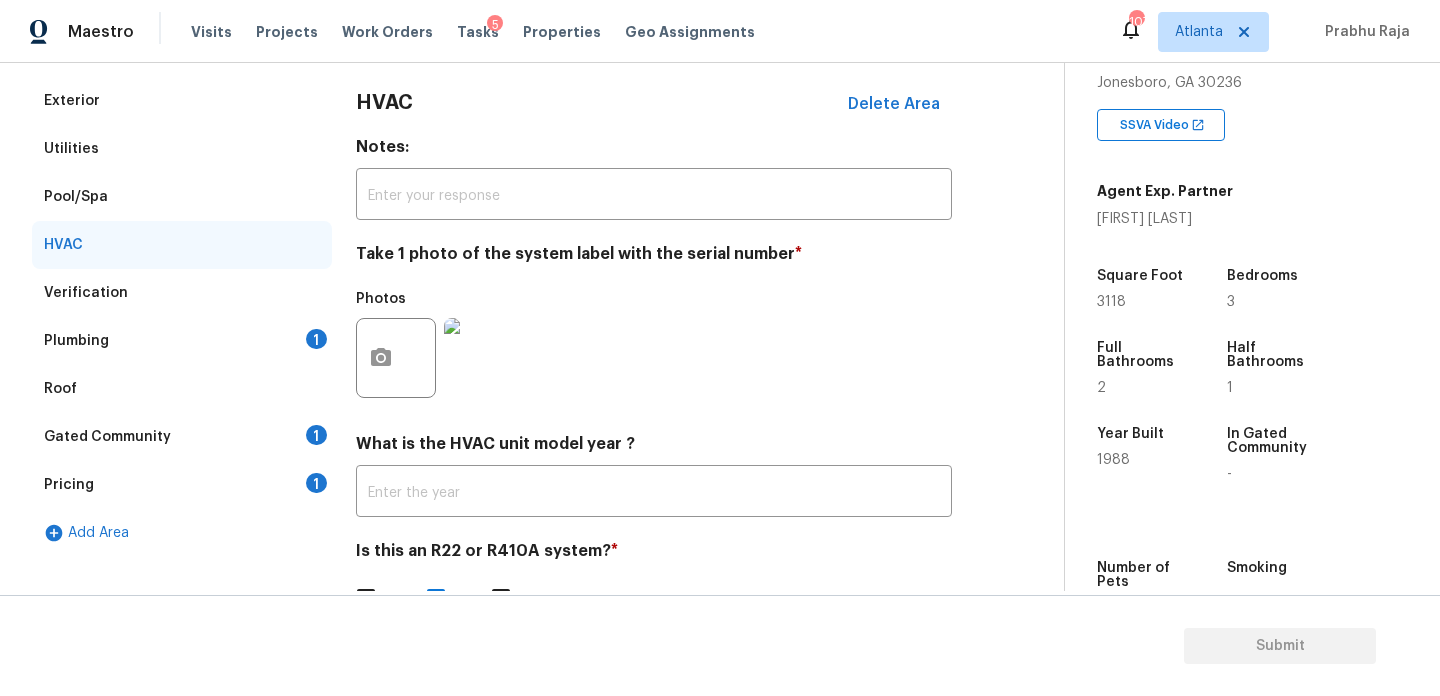 scroll, scrollTop: 333, scrollLeft: 0, axis: vertical 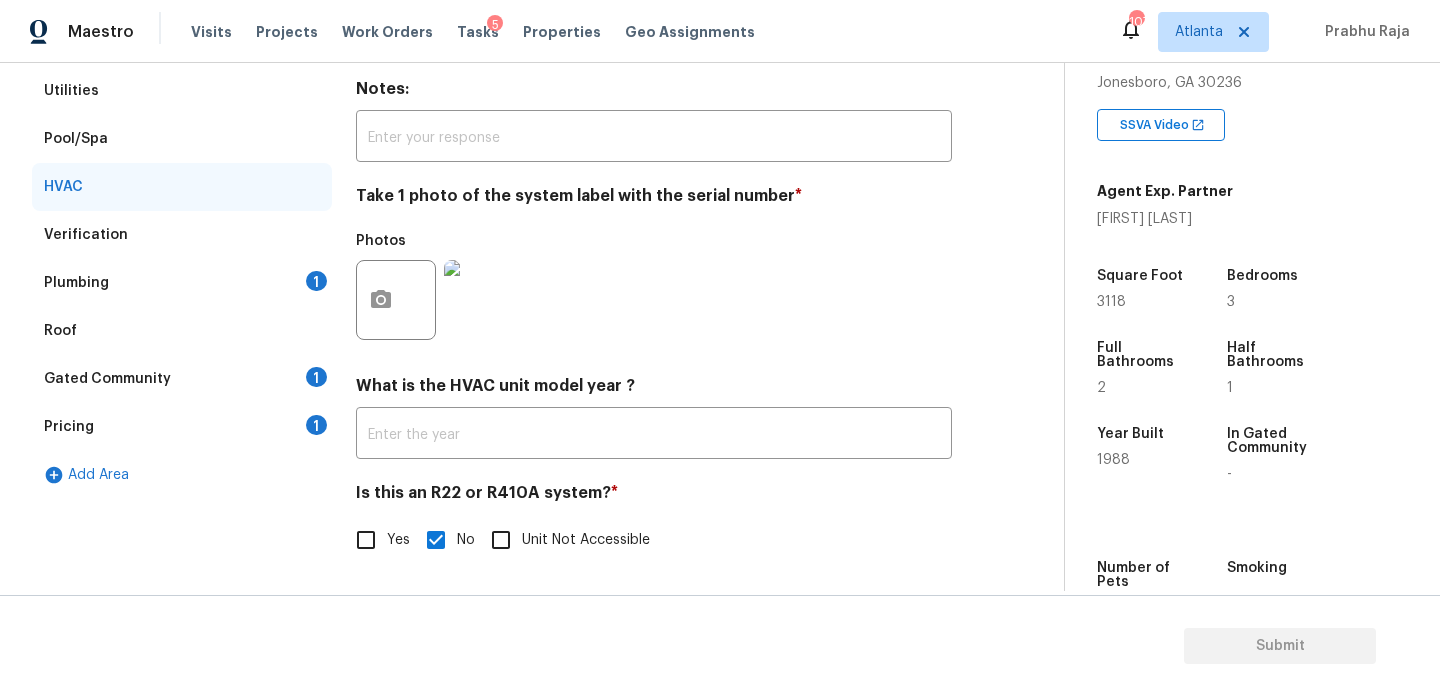 click on "Yes" at bounding box center (366, 540) 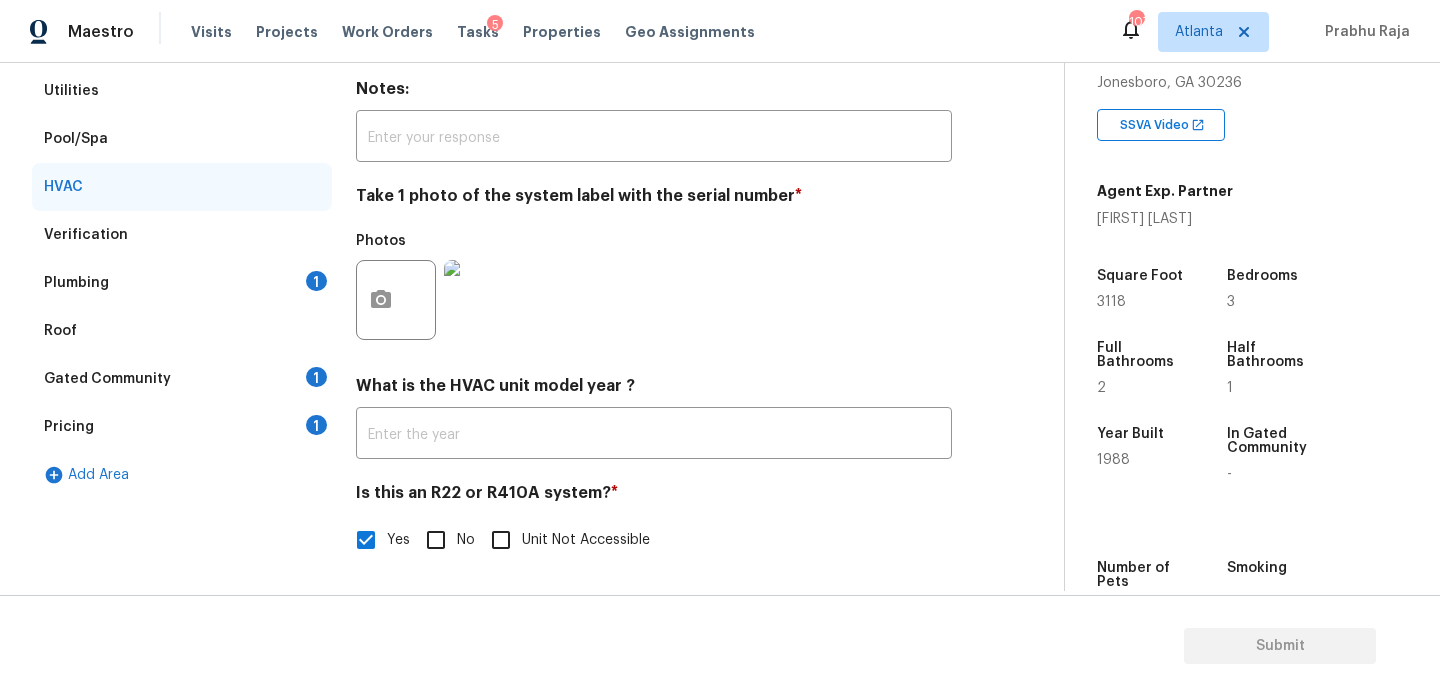 click on "Plumbing 1" at bounding box center [182, 283] 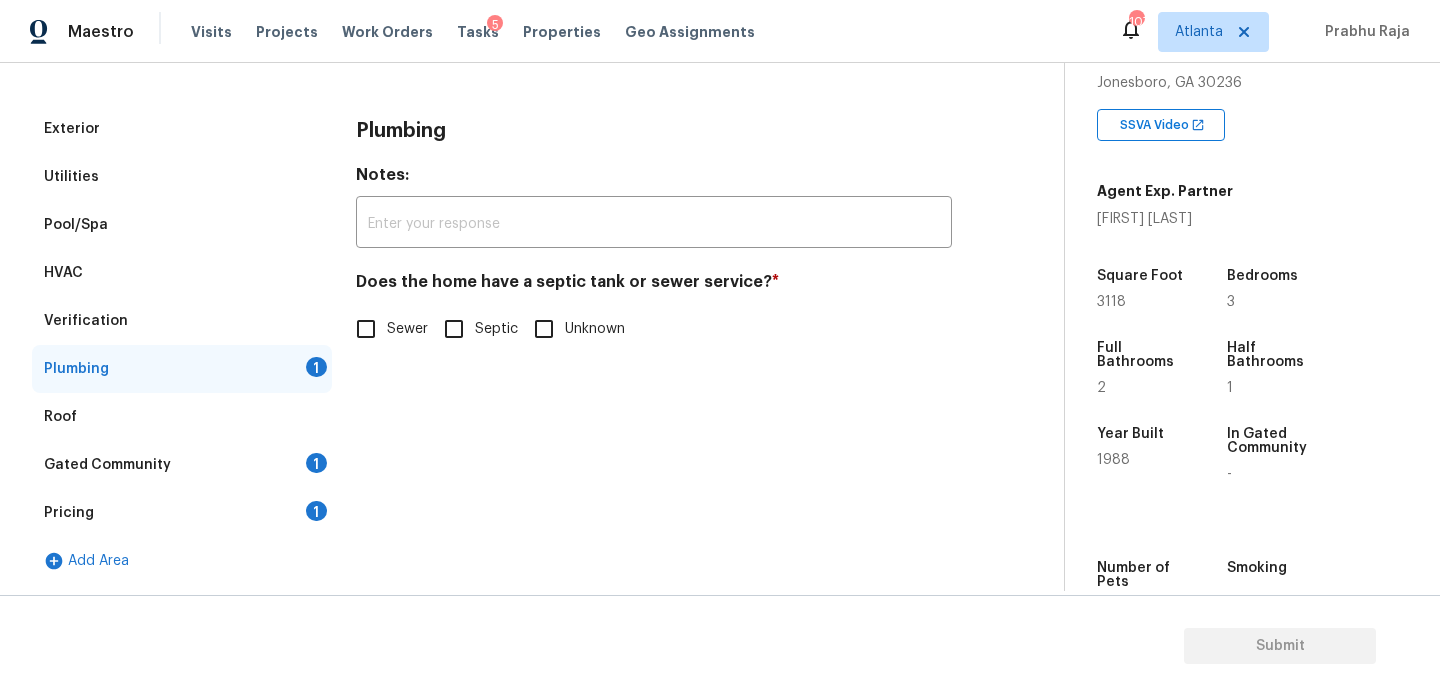 scroll, scrollTop: 246, scrollLeft: 0, axis: vertical 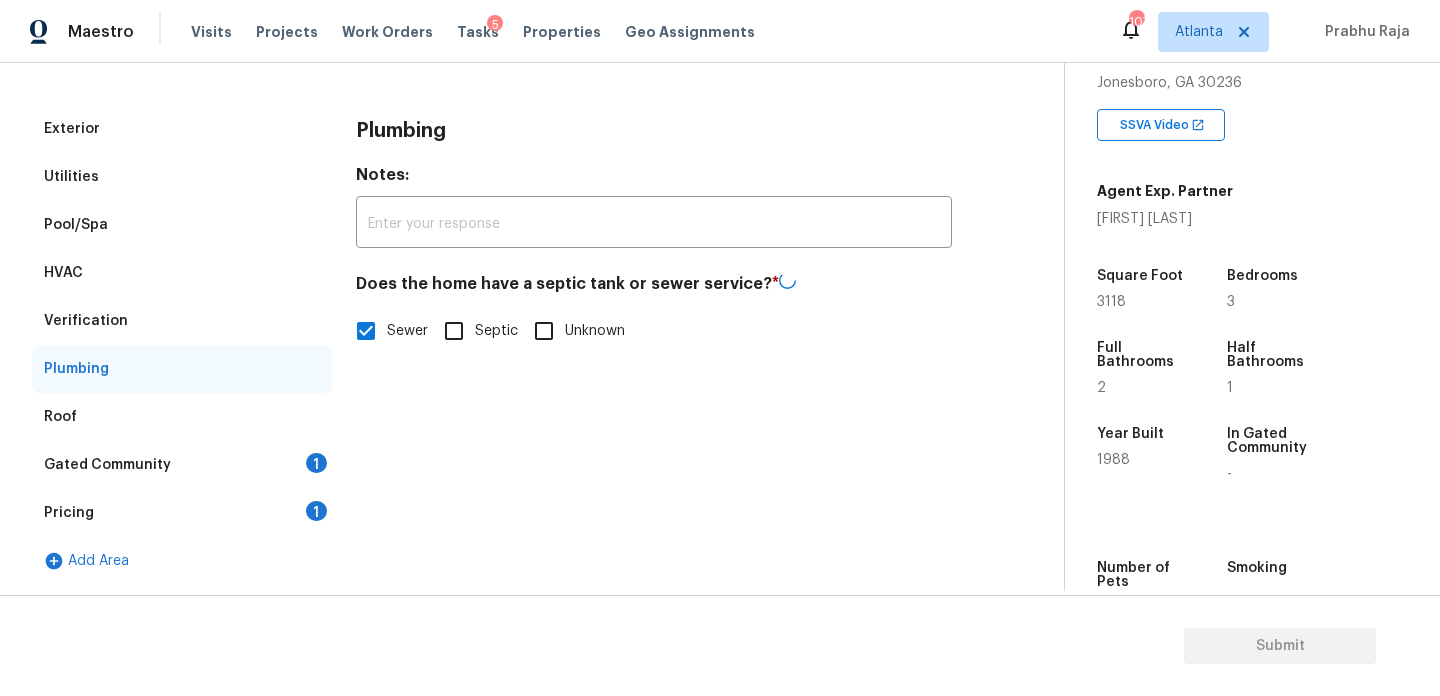 click on "Gated Community 1" at bounding box center (182, 465) 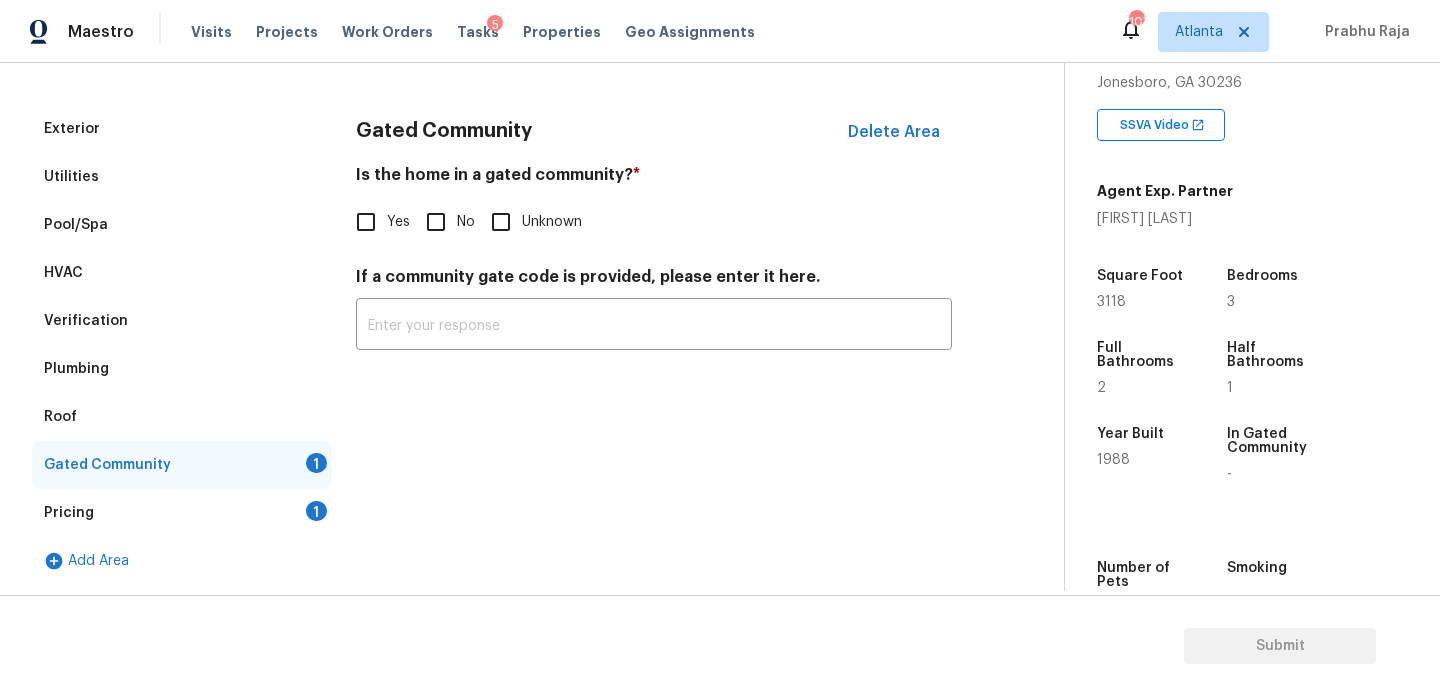 click on "No" at bounding box center (466, 222) 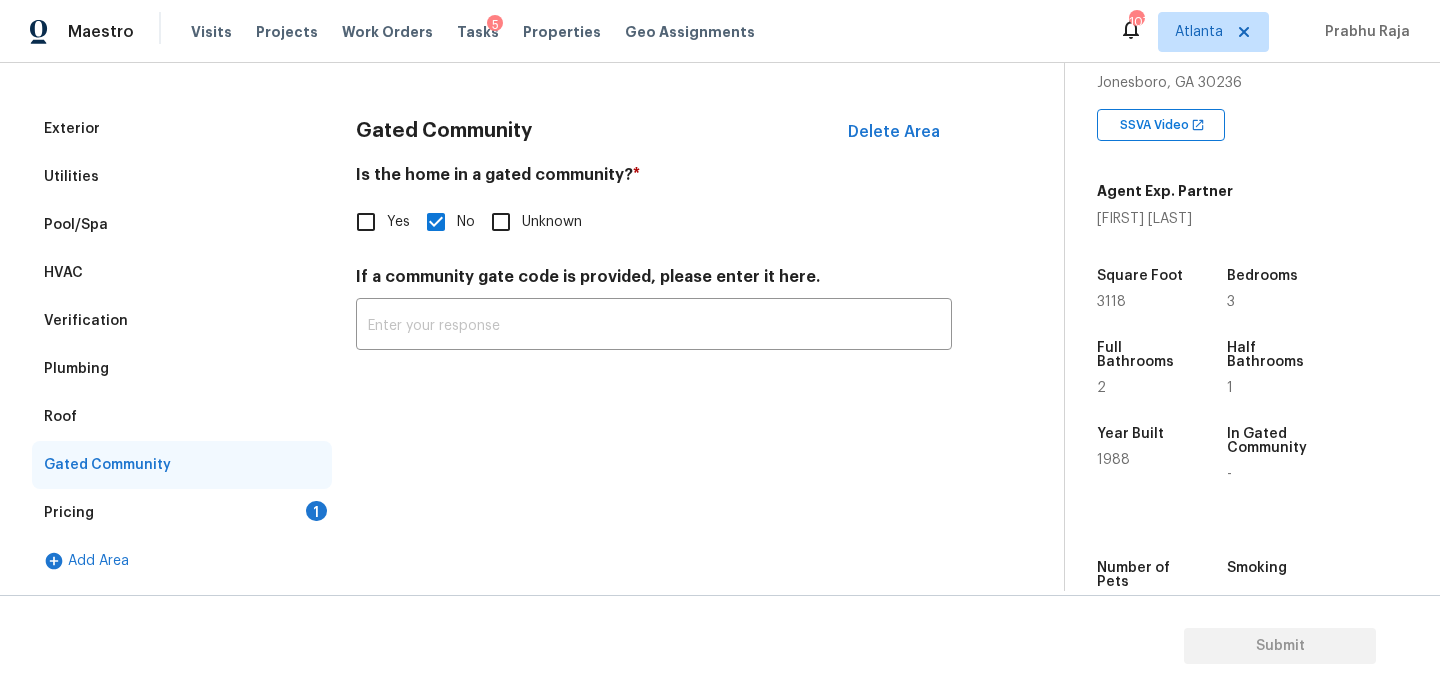 click on "1" at bounding box center [316, 511] 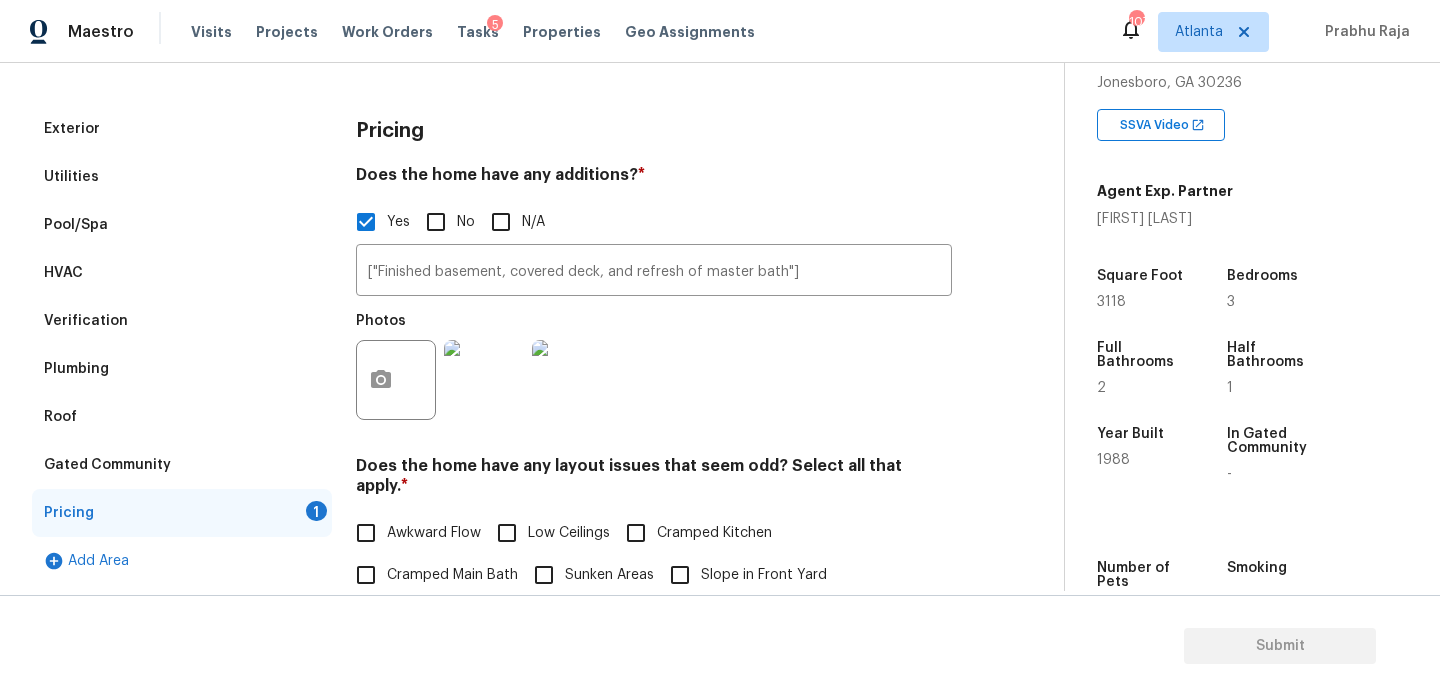 scroll, scrollTop: 693, scrollLeft: 0, axis: vertical 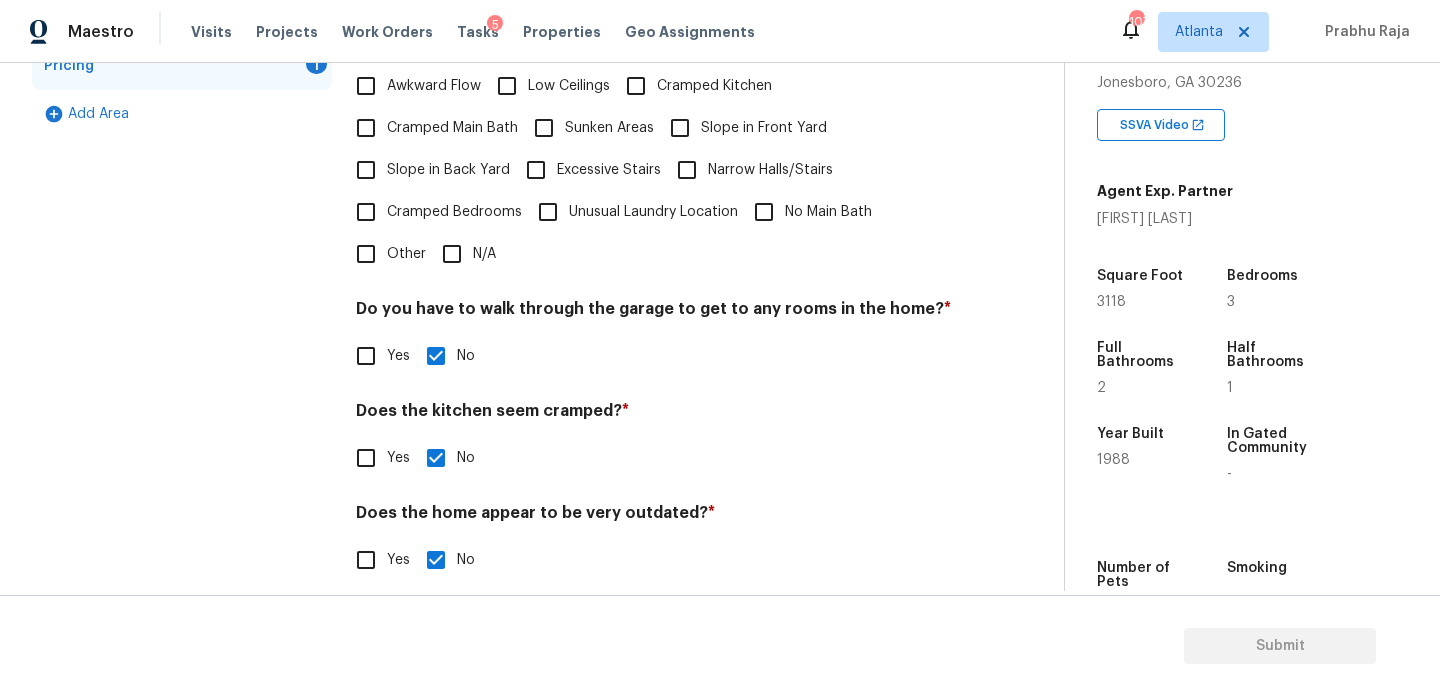 click on "N/A" at bounding box center (452, 254) 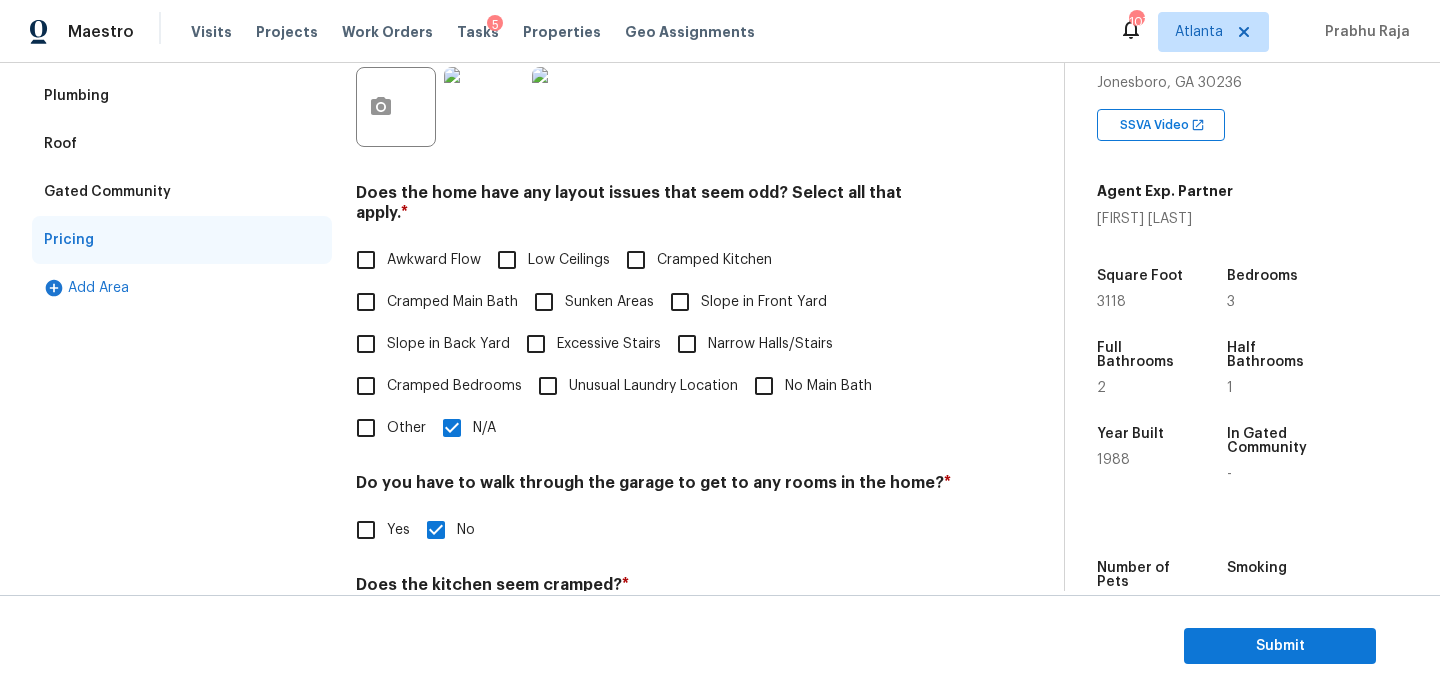 scroll, scrollTop: 503, scrollLeft: 0, axis: vertical 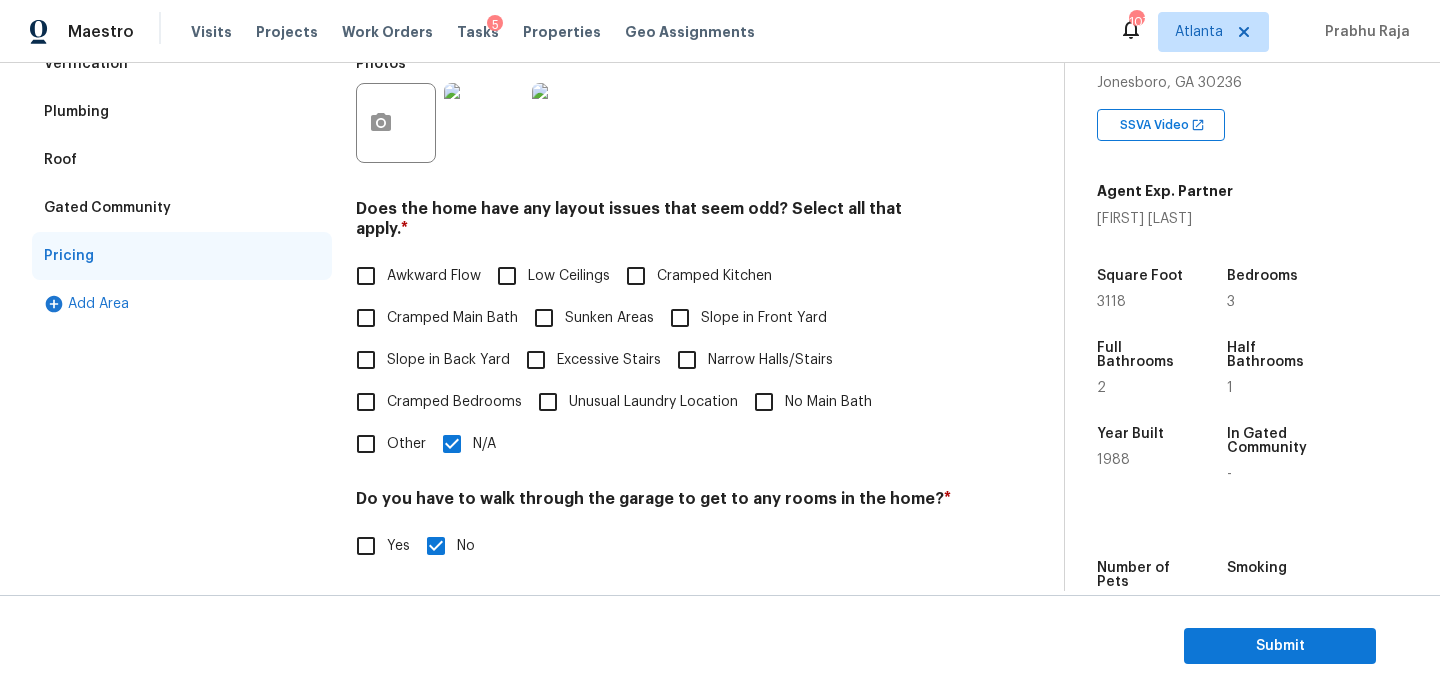 click on "Slope in Front Yard" at bounding box center (743, 318) 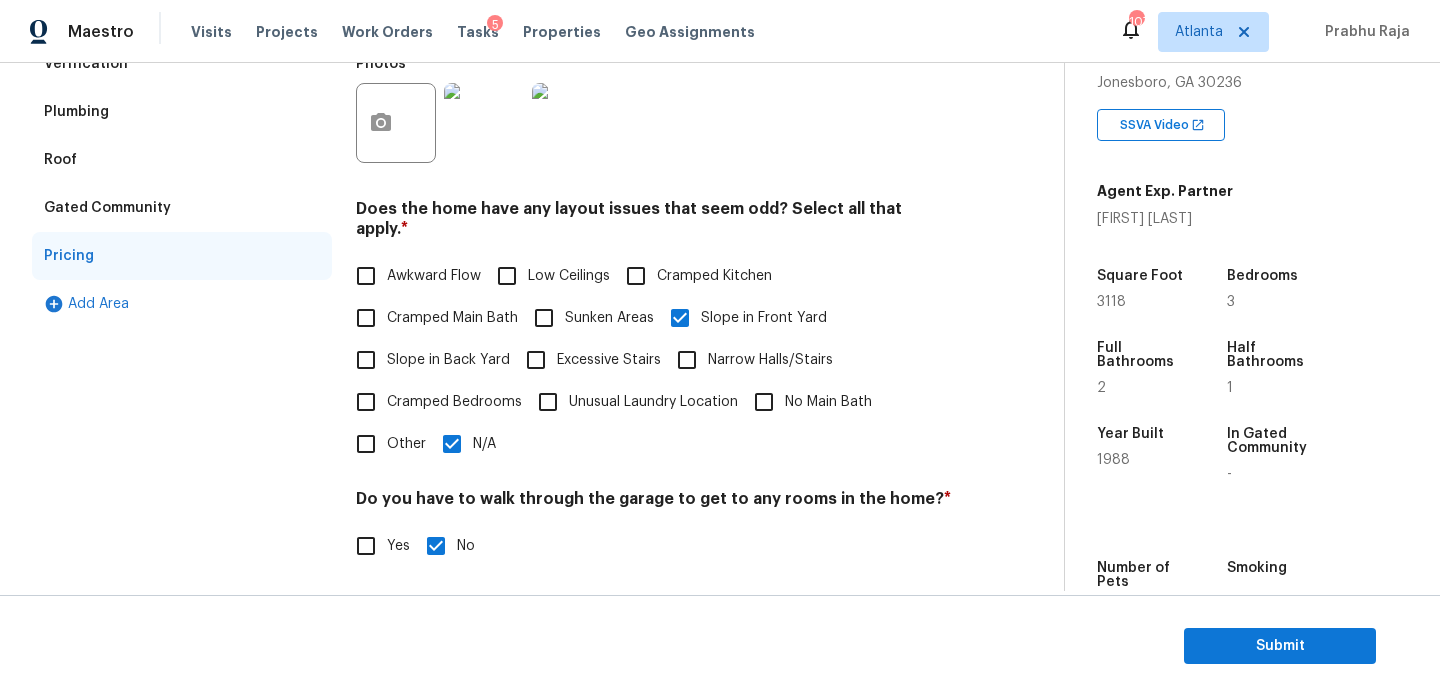 click on "N/A" at bounding box center (452, 444) 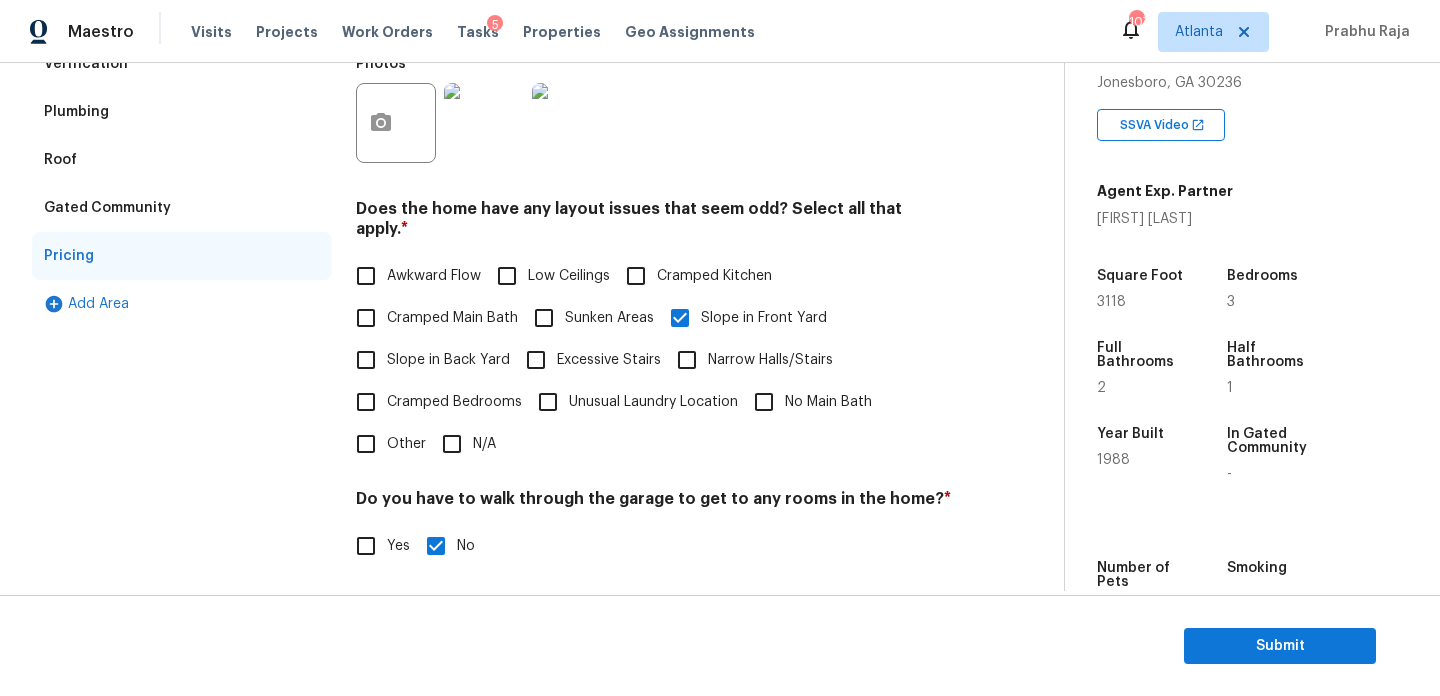 scroll, scrollTop: 0, scrollLeft: 0, axis: both 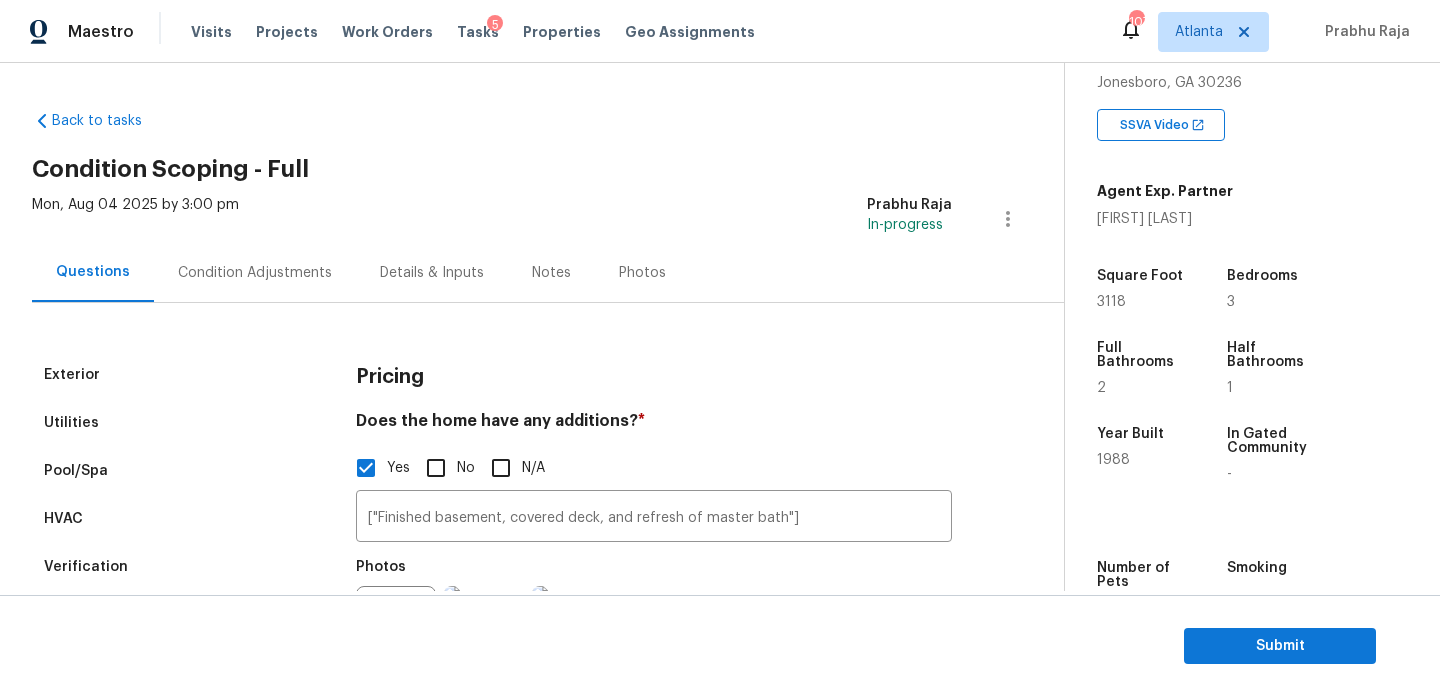 click on "Condition Adjustments" at bounding box center (255, 273) 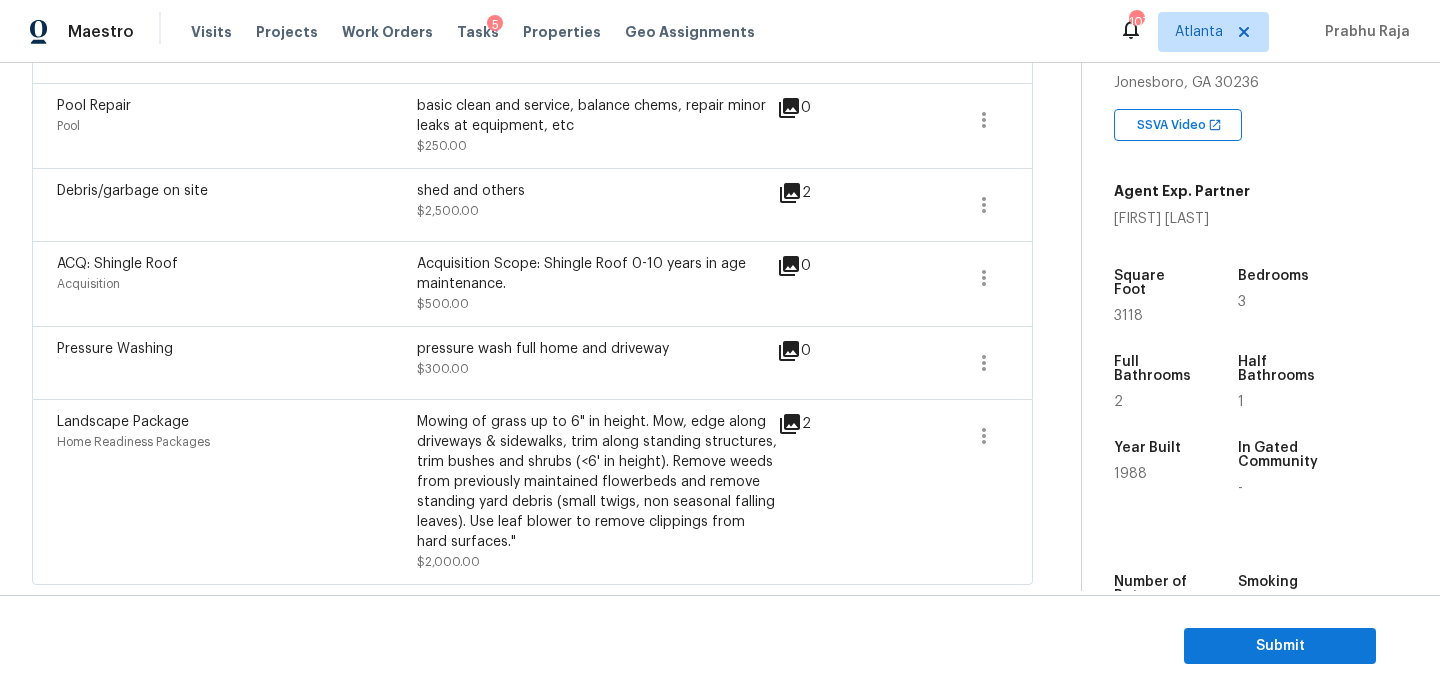 scroll, scrollTop: 0, scrollLeft: 0, axis: both 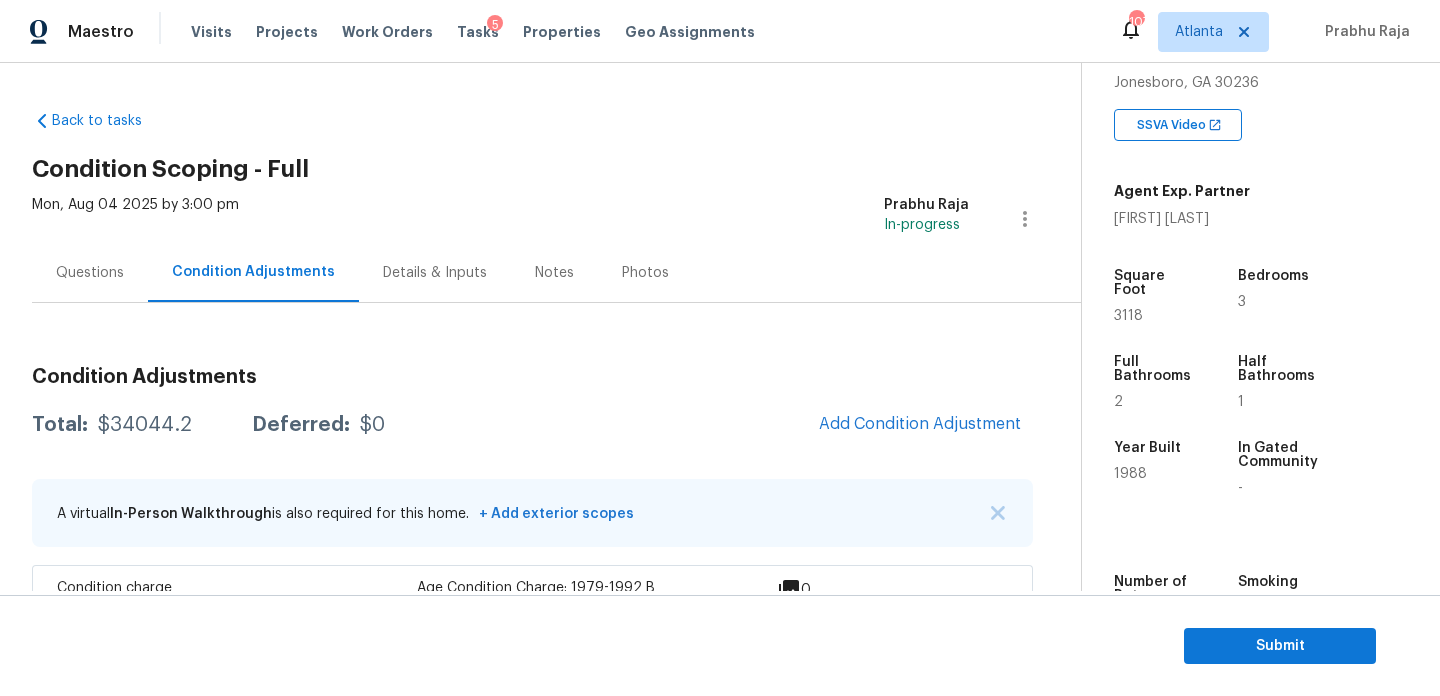 click on "Condition Adjustments Total:  $34044.2 Deferred:  $0 Add Condition Adjustment A virtual  In-Person Walkthrough  is also required for this home.   + Add exterior scopes Condition charge Home Readiness Packages Age Condition Charge: 1979-1992 B	 $2,000.00   0 Interior Paint Overall Paint Interior primer - PRIMER PROVIDED BY OPENDOOR - All nails, screws, drywall anchors, and brackets are removed from walls. Small holes, cracks and any previously existing imperfections are repaired, sanded and textured to match surrounding texture prior to painting. Caulk all edges/corners, windows, doors, counters, tubs/showers and baseboards. $500.00   6 ACQ: Flooring Acquisition Acquisition Scope: Minimum flooring repairs $683.60   0 ACQ: Paint Acquisition Acquisition Scope: 75%+ of the home will likely require interior paint $5,810.60   4 ACQ: HVAC Acquisition Acquisition Scope: Functional HVAC 21+ years $19,500.00   0 Pool Repair Pool basic clean and service, balance chems, repair minor leaks at equipment, etc $250.00   0" at bounding box center (532, 929) 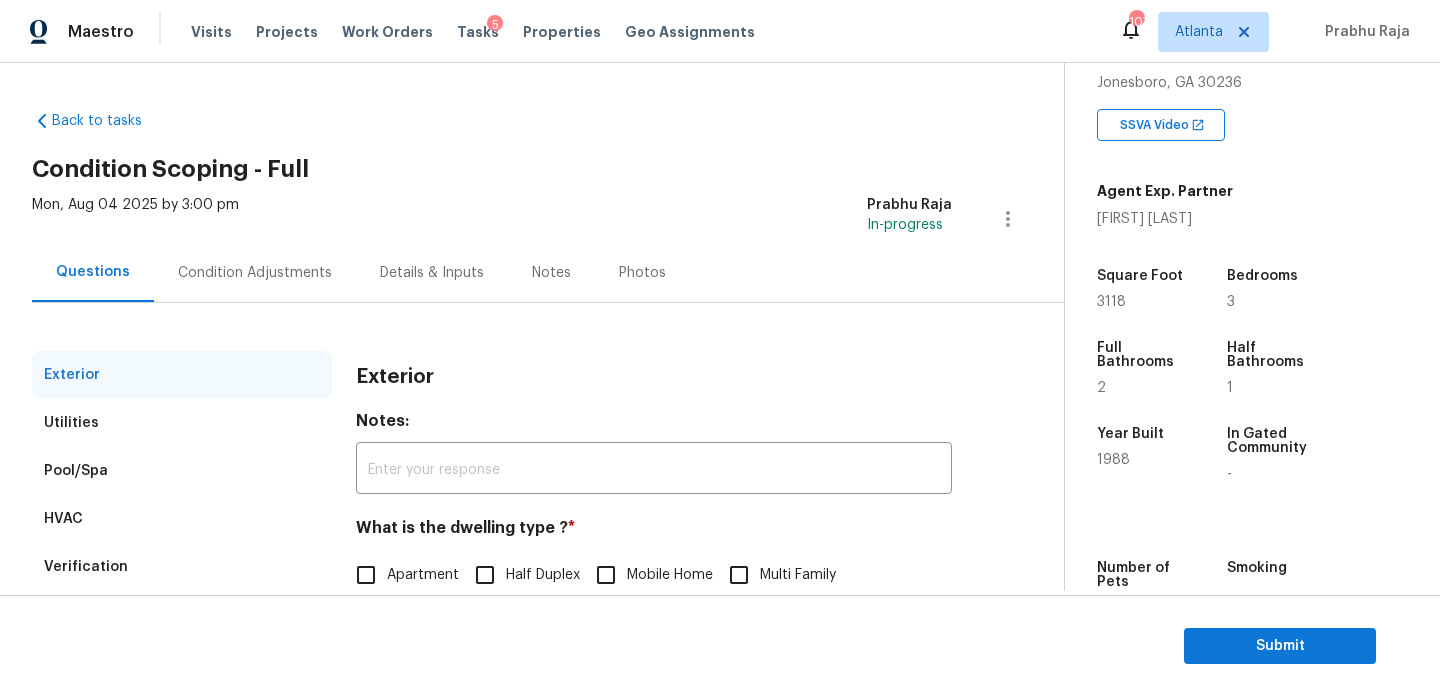 scroll, scrollTop: 267, scrollLeft: 0, axis: vertical 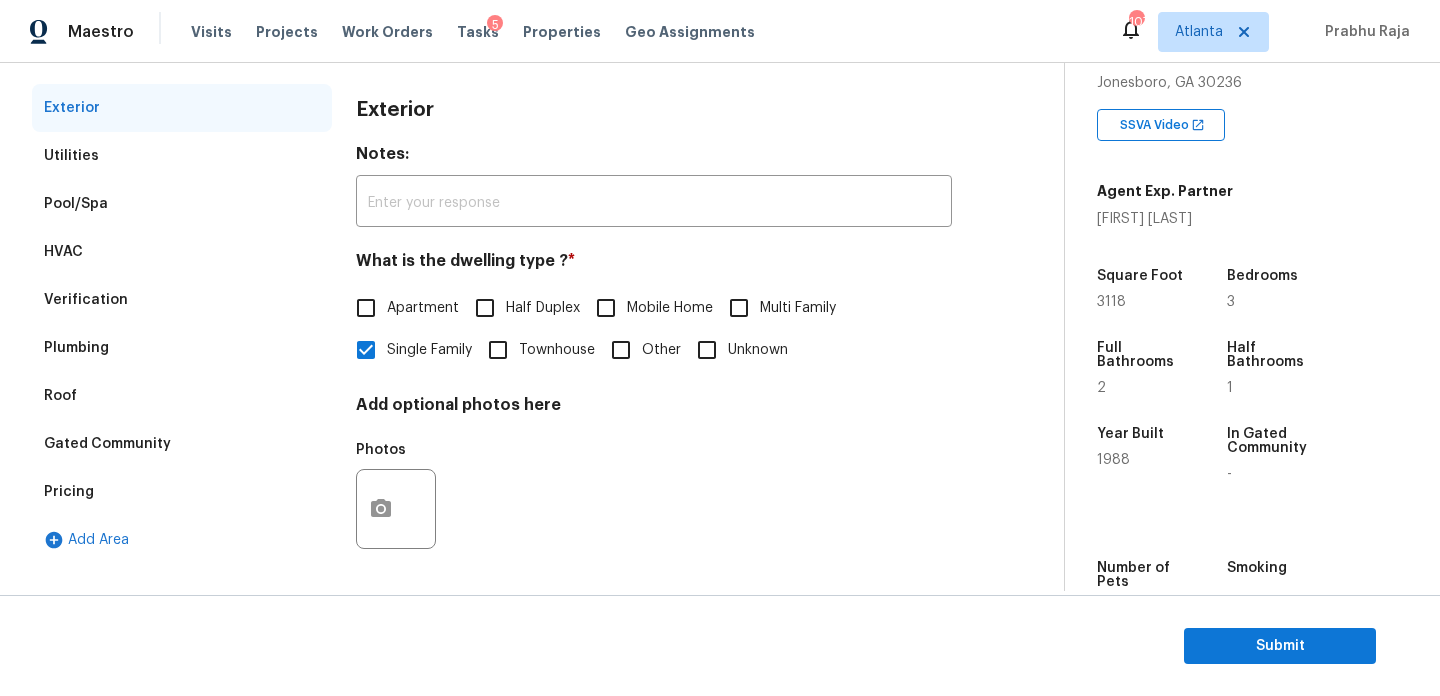 click on "Verification" at bounding box center [182, 300] 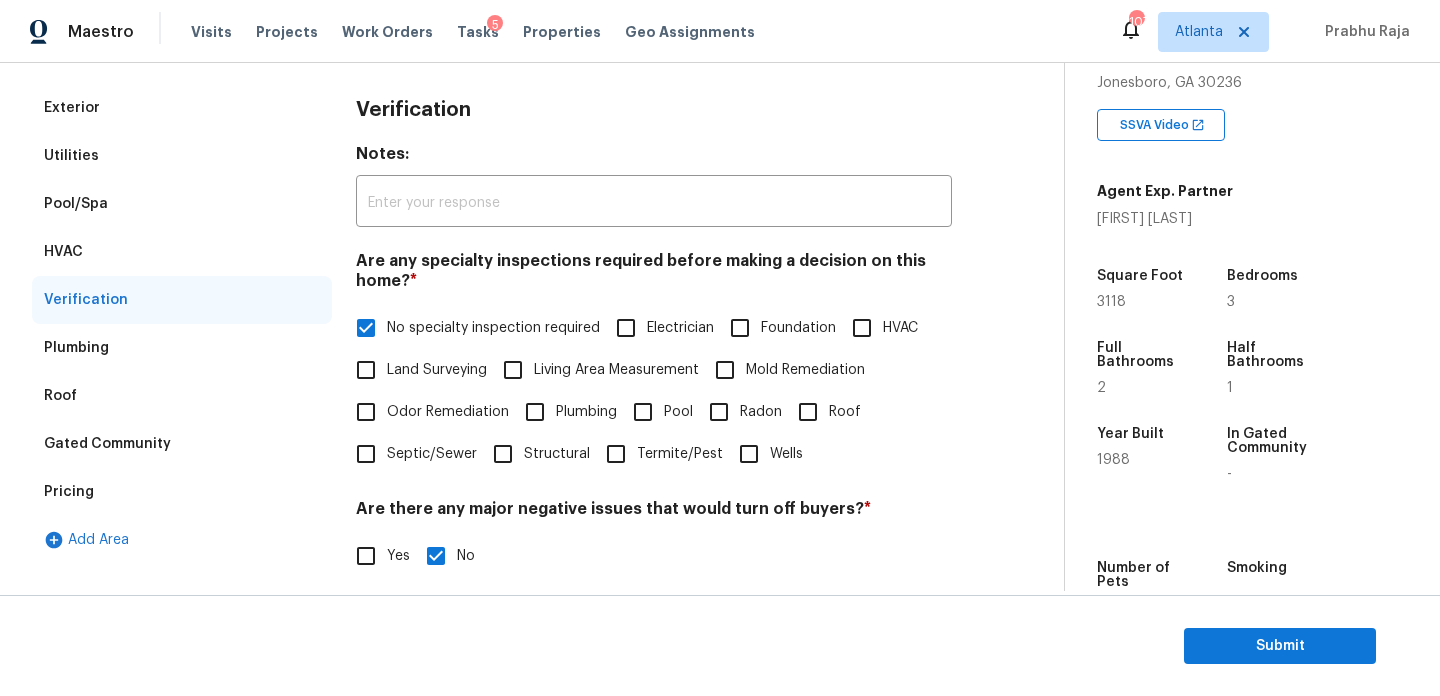 scroll, scrollTop: 697, scrollLeft: 0, axis: vertical 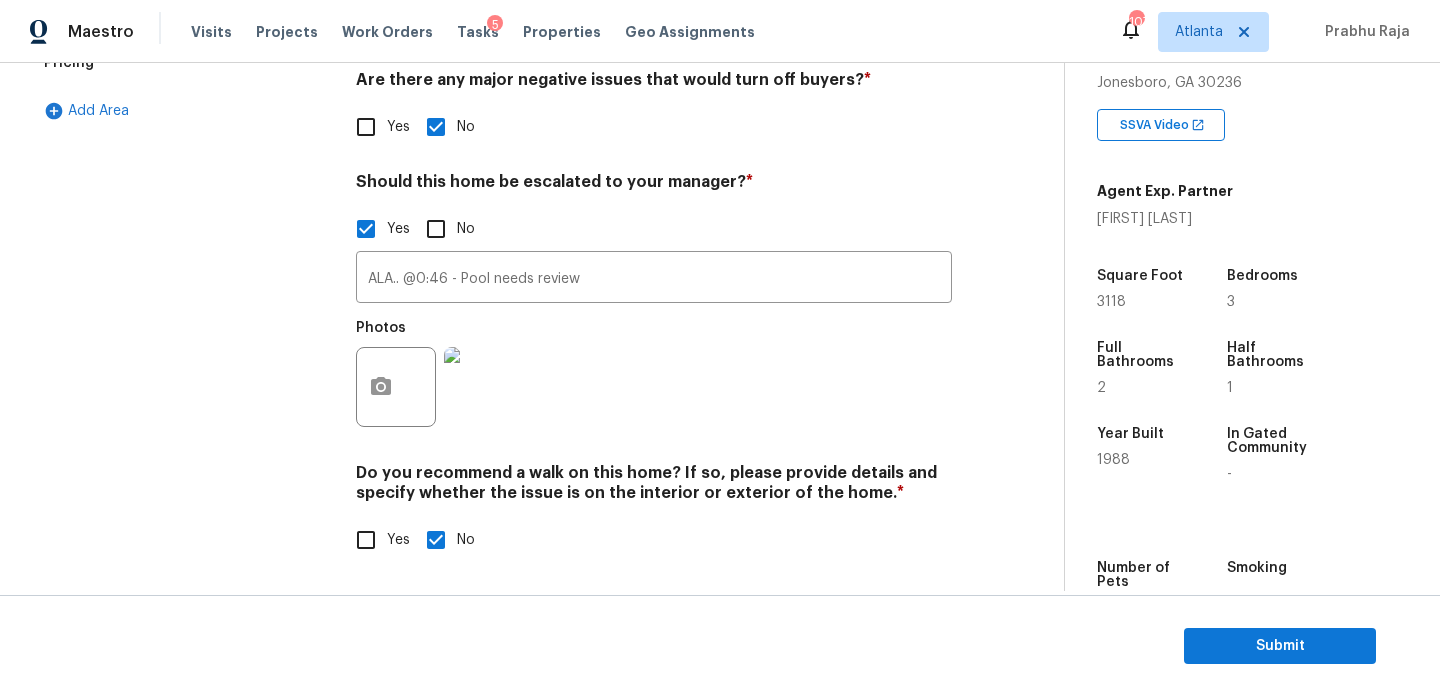 drag, startPoint x: 624, startPoint y: 282, endPoint x: 15, endPoint y: 282, distance: 609 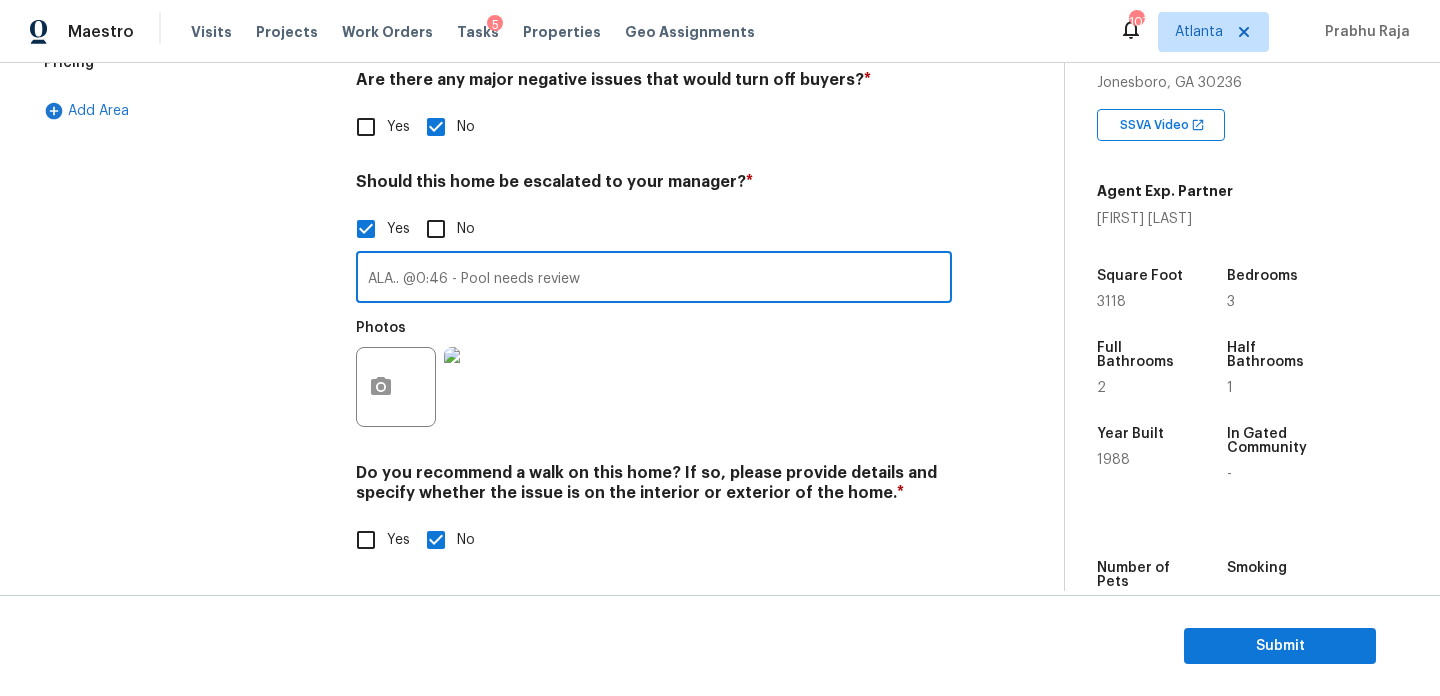 scroll, scrollTop: 0, scrollLeft: 0, axis: both 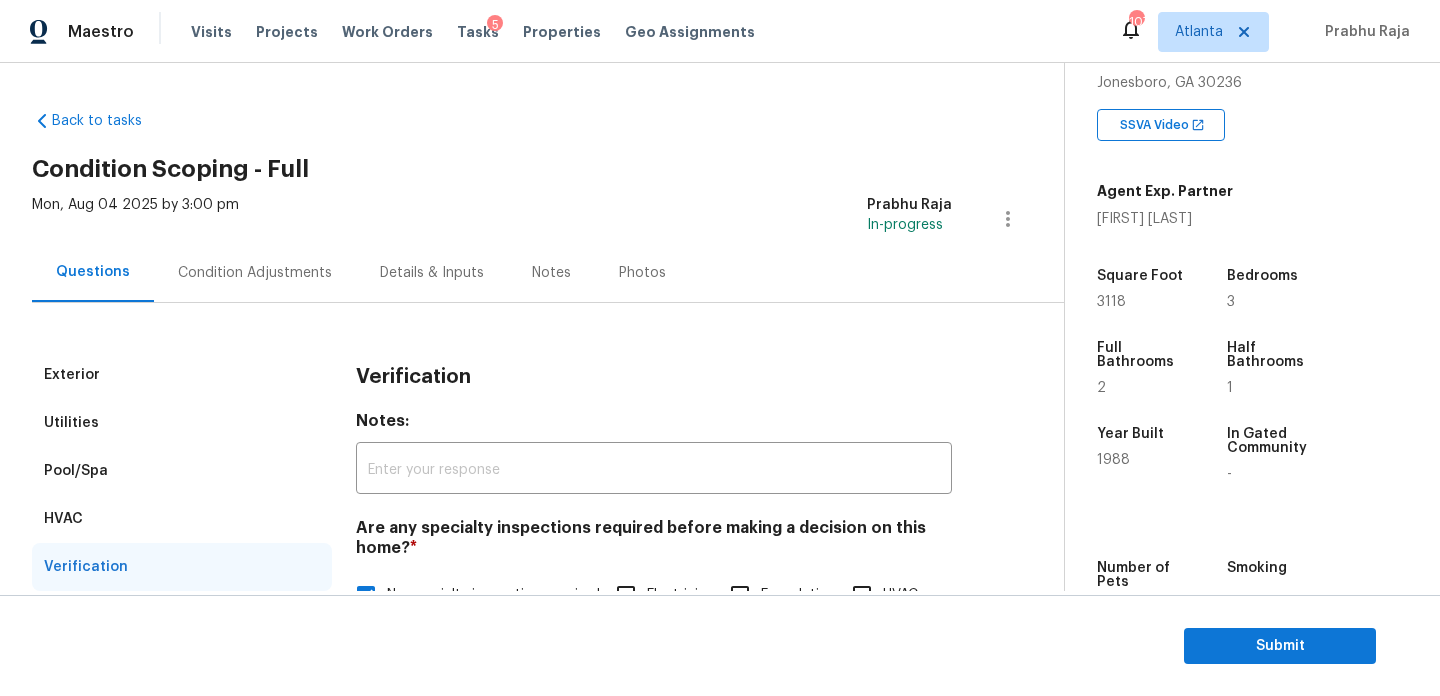 click on "Condition Adjustments" at bounding box center (255, 272) 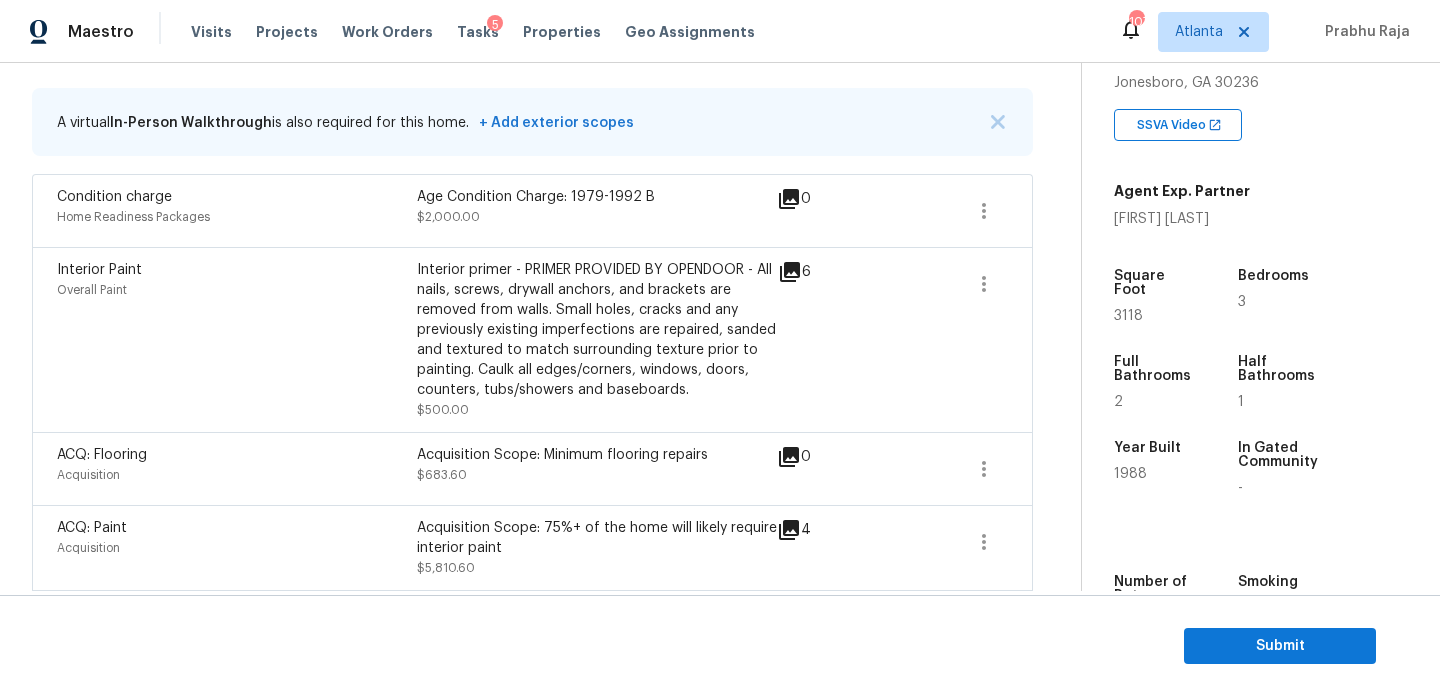 scroll, scrollTop: 11, scrollLeft: 0, axis: vertical 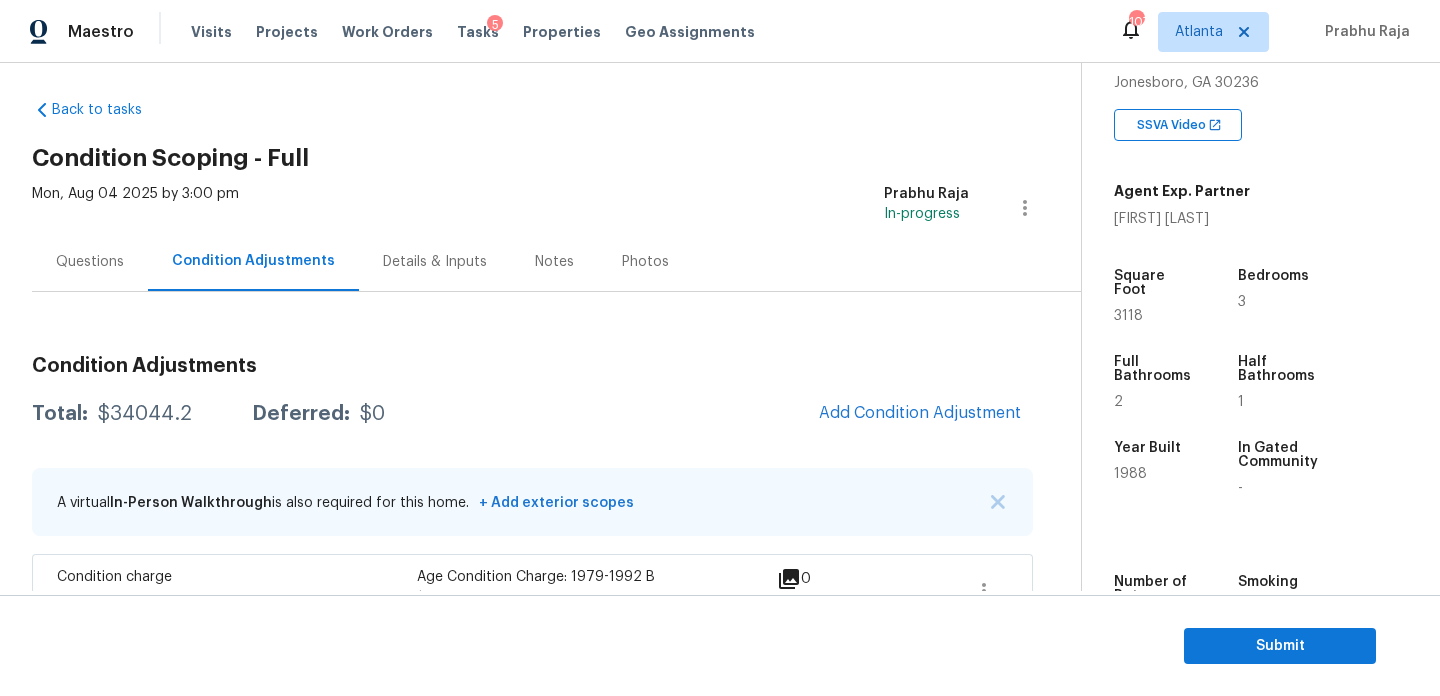 click on "Questions" at bounding box center (90, 261) 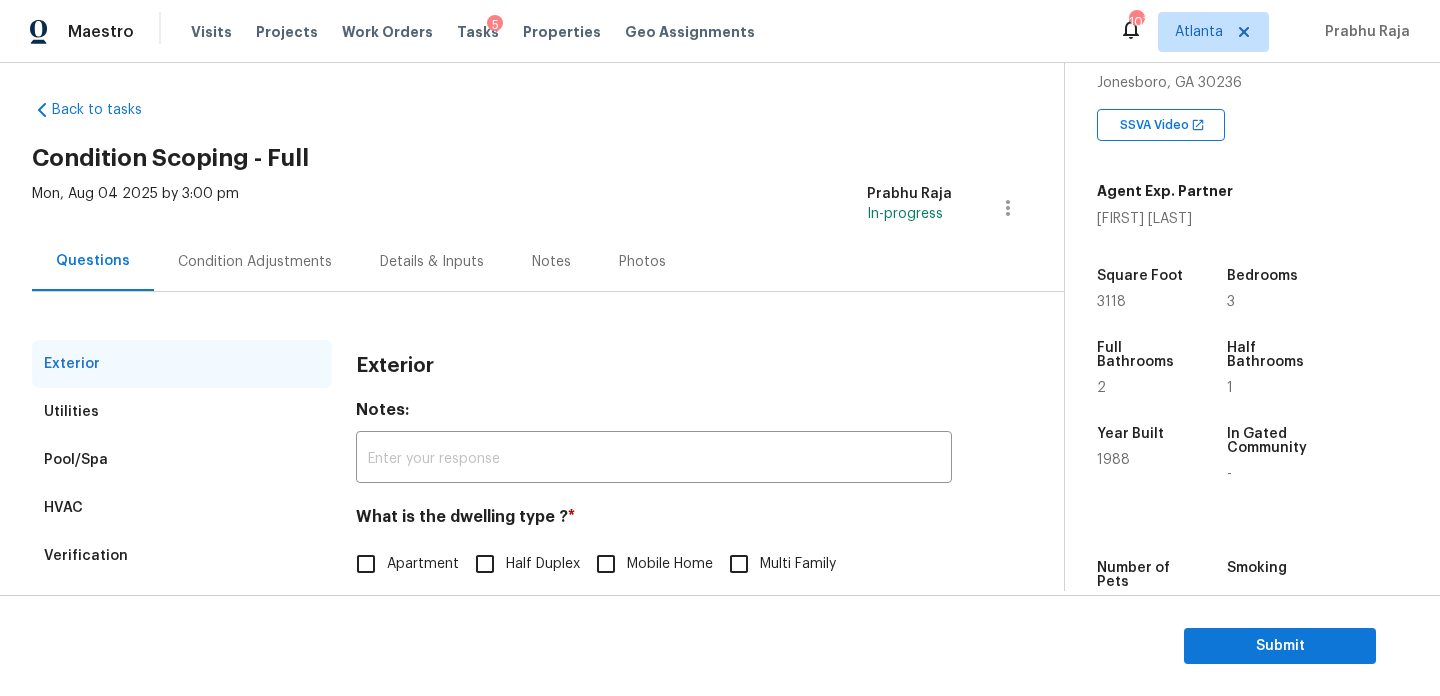 scroll, scrollTop: 267, scrollLeft: 0, axis: vertical 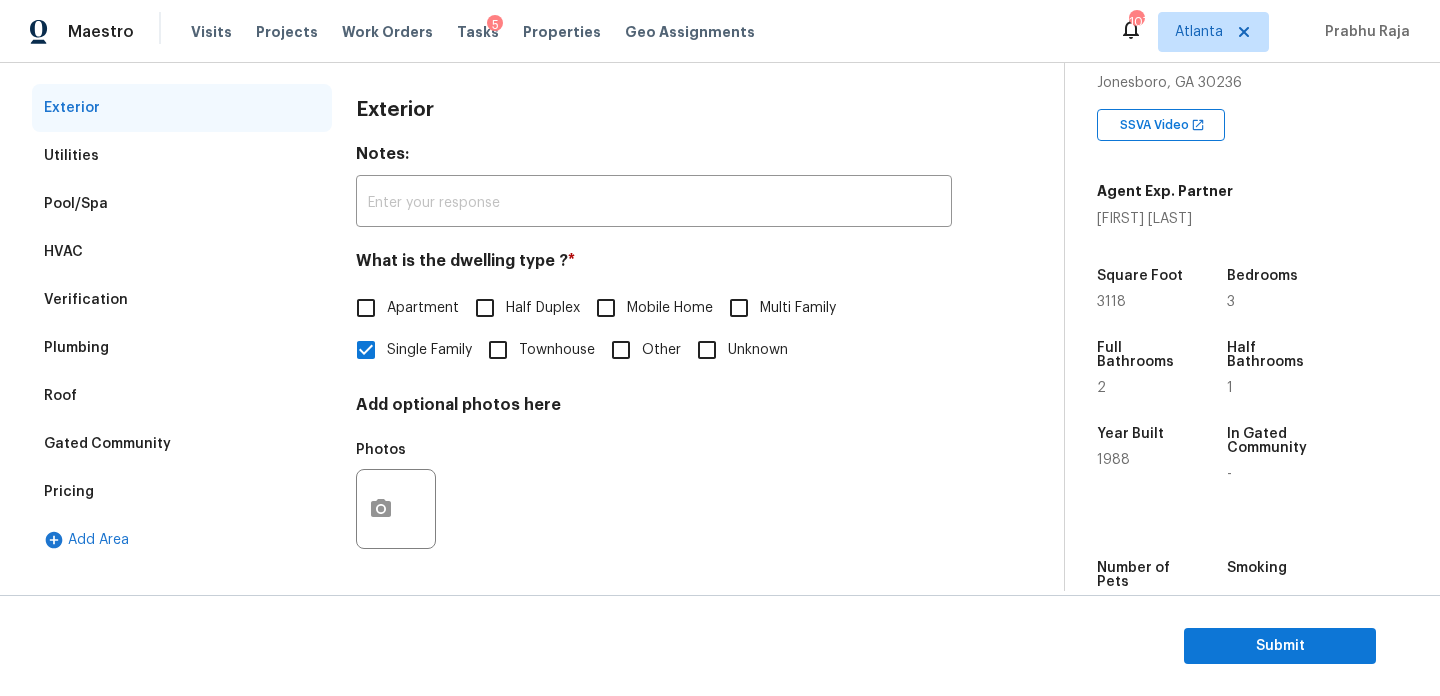click on "Verification" at bounding box center (182, 300) 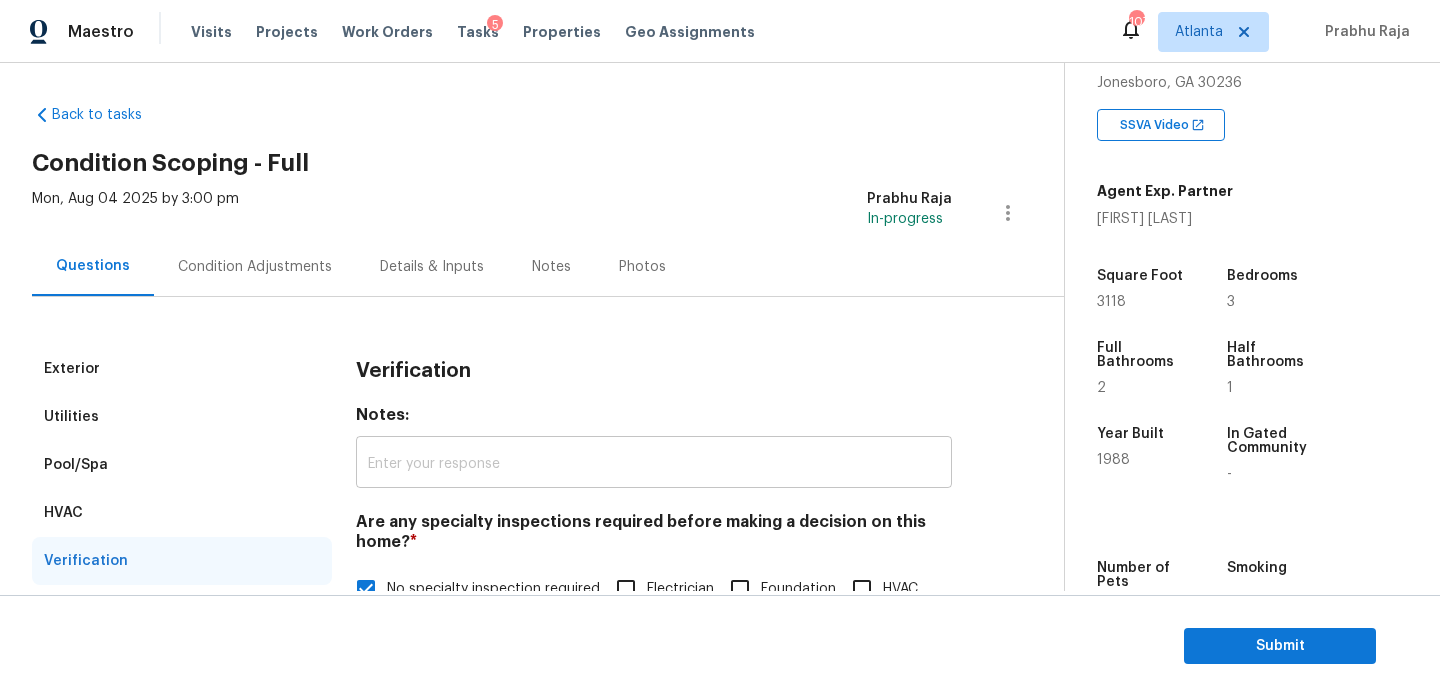 scroll, scrollTop: 0, scrollLeft: 0, axis: both 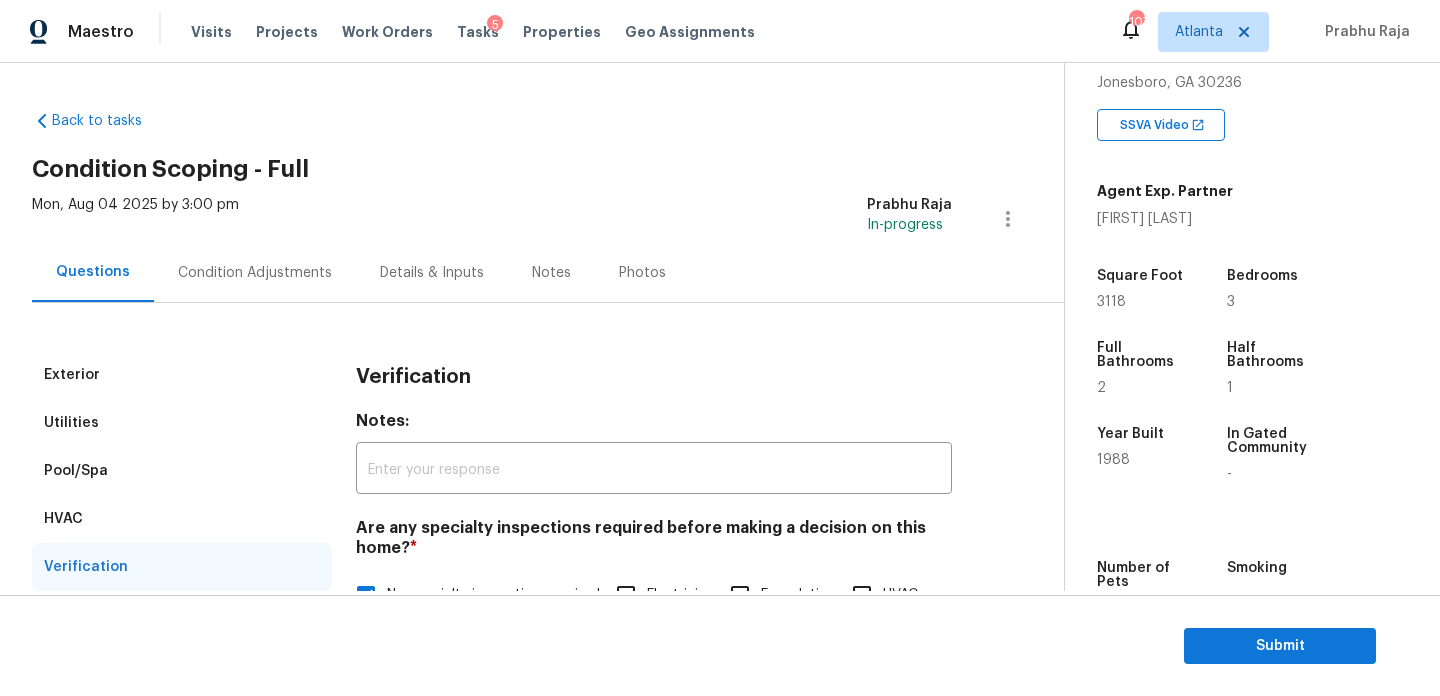 click on "Condition Adjustments" at bounding box center [255, 273] 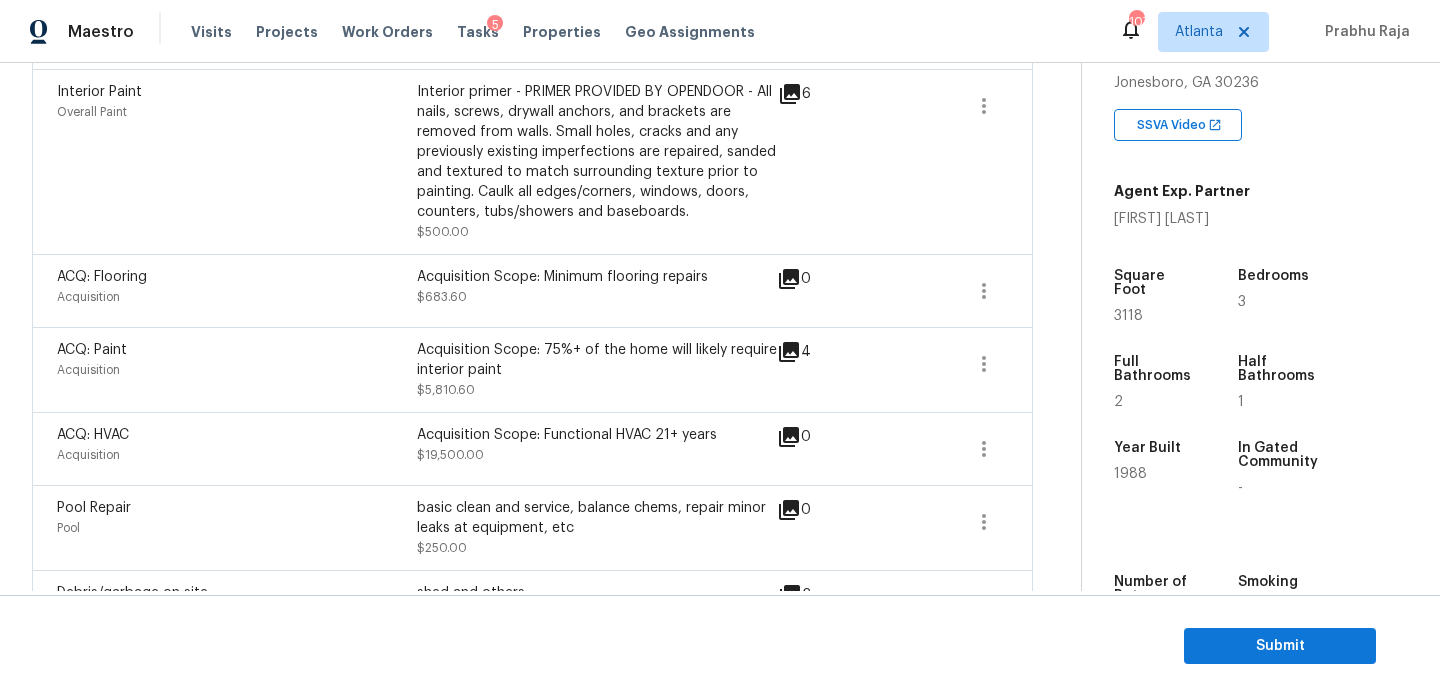 scroll, scrollTop: 522, scrollLeft: 0, axis: vertical 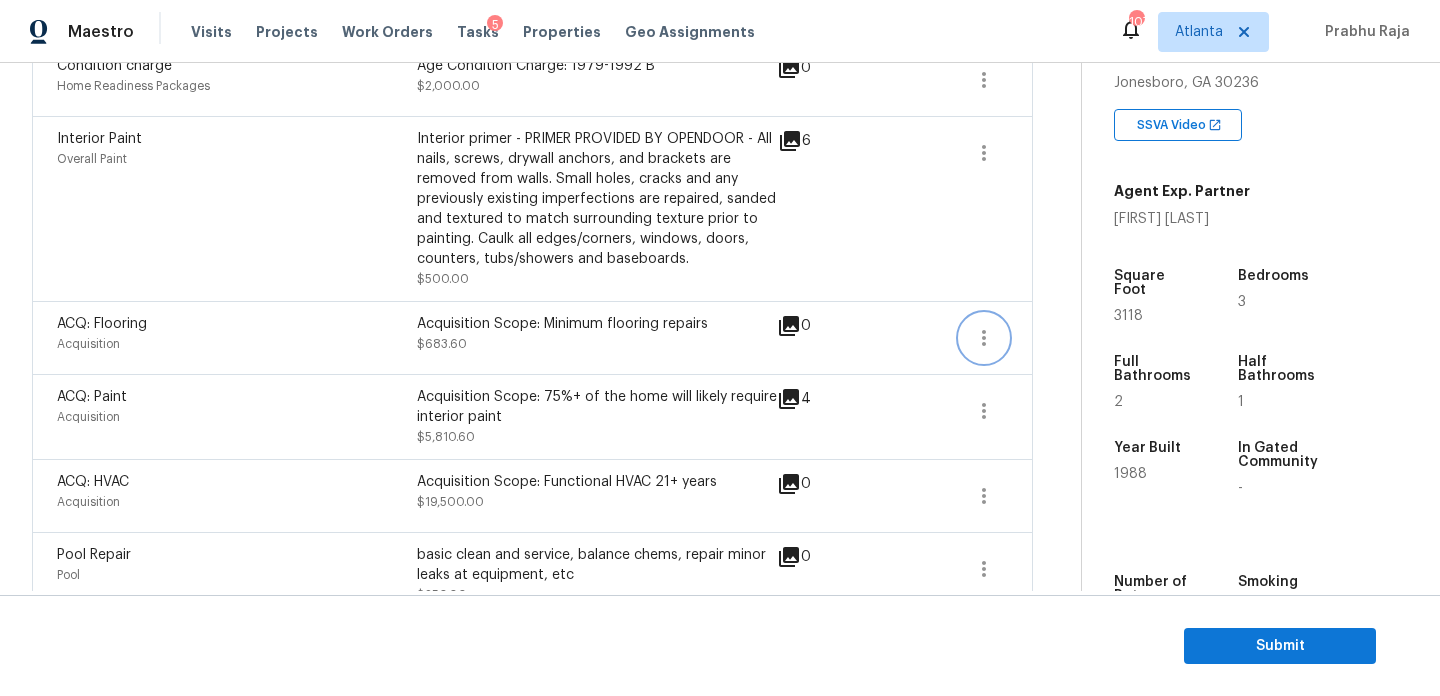 click at bounding box center [984, 338] 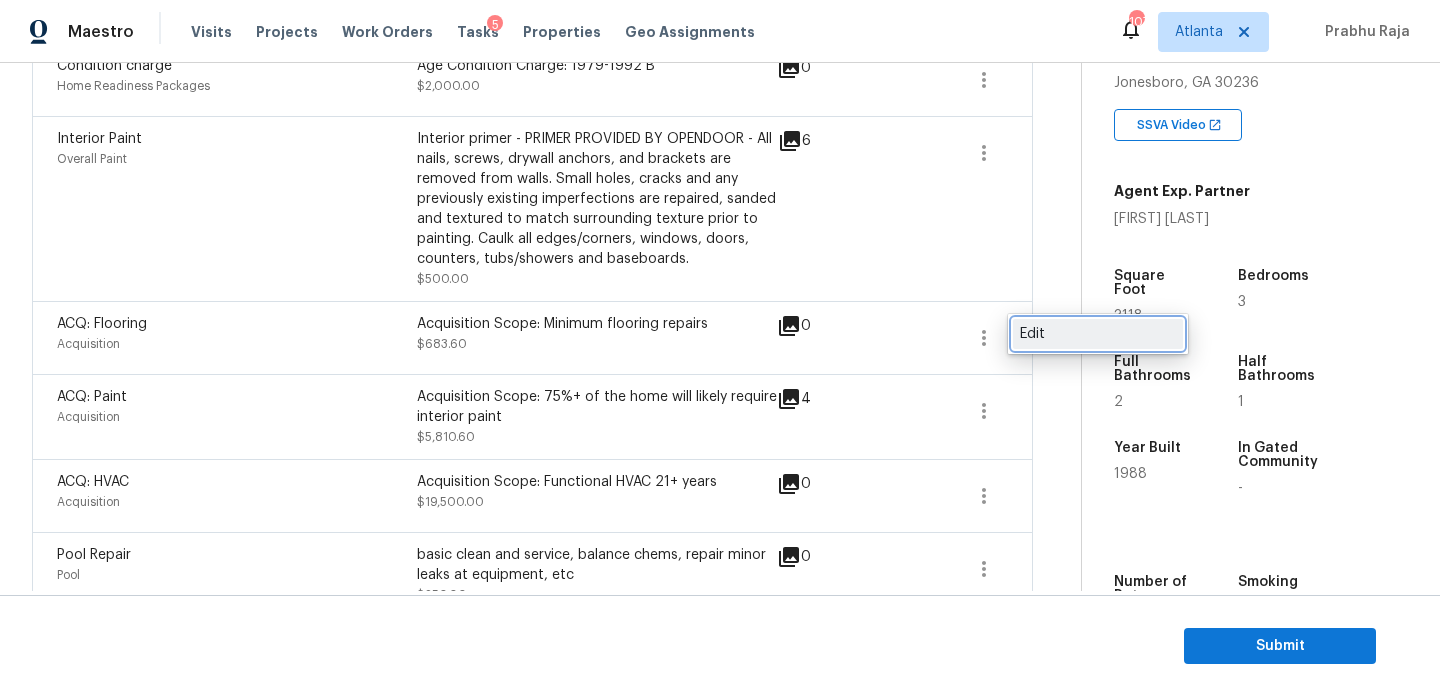 click on "Edit" at bounding box center (1098, 334) 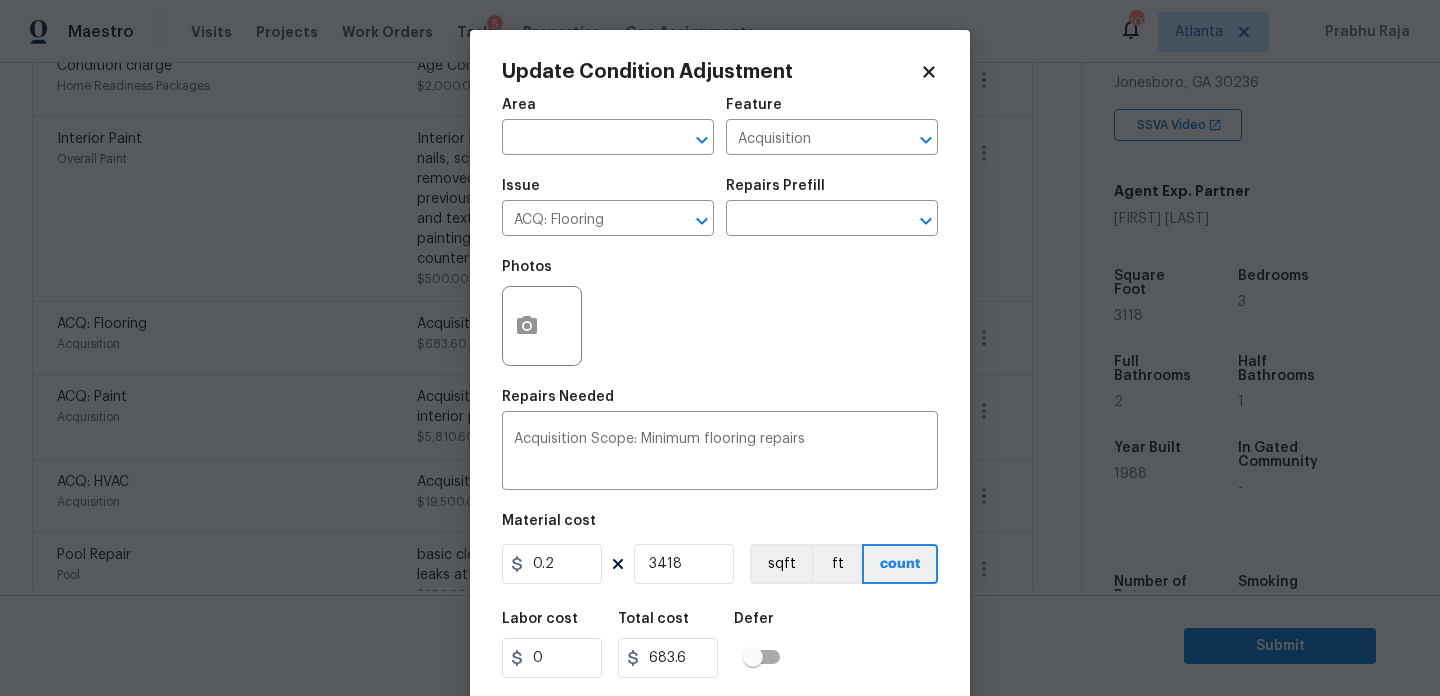 click 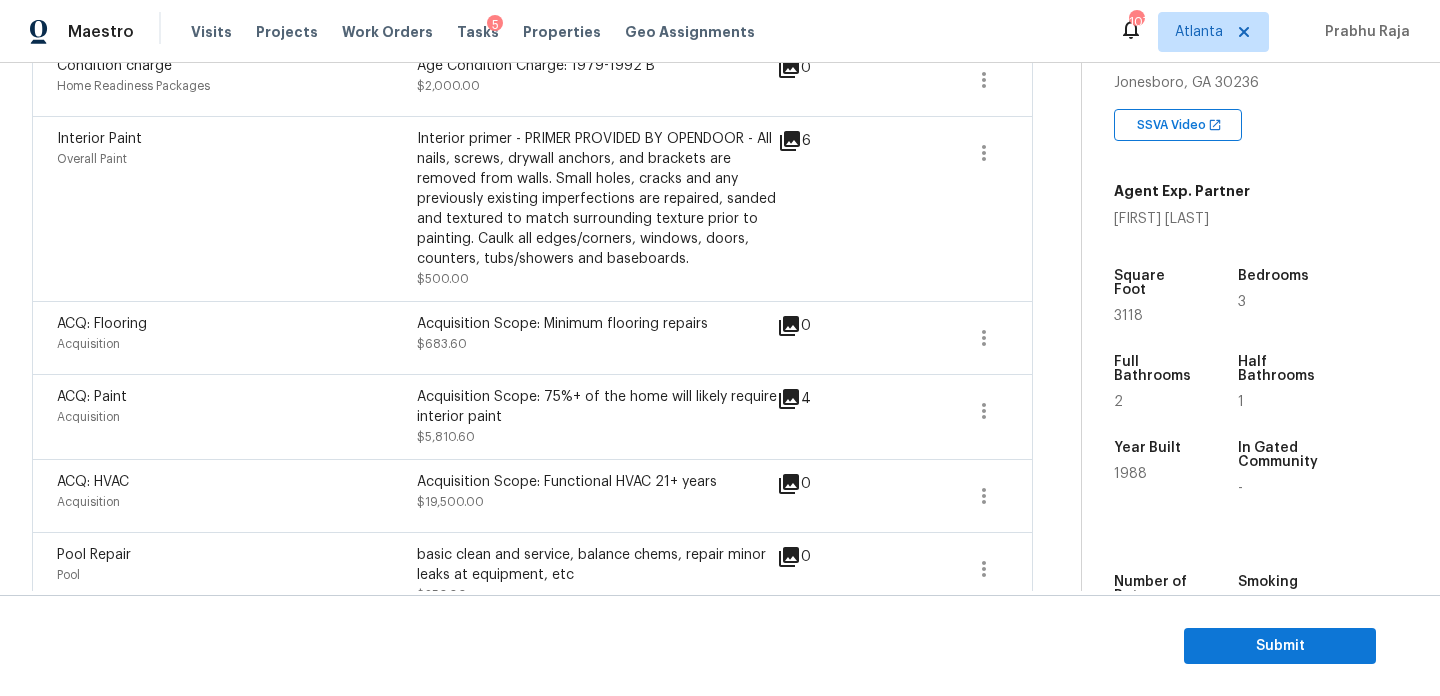 click on "Back to tasks Condition Scoping - Full Mon, Aug 04 2025 by 3:00 pm   Prabhu Raja In-progress Questions Condition Adjustments Details & Inputs Notes Photos Condition Adjustments Total:  $34044.2 Deferred:  $0 Add Condition Adjustment A virtual  In-Person Walkthrough  is also required for this home.   + Add exterior scopes Condition charge Home Readiness Packages Age Condition Charge: 1979-1992 B	 $2,000.00   0 Interior Paint Overall Paint Interior primer - PRIMER PROVIDED BY OPENDOOR - All nails, screws, drywall anchors, and brackets are removed from walls. Small holes, cracks and any previously existing imperfections are repaired, sanded and textured to match surrounding texture prior to painting. Caulk all edges/corners, windows, doors, counters, tubs/showers and baseboards. $500.00   6 ACQ: Flooring Acquisition Acquisition Scope: Minimum flooring repairs $683.60   0 ACQ: Paint Acquisition Acquisition Scope: 75%+ of the home will likely require interior paint $5,810.60   4 ACQ: HVAC Acquisition $19,500.00" at bounding box center (556, 306) 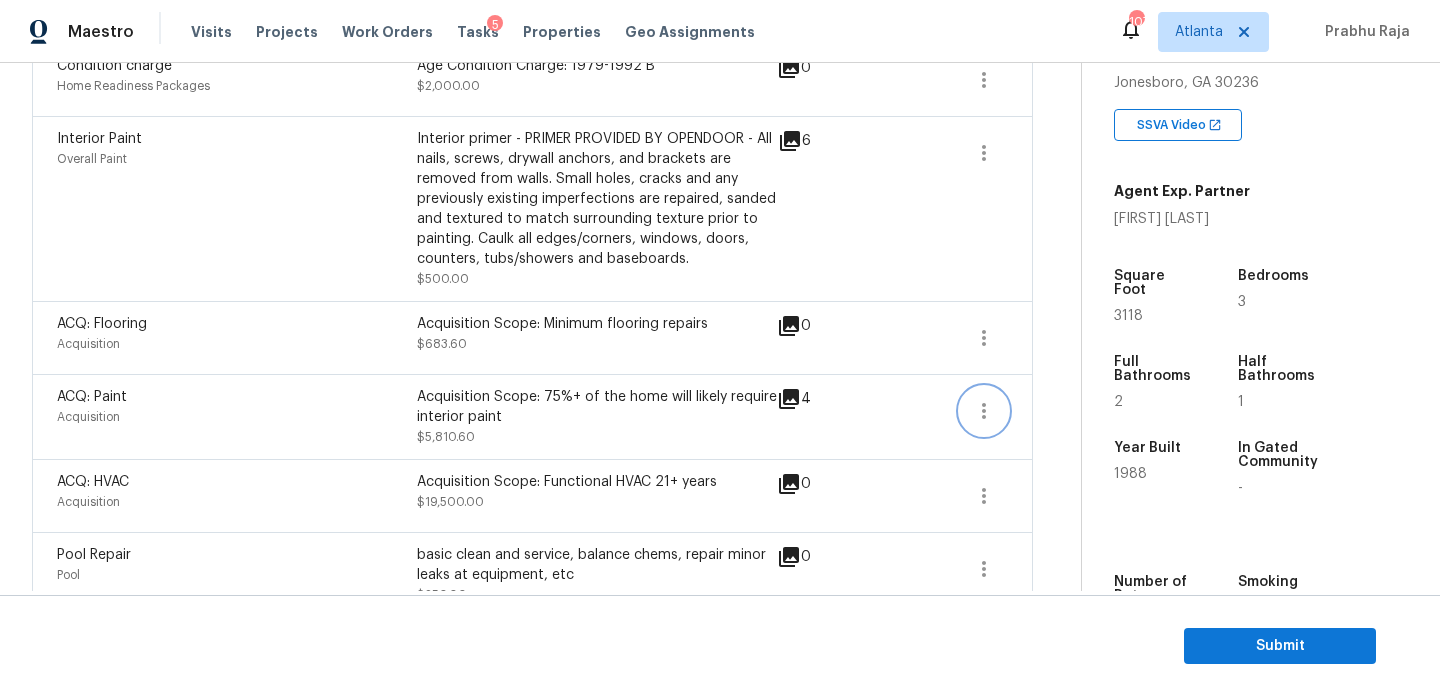 click 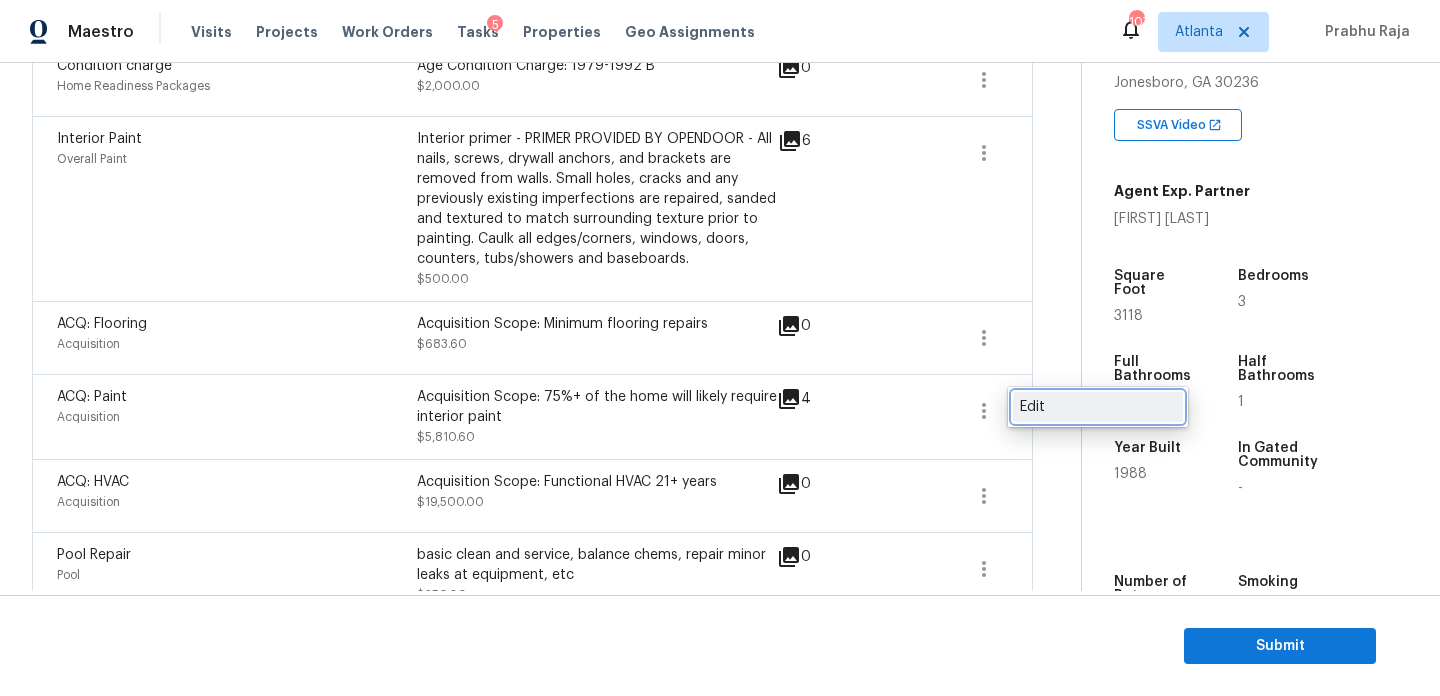 click on "Edit" at bounding box center (1098, 407) 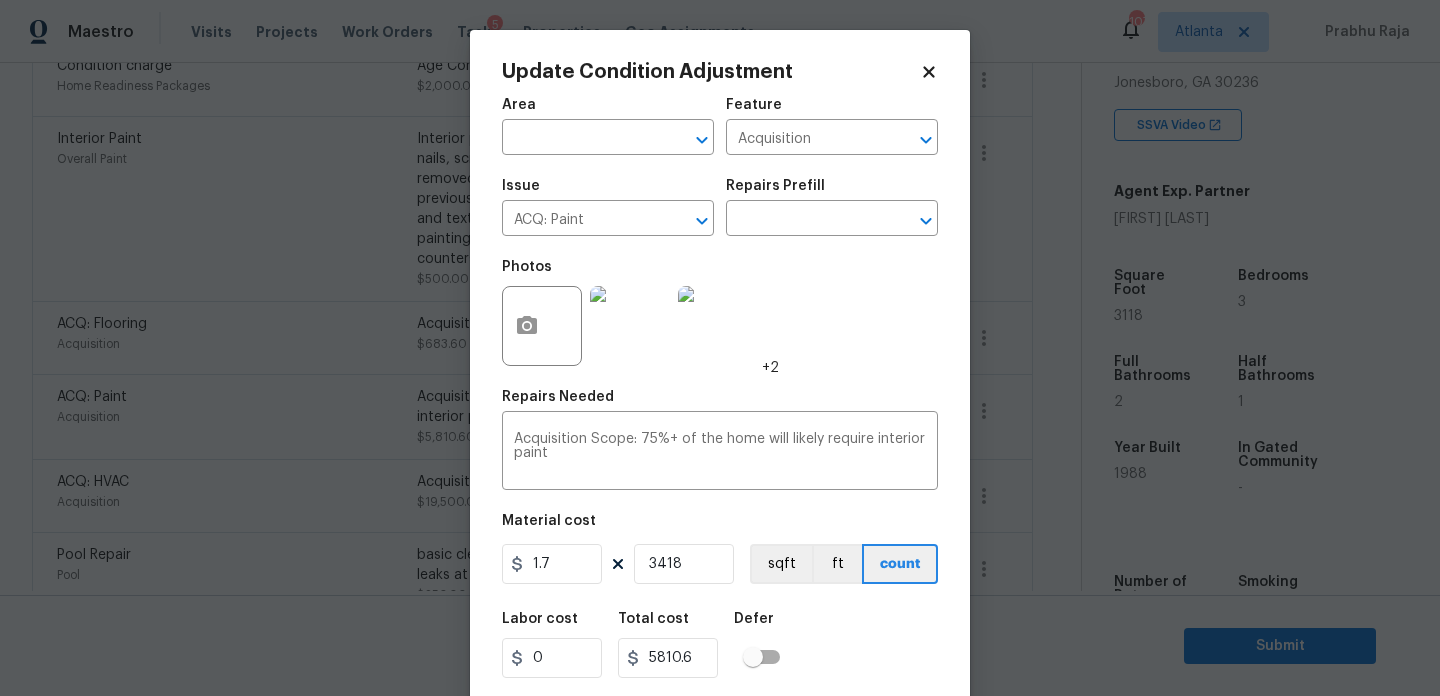 click 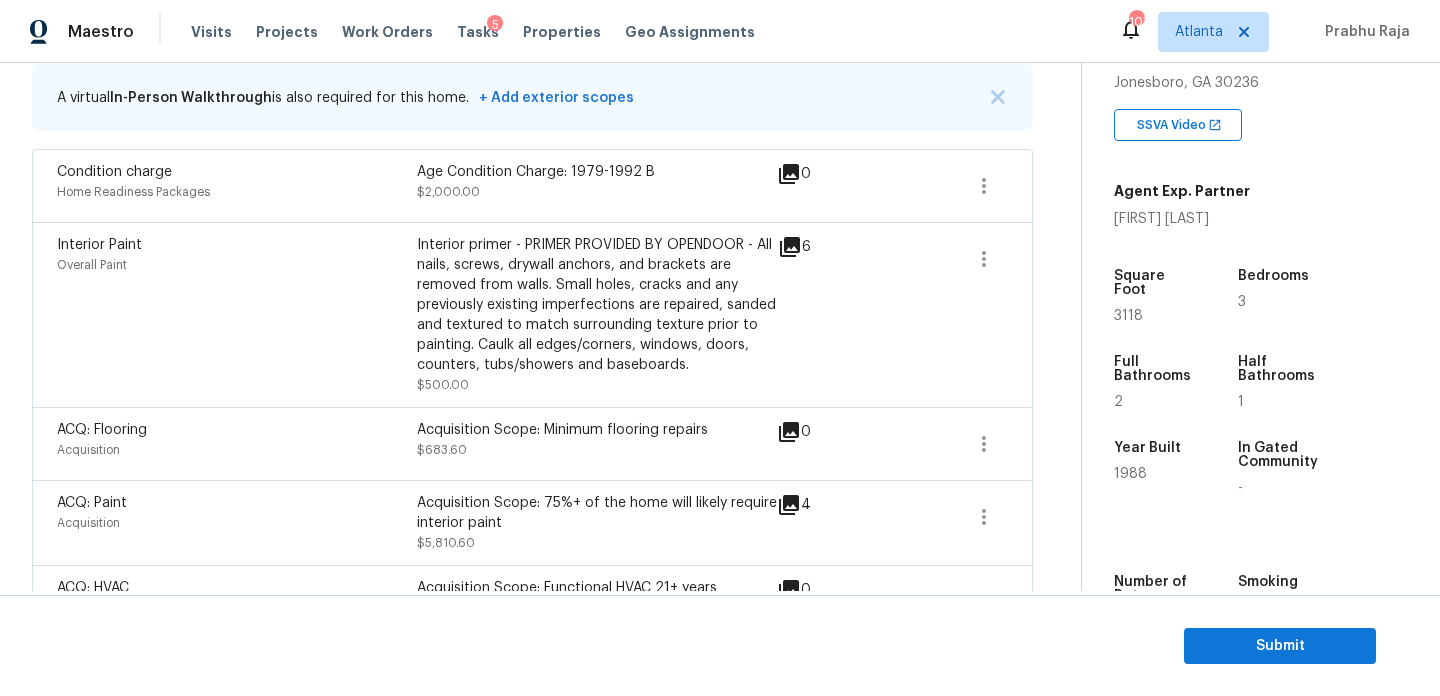 scroll, scrollTop: 973, scrollLeft: 0, axis: vertical 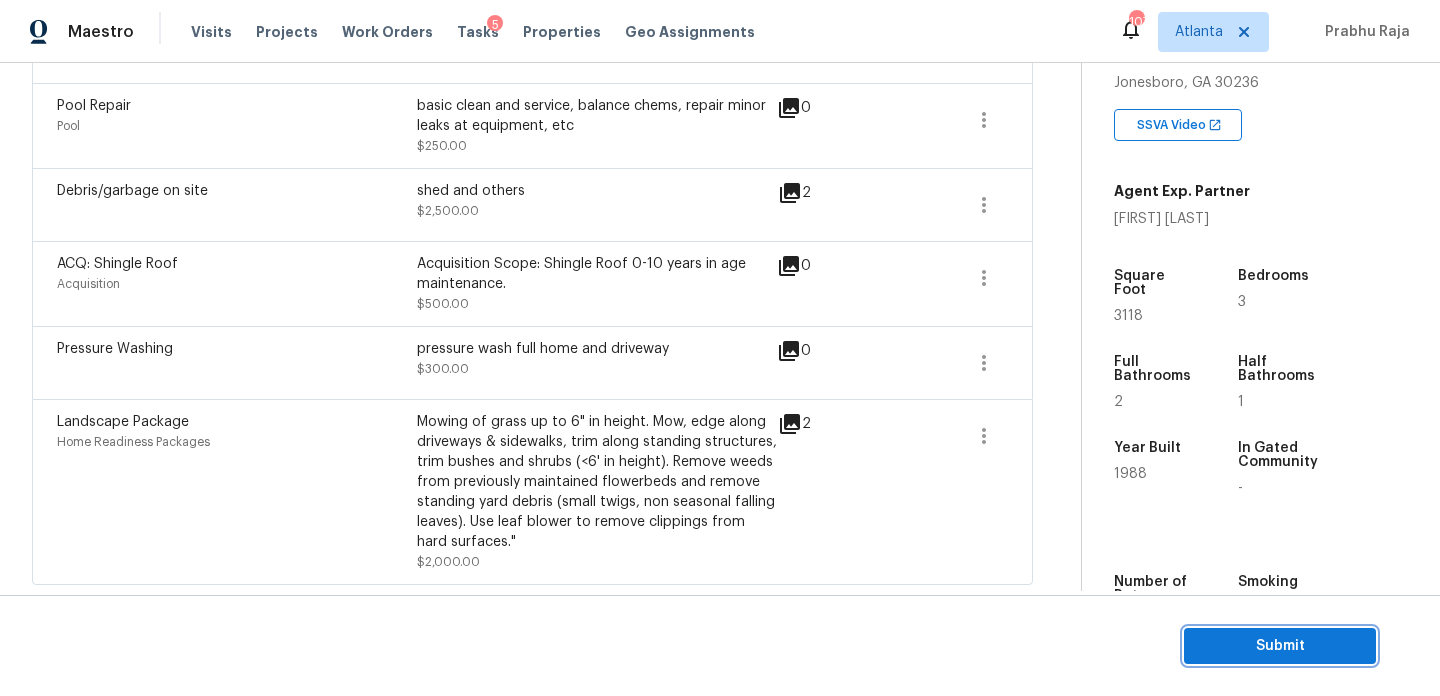 click on "Submit" at bounding box center [1280, 646] 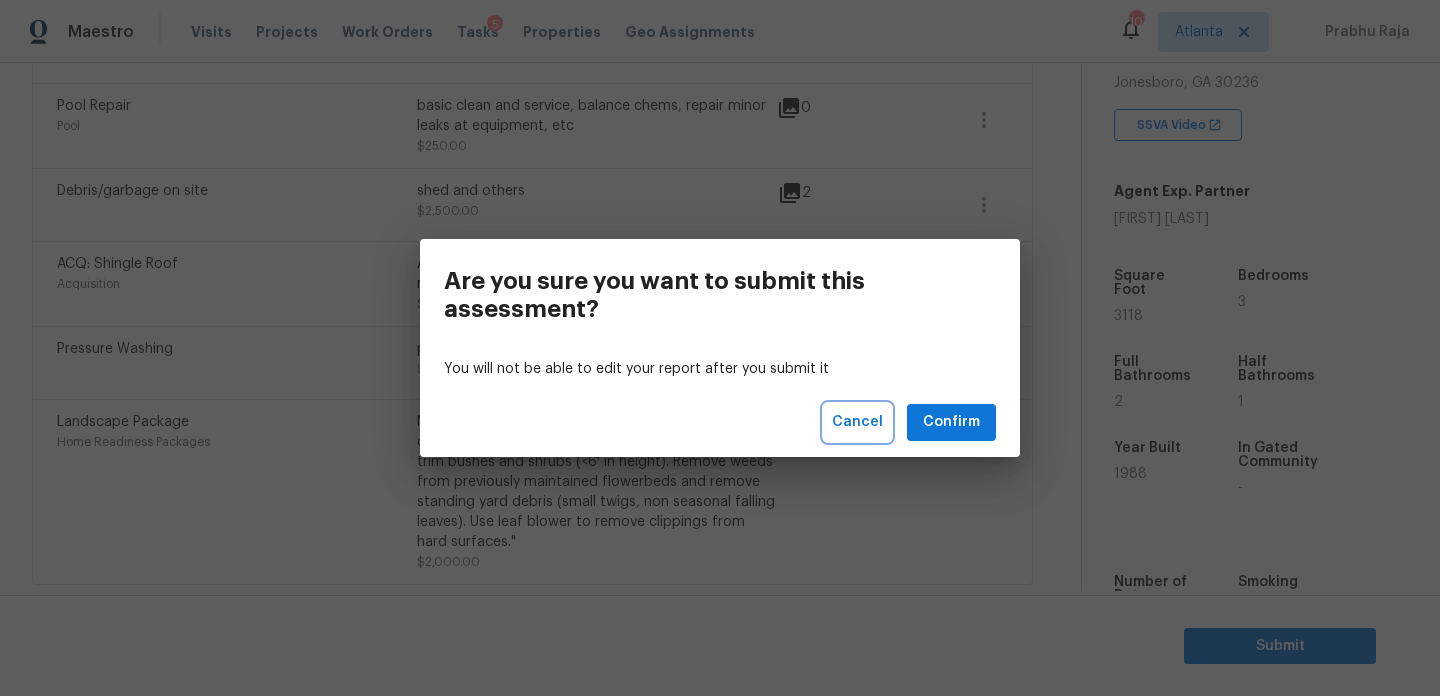 click on "Cancel" at bounding box center (857, 422) 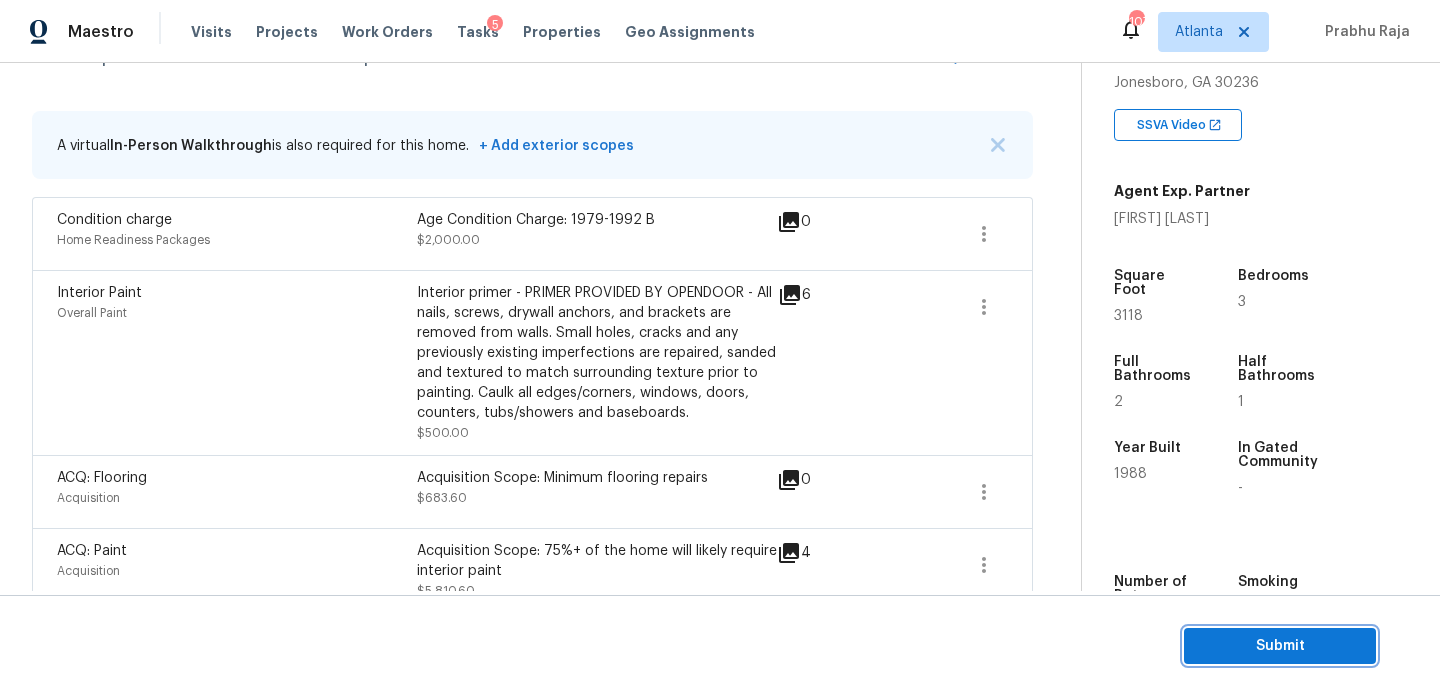 scroll, scrollTop: 376, scrollLeft: 0, axis: vertical 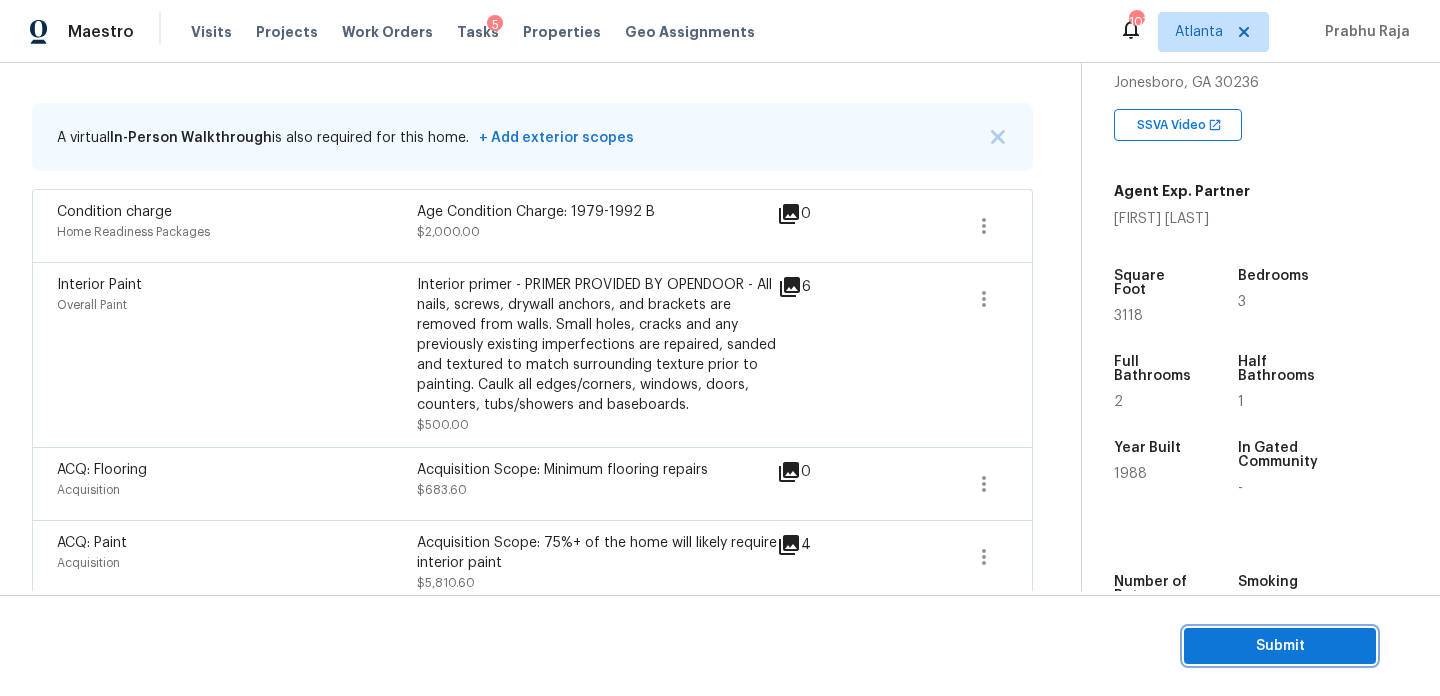 click on "Submit" at bounding box center (1280, 646) 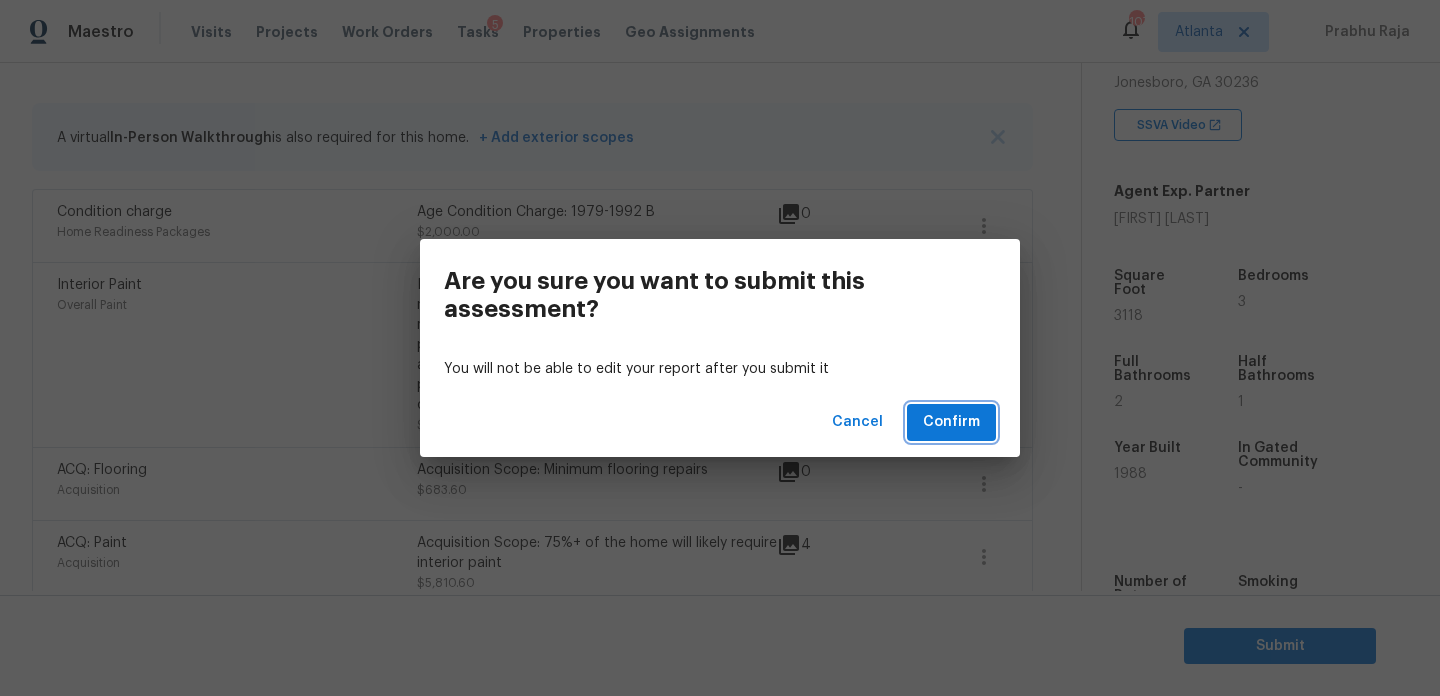 click on "Confirm" at bounding box center [951, 422] 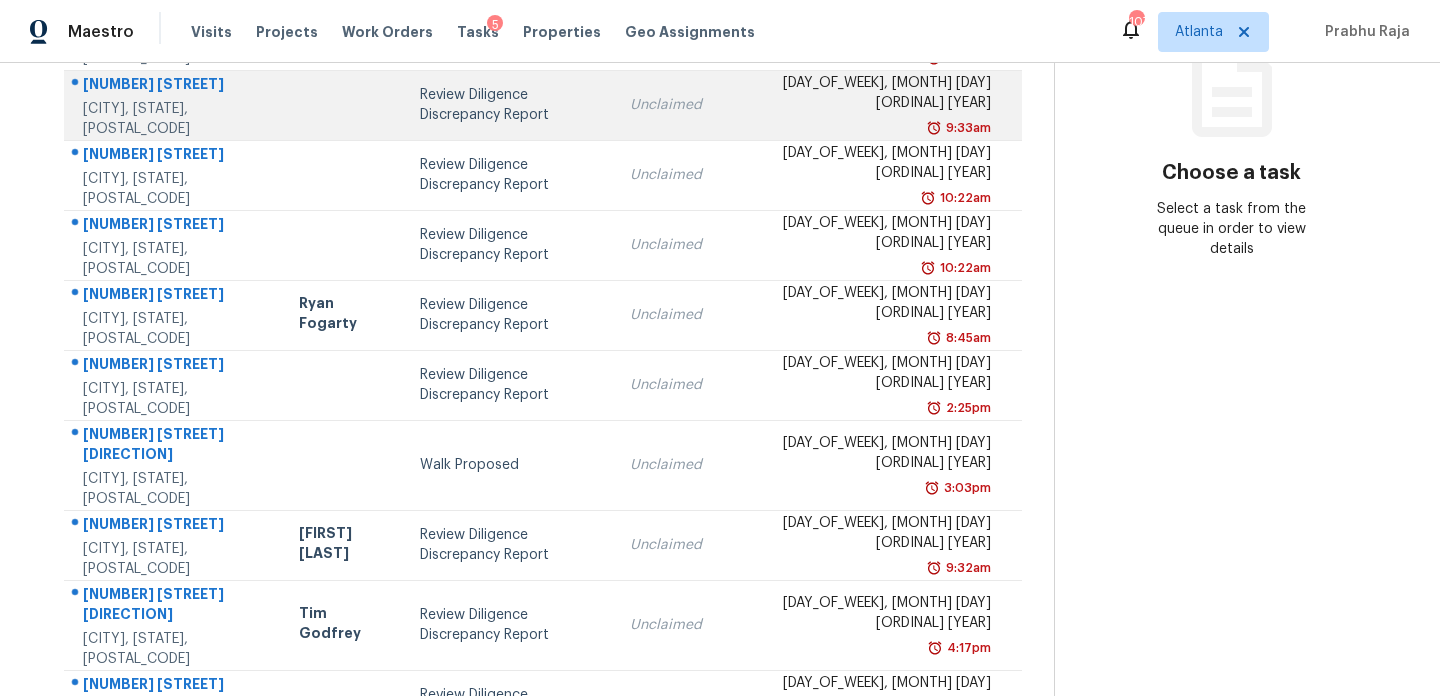 scroll, scrollTop: 0, scrollLeft: 0, axis: both 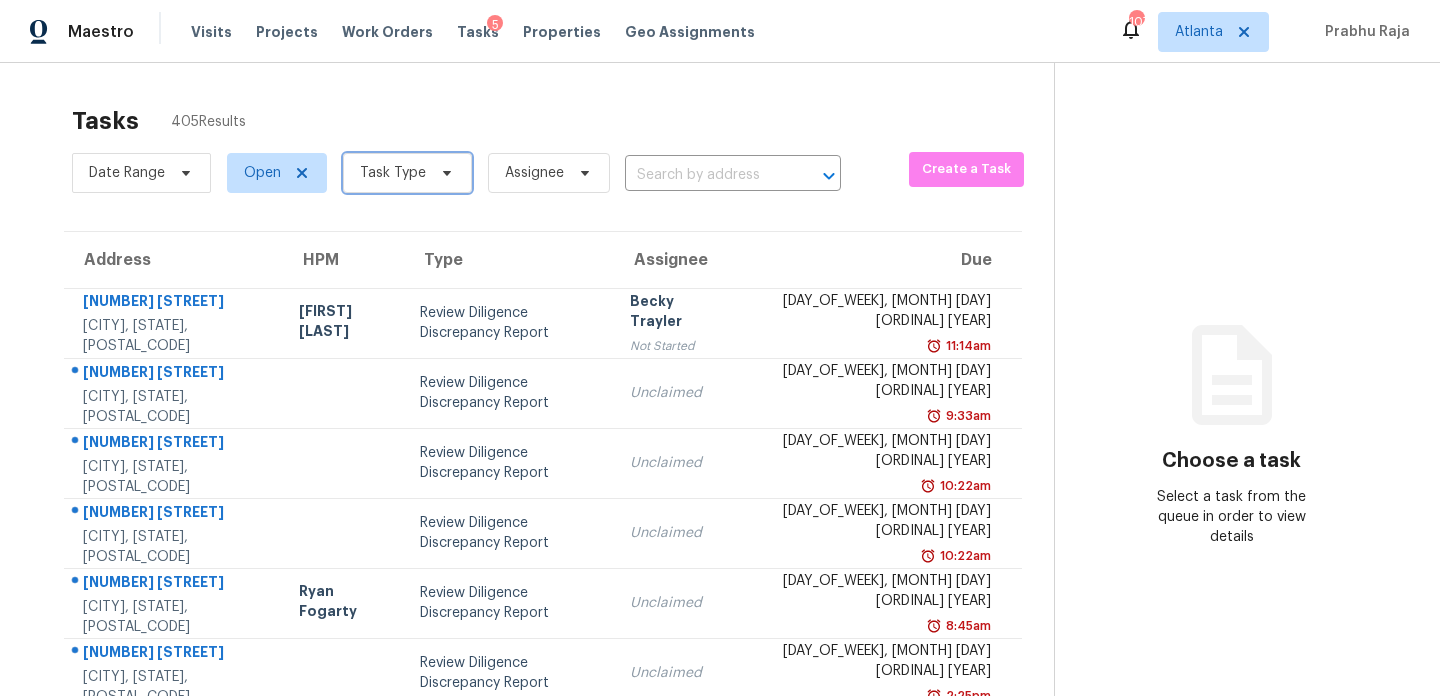 click on "Task Type" at bounding box center (393, 173) 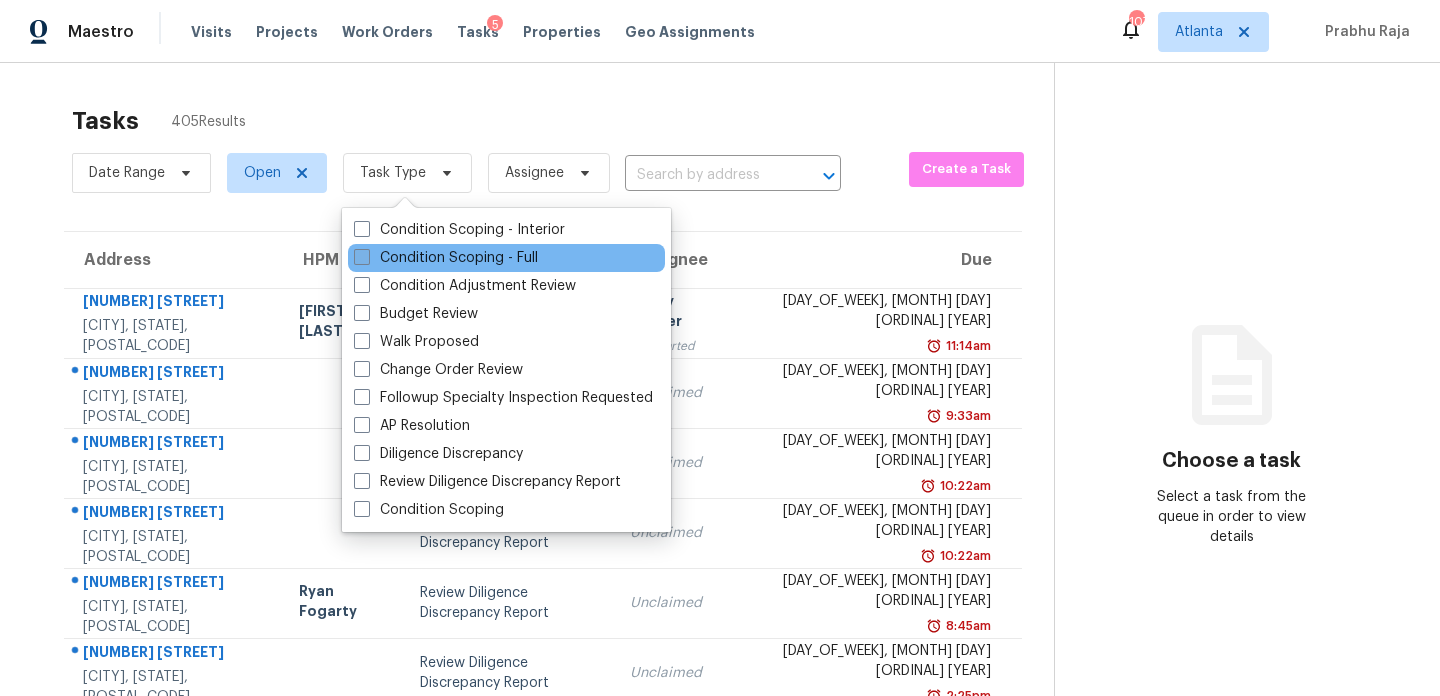 click on "Condition Scoping - Full" at bounding box center (446, 258) 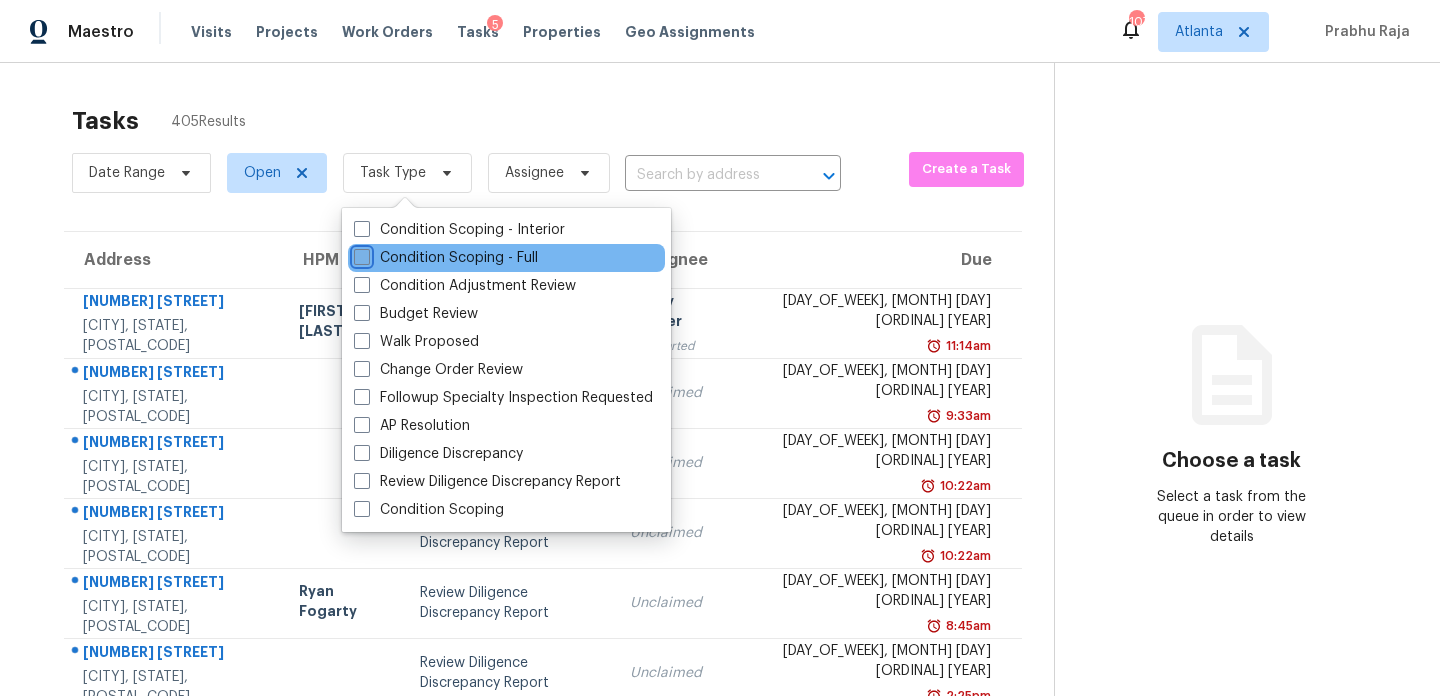 click on "Condition Scoping - Full" at bounding box center [360, 254] 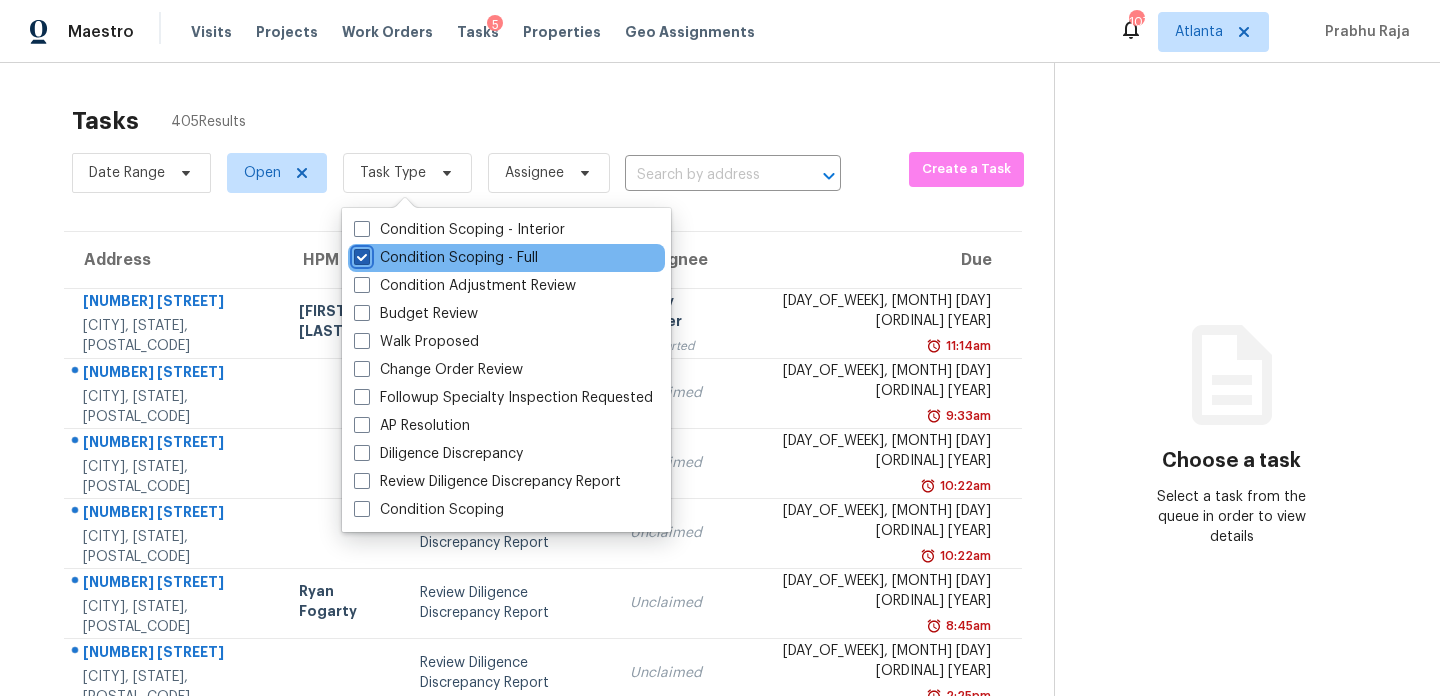 checkbox on "true" 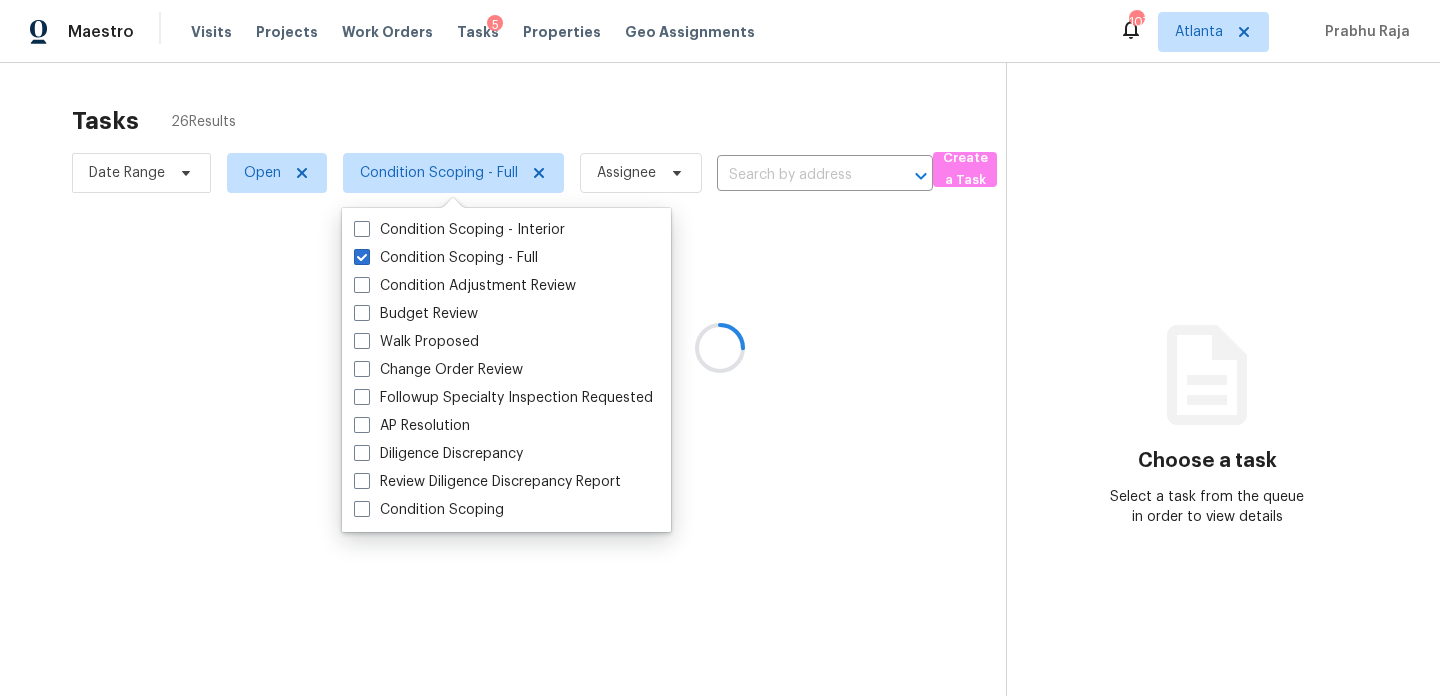 click on "Tasks 26  Results" at bounding box center [539, 121] 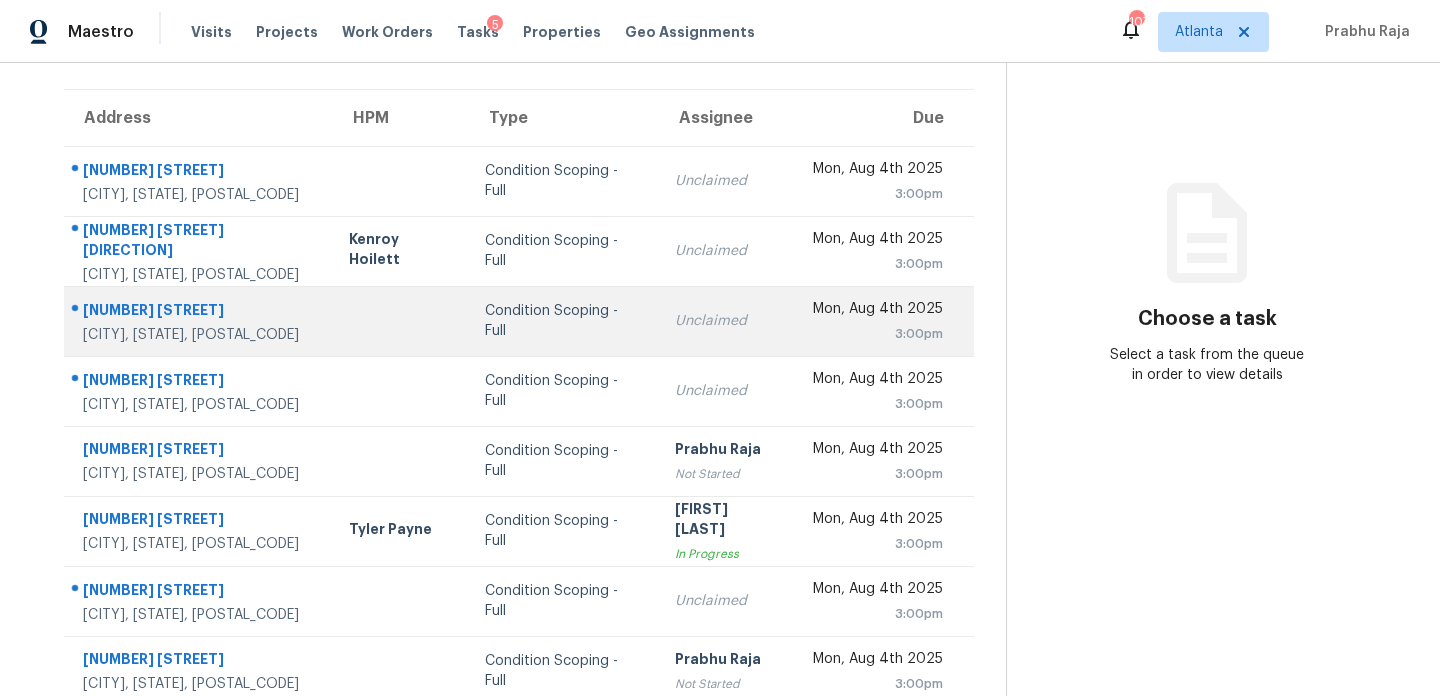 scroll, scrollTop: 180, scrollLeft: 0, axis: vertical 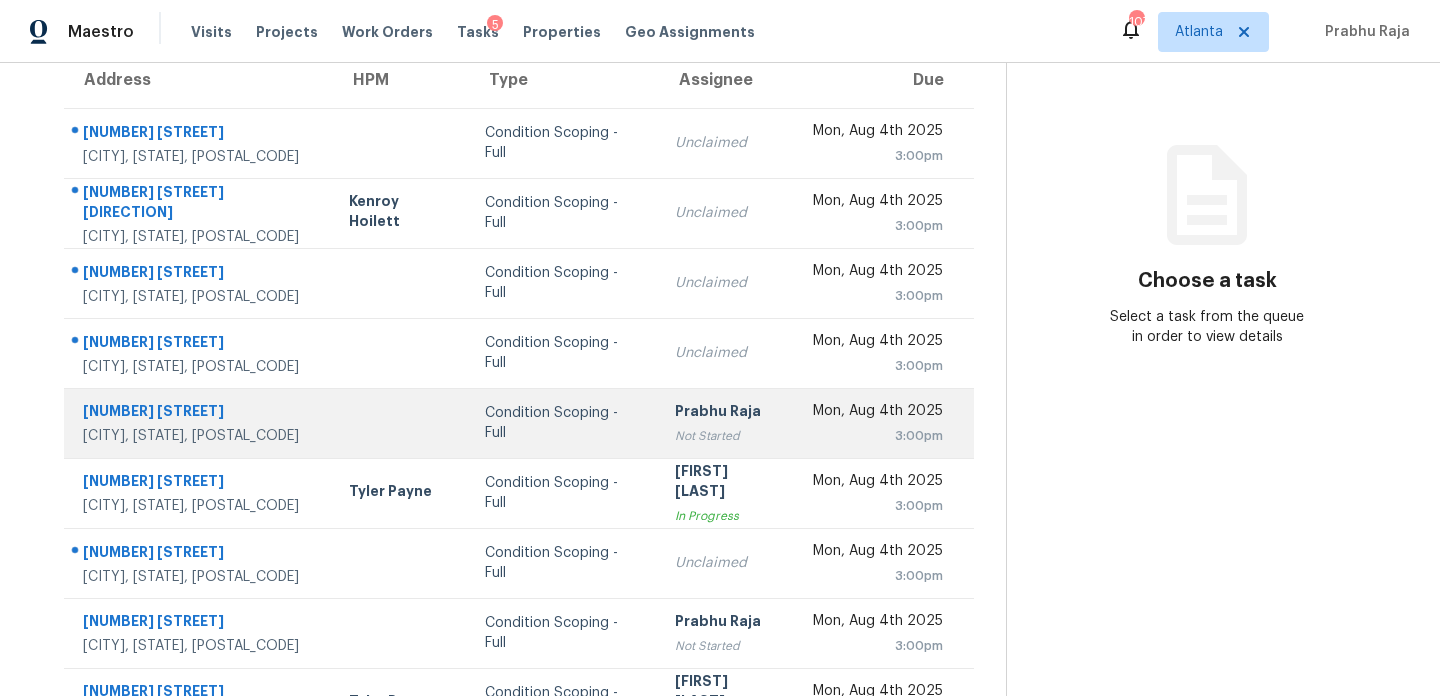 click on "Prabhu Raja Not Started" at bounding box center (728, 423) 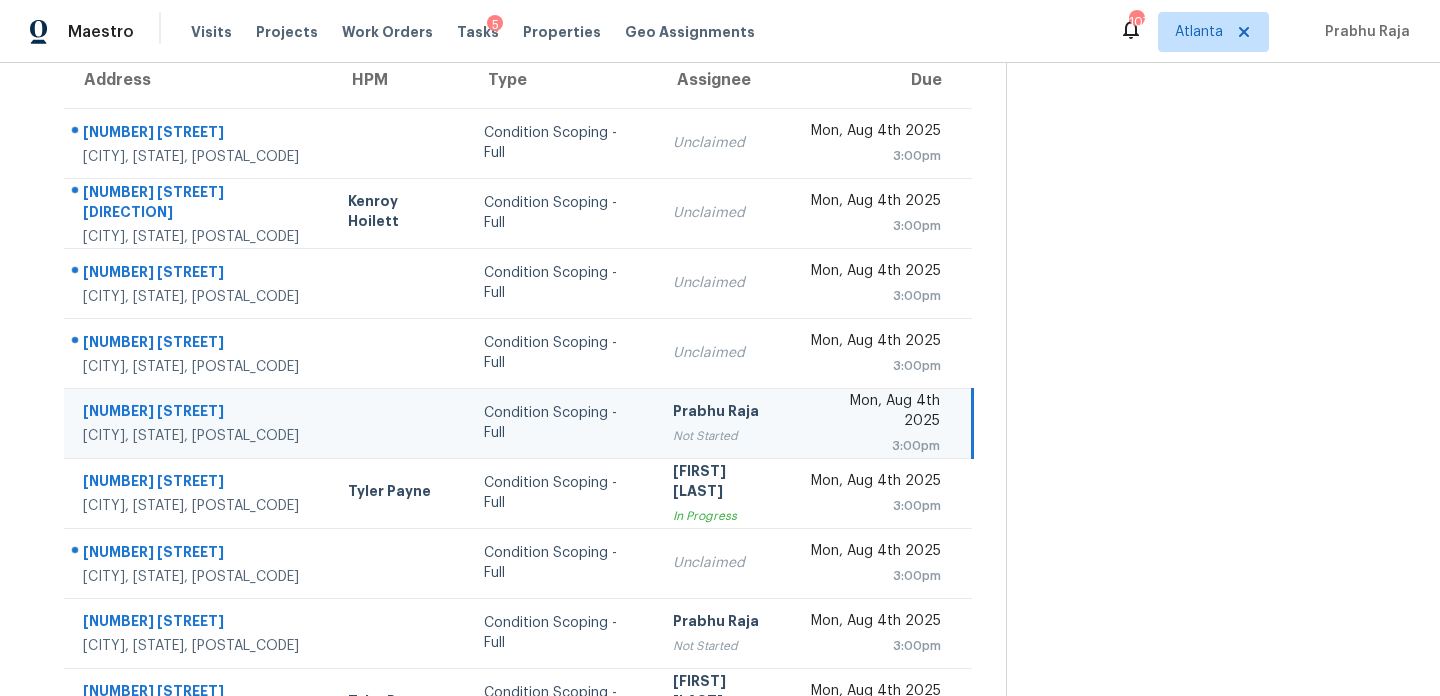 click on "Mon, Aug 4th 2025 3:00pm" at bounding box center [883, 423] 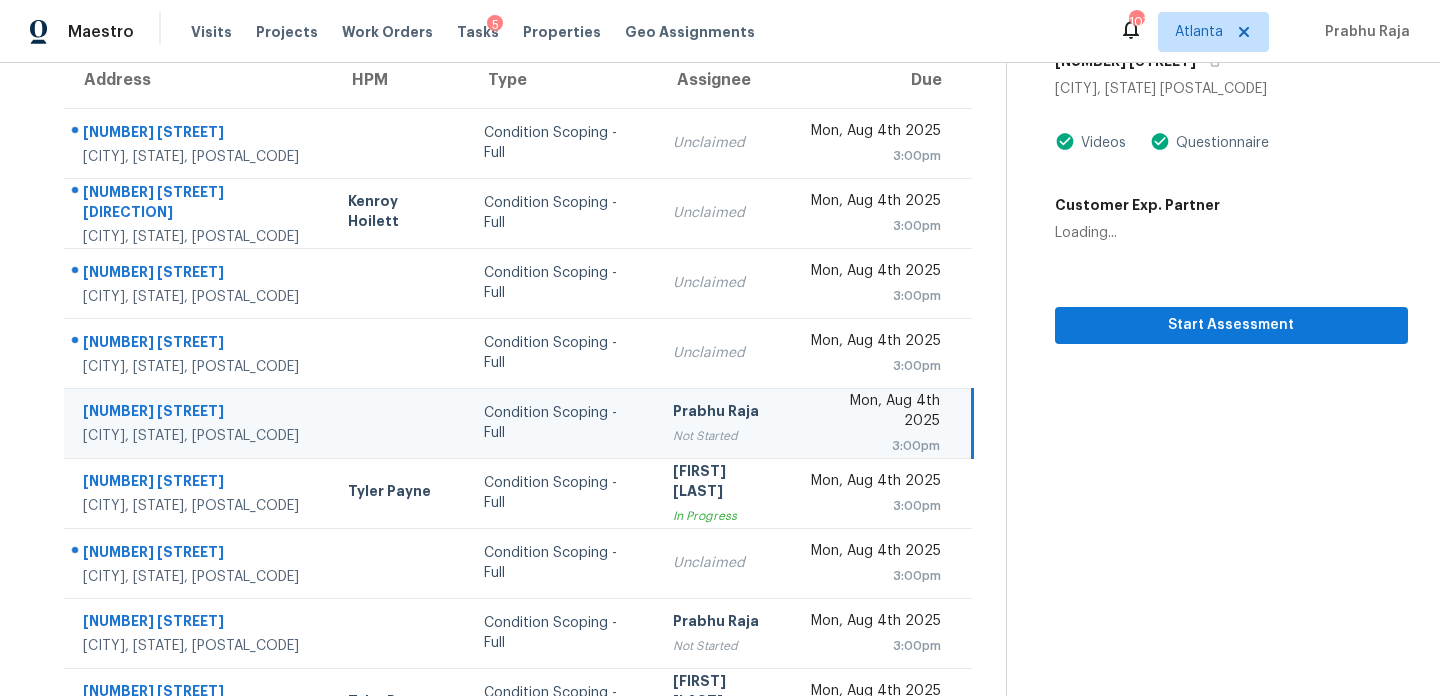 click on "3:00pm" at bounding box center [874, 446] 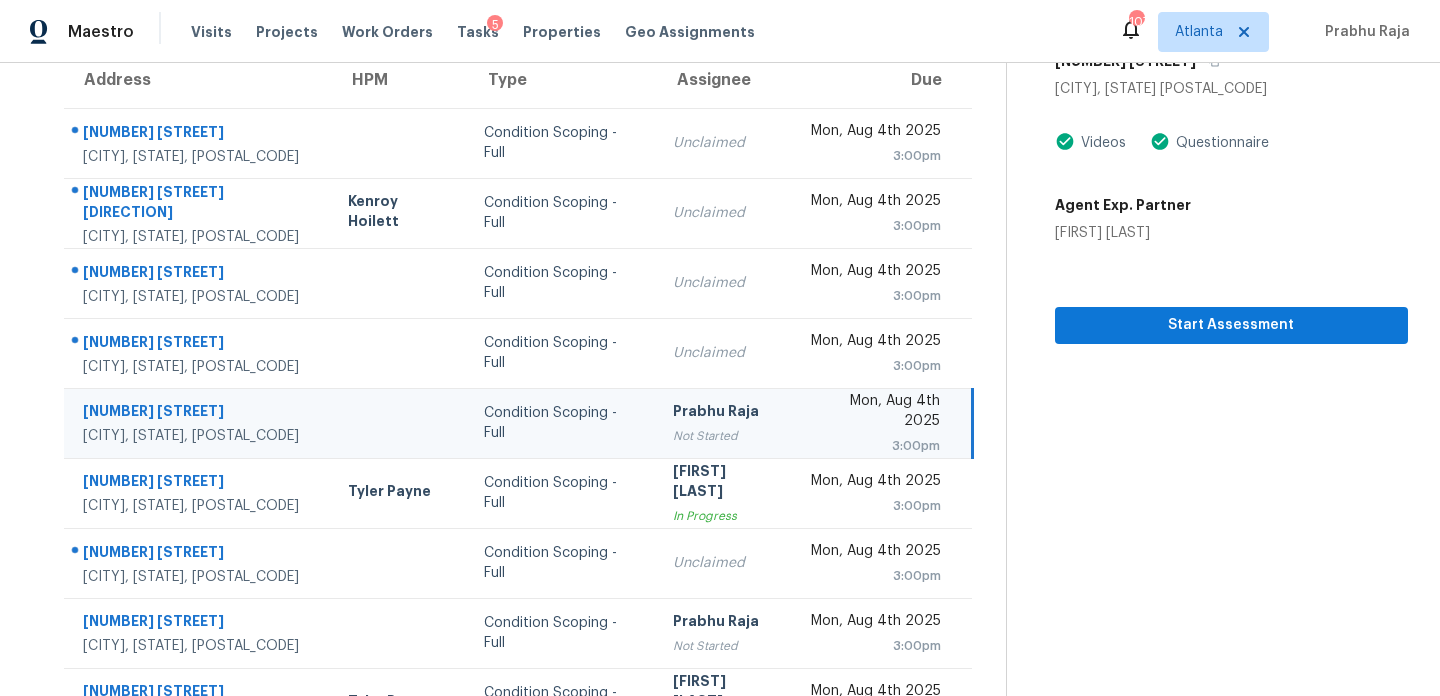 click on "3:00pm" at bounding box center [874, 446] 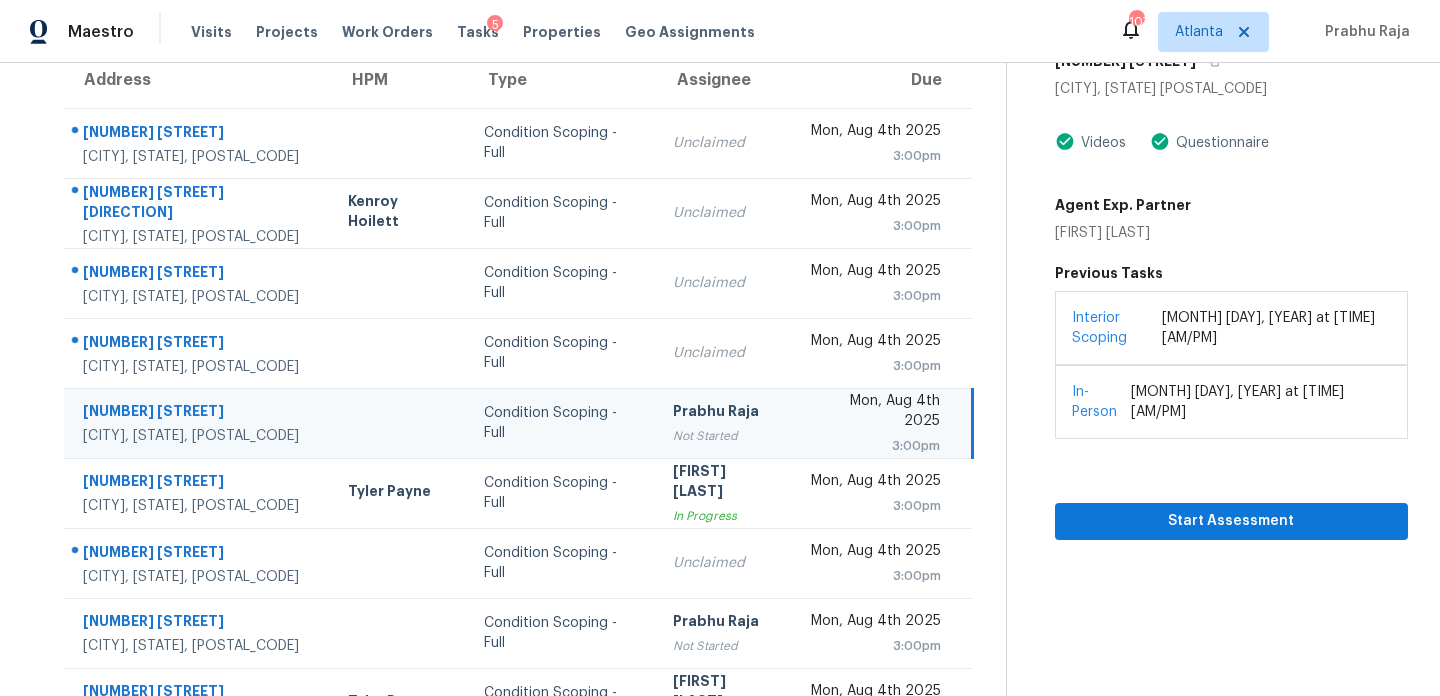 click on "Mon, Aug 4th 2025" at bounding box center (874, 413) 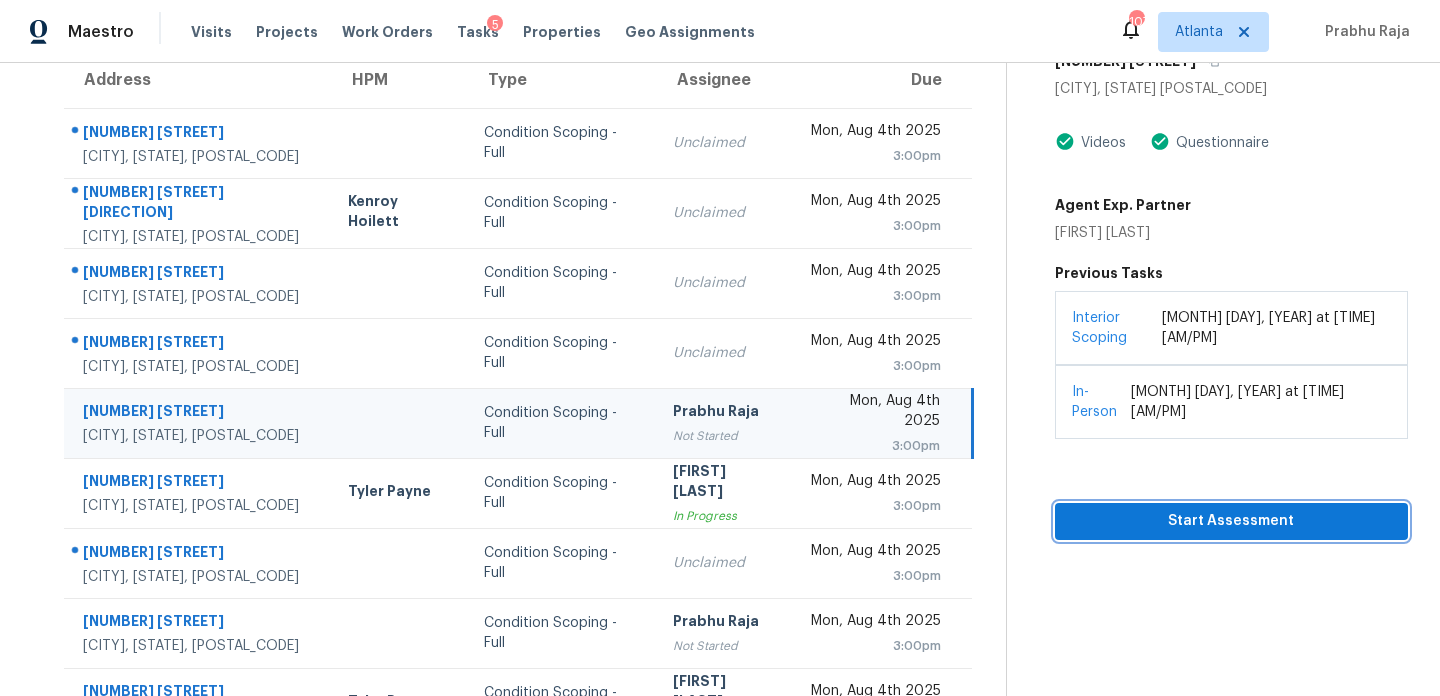 click on "Start Assessment" at bounding box center (1231, 521) 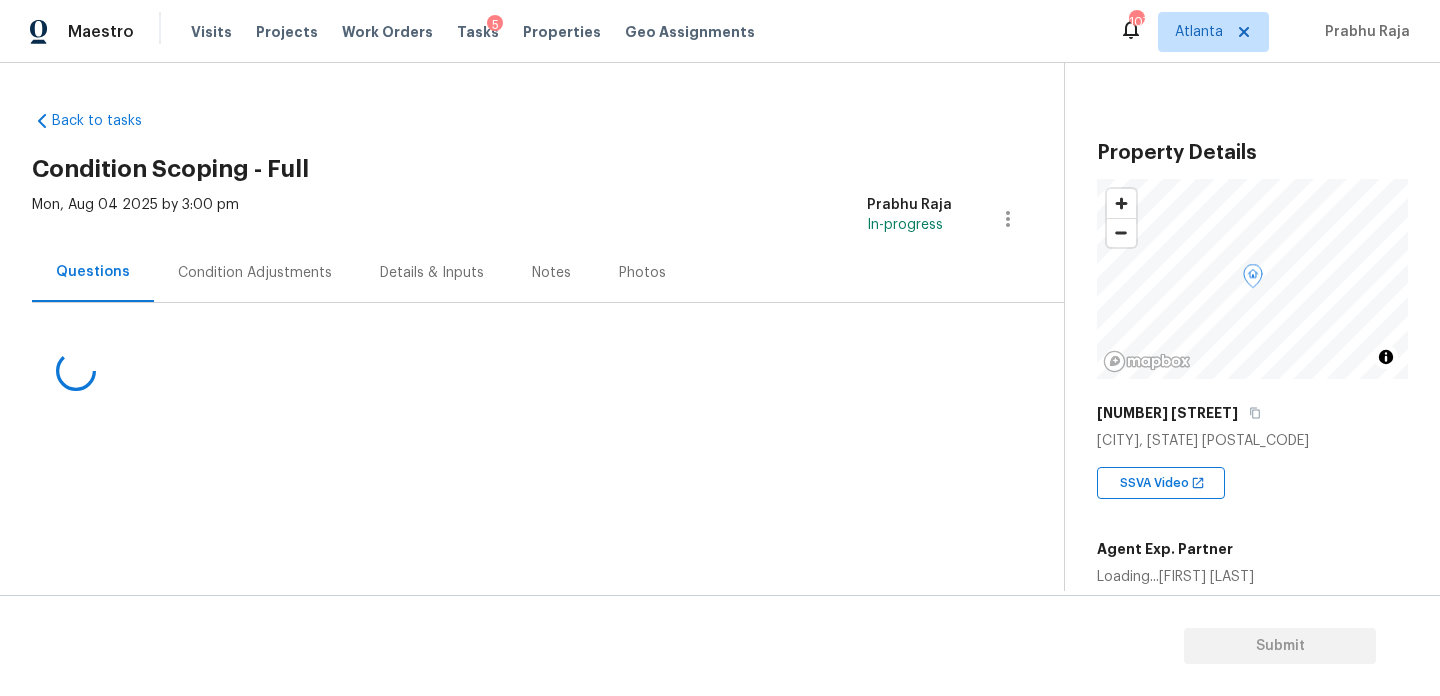 click on "Condition Adjustments" at bounding box center (255, 272) 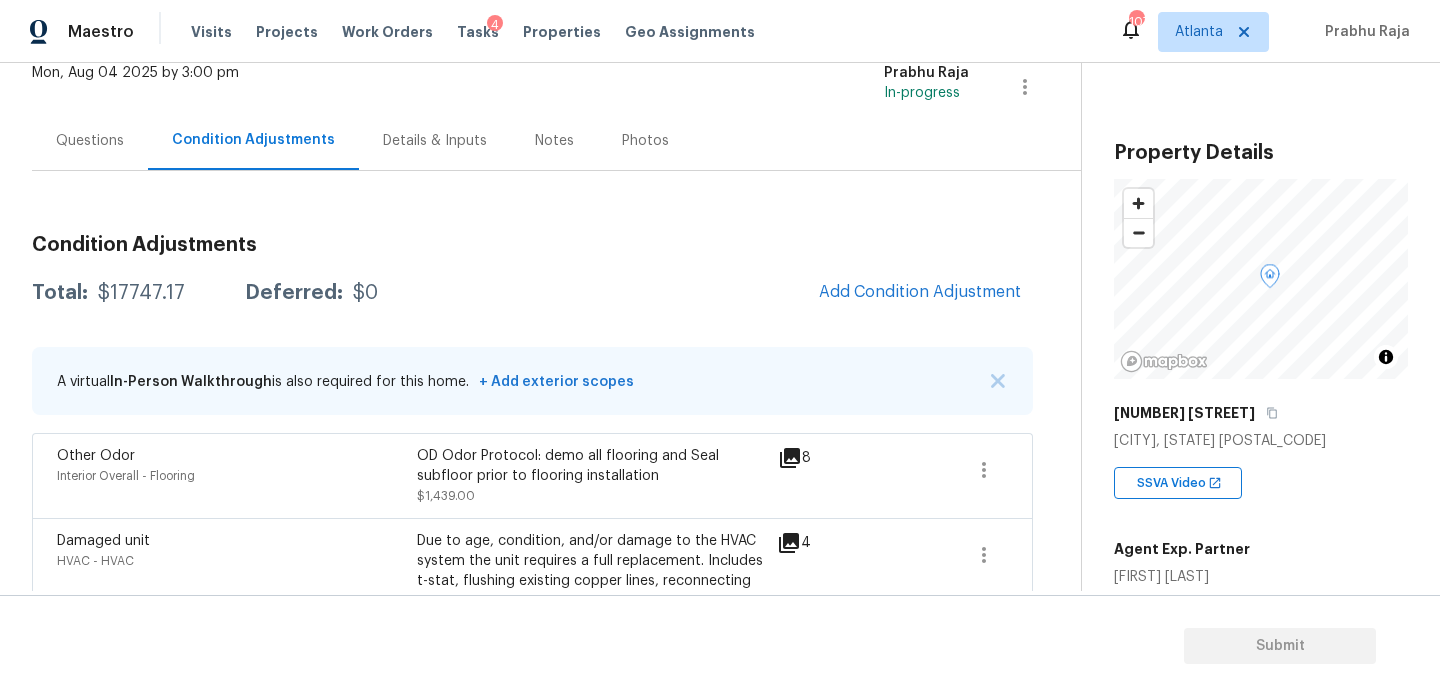 scroll, scrollTop: 204, scrollLeft: 0, axis: vertical 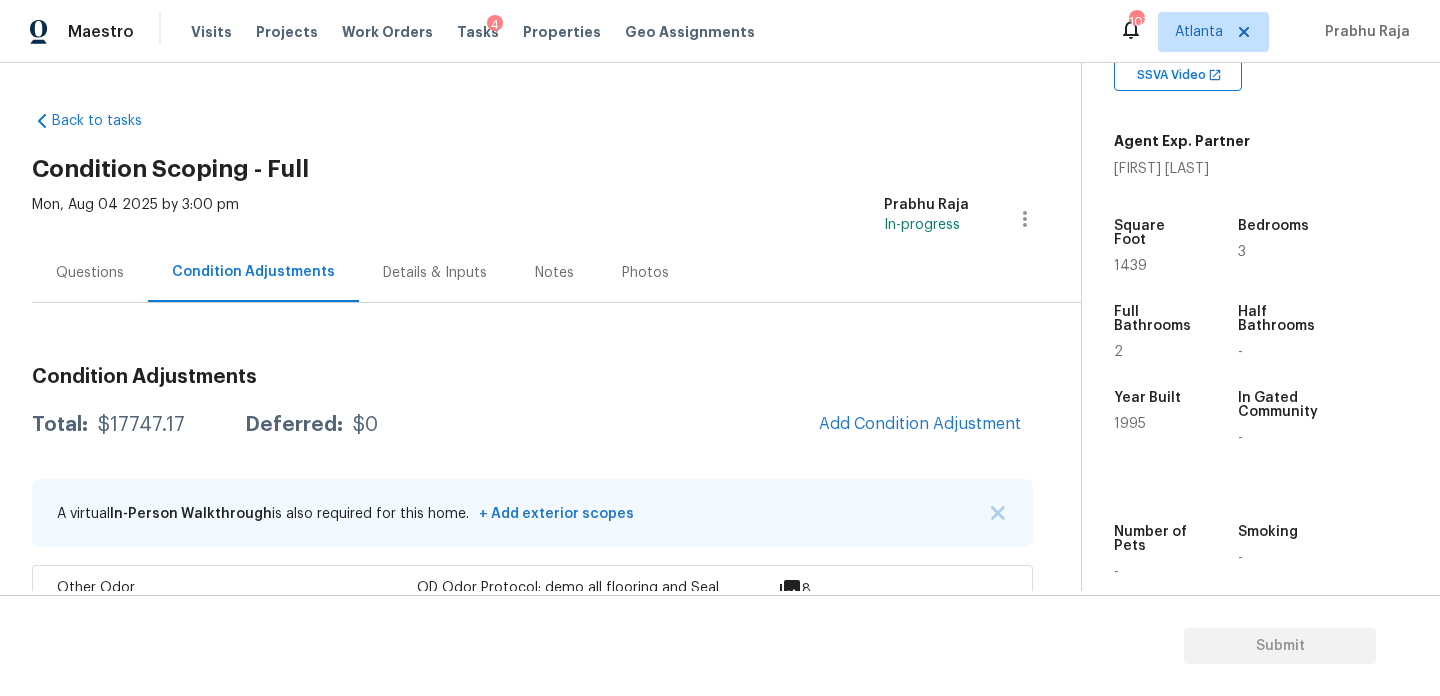 click on "Questions" at bounding box center (90, 272) 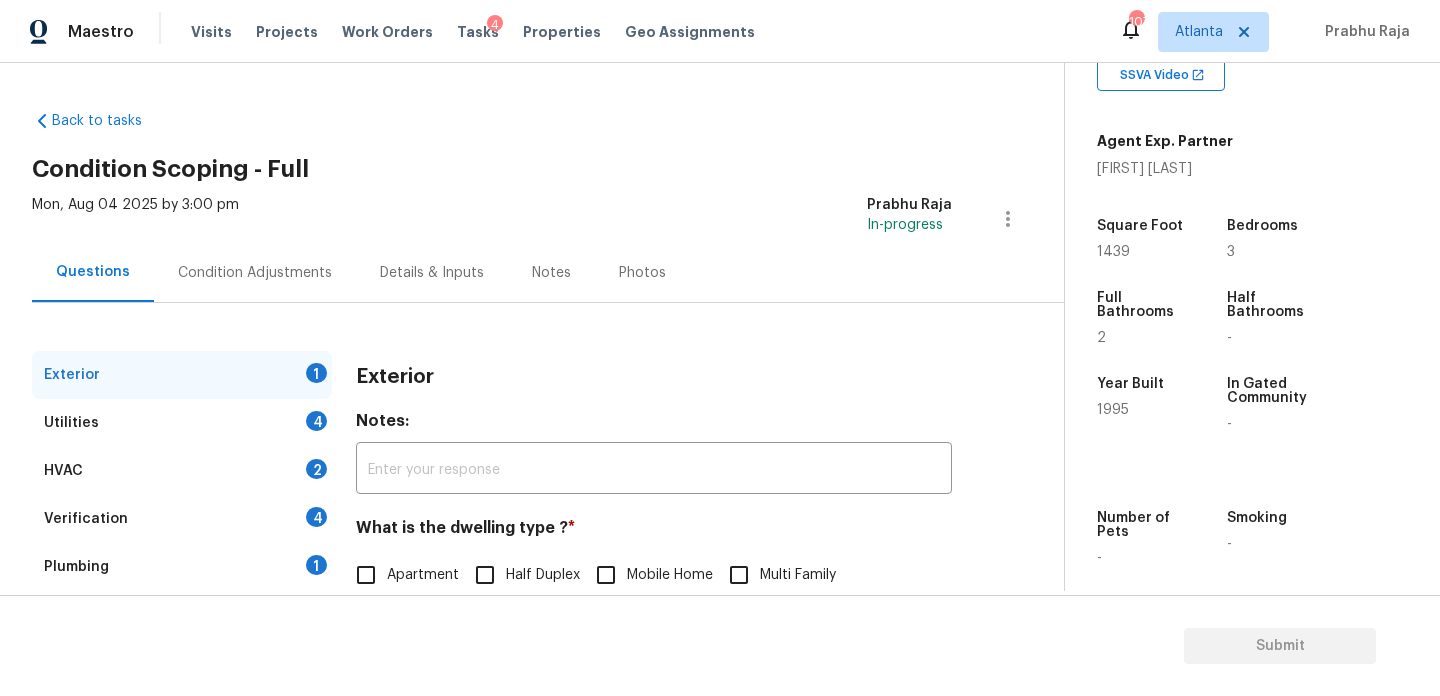 scroll, scrollTop: 89, scrollLeft: 0, axis: vertical 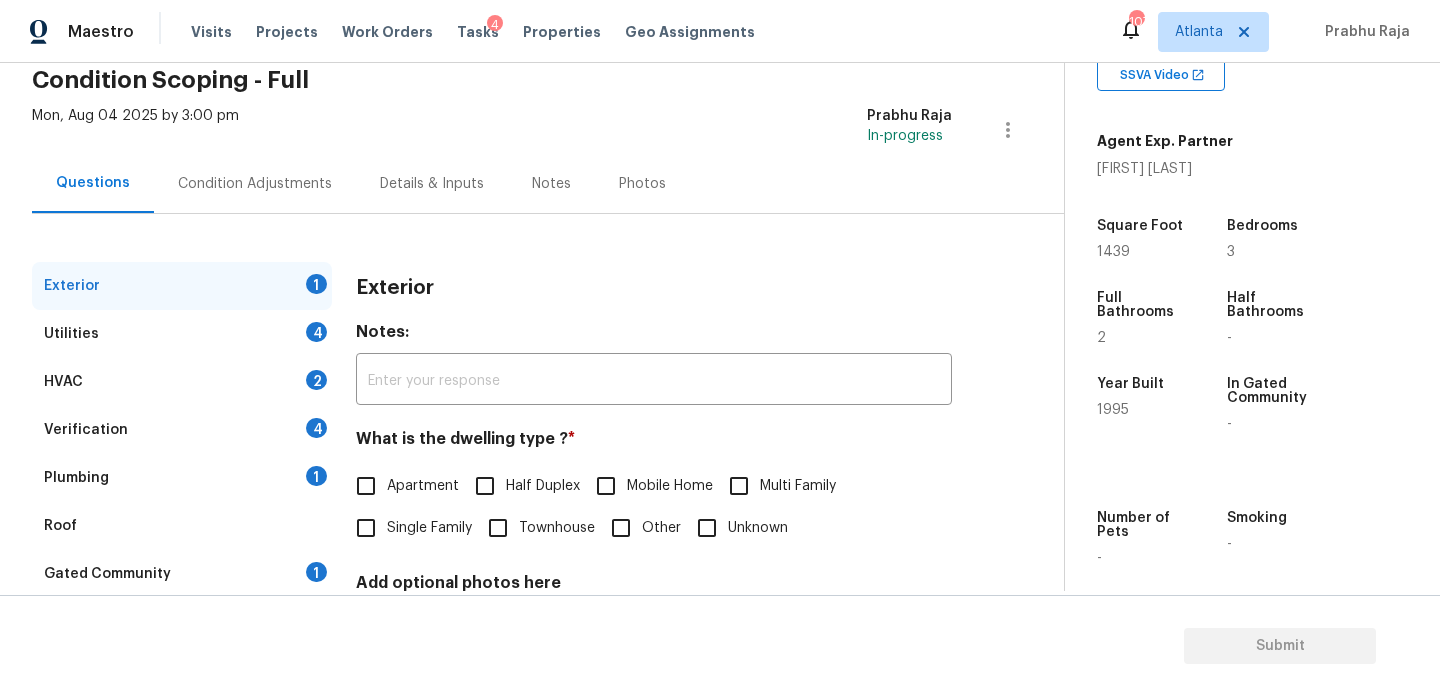 click on "Verification 4" at bounding box center [182, 430] 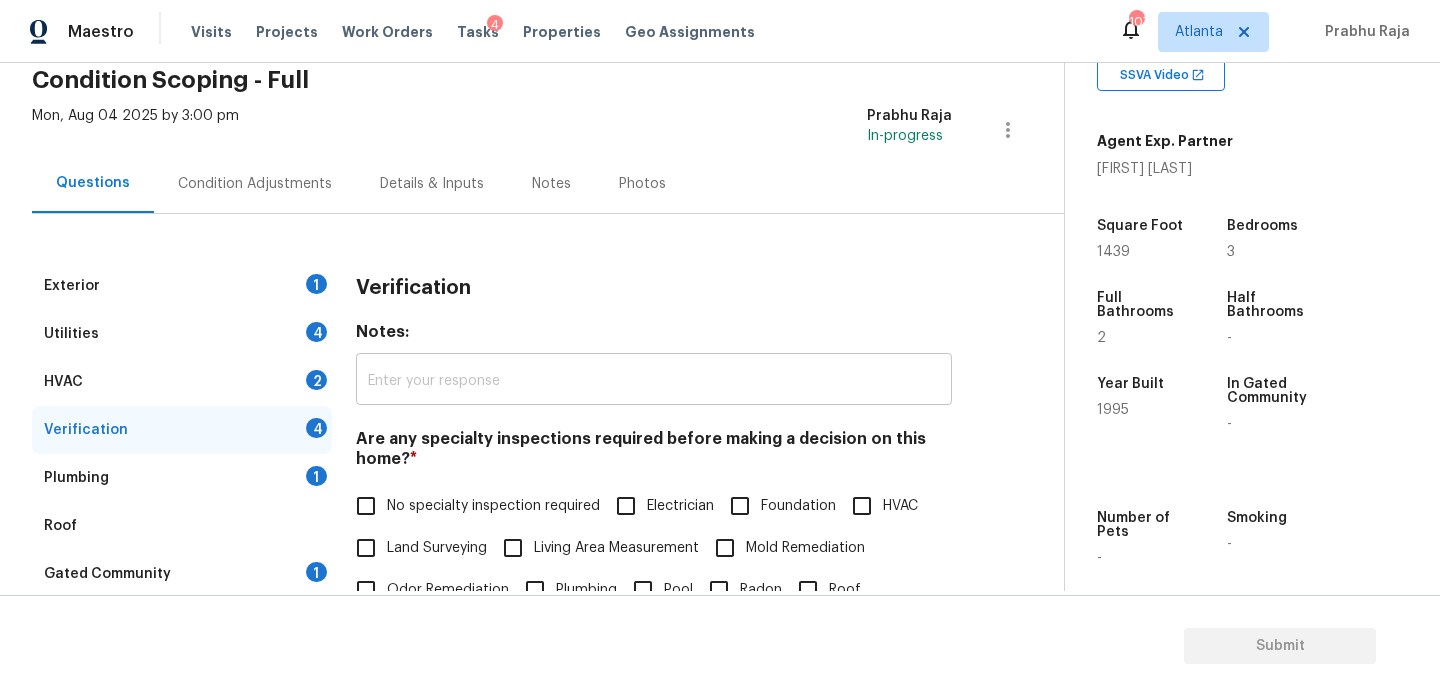 scroll, scrollTop: 391, scrollLeft: 0, axis: vertical 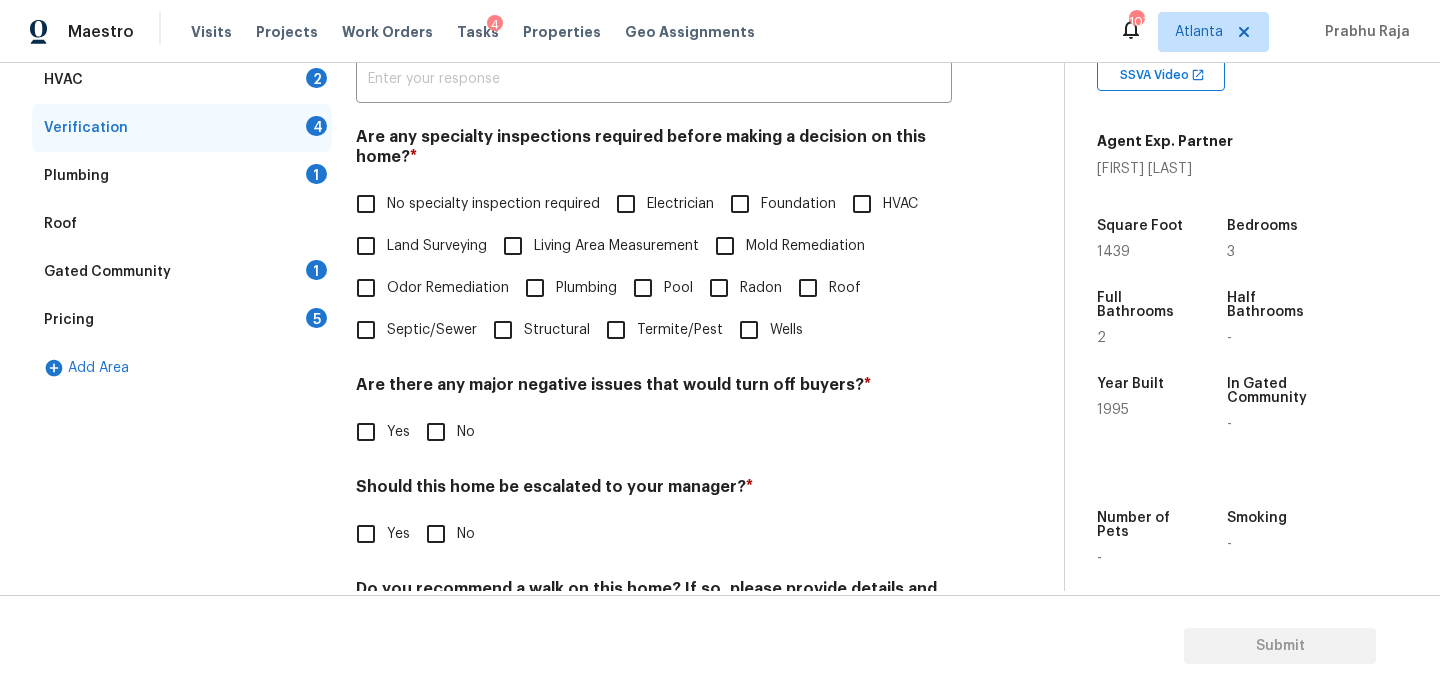 click on "No specialty inspection required" at bounding box center [366, 204] 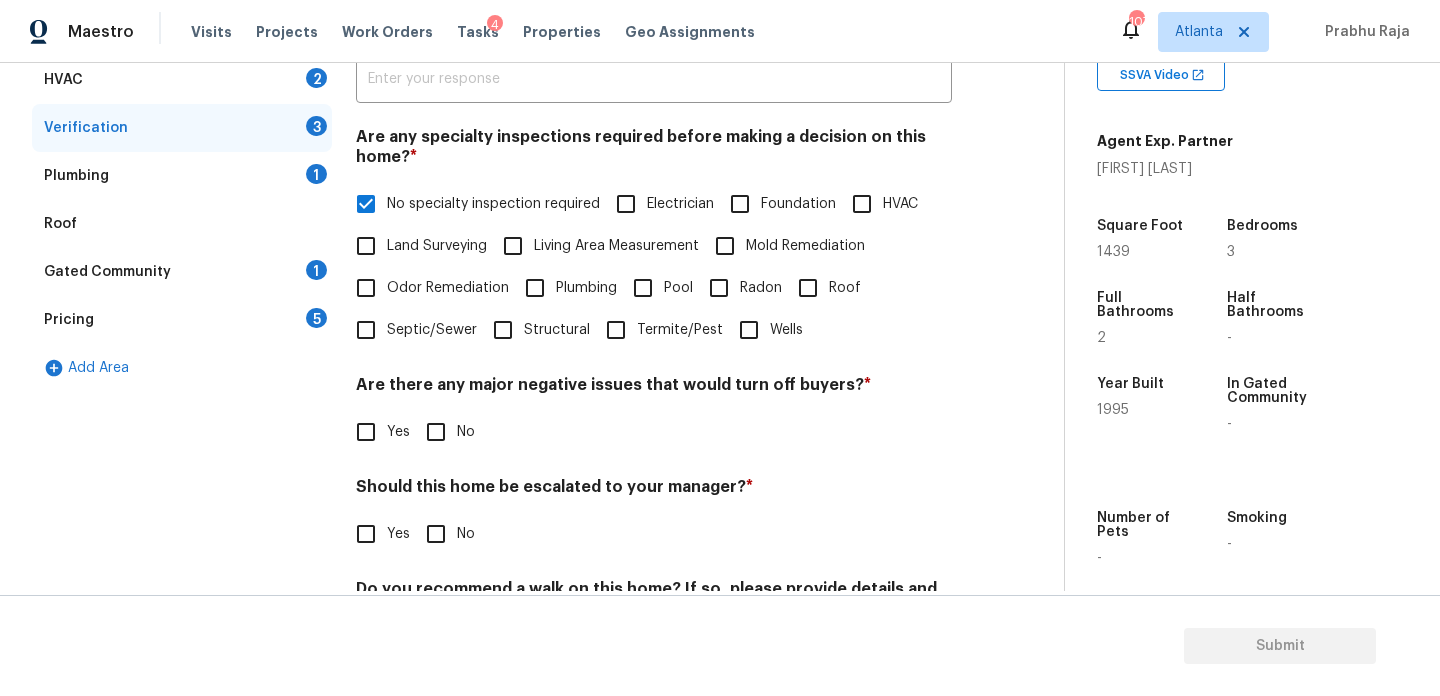 click on "Plumbing 1" at bounding box center (182, 176) 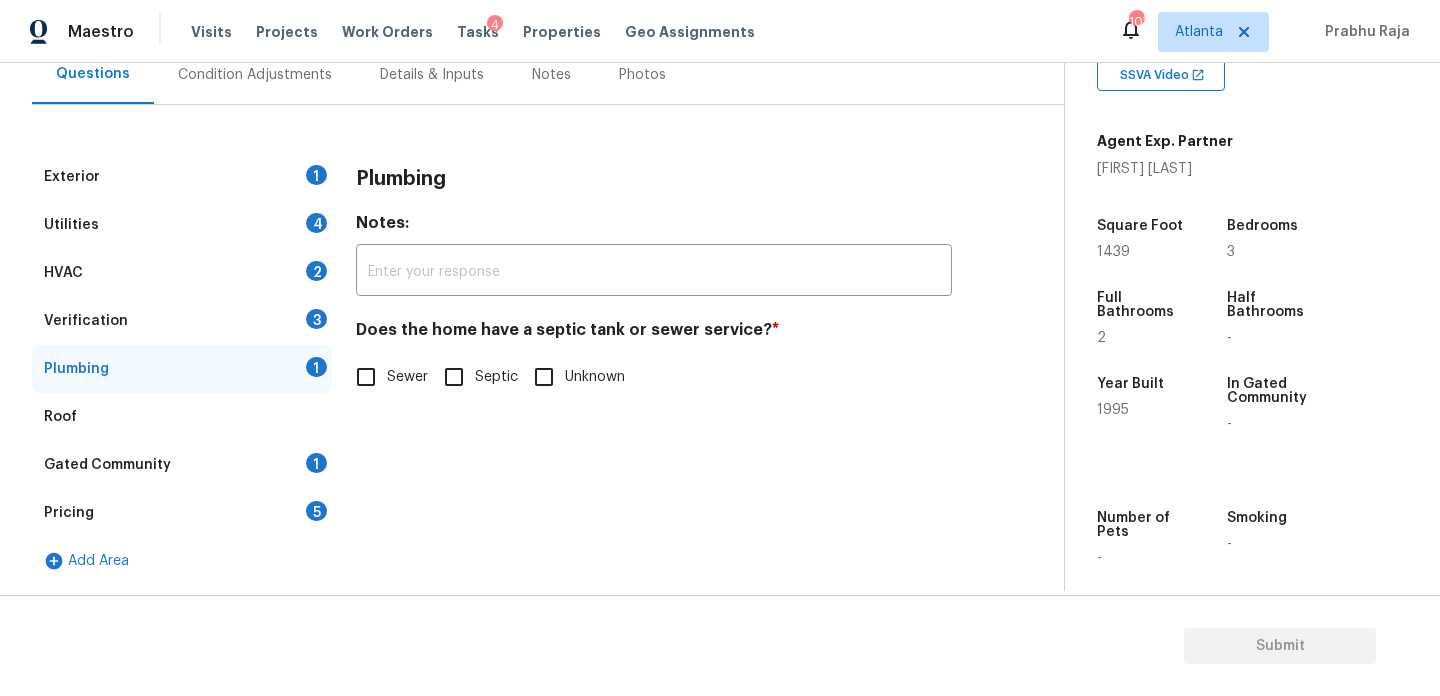 click on "Septic" at bounding box center [454, 377] 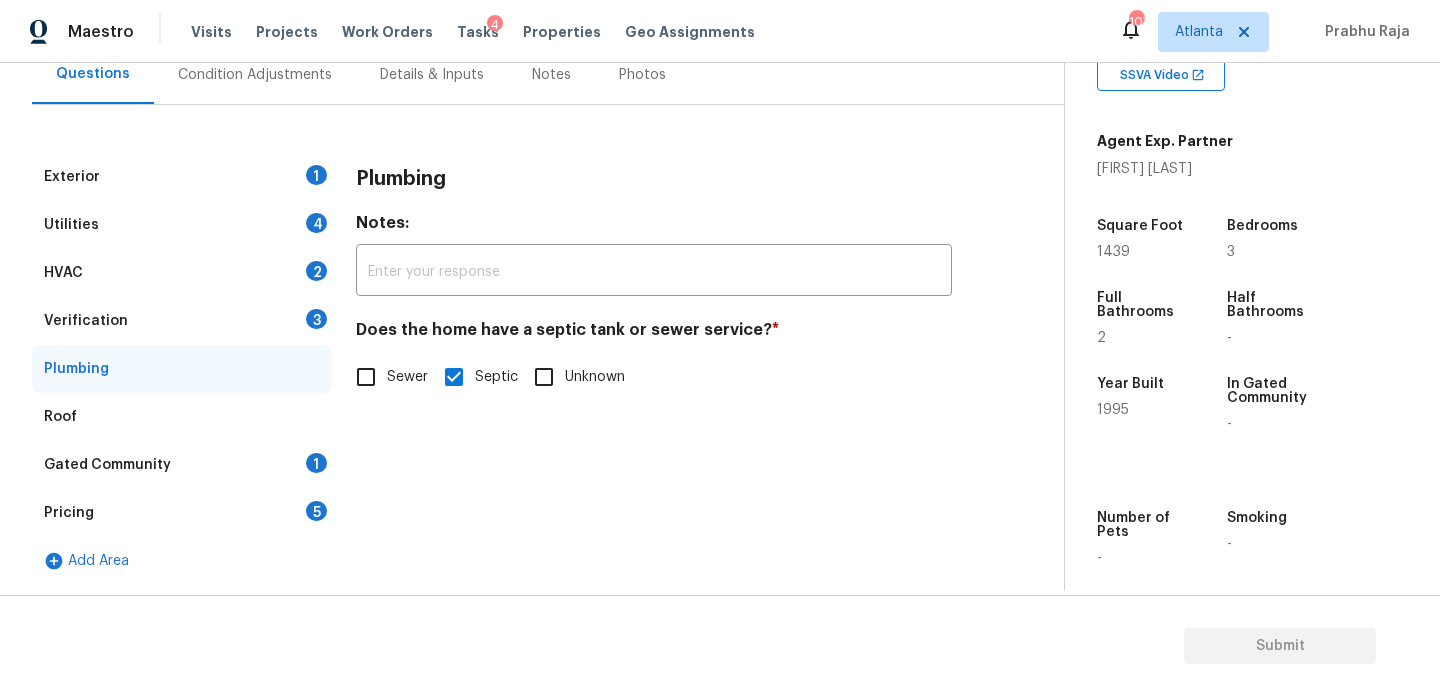 click on "Utilities 4" at bounding box center (182, 225) 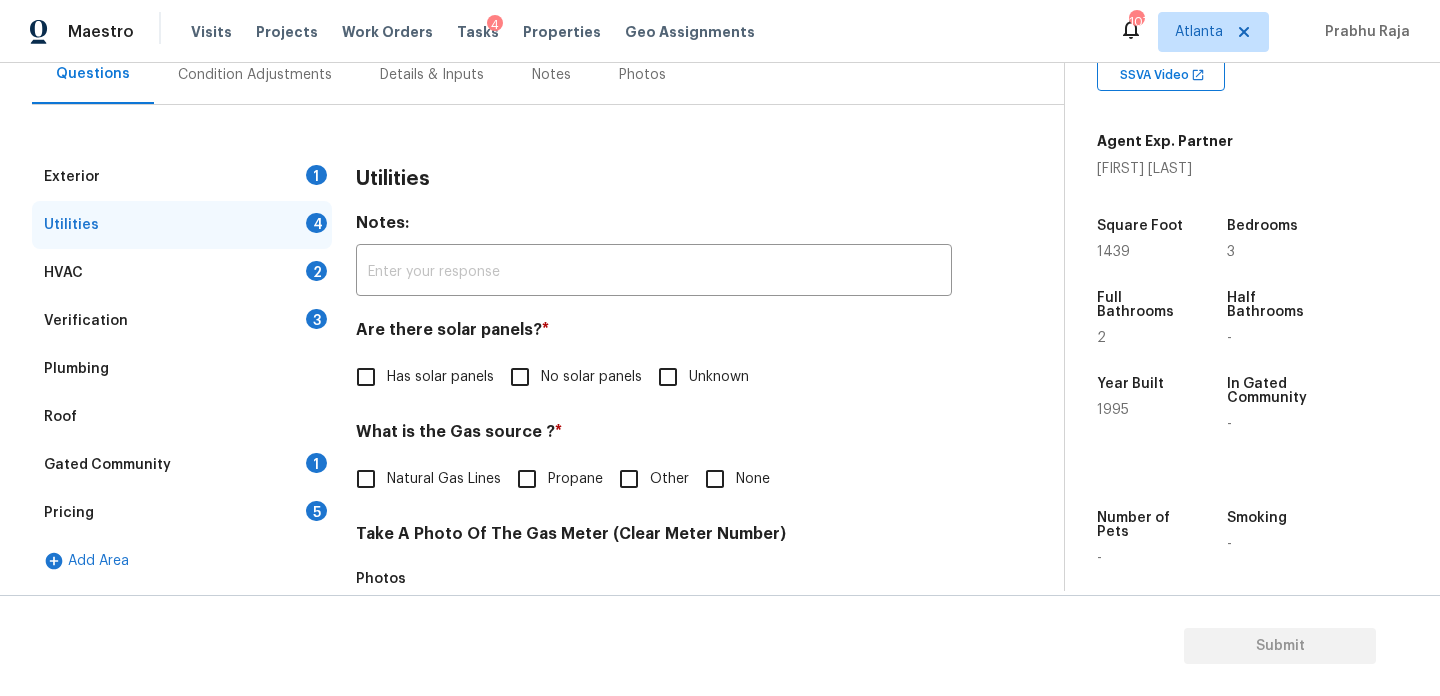 scroll, scrollTop: 809, scrollLeft: 0, axis: vertical 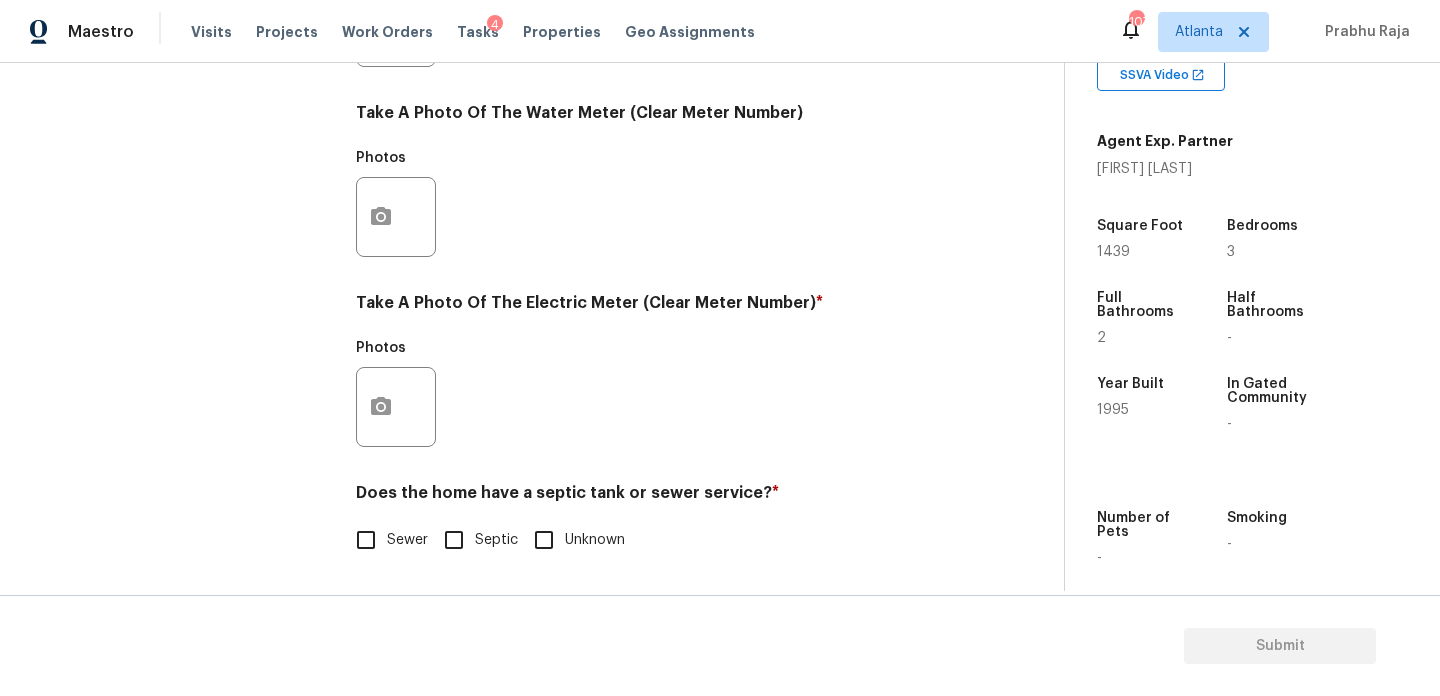 click on "Septic" at bounding box center [454, 540] 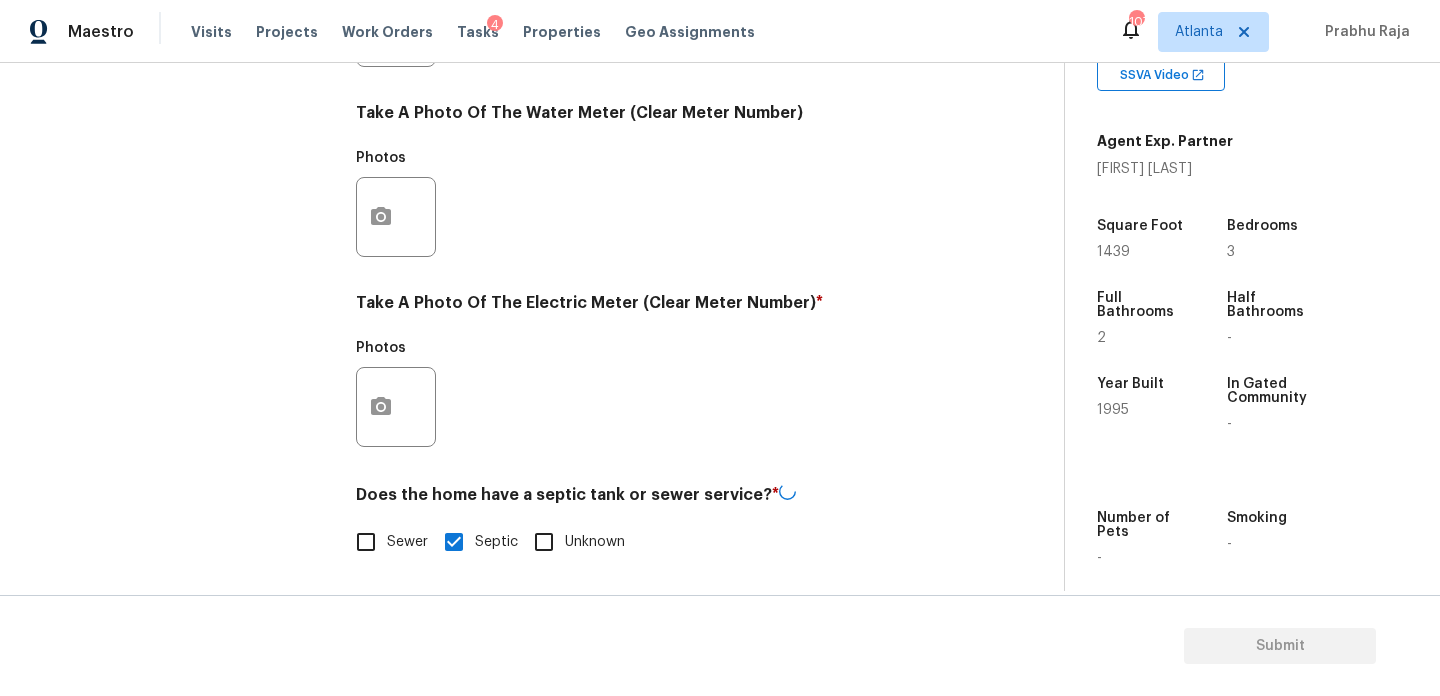 scroll, scrollTop: 0, scrollLeft: 0, axis: both 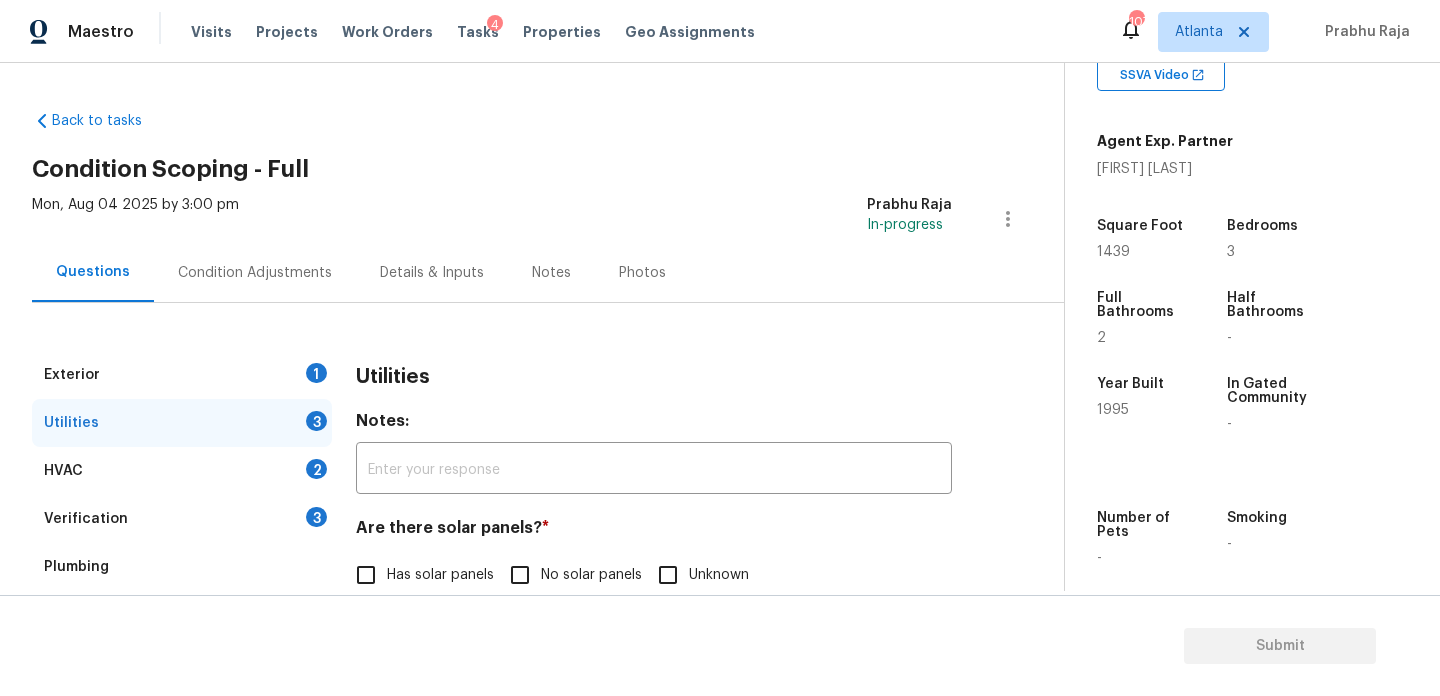 click on "Condition Adjustments" at bounding box center (255, 272) 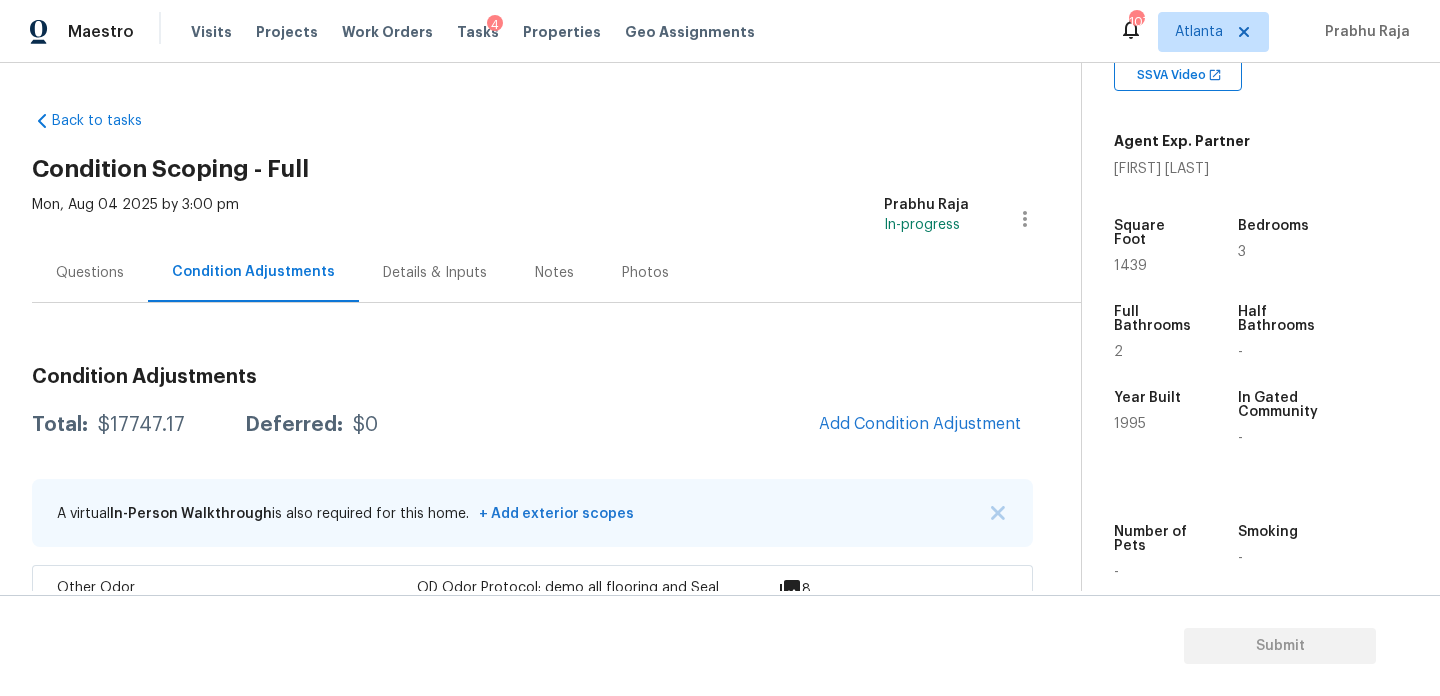 scroll, scrollTop: 198, scrollLeft: 0, axis: vertical 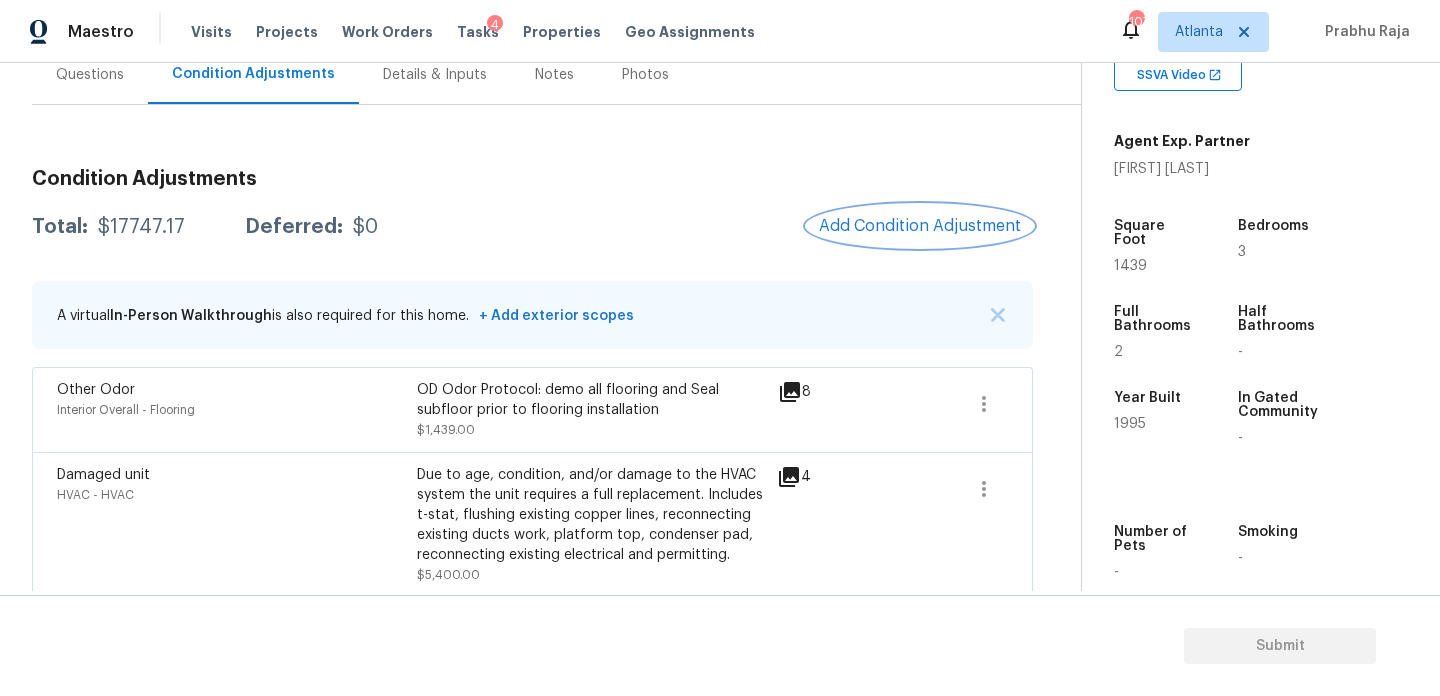 click on "Add Condition Adjustment" at bounding box center (920, 226) 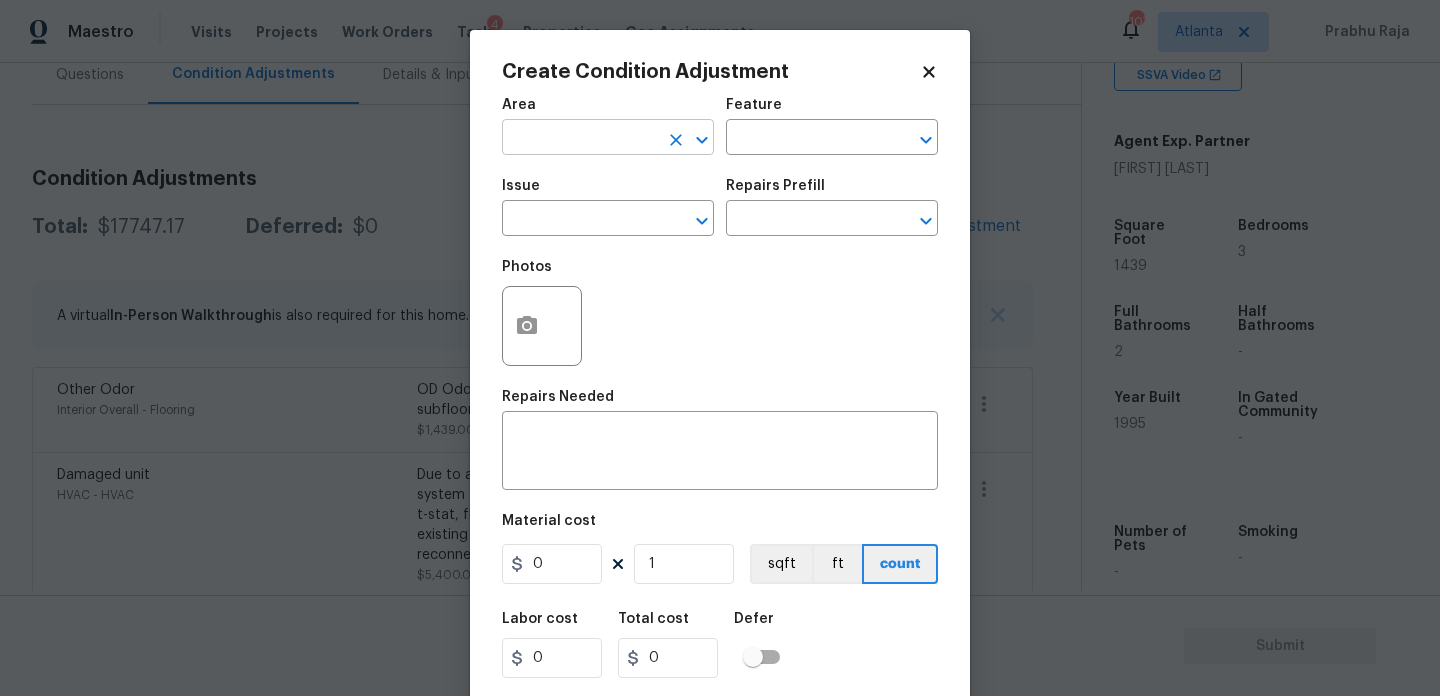 click at bounding box center (580, 139) 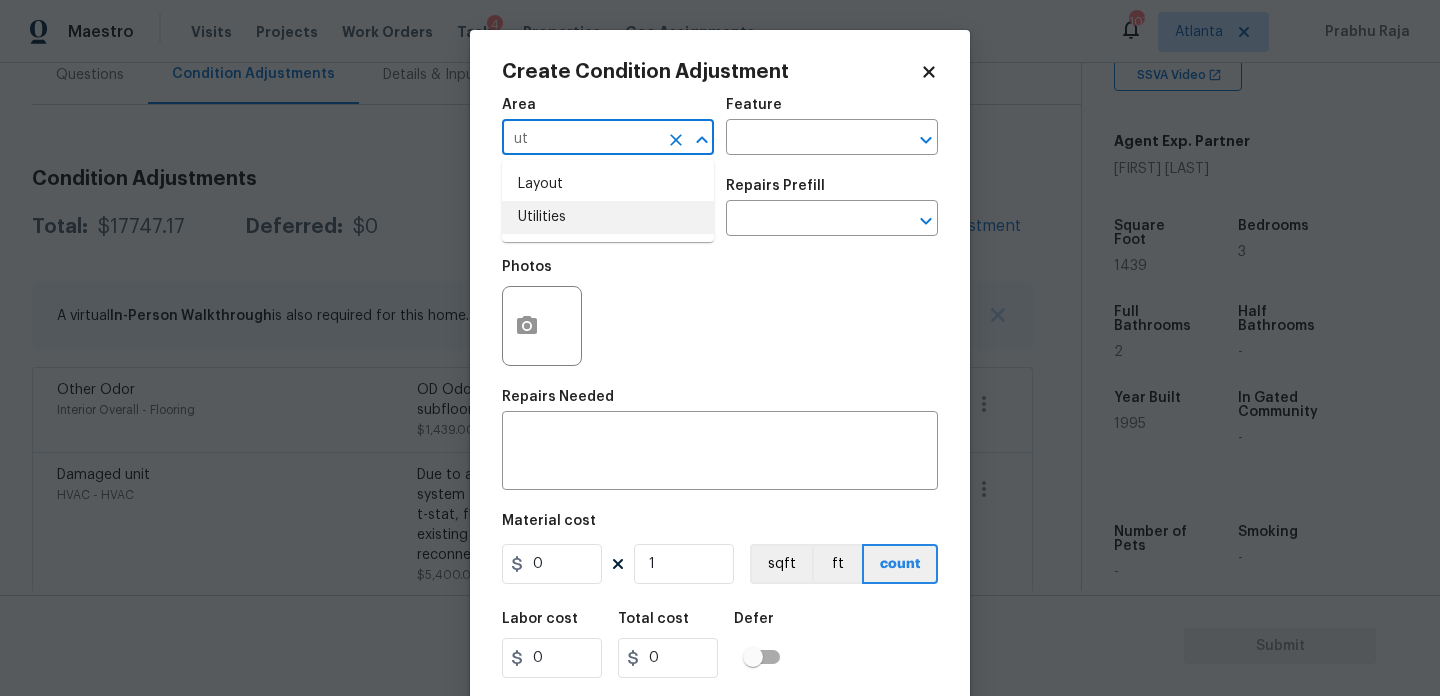 click on "Utilities" at bounding box center (608, 217) 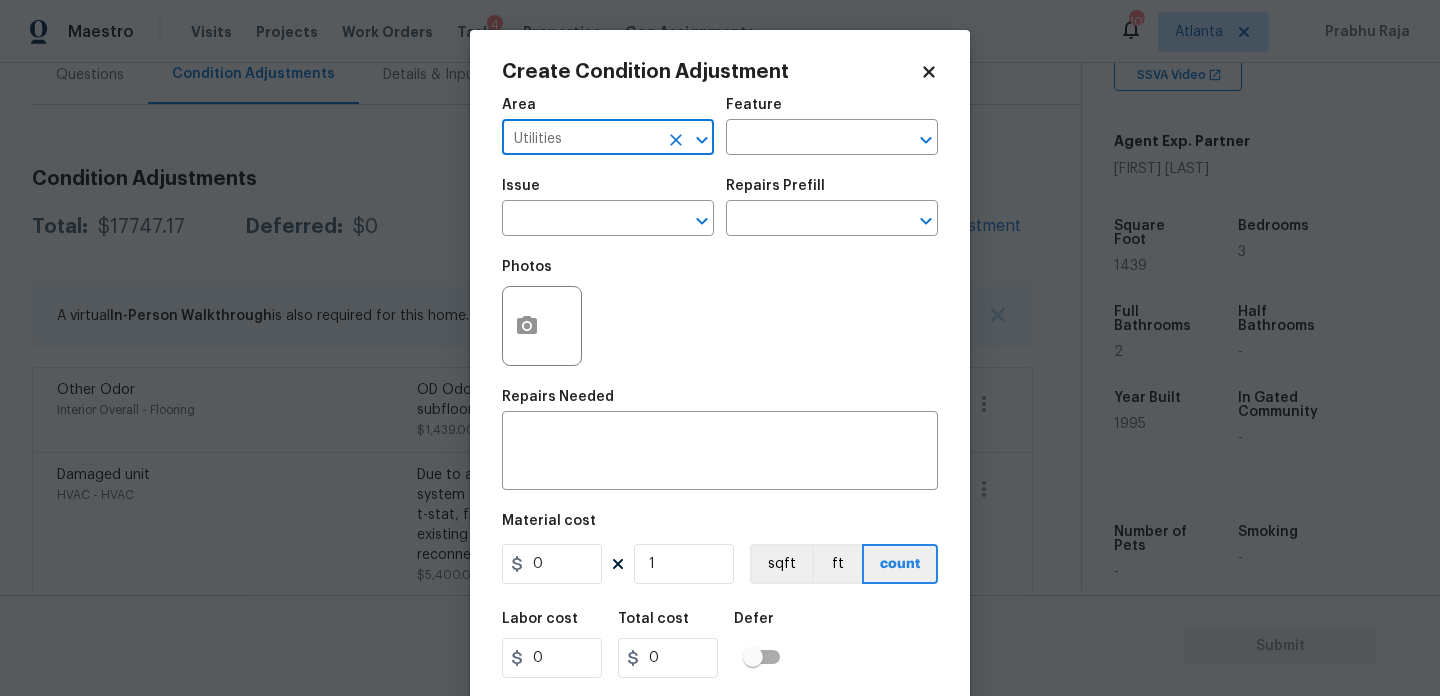 type on "Utilities" 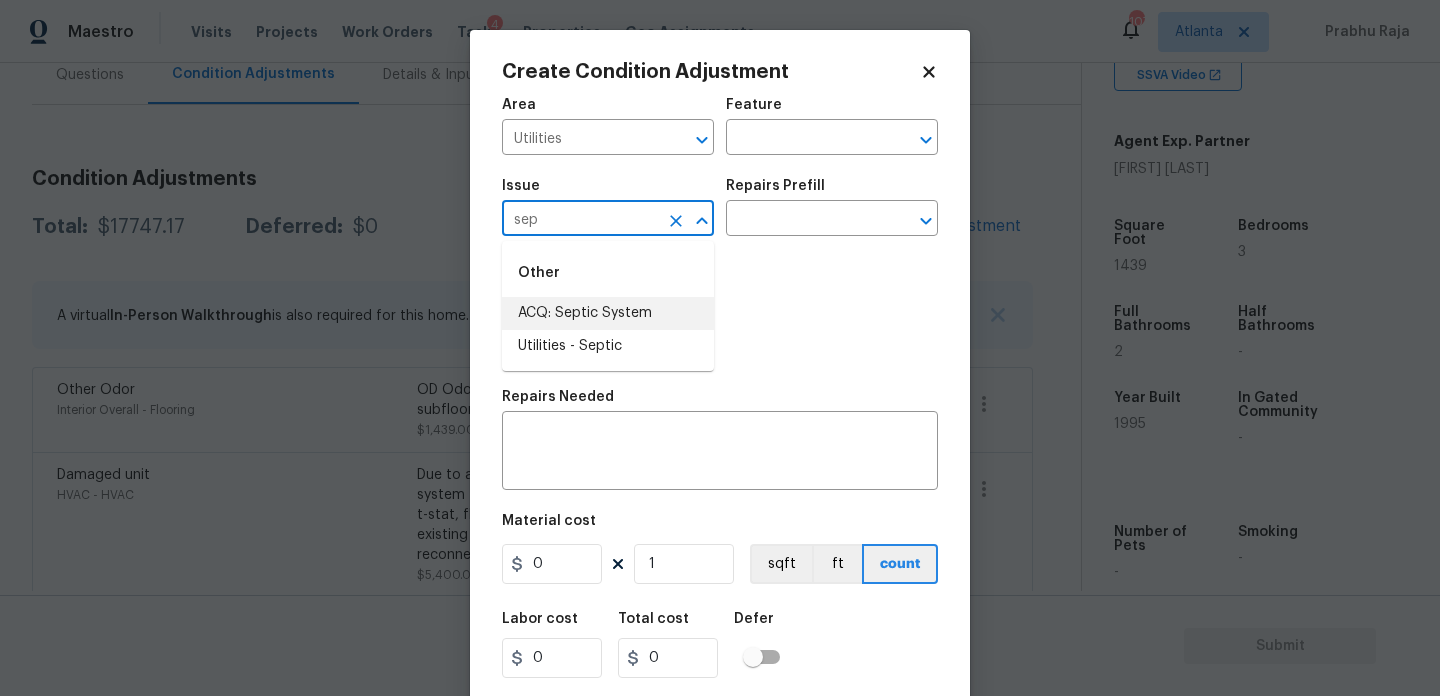 click on "ACQ: Septic System" at bounding box center [608, 313] 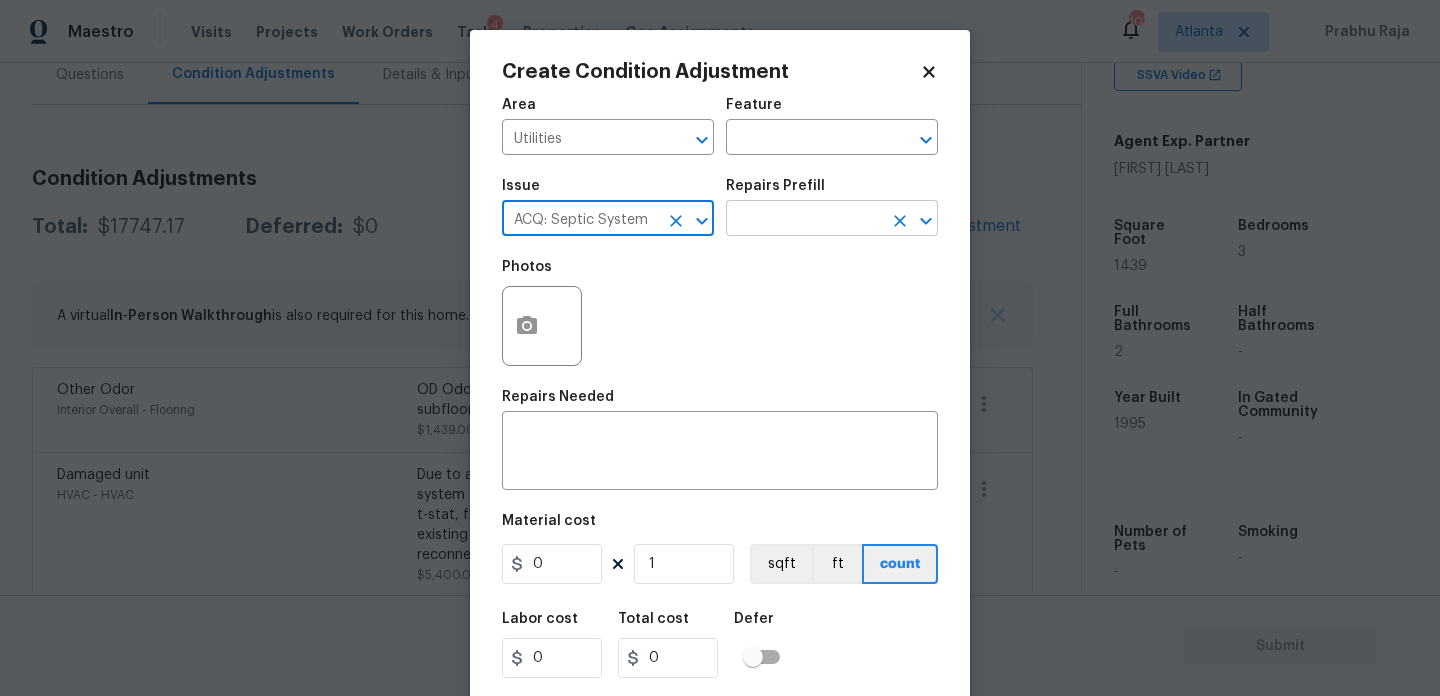 type on "ACQ: Septic System" 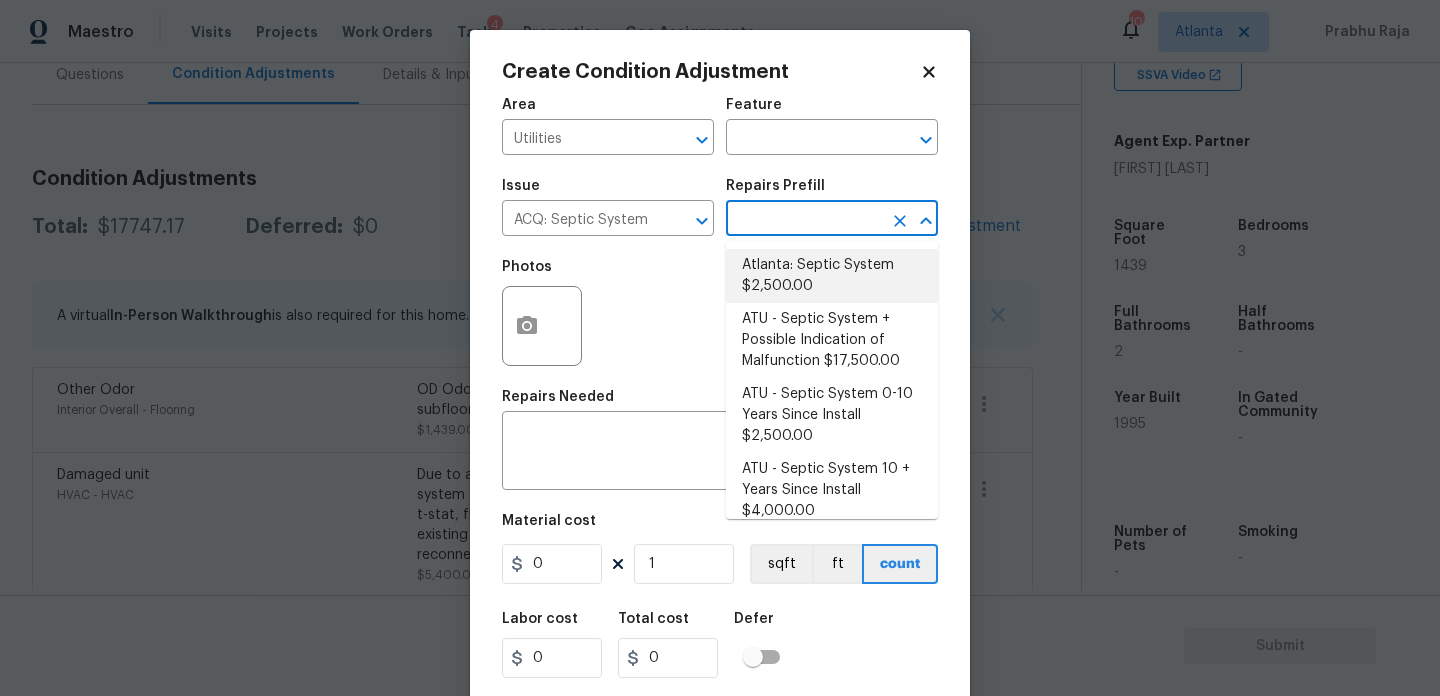 click on "Atlanta: Septic System $2,500.00" at bounding box center (832, 276) 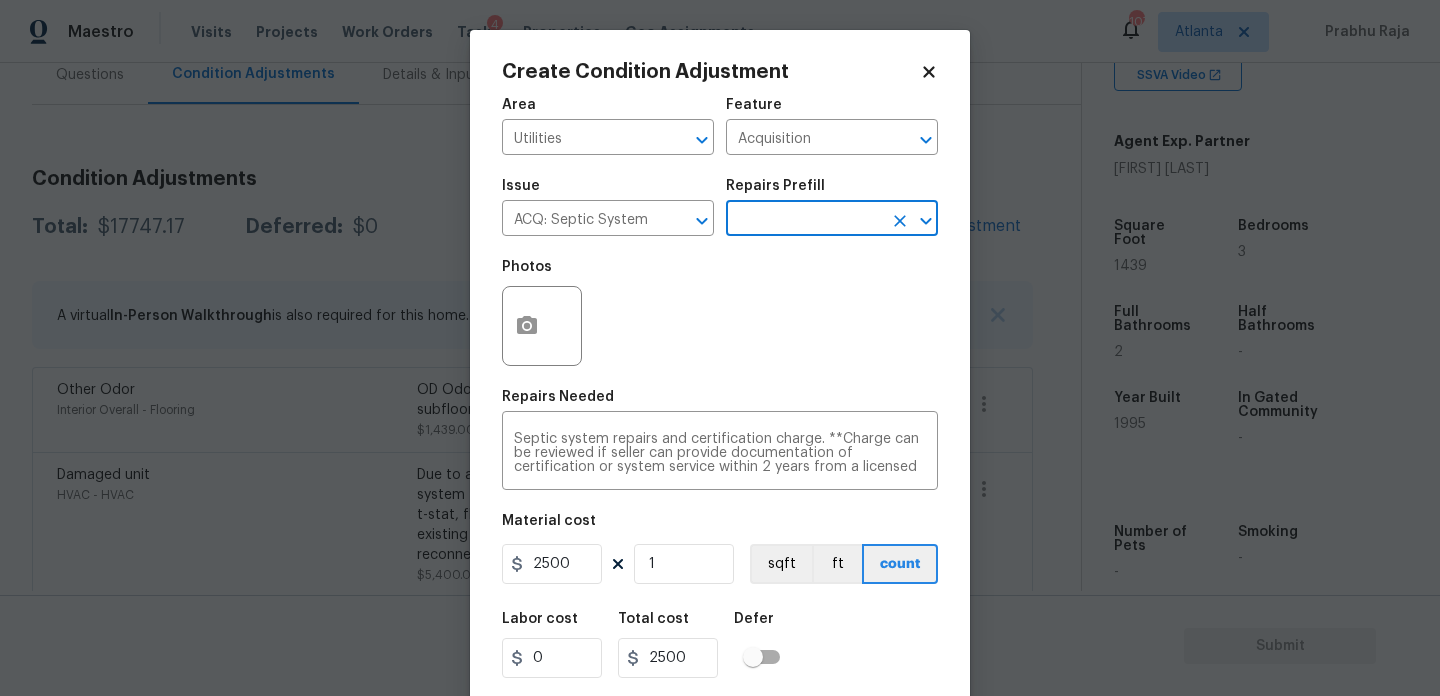 scroll, scrollTop: 51, scrollLeft: 0, axis: vertical 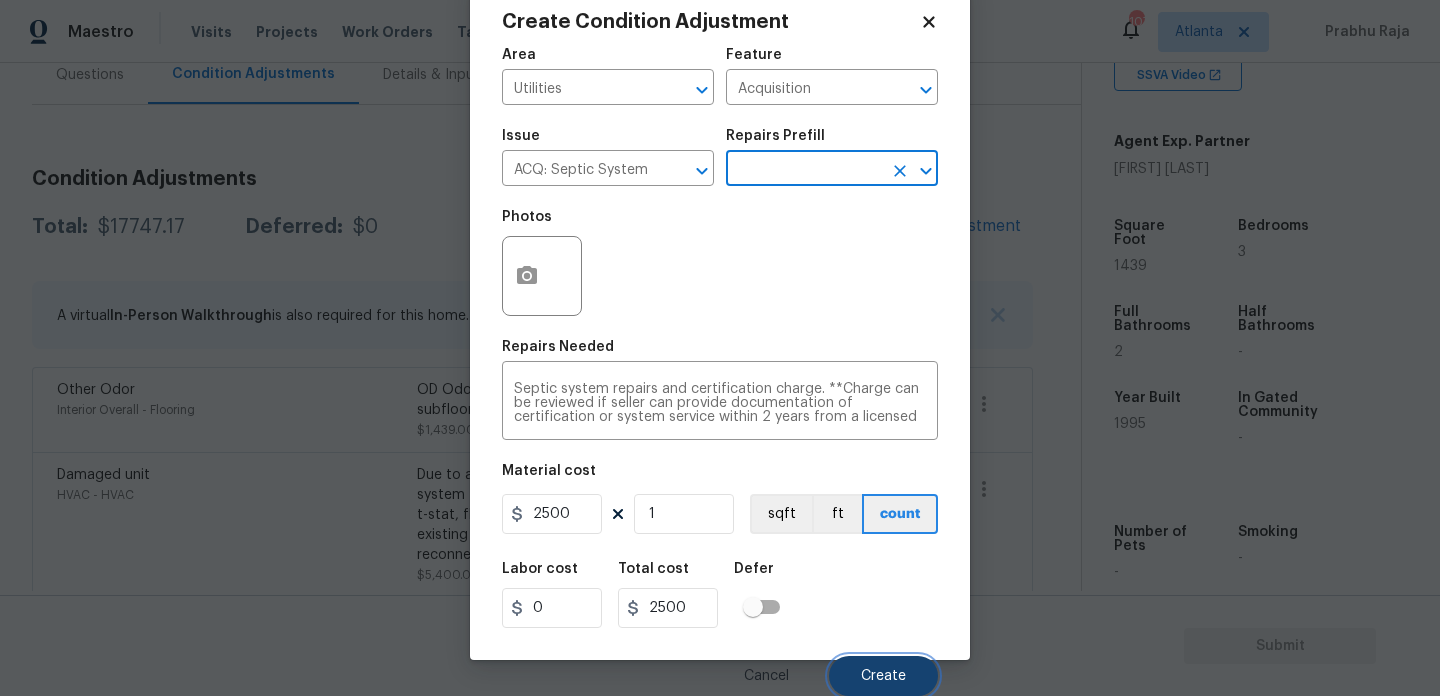 click on "Create" at bounding box center (883, 676) 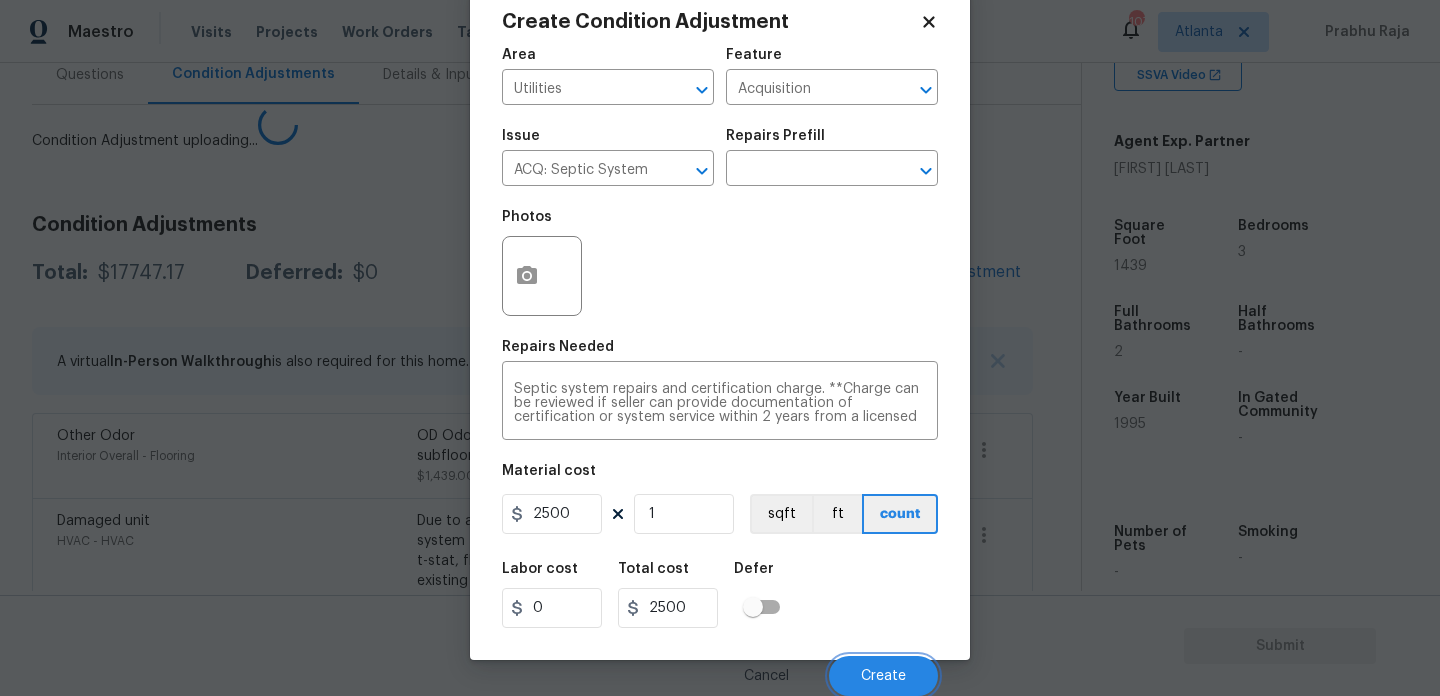 scroll, scrollTop: 44, scrollLeft: 0, axis: vertical 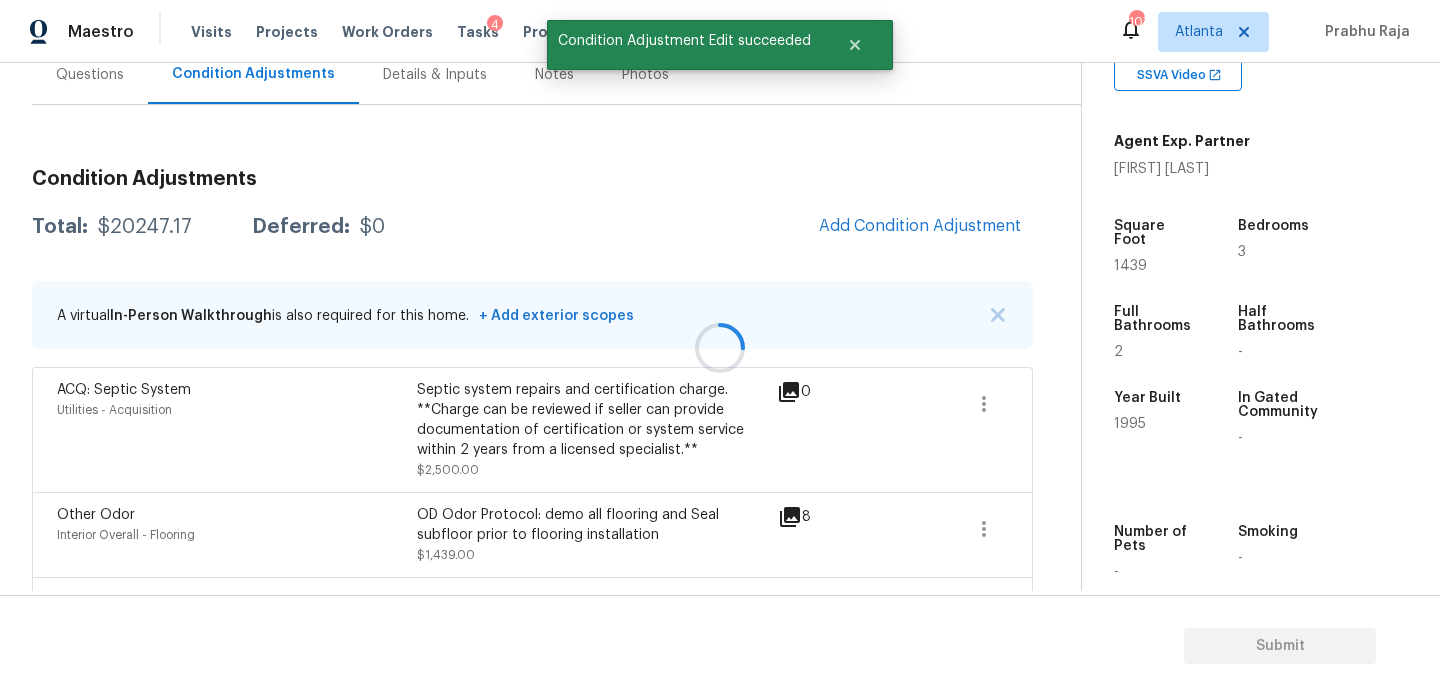 click on "Square Foot" at bounding box center (1157, 239) 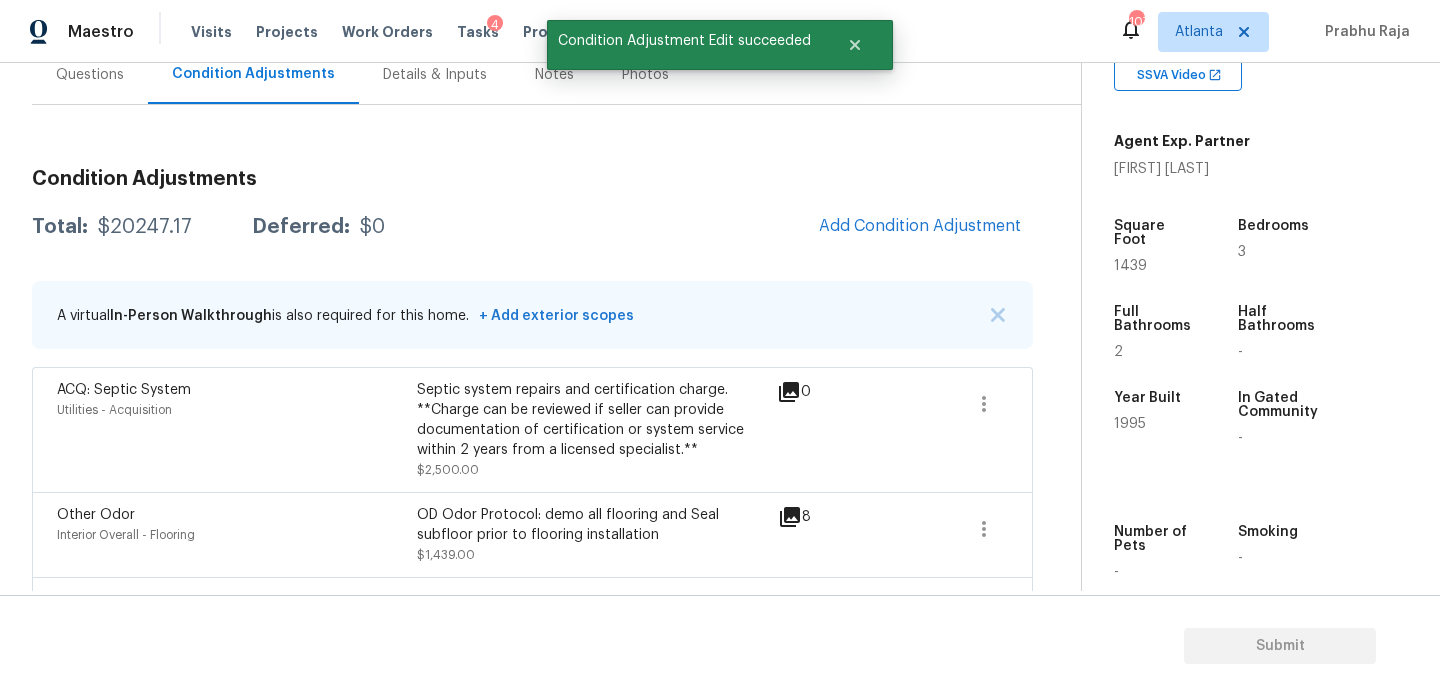 click on "1439" at bounding box center (1130, 266) 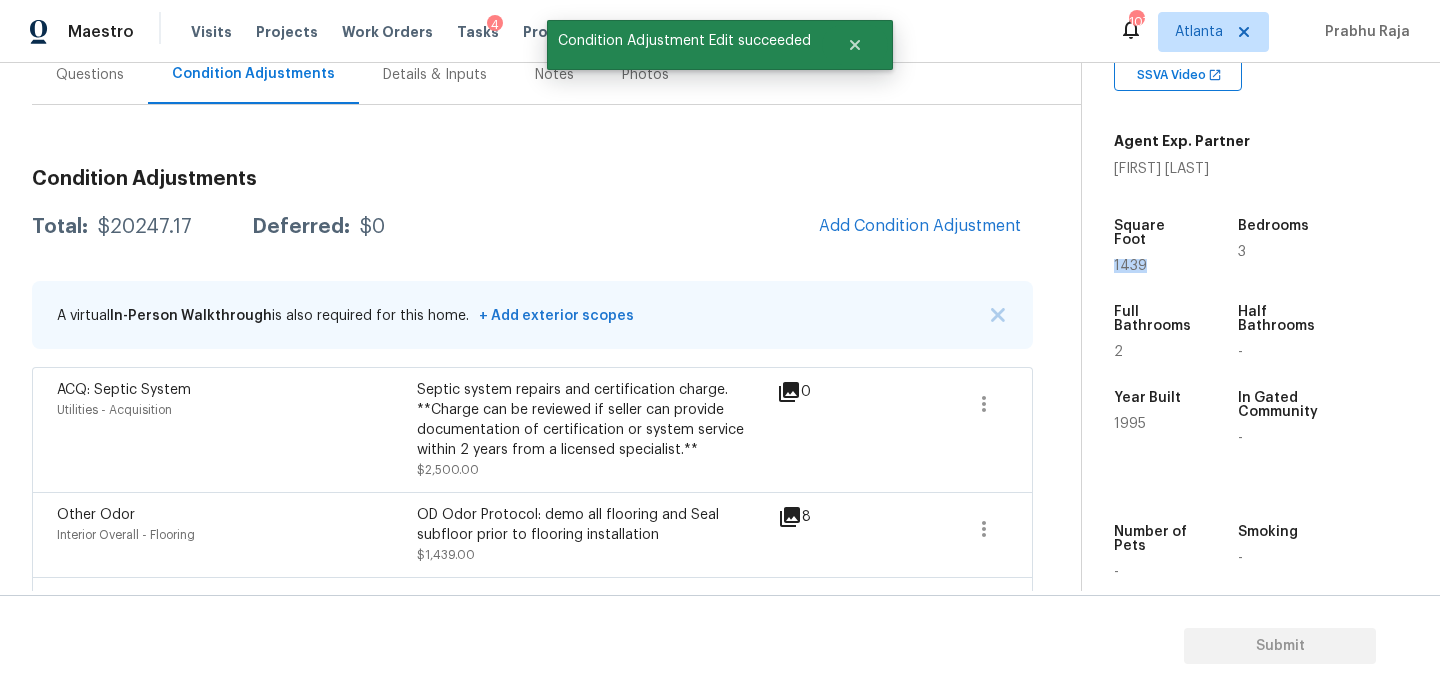 copy on "1439" 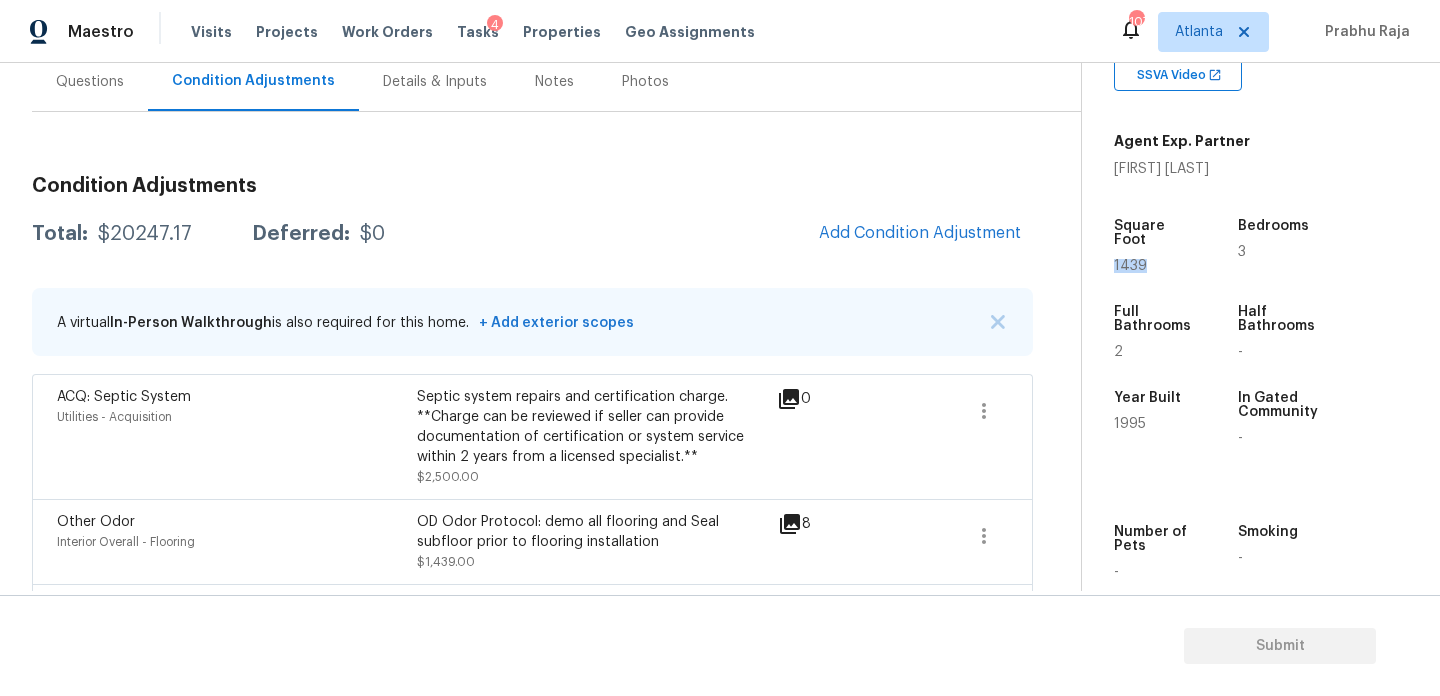 scroll, scrollTop: 0, scrollLeft: 0, axis: both 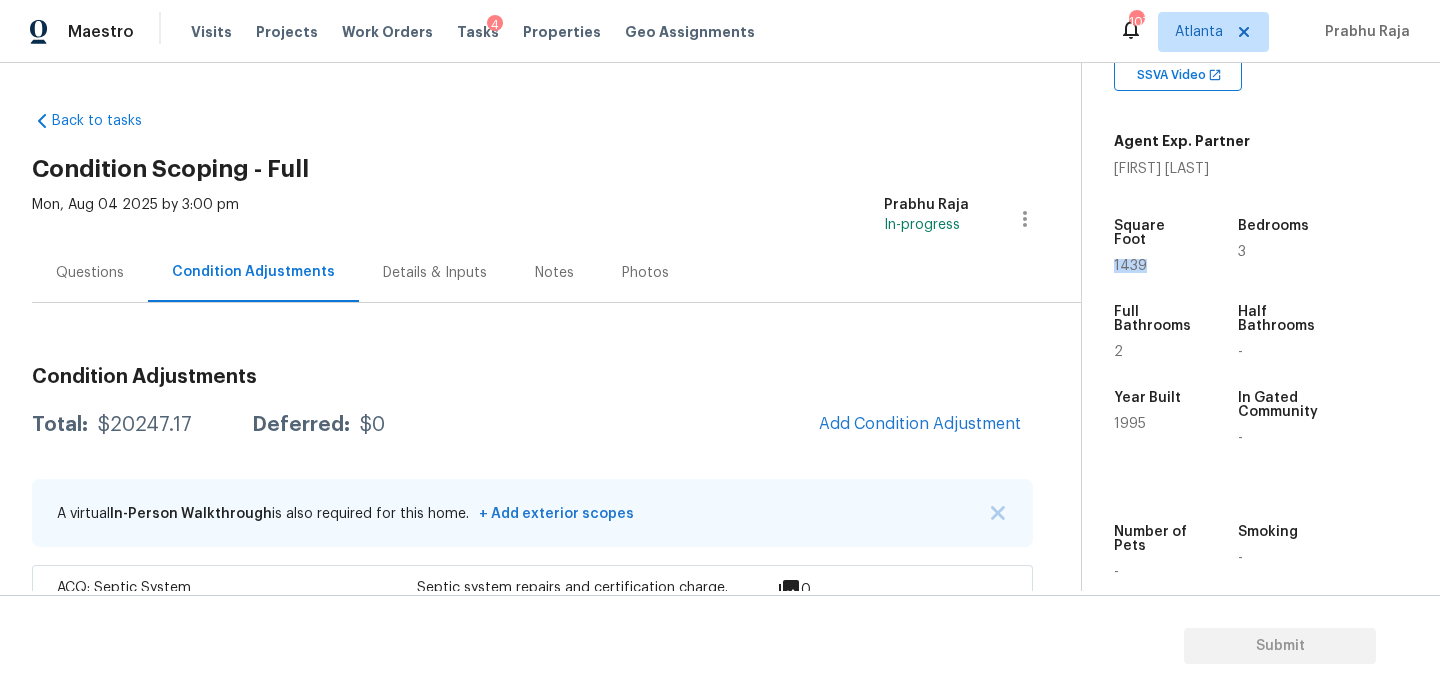 click on "Questions" at bounding box center (90, 272) 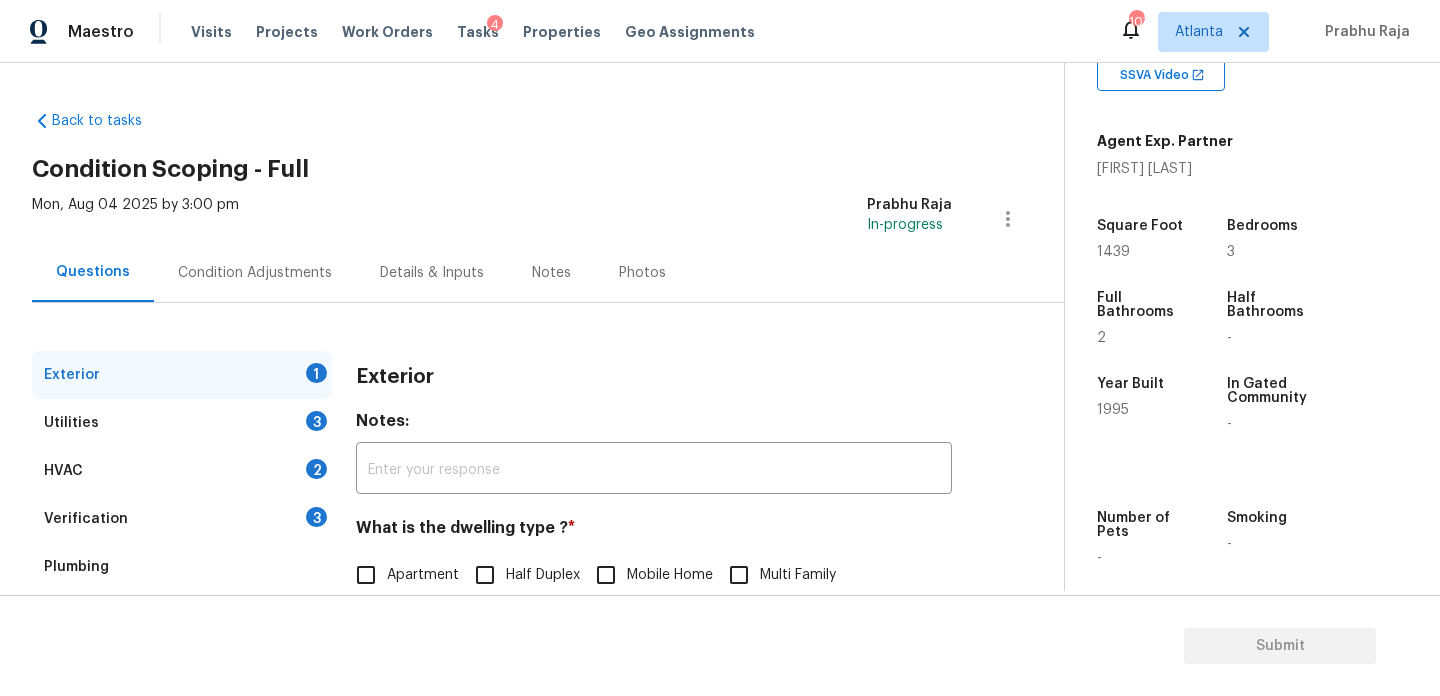scroll, scrollTop: 267, scrollLeft: 0, axis: vertical 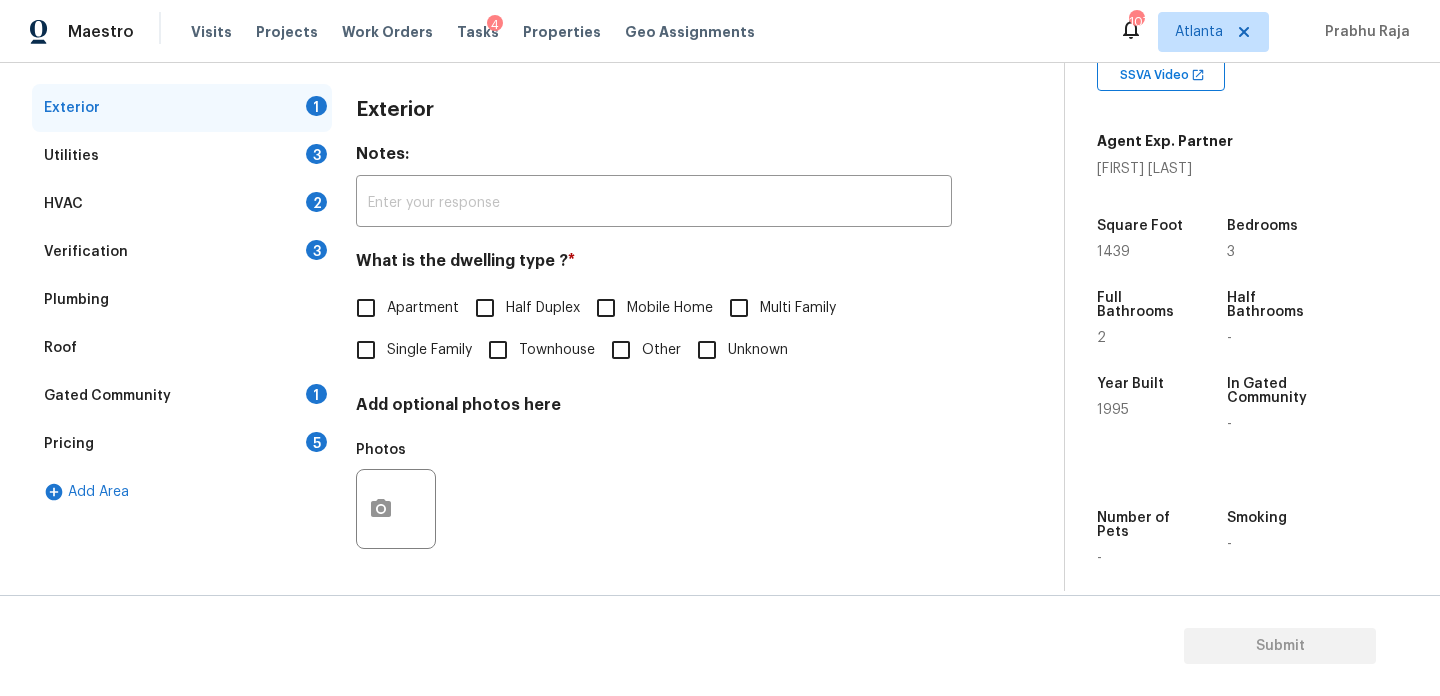 click on "Single Family" at bounding box center (429, 350) 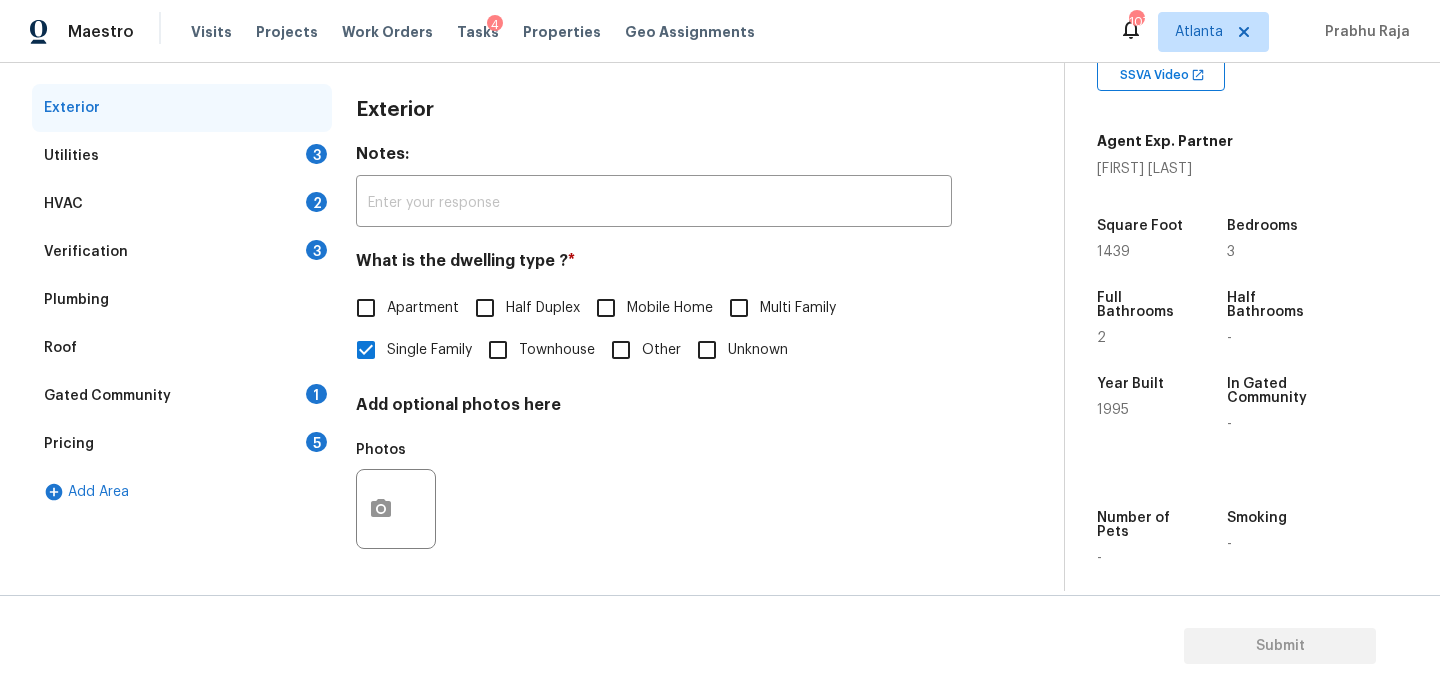 click on "5" at bounding box center [316, 442] 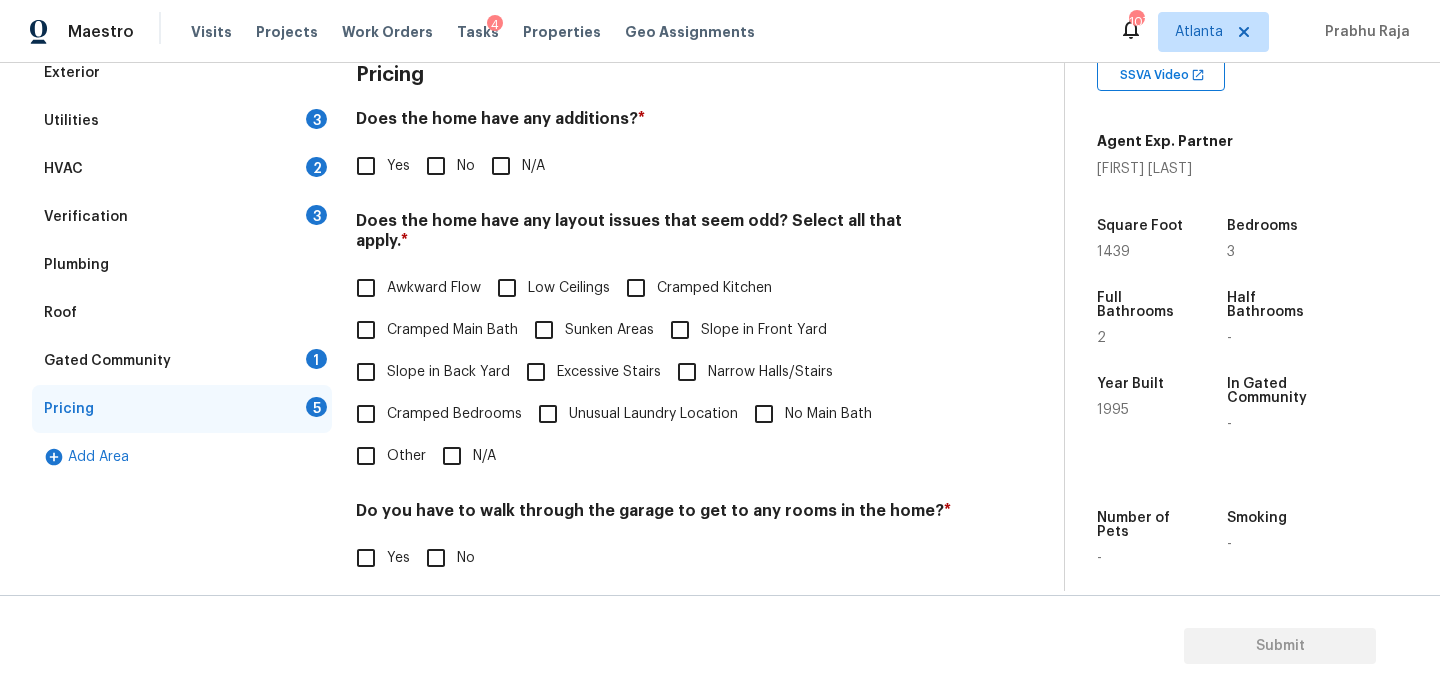 scroll, scrollTop: 305, scrollLeft: 0, axis: vertical 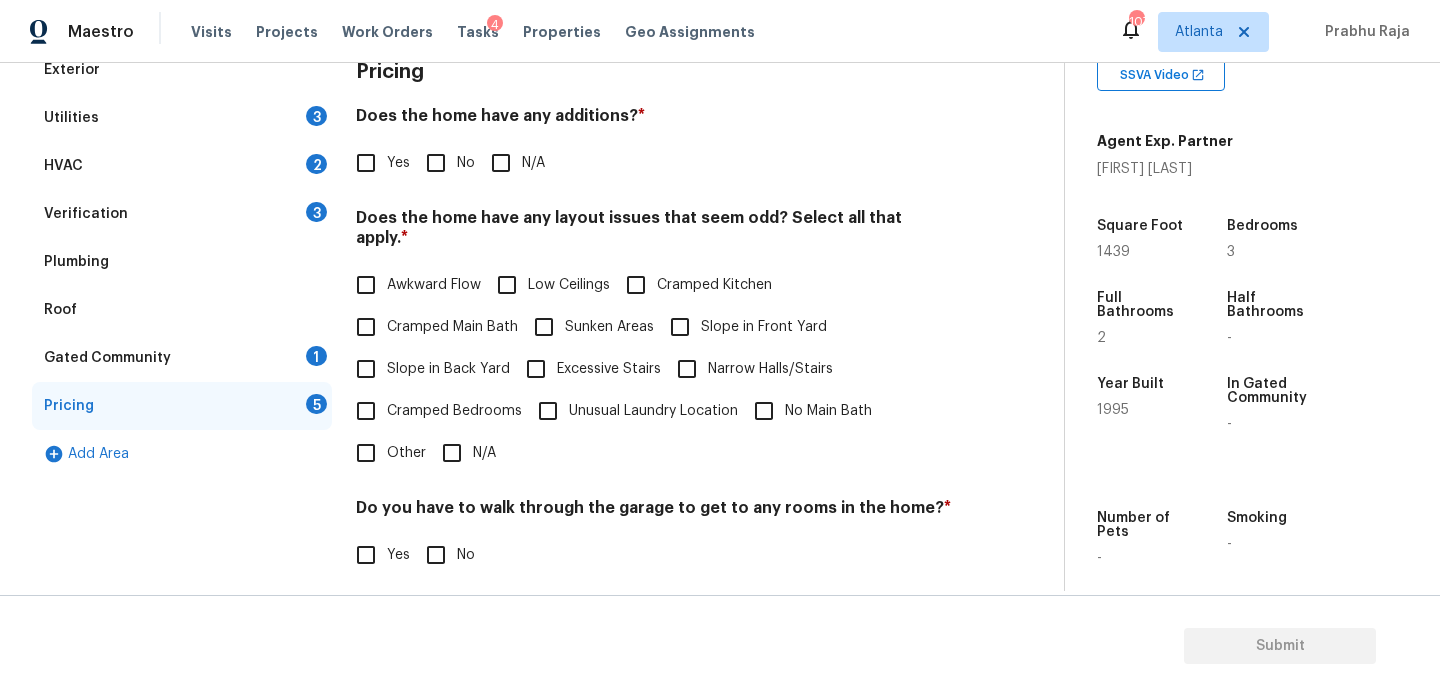 click on "No" at bounding box center (466, 163) 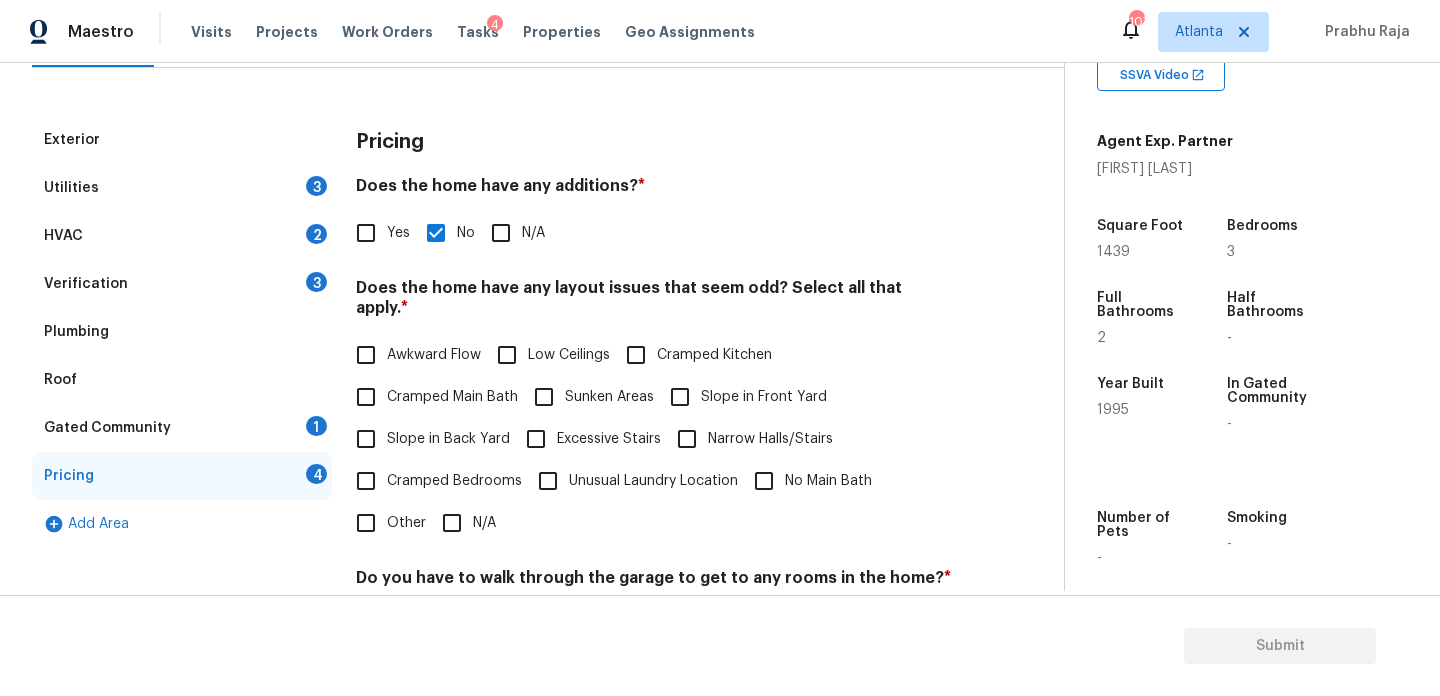 scroll, scrollTop: 220, scrollLeft: 0, axis: vertical 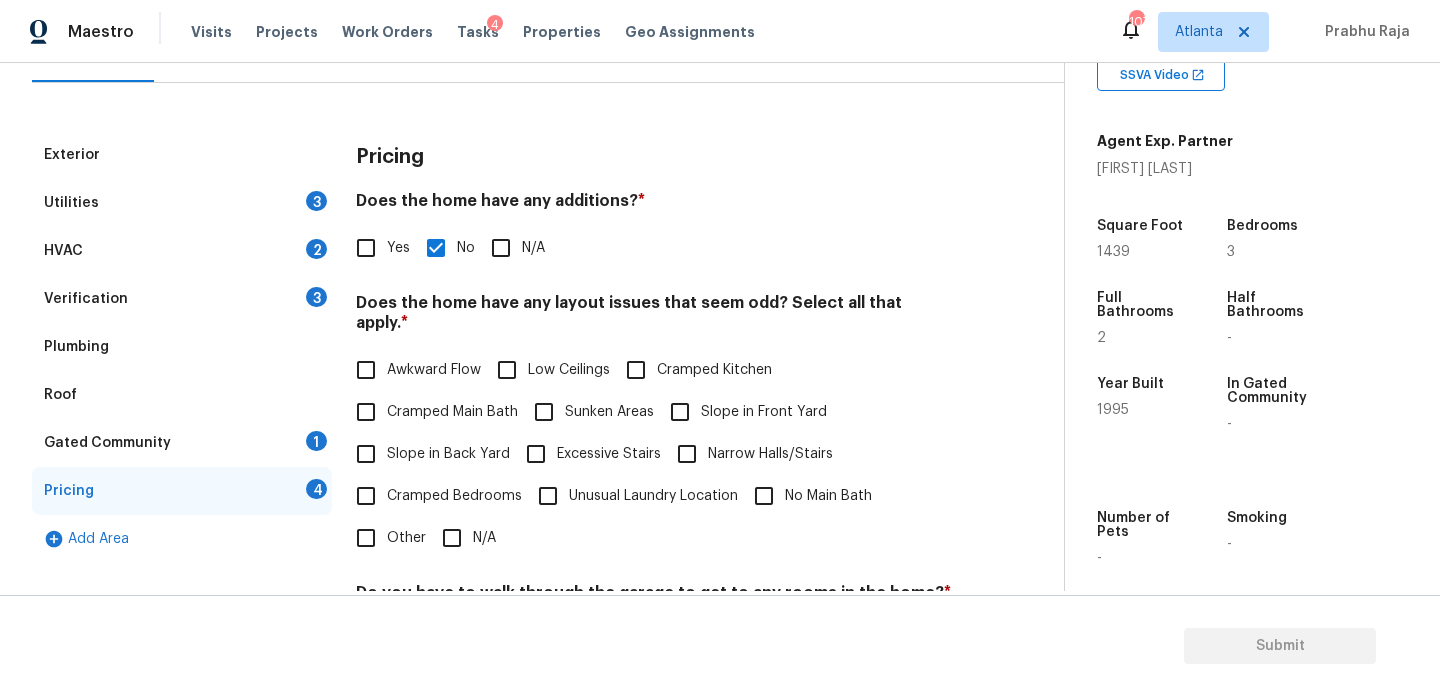 click on "Cramped Kitchen" at bounding box center [693, 370] 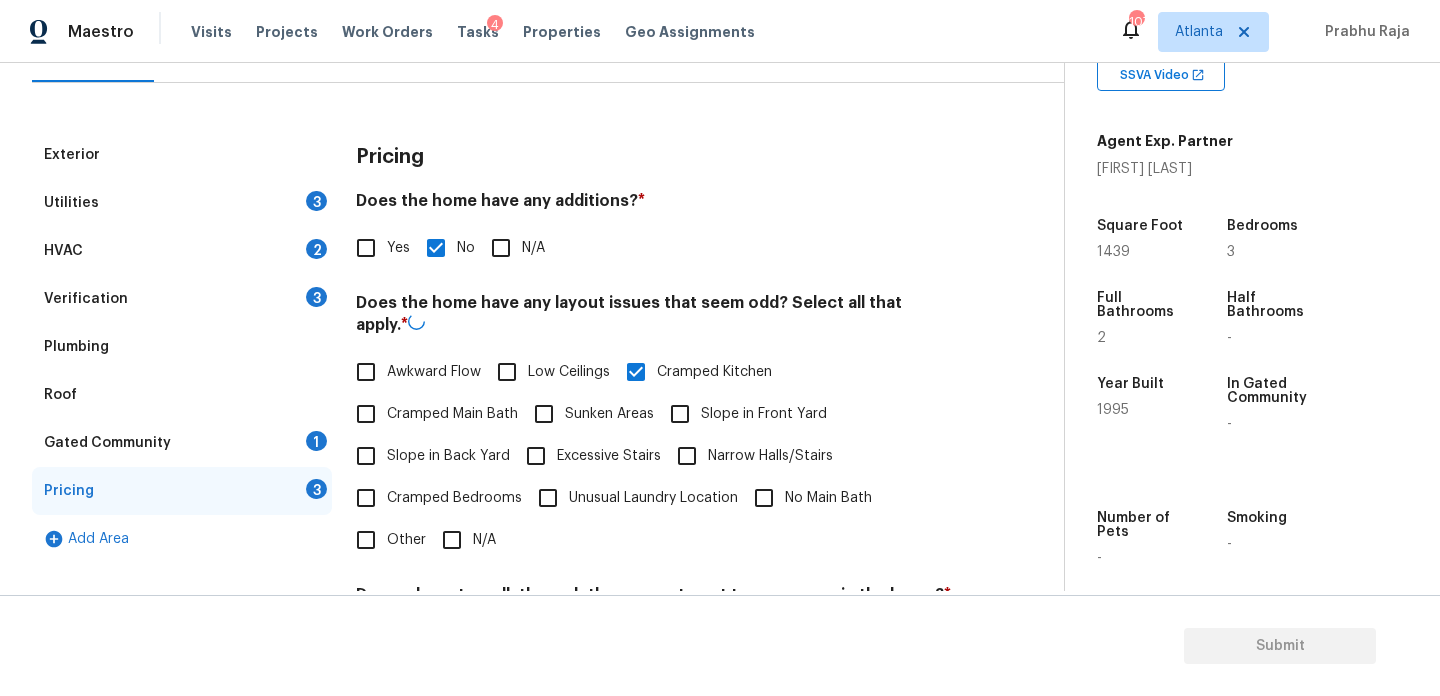 click on "Slope in Front Yard" at bounding box center [680, 414] 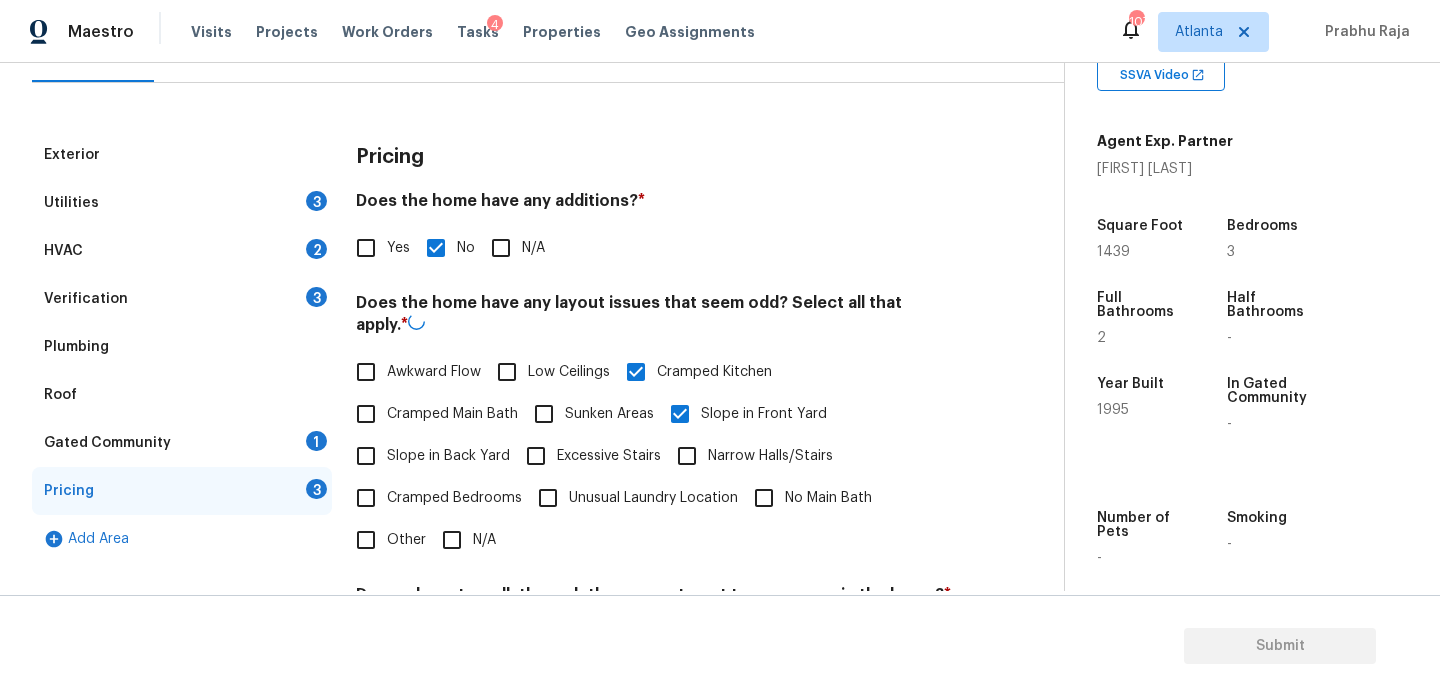 click on "Cramped Kitchen" at bounding box center [636, 372] 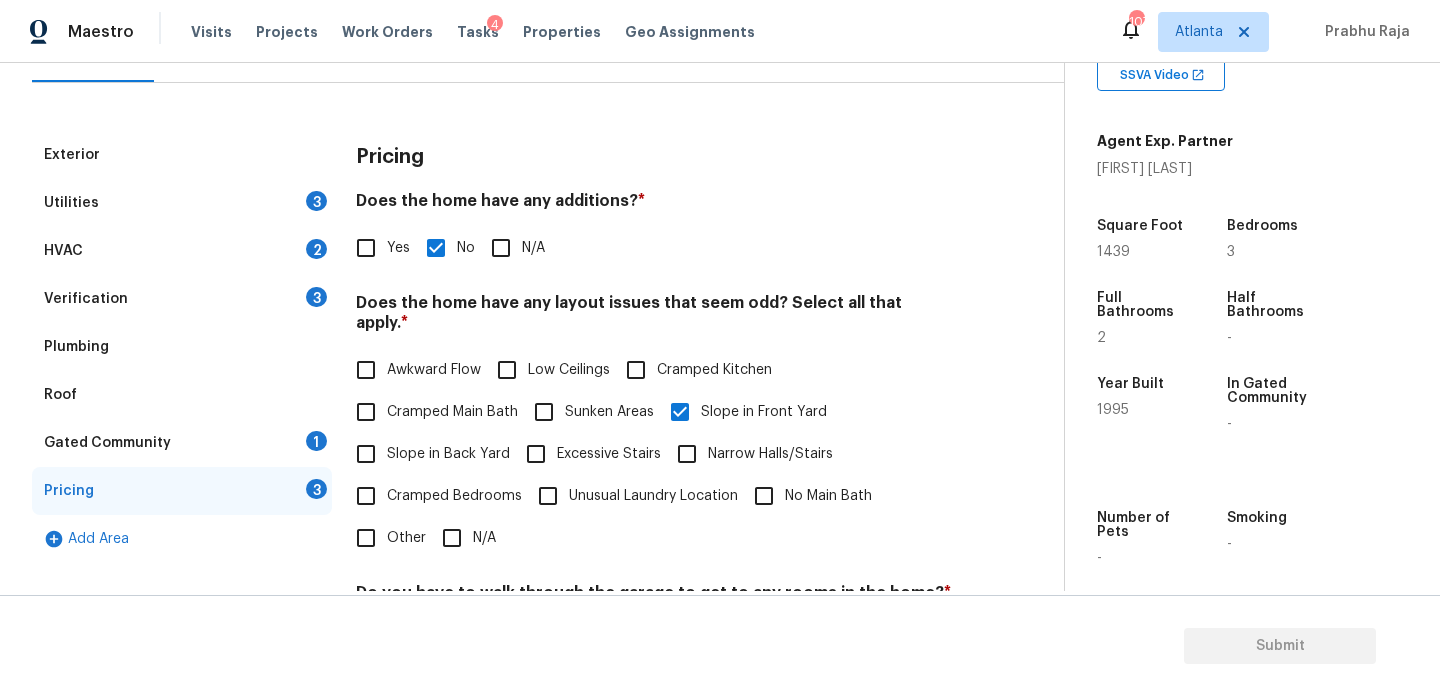 click on "Slope in Back Yard" at bounding box center [448, 454] 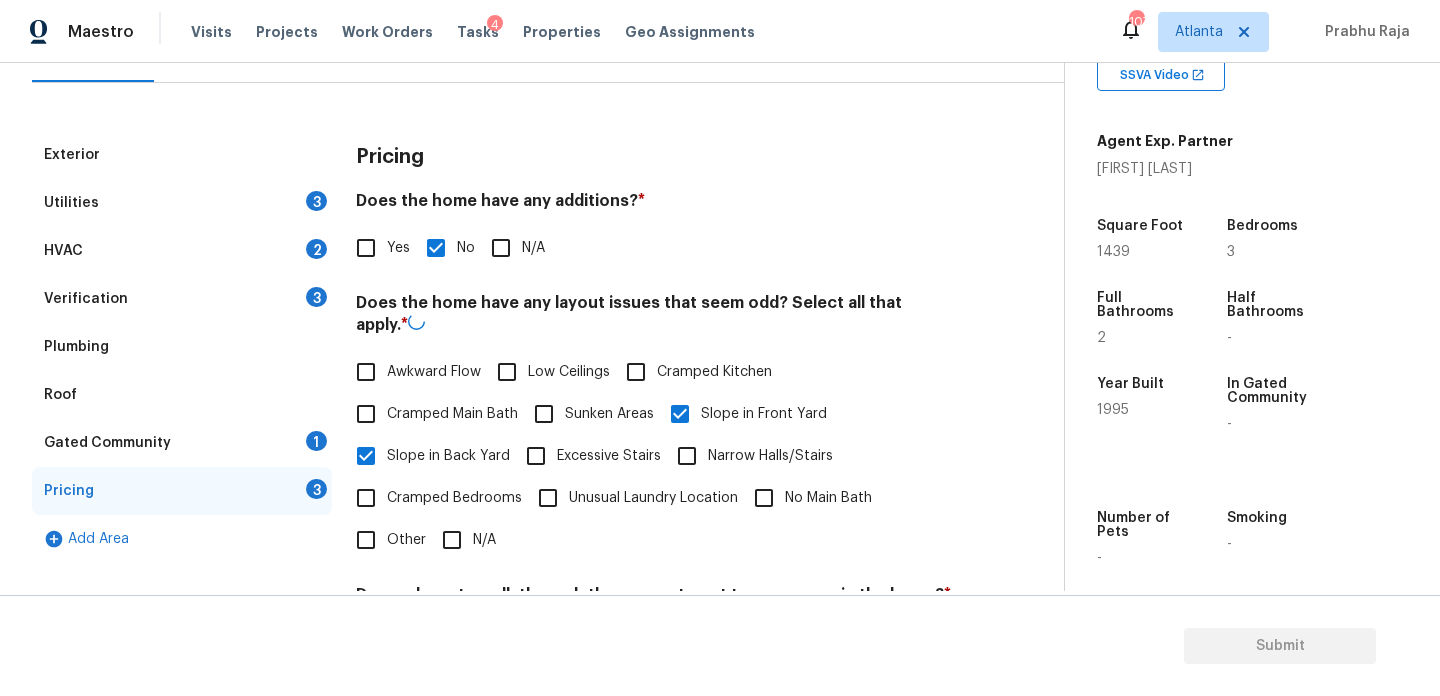 scroll, scrollTop: 504, scrollLeft: 0, axis: vertical 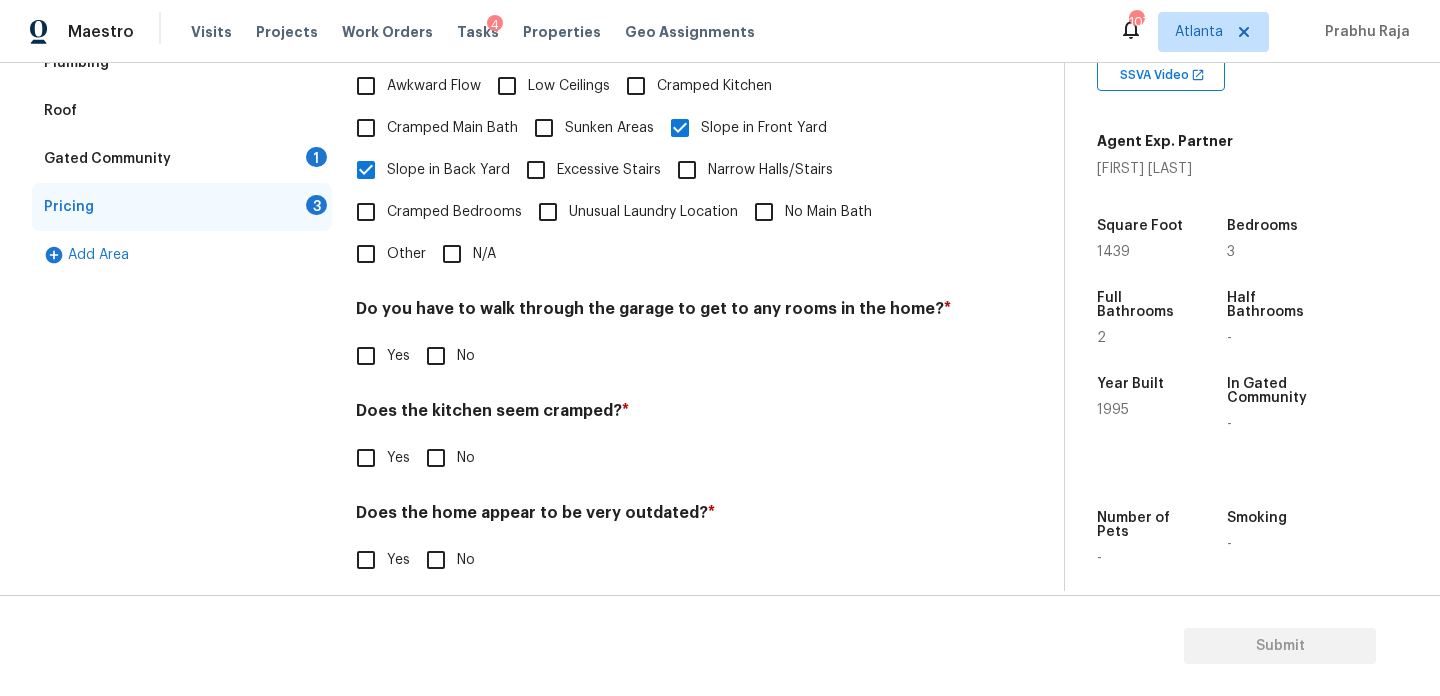 click on "No" at bounding box center (436, 356) 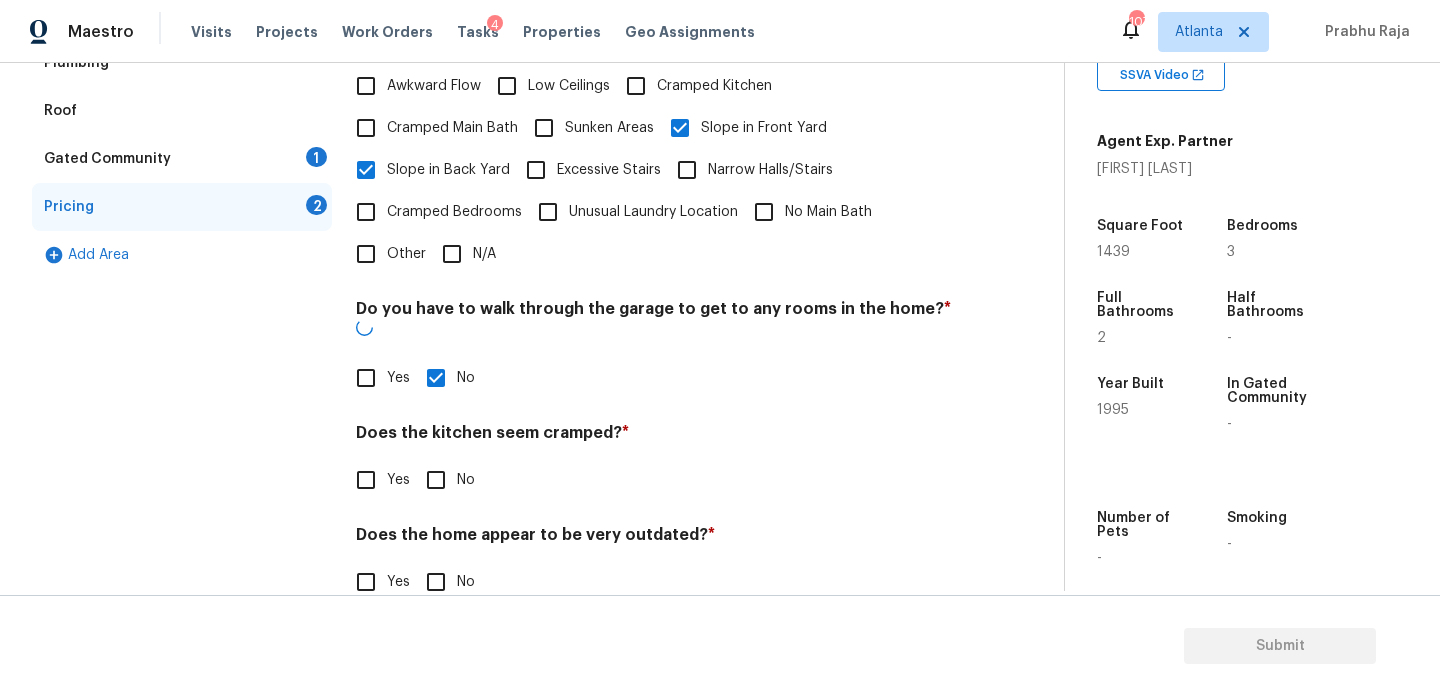click on "No" at bounding box center [436, 480] 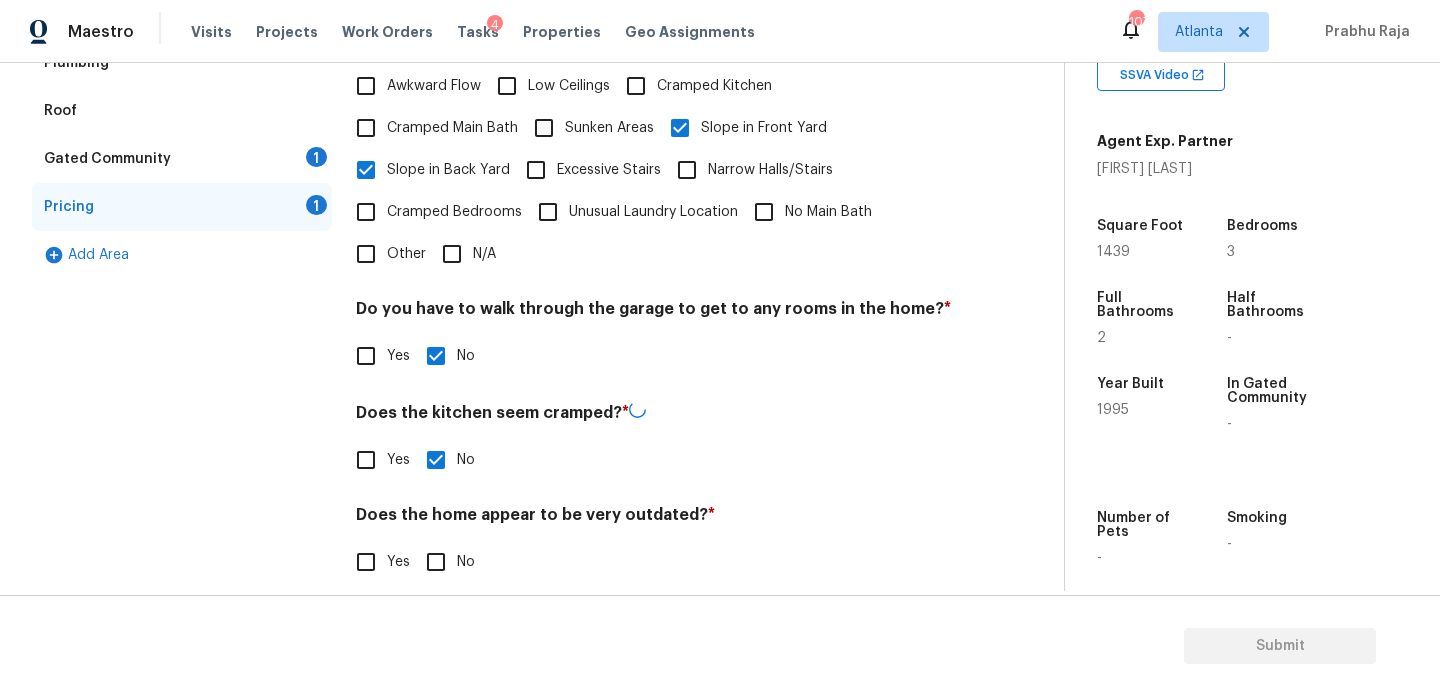 click on "No" at bounding box center (436, 562) 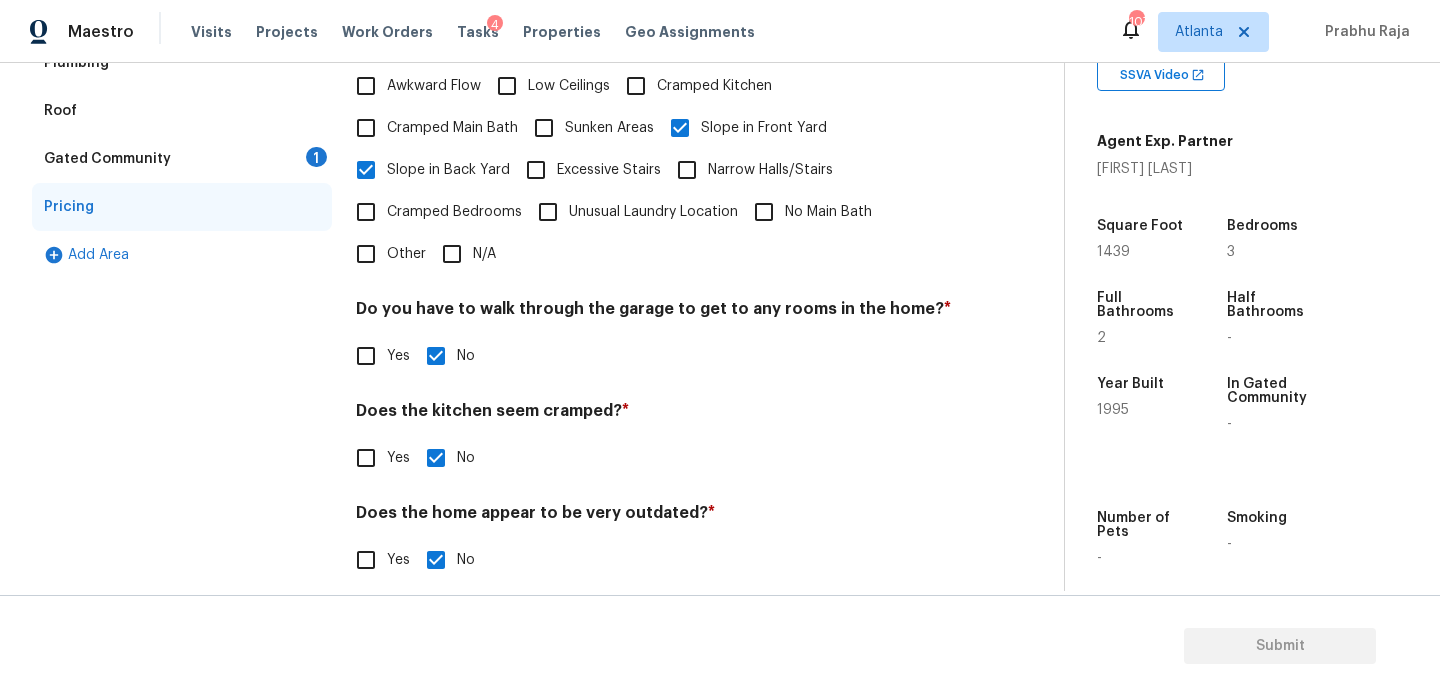 scroll, scrollTop: 0, scrollLeft: 0, axis: both 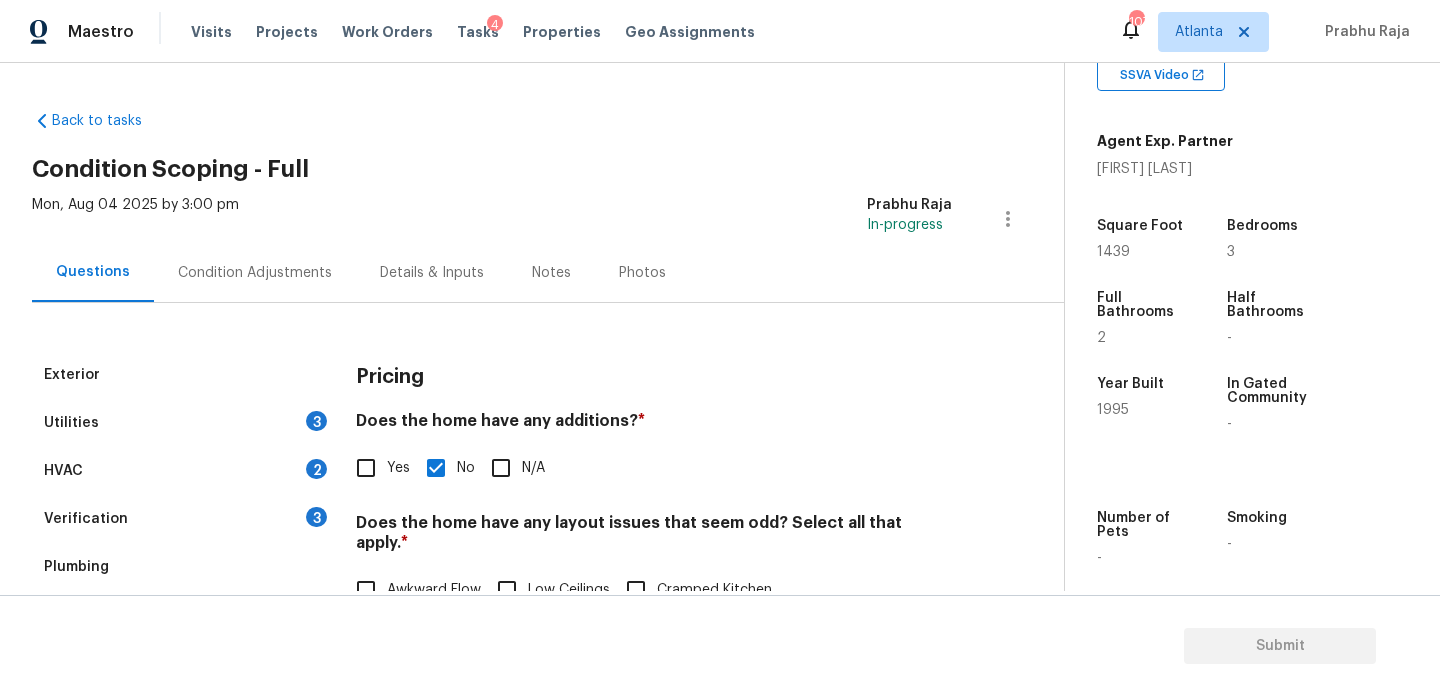 click on "Mon, Aug 04 2025 by 3:00 pm" at bounding box center (135, 219) 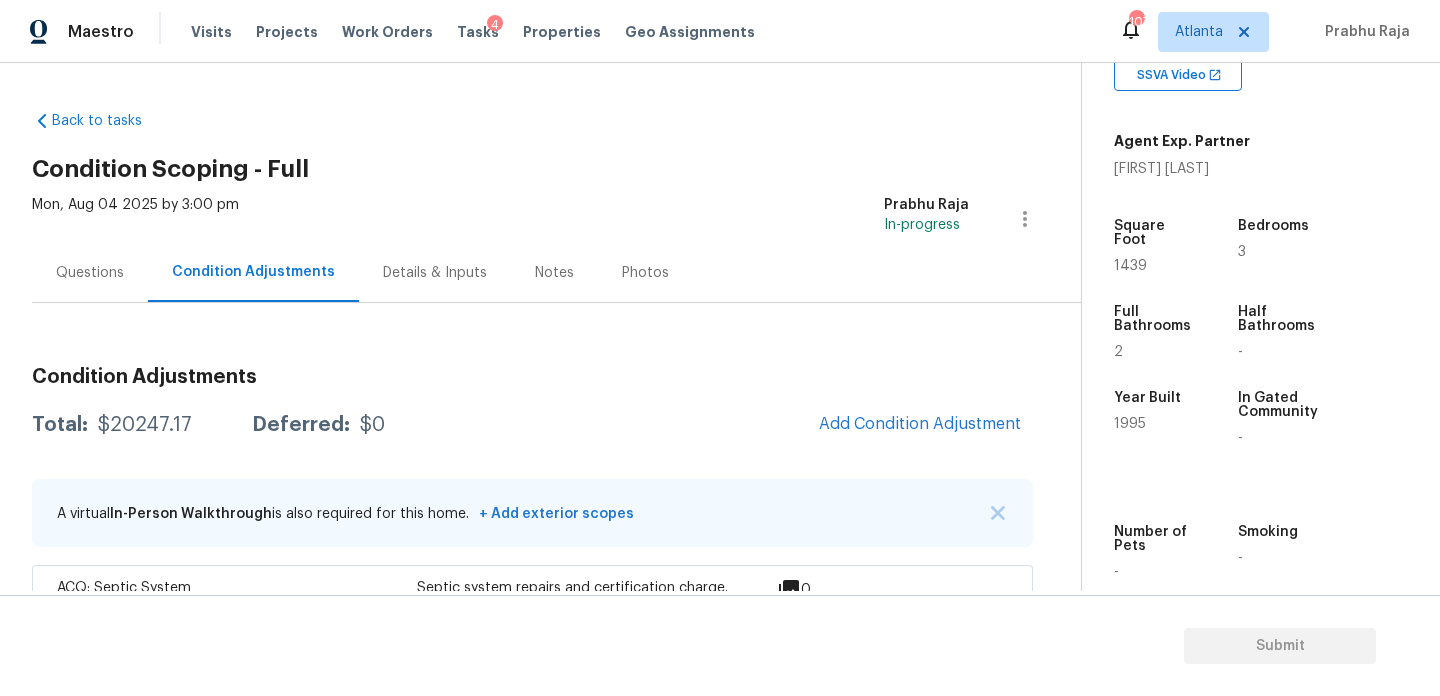 click on "Notes" at bounding box center [554, 272] 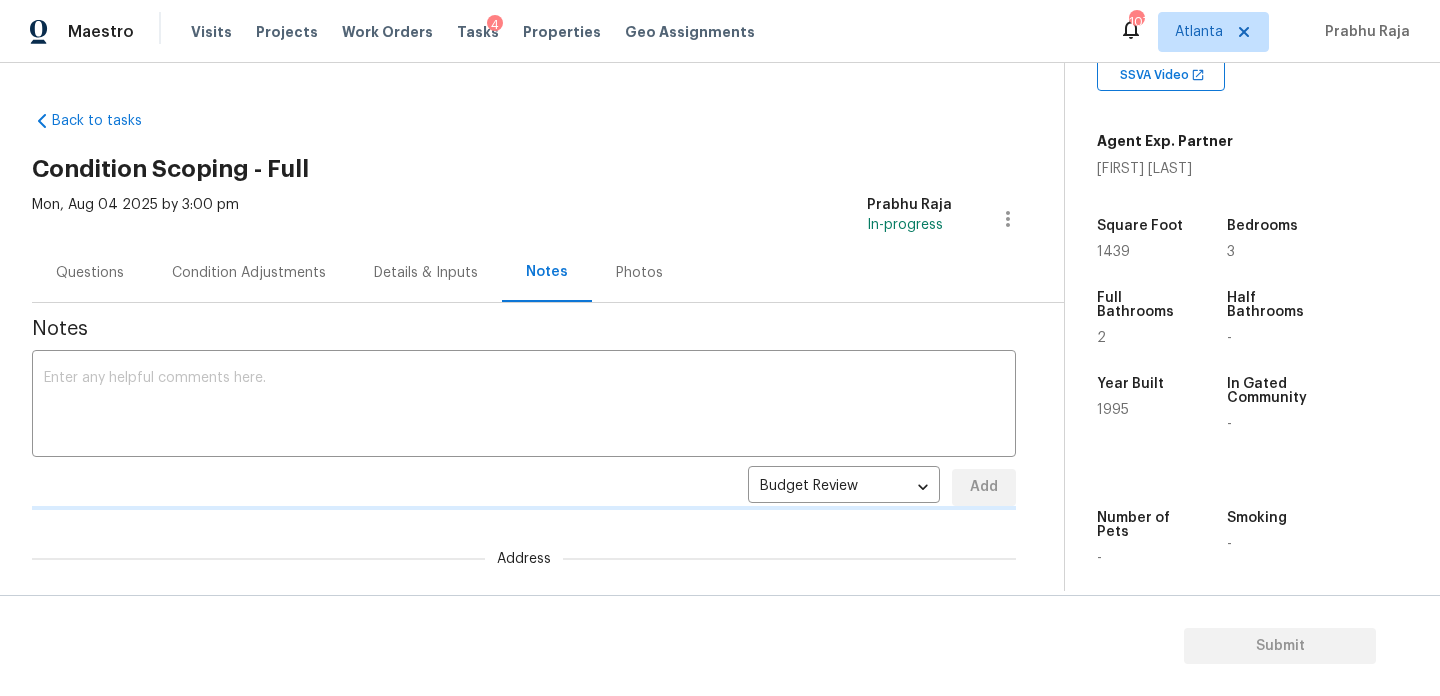 click on "Condition Adjustments" at bounding box center [249, 273] 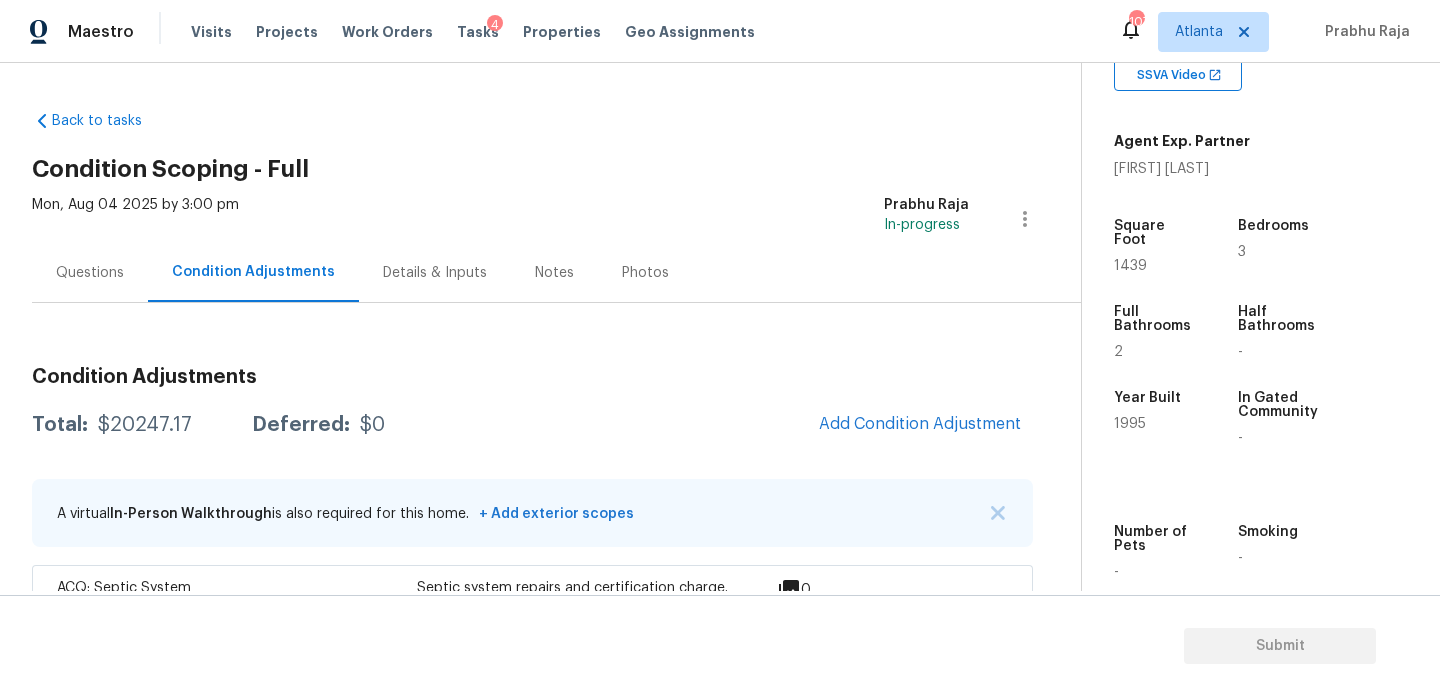 scroll, scrollTop: 205, scrollLeft: 0, axis: vertical 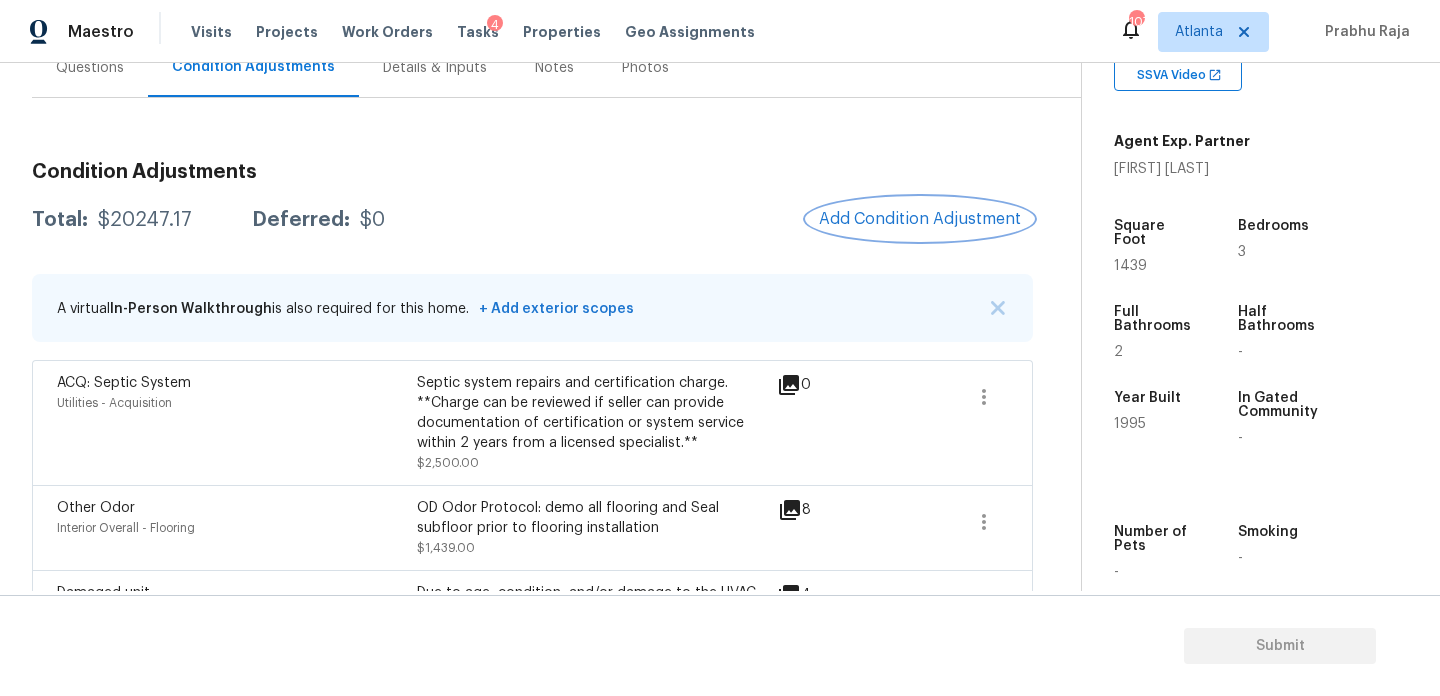 click on "Add Condition Adjustment" at bounding box center [920, 219] 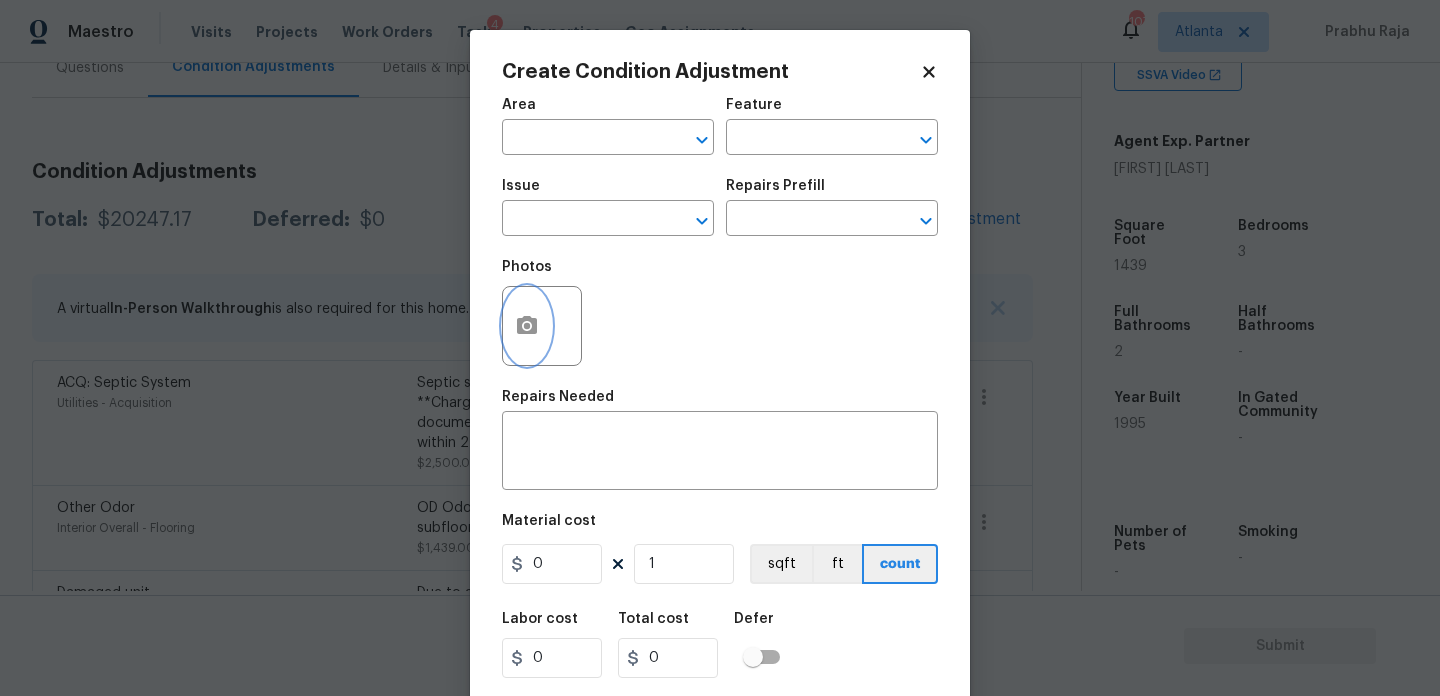 click at bounding box center (527, 326) 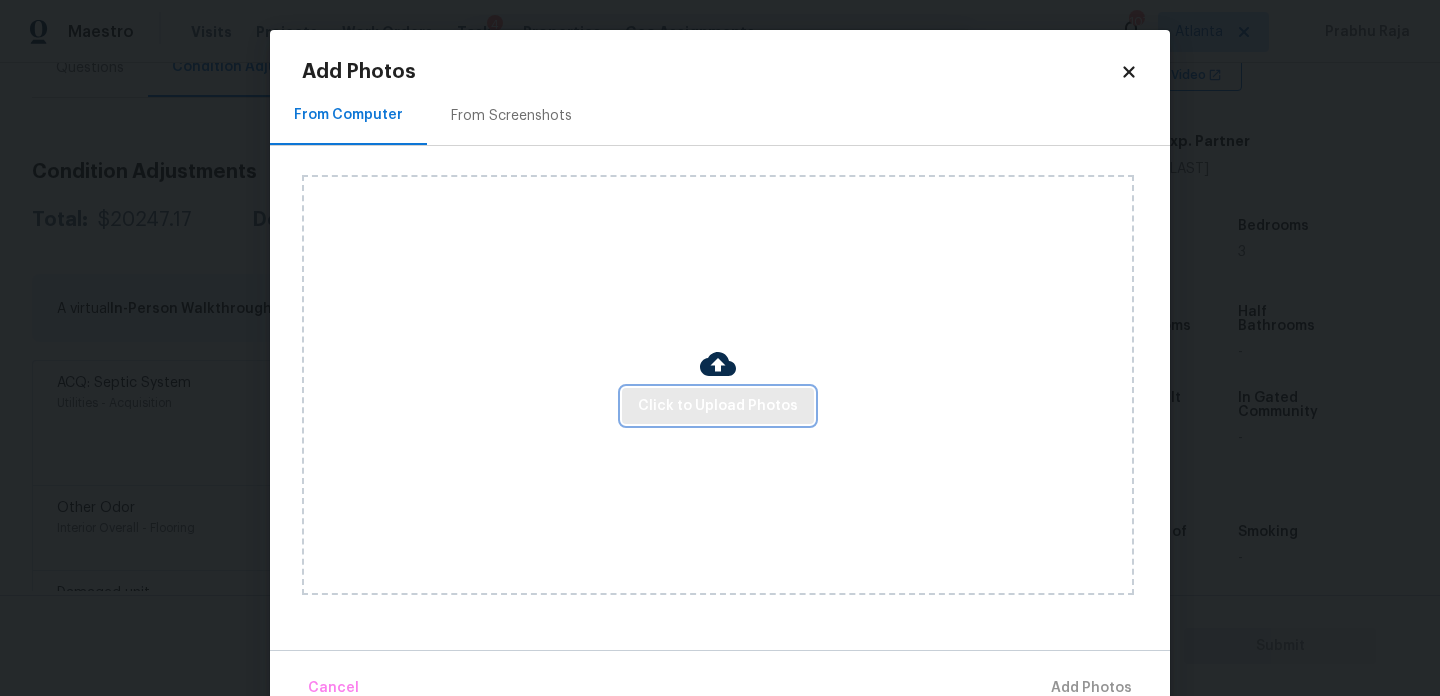 click on "Click to Upload Photos" at bounding box center [718, 406] 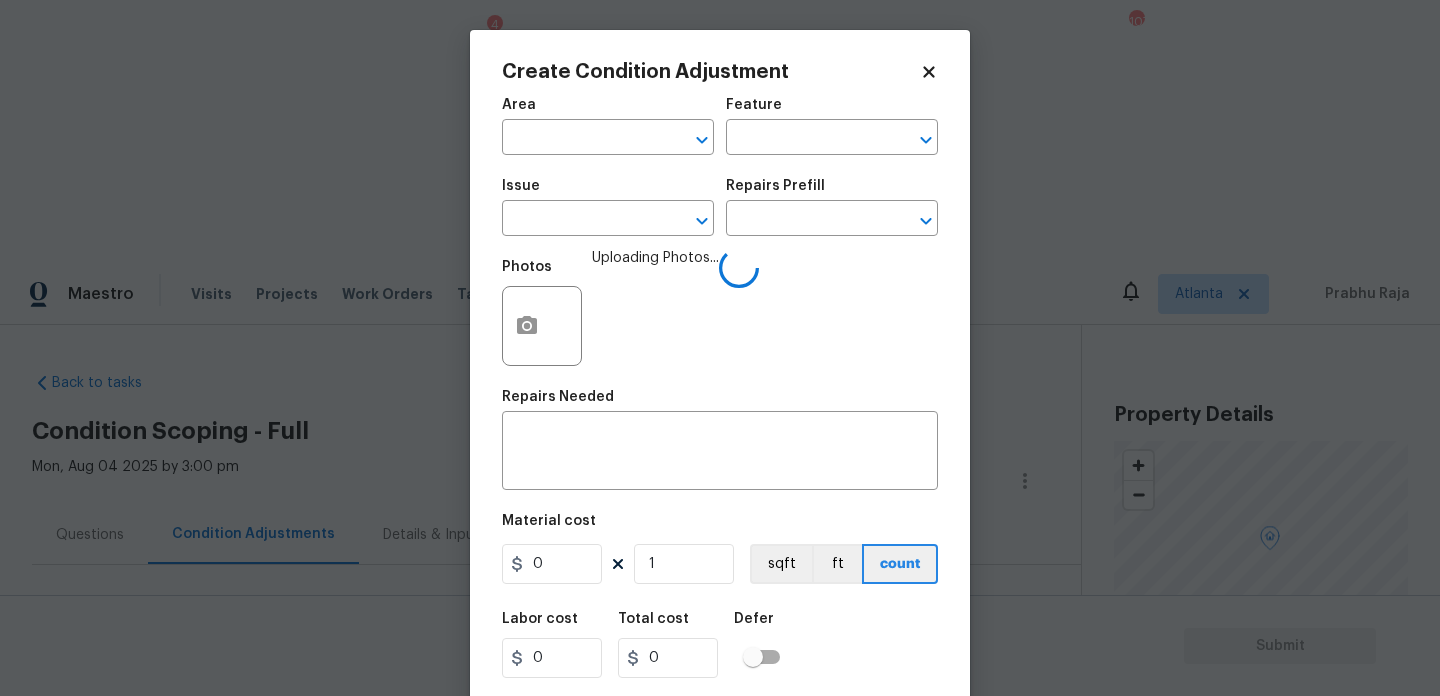 scroll, scrollTop: 0, scrollLeft: 0, axis: both 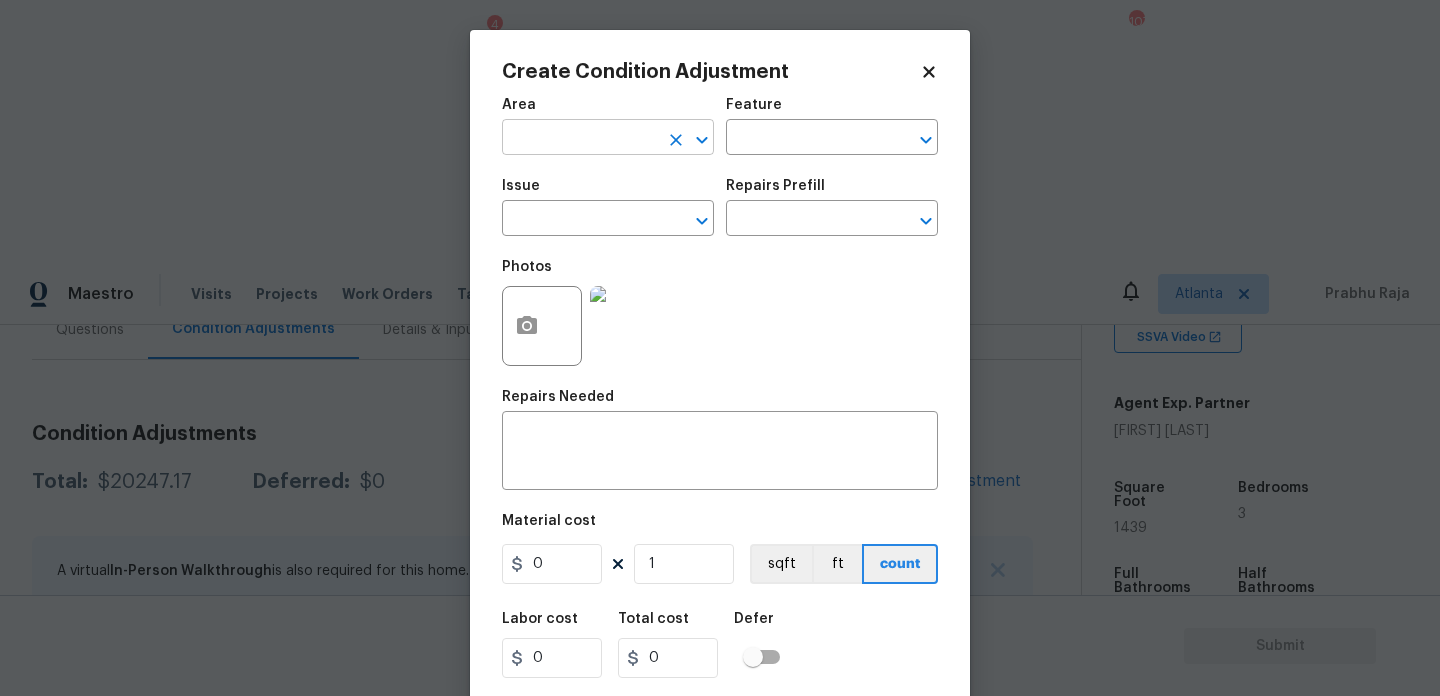 click at bounding box center [580, 139] 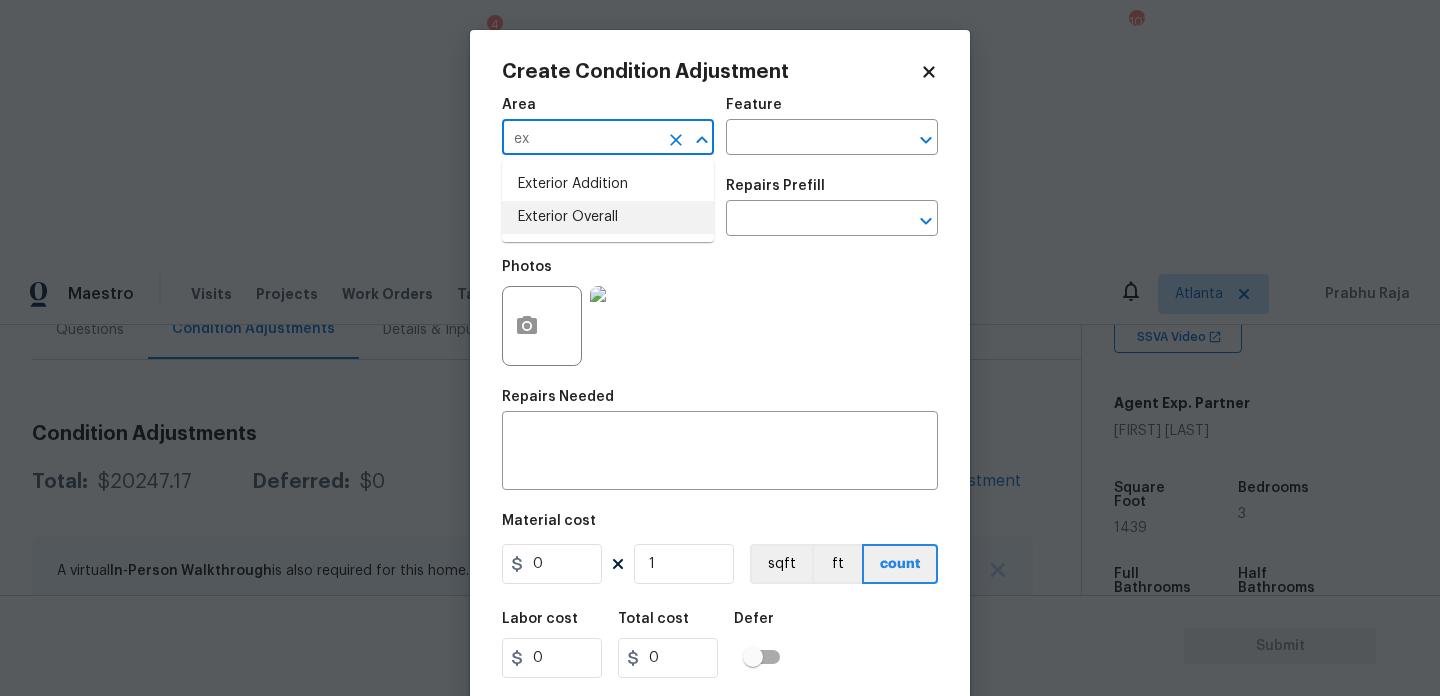 click on "Exterior Overall" at bounding box center [608, 217] 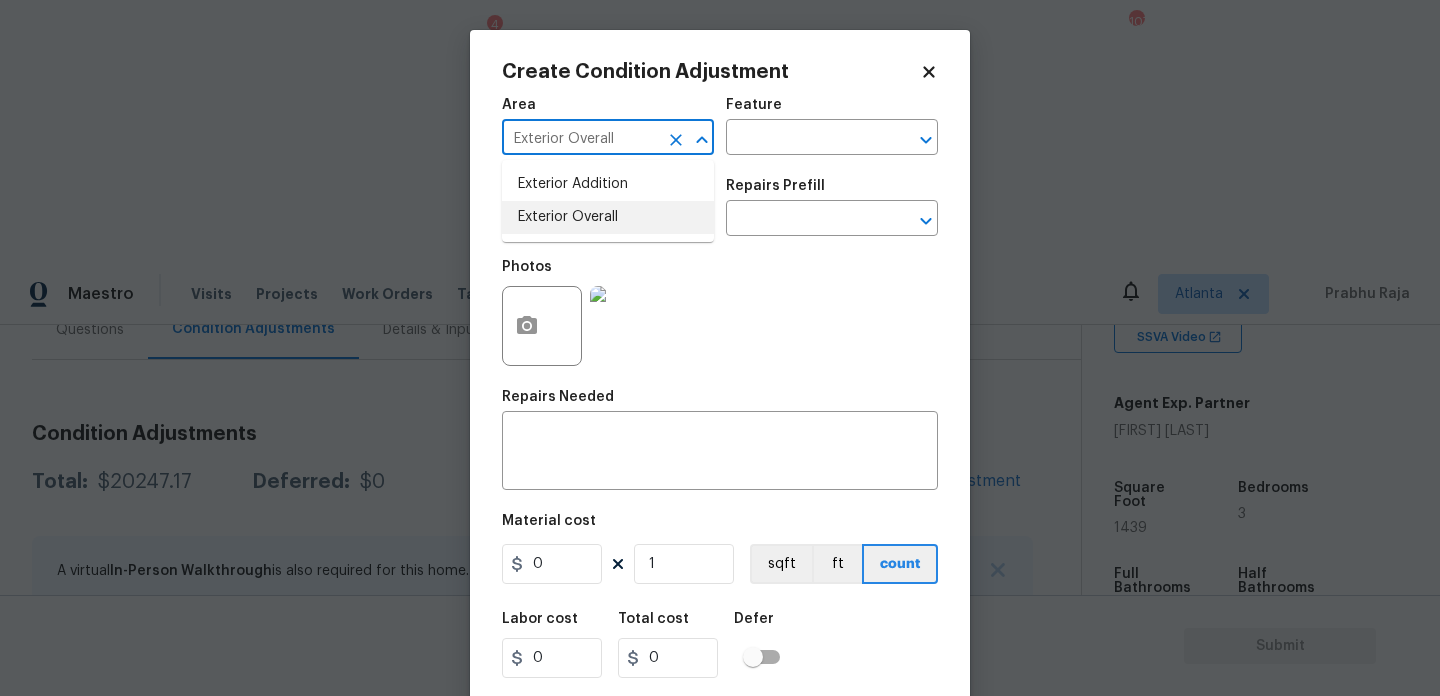 type on "Exterior Overall" 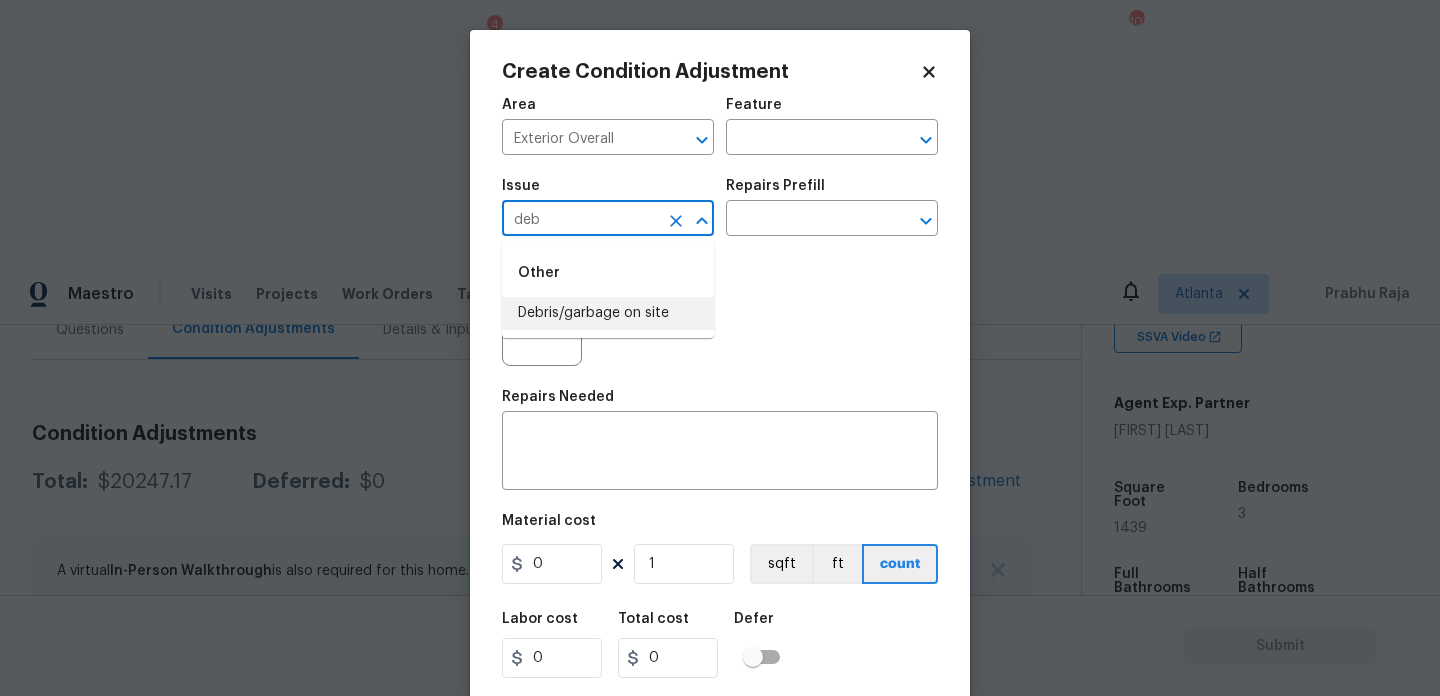 click on "Debris/garbage on site" at bounding box center [608, 313] 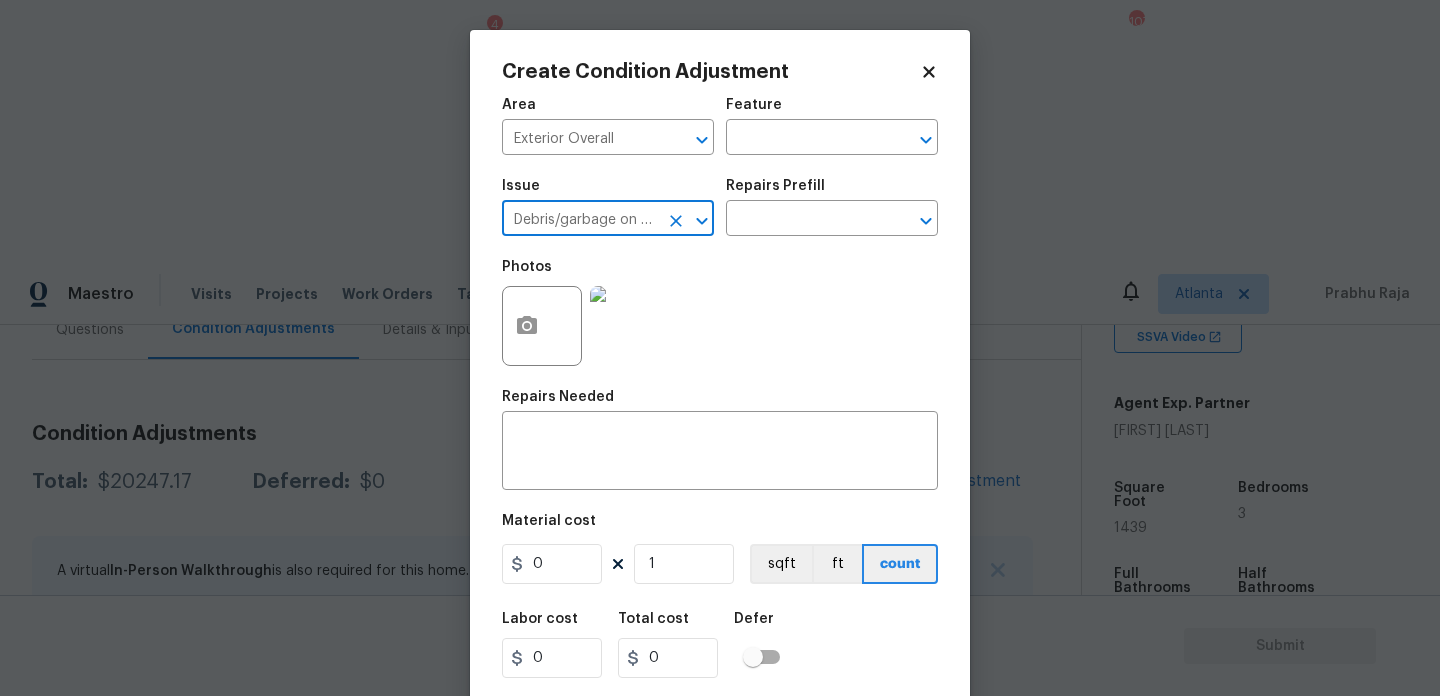 type on "Debris/garbage on site" 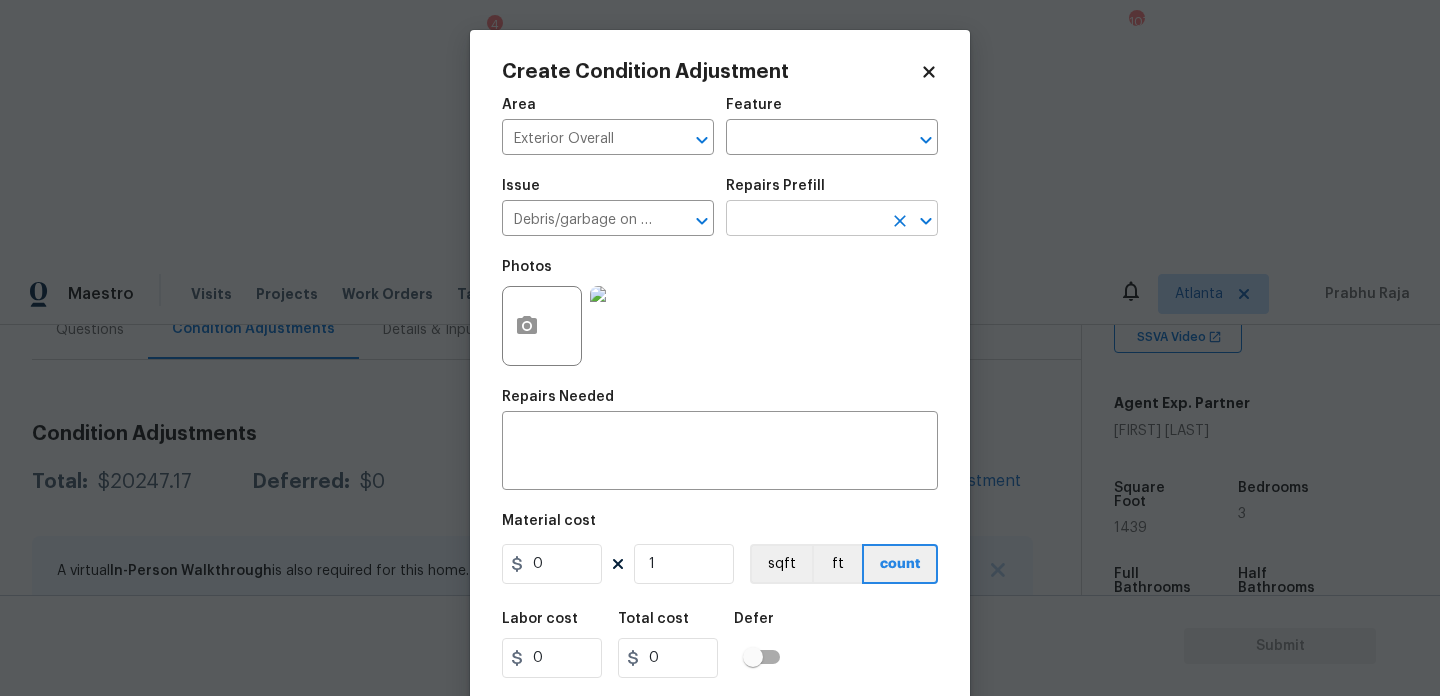 click at bounding box center [804, 220] 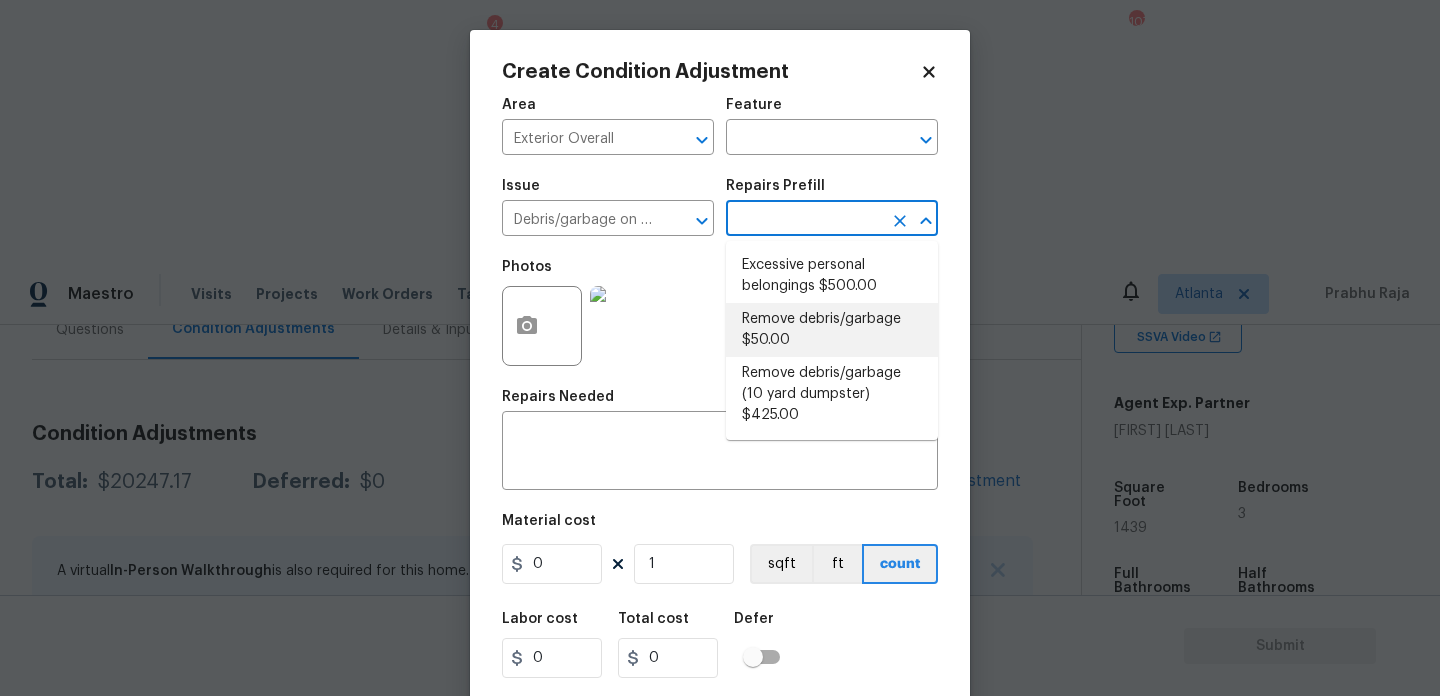 click on "Remove debris/garbage $50.00" at bounding box center (832, 330) 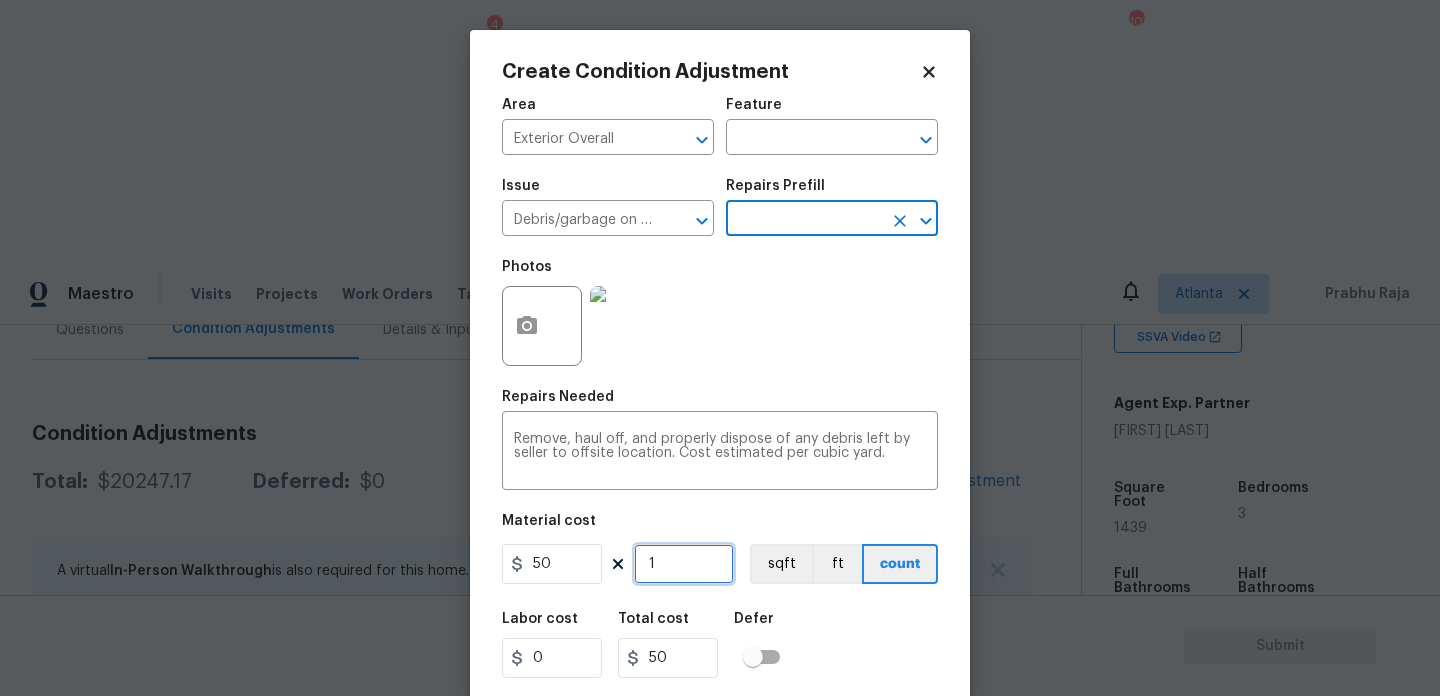click on "1" at bounding box center [684, 564] 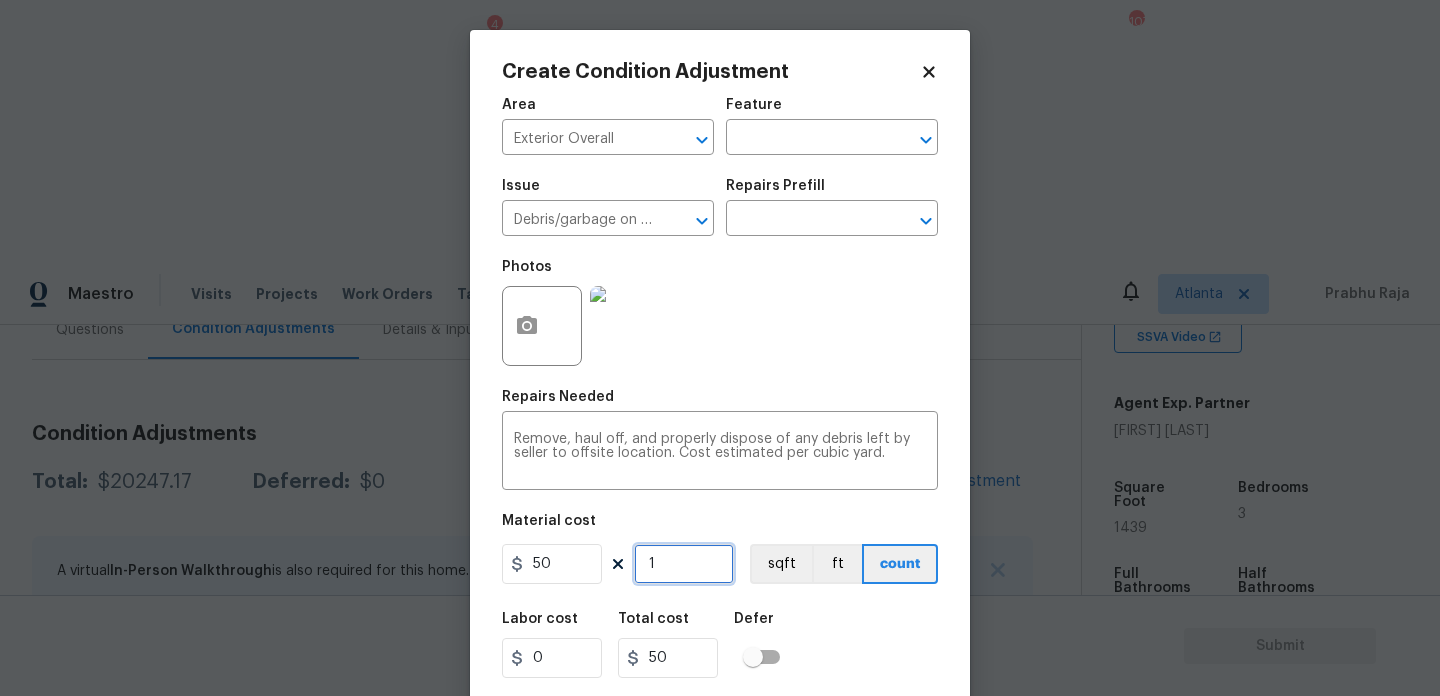 type on "0" 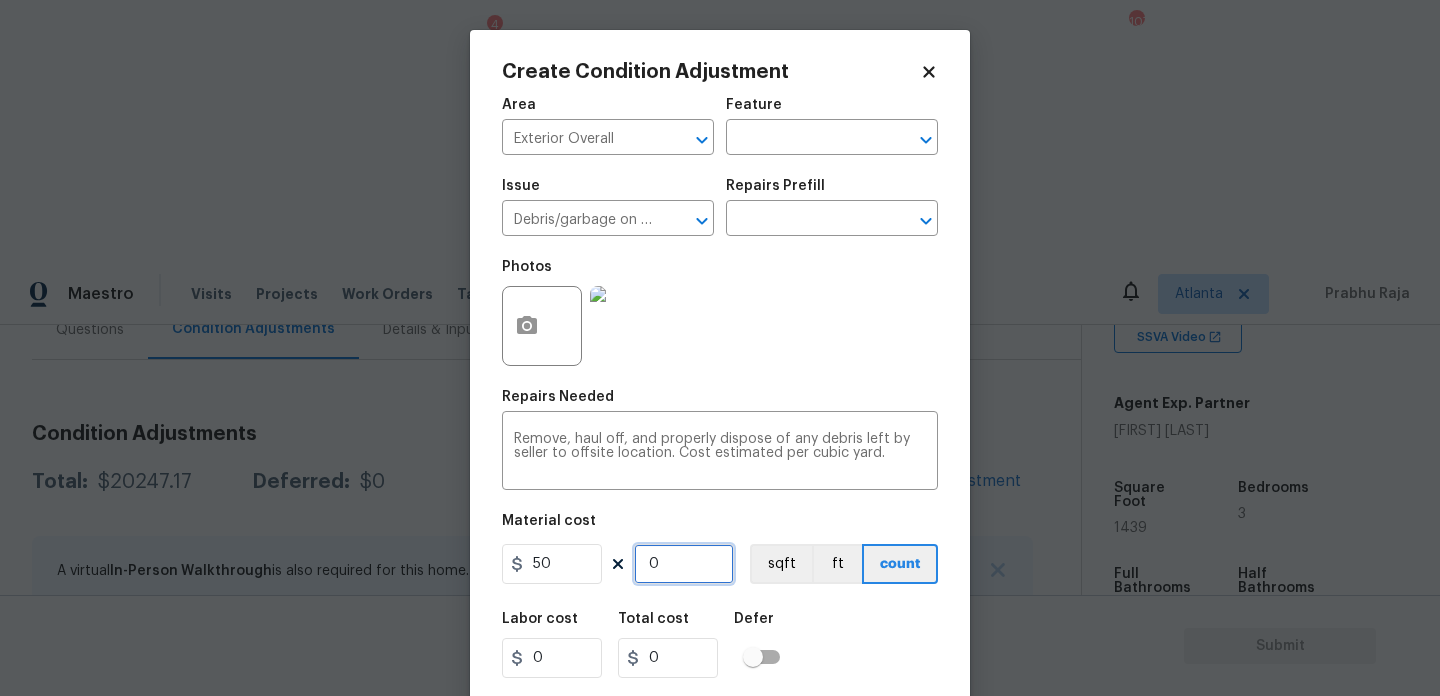 type on "4" 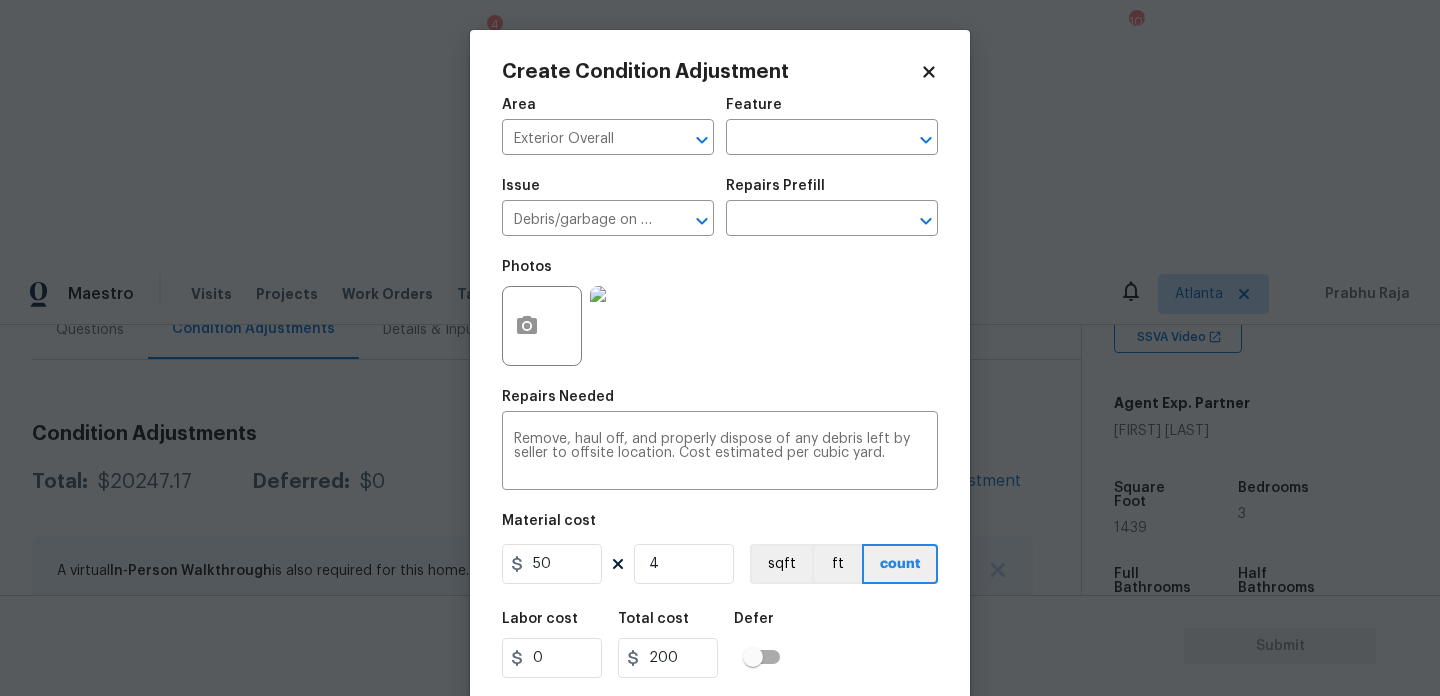 click on "Create Condition Adjustment Area Exterior Overall ​ Feature ​ Issue Debris/garbage on site ​ Repairs Prefill ​ Photos Repairs Needed Remove, haul off, and properly dispose of any debris left by seller to offsite location. Cost estimated per cubic yard. x ​ Material cost 50 4 sqft ft count Labor cost 0 Total cost 200 Defer Cancel Create" at bounding box center [720, 370] 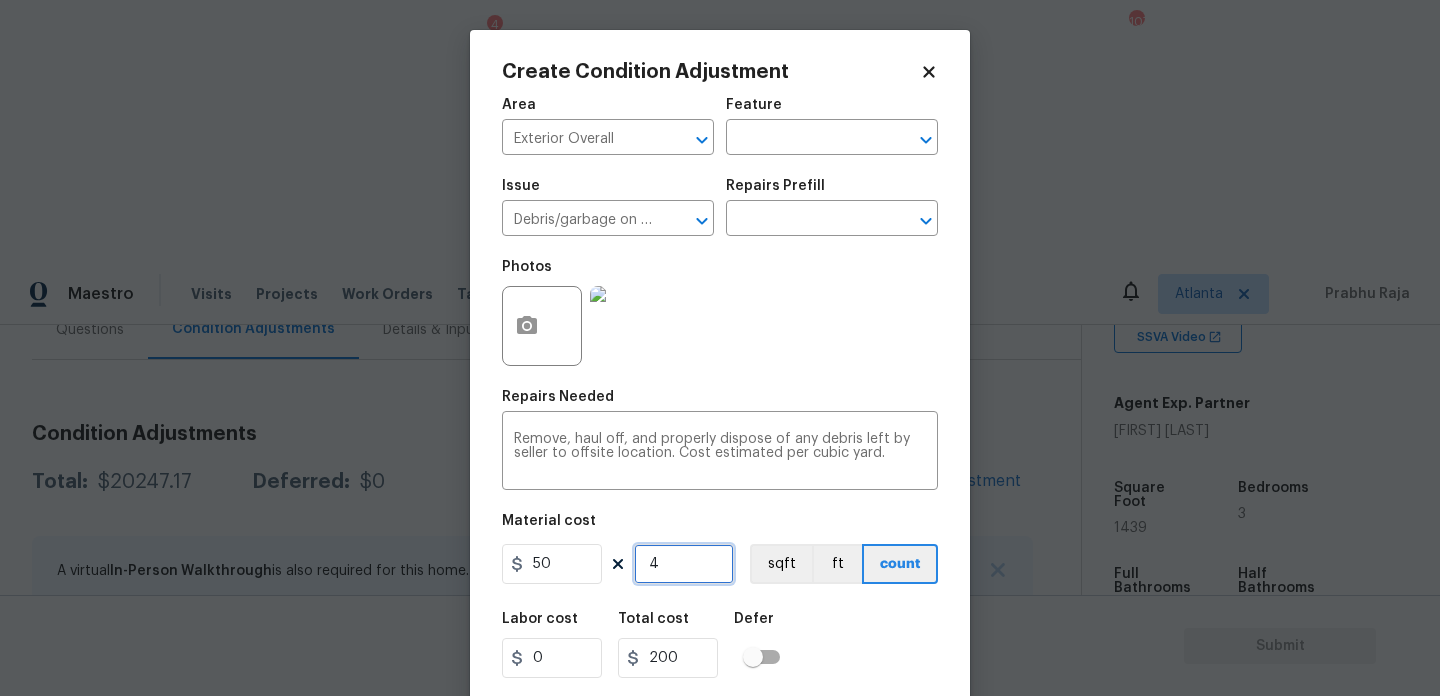click on "4" at bounding box center (684, 564) 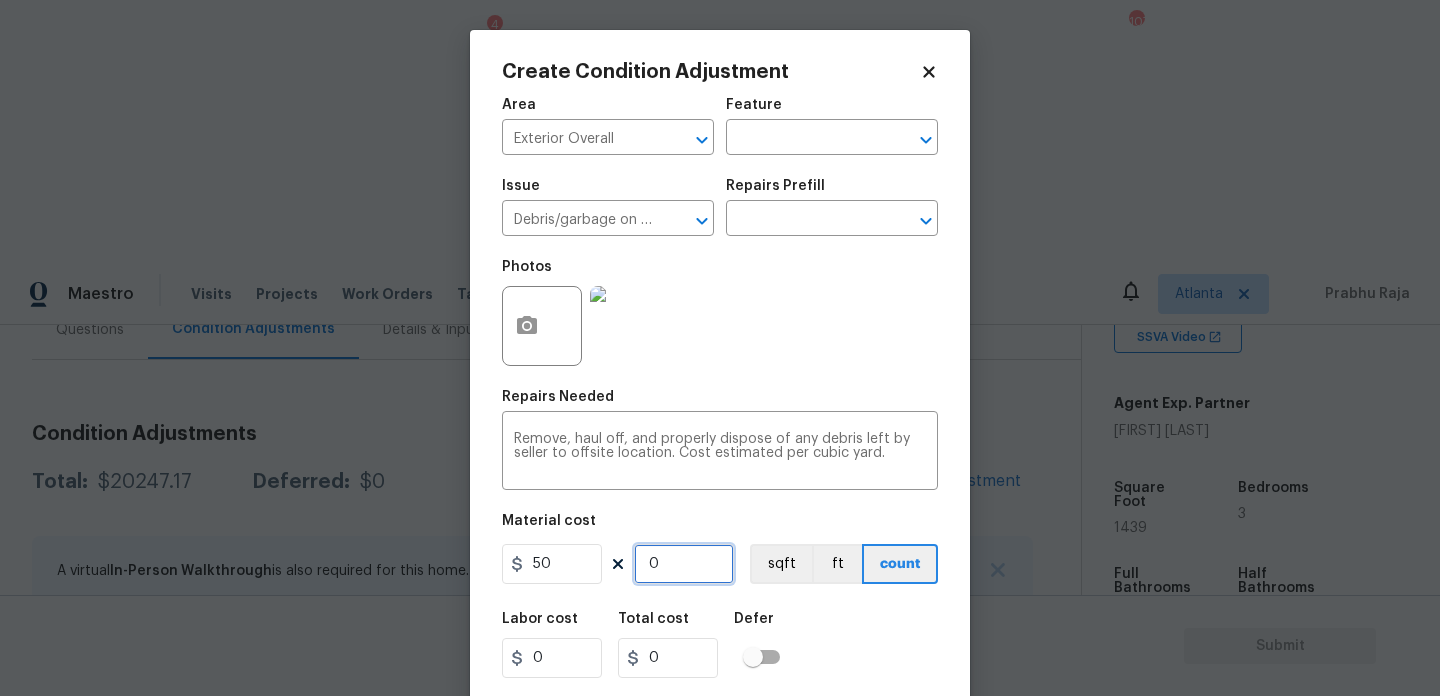 type on "5" 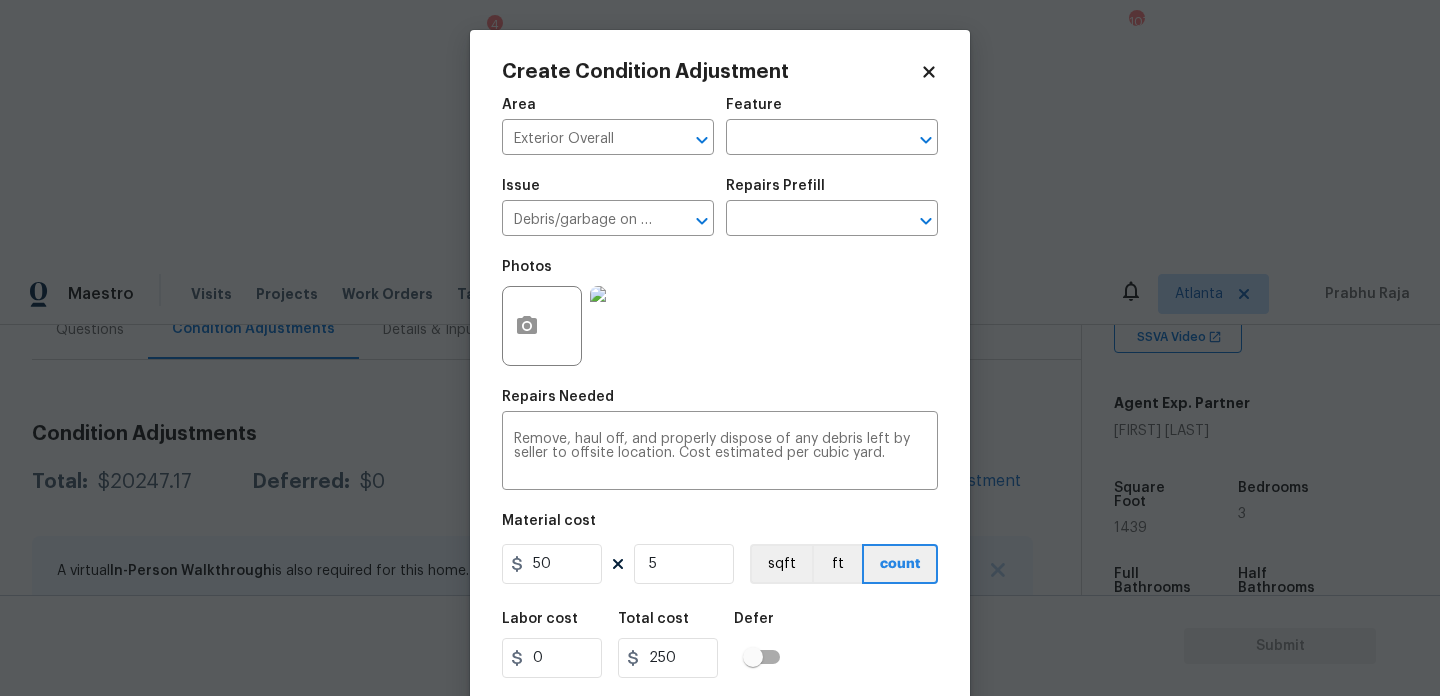 click on "Photos" at bounding box center (720, 313) 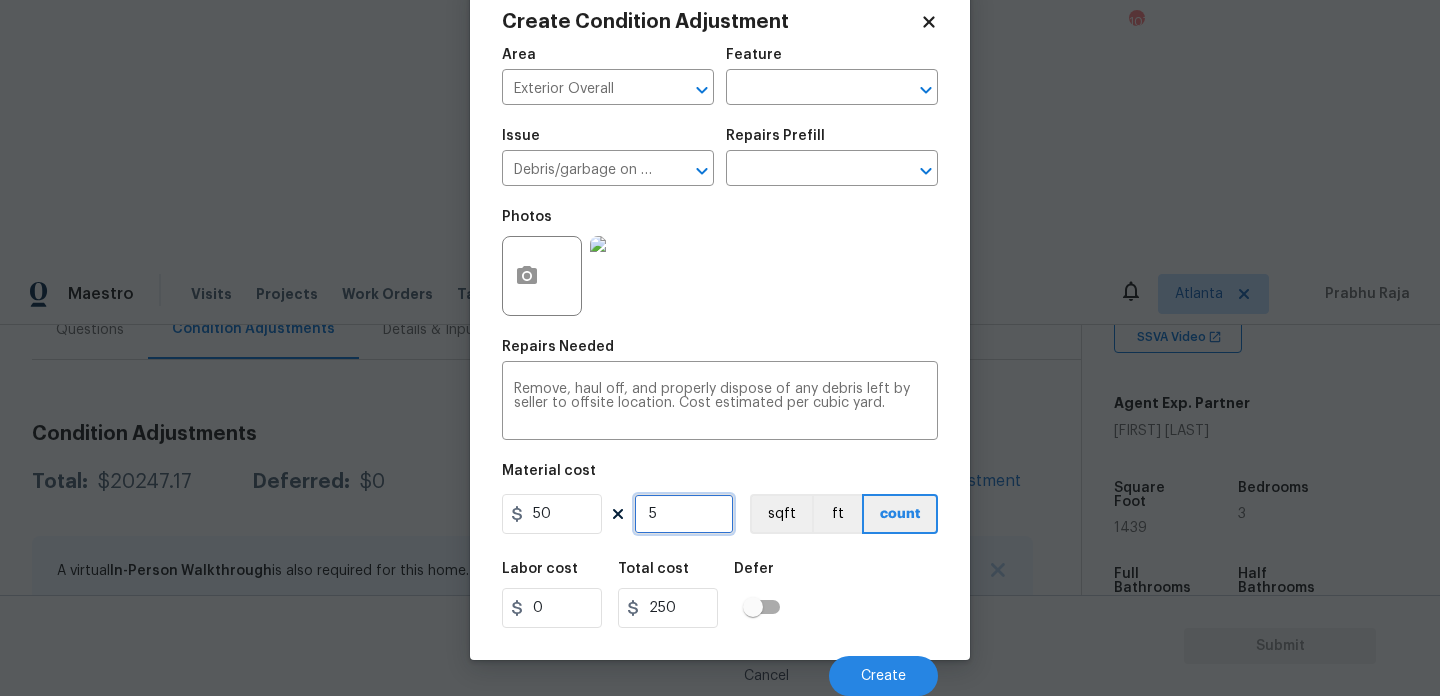 click on "5" at bounding box center [684, 514] 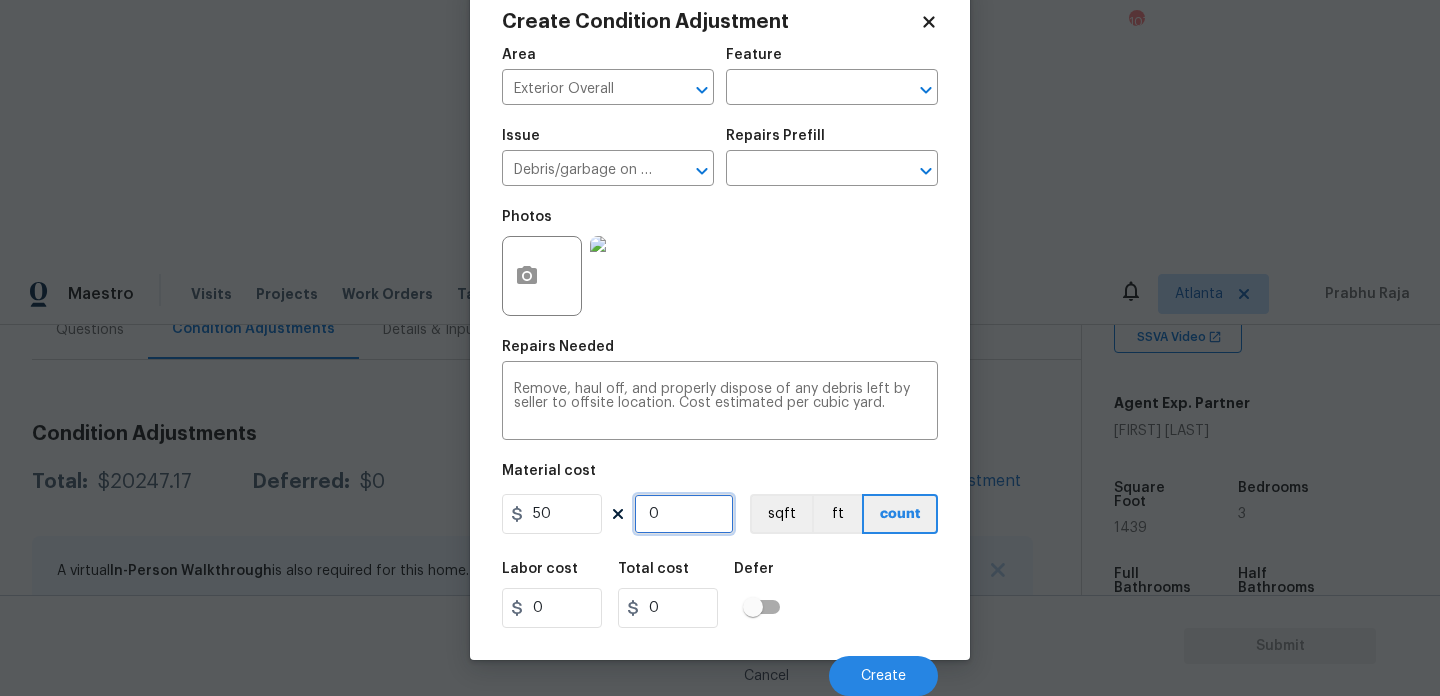 type on "6" 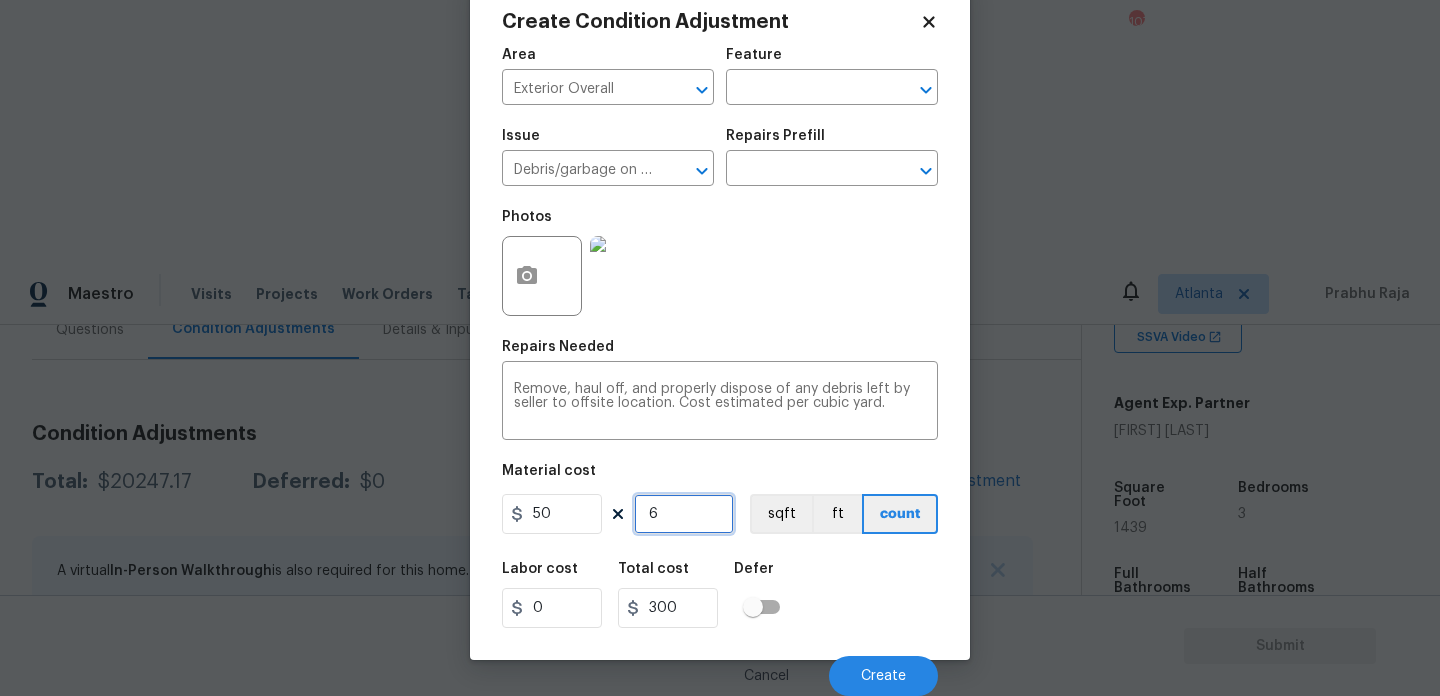 type on "6" 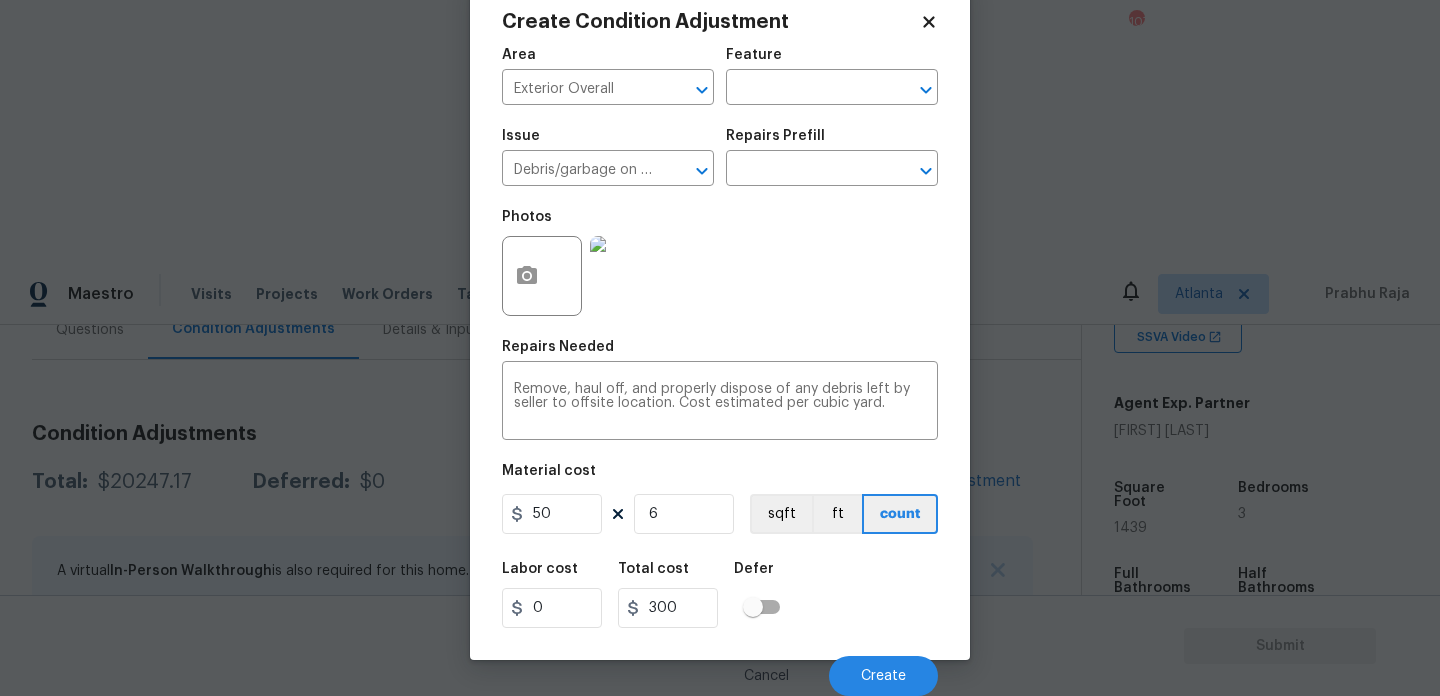 click on "Repairs Needed" at bounding box center [720, 353] 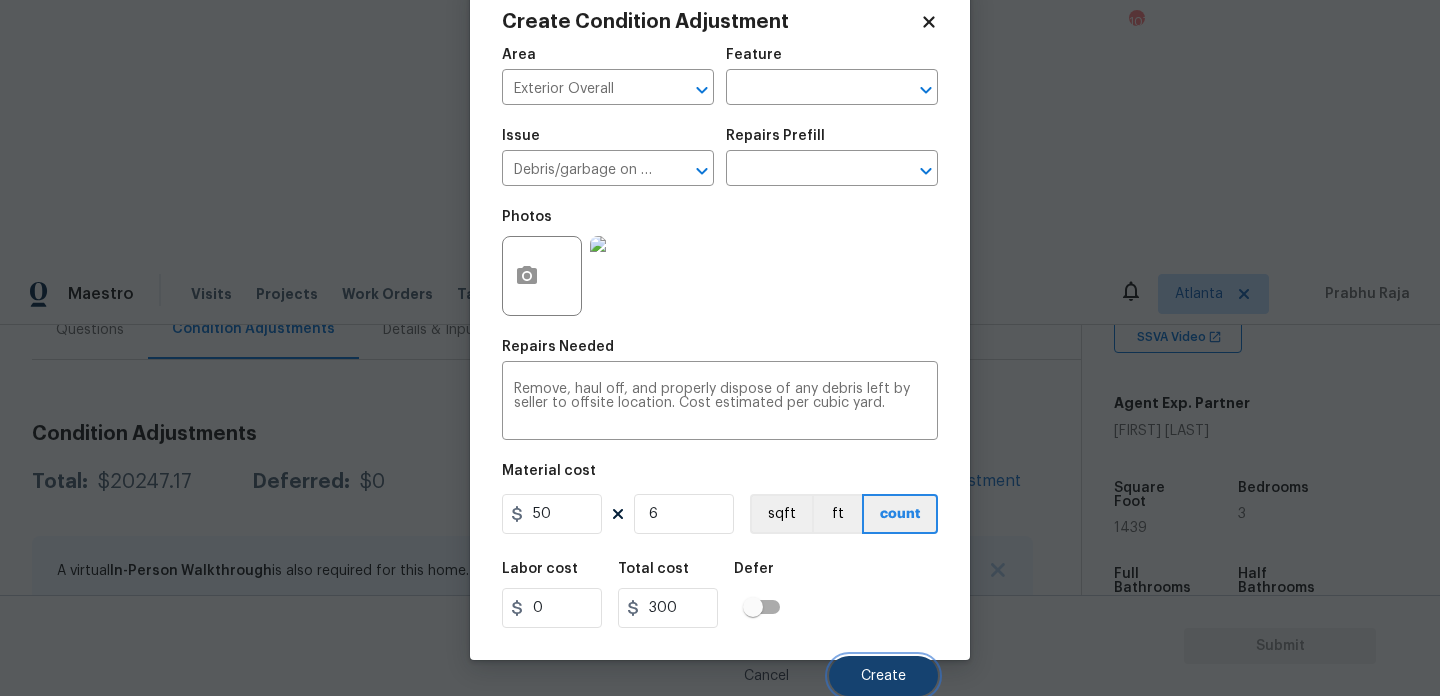 click on "Create" at bounding box center [883, 676] 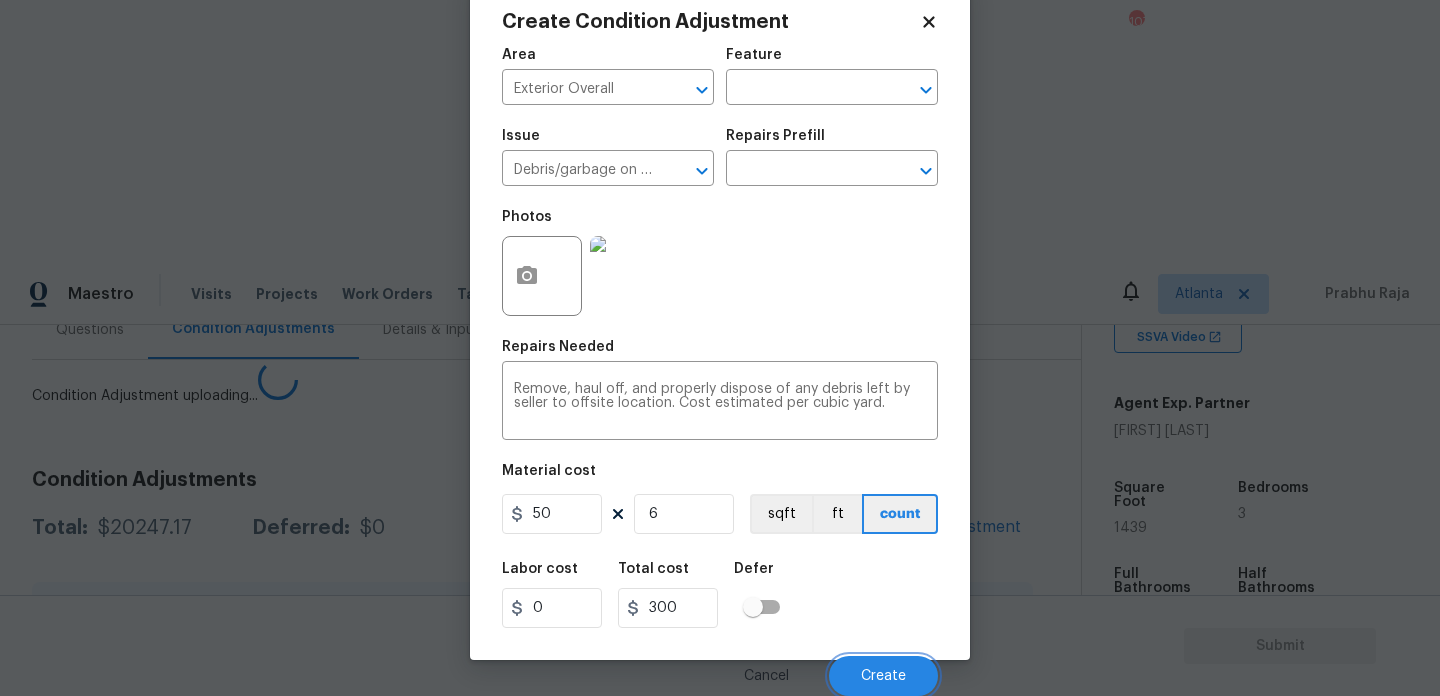 type 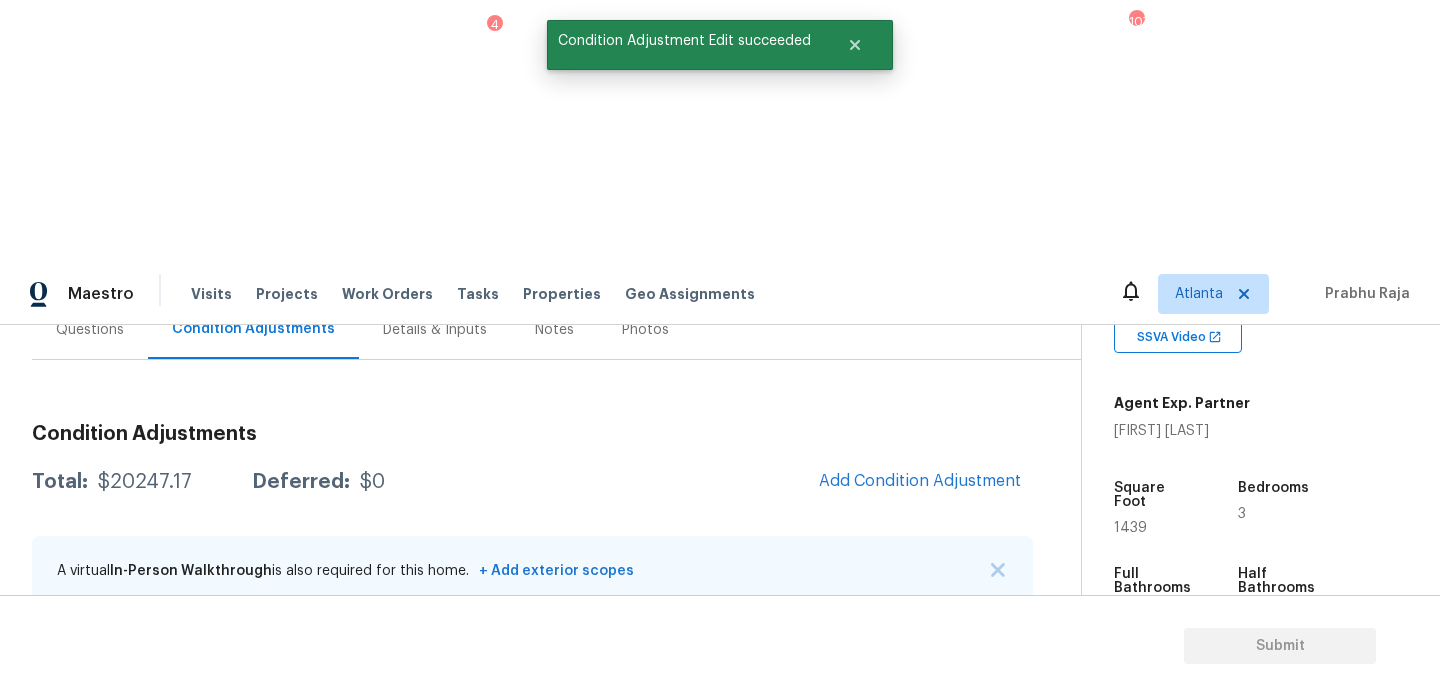 scroll, scrollTop: 0, scrollLeft: 0, axis: both 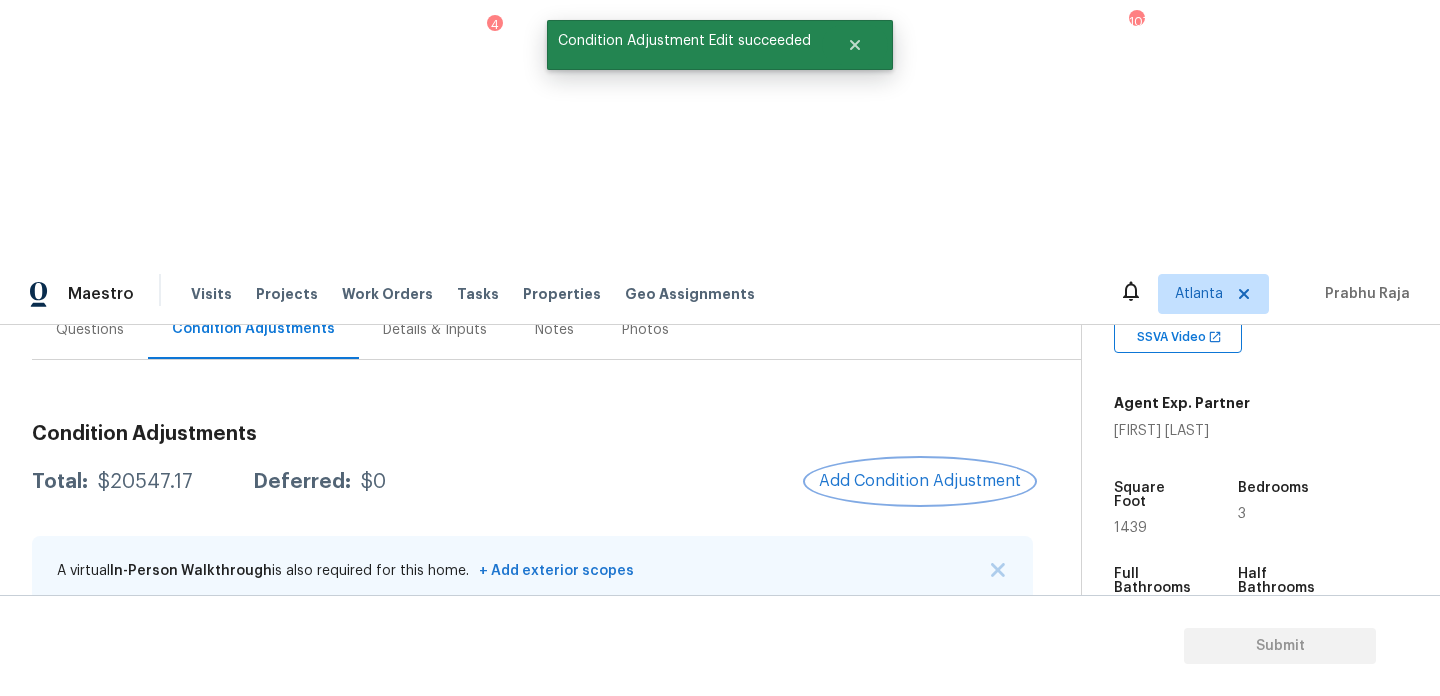 click on "Add Condition Adjustment" at bounding box center (920, 481) 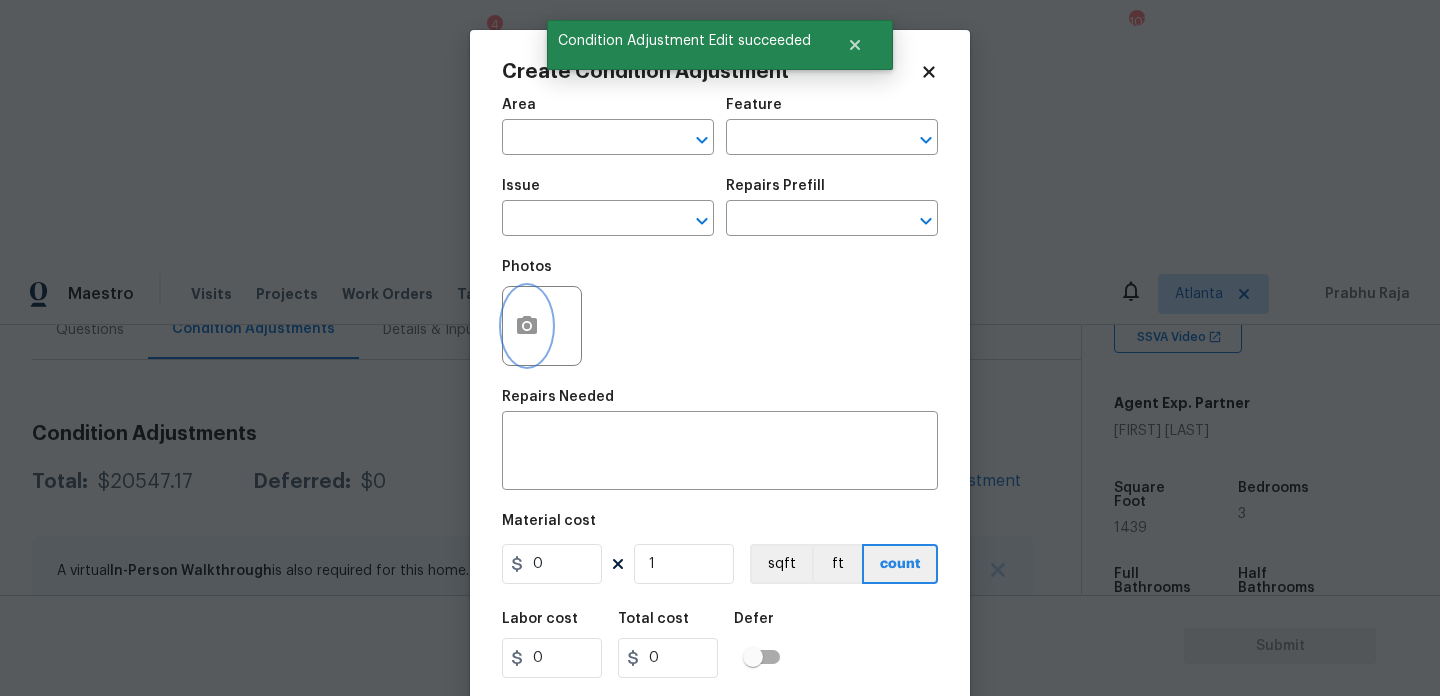 click at bounding box center [527, 326] 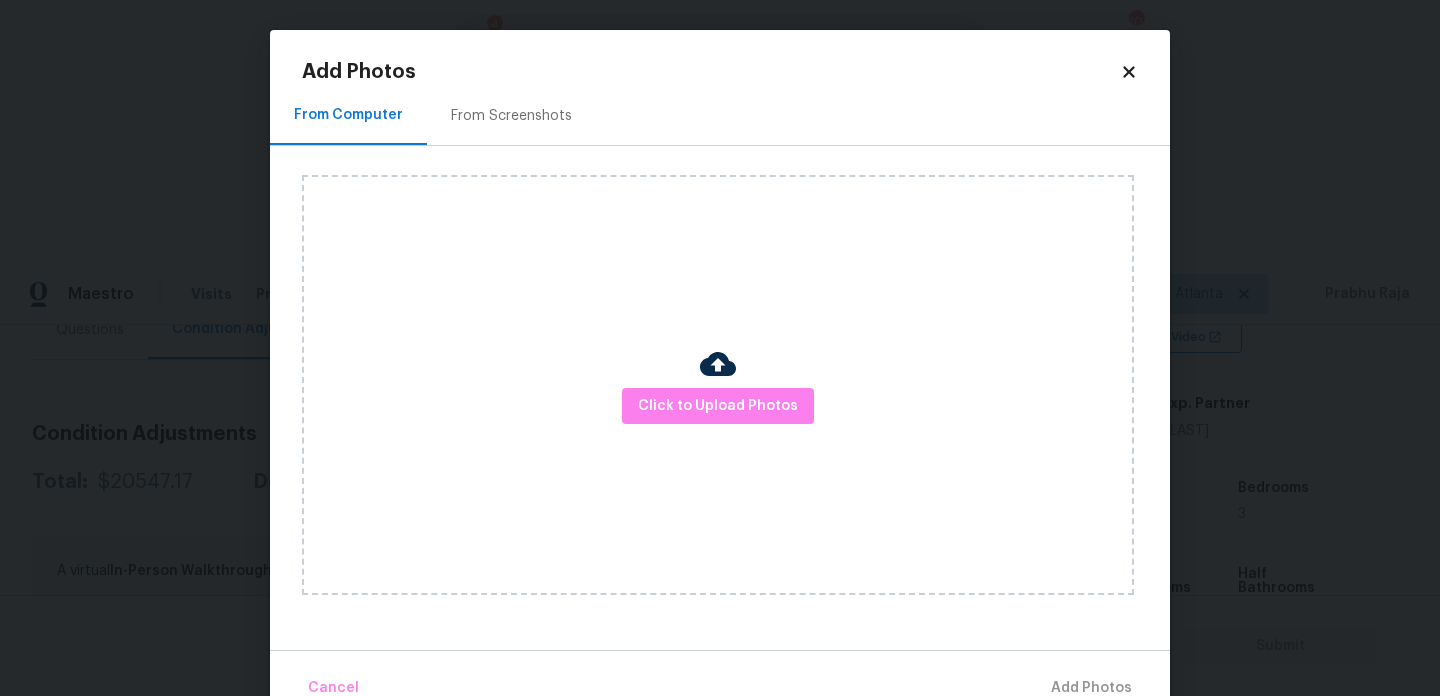 click 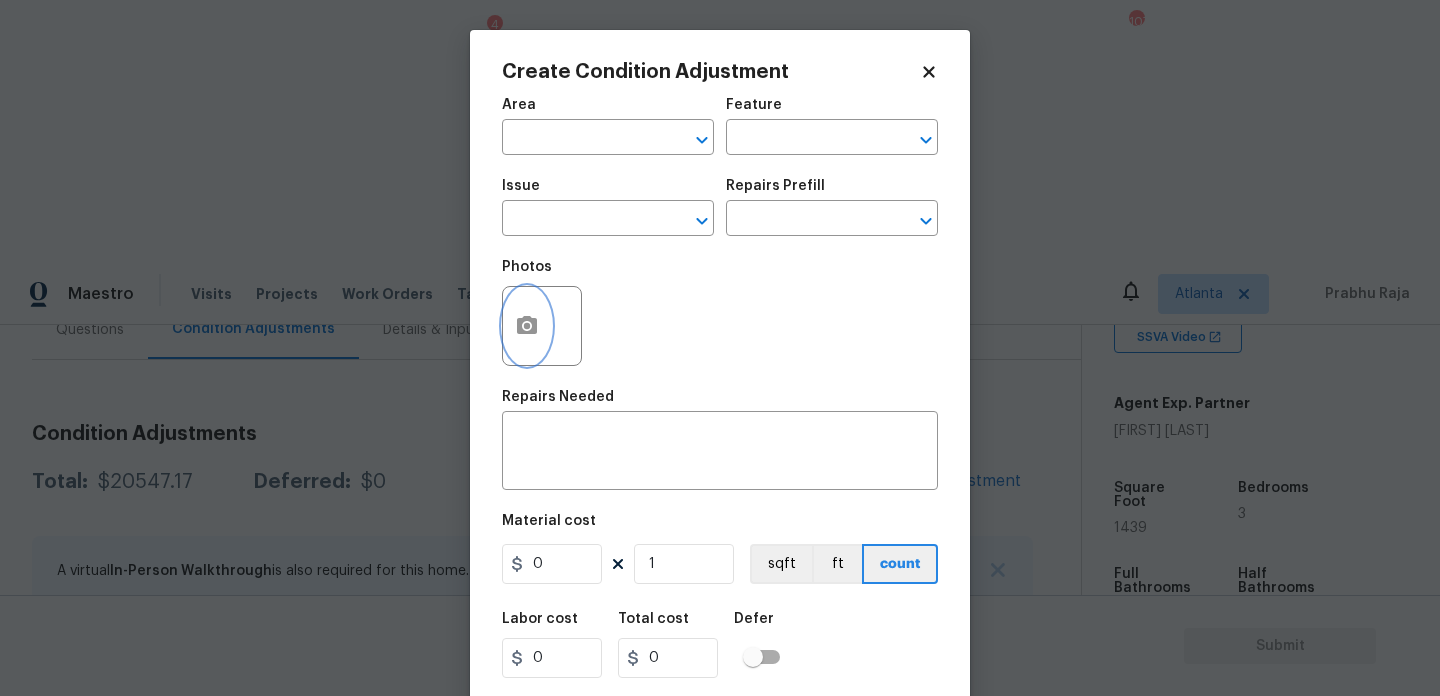 click 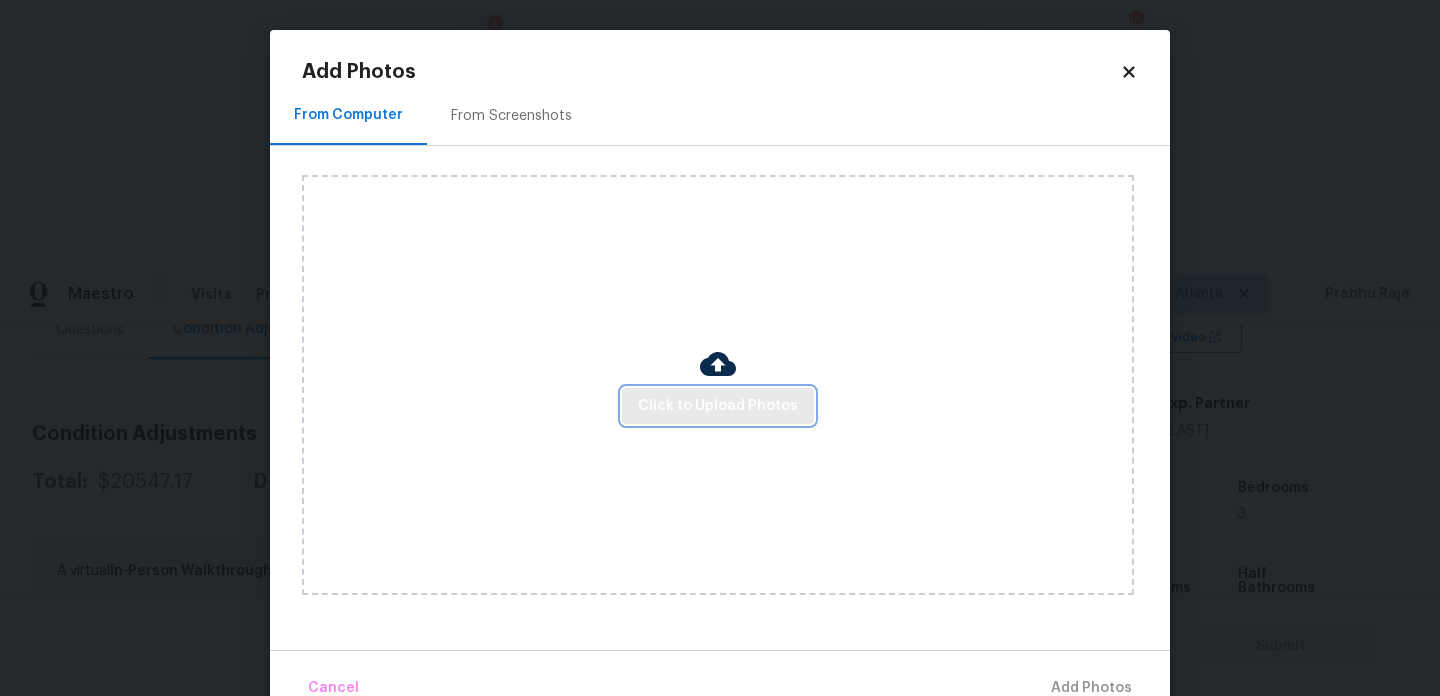 click on "Click to Upload Photos" at bounding box center [718, 406] 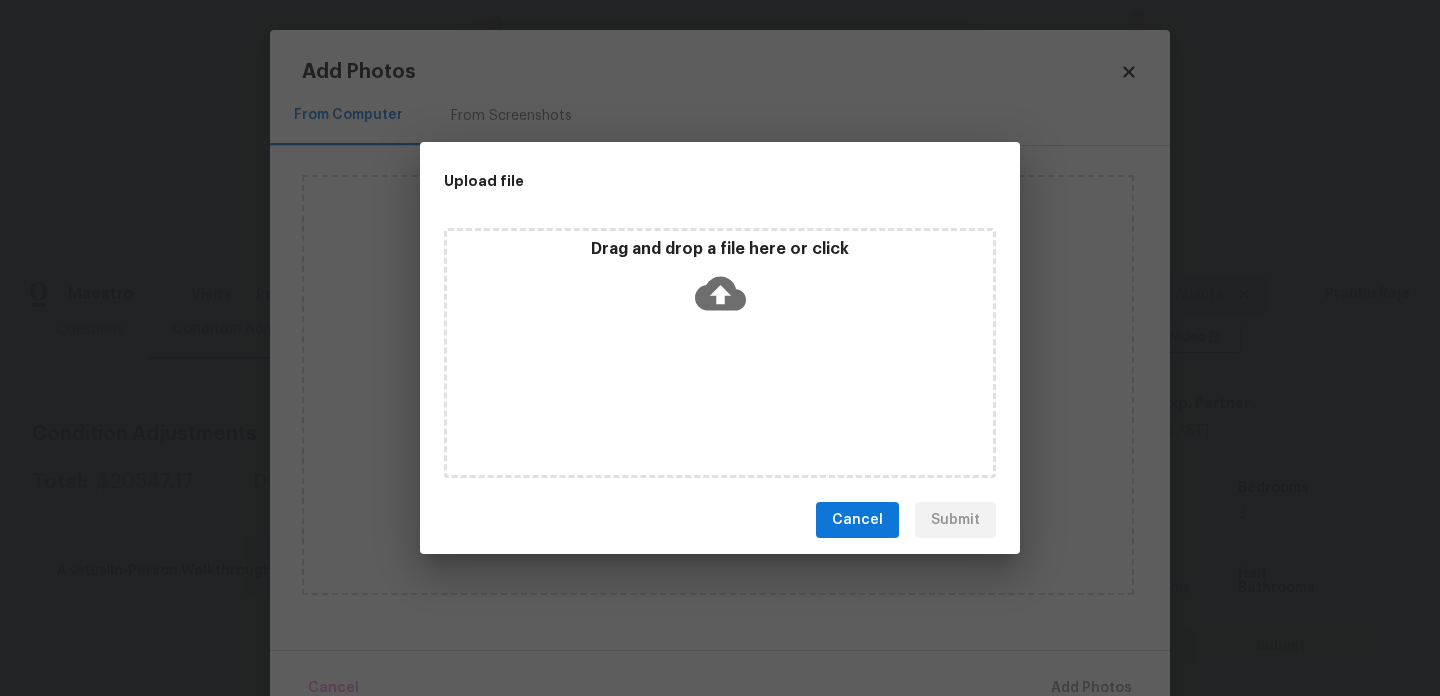 click on "Drag and drop a file here or click" at bounding box center [720, 353] 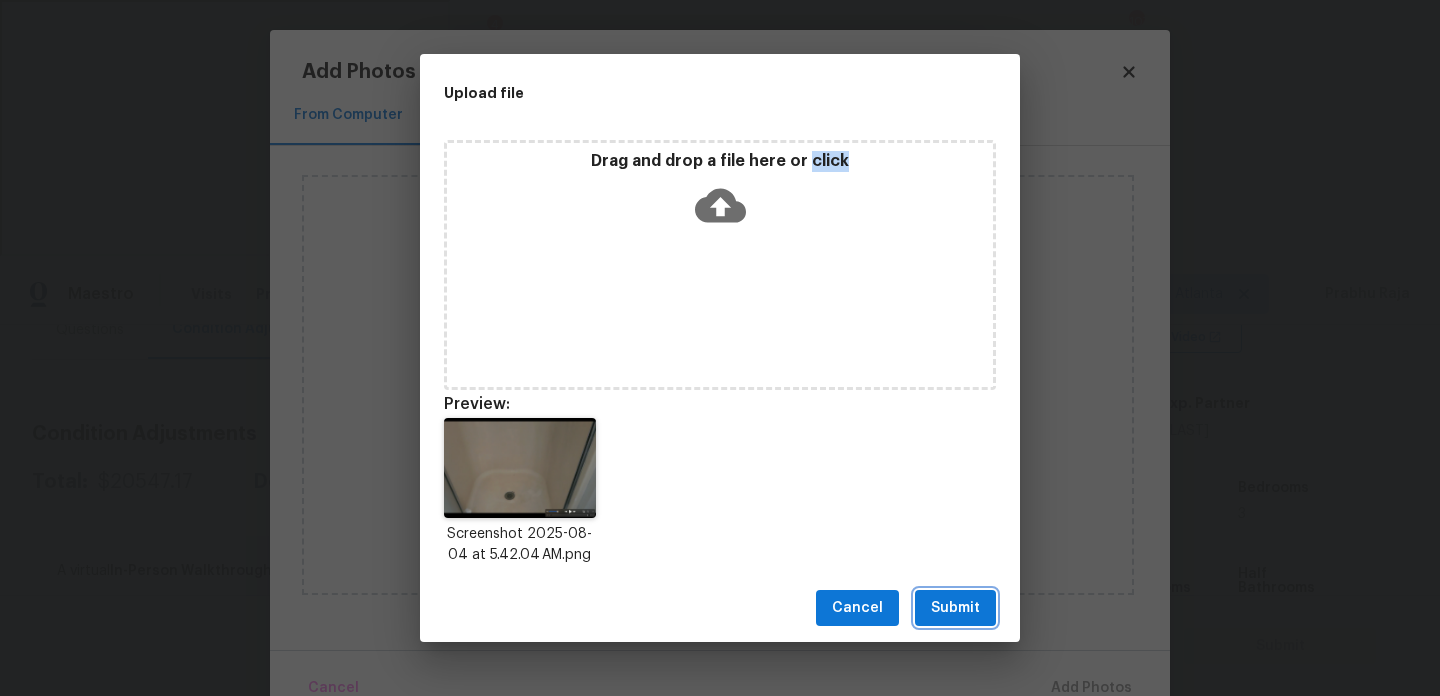 click on "Submit" at bounding box center [955, 608] 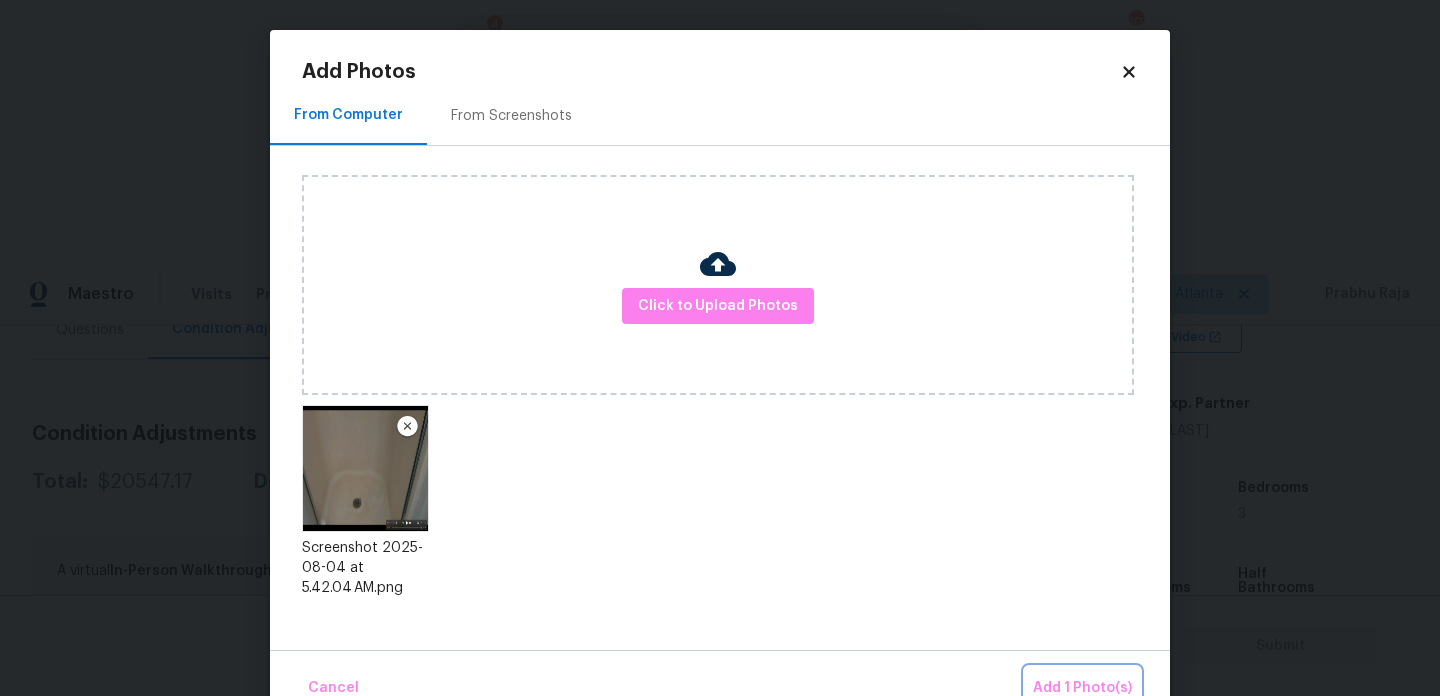 click on "Add 1 Photo(s)" at bounding box center (1082, 688) 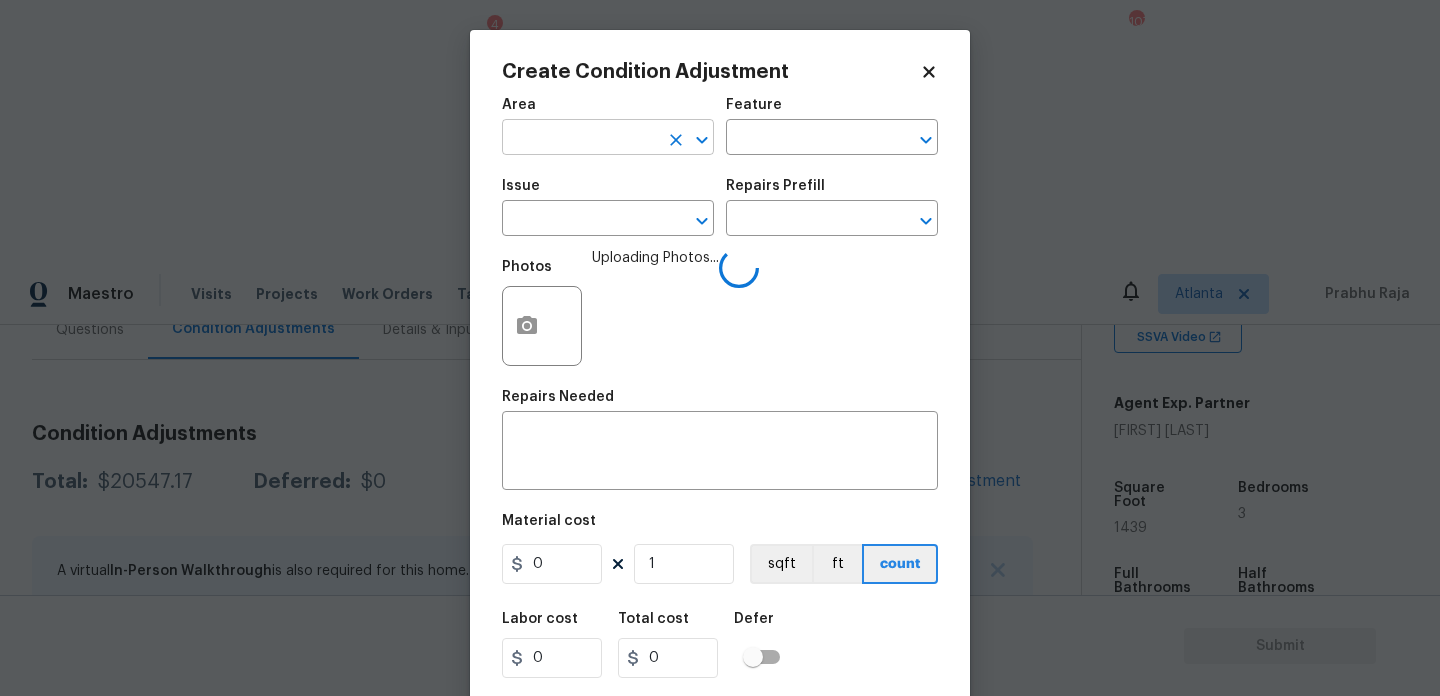 click at bounding box center (580, 139) 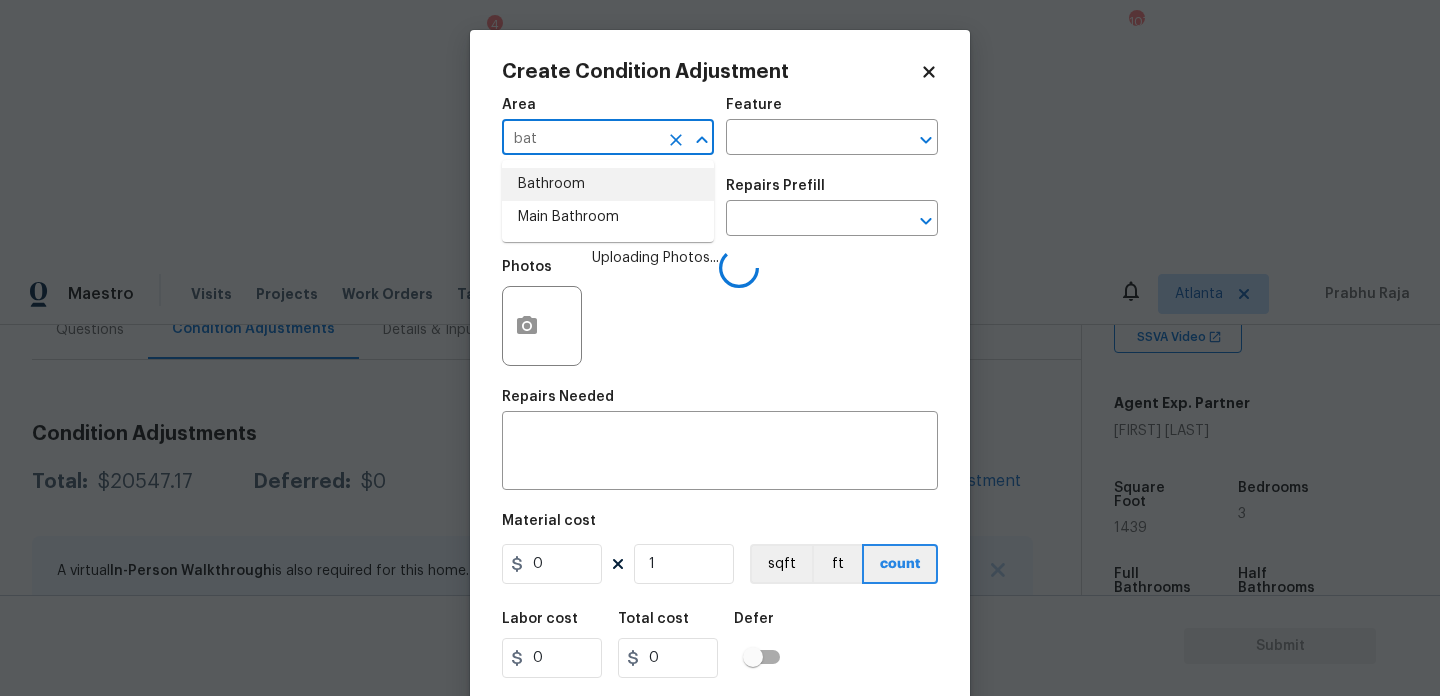 click on "Bathroom" at bounding box center (608, 184) 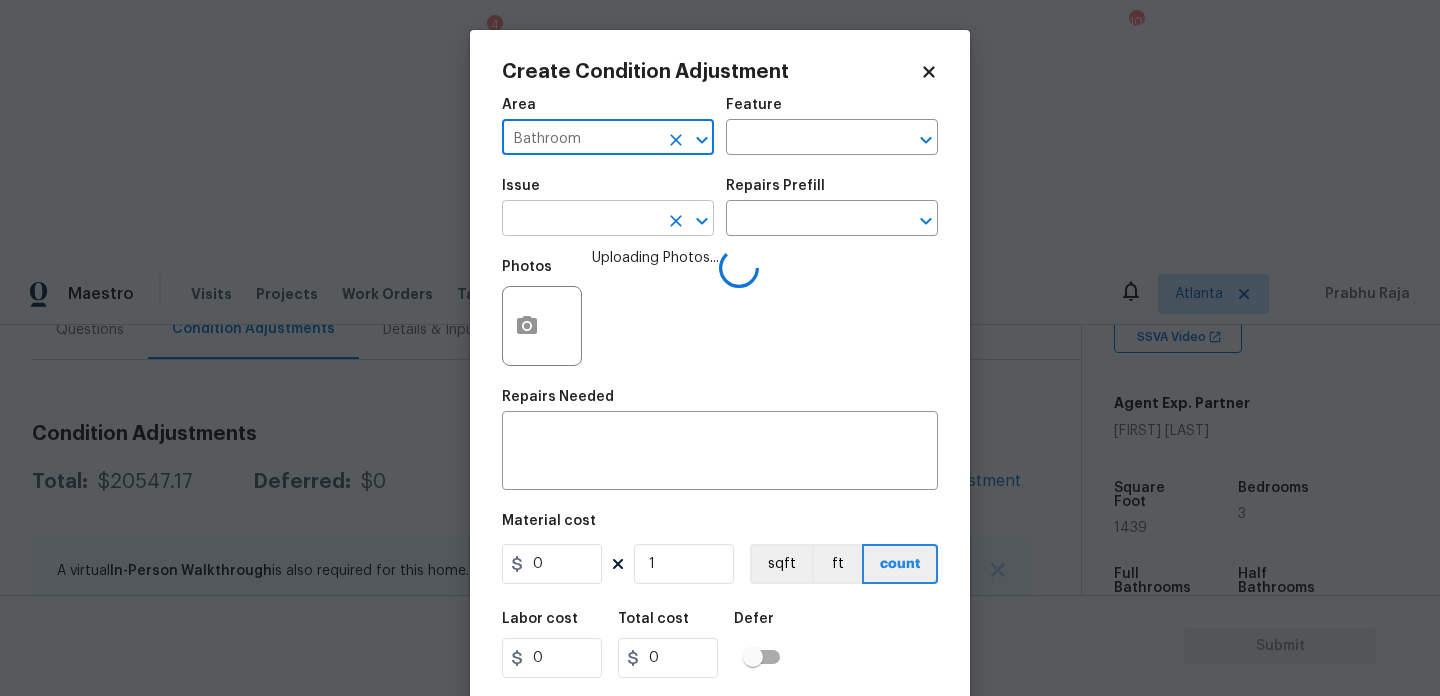 type on "Bathroom" 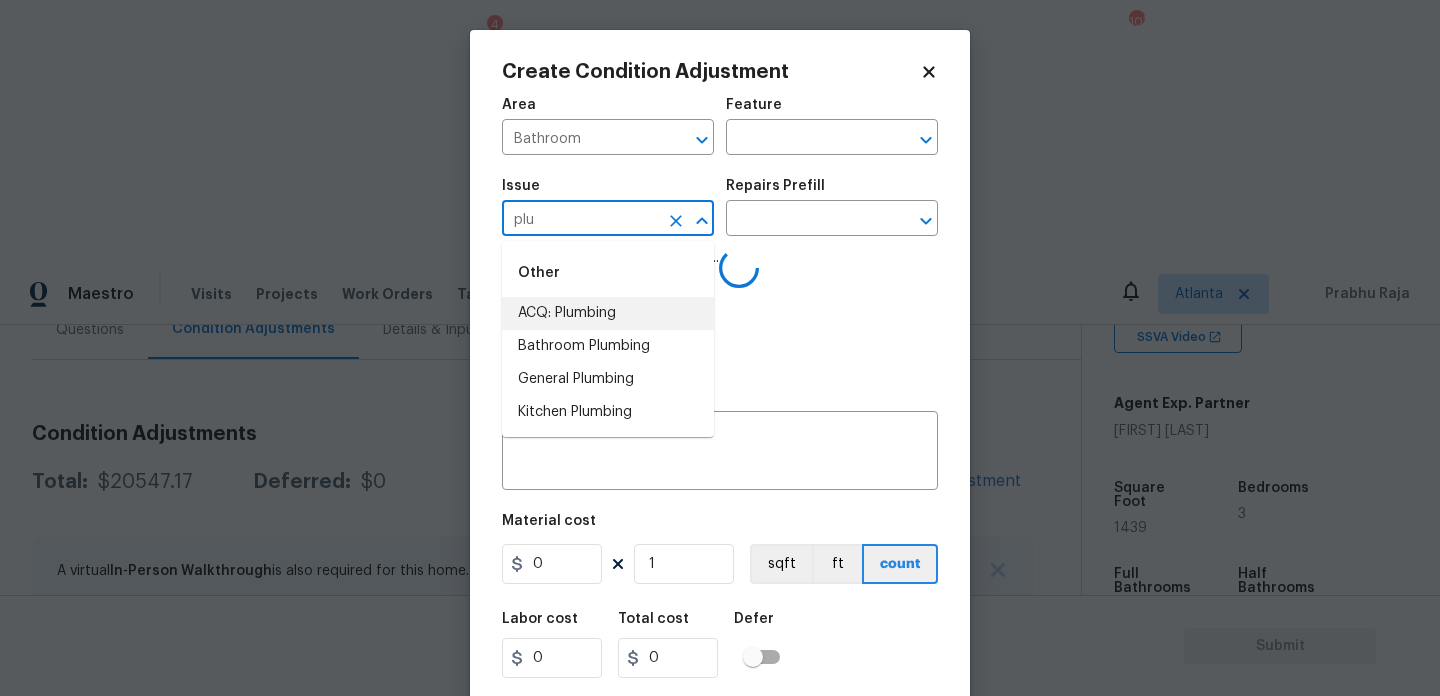 click on "ACQ: Plumbing" at bounding box center (608, 313) 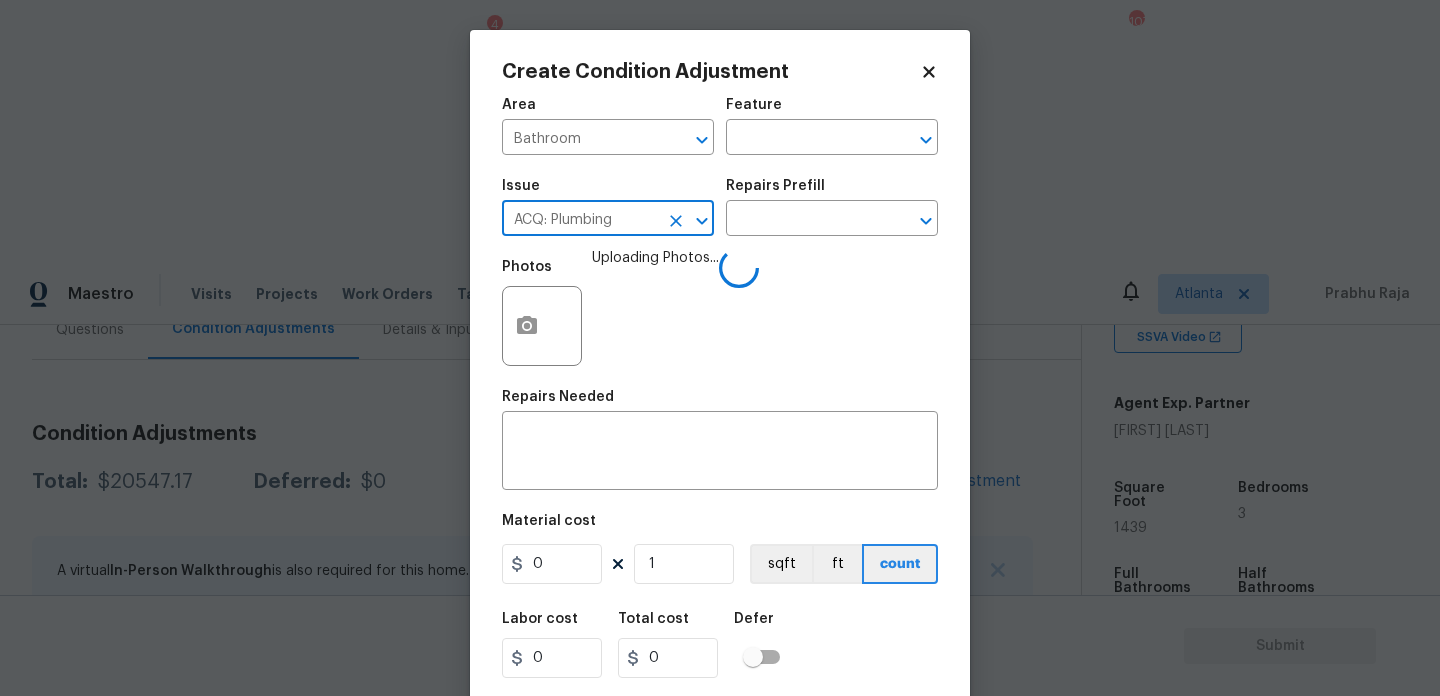 click on "Issue ACQ: Plumbing ​ Repairs Prefill ​" at bounding box center [720, 207] 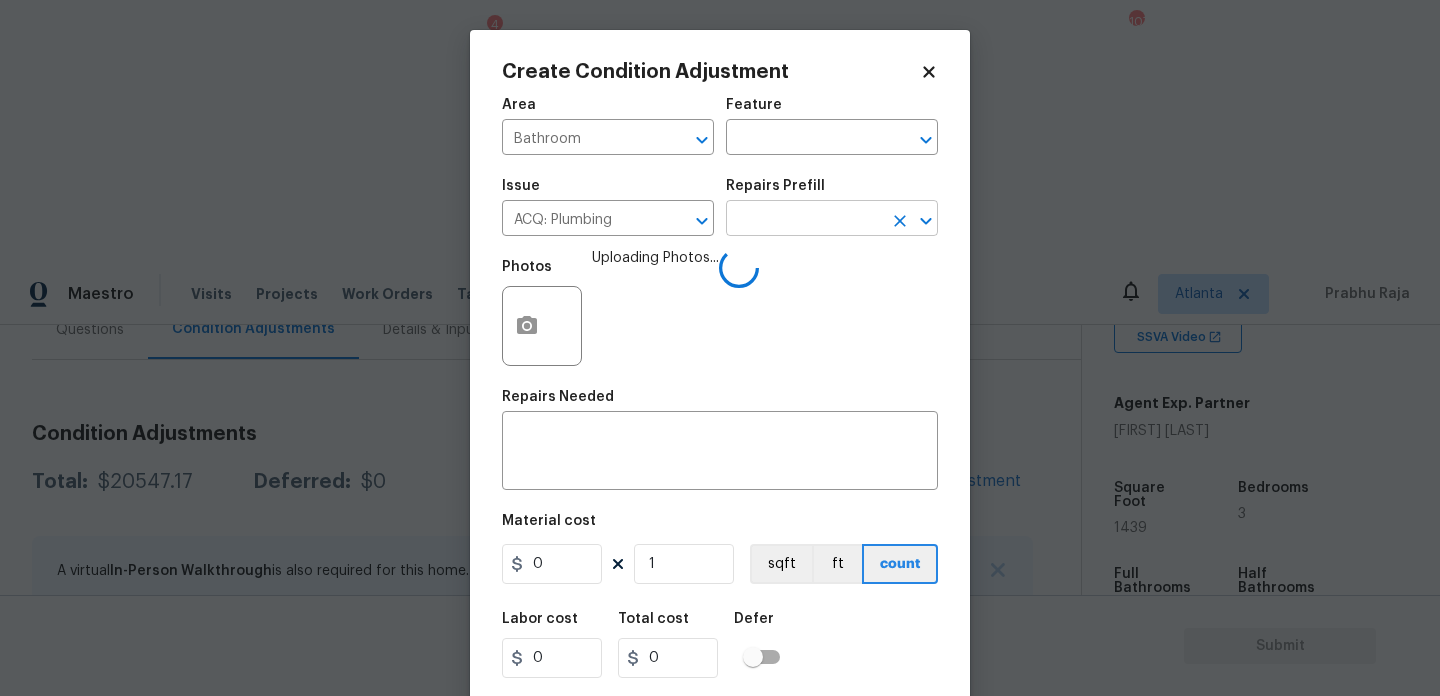 click at bounding box center (804, 220) 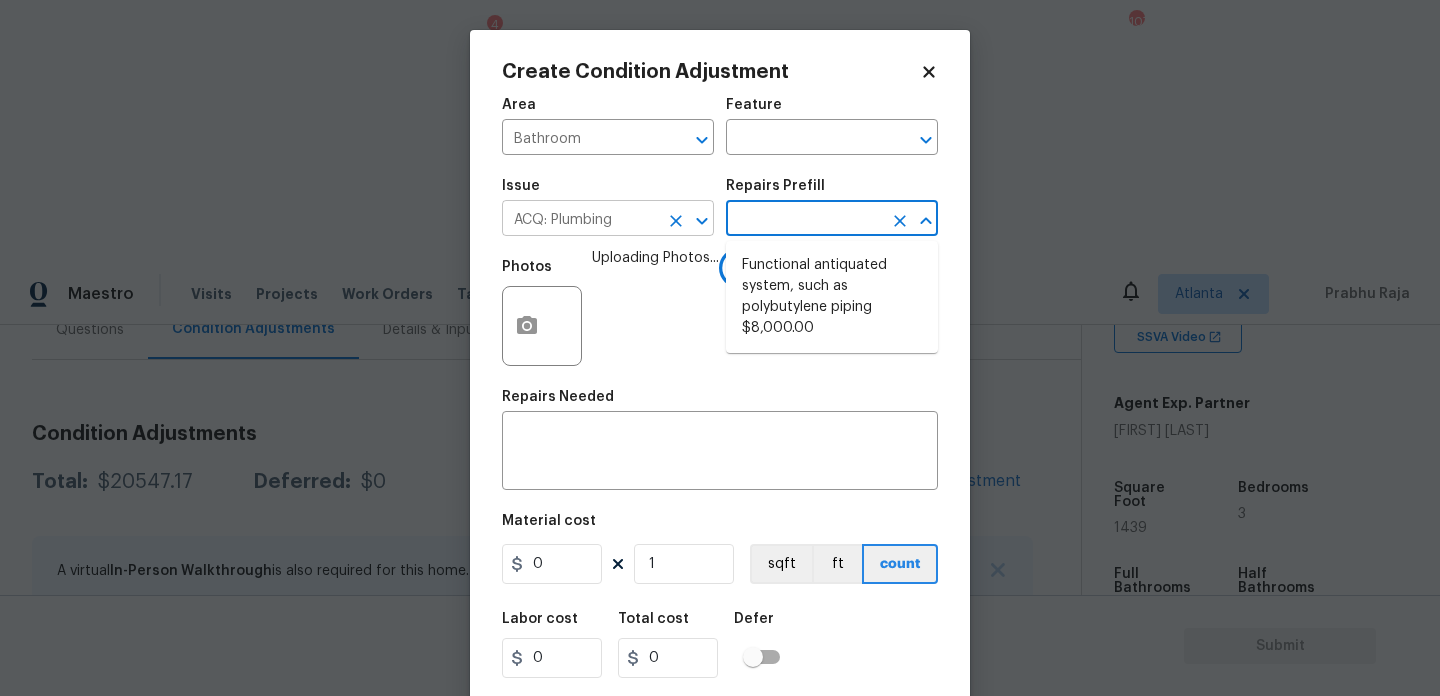 click at bounding box center (702, 221) 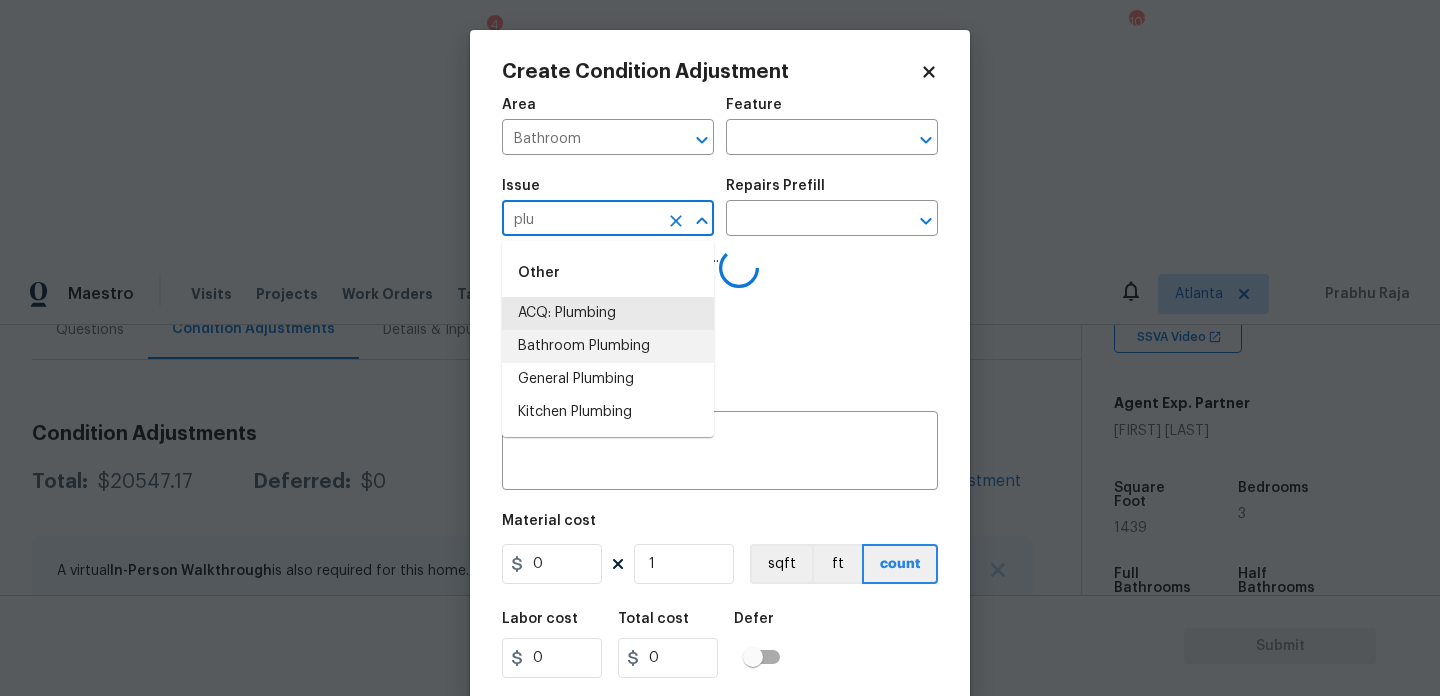 click on "Bathroom Plumbing" at bounding box center (608, 346) 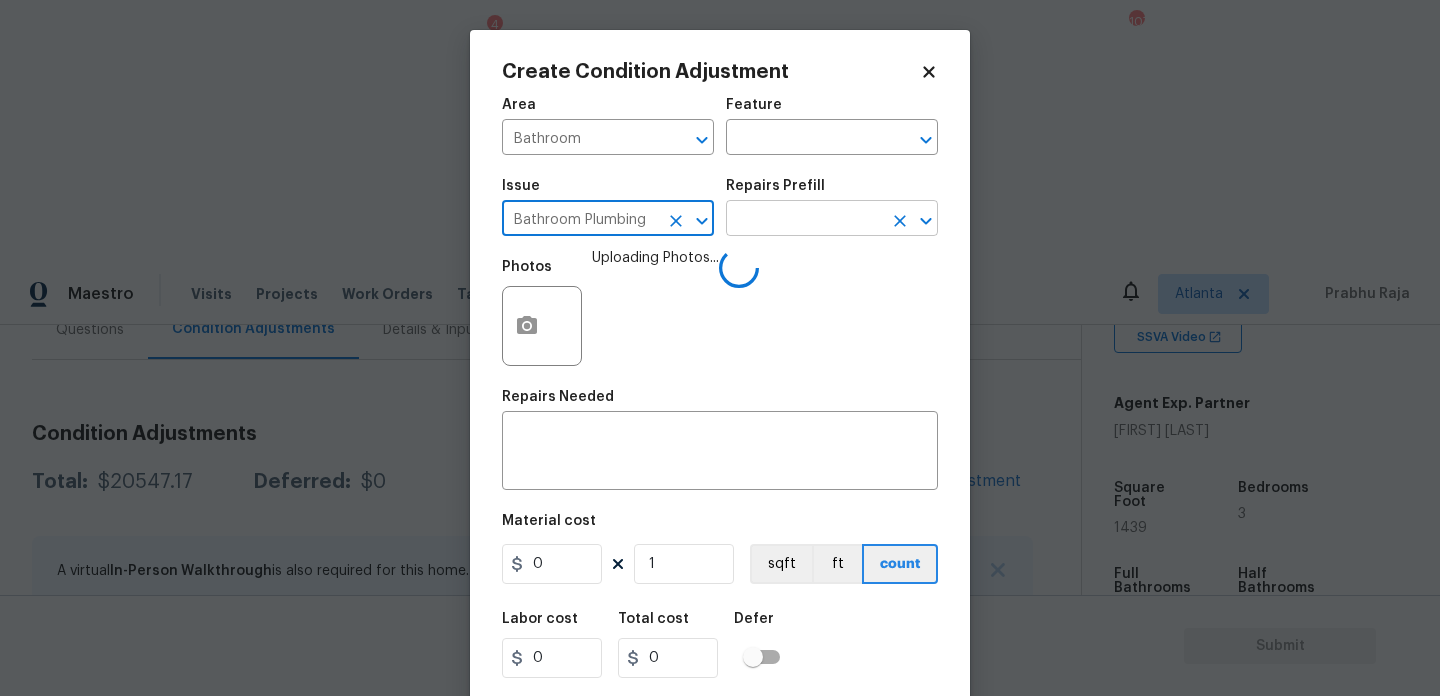 type on "Bathroom Plumbing" 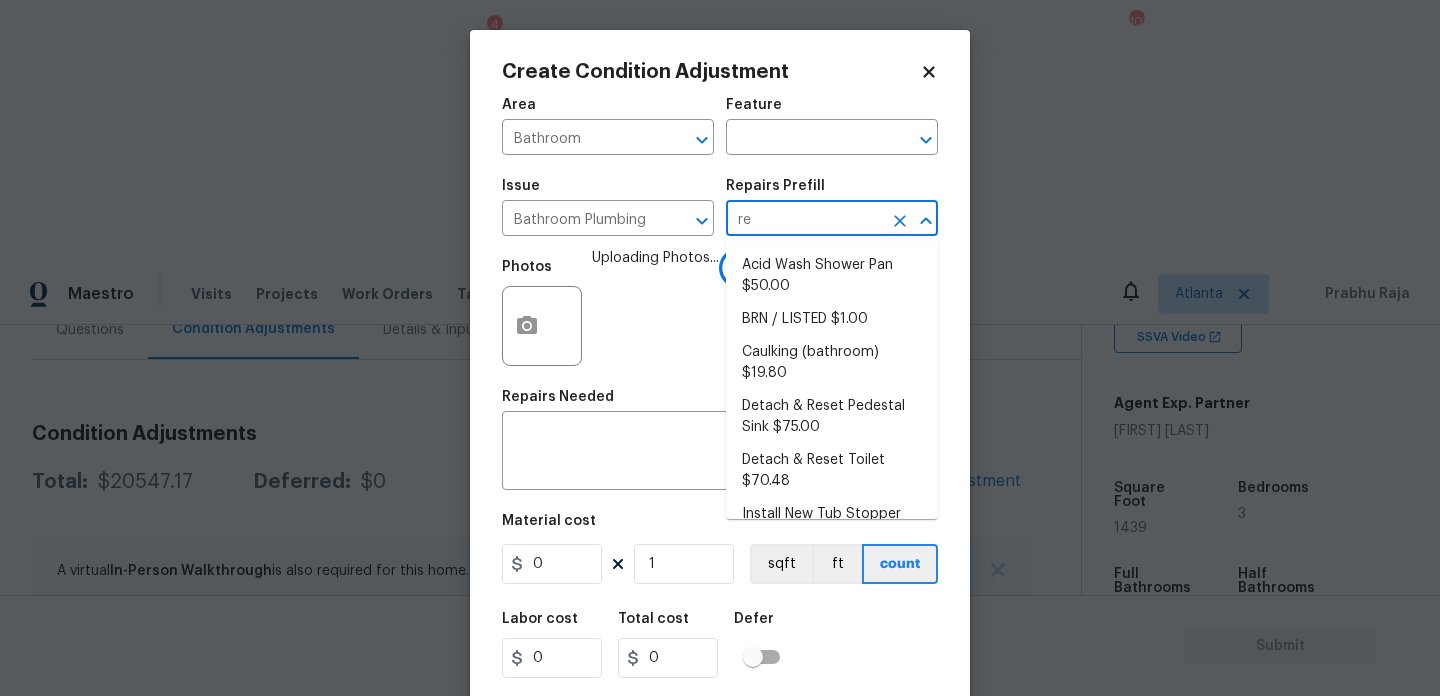 type on "ref" 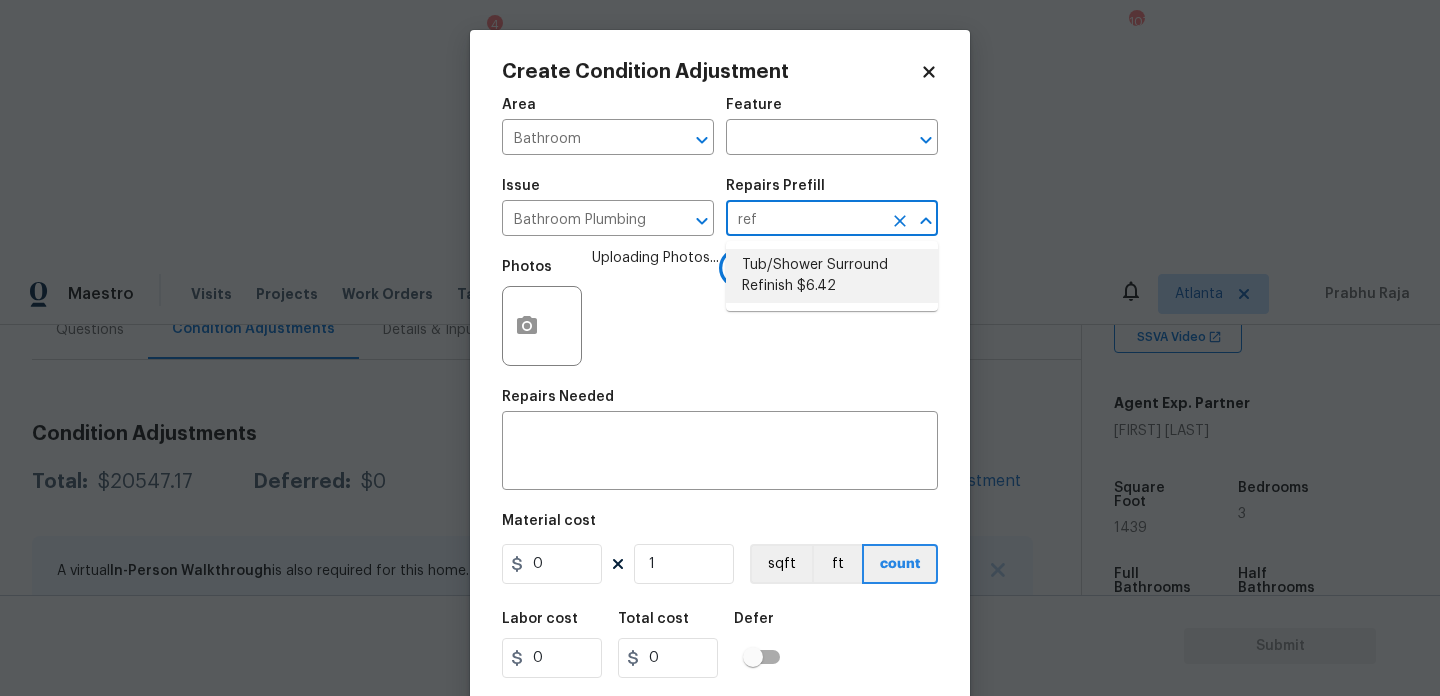 click on "Tub/Shower Surround Refinish $6.42" at bounding box center [832, 276] 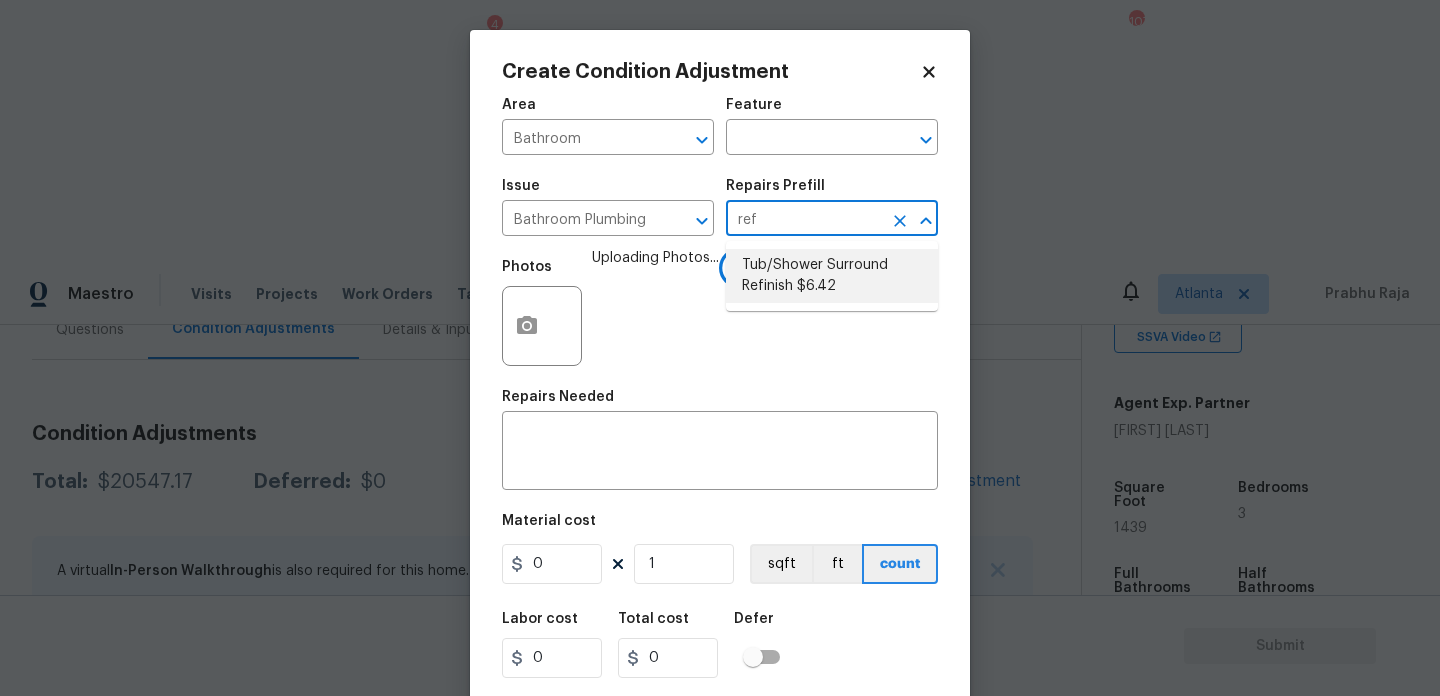 type on "Plumbing" 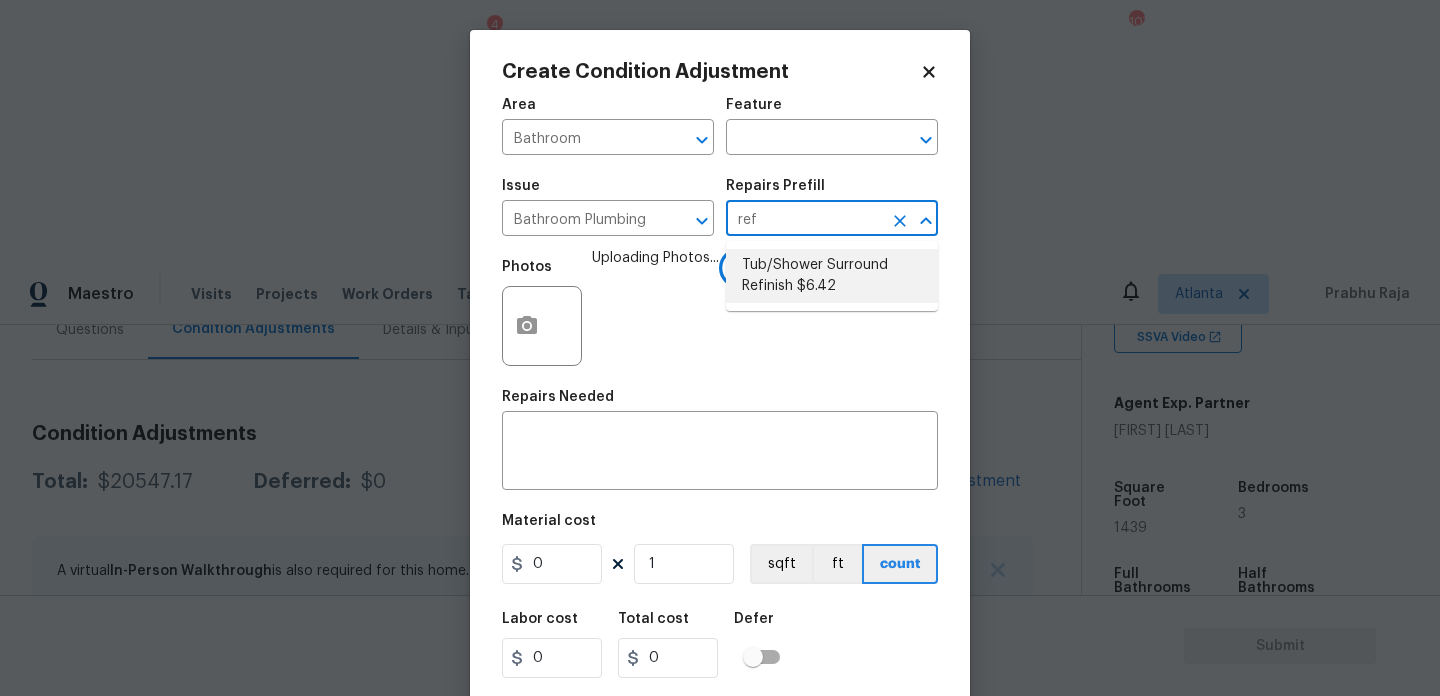 type 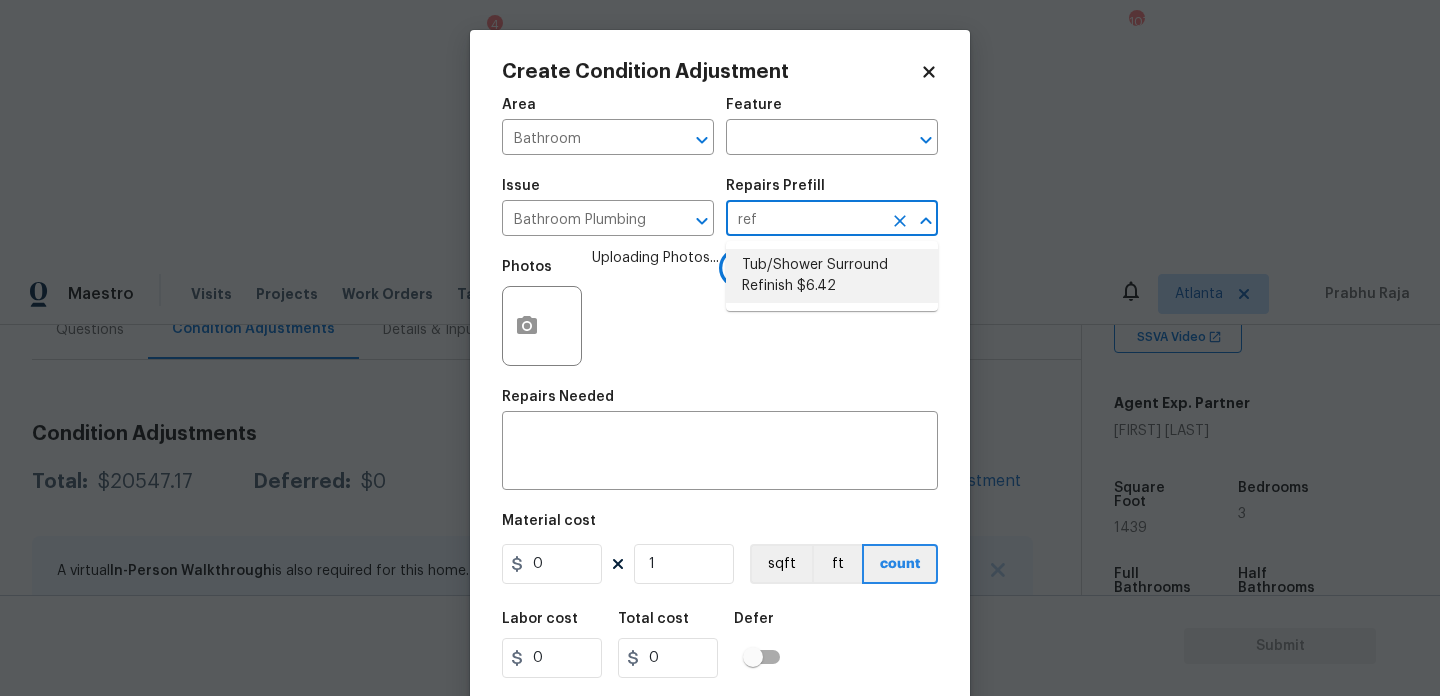 type on "Prep, mask, clean and refinish the tub/shower tile surround both all sides ensuring a complete and professional coverage. Haul away and dispose of all masking/debris properly." 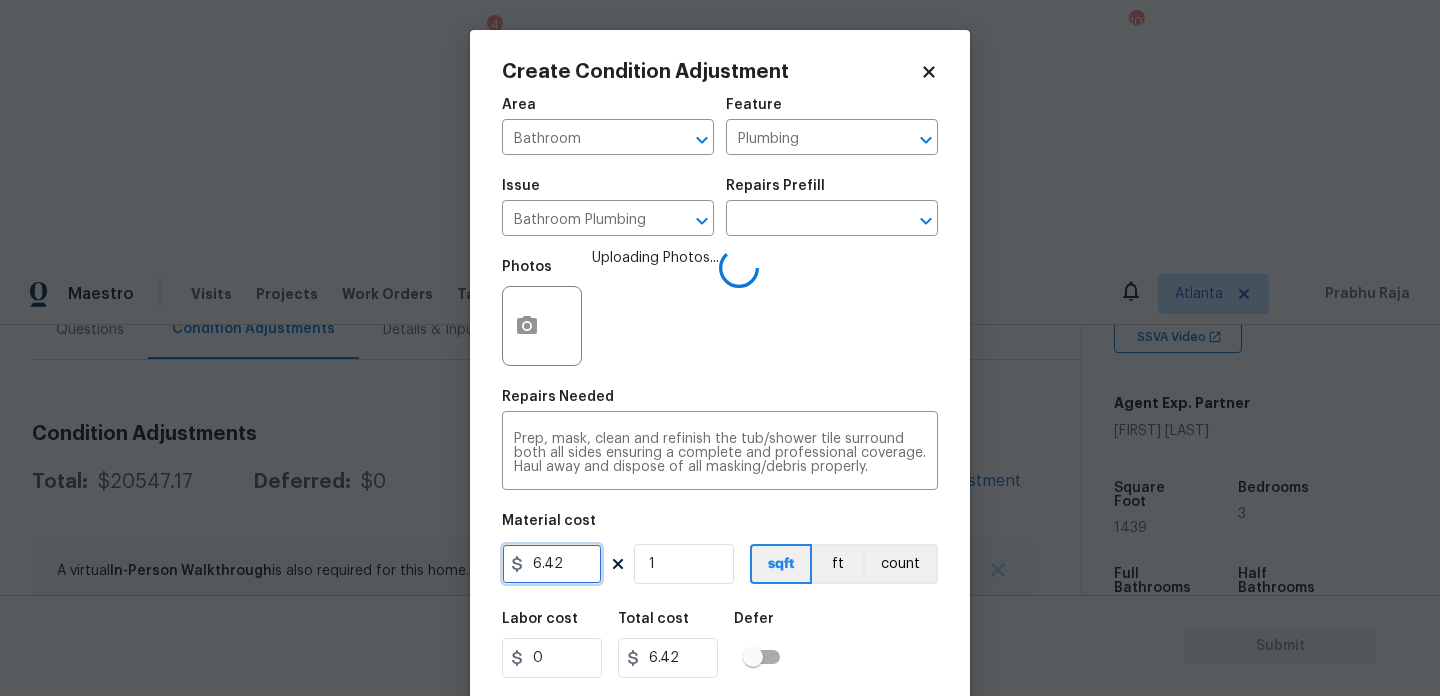 drag, startPoint x: 569, startPoint y: 575, endPoint x: 348, endPoint y: 575, distance: 221 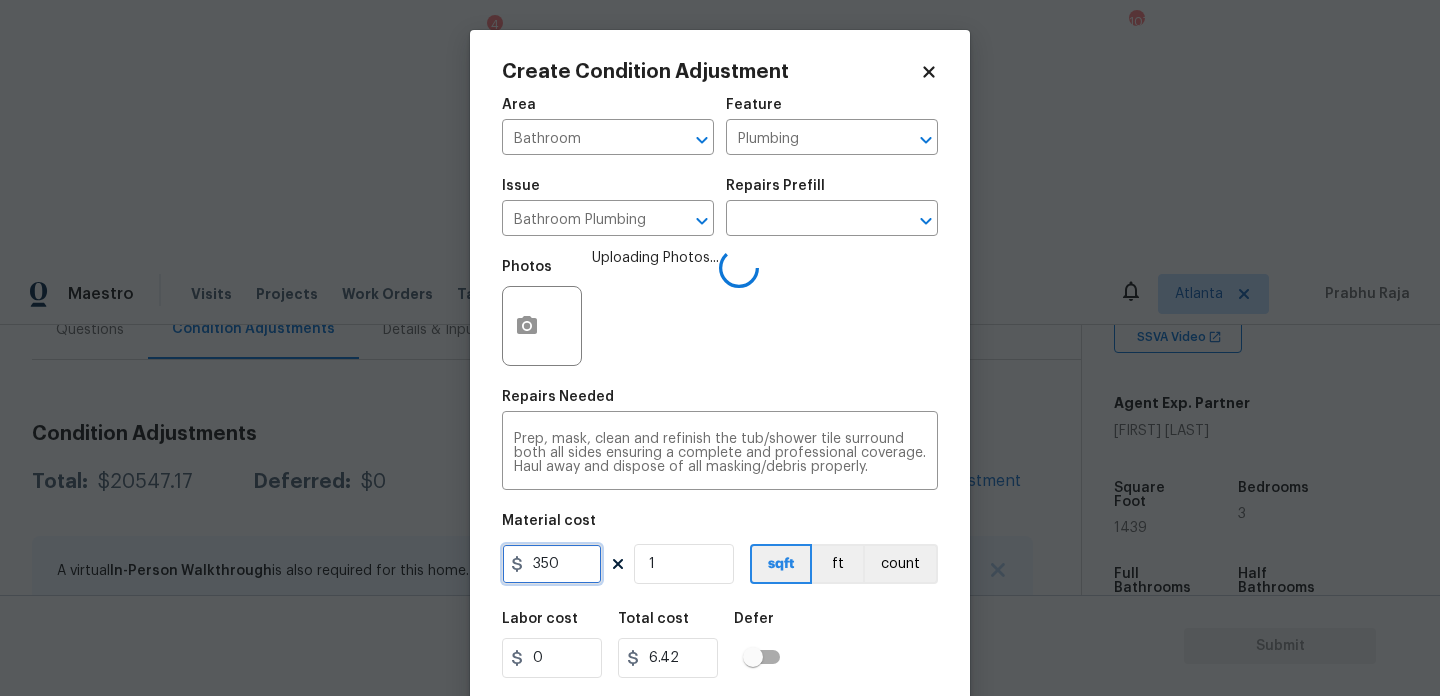 type on "350" 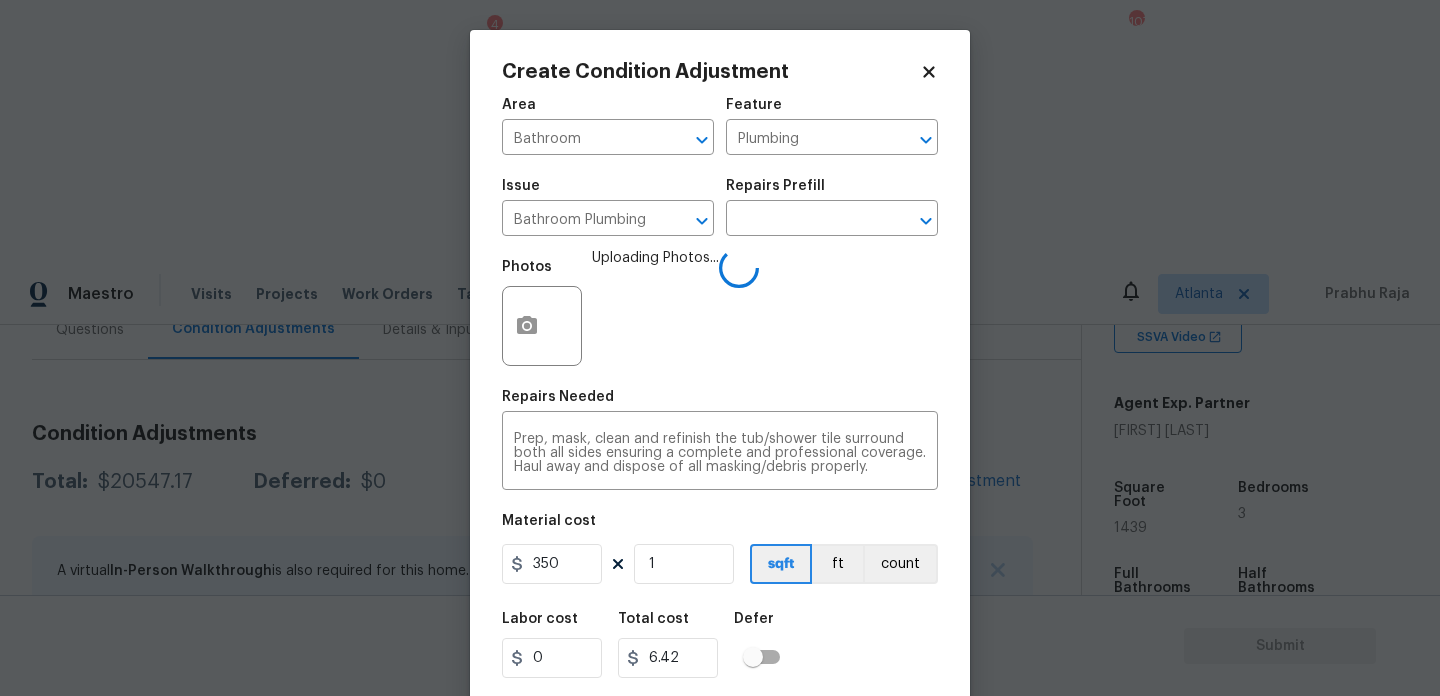 type on "350" 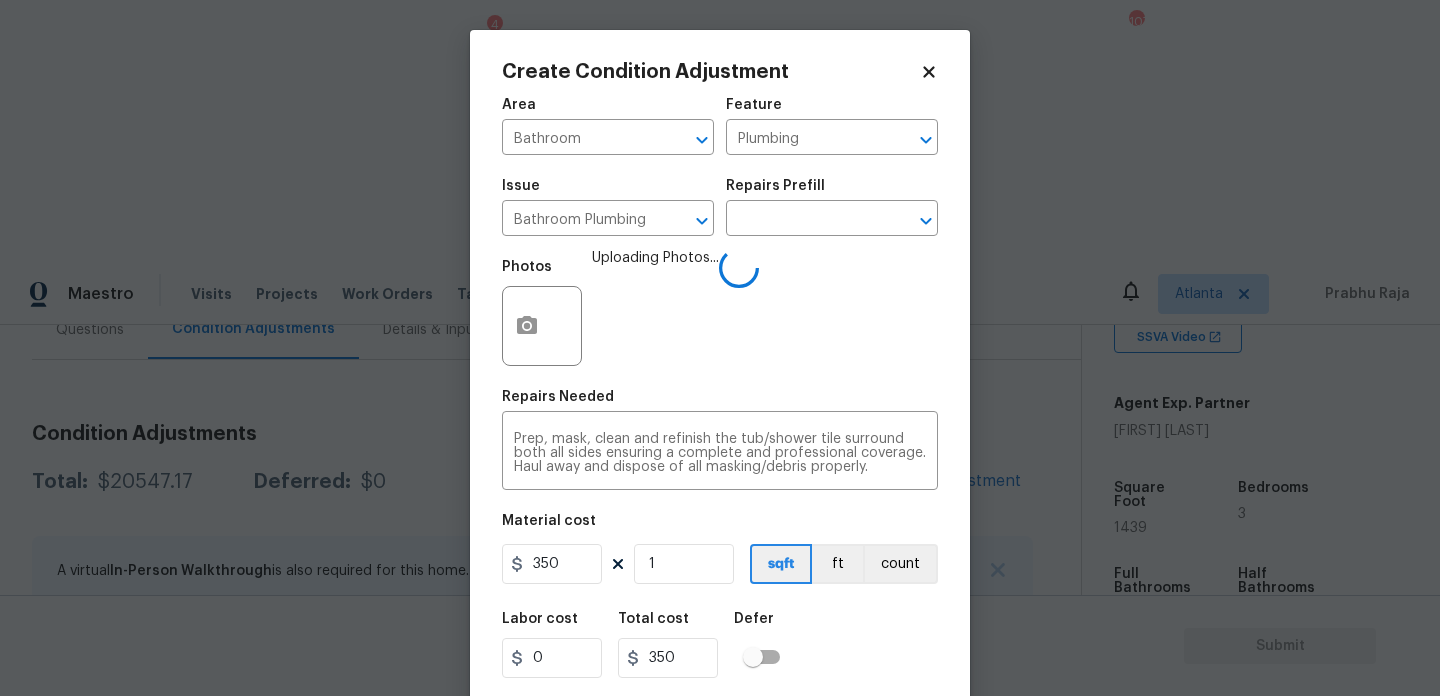 click on "Photos Uploading Photos..." at bounding box center (720, 313) 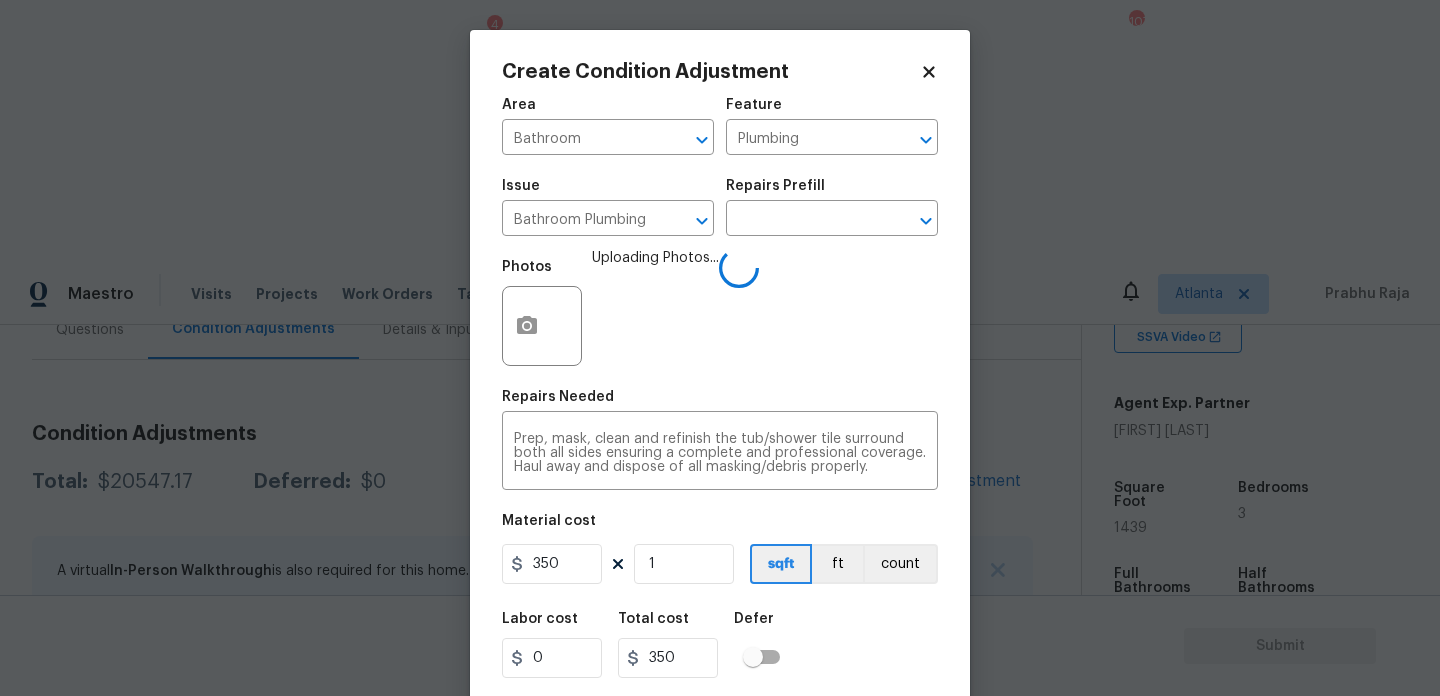 scroll, scrollTop: 51, scrollLeft: 0, axis: vertical 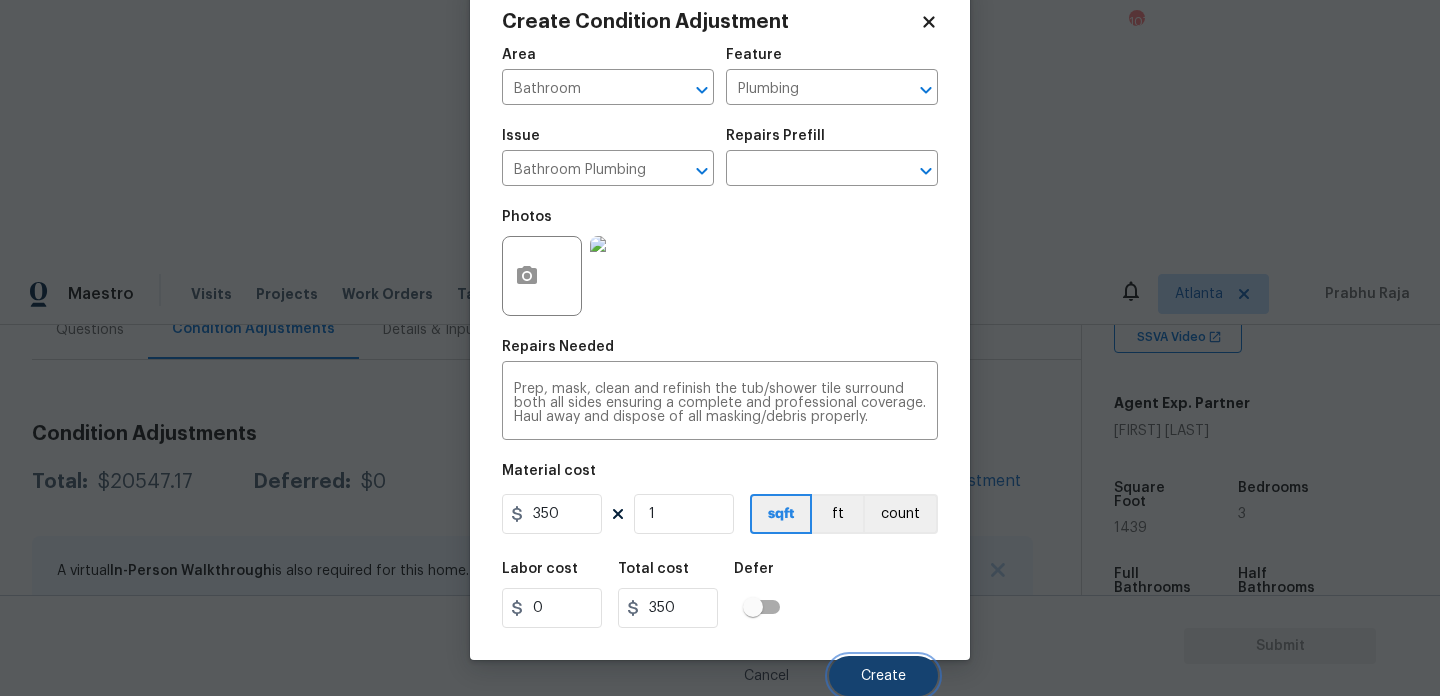 click on "Create" at bounding box center [883, 676] 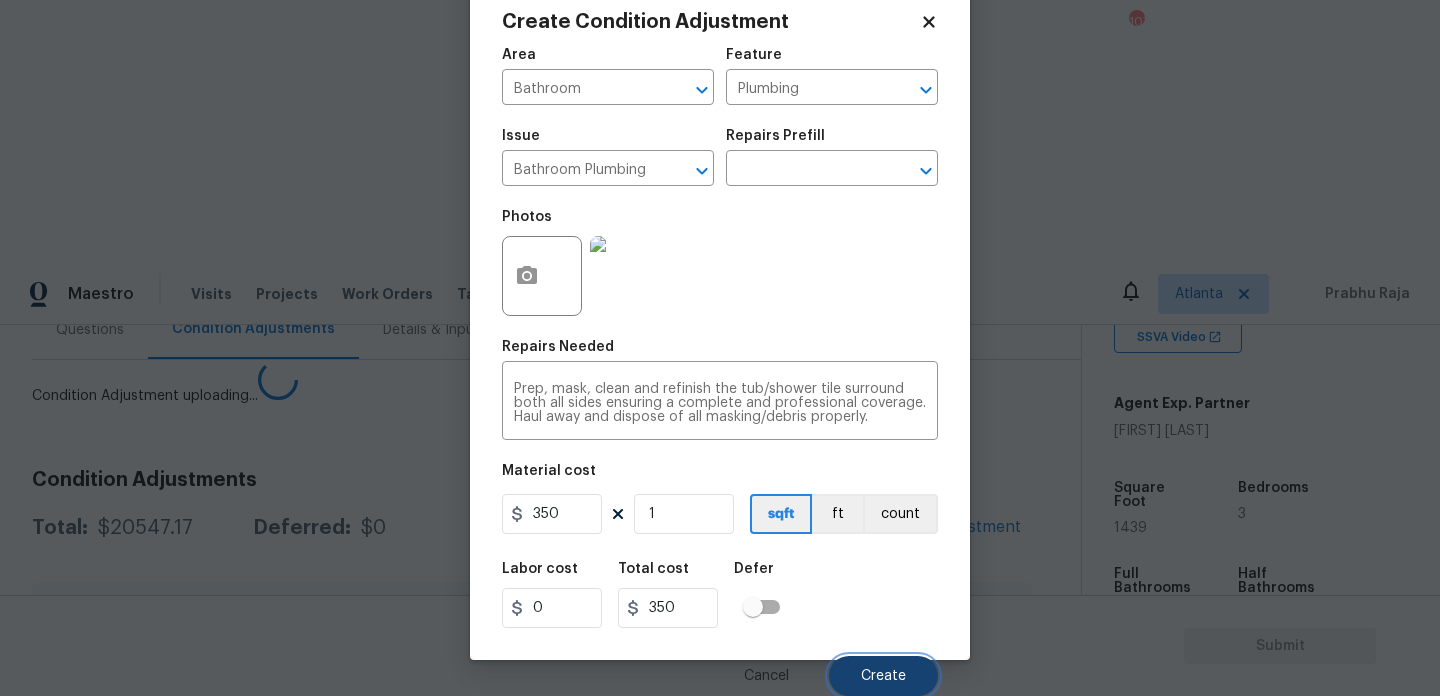 click on "Create" at bounding box center (883, 676) 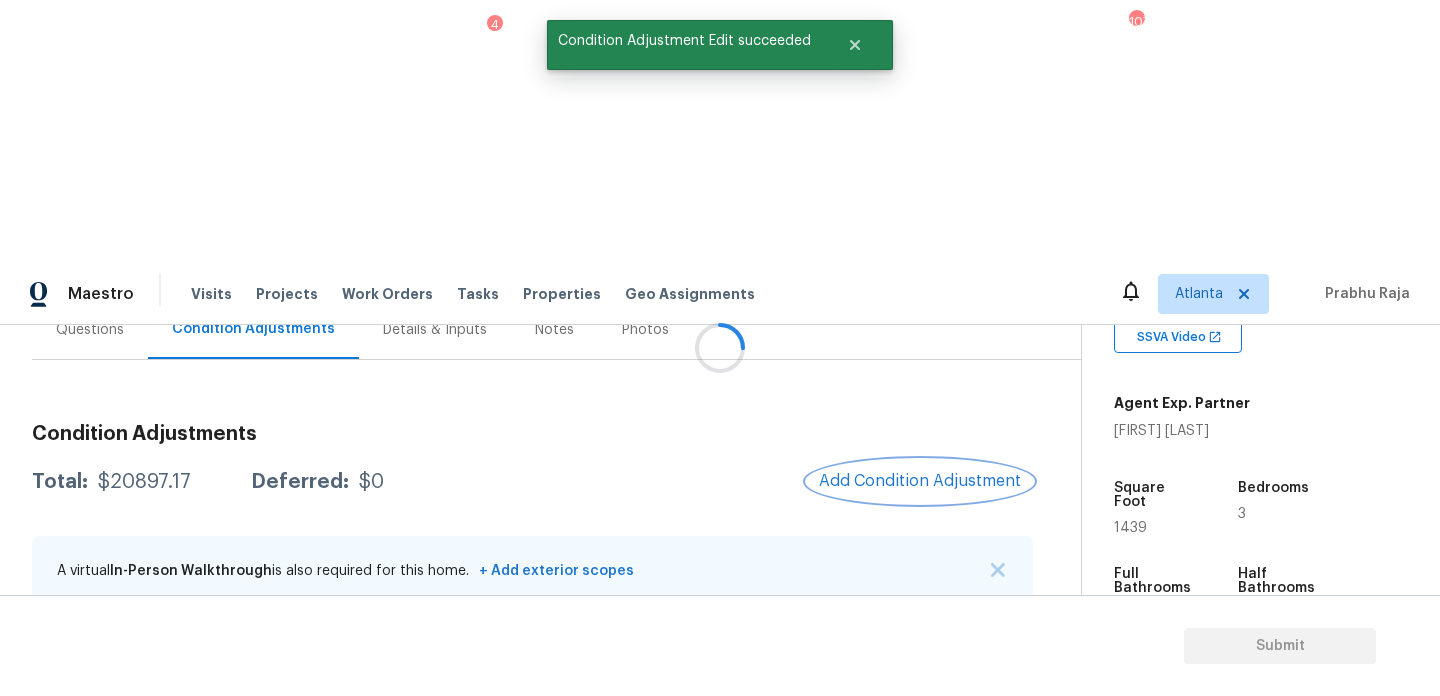 scroll, scrollTop: 0, scrollLeft: 0, axis: both 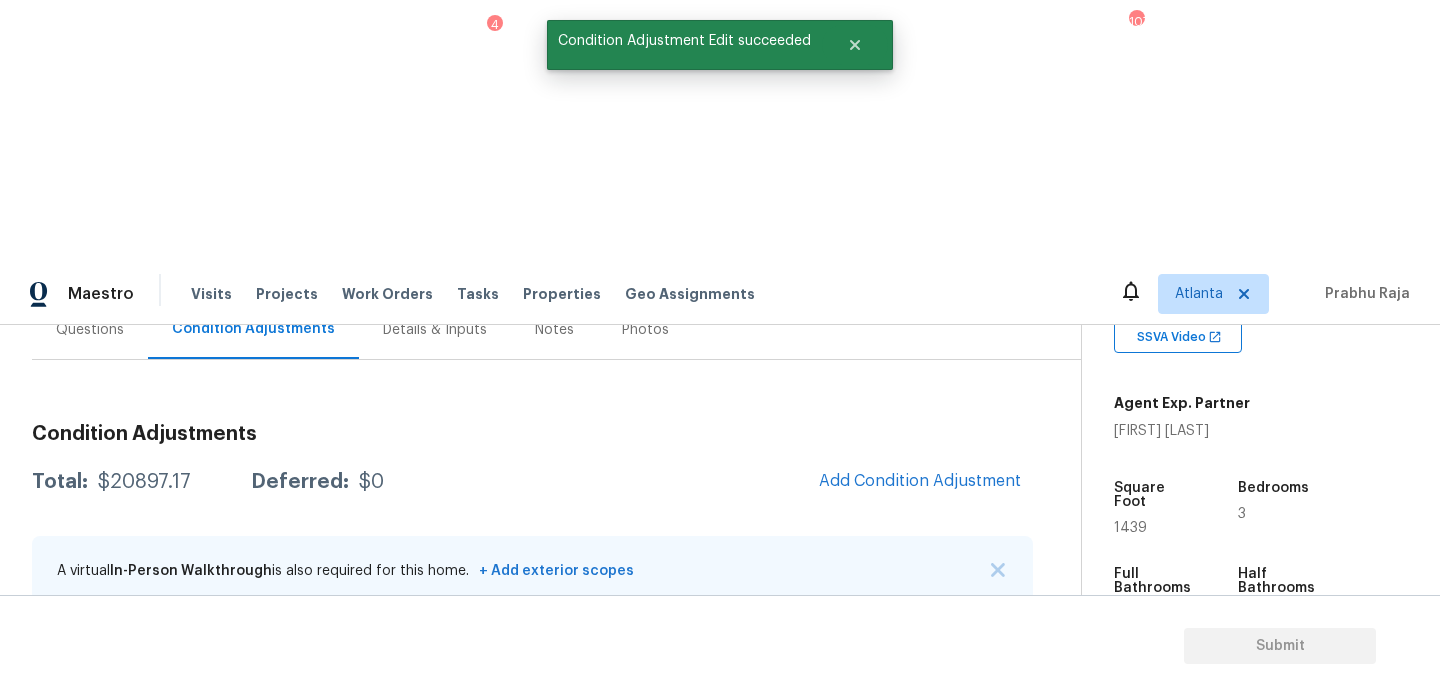 click on "1439" at bounding box center (1130, 528) 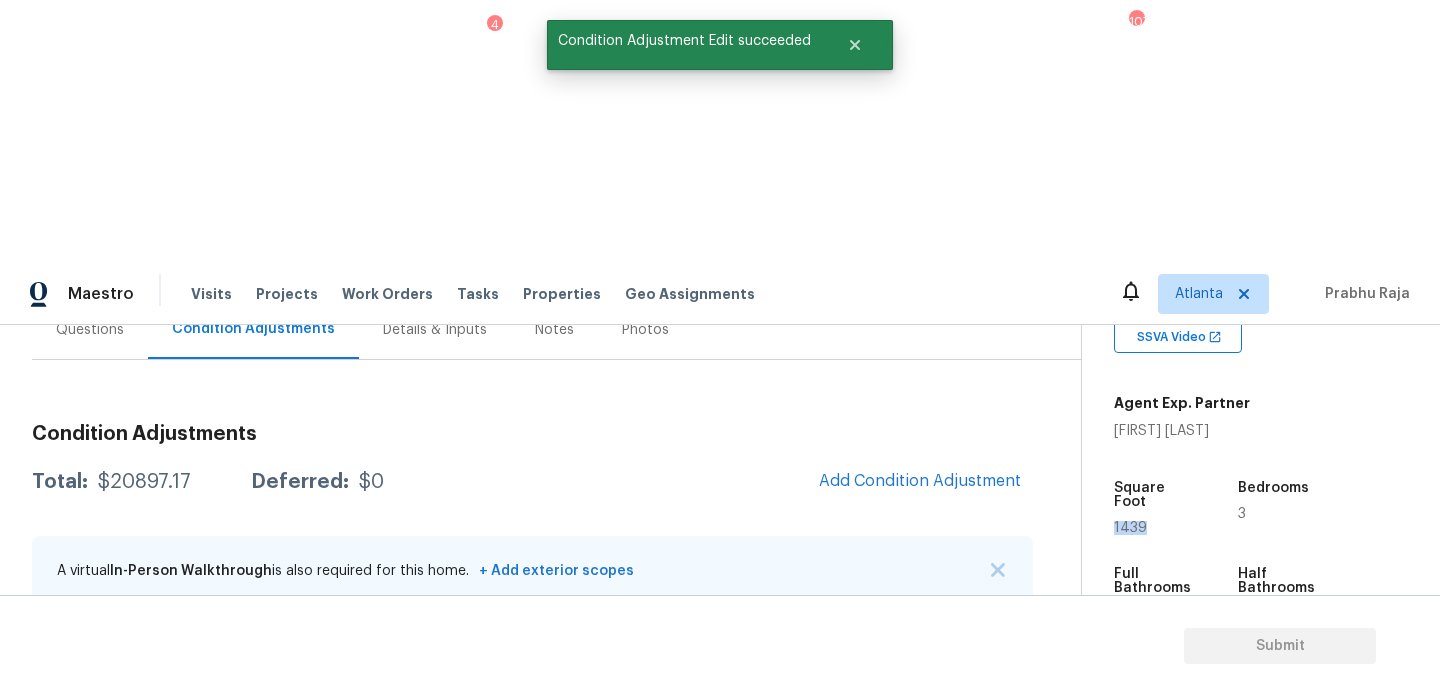 copy on "1439" 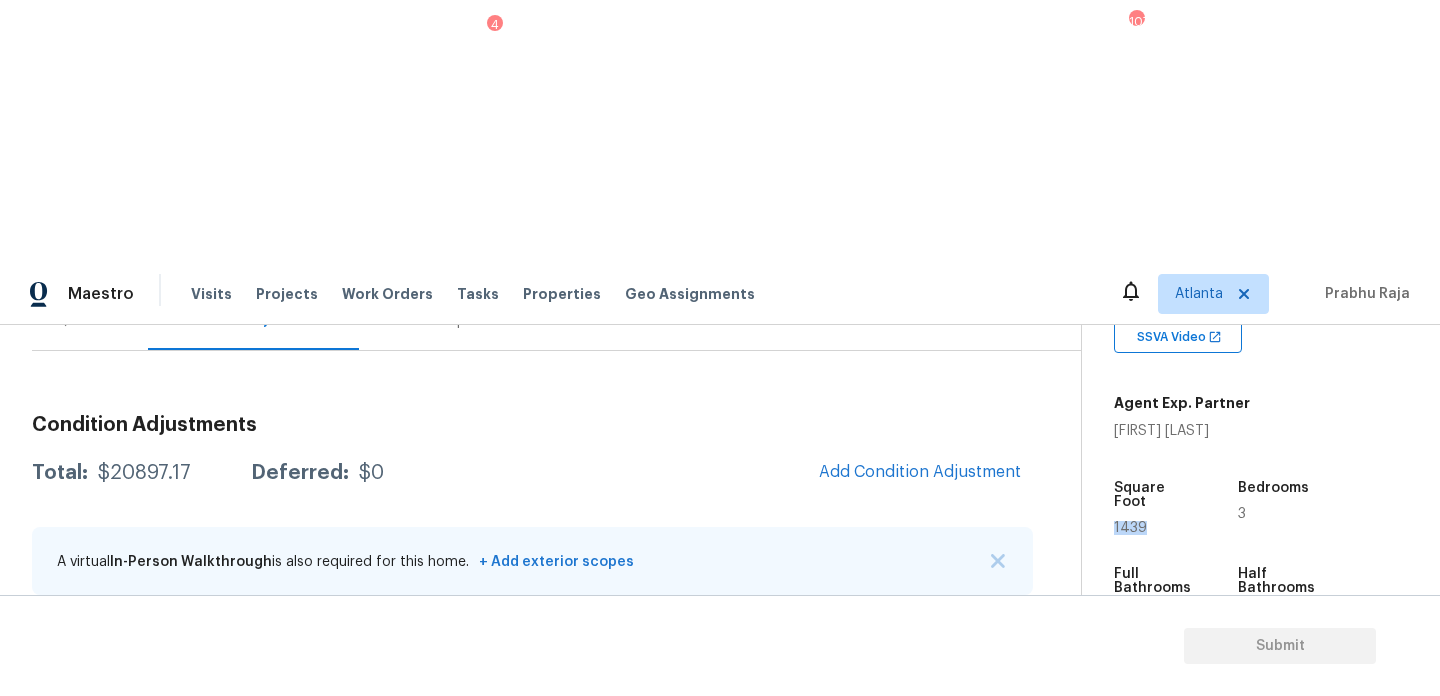 scroll, scrollTop: 206, scrollLeft: 0, axis: vertical 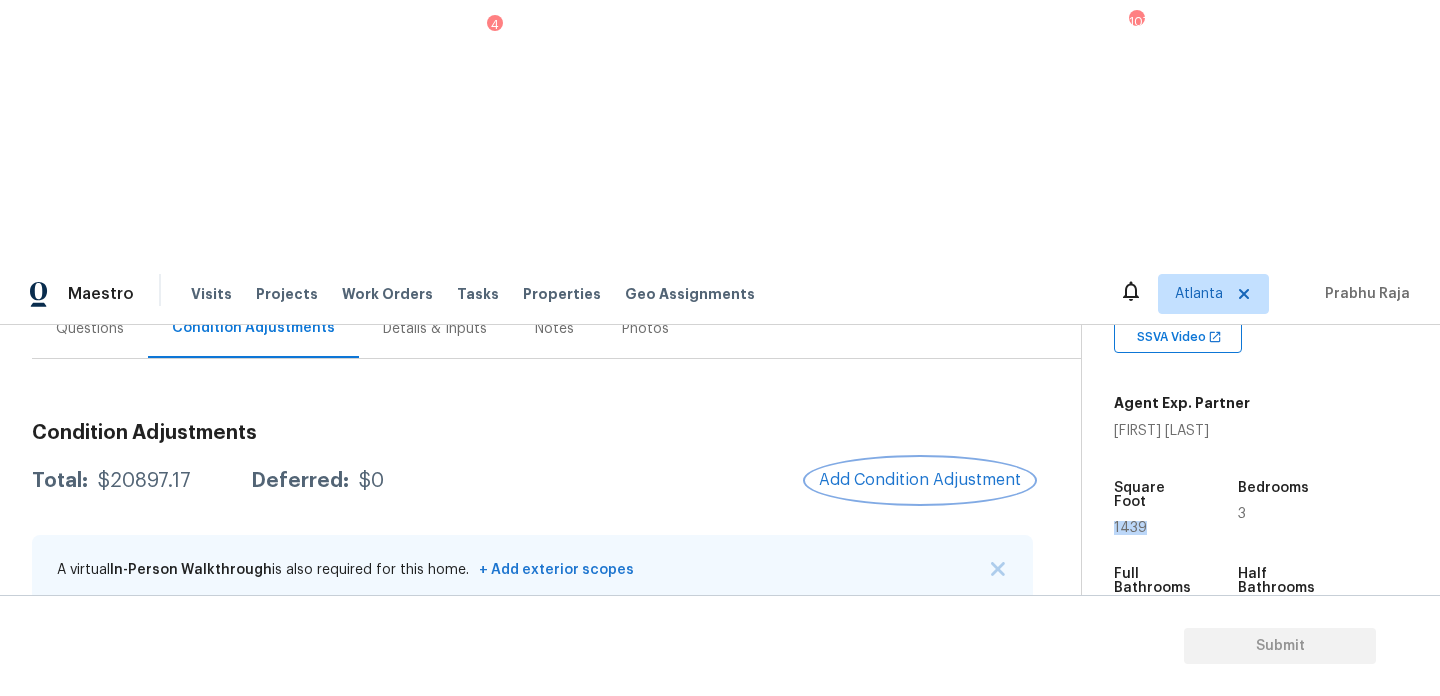 click on "Add Condition Adjustment" at bounding box center [920, 480] 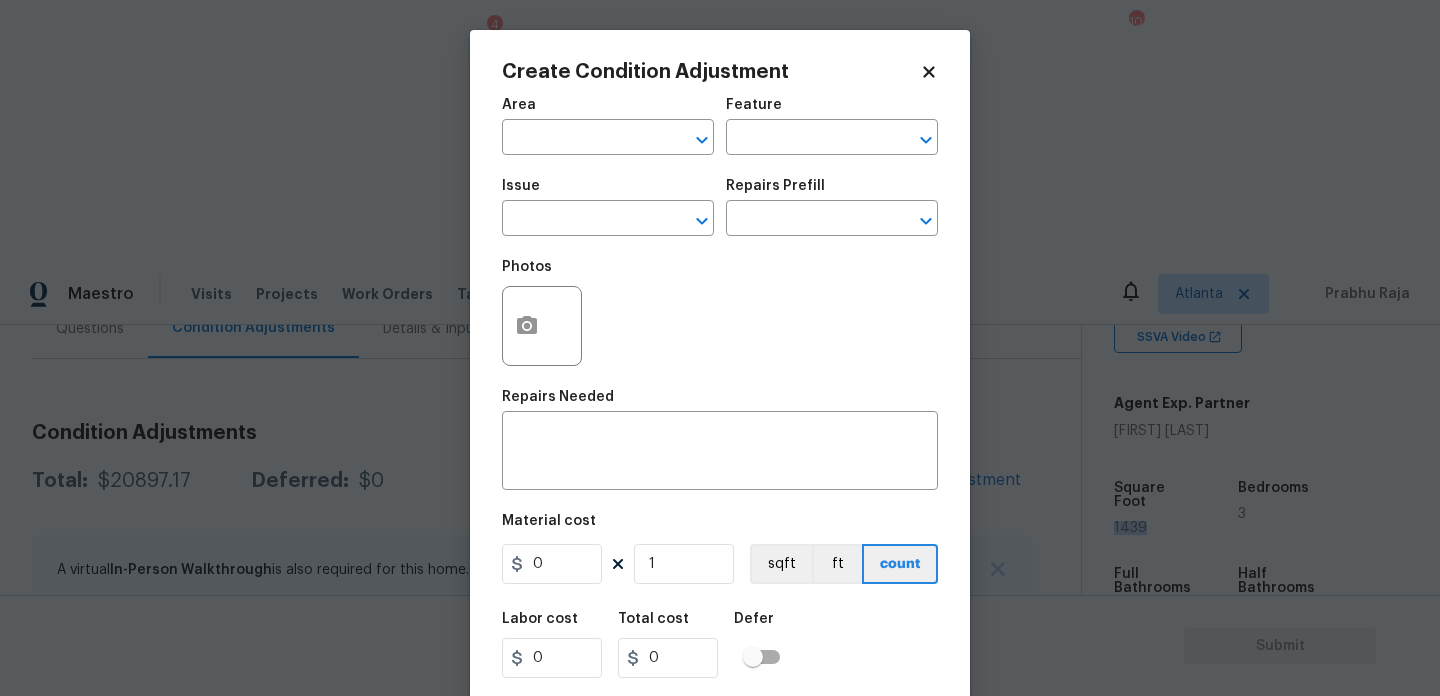 click on "Area ​" at bounding box center (608, 126) 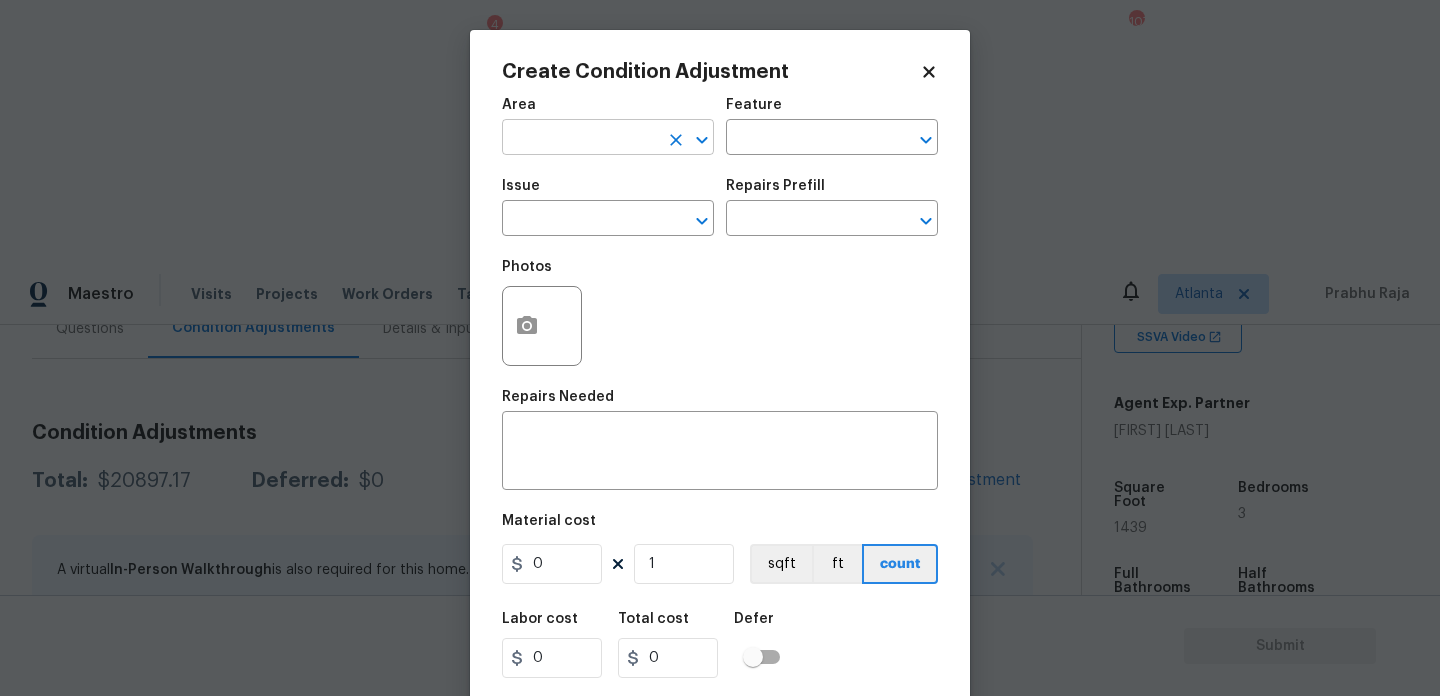 click at bounding box center [580, 139] 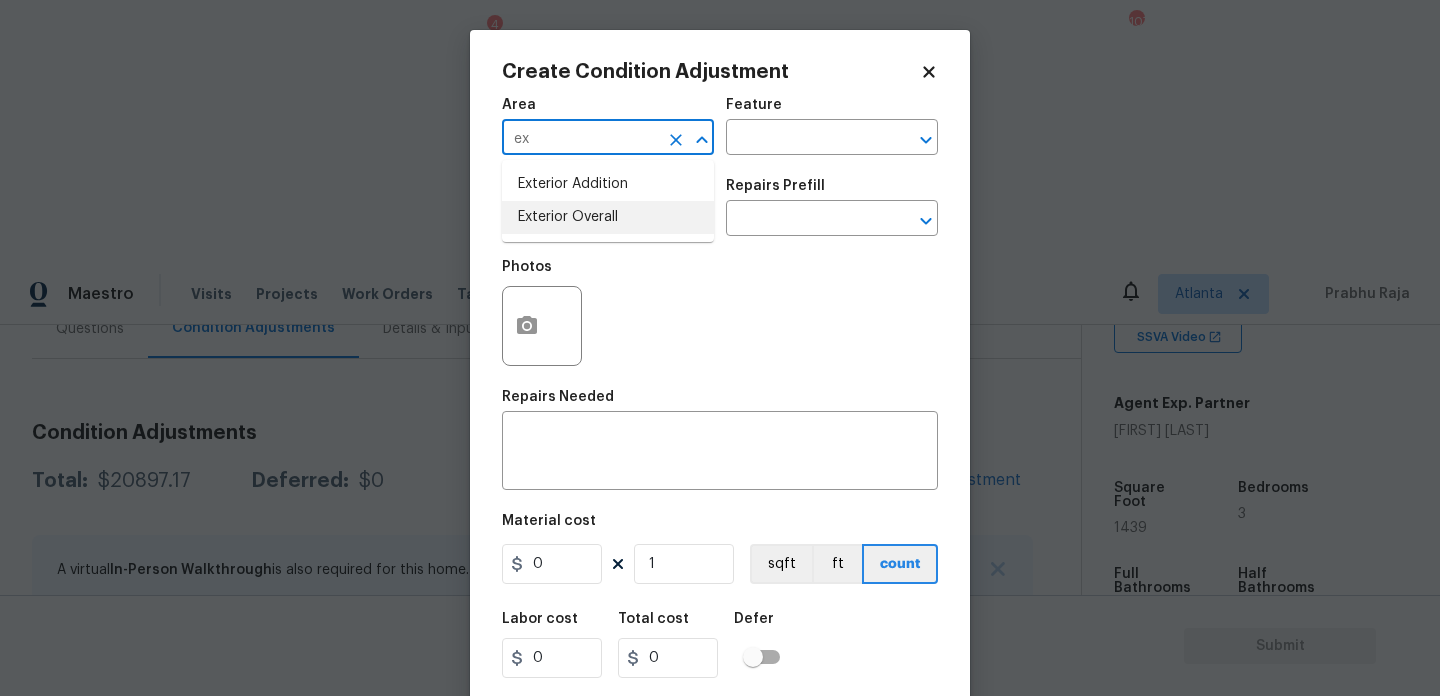click on "Exterior Overall" at bounding box center [608, 217] 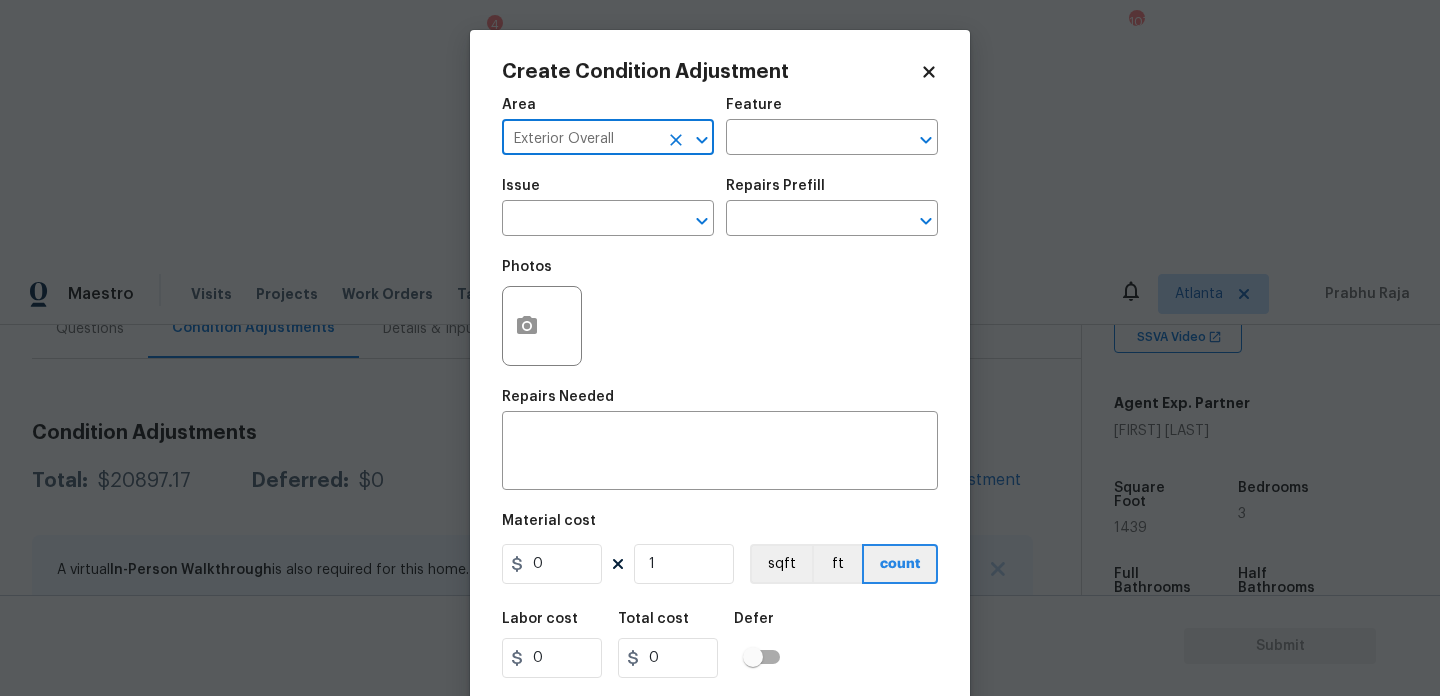 type on "Exterior Overall" 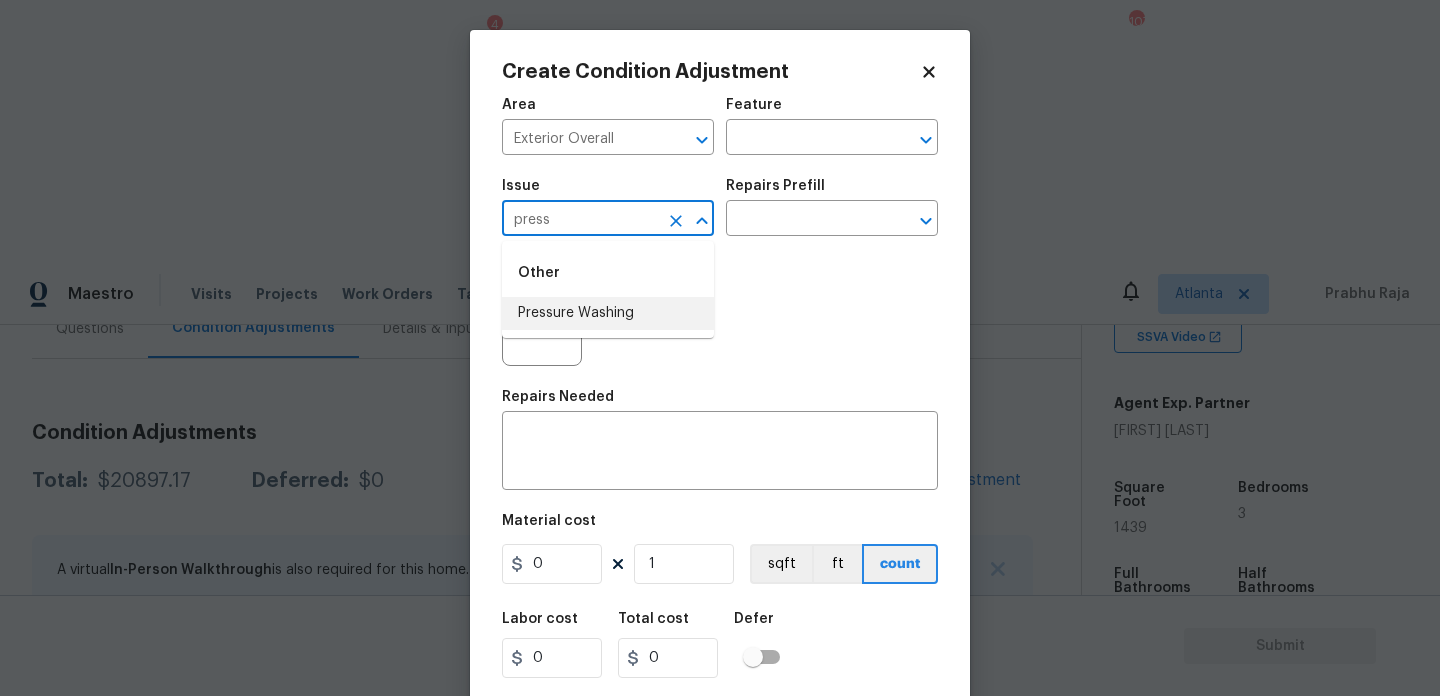 click on "Pressure Washing" at bounding box center (608, 313) 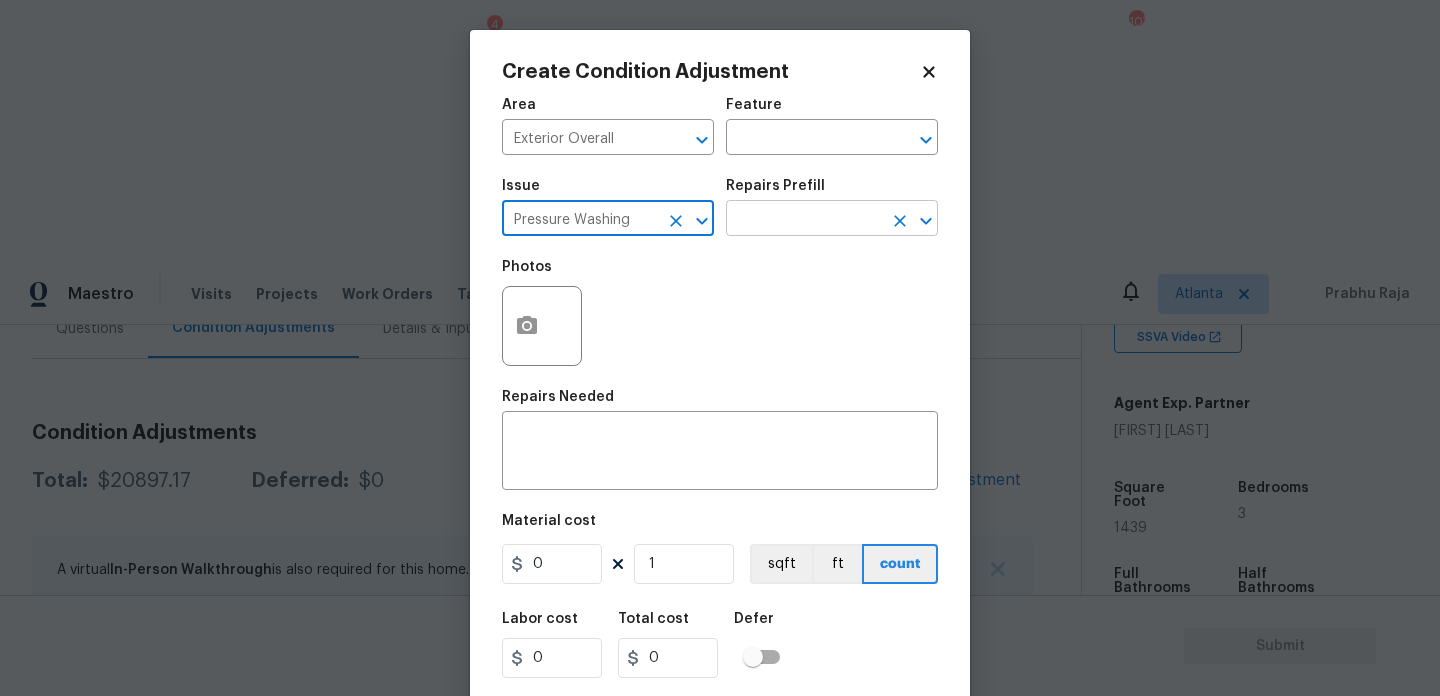 type on "Pressure Washing" 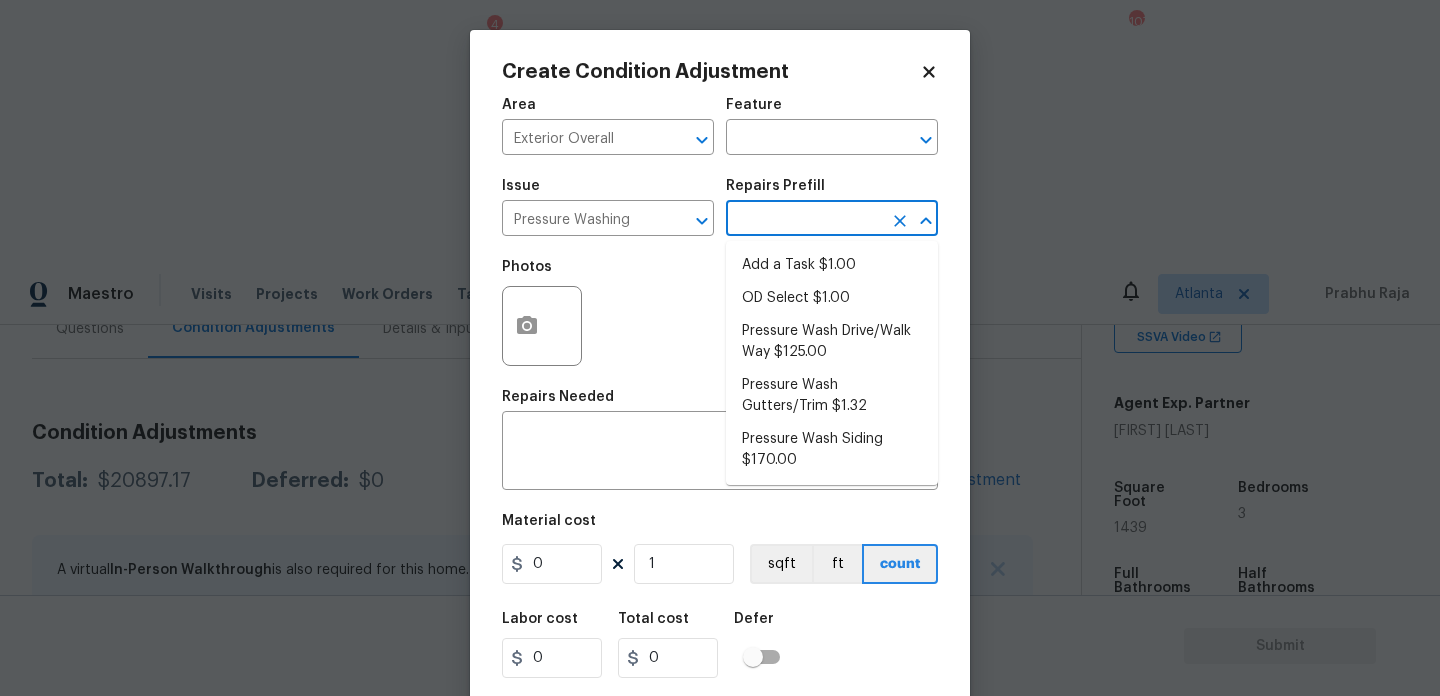 click at bounding box center (804, 220) 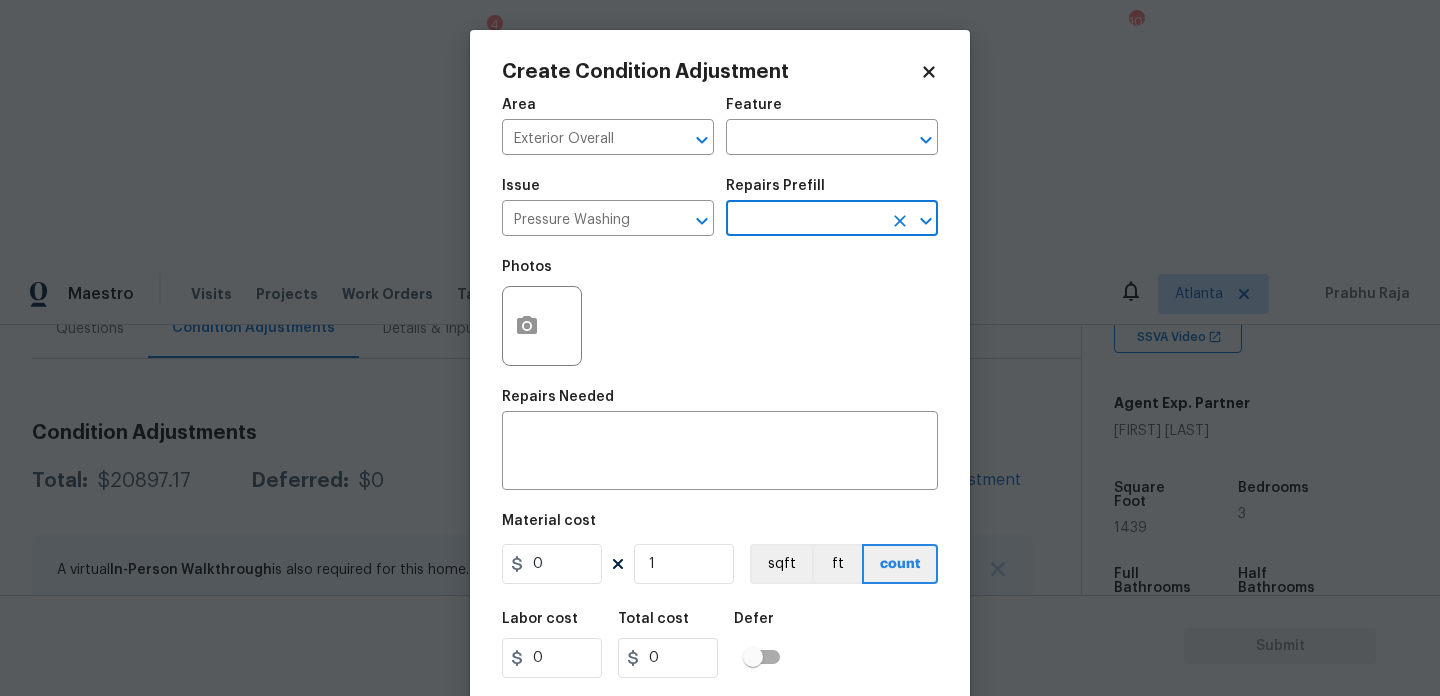 click at bounding box center (804, 220) 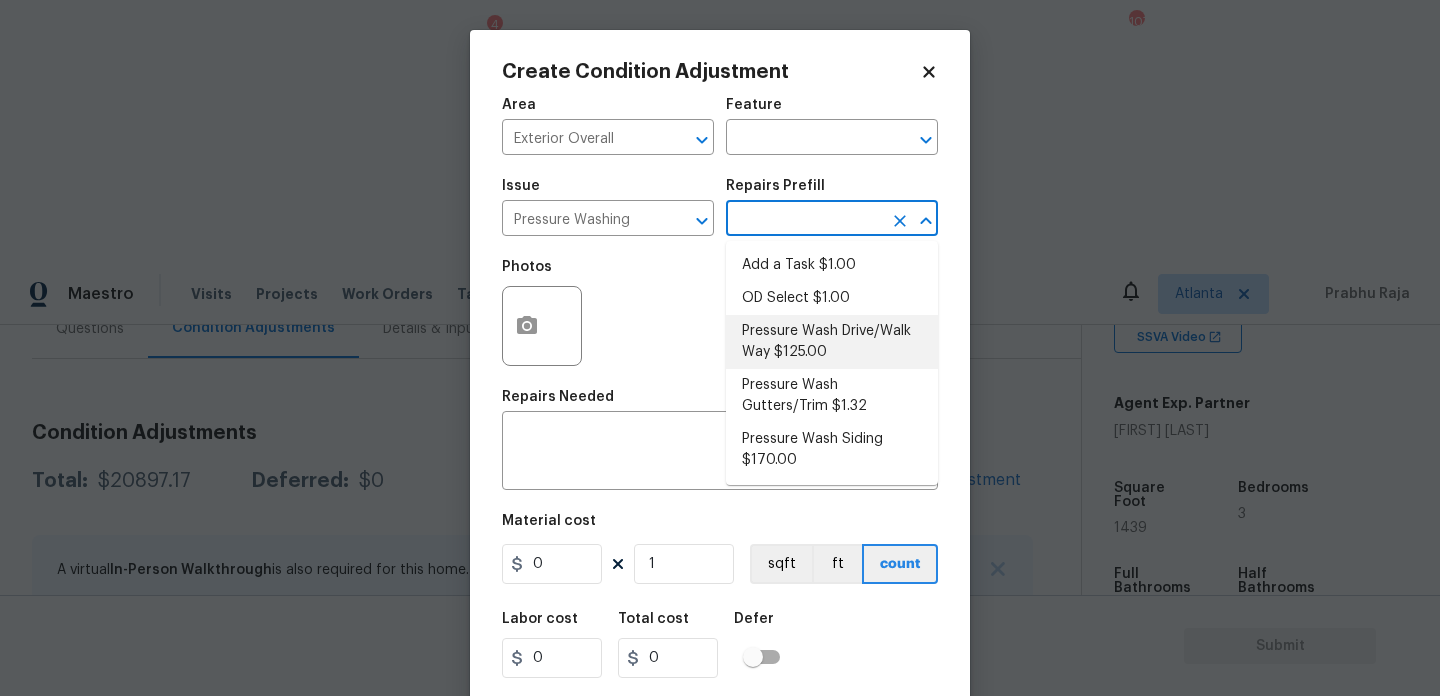 click on "Pressure Wash Drive/Walk Way $125.00" at bounding box center [832, 342] 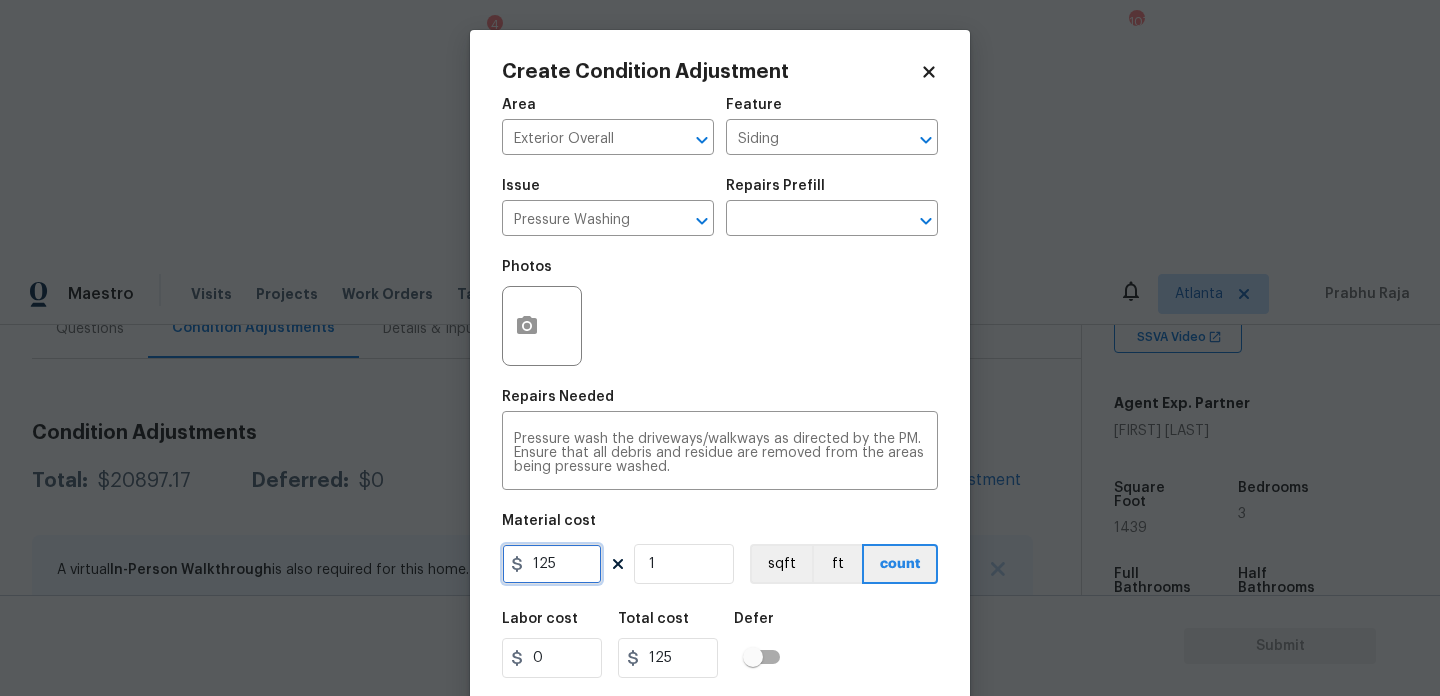 drag, startPoint x: 584, startPoint y: 557, endPoint x: 454, endPoint y: 557, distance: 130 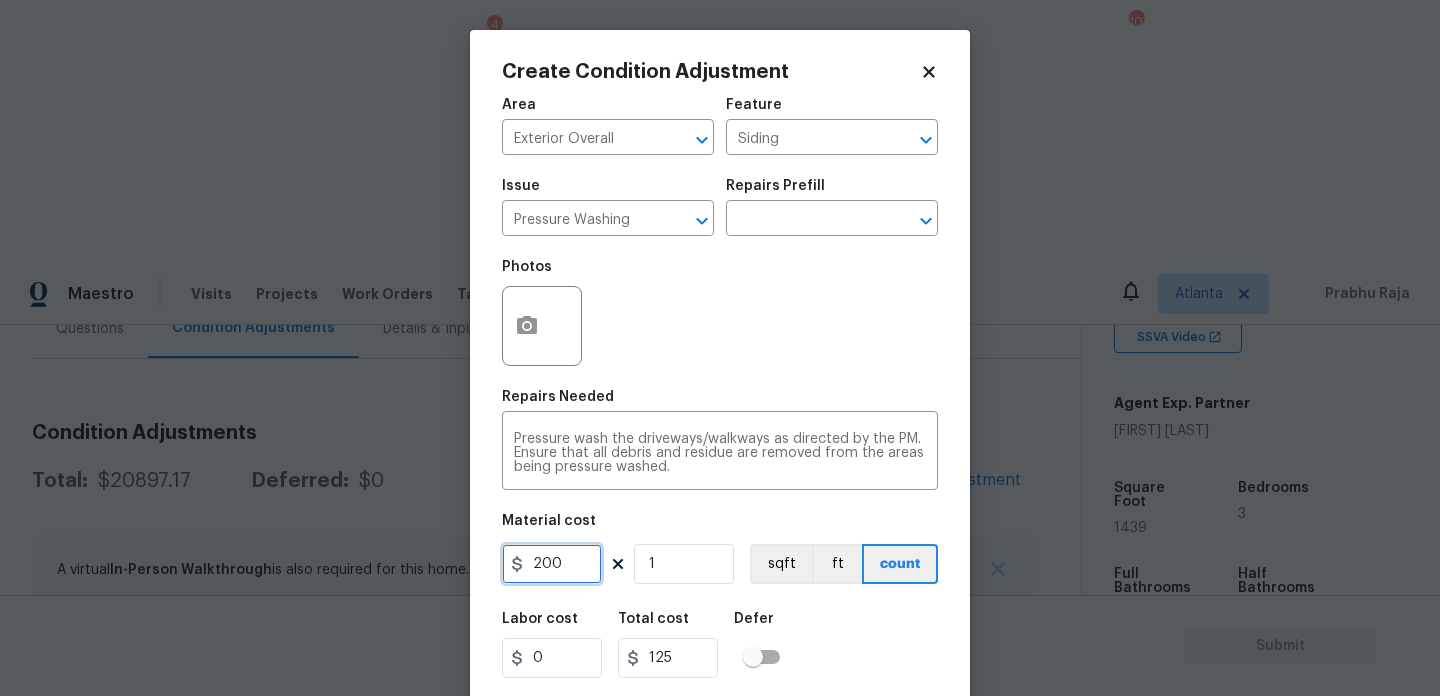 type on "200" 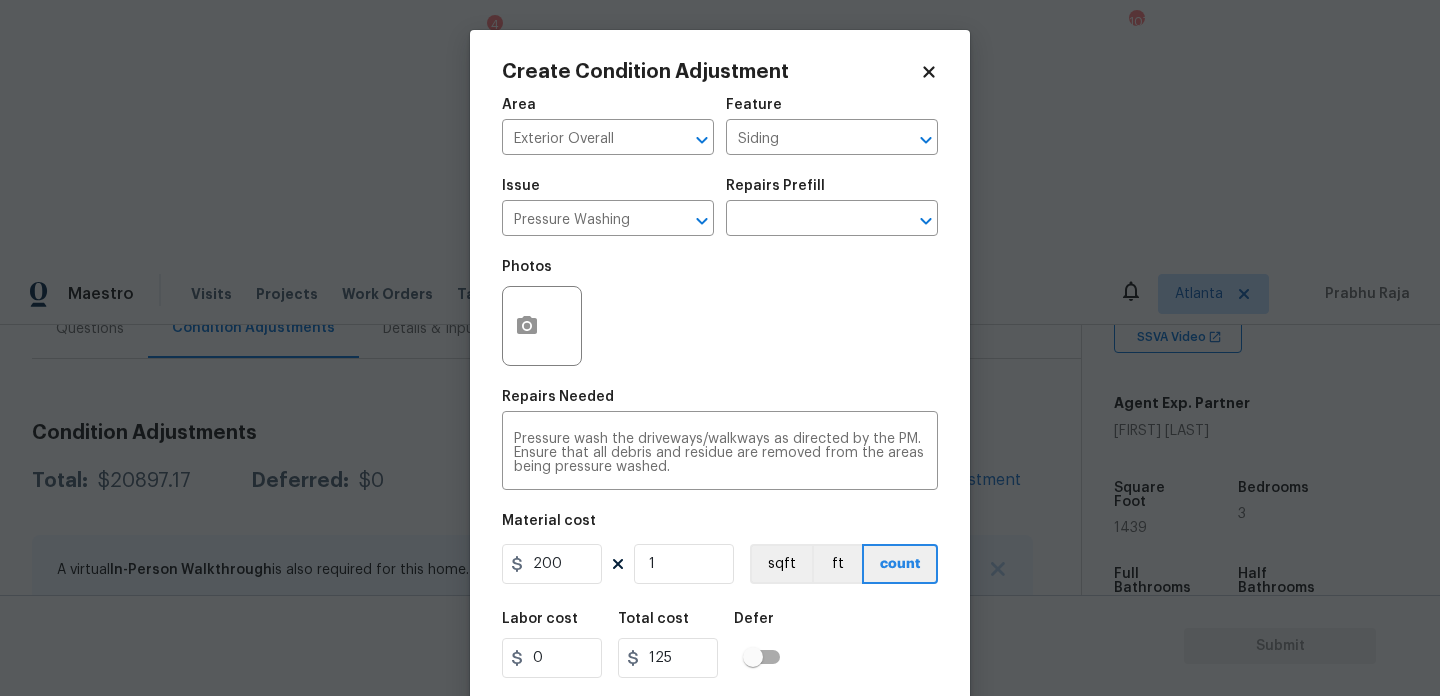 type on "200" 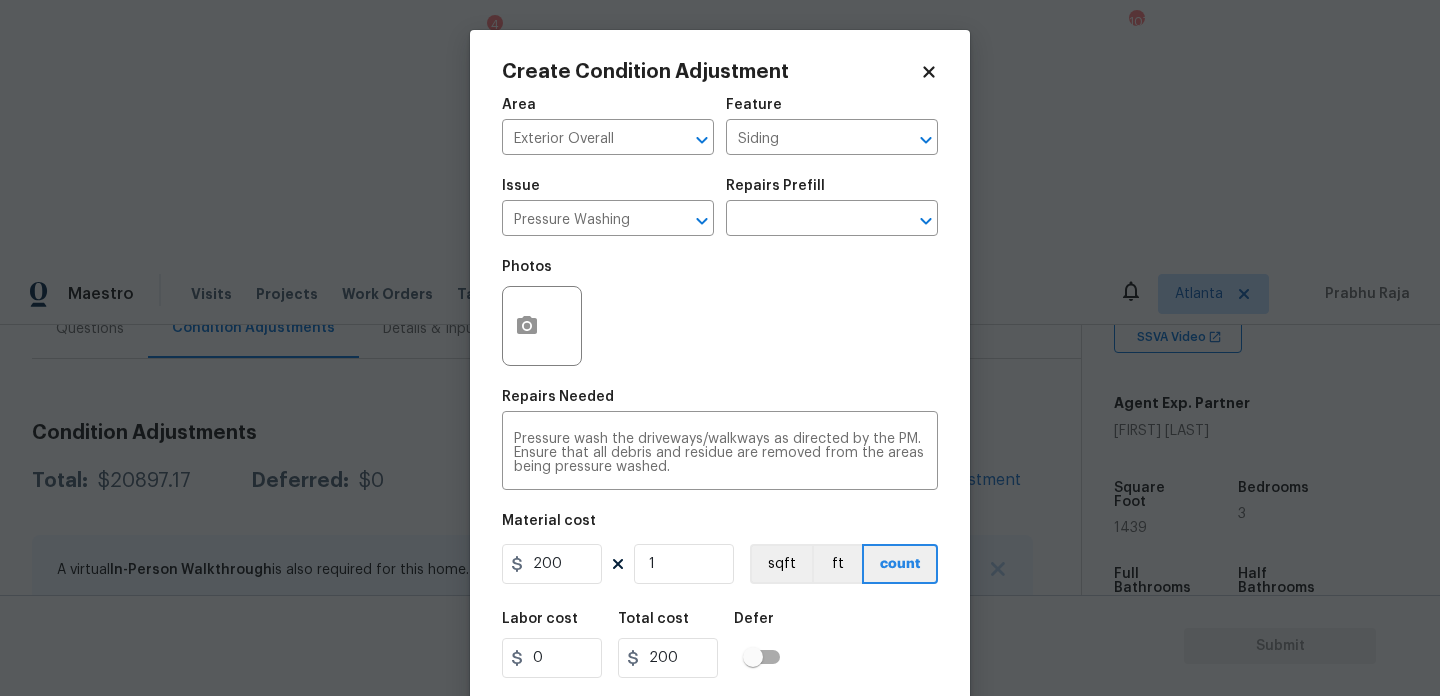 click on "Photos" at bounding box center [720, 313] 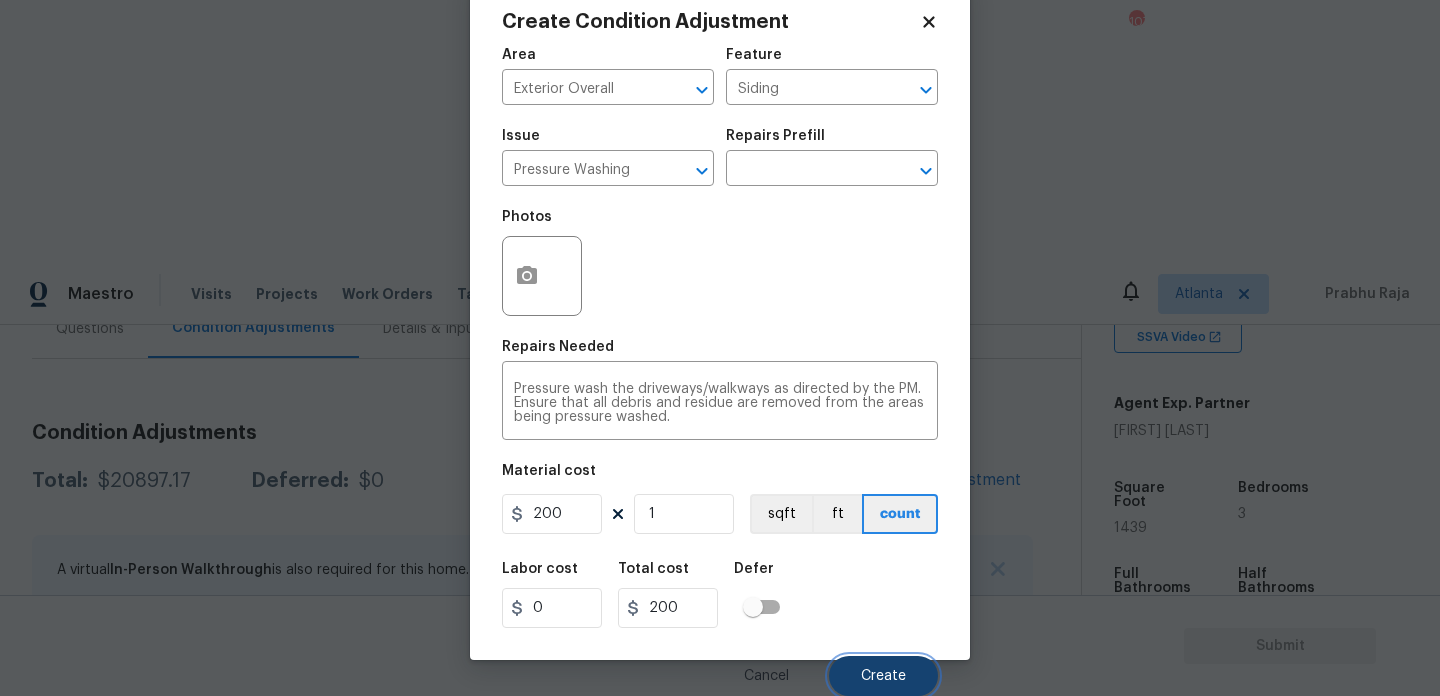click on "Create" at bounding box center (883, 676) 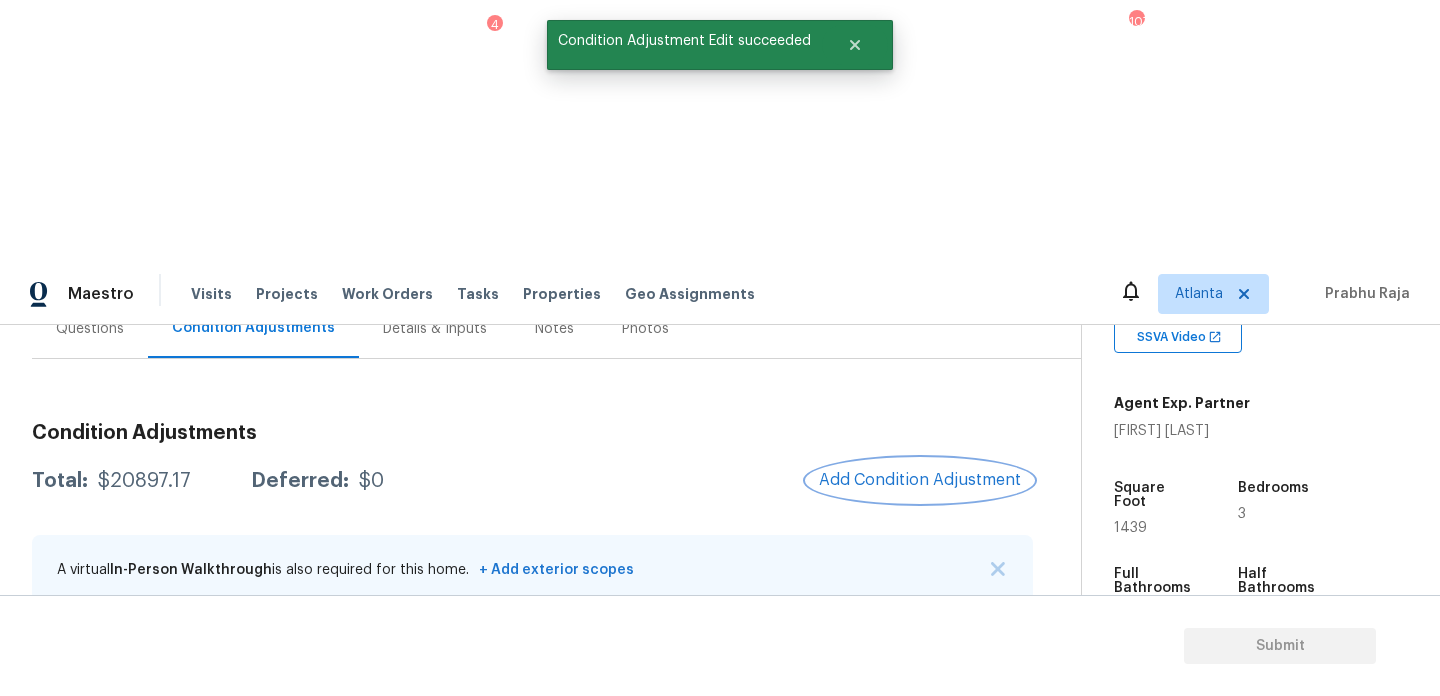 scroll, scrollTop: 0, scrollLeft: 0, axis: both 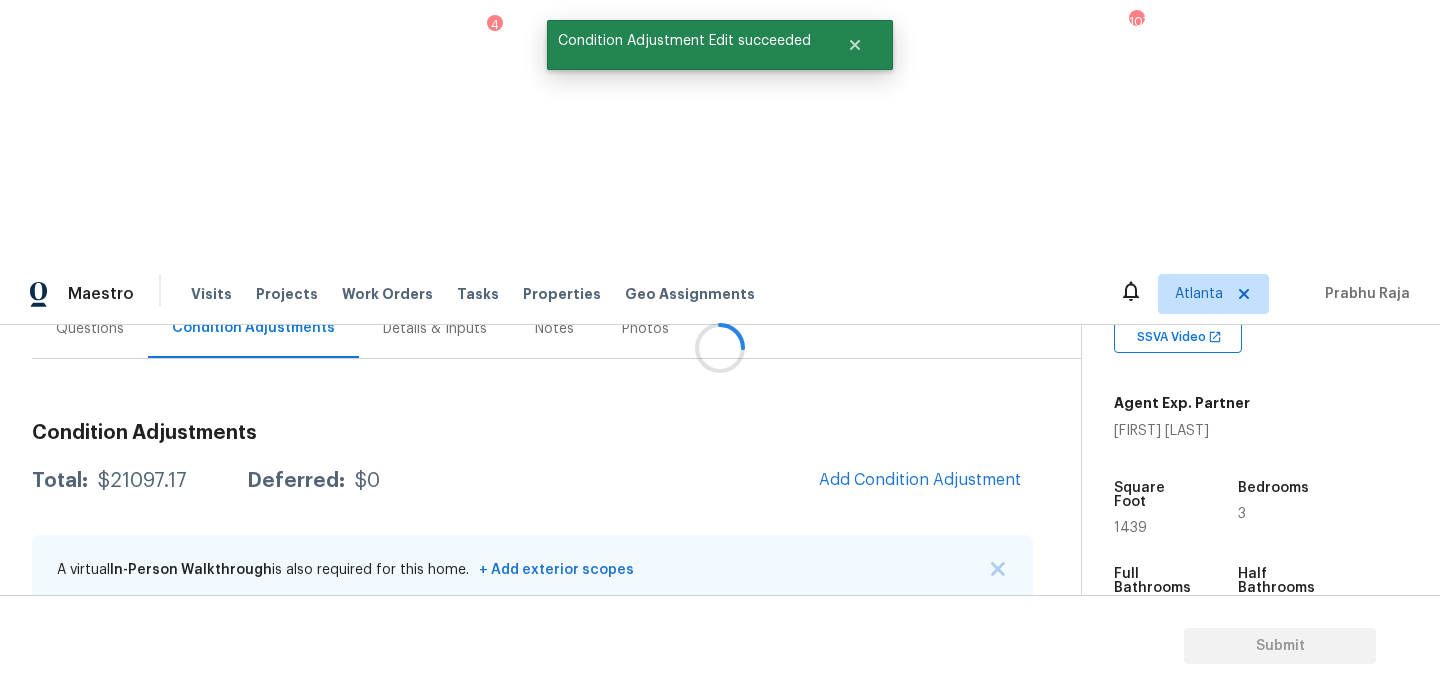 click at bounding box center [720, 348] 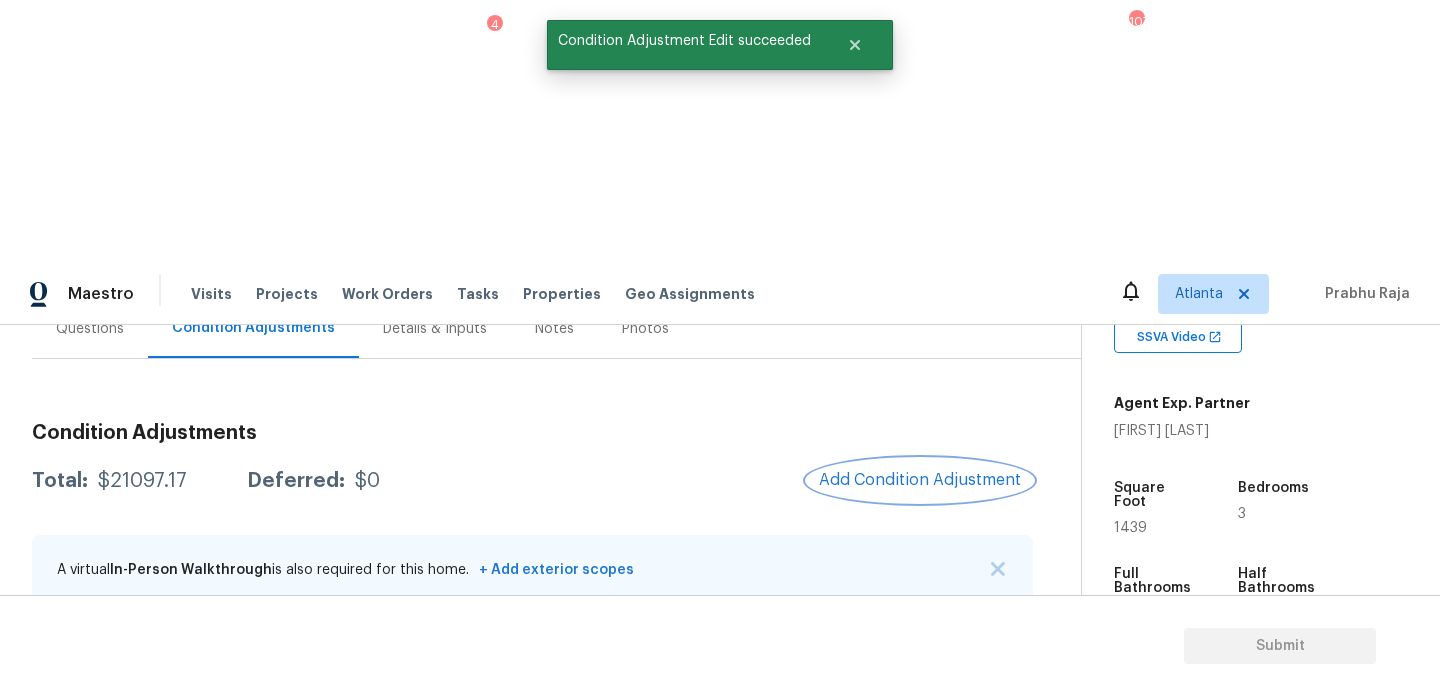 click on "Add Condition Adjustment" at bounding box center [920, 480] 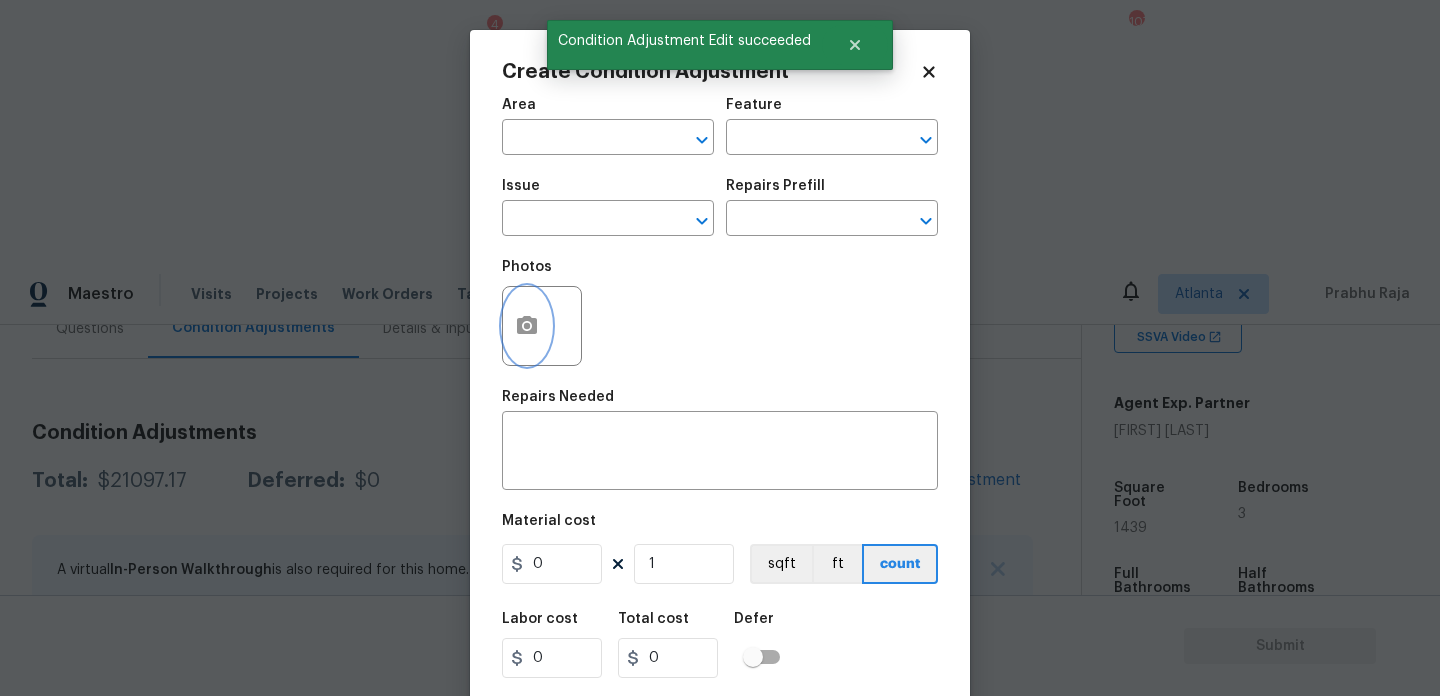 click 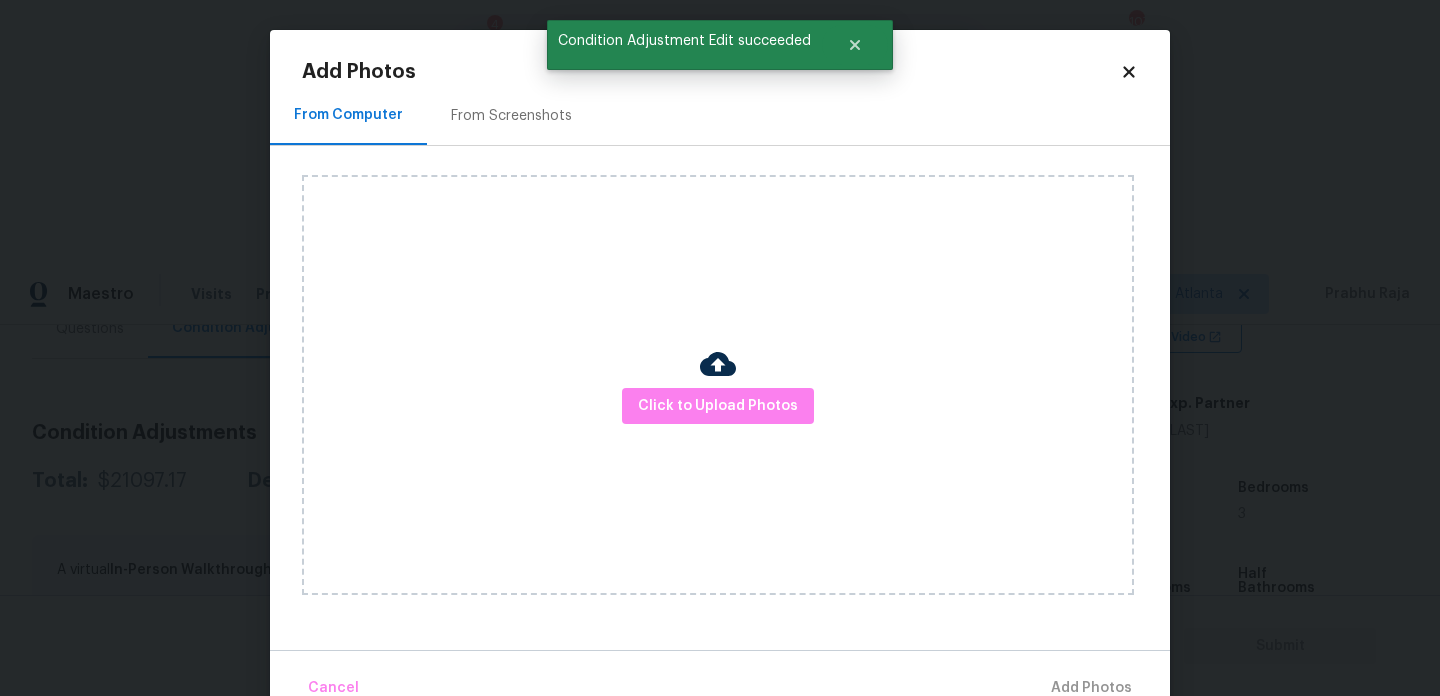 click on "From Screenshots" at bounding box center (511, 115) 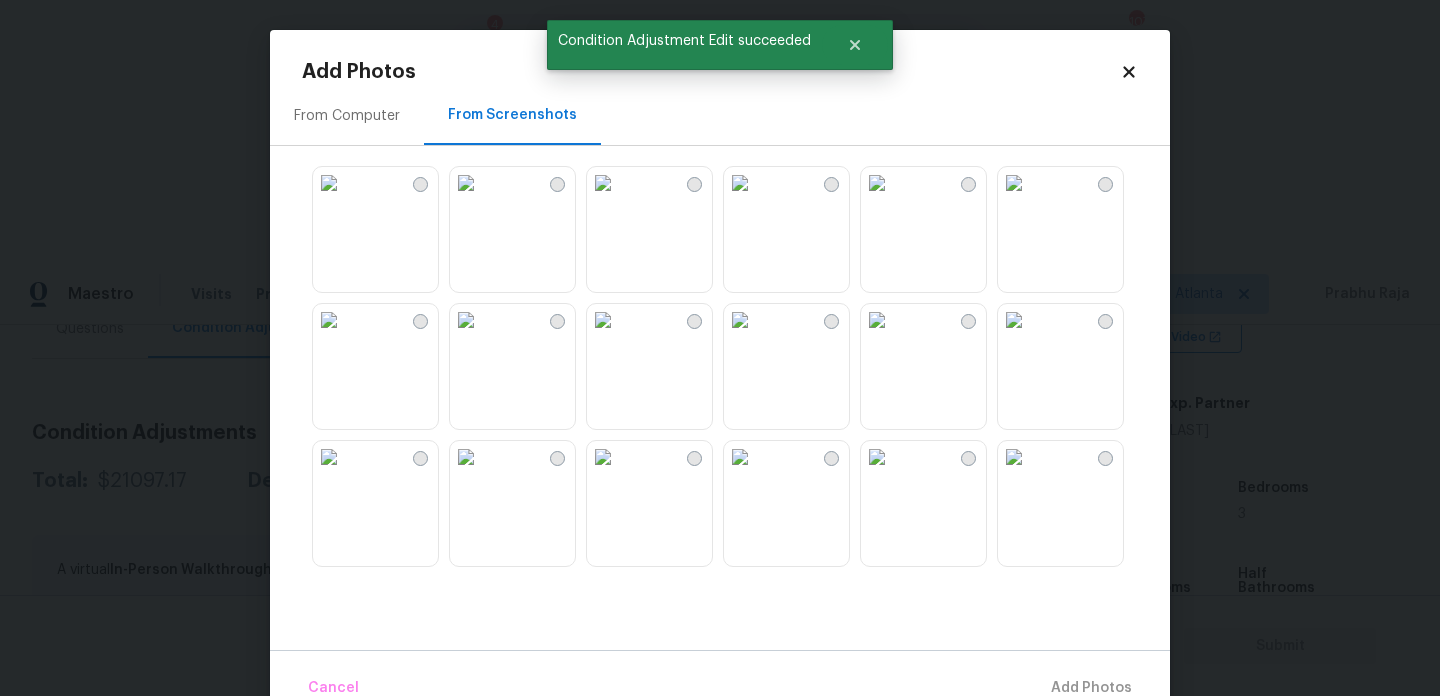 click at bounding box center [877, 183] 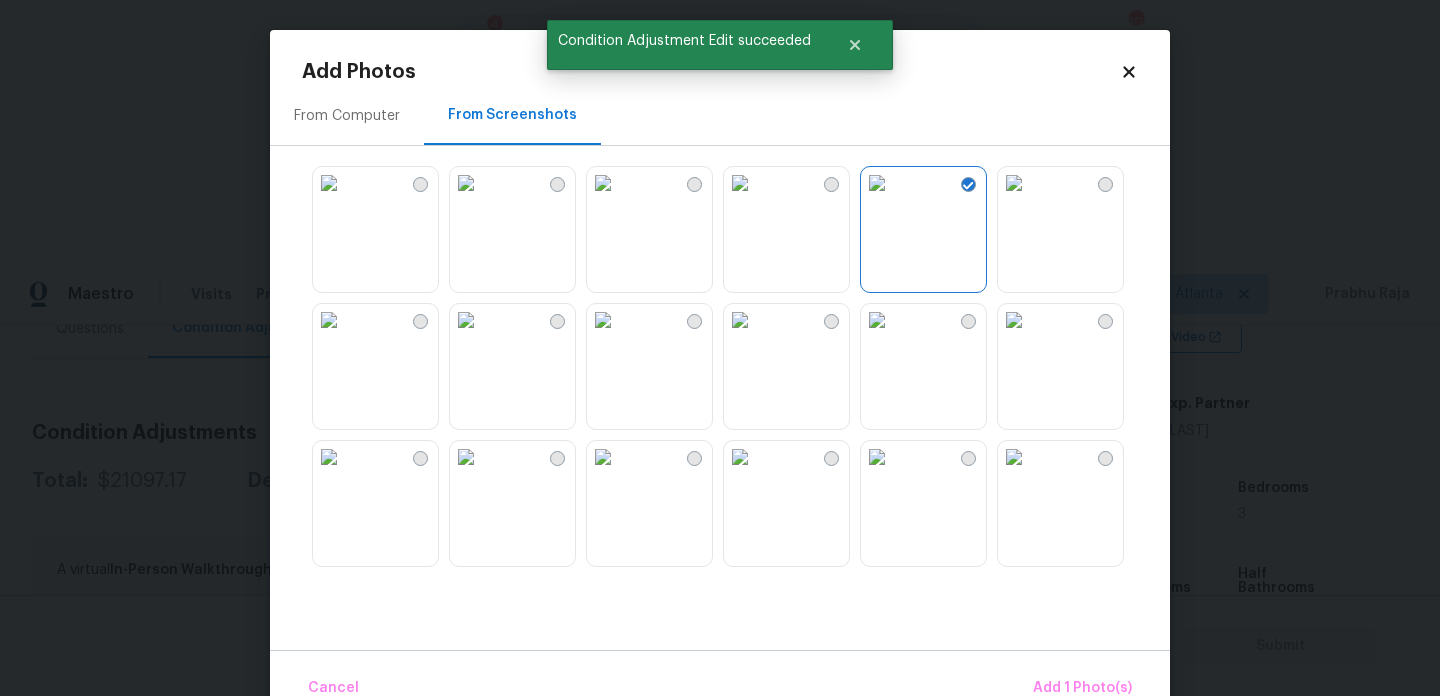 click at bounding box center [603, 320] 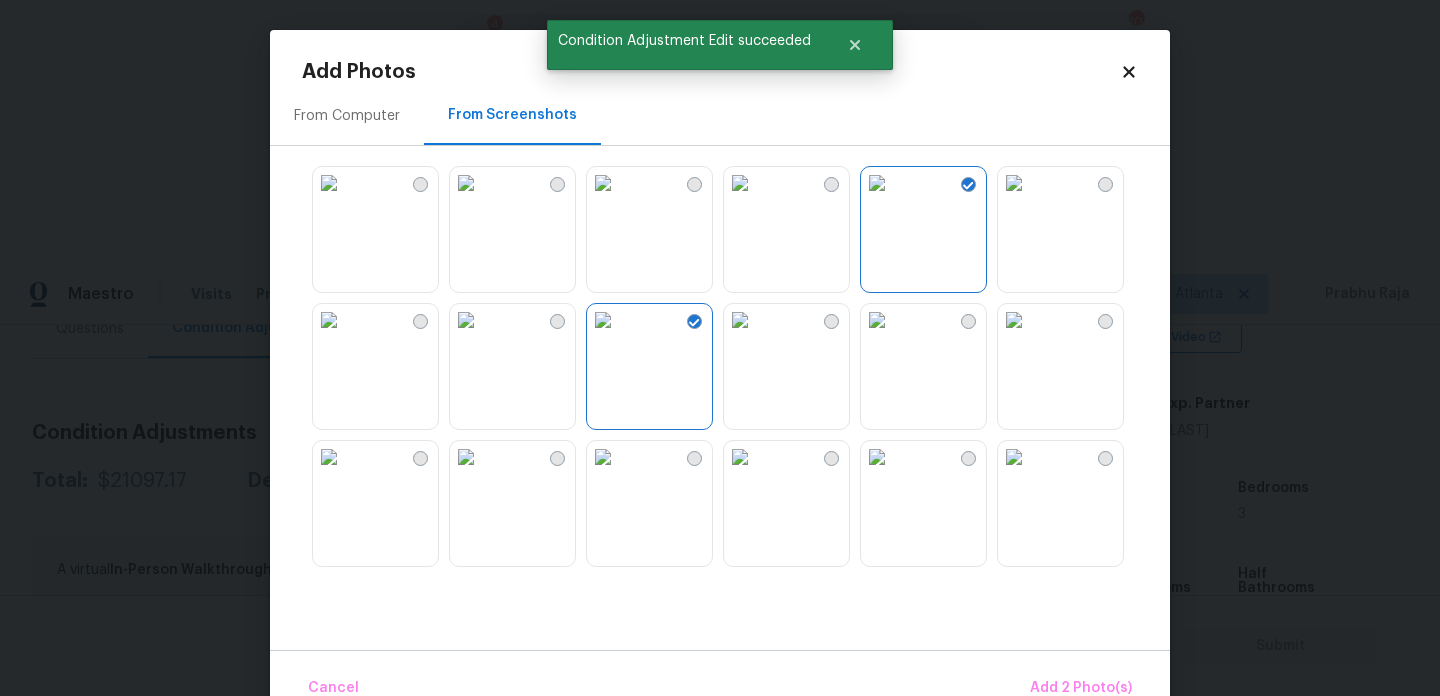 click at bounding box center [329, 320] 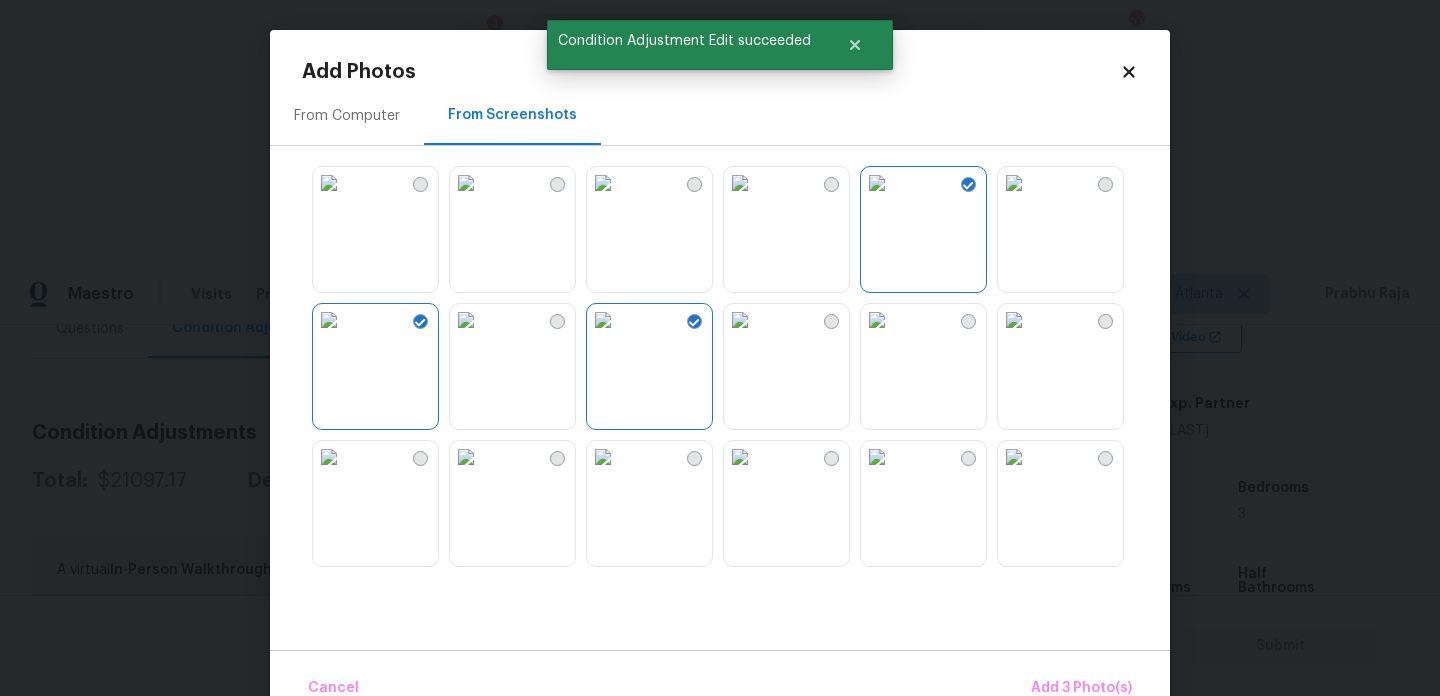 click at bounding box center (466, 457) 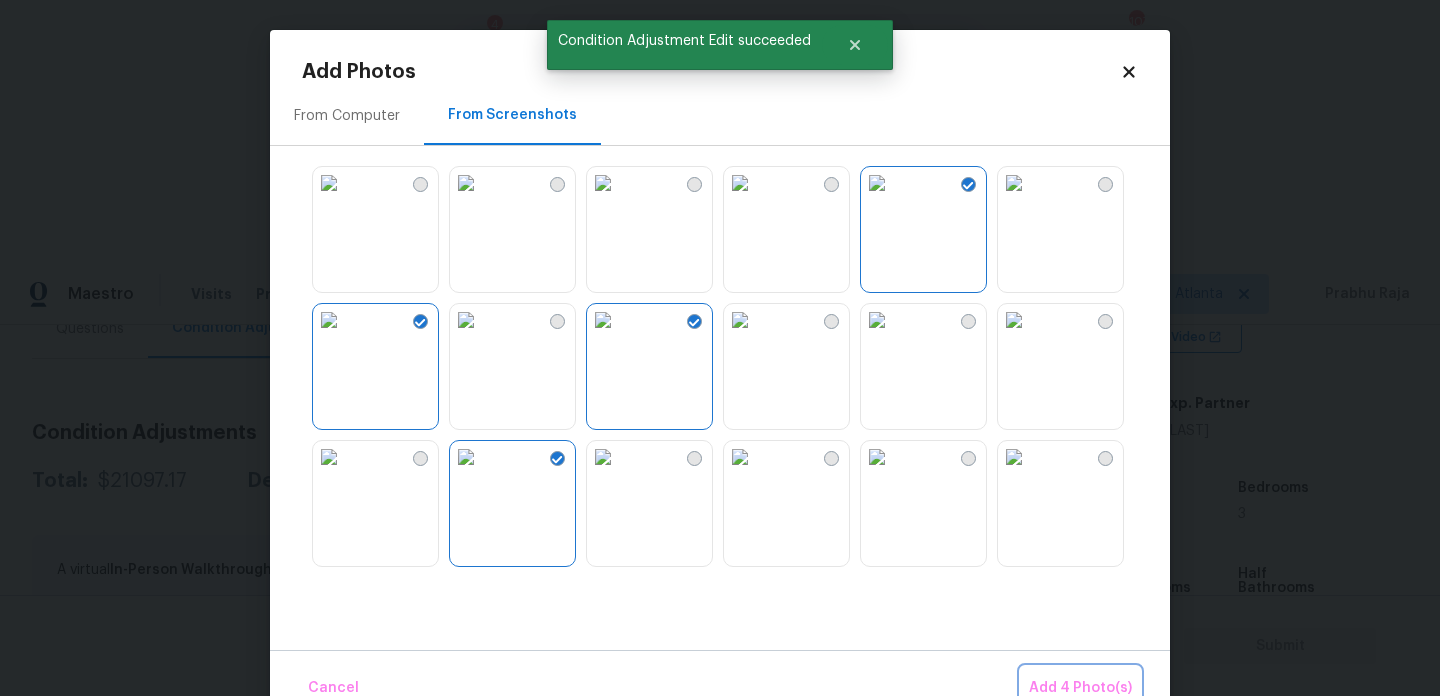 click on "Add 4 Photo(s)" at bounding box center (1080, 688) 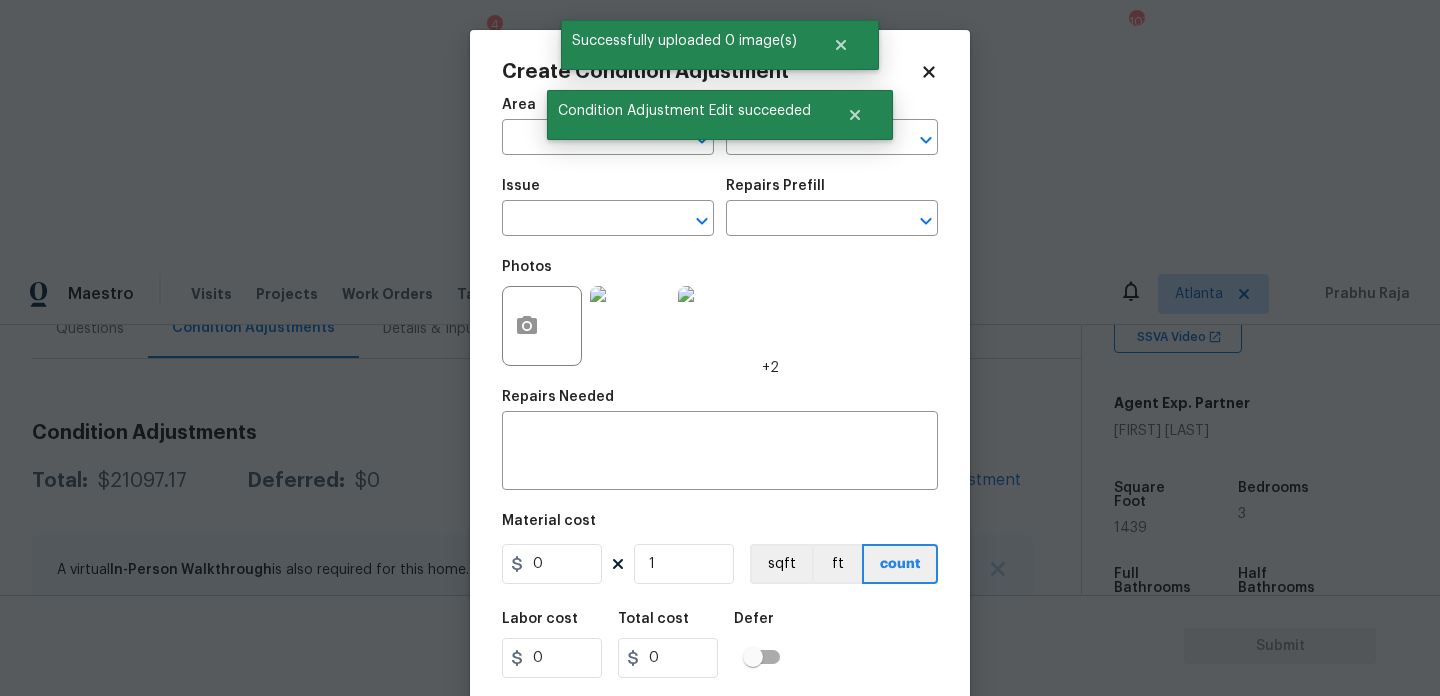 click on "Area ​" at bounding box center [608, 126] 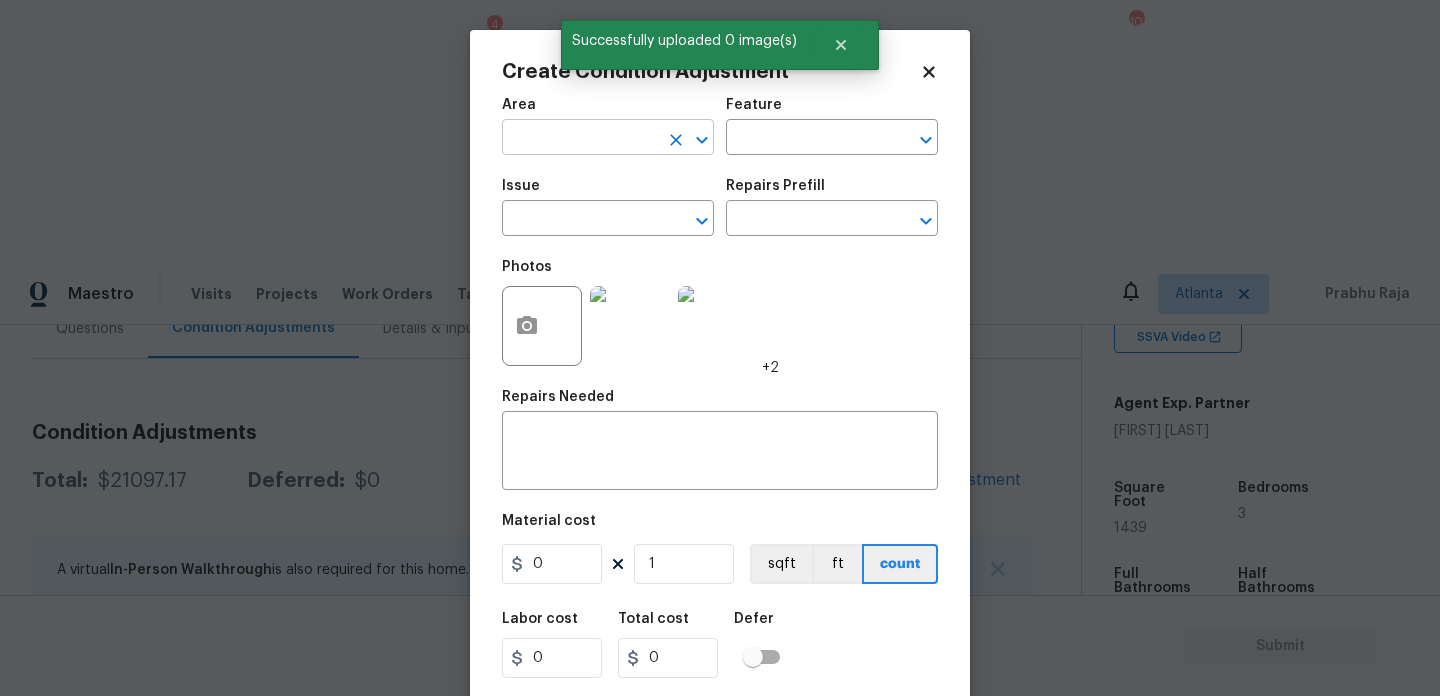 click at bounding box center (580, 139) 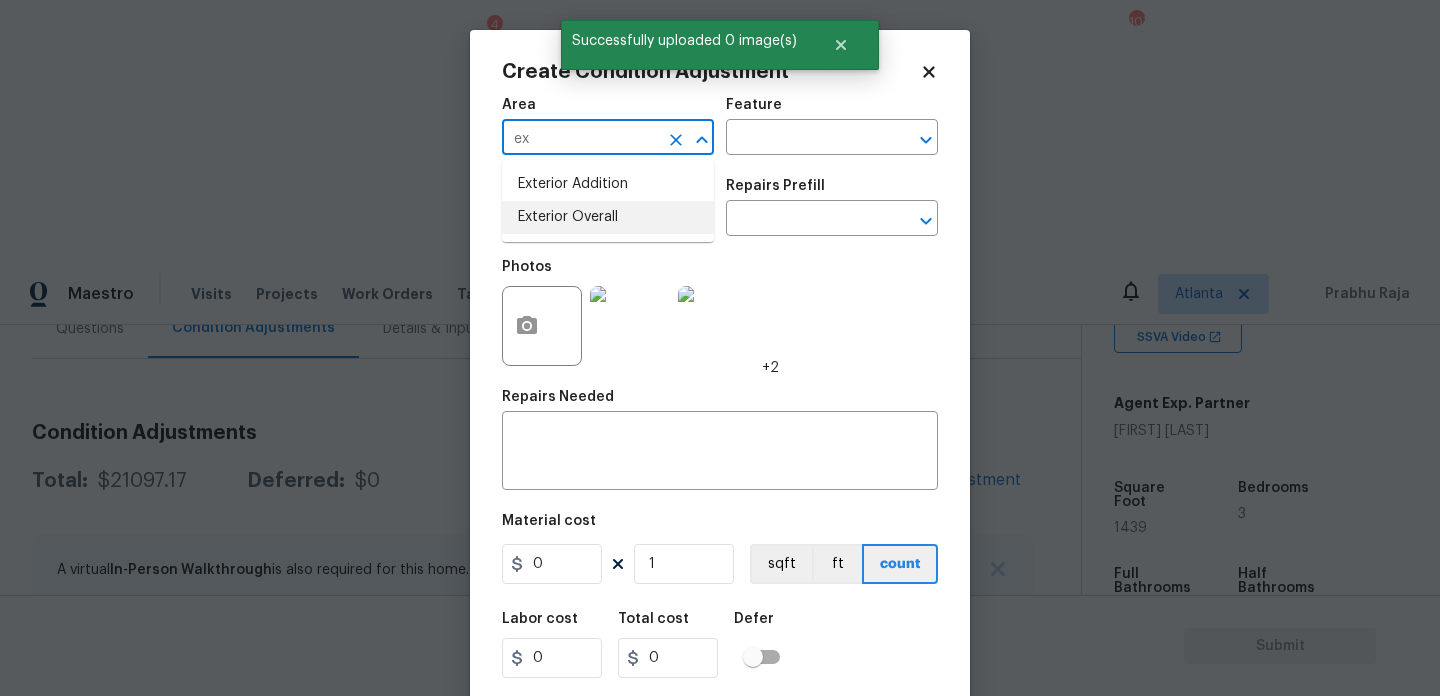 click on "Exterior Addition Exterior Overall" at bounding box center (608, 201) 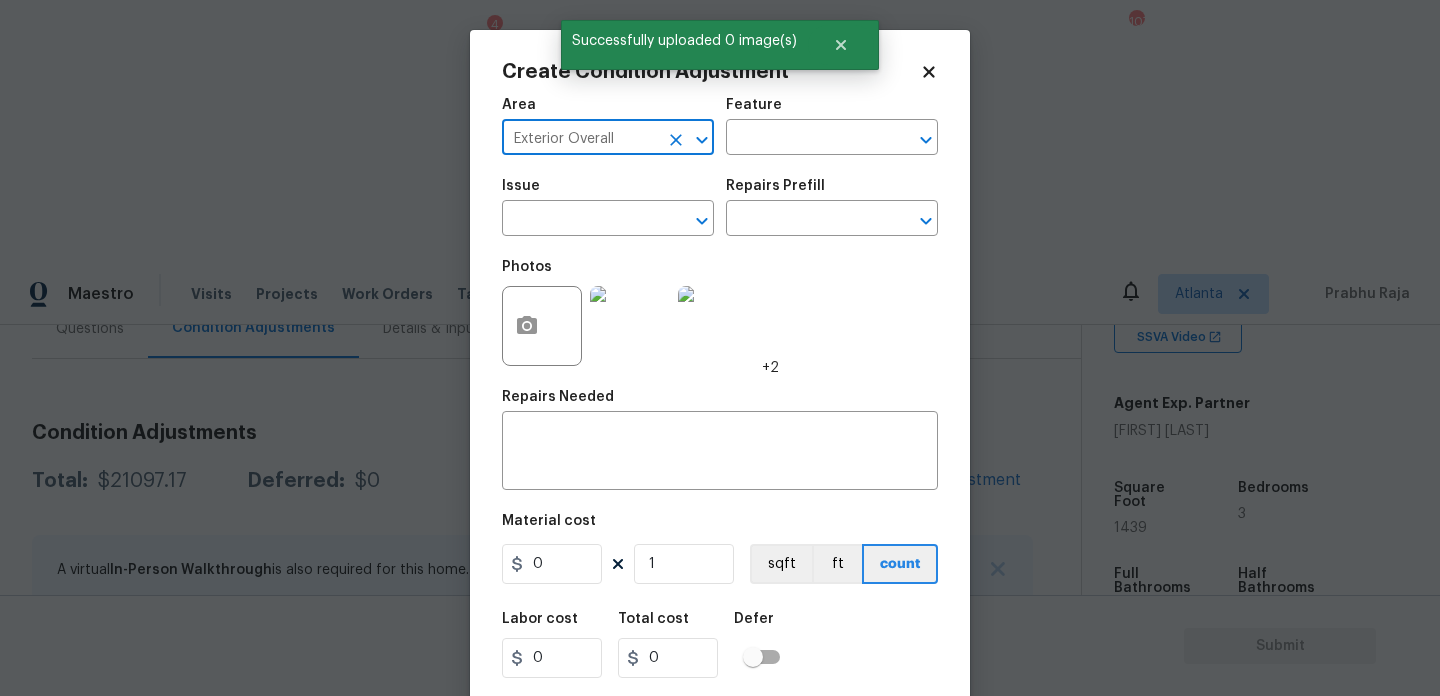 type on "Exterior Overall" 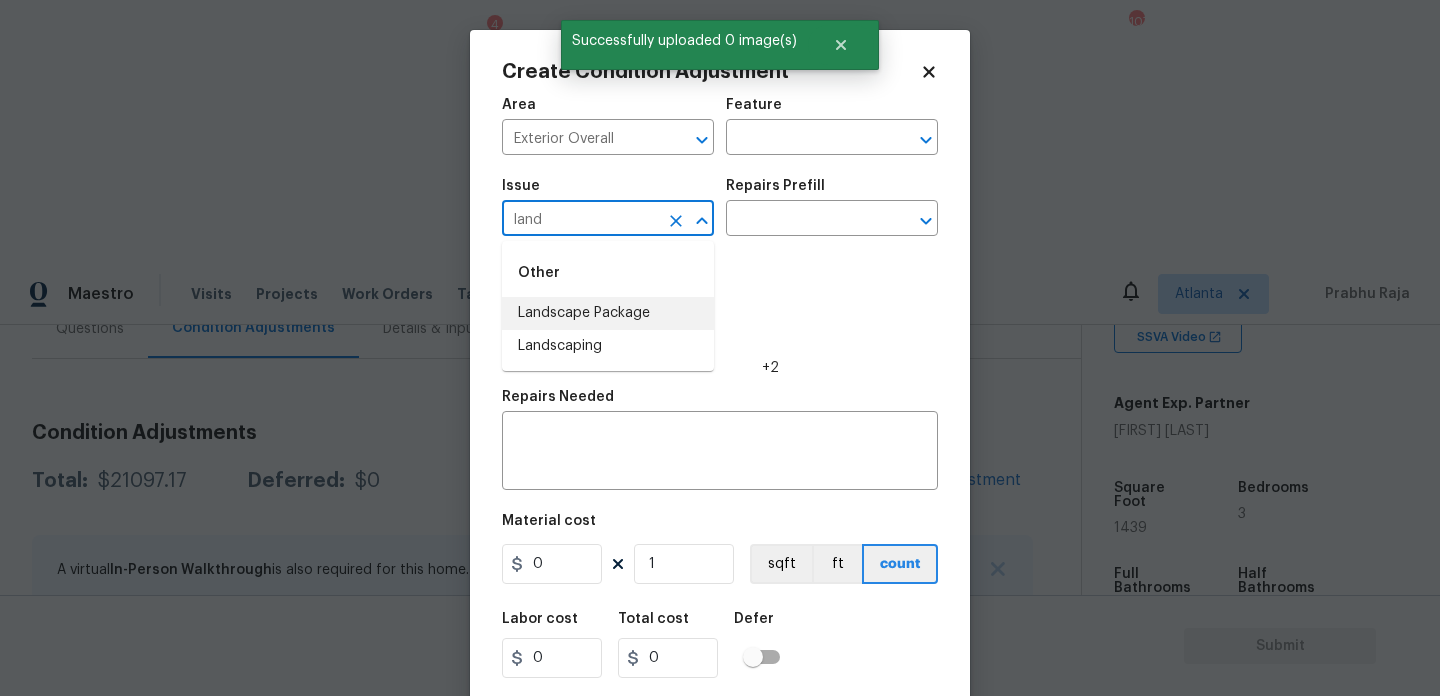 click on "Landscape Package" at bounding box center [608, 313] 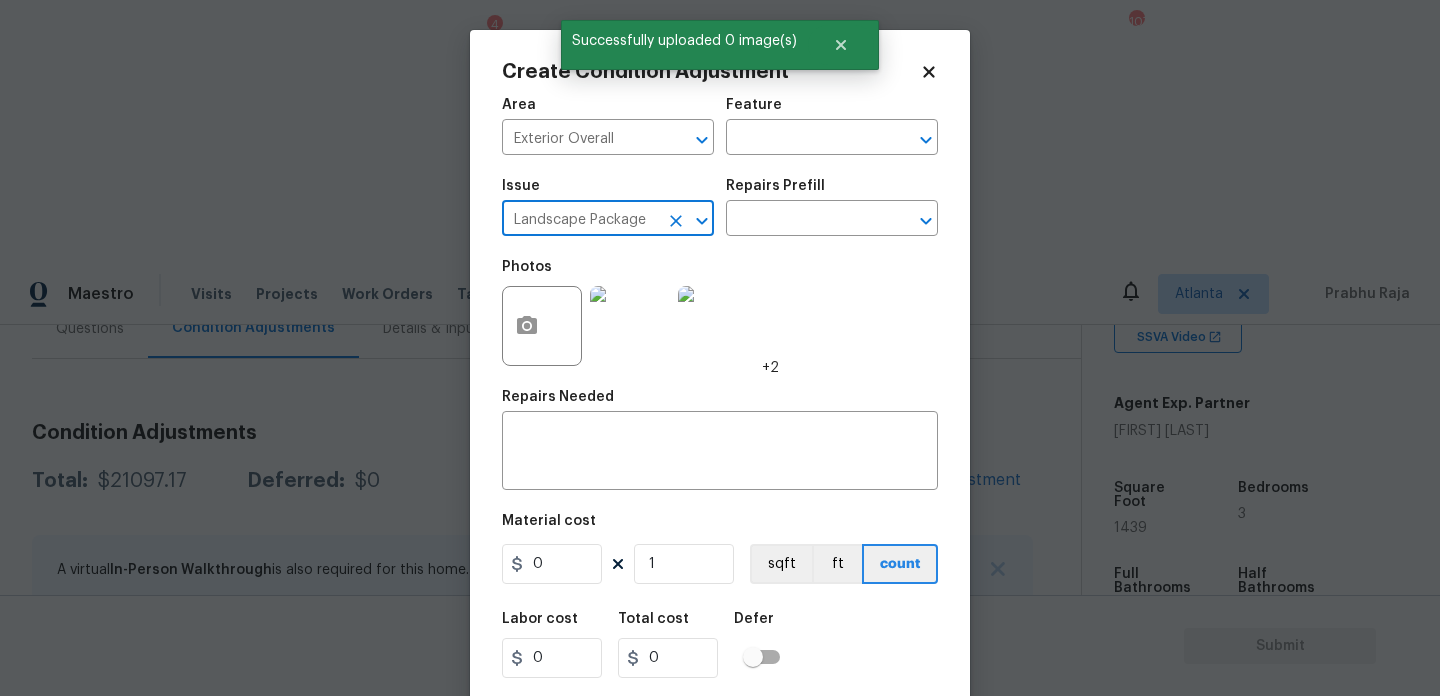 type on "Landscape Package" 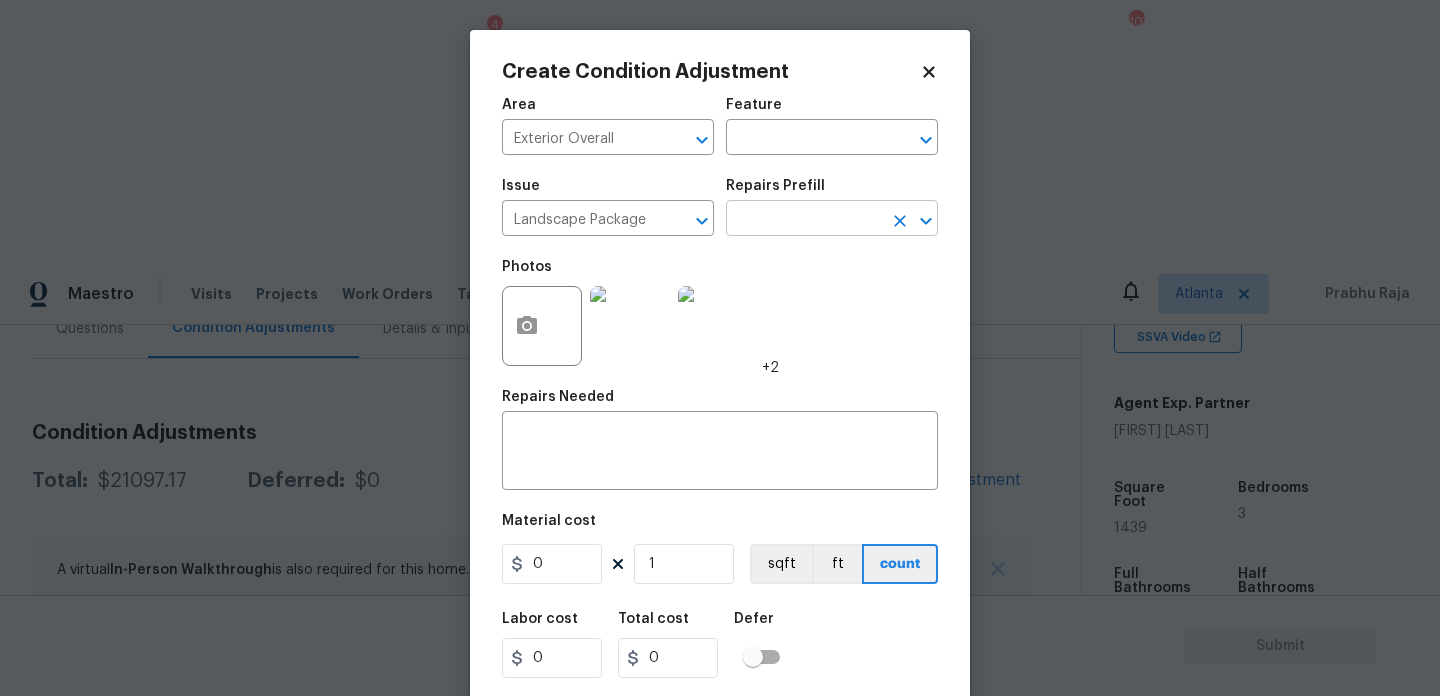 click at bounding box center [804, 220] 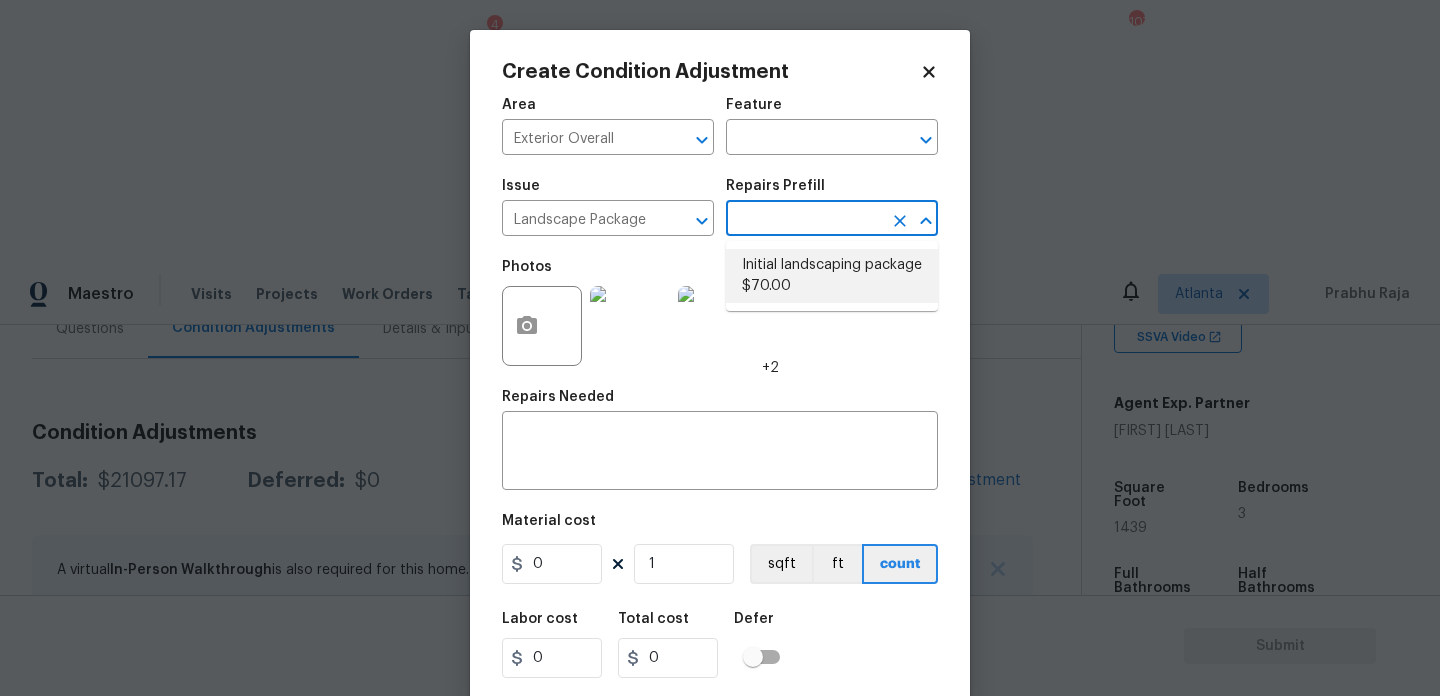 click on "Initial landscaping package $70.00" at bounding box center (832, 276) 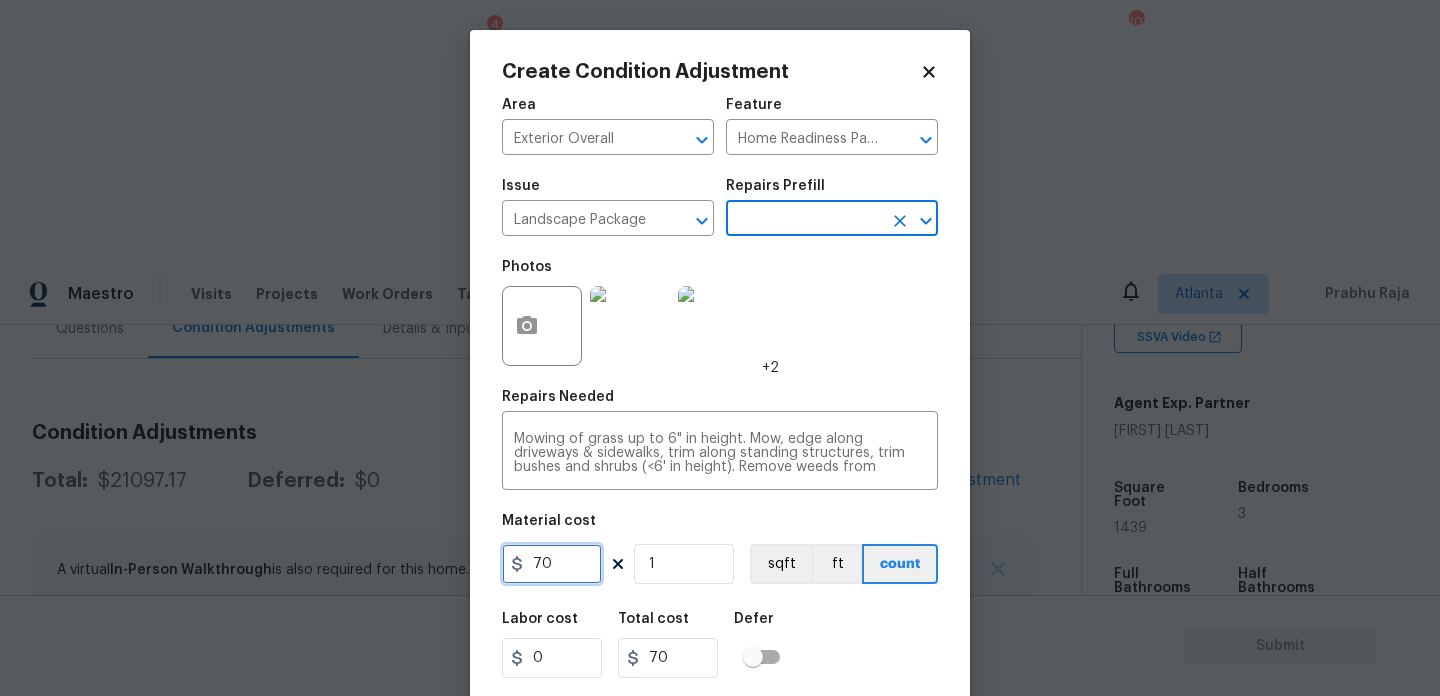 drag, startPoint x: 573, startPoint y: 567, endPoint x: 303, endPoint y: 568, distance: 270.00186 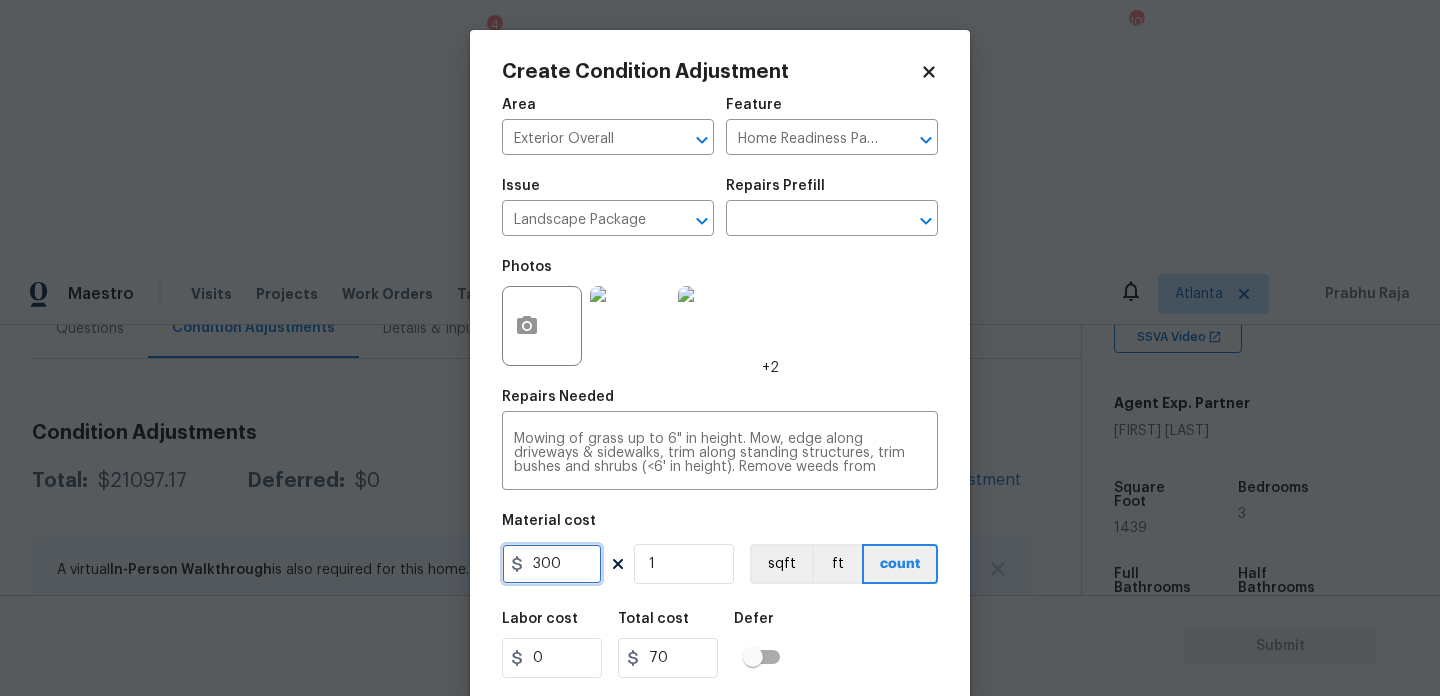 type on "300" 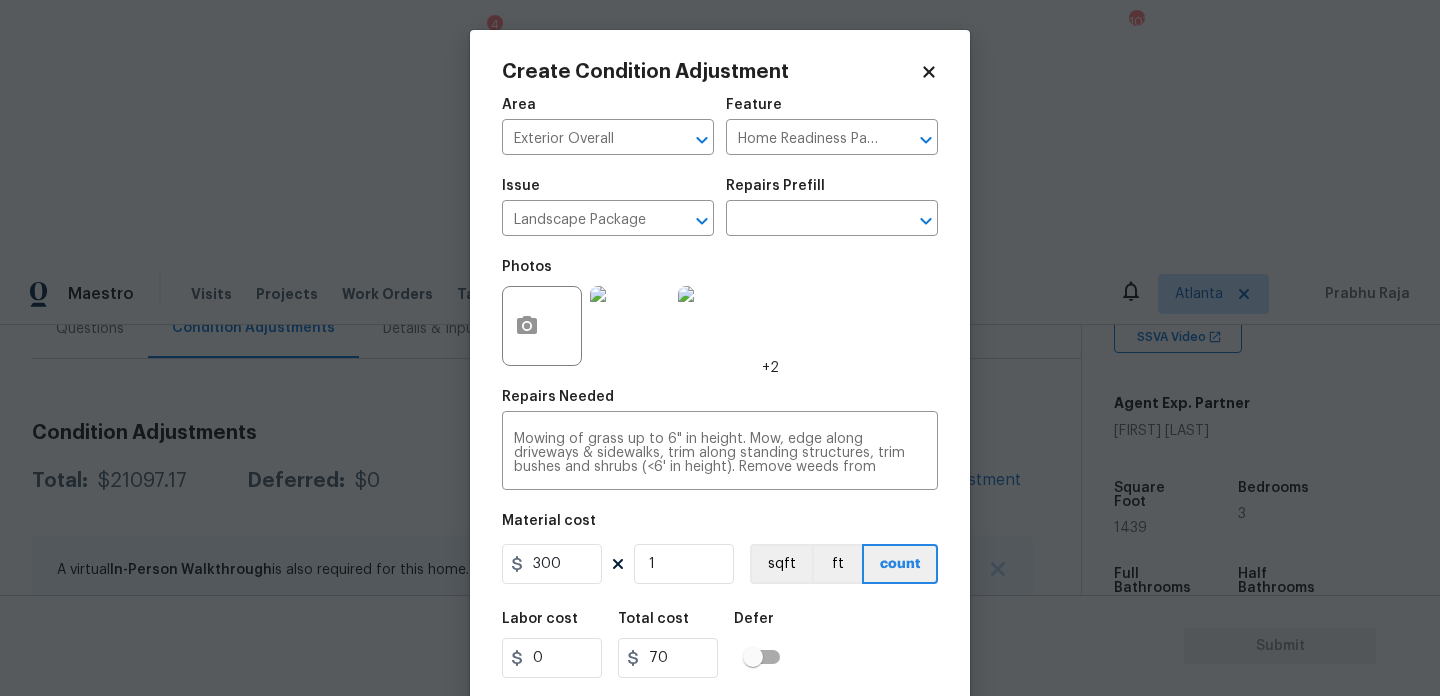type on "300" 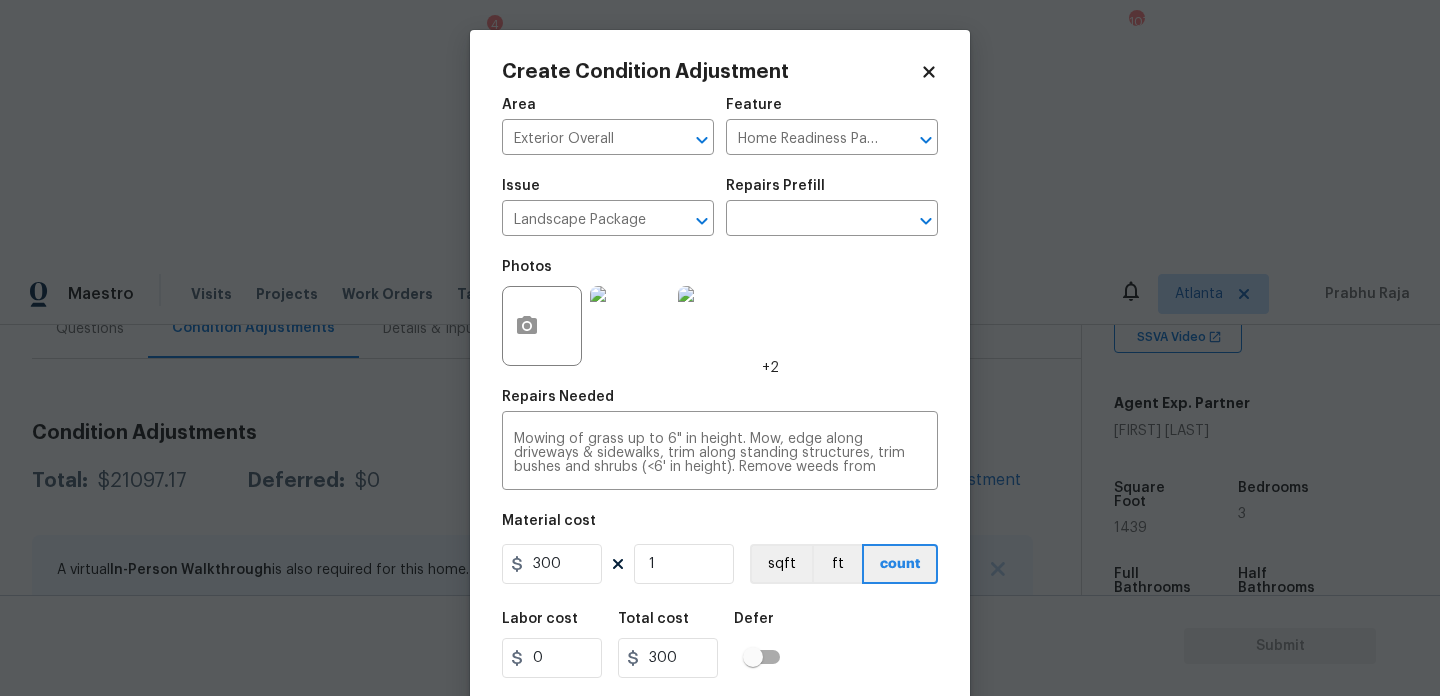 click on "Photos  +2" at bounding box center [720, 313] 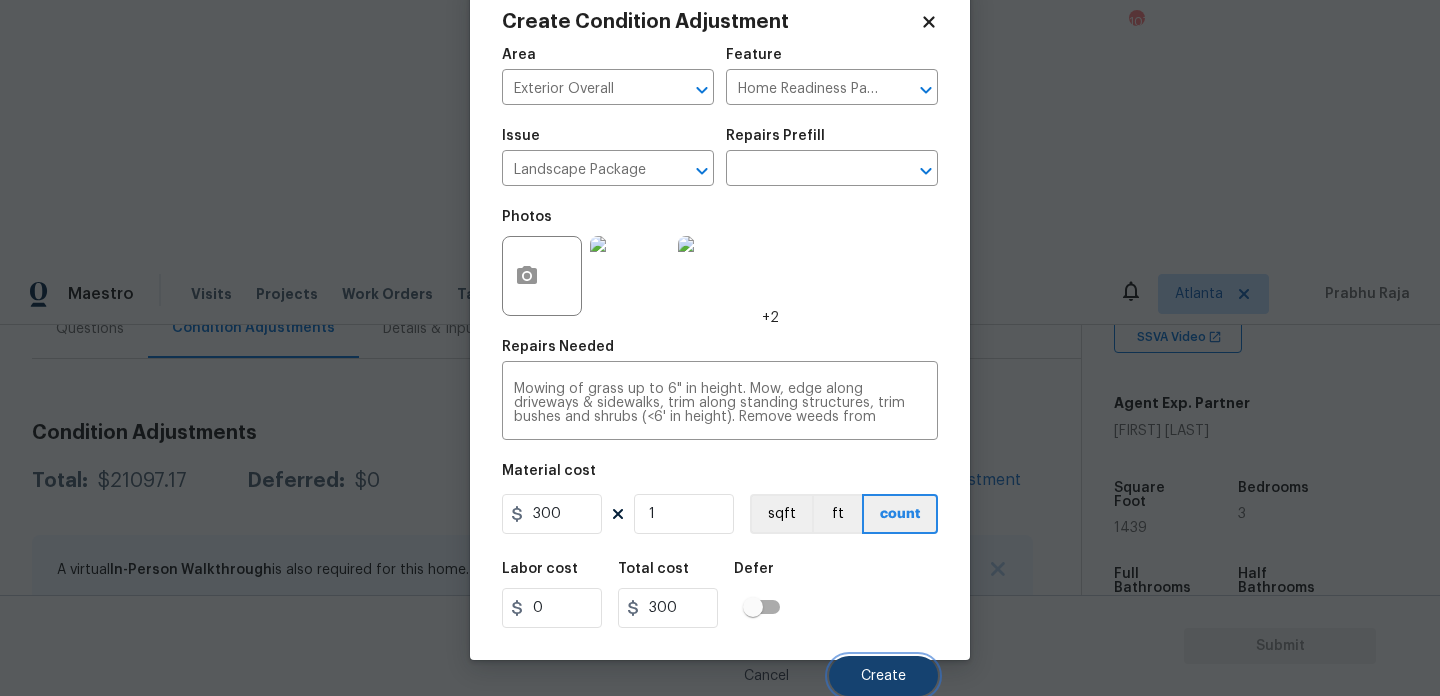 click on "Create" at bounding box center (883, 676) 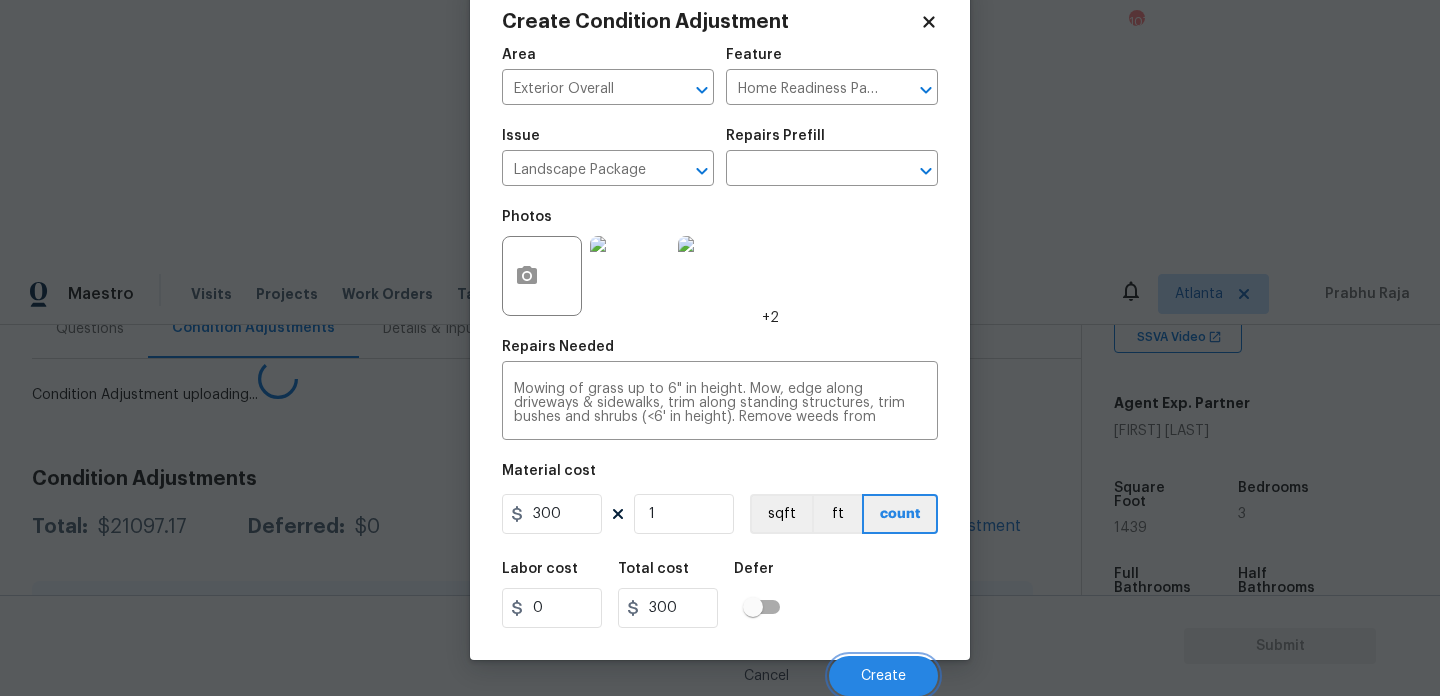 scroll, scrollTop: 44, scrollLeft: 0, axis: vertical 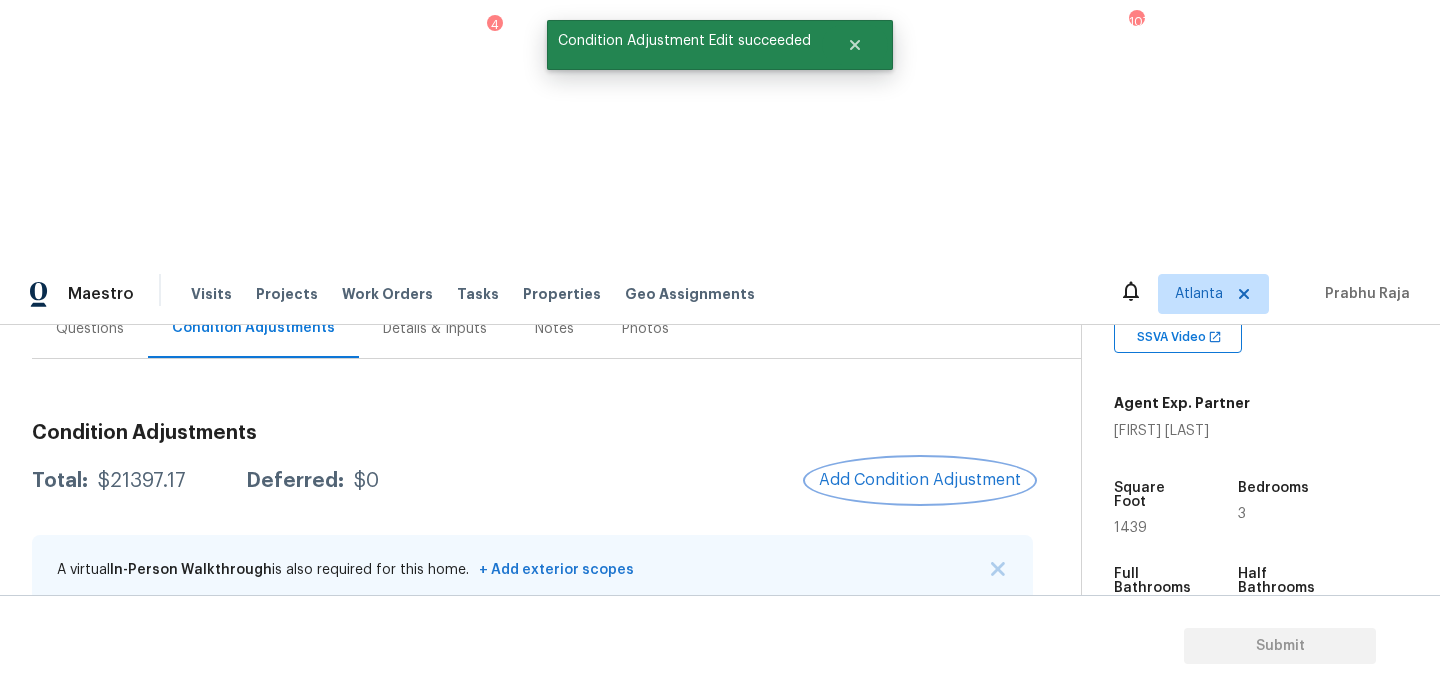 click on "Add Condition Adjustment" at bounding box center [920, 480] 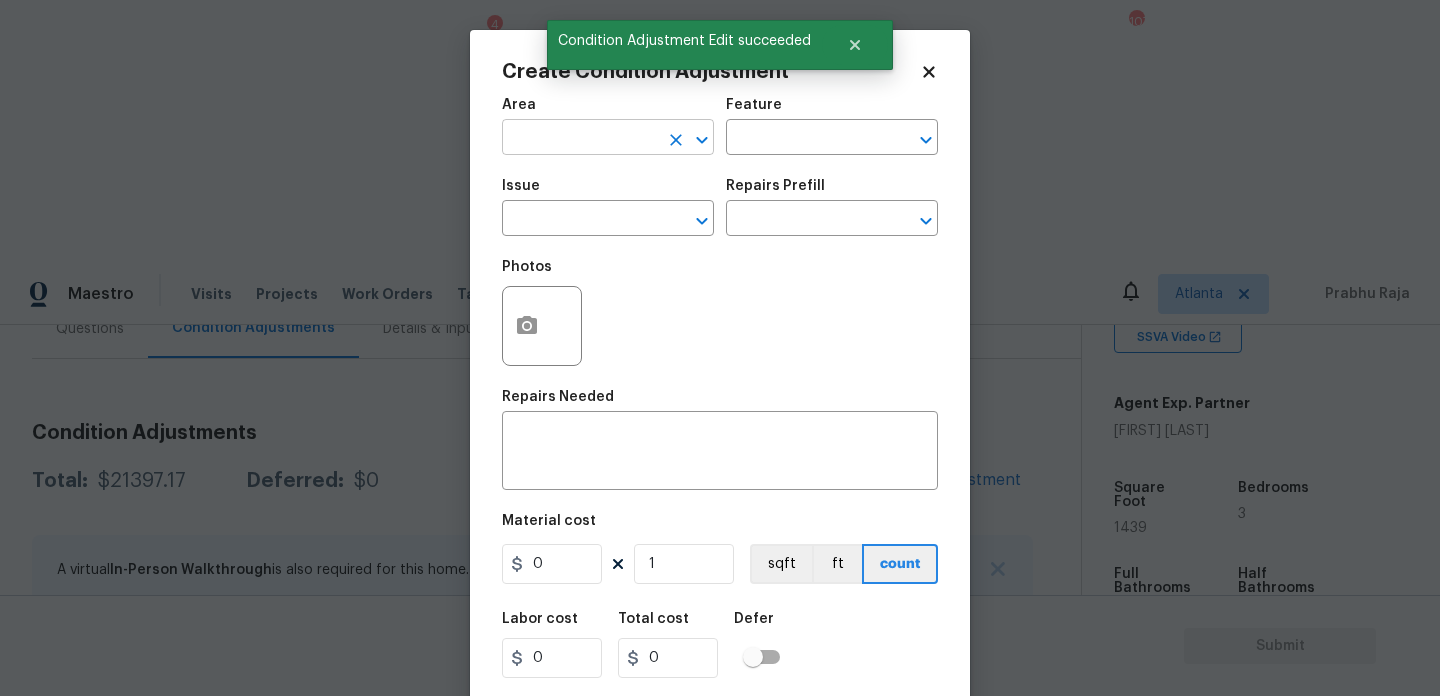 click at bounding box center [580, 139] 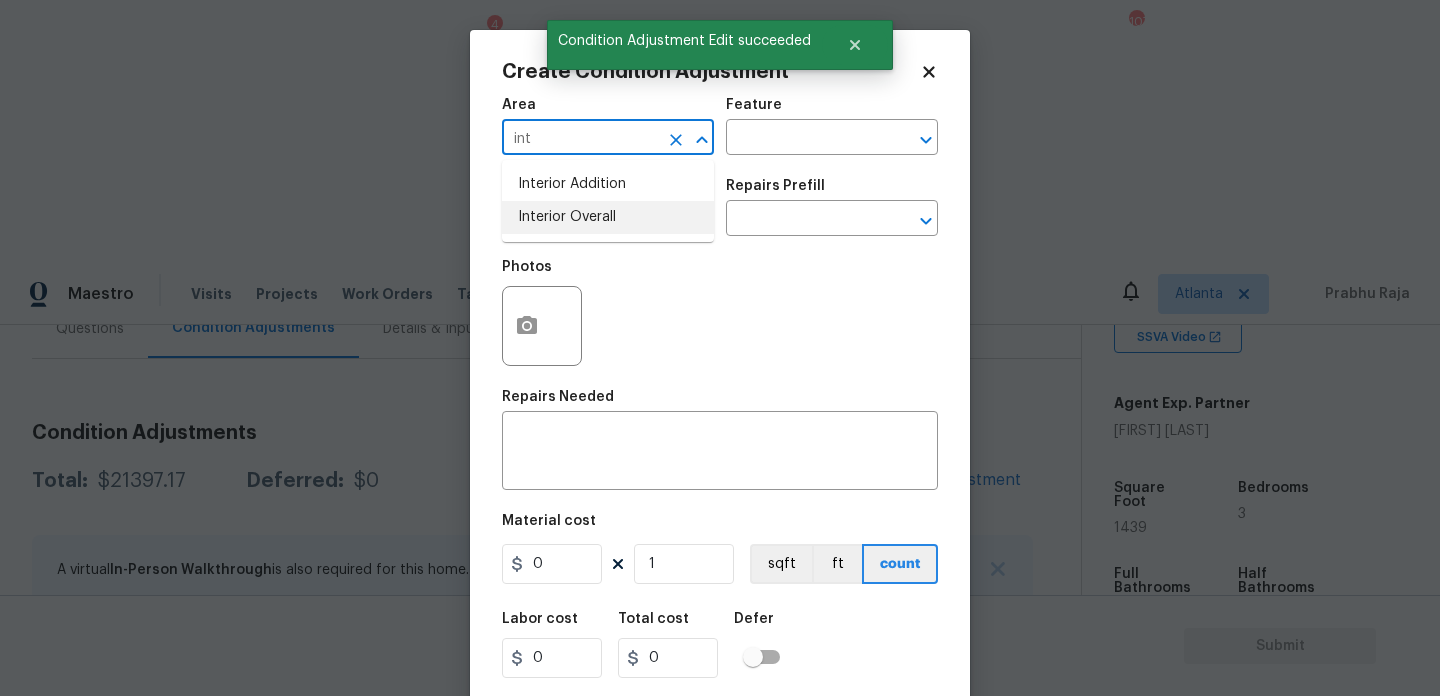 click on "Interior Overall" at bounding box center (608, 217) 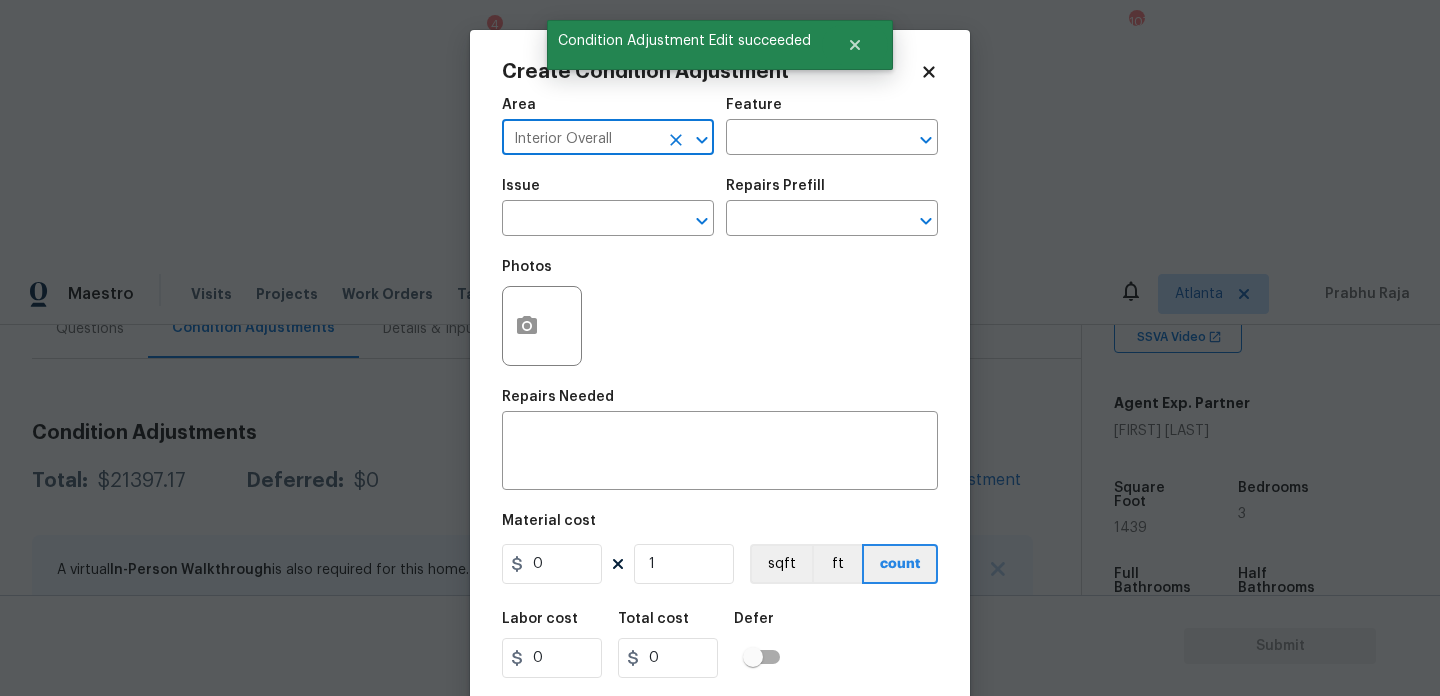 type on "Interior Overall" 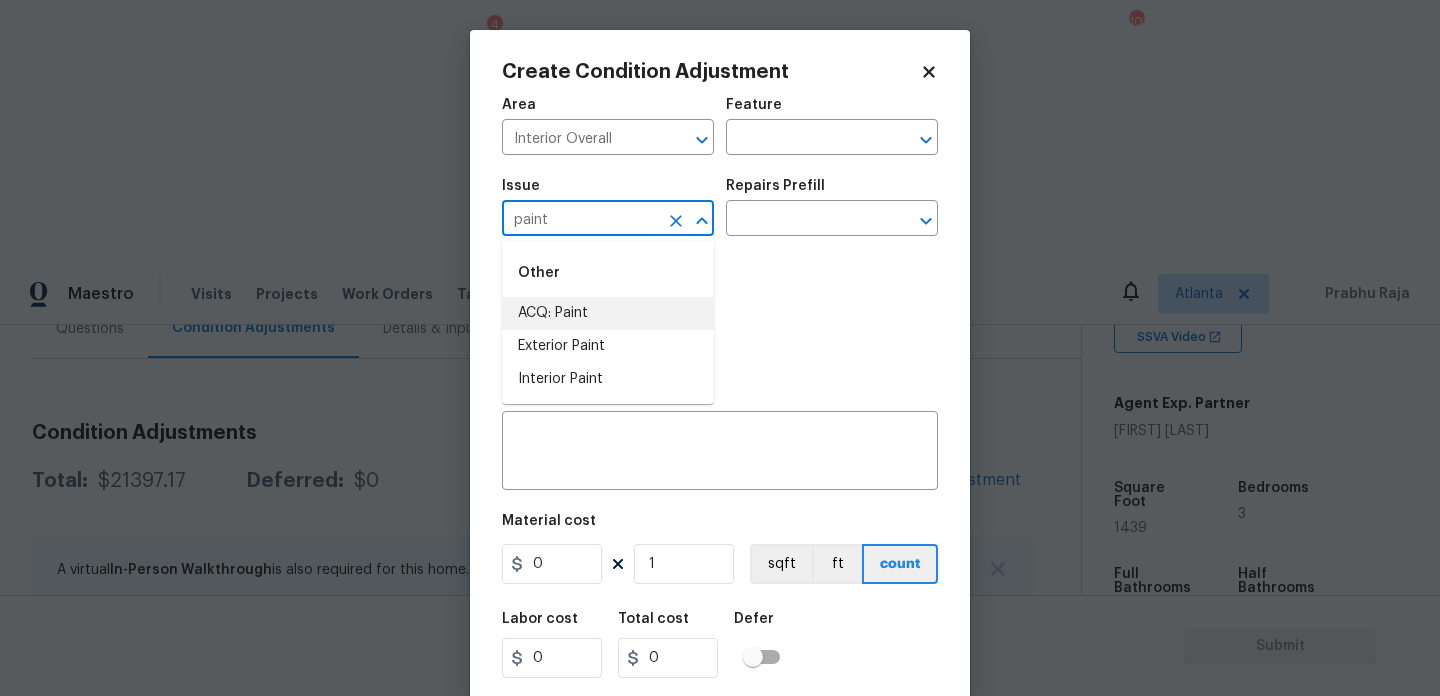 click on "ACQ: Paint" at bounding box center [608, 313] 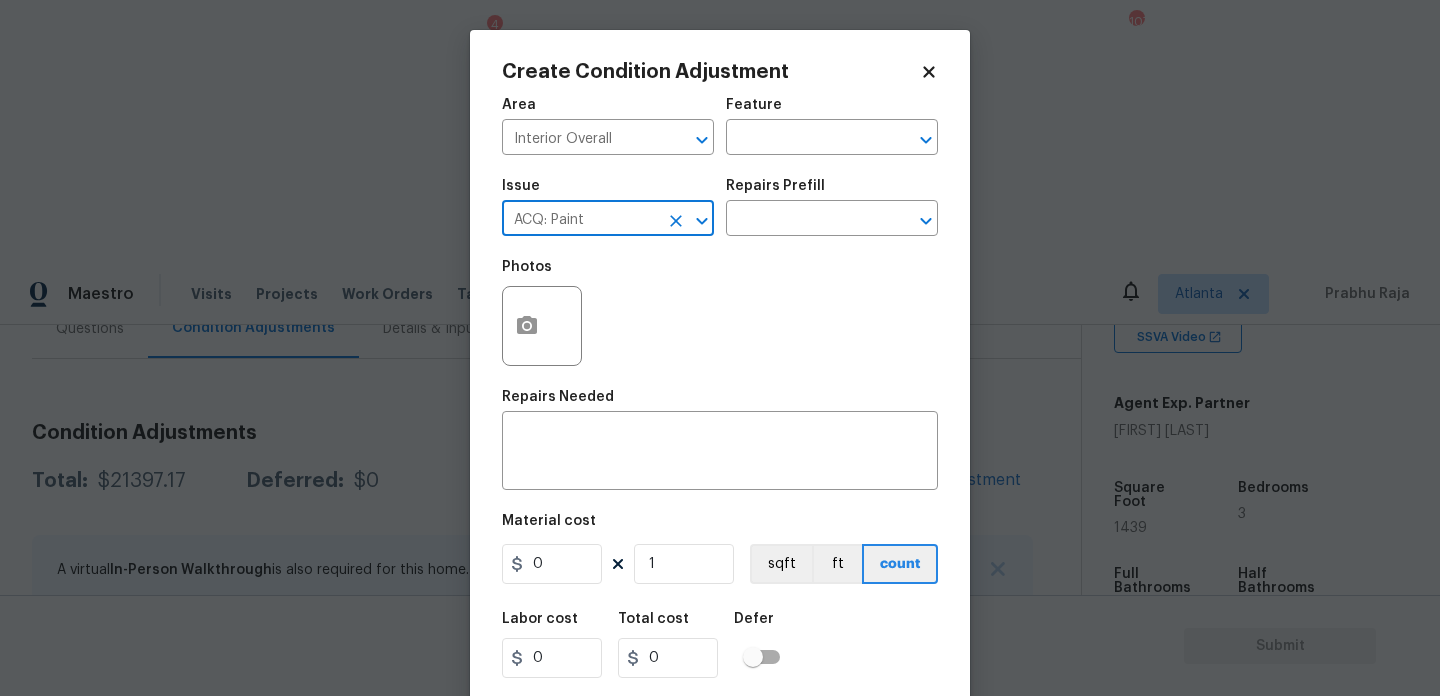 type on "ACQ: Paint" 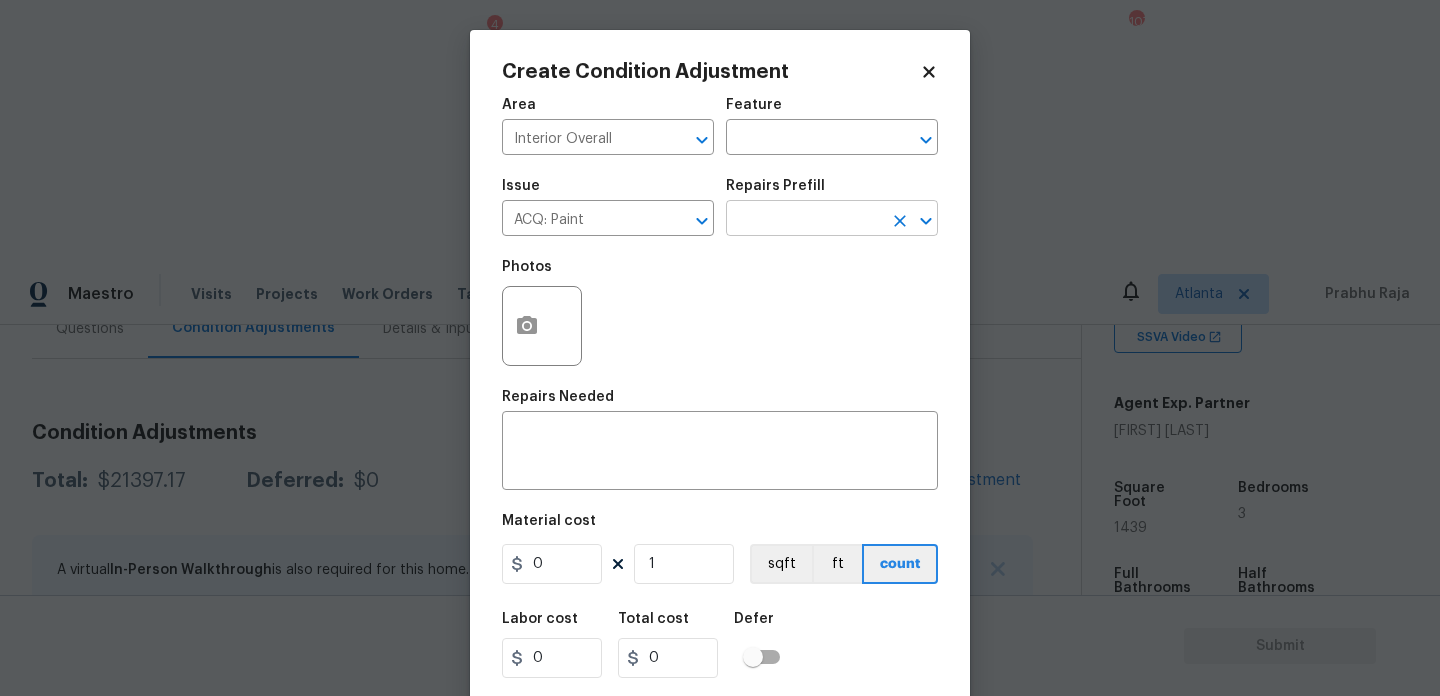 click at bounding box center (804, 220) 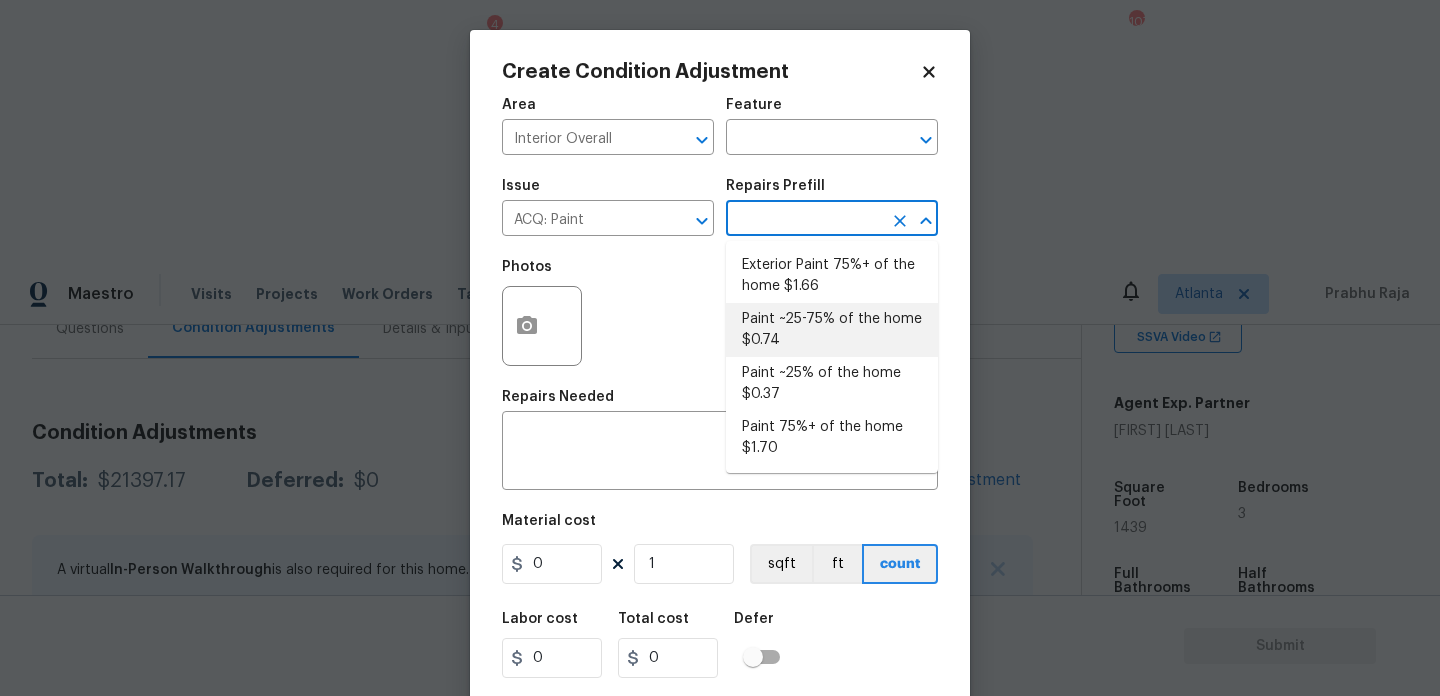 click on "Paint ~25-75% of the home $0.74" at bounding box center [832, 330] 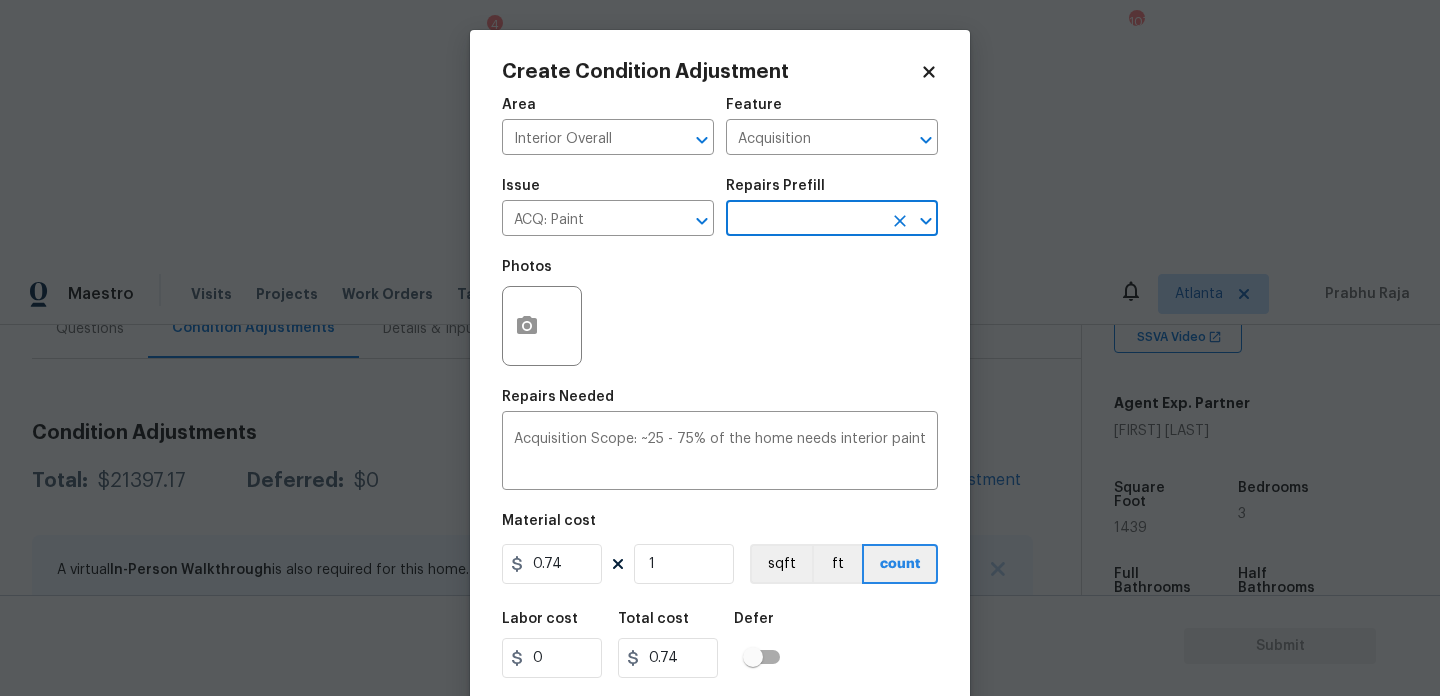 click on "Material cost 0.74 1 sqft ft count" at bounding box center (720, 551) 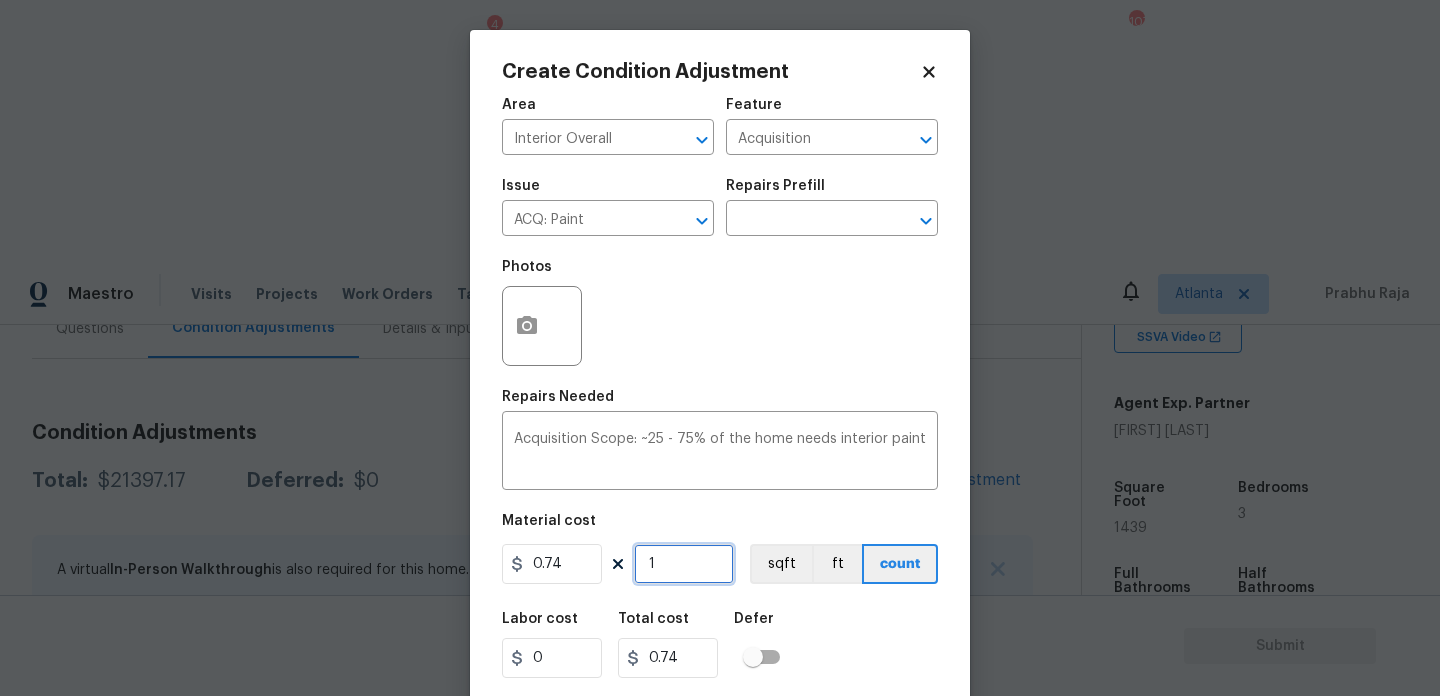 click on "1" at bounding box center [684, 564] 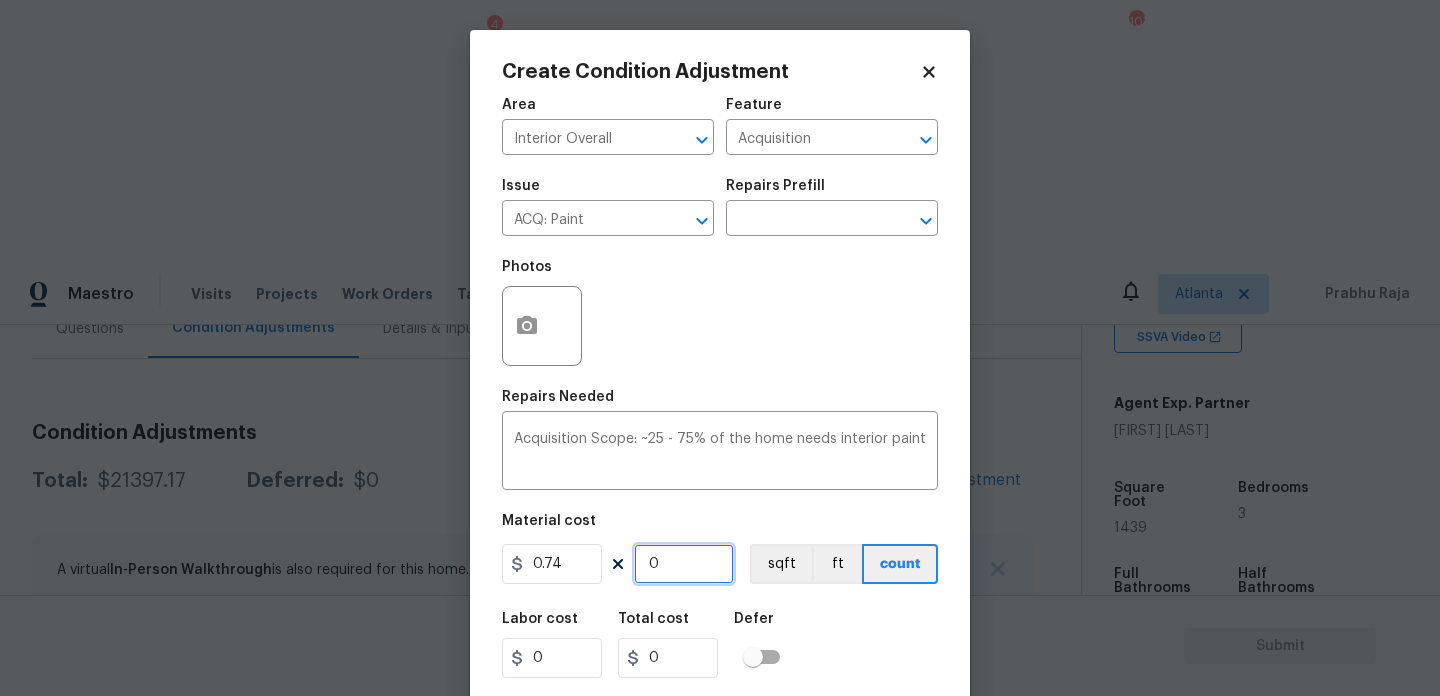 paste on "1439" 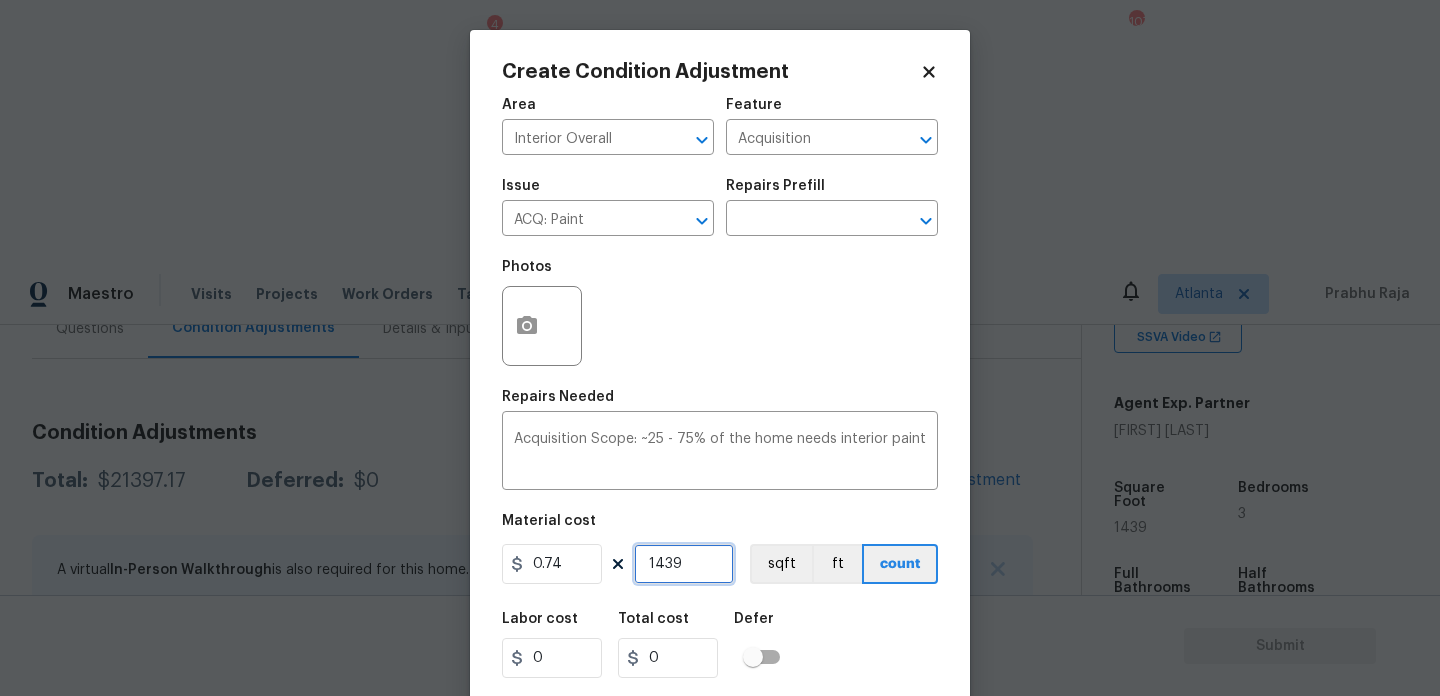 type on "1064.86" 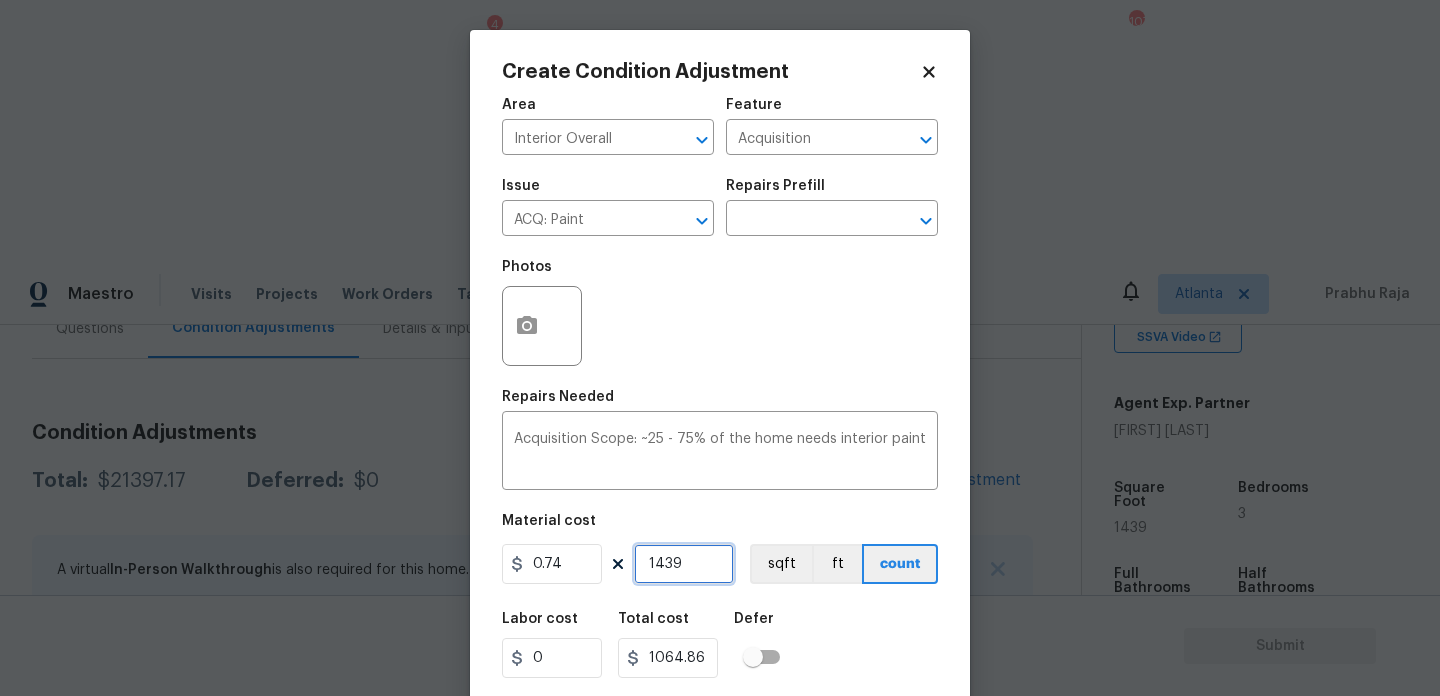 type on "1439" 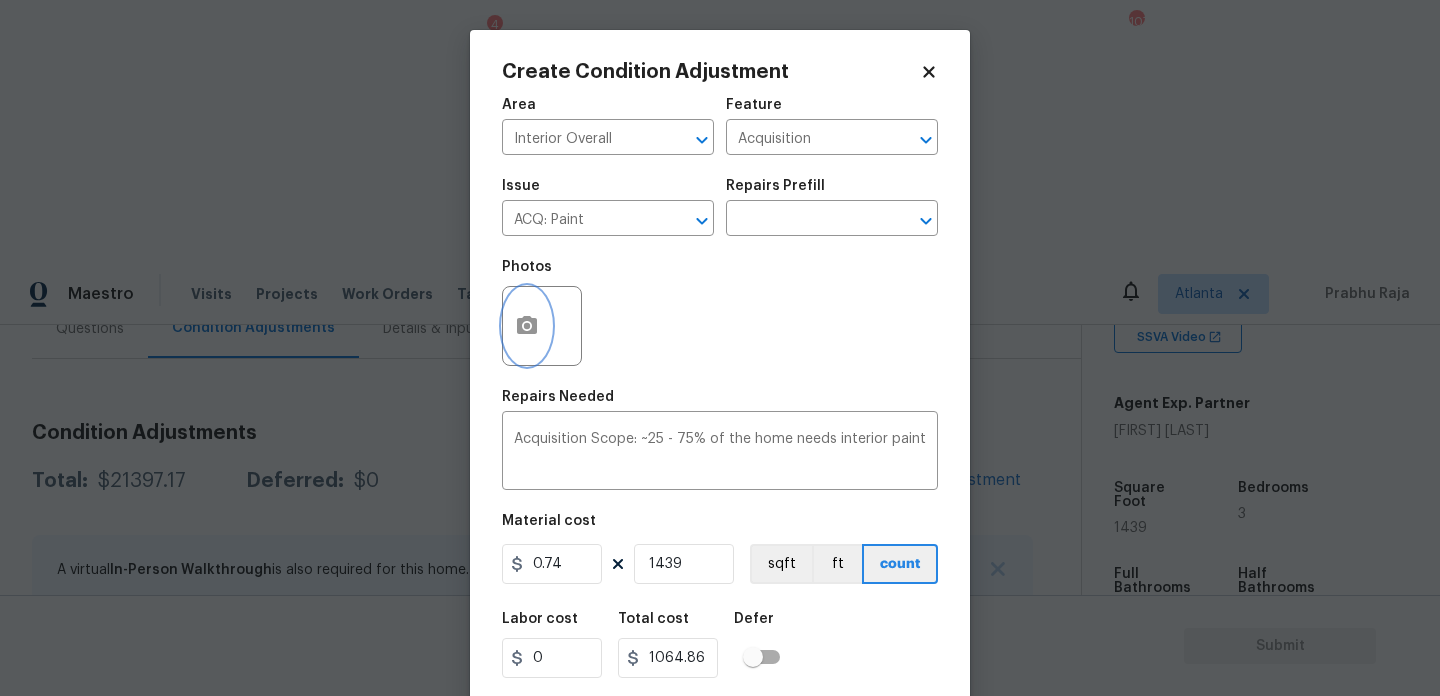 click at bounding box center (527, 326) 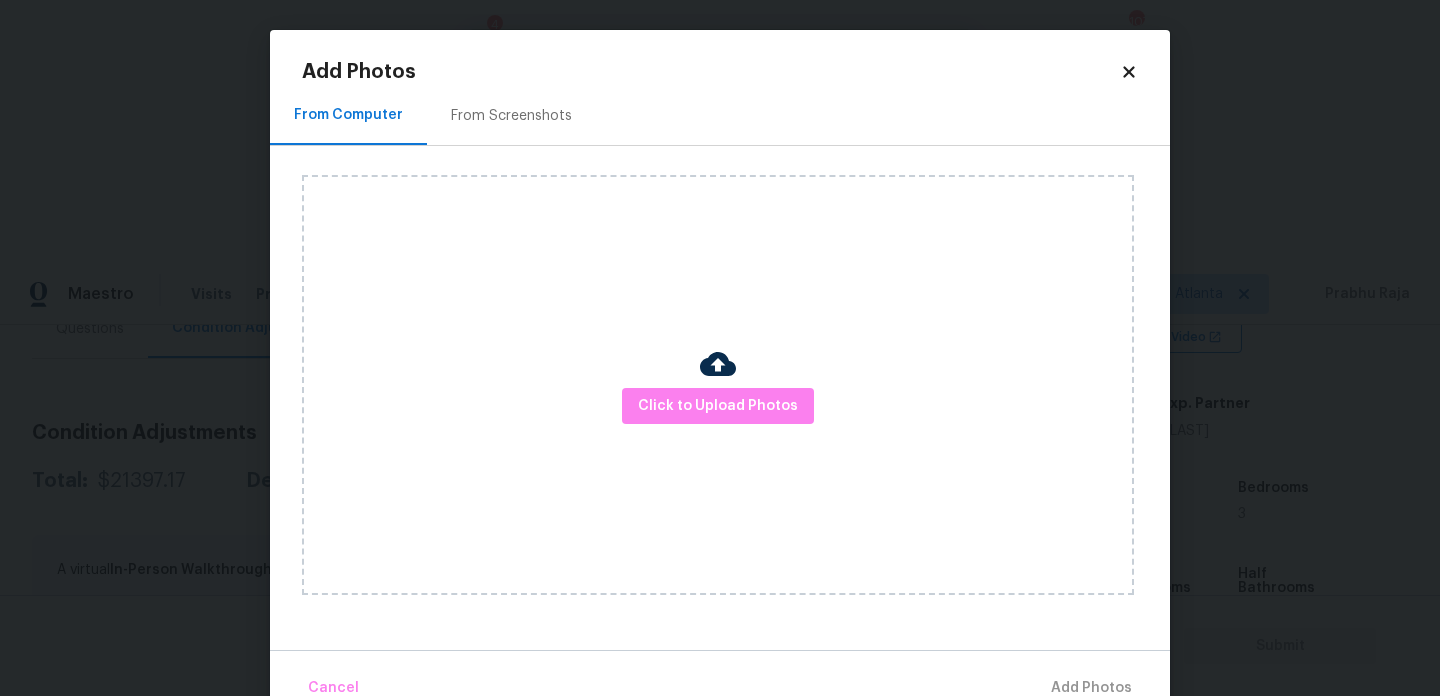 click on "From Screenshots" at bounding box center [511, 115] 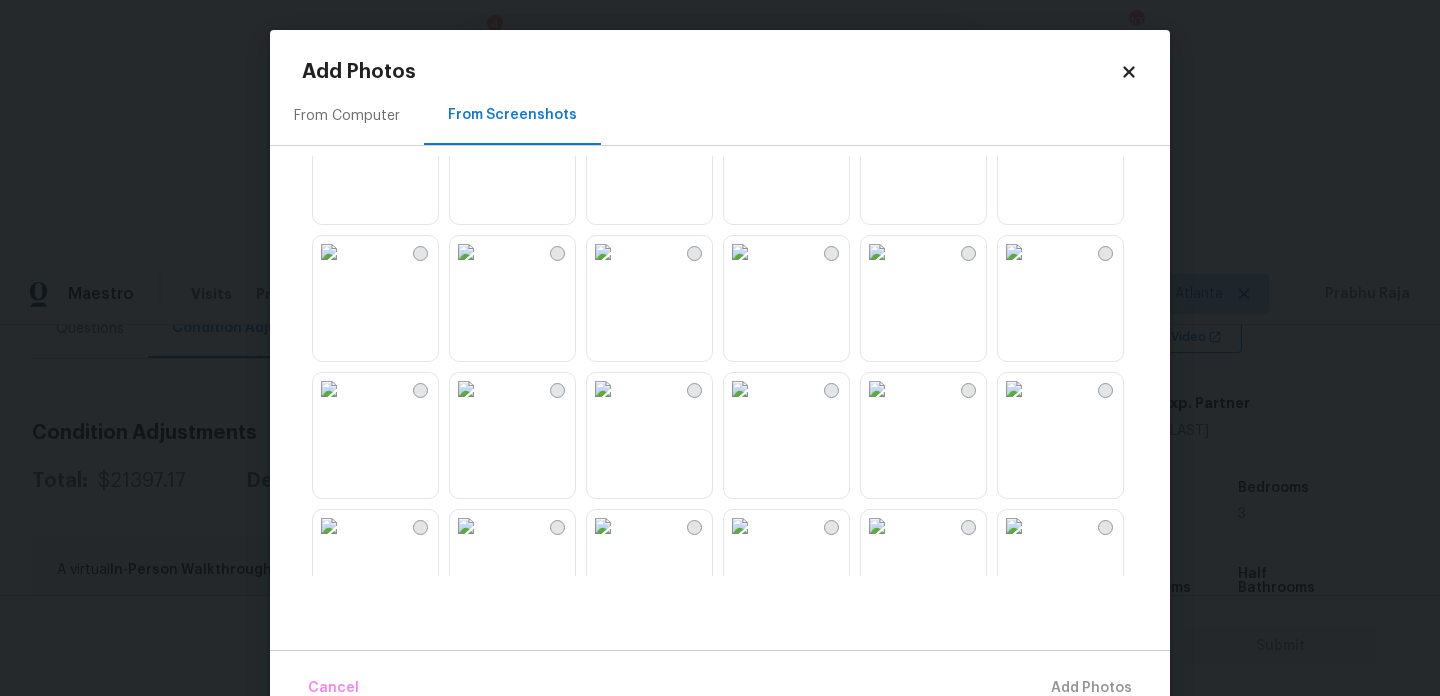 scroll, scrollTop: 67, scrollLeft: 0, axis: vertical 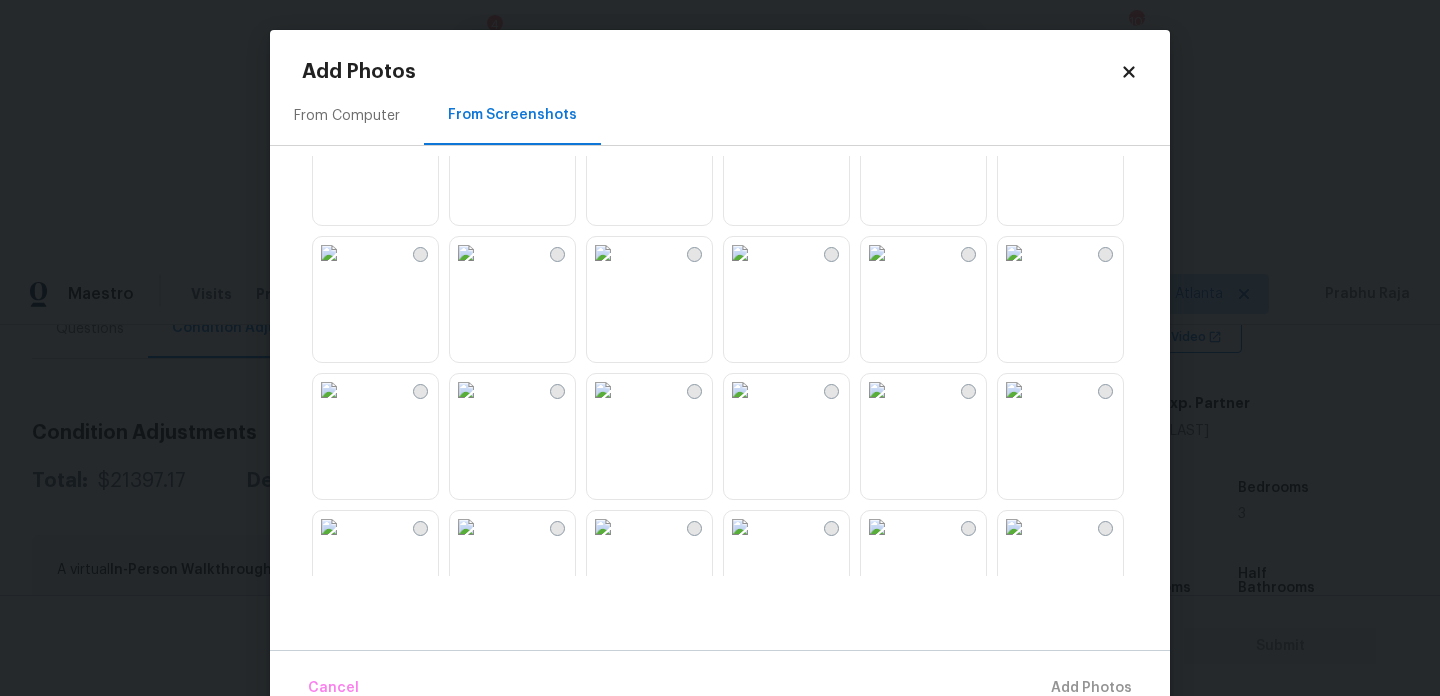 click at bounding box center [1014, 253] 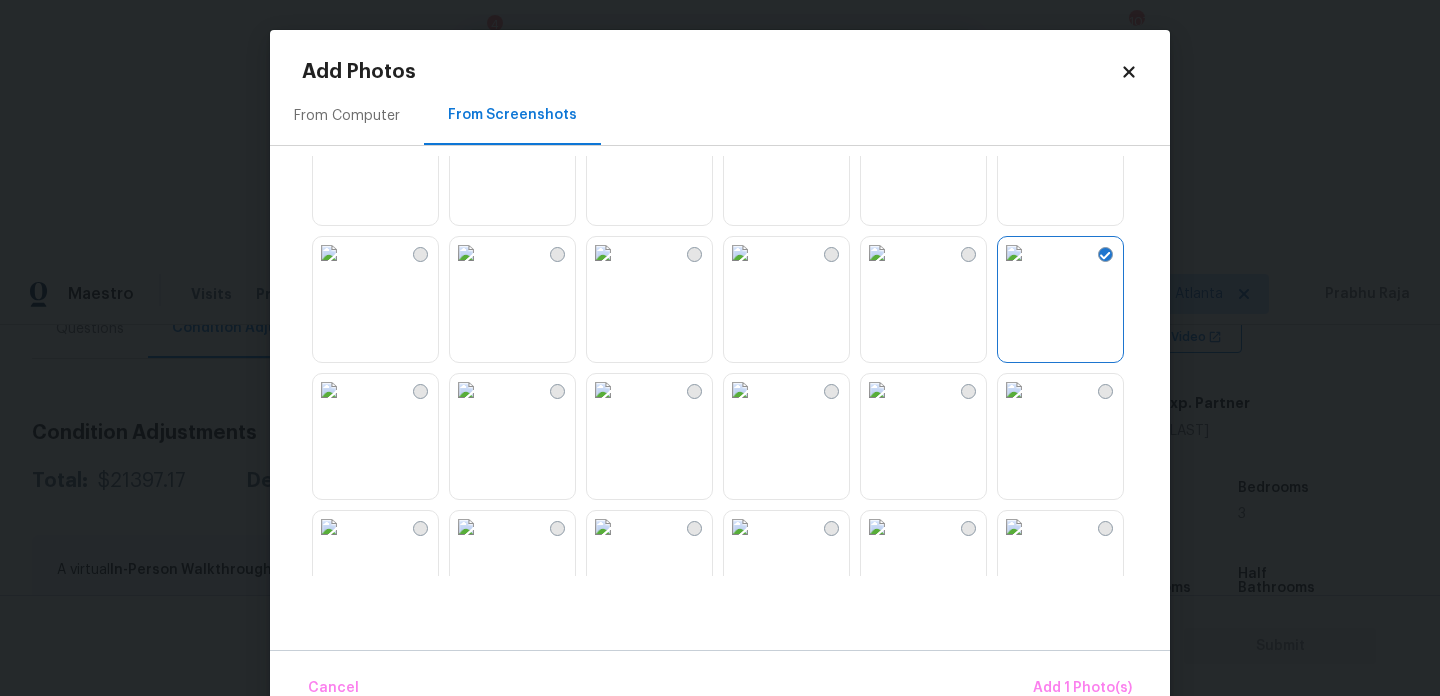 scroll, scrollTop: 292, scrollLeft: 0, axis: vertical 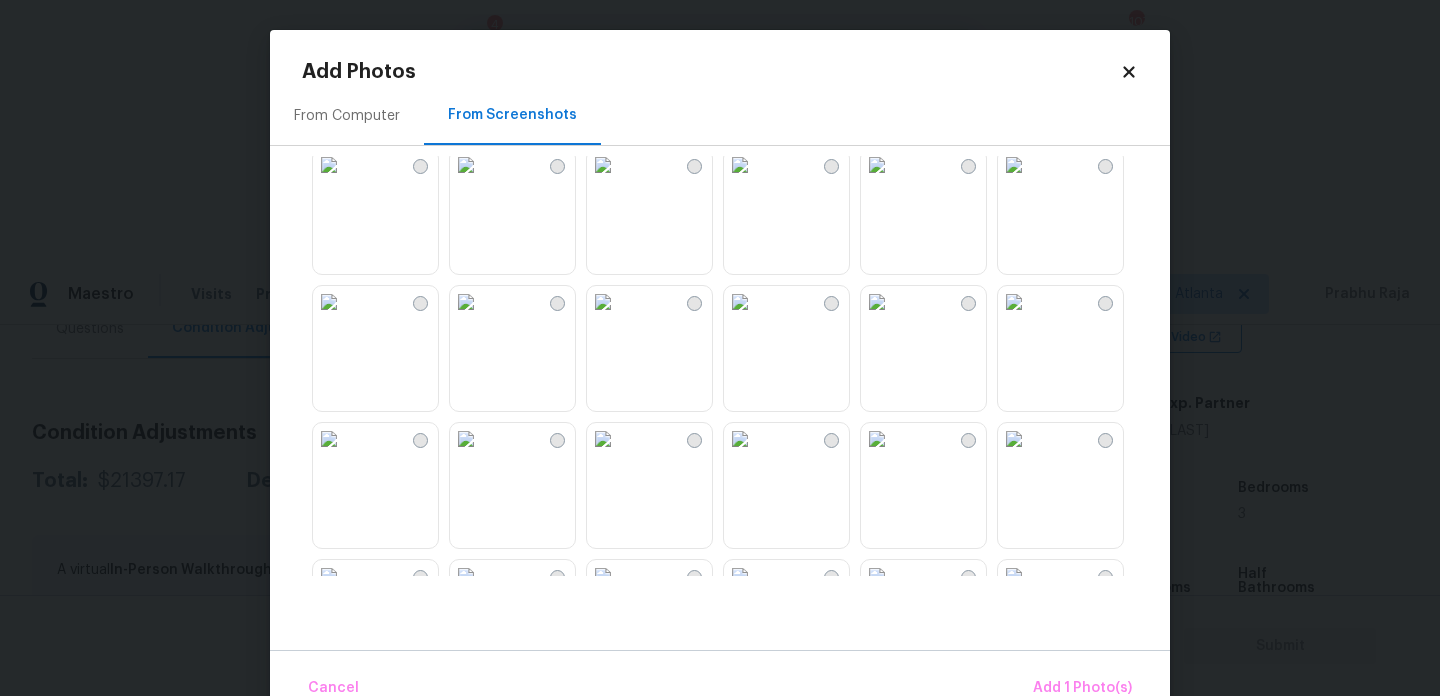 click at bounding box center [877, 165] 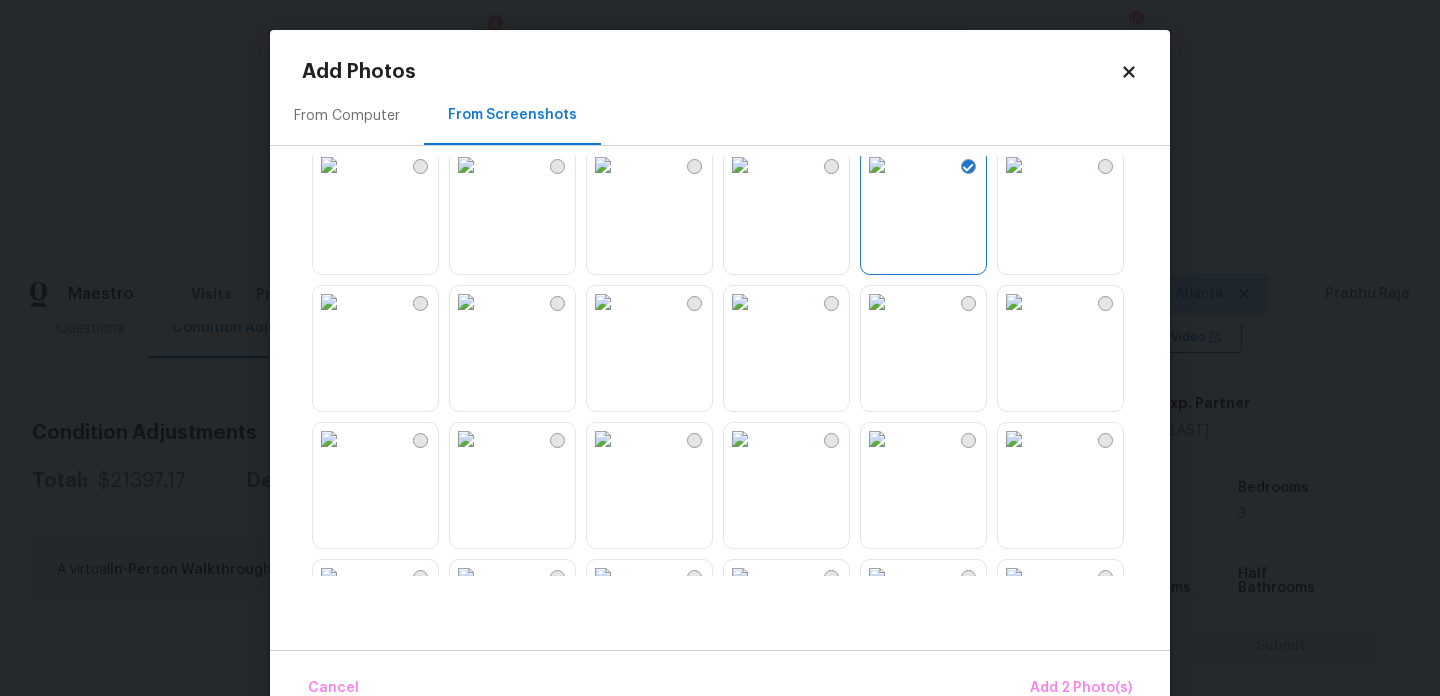 click at bounding box center [603, 165] 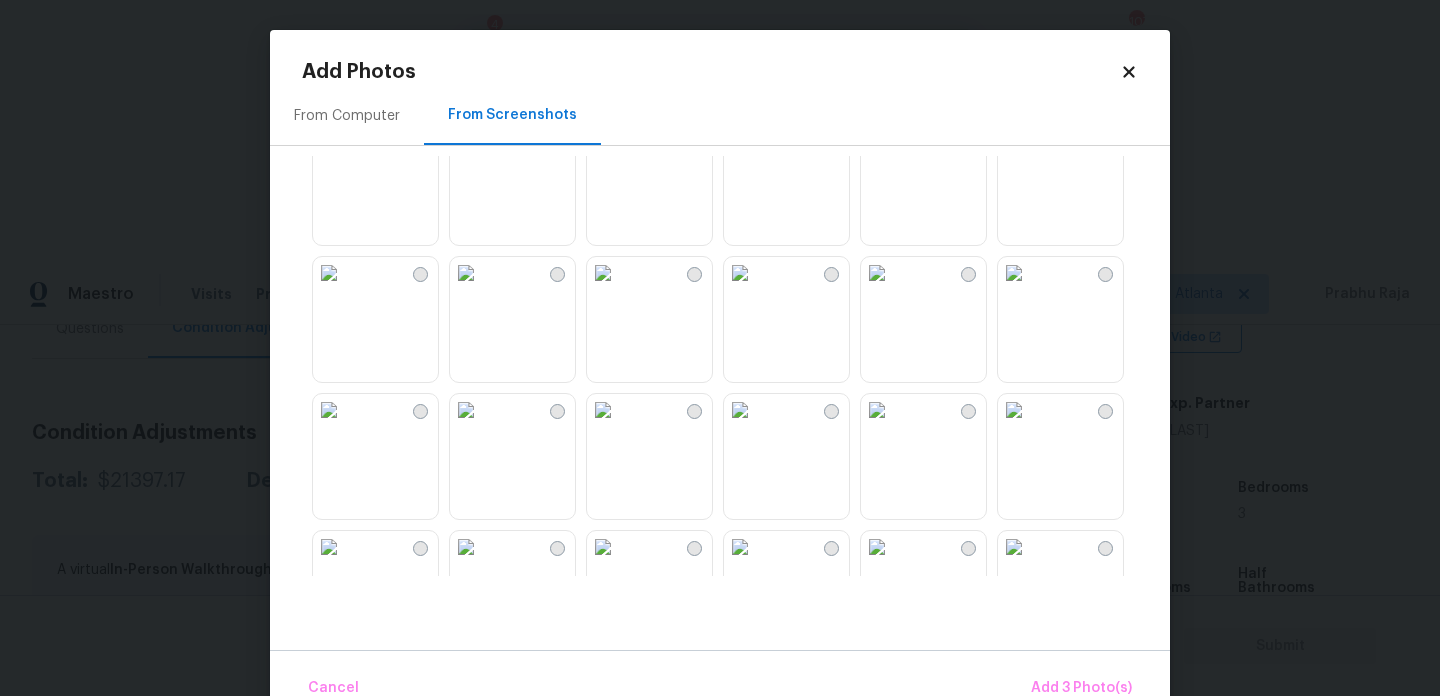 scroll, scrollTop: 571, scrollLeft: 0, axis: vertical 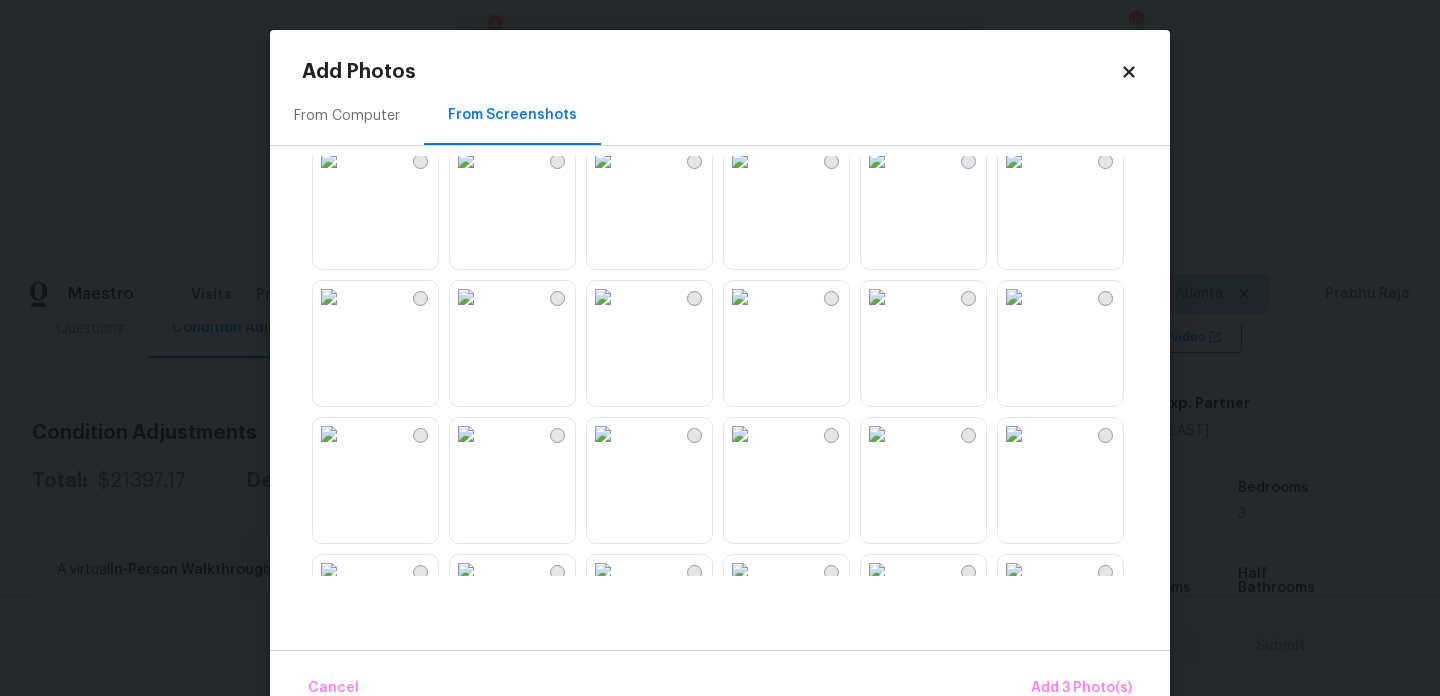 click at bounding box center [603, 297] 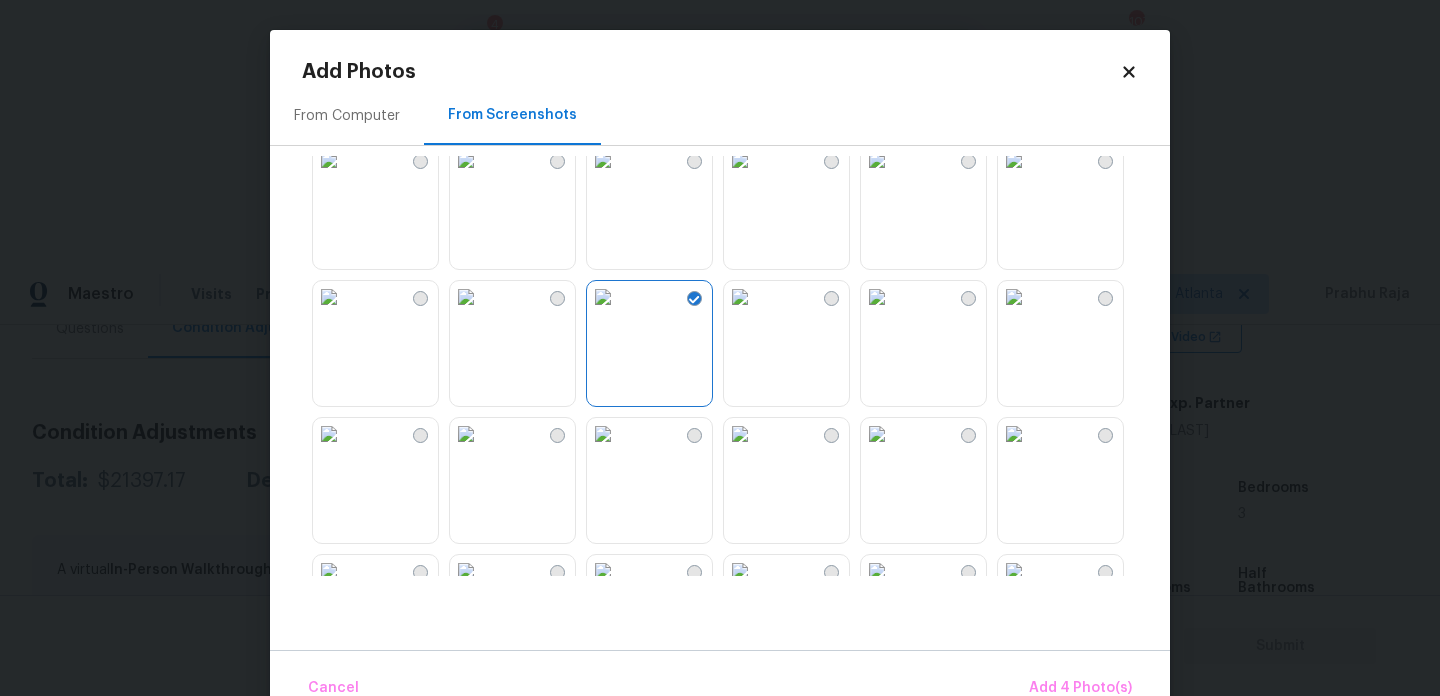 click at bounding box center [877, 297] 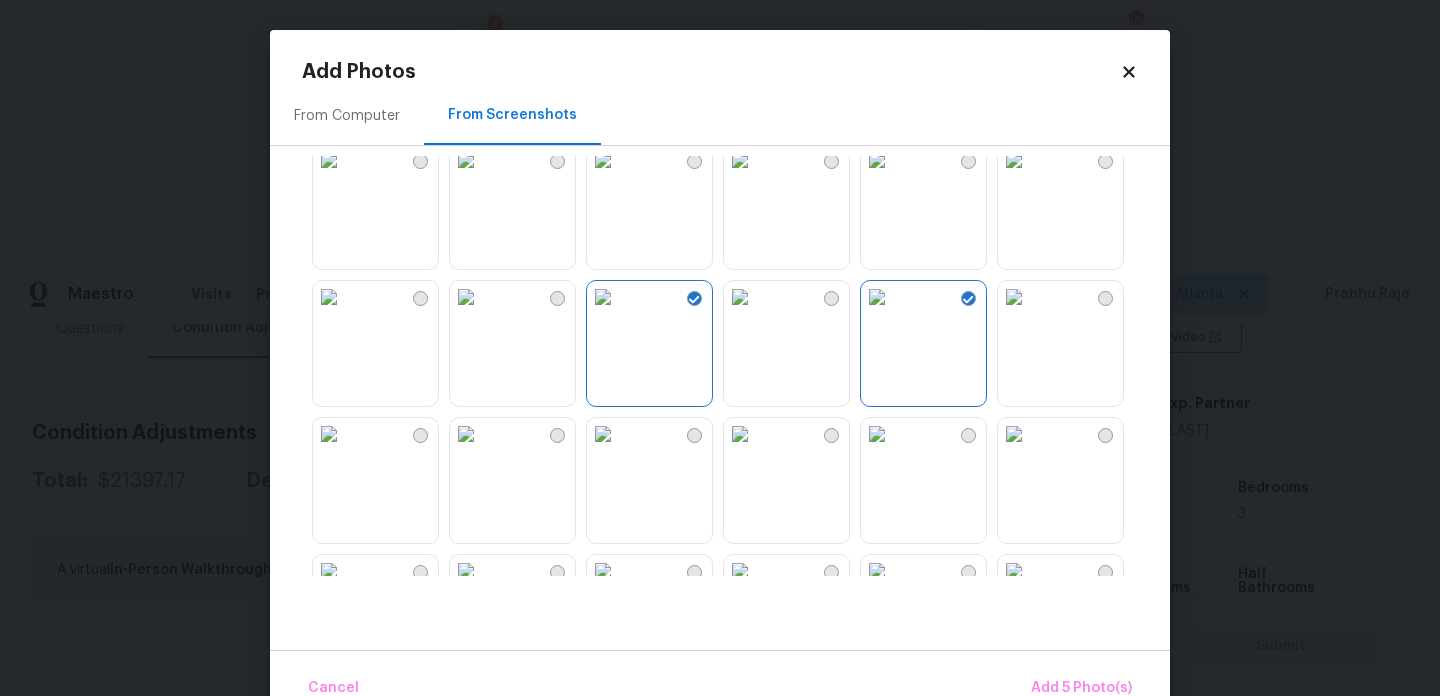 click at bounding box center (877, 297) 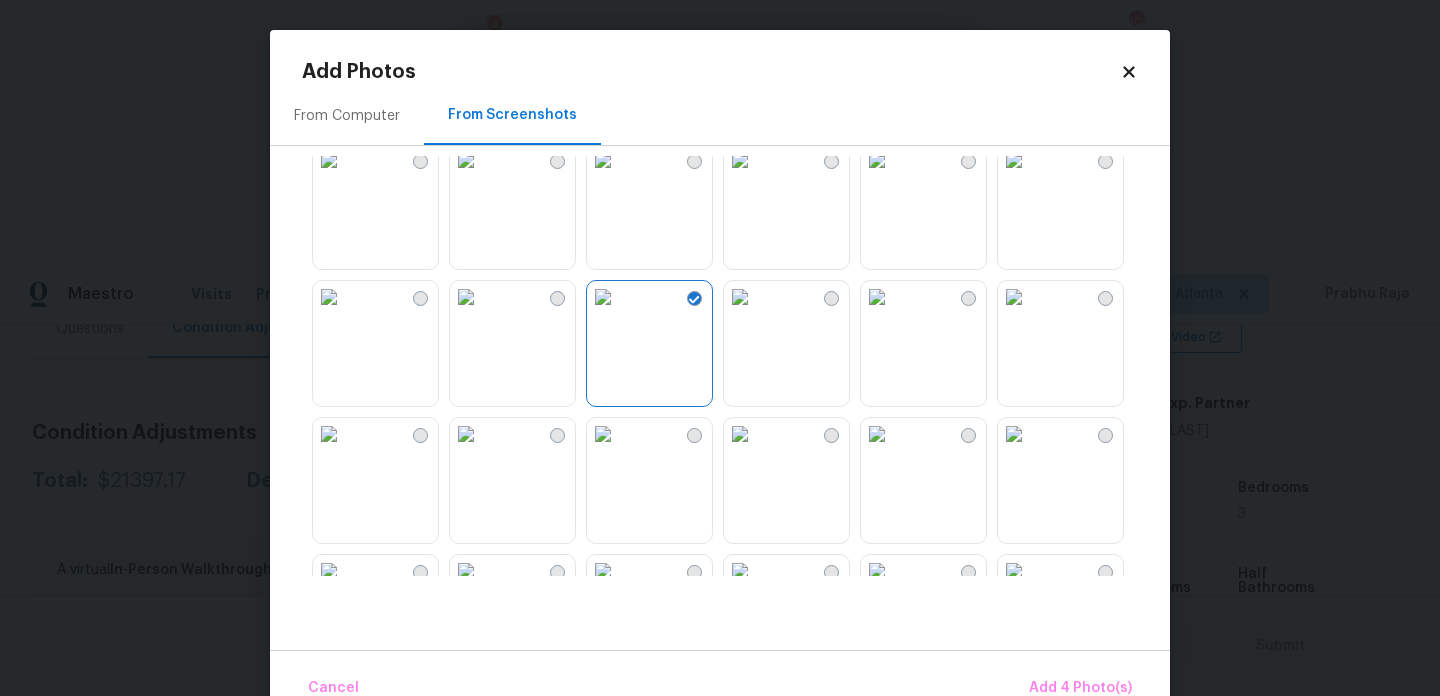scroll, scrollTop: 954, scrollLeft: 0, axis: vertical 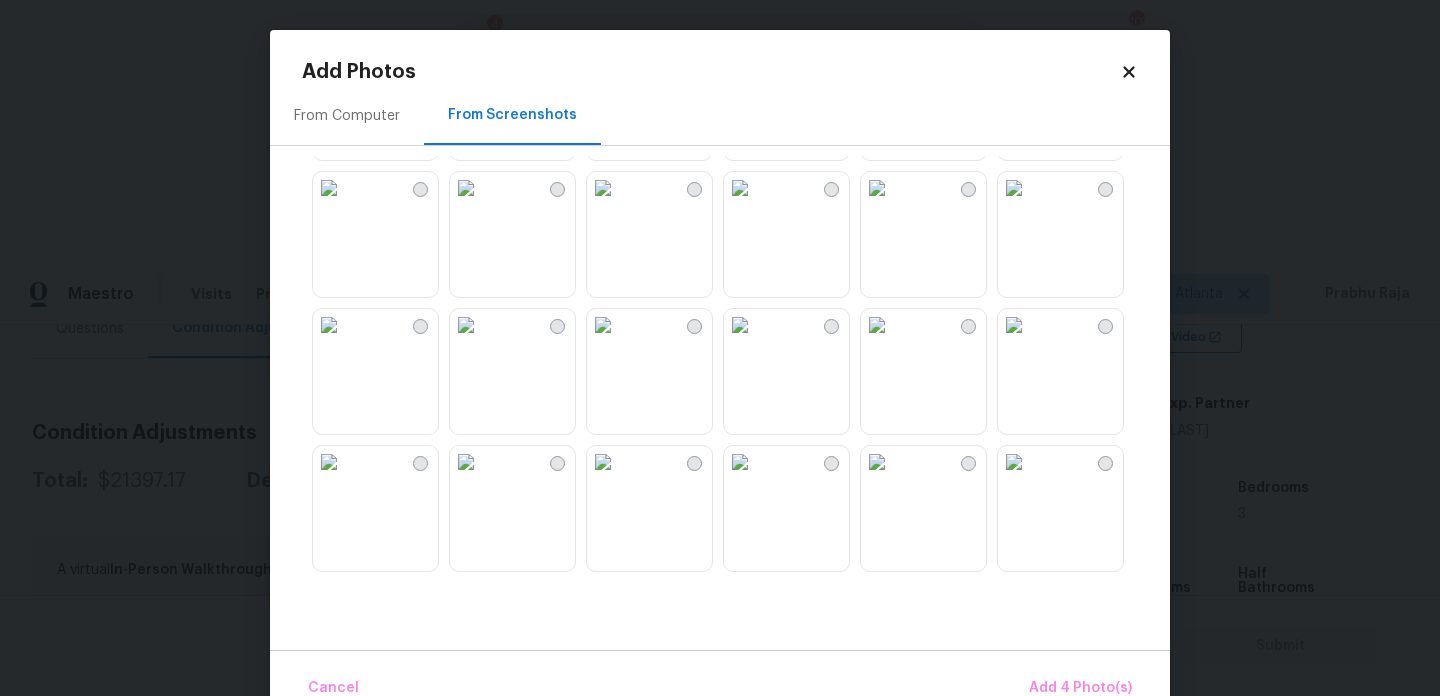 click at bounding box center (1014, 188) 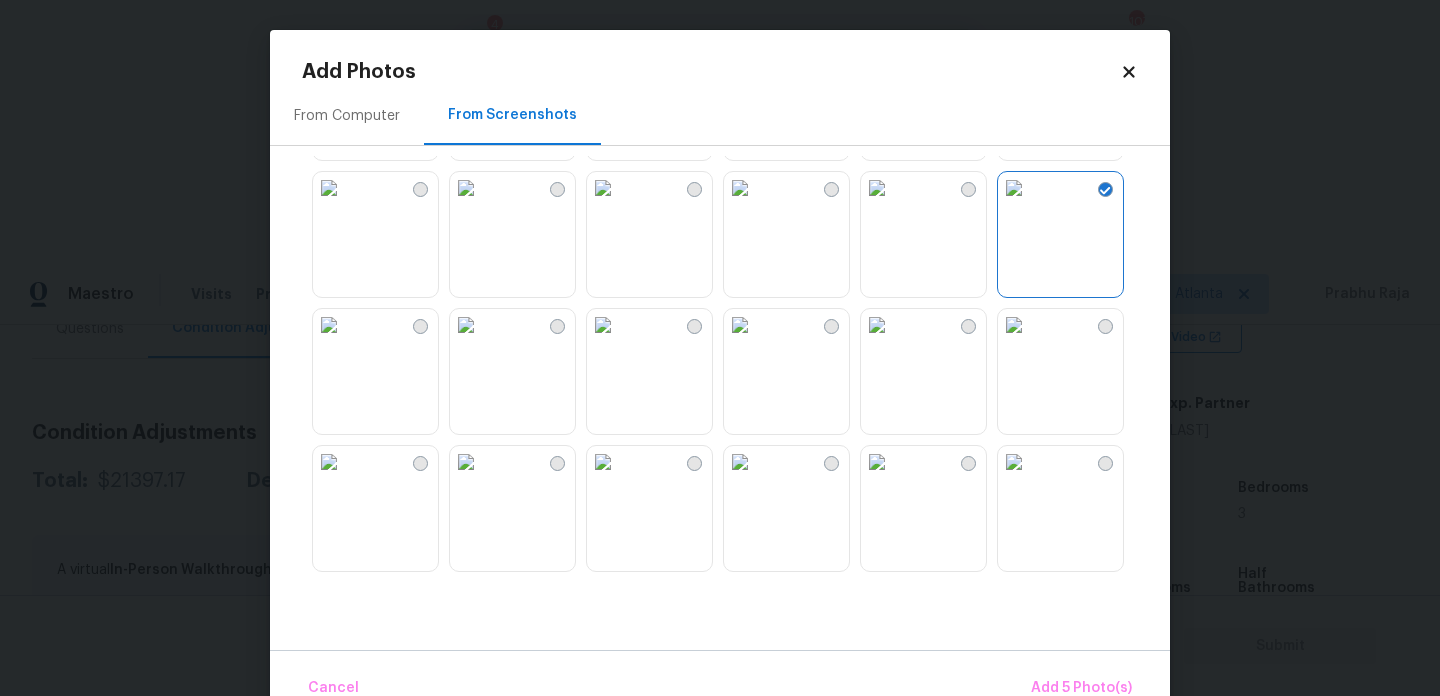scroll, scrollTop: 1055, scrollLeft: 0, axis: vertical 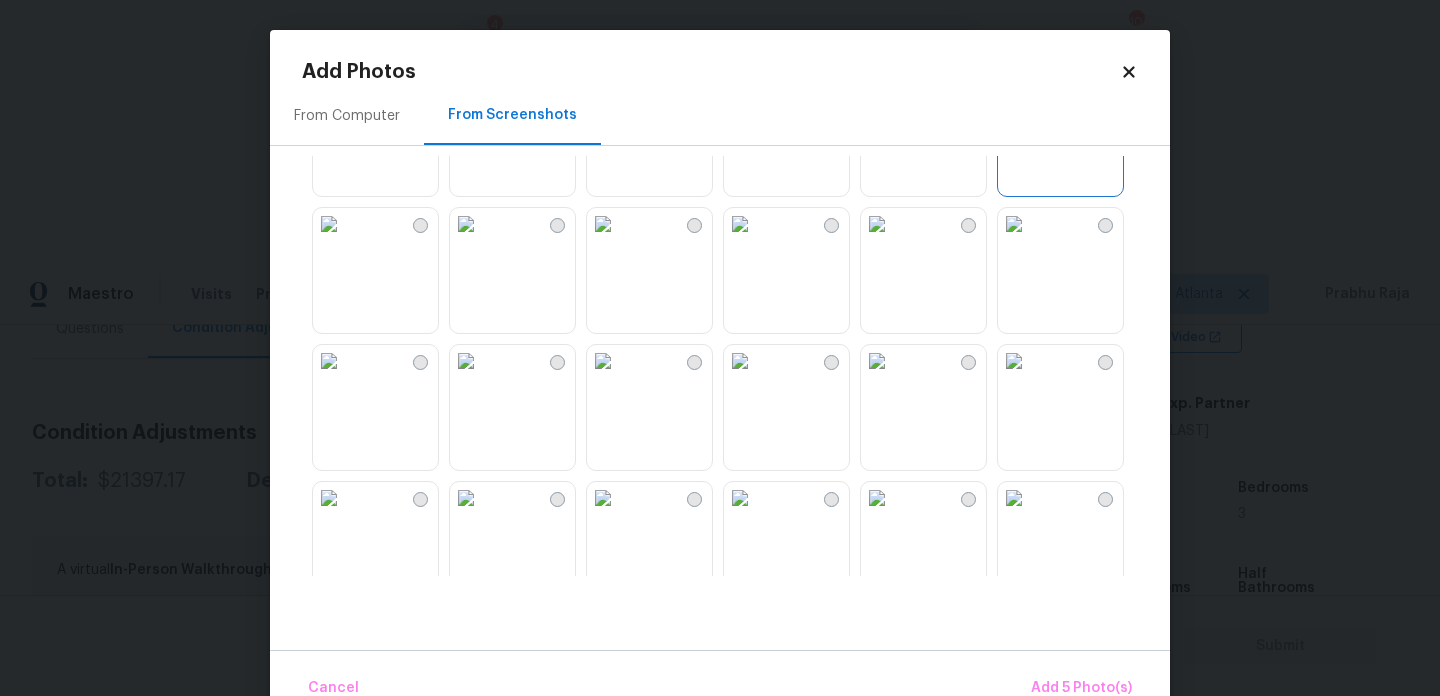 click at bounding box center (740, 224) 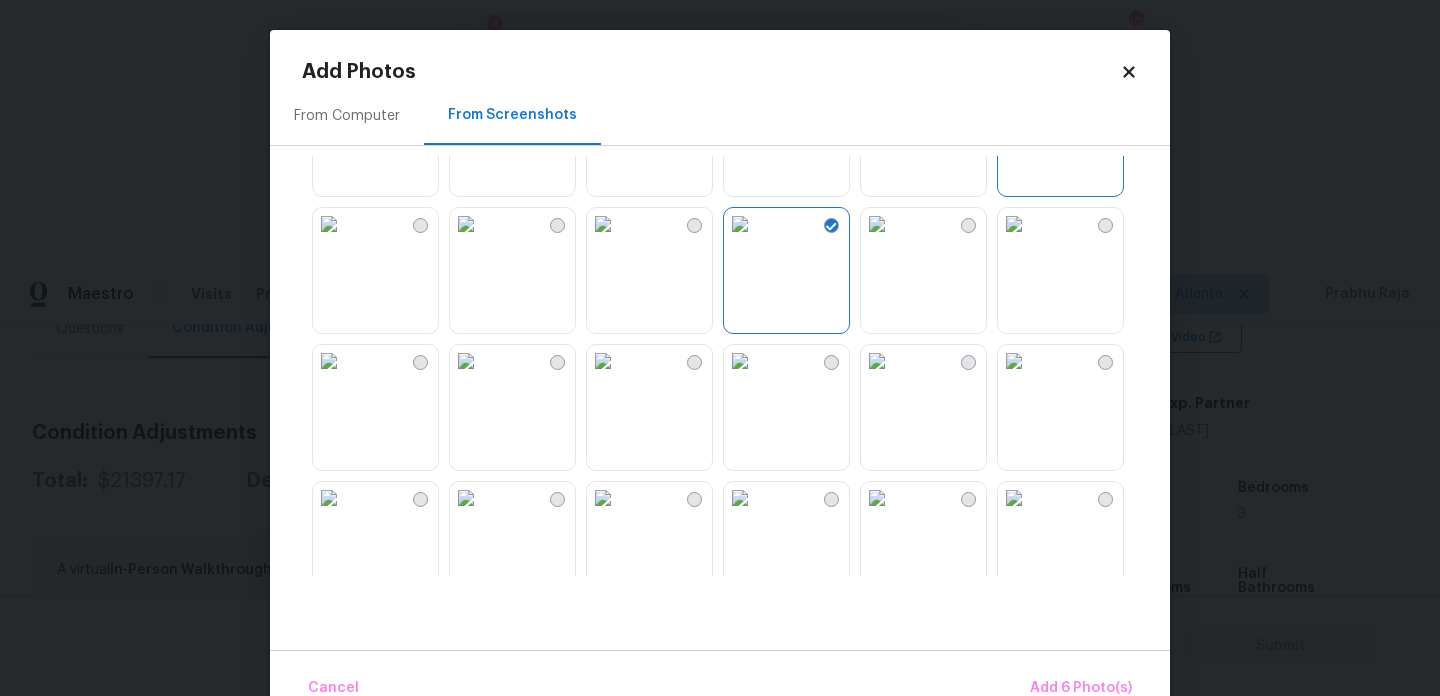 click at bounding box center [603, 224] 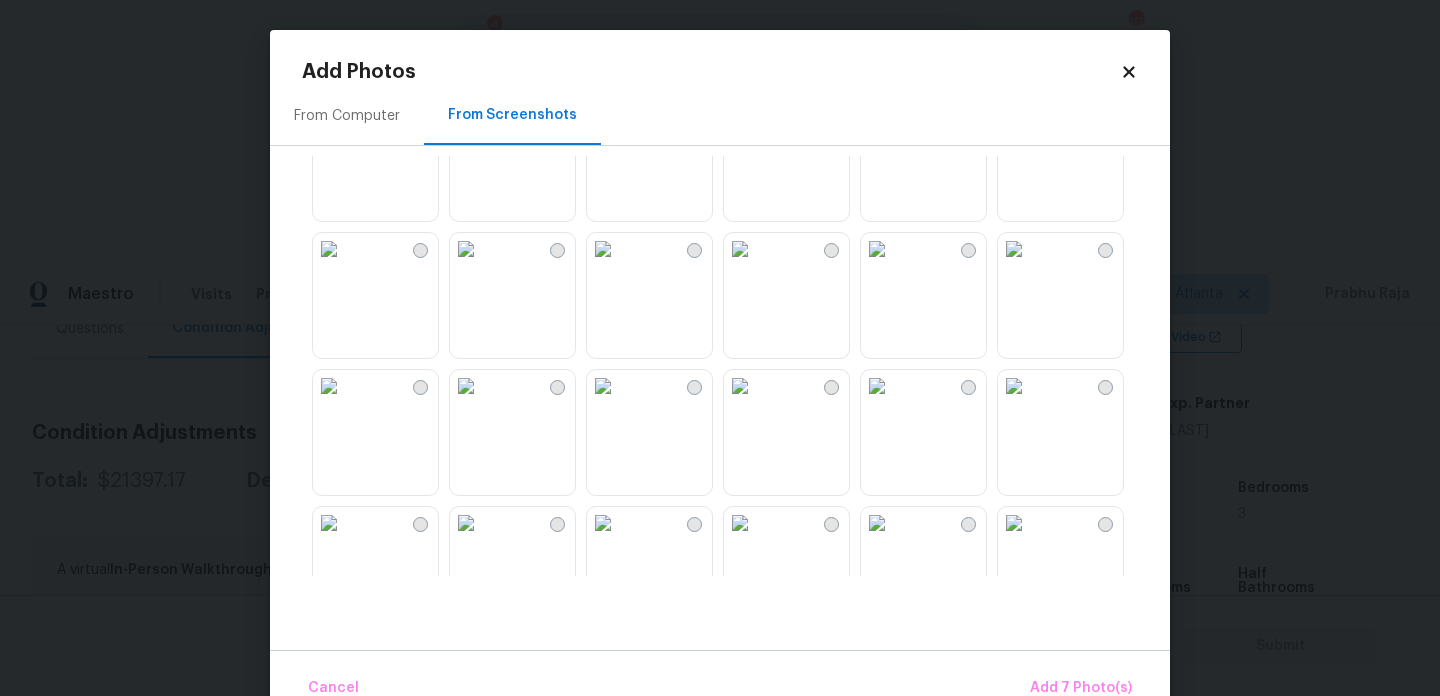 scroll, scrollTop: 1331, scrollLeft: 0, axis: vertical 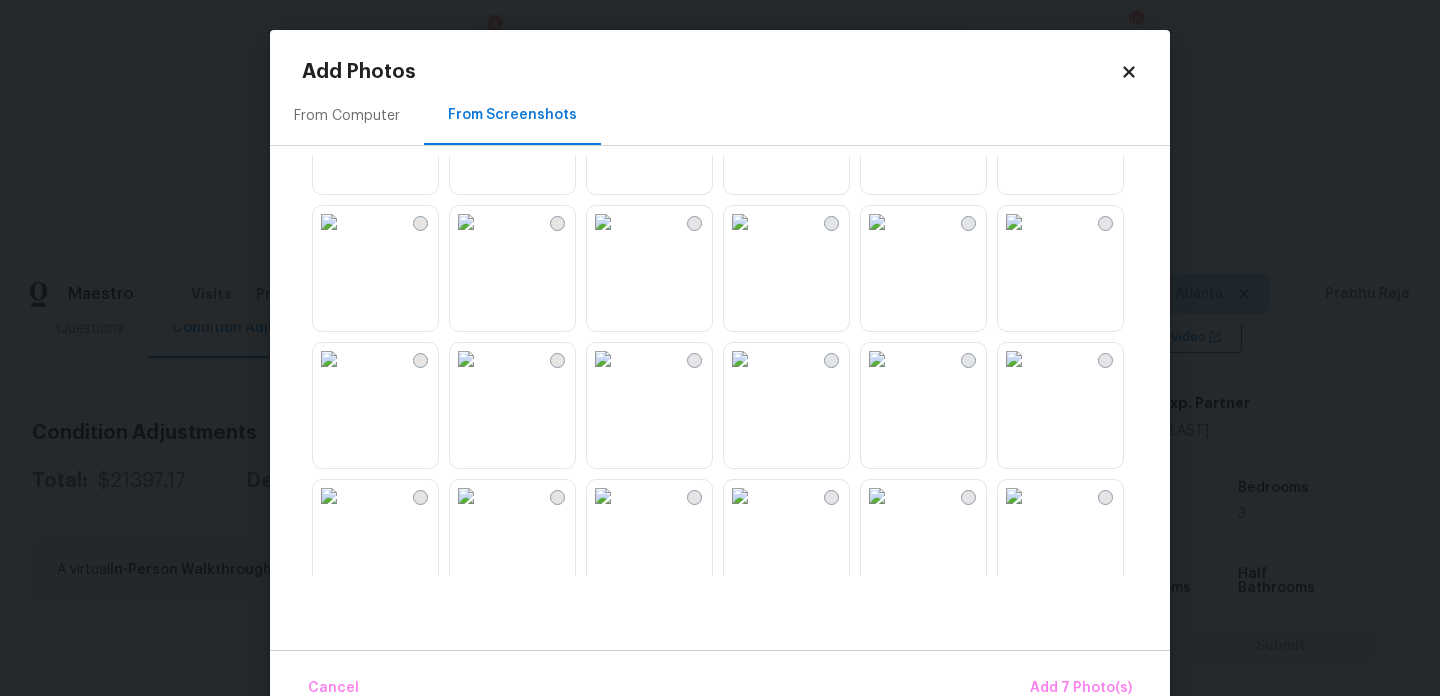 click at bounding box center (877, 359) 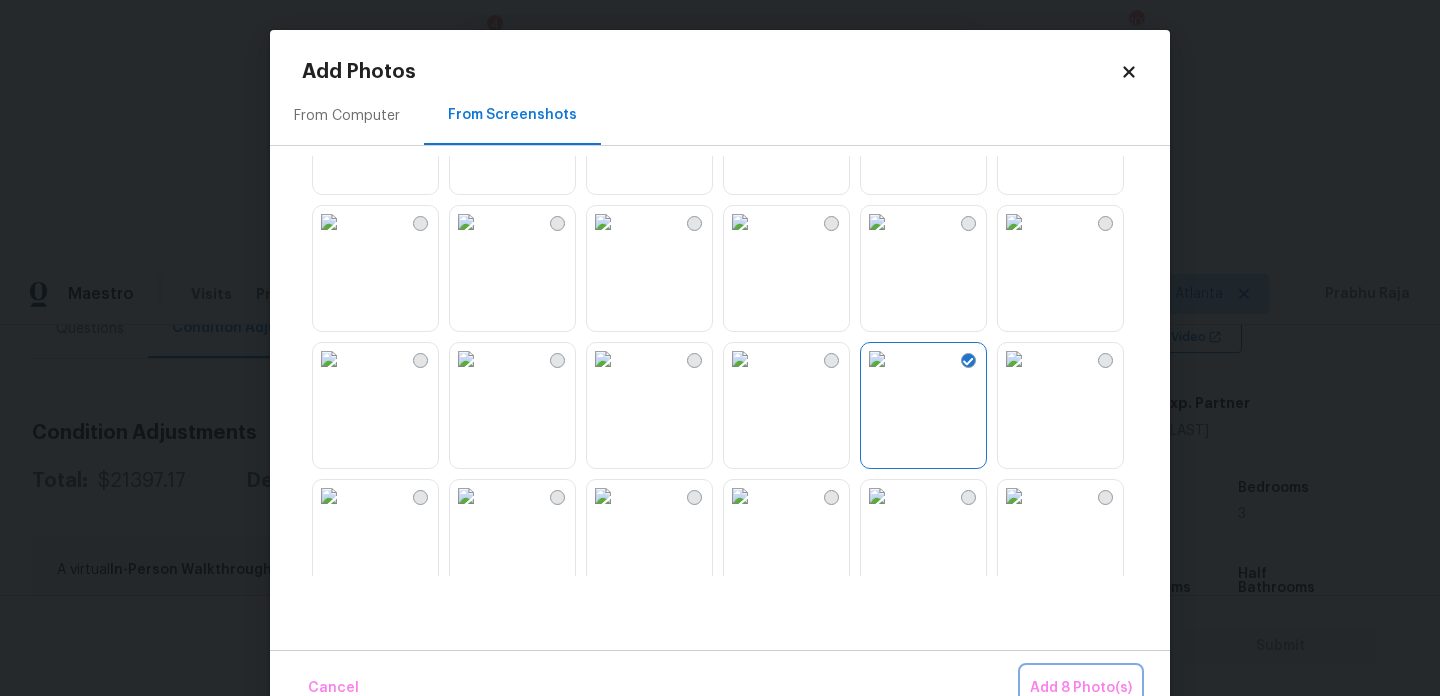 click on "Add 8 Photo(s)" at bounding box center (1081, 688) 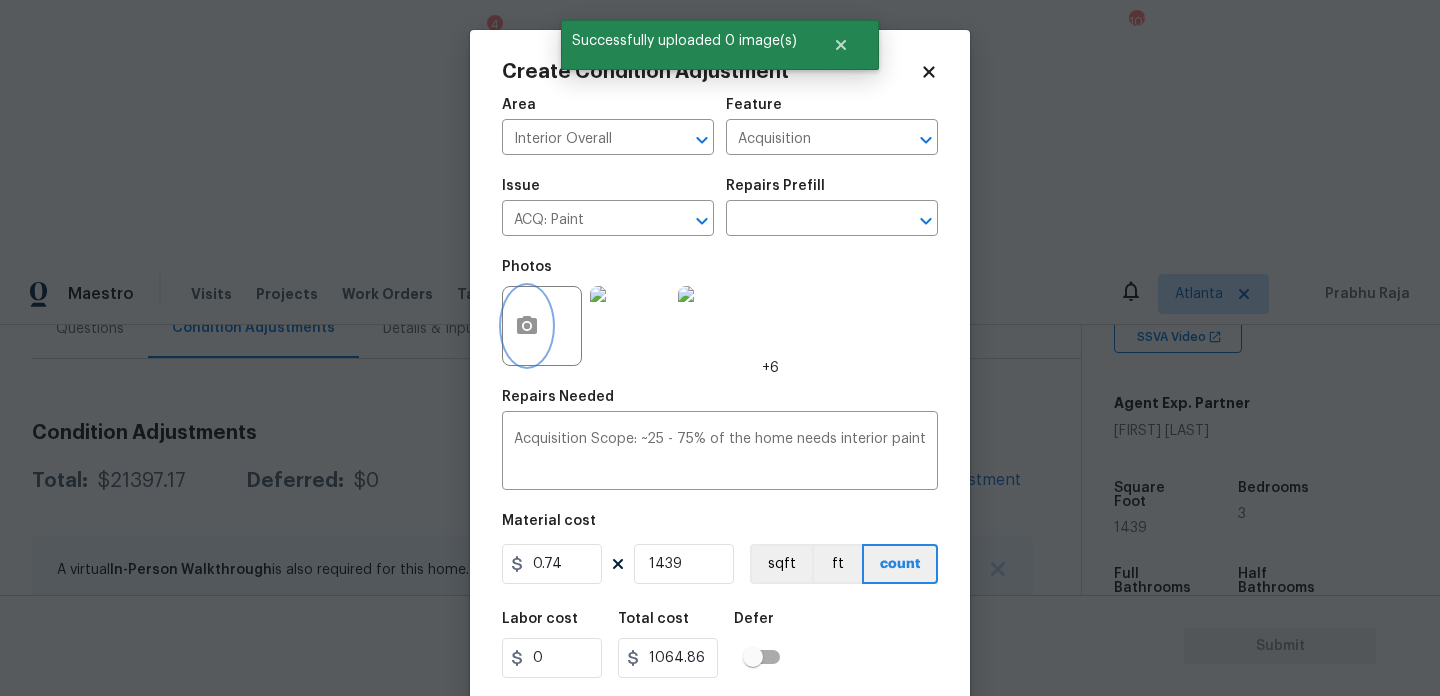 scroll, scrollTop: 51, scrollLeft: 0, axis: vertical 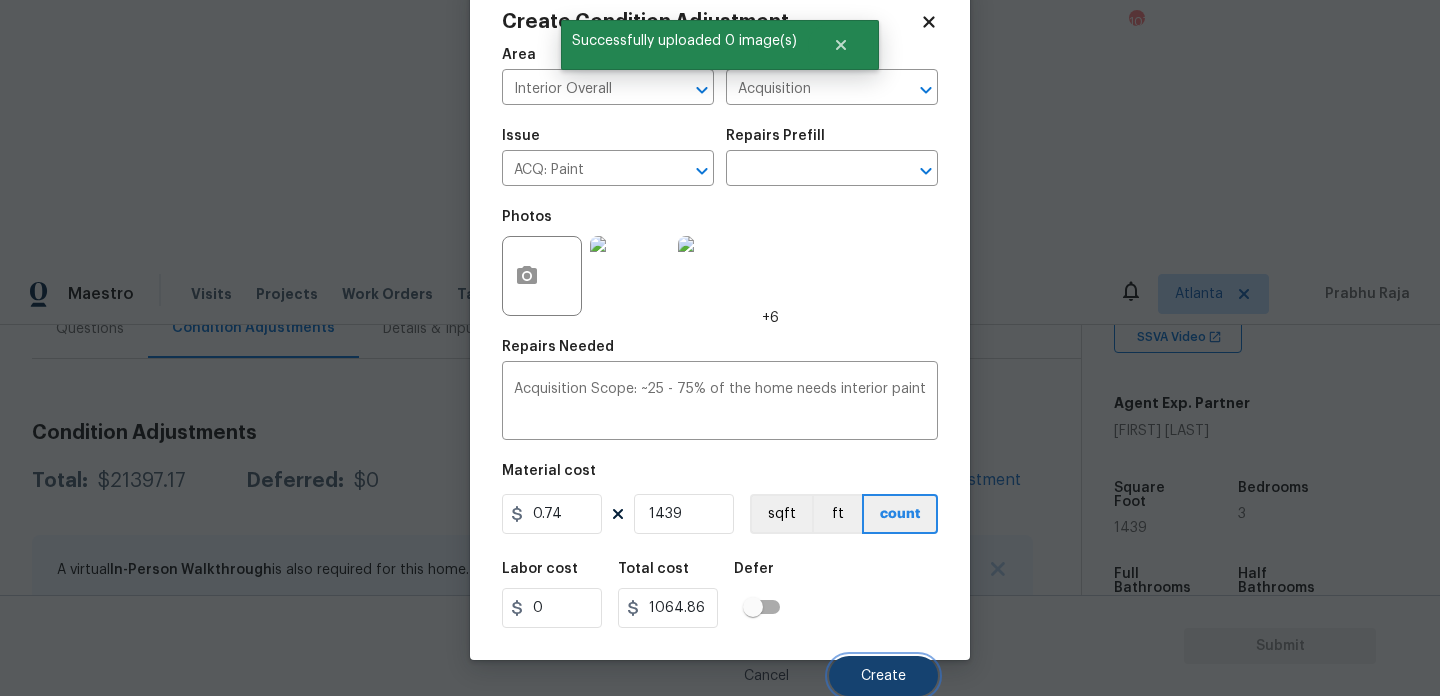 click on "Create" at bounding box center (883, 676) 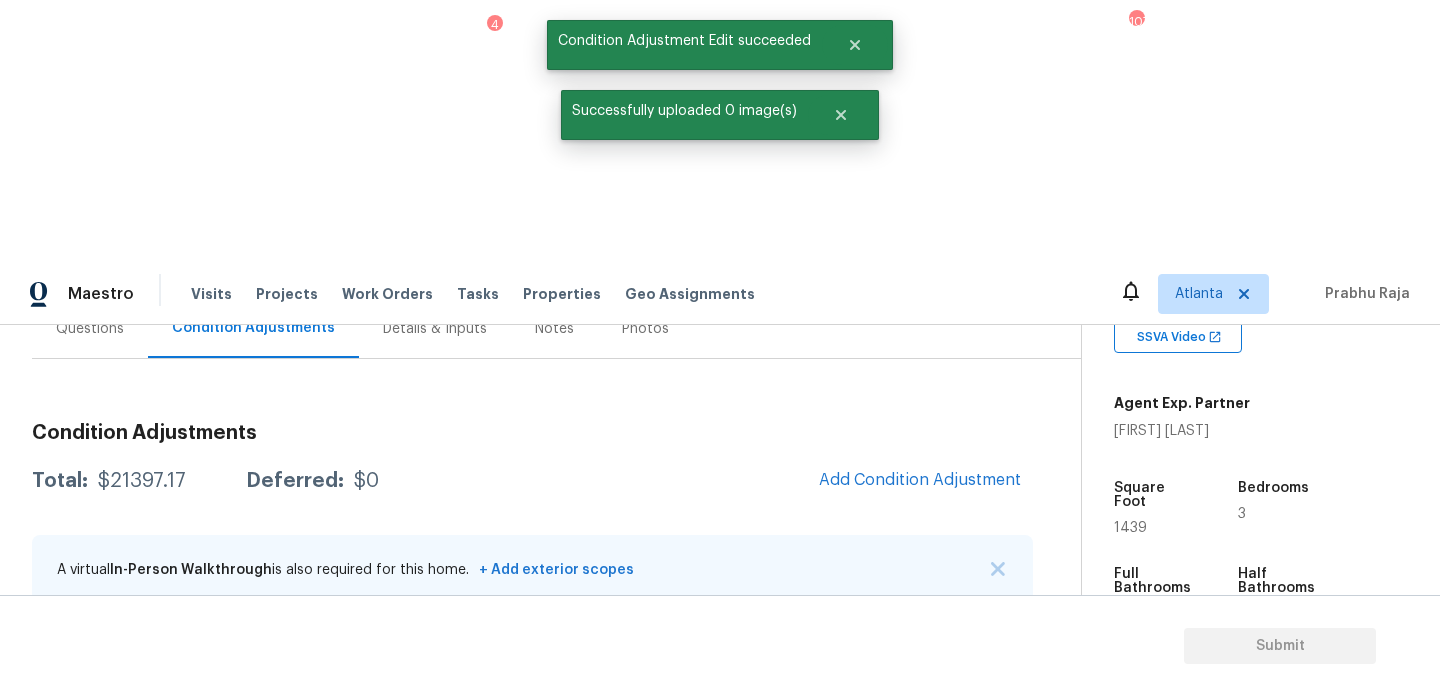 scroll, scrollTop: 44, scrollLeft: 0, axis: vertical 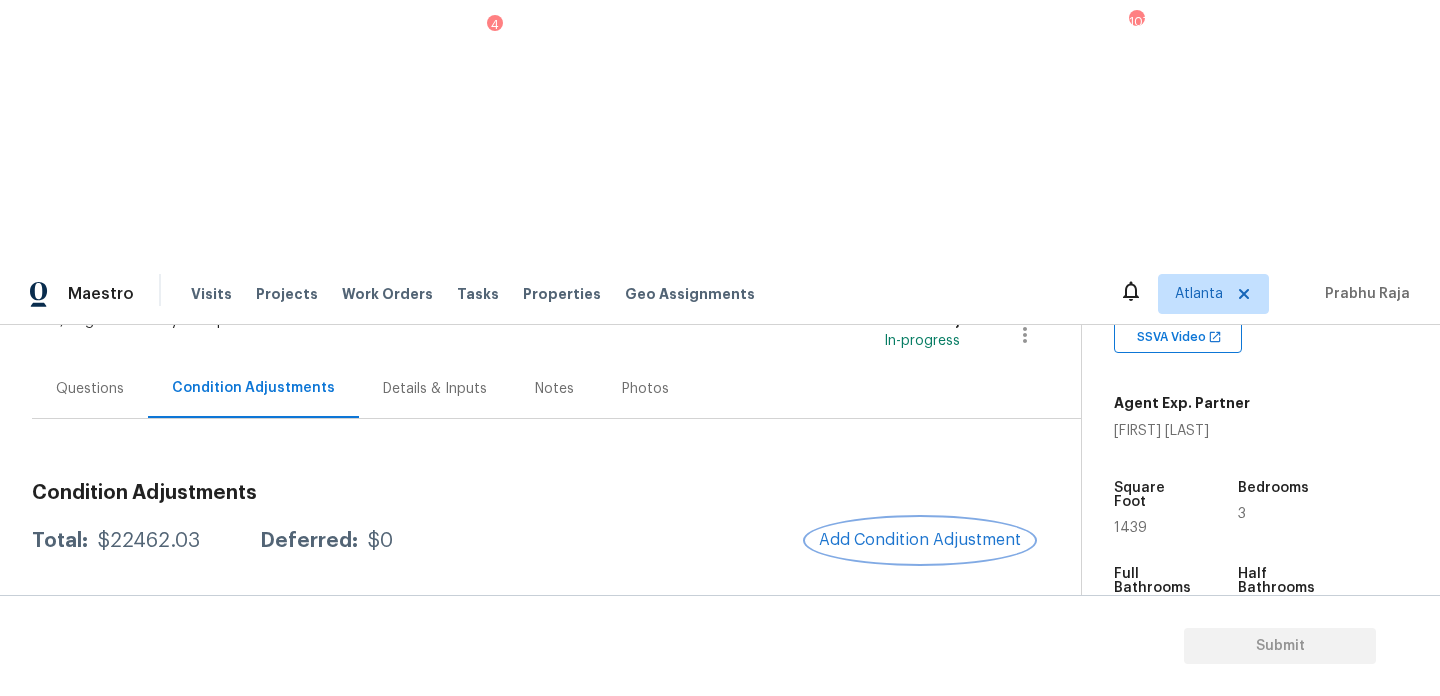 click on "Add Condition Adjustment" at bounding box center (920, 540) 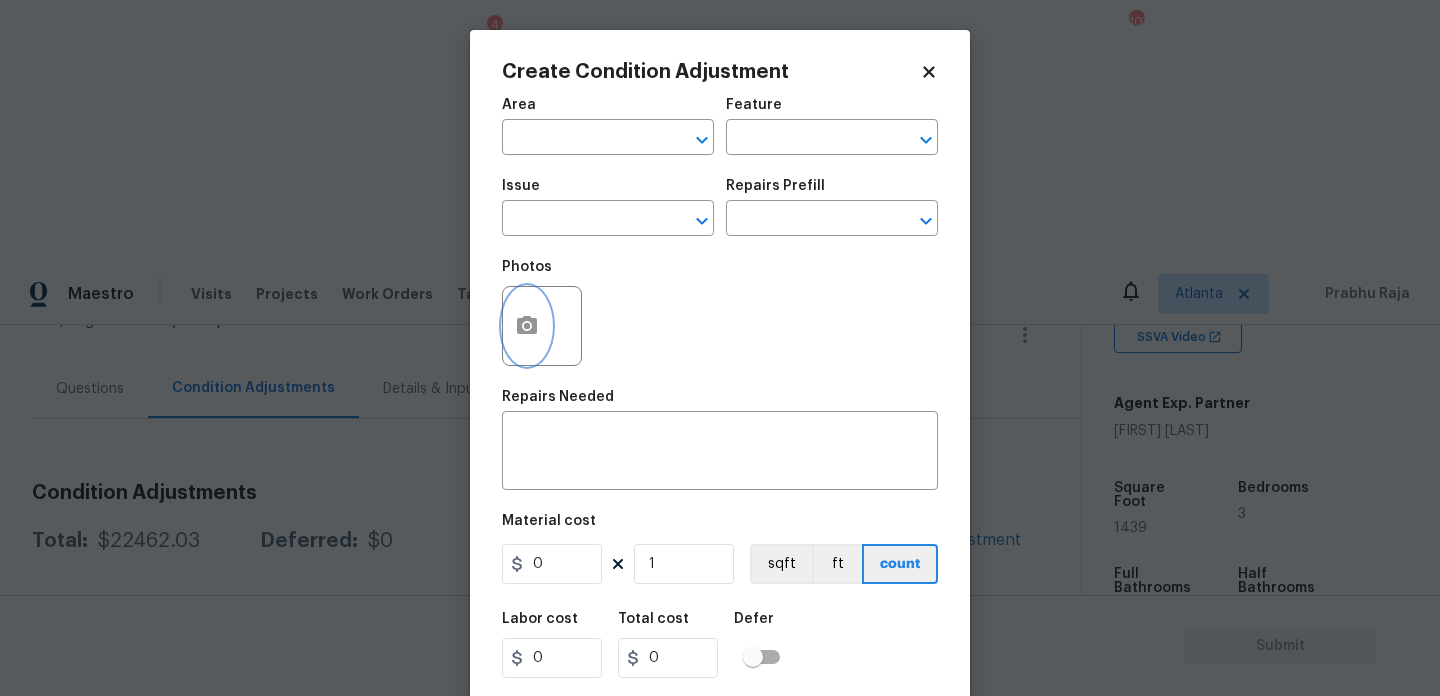 click 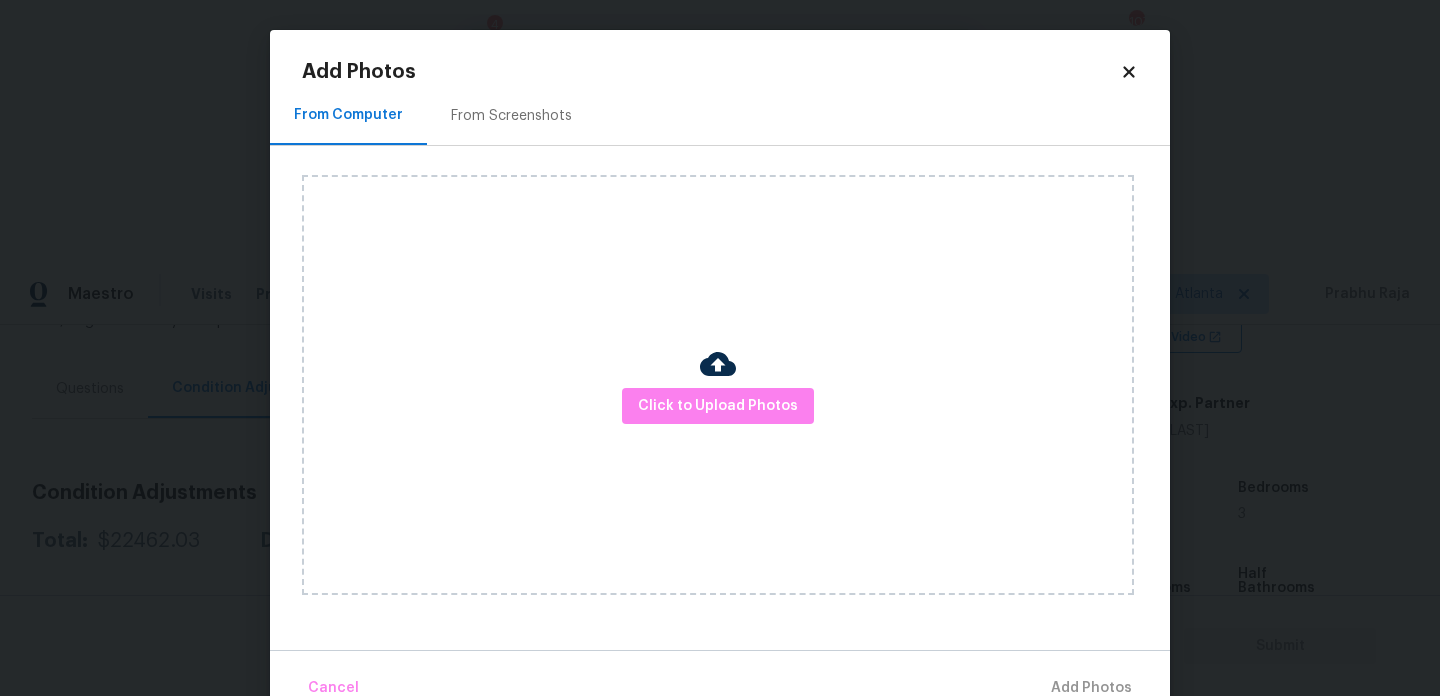 click on "From Screenshots" at bounding box center (511, 115) 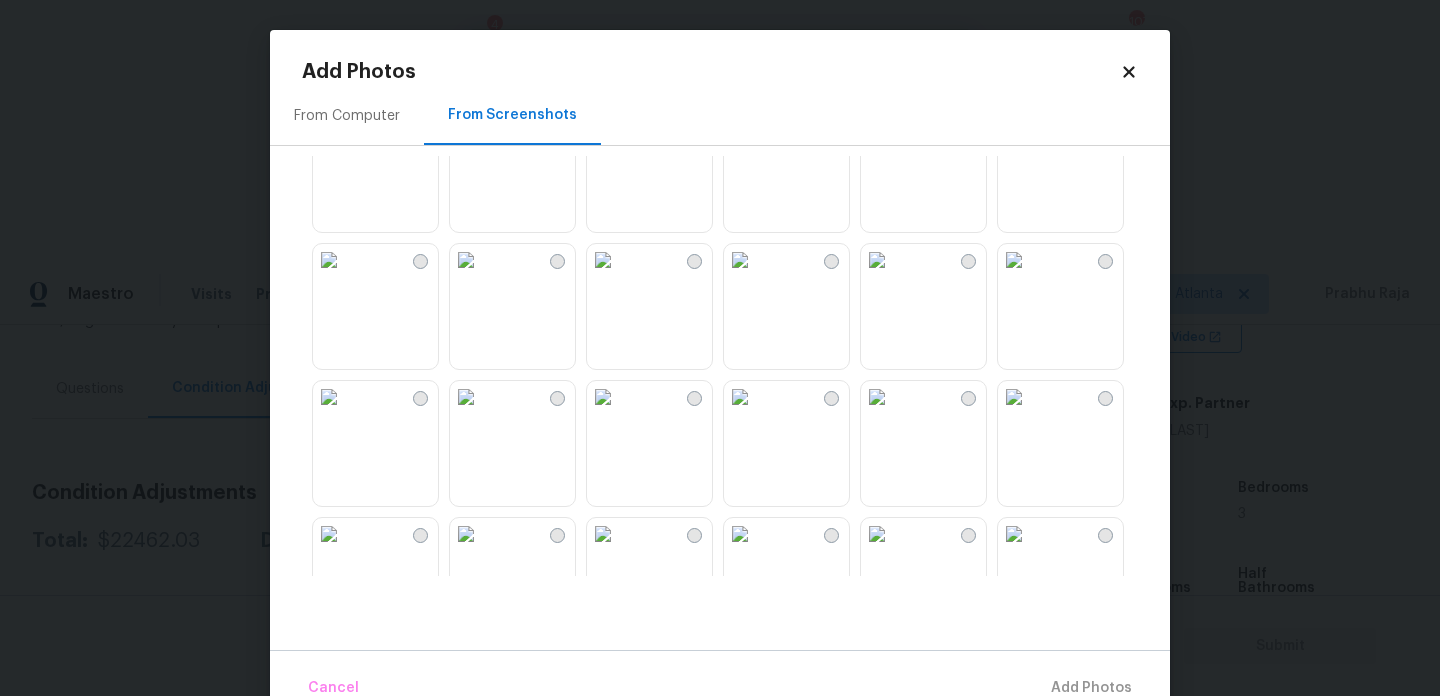 scroll, scrollTop: 62, scrollLeft: 0, axis: vertical 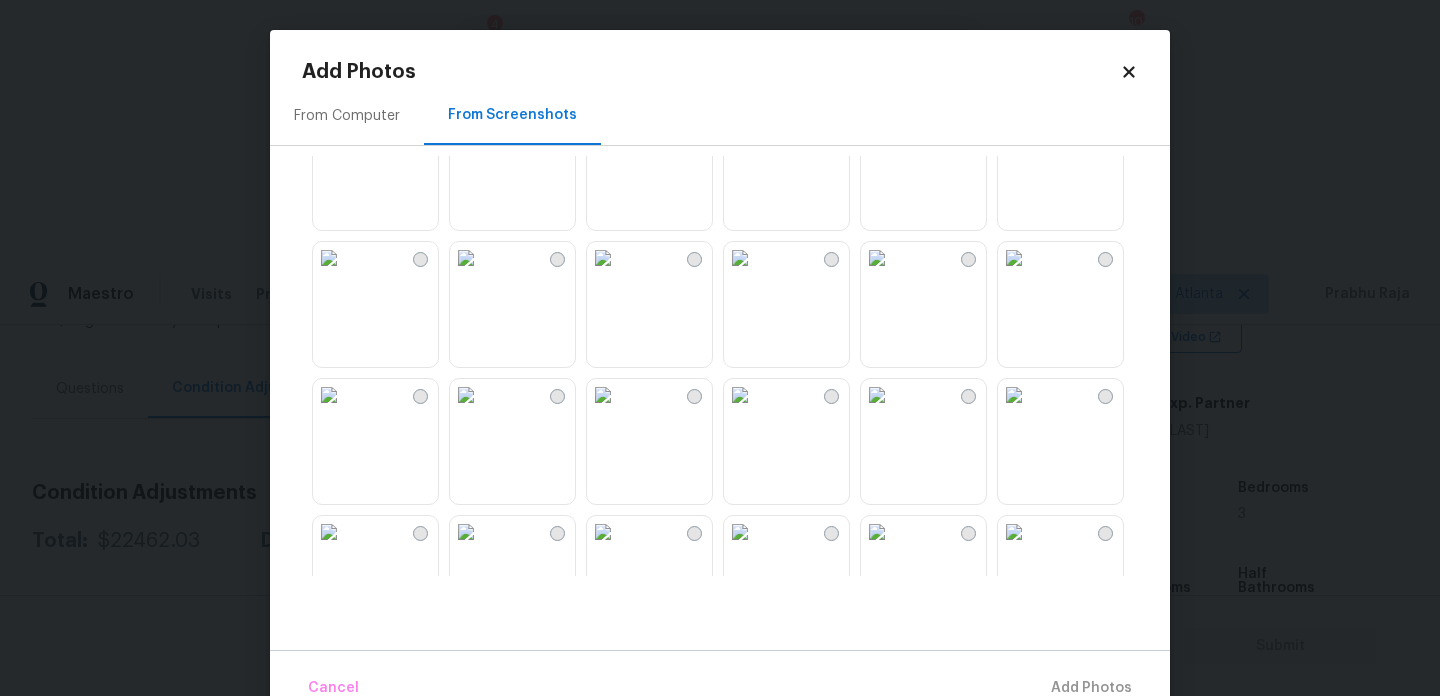 click at bounding box center (1014, 121) 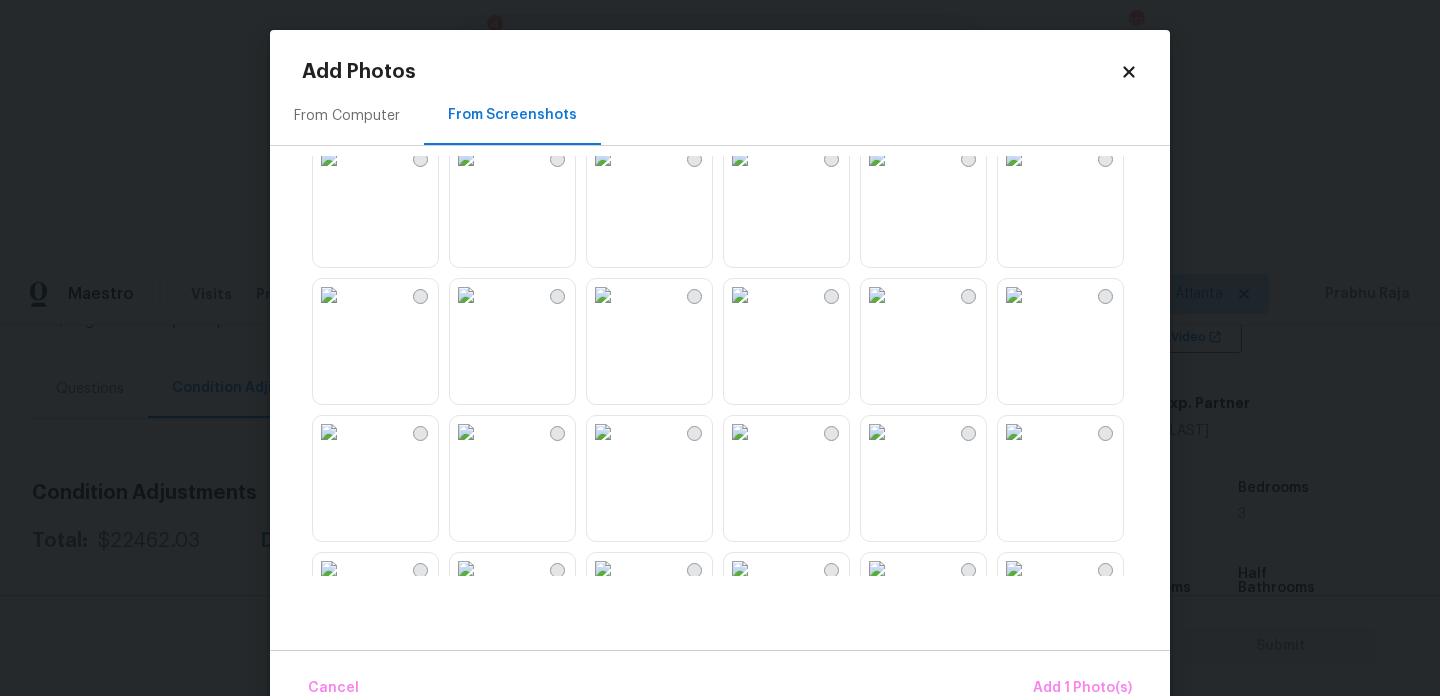 scroll, scrollTop: 949, scrollLeft: 0, axis: vertical 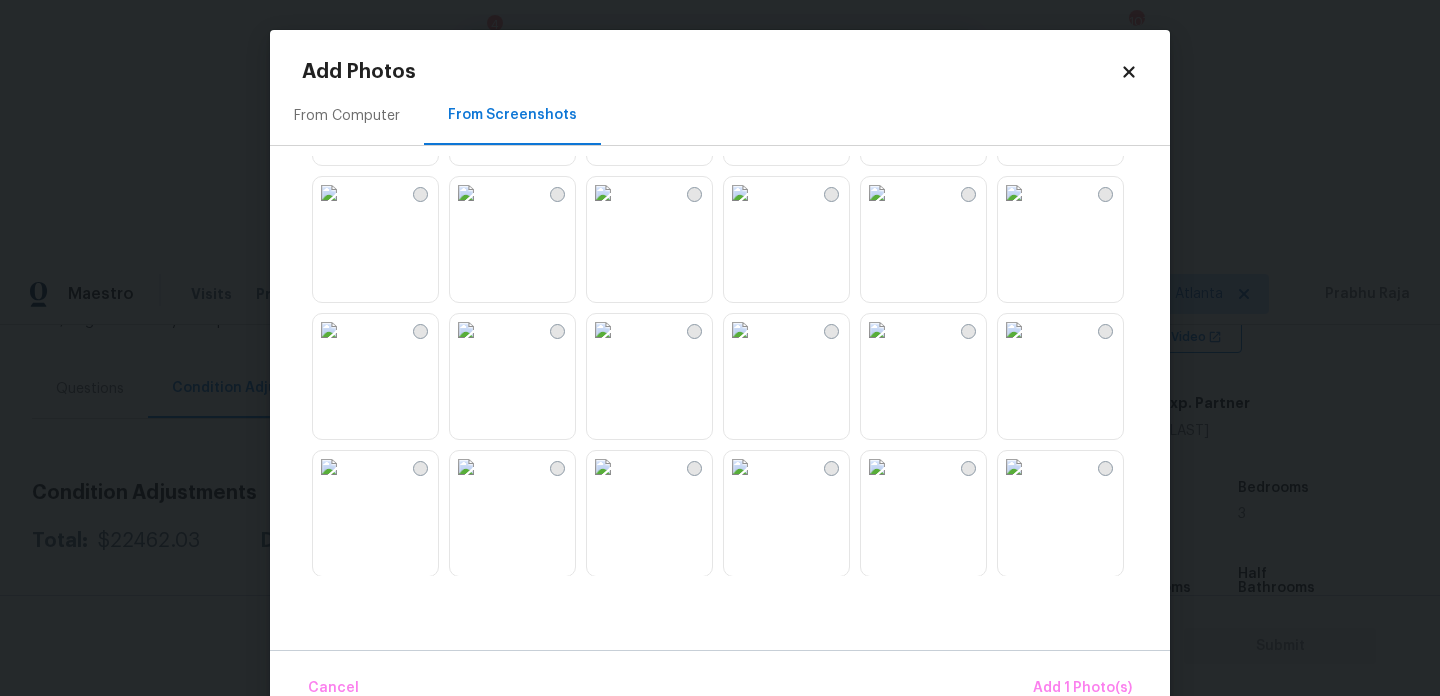 click at bounding box center (1014, 193) 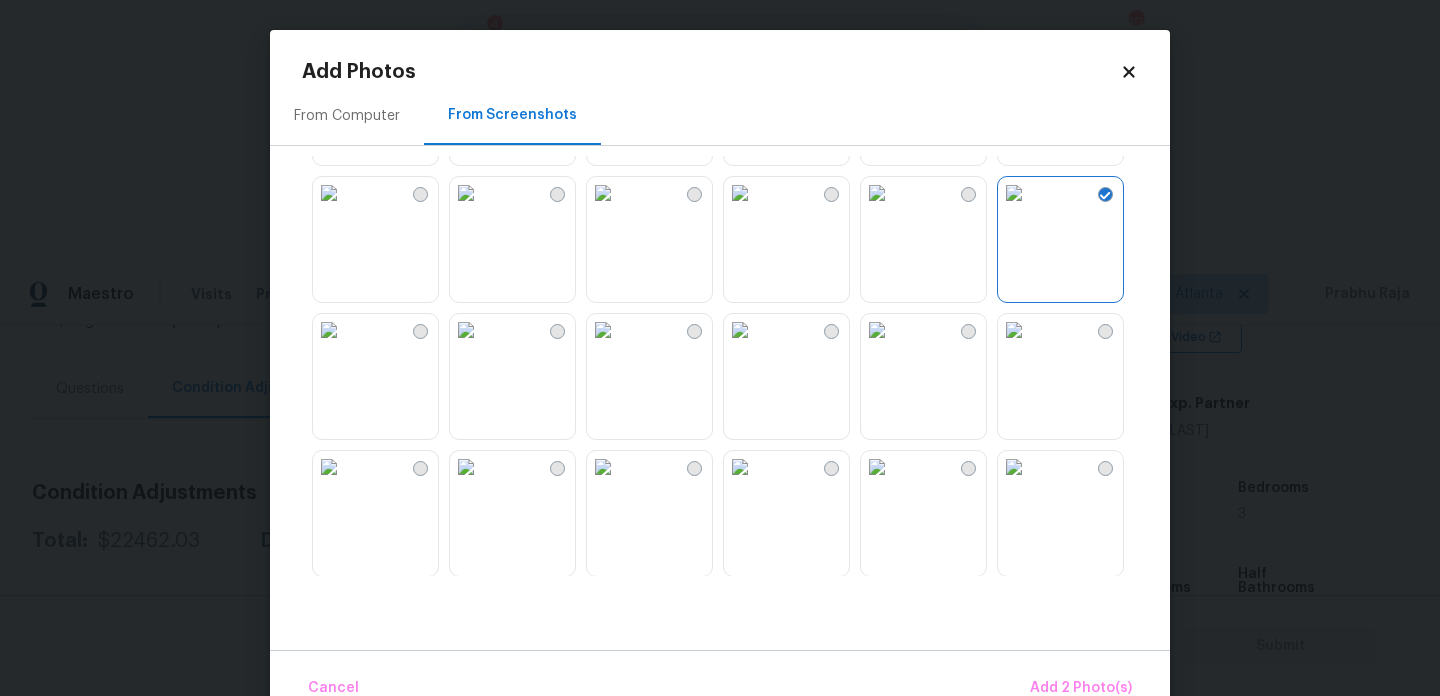 click at bounding box center [877, 193] 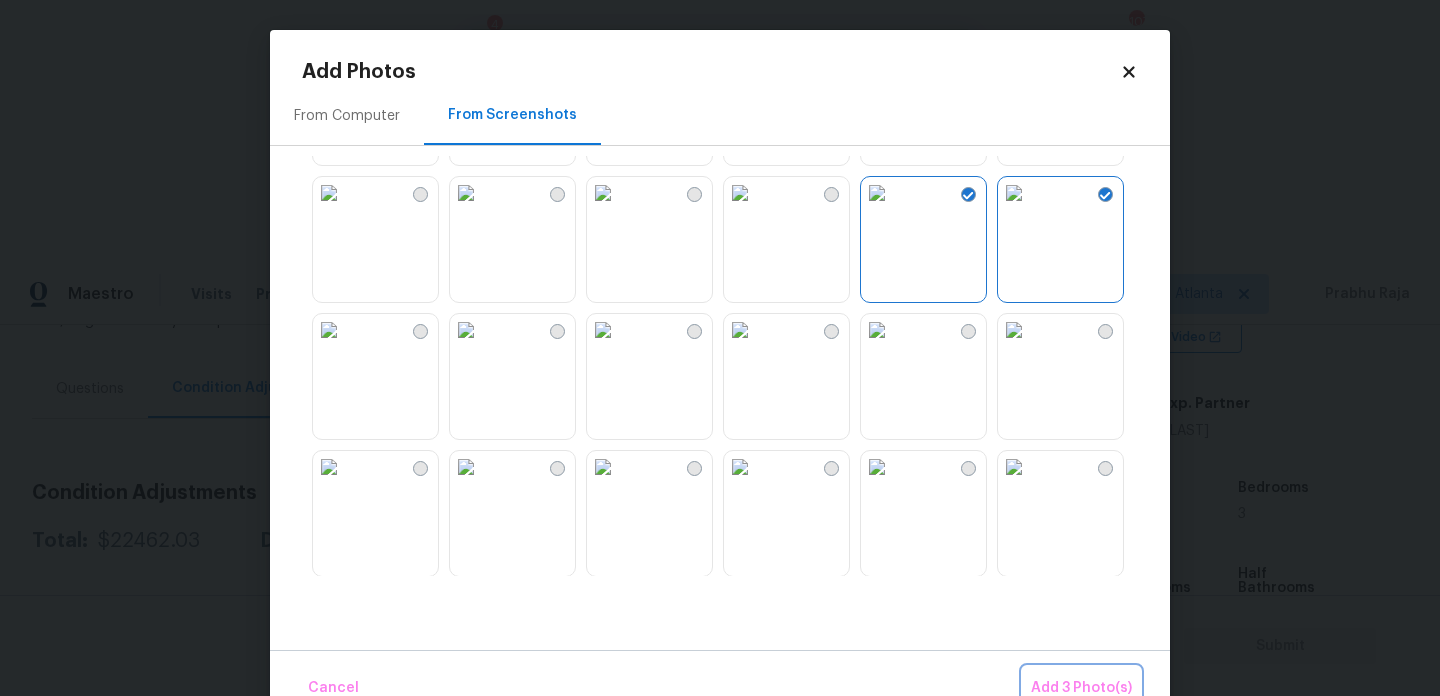 click on "Add 3 Photo(s)" at bounding box center (1081, 688) 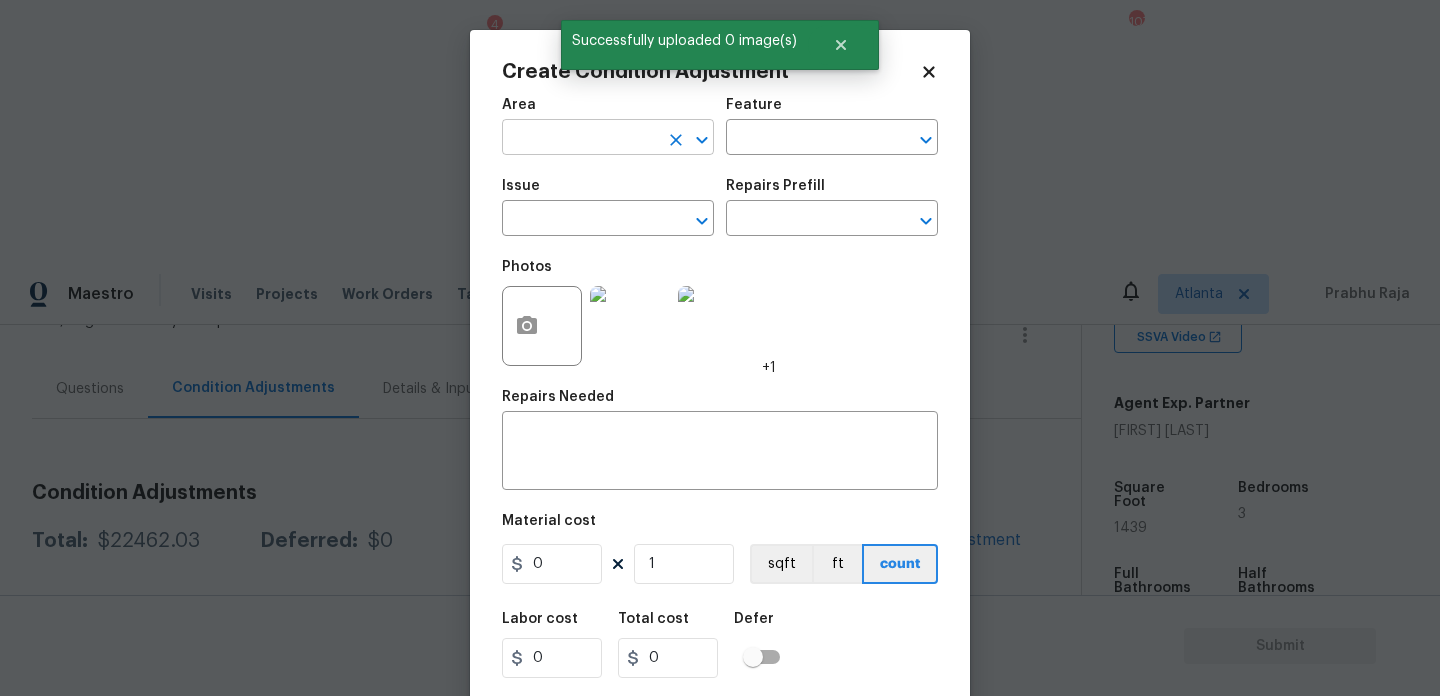 click at bounding box center [580, 139] 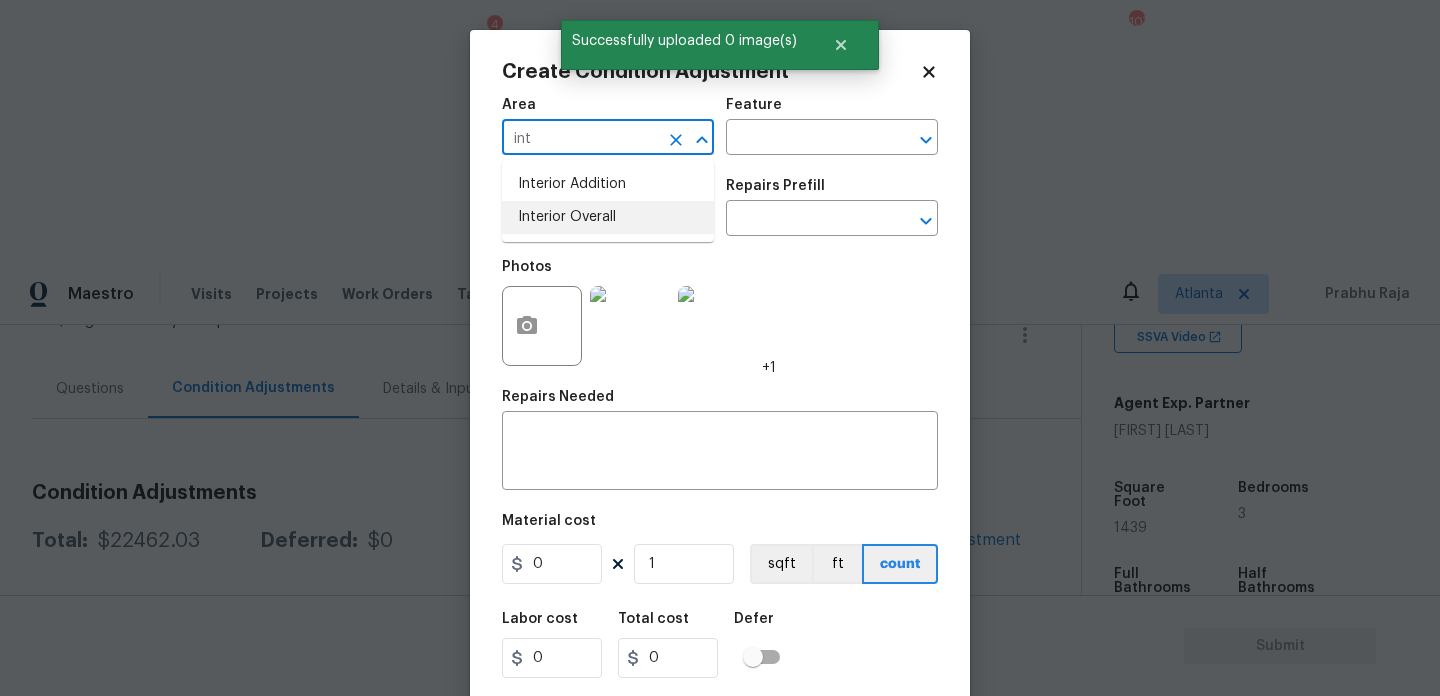click on "Interior Overall" at bounding box center (608, 217) 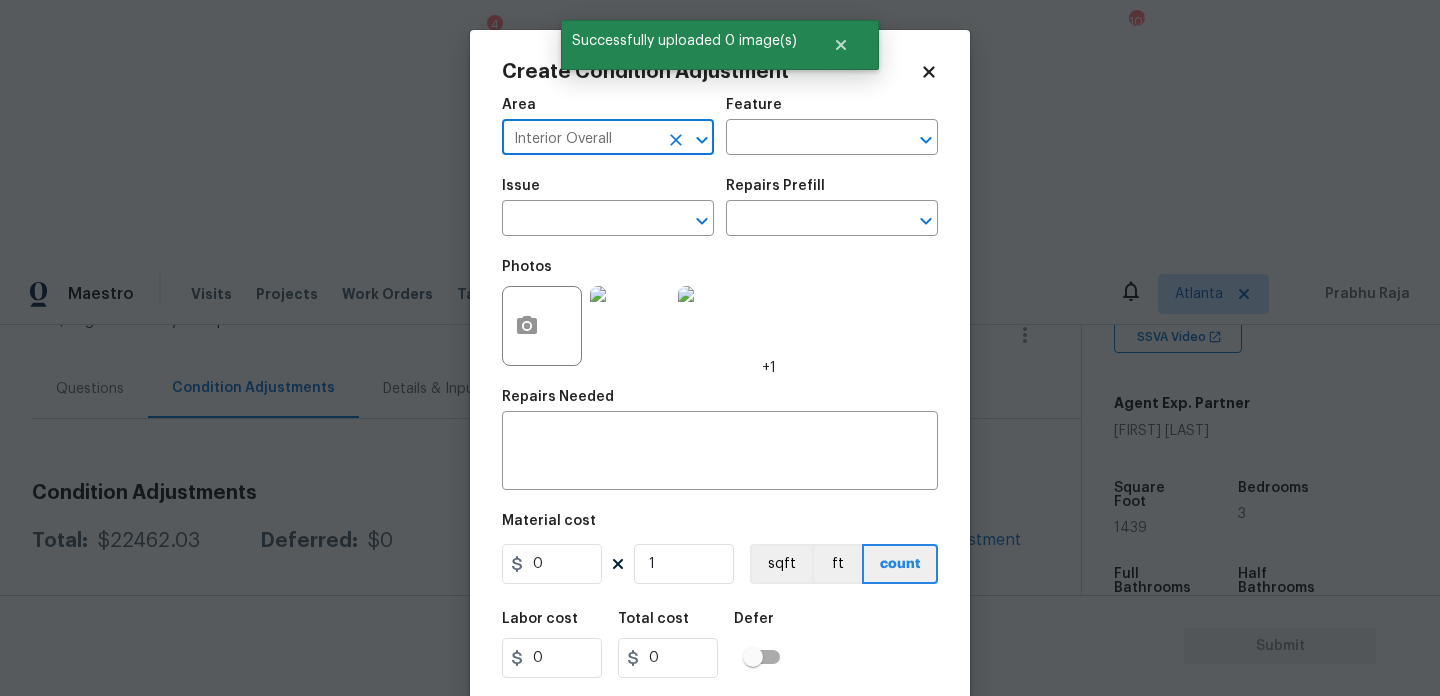 type on "Interior Overall" 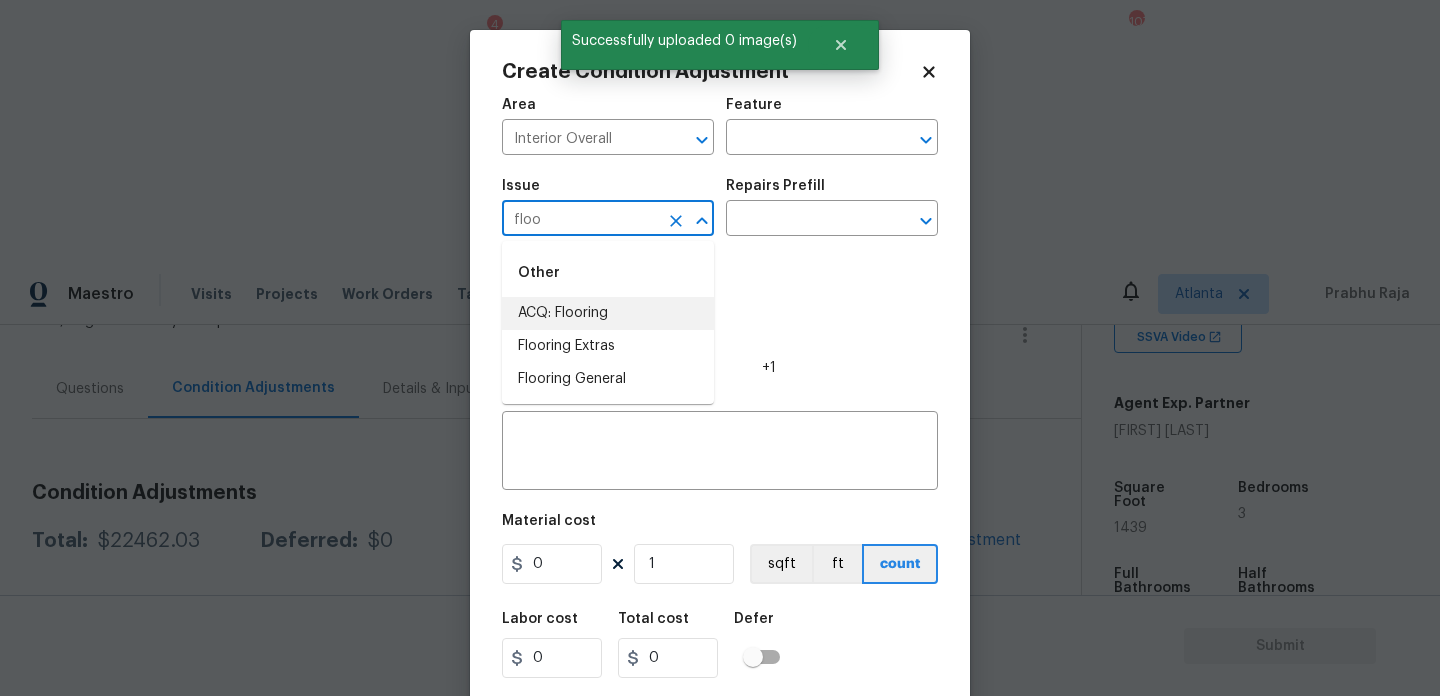 click on "ACQ: Flooring" at bounding box center [608, 313] 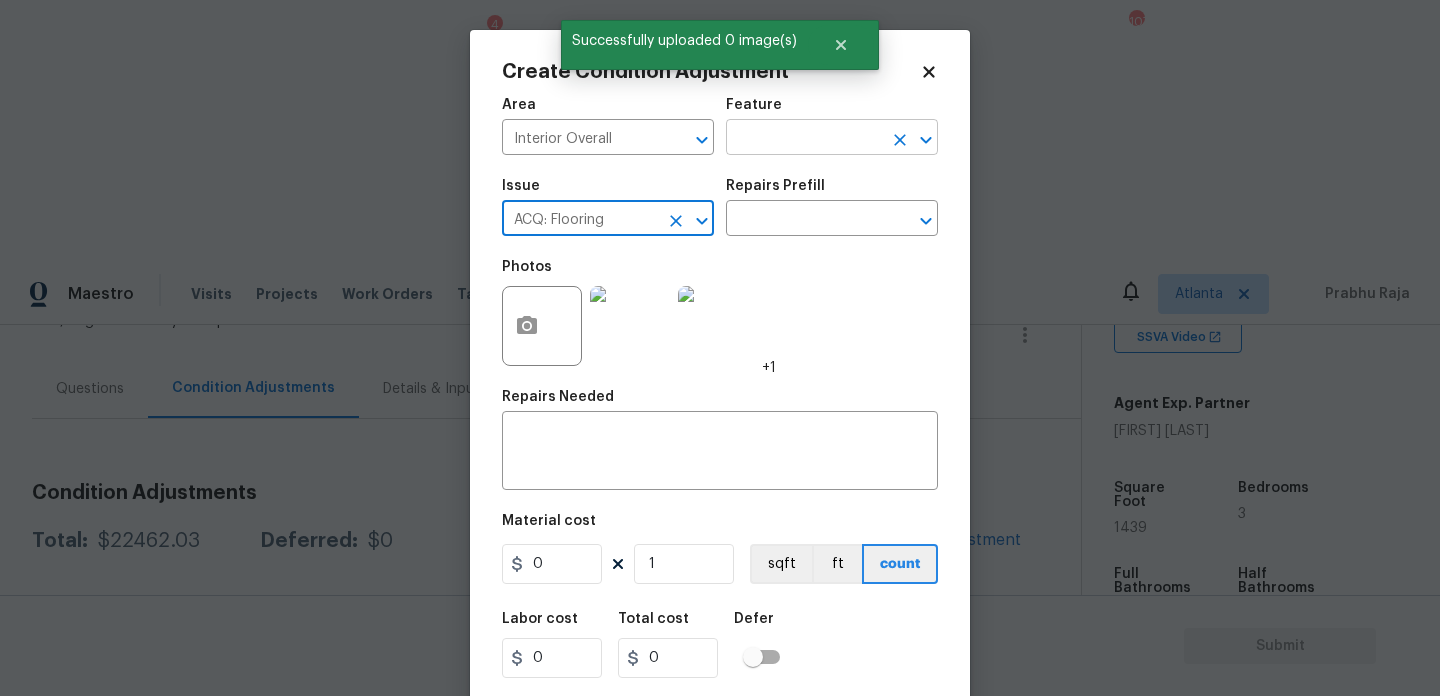 type on "ACQ: Flooring" 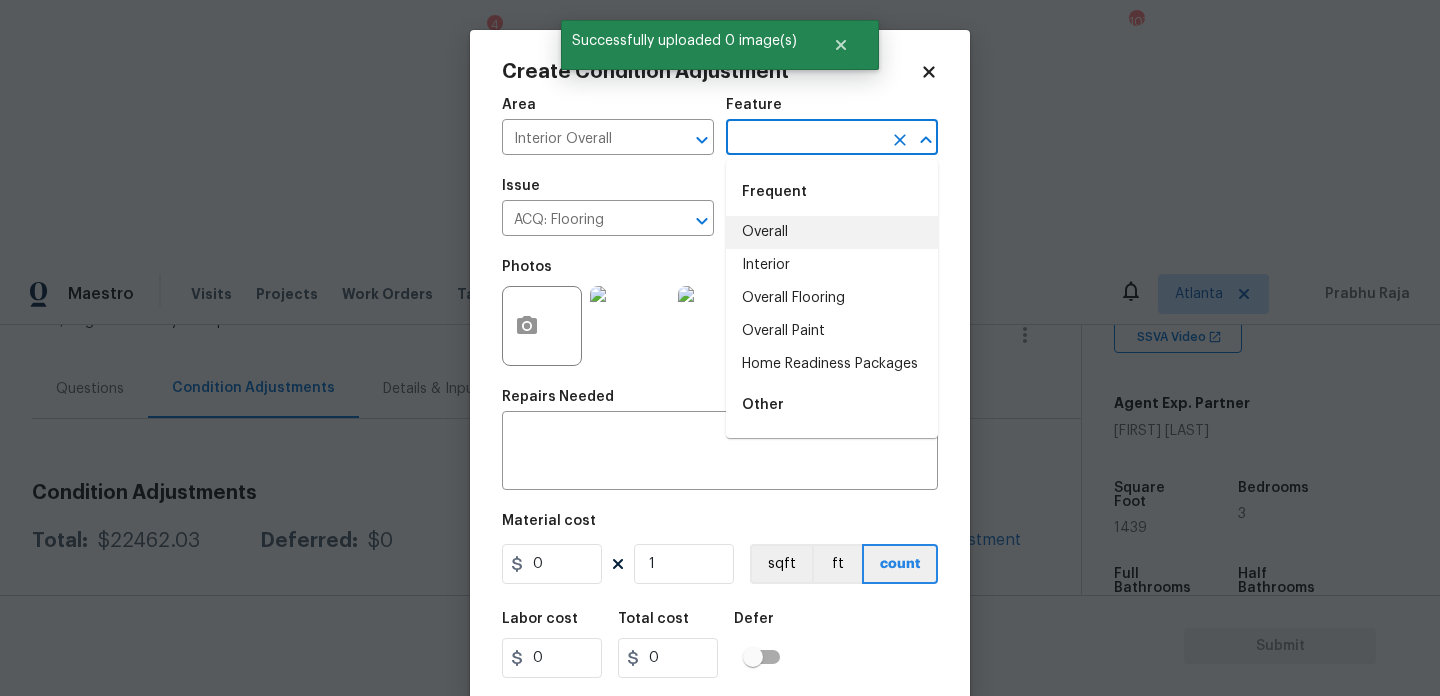 click on "Photos  +1" at bounding box center (639, 313) 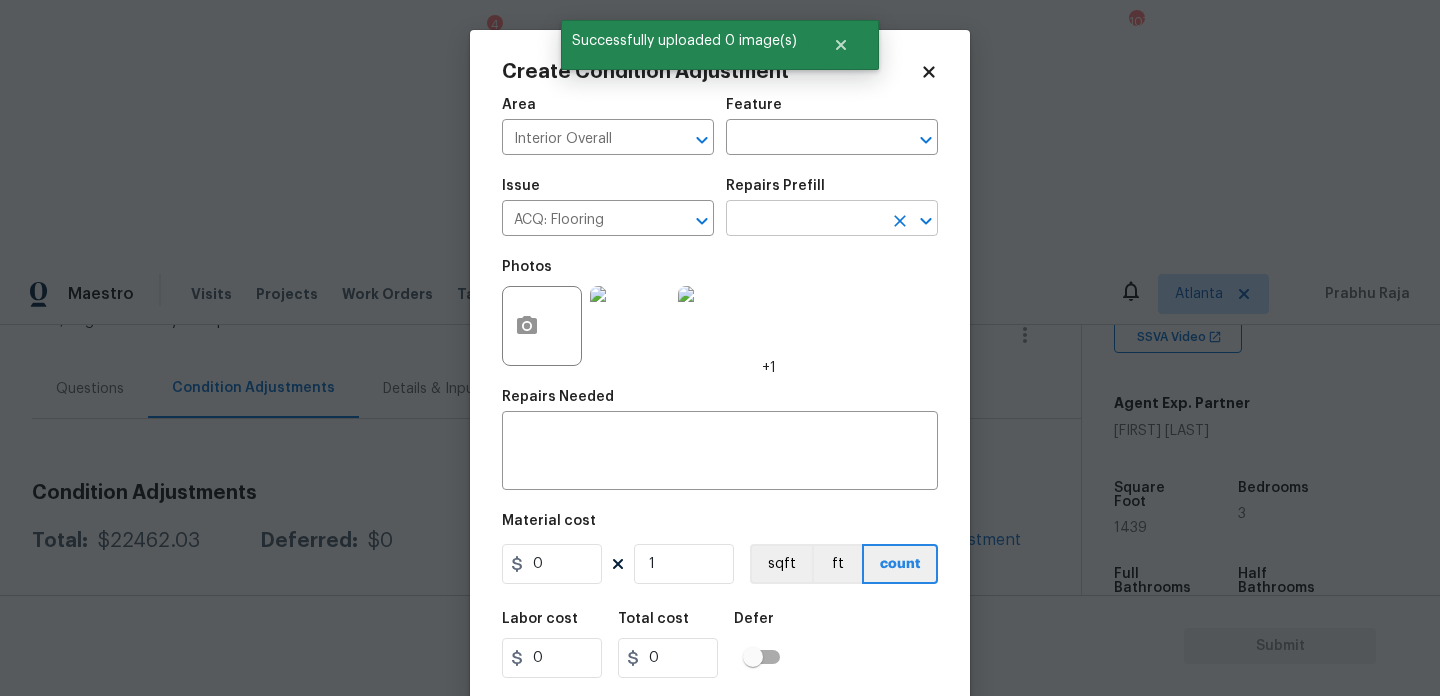 click at bounding box center (804, 220) 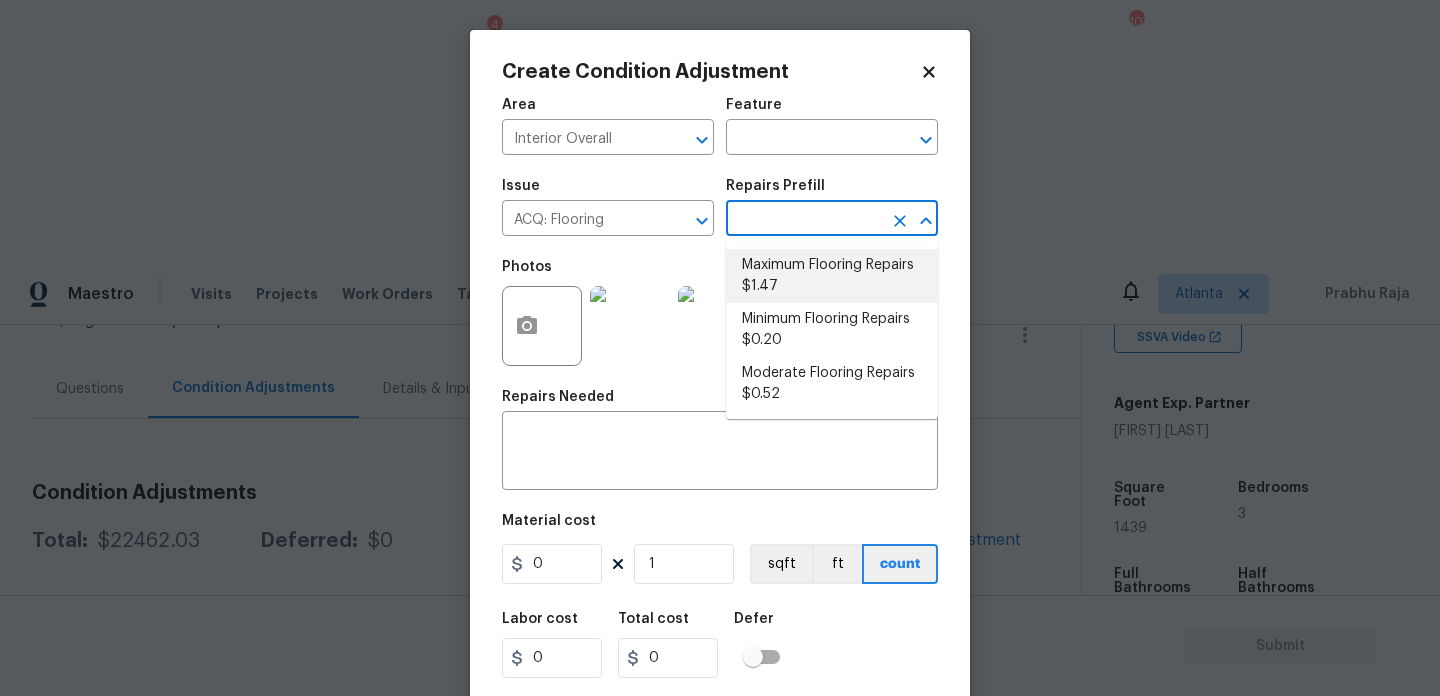click on "Maximum Flooring Repairs $1.47" at bounding box center (832, 276) 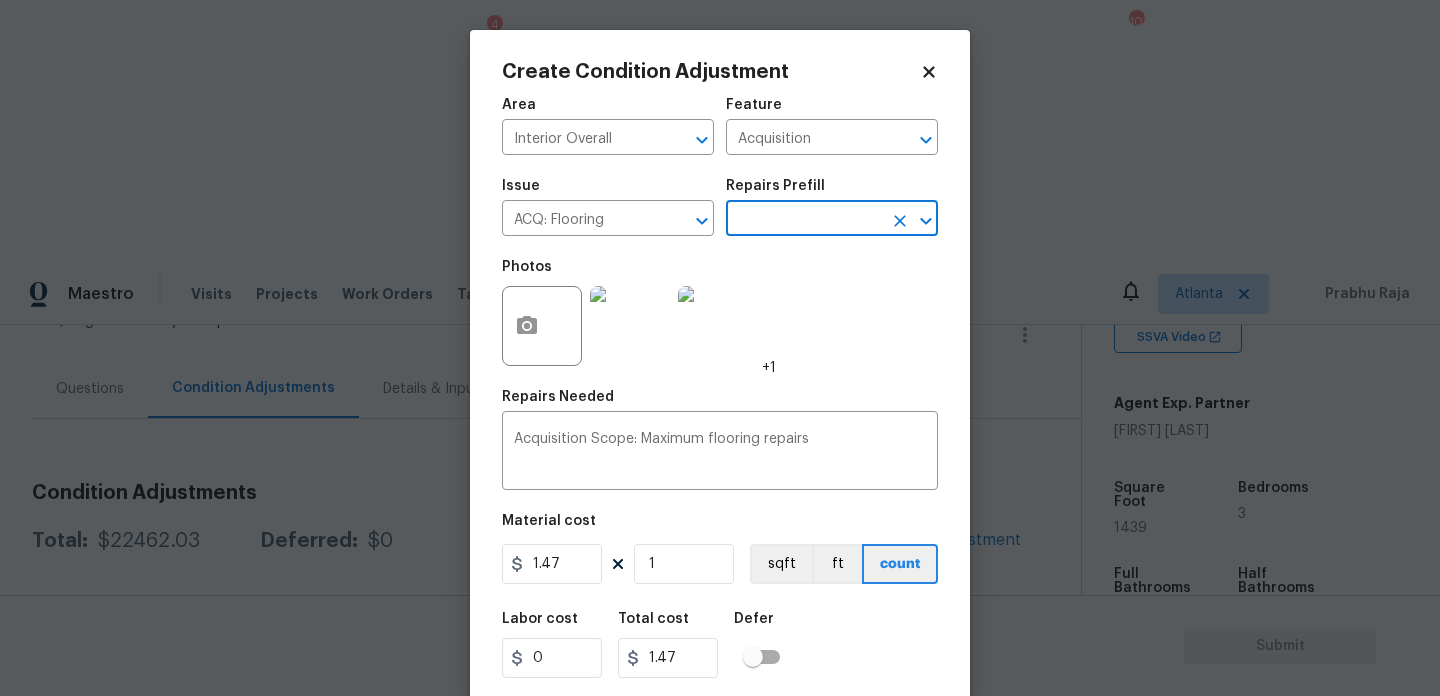 click at bounding box center (804, 220) 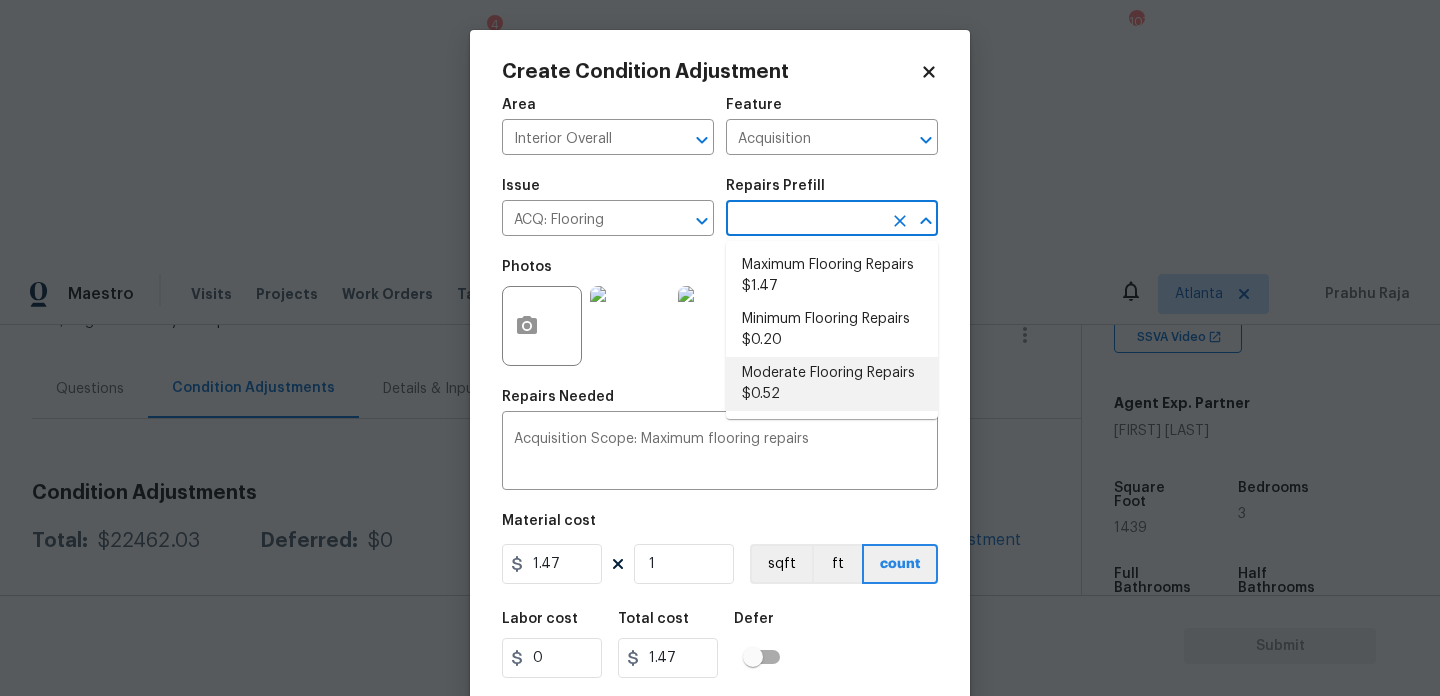 click on "Moderate Flooring Repairs $0.52" at bounding box center (832, 384) 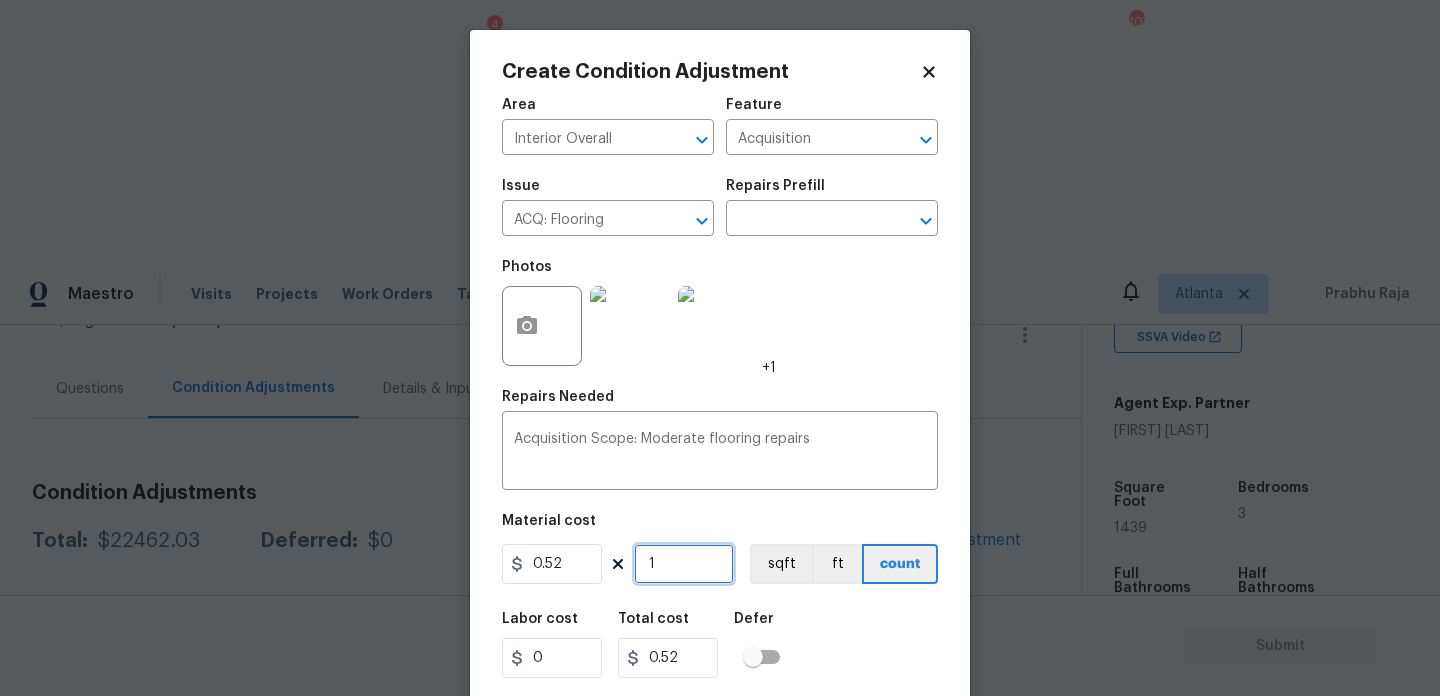 click on "1" at bounding box center (684, 564) 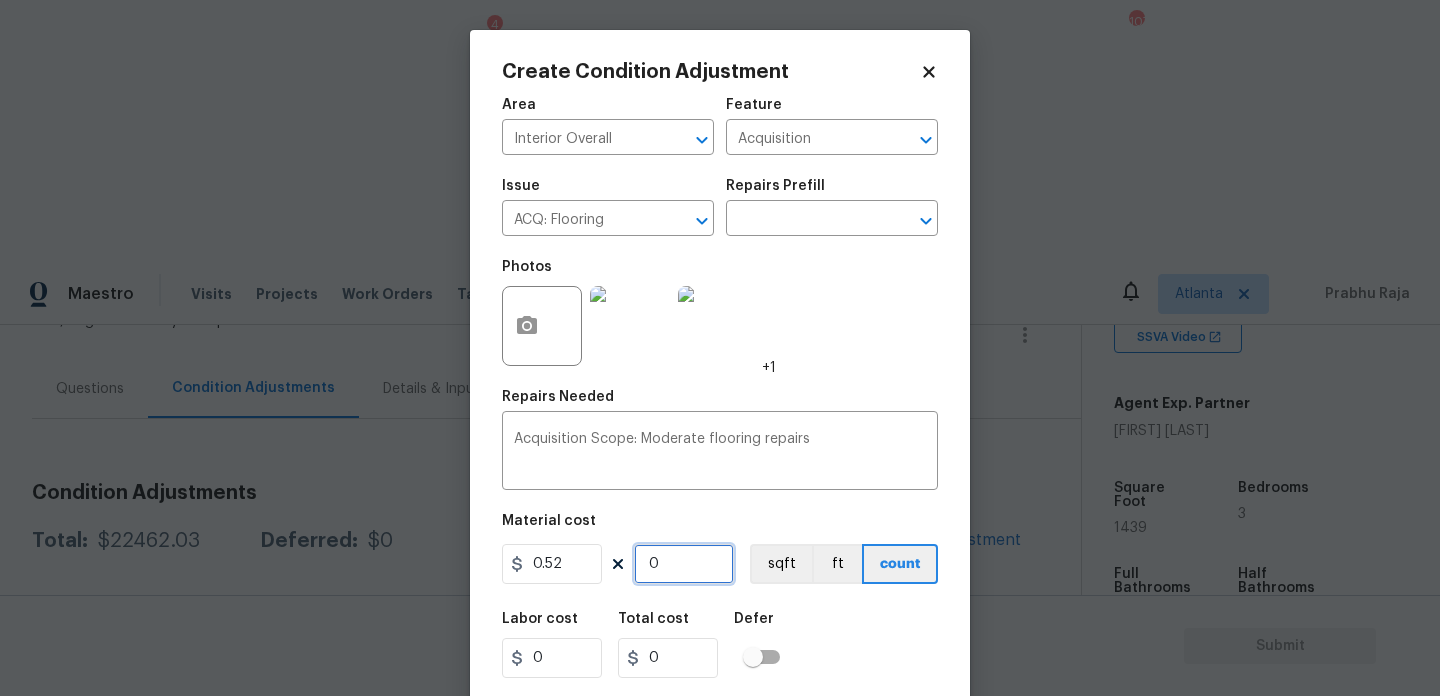 paste on "1439" 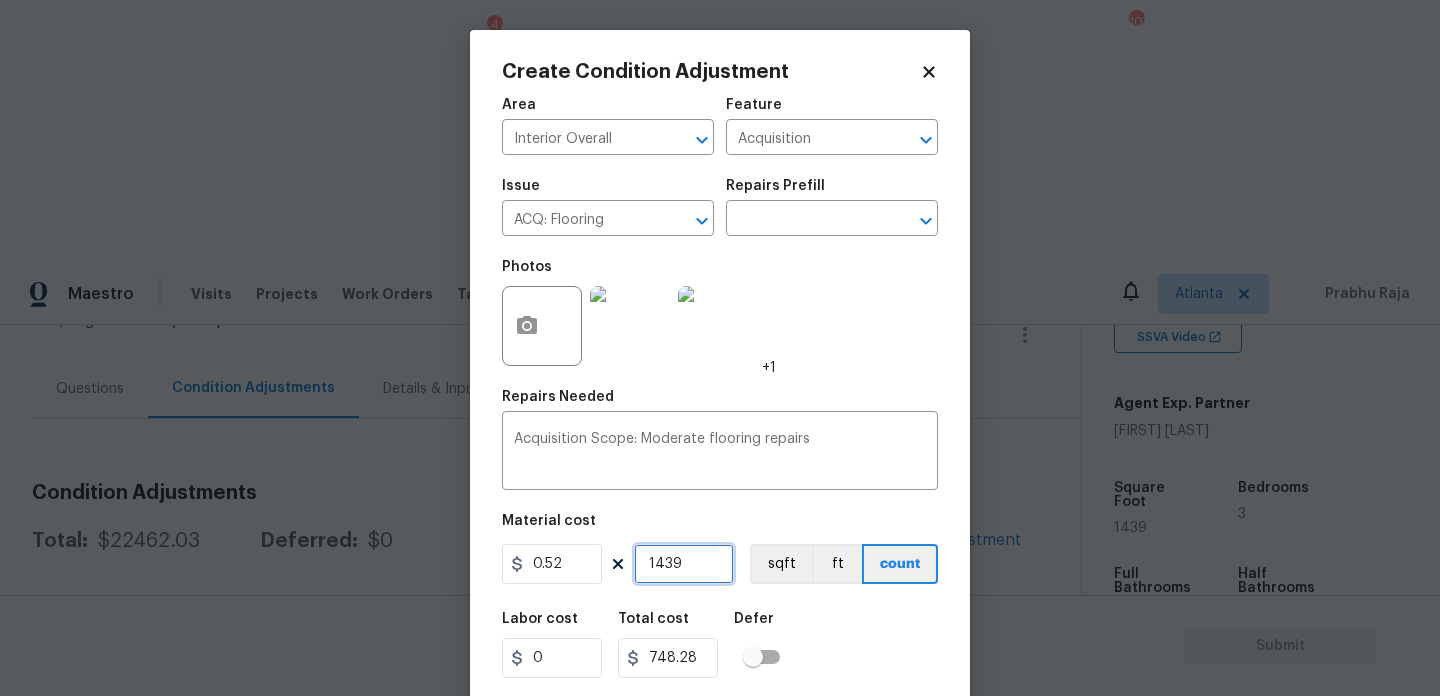 scroll, scrollTop: 51, scrollLeft: 0, axis: vertical 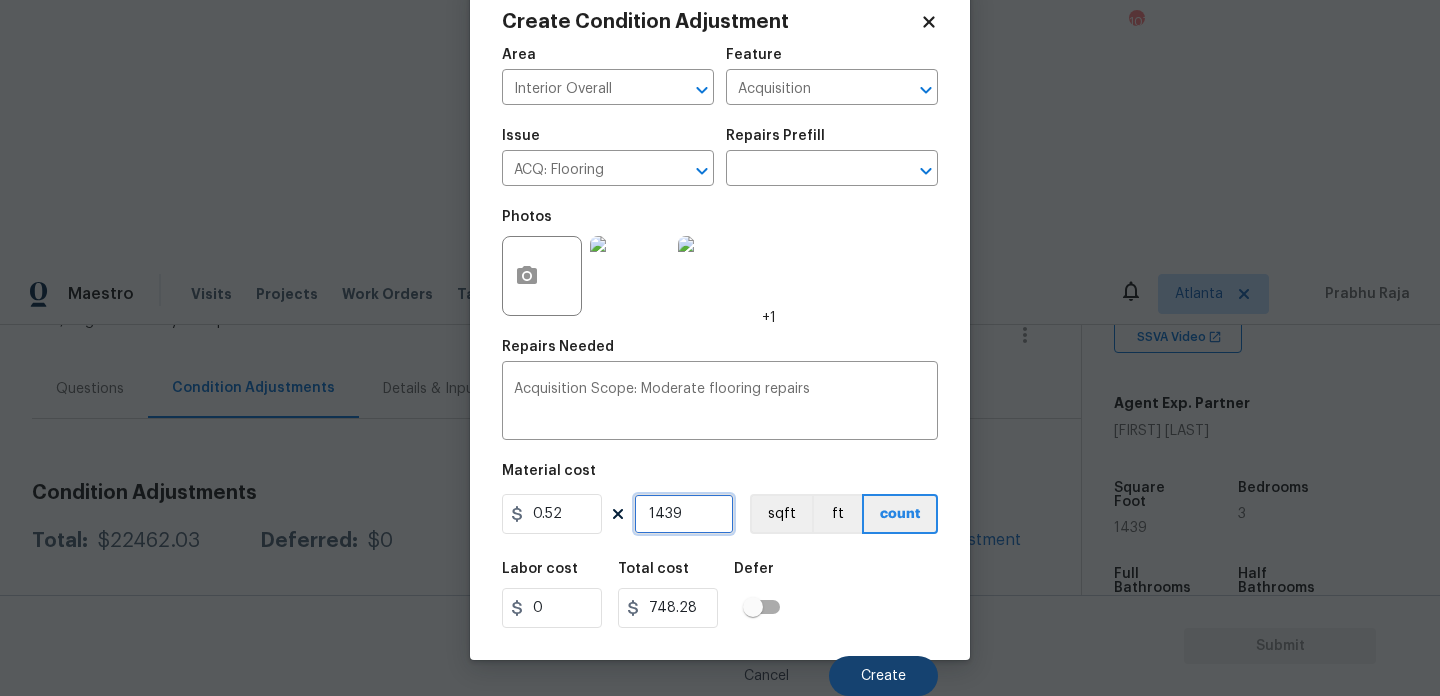 type on "1439" 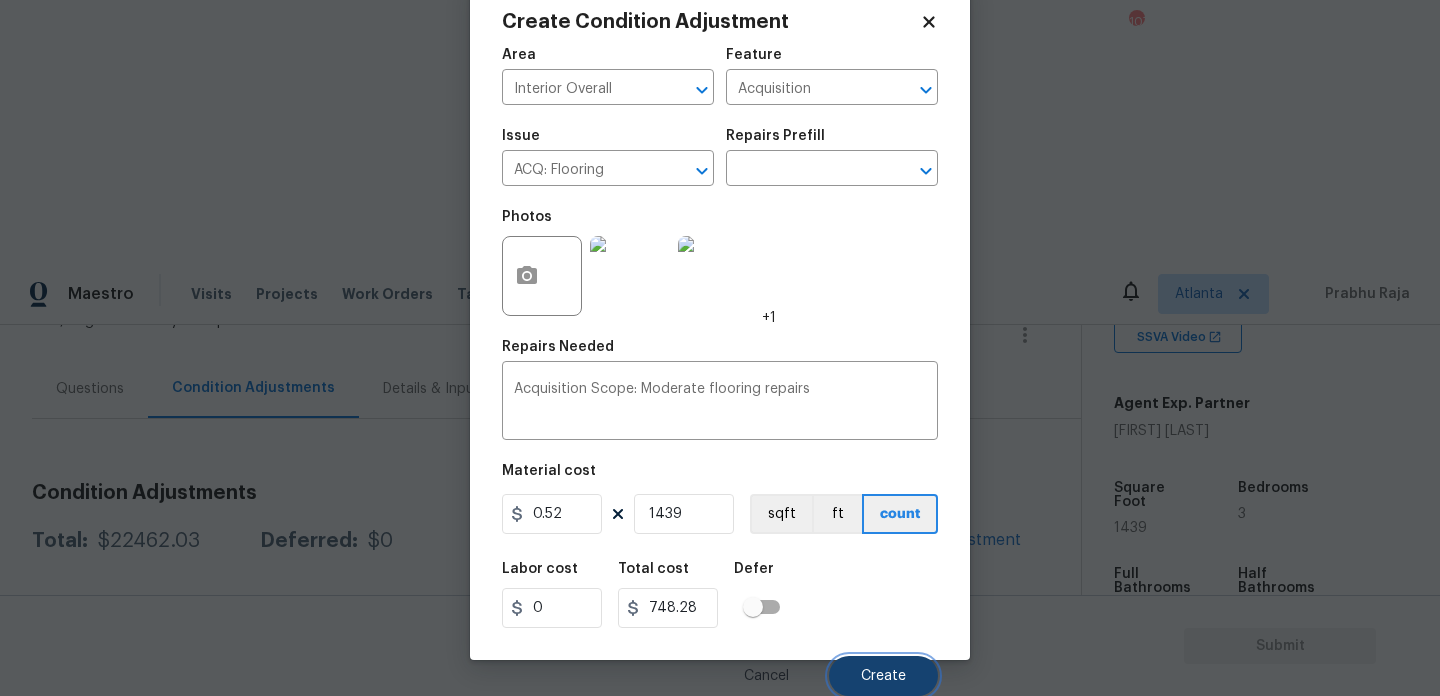 click on "Create" at bounding box center [883, 676] 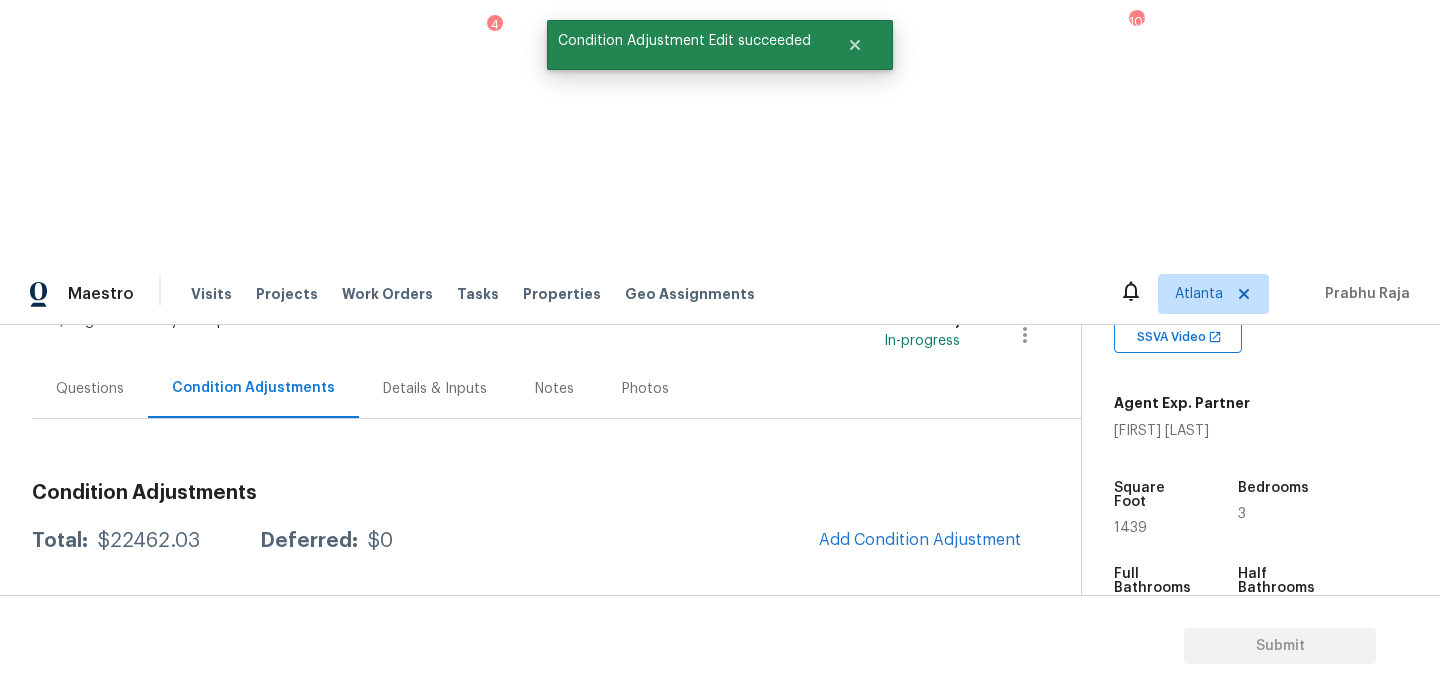 scroll, scrollTop: 44, scrollLeft: 0, axis: vertical 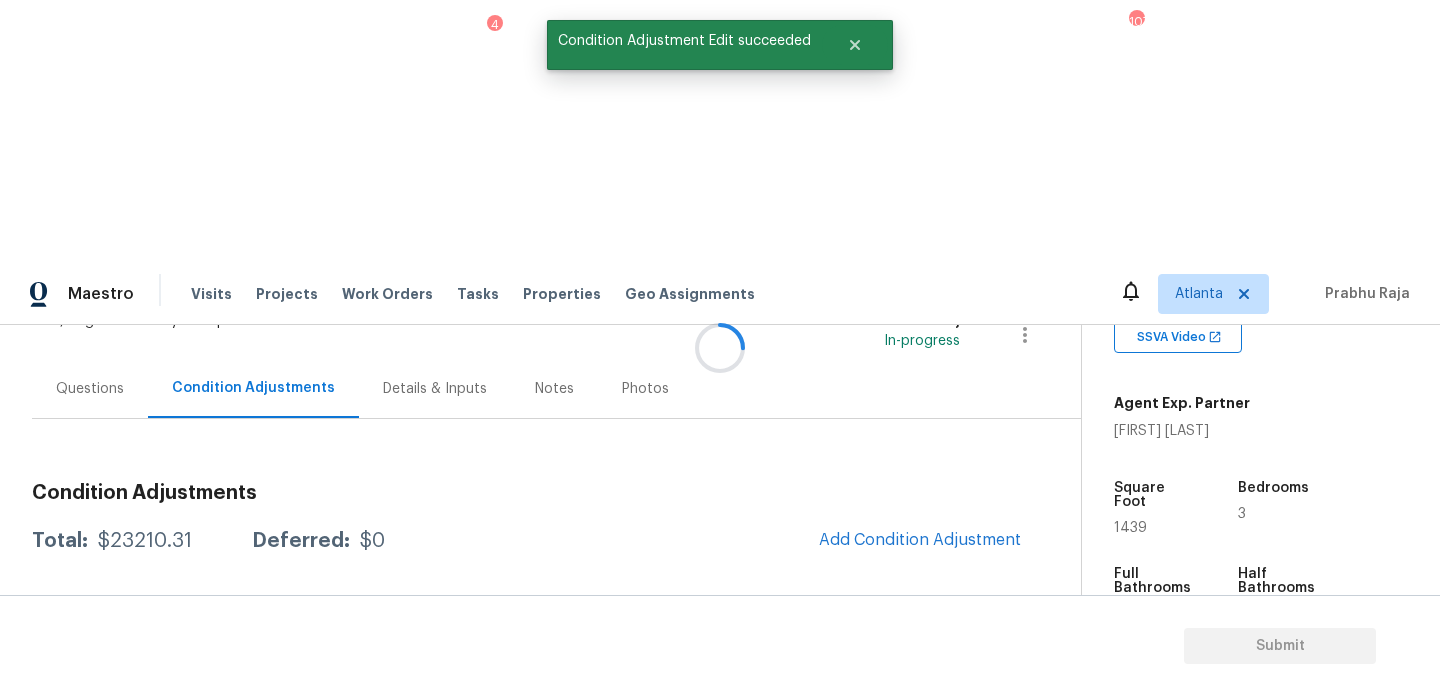 click at bounding box center [720, 348] 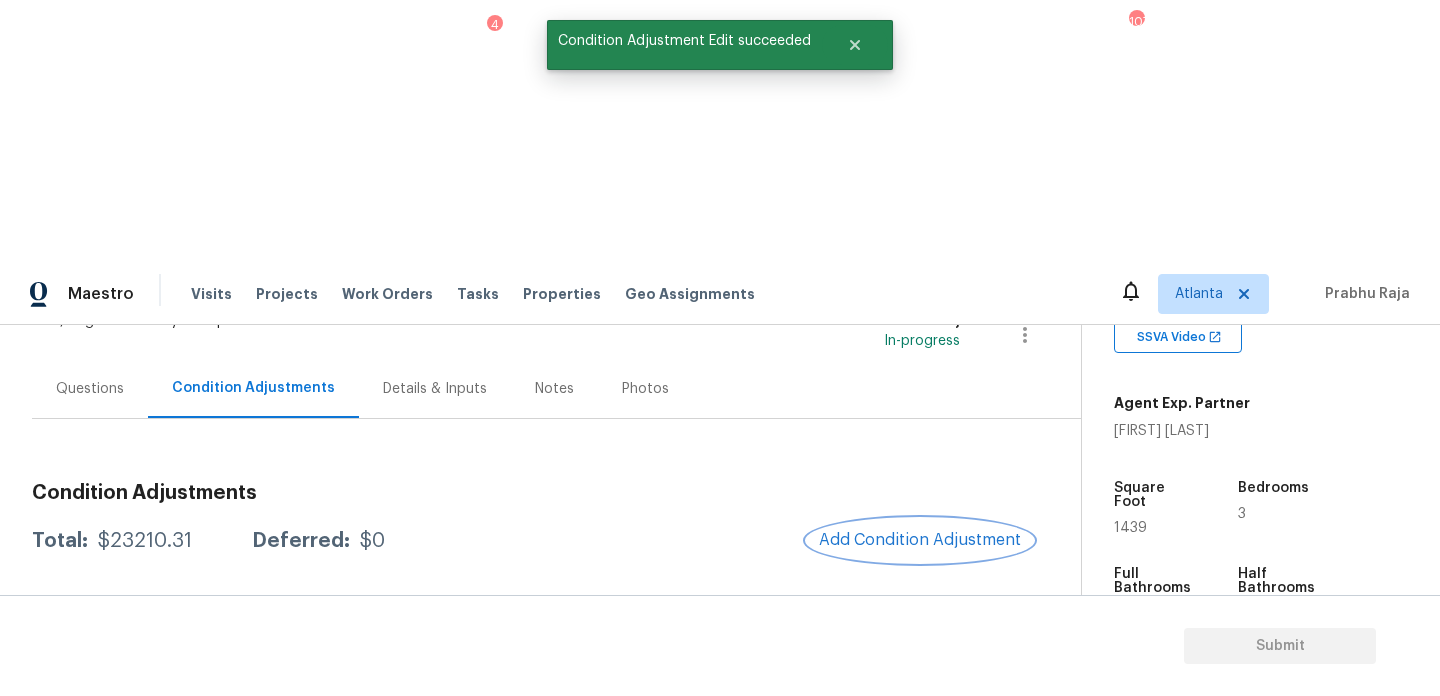 click on "Add Condition Adjustment" at bounding box center [920, 540] 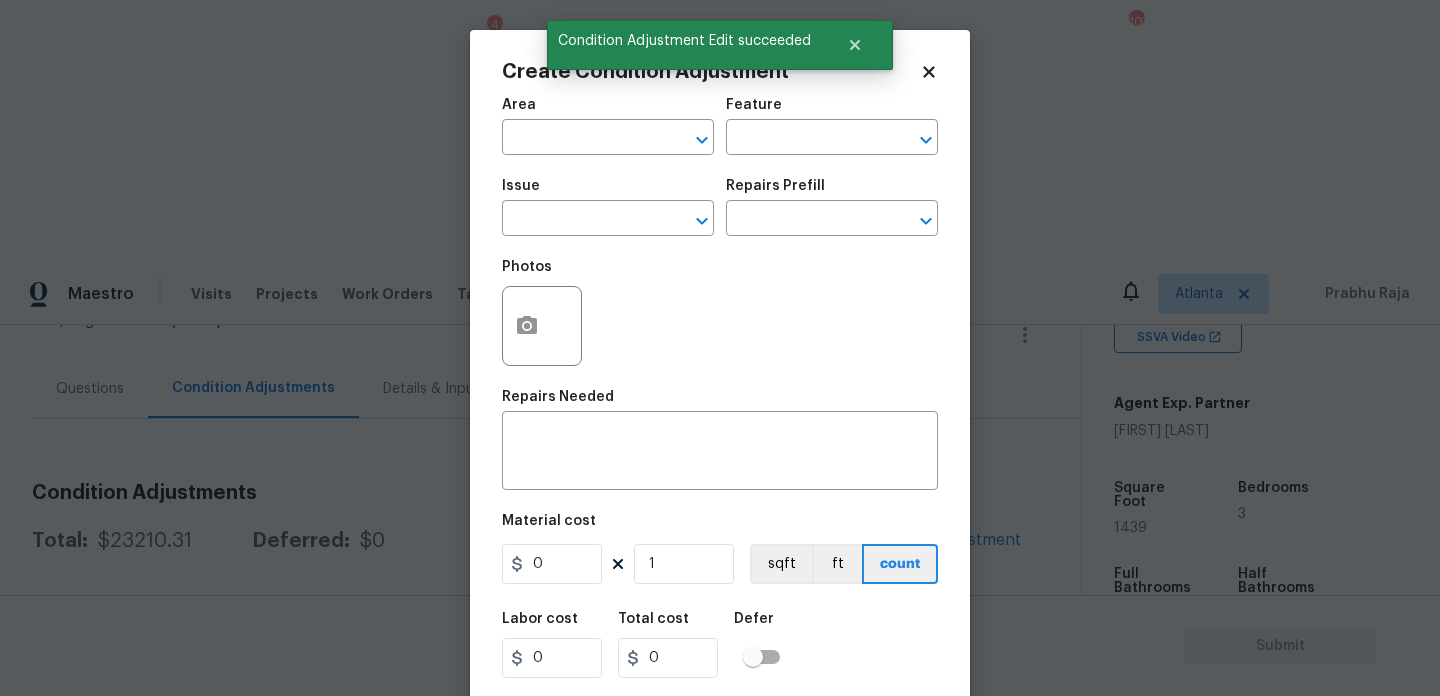 click on "Maestro Visits Projects Work Orders Tasks 4 Properties Geo Assignments 107 Atlanta Prabhu Raja Back to tasks Condition Scoping - Full Mon, Aug 04 2025 by 3:00 pm   Prabhu Raja In-progress Questions Condition Adjustments Details & Inputs Notes Photos Condition Adjustments Total:  $23210.31 Deferred:  $0 Add Condition Adjustment A virtual  In-Person Walkthrough  is also required for this home.   + Add exterior scopes ACQ: Flooring Interior Overall - Acquisition Acquisition Scope: Moderate flooring repairs $748.28   3 ACQ: Paint Interior Overall - Acquisition Acquisition Scope: ~25 - 75% of the home needs interior paint $1,064.86   8 Landscape Package Exterior Overall - Home Readiness Packages $300.00   4 Pressure Washing Exterior Overall - Siding Pressure wash the driveways/walkways as directed by the PM. Ensure that all debris and residue are removed from the areas being pressure washed. $200.00   0 Bathroom Plumbing Bathroom - Plumbing $350.00   1 Debris/garbage on site Exterior Overall $300.00   1 $2,500.00" at bounding box center [720, 610] 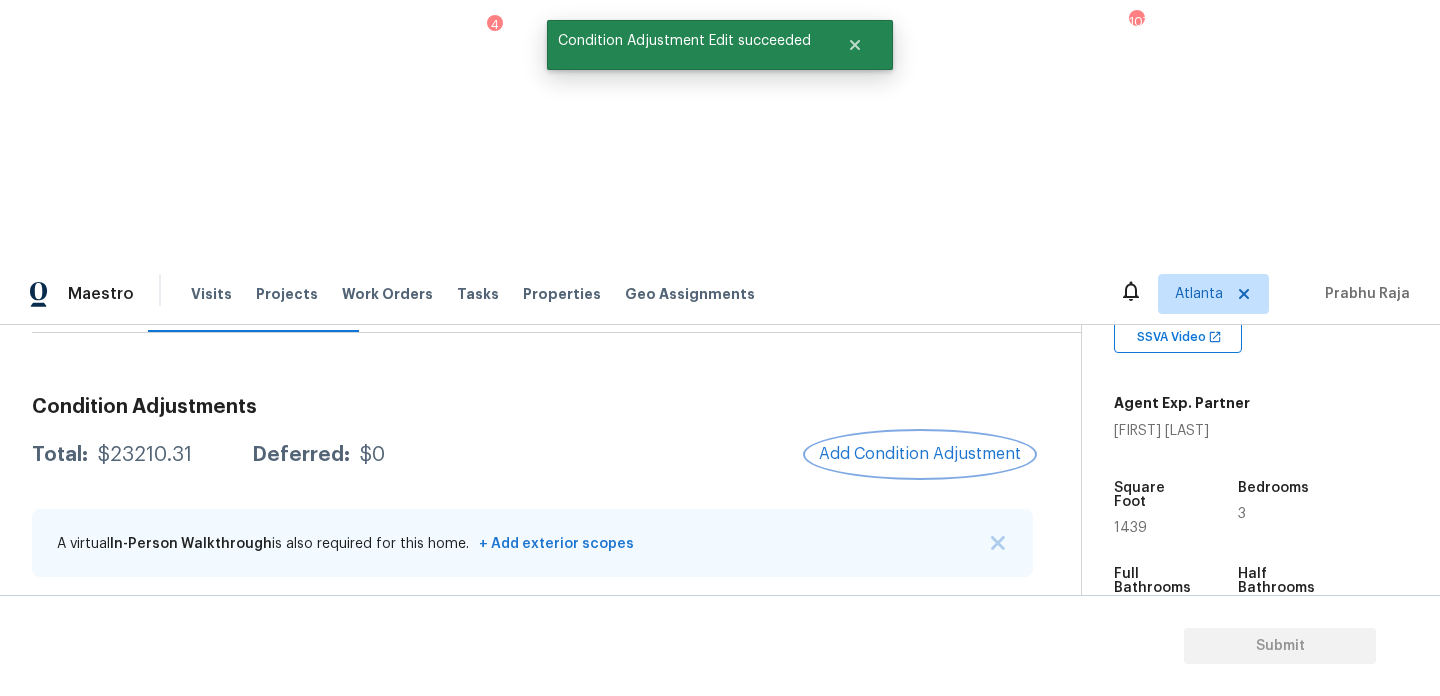 scroll, scrollTop: 231, scrollLeft: 0, axis: vertical 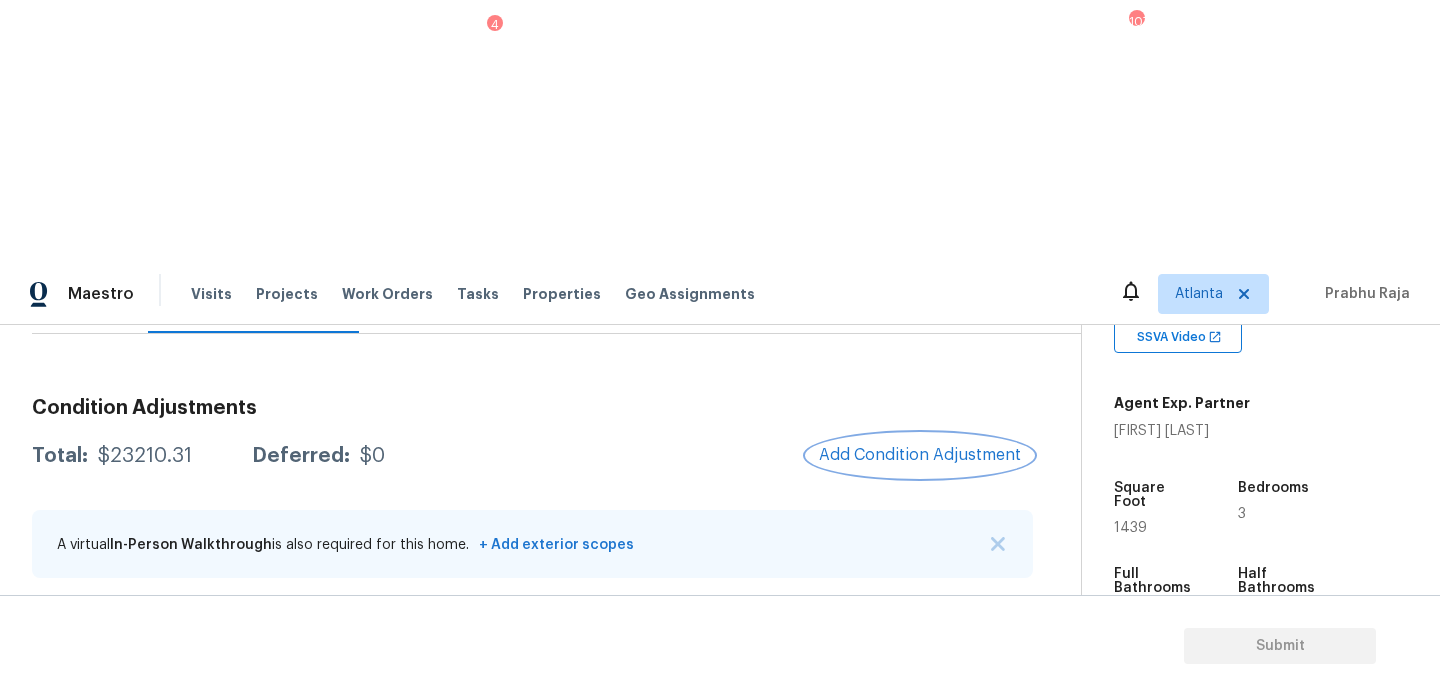 click on "Add Condition Adjustment" at bounding box center (920, 455) 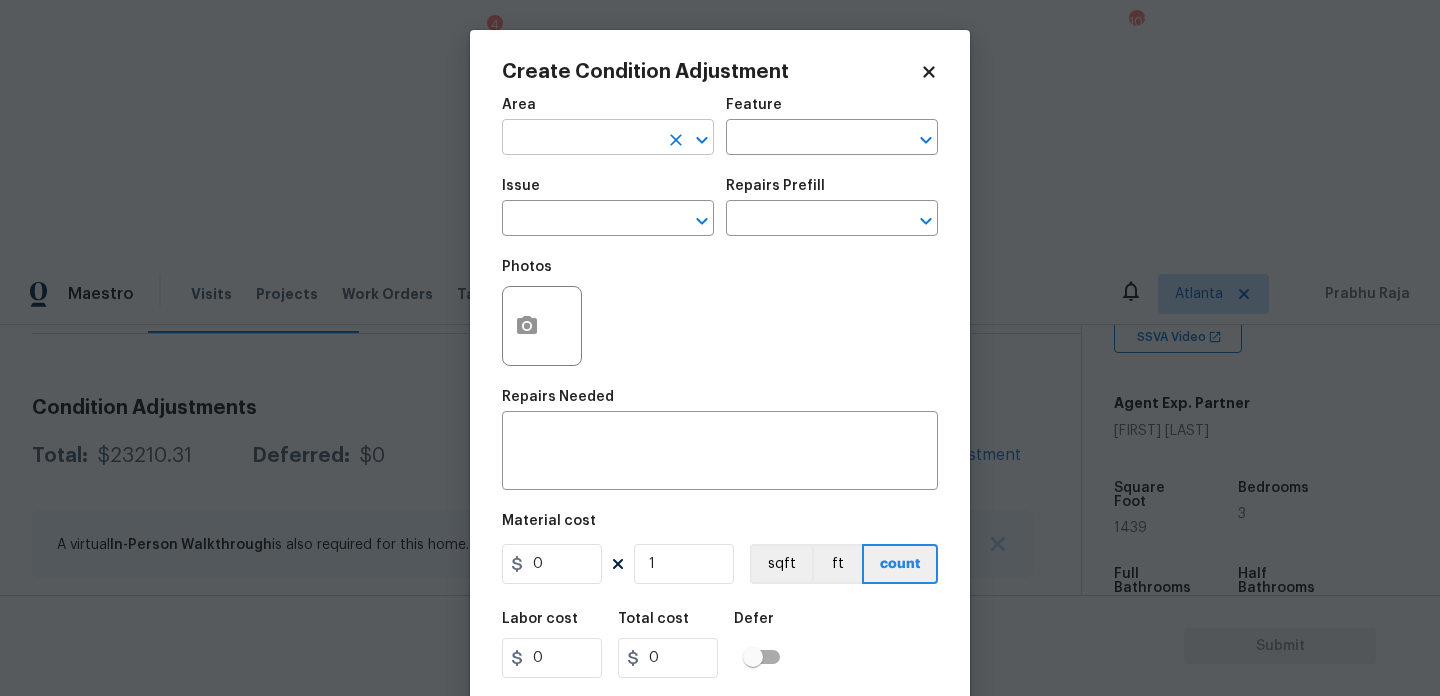 click at bounding box center [580, 139] 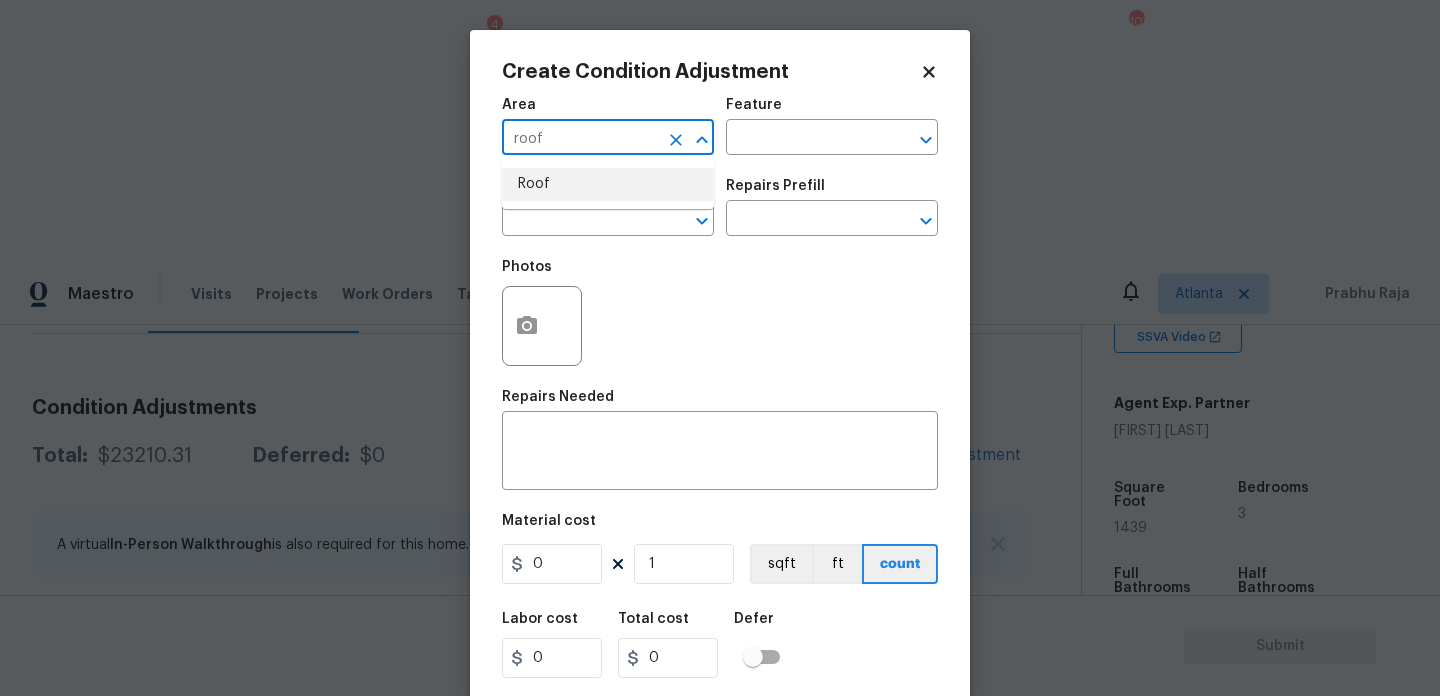 click on "Roof" at bounding box center (608, 184) 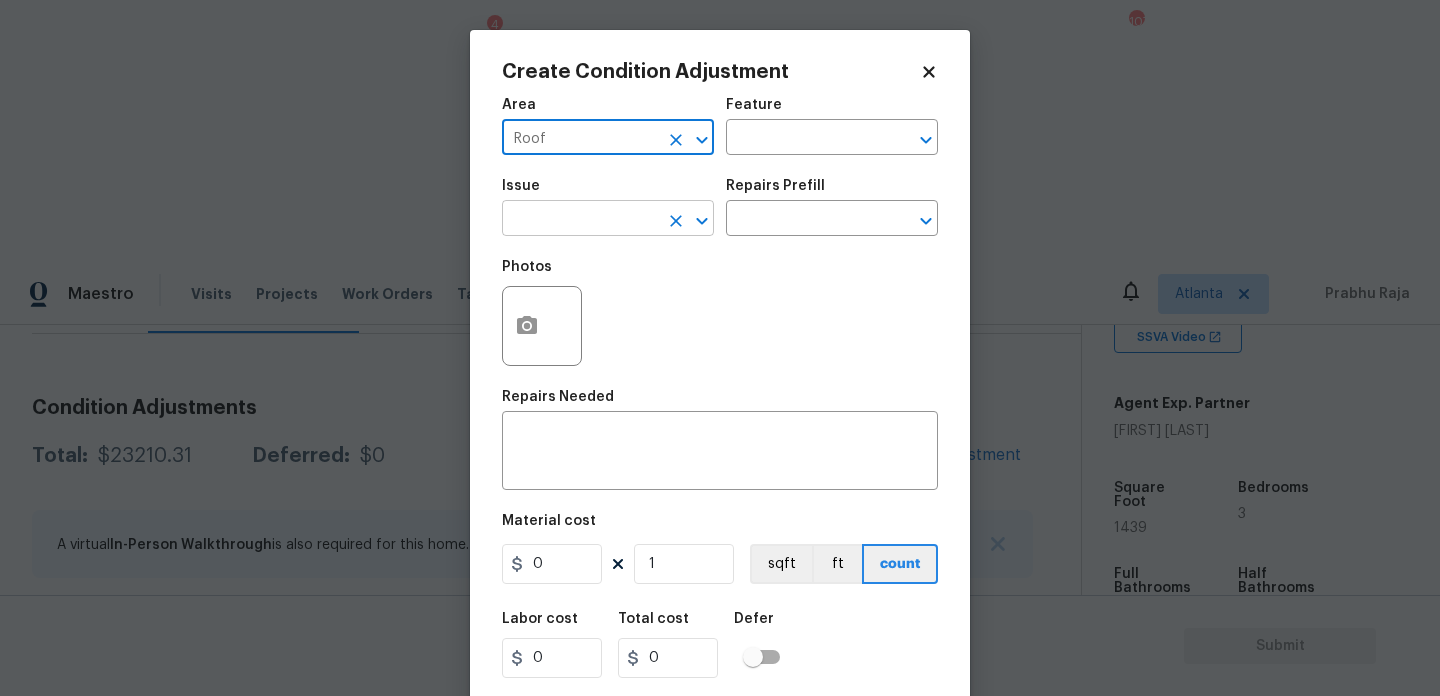 type on "Roof" 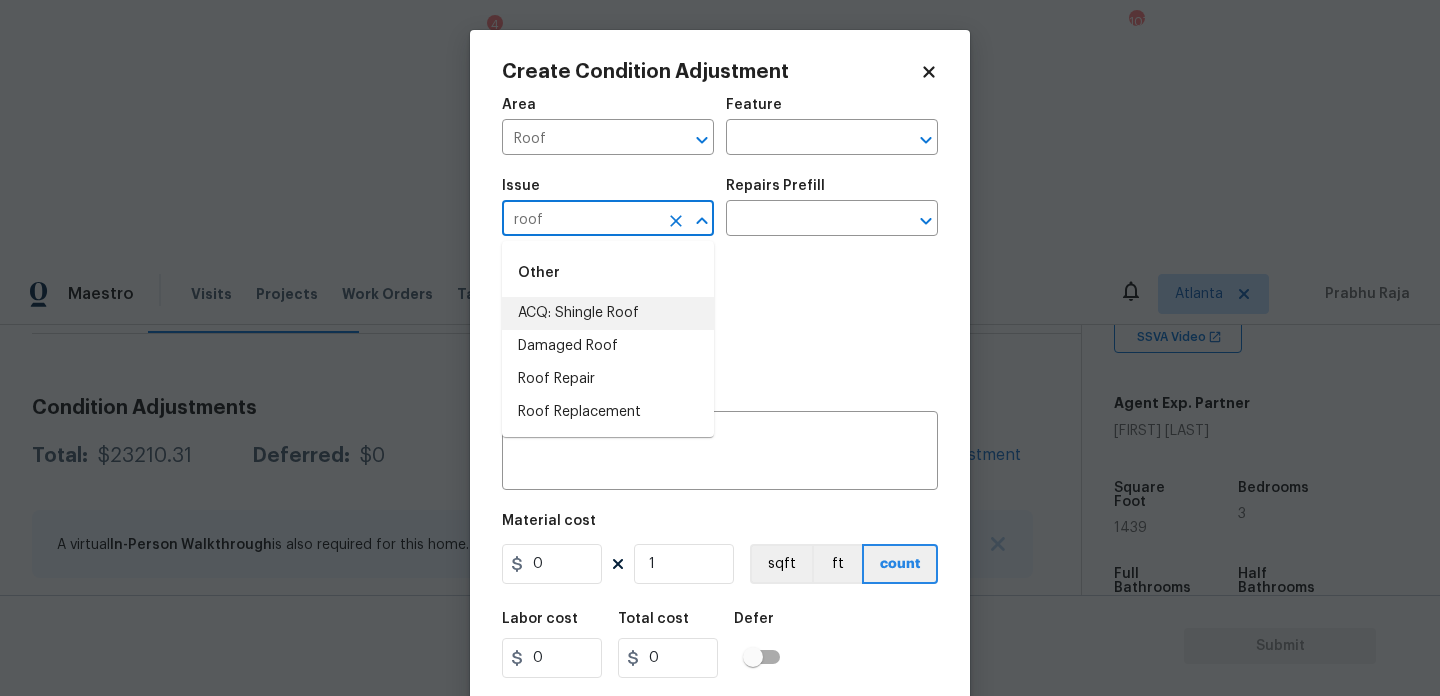 type on "roof" 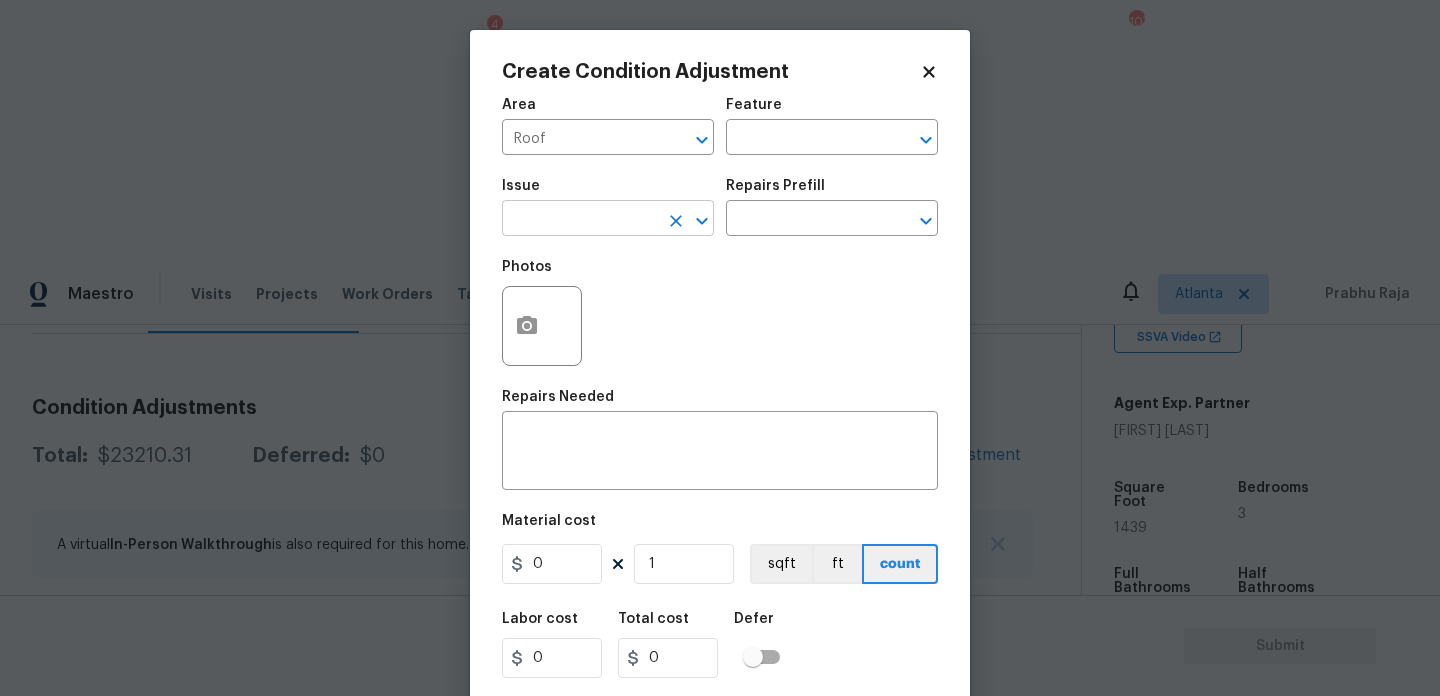 click at bounding box center [580, 220] 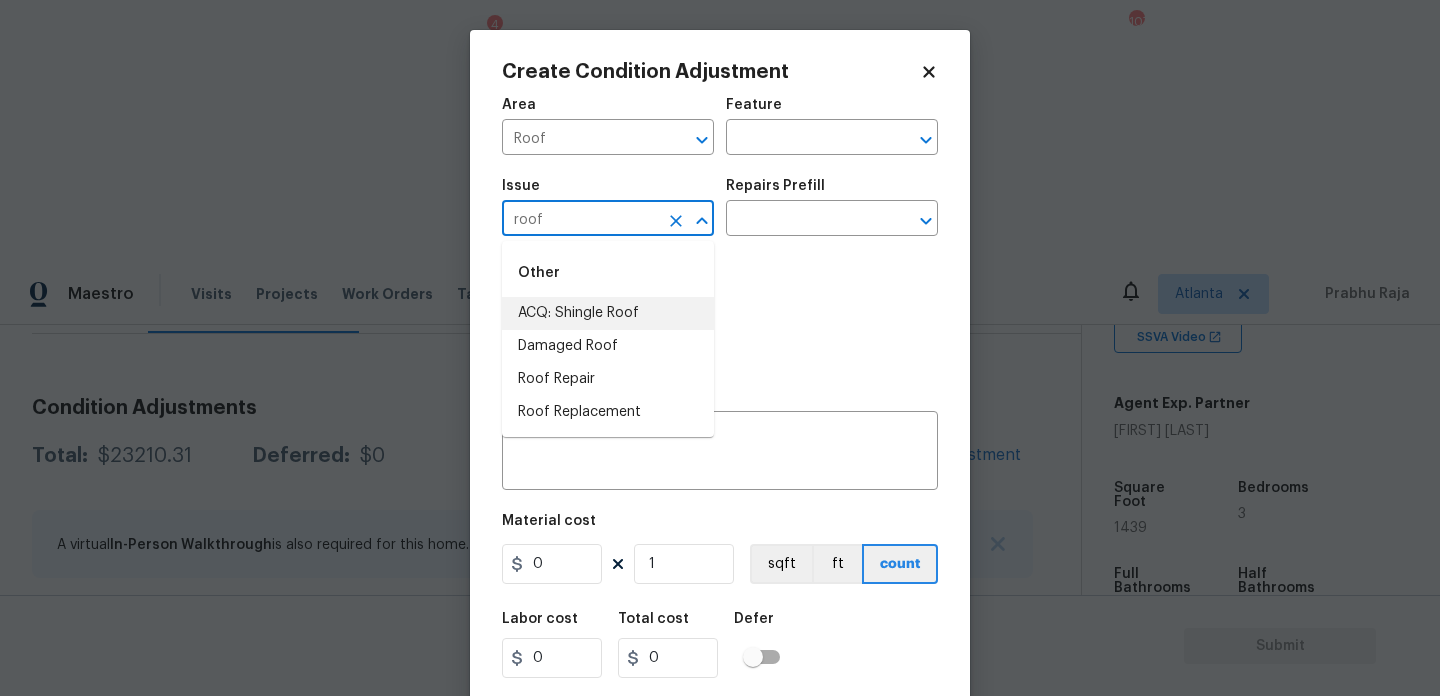 click on "ACQ: Shingle Roof" at bounding box center (608, 313) 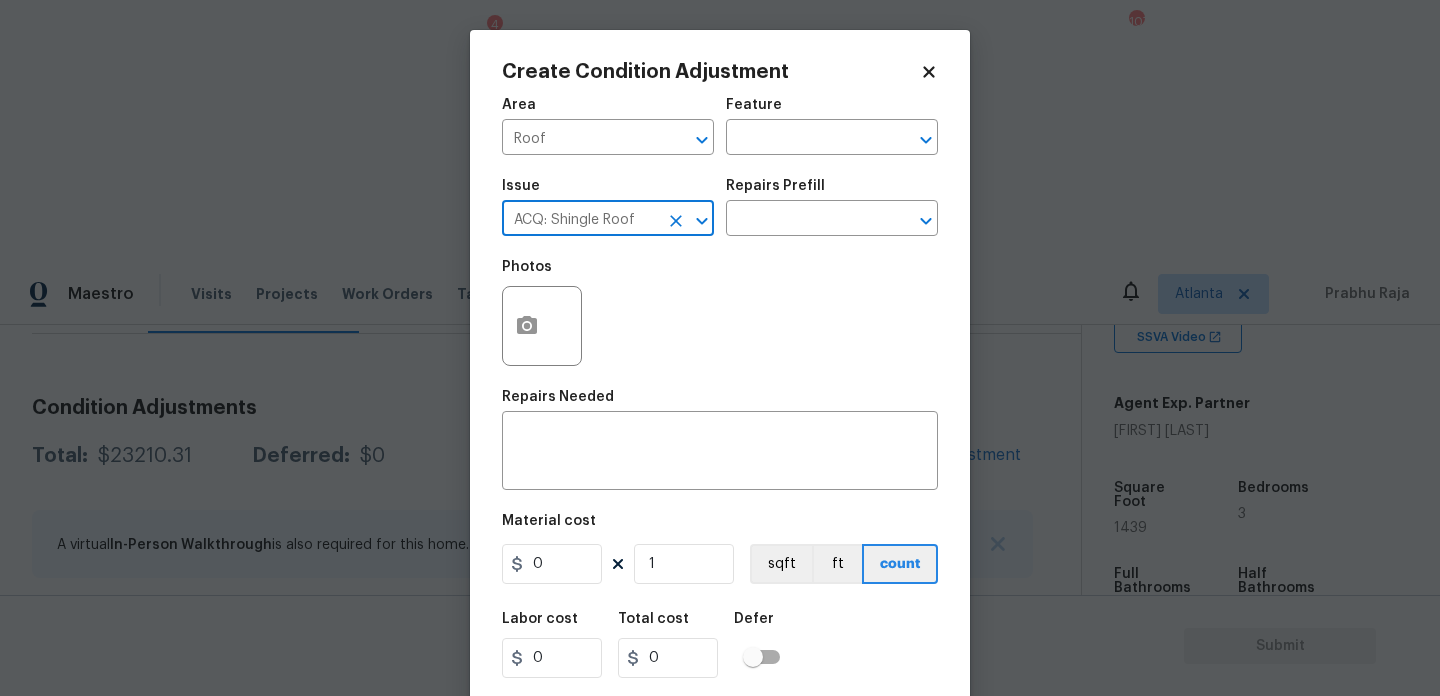 type on "ACQ: Shingle Roof" 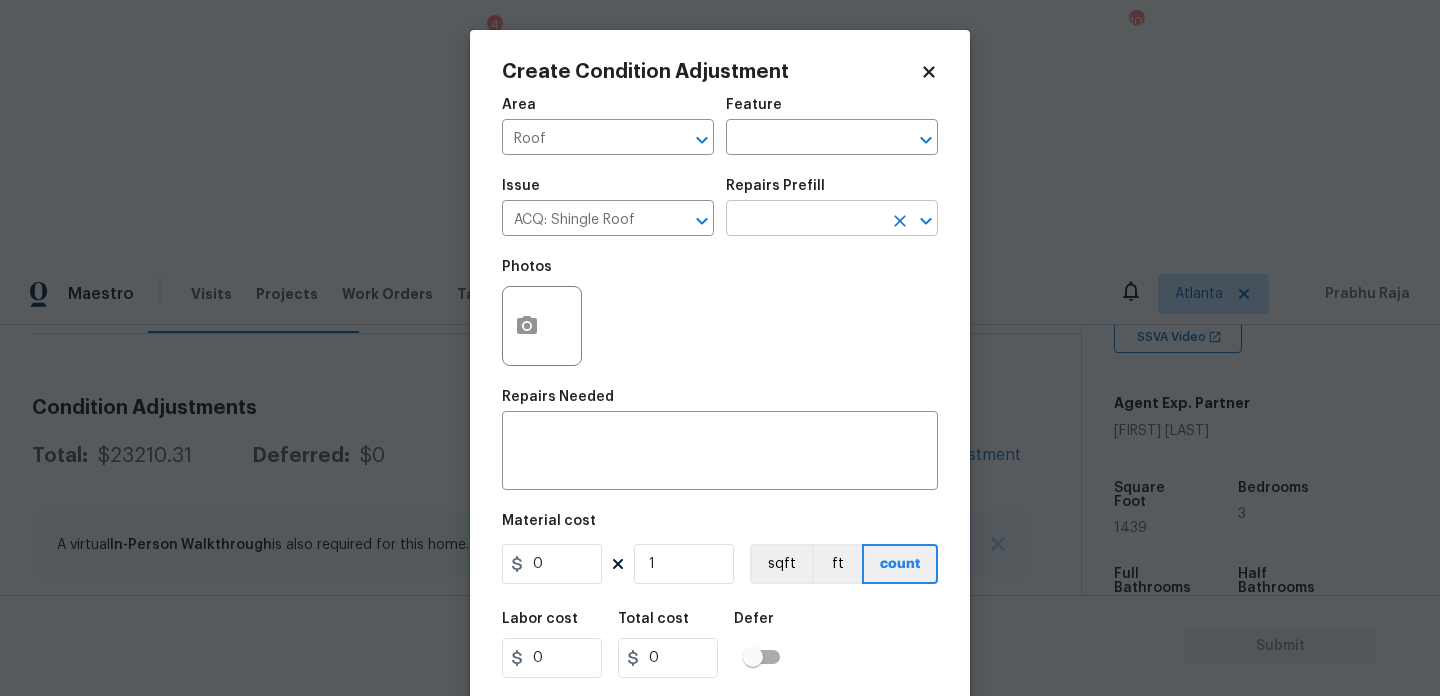click at bounding box center (804, 220) 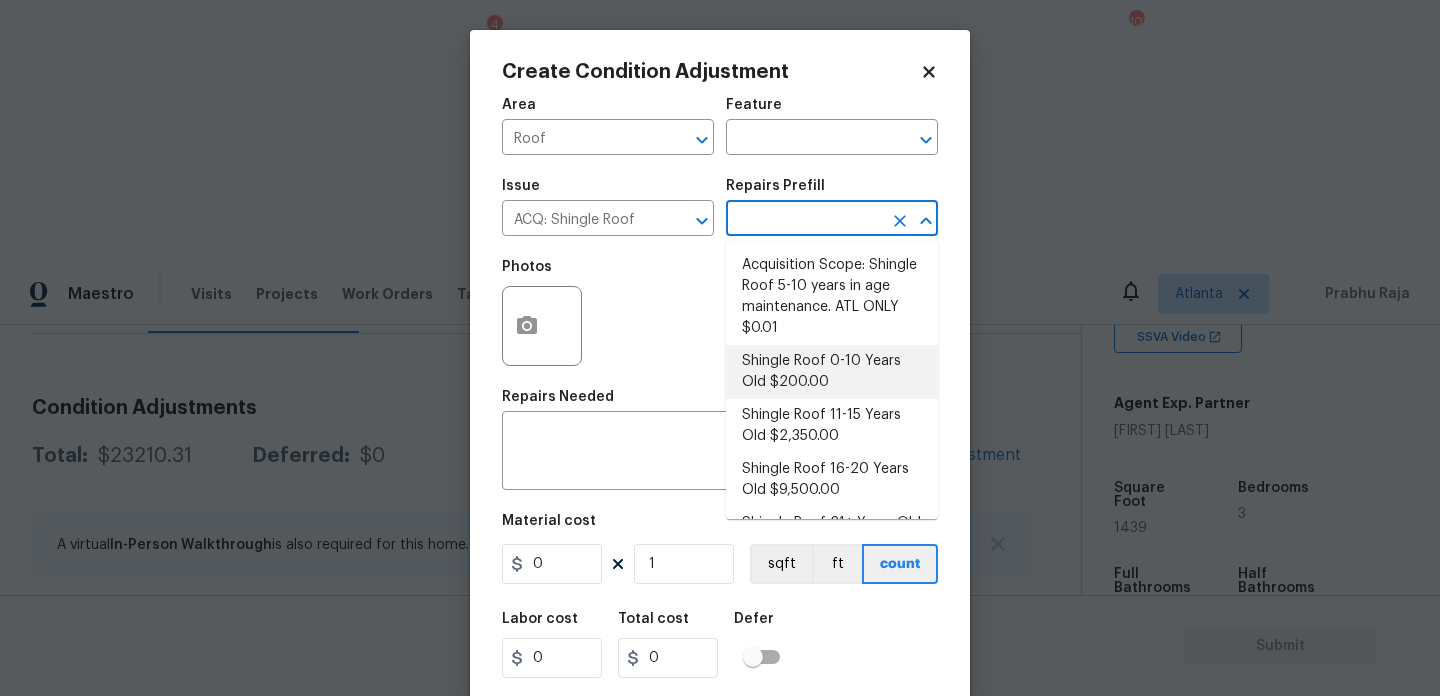 click on "Shingle Roof 0-10 Years Old $200.00" at bounding box center (832, 372) 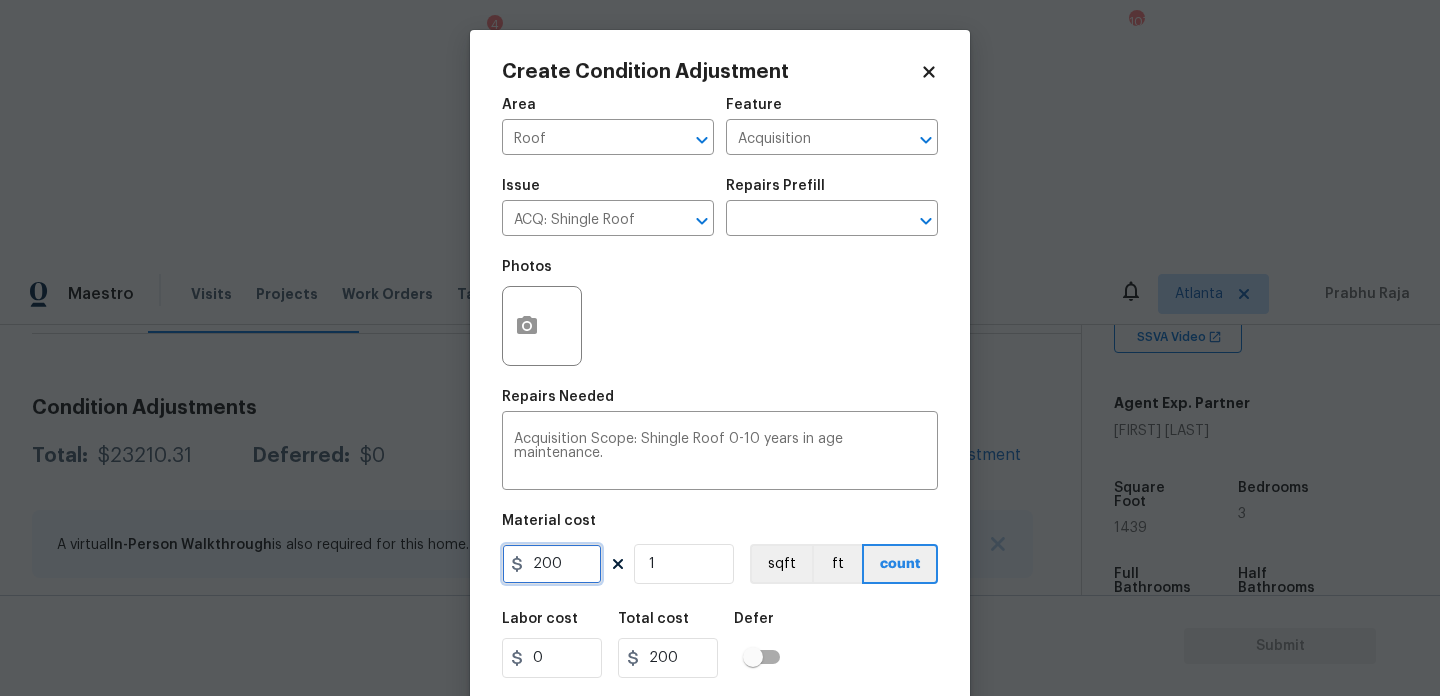 drag, startPoint x: 574, startPoint y: 571, endPoint x: 345, endPoint y: 571, distance: 229 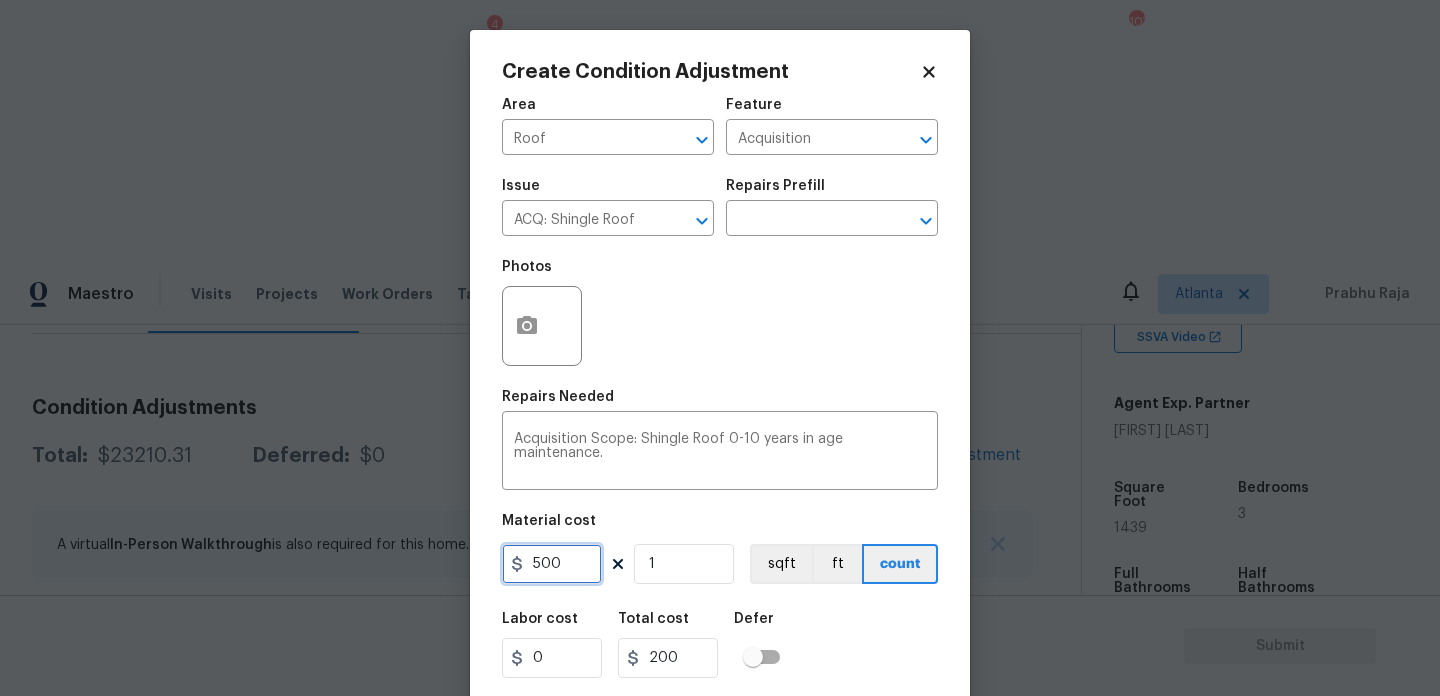 type on "500" 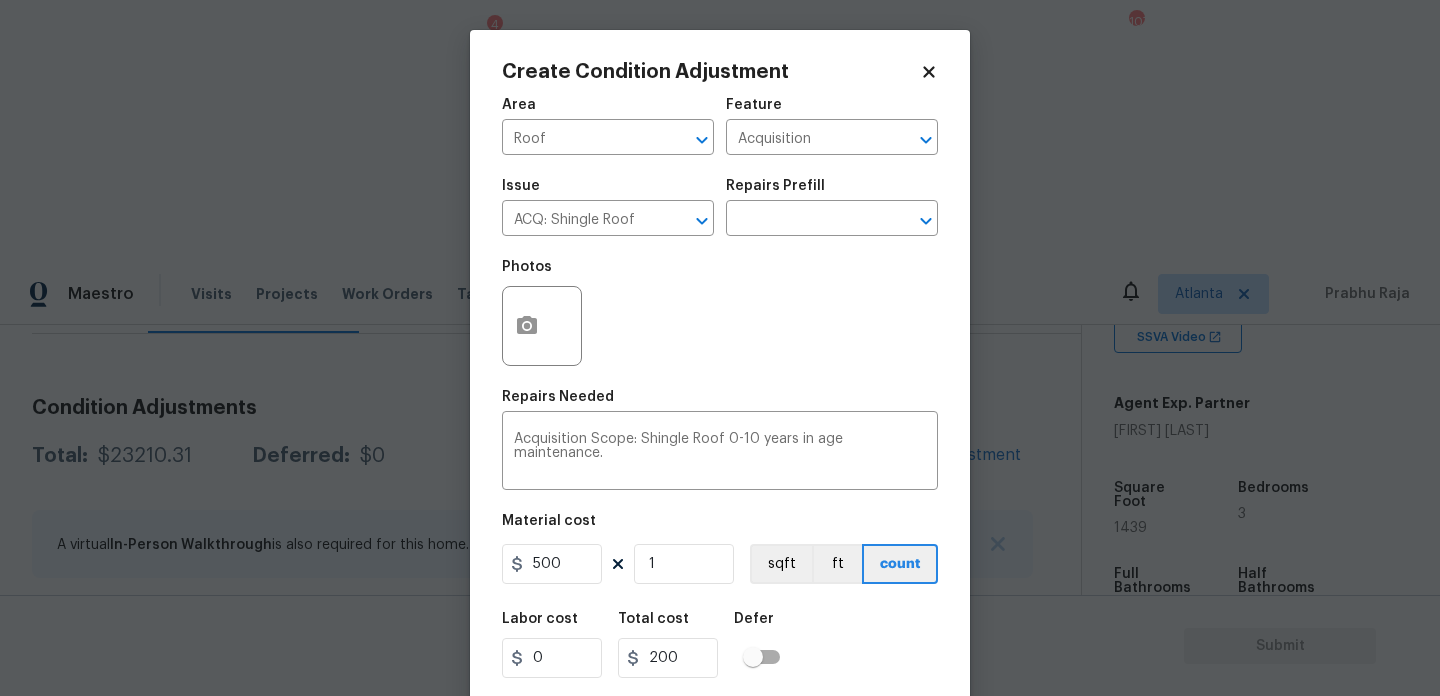 type on "500" 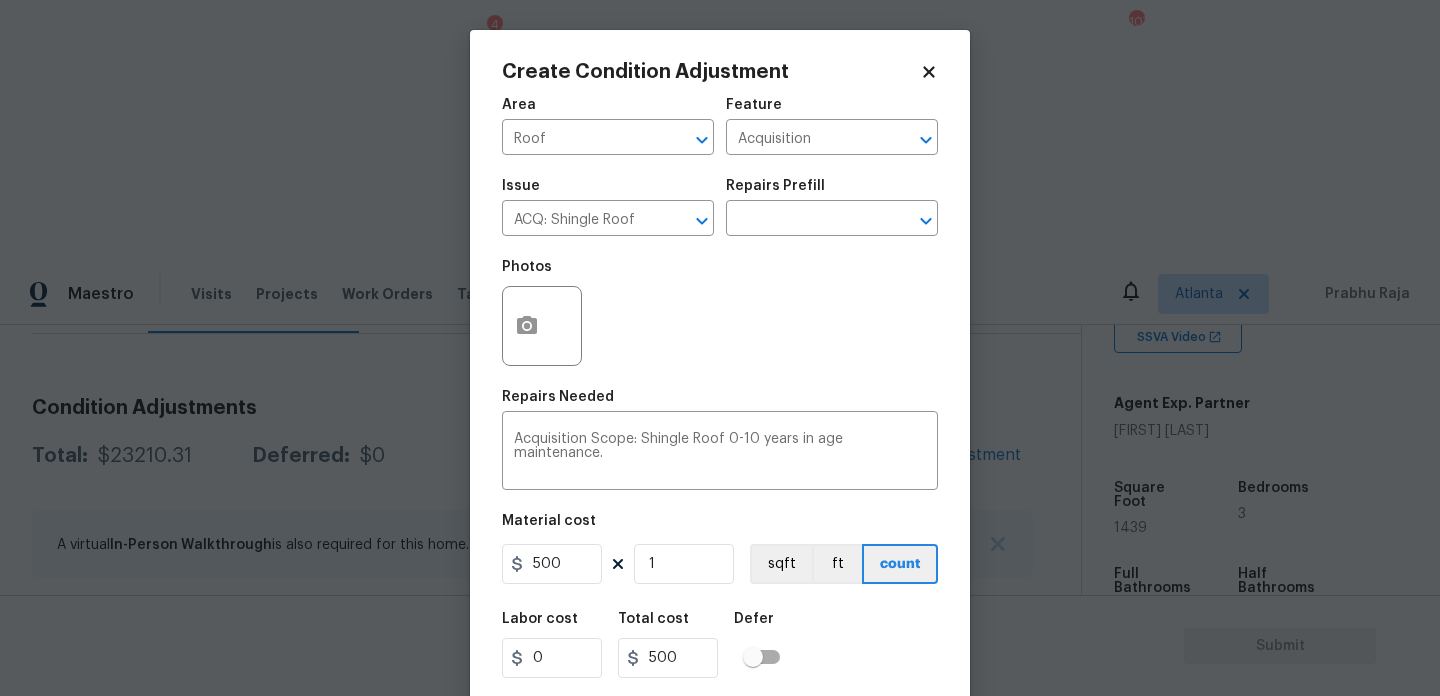 click on "Photos" at bounding box center [720, 313] 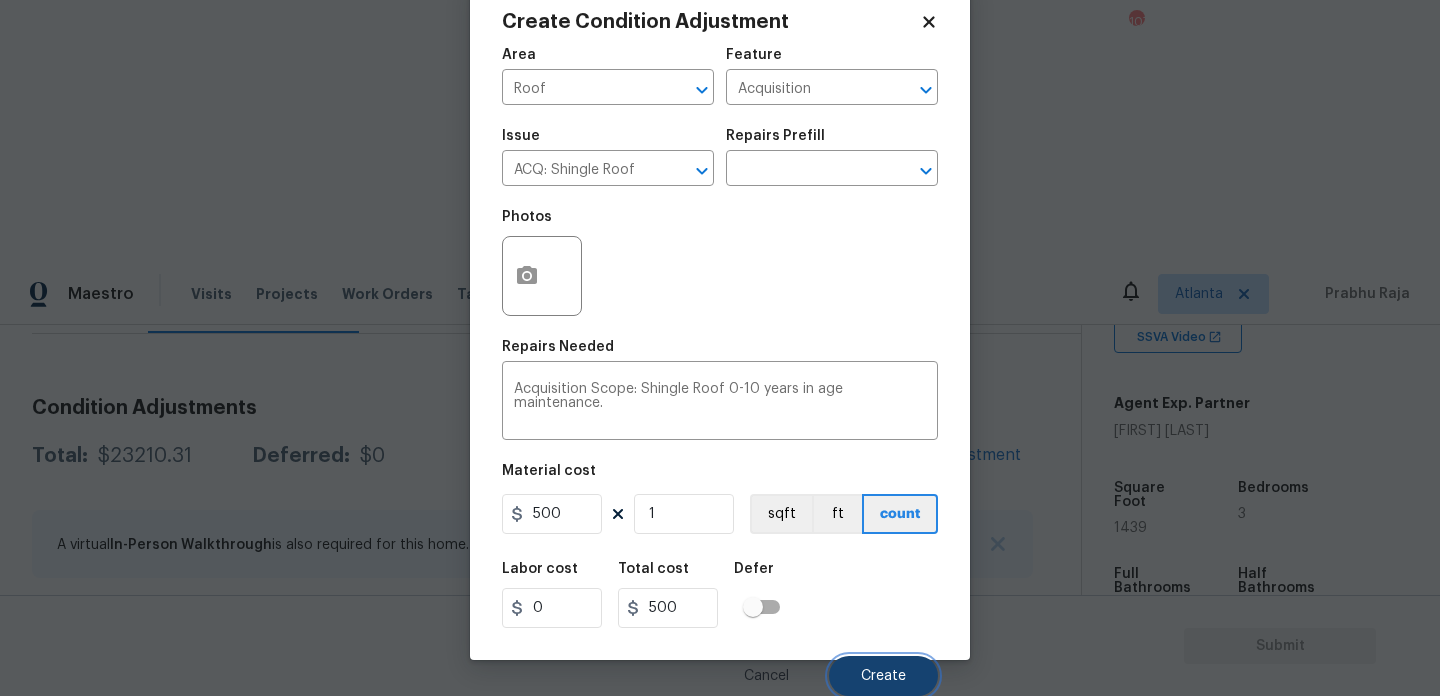 click on "Create" at bounding box center (883, 676) 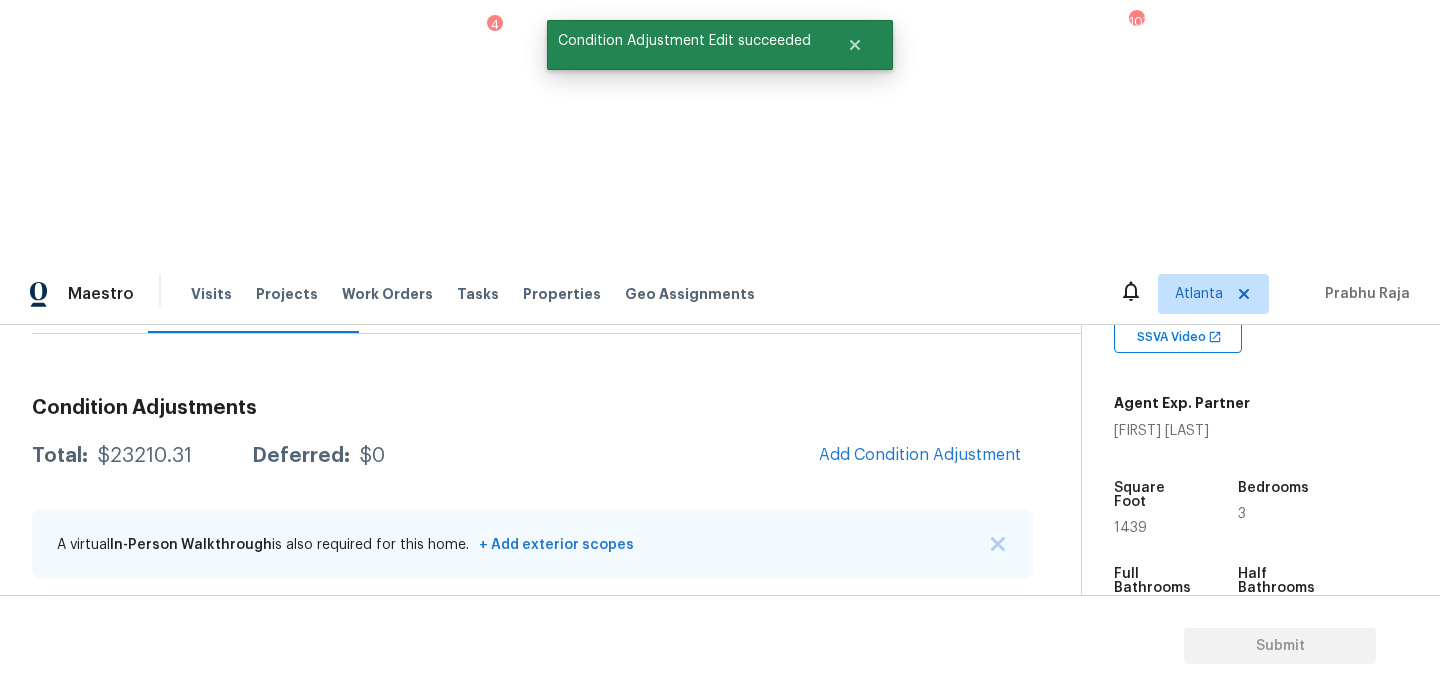 scroll, scrollTop: 44, scrollLeft: 0, axis: vertical 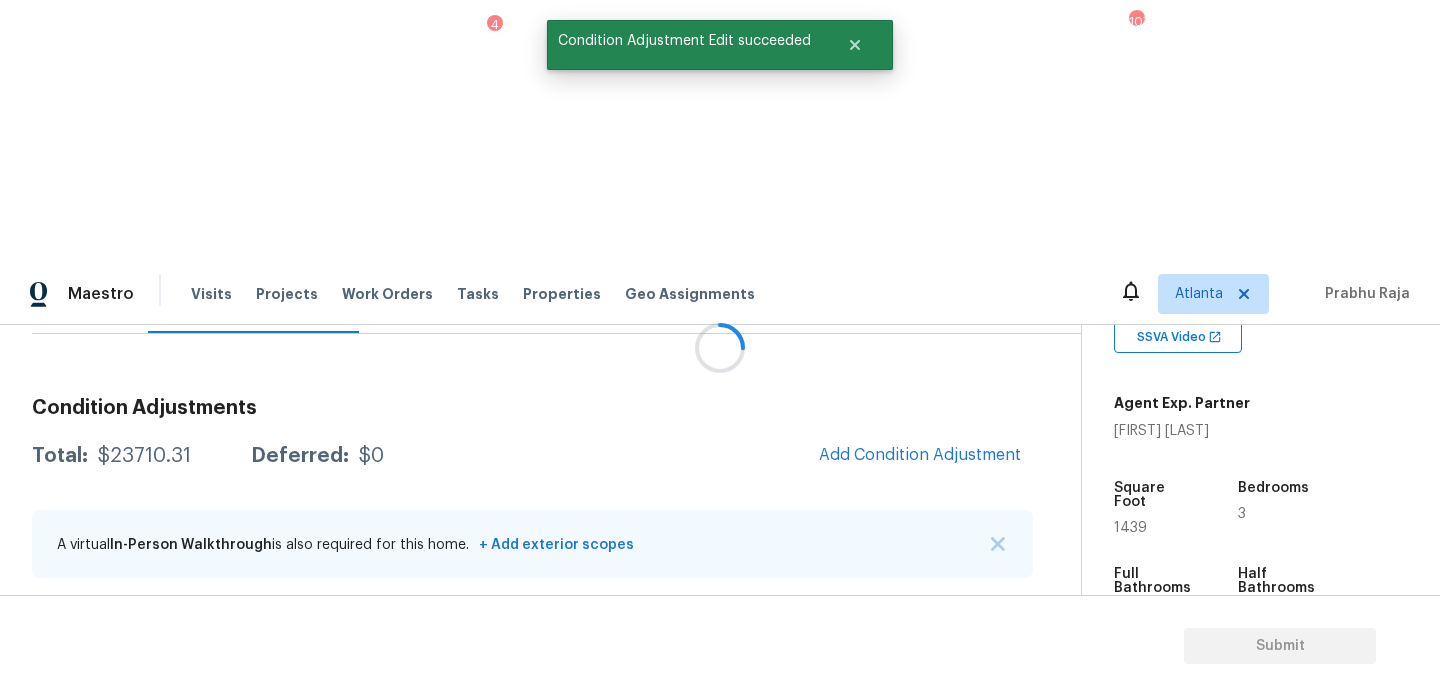 click at bounding box center (720, 348) 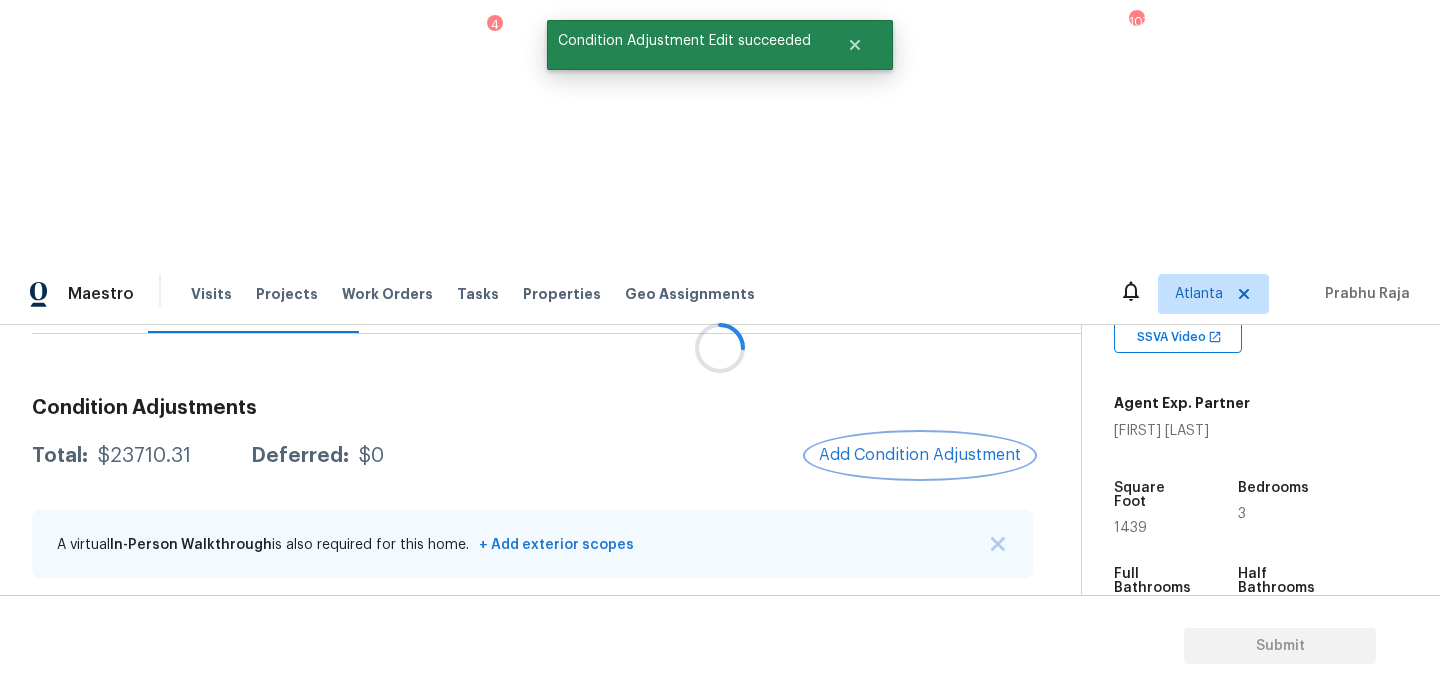 click on "Add Condition Adjustment" at bounding box center (920, 455) 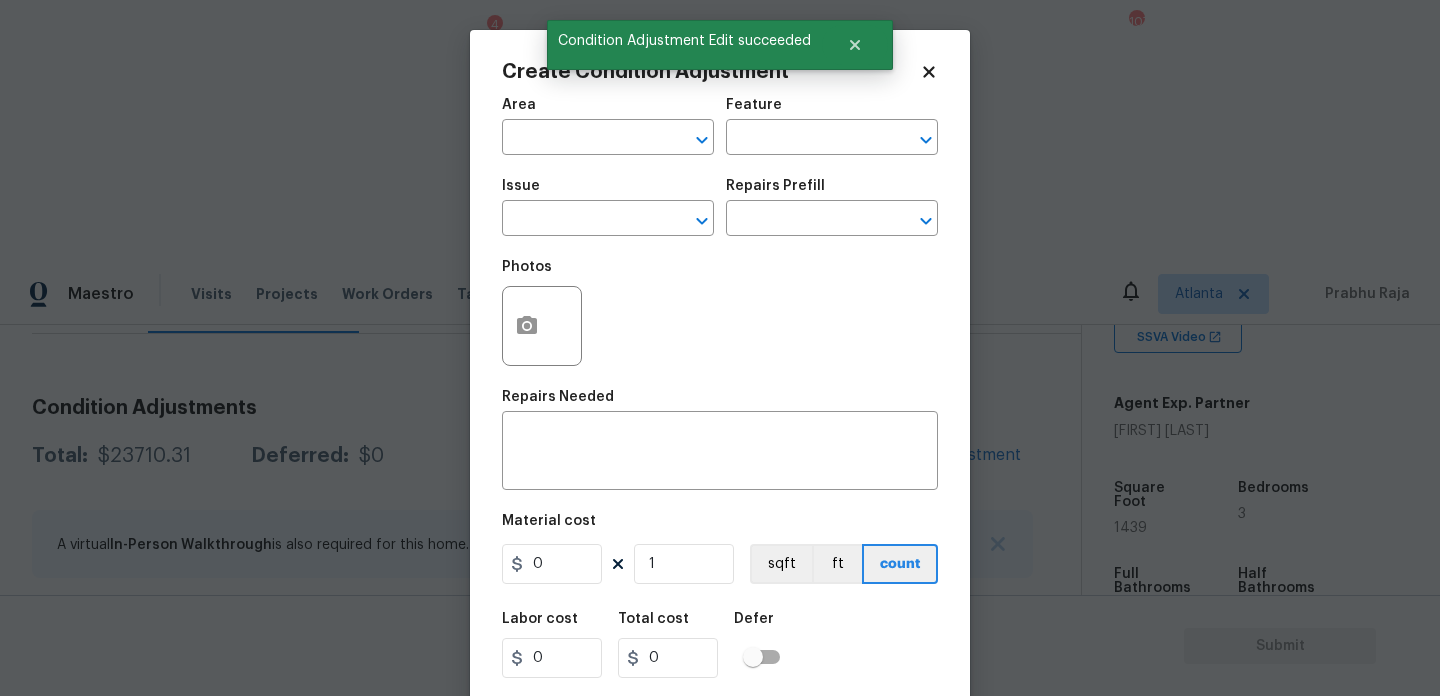 click on "​" at bounding box center (832, 220) 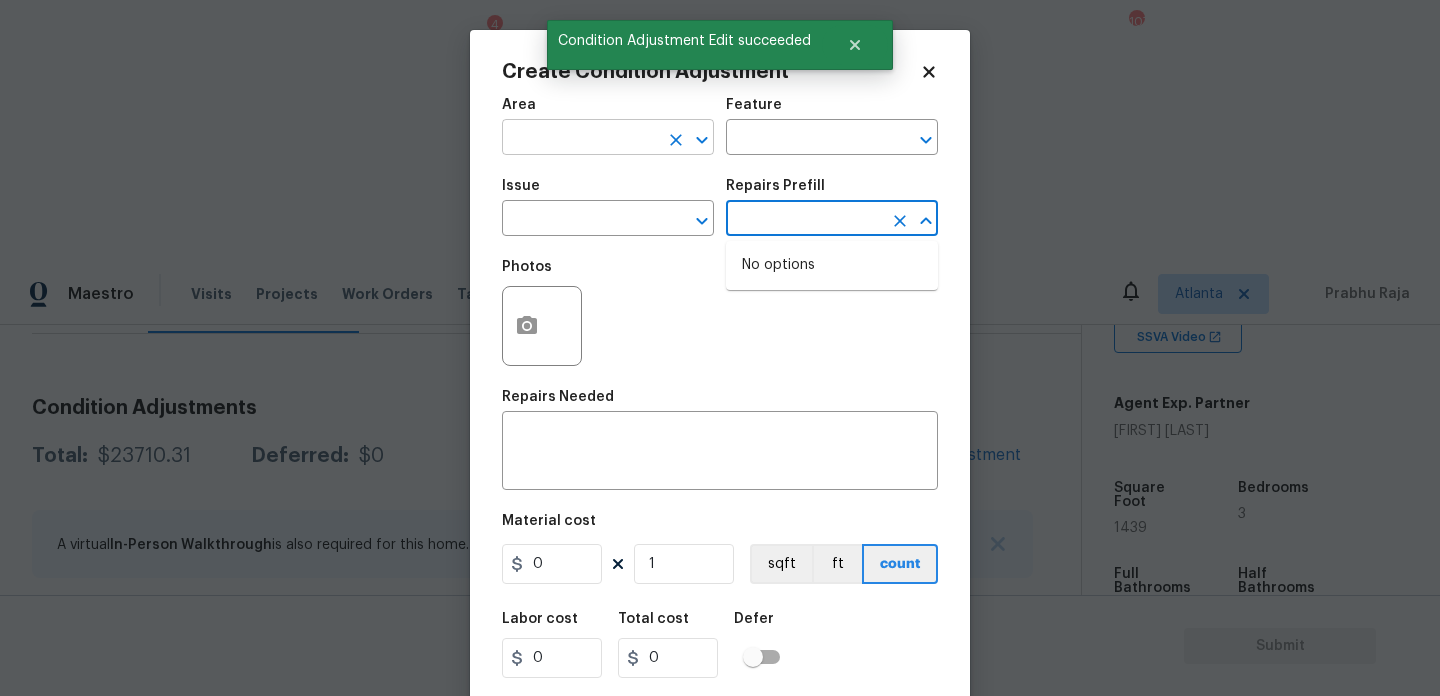 click at bounding box center (580, 139) 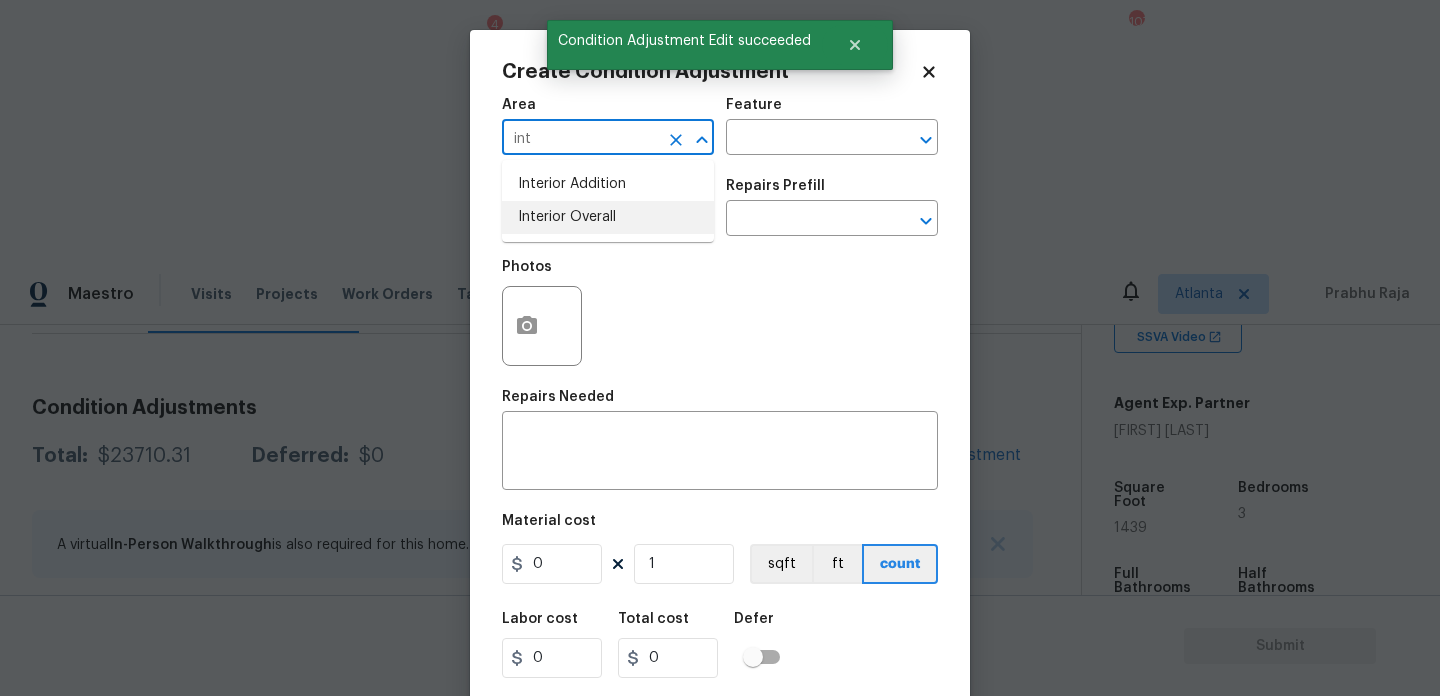 click on "Interior Overall" at bounding box center [608, 217] 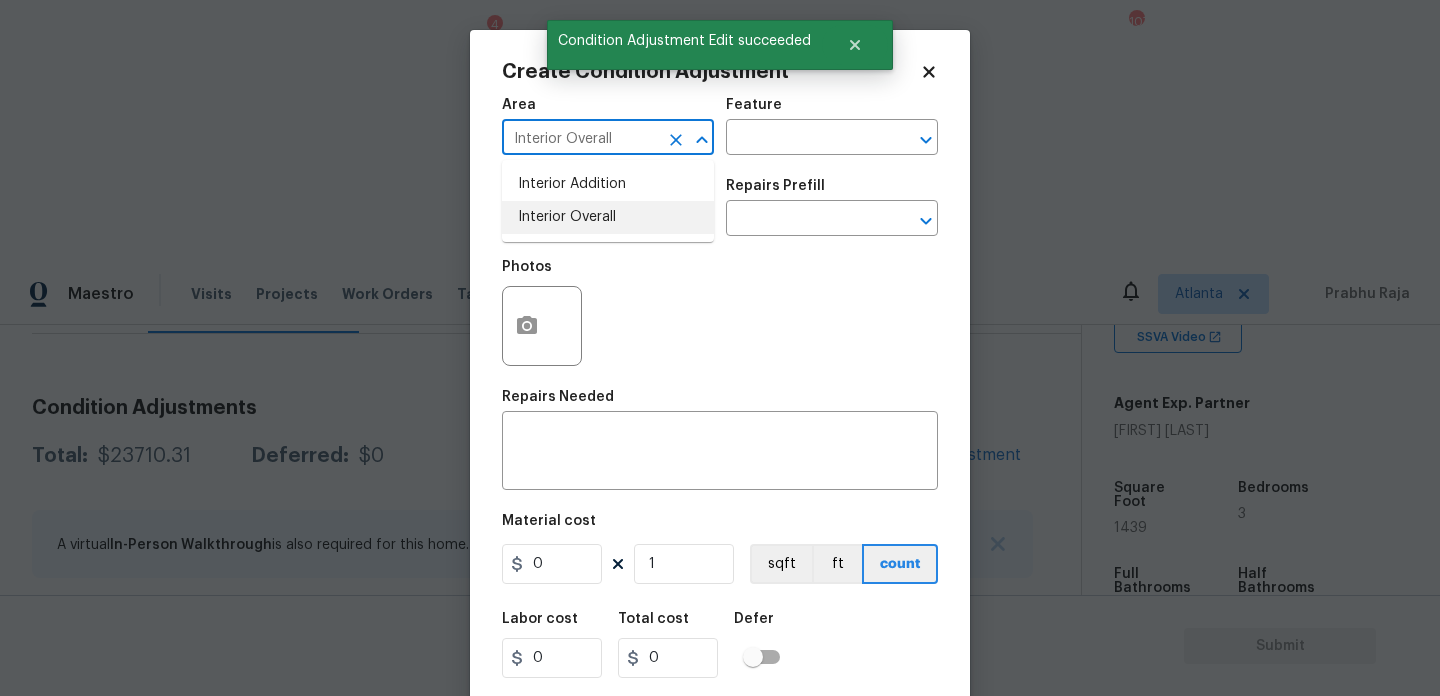 type on "Interior Overall" 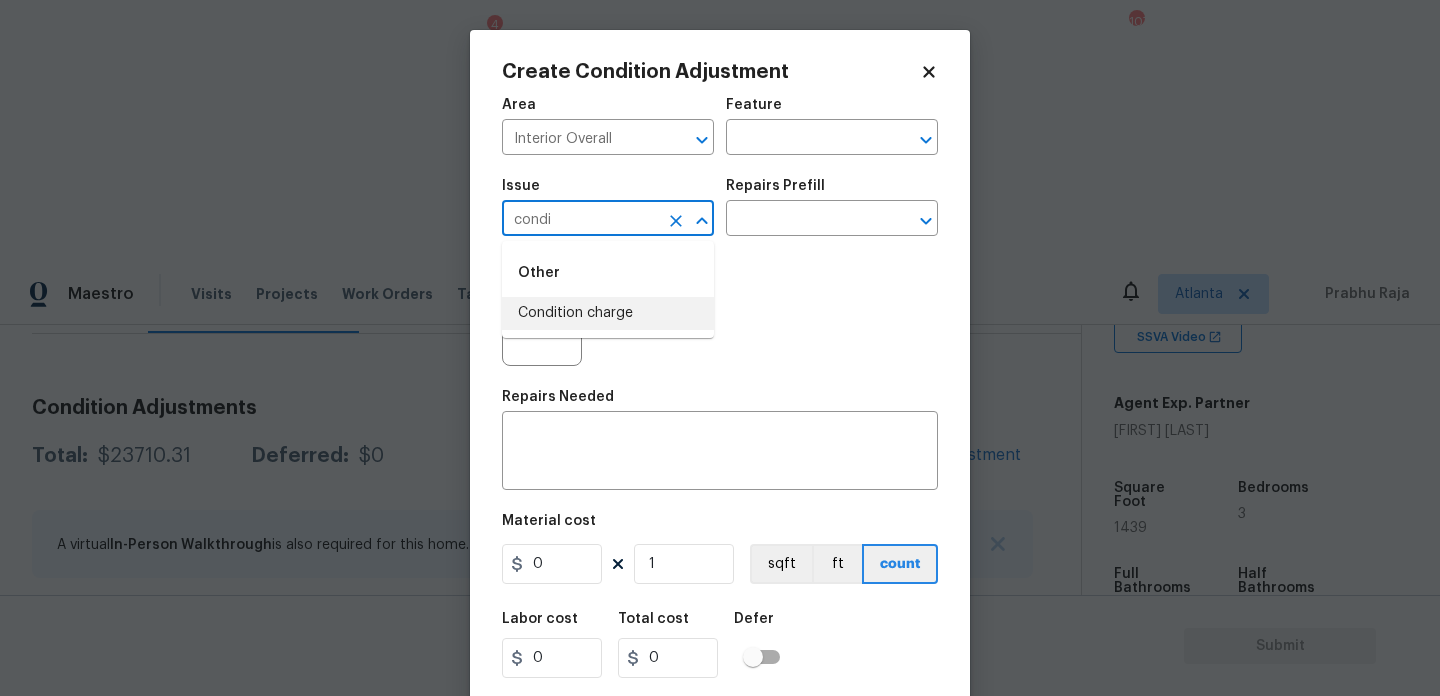 click on "Condition charge" at bounding box center [608, 313] 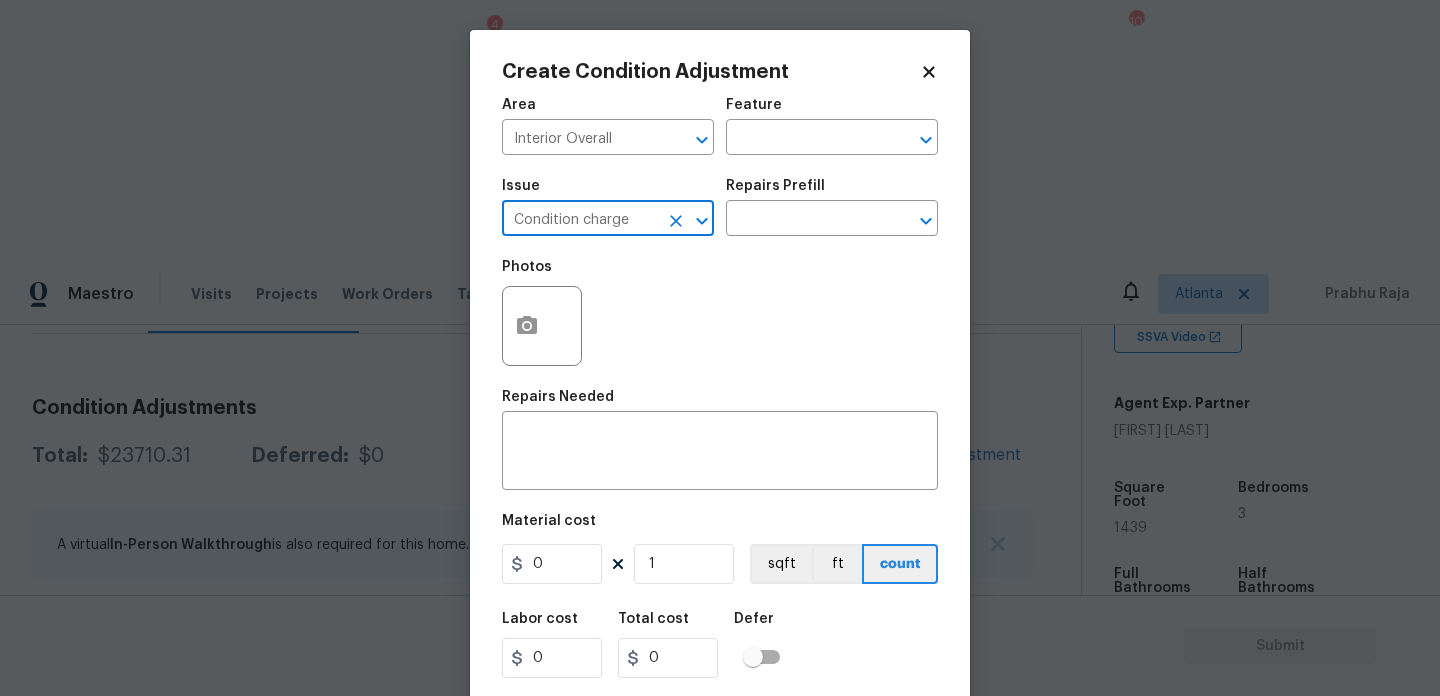 type on "Condition charge" 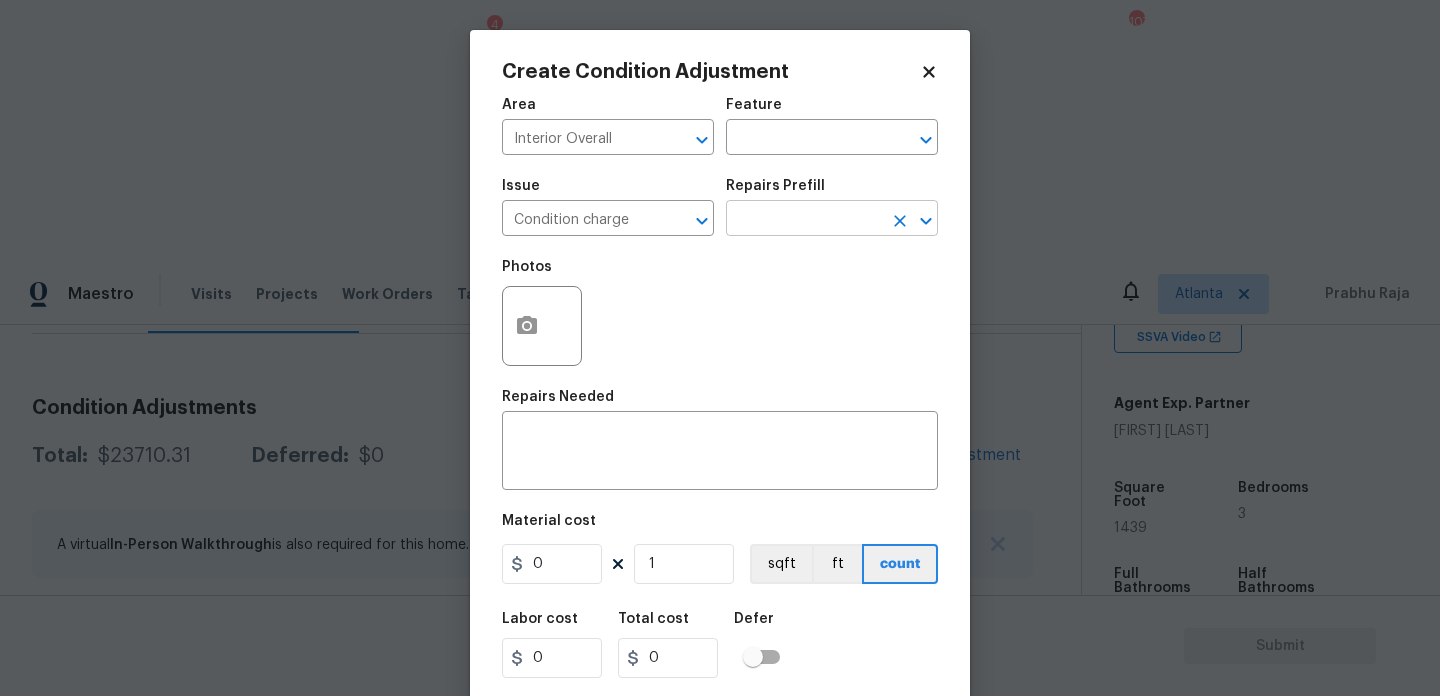click at bounding box center (804, 220) 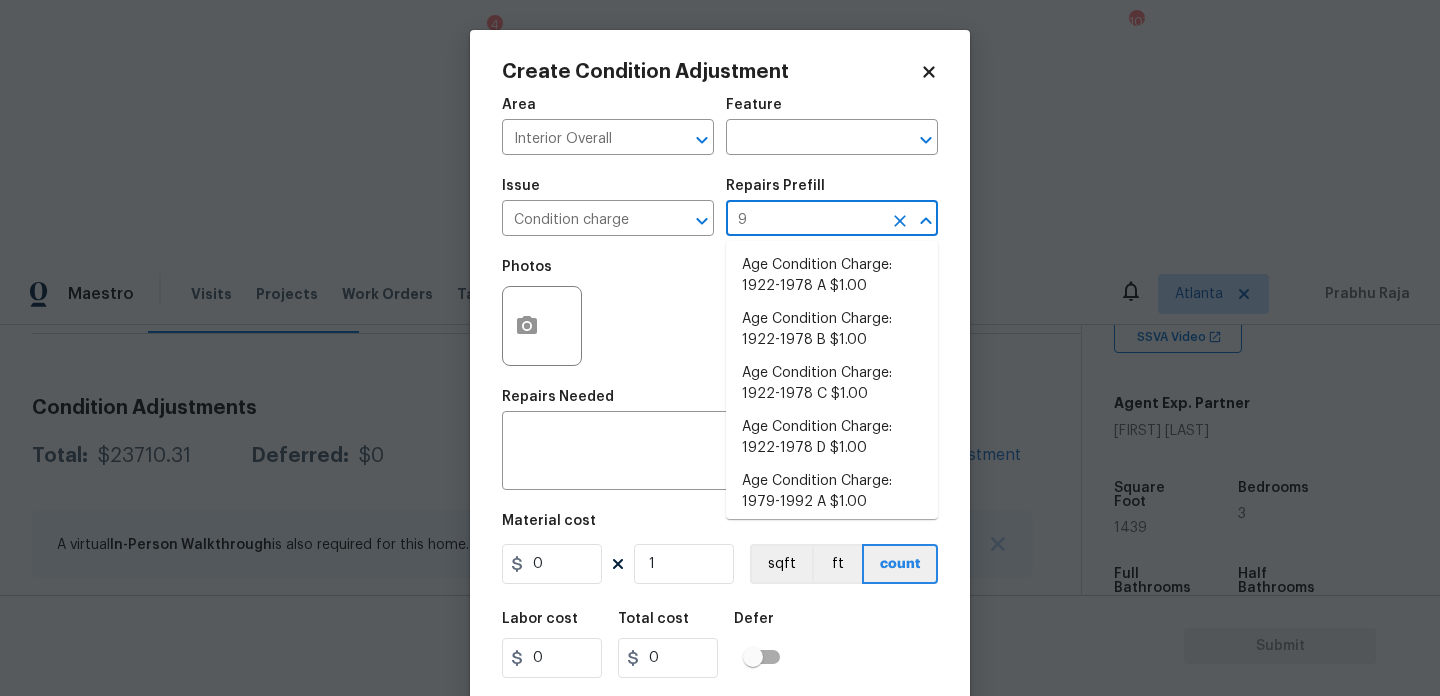 type on "93" 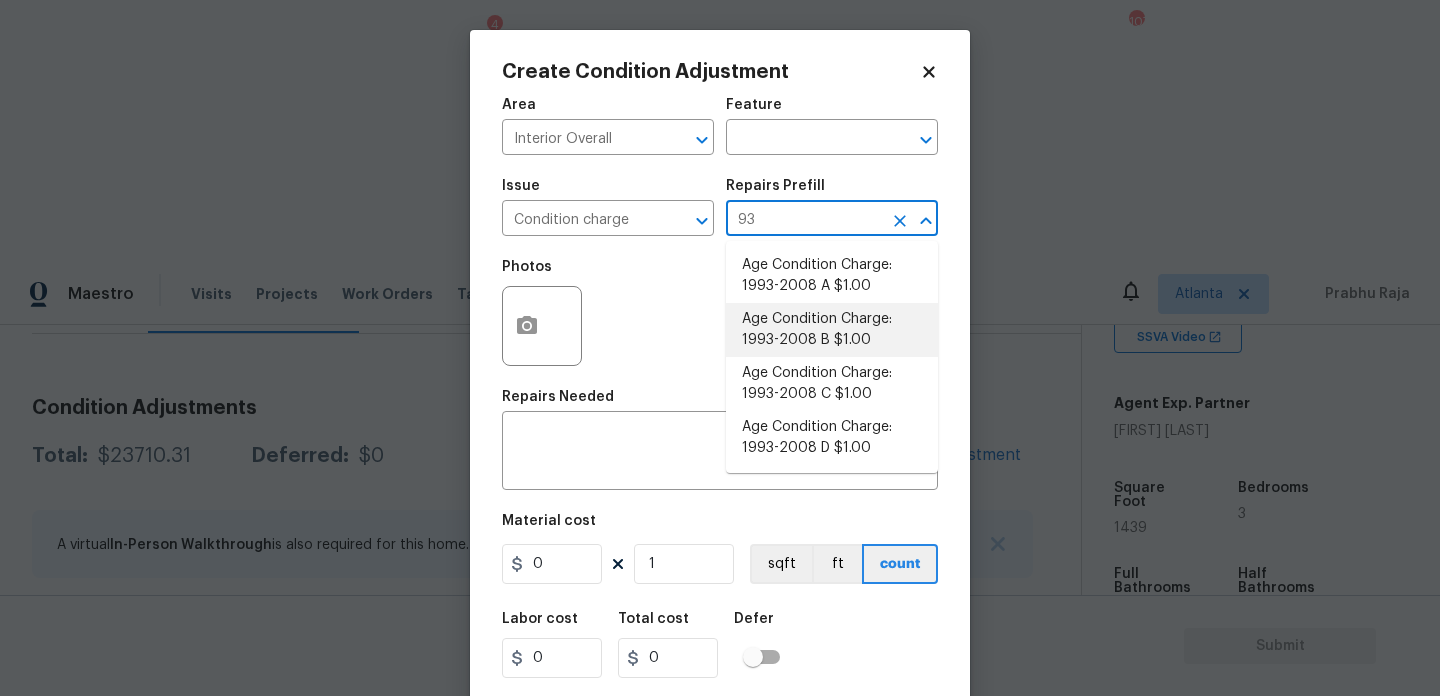 click on "Age Condition Charge: 1993-2008 B	 $1.00" at bounding box center (832, 330) 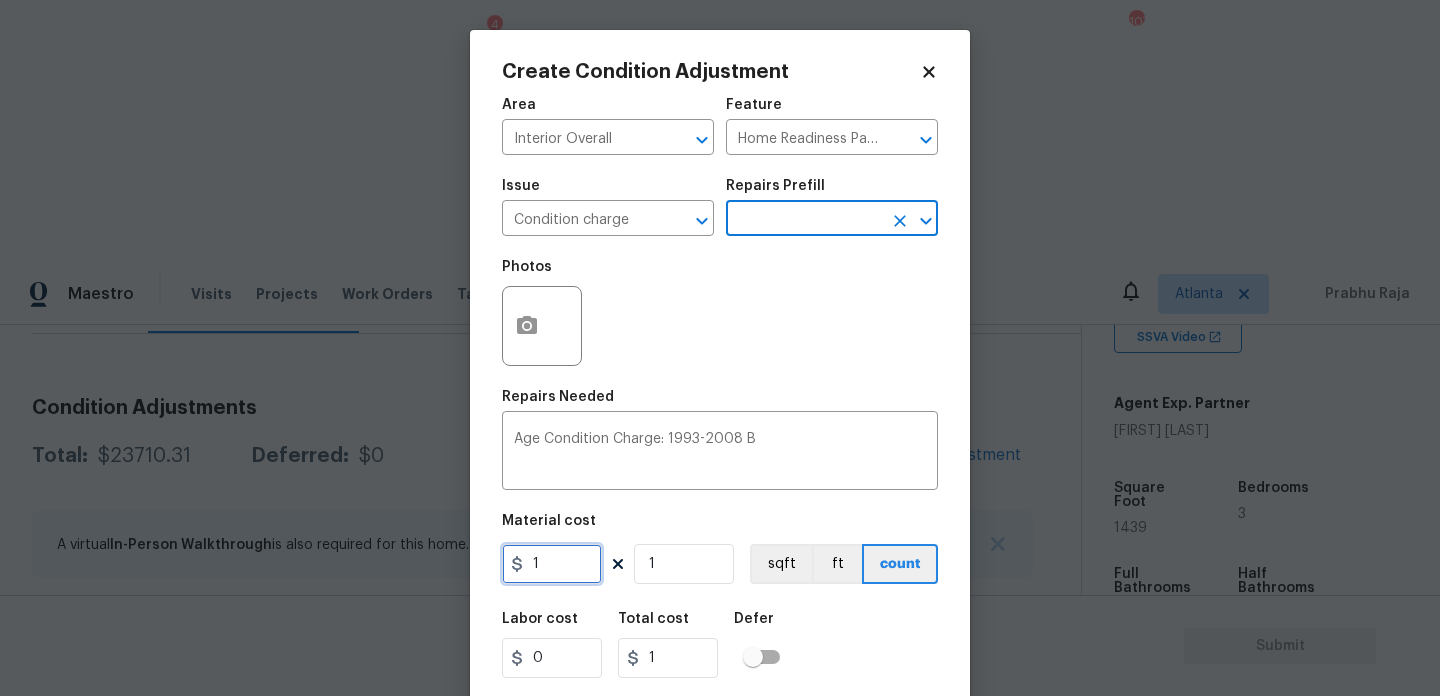 click on "1" at bounding box center (552, 564) 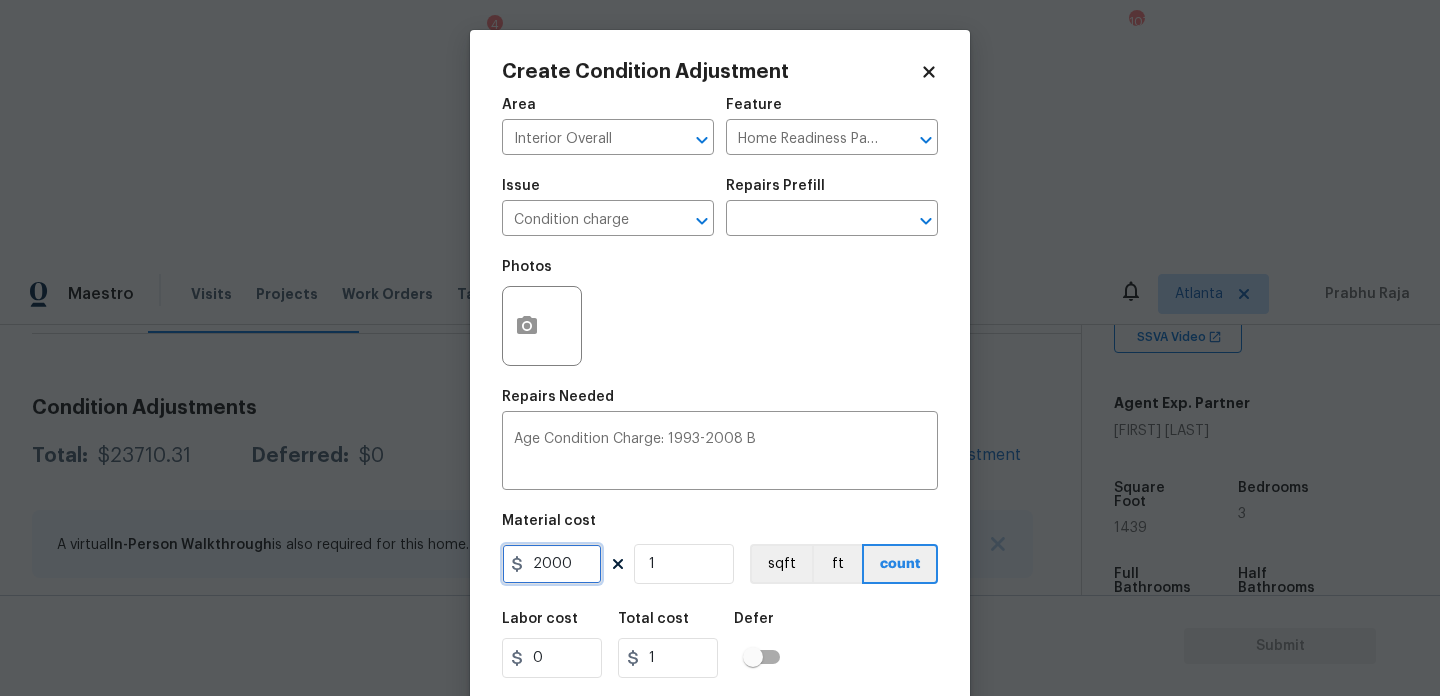 type on "2000" 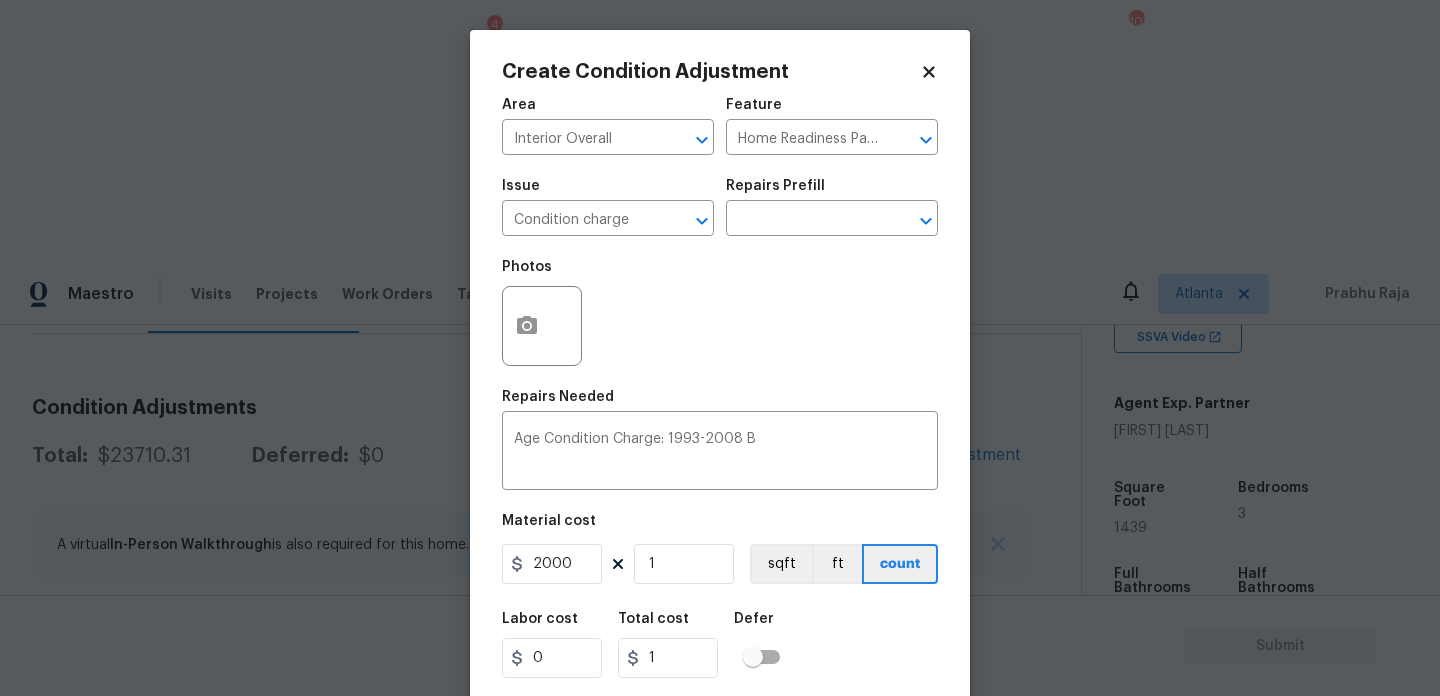 click on "Photos" at bounding box center [720, 313] 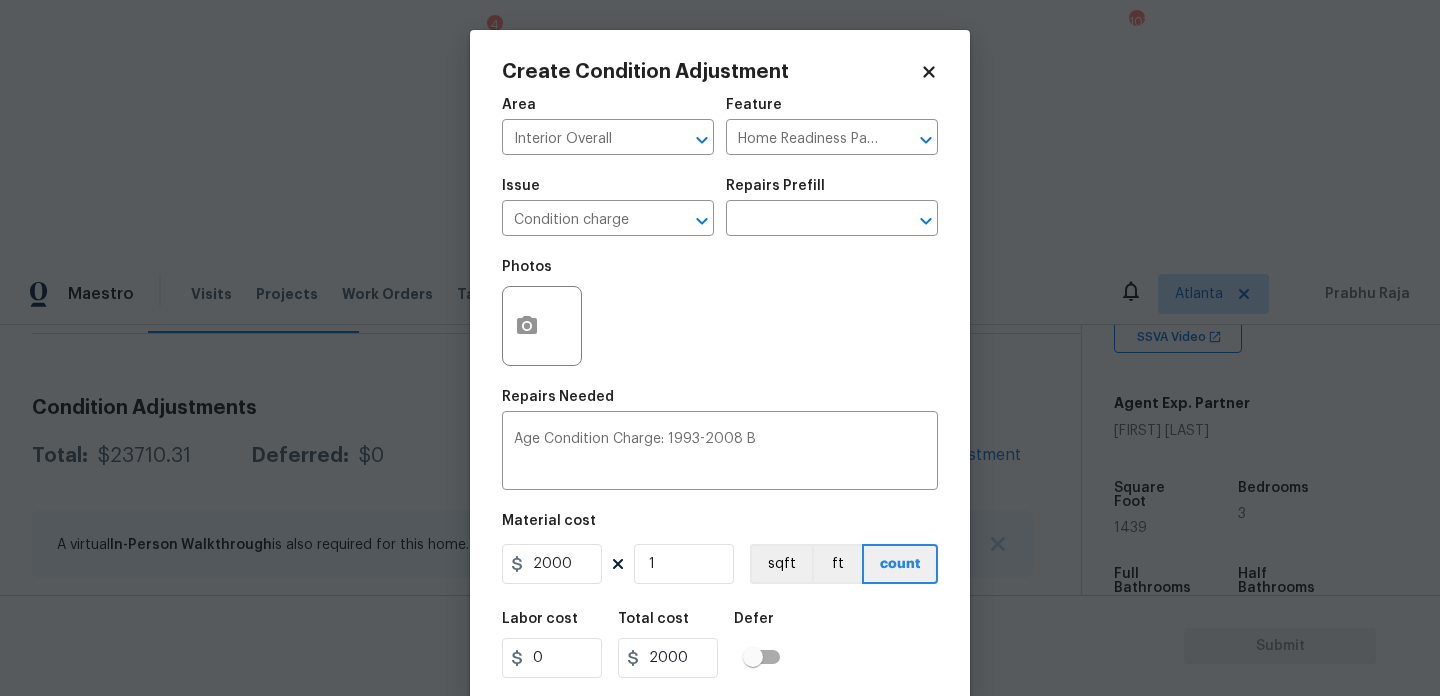 scroll, scrollTop: 51, scrollLeft: 0, axis: vertical 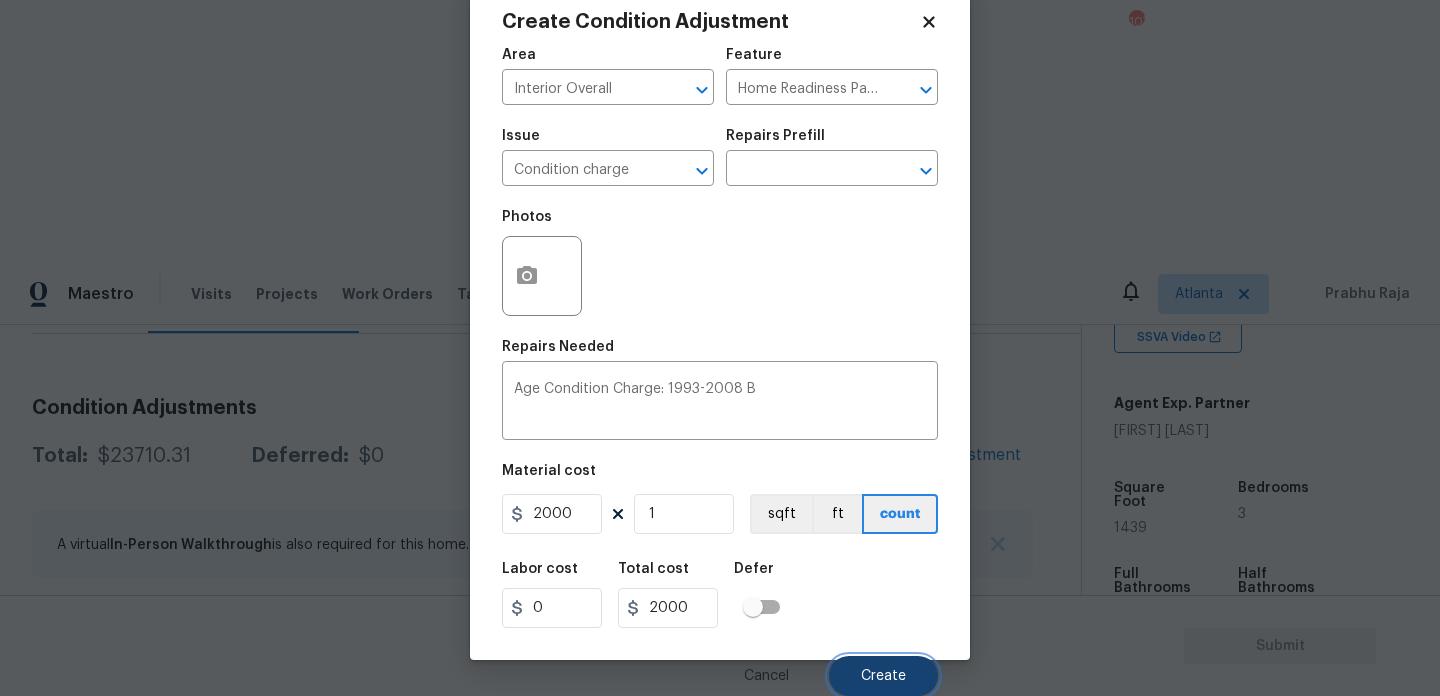 click on "Create" at bounding box center (883, 676) 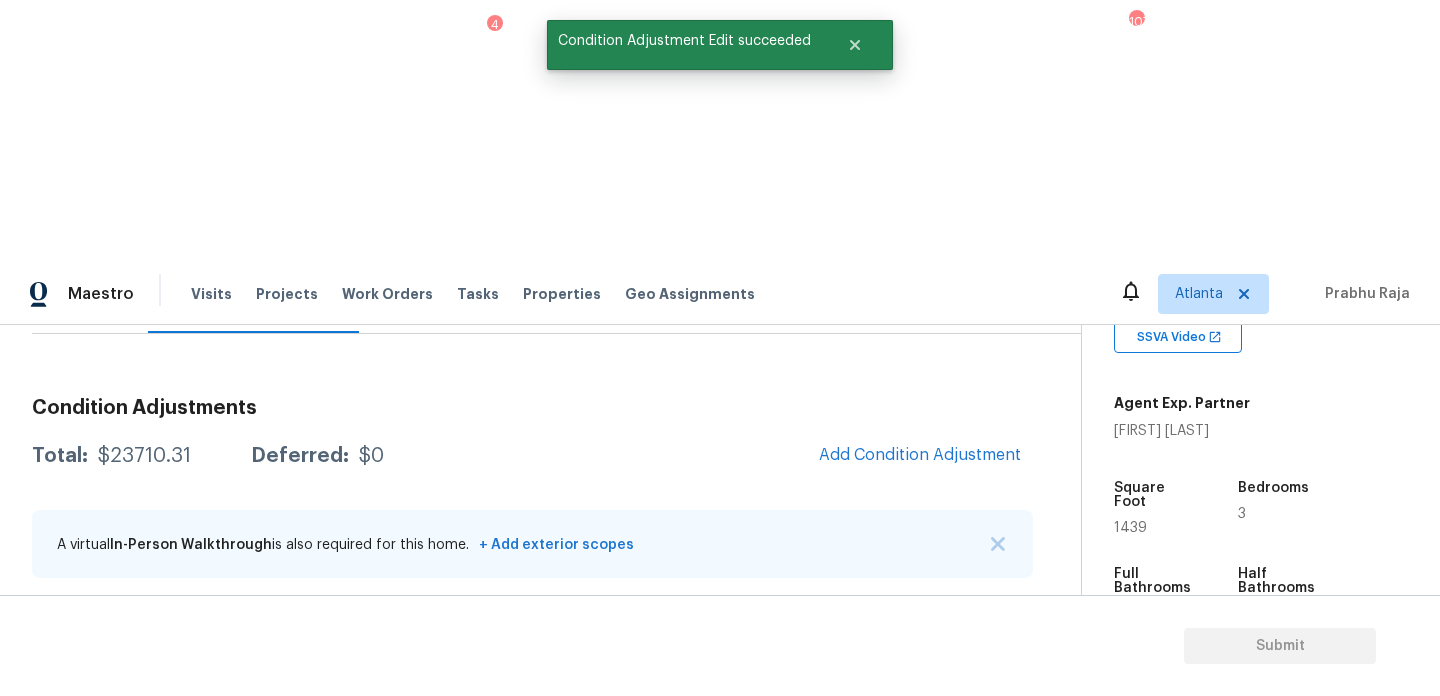 scroll, scrollTop: 44, scrollLeft: 0, axis: vertical 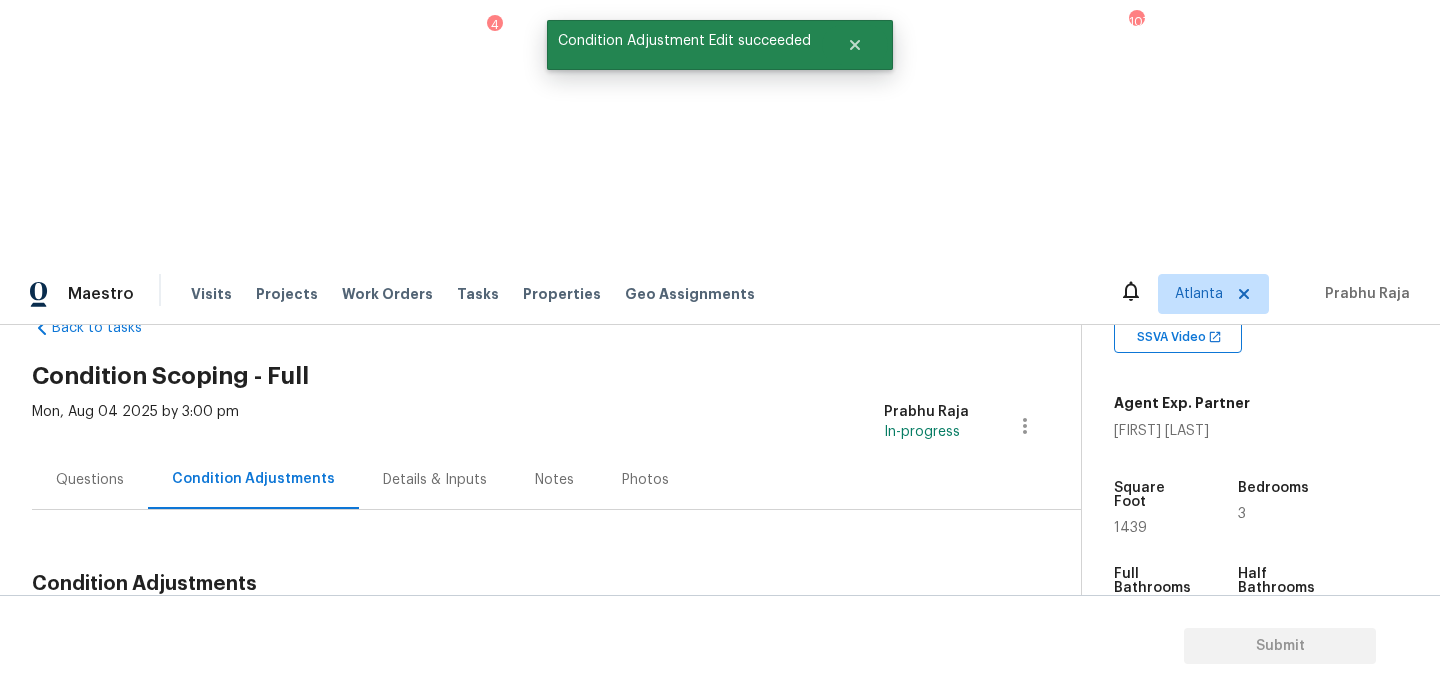 drag, startPoint x: 98, startPoint y: 369, endPoint x: 225, endPoint y: 369, distance: 127 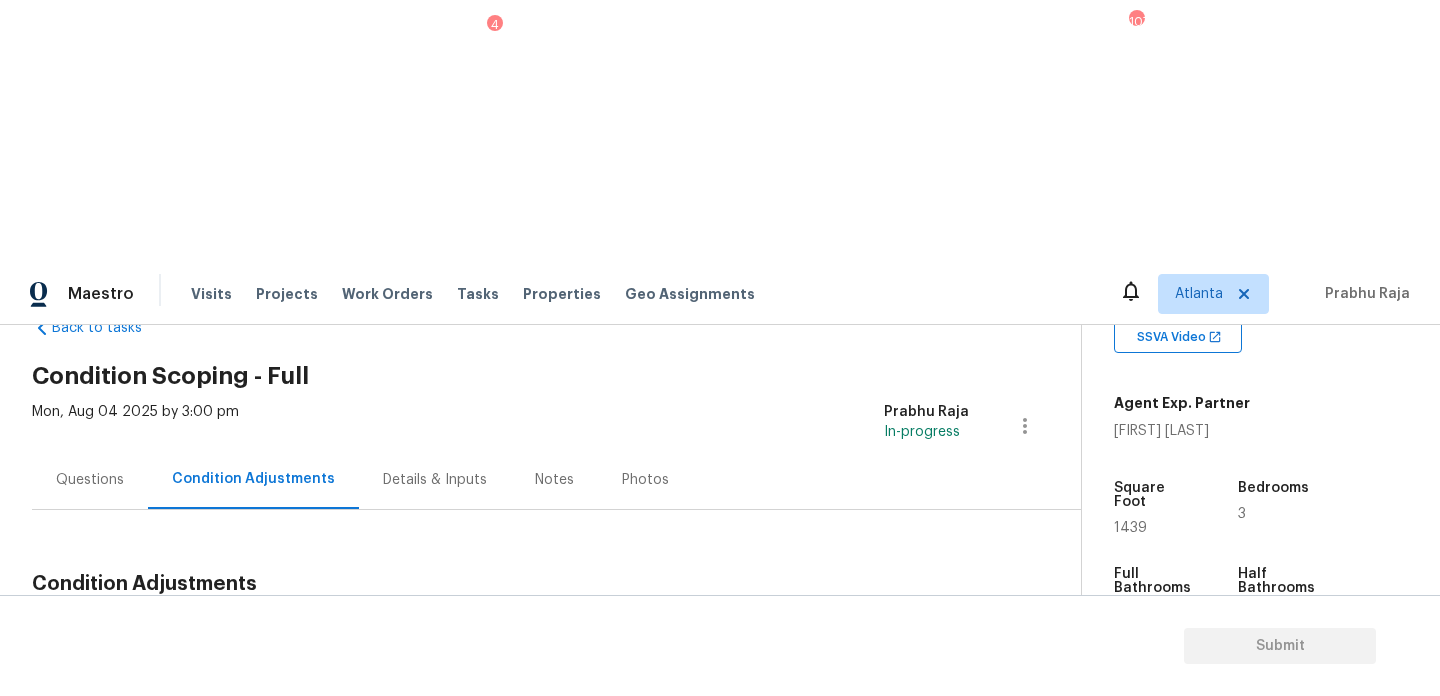 click on "Questions" at bounding box center (90, 479) 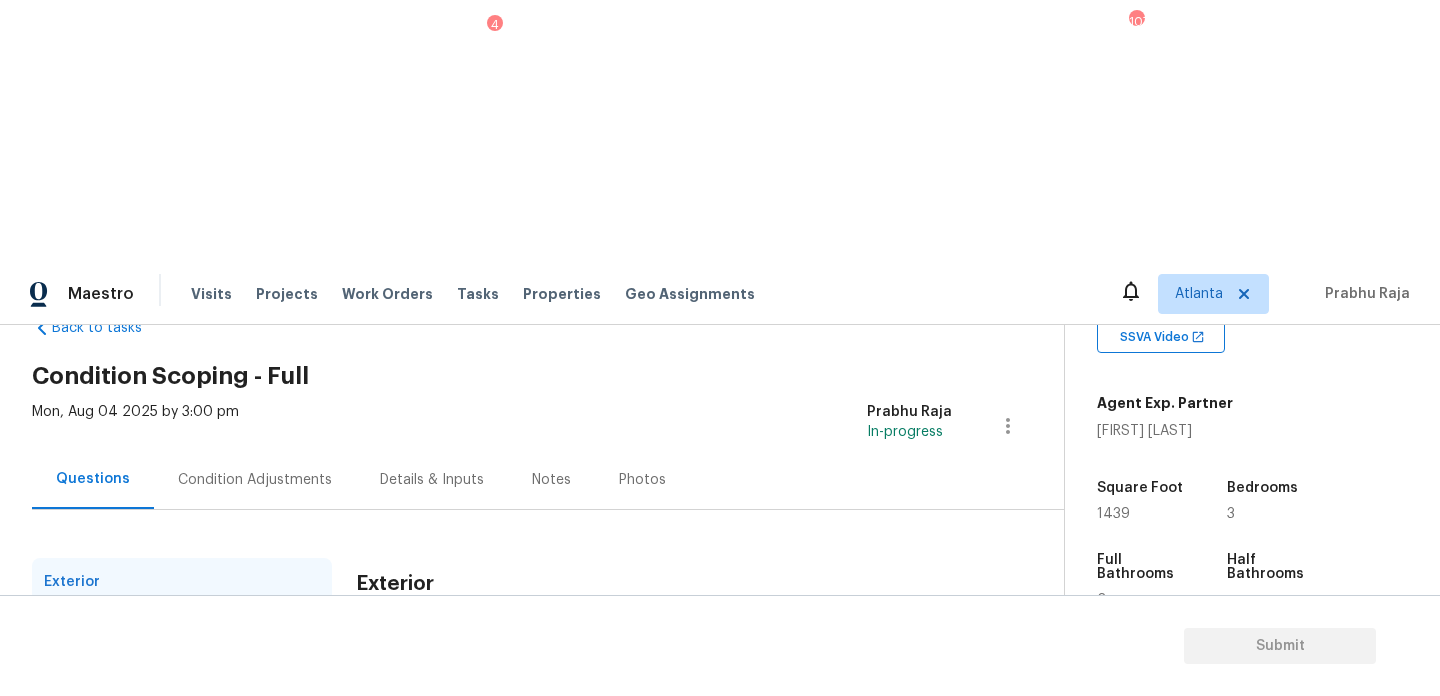 scroll, scrollTop: 267, scrollLeft: 0, axis: vertical 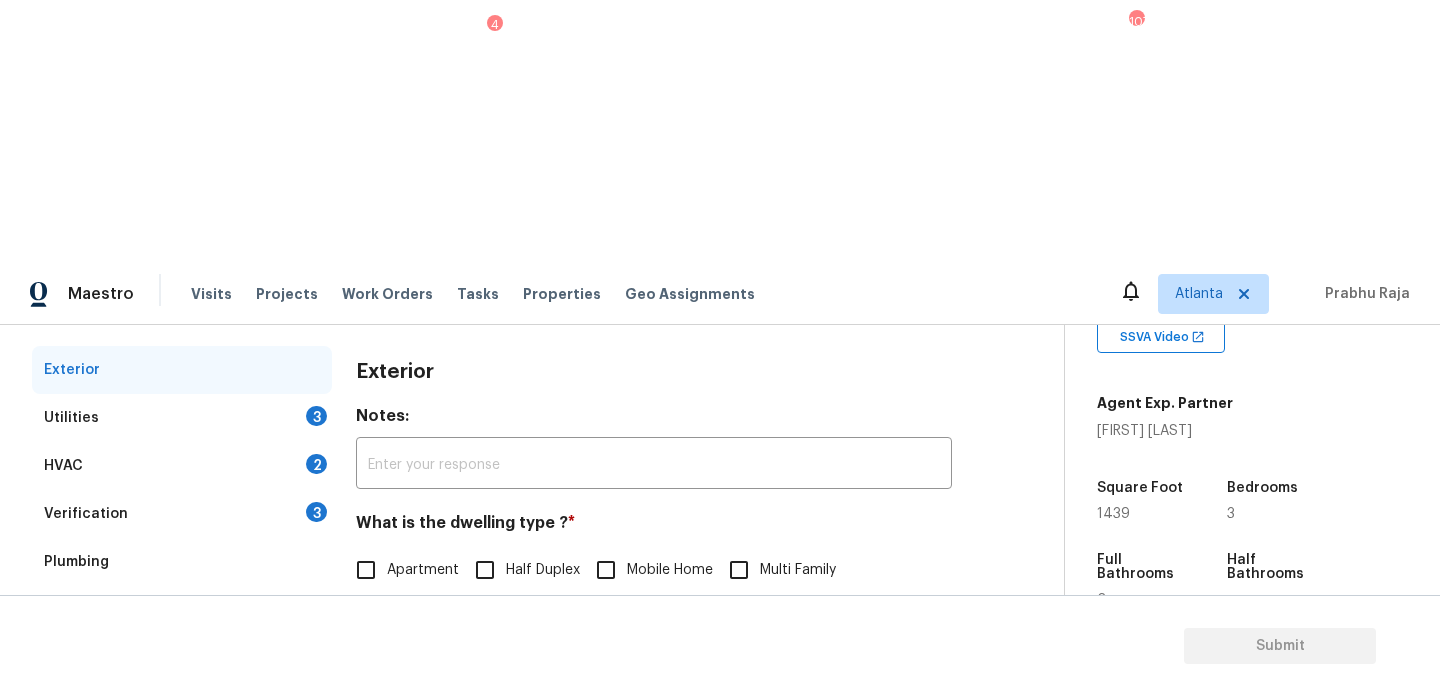 click on "Utilities 3" at bounding box center [182, 418] 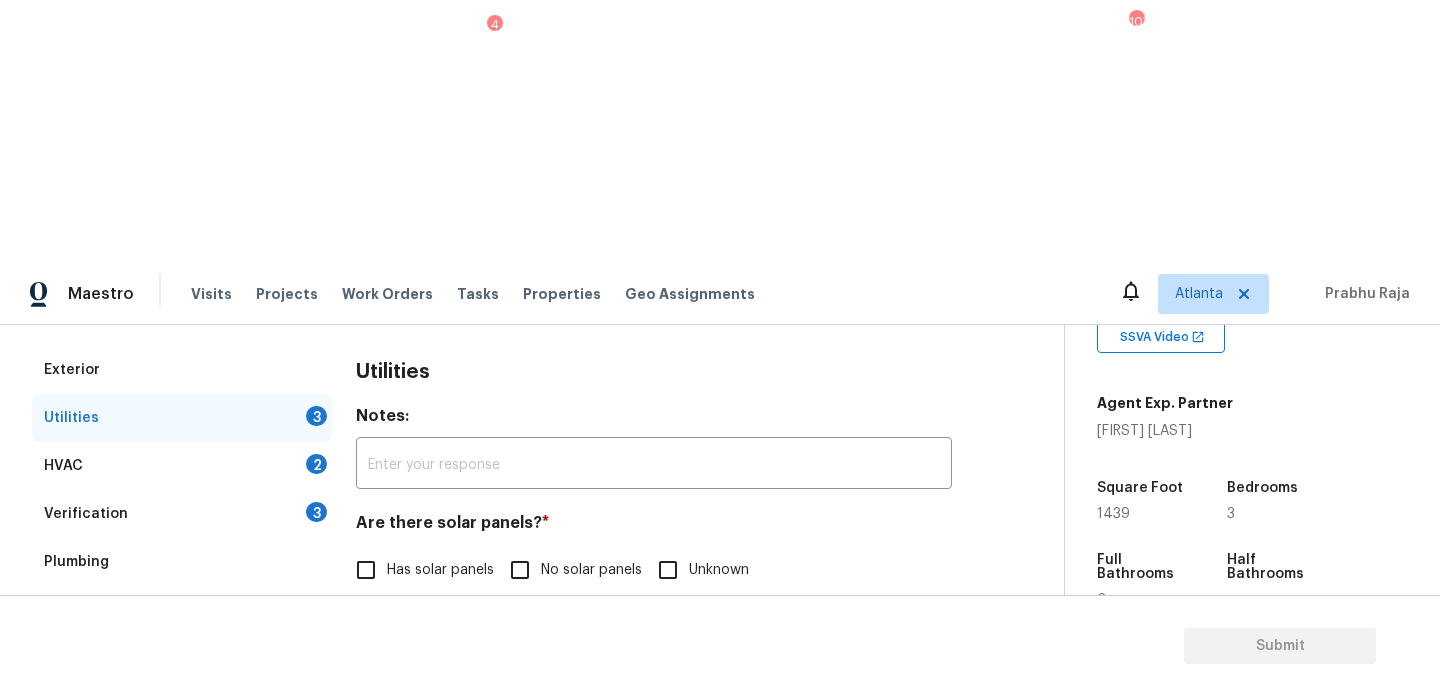 click on "No solar panels" at bounding box center [520, 570] 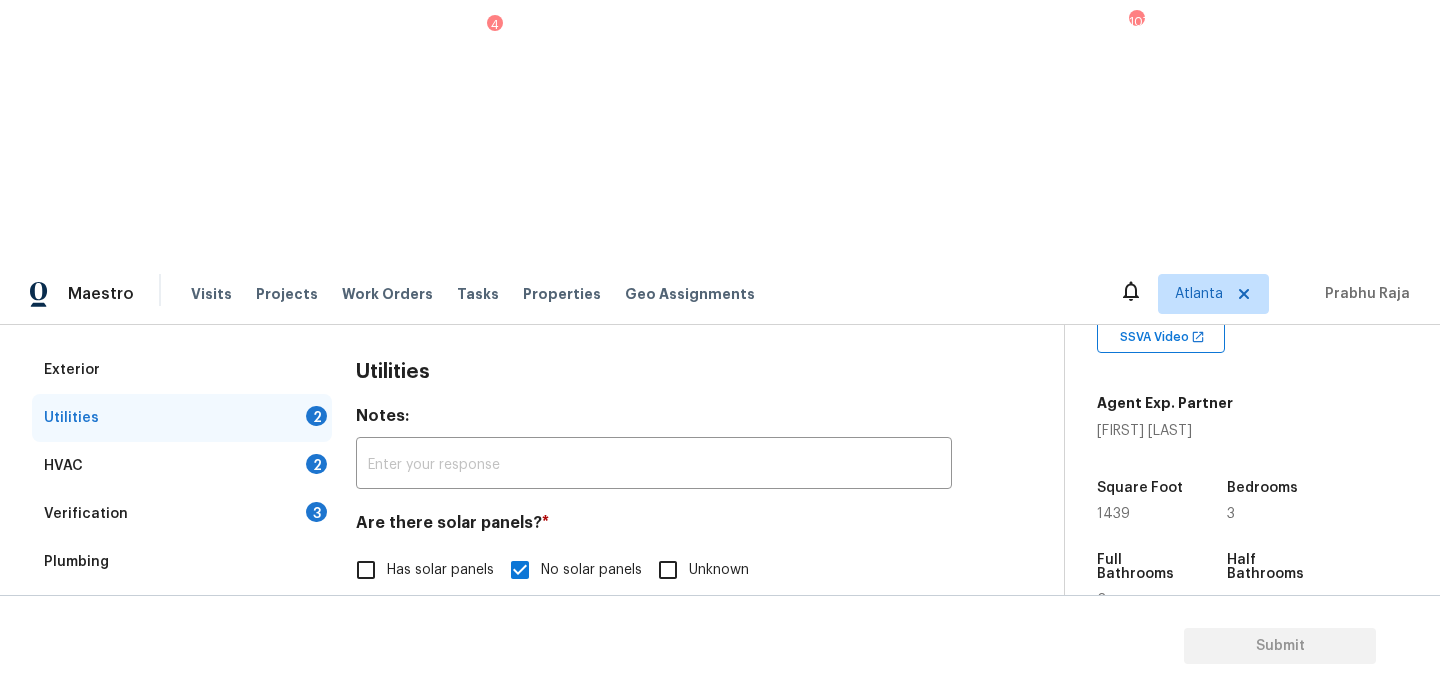 click on "Natural Gas Lines" at bounding box center (444, 672) 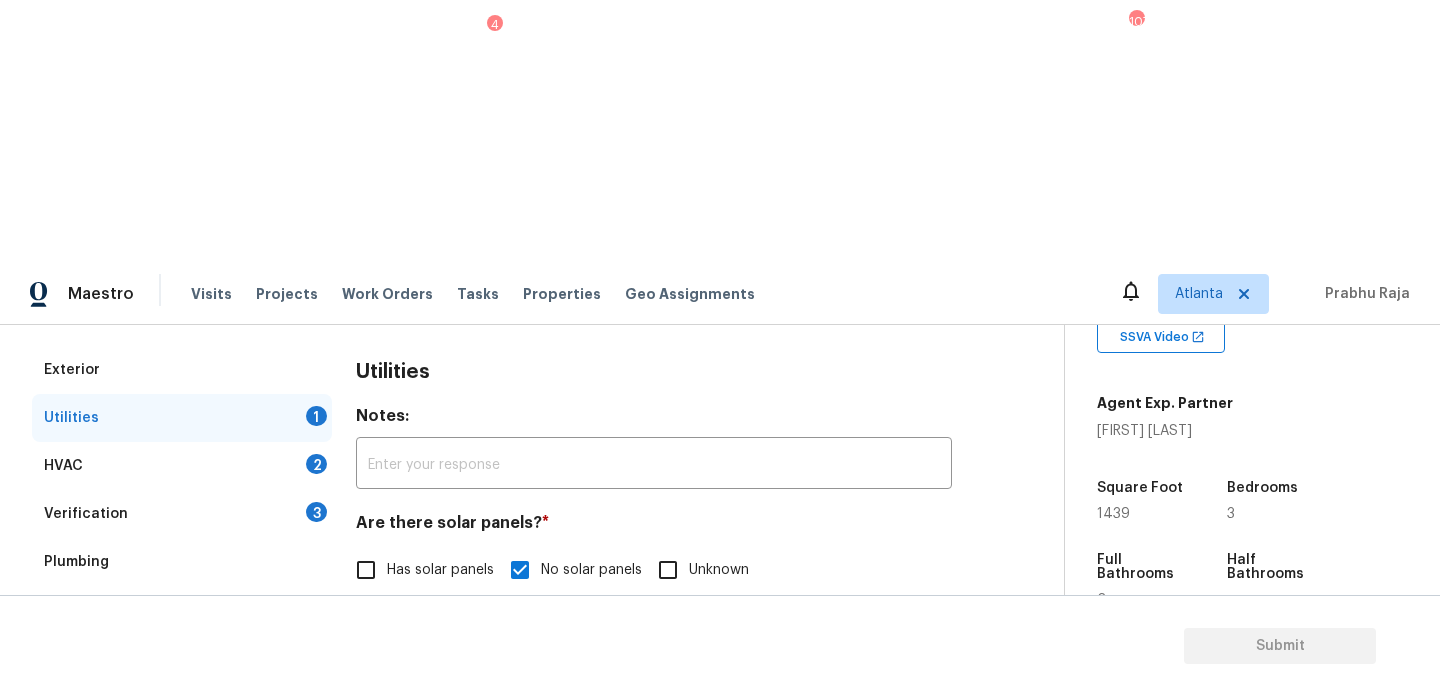 scroll, scrollTop: 809, scrollLeft: 0, axis: vertical 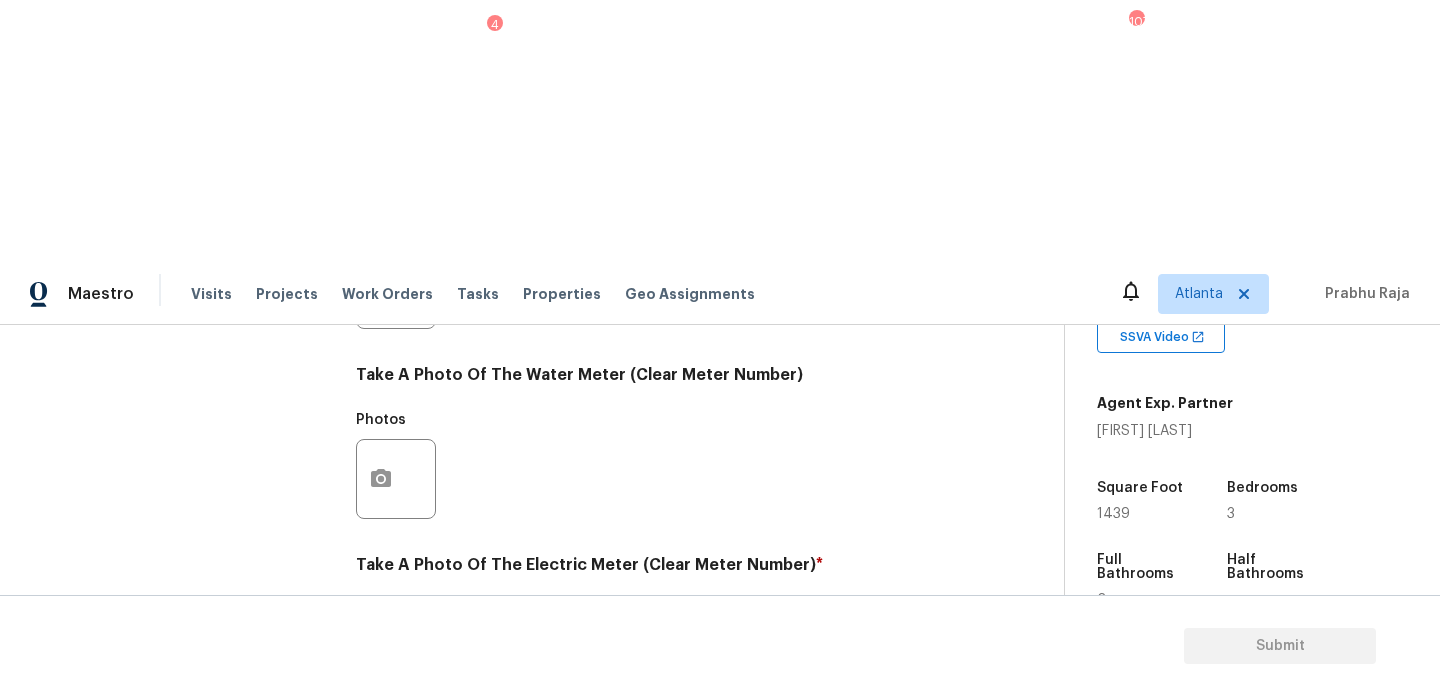 click 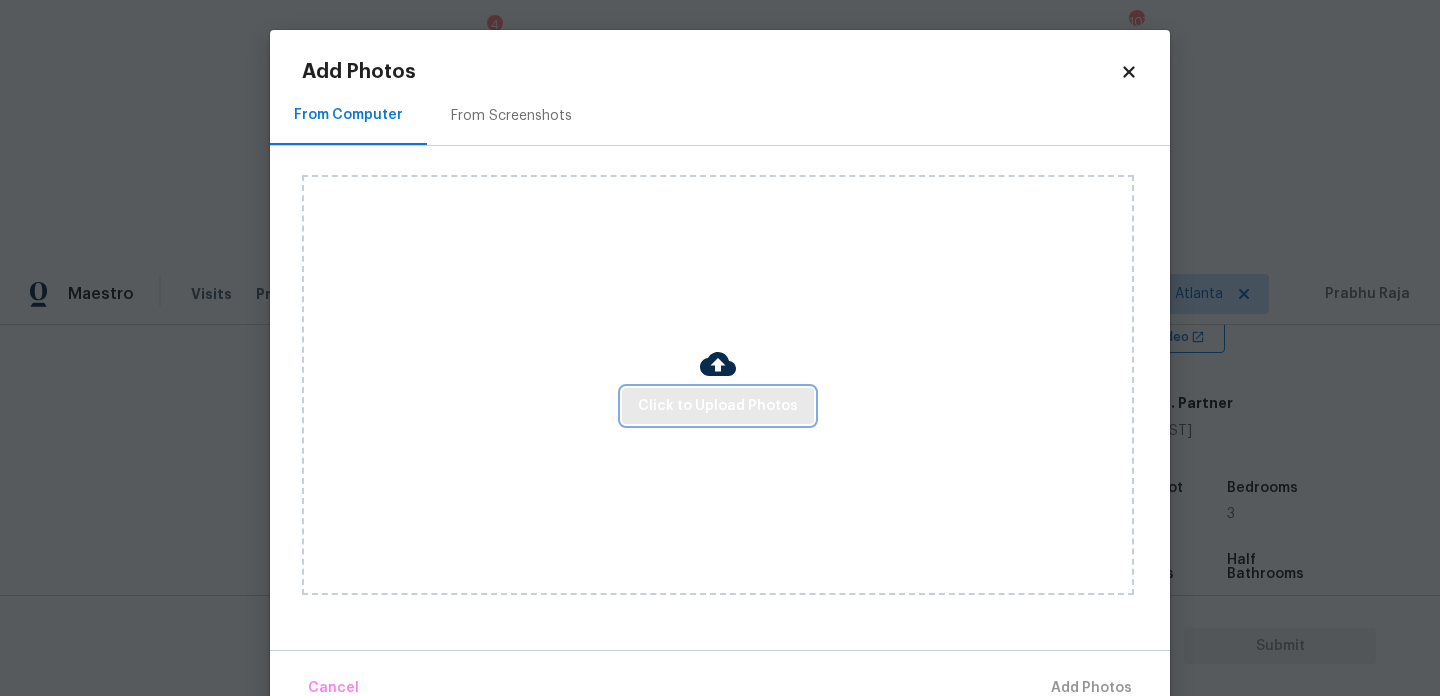click on "Click to Upload Photos" at bounding box center (718, 406) 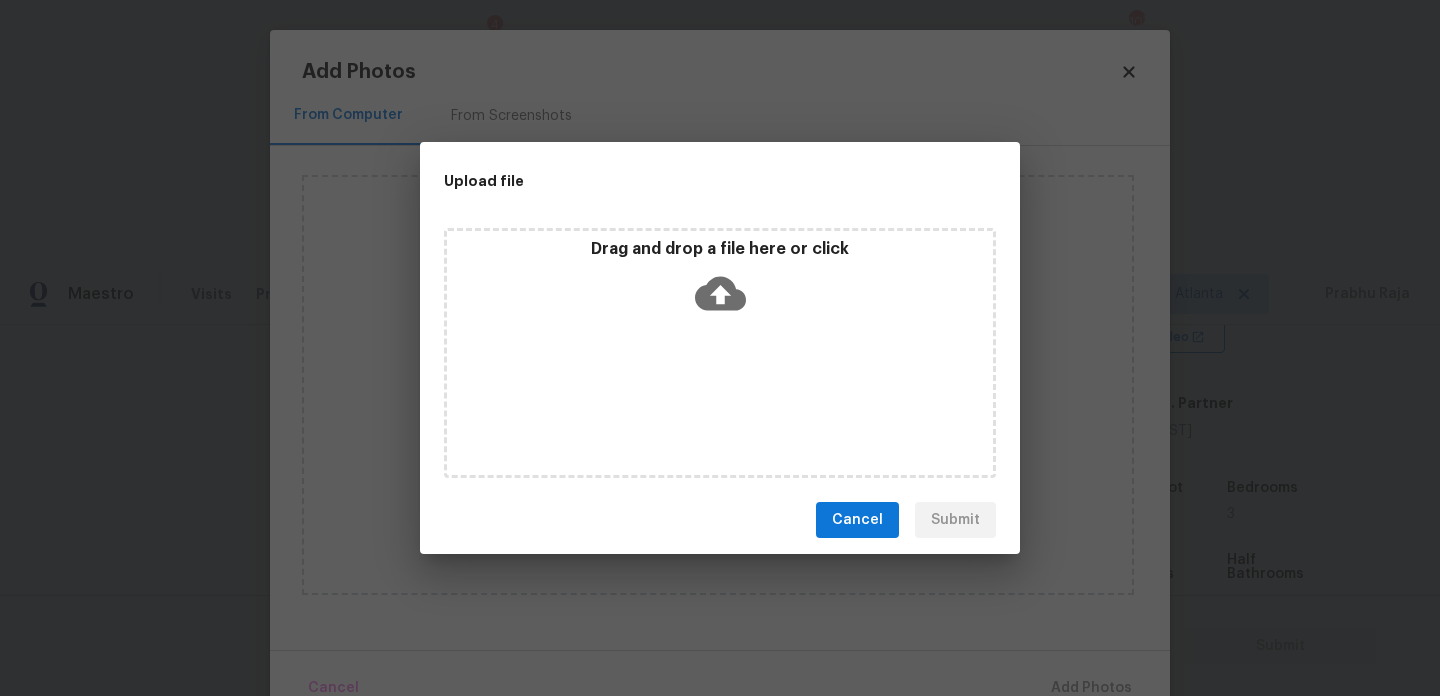 click on "Drag and drop a file here or click" at bounding box center [720, 353] 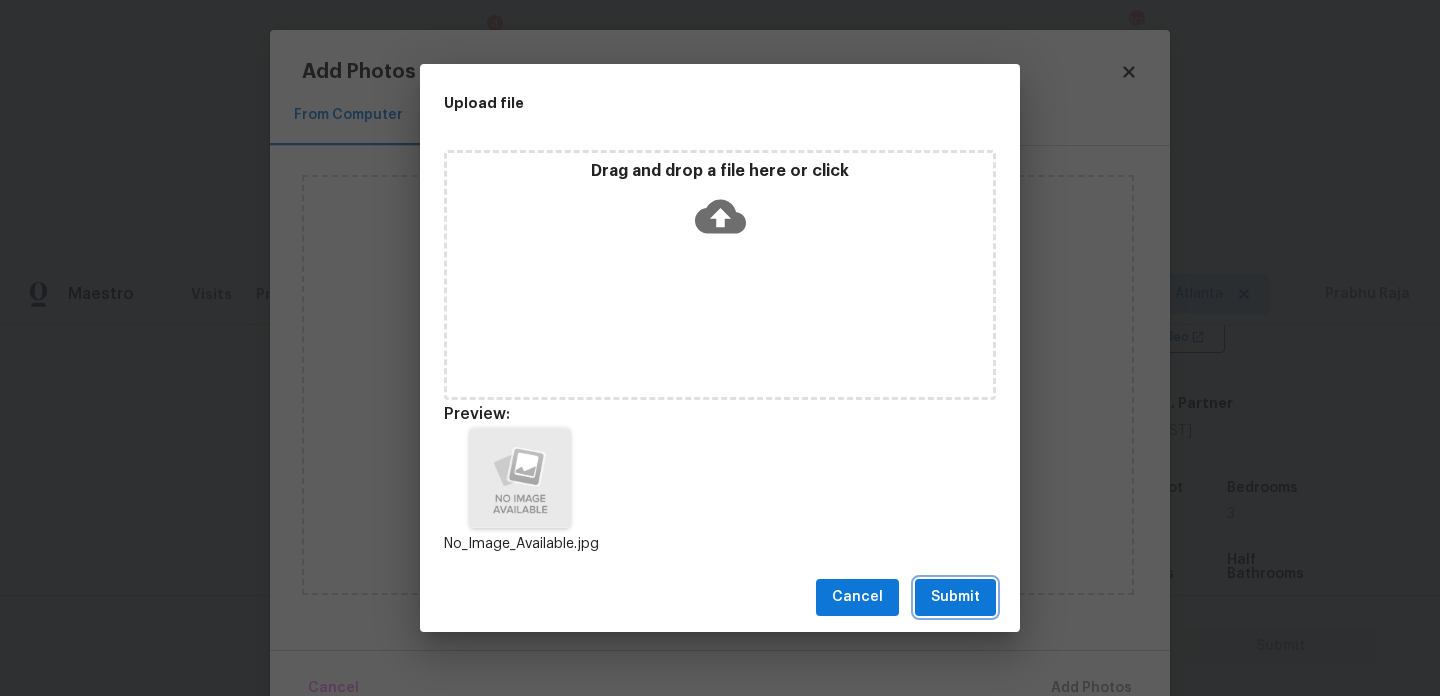 click on "Submit" at bounding box center (955, 597) 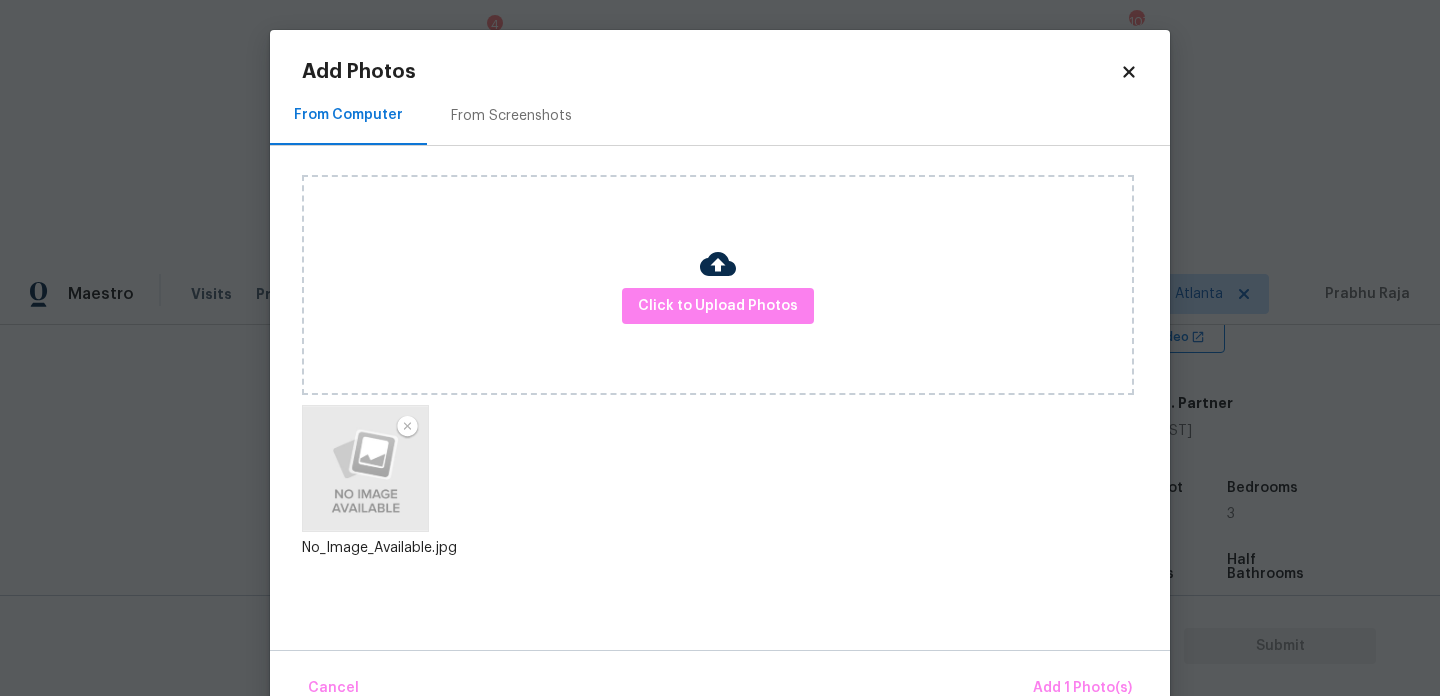 click on "Cancel Add 1 Photo(s)" at bounding box center [720, 680] 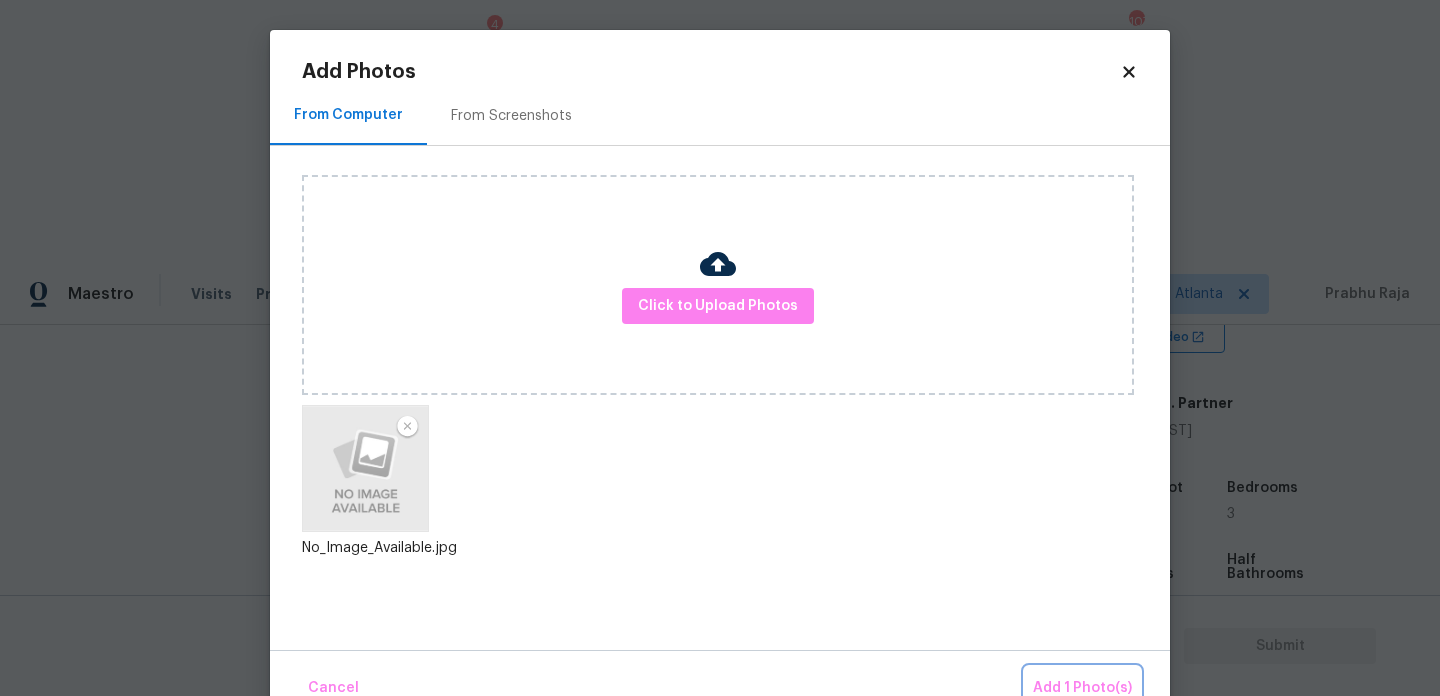click on "Add 1 Photo(s)" at bounding box center (1082, 688) 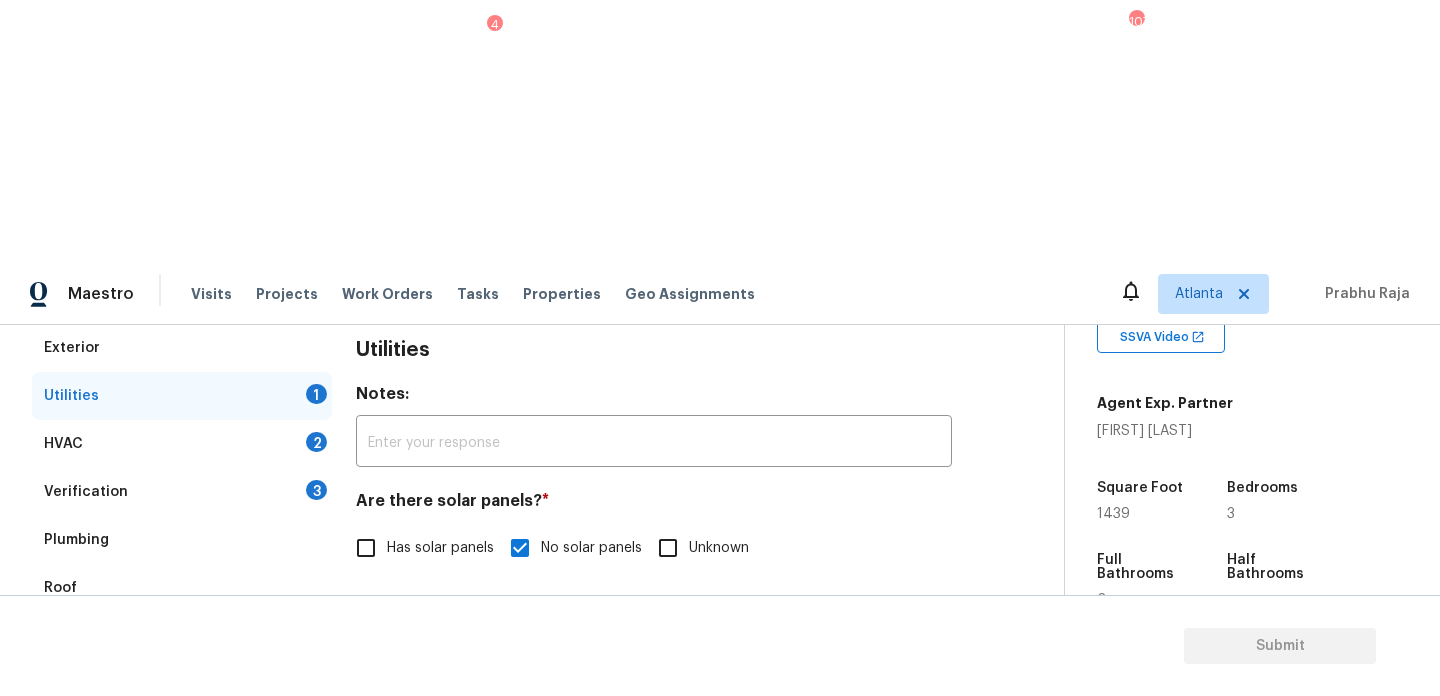 scroll, scrollTop: 285, scrollLeft: 0, axis: vertical 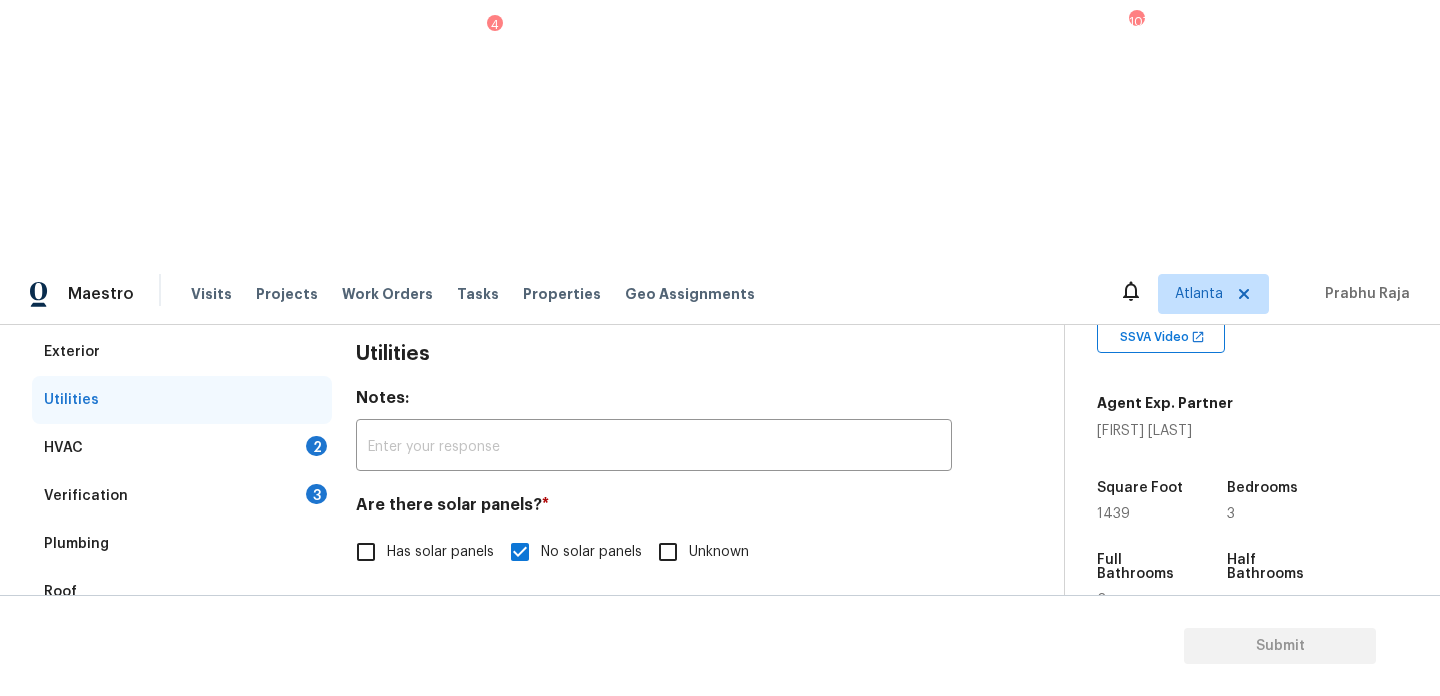 click on "HVAC 2" at bounding box center [182, 448] 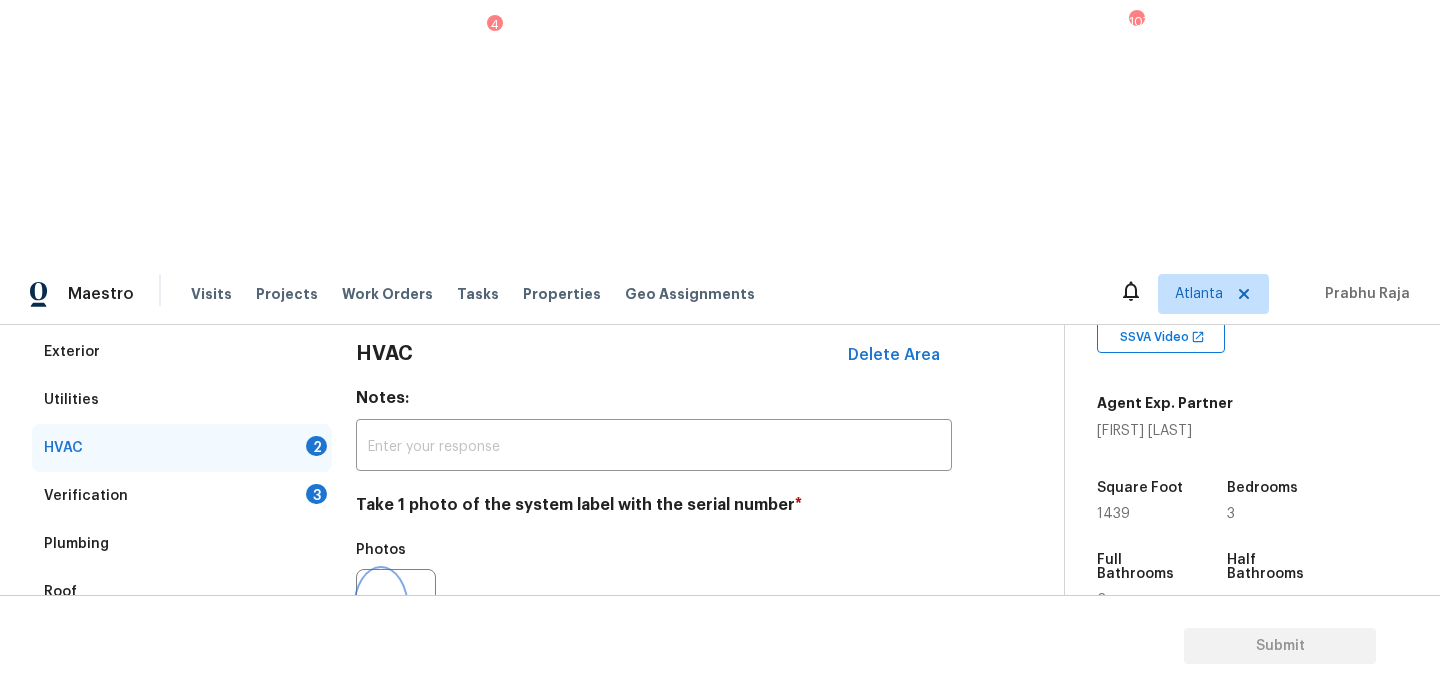 click 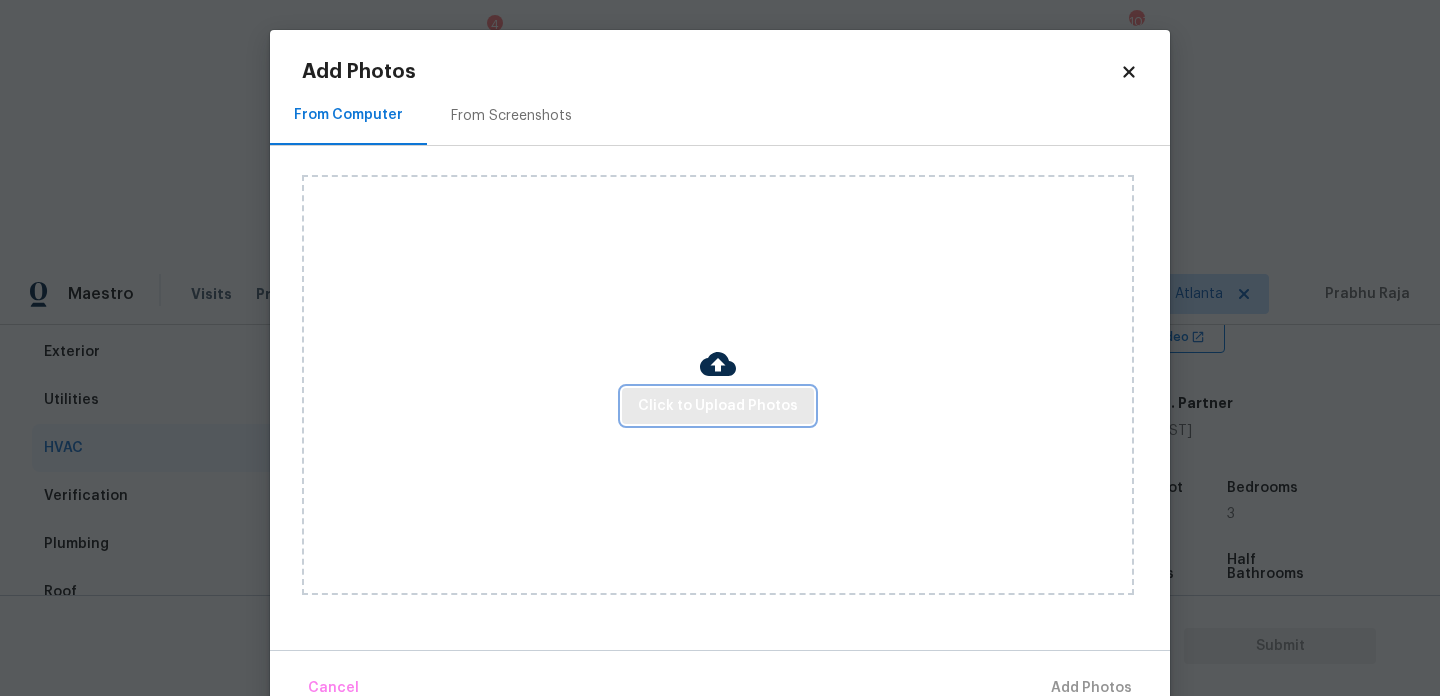 click on "Click to Upload Photos" at bounding box center [718, 406] 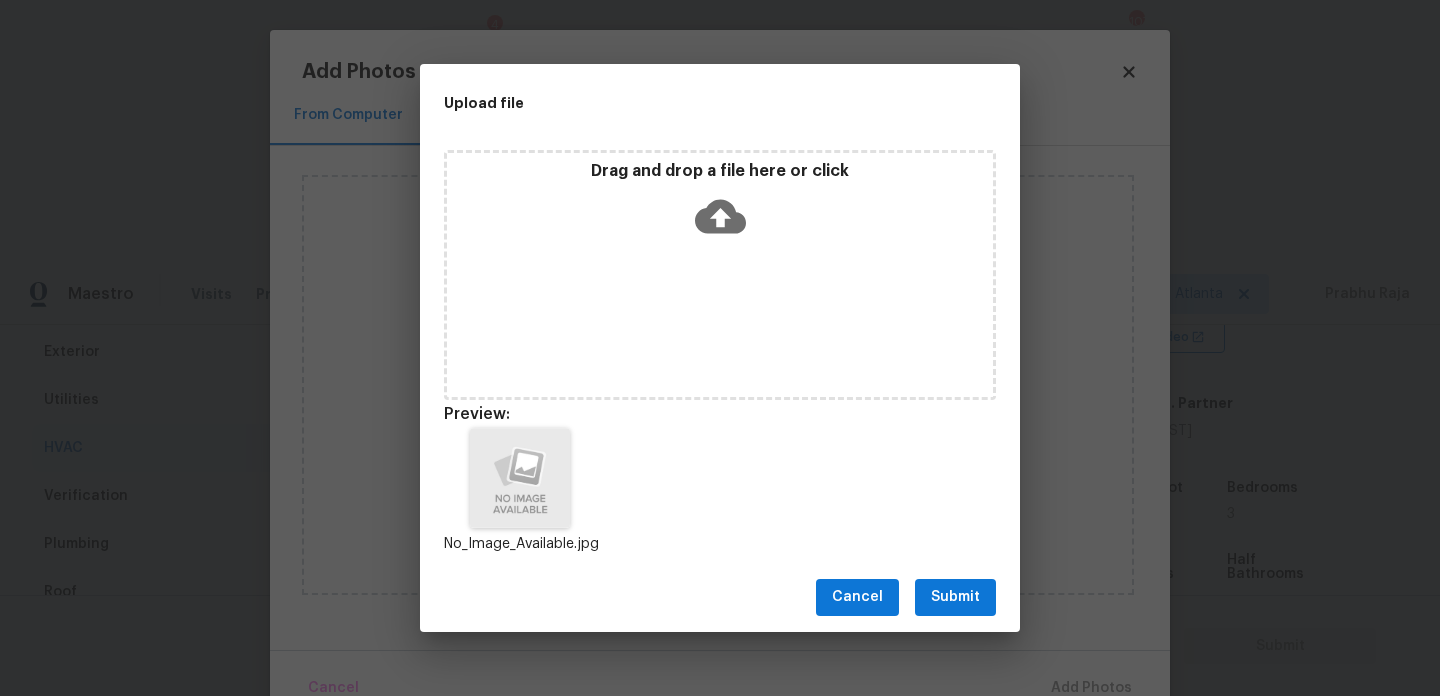 click on "Submit" at bounding box center [955, 597] 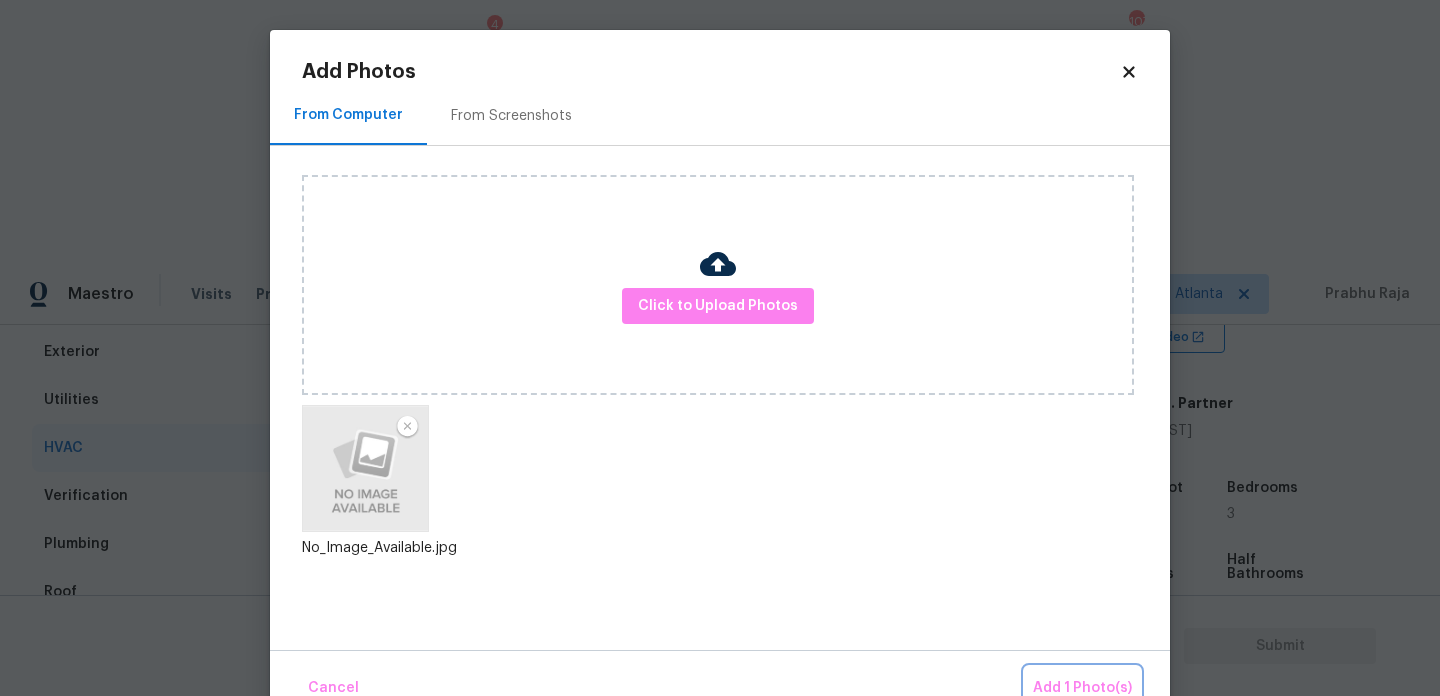 click on "Add 1 Photo(s)" at bounding box center (1082, 688) 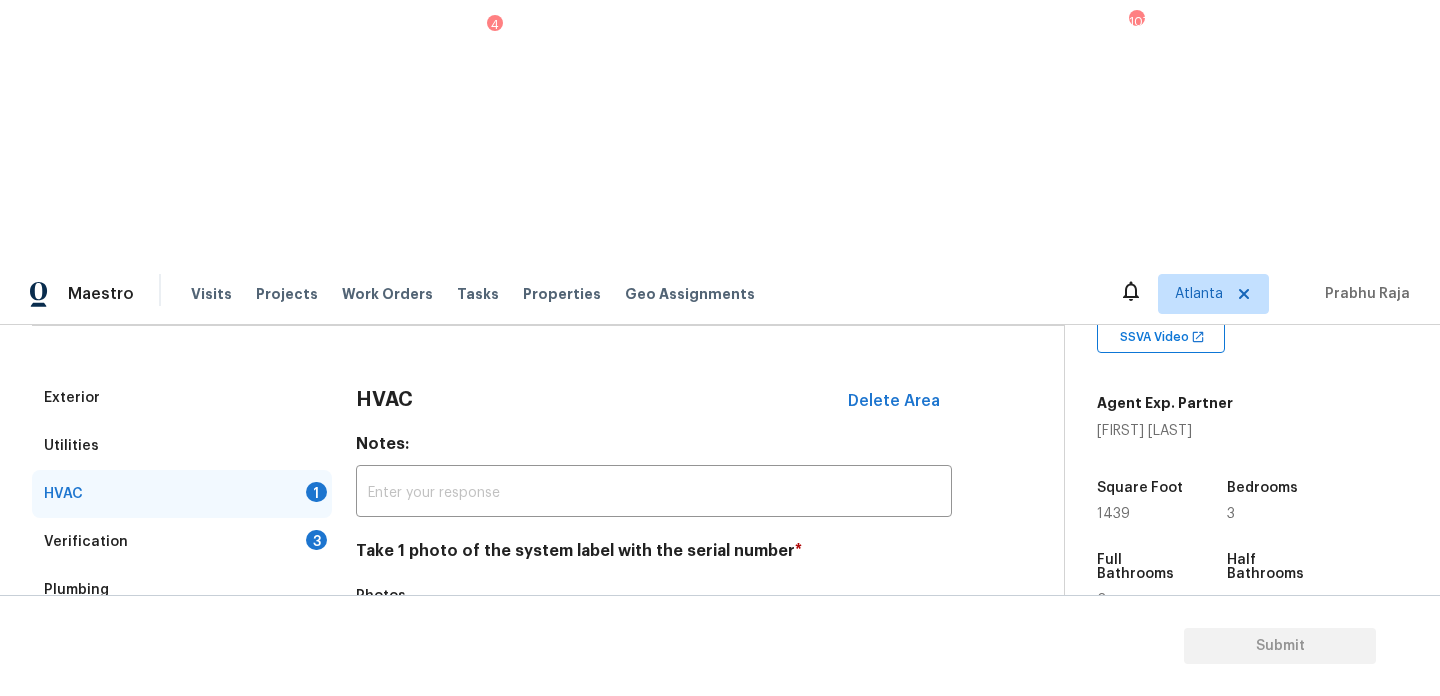 scroll, scrollTop: 333, scrollLeft: 0, axis: vertical 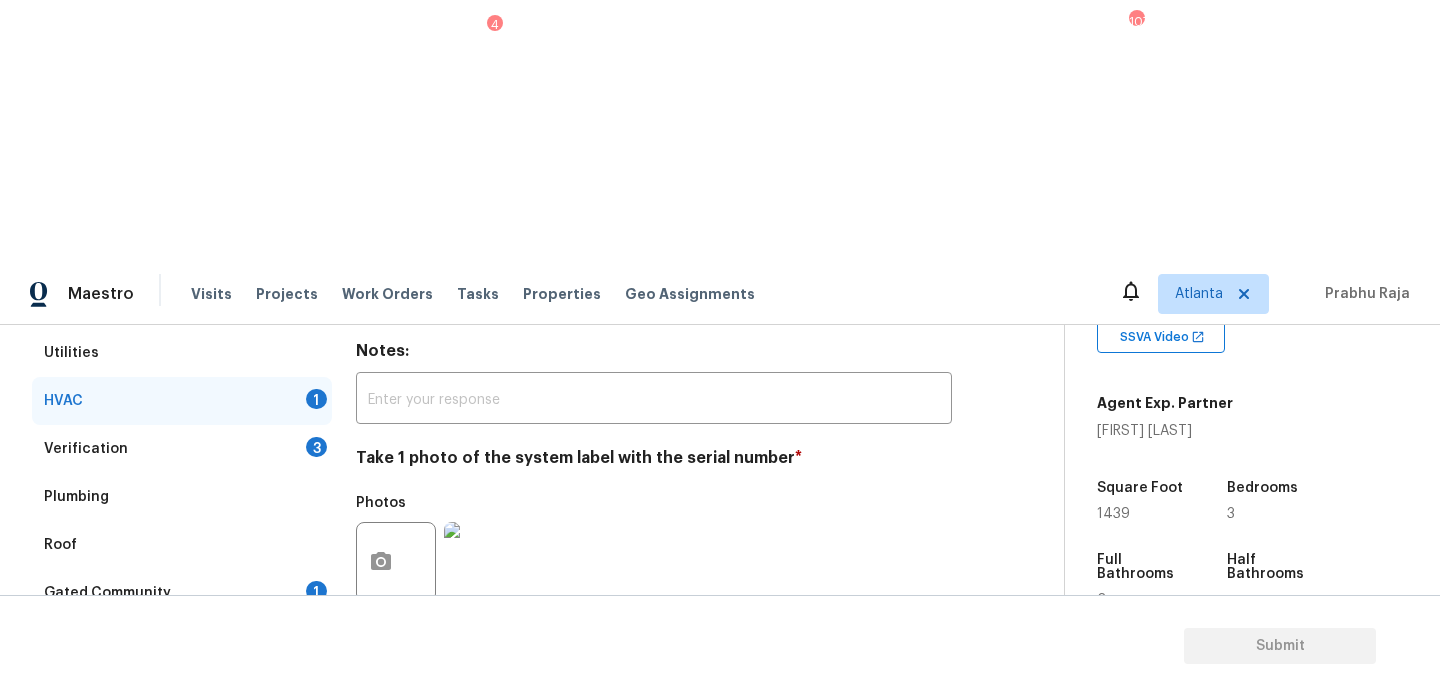 click on "No" at bounding box center (436, 802) 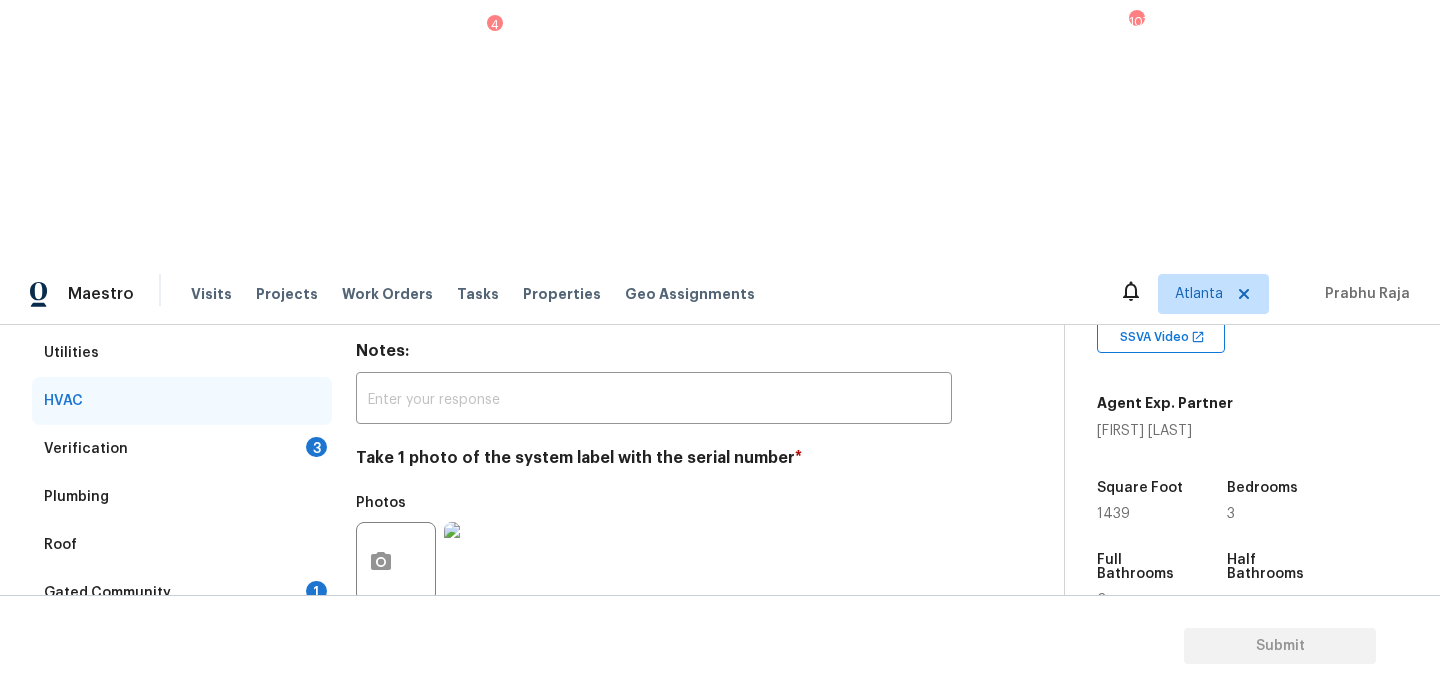 click on "3" at bounding box center (316, 447) 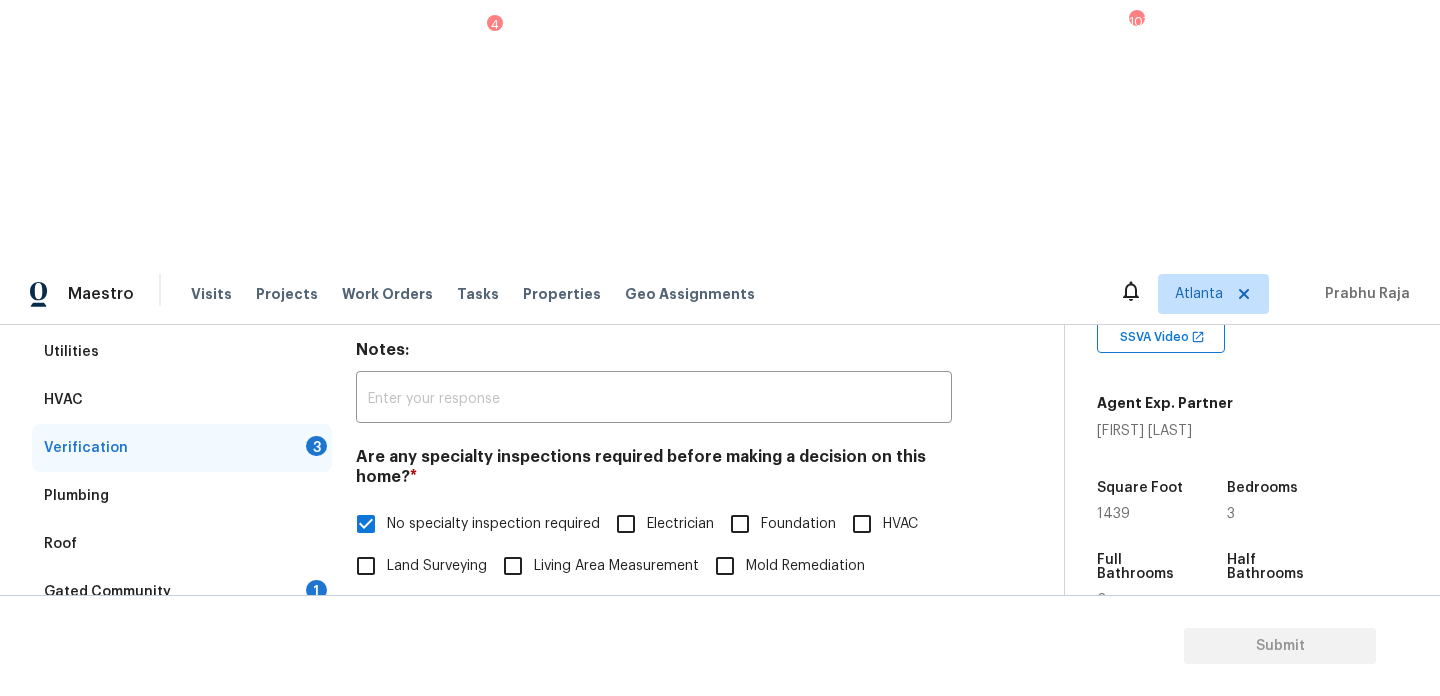 scroll, scrollTop: 507, scrollLeft: 0, axis: vertical 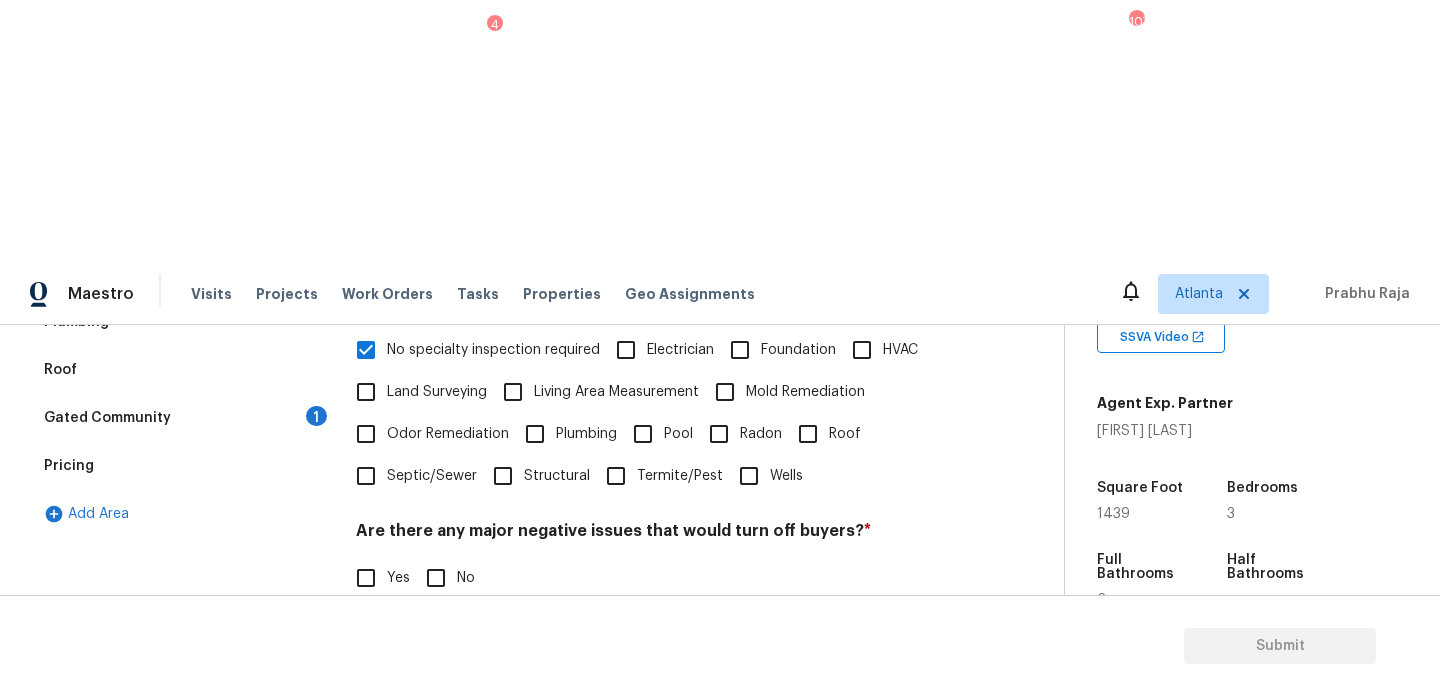 click on "No" at bounding box center [436, 578] 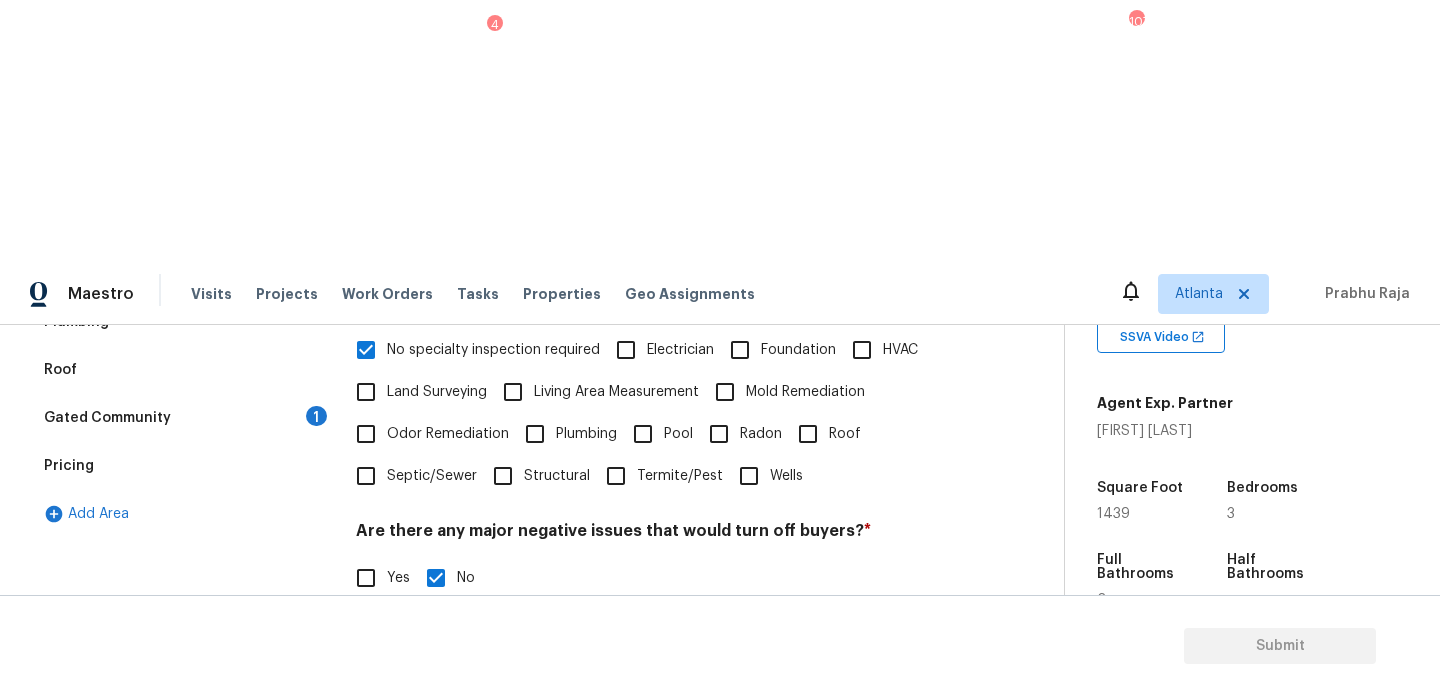 click on "No" at bounding box center (436, 802) 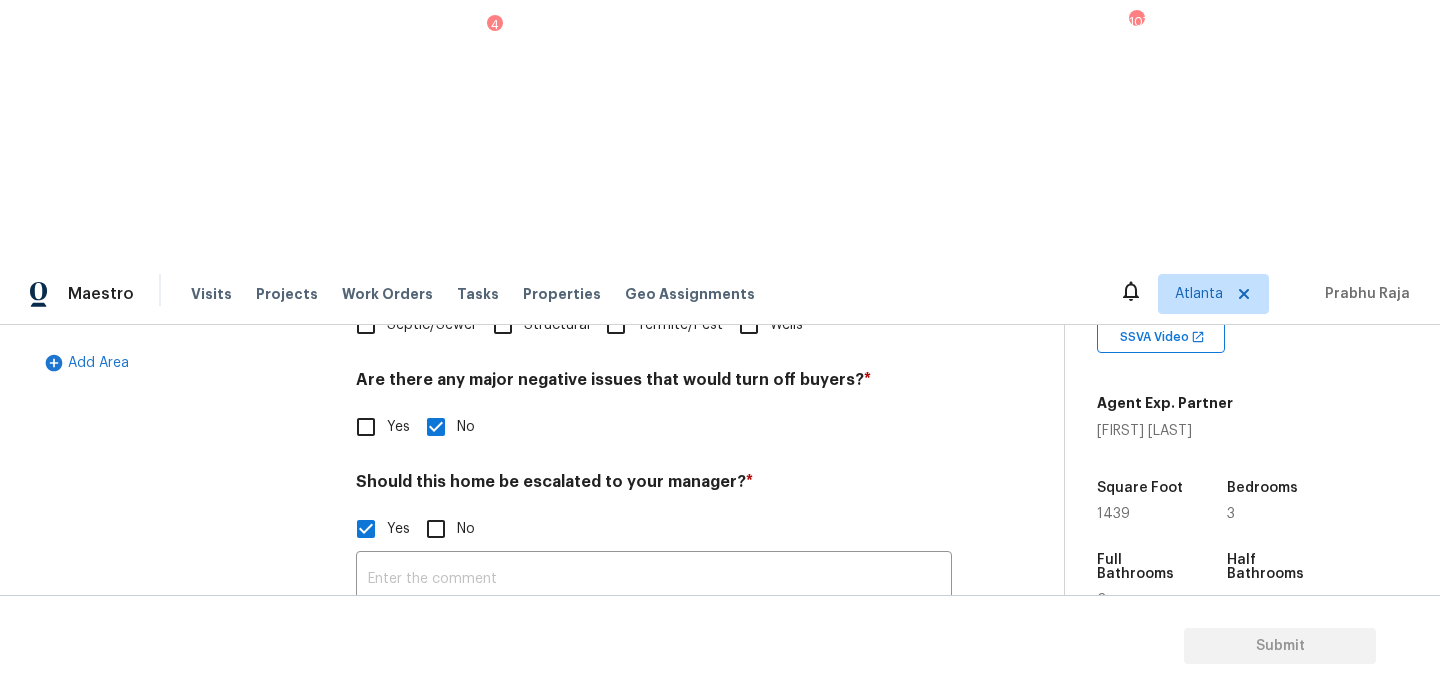 scroll, scrollTop: 697, scrollLeft: 0, axis: vertical 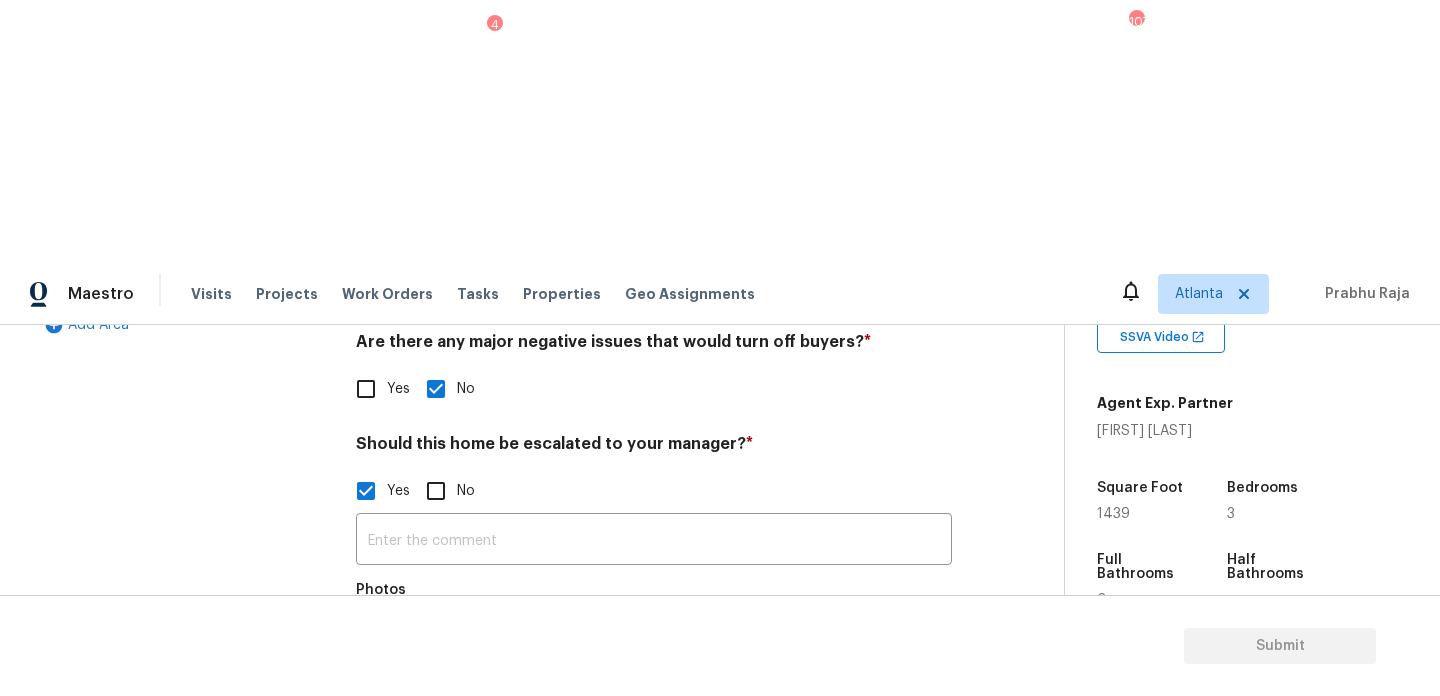 click at bounding box center (381, 649) 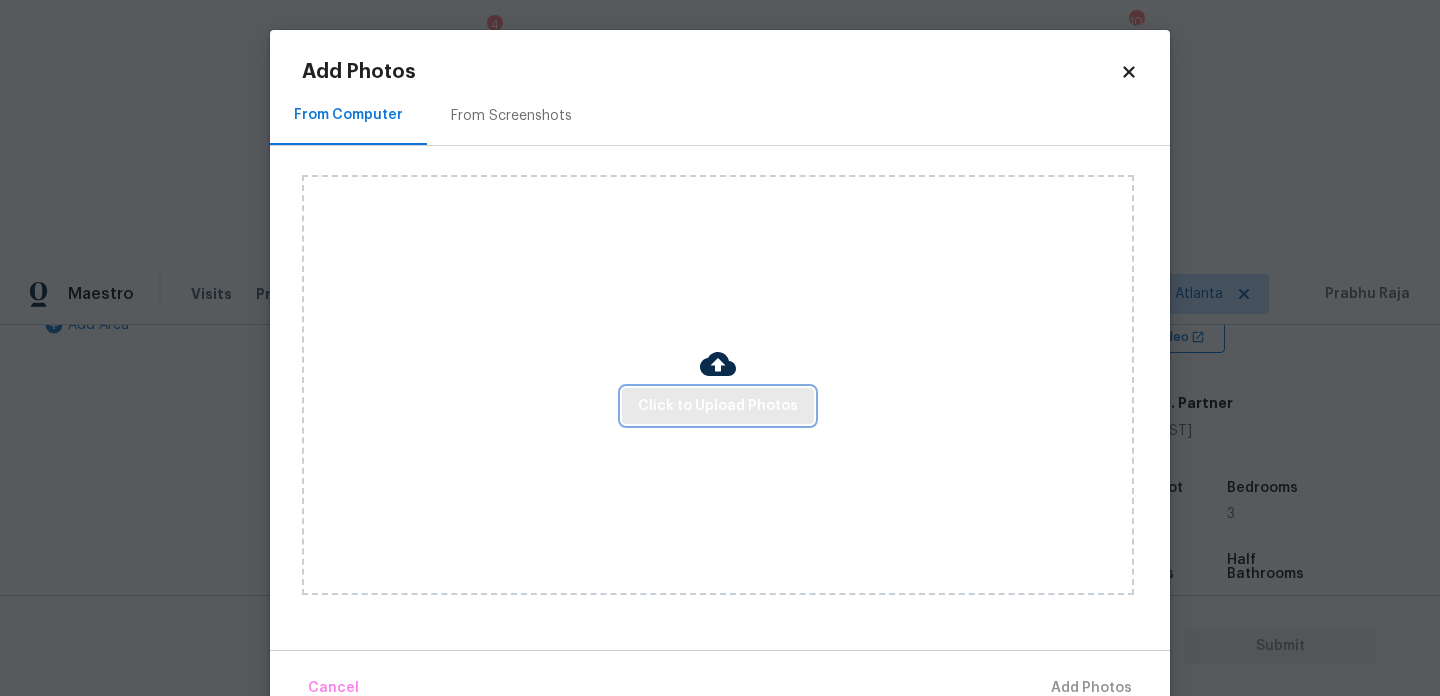 click on "Click to Upload Photos" at bounding box center [718, 406] 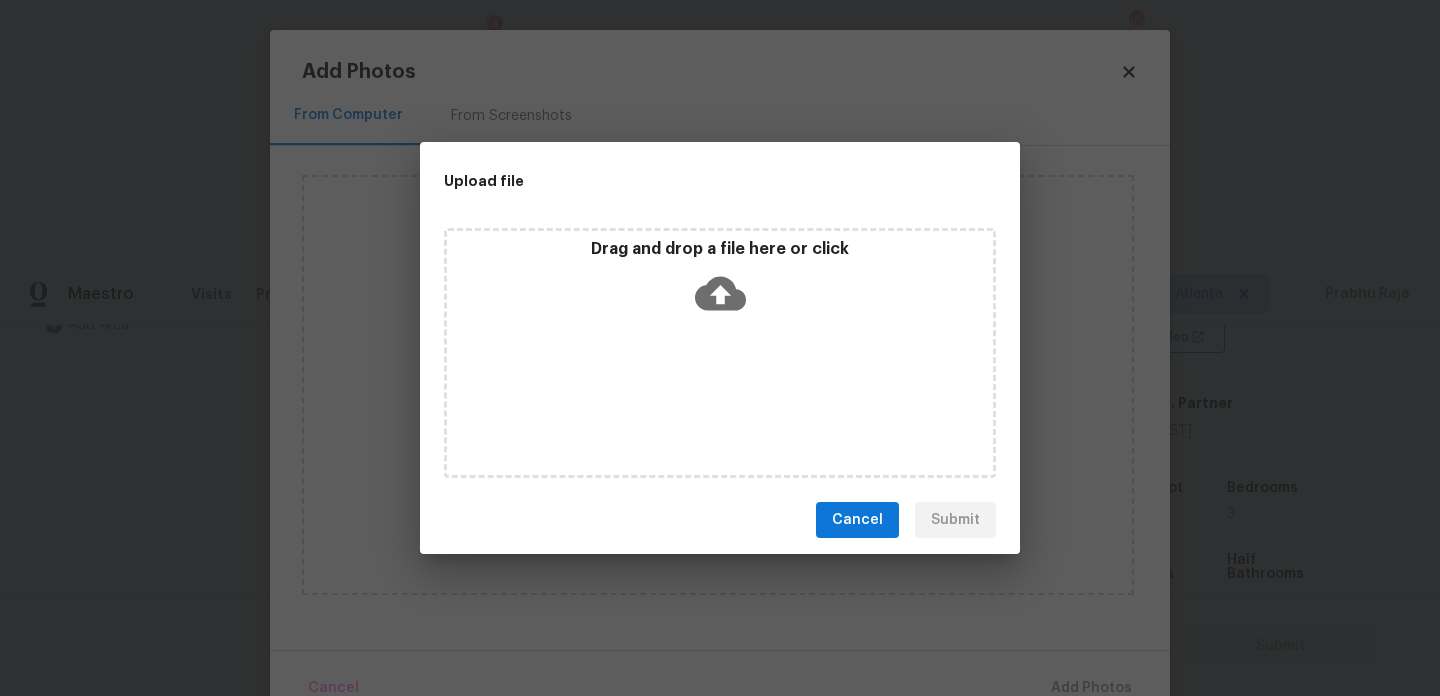 click on "Drag and drop a file here or click" at bounding box center (720, 353) 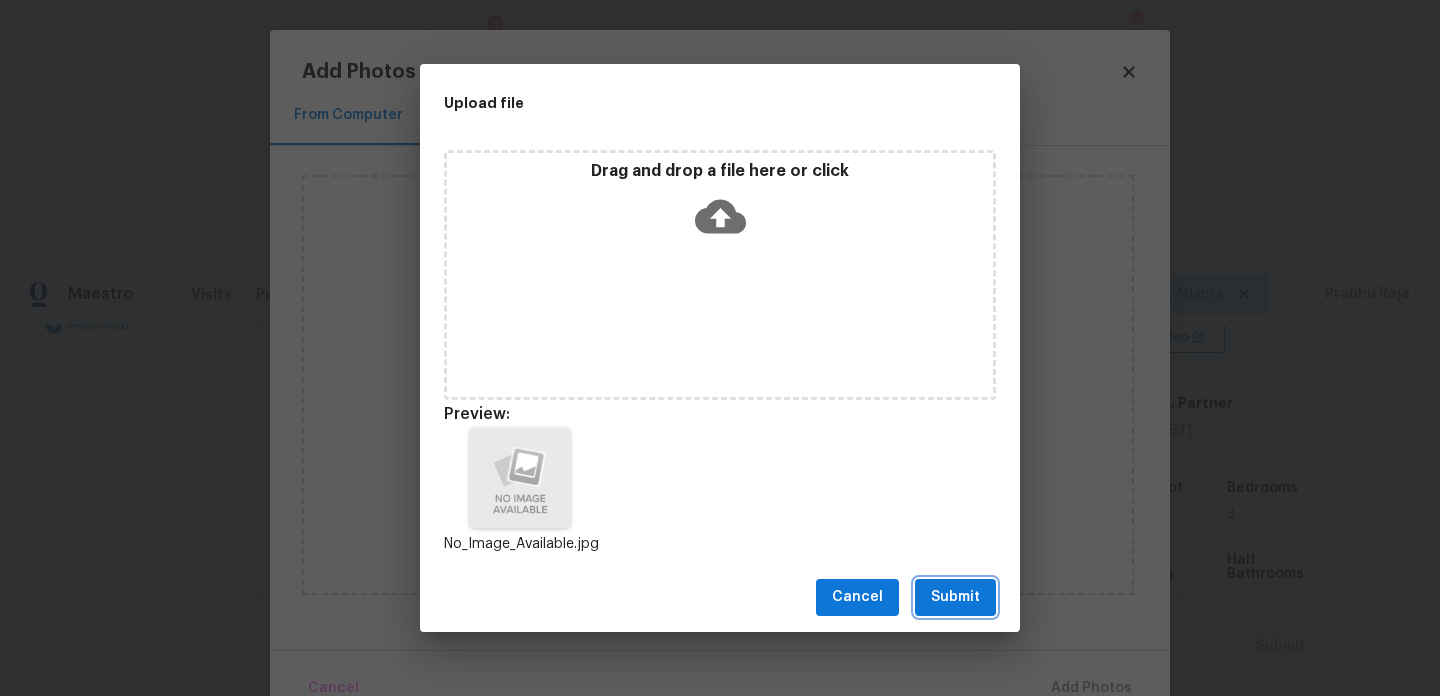 click on "Submit" at bounding box center [955, 597] 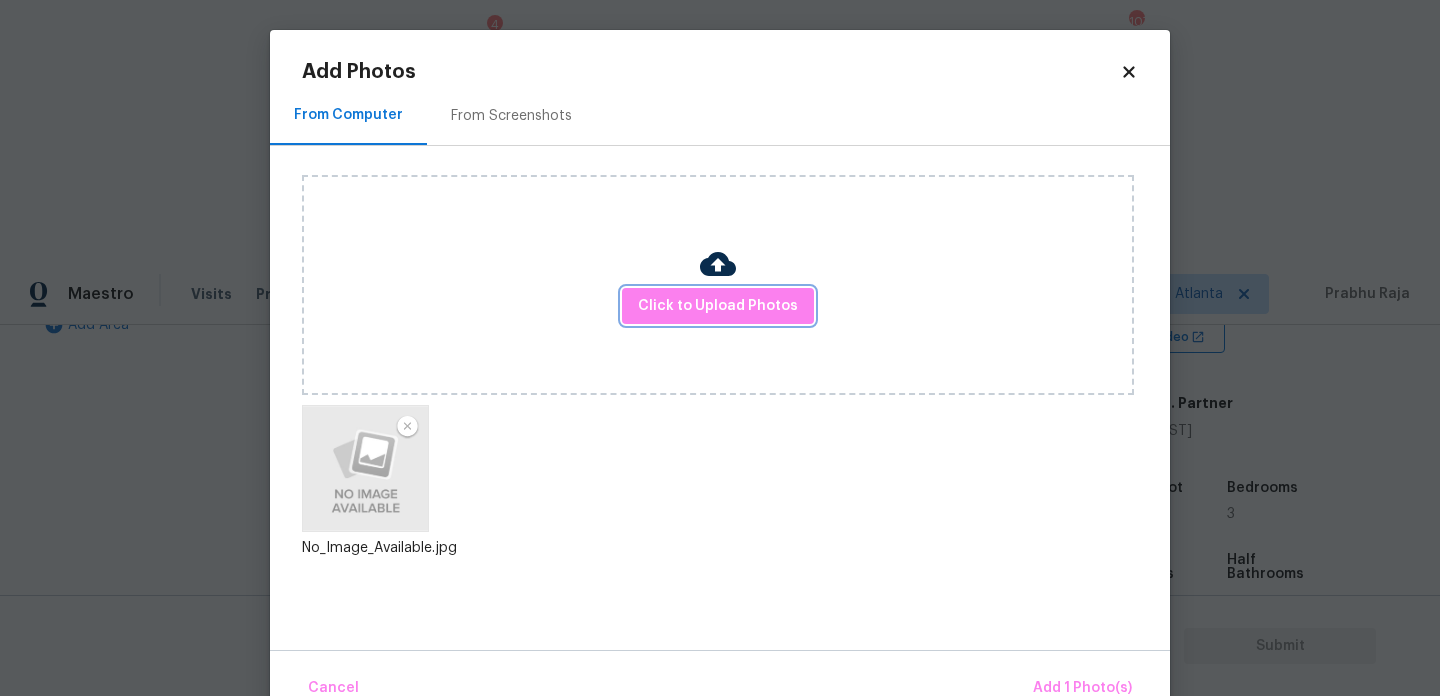 scroll, scrollTop: 44, scrollLeft: 0, axis: vertical 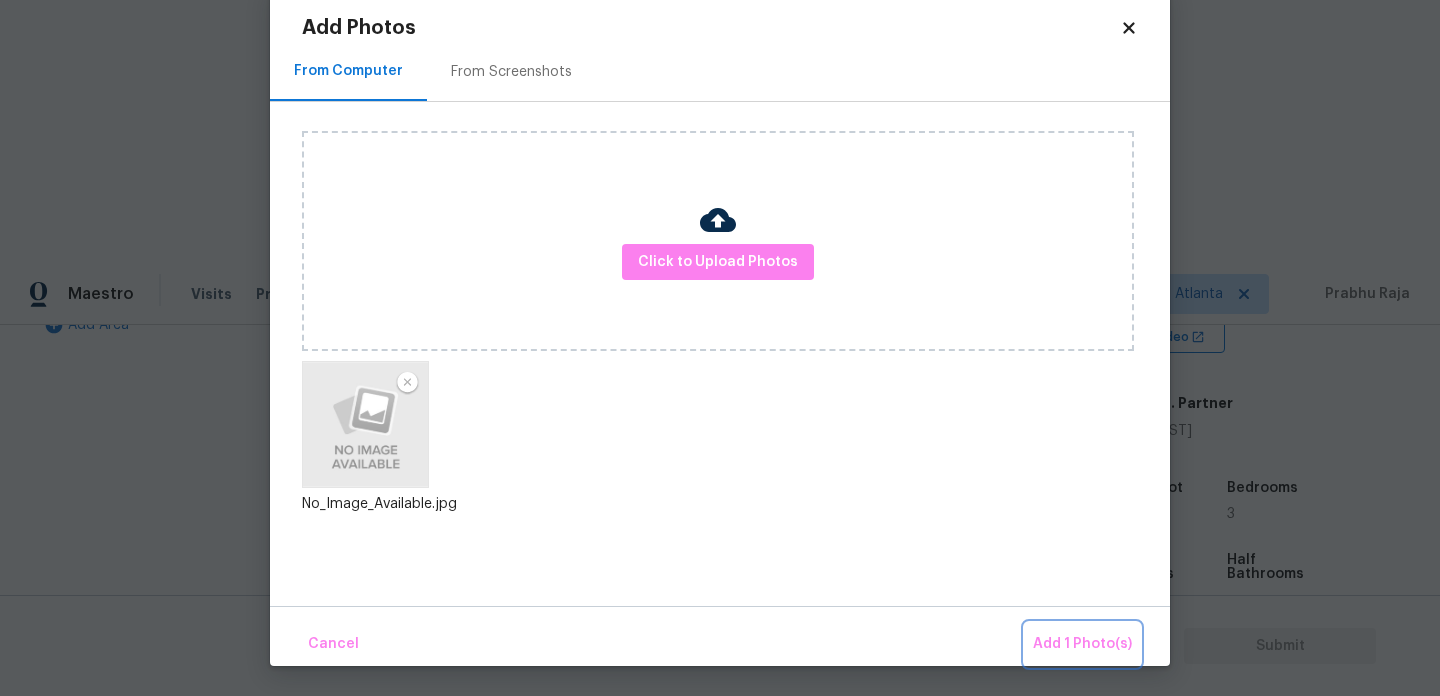 click on "Add 1 Photo(s)" at bounding box center [1082, 644] 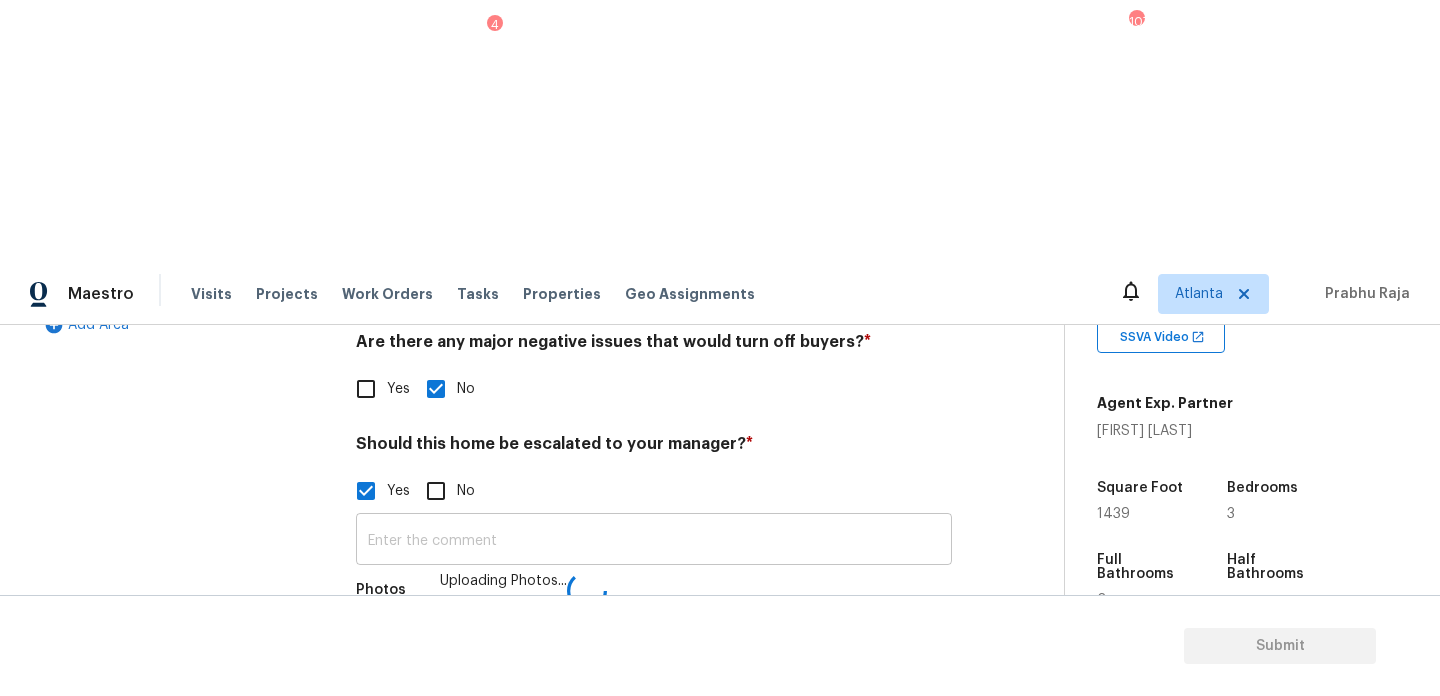 scroll, scrollTop: 0, scrollLeft: 0, axis: both 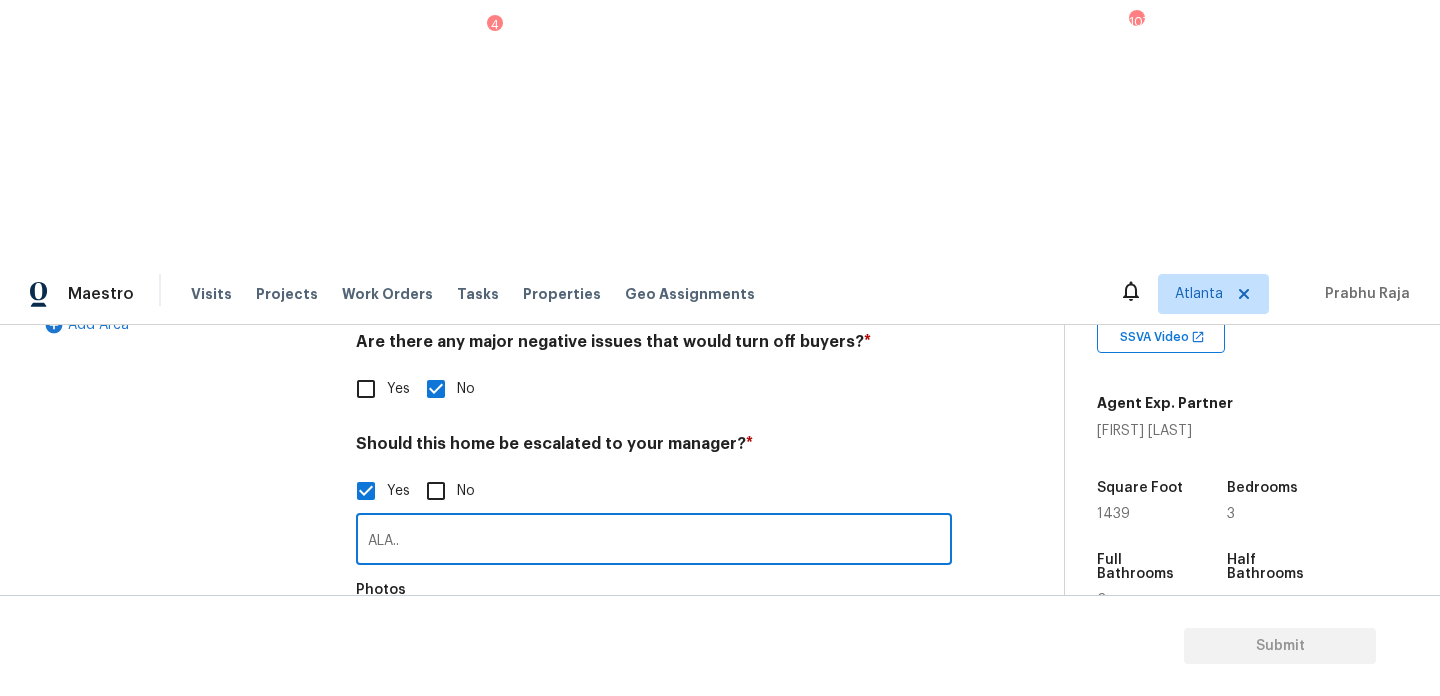 type on "ALA.." 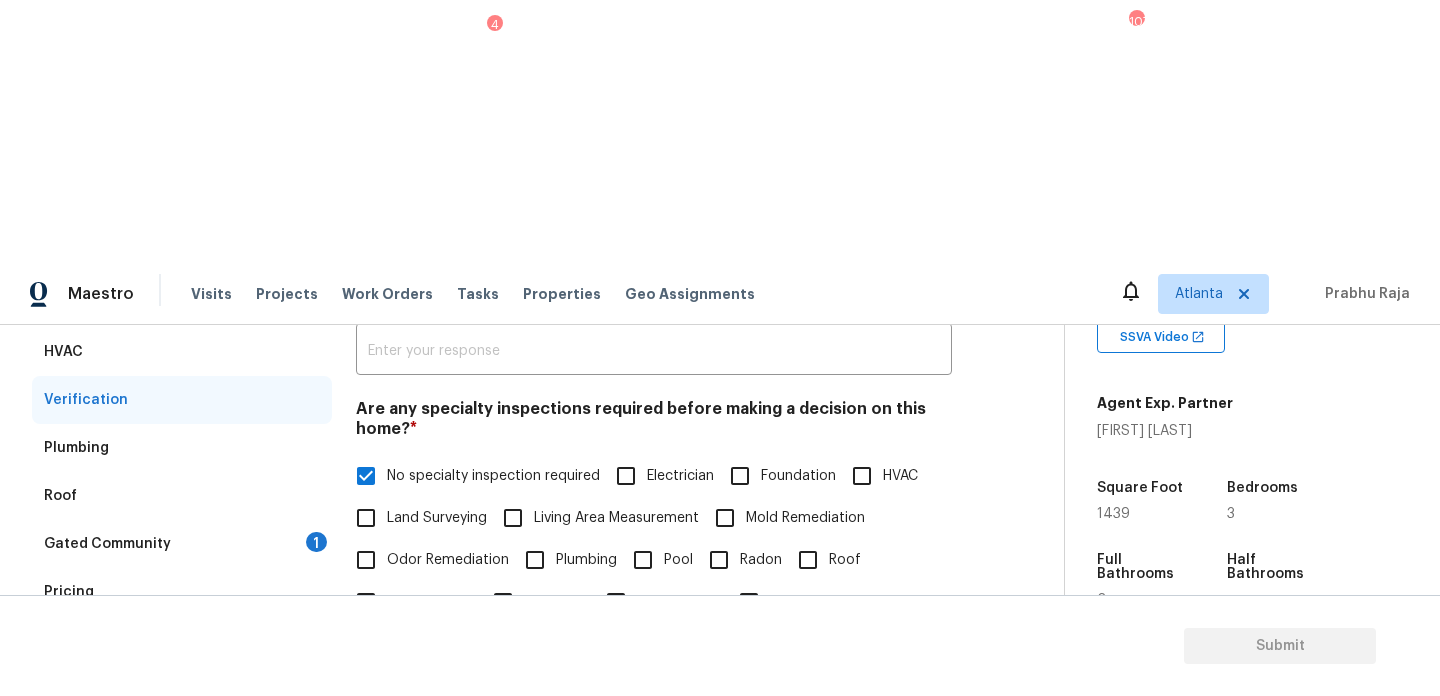 scroll, scrollTop: 341, scrollLeft: 0, axis: vertical 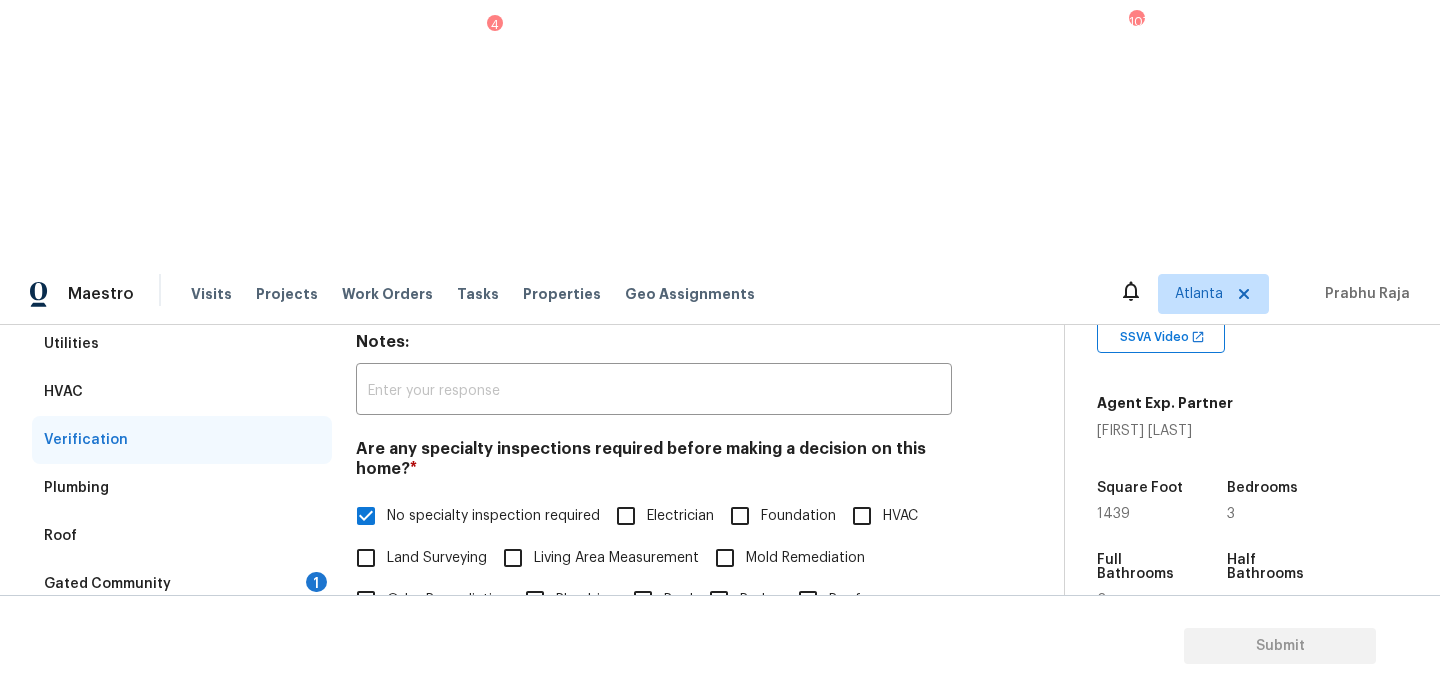 click on "Gated Community 1" at bounding box center [182, 584] 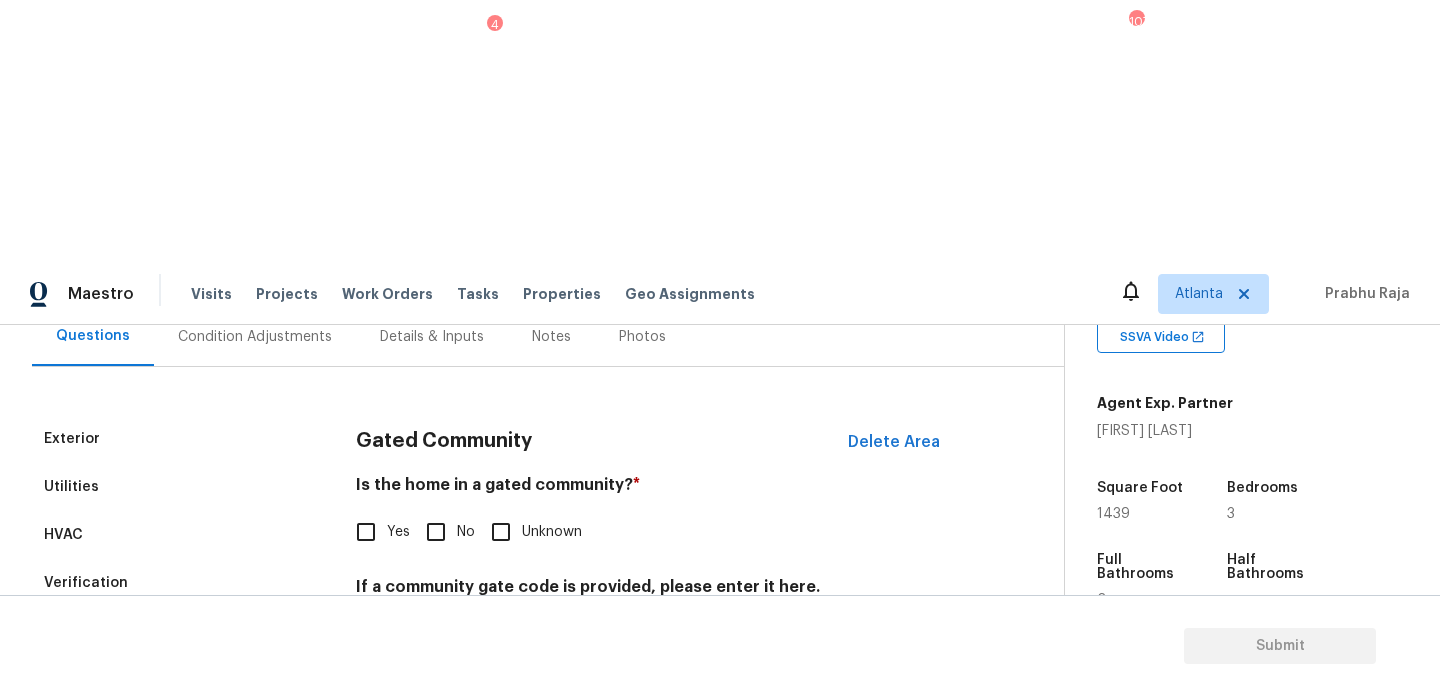 scroll, scrollTop: 198, scrollLeft: 0, axis: vertical 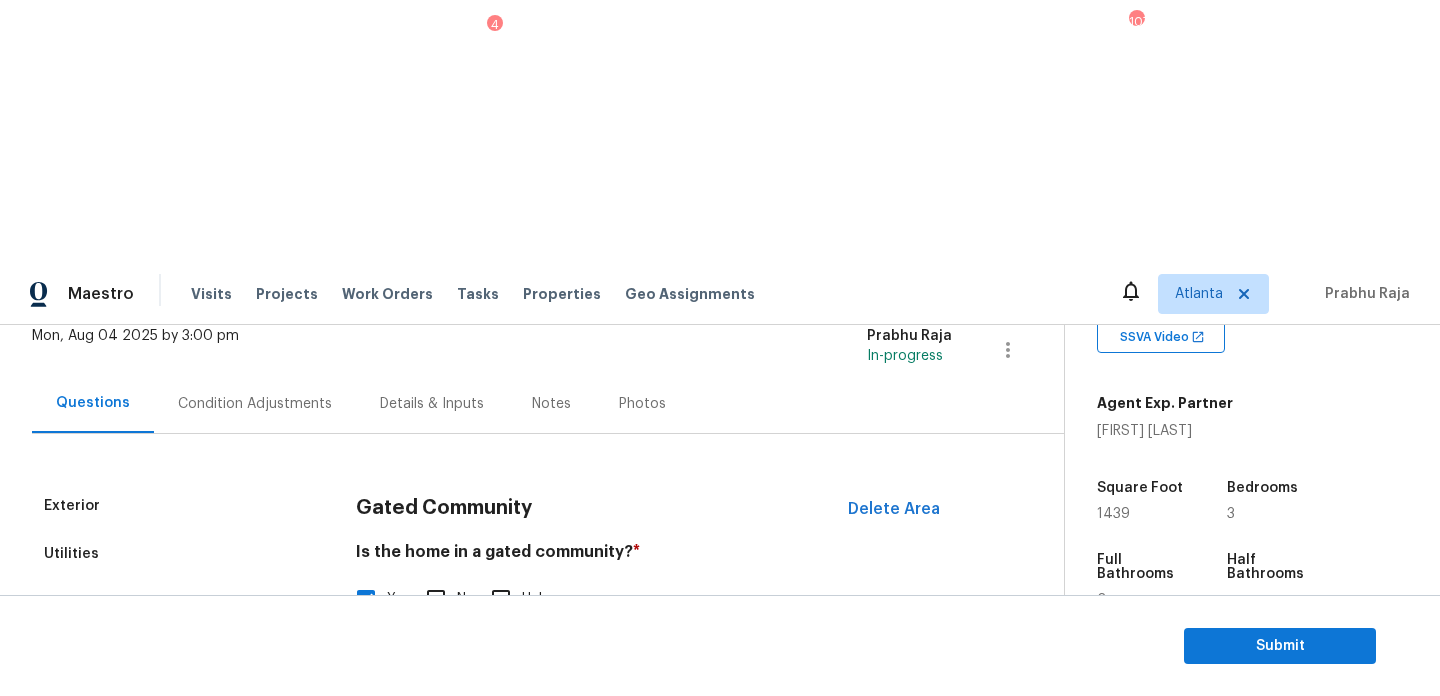 click on "No" at bounding box center (436, 599) 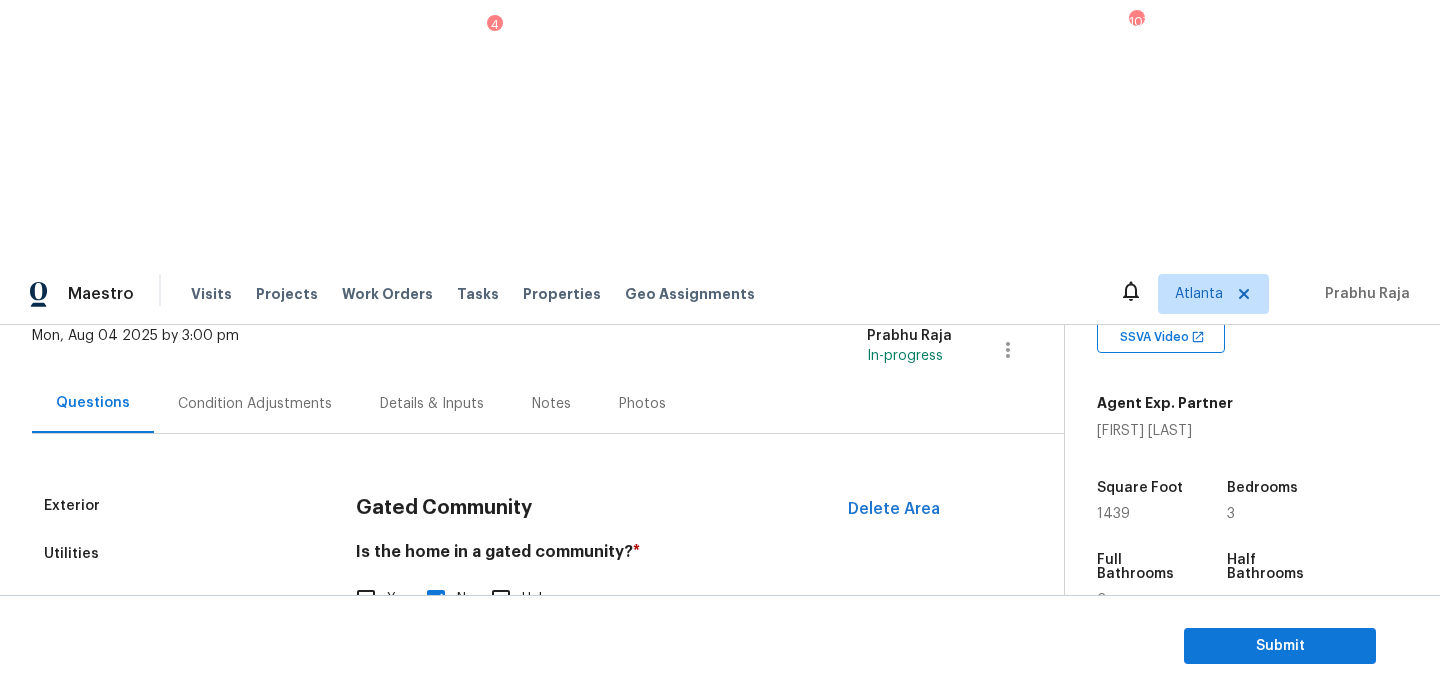 click on "Condition Adjustments" at bounding box center (255, 404) 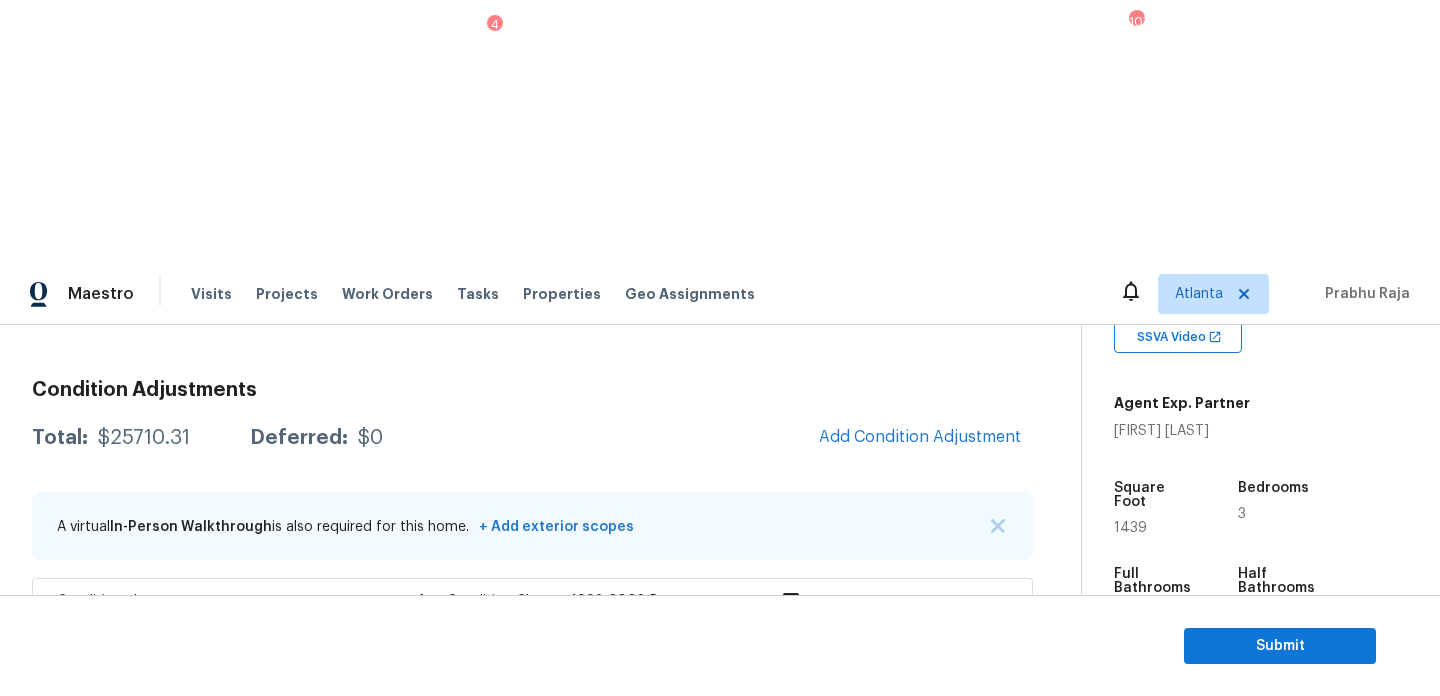 scroll, scrollTop: 236, scrollLeft: 0, axis: vertical 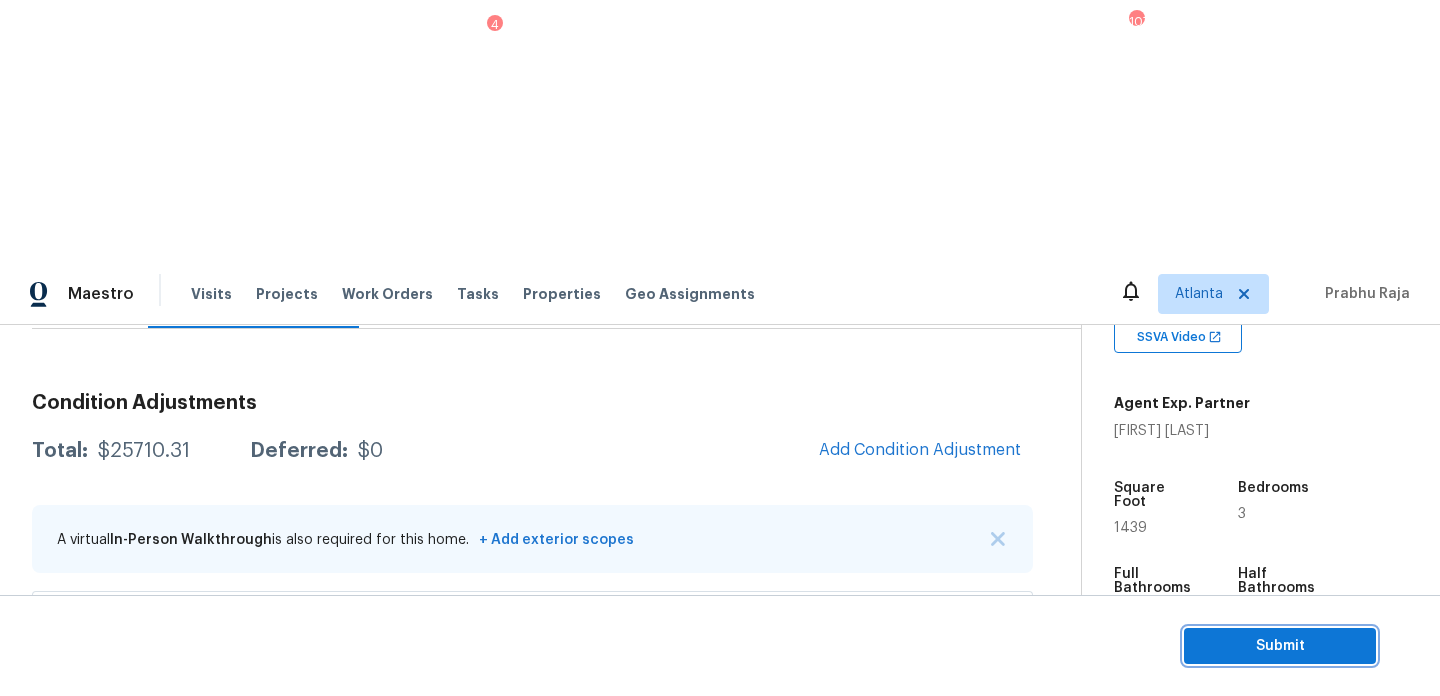 click on "Submit" at bounding box center (1280, 646) 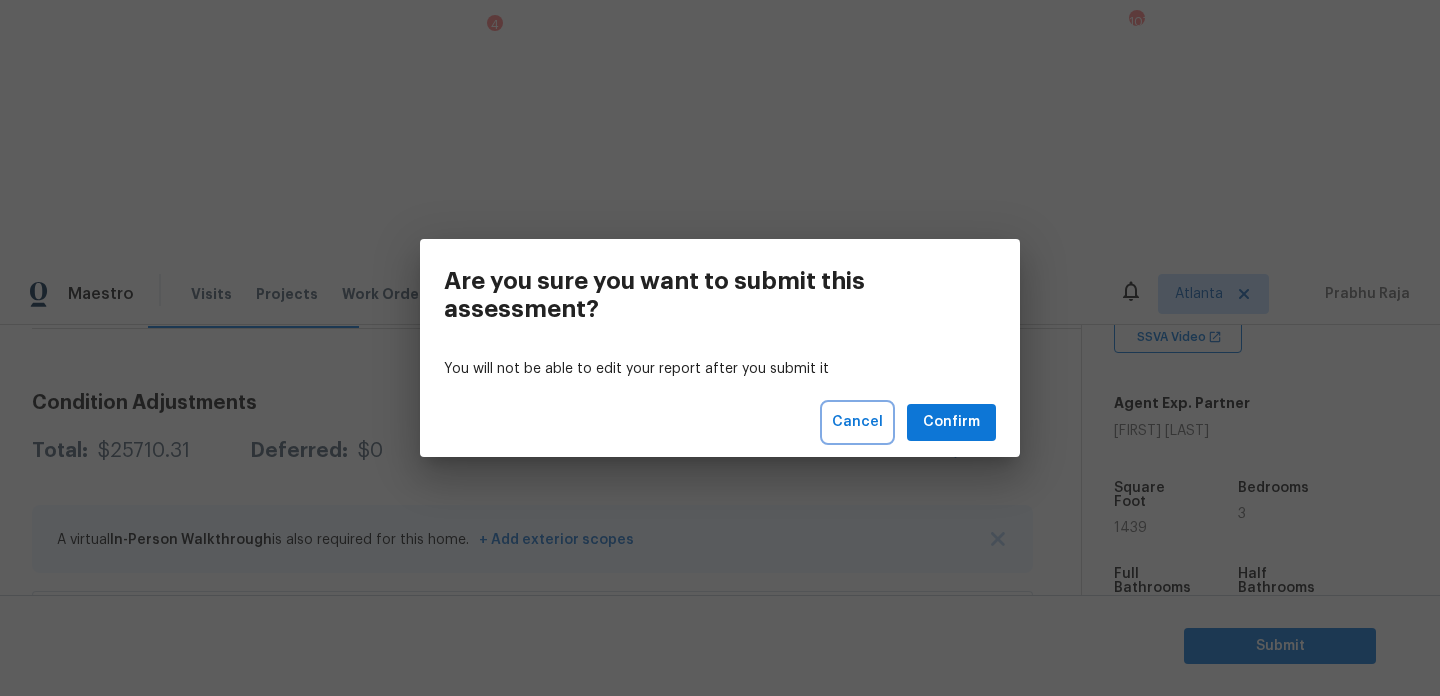 click on "Cancel" at bounding box center [857, 422] 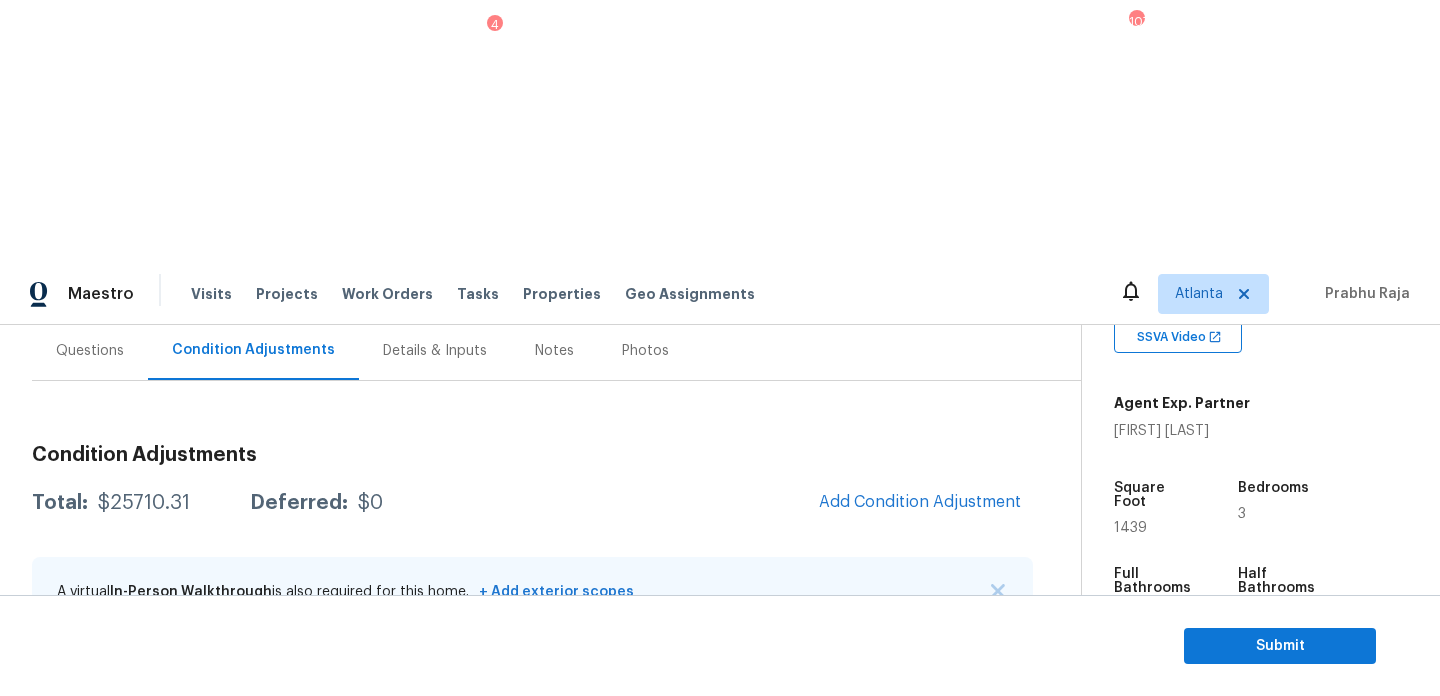 click on "Questions" at bounding box center (90, 350) 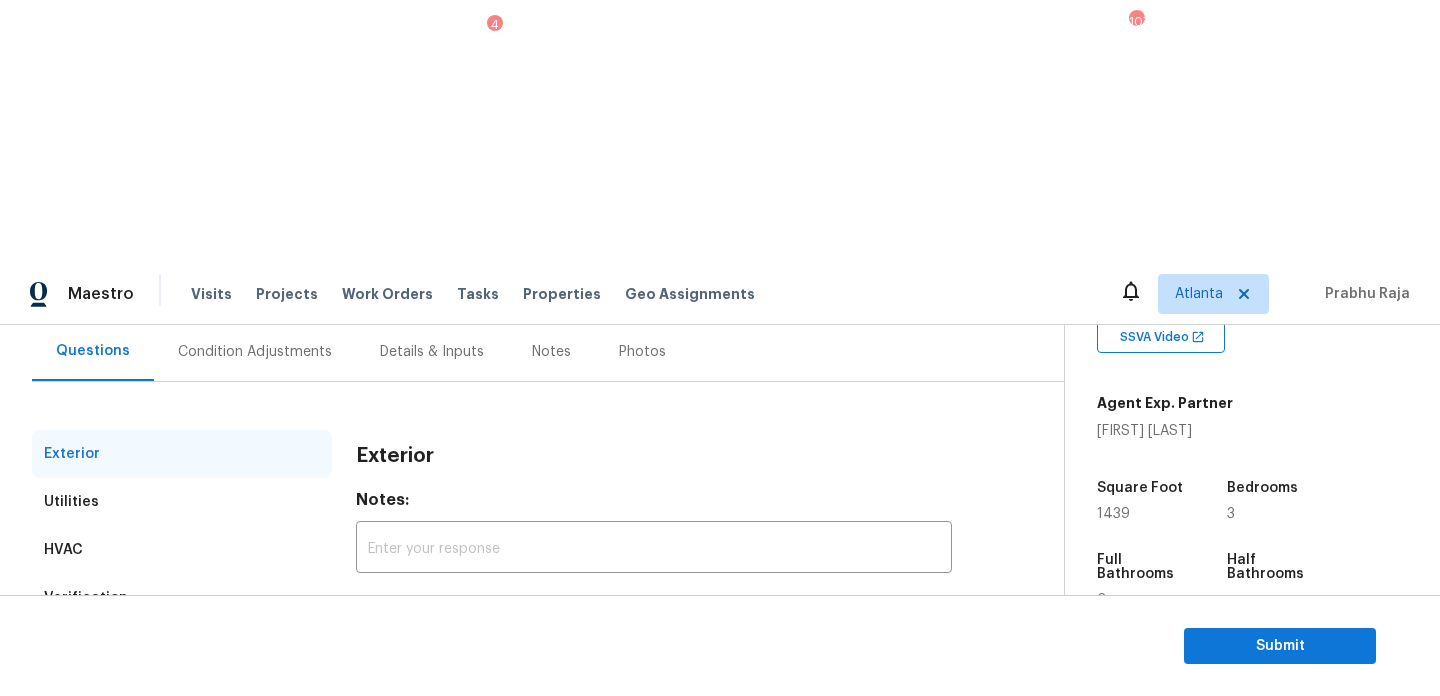scroll, scrollTop: 267, scrollLeft: 0, axis: vertical 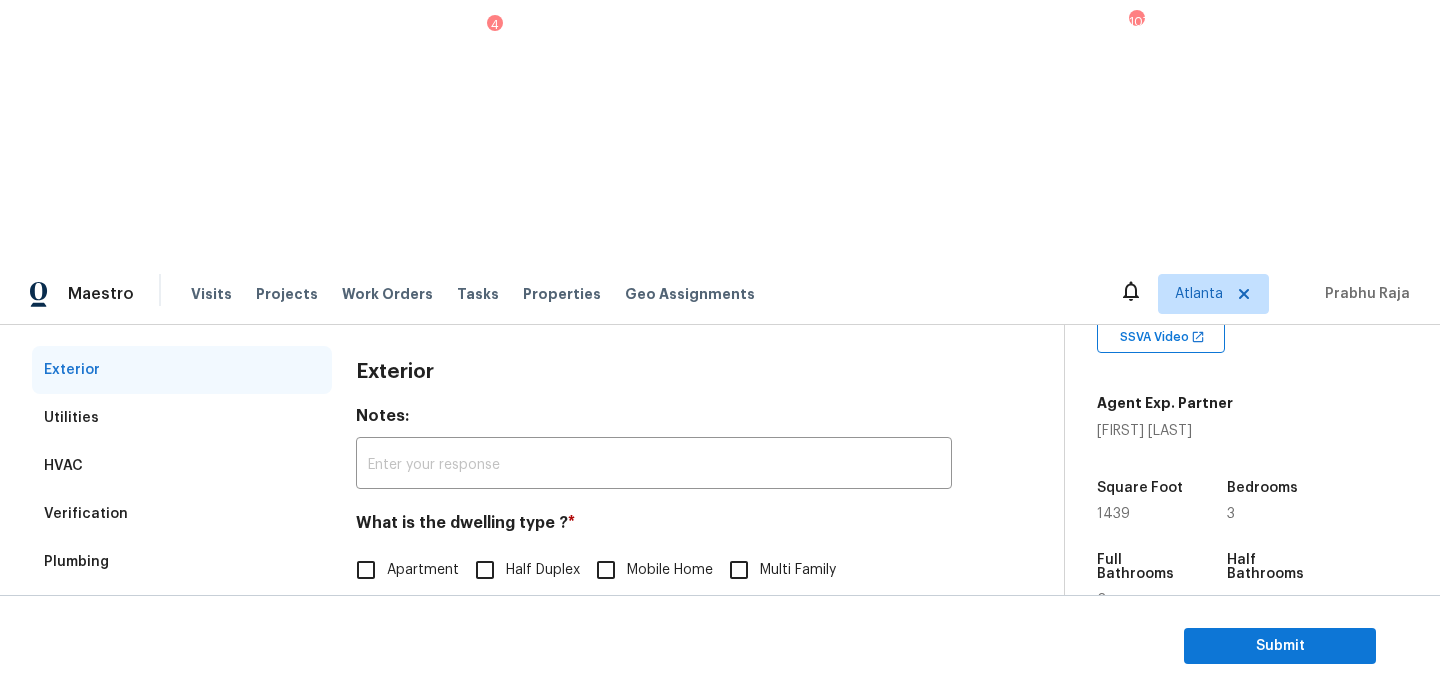 click on "Verification" at bounding box center (182, 514) 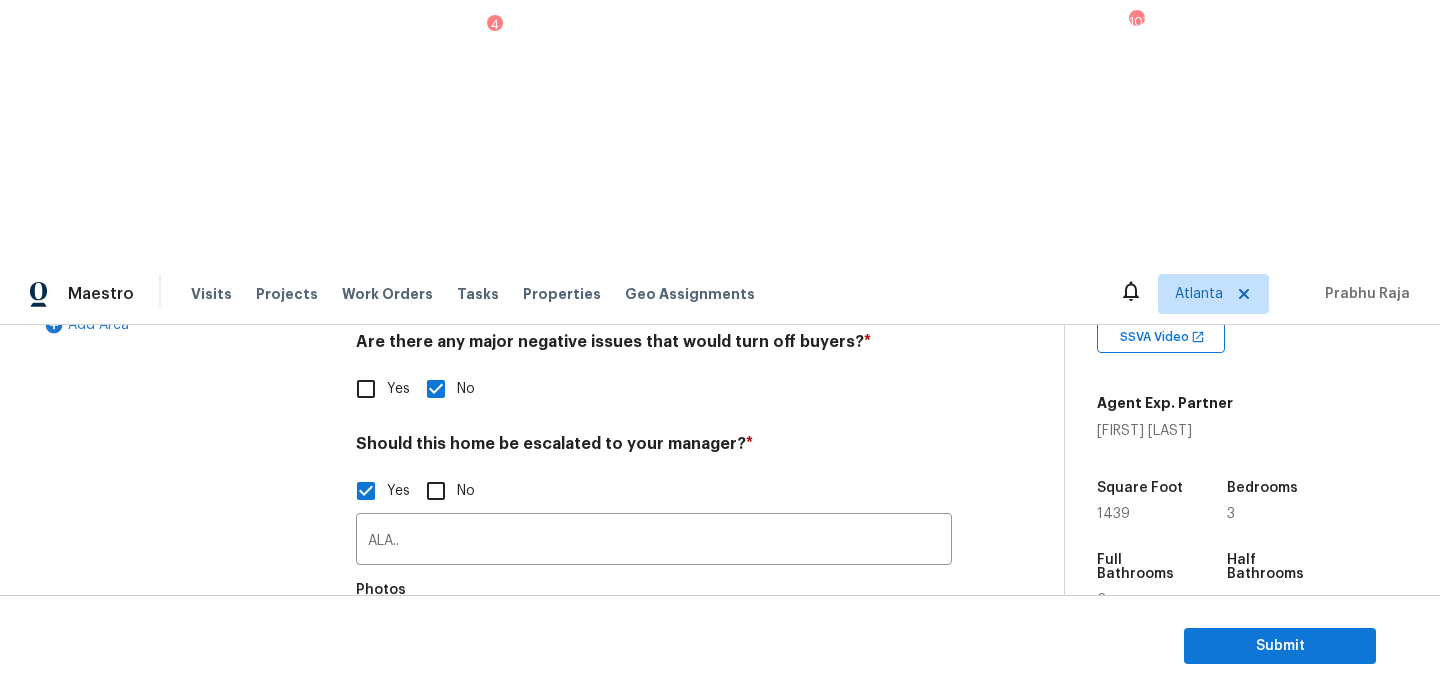 scroll, scrollTop: 0, scrollLeft: 0, axis: both 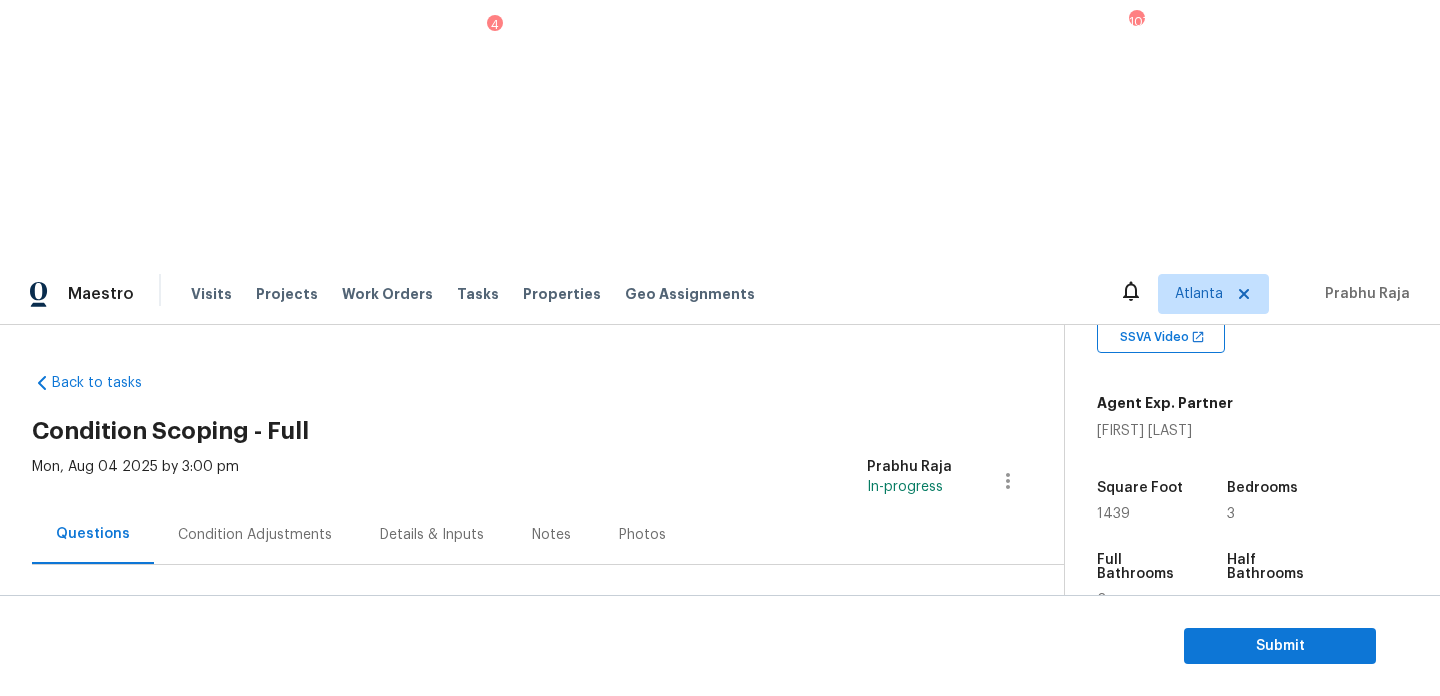 click on "Condition Adjustments" at bounding box center (255, 534) 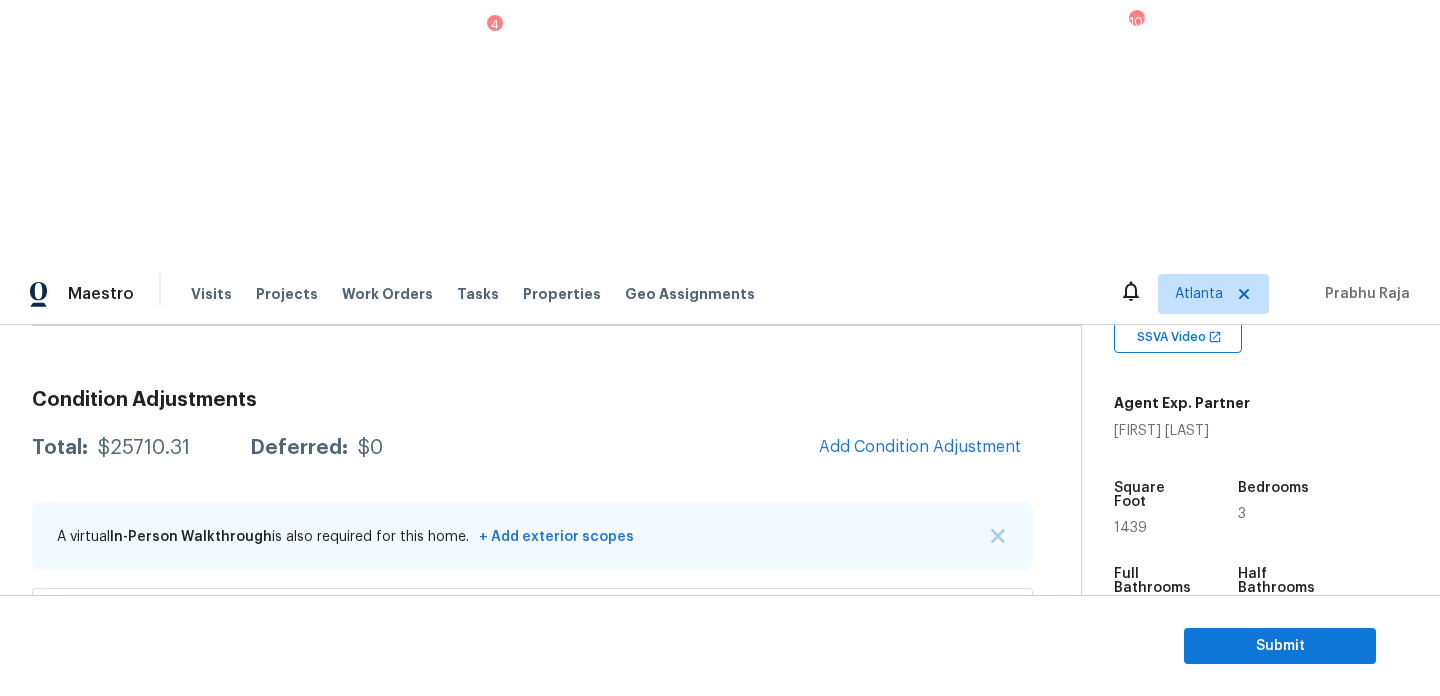 scroll, scrollTop: 252, scrollLeft: 0, axis: vertical 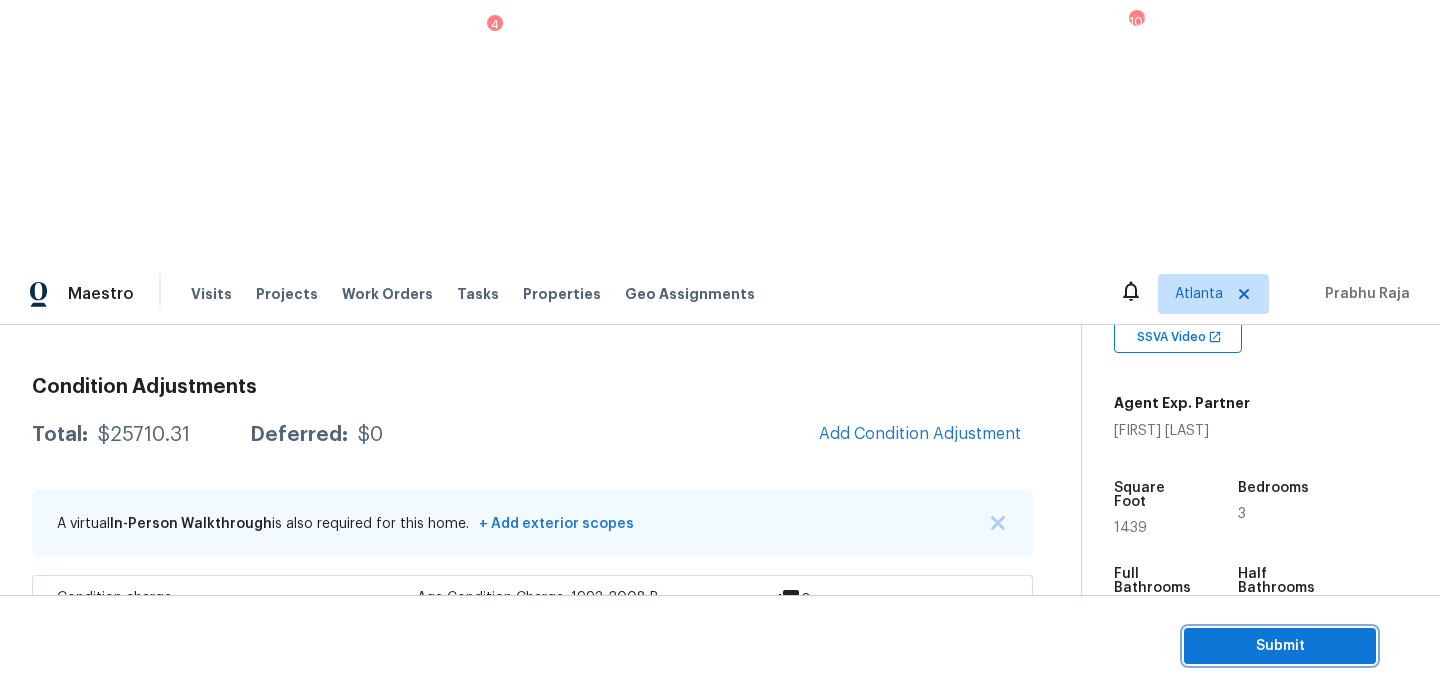 click on "Submit" at bounding box center (1280, 646) 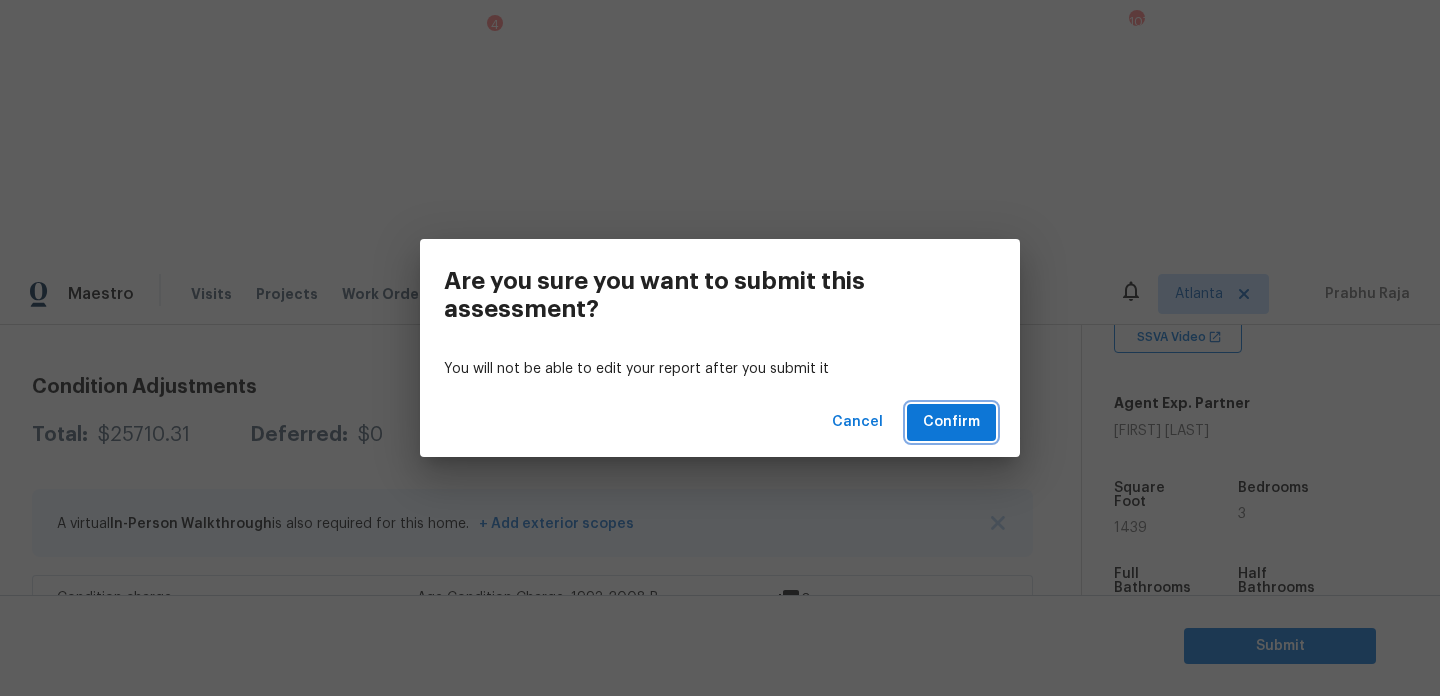 click on "Confirm" at bounding box center (951, 422) 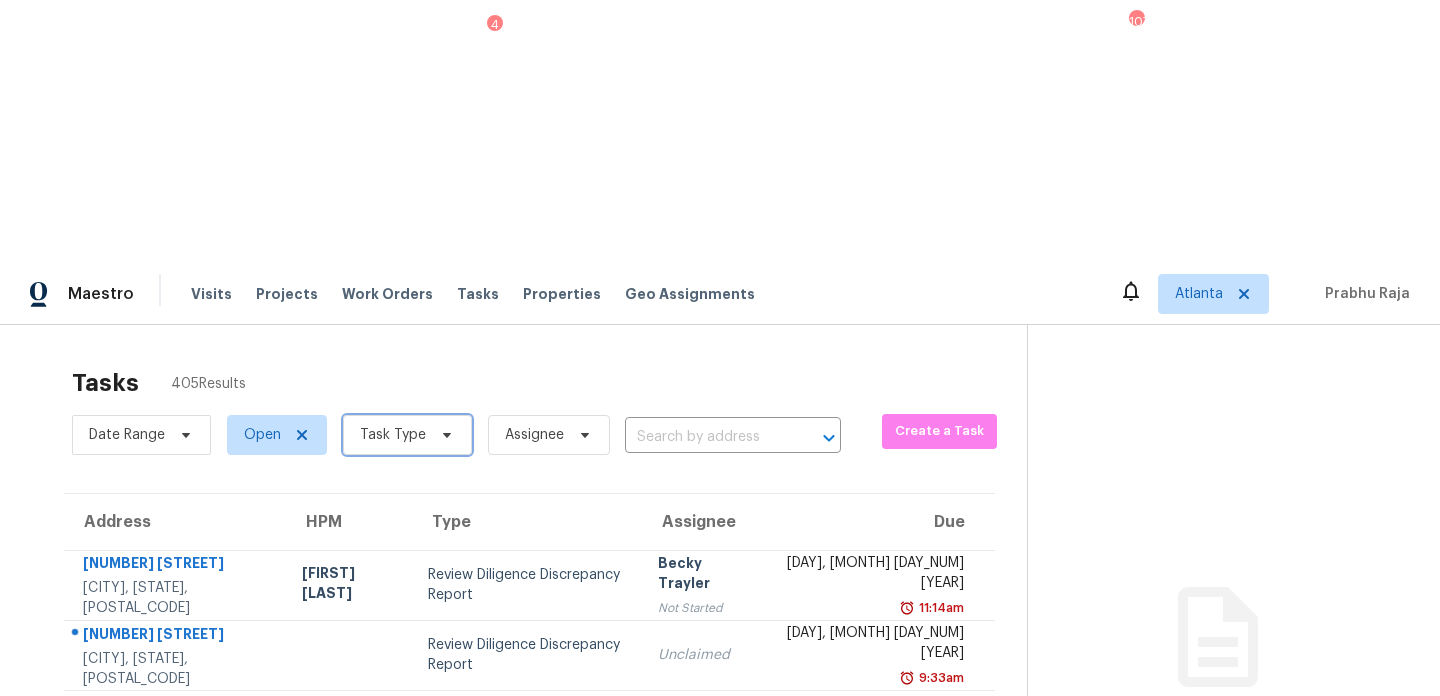 click 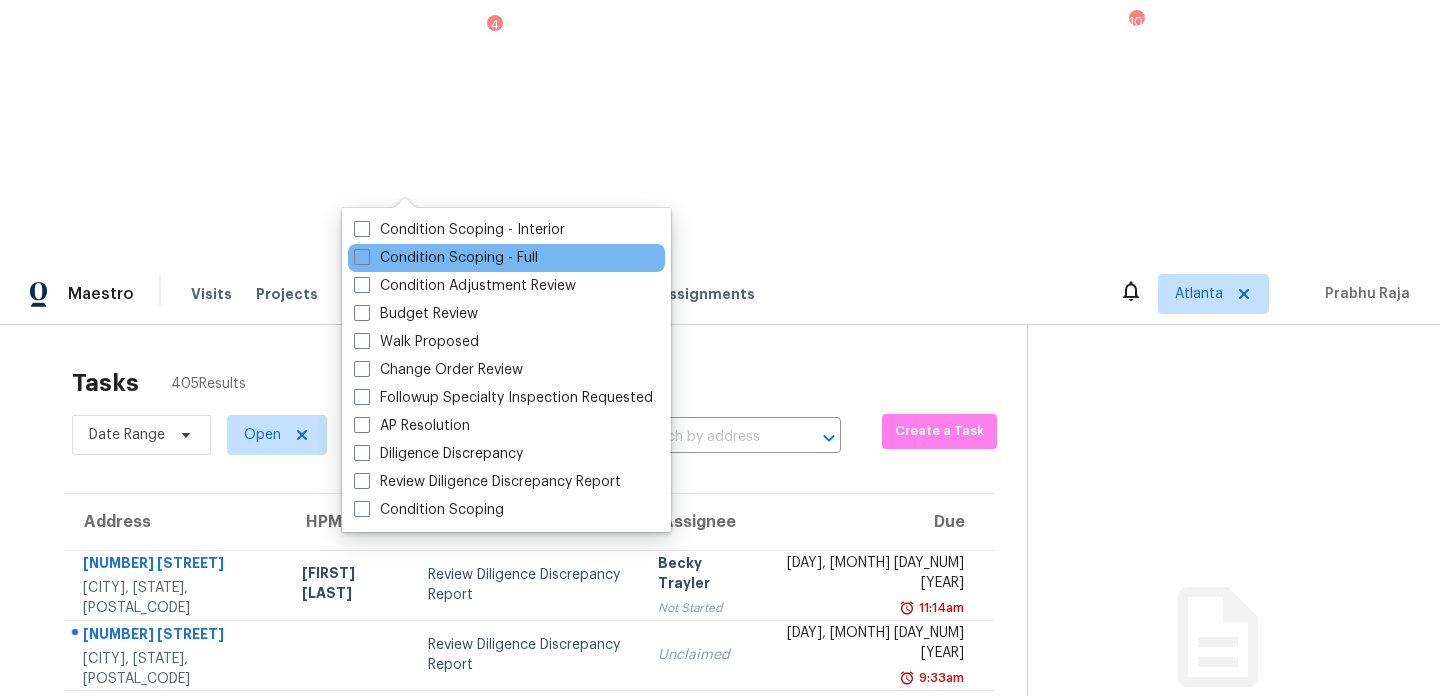 click on "Condition Scoping - Full" at bounding box center [506, 258] 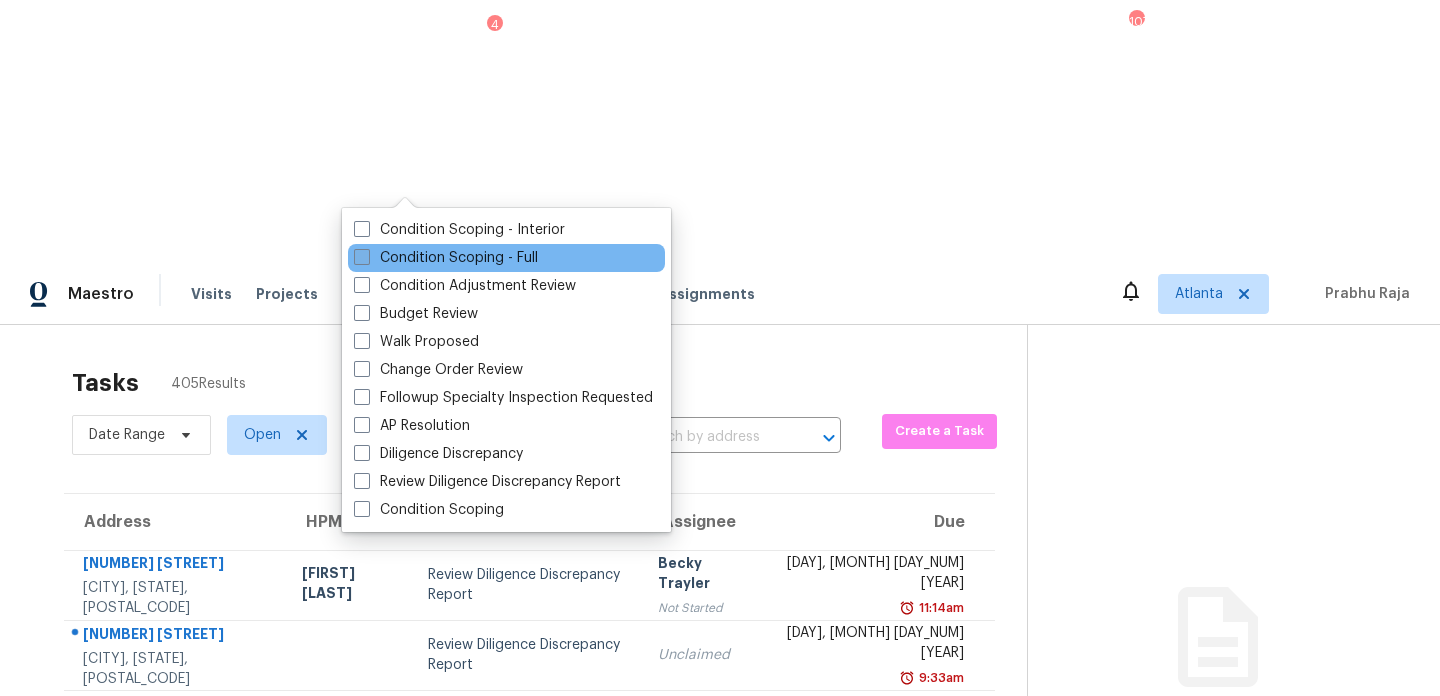 click on "Condition Scoping - Full" at bounding box center (446, 258) 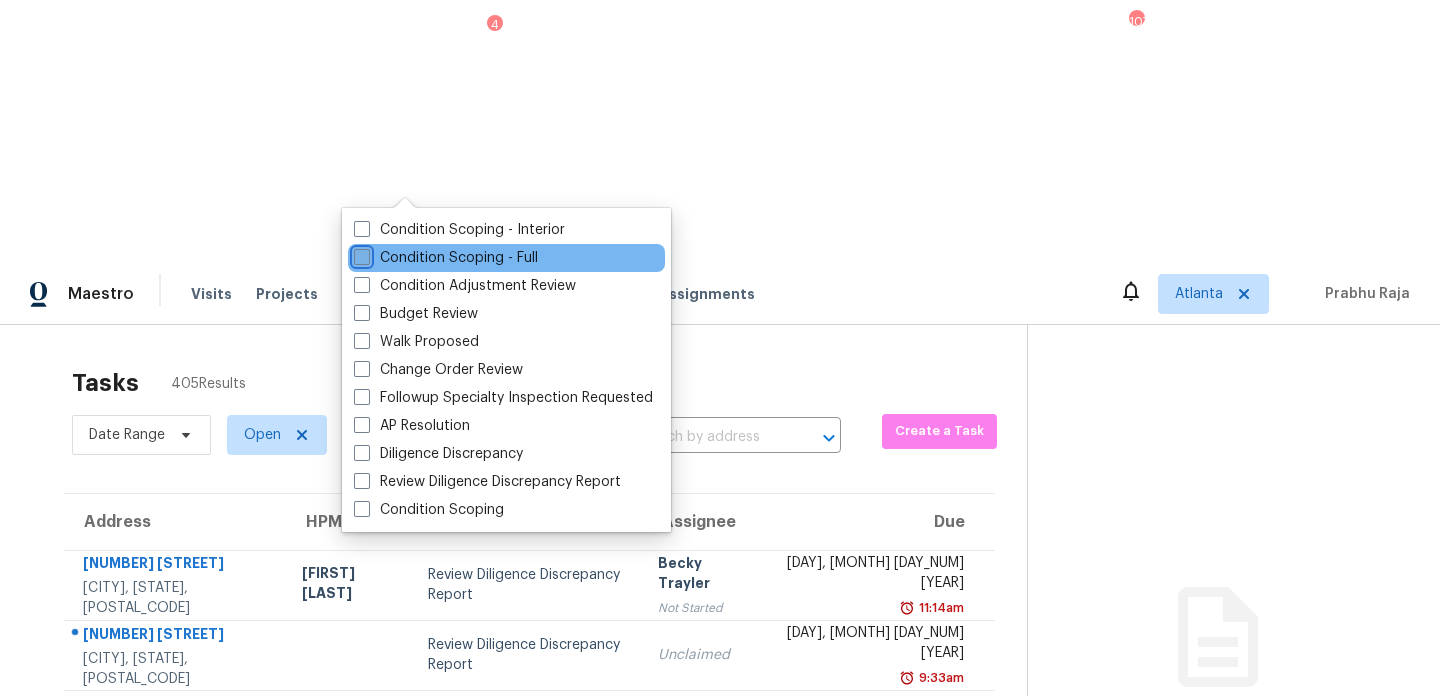 click on "Condition Scoping - Full" at bounding box center [360, 254] 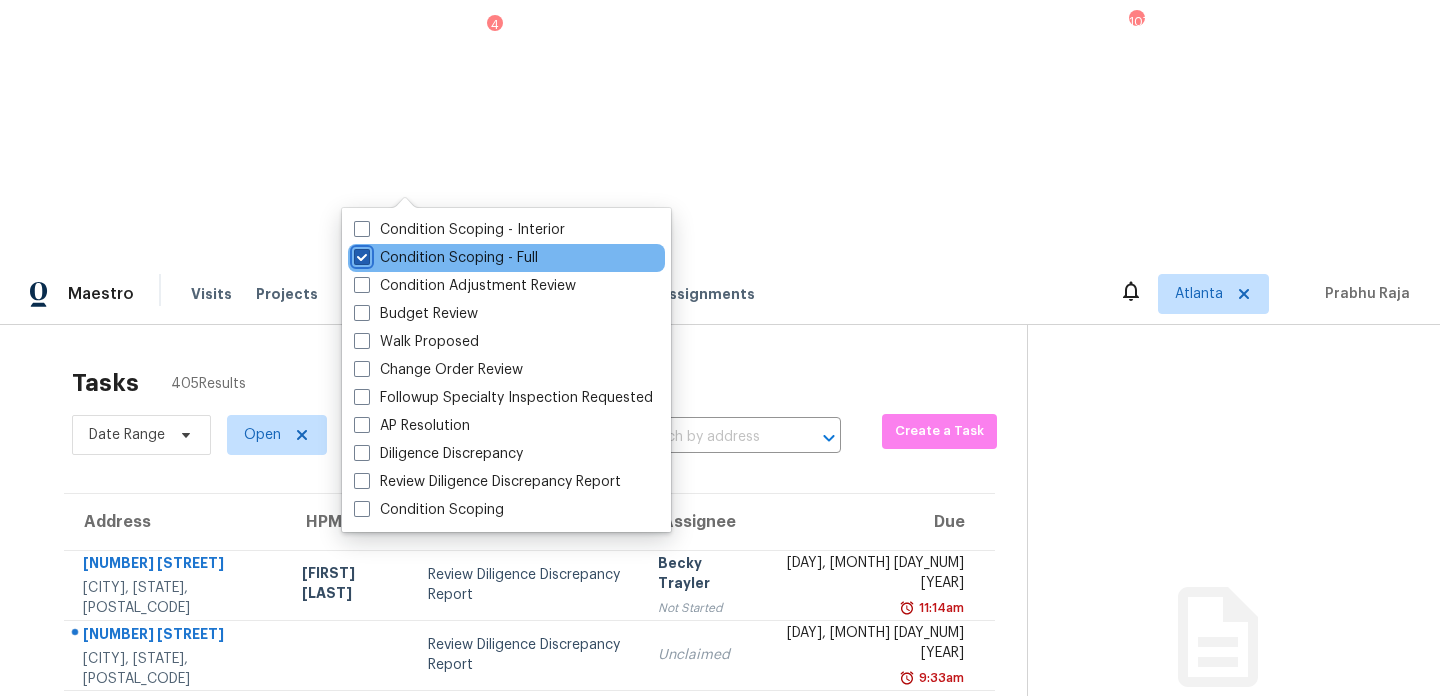 checkbox on "true" 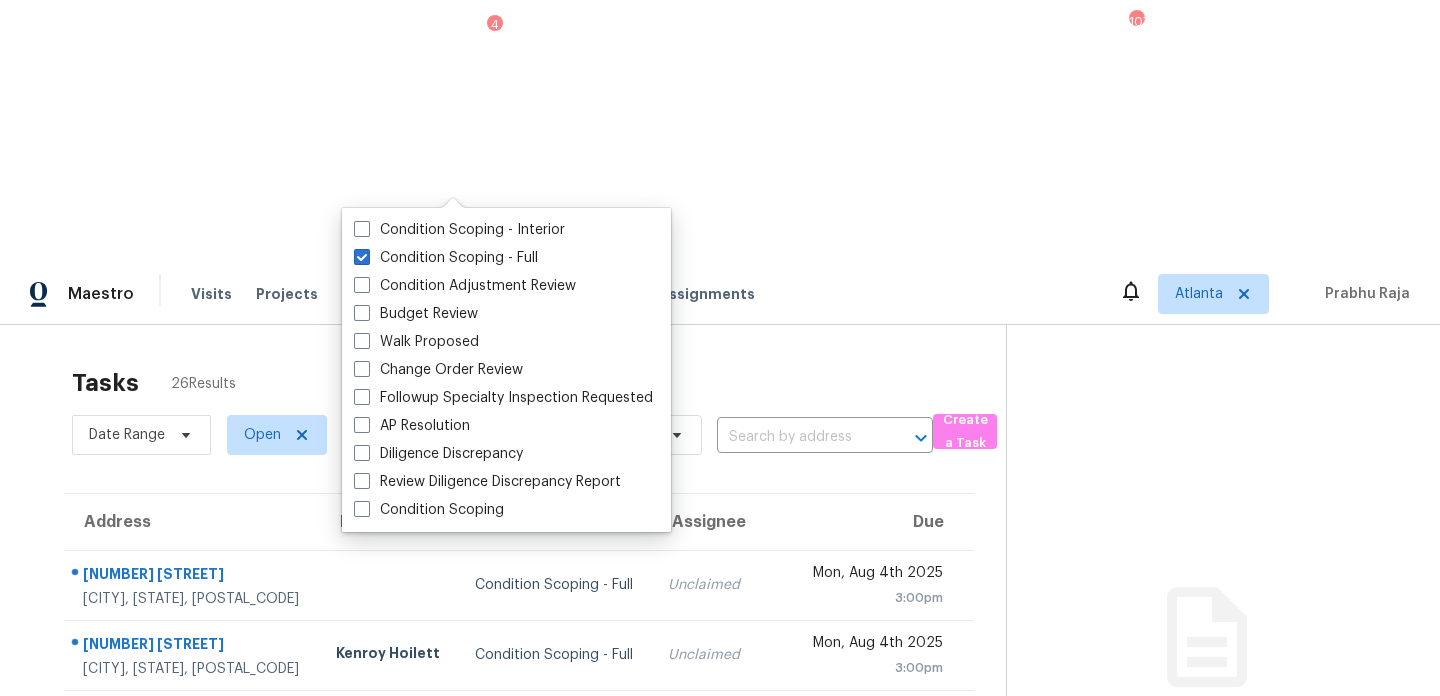 click on "Tasks 26  Results" at bounding box center [539, 383] 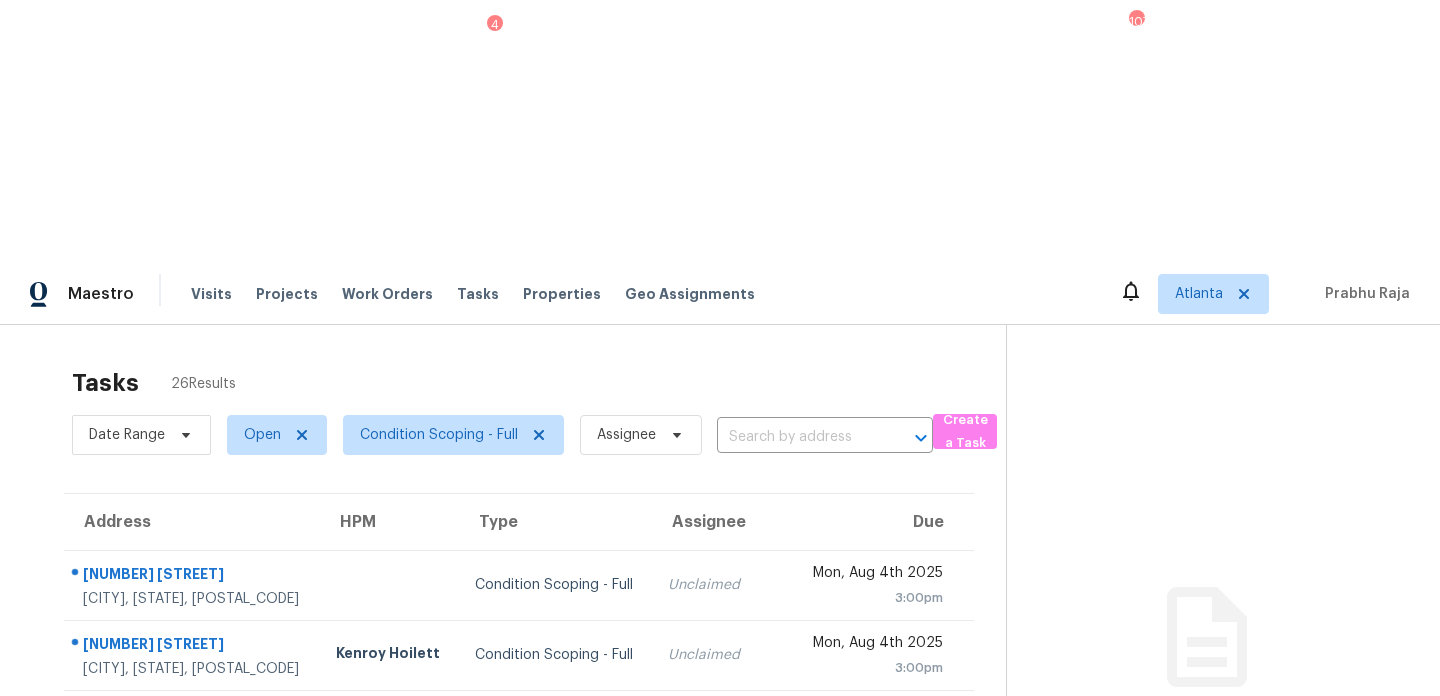 scroll, scrollTop: 345, scrollLeft: 0, axis: vertical 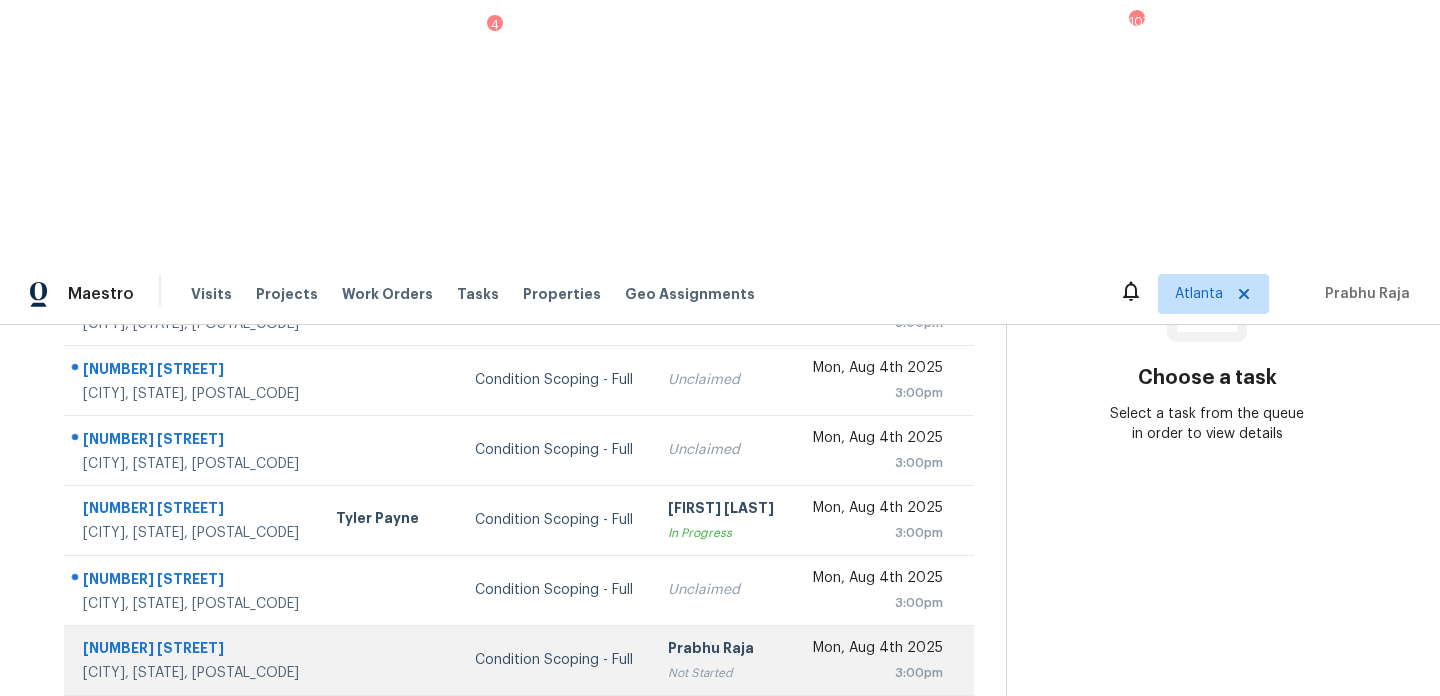 click on "Not Started" at bounding box center [722, 673] 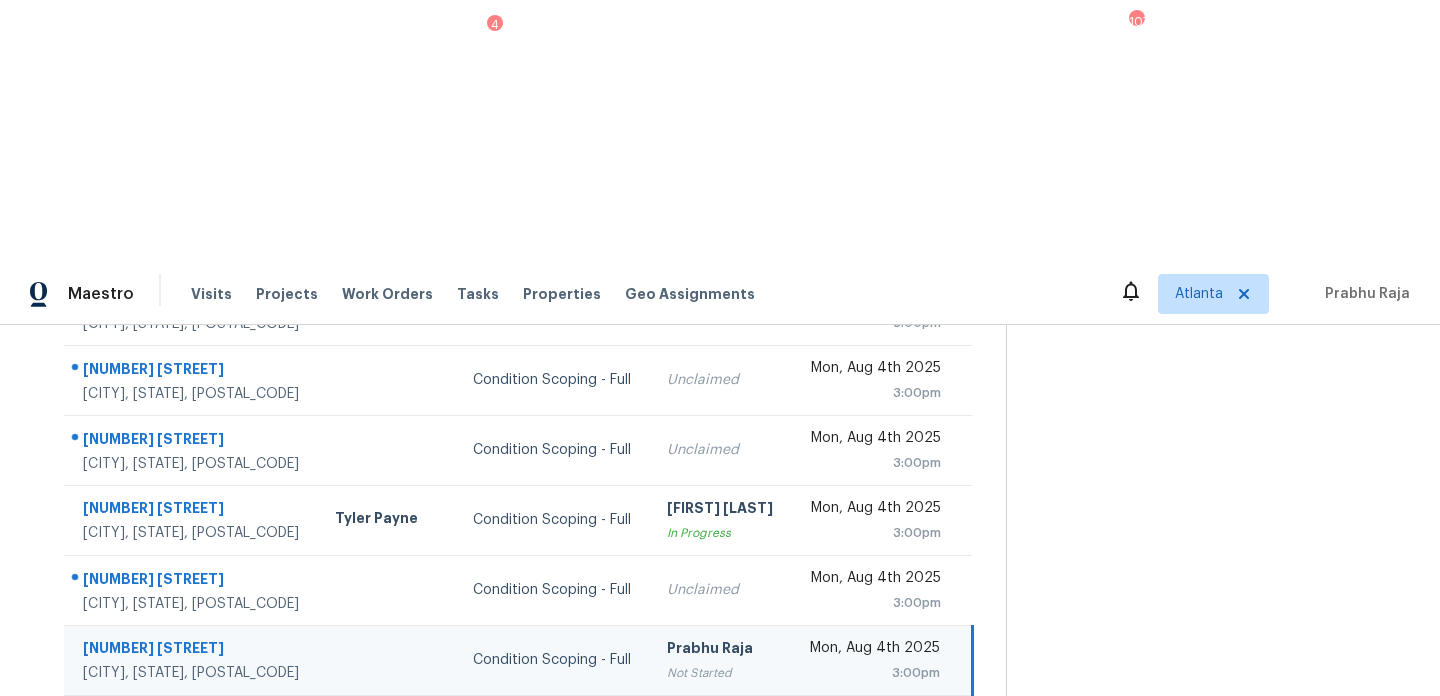 click on "Not Started" at bounding box center (721, 673) 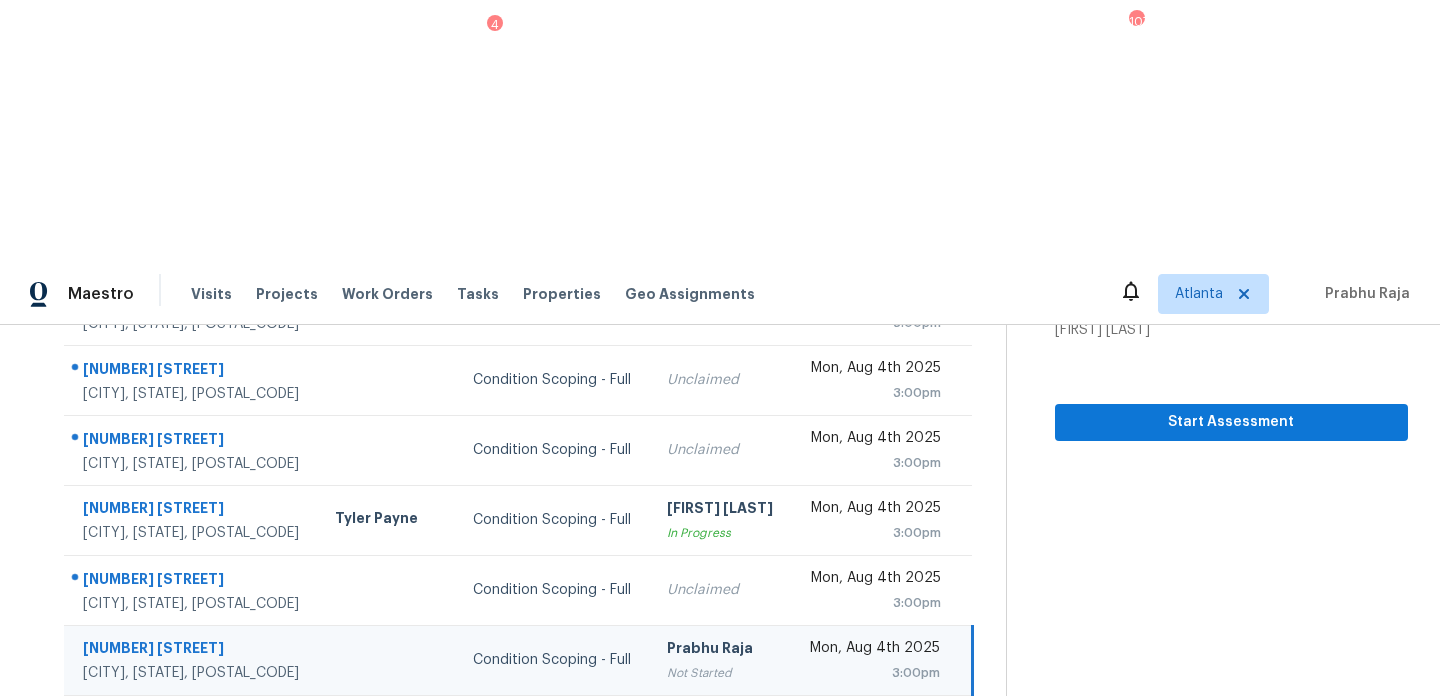 click on "Prabhu Raja" at bounding box center (721, 650) 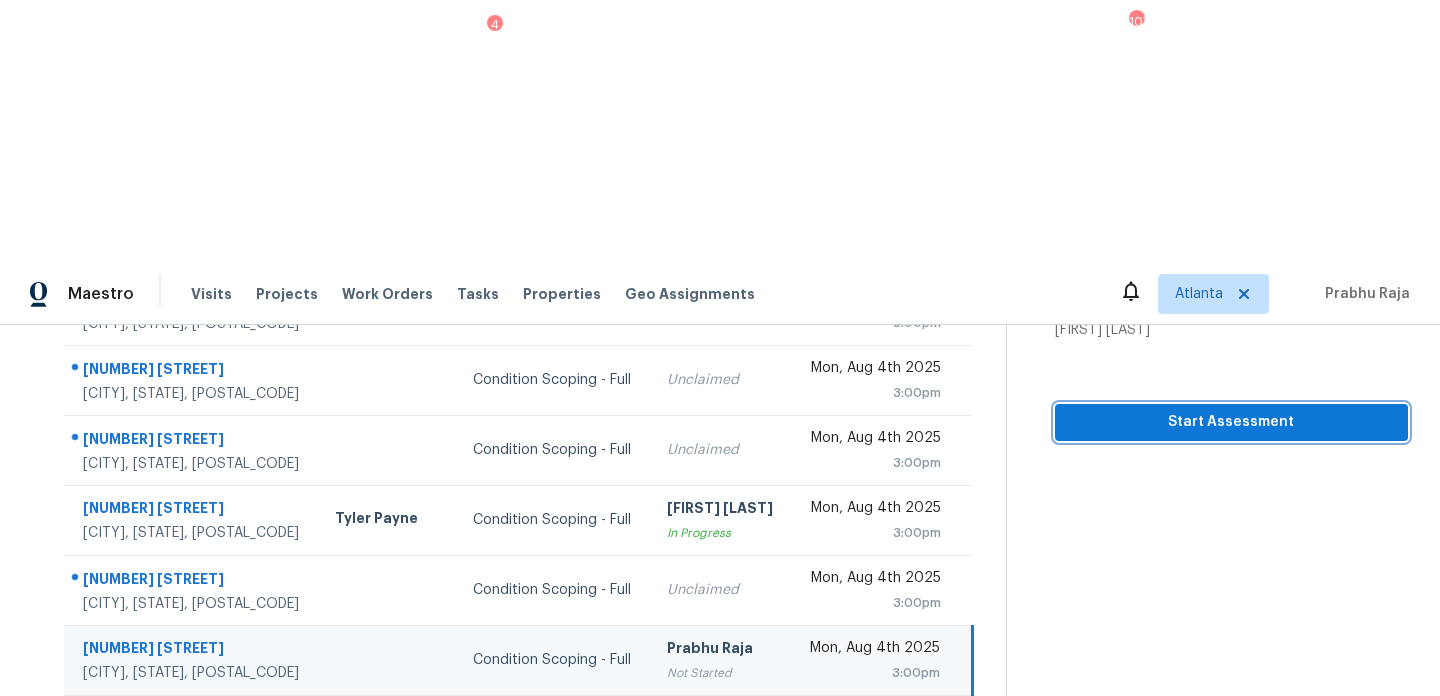 click on "Start Assessment" at bounding box center (1231, 422) 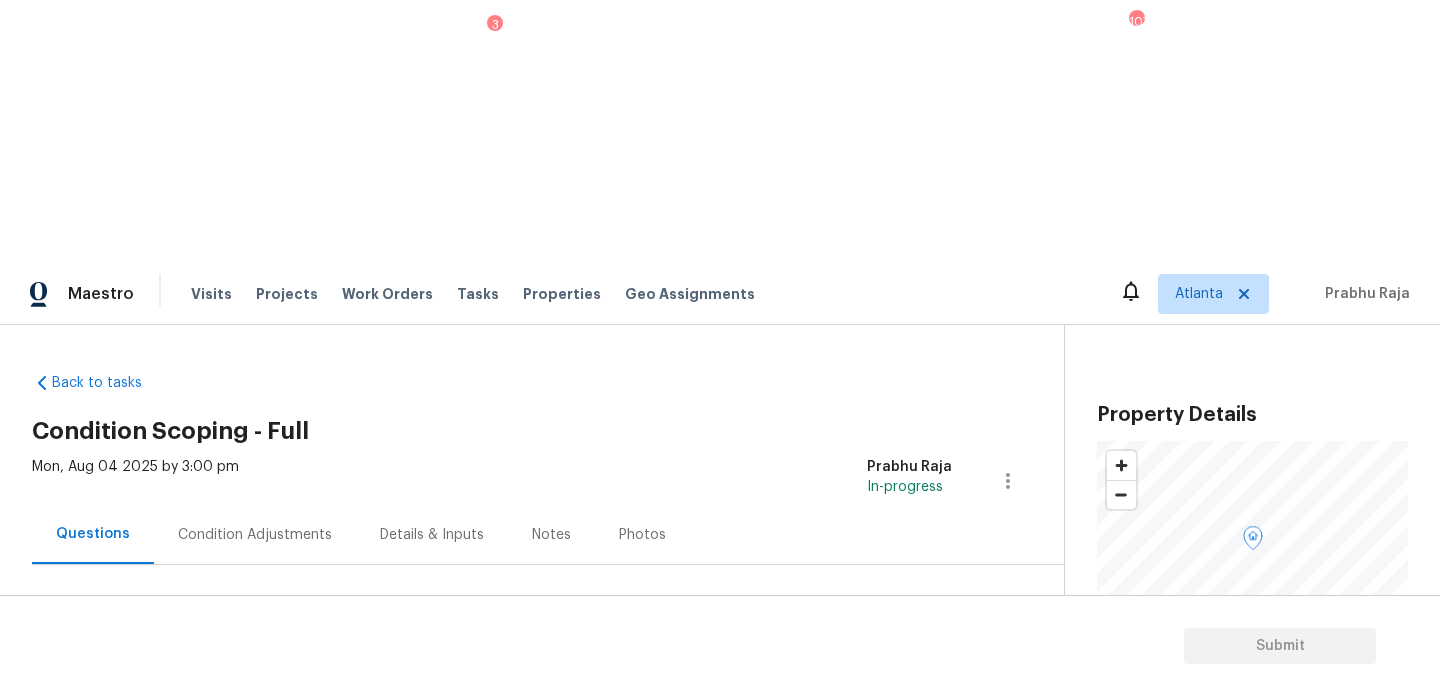 click on "Condition Adjustments" at bounding box center (255, 535) 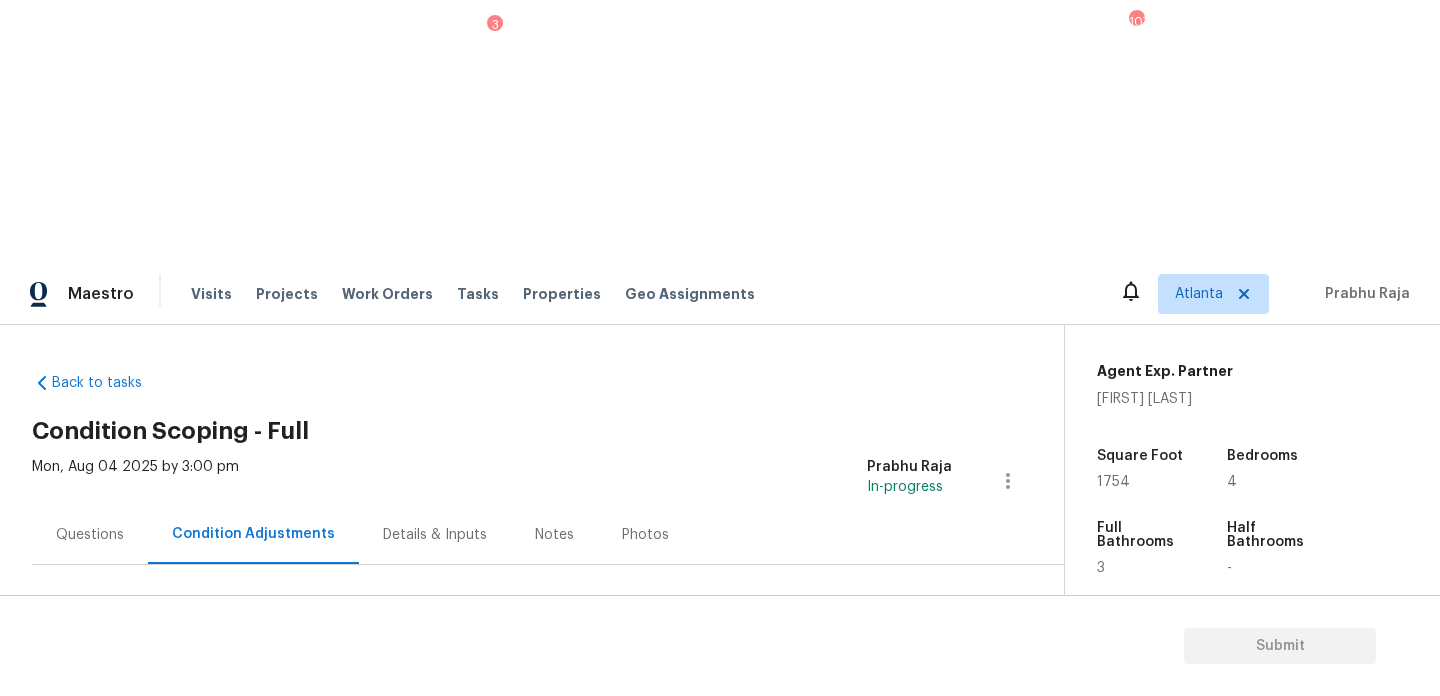 scroll, scrollTop: 441, scrollLeft: 0, axis: vertical 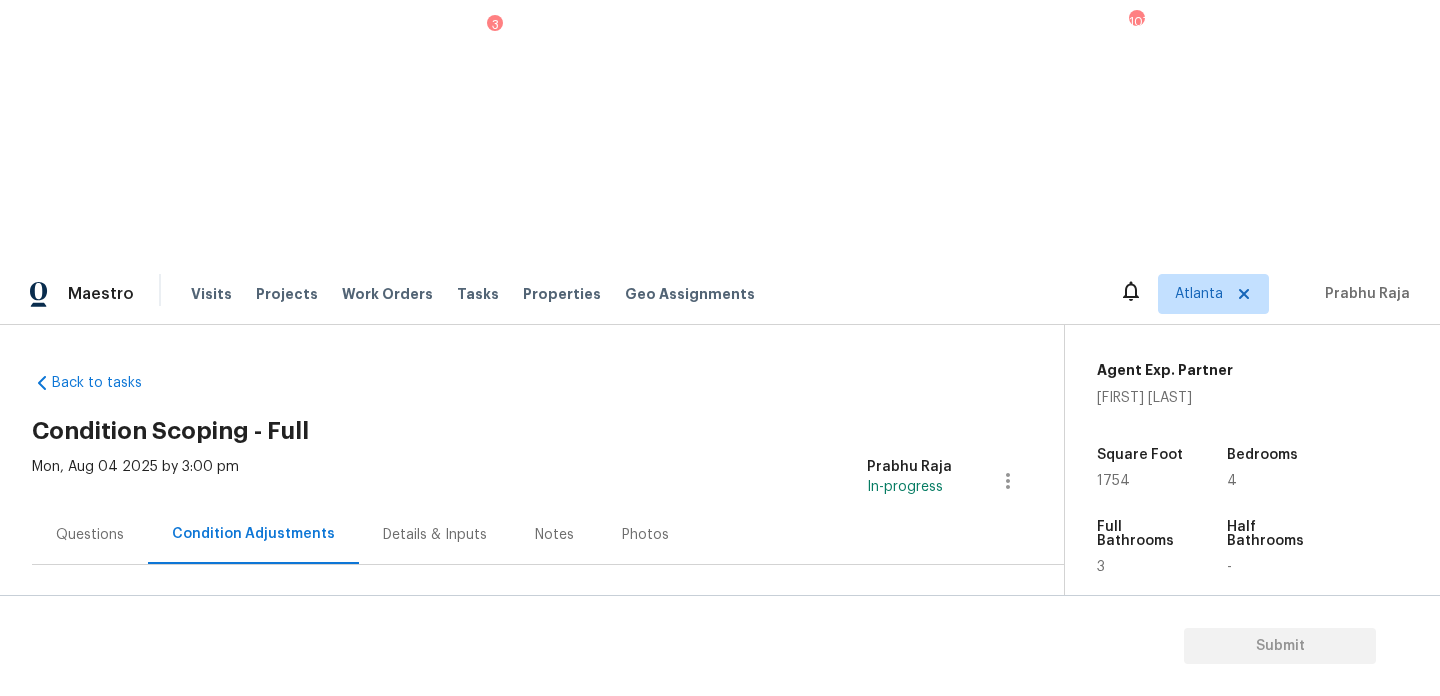 click on "Questions" at bounding box center [90, 534] 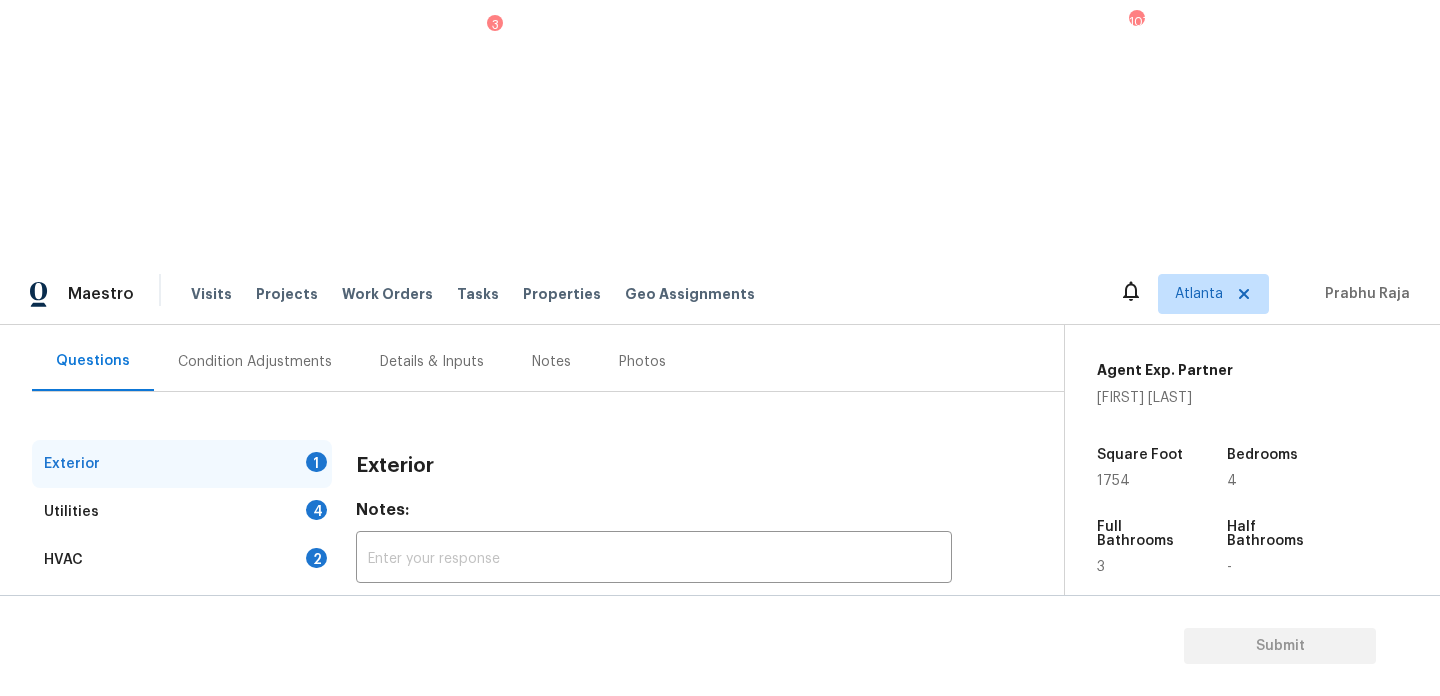 click on "Verification 4" at bounding box center [182, 608] 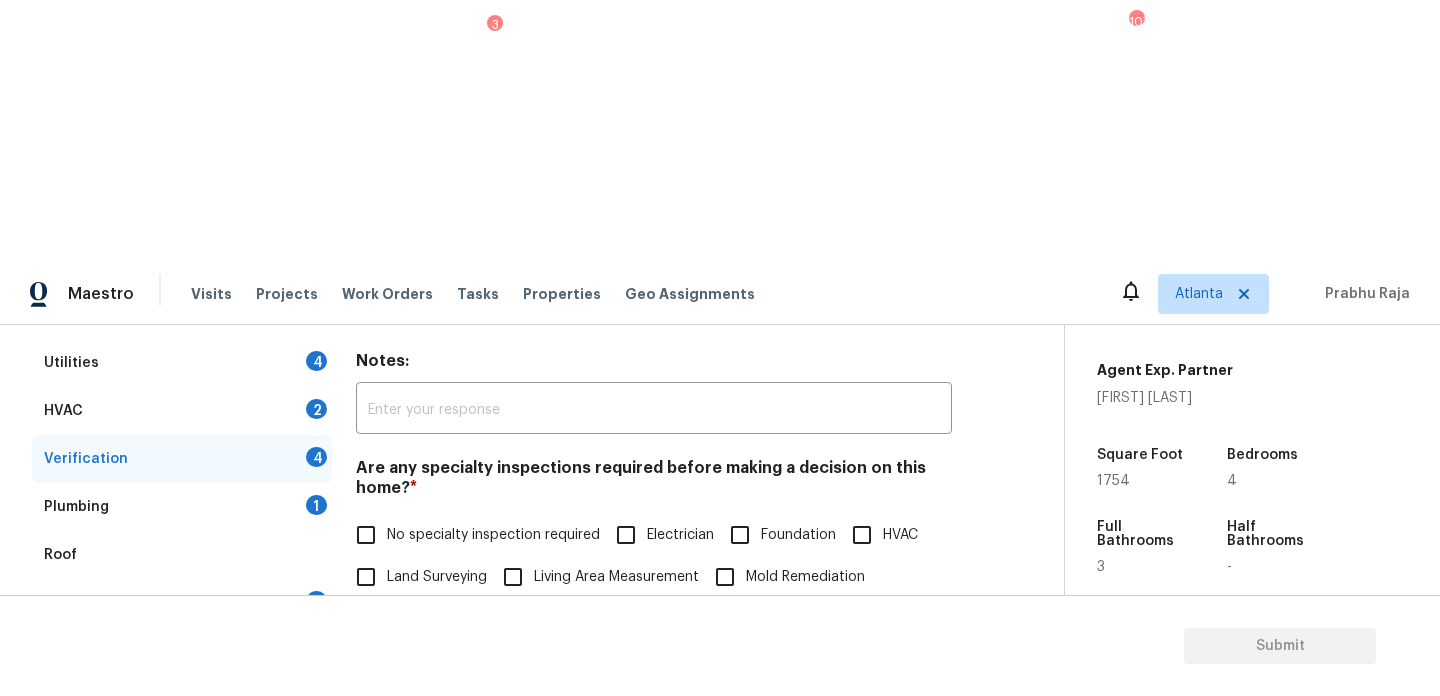 scroll, scrollTop: 288, scrollLeft: 0, axis: vertical 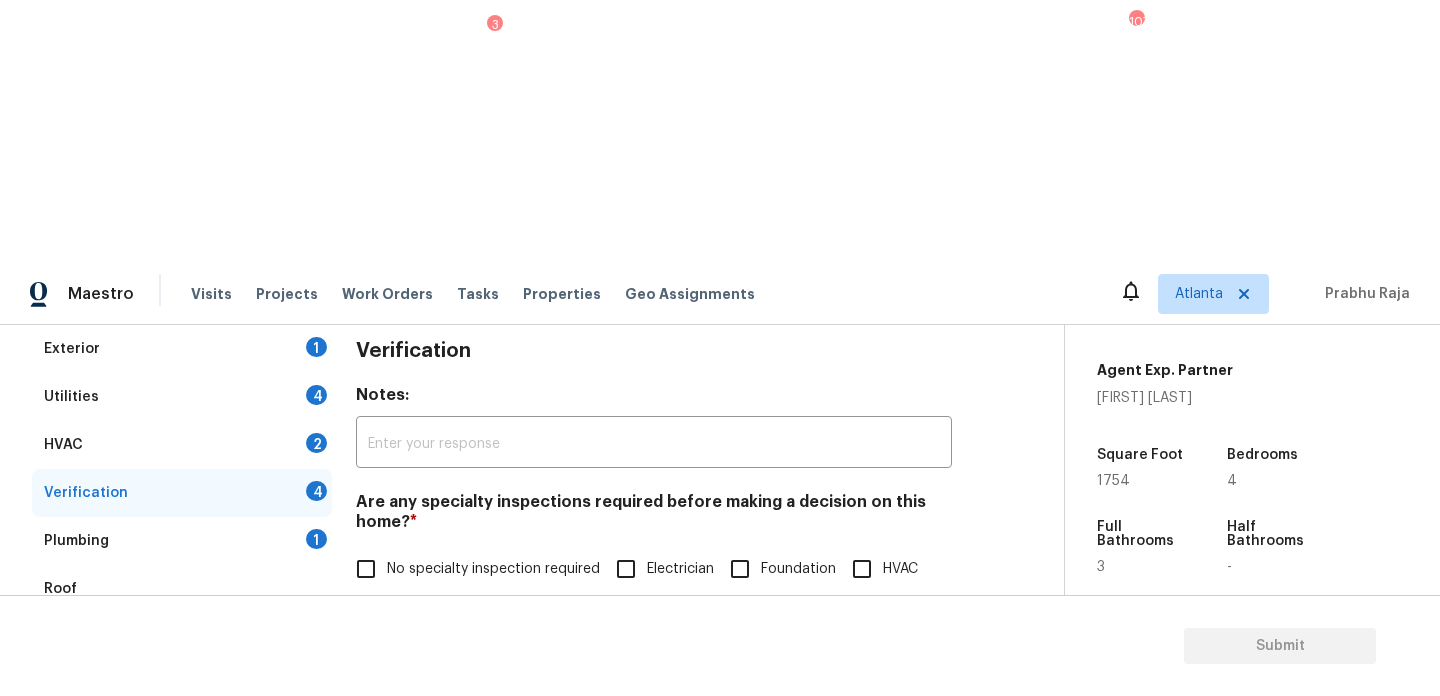 click on "Utilities 4" at bounding box center [182, 397] 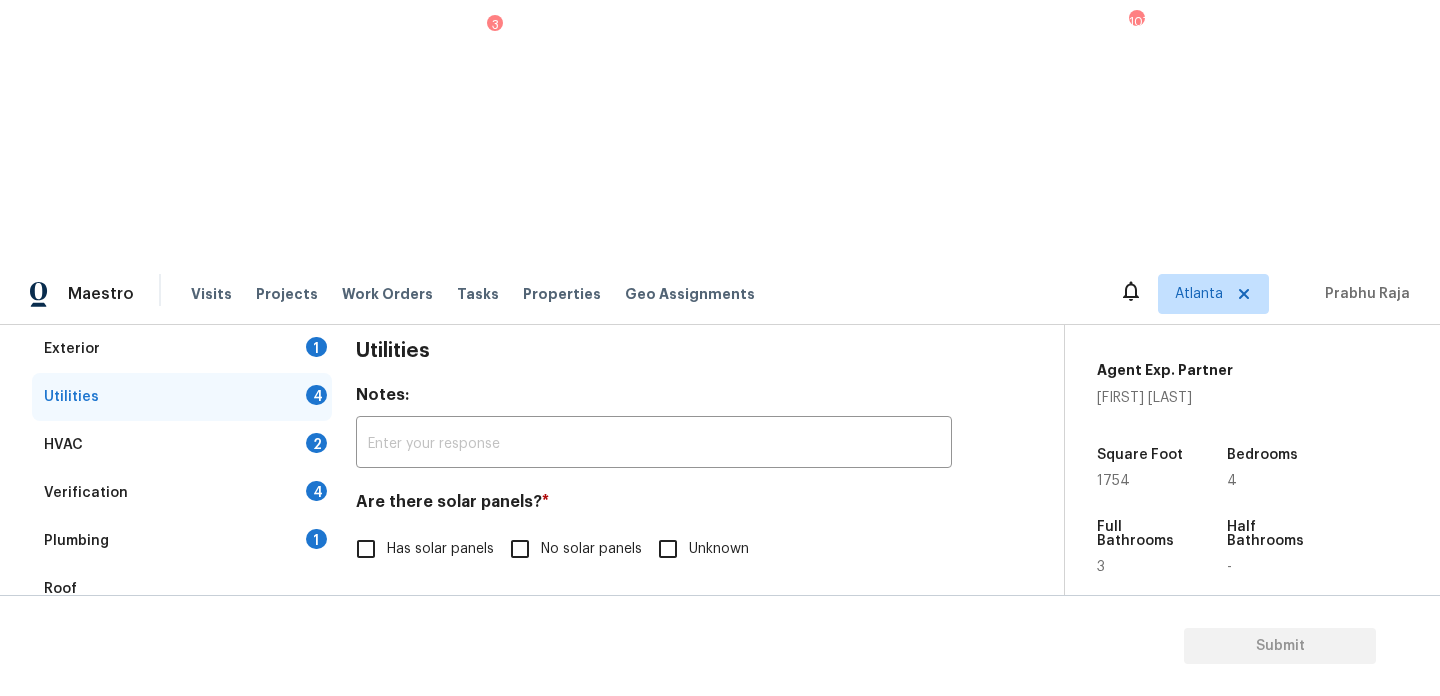 scroll, scrollTop: 809, scrollLeft: 0, axis: vertical 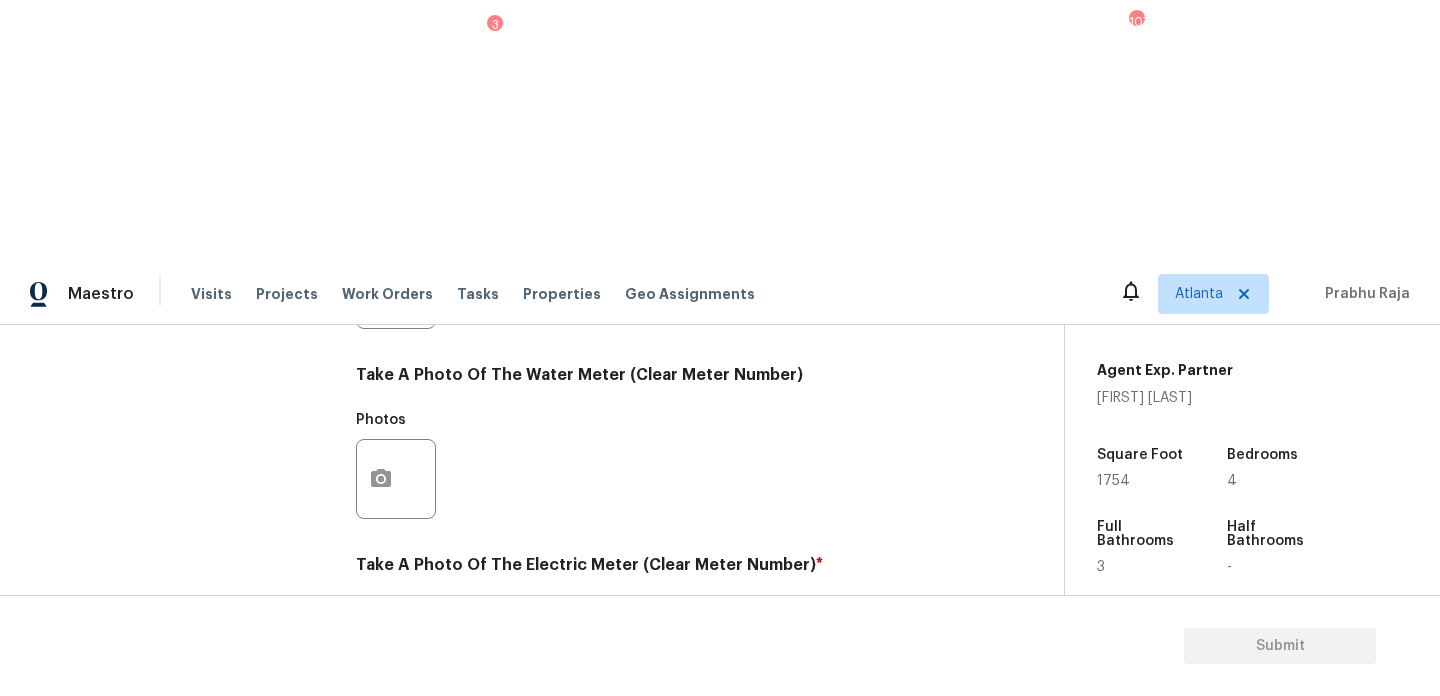 click on "Septic" at bounding box center (454, 802) 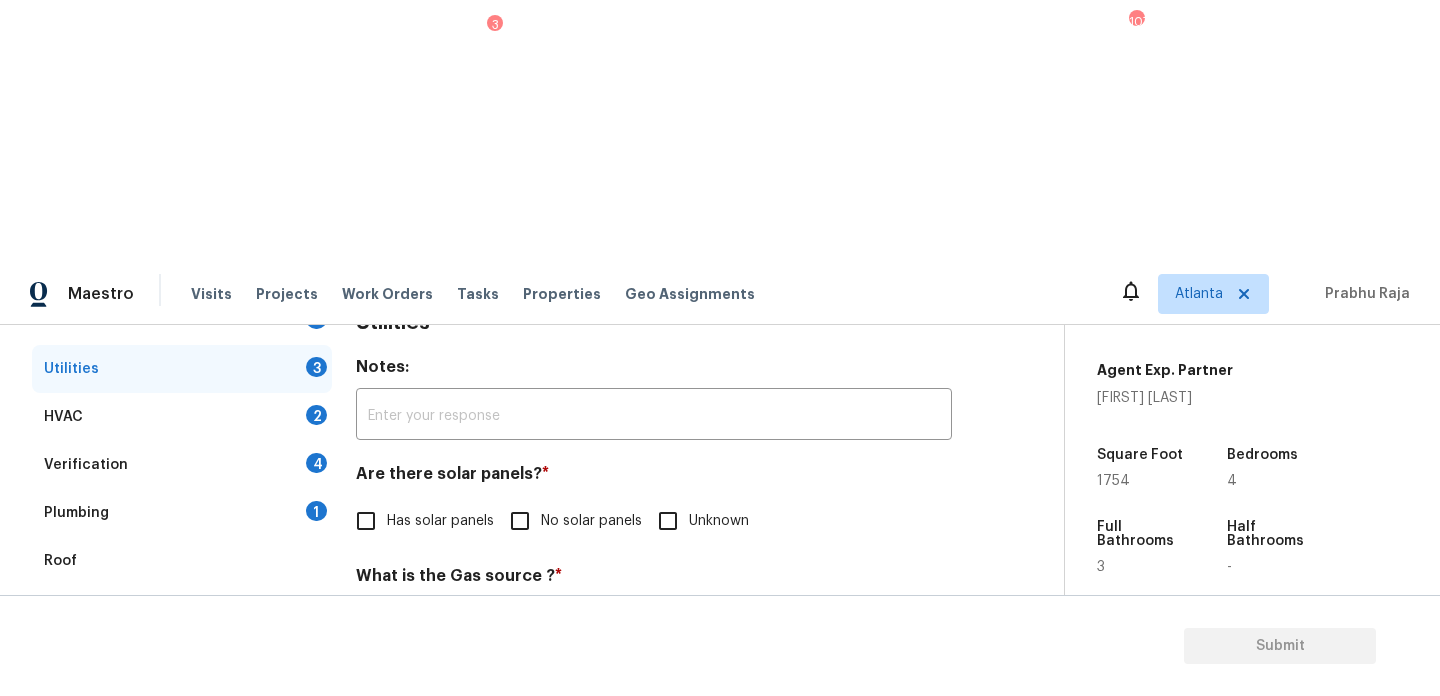 click on "Plumbing 1" at bounding box center [182, 513] 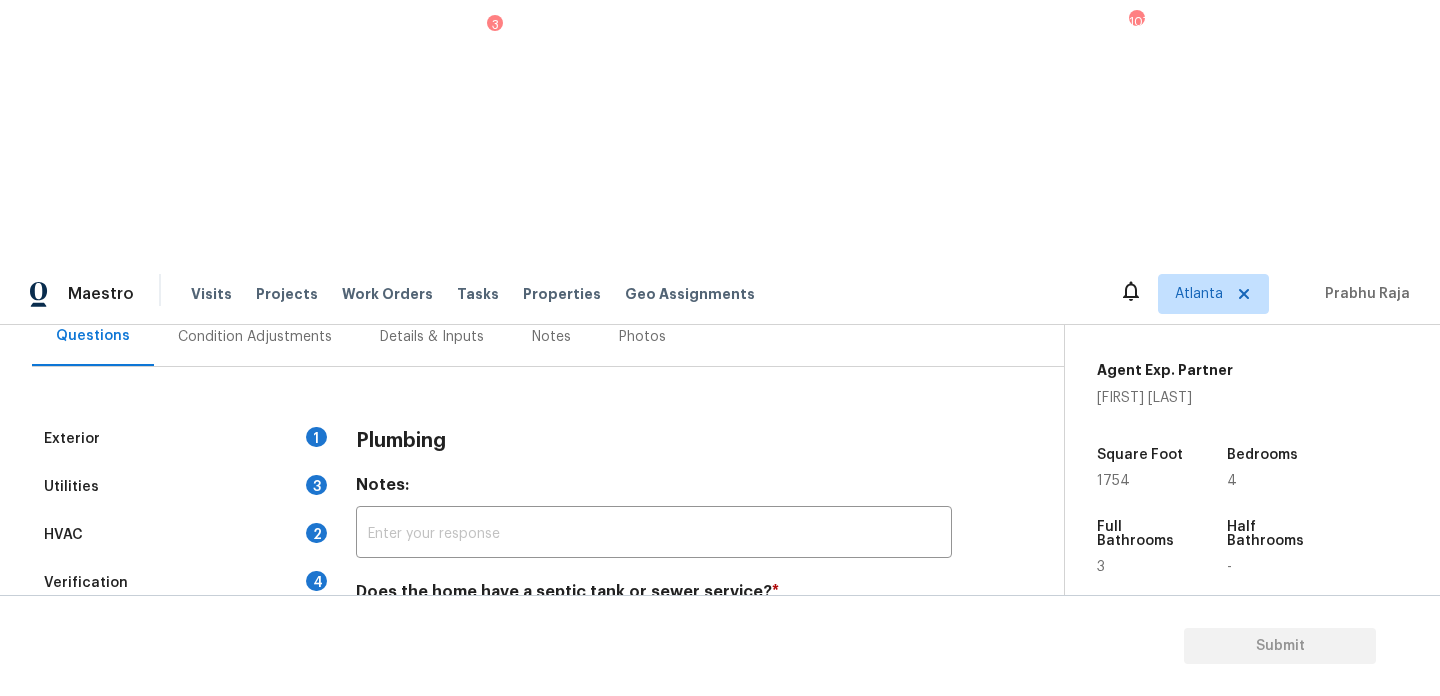 click on "Septic" at bounding box center (496, 639) 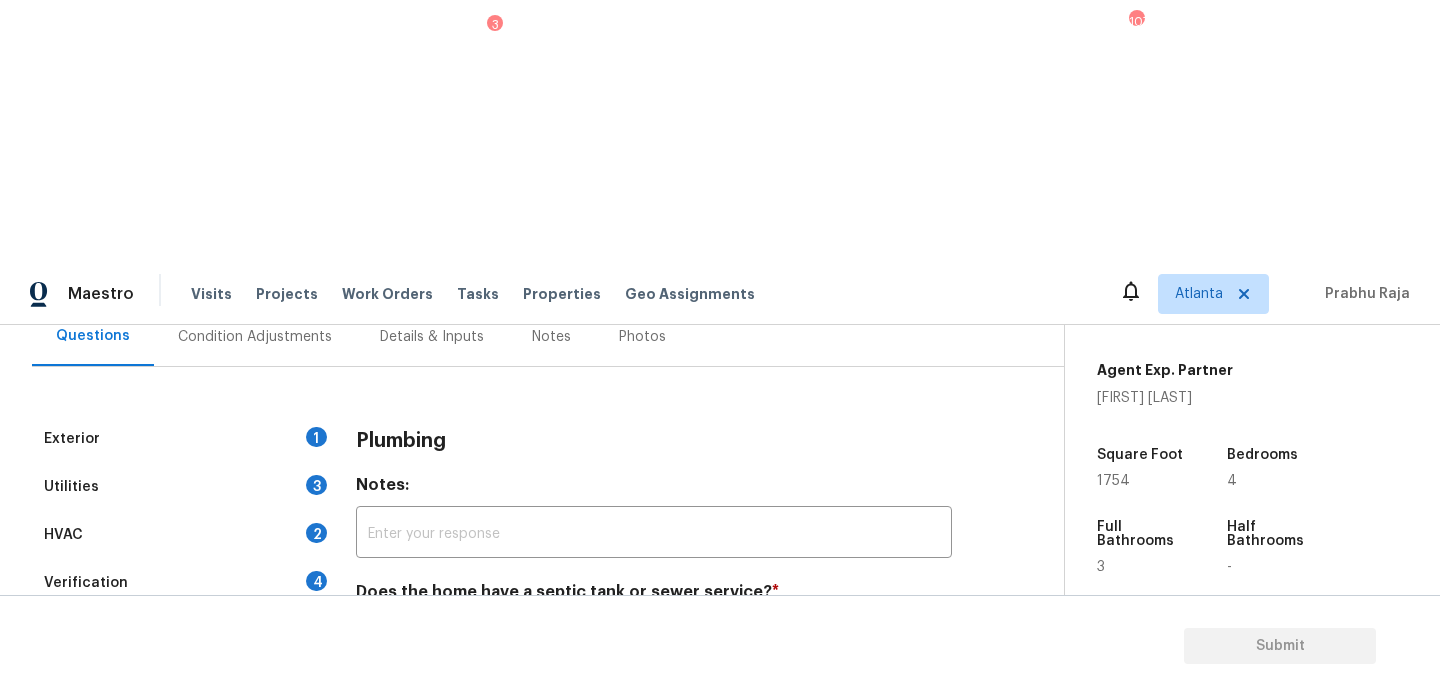 scroll, scrollTop: 0, scrollLeft: 0, axis: both 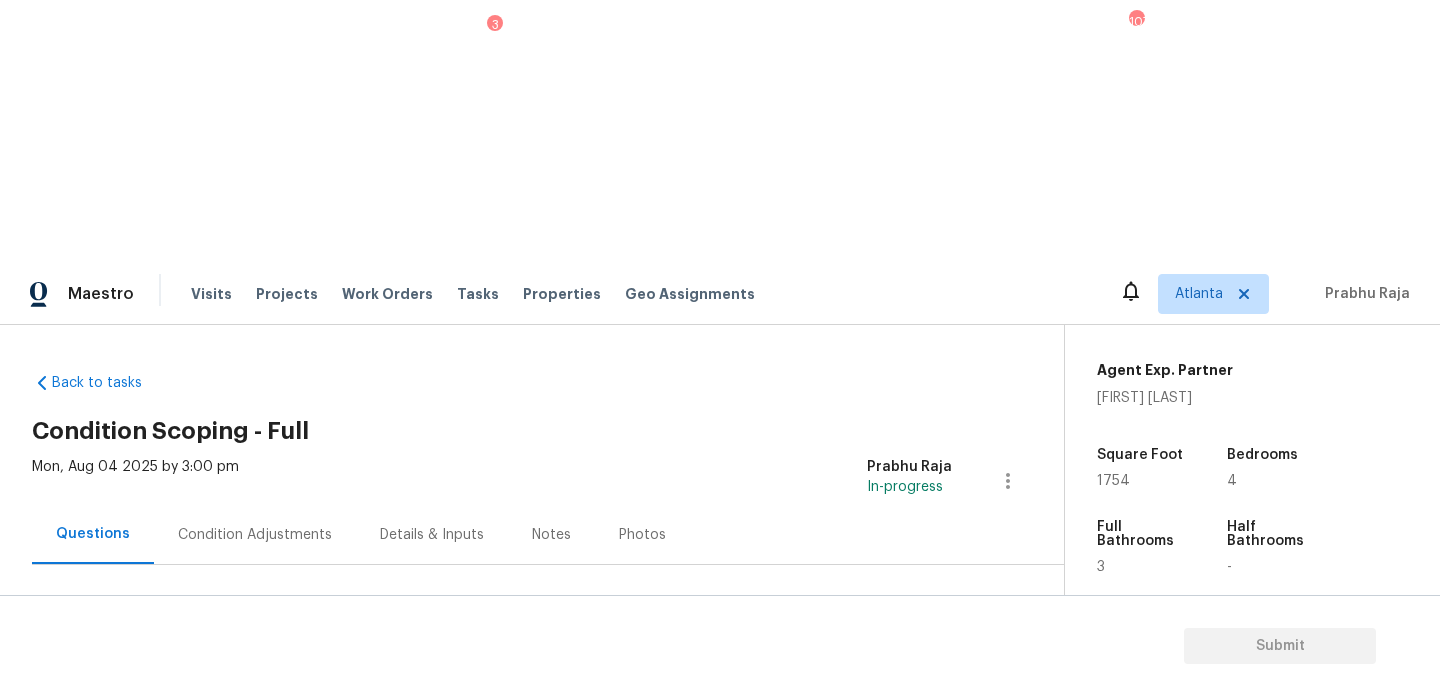 click on "Condition Adjustments" at bounding box center [255, 535] 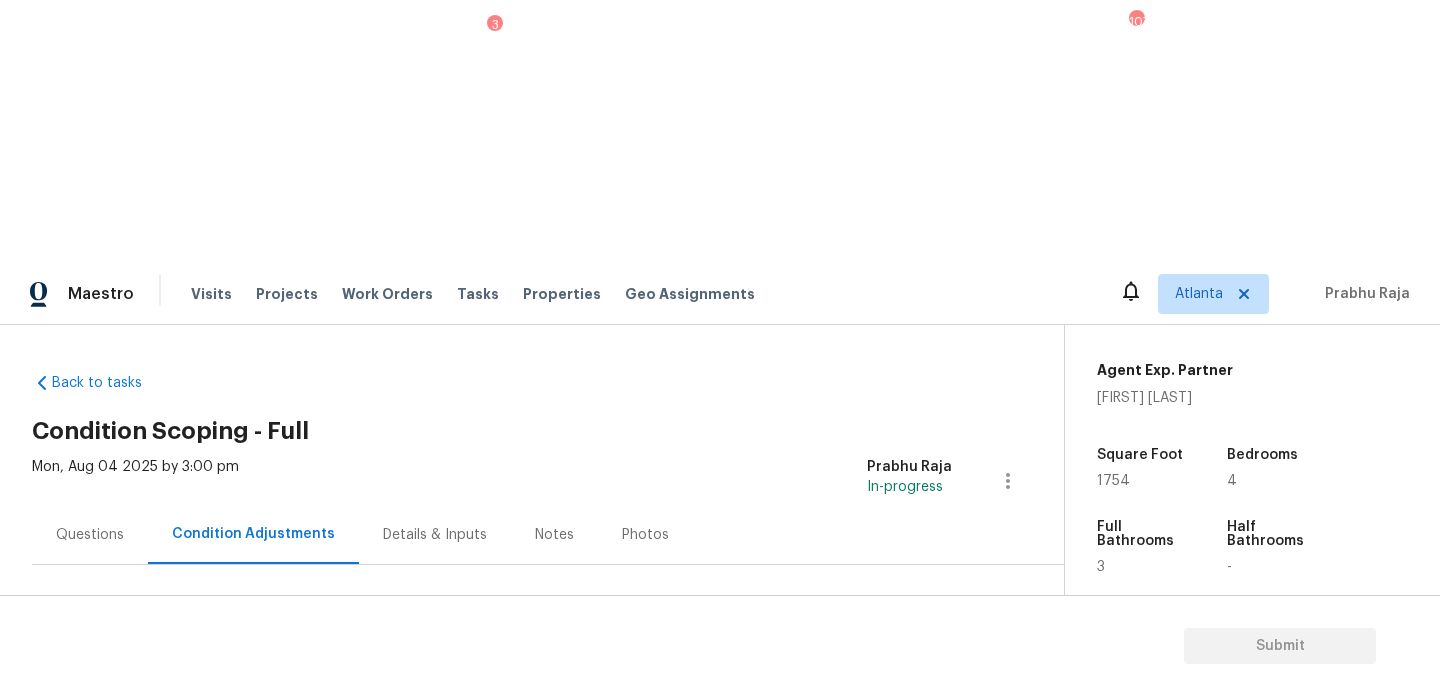 click on "Square Foot" at bounding box center [1143, 461] 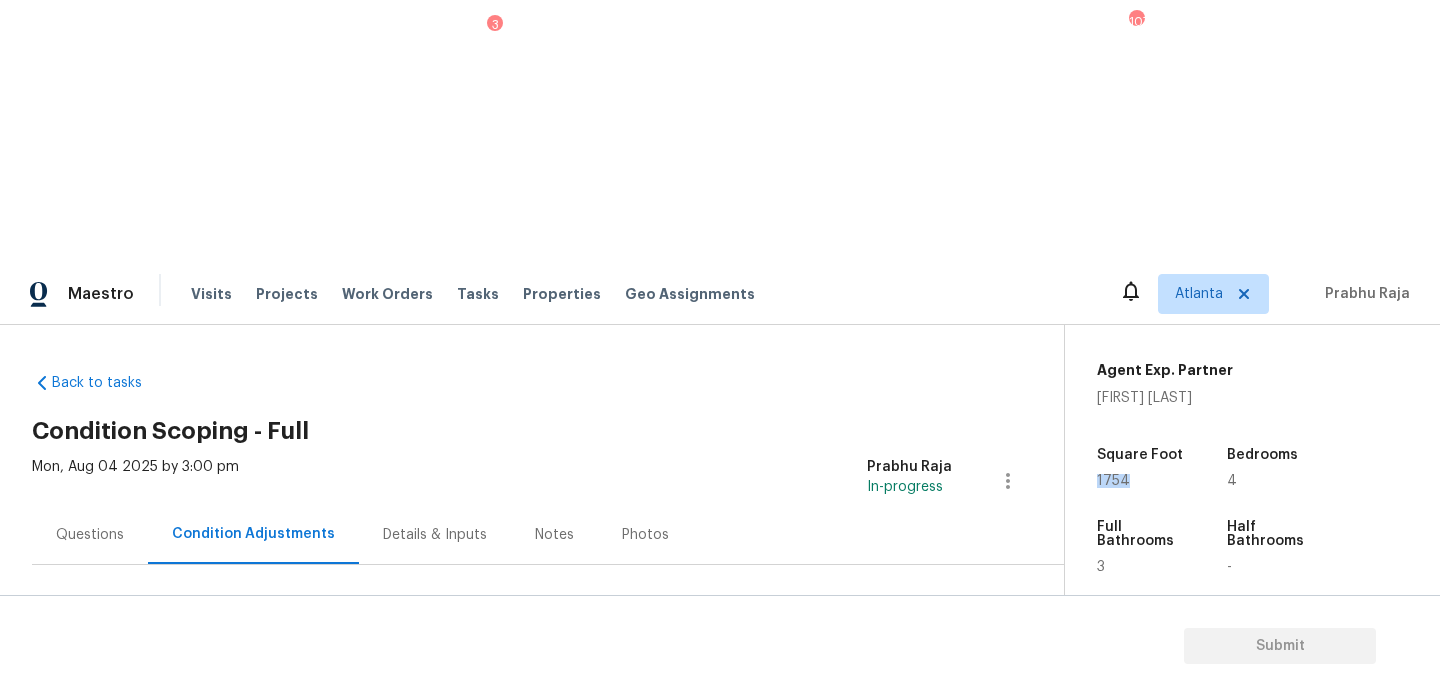 copy on "1754" 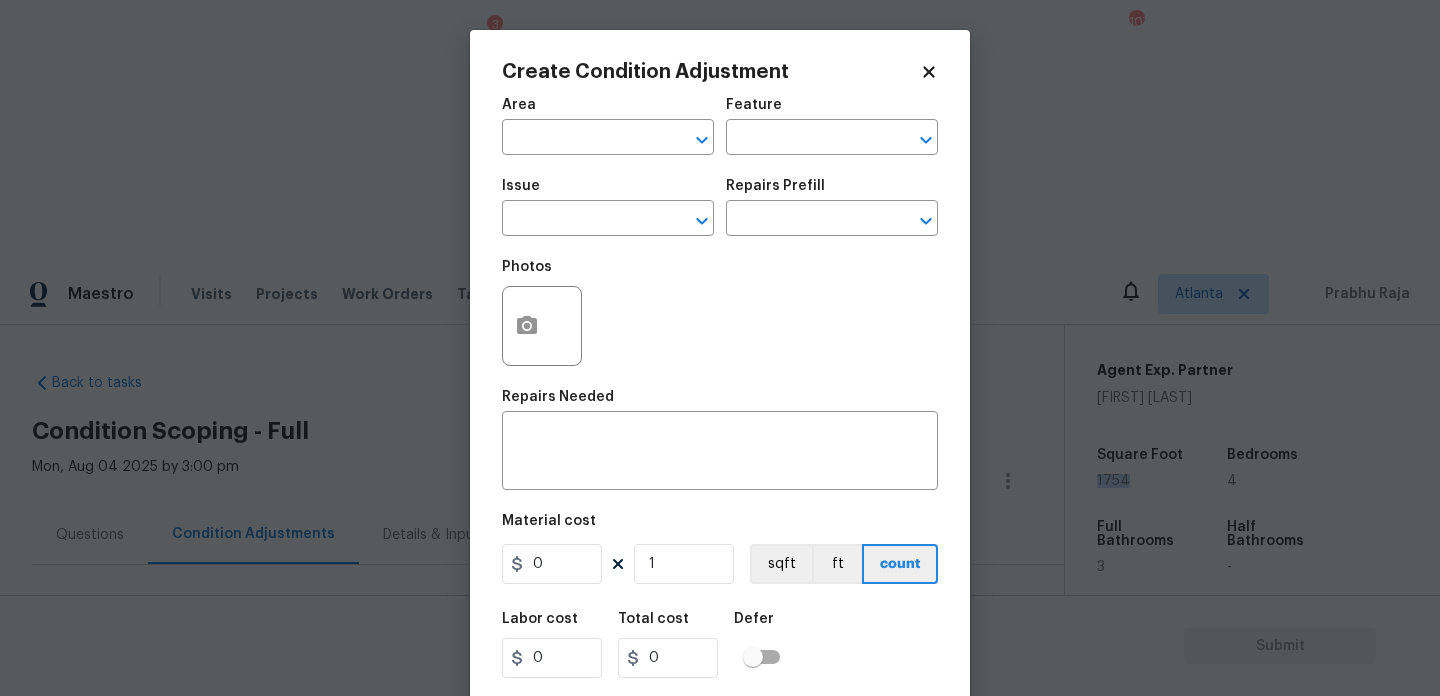 click on "Create Condition Adjustment Area ​ Feature ​ Issue ​ Repairs Prefill ​ Photos Repairs Needed x ​ Material cost 0 1 sqft ft count Labor cost 0 Total cost 0 Defer Cancel Create" at bounding box center (720, 370) 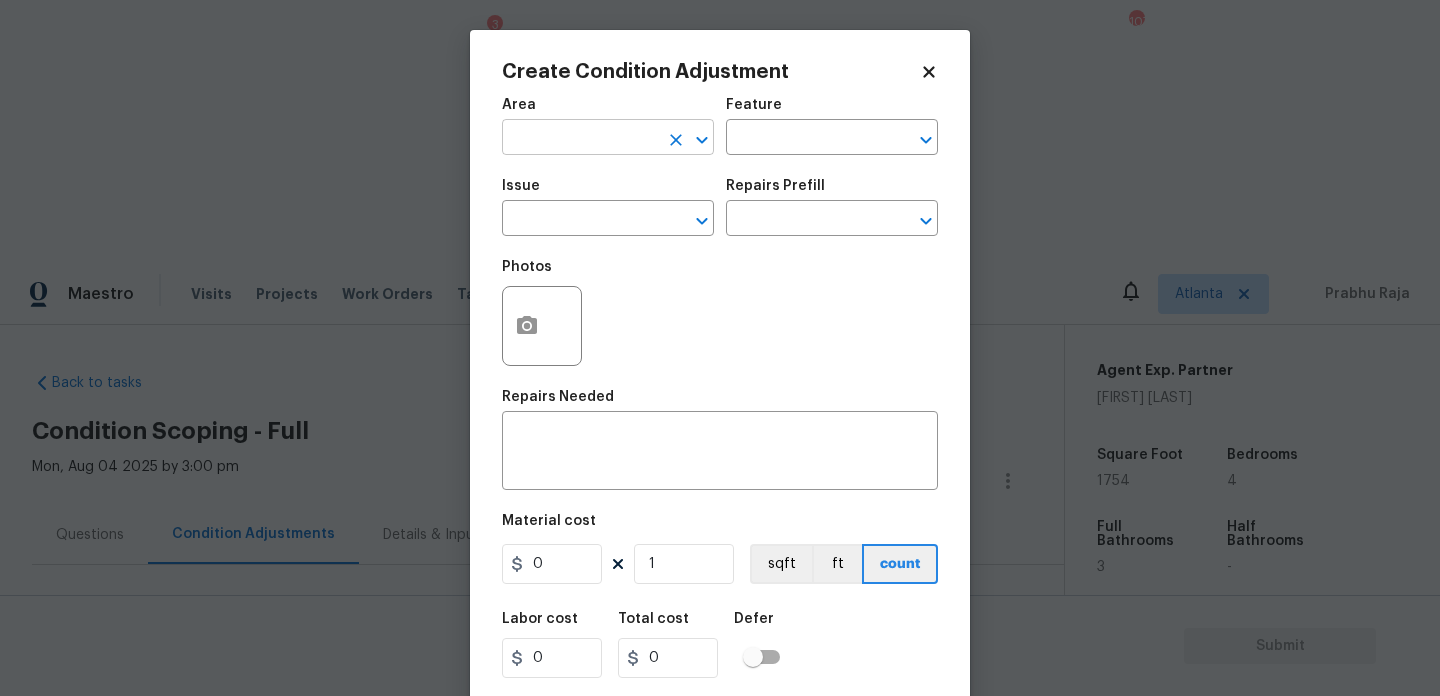 click at bounding box center (580, 139) 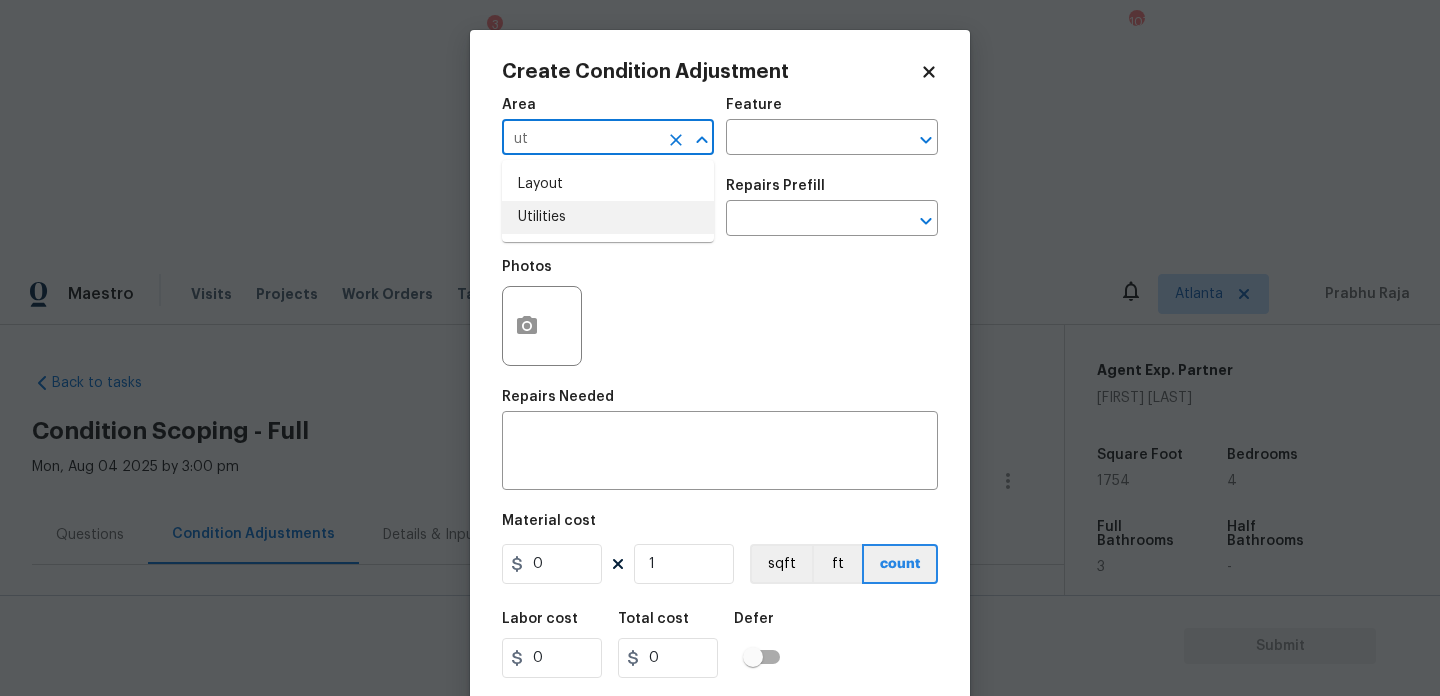 click on "Utilities" at bounding box center [608, 217] 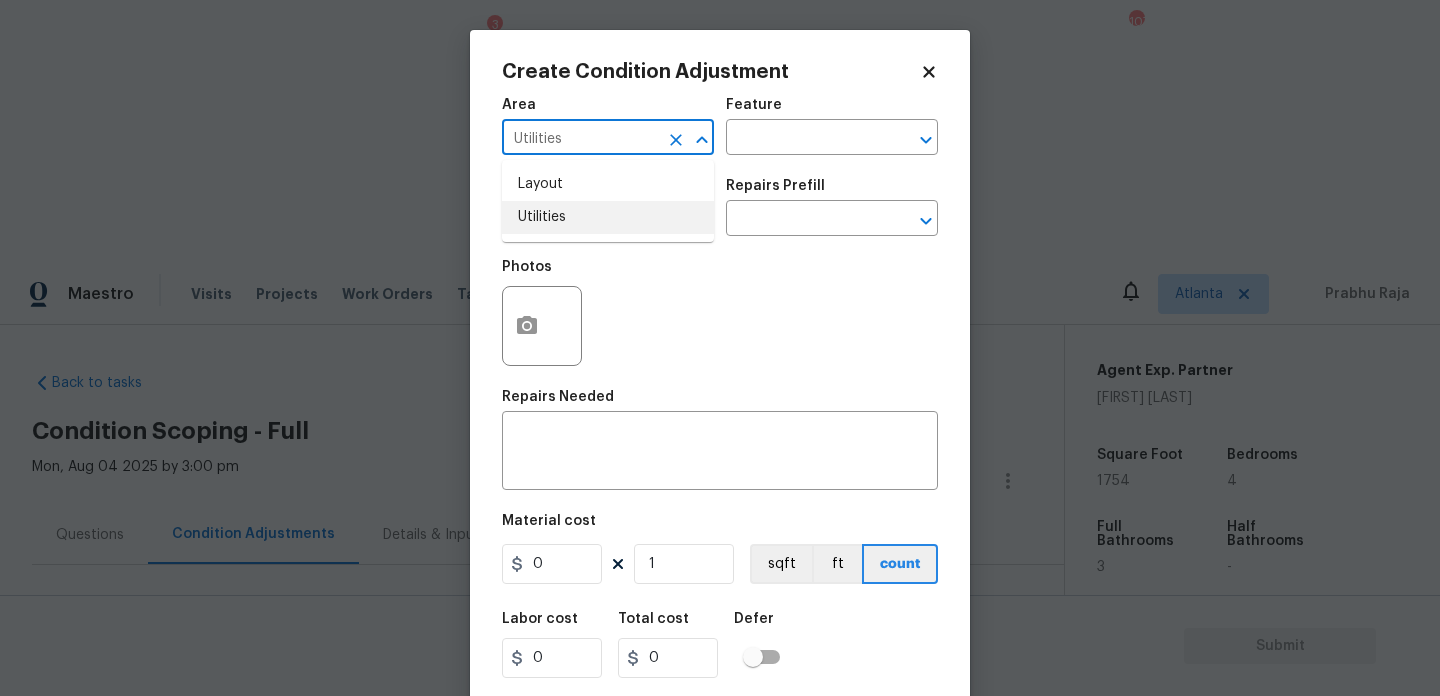 type on "Utilities" 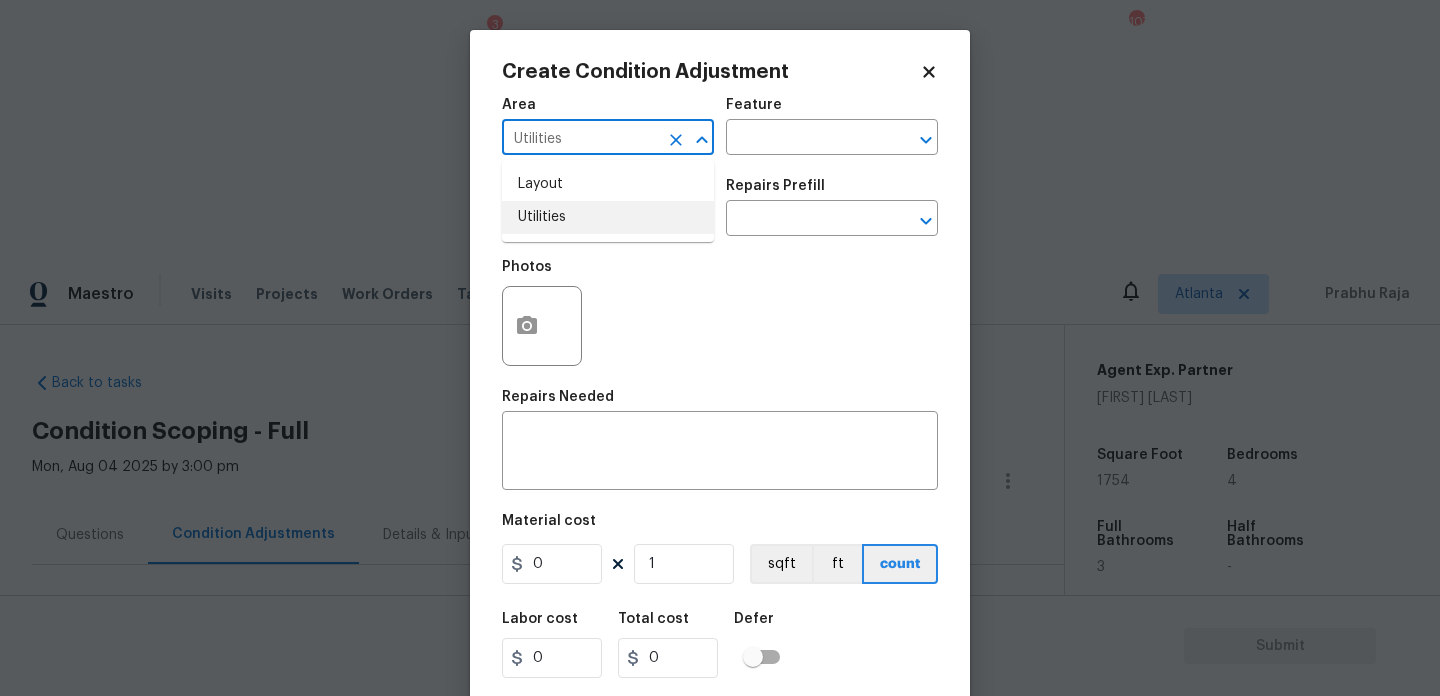 click at bounding box center [580, 220] 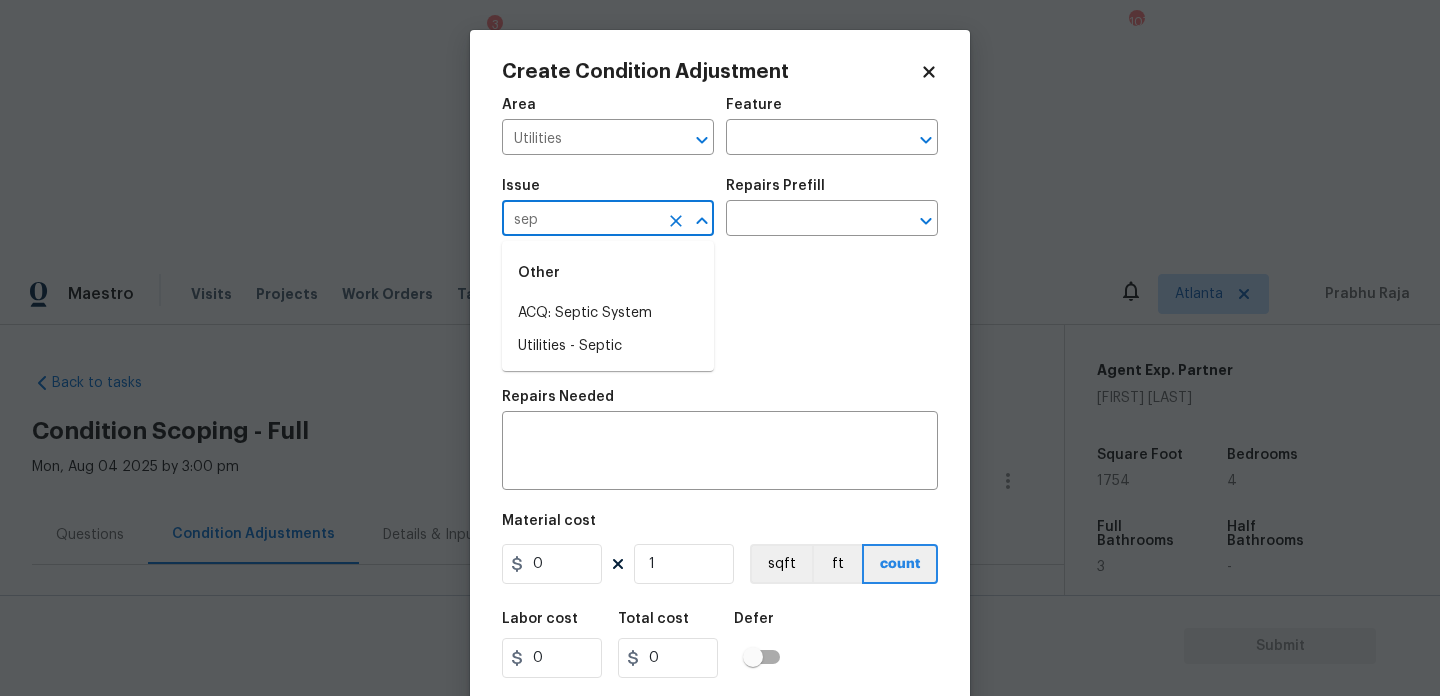 click on "ACQ: Septic System" at bounding box center (608, 313) 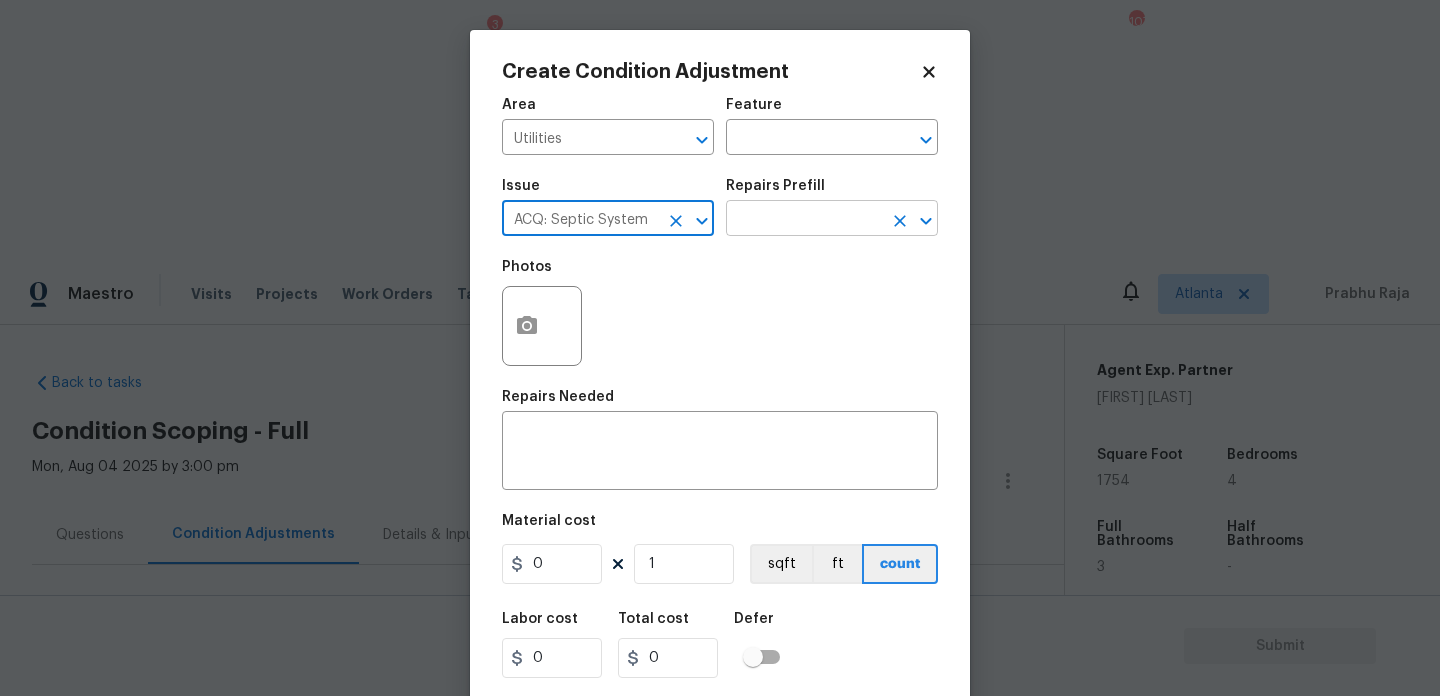 type on "ACQ: Septic System" 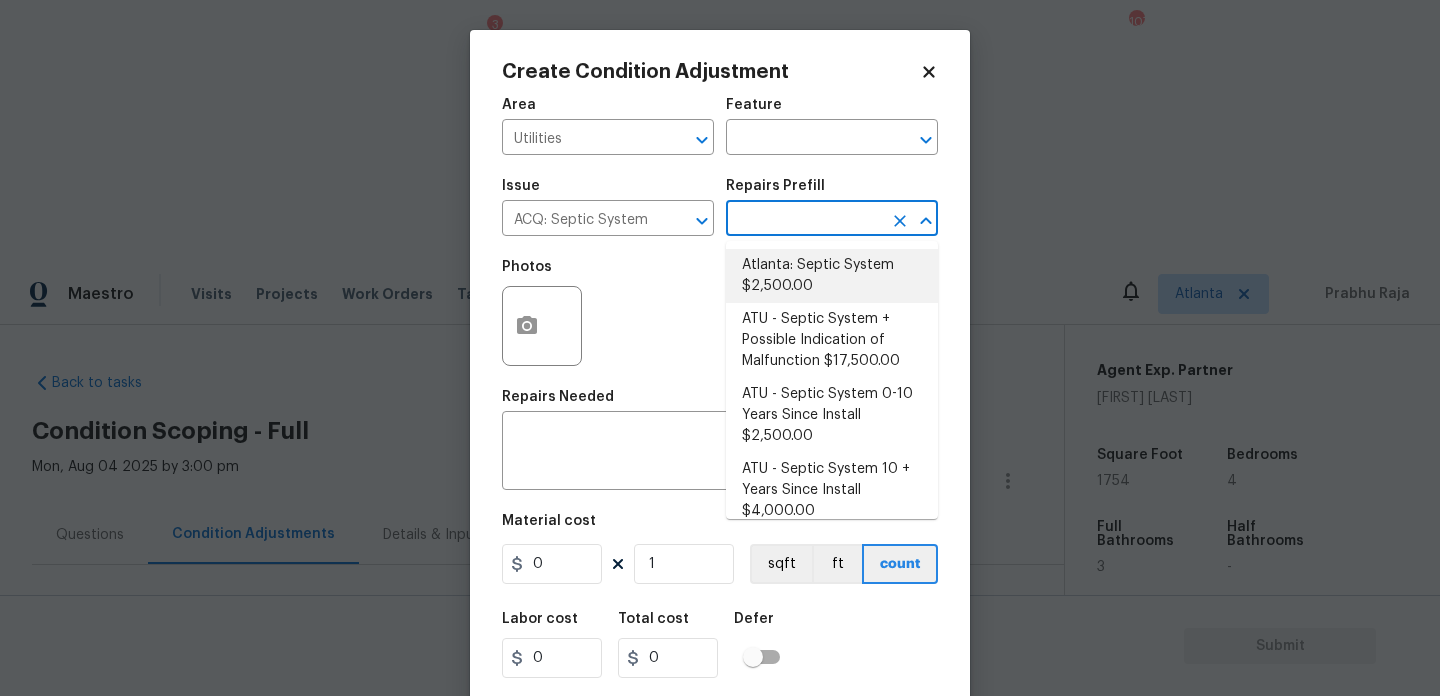 click on "Atlanta: Septic System $2,500.00" at bounding box center [832, 276] 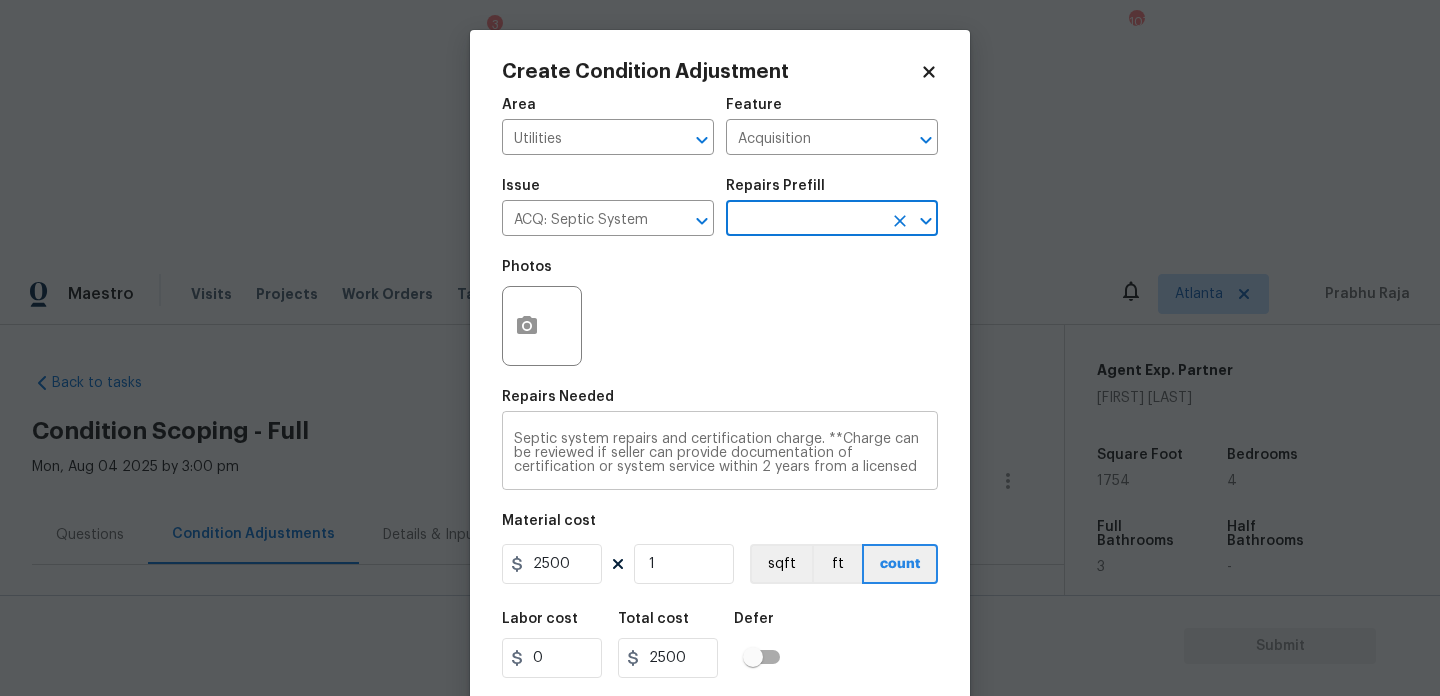 scroll, scrollTop: 14, scrollLeft: 0, axis: vertical 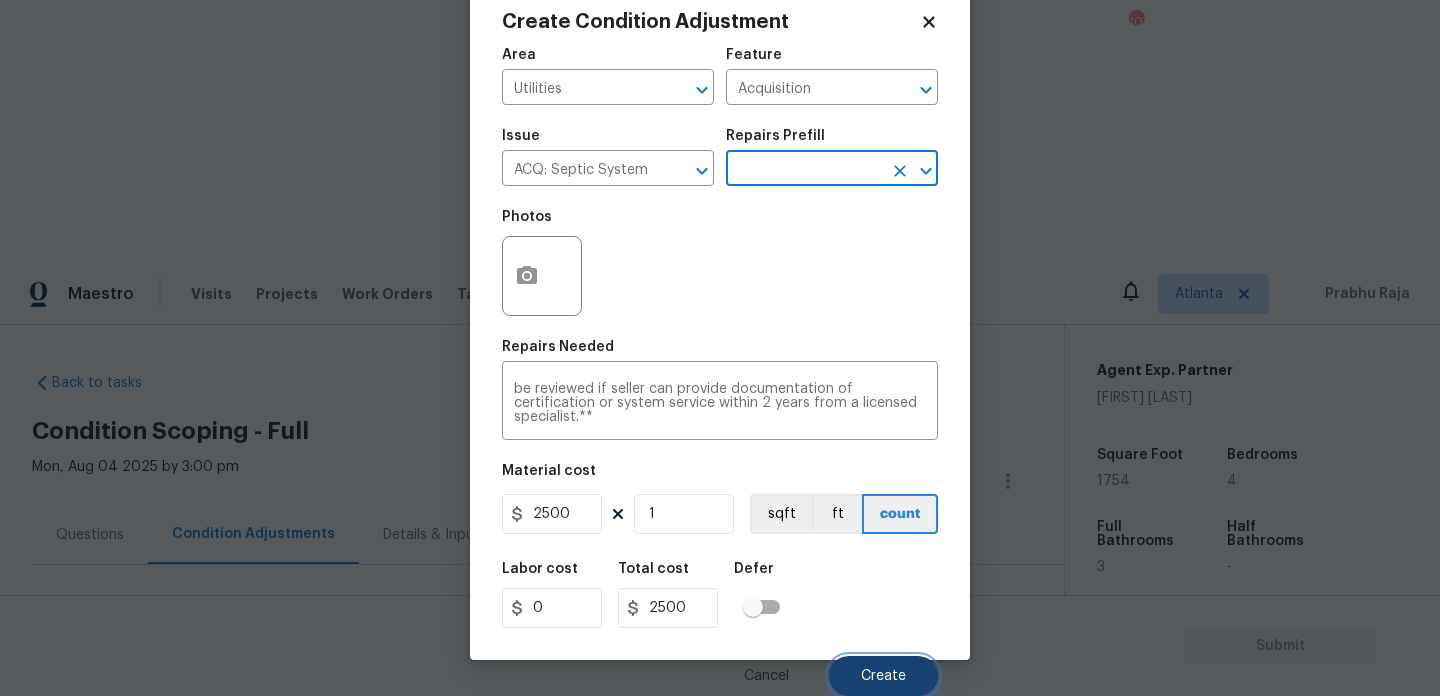 click on "Create" at bounding box center [883, 676] 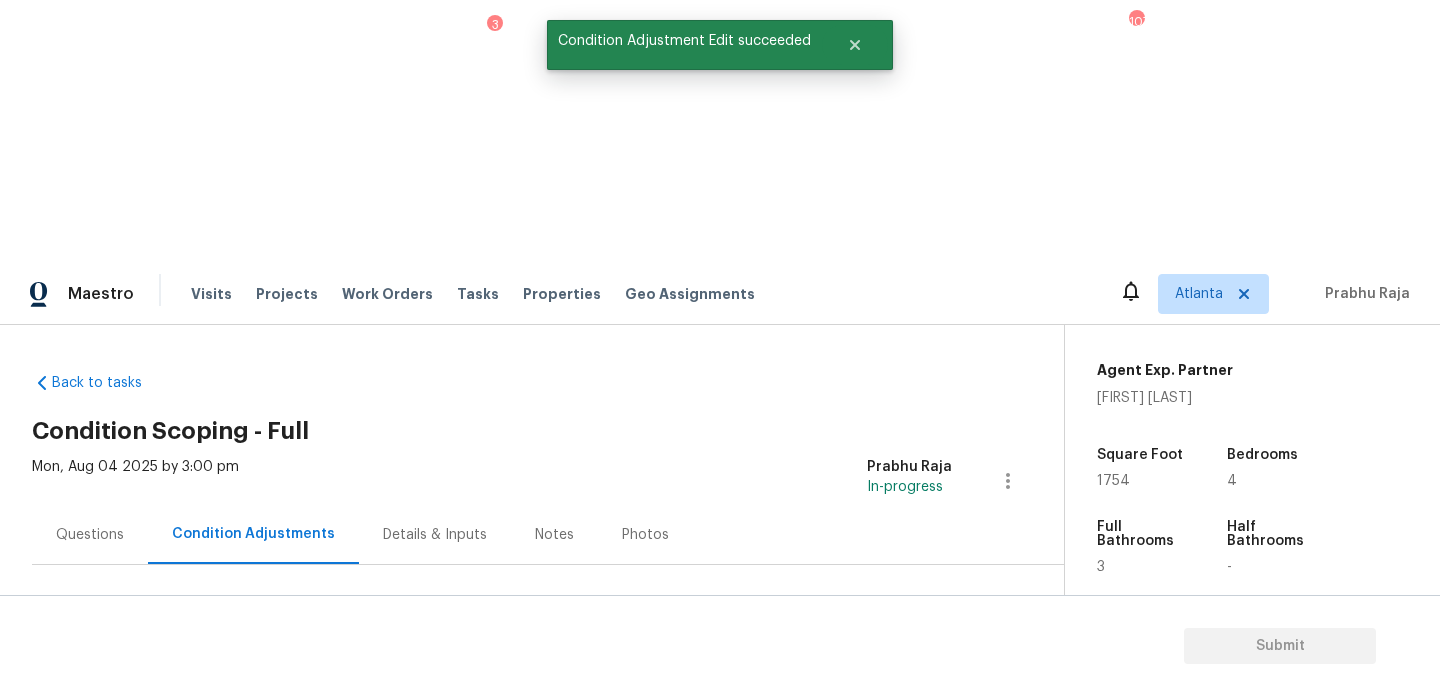 scroll, scrollTop: 44, scrollLeft: 0, axis: vertical 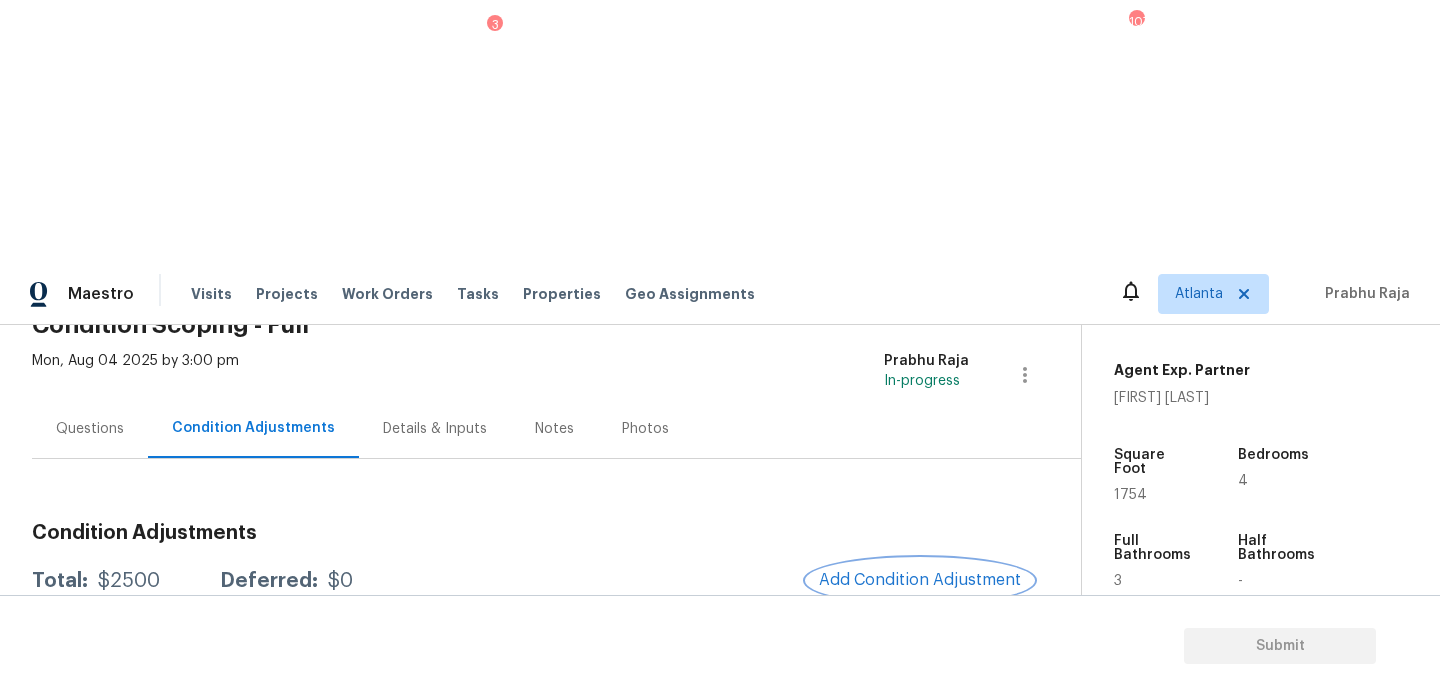 click on "Add Condition Adjustment" at bounding box center (920, 580) 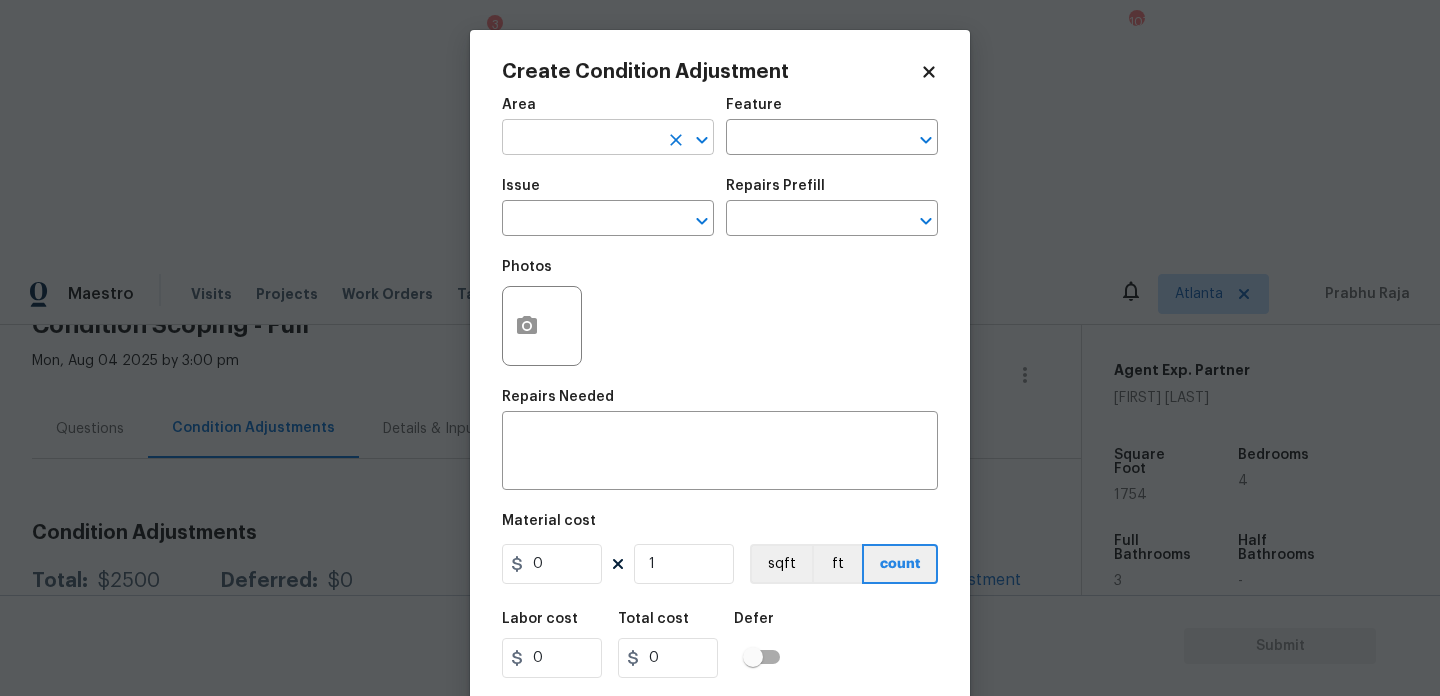 click at bounding box center (580, 139) 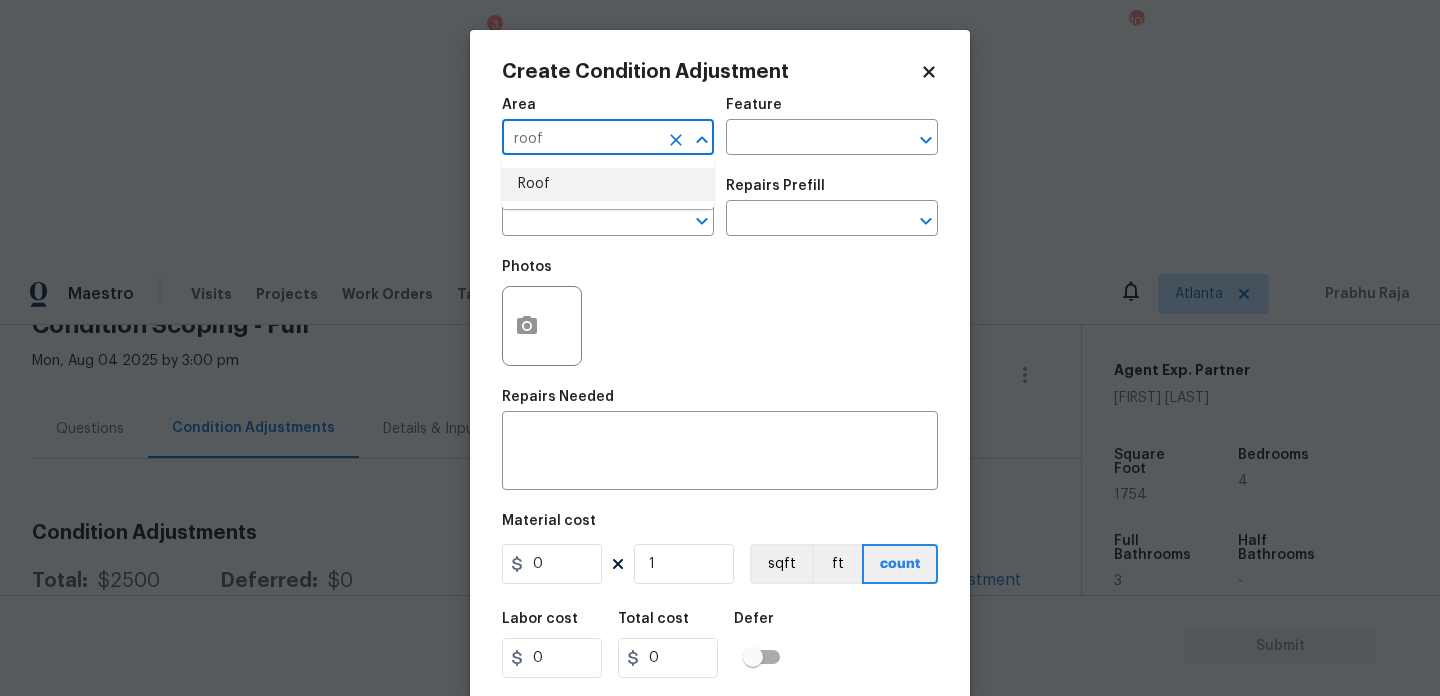 click on "Roof" at bounding box center [608, 184] 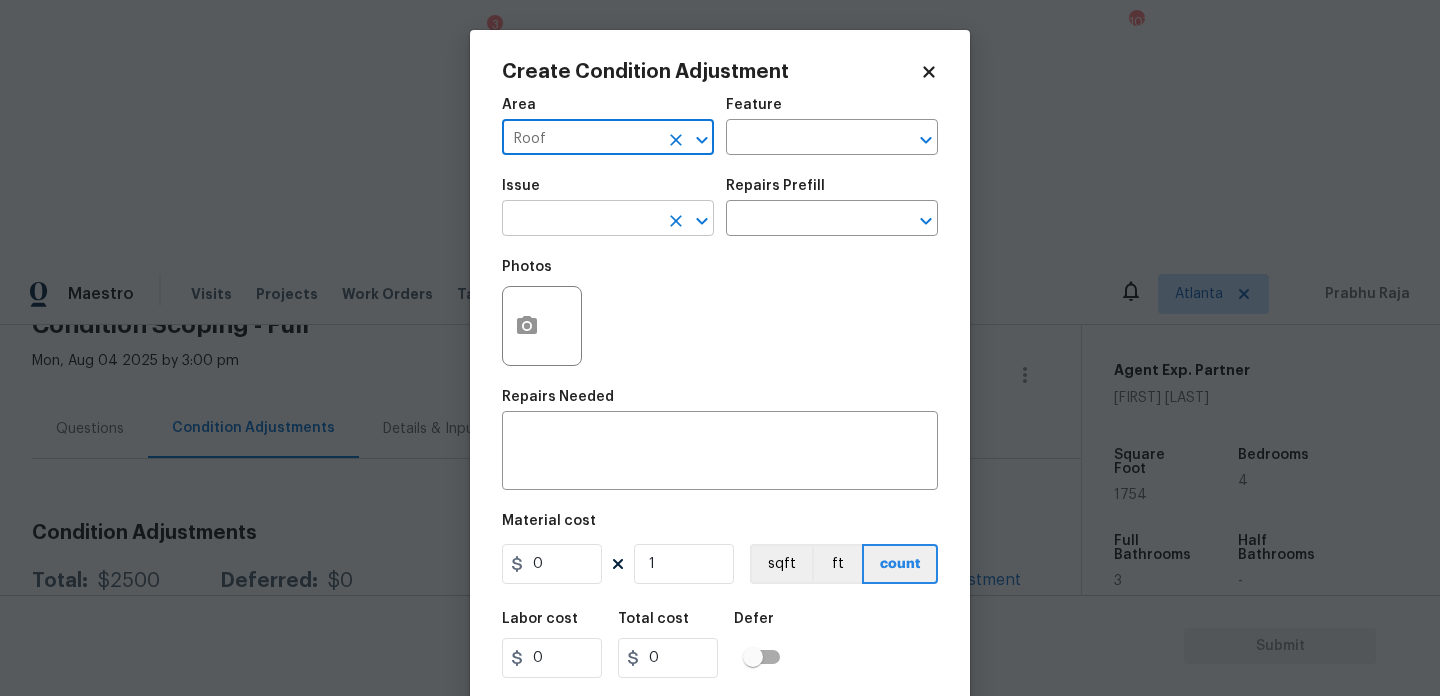 type on "Roof" 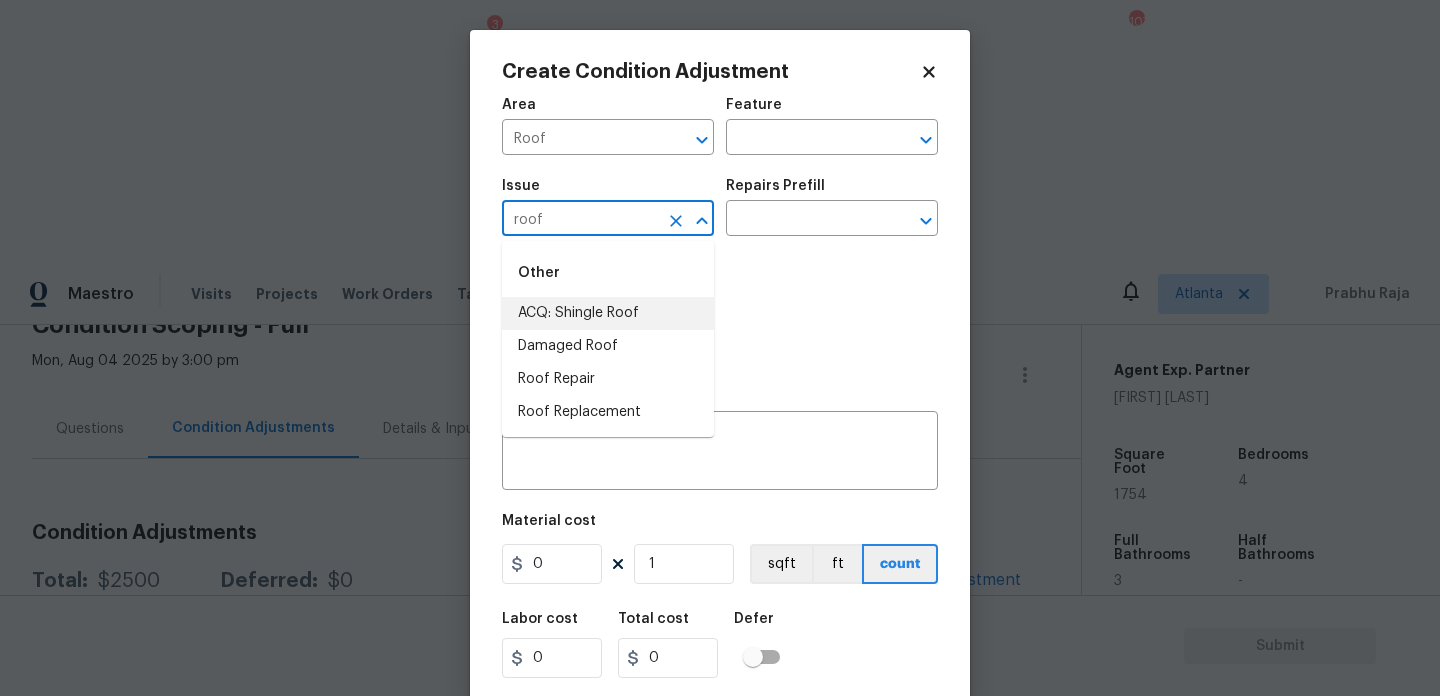 click on "ACQ: Shingle Roof" at bounding box center [608, 313] 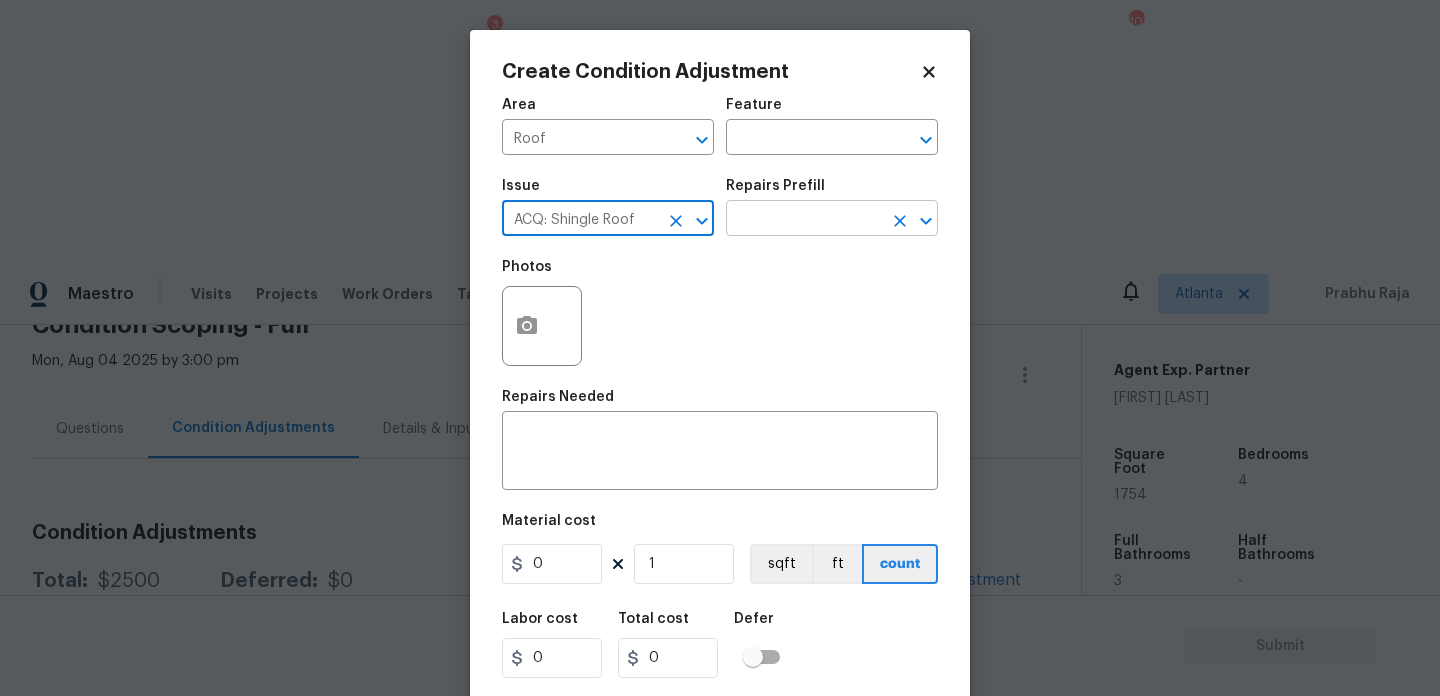 type on "ACQ: Shingle Roof" 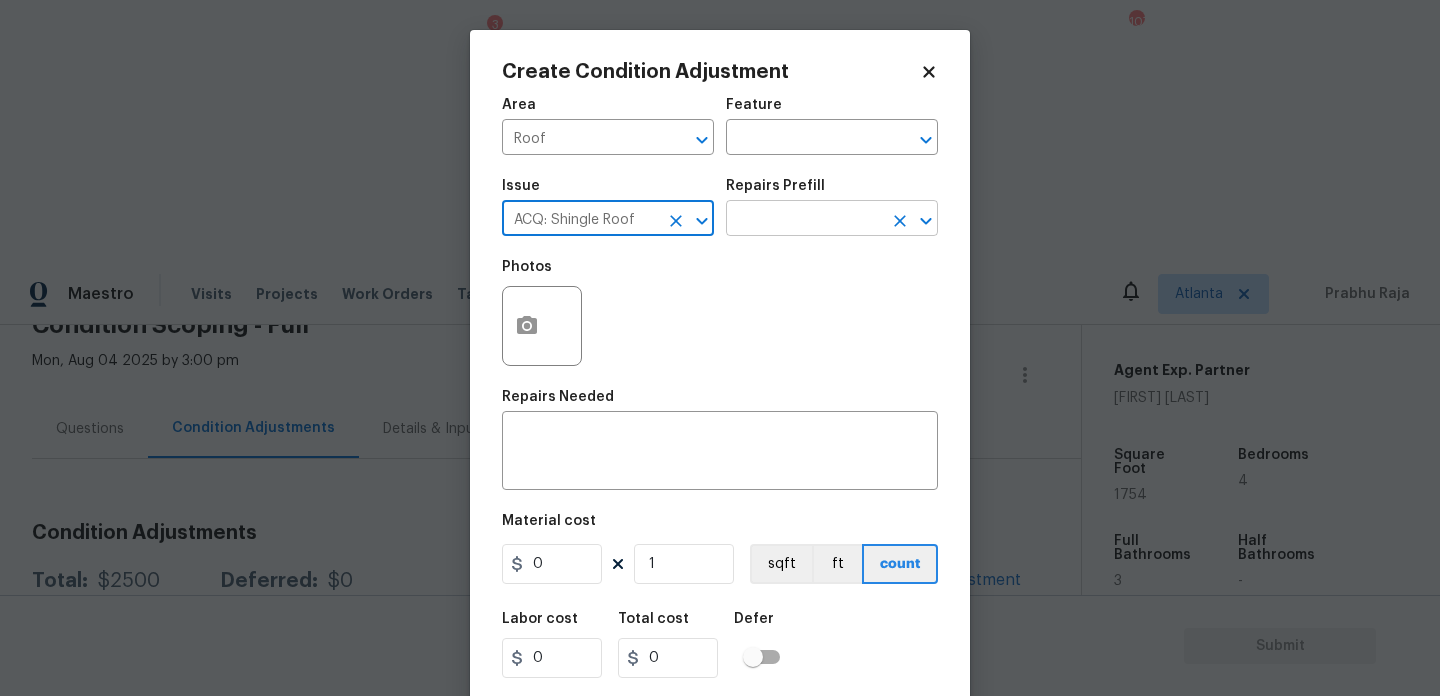 click at bounding box center [804, 220] 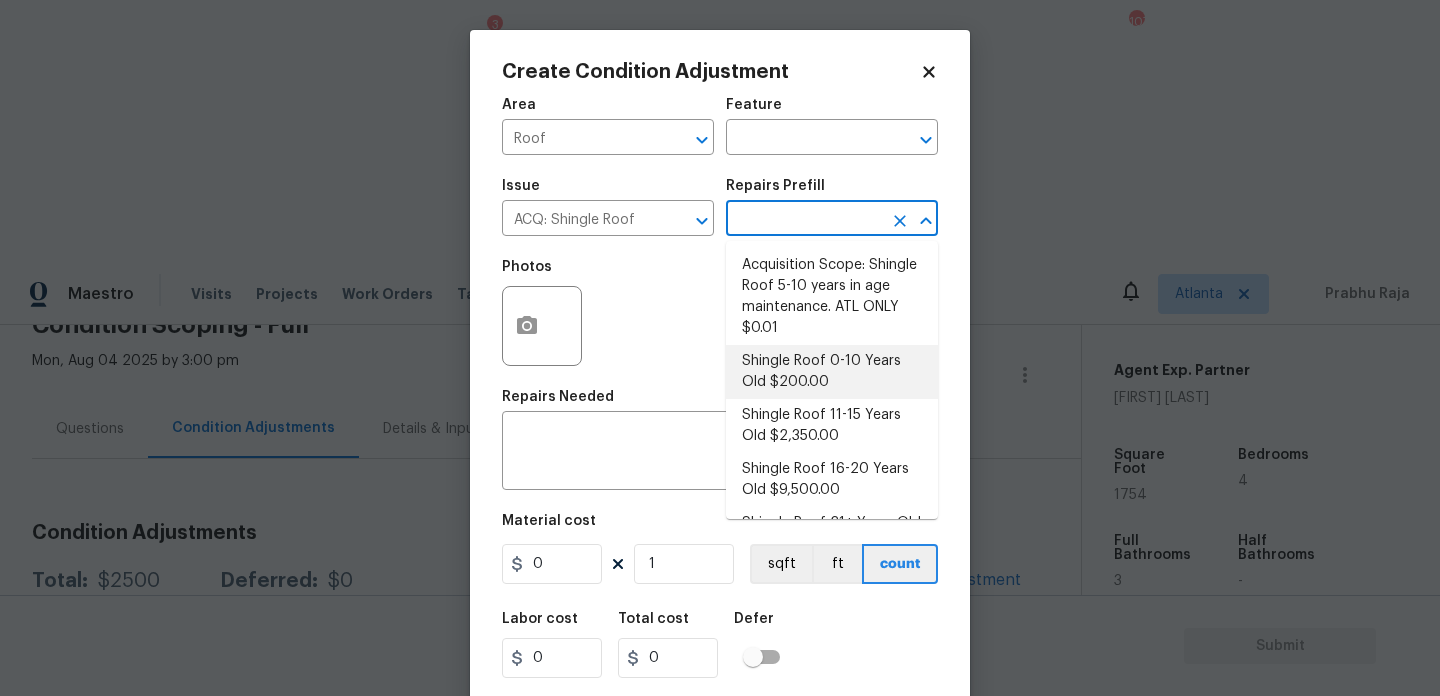 click on "Shingle Roof 0-10 Years Old $200.00" at bounding box center [832, 372] 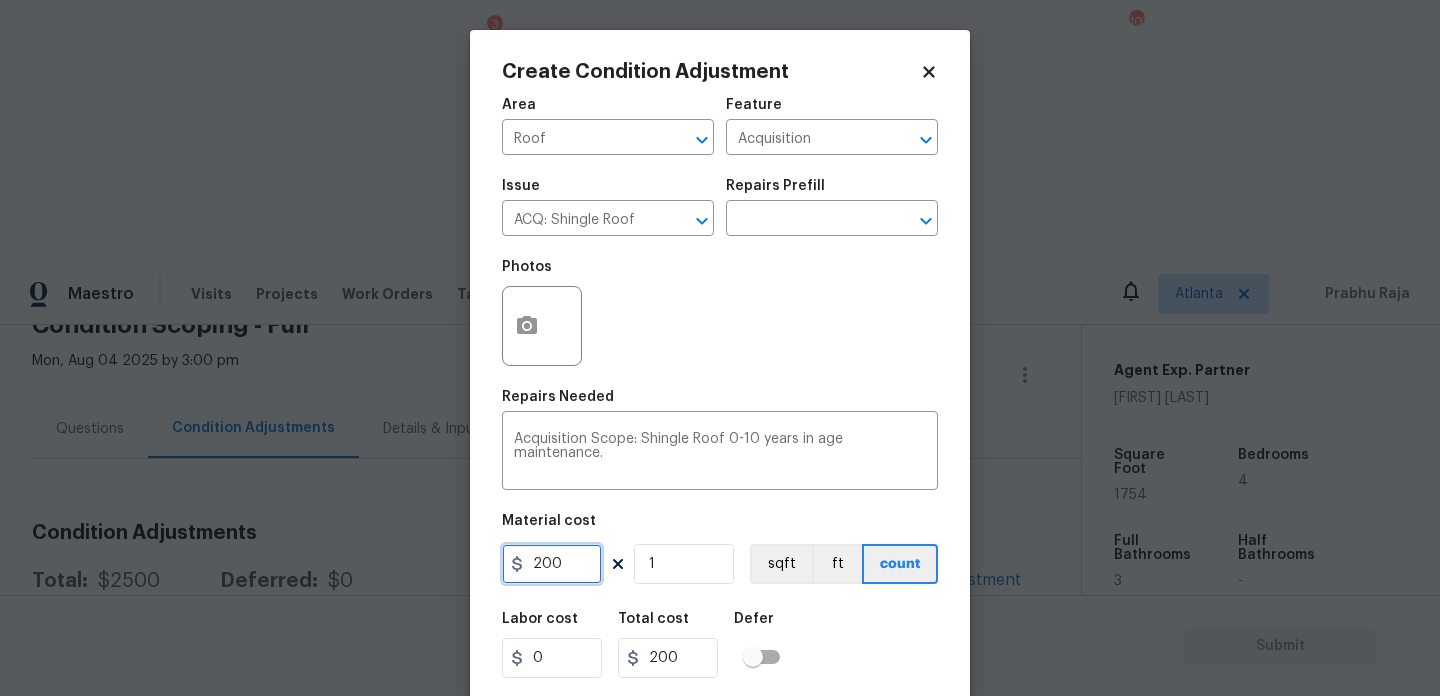 drag, startPoint x: 478, startPoint y: 569, endPoint x: 355, endPoint y: 569, distance: 123 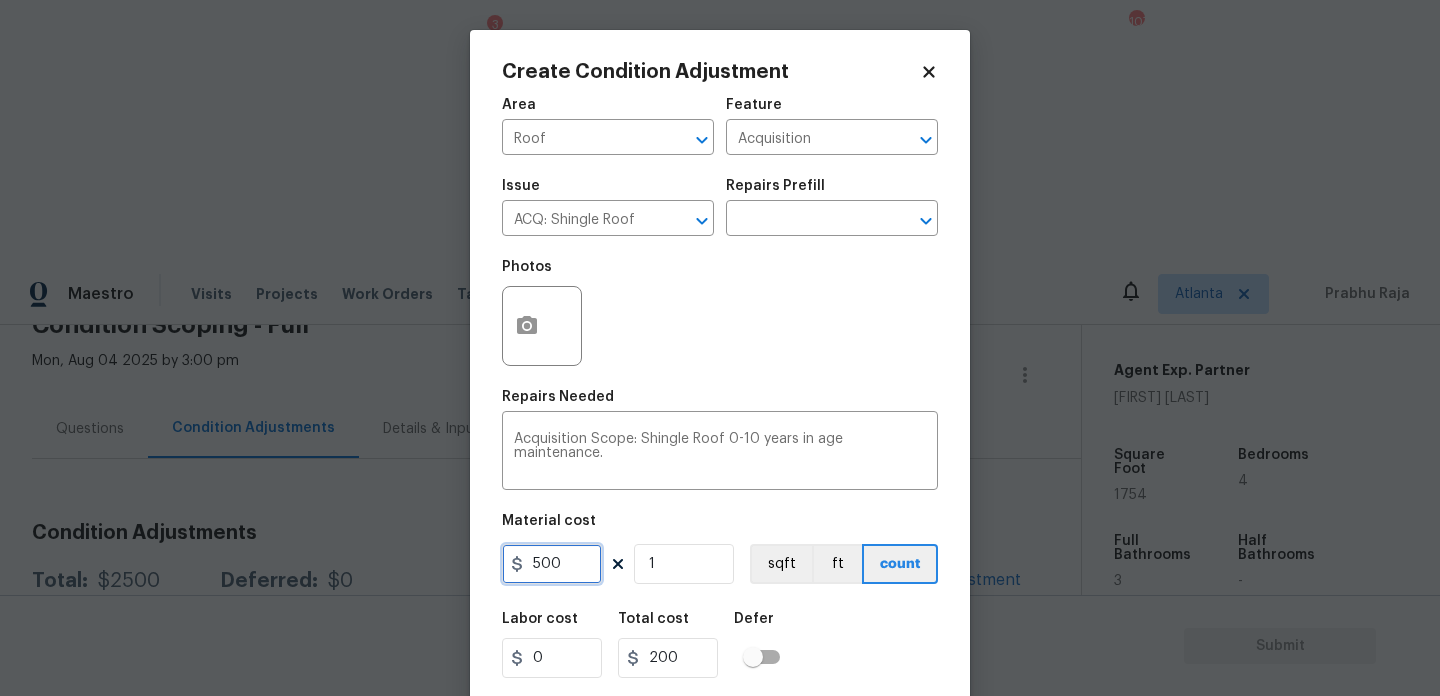 type on "500" 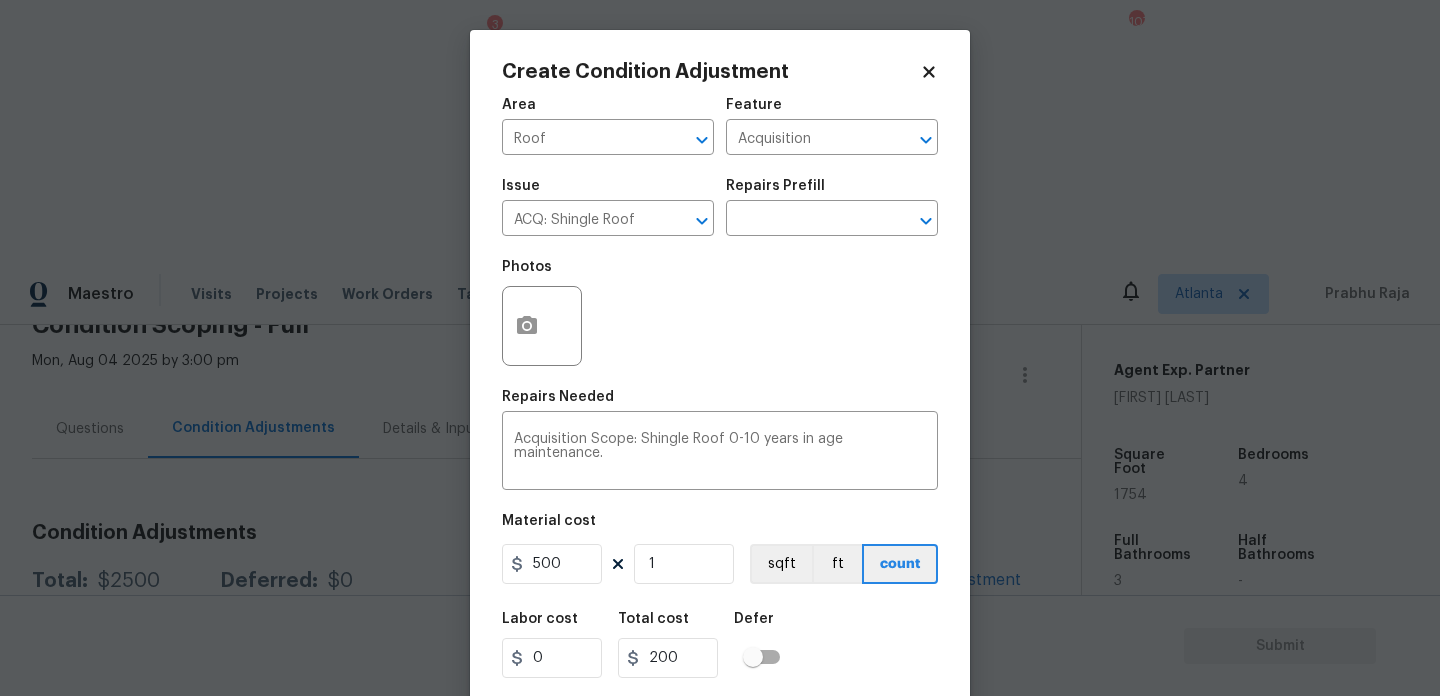 click on "Repairs Needed" at bounding box center (720, 403) 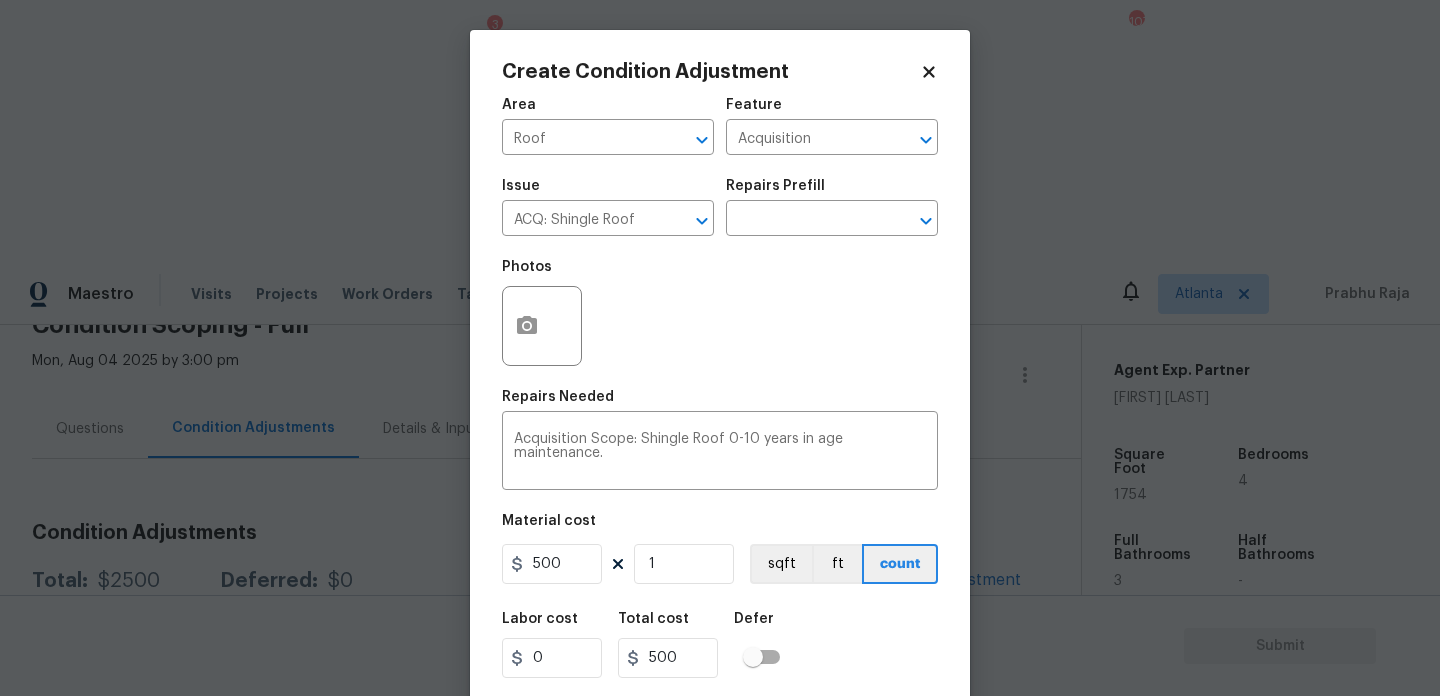 scroll, scrollTop: 51, scrollLeft: 0, axis: vertical 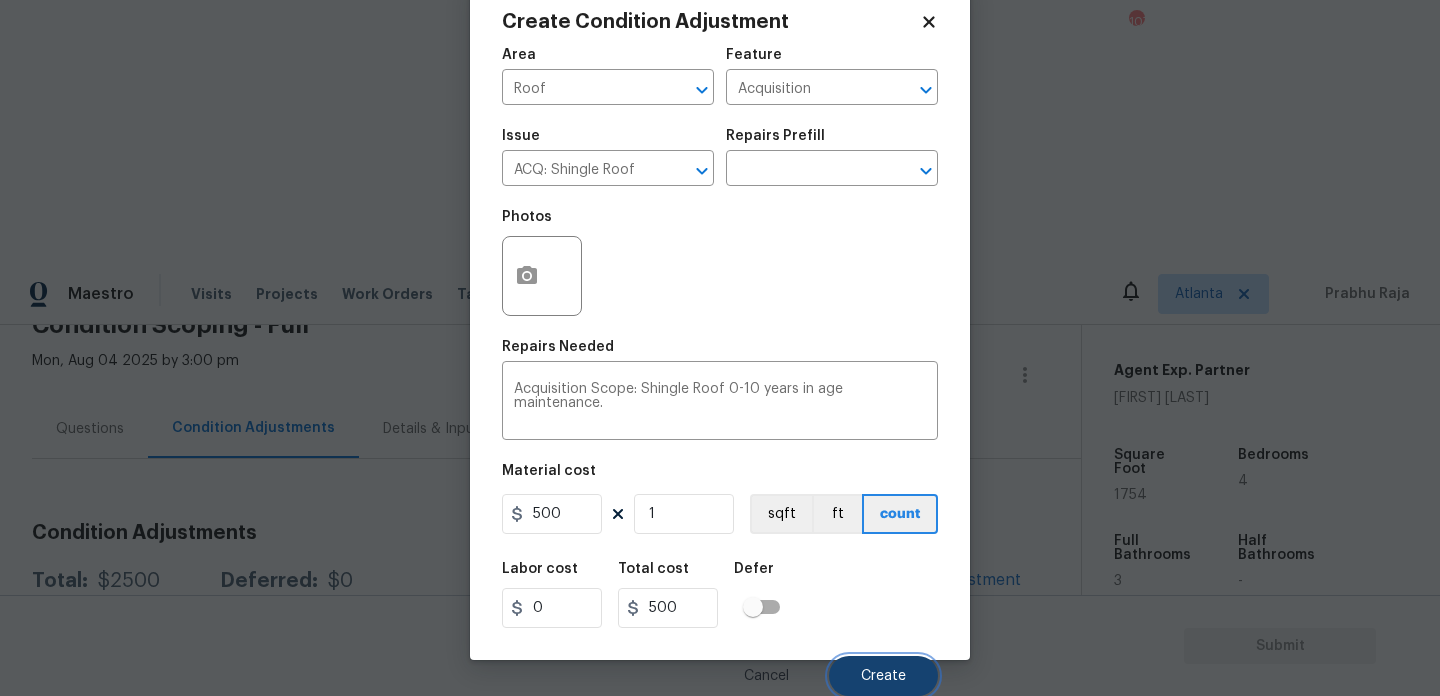 click on "Create" at bounding box center (883, 676) 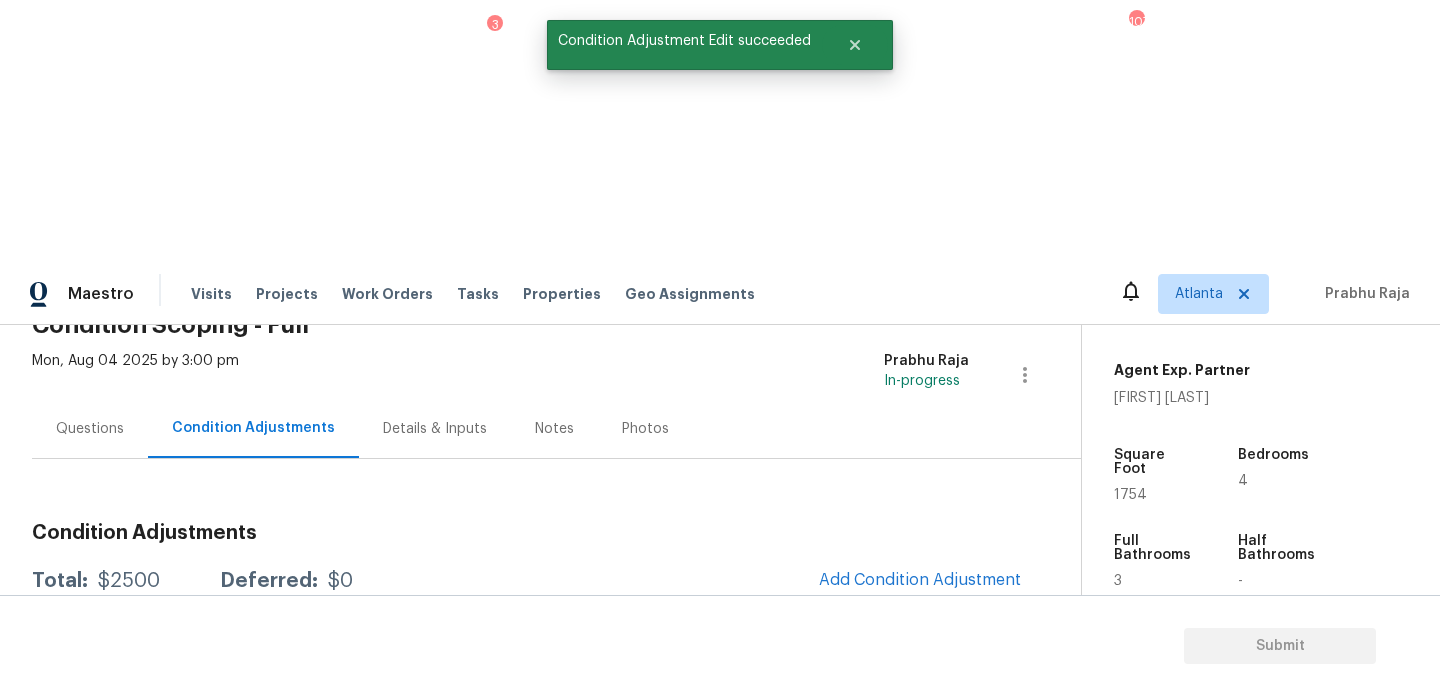 scroll, scrollTop: 44, scrollLeft: 0, axis: vertical 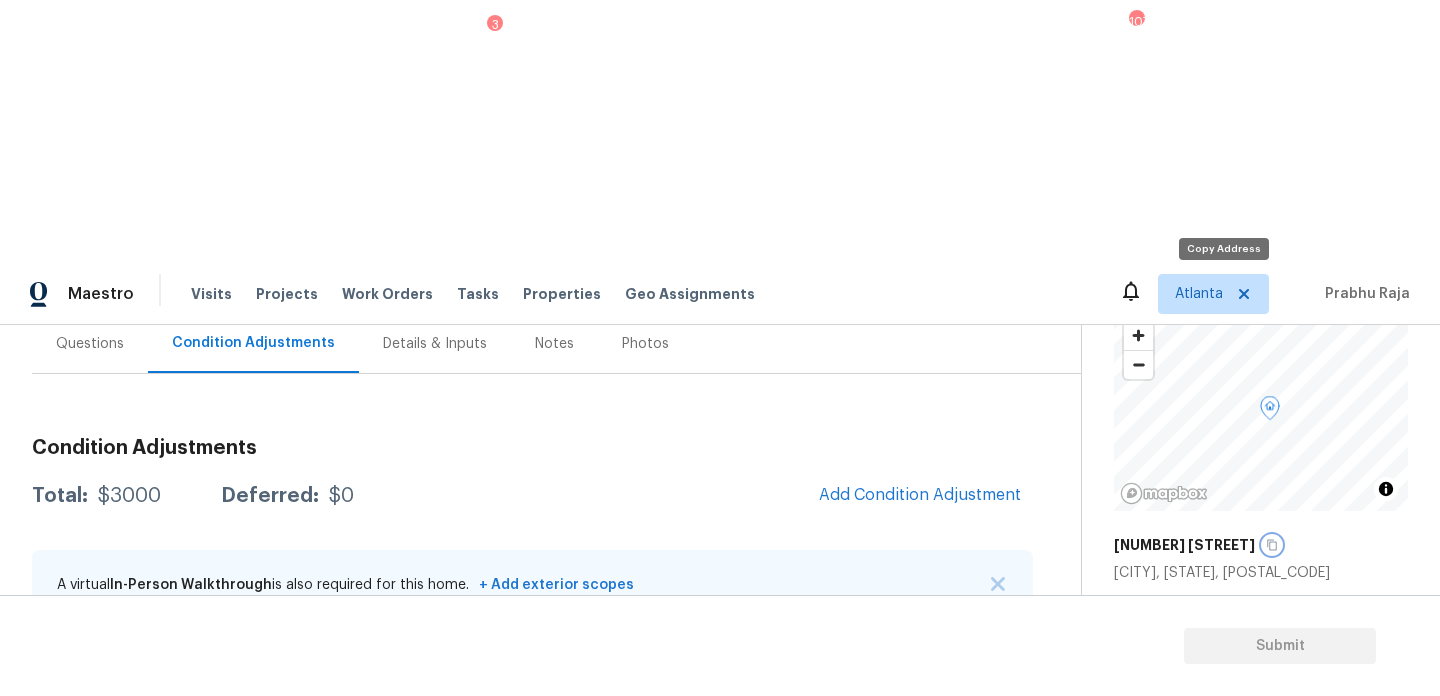 click 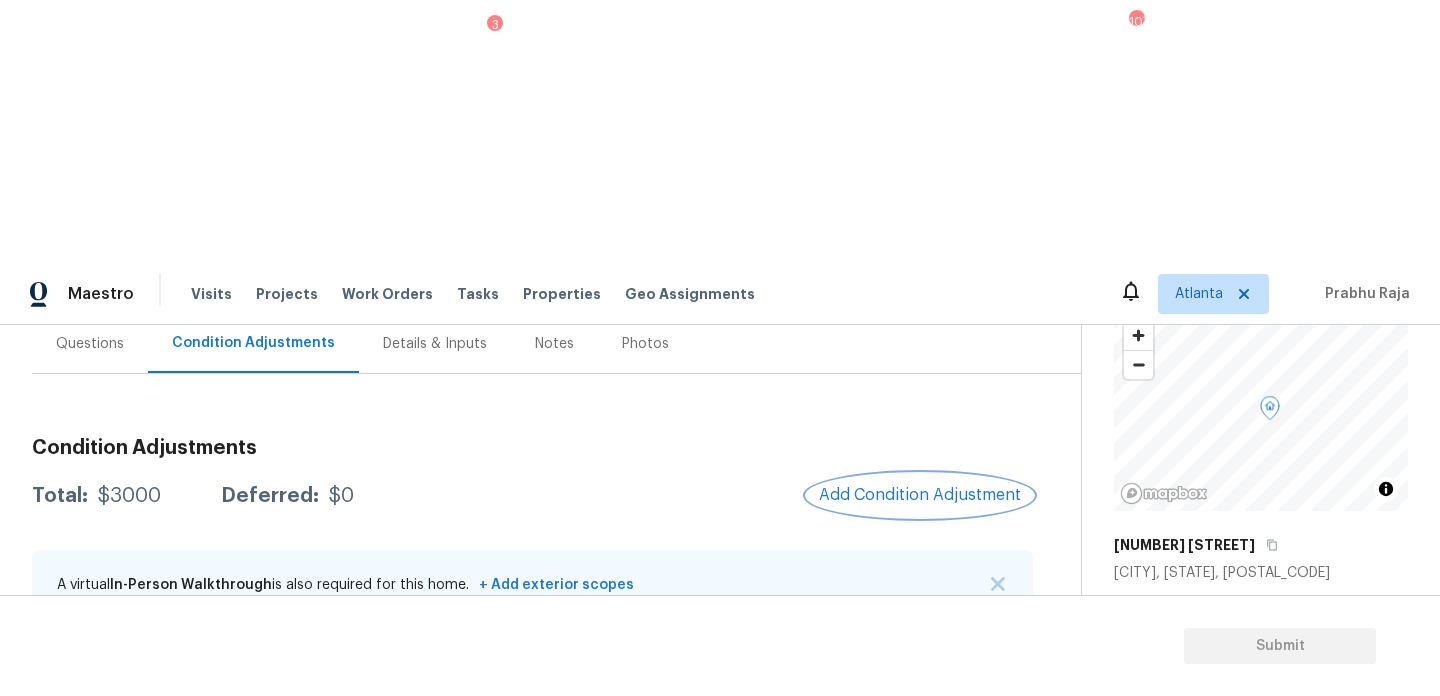 click on "Add Condition Adjustment" at bounding box center (920, 495) 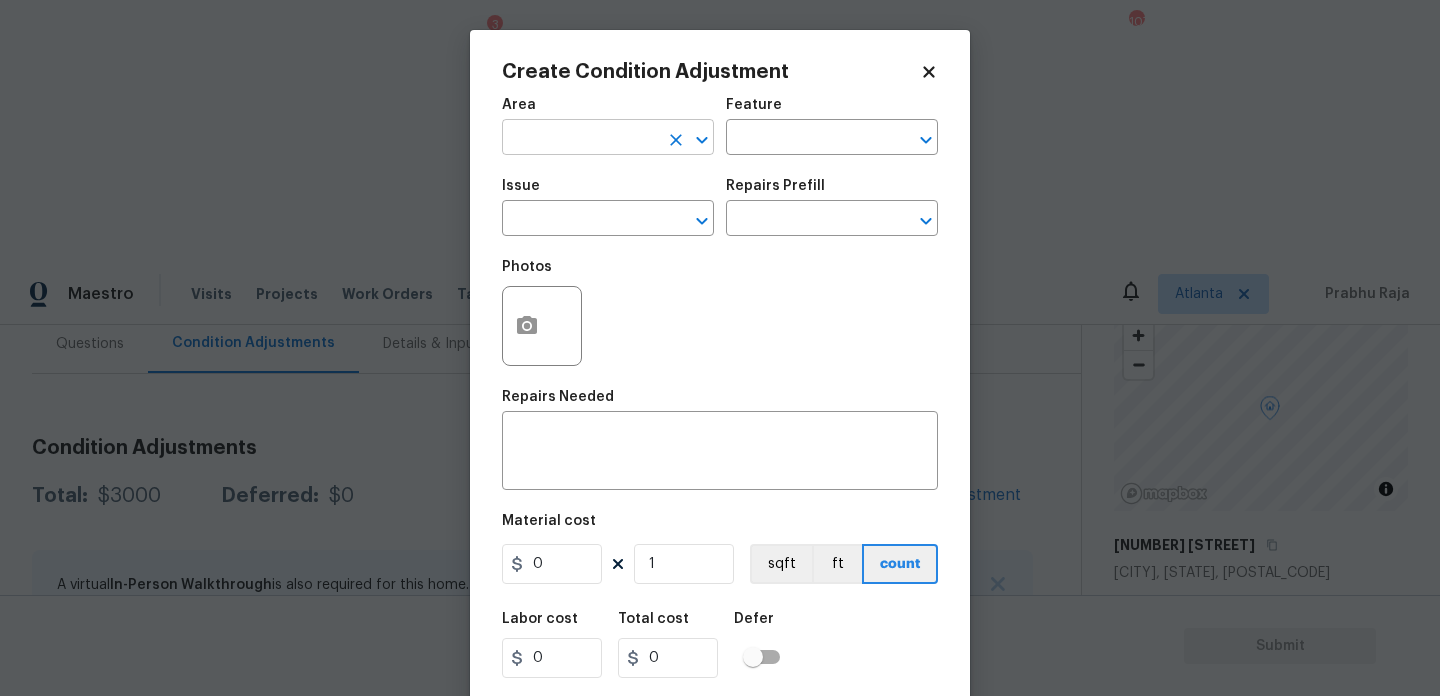 click at bounding box center [580, 139] 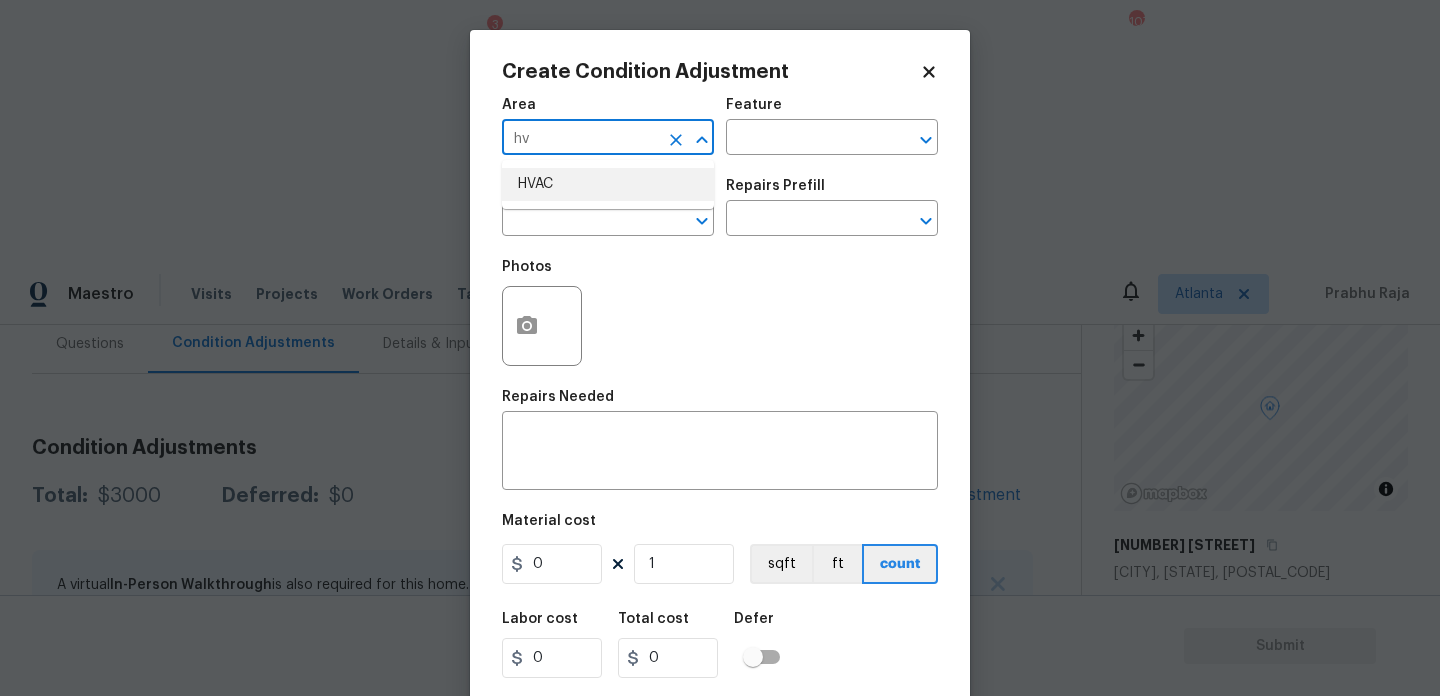 click on "HVAC" at bounding box center (608, 184) 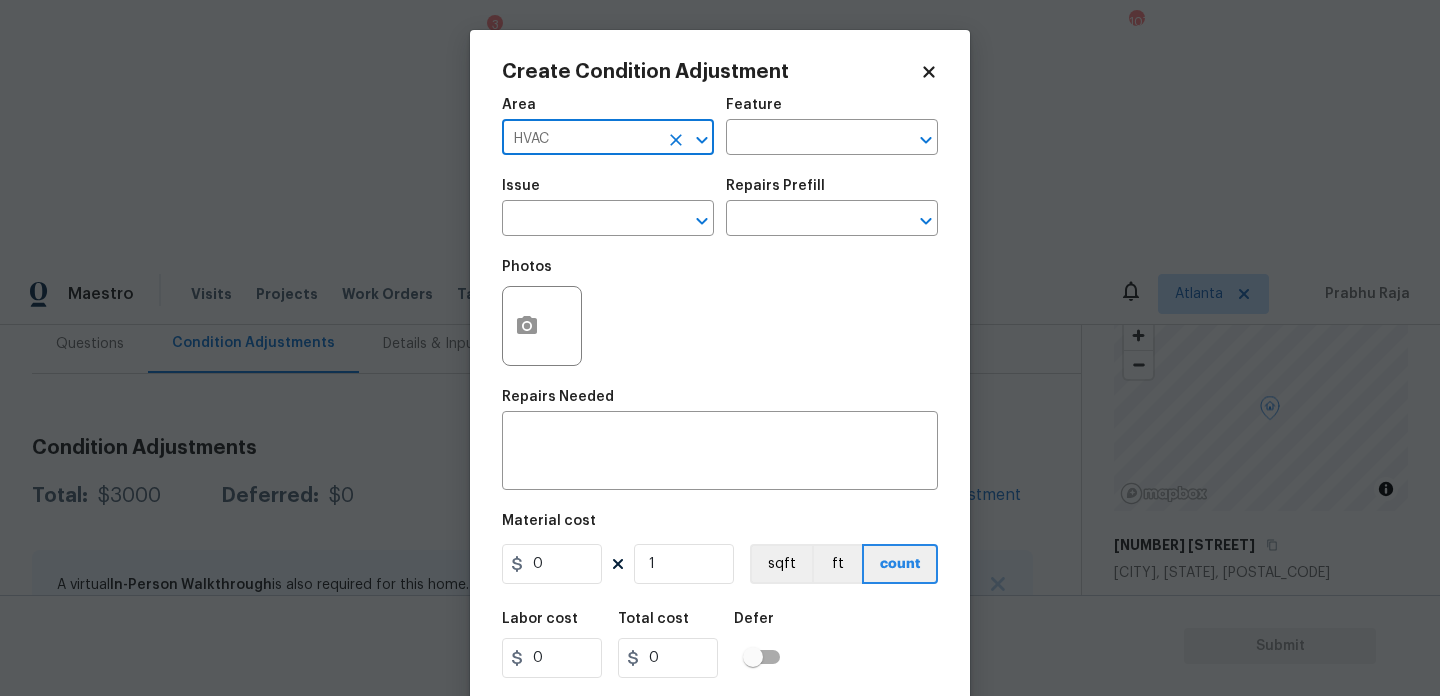 type on "HVAC" 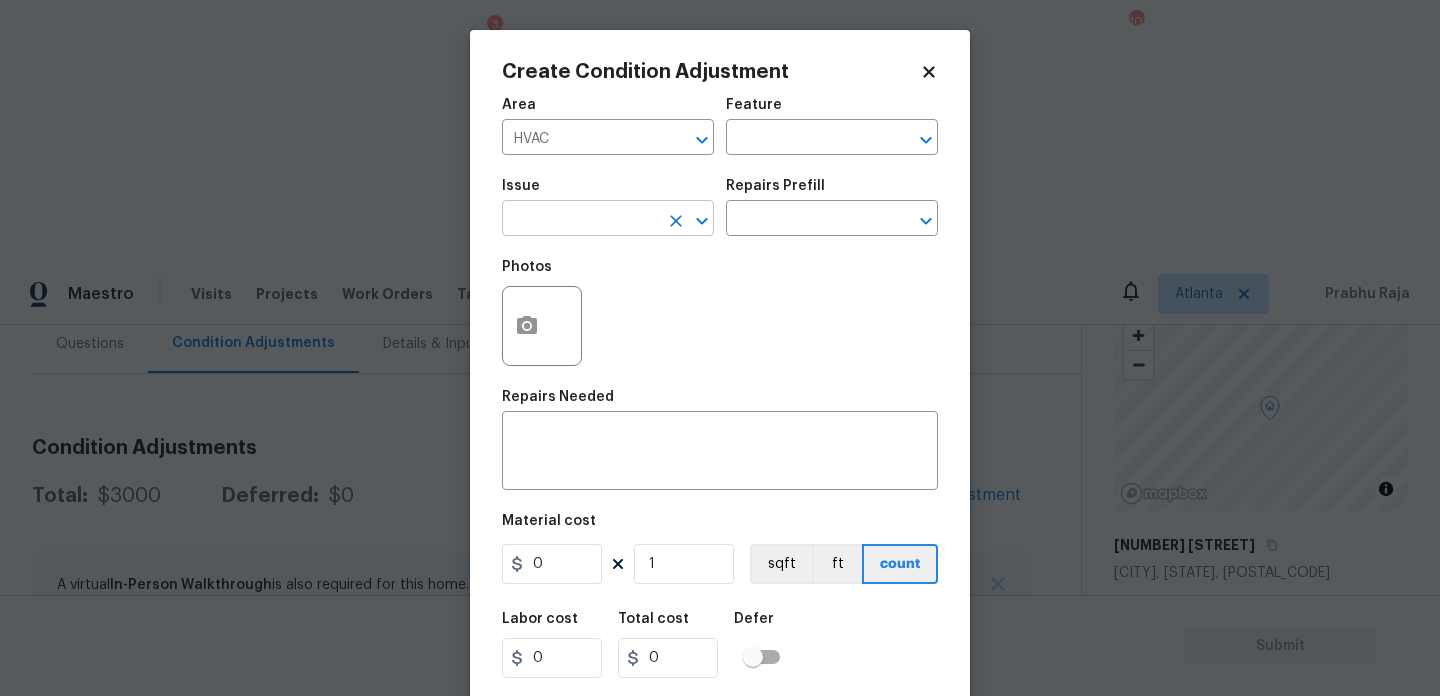 click at bounding box center [580, 220] 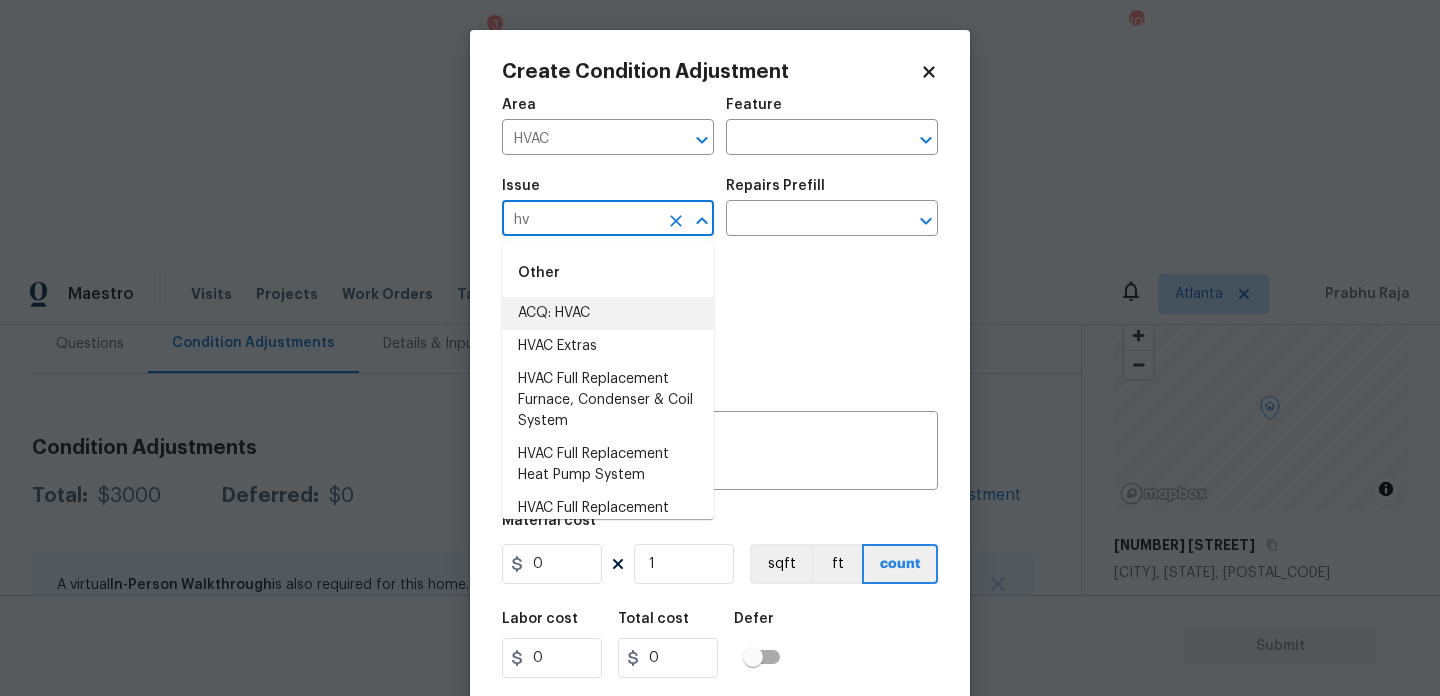 click on "ACQ: HVAC" at bounding box center [608, 313] 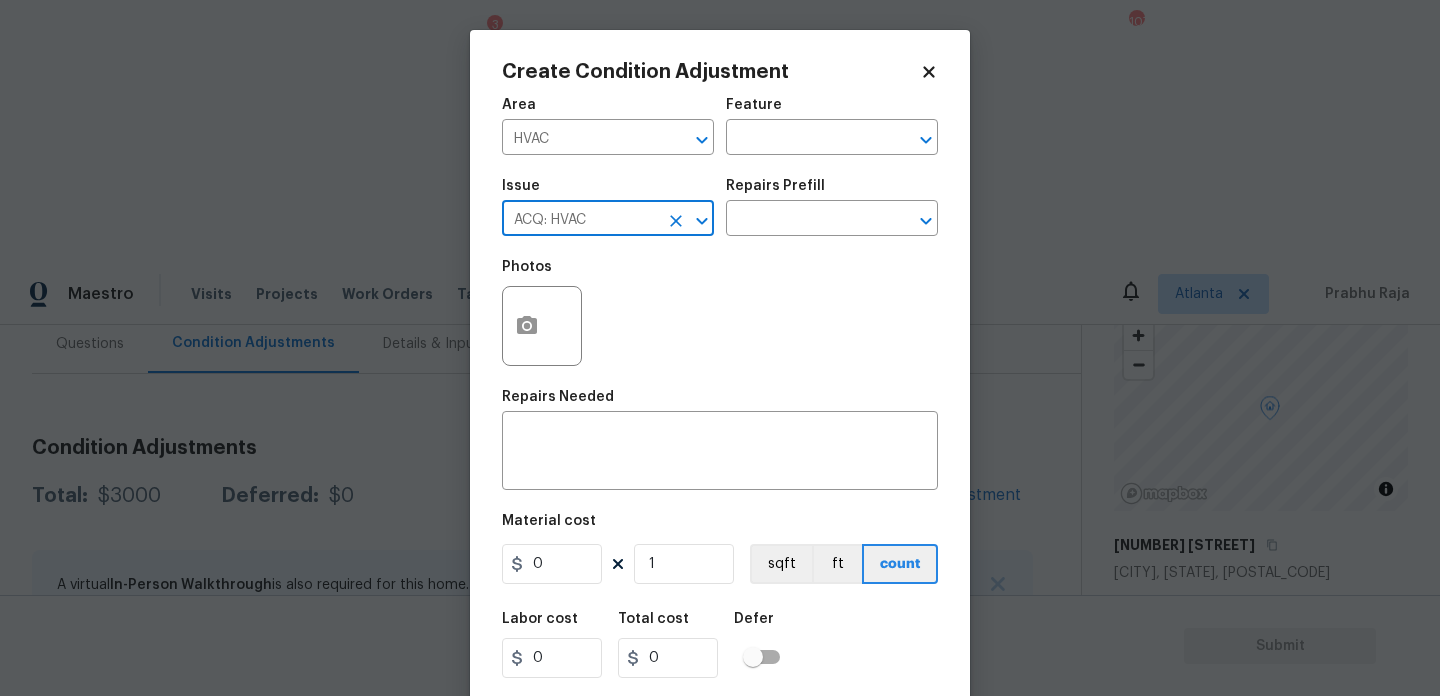 type on "ACQ: HVAC" 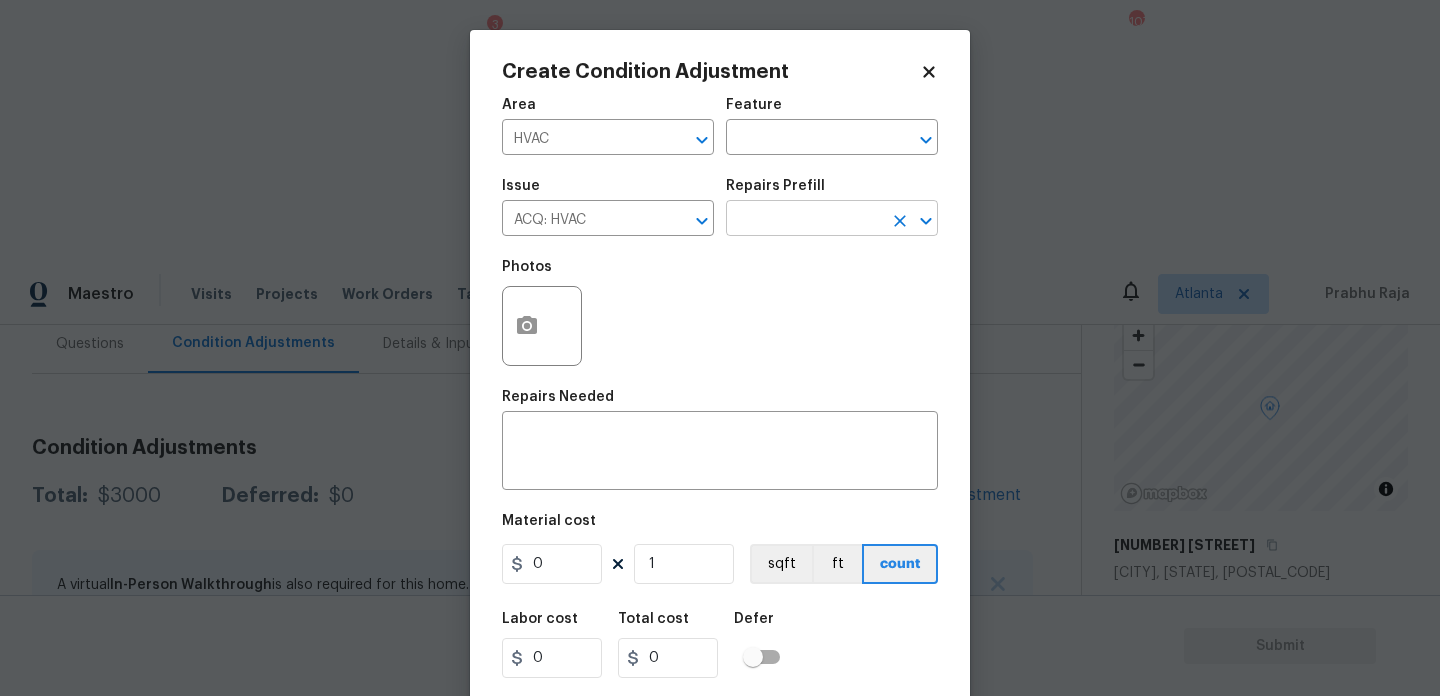 click at bounding box center [804, 220] 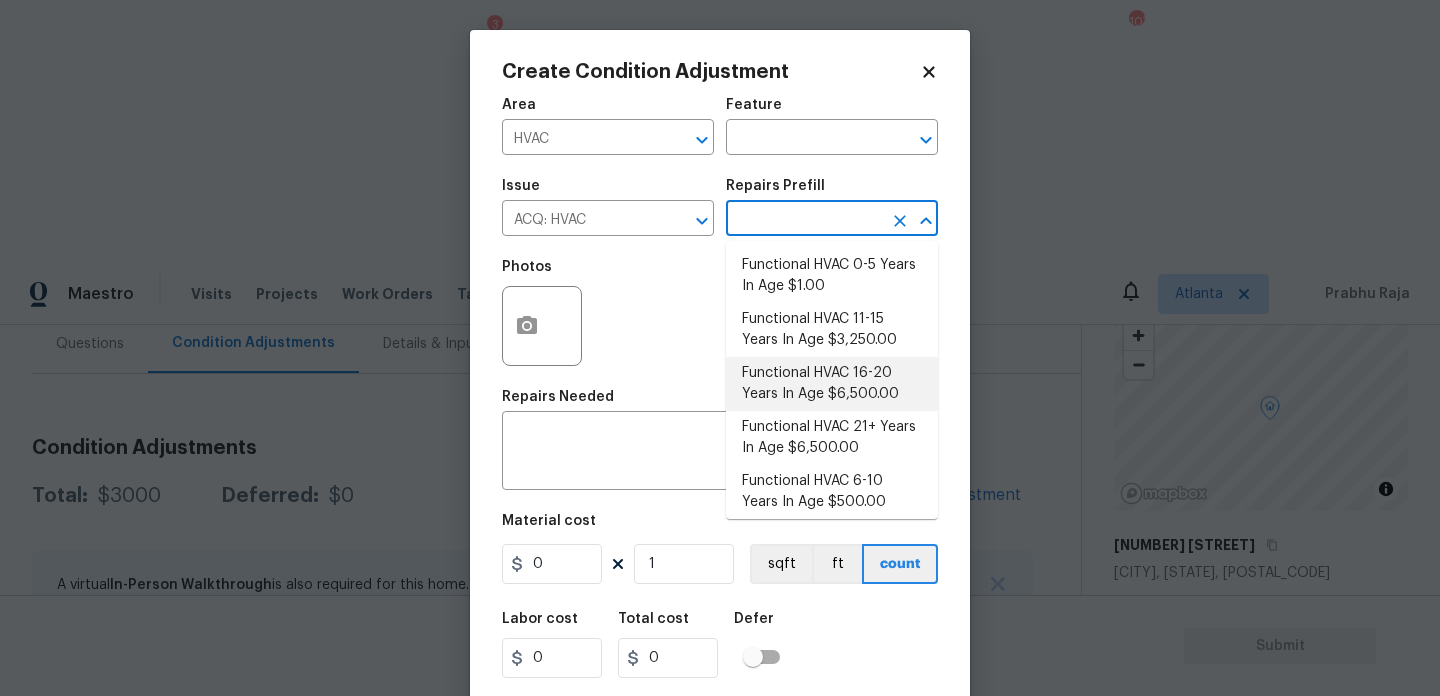 click on "Functional HVAC 16-20 Years In Age $6,500.00" at bounding box center [832, 384] 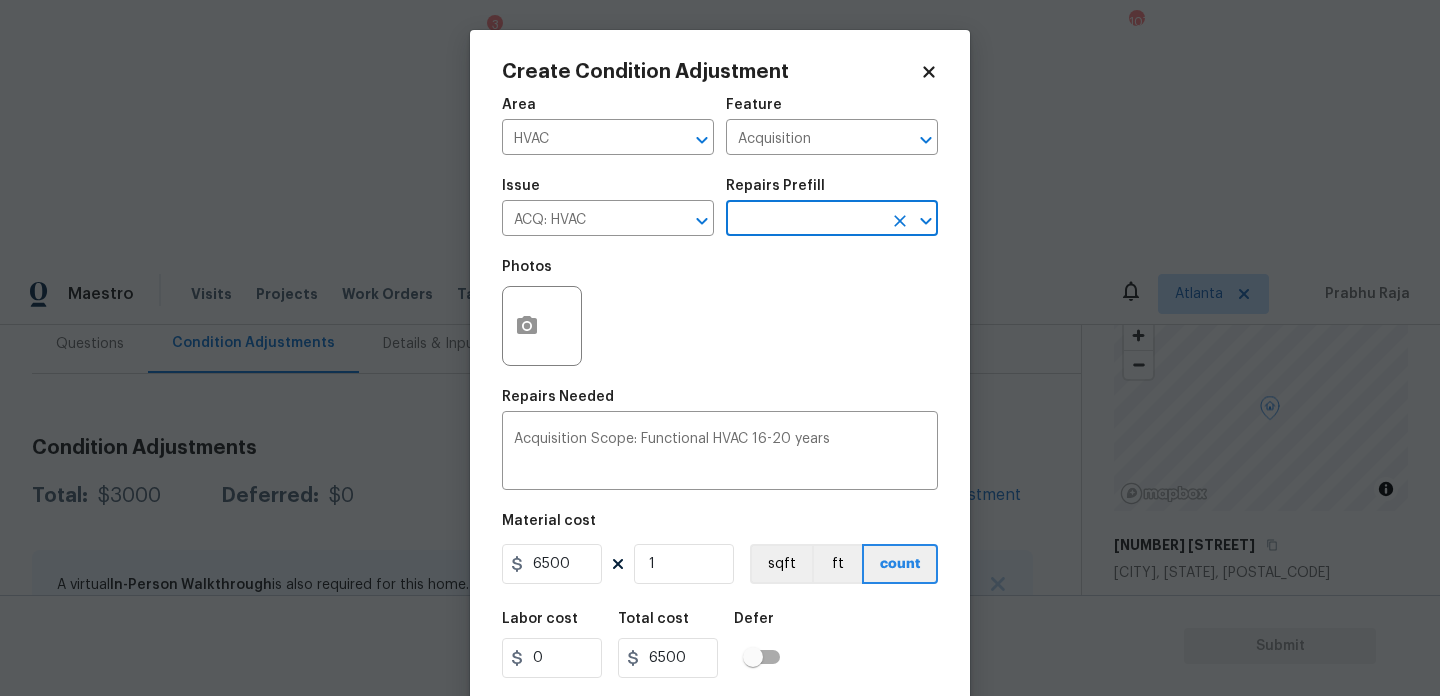 scroll, scrollTop: 51, scrollLeft: 0, axis: vertical 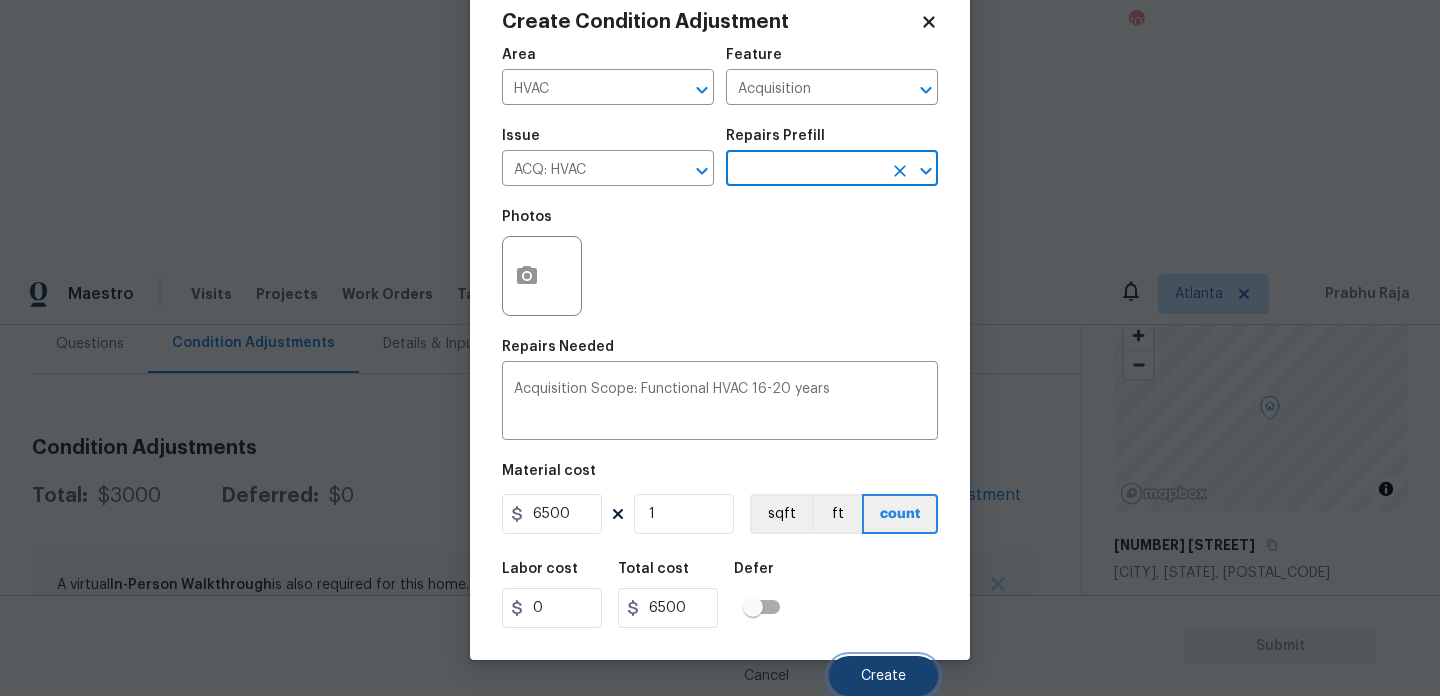 click on "Create" at bounding box center (883, 676) 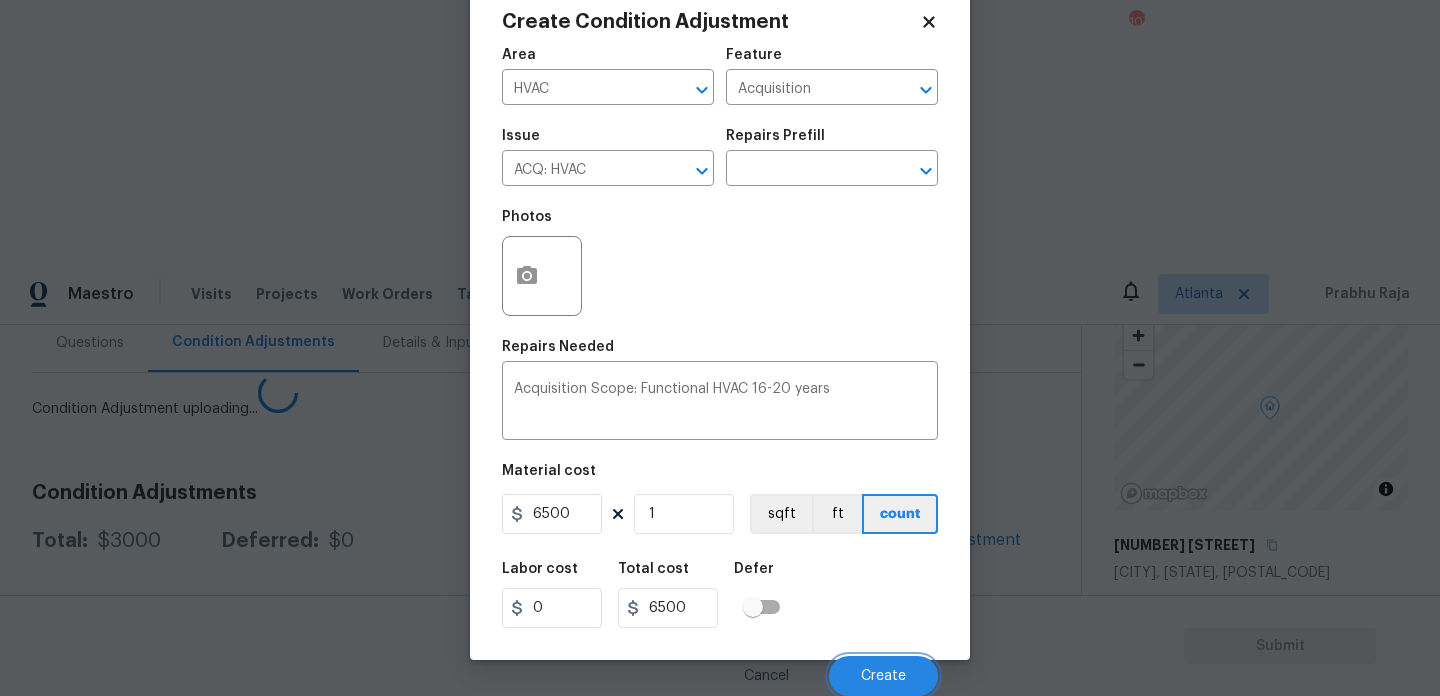 scroll, scrollTop: 44, scrollLeft: 0, axis: vertical 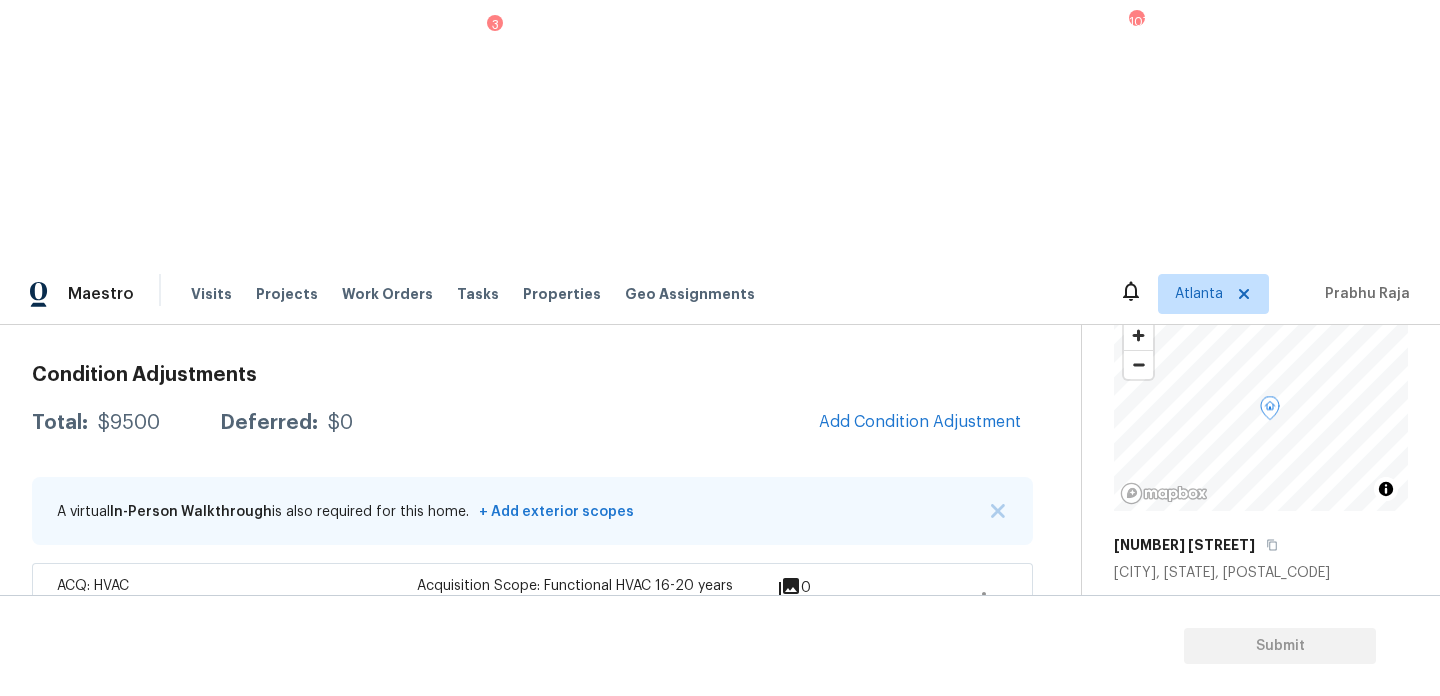 click on "Condition Adjustments Total:  $9500 Deferred:  $0 Add Condition Adjustment A virtual  In-Person Walkthrough  is also required for this home.   + Add exterior scopes ACQ: HVAC HVAC - Acquisition Acquisition Scope: Functional HVAC 16-20 years $6,500.00   0 ACQ: Shingle Roof Roof - Acquisition Acquisition Scope: Shingle Roof 0-10 years in age maintenance. $500.00   0 ACQ: Septic System Utilities - Acquisition Septic system repairs and certification charge. **Charge can be reviewed if seller can provide documentation of certification or system service within 2 years from a licensed specialist.** $2,500.00   0" at bounding box center [532, 598] 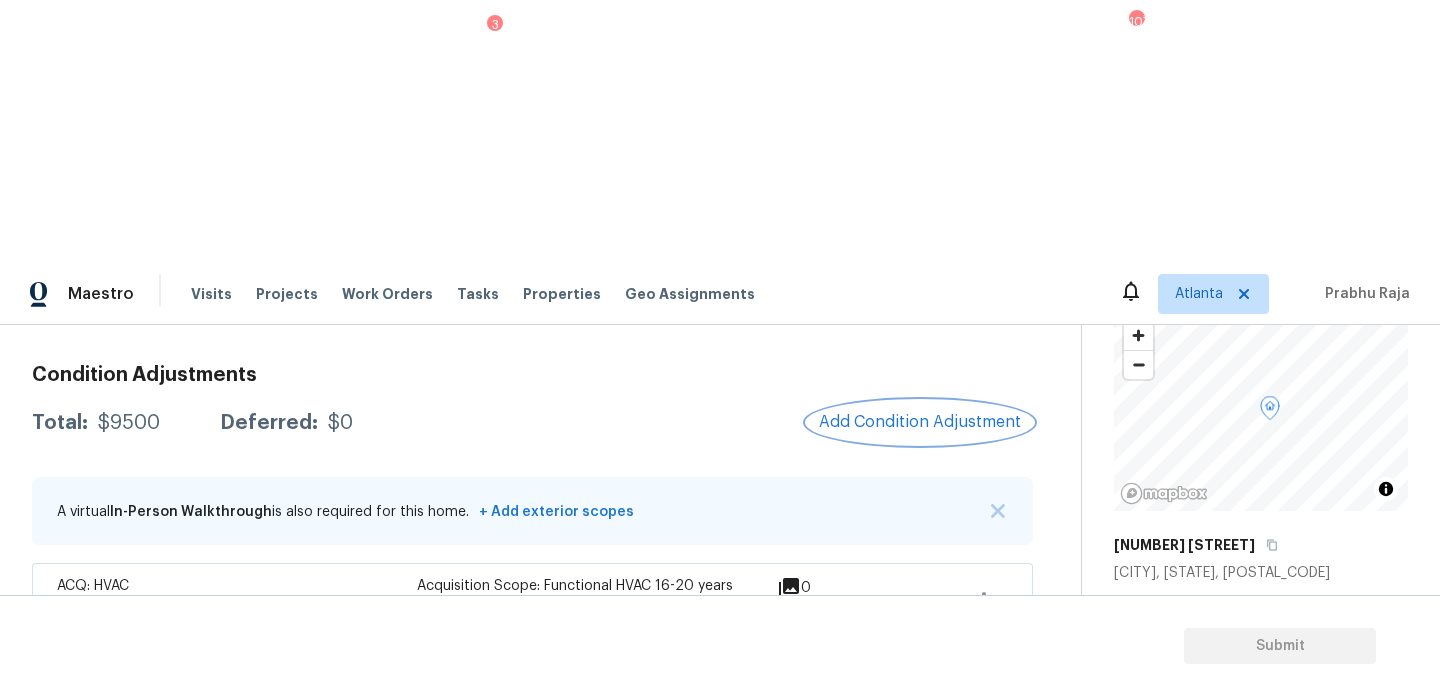 click on "Add Condition Adjustment" at bounding box center [920, 422] 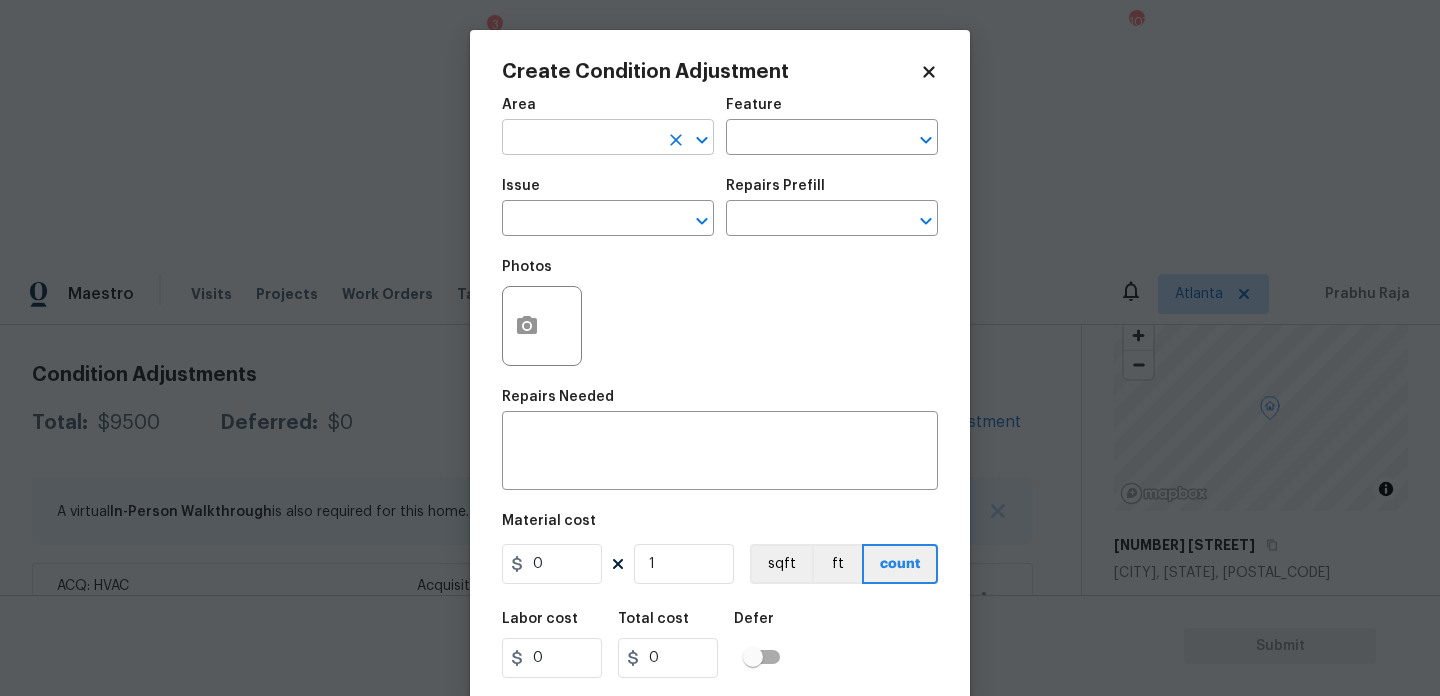 click at bounding box center (580, 139) 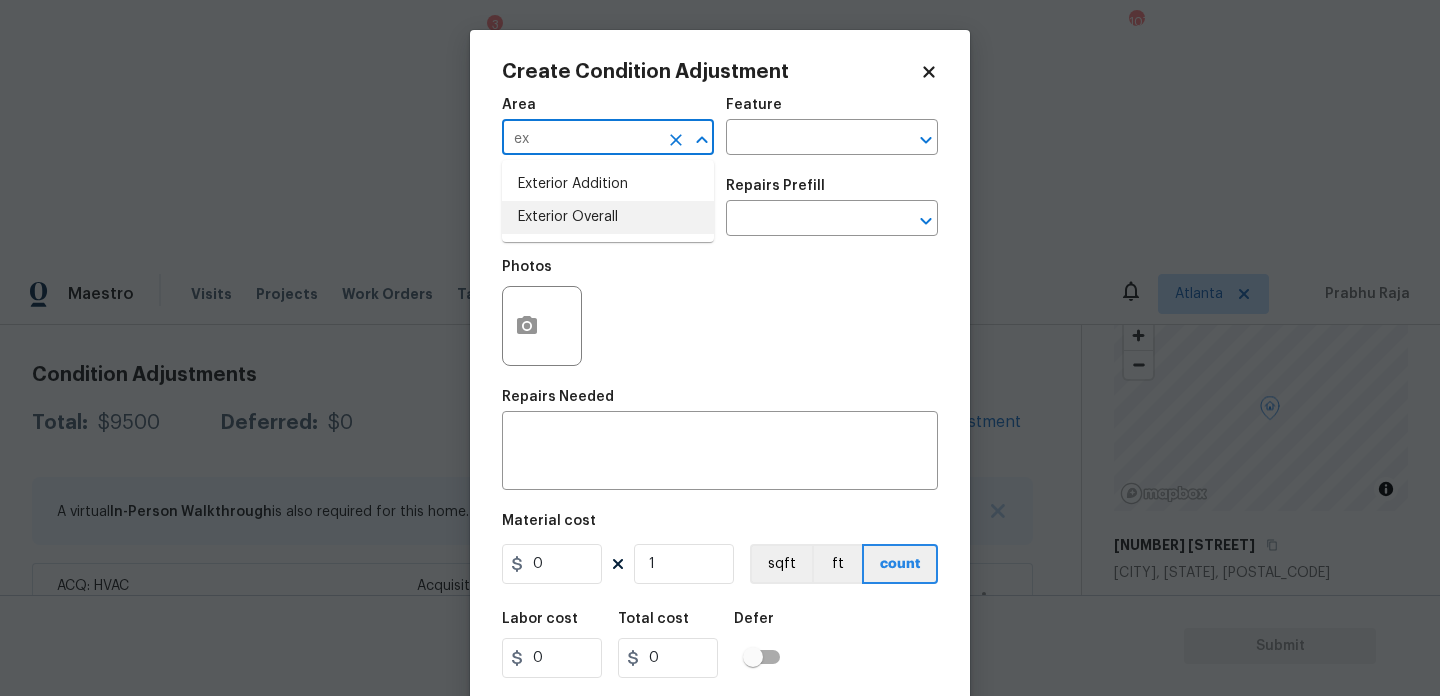 click on "Exterior Overall" at bounding box center (608, 217) 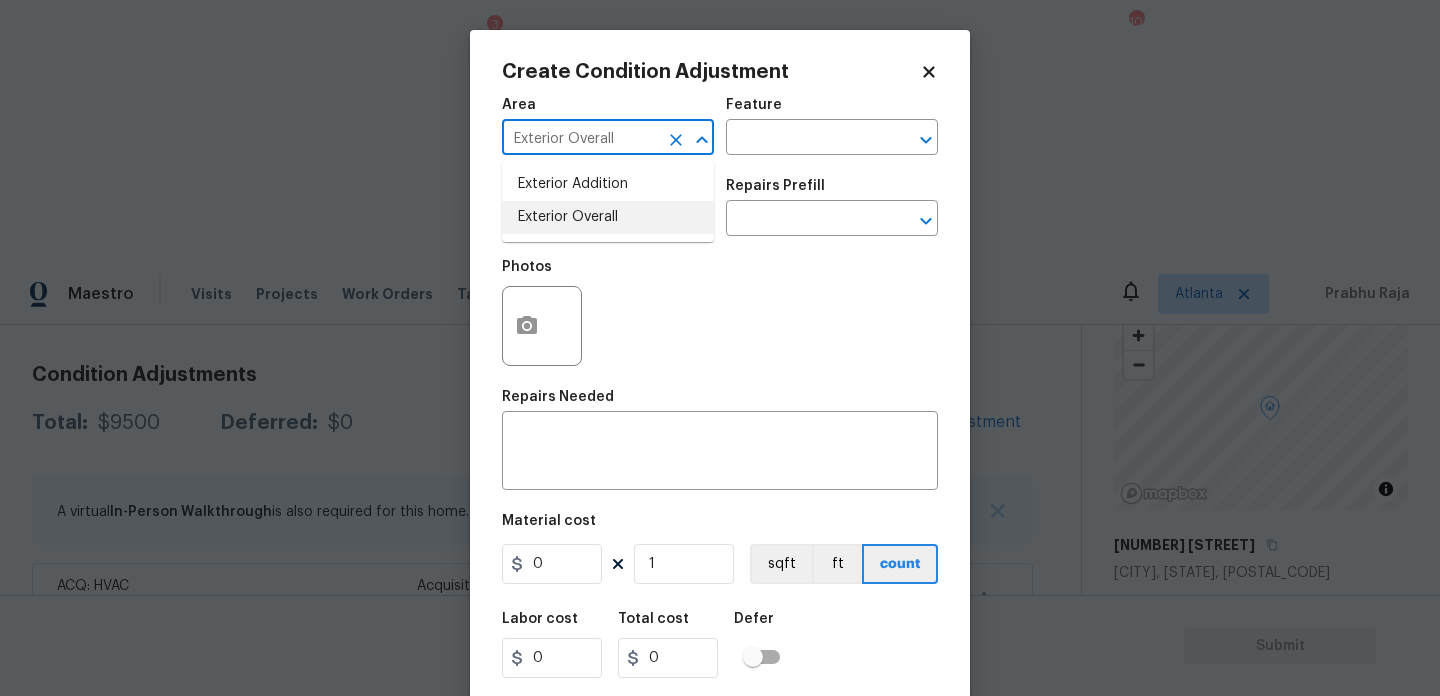 type on "Exterior Overall" 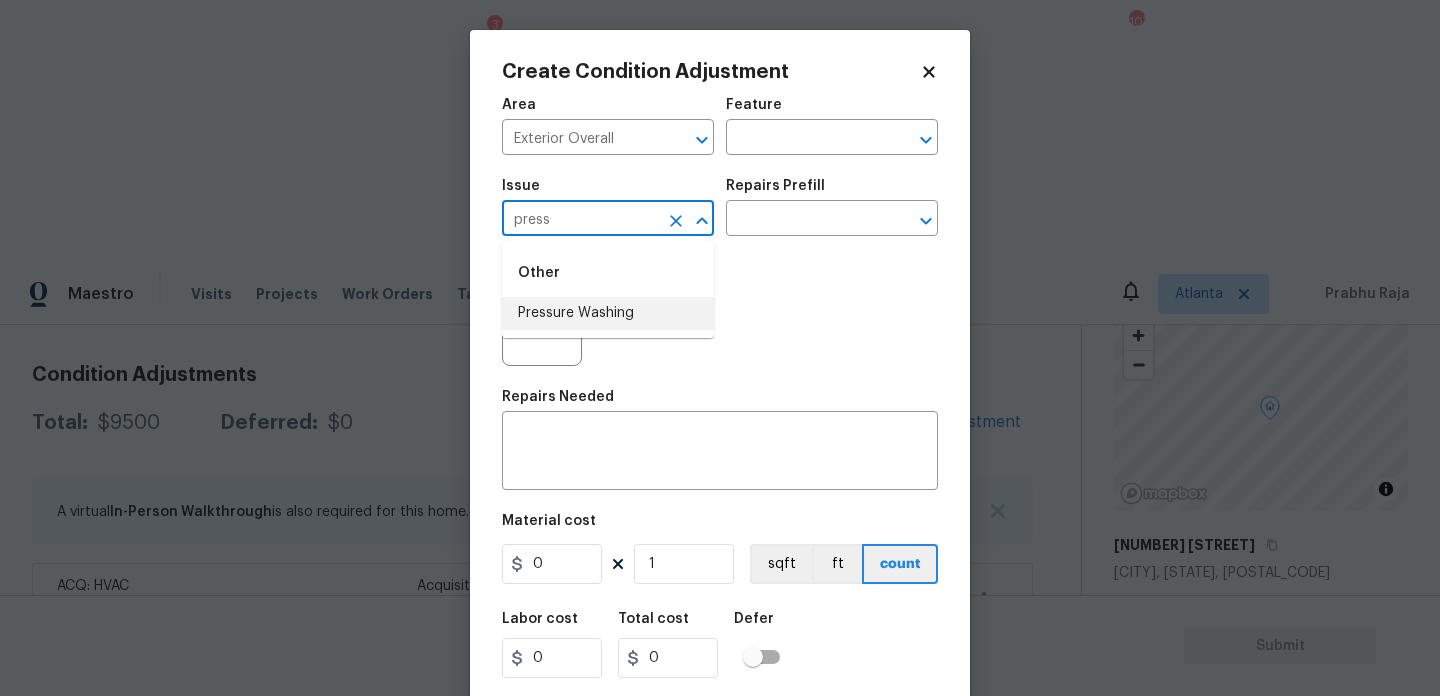 click on "Pressure Washing" at bounding box center (608, 313) 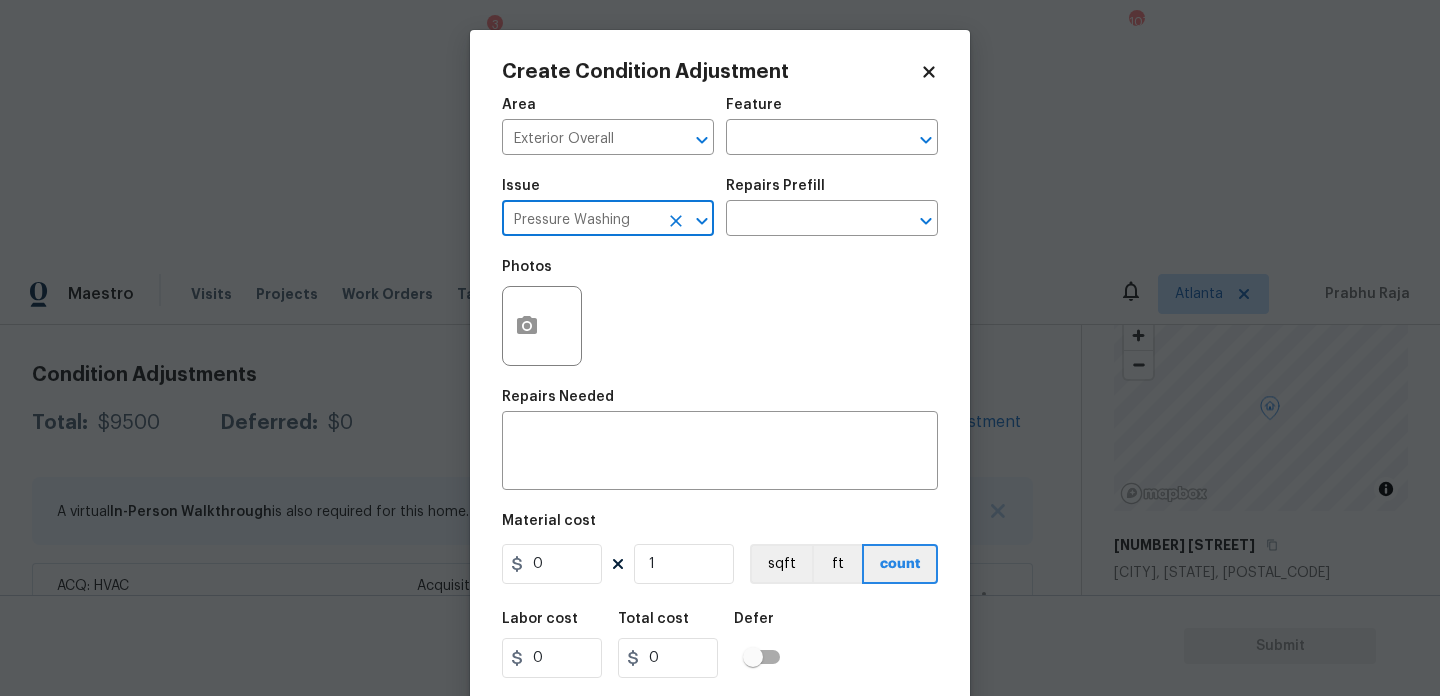 type on "Pressure Washing" 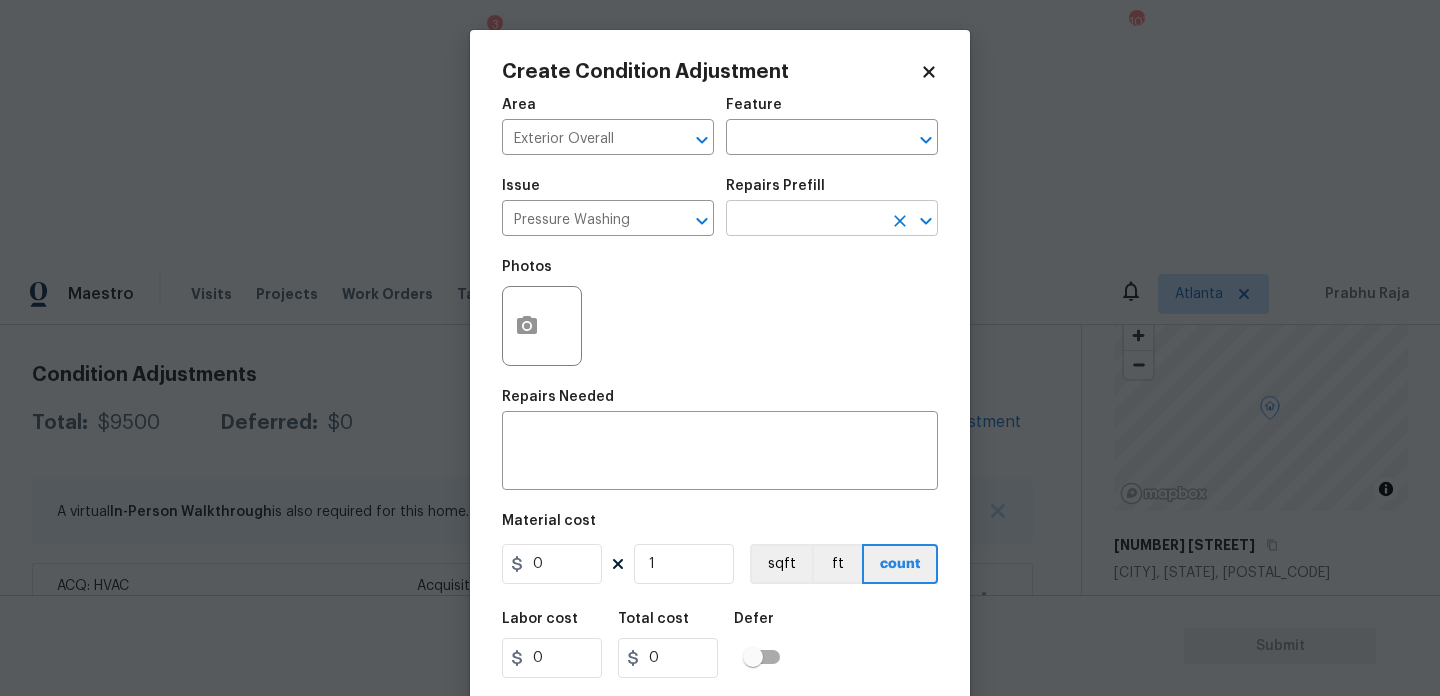 click at bounding box center [804, 220] 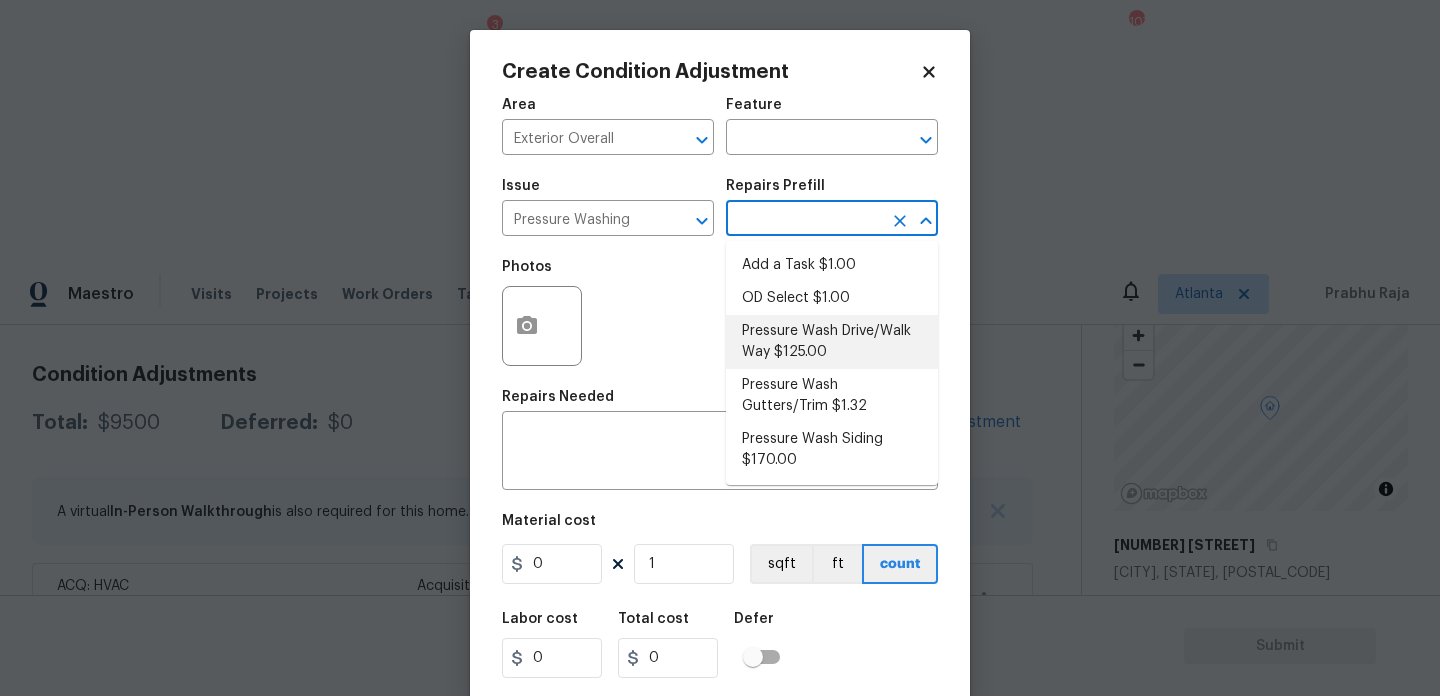 click on "Pressure Wash Drive/Walk Way $125.00" at bounding box center (832, 342) 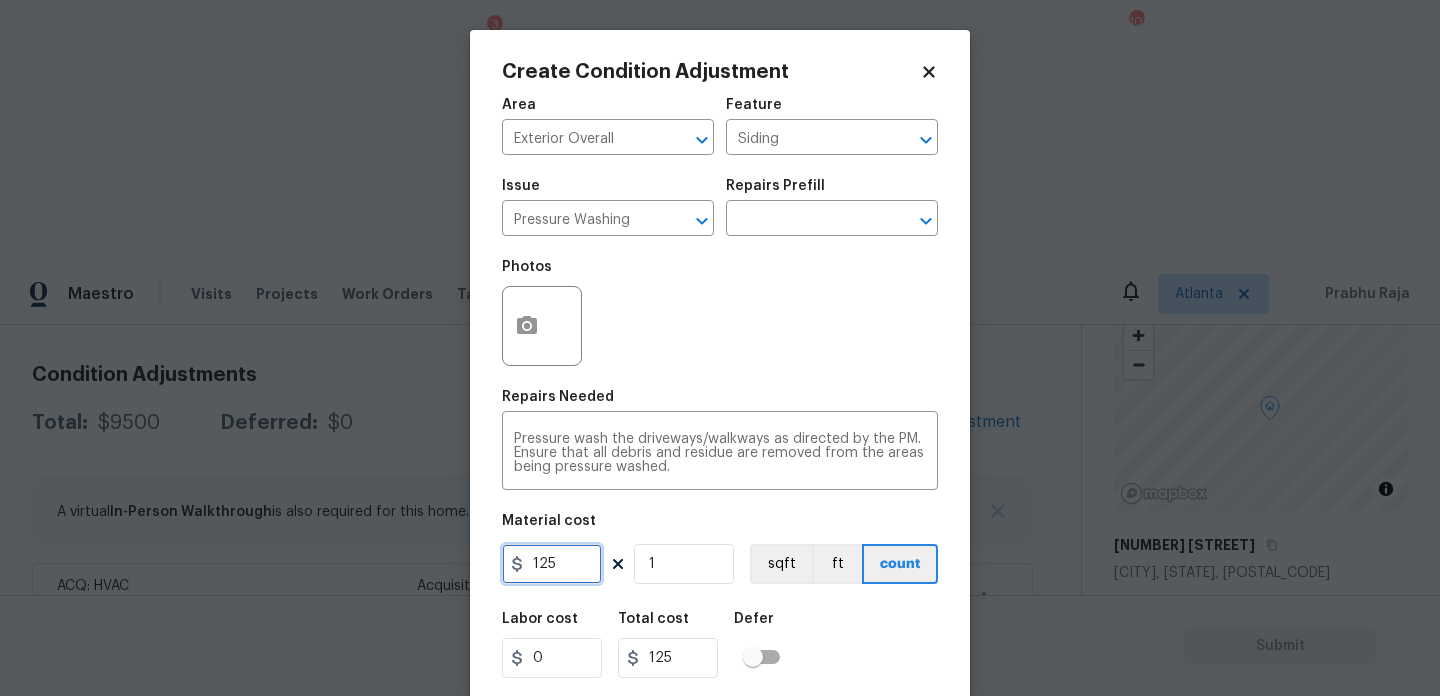 drag, startPoint x: 560, startPoint y: 575, endPoint x: 431, endPoint y: 575, distance: 129 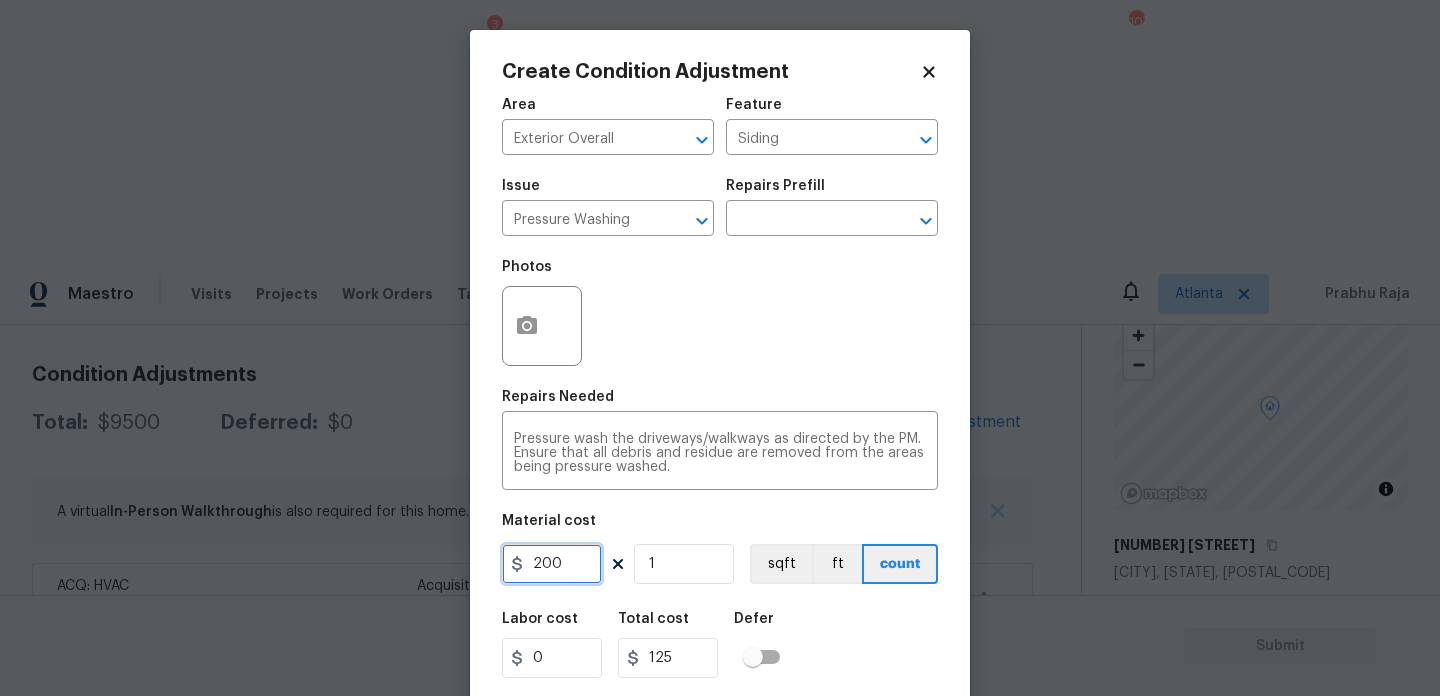 type on "200" 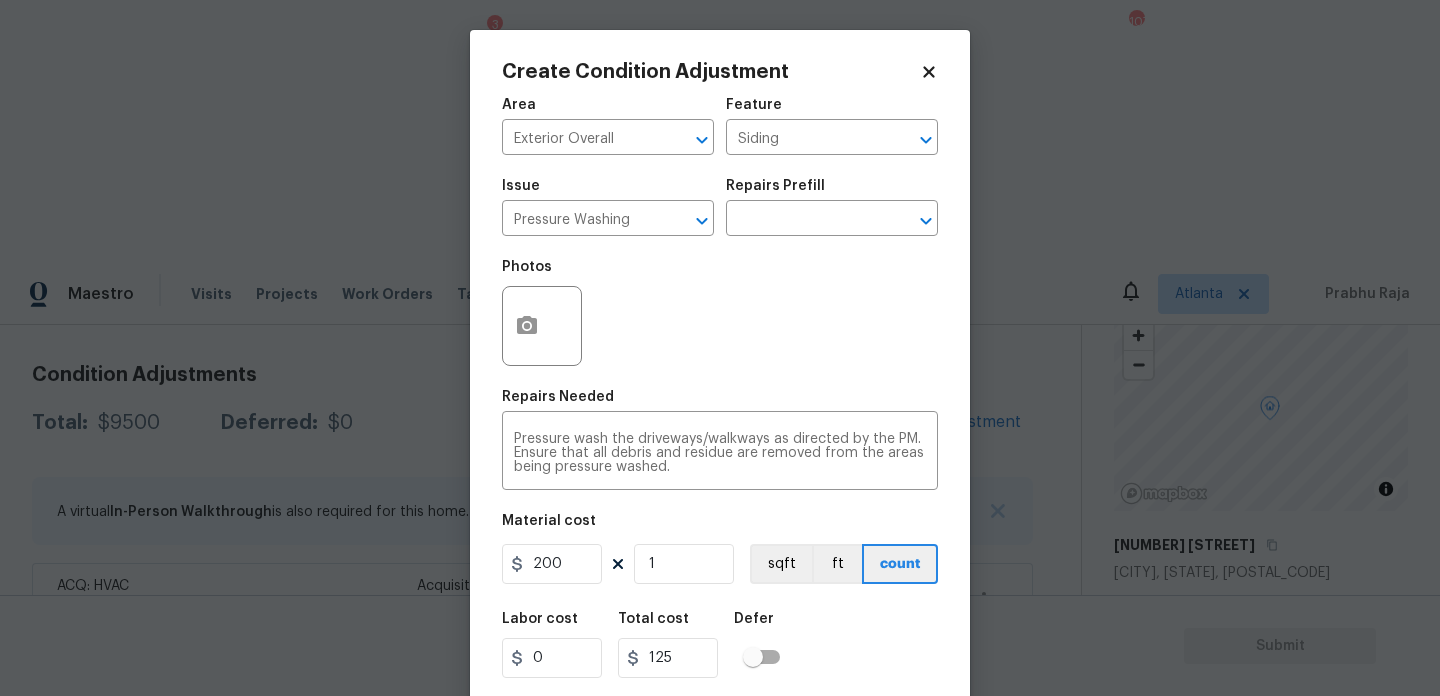 type on "200" 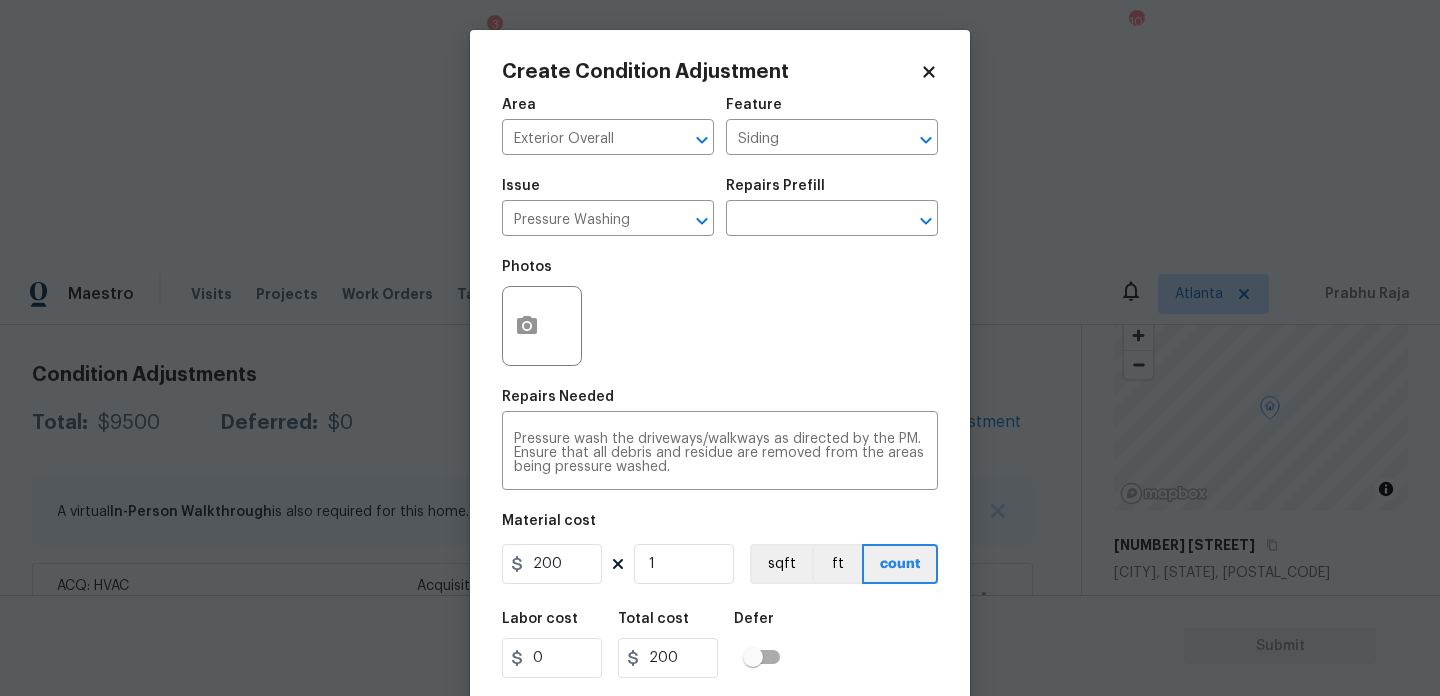 click on "Area Exterior Overall ​ Feature Siding ​ Issue Pressure Washing ​ Repairs Prefill ​ Photos Repairs Needed Pressure wash the driveways/walkways as directed by the PM. Ensure that all debris and residue are removed from the areas being pressure washed. x ​ Material cost 200 1 sqft ft count Labor cost 0 Total cost 200 Defer Cancel Create" at bounding box center (720, 416) 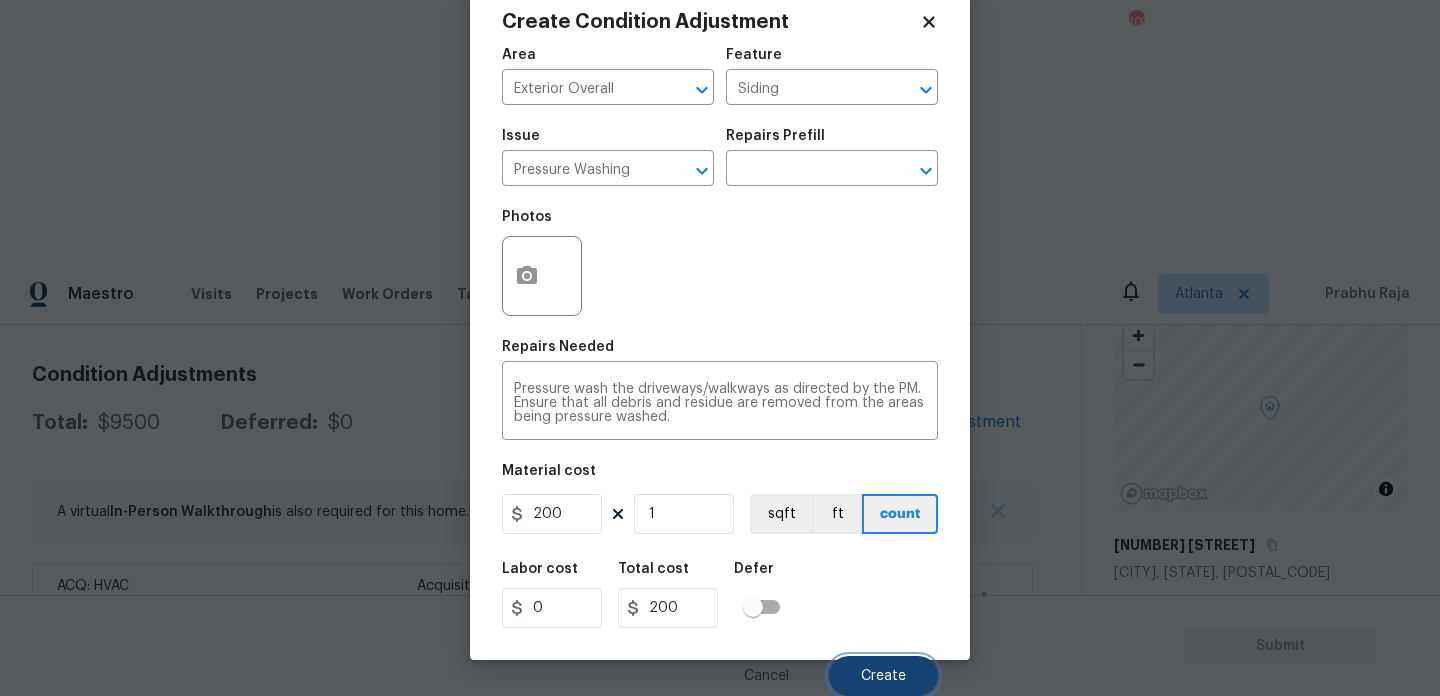 click on "Create" at bounding box center (883, 676) 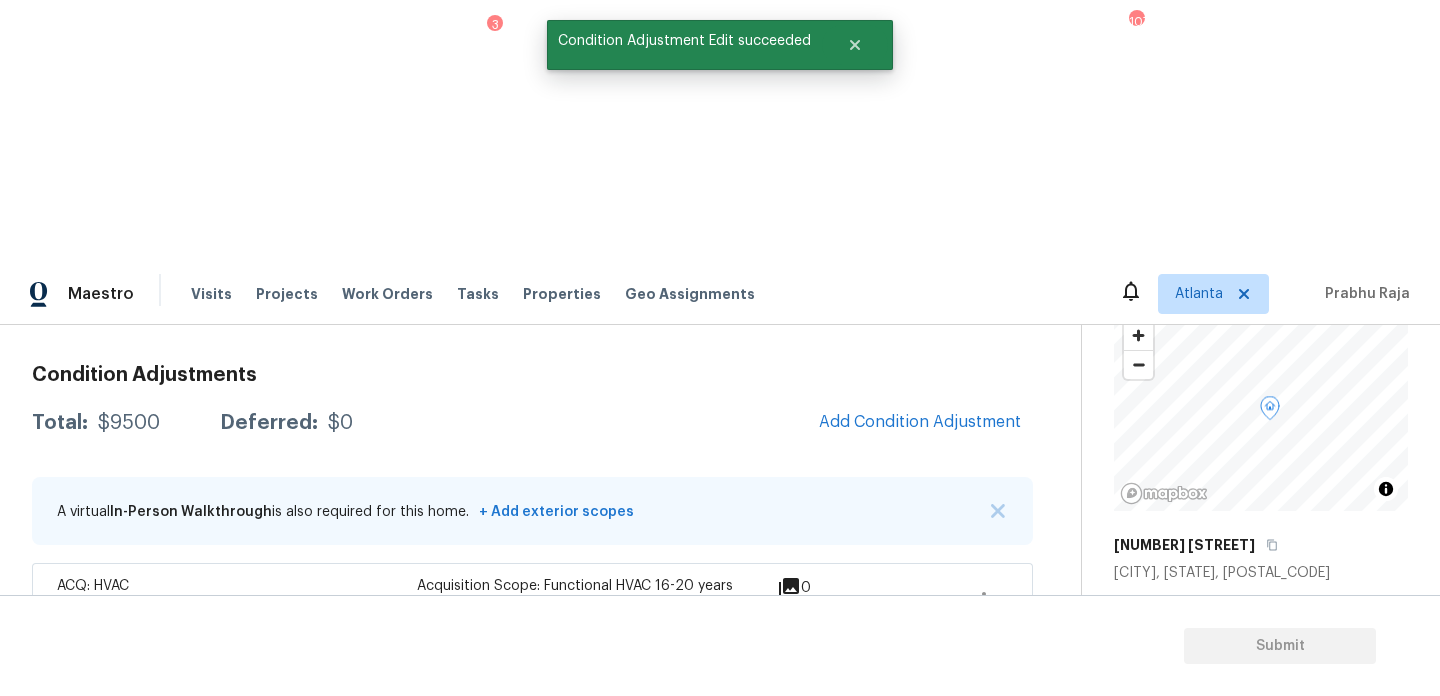 scroll, scrollTop: 265, scrollLeft: 0, axis: vertical 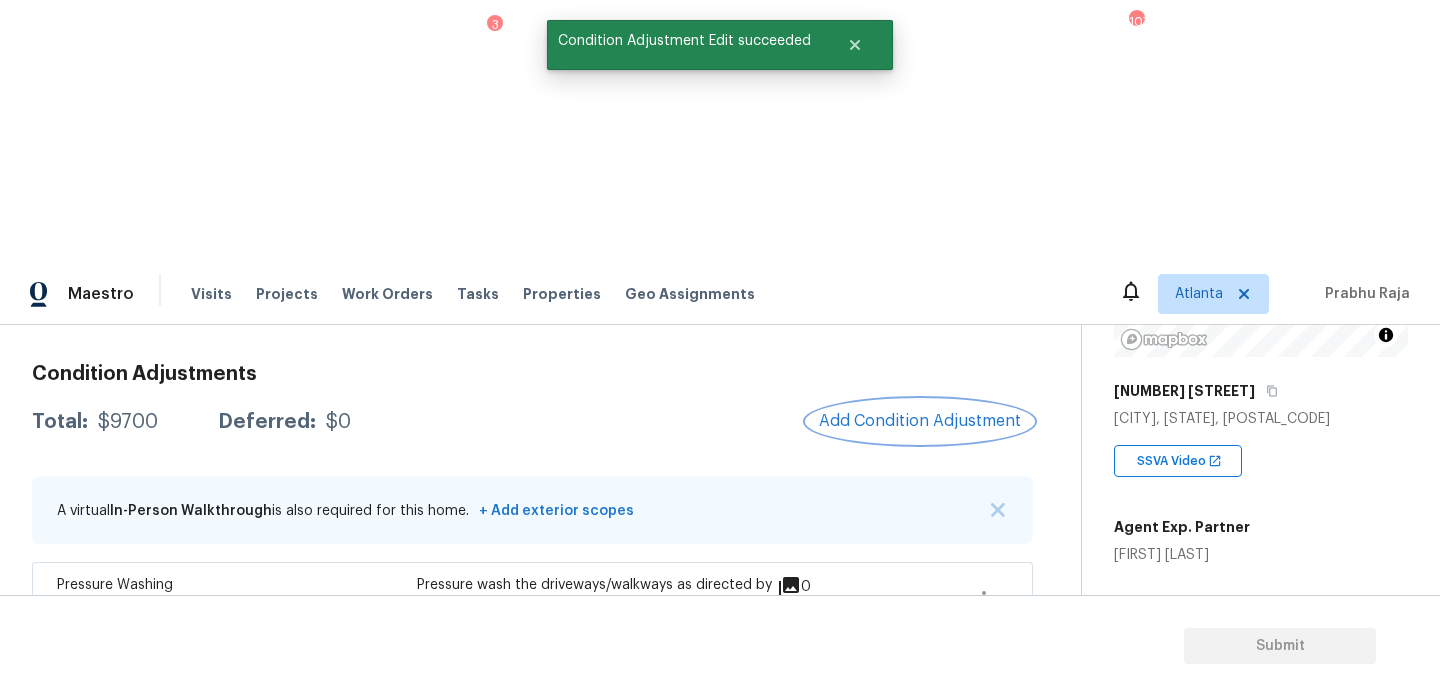 click on "Add Condition Adjustment" at bounding box center (920, 421) 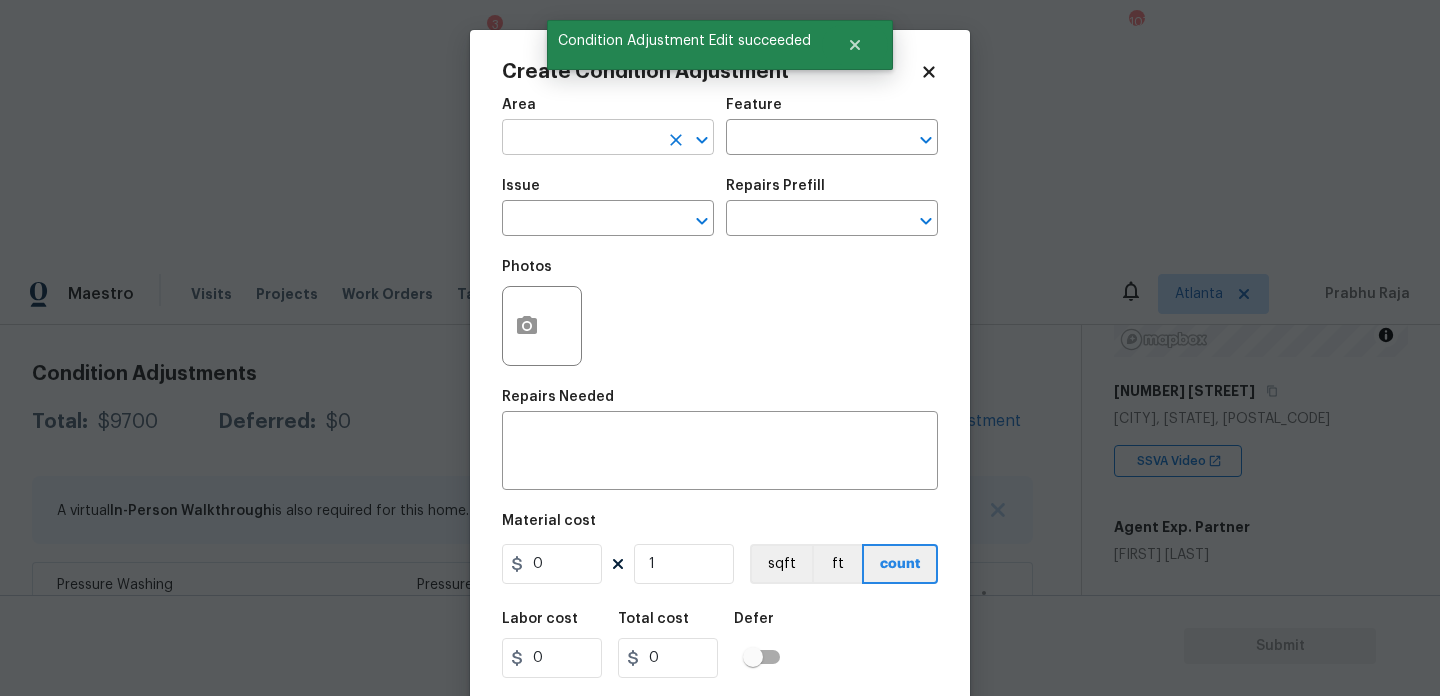 click at bounding box center (580, 139) 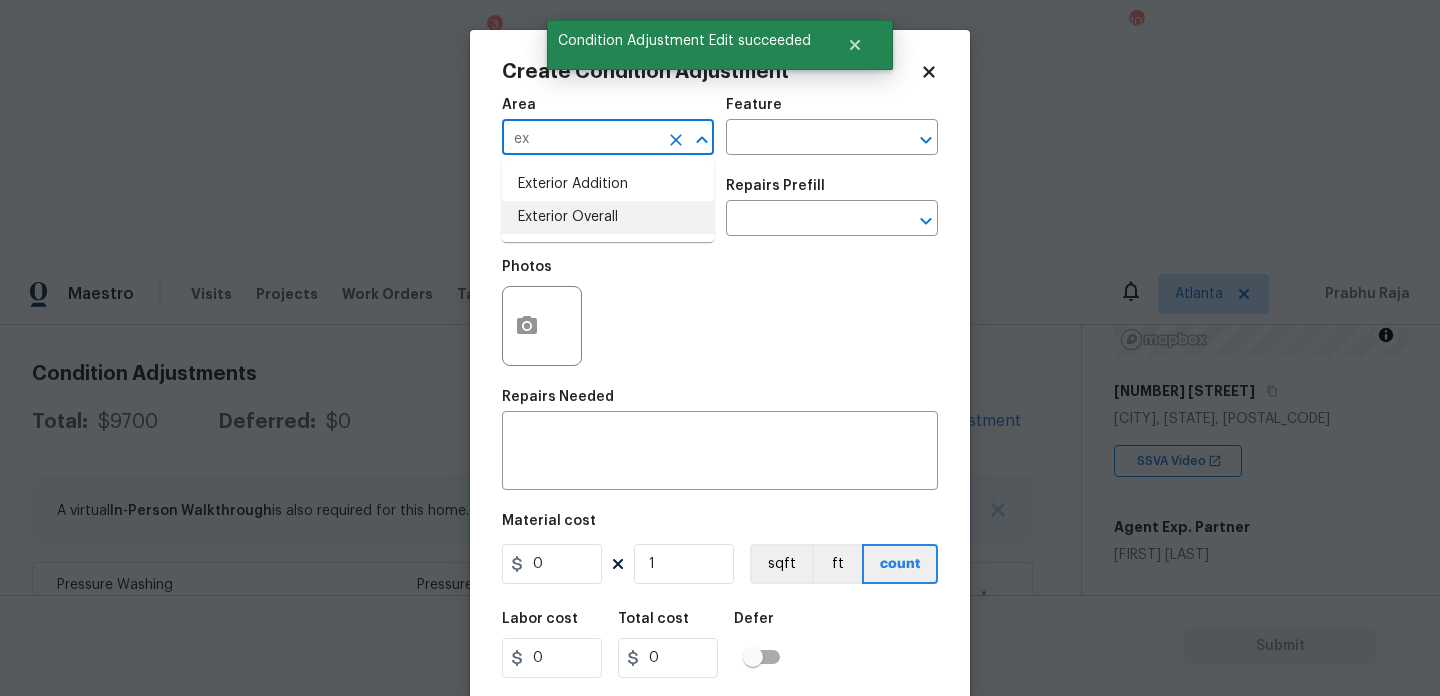 click on "Exterior Overall" at bounding box center [608, 217] 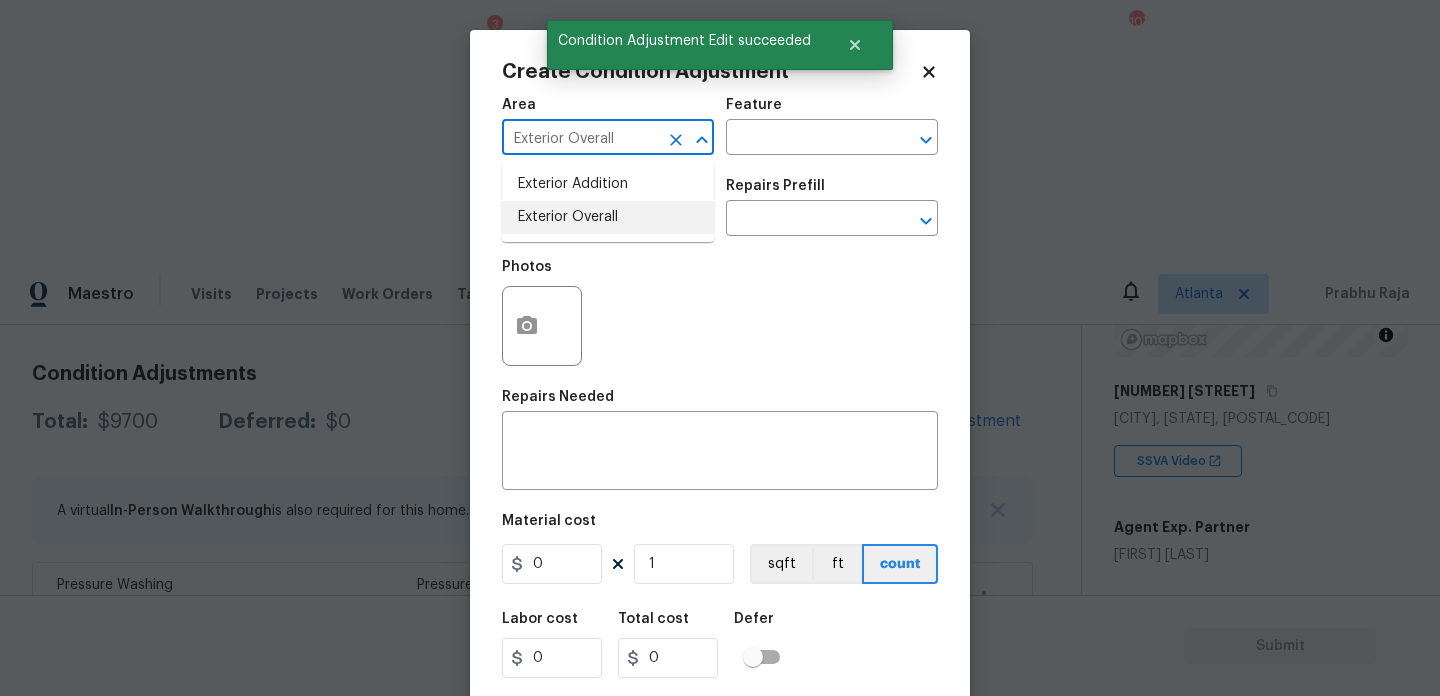 type on "Exterior Overall" 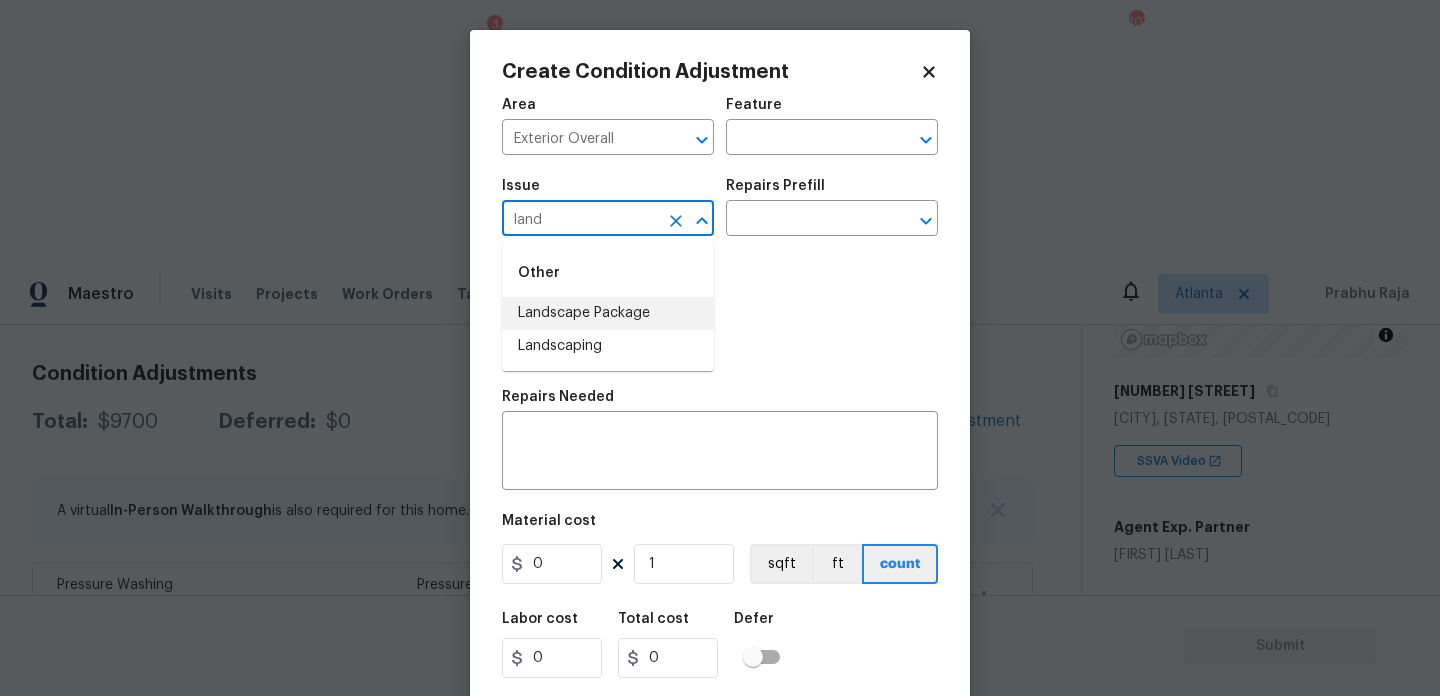 click on "Landscape Package" at bounding box center [608, 313] 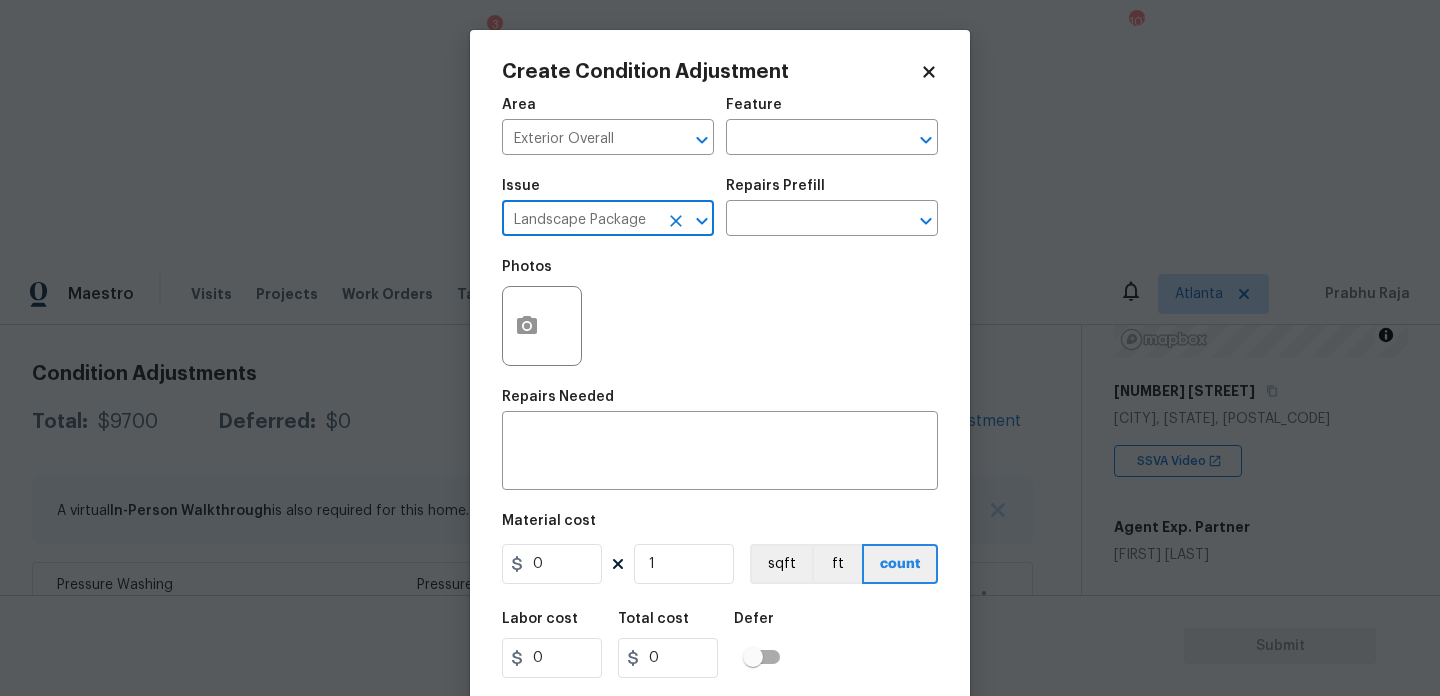type on "Landscape Package" 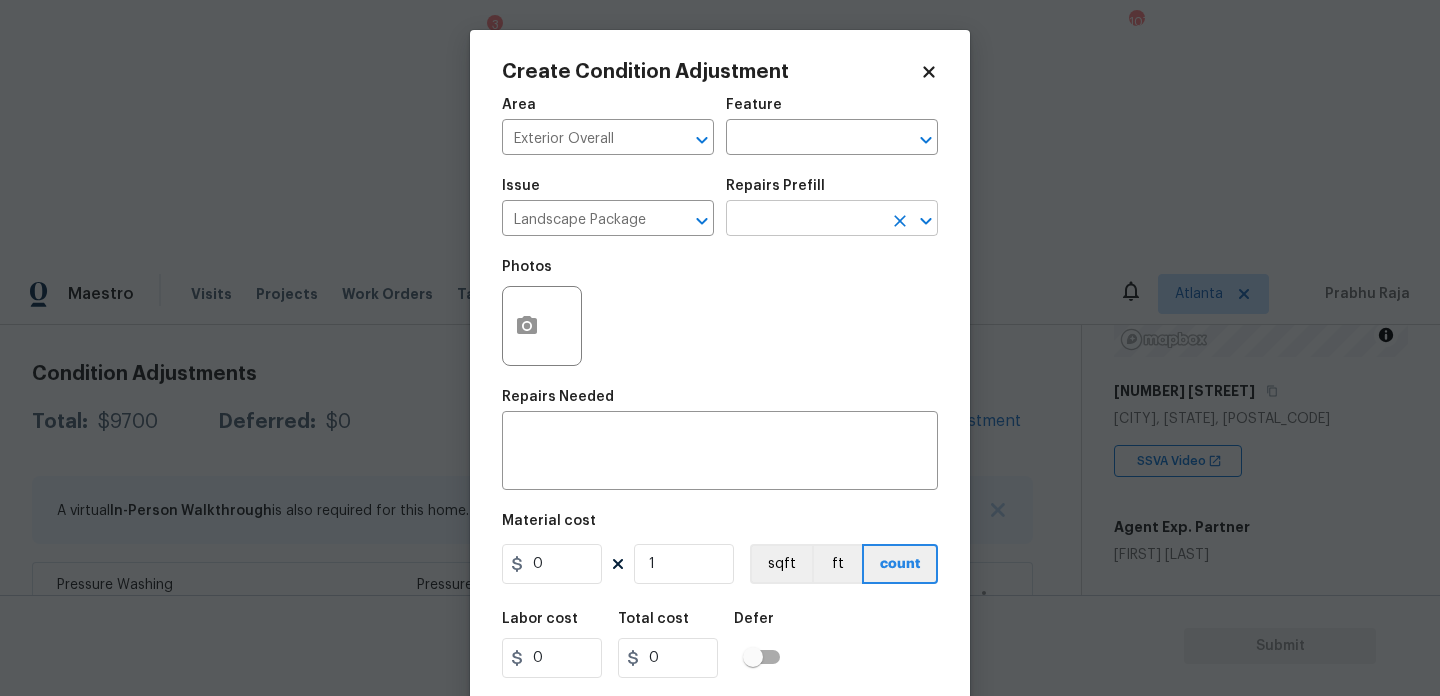 click at bounding box center [804, 220] 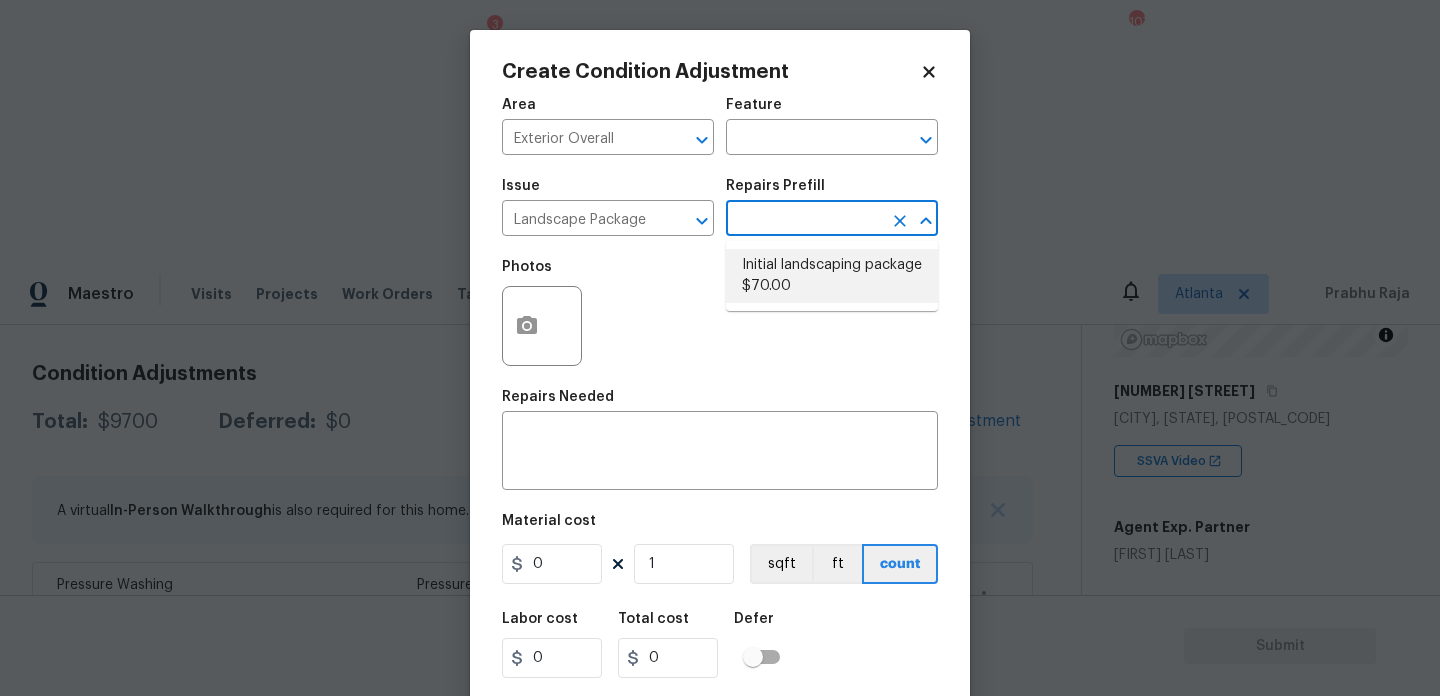 click on "Initial landscaping package $70.00" at bounding box center [832, 276] 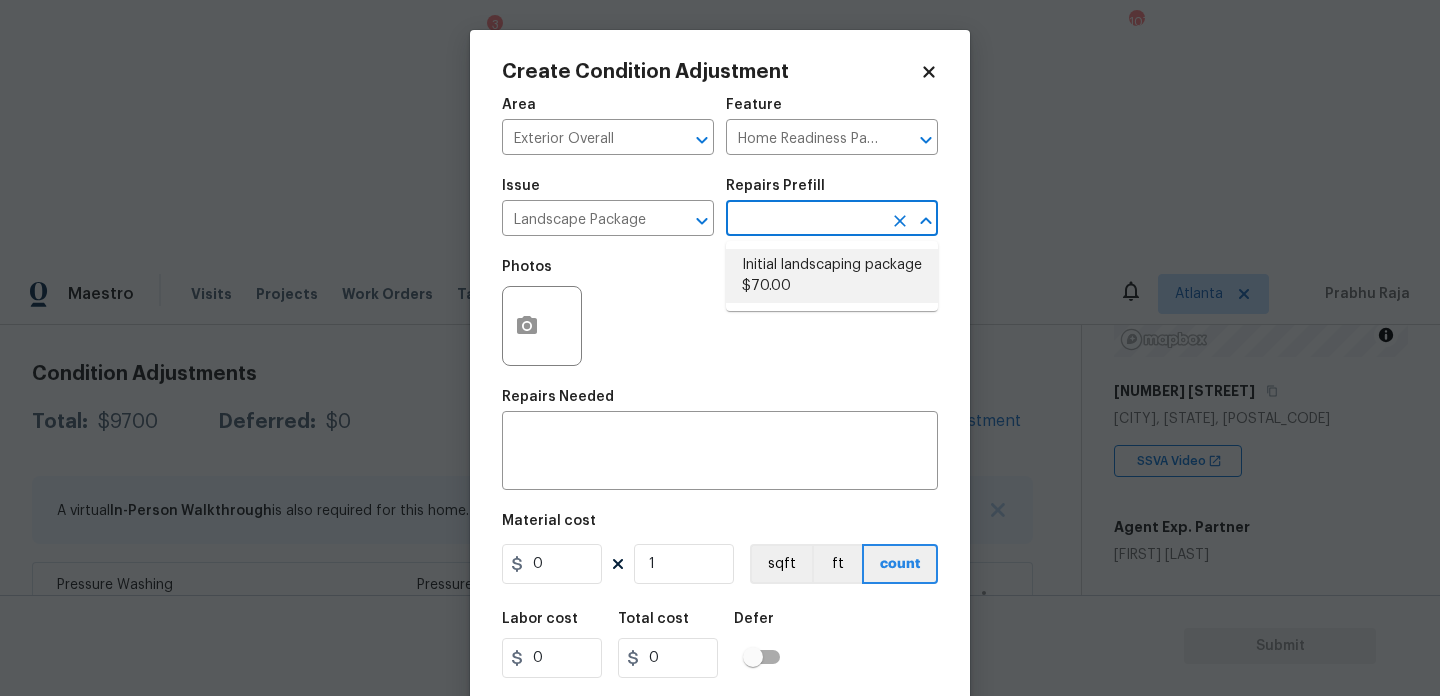 type 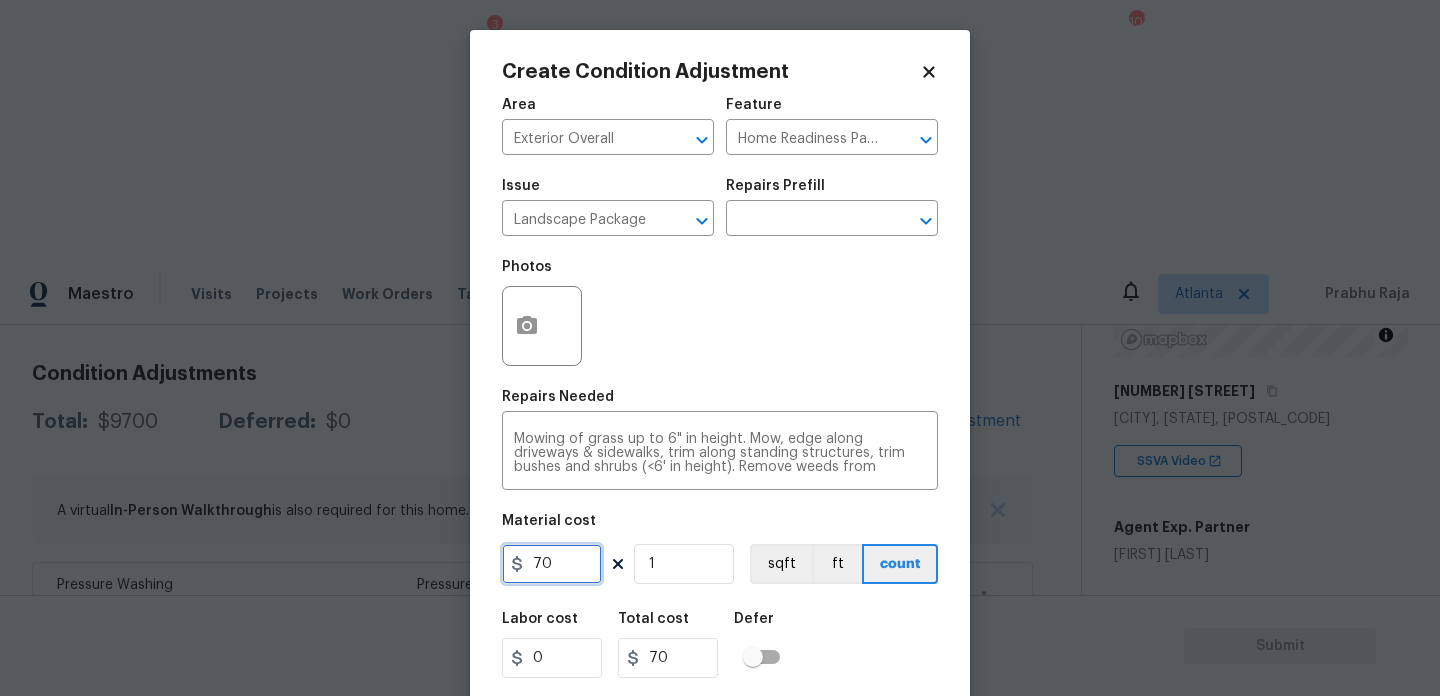 drag, startPoint x: 583, startPoint y: 557, endPoint x: 358, endPoint y: 548, distance: 225.17993 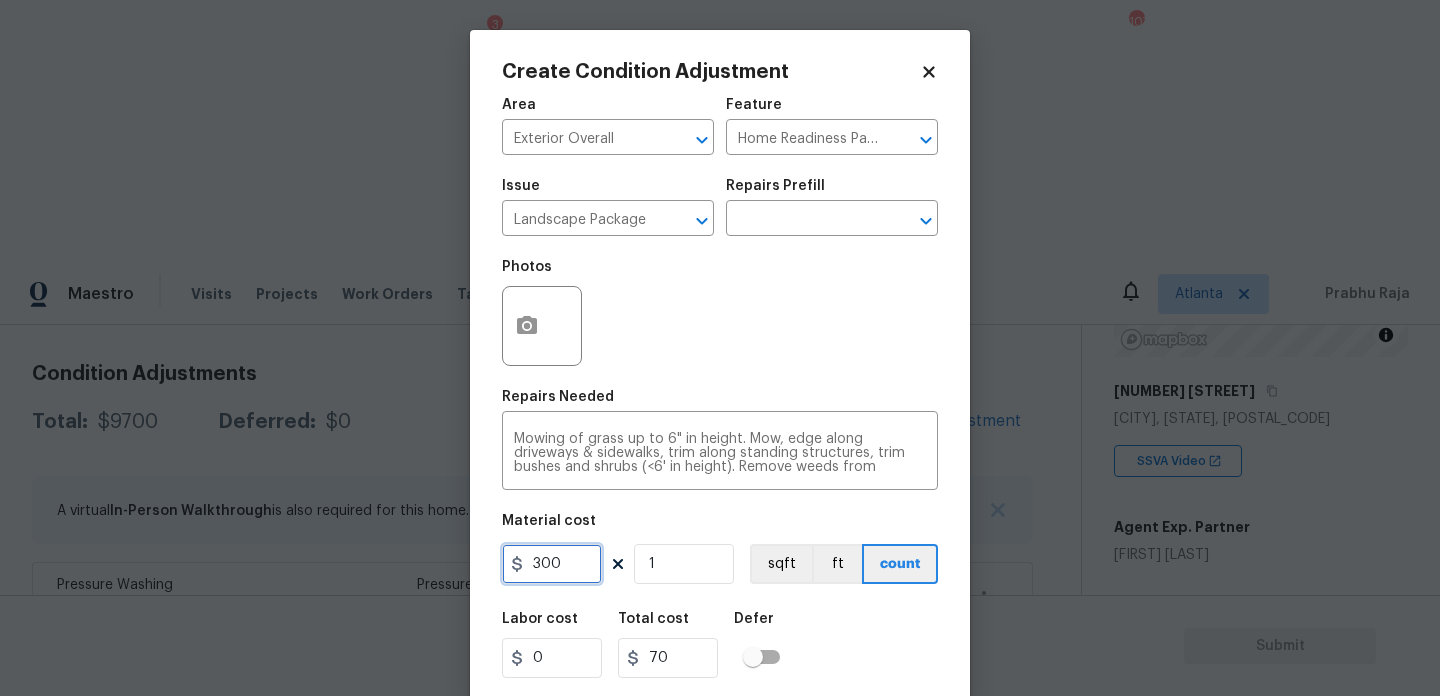 type on "300" 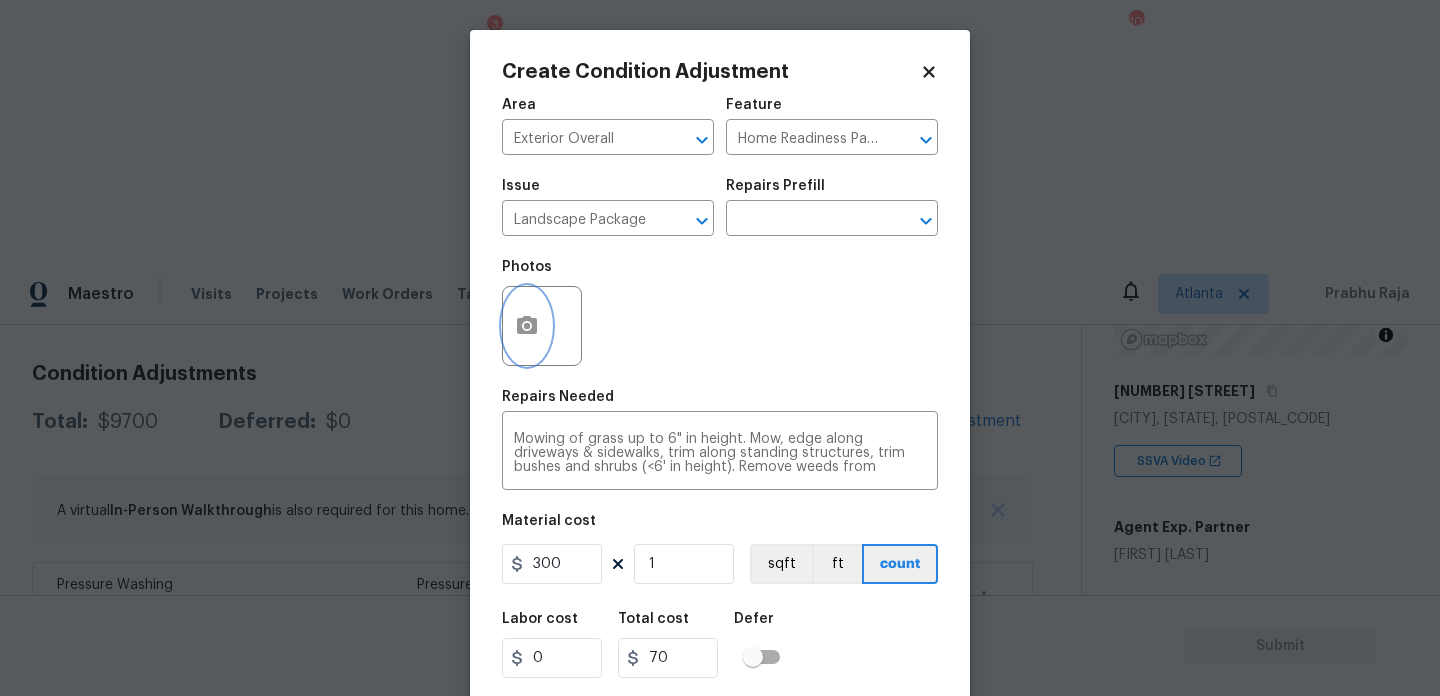 click 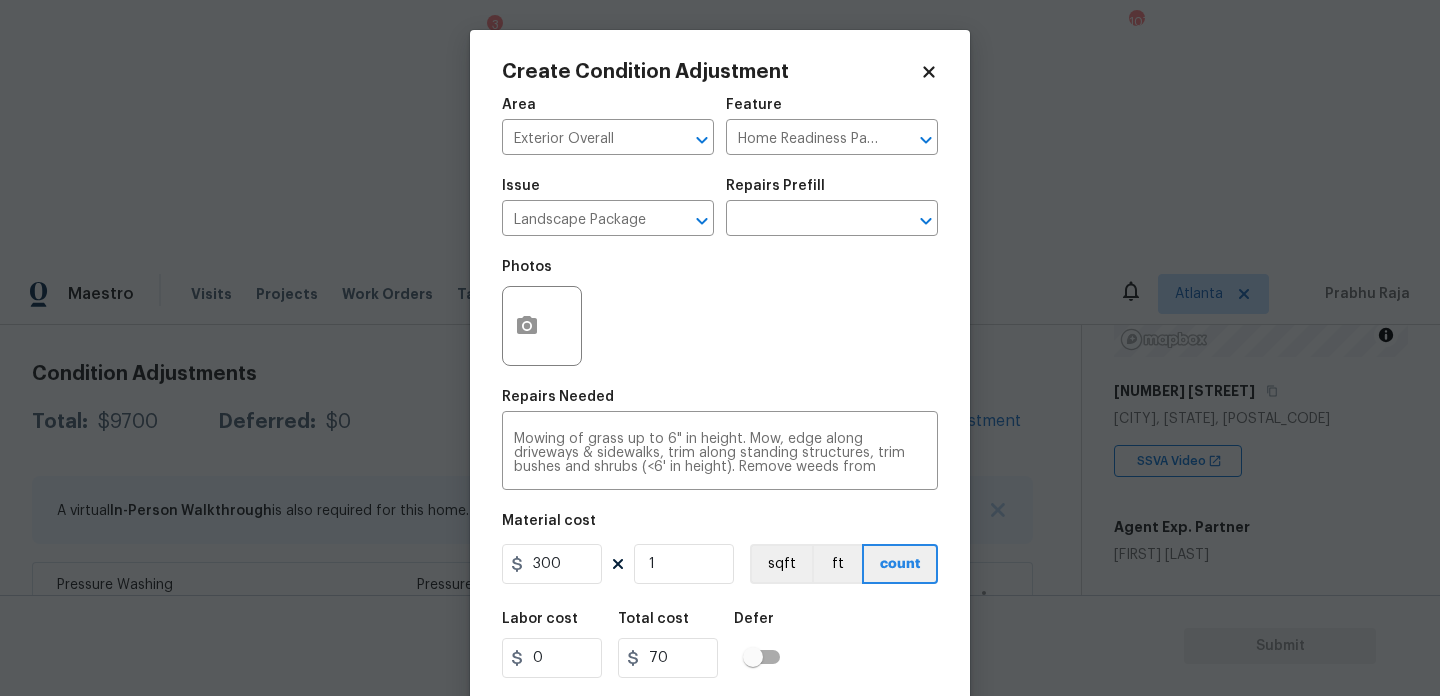 type on "300" 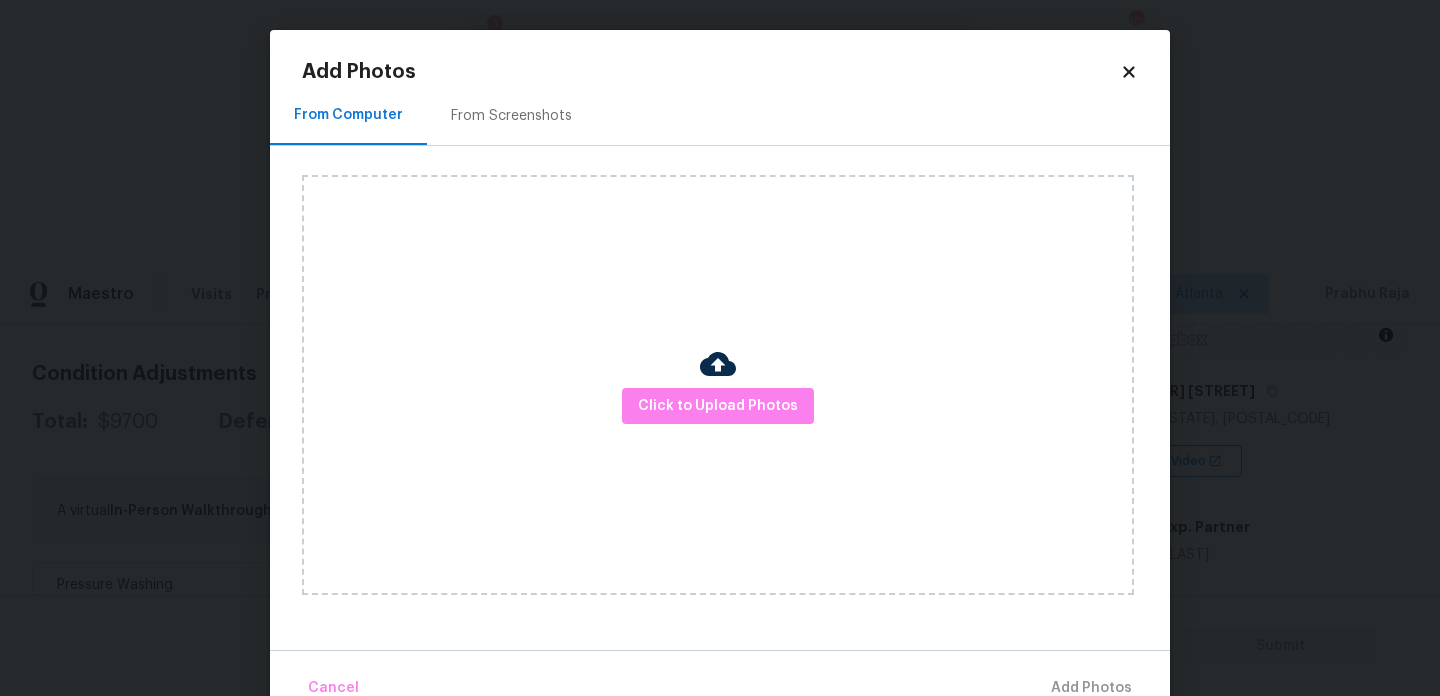 click on "From Screenshots" at bounding box center (511, 115) 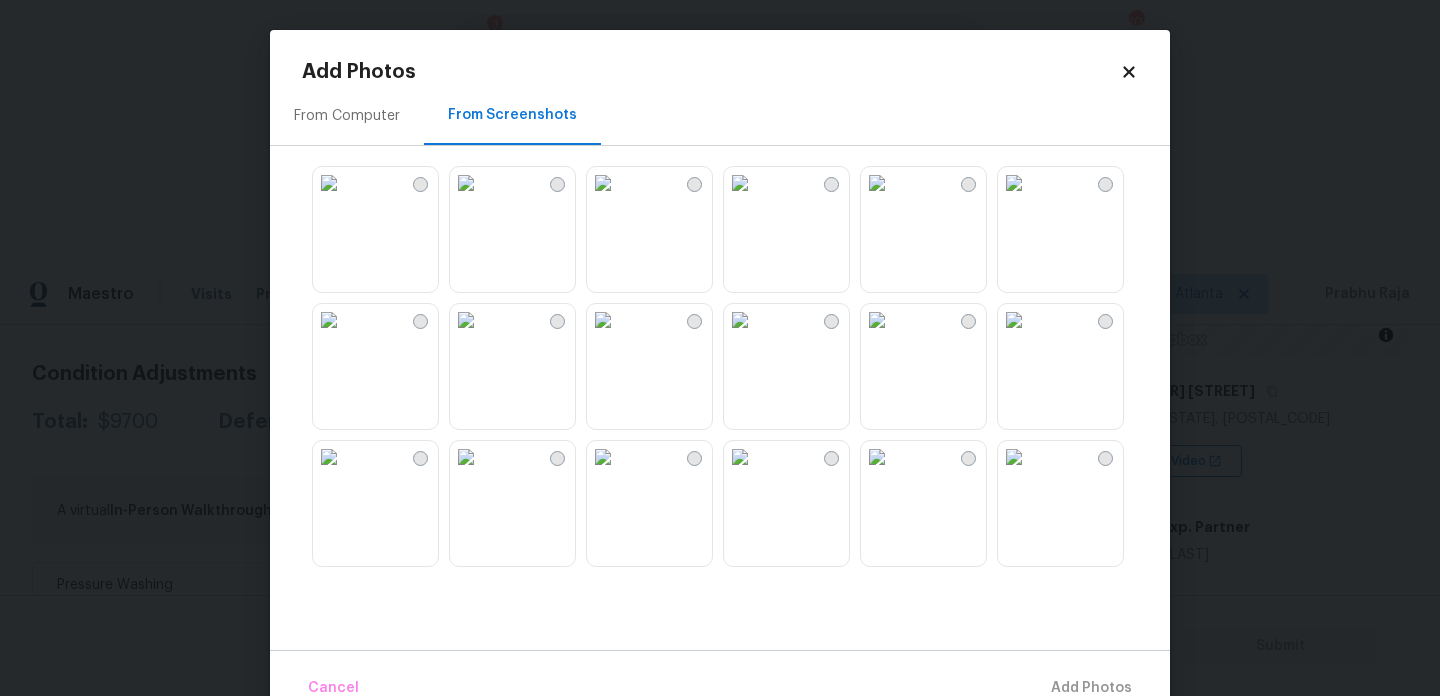 click at bounding box center (603, 183) 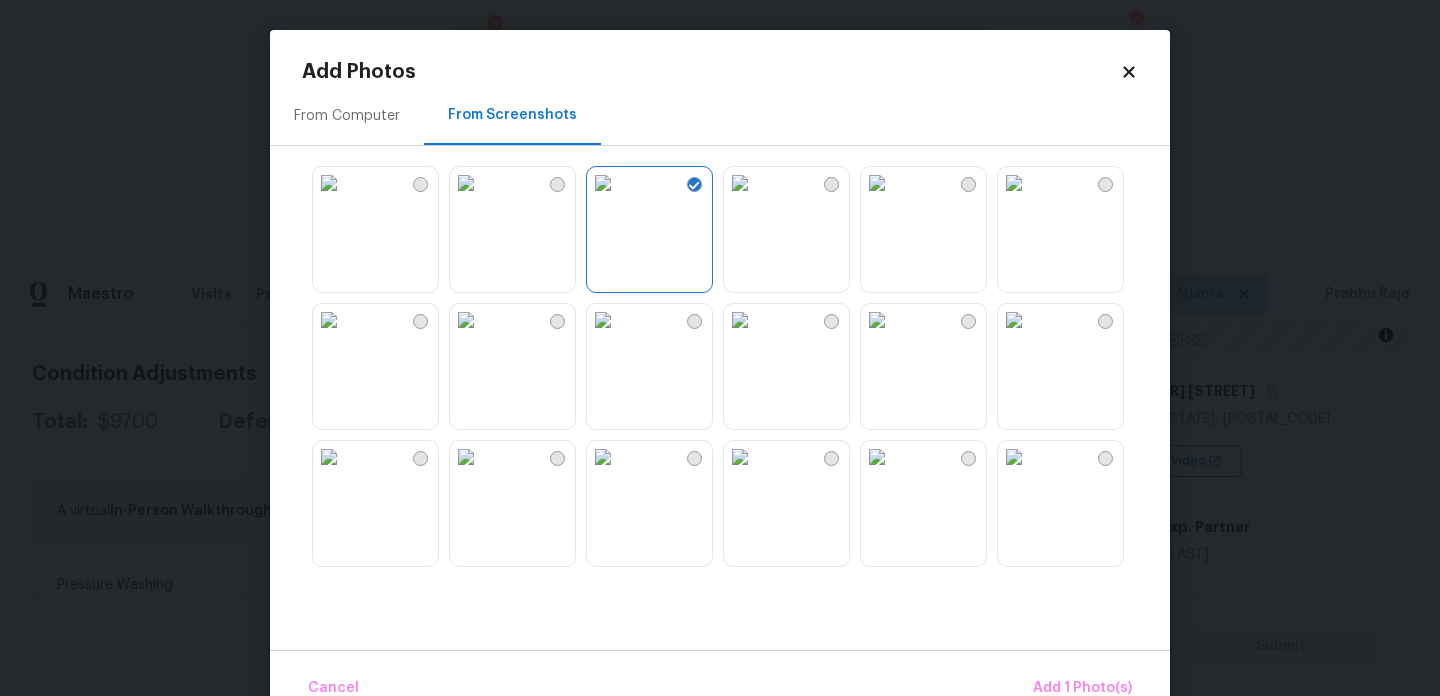 click at bounding box center [877, 320] 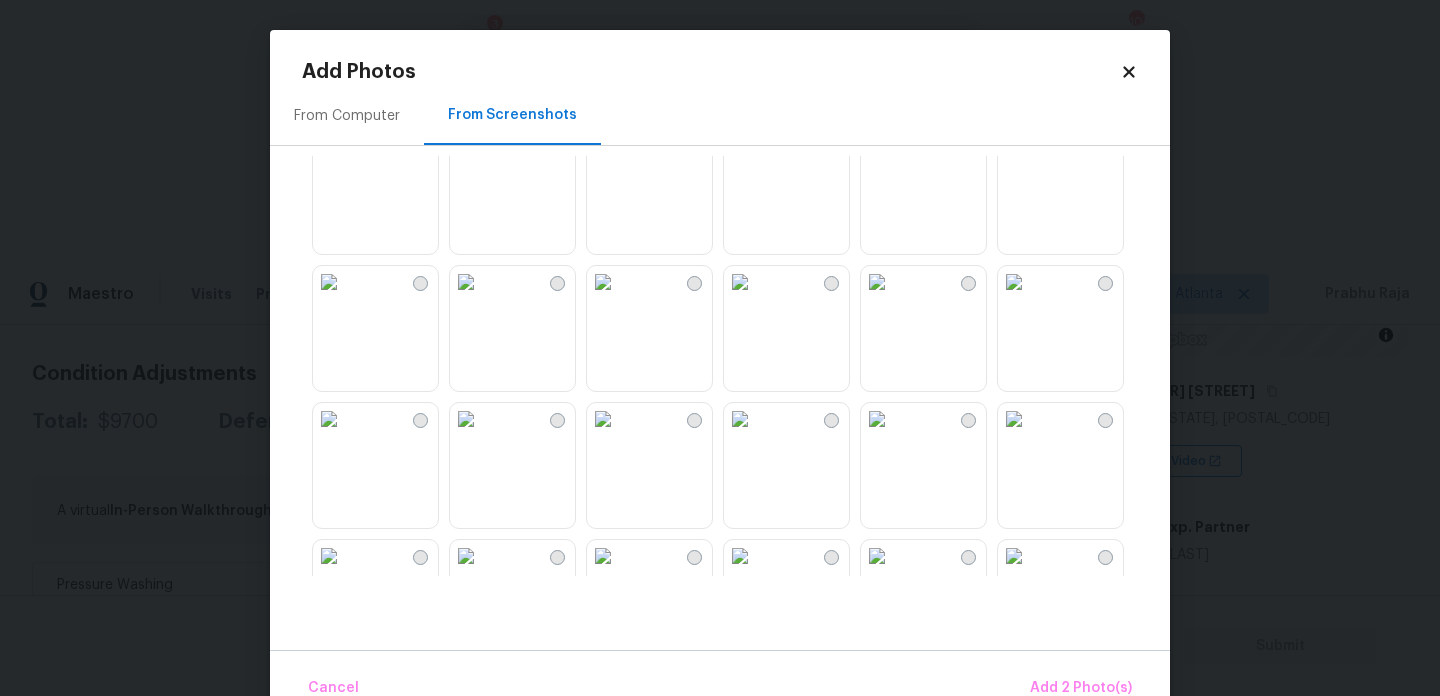 scroll, scrollTop: 270, scrollLeft: 0, axis: vertical 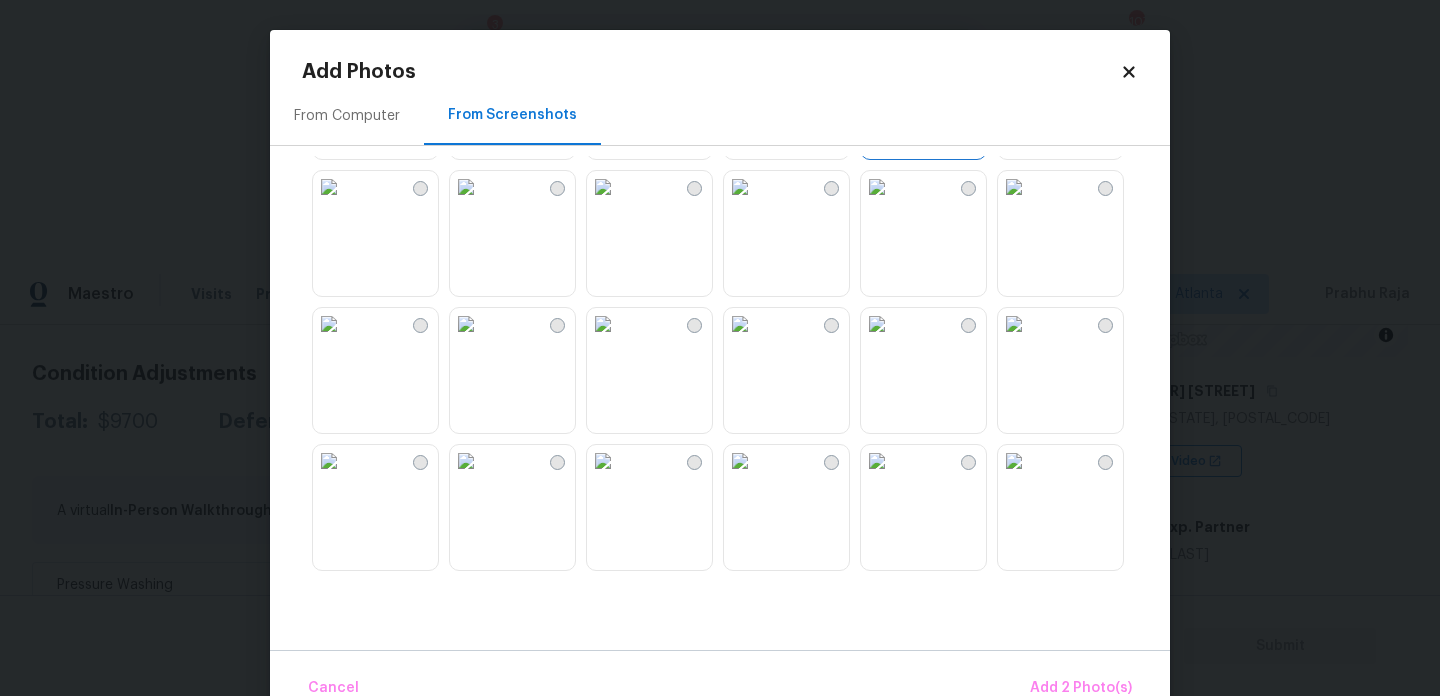 click at bounding box center (740, 187) 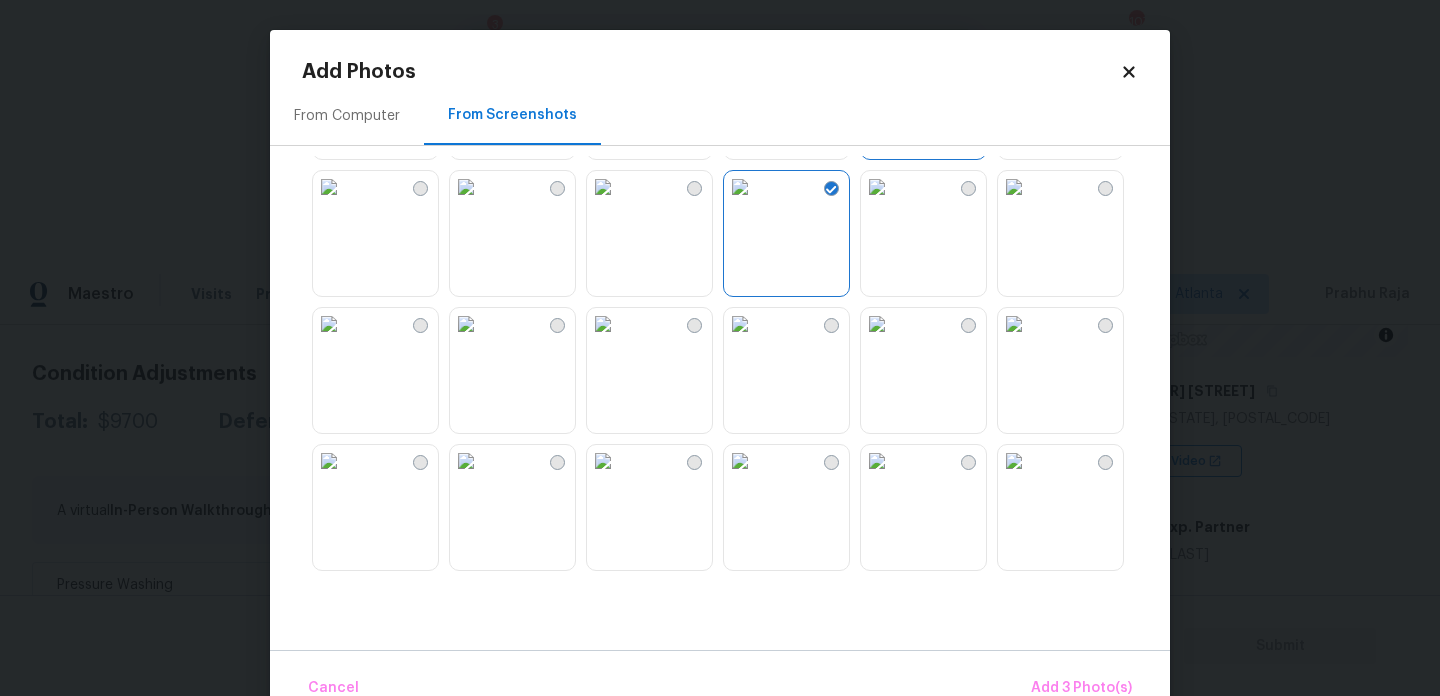 click at bounding box center [1014, 461] 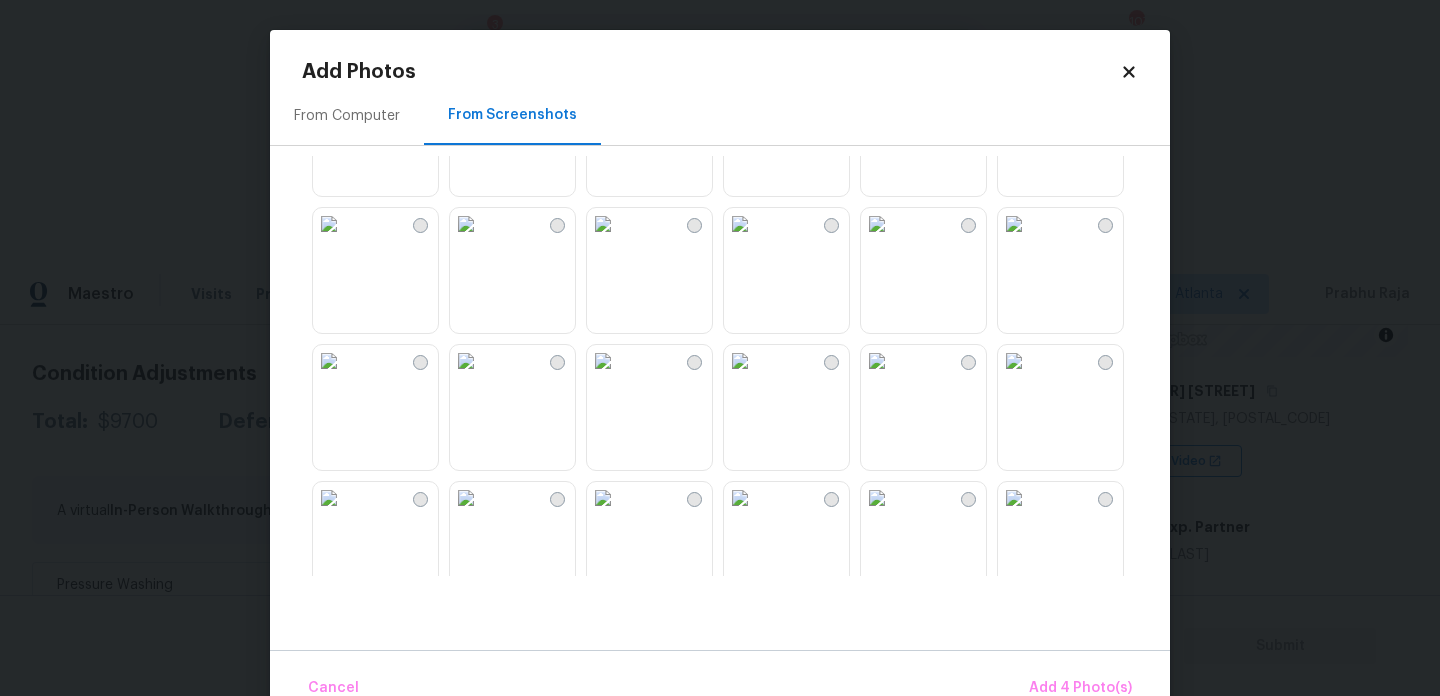 scroll, scrollTop: 1055, scrollLeft: 0, axis: vertical 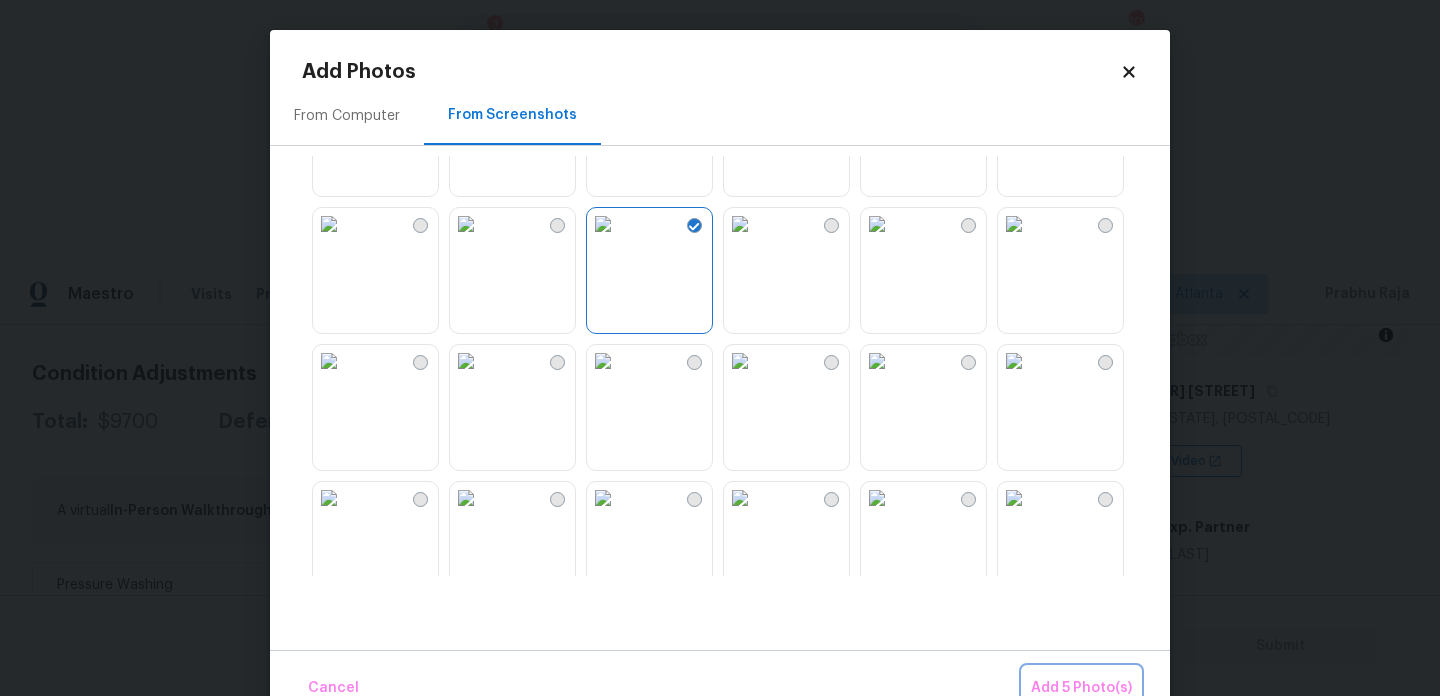 click on "Add 5 Photo(s)" at bounding box center (1081, 688) 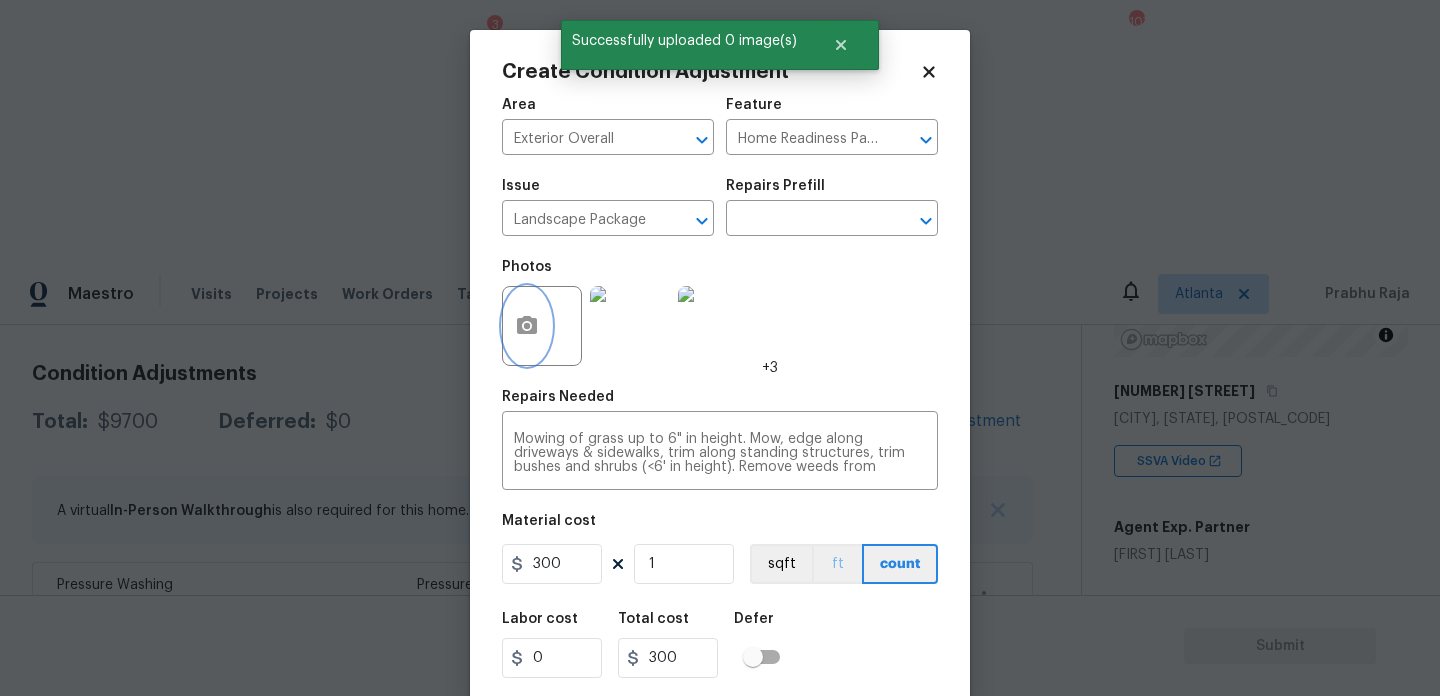 scroll, scrollTop: 51, scrollLeft: 0, axis: vertical 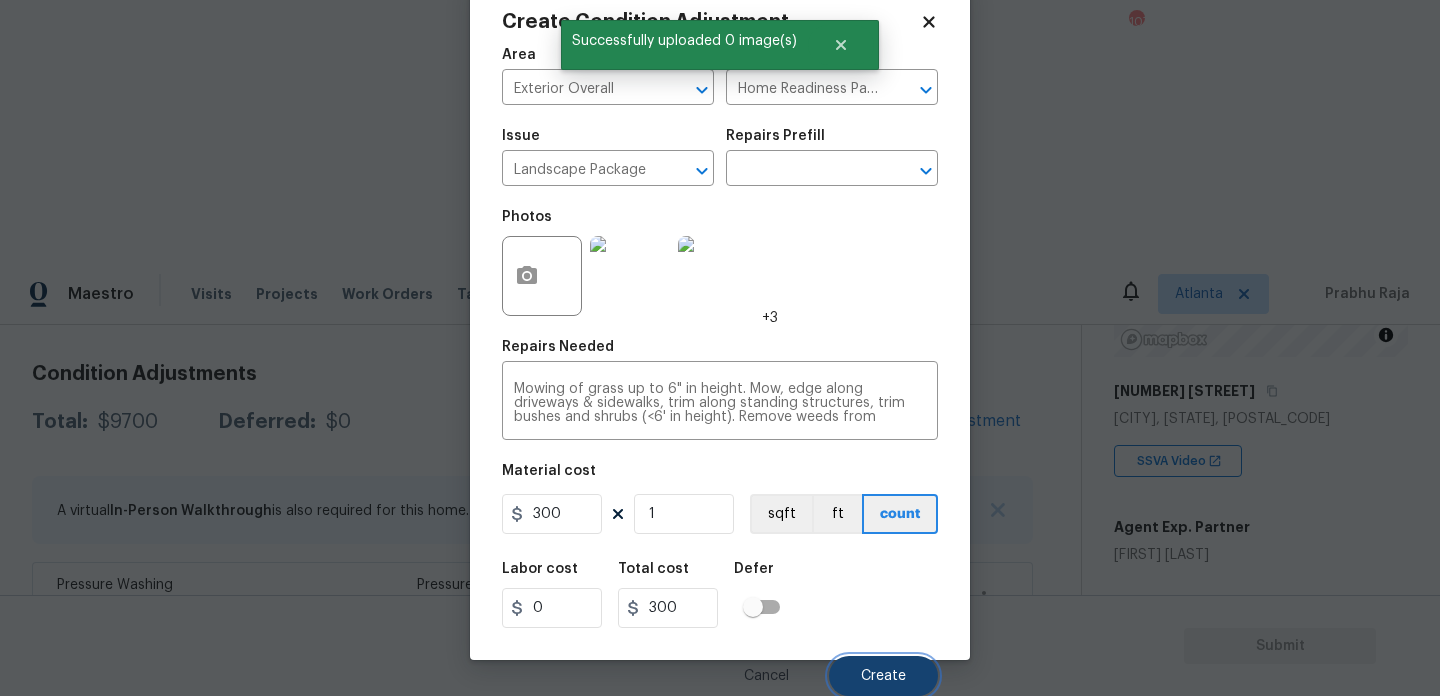click on "Create" at bounding box center (883, 676) 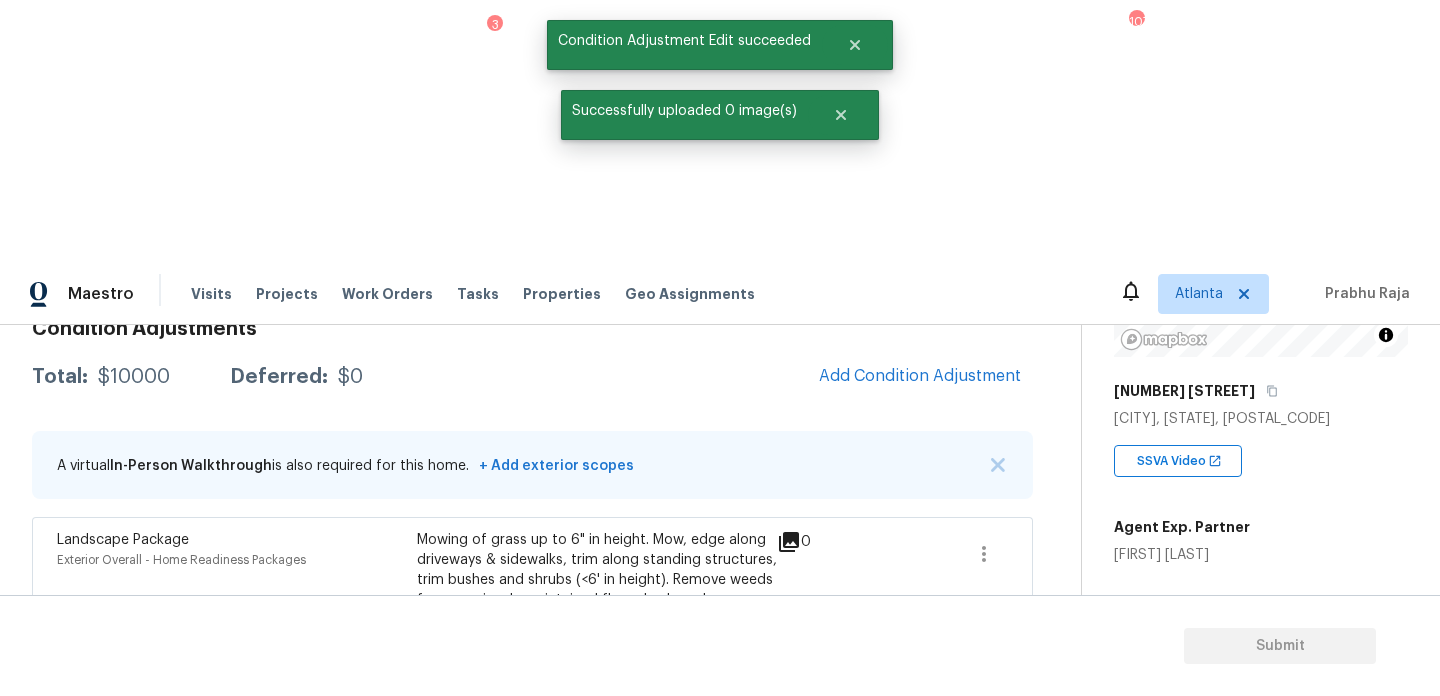 scroll, scrollTop: 265, scrollLeft: 0, axis: vertical 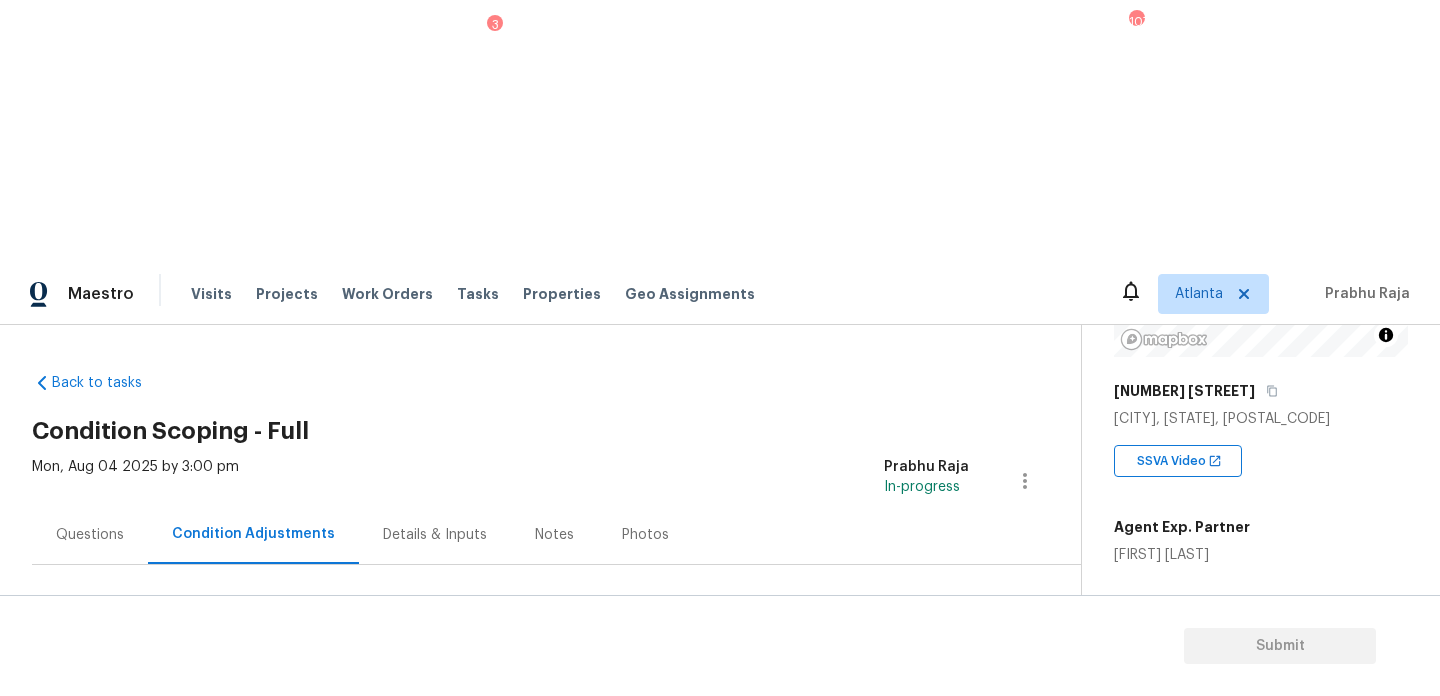 click on "Questions" at bounding box center [90, 534] 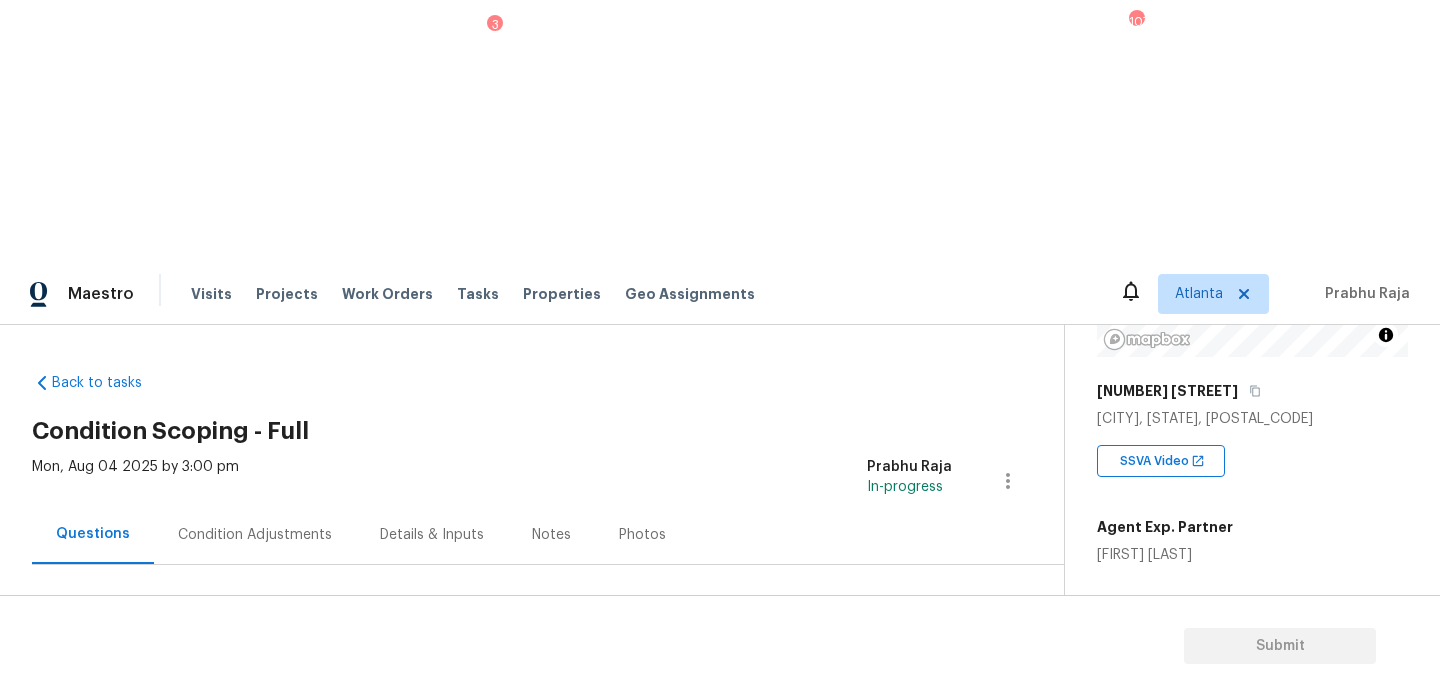 scroll, scrollTop: 267, scrollLeft: 0, axis: vertical 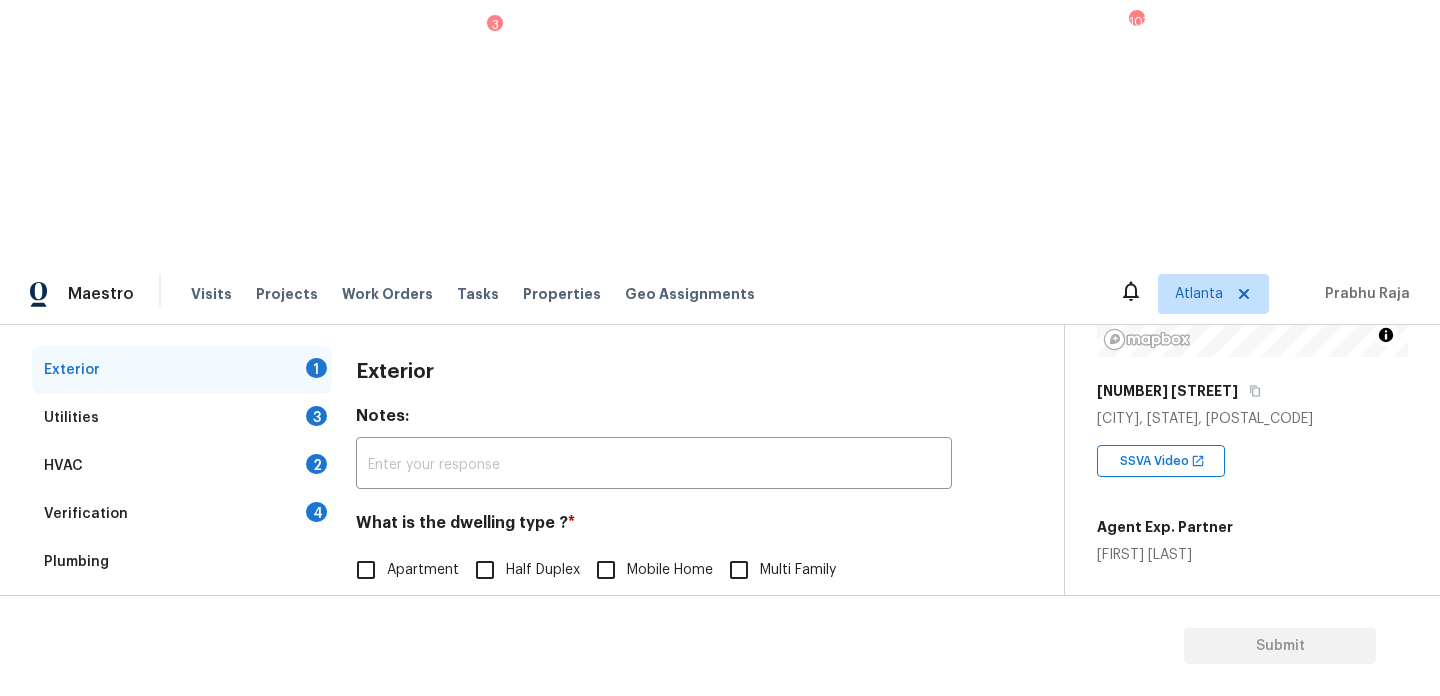 click on "Pricing 5" at bounding box center (182, 706) 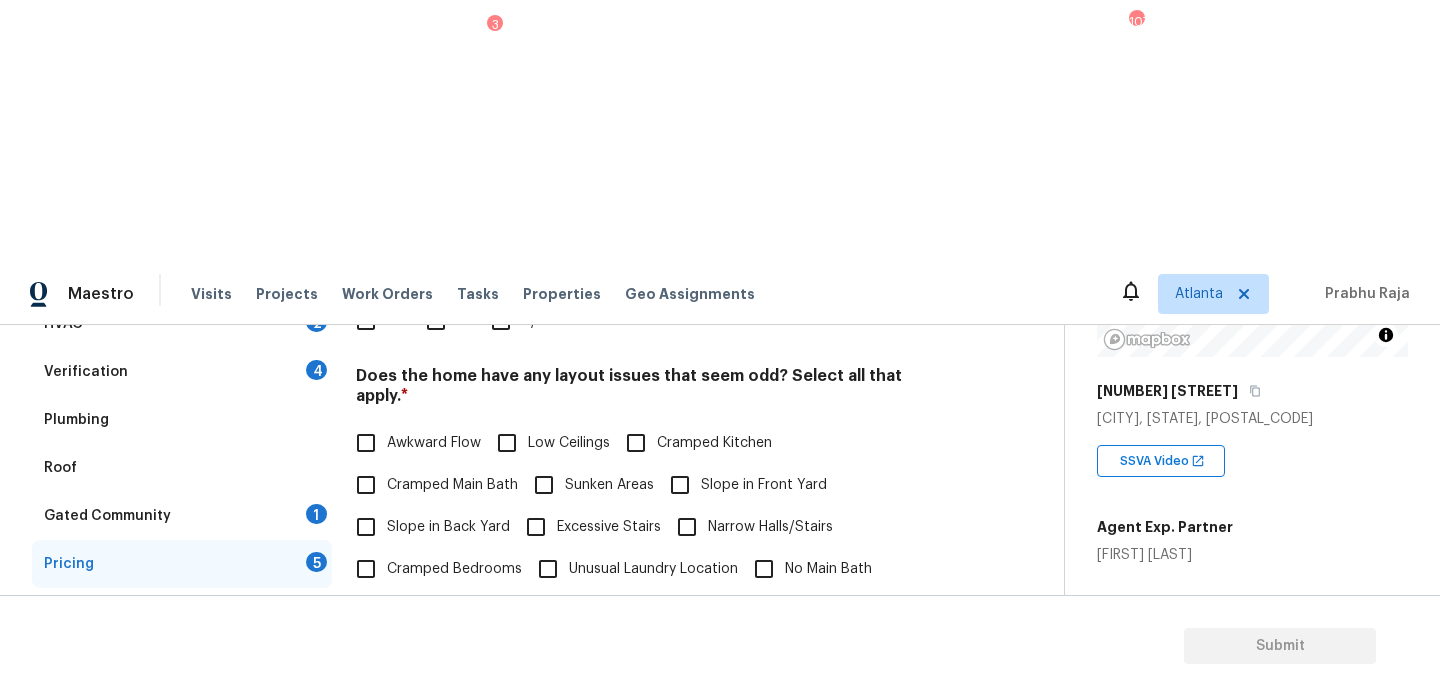 scroll, scrollTop: 272, scrollLeft: 0, axis: vertical 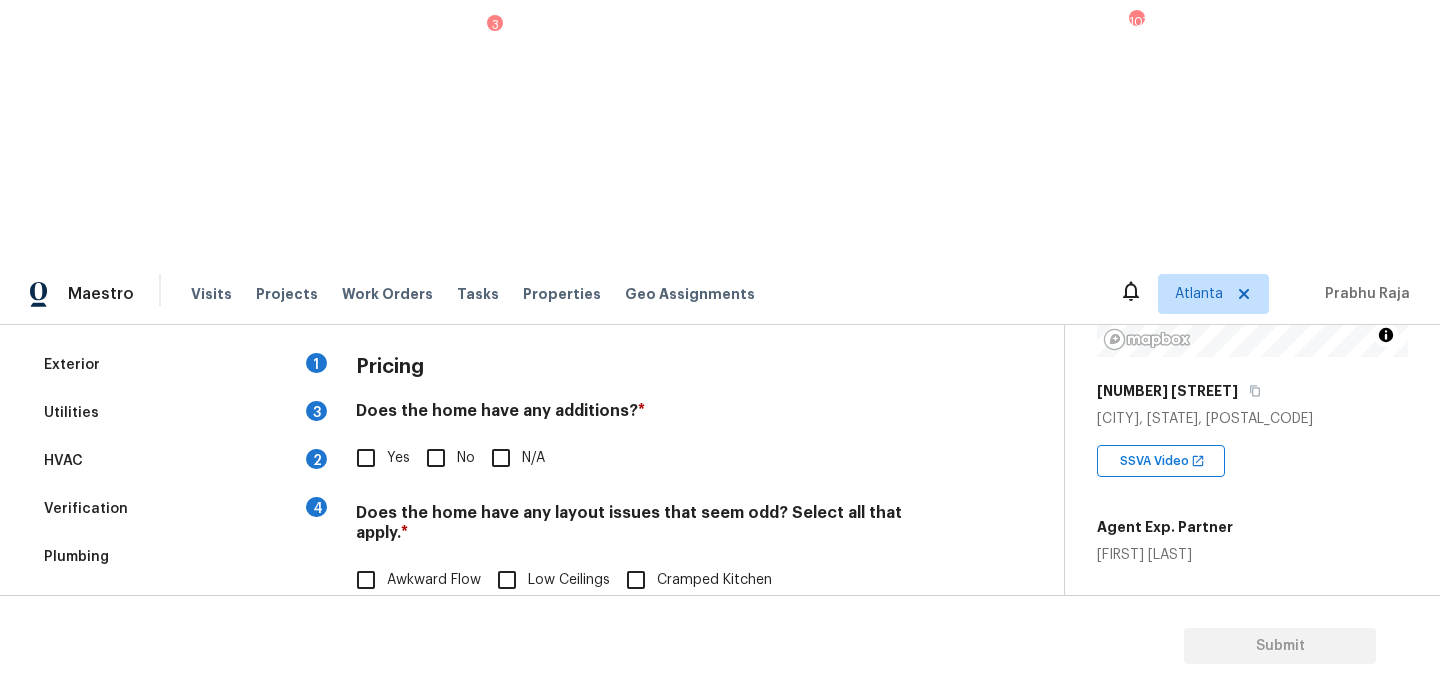 click on "Other" at bounding box center [406, 748] 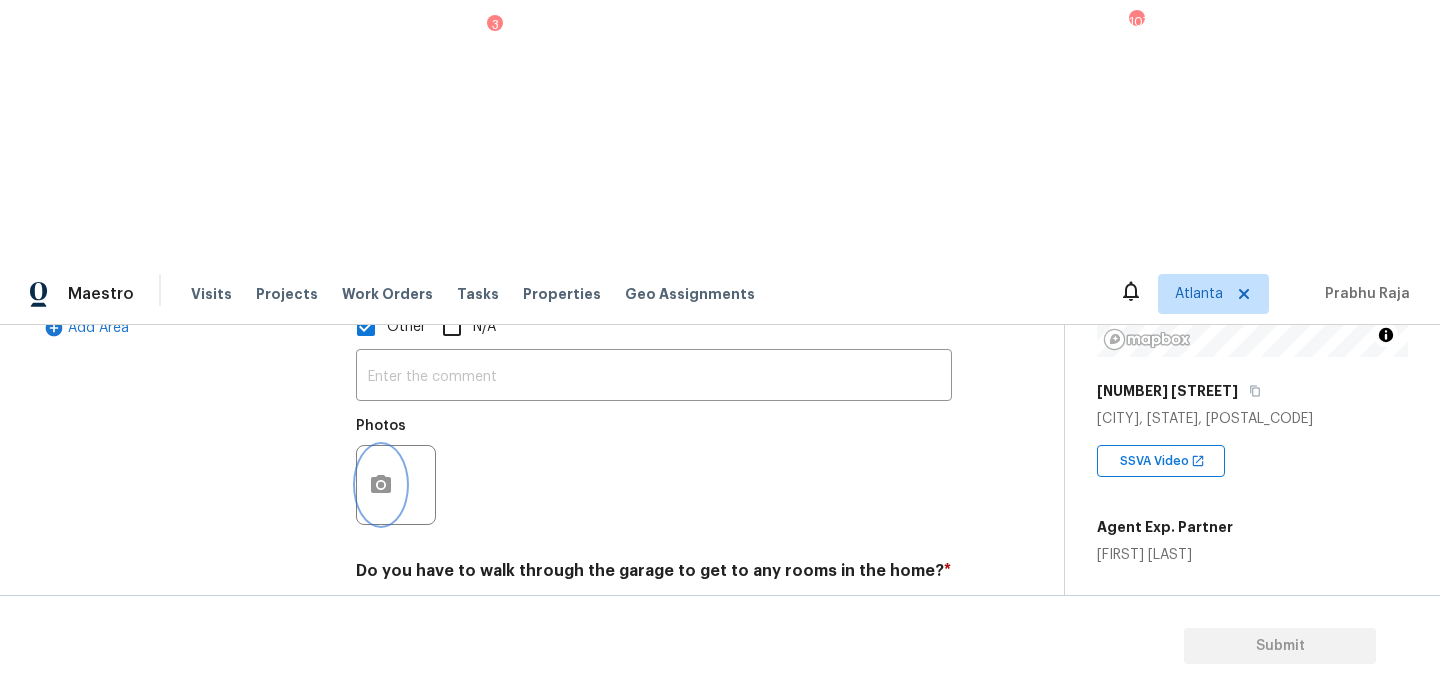click 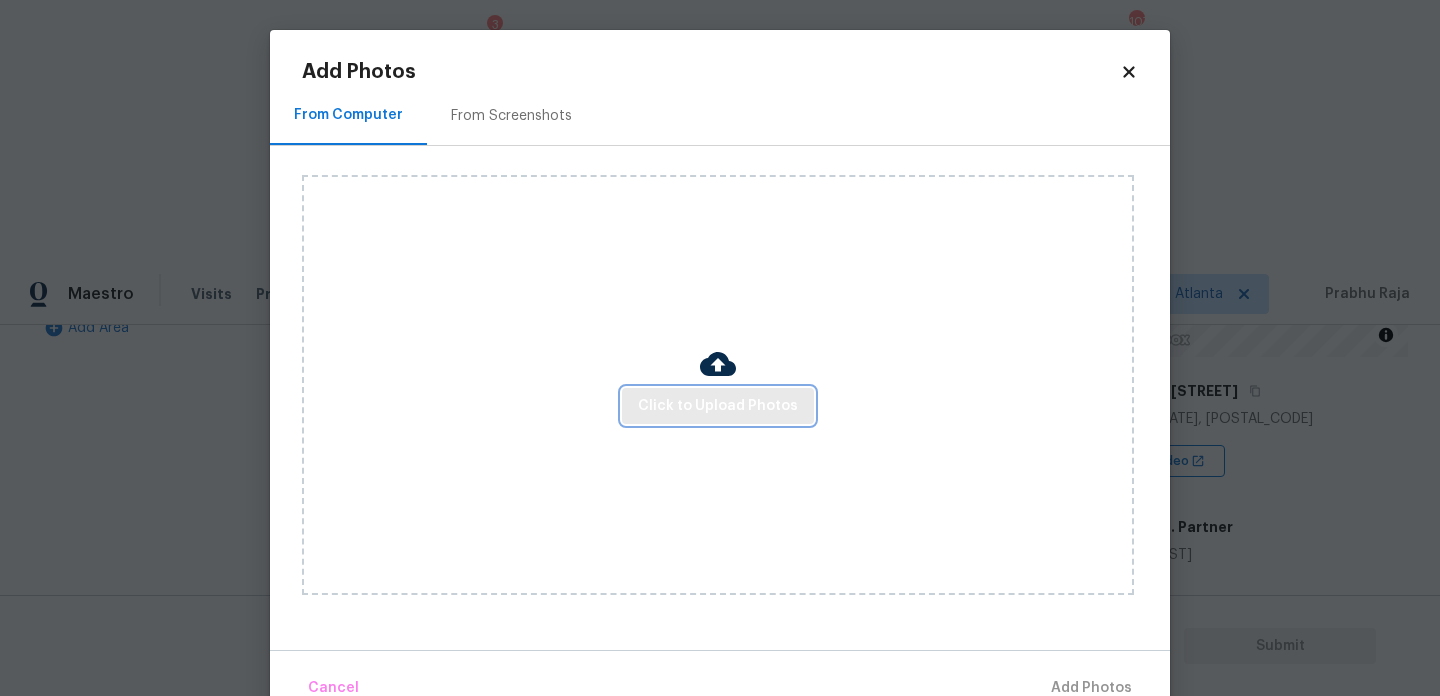 click on "Click to Upload Photos" at bounding box center (718, 406) 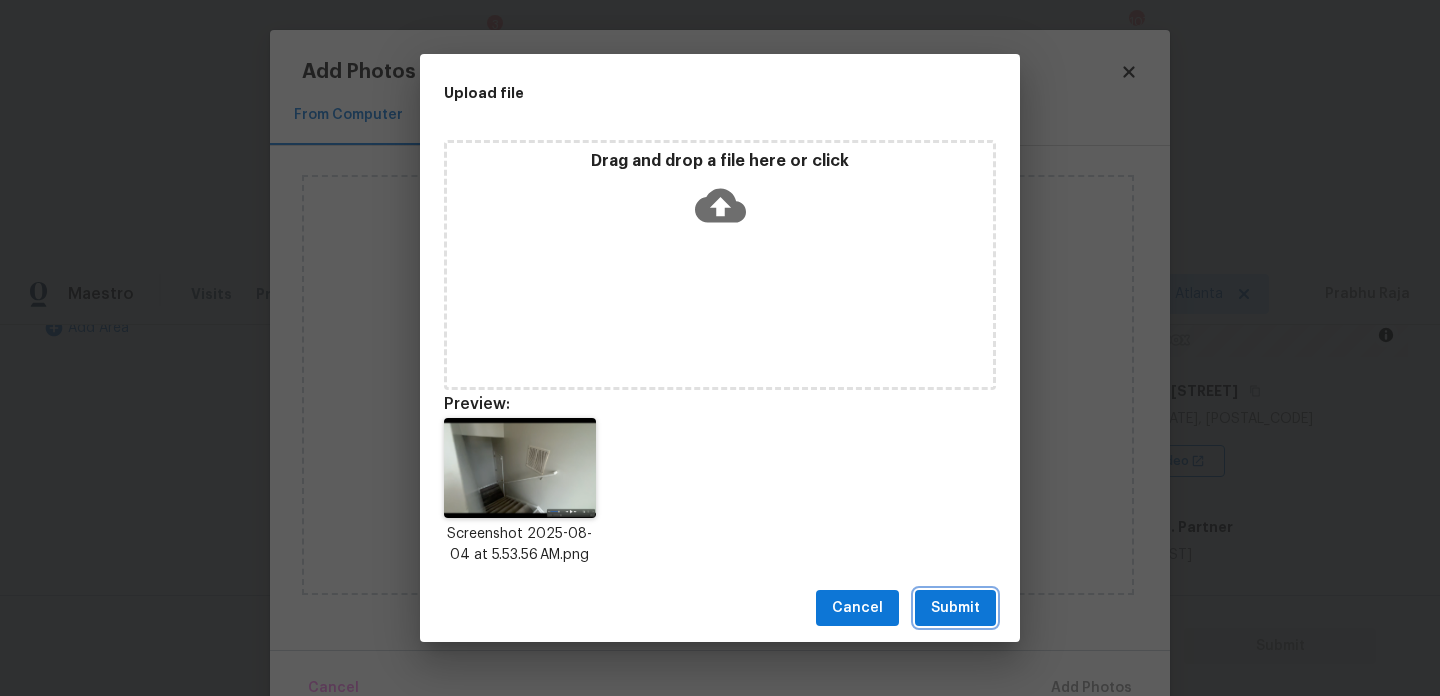 click on "Submit" at bounding box center (955, 608) 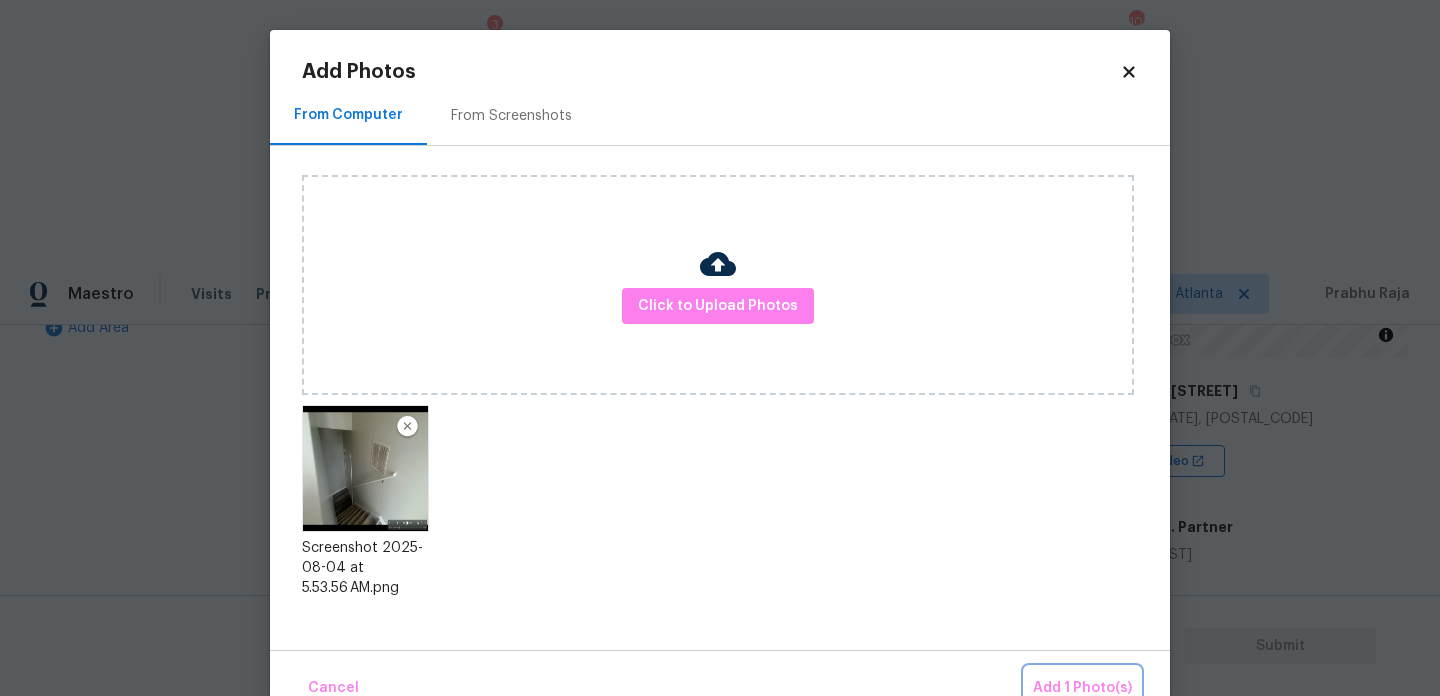 click on "Add 1 Photo(s)" at bounding box center (1082, 688) 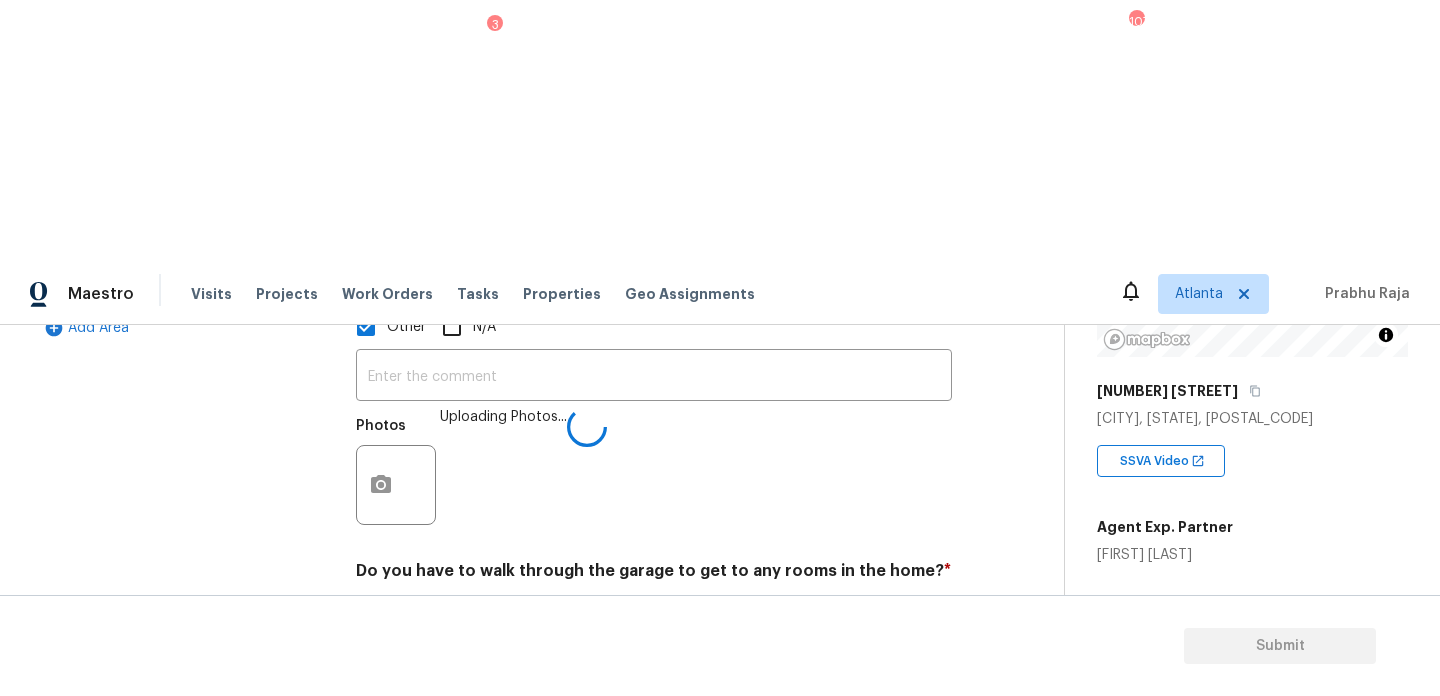 type 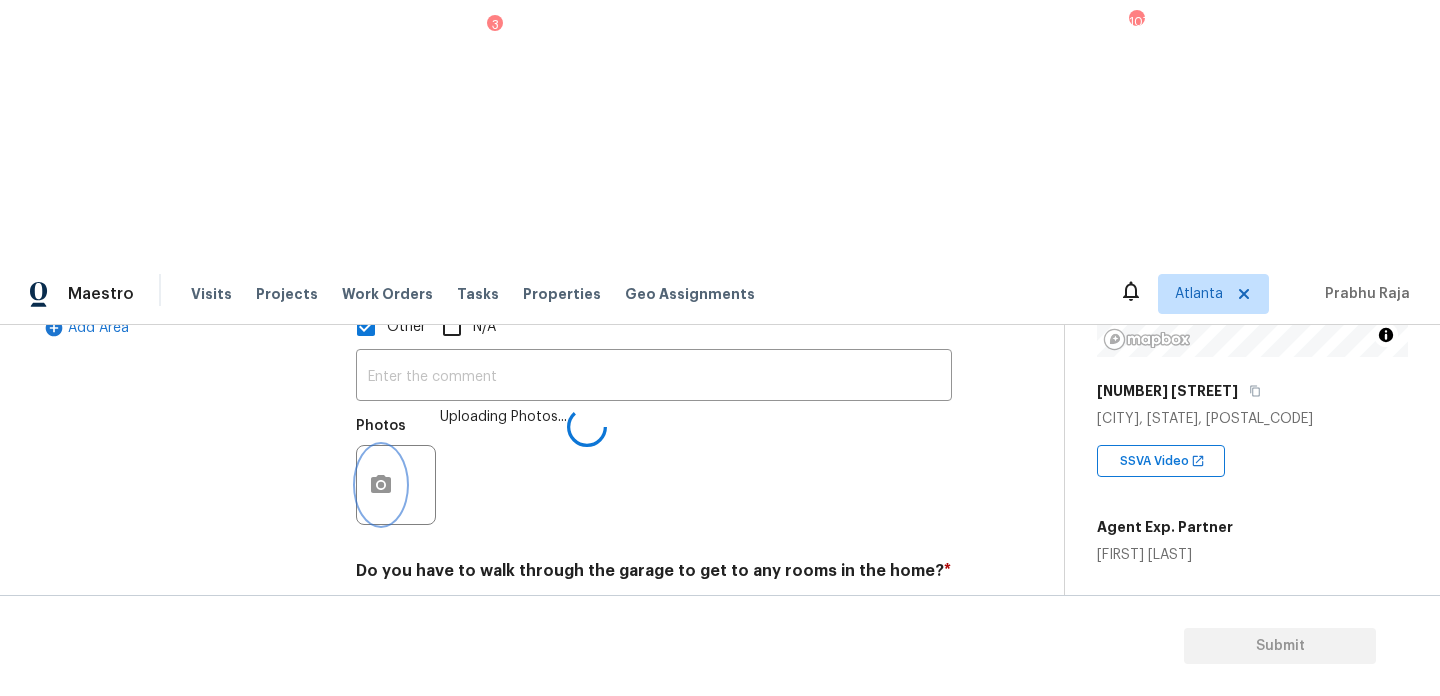 type 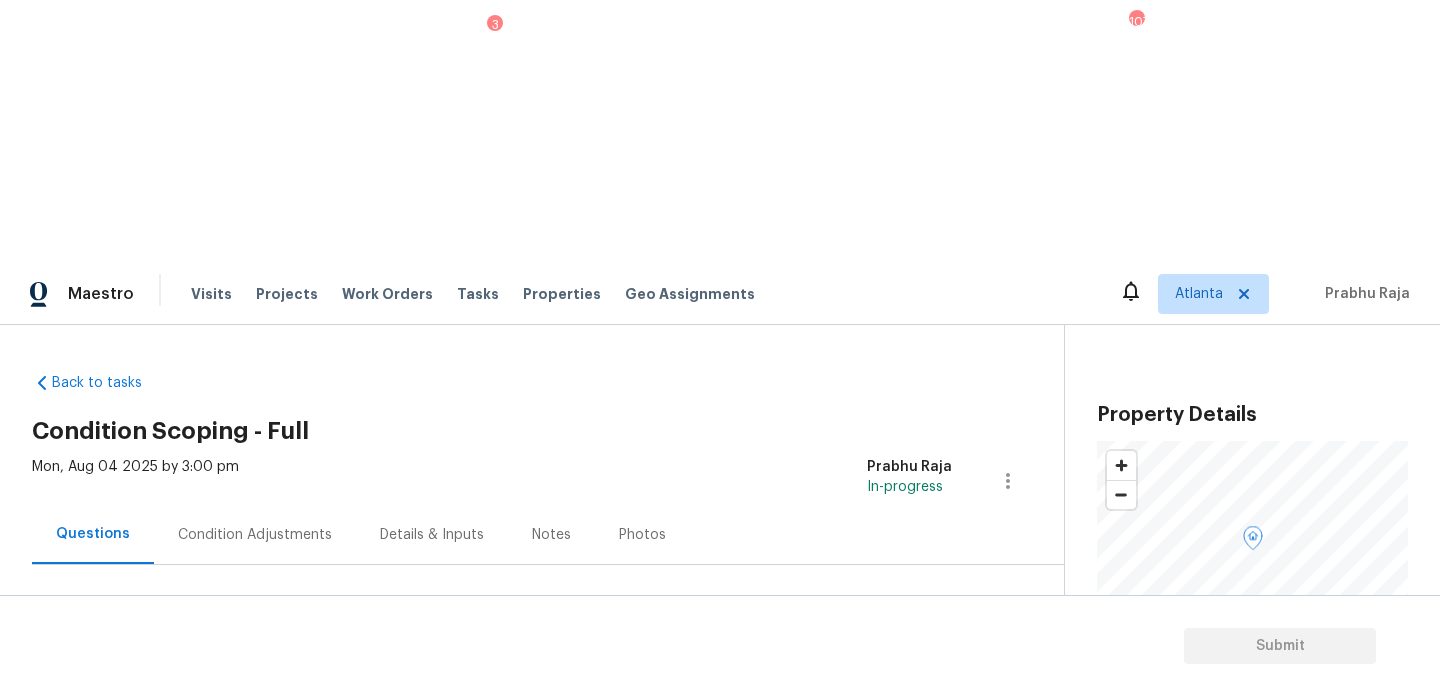 scroll, scrollTop: 0, scrollLeft: 0, axis: both 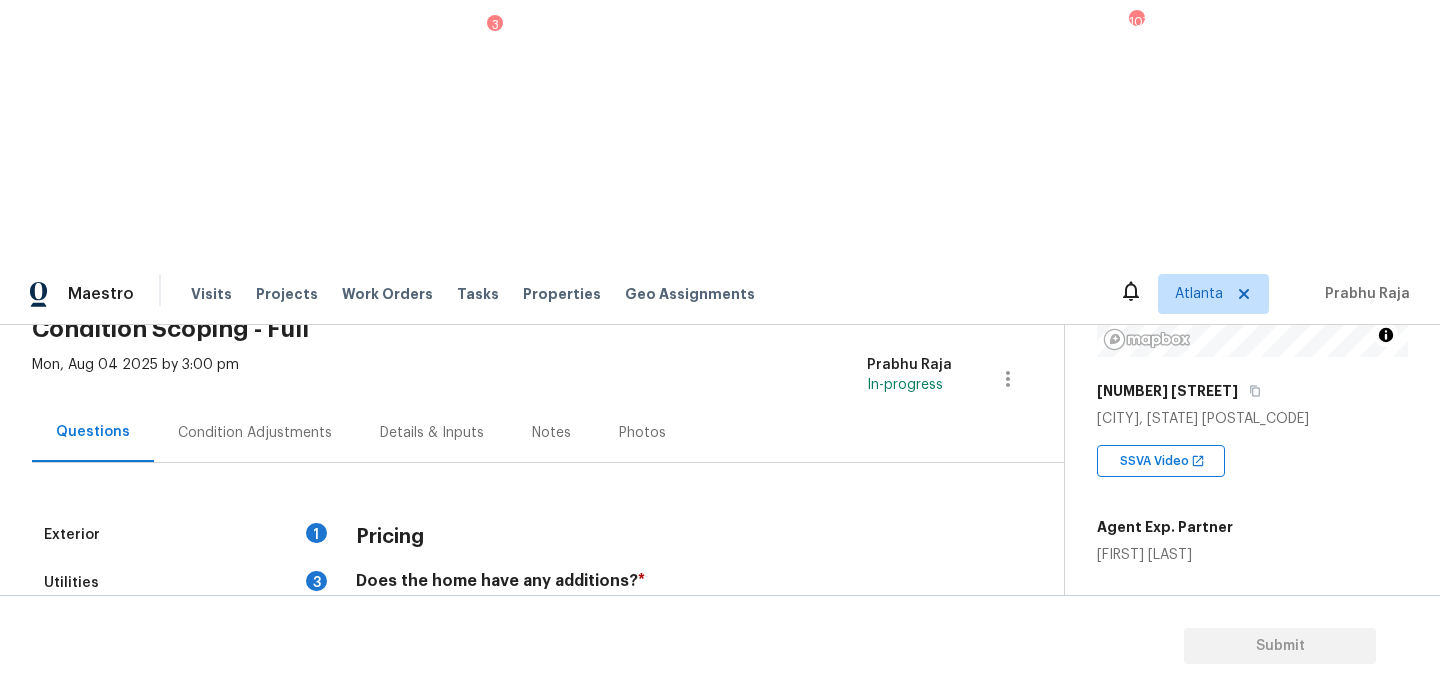 click on "Condition Adjustments" at bounding box center [255, 432] 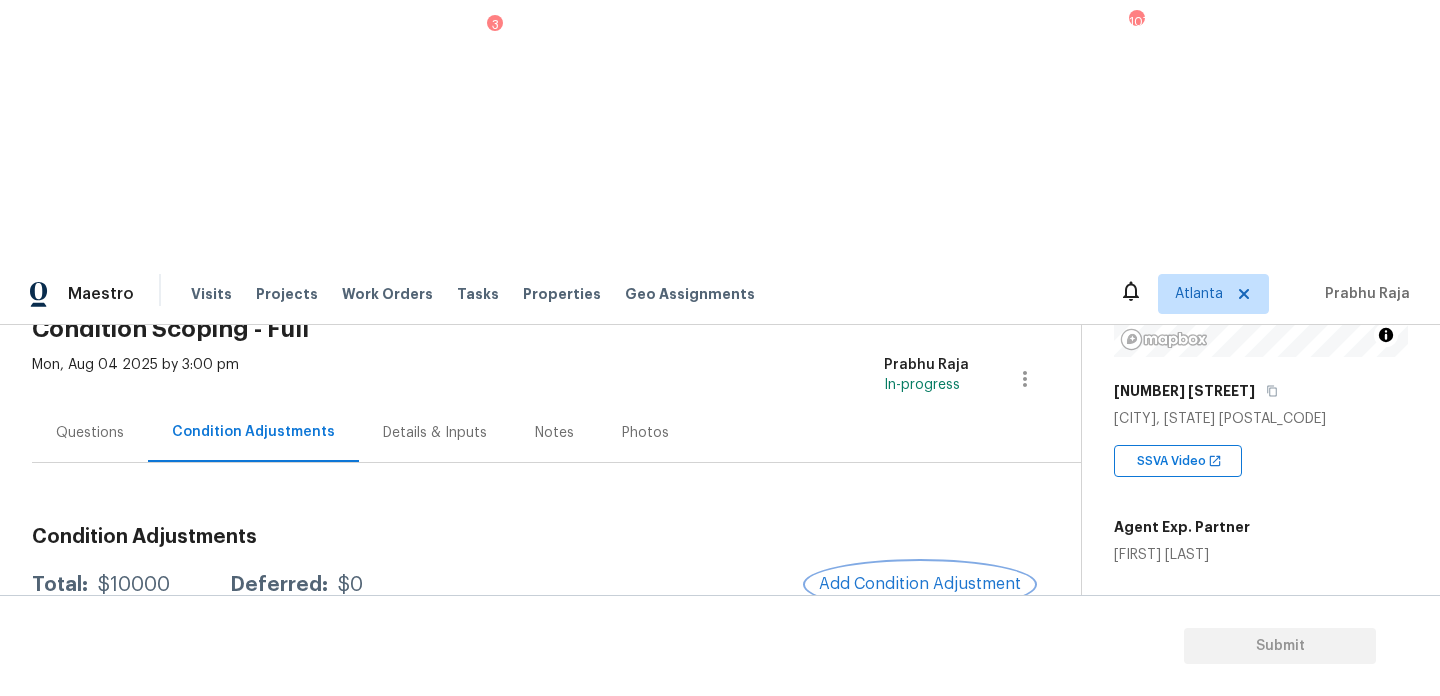 click on "Add Condition Adjustment" at bounding box center (920, 584) 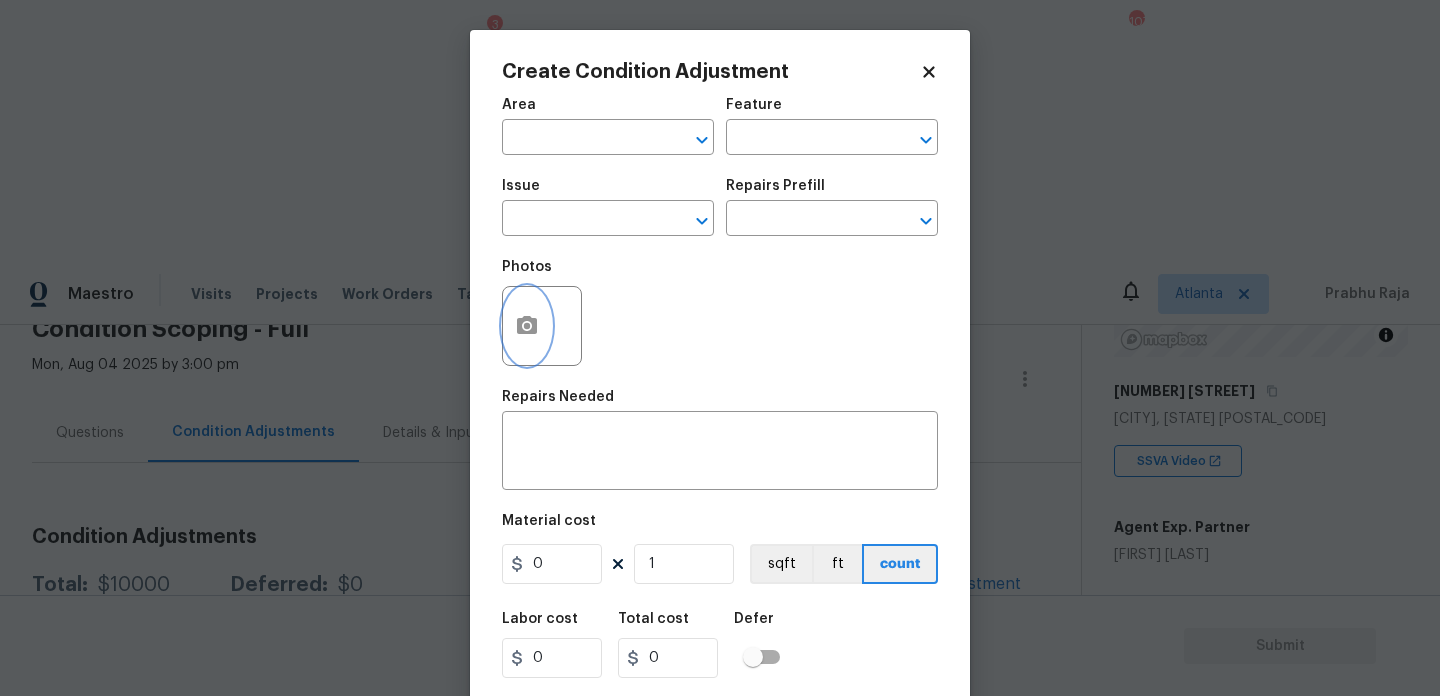 click 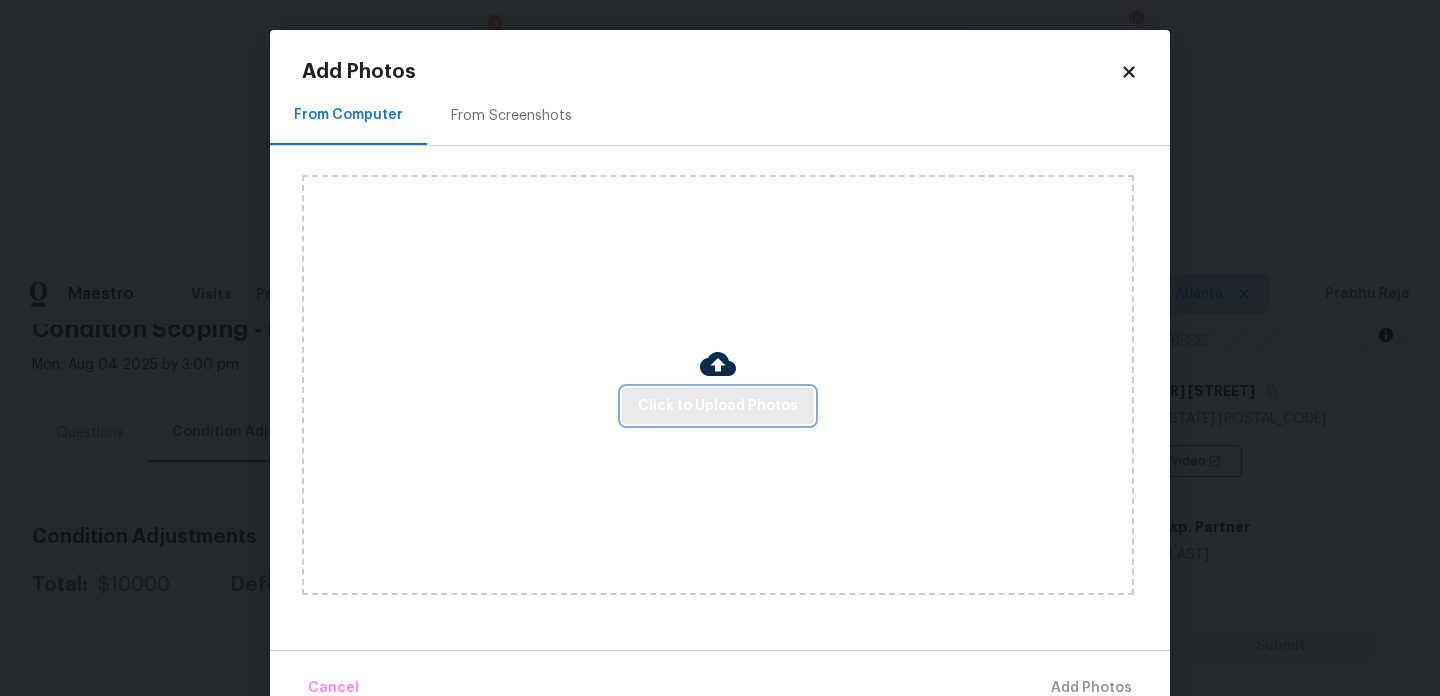 click on "Click to Upload Photos" at bounding box center [718, 406] 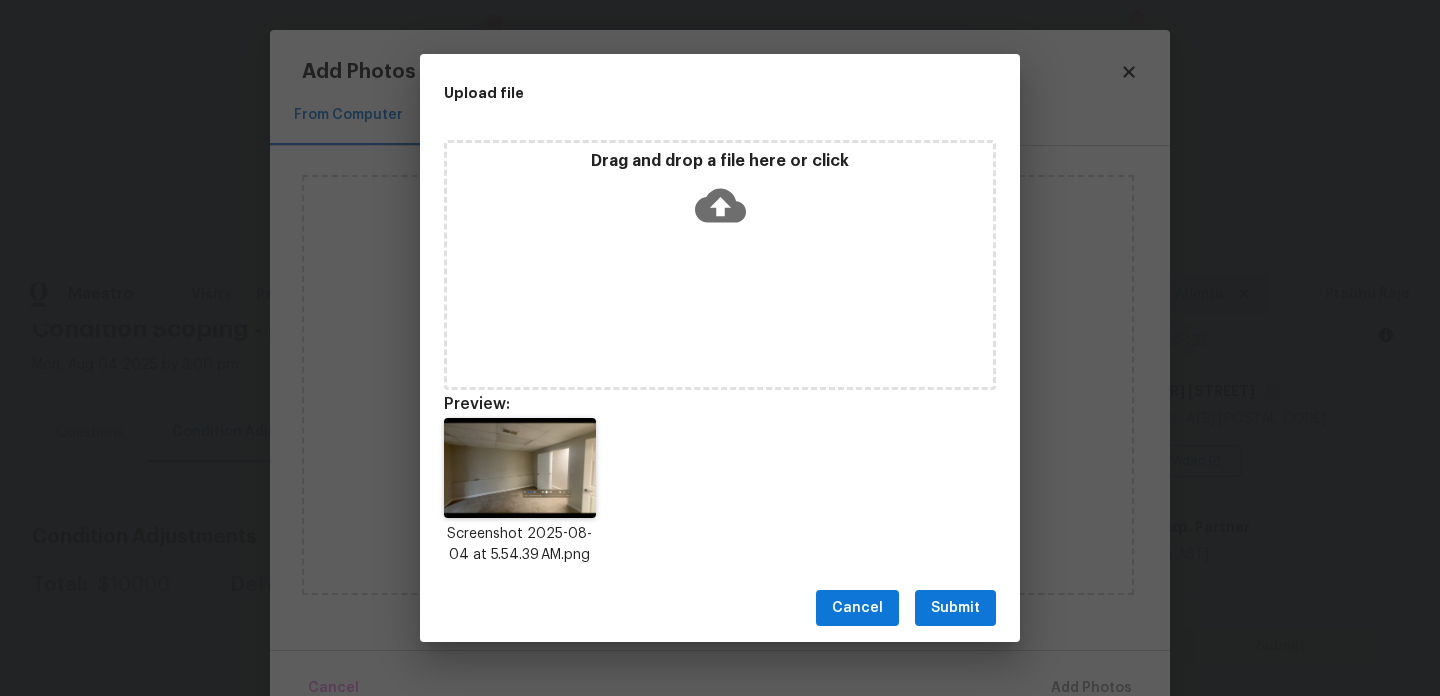 click on "Submit" at bounding box center (955, 608) 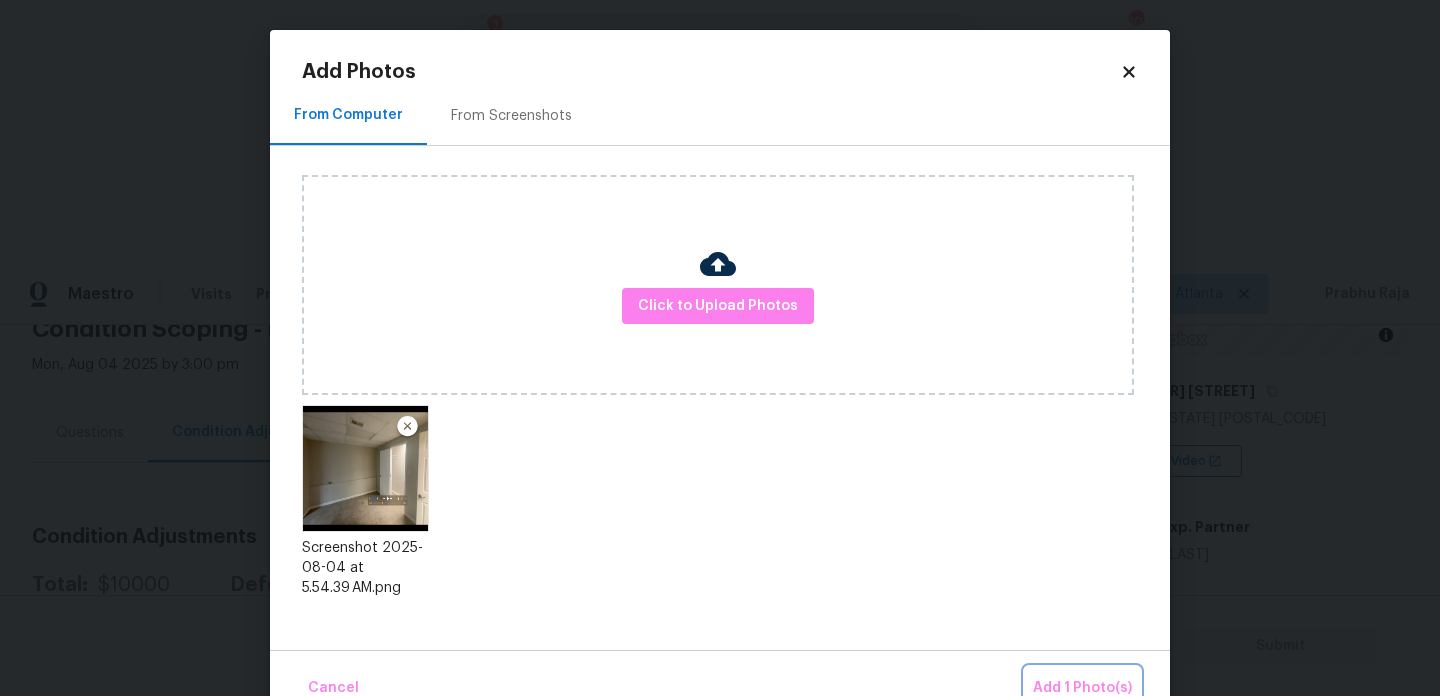 click on "Add 1 Photo(s)" at bounding box center (1082, 688) 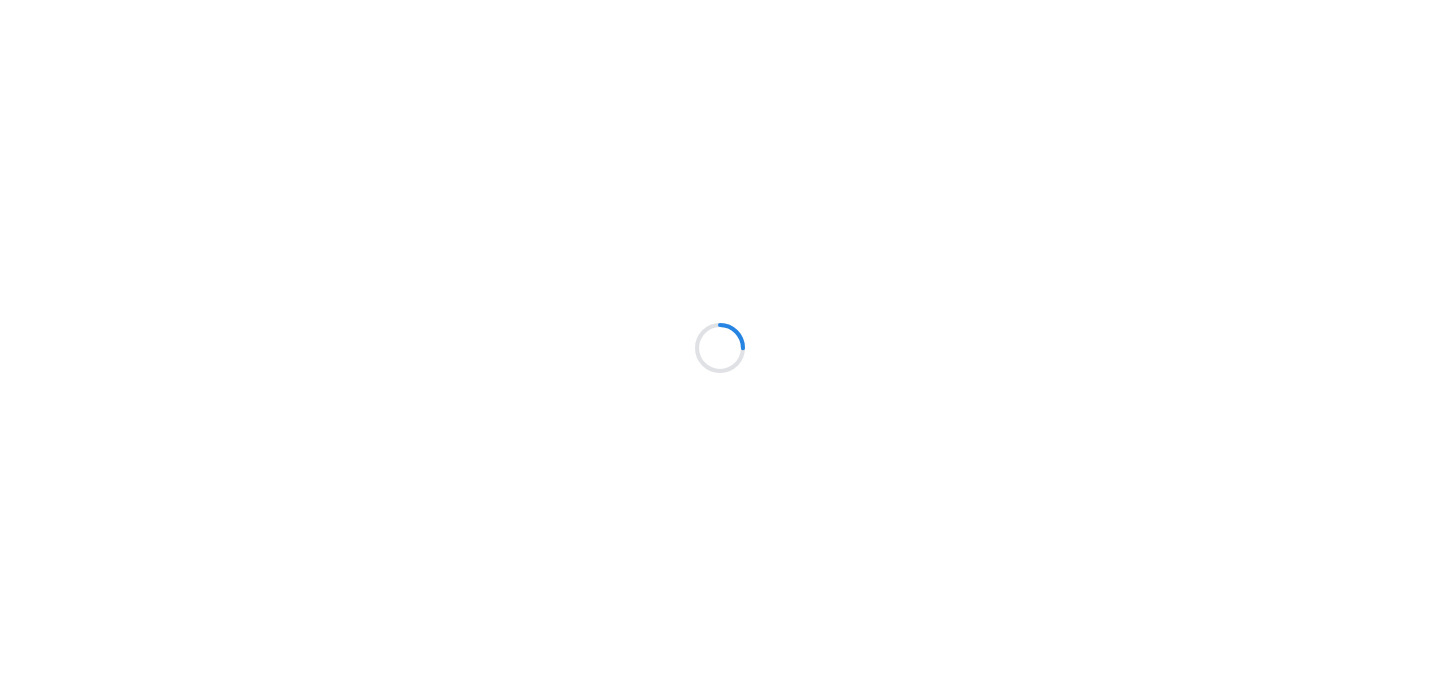 scroll, scrollTop: 0, scrollLeft: 0, axis: both 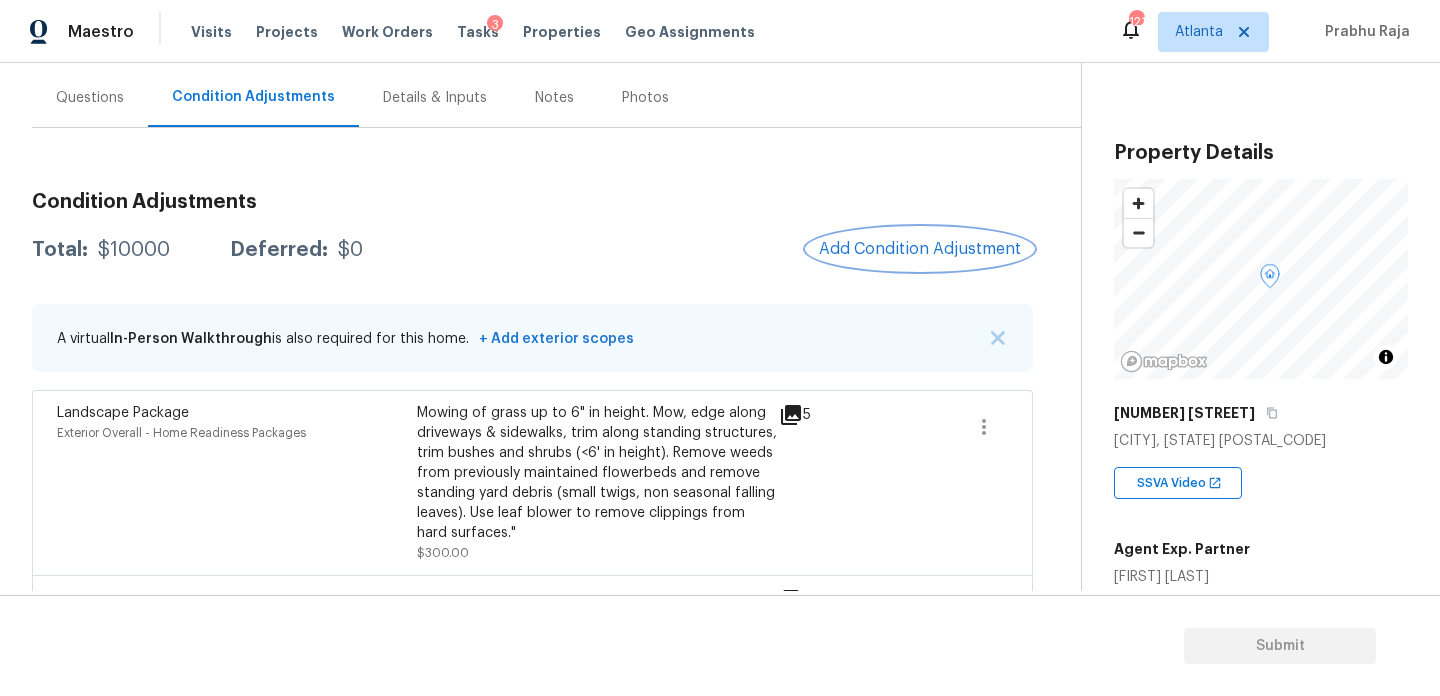 click on "Add Condition Adjustment" at bounding box center (920, 249) 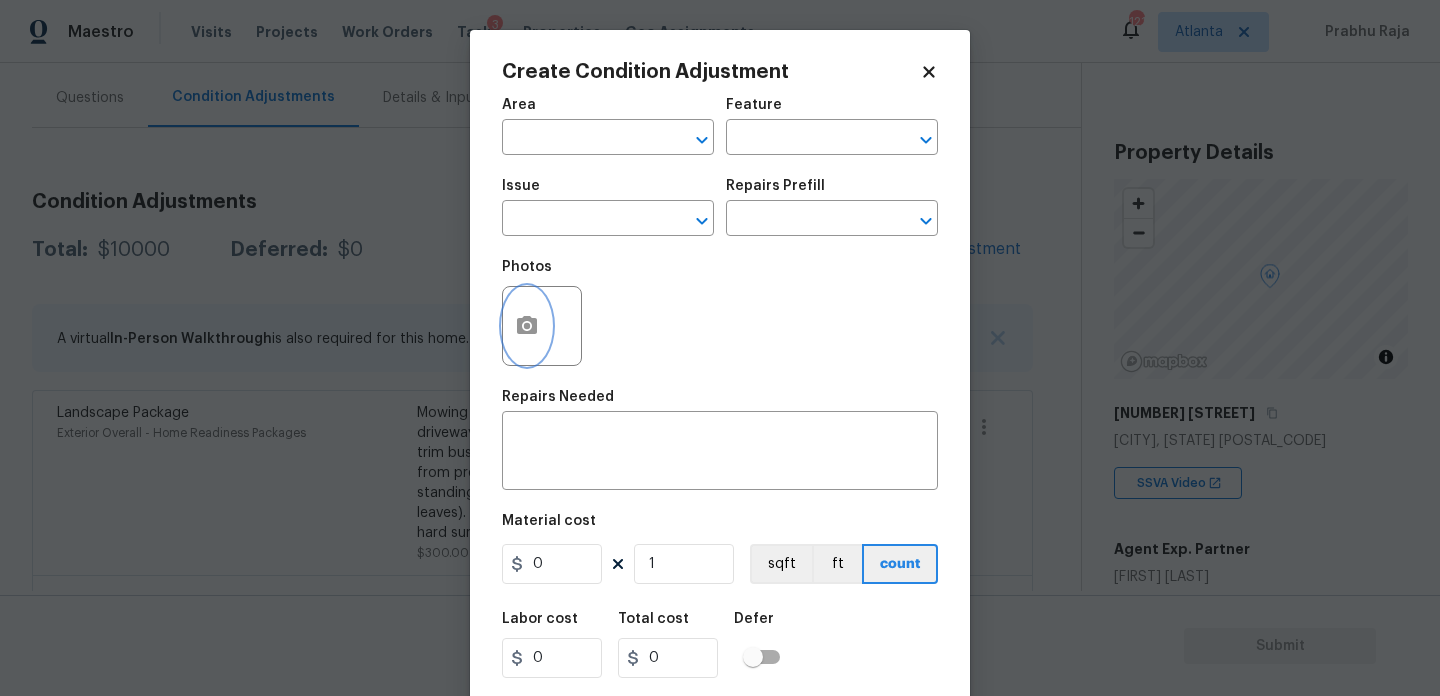 click 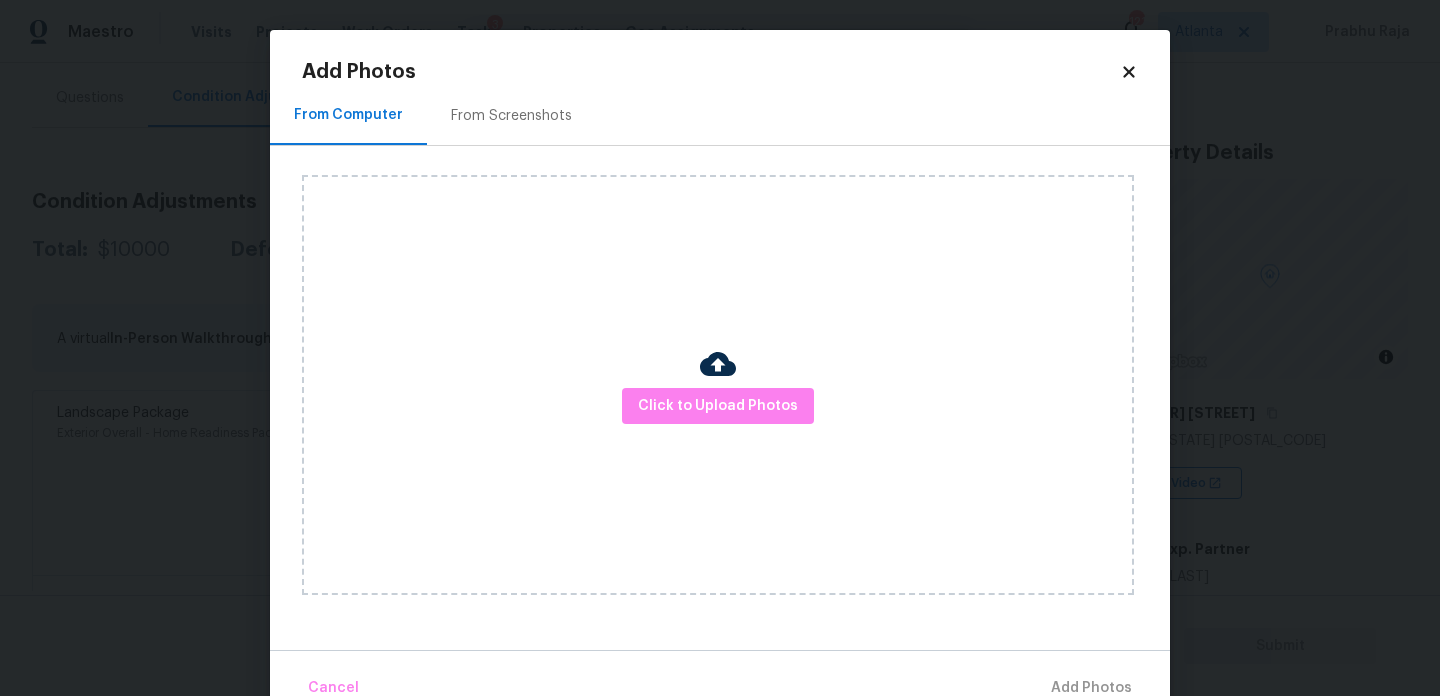 click at bounding box center [718, 364] 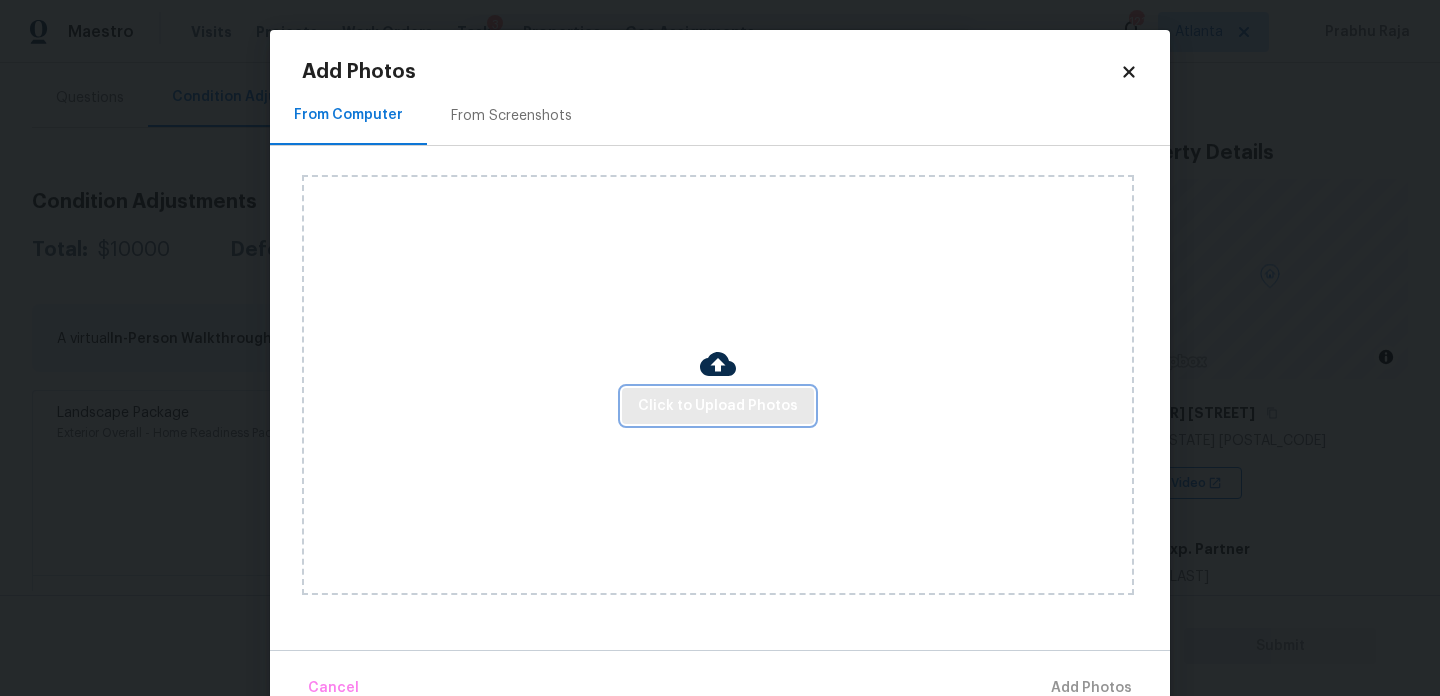 click on "Click to Upload Photos" at bounding box center [718, 406] 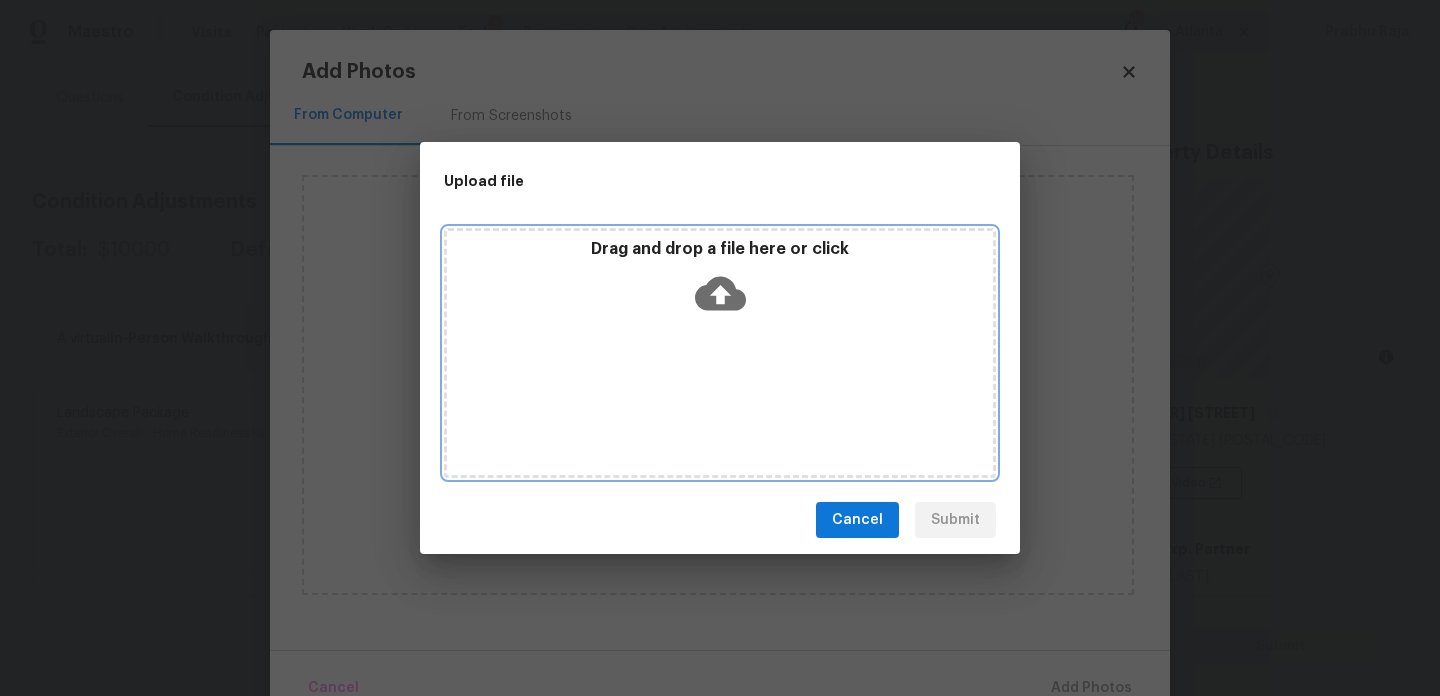 click on "Drag and drop a file here or click" at bounding box center (720, 353) 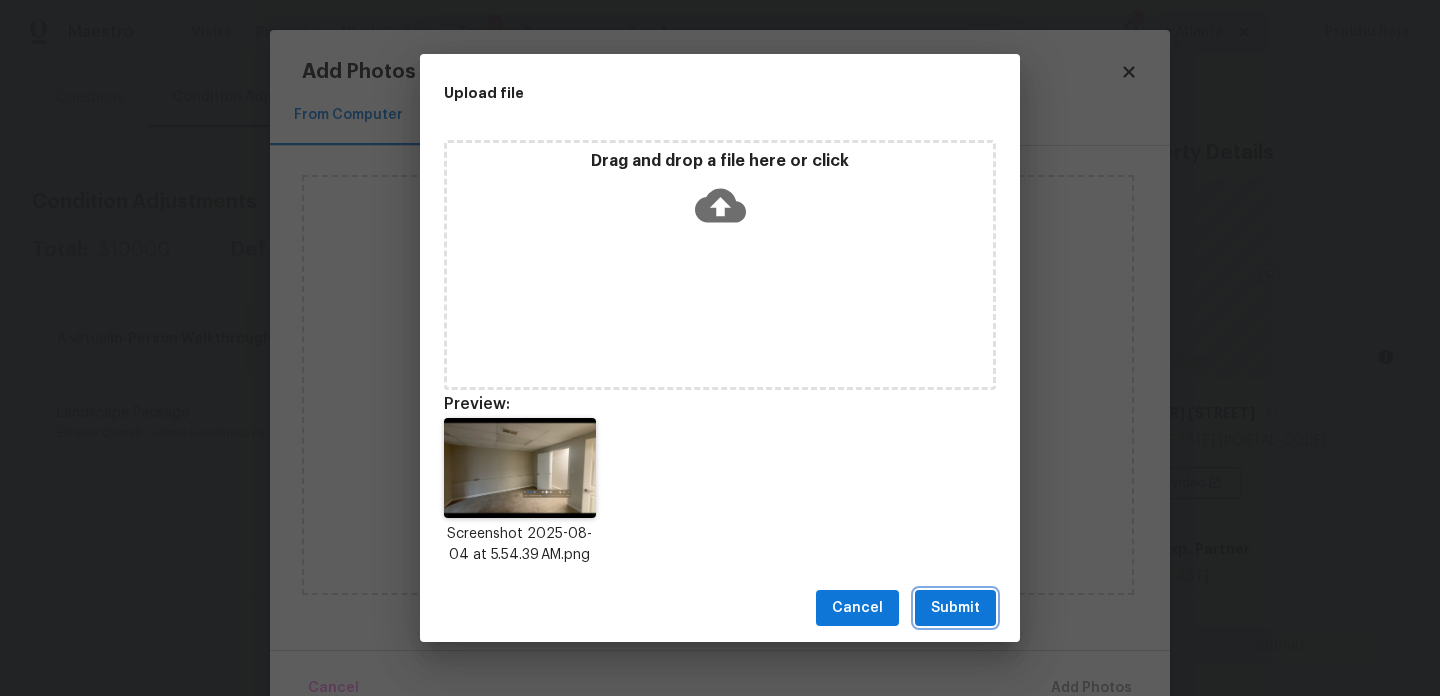 click on "Submit" at bounding box center [955, 608] 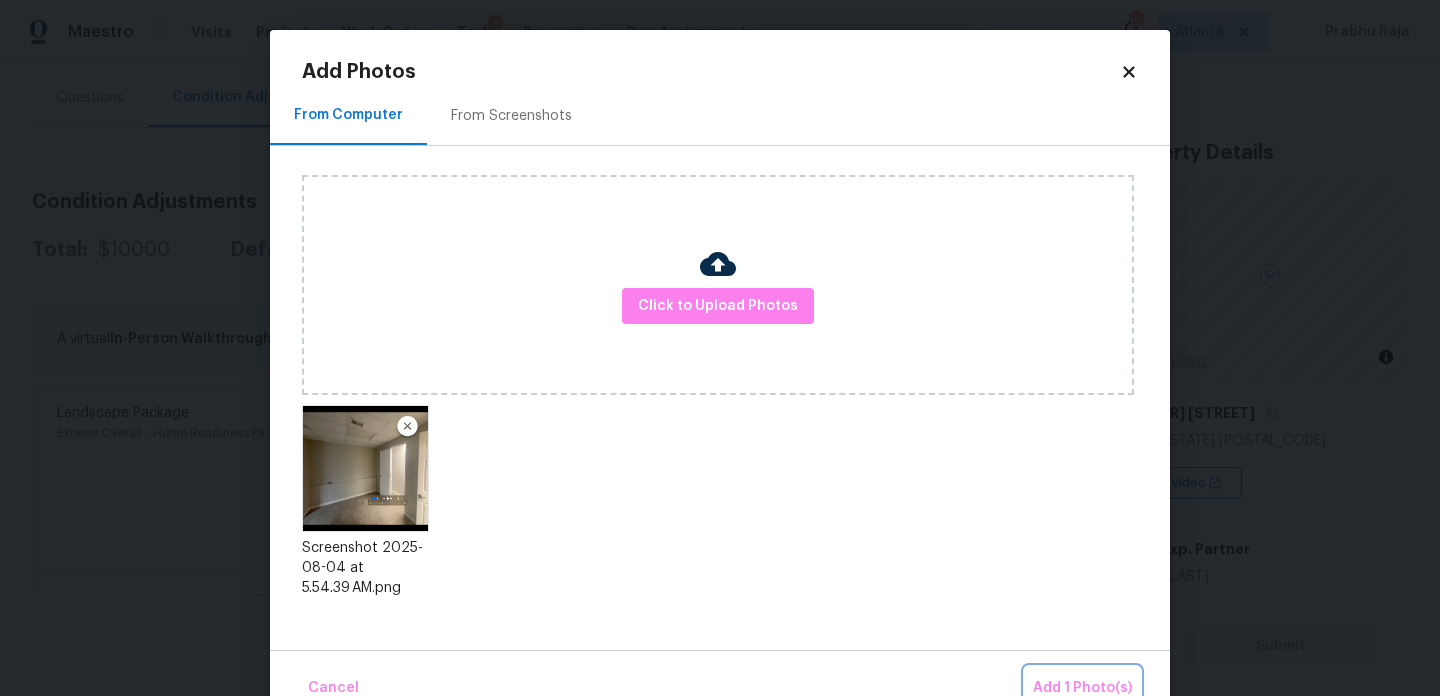 click on "Add 1 Photo(s)" at bounding box center [1082, 688] 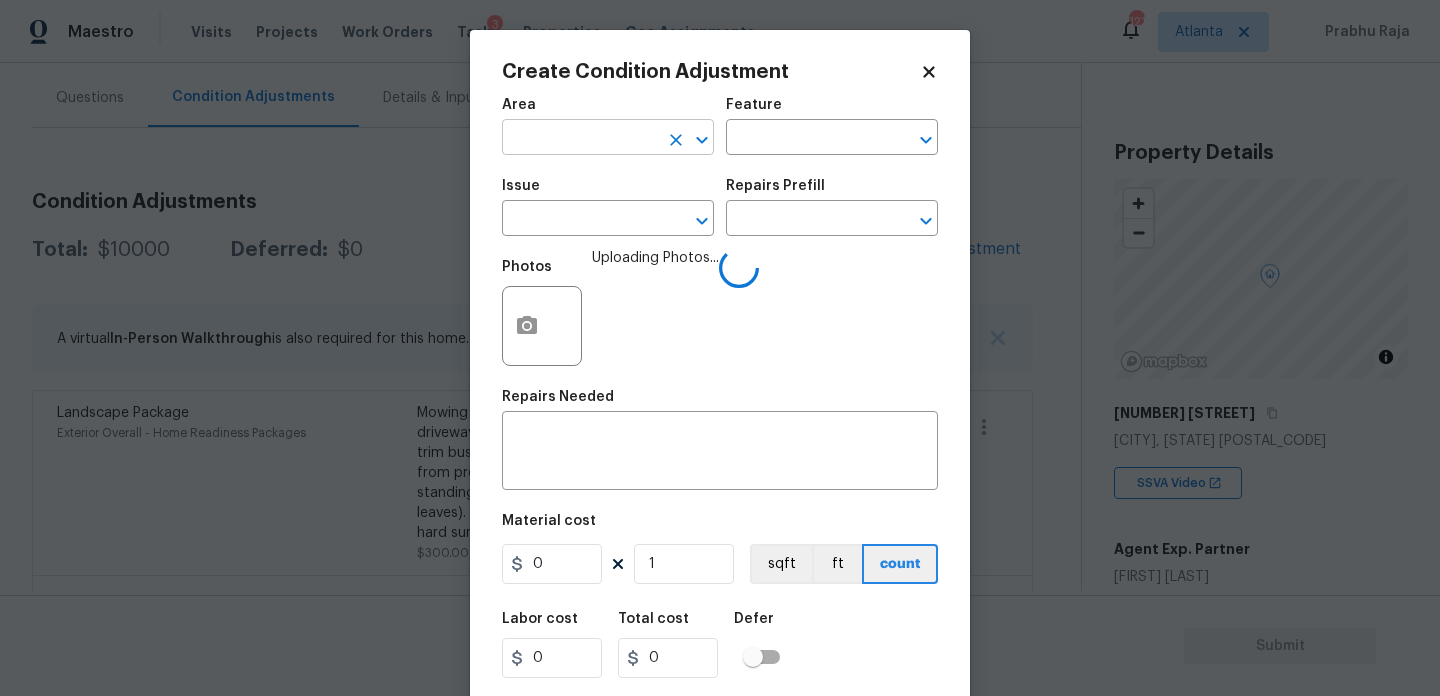 click at bounding box center (580, 139) 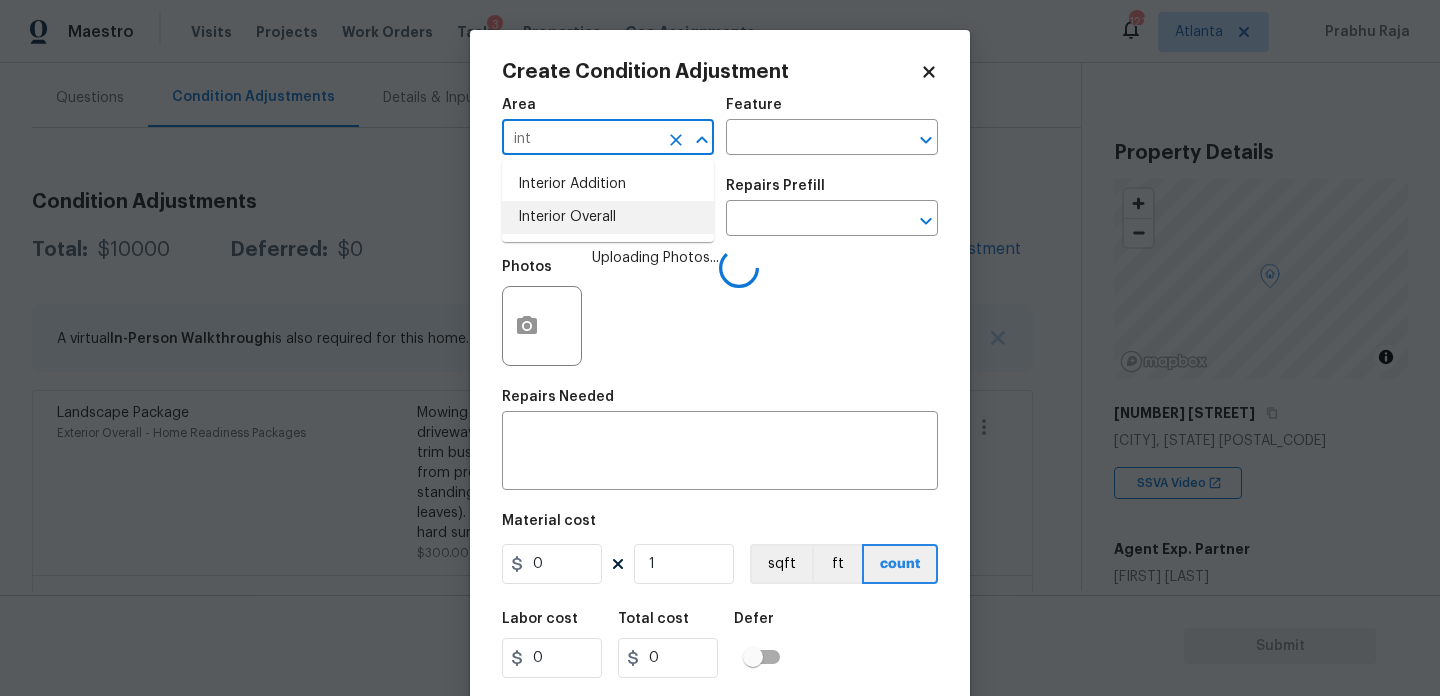 click on "Interior Overall" at bounding box center [608, 217] 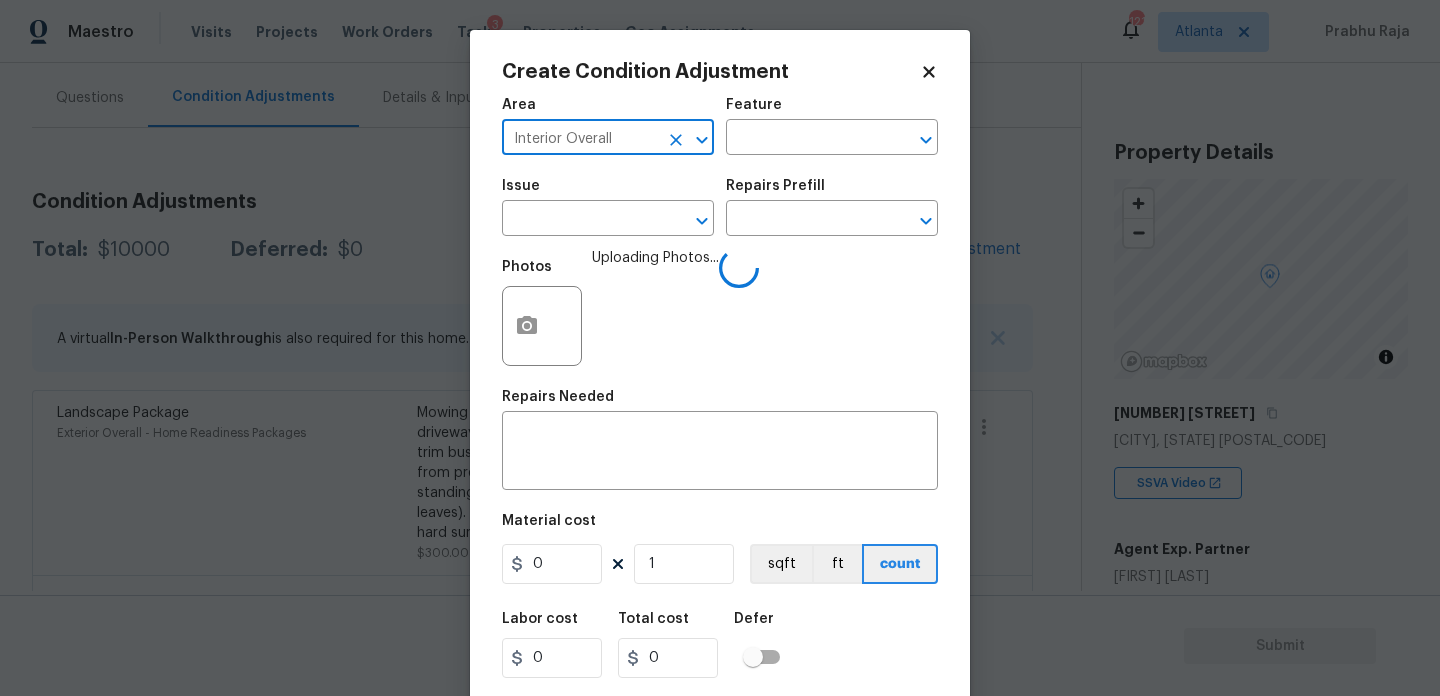 type on "Interior Overall" 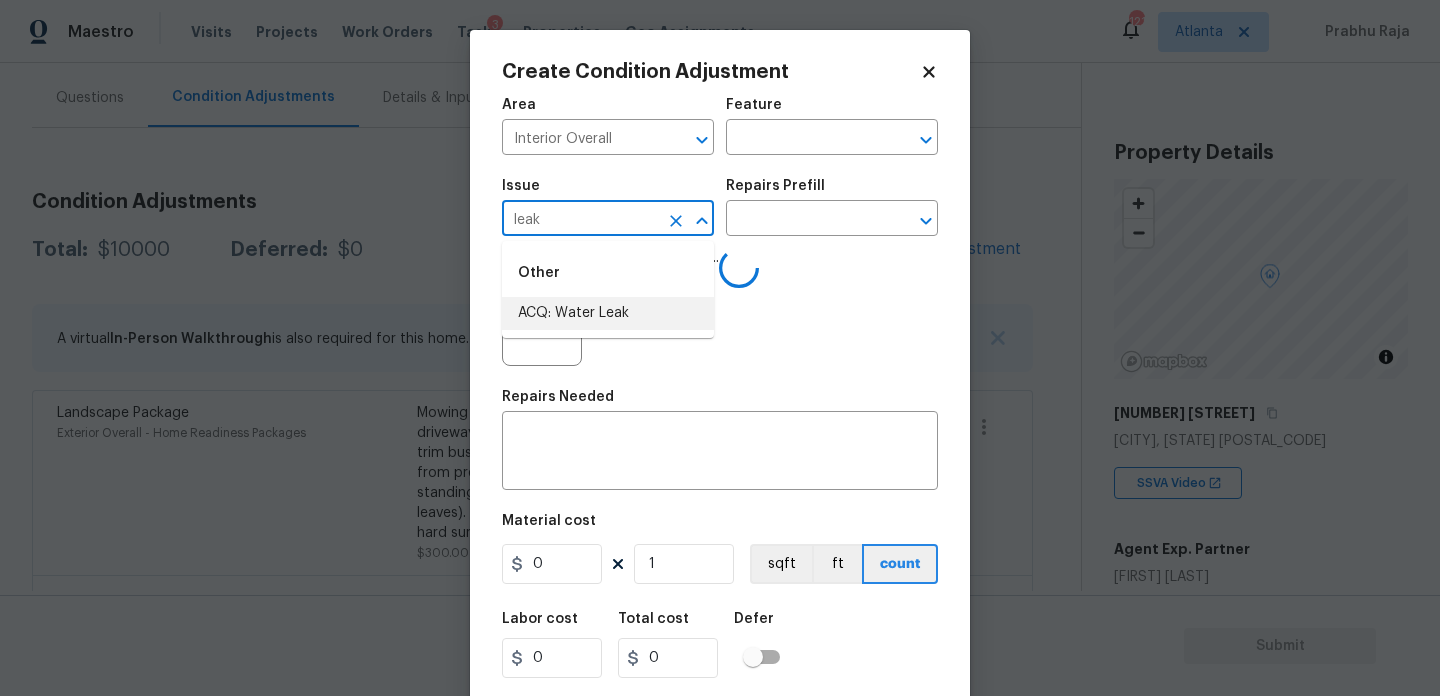 click on "ACQ: Water Leak" at bounding box center (608, 313) 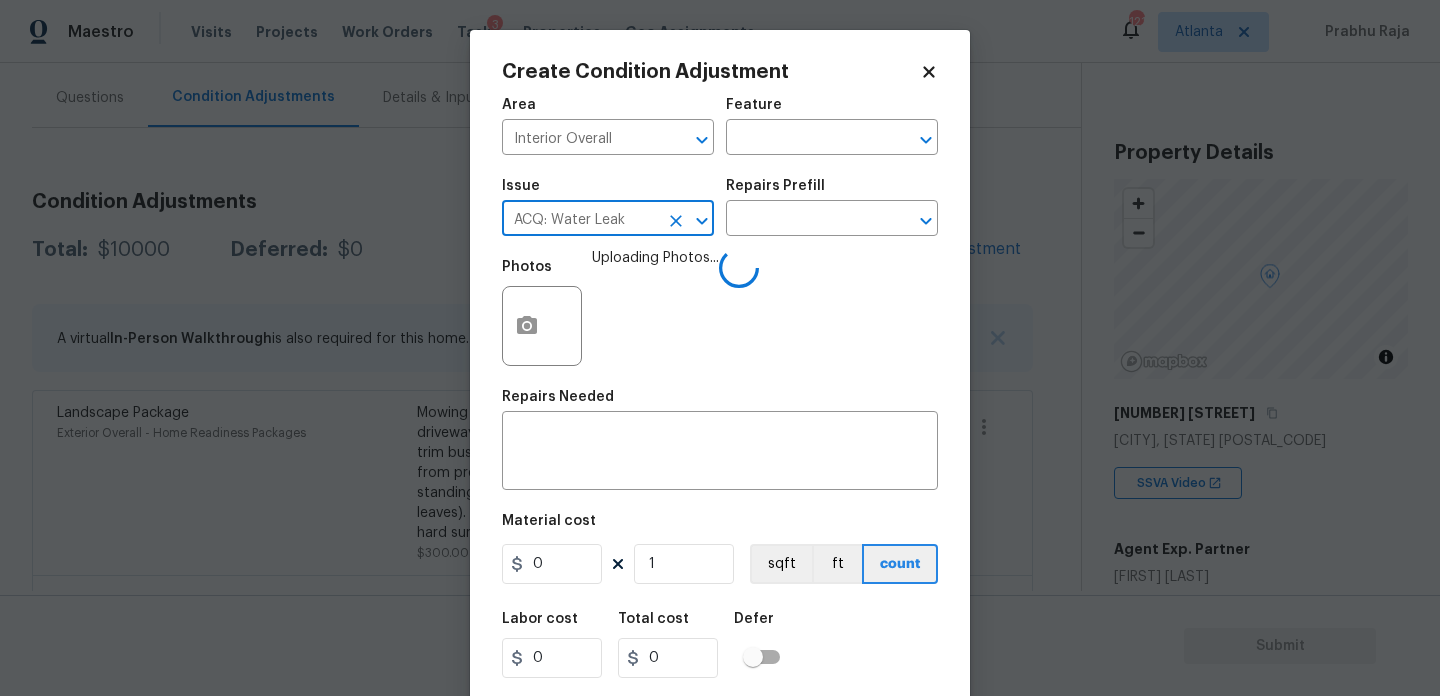 type on "ACQ: Water Leak" 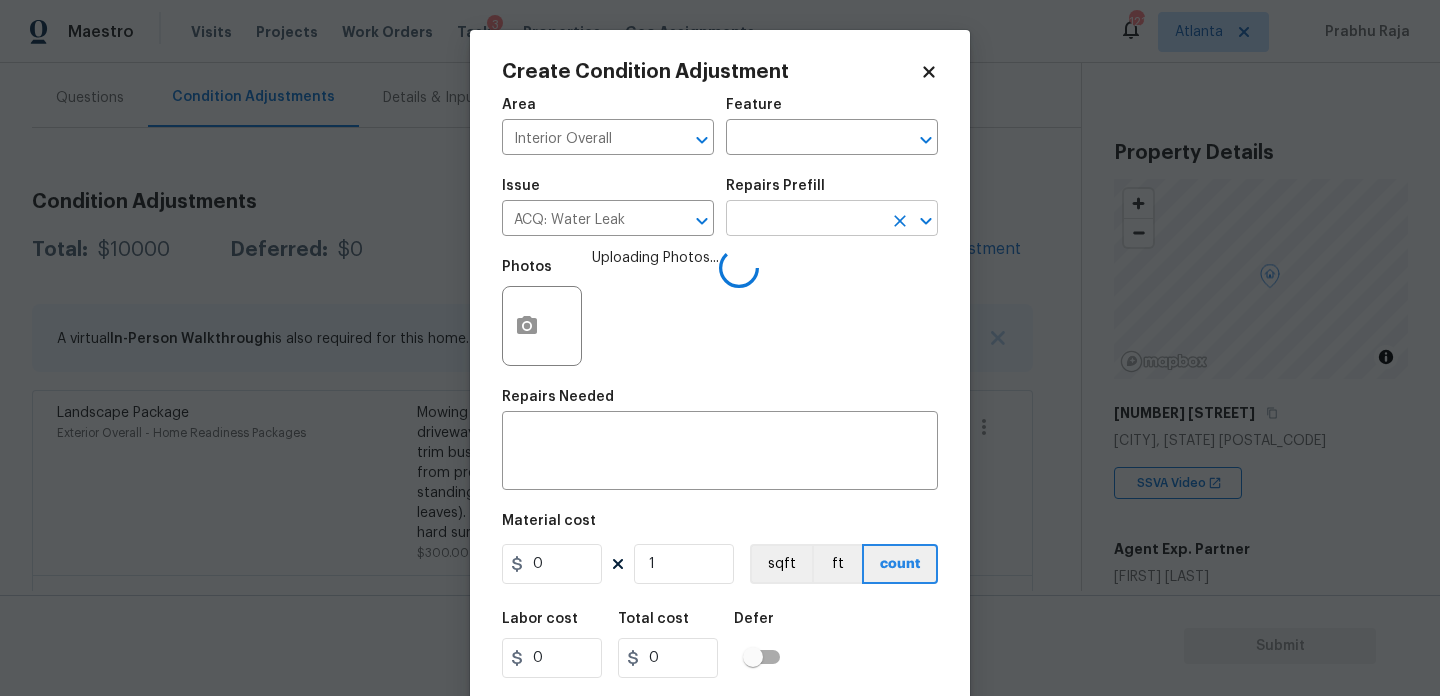 click at bounding box center [804, 220] 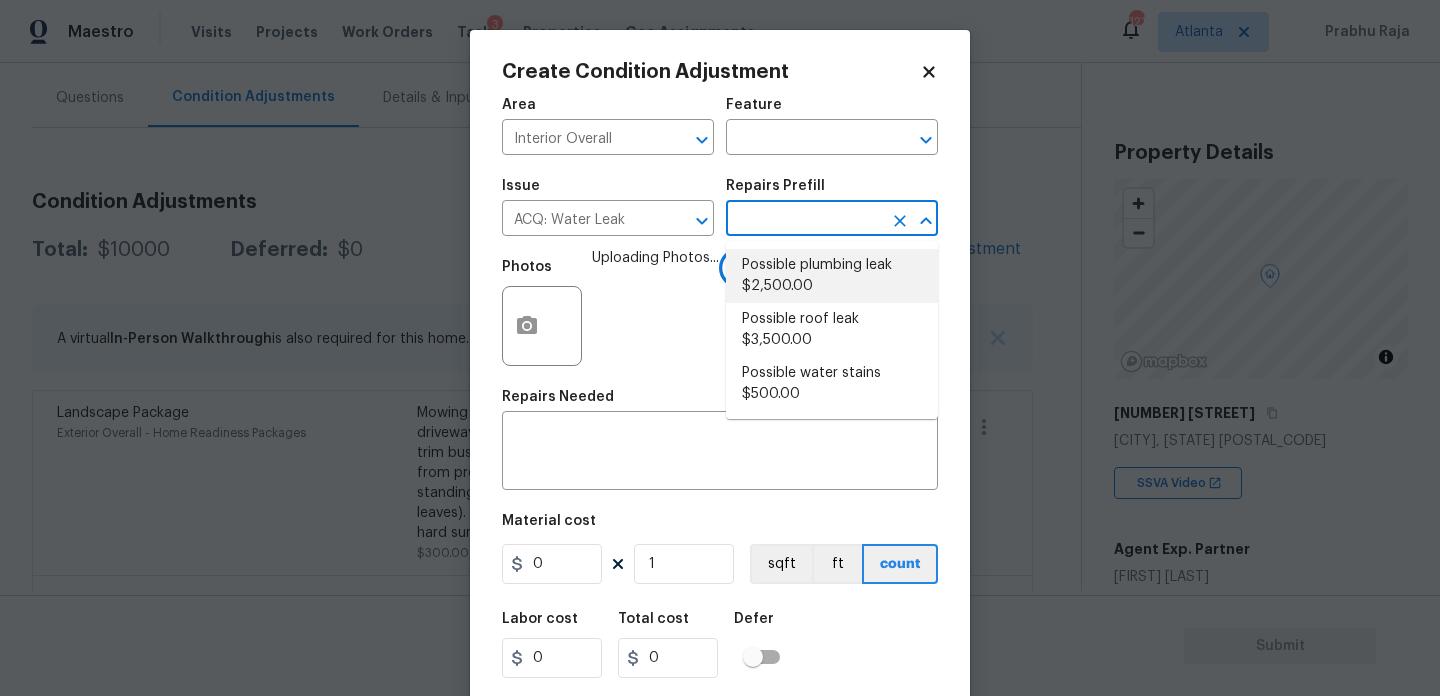 click on "Possible plumbing leak $2,500.00" at bounding box center [832, 276] 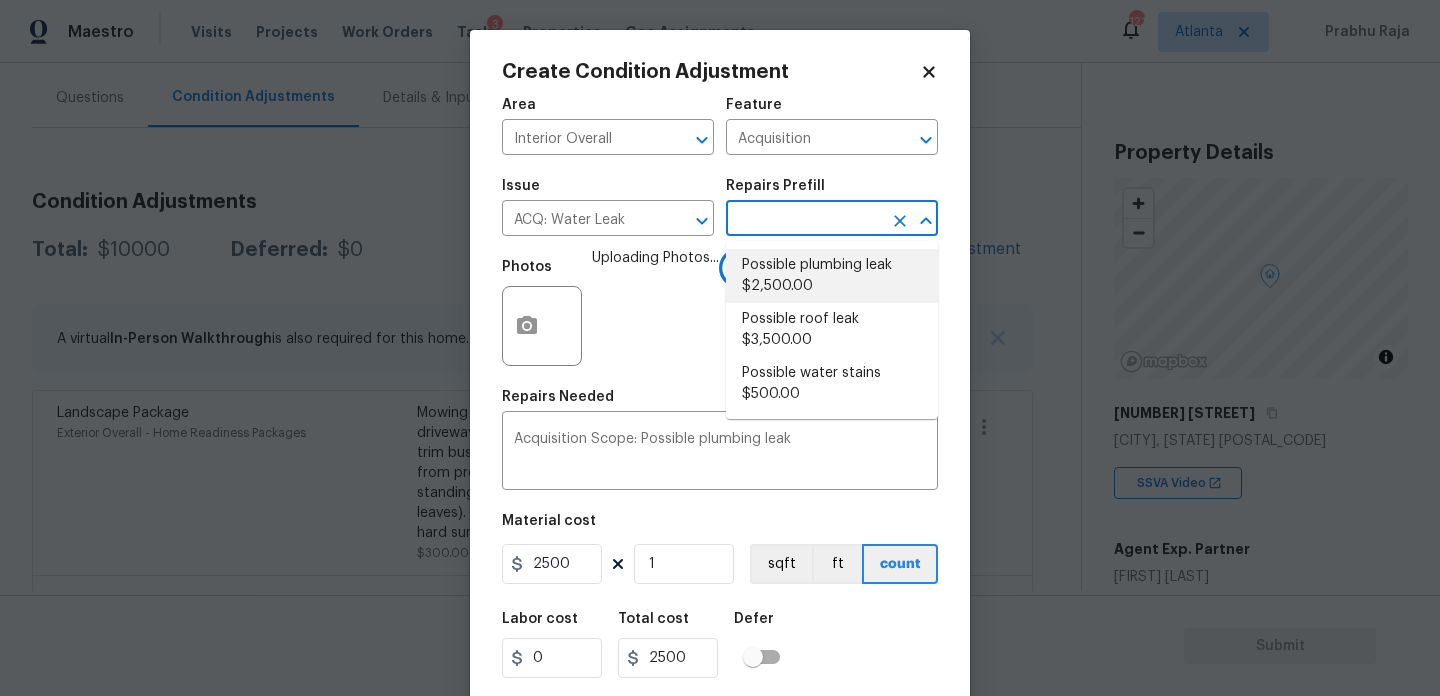 click on "Possible plumbing leak $2,500.00" at bounding box center [832, 276] 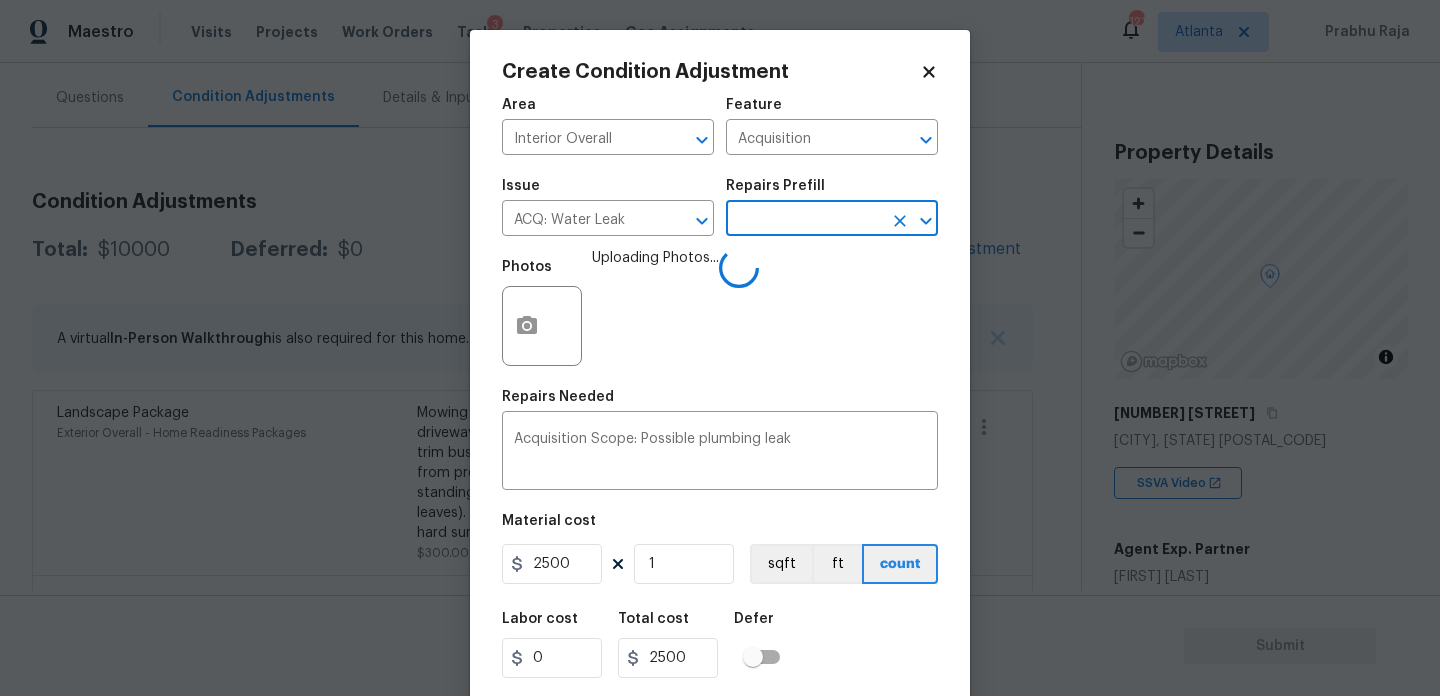 scroll, scrollTop: 51, scrollLeft: 0, axis: vertical 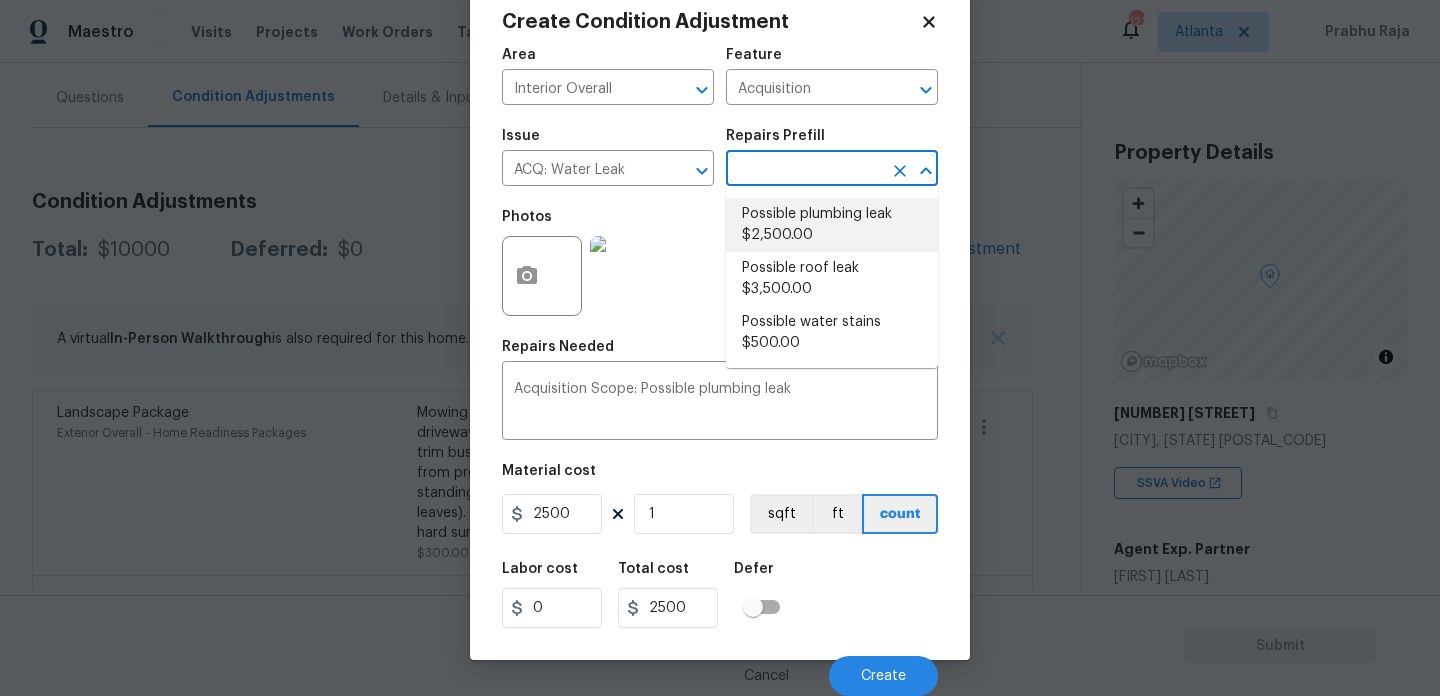 click on "Possible plumbing leak $2,500.00" at bounding box center (832, 225) 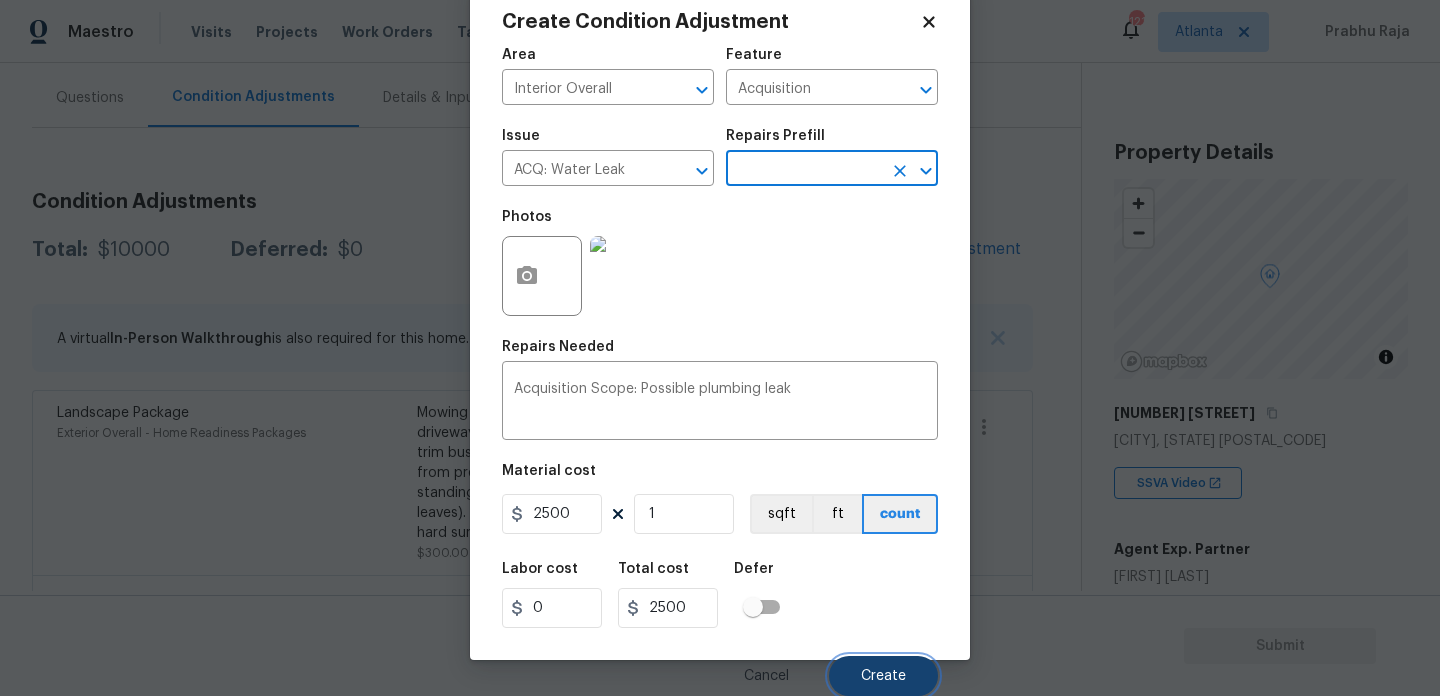 click on "Create" at bounding box center (883, 676) 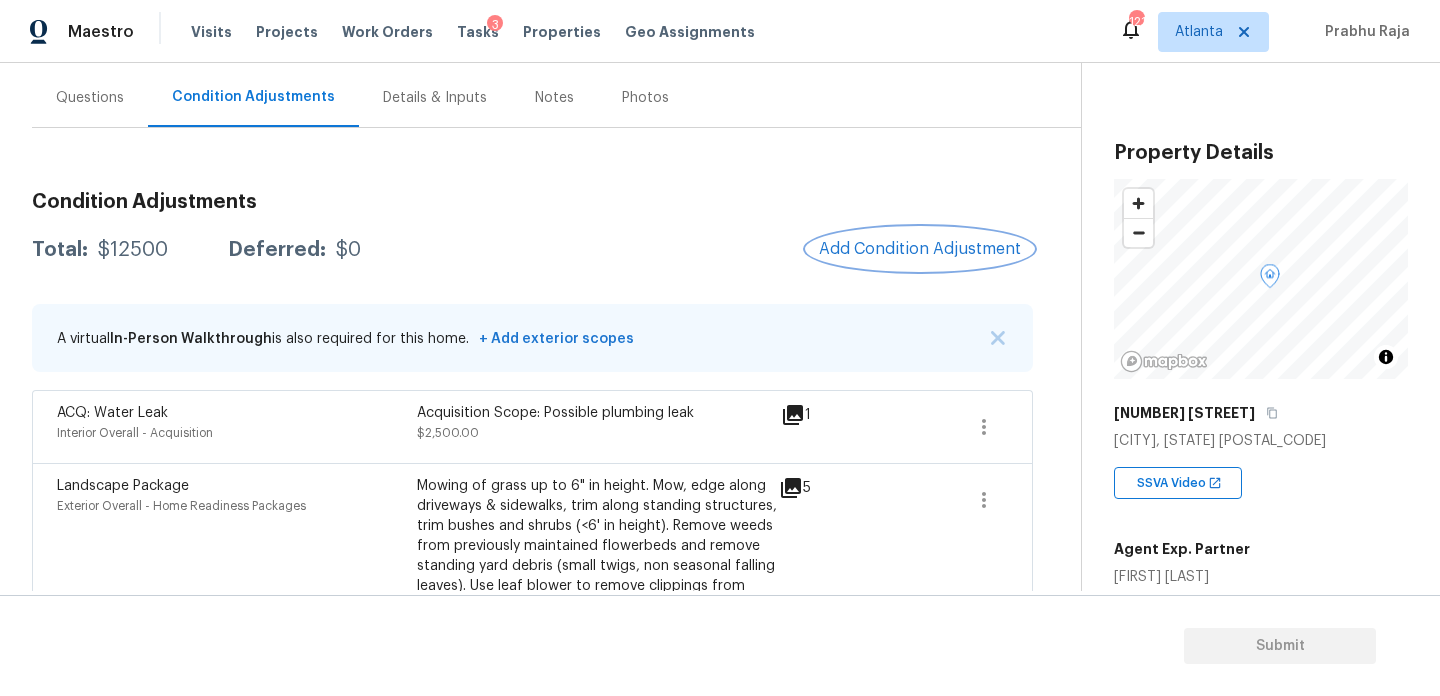 scroll, scrollTop: 0, scrollLeft: 0, axis: both 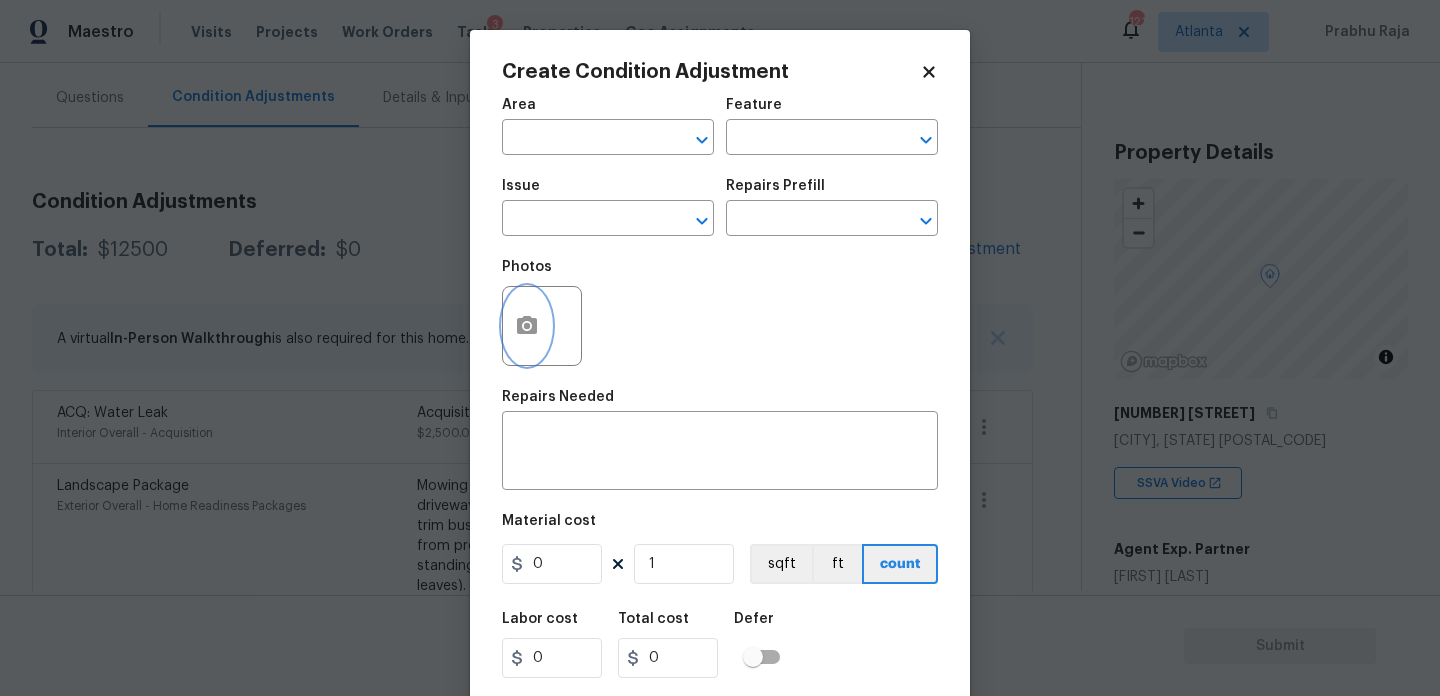 click 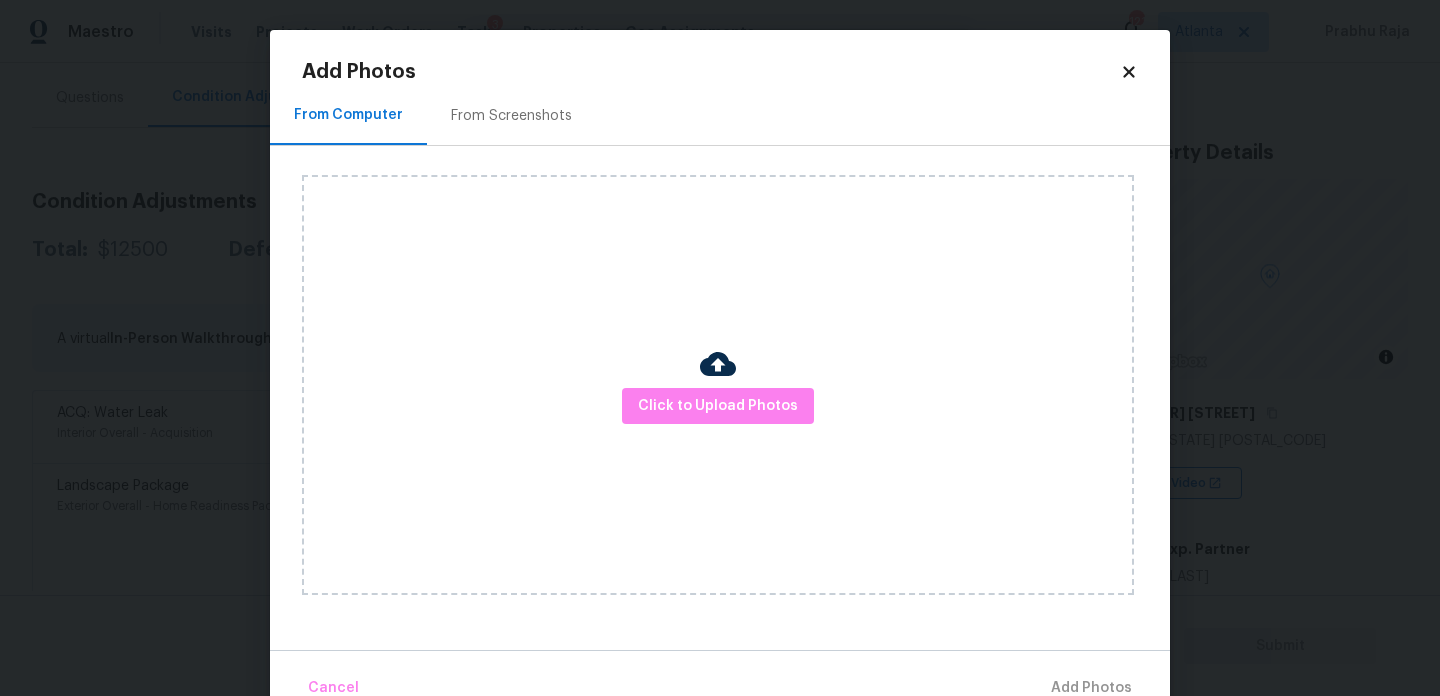 click on "Click to Upload Photos" at bounding box center [718, 385] 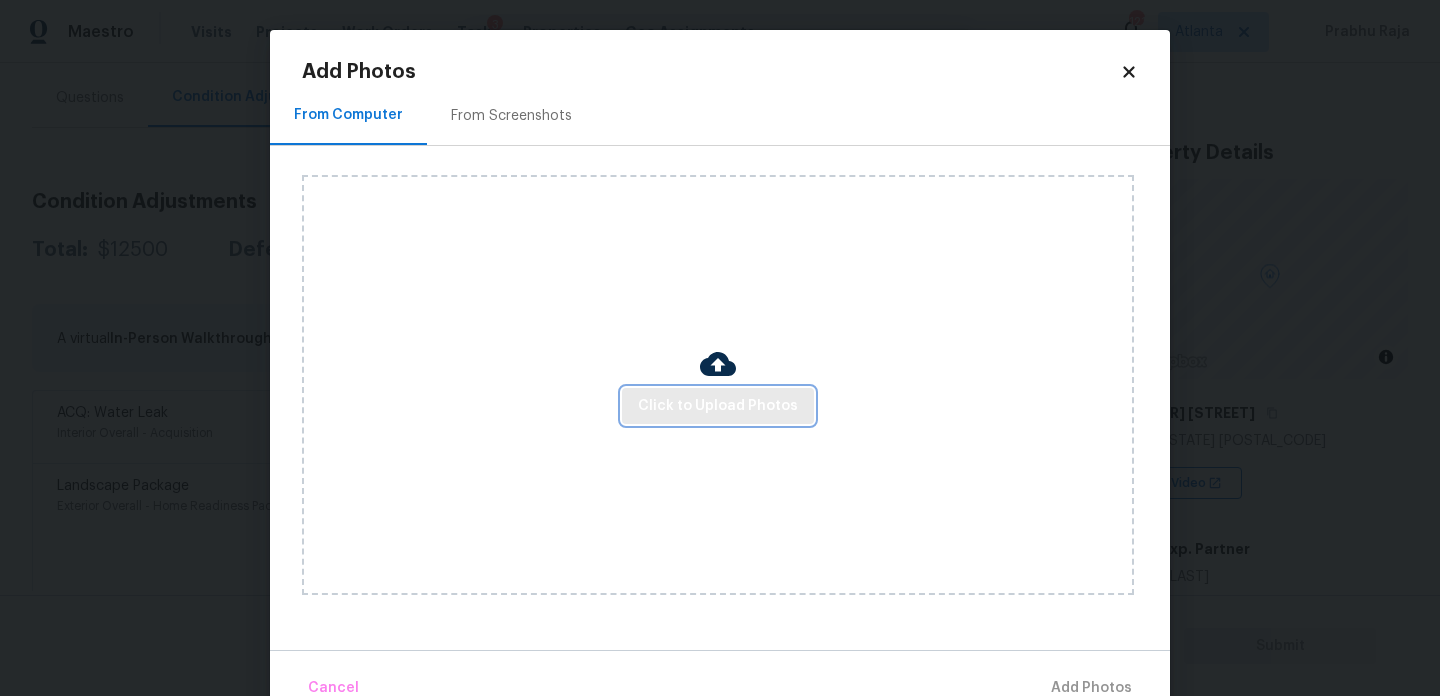 click on "Click to Upload Photos" at bounding box center [718, 406] 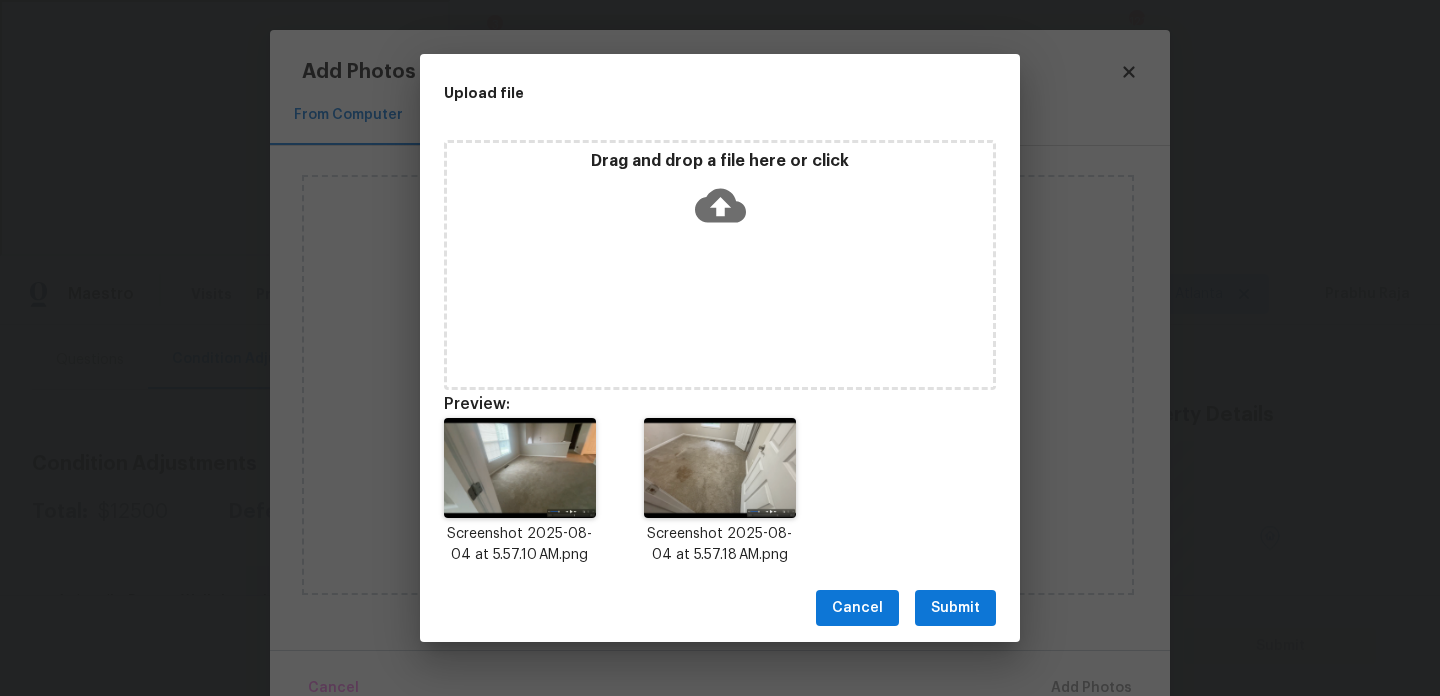click on "Submit" at bounding box center [955, 608] 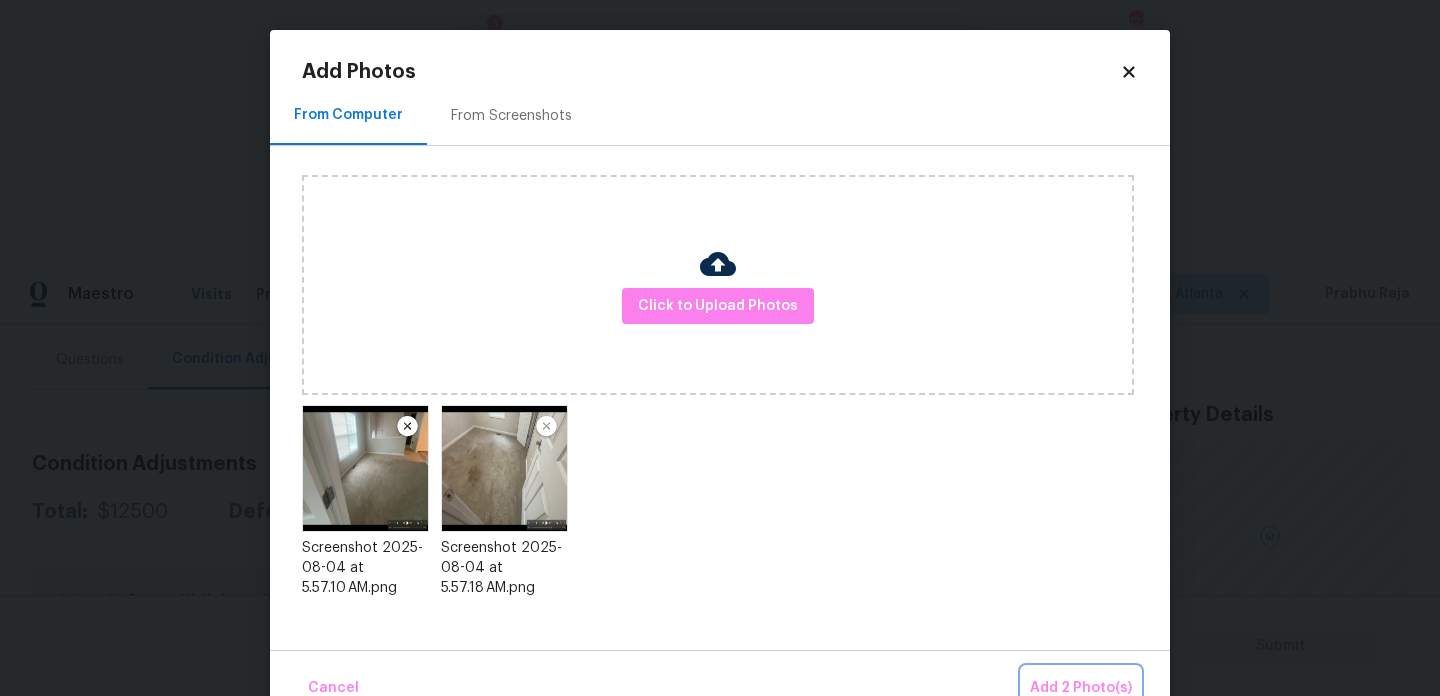 click on "Add 2 Photo(s)" at bounding box center (1081, 688) 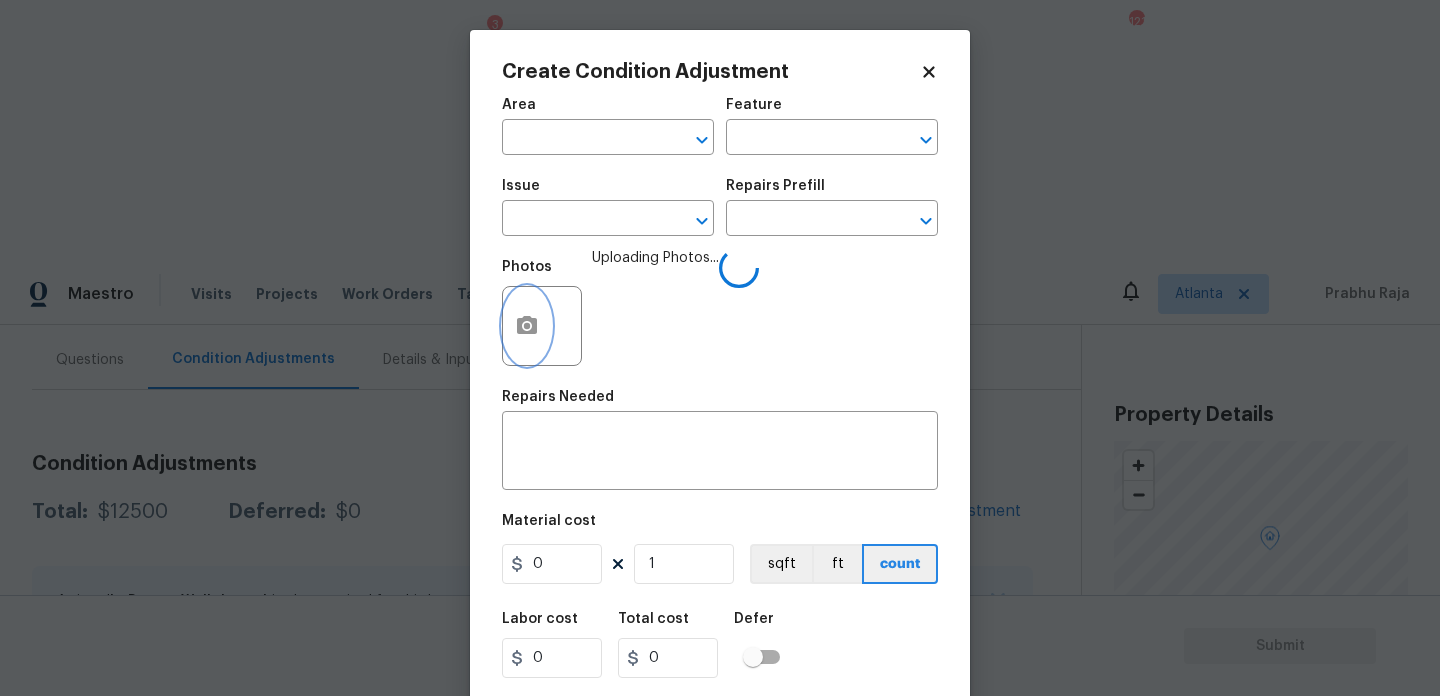 type 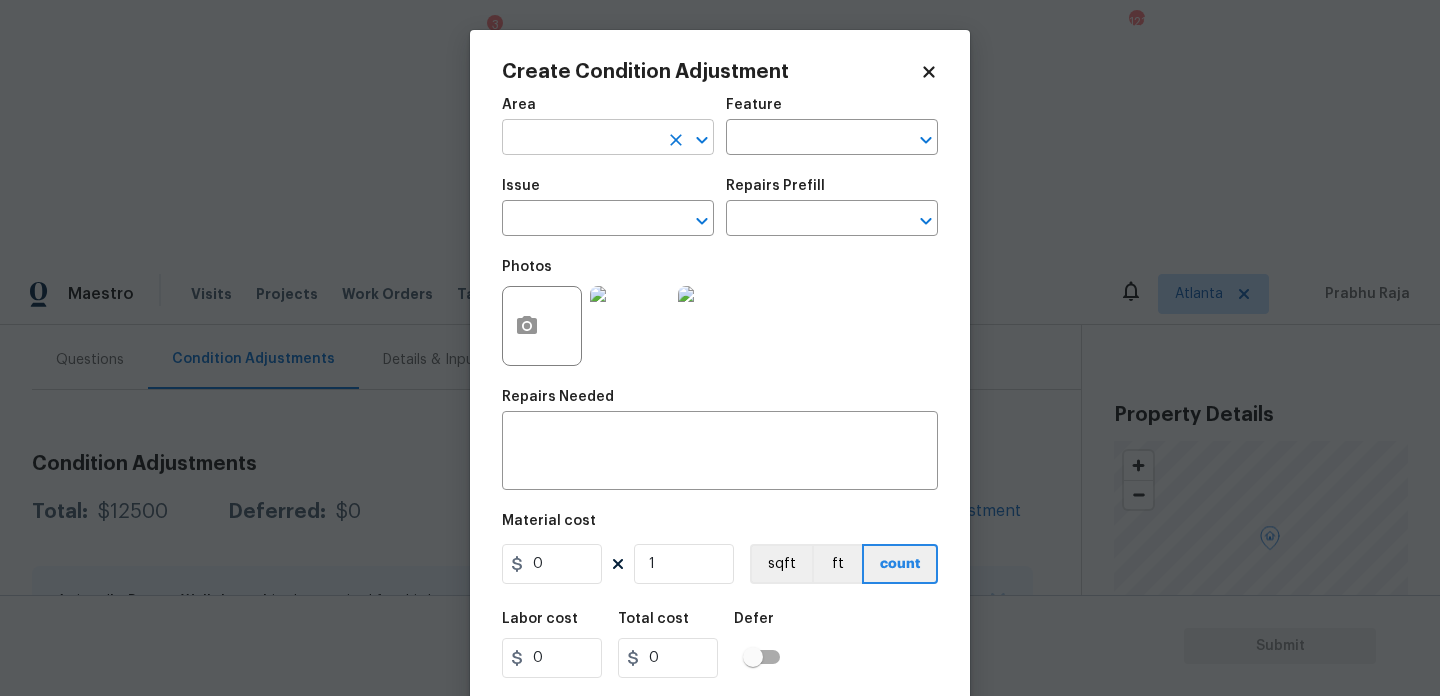 click at bounding box center (580, 139) 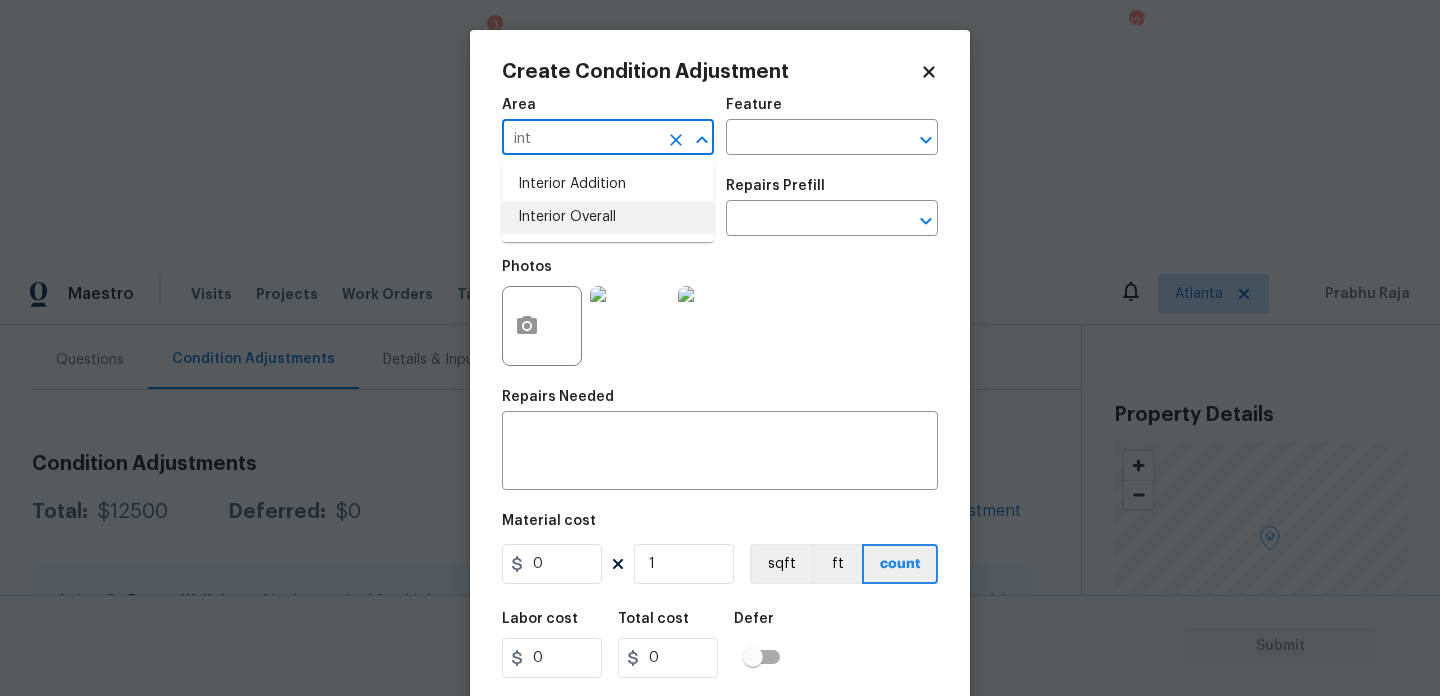 click on "Interior Overall" at bounding box center [608, 217] 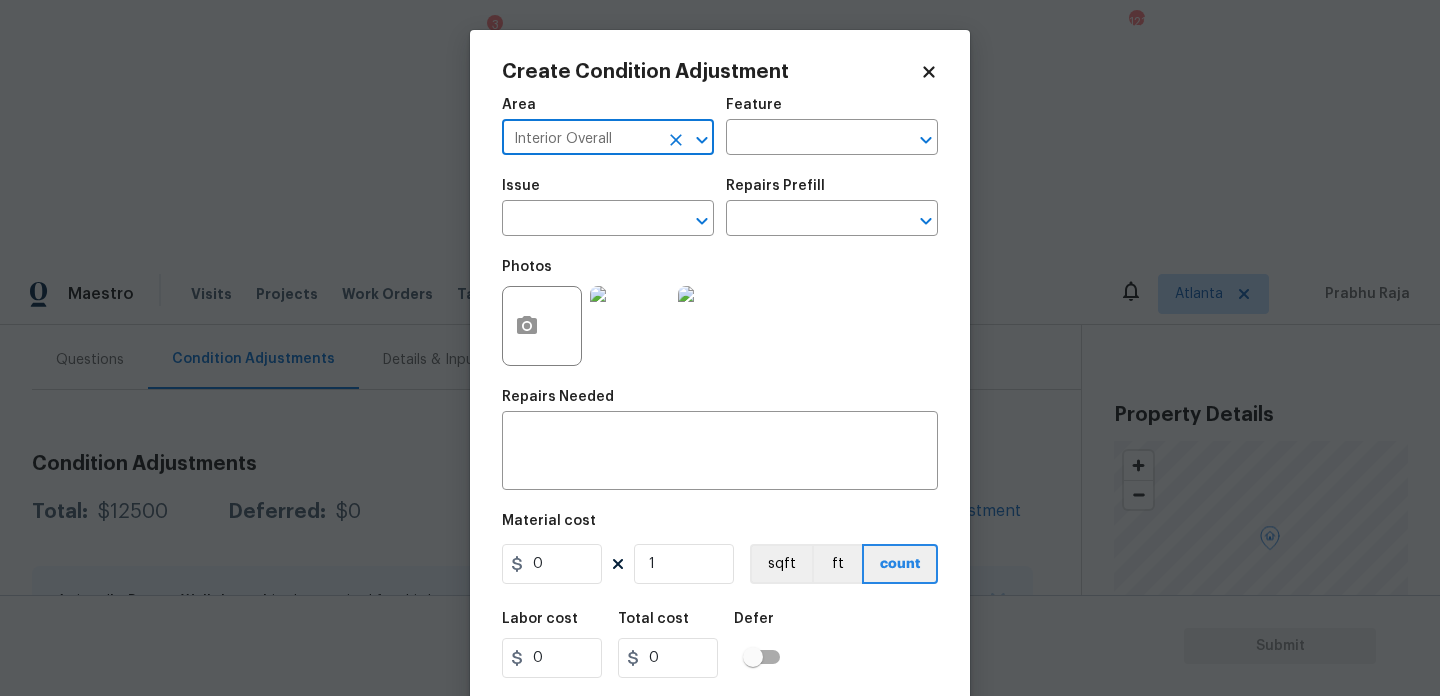 type on "Interior Overall" 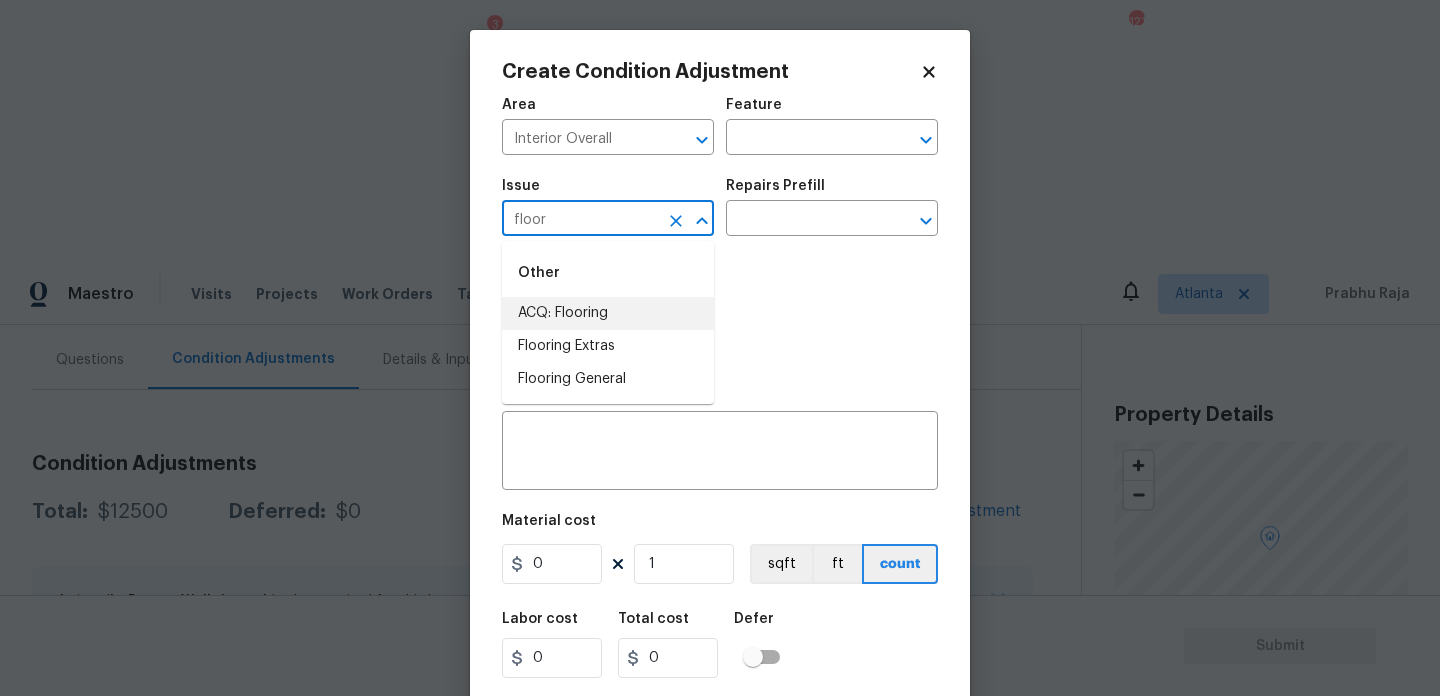 click on "ACQ: Flooring" at bounding box center [608, 313] 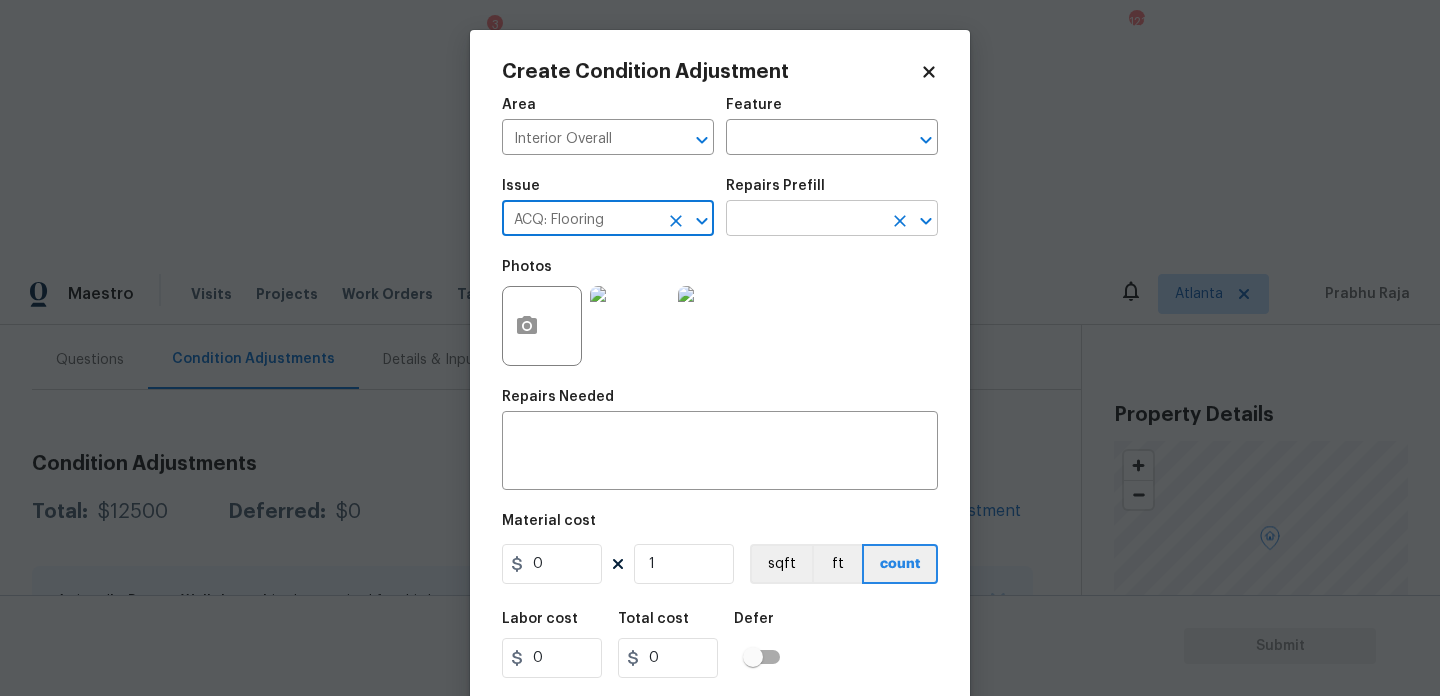 type on "ACQ: Flooring" 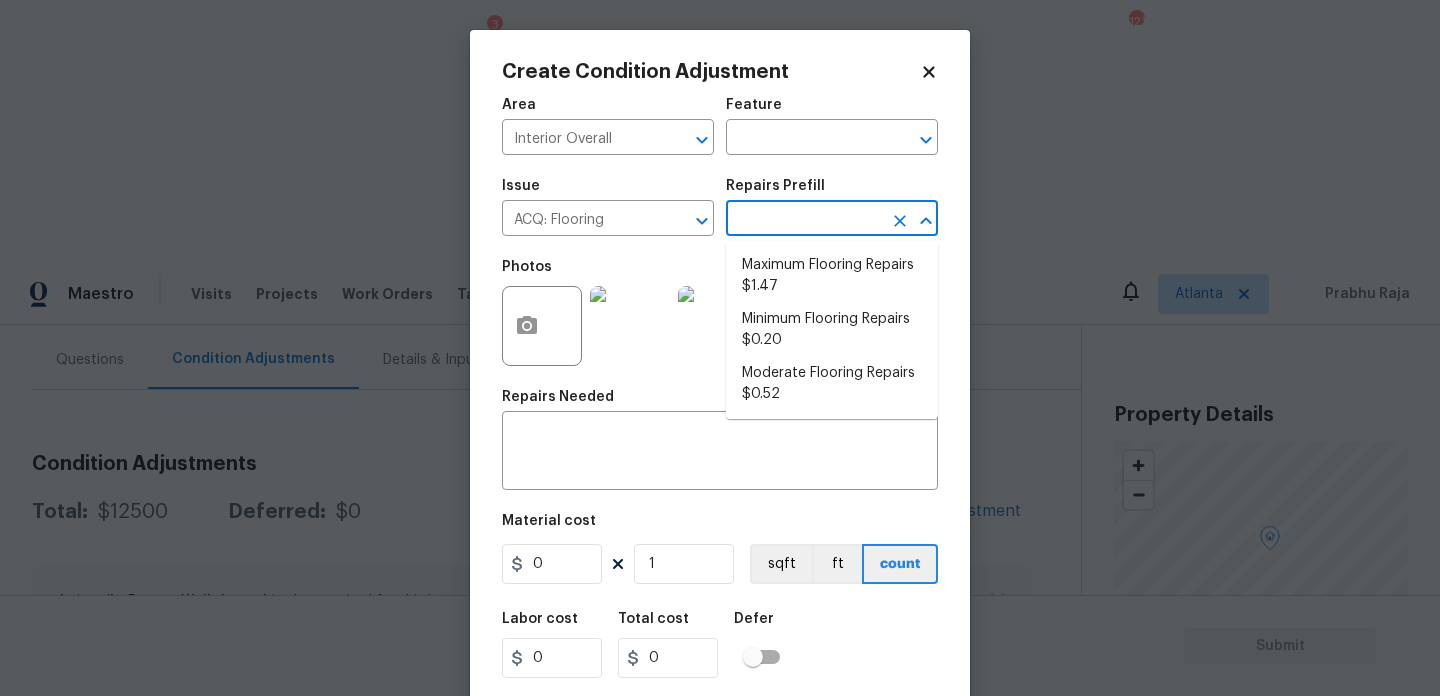 click at bounding box center (804, 220) 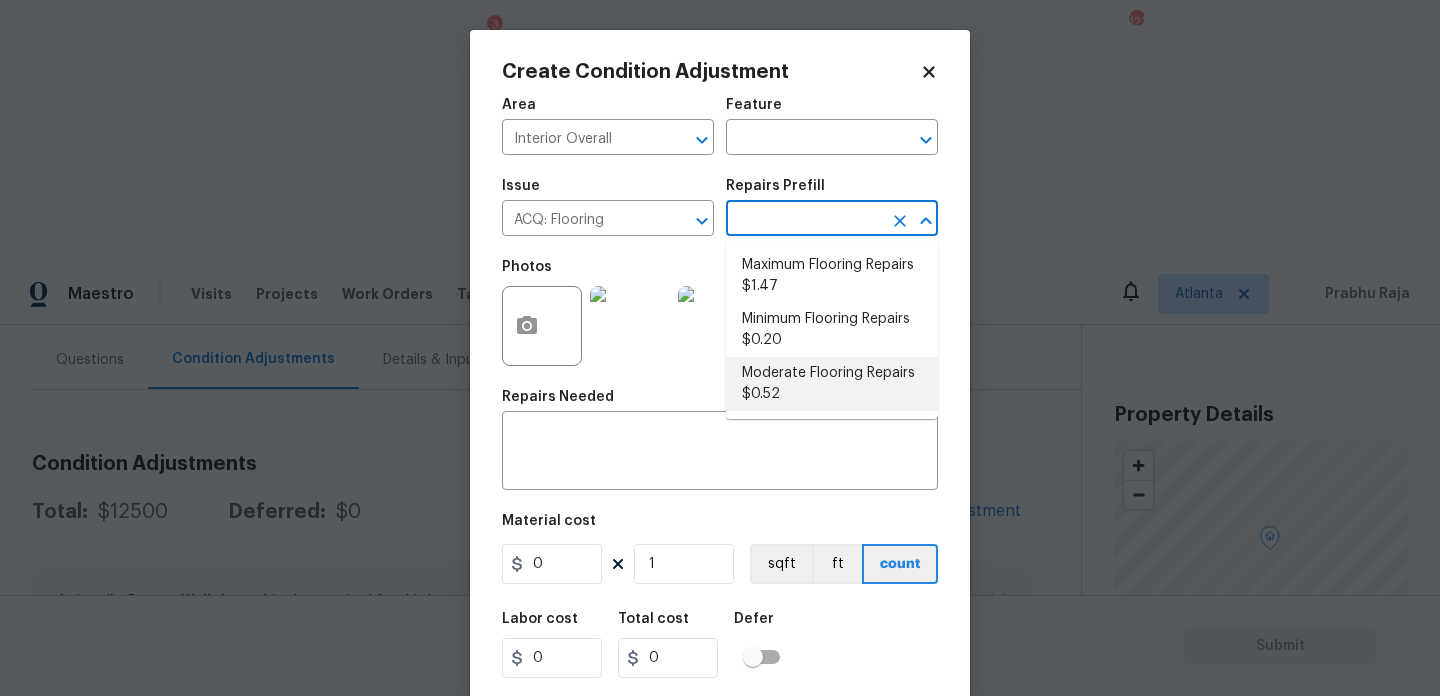 click on "Moderate Flooring Repairs $0.52" at bounding box center [832, 384] 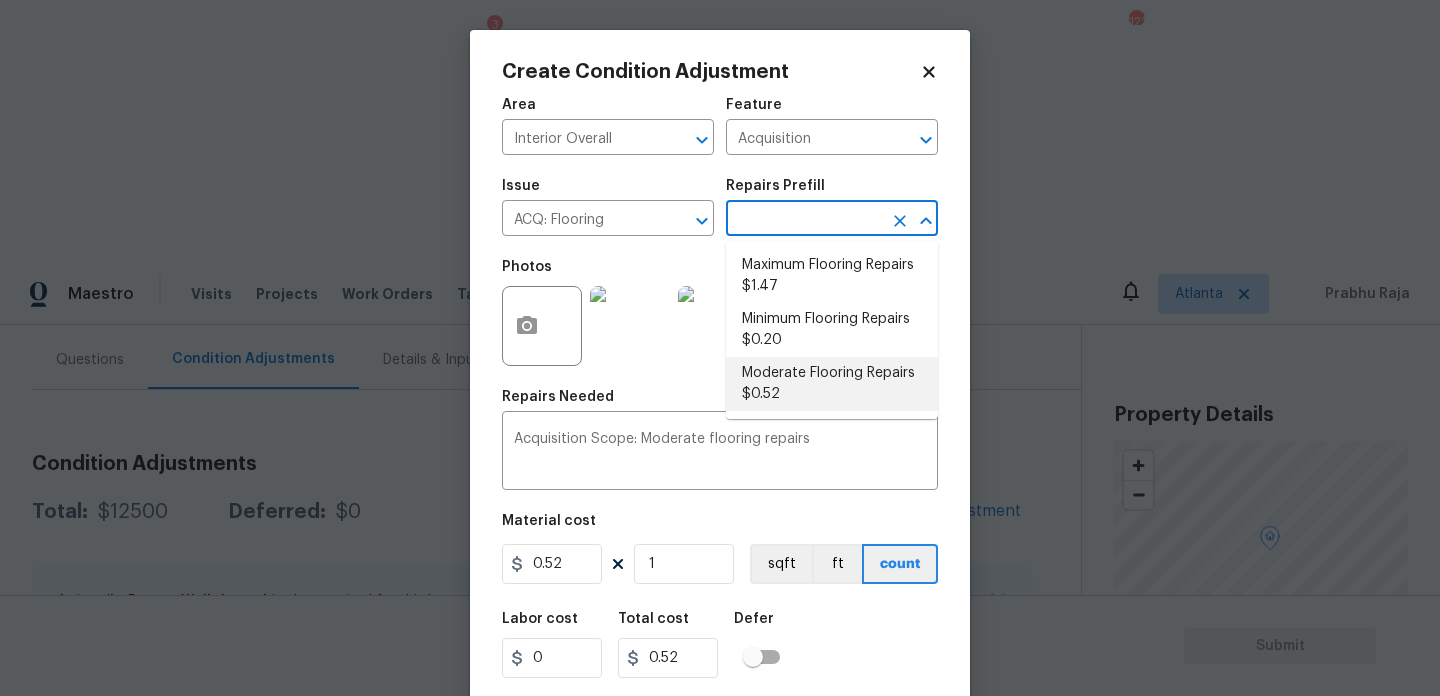 click on "Moderate Flooring Repairs $0.52" at bounding box center [832, 384] 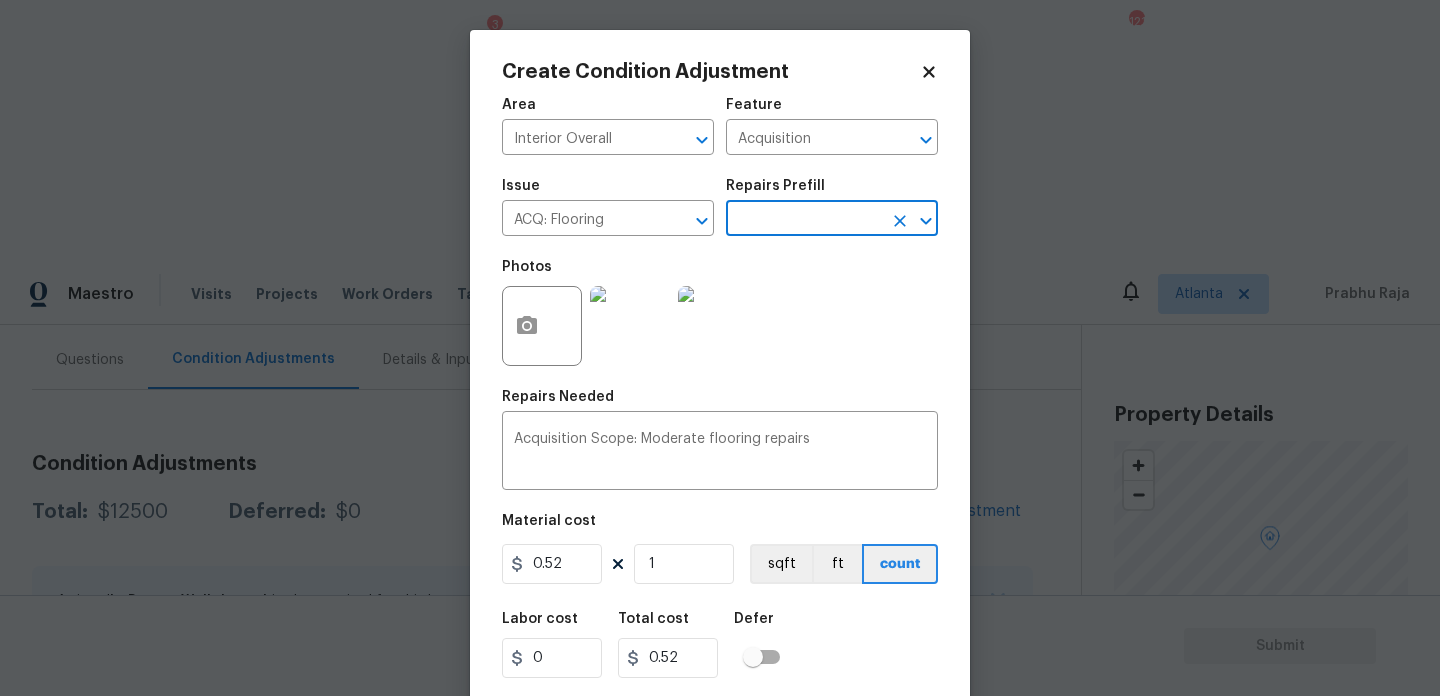 scroll, scrollTop: 51, scrollLeft: 0, axis: vertical 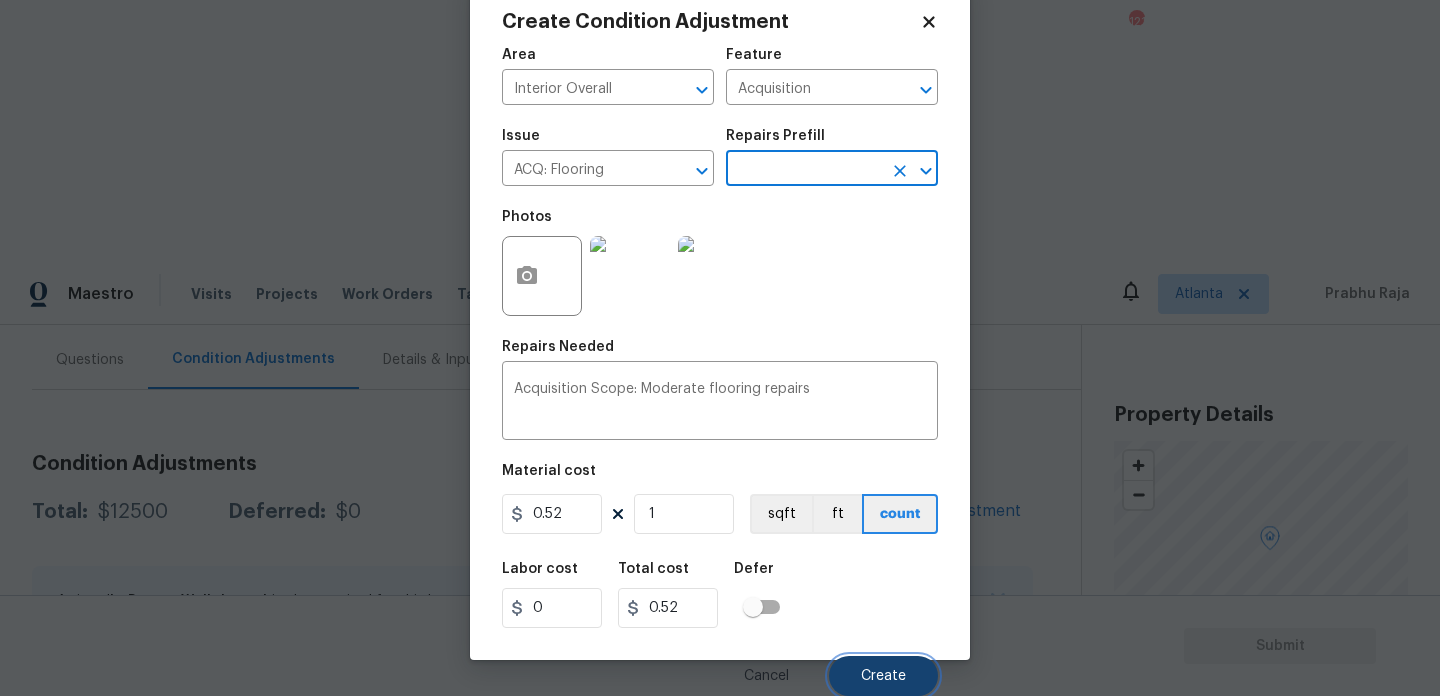 click on "Create" at bounding box center (883, 676) 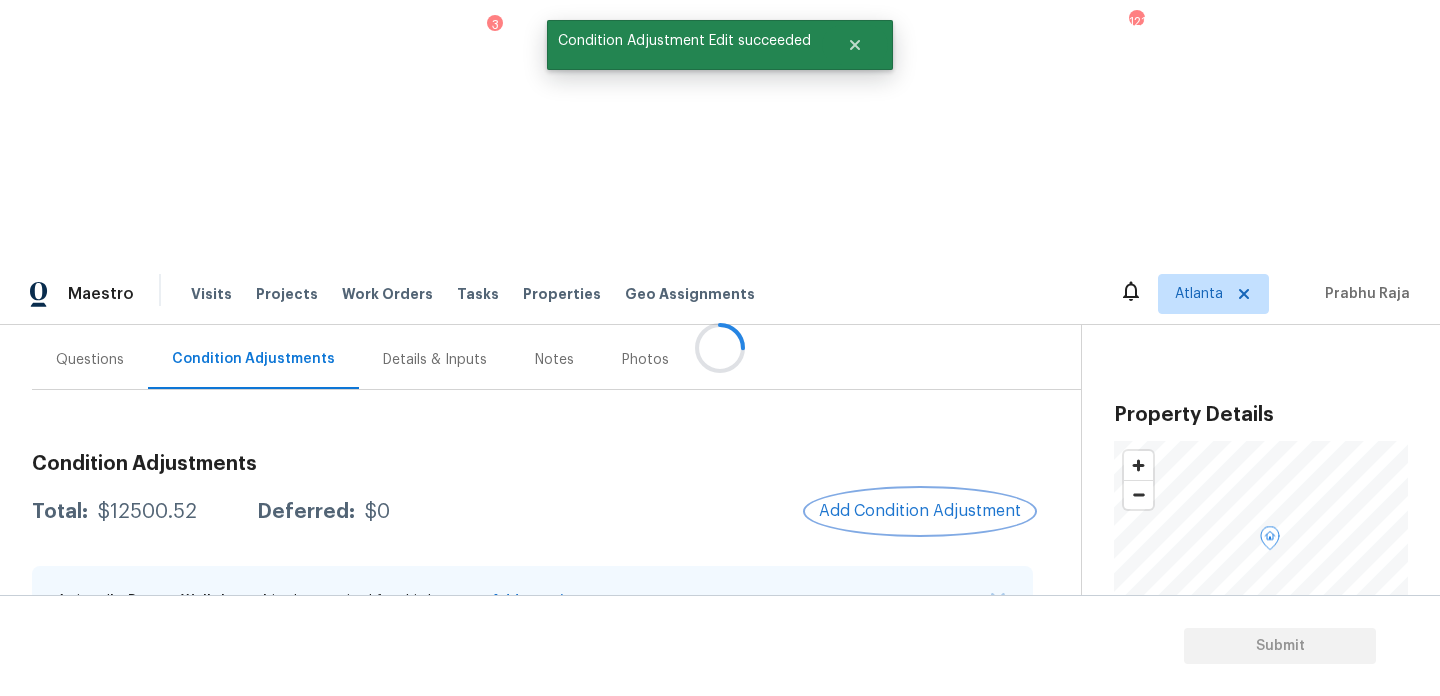 scroll, scrollTop: 0, scrollLeft: 0, axis: both 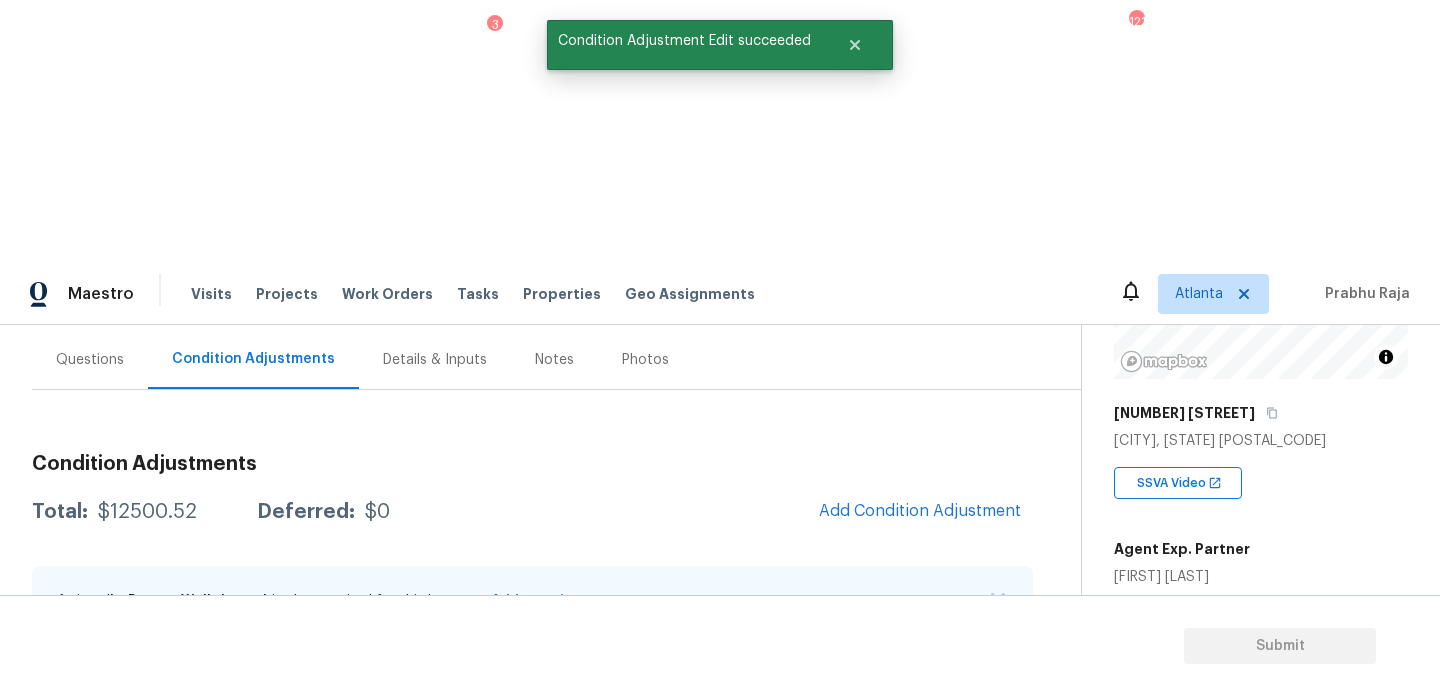 click on "1754" at bounding box center [1130, 674] 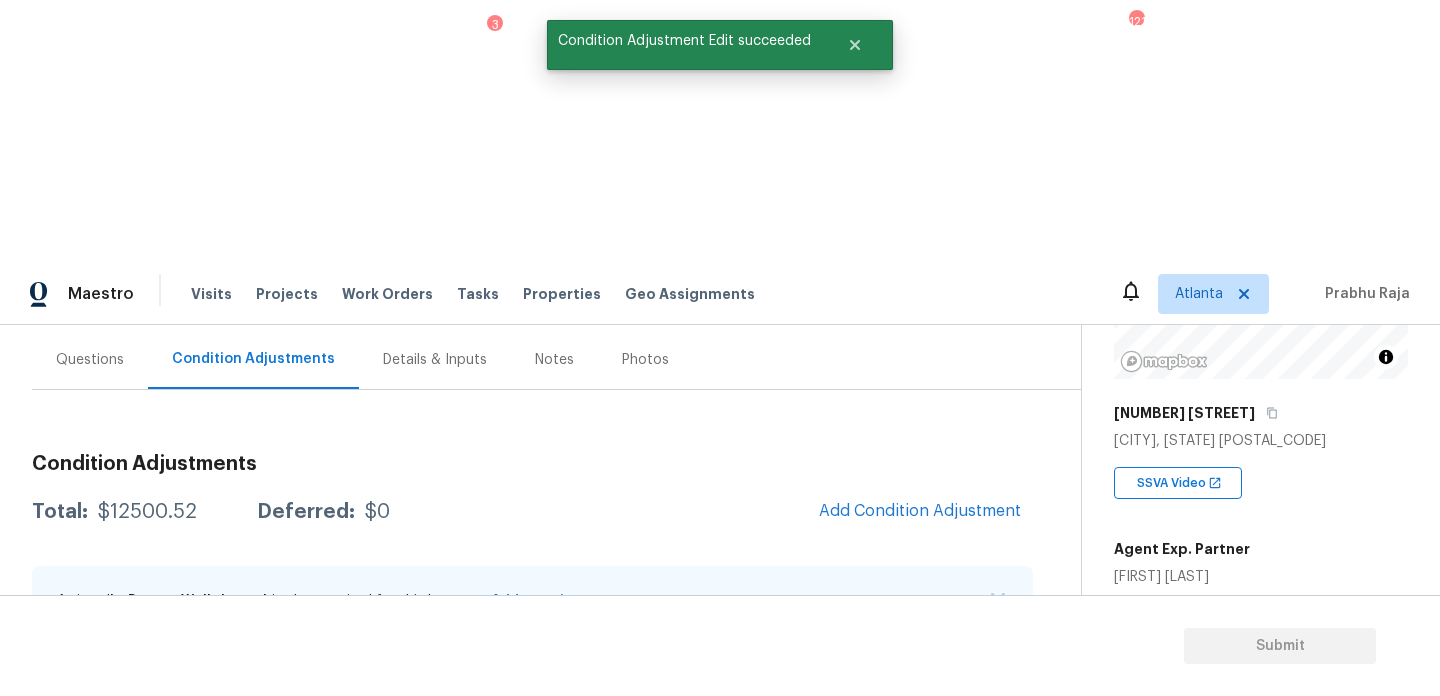 click 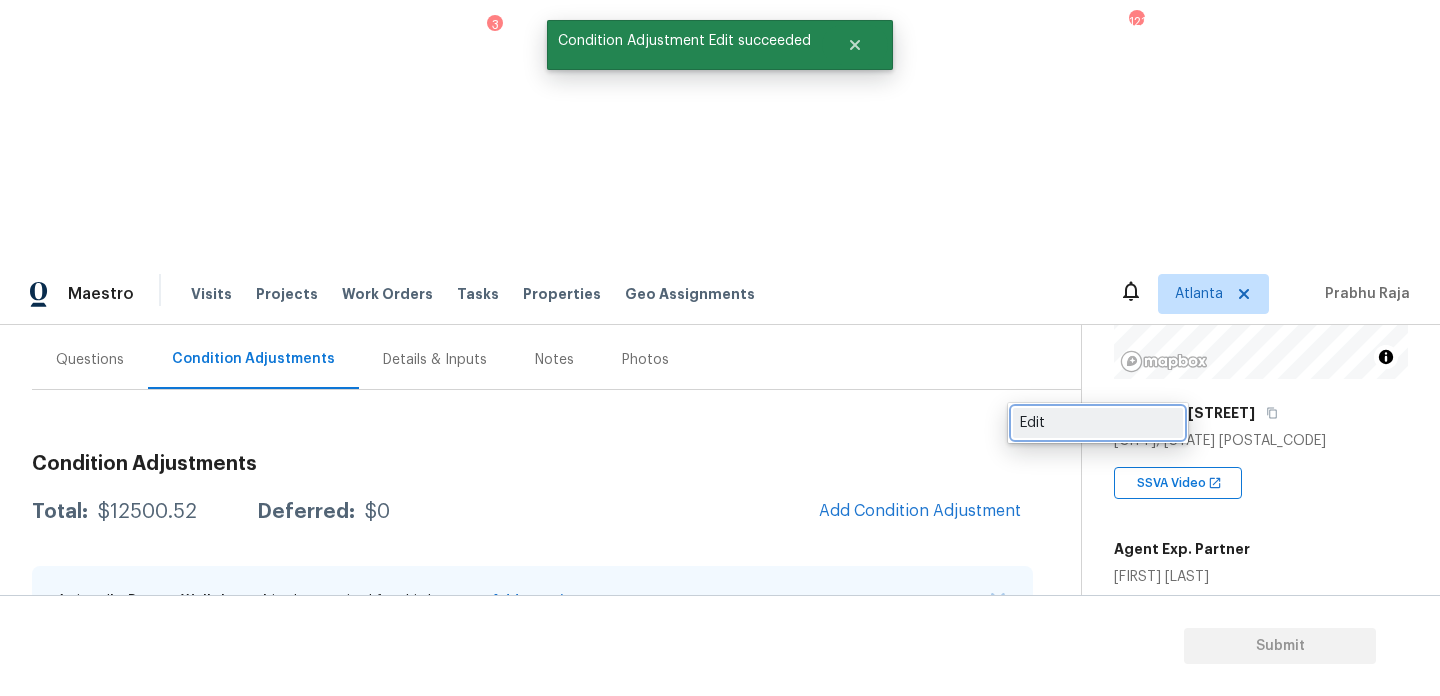 click on "Edit" at bounding box center [1098, 423] 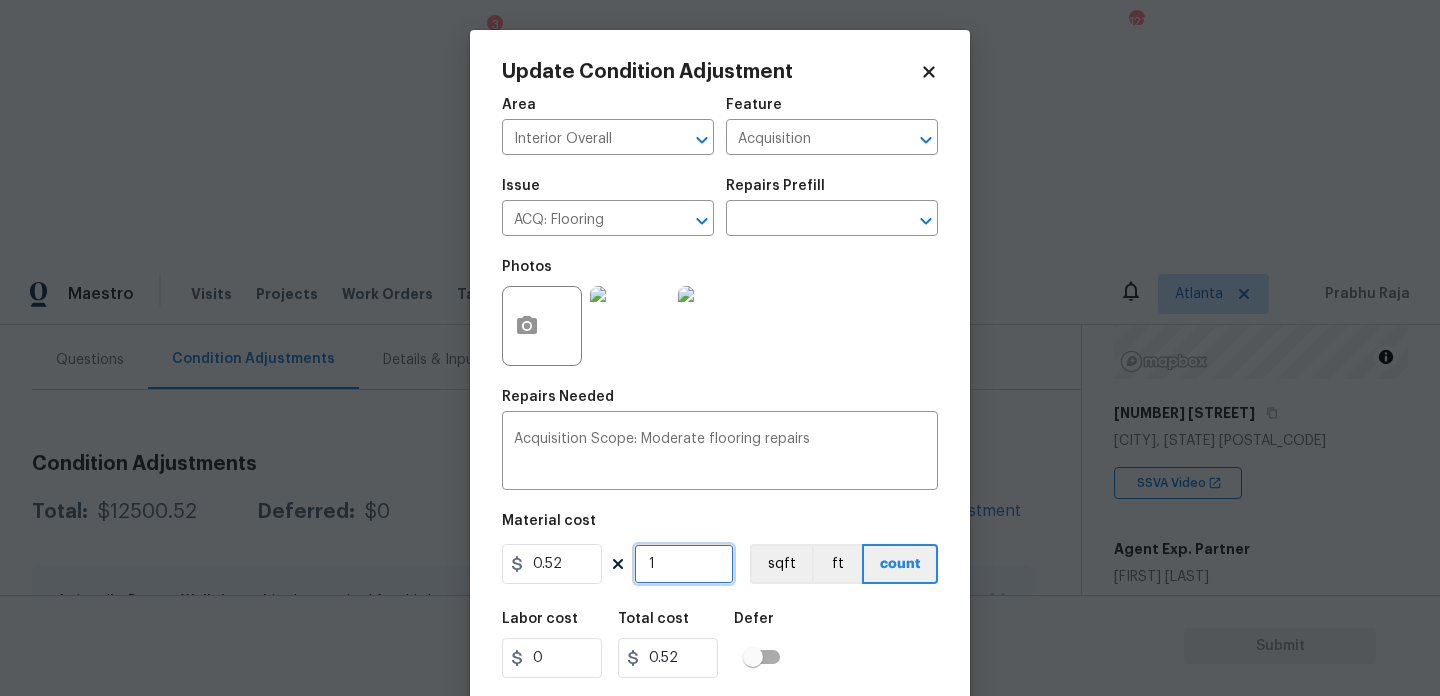click on "1" at bounding box center (684, 564) 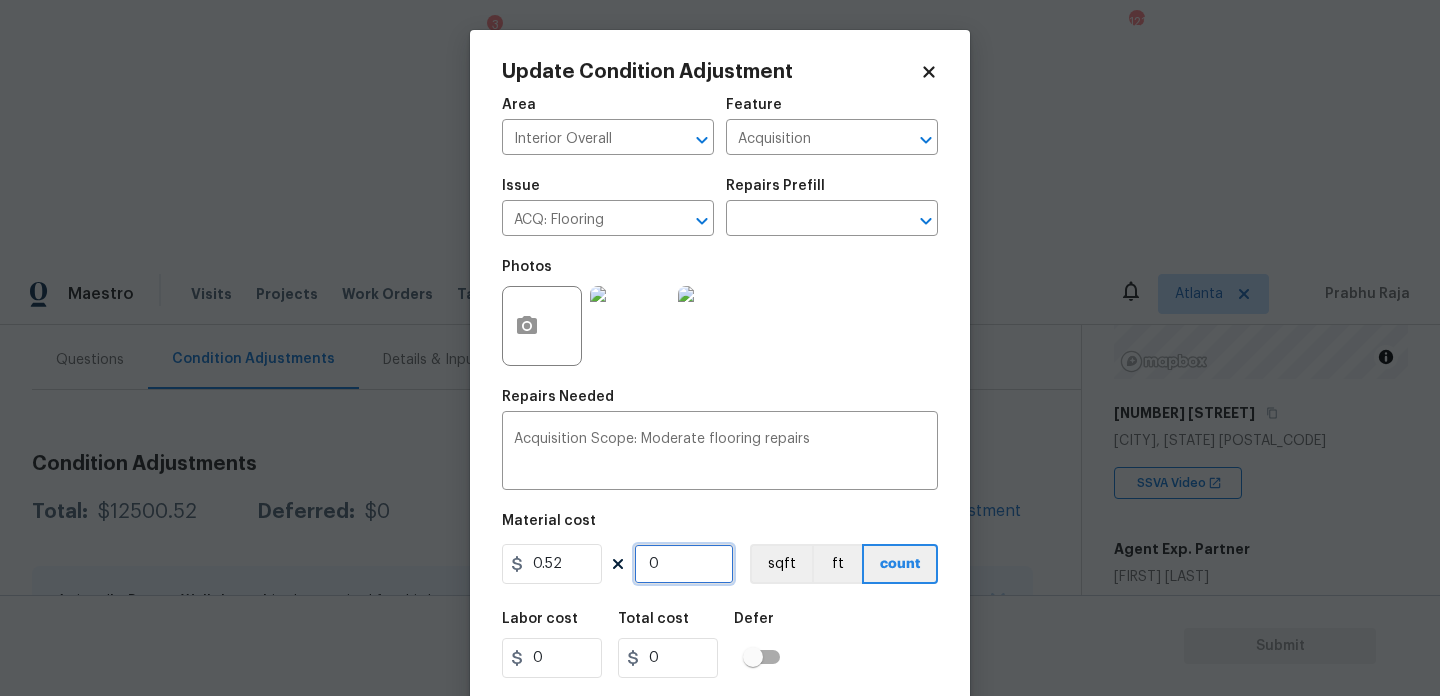 paste on "1754" 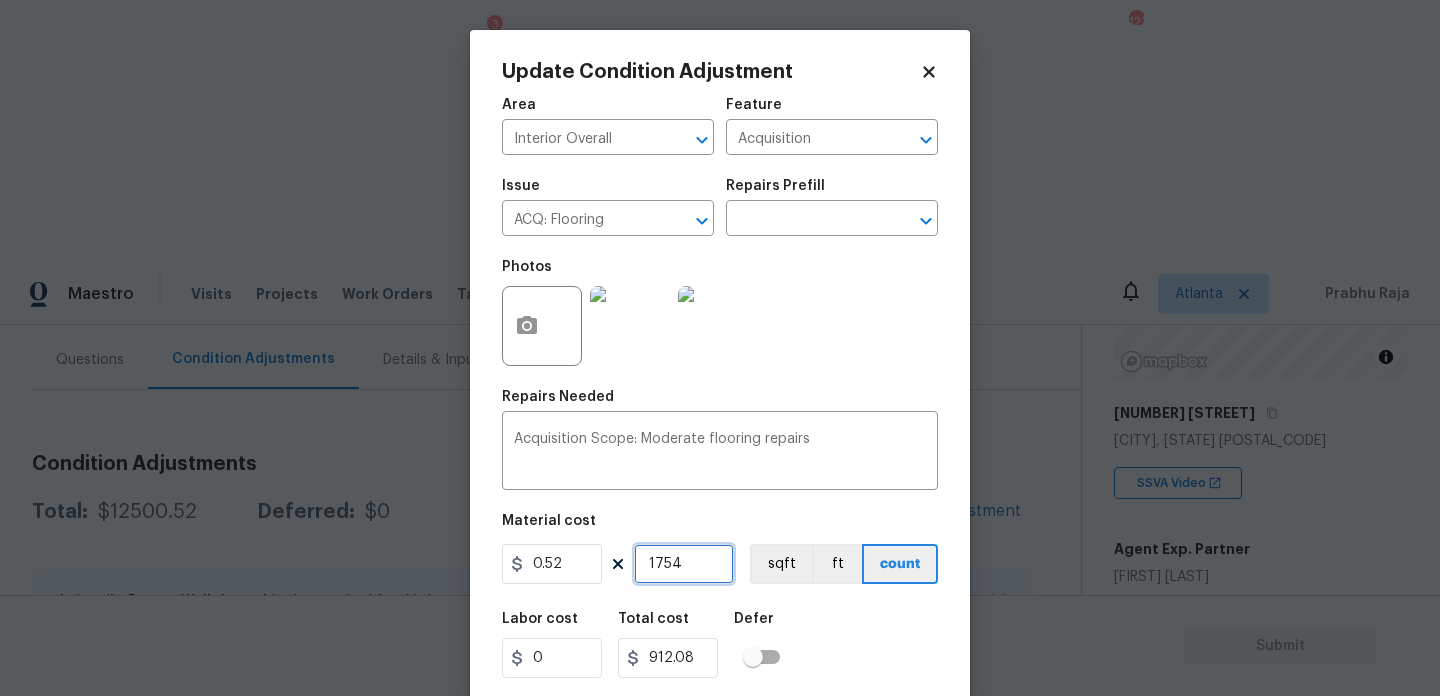 scroll, scrollTop: 51, scrollLeft: 0, axis: vertical 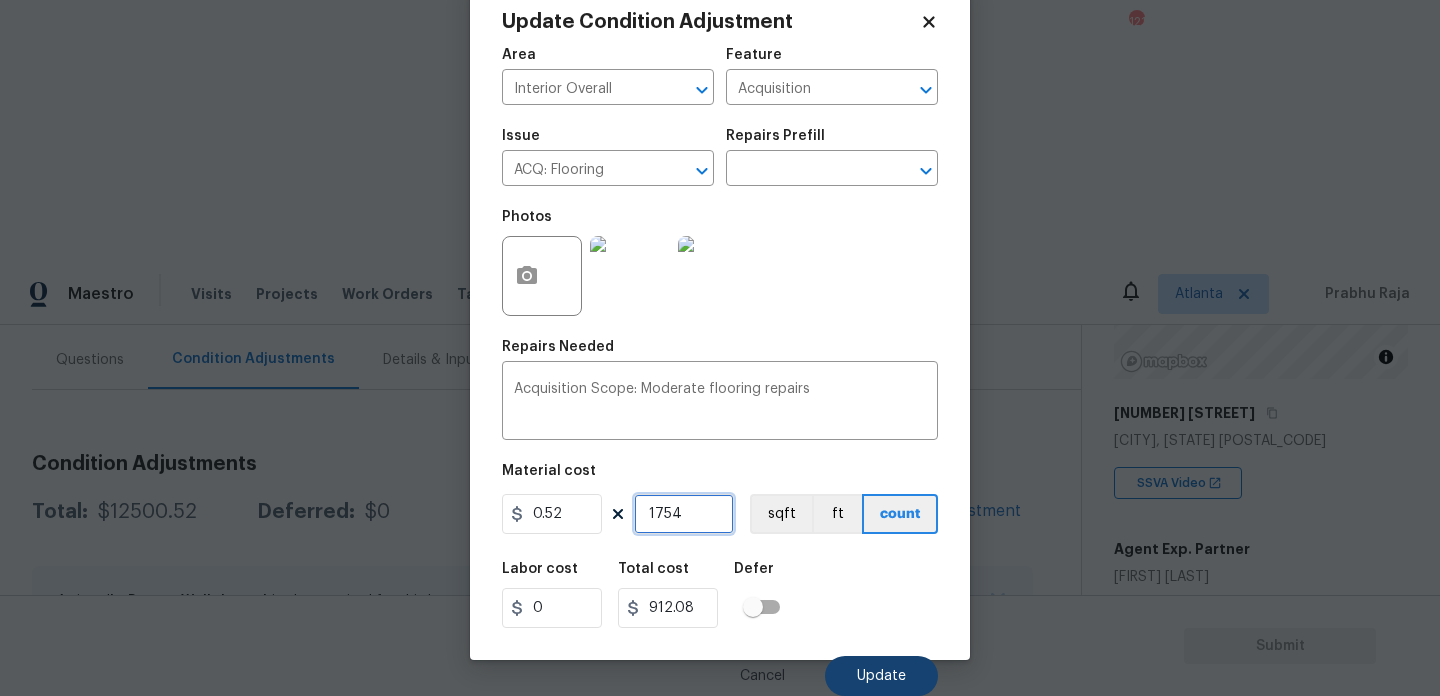 type on "1754" 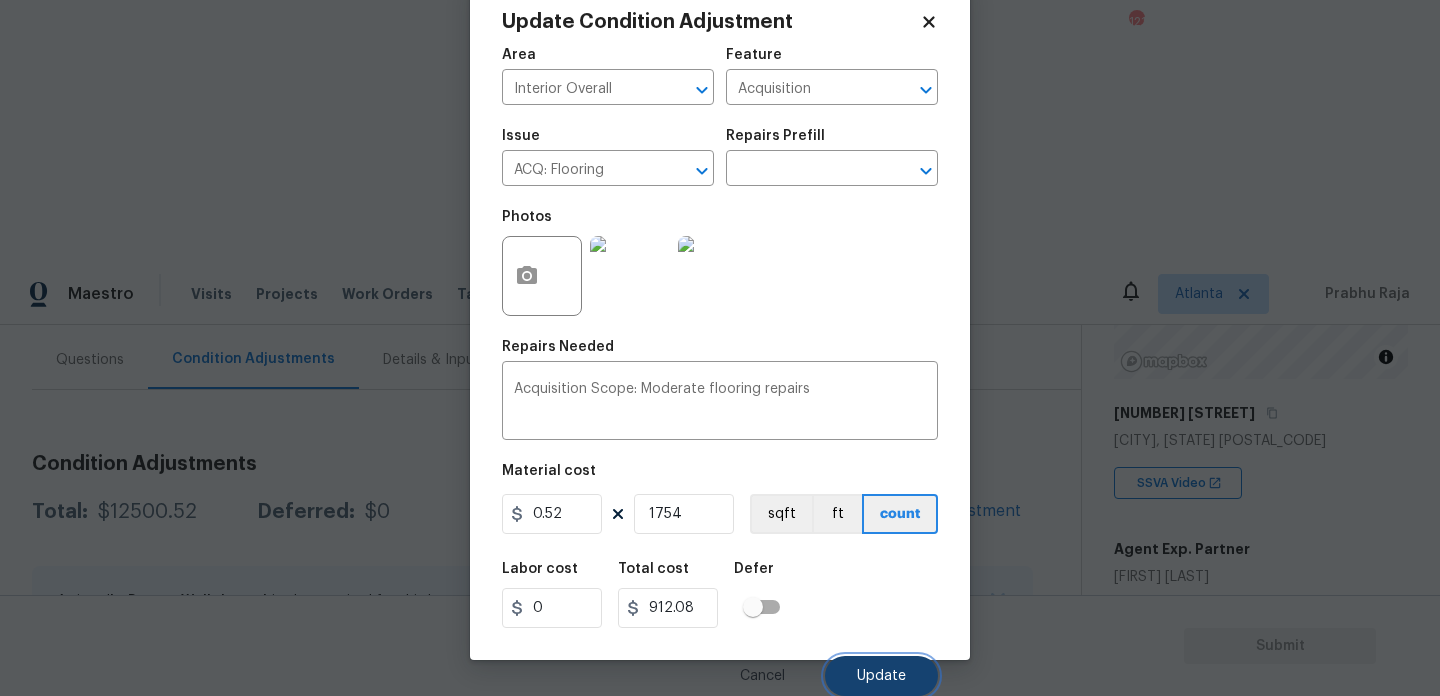 click on "Update" at bounding box center (881, 676) 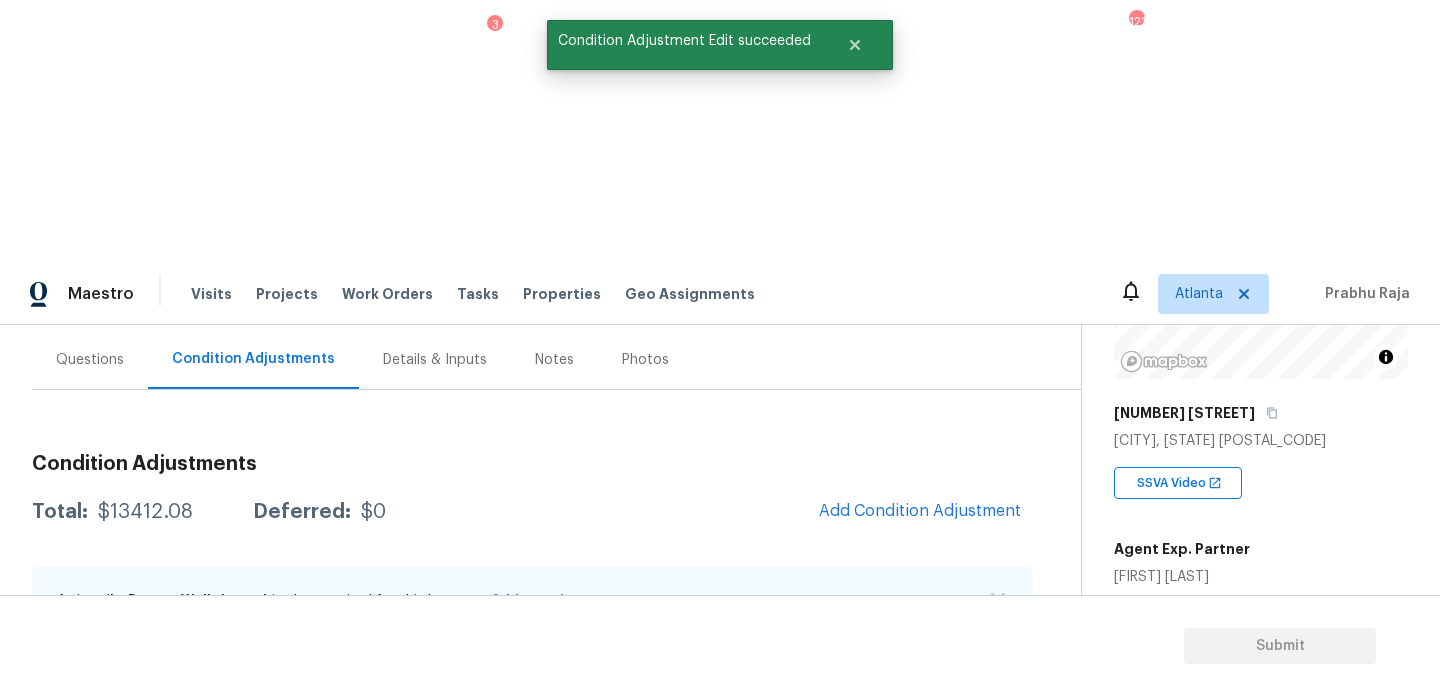 scroll, scrollTop: 0, scrollLeft: 0, axis: both 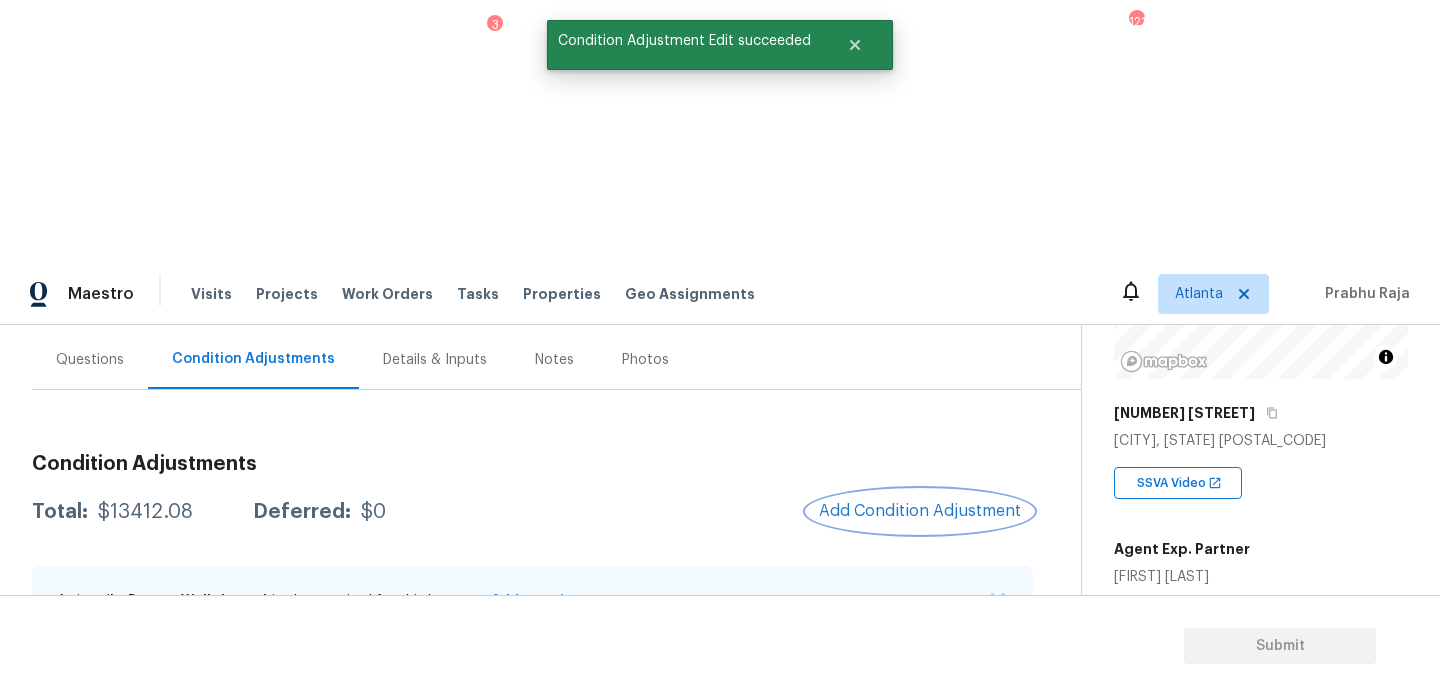 click on "Add Condition Adjustment" at bounding box center [920, 511] 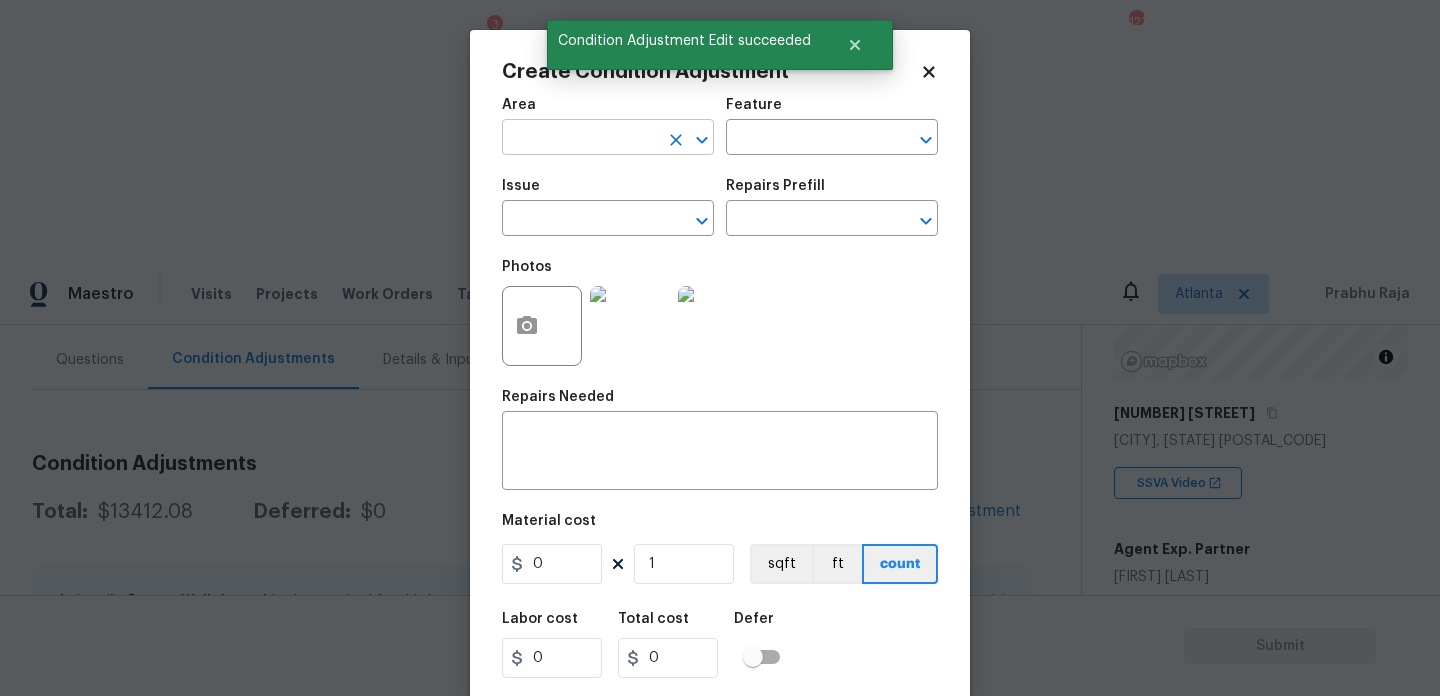 click at bounding box center (580, 139) 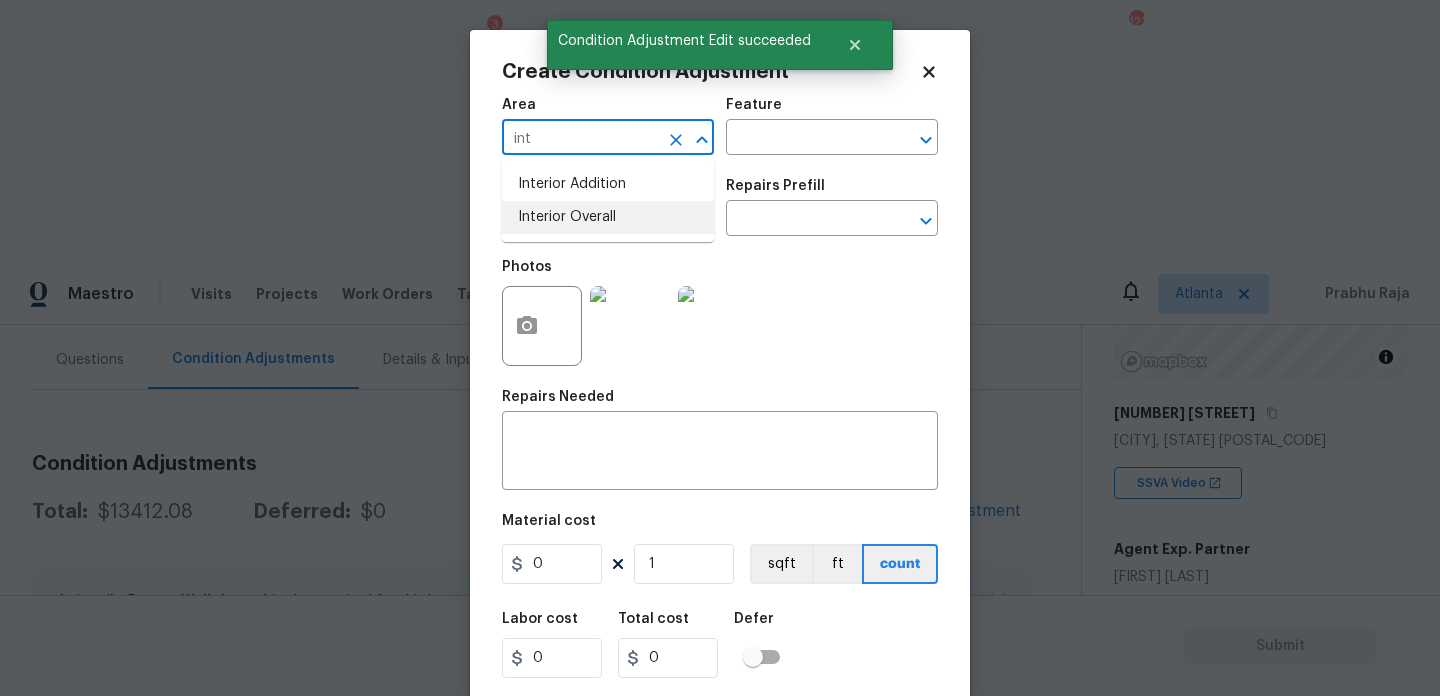click on "Interior Overall" at bounding box center (608, 217) 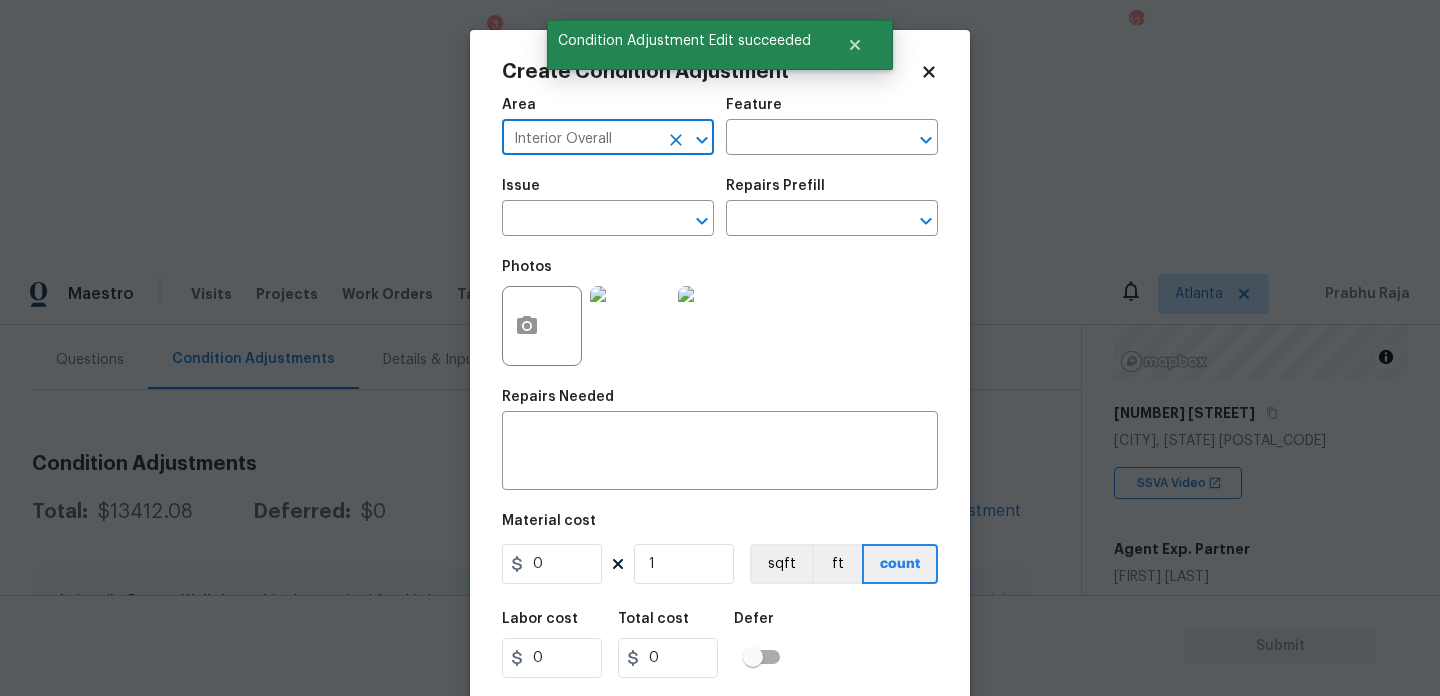 type on "Interior Overall" 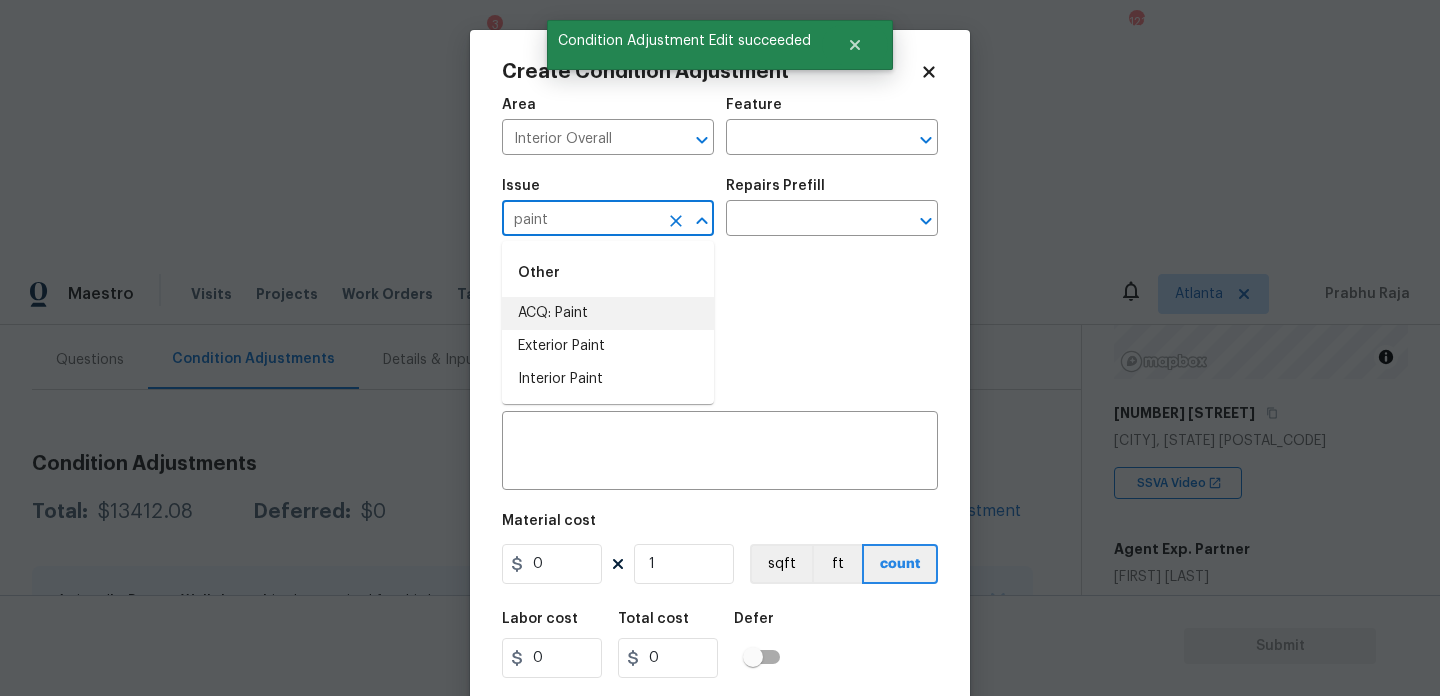 click on "ACQ: Paint" at bounding box center (608, 313) 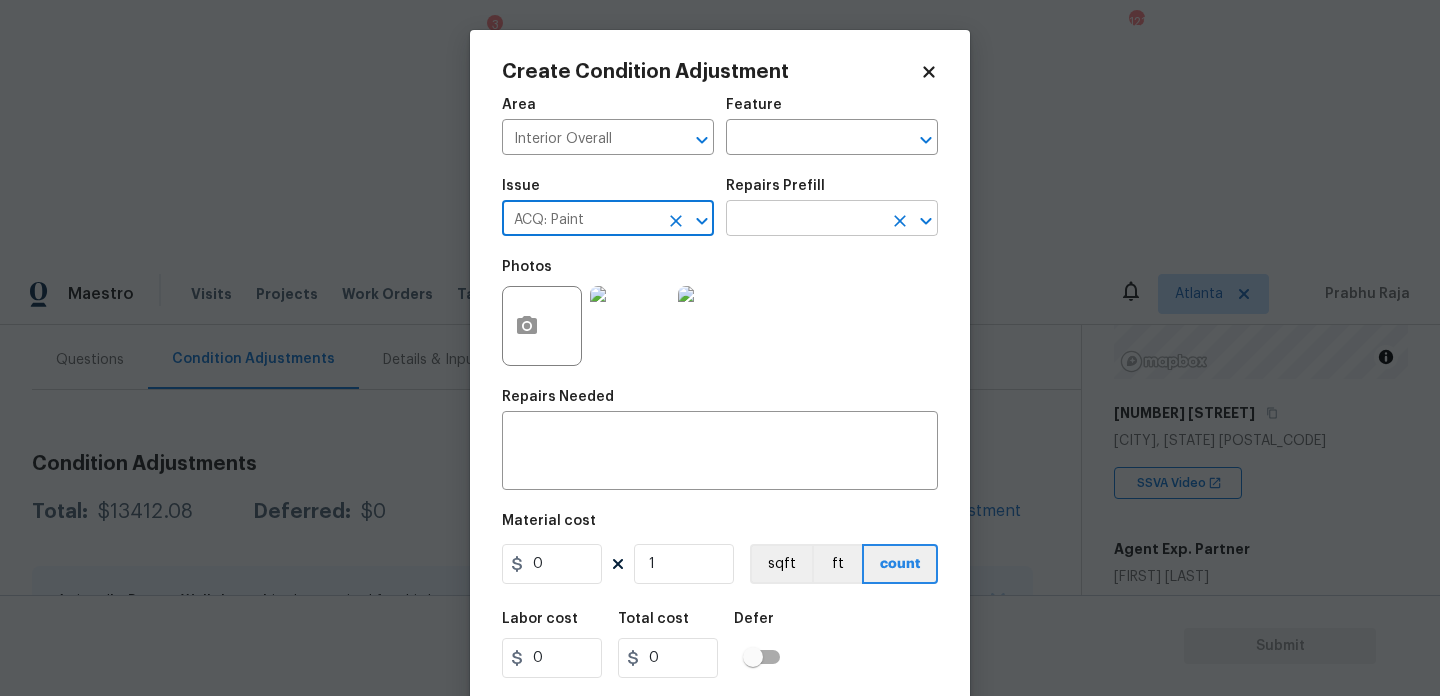 type on "ACQ: Paint" 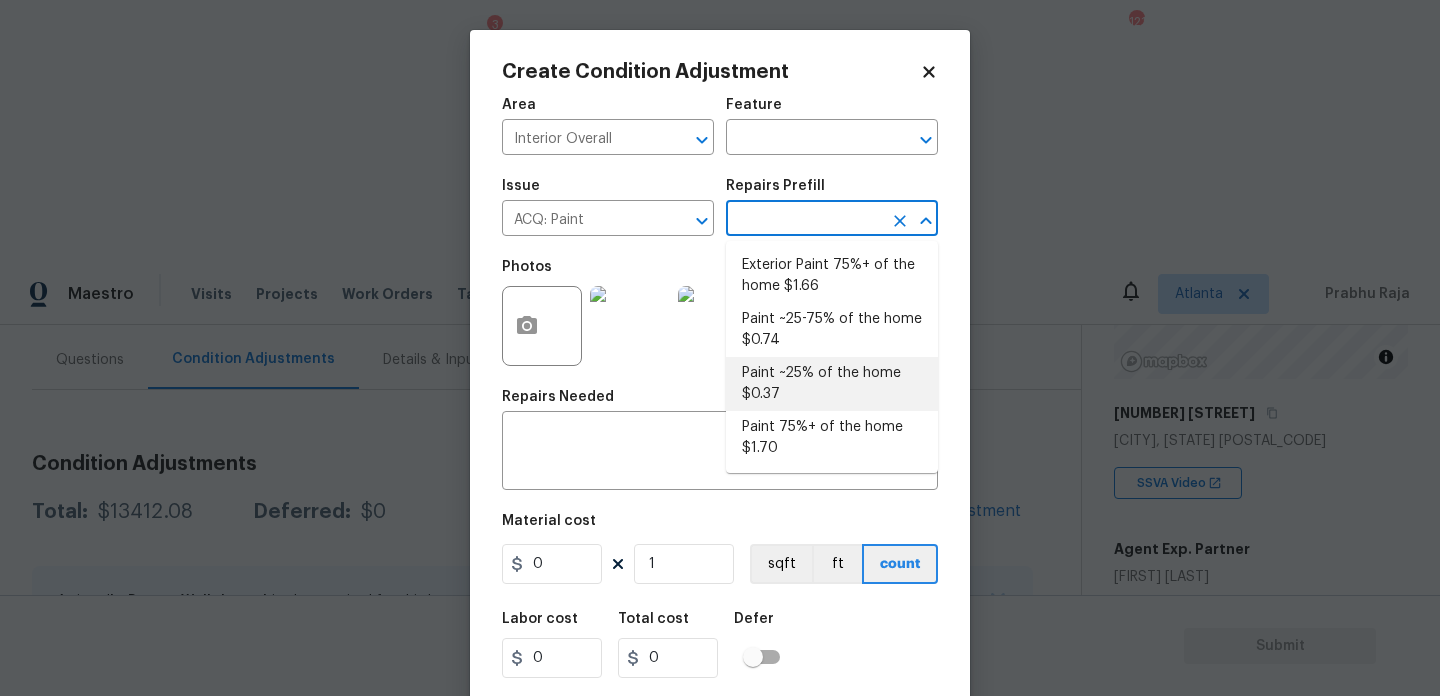 click on "Paint ~25% of the home $0.37" at bounding box center (832, 384) 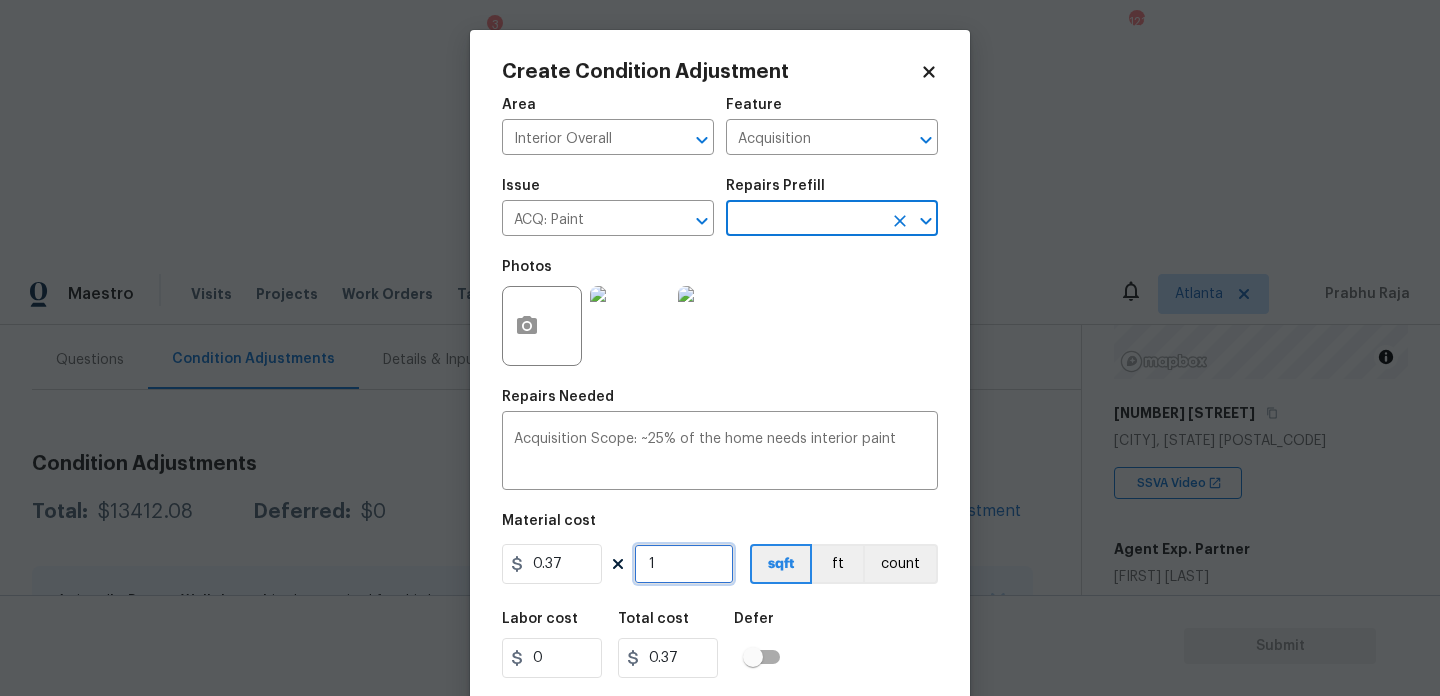 click on "1" at bounding box center [684, 564] 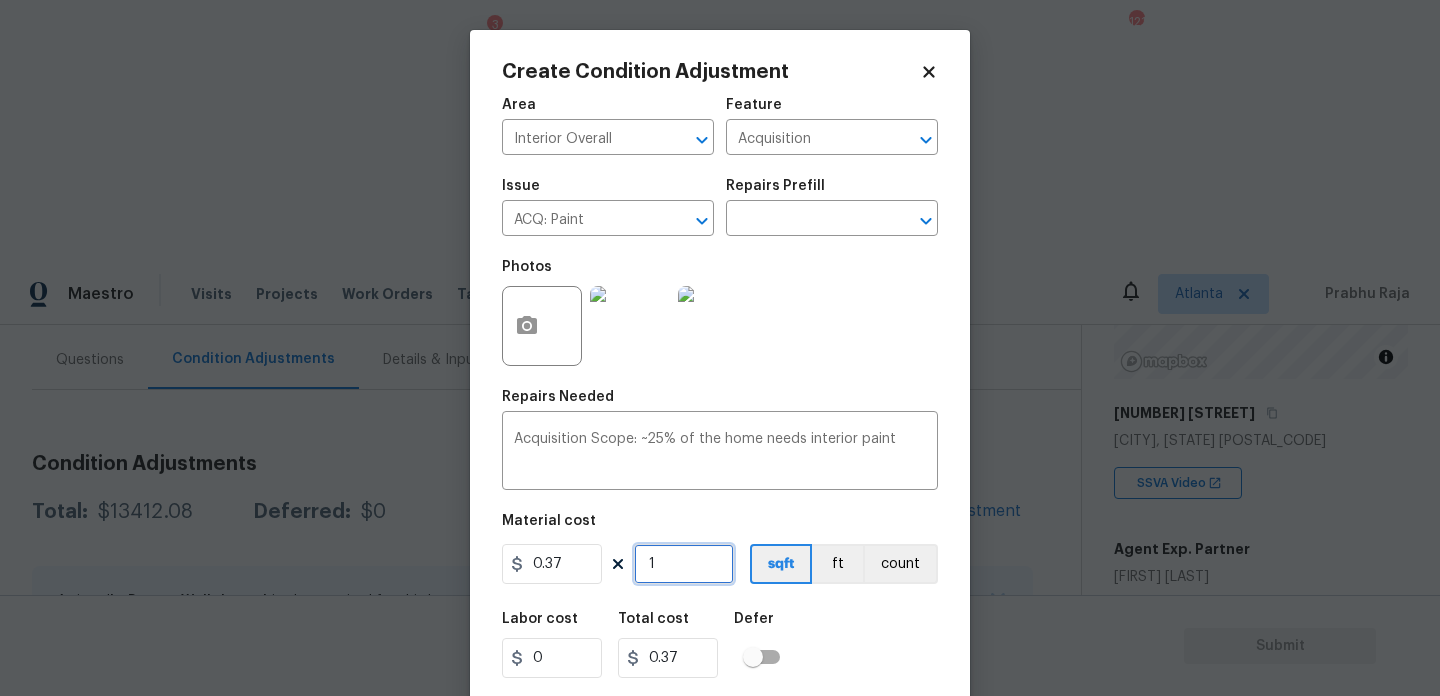type on "0" 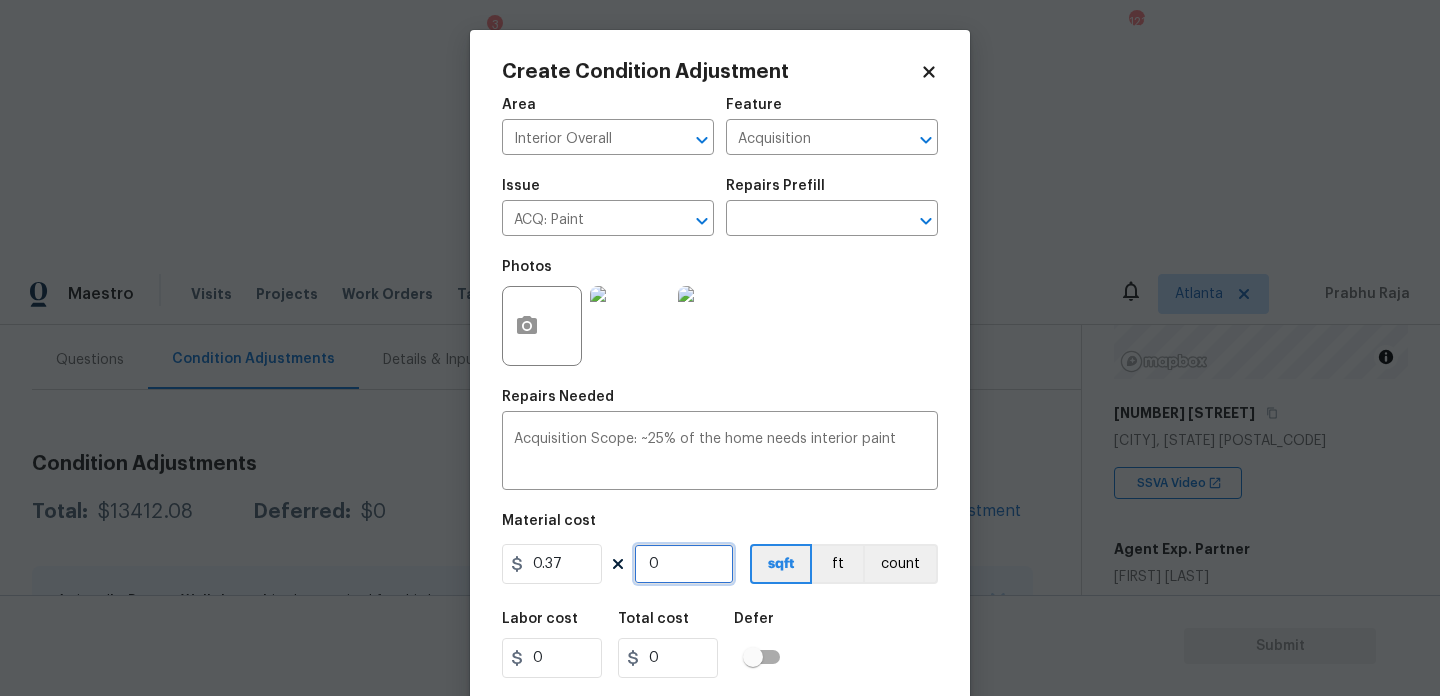 paste on "1754" 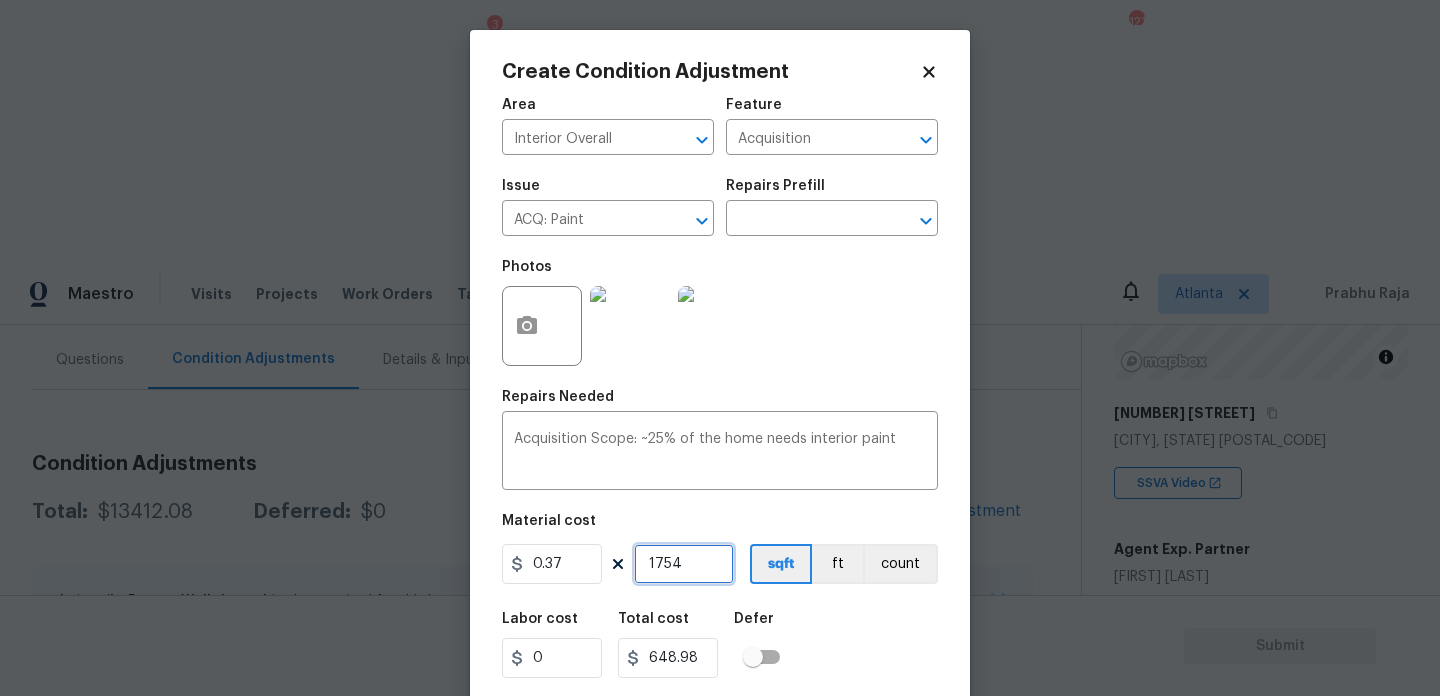 scroll, scrollTop: 51, scrollLeft: 0, axis: vertical 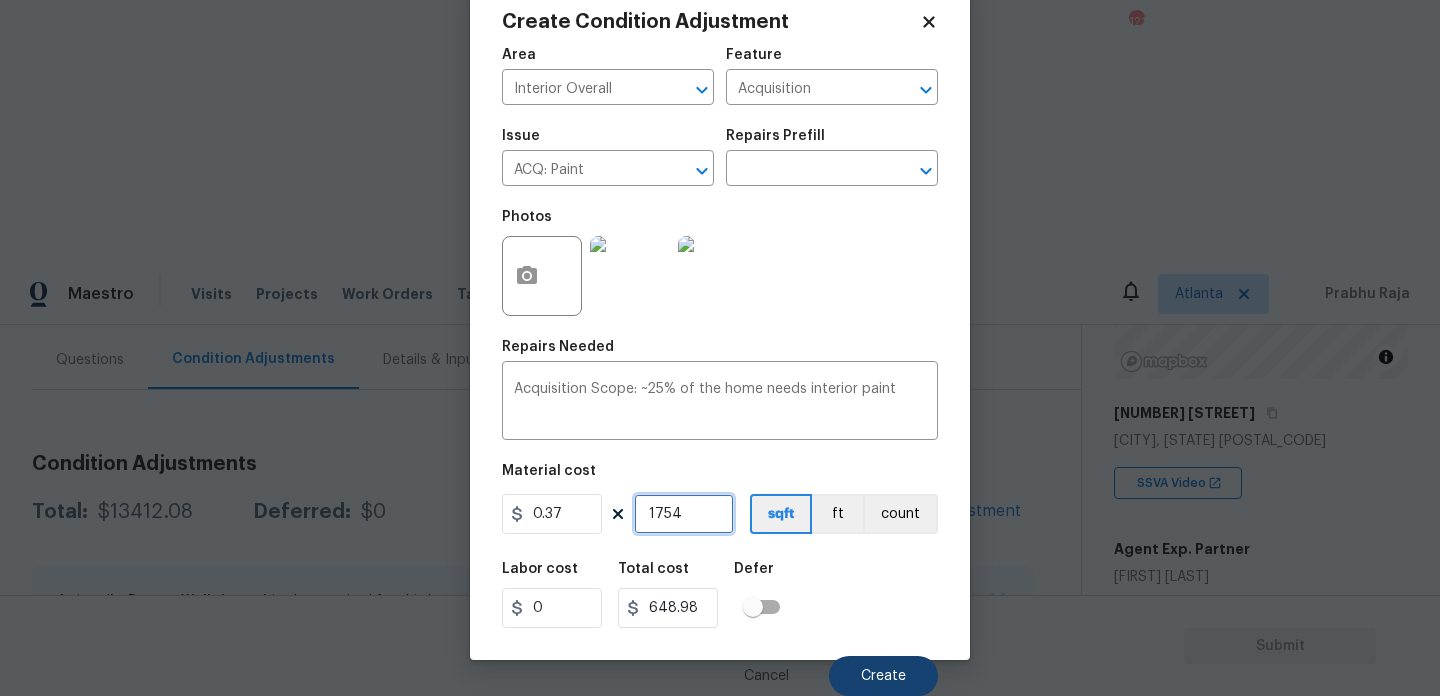 type on "1754" 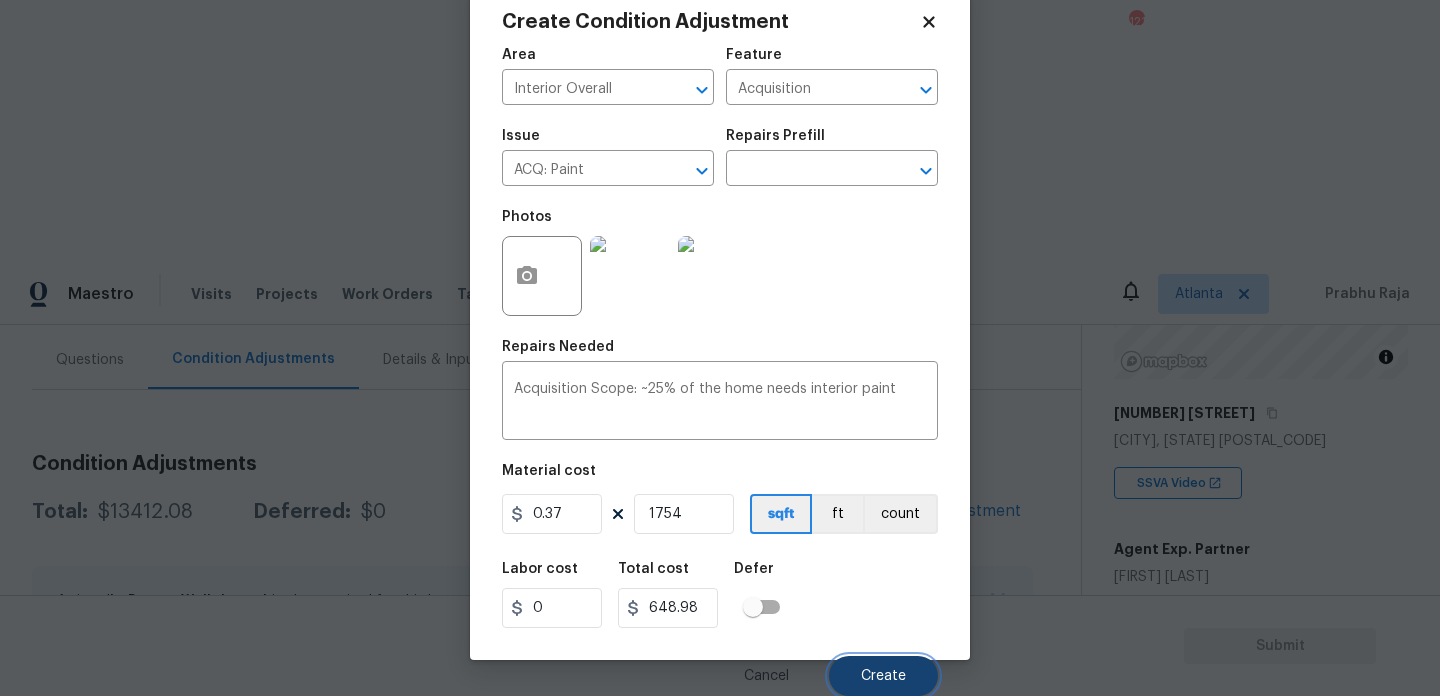 click on "Create" at bounding box center (883, 676) 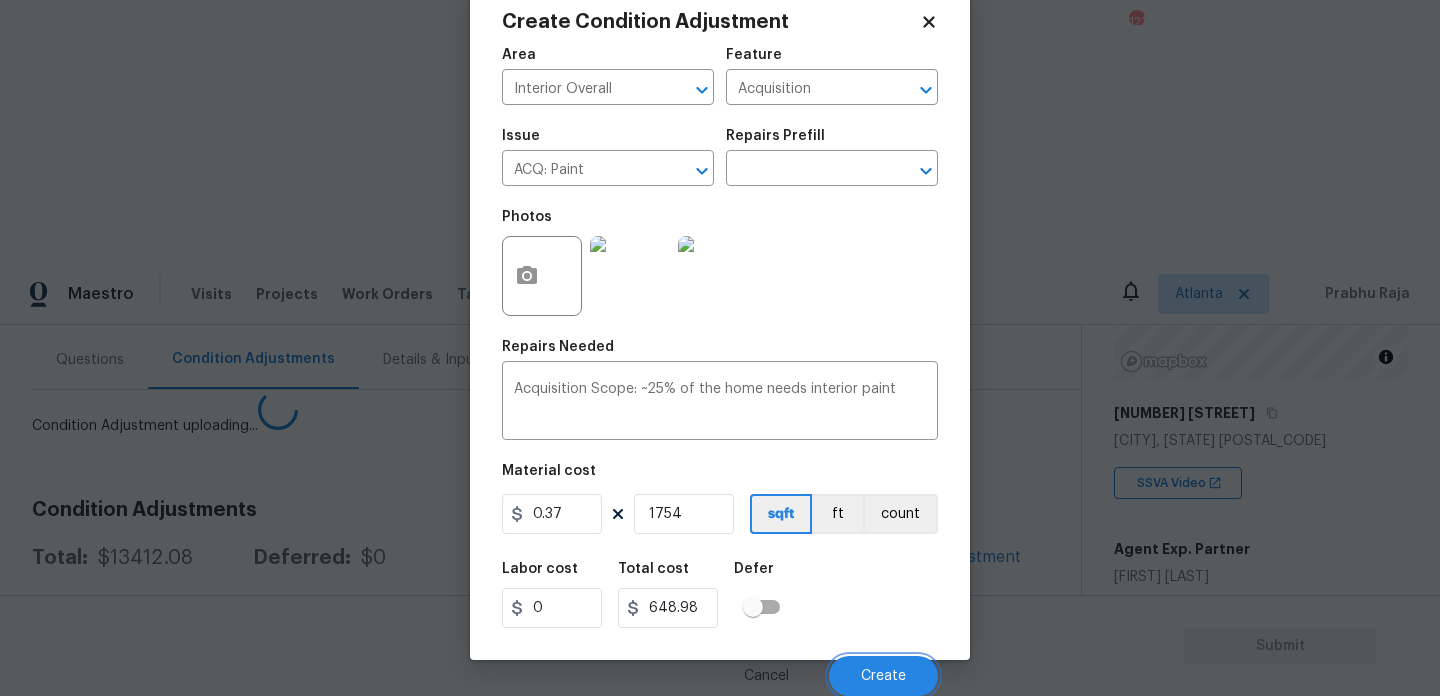 scroll, scrollTop: 44, scrollLeft: 0, axis: vertical 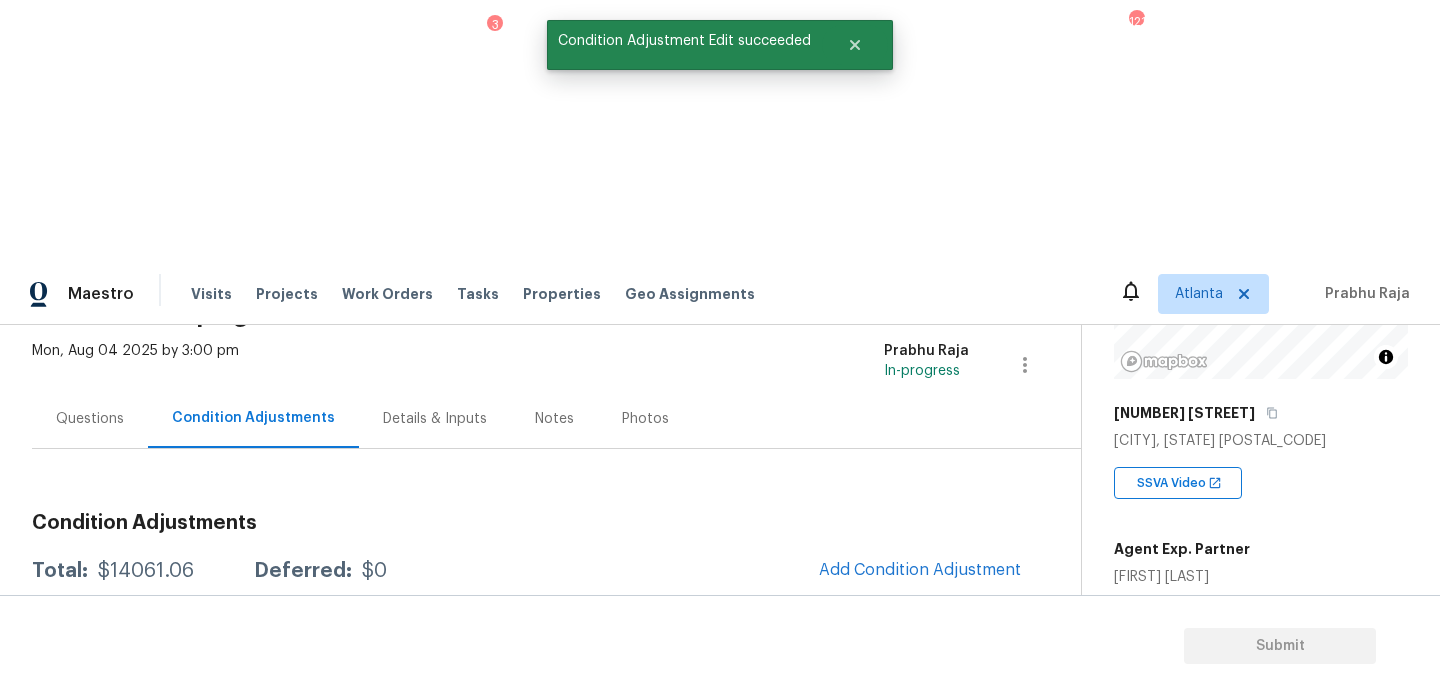 click on "Condition Adjustments Total:  $14061.06 Deferred:  $0 Add Condition Adjustment A virtual  In-Person Walkthrough  is also required for this home.   + Add exterior scopes ACQ: Paint Interior Overall - Acquisition Acquisition Scope: ~25% of the home needs interior paint $648.98   0 ACQ: Flooring Interior Overall - Acquisition Acquisition Scope: Moderate flooring repairs $912.08   2 ACQ: Water Leak Interior Overall - Acquisition Acquisition Scope: Possible plumbing leak $2,500.00   1 Landscape Package Exterior Overall - Home Readiness Packages Mowing of grass up to 6" in height. Mow, edge along driveways & sidewalks, trim along standing structures, trim bushes and shrubs (<6' in height). Remove weeds from previously maintained flowerbeds and remove standing yard debris (small twigs, non seasonal falling leaves).  Use leaf blower to remove clippings from hard surfaces." $300.00   5 Pressure Washing Exterior Overall - Siding $200.00   0 ACQ: HVAC HVAC - Acquisition Acquisition Scope: Functional HVAC 16-20 years   0" at bounding box center (532, 1006) 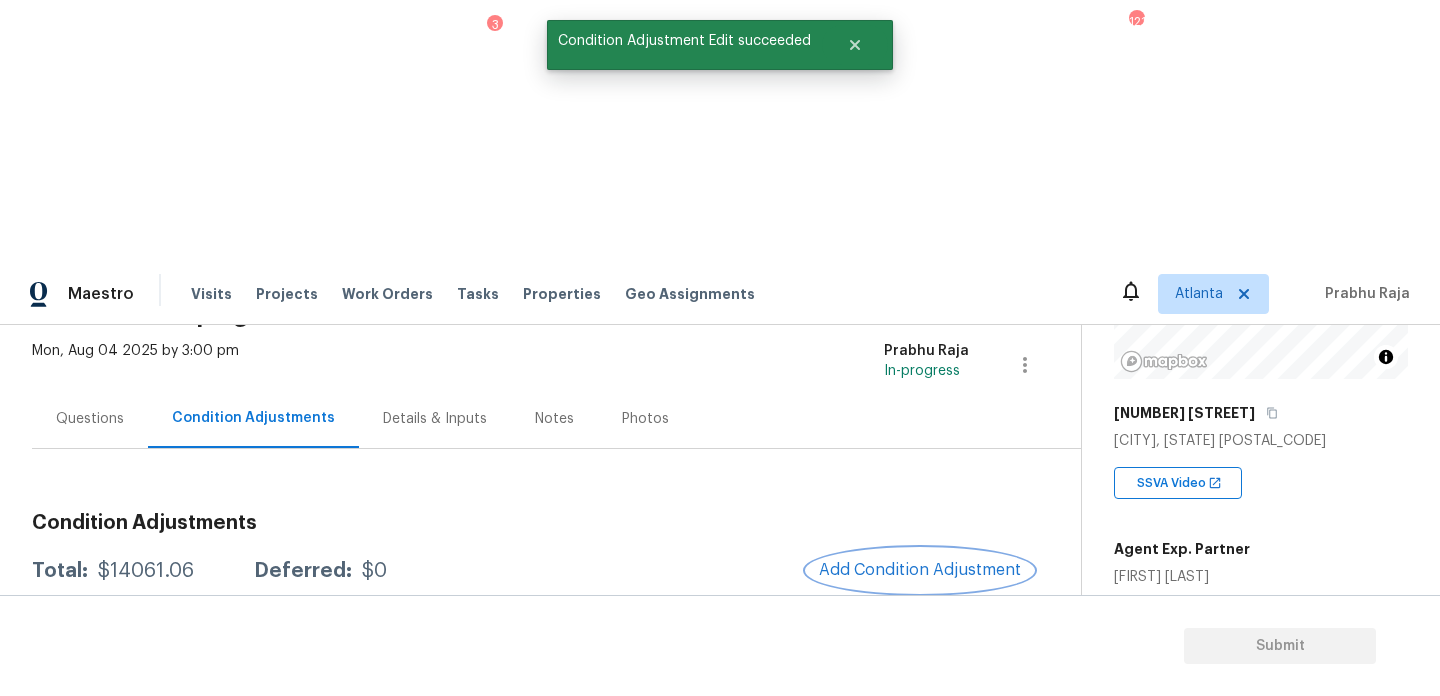 click on "Add Condition Adjustment" at bounding box center [920, 570] 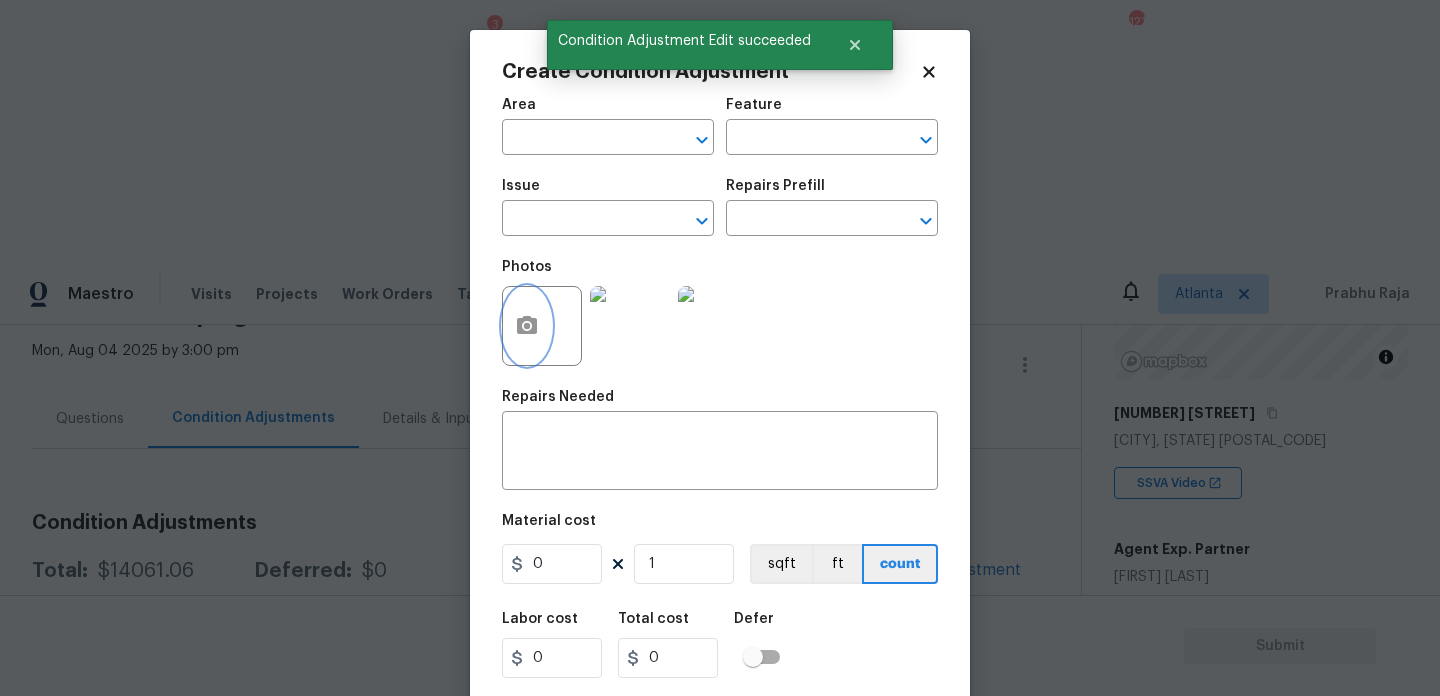 click 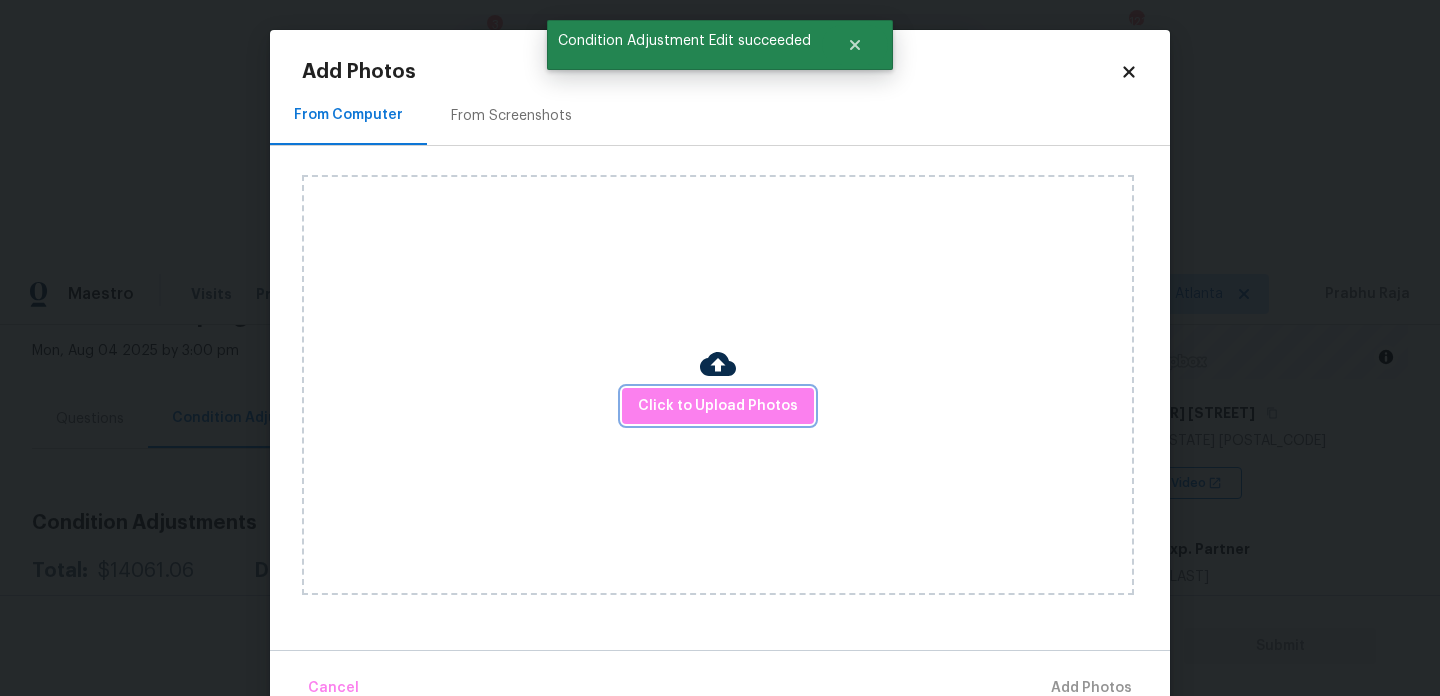 click on "Click to Upload Photos" at bounding box center (718, 406) 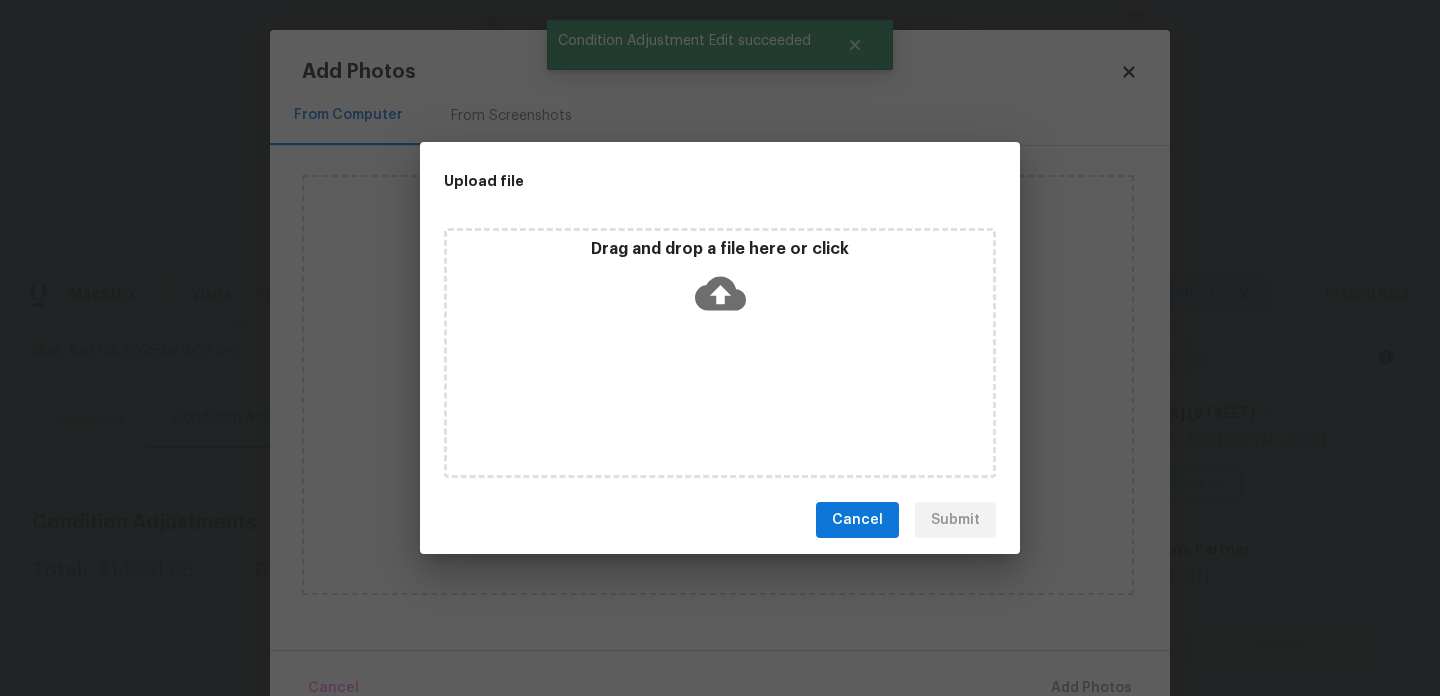 click on "Drag and drop a file here or click" at bounding box center (720, 353) 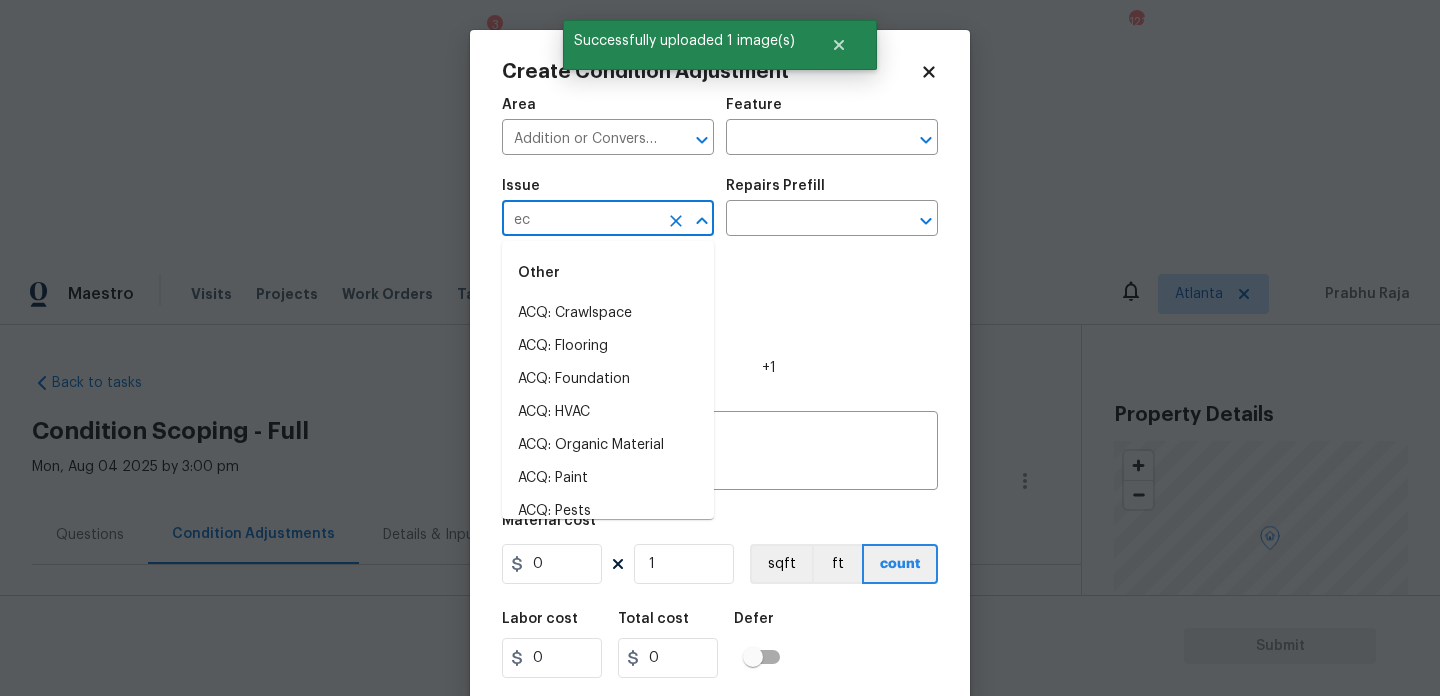 scroll, scrollTop: 0, scrollLeft: 0, axis: both 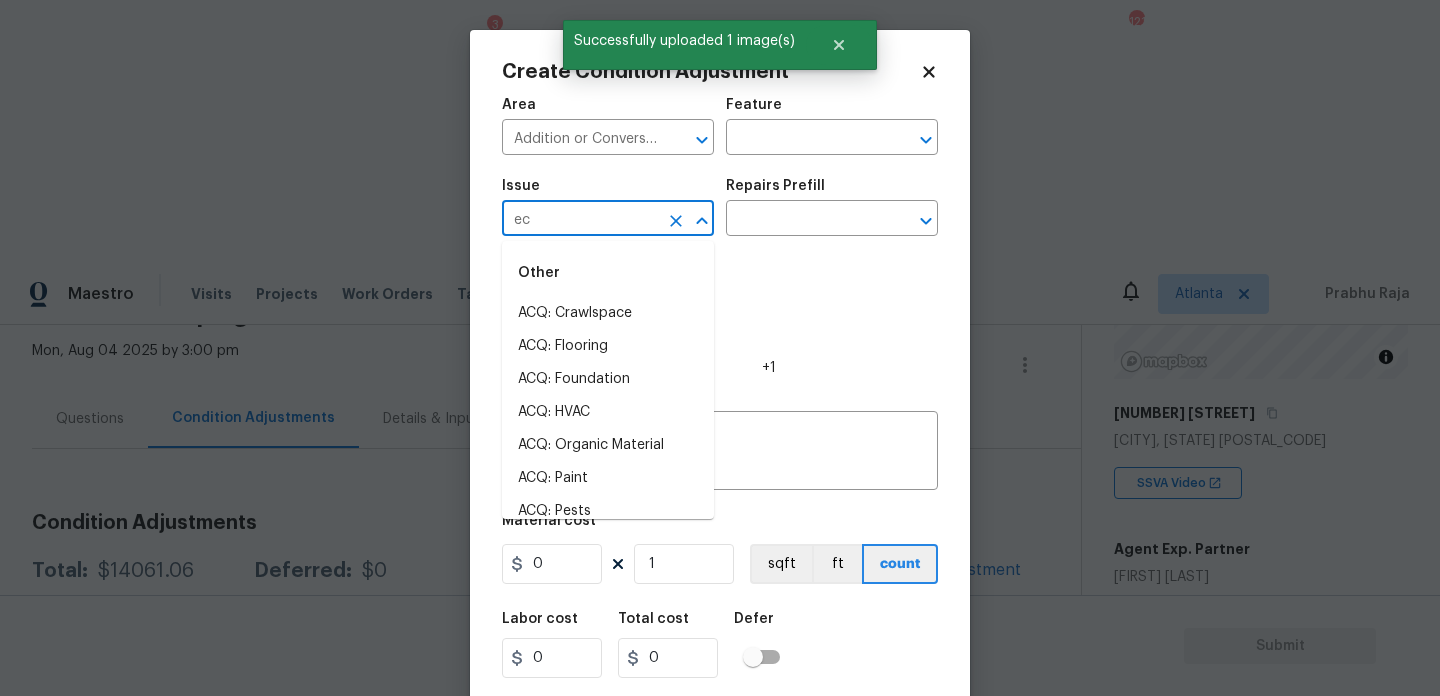 type on "e" 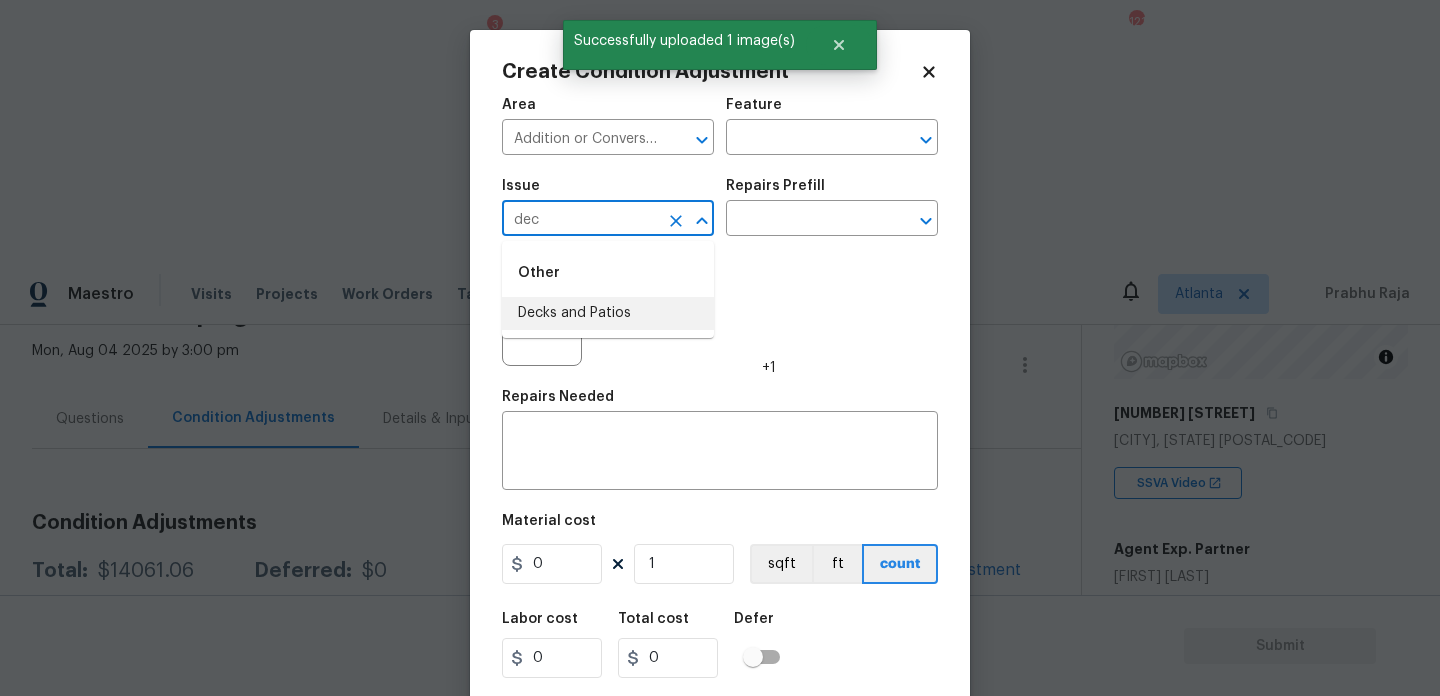 click on "Decks and Patios" at bounding box center [608, 313] 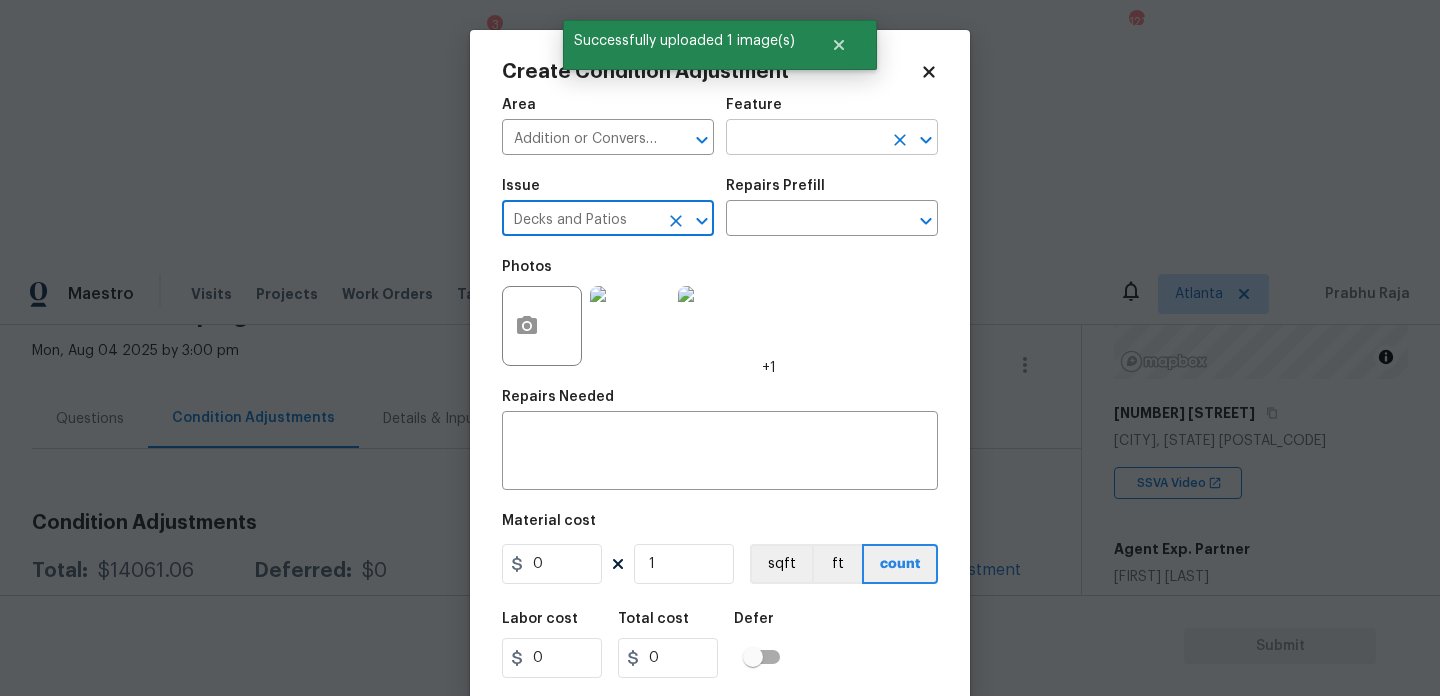type on "Decks and Patios" 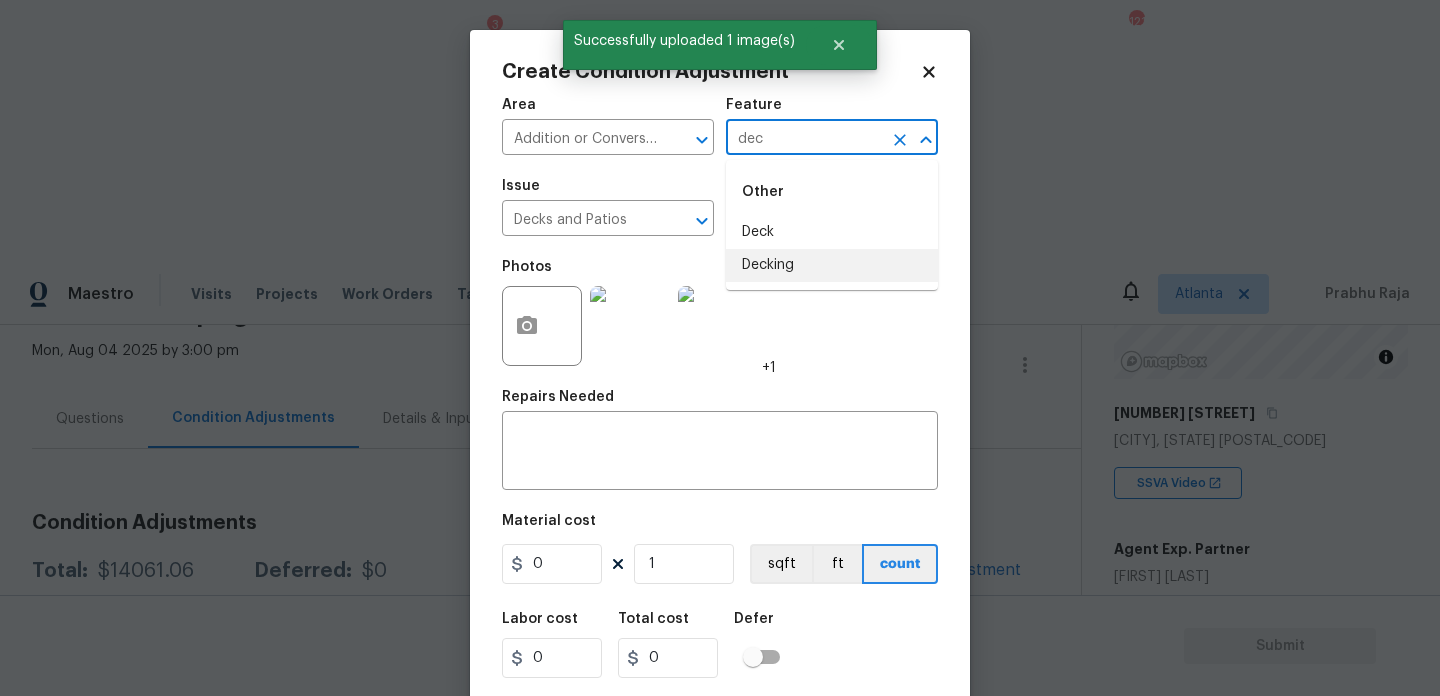 click on "Decking" at bounding box center [832, 265] 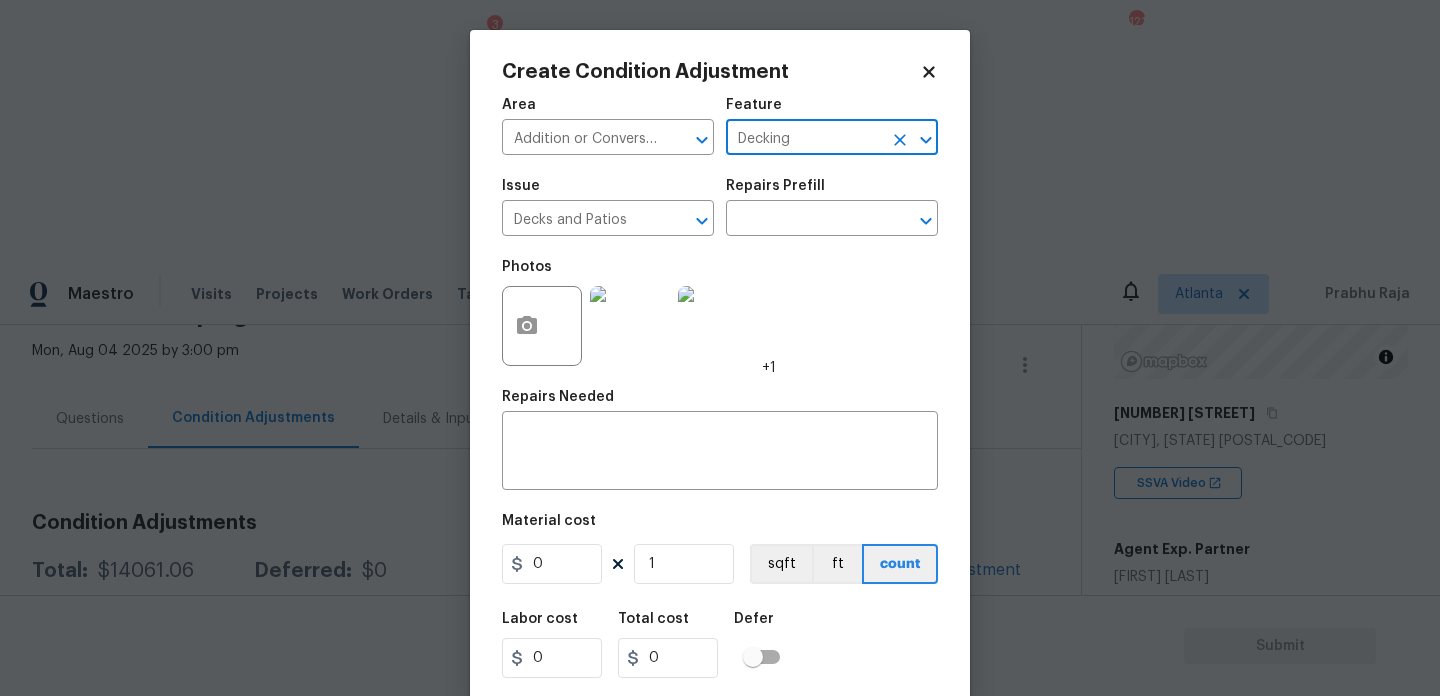type on "Decking" 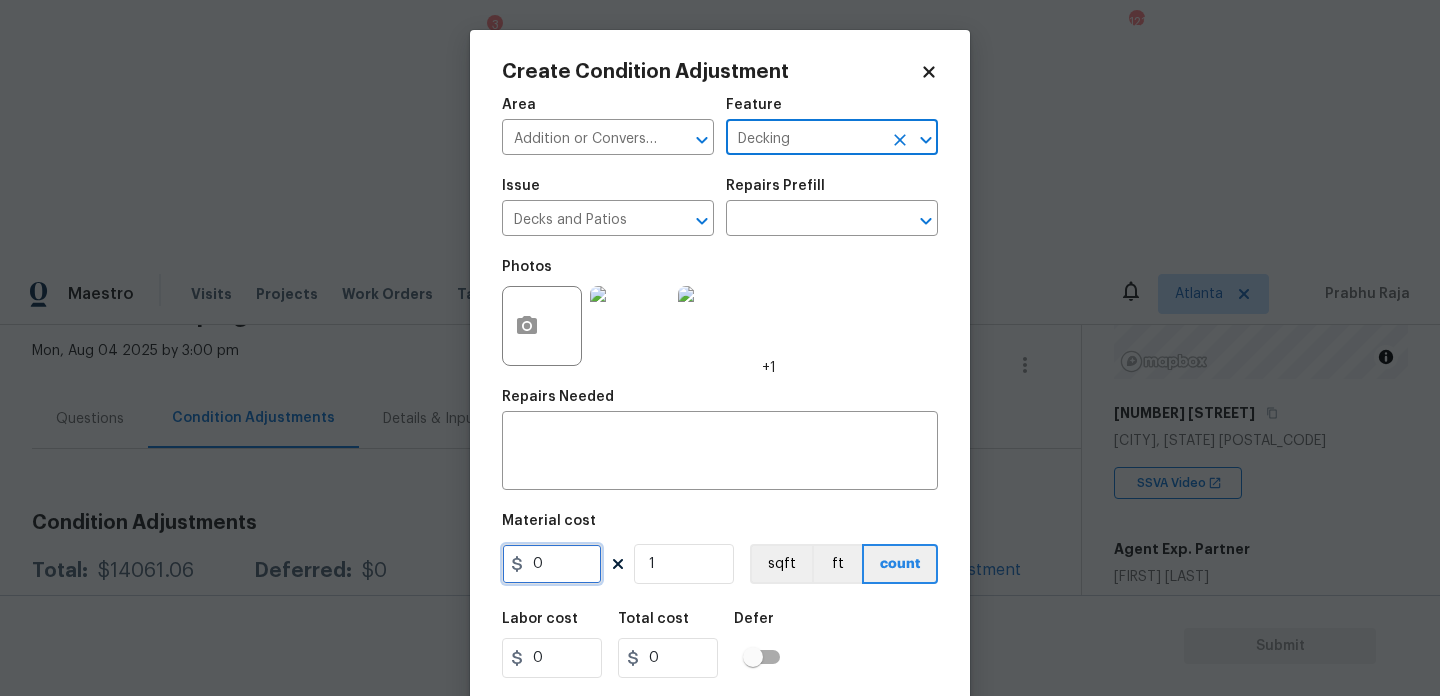 click on "0" at bounding box center [552, 564] 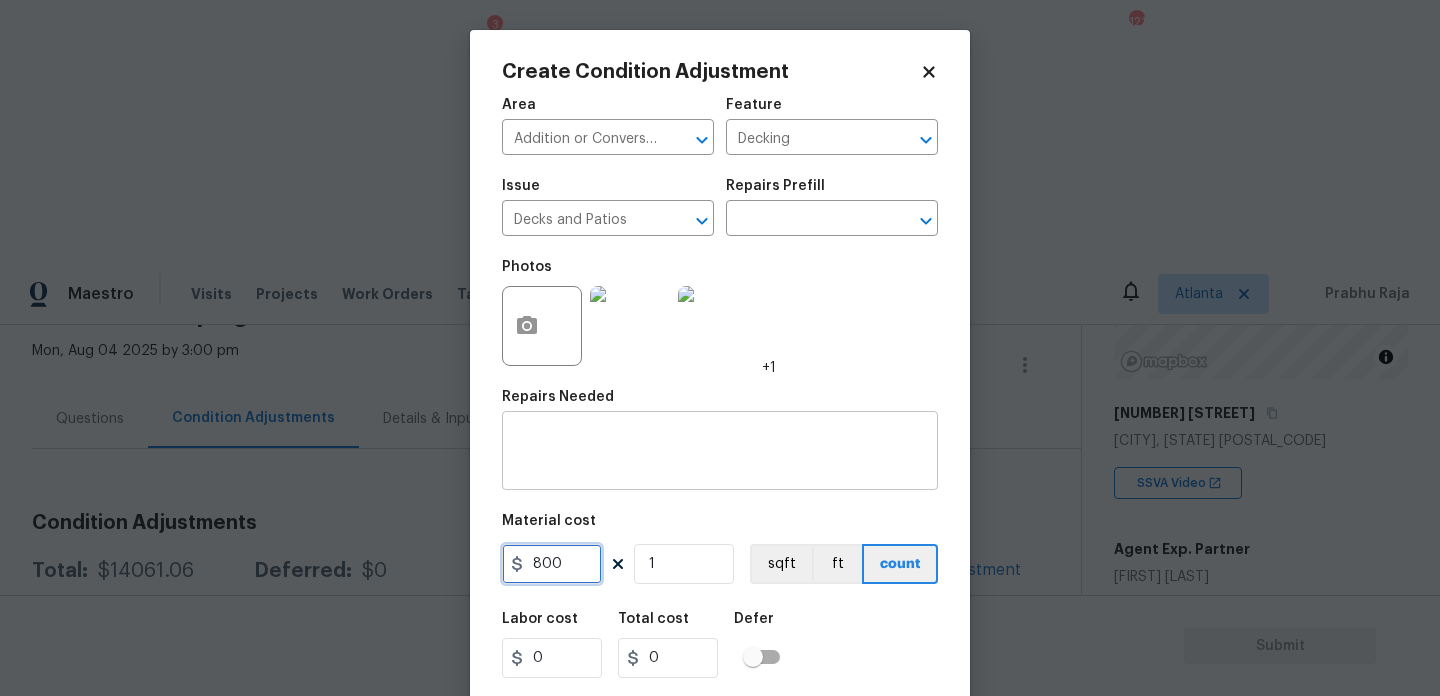 type on "800" 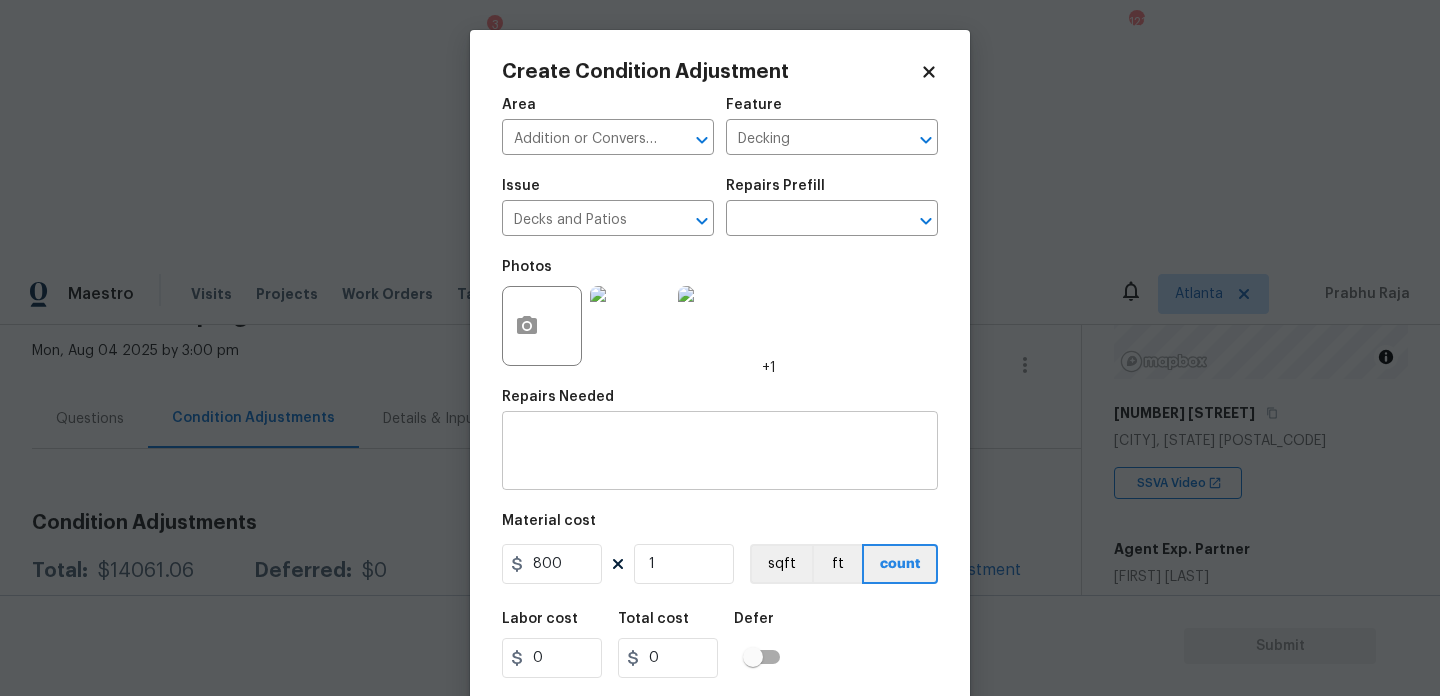 click at bounding box center [720, 453] 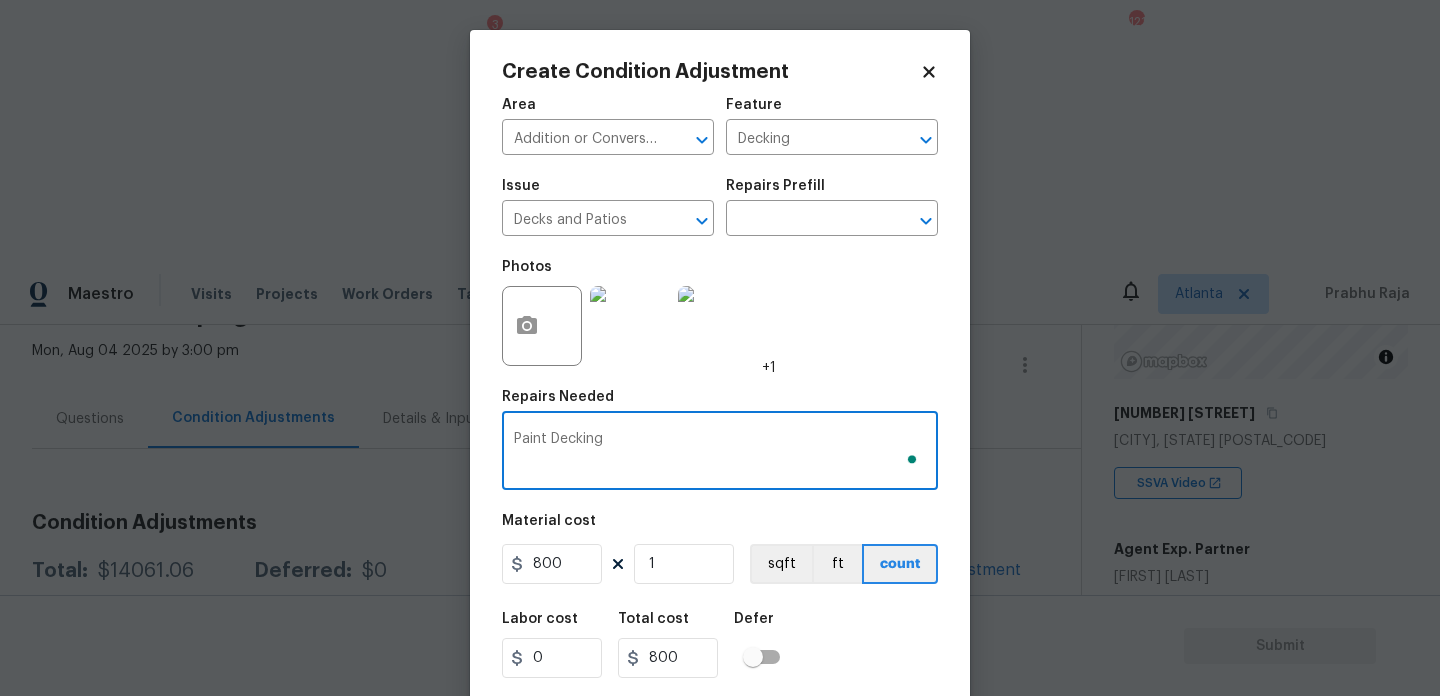 scroll, scrollTop: 51, scrollLeft: 0, axis: vertical 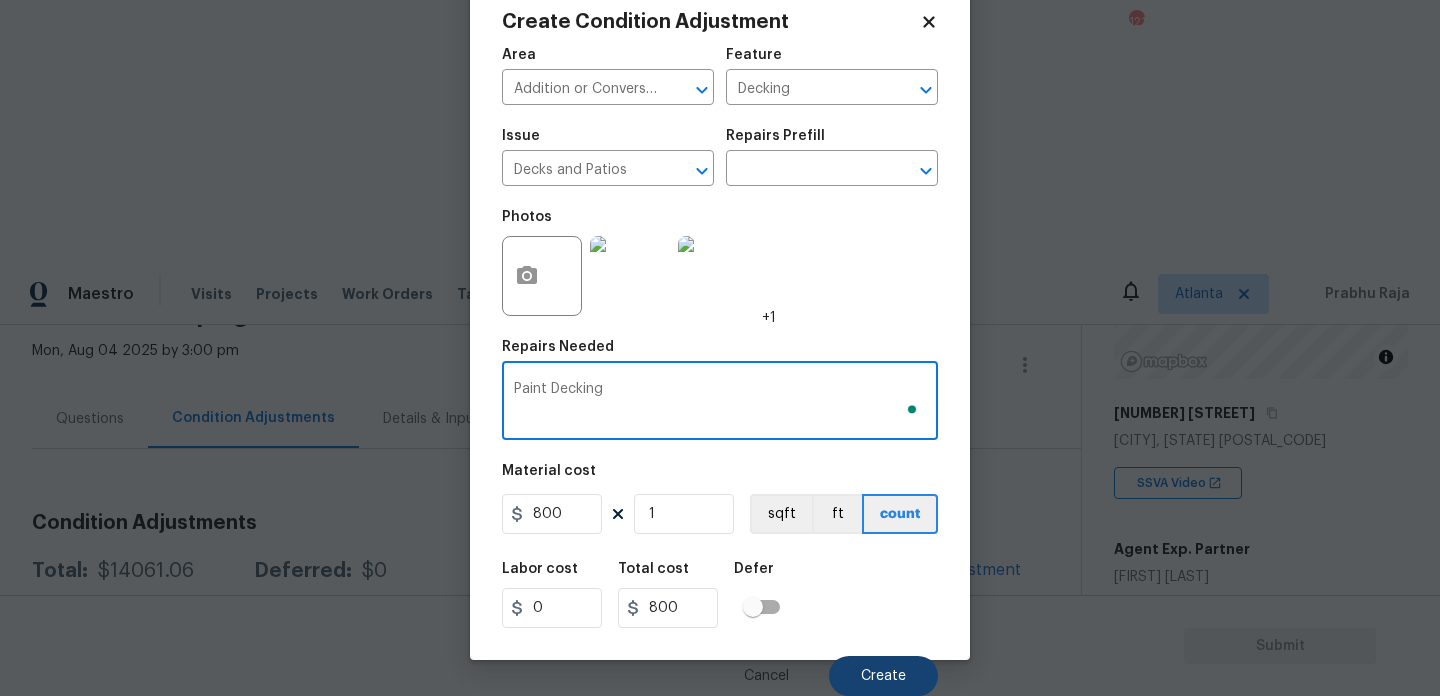 type on "Paint Decking" 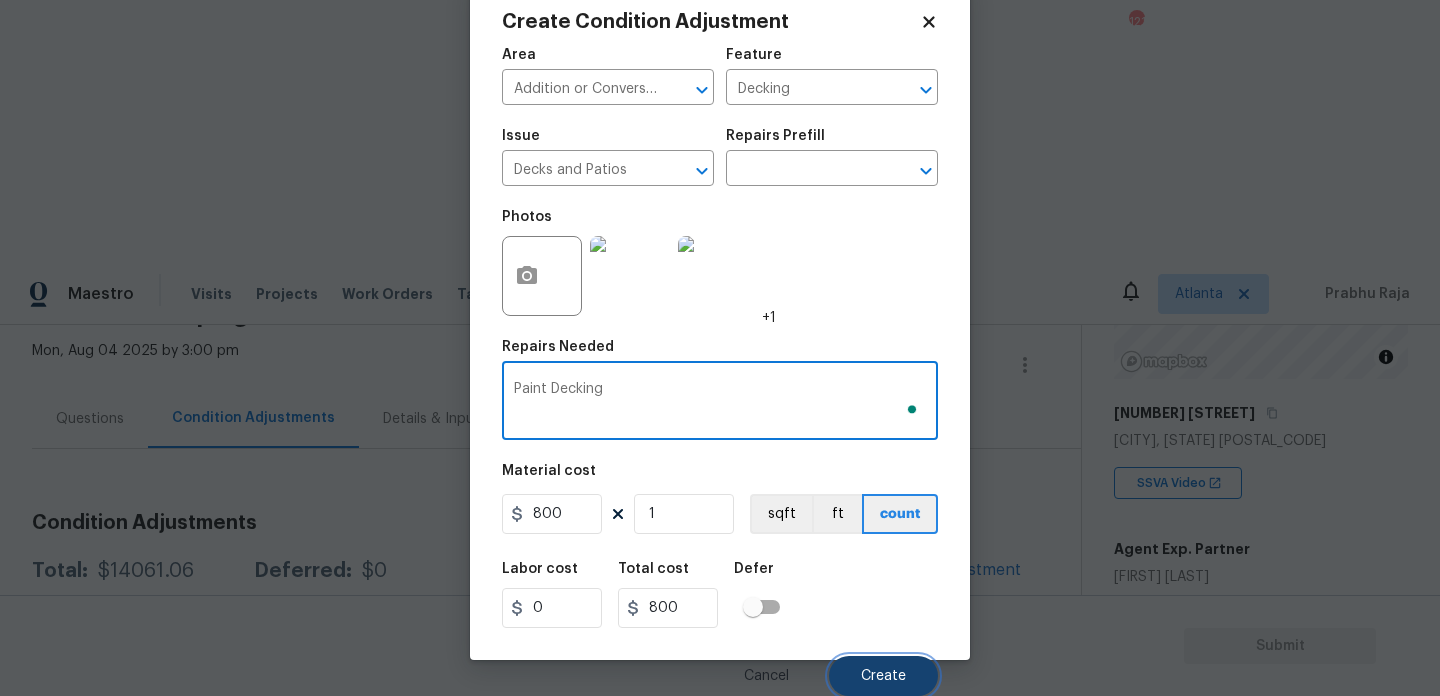 click on "Create" at bounding box center (883, 676) 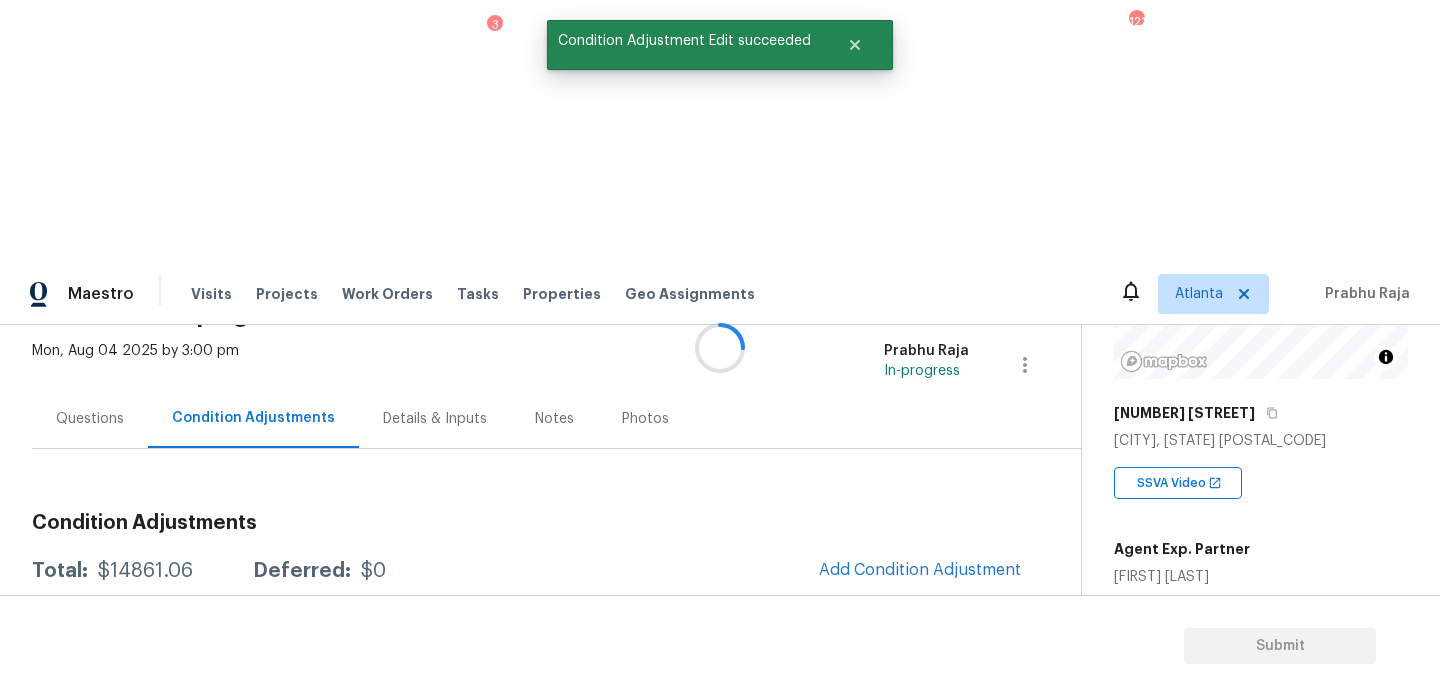scroll, scrollTop: 44, scrollLeft: 0, axis: vertical 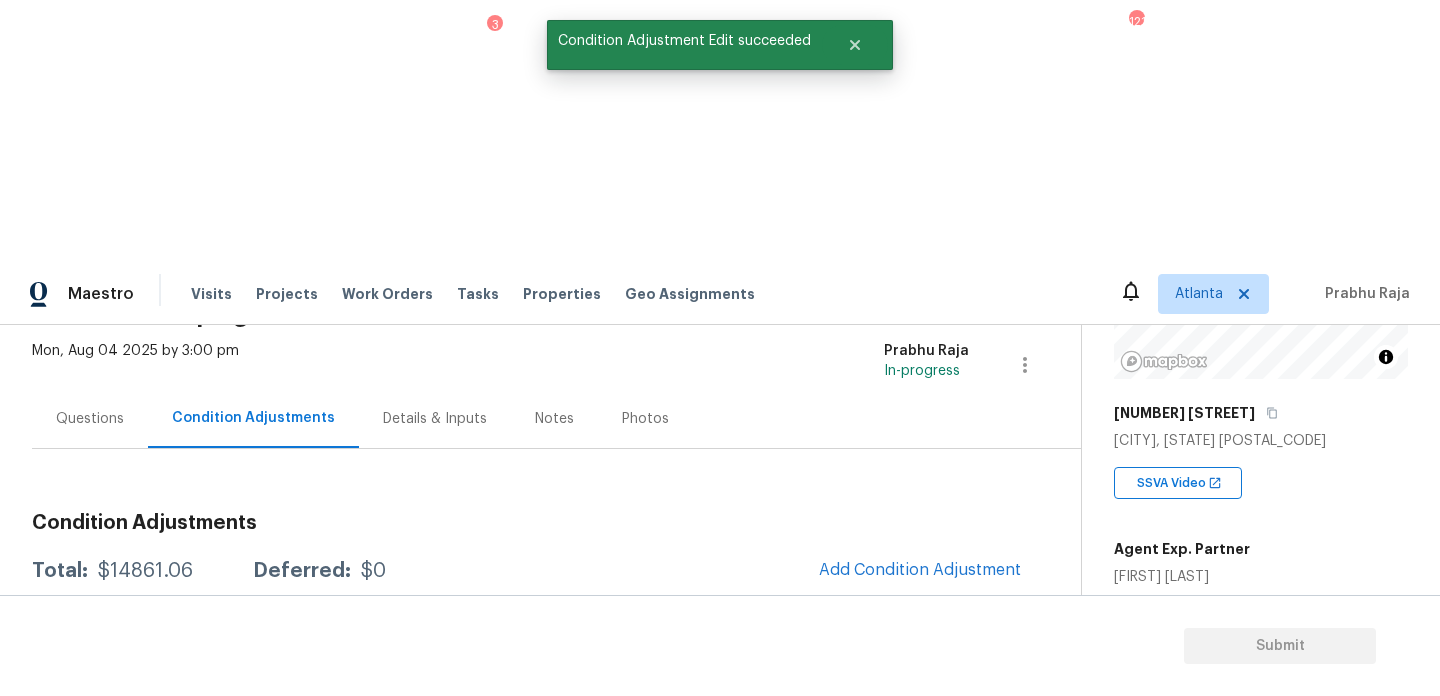 click on "1754" at bounding box center [1130, 674] 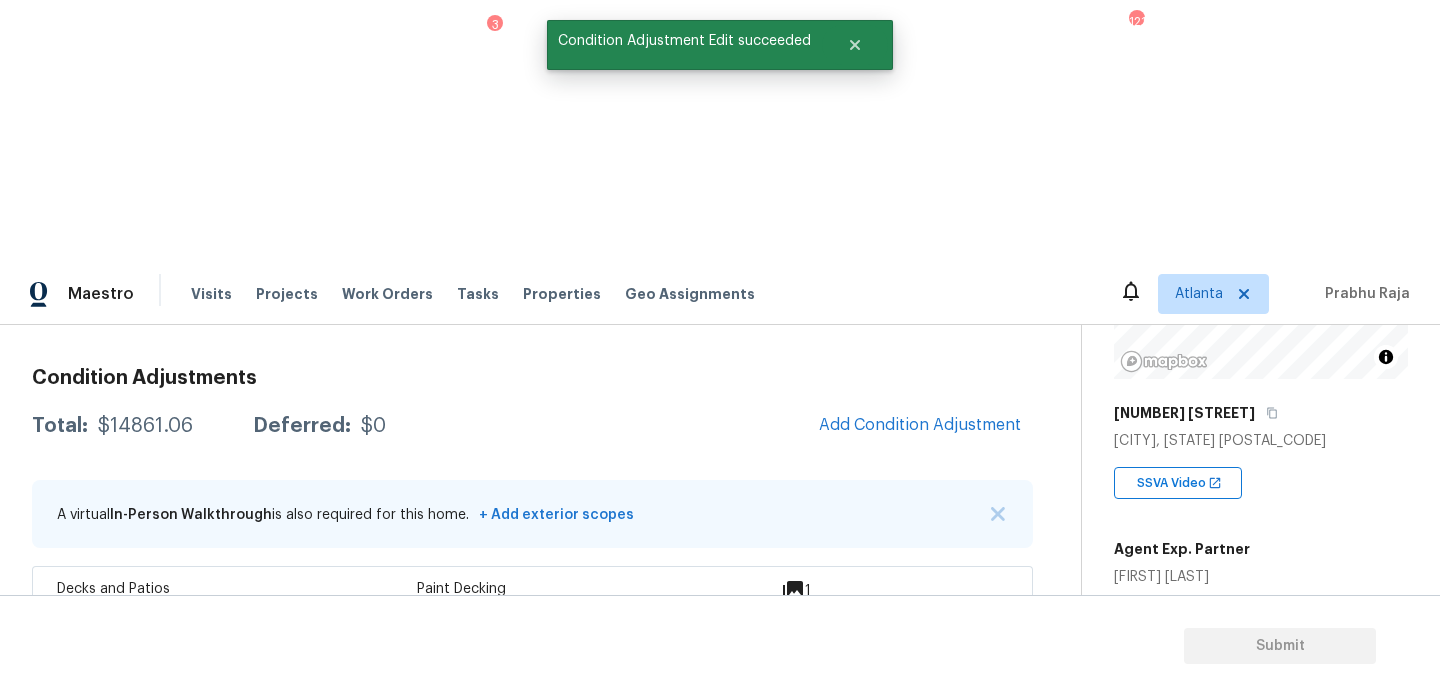 scroll, scrollTop: 138, scrollLeft: 0, axis: vertical 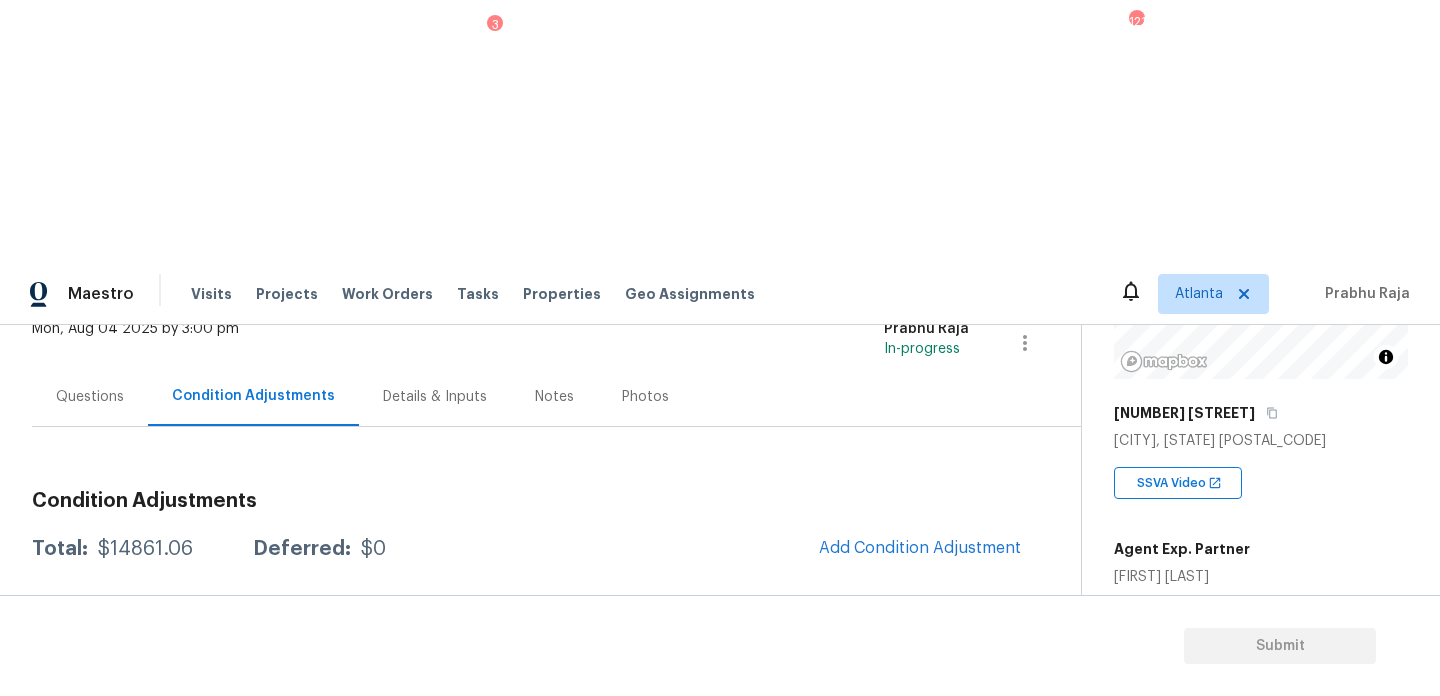 click on "Add Condition Adjustment" at bounding box center [920, 549] 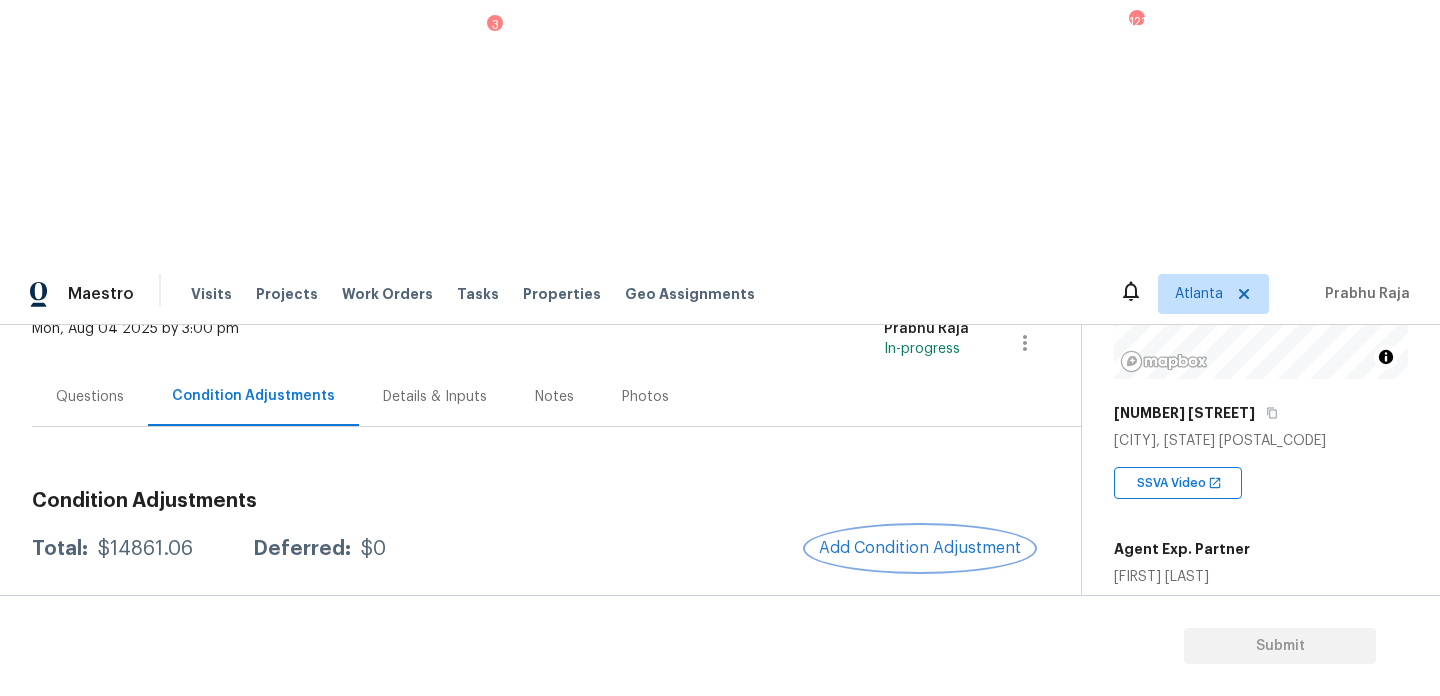 click on "Add Condition Adjustment" at bounding box center [920, 548] 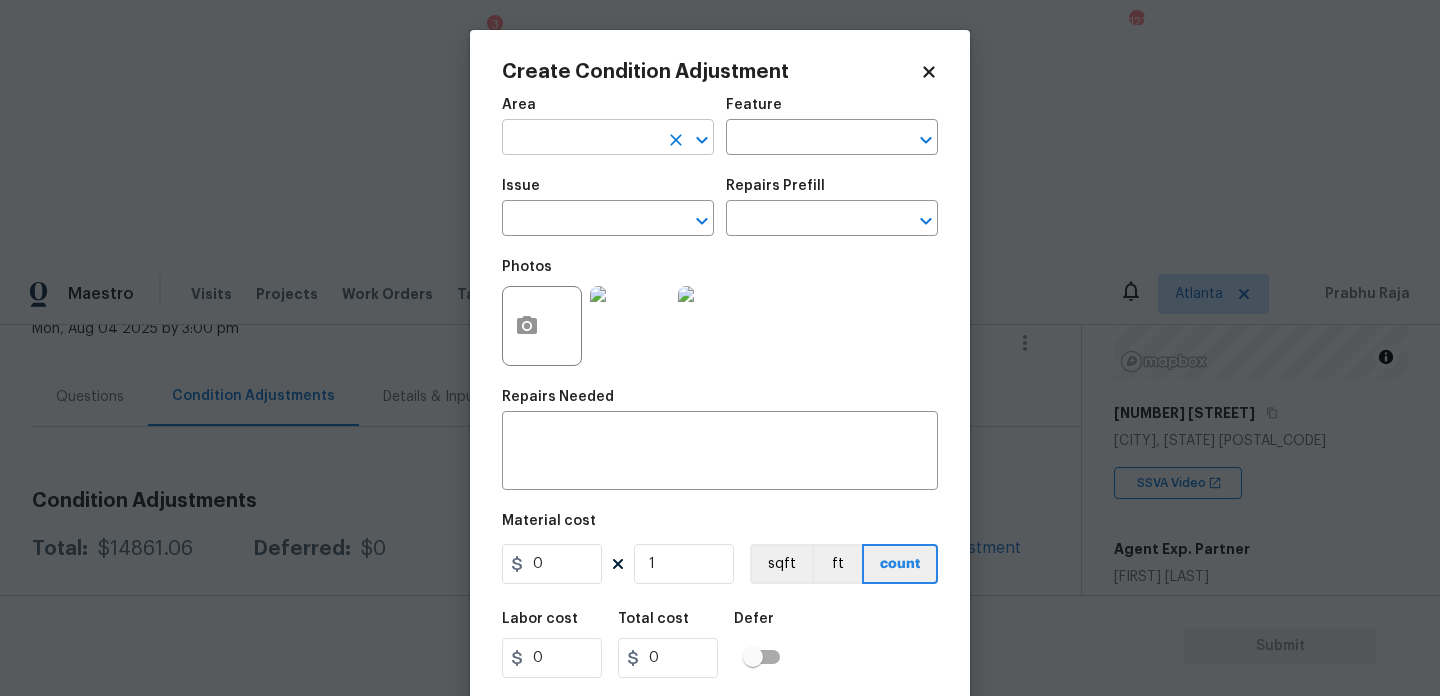 click at bounding box center (580, 139) 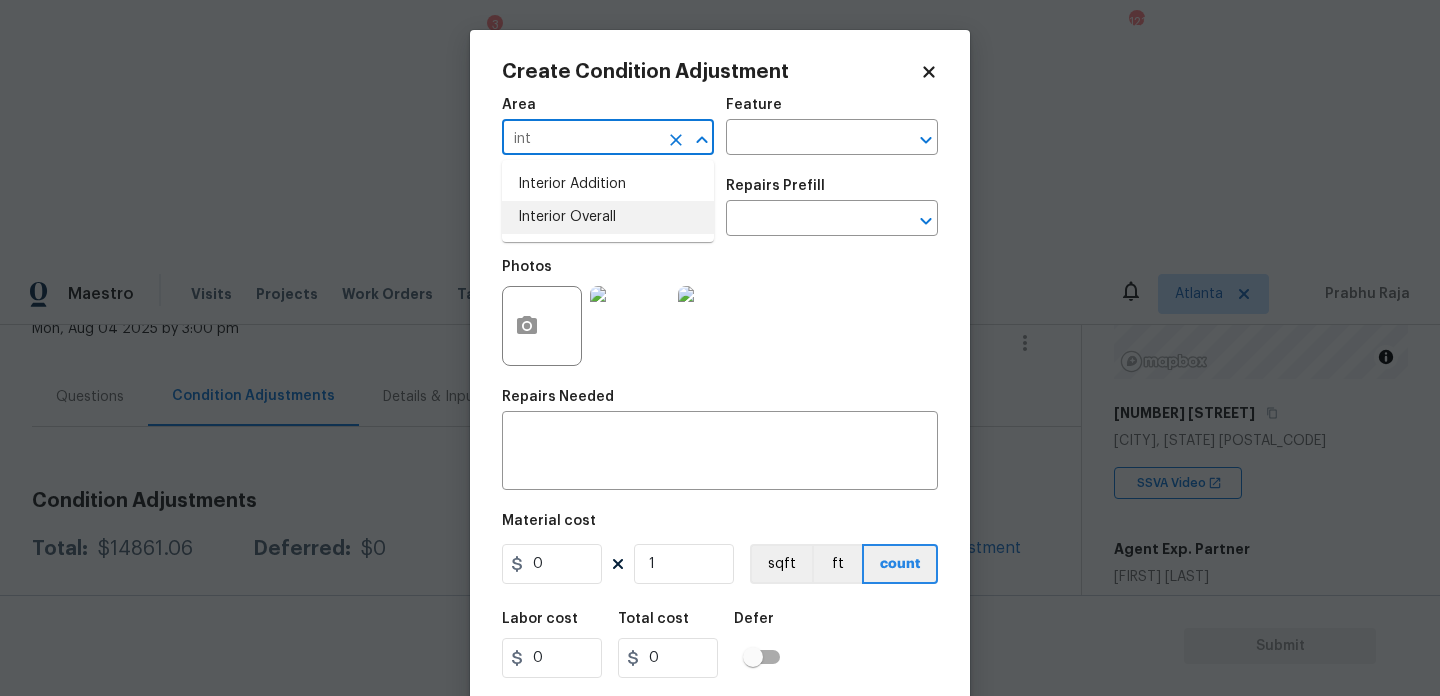 click on "Interior Overall" at bounding box center (608, 217) 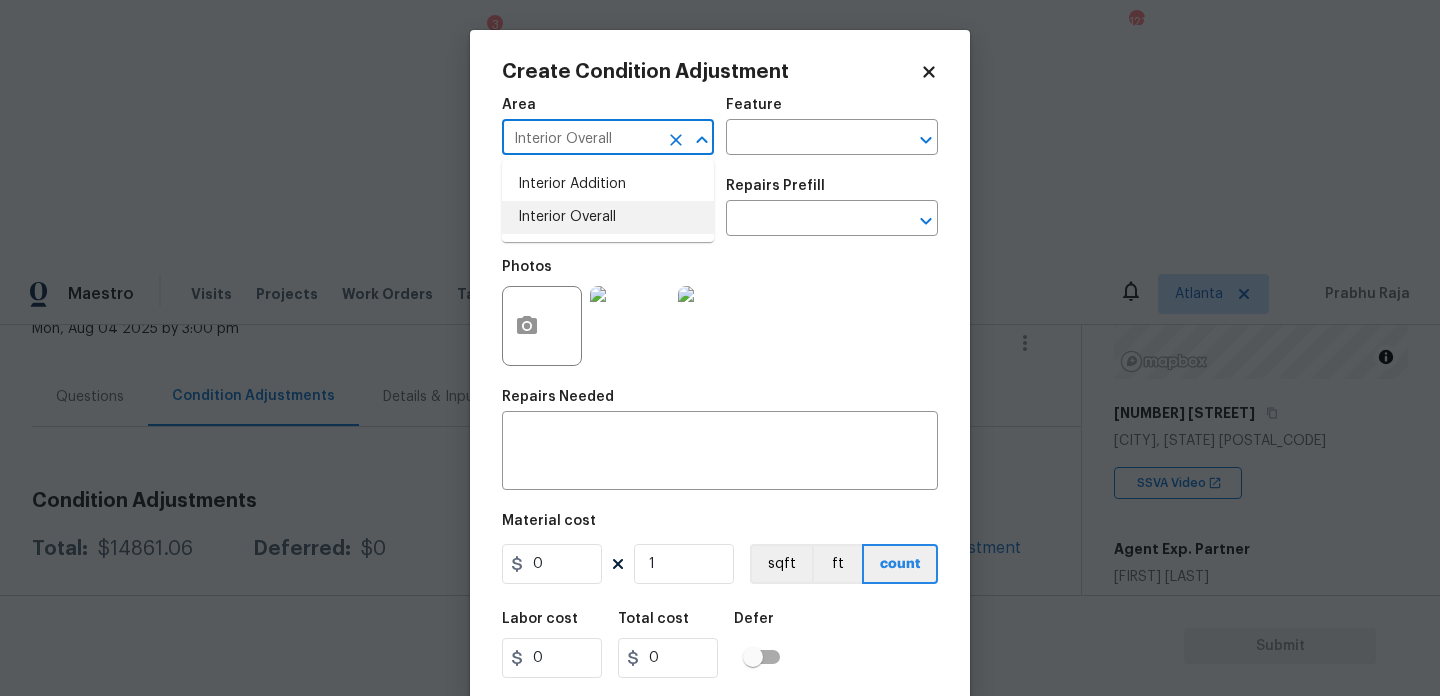 type on "Interior Overall" 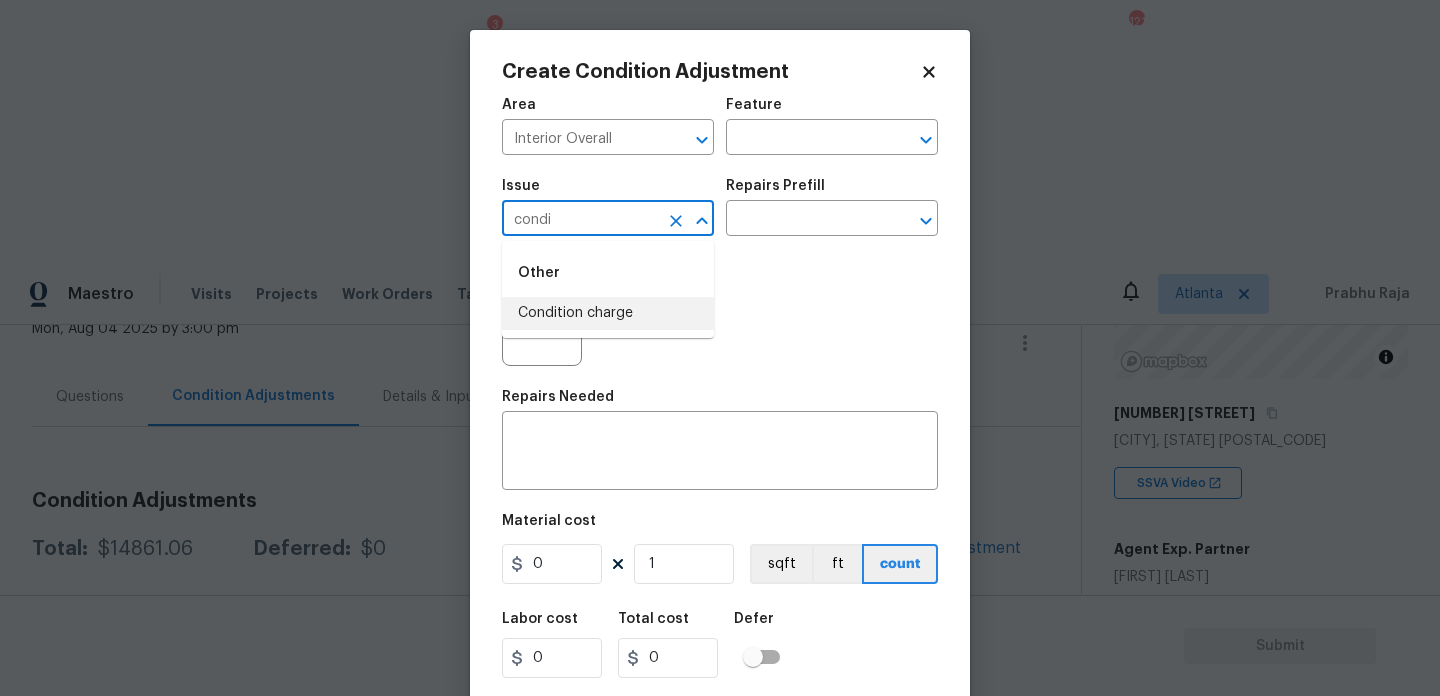 click on "Condition charge" at bounding box center (608, 313) 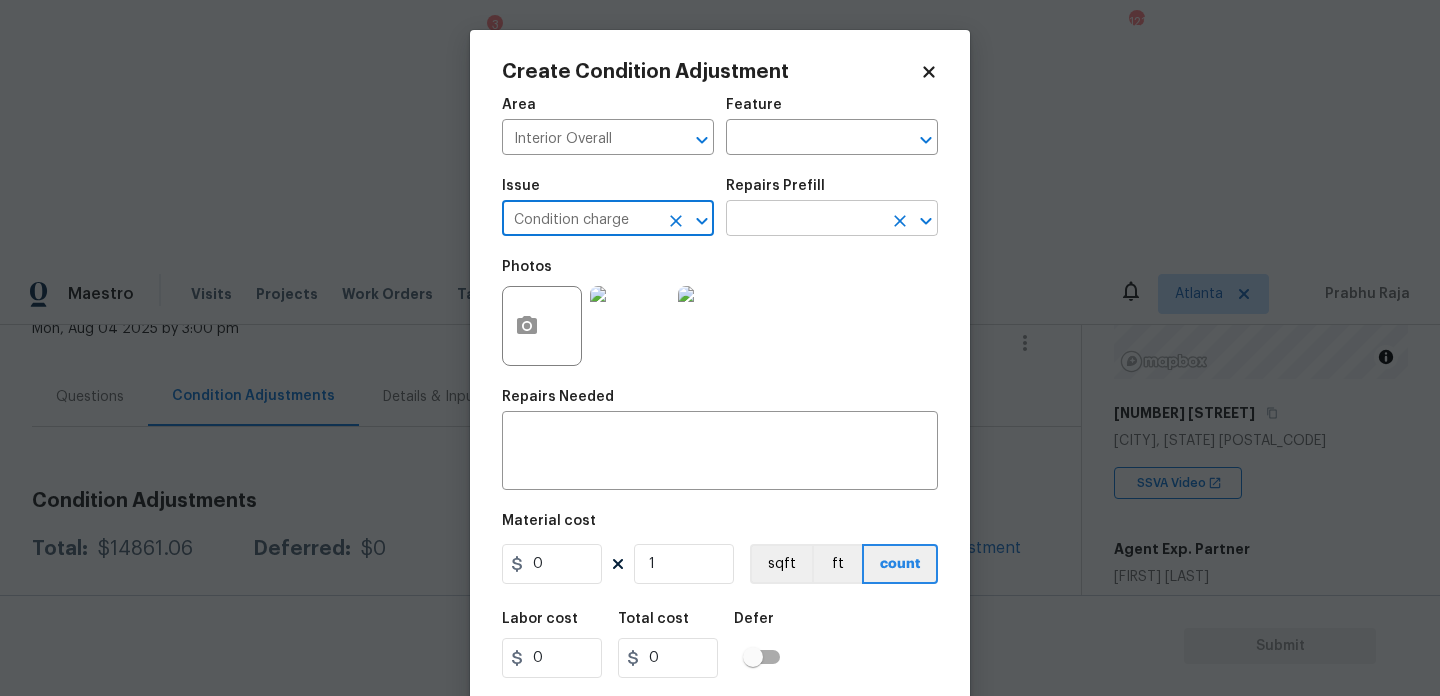 type on "Condition charge" 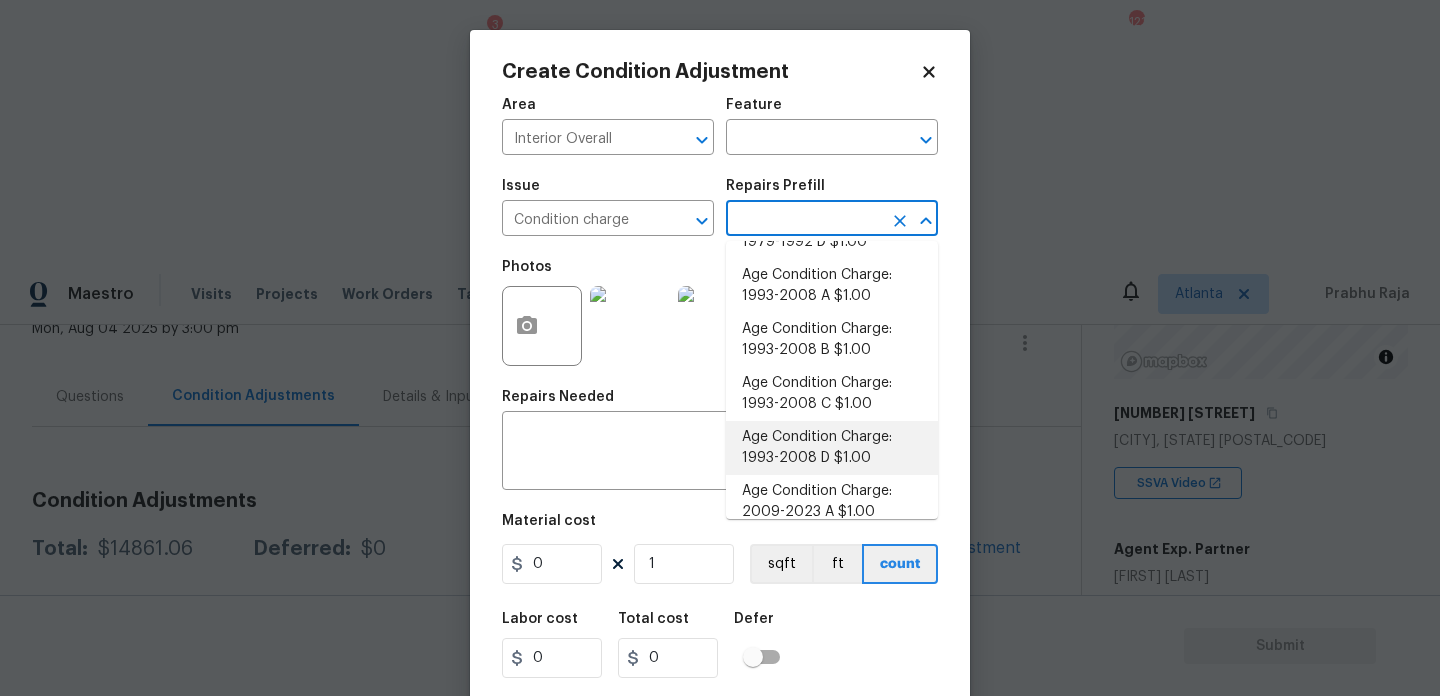 scroll, scrollTop: 444, scrollLeft: 0, axis: vertical 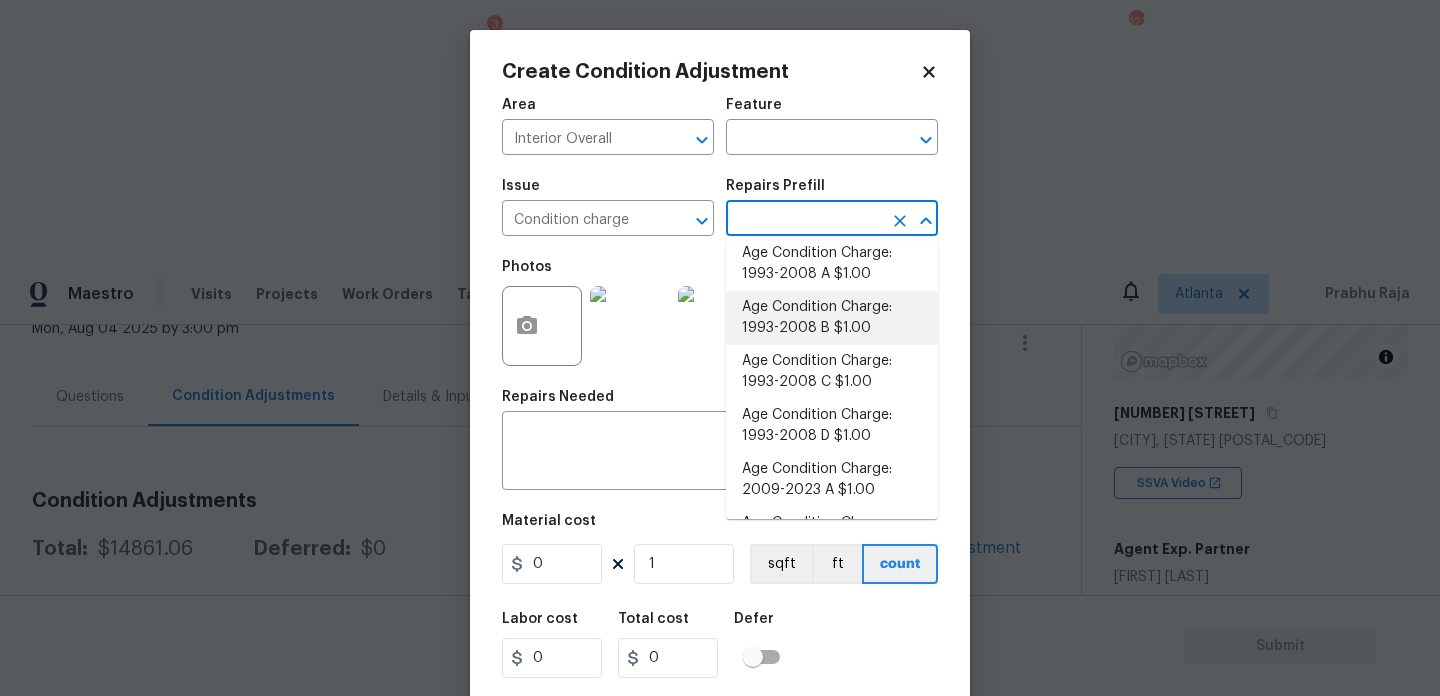 click on "Age Condition Charge: 1993-2008 B	 $1.00" at bounding box center (832, 318) 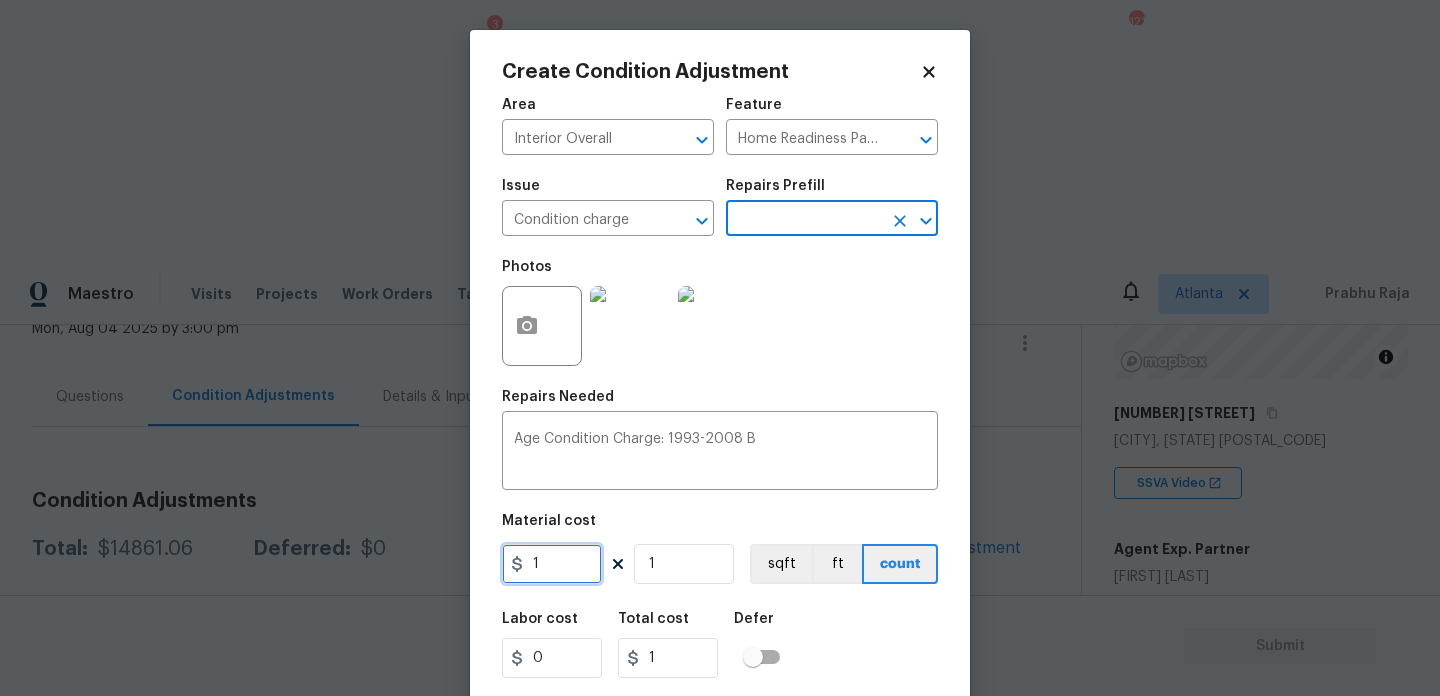 click on "1" at bounding box center [552, 564] 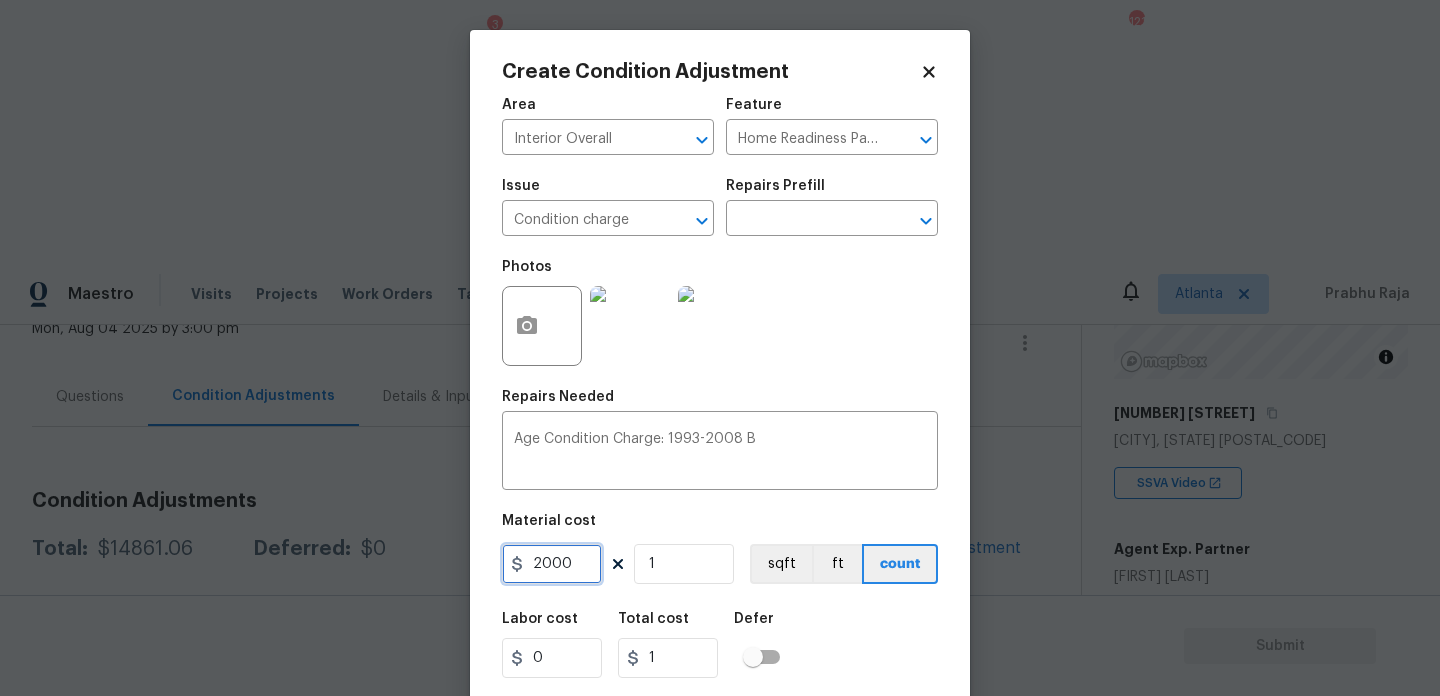 type on "2000" 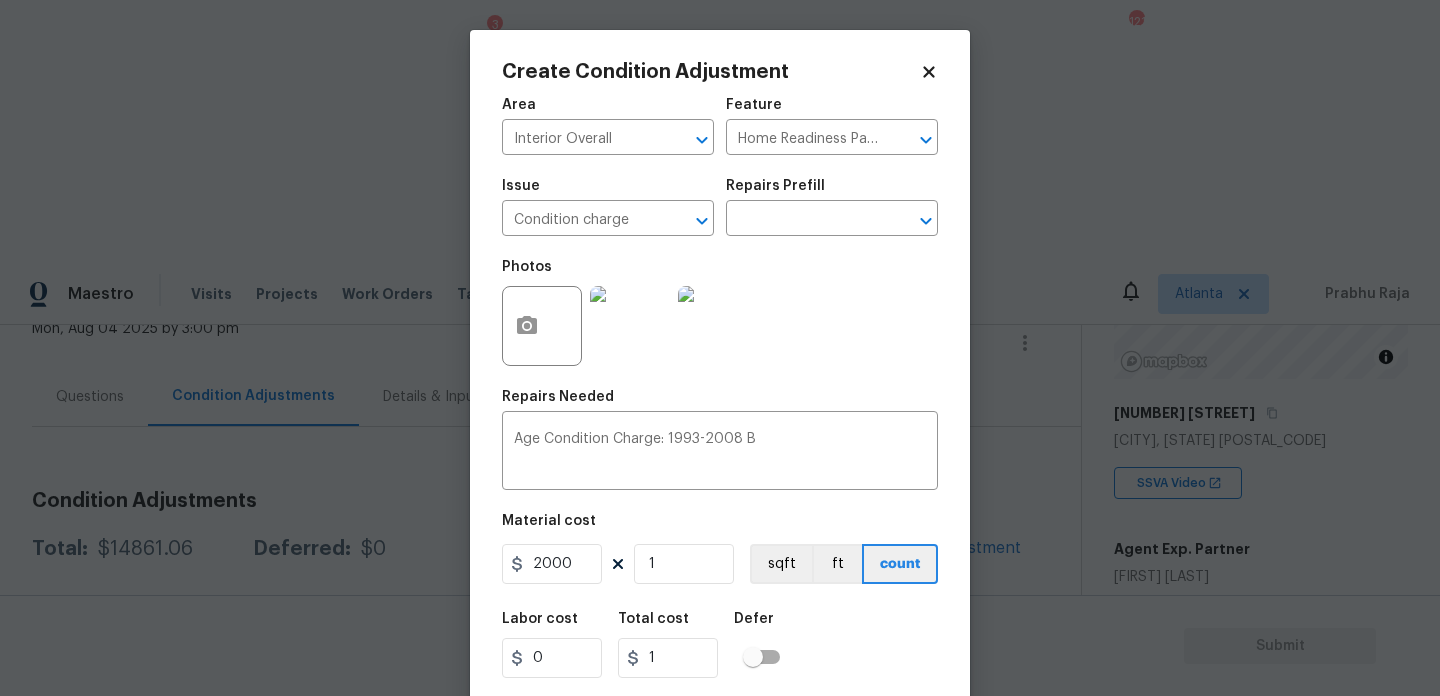 type on "2000" 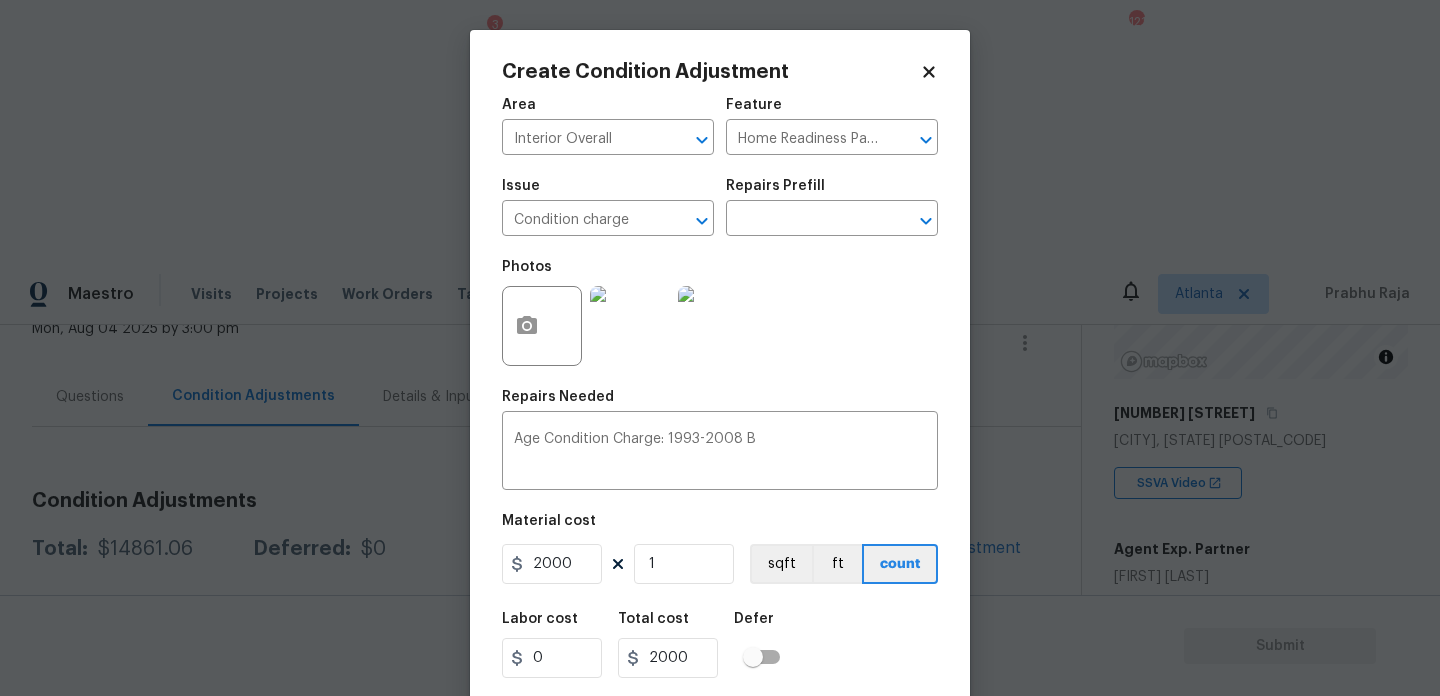 click on "Repairs Needed" at bounding box center [720, 403] 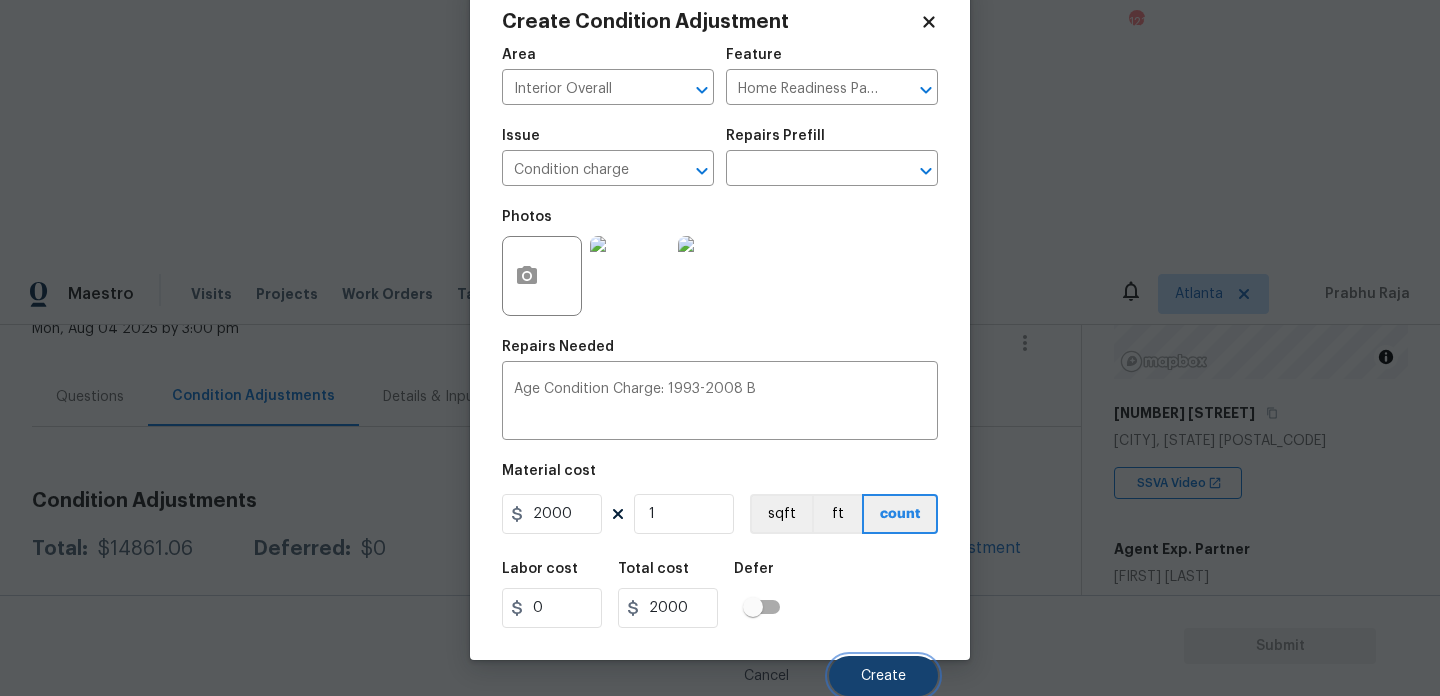 click on "Create" at bounding box center [883, 676] 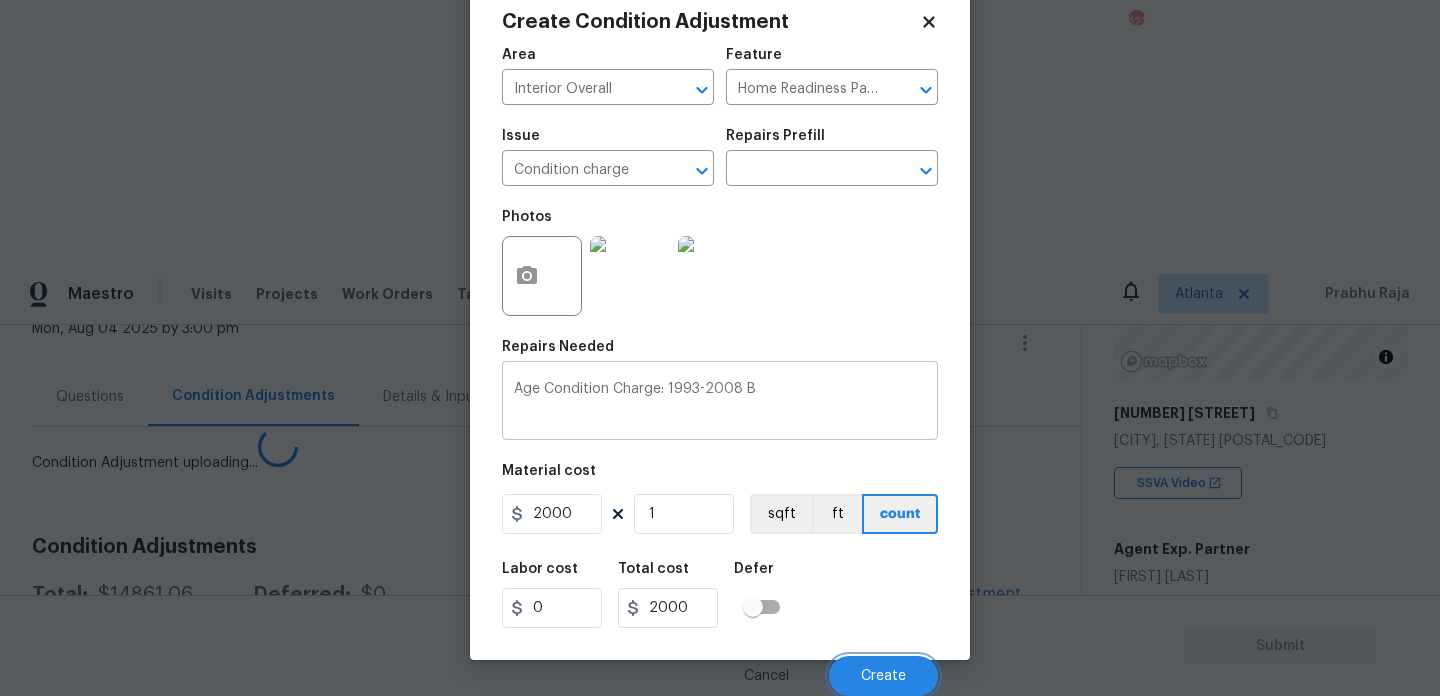 scroll, scrollTop: 44, scrollLeft: 0, axis: vertical 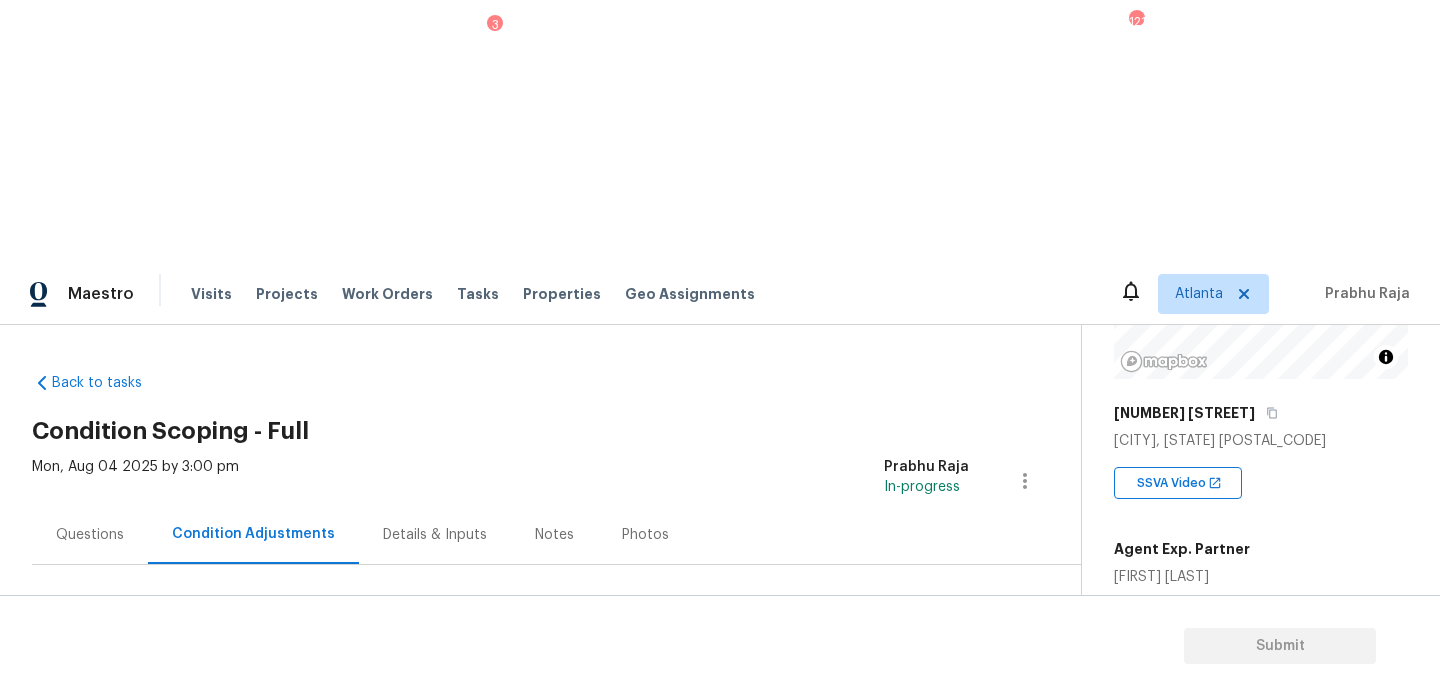 click on "Add Condition Adjustment" at bounding box center (920, 686) 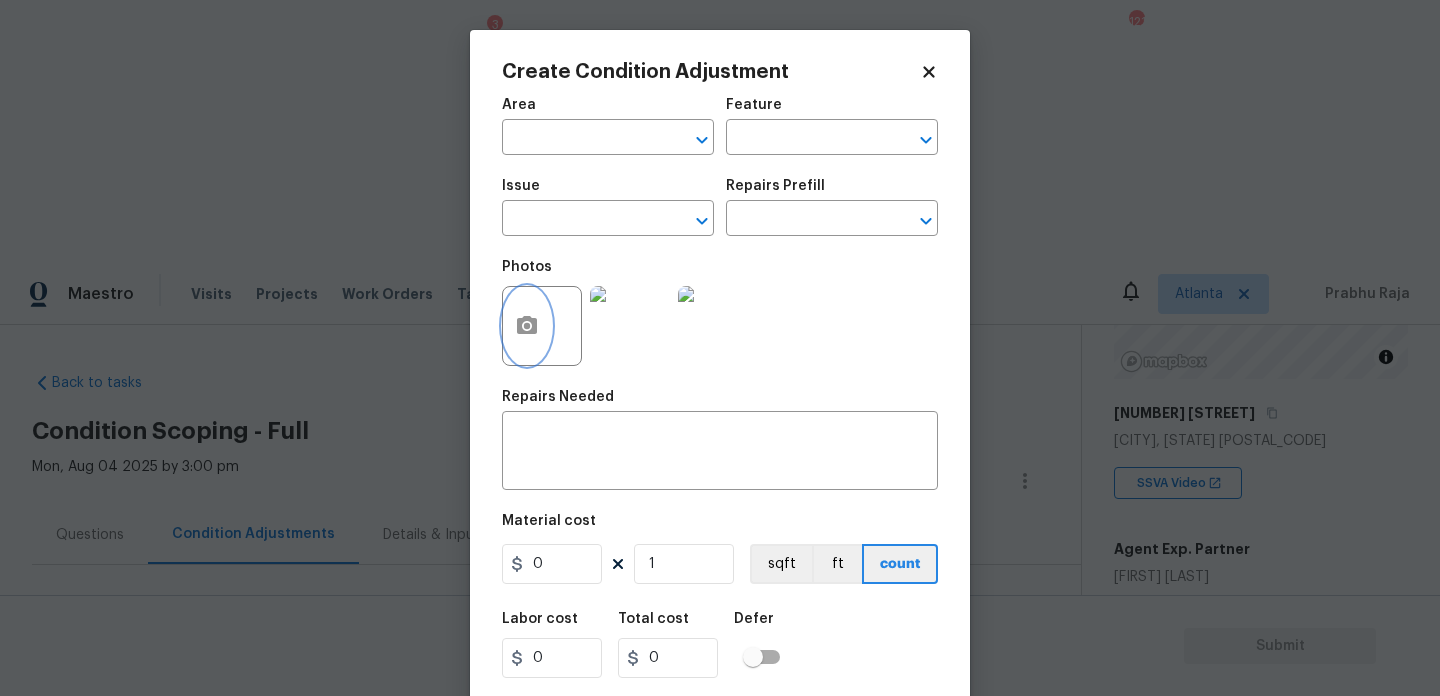 click 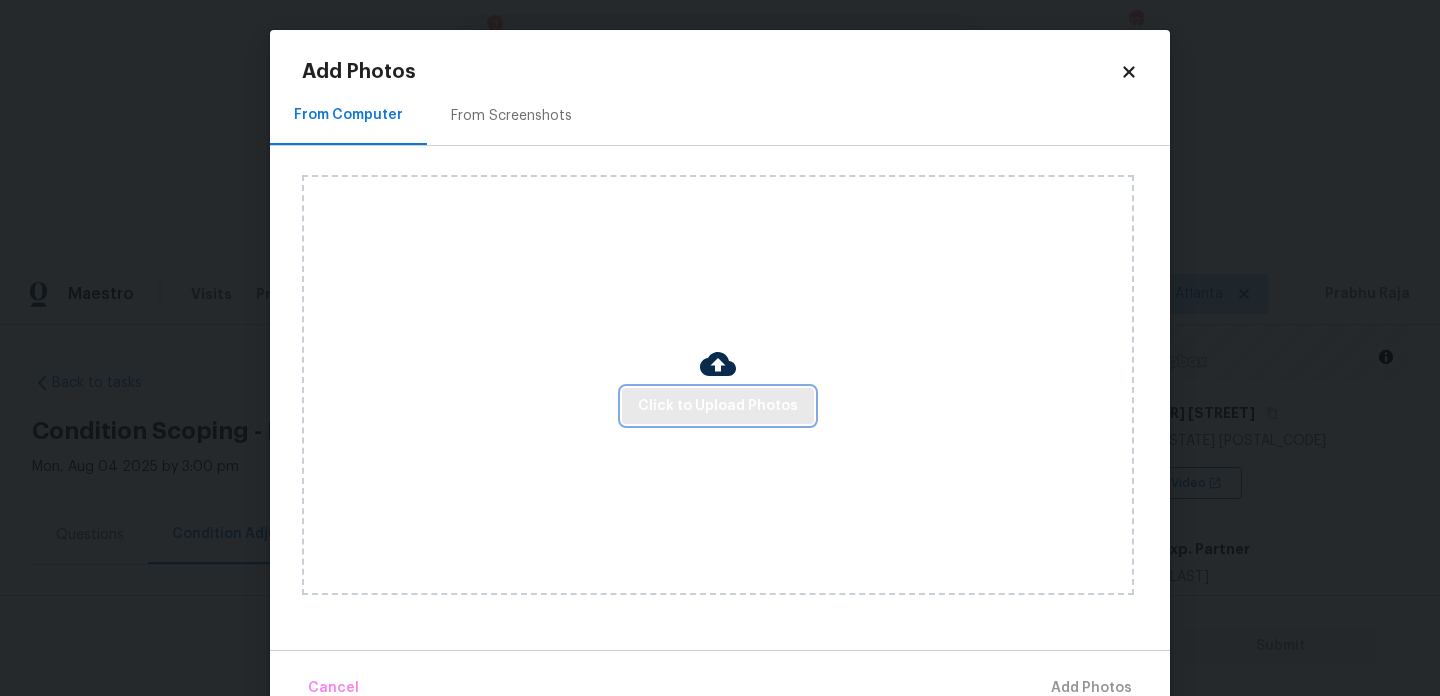 click on "Click to Upload Photos" at bounding box center [718, 406] 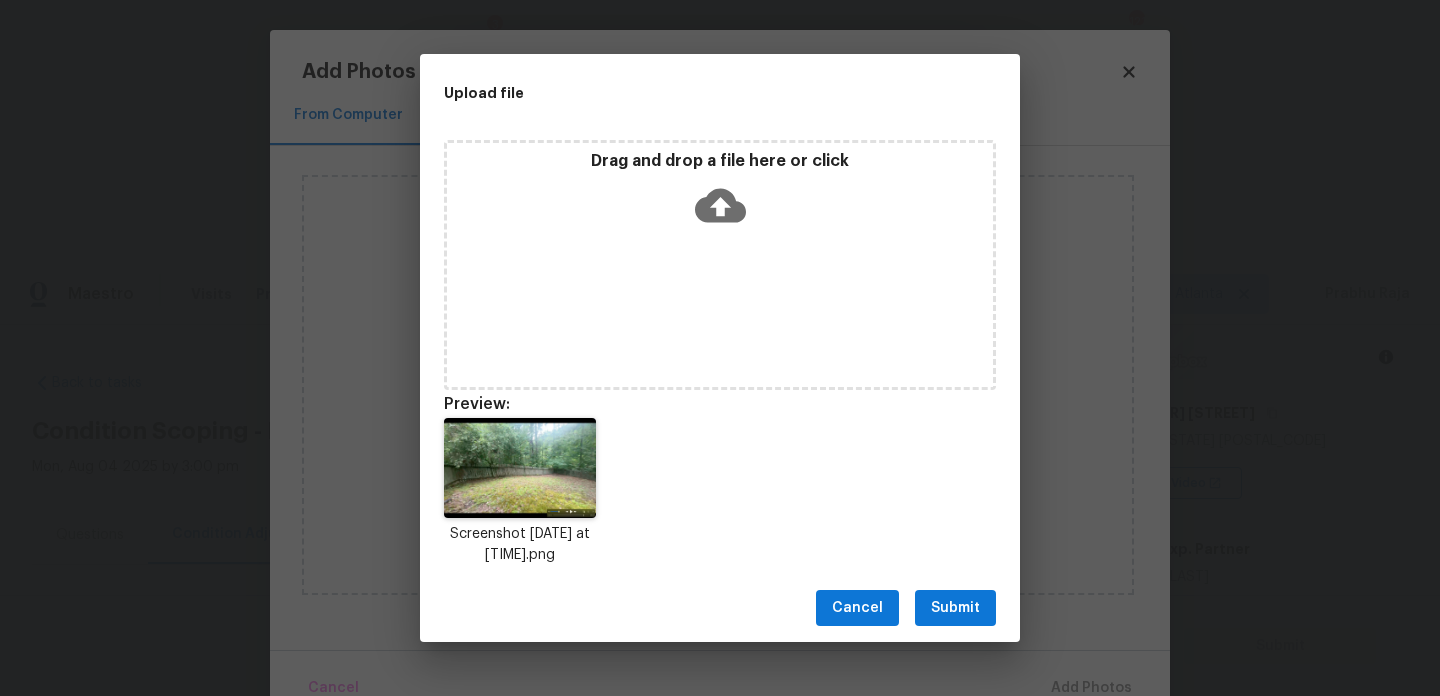 click on "Submit" at bounding box center [955, 608] 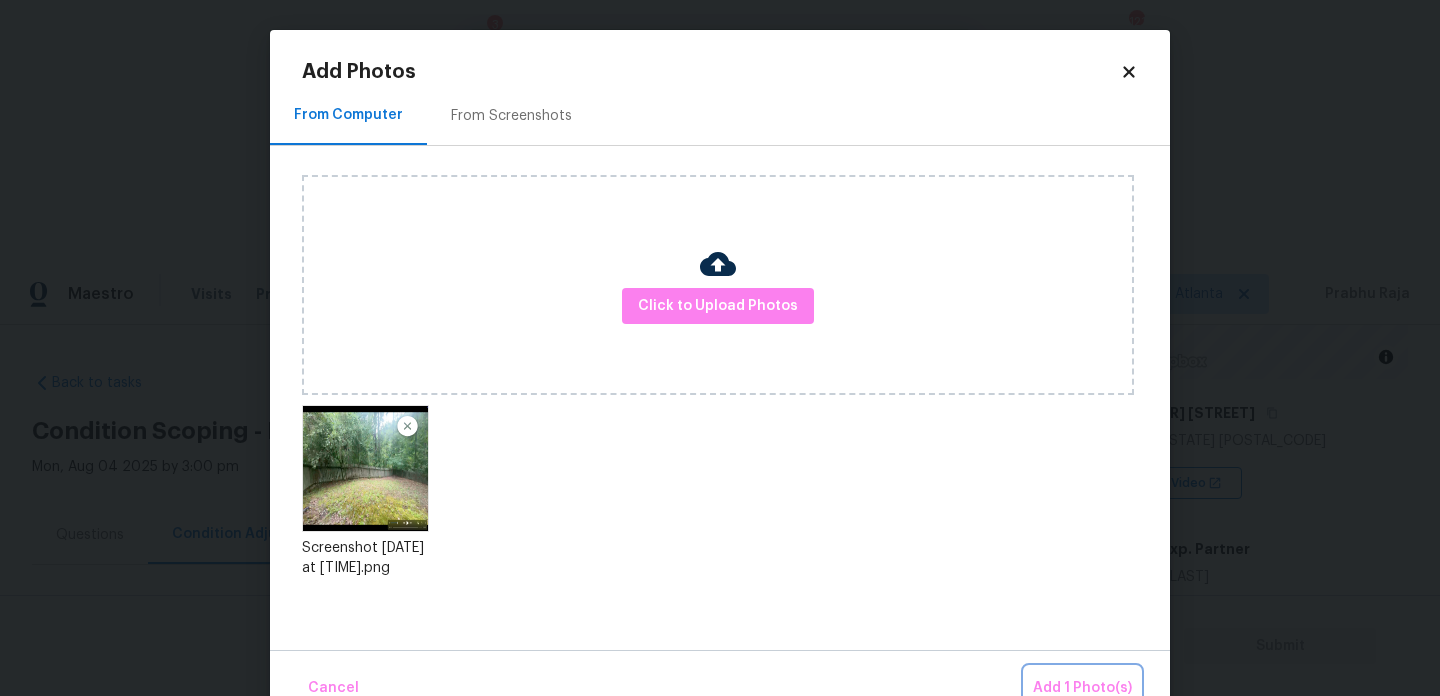 click on "Add 1 Photo(s)" at bounding box center [1082, 688] 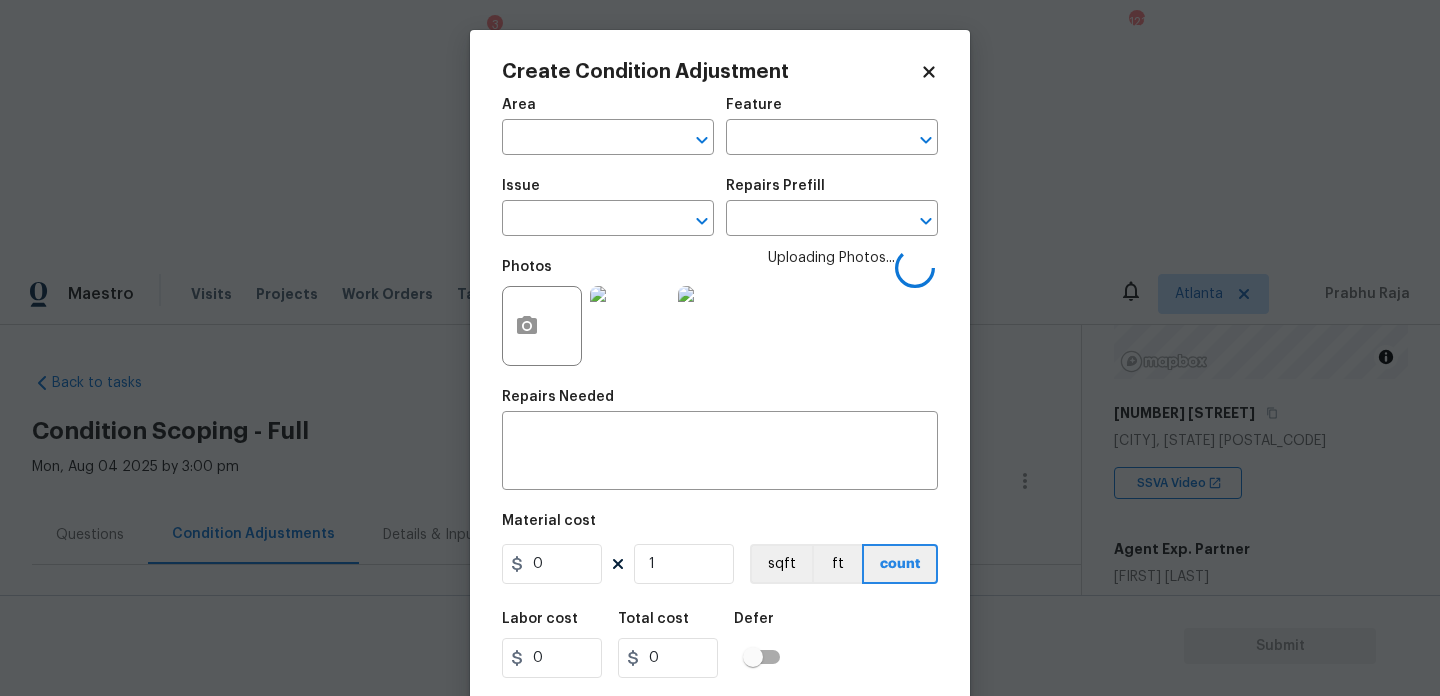 click on "Area" at bounding box center (608, 111) 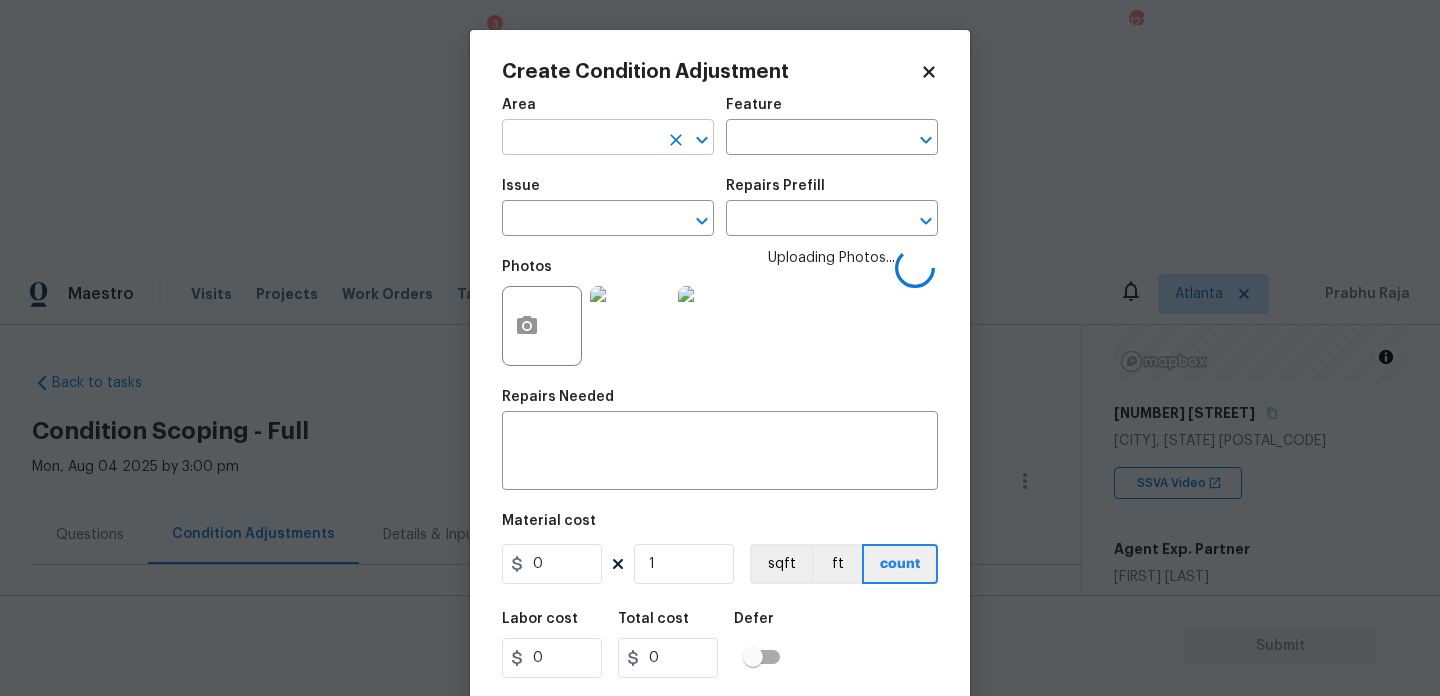 click at bounding box center [580, 139] 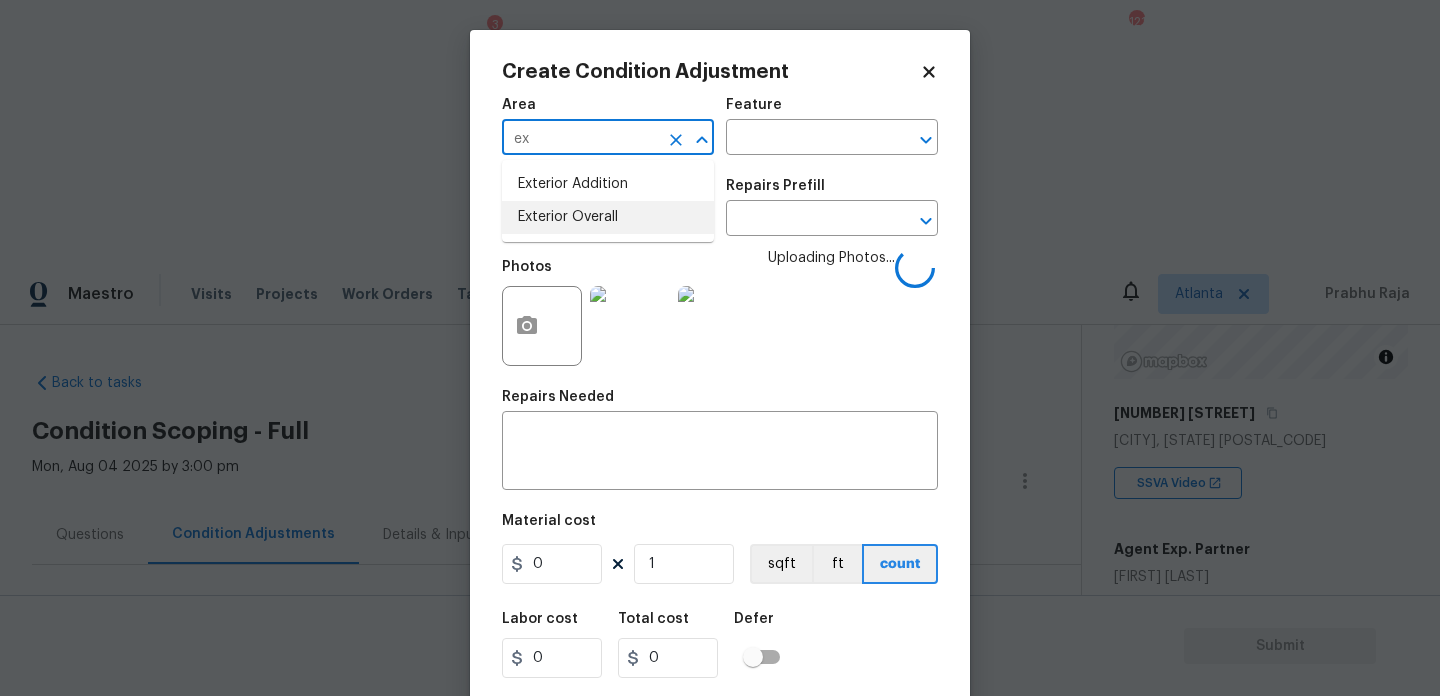 click on "Exterior Overall" at bounding box center (608, 217) 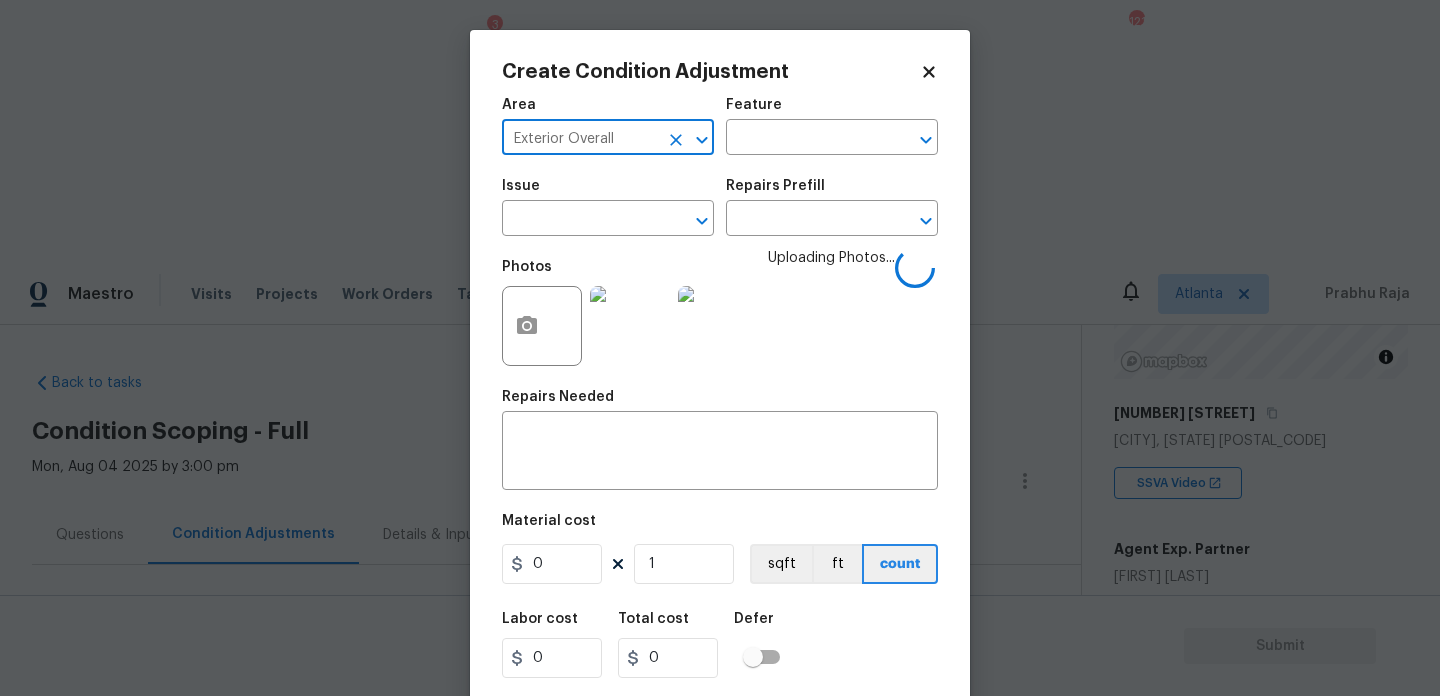 type on "Exterior Overall" 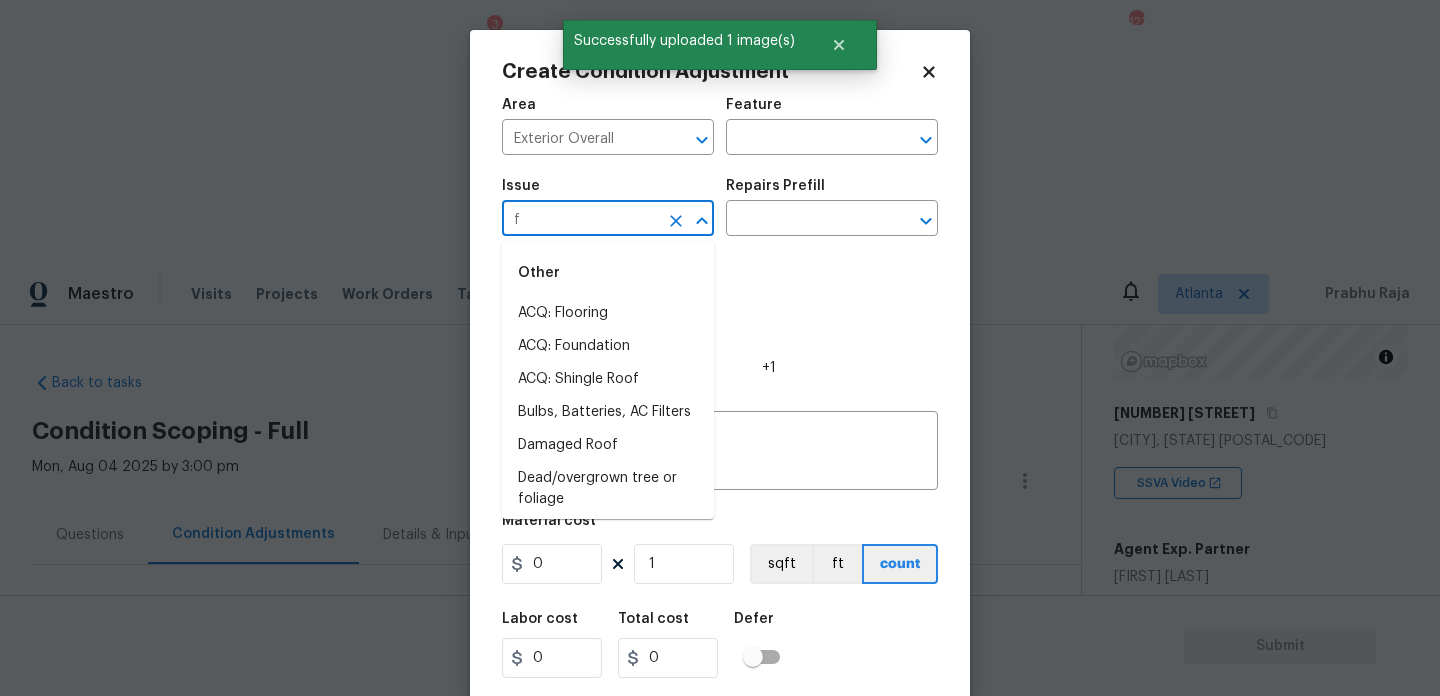type on "fn" 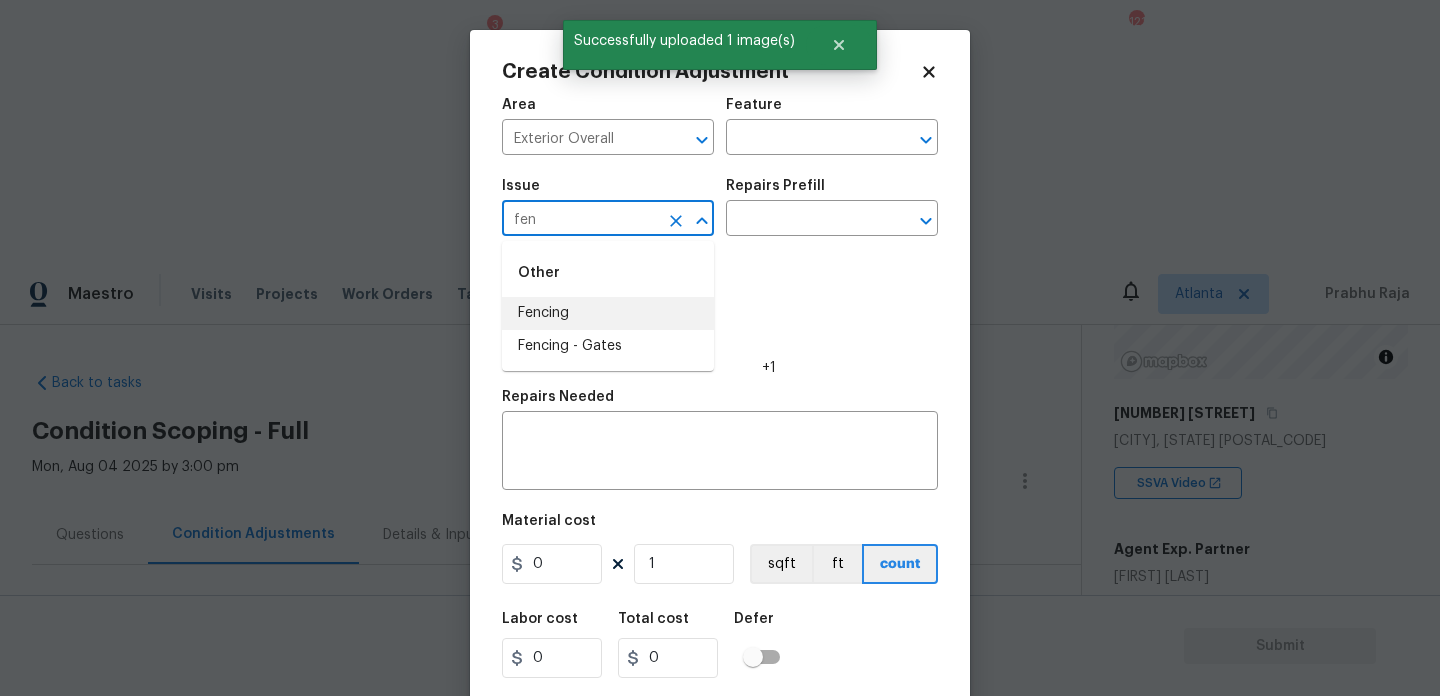 click on "Fencing" at bounding box center [608, 313] 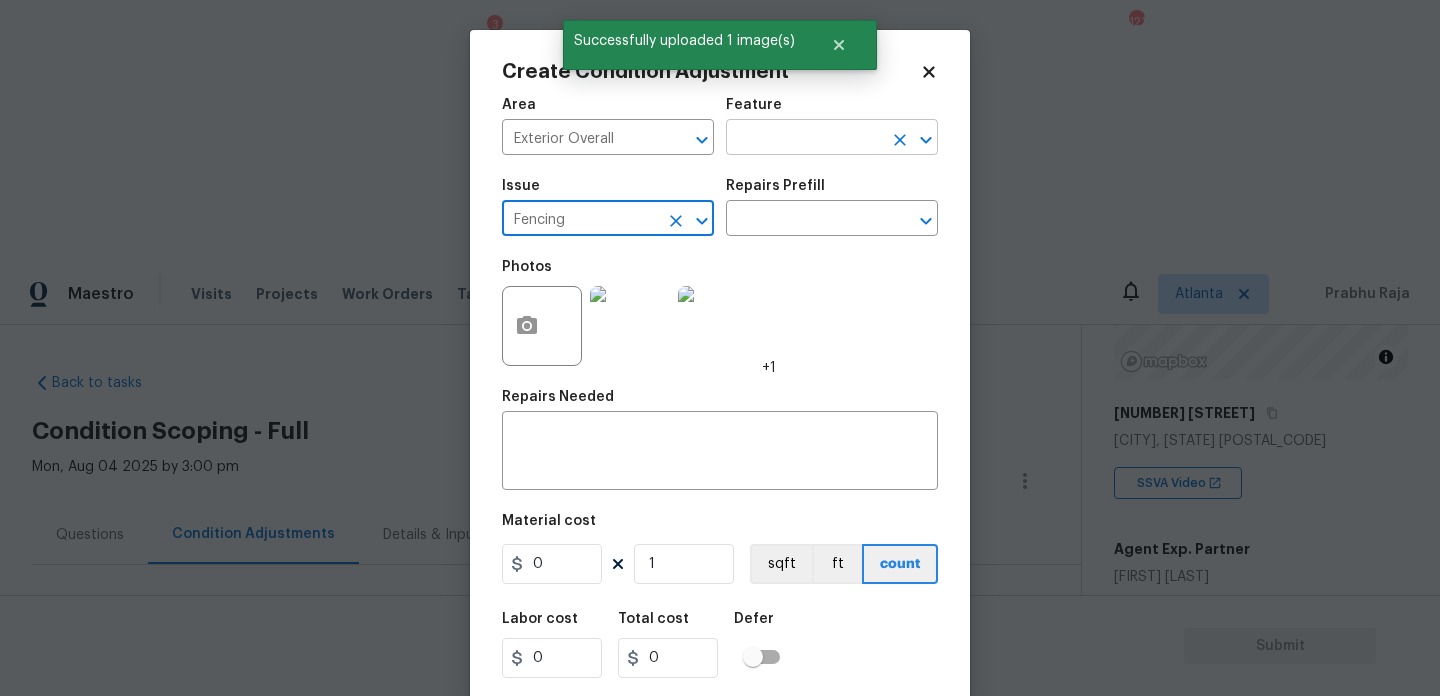 type on "Fencing" 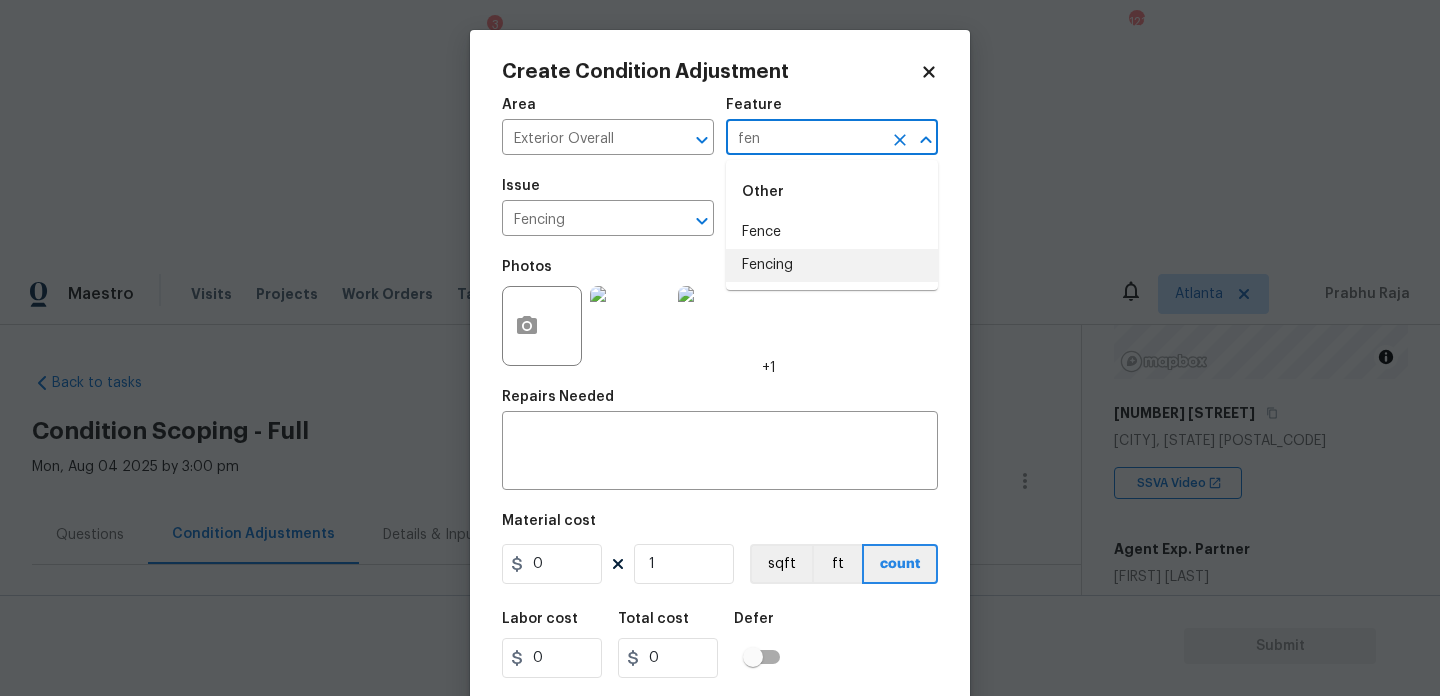 click on "Fencing" at bounding box center [832, 265] 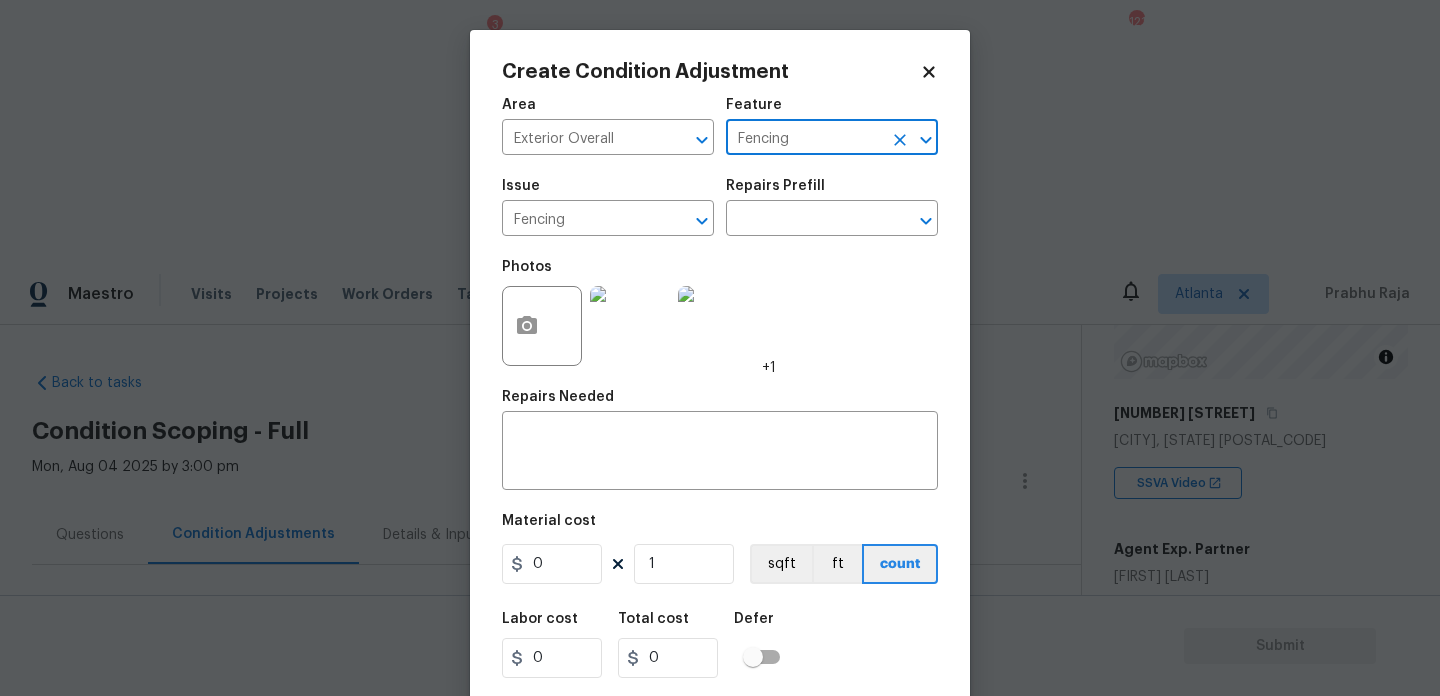 type on "Fencing" 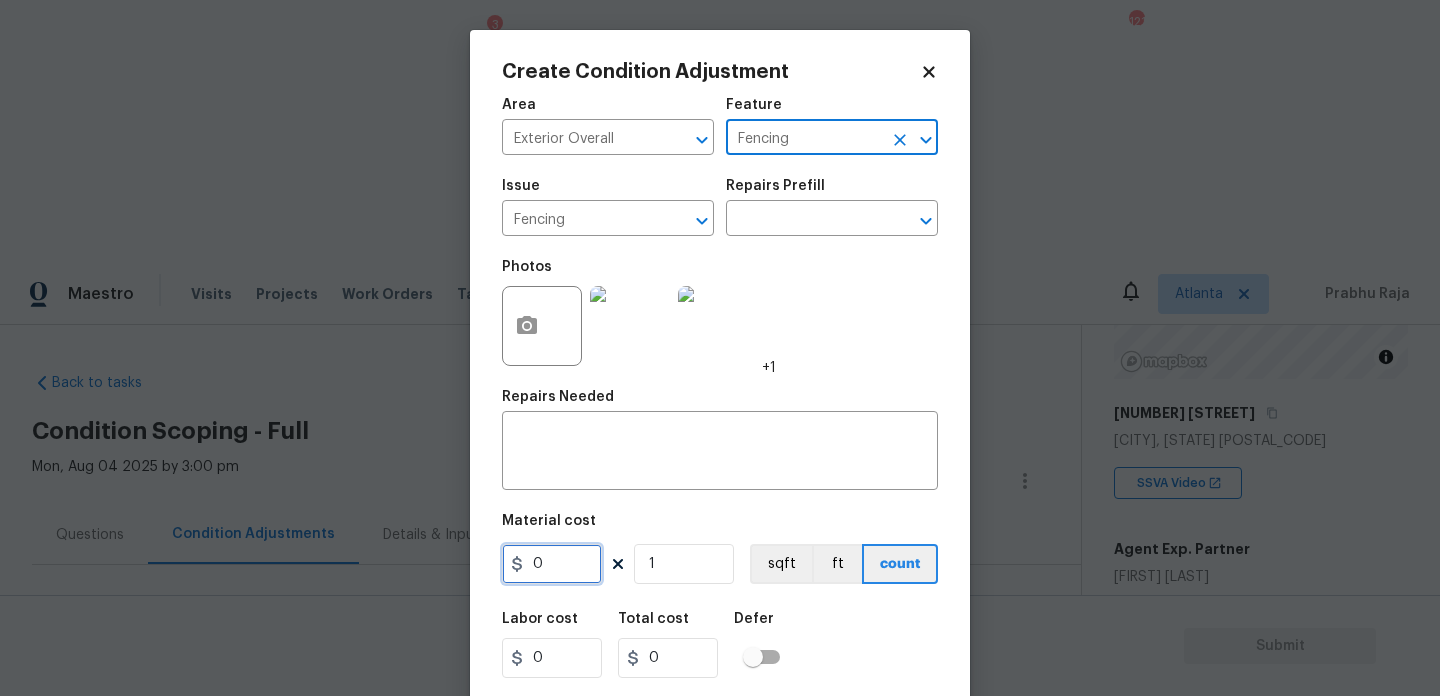 click on "0" at bounding box center [552, 564] 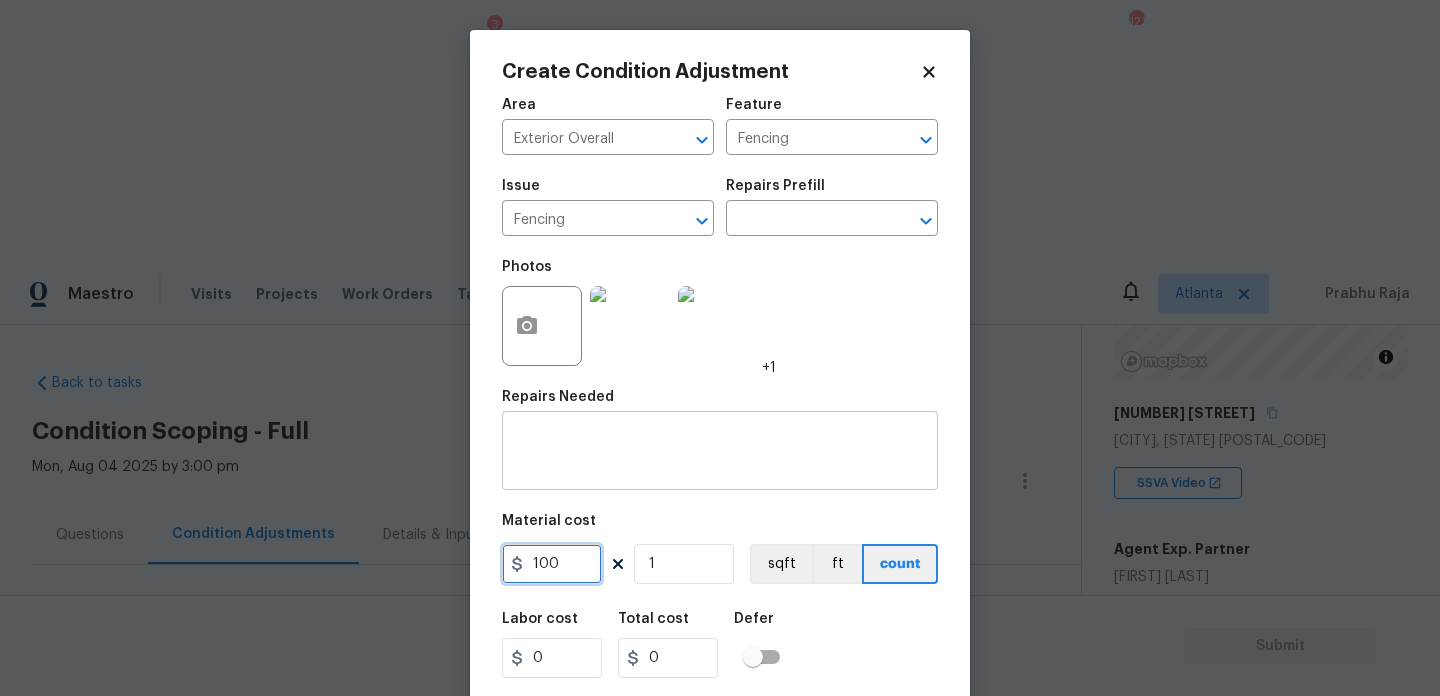 type on "100" 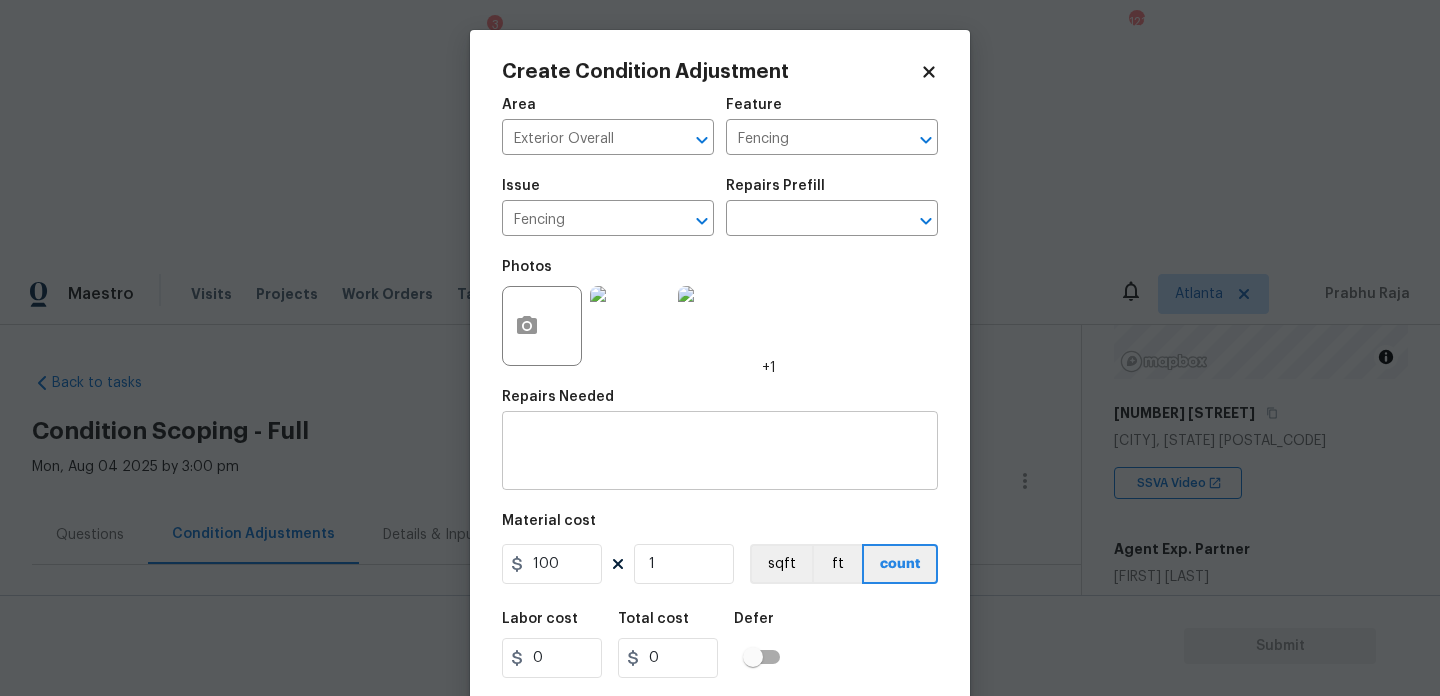 click at bounding box center (720, 453) 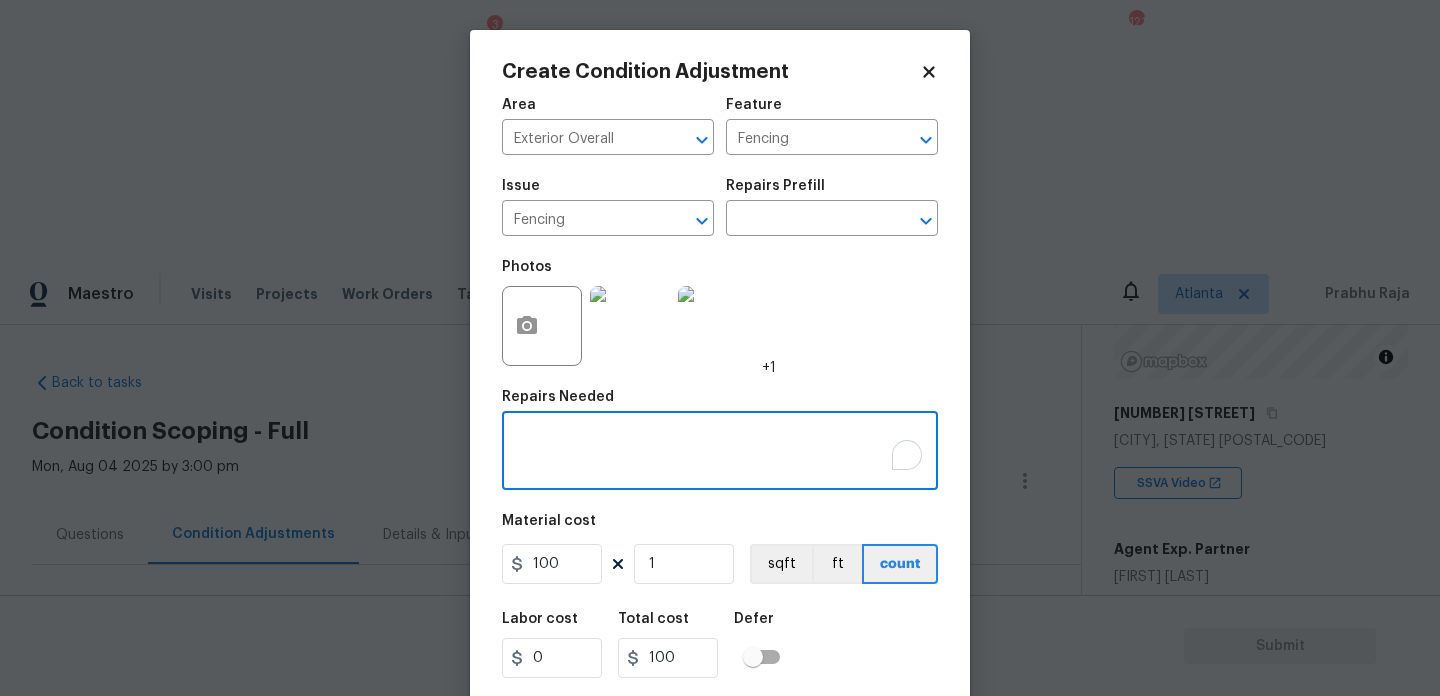 type on "C" 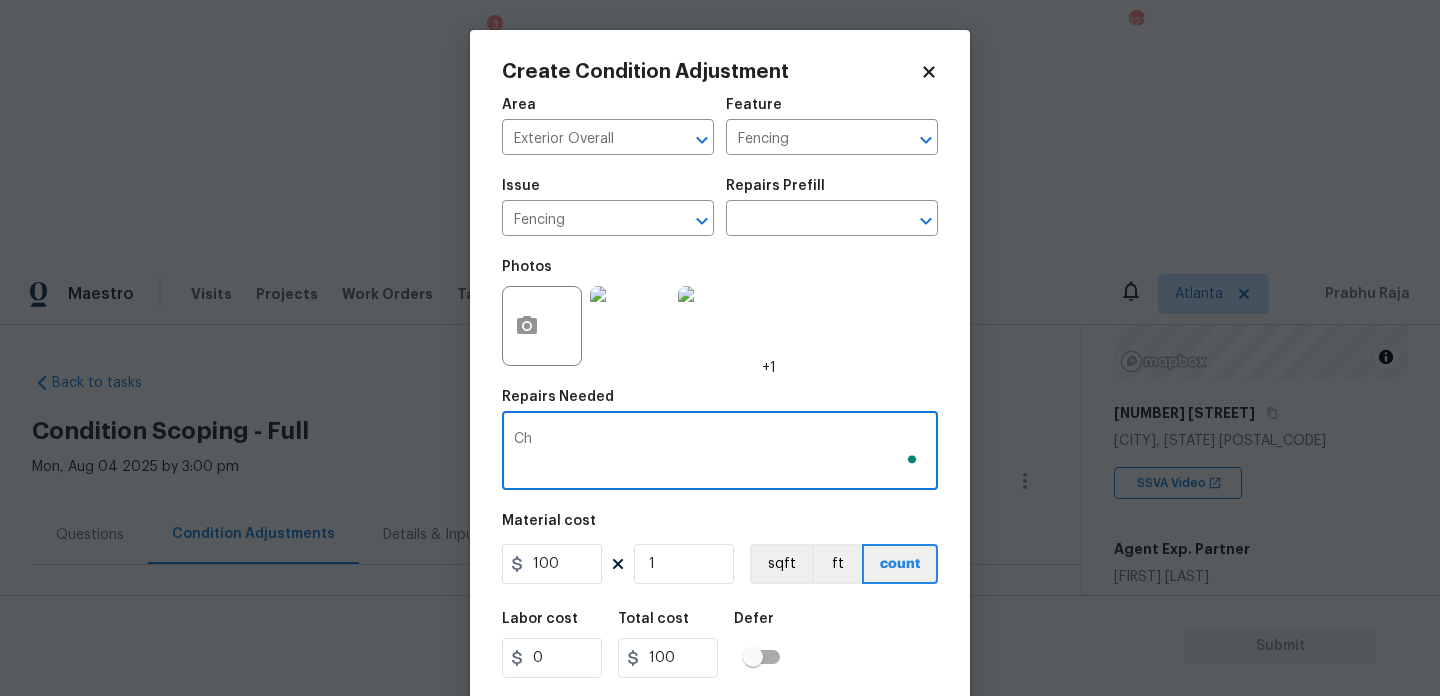 type on "C" 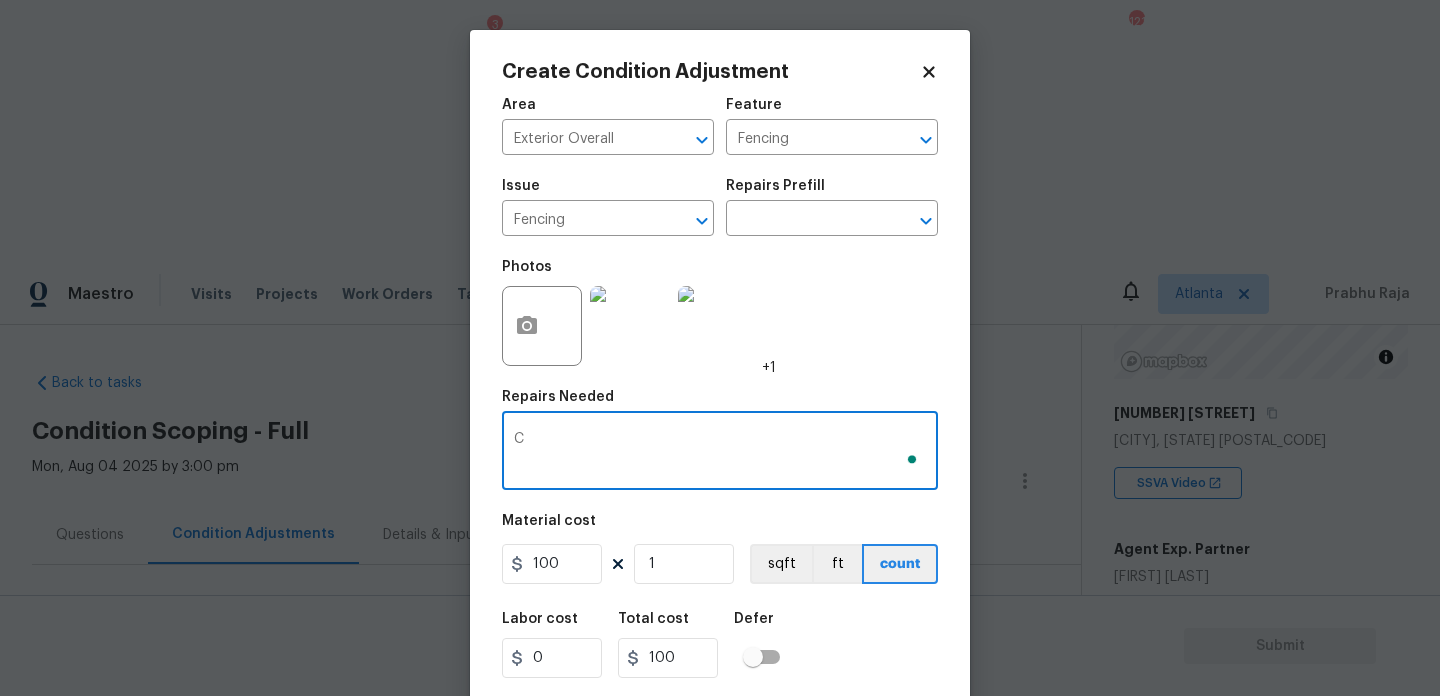 type 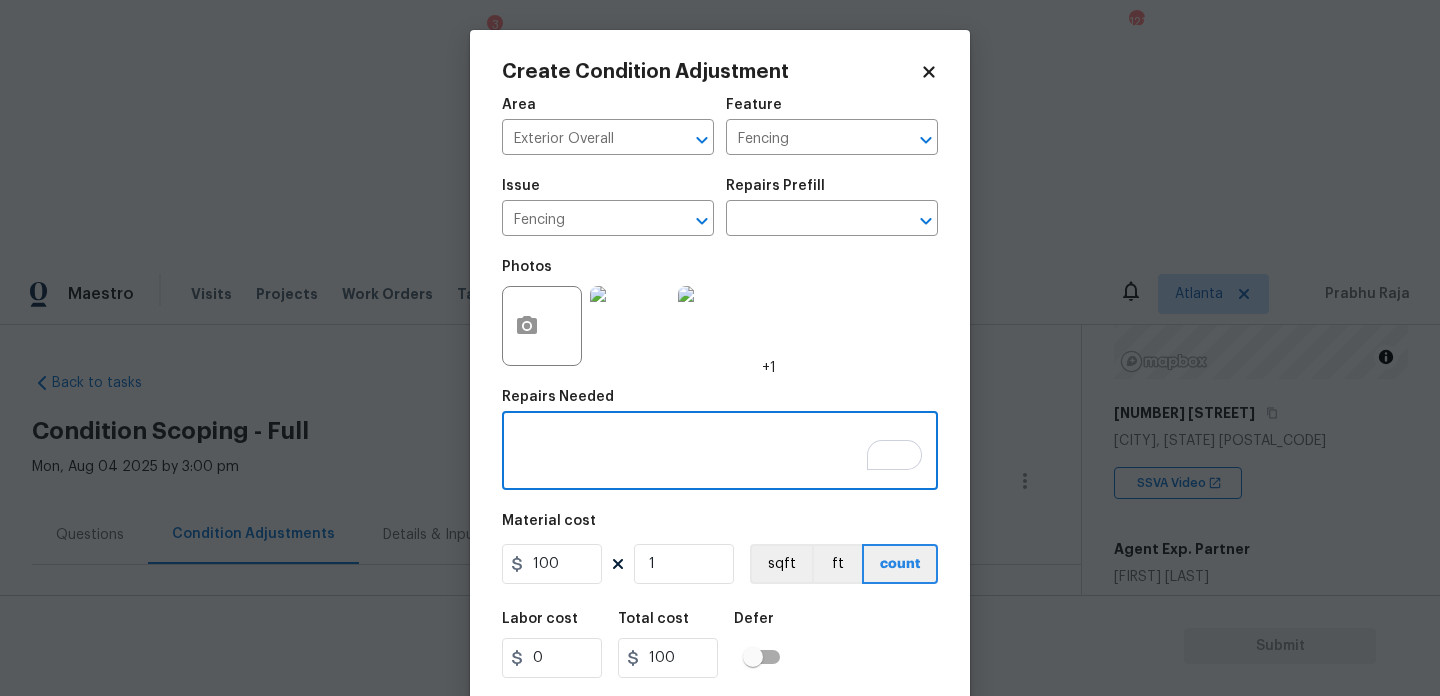 click at bounding box center (630, 326) 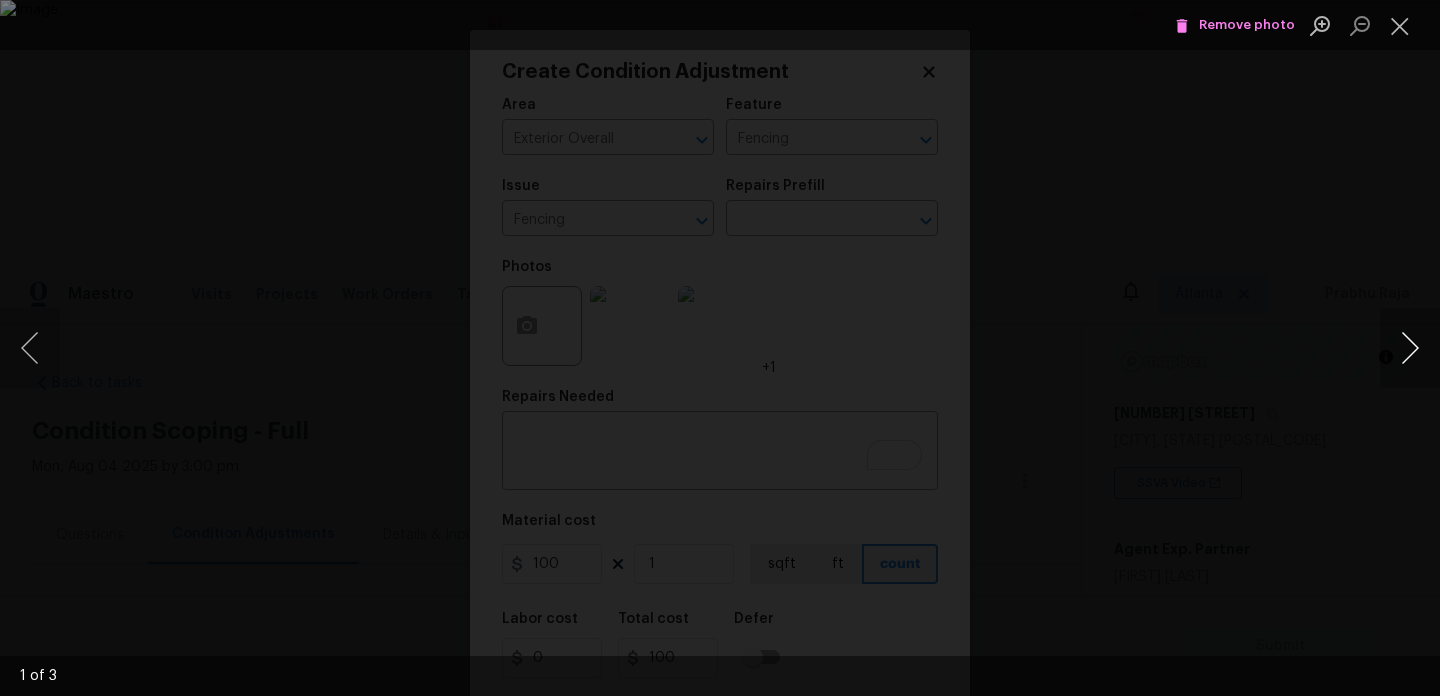 click at bounding box center [1410, 348] 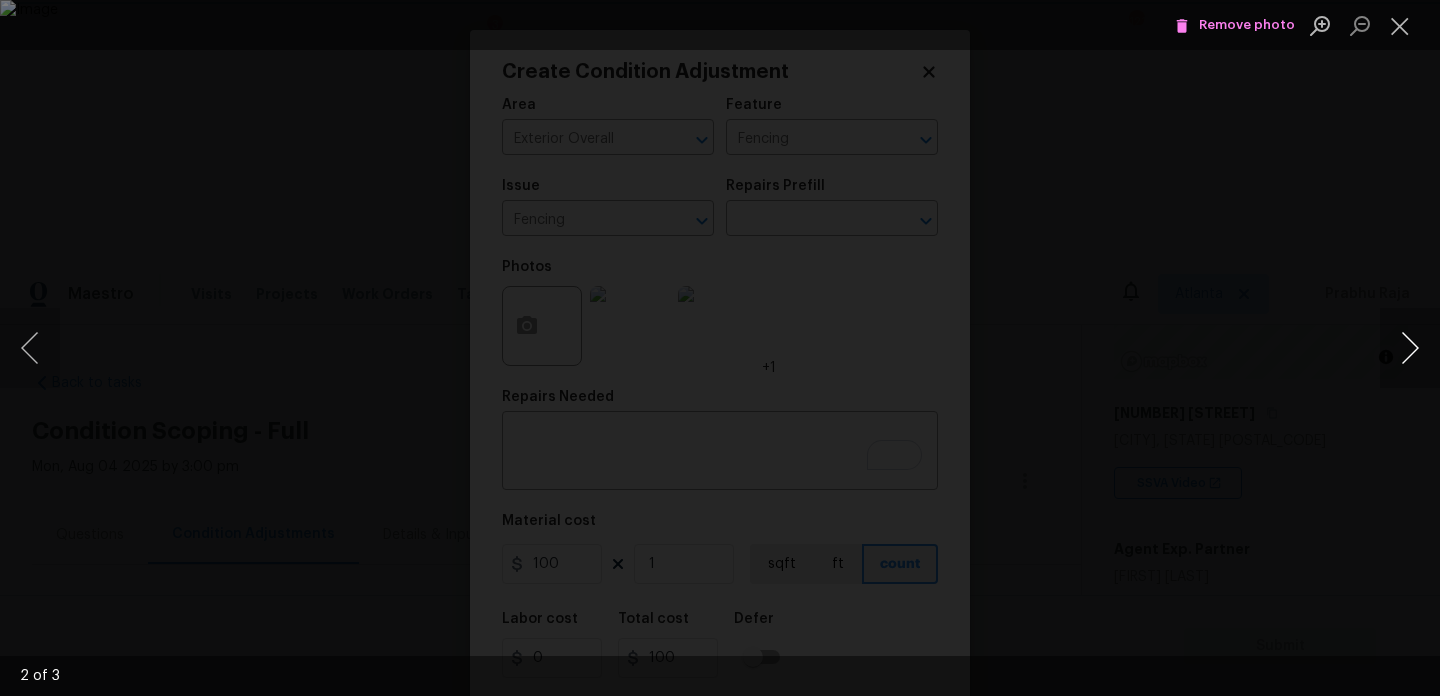 click at bounding box center (1410, 348) 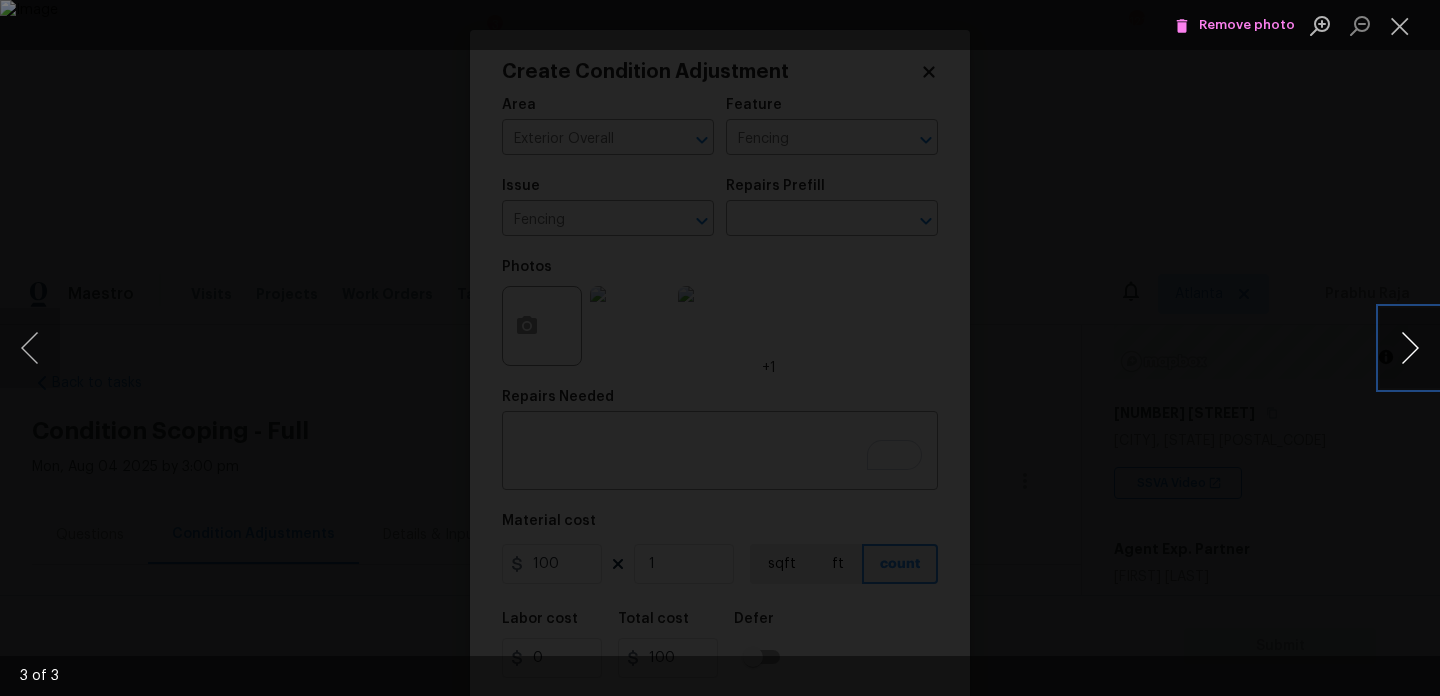 click at bounding box center [1410, 348] 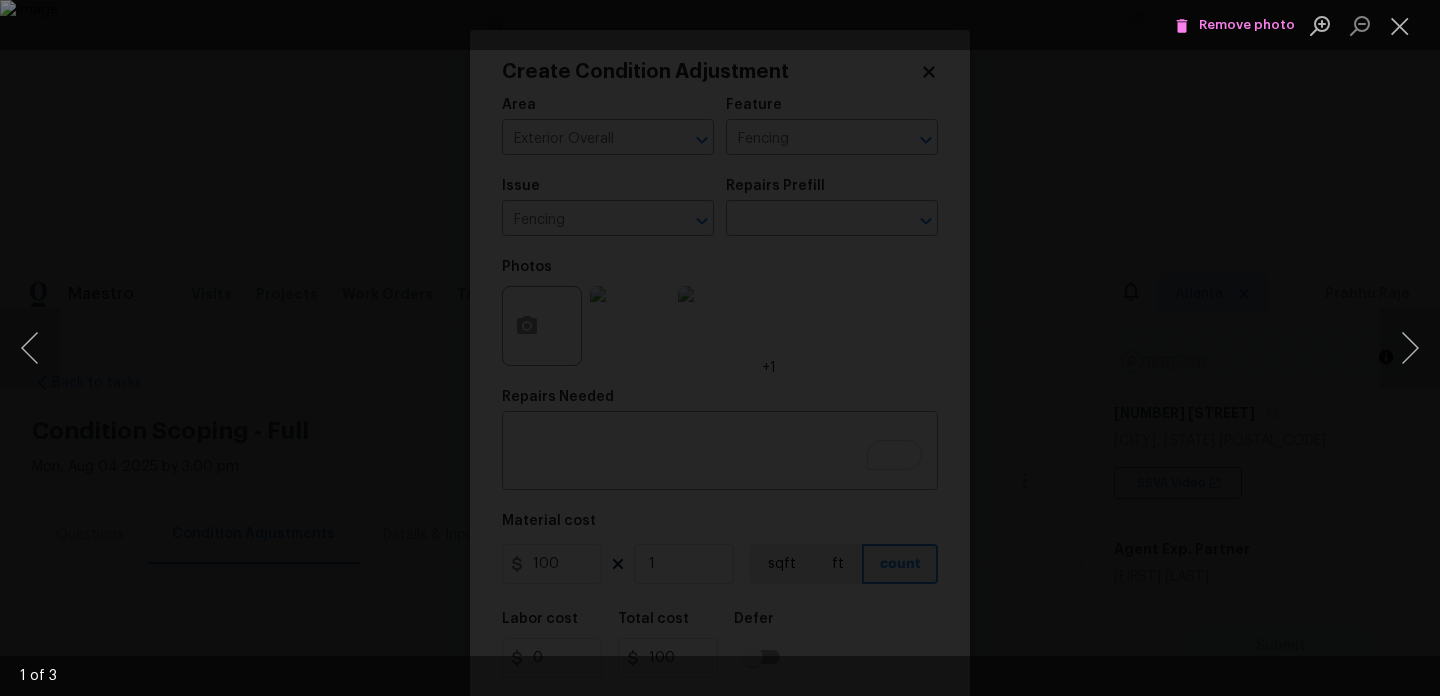 click at bounding box center [1400, 25] 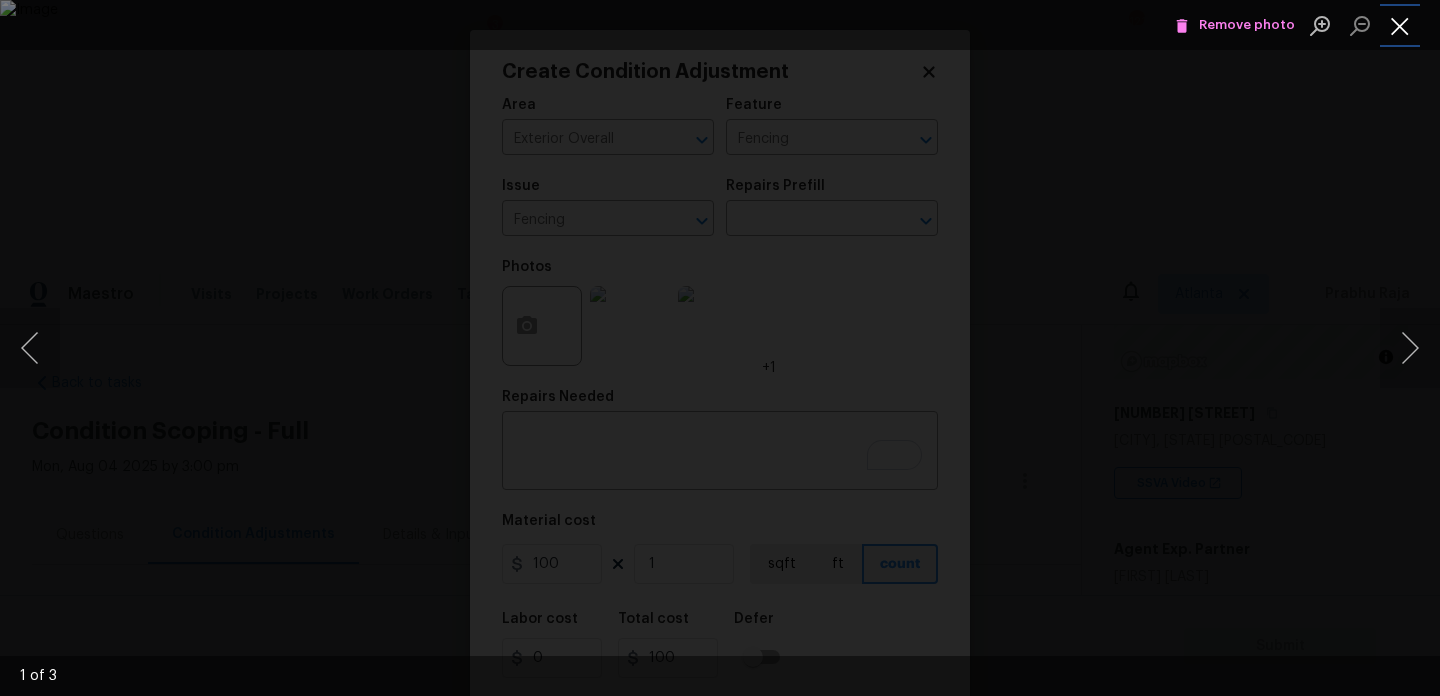 click at bounding box center [1400, 25] 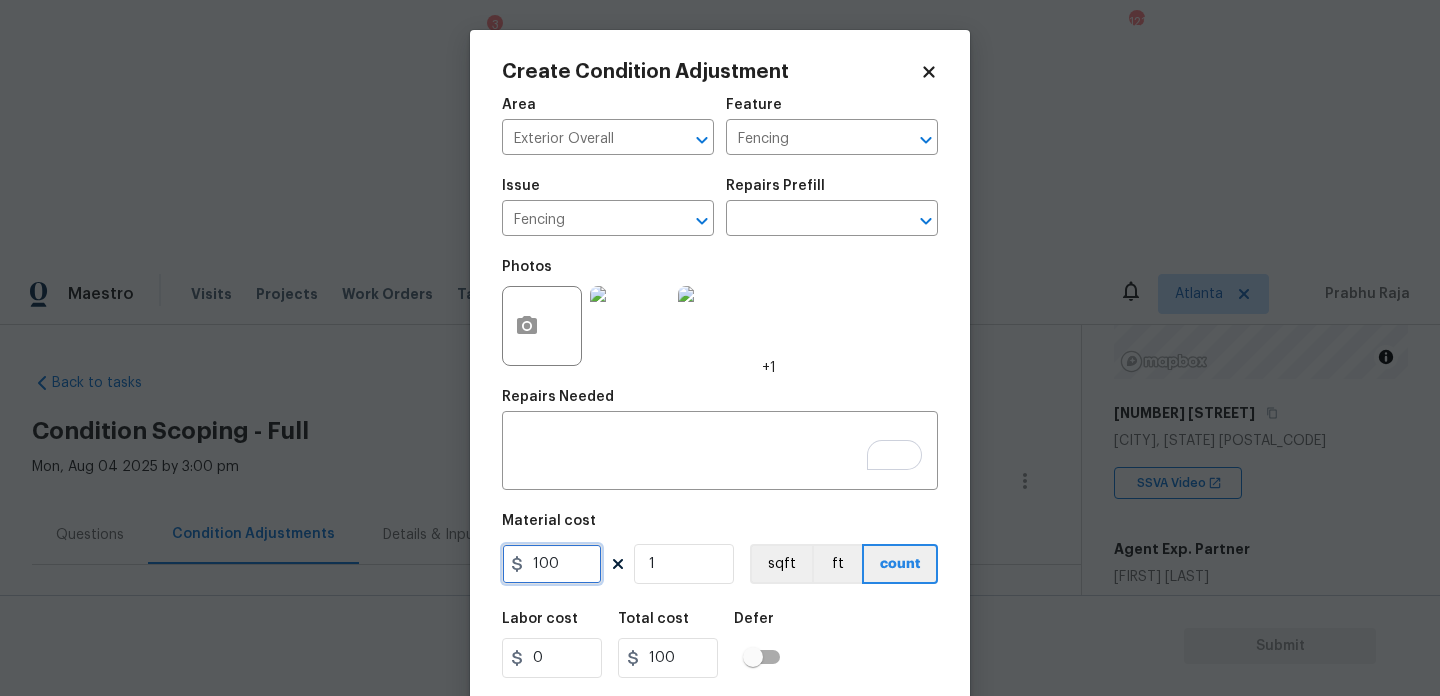 drag, startPoint x: 568, startPoint y: 566, endPoint x: 414, endPoint y: 571, distance: 154.08115 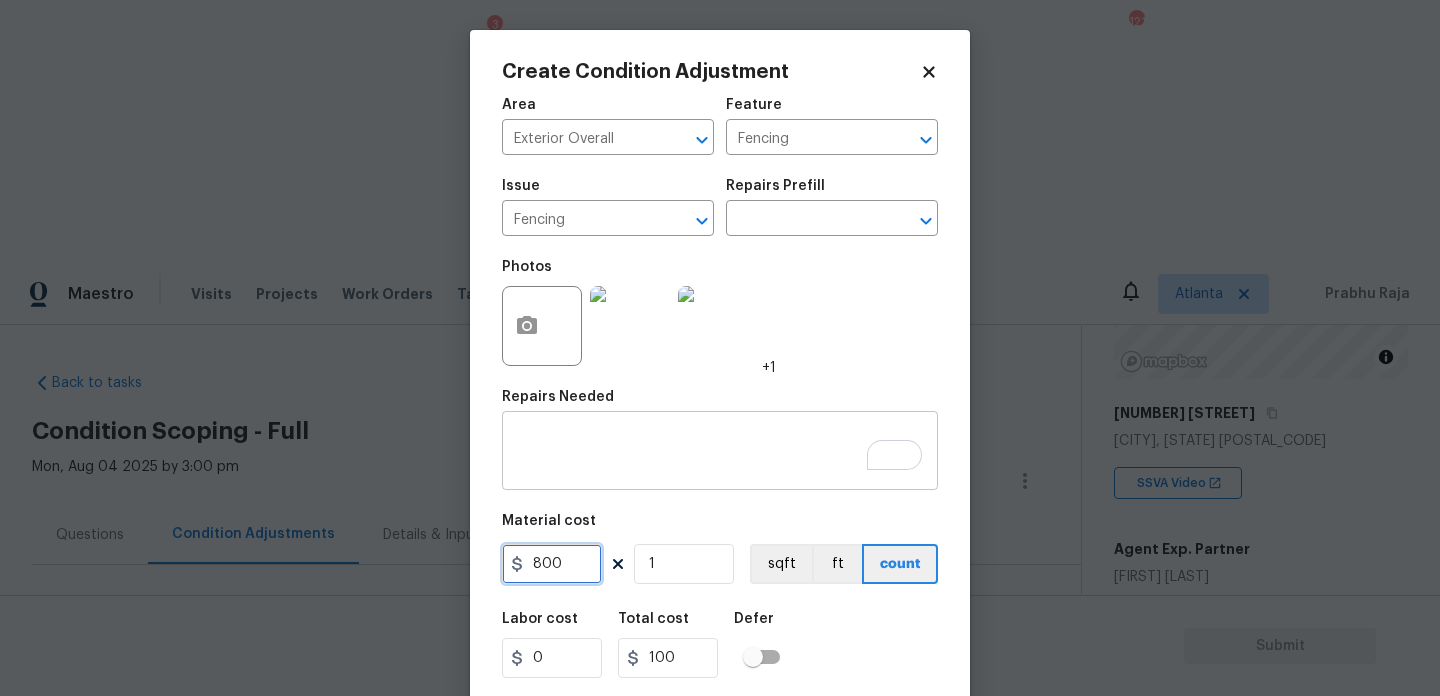 type on "800" 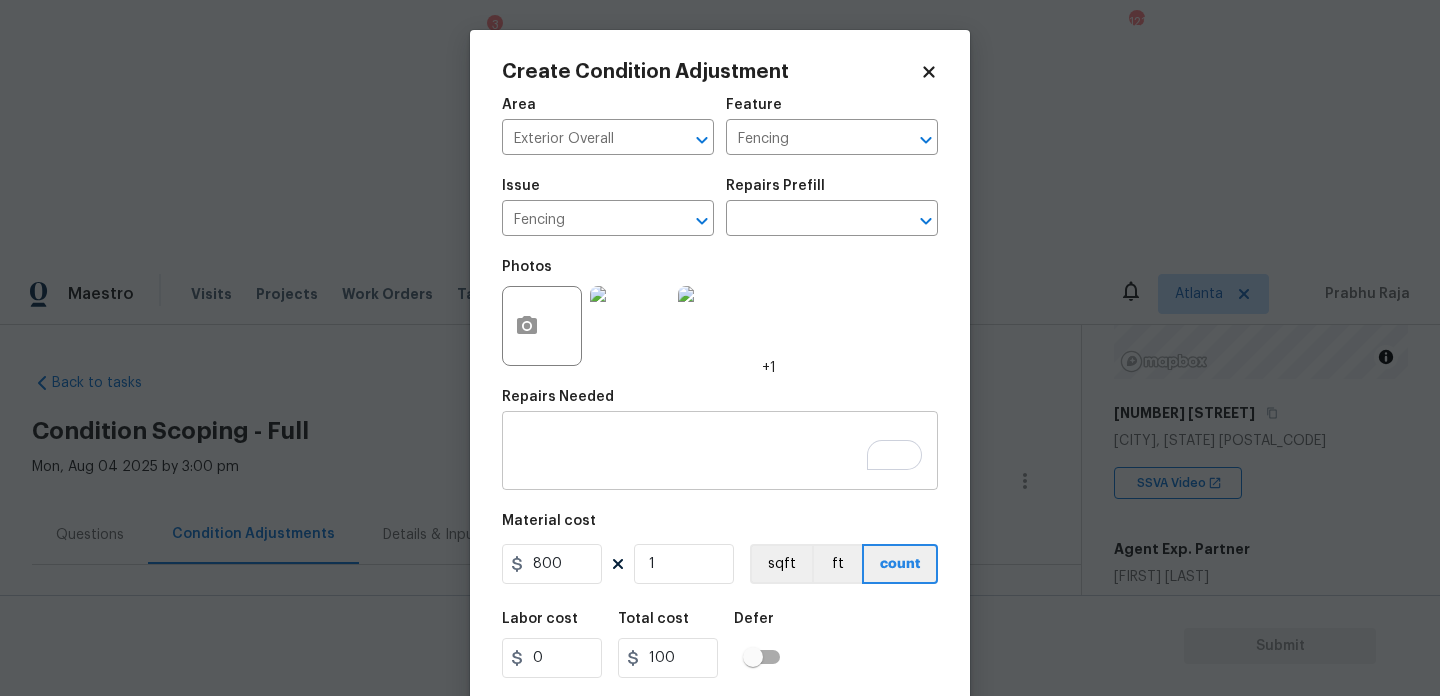 type on "800" 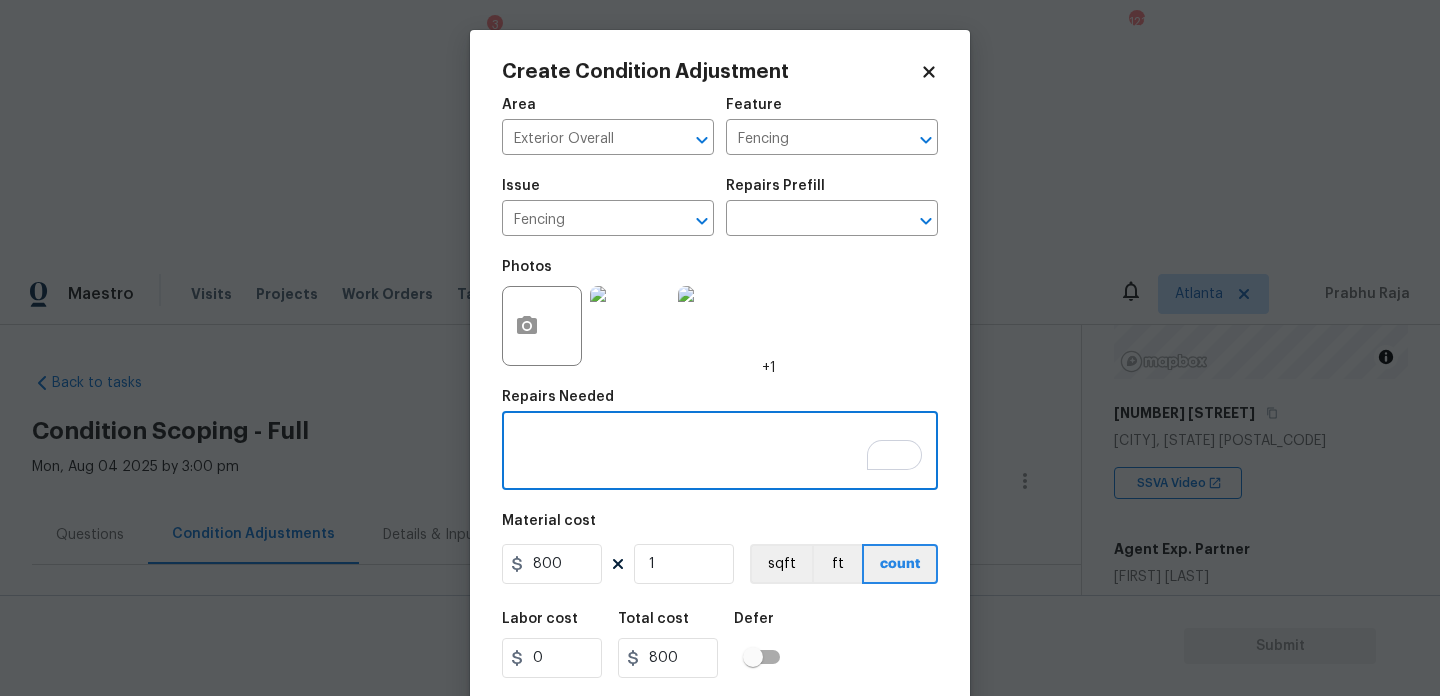 click at bounding box center (720, 453) 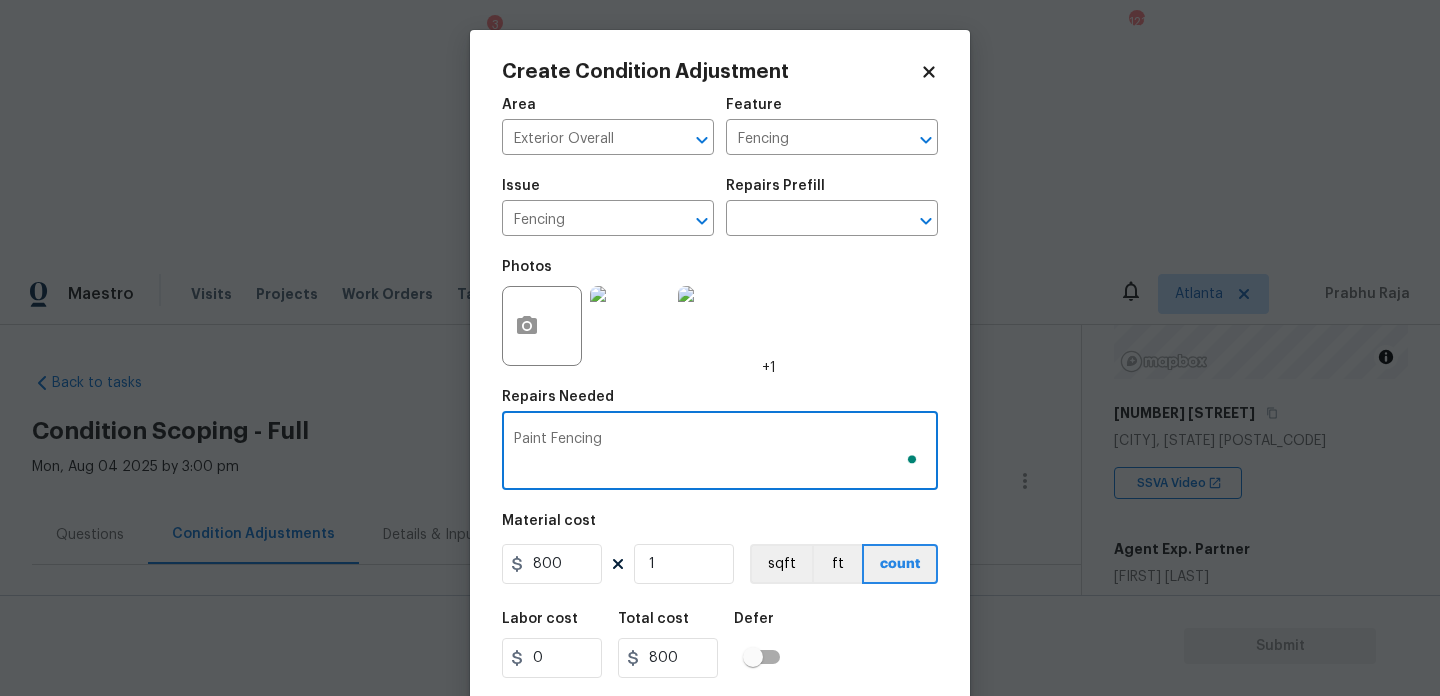 scroll, scrollTop: 51, scrollLeft: 0, axis: vertical 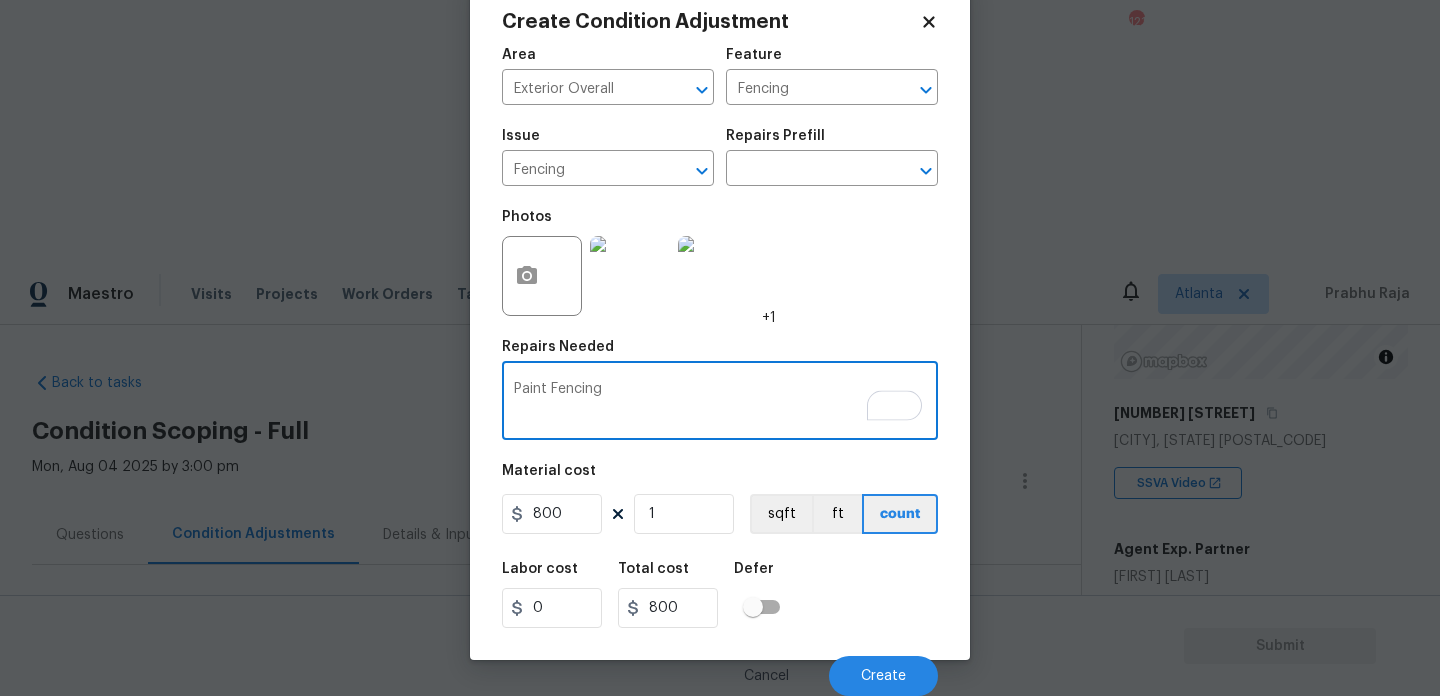 type on "Paint Fencing" 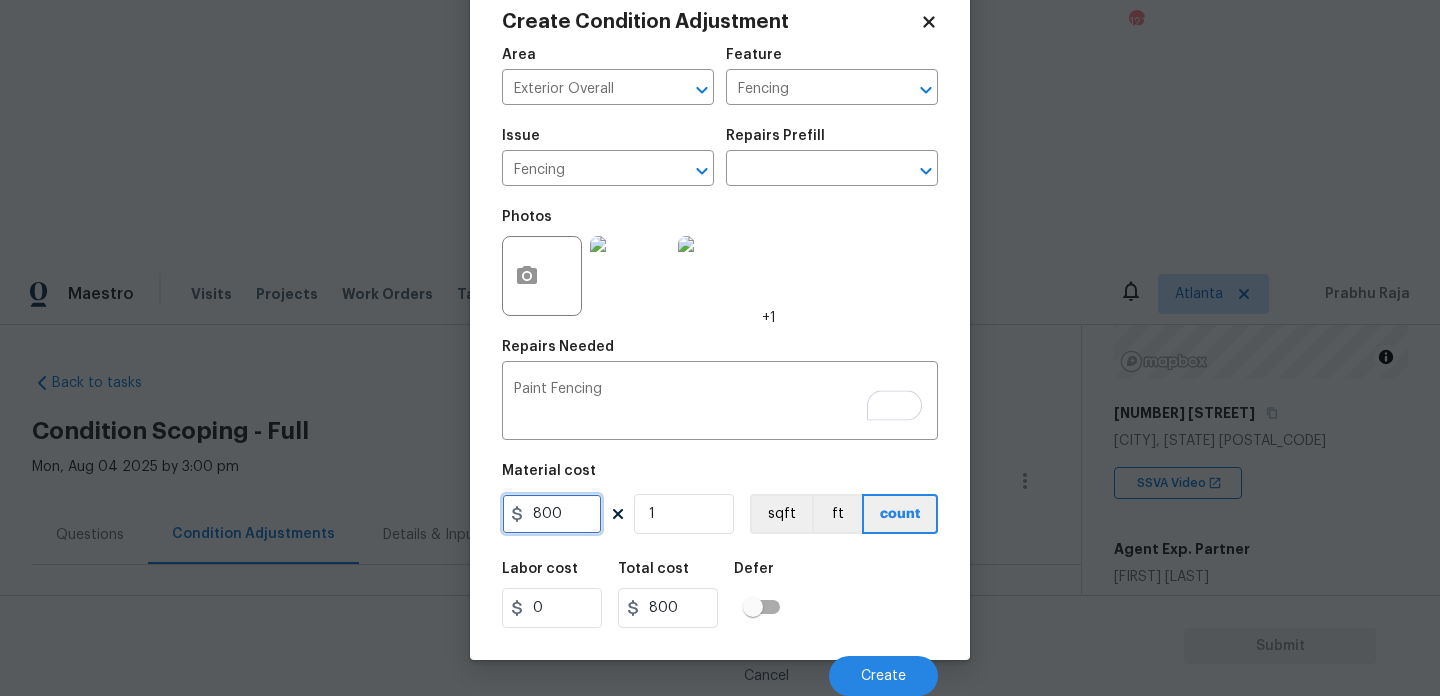 drag, startPoint x: 567, startPoint y: 525, endPoint x: 417, endPoint y: 525, distance: 150 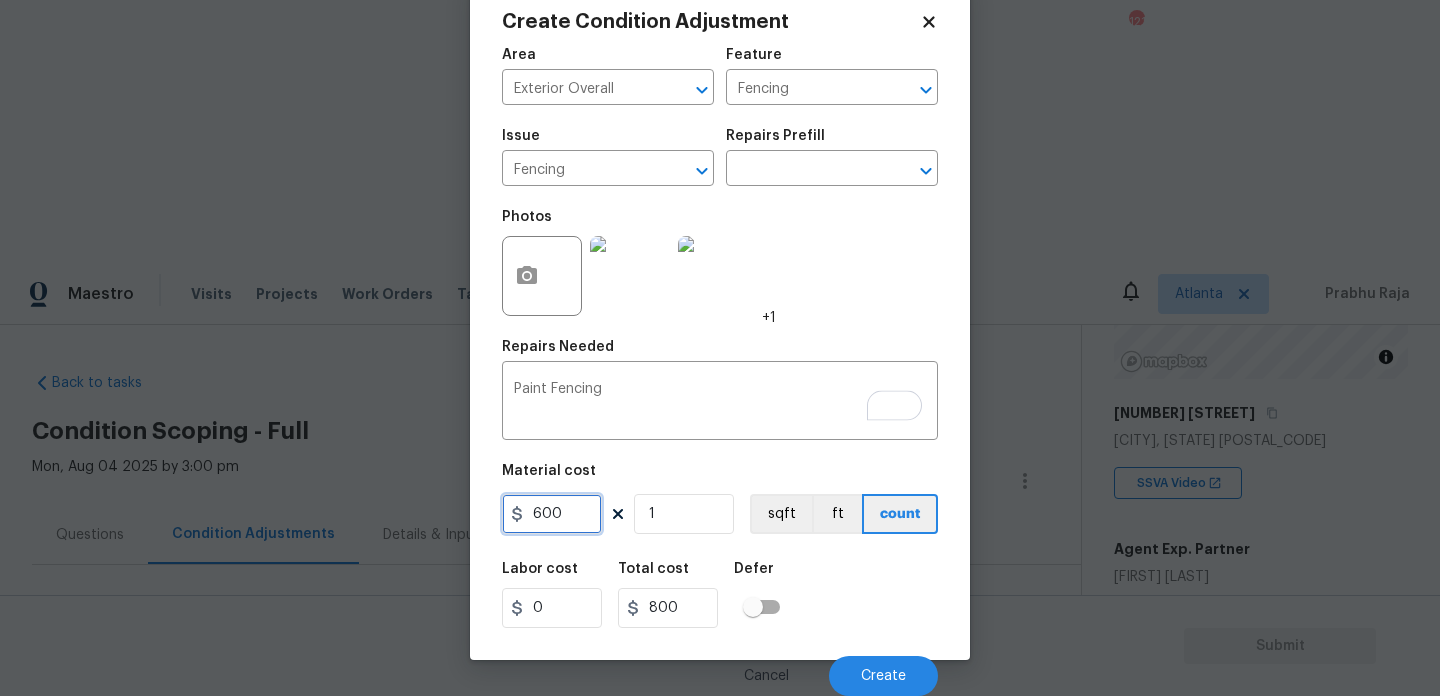 type on "600" 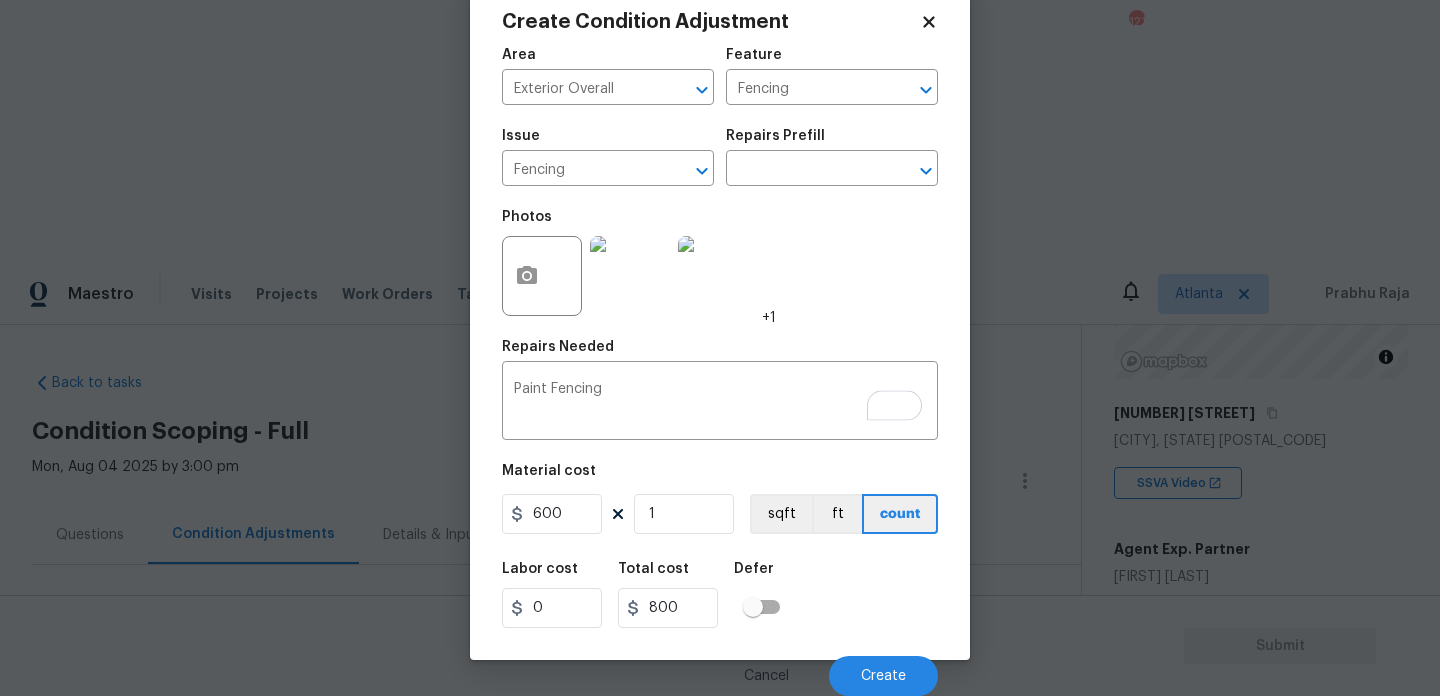 type on "600" 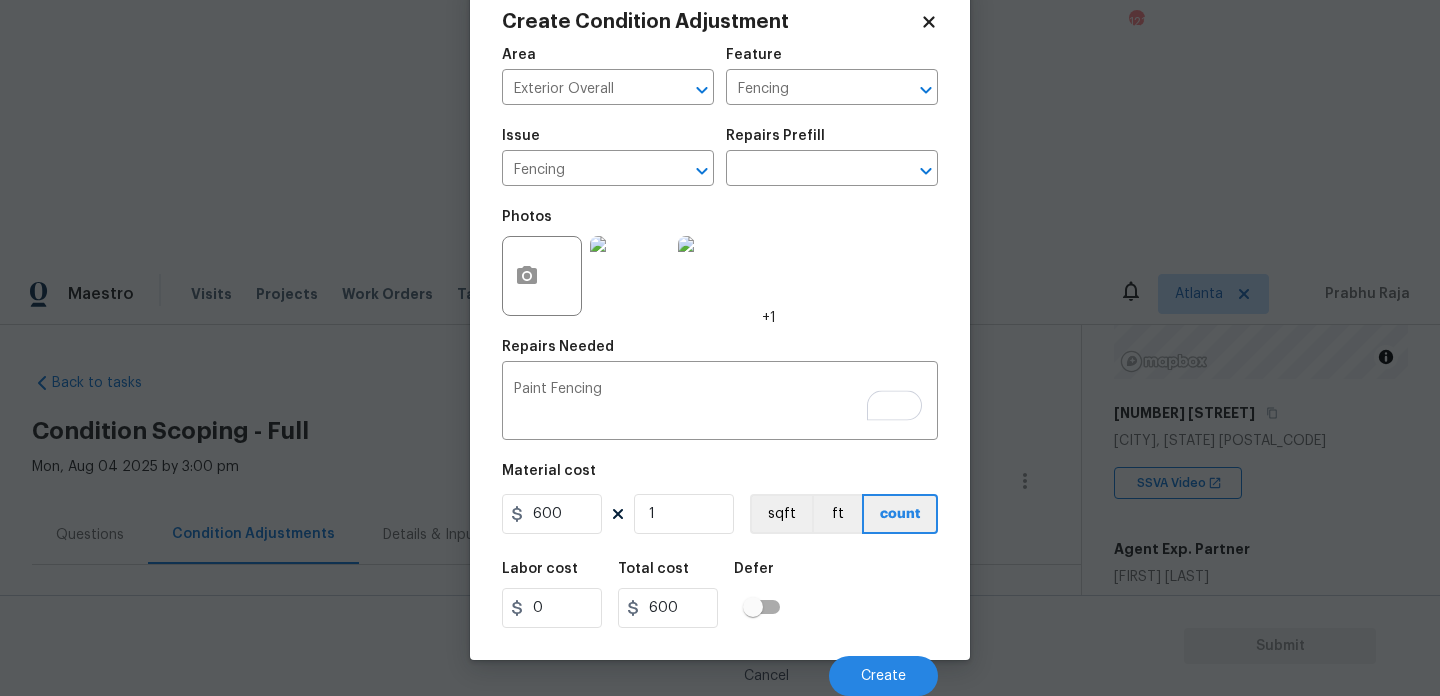 click on "Photos  +1" at bounding box center [720, 263] 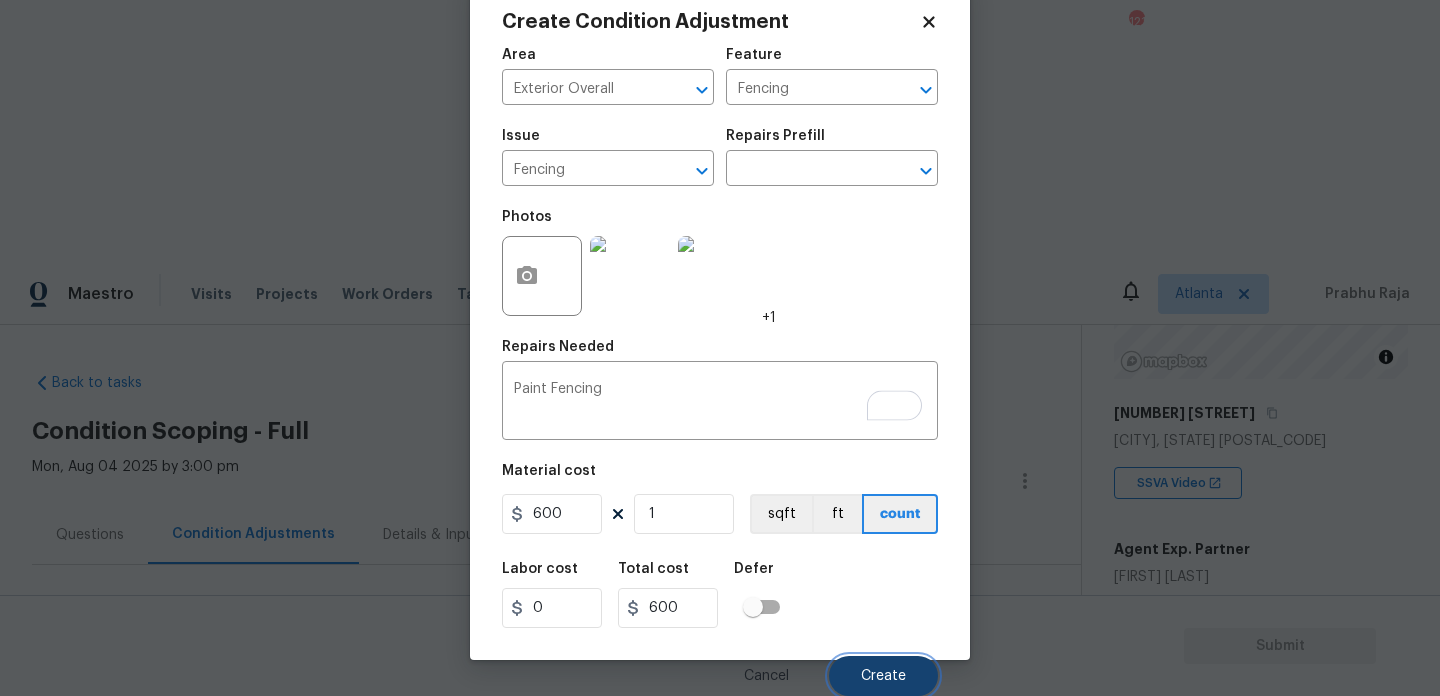 click on "Create" at bounding box center [883, 676] 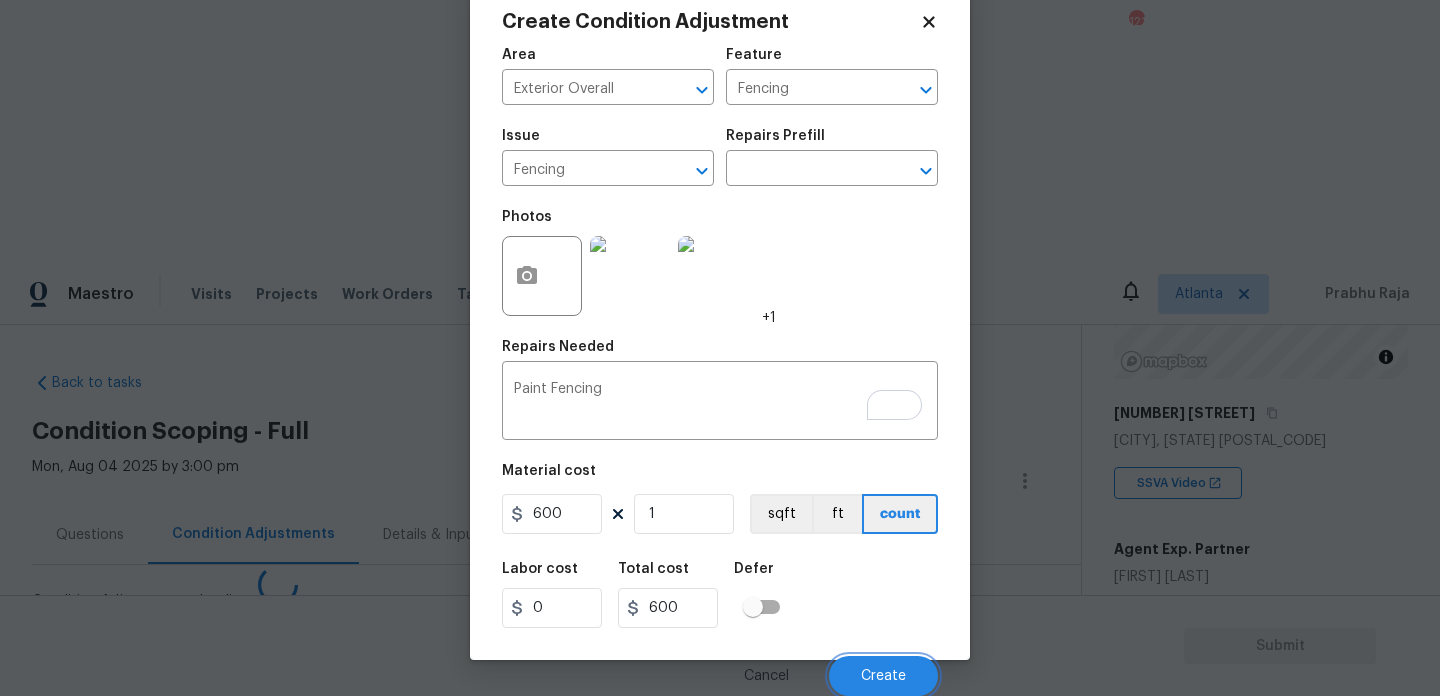 scroll, scrollTop: 44, scrollLeft: 0, axis: vertical 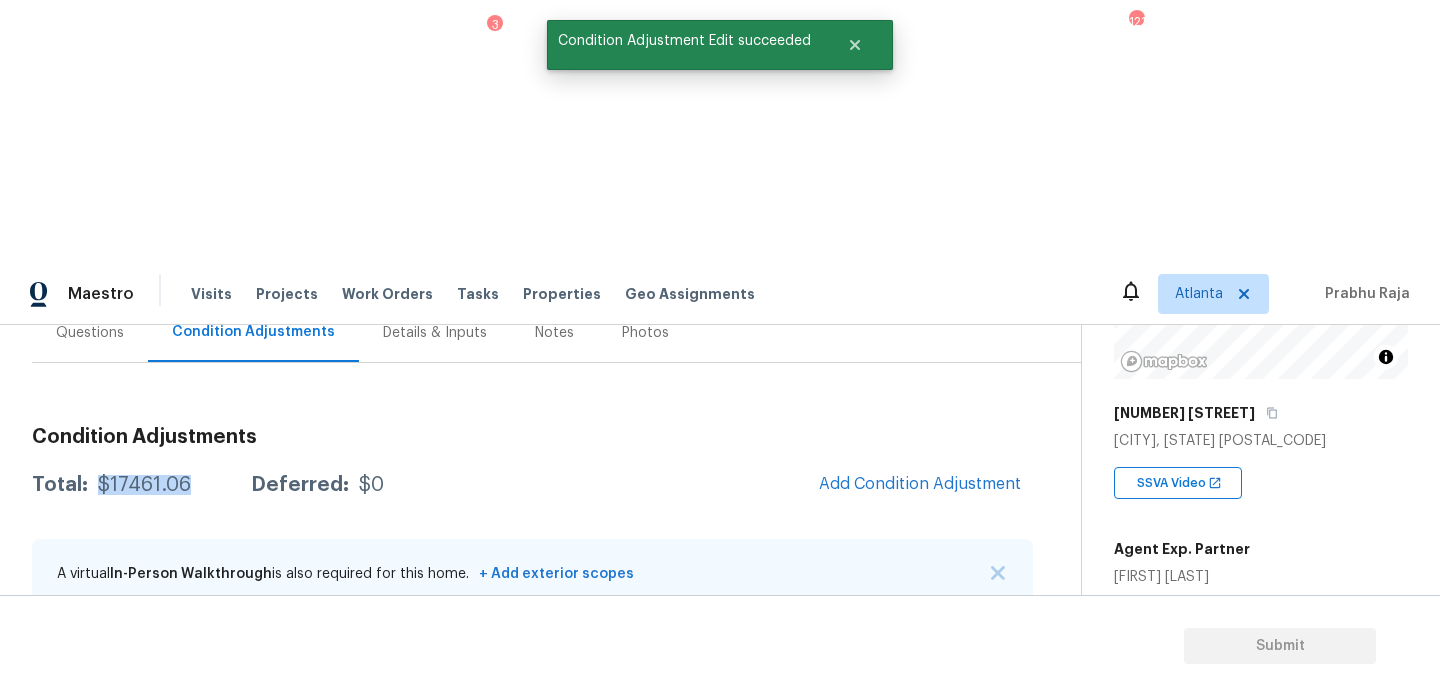 drag, startPoint x: 100, startPoint y: 221, endPoint x: 187, endPoint y: 222, distance: 87.005745 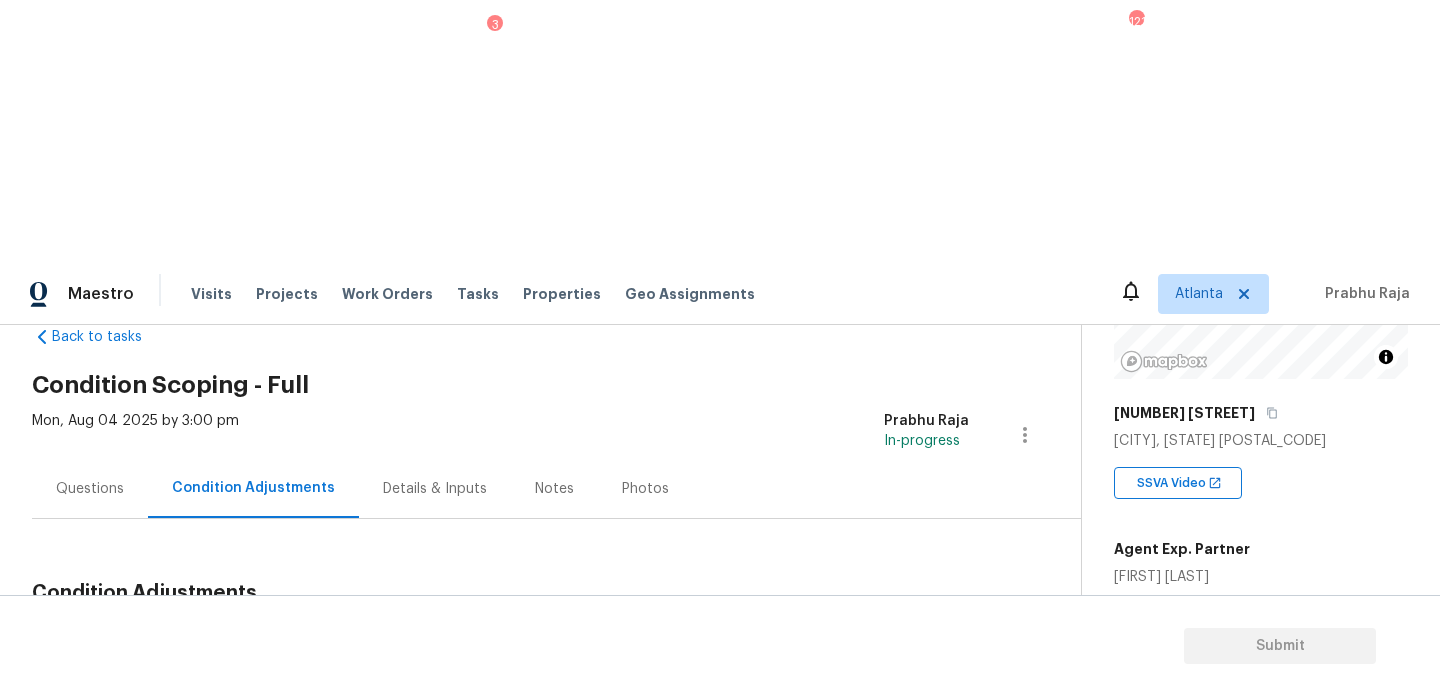scroll, scrollTop: 29, scrollLeft: 0, axis: vertical 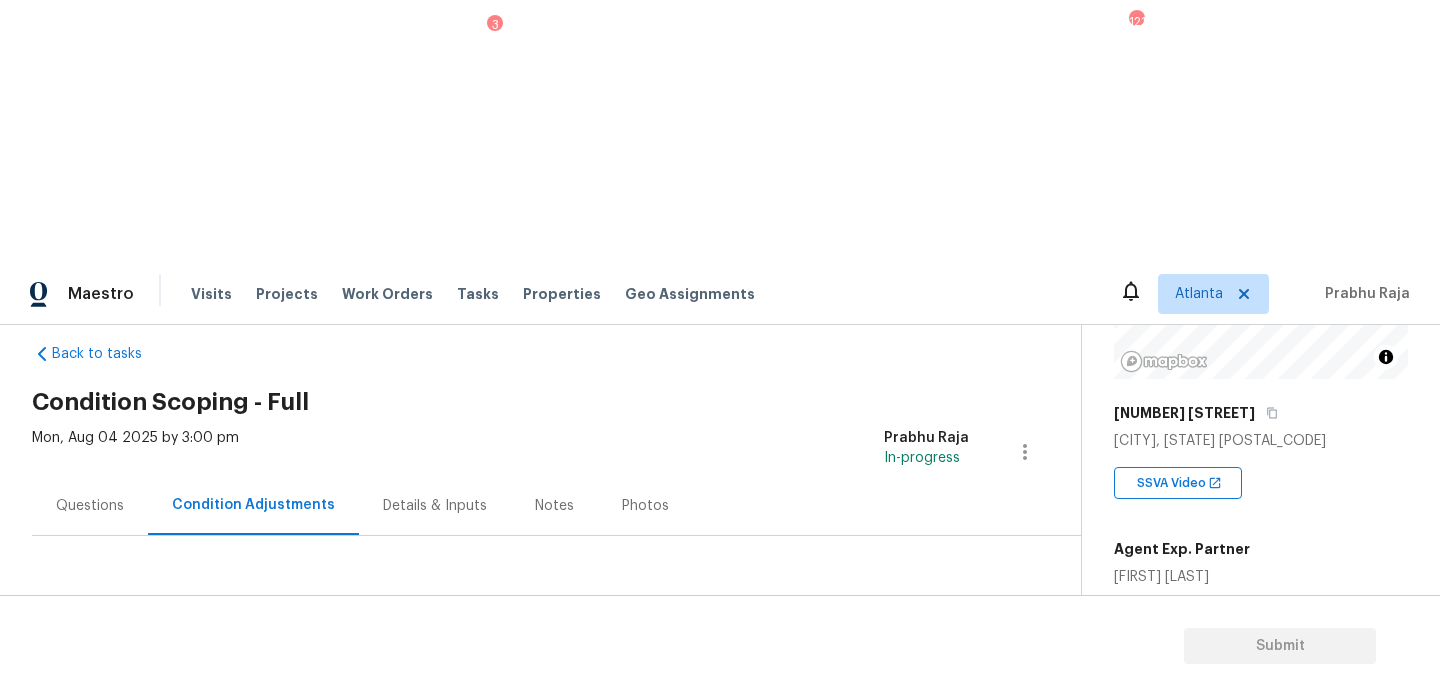 click on "Questions" at bounding box center [90, 505] 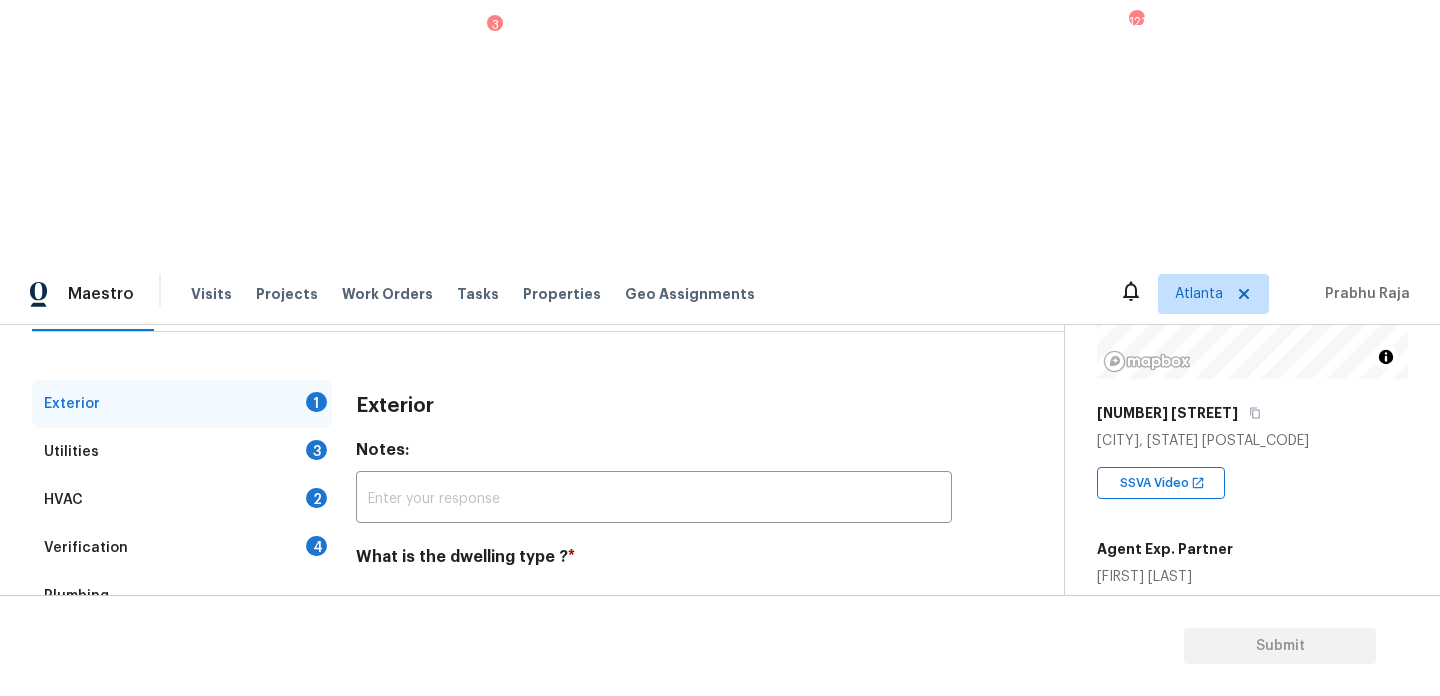 scroll, scrollTop: 267, scrollLeft: 0, axis: vertical 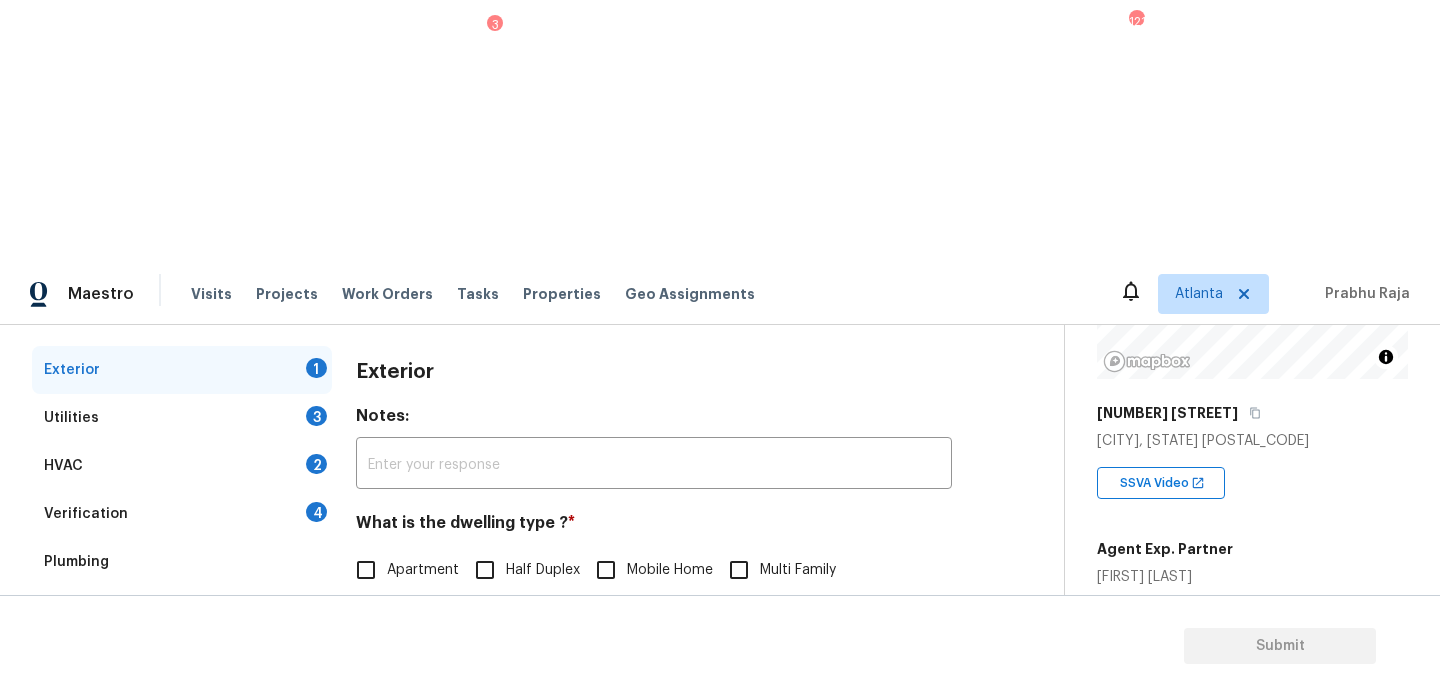 click on "Exterior Notes: ​ What is the dwelling type ?  * Apartment Half Duplex Mobile Home Multi Family Single Family Townhouse Other Unknown Add optional photos here Photos" at bounding box center [654, 596] 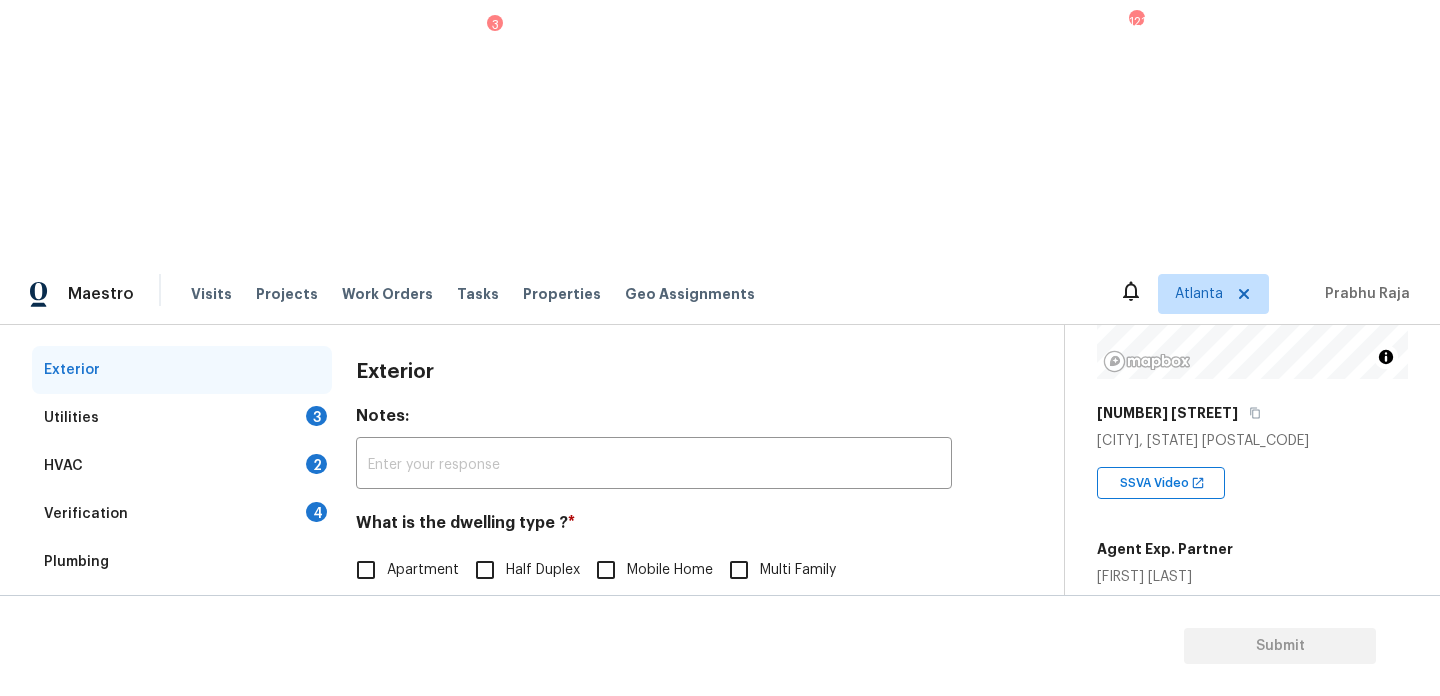 click on "3" at bounding box center [316, 416] 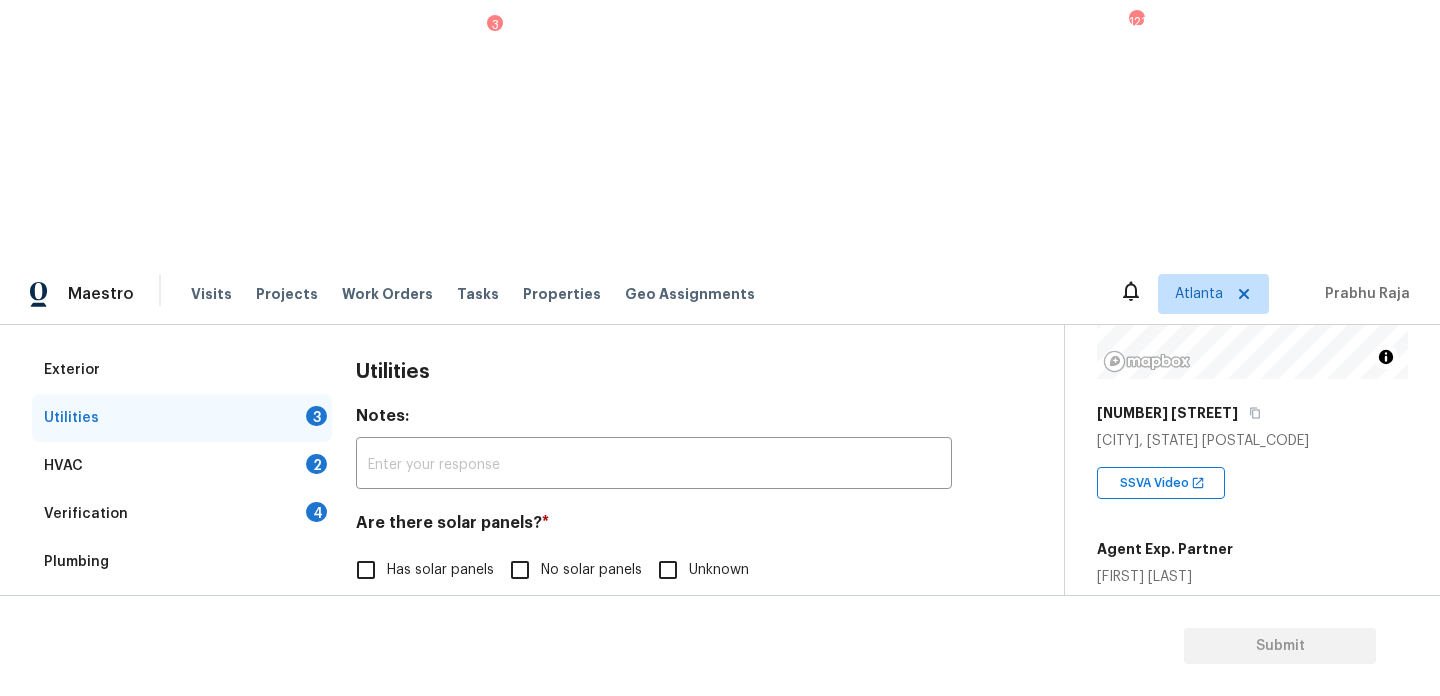 click on "No solar panels" at bounding box center [591, 570] 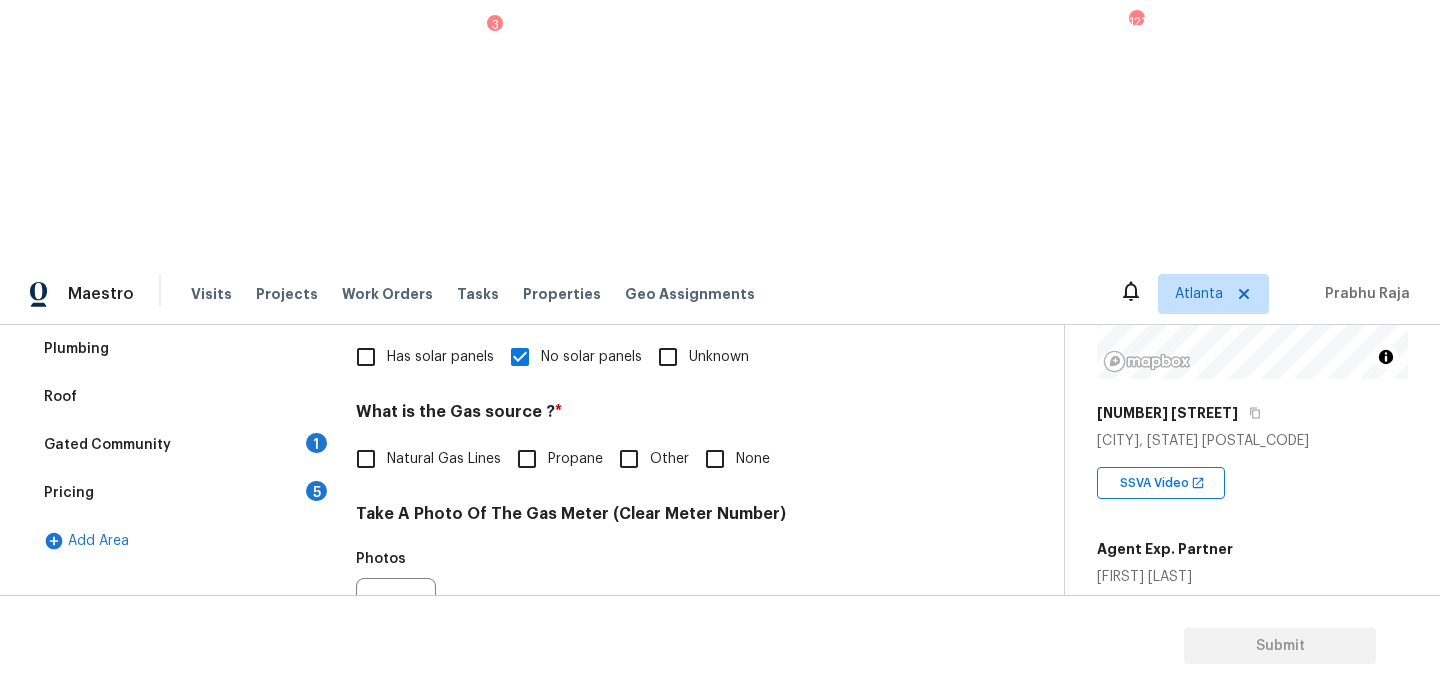scroll, scrollTop: 473, scrollLeft: 0, axis: vertical 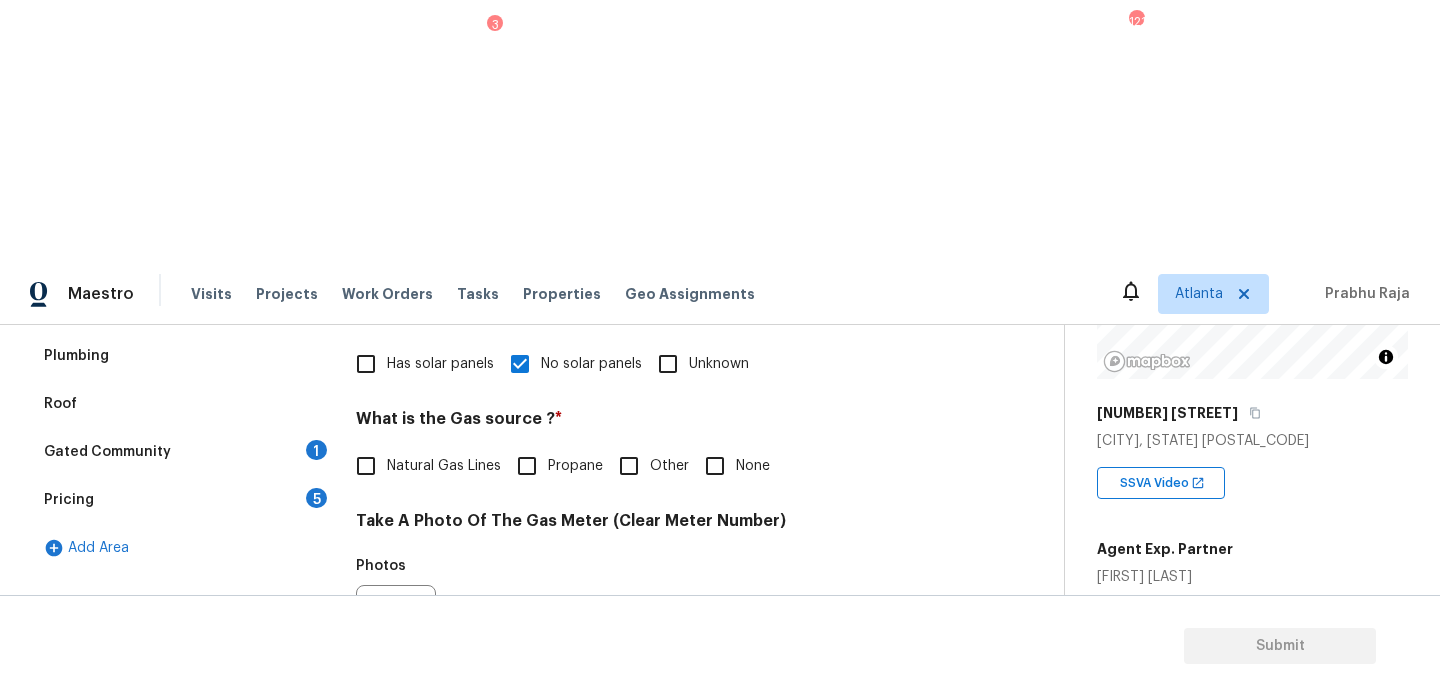 click on "Pricing 5" at bounding box center [182, 500] 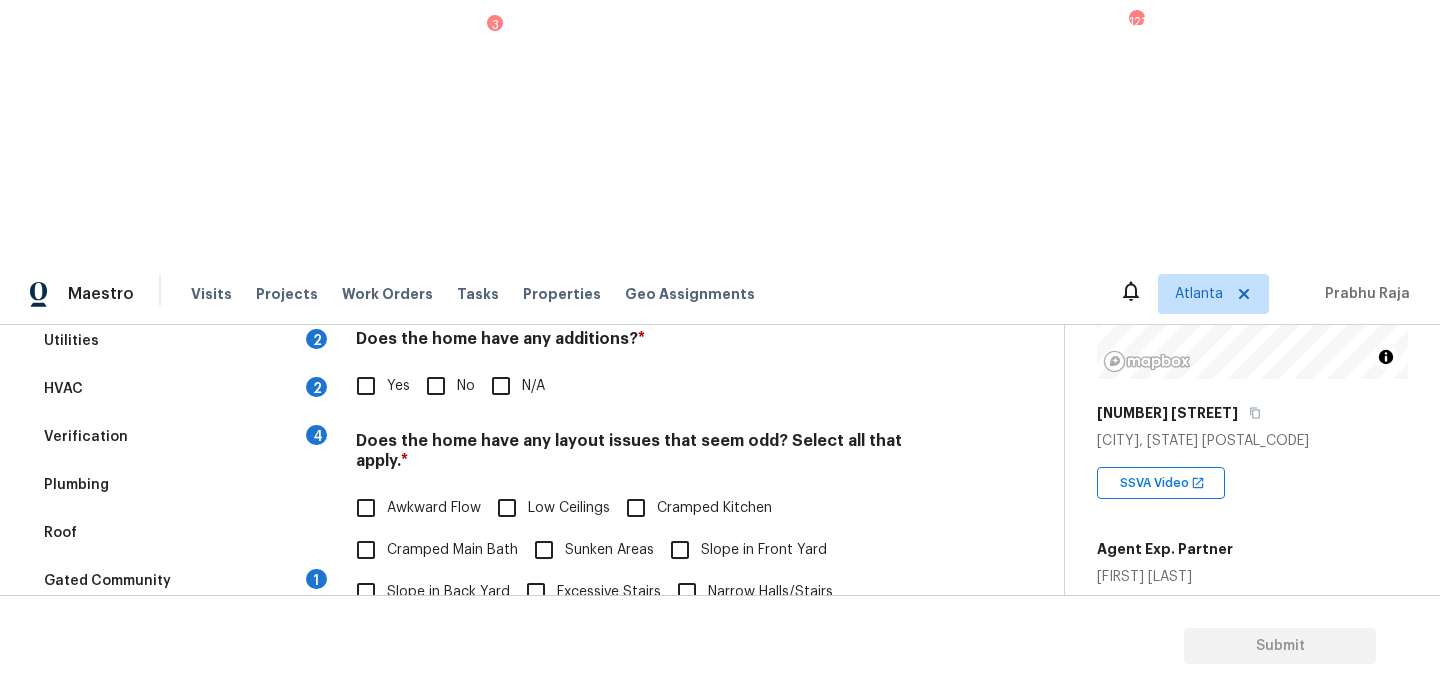 scroll, scrollTop: 327, scrollLeft: 0, axis: vertical 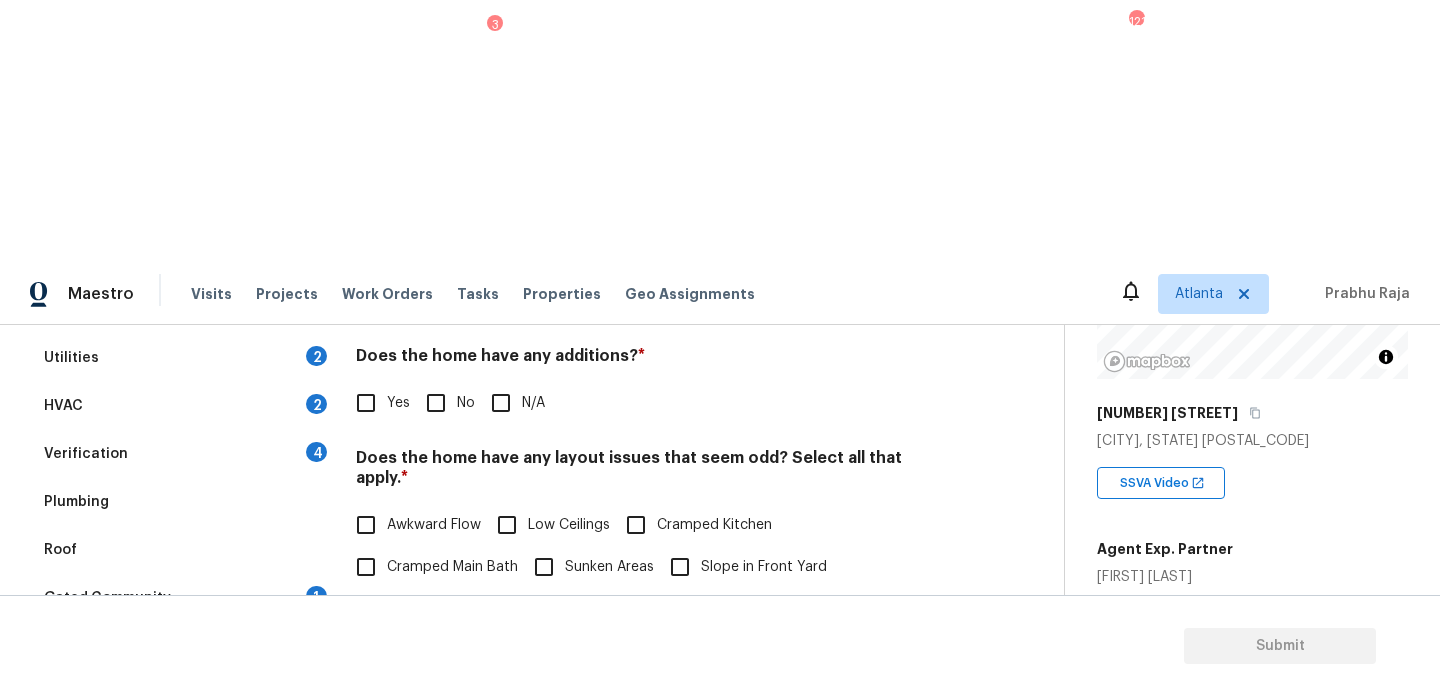 click on "Slope in Back Yard" at bounding box center [448, 609] 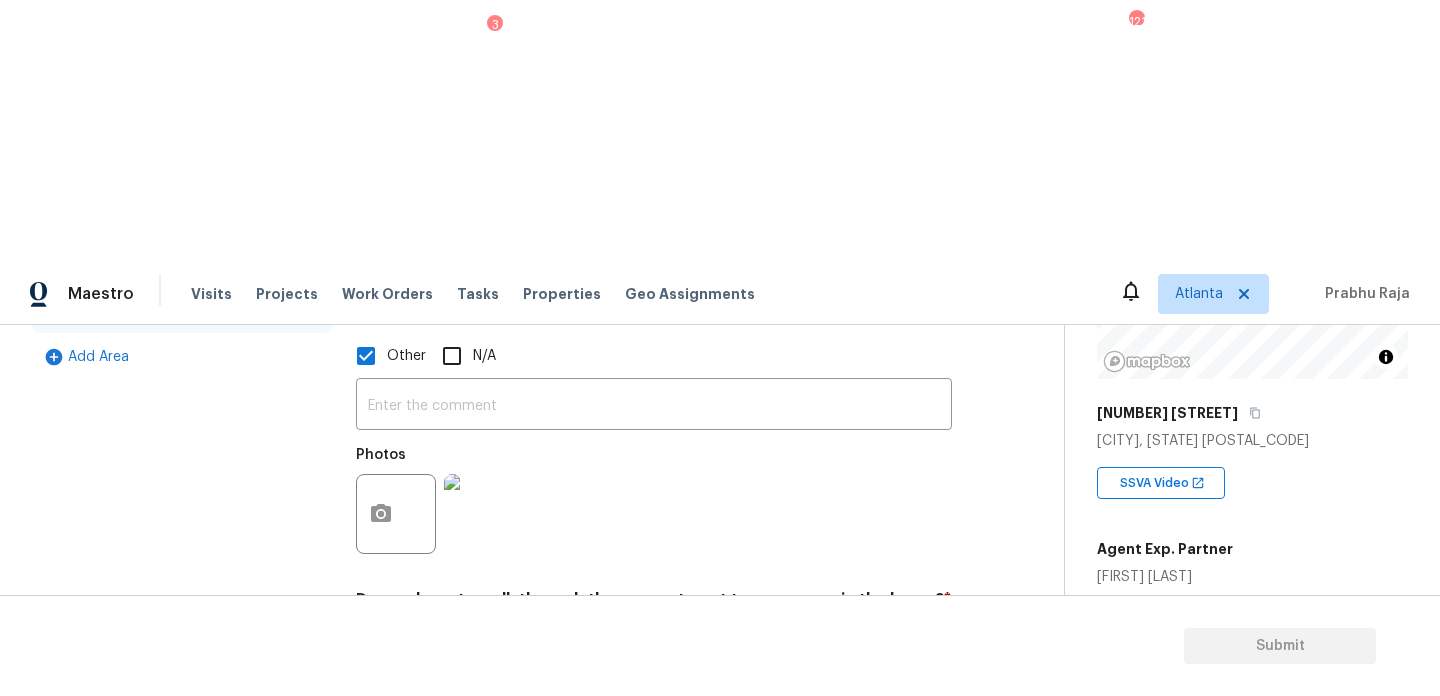 scroll, scrollTop: 666, scrollLeft: 0, axis: vertical 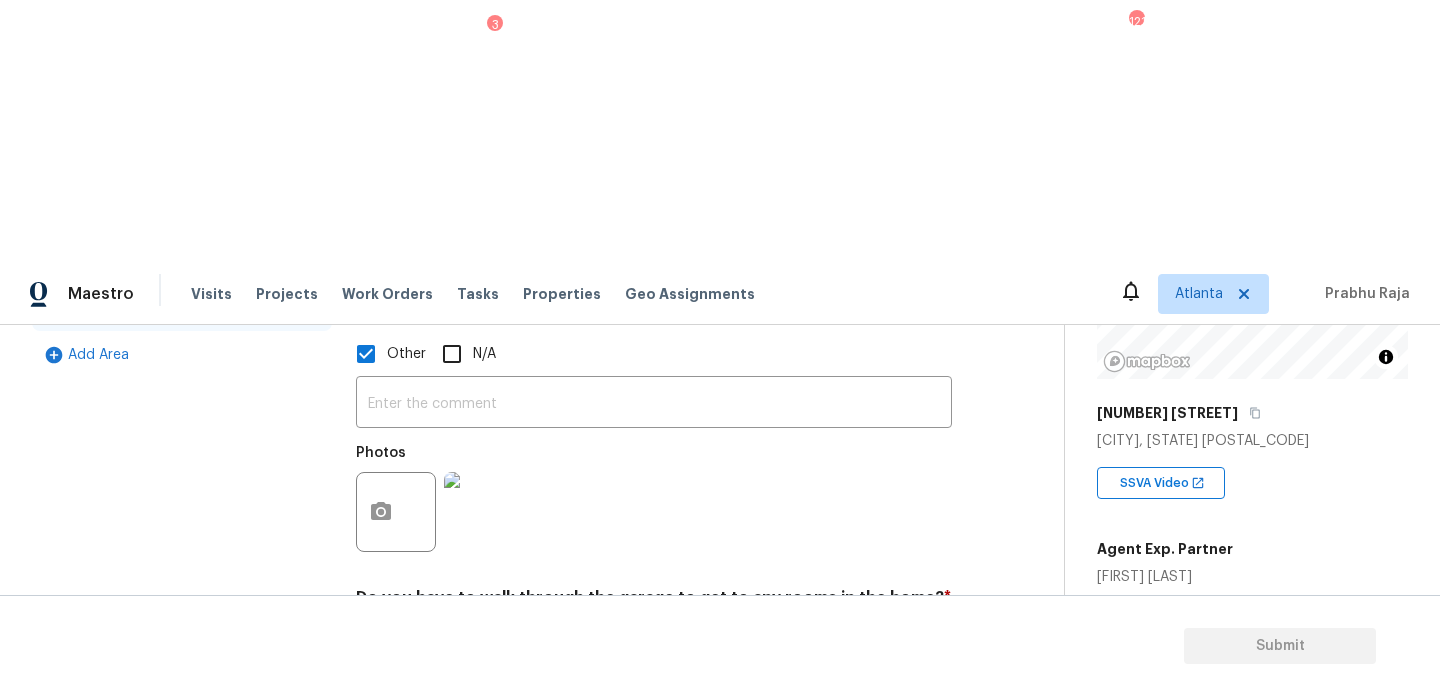 click on "No" at bounding box center [436, 645] 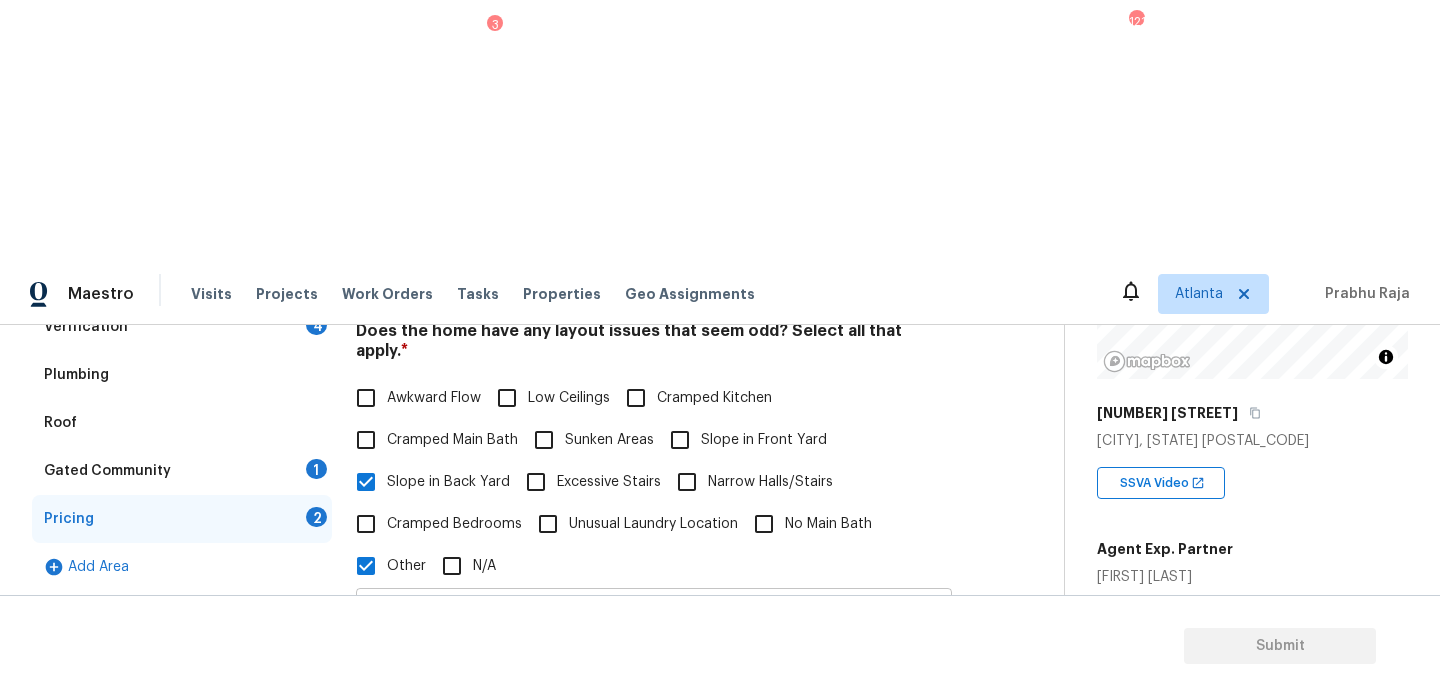 scroll, scrollTop: 423, scrollLeft: 0, axis: vertical 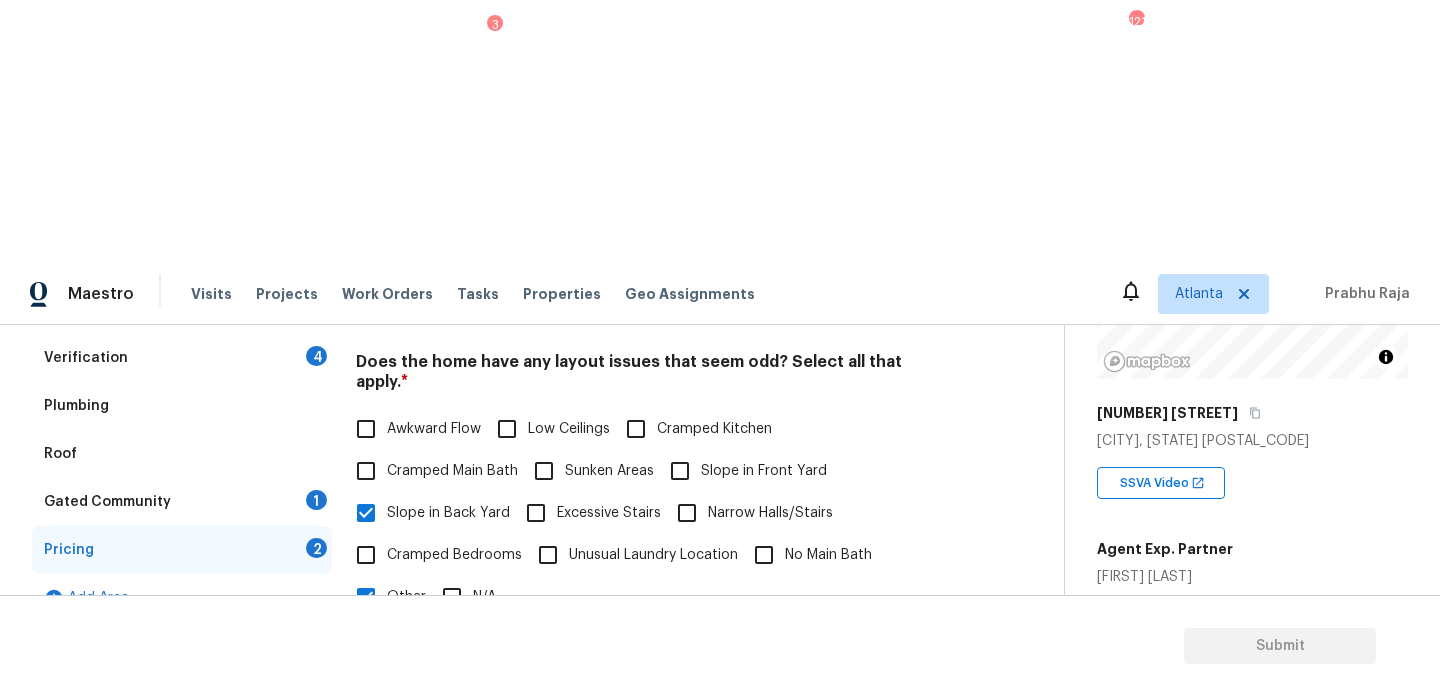 click at bounding box center (654, 647) 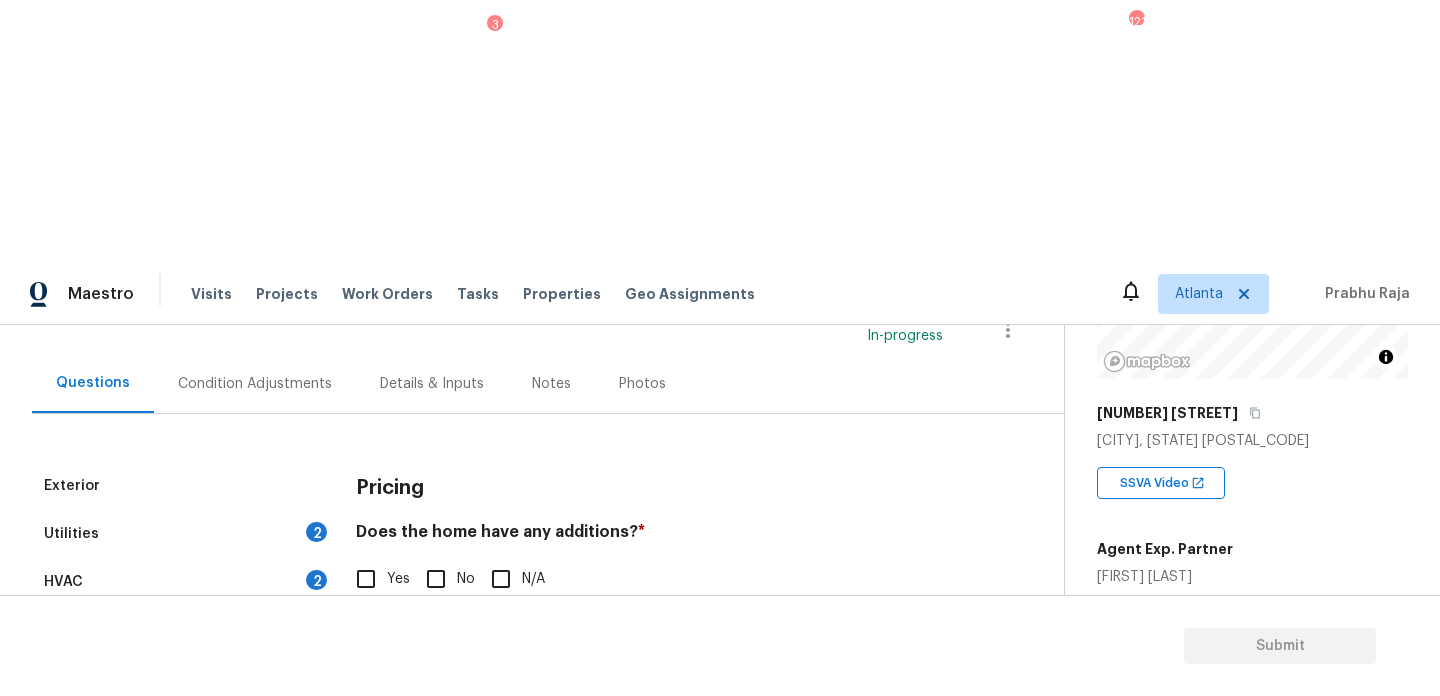 scroll, scrollTop: 118, scrollLeft: 0, axis: vertical 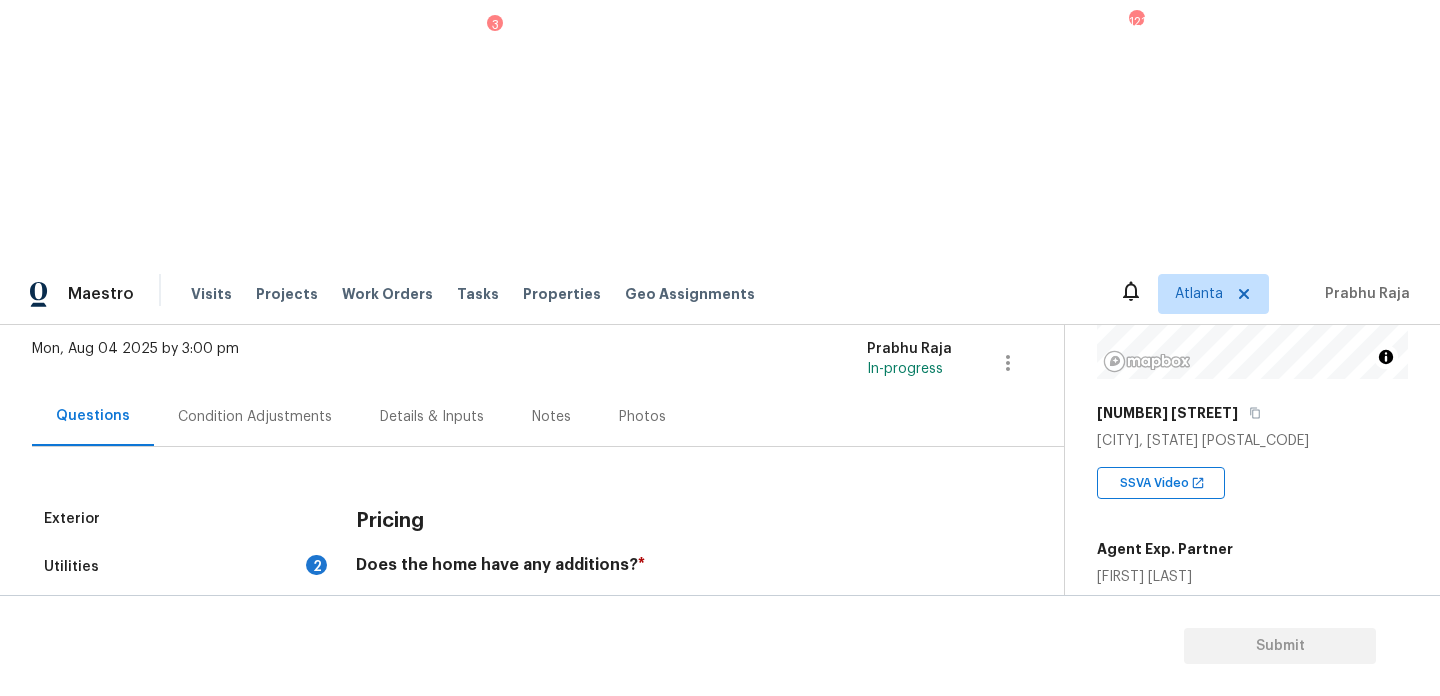 click on "No" at bounding box center (466, 612) 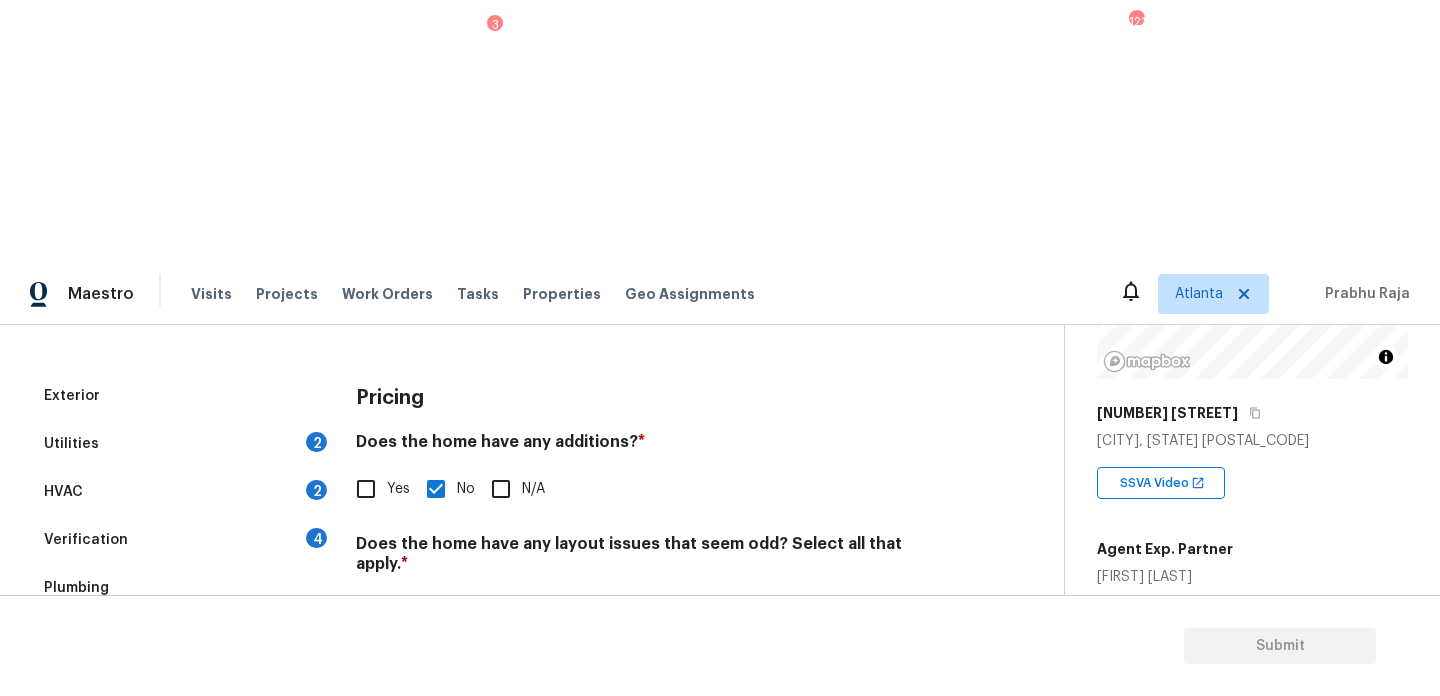 scroll, scrollTop: 258, scrollLeft: 0, axis: vertical 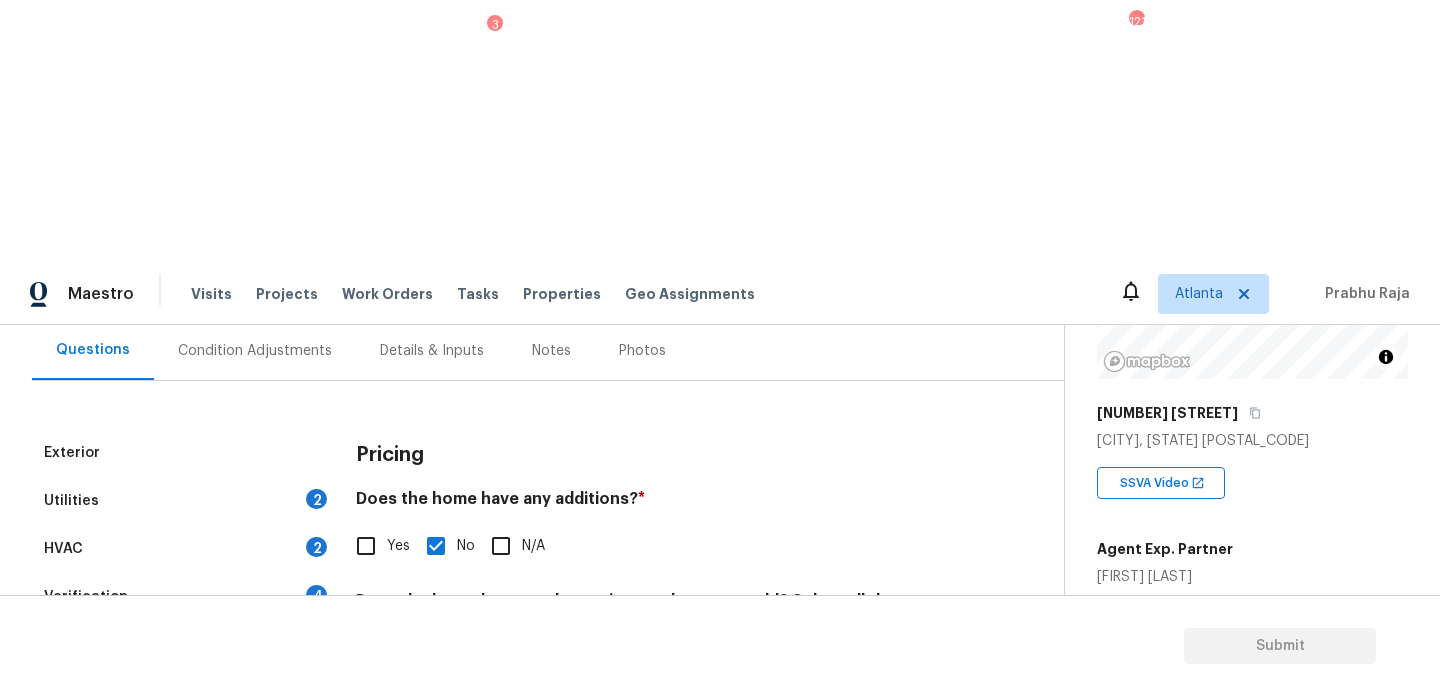 click on "Condition Adjustments" at bounding box center [255, 351] 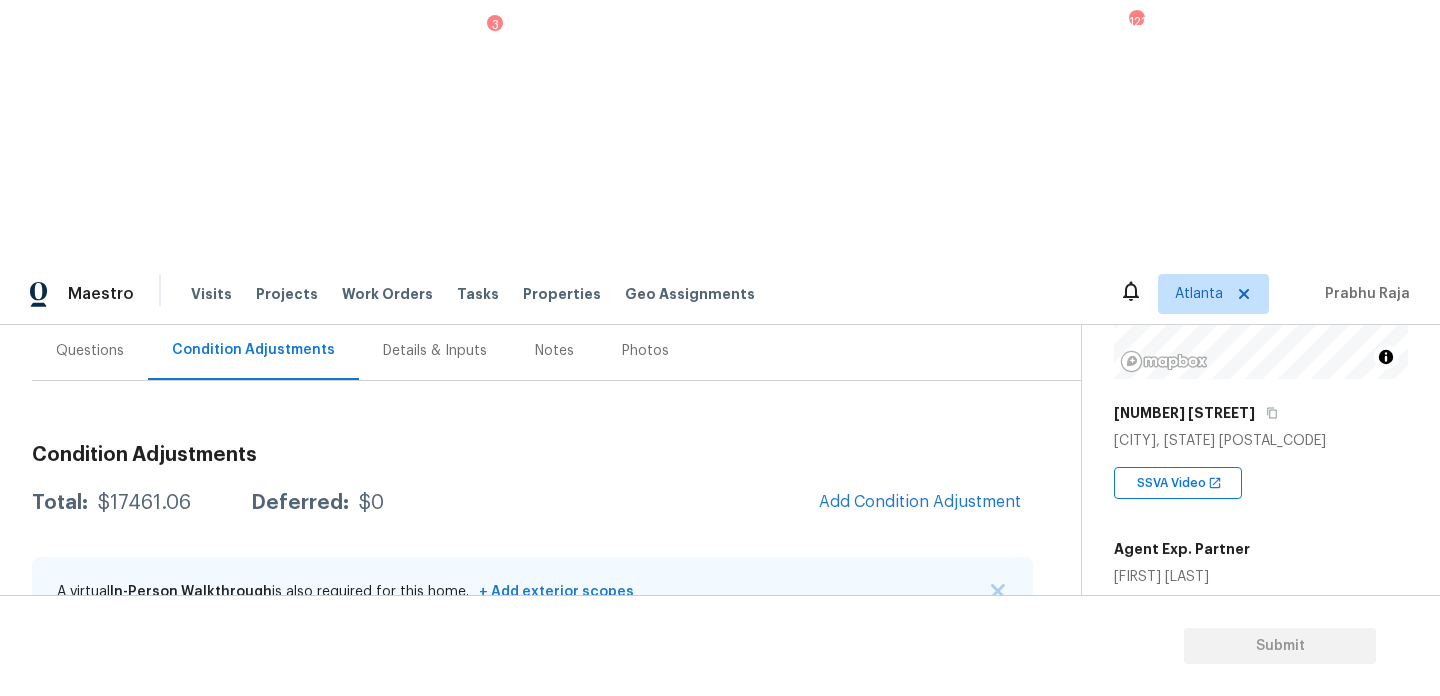 scroll, scrollTop: 185, scrollLeft: 0, axis: vertical 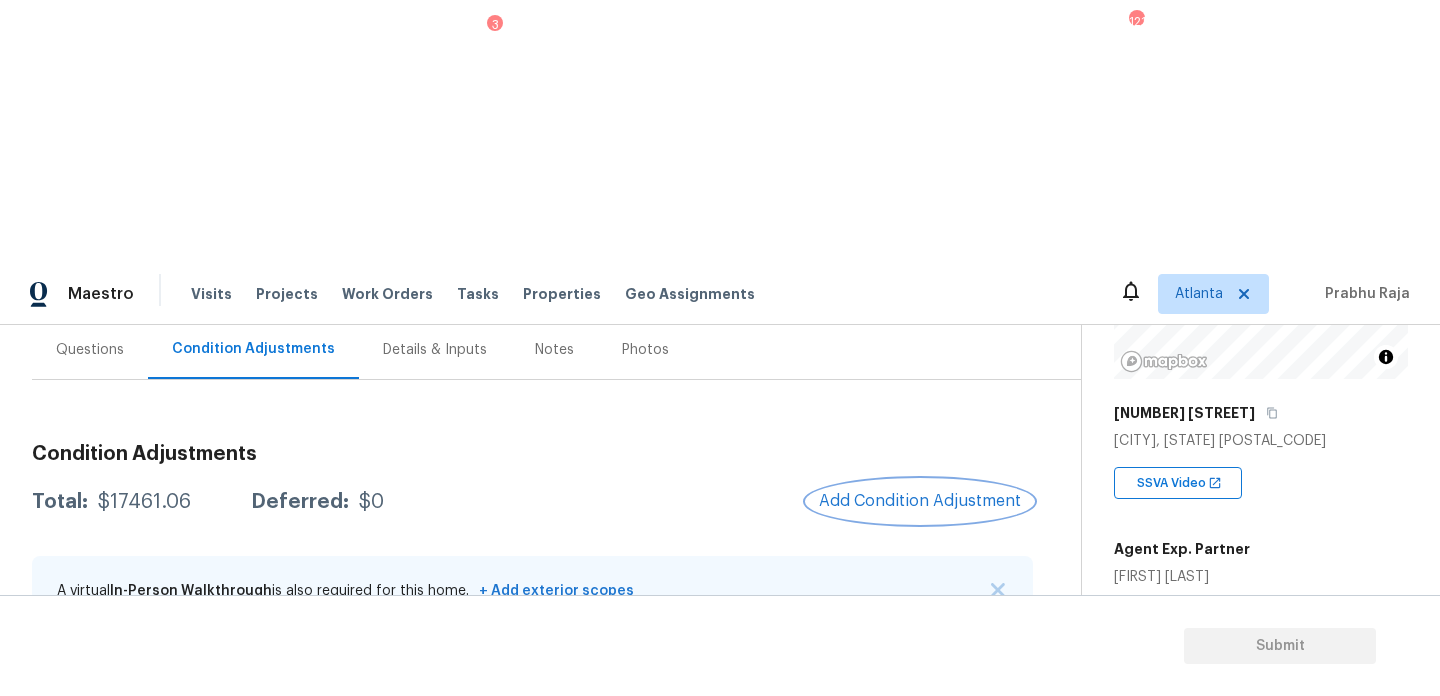click on "Add Condition Adjustment" at bounding box center (920, 501) 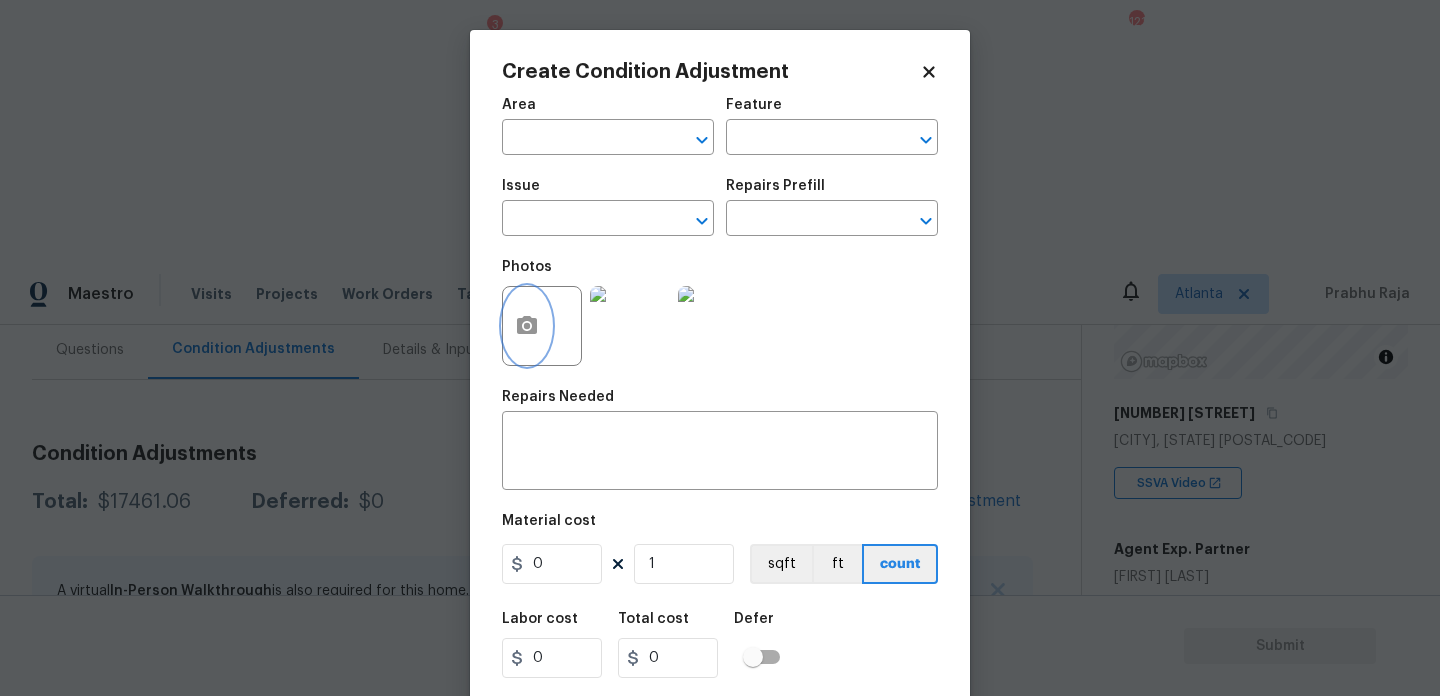 click at bounding box center [527, 326] 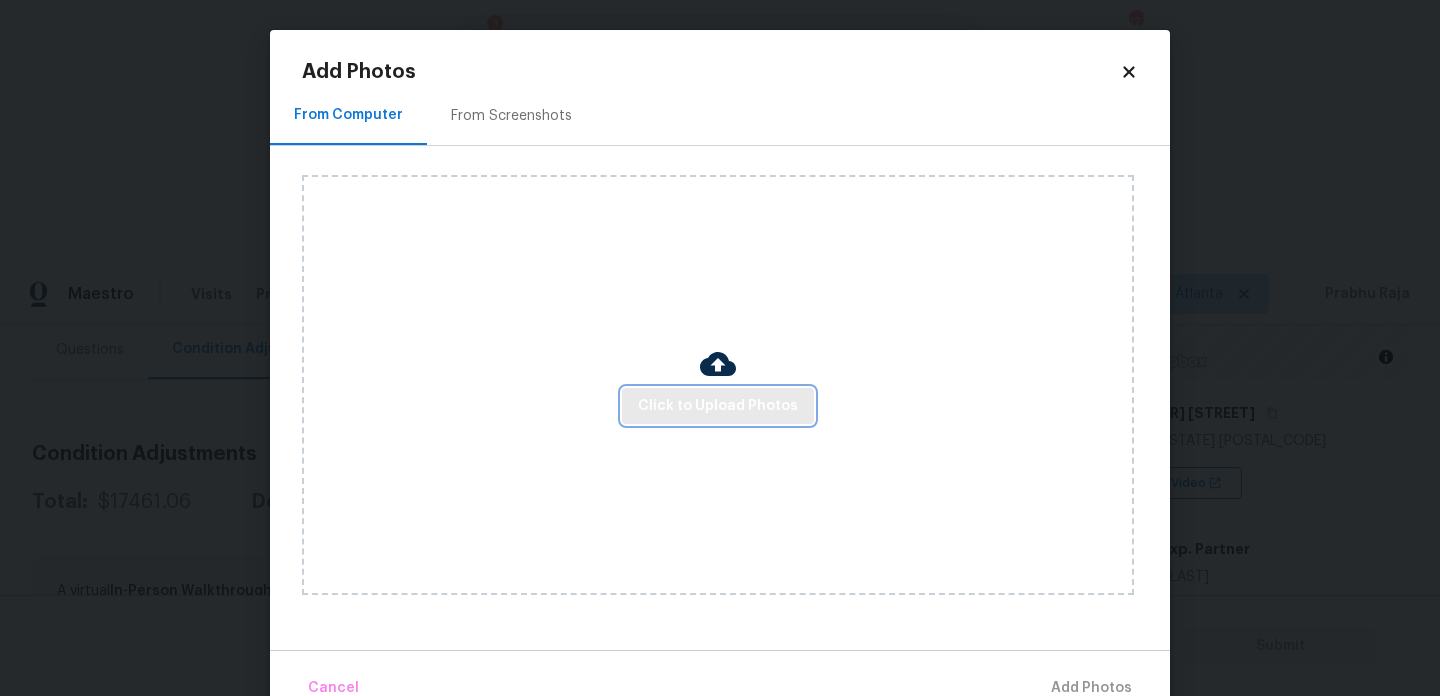 click on "Click to Upload Photos" at bounding box center (718, 406) 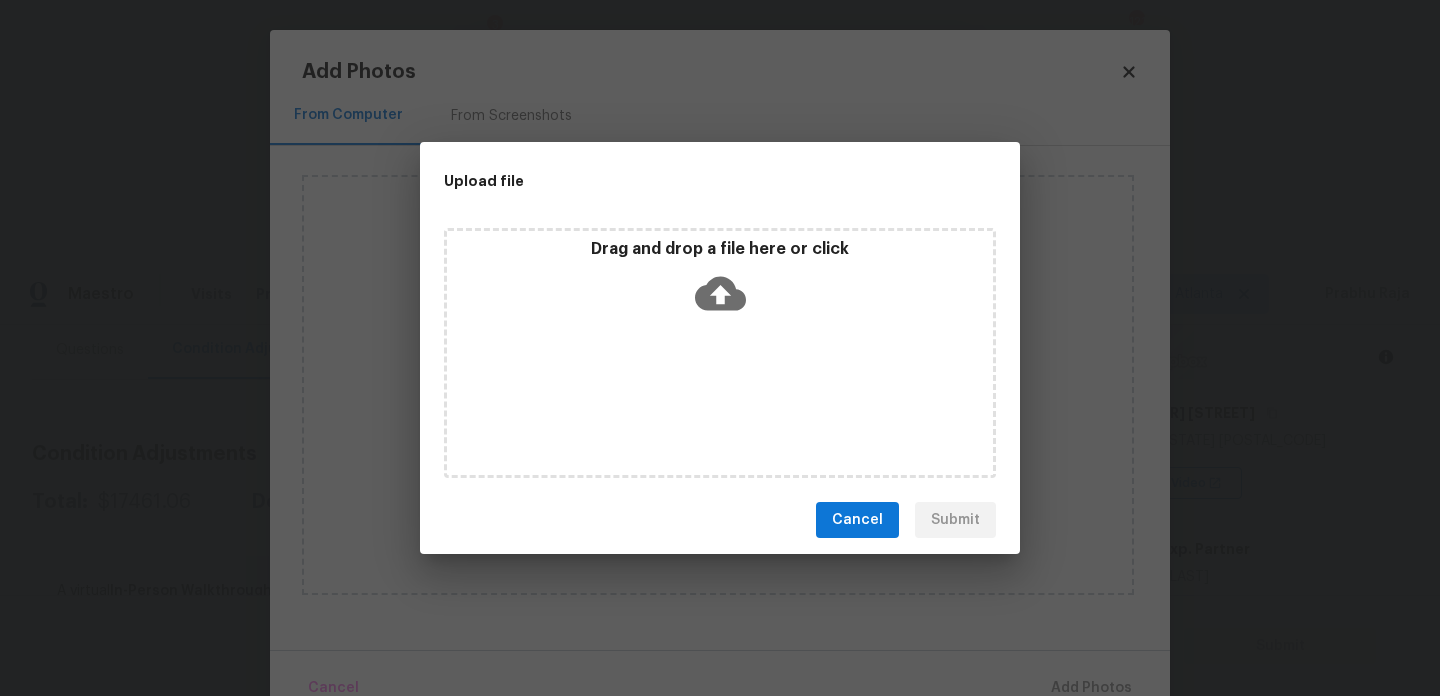 click on "Drag and drop a file here or click" at bounding box center (720, 353) 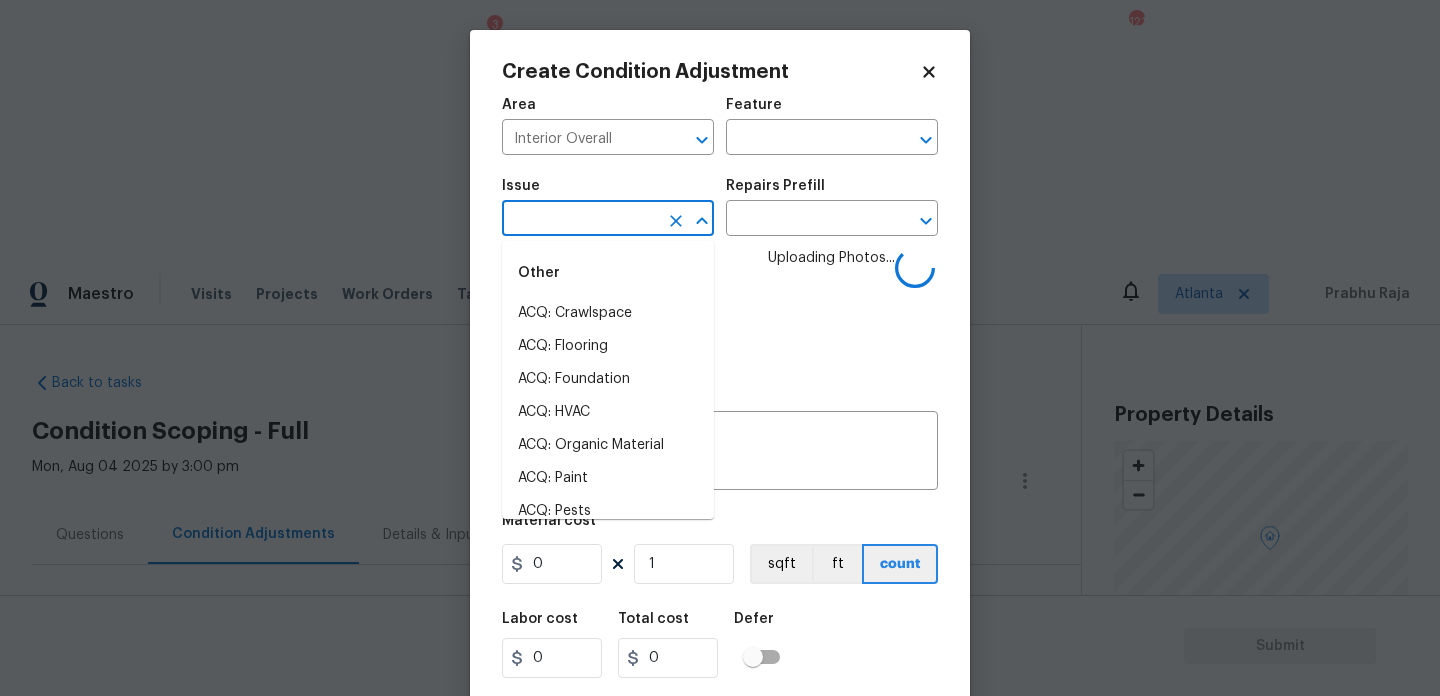scroll, scrollTop: 0, scrollLeft: 0, axis: both 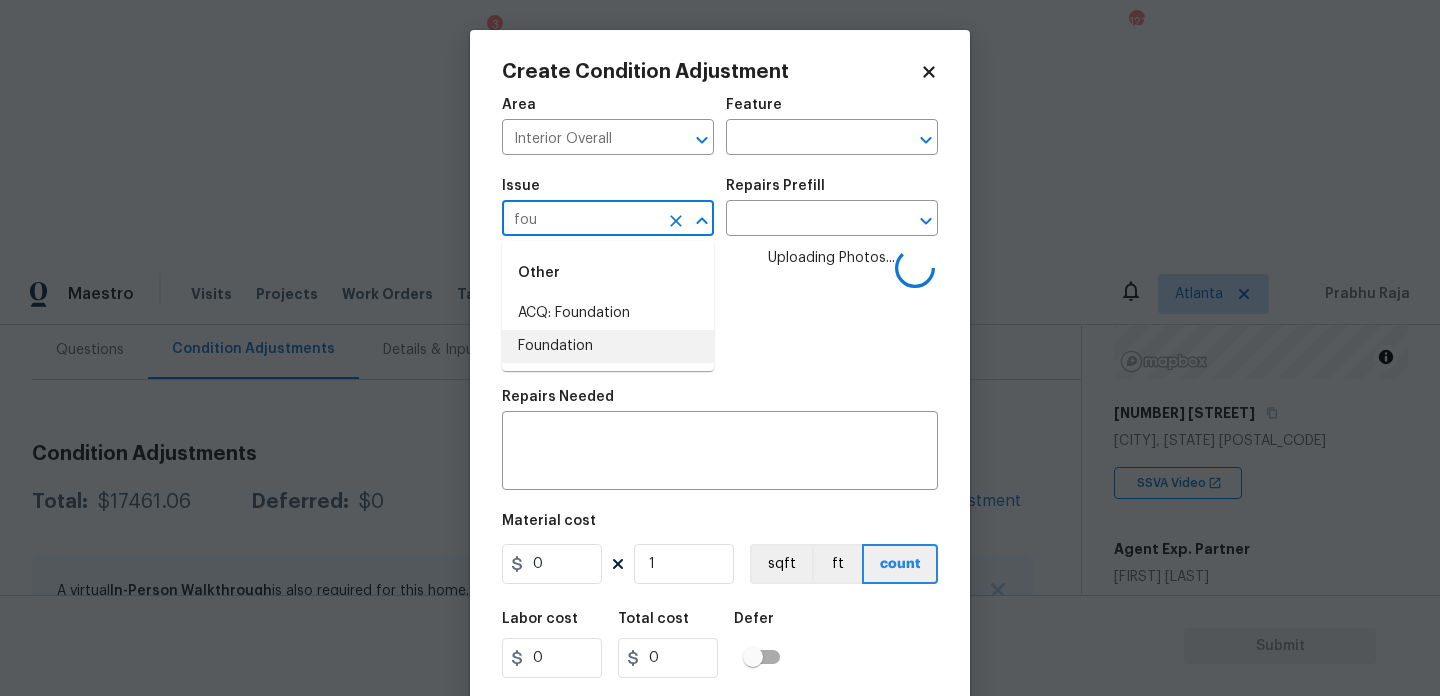 click on "ACQ: Foundation" at bounding box center [608, 313] 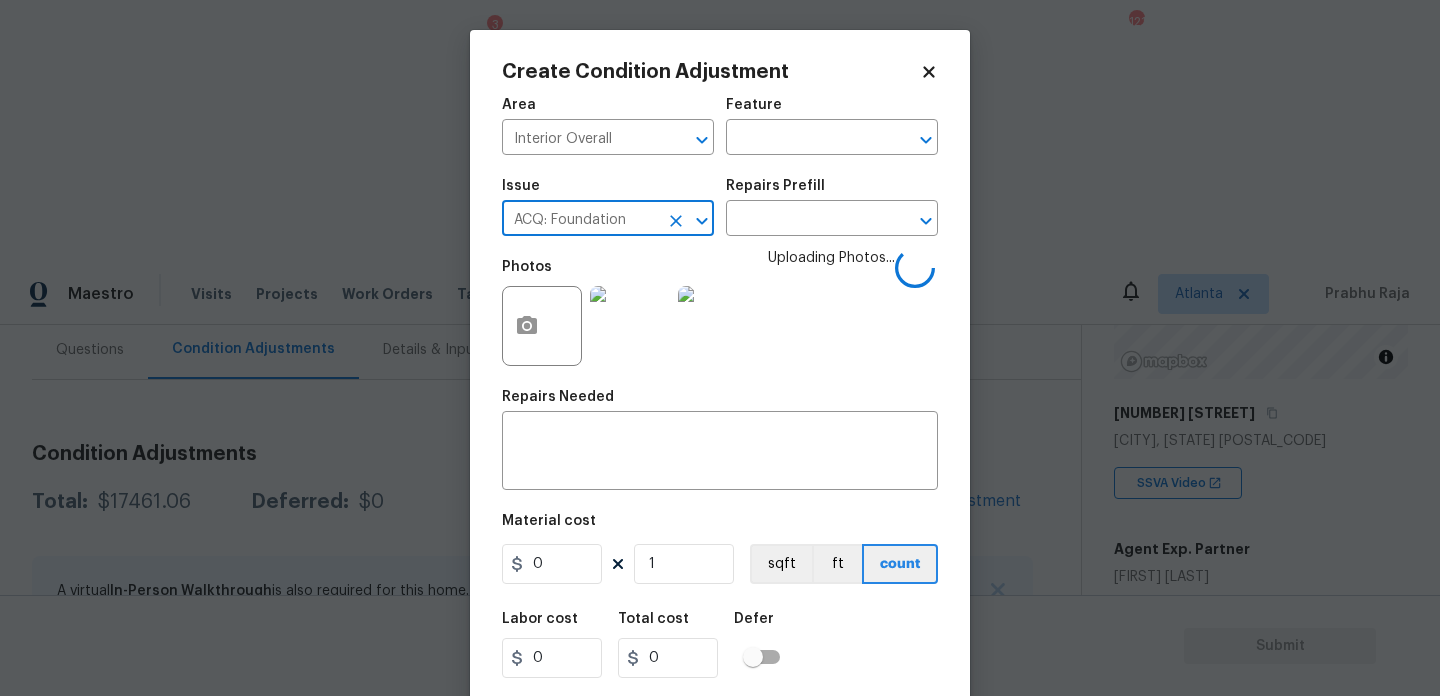 type on "ACQ: Foundation" 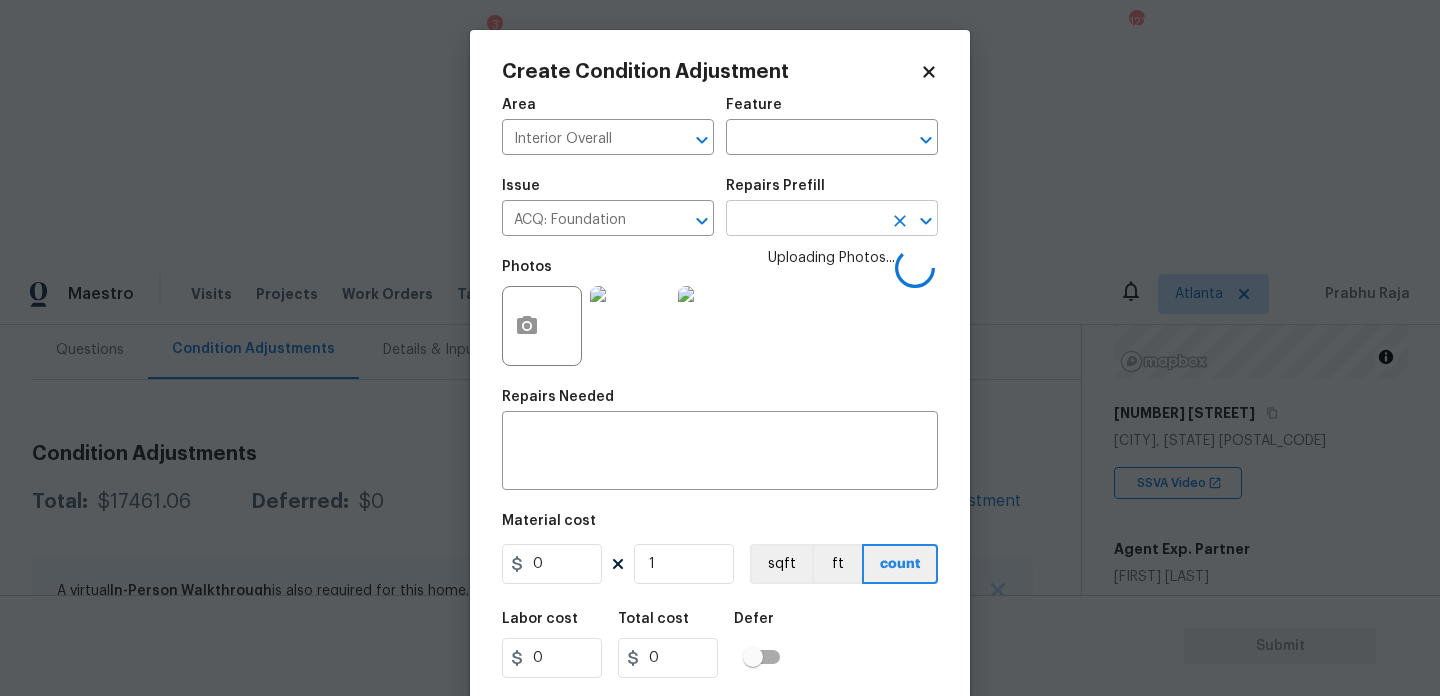 click at bounding box center [804, 220] 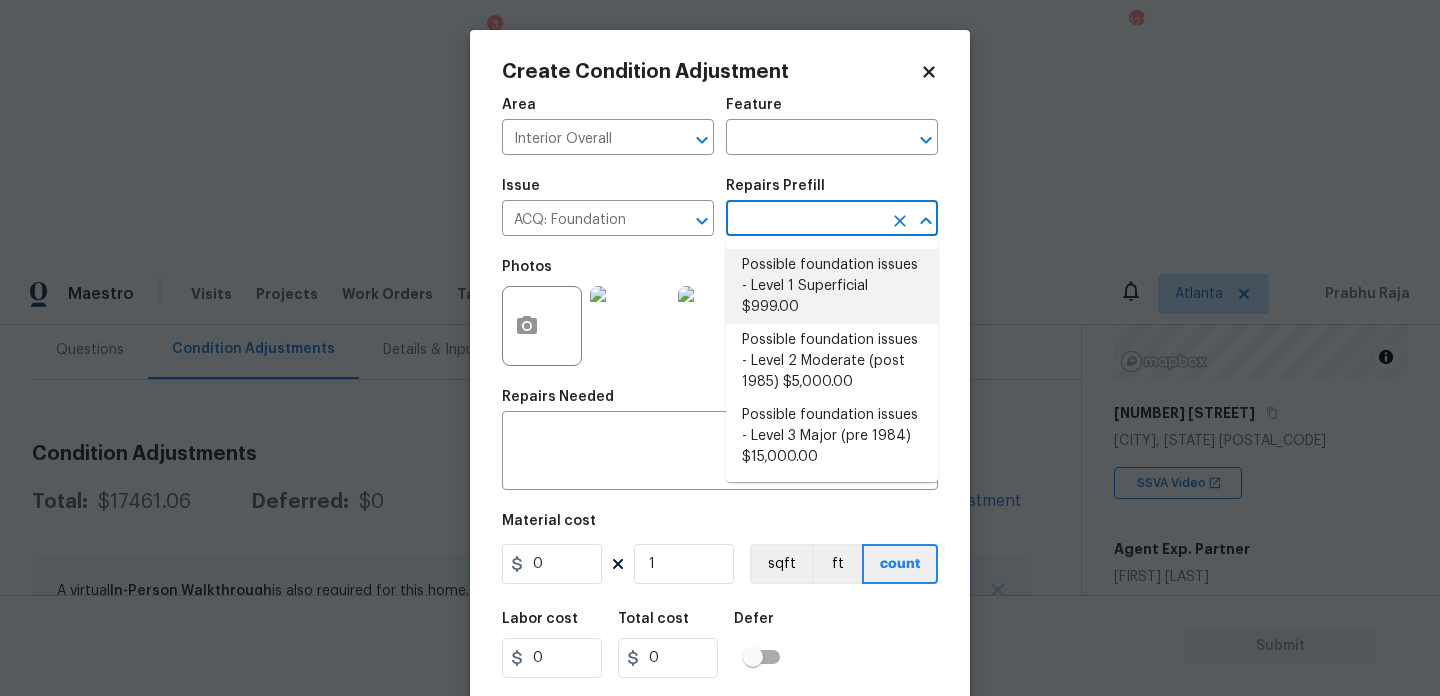 click on "Possible foundation issues - Level 1 Superficial $999.00" at bounding box center (832, 286) 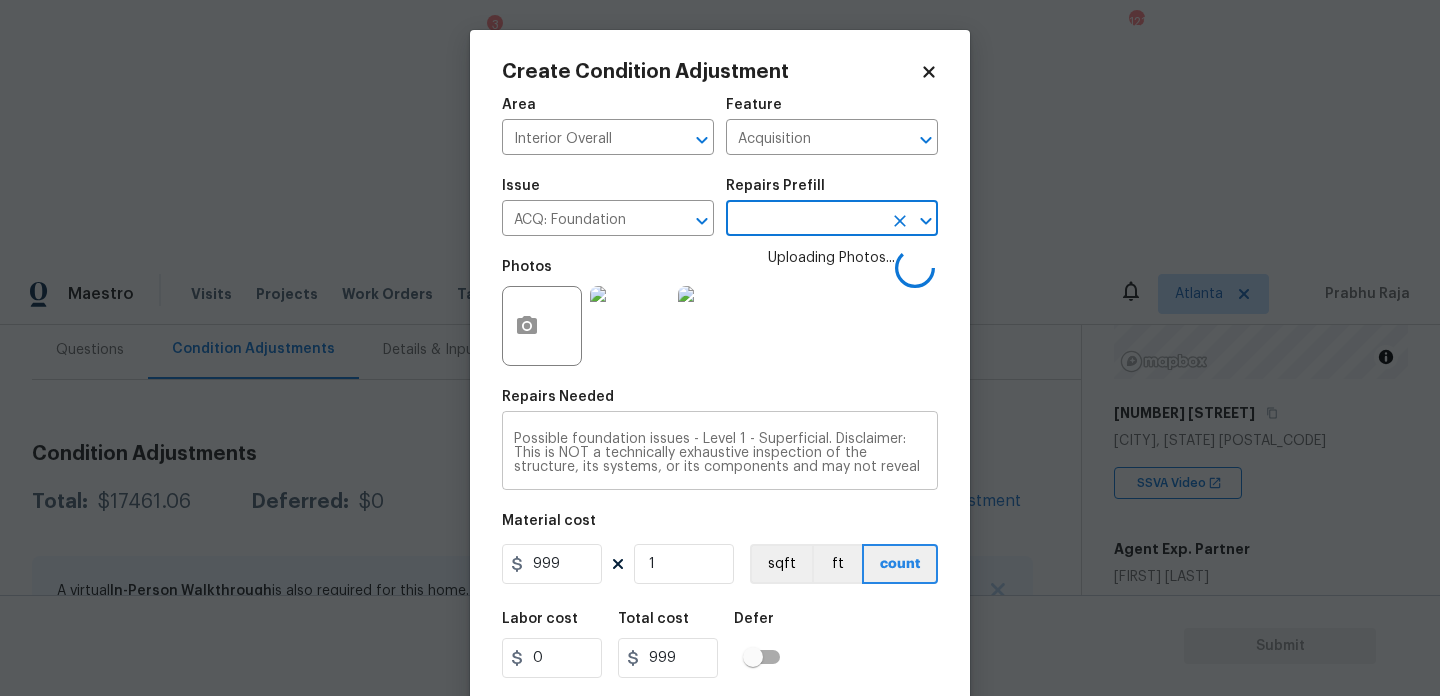scroll, scrollTop: 51, scrollLeft: 0, axis: vertical 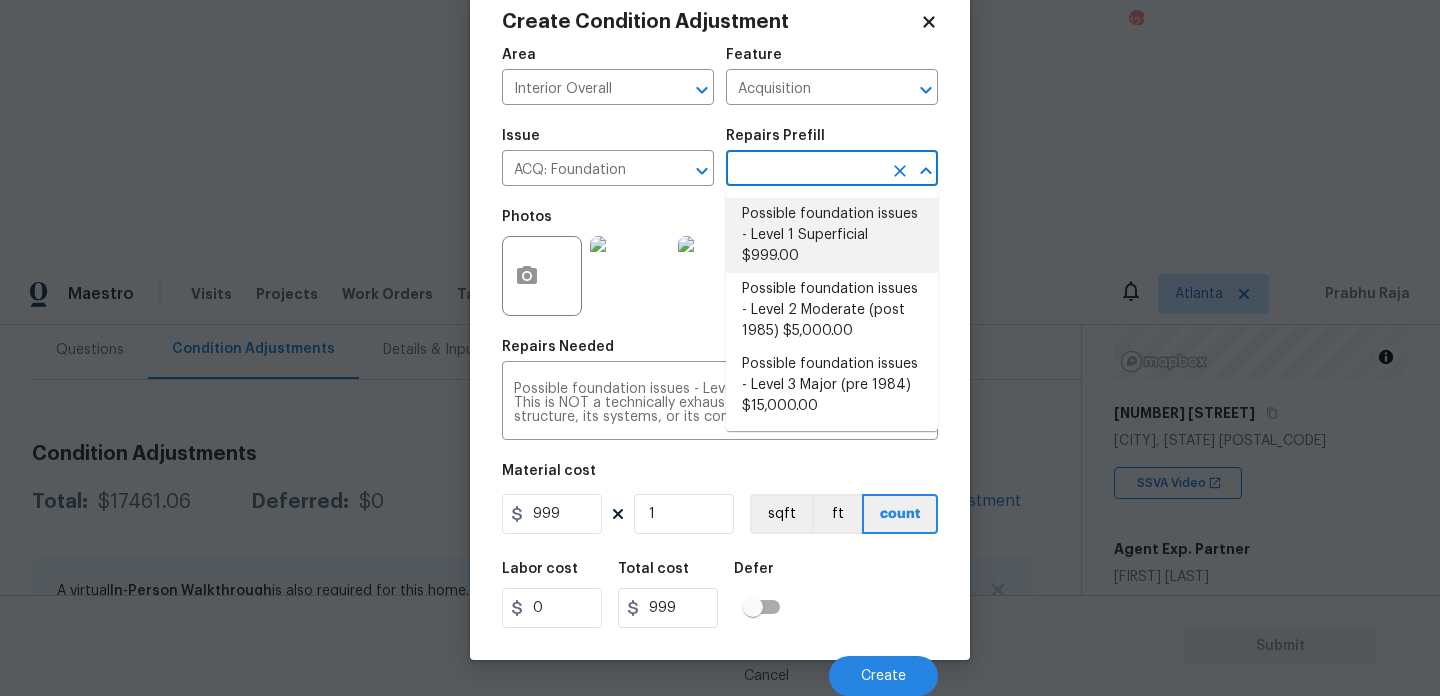 click on "Material cost 999 1 sqft ft count" at bounding box center (720, 501) 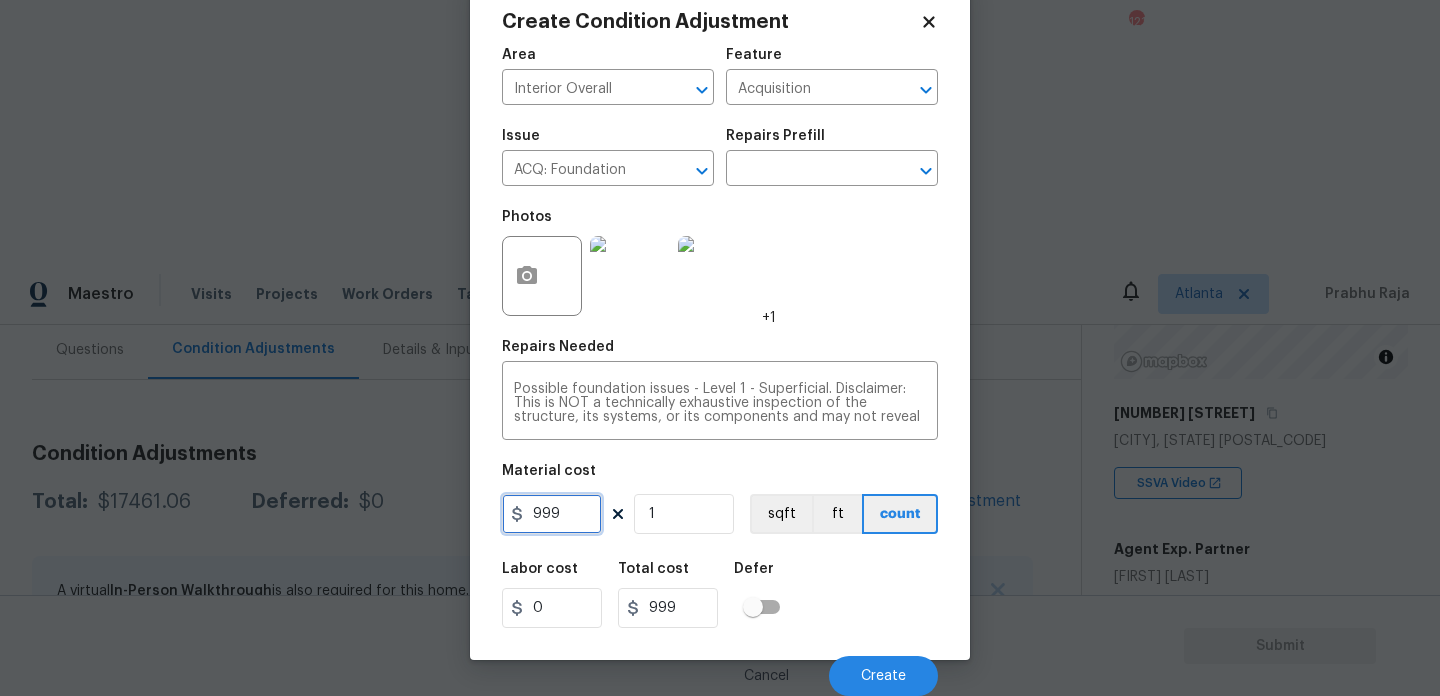 drag, startPoint x: 564, startPoint y: 518, endPoint x: 346, endPoint y: 517, distance: 218.00229 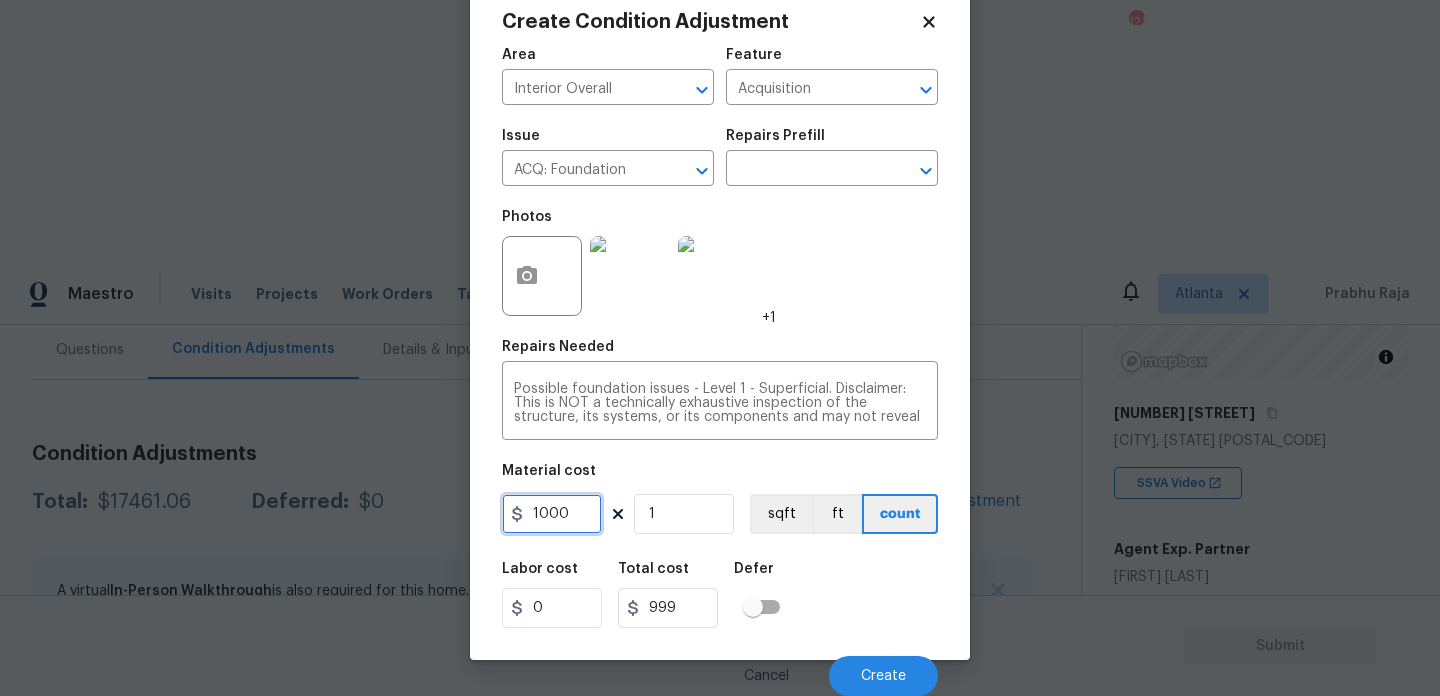 type on "1000" 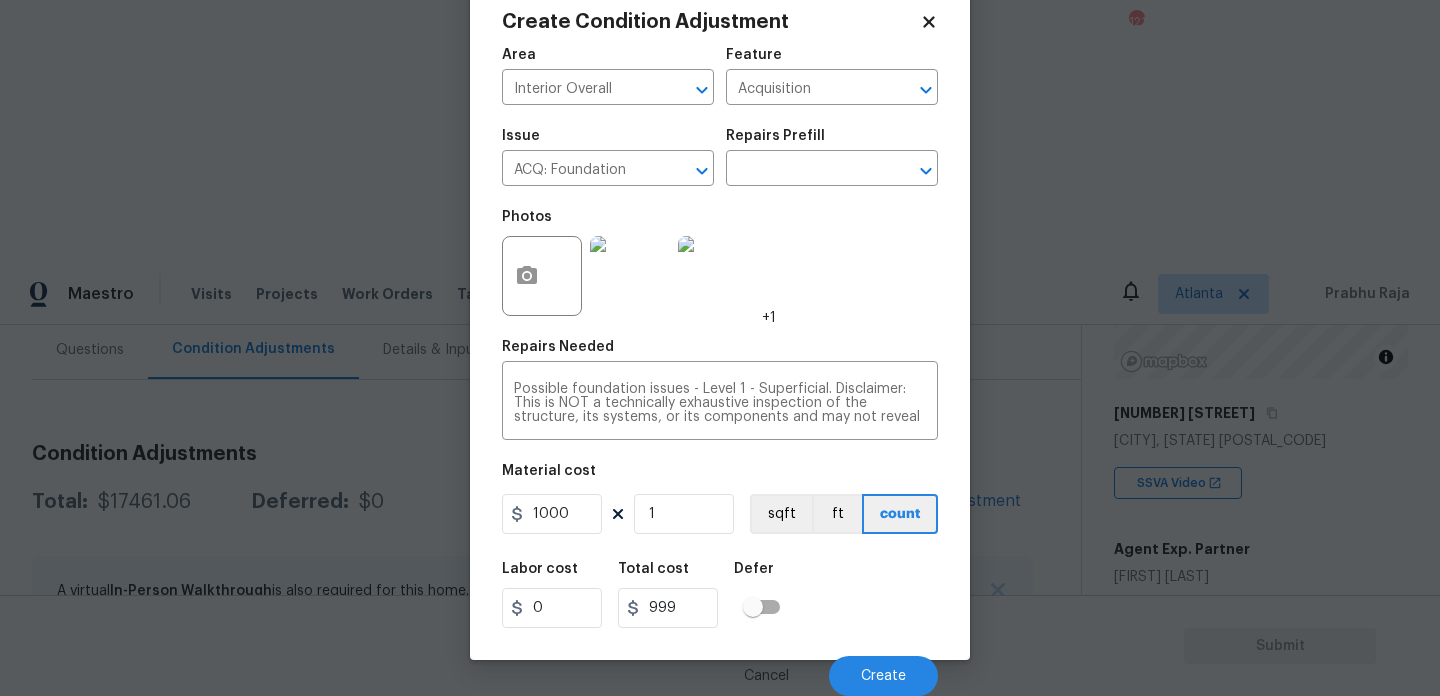 type on "1000" 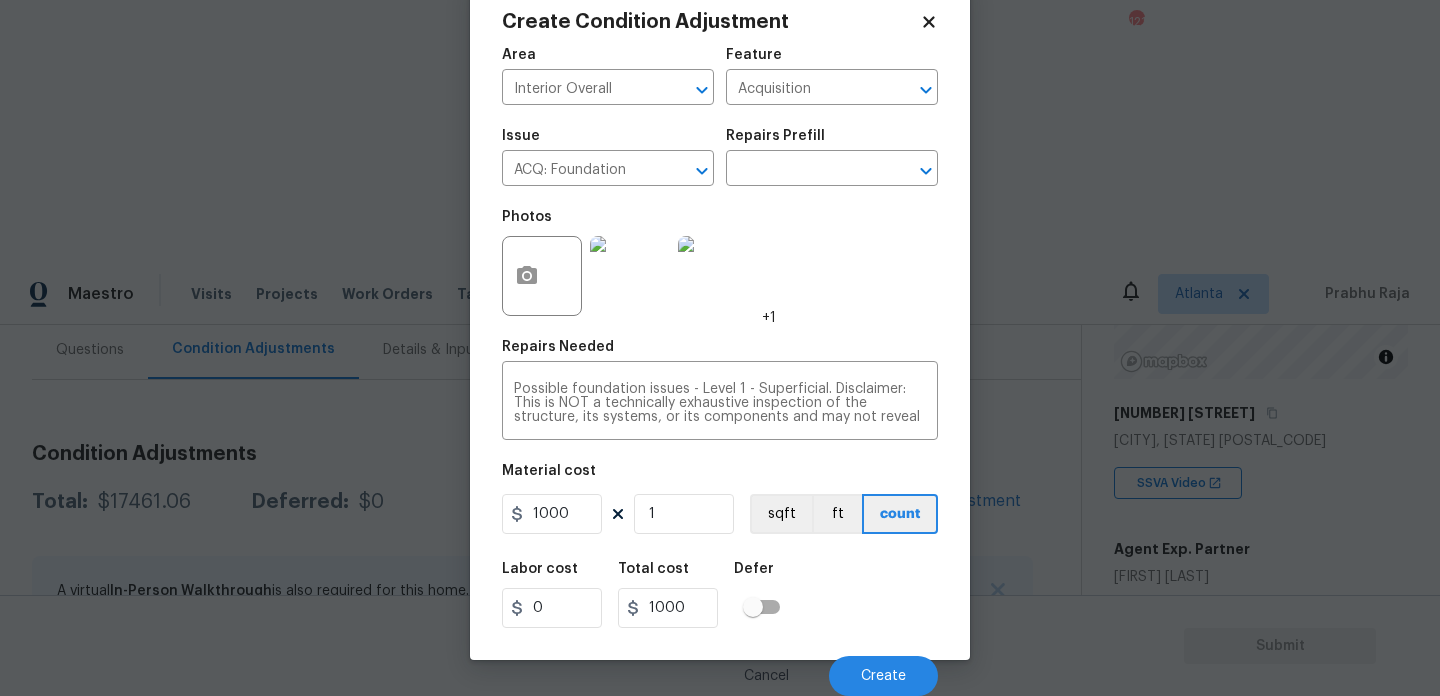 click on "Photos  +1" at bounding box center [720, 263] 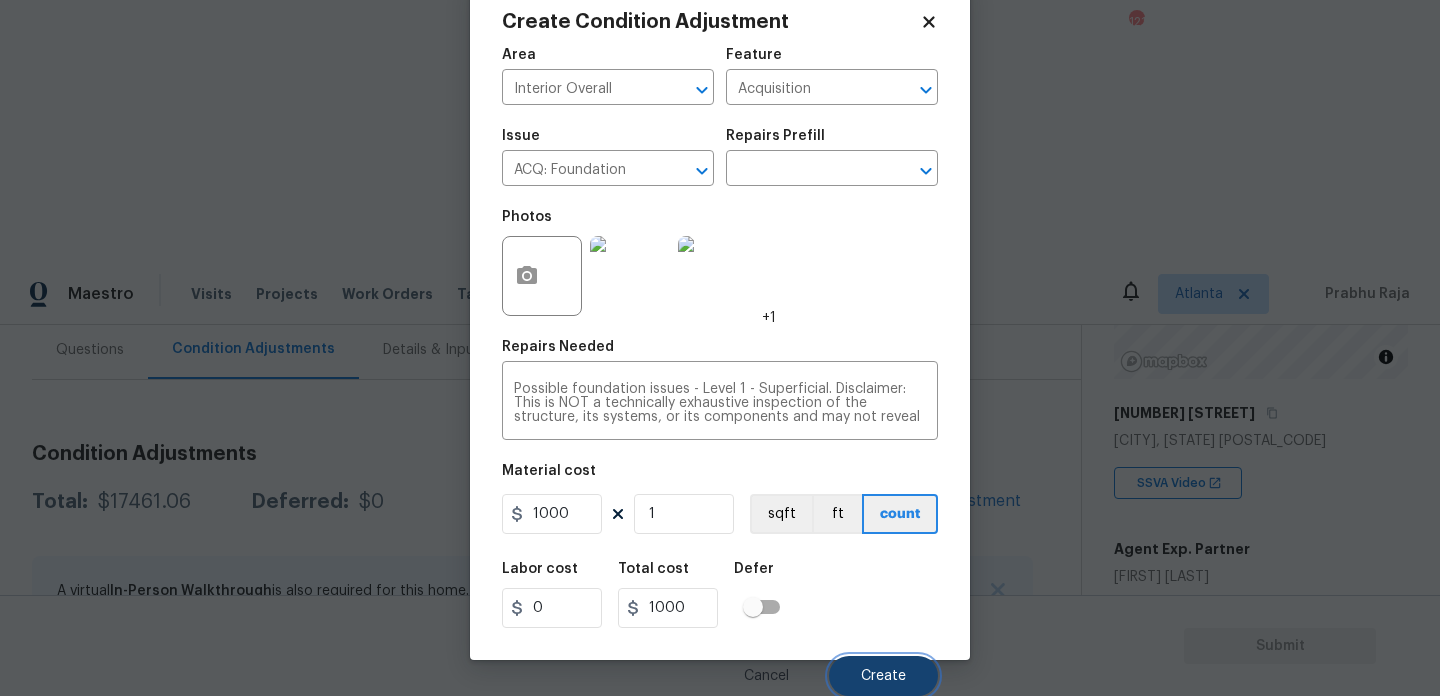 click on "Create" at bounding box center [883, 676] 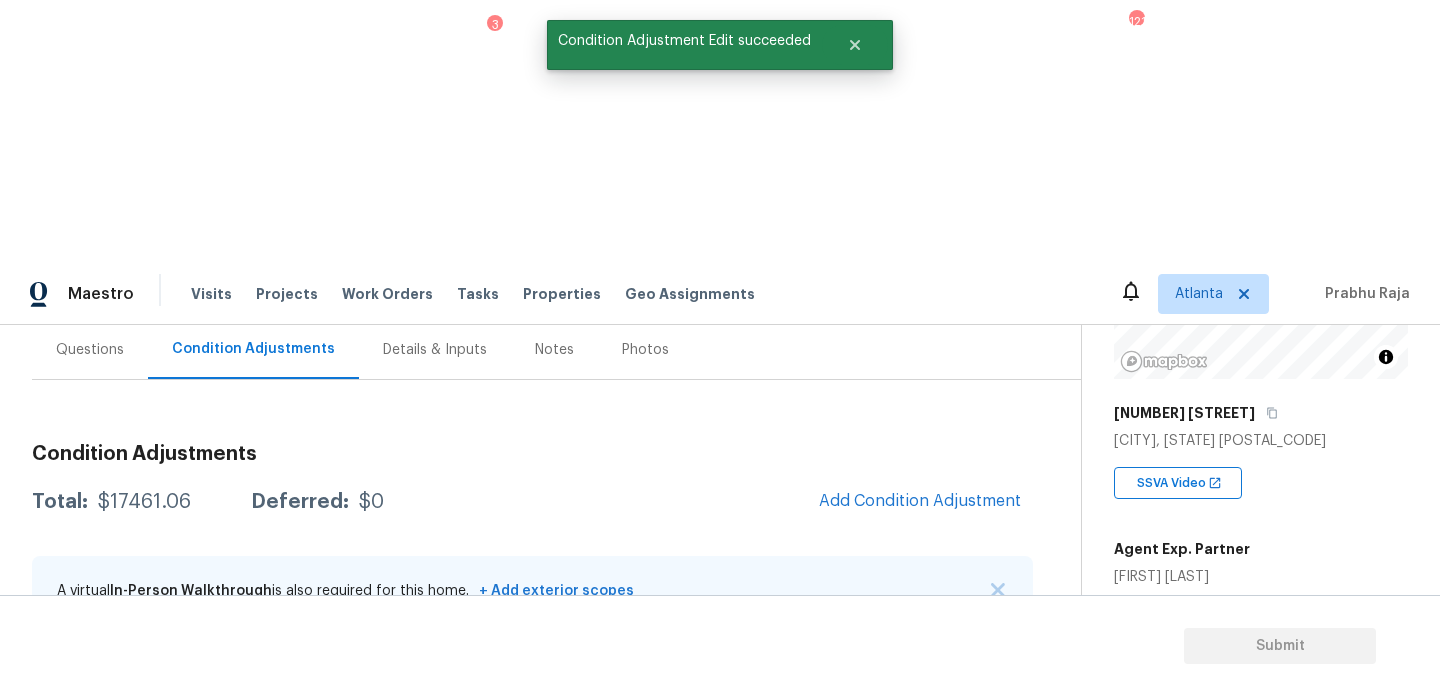 scroll, scrollTop: 44, scrollLeft: 0, axis: vertical 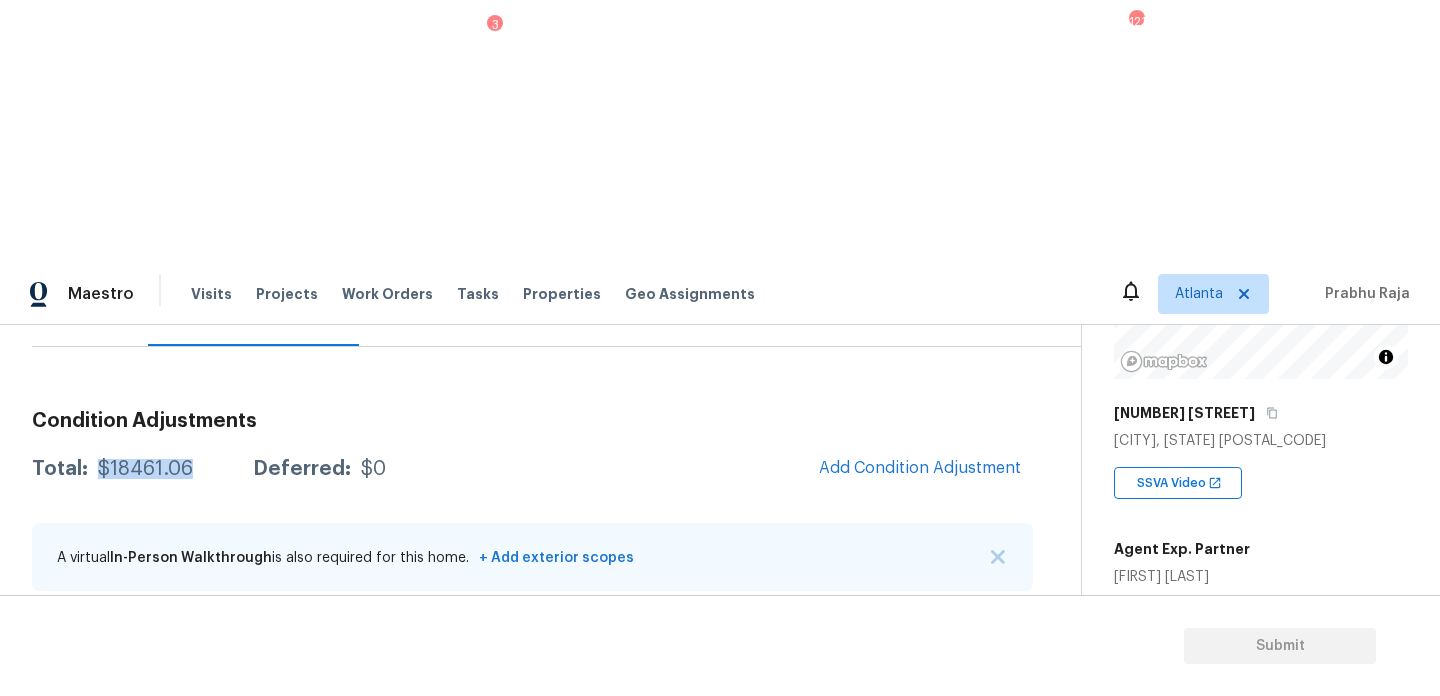 drag, startPoint x: 97, startPoint y: 202, endPoint x: 204, endPoint y: 202, distance: 107 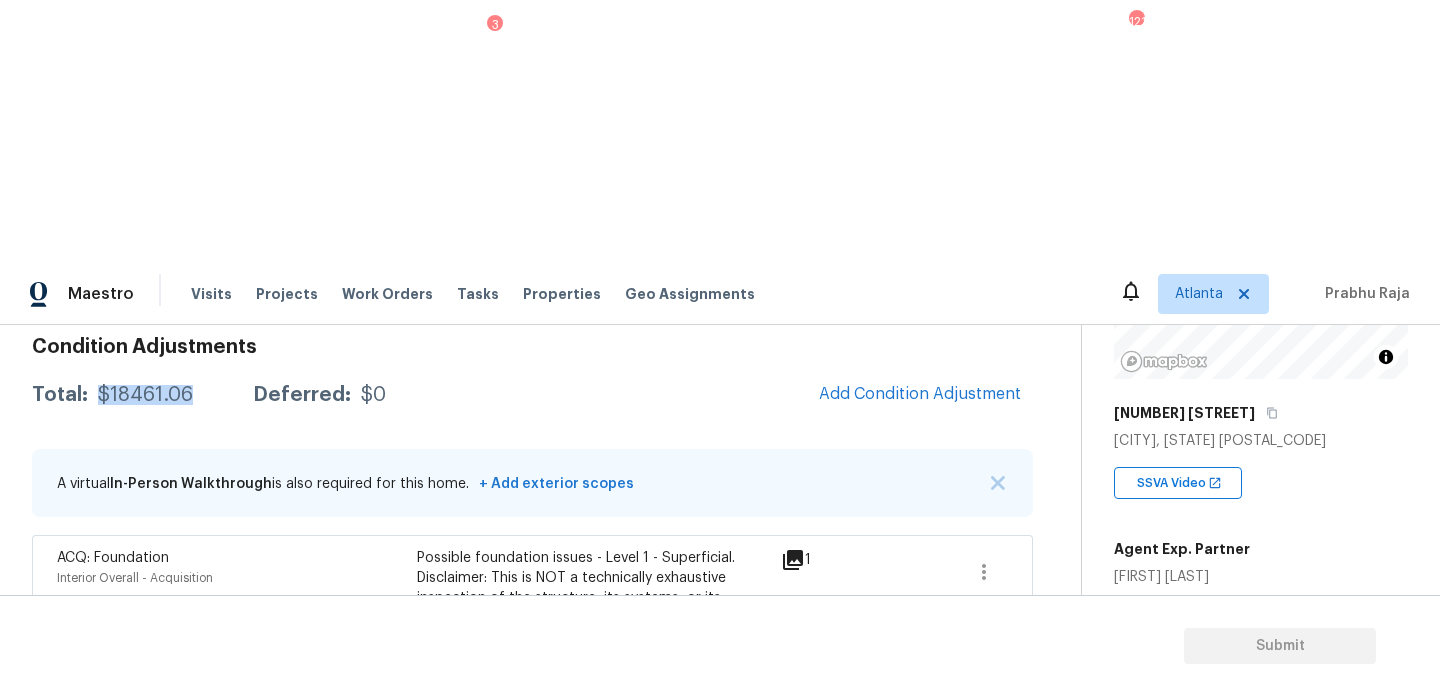 scroll, scrollTop: 0, scrollLeft: 0, axis: both 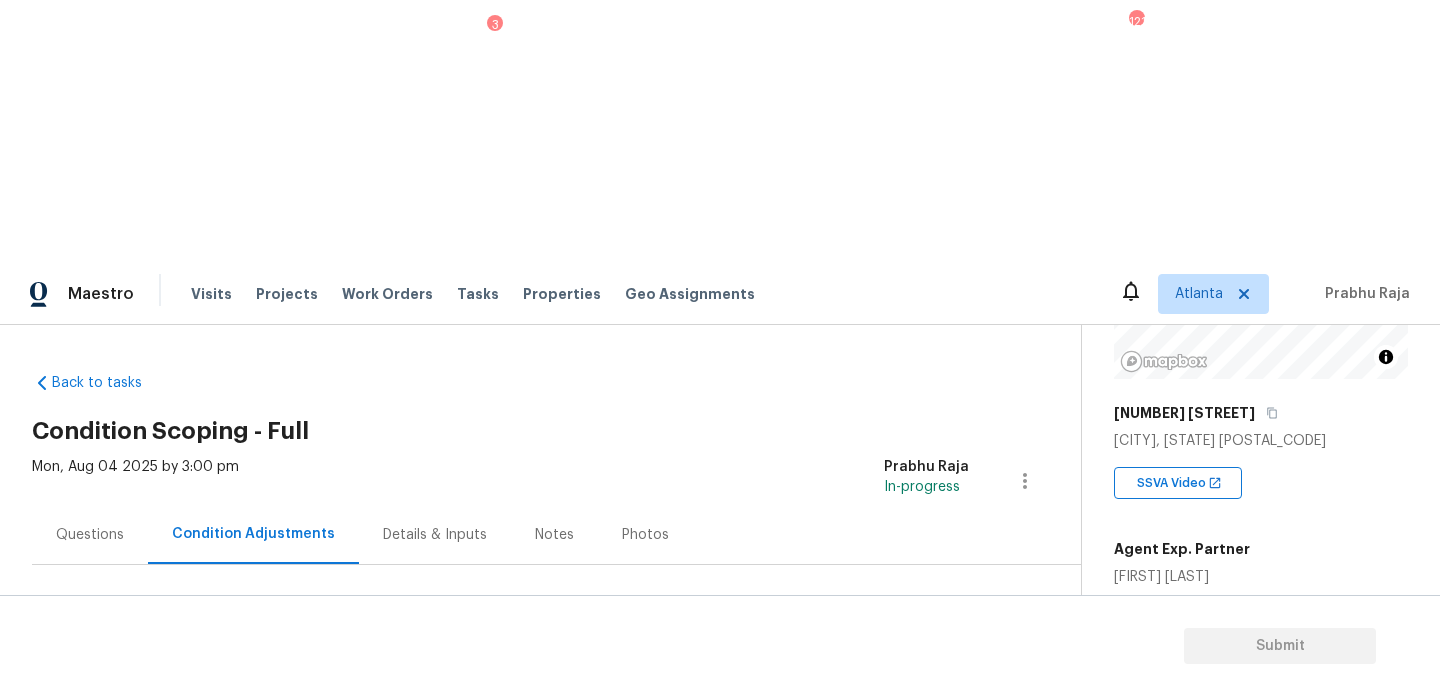 click on "Questions" at bounding box center [90, 535] 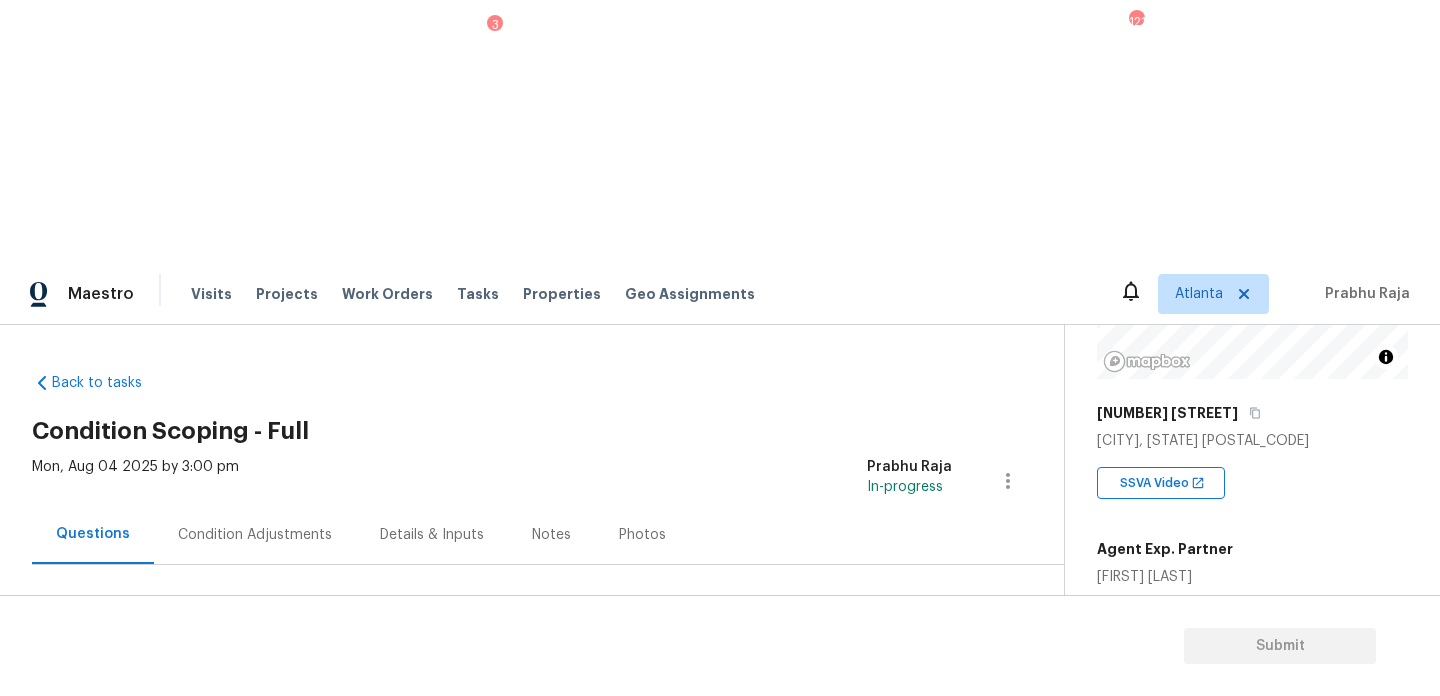 scroll, scrollTop: 267, scrollLeft: 0, axis: vertical 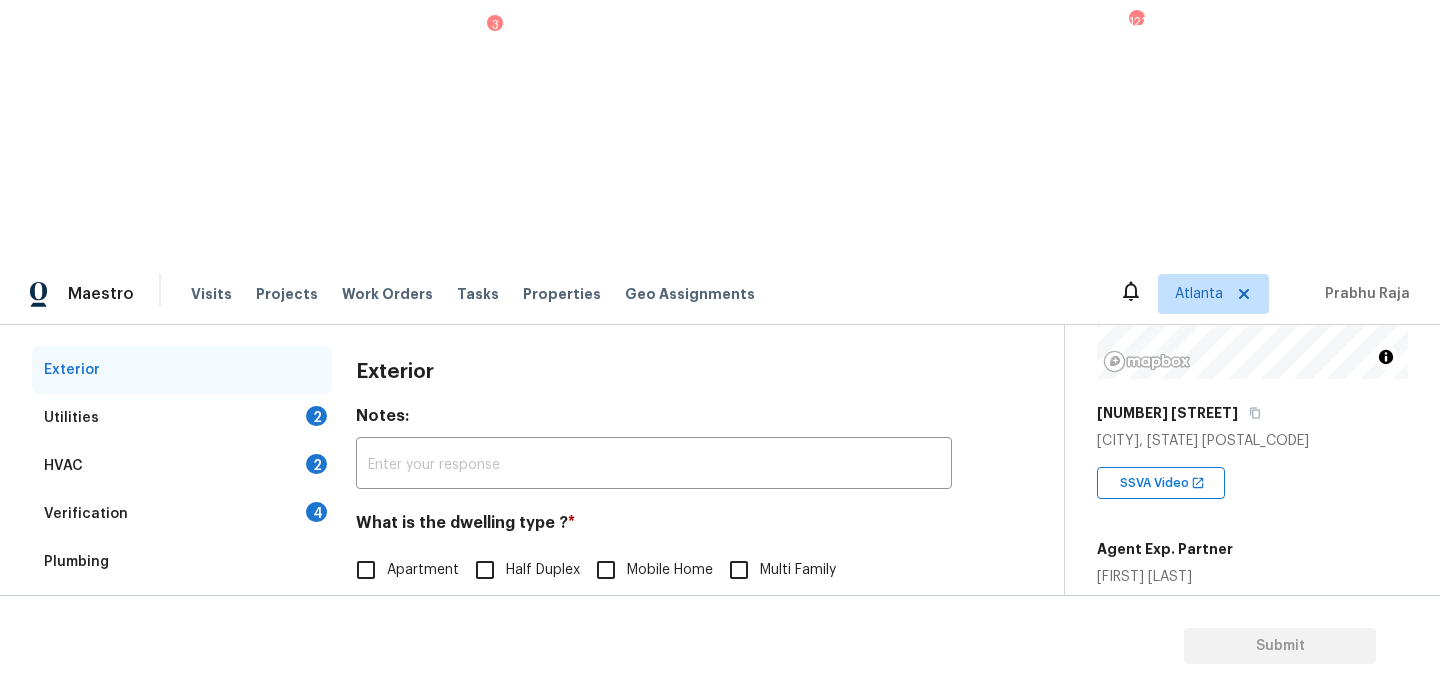 click on "Utilities 2" at bounding box center [182, 418] 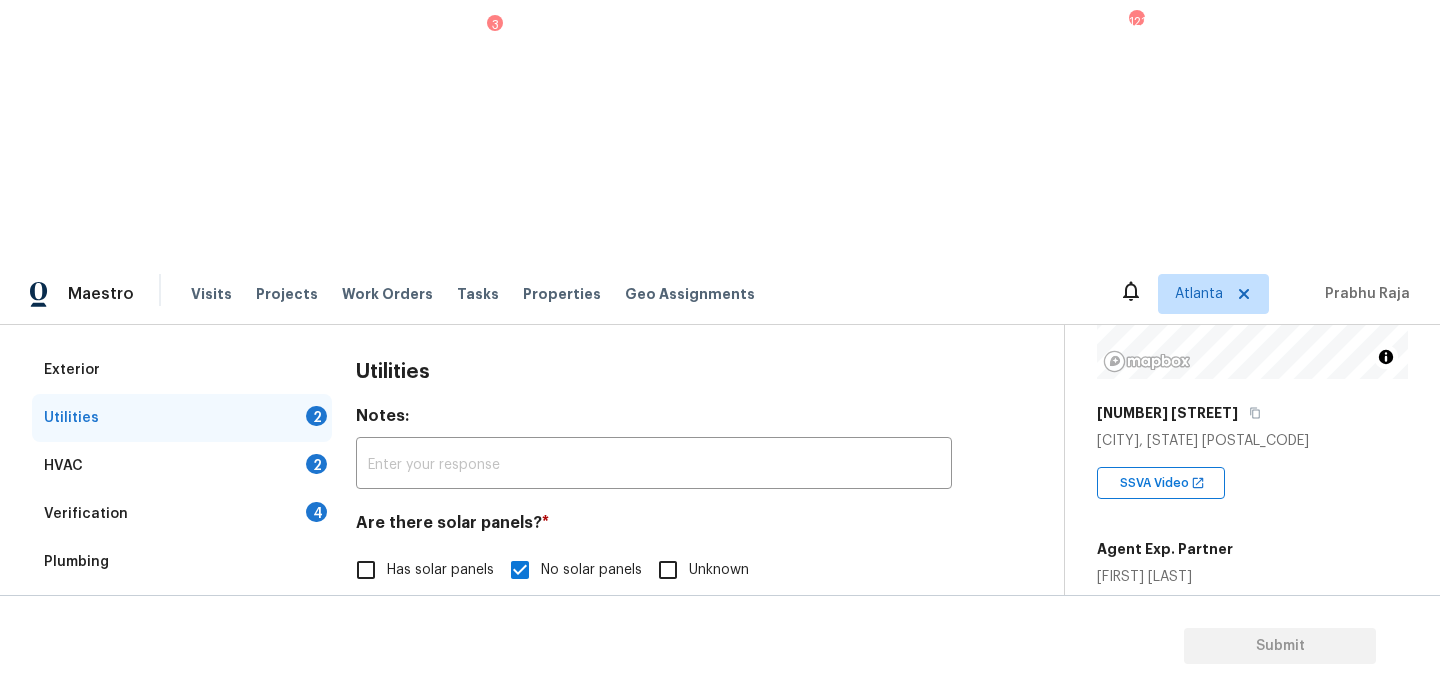 click on "None" at bounding box center (715, 672) 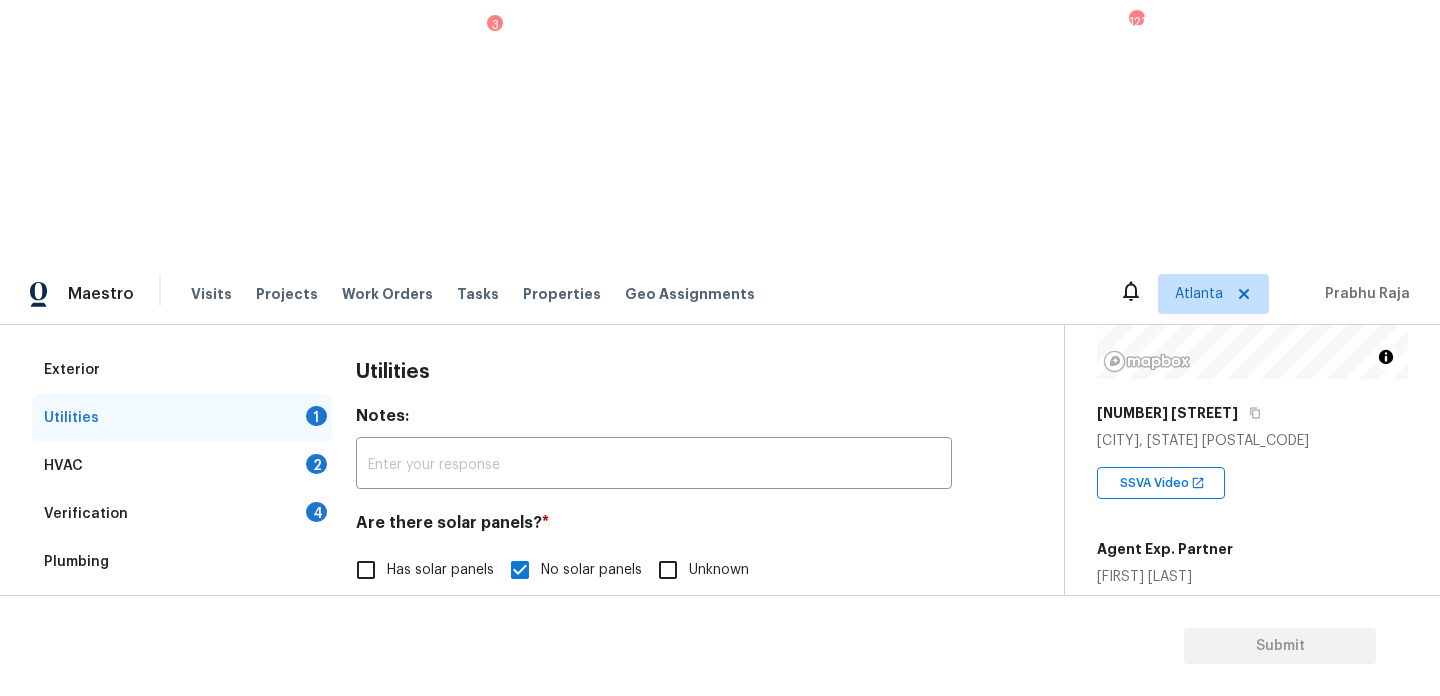 scroll, scrollTop: 809, scrollLeft: 0, axis: vertical 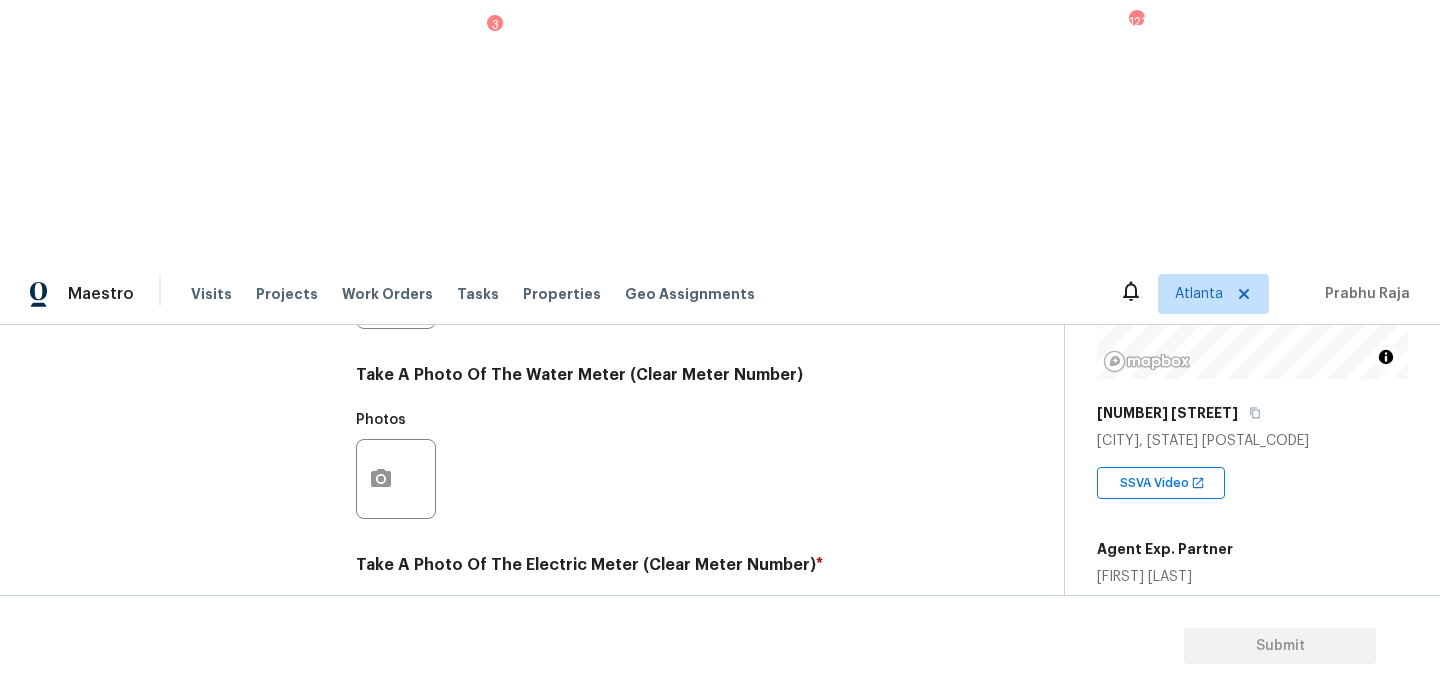 click 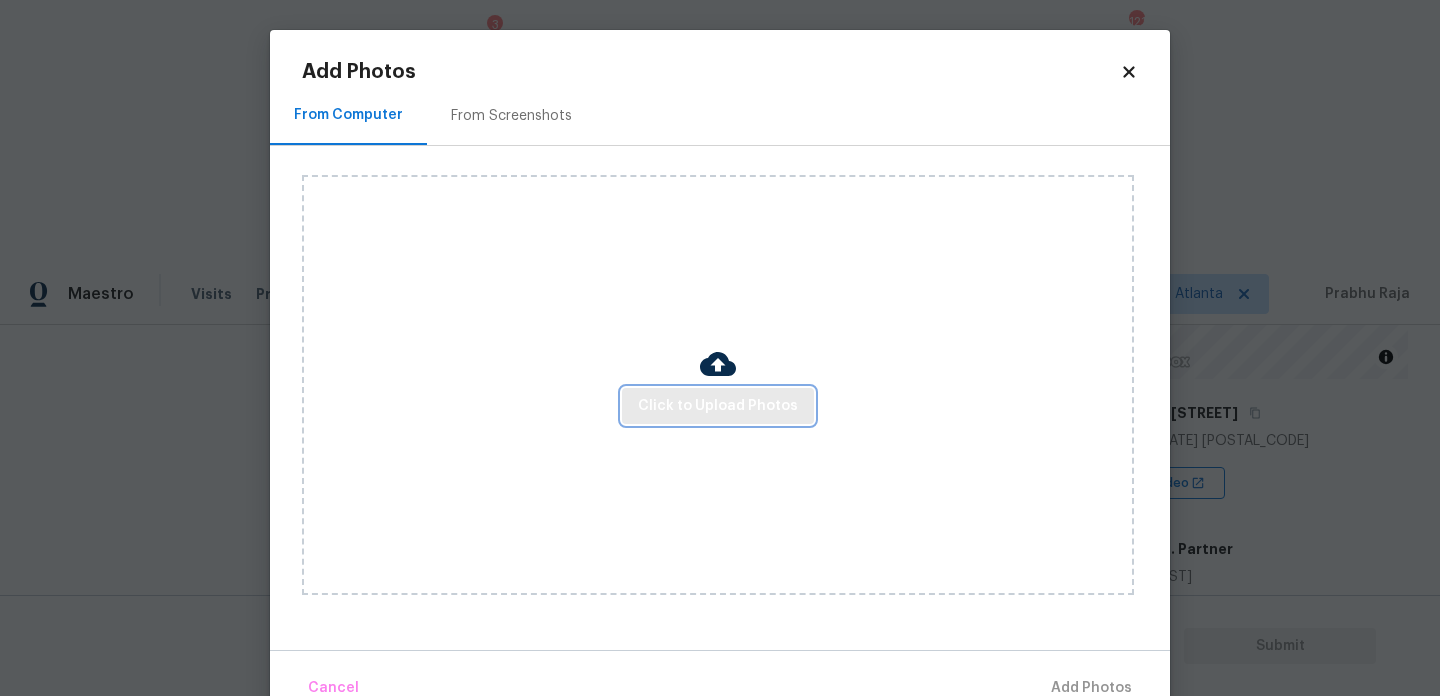 click on "Click to Upload Photos" at bounding box center (718, 406) 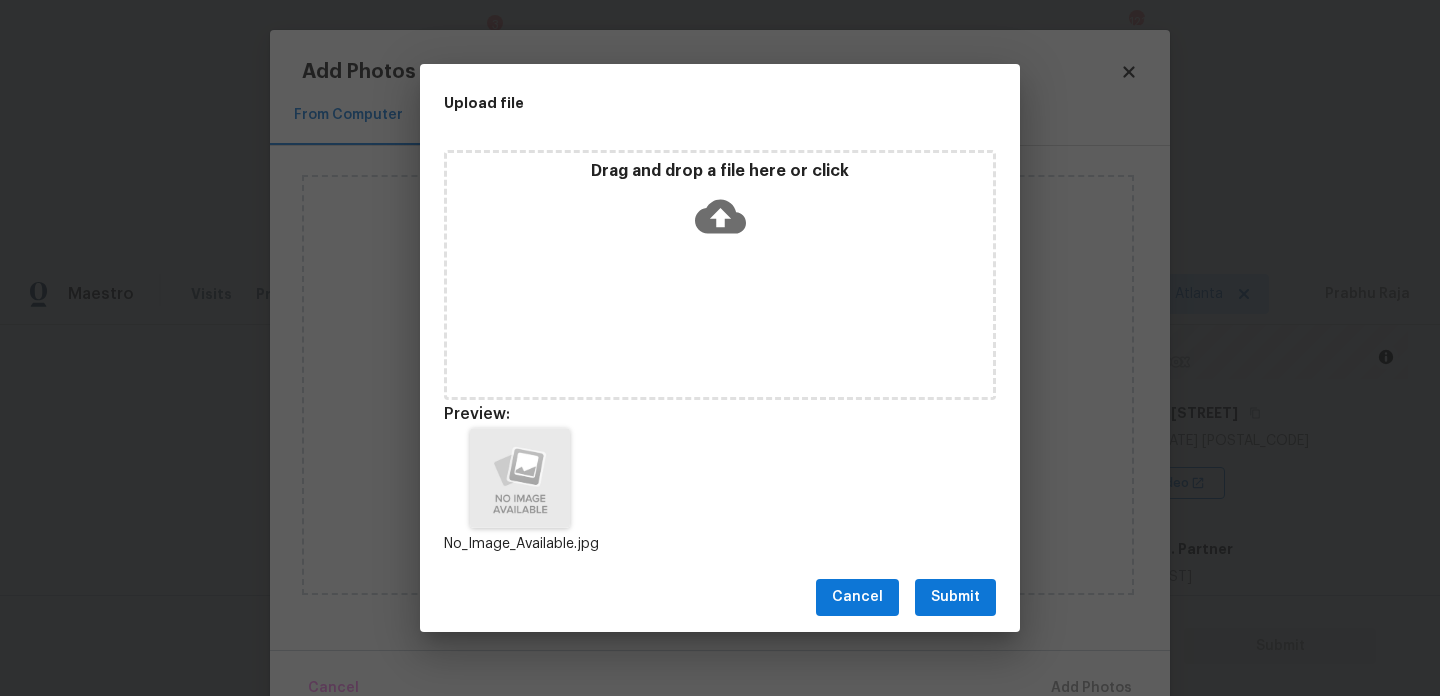 scroll, scrollTop: 16, scrollLeft: 0, axis: vertical 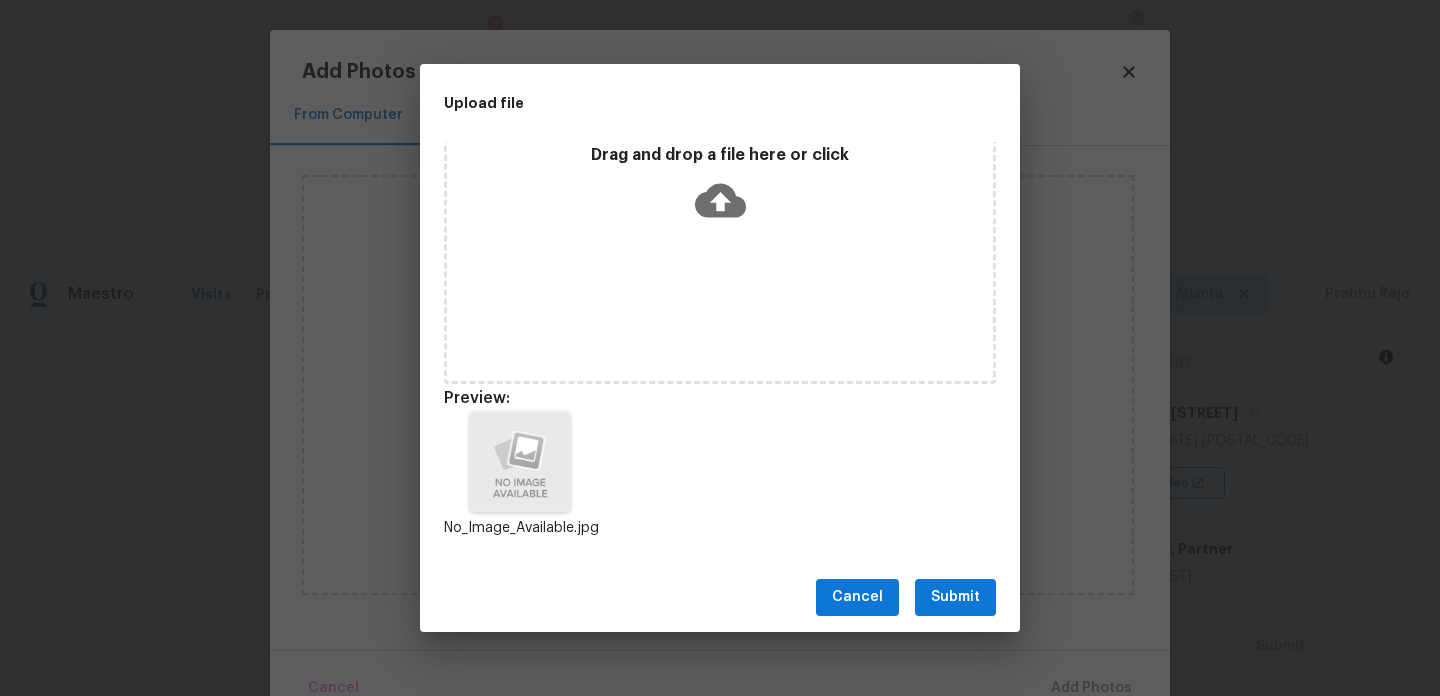 click on "Submit" at bounding box center [955, 597] 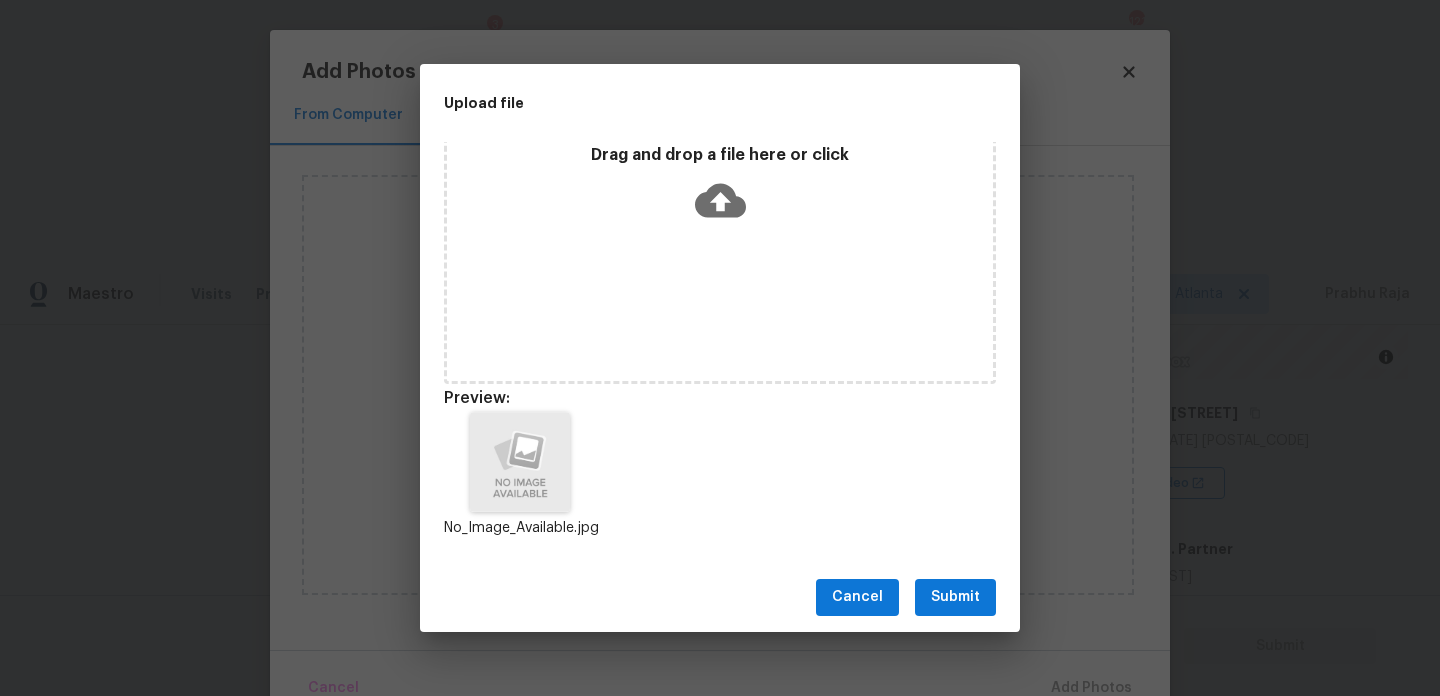 scroll, scrollTop: 0, scrollLeft: 0, axis: both 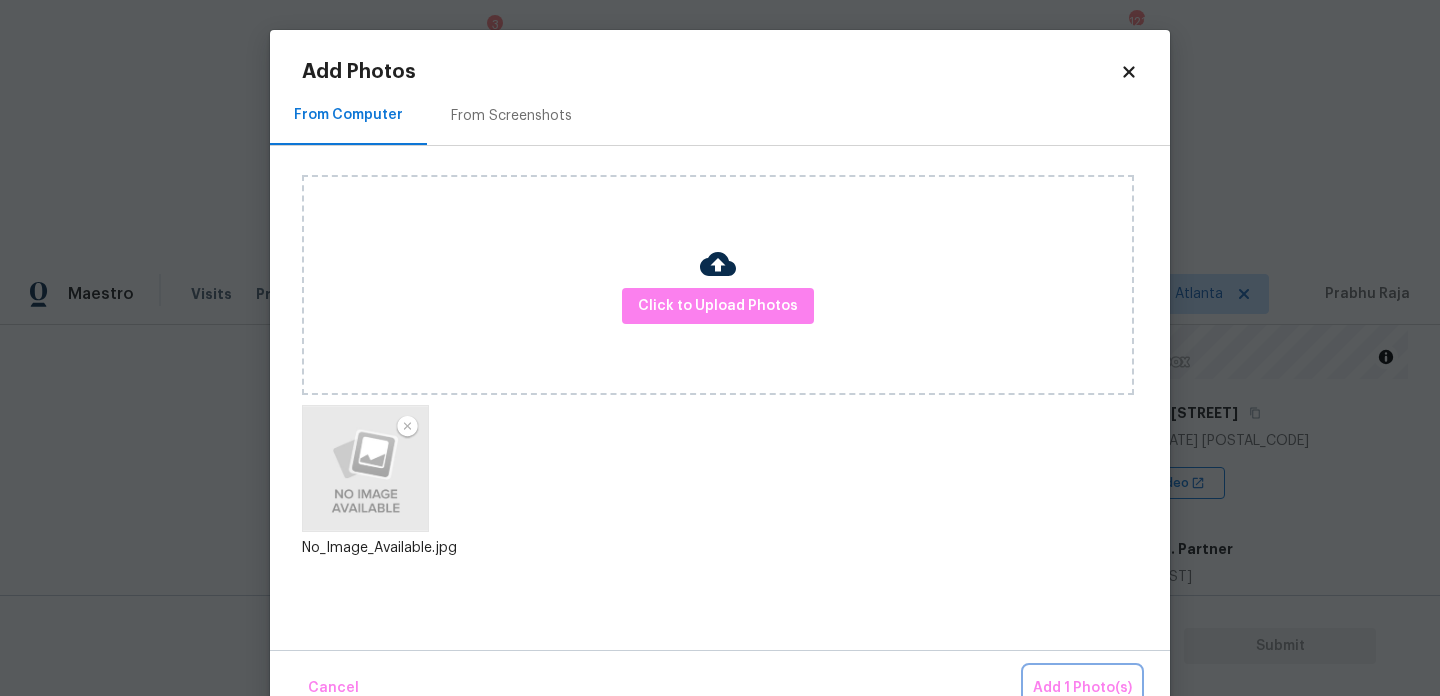 click on "Add 1 Photo(s)" at bounding box center (1082, 688) 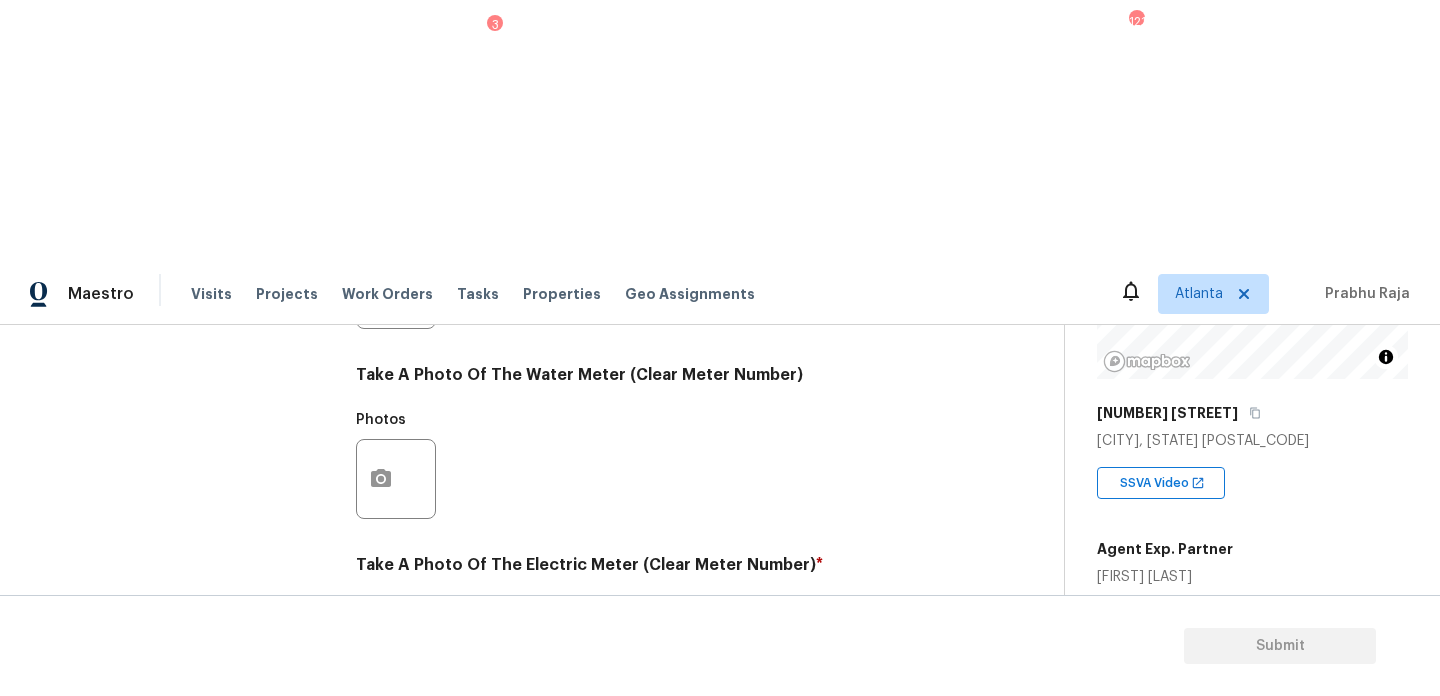 scroll, scrollTop: 0, scrollLeft: 0, axis: both 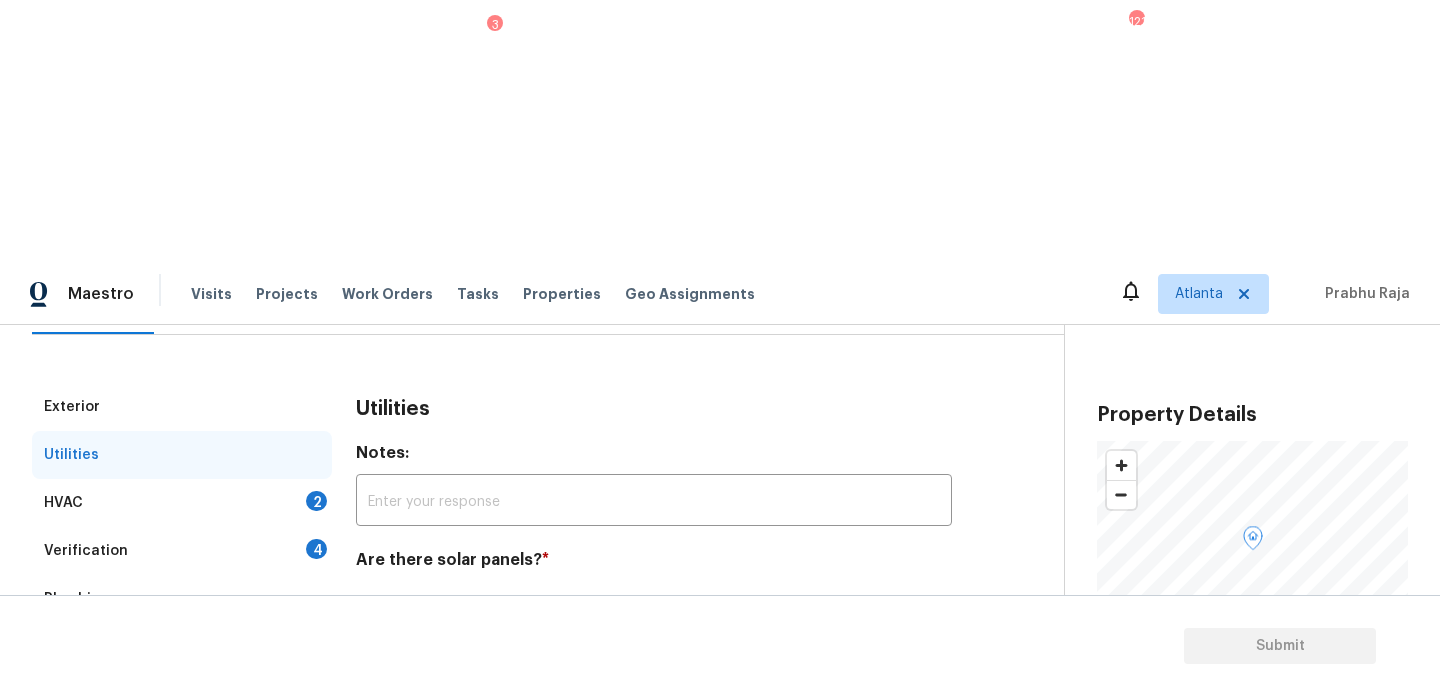 click on "HVAC 2" at bounding box center [182, 503] 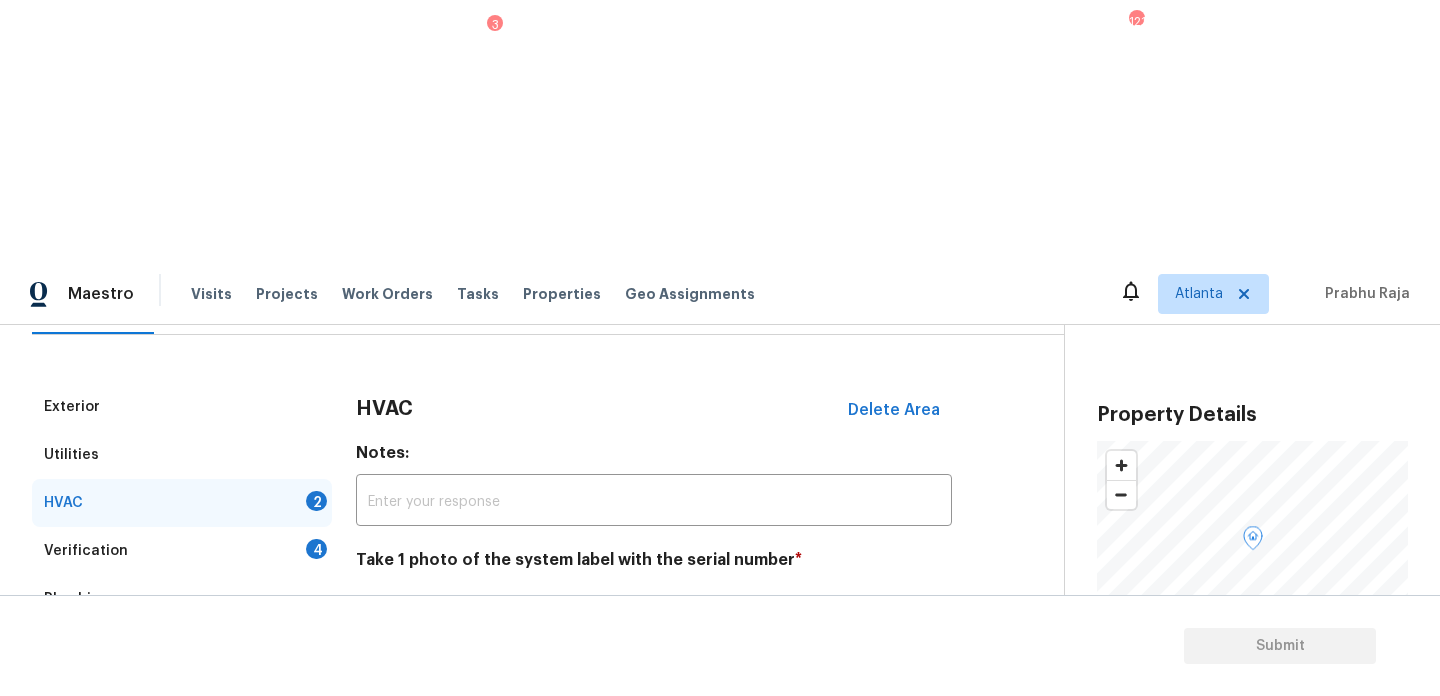 click on "HVAC 2" at bounding box center [182, 503] 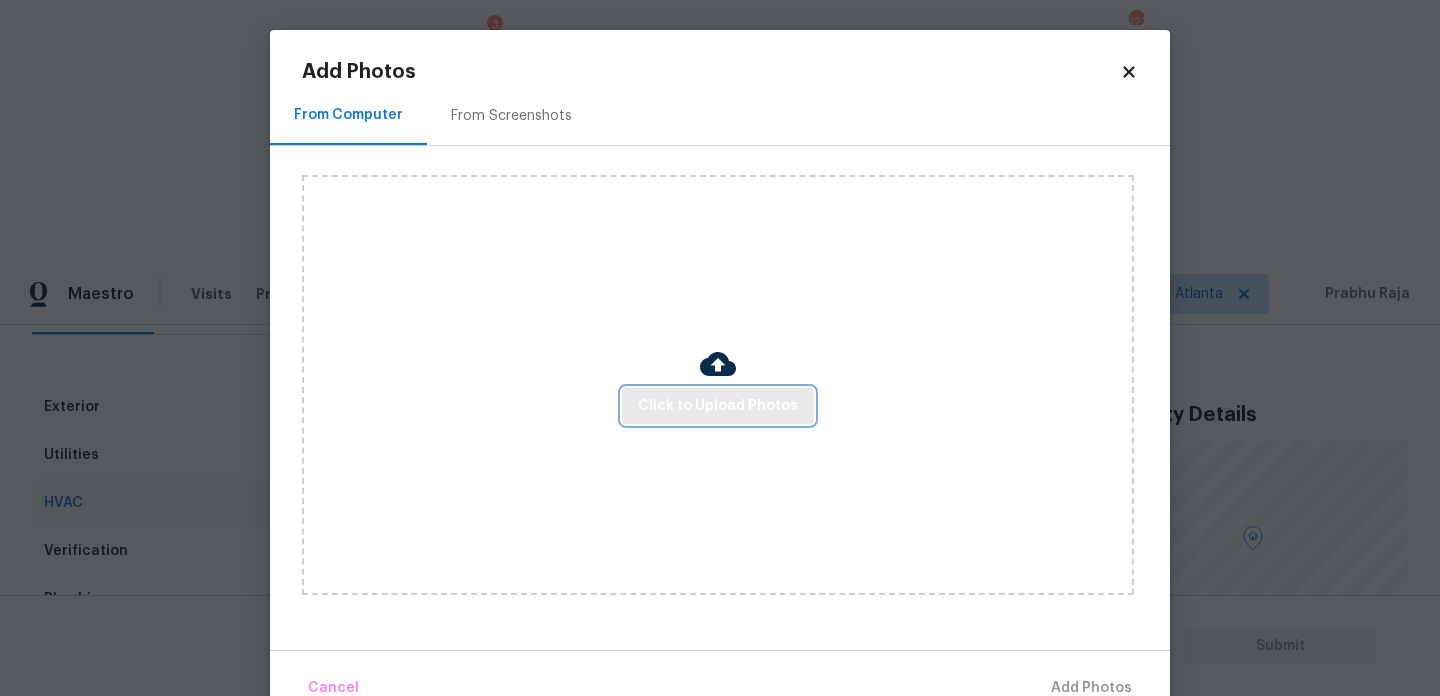 click on "Click to Upload Photos" at bounding box center (718, 406) 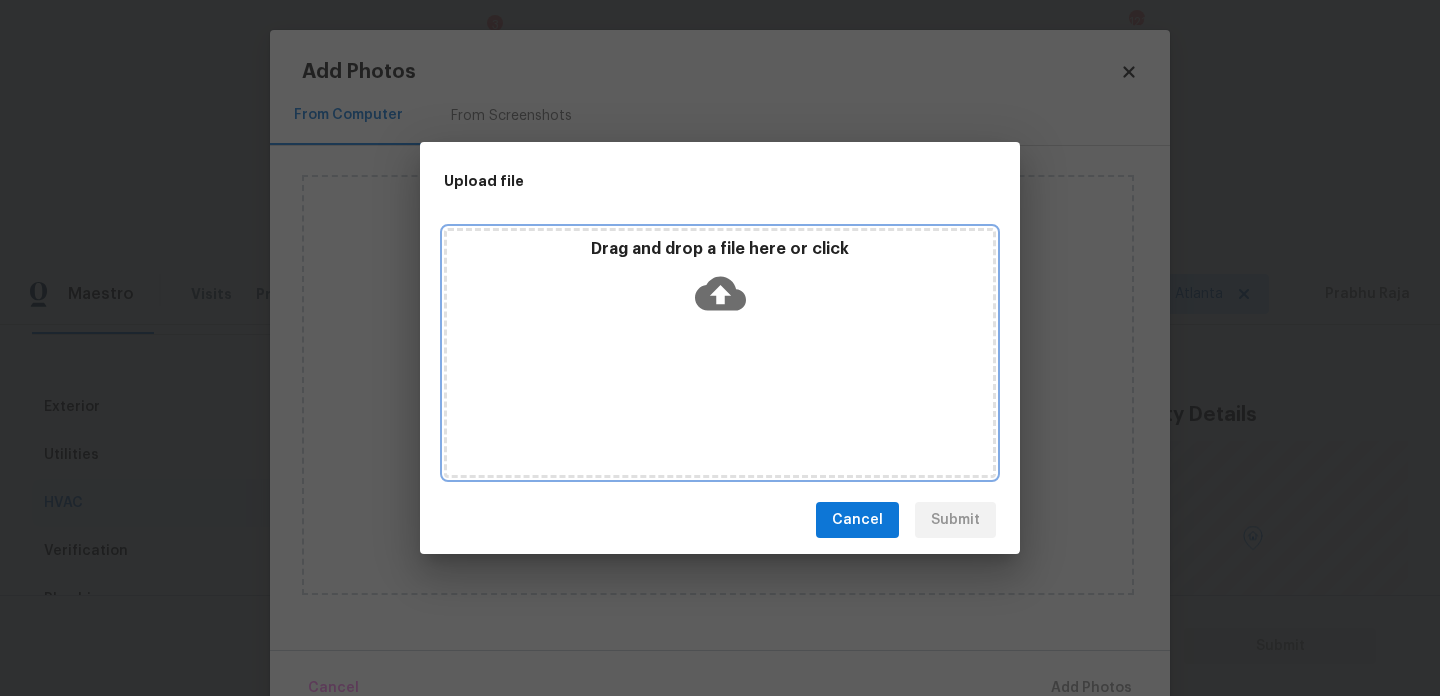 click on "Drag and drop a file here or click" at bounding box center (720, 353) 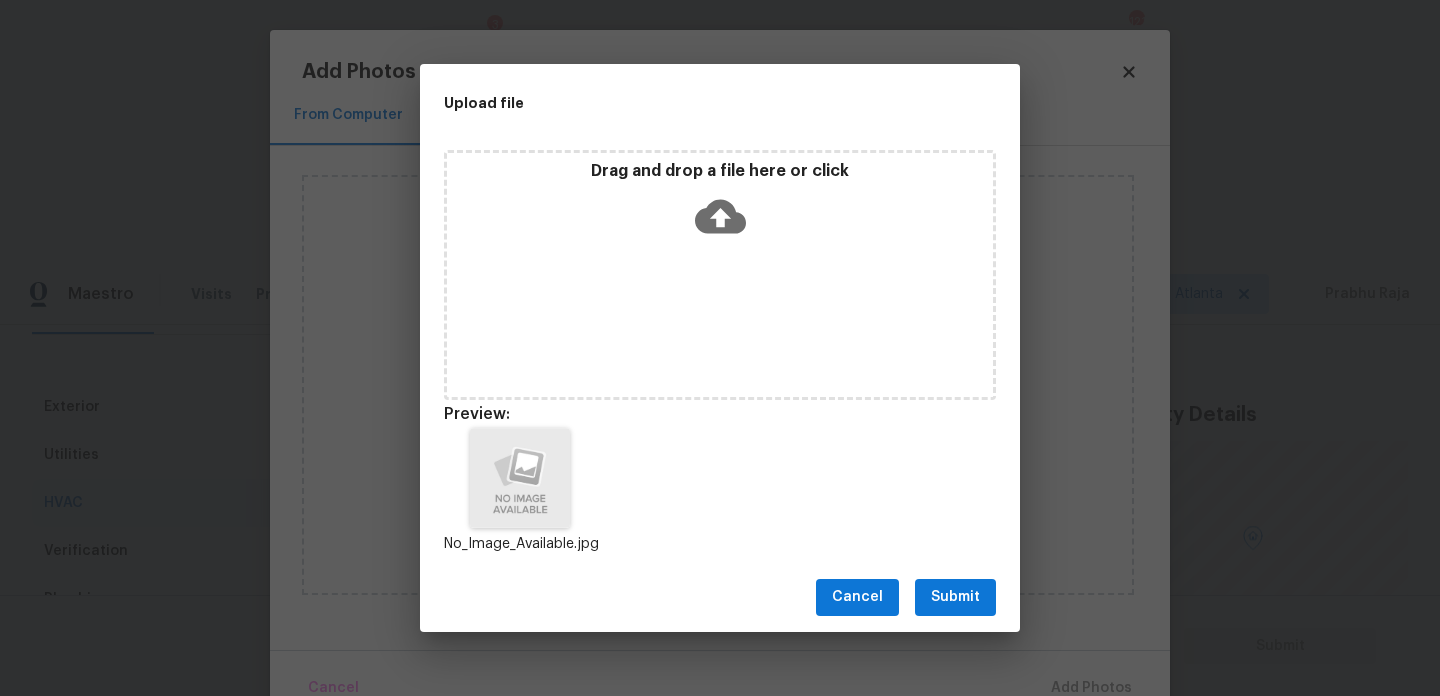 click on "Submit" at bounding box center (955, 597) 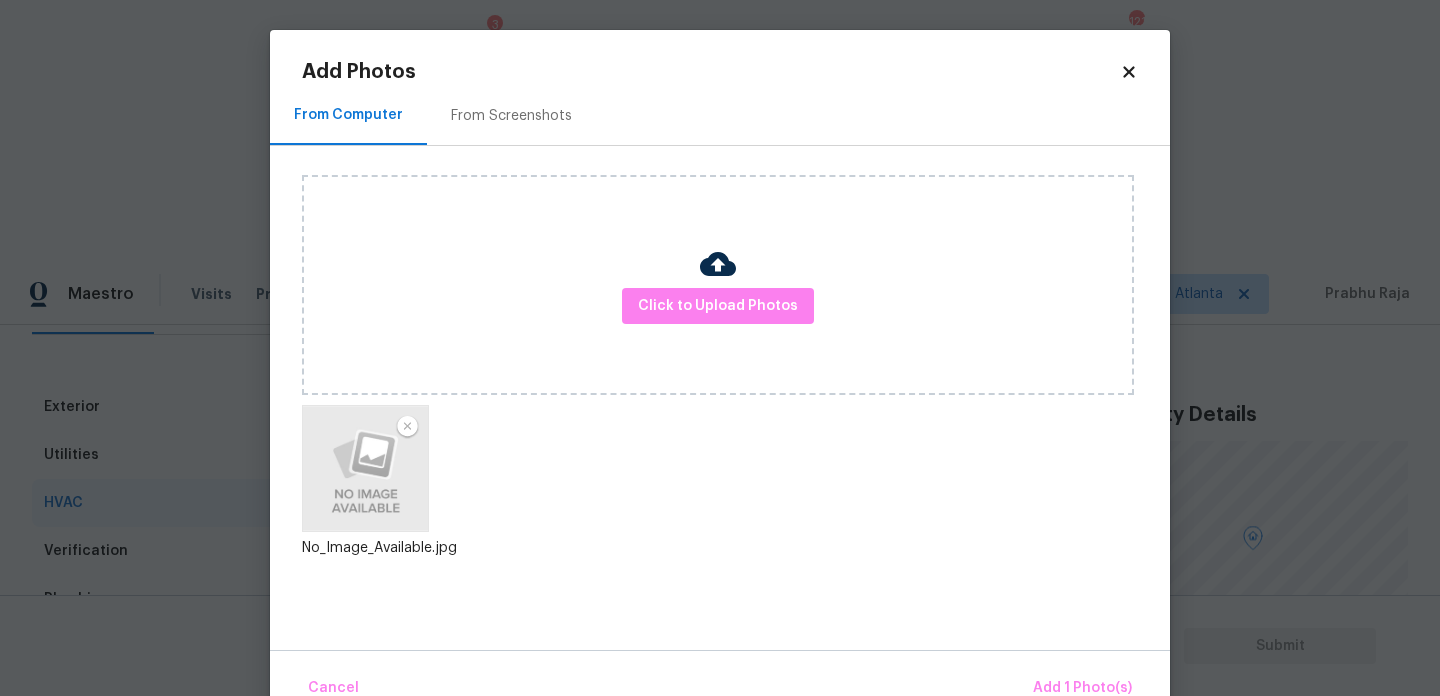 click on "Cancel Add 1 Photo(s)" at bounding box center [720, 680] 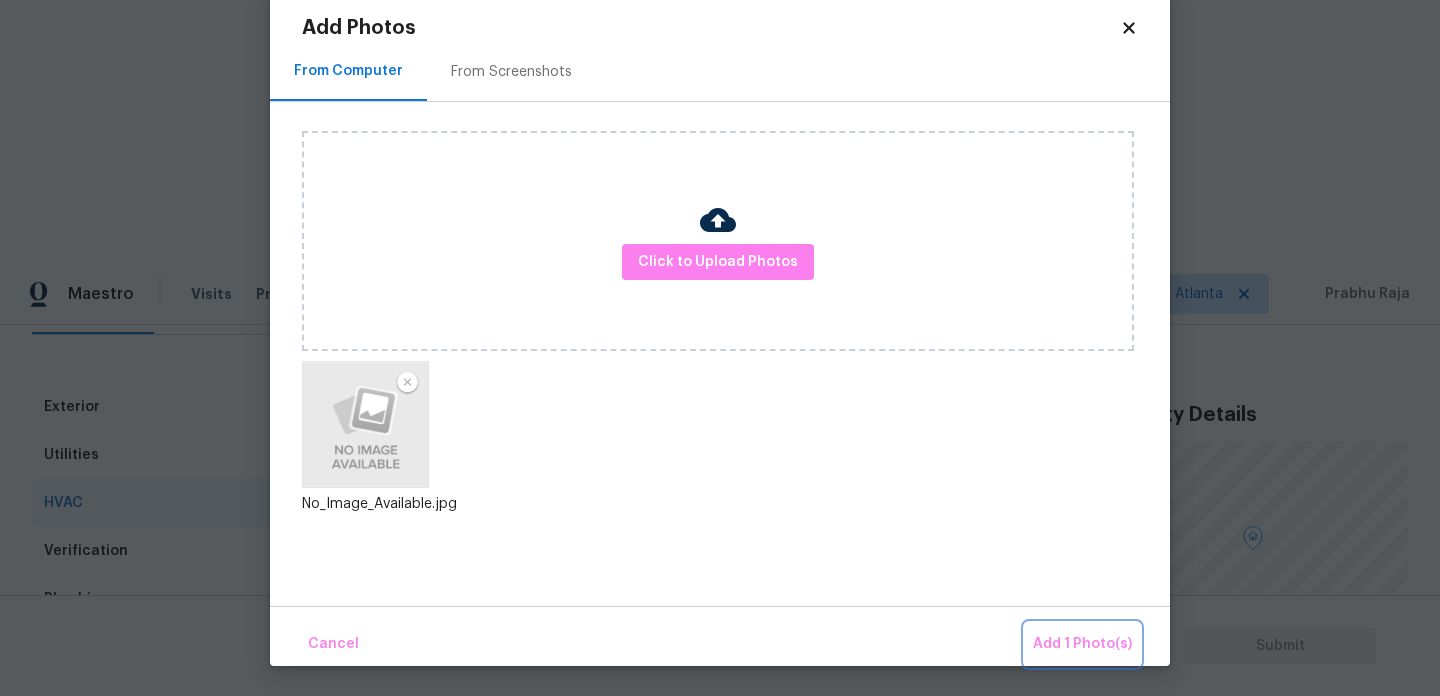 click on "Add 1 Photo(s)" at bounding box center [1082, 644] 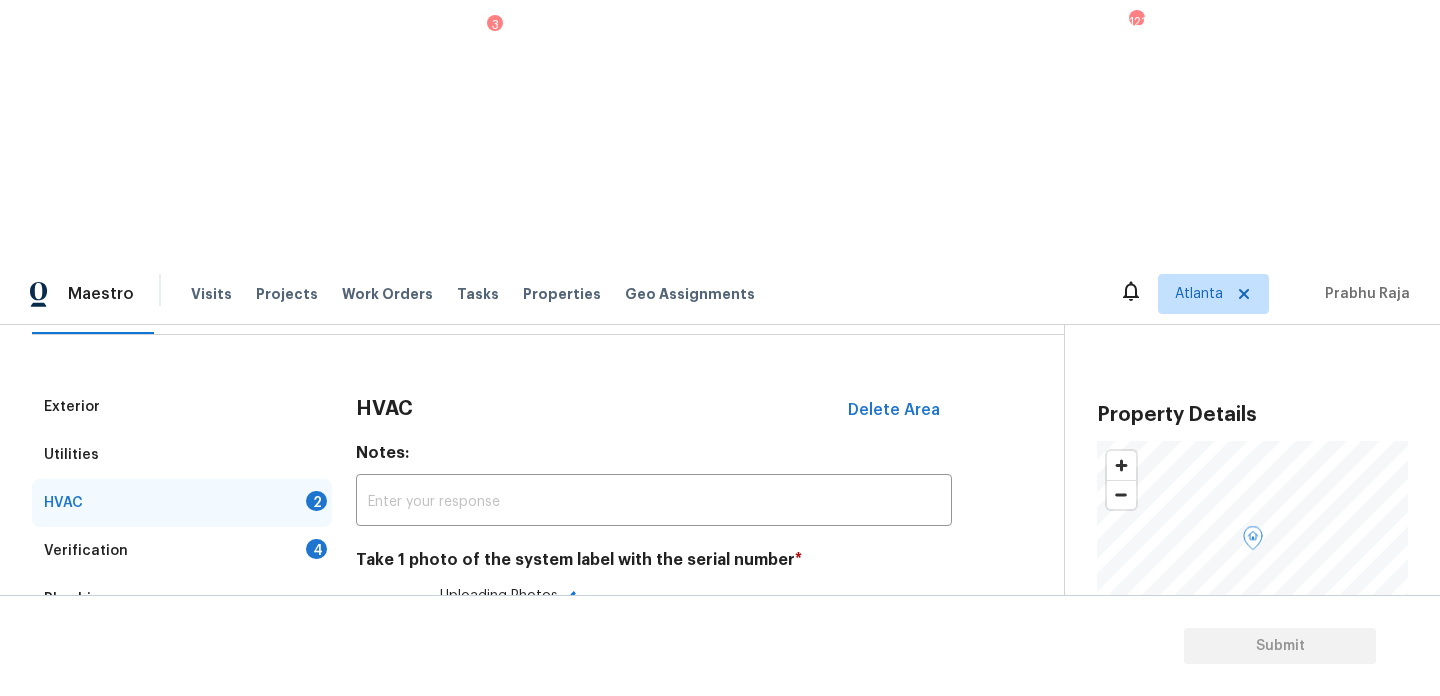 scroll, scrollTop: 0, scrollLeft: 0, axis: both 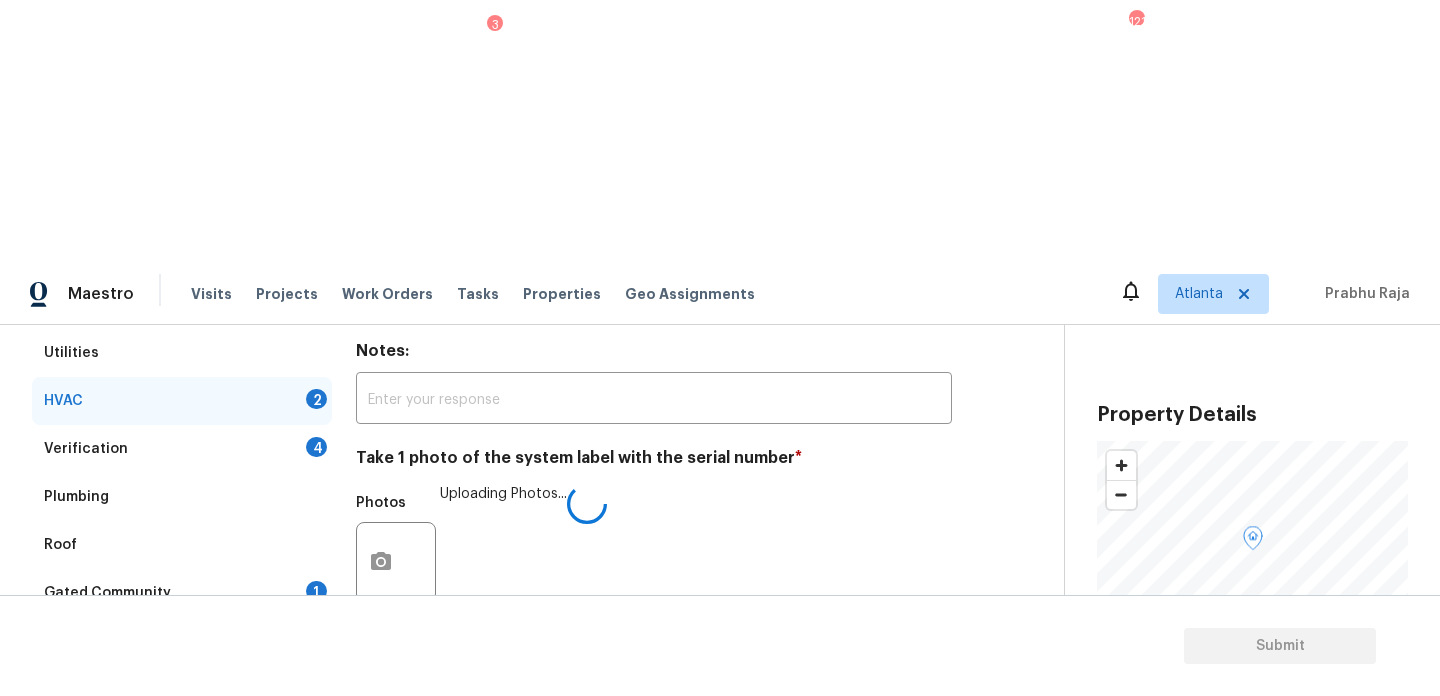 click on "Yes No Unit Not Accessible" at bounding box center [654, 802] 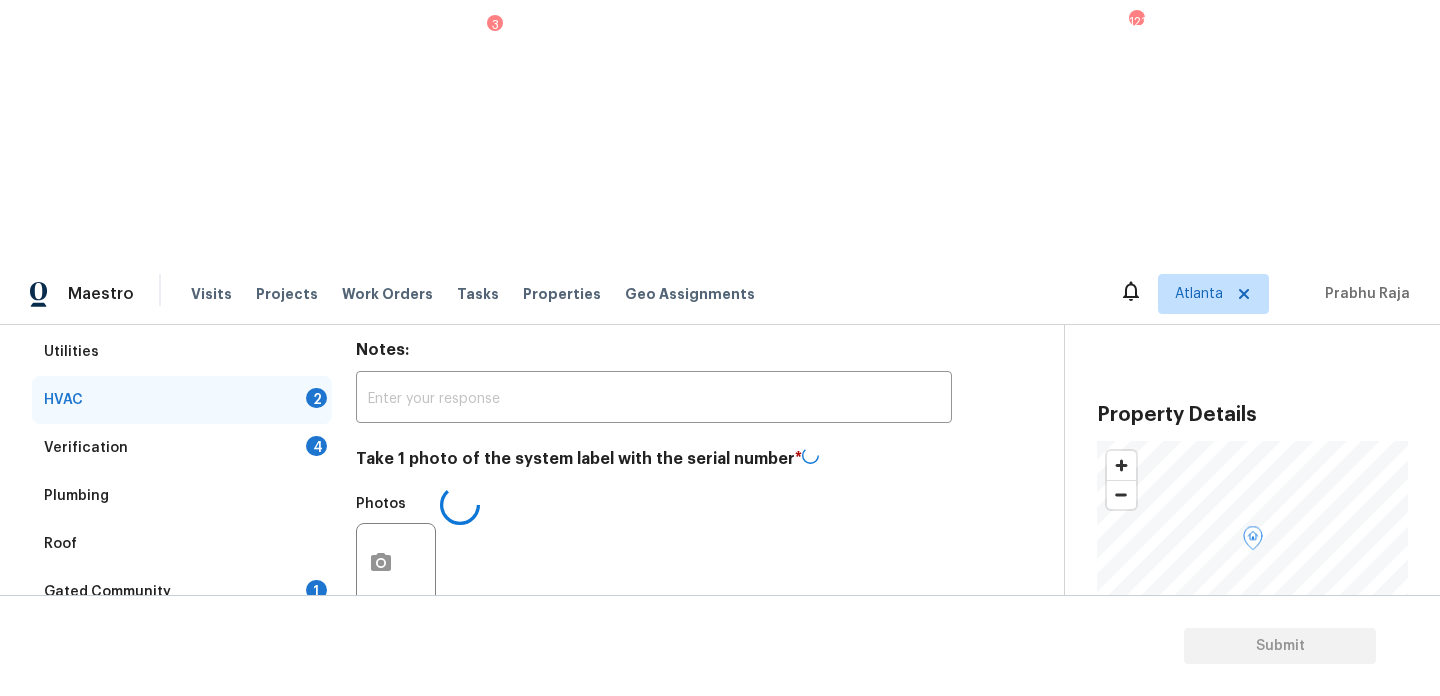 click on "Yes No Unit Not Accessible" at bounding box center (654, 803) 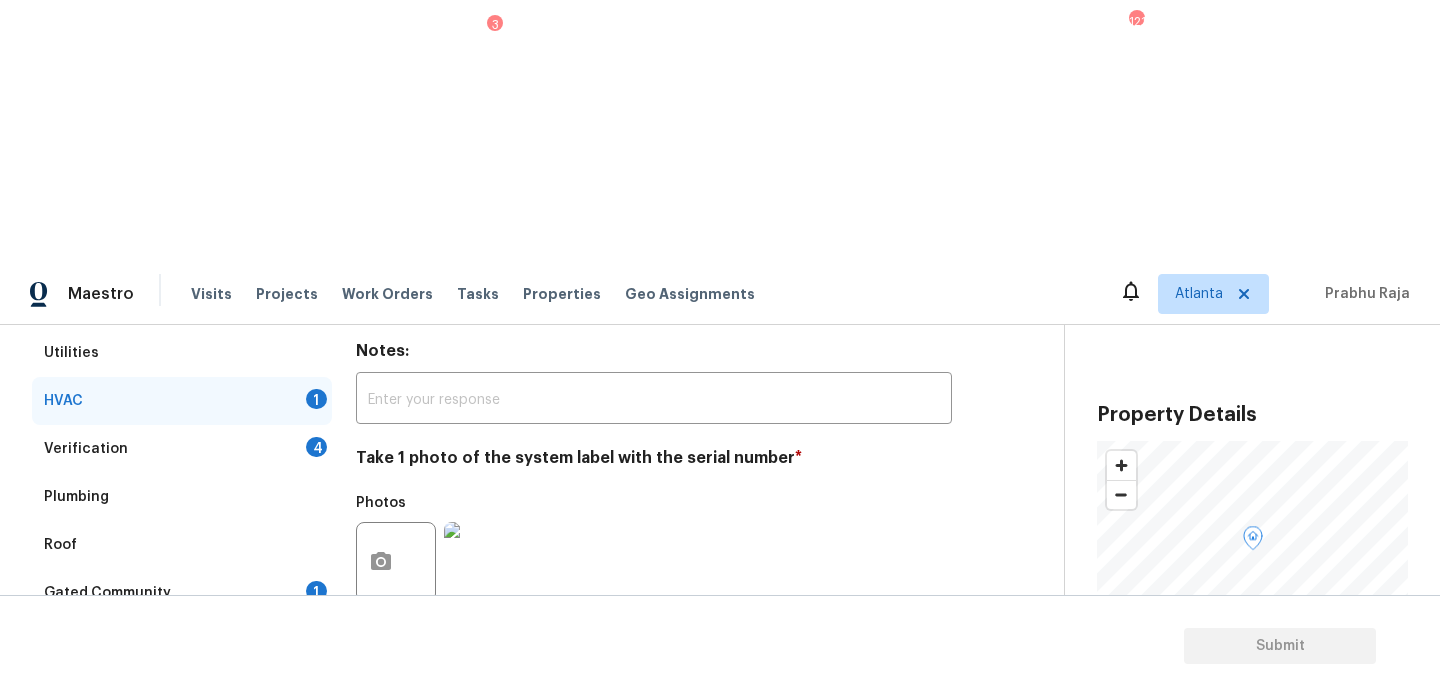 click on "No" at bounding box center (436, 802) 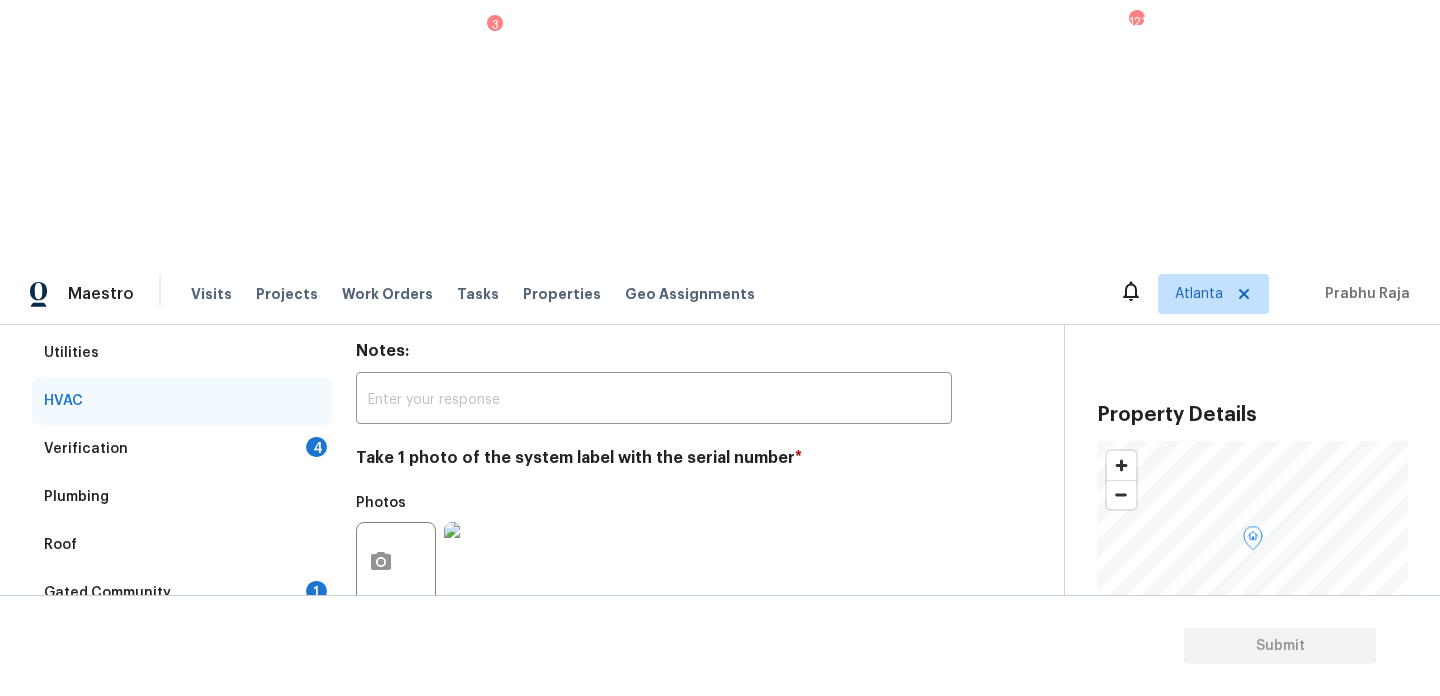 click on "Verification 4" at bounding box center [182, 449] 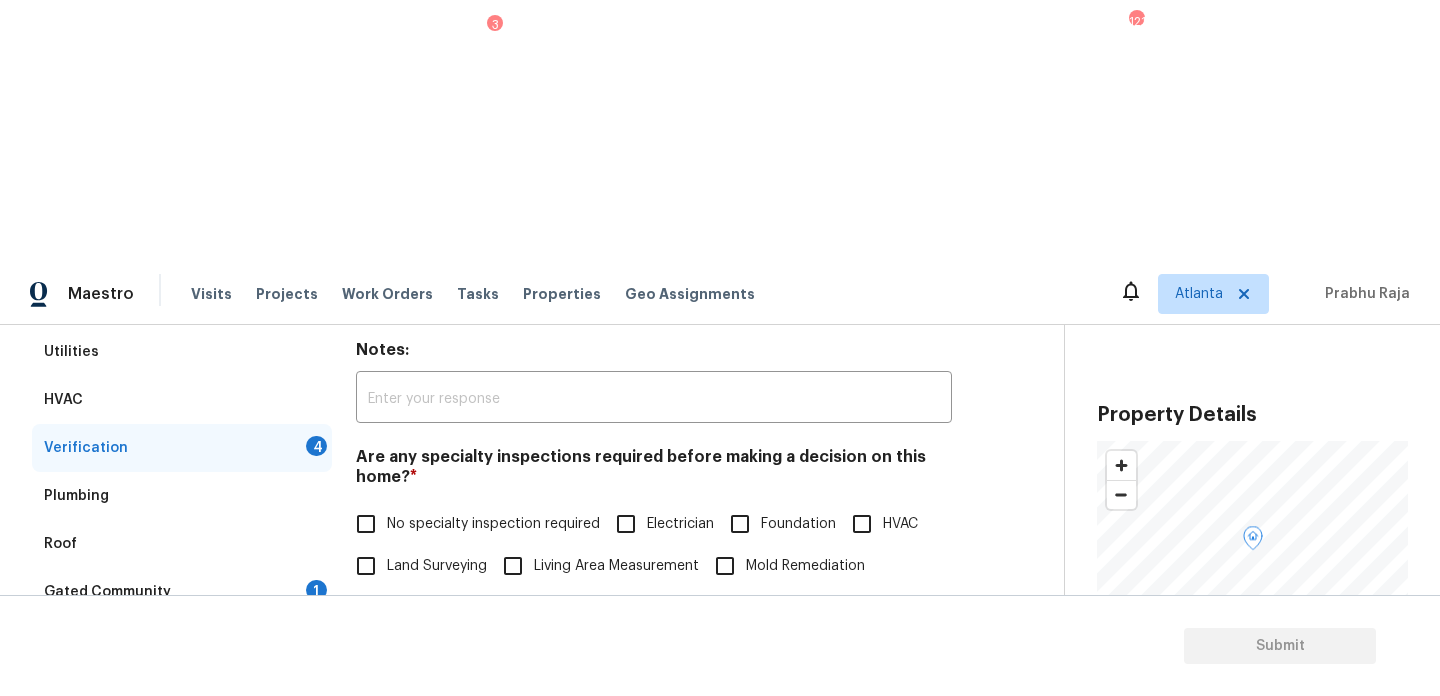 click on "No specialty inspection required" at bounding box center [366, 524] 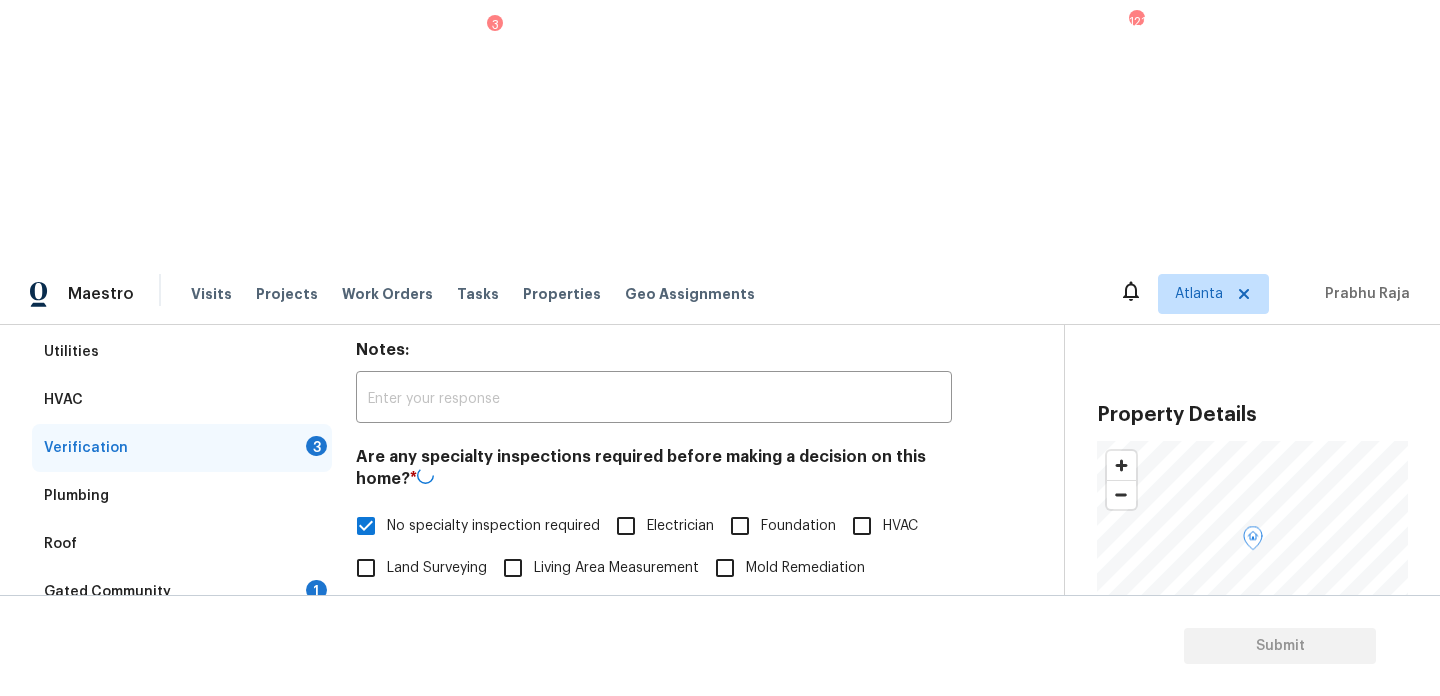 click on "Are there any major negative issues that would turn off buyers?  *" at bounding box center (654, 711) 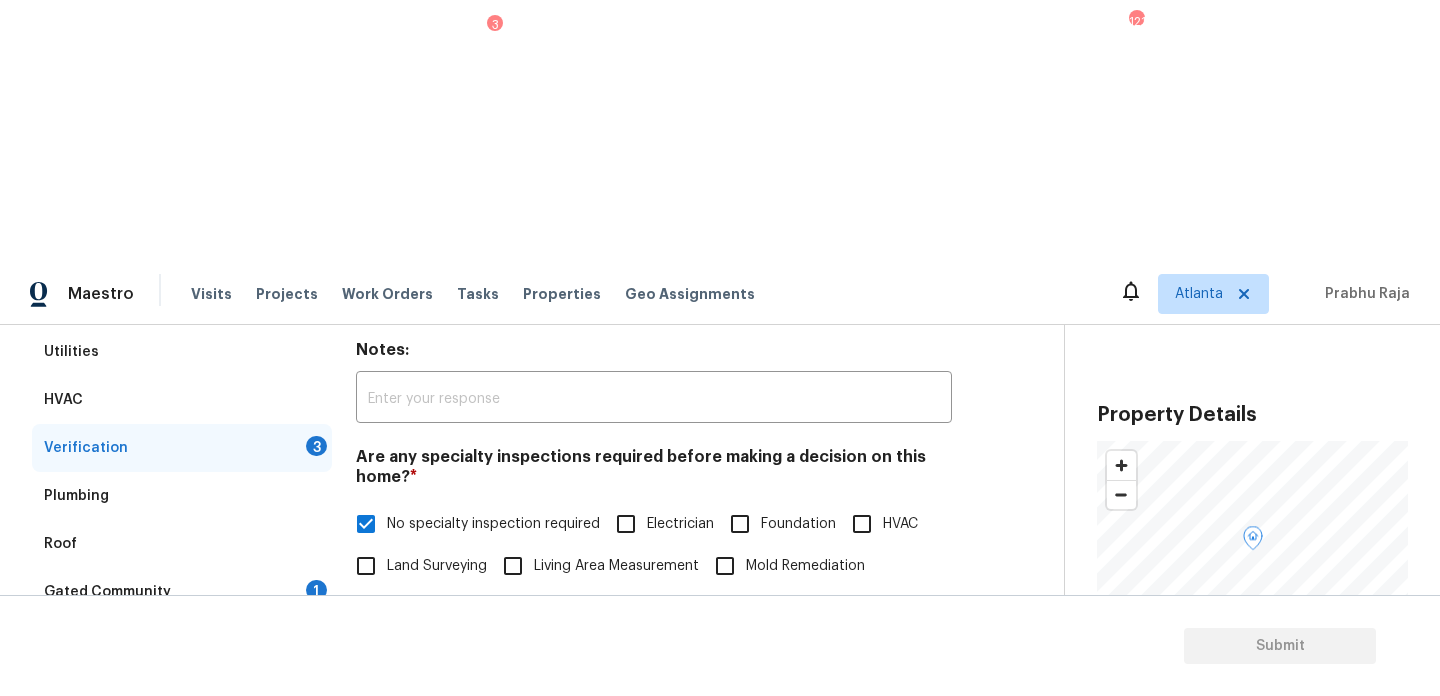 click on "No" at bounding box center (436, 752) 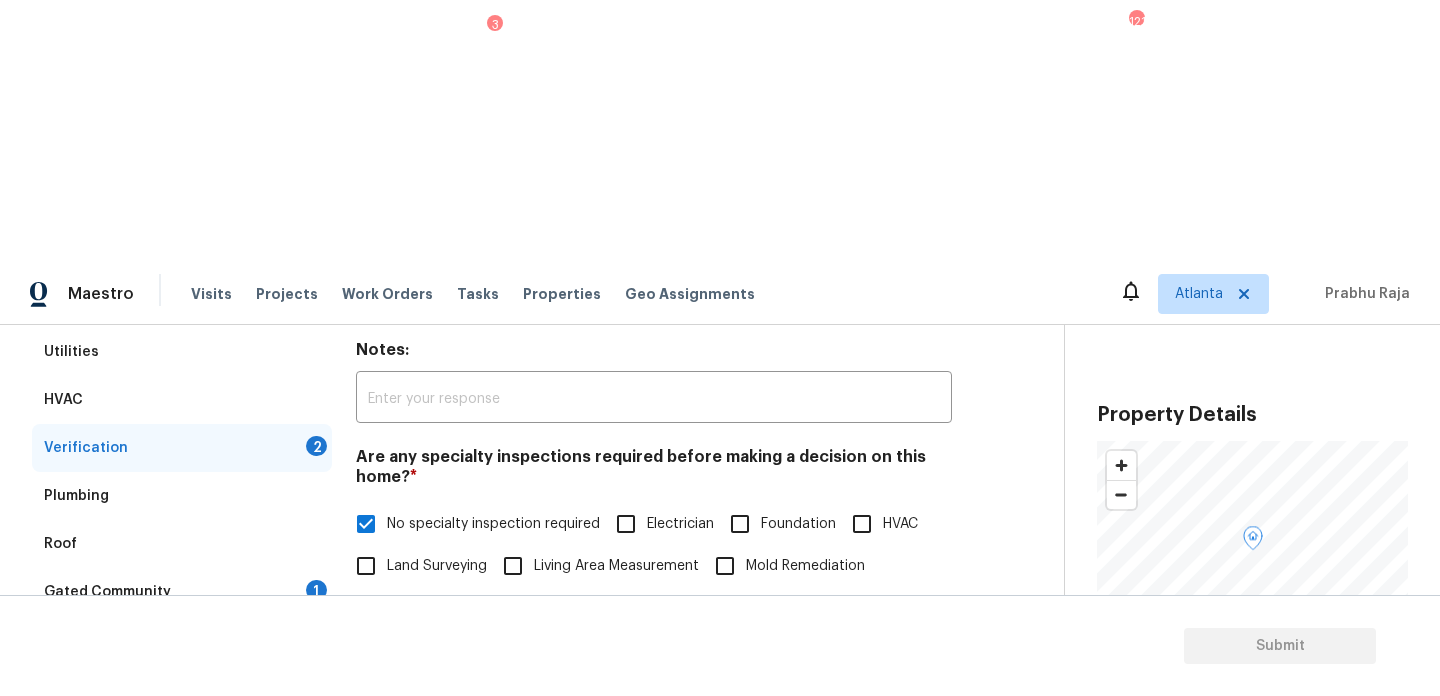scroll, scrollTop: 507, scrollLeft: 0, axis: vertical 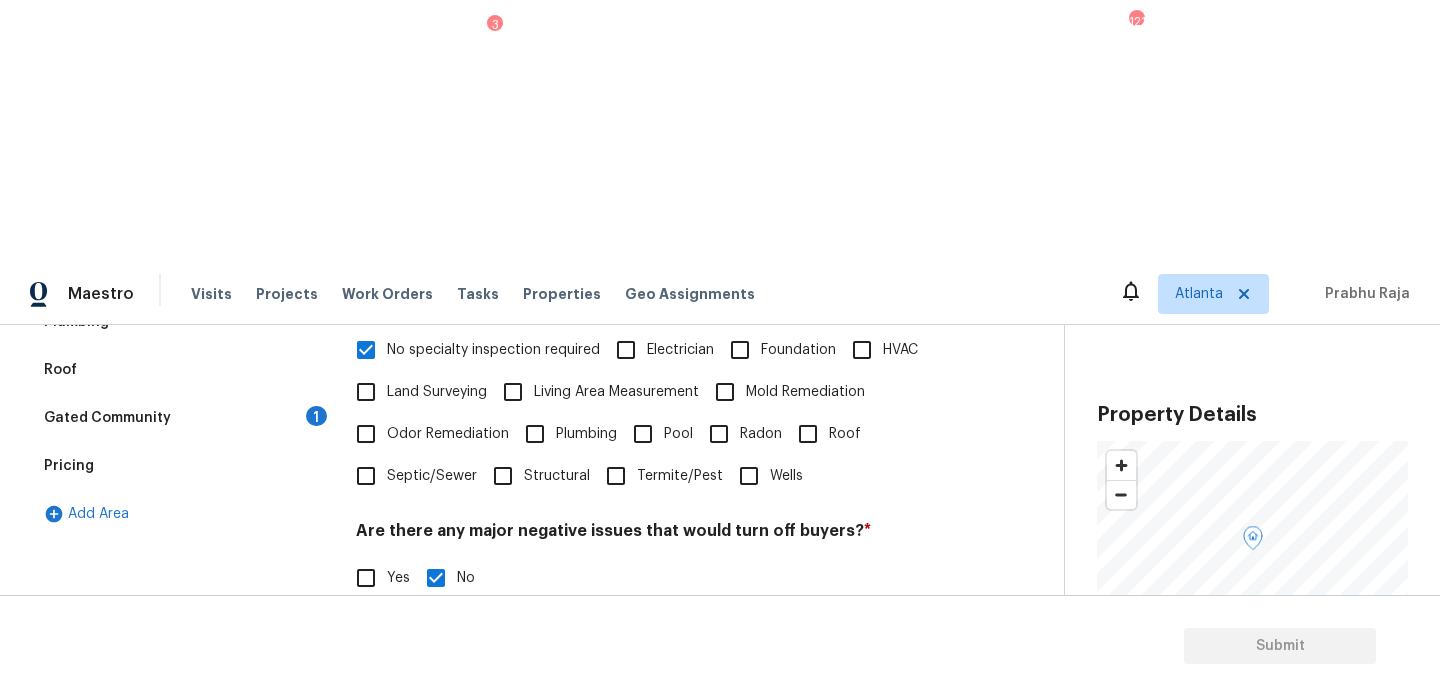 click on "No" at bounding box center (436, 802) 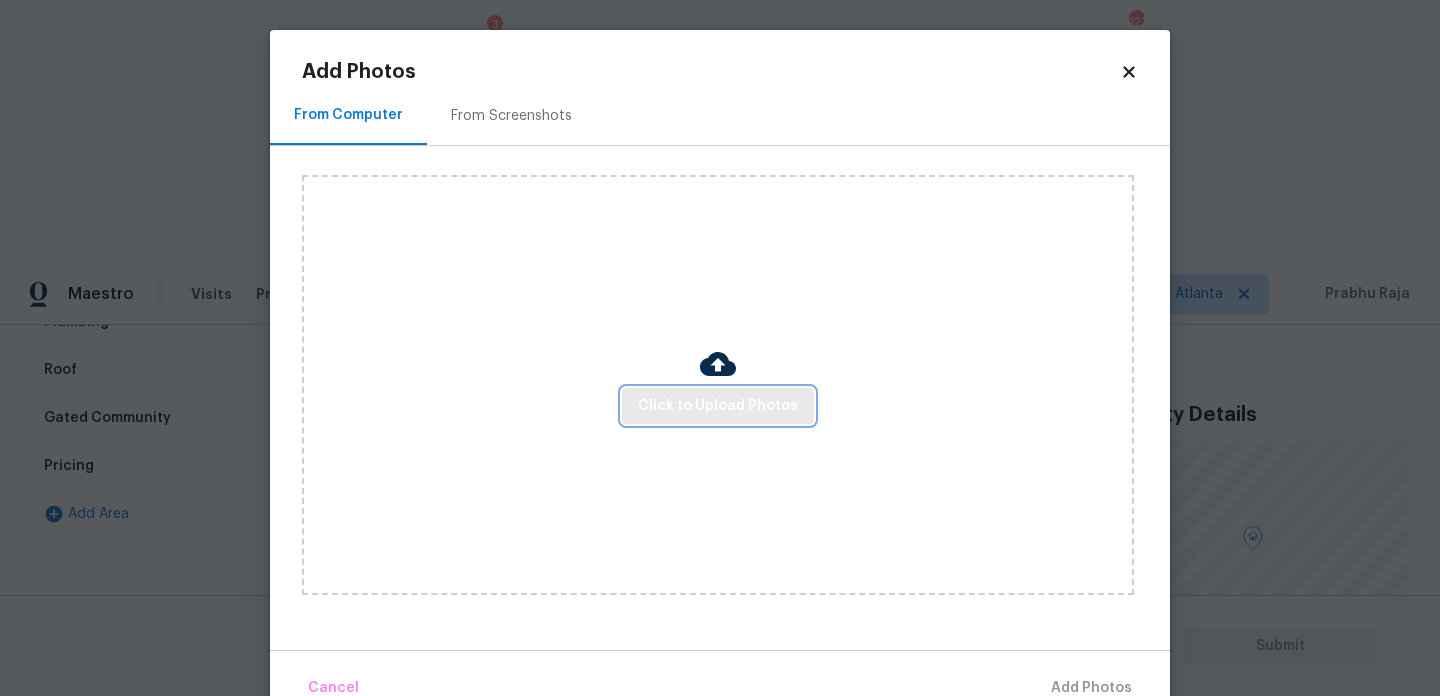 click on "Click to Upload Photos" at bounding box center (718, 406) 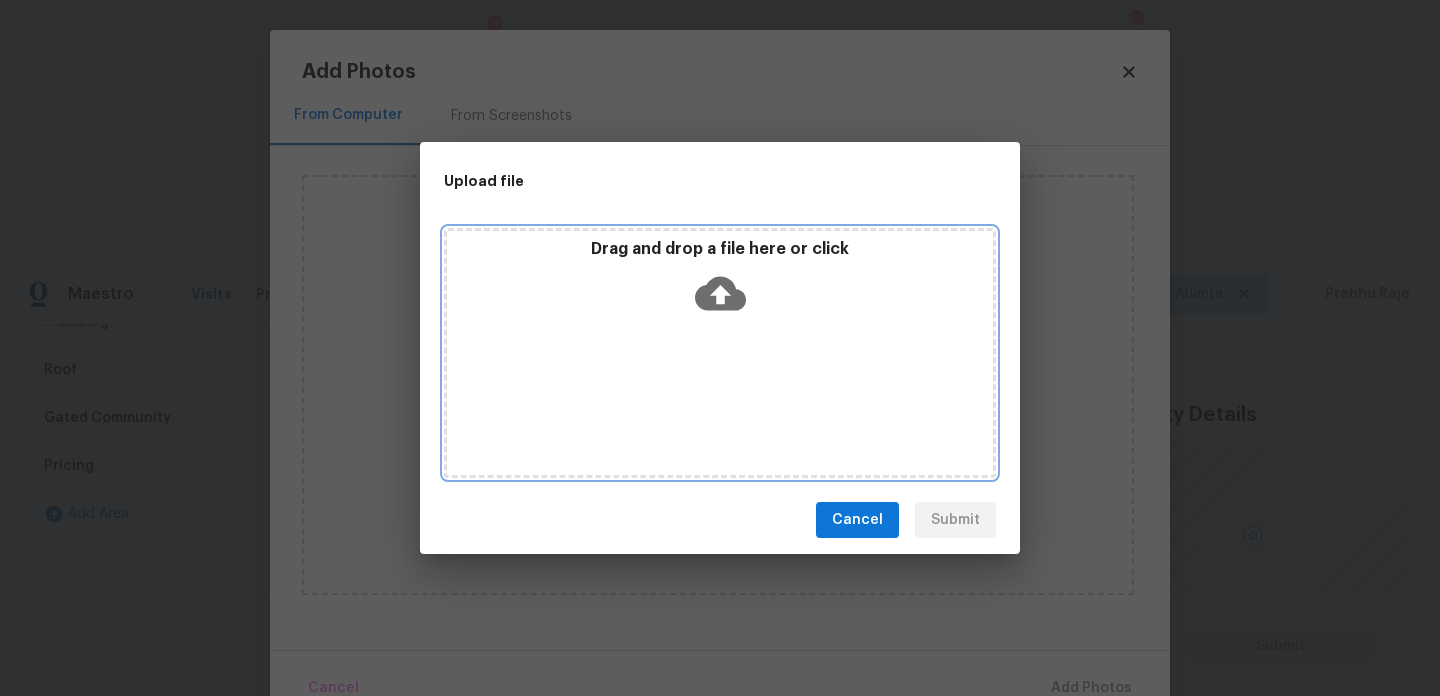 click on "Drag and drop a file here or click" at bounding box center (720, 353) 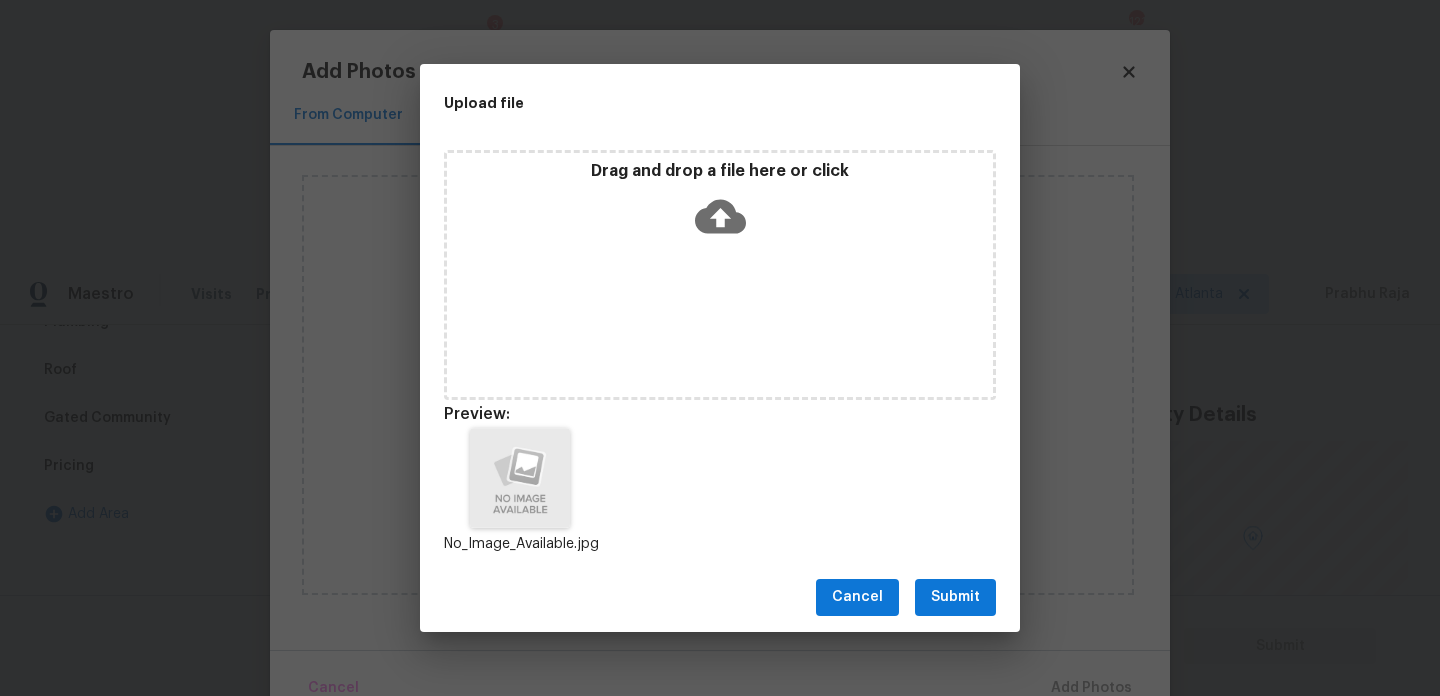 click on "Submit" at bounding box center (955, 597) 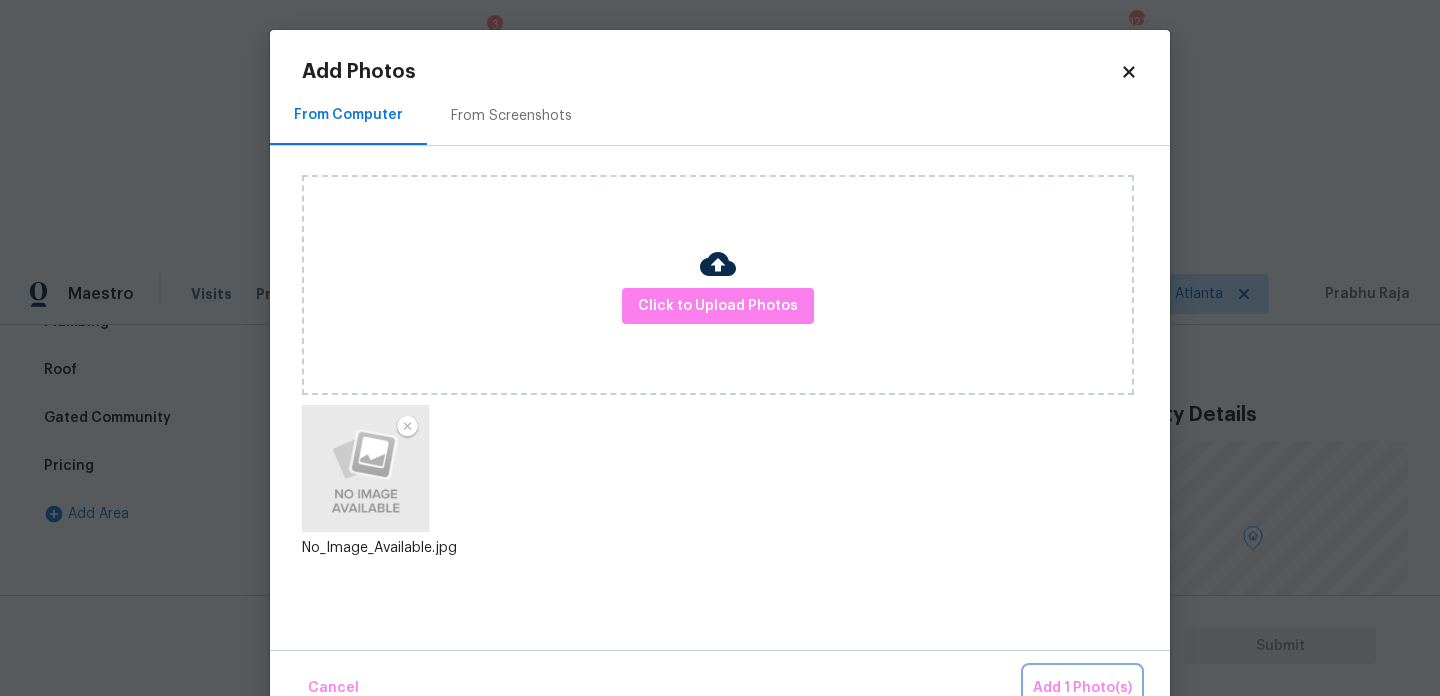 click on "Add 1 Photo(s)" at bounding box center (1082, 688) 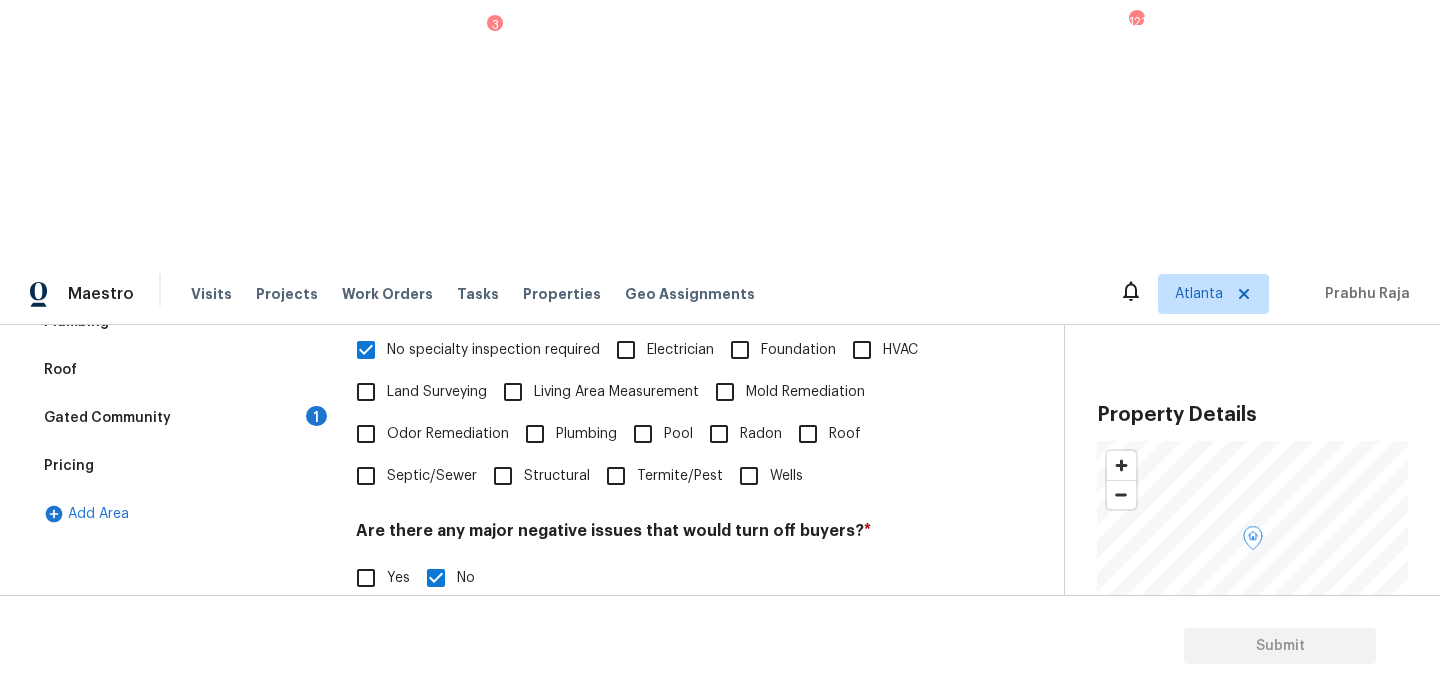 scroll, scrollTop: 532, scrollLeft: 0, axis: vertical 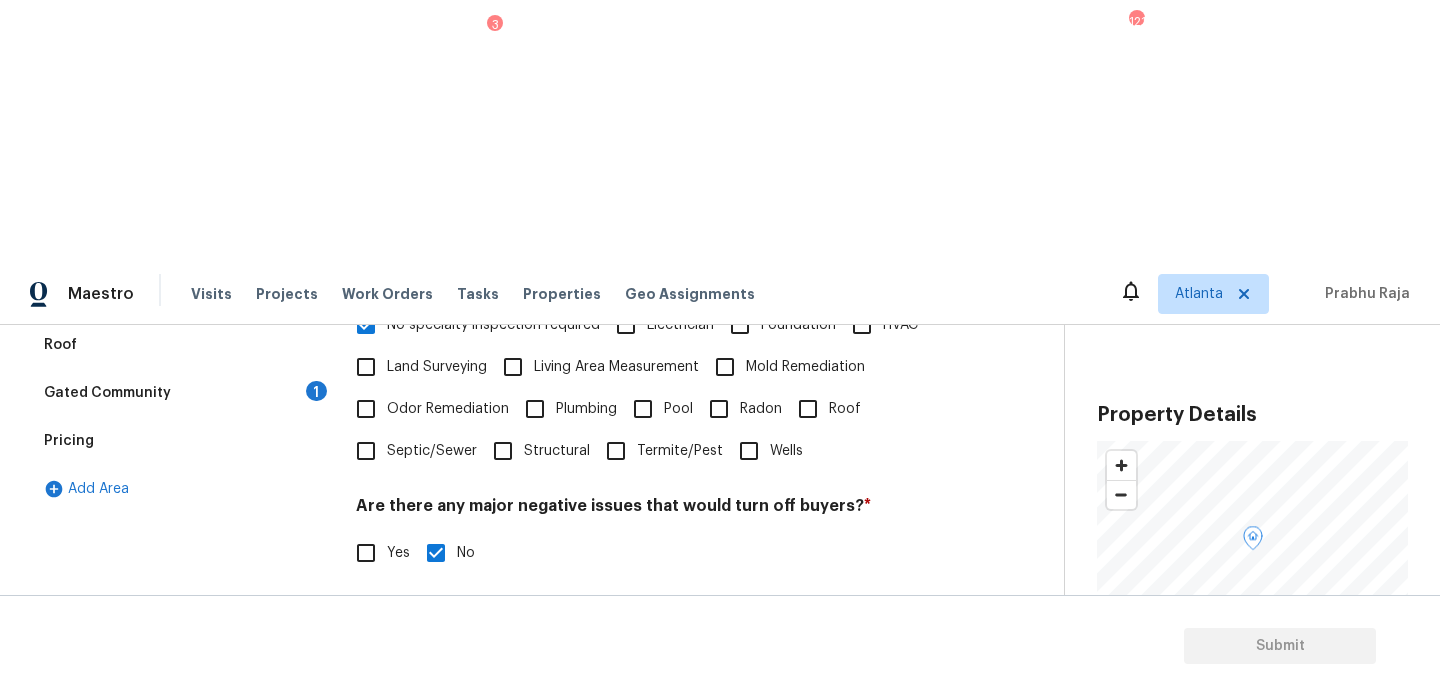 click at bounding box center [654, 705] 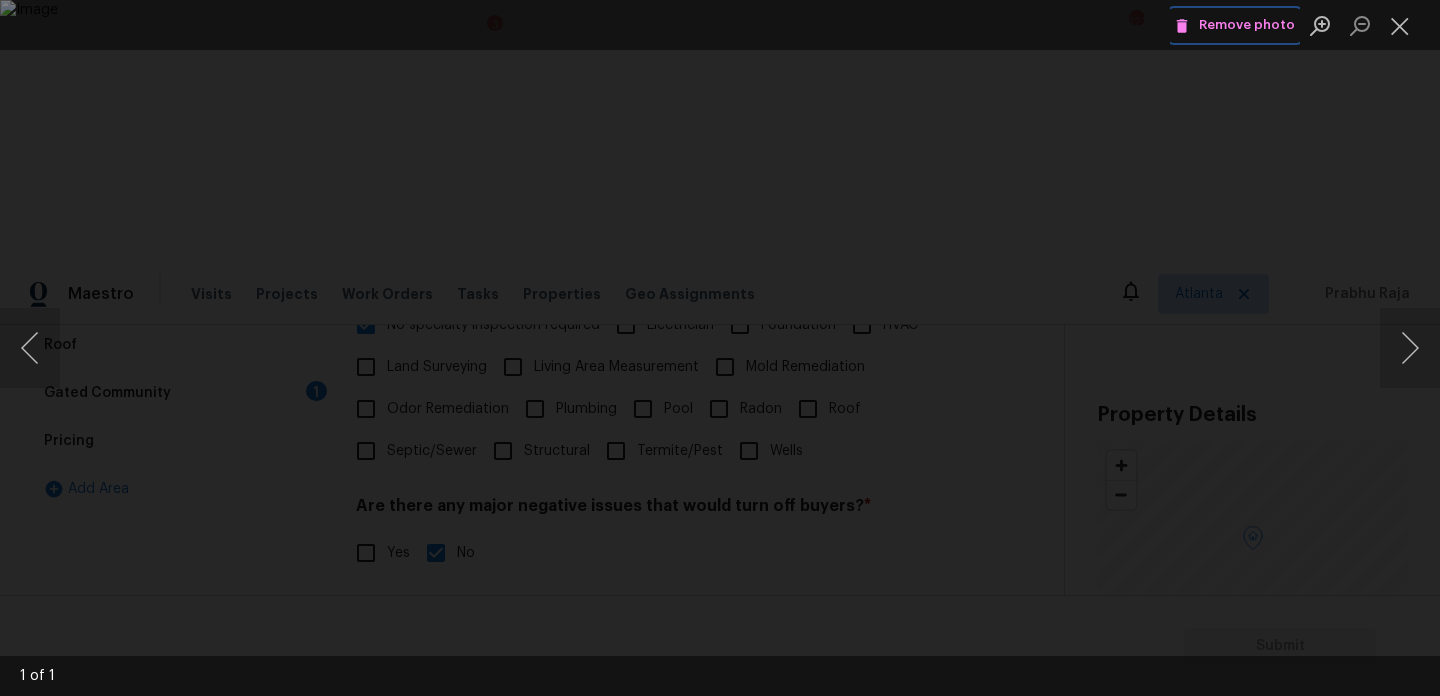click on "Remove photo" at bounding box center (1235, 25) 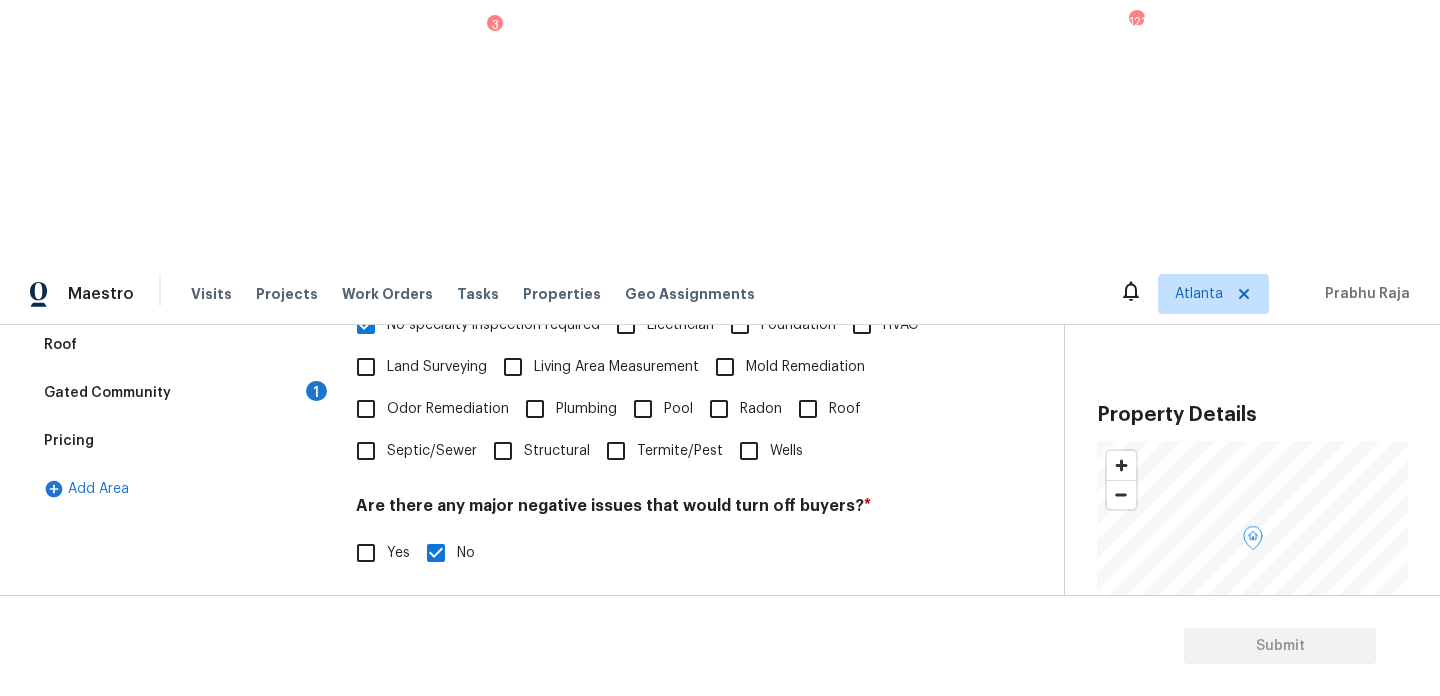 scroll, scrollTop: 697, scrollLeft: 0, axis: vertical 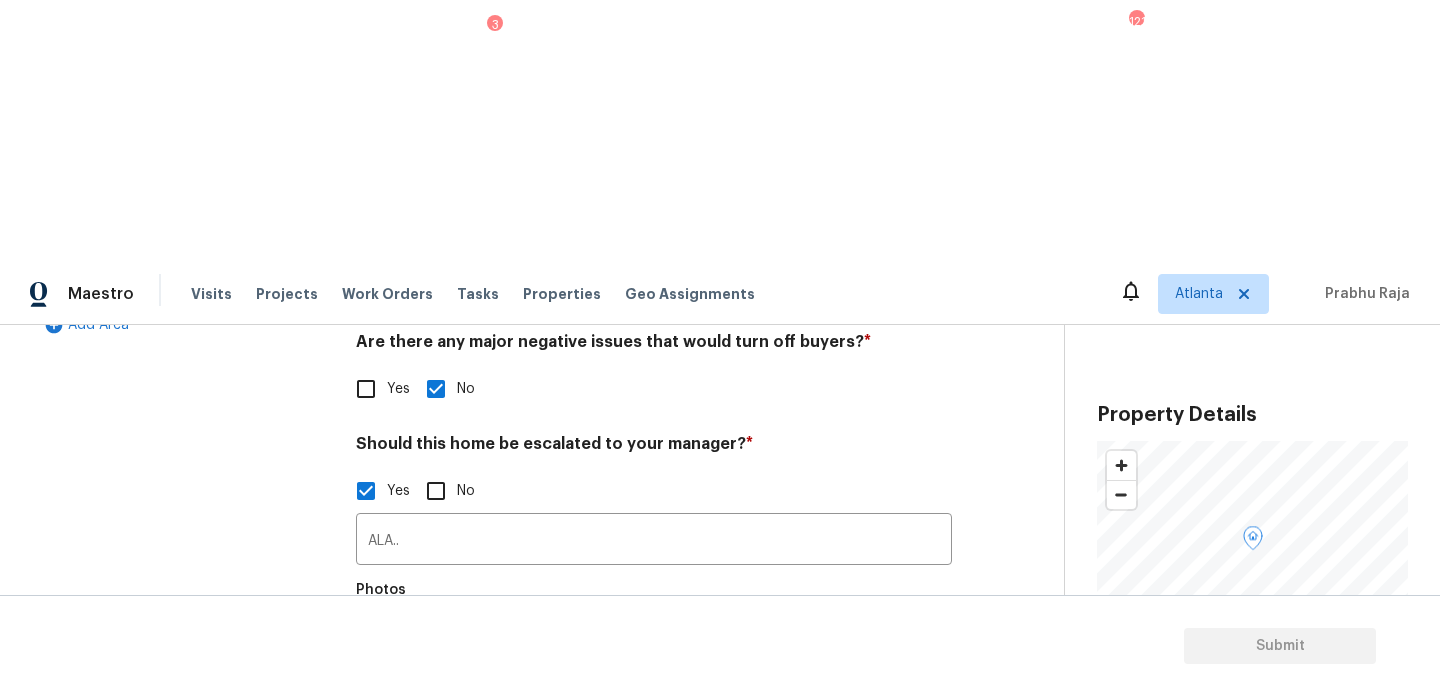 click 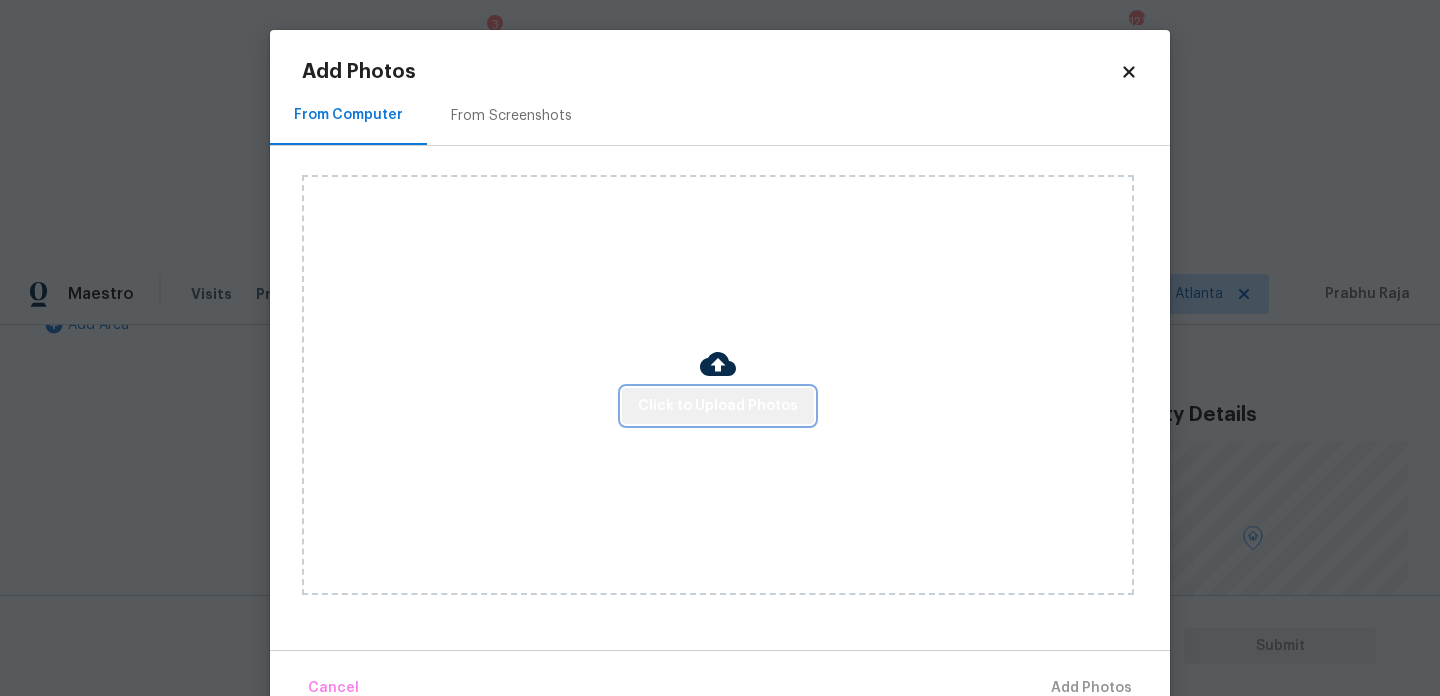 click on "Click to Upload Photos" at bounding box center [718, 406] 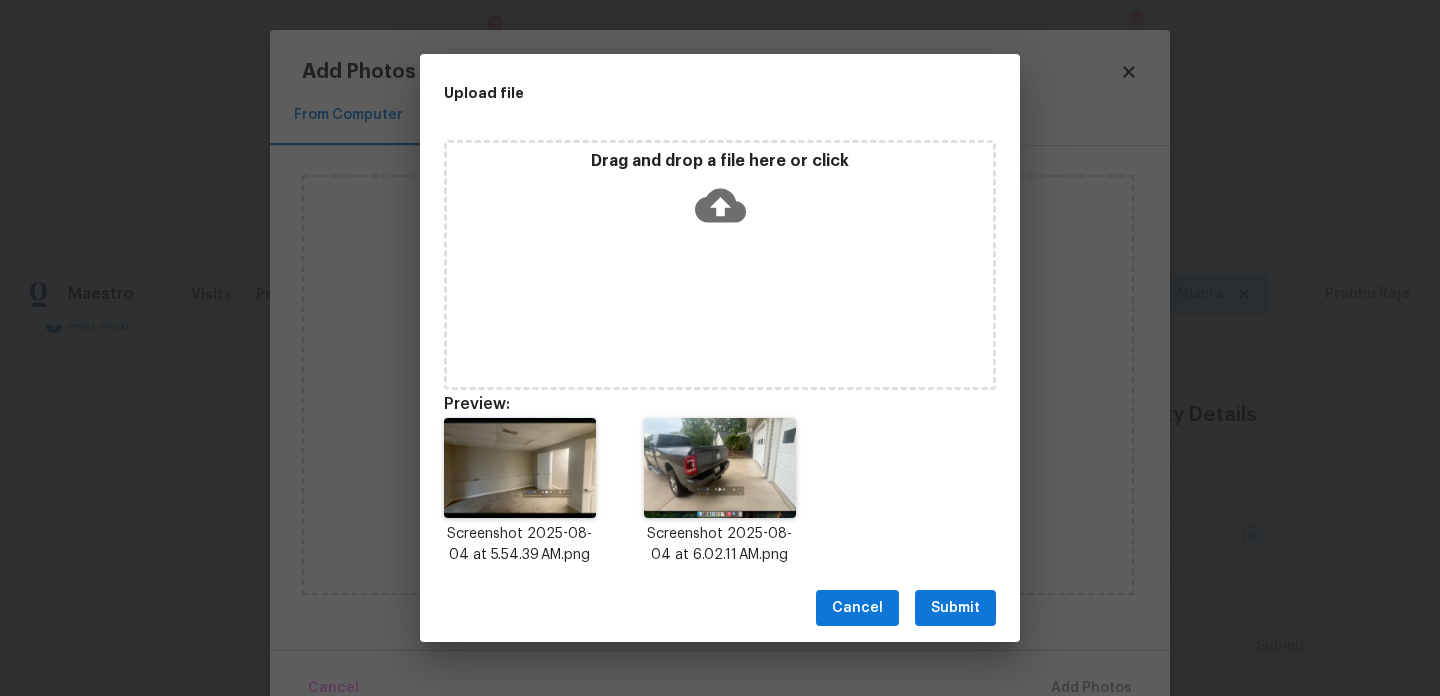 click on "Submit" at bounding box center (955, 608) 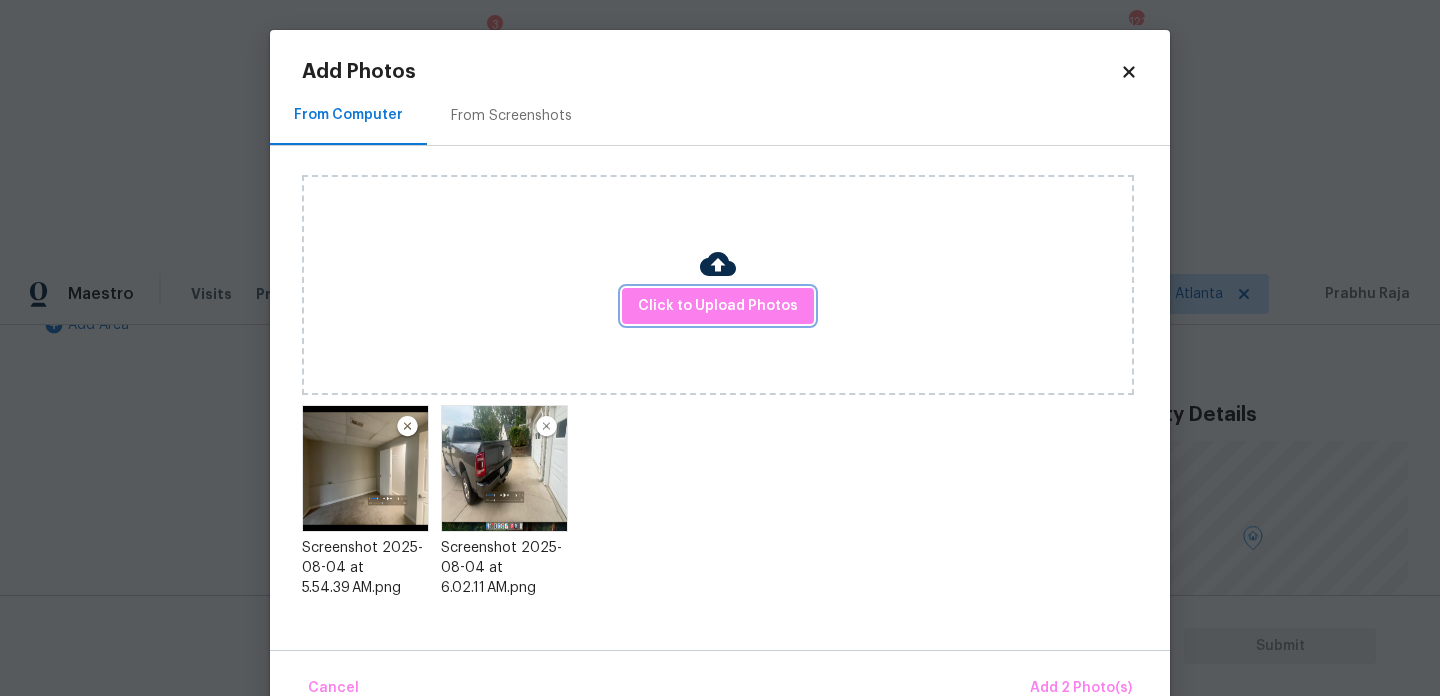 scroll, scrollTop: 44, scrollLeft: 0, axis: vertical 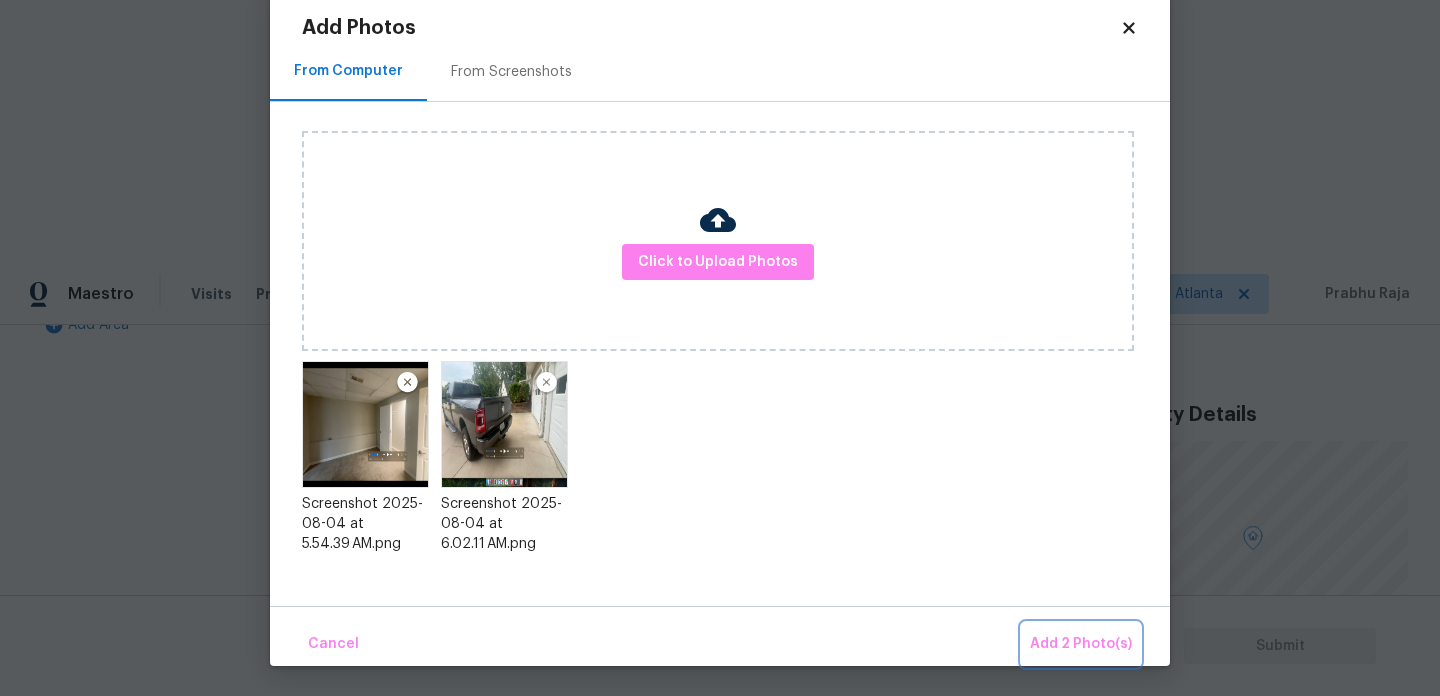 click on "Add 2 Photo(s)" at bounding box center (1081, 644) 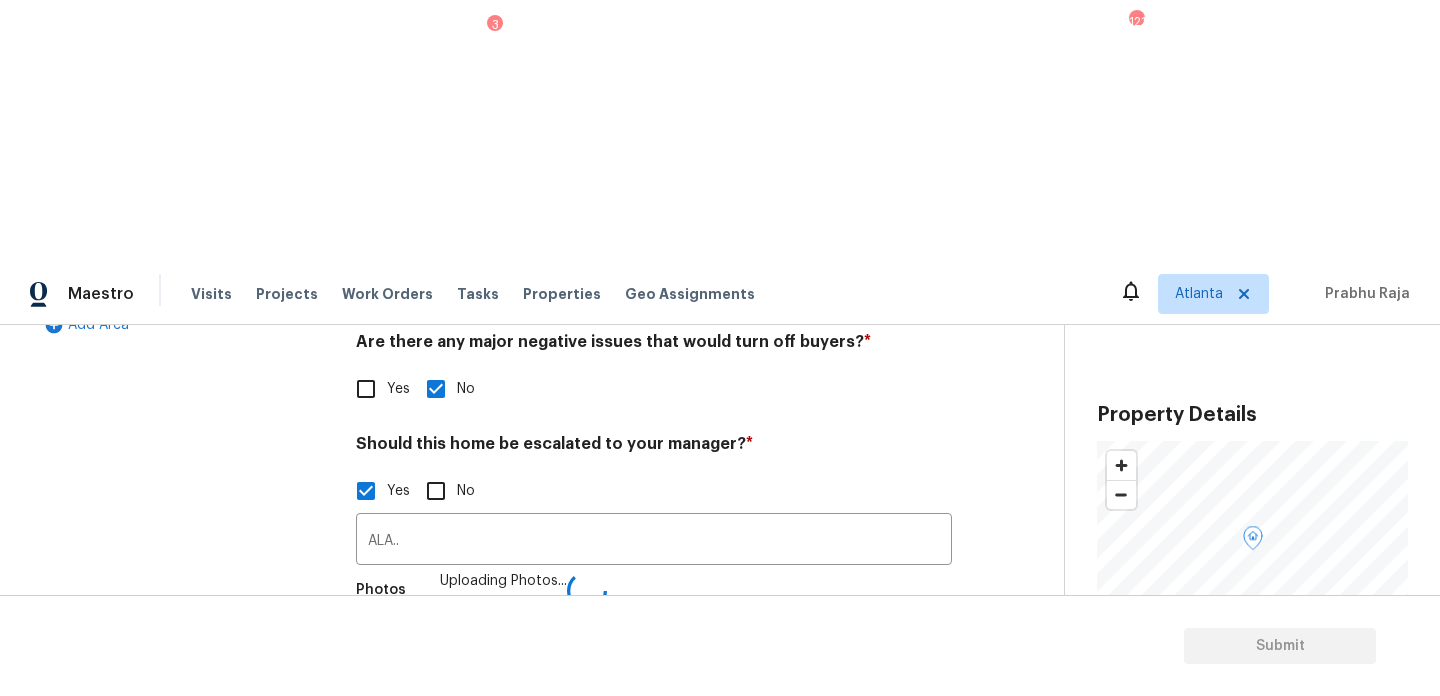 scroll, scrollTop: 0, scrollLeft: 0, axis: both 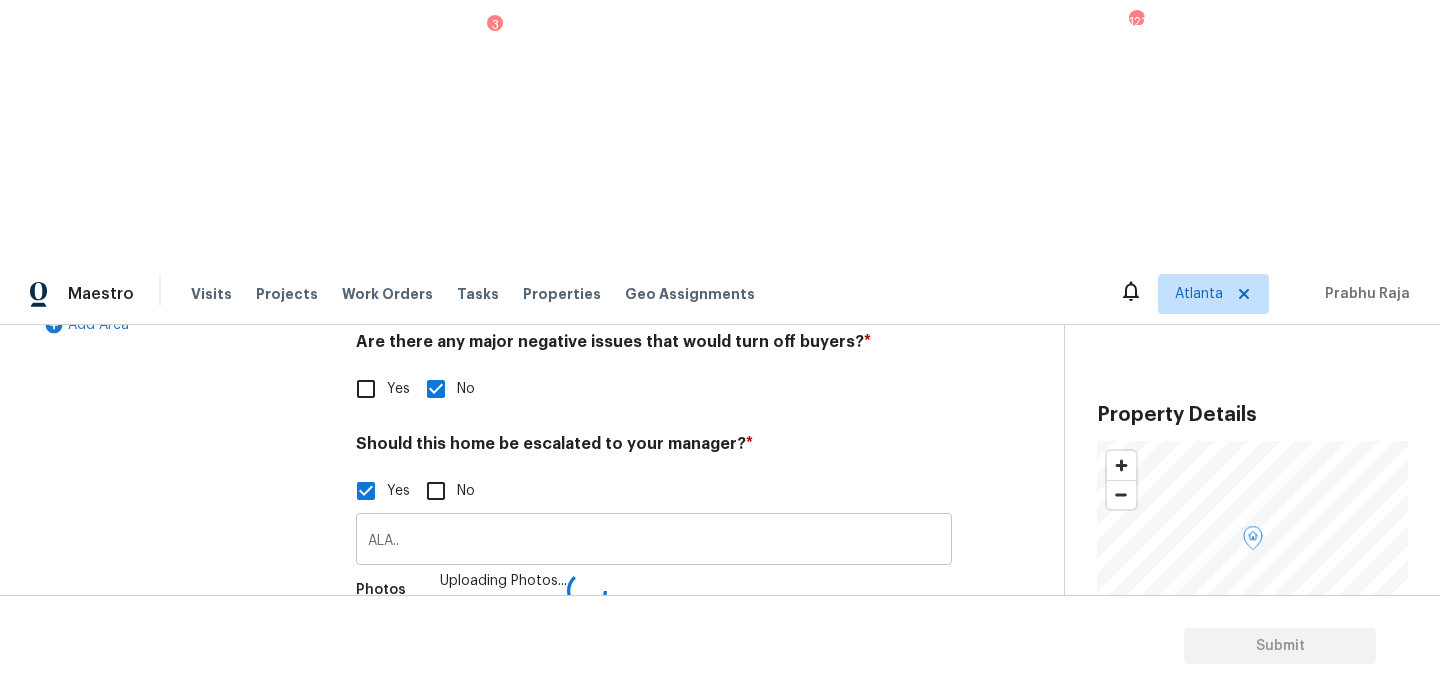 click on "ALA.." at bounding box center (654, 541) 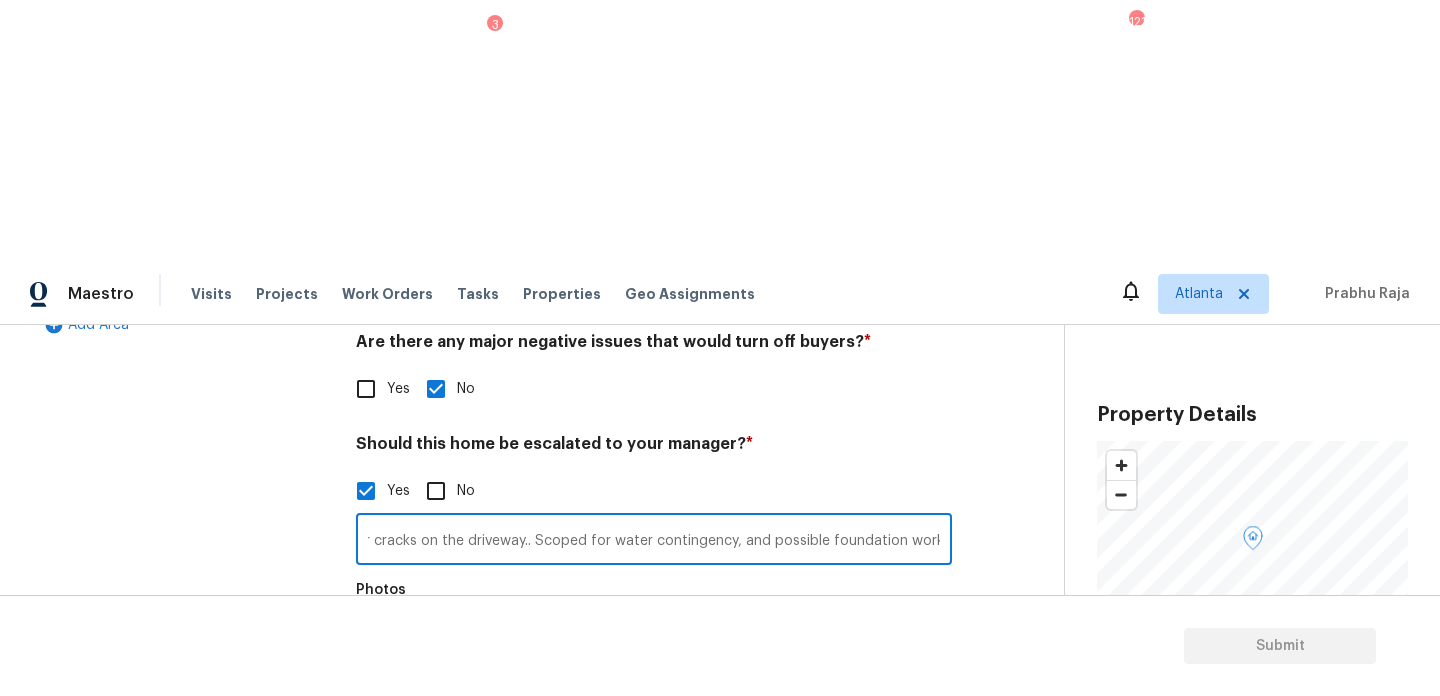 scroll, scrollTop: 0, scrollLeft: 522, axis: horizontal 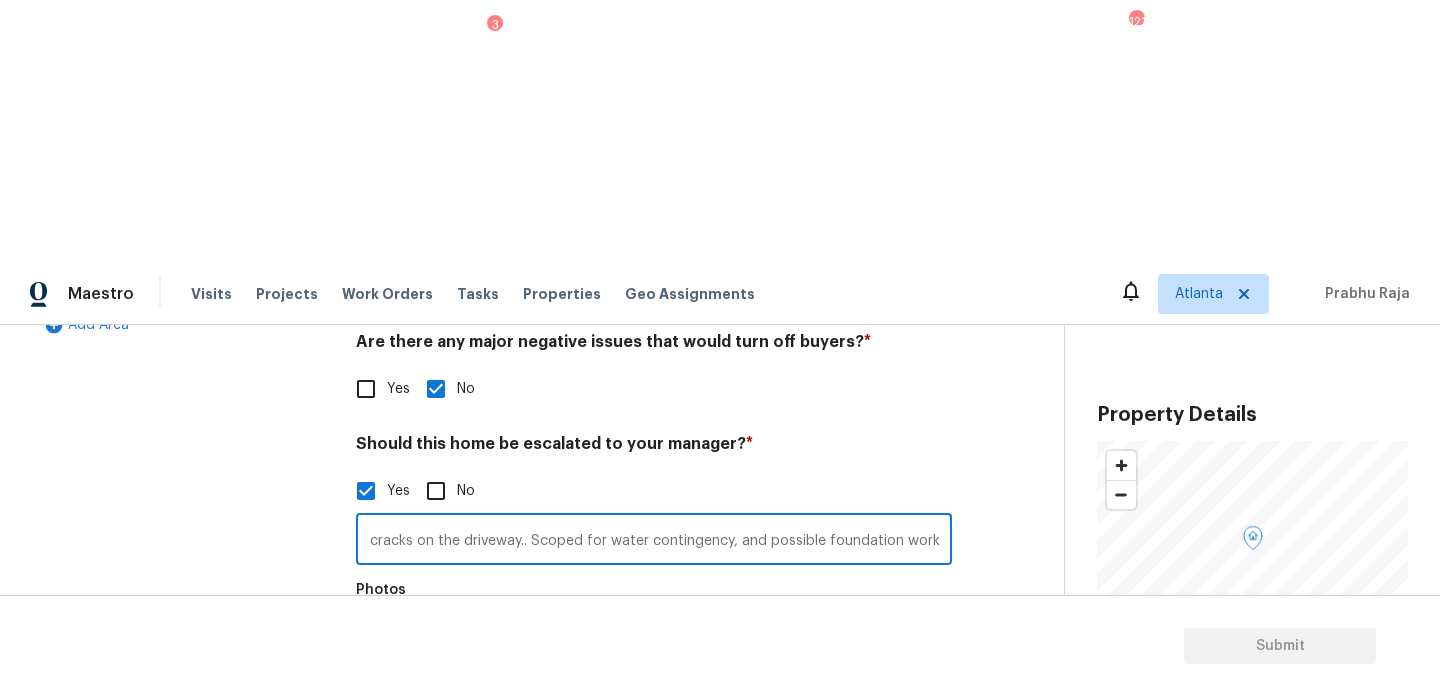 click on "ALA.. There seem to be water stains on the ceiling in the basement.. and minor cracks on the driveway.. Scoped for water contingency, and possible foundation work .." at bounding box center [654, 541] 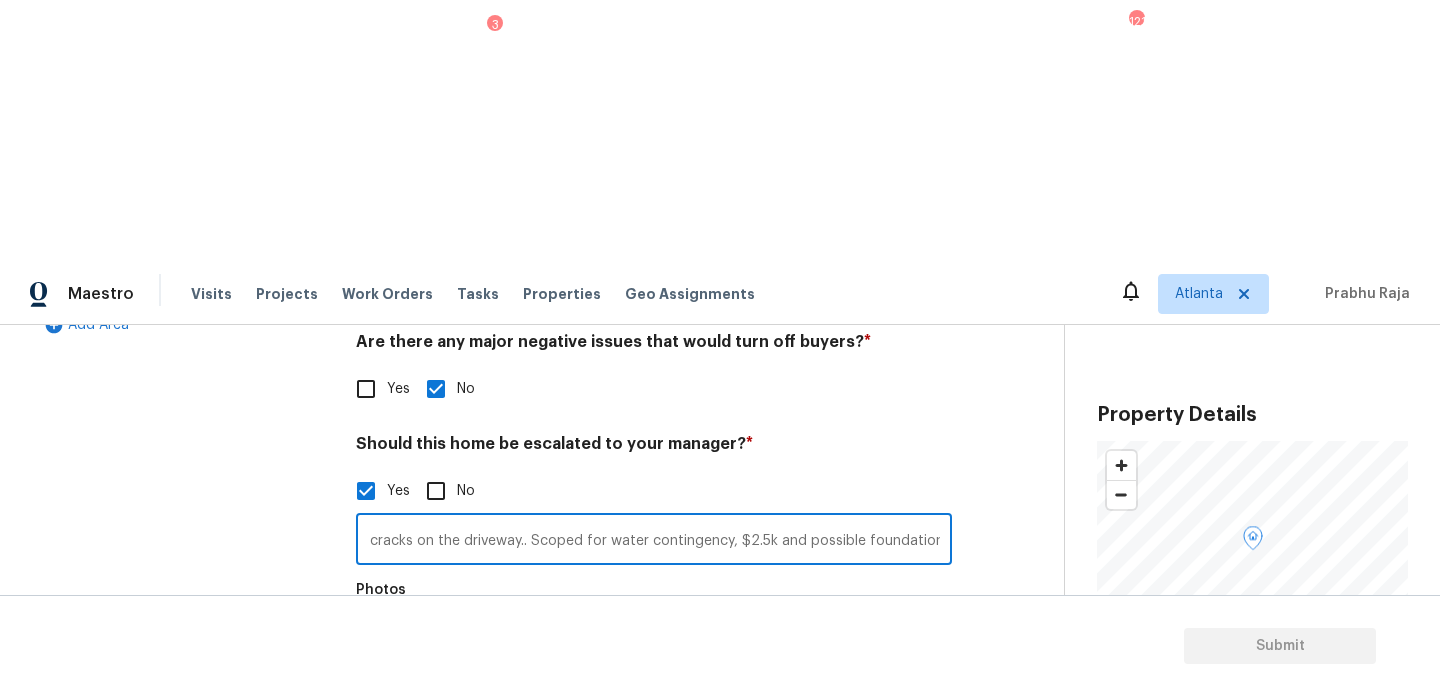 click on "ALA.. There seem to be water stains on the ceiling in the basement.. and minor cracks on the driveway.. Scoped for water contingency, $2.5k and possible foundation work .." at bounding box center [654, 541] 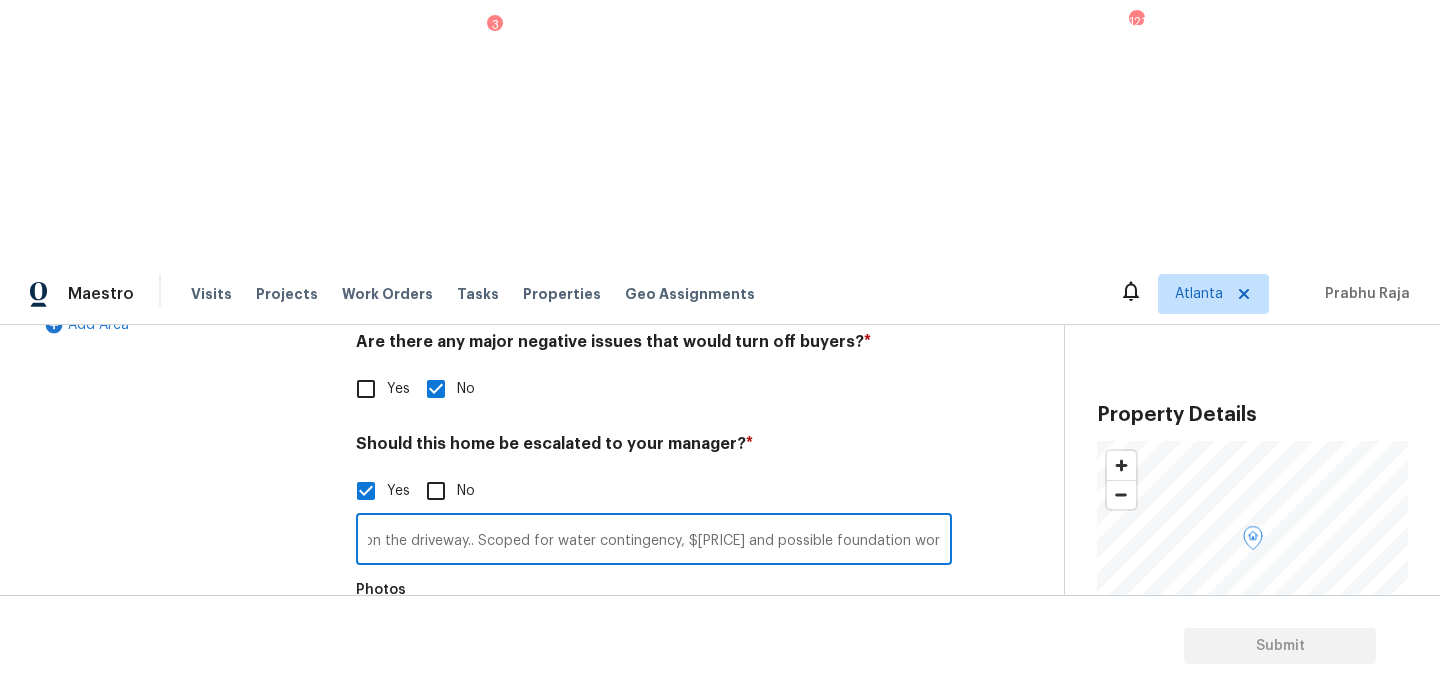 scroll, scrollTop: 0, scrollLeft: 583, axis: horizontal 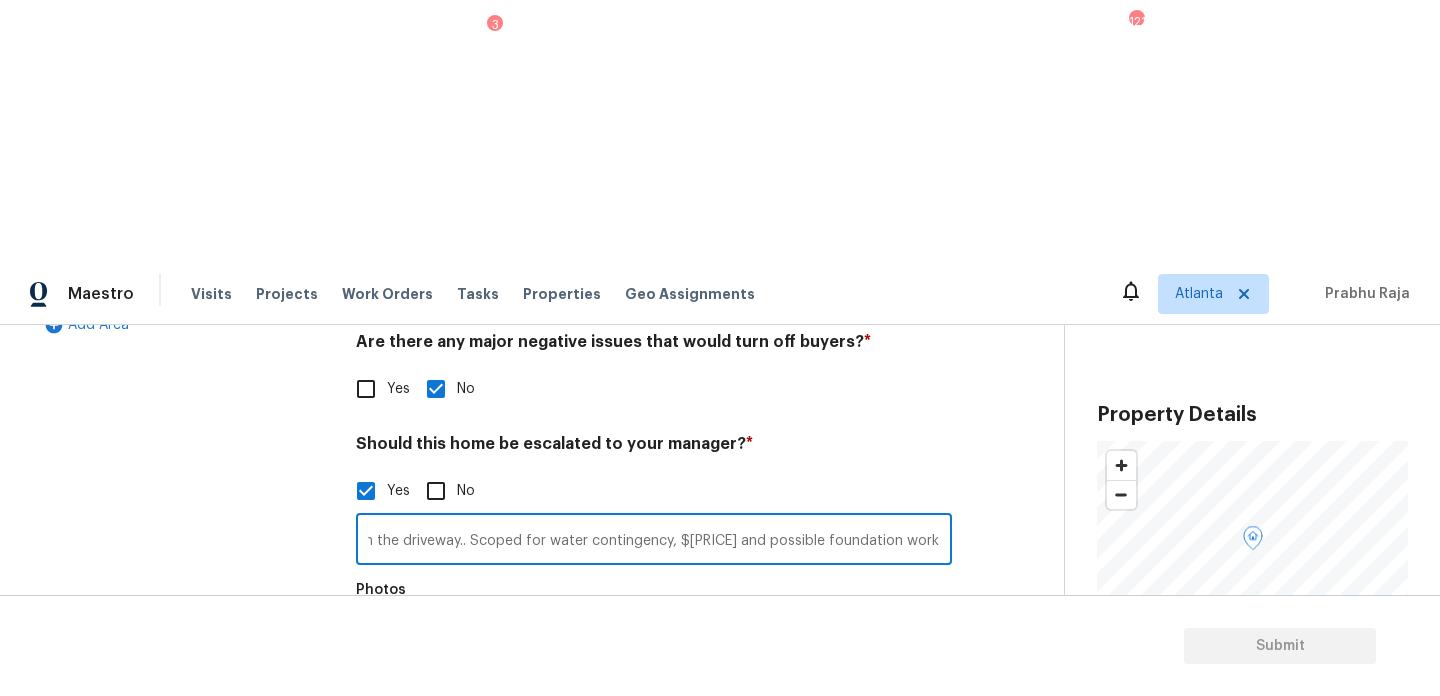 type on "ALA.. There seem to be water stains on the ceiling in the basement.. and minor cracks on the driveway.. Scoped for water contingency, $[PRICE] and possible foundation work .. $[PRICE]" 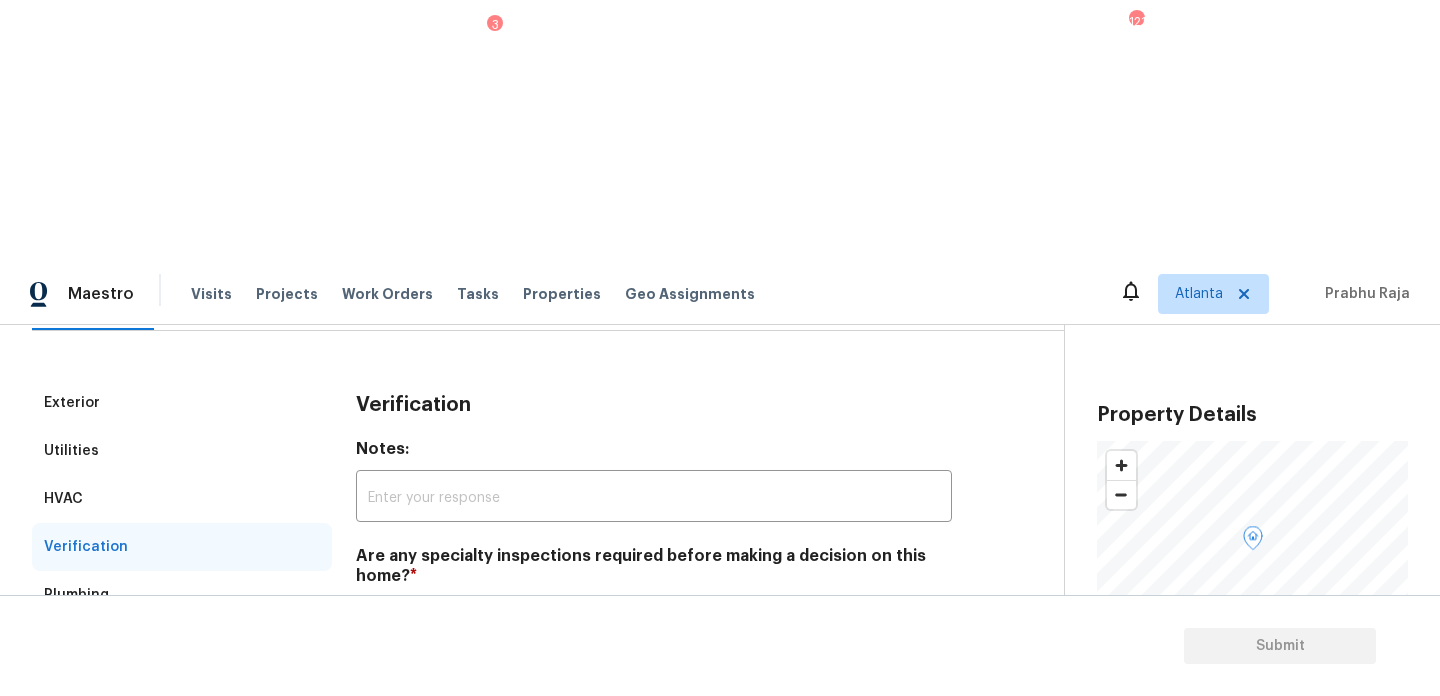 click on "Gated Community 1" at bounding box center [182, 691] 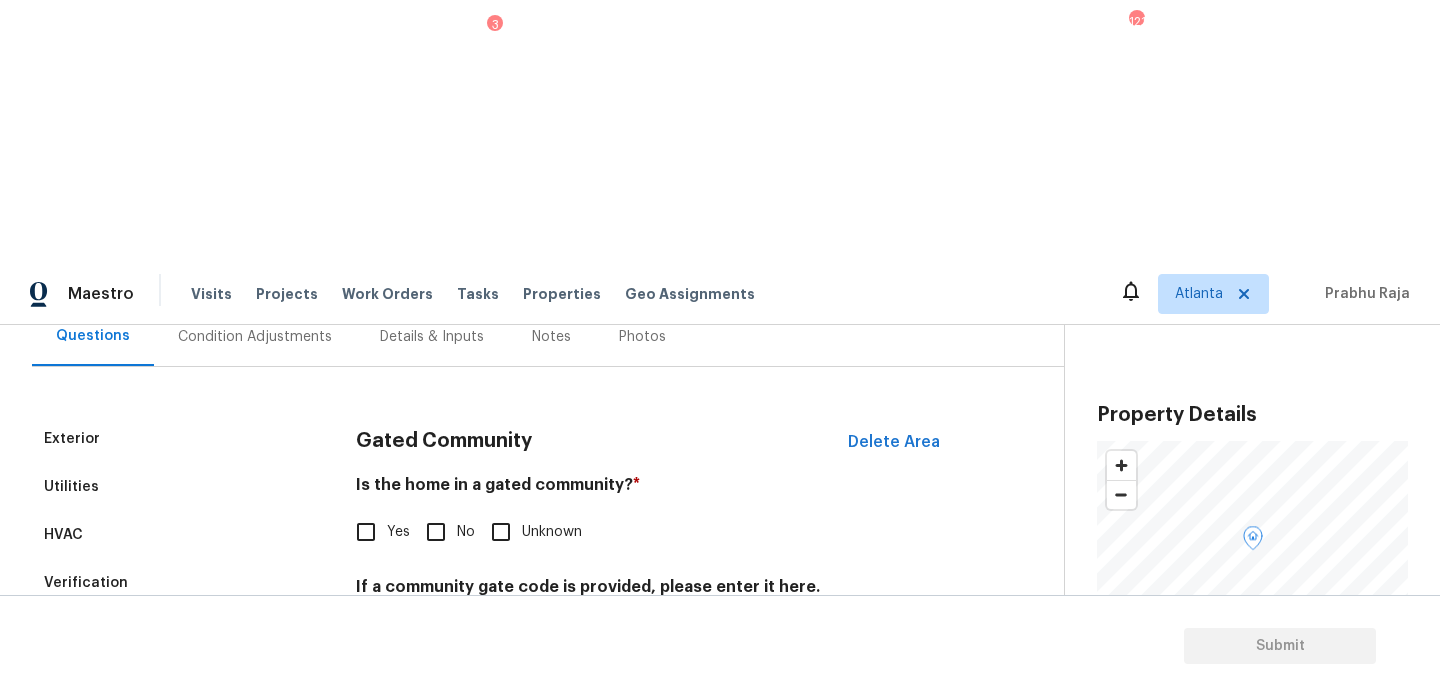 click on "No" at bounding box center [436, 532] 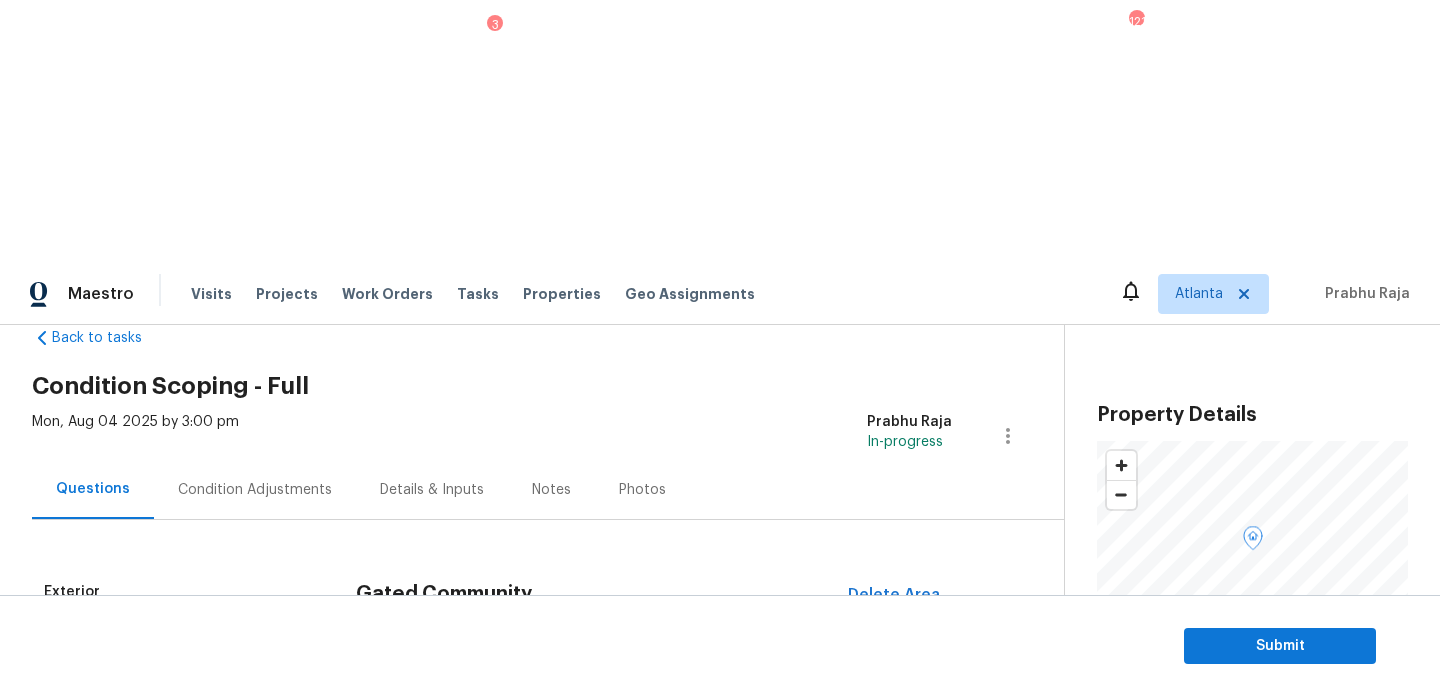 click on "Condition Adjustments" at bounding box center (255, 489) 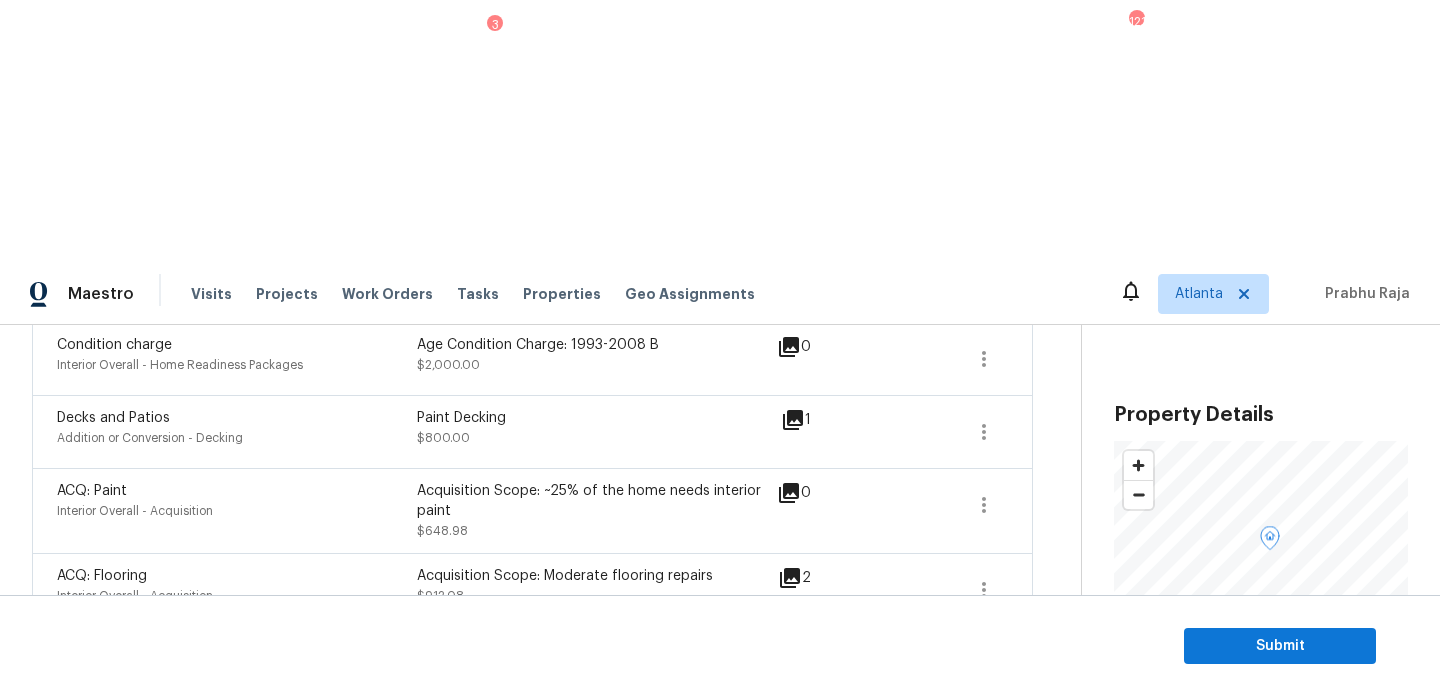 scroll, scrollTop: 826, scrollLeft: 0, axis: vertical 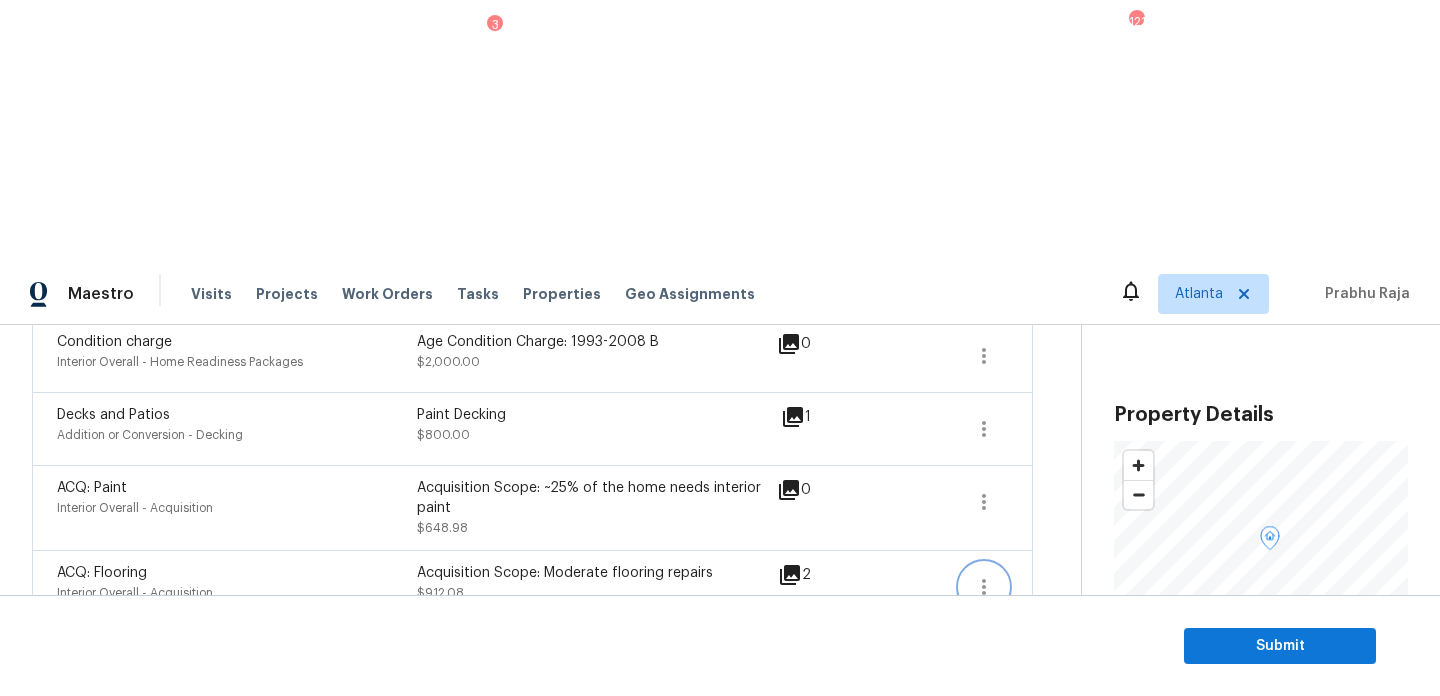 click 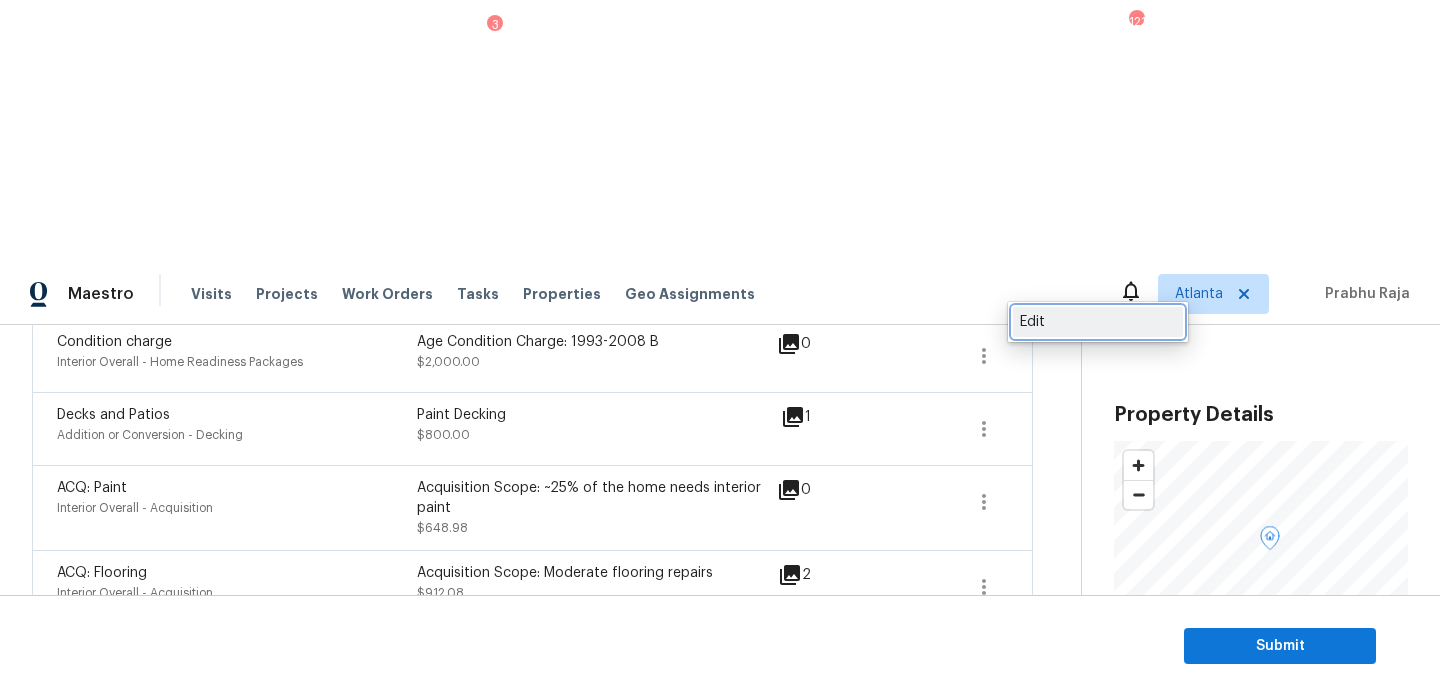 click on "Edit" at bounding box center (1098, 322) 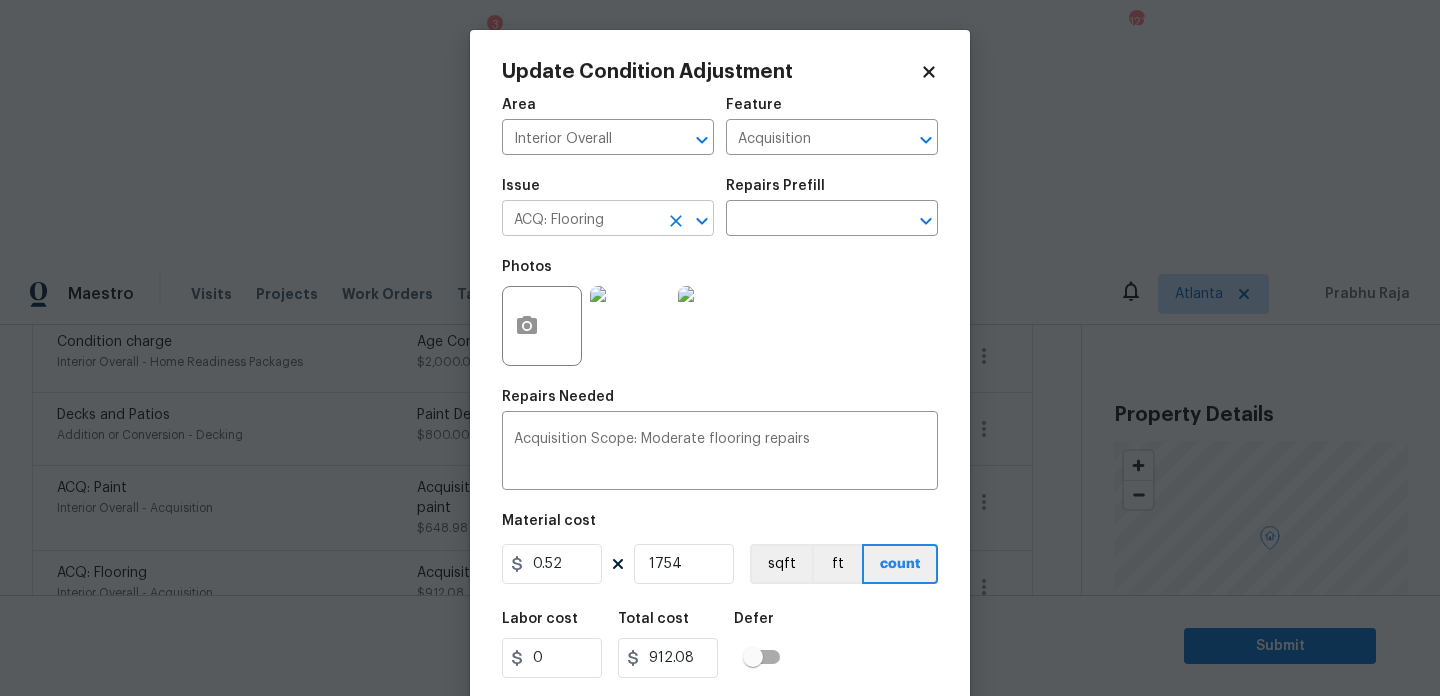 click 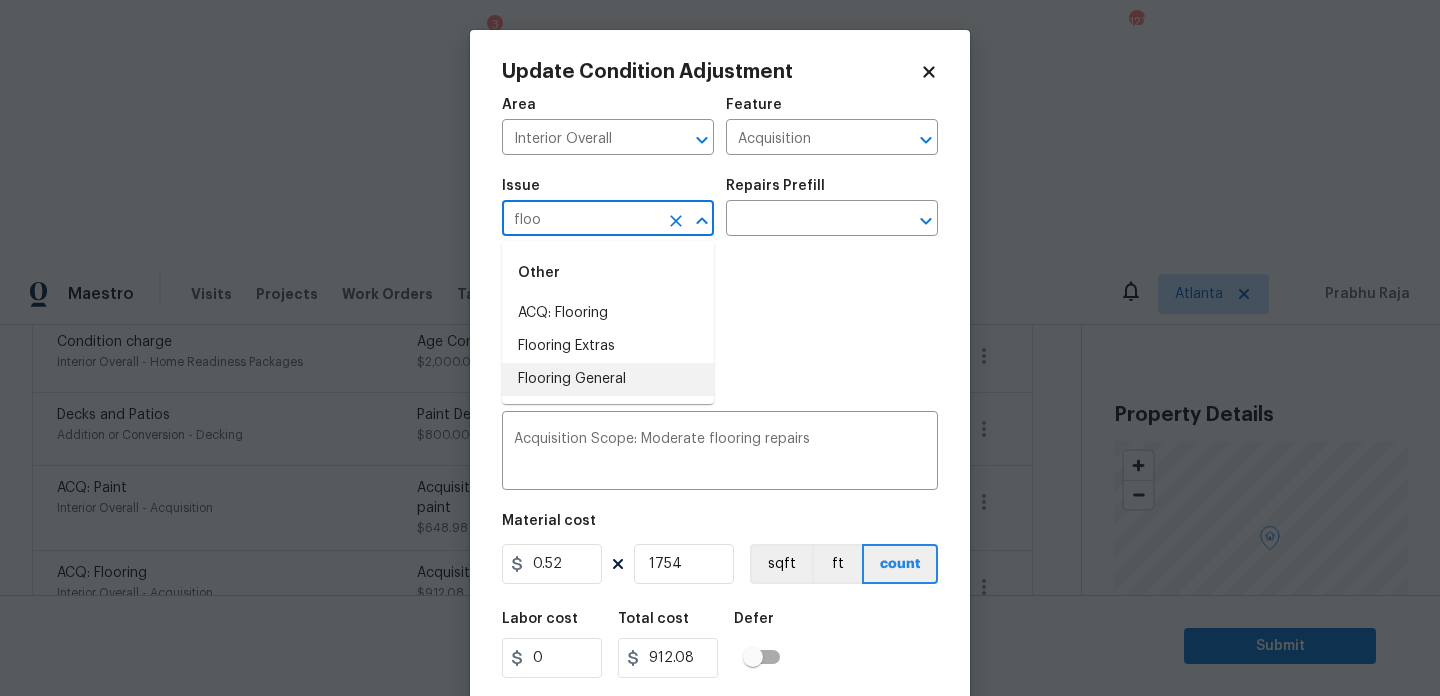 click on "Flooring General" at bounding box center (608, 379) 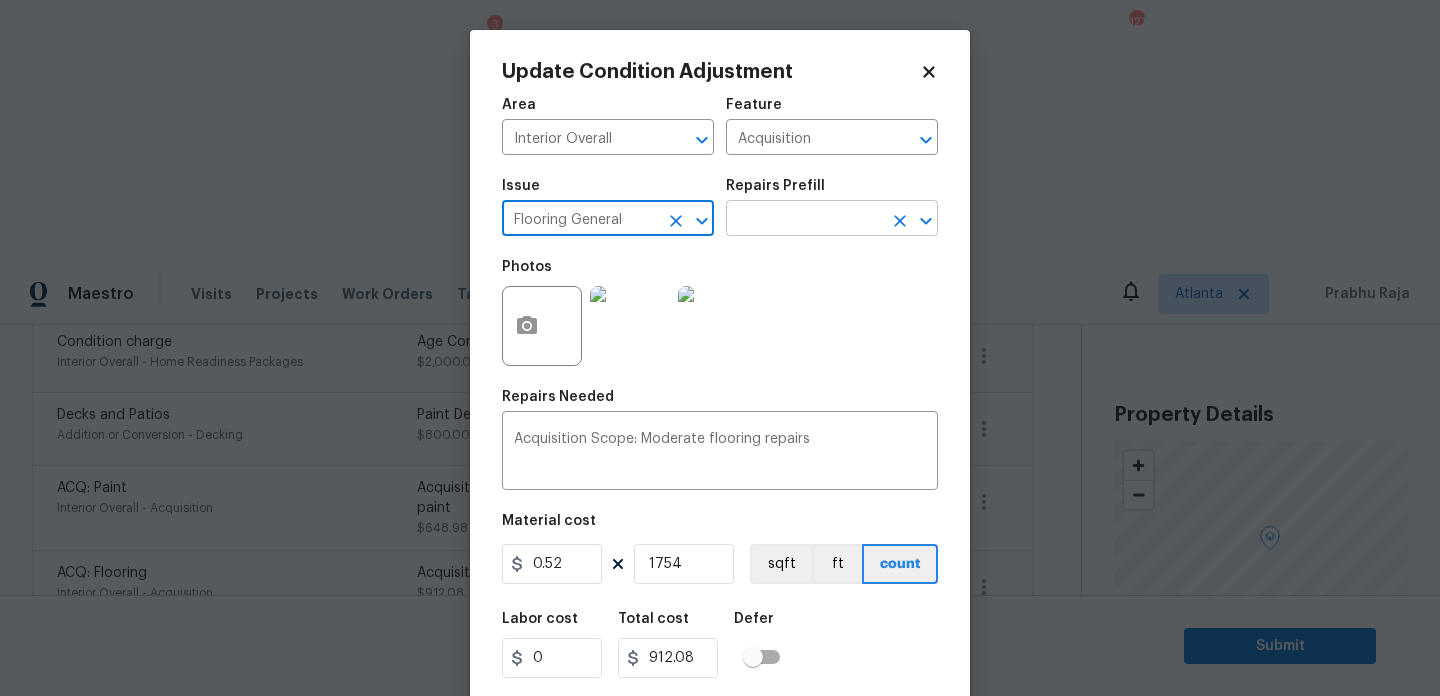 type on "Flooring General" 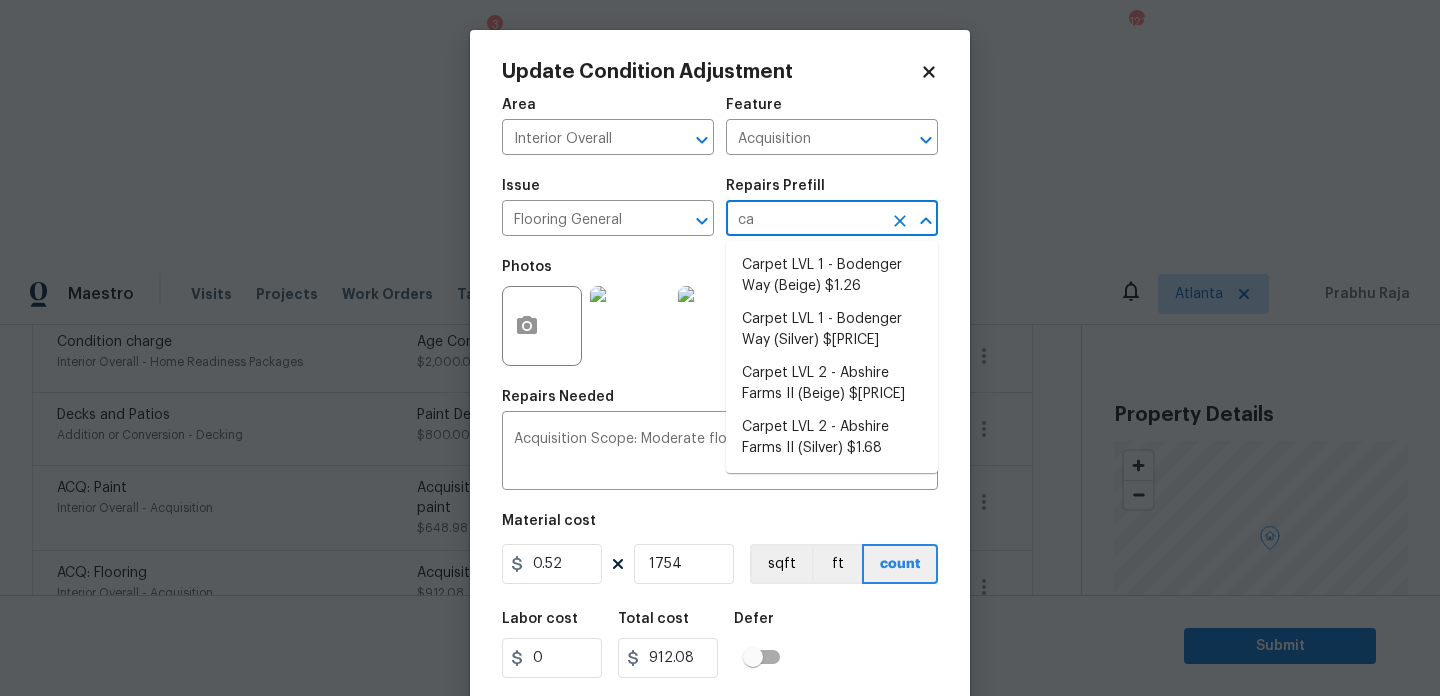 type on "car" 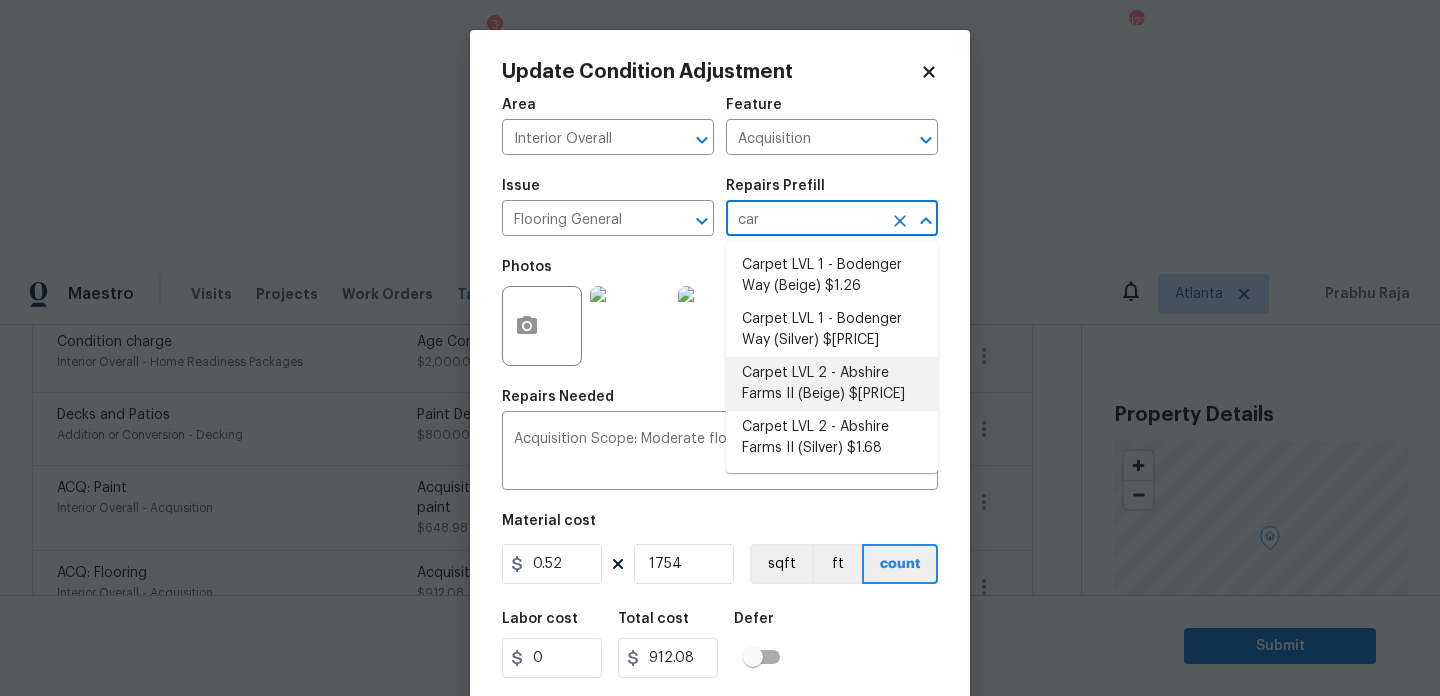 click on "Carpet LVL 2 - Abshire Farms II (Beige) $[PRICE]" at bounding box center (832, 384) 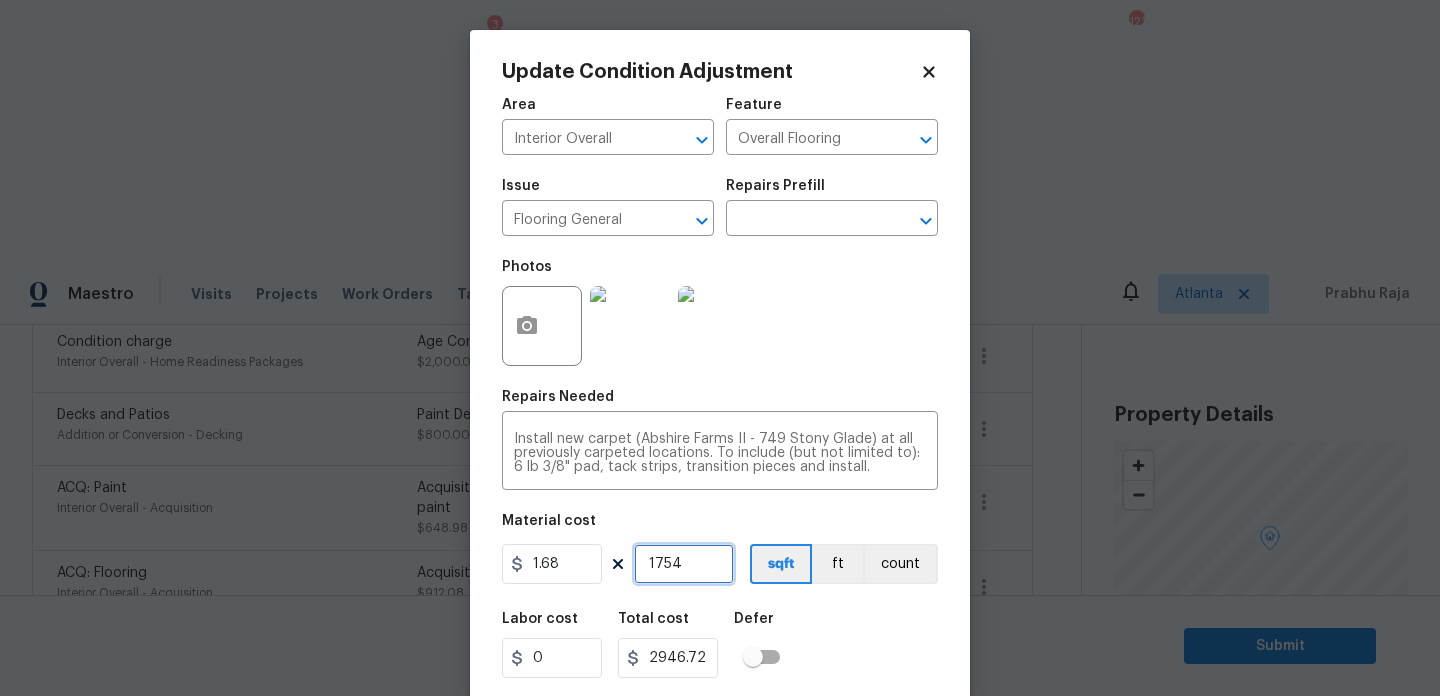 drag, startPoint x: 702, startPoint y: 571, endPoint x: 436, endPoint y: 571, distance: 266 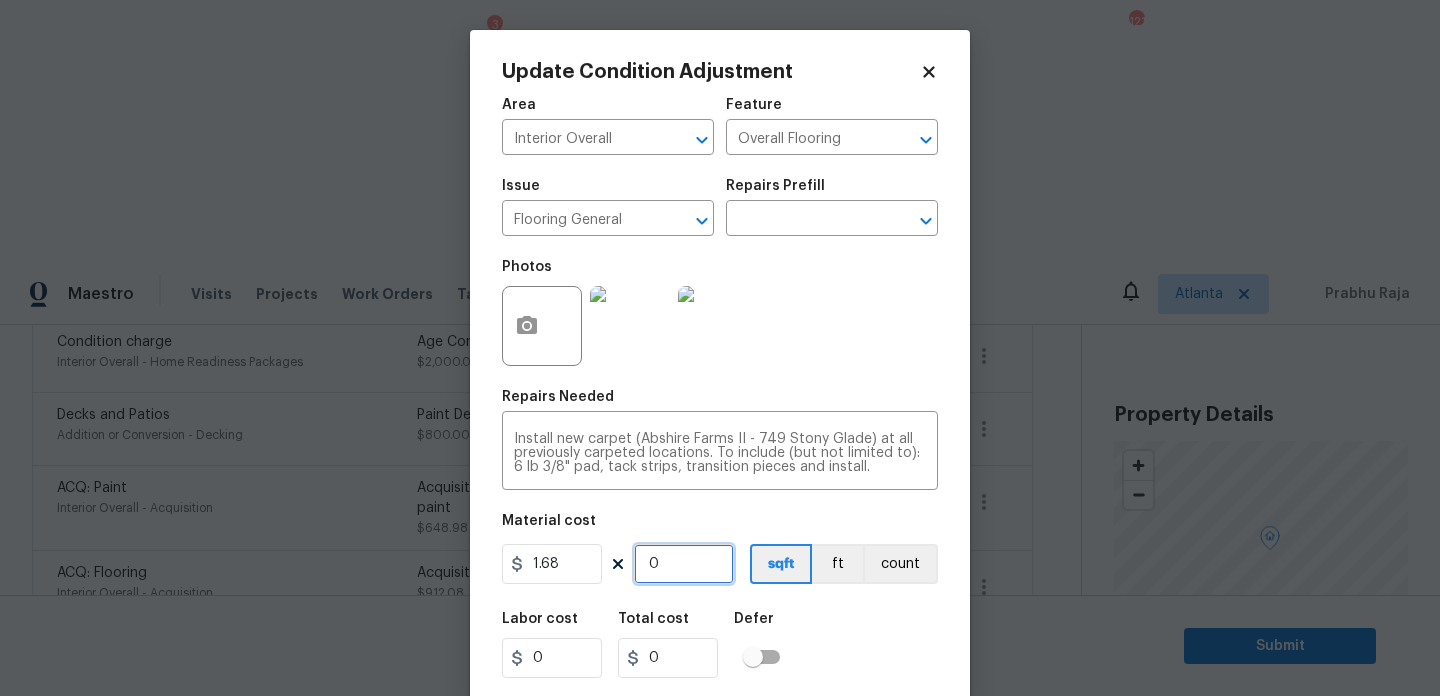 type on "1" 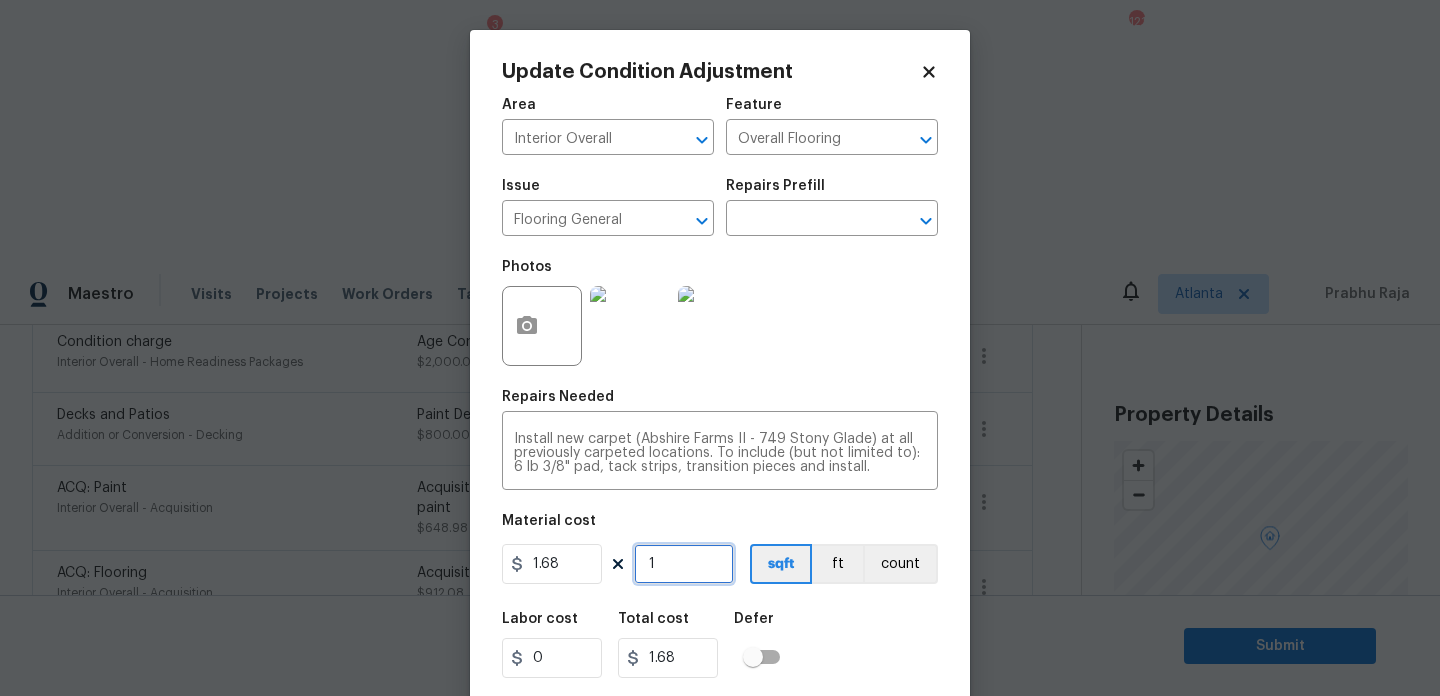 type on "12" 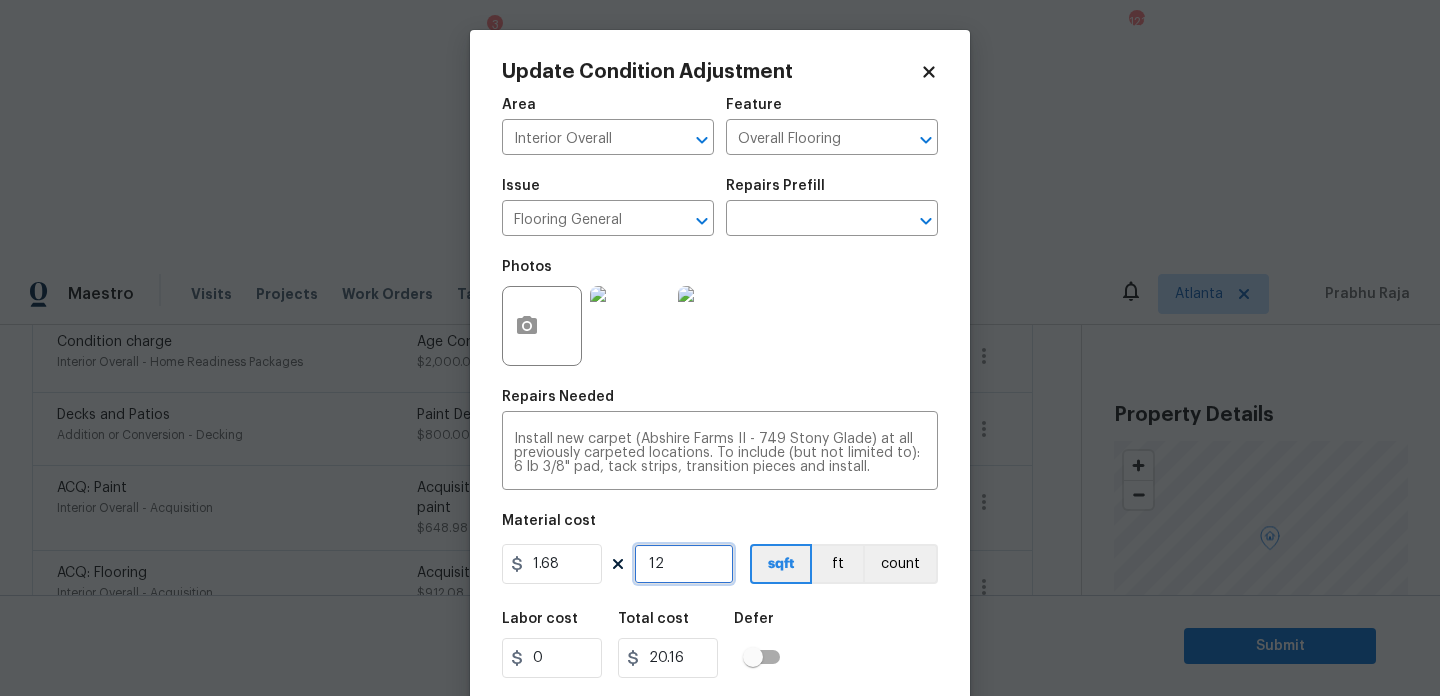 type on "120" 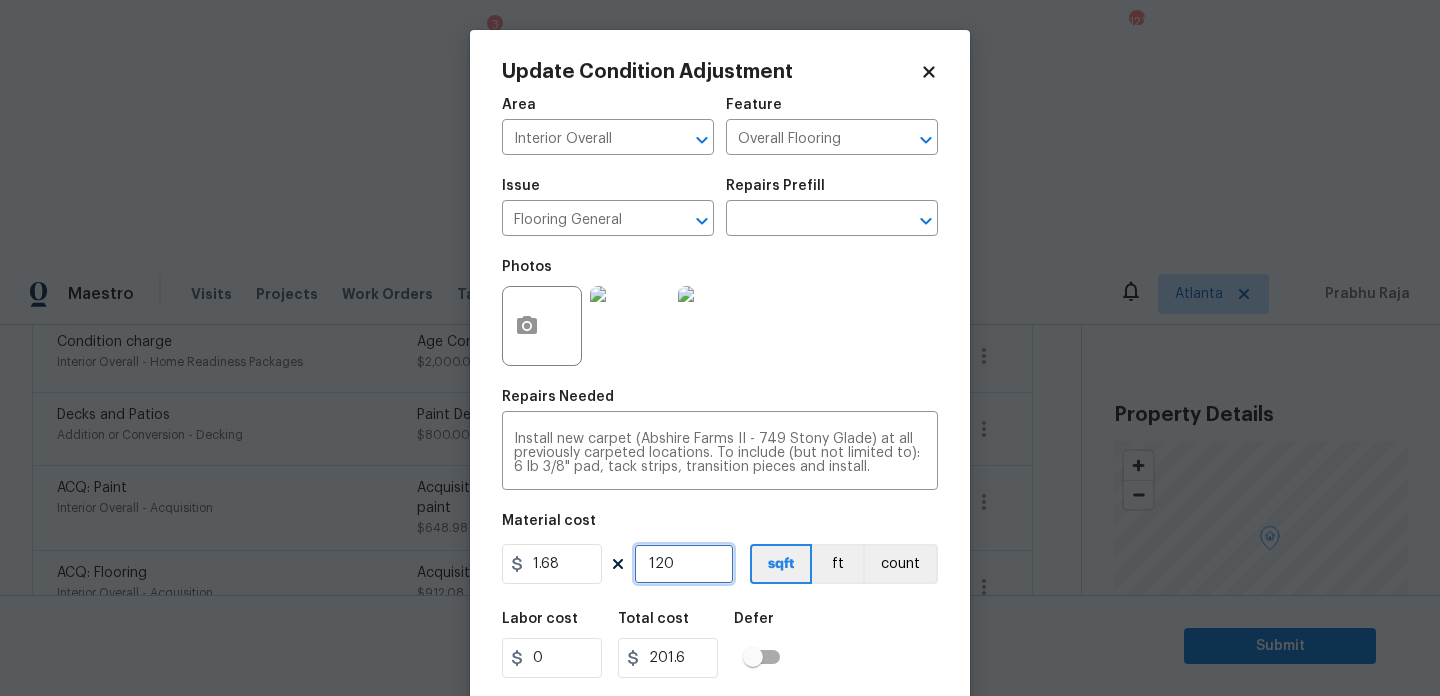 type on "1200" 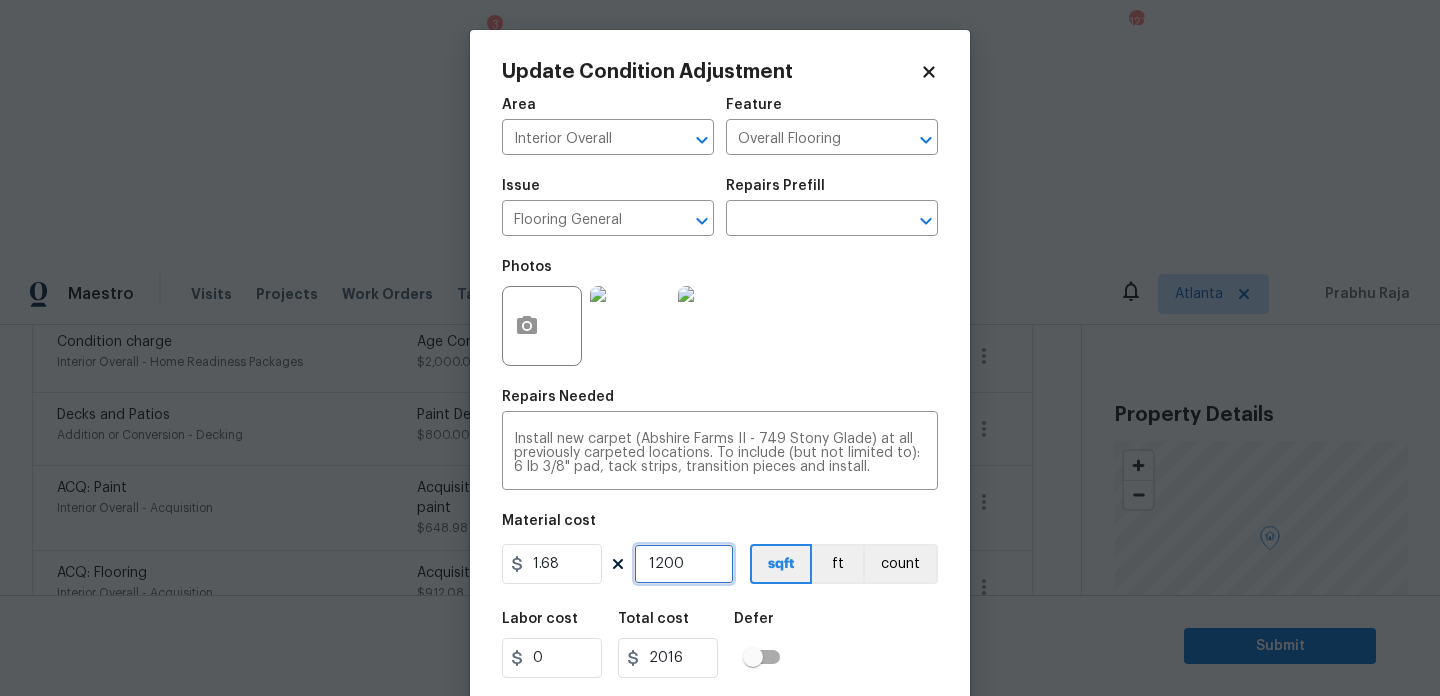 type on "120" 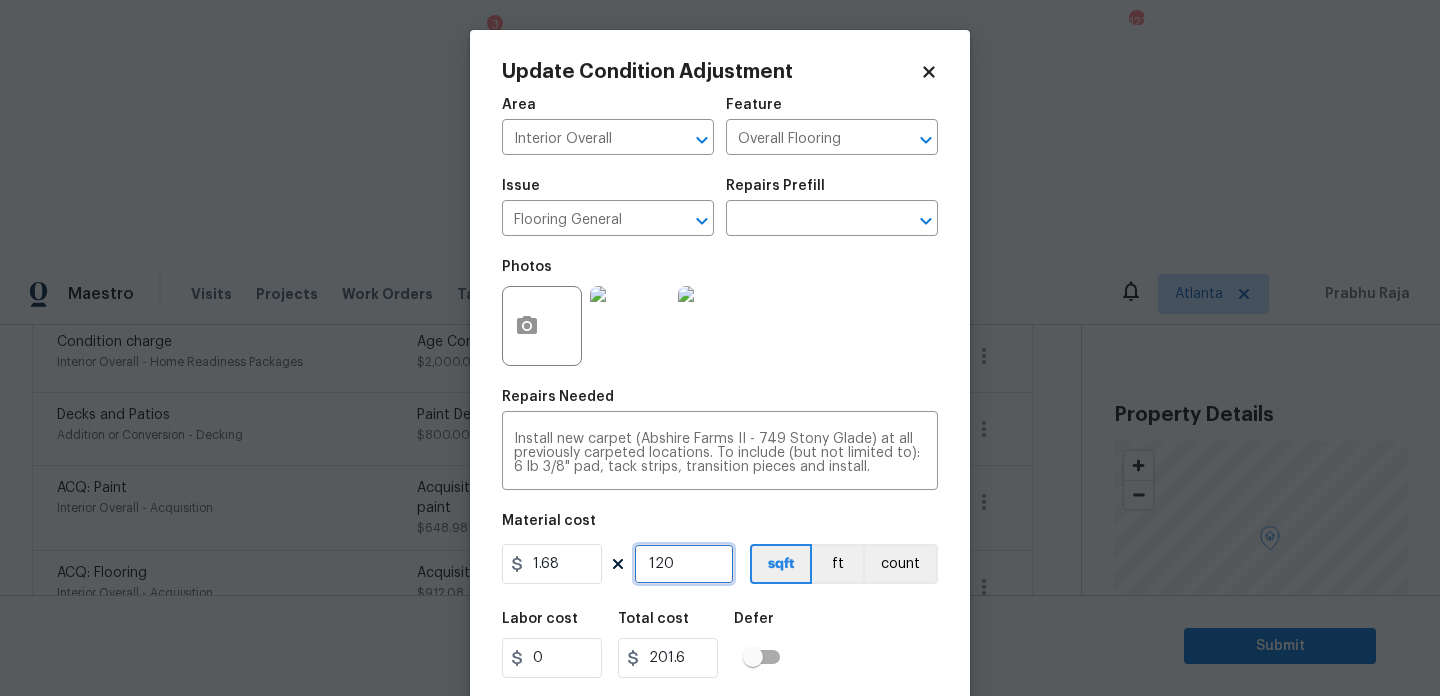 type on "12" 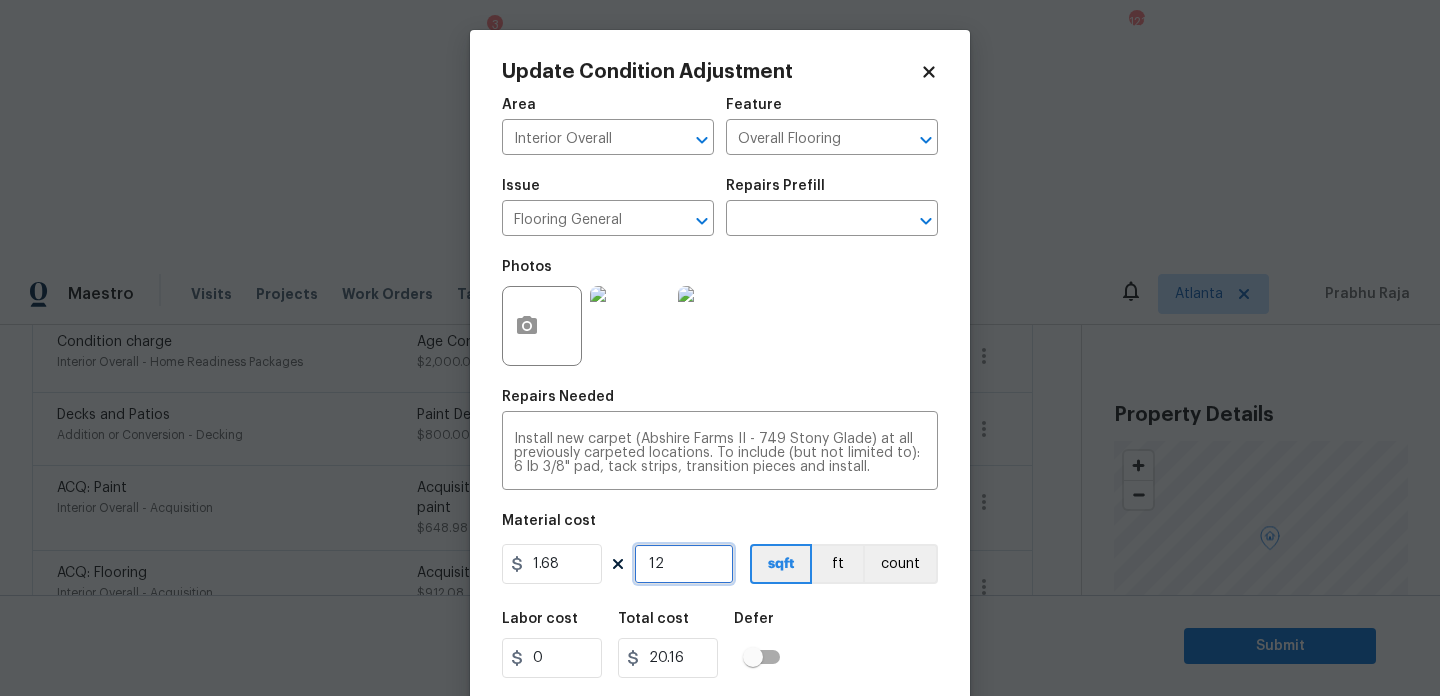 type on "1" 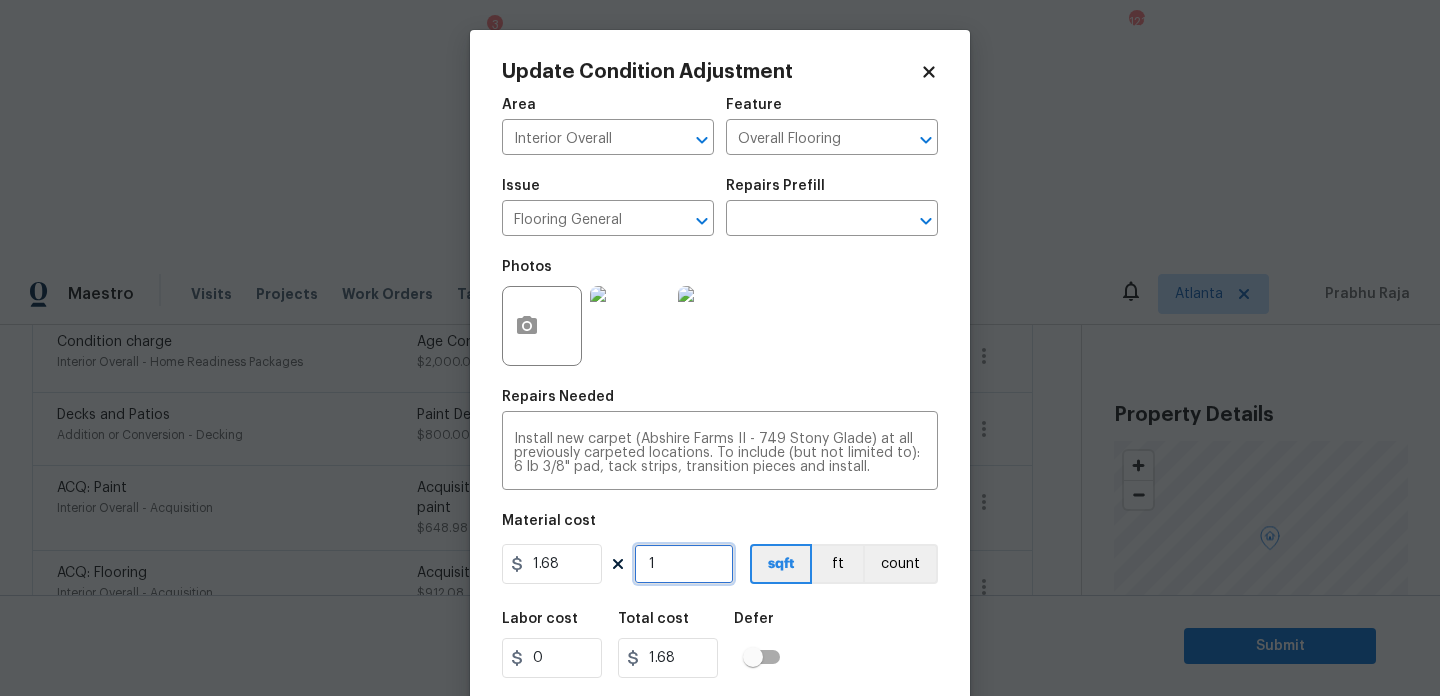 type on "0" 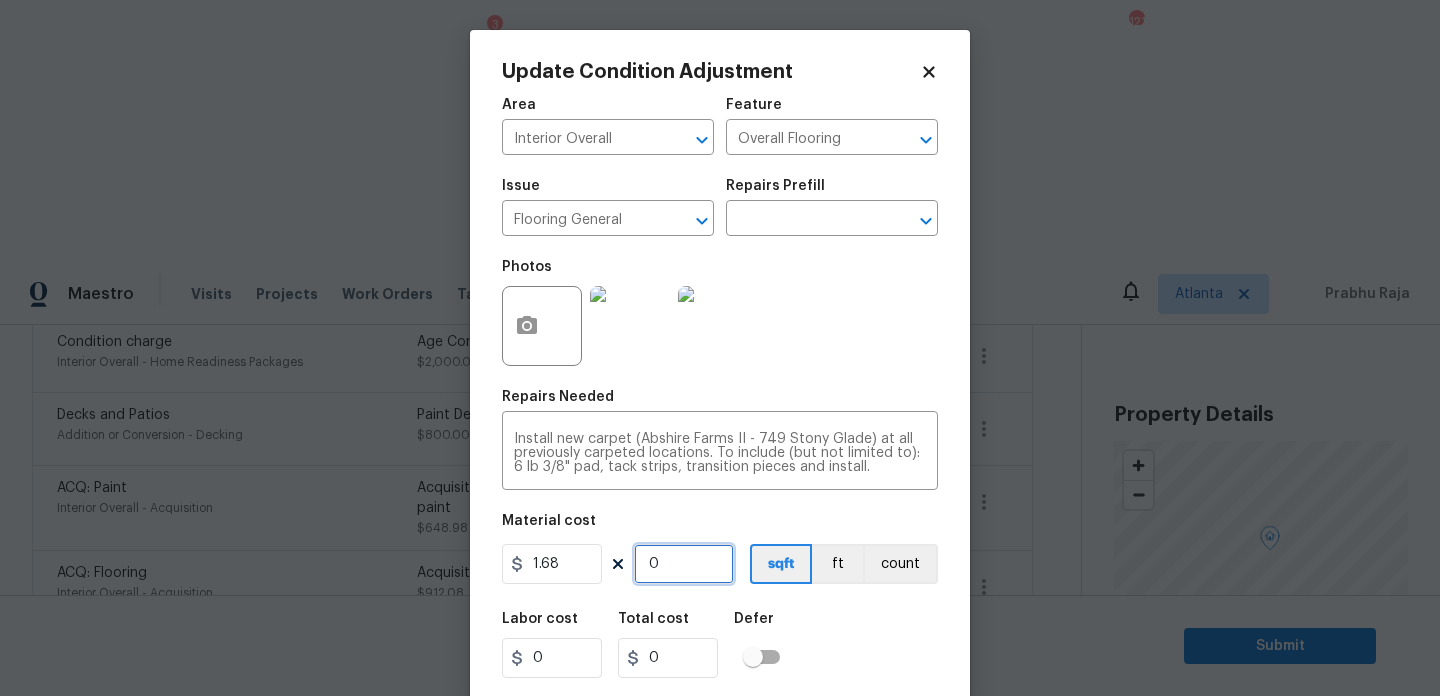 type on "1" 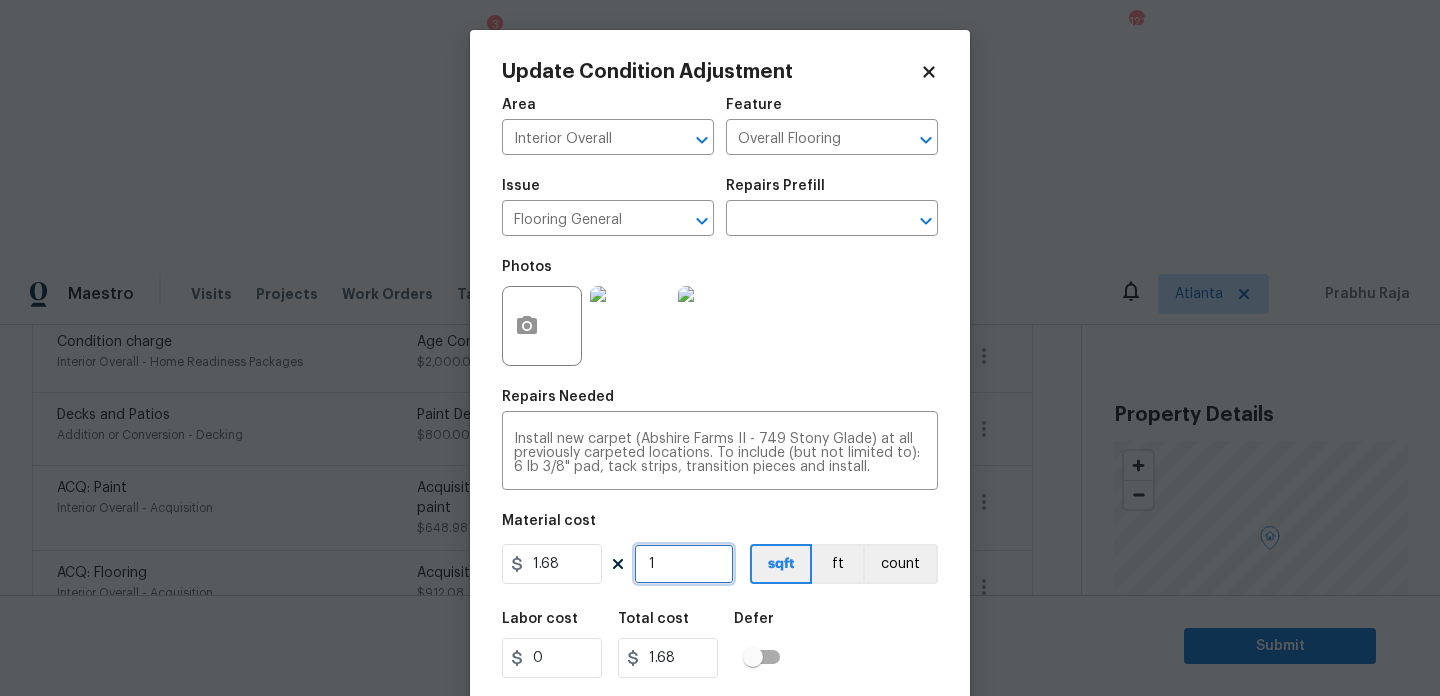 type on "10" 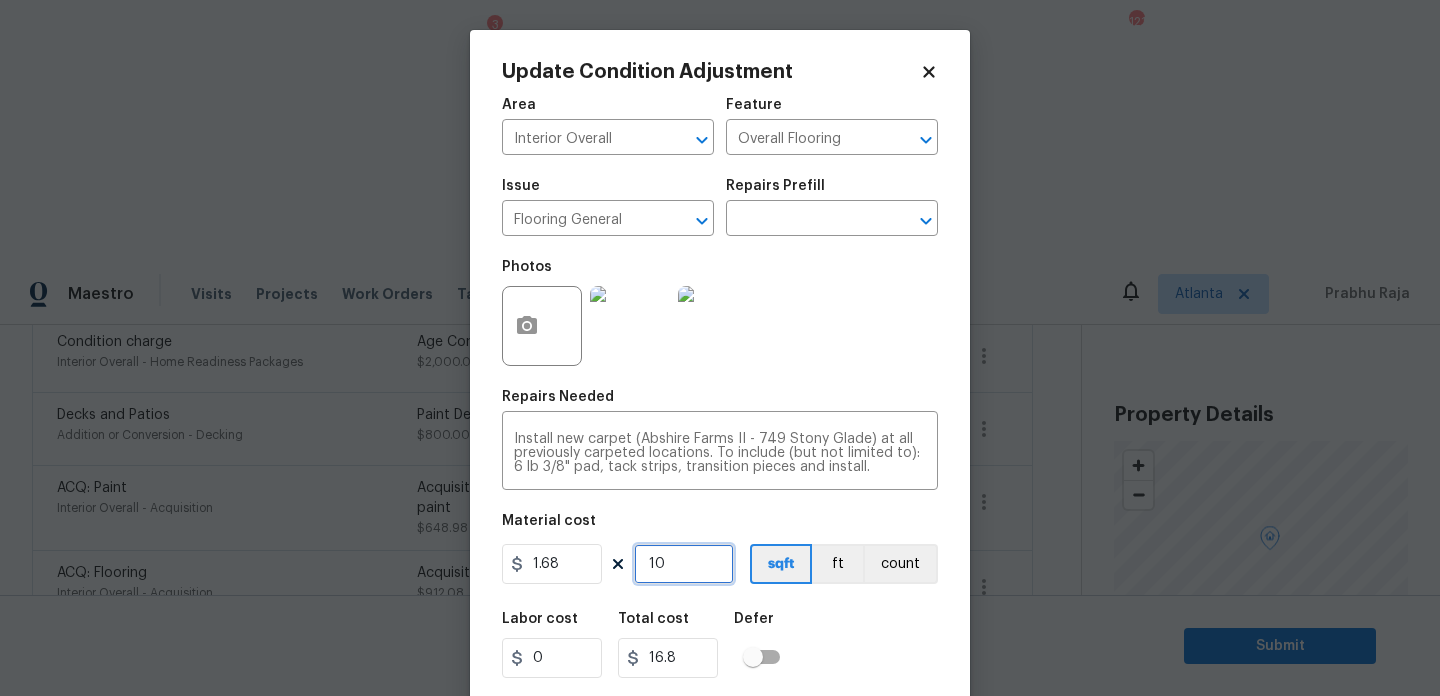type on "100" 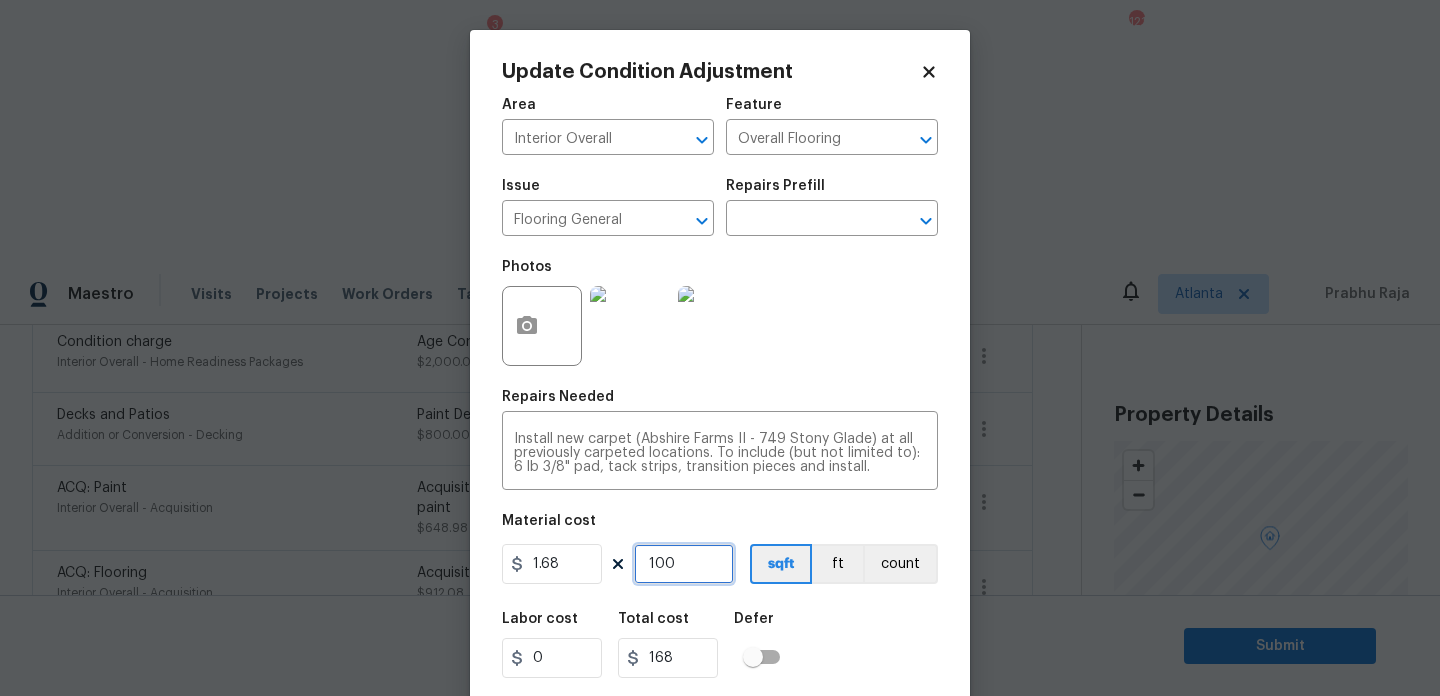 type on "1000" 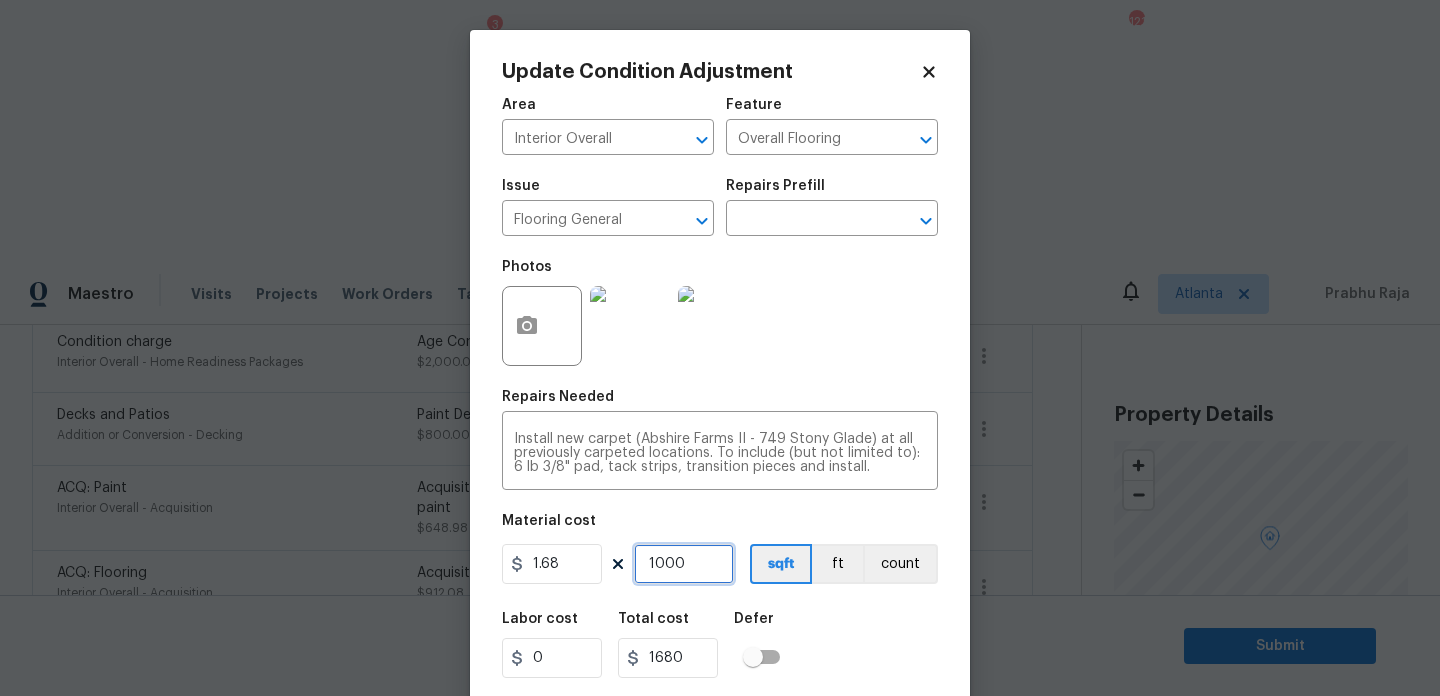 type on "1000" 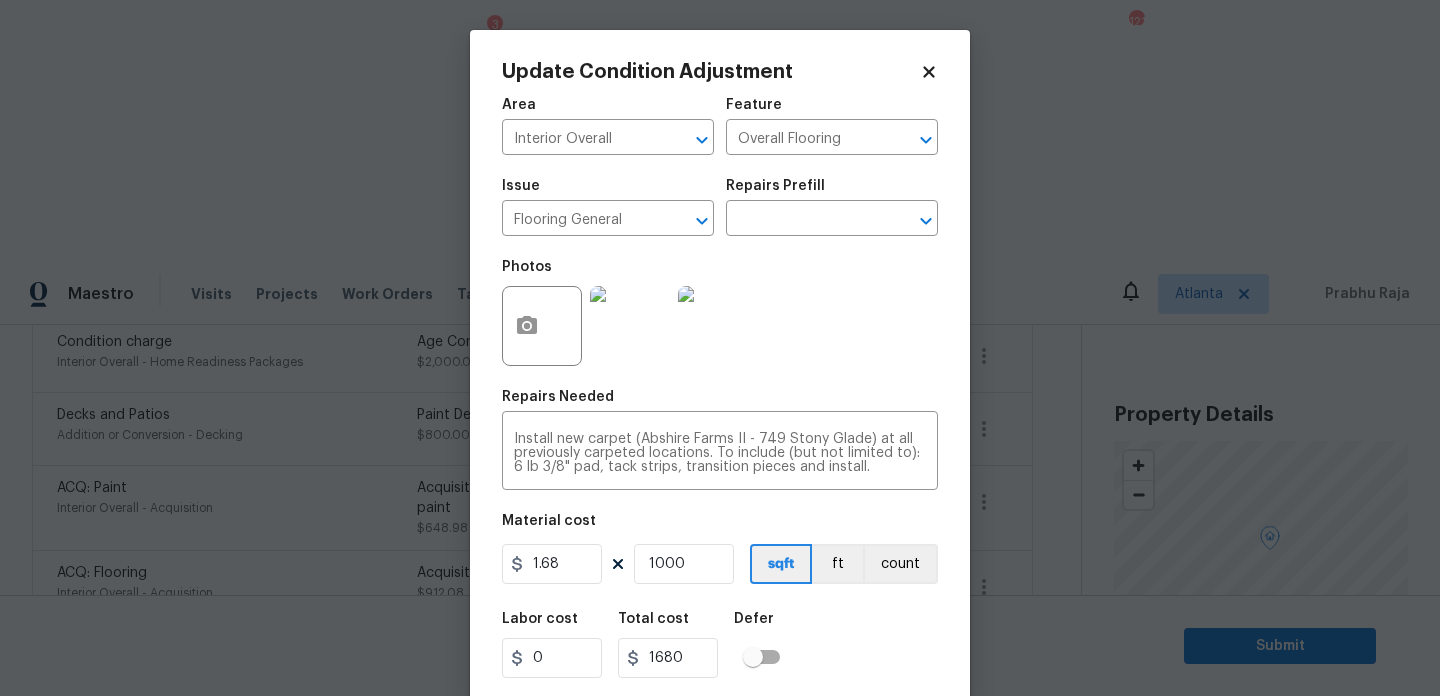 click on "Photos" at bounding box center [720, 313] 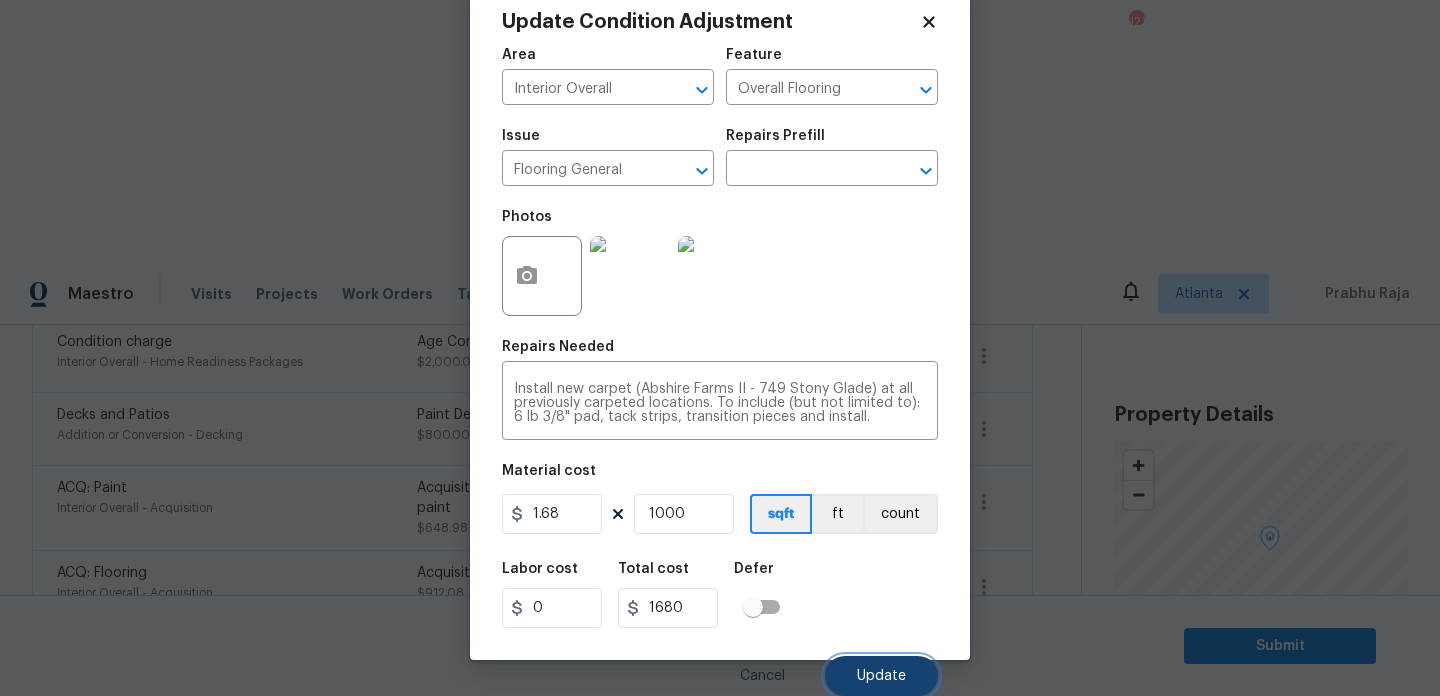 click on "Update" at bounding box center [881, 676] 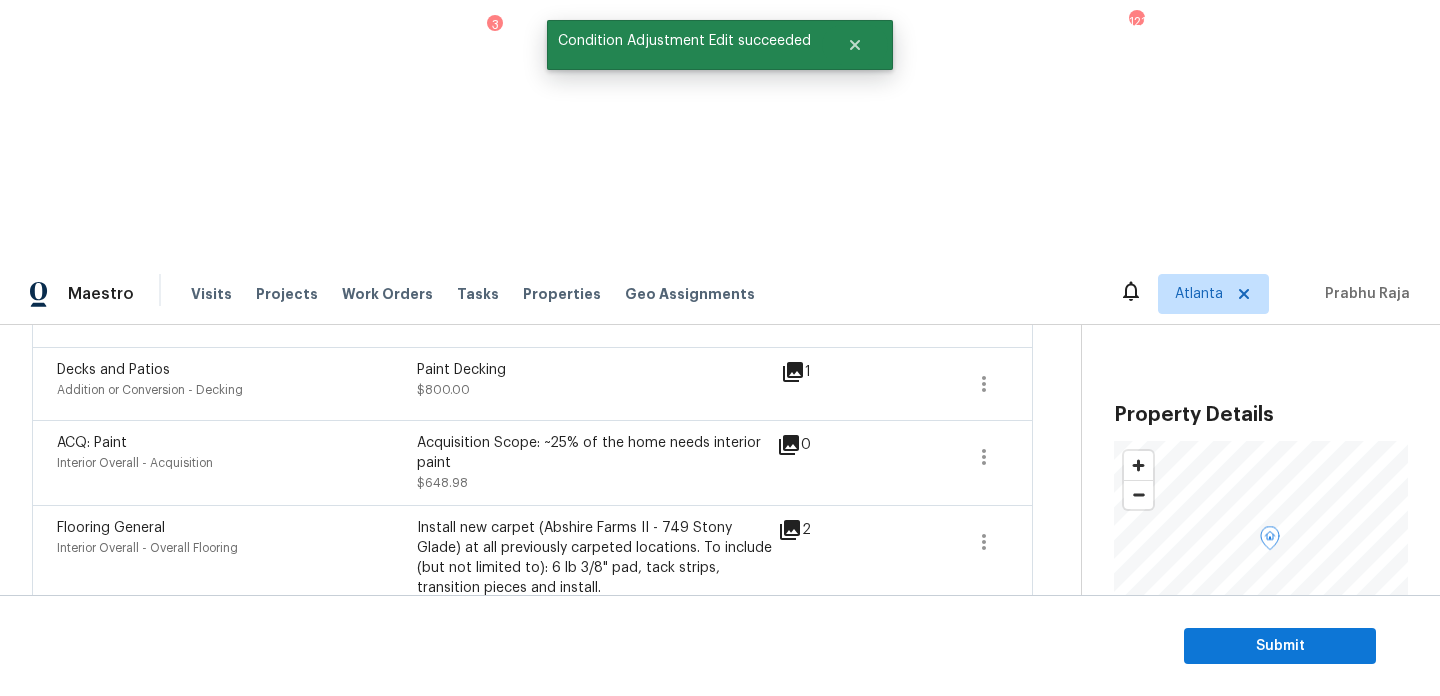 scroll, scrollTop: 826, scrollLeft: 0, axis: vertical 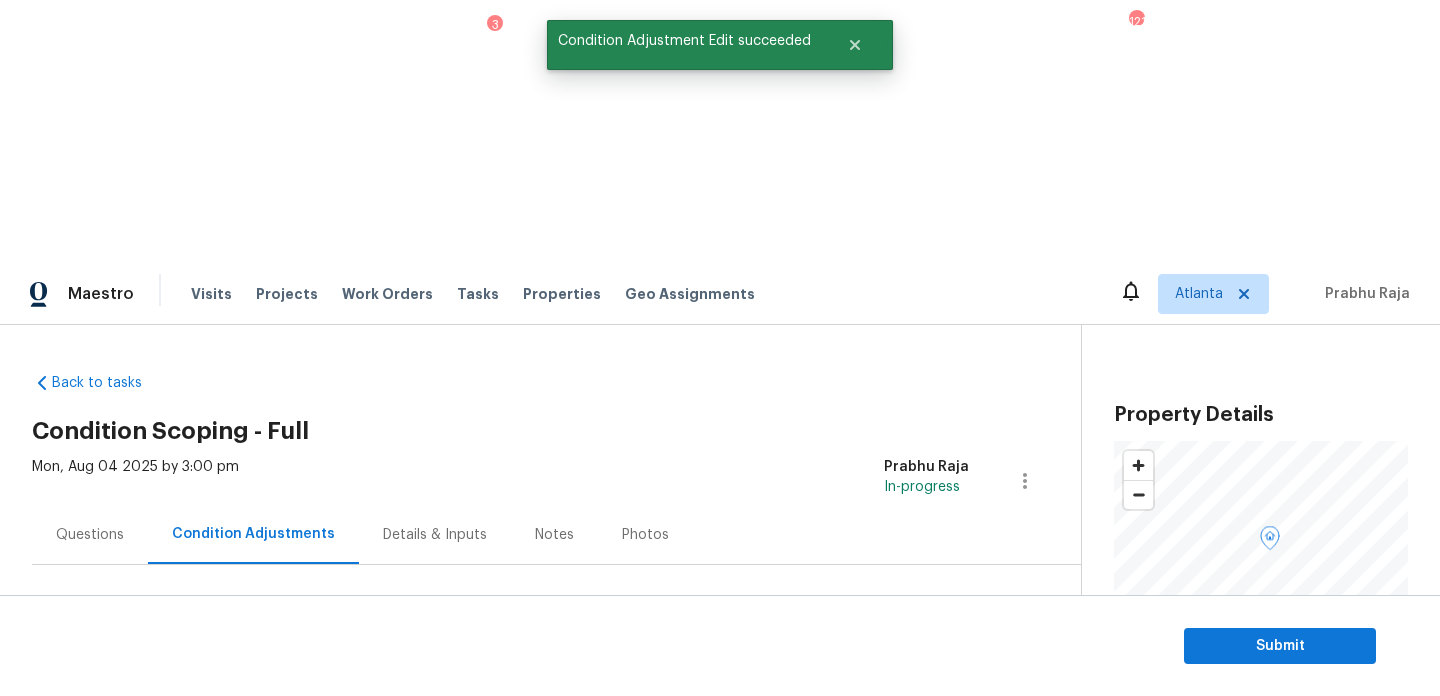 drag, startPoint x: 98, startPoint y: 422, endPoint x: 200, endPoint y: 422, distance: 102 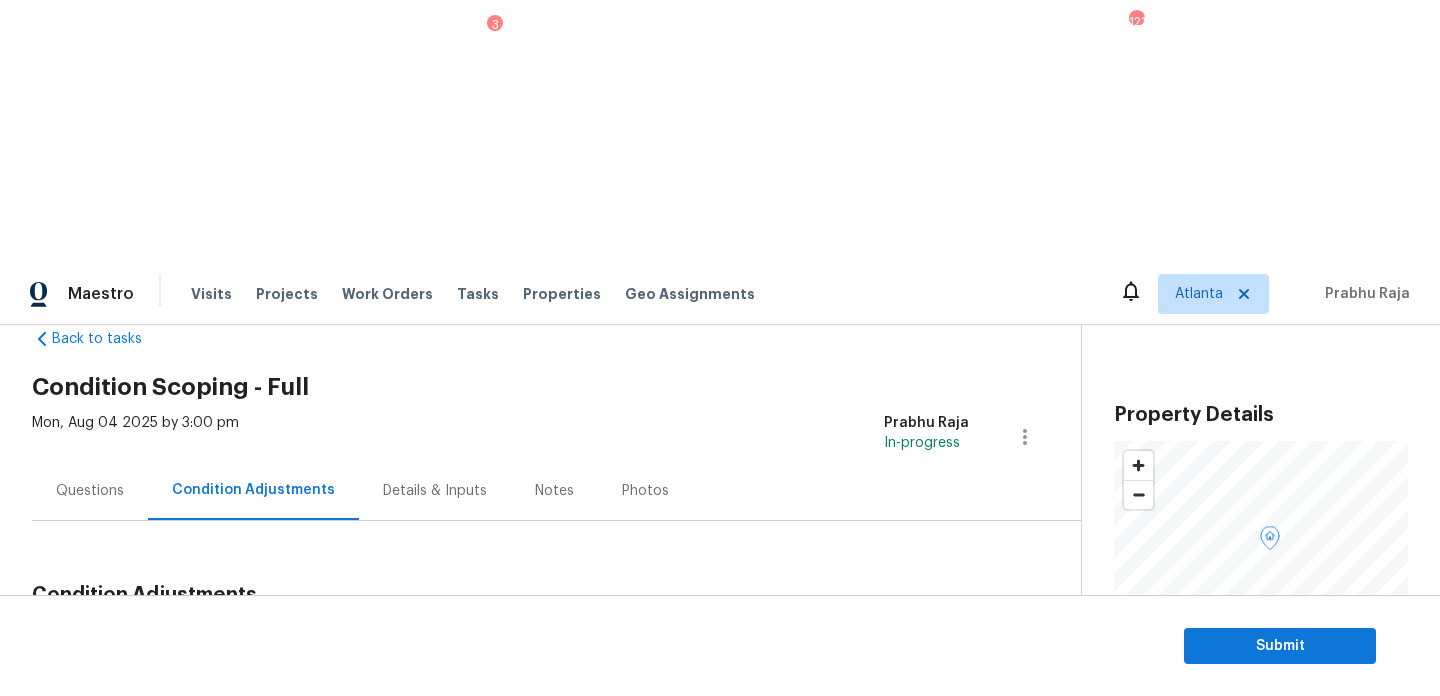 scroll, scrollTop: 0, scrollLeft: 0, axis: both 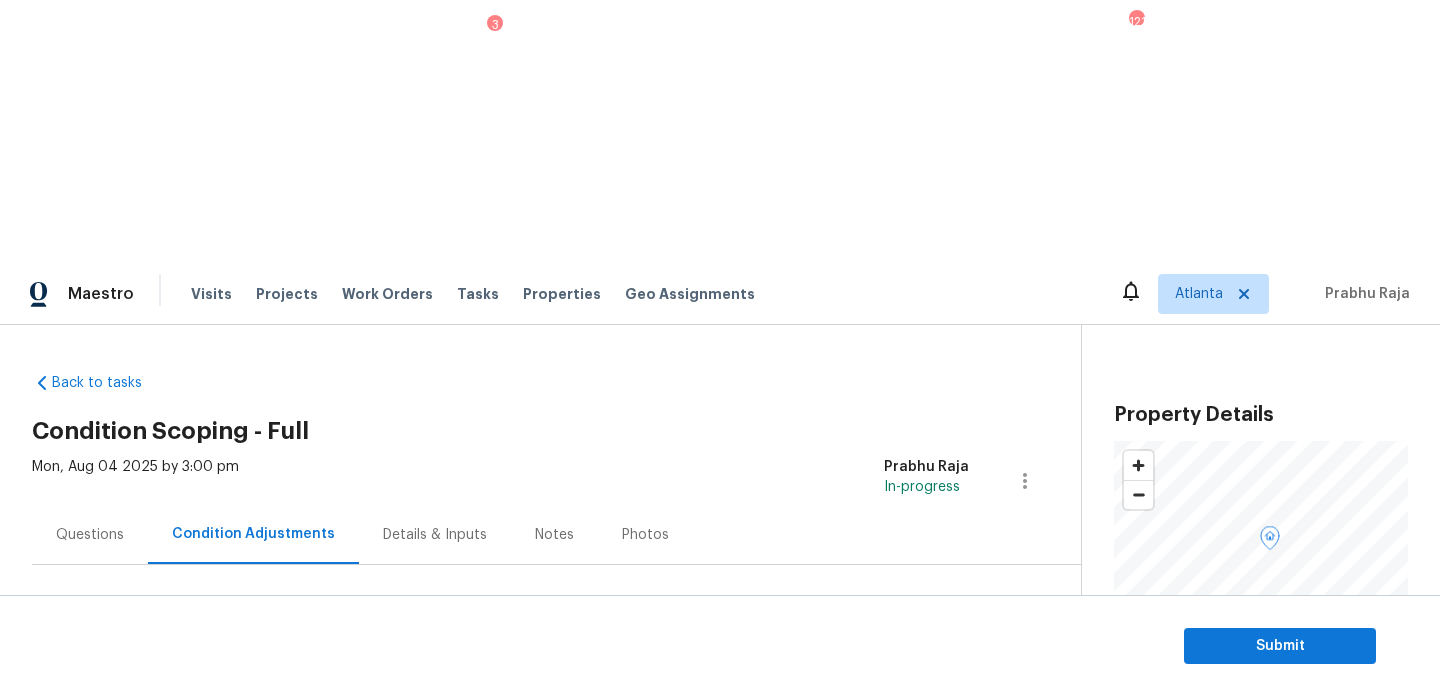 click on "Questions" at bounding box center [90, 534] 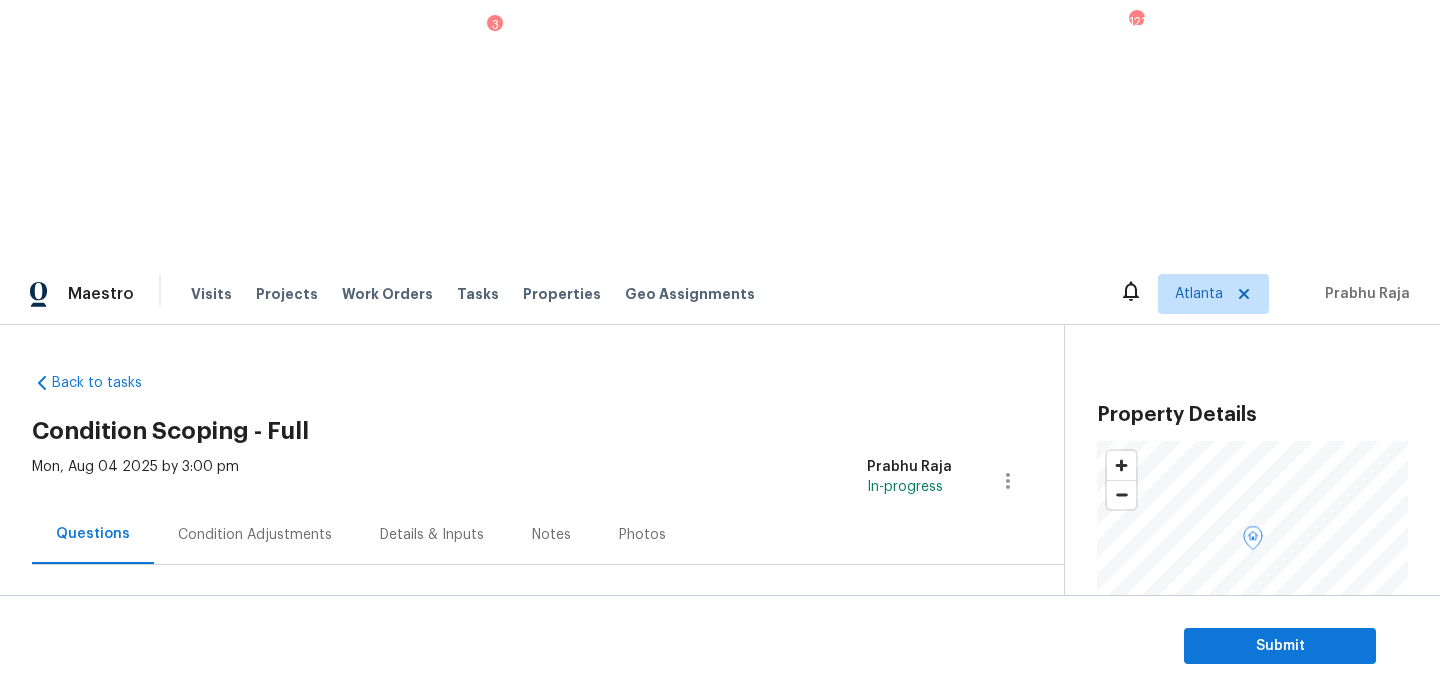 scroll, scrollTop: 267, scrollLeft: 0, axis: vertical 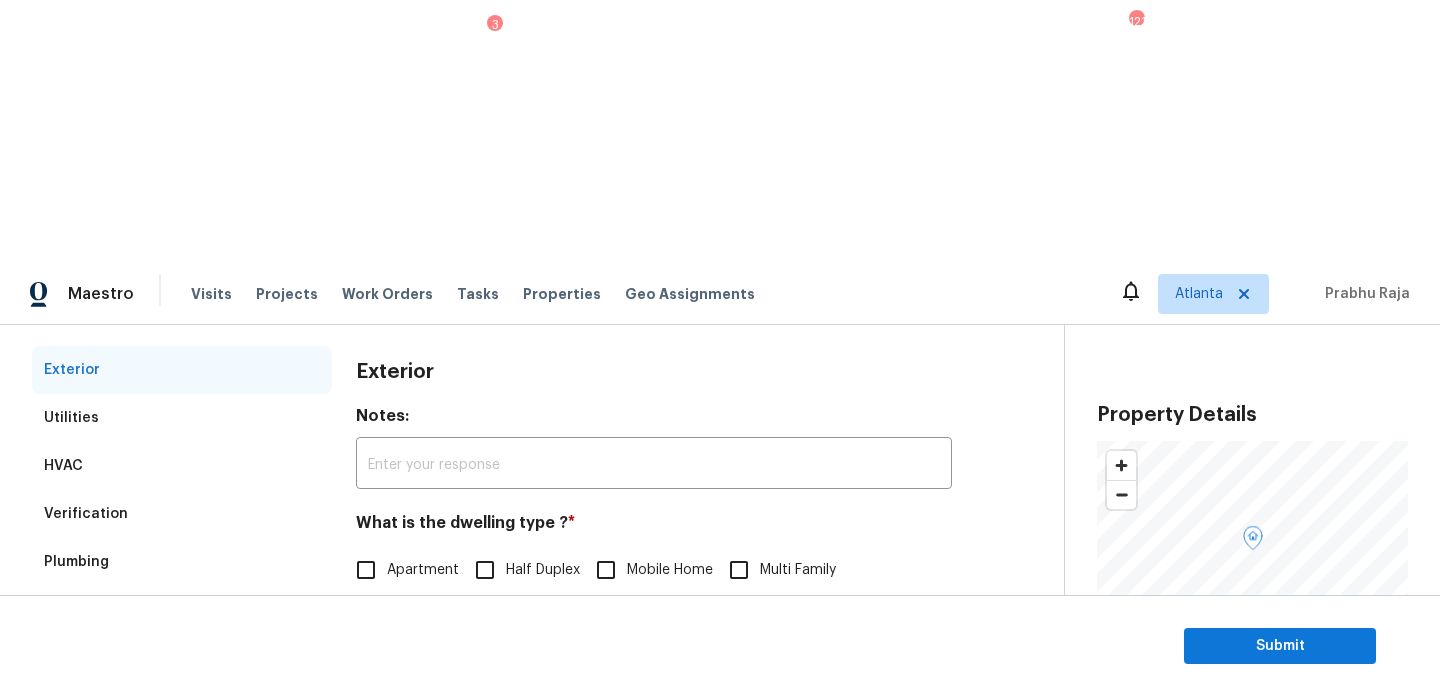 click on "Verification" at bounding box center (182, 514) 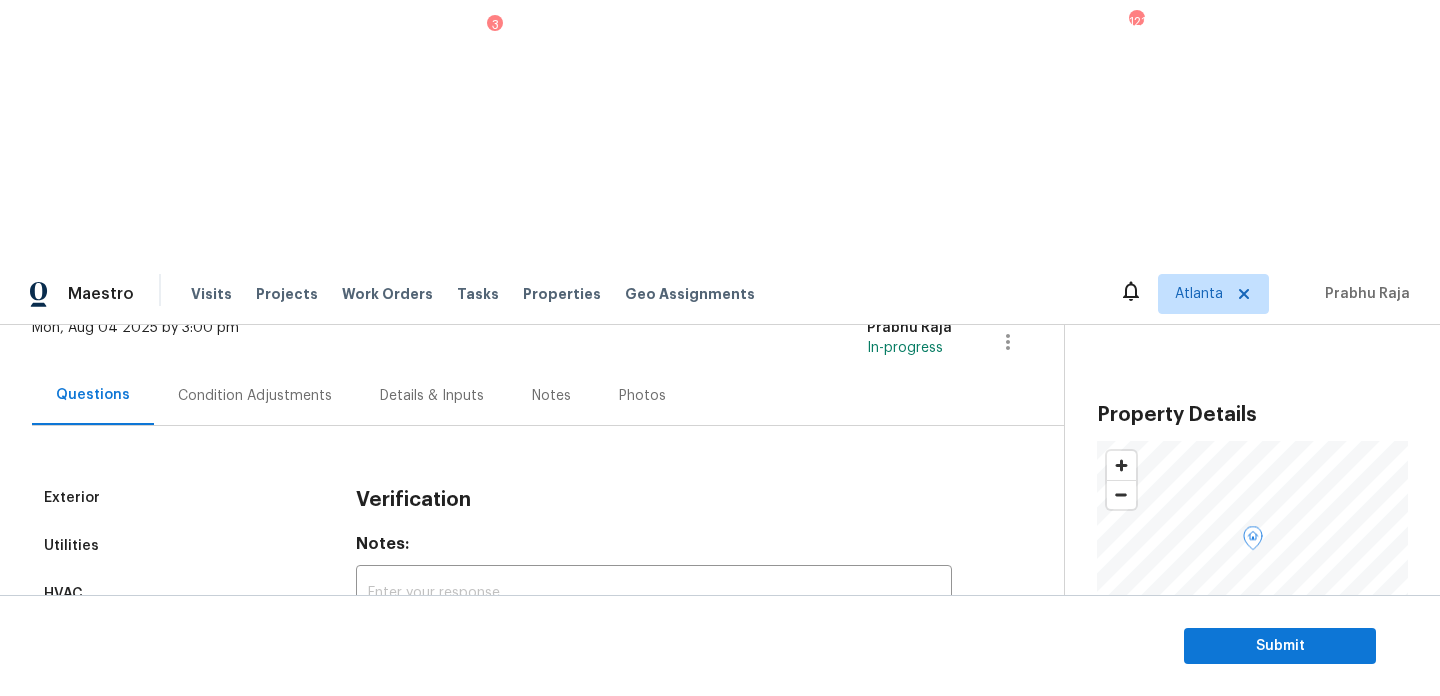 scroll, scrollTop: 6, scrollLeft: 0, axis: vertical 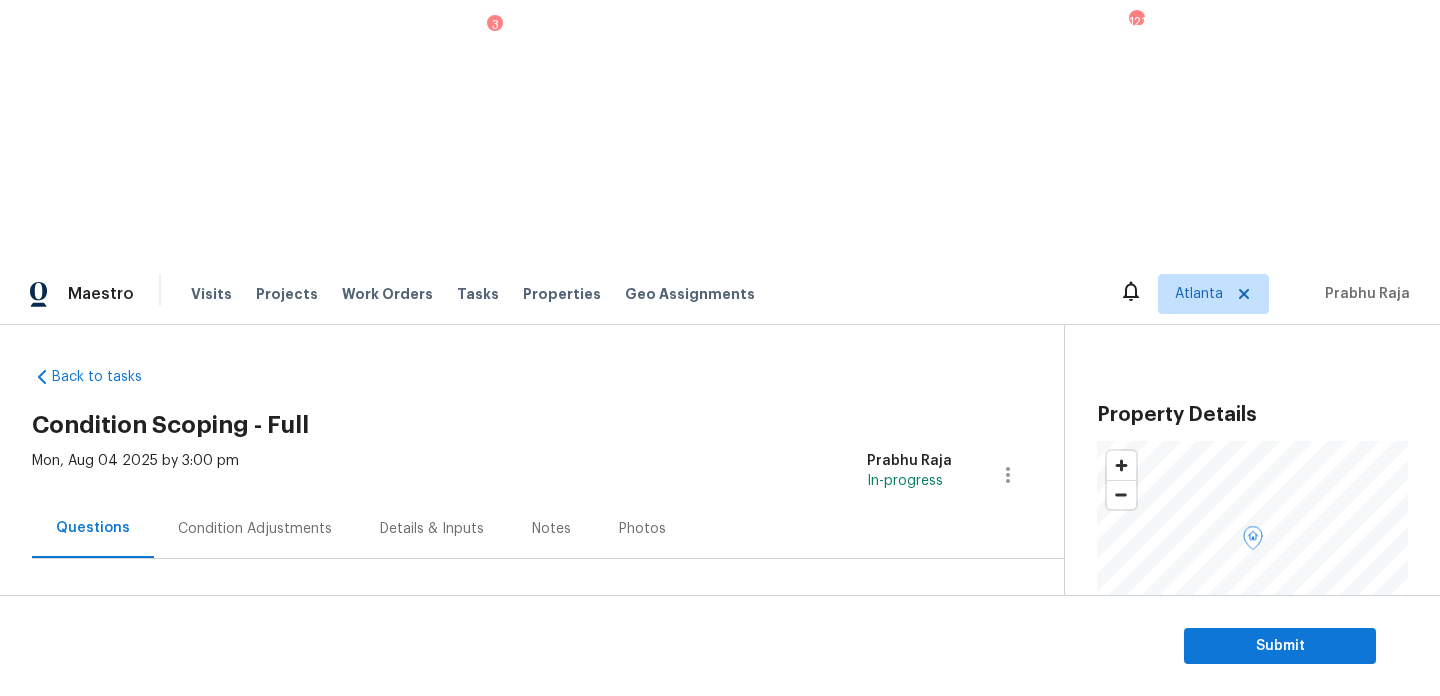 click on "Utilities" at bounding box center [182, 679] 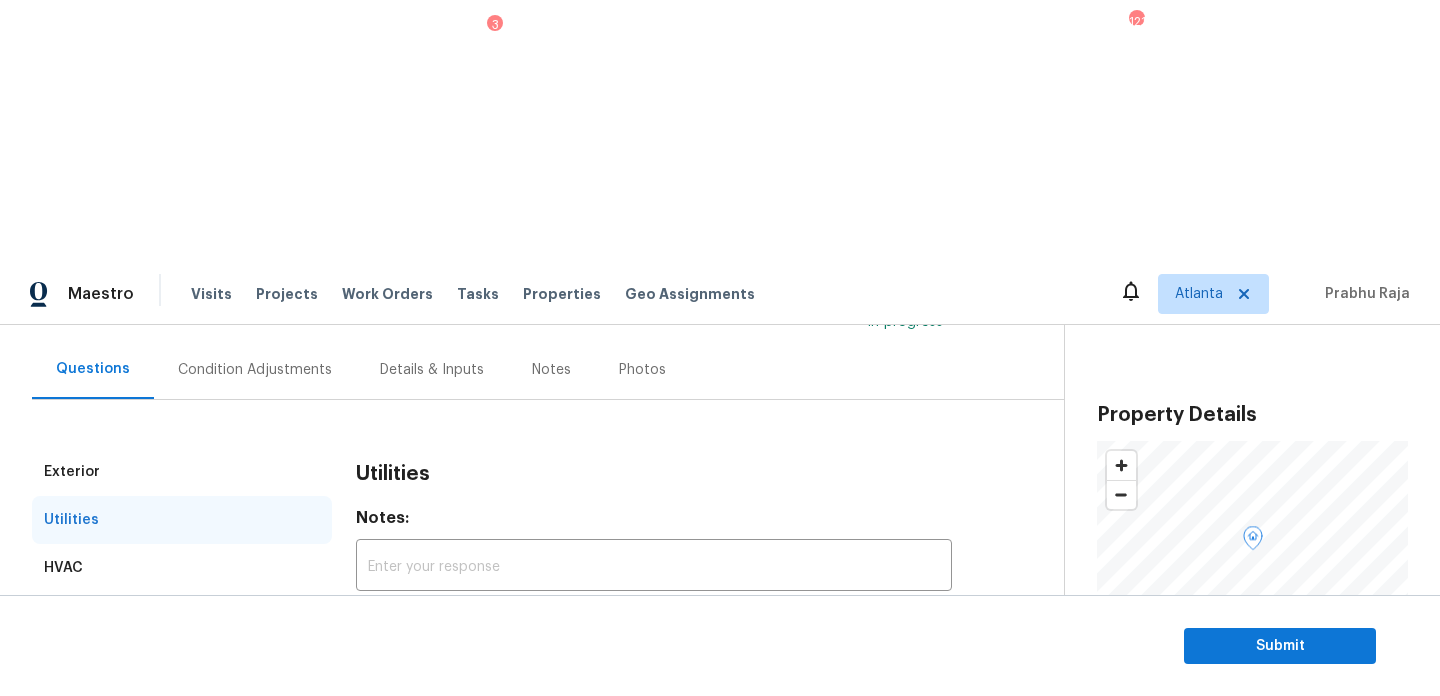 scroll, scrollTop: 162, scrollLeft: 0, axis: vertical 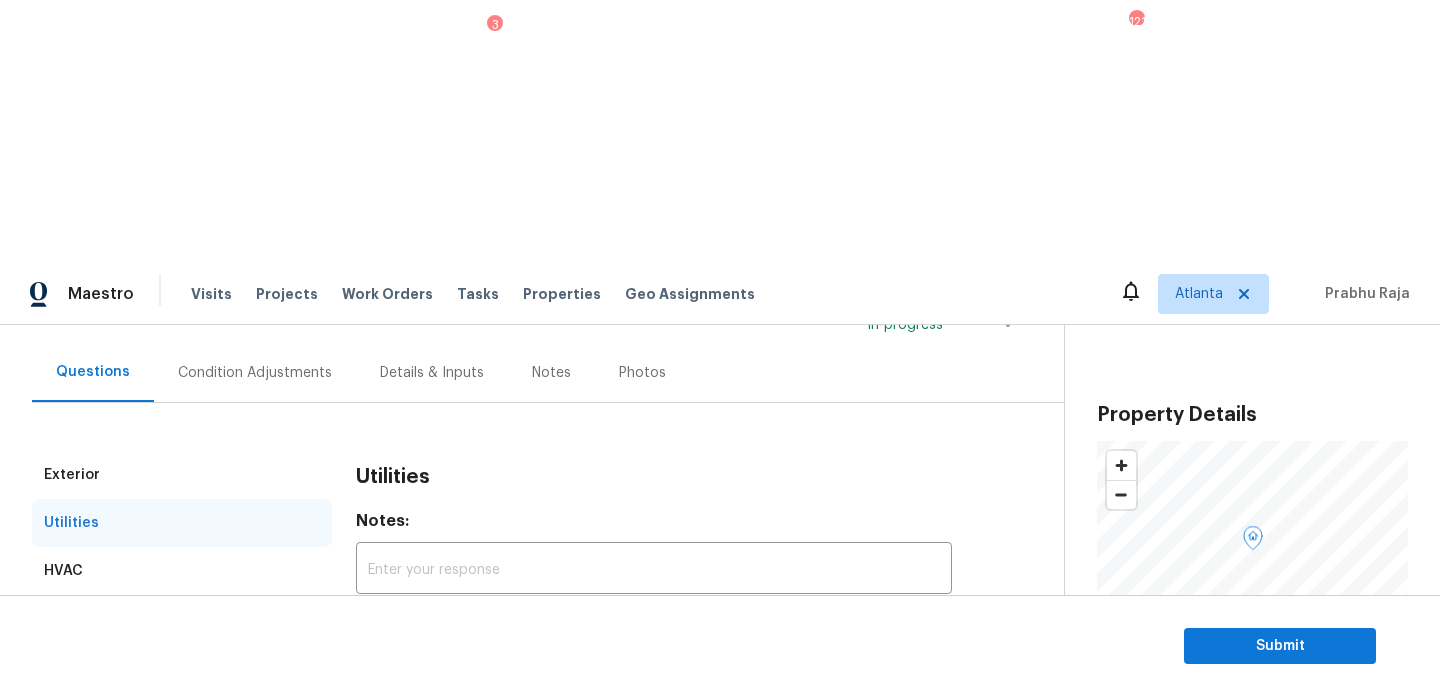 click on "Pricing" at bounding box center [182, 811] 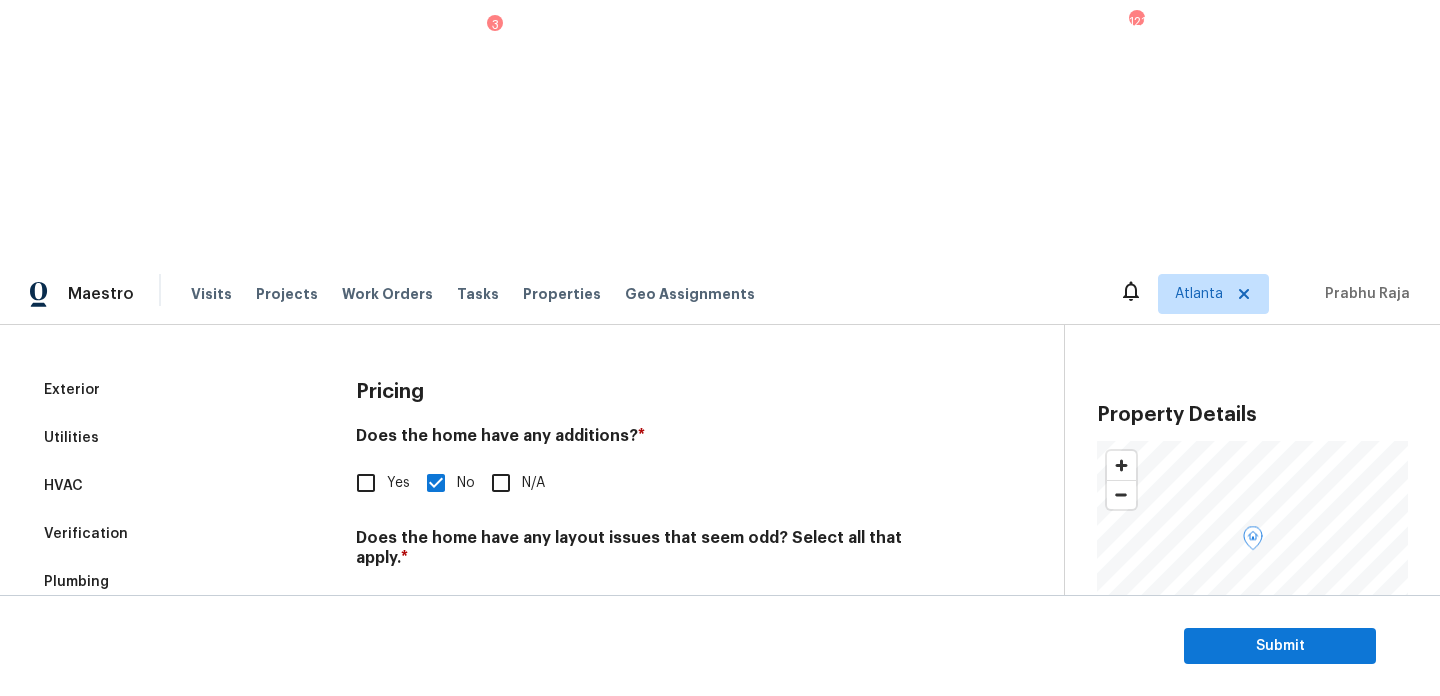scroll, scrollTop: 134, scrollLeft: 0, axis: vertical 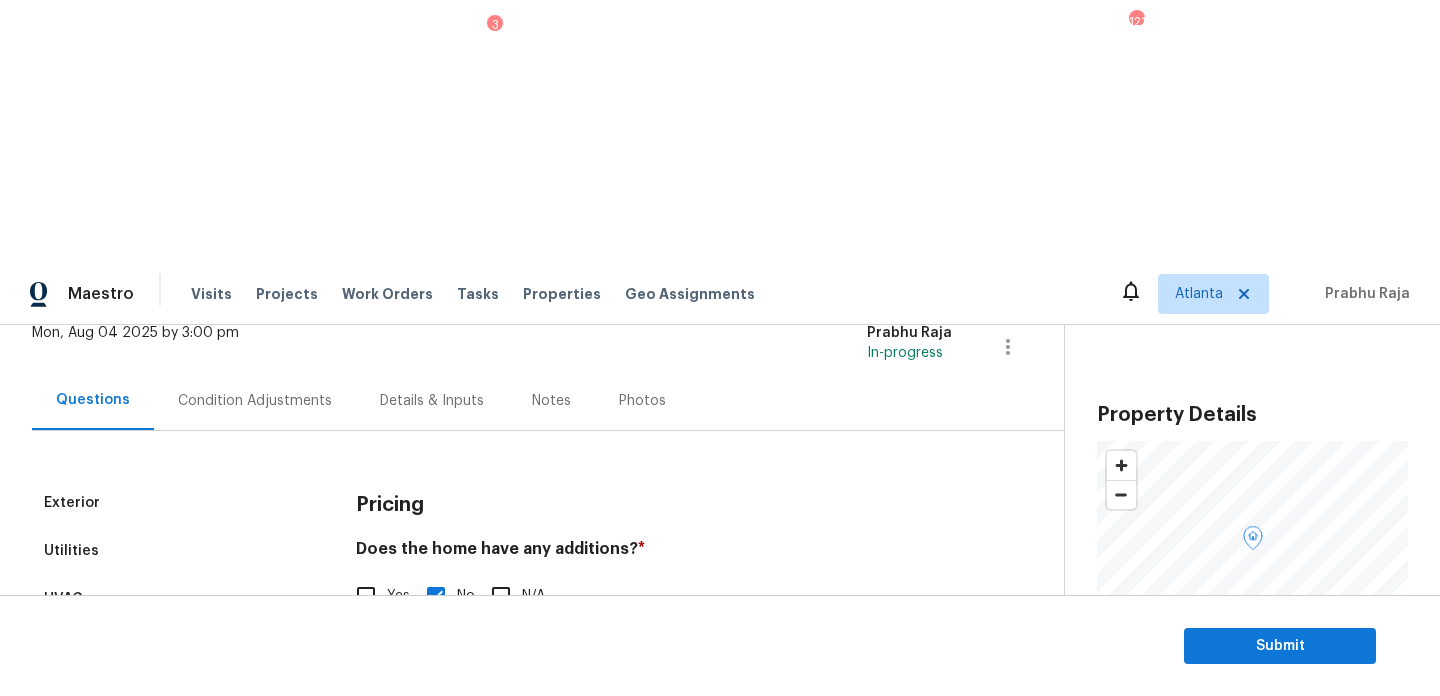 click on "Plumbing" at bounding box center (182, 695) 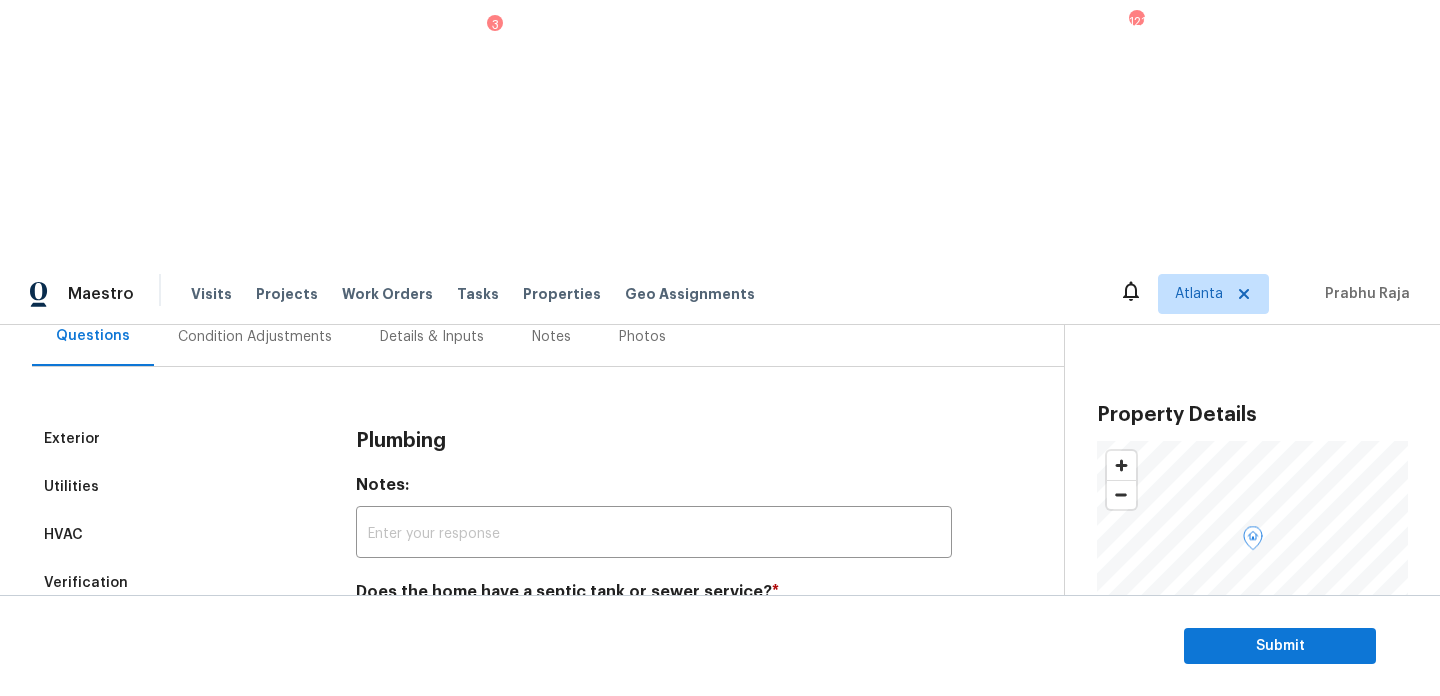 scroll, scrollTop: 0, scrollLeft: 0, axis: both 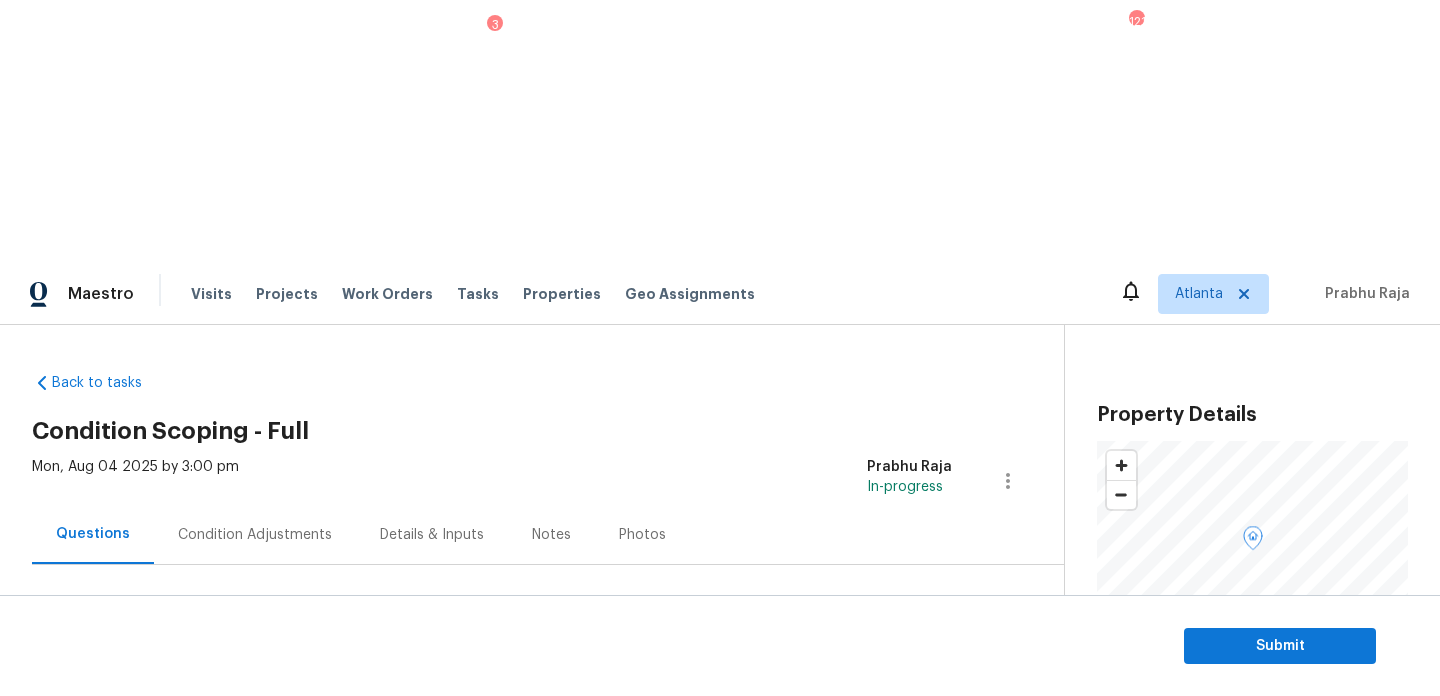 click on "Verification" at bounding box center [182, 781] 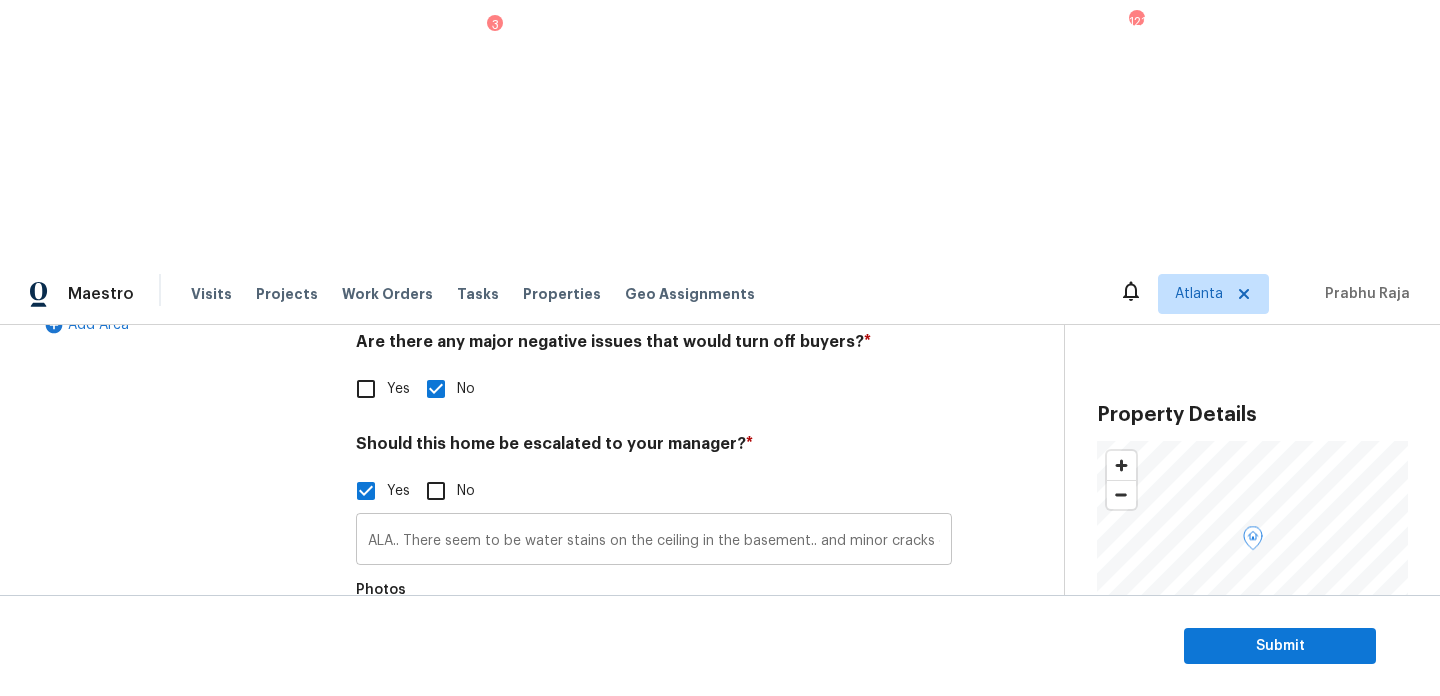 click on "ALA.. There seem to be water stains on the ceiling in the basement.. and minor cracks on the driveway.. Scoped for water contingency, $[PRICE] and possible foundation work .. $[PRICE]" at bounding box center (654, 541) 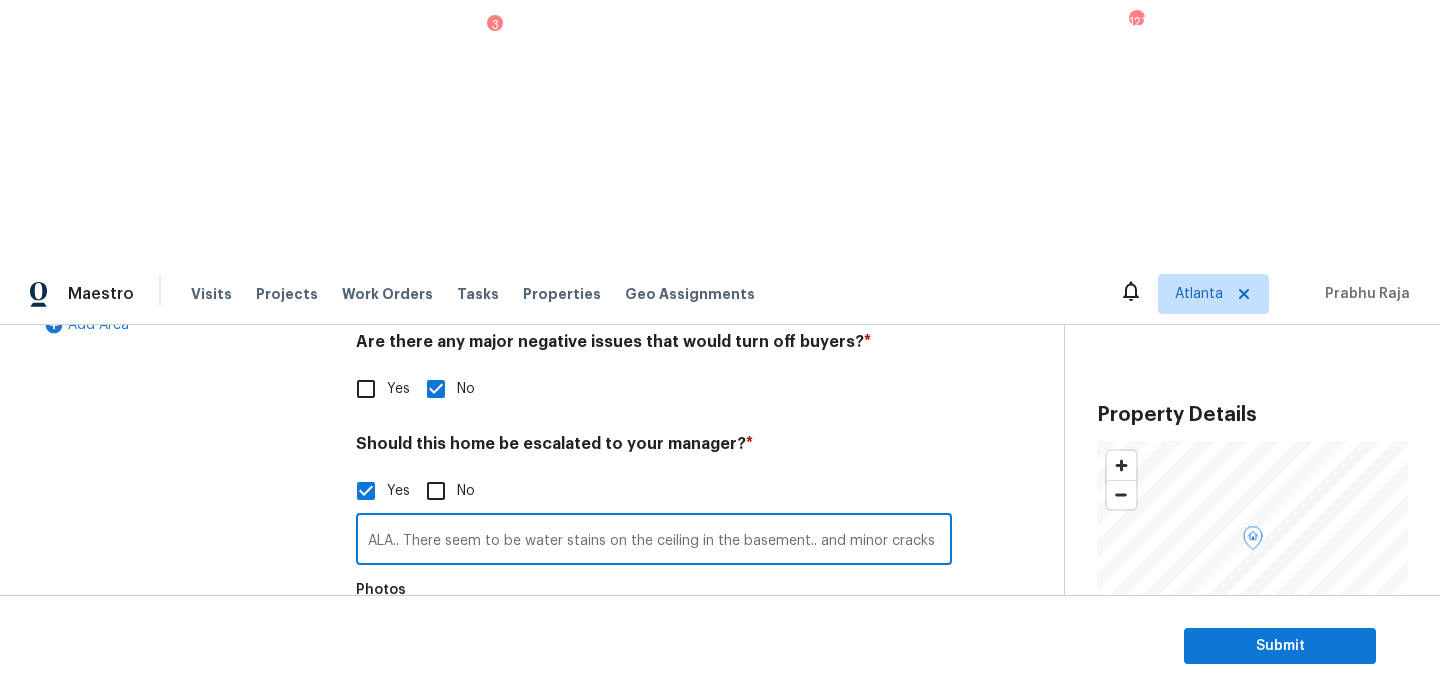 scroll, scrollTop: 0, scrollLeft: 583, axis: horizontal 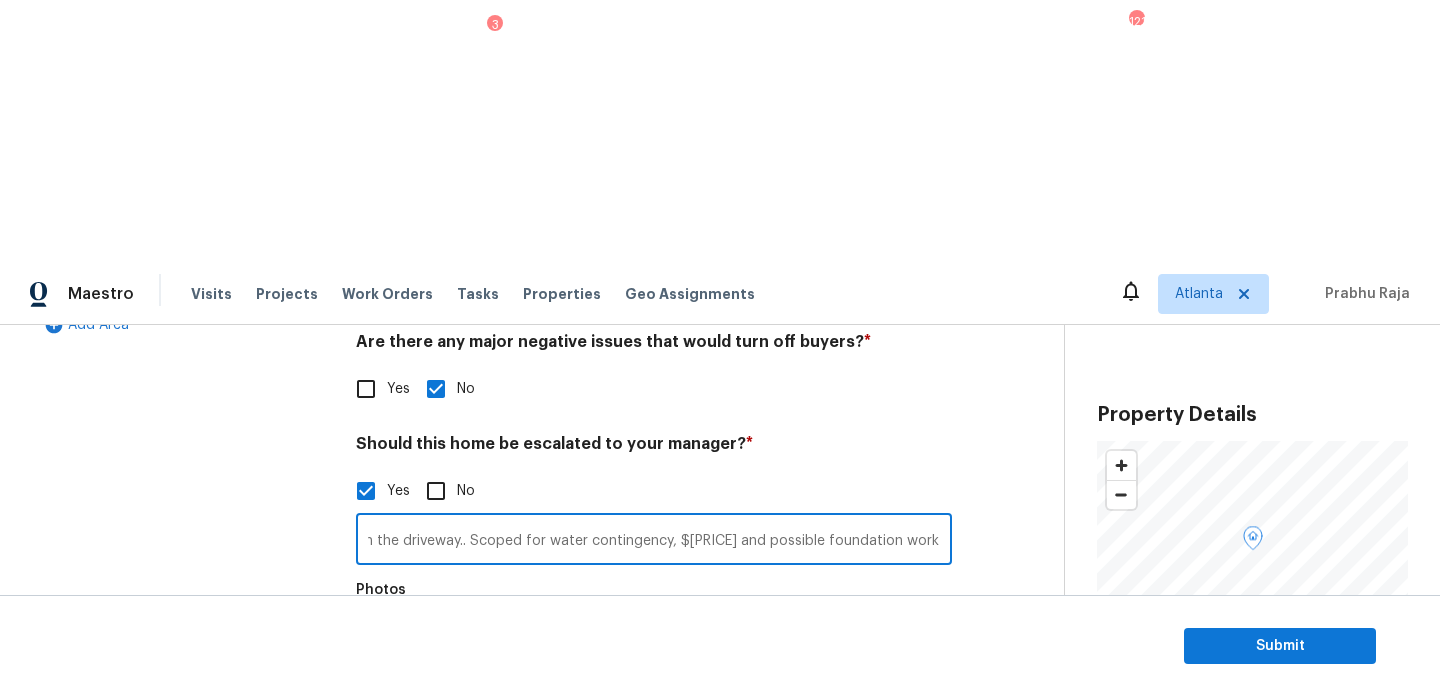 click on "Photos" at bounding box center (654, 636) 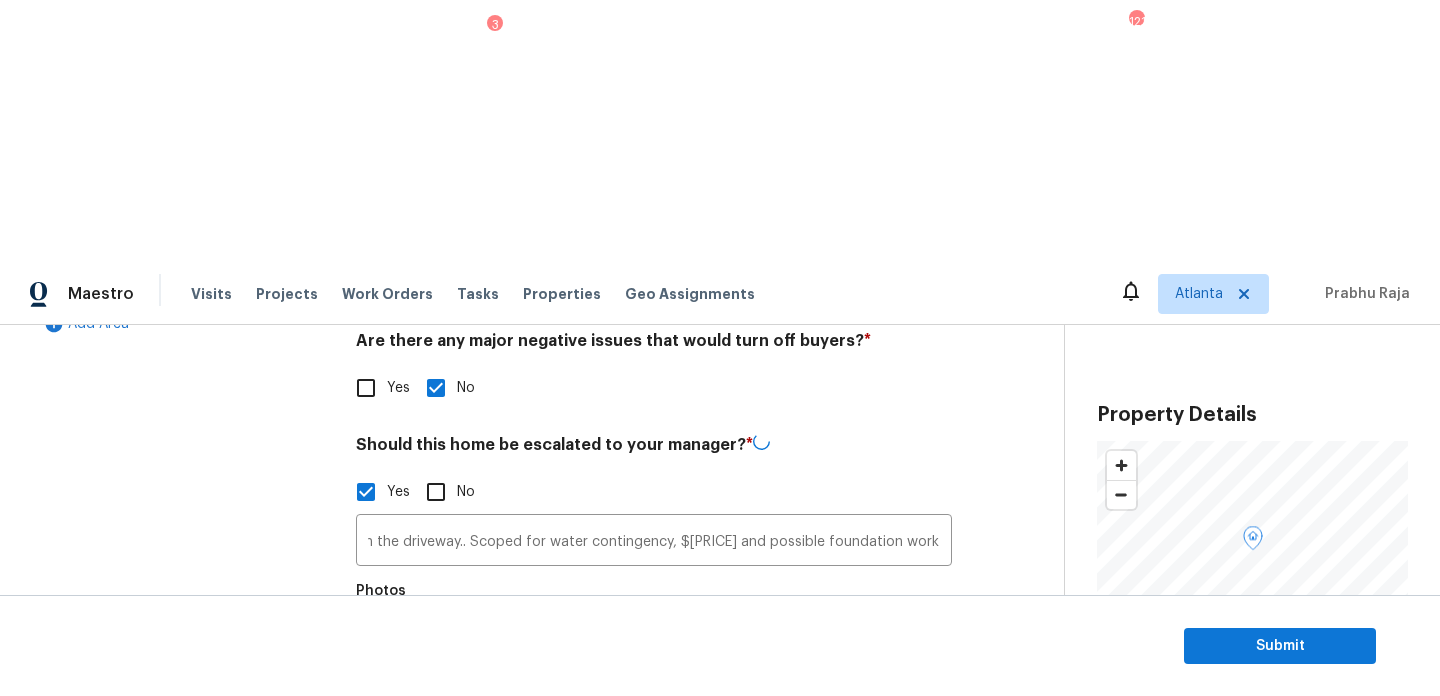 scroll, scrollTop: 0, scrollLeft: 0, axis: both 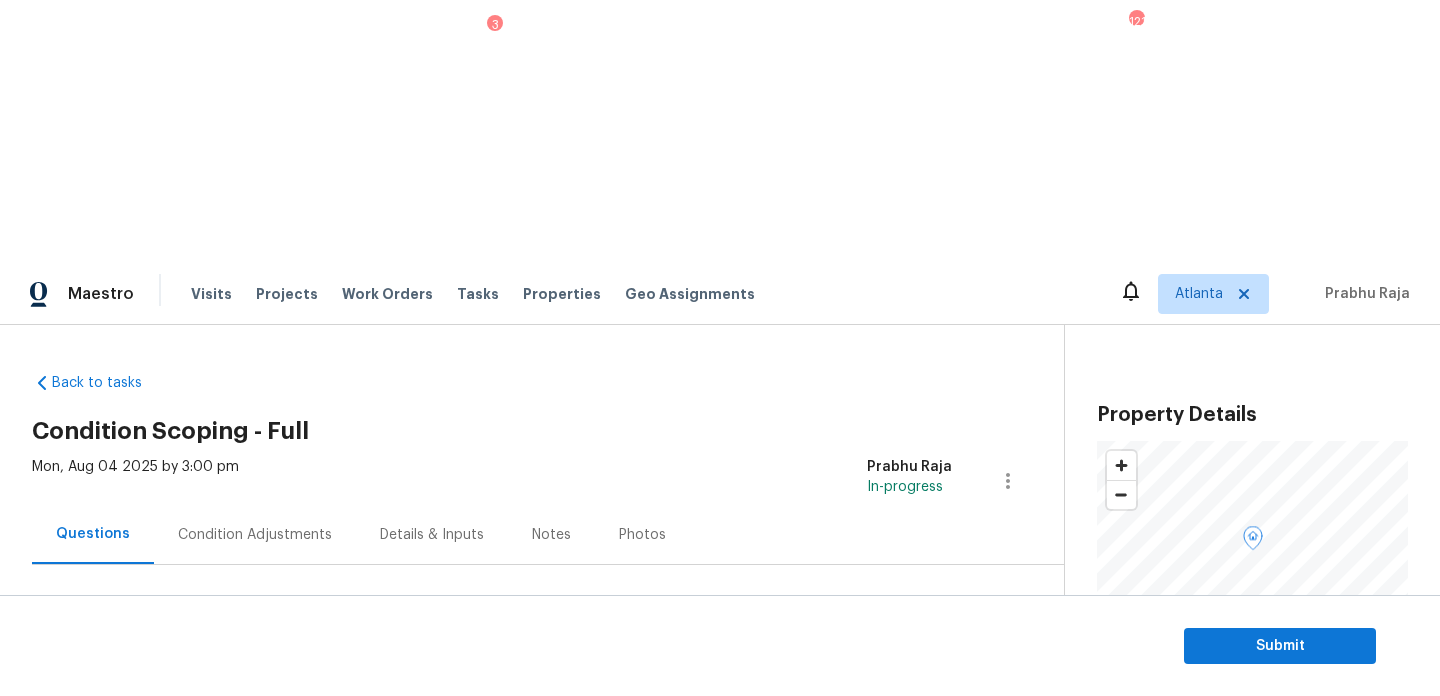click on "Condition Adjustments" at bounding box center [255, 535] 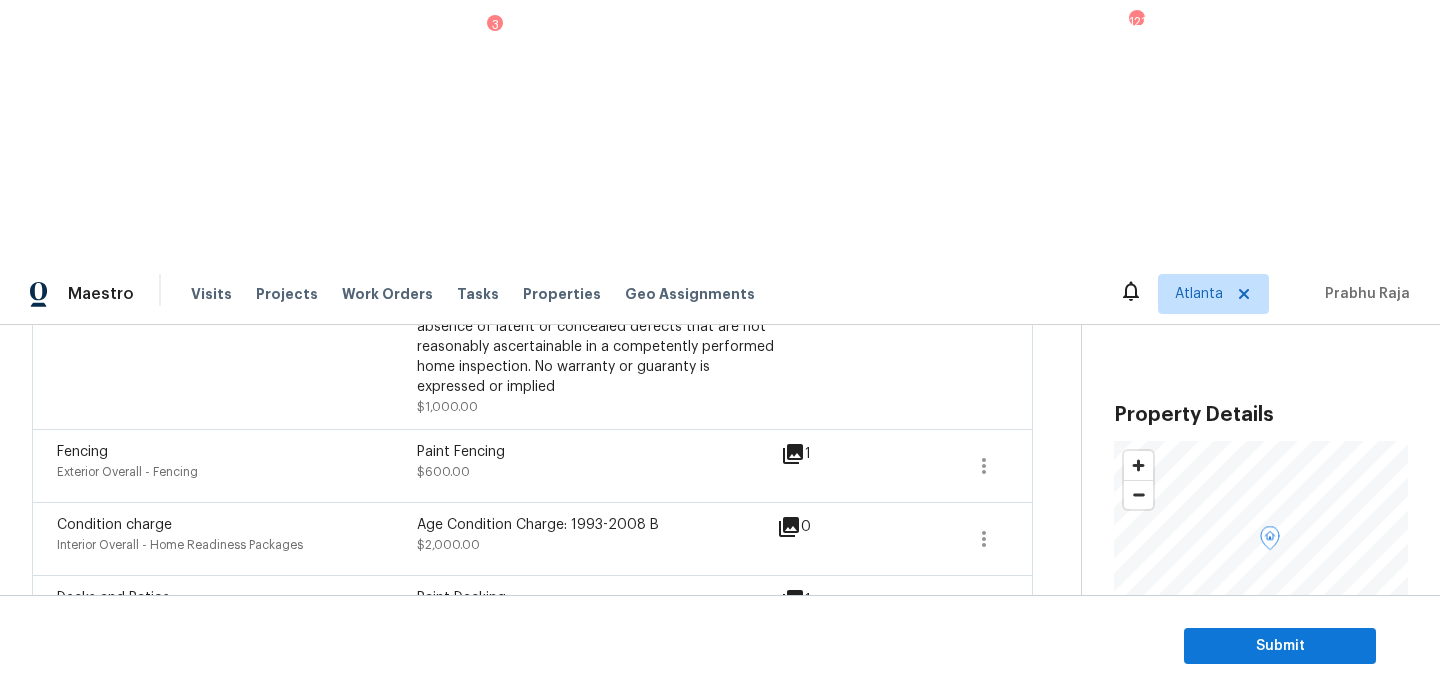 scroll, scrollTop: 644, scrollLeft: 0, axis: vertical 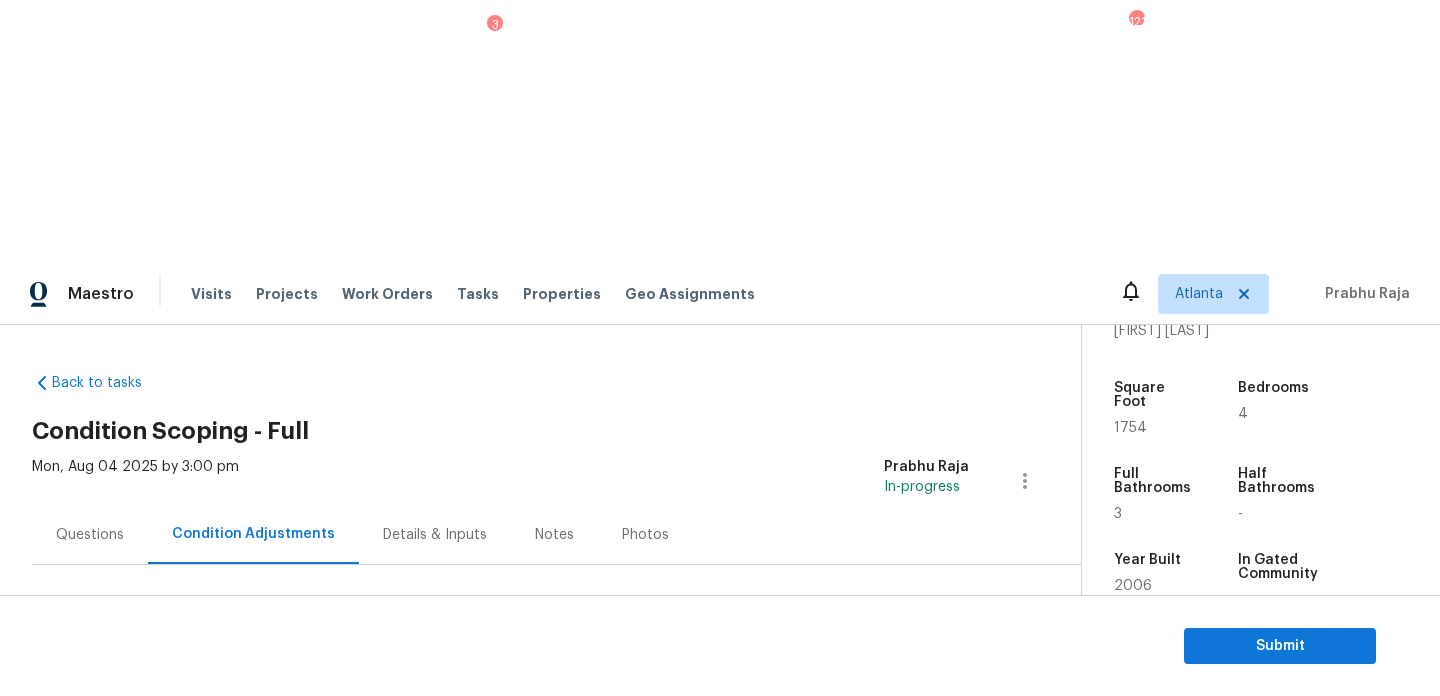 click on "Condition Adjustments Total:  $19228.98 Deferred:  $0 Add Condition Adjustment A virtual  In-Person Walkthrough  is also required for this home.   + Add exterior scopes ACQ: Foundation Interior Overall - Acquisition Possible foundation issues - Level 1 - Superficial. Disclaimer: This is NOT a technically exhaustive inspection of the structure, its systems, or its components and may not reveal or be an accurate representation of all deficiencies” nor is intended to make any representation regarding the presence or absence of latent or concealed defects that are not reasonably ascertainable in a competently performed home inspection. No warranty or guaranty is expressed or implied $1,000.00   1 Fencing Exterior Overall - Fencing Paint Fencing $600.00   1 Condition charge Interior Overall - Home Readiness Packages Age Condition Charge: 1993-2008 B	 $2,000.00   0 Decks and Patios Addition or Conversion - Decking Paint Decking $800.00   1 ACQ: Paint Interior Overall - Acquisition $648.98   0 Flooring General   2" at bounding box center (532, 1356) 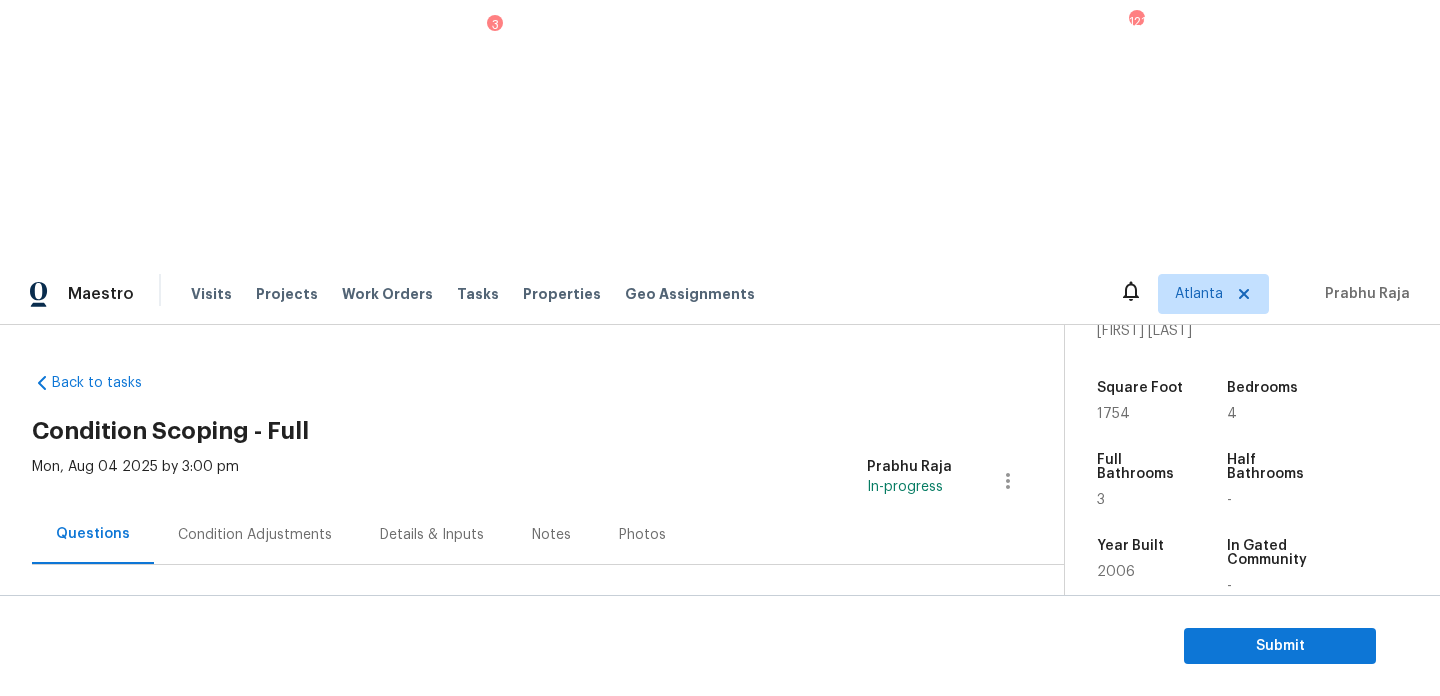 scroll, scrollTop: 267, scrollLeft: 0, axis: vertical 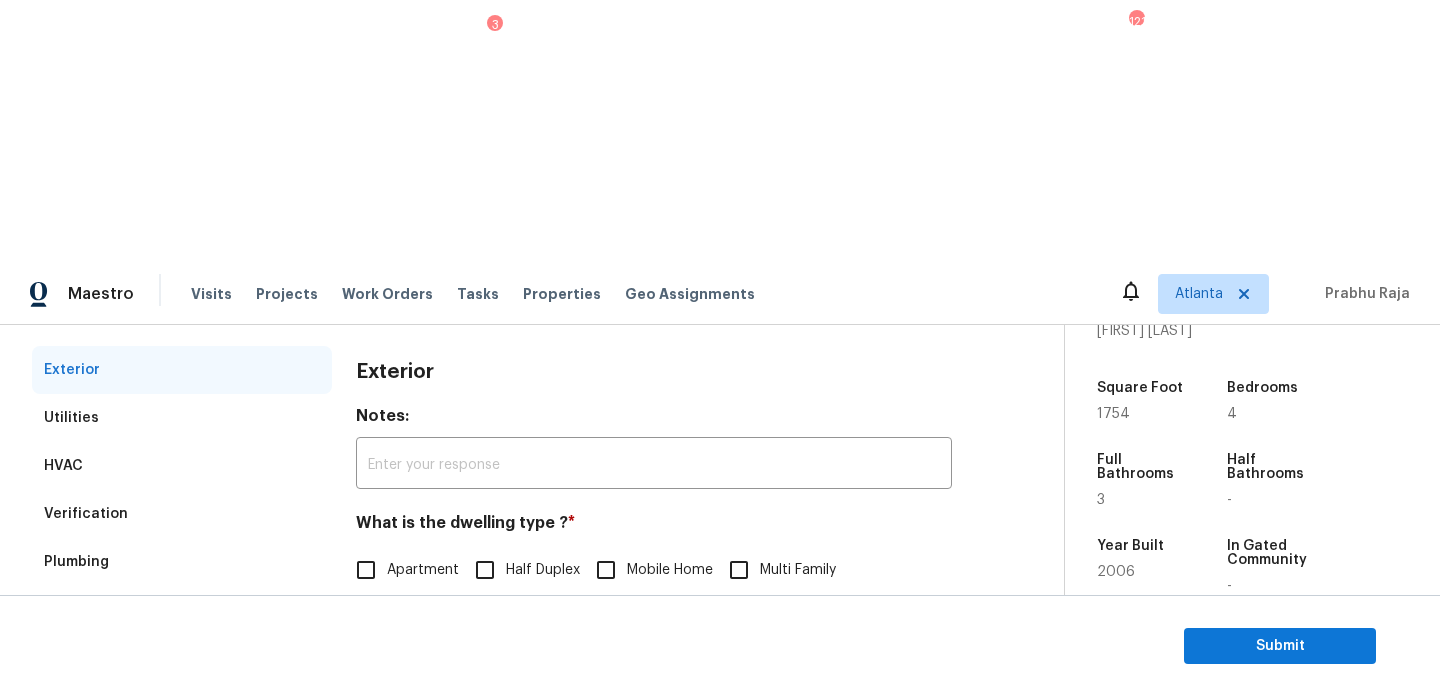 click on "Verification" at bounding box center [182, 514] 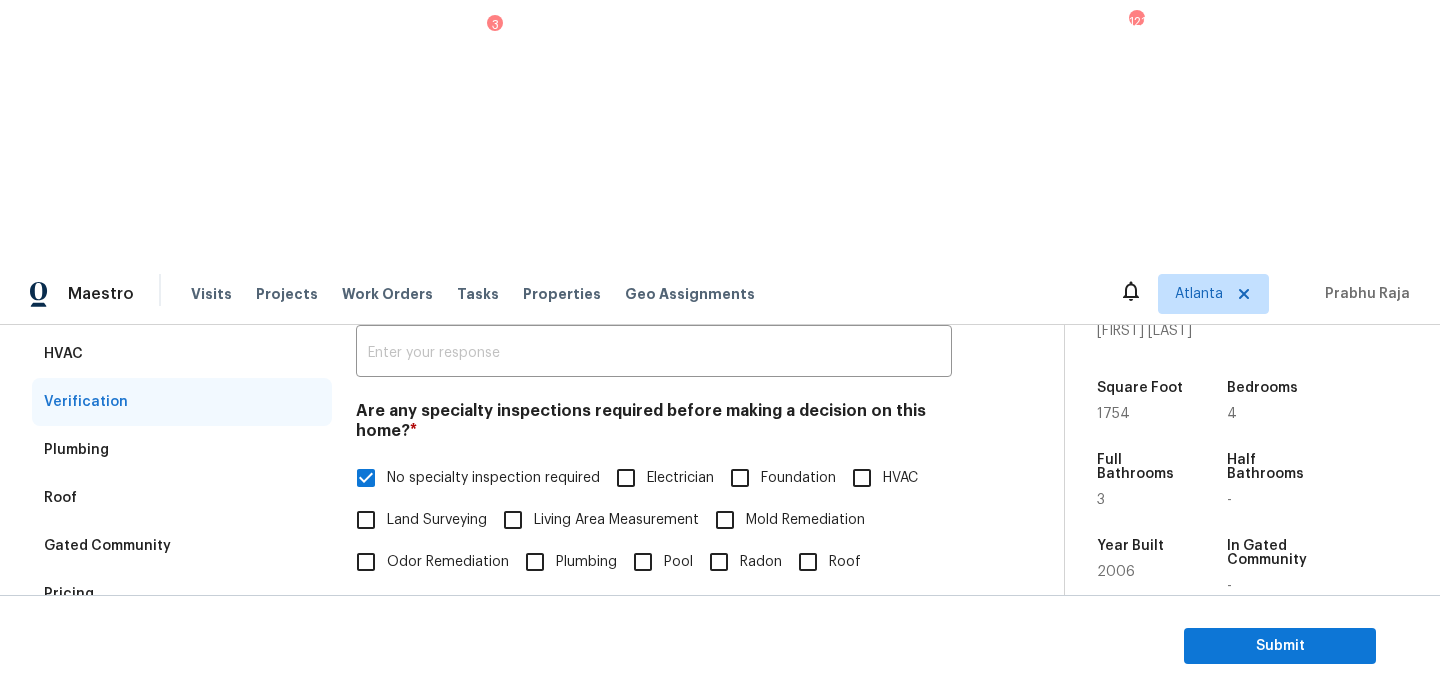 click on "Plumbing" at bounding box center (182, 450) 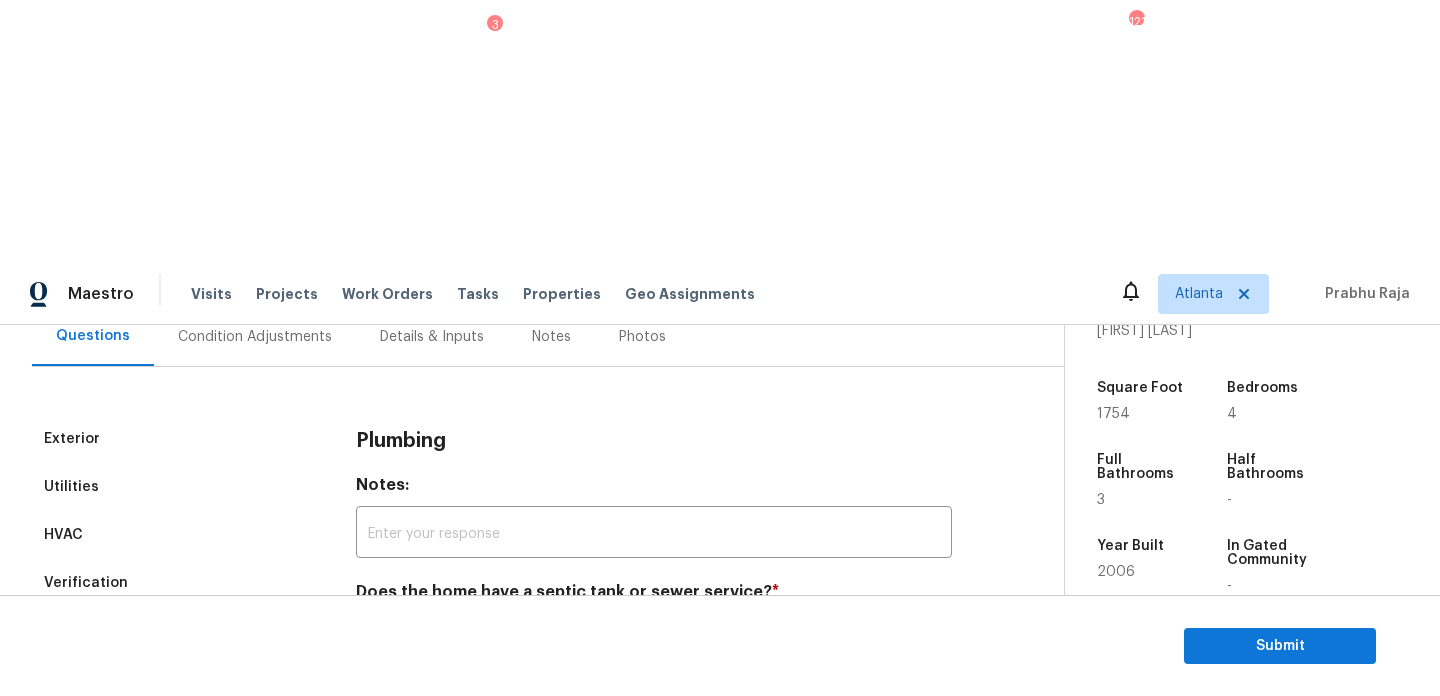 scroll, scrollTop: 198, scrollLeft: 0, axis: vertical 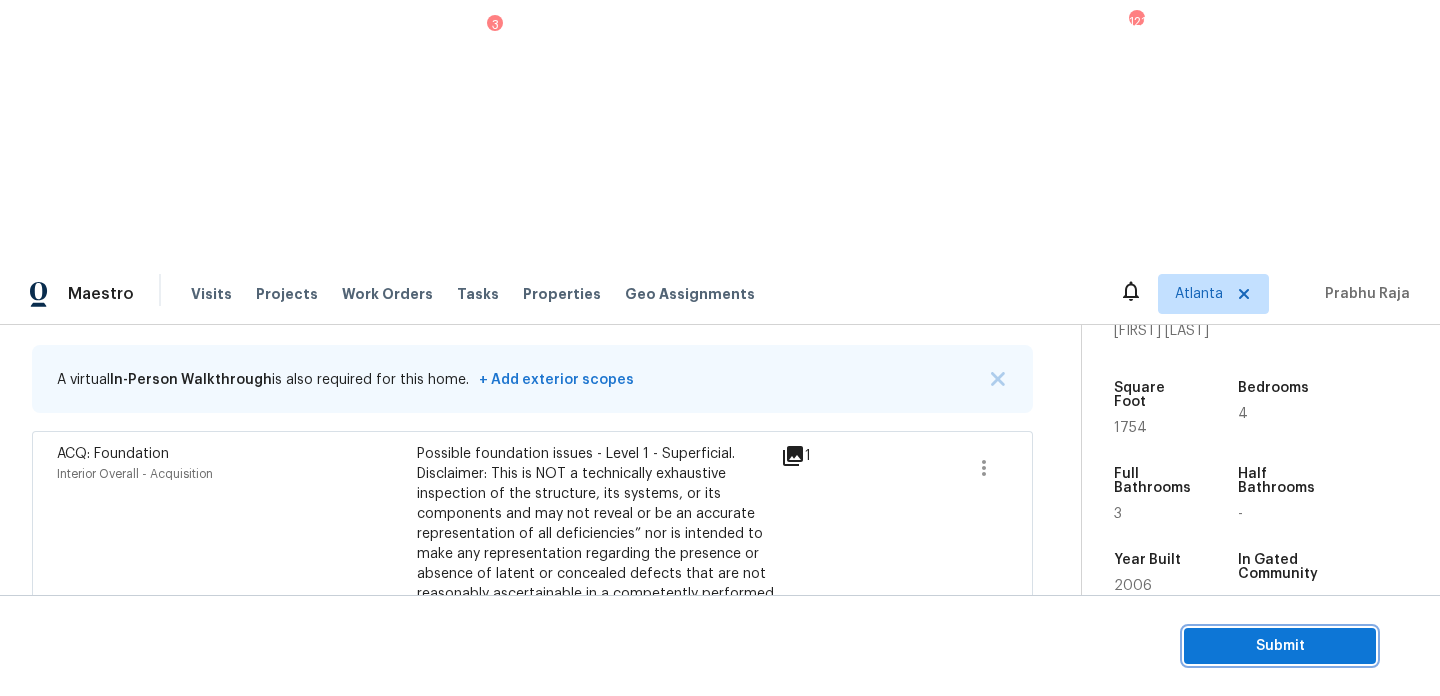 click on "Submit" at bounding box center [1280, 646] 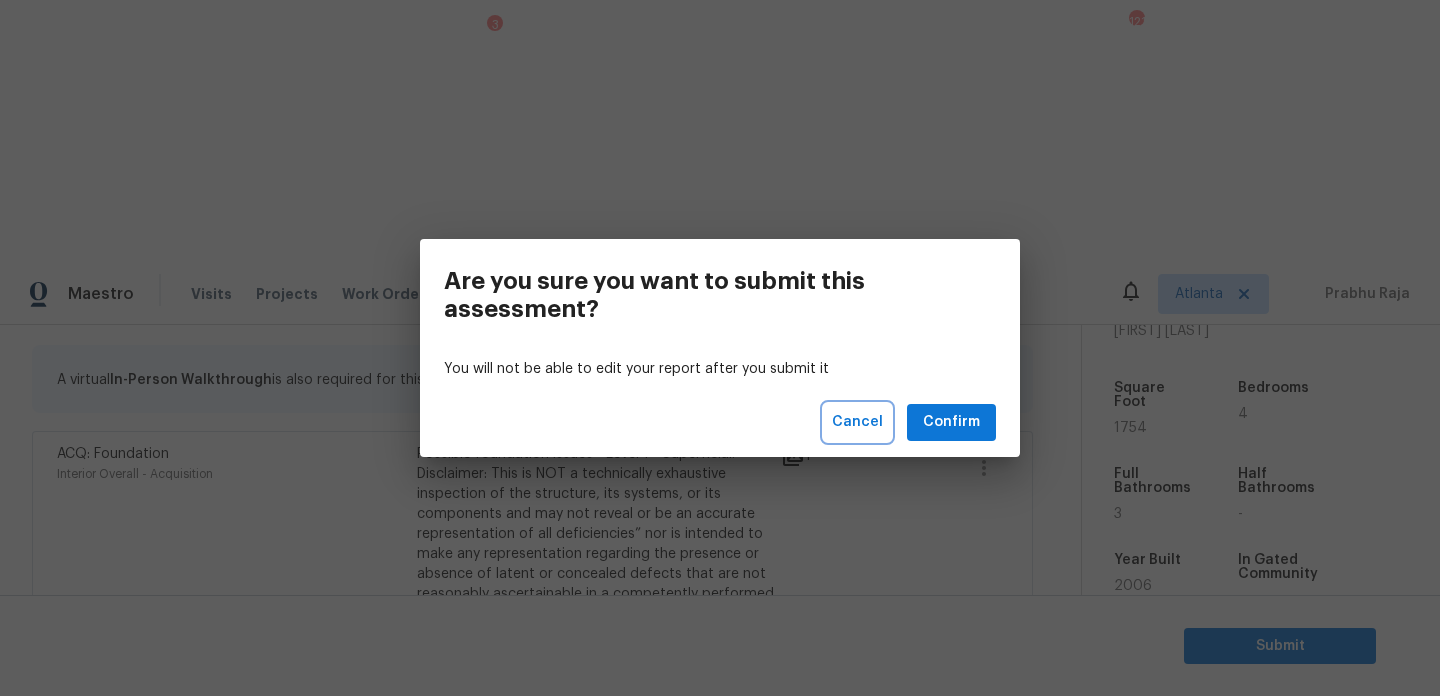 click on "Cancel" at bounding box center [857, 422] 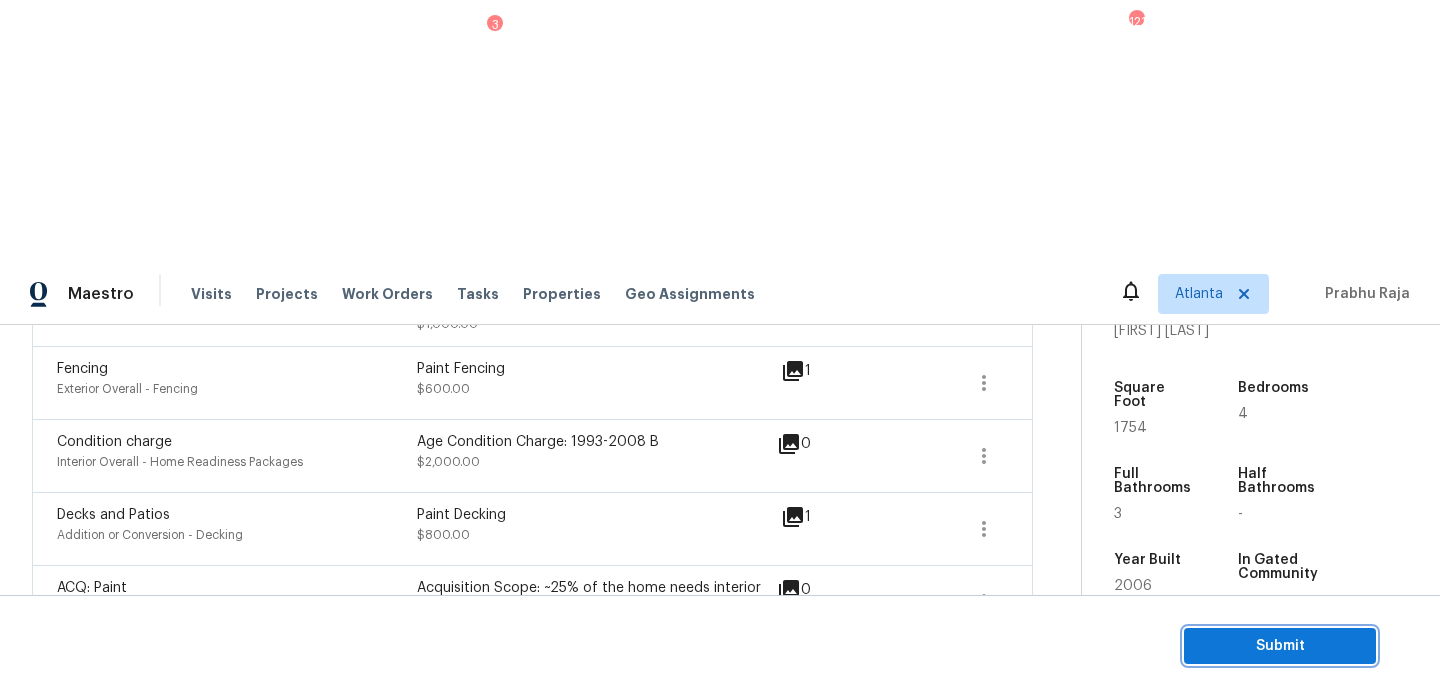 scroll, scrollTop: 739, scrollLeft: 0, axis: vertical 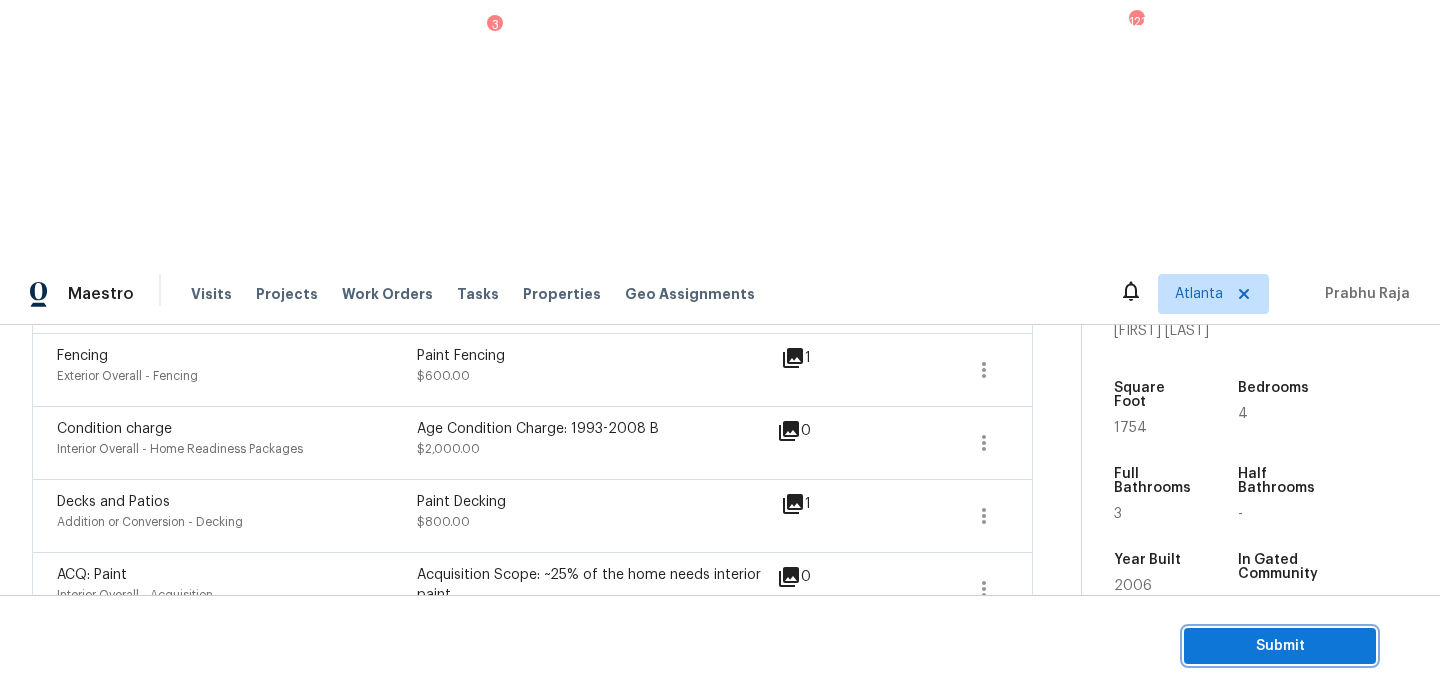 click on "Submit" at bounding box center [1280, 646] 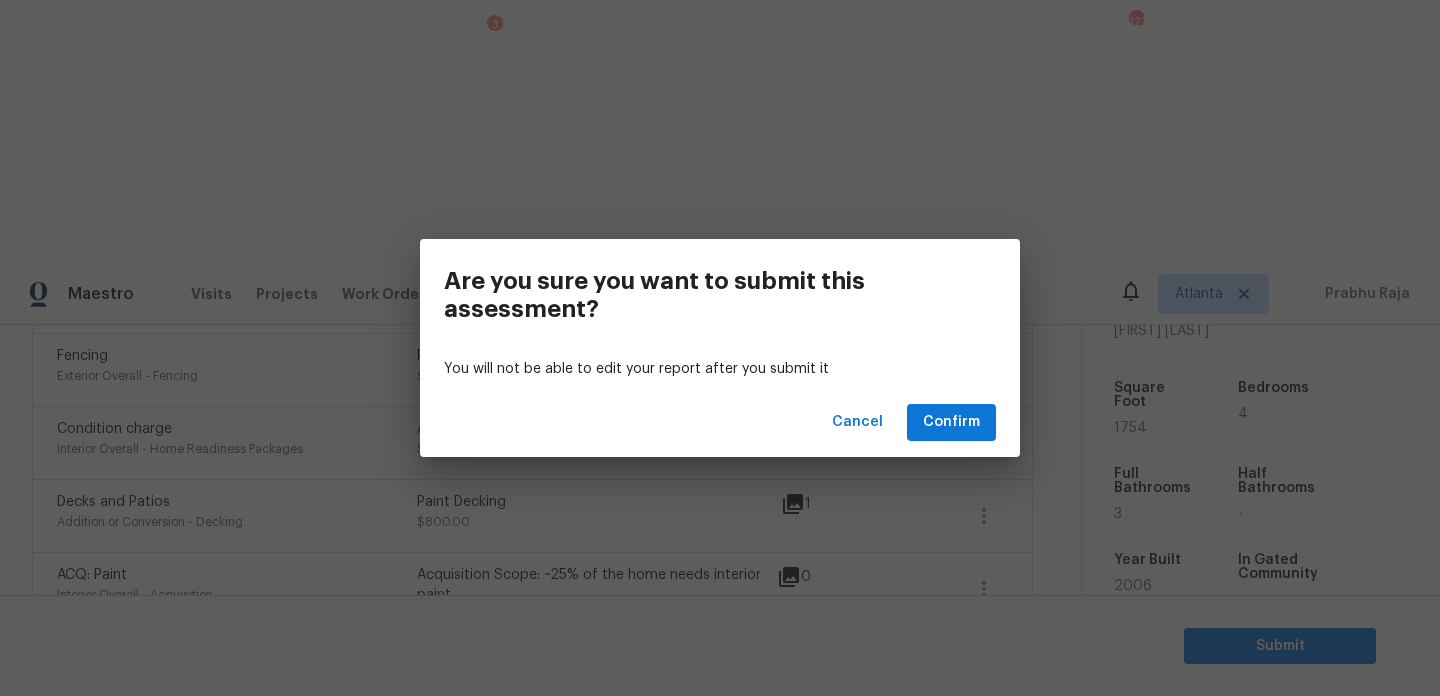 click on "Cancel Confirm" at bounding box center (720, 422) 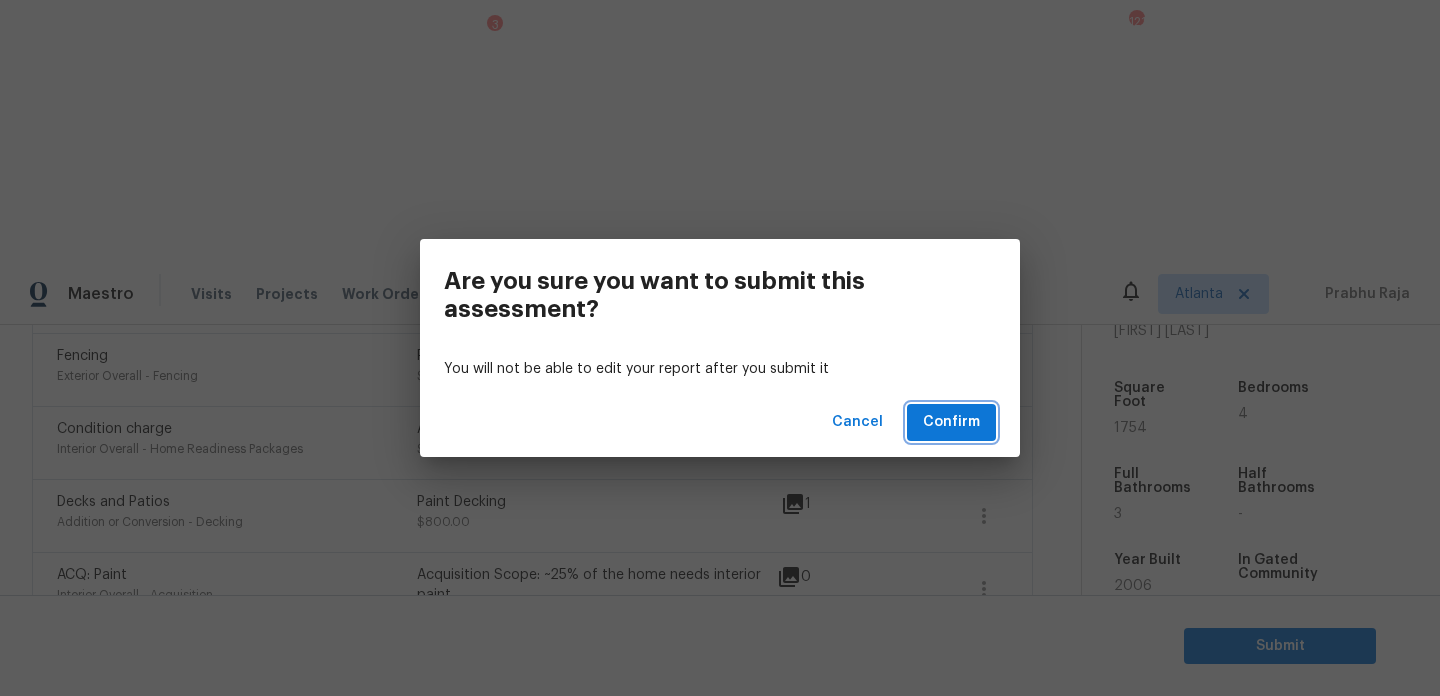 click on "Confirm" at bounding box center (951, 422) 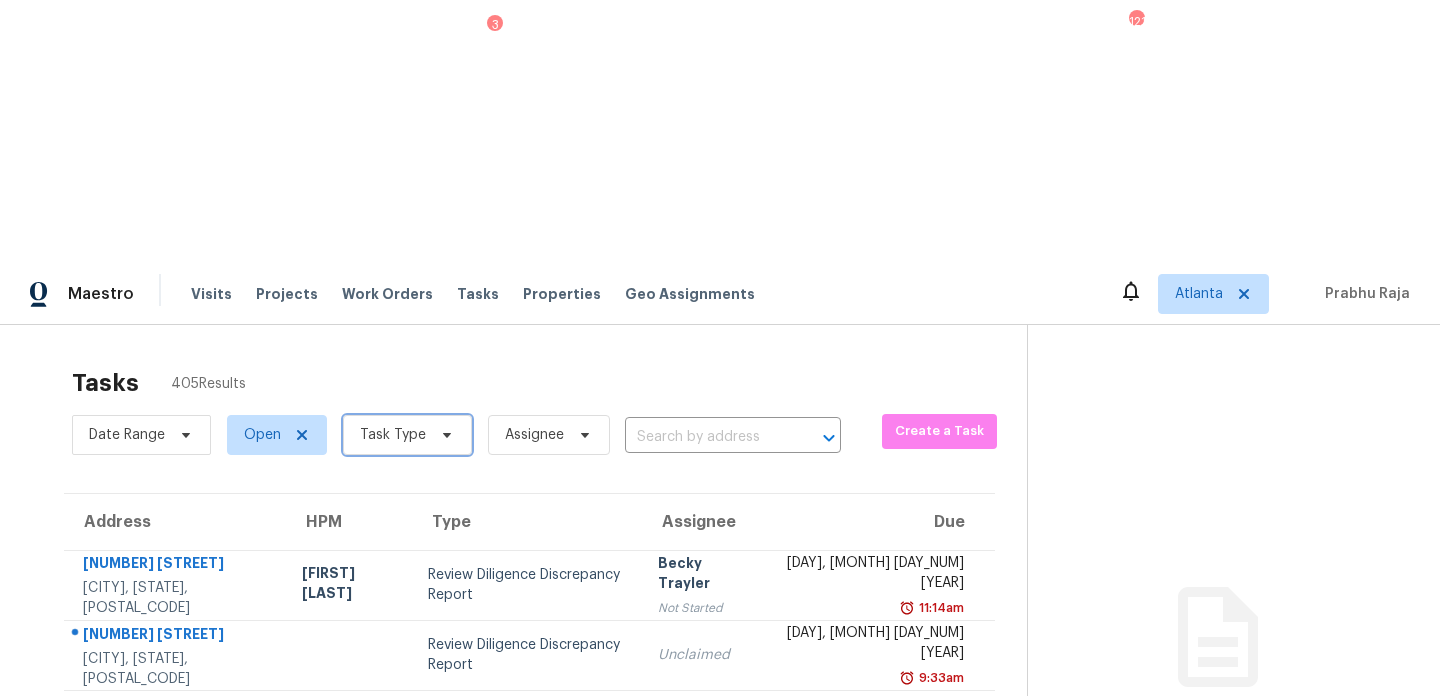 click 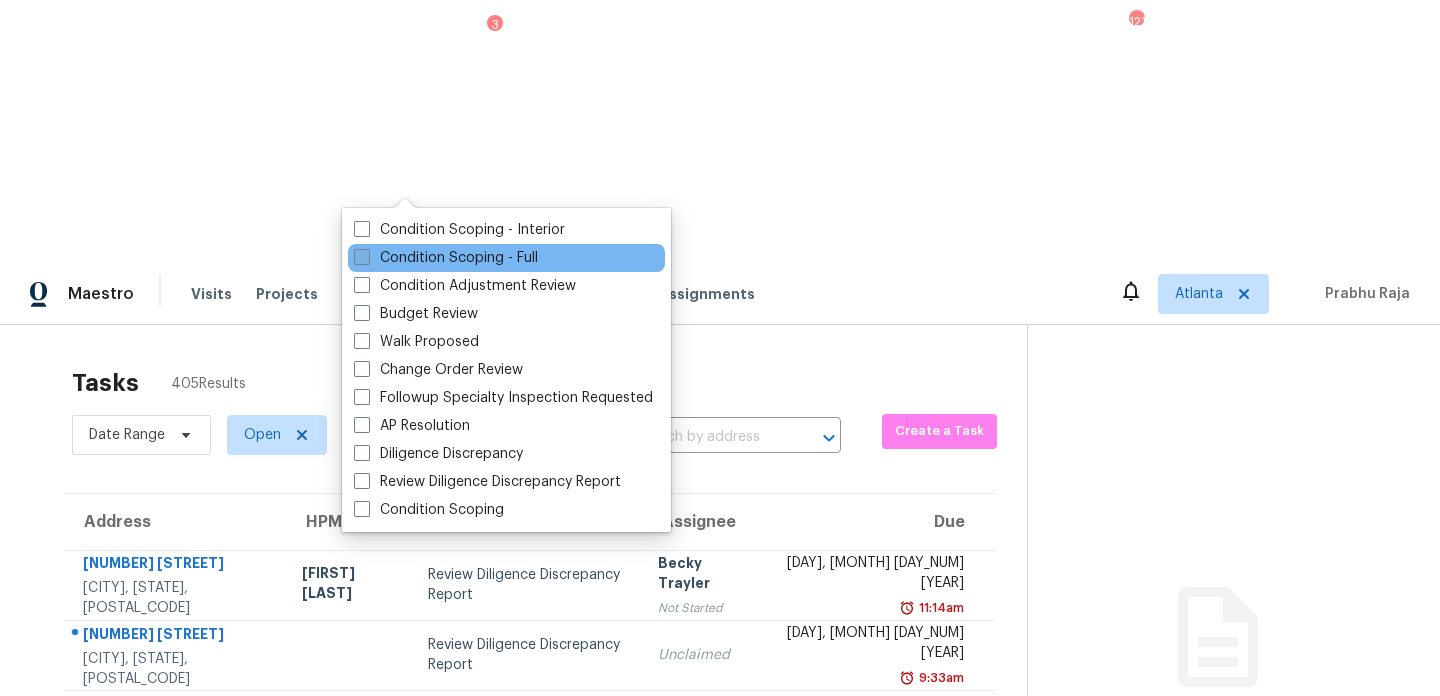 click on "Condition Scoping - Full" at bounding box center (446, 258) 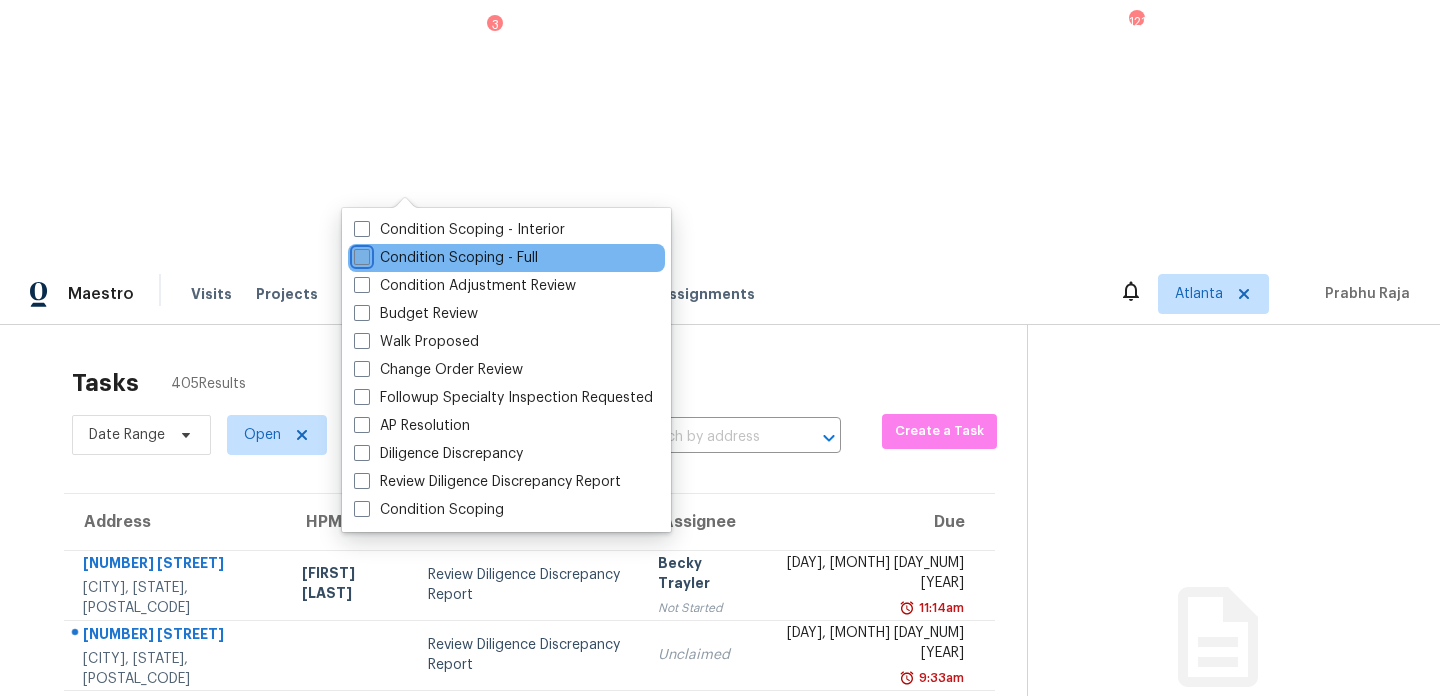 click on "Condition Scoping - Full" at bounding box center (360, 254) 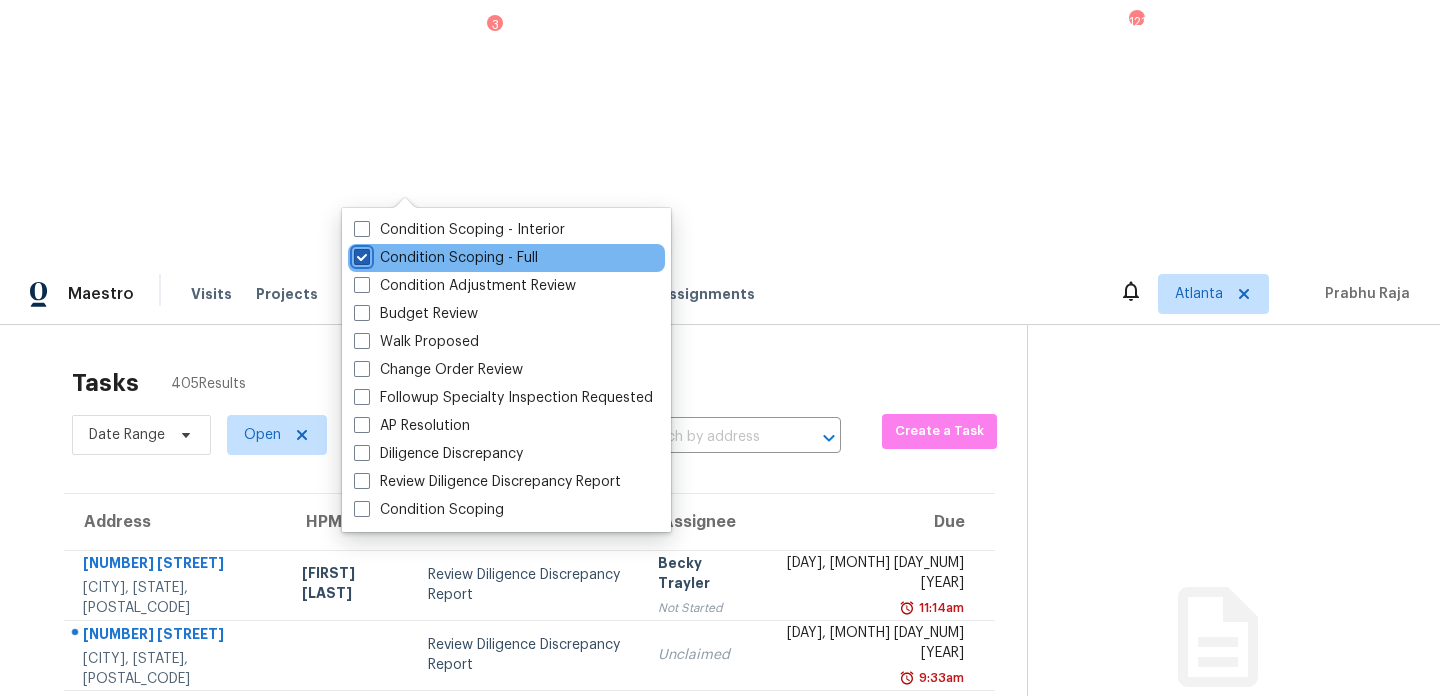 checkbox on "true" 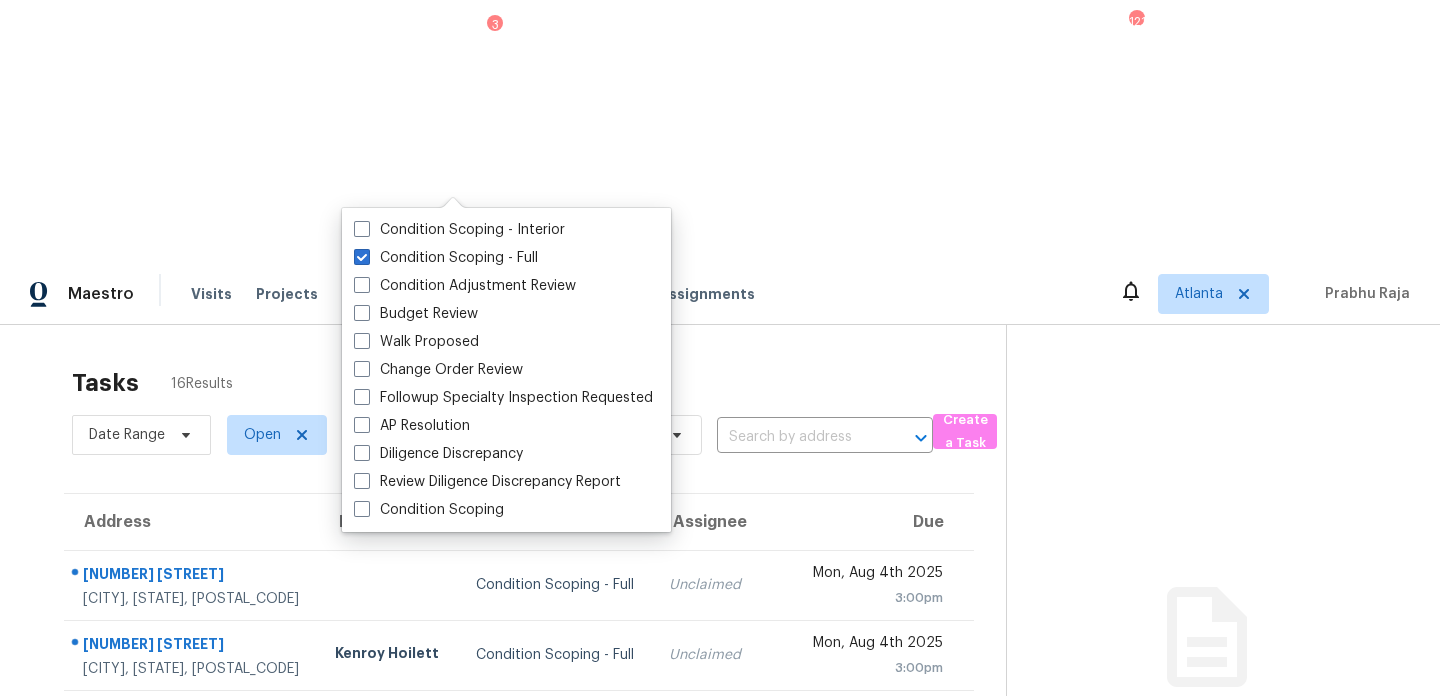 click on "Tasks 16  Results" at bounding box center [539, 383] 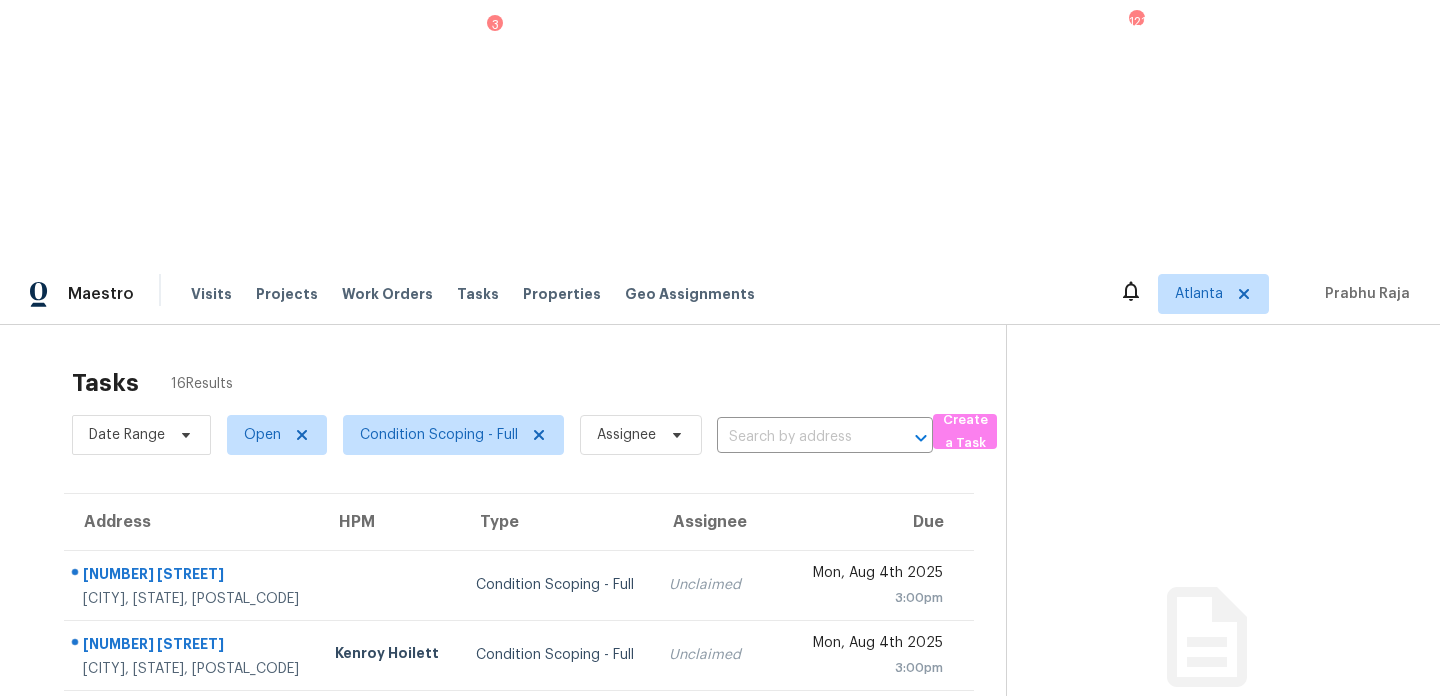 scroll, scrollTop: 345, scrollLeft: 0, axis: vertical 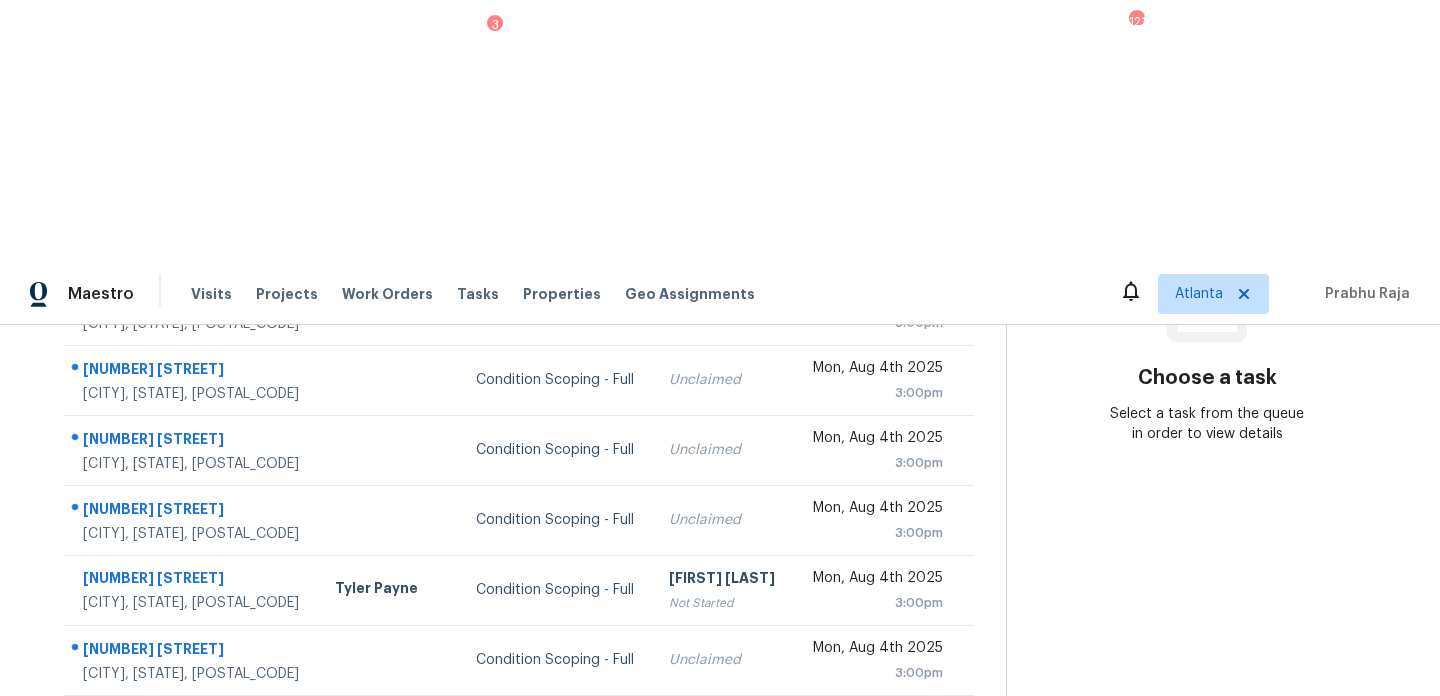 click on "Prabhu Raja" at bounding box center [723, 720] 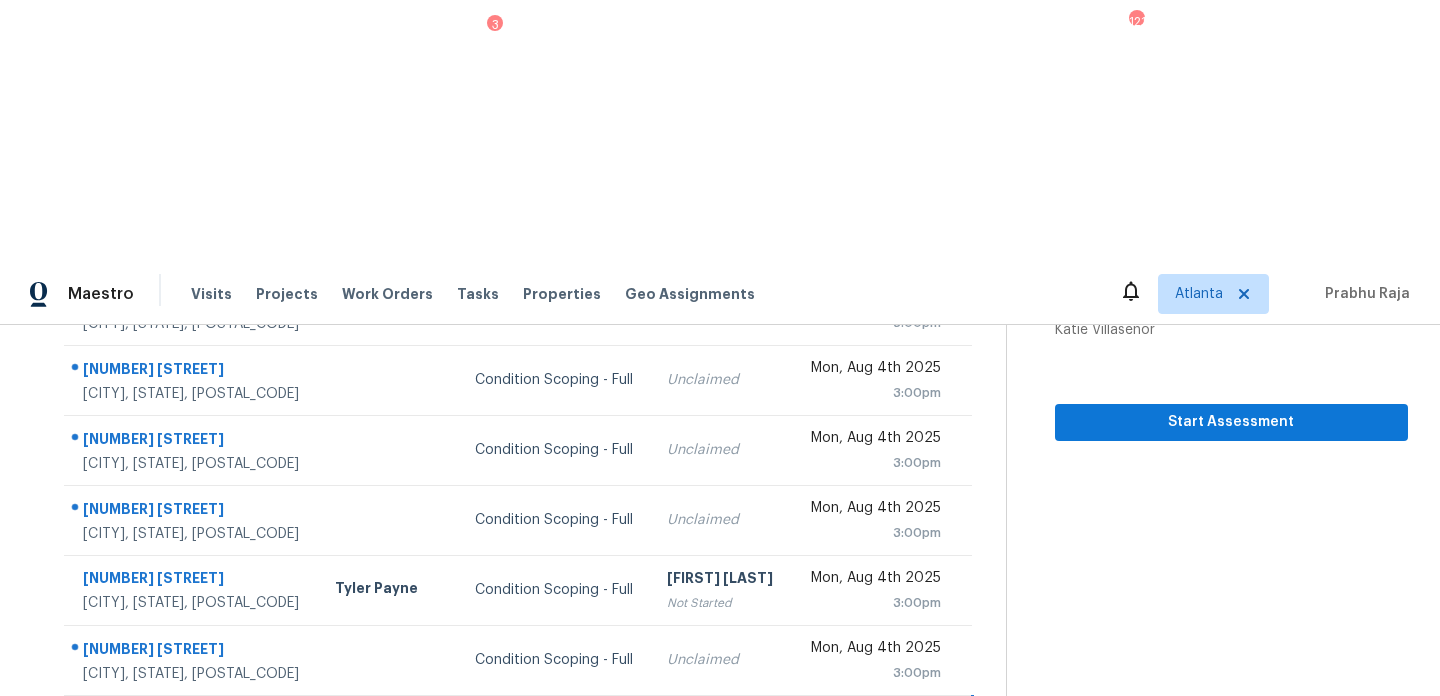 click on "Prabhu Raja" at bounding box center (721, 720) 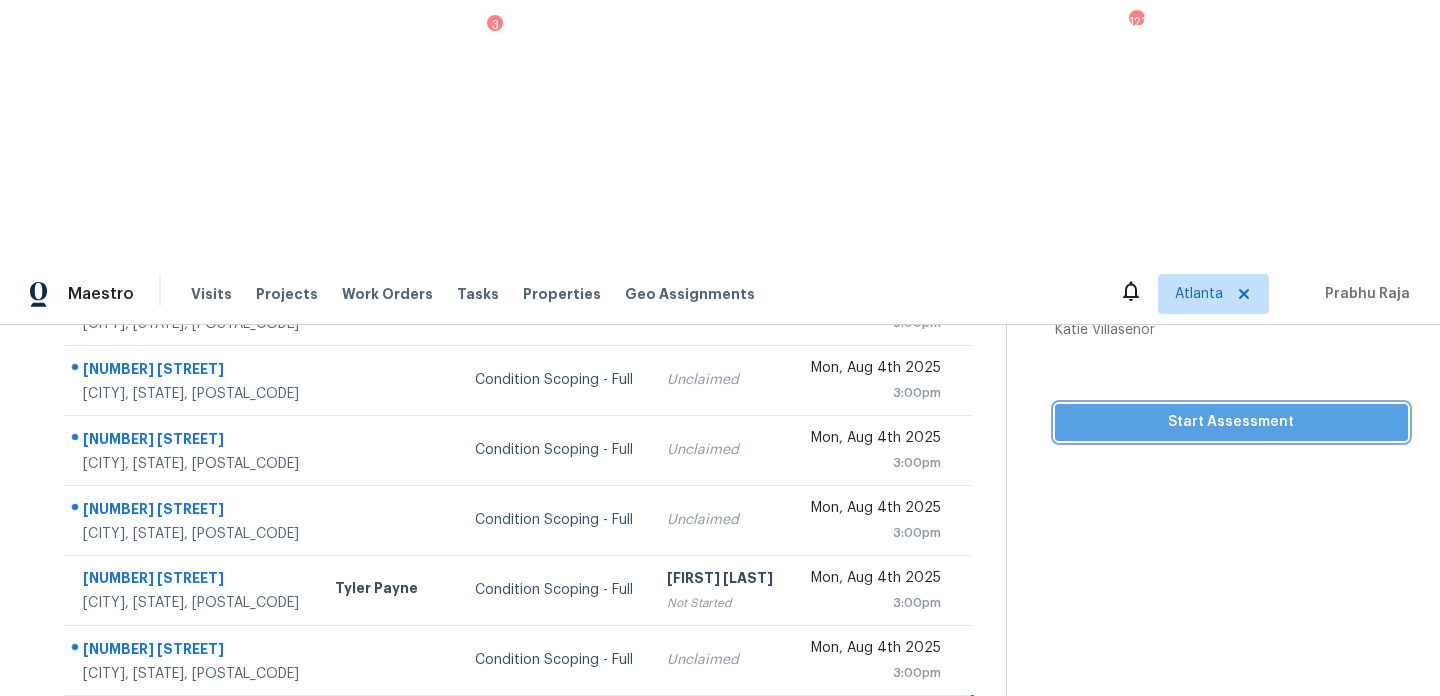 click on "Start Assessment" at bounding box center (1231, 422) 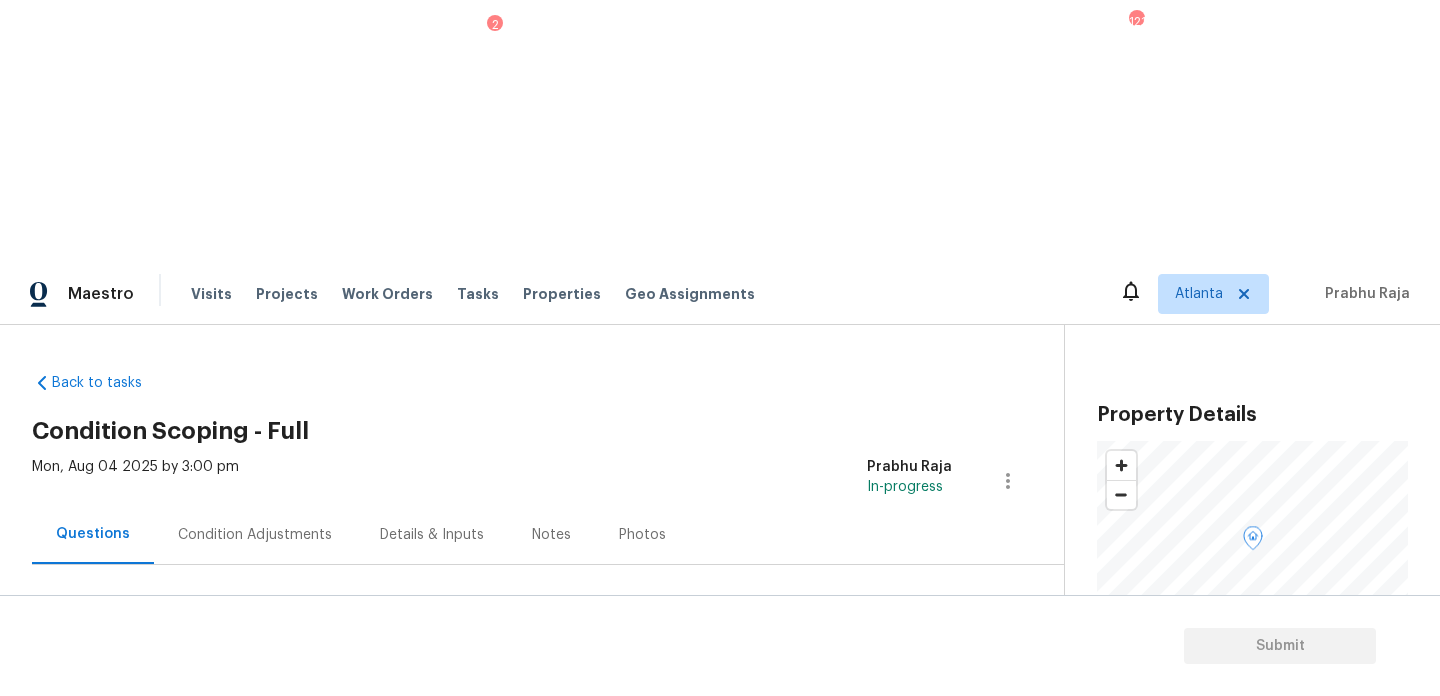 click on "Condition Adjustments" at bounding box center [255, 534] 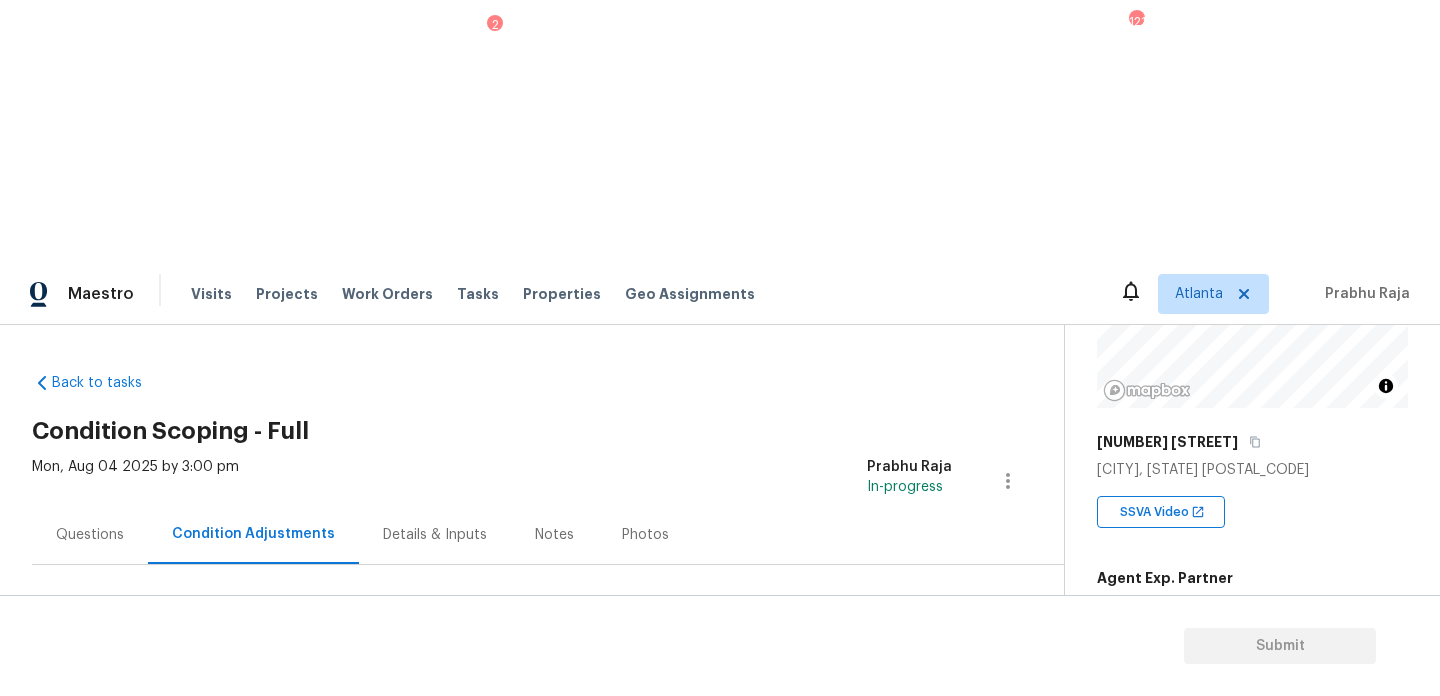 scroll, scrollTop: 270, scrollLeft: 0, axis: vertical 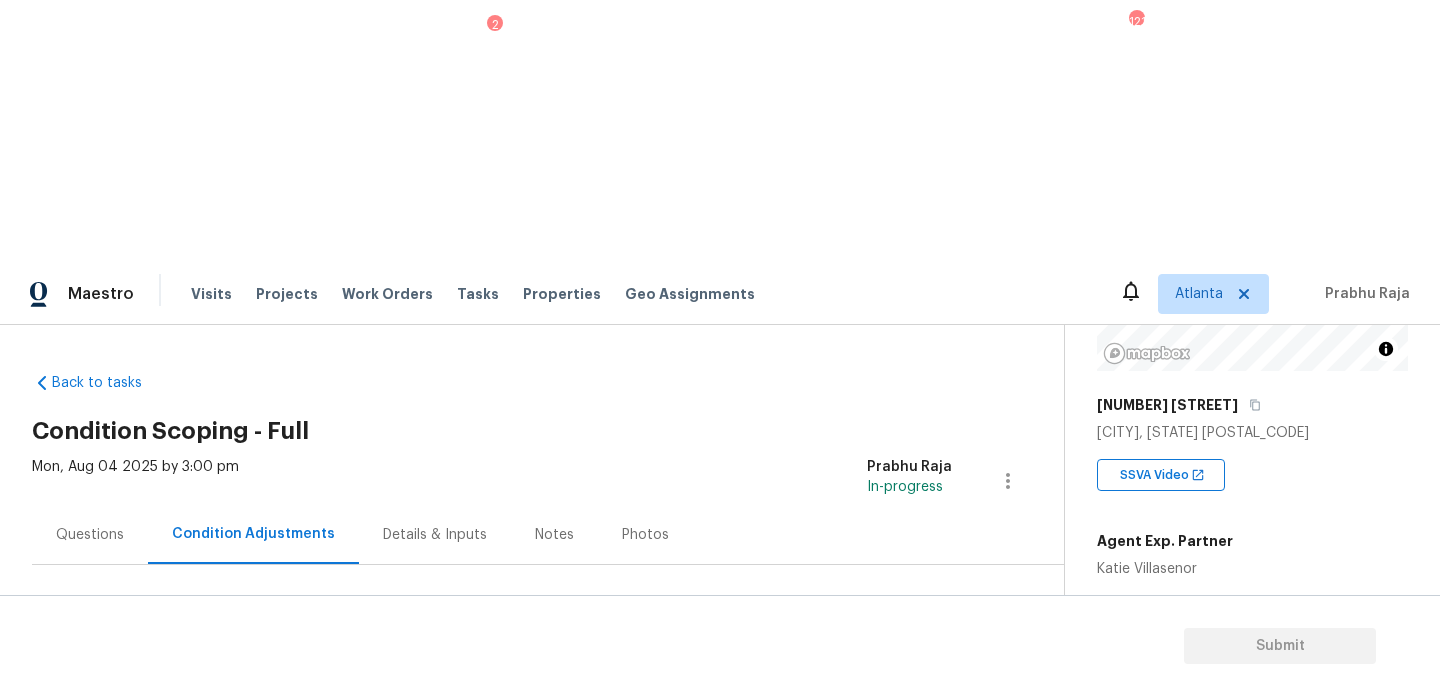 click on "Add Condition Adjustment" at bounding box center (903, 686) 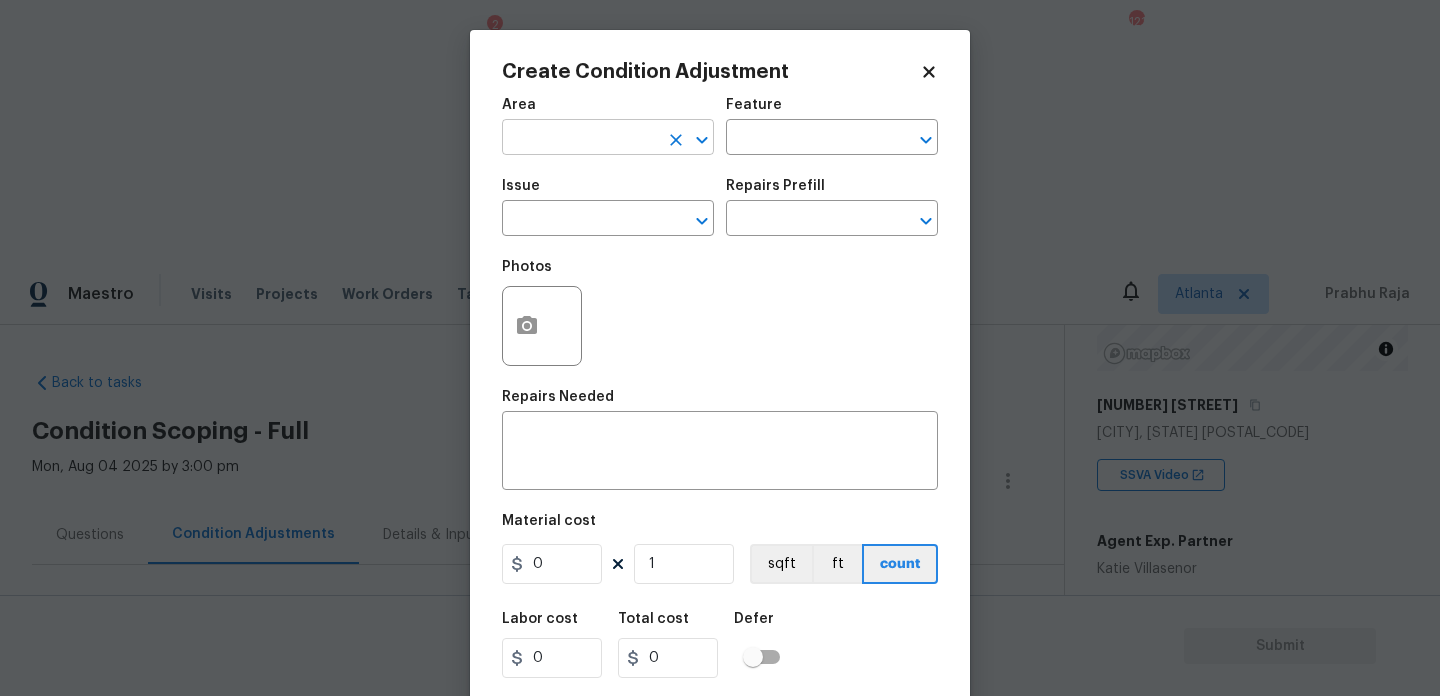 click at bounding box center (580, 139) 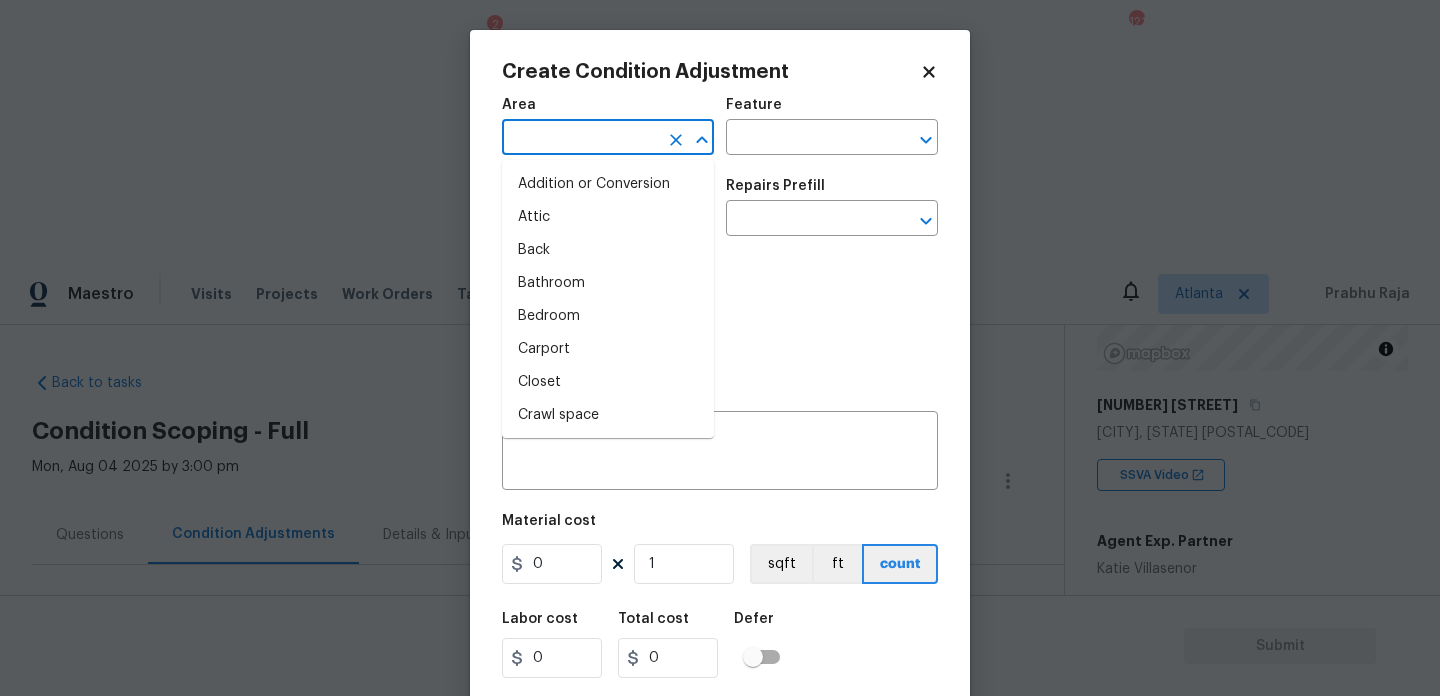 type on "u" 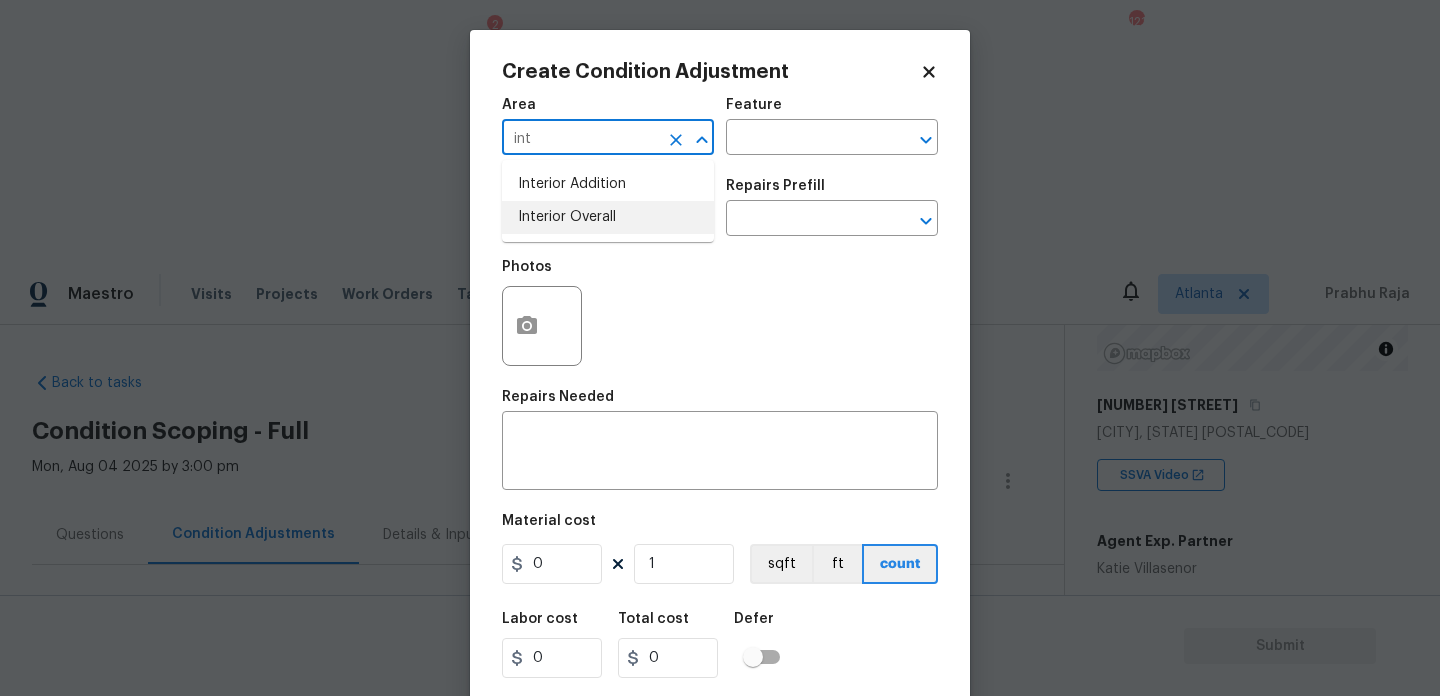 click on "Interior Overall" at bounding box center [608, 217] 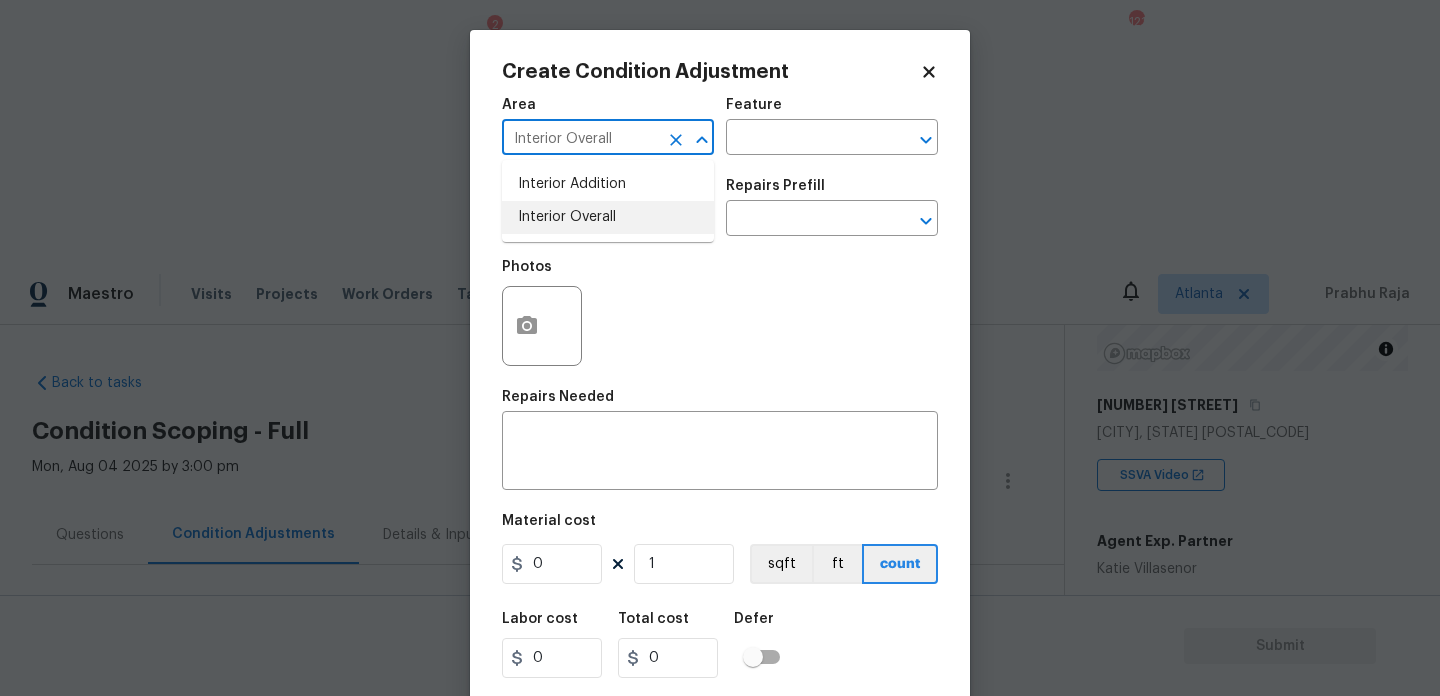 type on "Interior Overall" 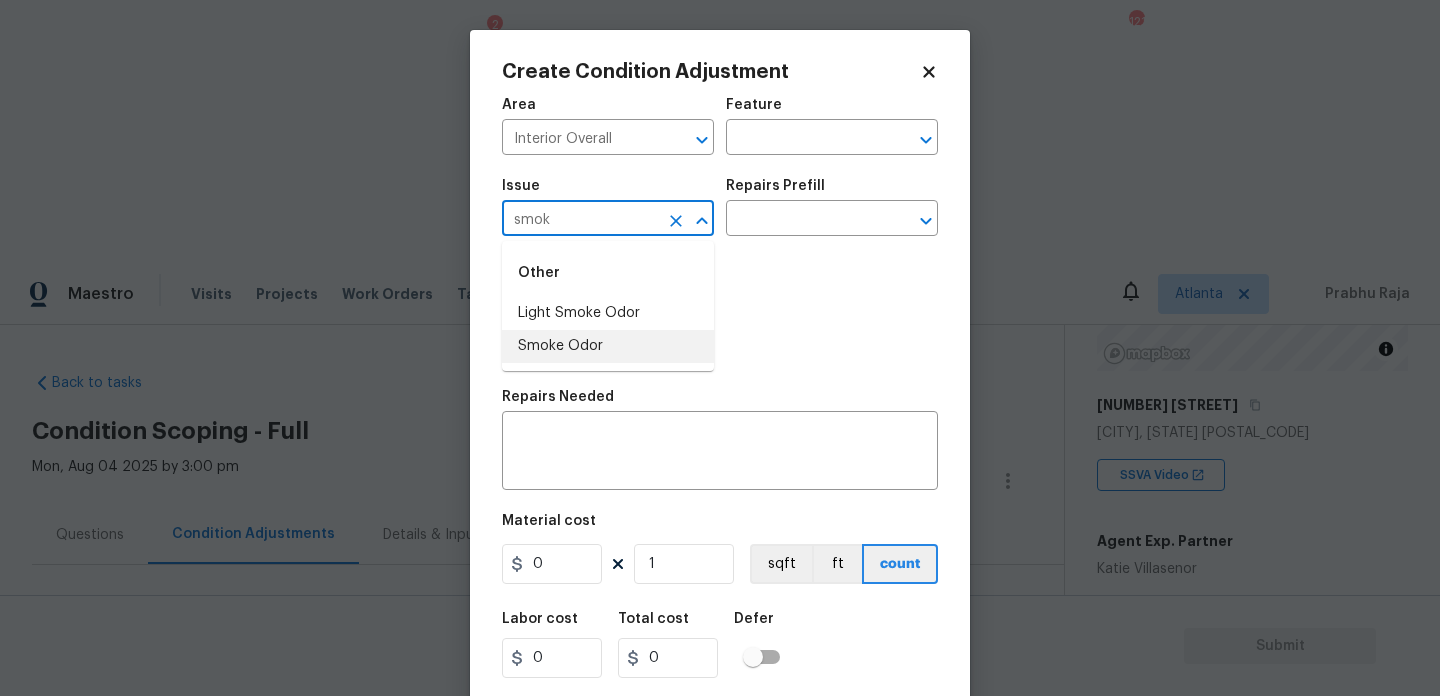 click on "Smoke Odor" at bounding box center (608, 346) 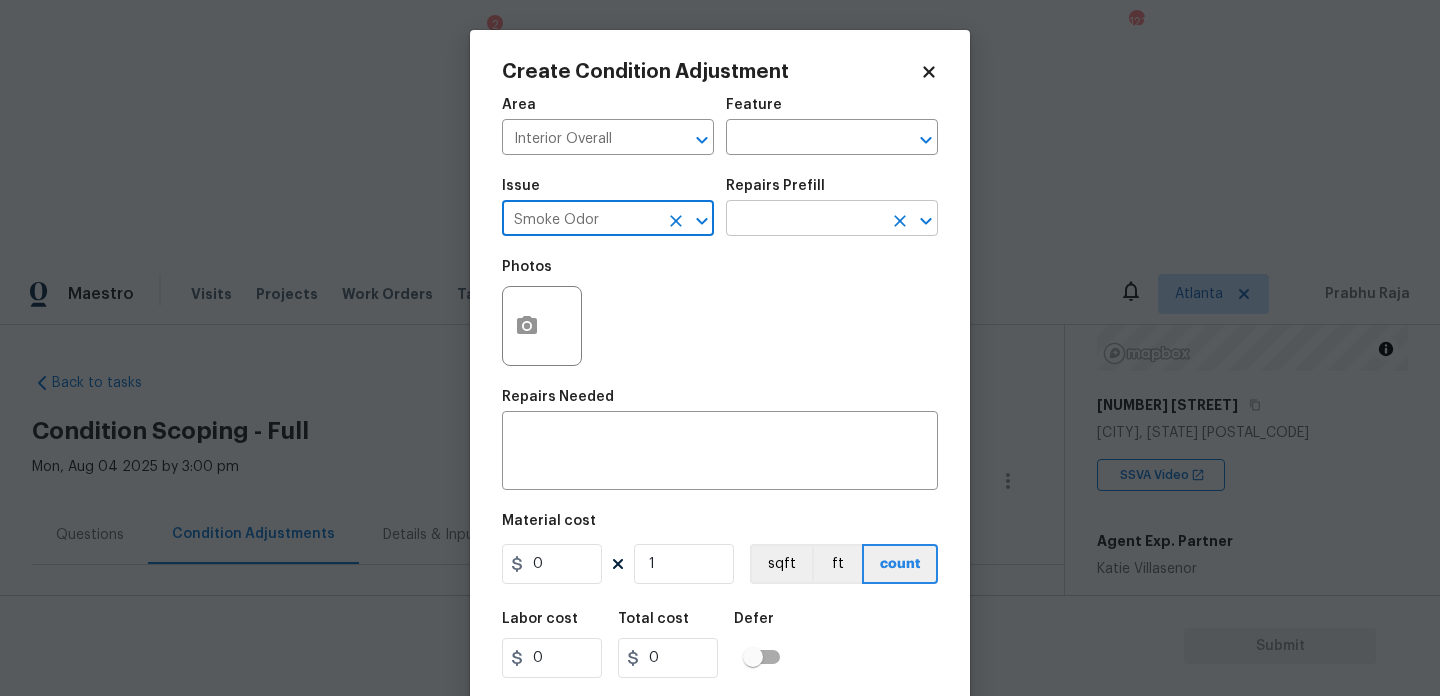 type on "Smoke Odor" 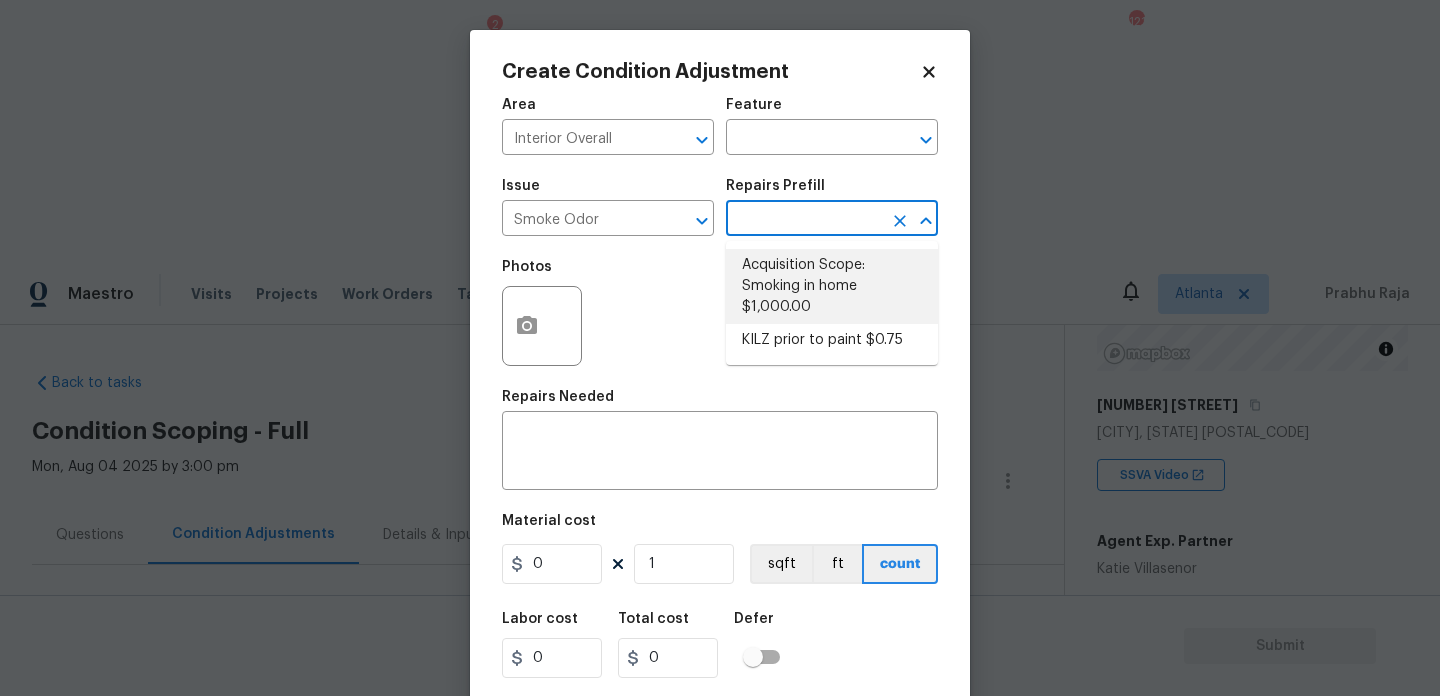 click on "Acquisition Scope: Smoking in home $1,000.00" at bounding box center [832, 286] 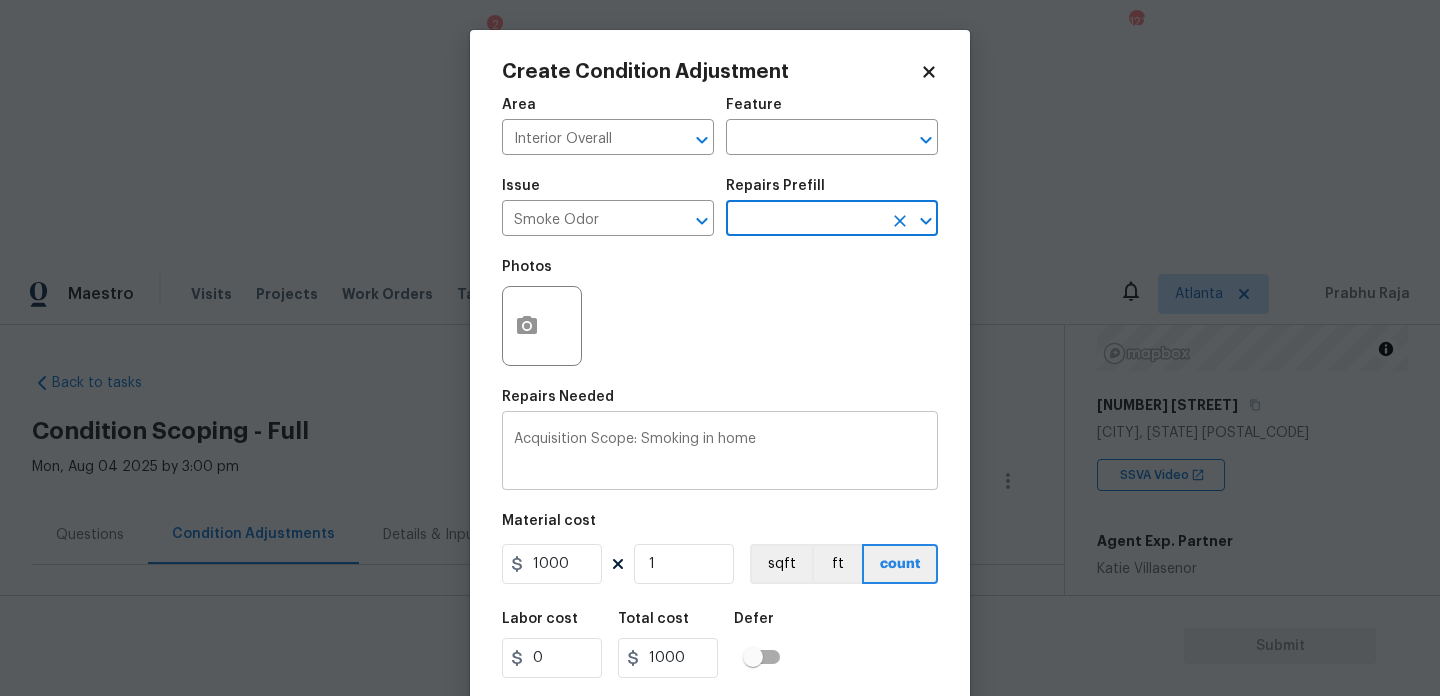 scroll, scrollTop: 51, scrollLeft: 0, axis: vertical 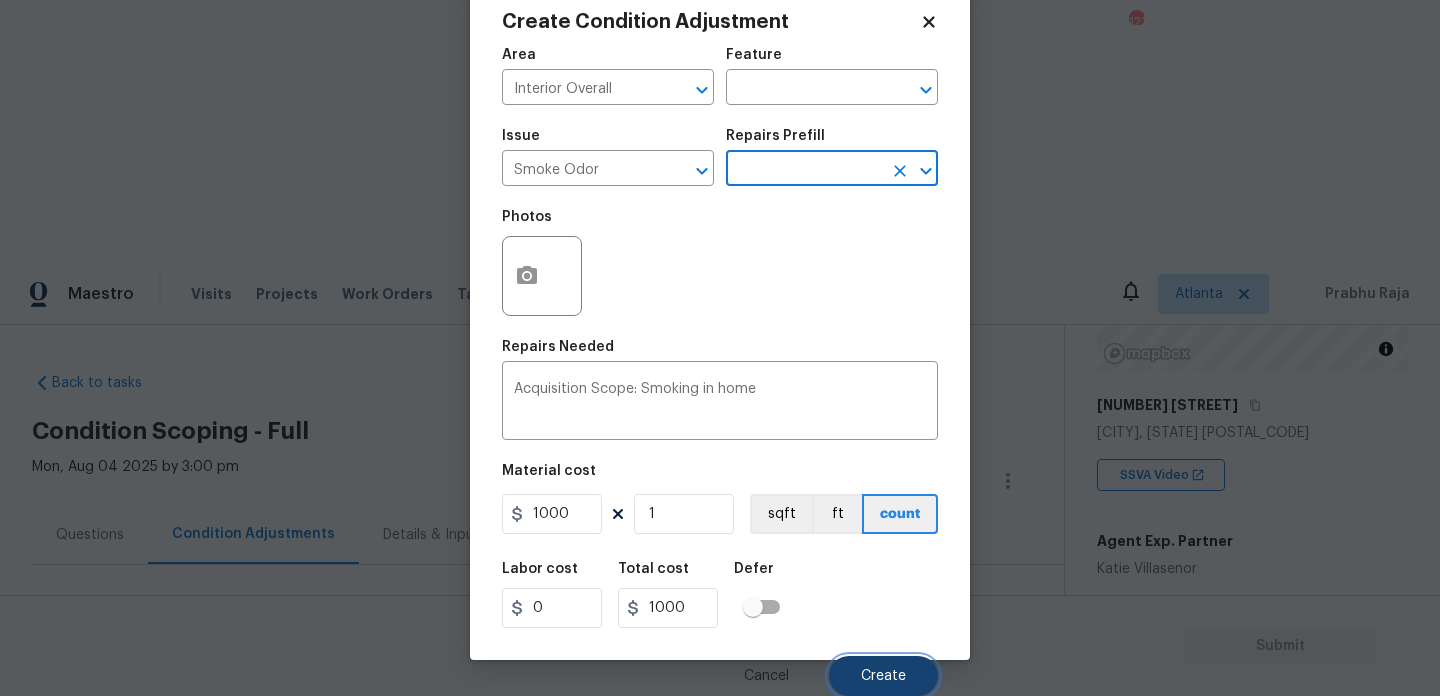 click on "Create" at bounding box center (883, 676) 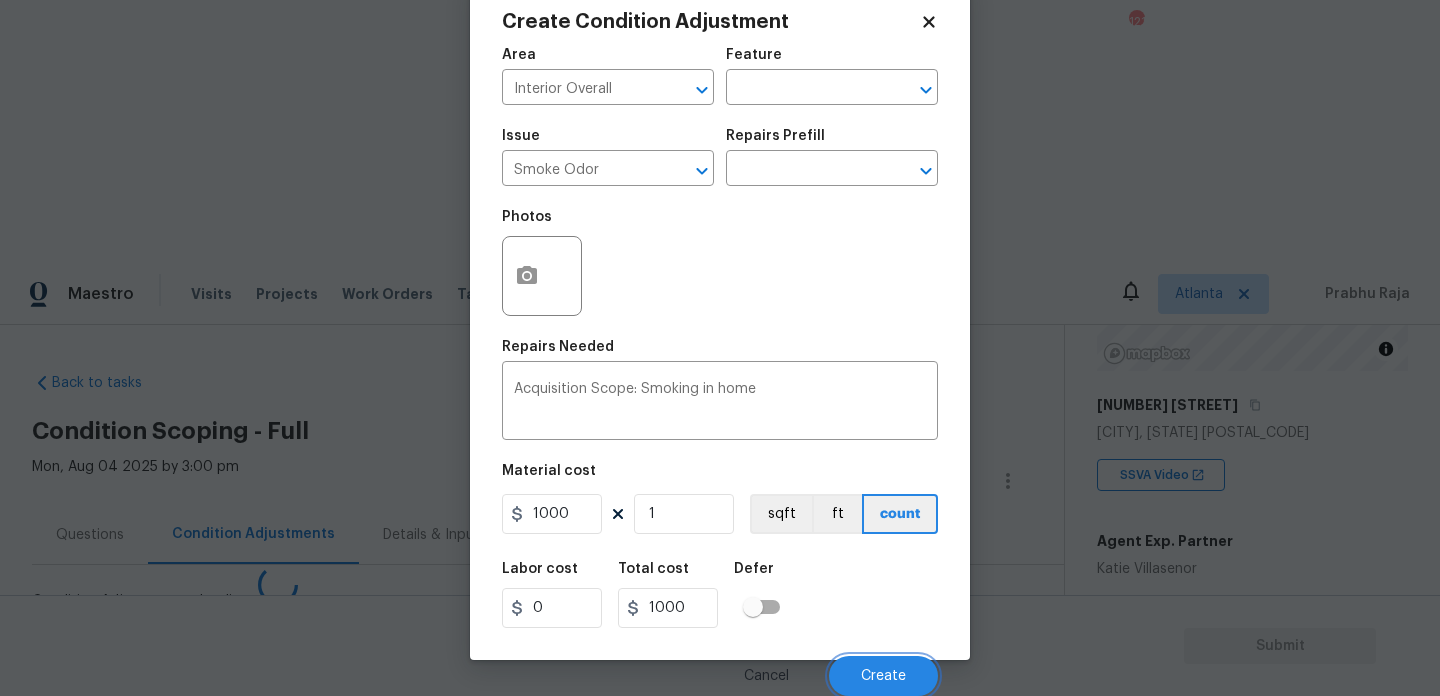 scroll, scrollTop: 44, scrollLeft: 0, axis: vertical 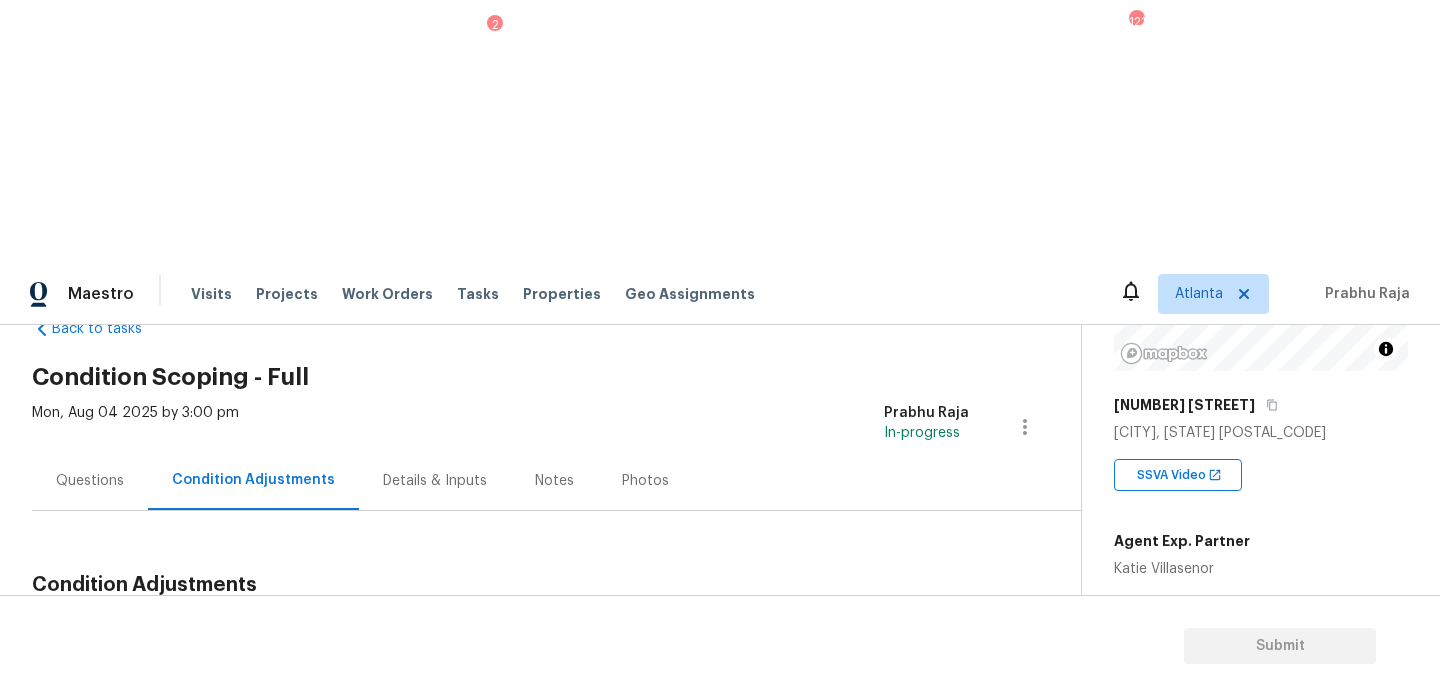 click on "Add Condition Adjustment" at bounding box center (920, 632) 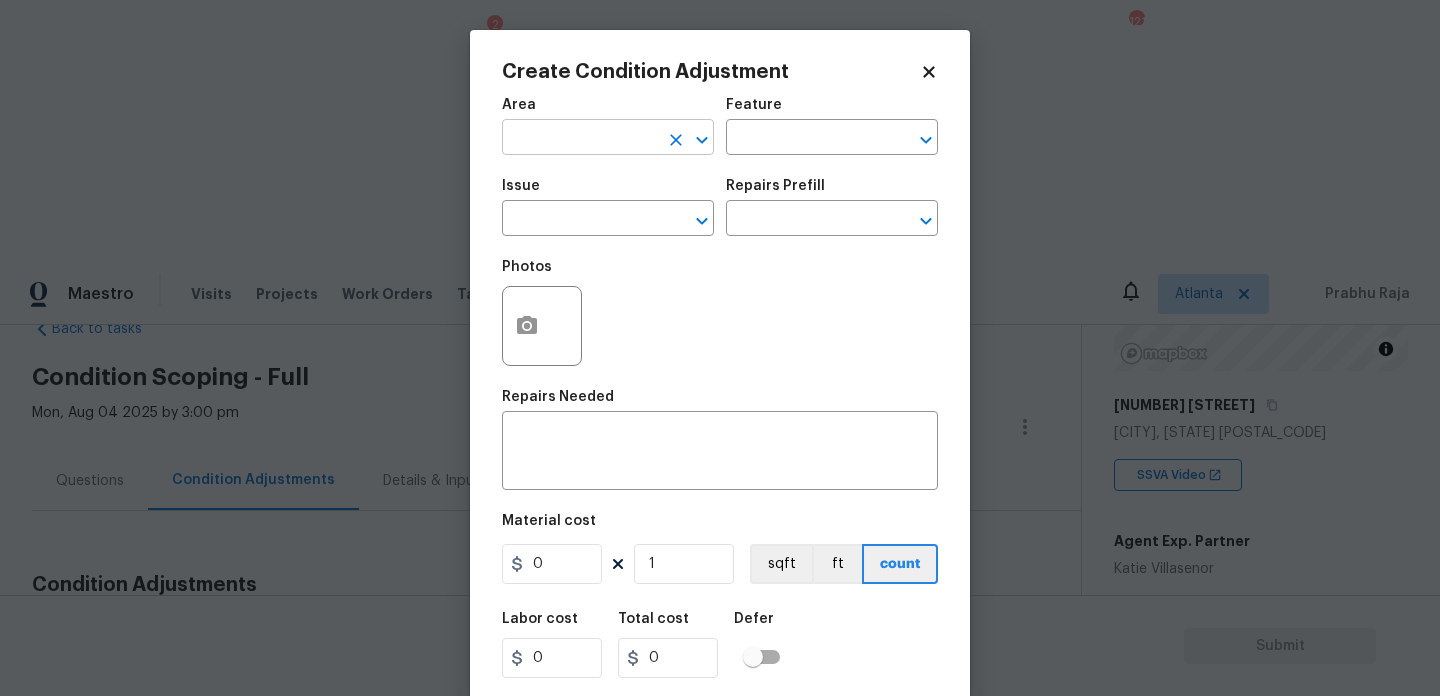 click at bounding box center (580, 139) 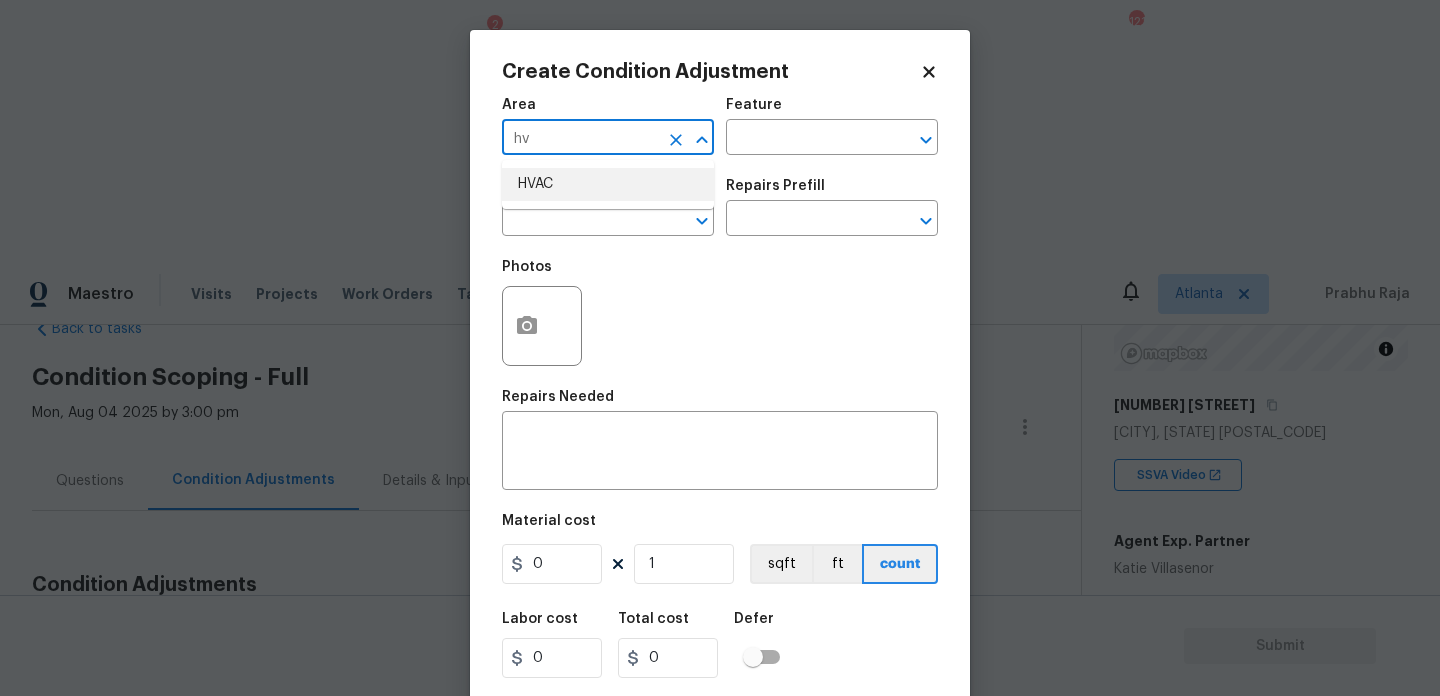 click on "HVAC" at bounding box center [608, 184] 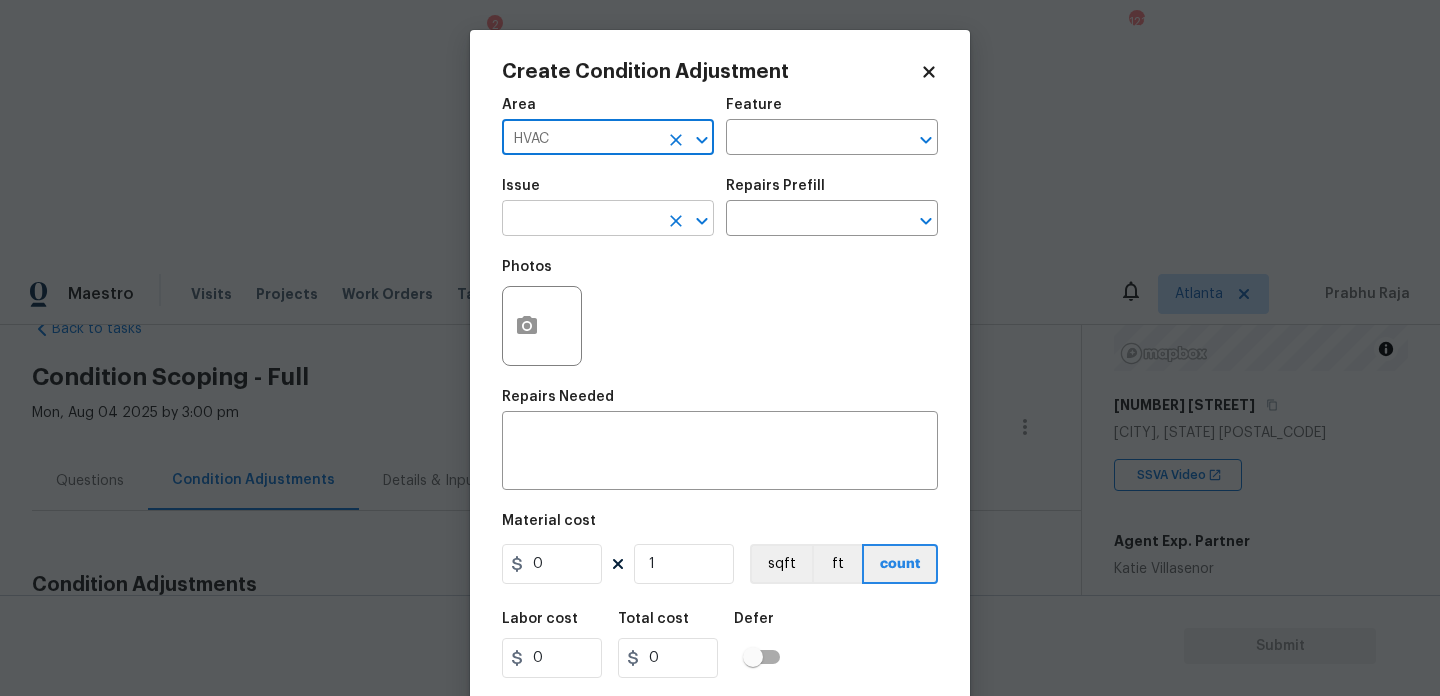 type on "HVAC" 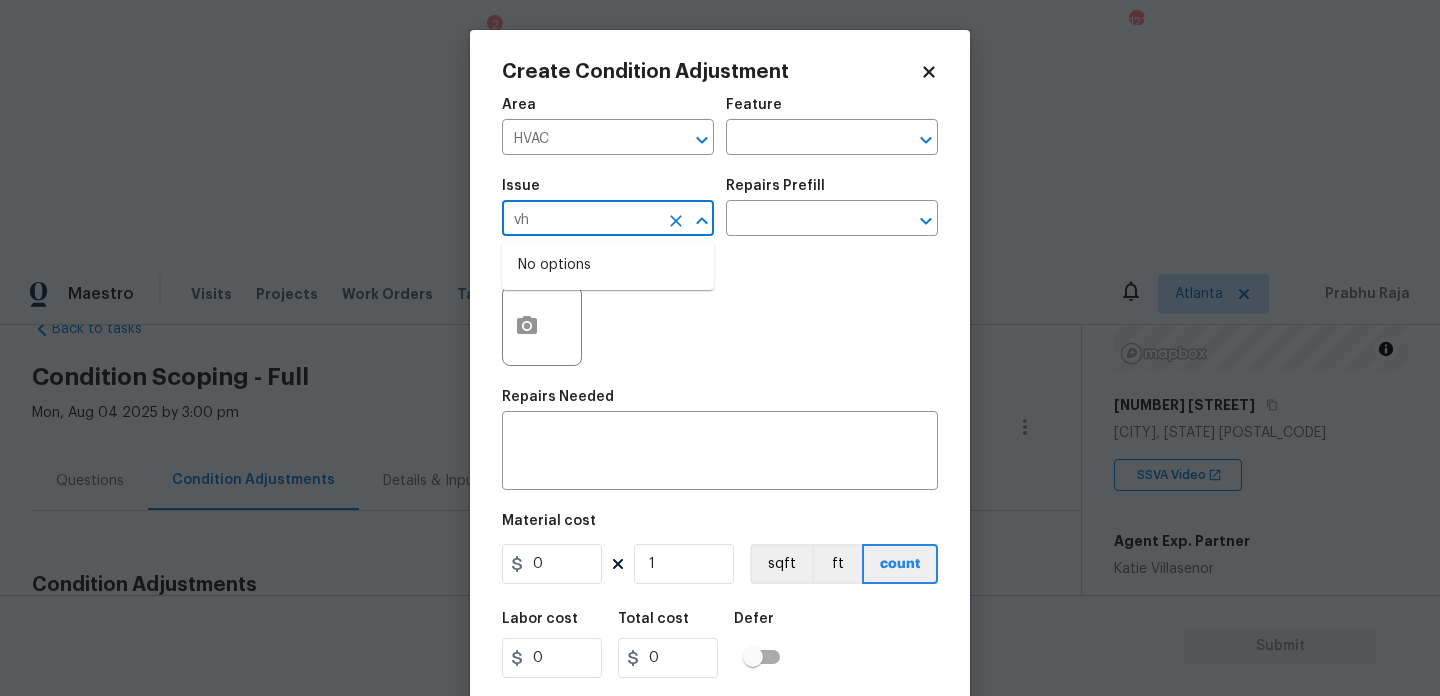 type on "v" 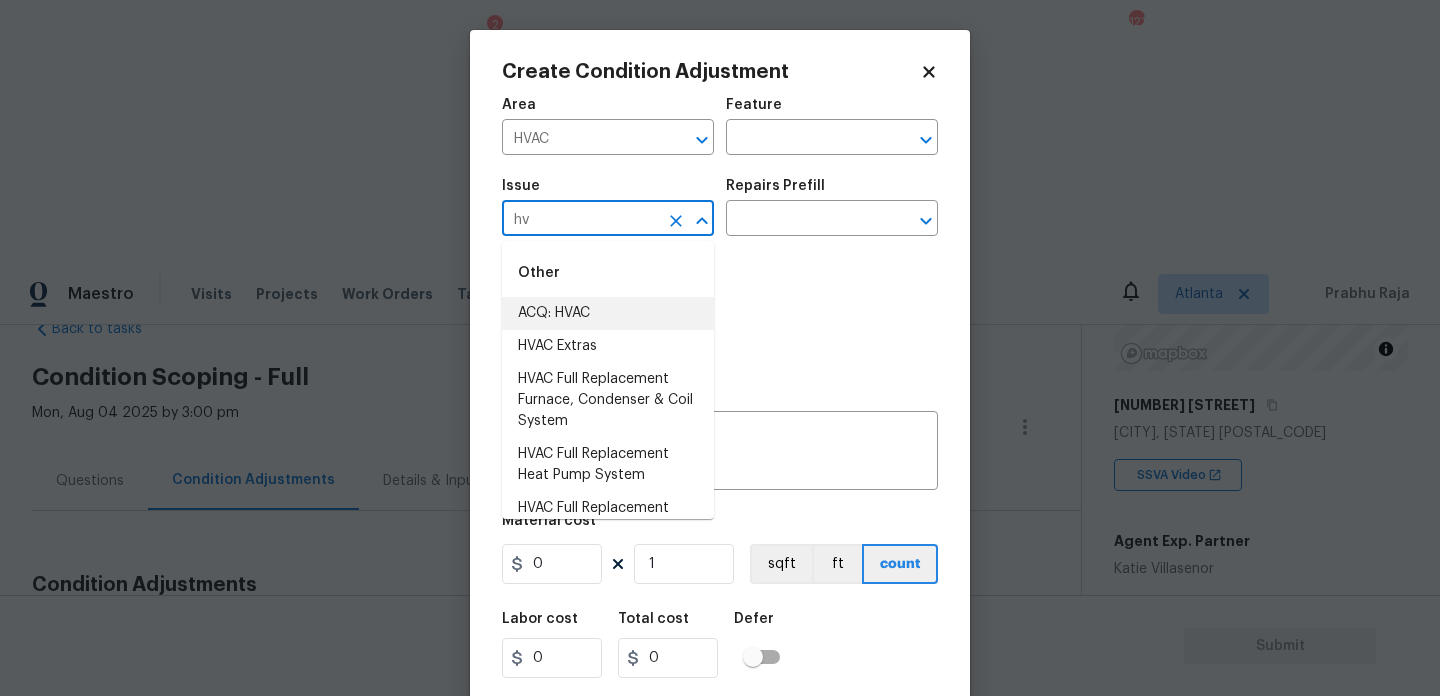 click on "ACQ: HVAC" at bounding box center (608, 313) 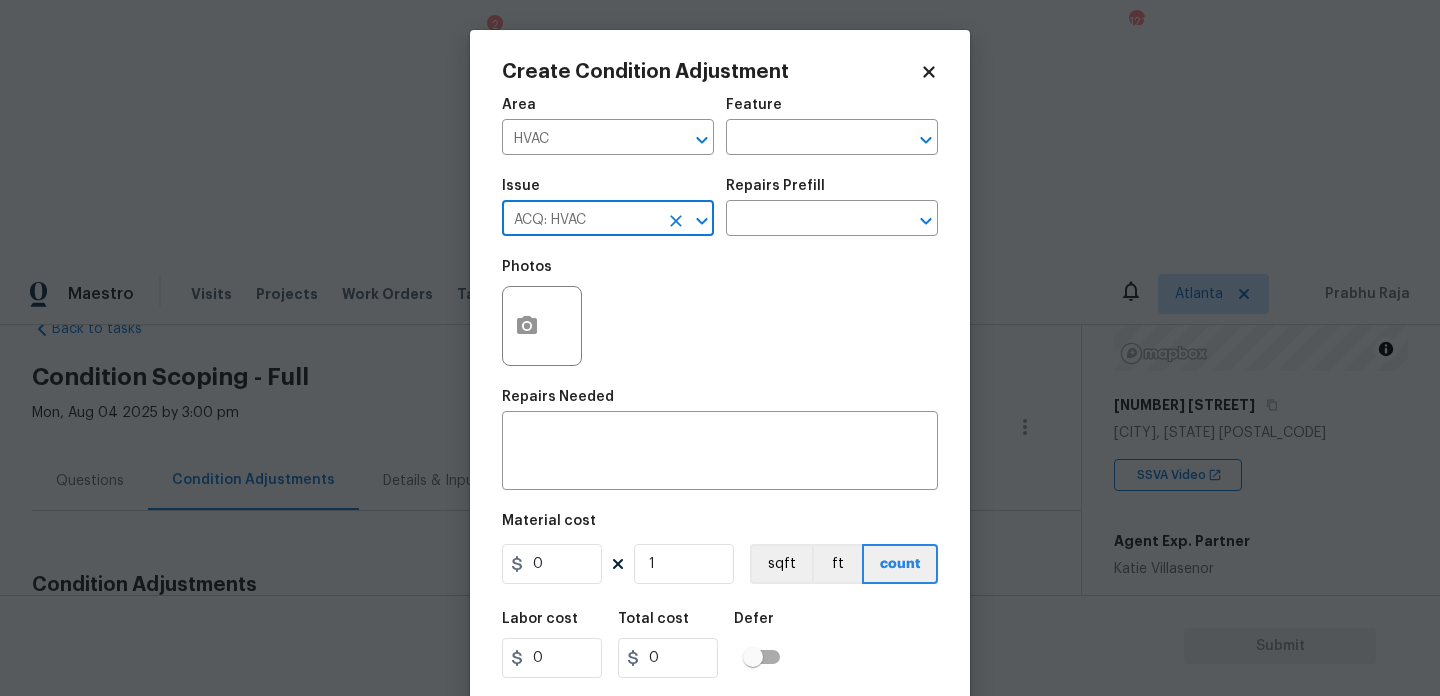 type on "ACQ: HVAC" 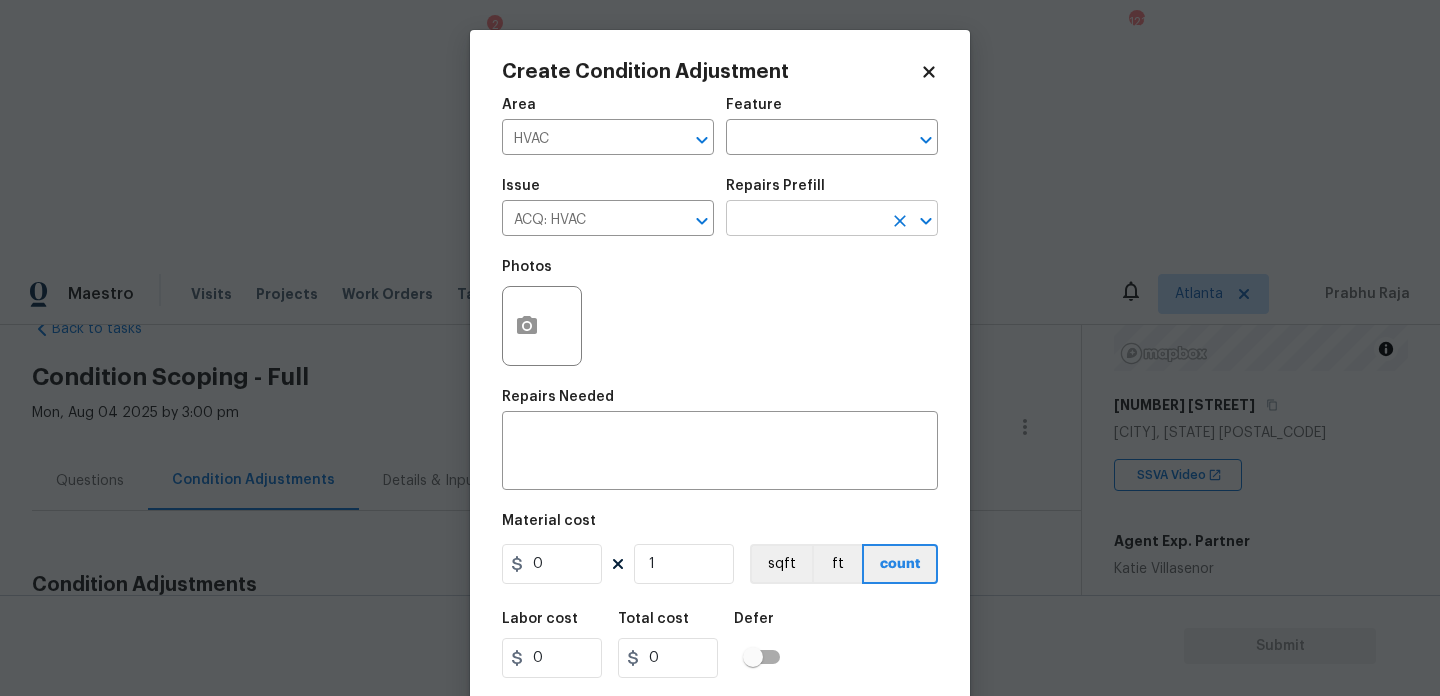 click at bounding box center [804, 220] 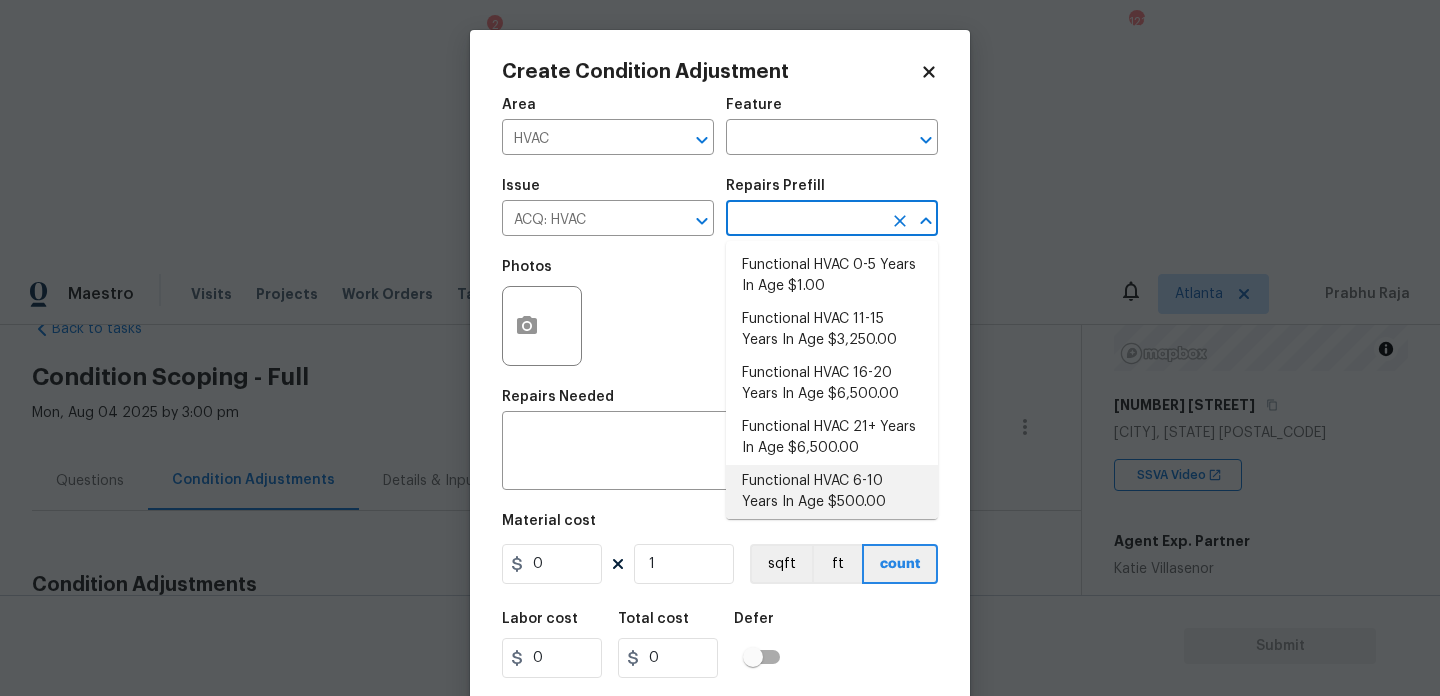 click on "Functional HVAC 6-10 Years In Age $500.00" at bounding box center [832, 492] 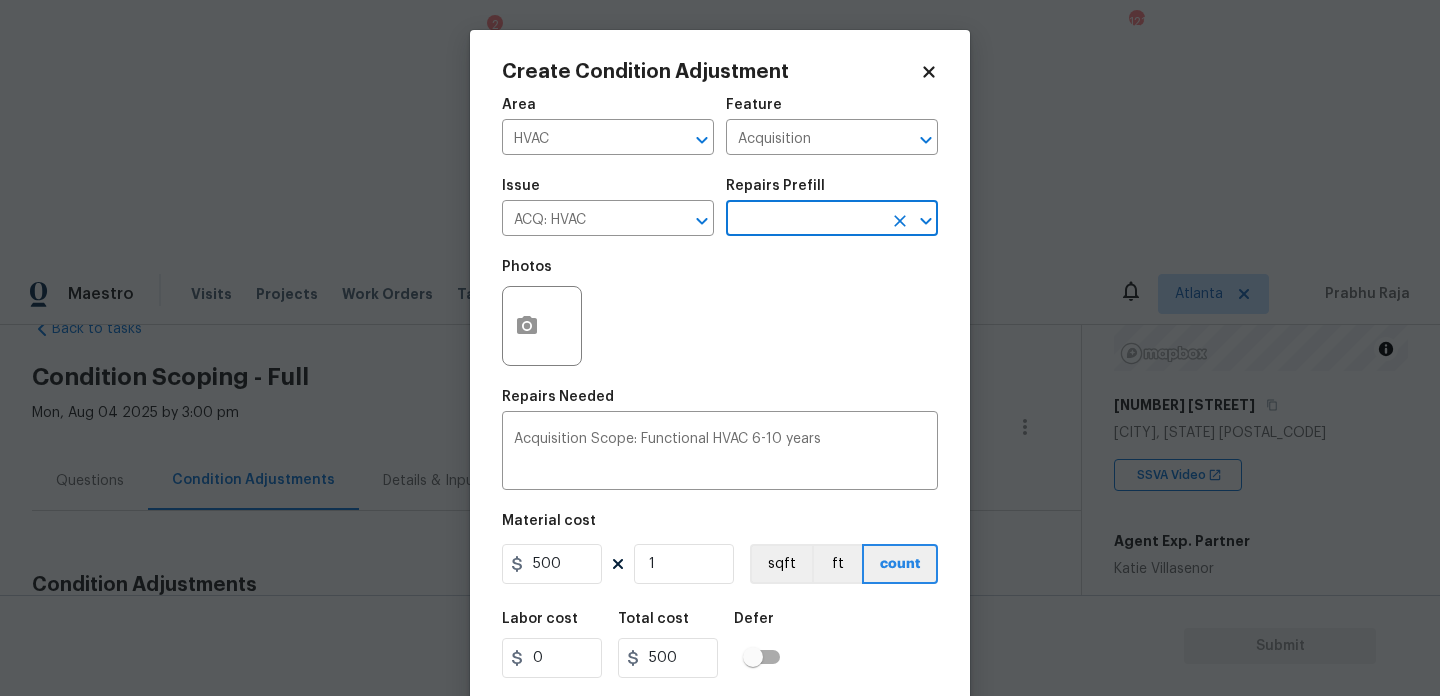 scroll, scrollTop: 51, scrollLeft: 0, axis: vertical 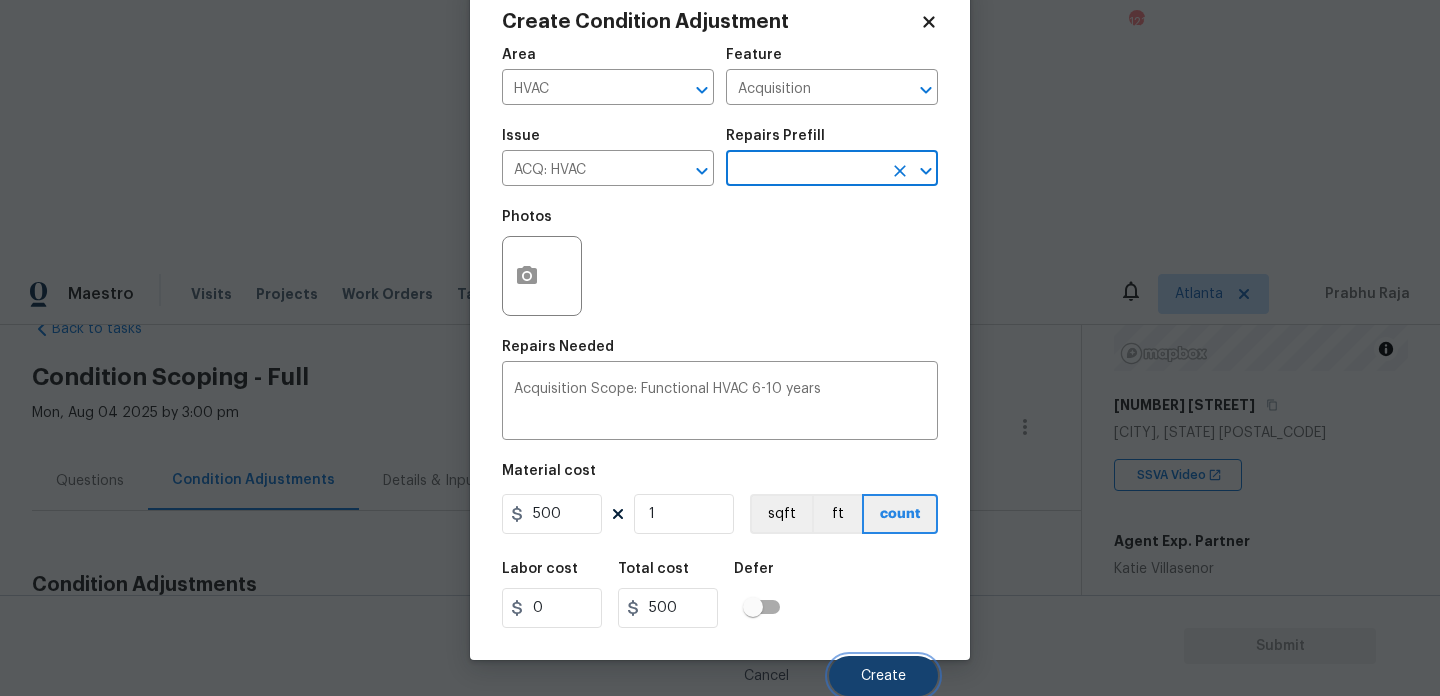 click on "Create" at bounding box center [883, 676] 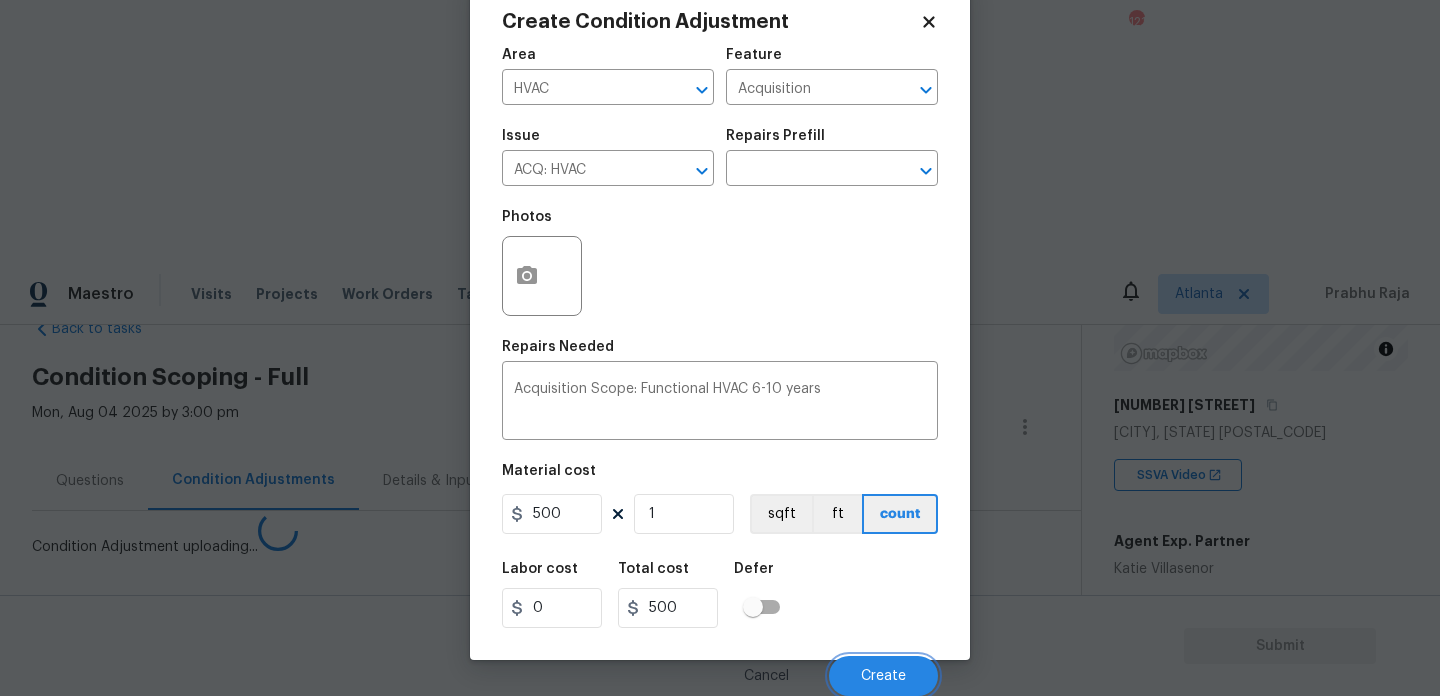 scroll, scrollTop: 44, scrollLeft: 0, axis: vertical 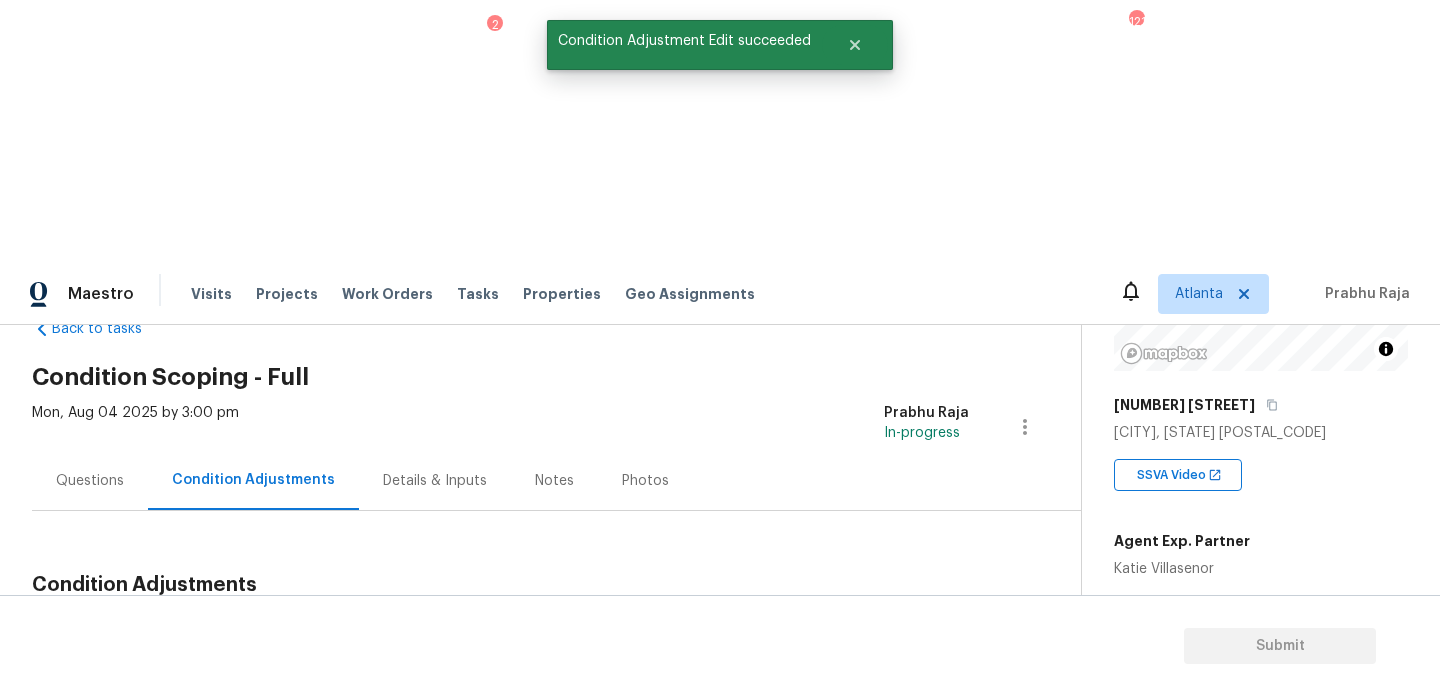 click on "Add Condition Adjustment" at bounding box center [920, 632] 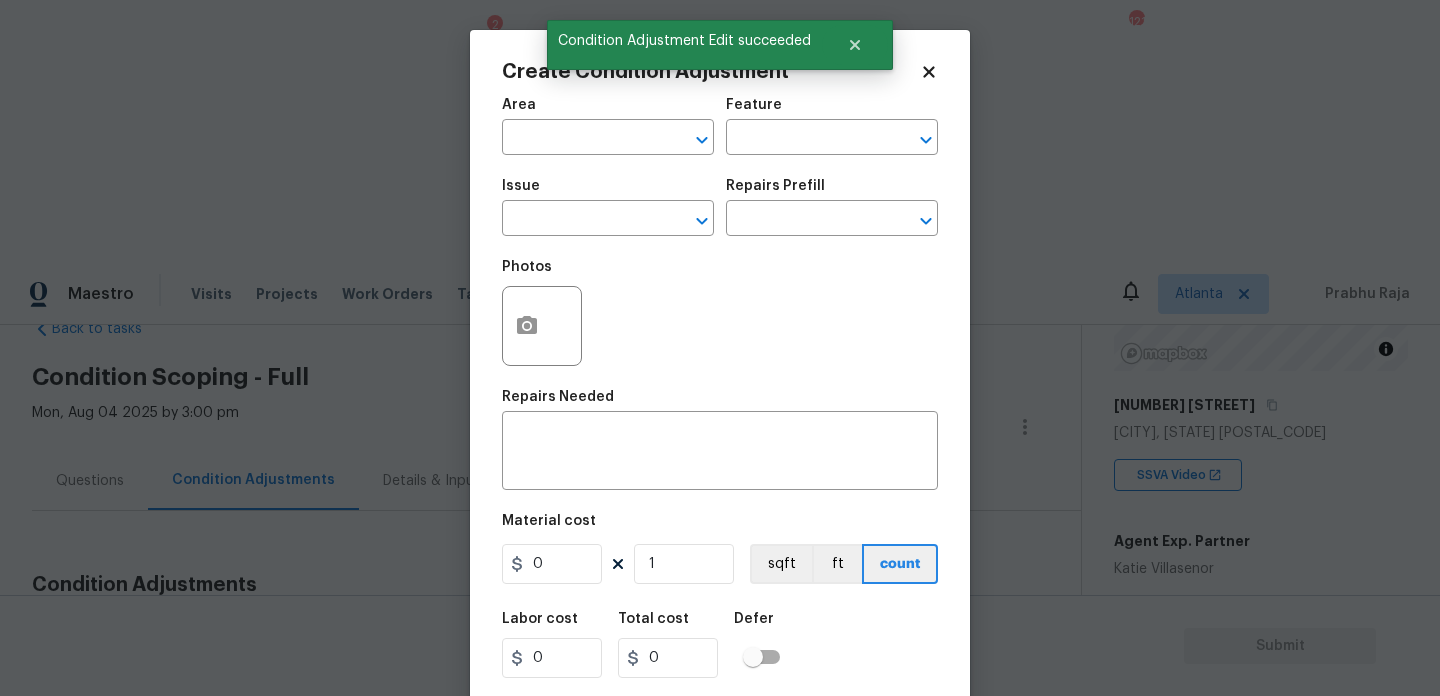click on "Area ​" at bounding box center (608, 126) 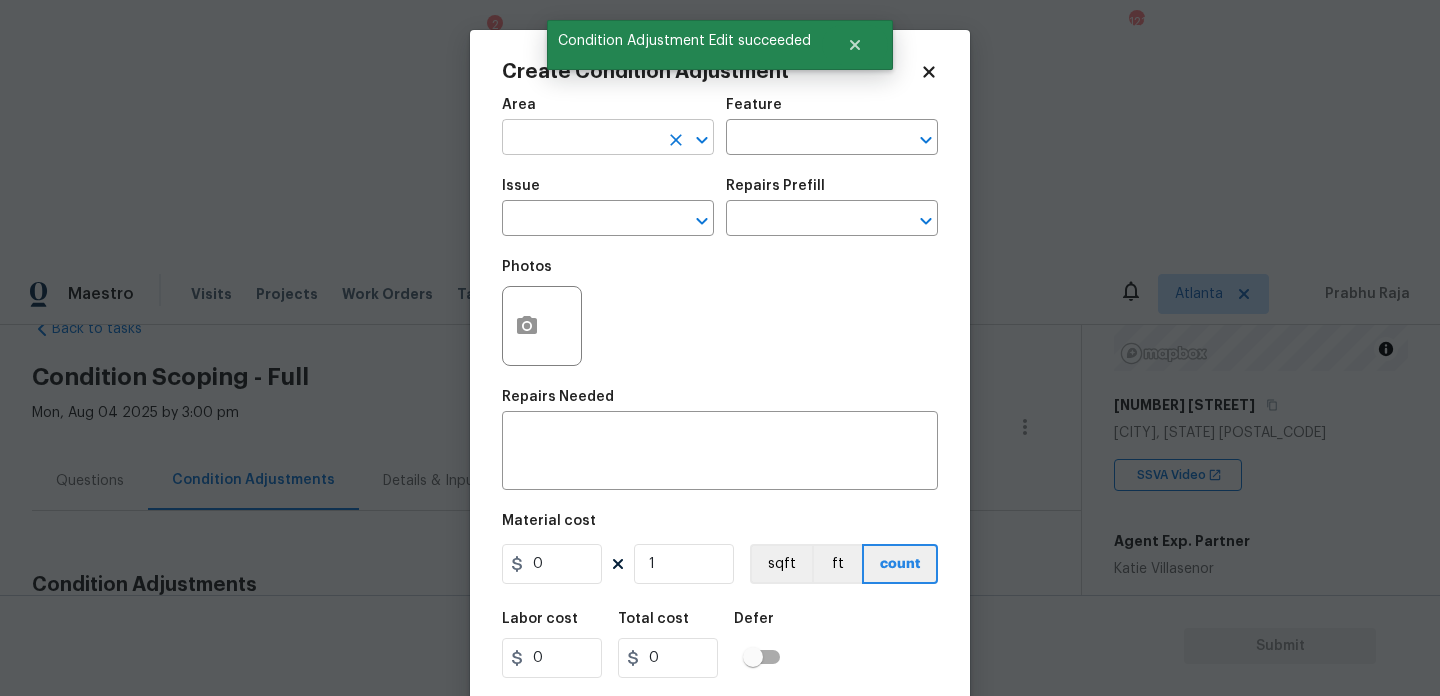 click at bounding box center (580, 139) 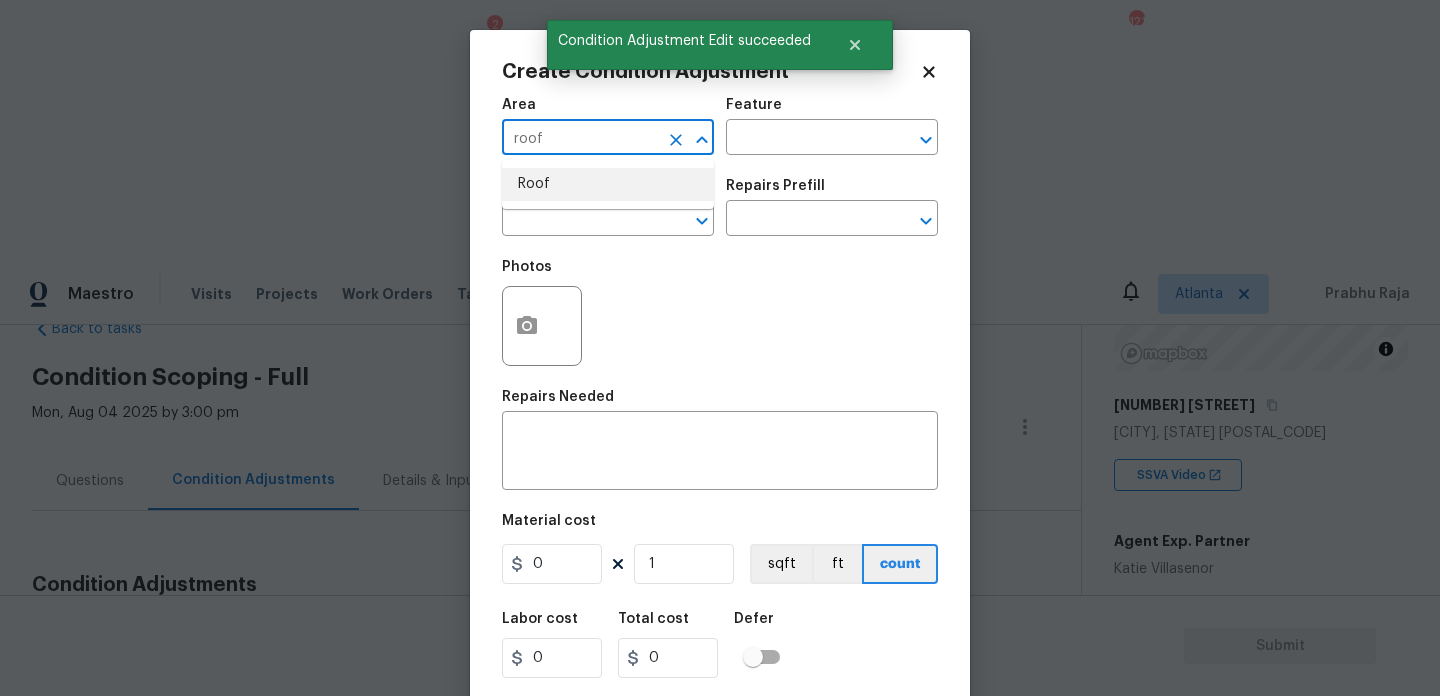 click on "Roof" at bounding box center [608, 184] 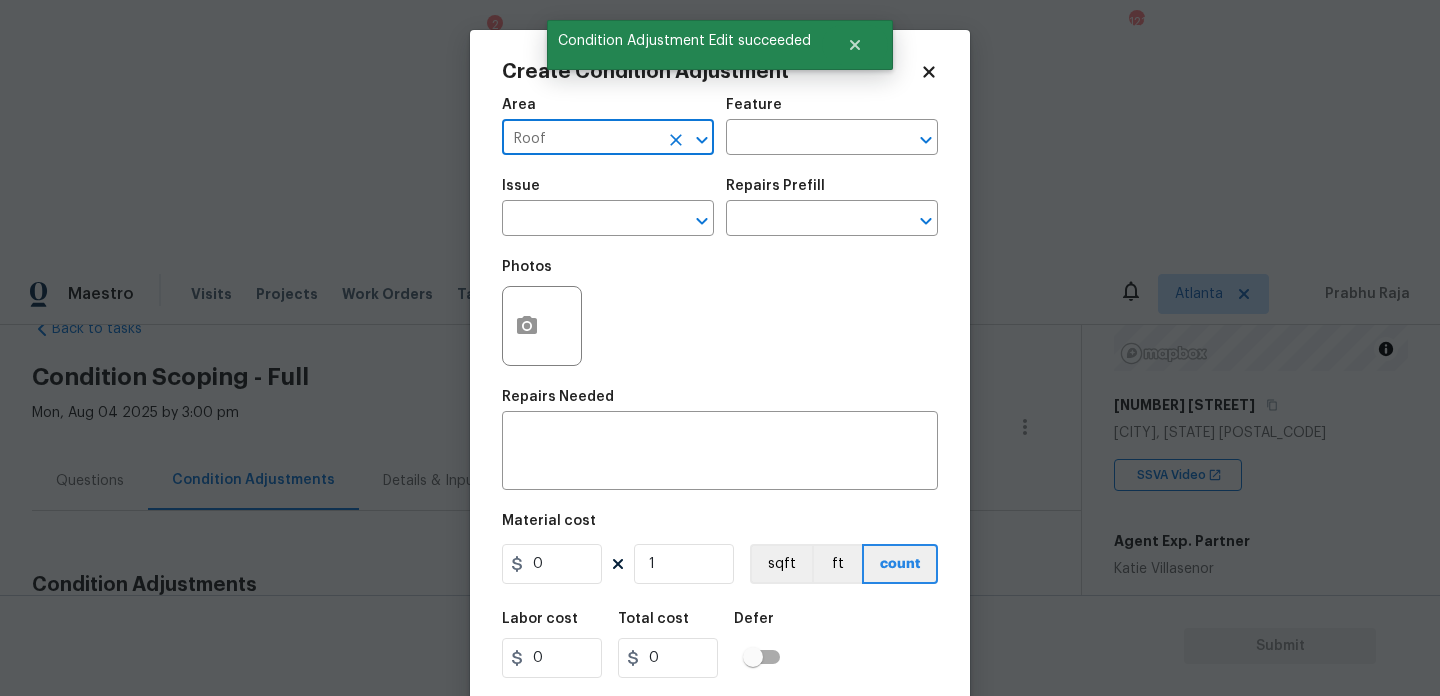type on "Roof" 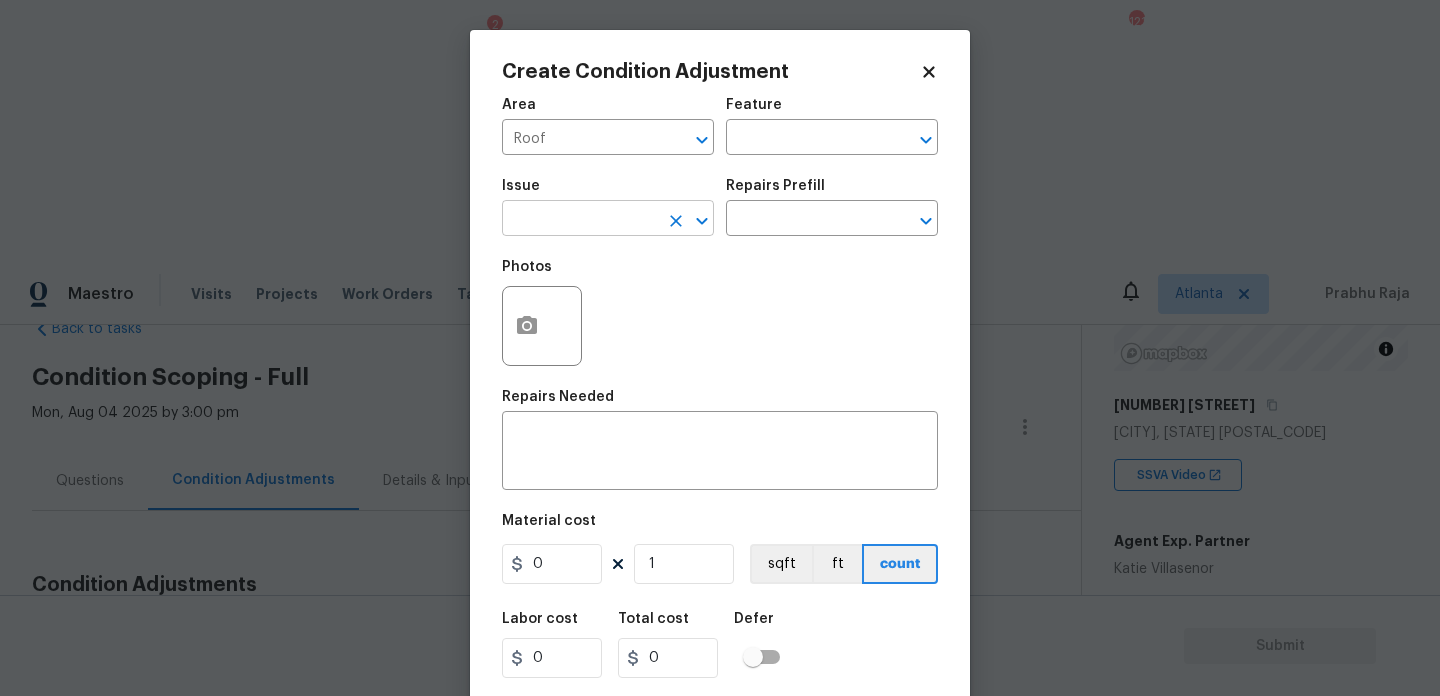 click at bounding box center [580, 220] 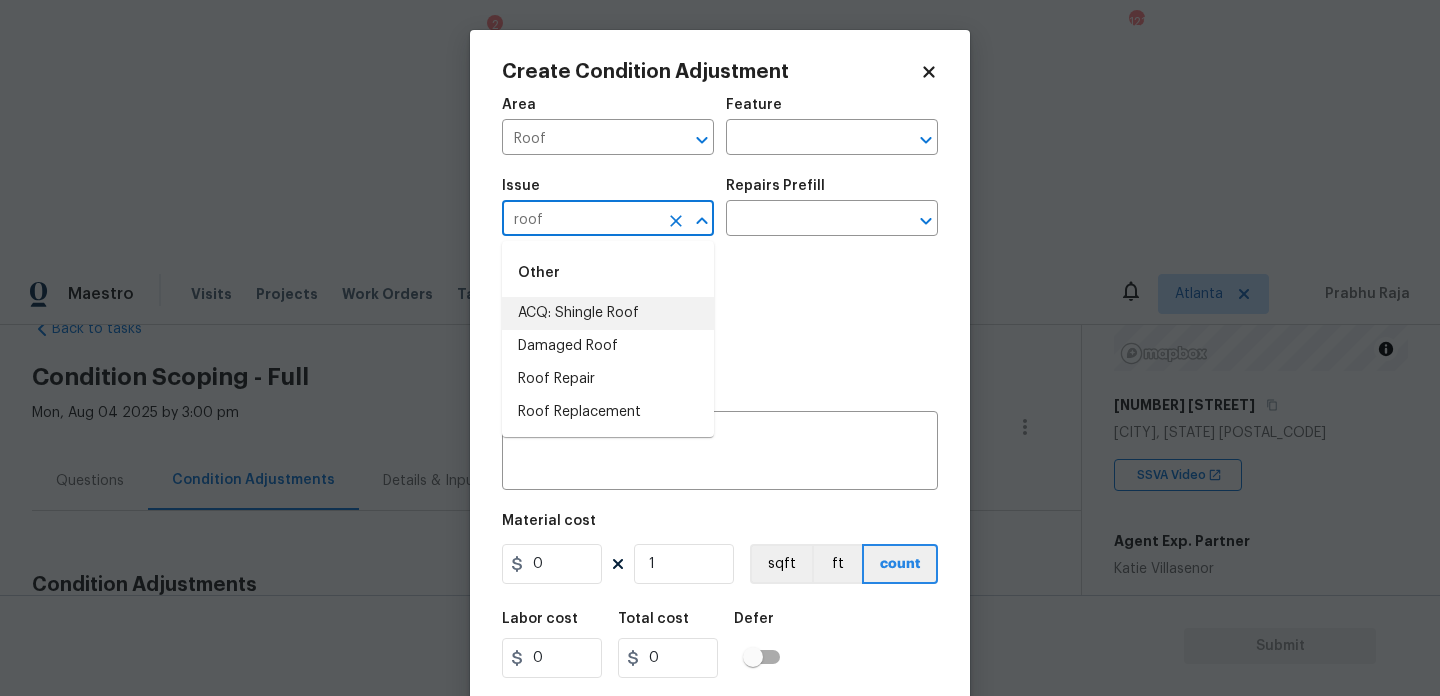 click on "ACQ: Shingle Roof" at bounding box center [608, 313] 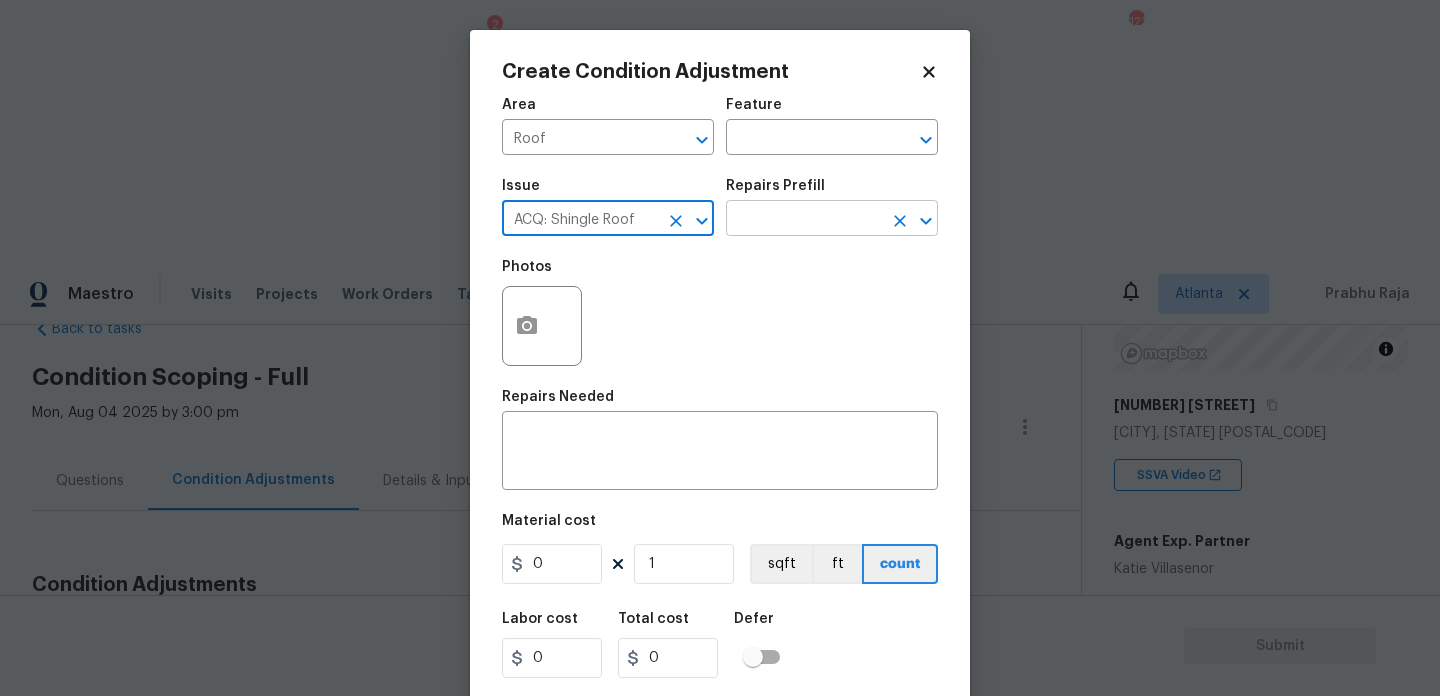 type on "ACQ: Shingle Roof" 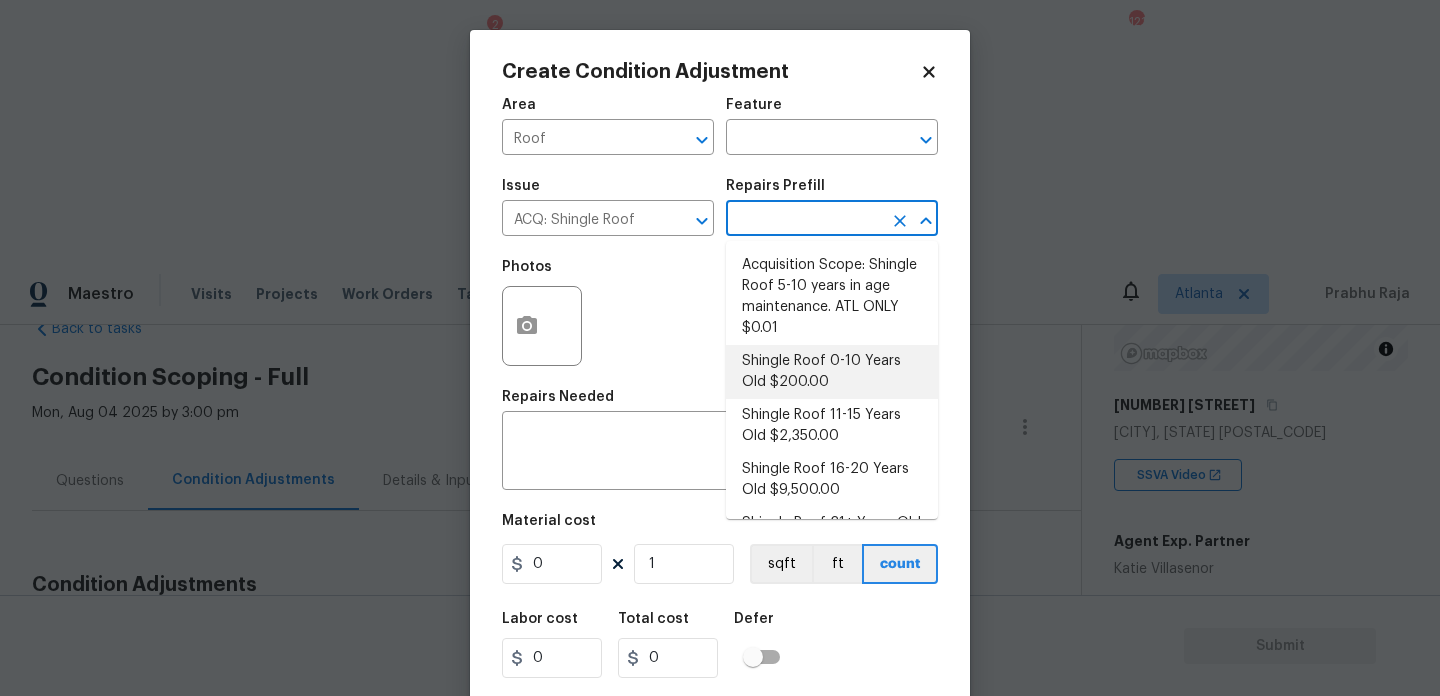 click on "Shingle Roof 0-10 Years Old $200.00" at bounding box center [832, 372] 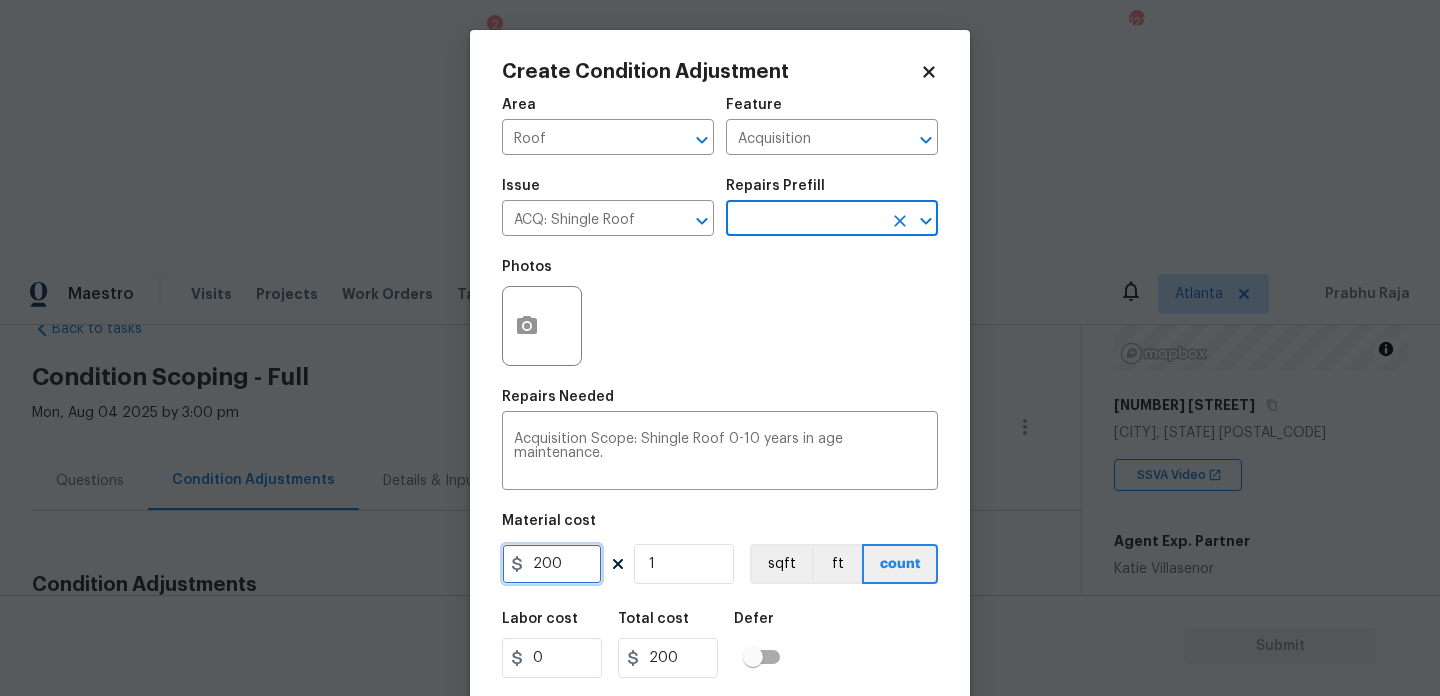 drag, startPoint x: 569, startPoint y: 568, endPoint x: 340, endPoint y: 584, distance: 229.55827 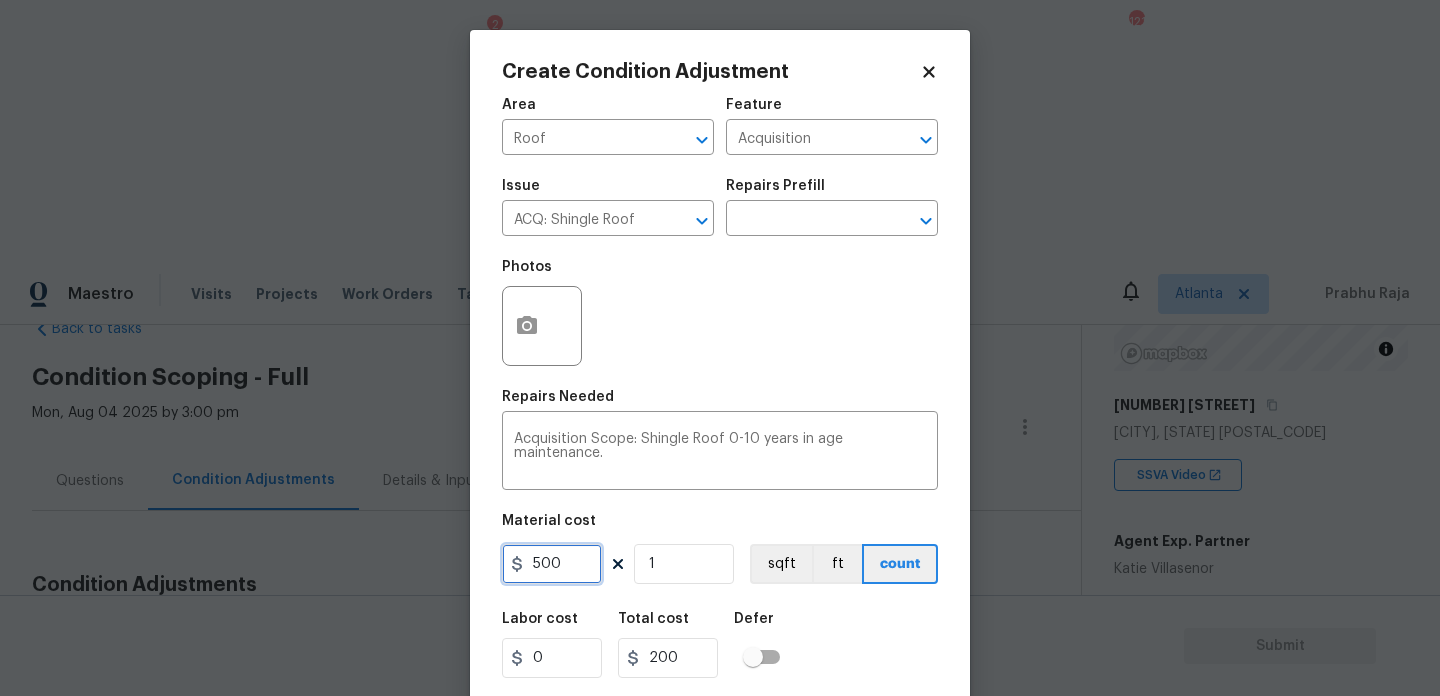 type on "500" 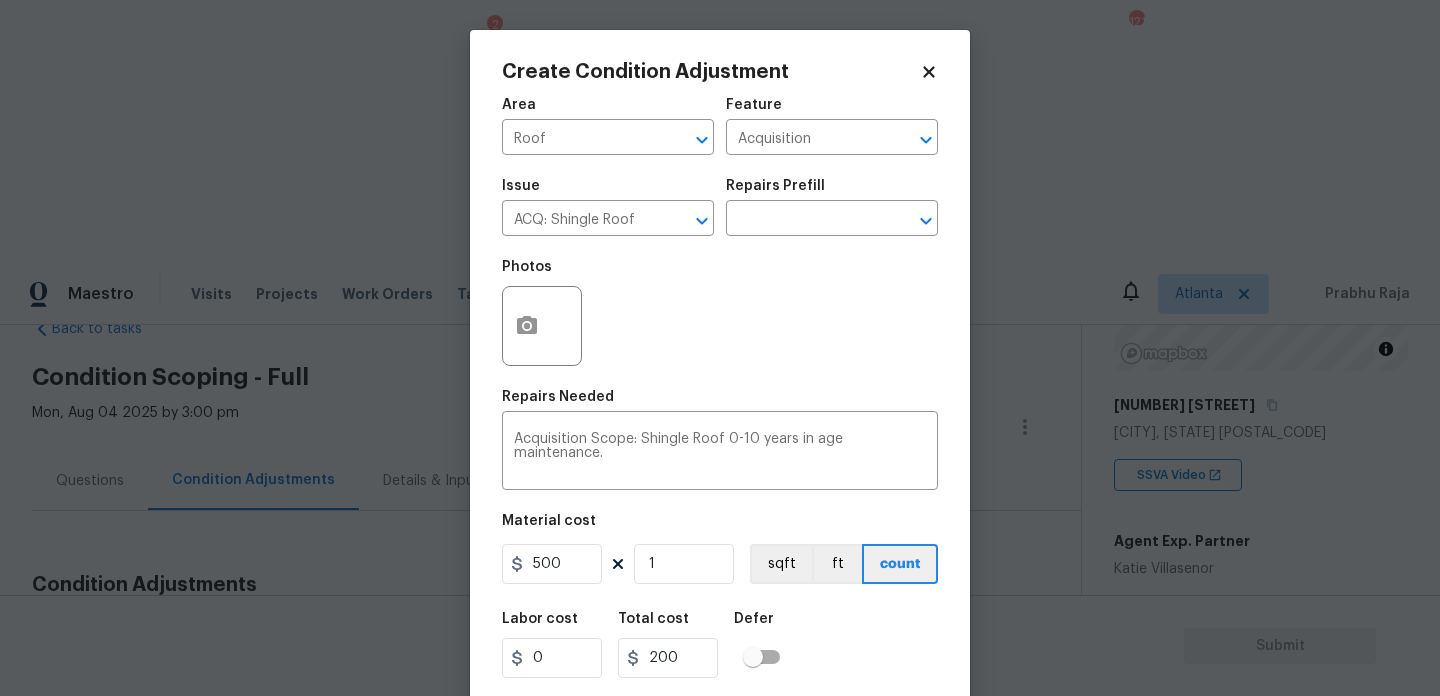 click on "Photos" at bounding box center (720, 313) 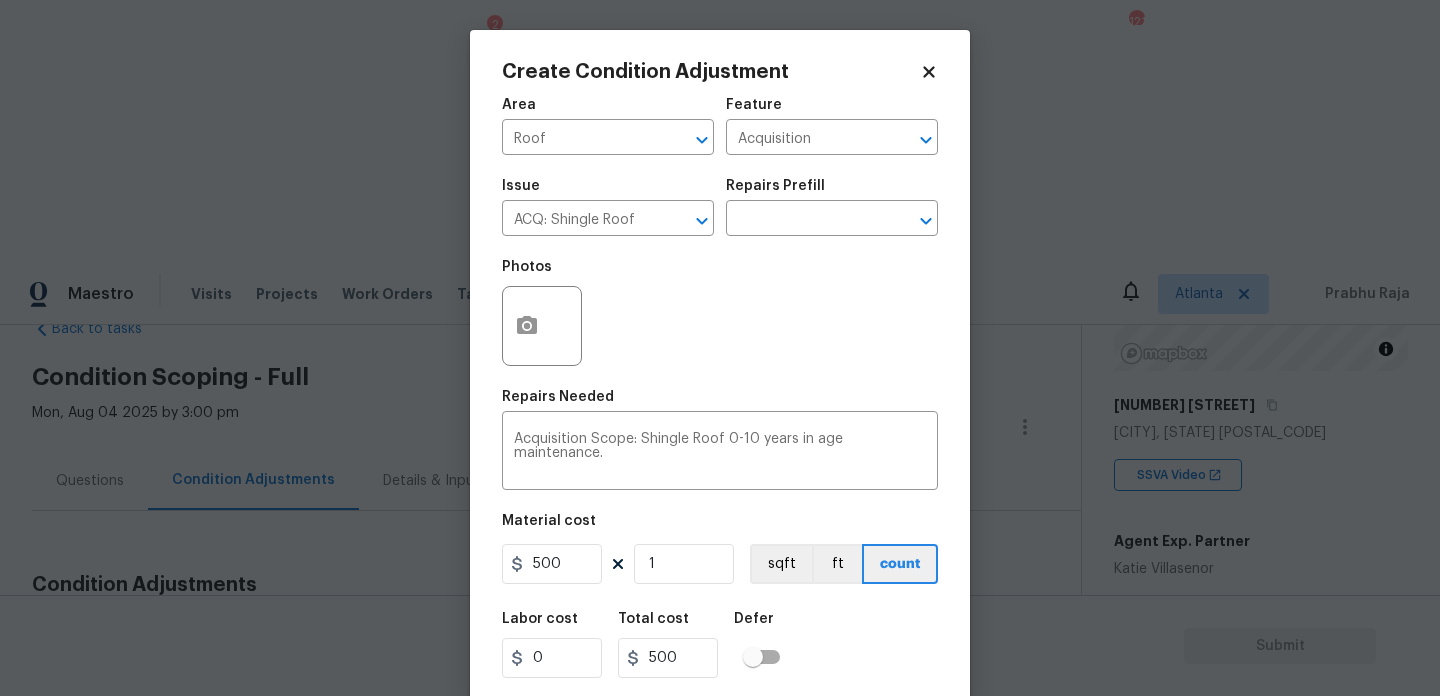 scroll, scrollTop: 51, scrollLeft: 0, axis: vertical 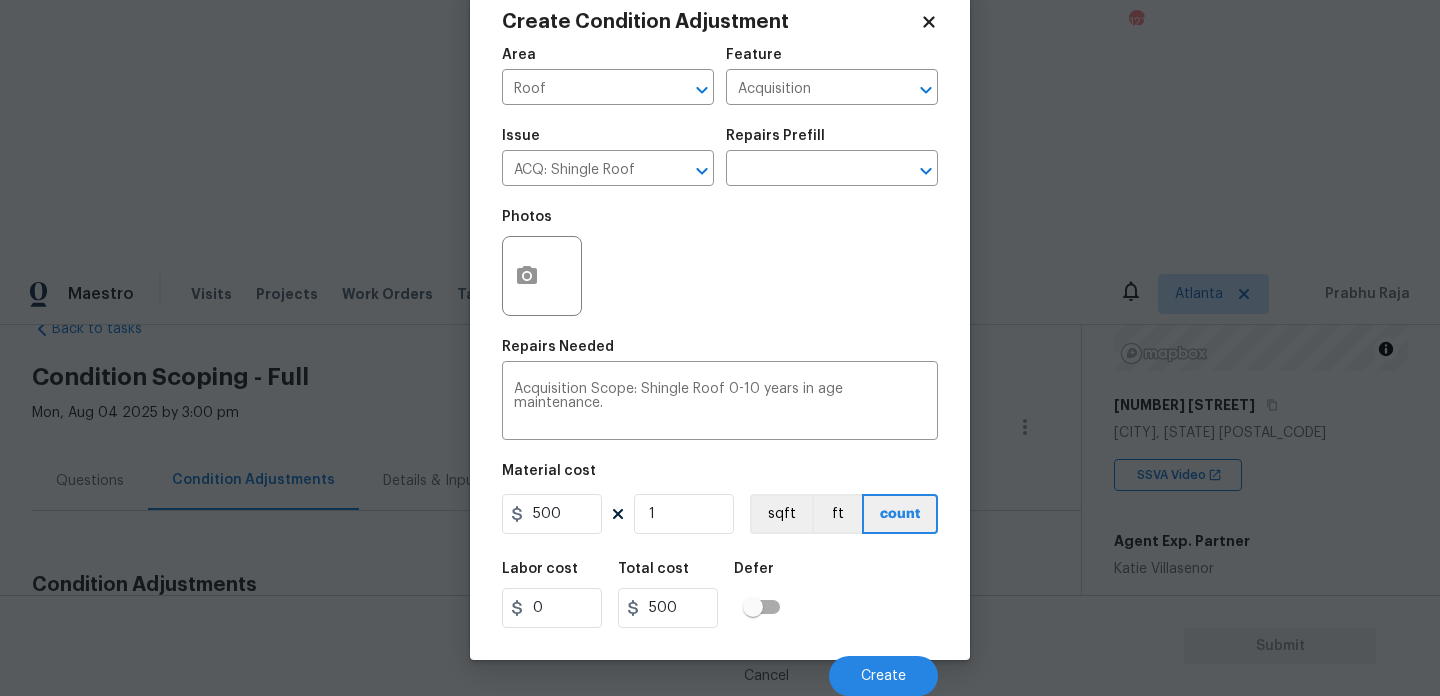 click on "Cancel Create" at bounding box center [720, 668] 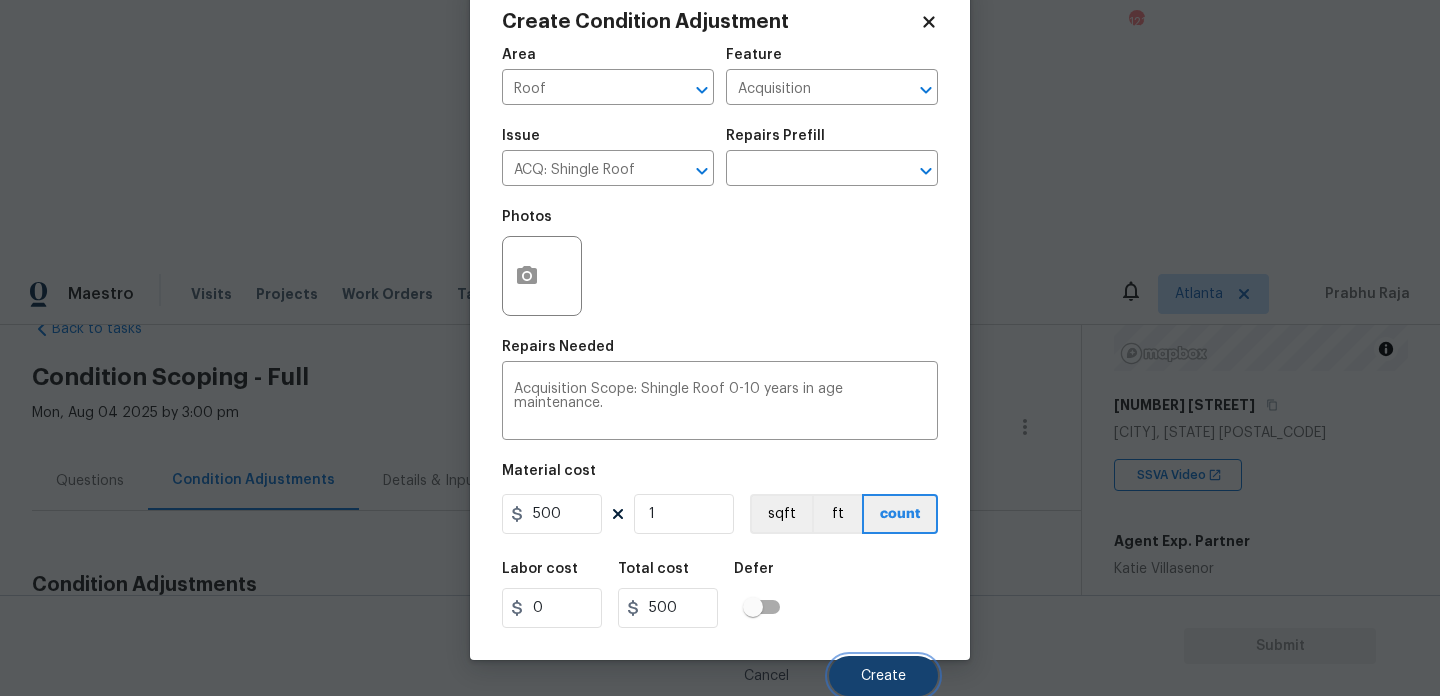 click on "Create" at bounding box center (883, 676) 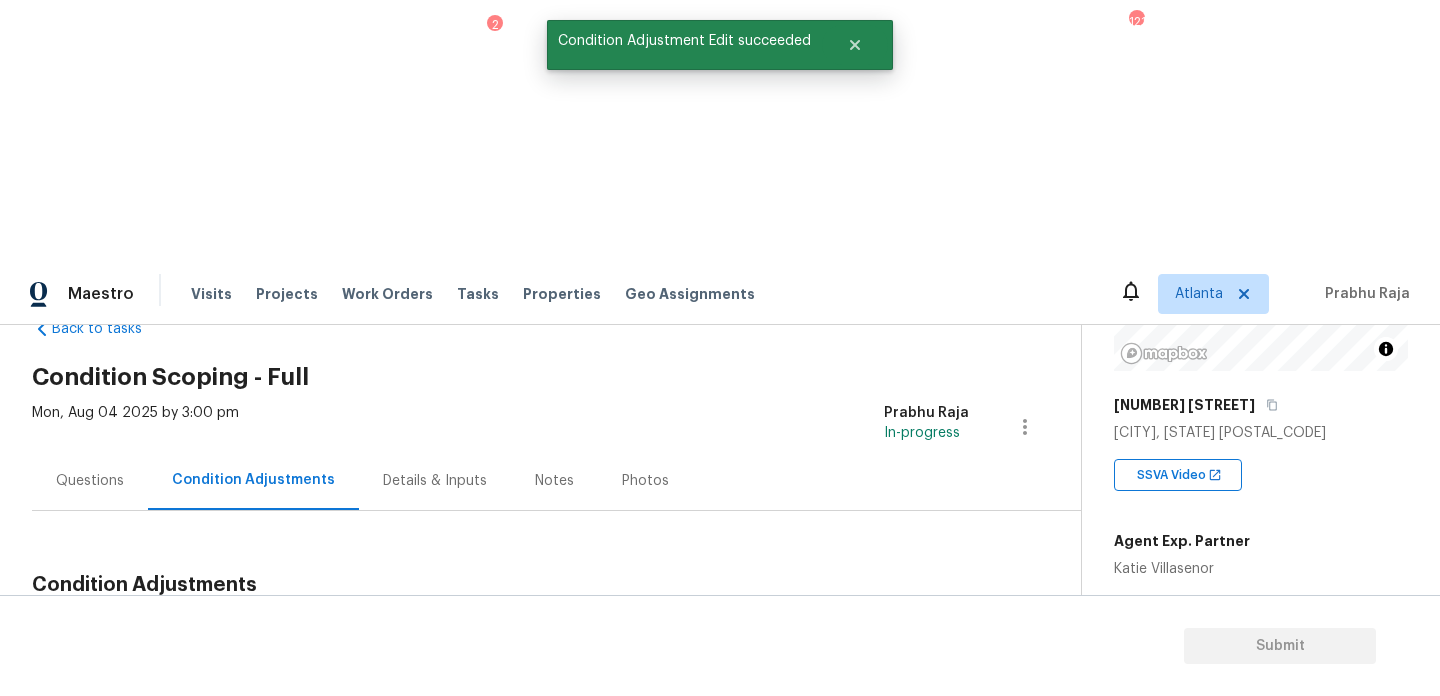 scroll, scrollTop: 0, scrollLeft: 0, axis: both 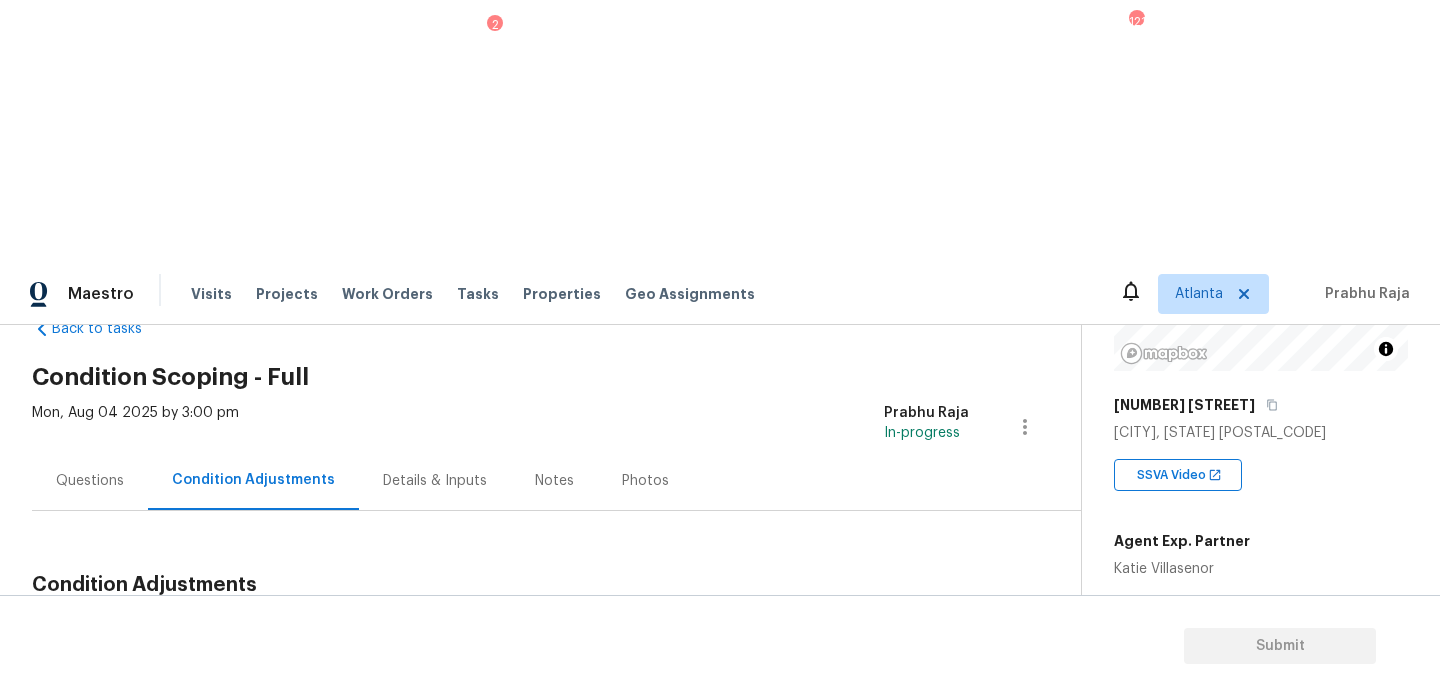 click on "Questions" at bounding box center [90, 481] 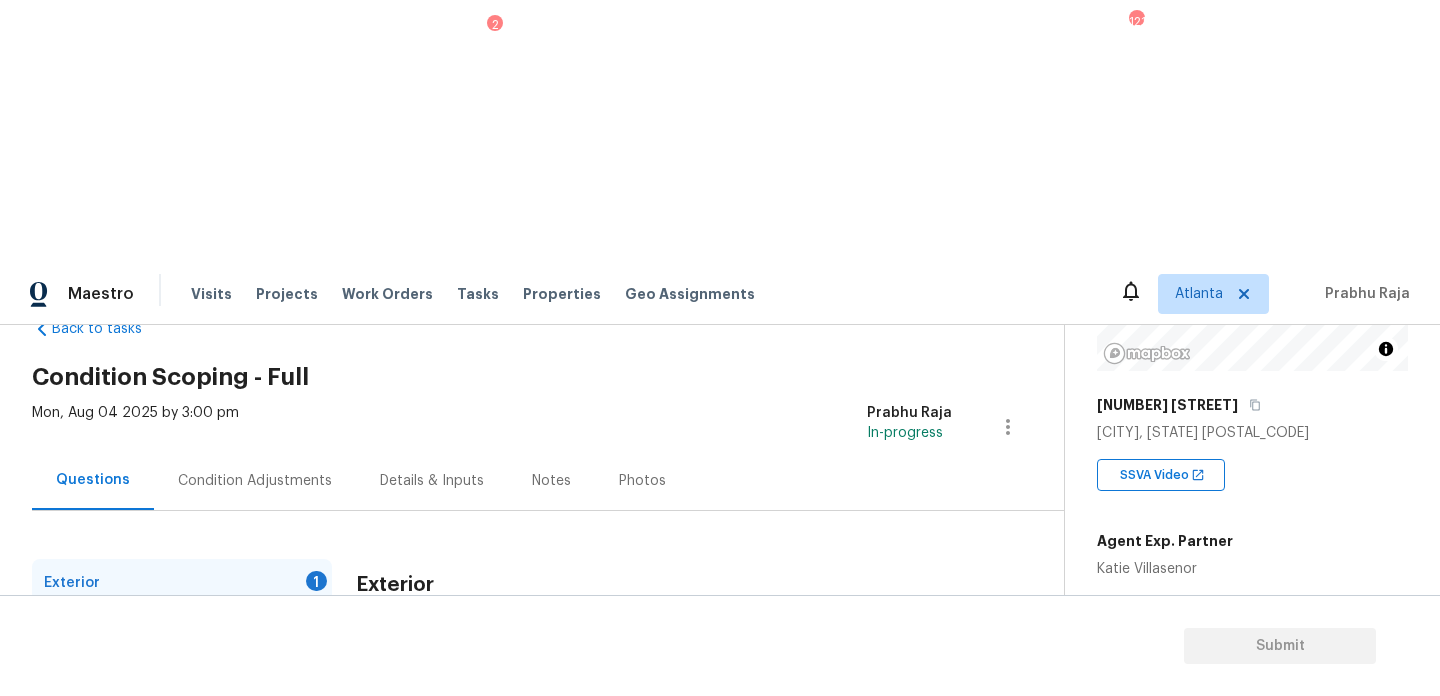 scroll, scrollTop: 267, scrollLeft: 0, axis: vertical 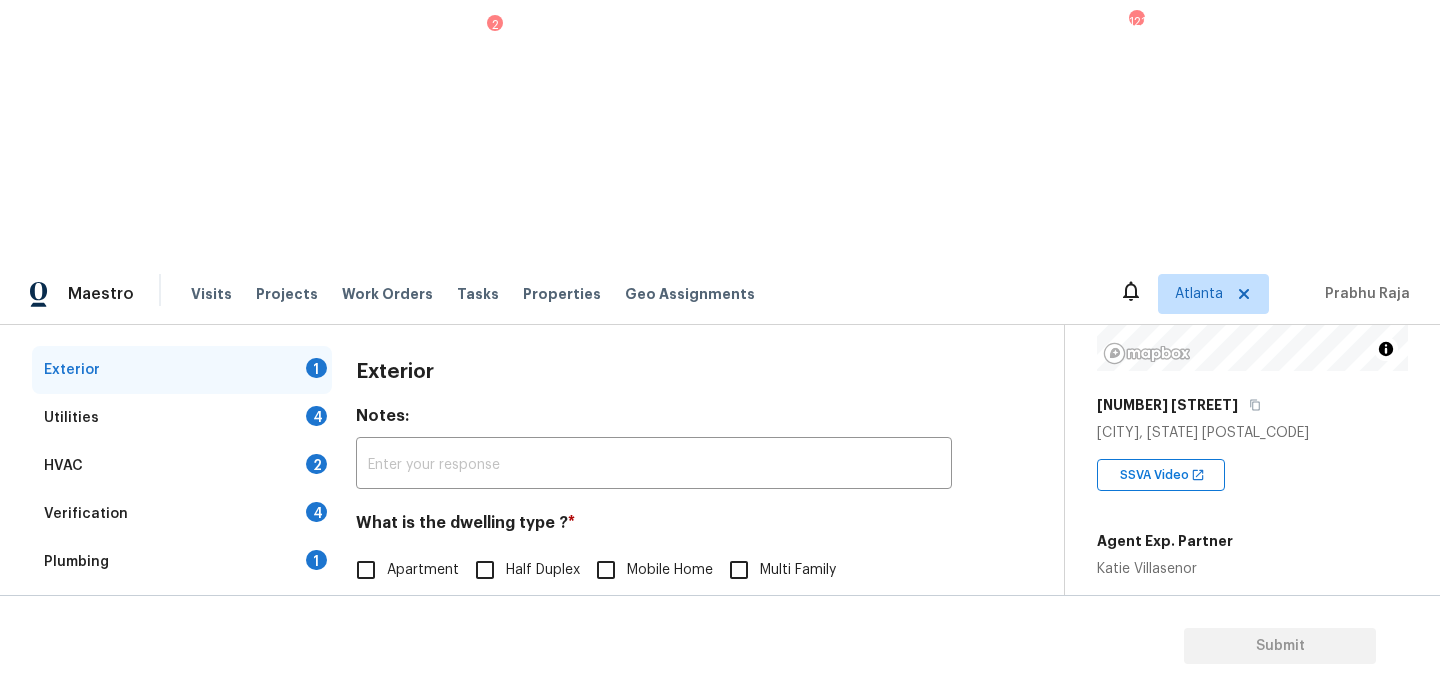 click on "Pricing 5" at bounding box center [182, 706] 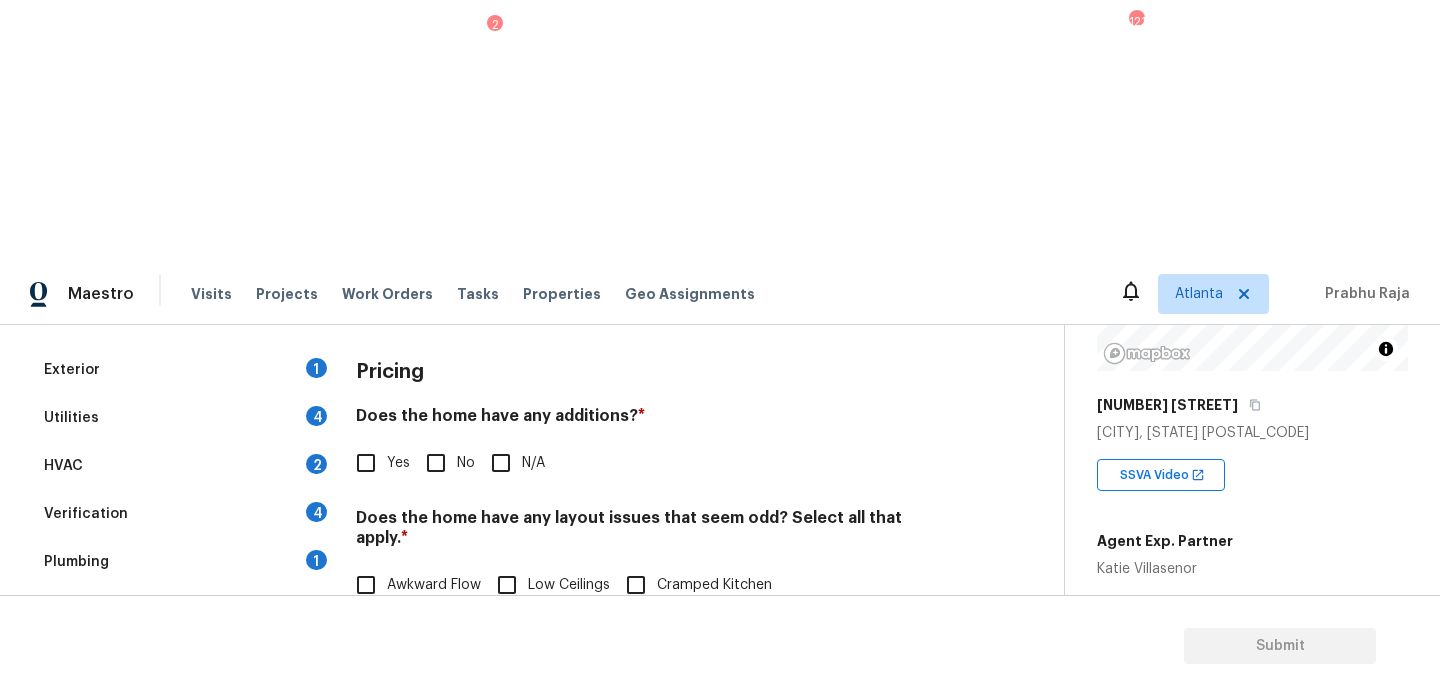 click on "Slope in Front Yard" at bounding box center (680, 627) 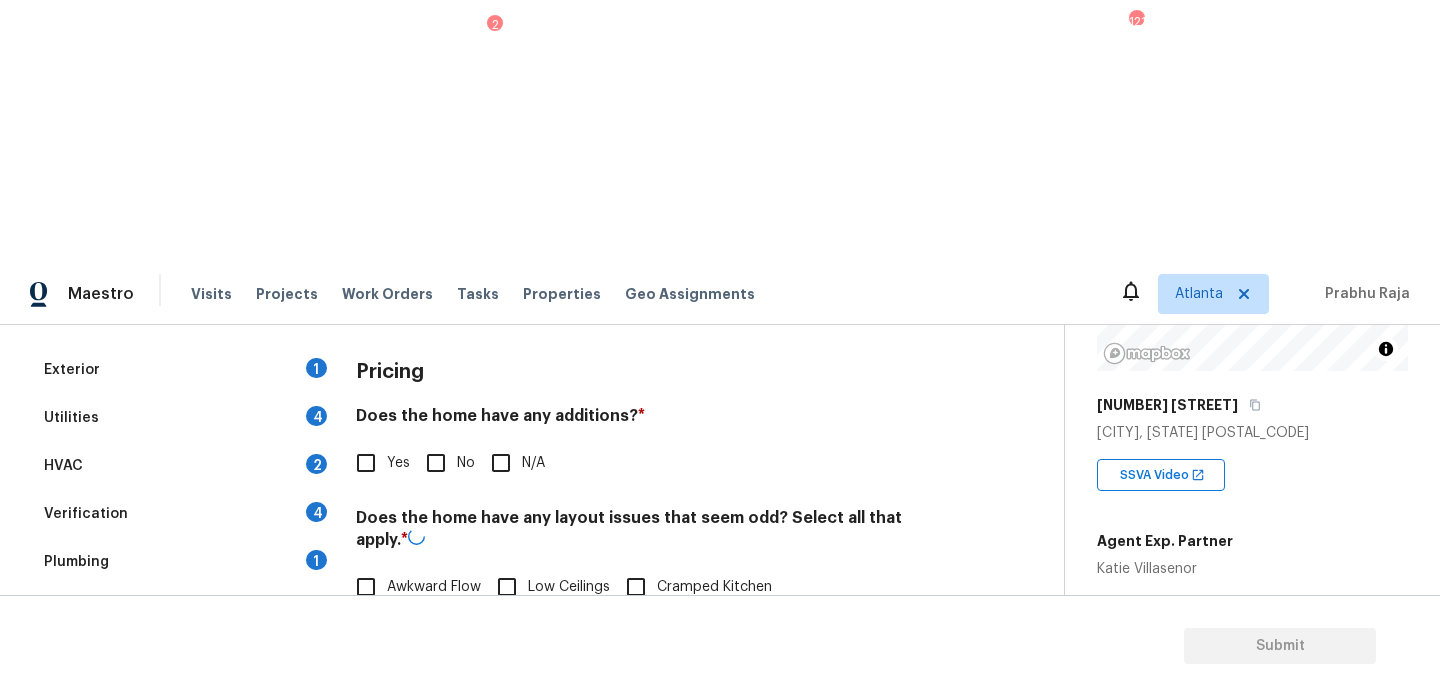 click on "No" at bounding box center (436, 463) 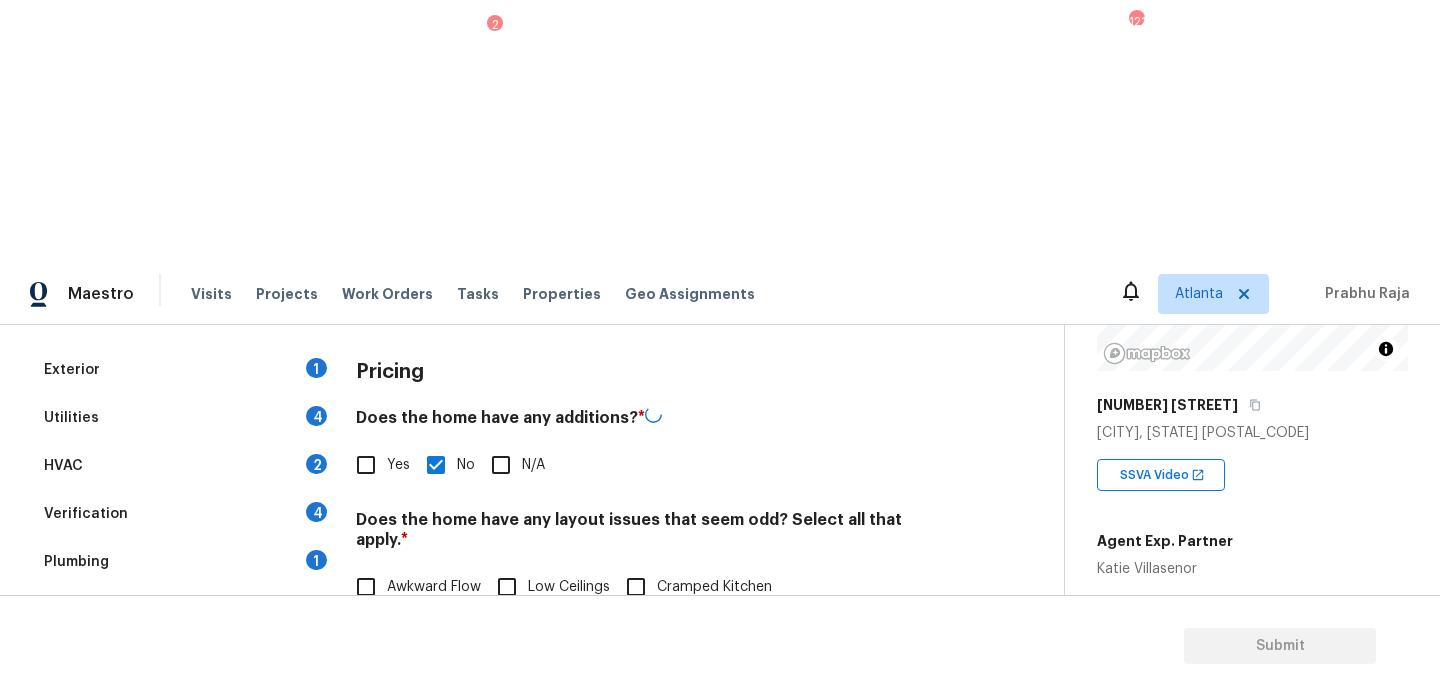 scroll, scrollTop: 504, scrollLeft: 0, axis: vertical 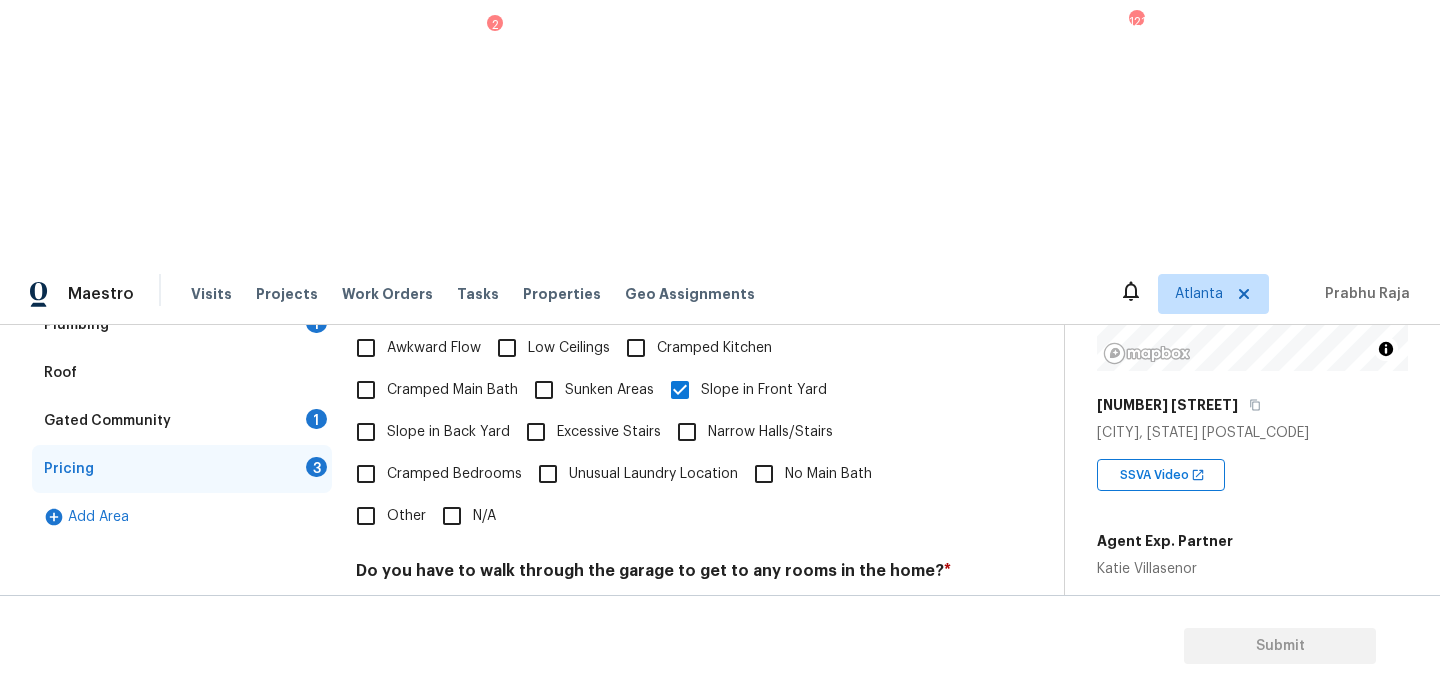 click on "No" at bounding box center (466, 618) 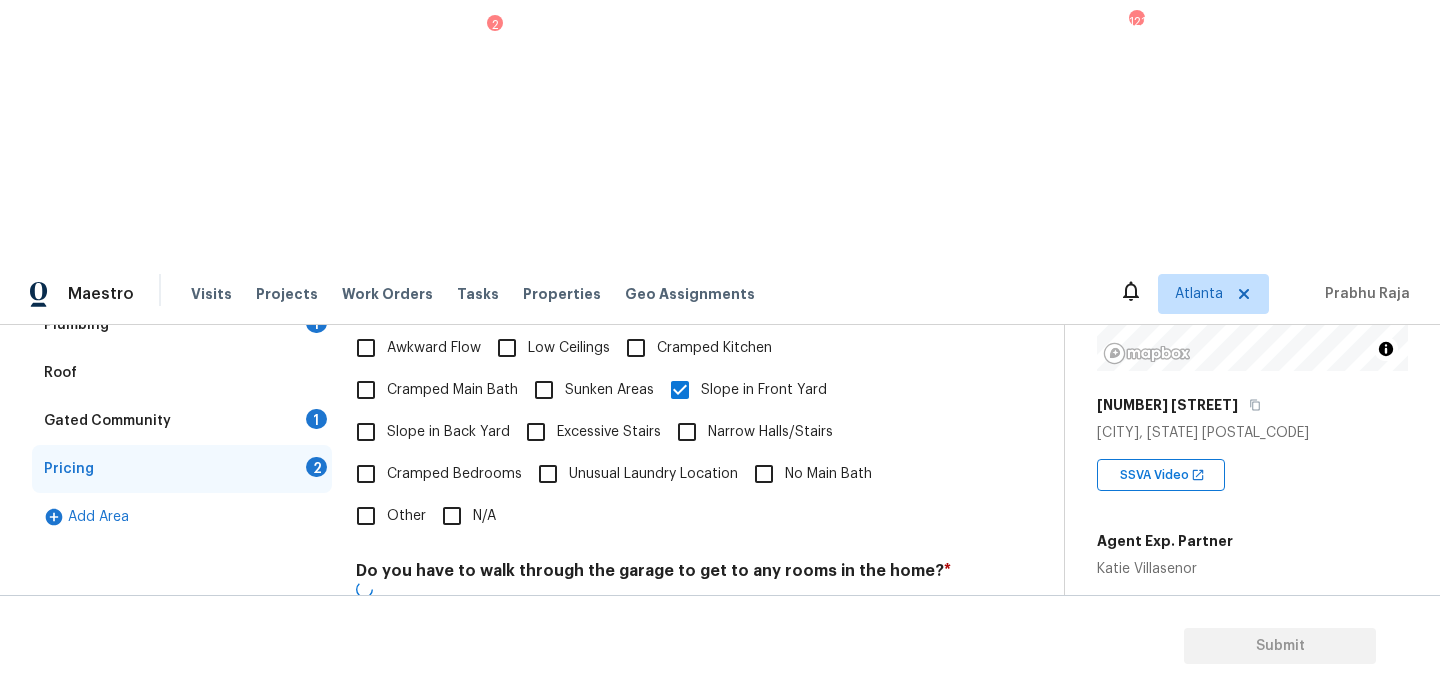 click on "No" at bounding box center (436, 742) 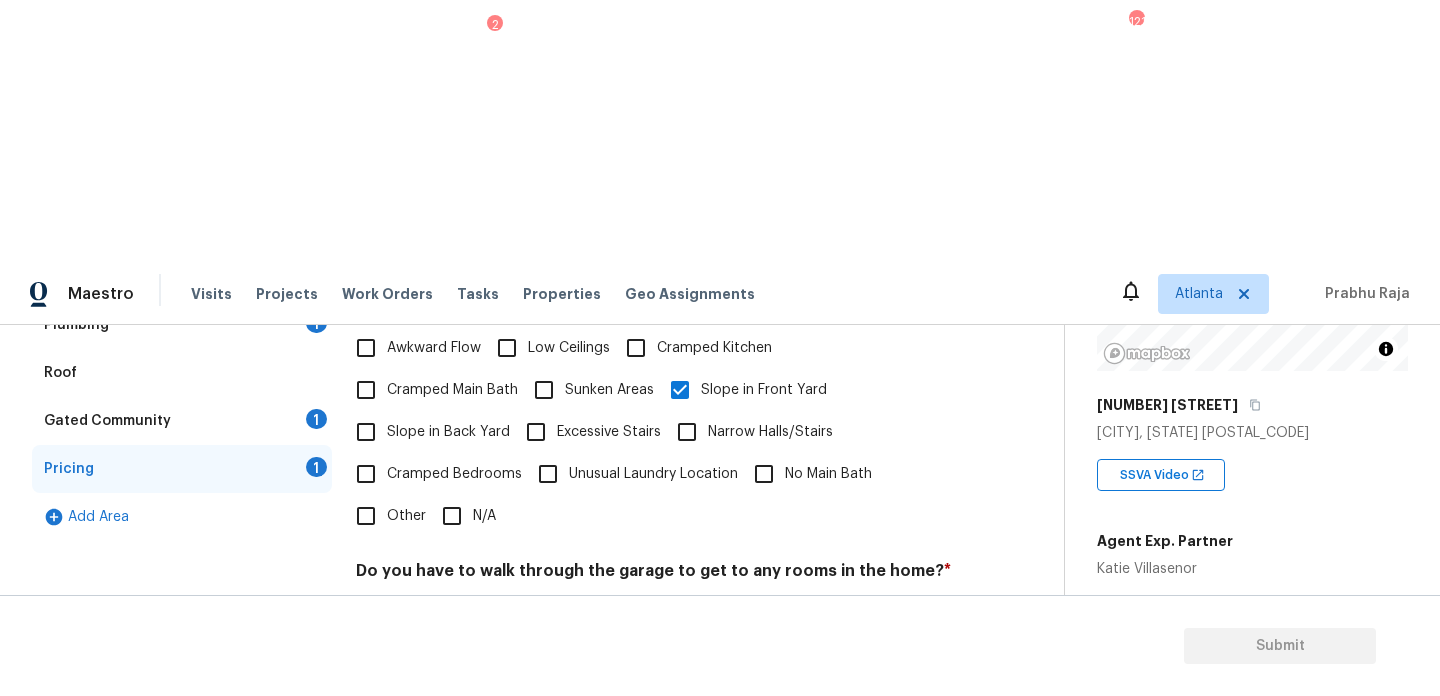 click on "No" at bounding box center (436, 824) 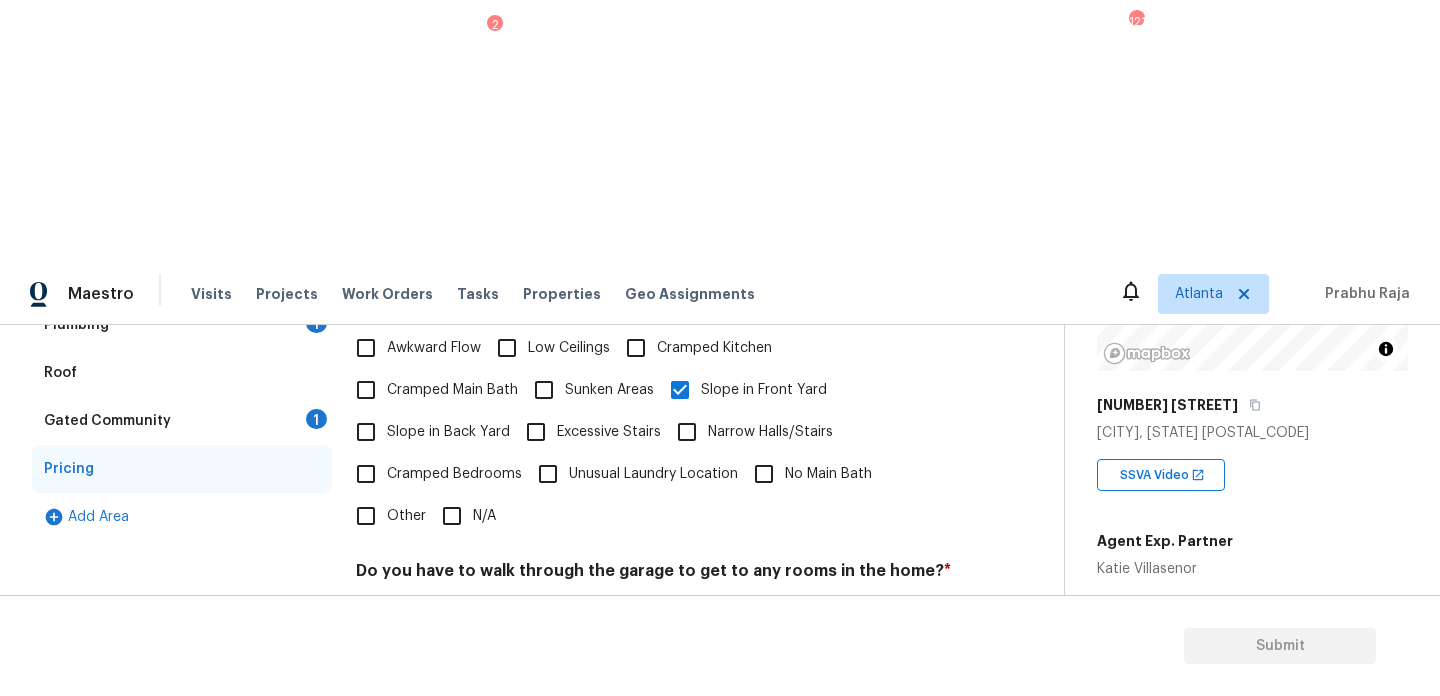 scroll, scrollTop: 0, scrollLeft: 0, axis: both 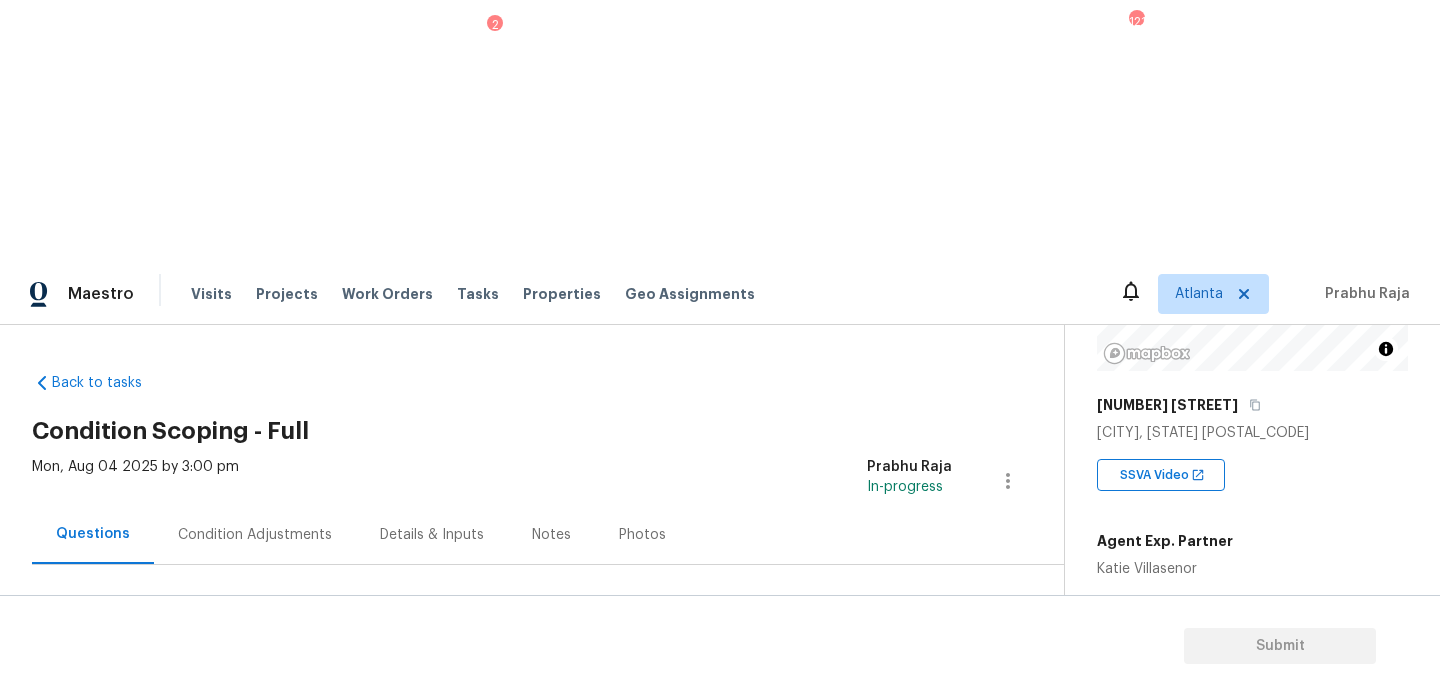 click on "Condition Adjustments" at bounding box center [255, 535] 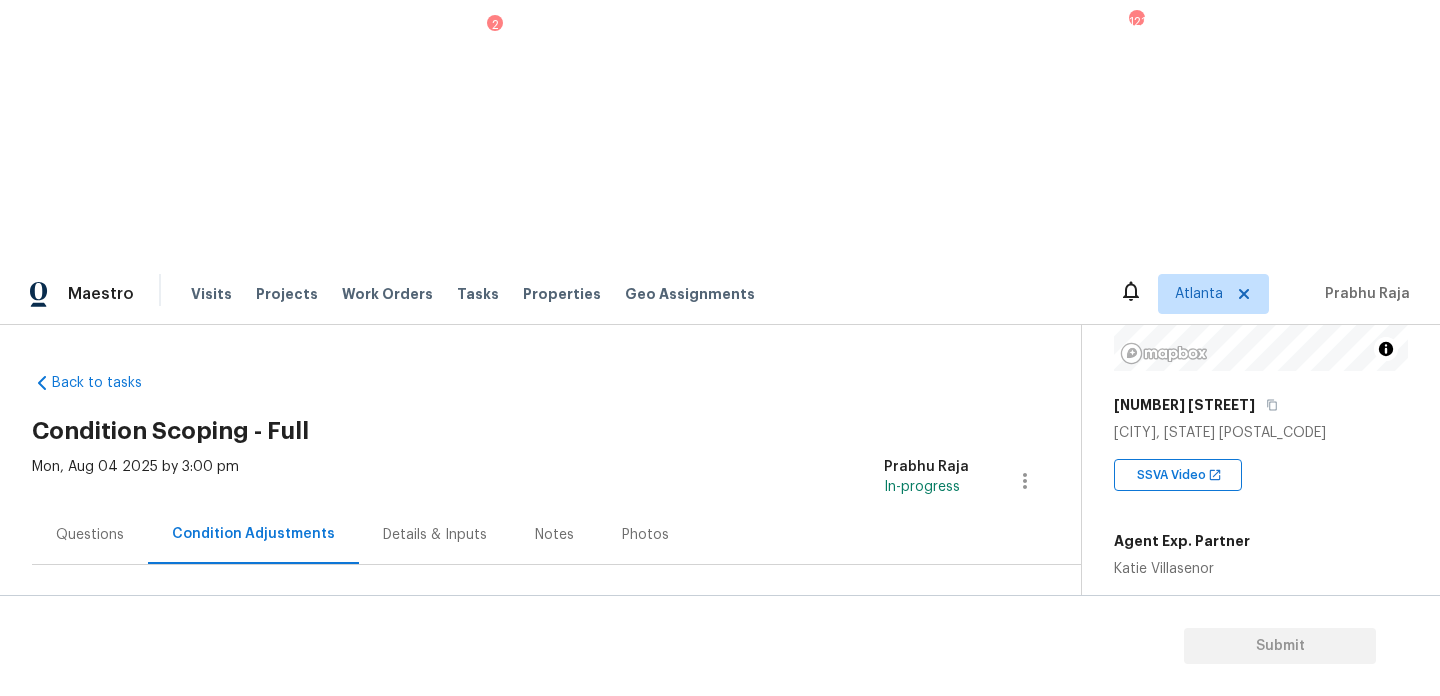 scroll, scrollTop: 212, scrollLeft: 0, axis: vertical 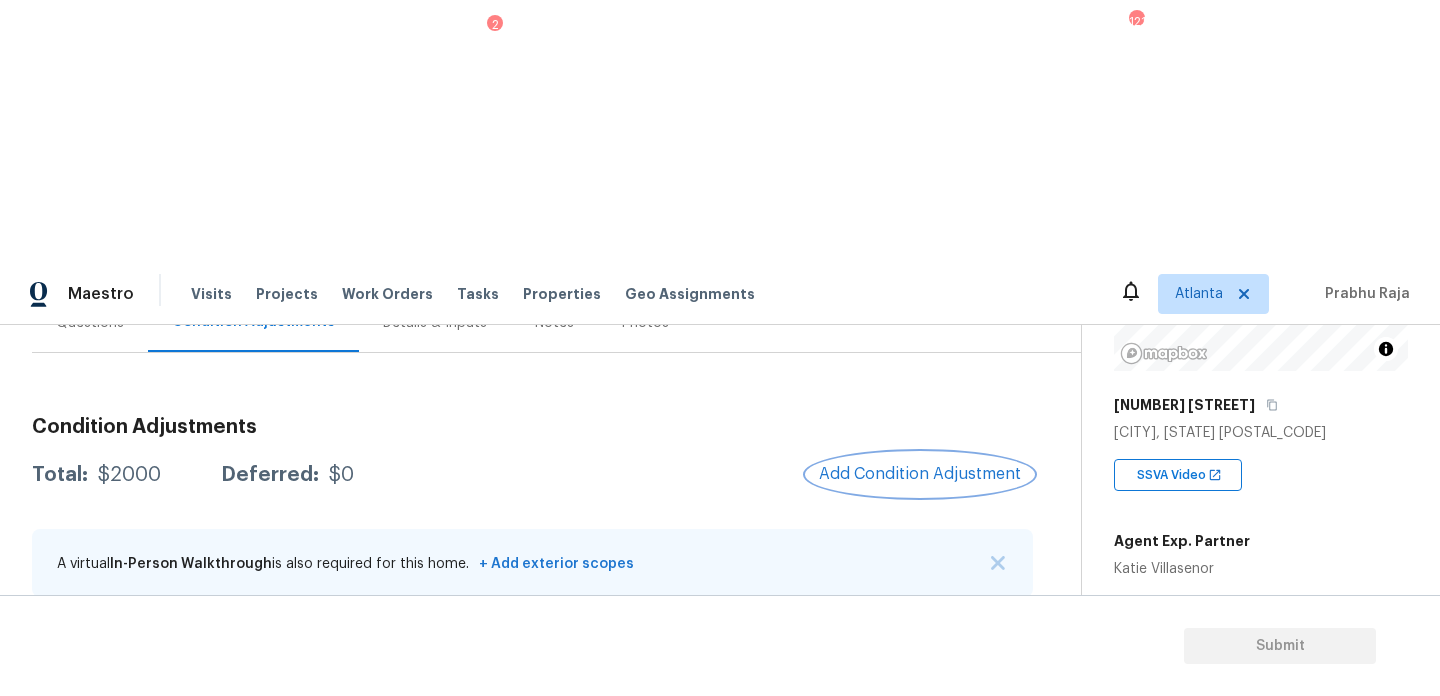 click on "Add Condition Adjustment" at bounding box center (920, 474) 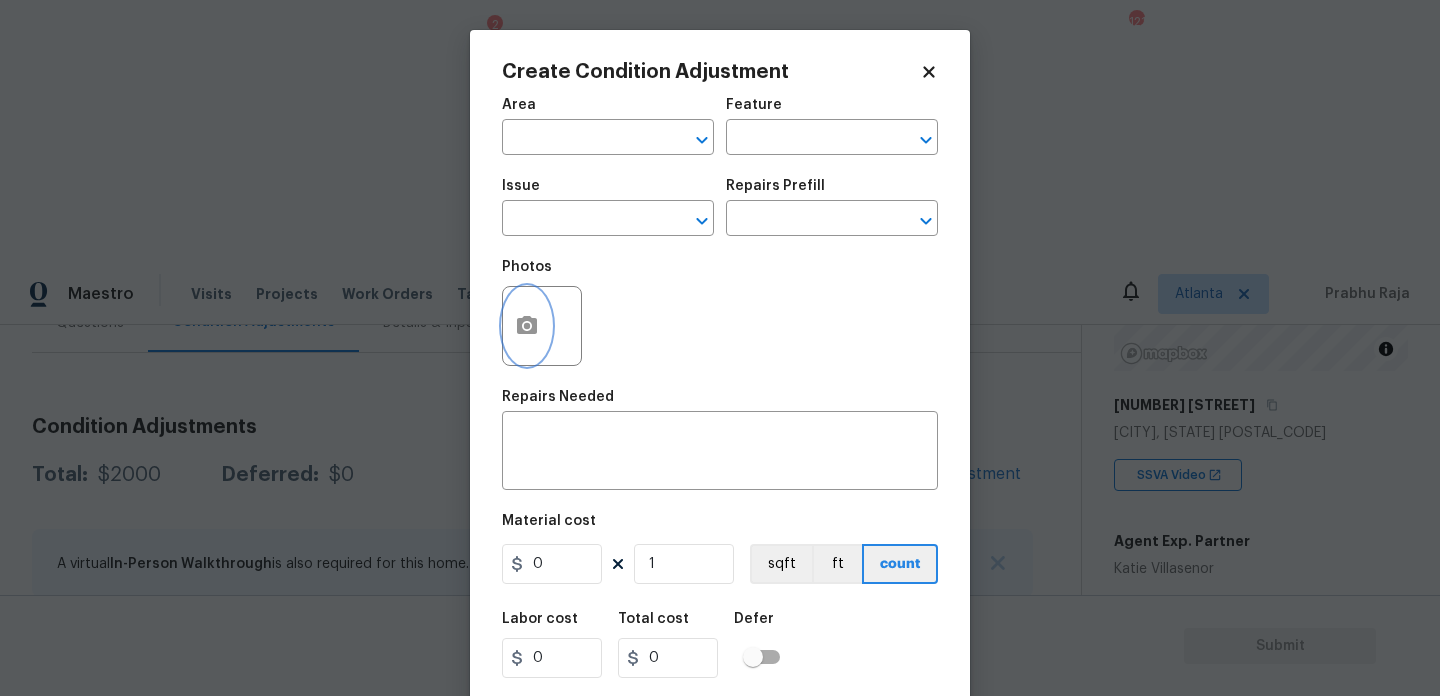 click 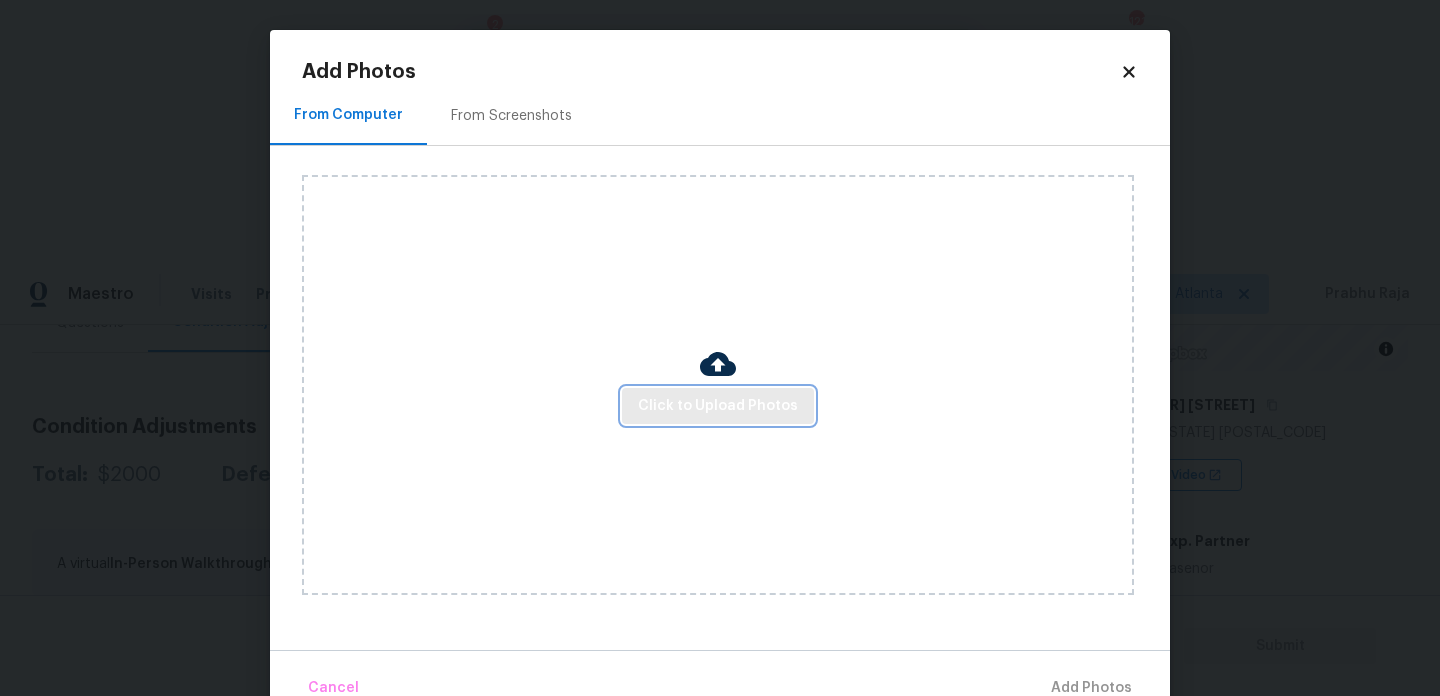 click on "Click to Upload Photos" at bounding box center (718, 406) 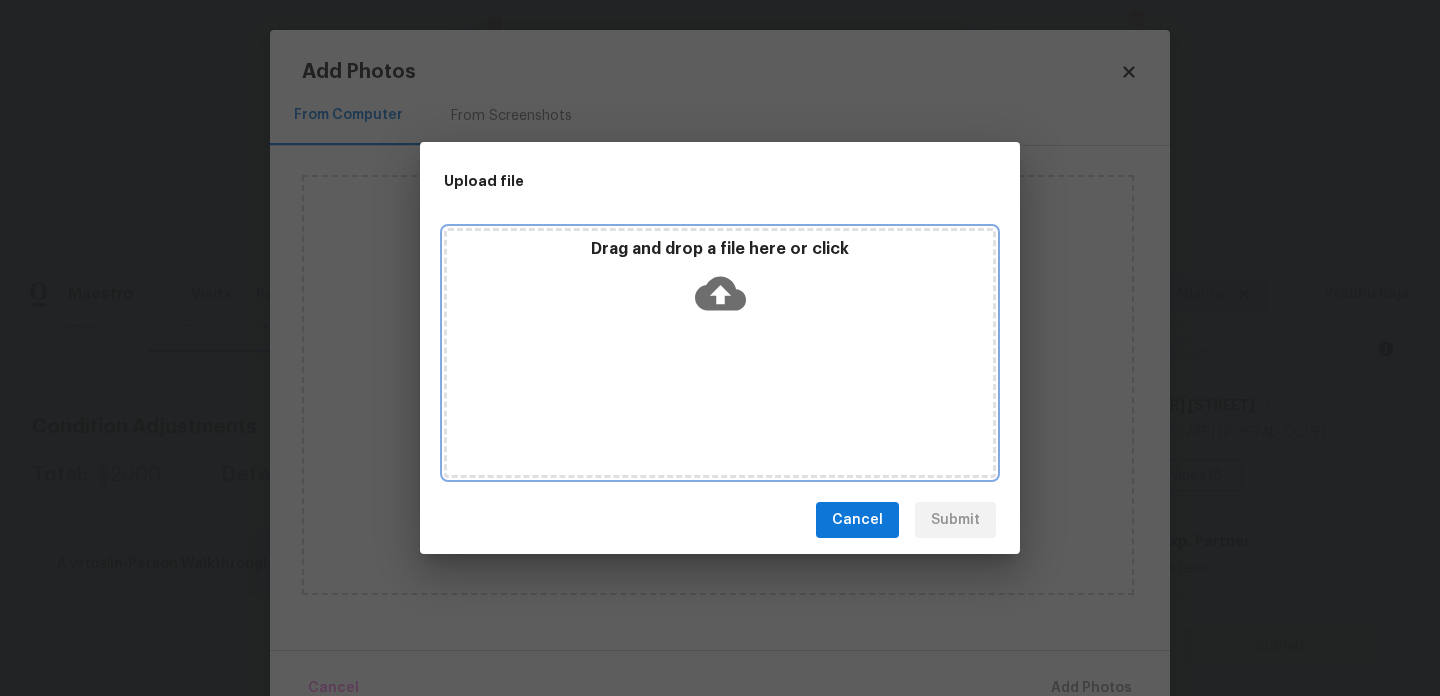 click on "Drag and drop a file here or click" at bounding box center (720, 353) 